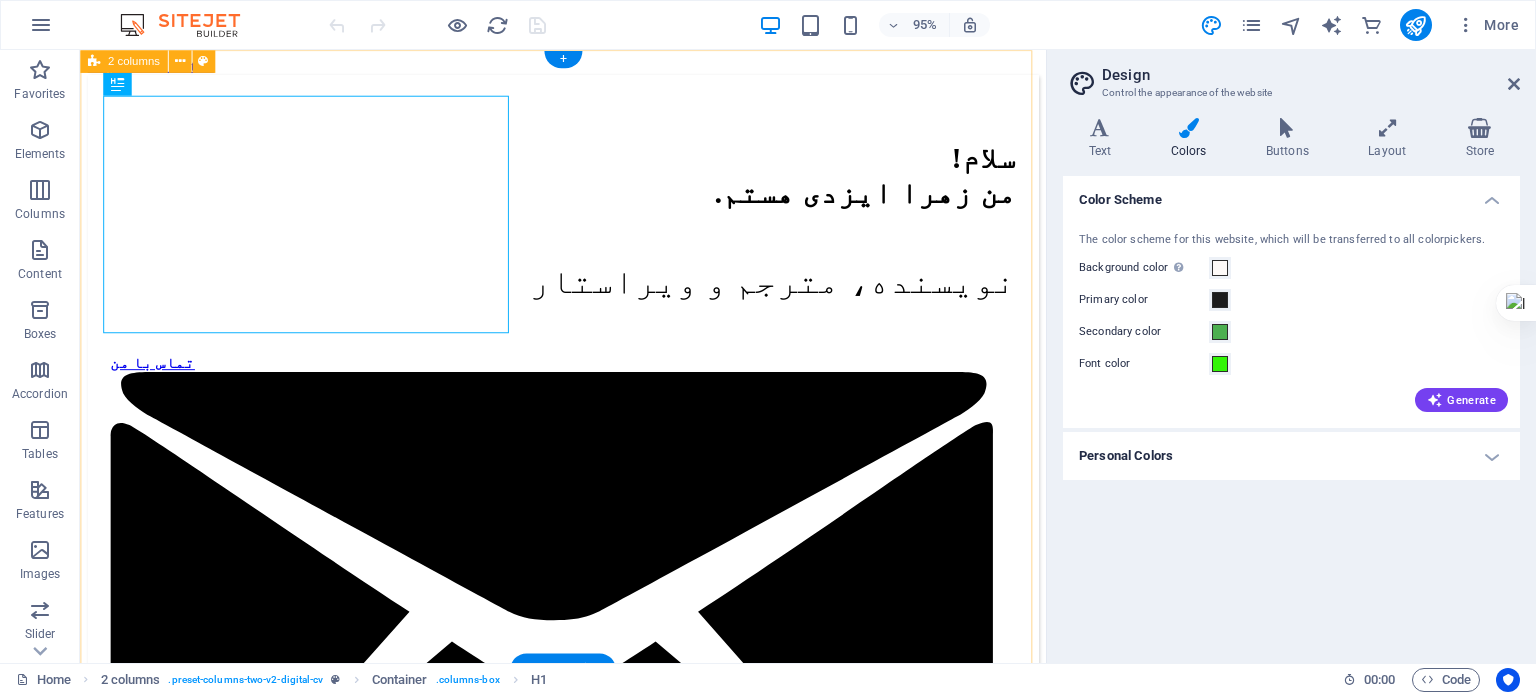 scroll, scrollTop: 0, scrollLeft: 0, axis: both 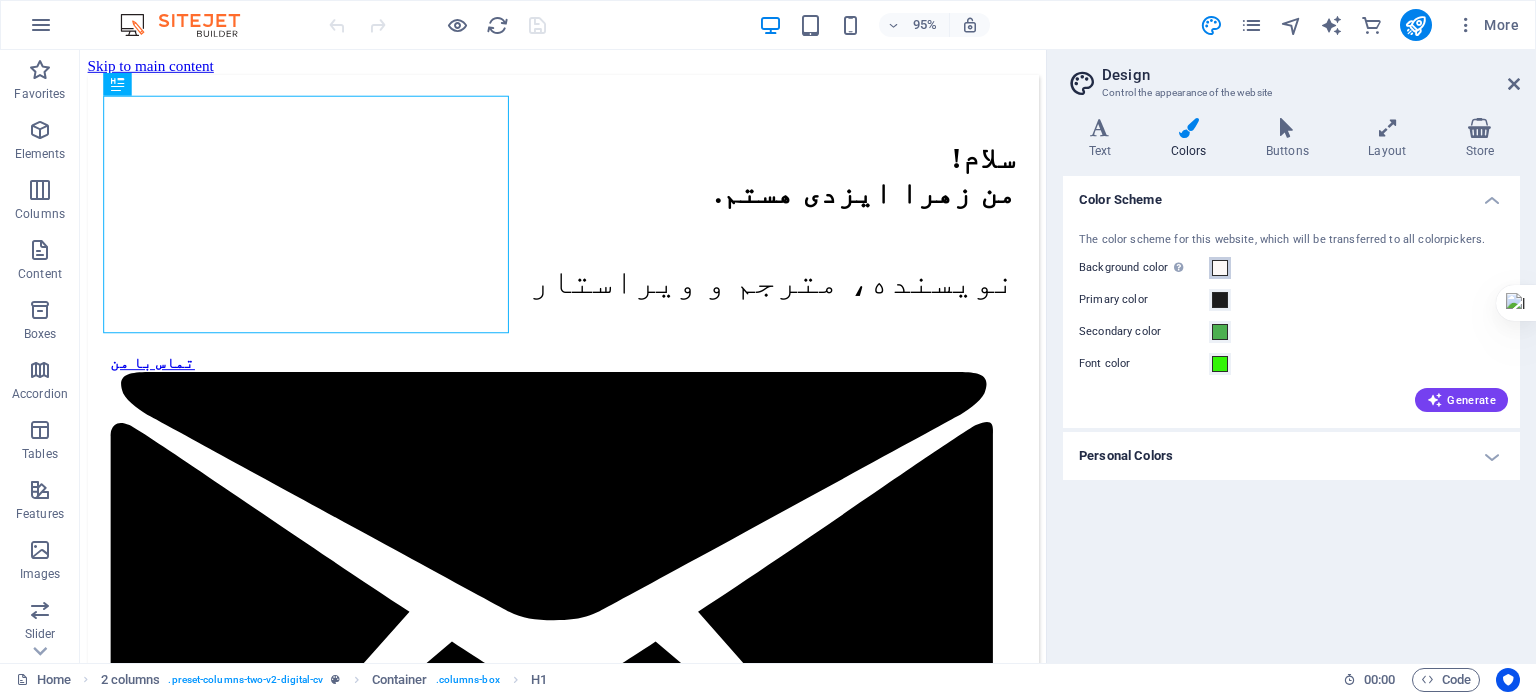 click at bounding box center (1220, 268) 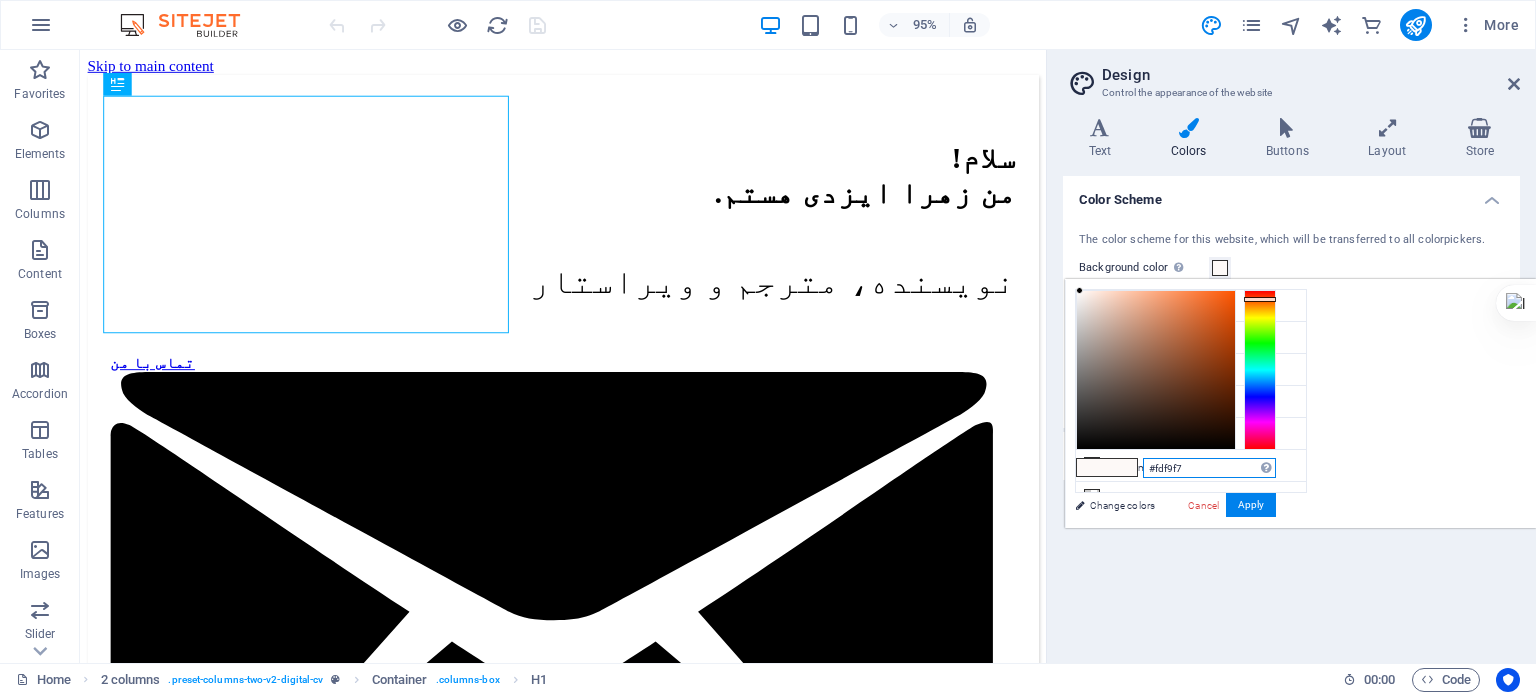 click on "#fdf9f7" at bounding box center (1209, 468) 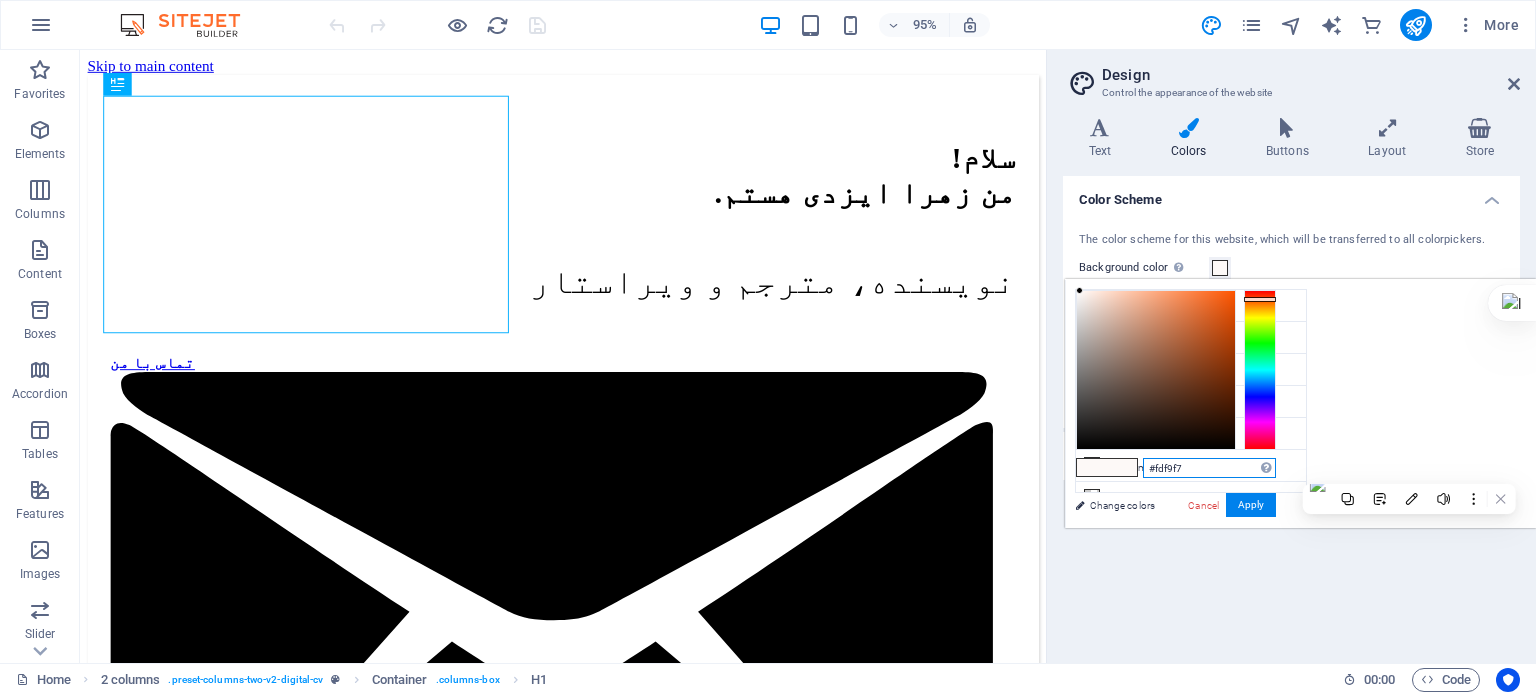 paste on "EFE6DA" 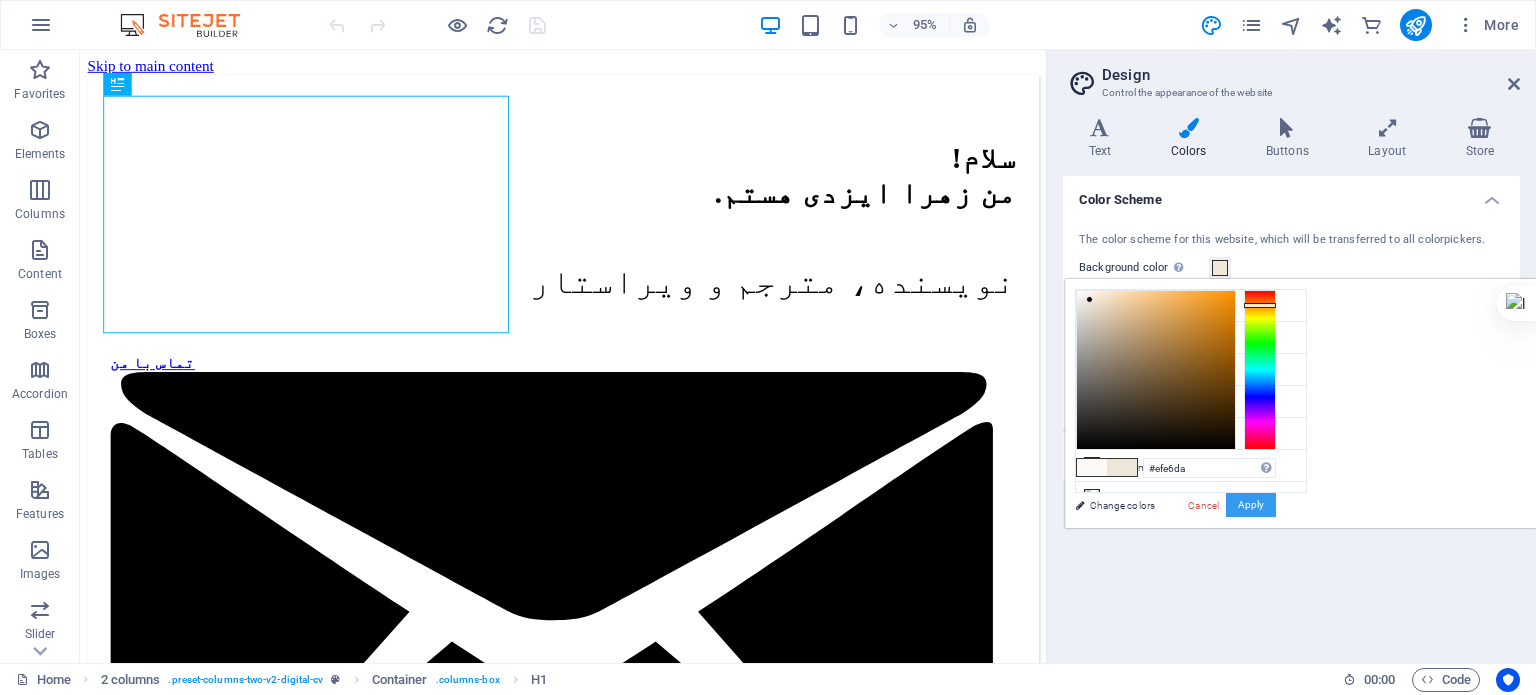 click on "Apply" at bounding box center (1251, 505) 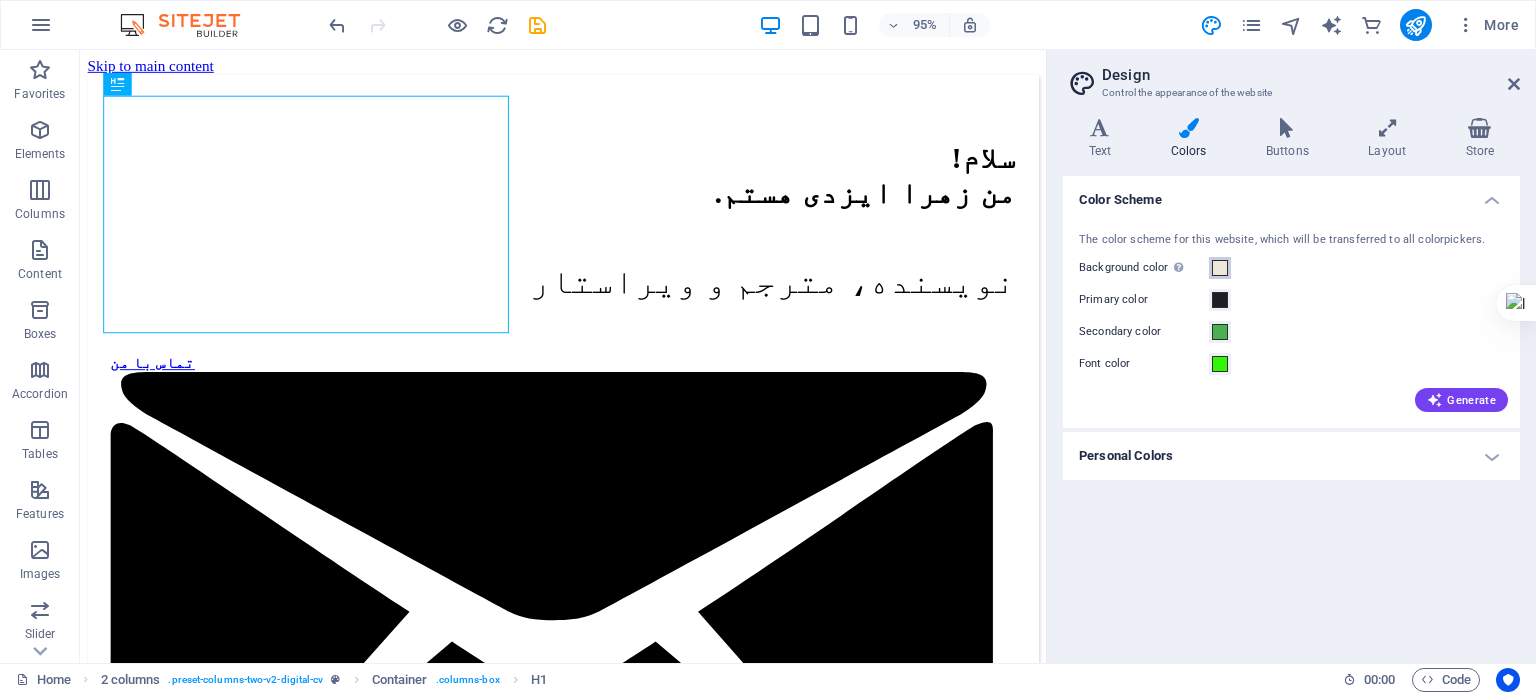 click at bounding box center (1220, 268) 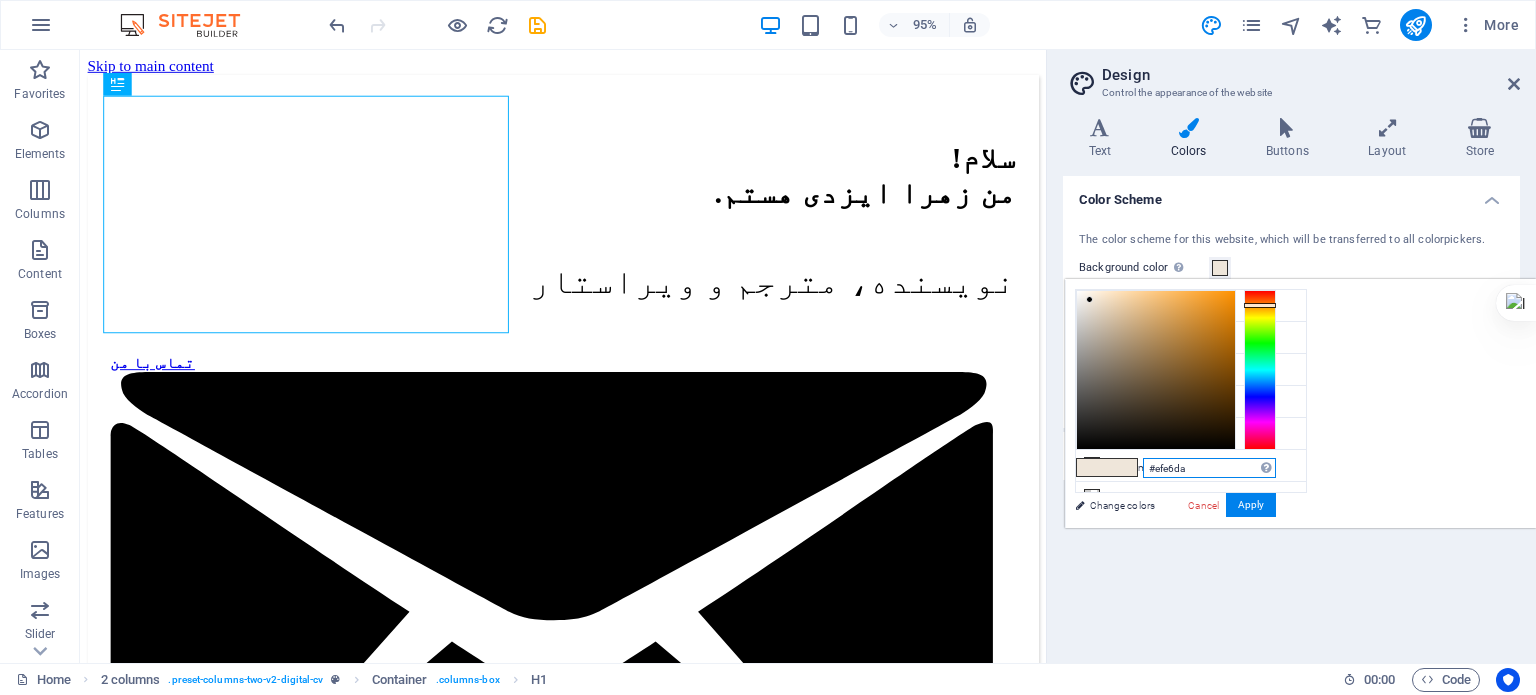 click on "#efe6da" at bounding box center (1209, 468) 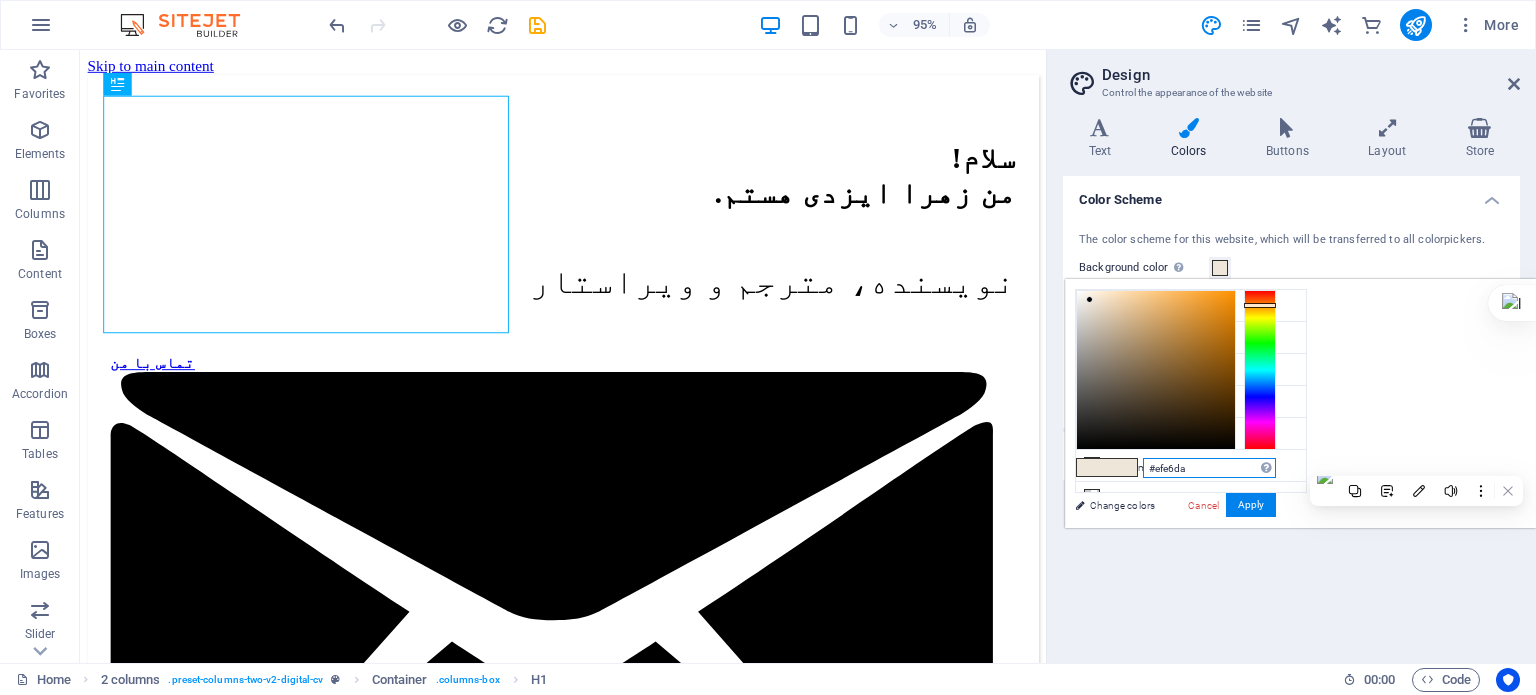 paste on "EFE6DA" 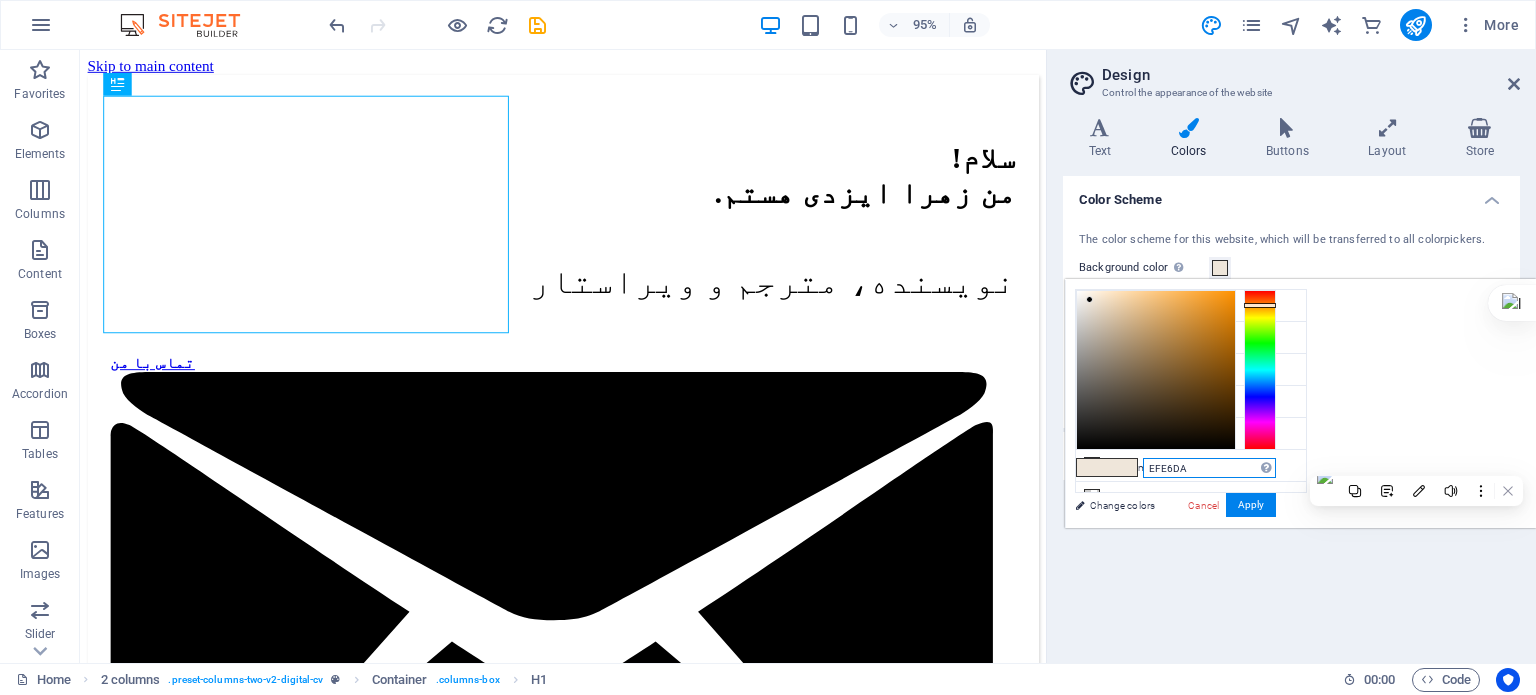 type on "#efe6da" 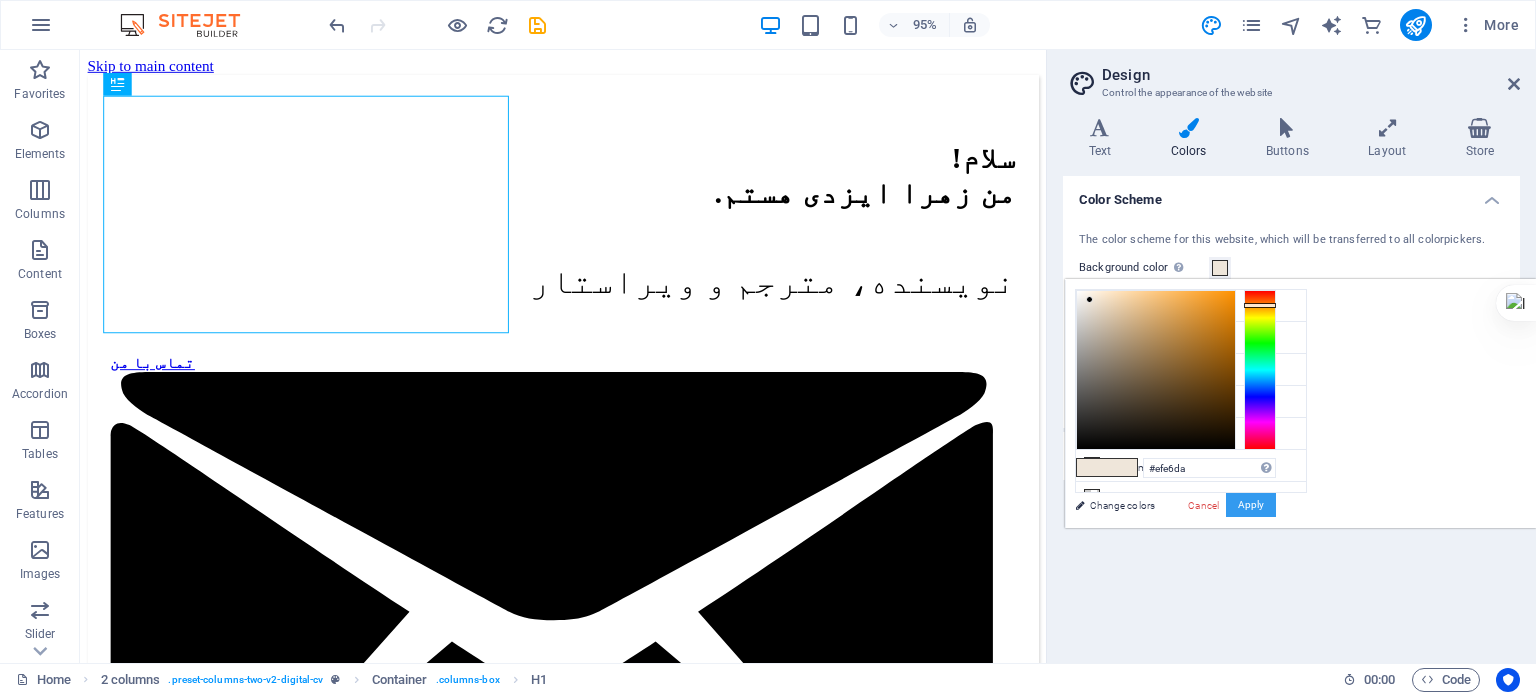 click on "Apply" at bounding box center [1251, 505] 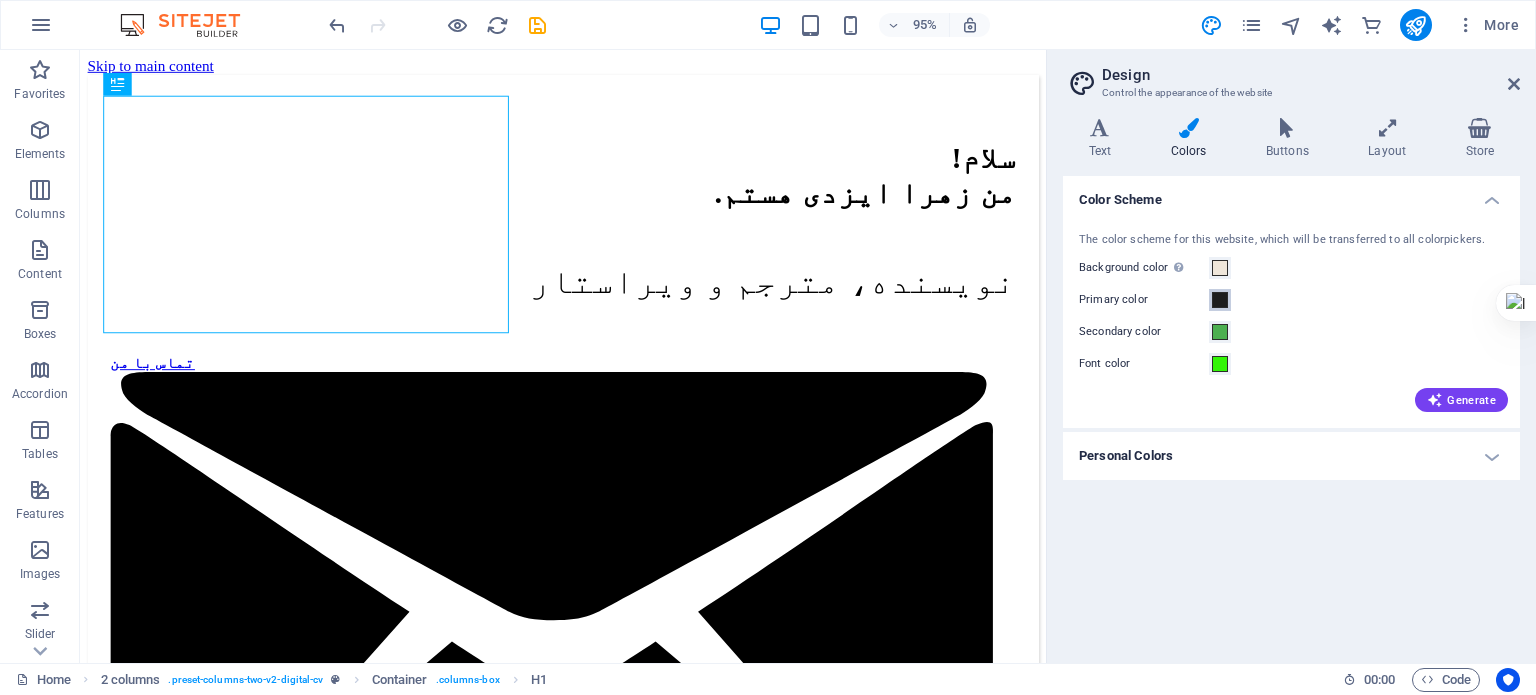 click at bounding box center [1220, 300] 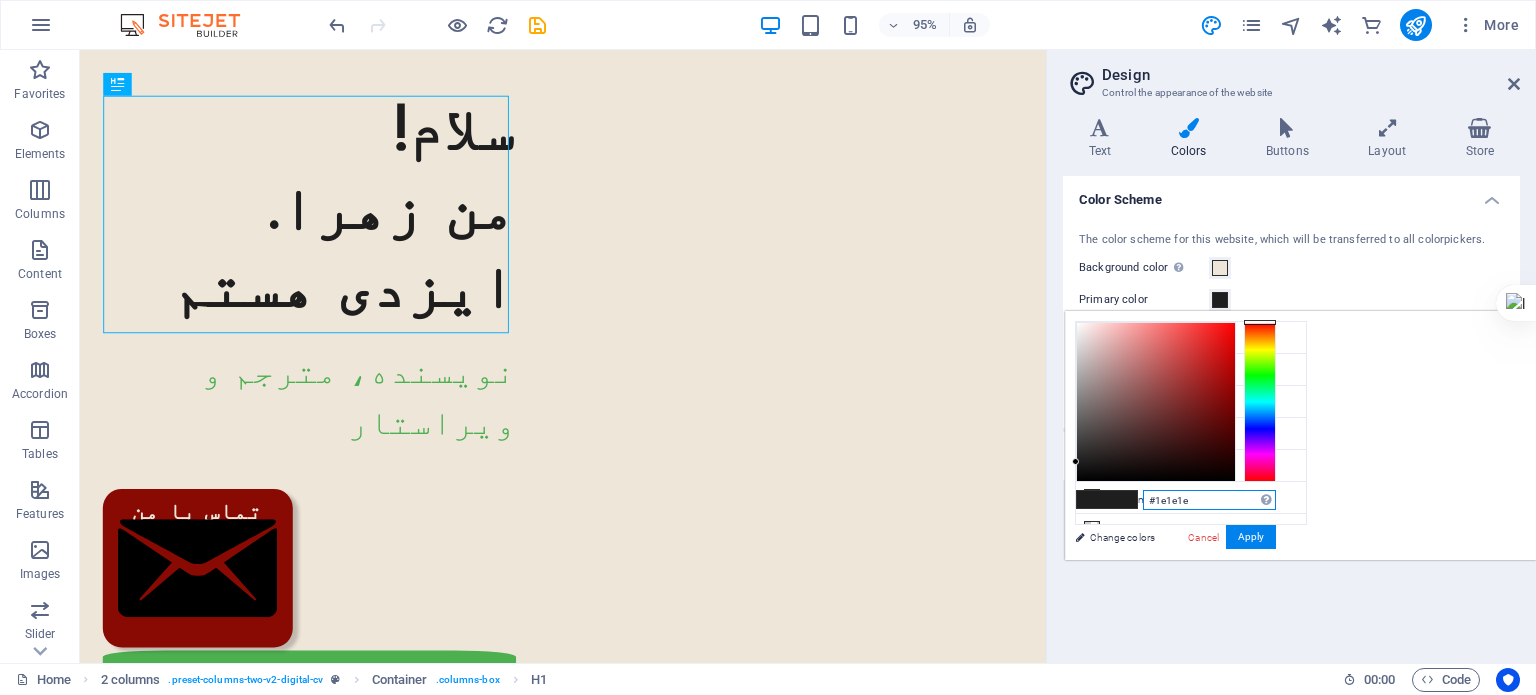 click on "#1e1e1e" at bounding box center [1209, 500] 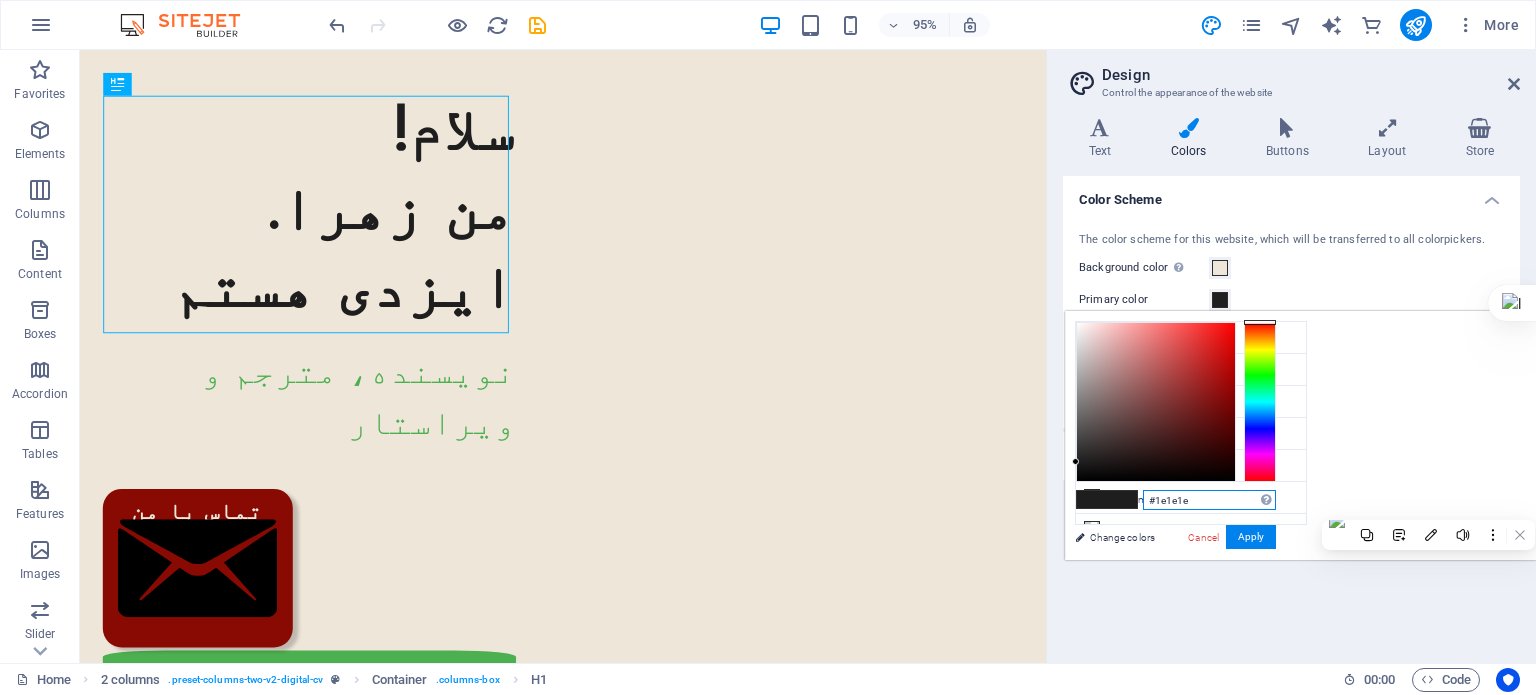 paste on "C3272D" 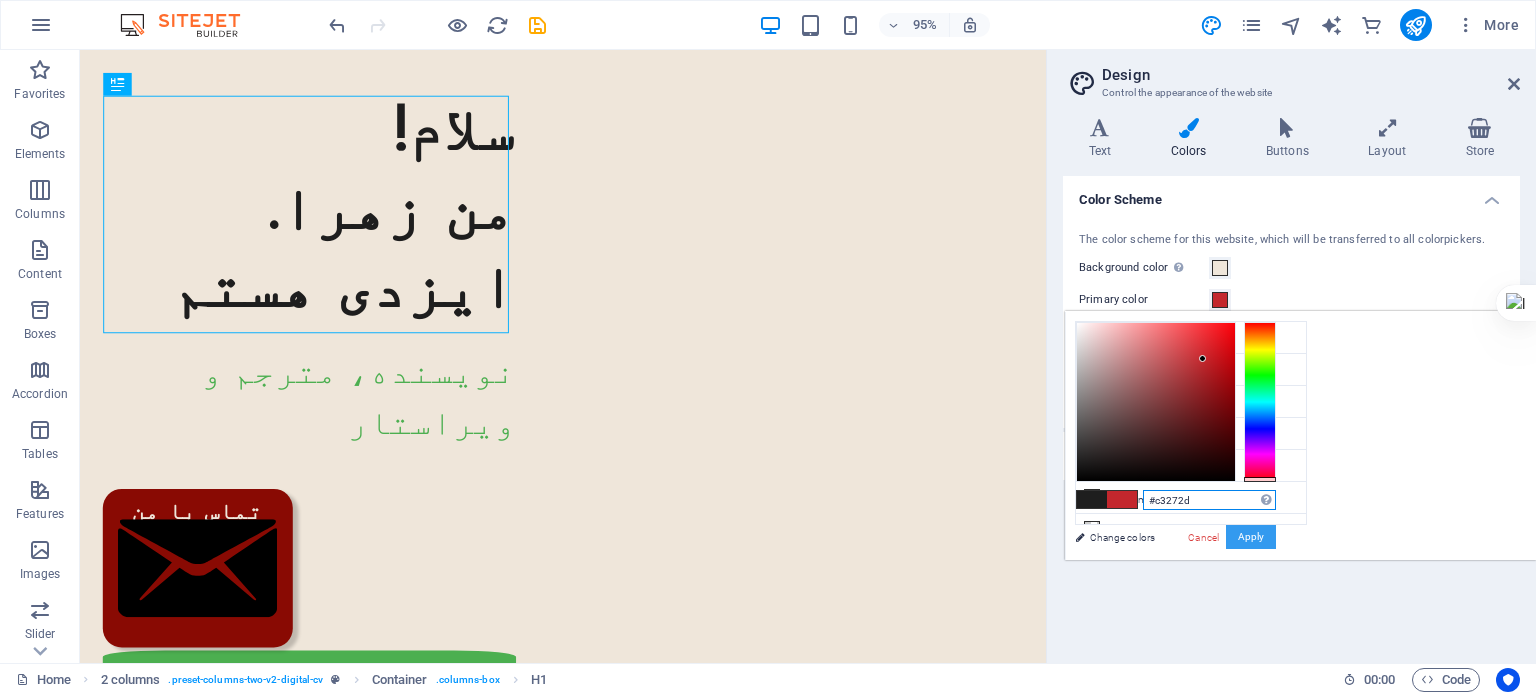 type on "#c3272d" 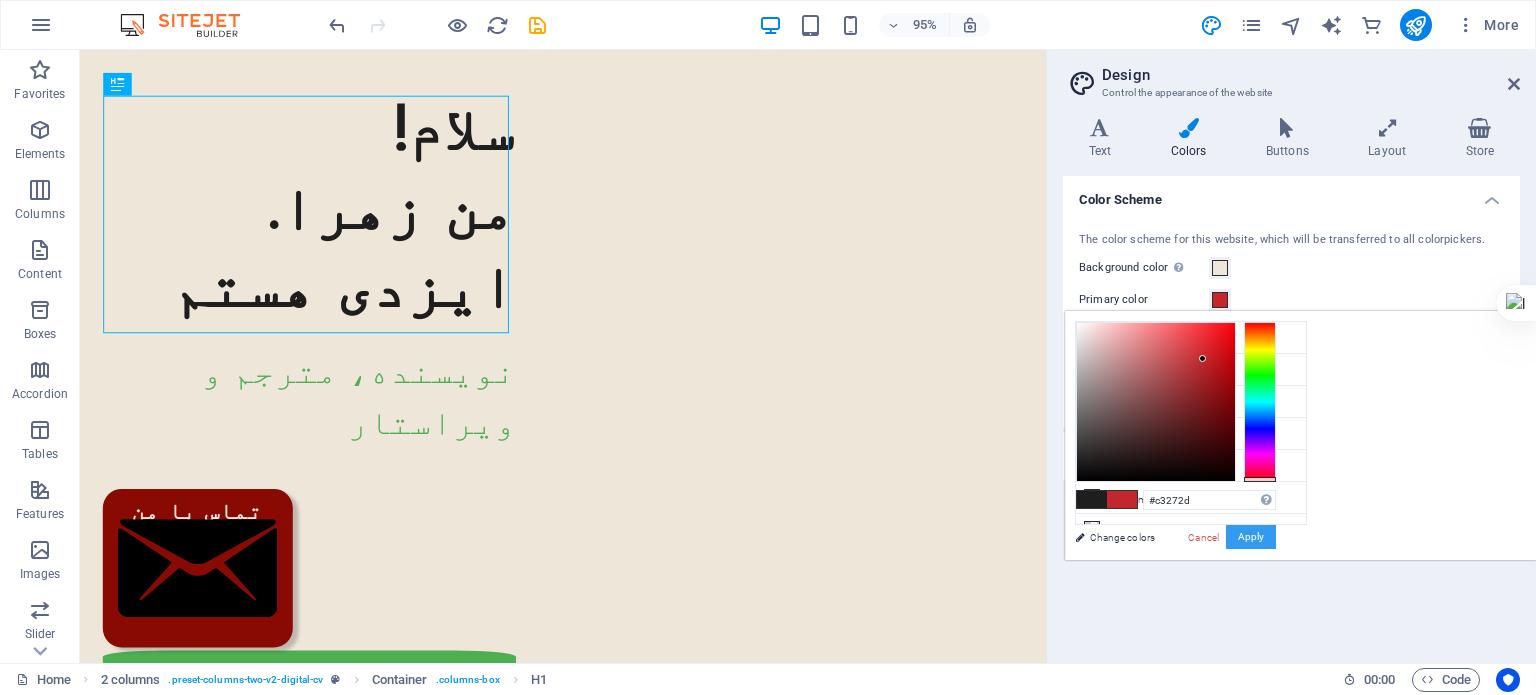 click on "Apply" at bounding box center (1251, 537) 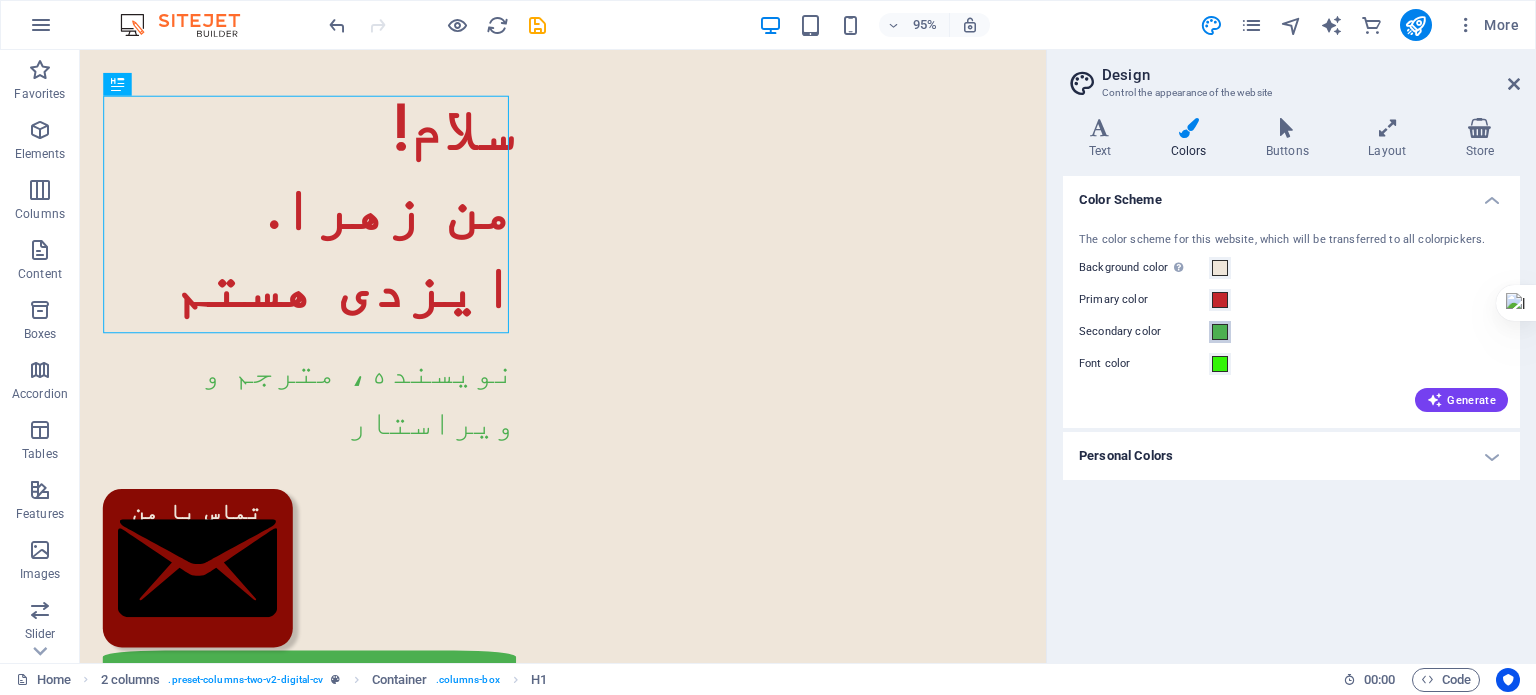 click at bounding box center [1220, 332] 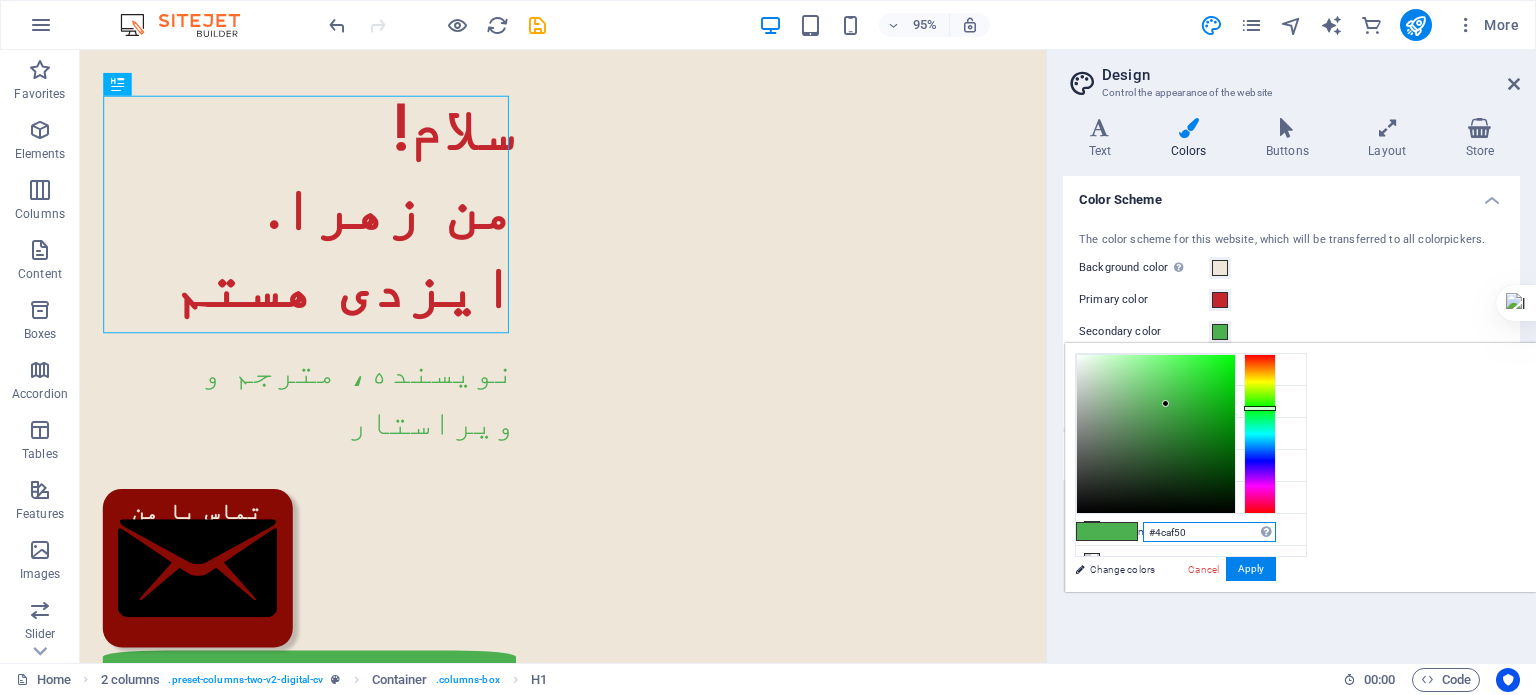 click on "#4caf50" at bounding box center [1209, 532] 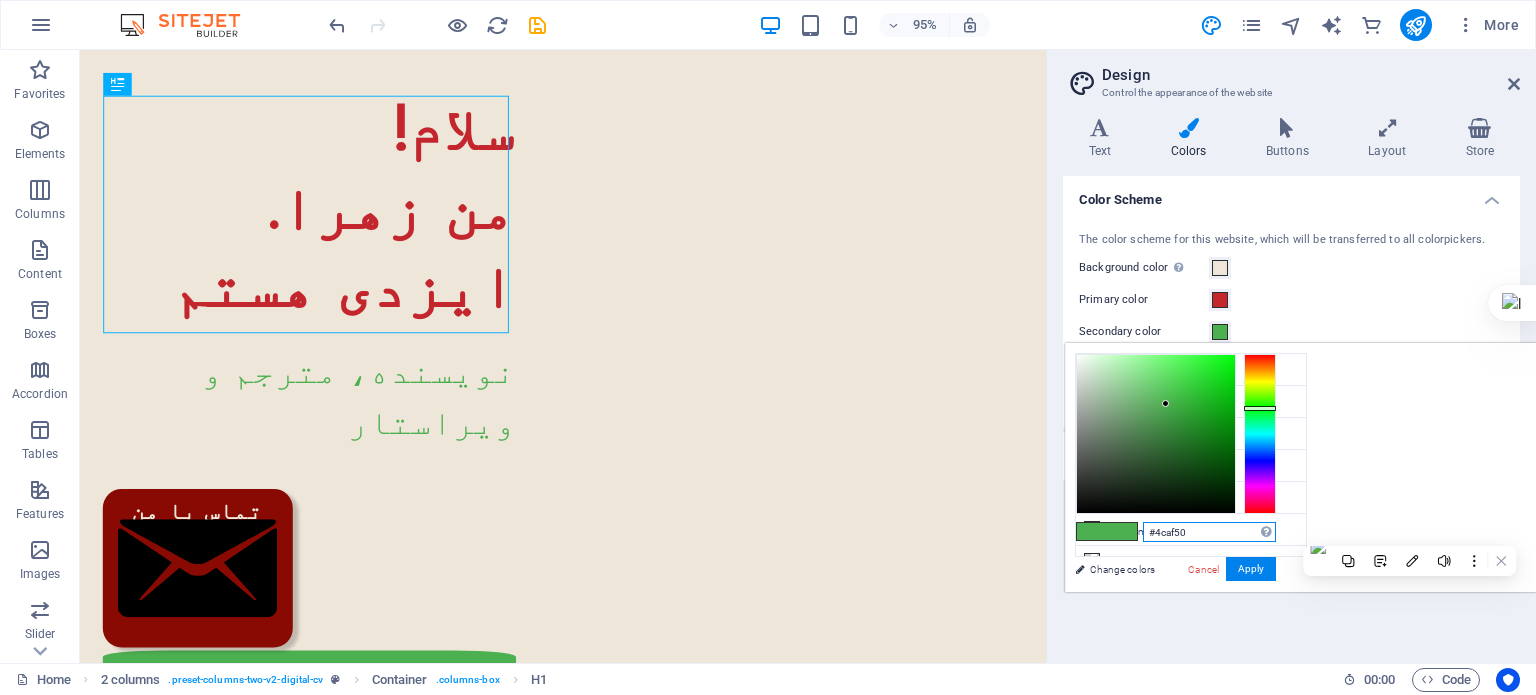 paste on "00A8A8" 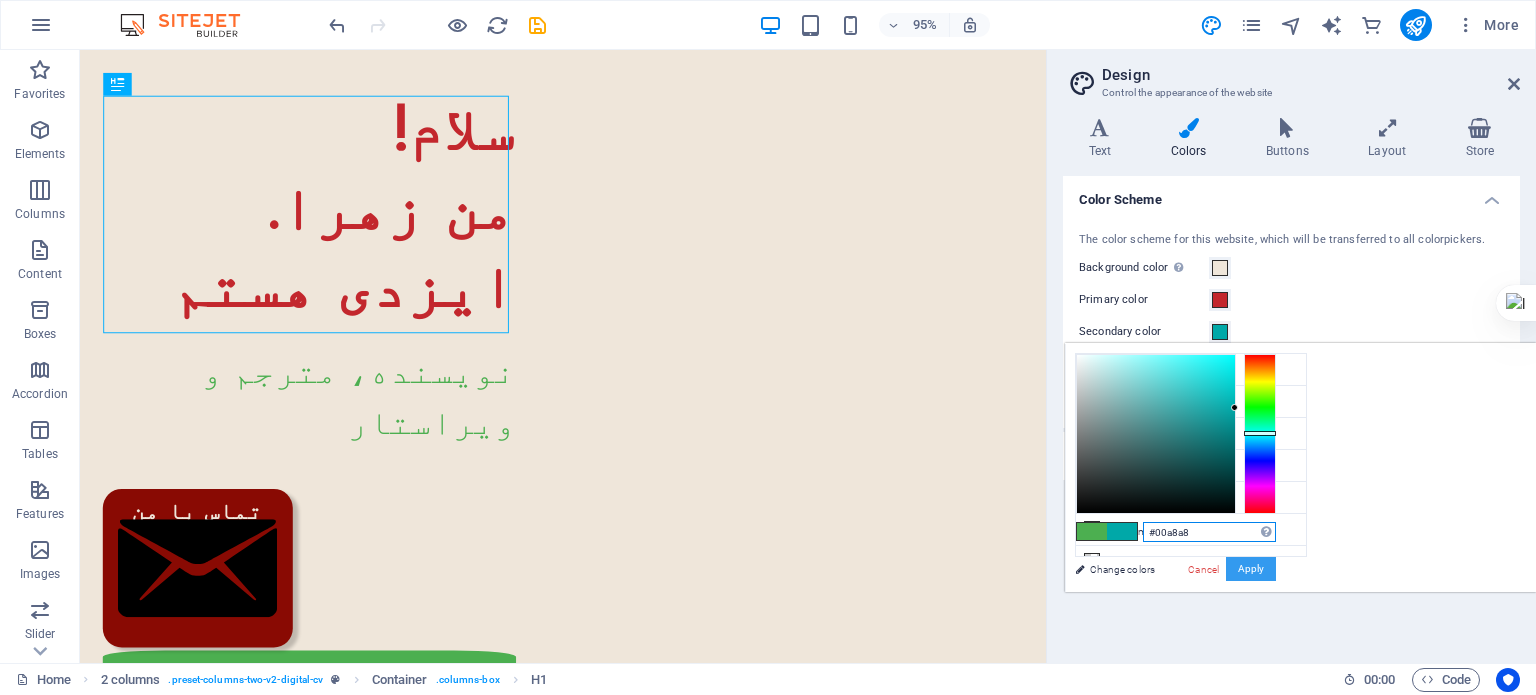 type on "#00a8a8" 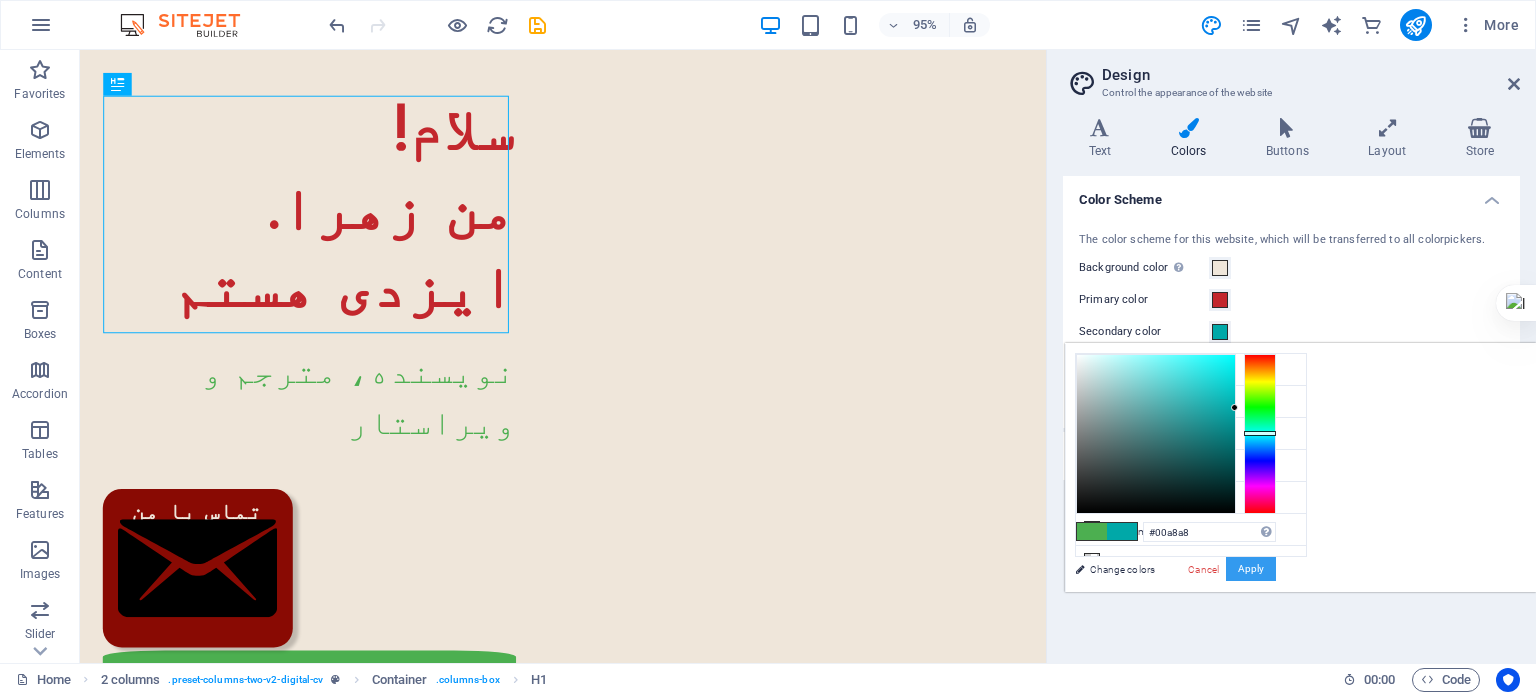 click on "Apply" at bounding box center [1251, 569] 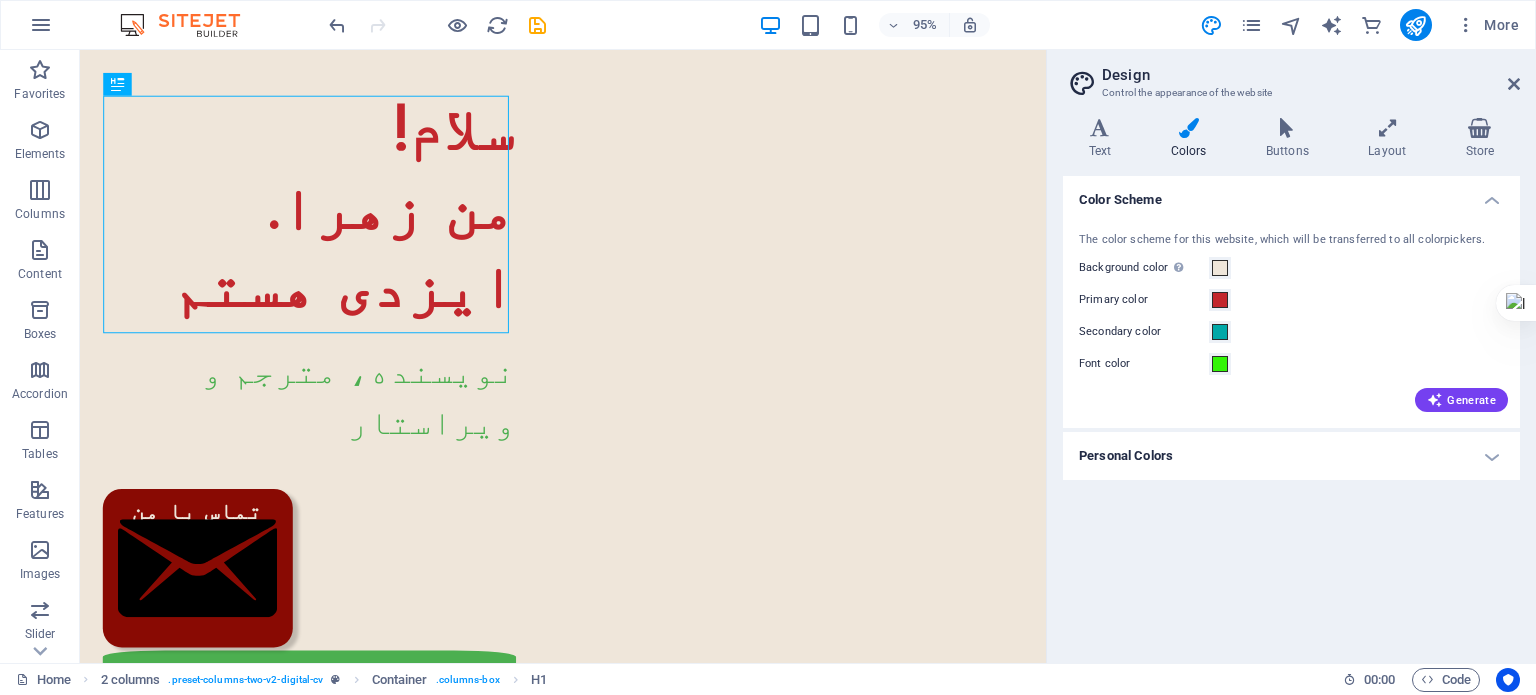 click on "Personal Colors" at bounding box center [1291, 456] 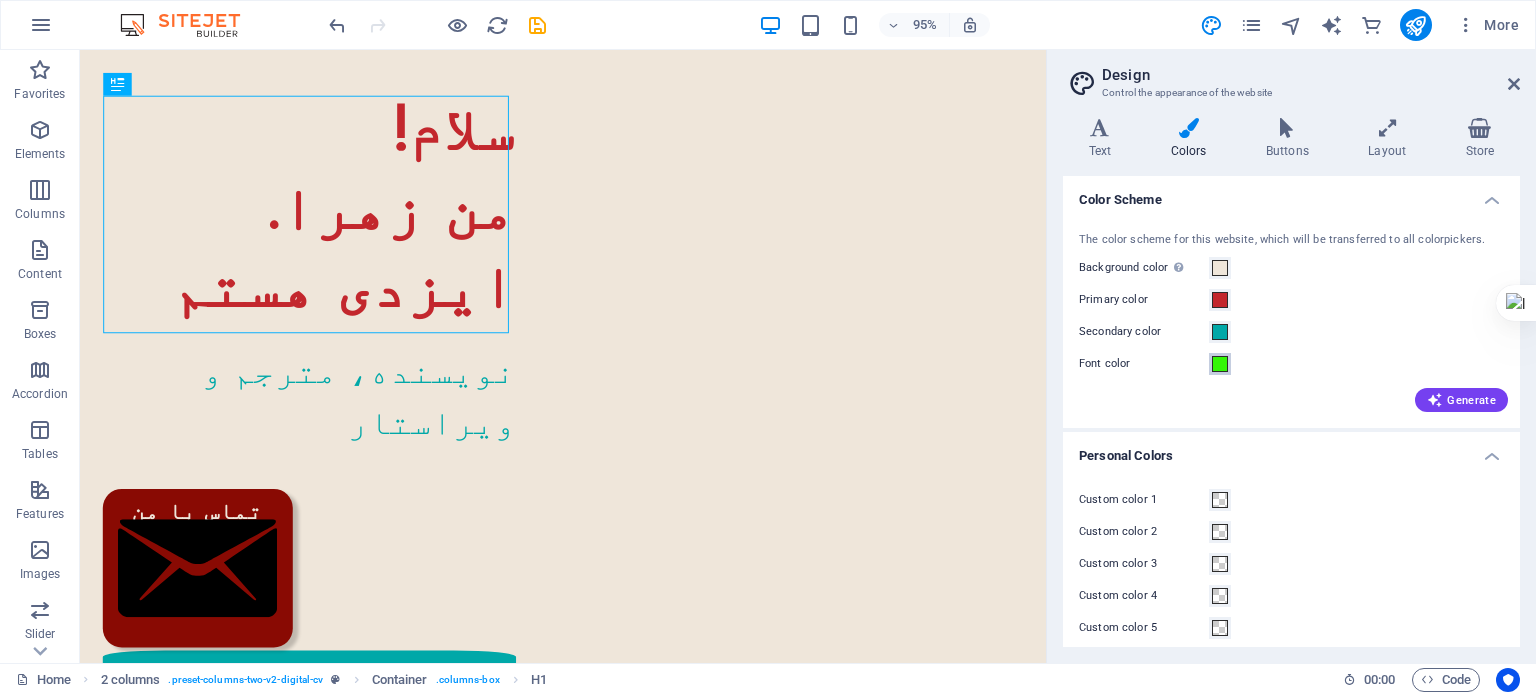 click on "Font color" at bounding box center [1220, 364] 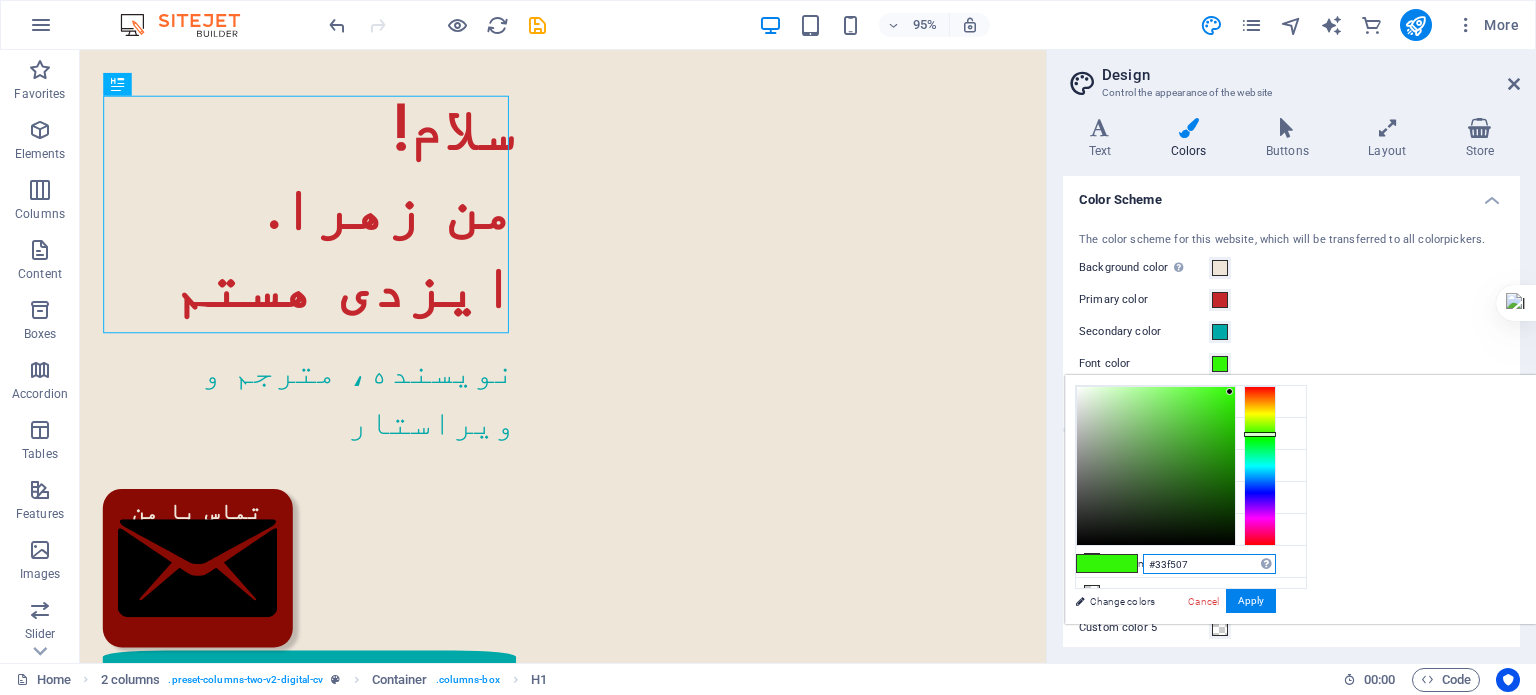 click on "#33f507" at bounding box center [1209, 564] 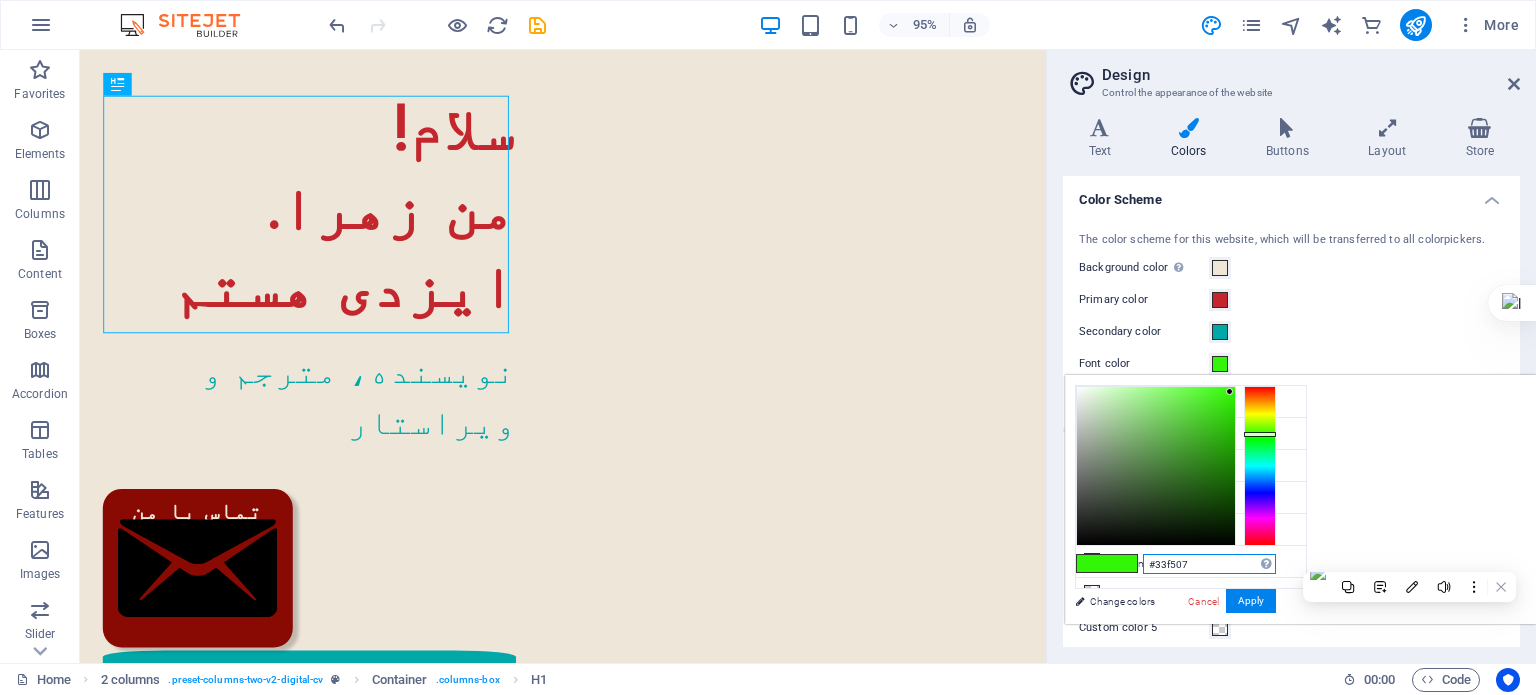 paste on "A04F1F" 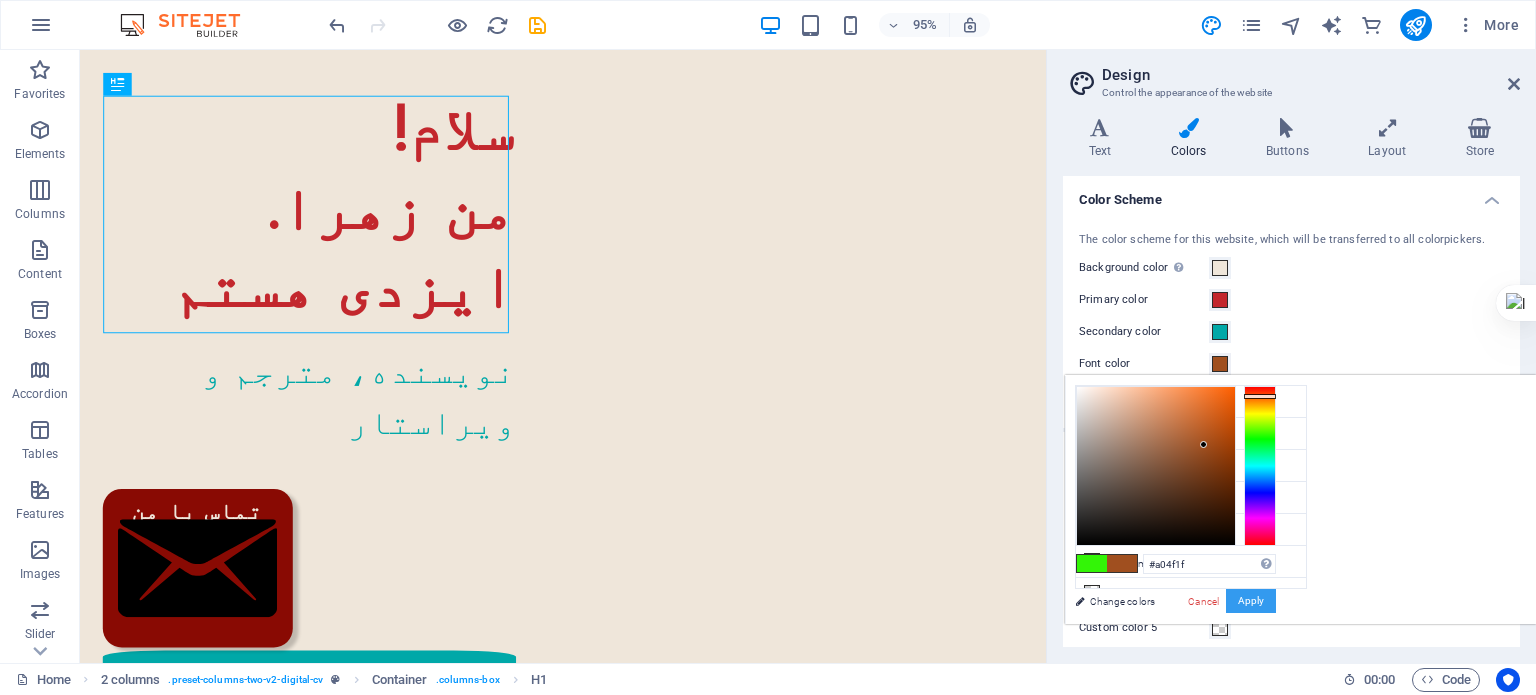 click on "Apply" at bounding box center [1251, 601] 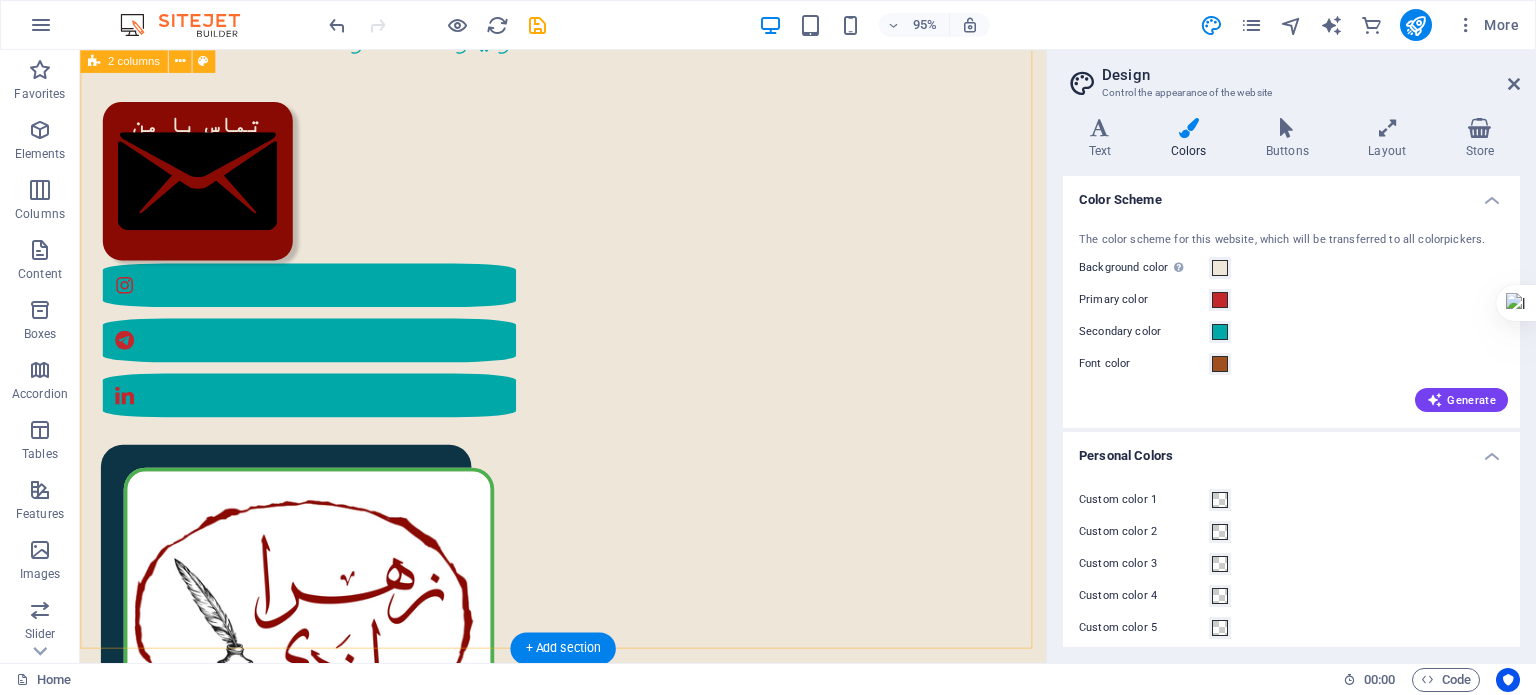 scroll, scrollTop: 418, scrollLeft: 0, axis: vertical 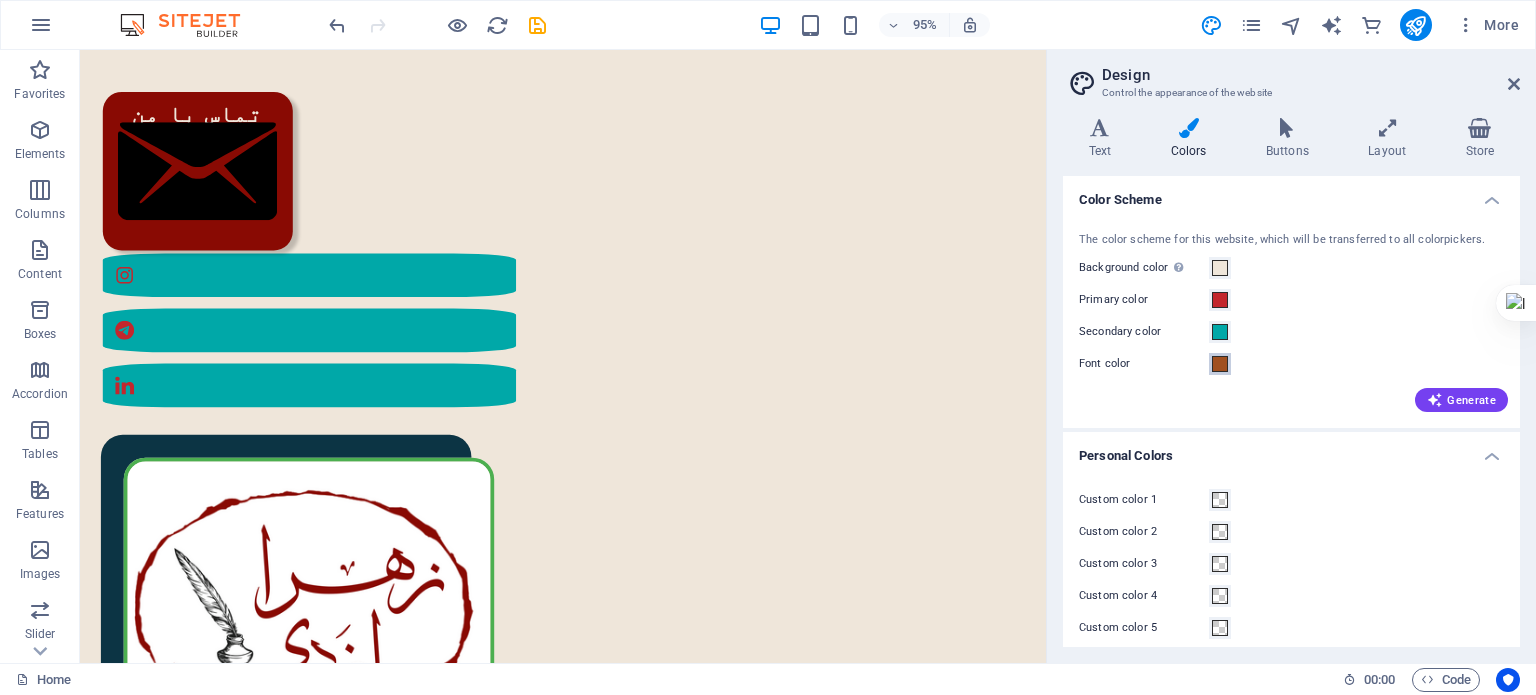 click at bounding box center (1220, 364) 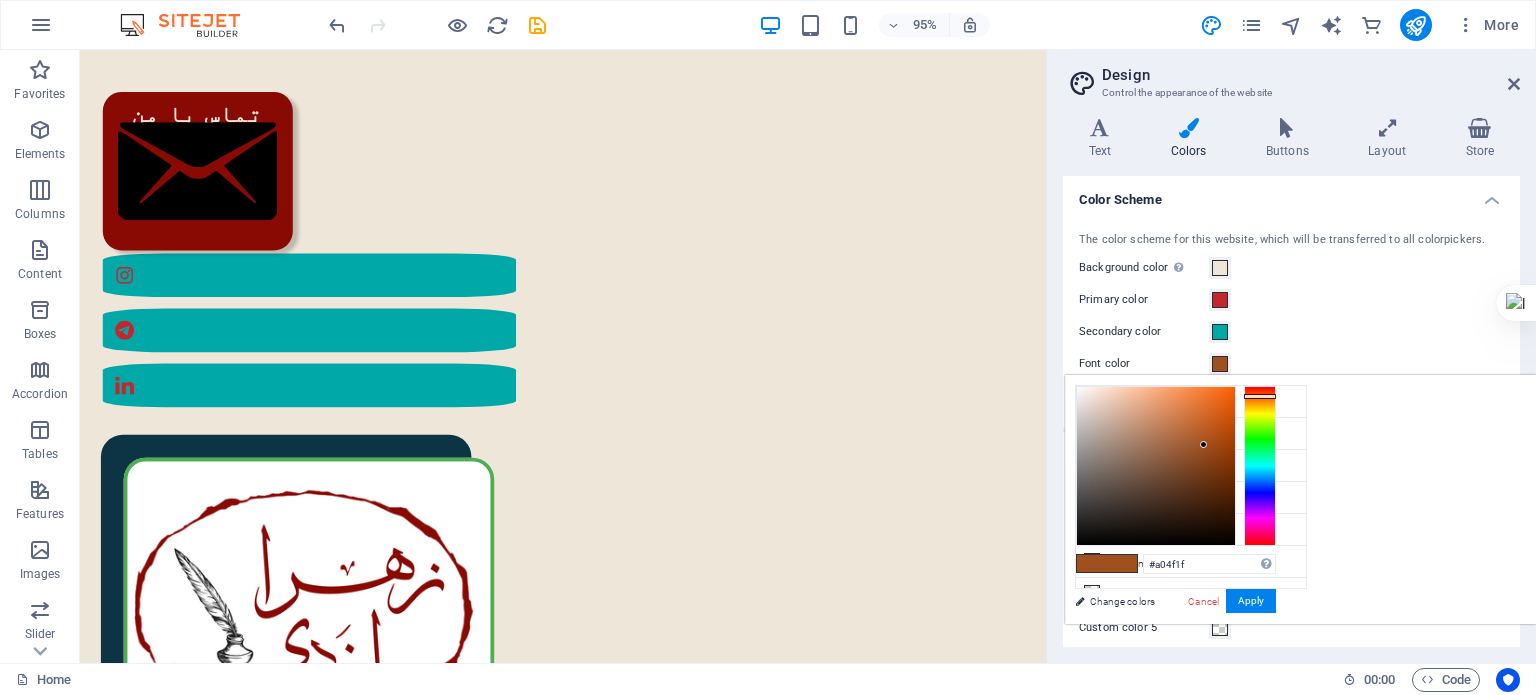 type on "#7a3c17" 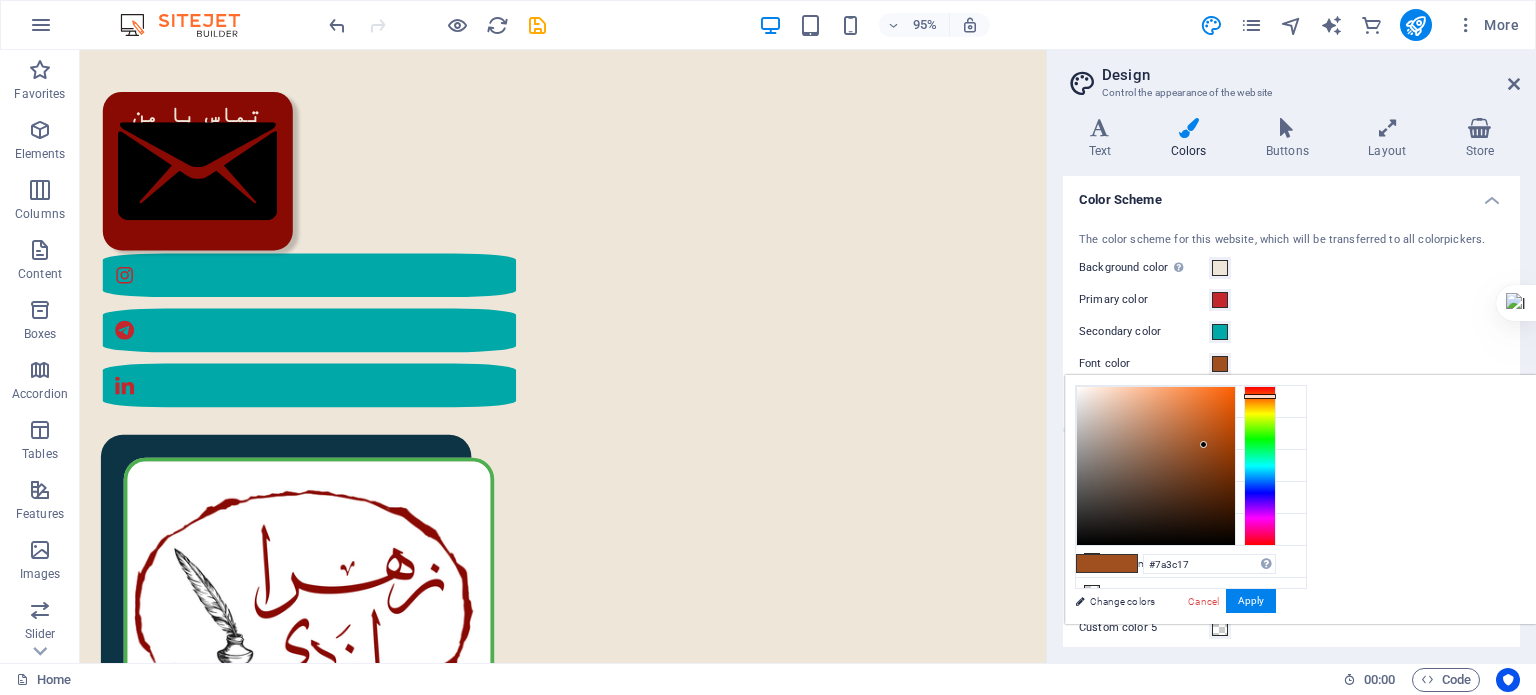 click at bounding box center [1156, 466] 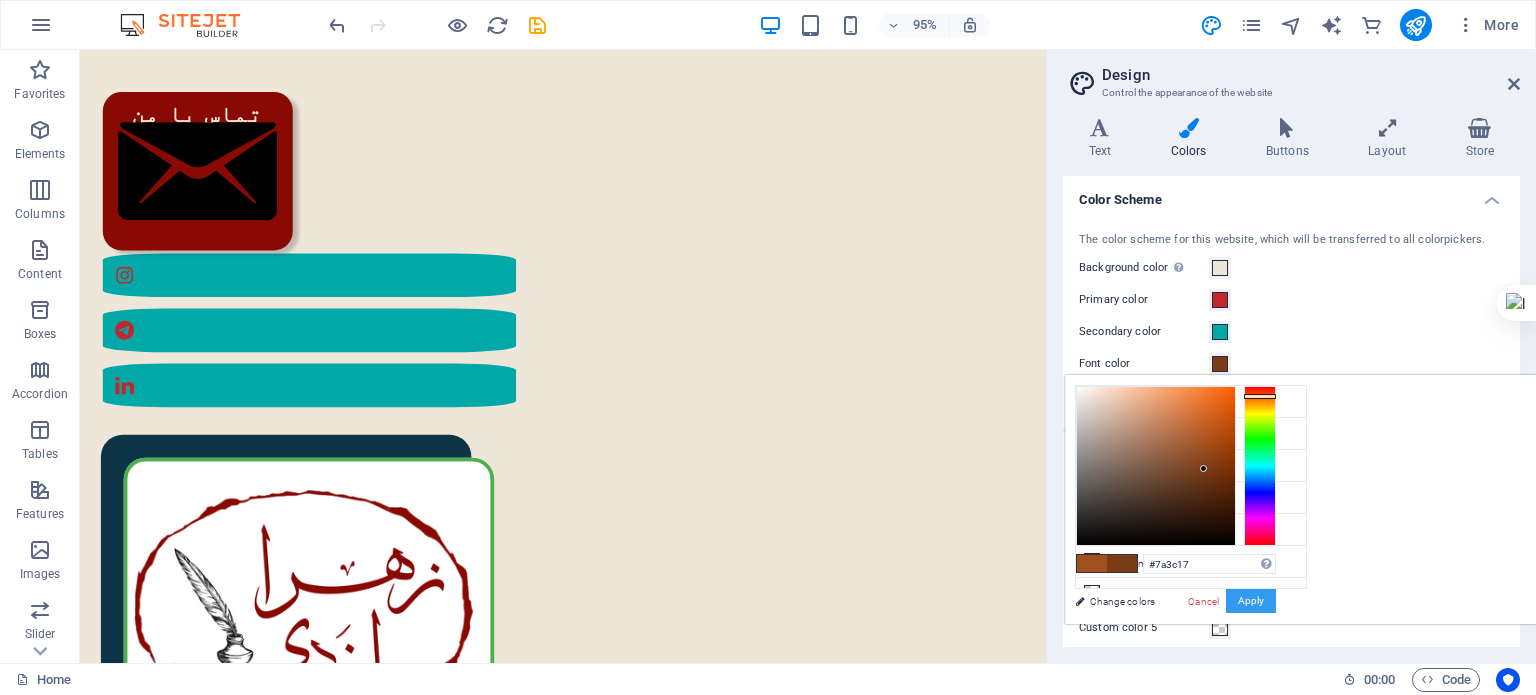 click on "Apply" at bounding box center (1251, 601) 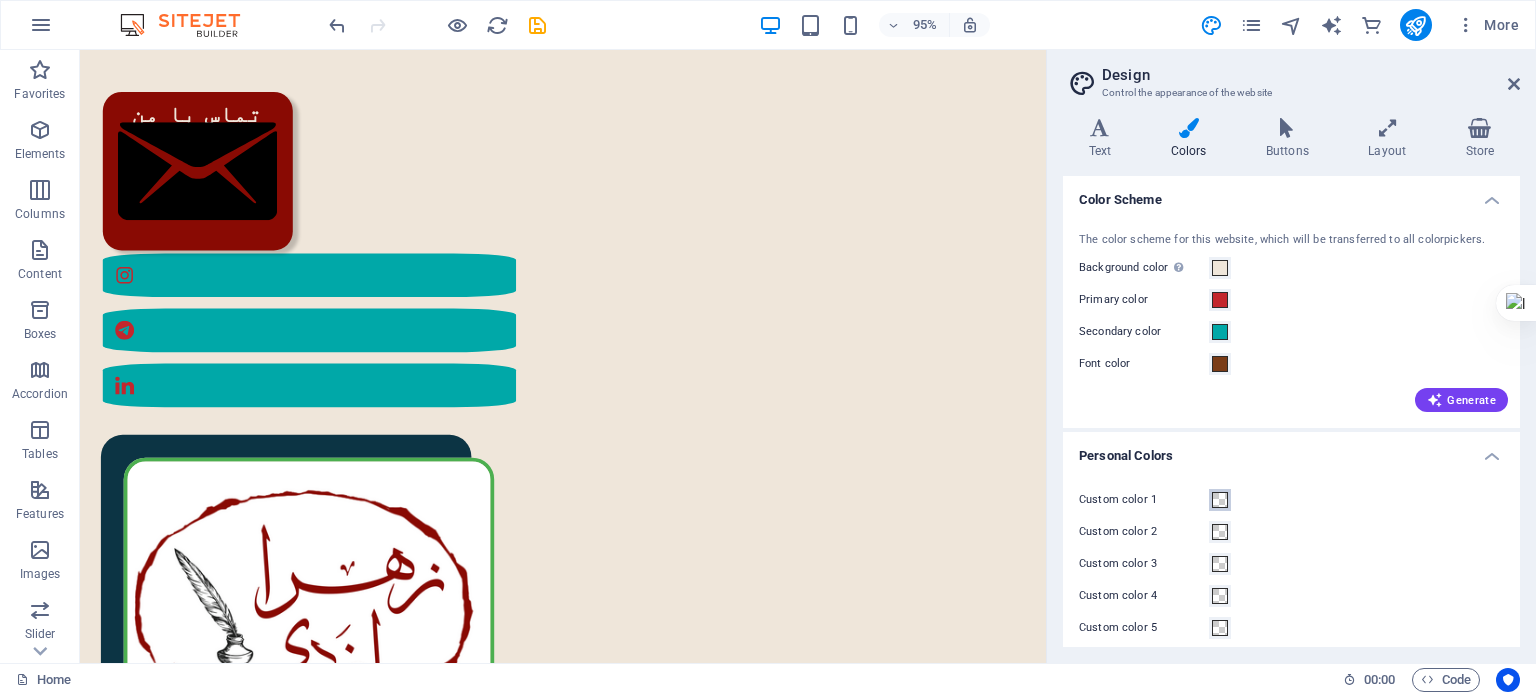 click at bounding box center [1220, 500] 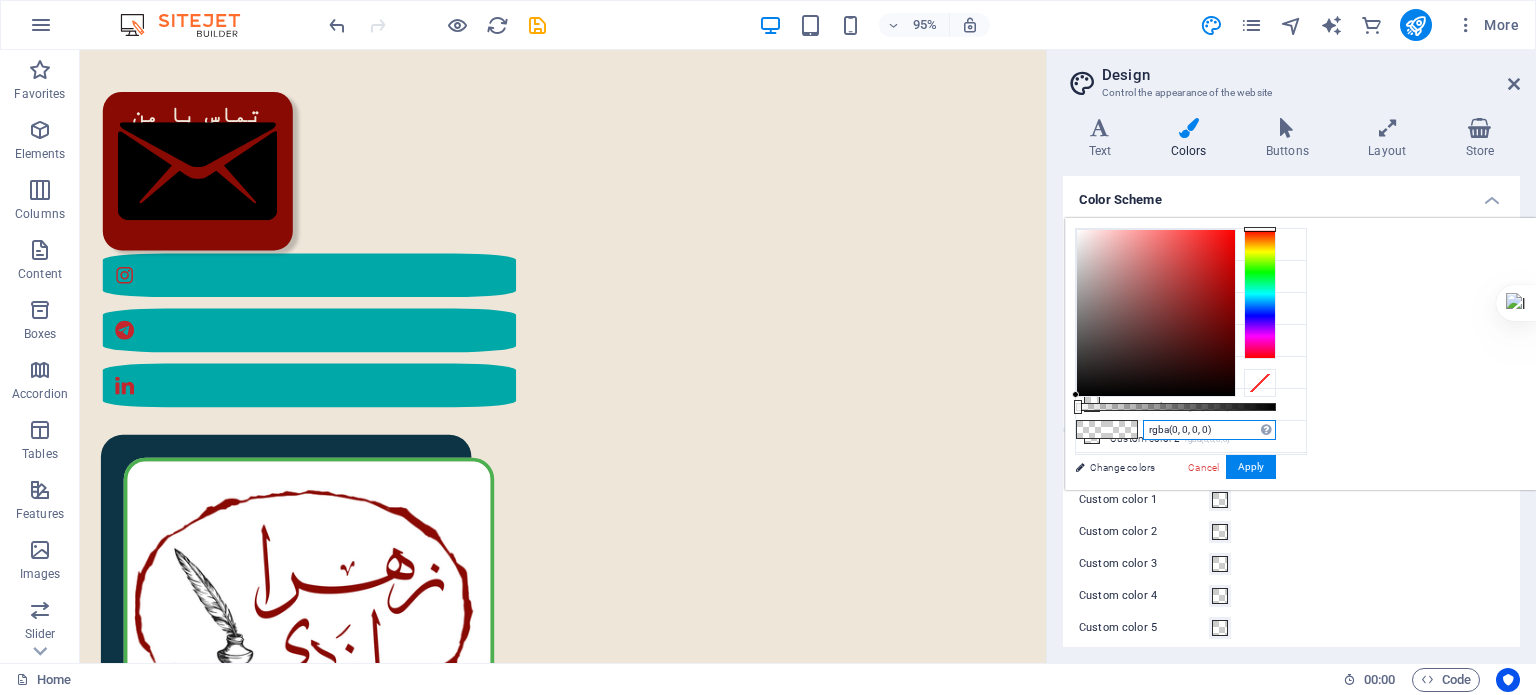 click on "rgba(0, 0, 0, 0)" at bounding box center (1209, 430) 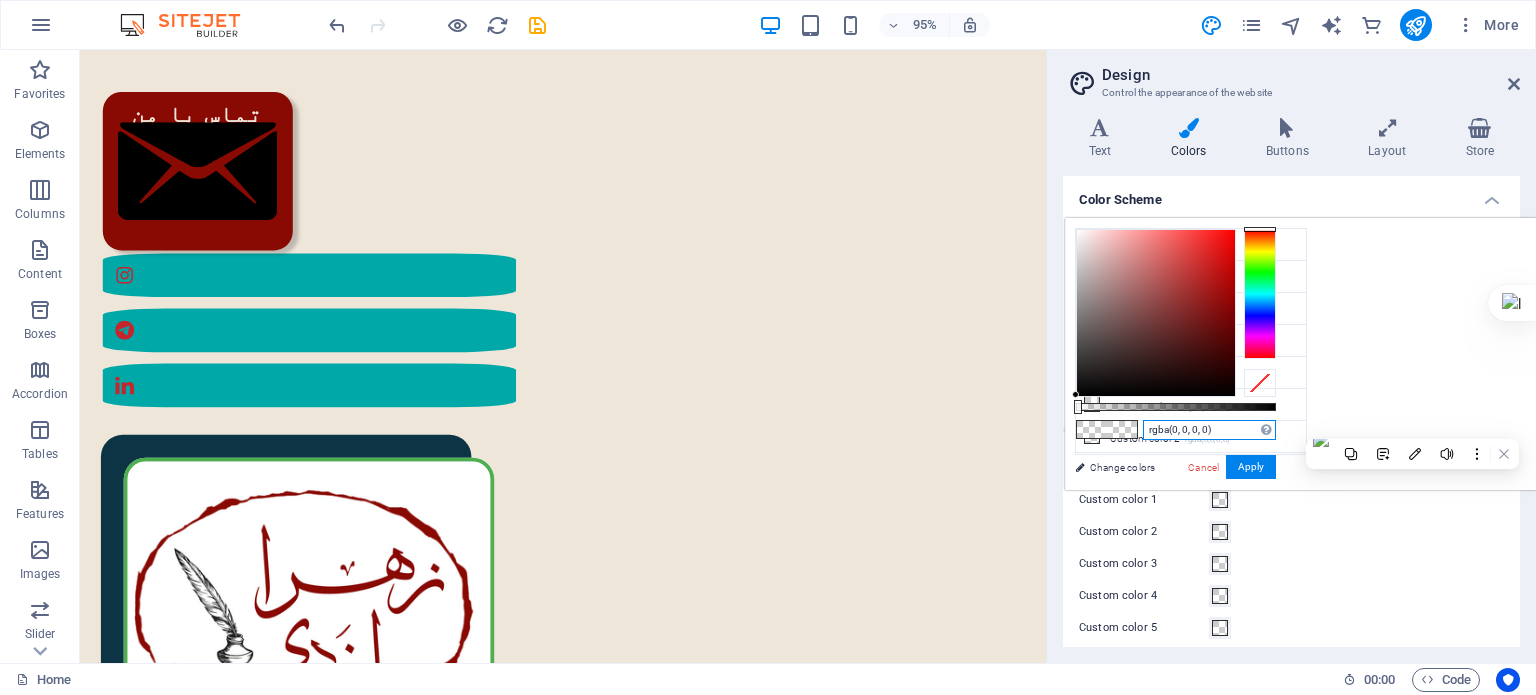 paste on "F6B83F" 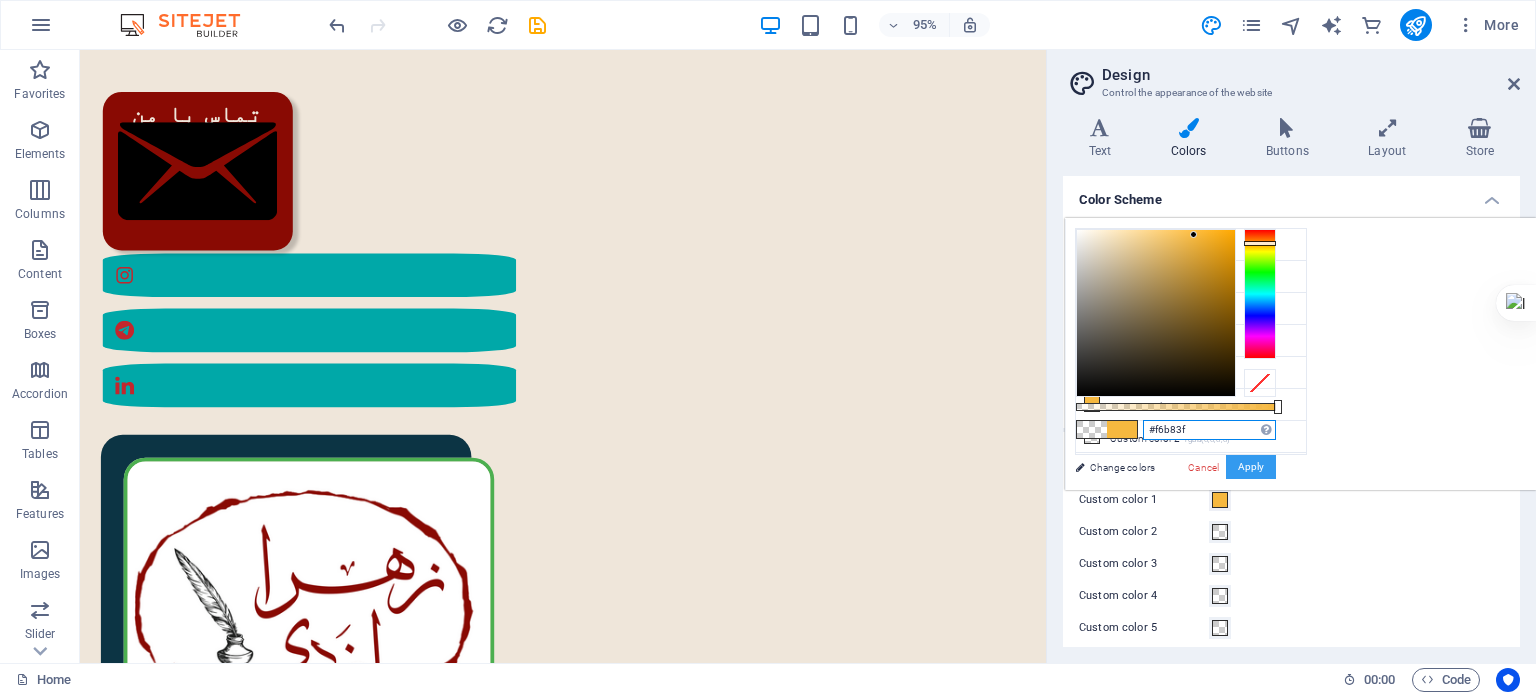 type on "#f6b83f" 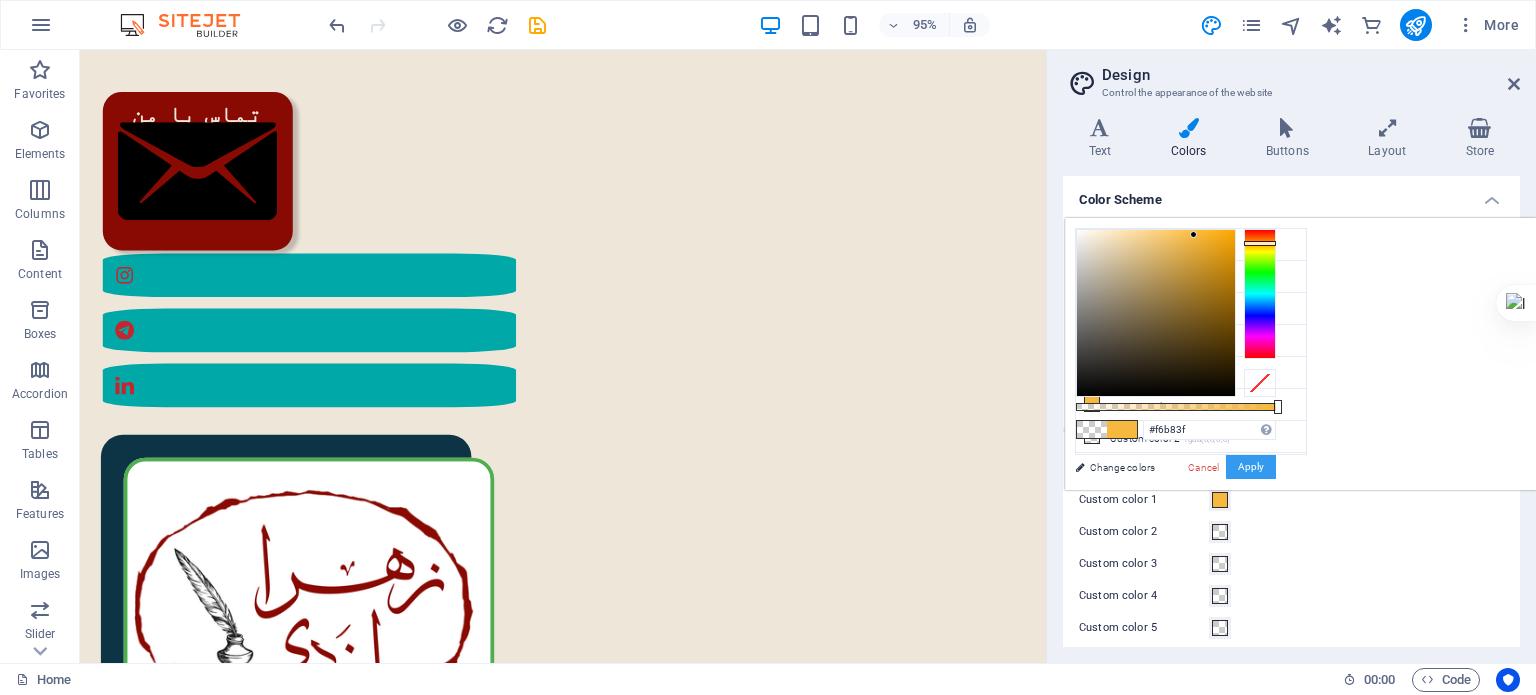 click on "Apply" at bounding box center [1251, 467] 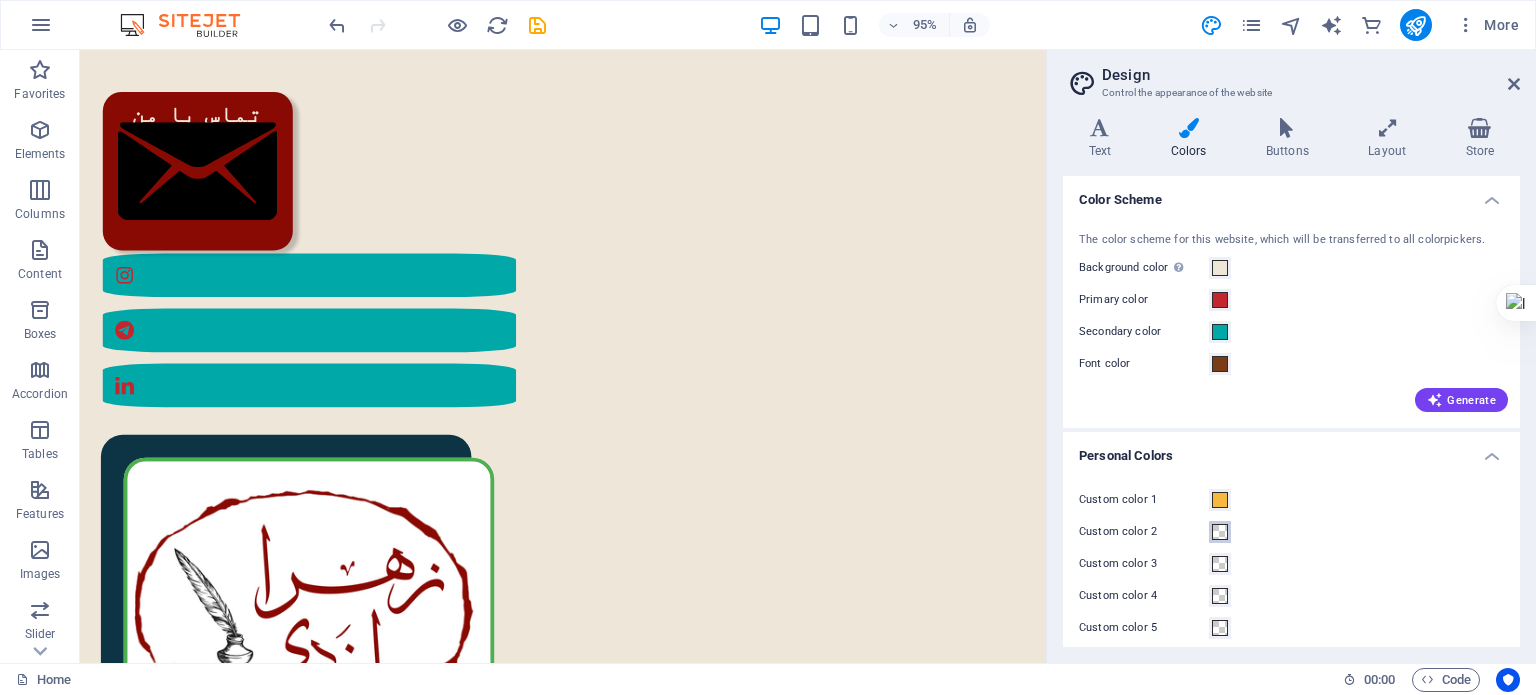 click at bounding box center [1220, 532] 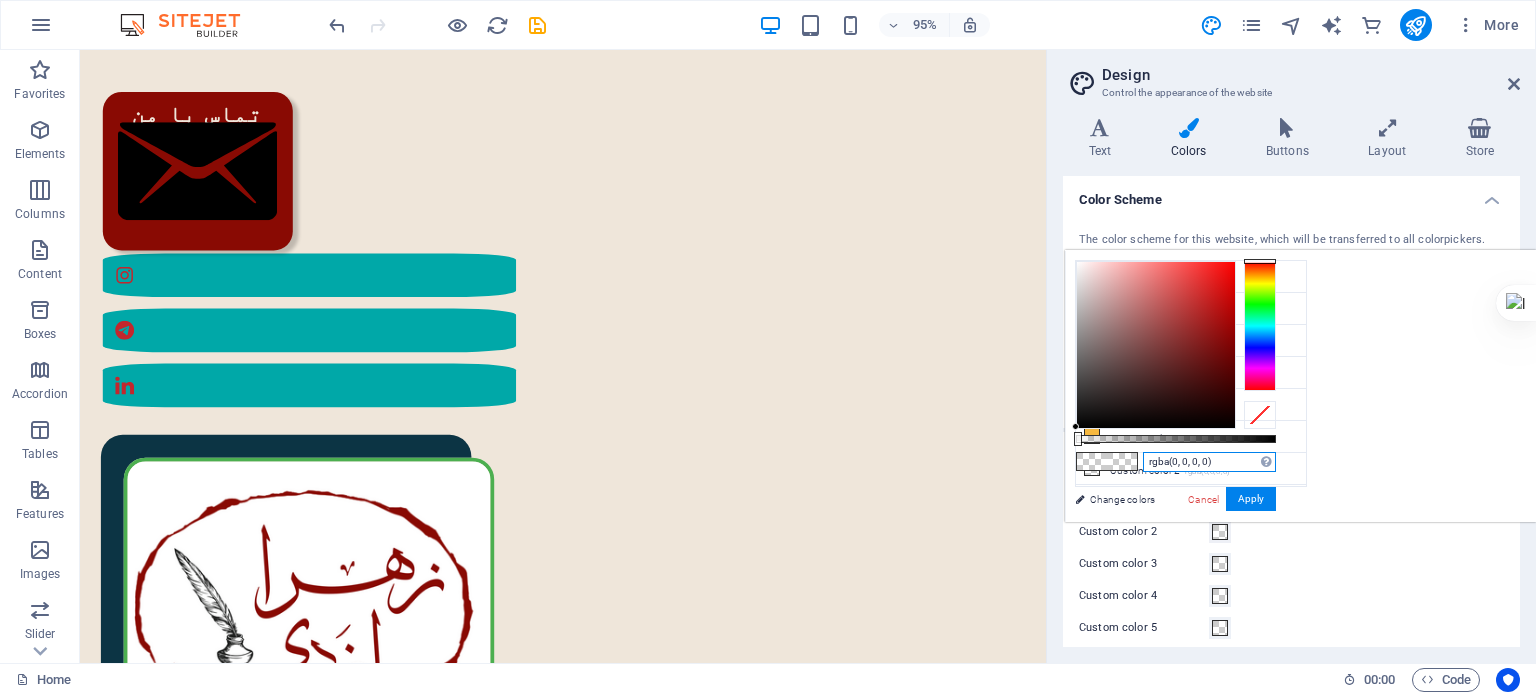 click on "rgba(0, 0, 0, 0)" at bounding box center [1209, 462] 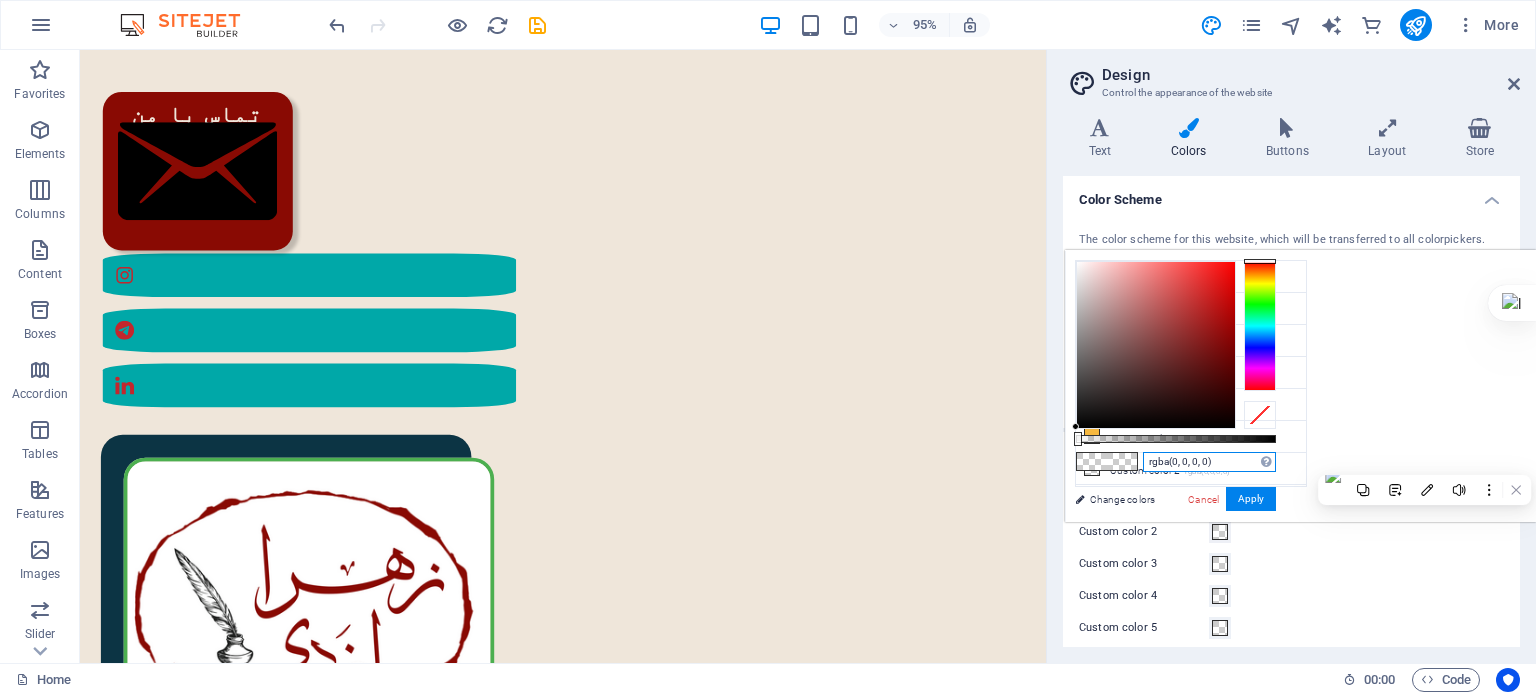 paste on "F29F05" 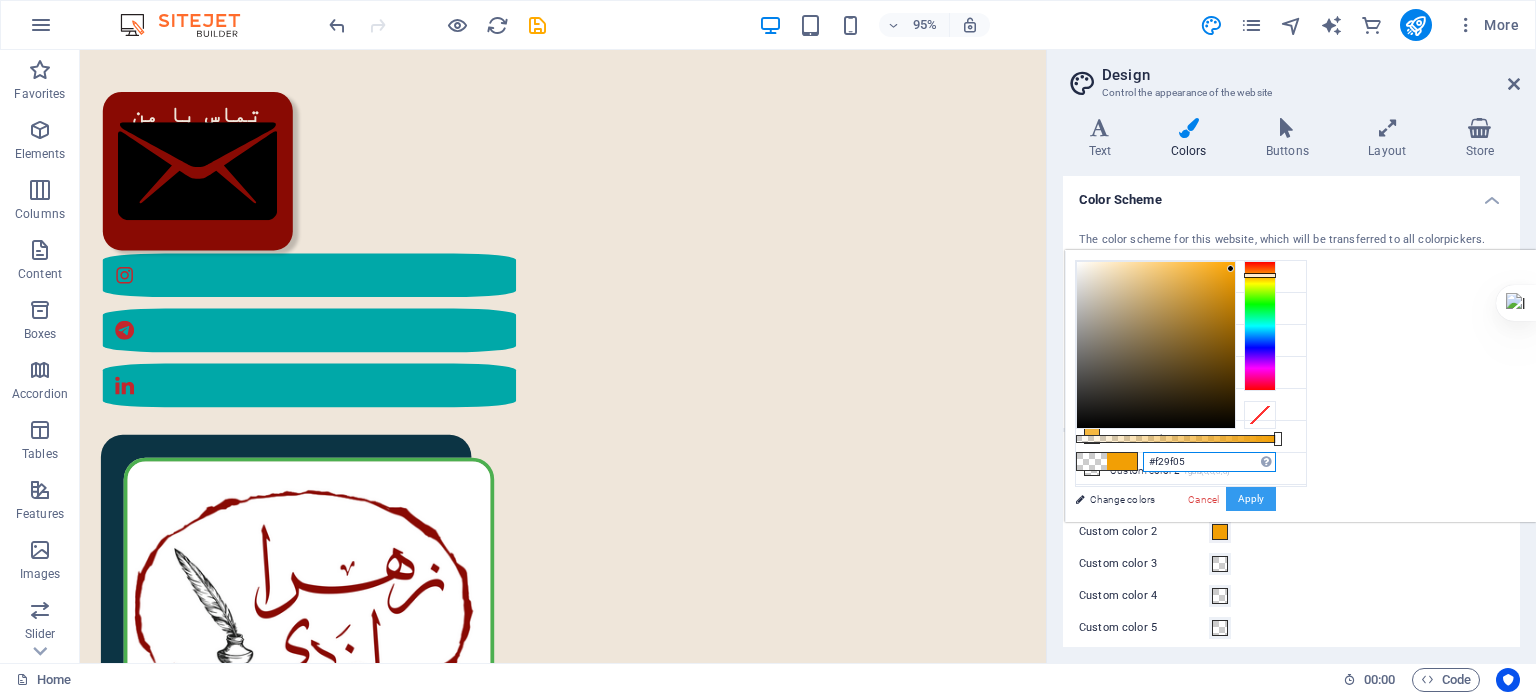 type on "#f29f05" 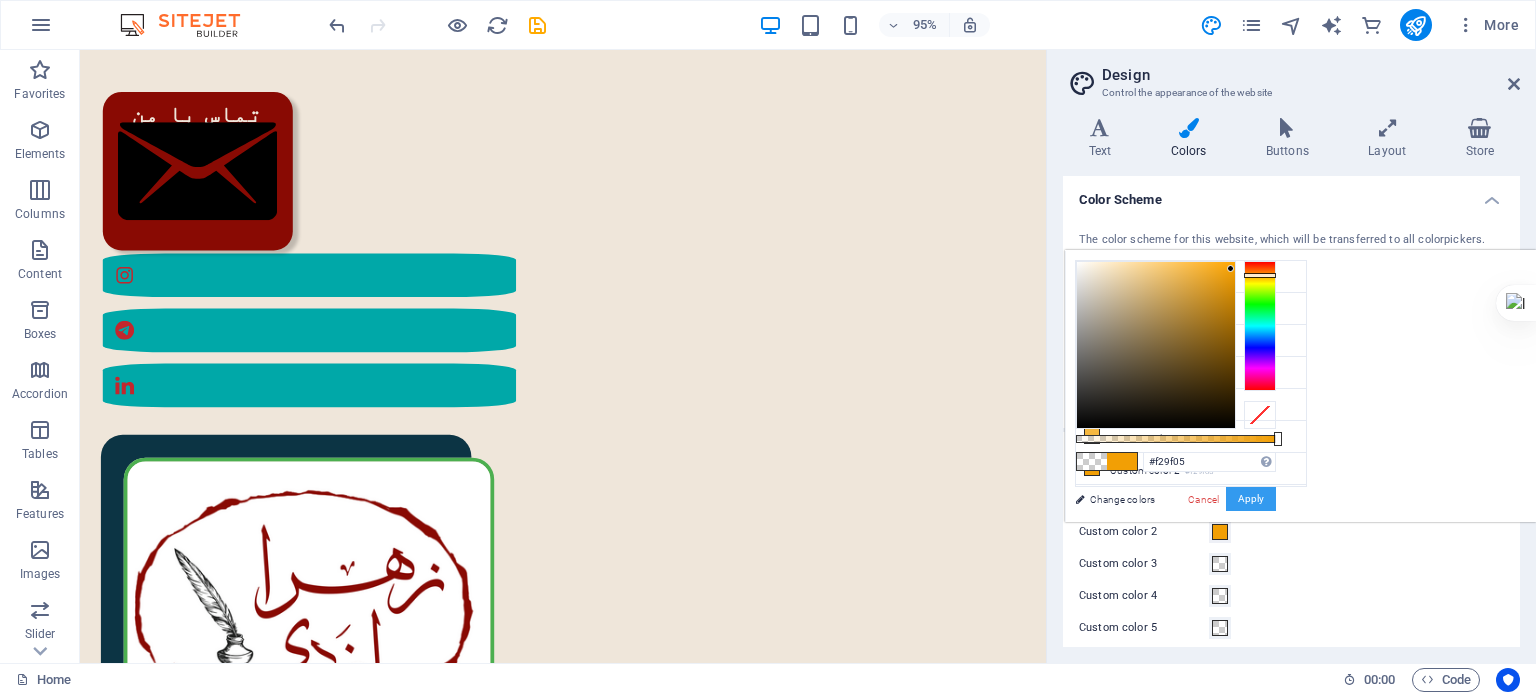 click on "Apply" at bounding box center [1251, 499] 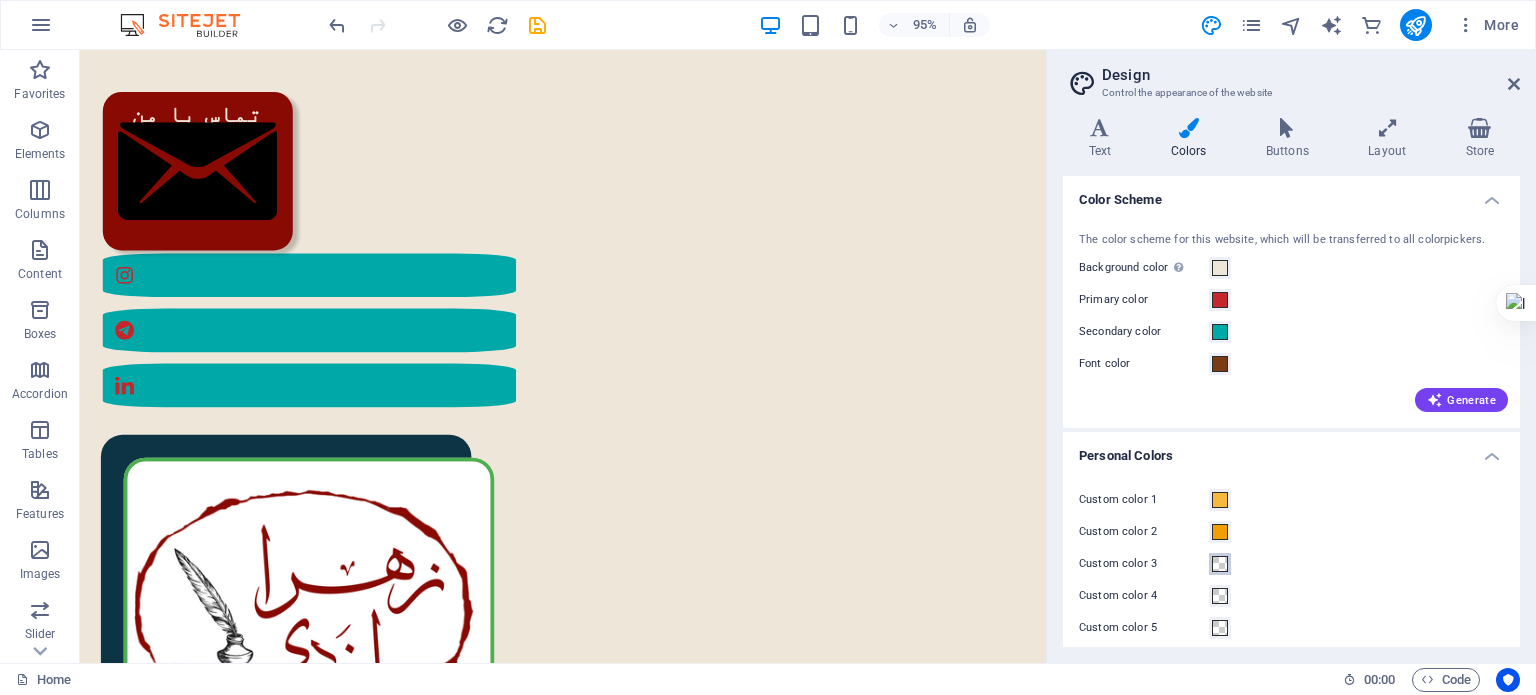 click on "Custom color 3" at bounding box center [1220, 564] 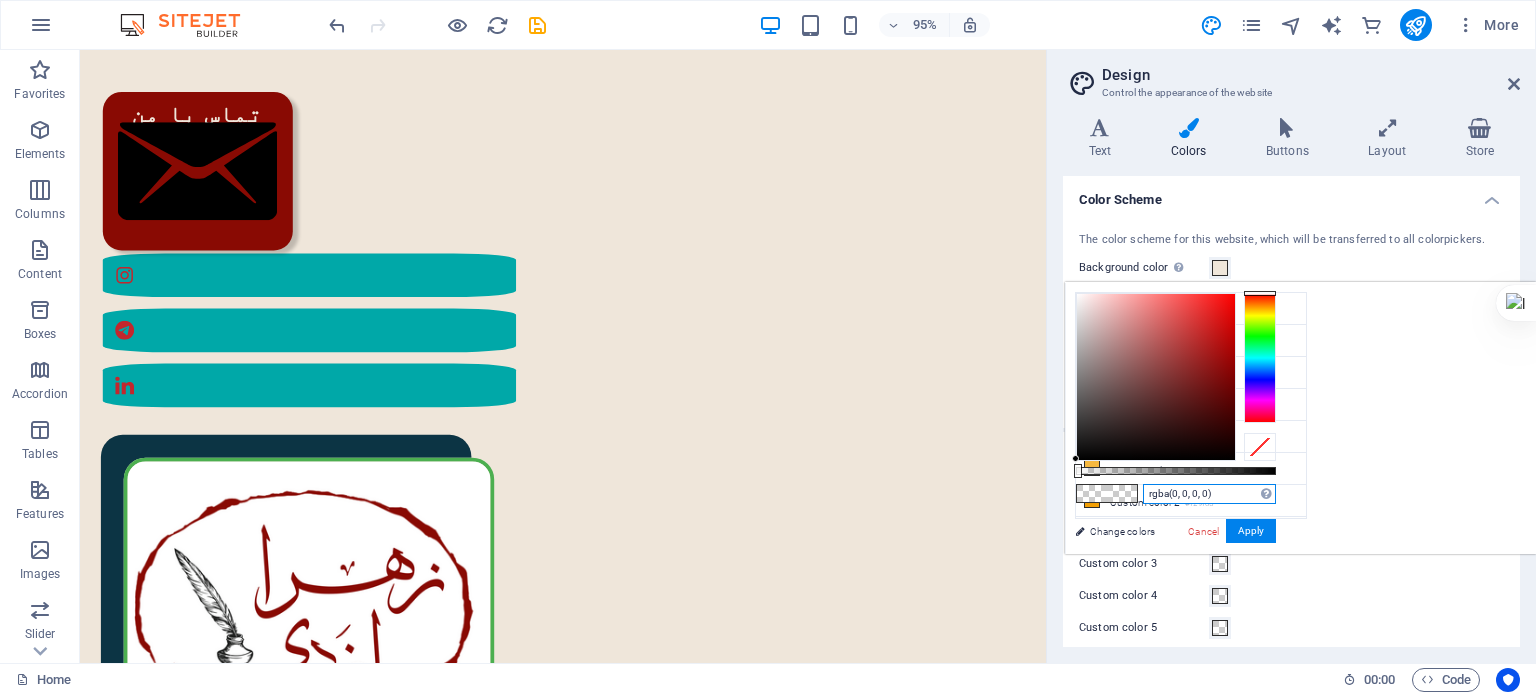 click on "rgba(0, 0, 0, 0)" at bounding box center [1209, 494] 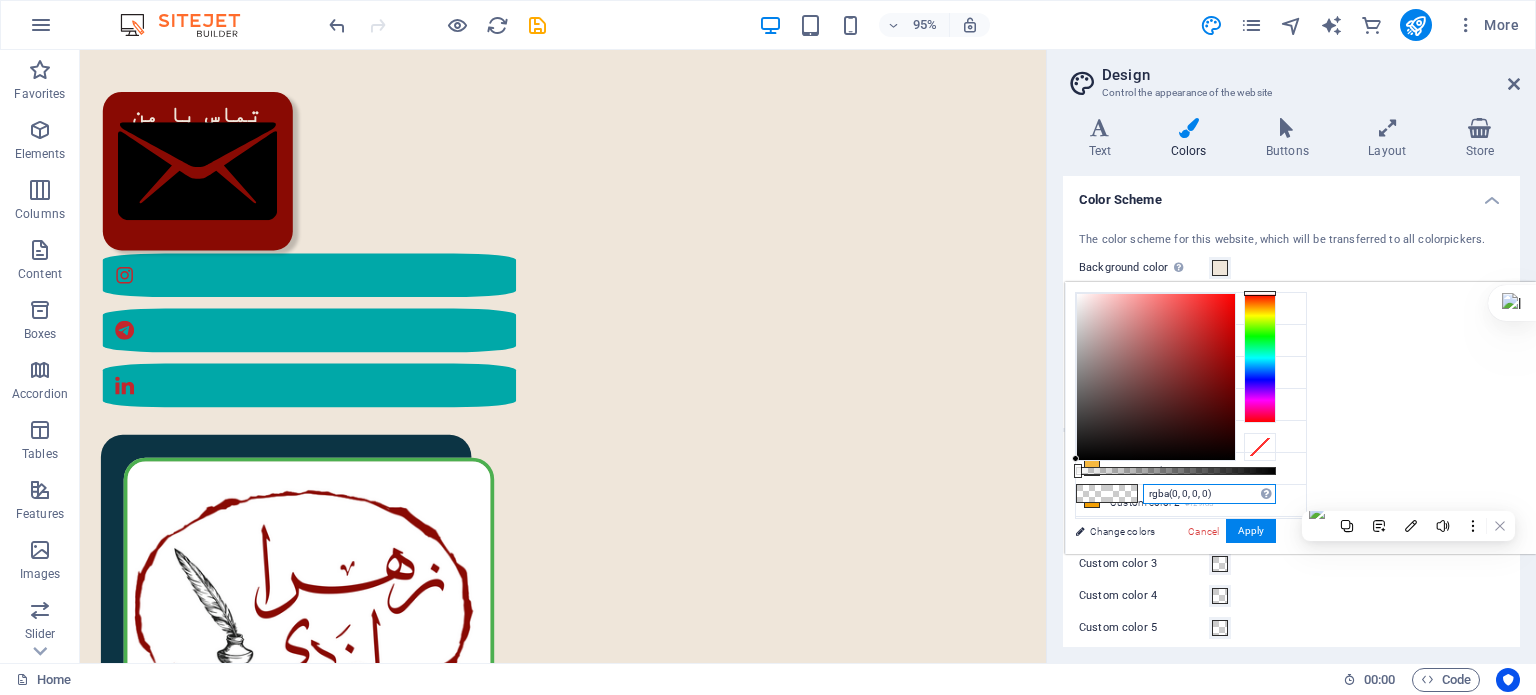 paste on "00C4C4" 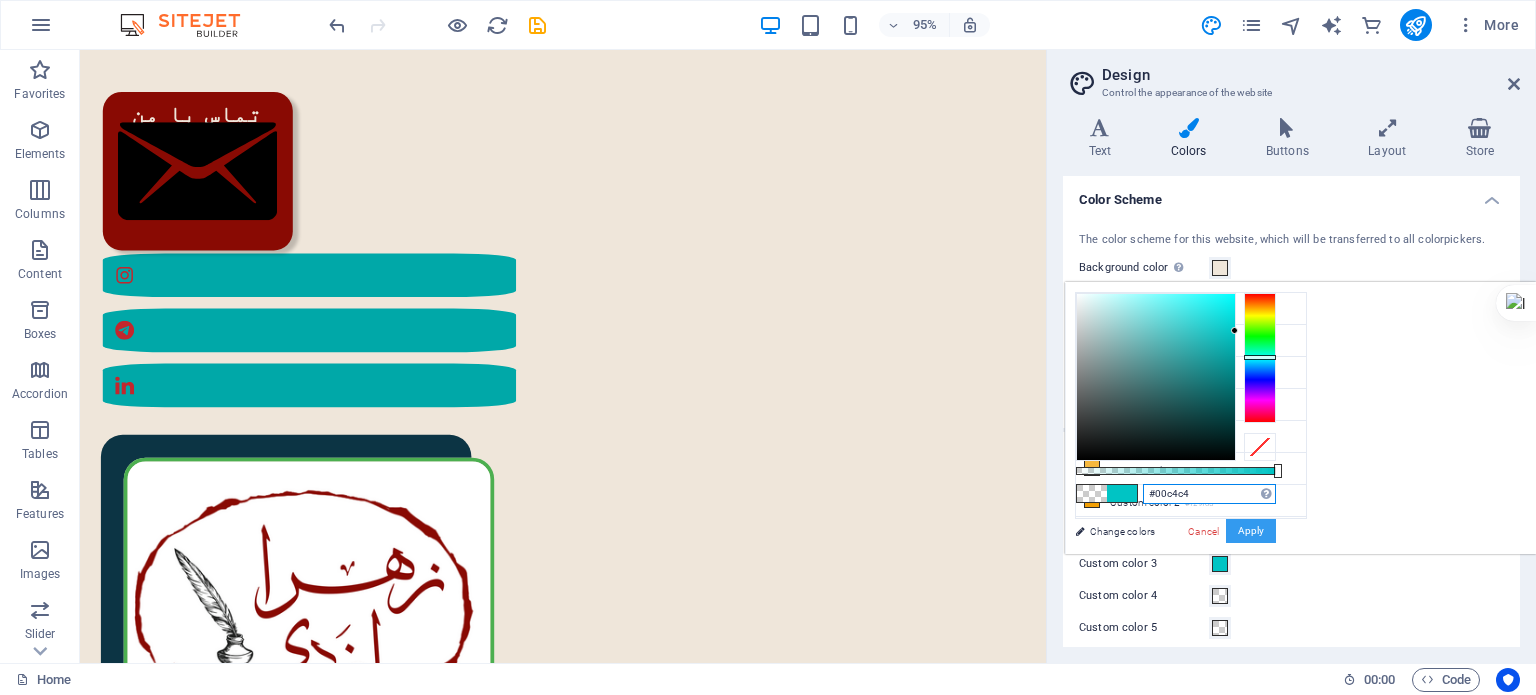 type on "#00c4c4" 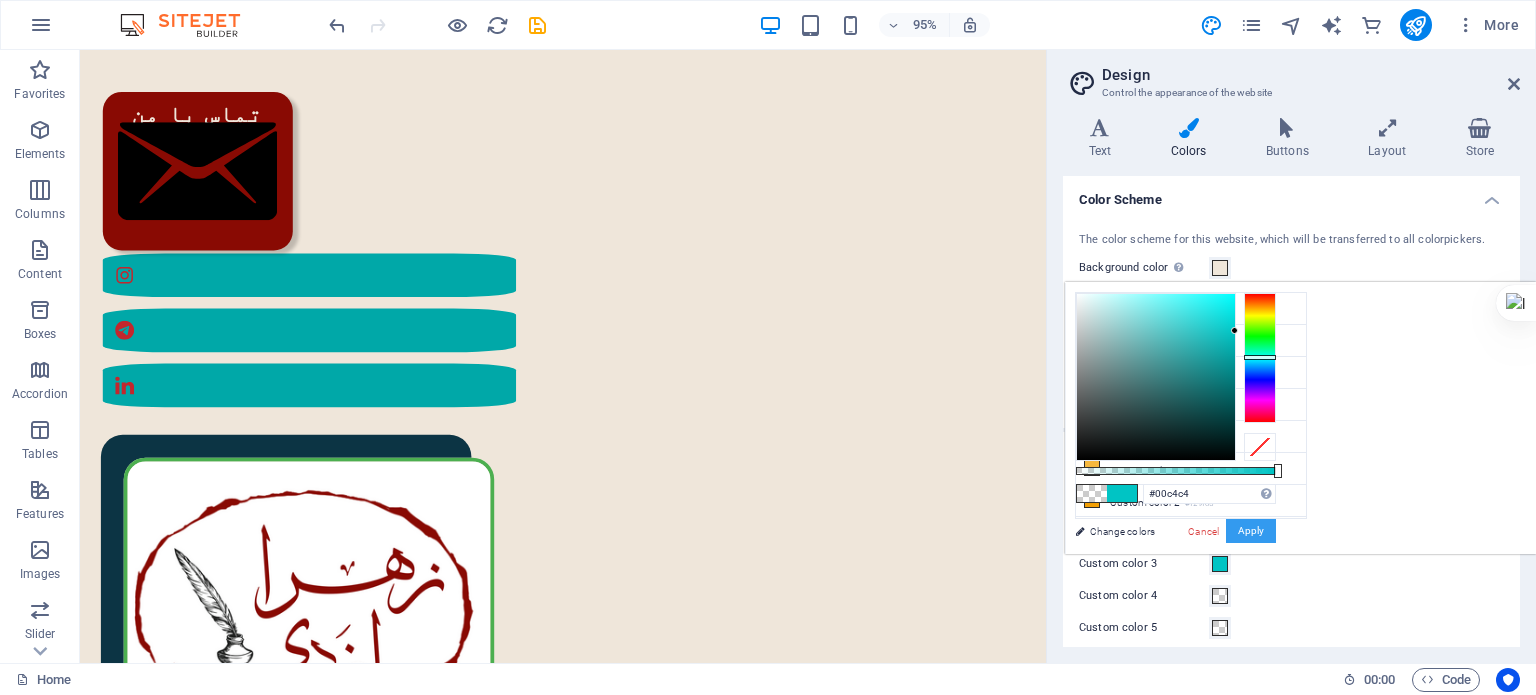 click on "Apply" at bounding box center [1251, 531] 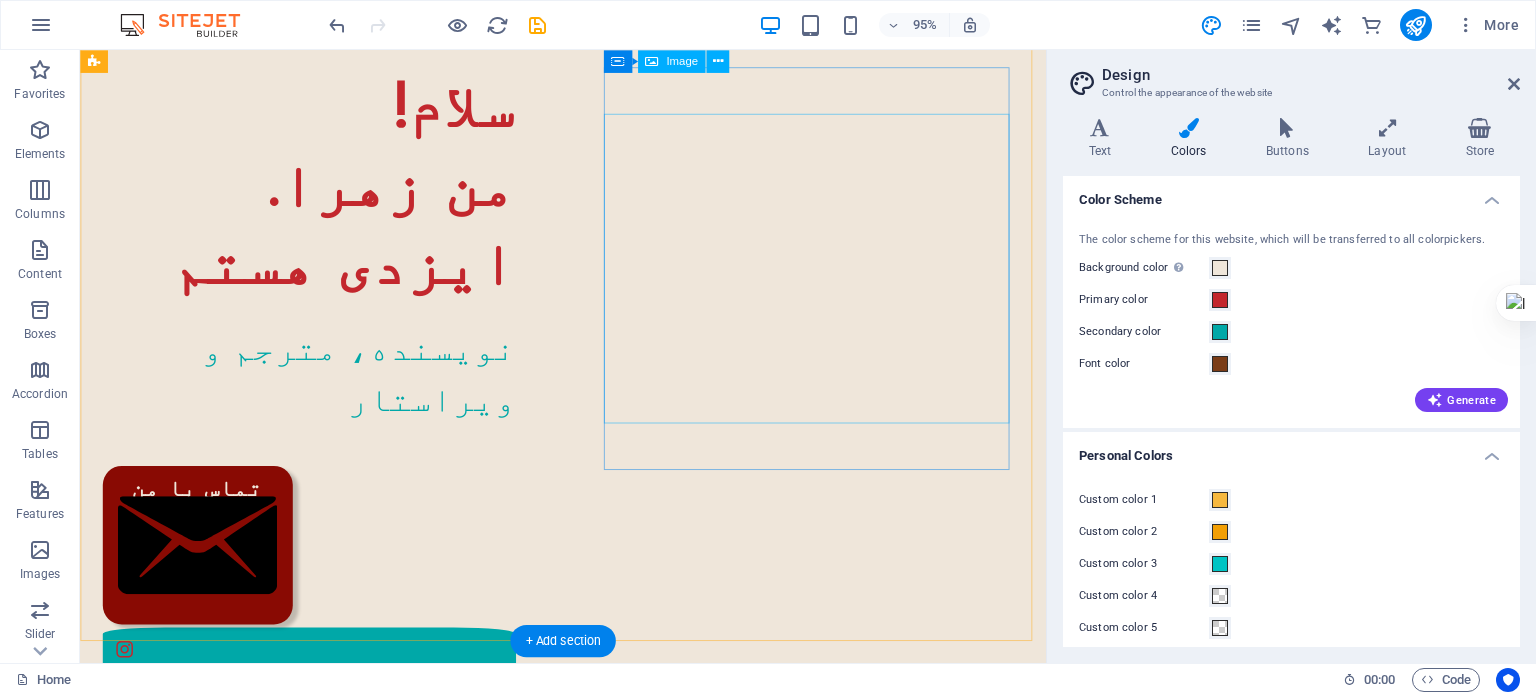 scroll, scrollTop: 0, scrollLeft: 0, axis: both 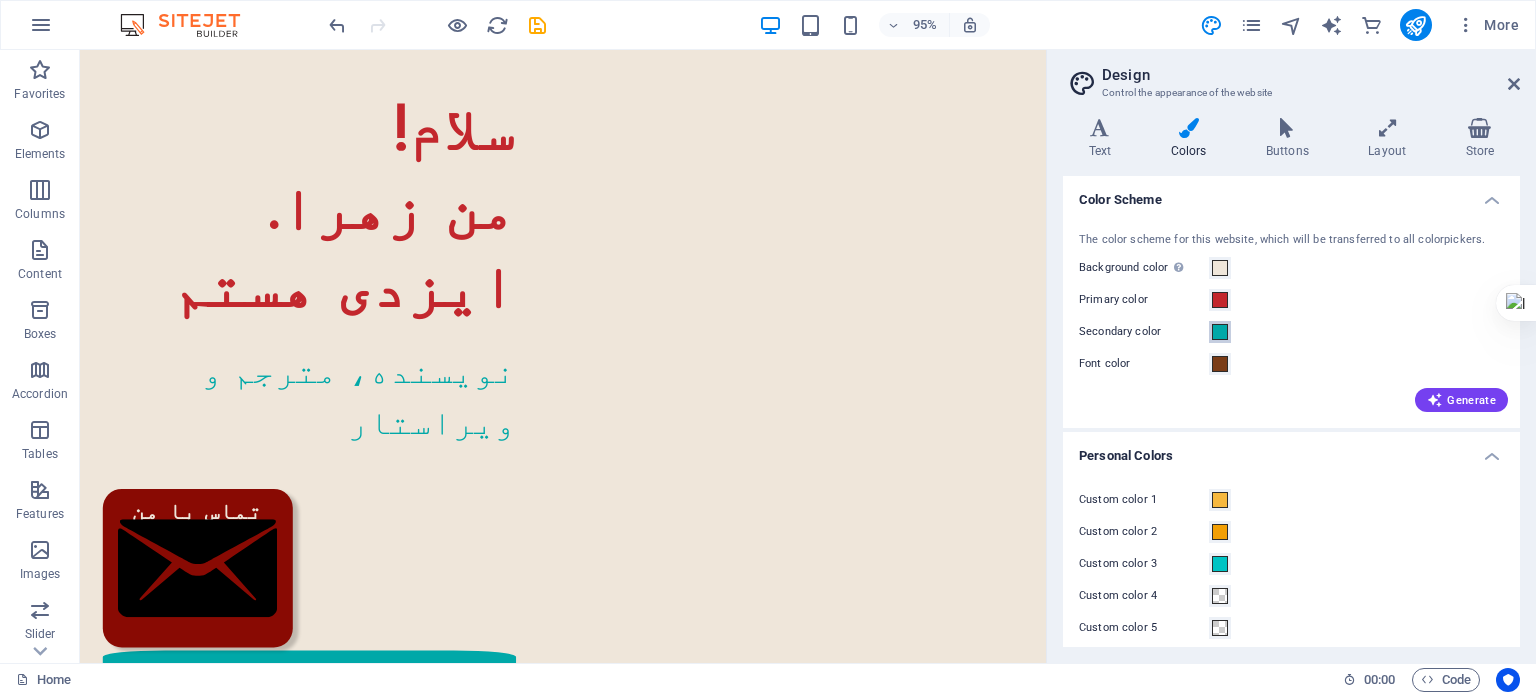 click on "Secondary color" at bounding box center (1220, 332) 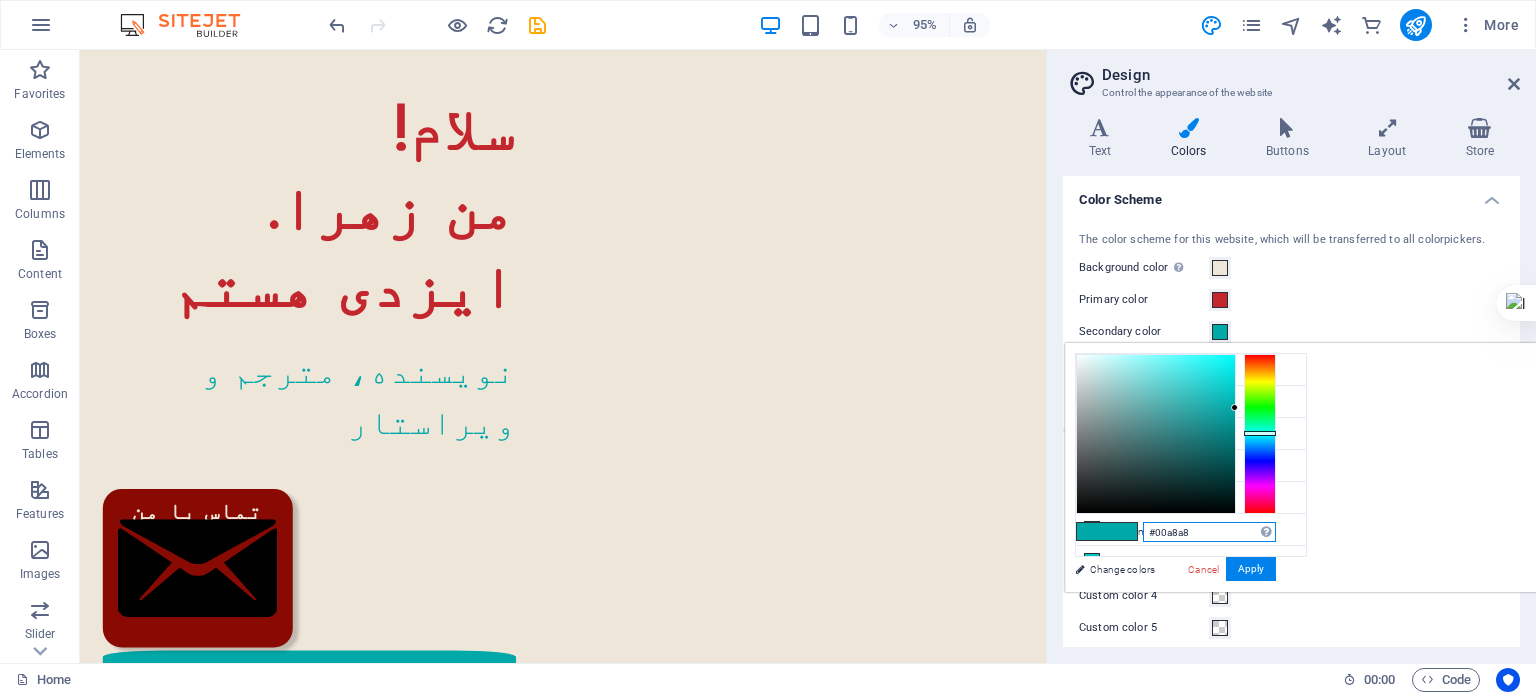 click on "#00a8a8" at bounding box center (1209, 532) 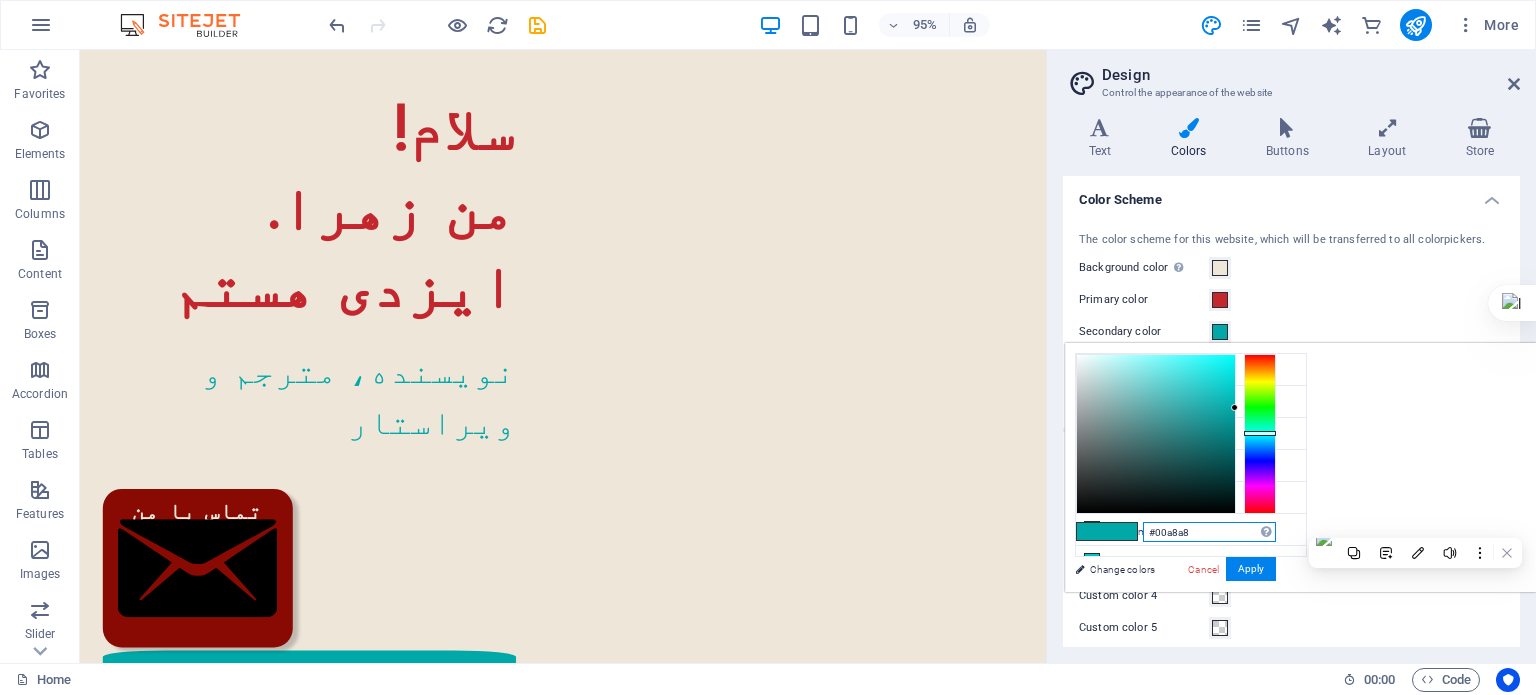 paste on "00C4C4" 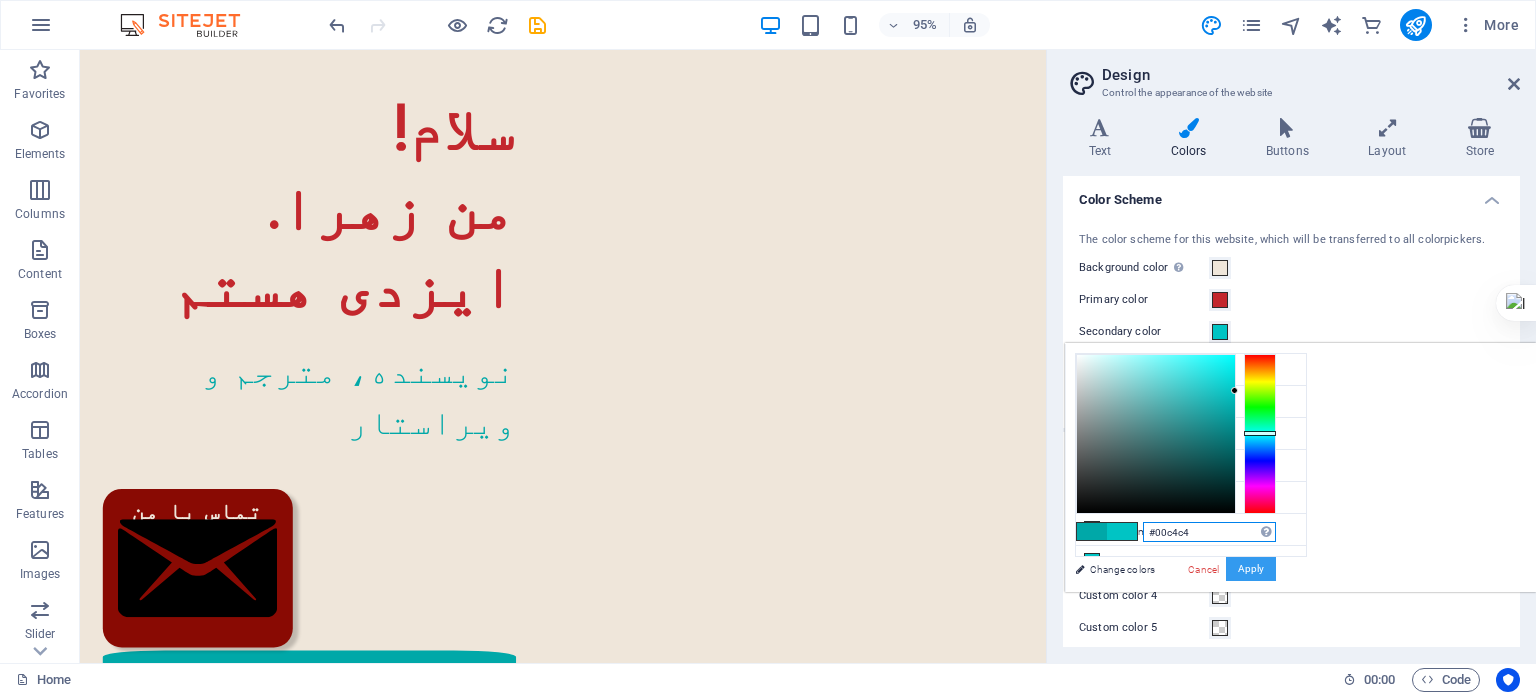 type on "#00c4c4" 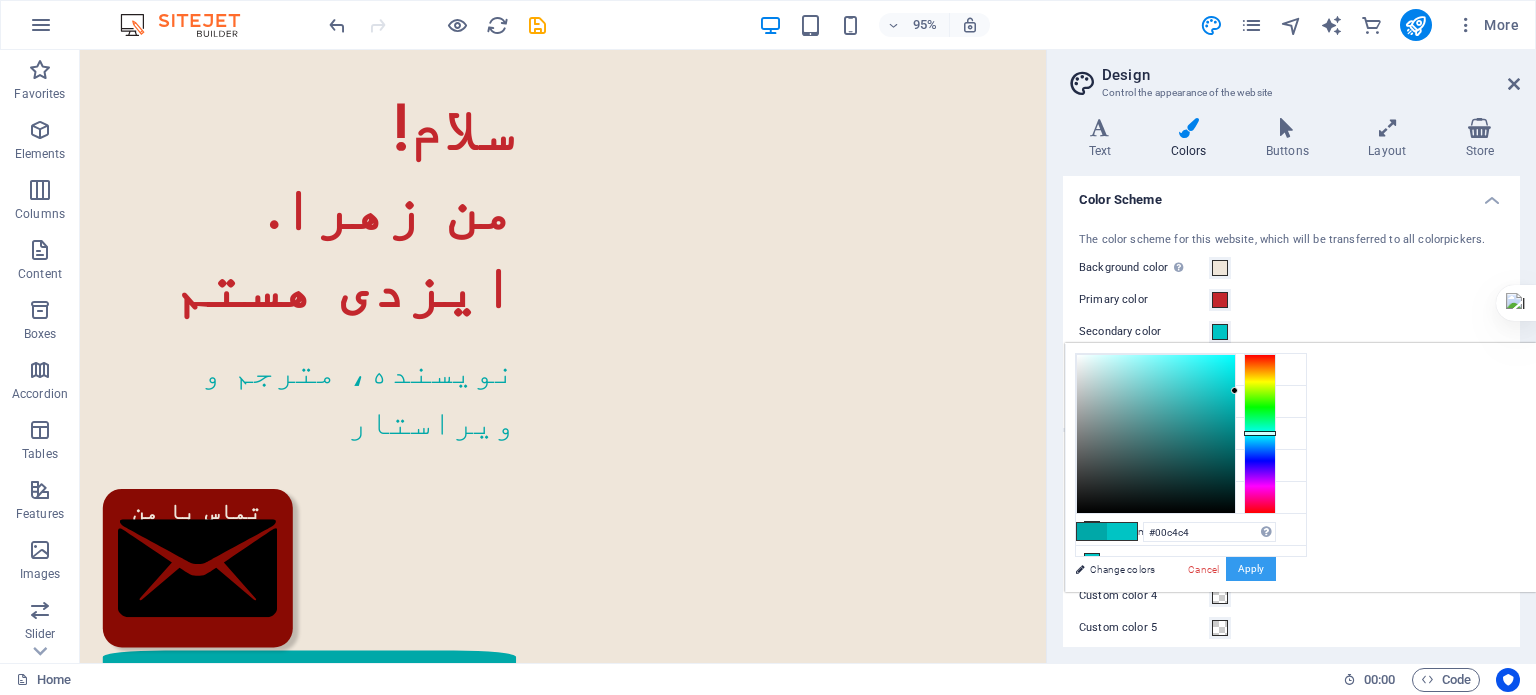 click on "Apply" at bounding box center [1251, 569] 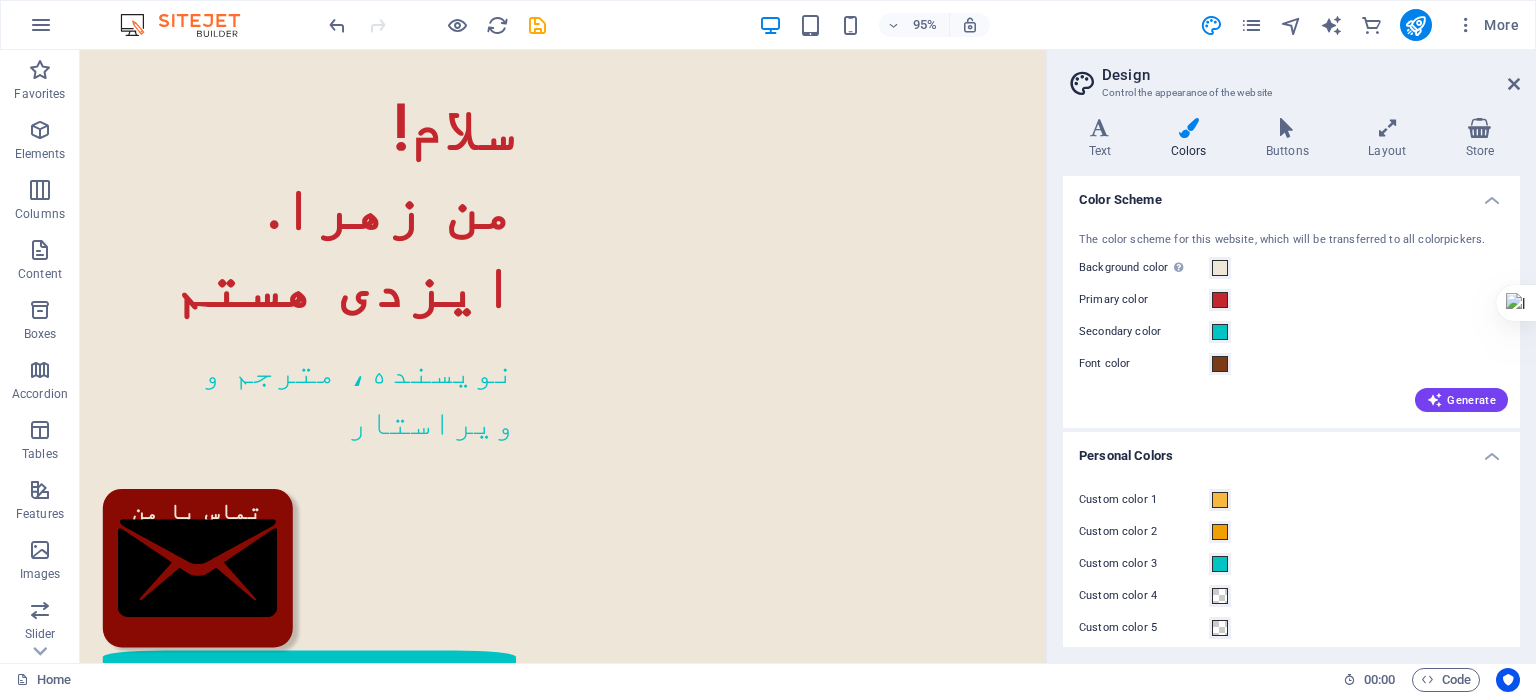 click on "Custom color 3" at bounding box center (1144, 564) 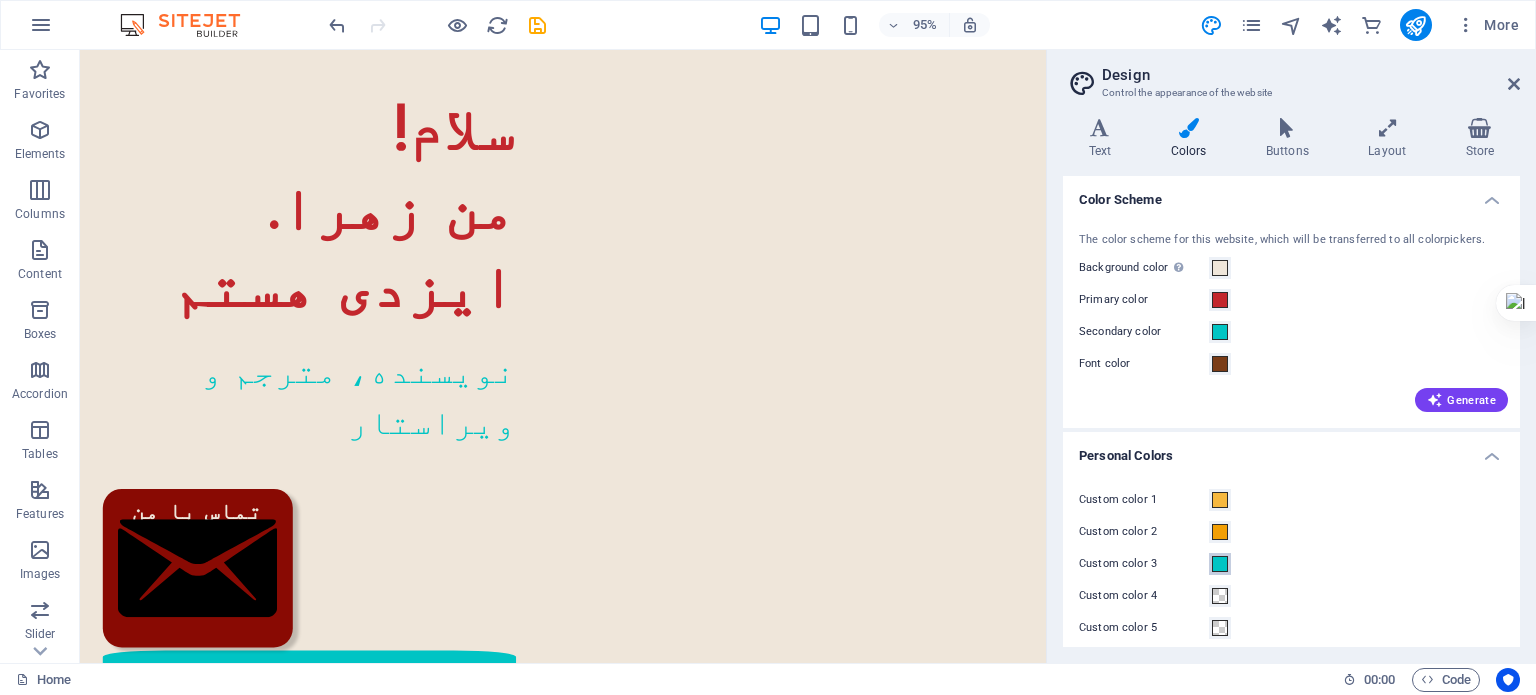 click on "Custom color 3" at bounding box center [1220, 564] 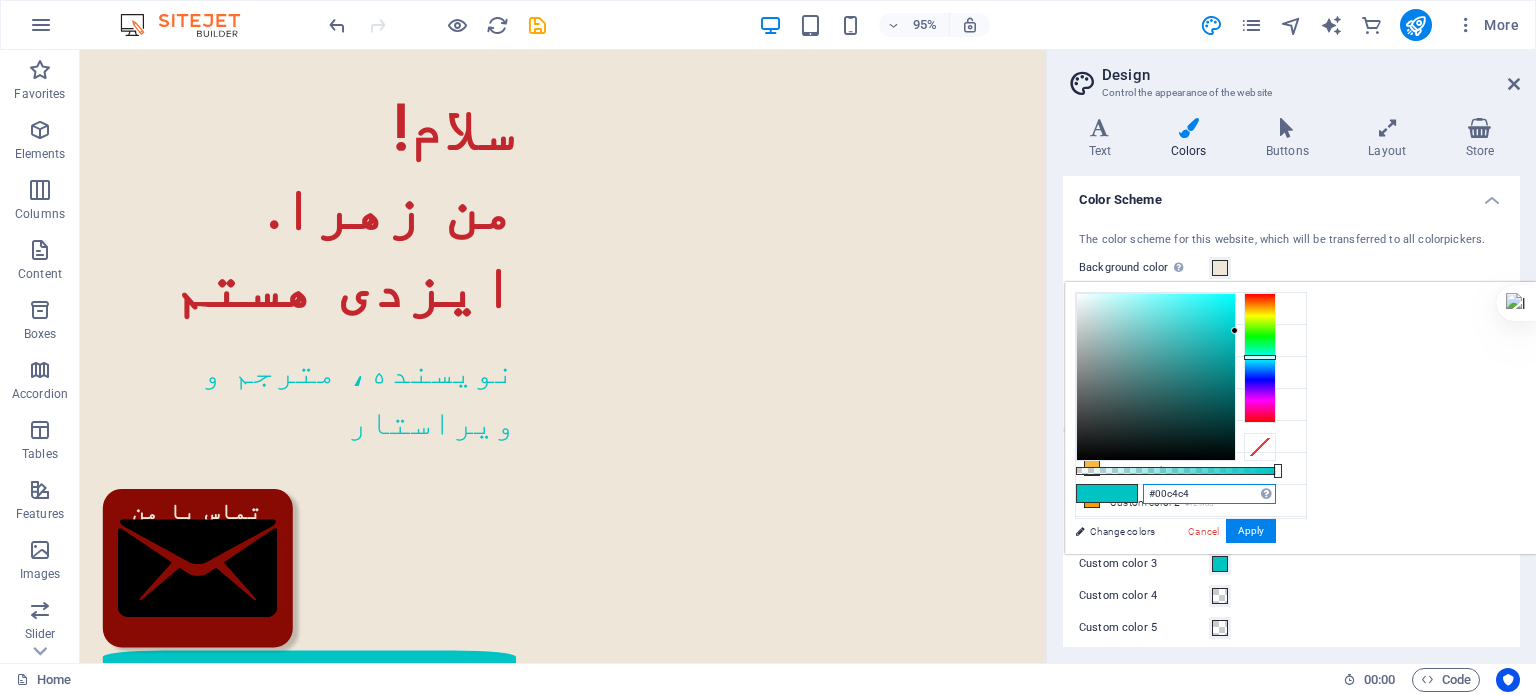 click on "#00c4c4" at bounding box center [1209, 494] 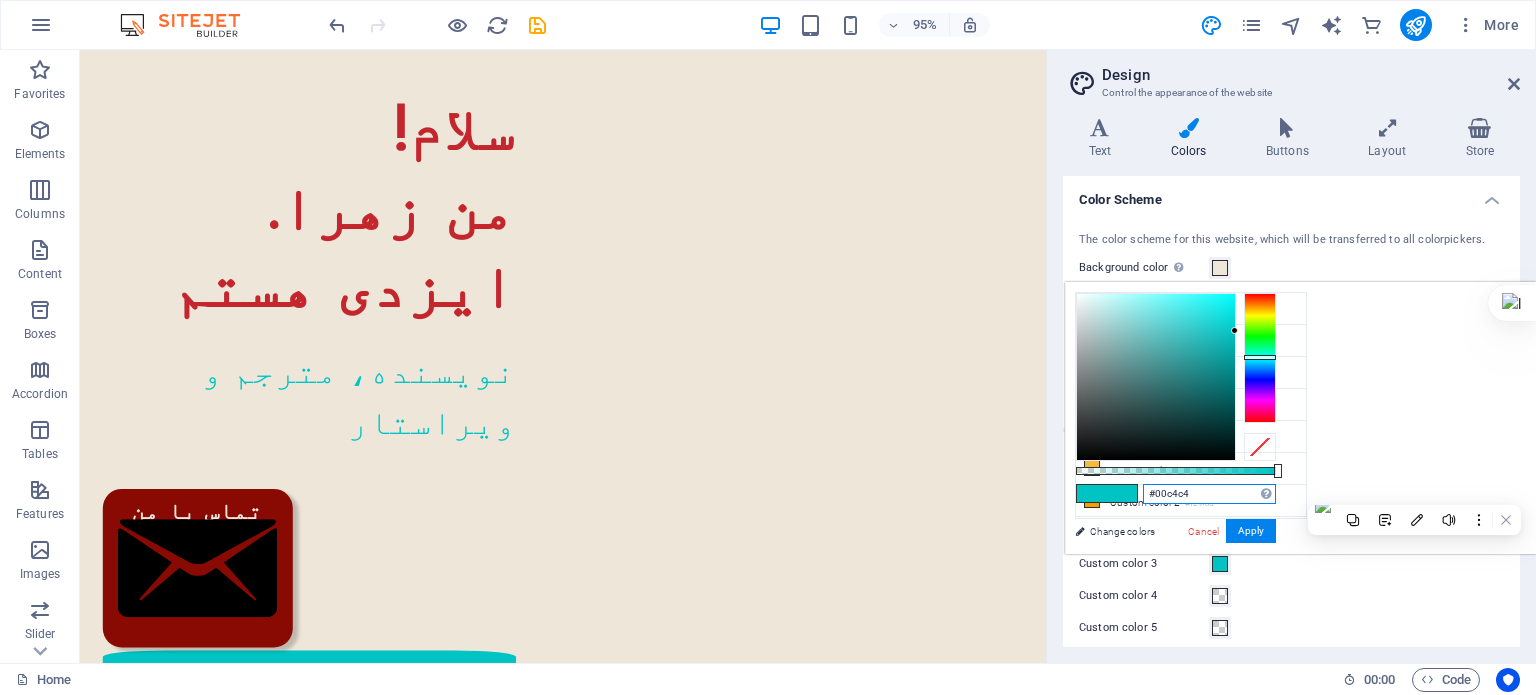 paste on "00A8A8" 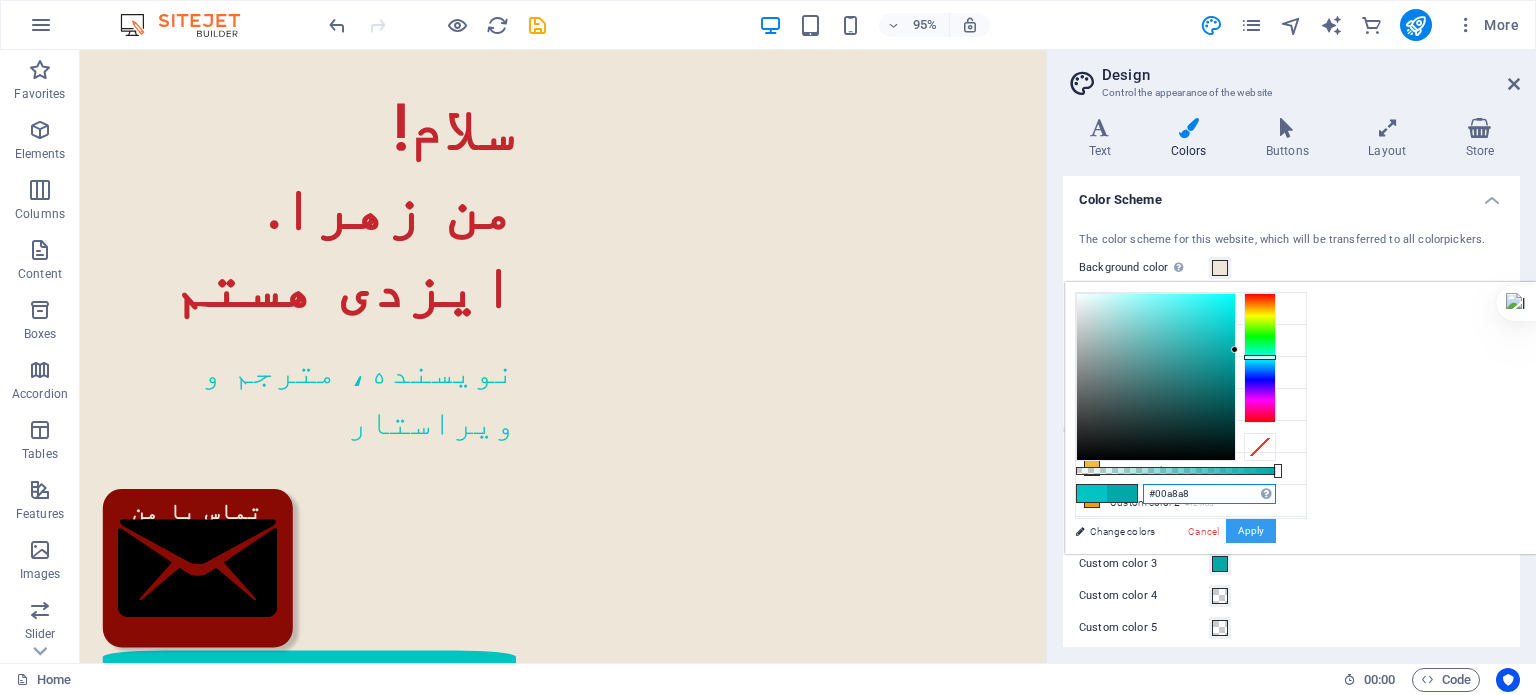 type on "#00a8a8" 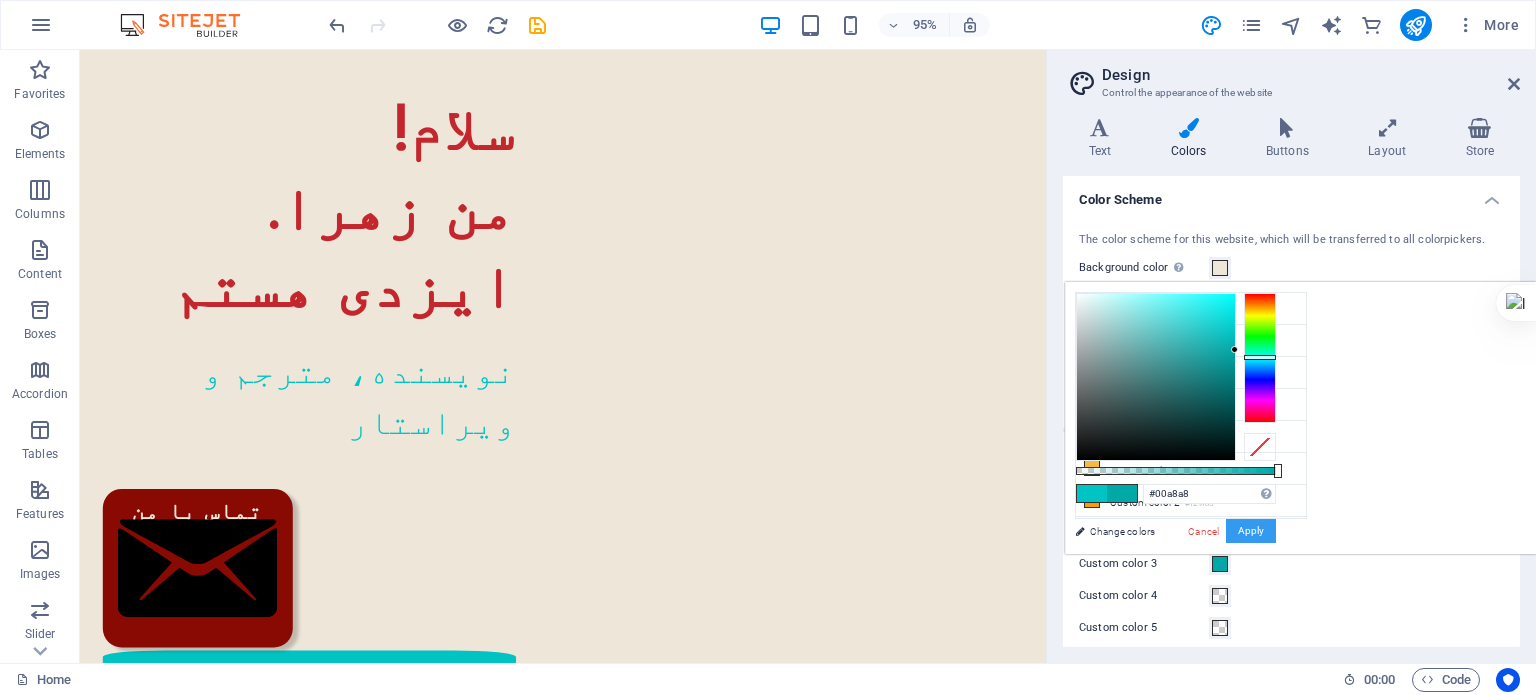 click on "Apply" at bounding box center [1251, 531] 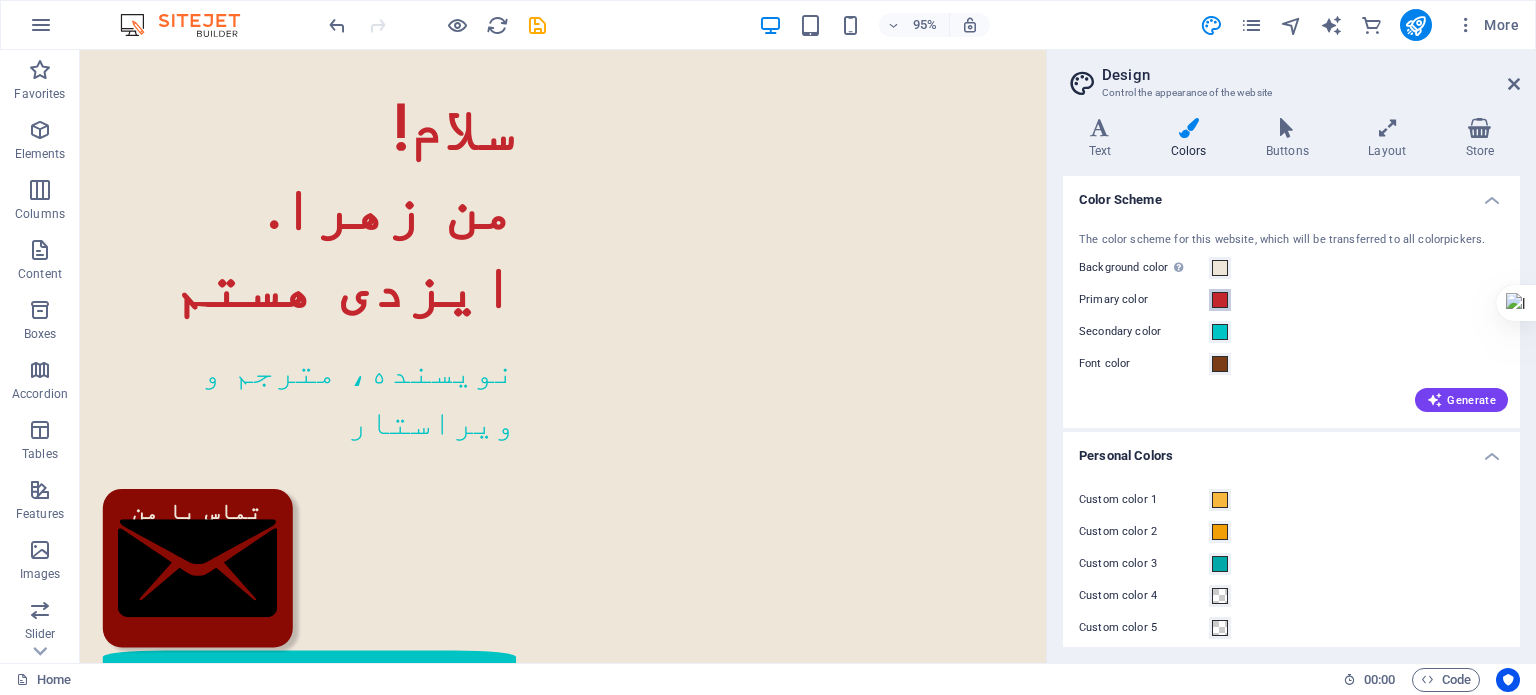 click at bounding box center [1220, 300] 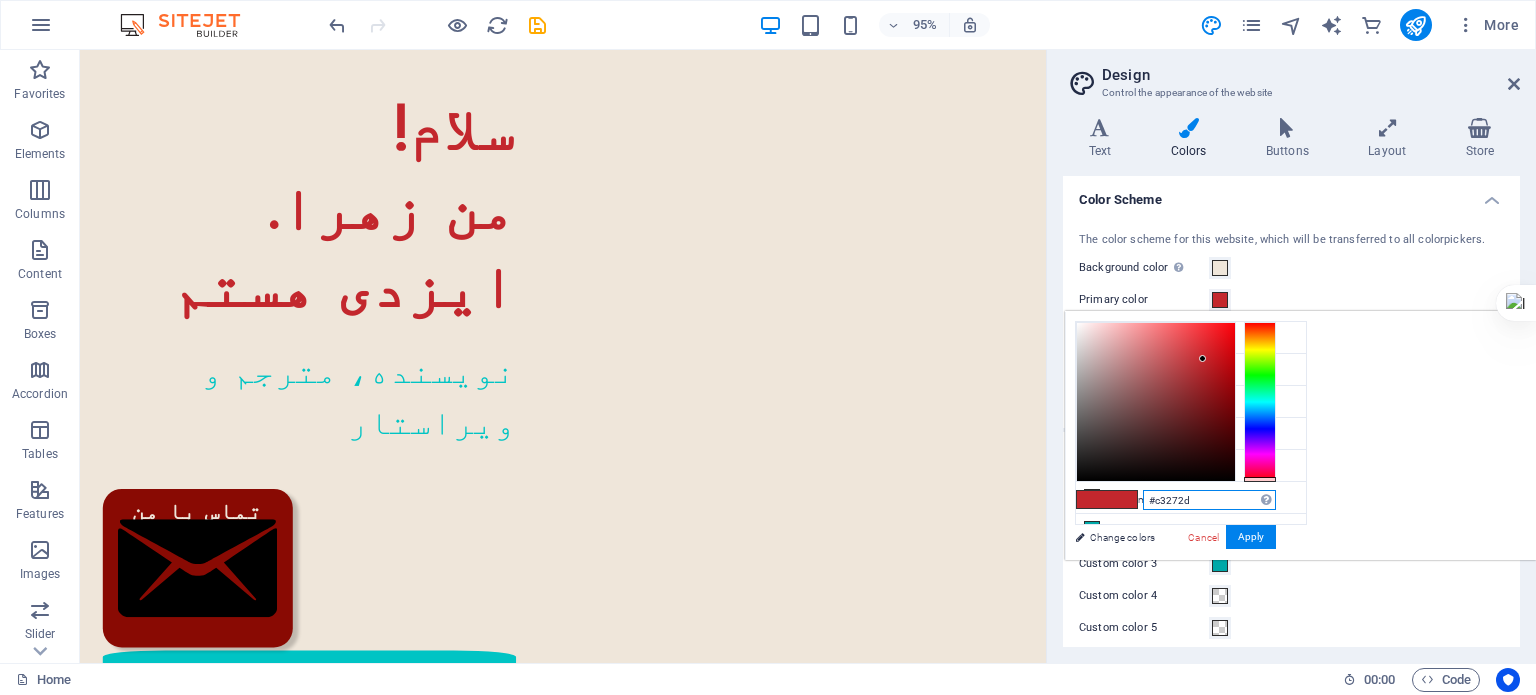 click on "#c3272d" at bounding box center (1209, 500) 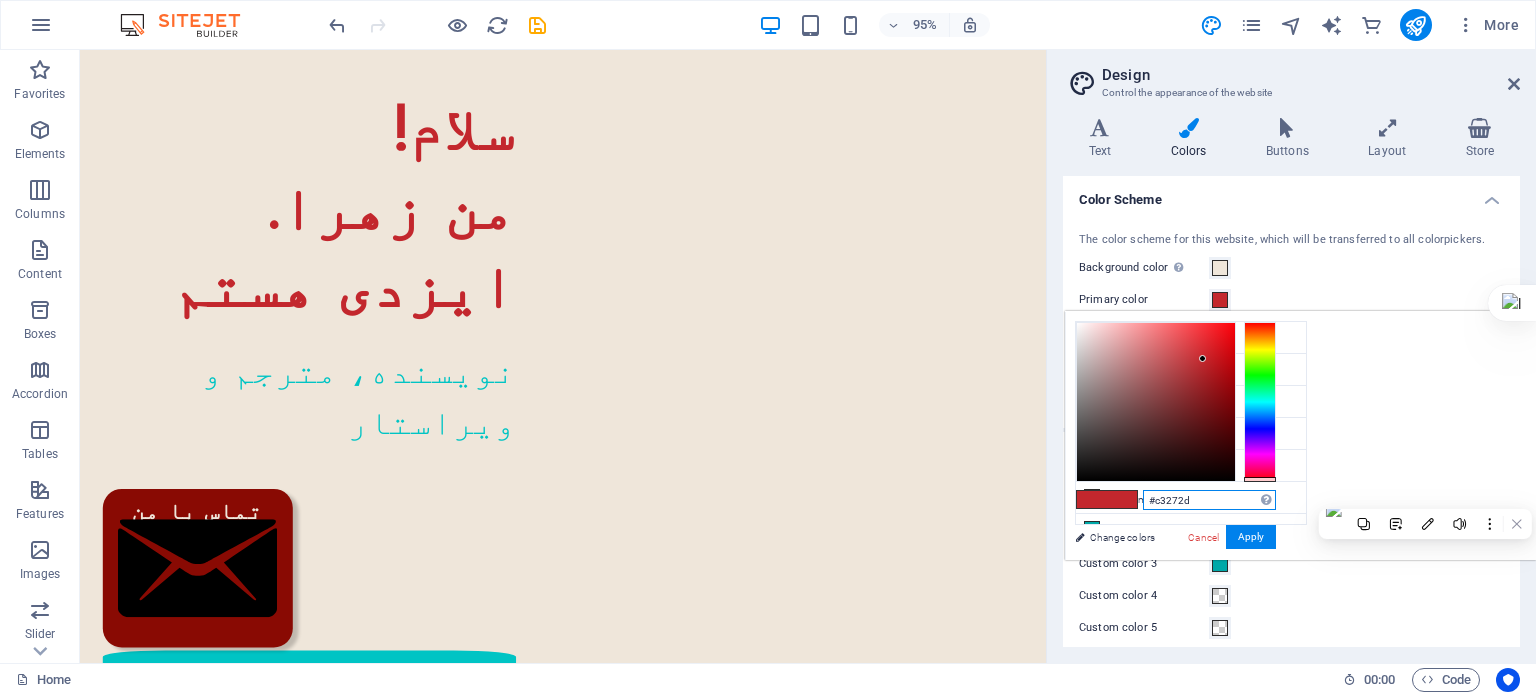 paste on "B42025" 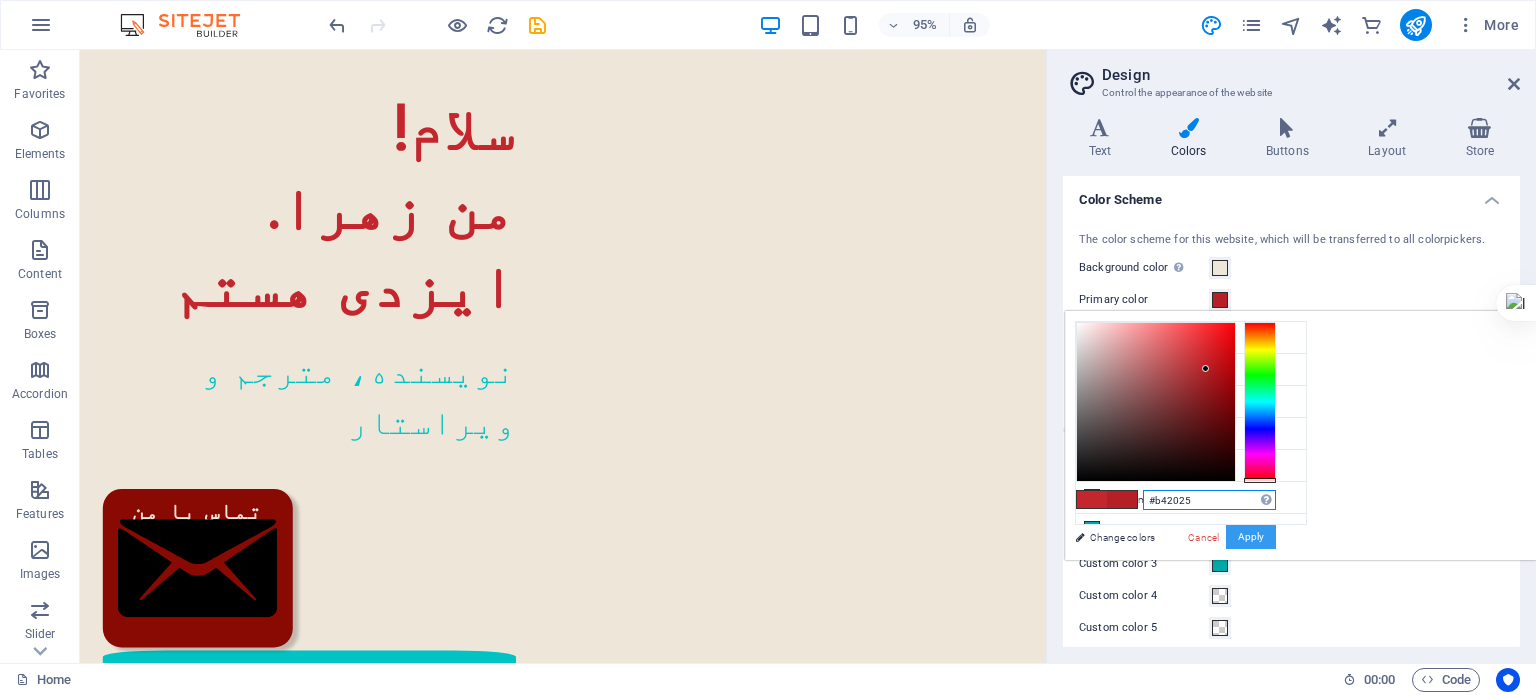type on "#b42025" 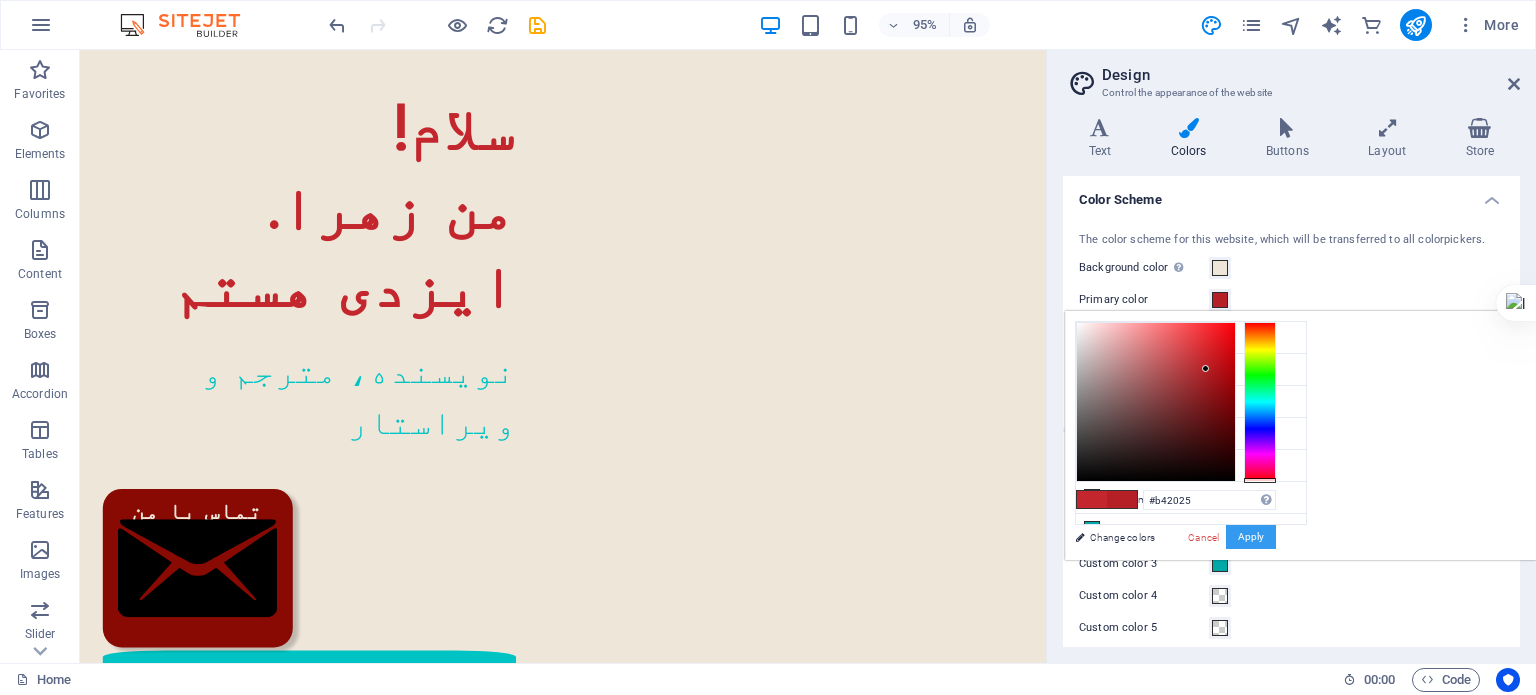 click on "Apply" at bounding box center (1251, 537) 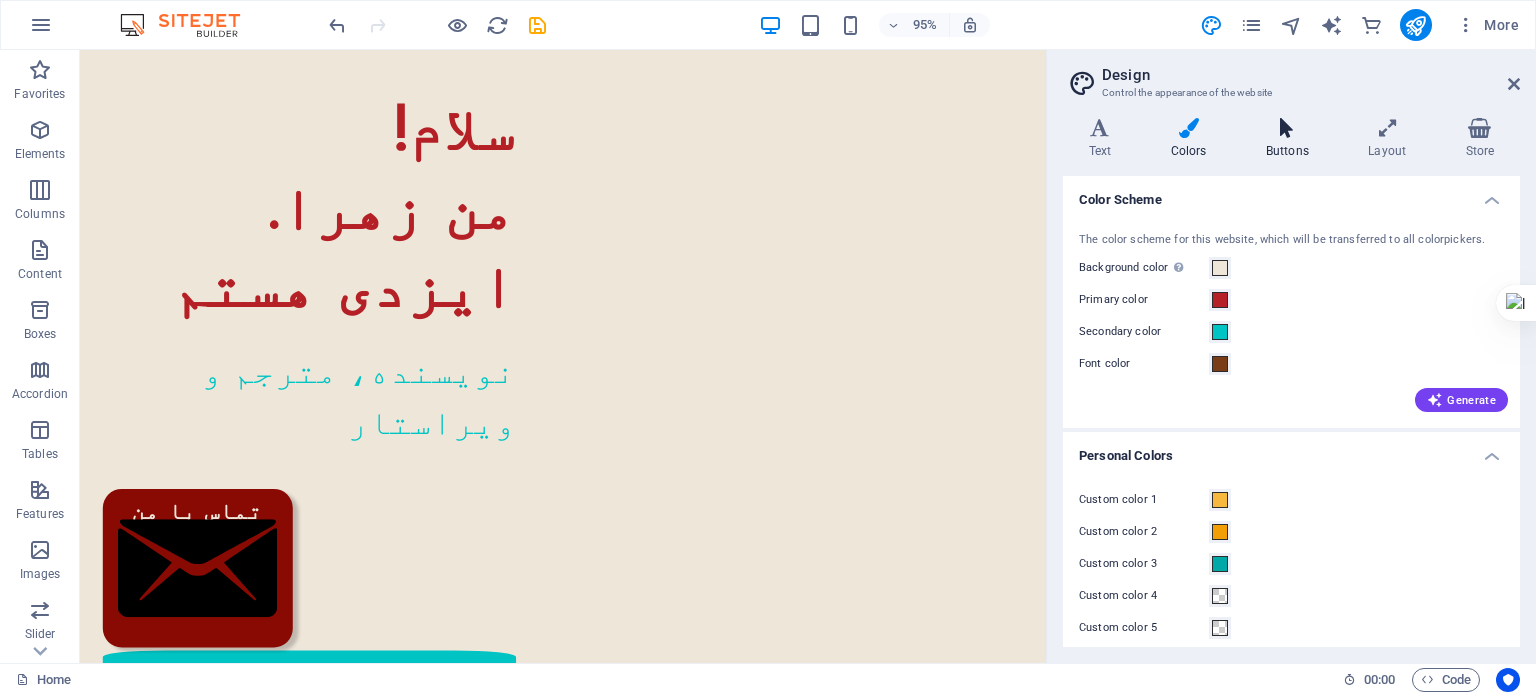 click on "Buttons" at bounding box center (1291, 139) 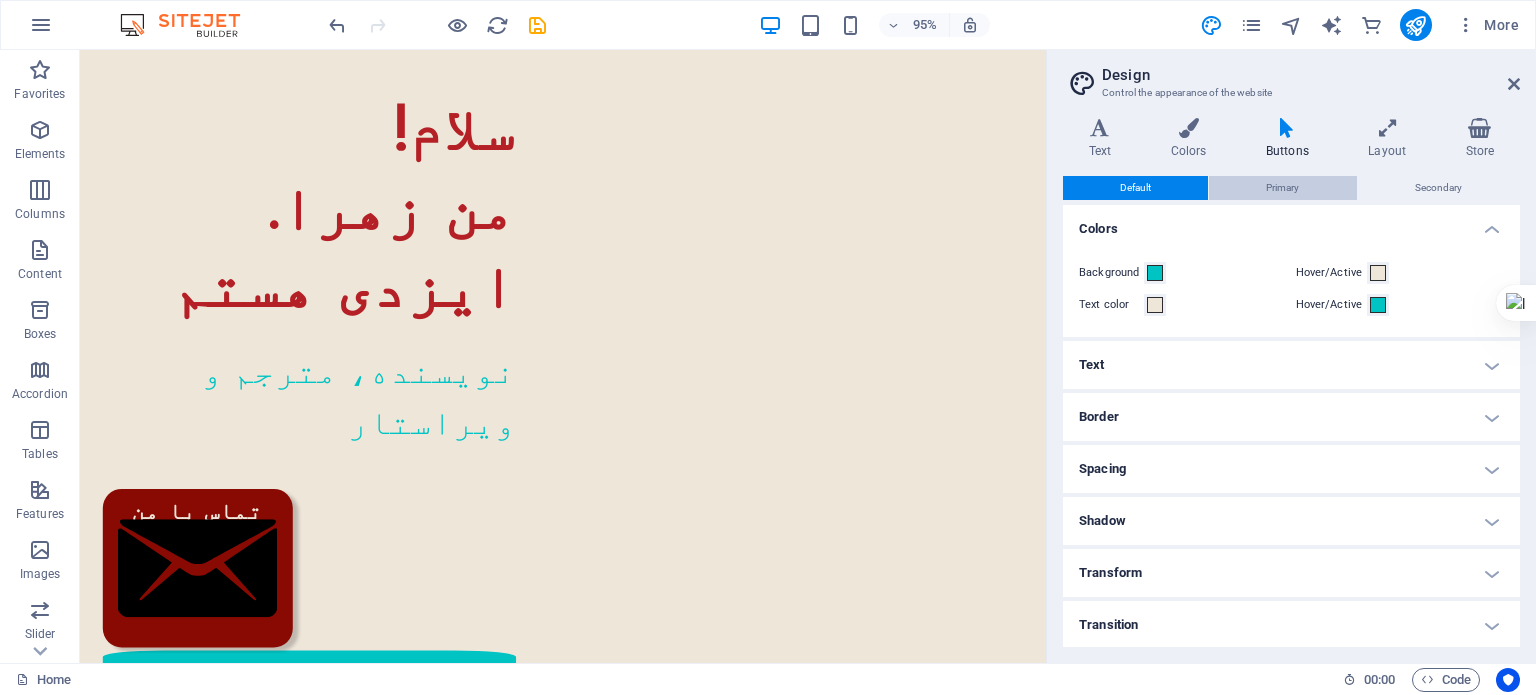 click on "Primary" at bounding box center [1282, 188] 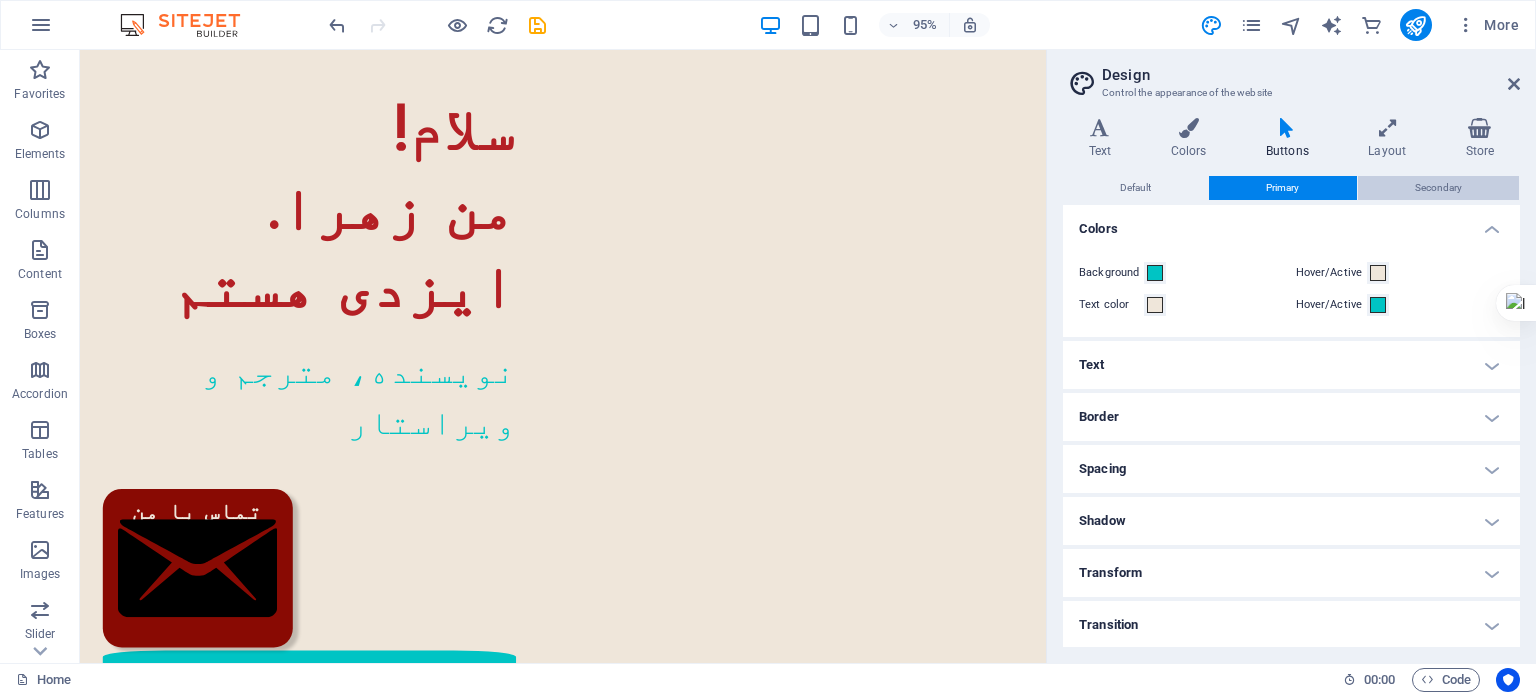 click on "Secondary" at bounding box center [1438, 188] 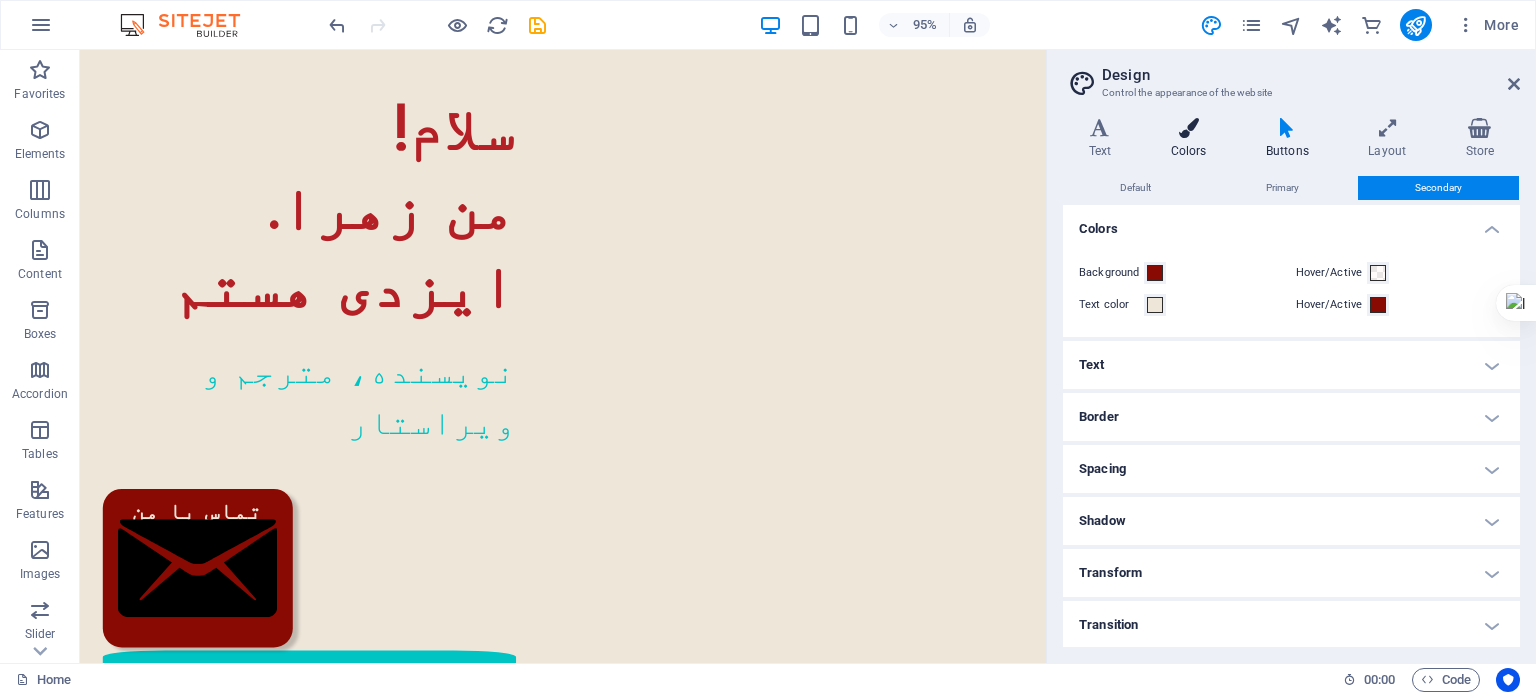 click on "Colors" at bounding box center [1192, 139] 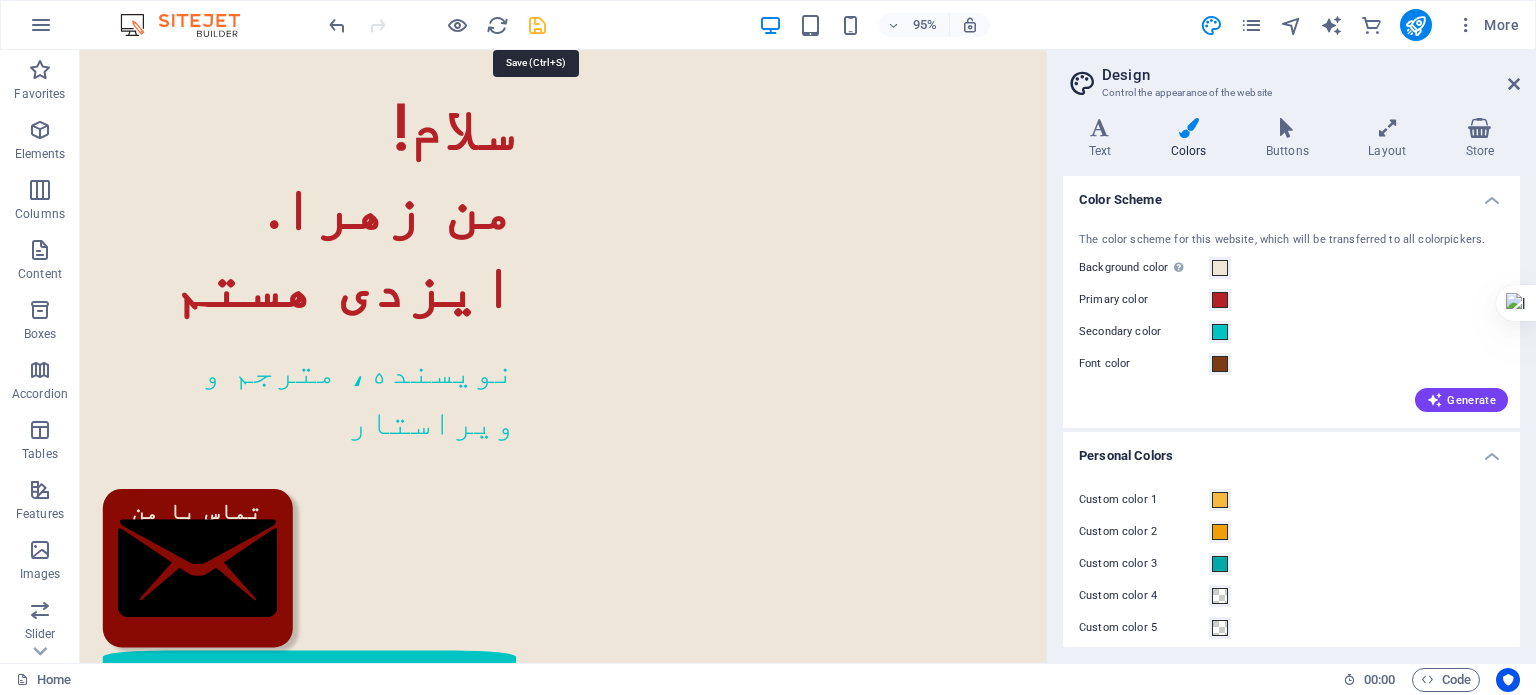 click at bounding box center (537, 25) 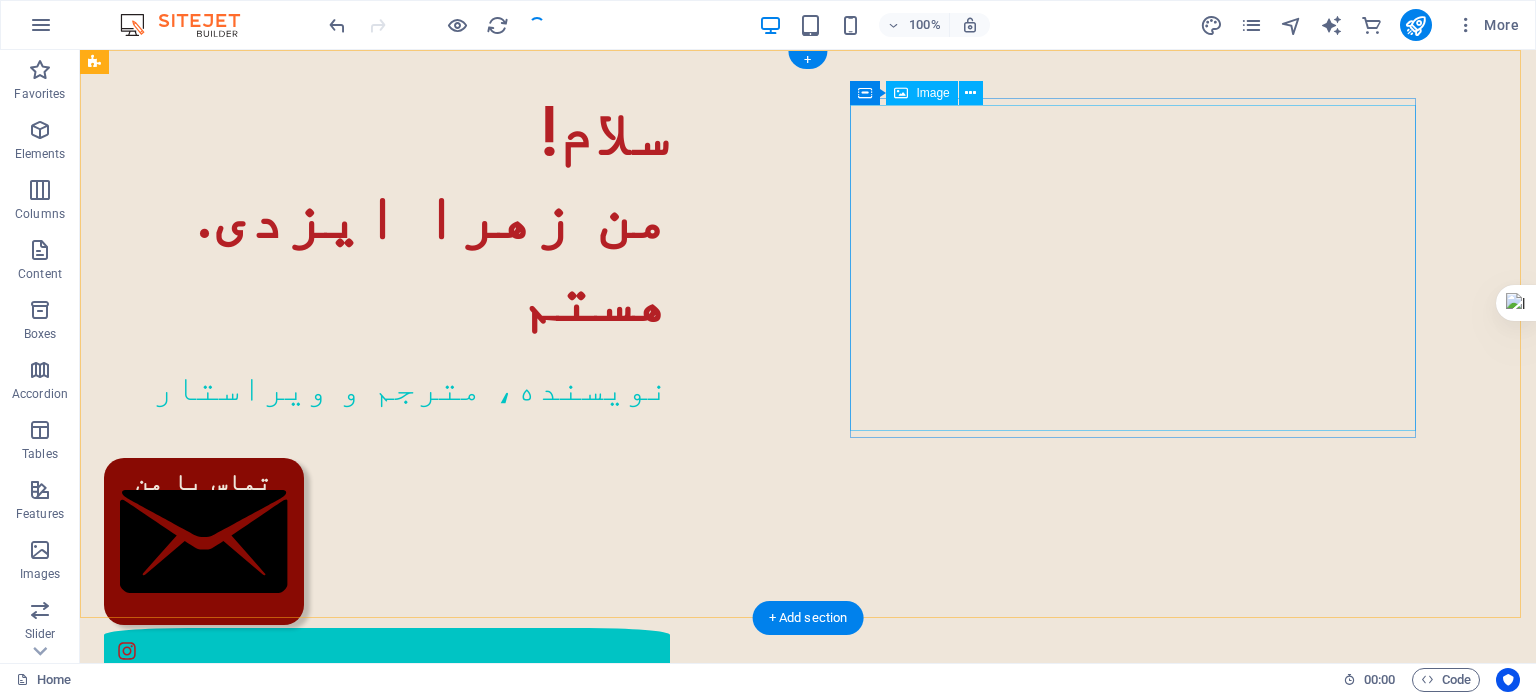 click at bounding box center [387, 1006] 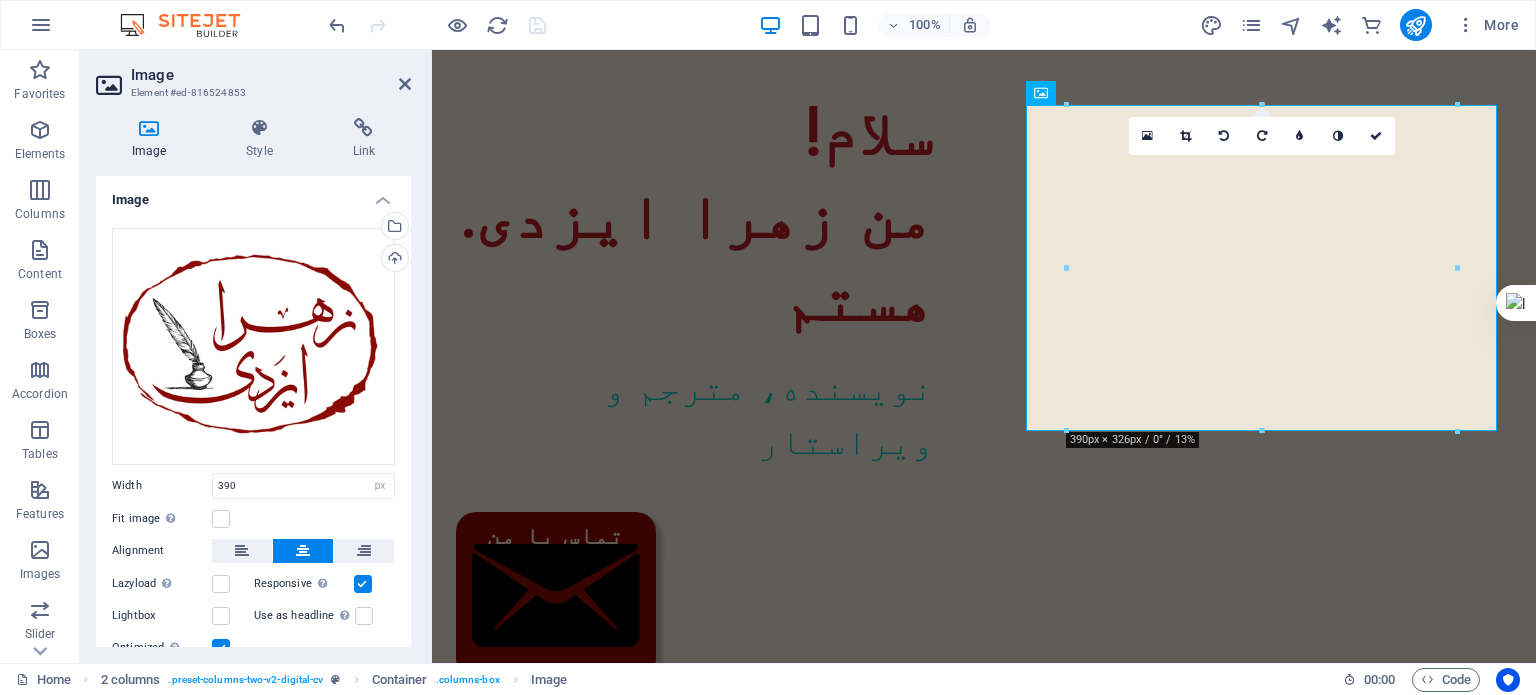click on "Image Element #ed-816524853 Image Style Link Image Drag files here, click to choose files or select files from Files or our free stock photos & videos Select files from the file manager, stock photos, or upload file(s) Upload Width 390 Default auto px rem % em vh vw Fit image Automatically fit image to a fixed width and height Height Default auto px Alignment Lazyload Loading images after the page loads improves page speed. Responsive Automatically load retina image and smartphone optimized sizes. Lightbox Use as headline The image will be wrapped in an H1 headline tag. Useful for giving alternative text the weight of an H1 headline, e.g. for the logo. Leave unchecked if uncertain. Optimized Images are compressed to improve page speed. Position Direction Custom X offset 50 px rem % vh vw Y offset 50 px rem % vh vw Text Float No float Image left Image right Determine how text should behave around the image. Text Alternative text Image caption Paragraph Format Normal Heading 1 Heading 2 Heading 3 Heading 4 Code" at bounding box center [256, 356] 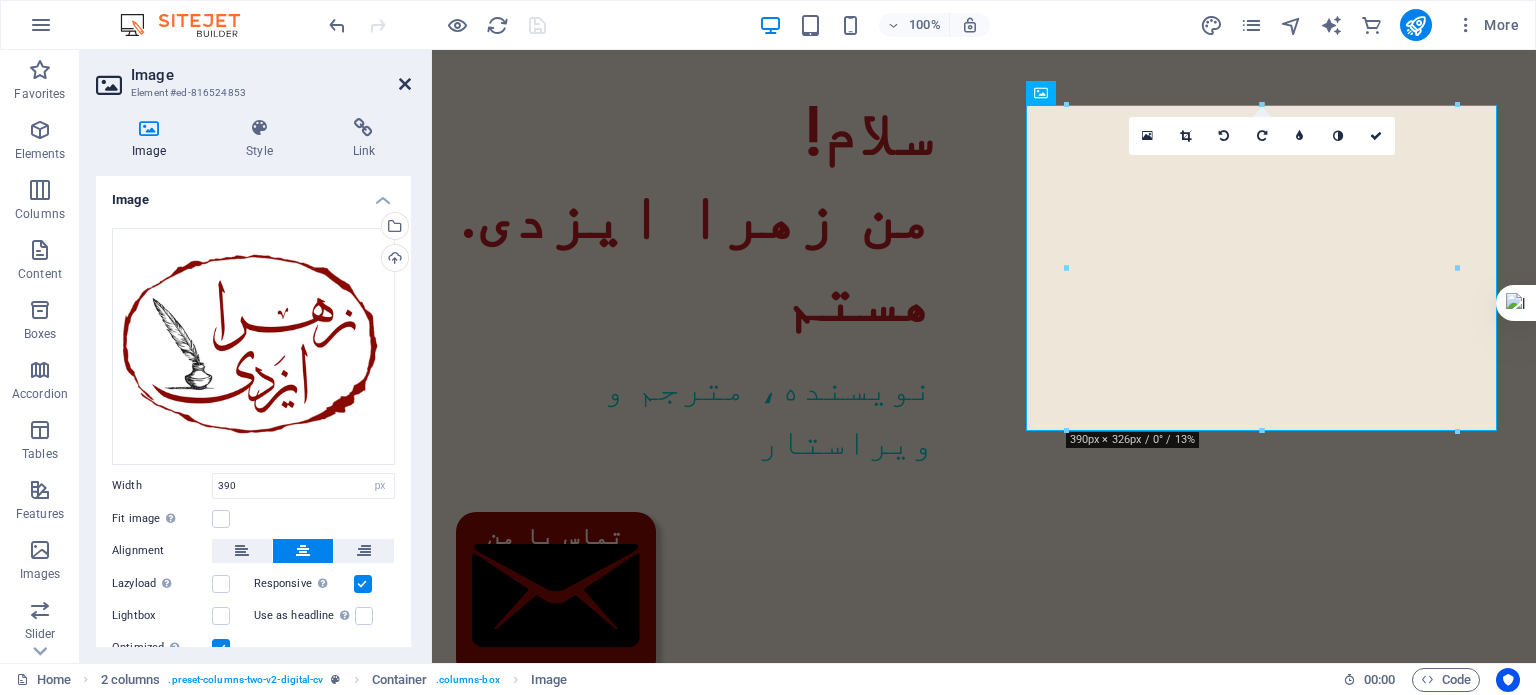 drag, startPoint x: 407, startPoint y: 83, endPoint x: 327, endPoint y: 37, distance: 92.28217 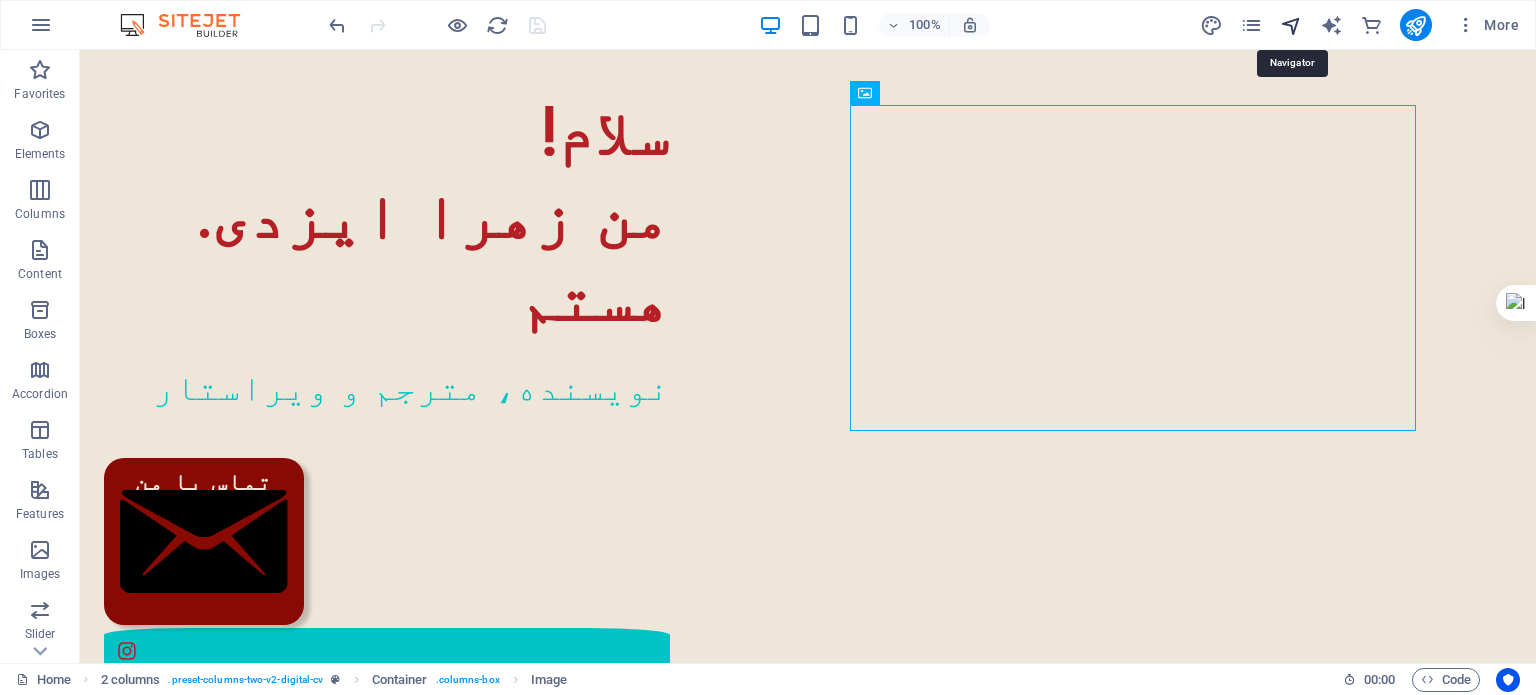click at bounding box center (1291, 25) 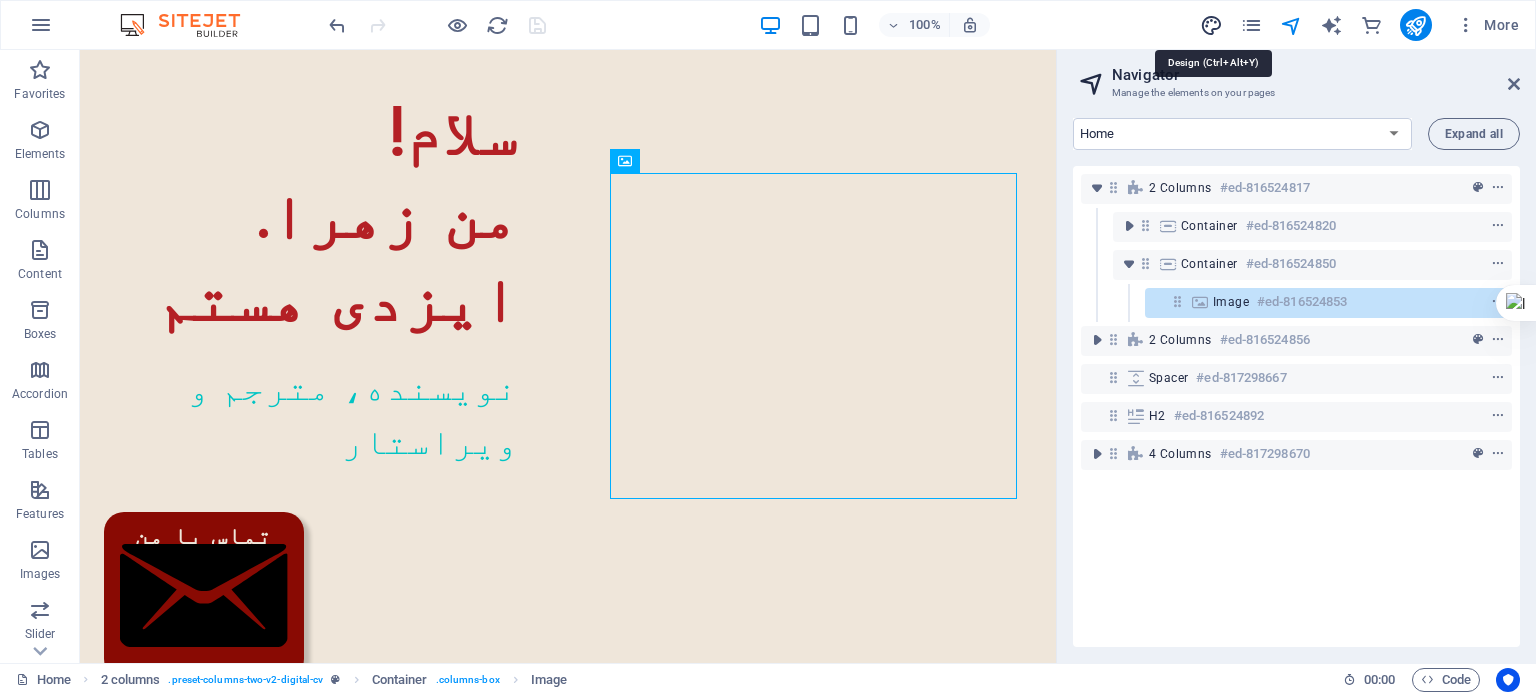 click at bounding box center (1211, 25) 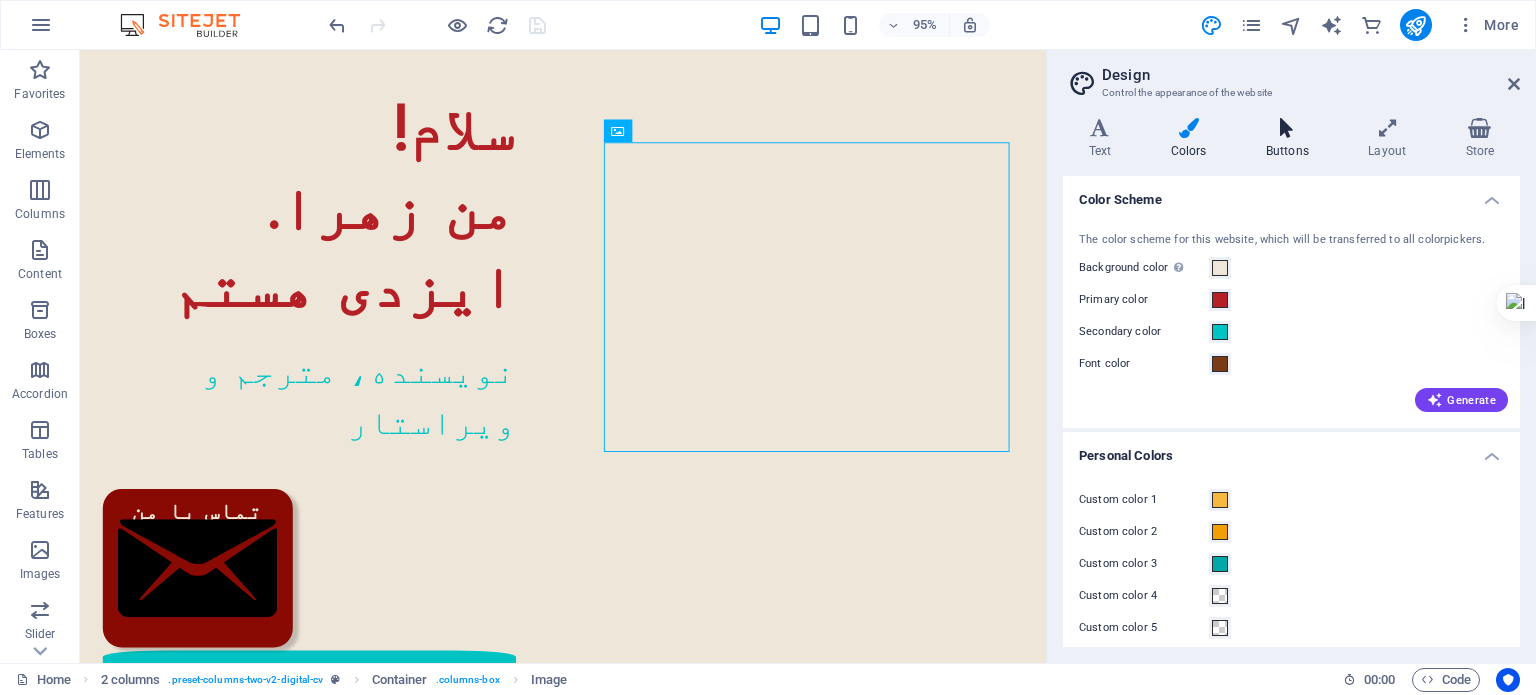 click on "Buttons" at bounding box center [1291, 139] 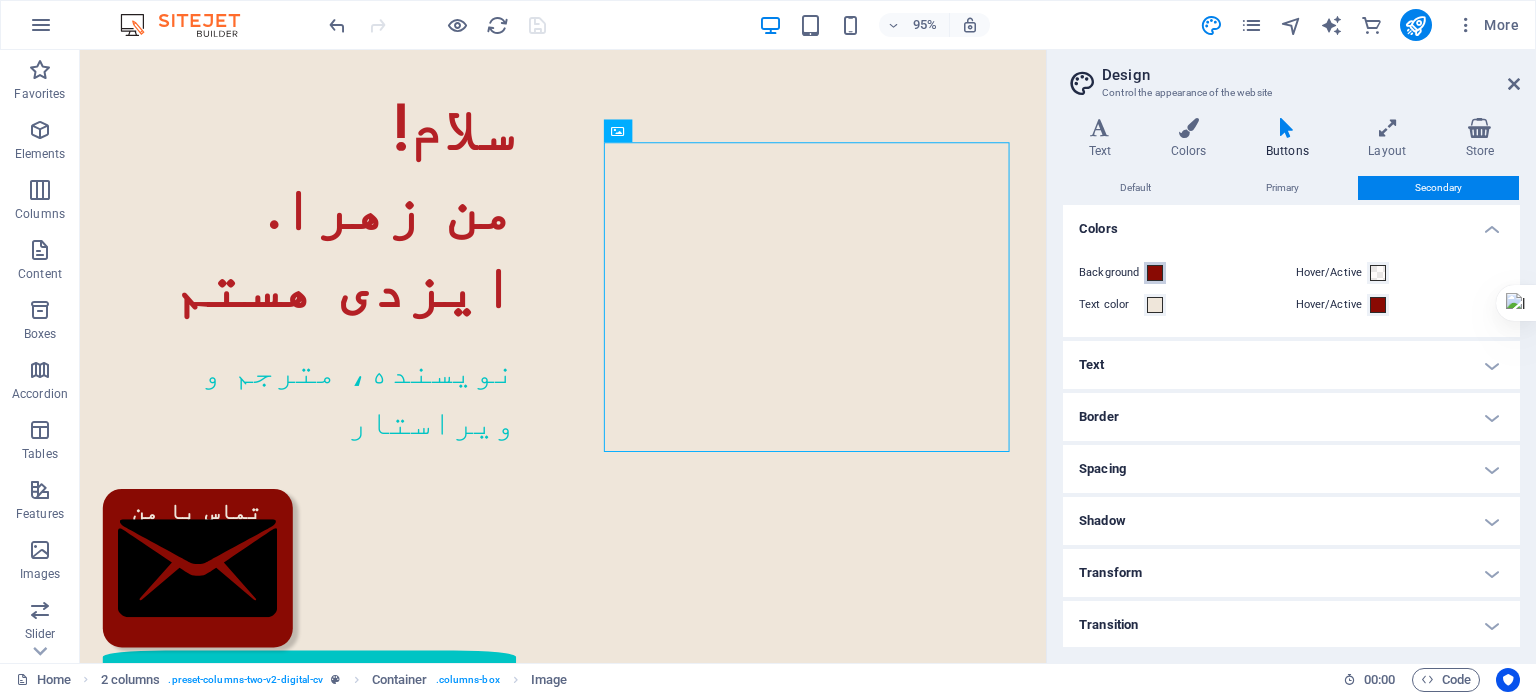 click at bounding box center (1155, 273) 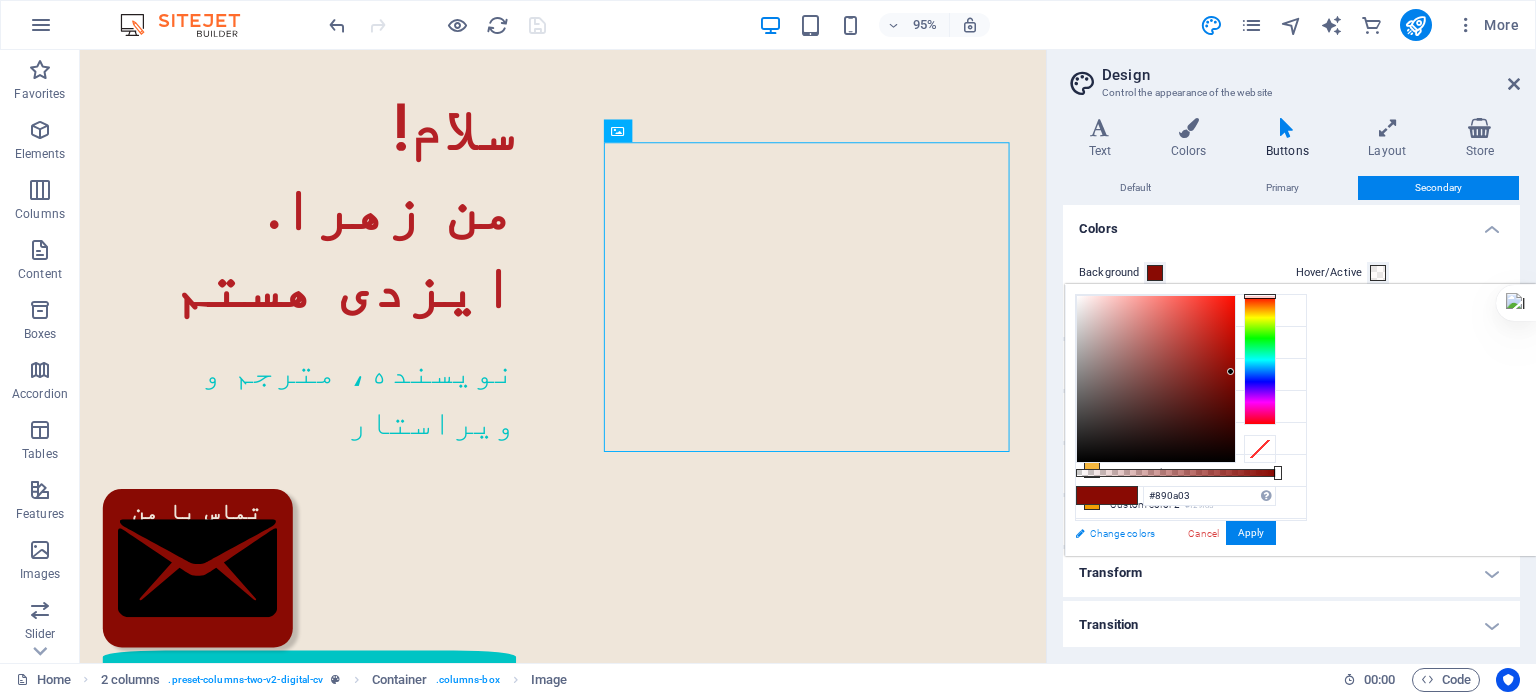 click on "Change colors" at bounding box center [1181, 533] 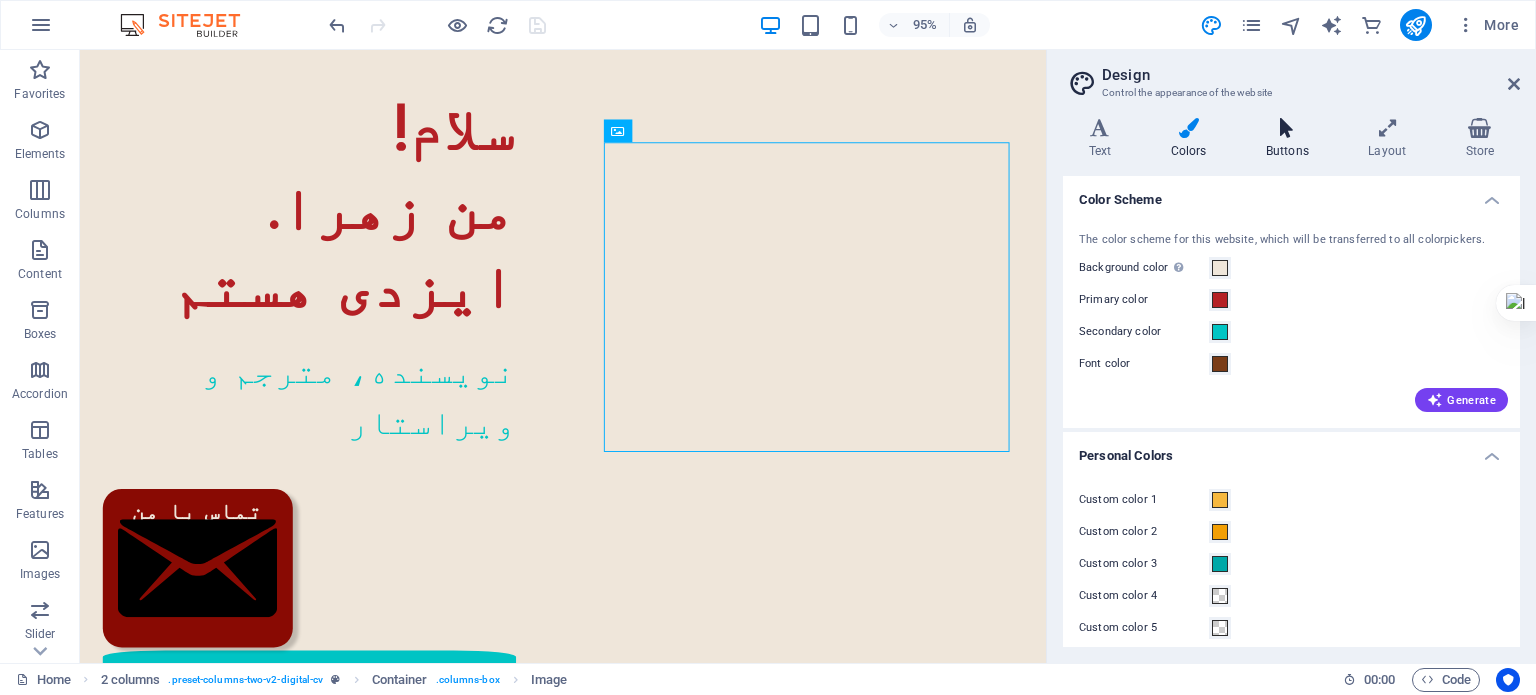 click on "Buttons" at bounding box center (1291, 139) 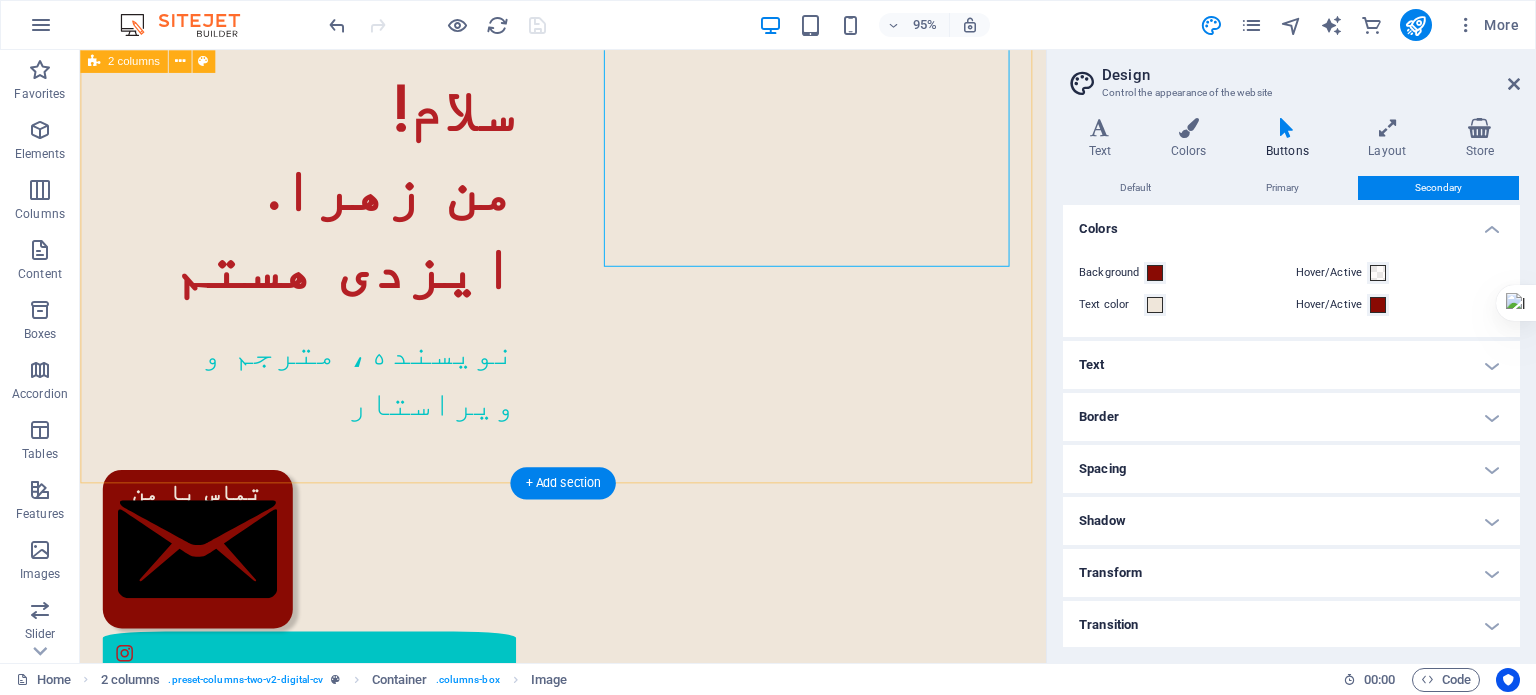 scroll, scrollTop: 0, scrollLeft: 0, axis: both 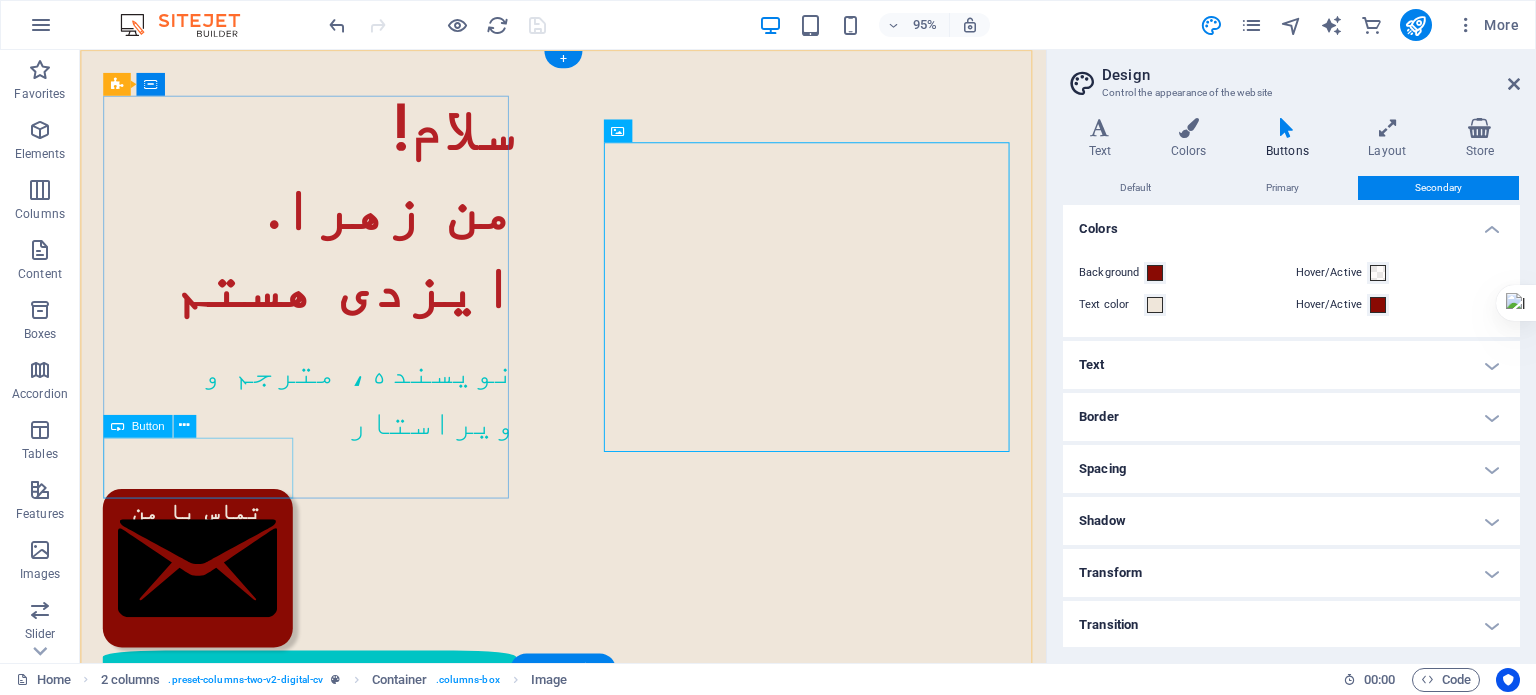 click on "تماس با من" at bounding box center [309, 595] 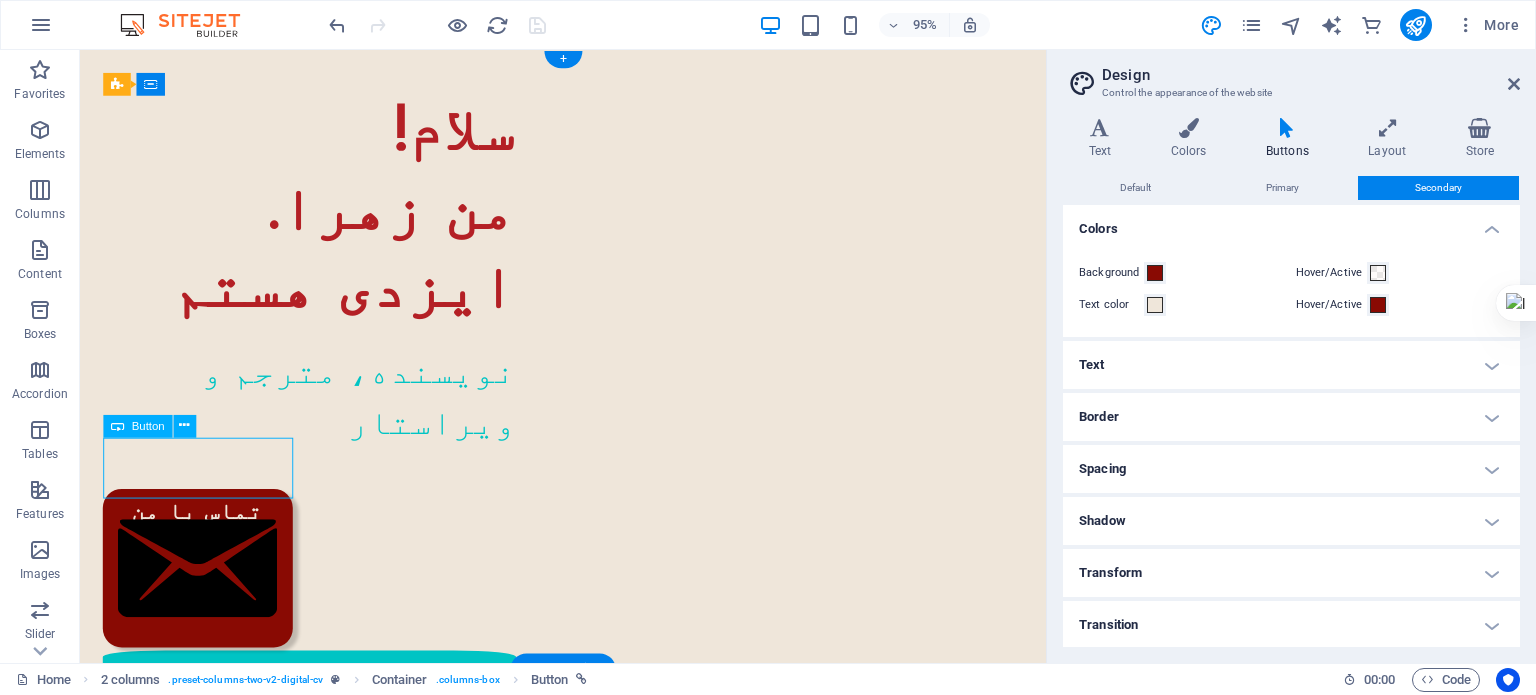 click on "تماس با من" at bounding box center (309, 595) 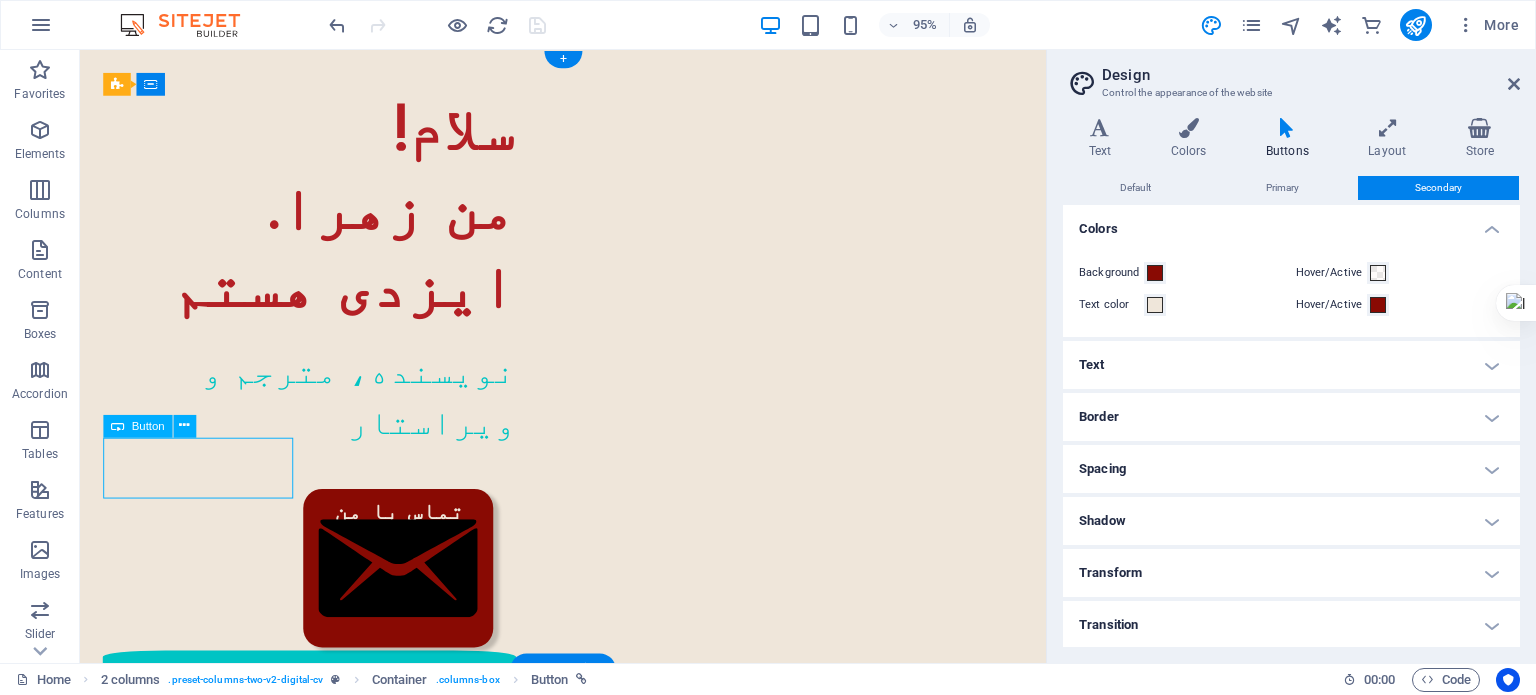 select on "px" 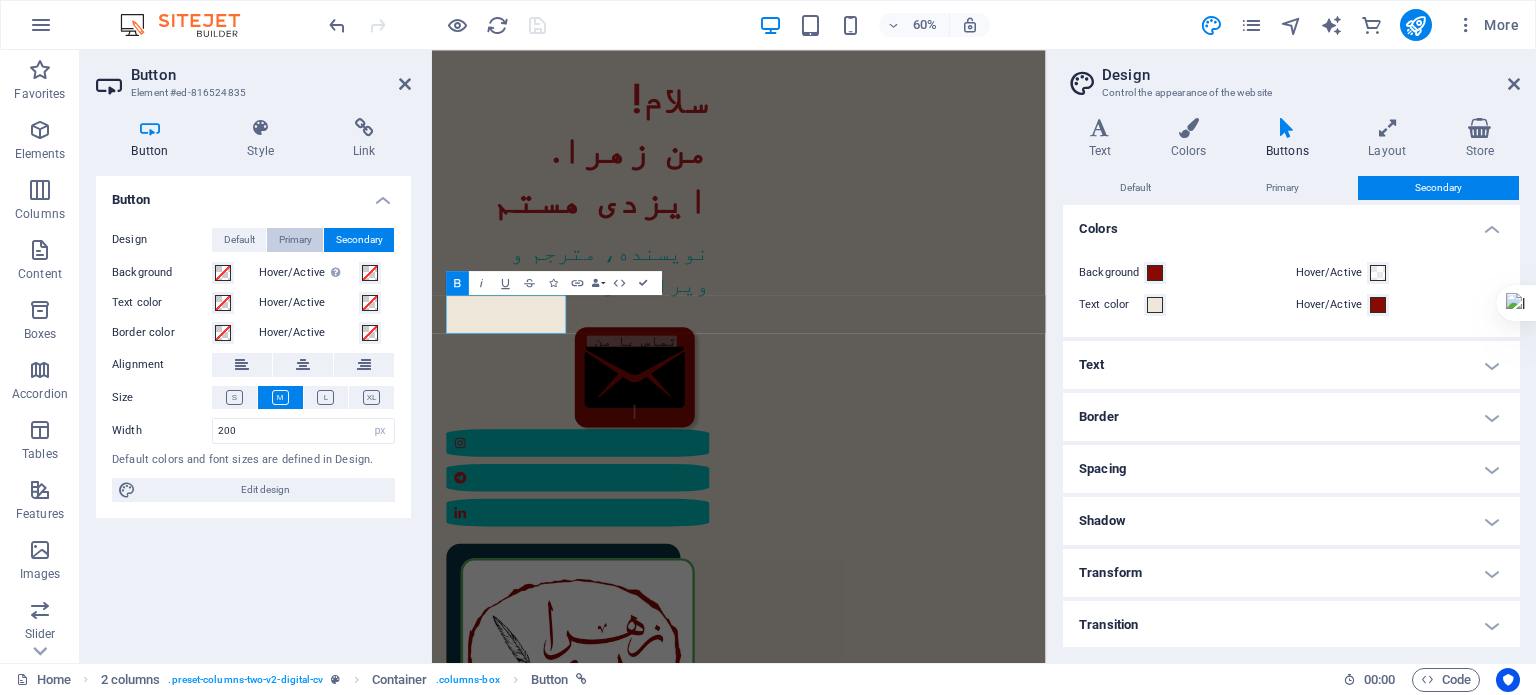 click on "Primary" at bounding box center [295, 240] 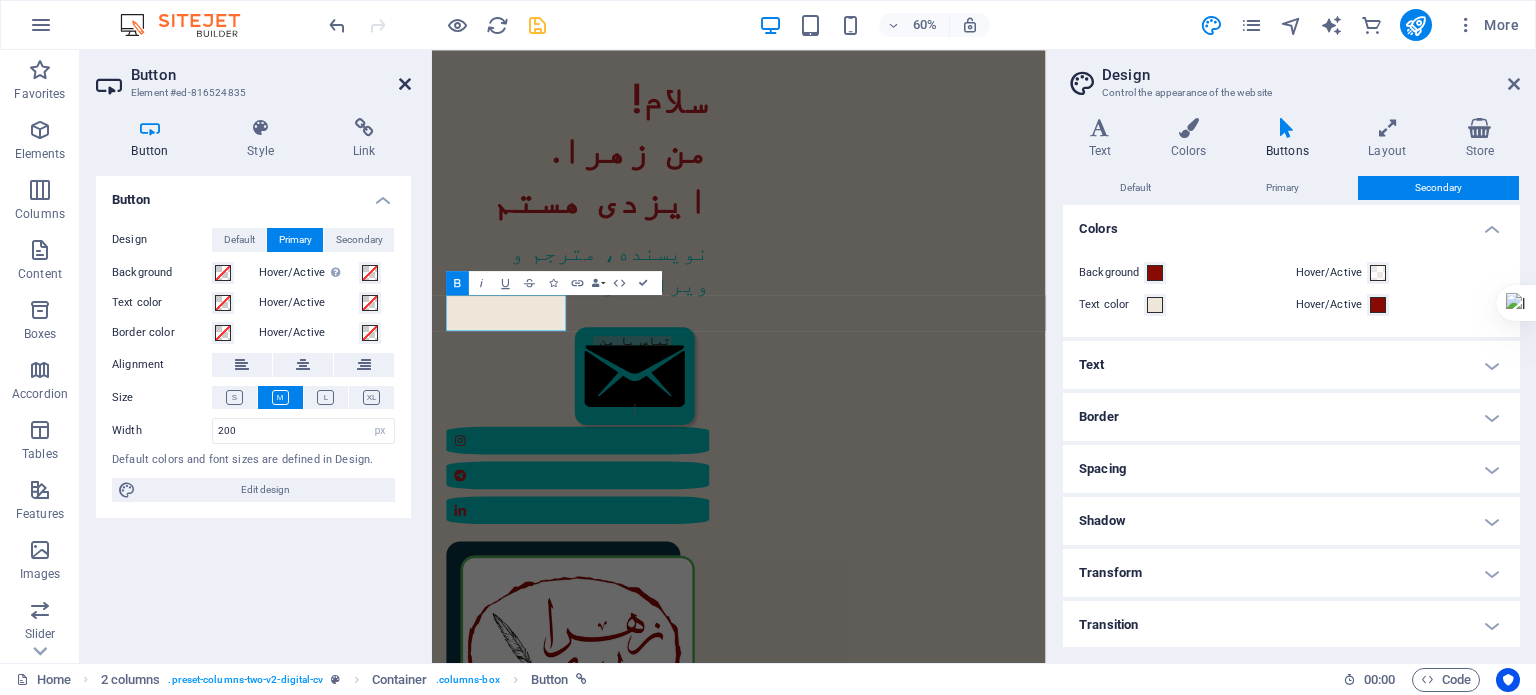 click at bounding box center (405, 84) 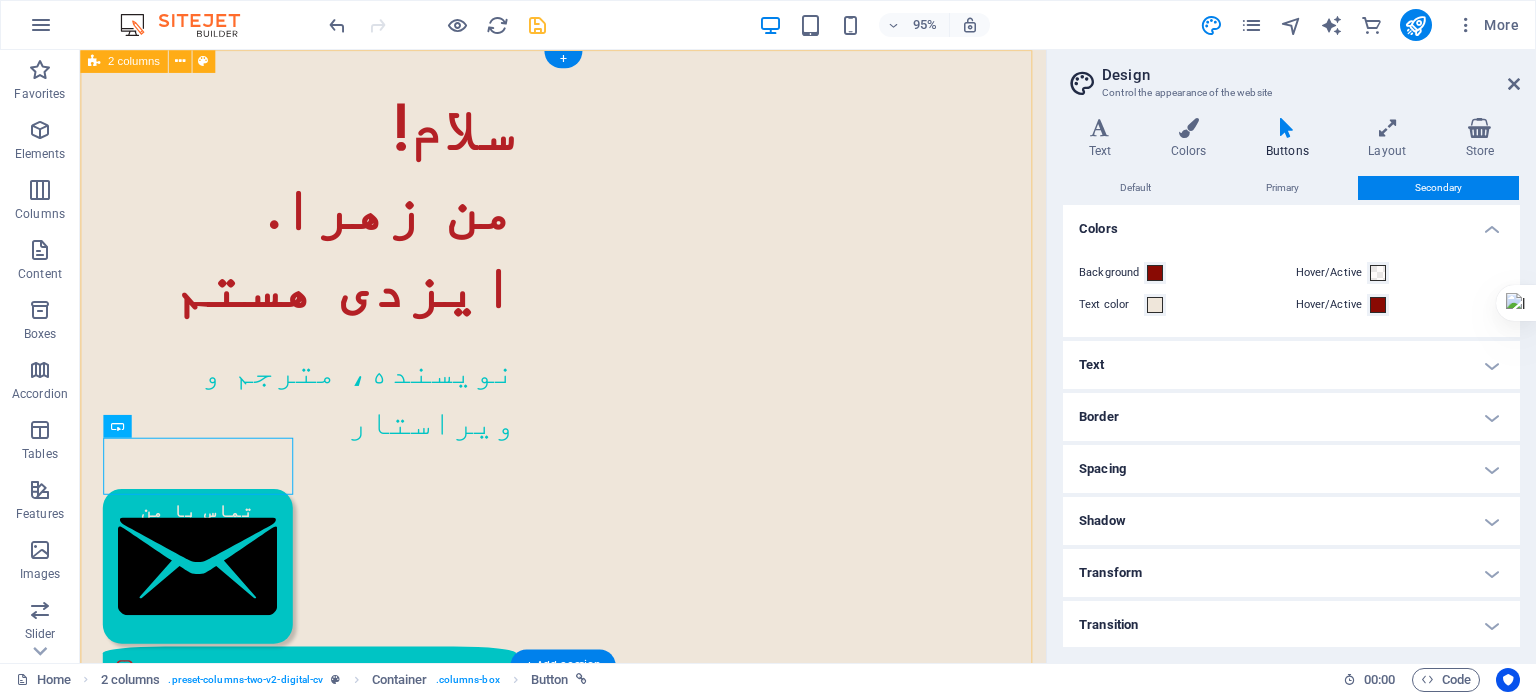 click on "!سلام .من زهرا ایزدی هستم نویسنده، مترجم و ویراستار تماس با من" at bounding box center (588, 724) 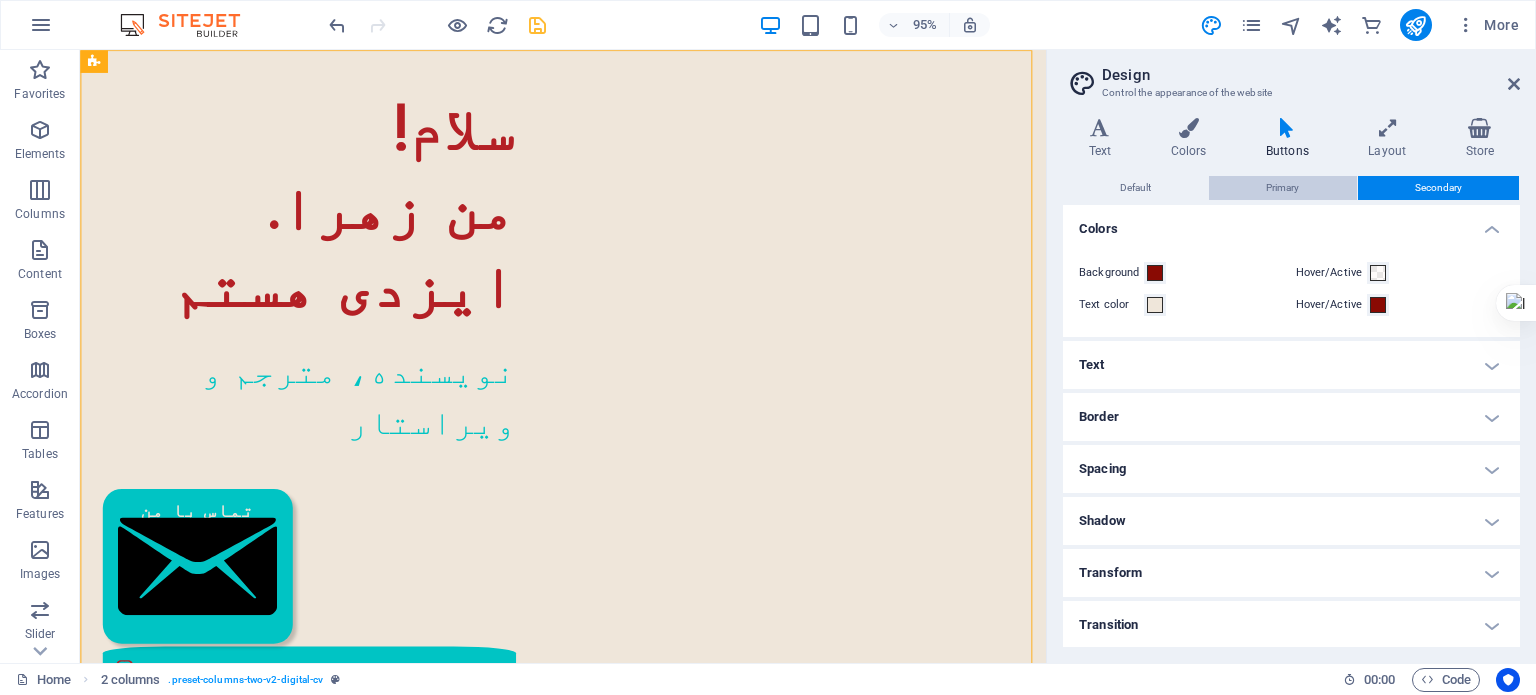 click on "Primary" at bounding box center [1282, 188] 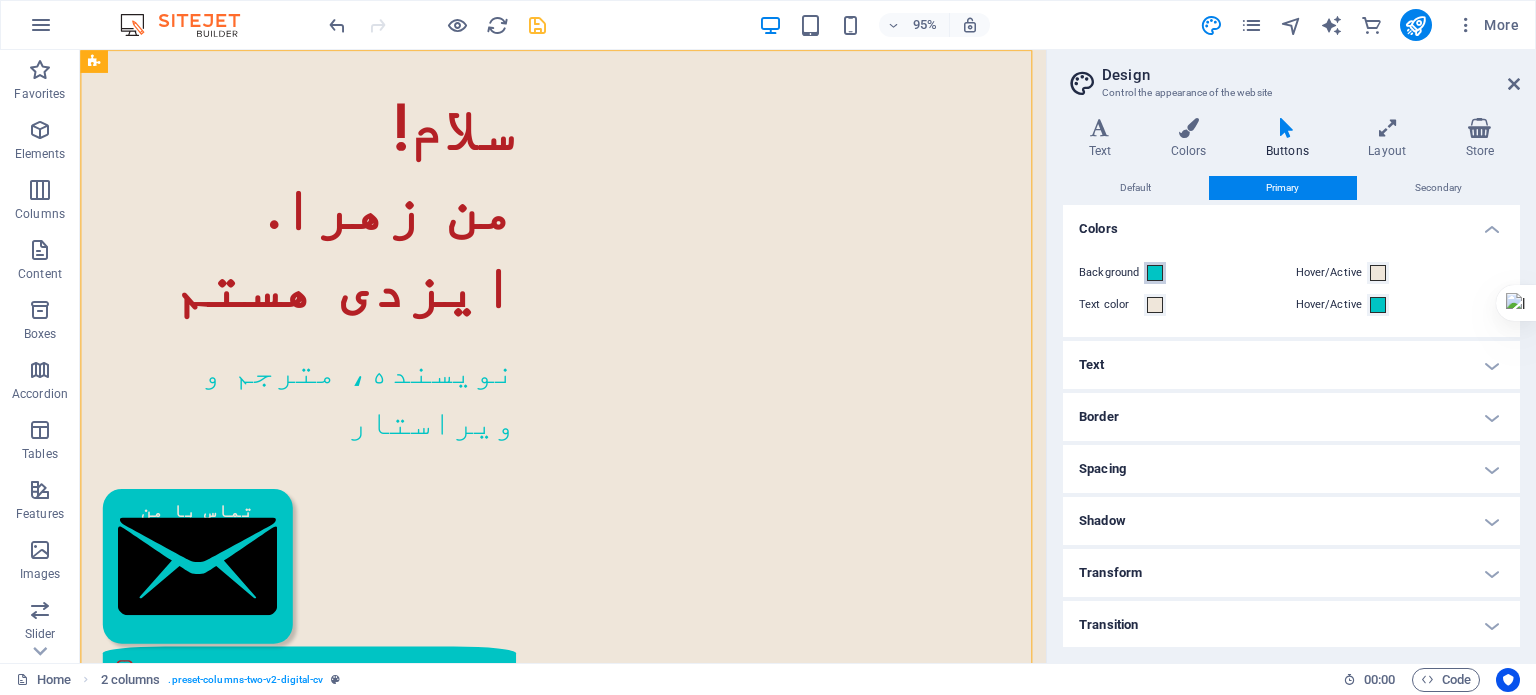 click at bounding box center (1155, 273) 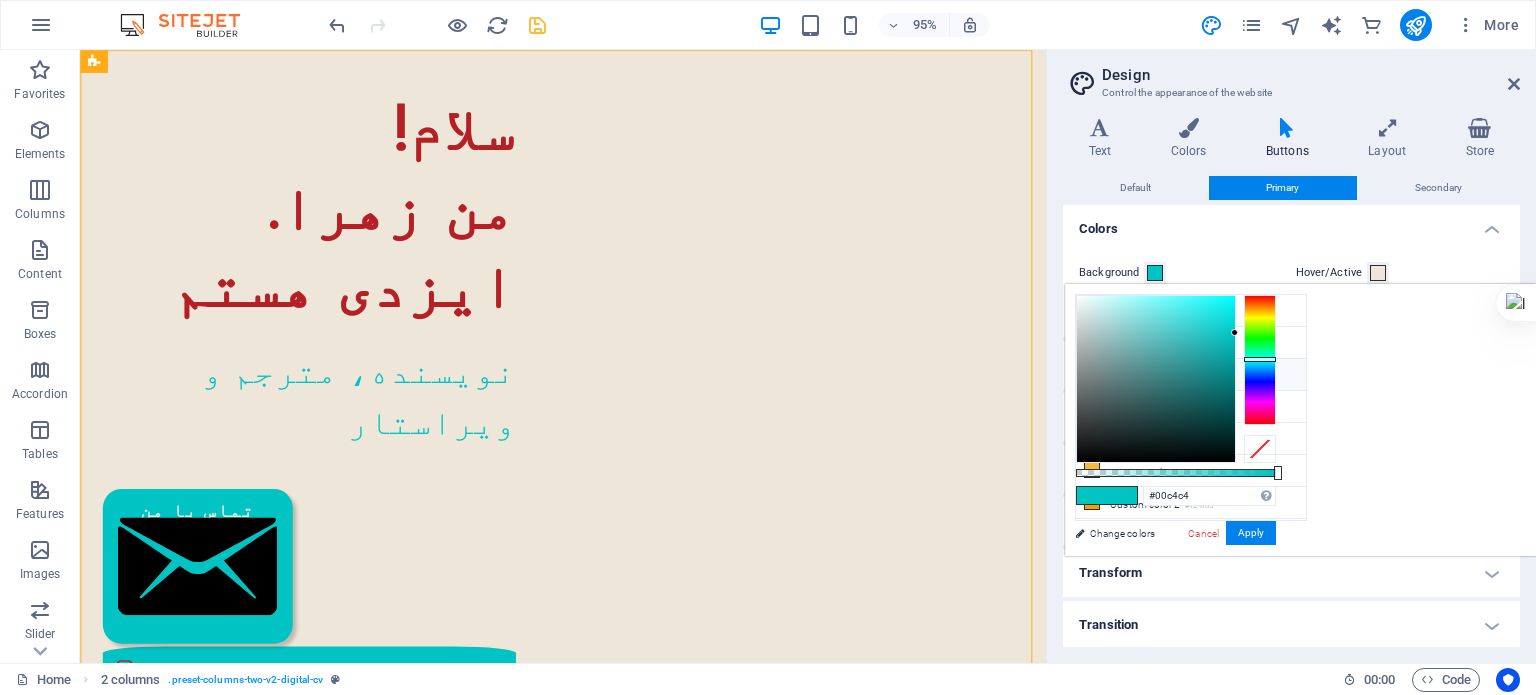 click on "Secondary color
#00c4c4" at bounding box center (1191, 375) 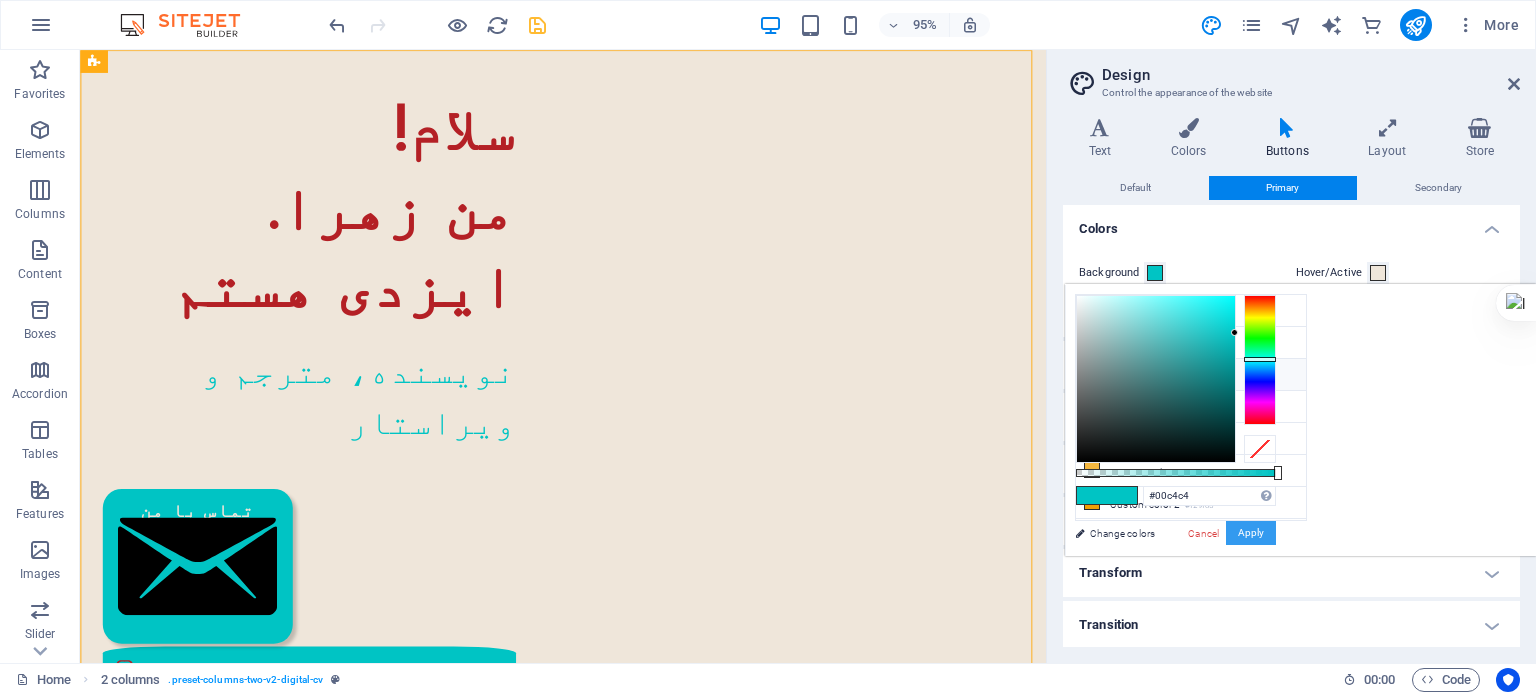 click on "Apply" at bounding box center [1251, 533] 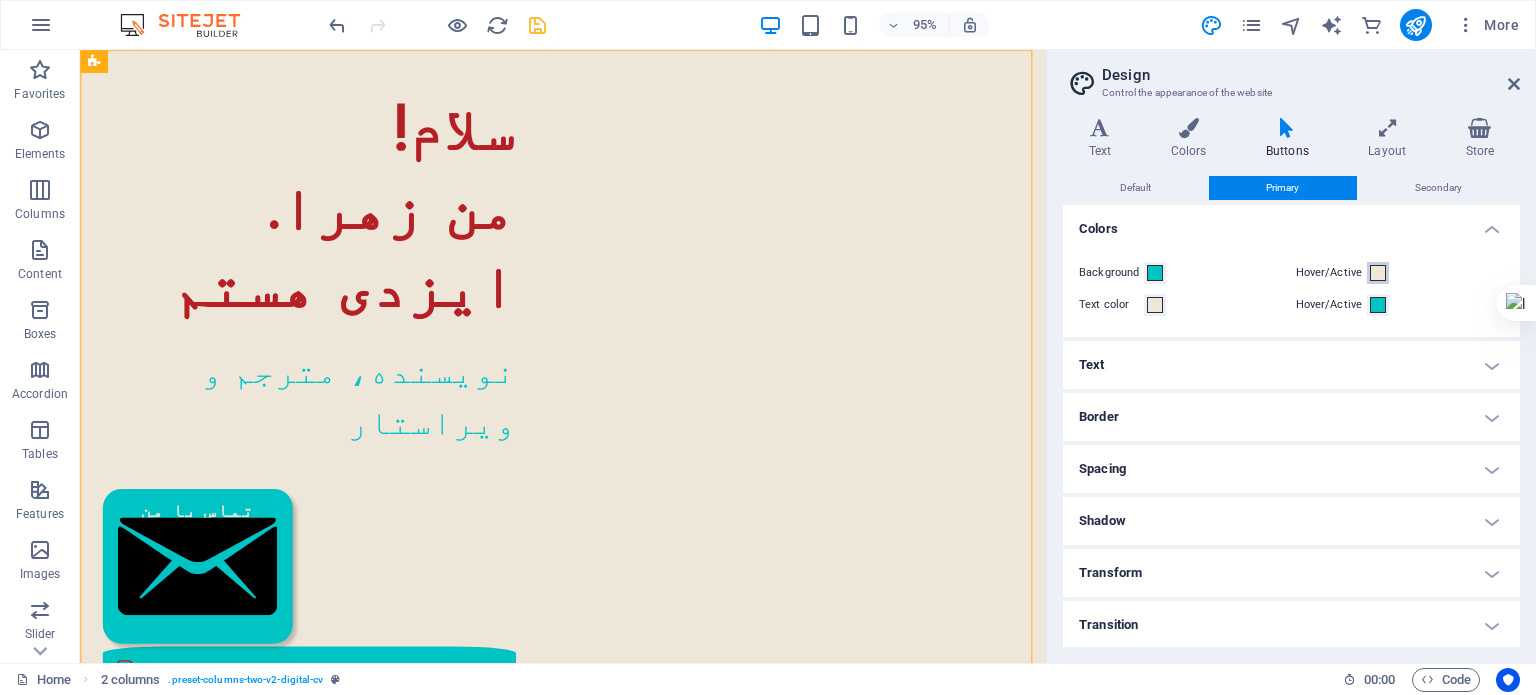 click at bounding box center (1378, 273) 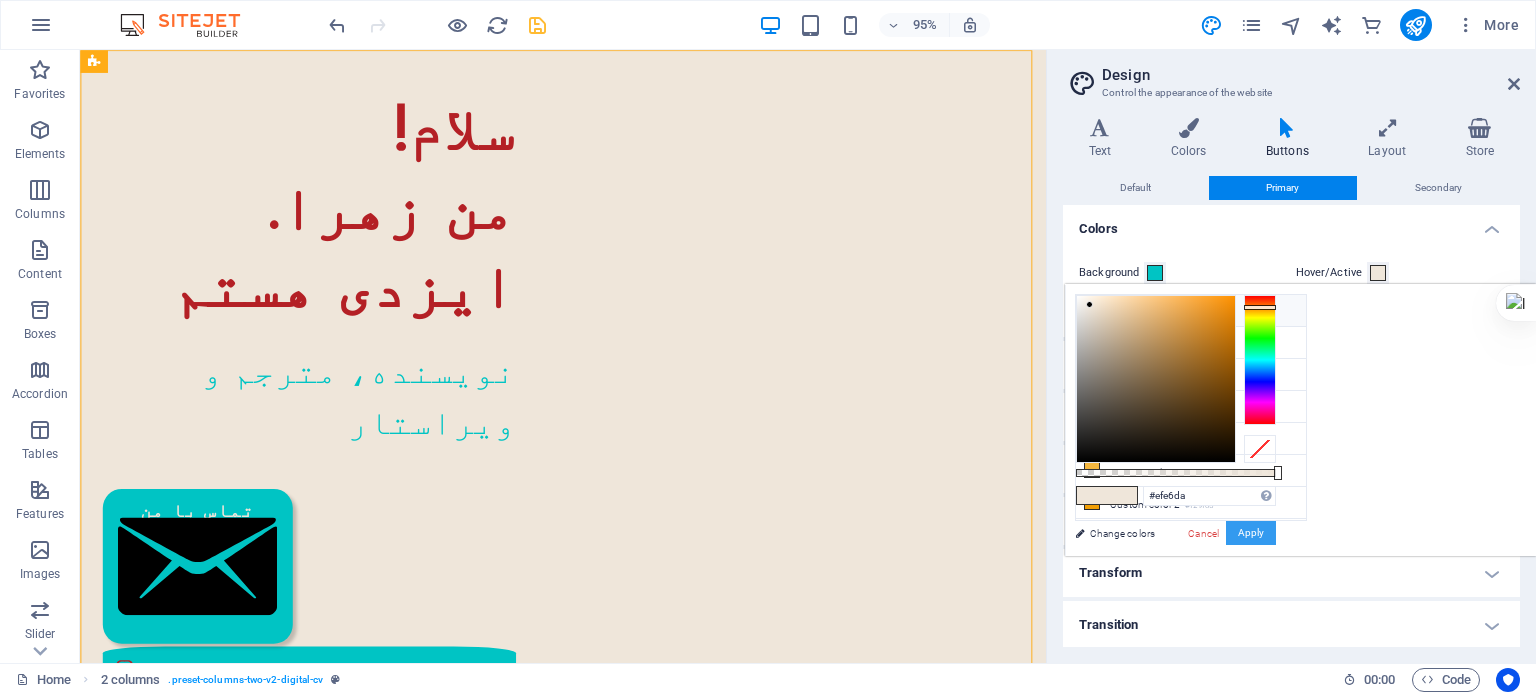 click on "Apply" at bounding box center (1251, 533) 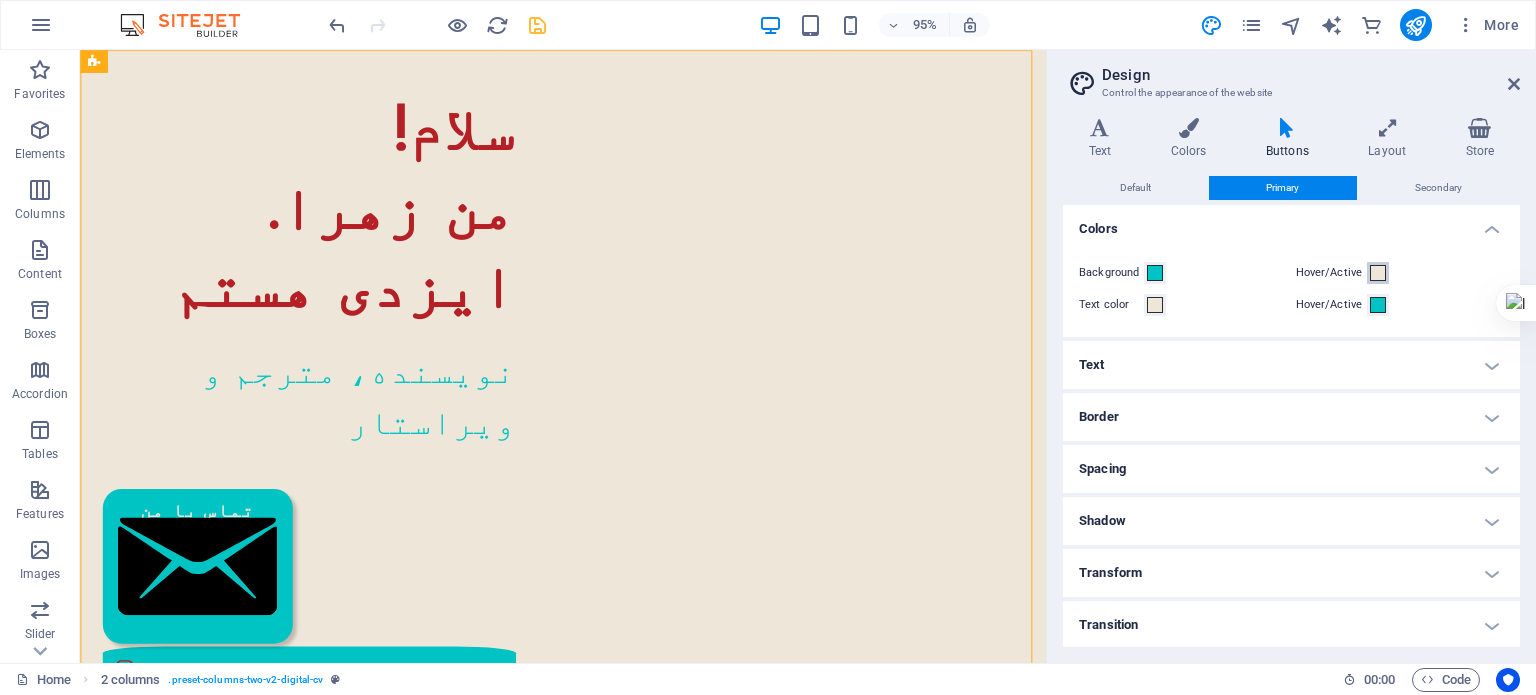 click at bounding box center [1378, 273] 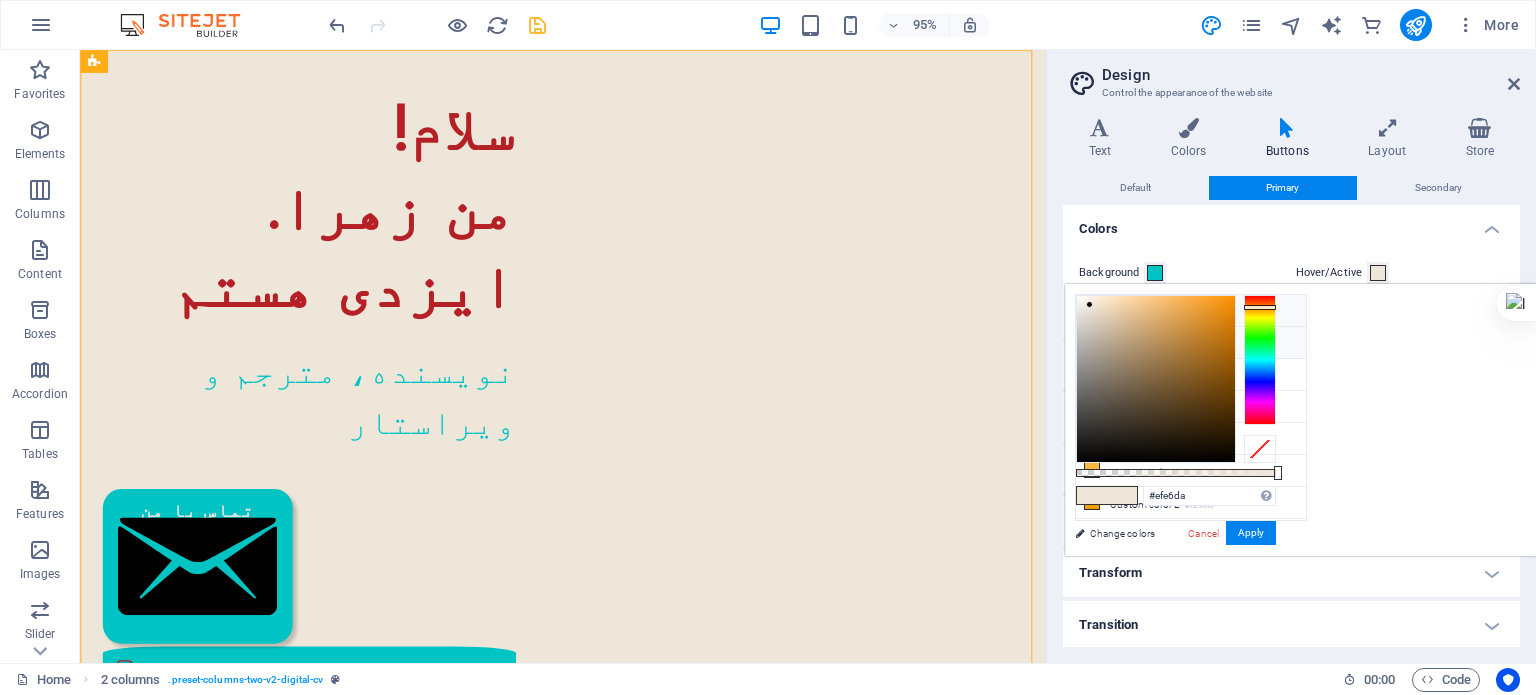 click on "Primary color
#b42025" at bounding box center [1191, 343] 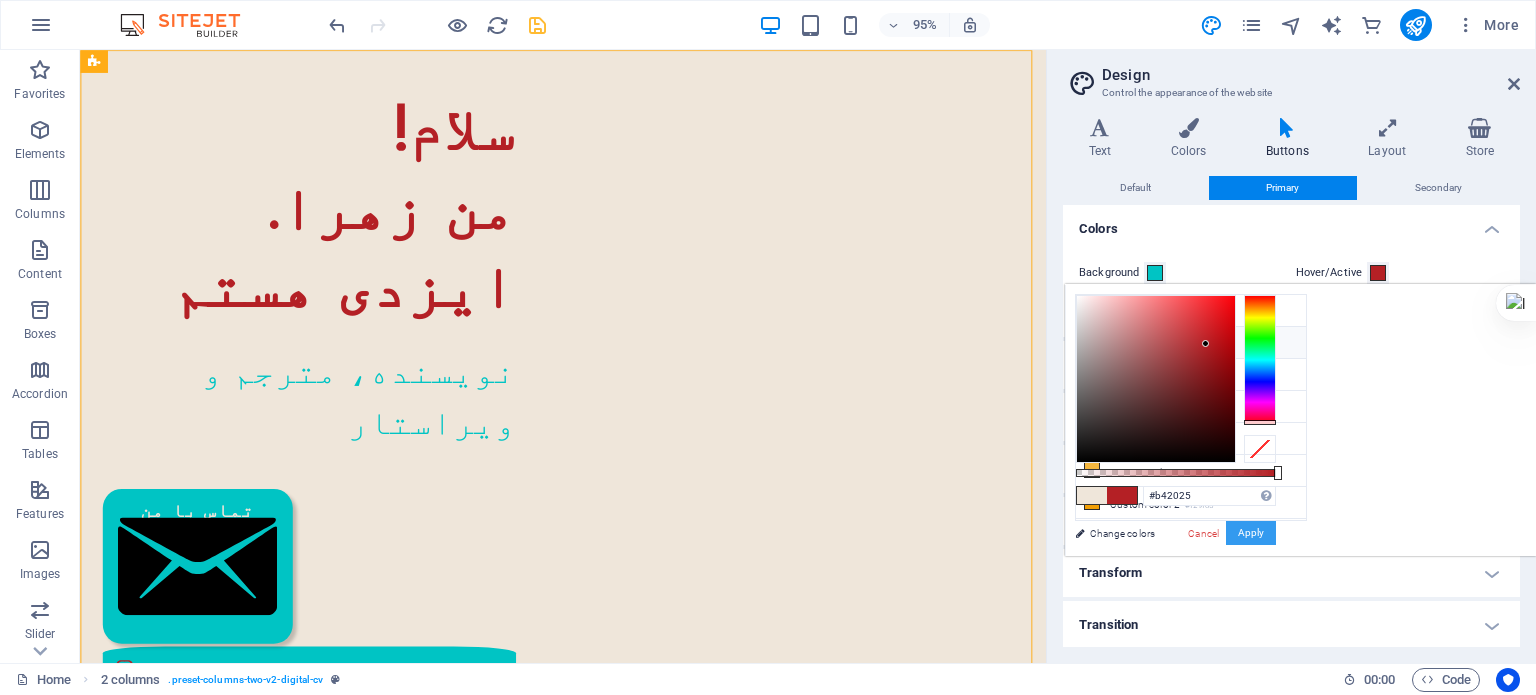 click on "Apply" at bounding box center (1251, 533) 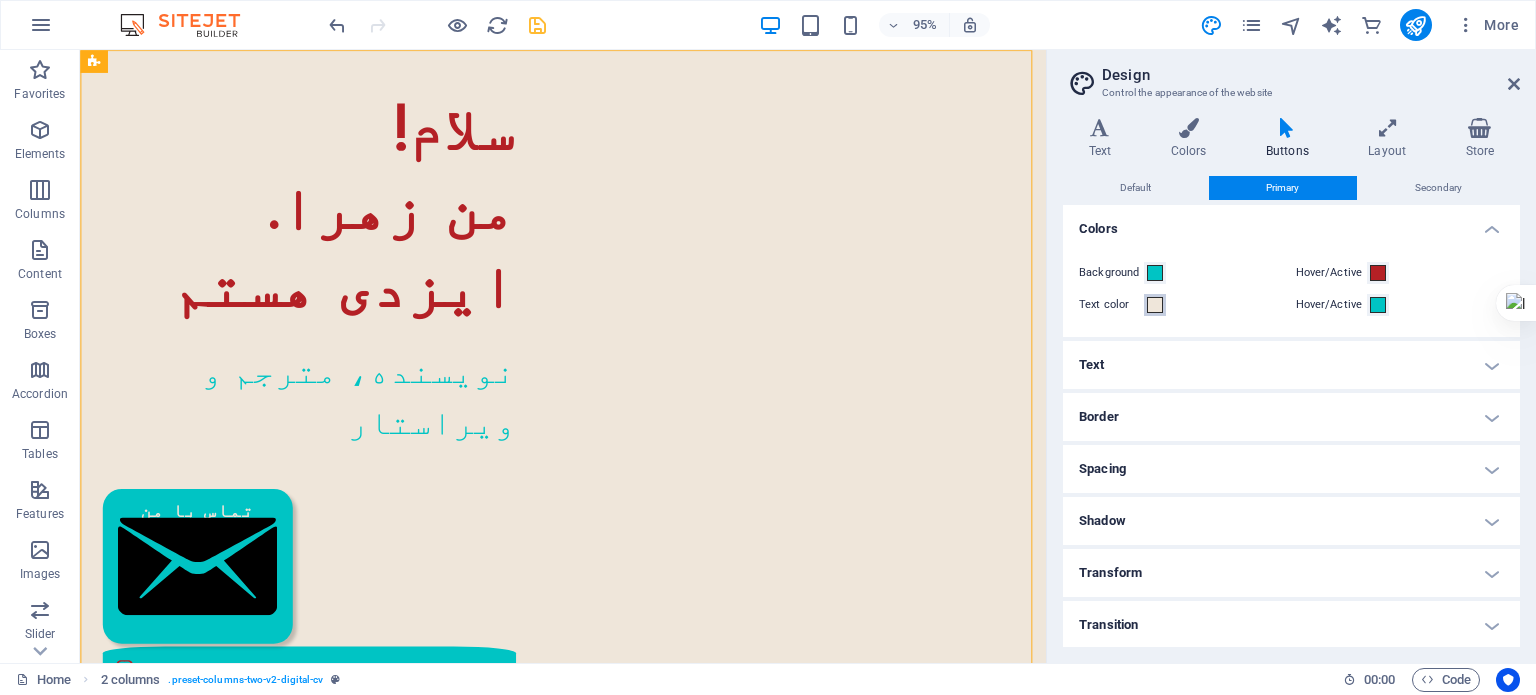 click at bounding box center [1155, 305] 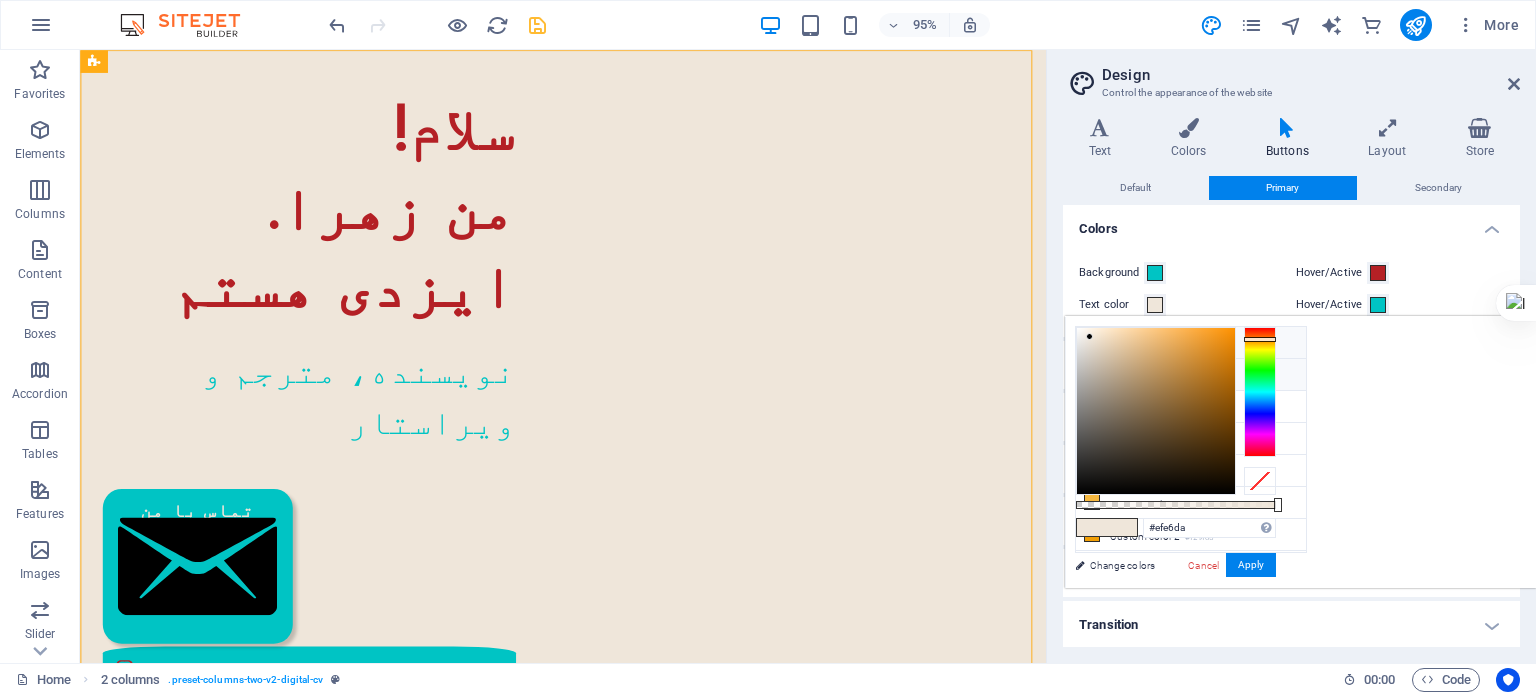click on "Primary color
#b42025" at bounding box center [1191, 375] 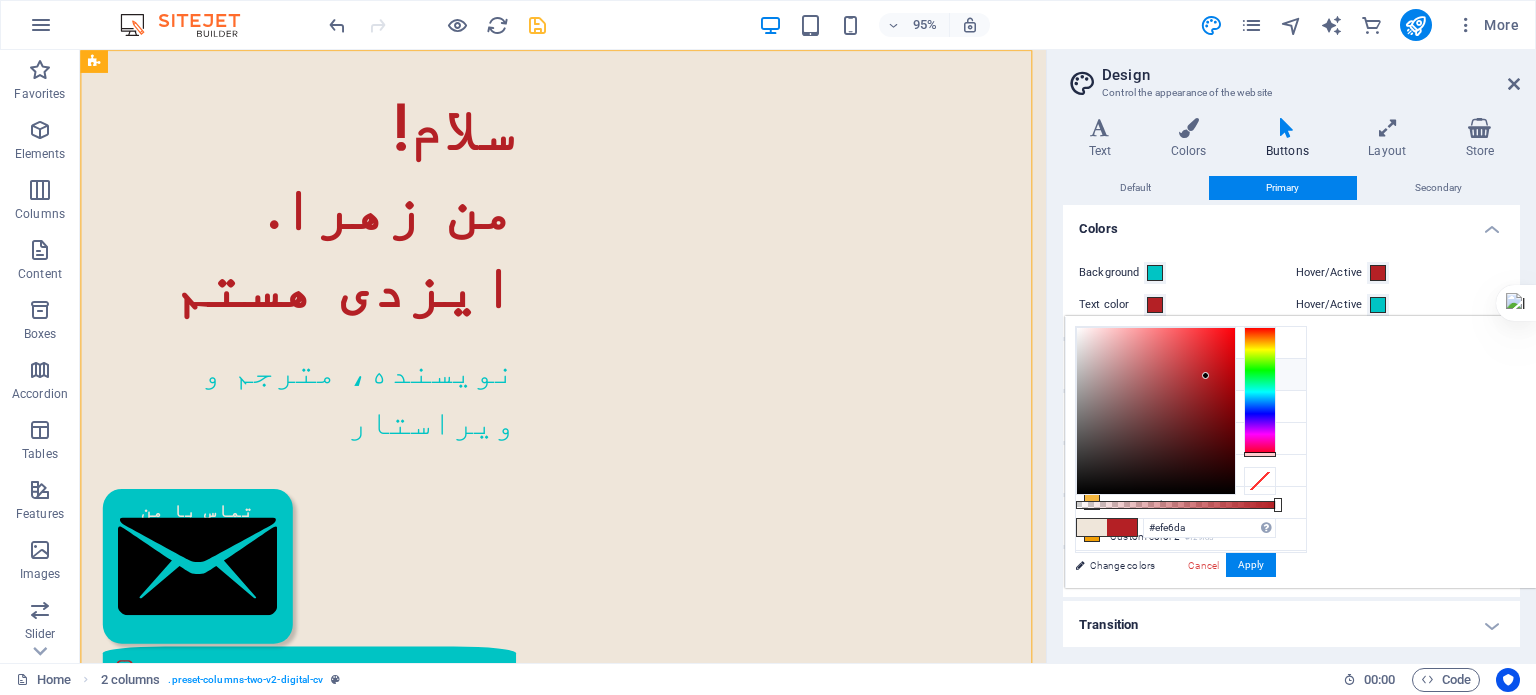 type on "#b42025" 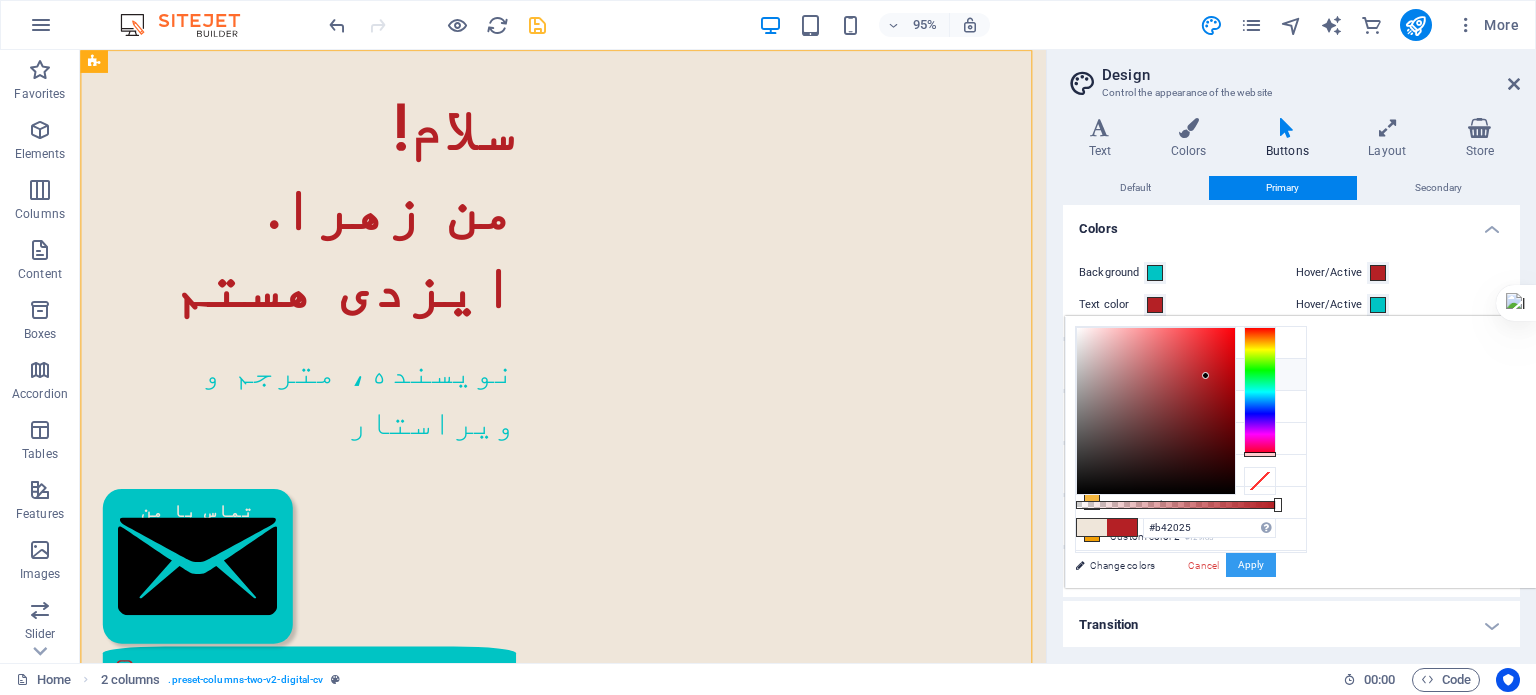click on "Apply" at bounding box center [1251, 565] 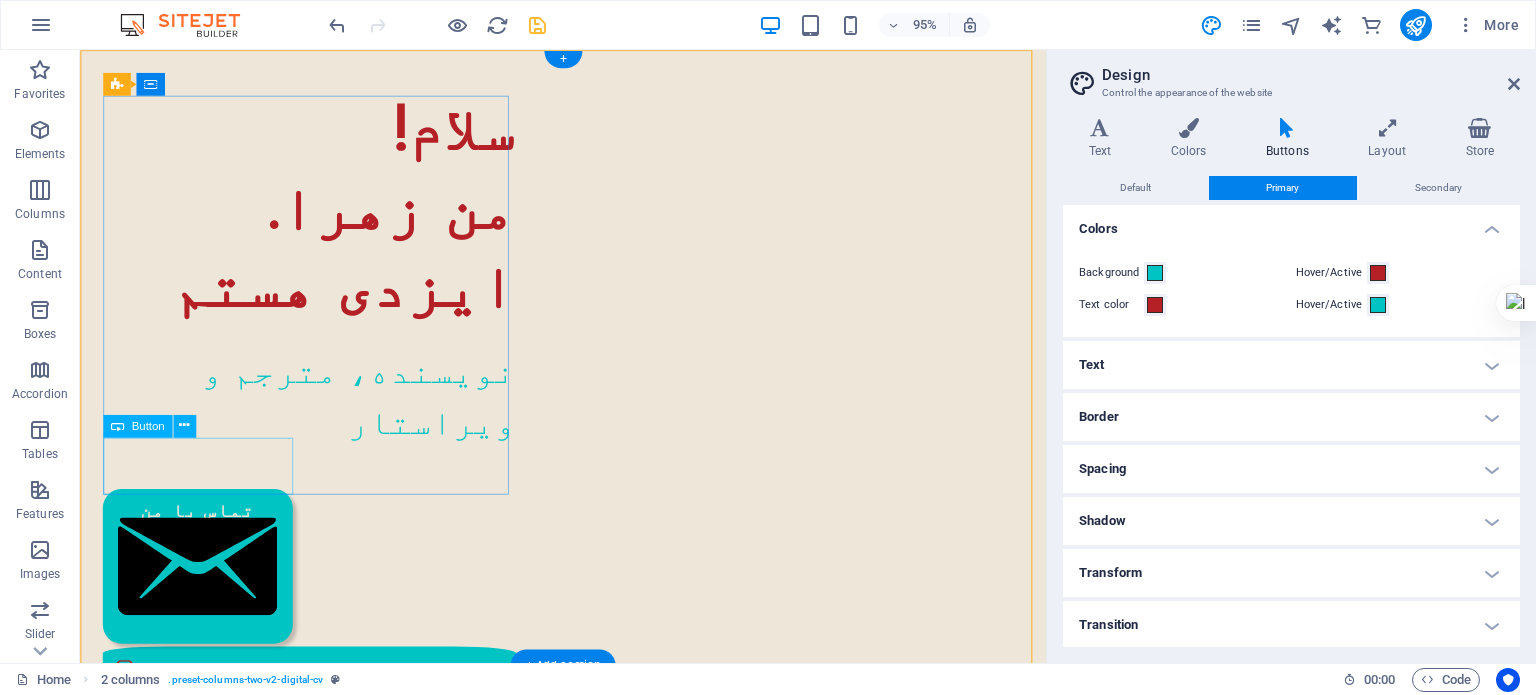 click on "تماس با من" at bounding box center [309, 593] 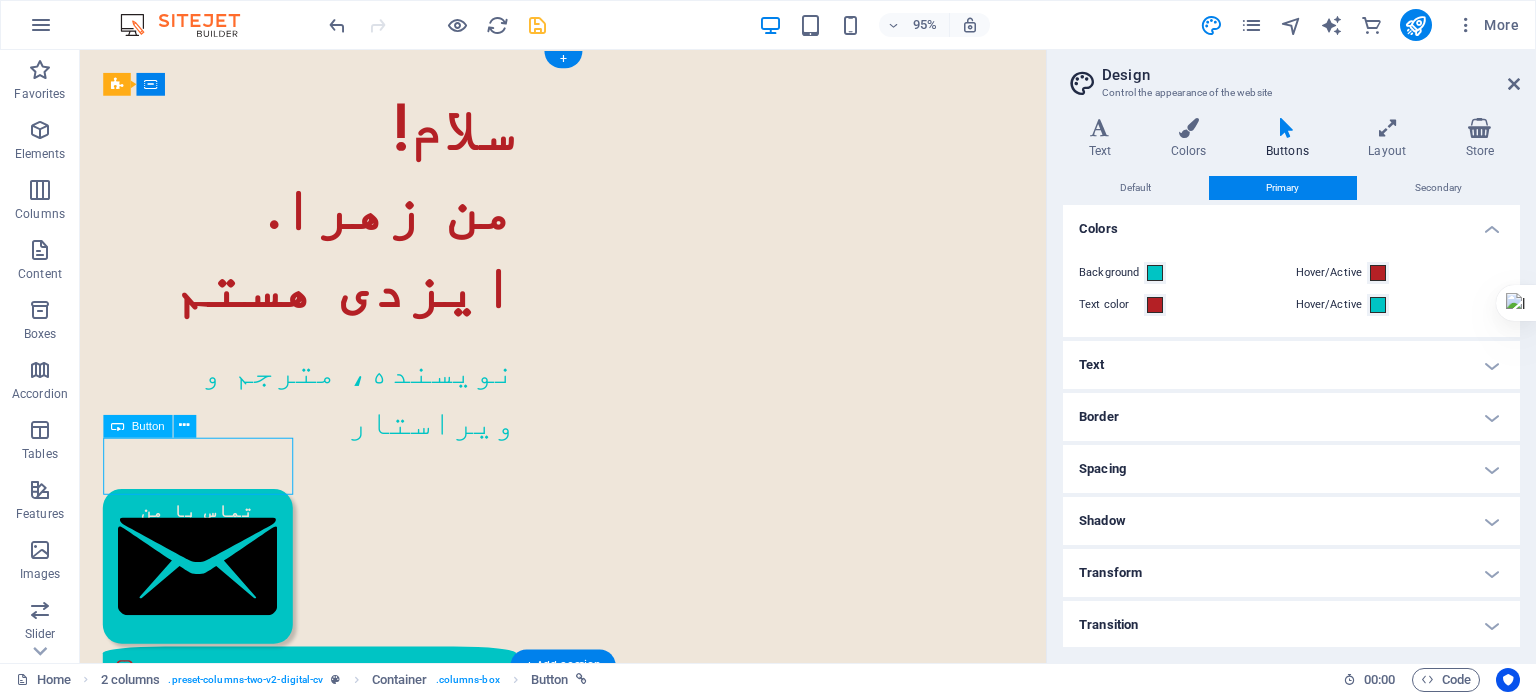 click on "تماس با من" at bounding box center (309, 593) 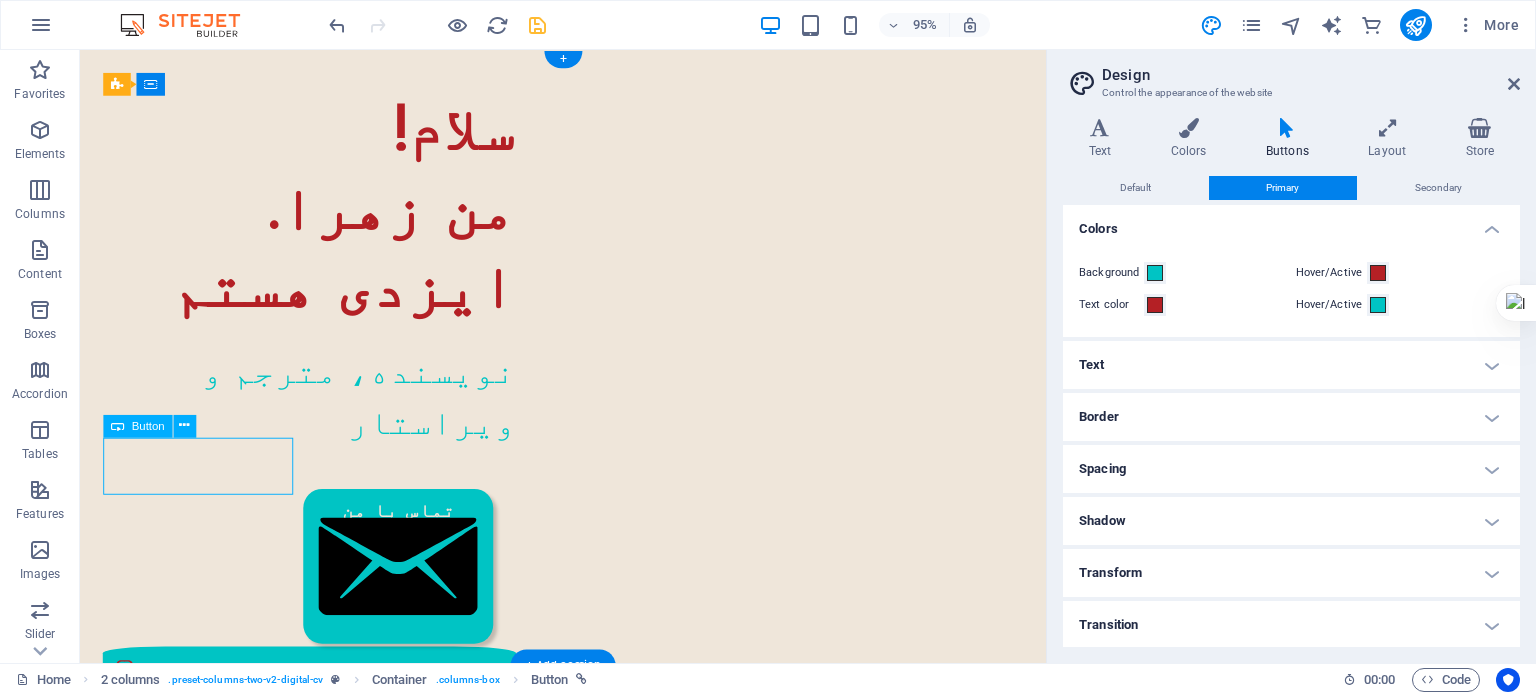 select on "px" 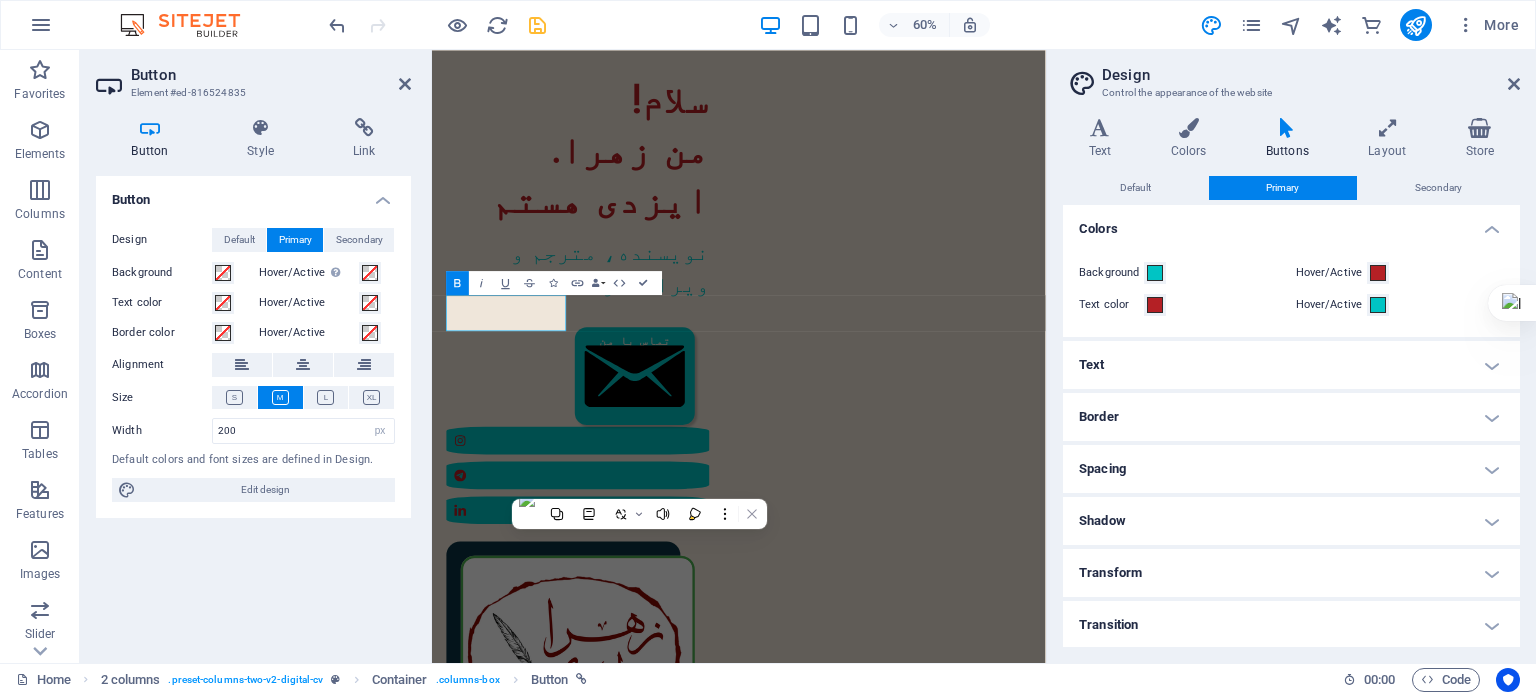 click on "Primary" at bounding box center [295, 240] 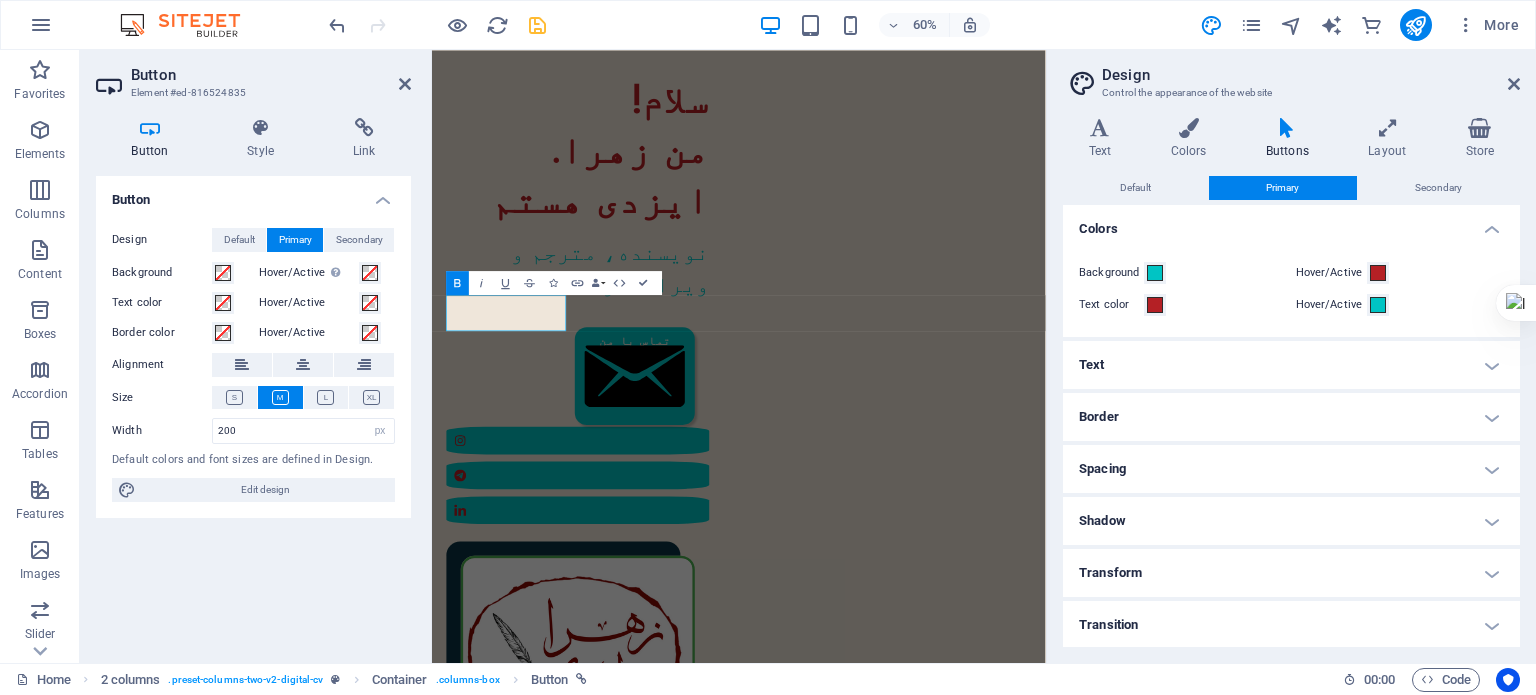 click on "Primary" at bounding box center (295, 240) 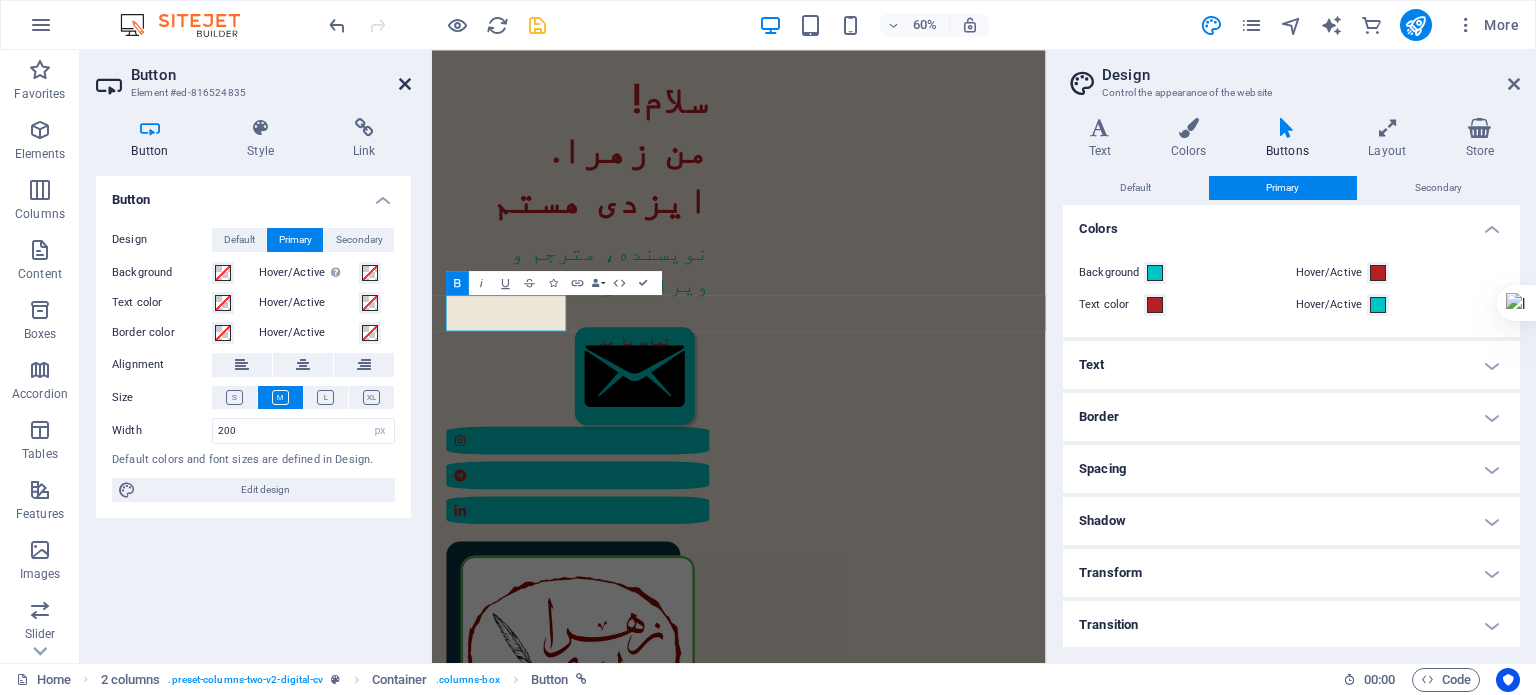 click at bounding box center (405, 84) 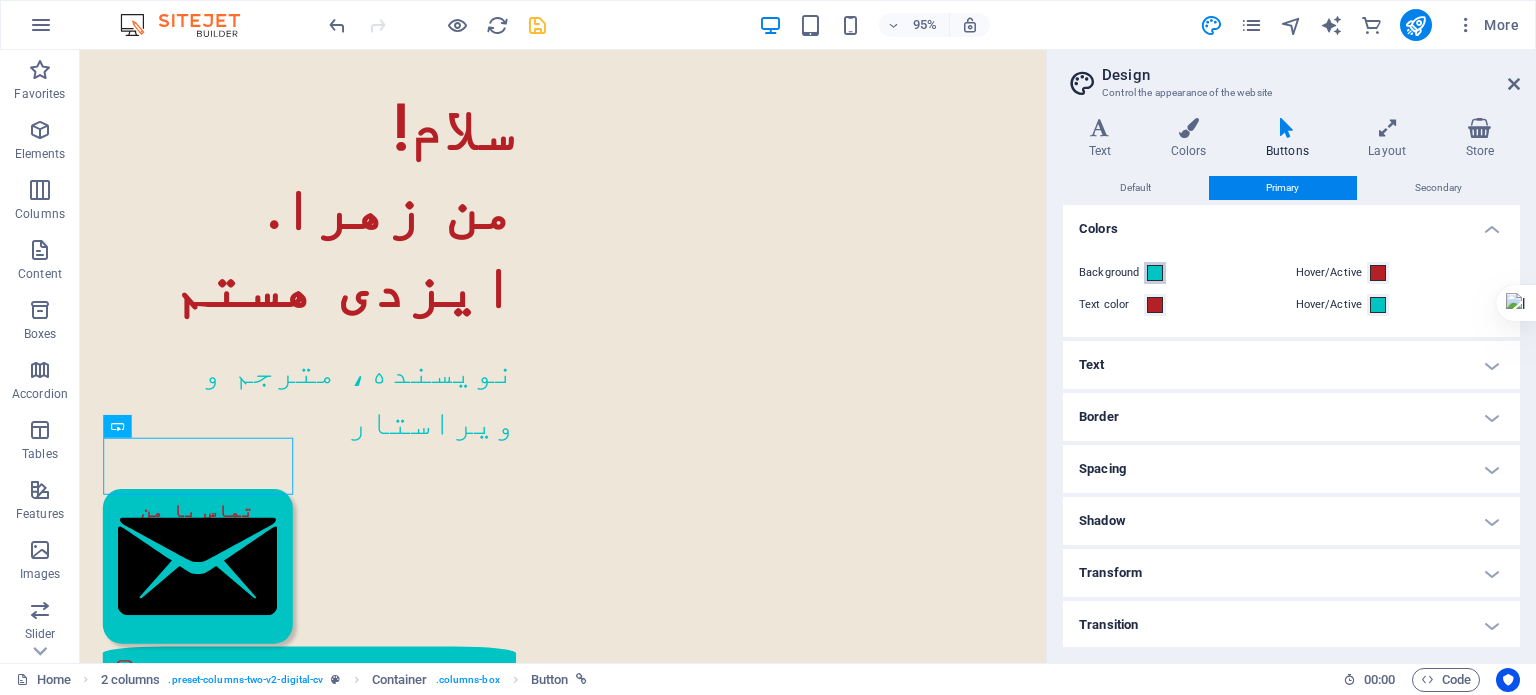 click at bounding box center (1155, 273) 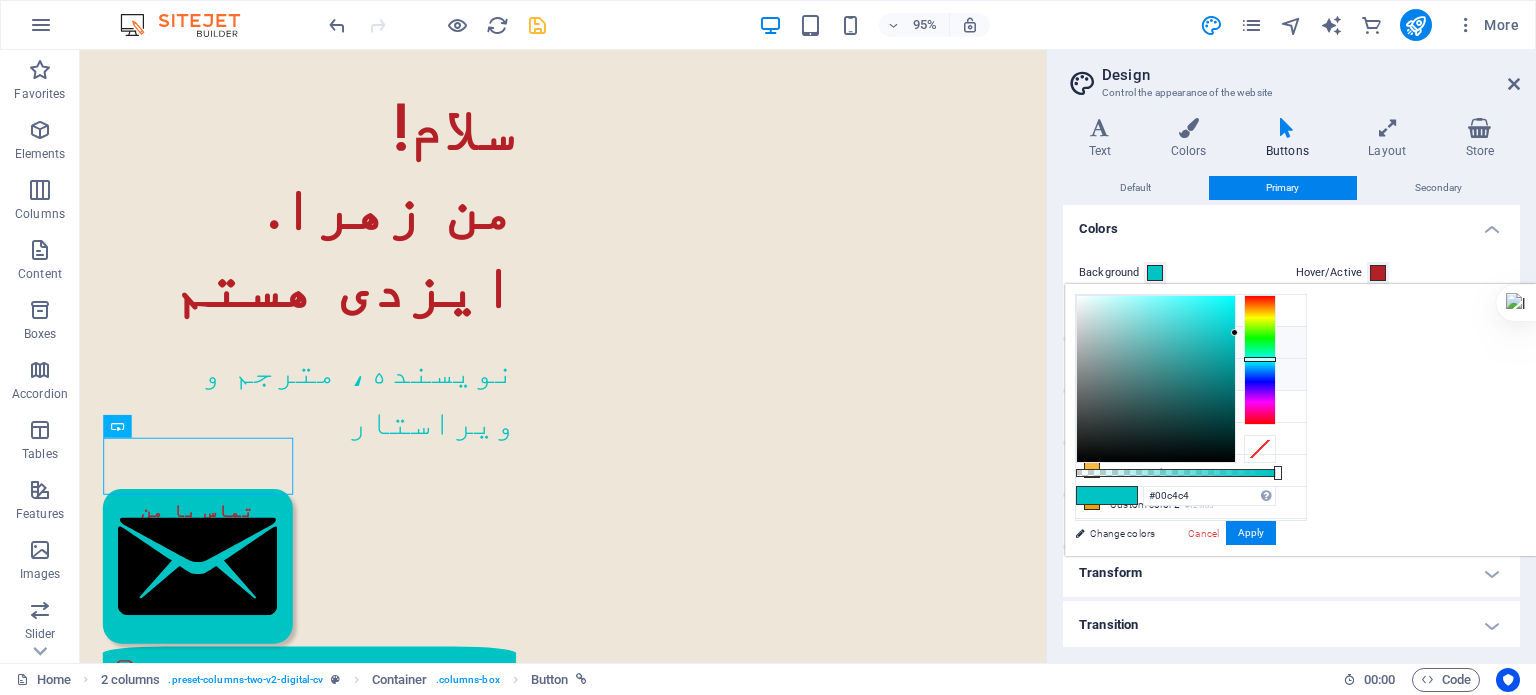click on "Primary color
#b42025" at bounding box center [1191, 343] 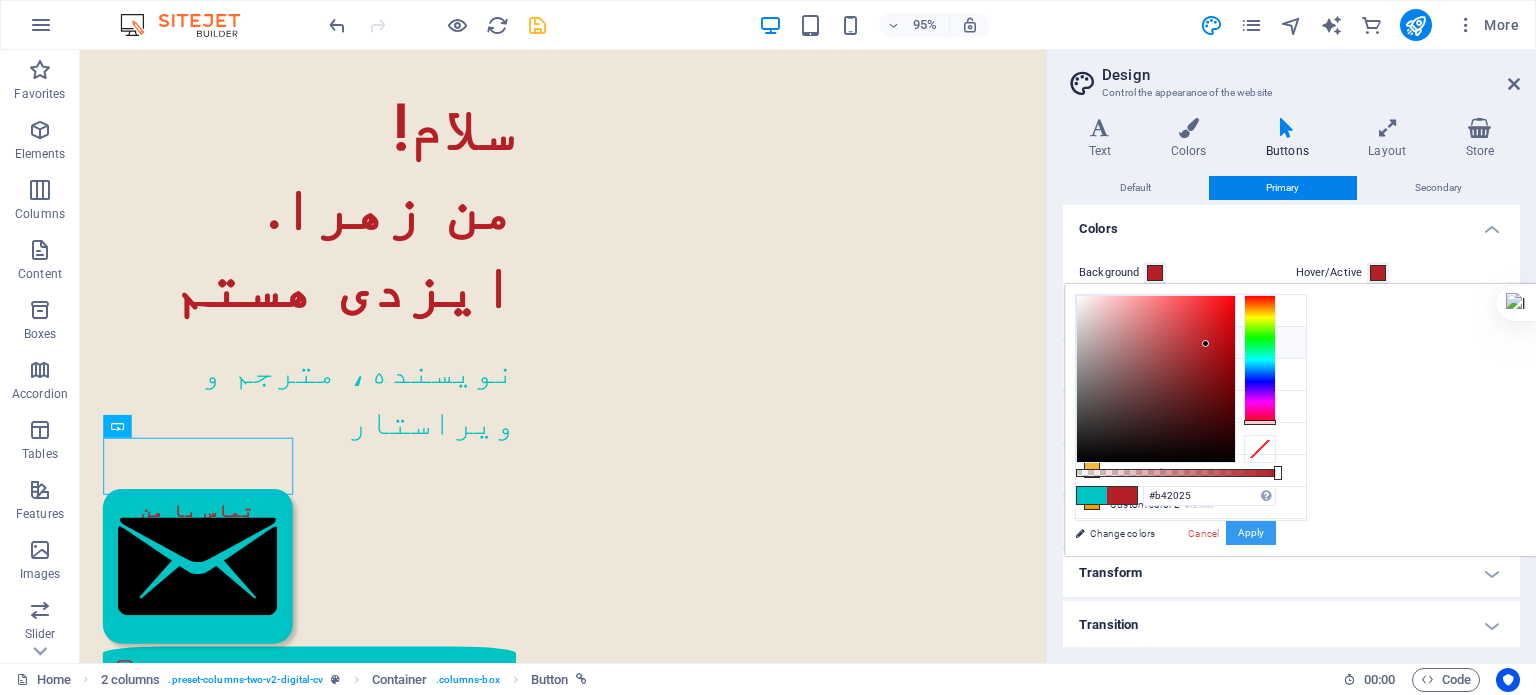 click on "Apply" at bounding box center (1251, 533) 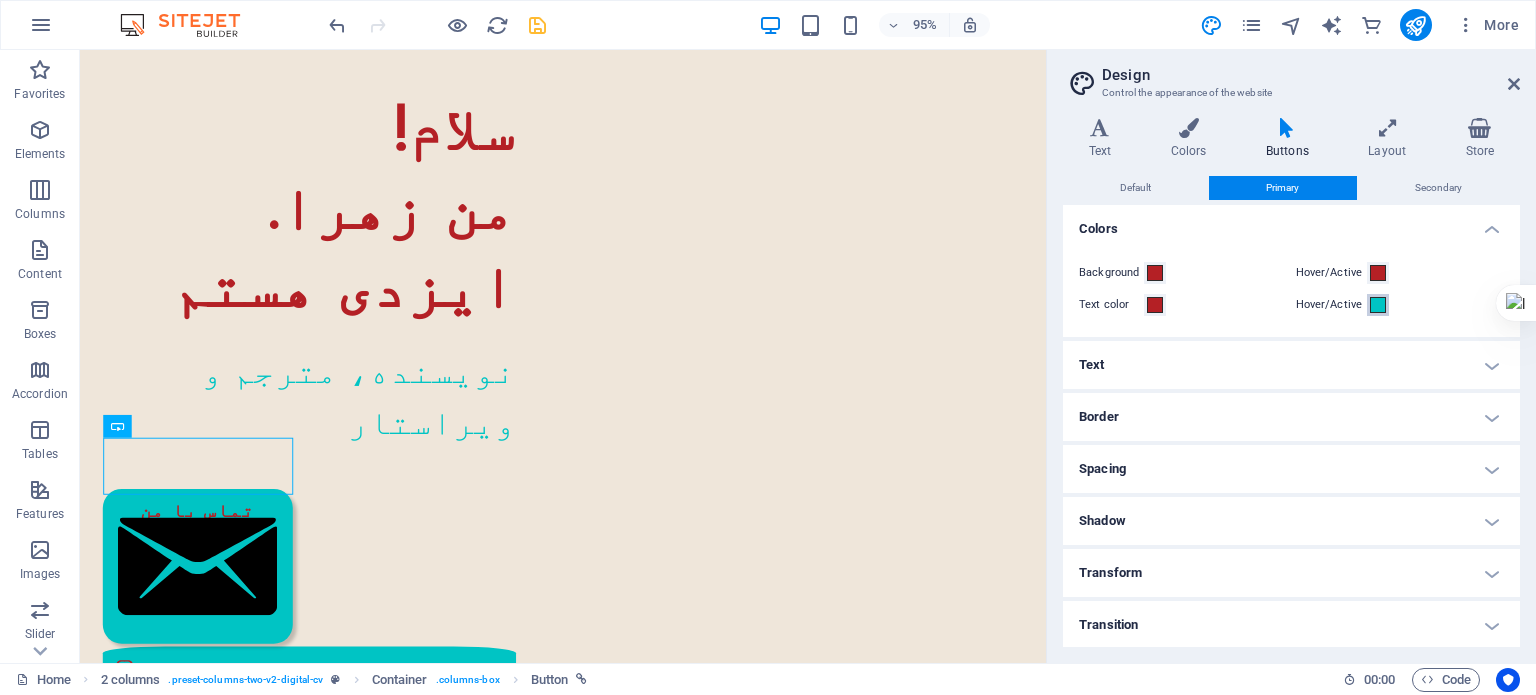 click at bounding box center (1378, 305) 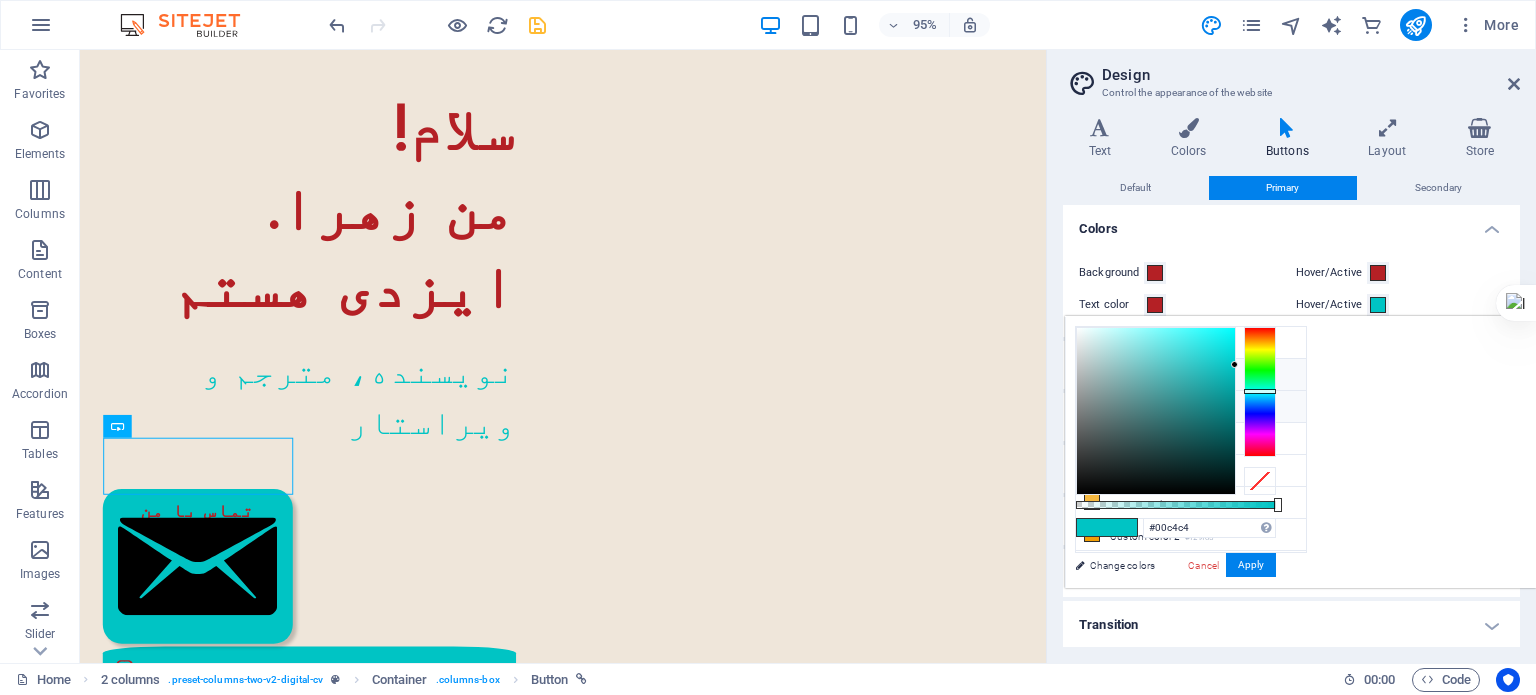 click on "Primary color
#b42025" at bounding box center (1191, 375) 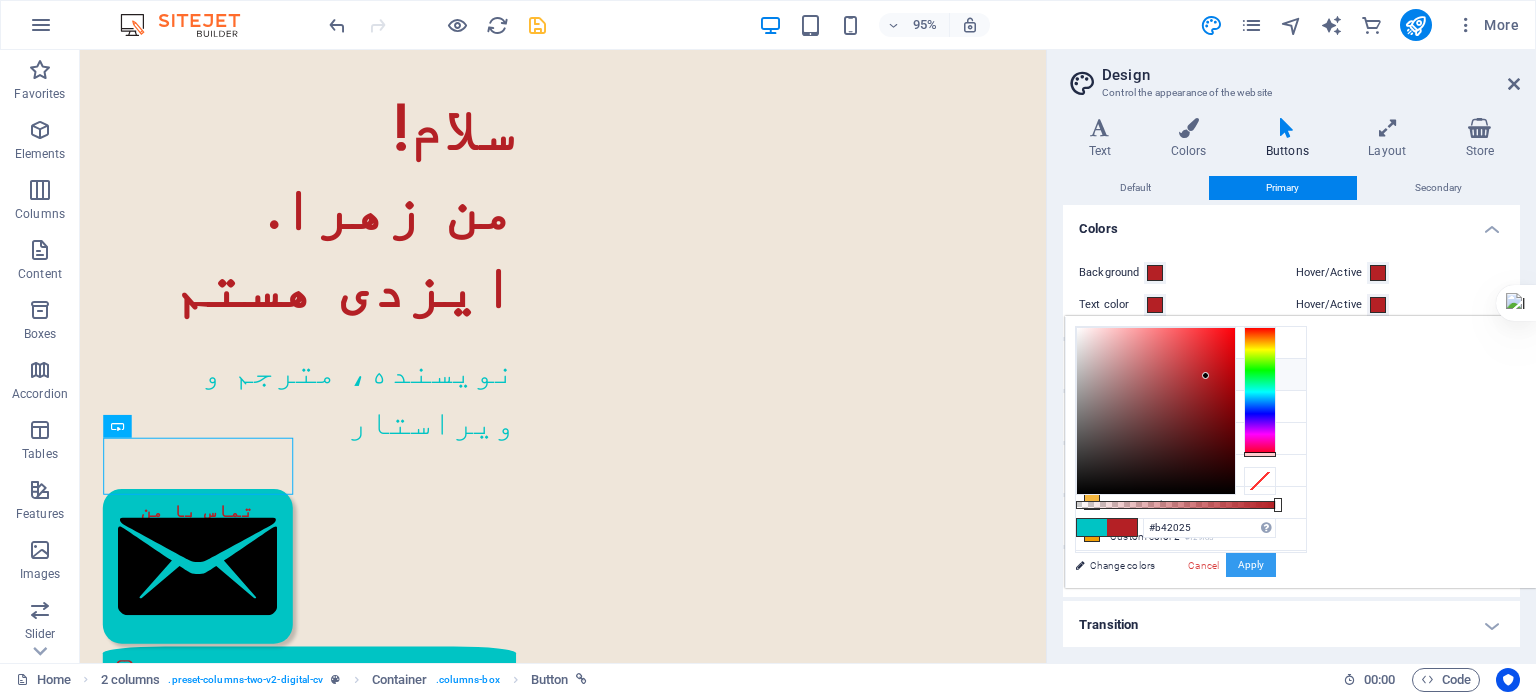 click on "Apply" at bounding box center [1251, 565] 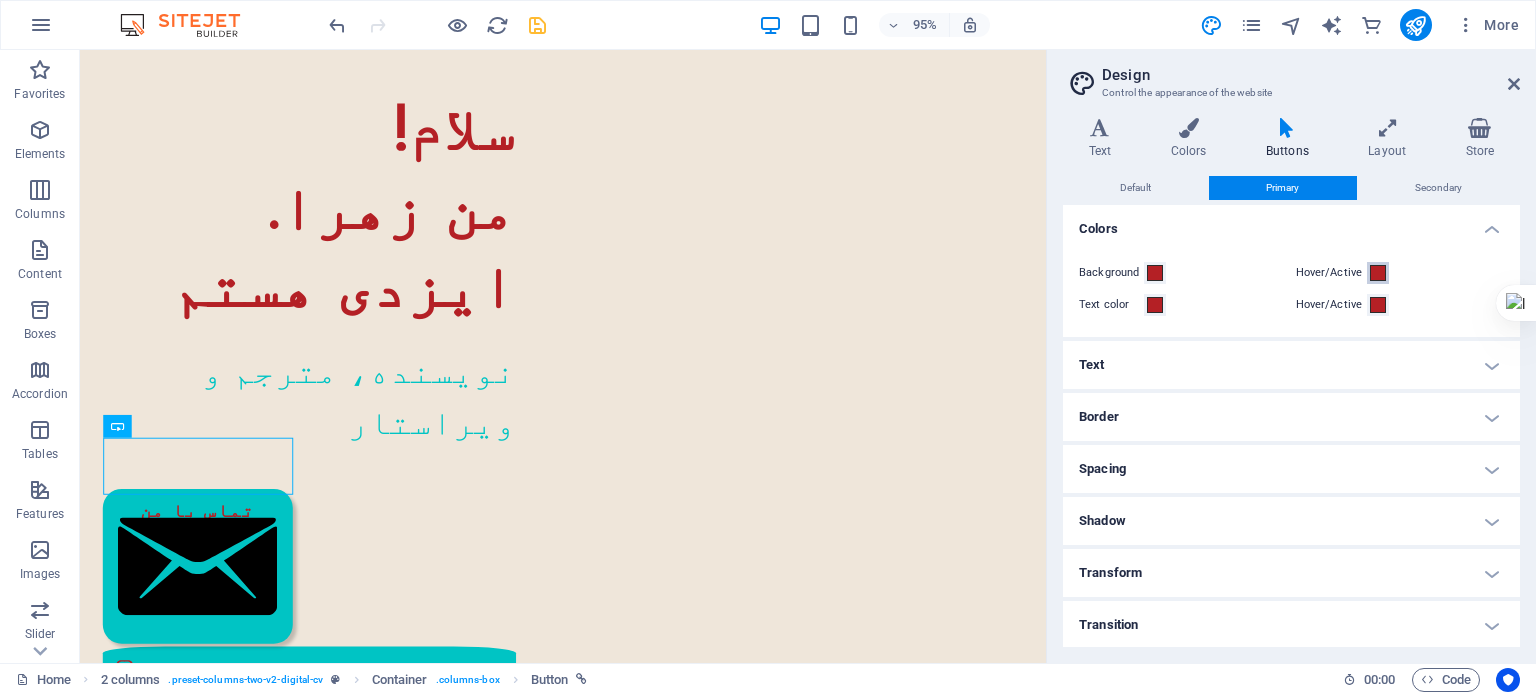 click at bounding box center (1378, 273) 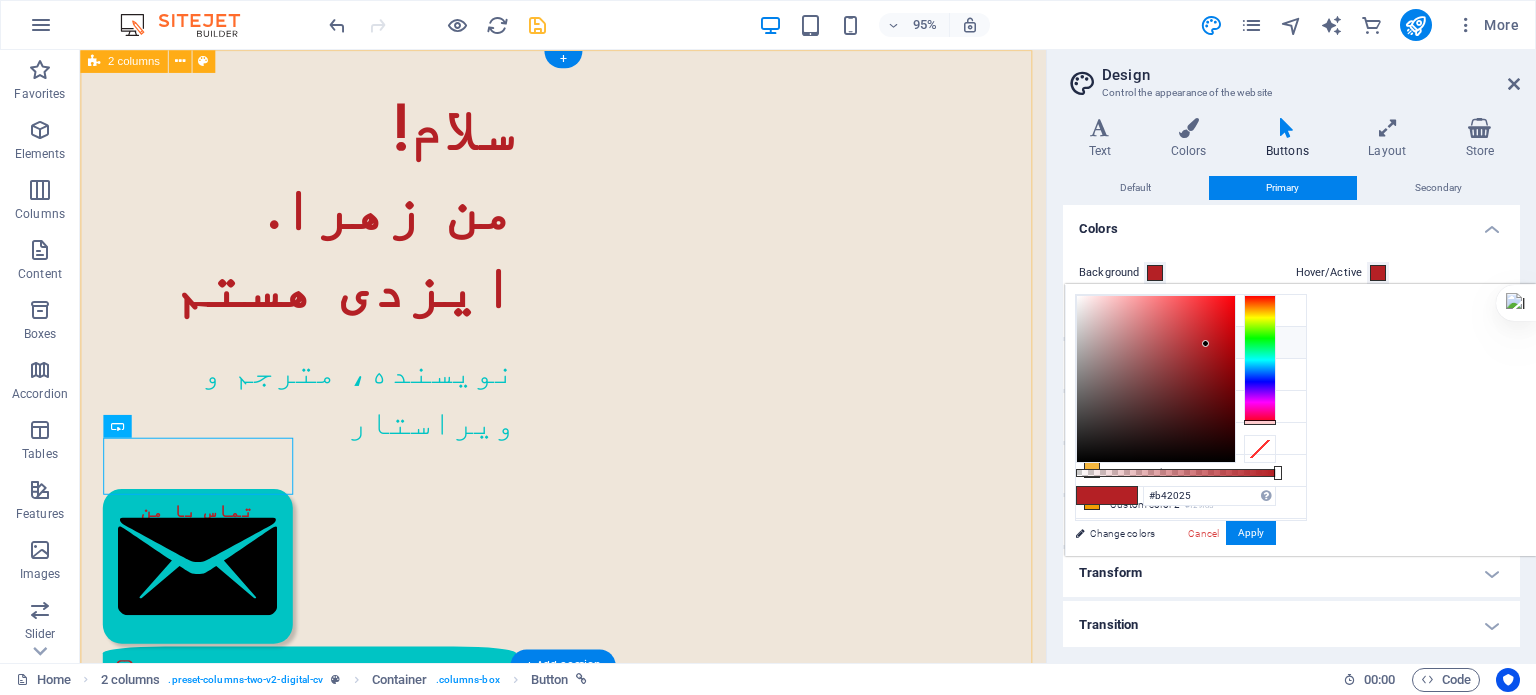 click on "!سلام .من زهرا ایزدی هستم نویسنده، مترجم و ویراستار تماس با من" at bounding box center [588, 724] 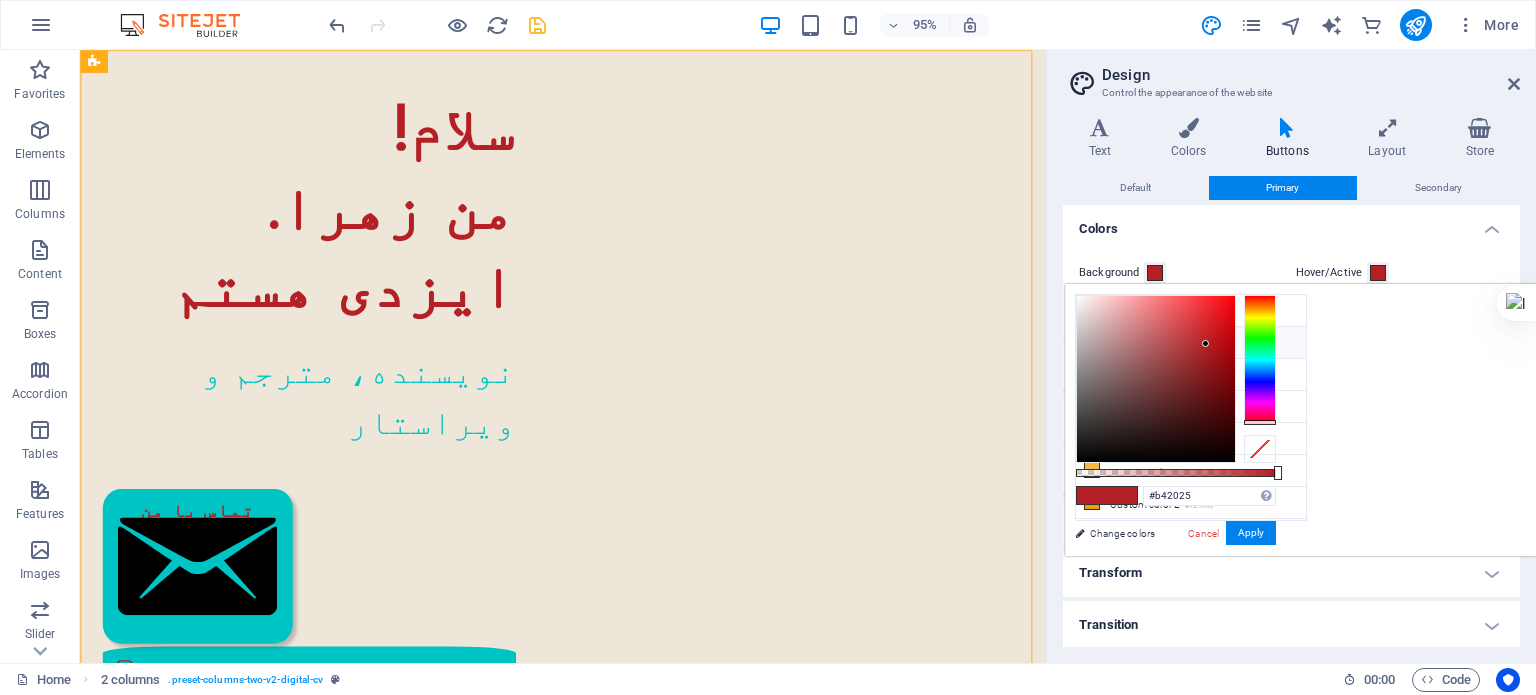 click on "Colors" at bounding box center (1291, 223) 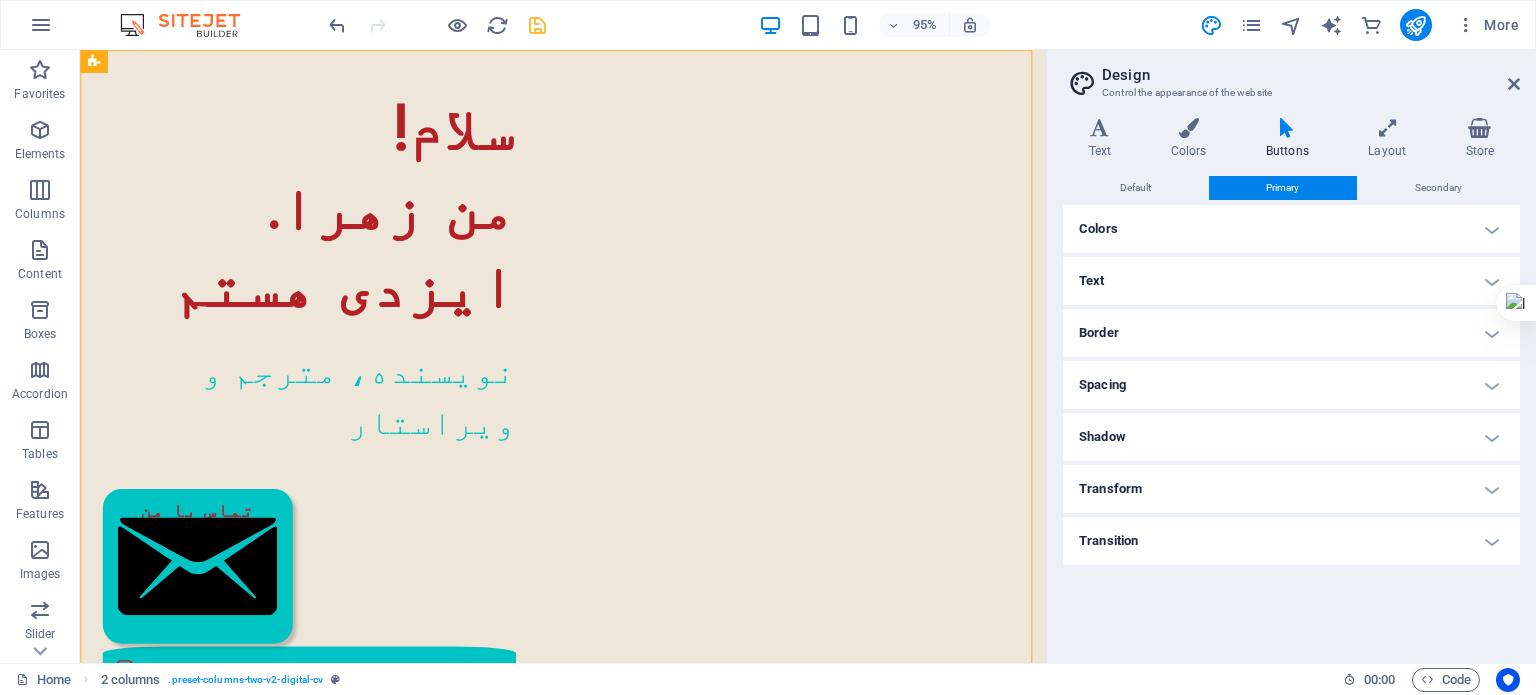 click on "Colors" at bounding box center [1291, 229] 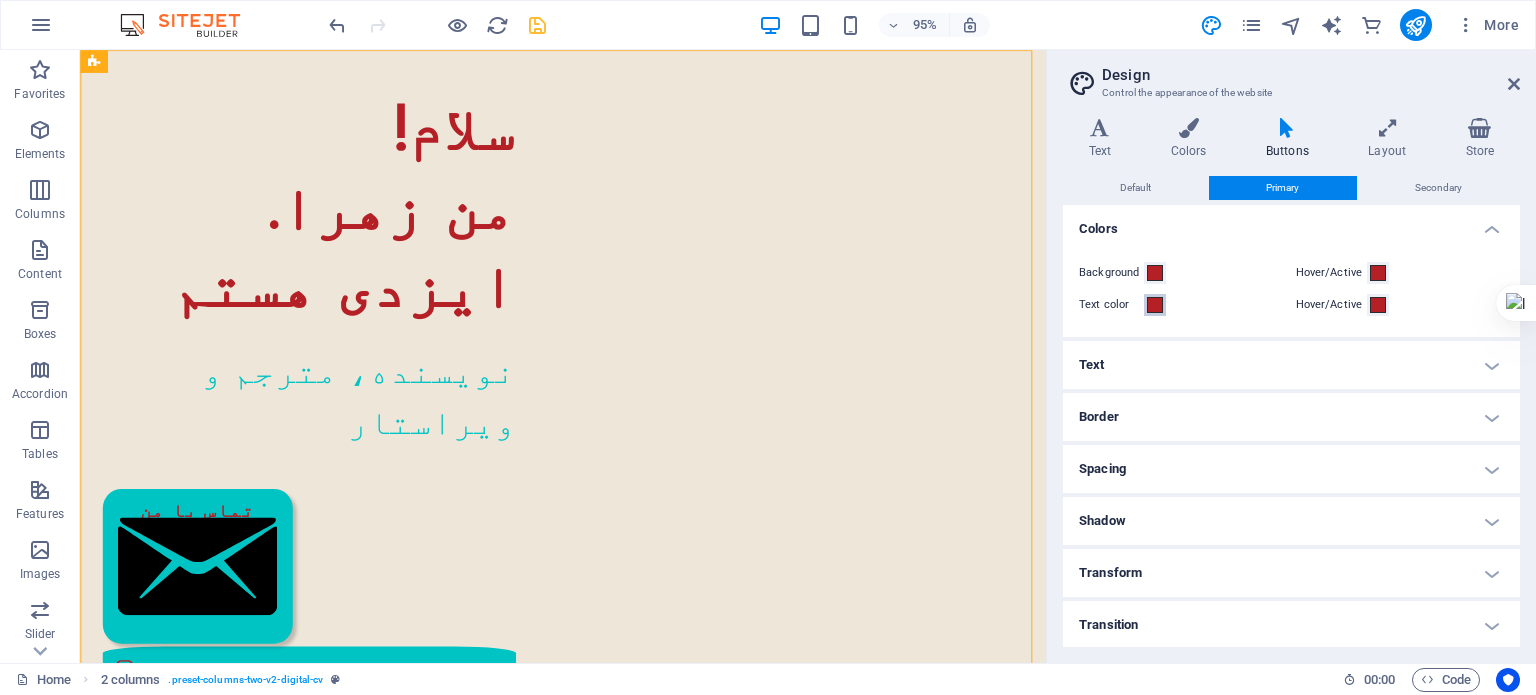 click at bounding box center (1155, 305) 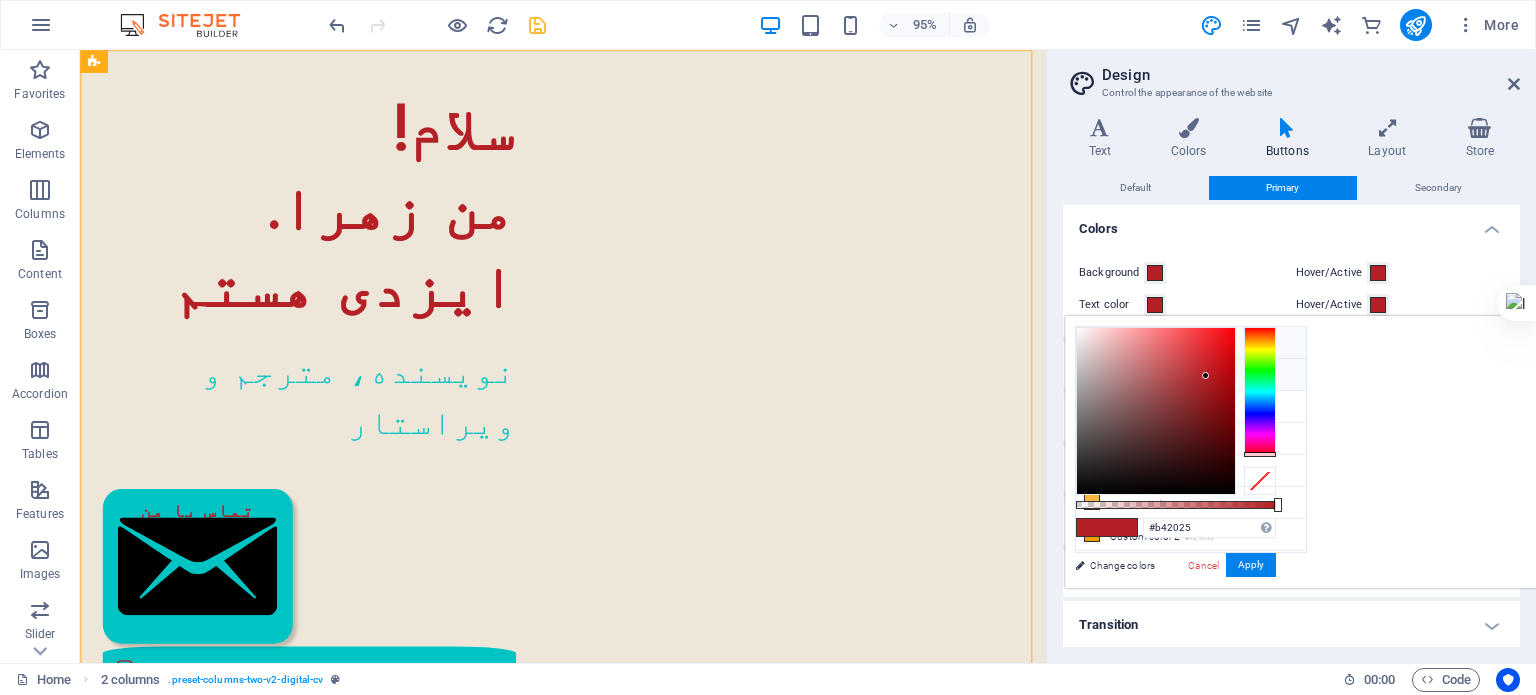 click on "Background color
#efe6da" at bounding box center (1191, 343) 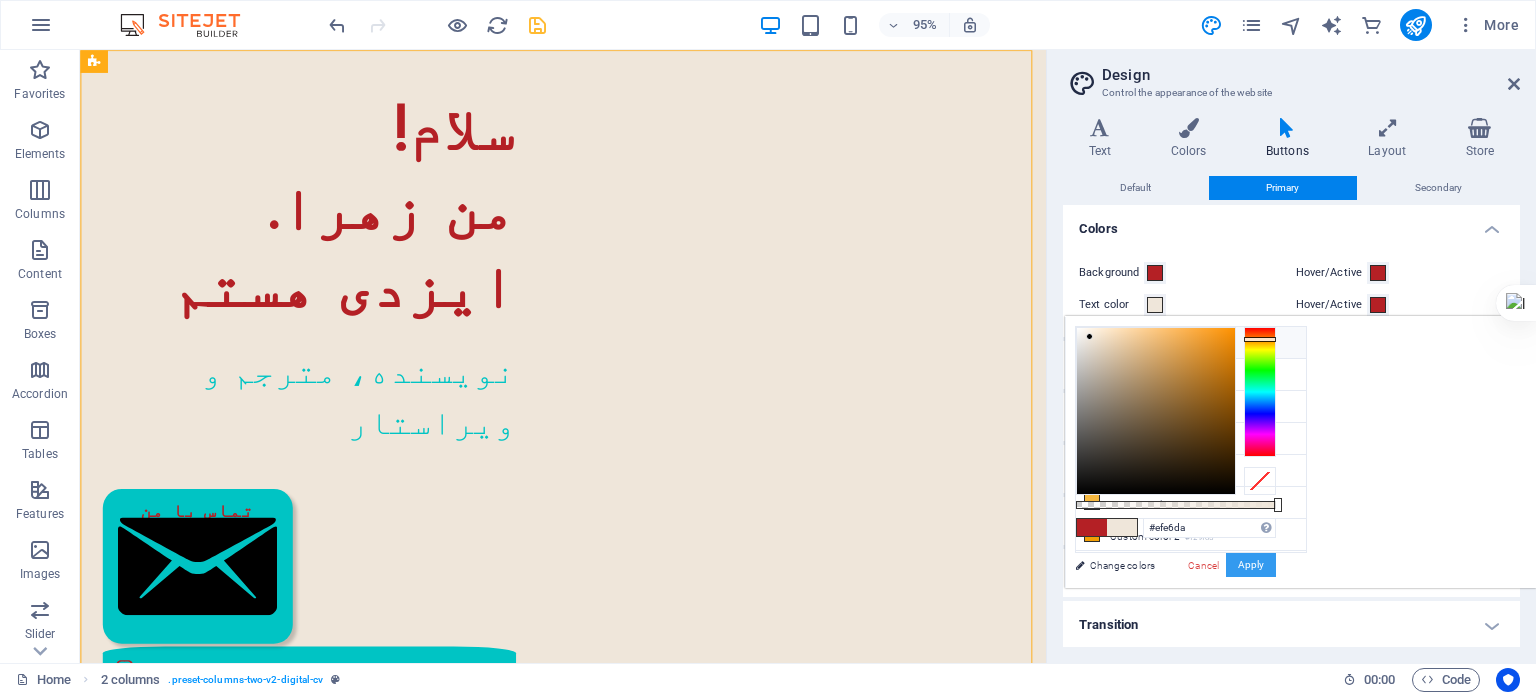 click on "Apply" at bounding box center (1251, 565) 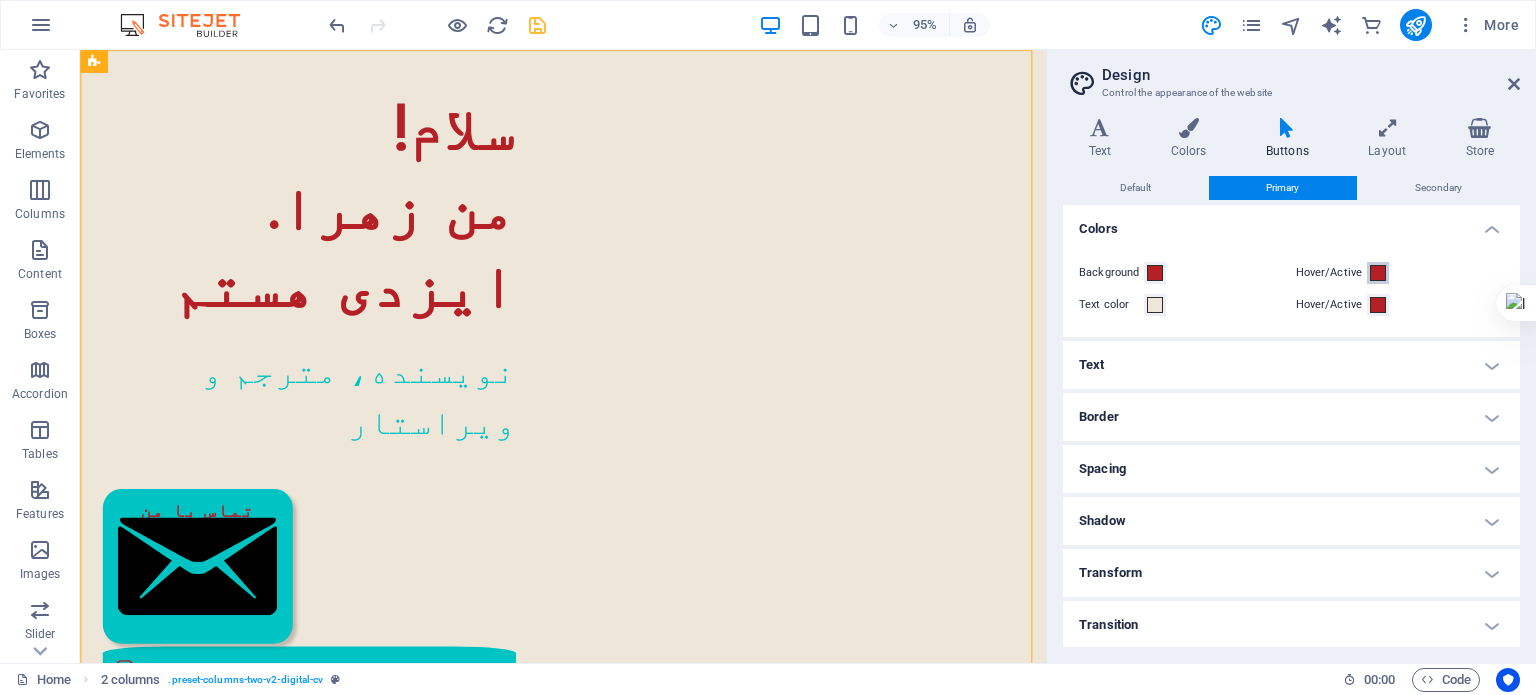 click at bounding box center (1378, 273) 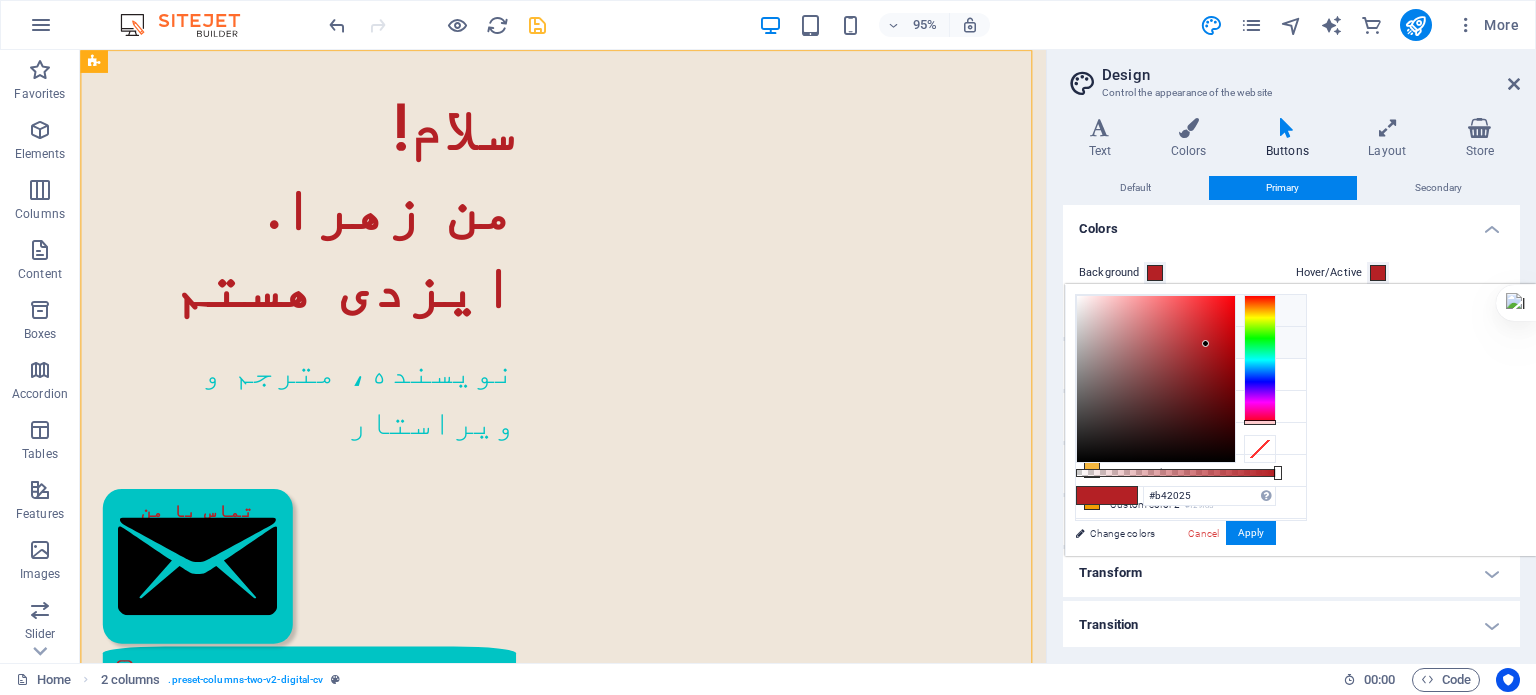 click on "Background color
#efe6da" at bounding box center [1191, 311] 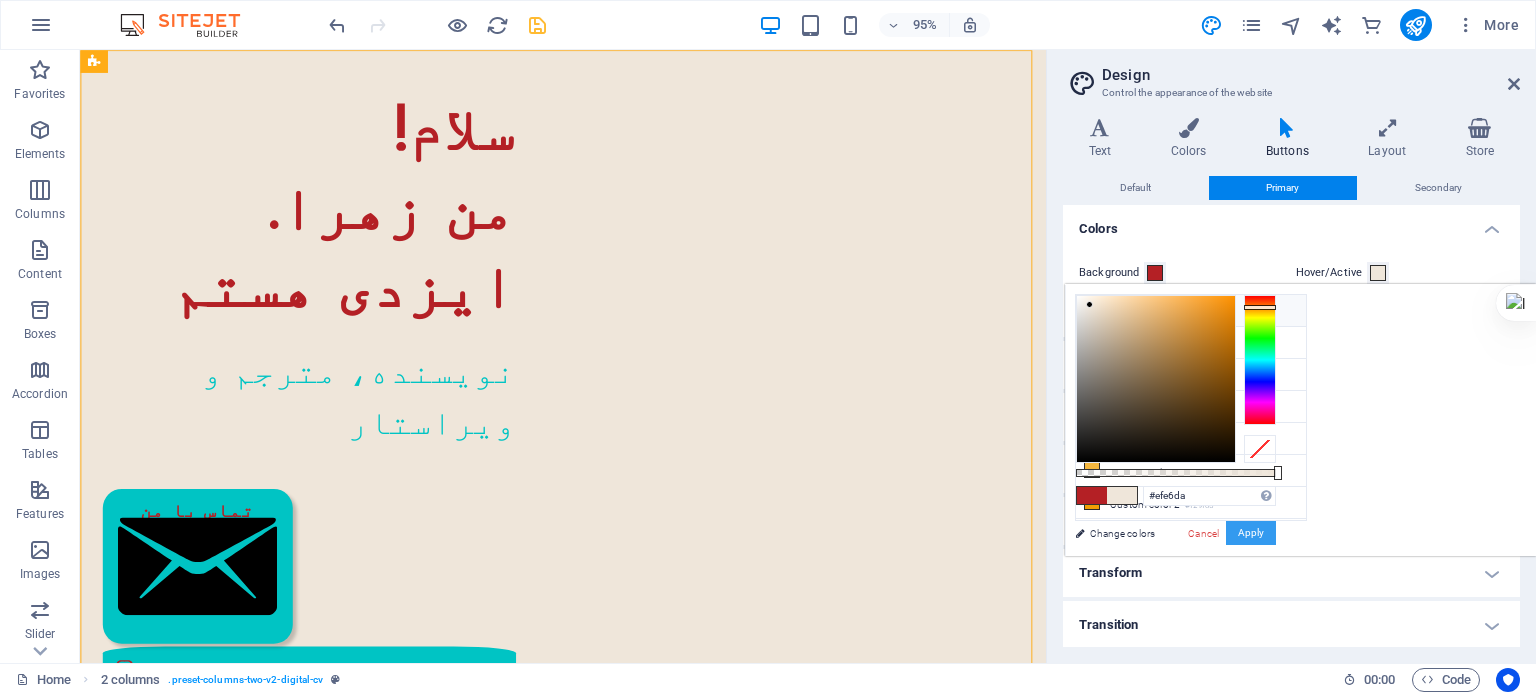 click on "Apply" at bounding box center (1251, 533) 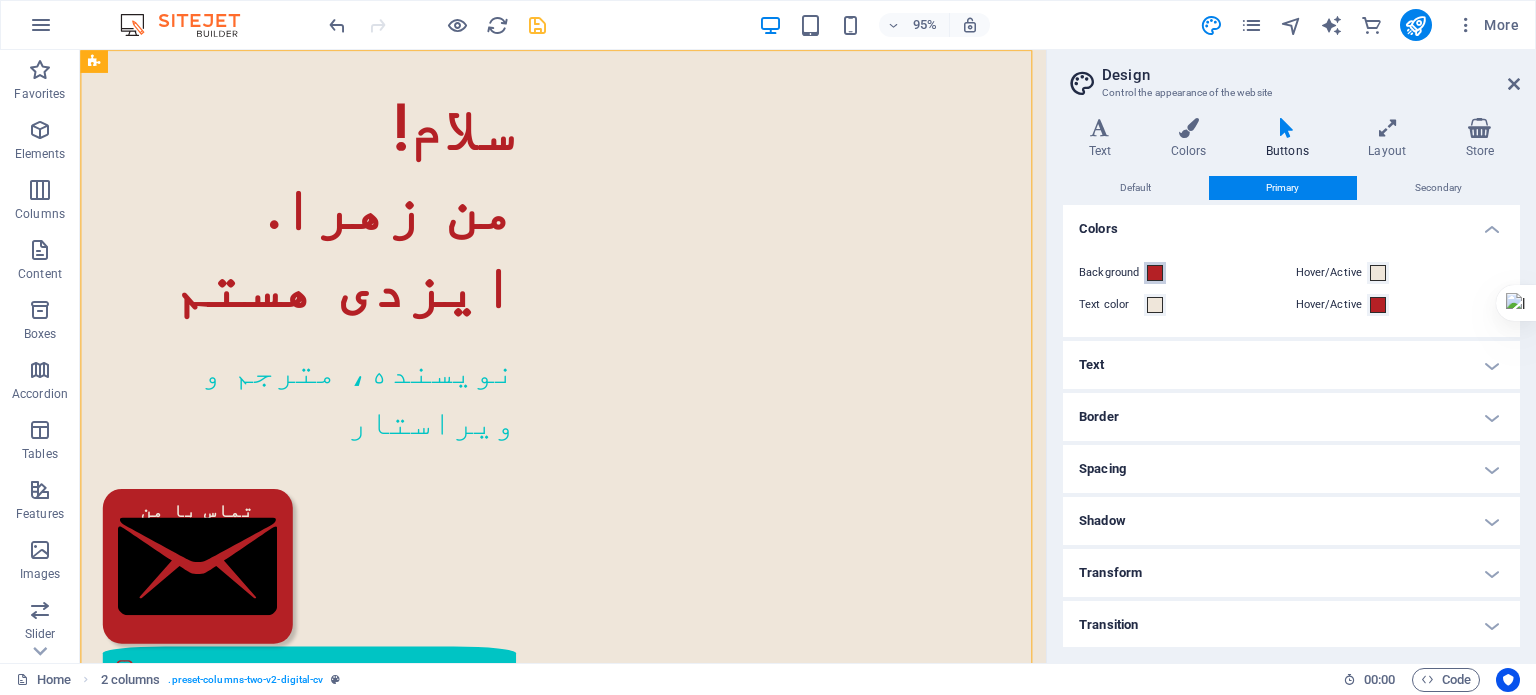 click at bounding box center (1155, 273) 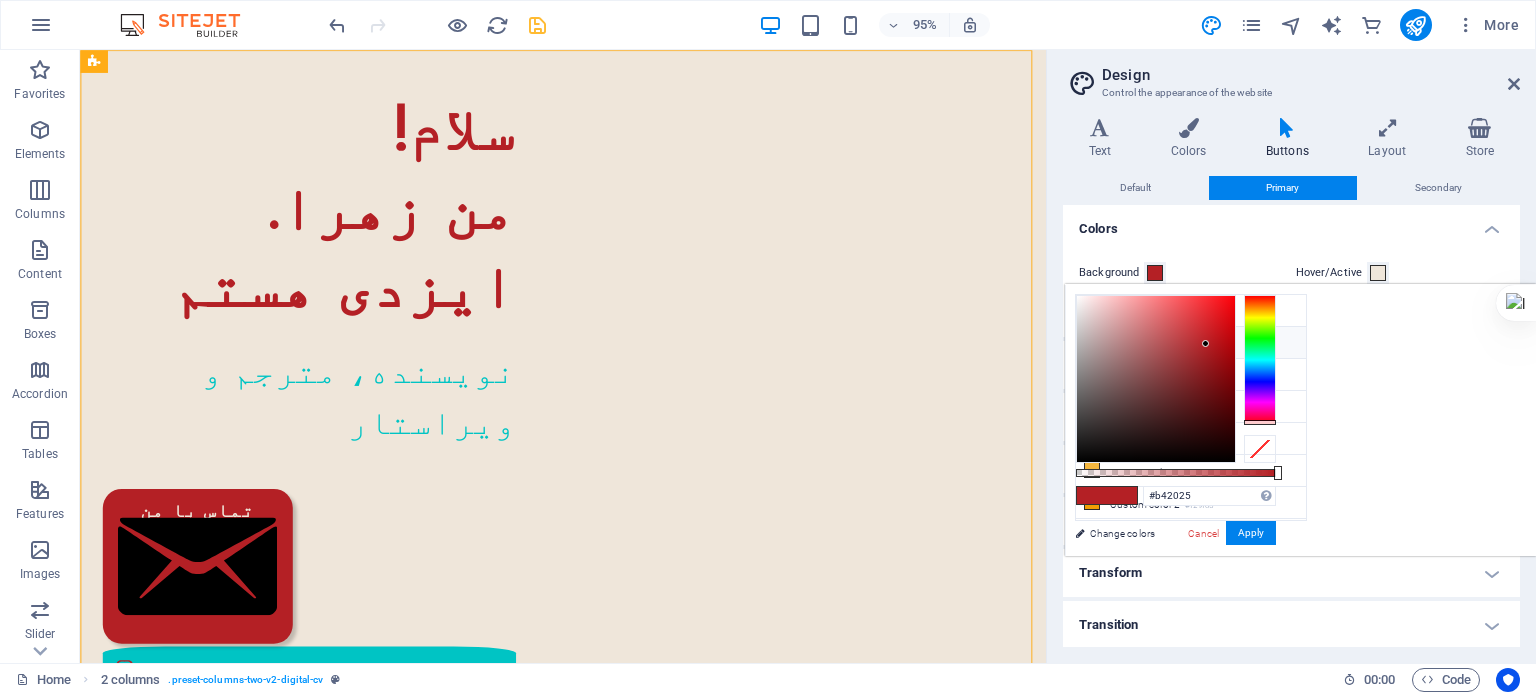 click at bounding box center [1155, 273] 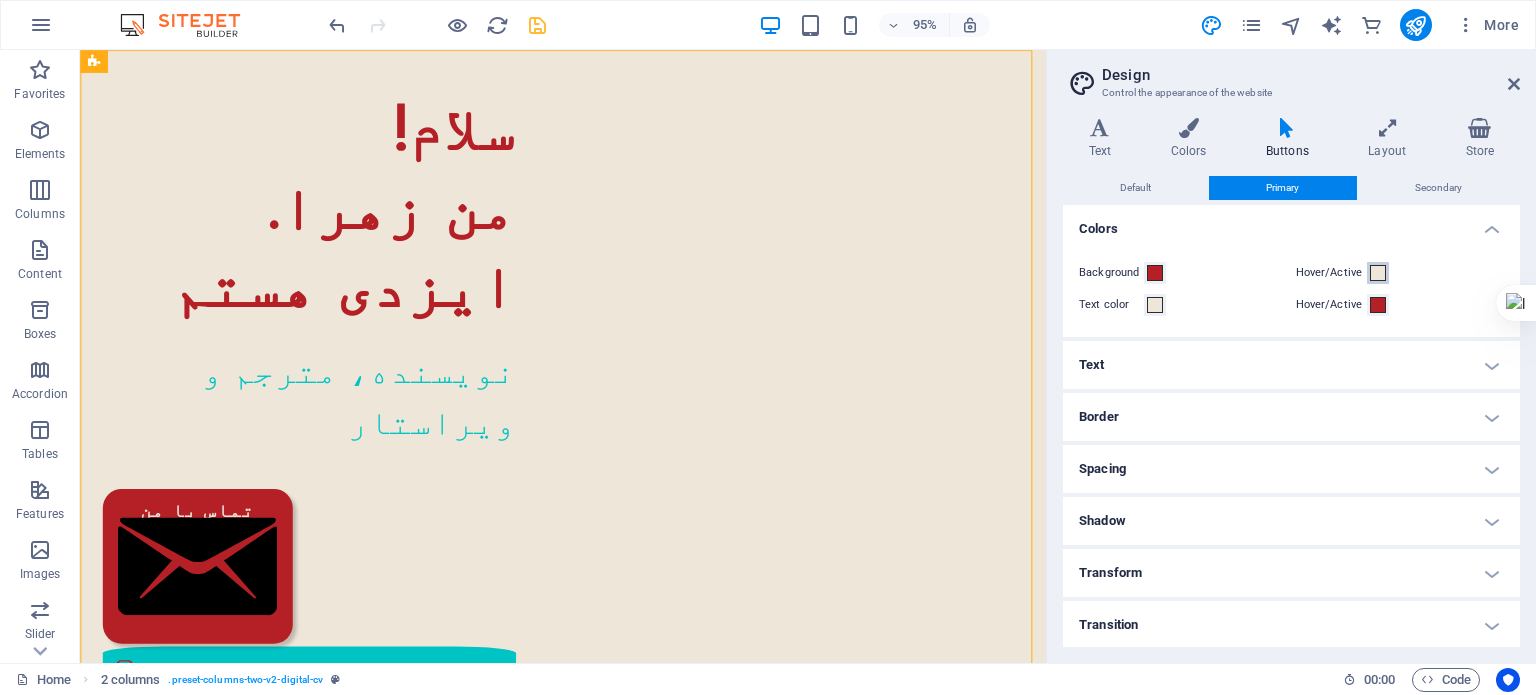 click at bounding box center (1378, 273) 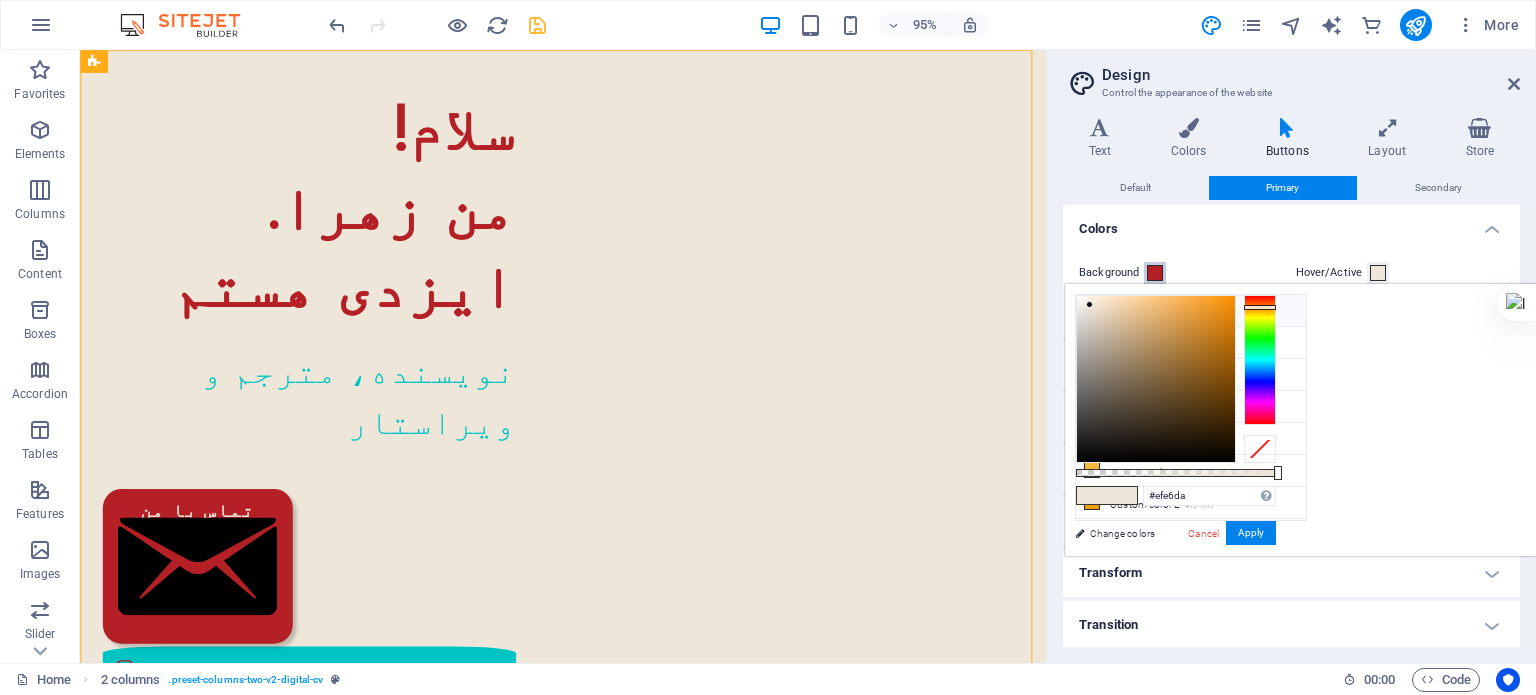click at bounding box center (1155, 273) 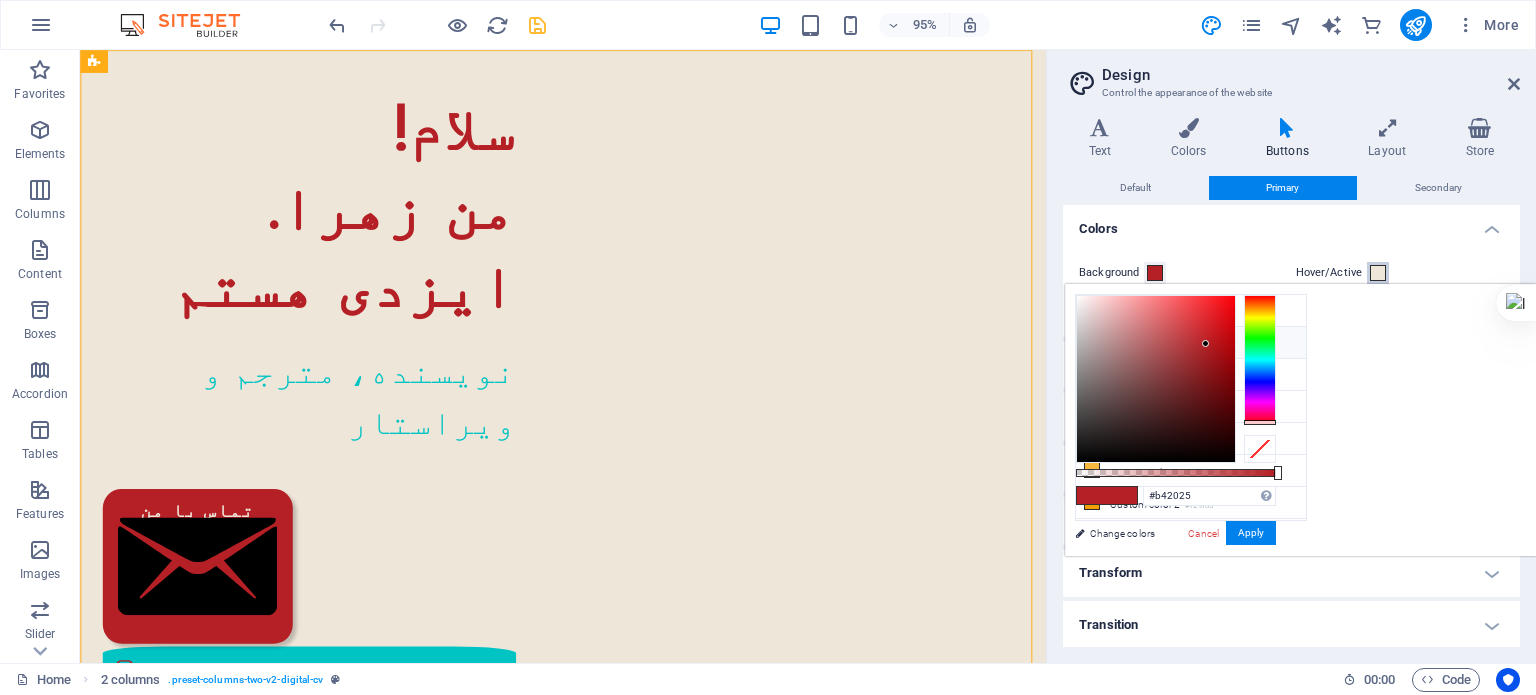 click at bounding box center [1378, 273] 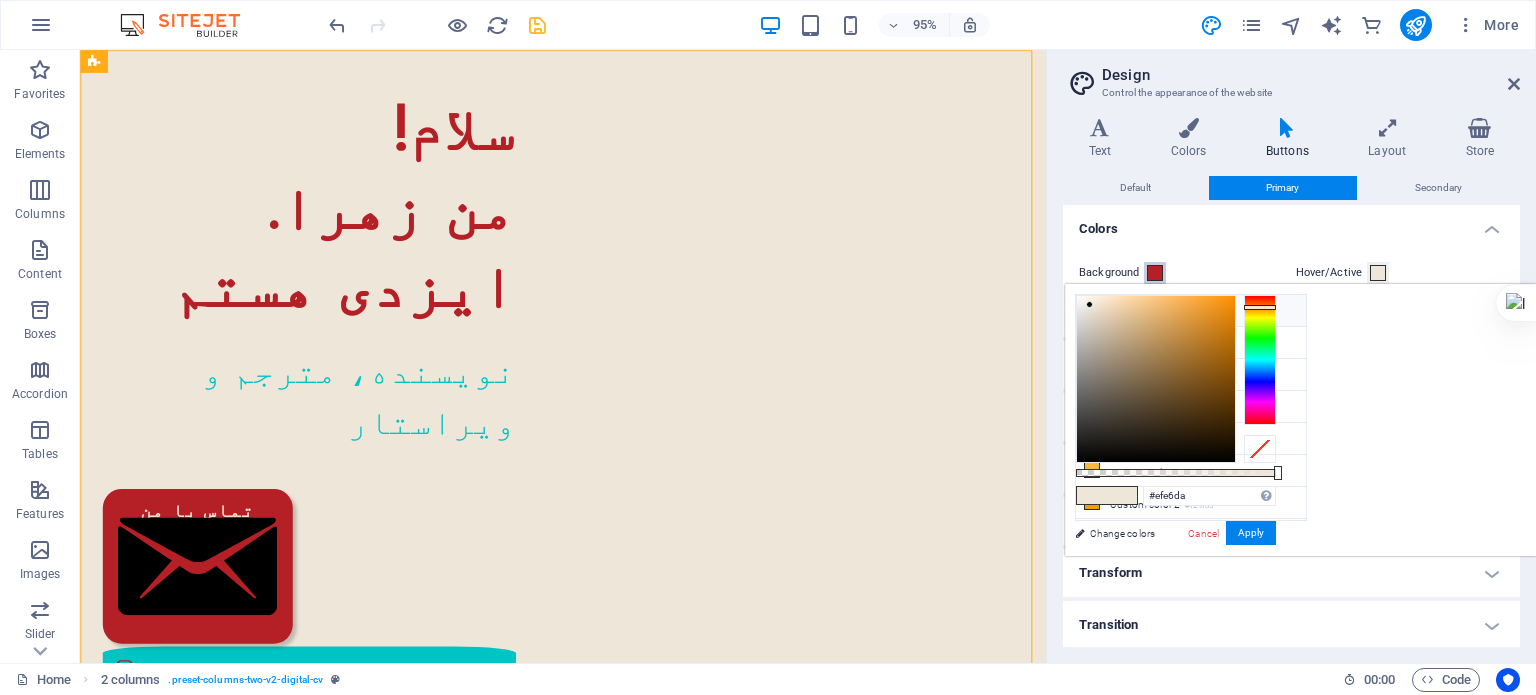 click at bounding box center (1155, 273) 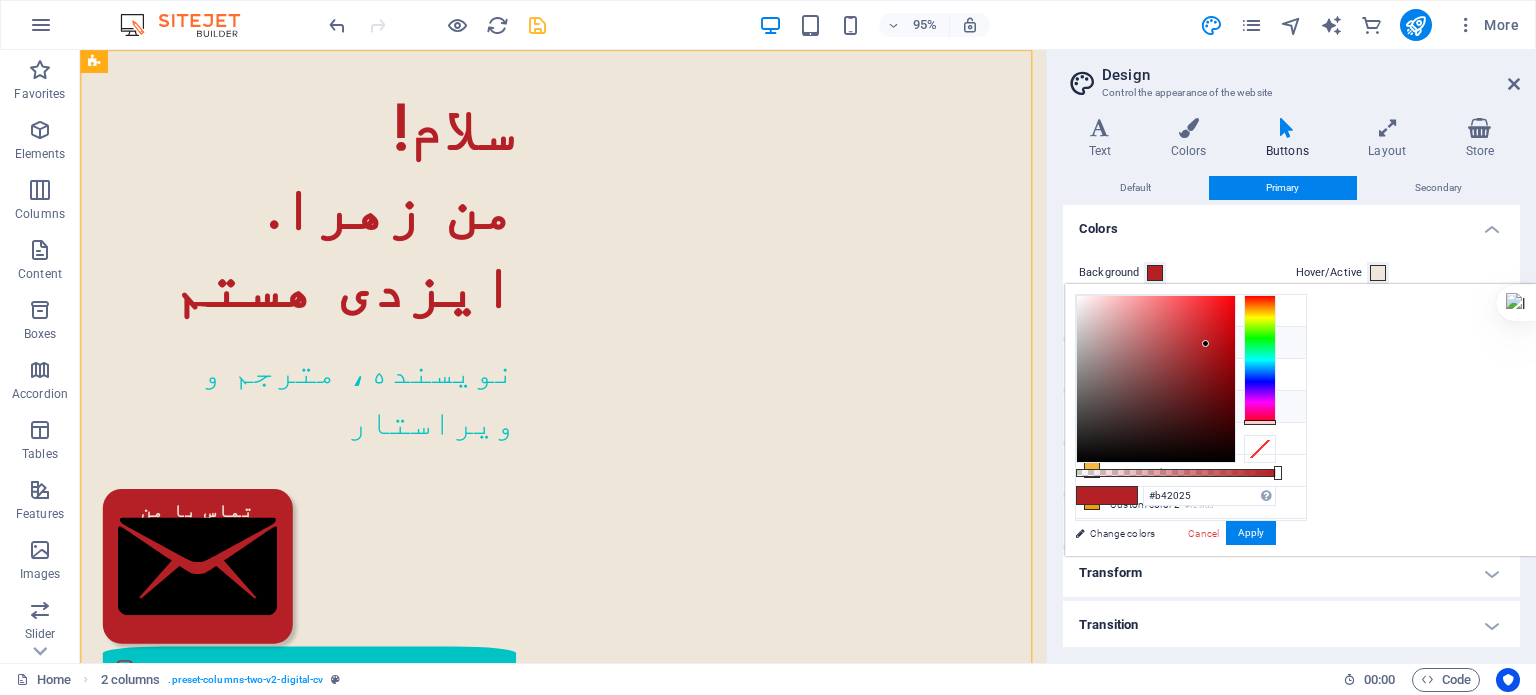 click on "Font color
#7a3c17" at bounding box center (1191, 407) 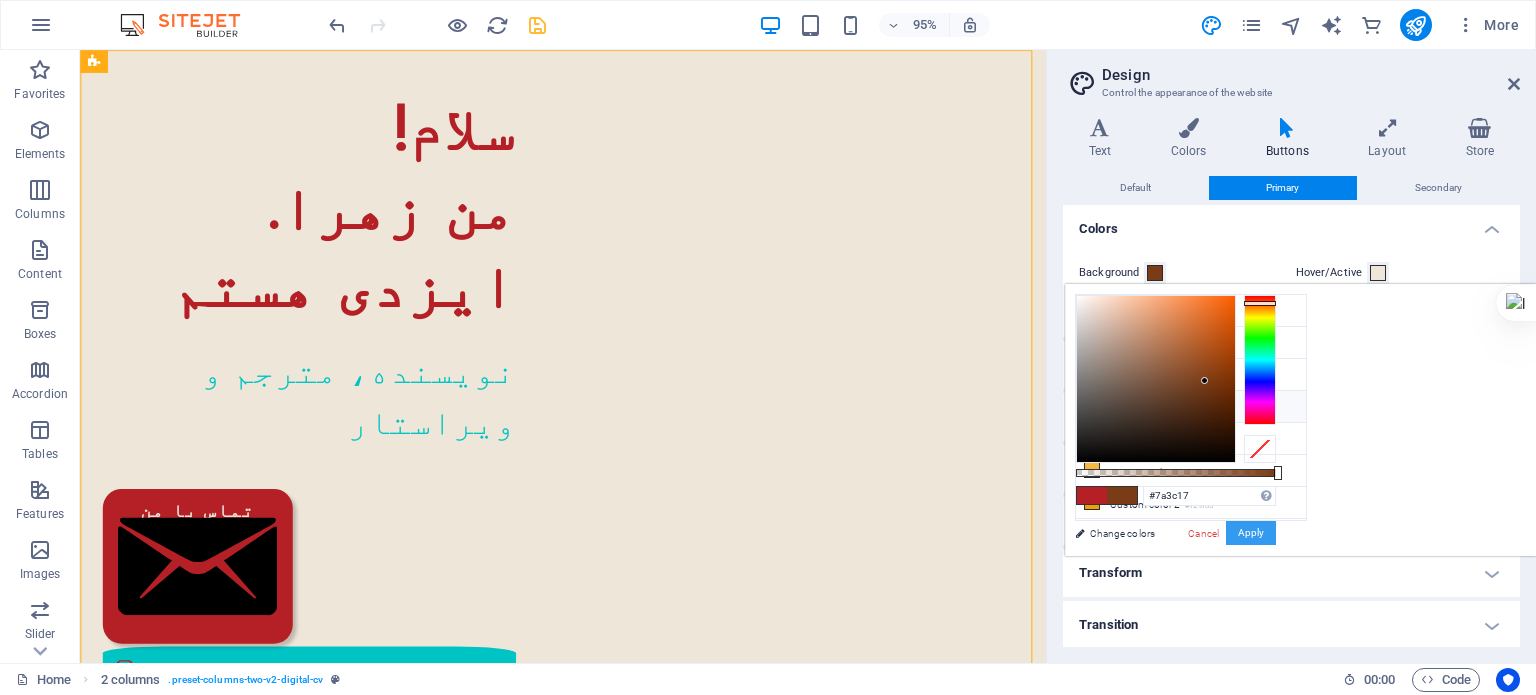click on "Apply" at bounding box center (1251, 533) 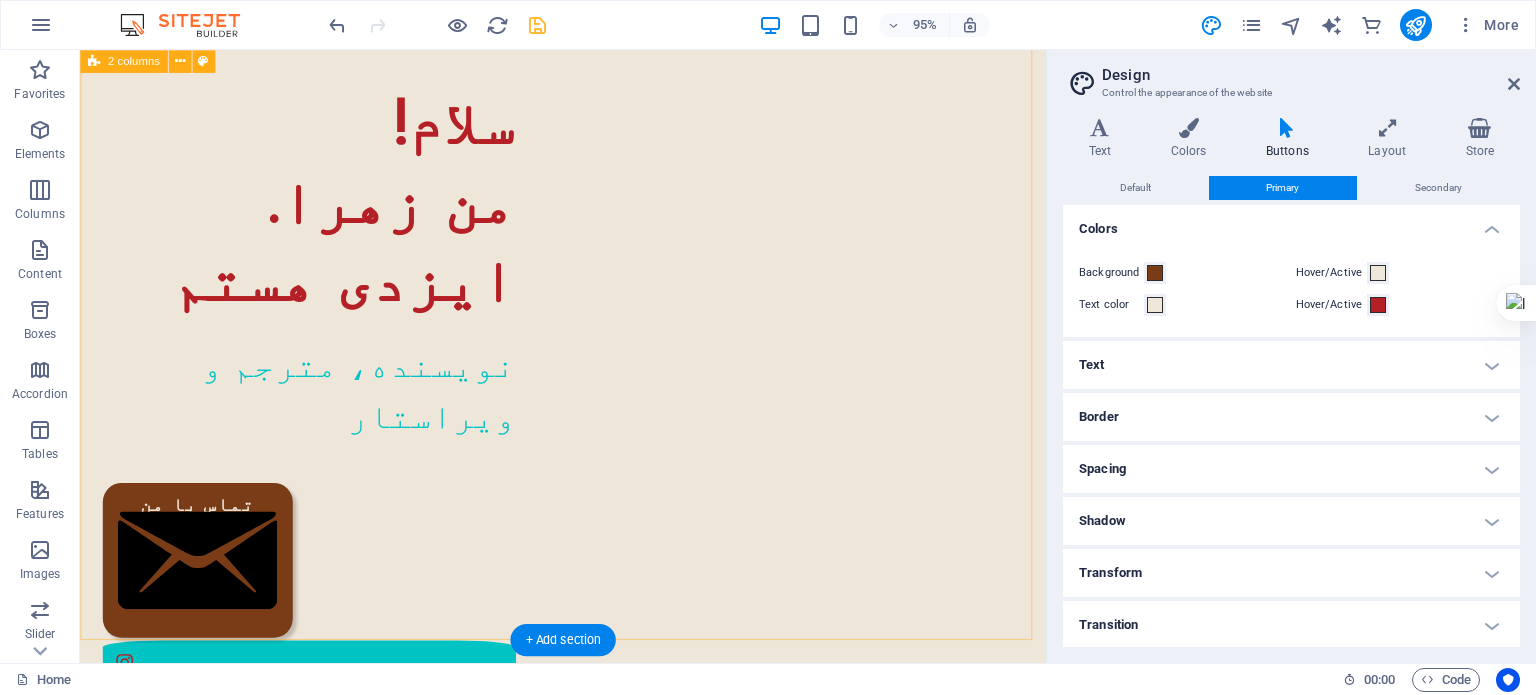 scroll, scrollTop: 0, scrollLeft: 0, axis: both 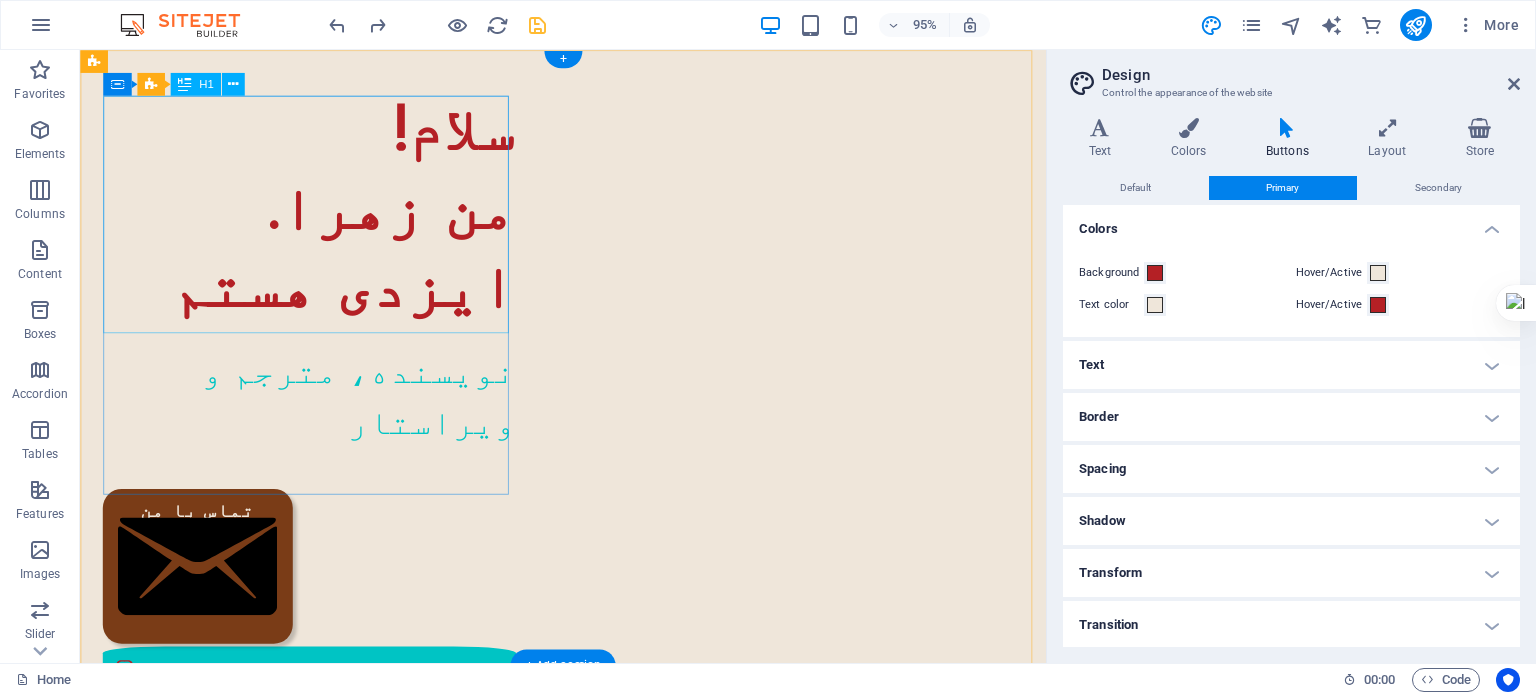 click on "!سلام .من زهرا ایزدی هستم" at bounding box center [321, 223] 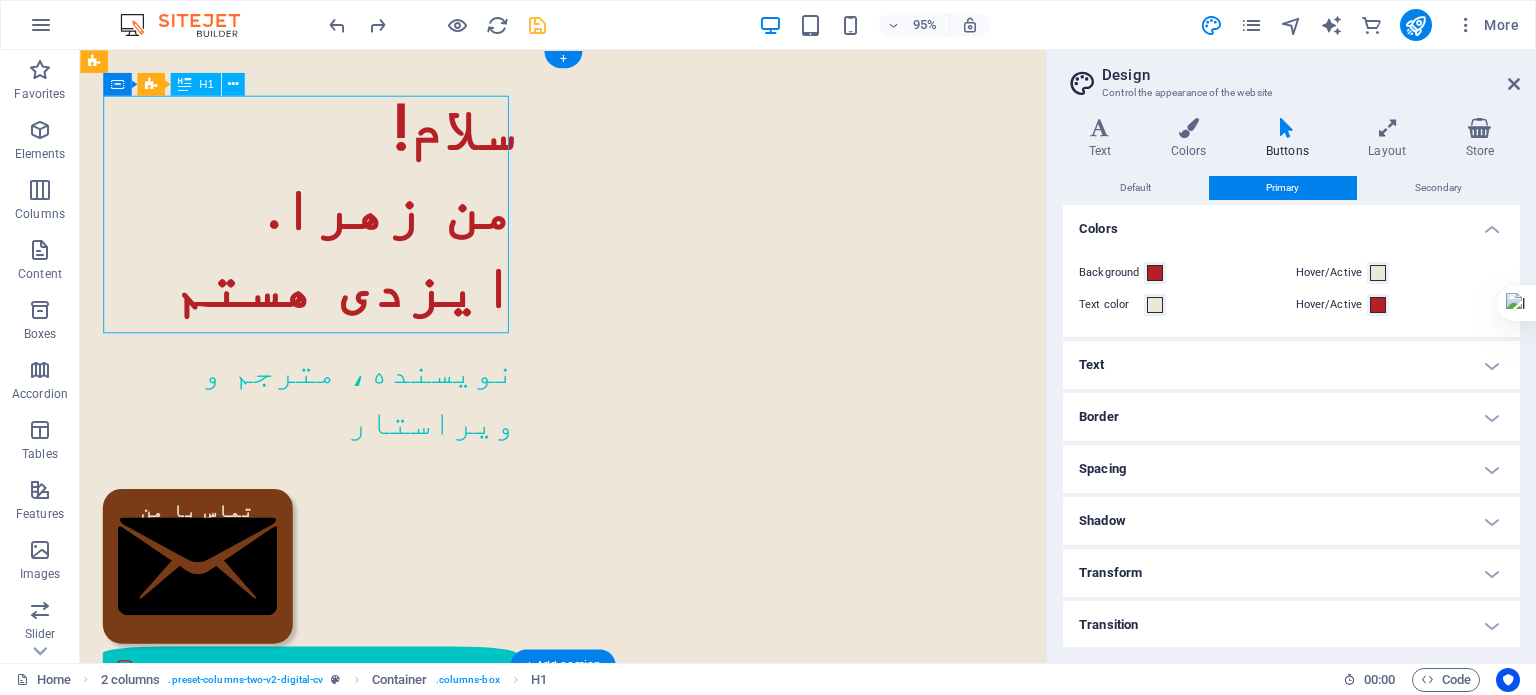 click on "!سلام .من زهرا ایزدی هستم" at bounding box center [321, 223] 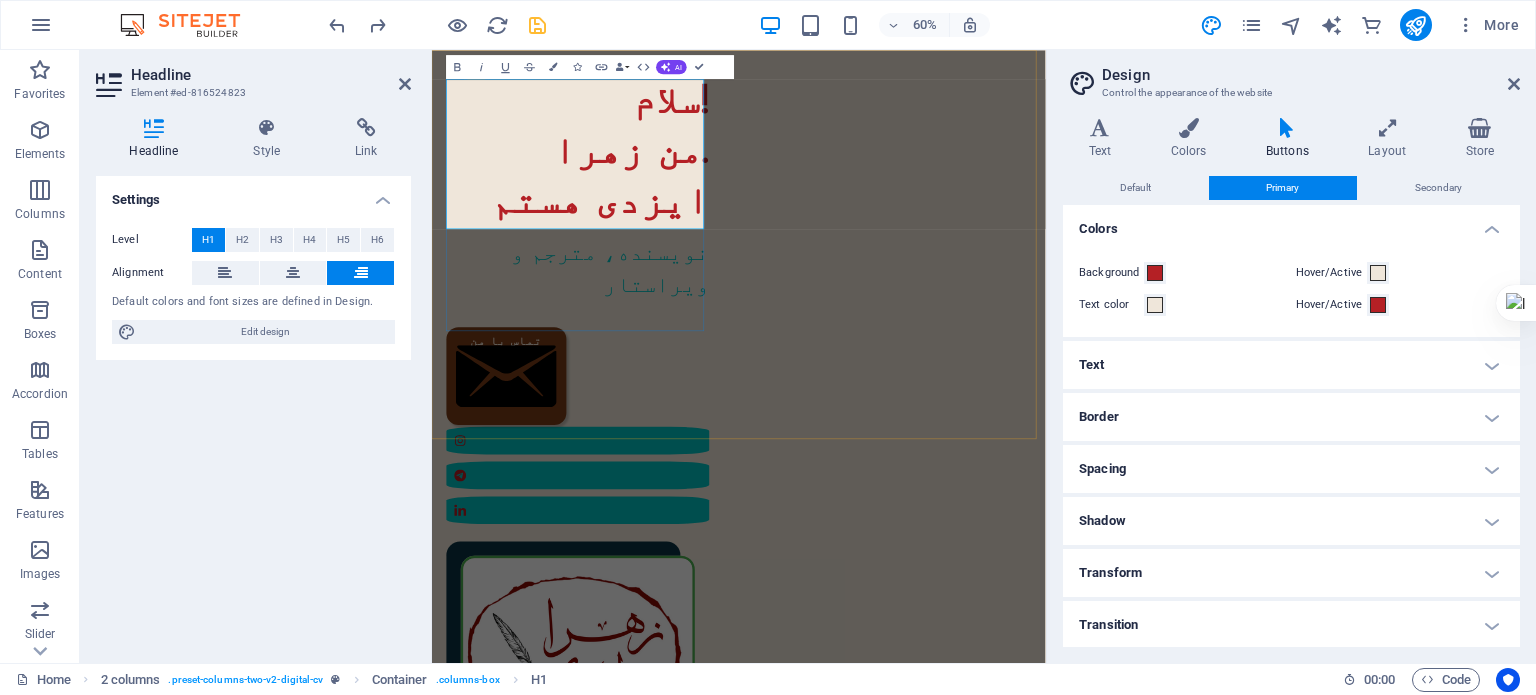 click on "!سلام .من زهرا ایزدی هستم" at bounding box center (675, 223) 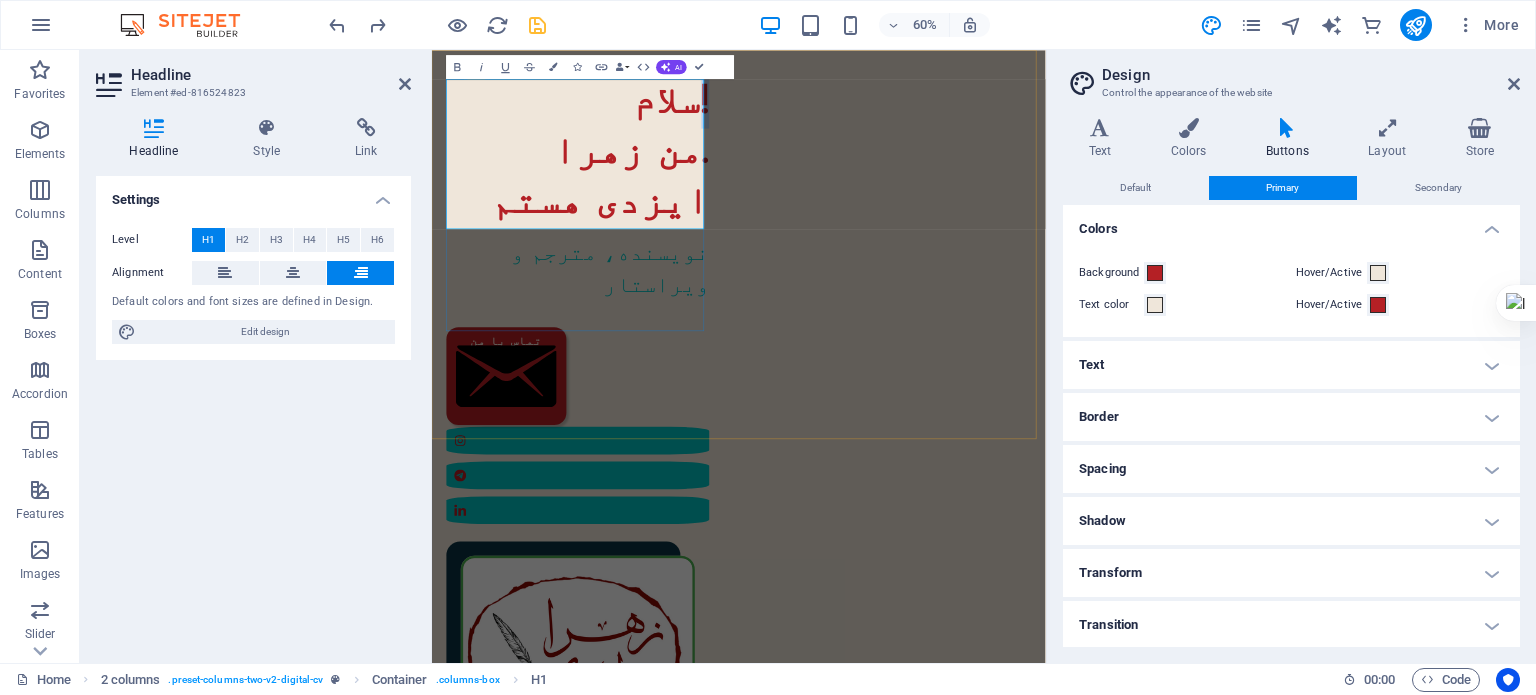 drag, startPoint x: 870, startPoint y: 134, endPoint x: 883, endPoint y: 139, distance: 13.928389 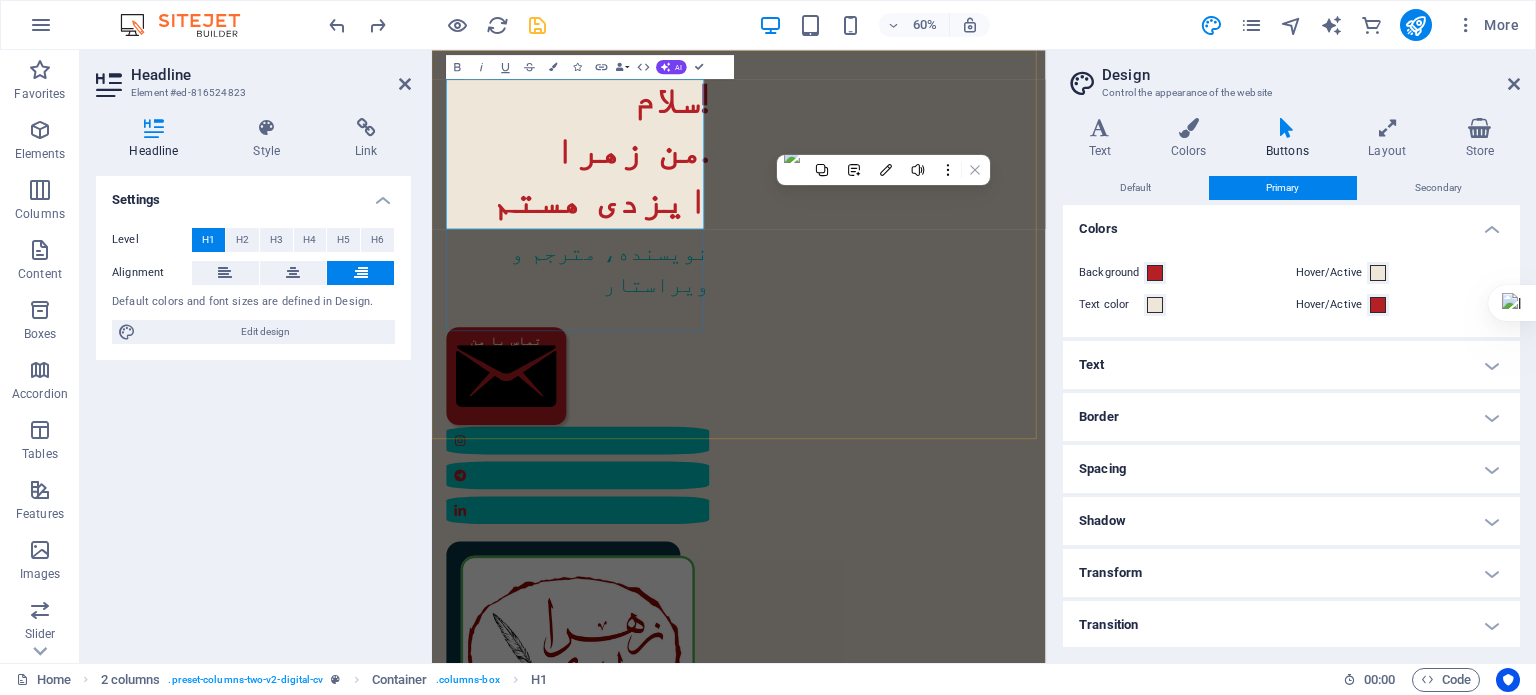 type 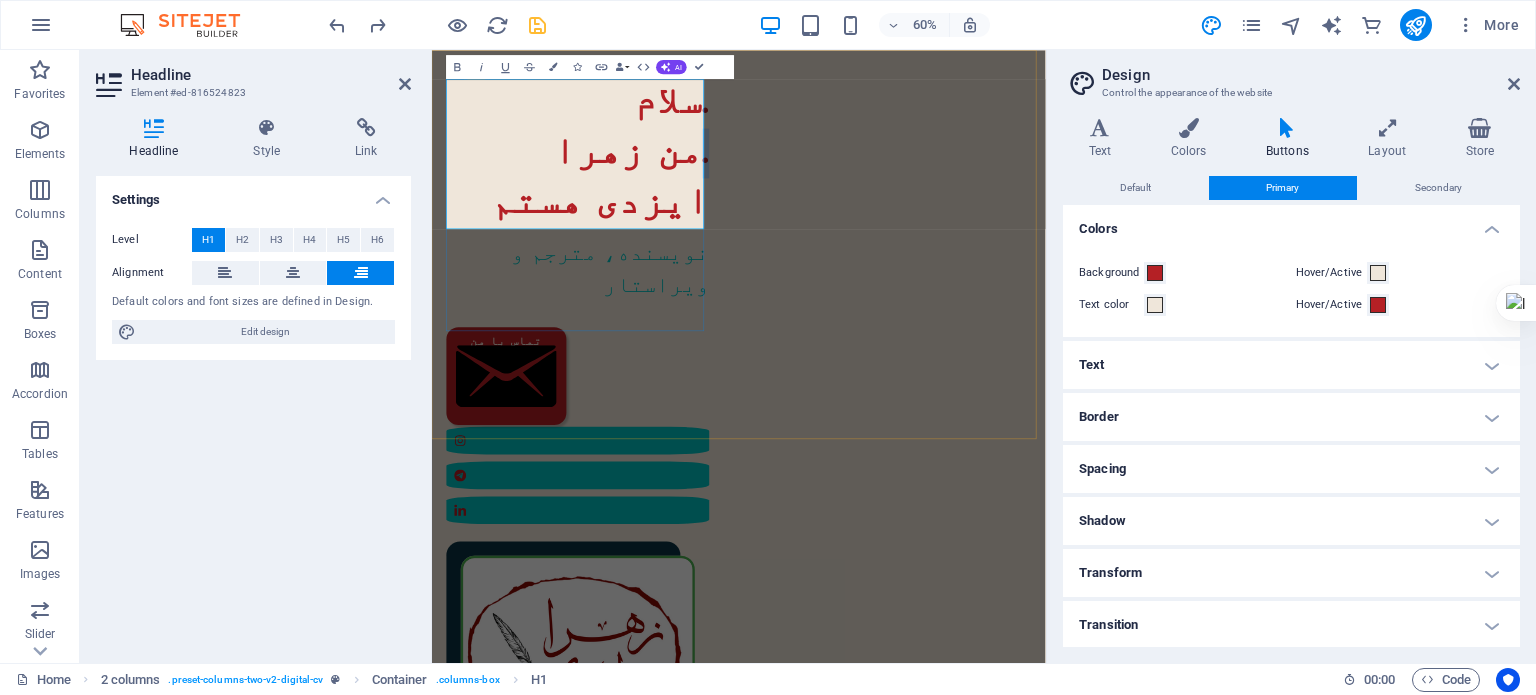 drag, startPoint x: 873, startPoint y: 223, endPoint x: 883, endPoint y: 227, distance: 10.770329 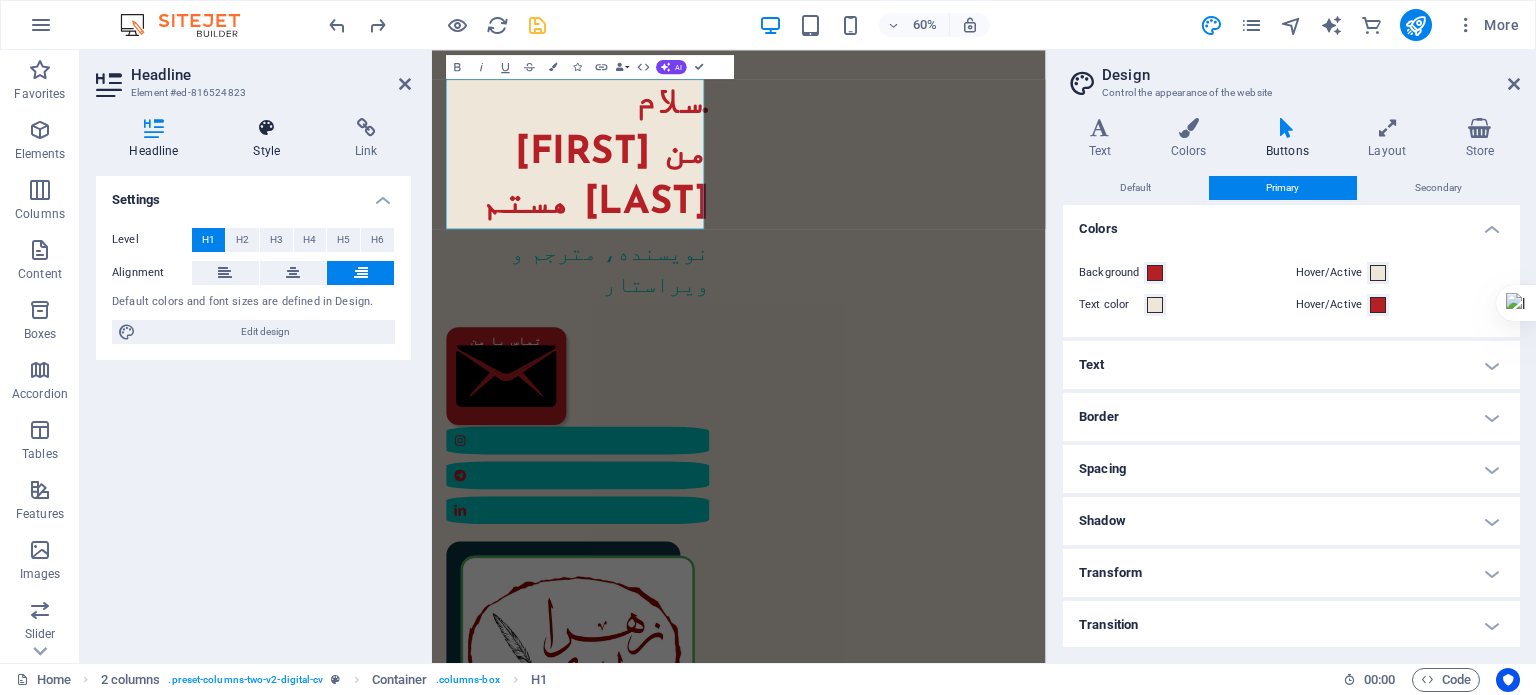 click on "Style" at bounding box center (271, 139) 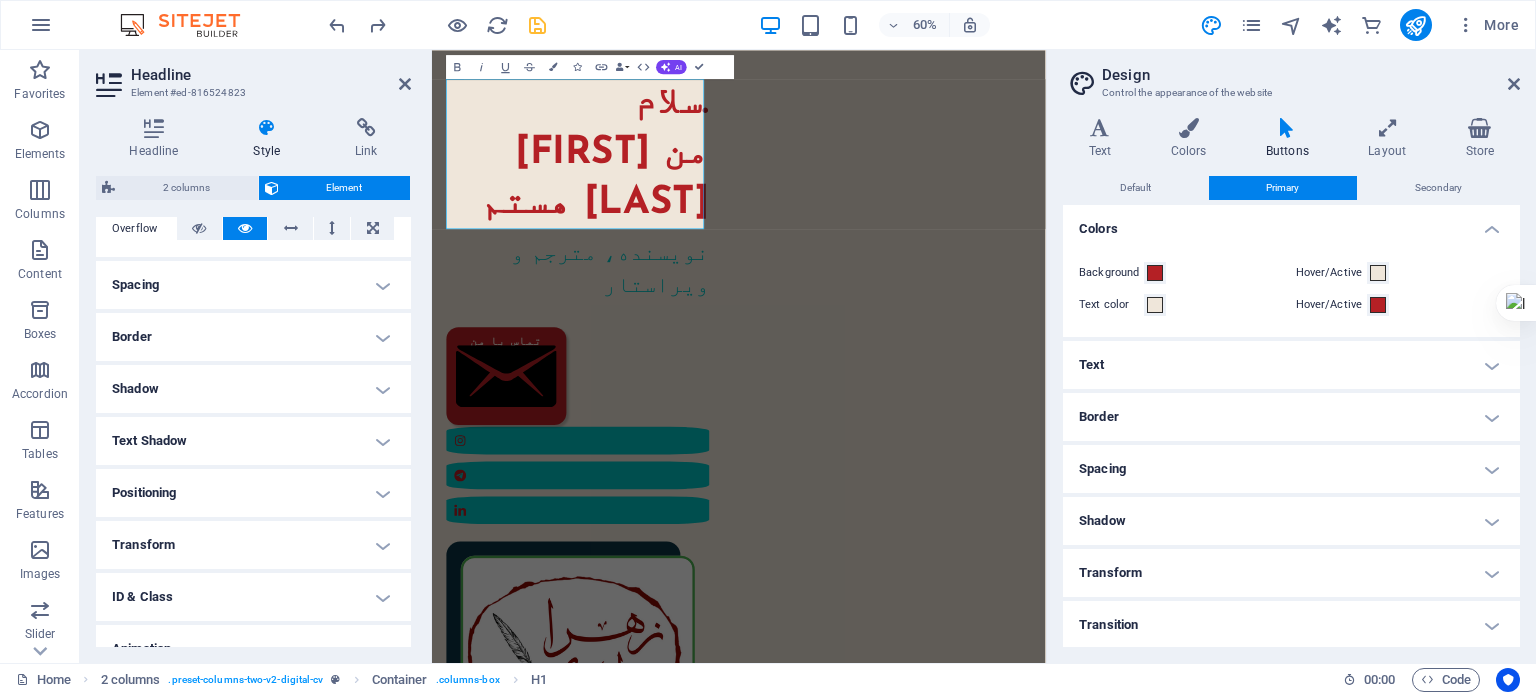 scroll, scrollTop: 400, scrollLeft: 0, axis: vertical 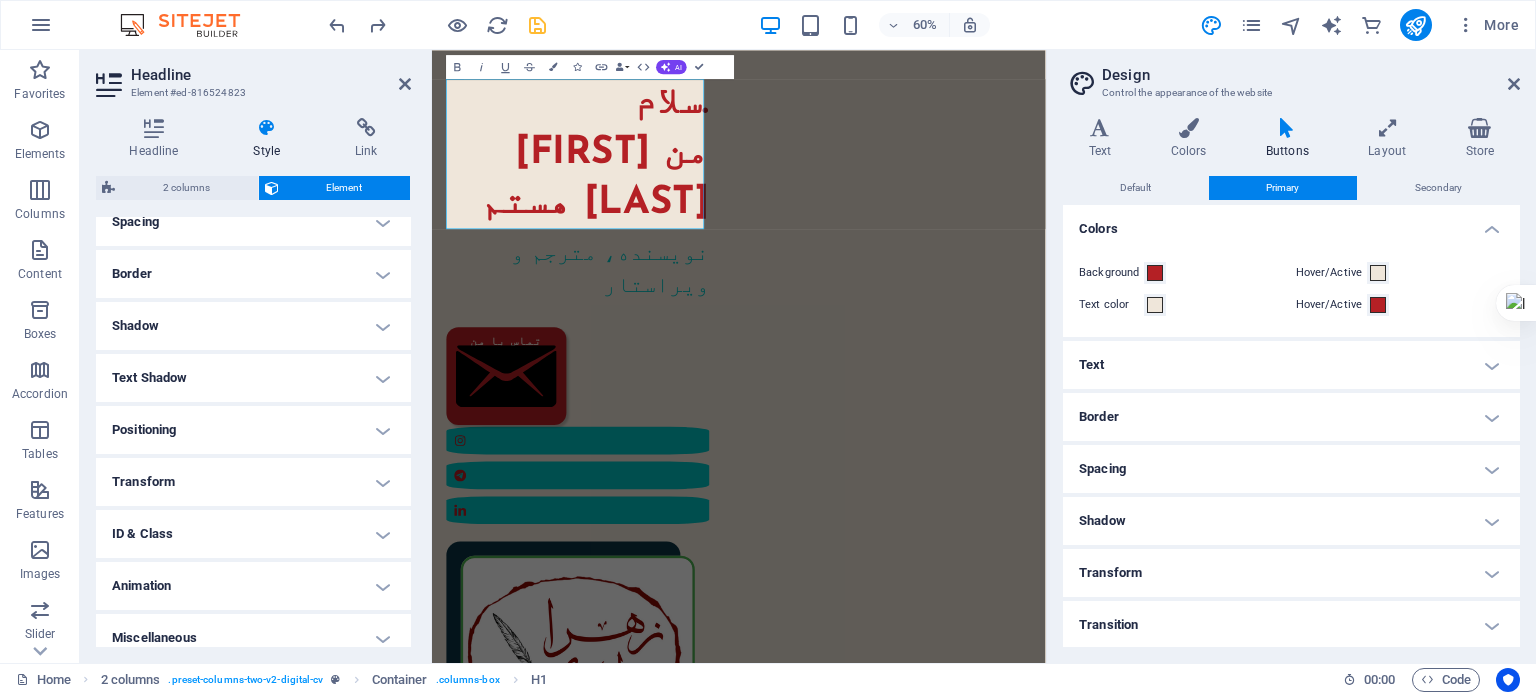 click on "Shadow" at bounding box center (253, 326) 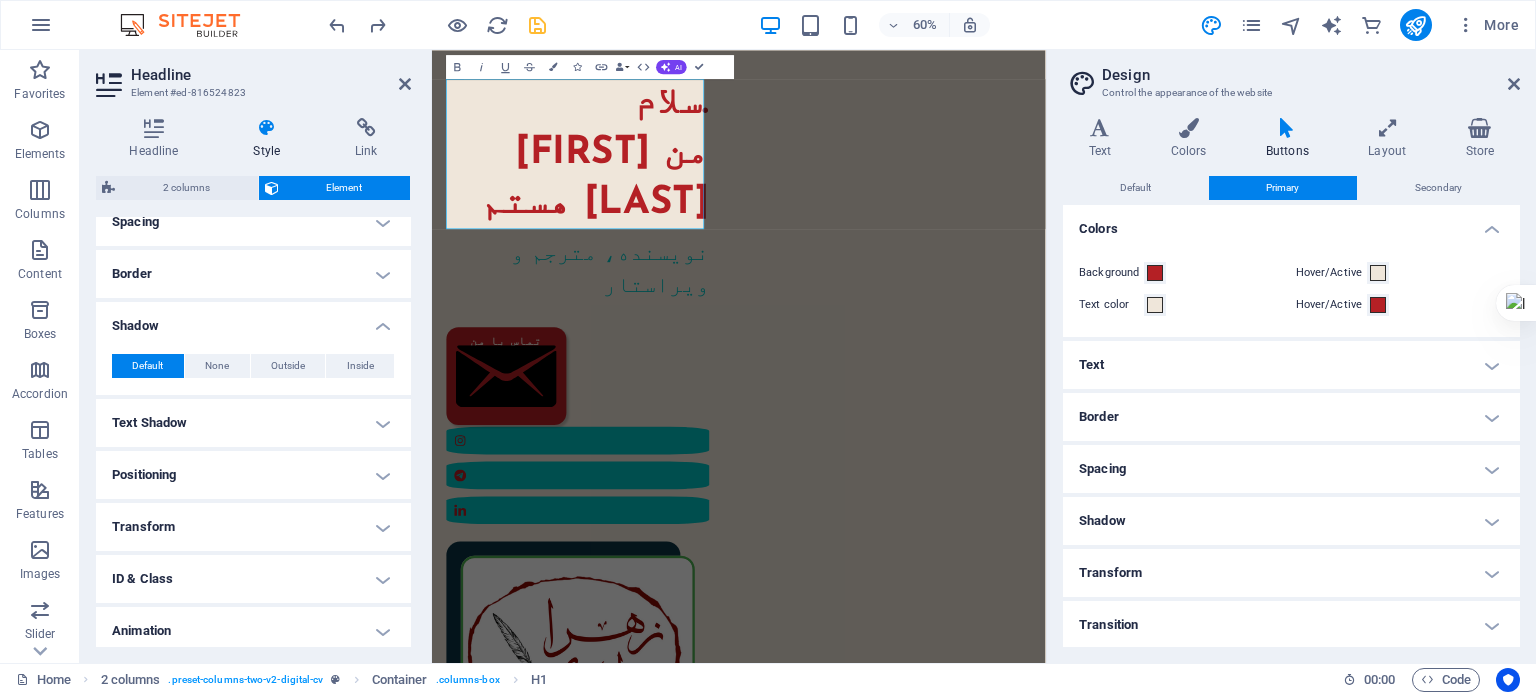 click on "Text Shadow" at bounding box center [253, 423] 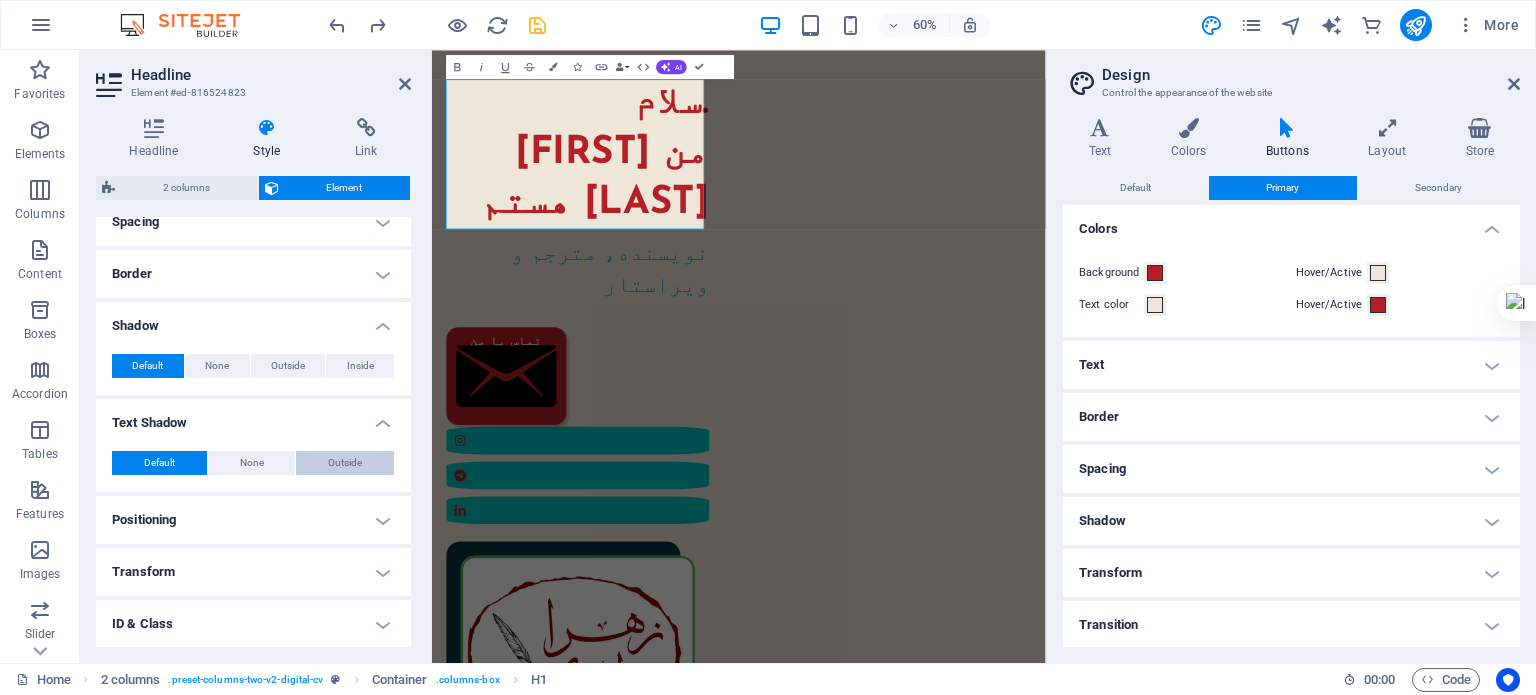 click on "Outside" at bounding box center (345, 463) 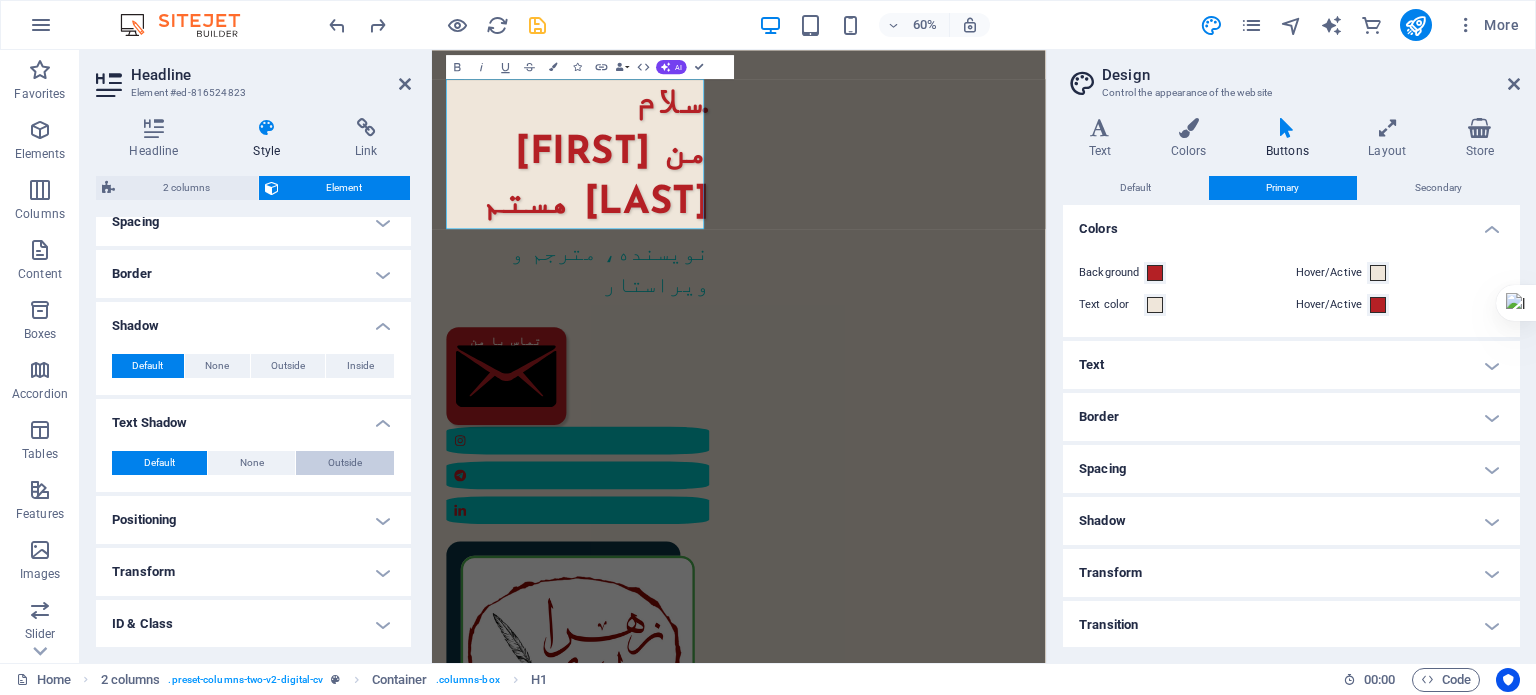 type on "2" 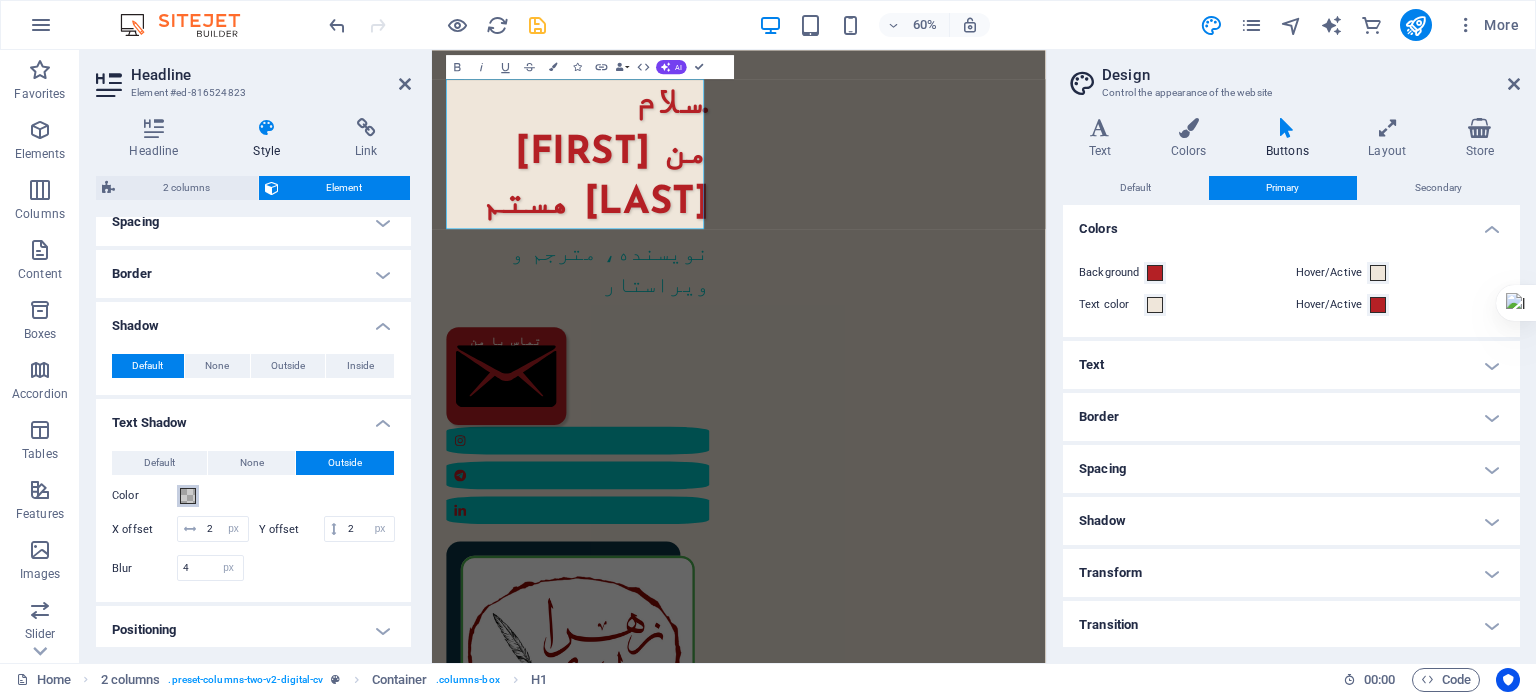 click at bounding box center (188, 496) 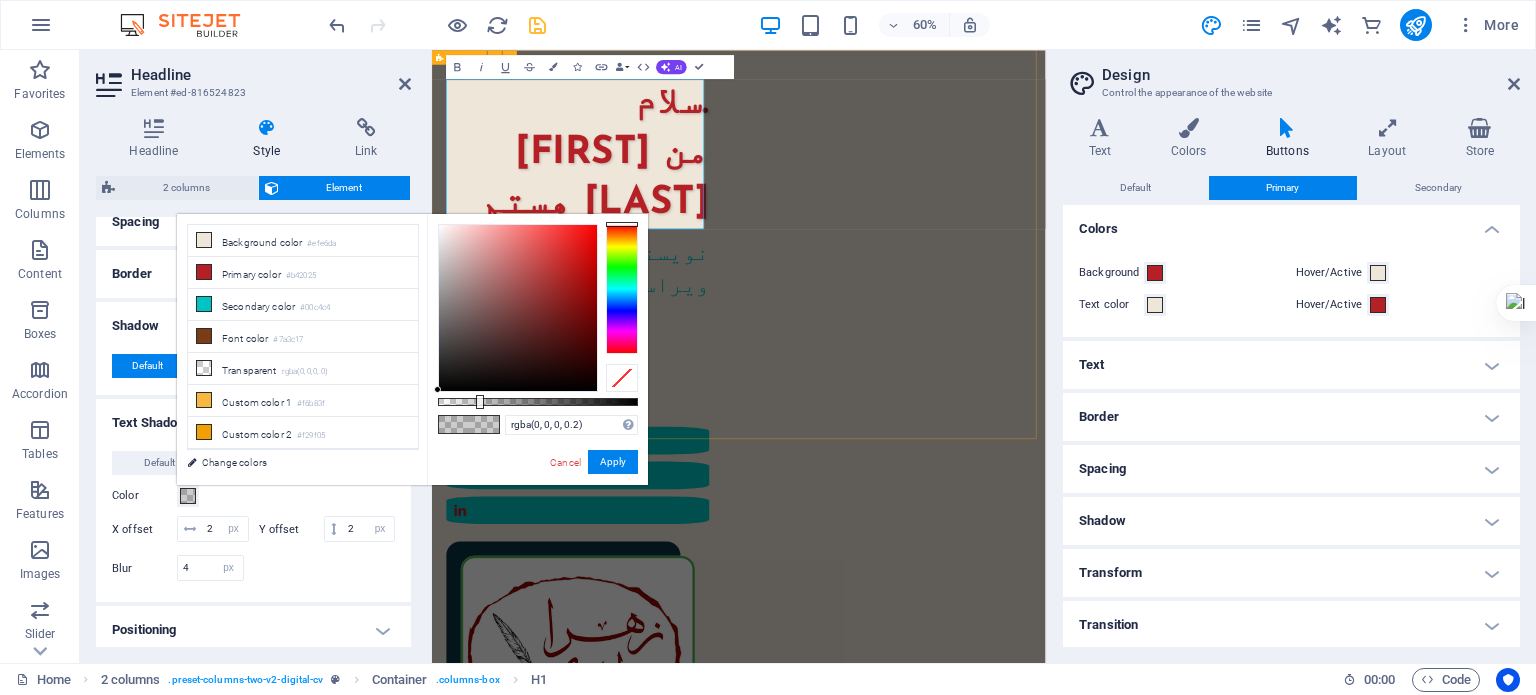 click on "سلام من [FULL NAME] هستم نویسنده، مترجم و ویراستار تماس با من" at bounding box center (943, 724) 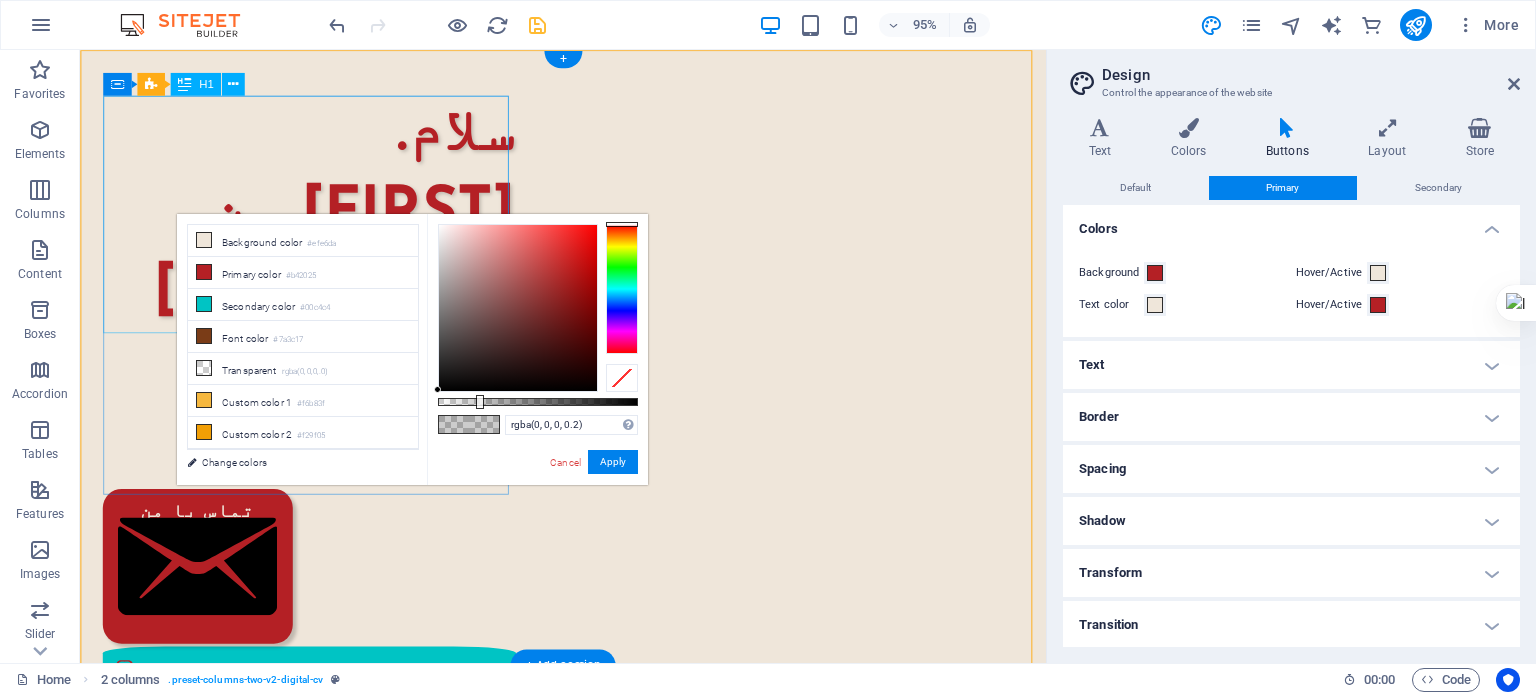click on ".سلام من زهرا ایزدی هستم" at bounding box center (321, 223) 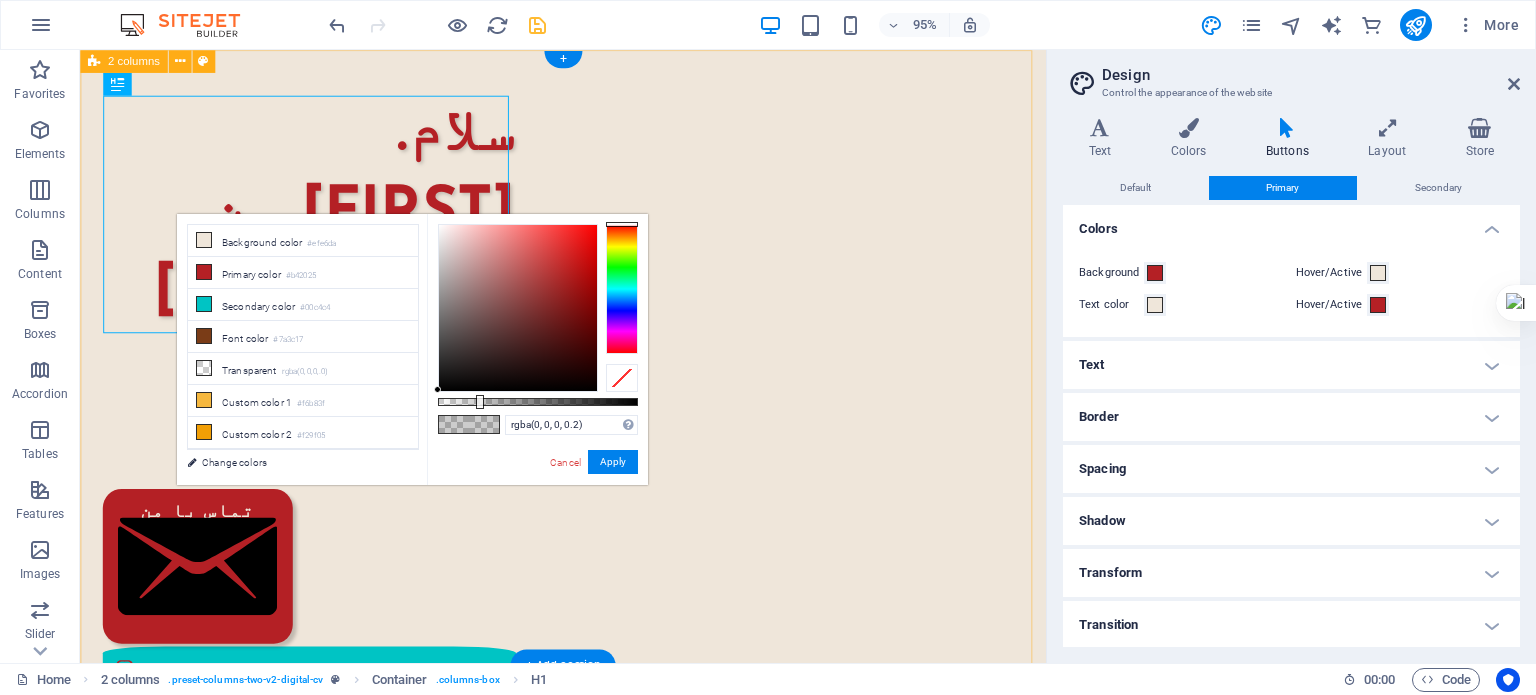 click on "سلام من [FULL NAME] هستم نویسنده، مترجم و ویراستار تماس با من" at bounding box center [588, 724] 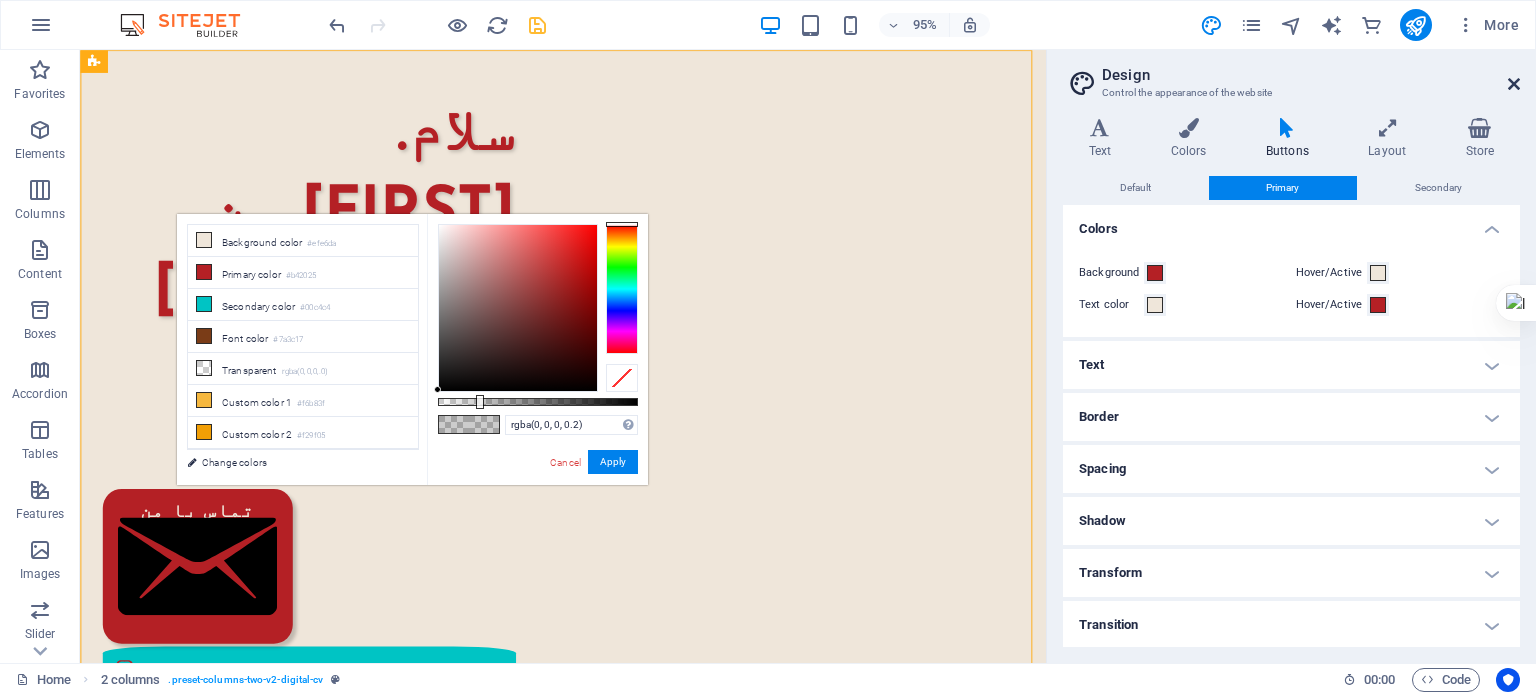 click at bounding box center (1514, 84) 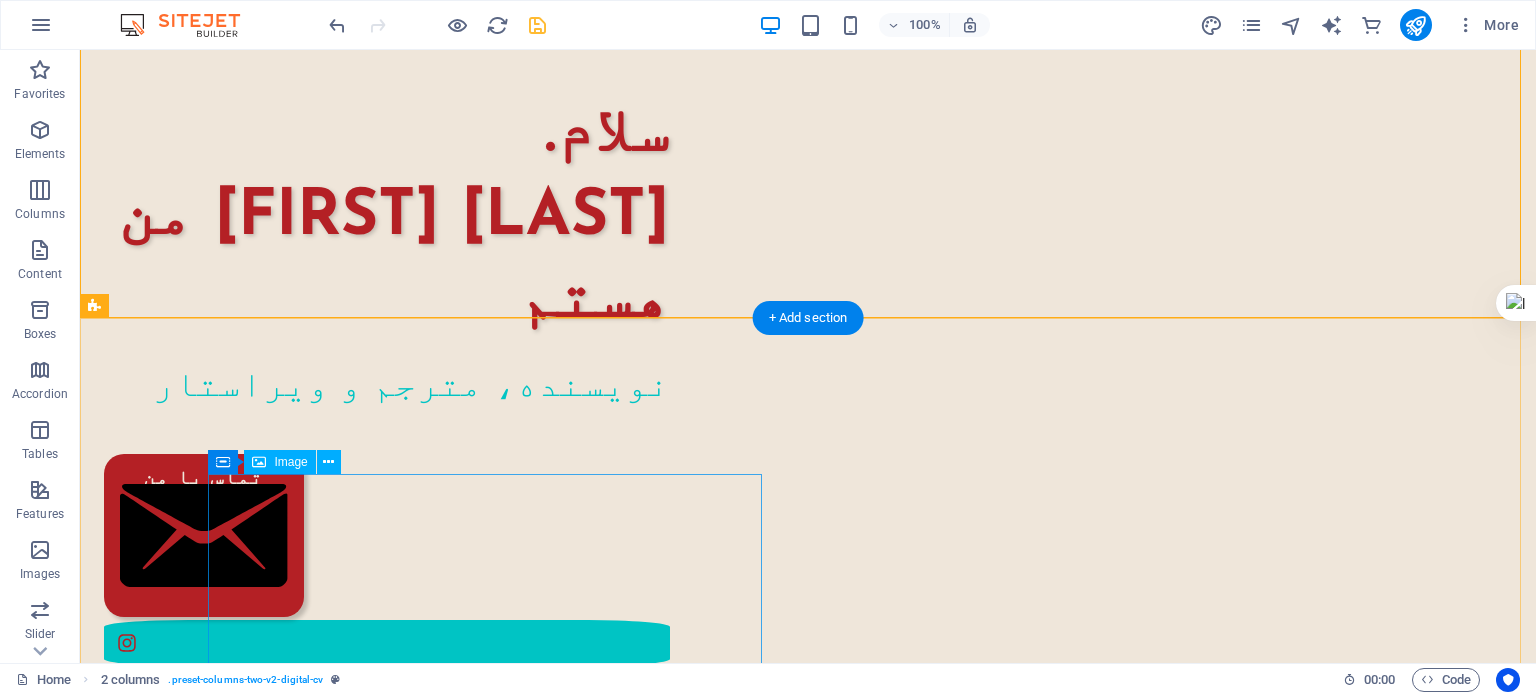 scroll, scrollTop: 0, scrollLeft: 0, axis: both 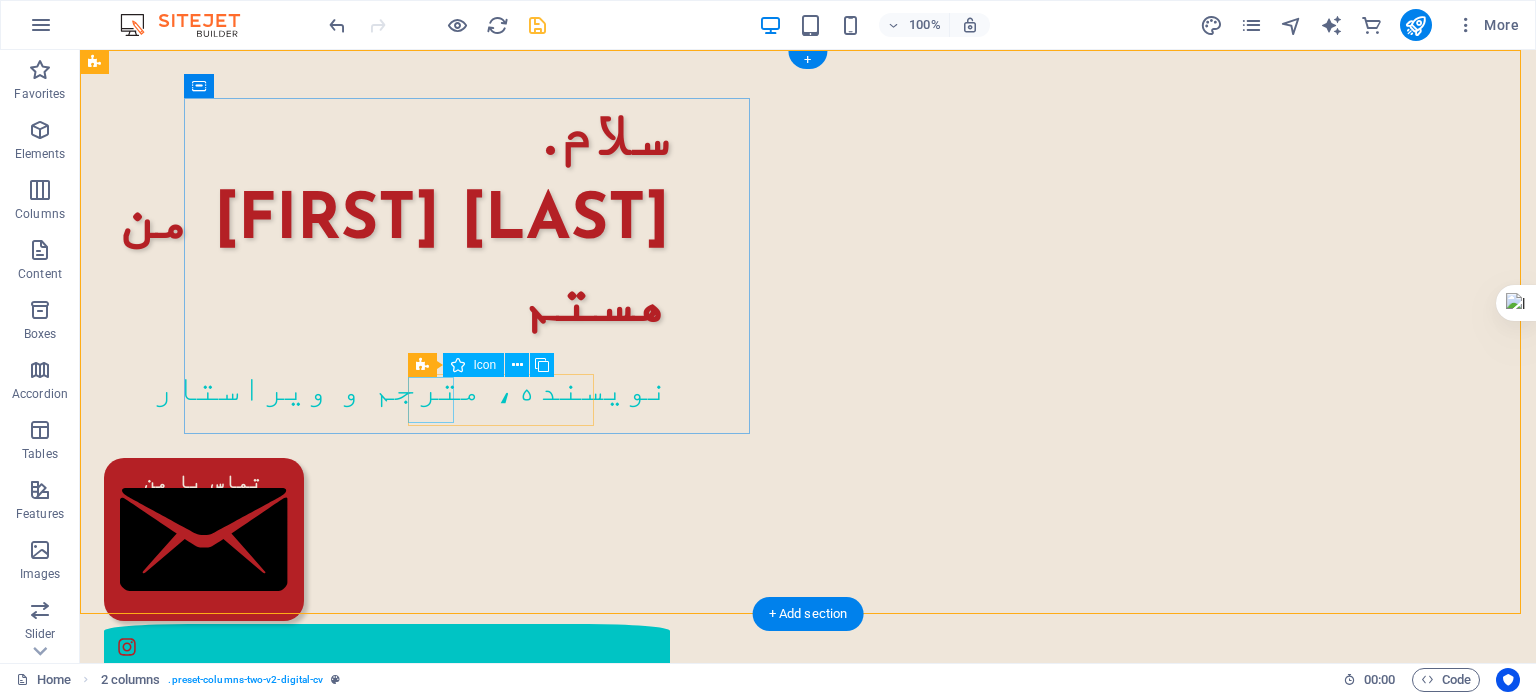 click at bounding box center [387, 647] 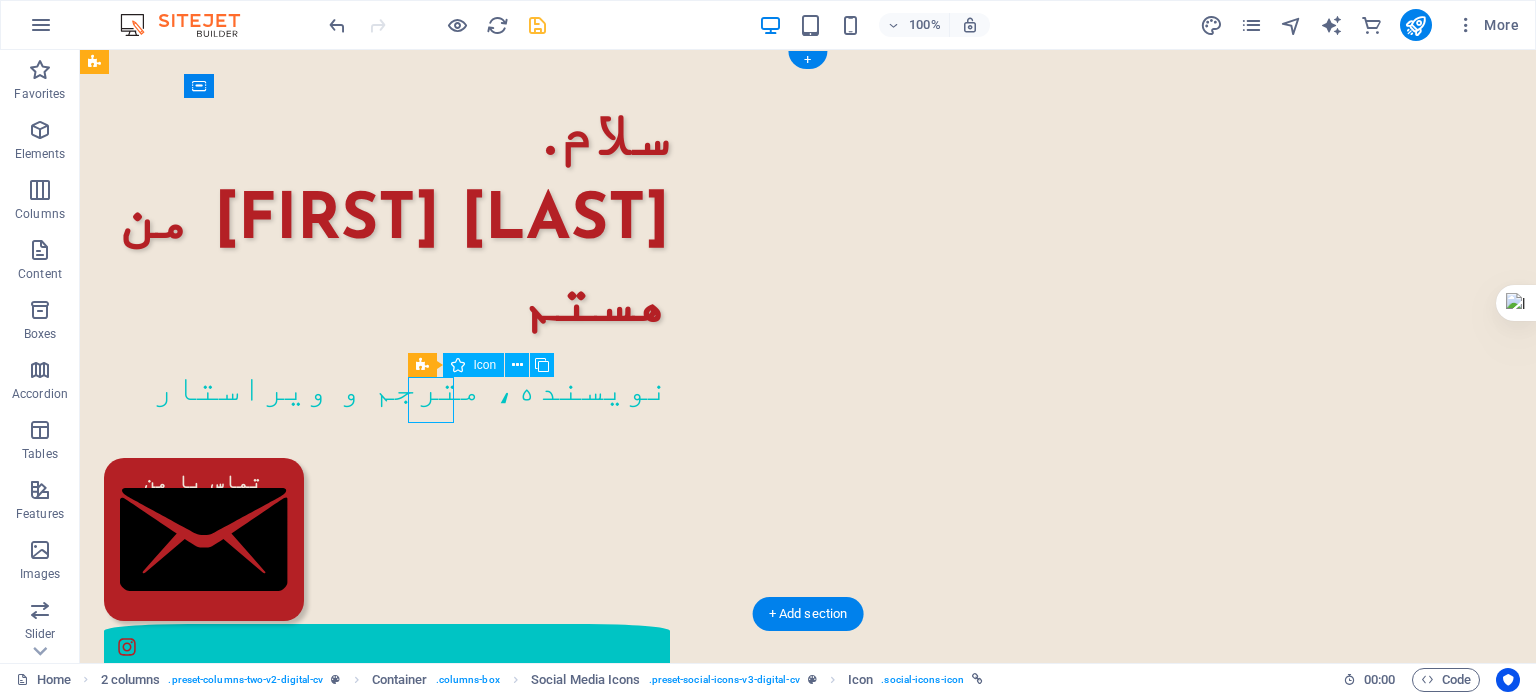 click at bounding box center [387, 647] 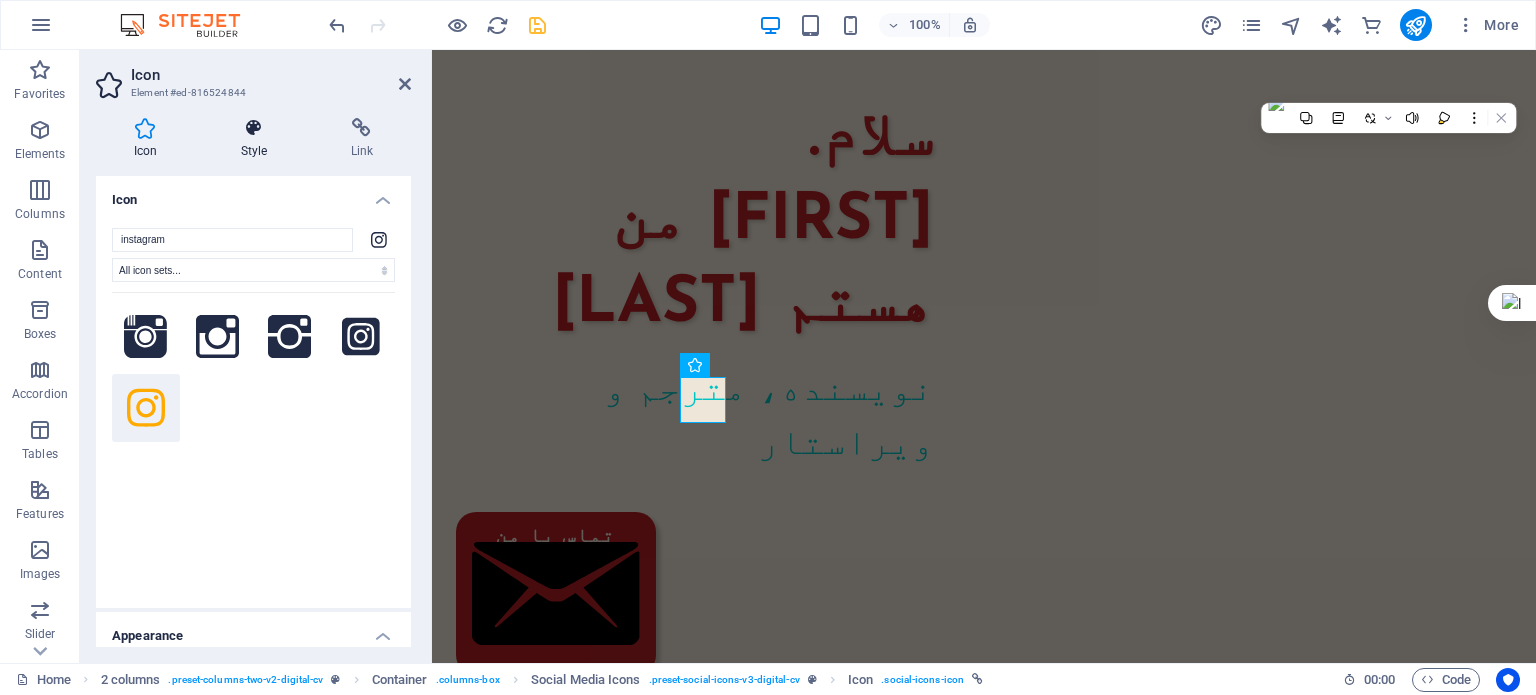 click at bounding box center [254, 128] 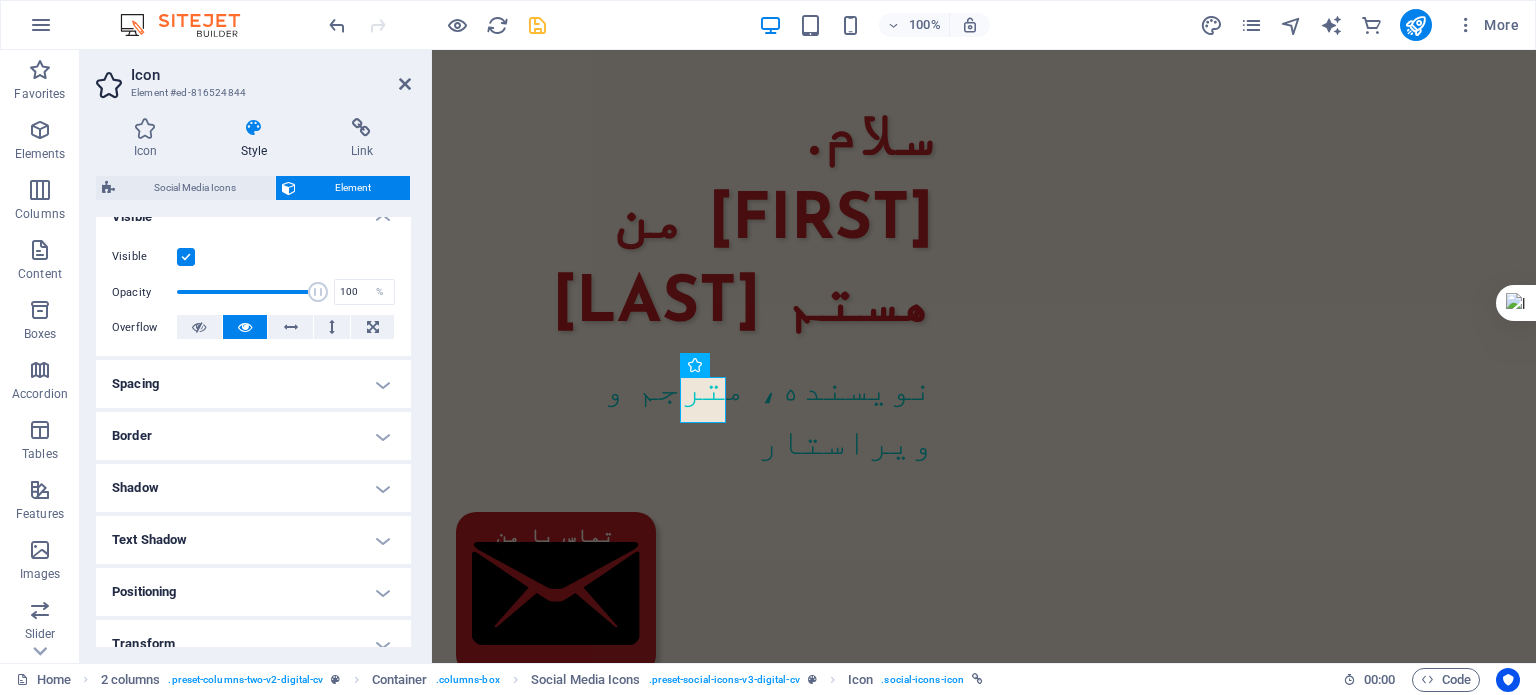 scroll, scrollTop: 200, scrollLeft: 0, axis: vertical 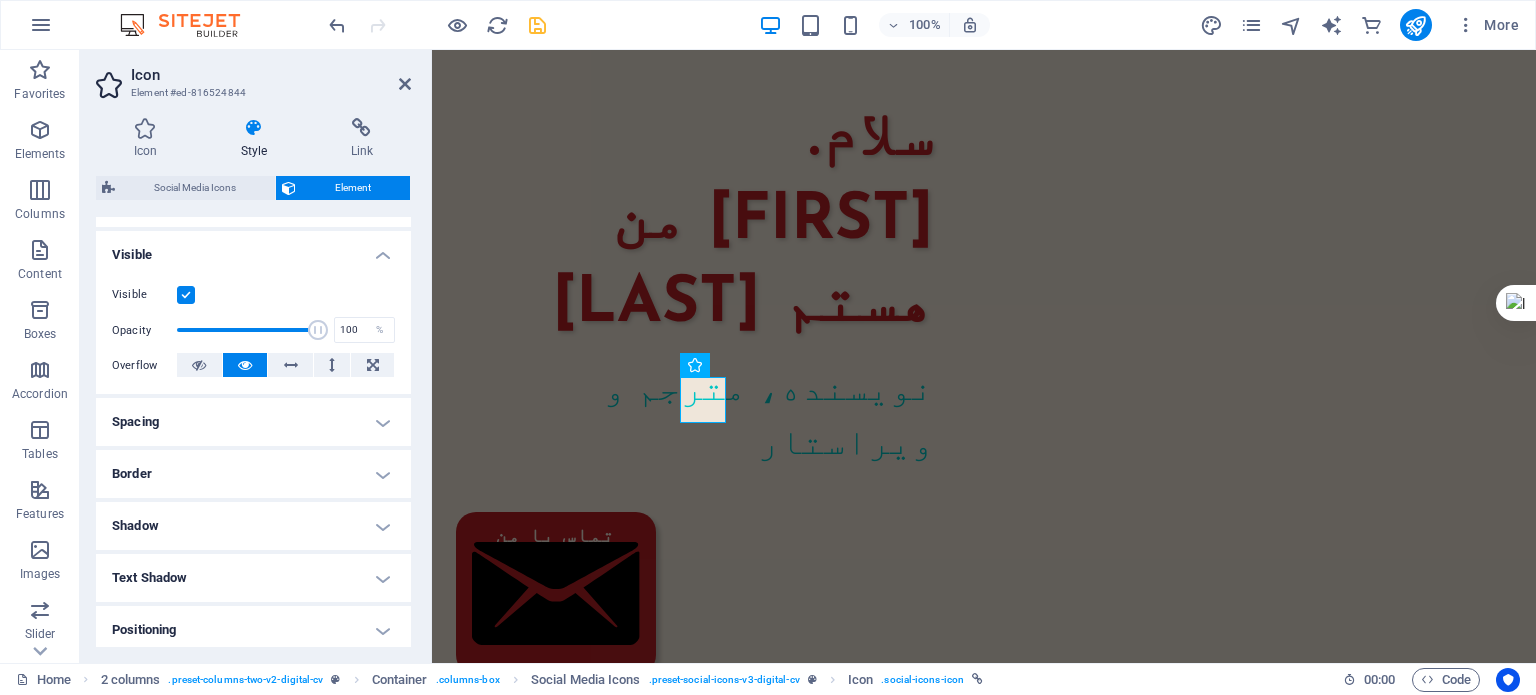 click on "Icon Style Link Icon instagram All icon sets... IcoFont Ionicons FontAwesome Brands FontAwesome Duotone FontAwesome Solid FontAwesome Regular FontAwesome Light FontAwesome Thin FontAwesome Sharp Solid FontAwesome Sharp Regular FontAwesome Sharp Light FontAwesome Sharp Thin Appearance Color Background Mode Scale Left Center Right Width Default auto px rem % em vh vw Height Default auto px rem em vh vw Padding Default px rem % em vh vw Stroke width 2 Default px rem % em vh vw Stroke color Overflow Alignment Alignment Shadow Default None Outside Color X offset 0 px rem vh vw Y offset 0 px rem vh vw Blur 0 px rem % vh vw Text Alternative text The alternative text is used by devices that cannot display images (e.g. image search engines) and should be added to every image to improve website accessibility. Social Media Icons Element Layout How this element expands within the layout (Flexbox). Size Default auto px % 1/1 1/2 1/3 1/4 1/5 1/6 1/7 1/8 1/9 1/10 Grow Shrink Order Container layout Visible Visible Opacity %" at bounding box center (253, 382) 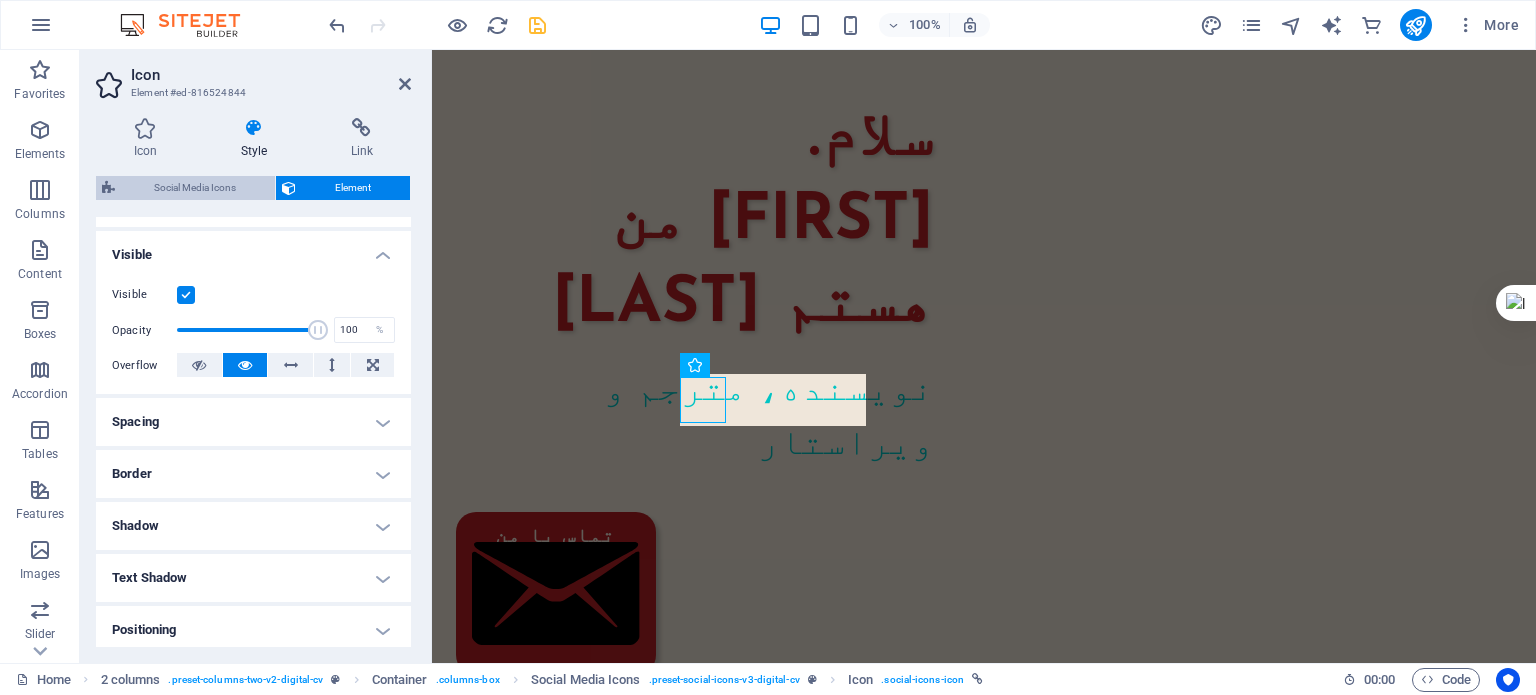 click on "Social Media Icons" at bounding box center [195, 188] 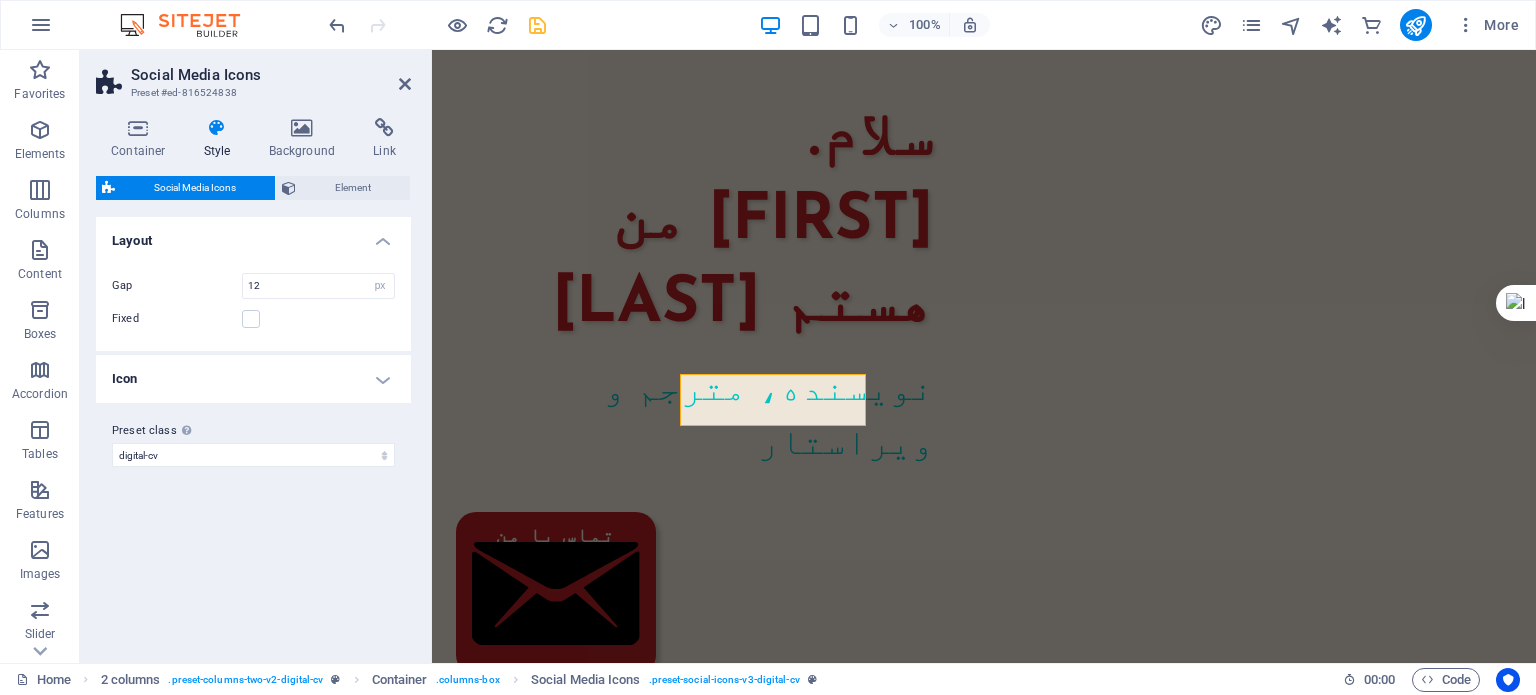 click on "Icon" at bounding box center (253, 379) 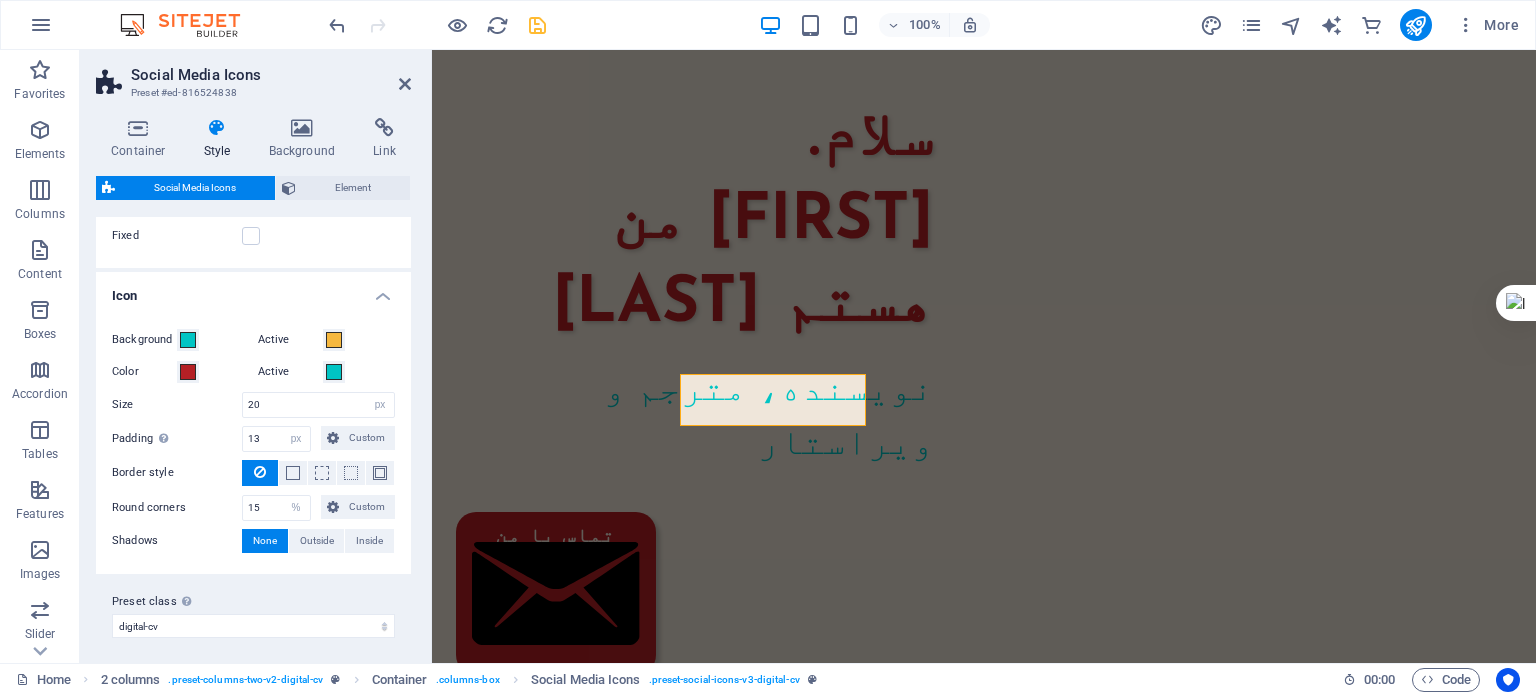scroll, scrollTop: 87, scrollLeft: 0, axis: vertical 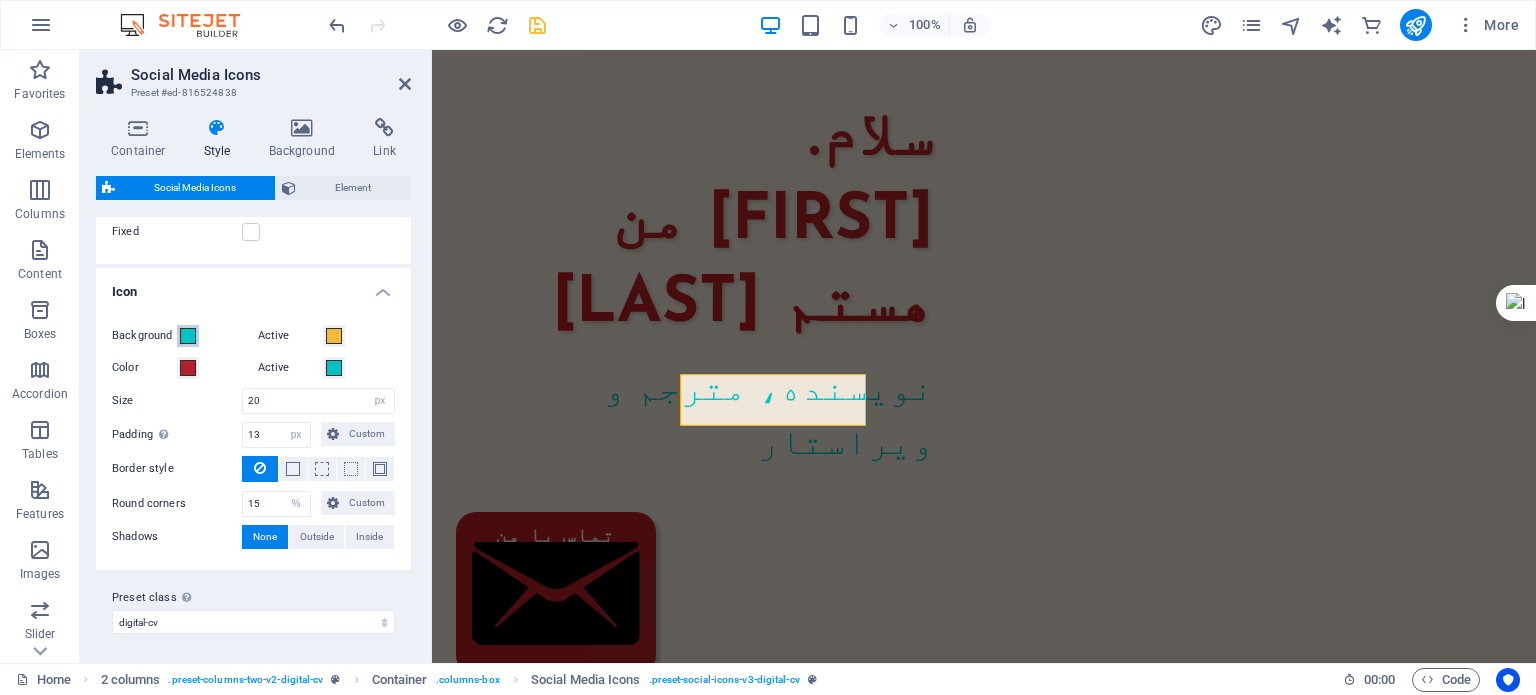 click at bounding box center [188, 336] 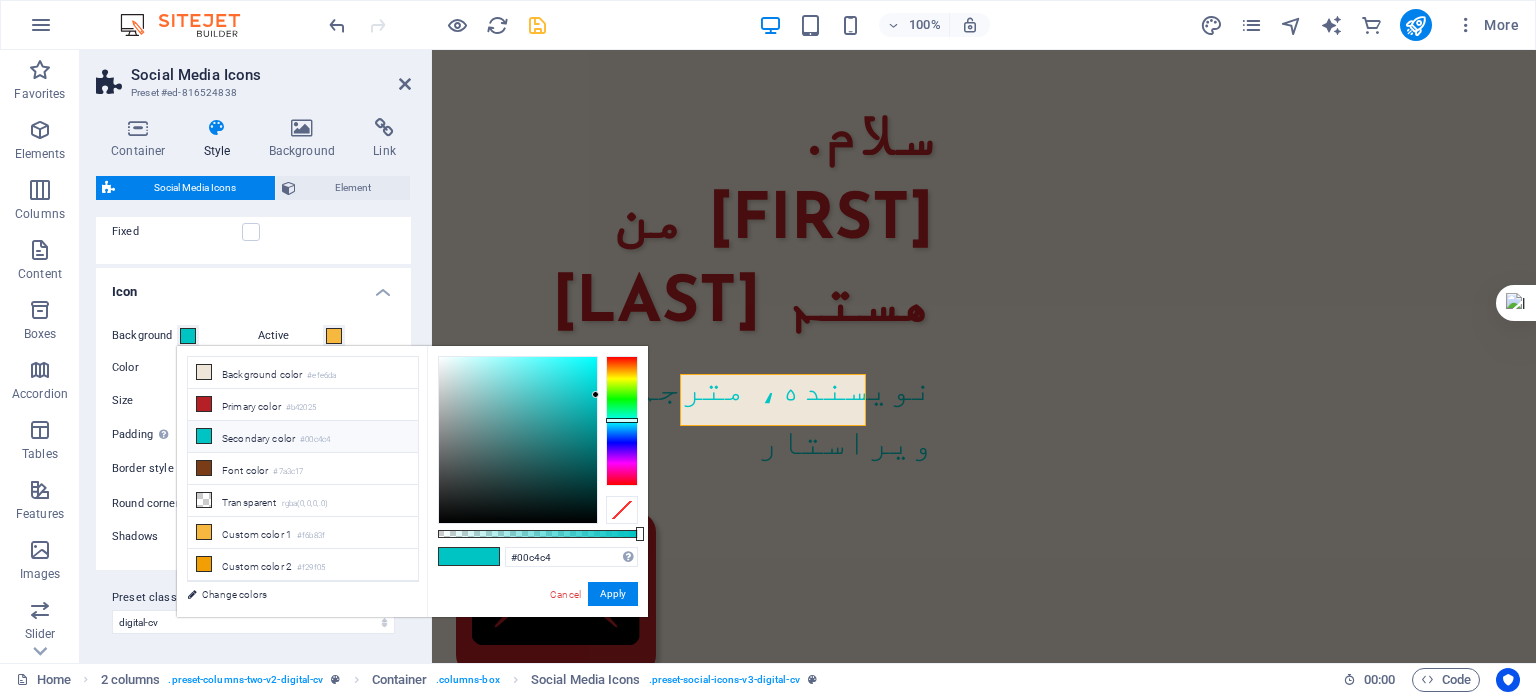 click at bounding box center (188, 336) 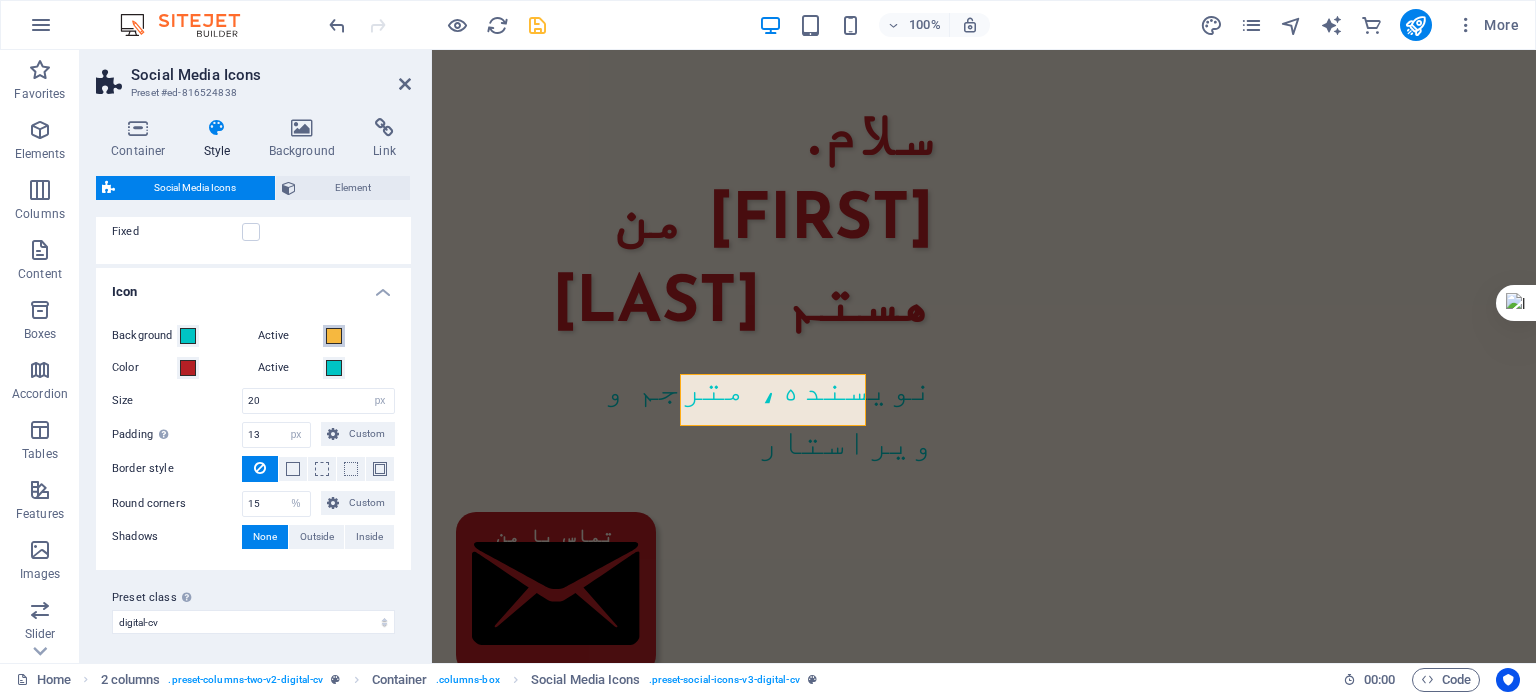 click at bounding box center [334, 336] 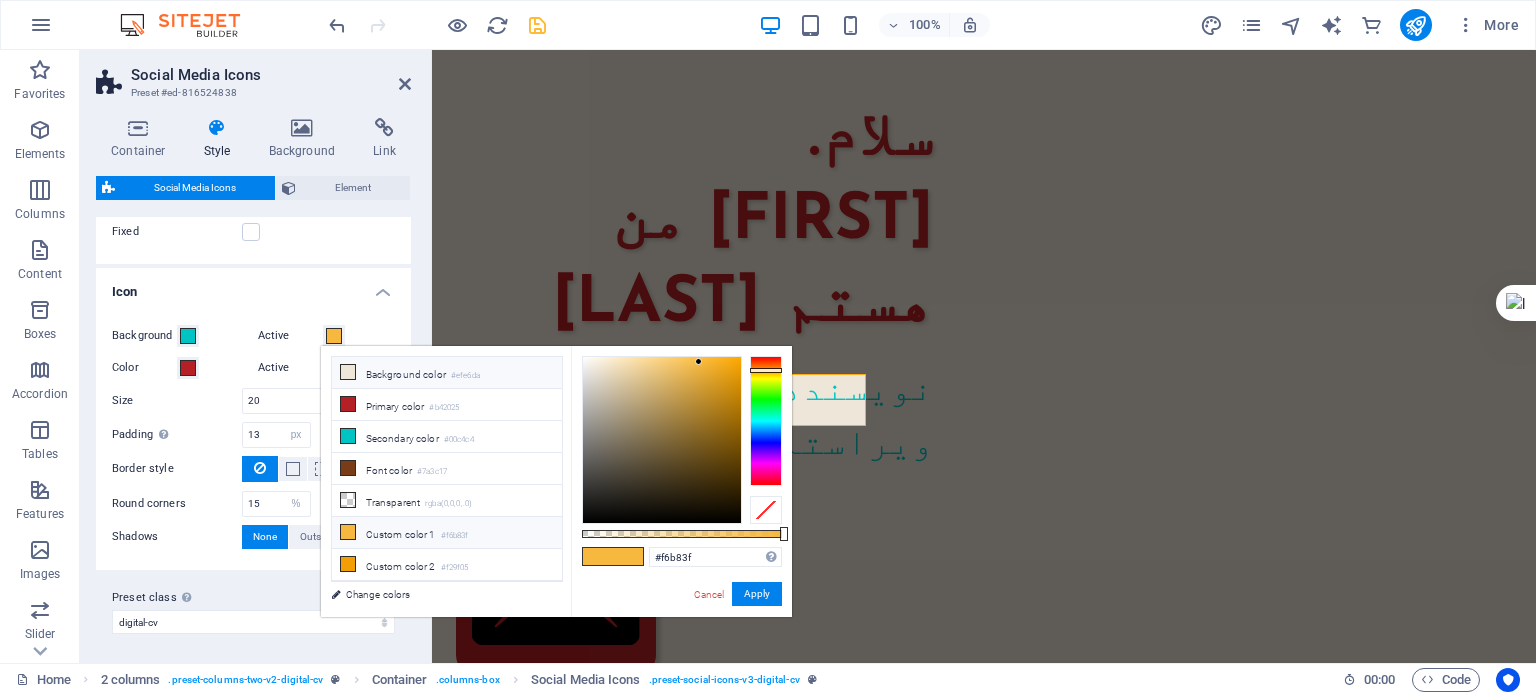 click on "Background color
#efe6da" at bounding box center [447, 373] 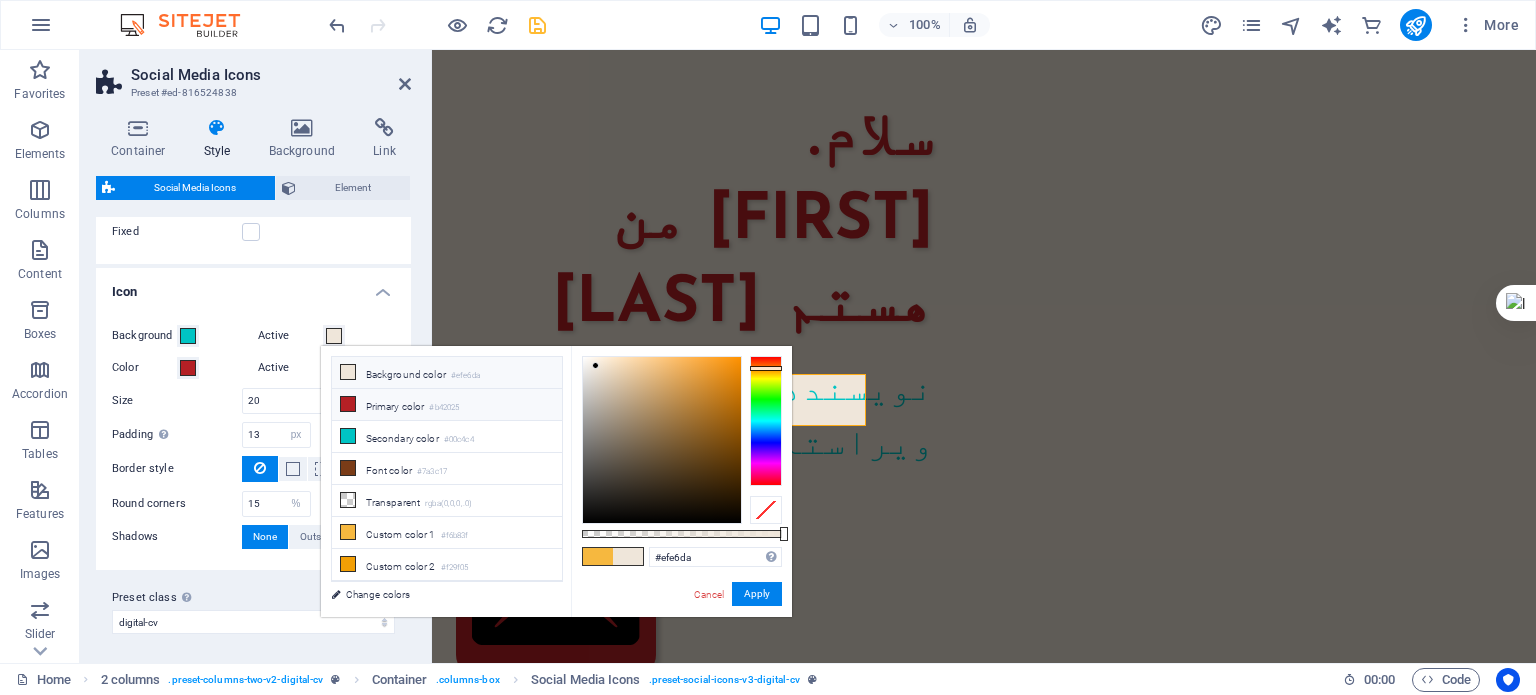 click on "Primary color
#b42025" at bounding box center (447, 405) 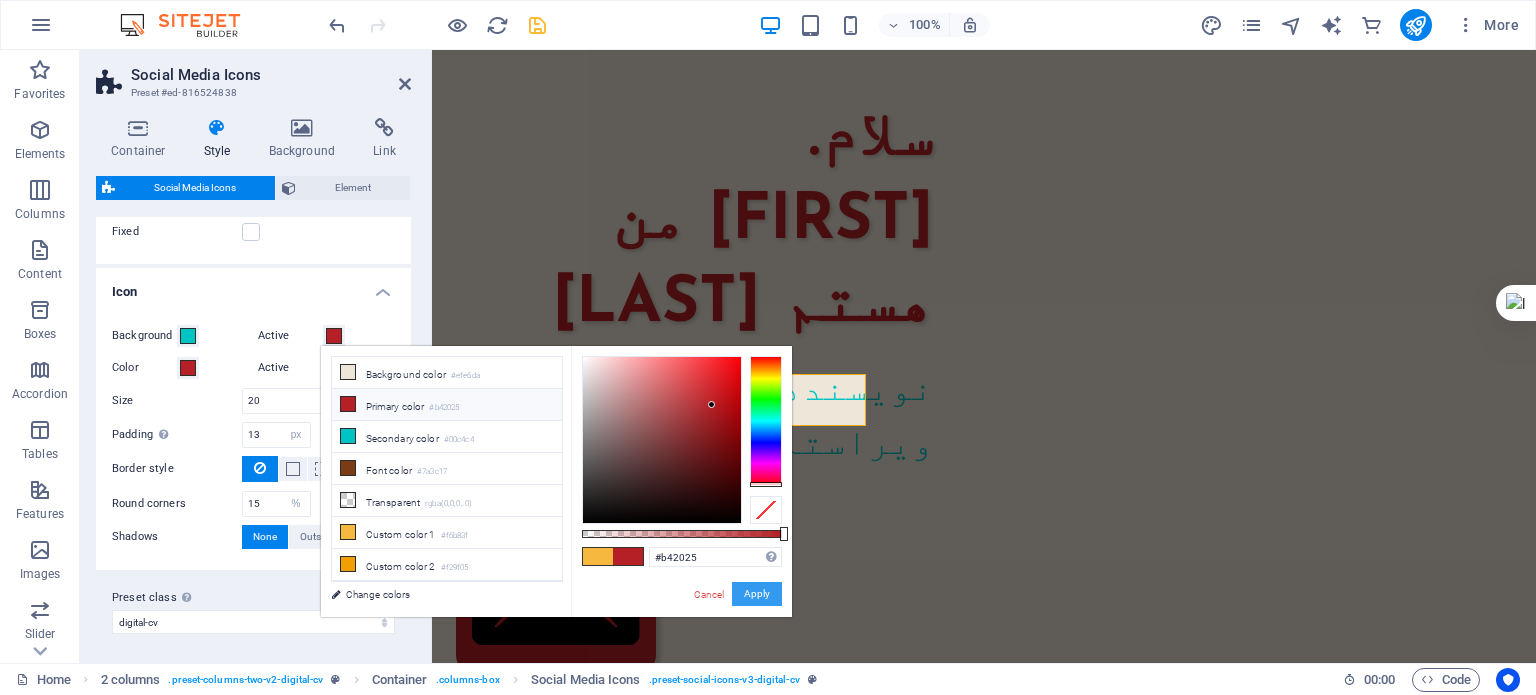 click on "Apply" at bounding box center (757, 594) 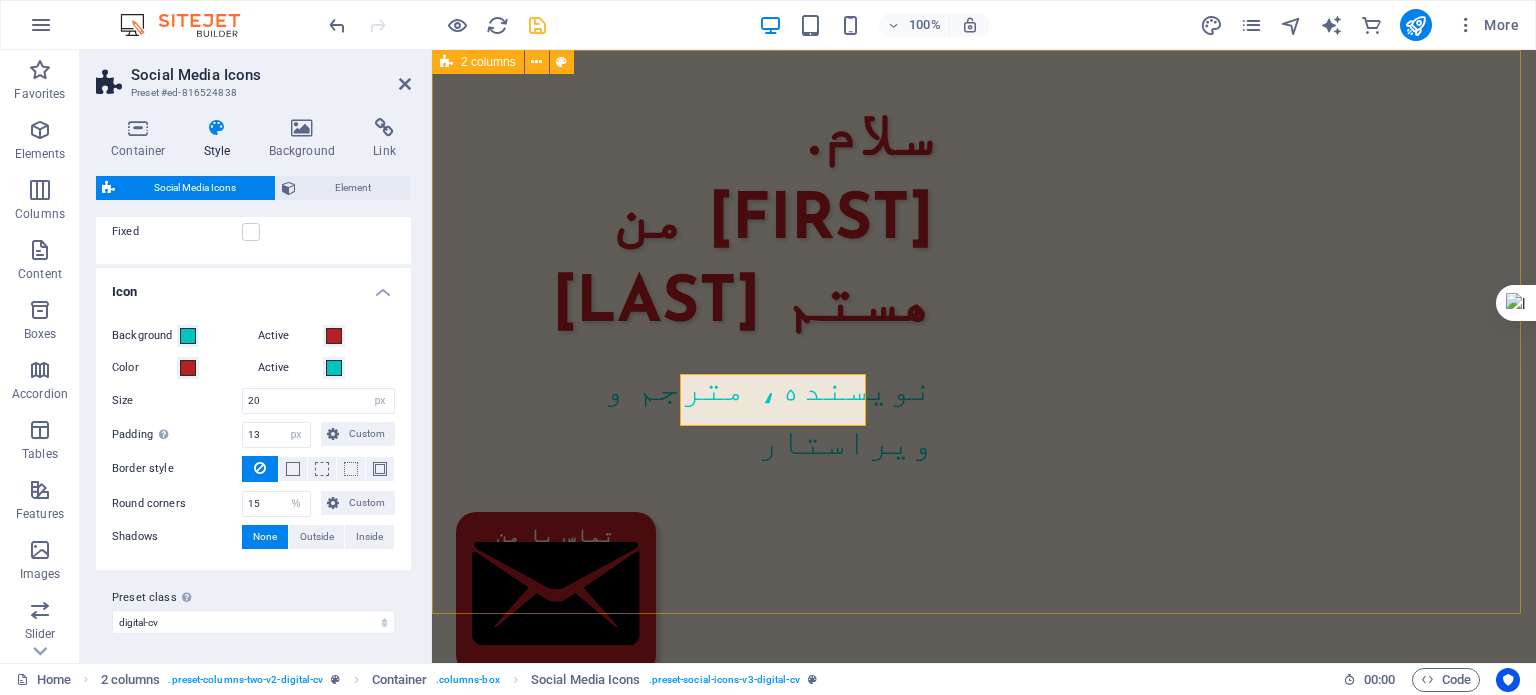 click on "سلام من [FULL NAME] هستم نویسنده، مترجم و ویراستار تماس با من" at bounding box center [984, 724] 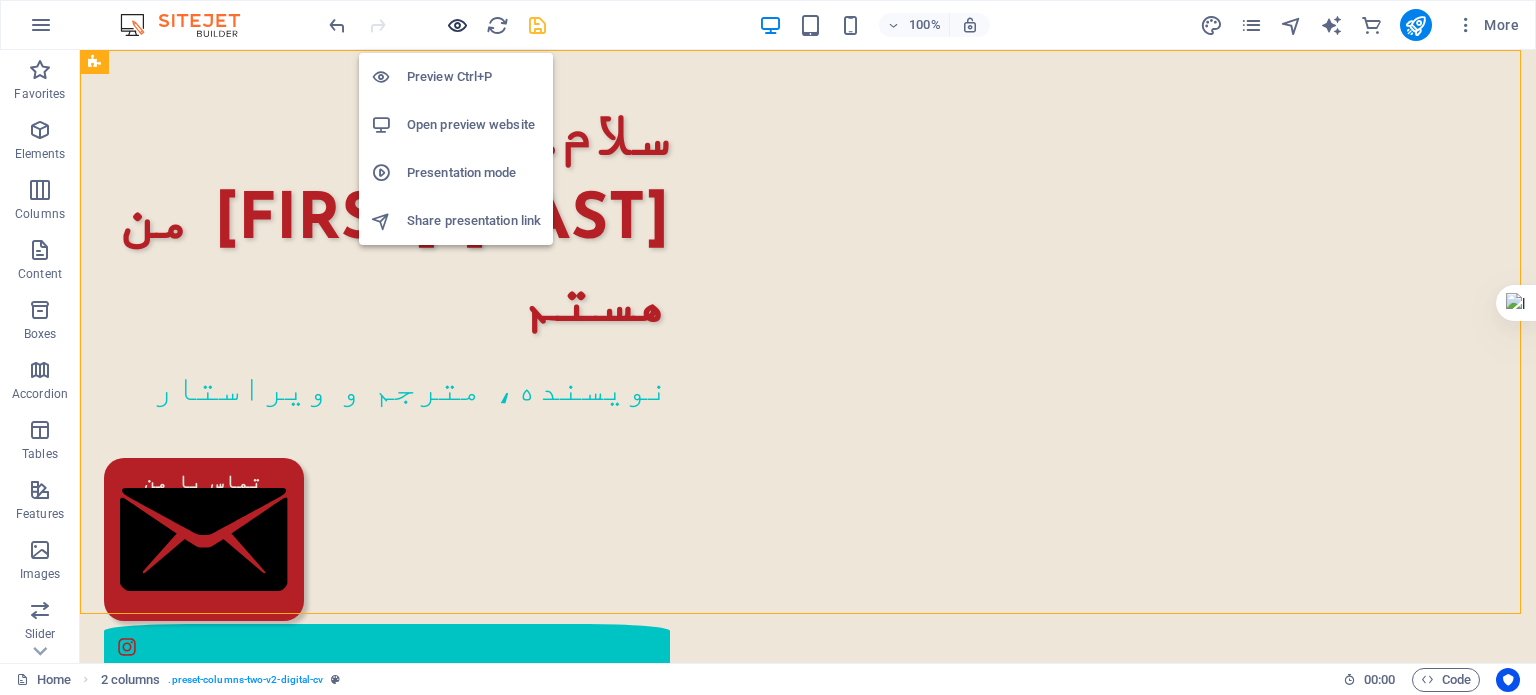 click at bounding box center (457, 25) 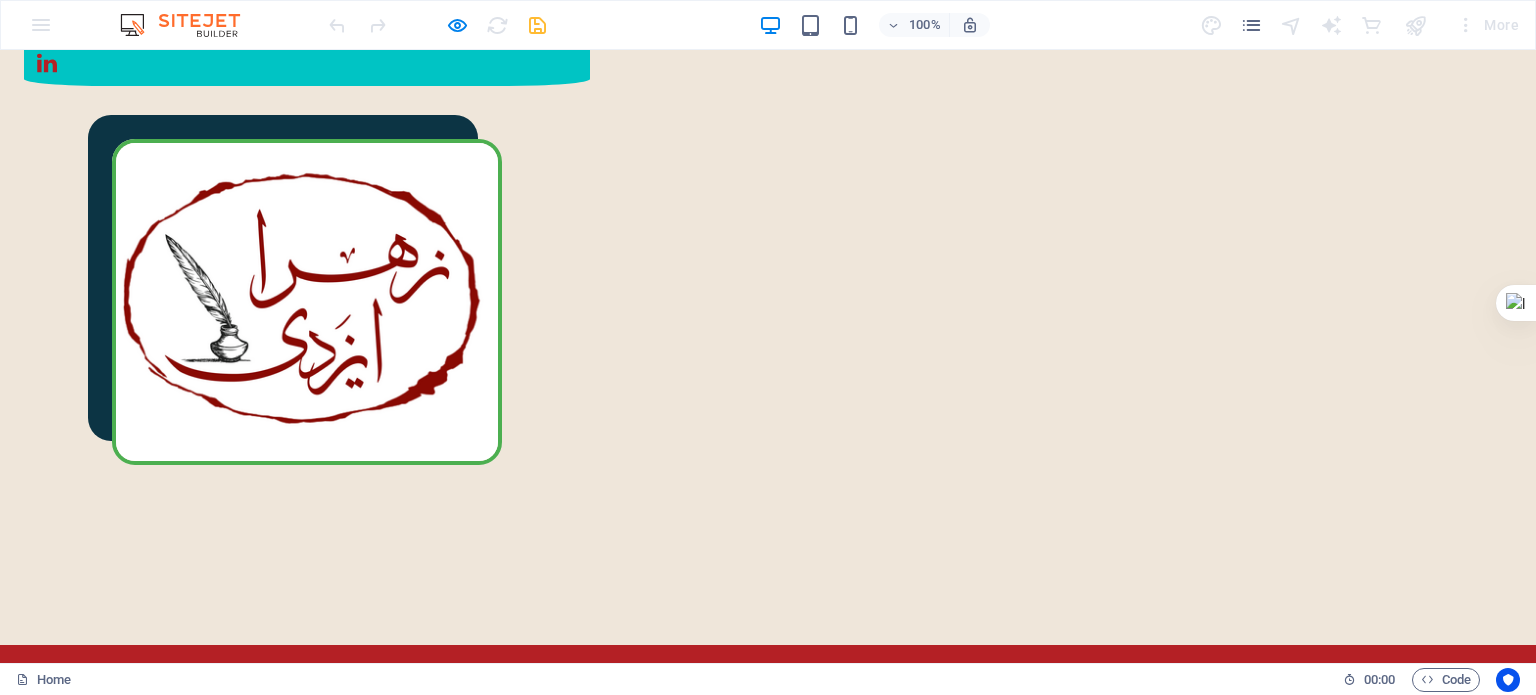 scroll, scrollTop: 0, scrollLeft: 0, axis: both 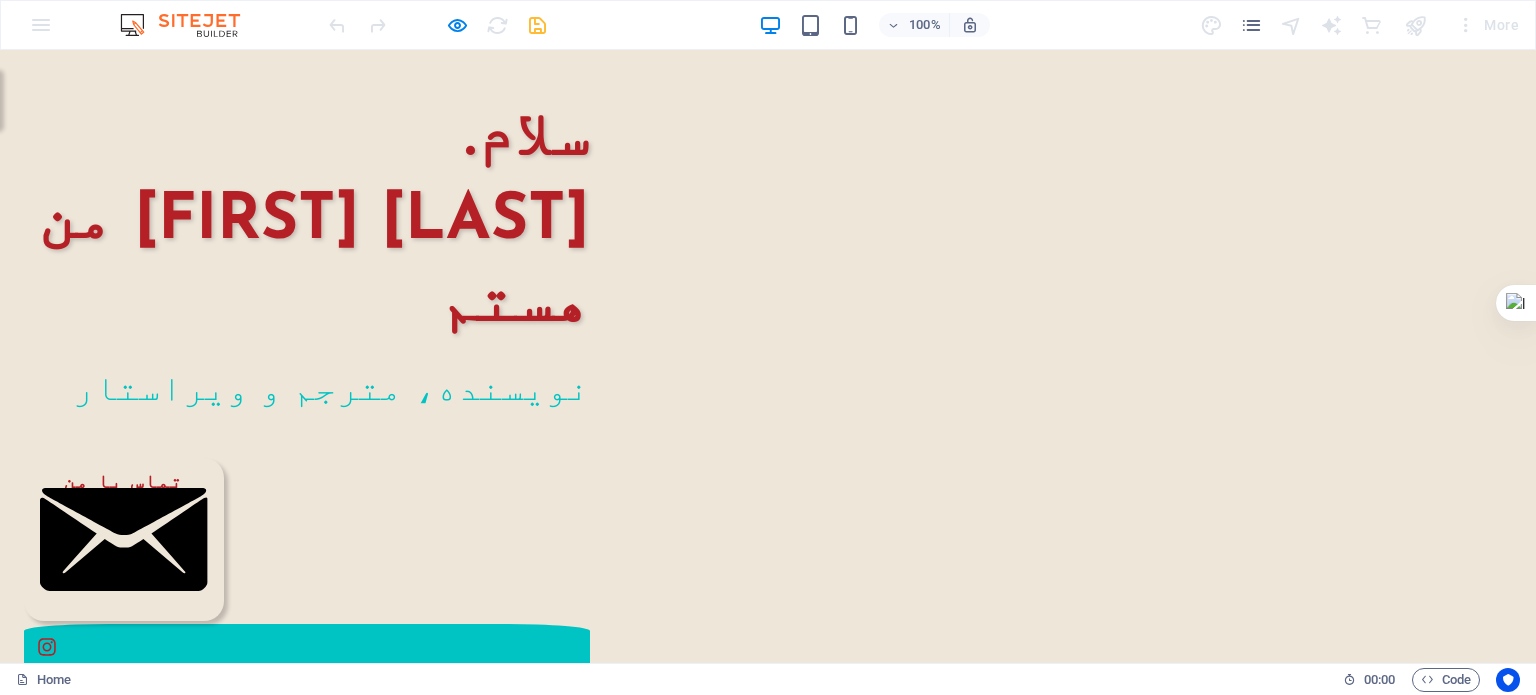 click on "تماس با من" at bounding box center [124, 539] 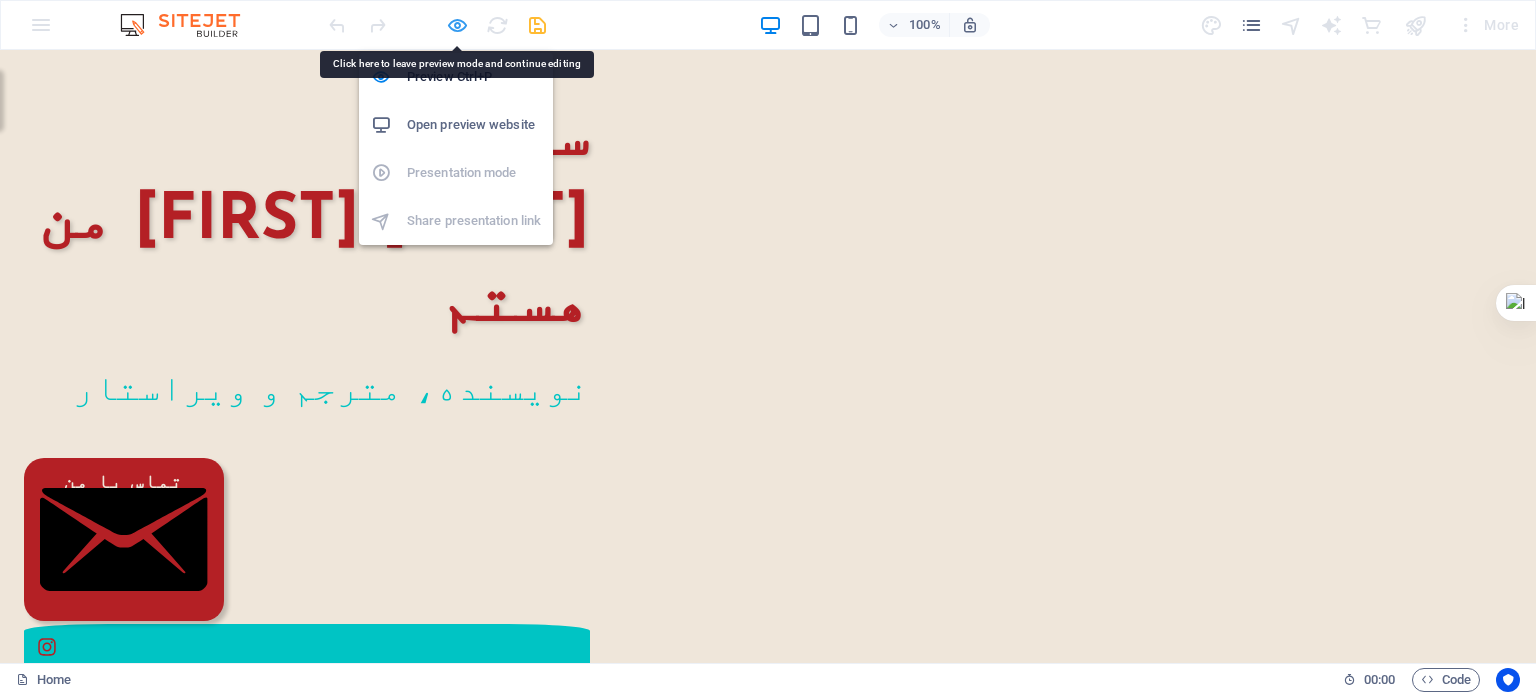 click at bounding box center (457, 25) 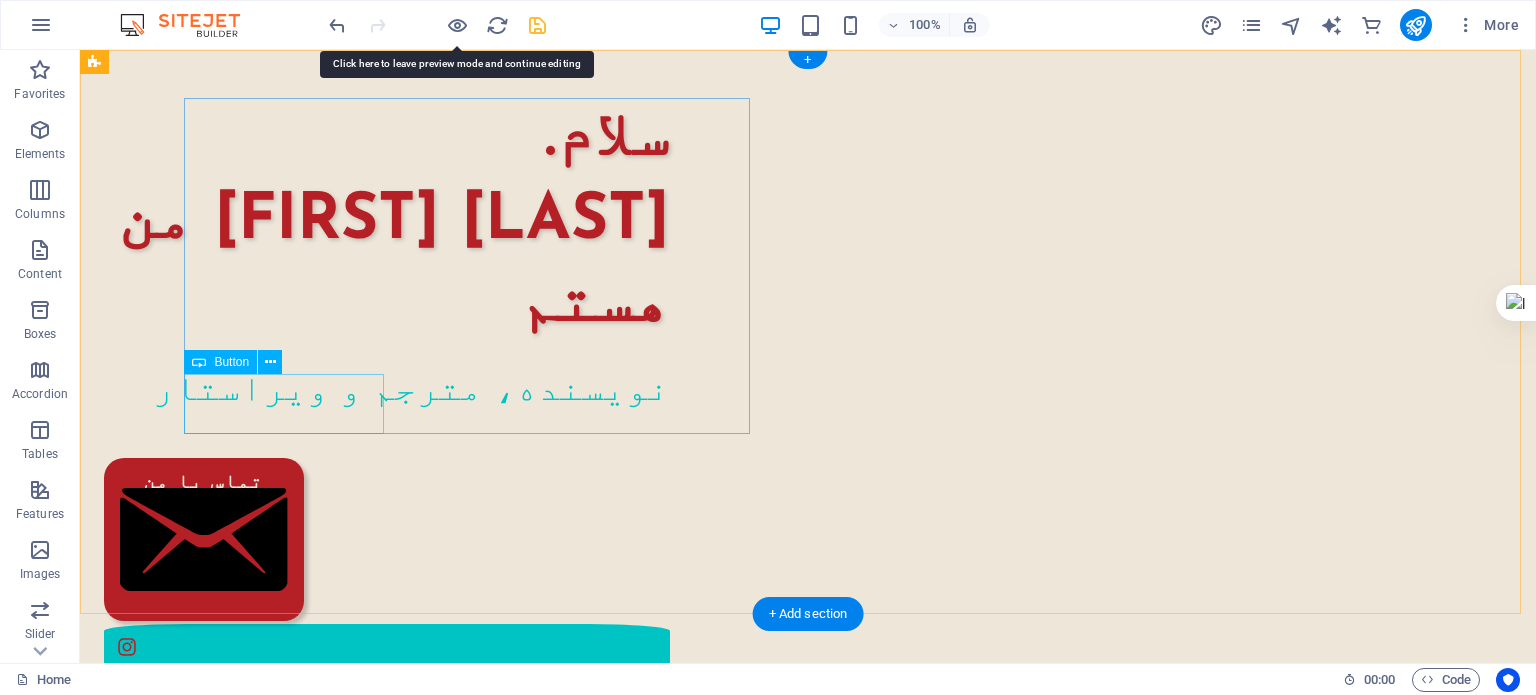 click on "تماس با من" at bounding box center [375, 539] 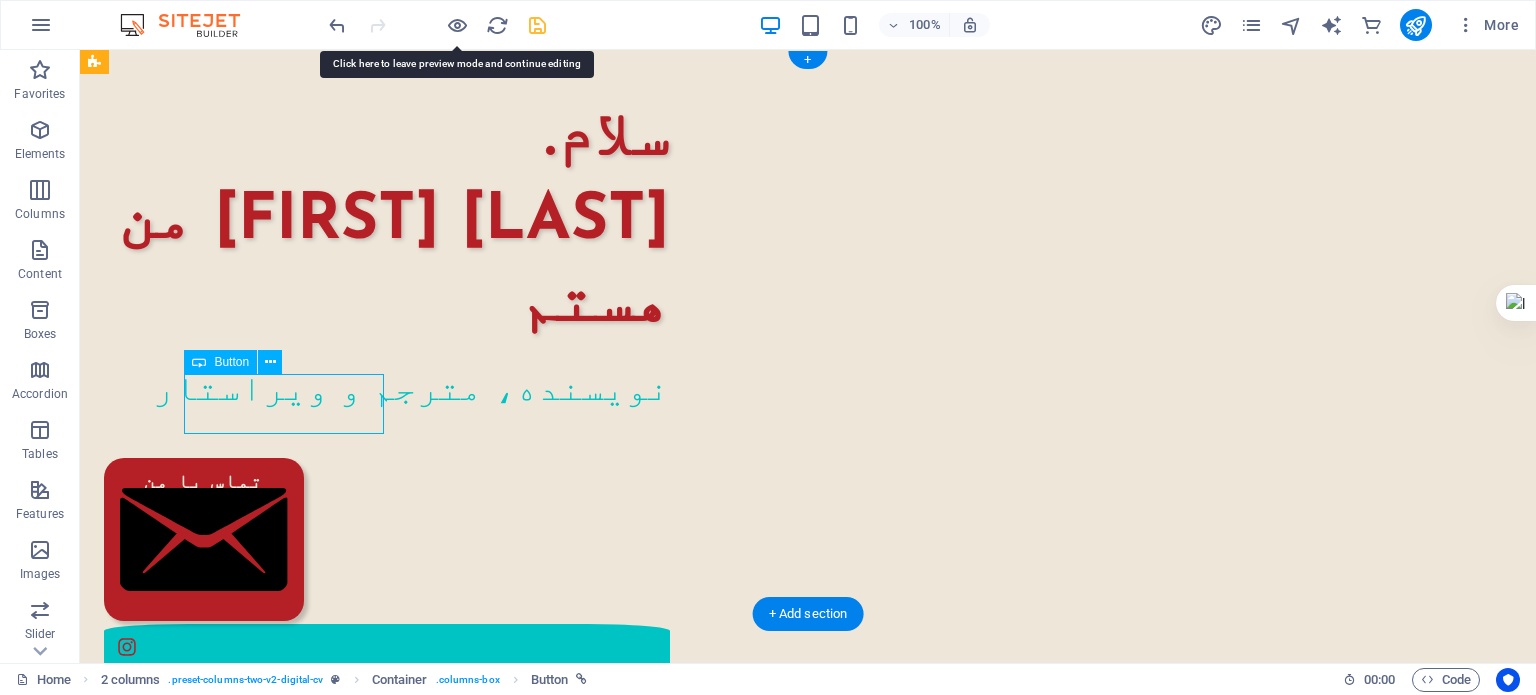 click on "تماس با من" at bounding box center [375, 539] 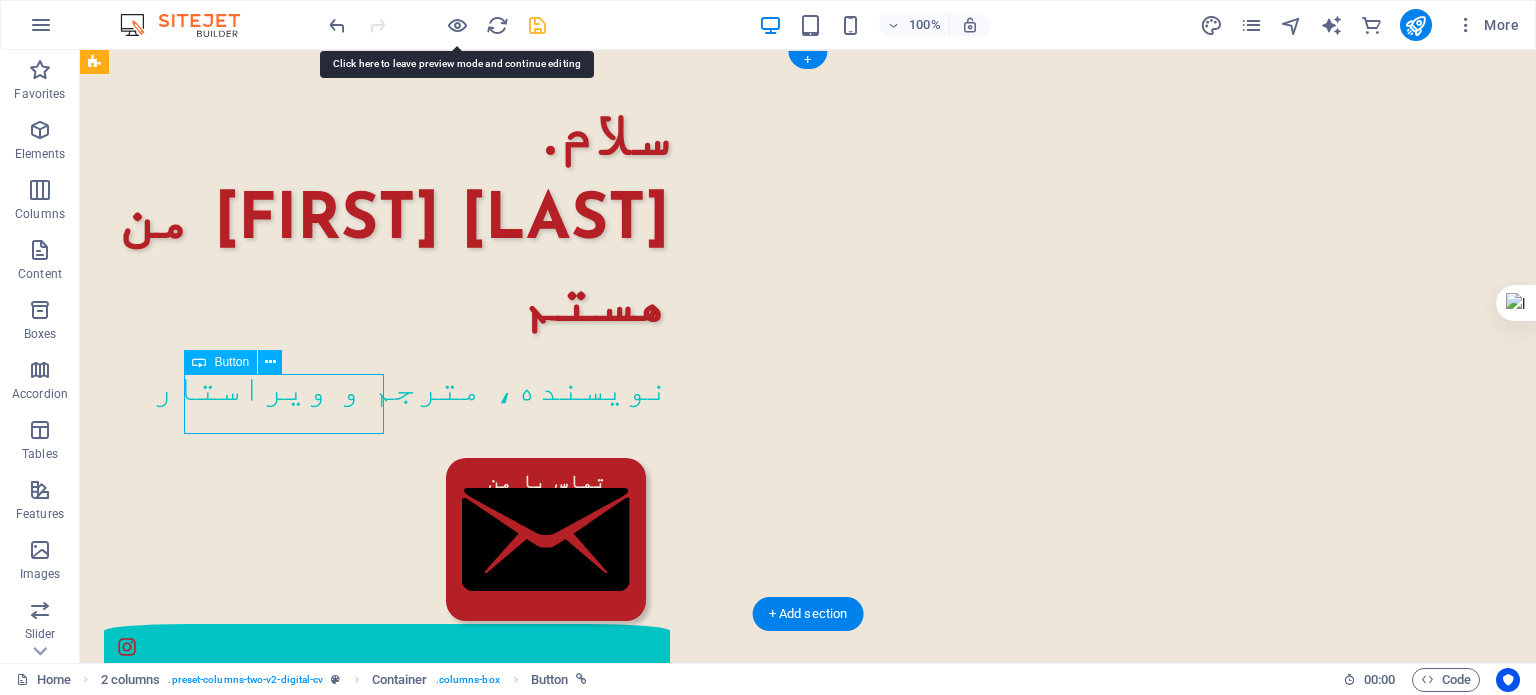 select on "px" 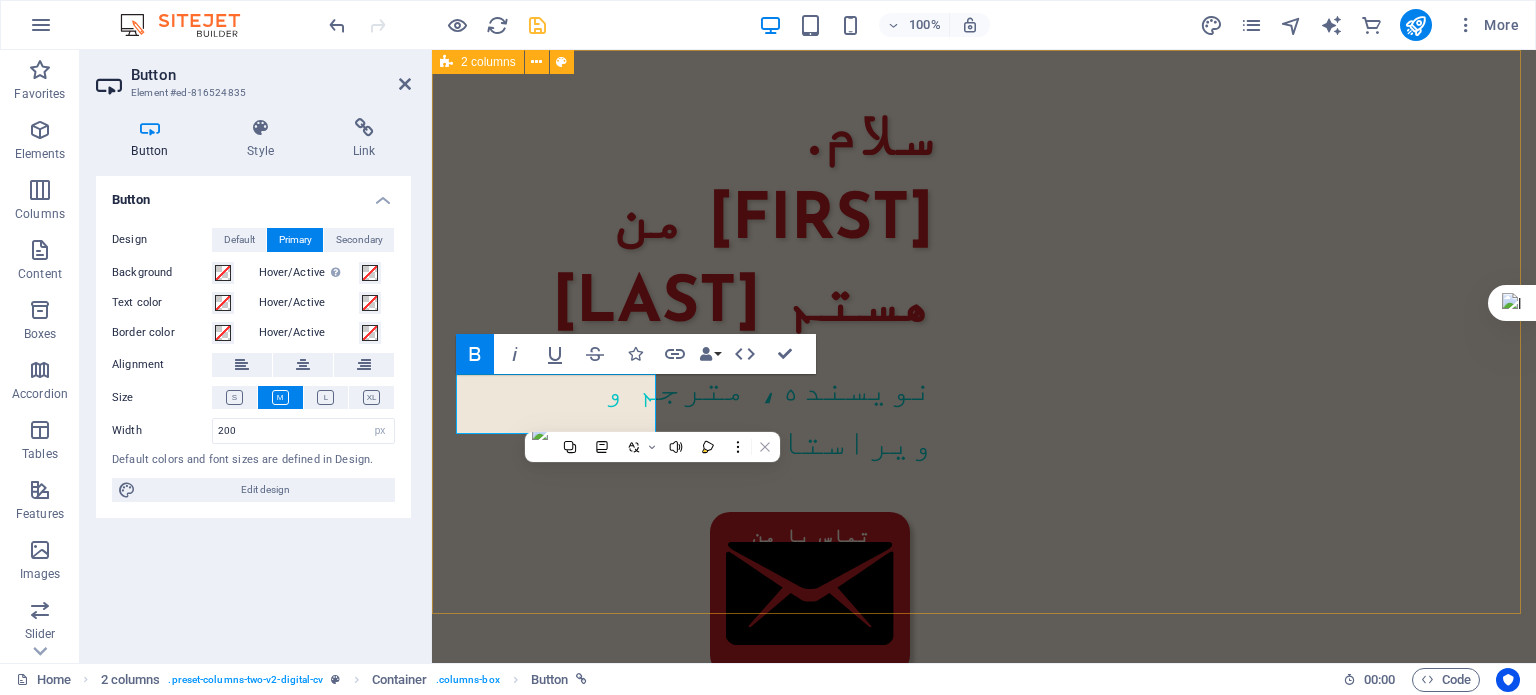 click on "سلام من [FULL NAME] هستم نویسنده، مترجم و ویراستار تماس با من" at bounding box center [984, 724] 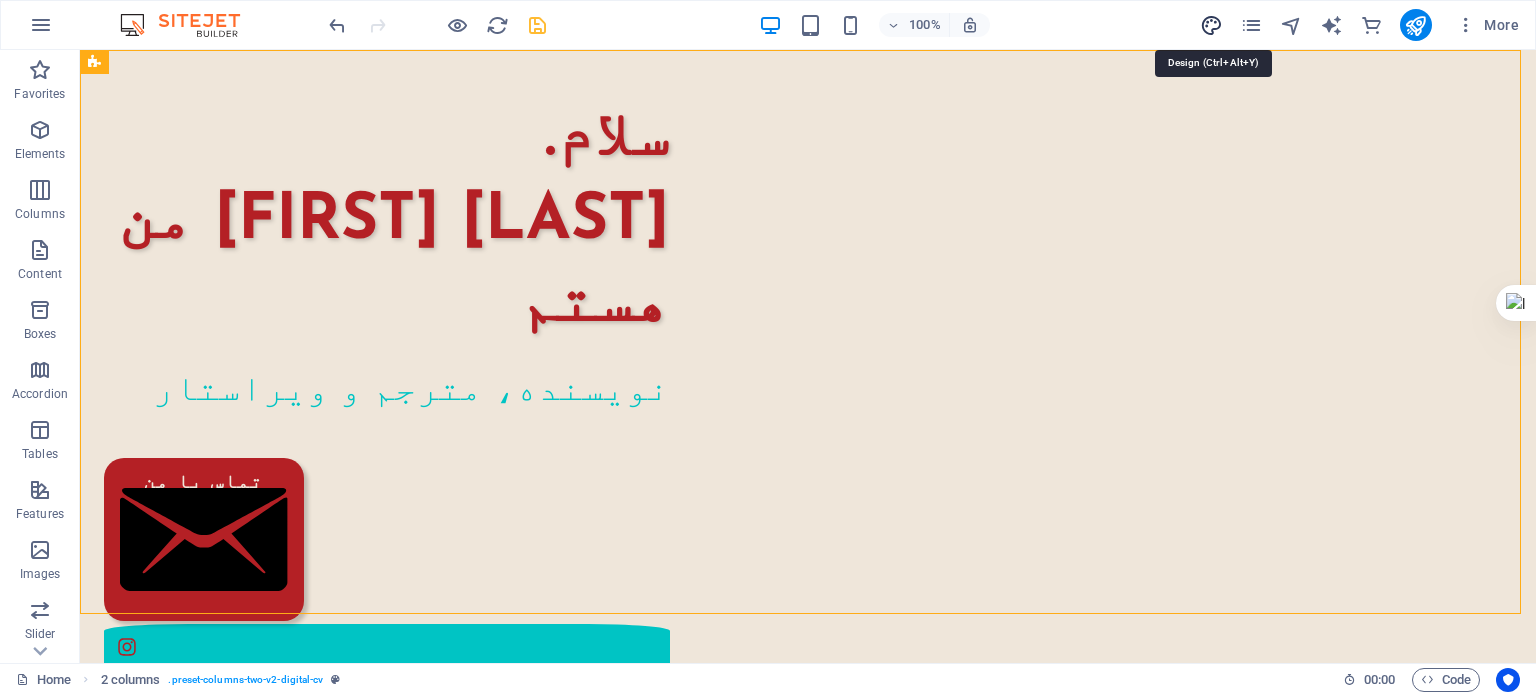 click at bounding box center (1211, 25) 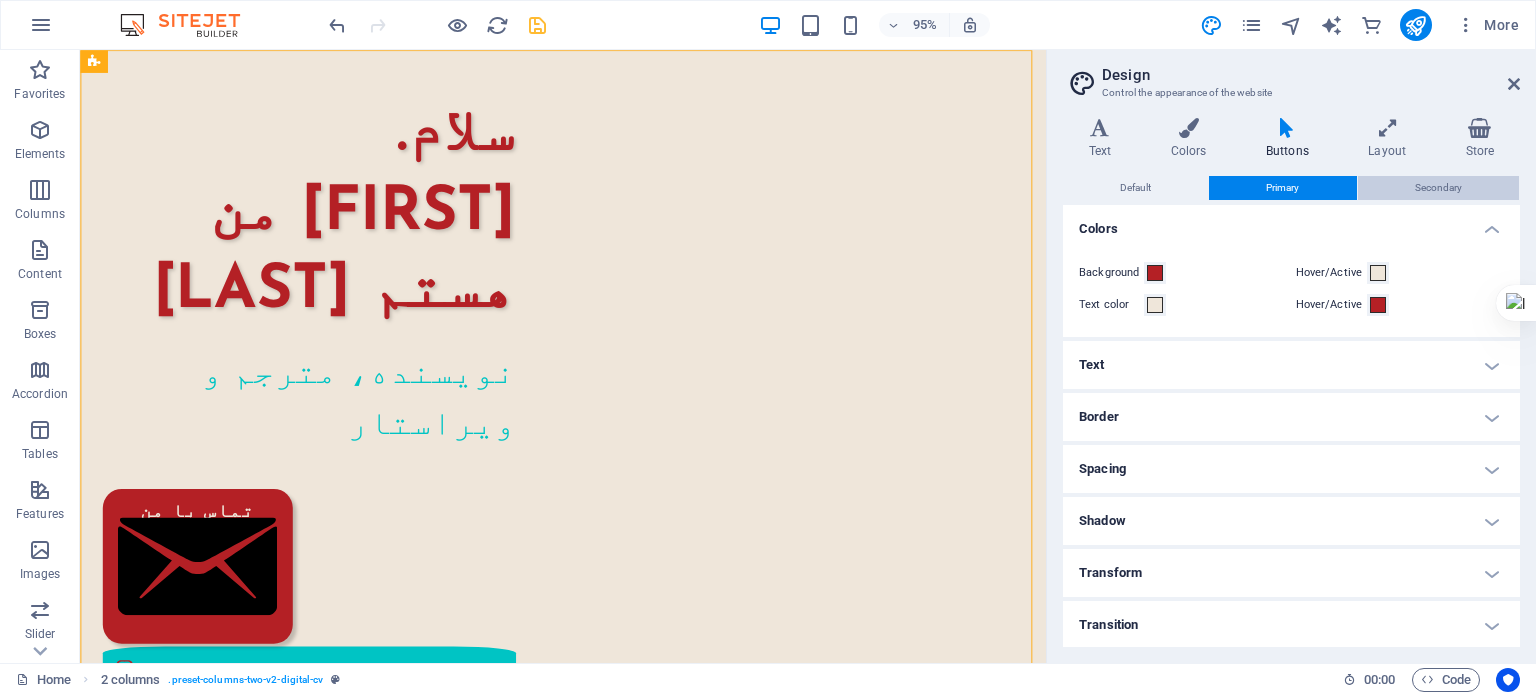 click on "Secondary" at bounding box center [1438, 188] 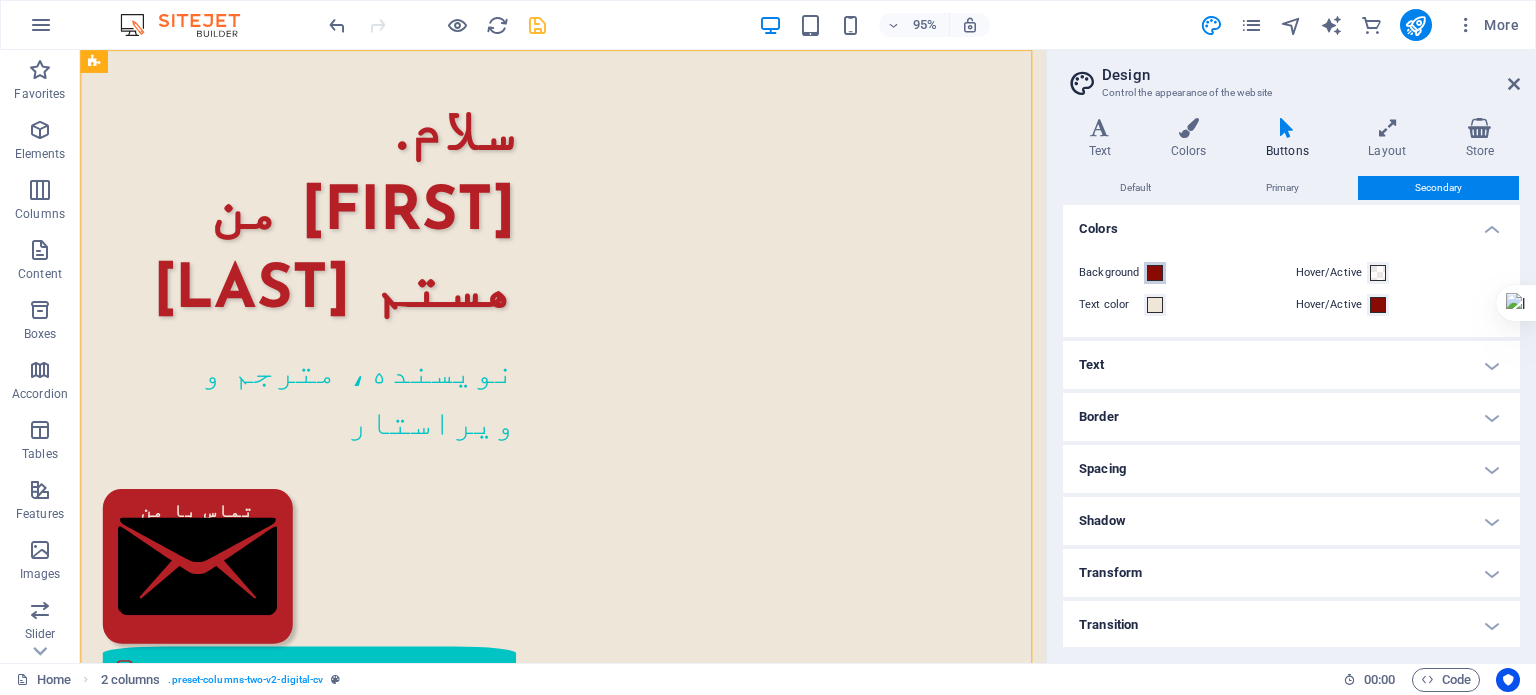 click at bounding box center (1155, 273) 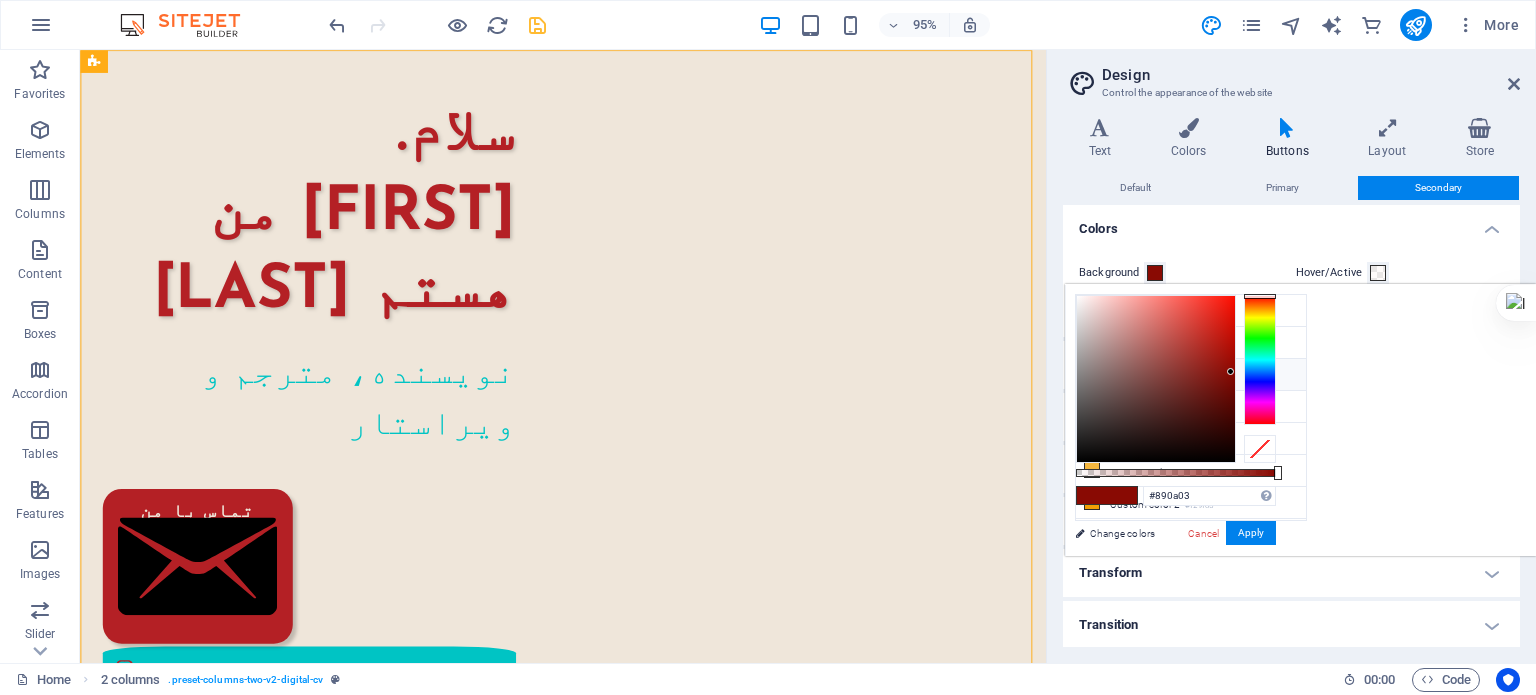 click on "Secondary color
#00c4c4" at bounding box center [1191, 375] 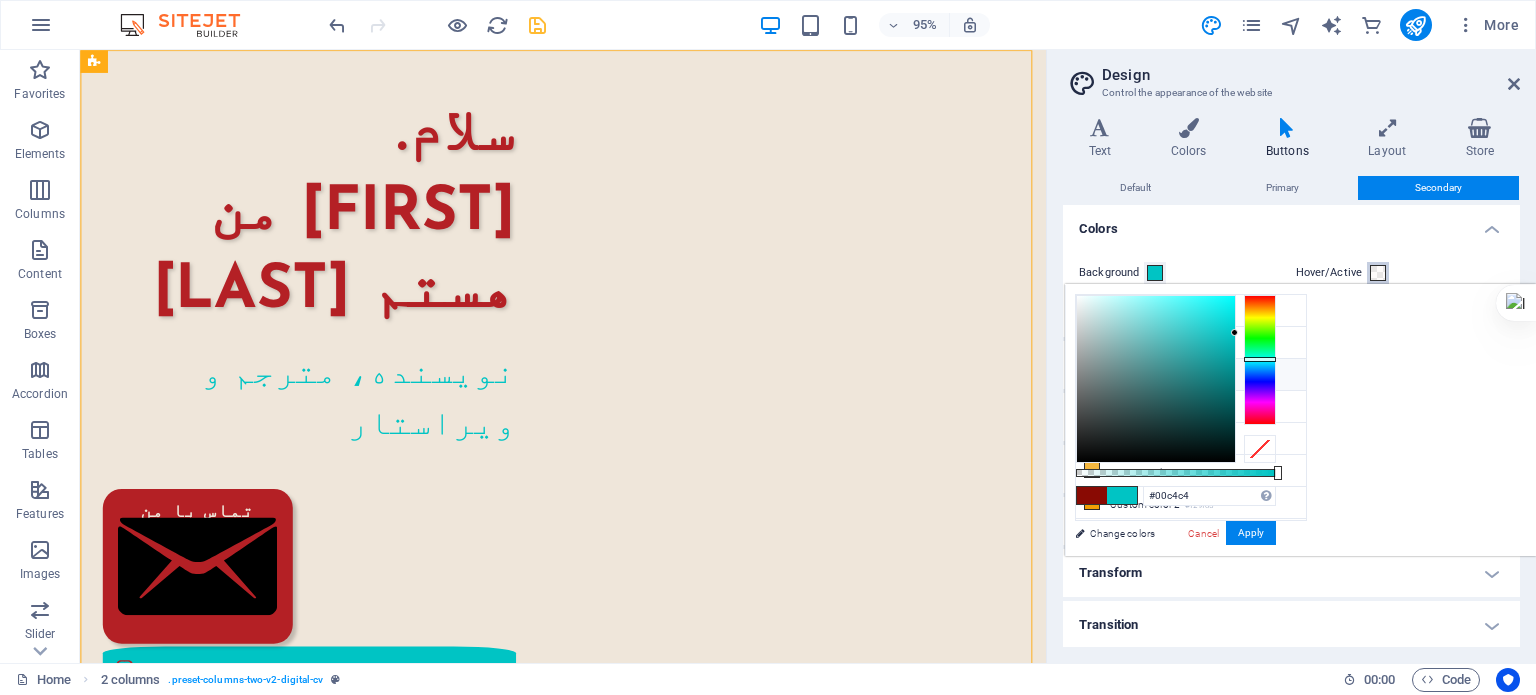 click on "Hover/Active" at bounding box center (1378, 273) 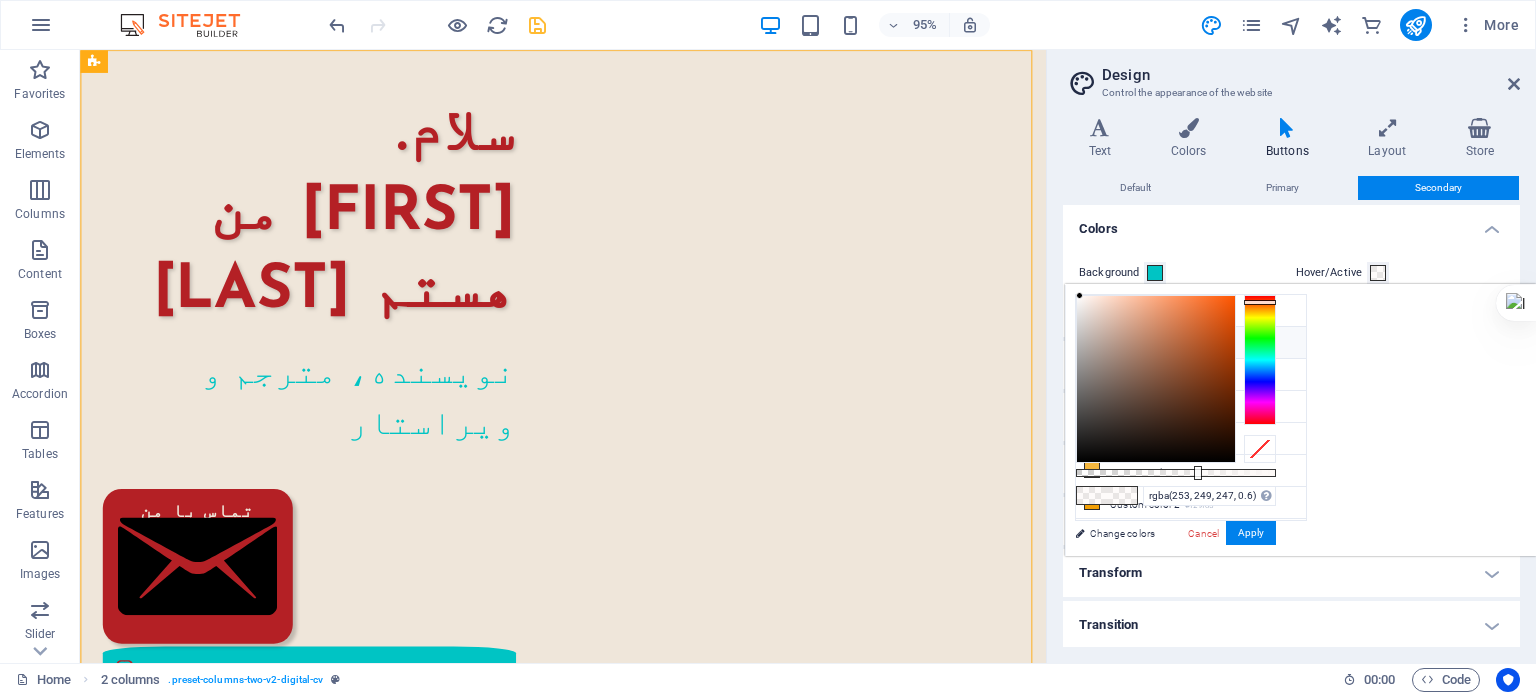click on "Primary color
#b42025" at bounding box center [1191, 343] 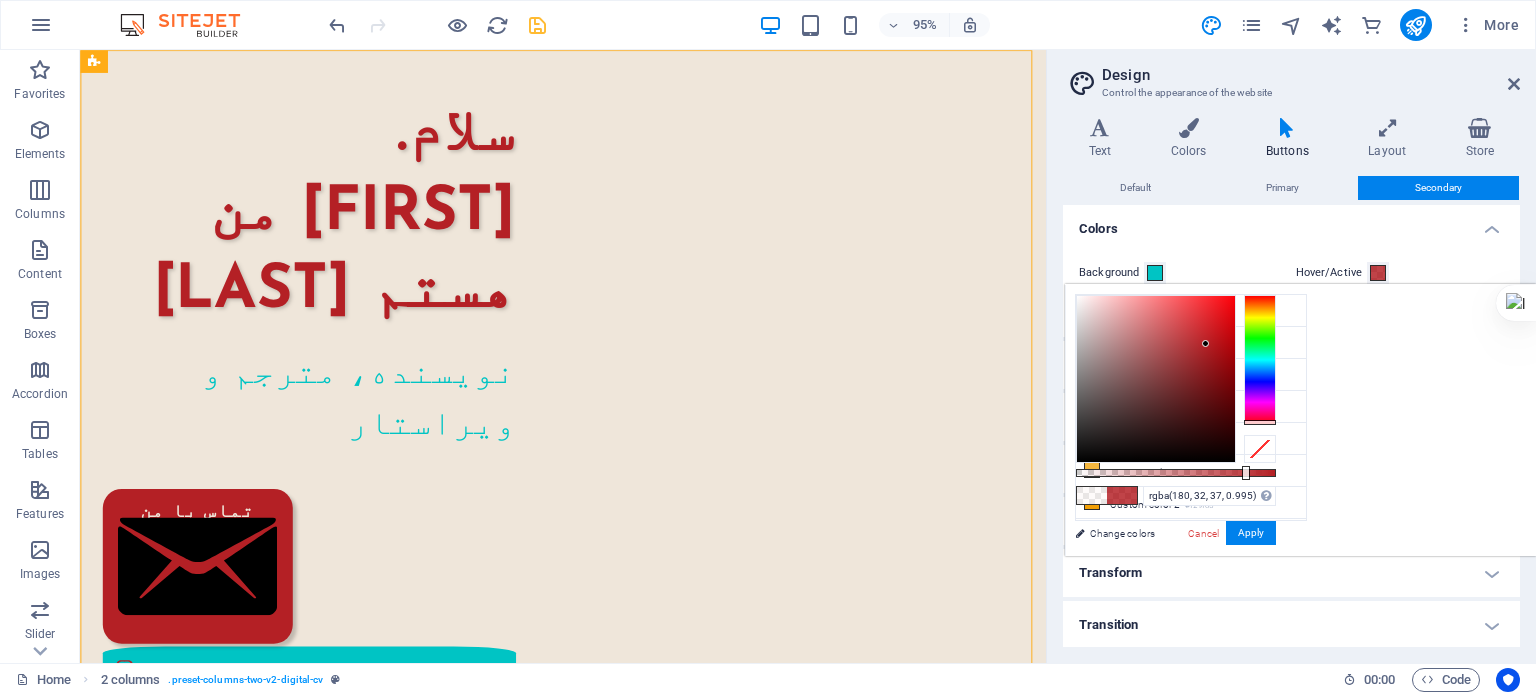 type on "#b42025" 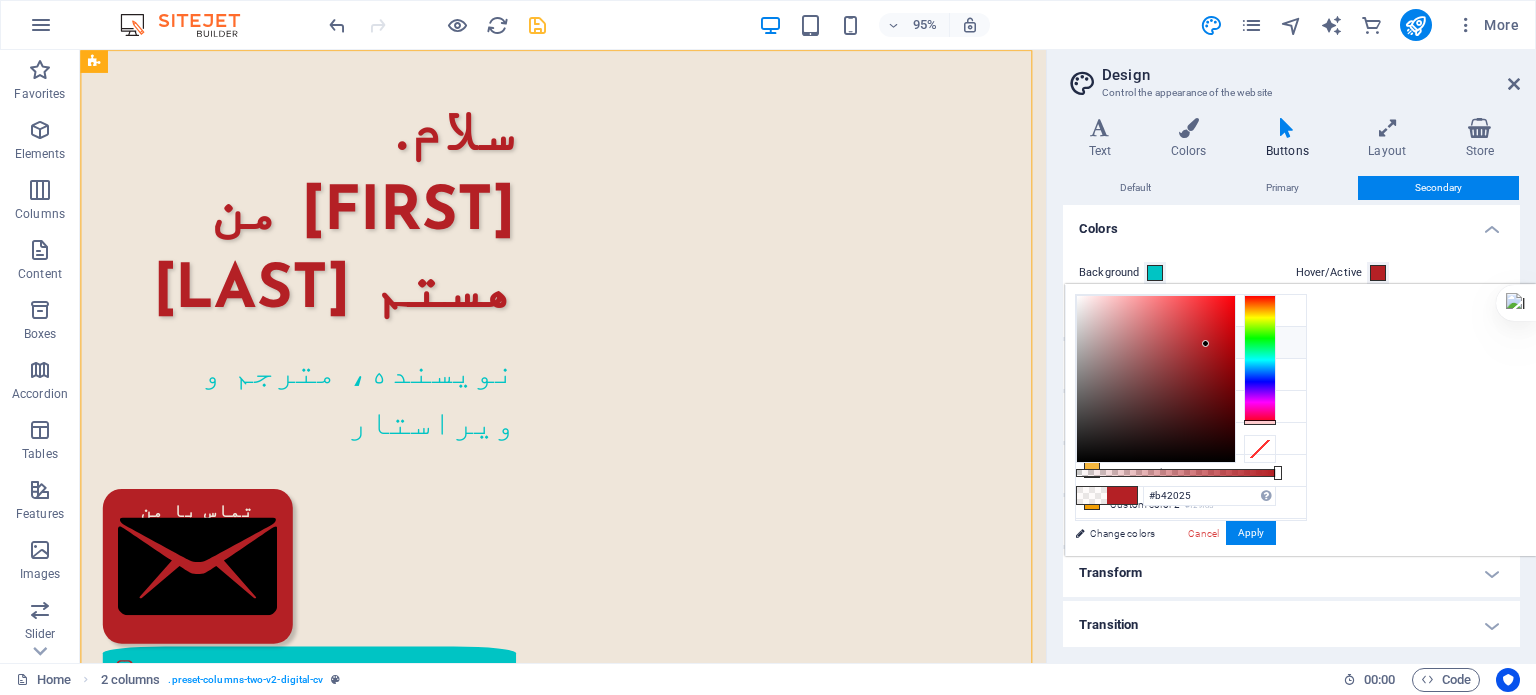 drag, startPoint x: 1443, startPoint y: 471, endPoint x: 1535, endPoint y: 471, distance: 92 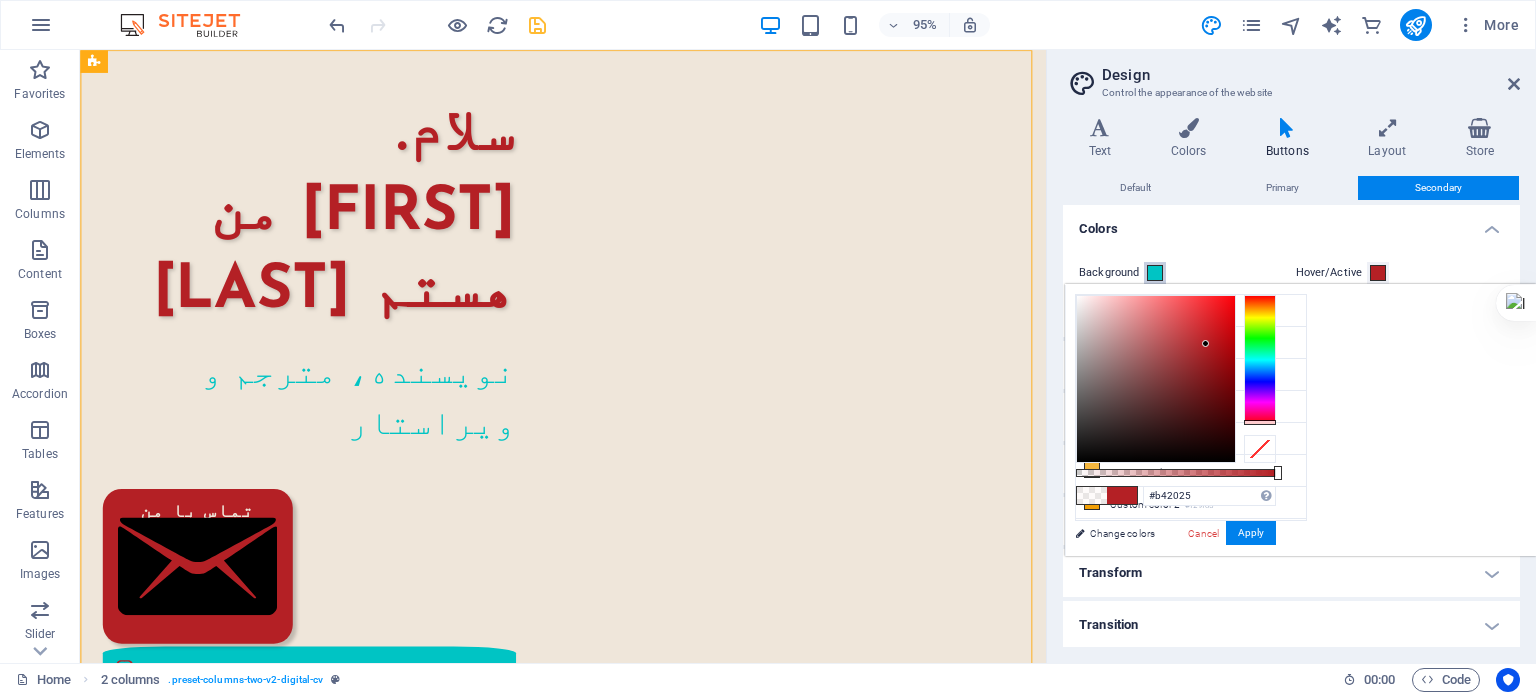 click at bounding box center [1155, 273] 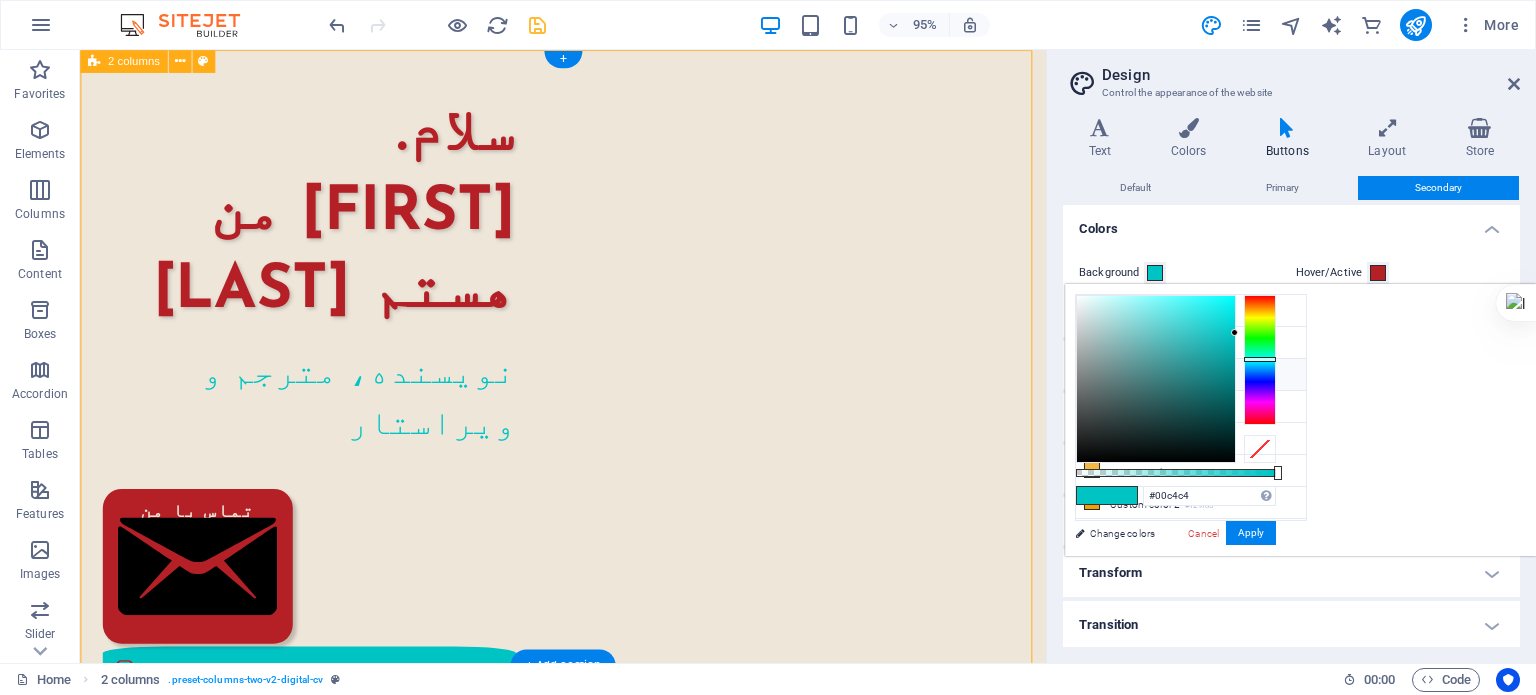 click on "سلام من [FULL NAME] هستم نویسنده، مترجم و ویراستار تماس با من" at bounding box center [588, 724] 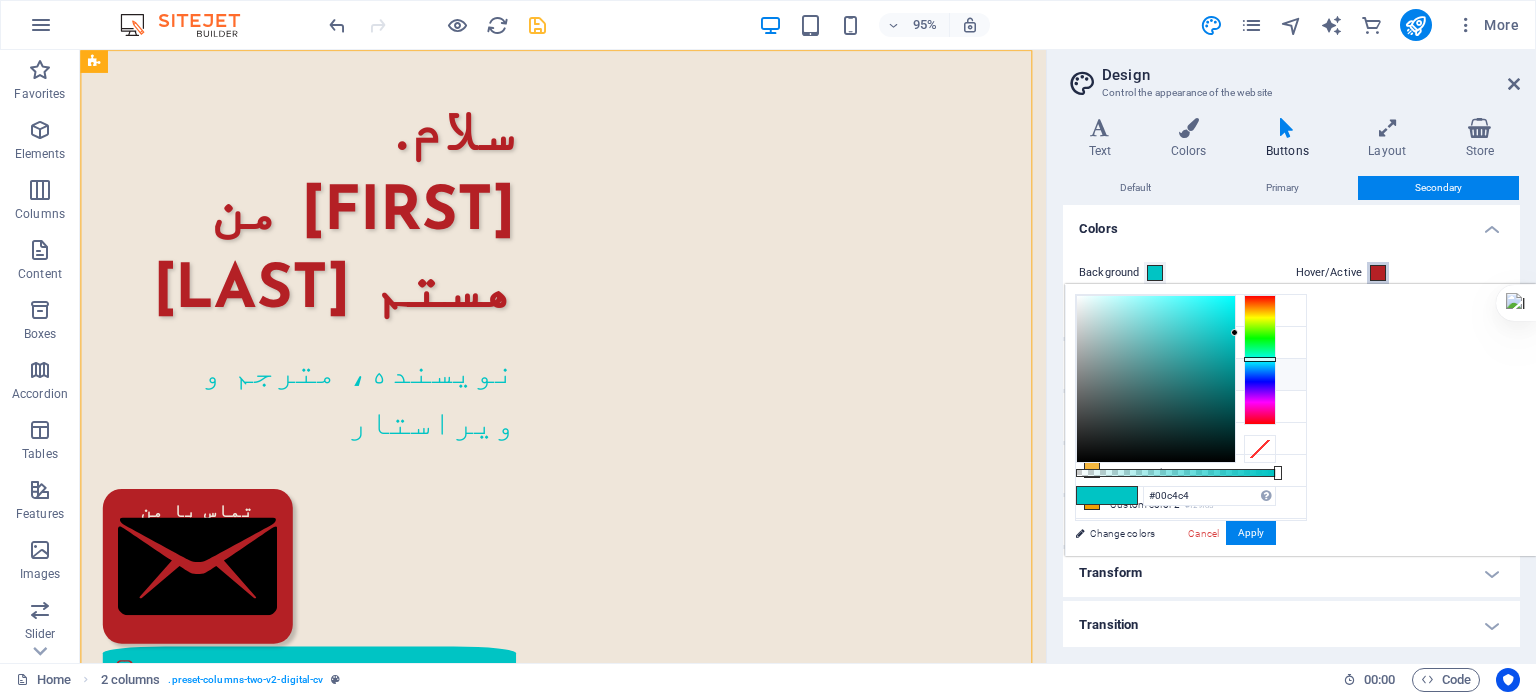 click at bounding box center [1378, 273] 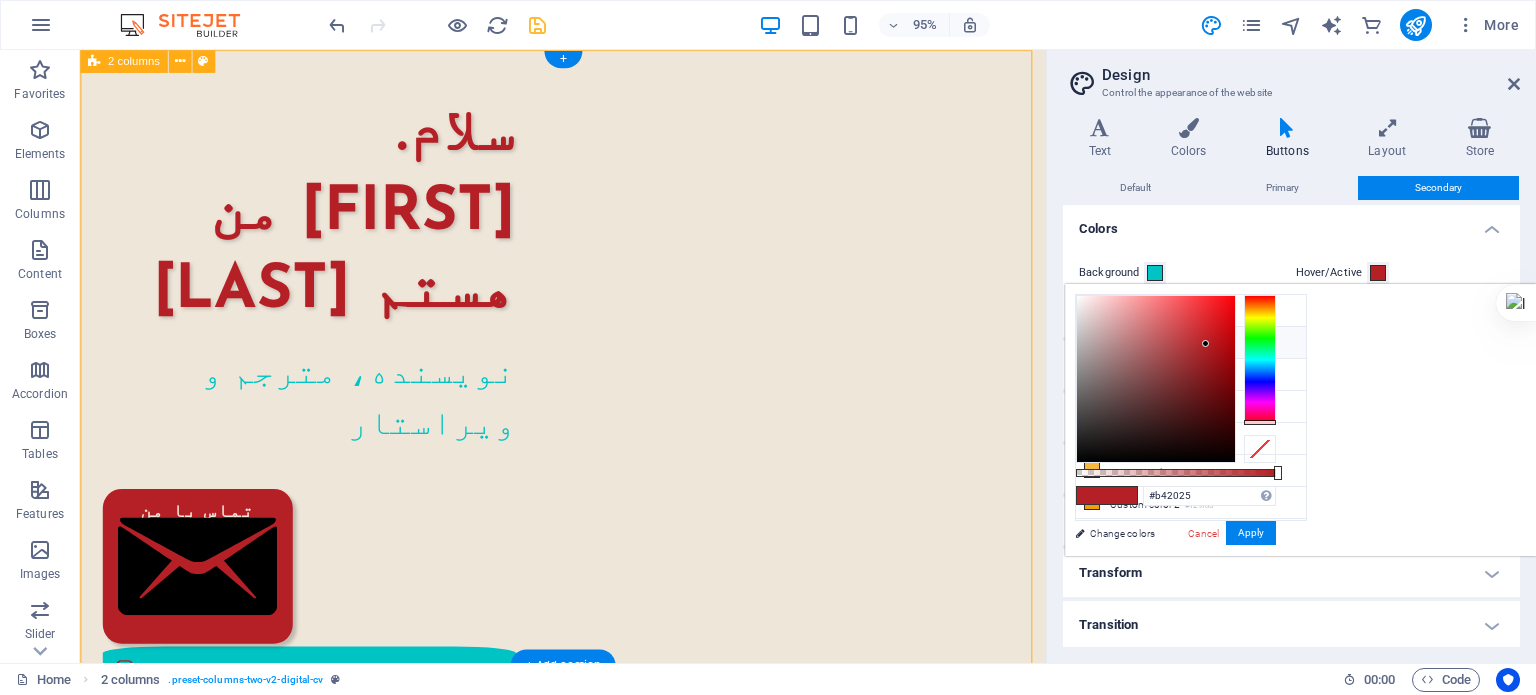 click on "سلام من [FULL NAME] هستم نویسنده، مترجم و ویراستار تماس با من" at bounding box center (588, 724) 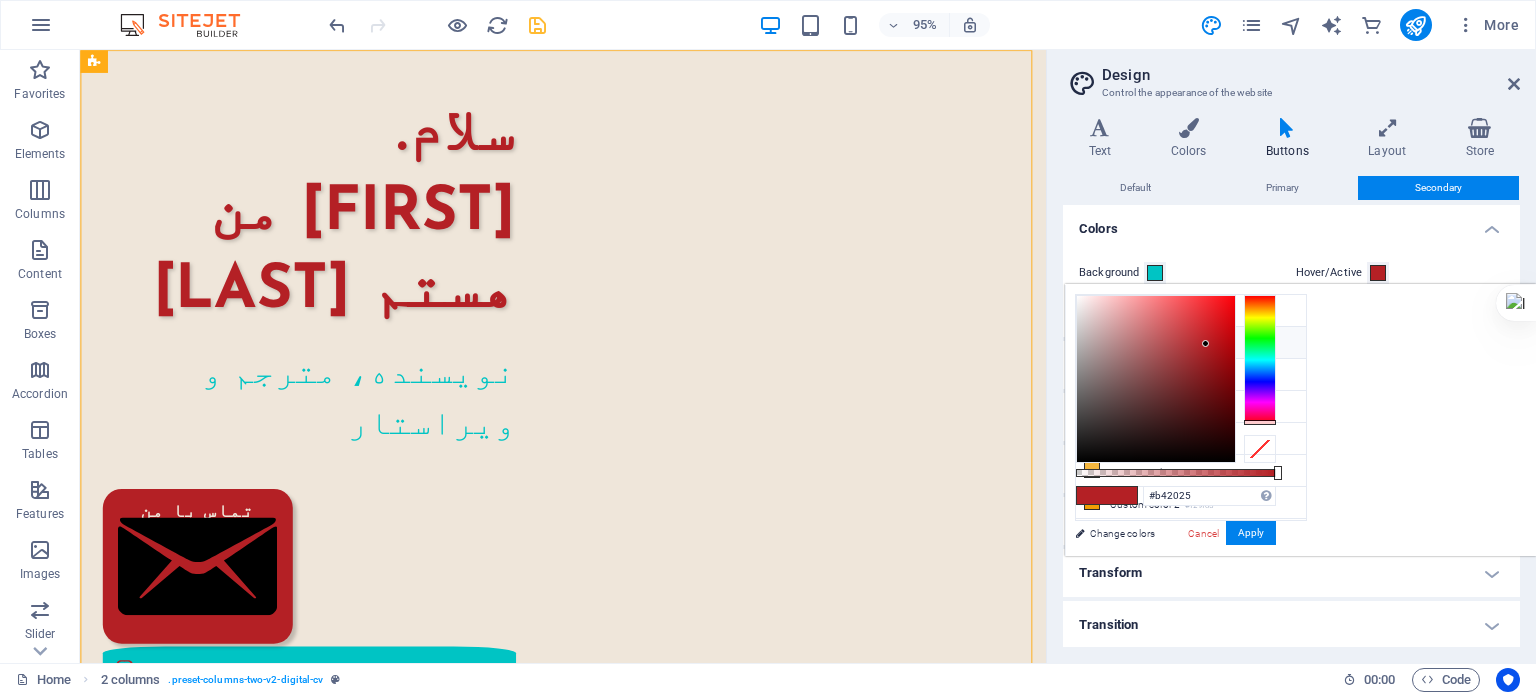 click on "Colors" at bounding box center (1291, 223) 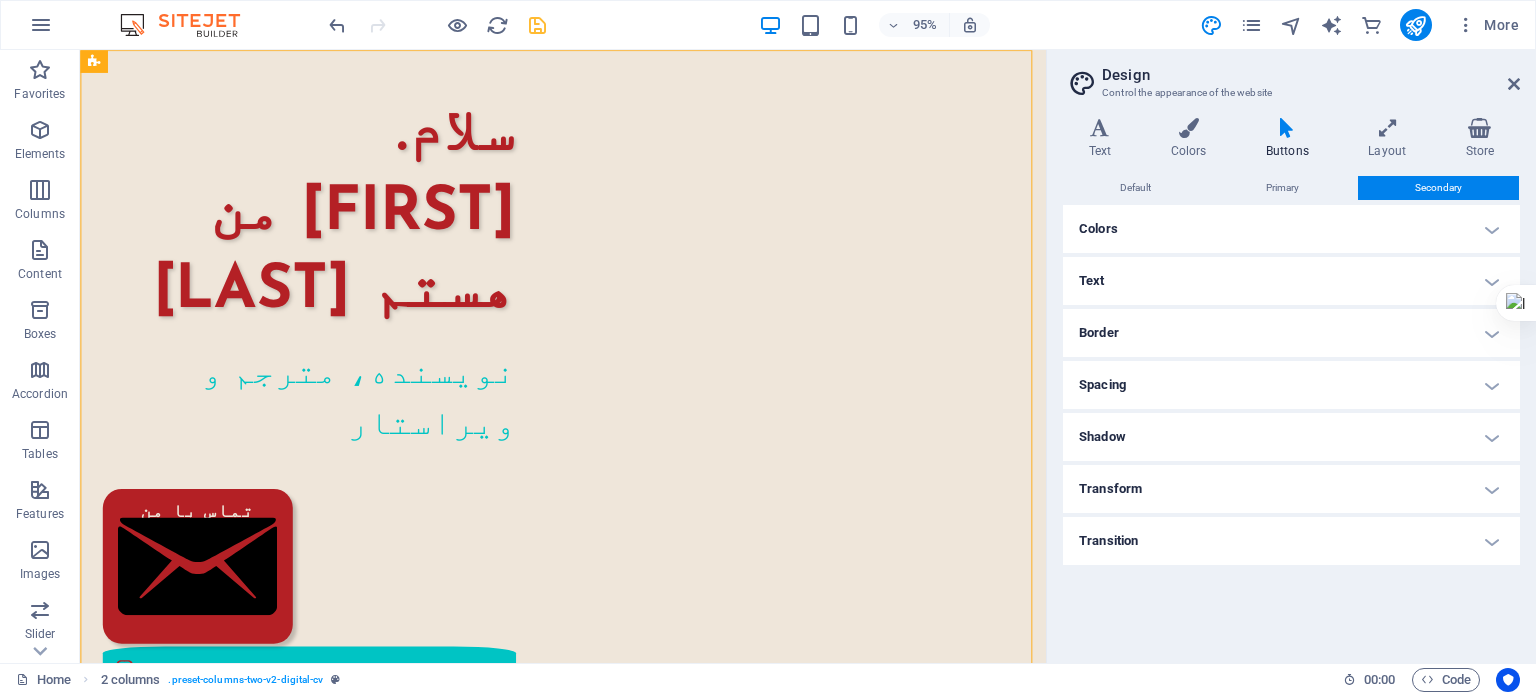 click on "Colors" at bounding box center [1291, 229] 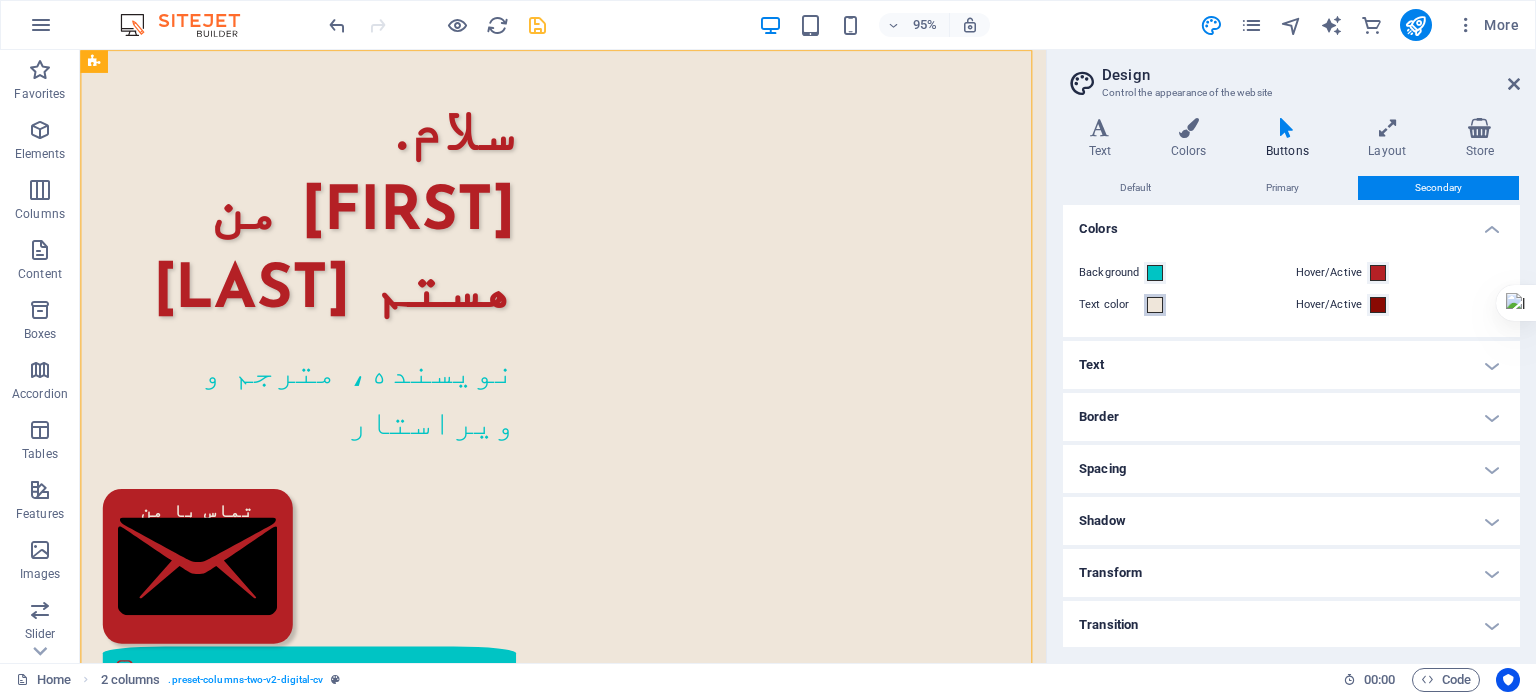 click at bounding box center (1155, 305) 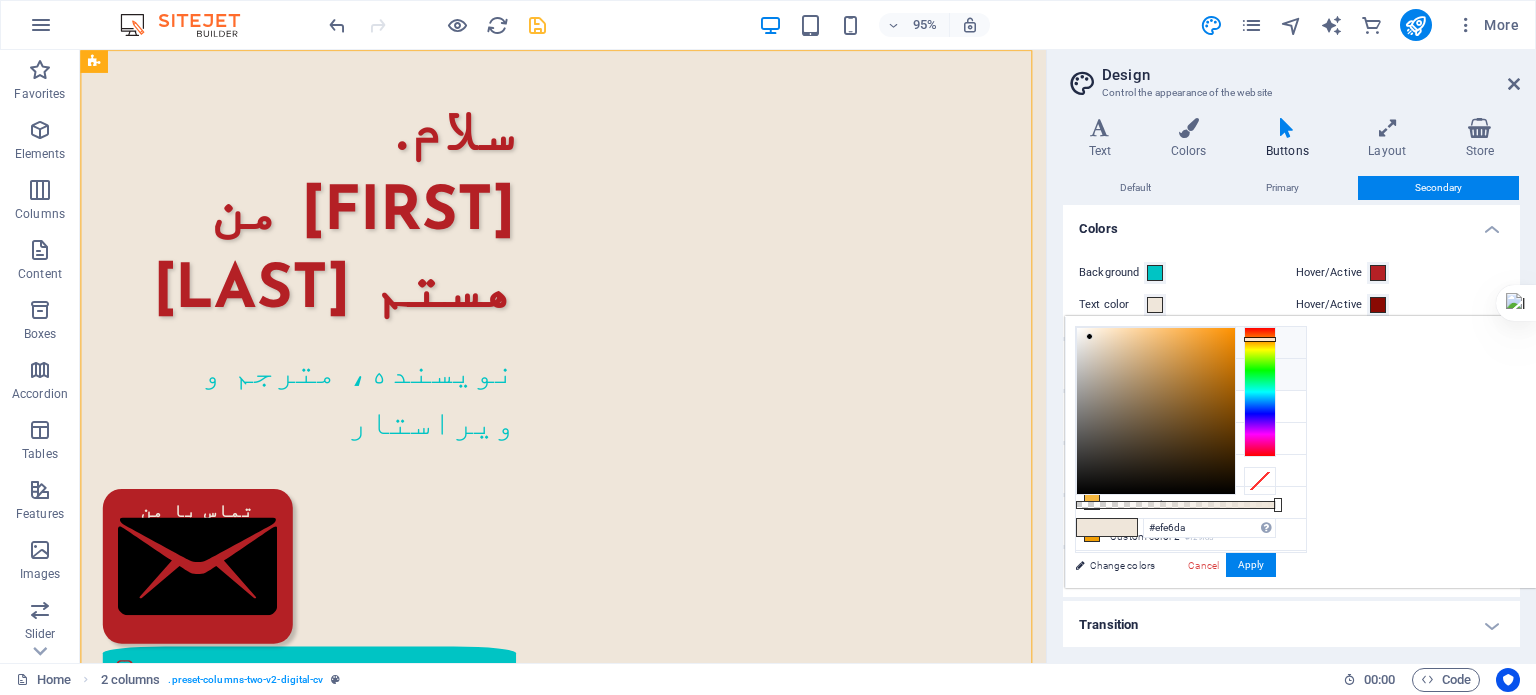 click on "Primary color
#b42025" at bounding box center [1191, 375] 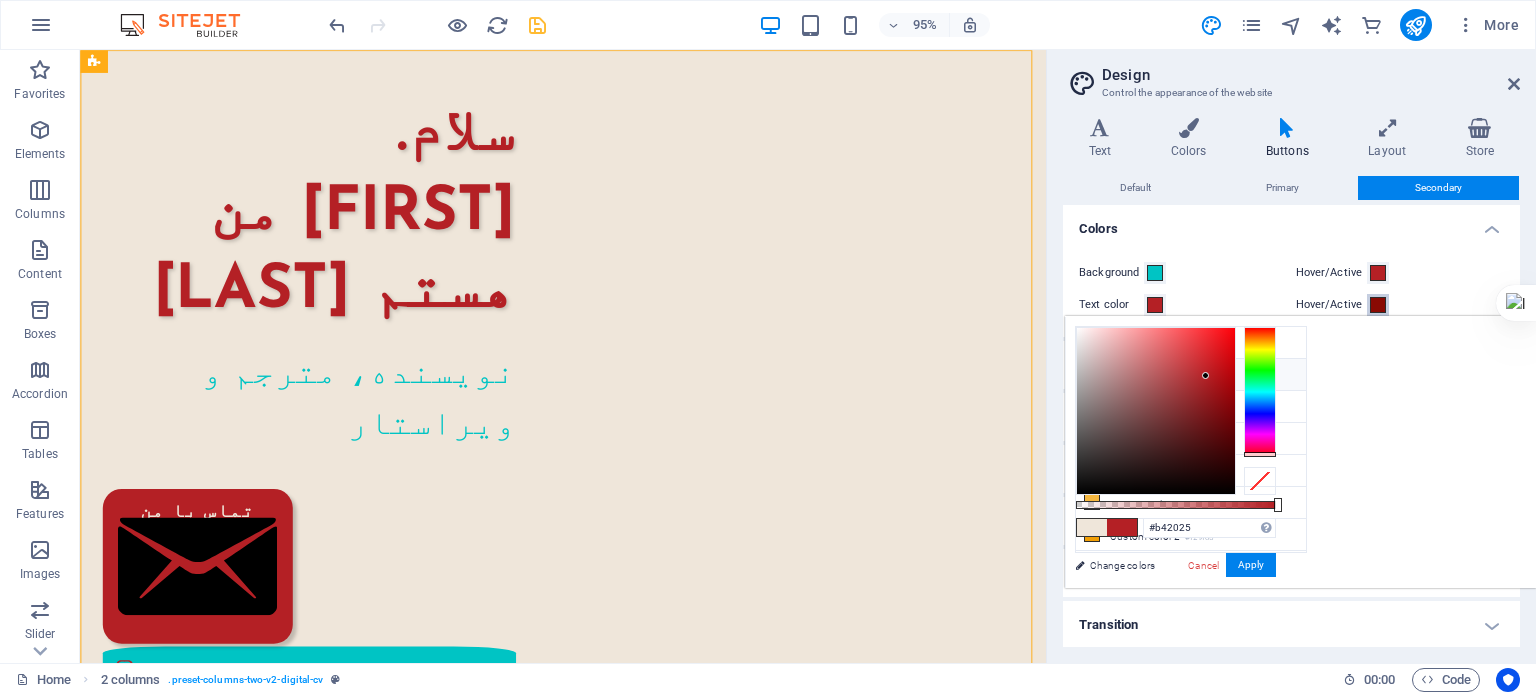 click at bounding box center (1378, 305) 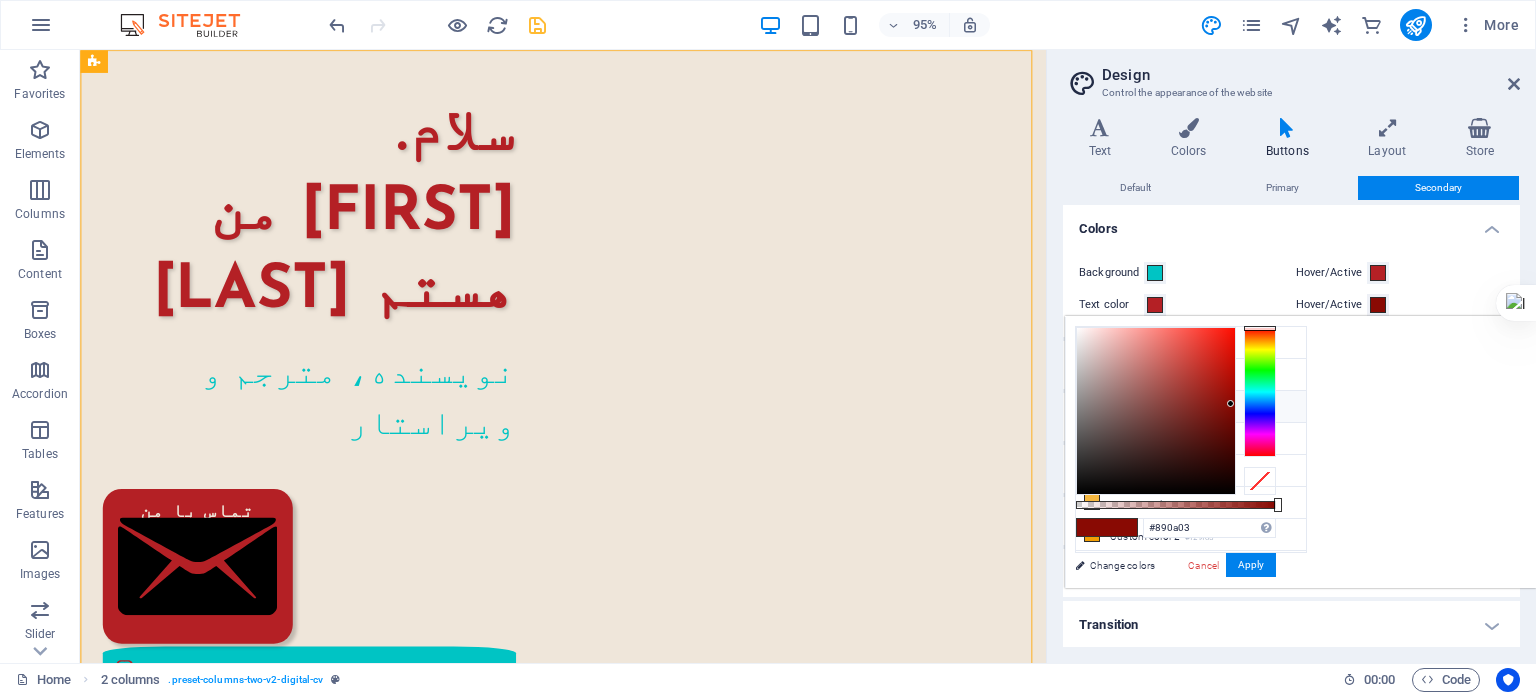 click on "#00c4c4" at bounding box center (1203, 410) 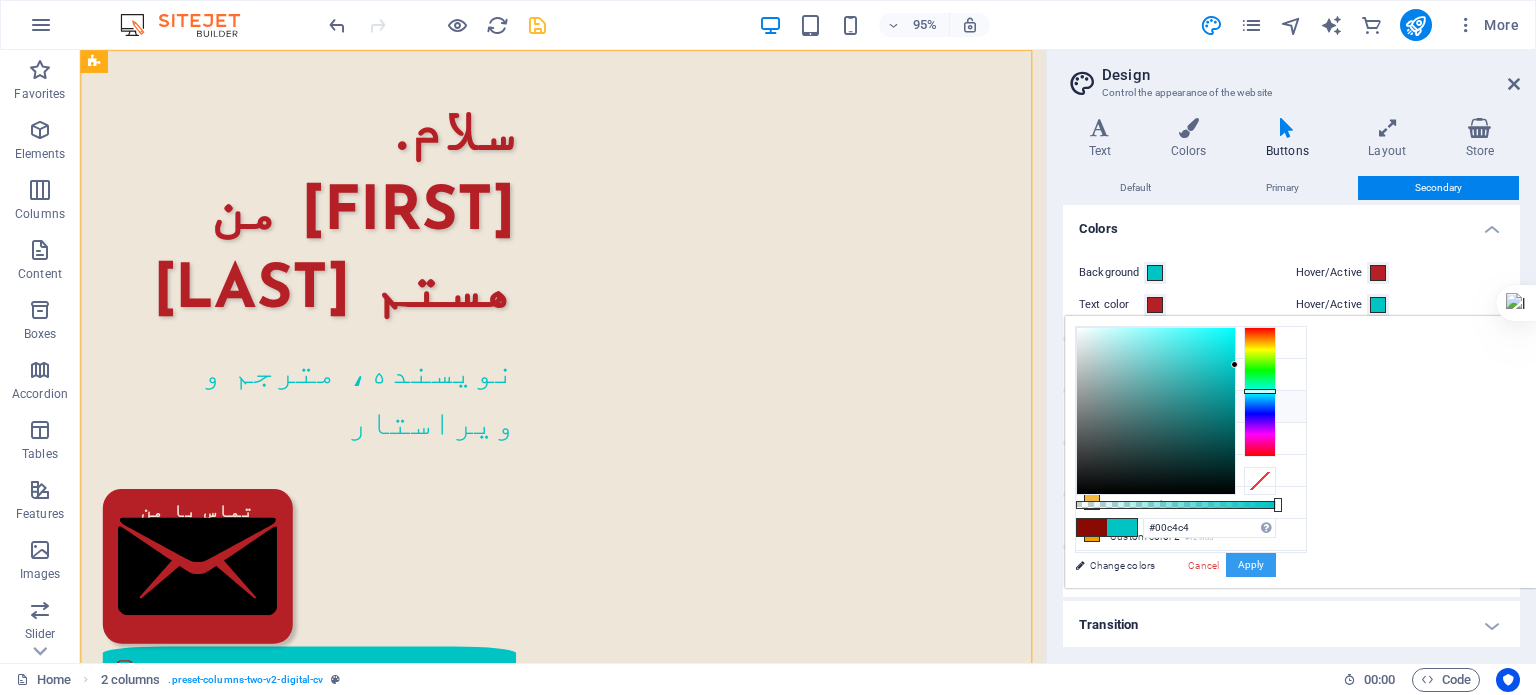 click on "Apply" at bounding box center [1251, 565] 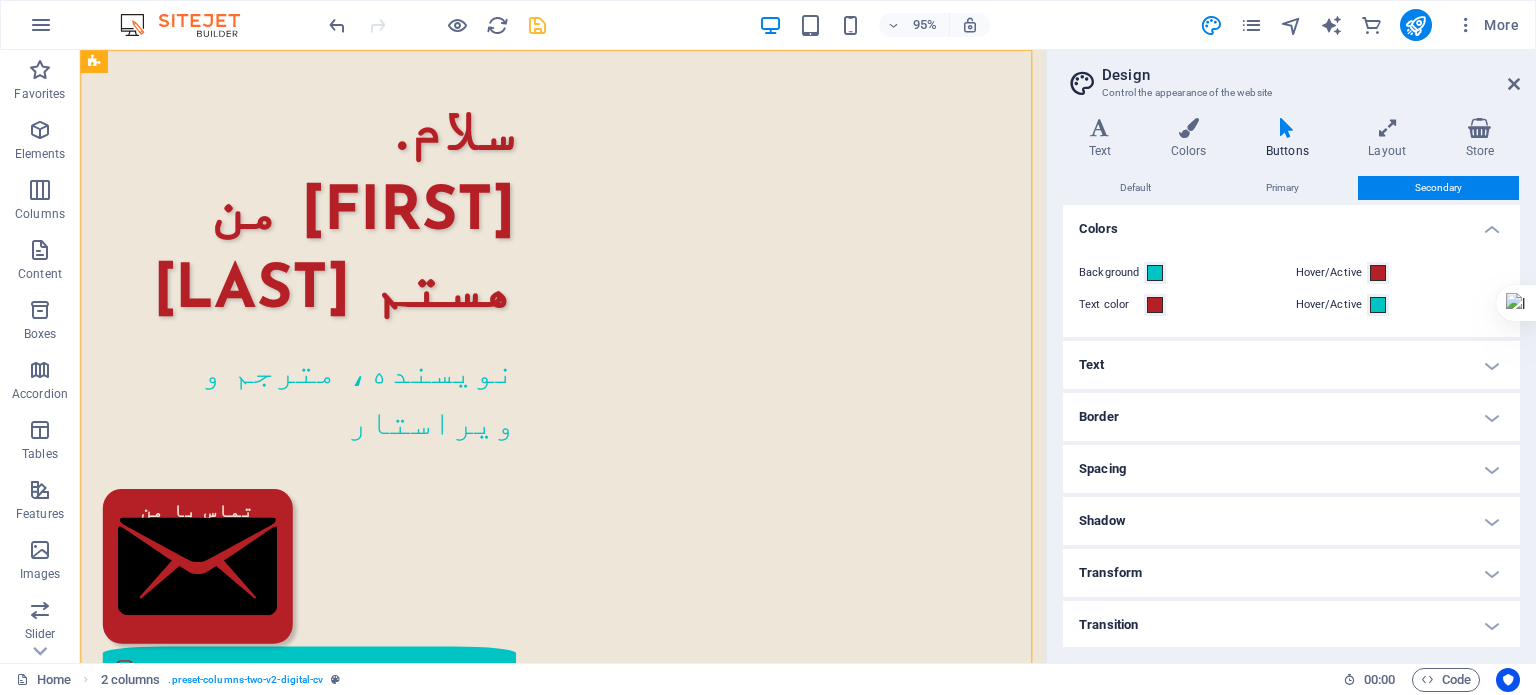 scroll, scrollTop: 0, scrollLeft: 0, axis: both 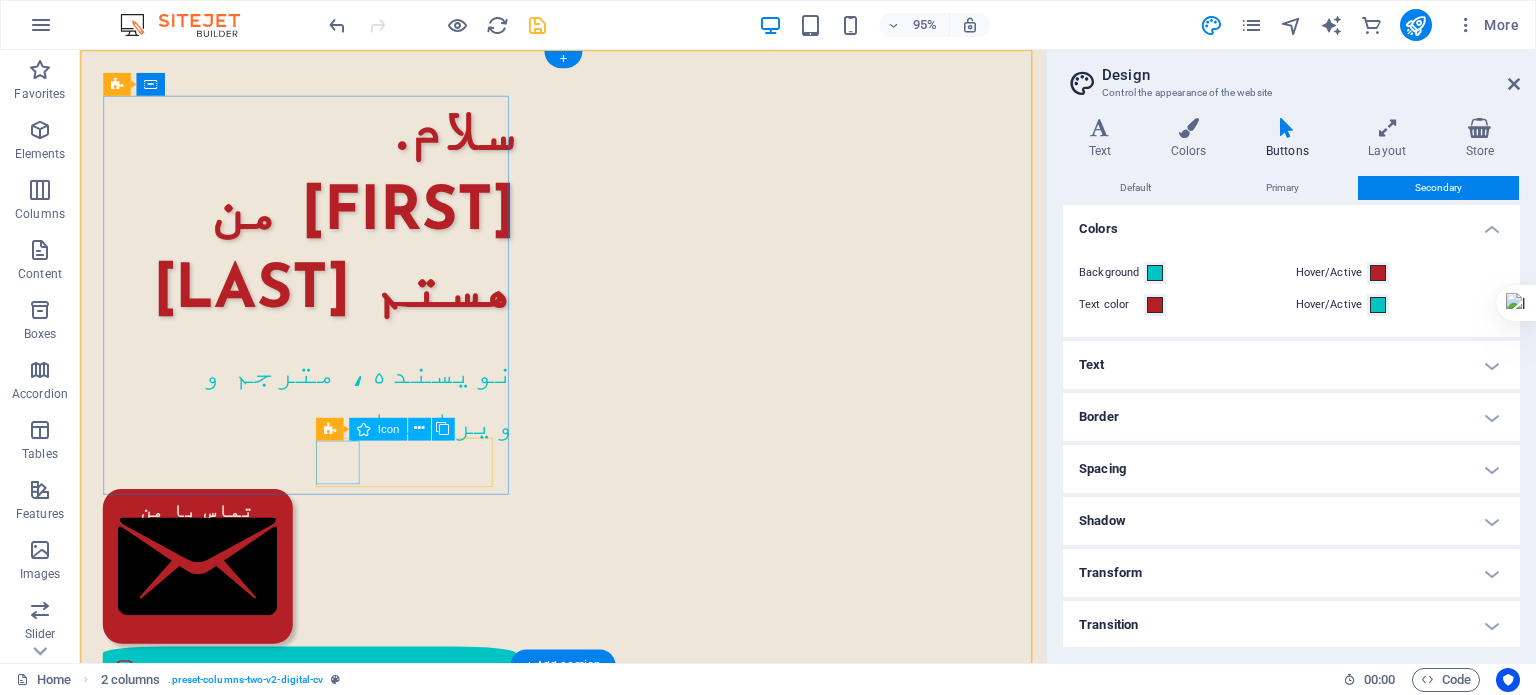 click at bounding box center [321, 701] 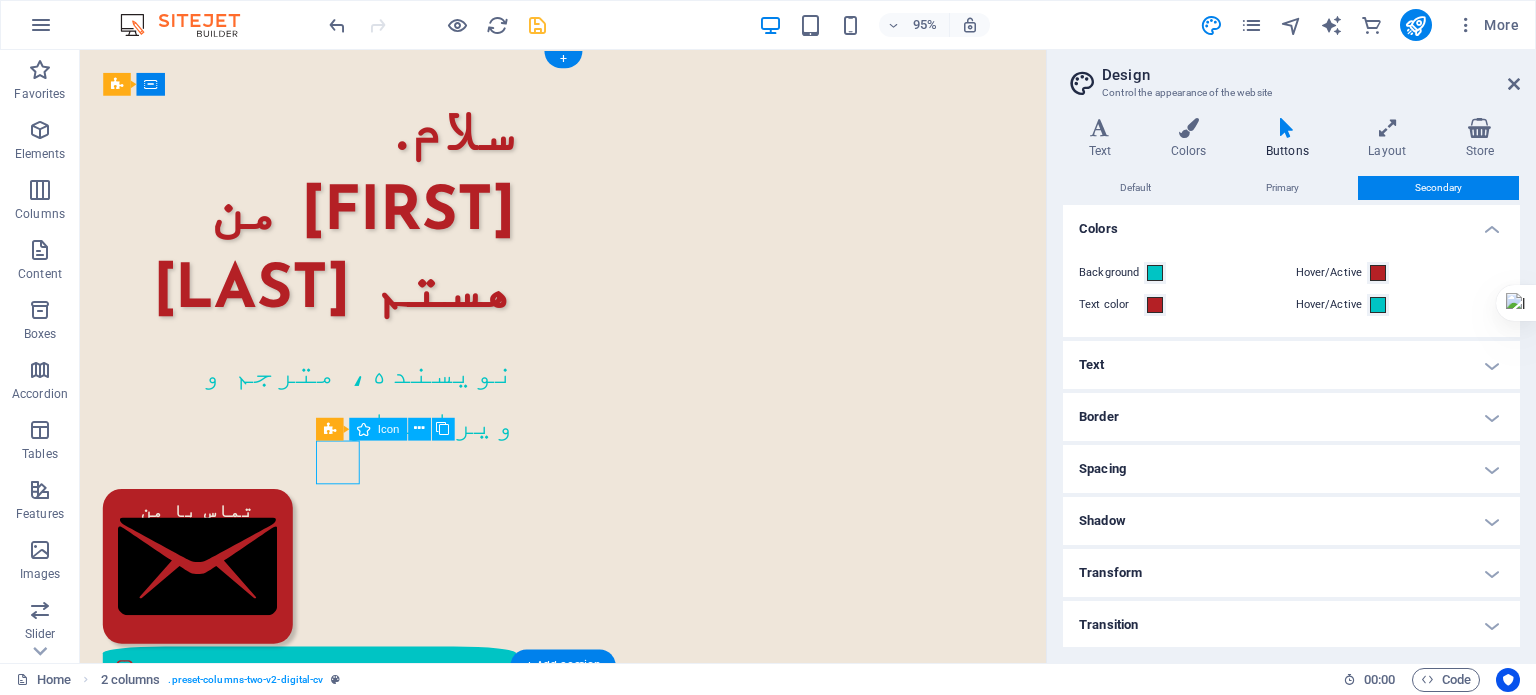 click at bounding box center (321, 701) 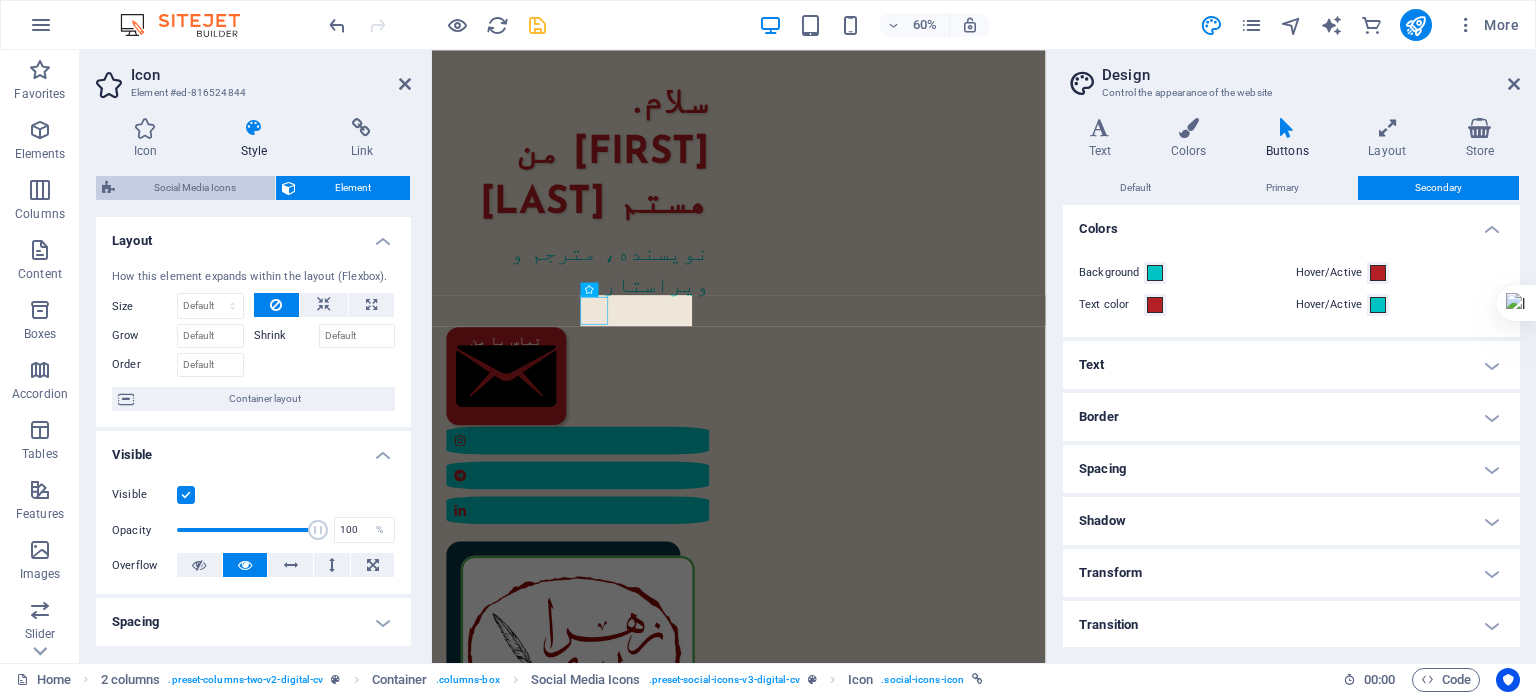 click on "Social Media Icons" at bounding box center [195, 188] 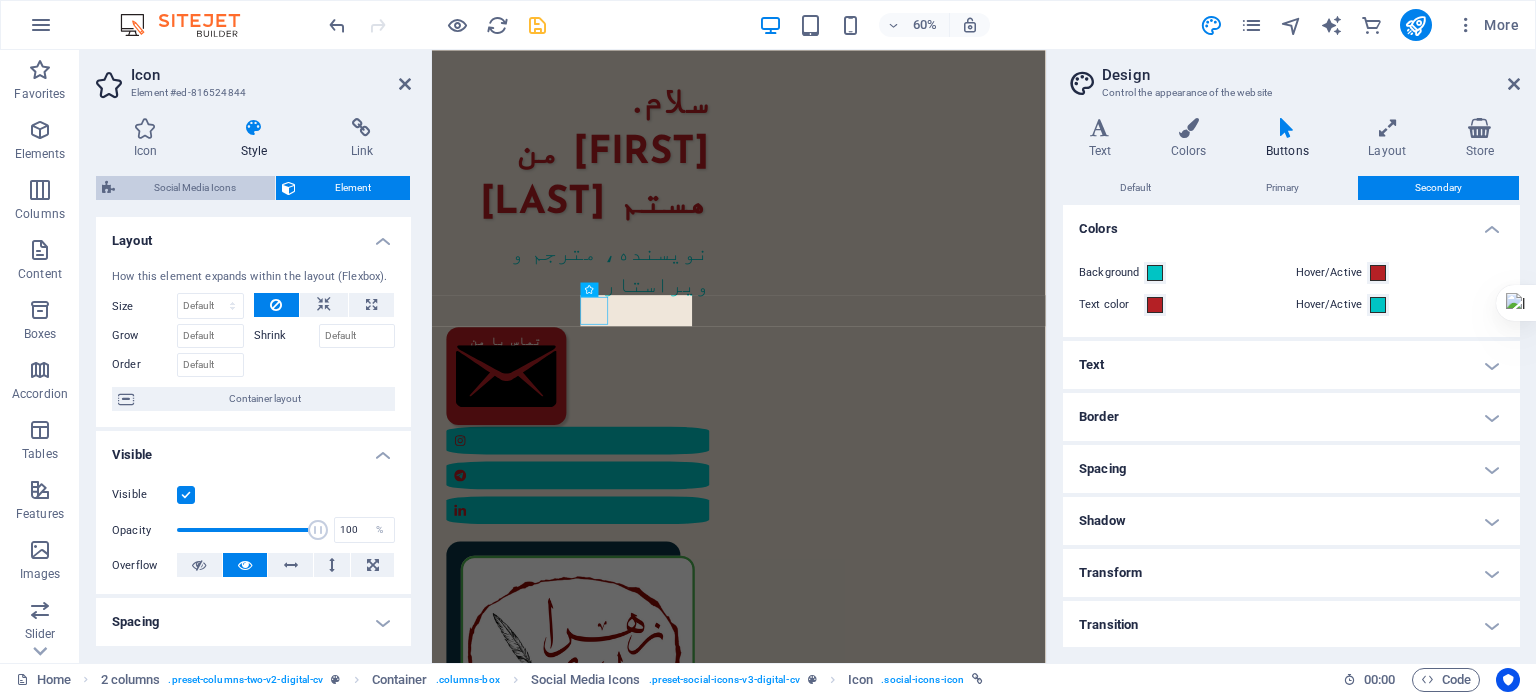 select on "px" 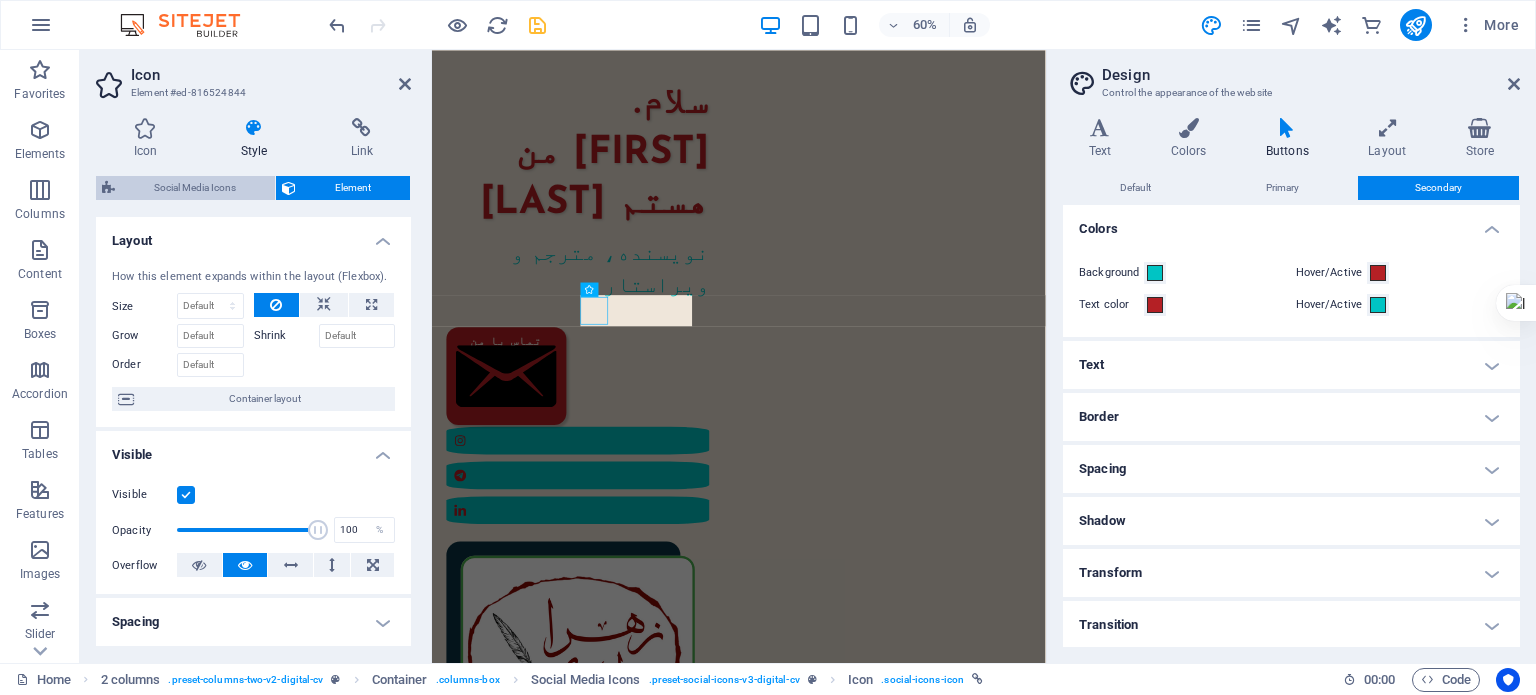 select on "px" 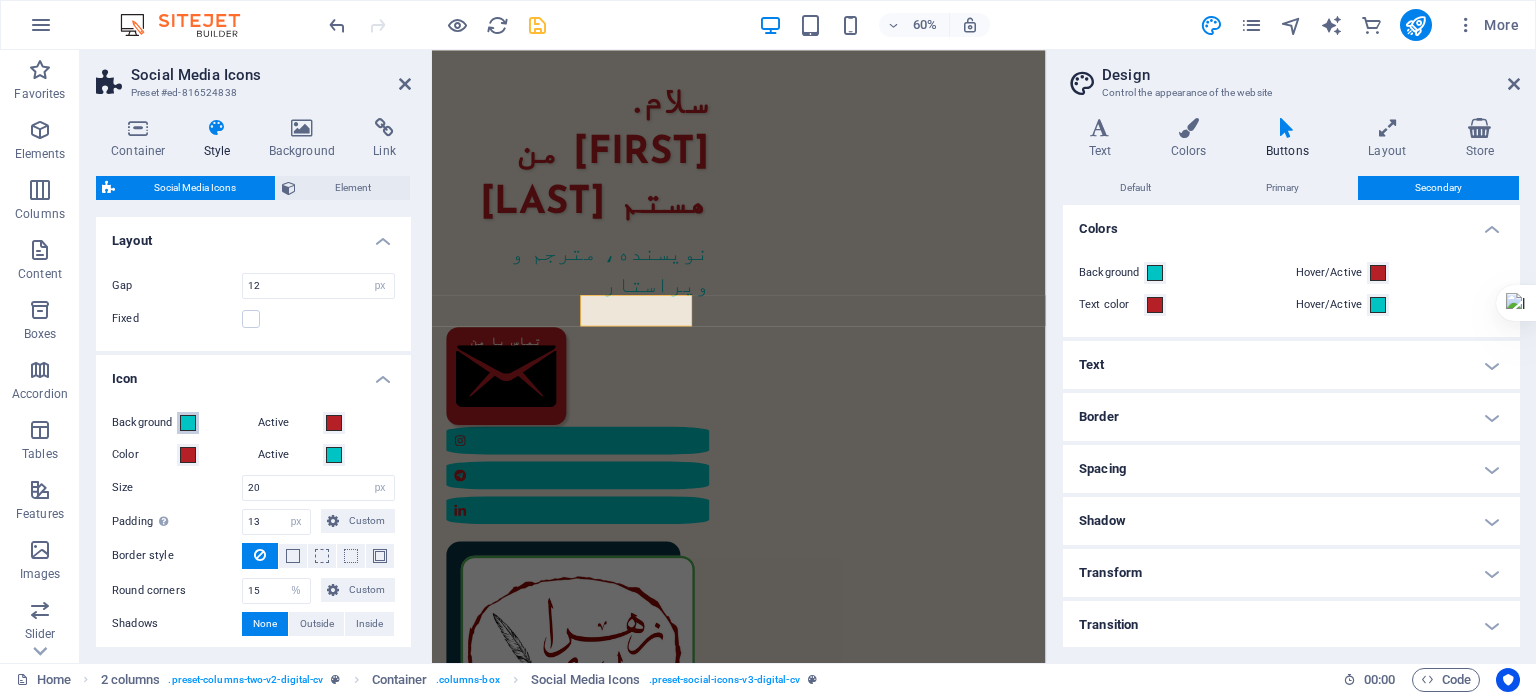 click at bounding box center [188, 423] 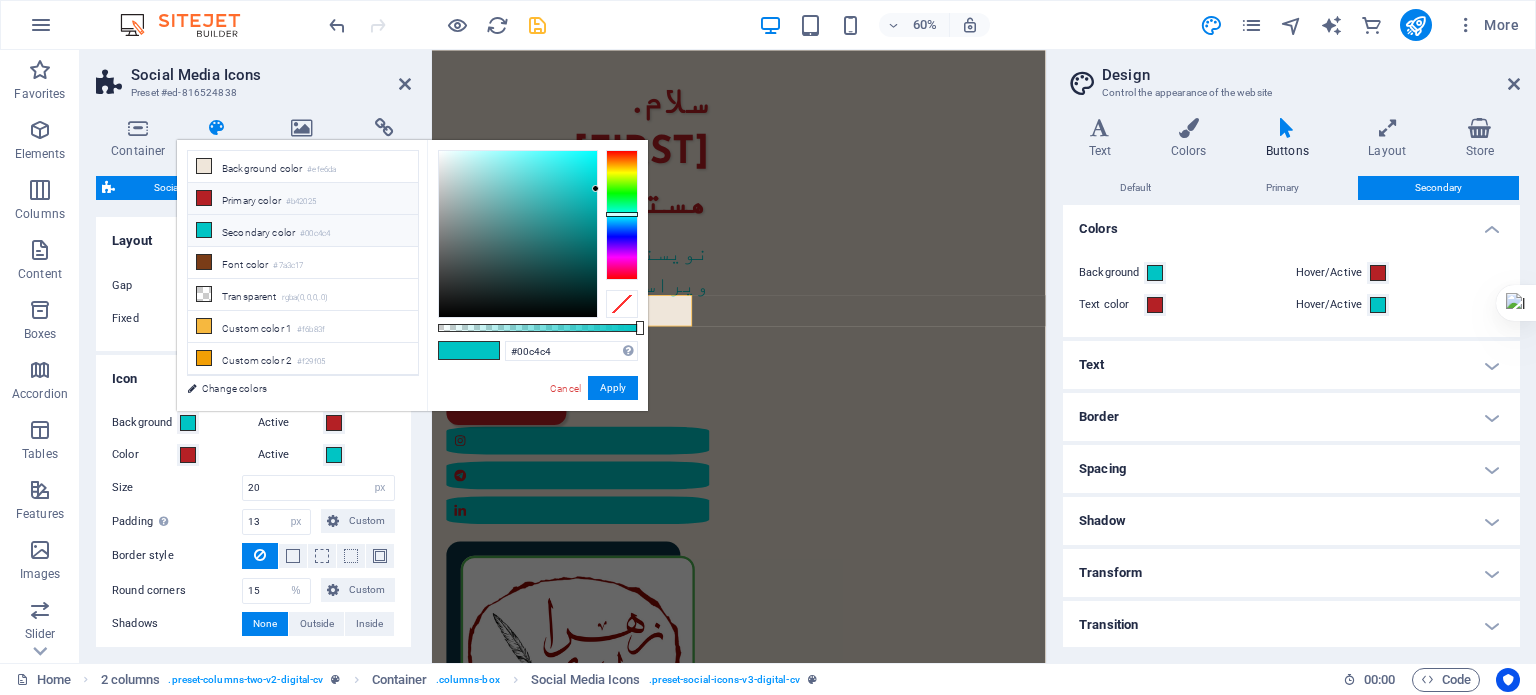 click on "Primary color
#b42025" at bounding box center [303, 199] 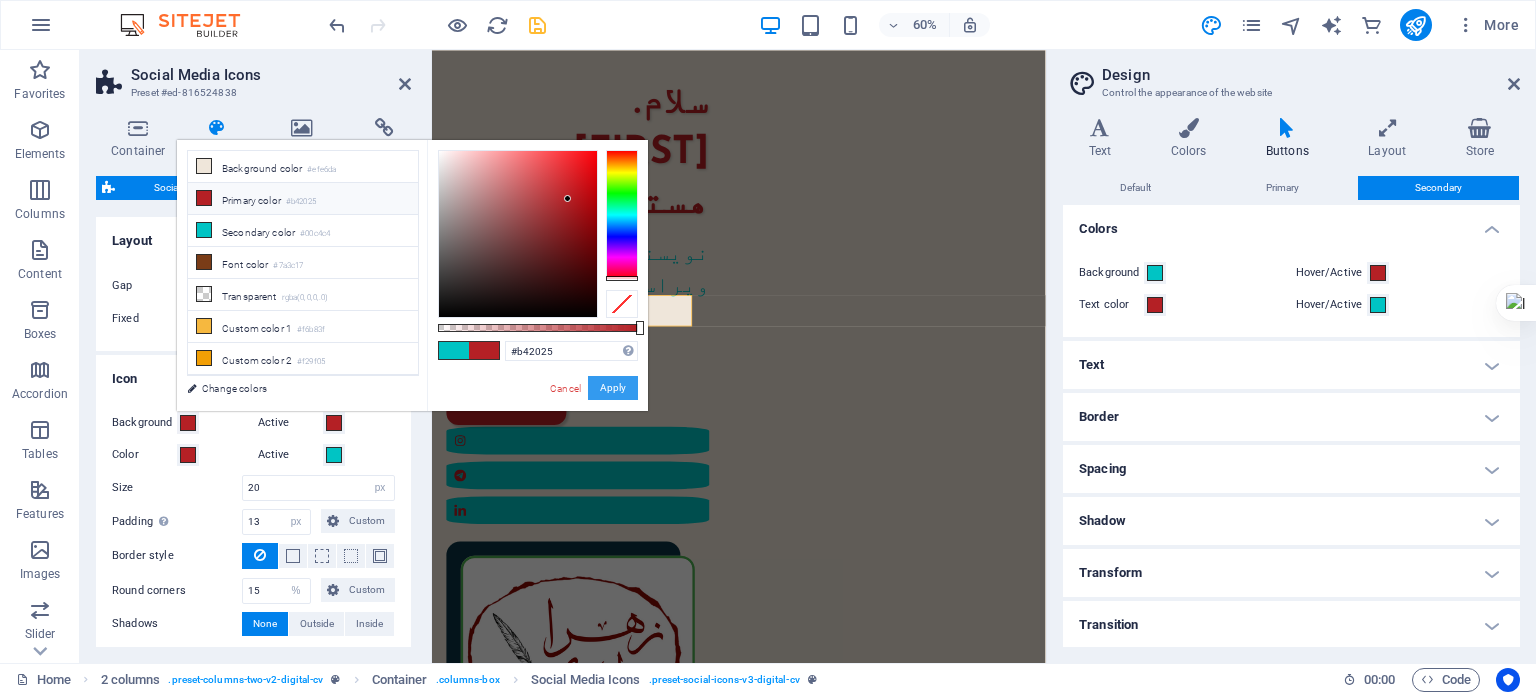 click on "Apply" at bounding box center (613, 388) 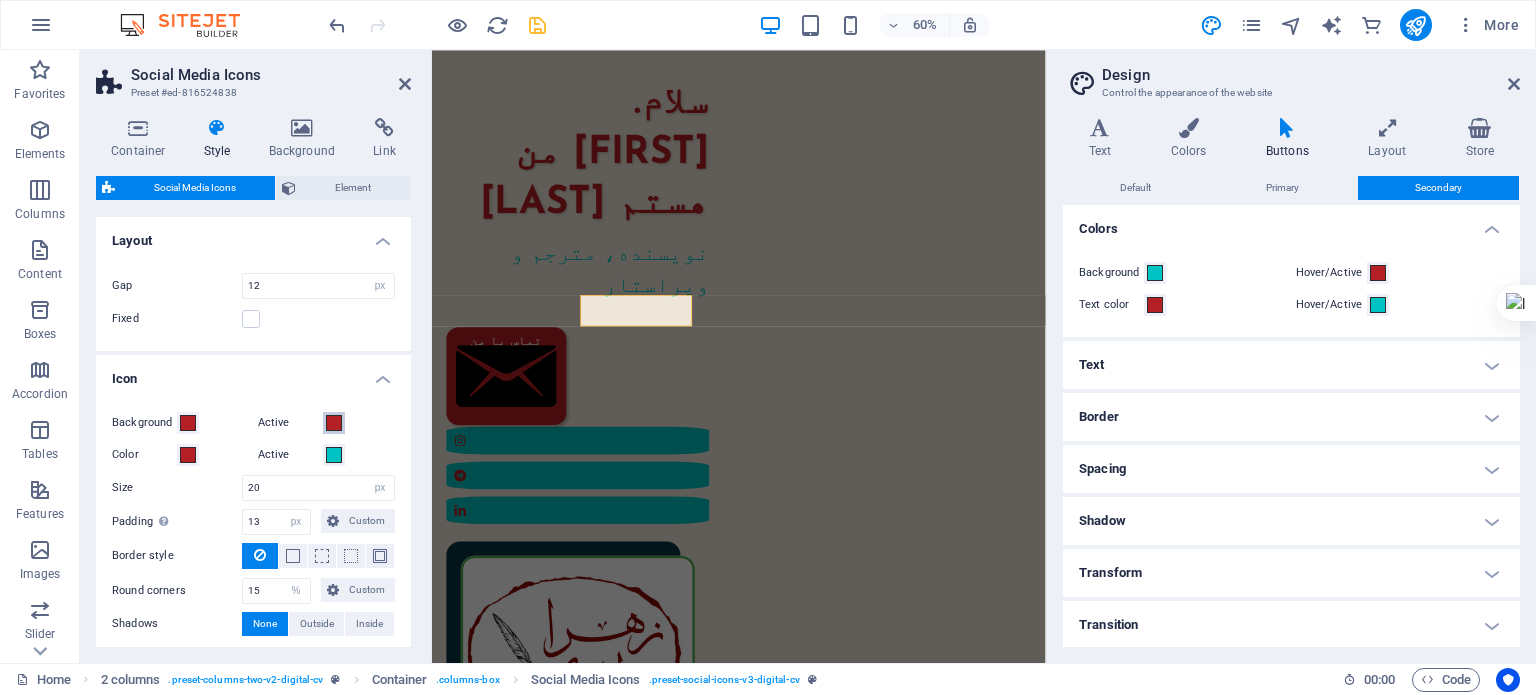 click at bounding box center (334, 423) 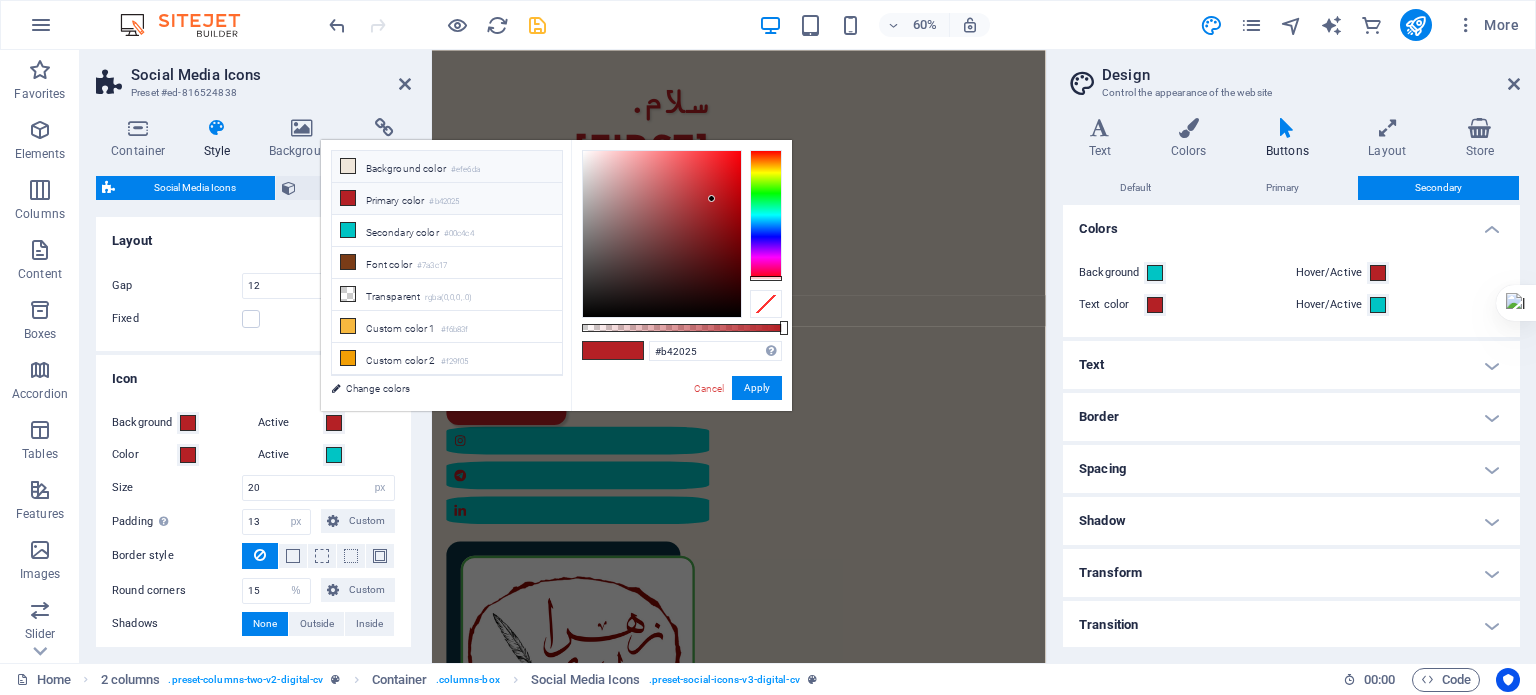 click on "Background color
#efe6da" at bounding box center [447, 167] 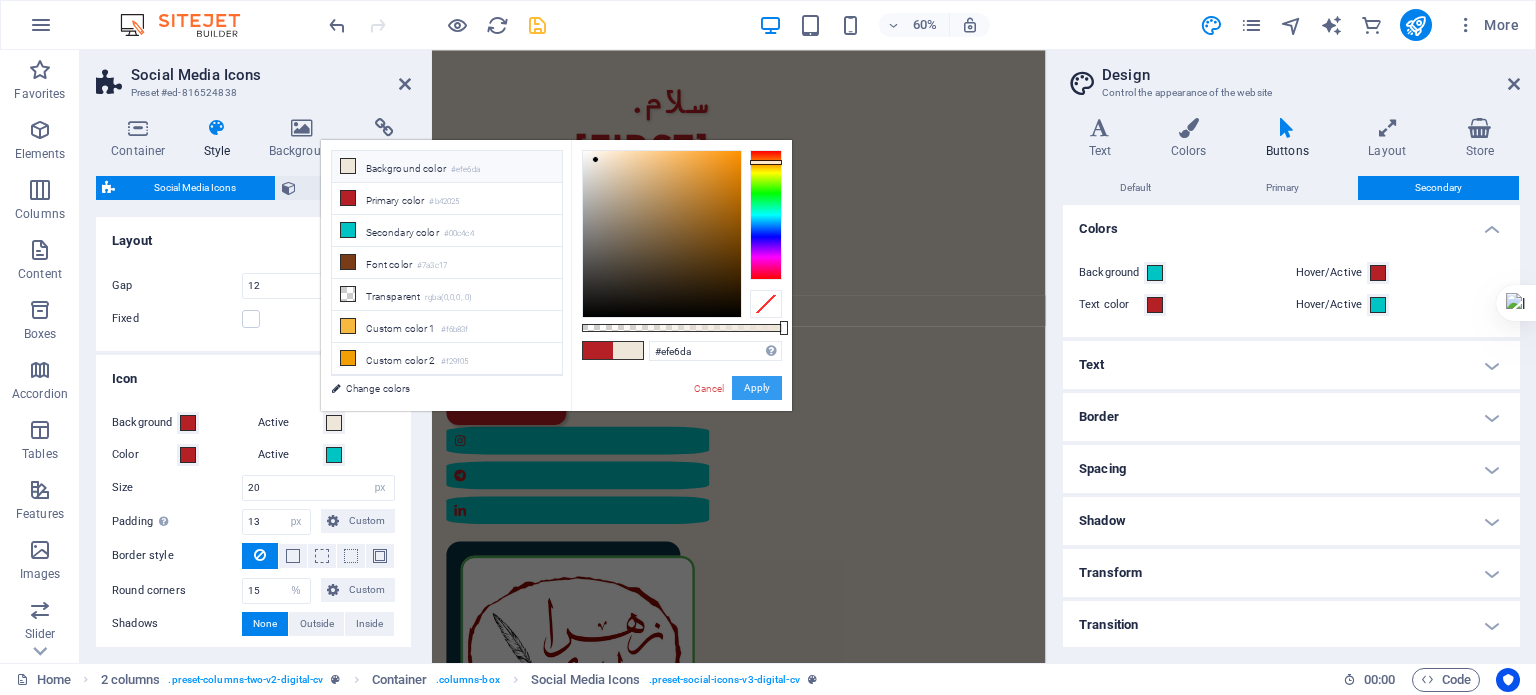 click on "Apply" at bounding box center (757, 388) 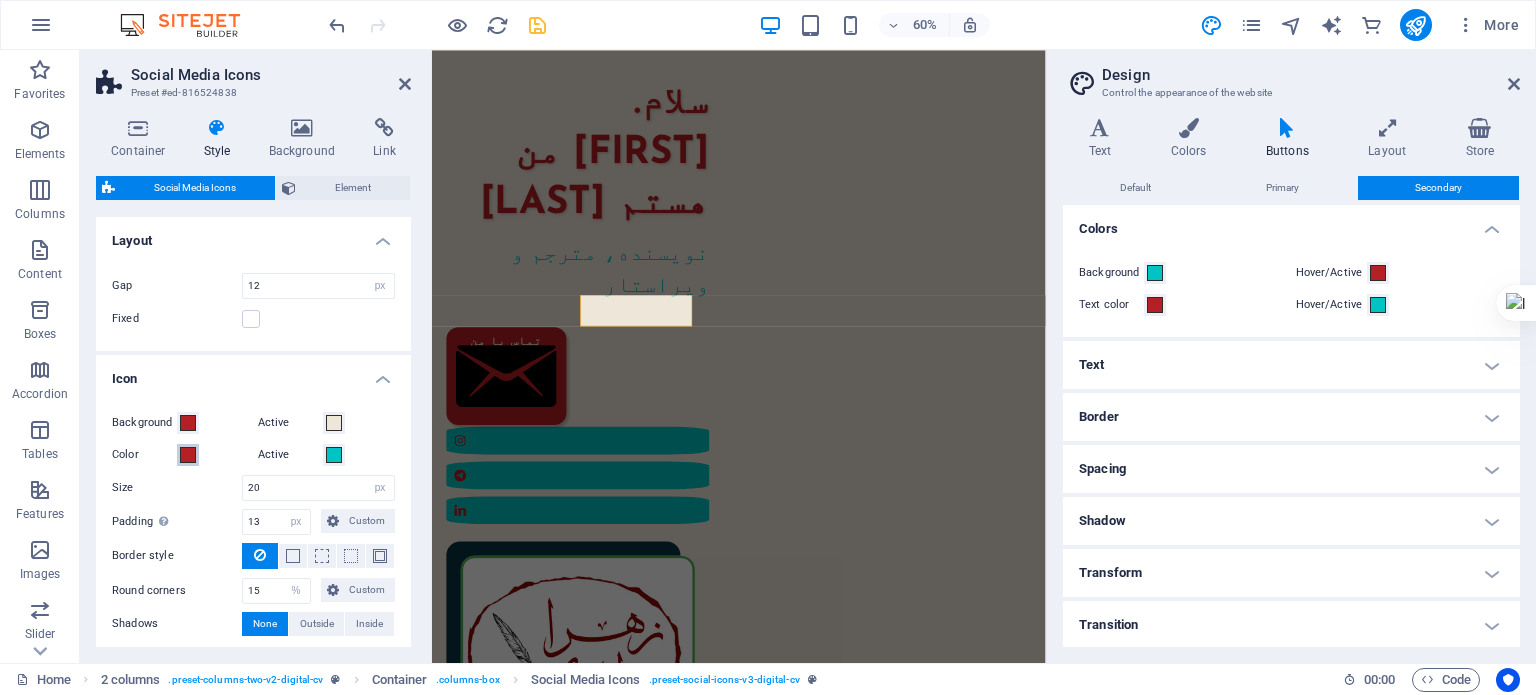 click at bounding box center [188, 455] 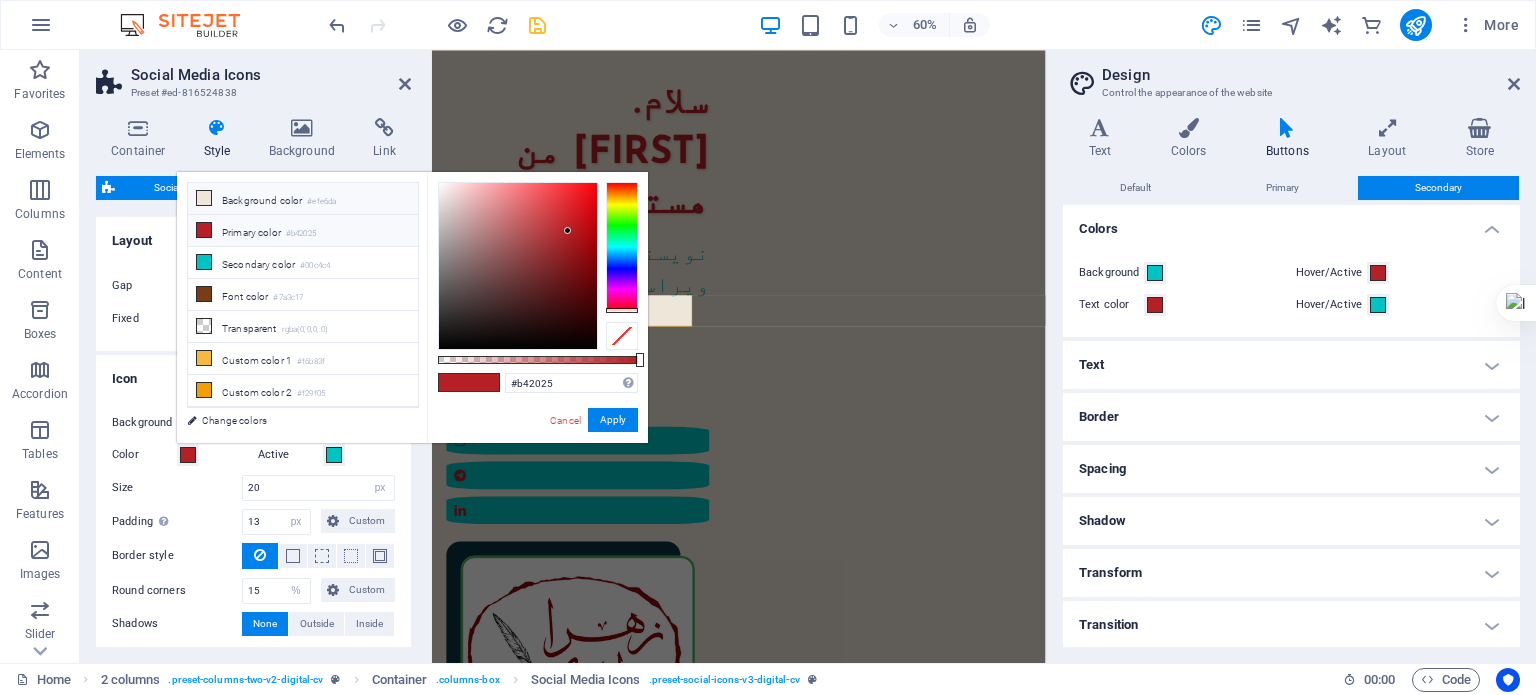 click on "#efe6da" at bounding box center [321, 202] 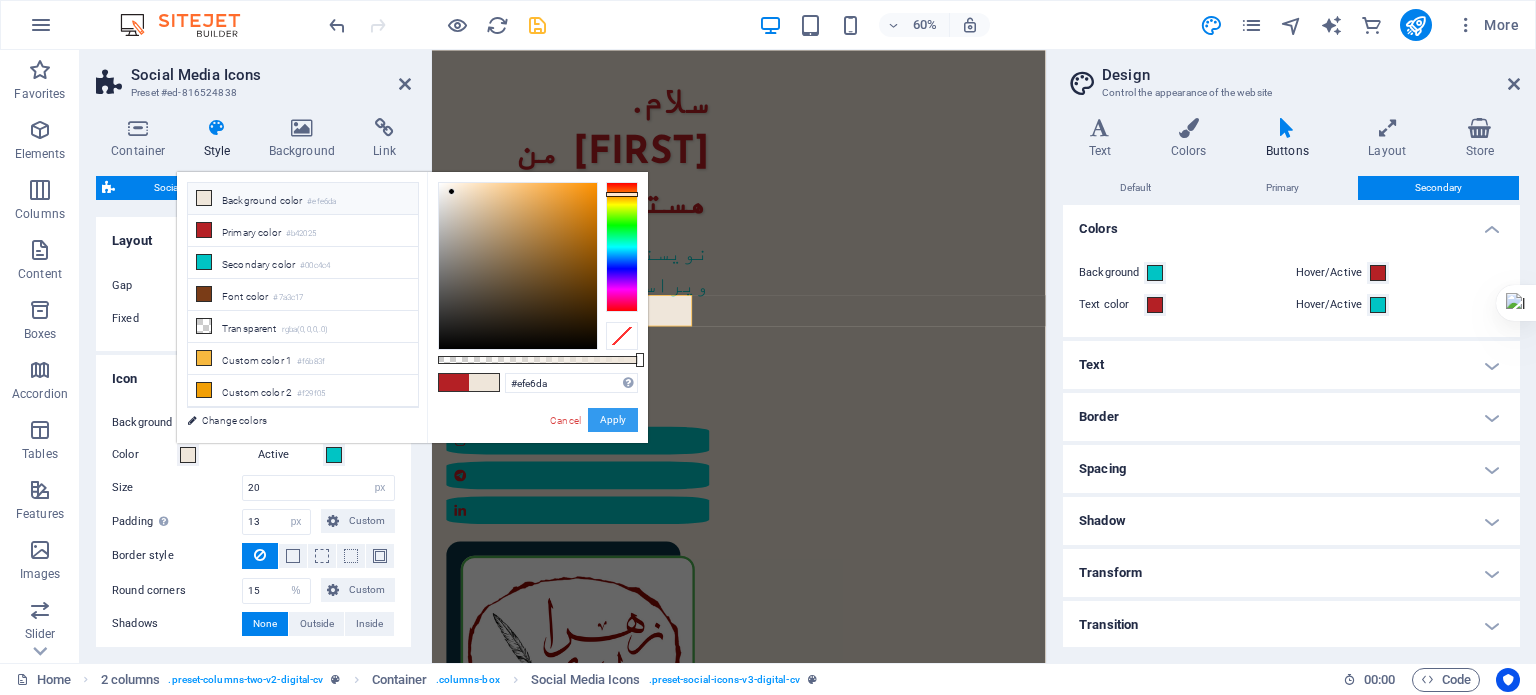 click on "Apply" at bounding box center (613, 420) 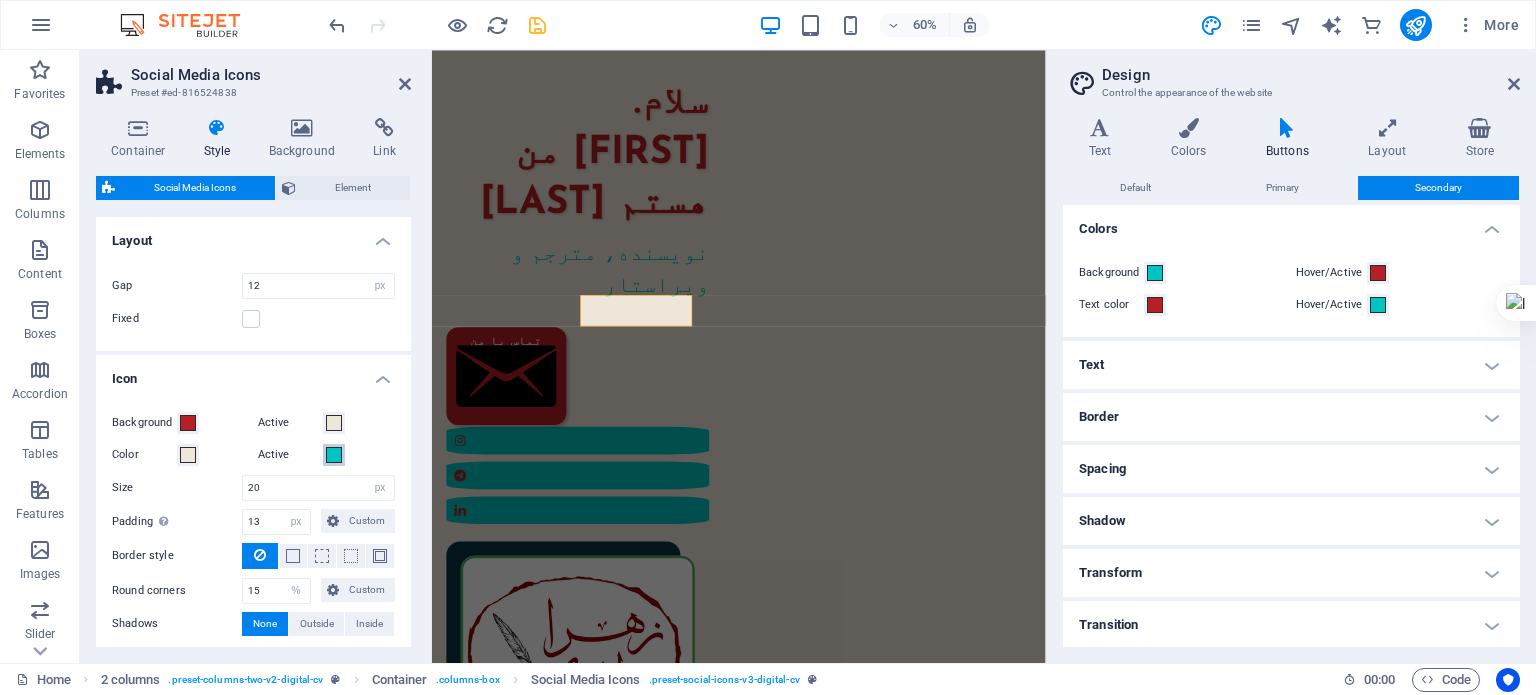 click at bounding box center (334, 455) 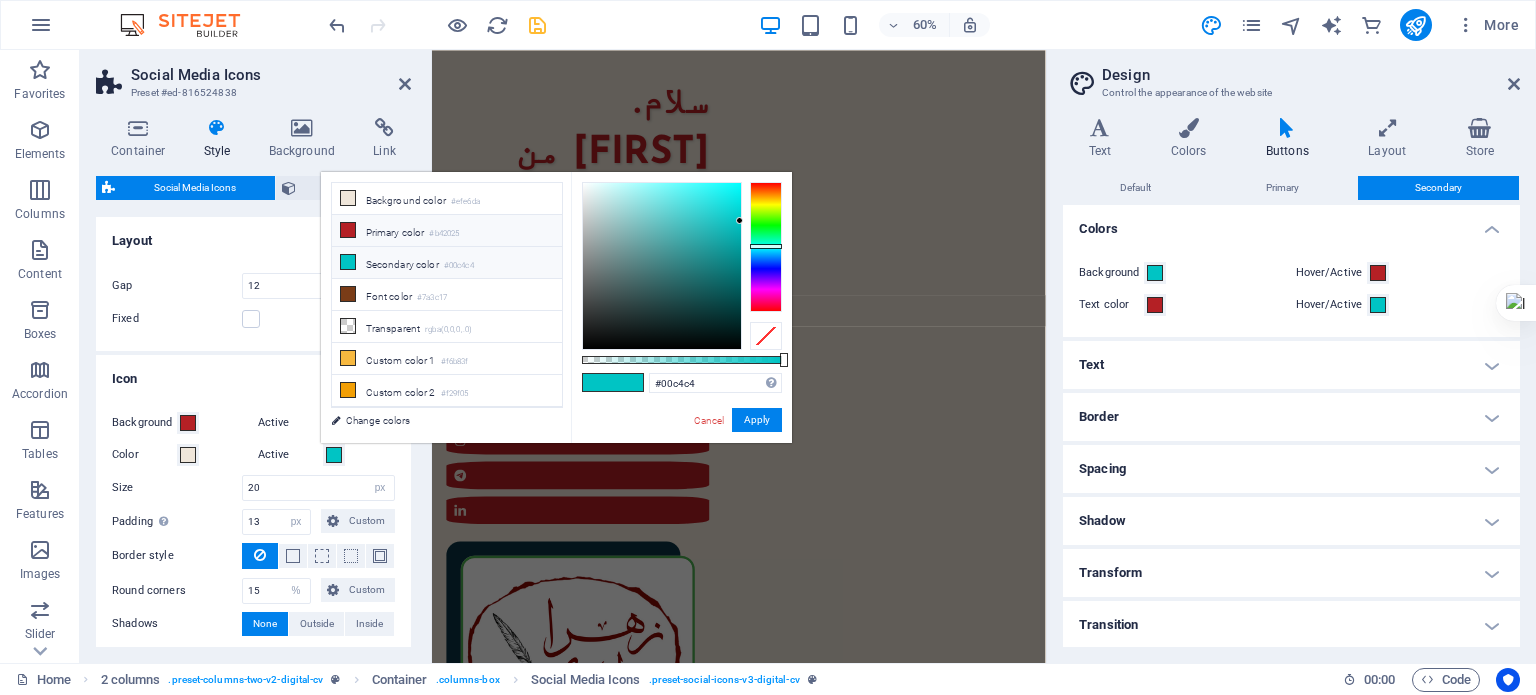 click on "Primary color
#b42025" at bounding box center (447, 231) 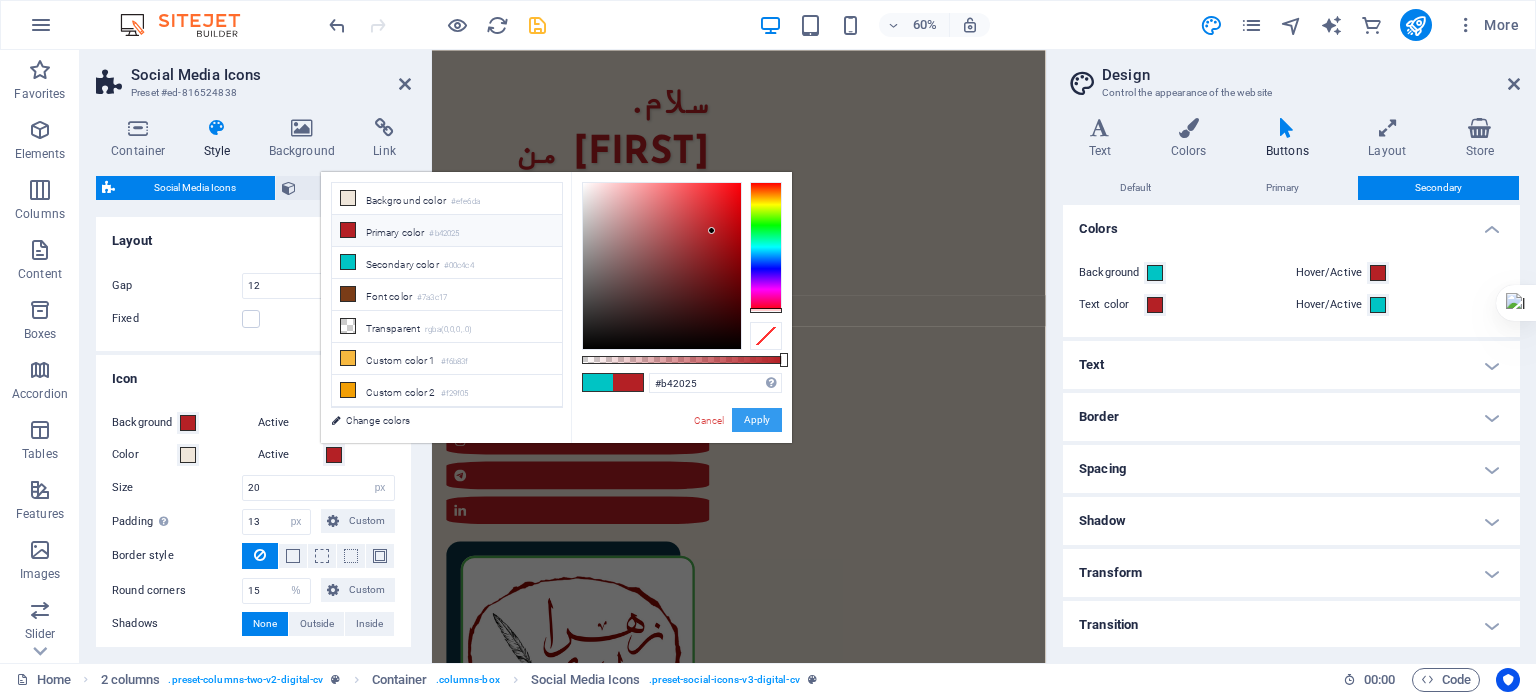 click on "Apply" at bounding box center (757, 420) 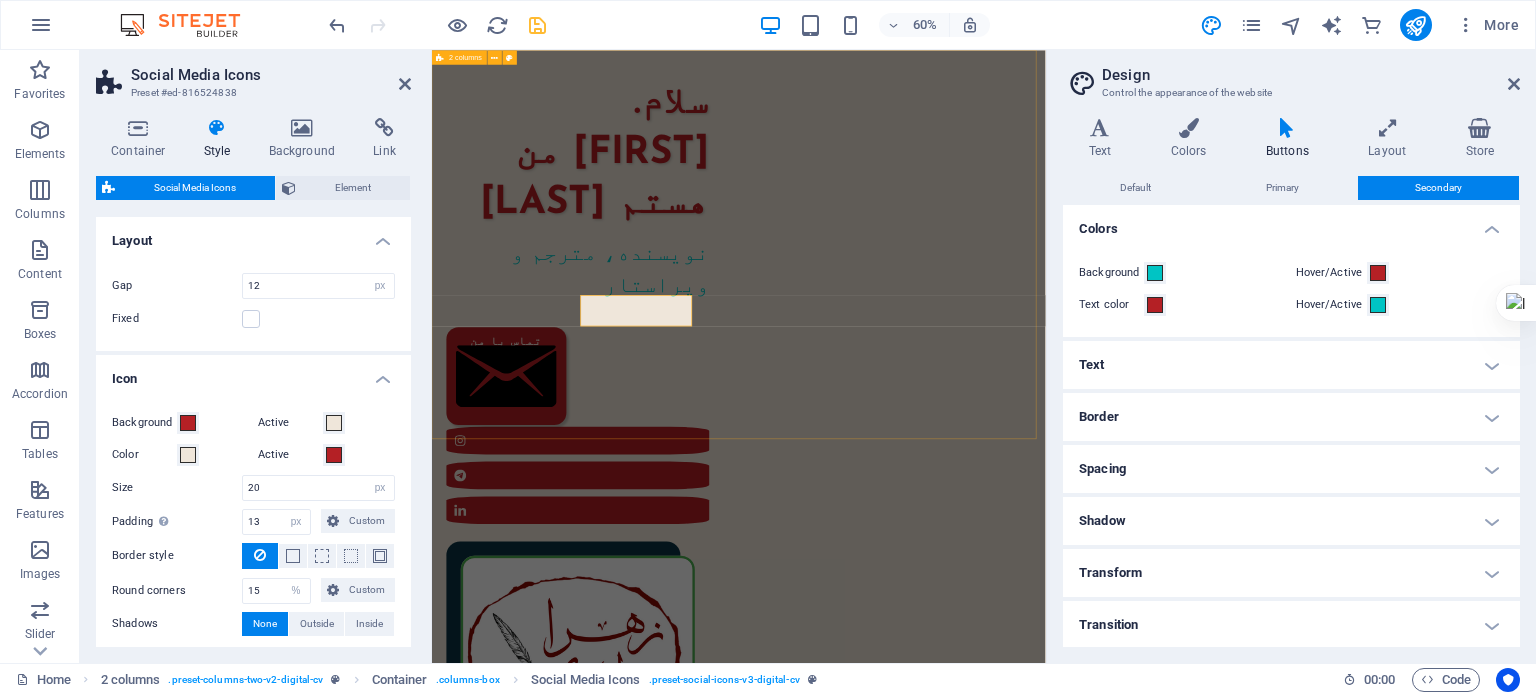 click on "سلام من [FULL NAME] هستم نویسنده، مترجم و ویراستار تماس با من" at bounding box center [943, 724] 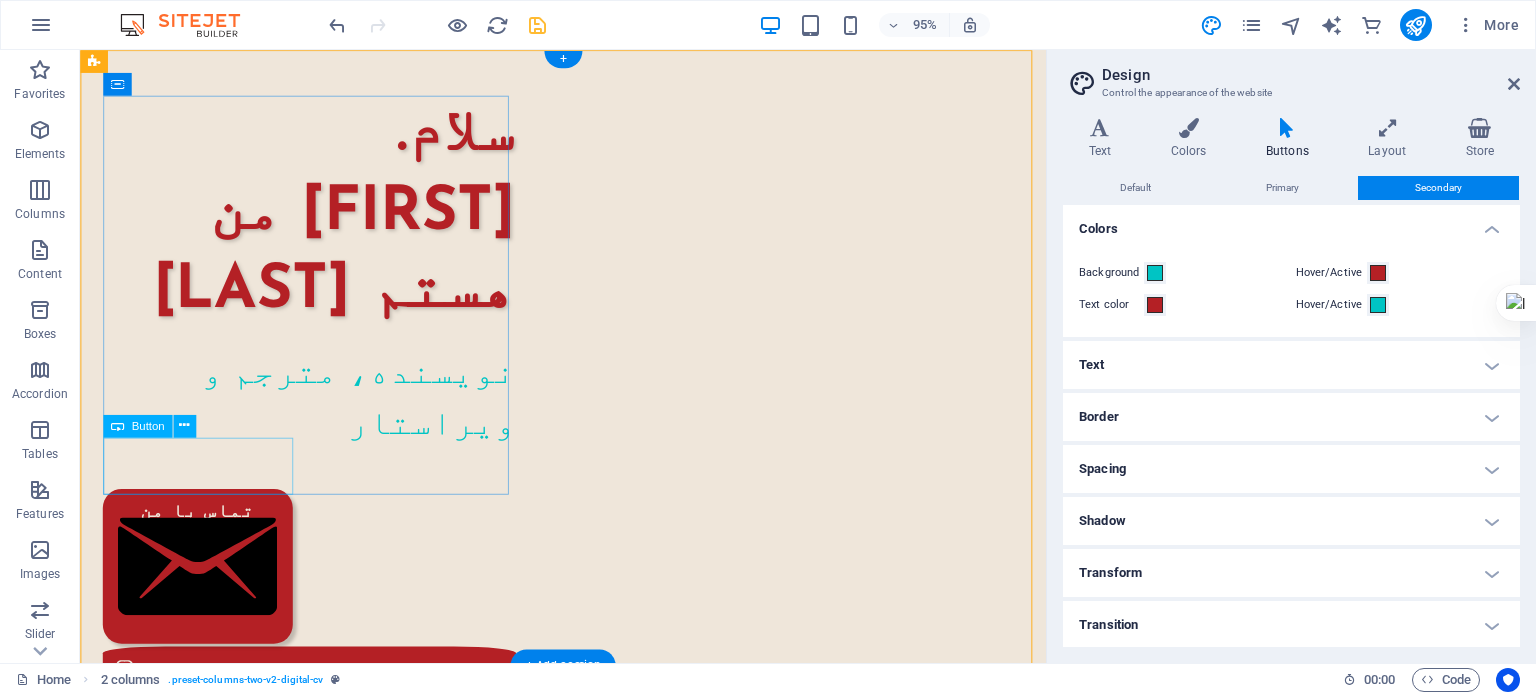 click on "تماس با من" at bounding box center [309, 593] 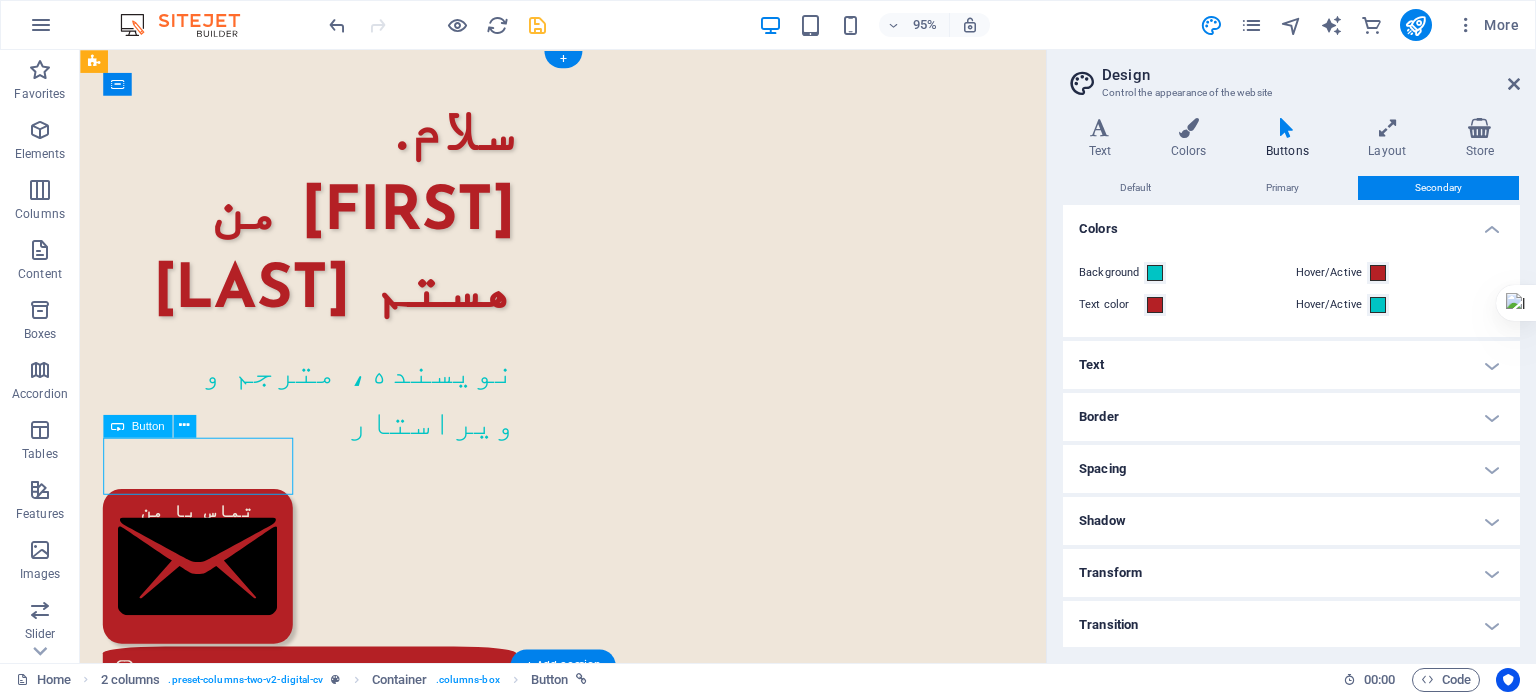 click on "تماس با من" at bounding box center [309, 593] 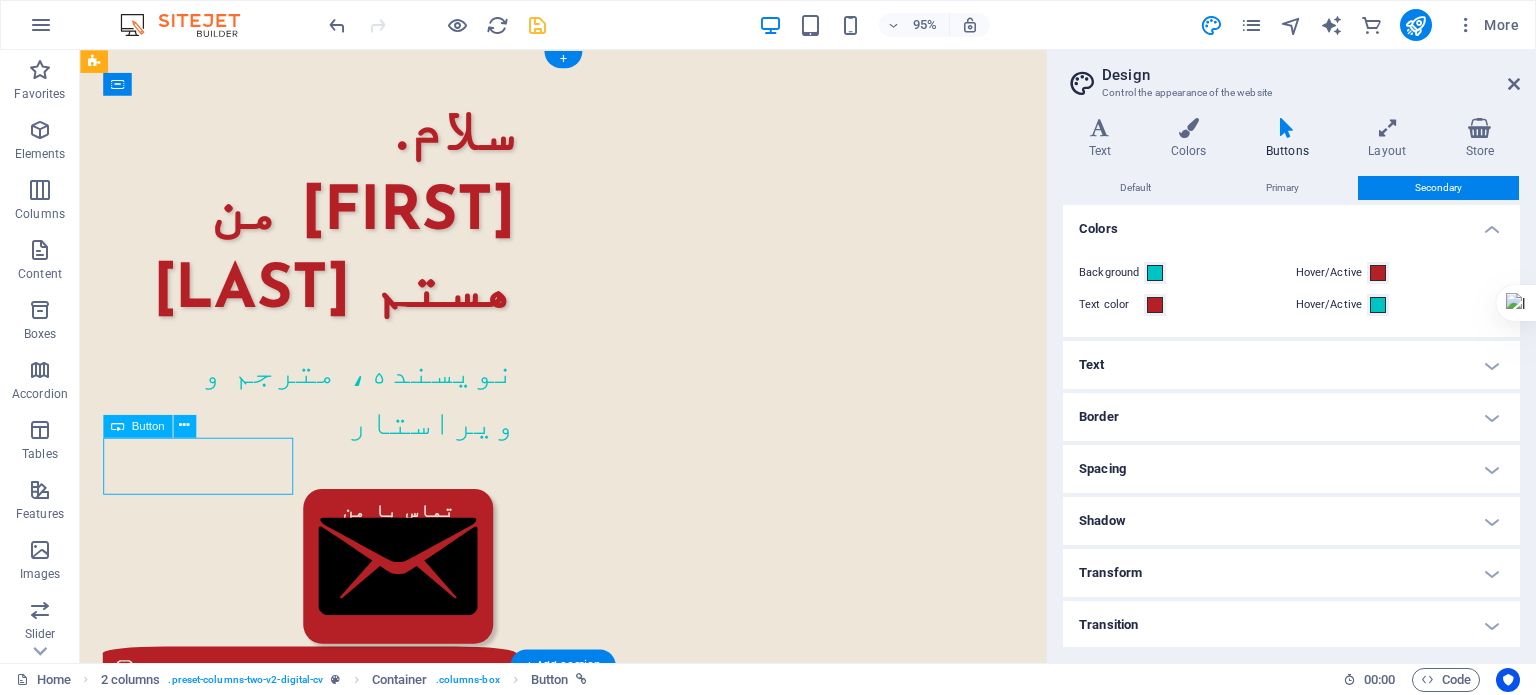 select on "px" 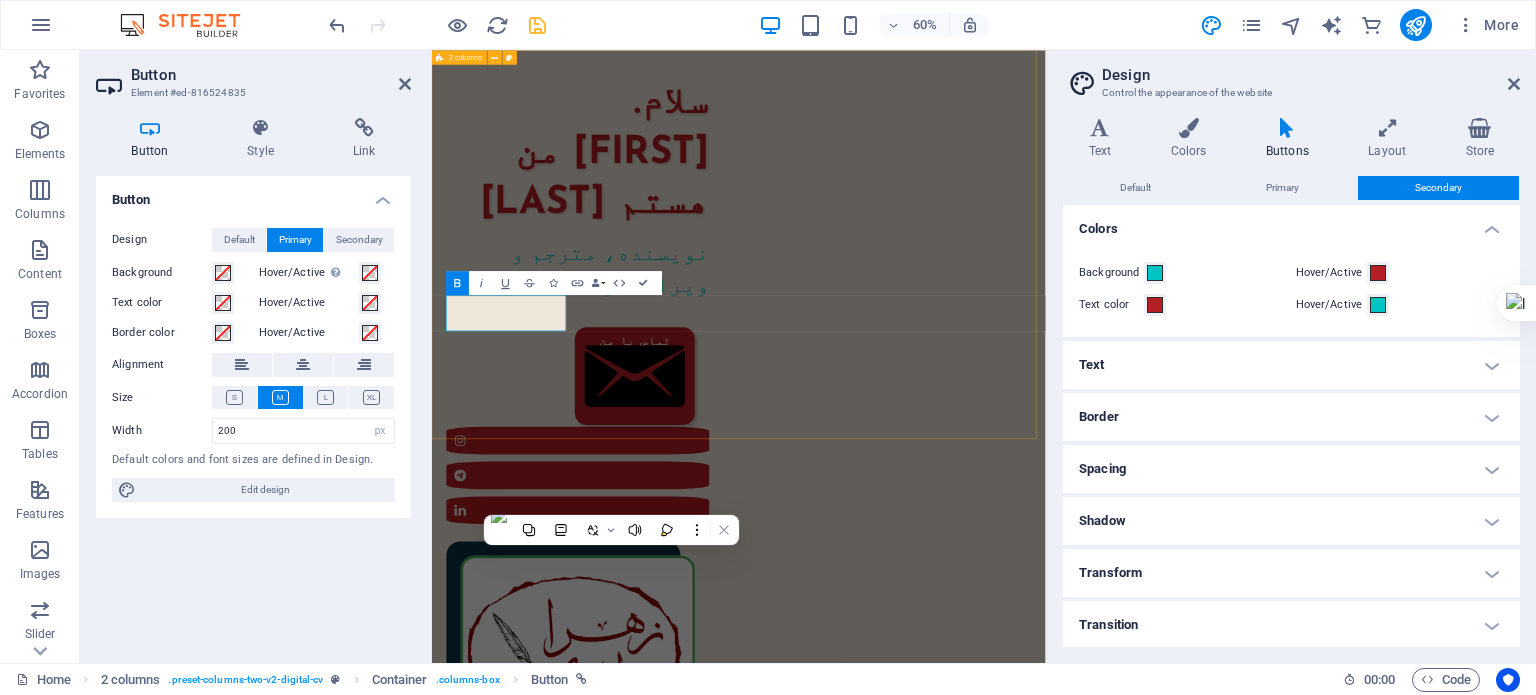click on "سلام من [FULL NAME] هستم نویسنده، مترجم و ویراستار تماس با من" at bounding box center [943, 724] 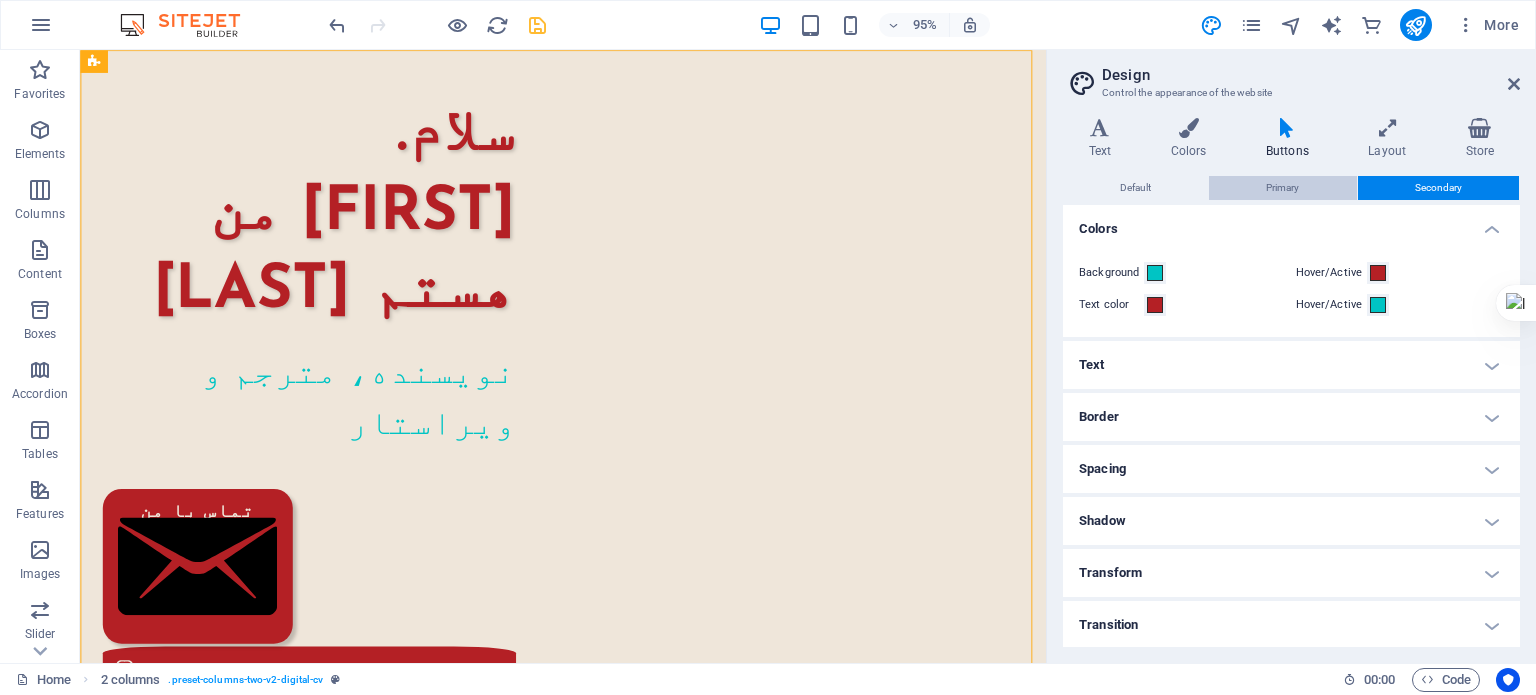 click on "Primary" at bounding box center (1282, 188) 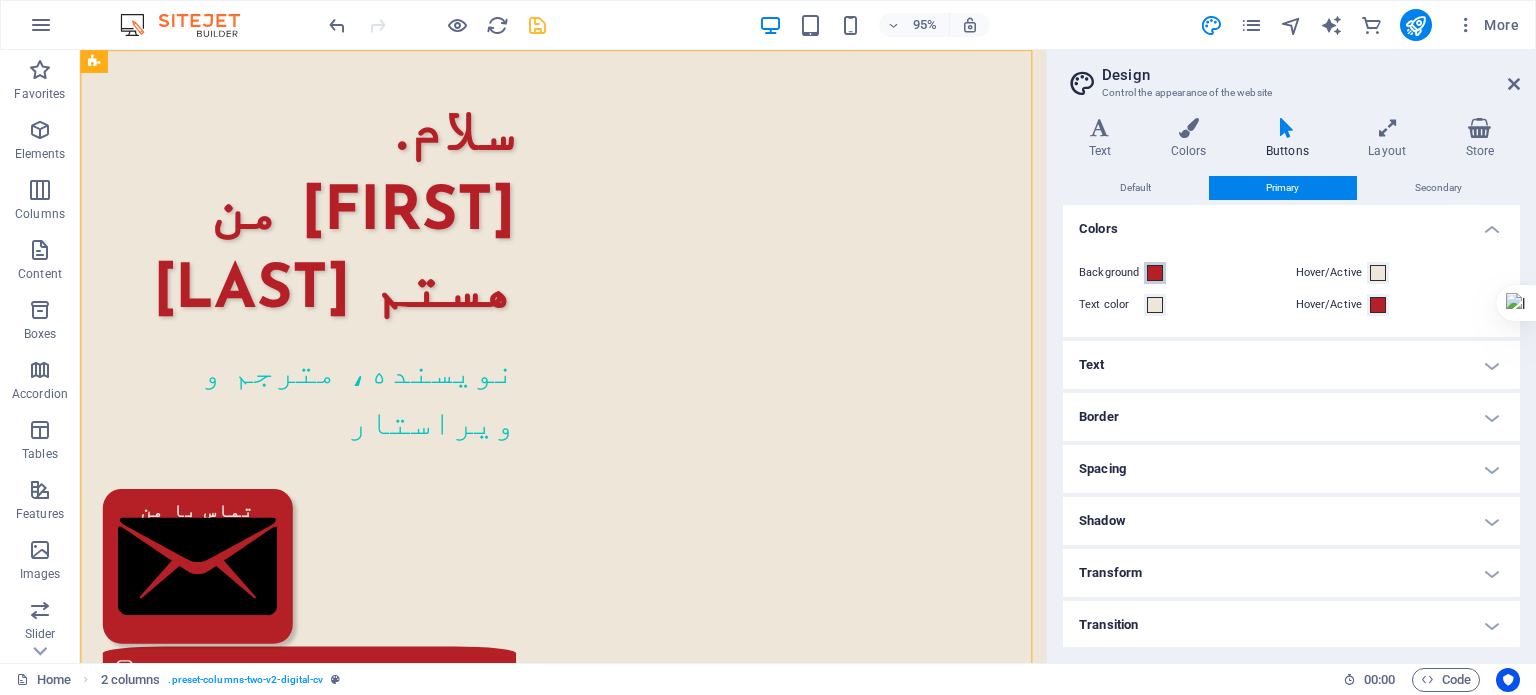 click on "Background" at bounding box center [1155, 273] 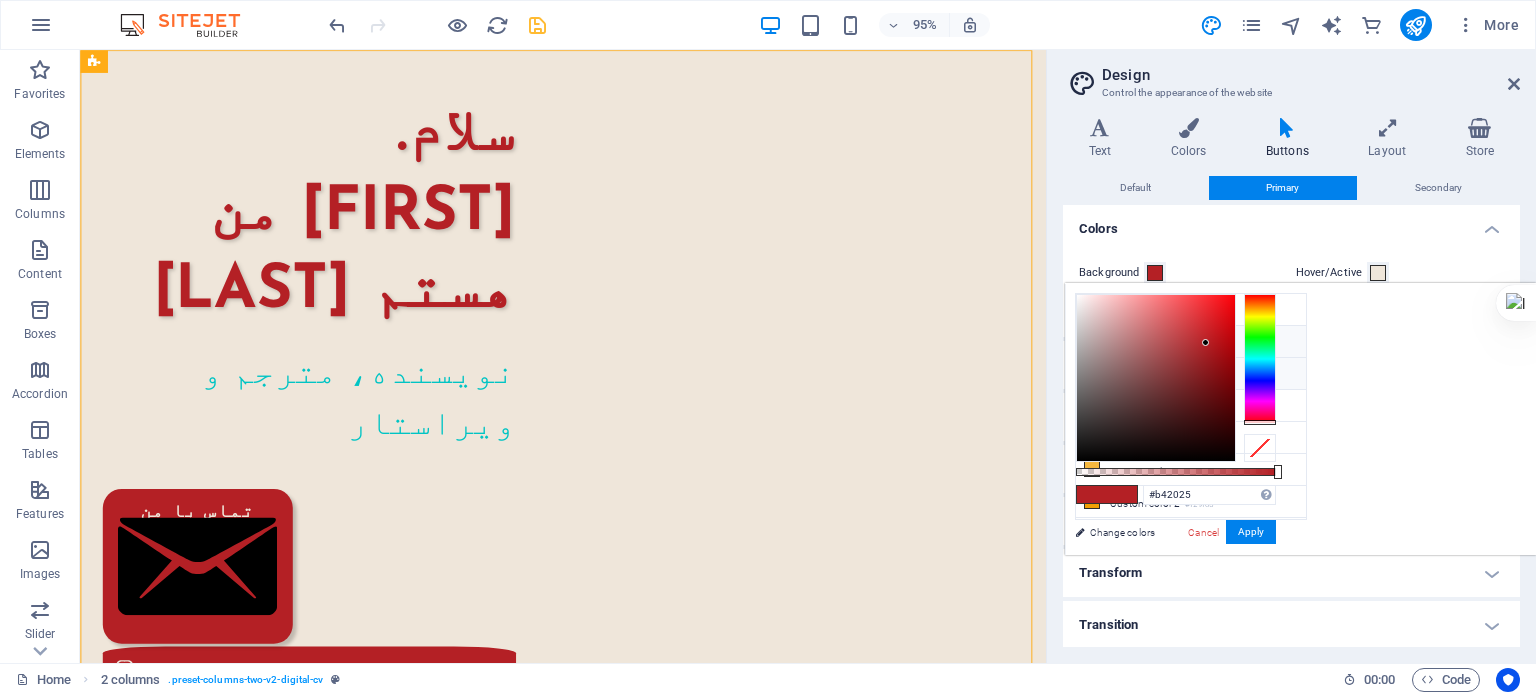 click on "Secondary color
#00c4c4" at bounding box center (1191, 374) 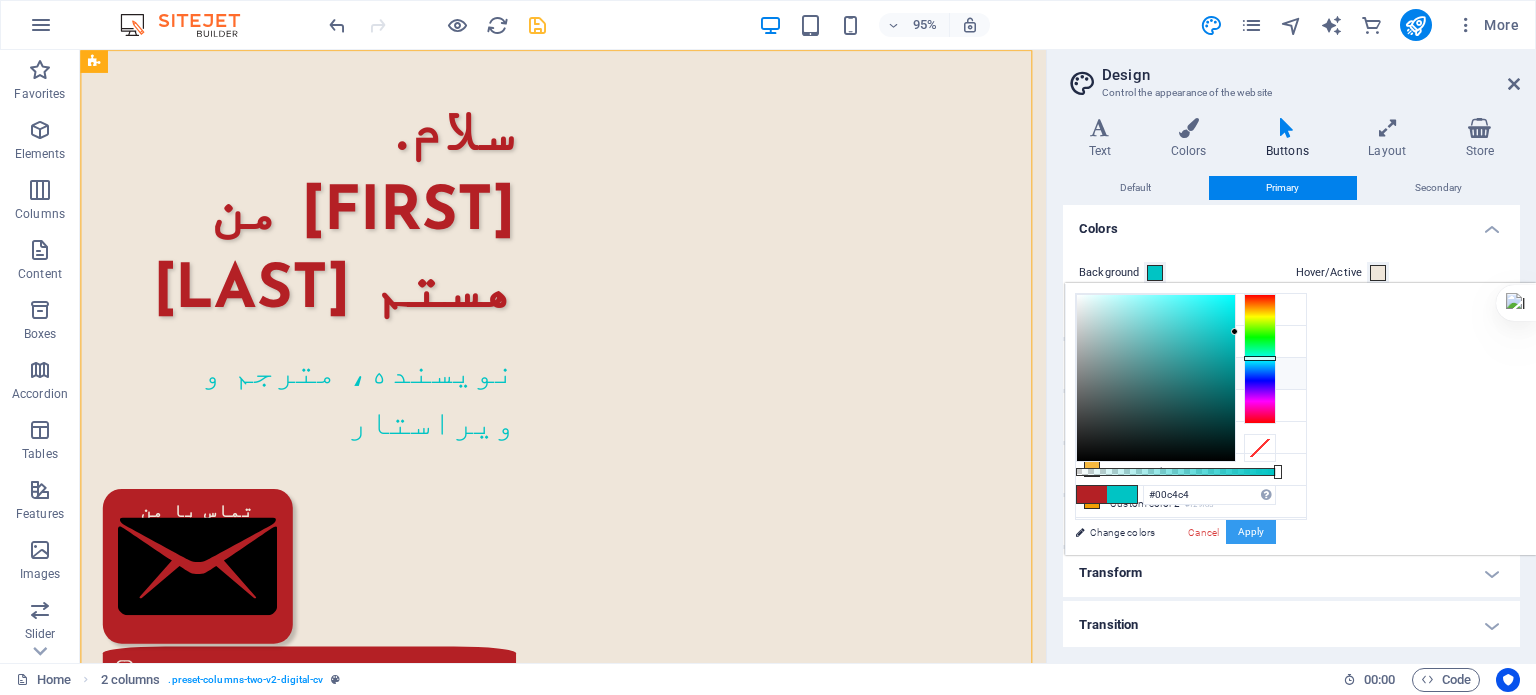 click on "Apply" at bounding box center [1251, 532] 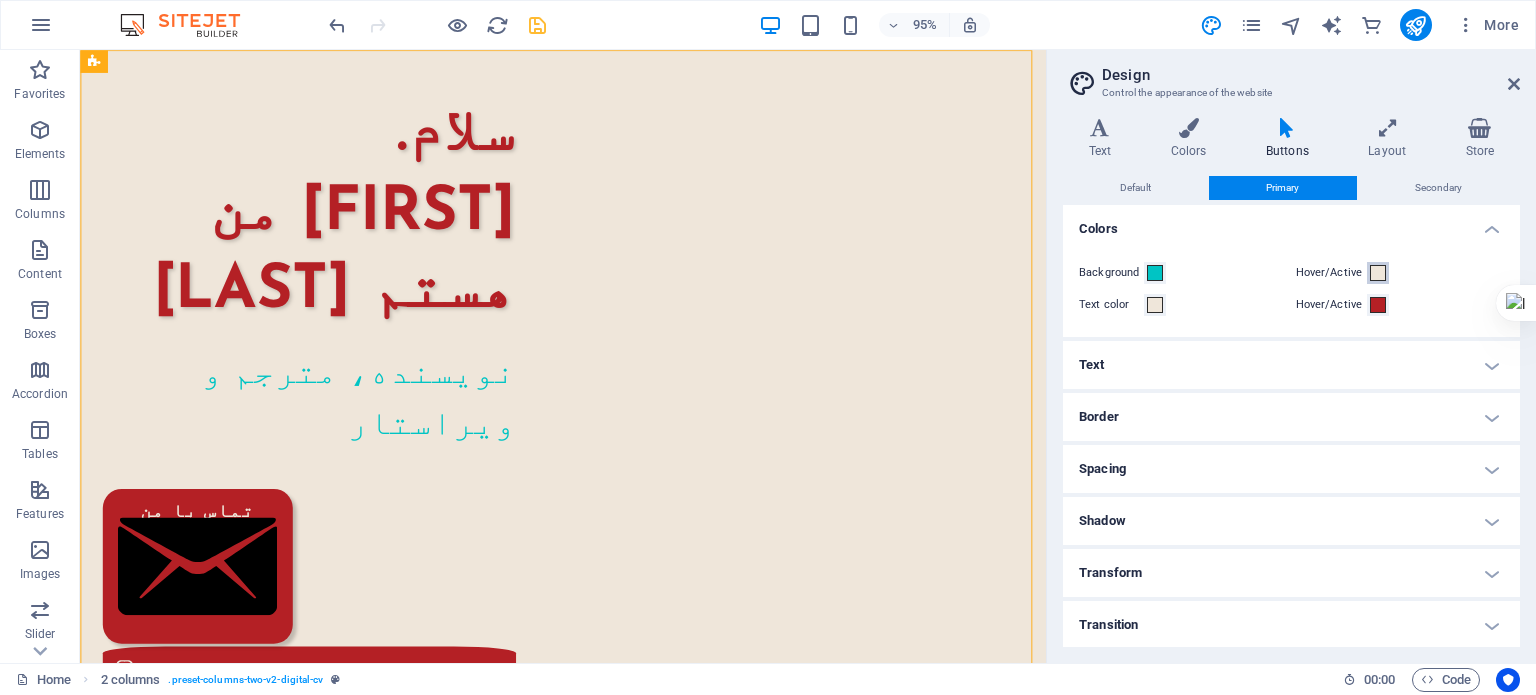 click at bounding box center [1378, 273] 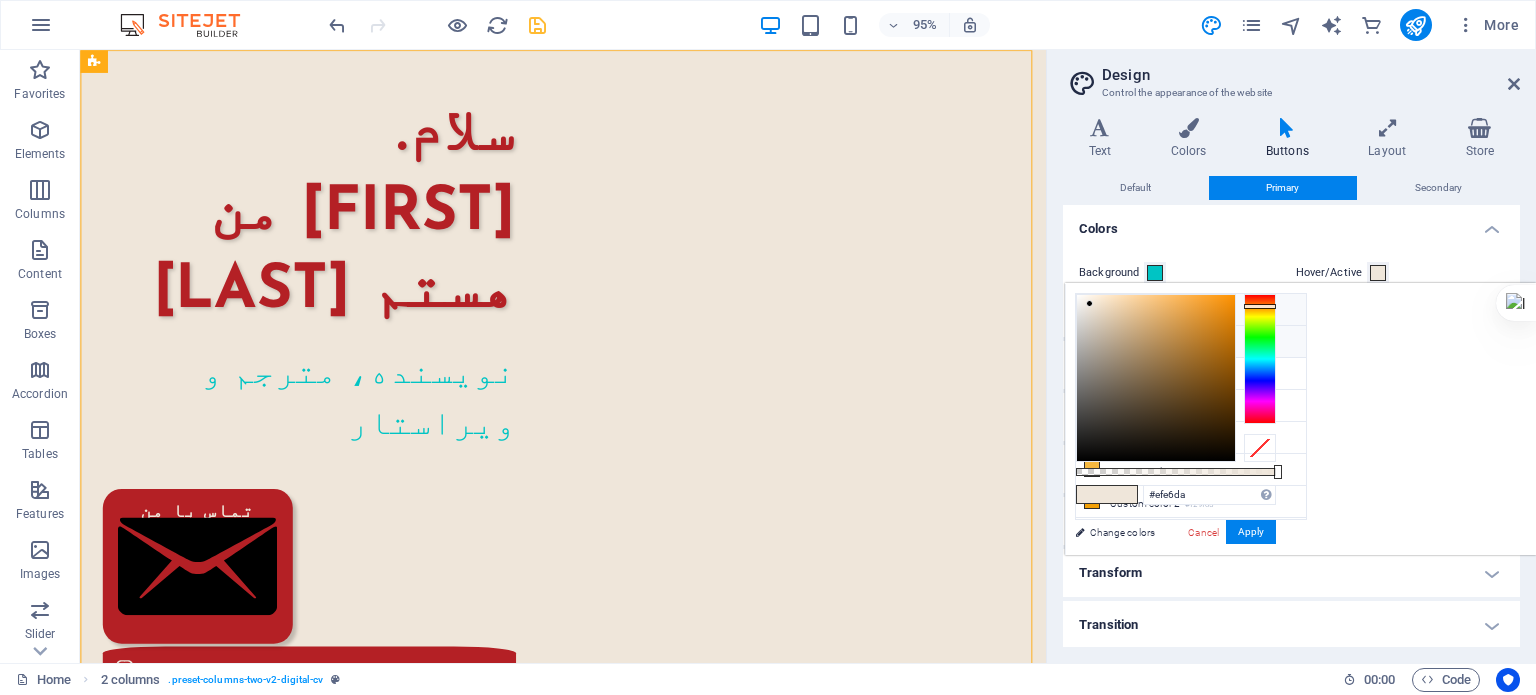 click on "#b42025" at bounding box center (1189, 345) 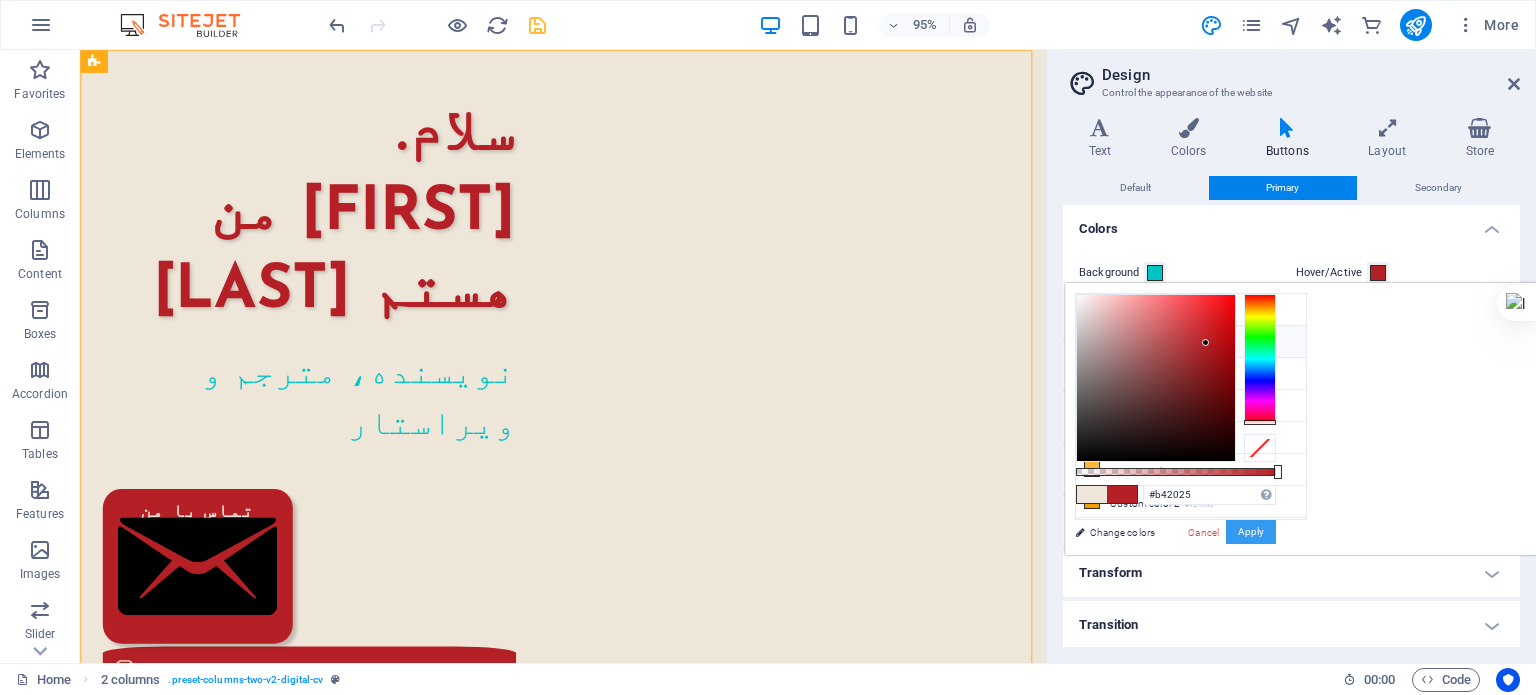click on "Apply" at bounding box center [1251, 532] 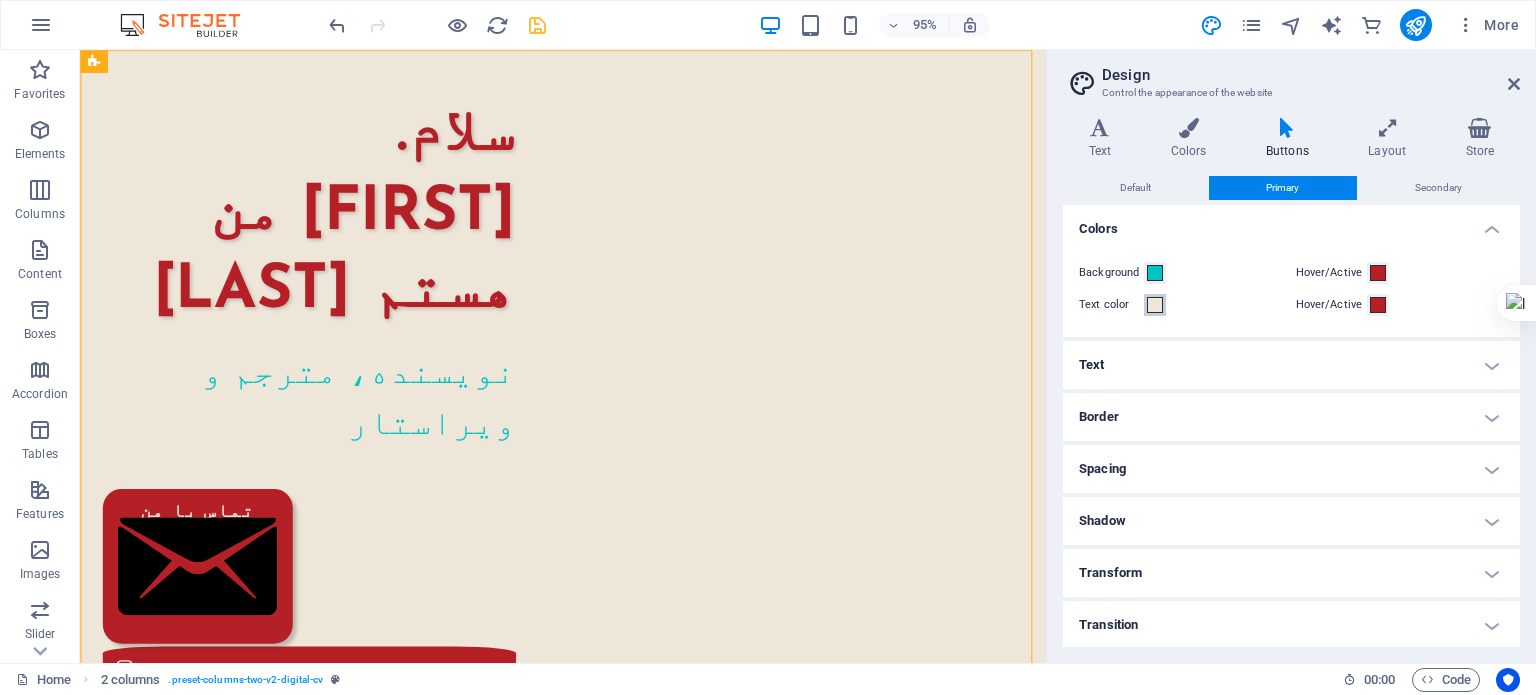 click at bounding box center [1155, 305] 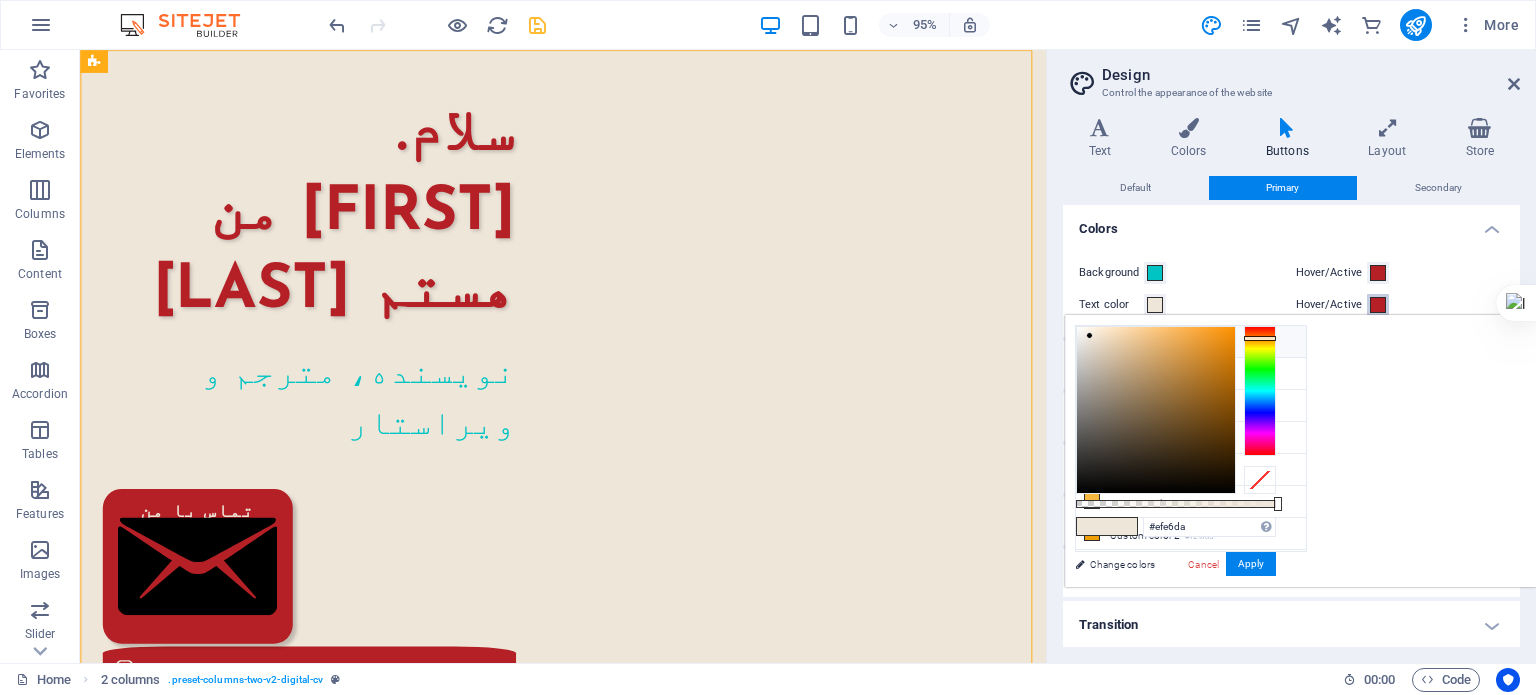click at bounding box center [1378, 305] 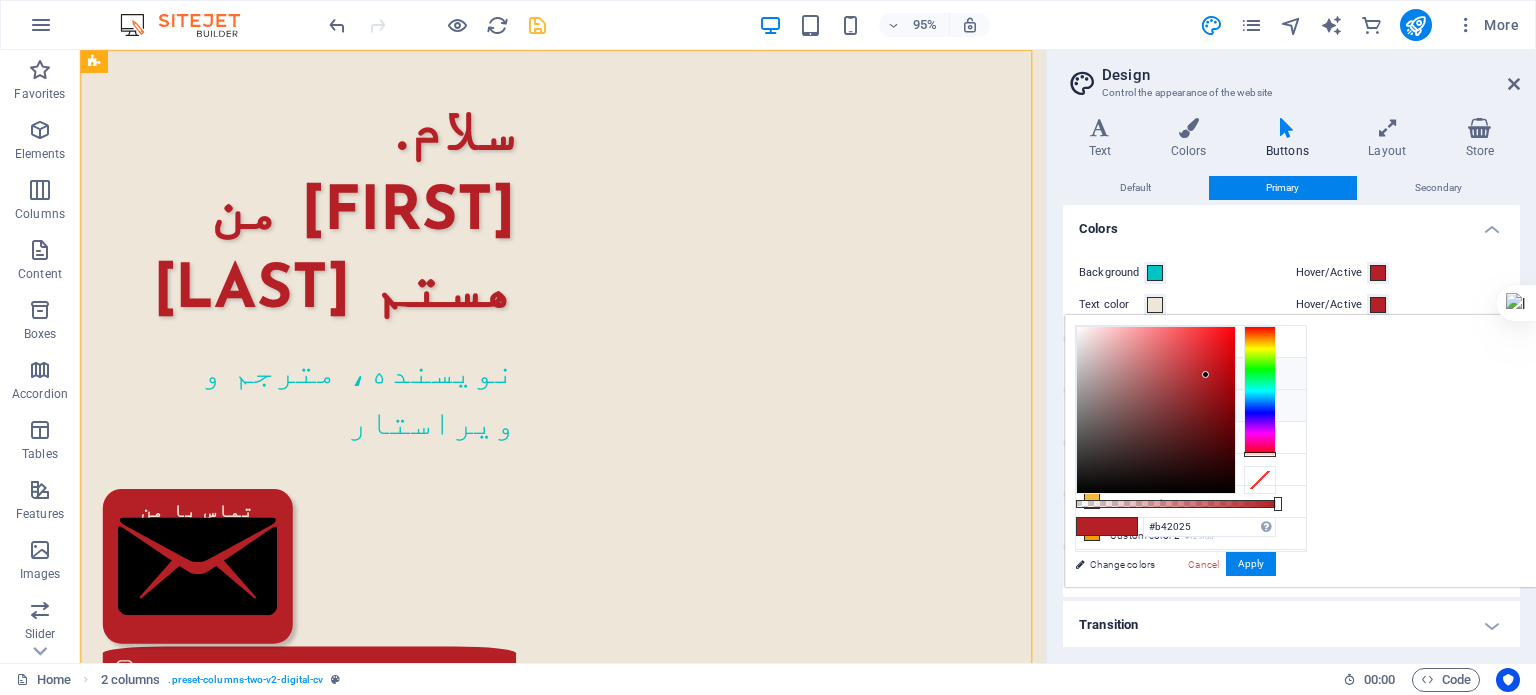 drag, startPoint x: 1176, startPoint y: 397, endPoint x: 1191, endPoint y: 409, distance: 19.209373 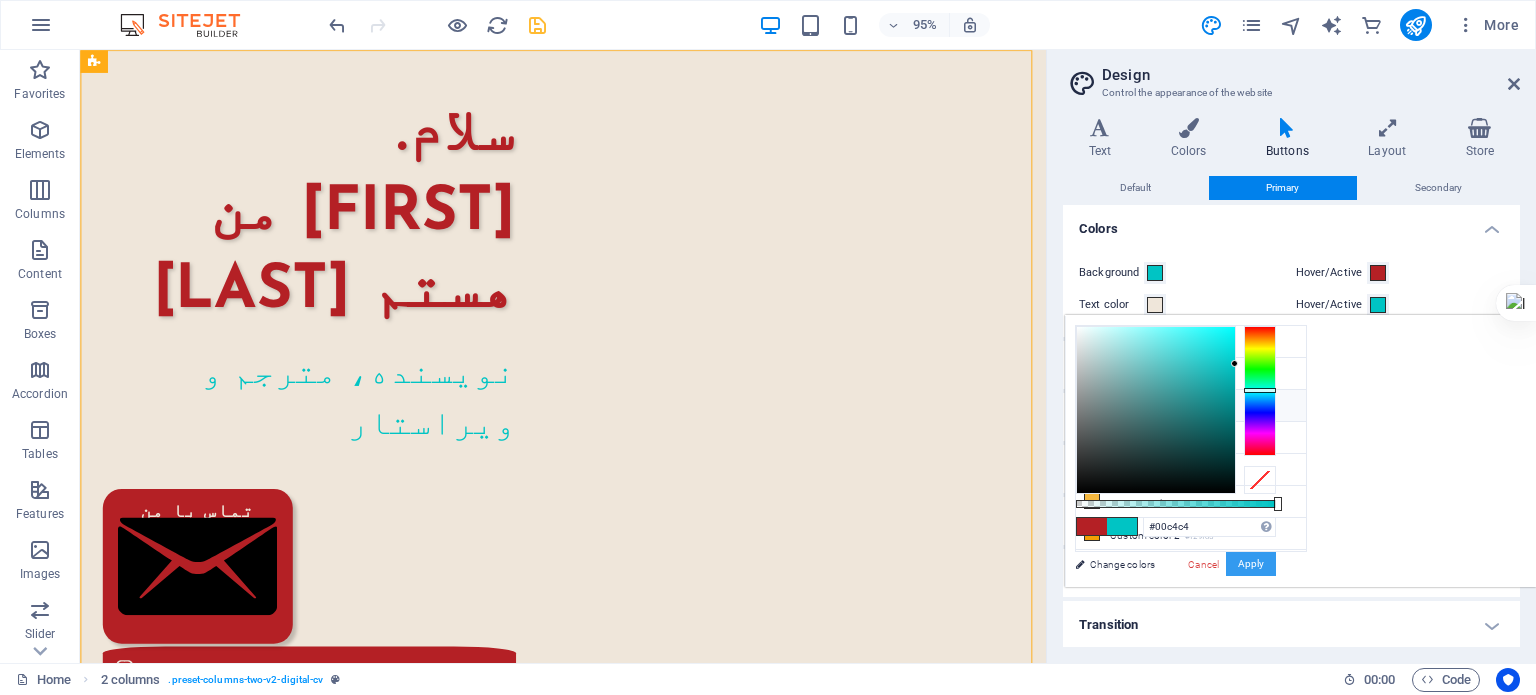 click on "Apply" at bounding box center (1251, 564) 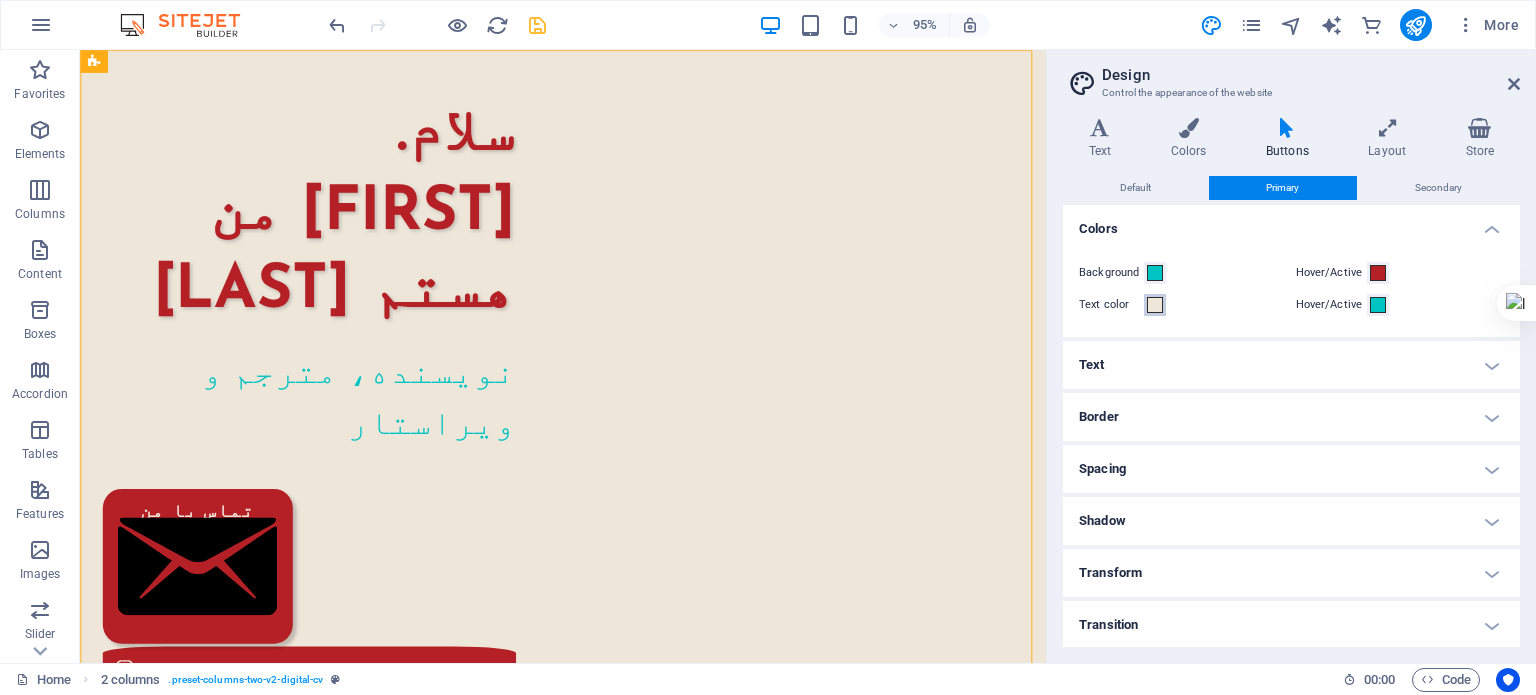 click at bounding box center [1155, 305] 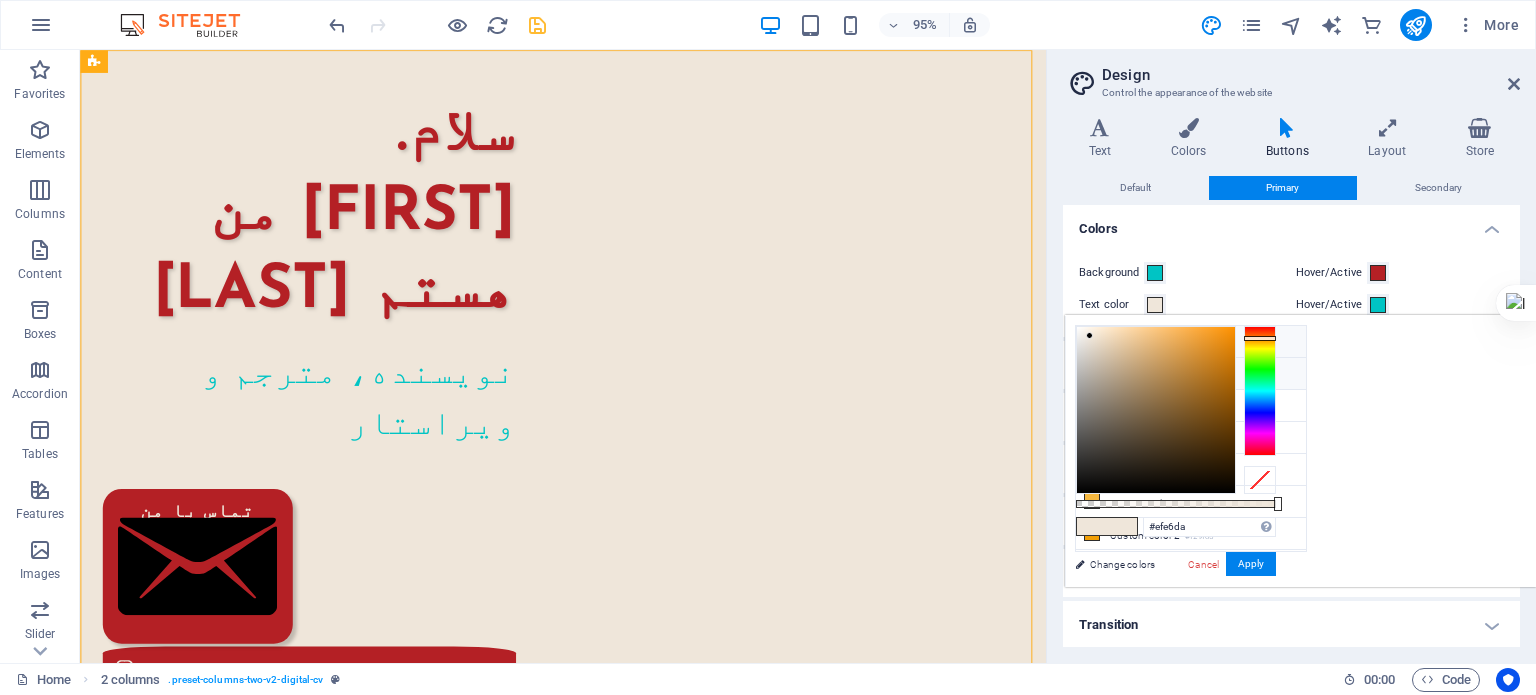 click on "Primary color
#b42025" at bounding box center [1191, 374] 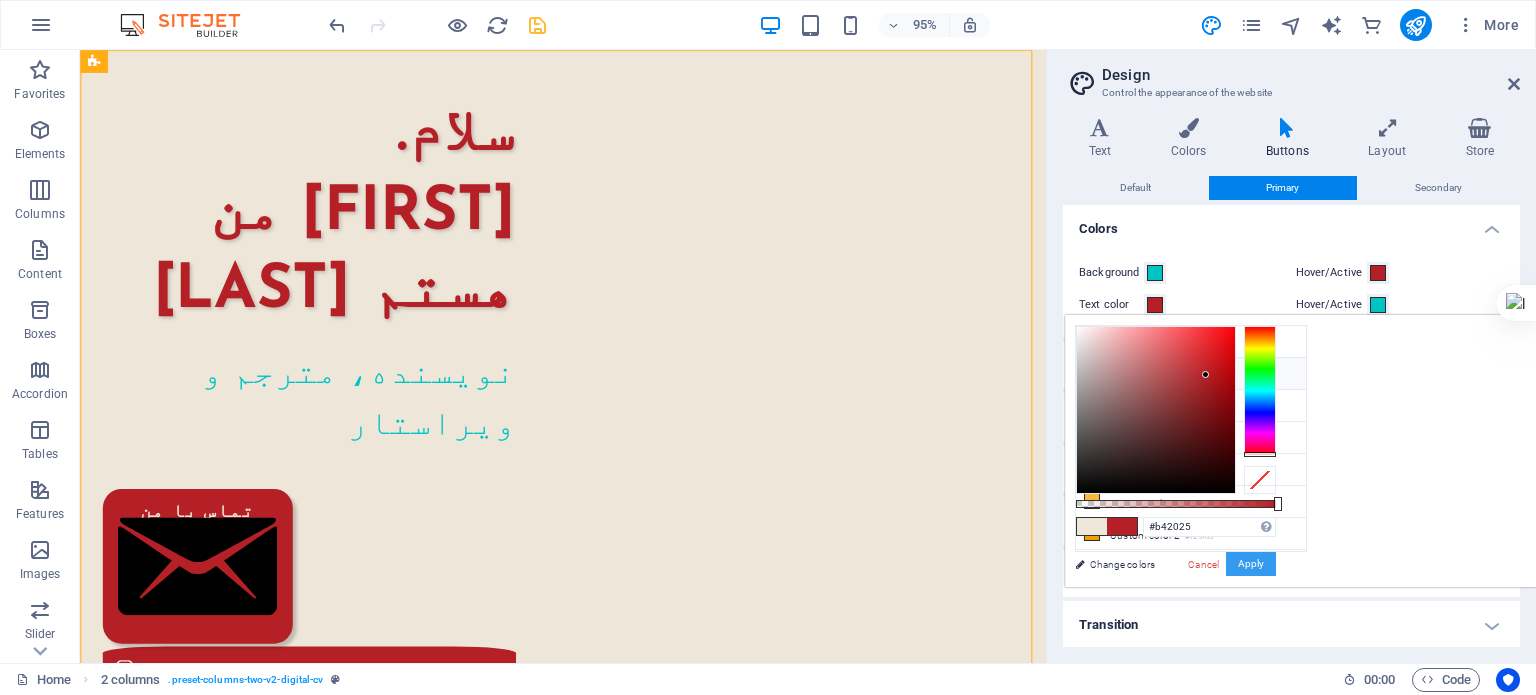 click on "Apply" at bounding box center (1251, 564) 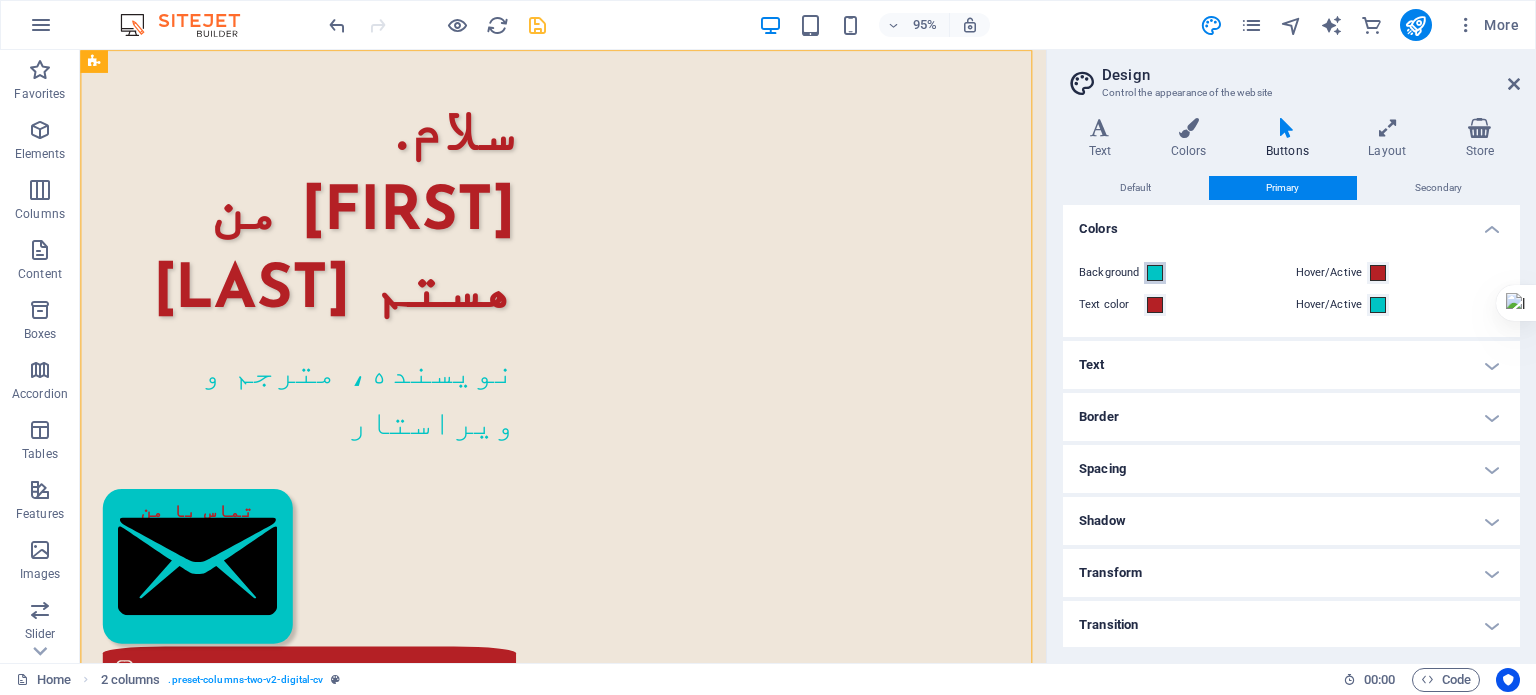click at bounding box center [1155, 273] 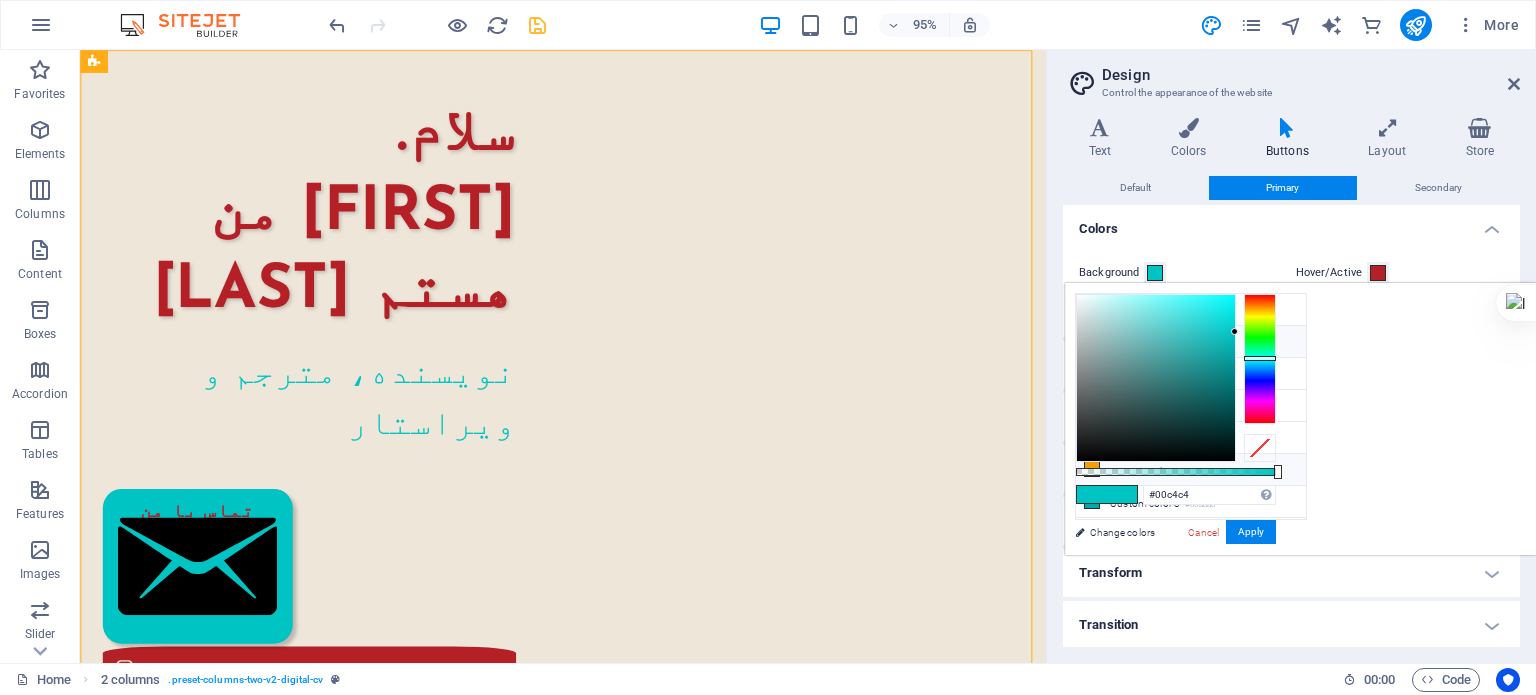 scroll, scrollTop: 83, scrollLeft: 0, axis: vertical 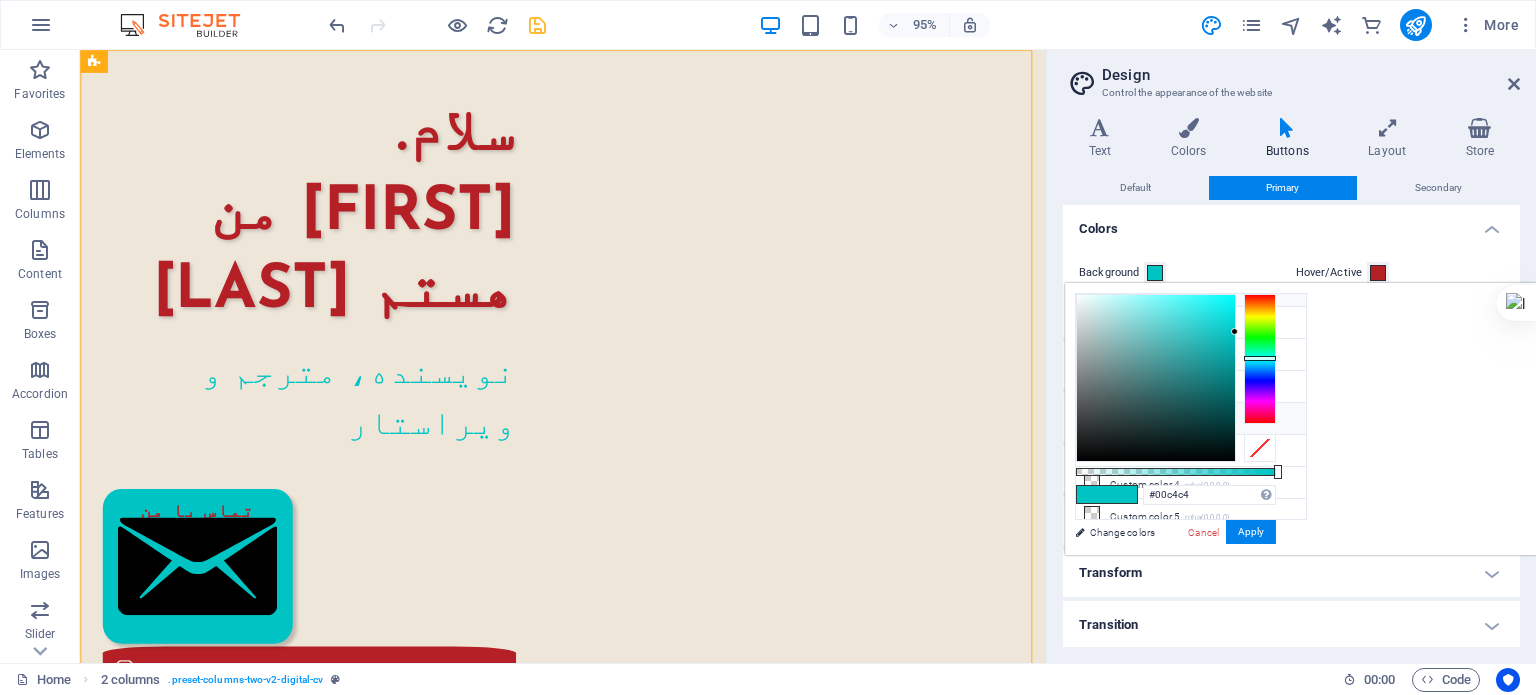 click on "Custom color 2
#f29f05" at bounding box center [1191, 419] 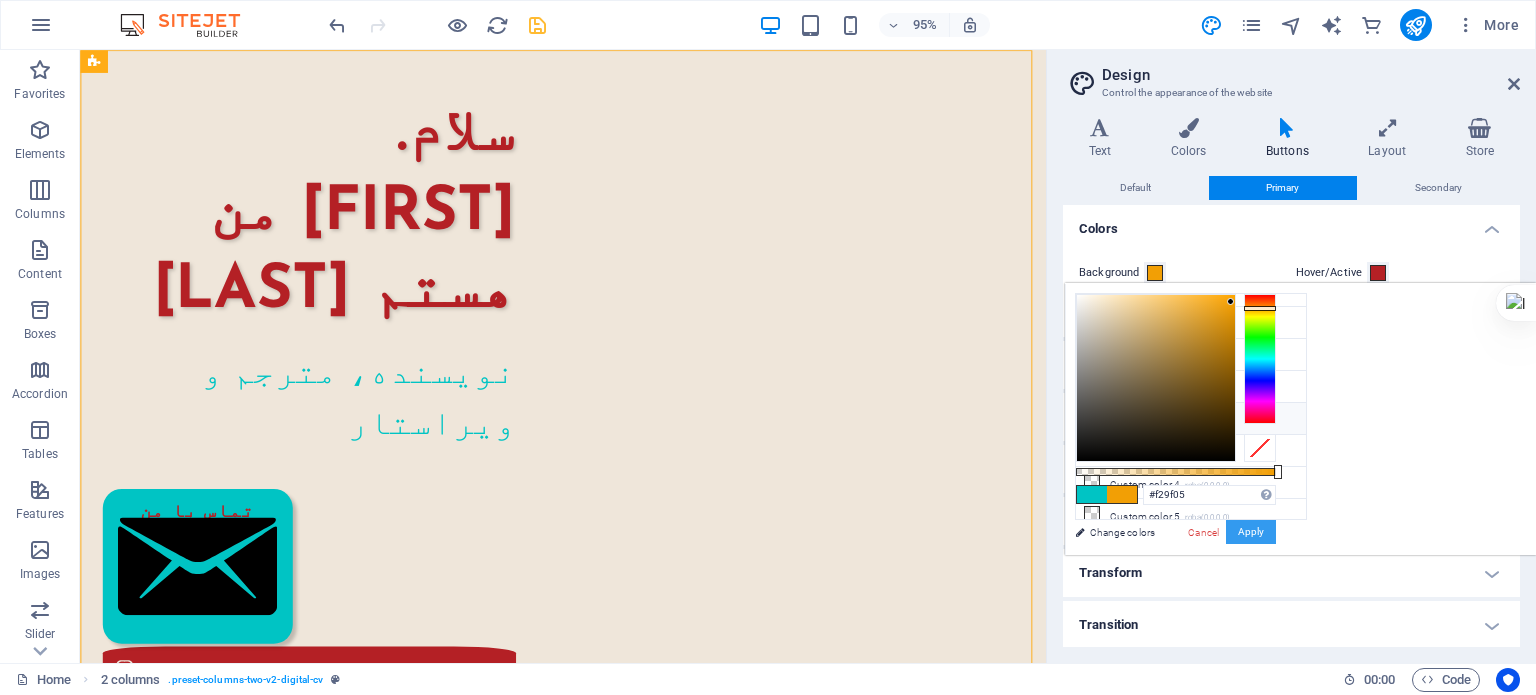 click on "Apply" at bounding box center (1251, 532) 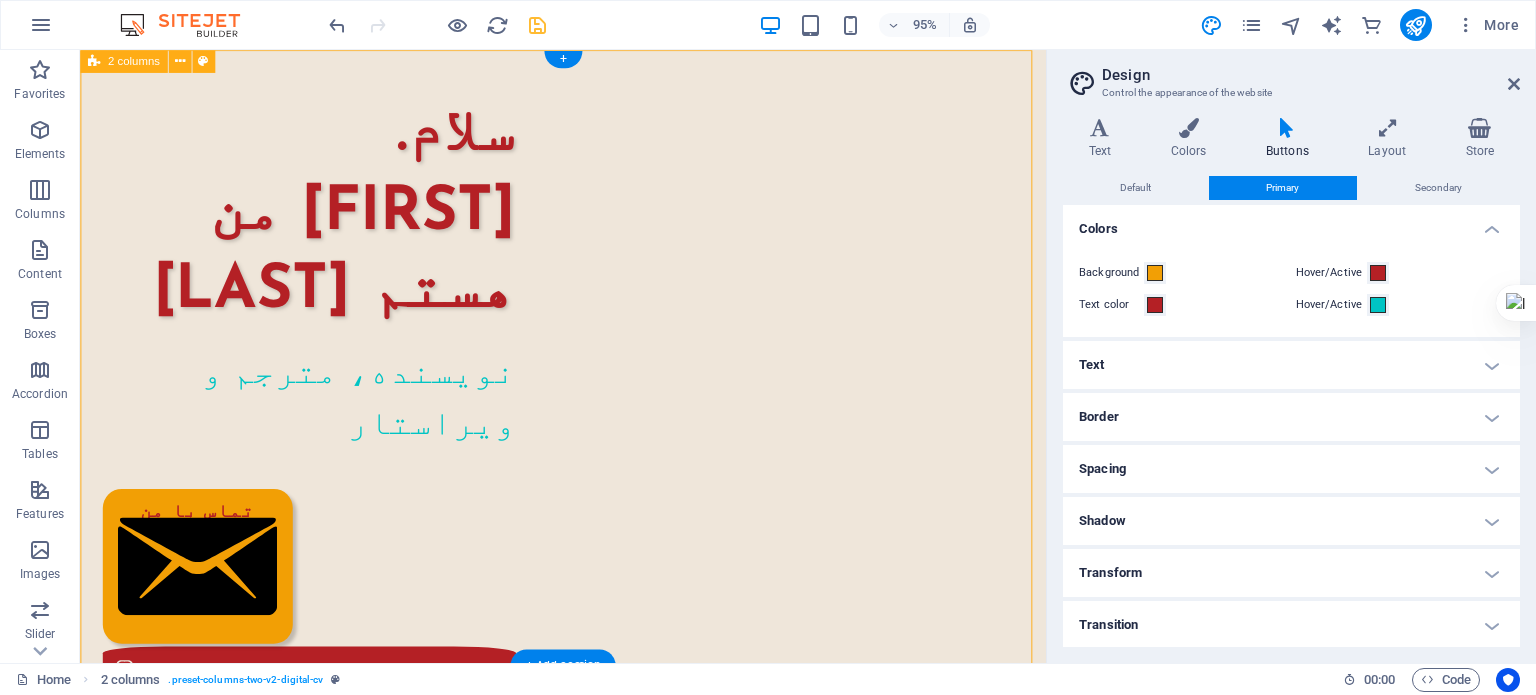 type on "#00c4c4" 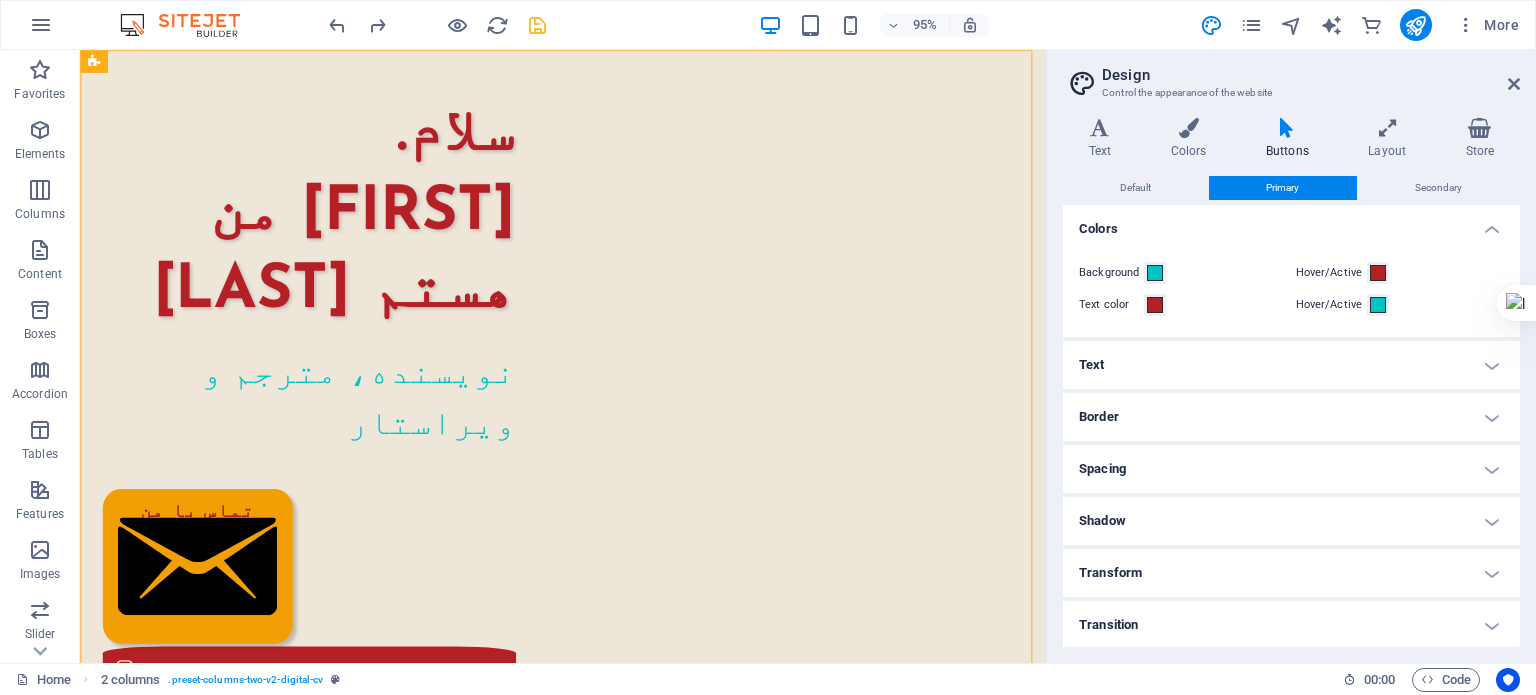 click on "Background" at bounding box center [1183, 273] 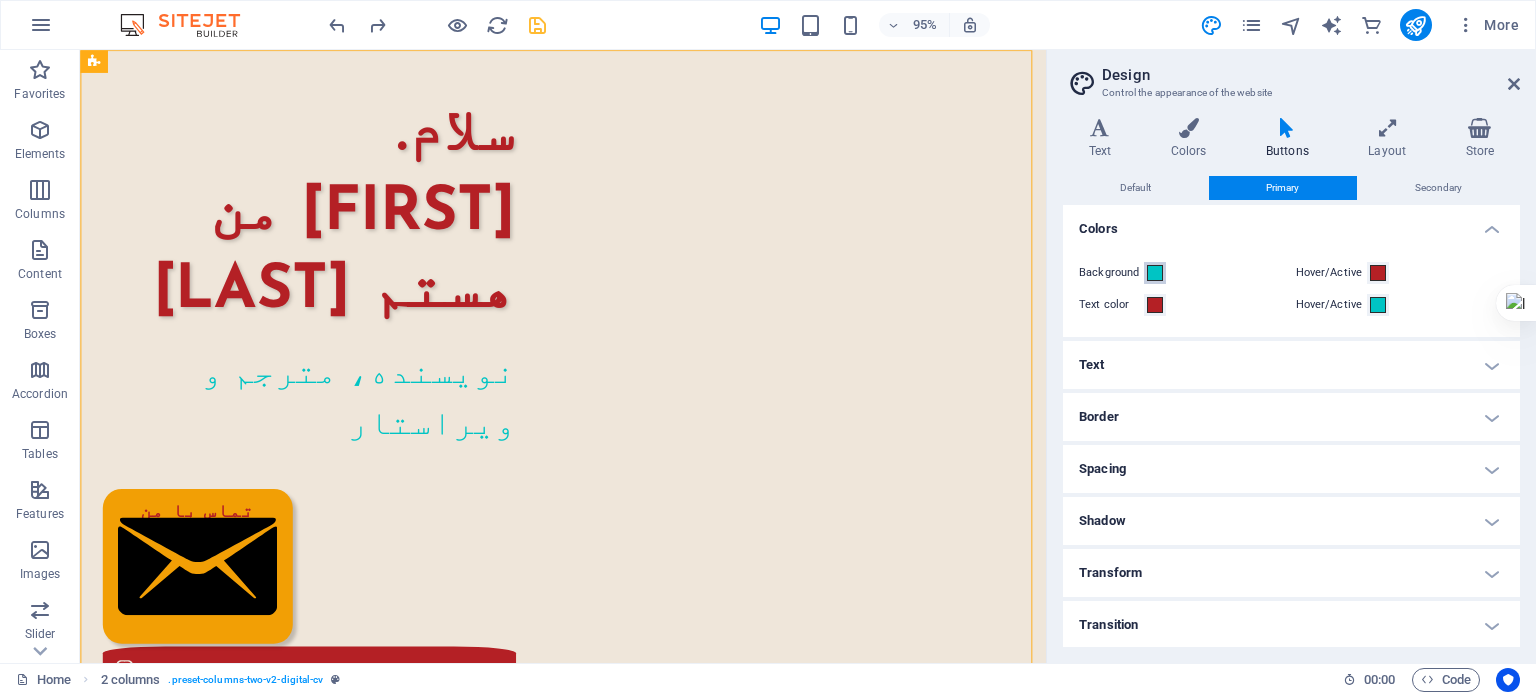 click at bounding box center [1155, 273] 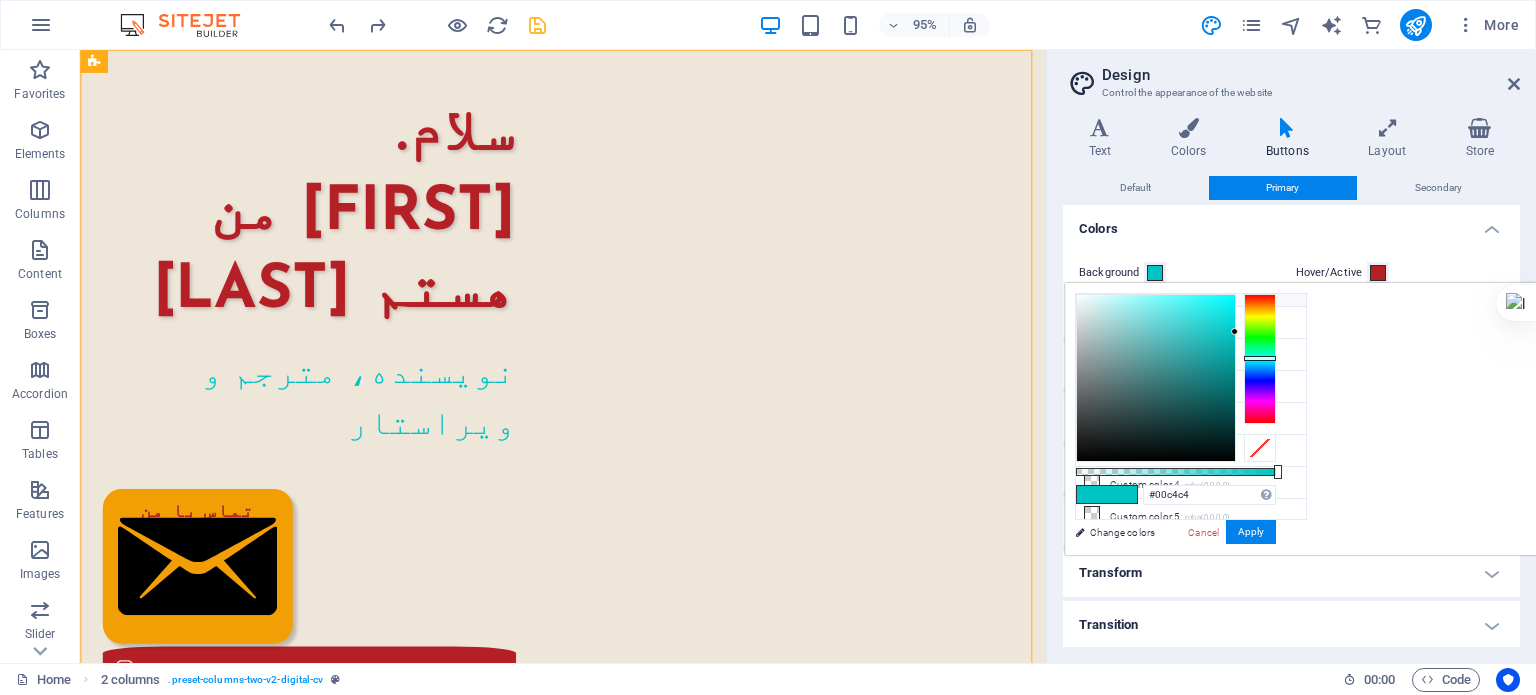 click at bounding box center (1155, 273) 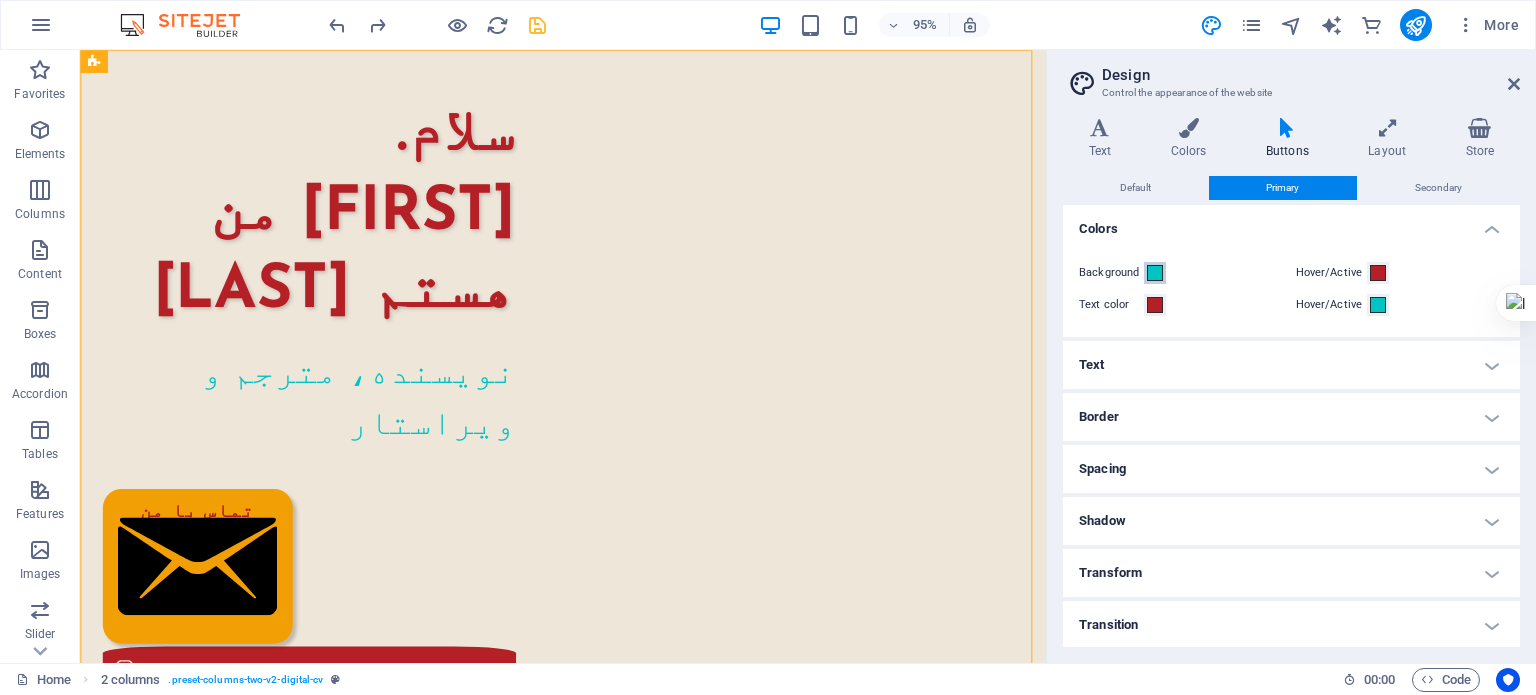 click at bounding box center [1155, 273] 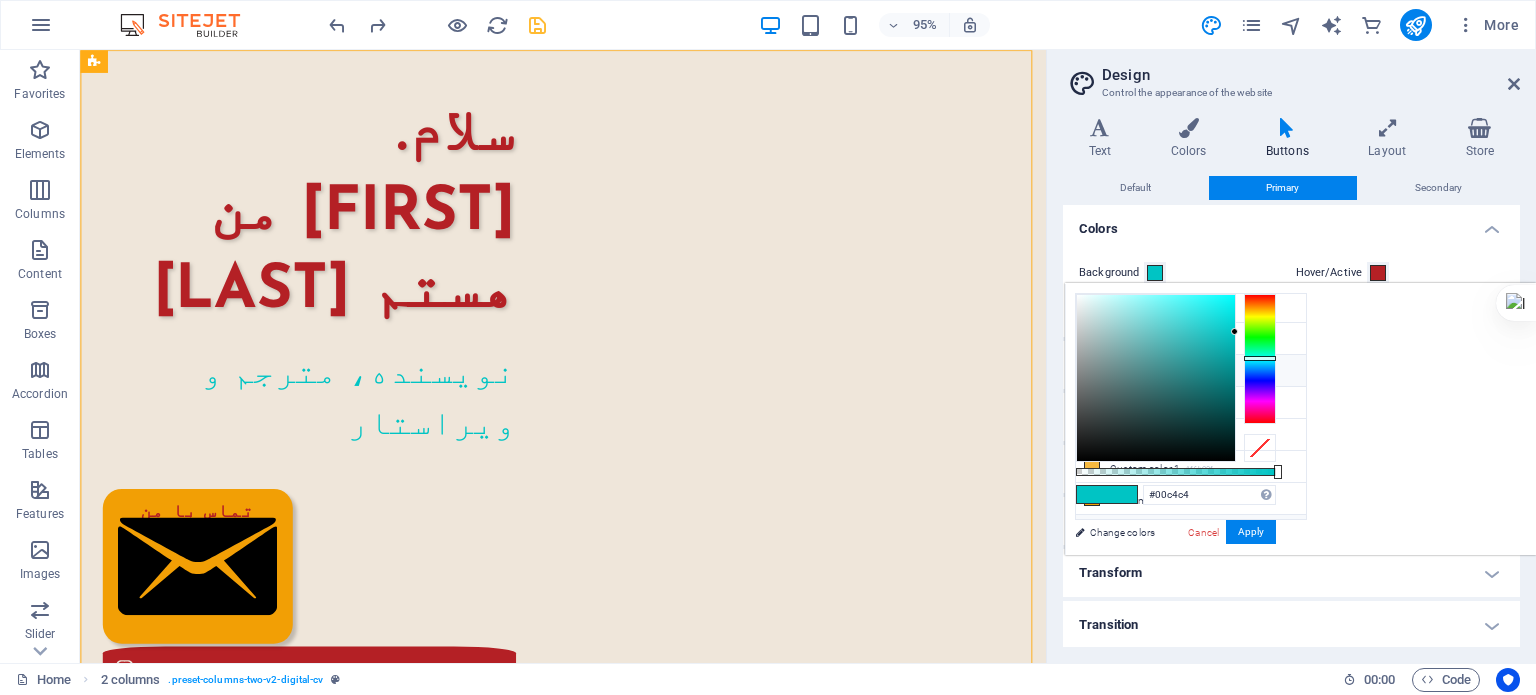 scroll, scrollTop: 0, scrollLeft: 0, axis: both 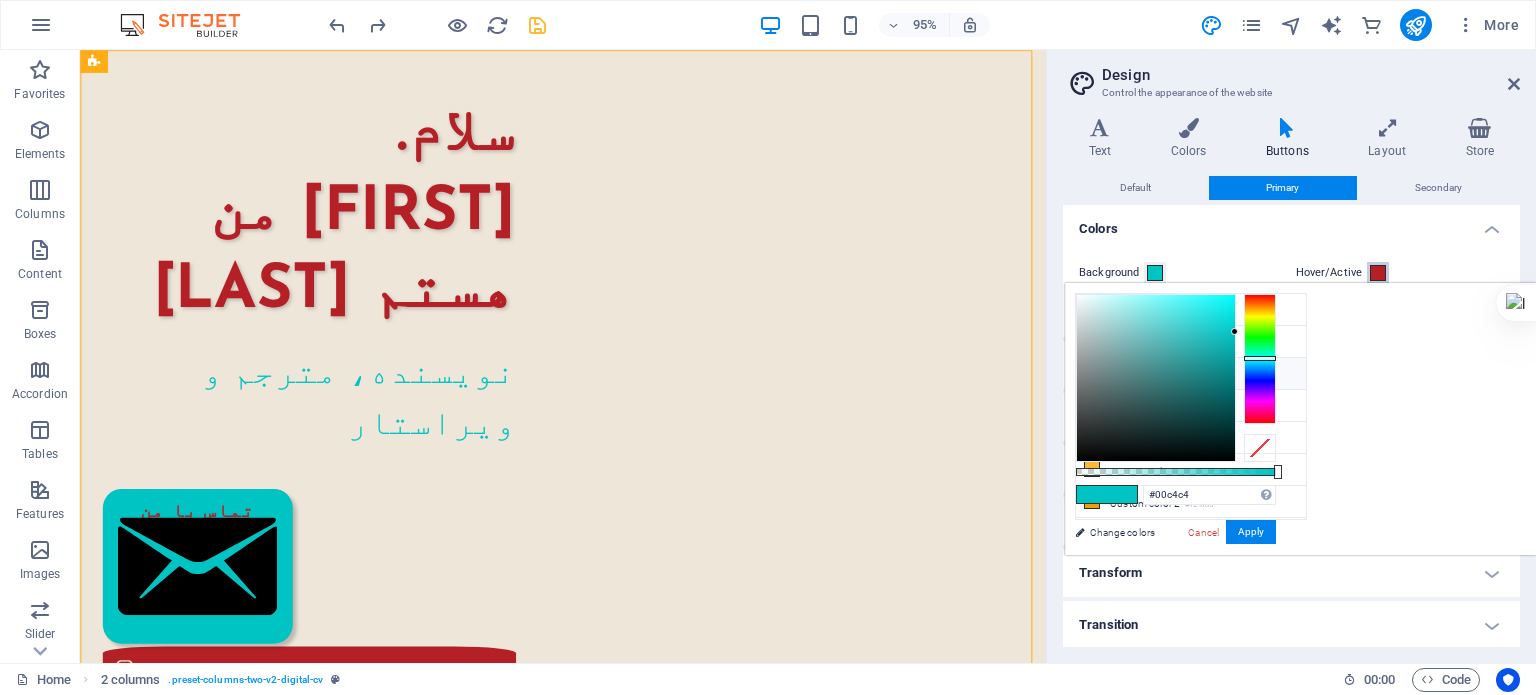 click at bounding box center [1378, 273] 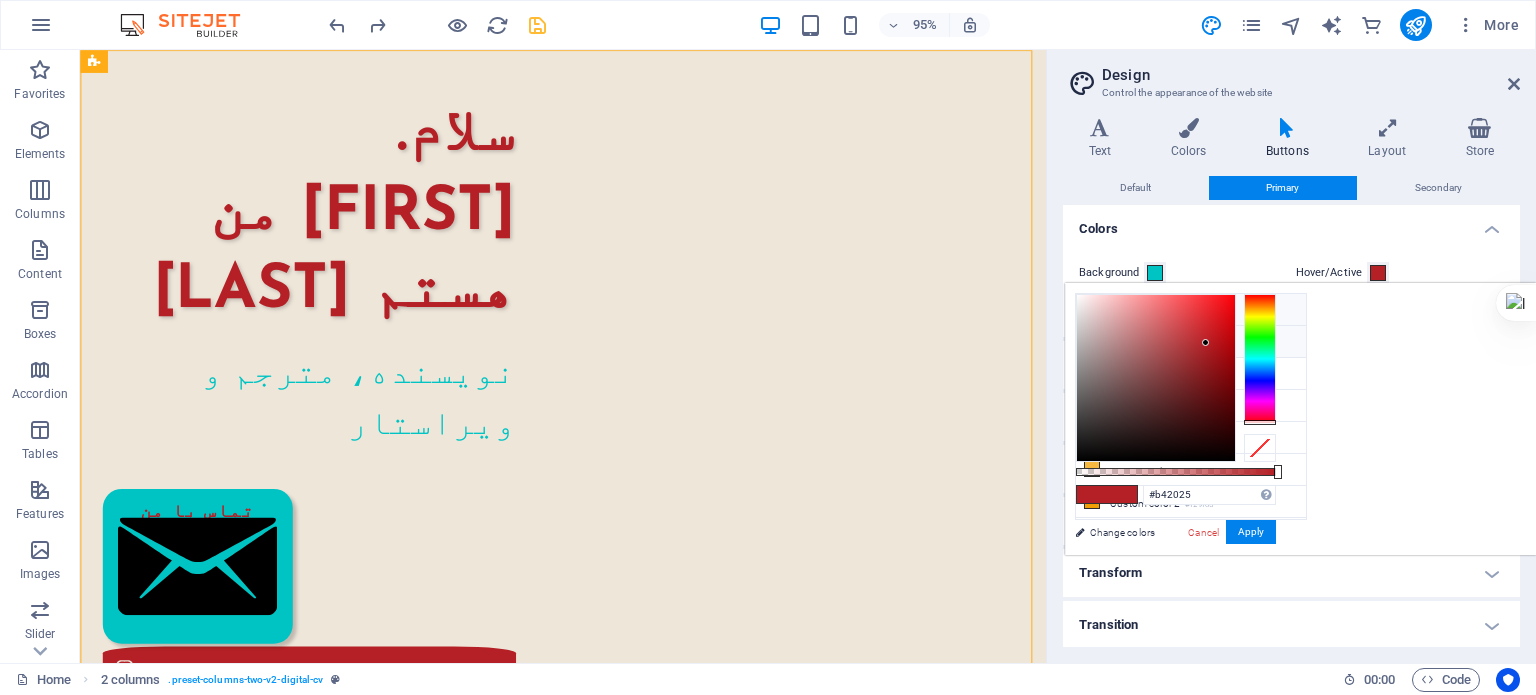 click on "#efe6da" at bounding box center (1209, 313) 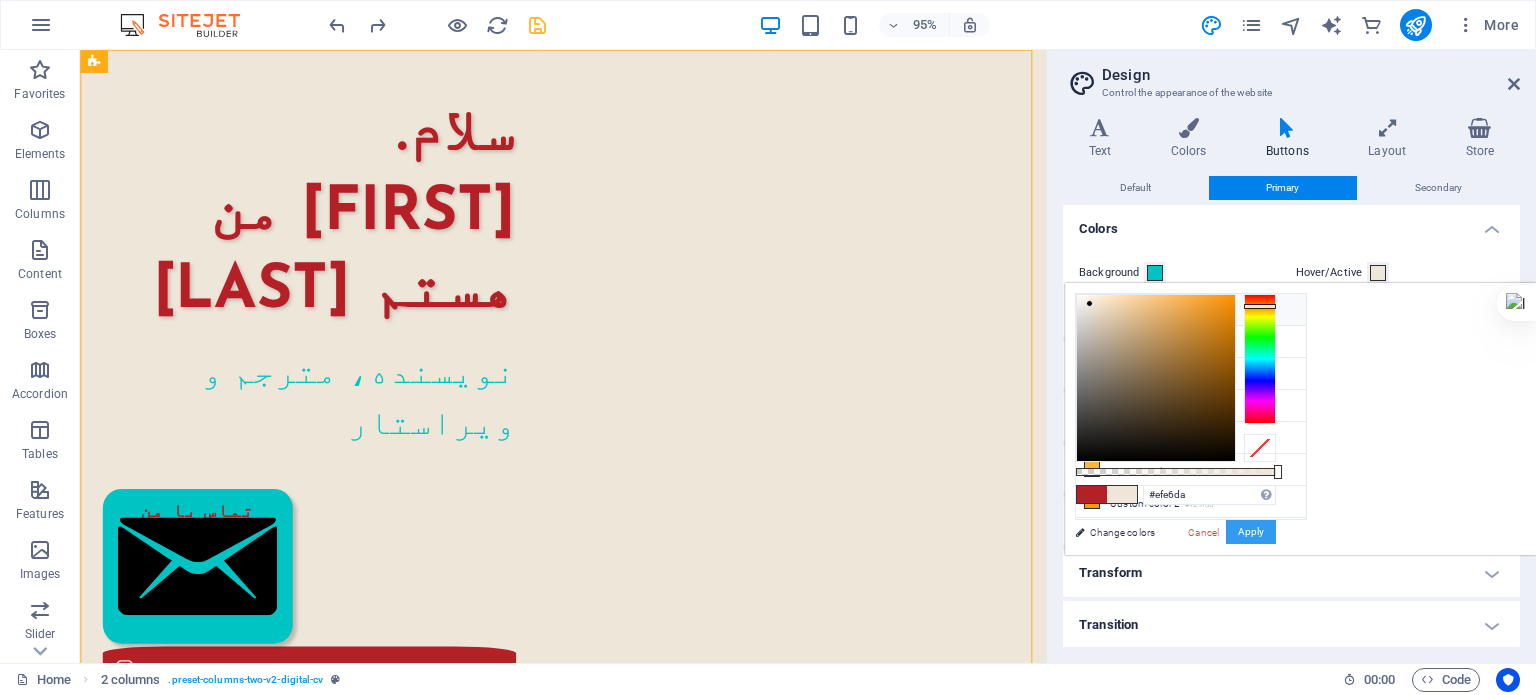 click on "Apply" at bounding box center [1251, 532] 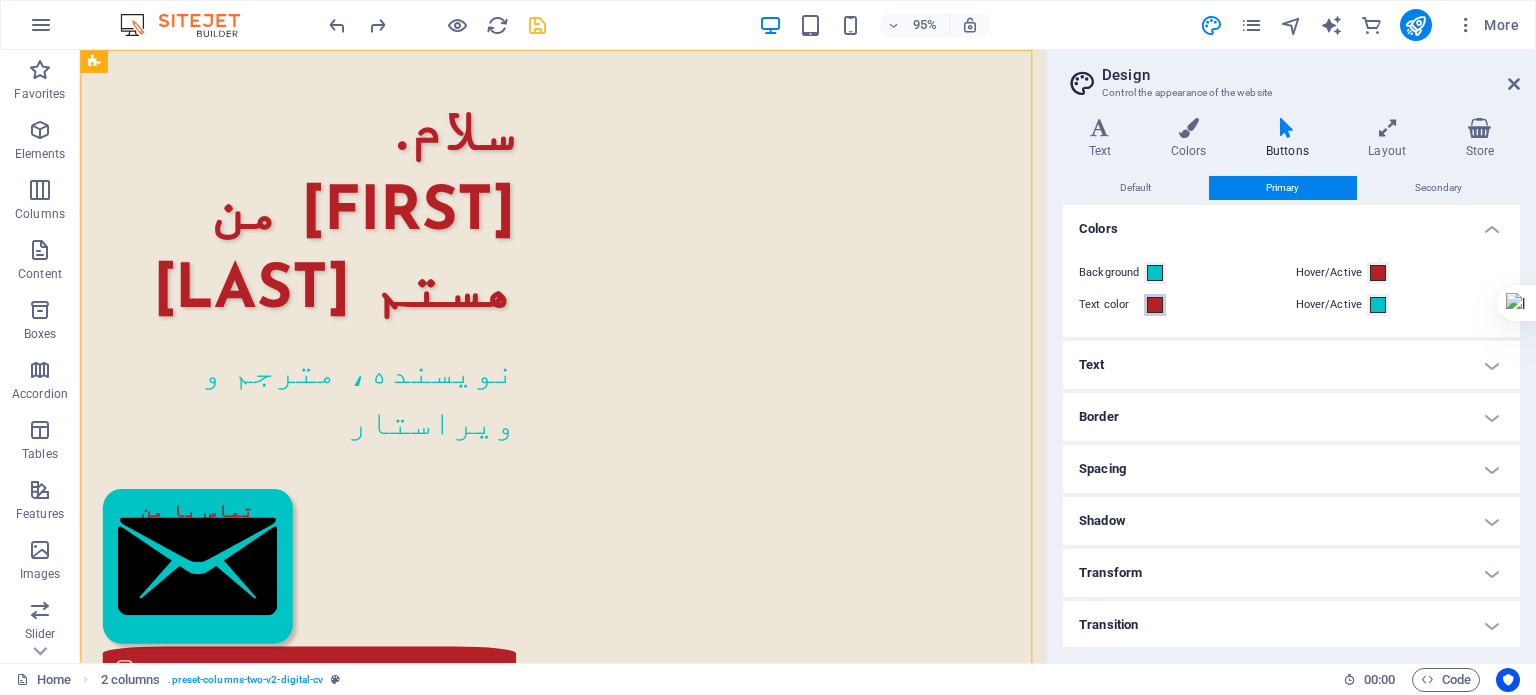click at bounding box center (1155, 305) 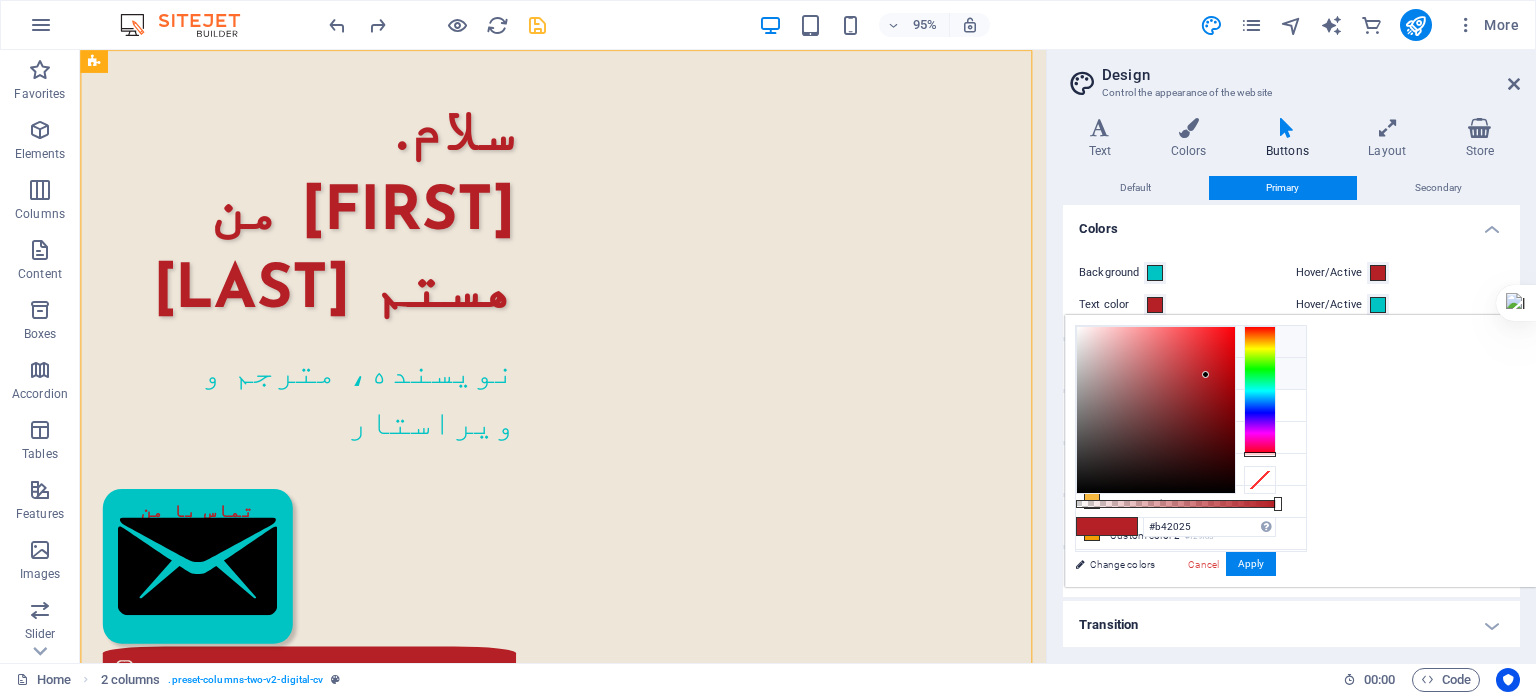 click on "Background color
#efe6da" at bounding box center [1191, 342] 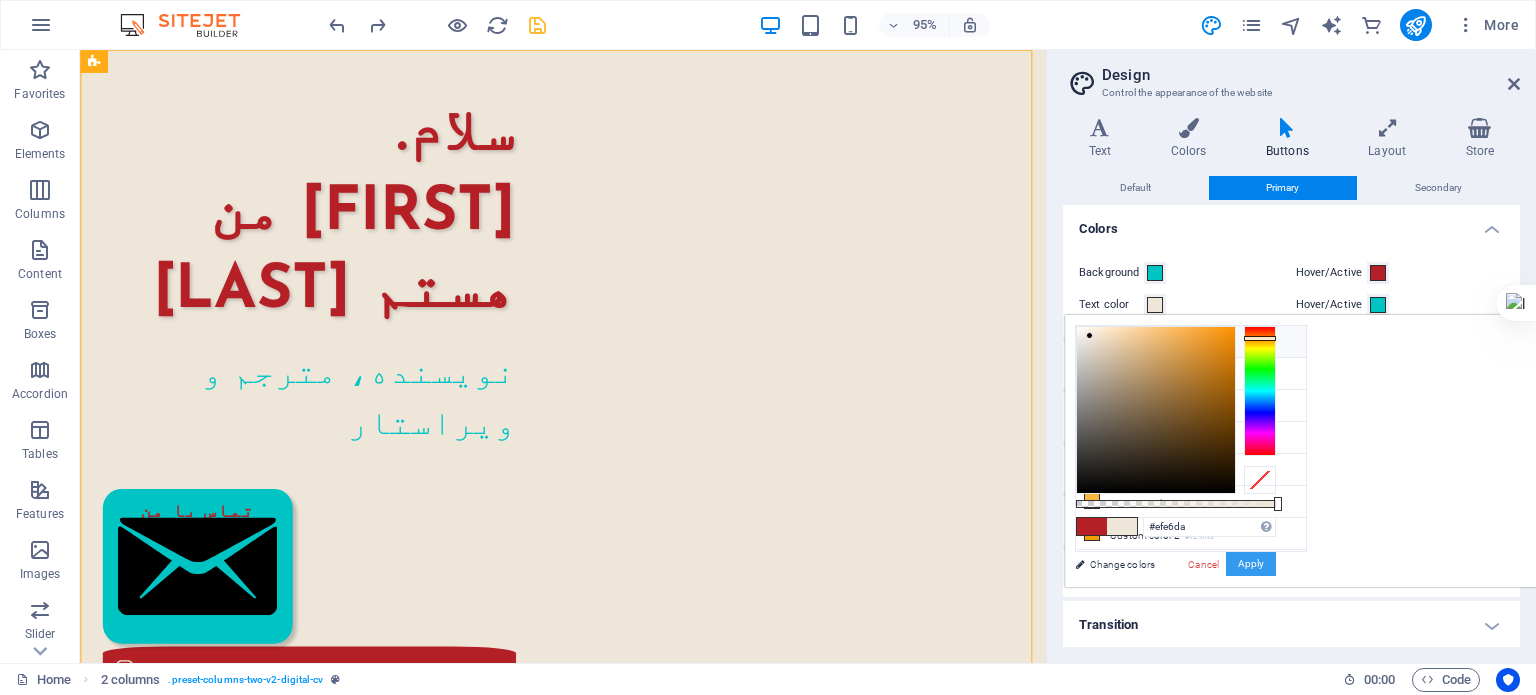 click on "Apply" at bounding box center [1251, 564] 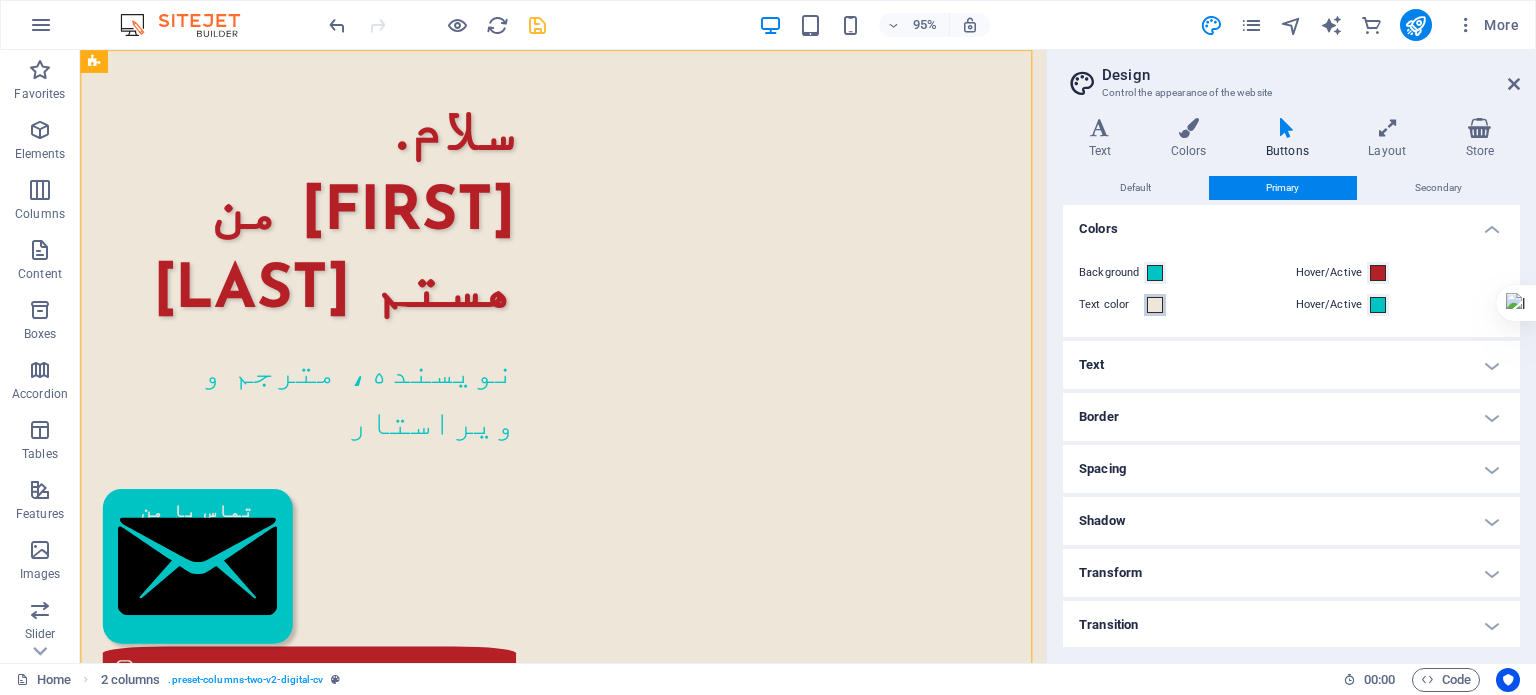click at bounding box center [1155, 305] 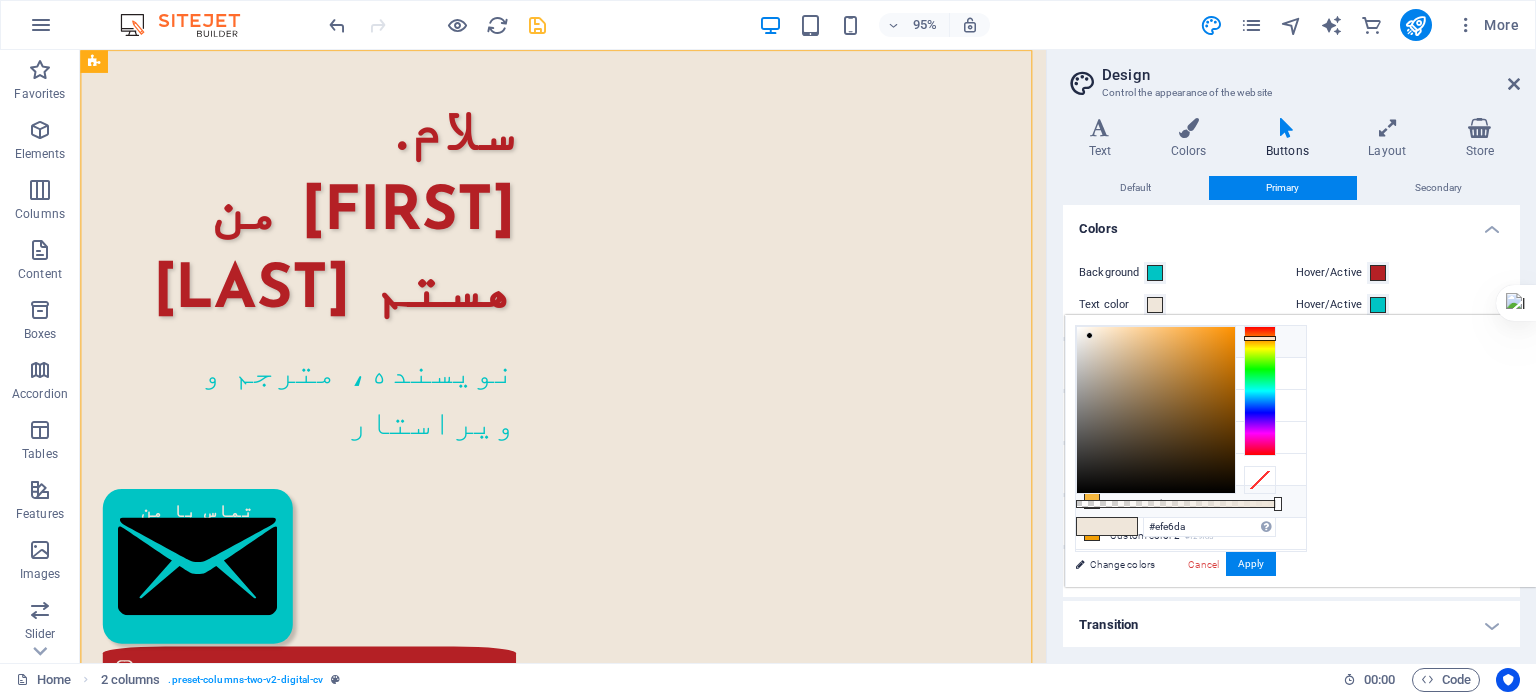 click on "Custom color 1
#f6b83f" at bounding box center [1191, 502] 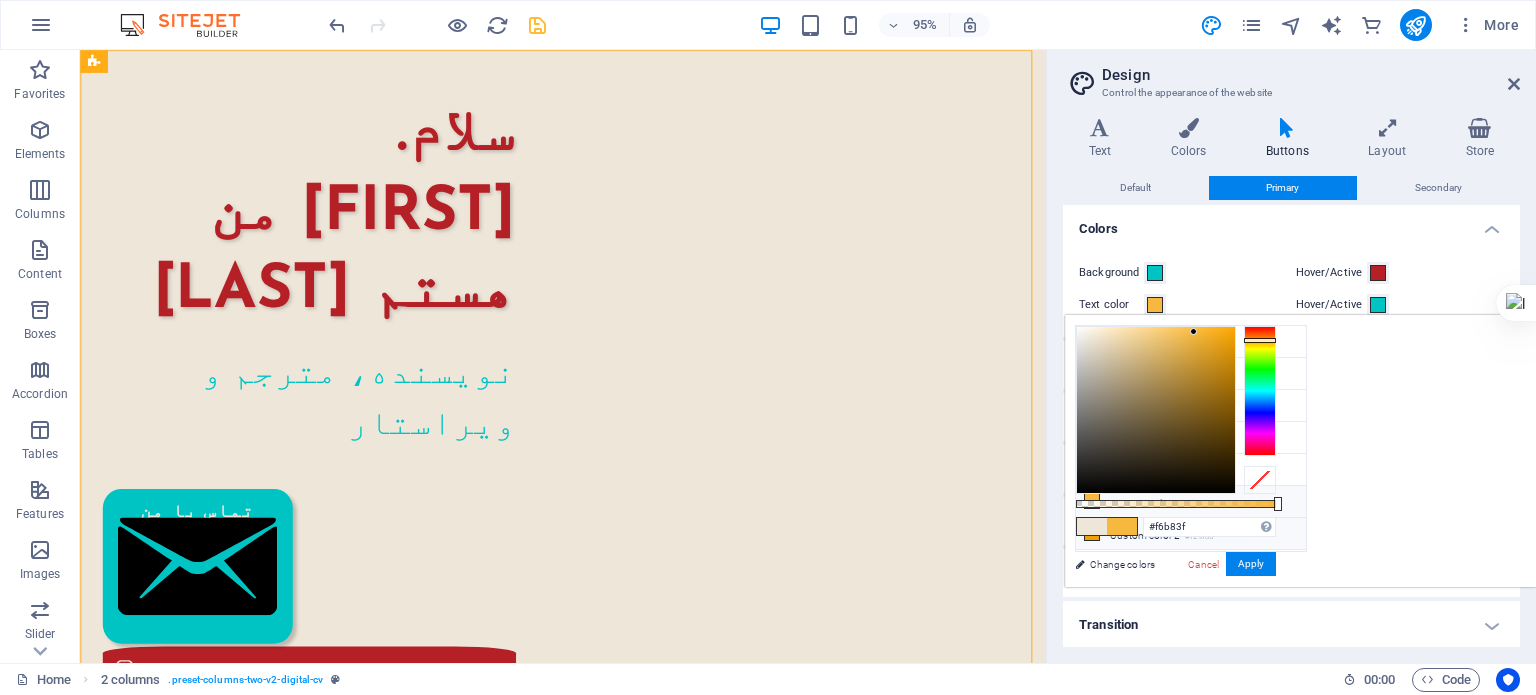 click on "Custom color 2
#f29f05" at bounding box center (1191, 534) 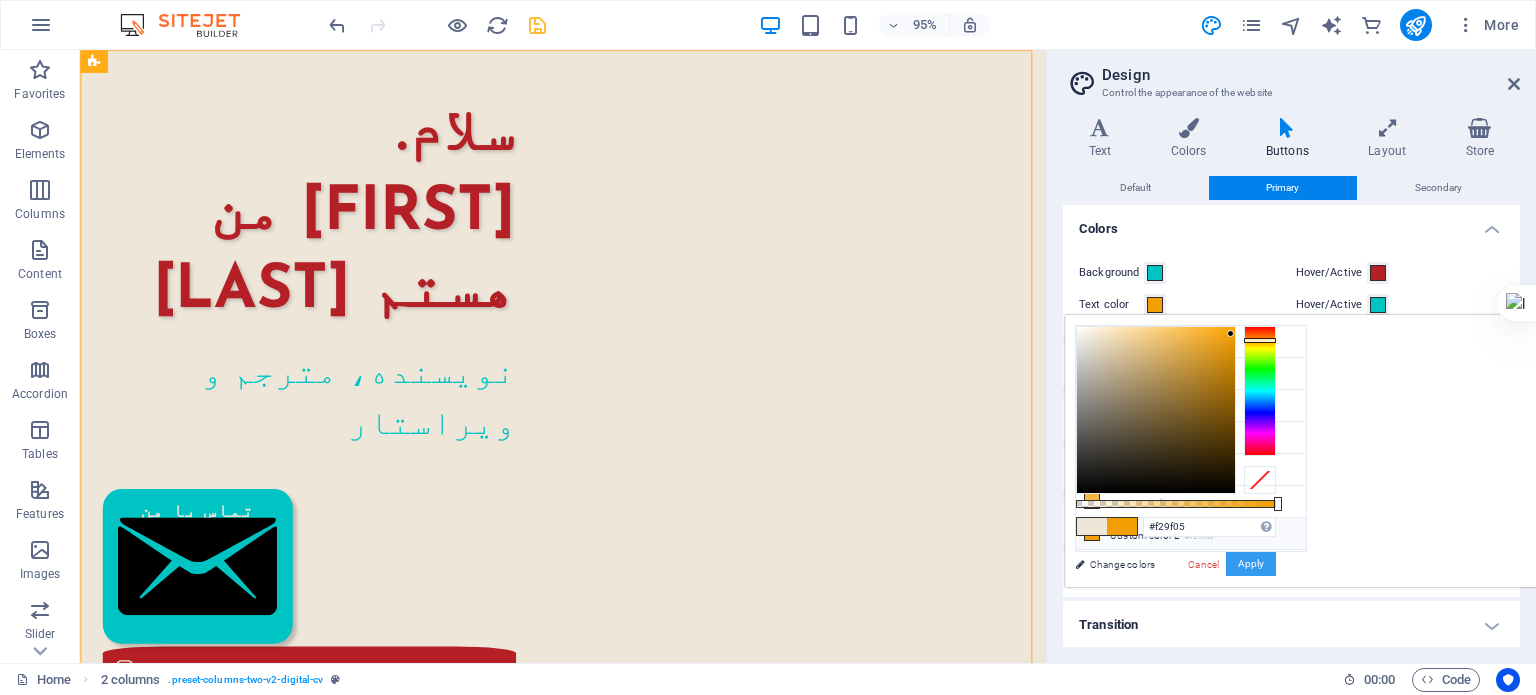 click on "Apply" at bounding box center (1251, 564) 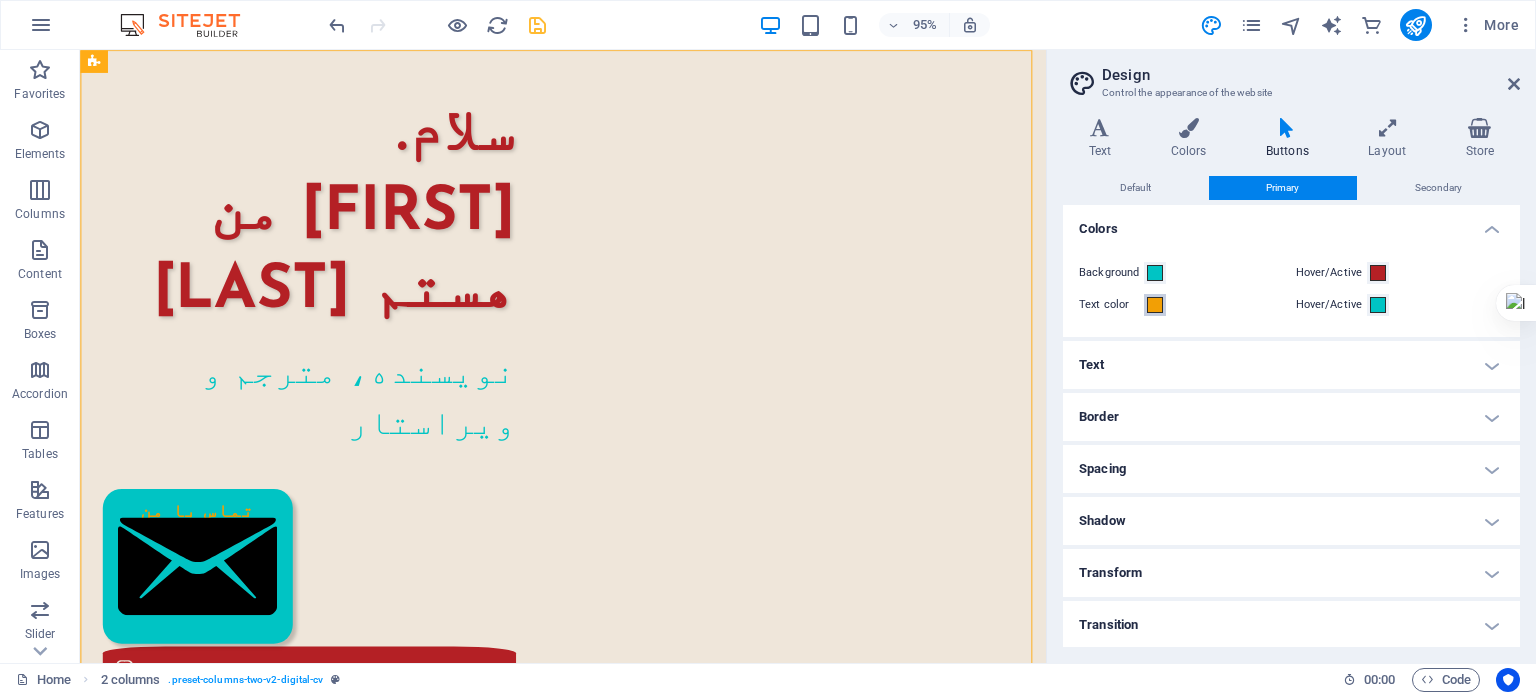click at bounding box center [1155, 305] 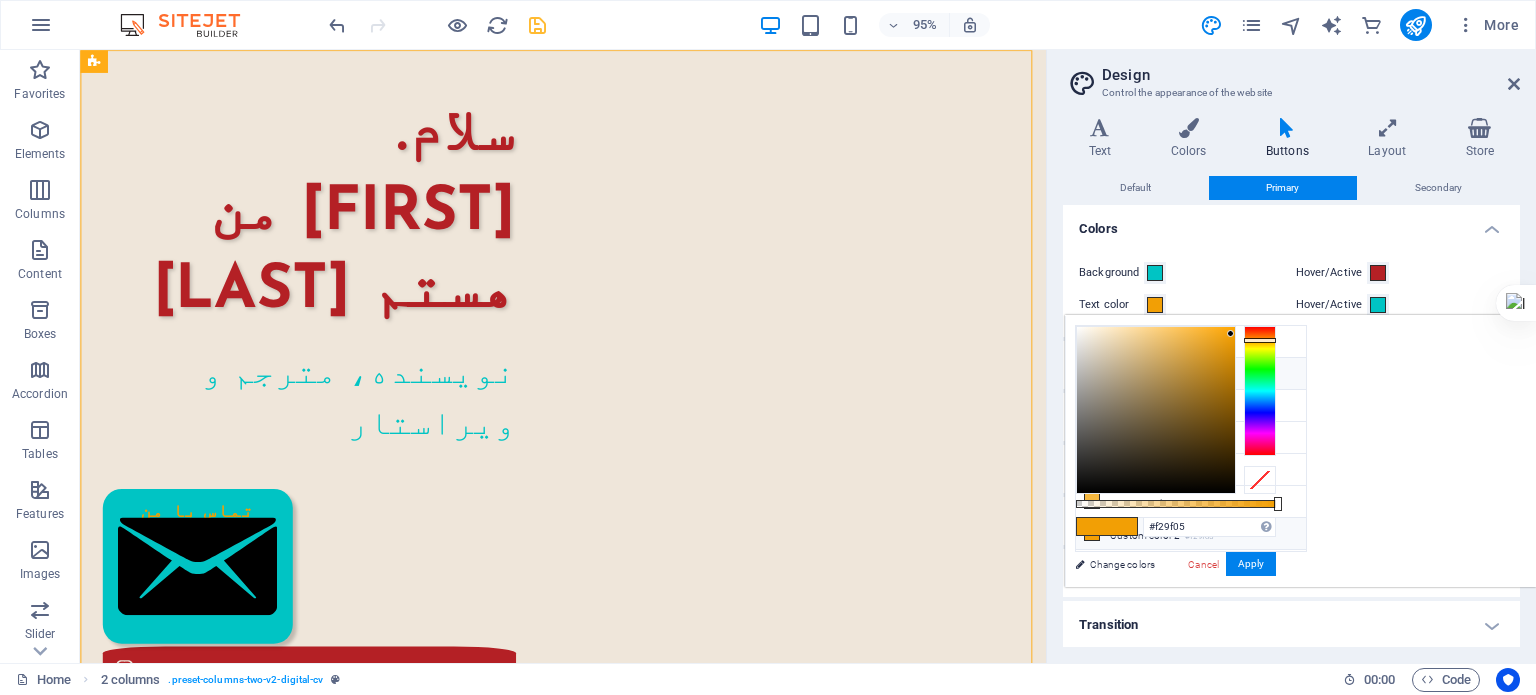 click on "#b42025" at bounding box center [1189, 377] 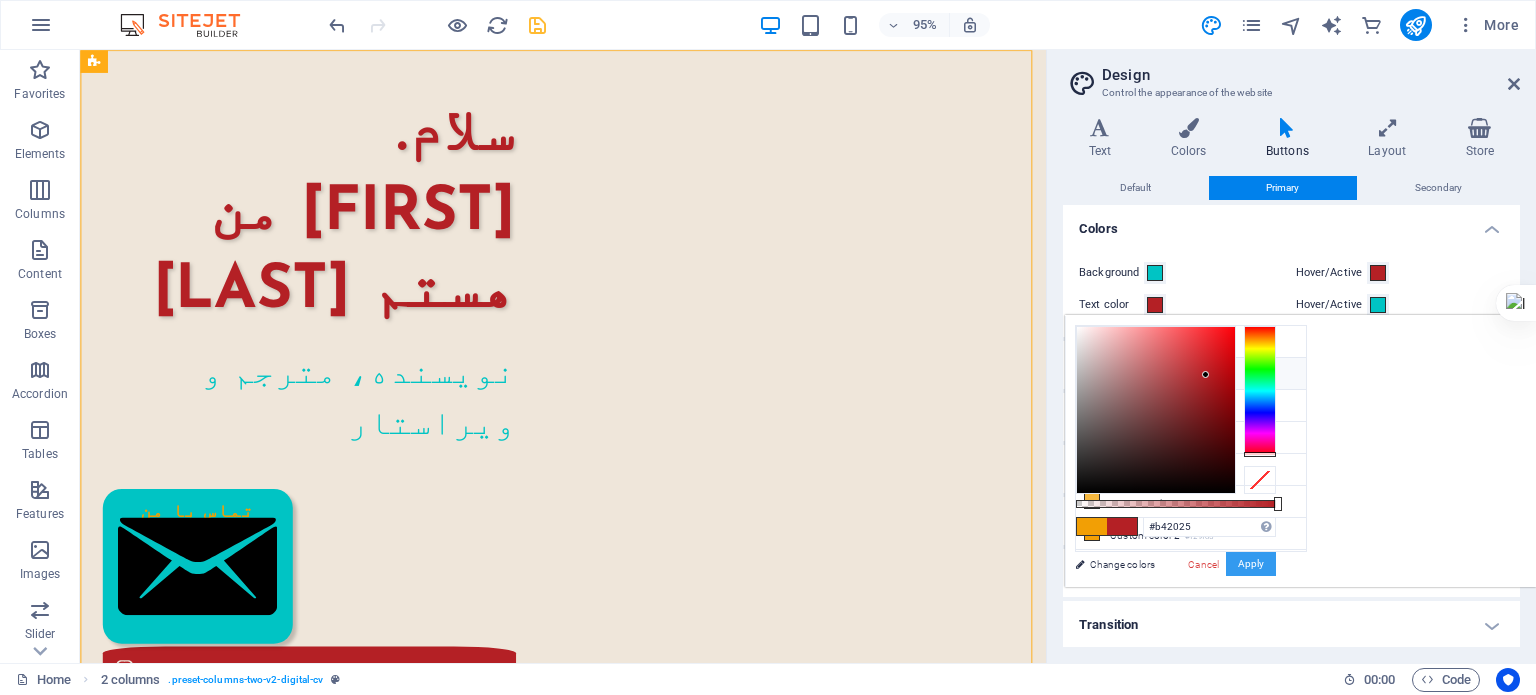 click on "Apply" at bounding box center [1251, 564] 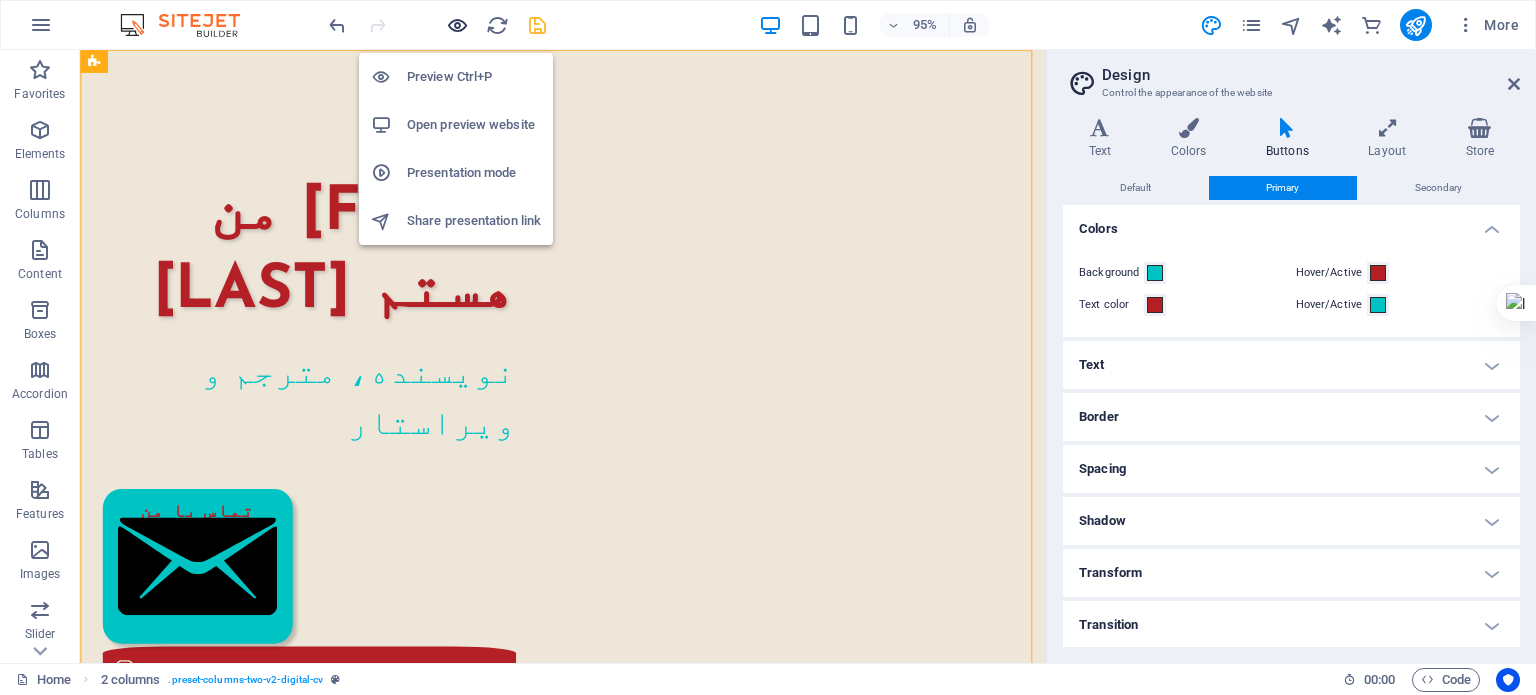 click at bounding box center (457, 25) 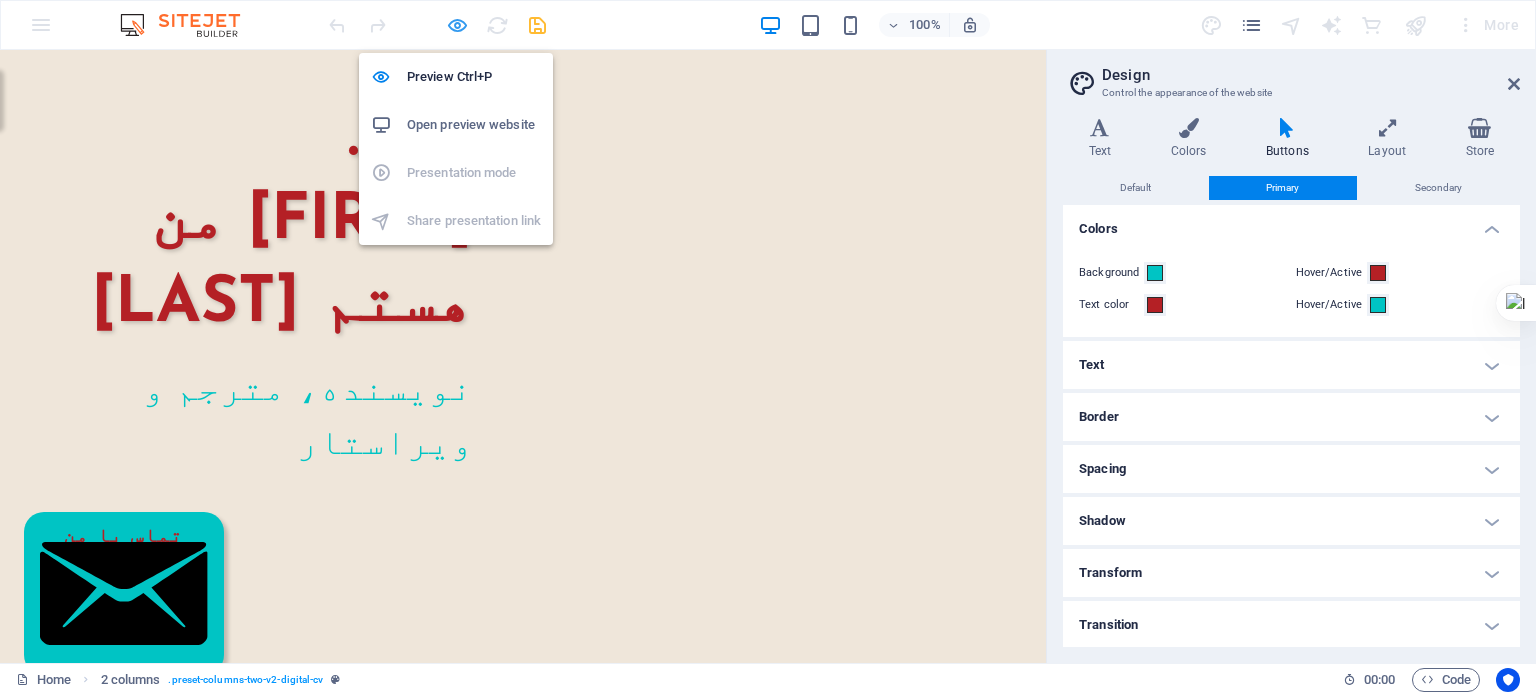 click at bounding box center (457, 25) 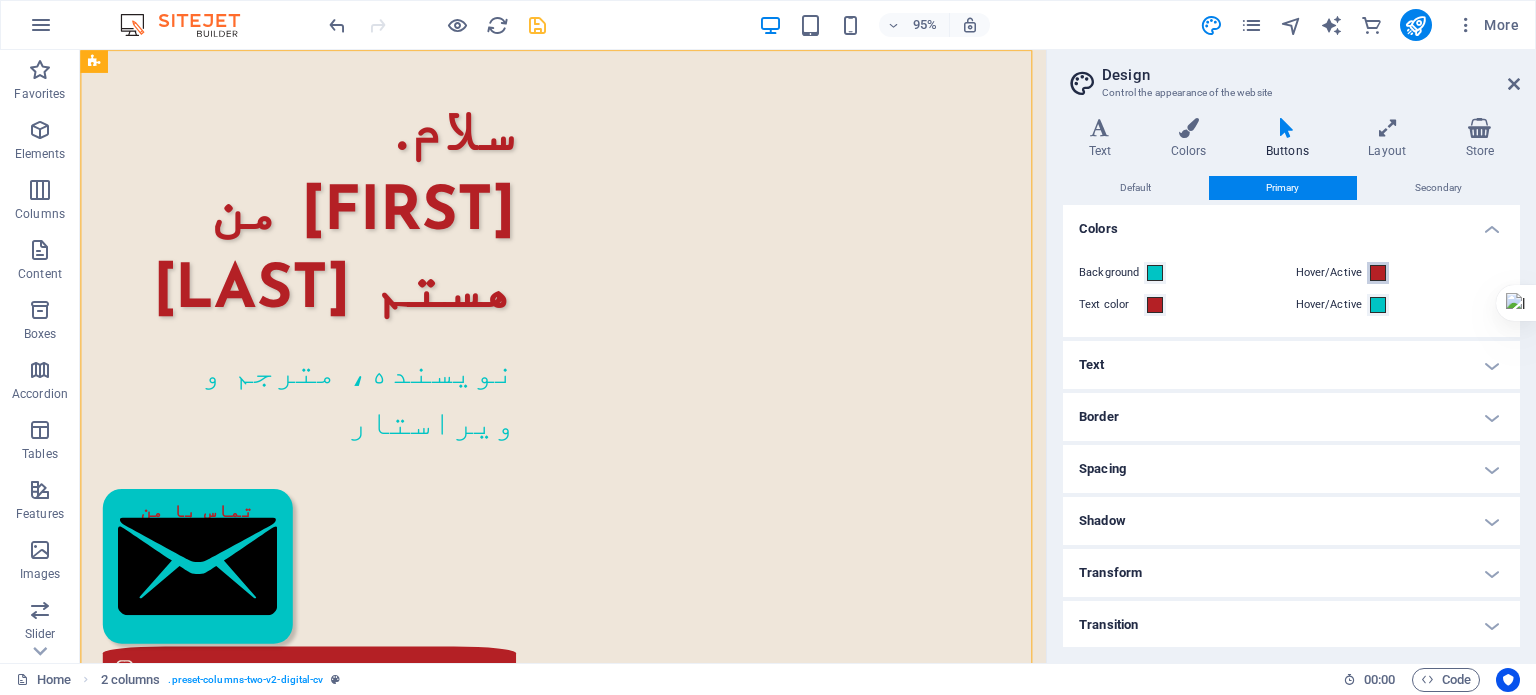 click at bounding box center [1378, 273] 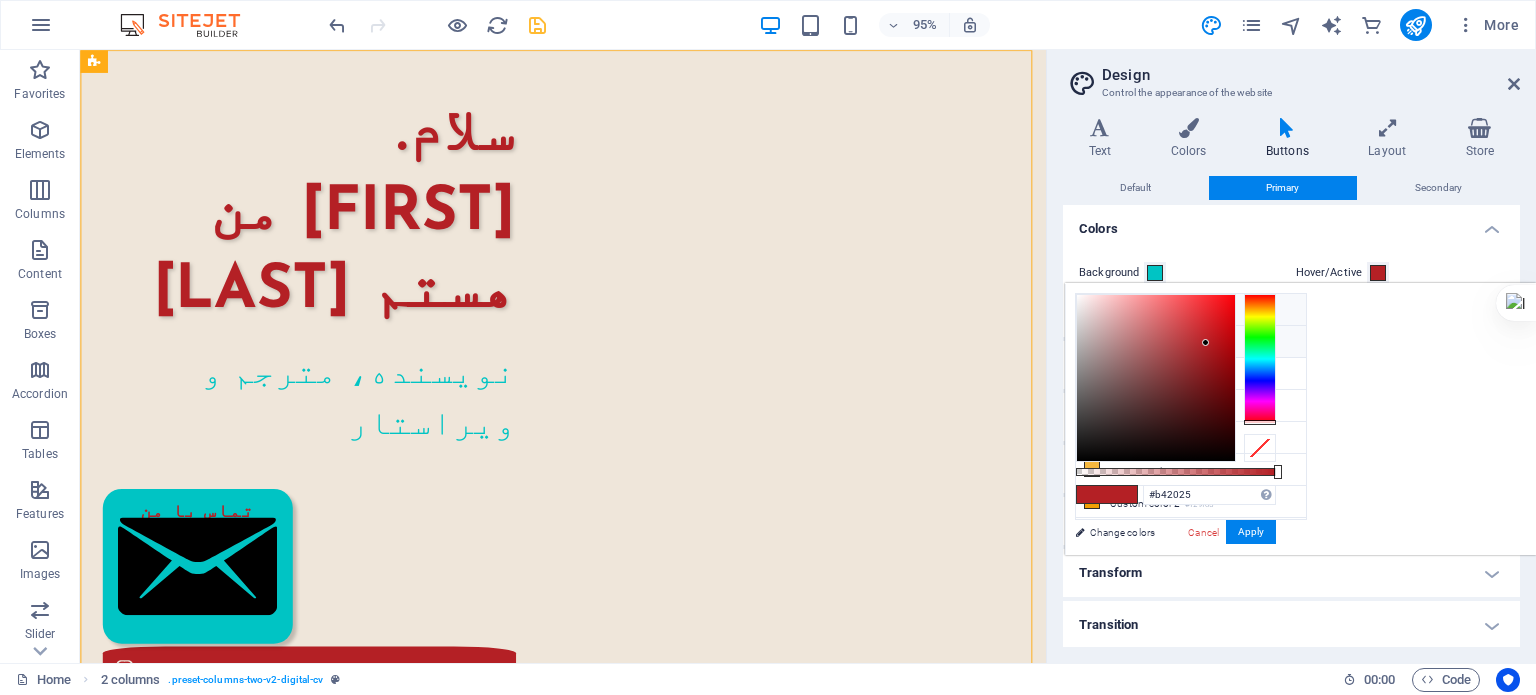 click on "Background color
#efe6da" at bounding box center [1191, 310] 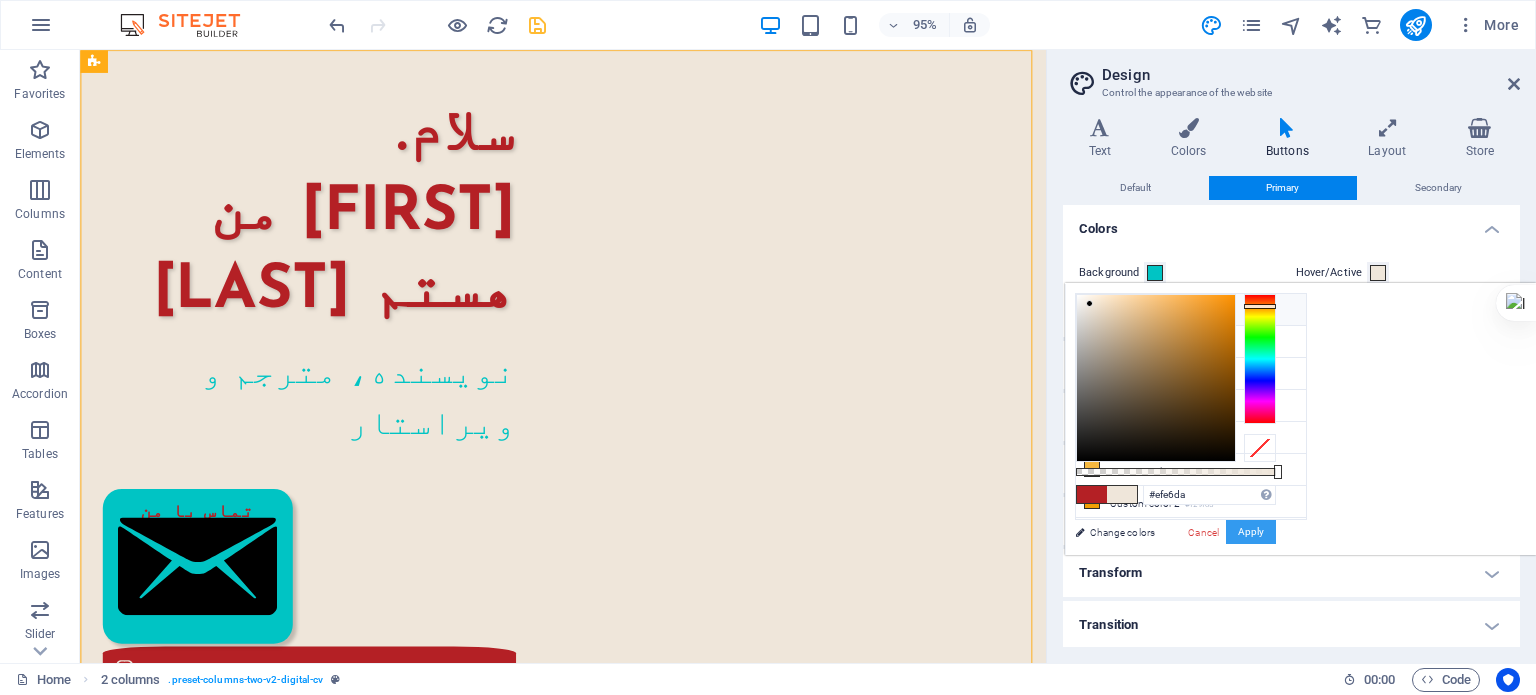 click on "Apply" at bounding box center [1251, 532] 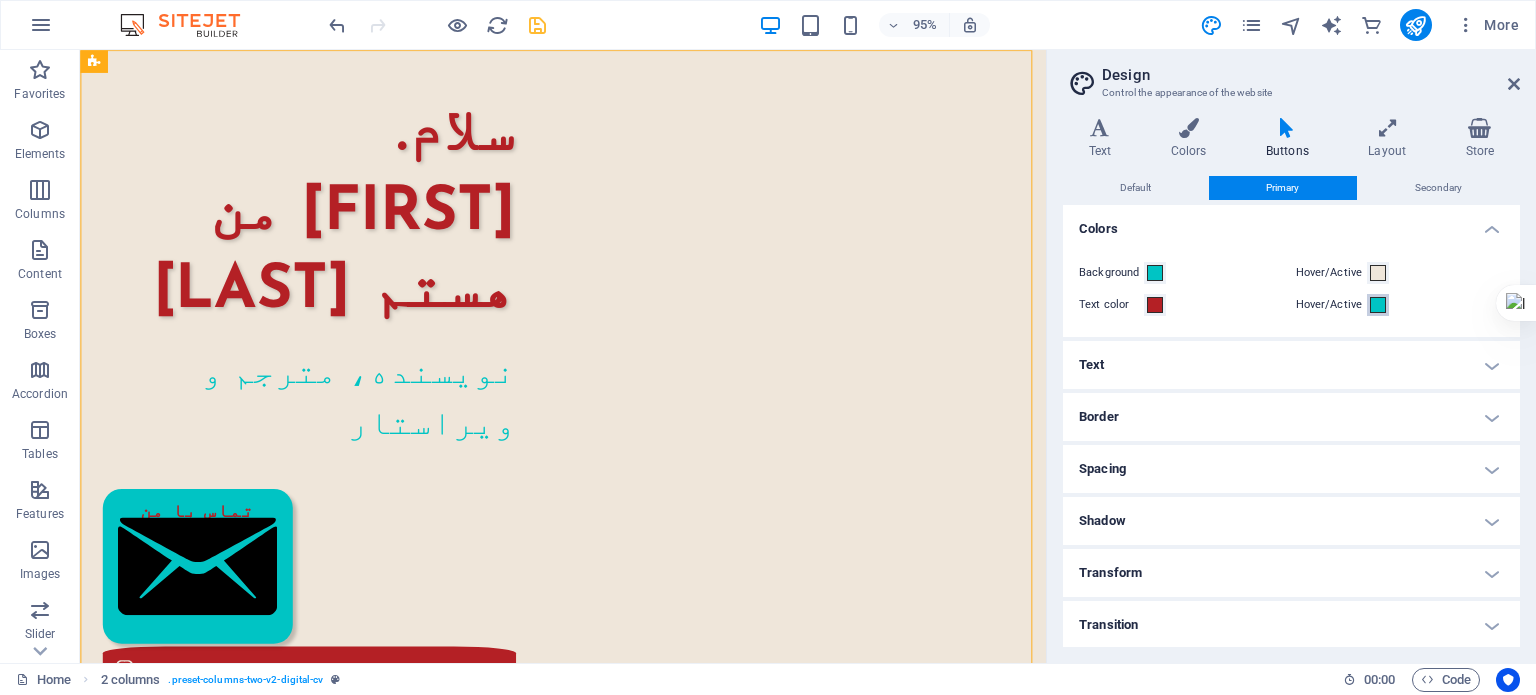click at bounding box center [1378, 305] 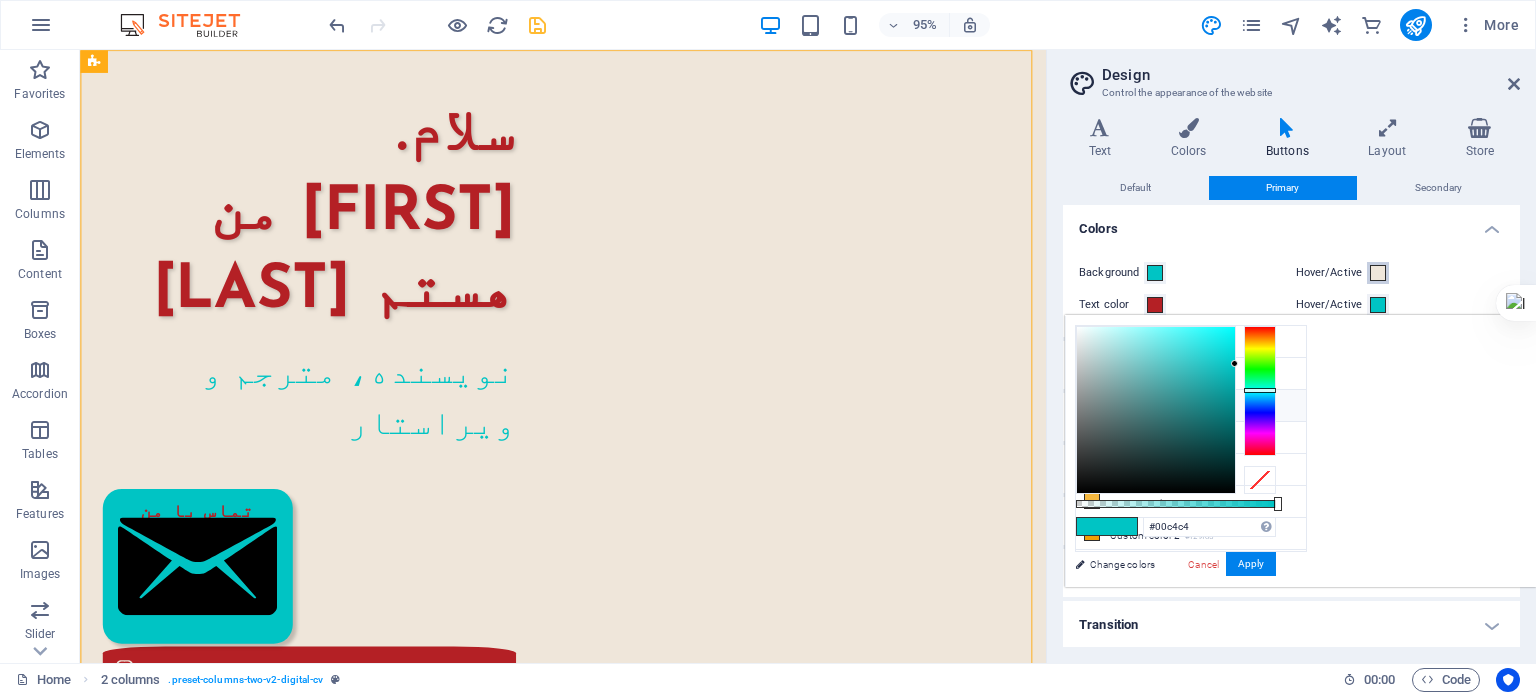 click at bounding box center [1378, 273] 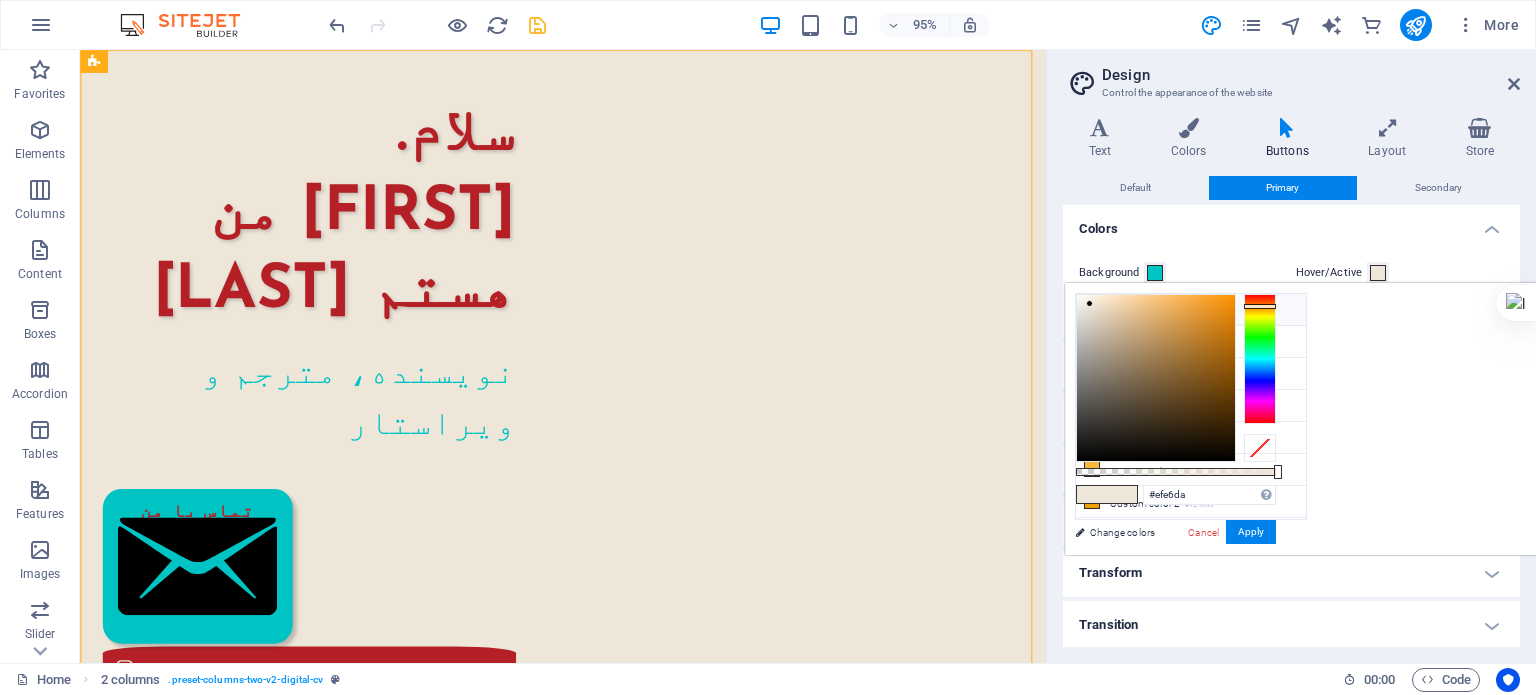 click on "Background Hover/Active Text color Hover/Active" at bounding box center (1291, 289) 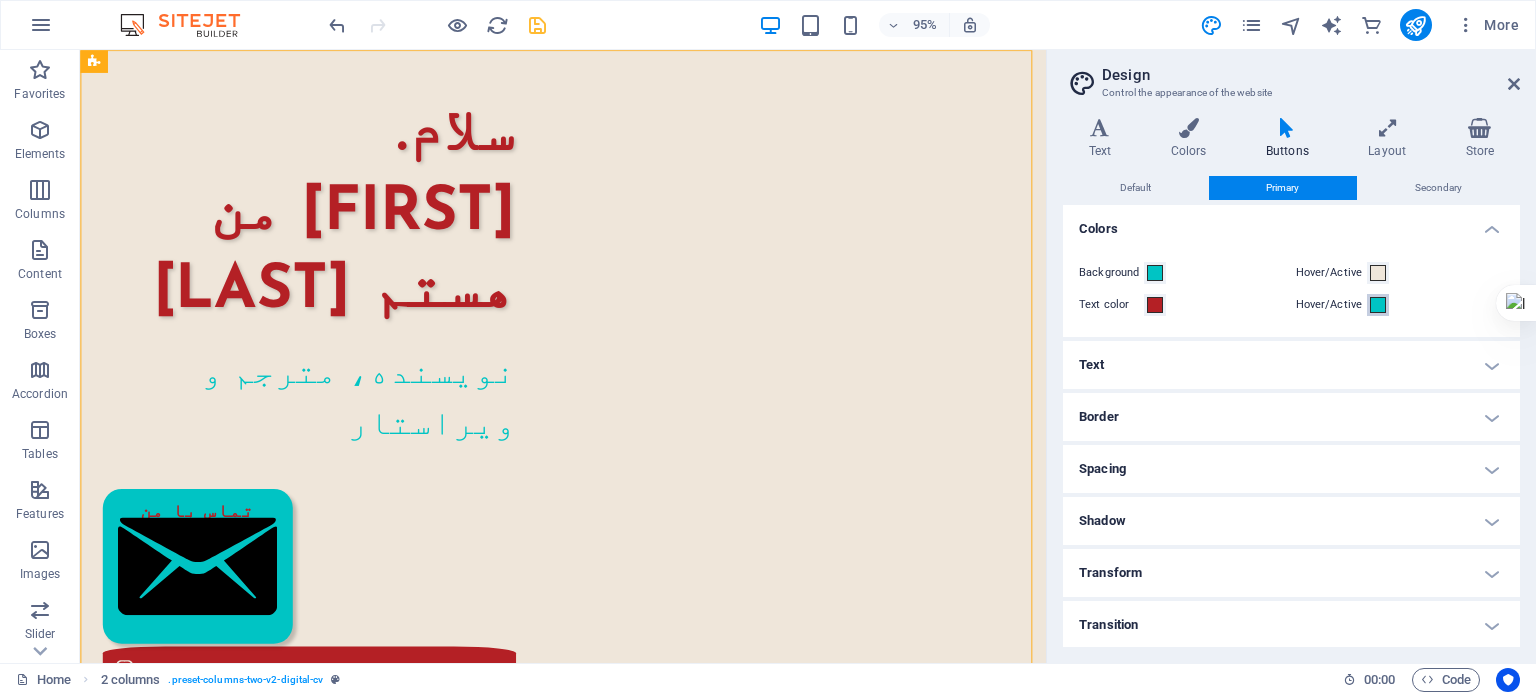 click at bounding box center (1378, 305) 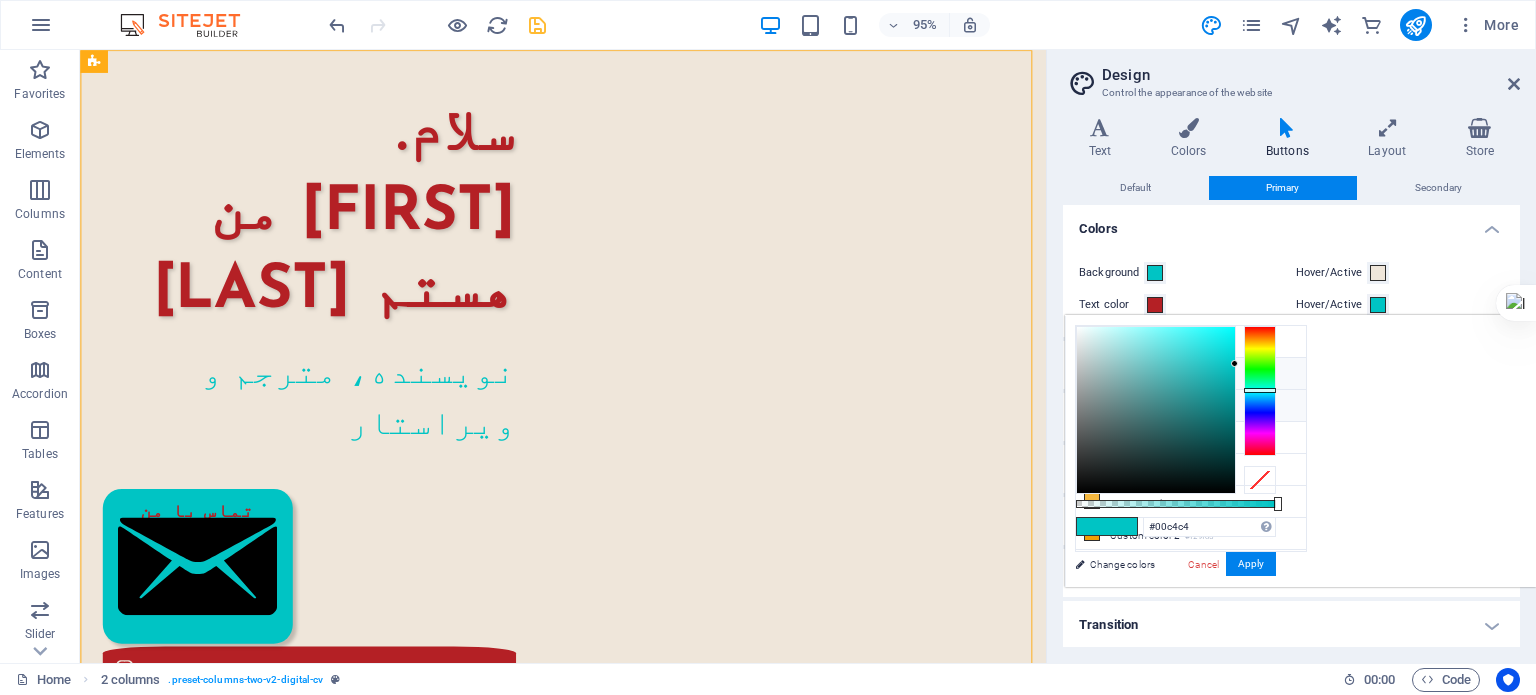 click on "Primary color
#b42025" at bounding box center (1191, 374) 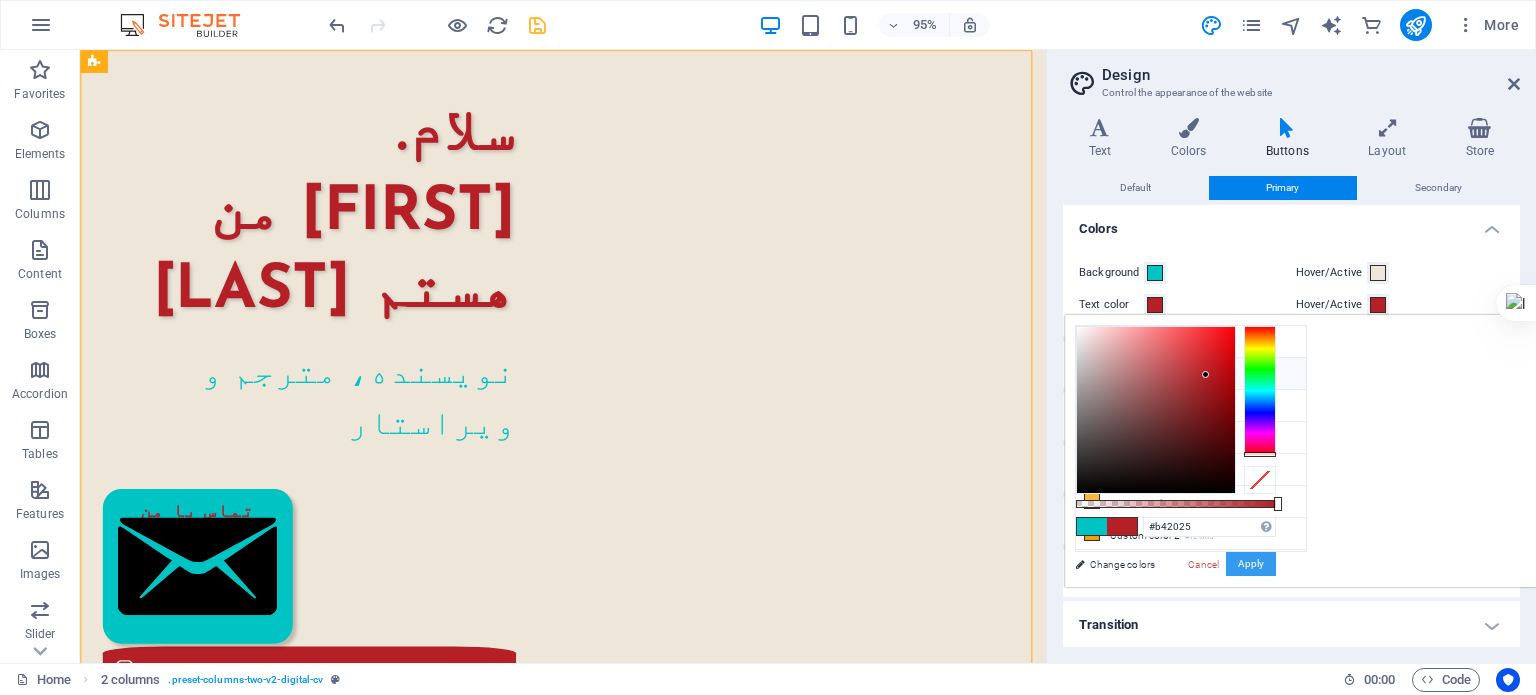 click on "Apply" at bounding box center (1251, 564) 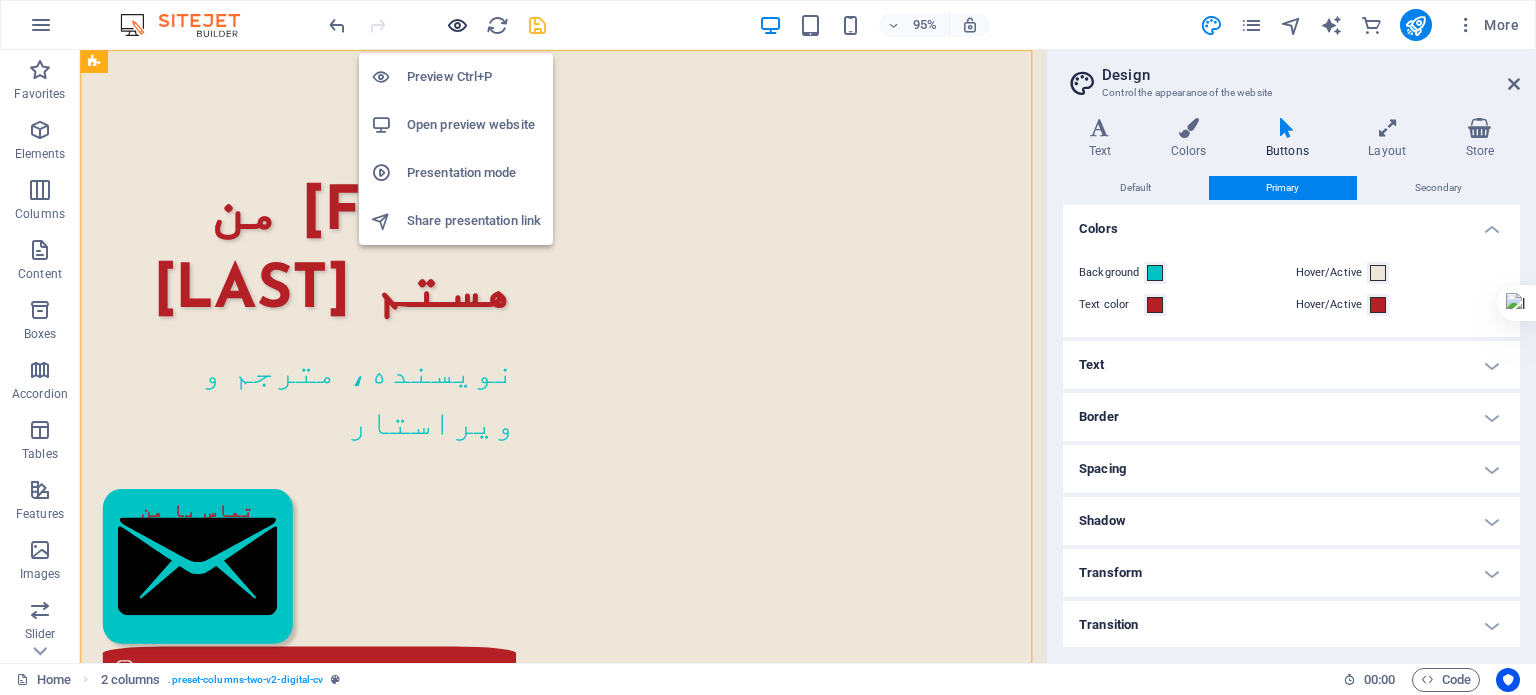 click at bounding box center [457, 25] 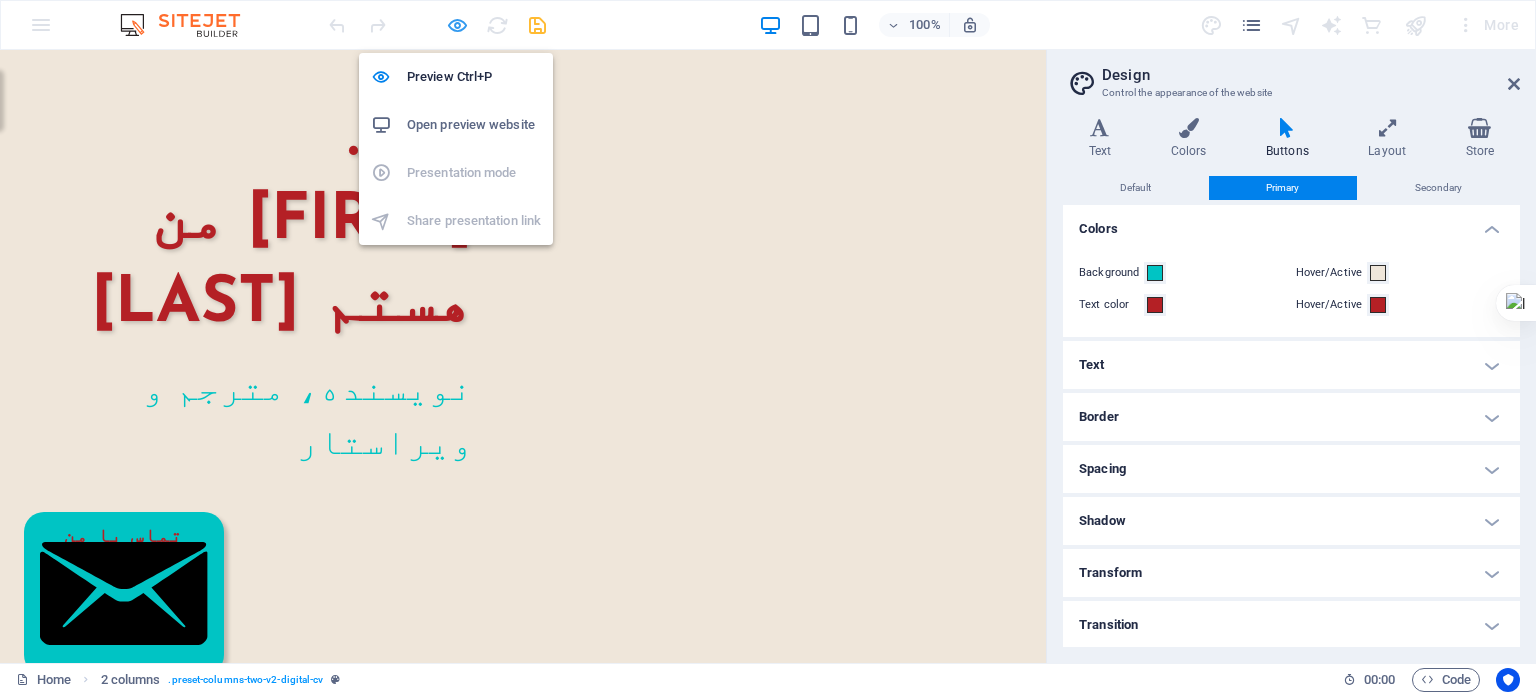 click at bounding box center [457, 25] 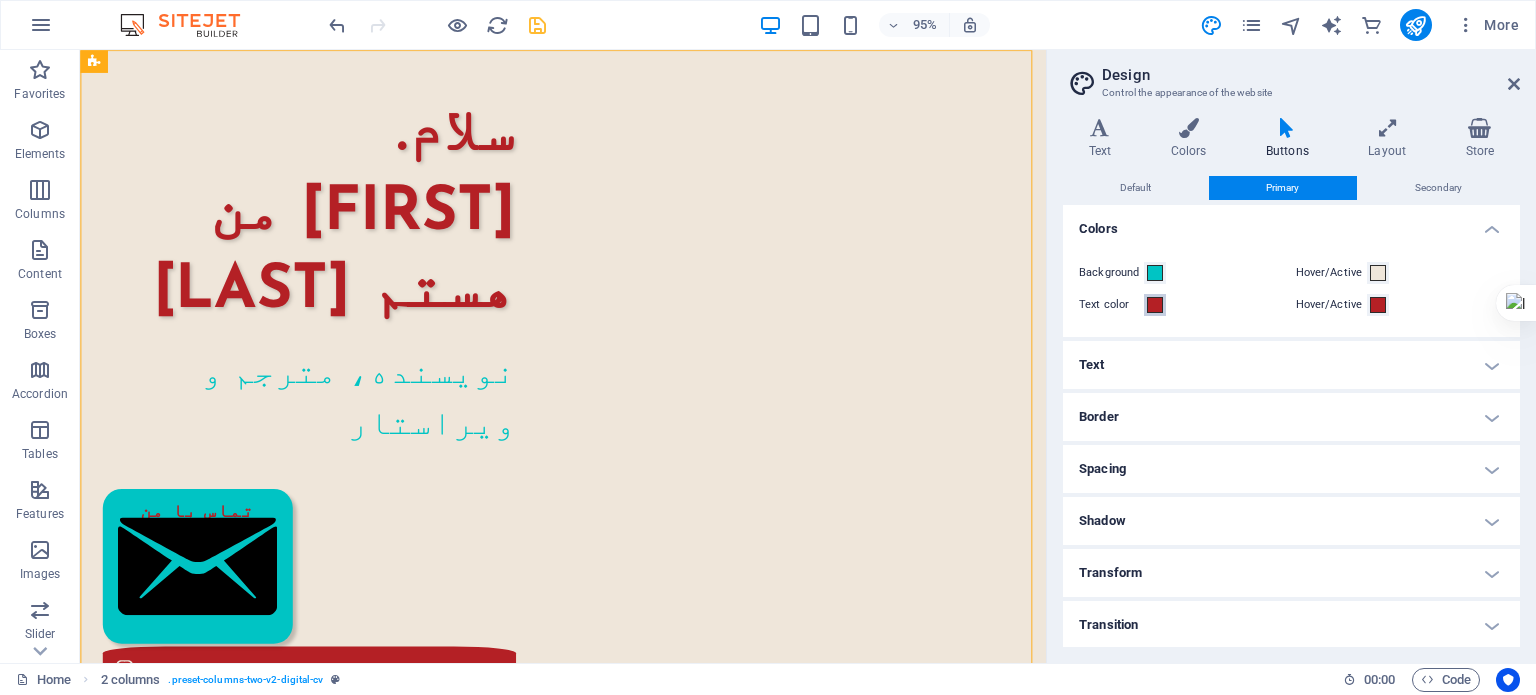click at bounding box center (1155, 305) 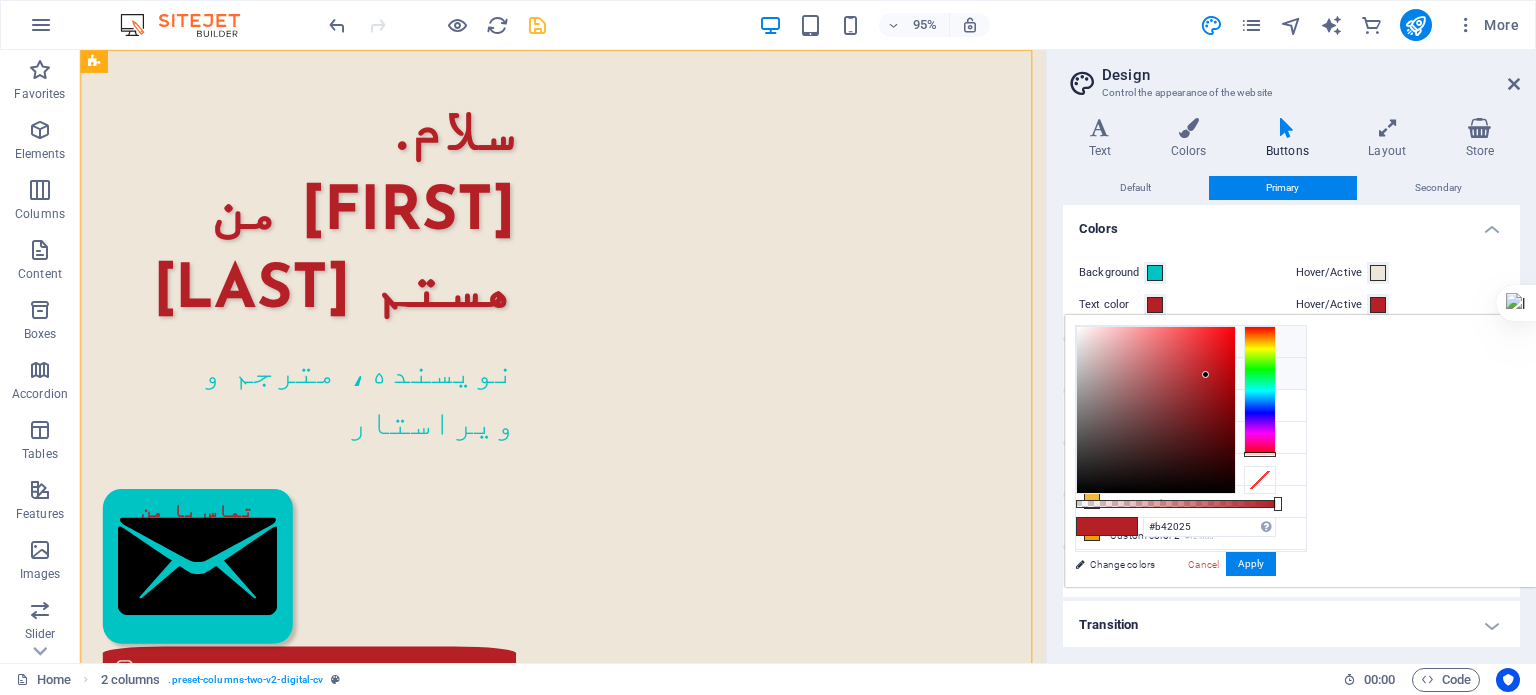 click on "Background color
#efe6da" at bounding box center [1191, 342] 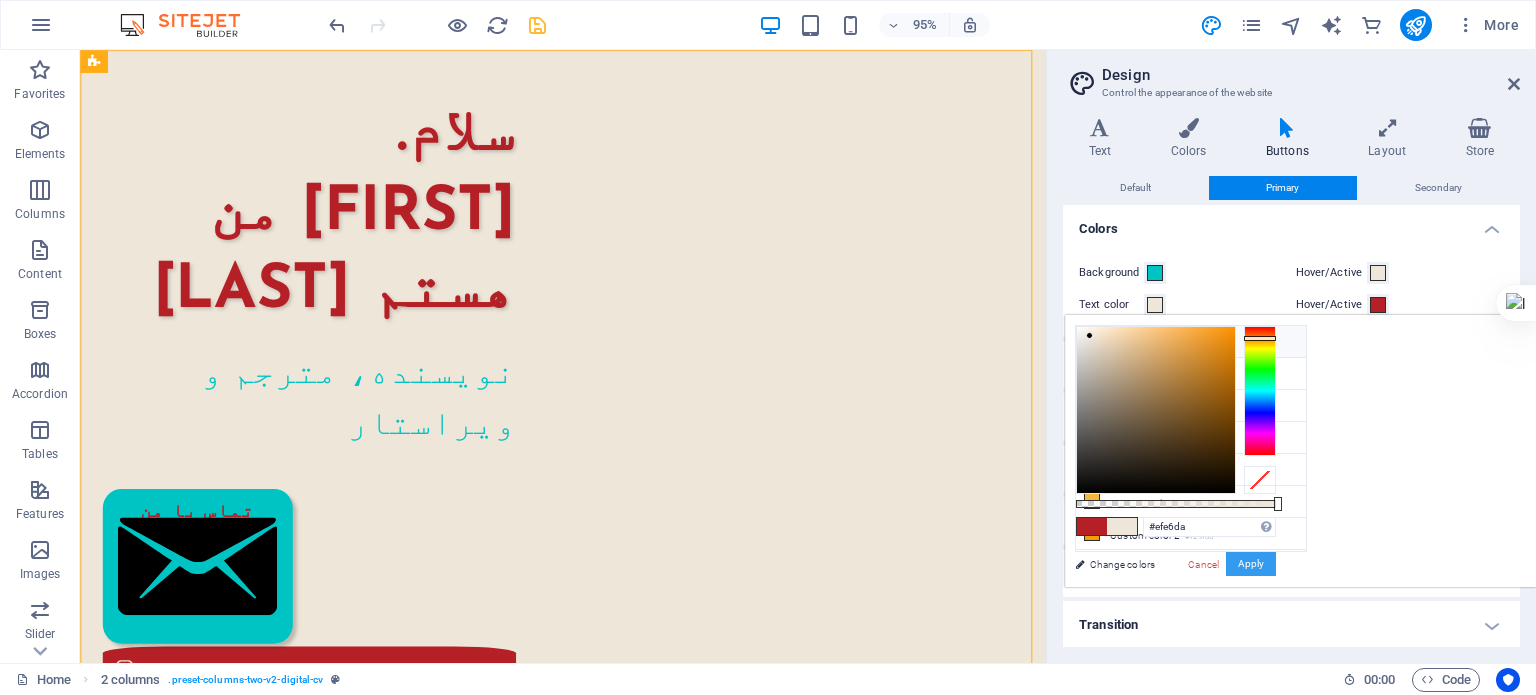 click on "Apply" at bounding box center [1251, 564] 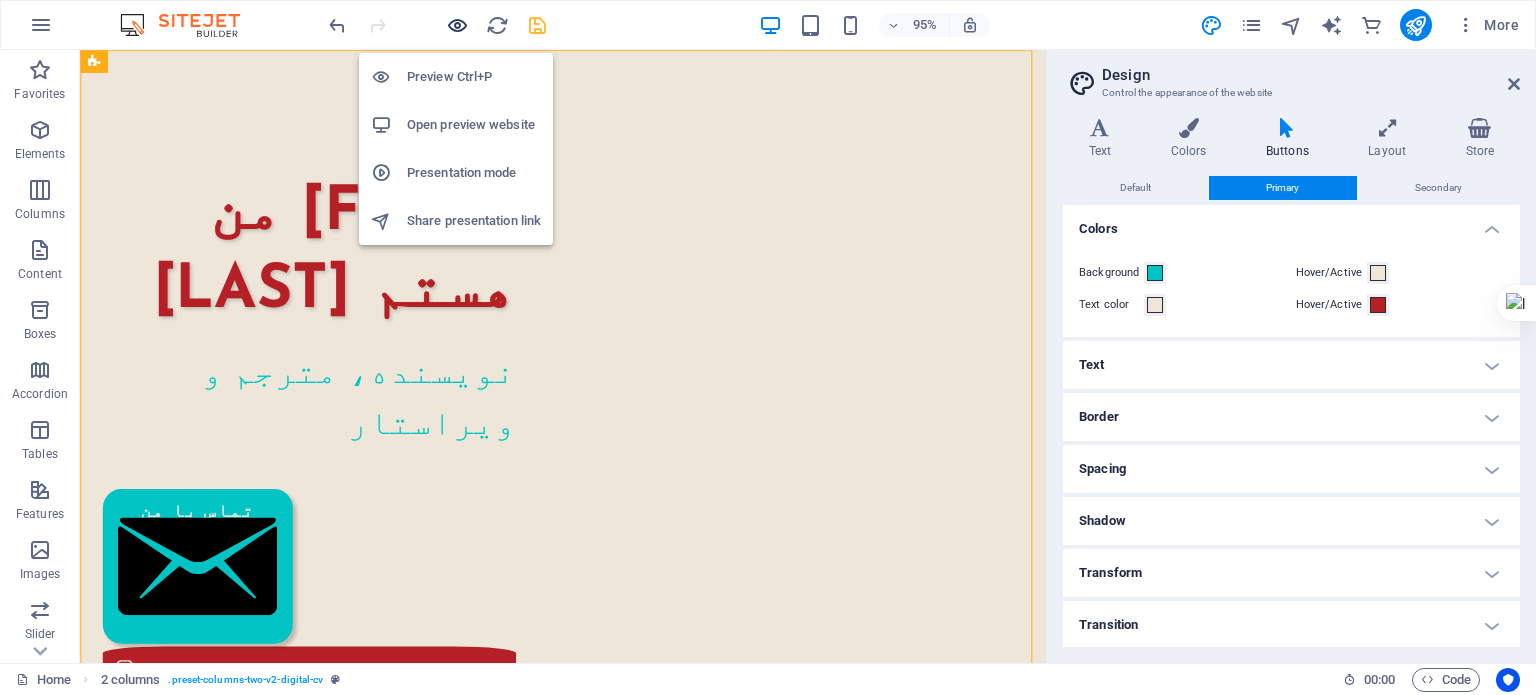 click at bounding box center (457, 25) 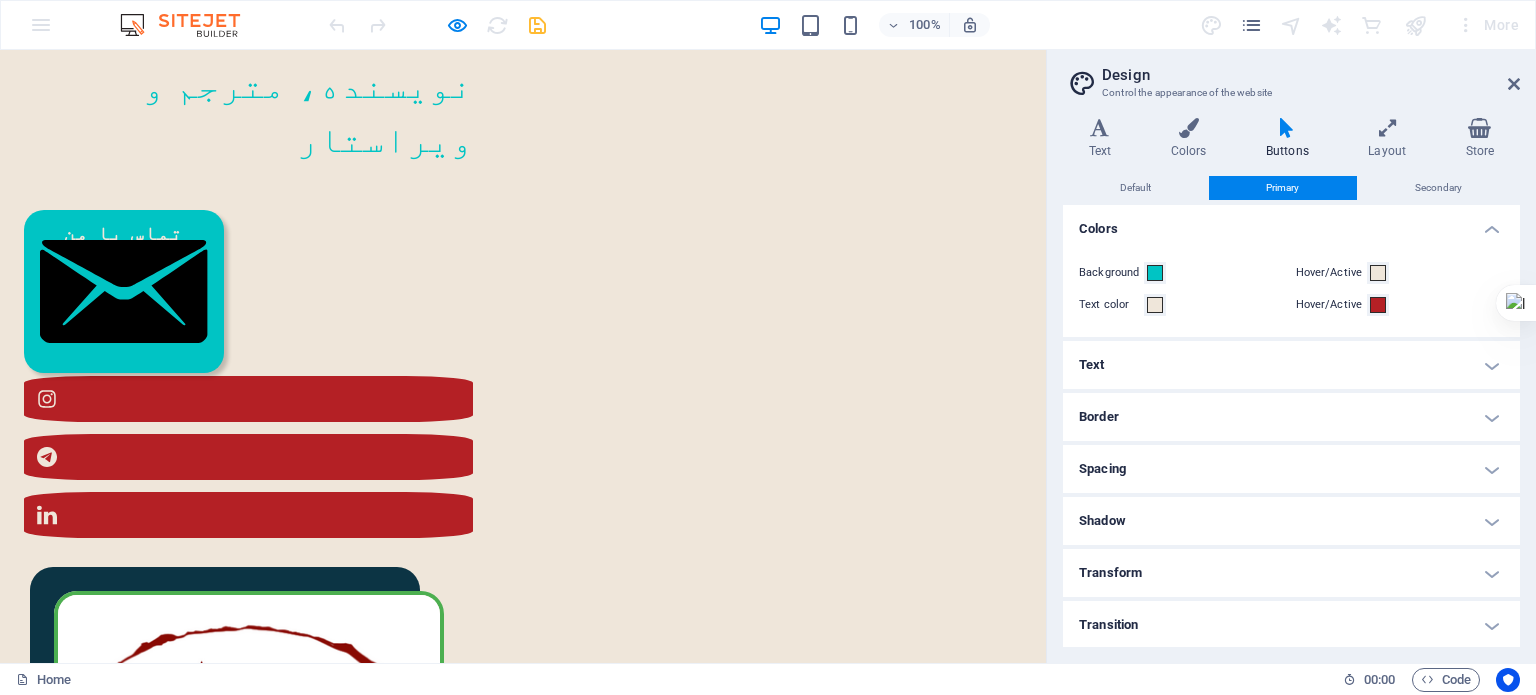 scroll, scrollTop: 200, scrollLeft: 0, axis: vertical 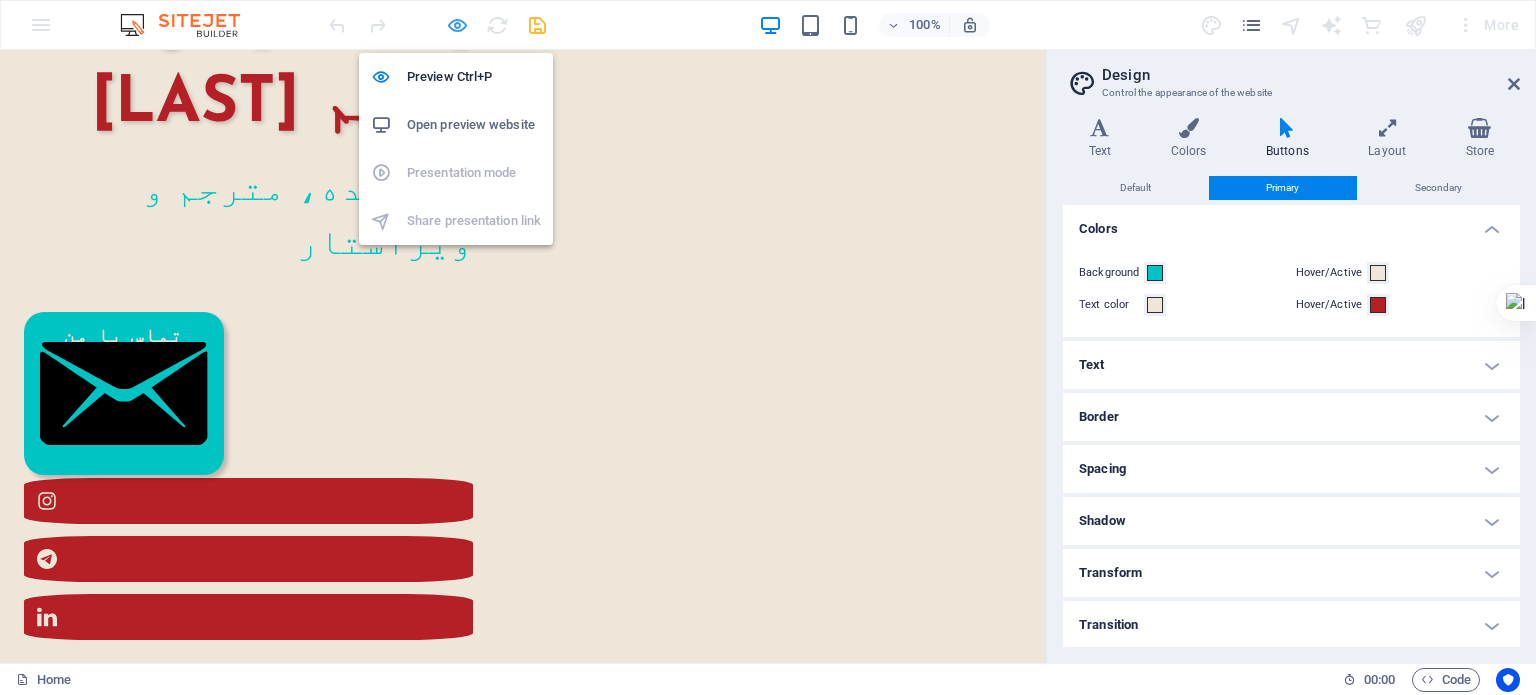 click at bounding box center [457, 25] 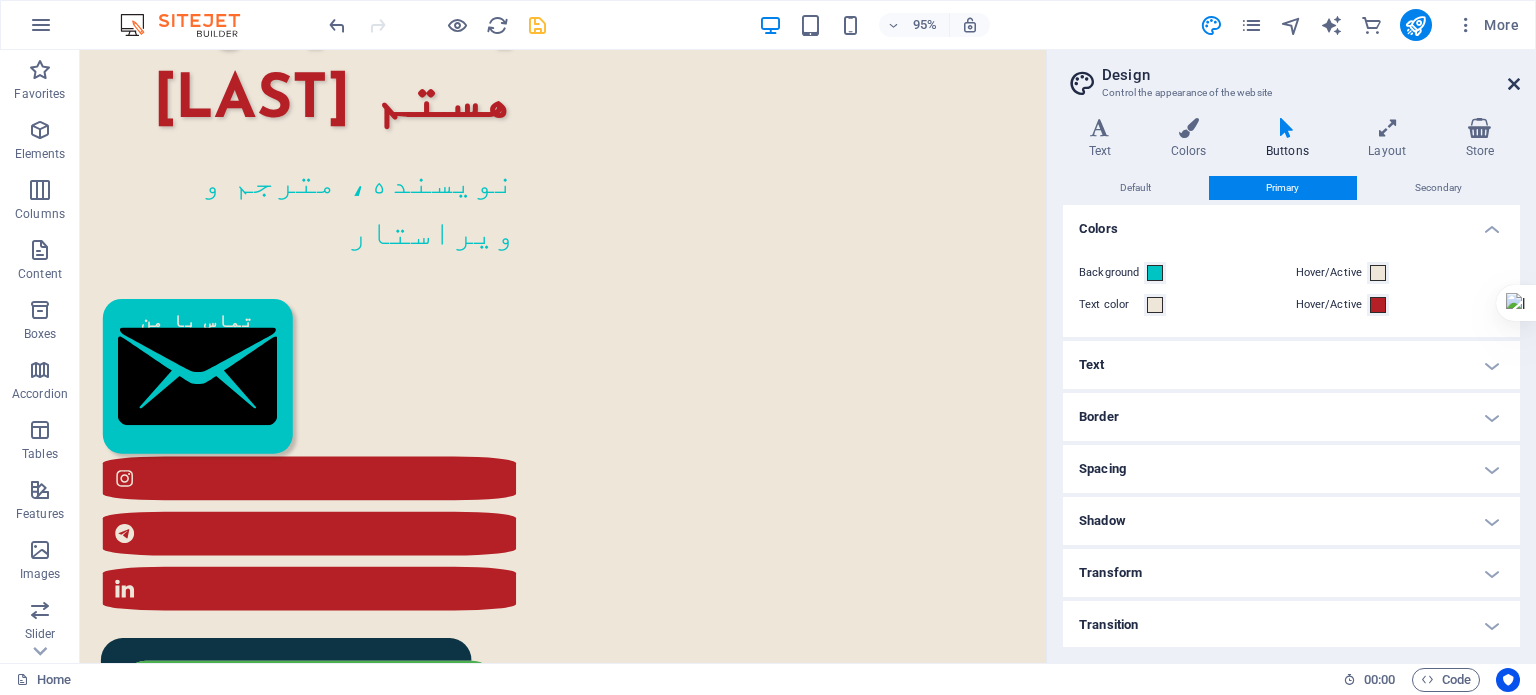 drag, startPoint x: 1515, startPoint y: 81, endPoint x: 1434, endPoint y: 32, distance: 94.66784 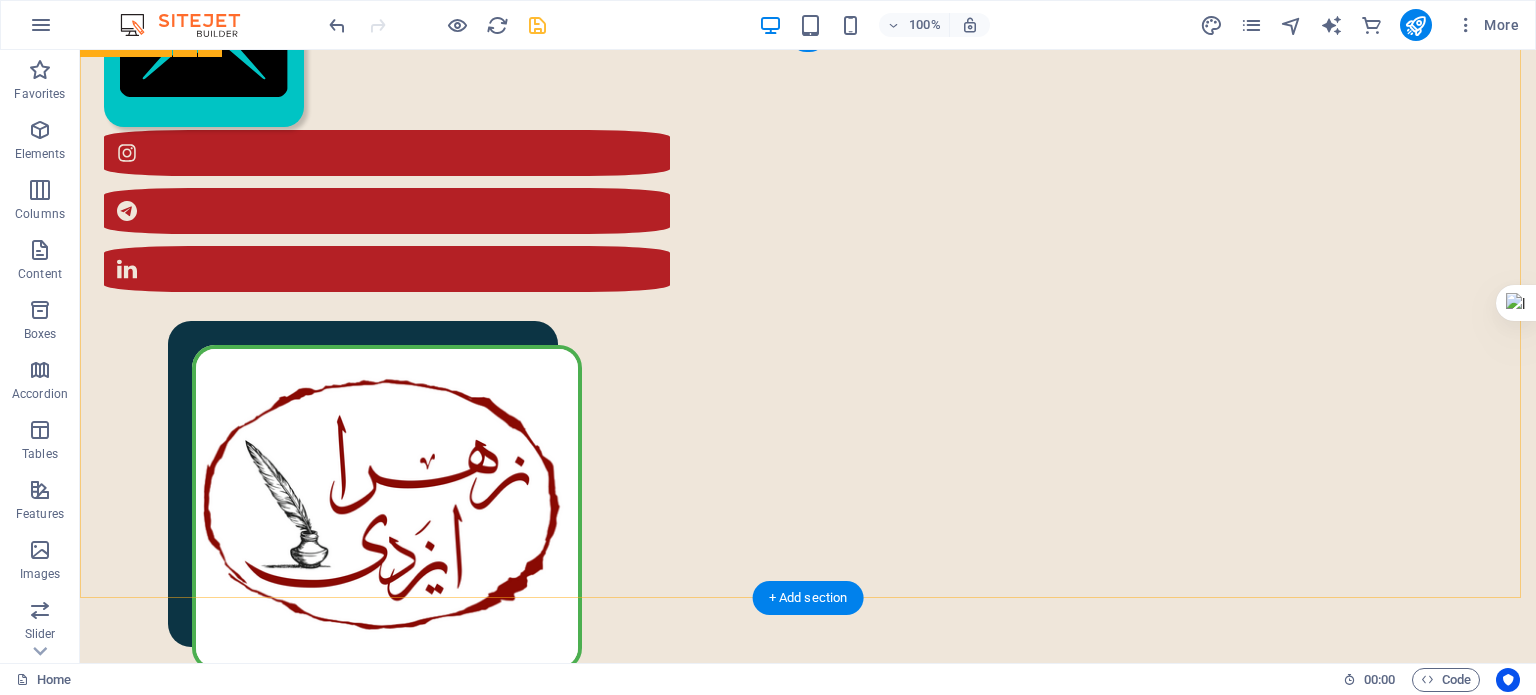 scroll, scrollTop: 500, scrollLeft: 0, axis: vertical 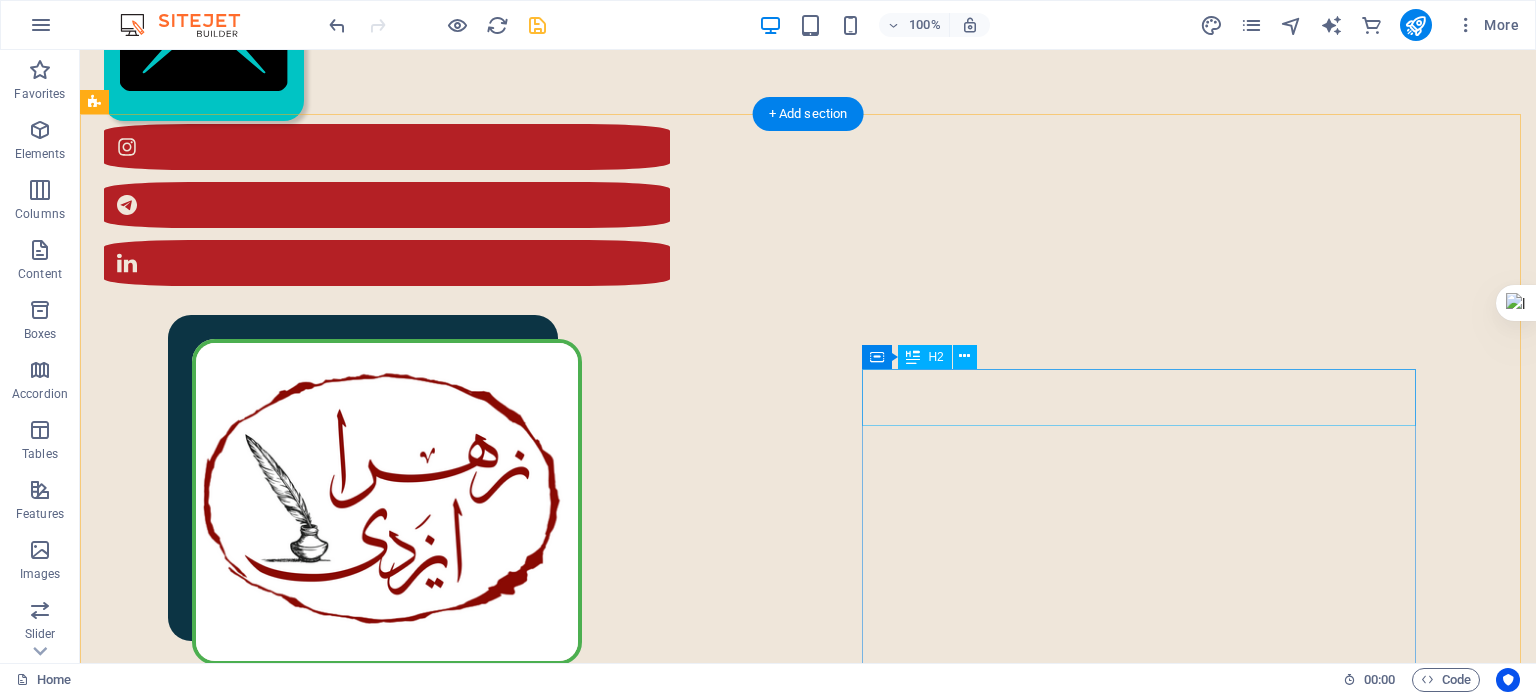 click on "مختصری از من" at bounding box center (405, 1634) 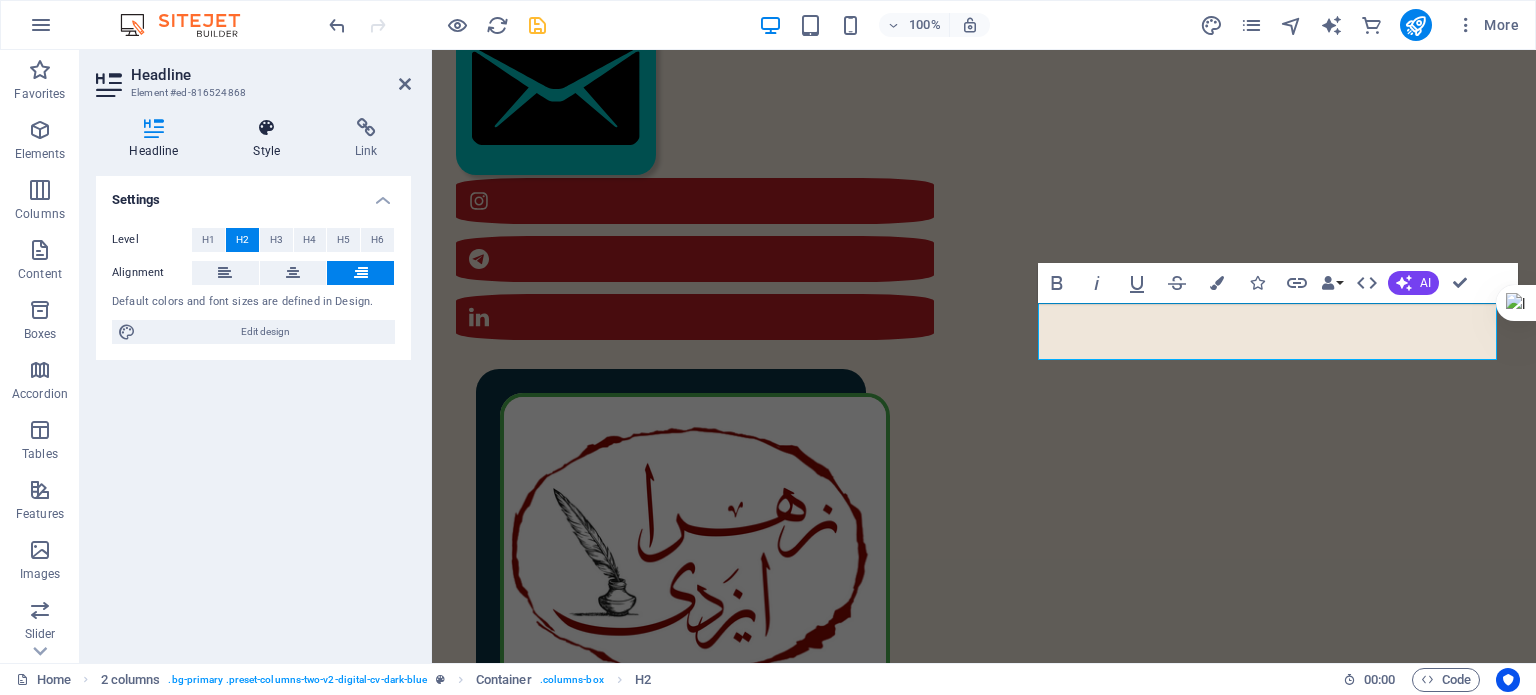 click on "Style" at bounding box center (271, 139) 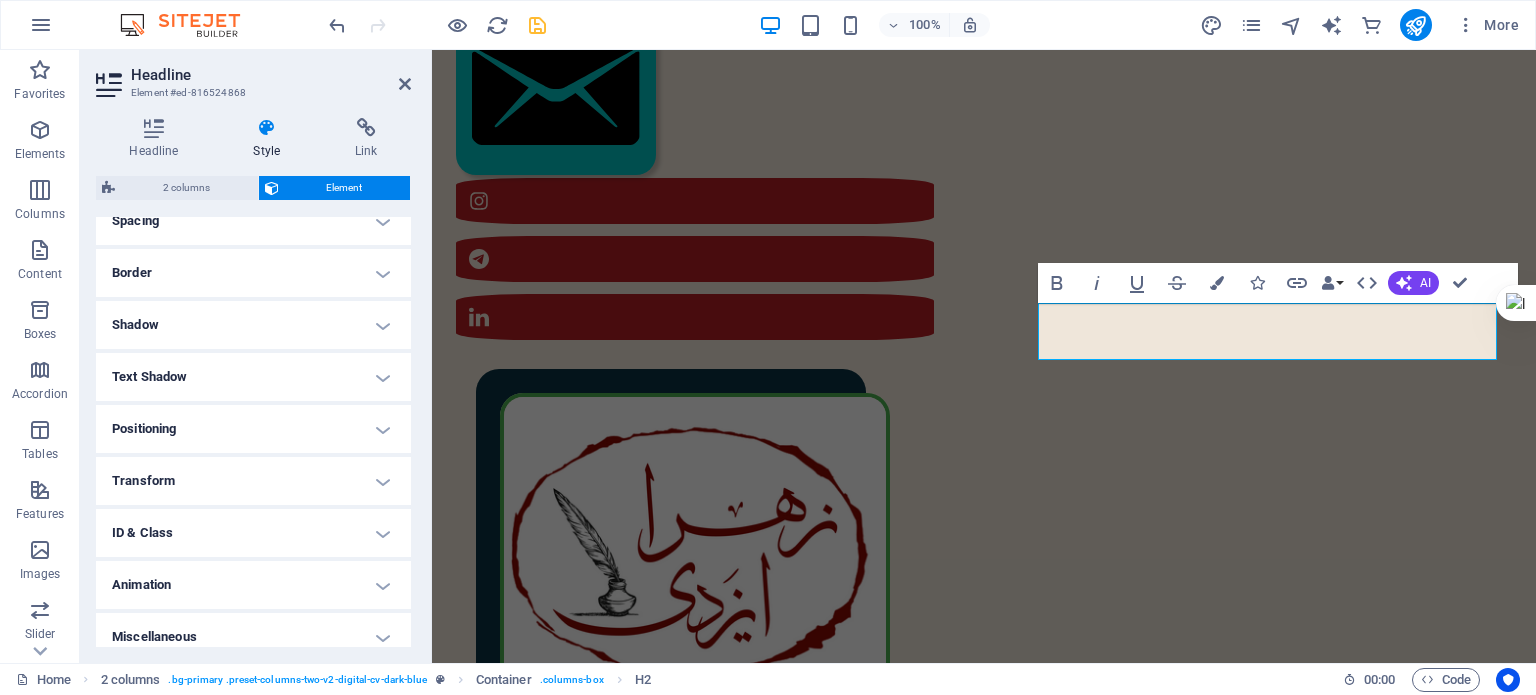 scroll, scrollTop: 414, scrollLeft: 0, axis: vertical 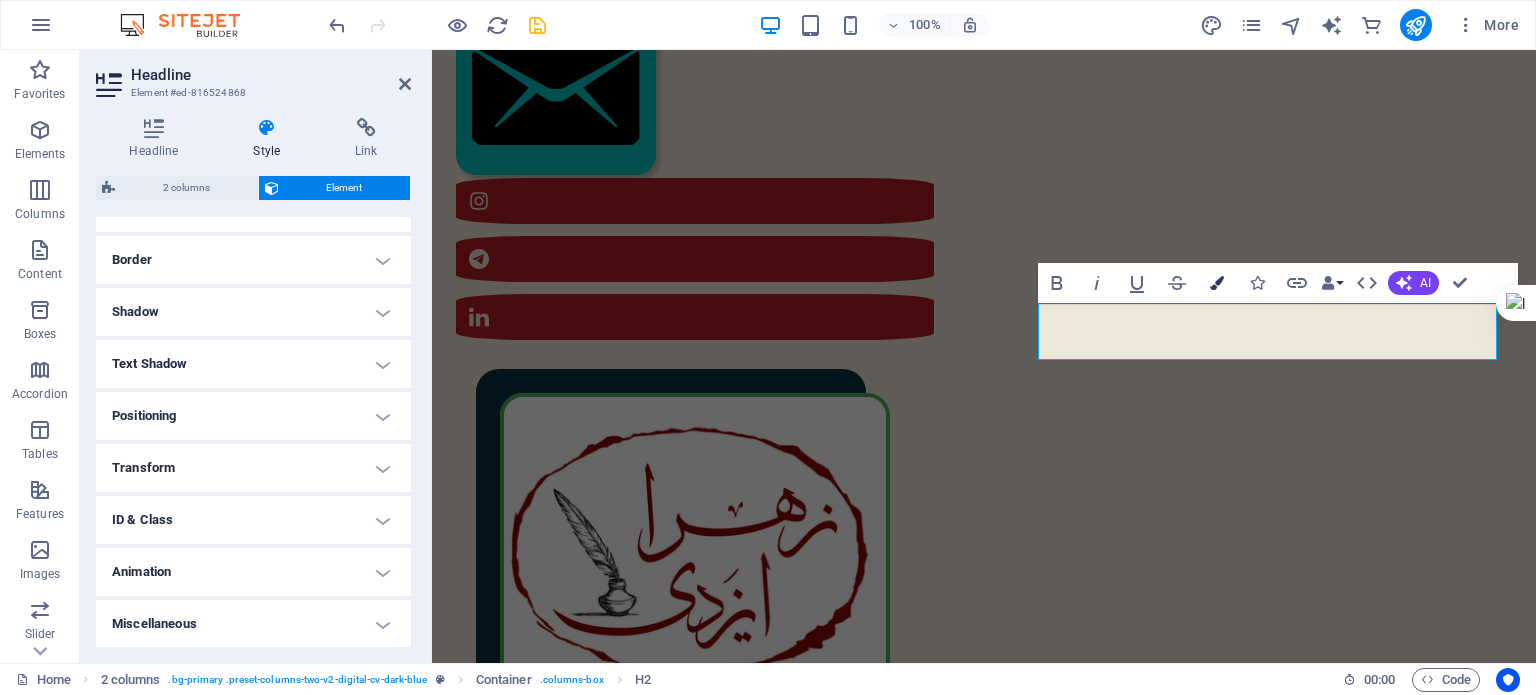 click at bounding box center (1217, 283) 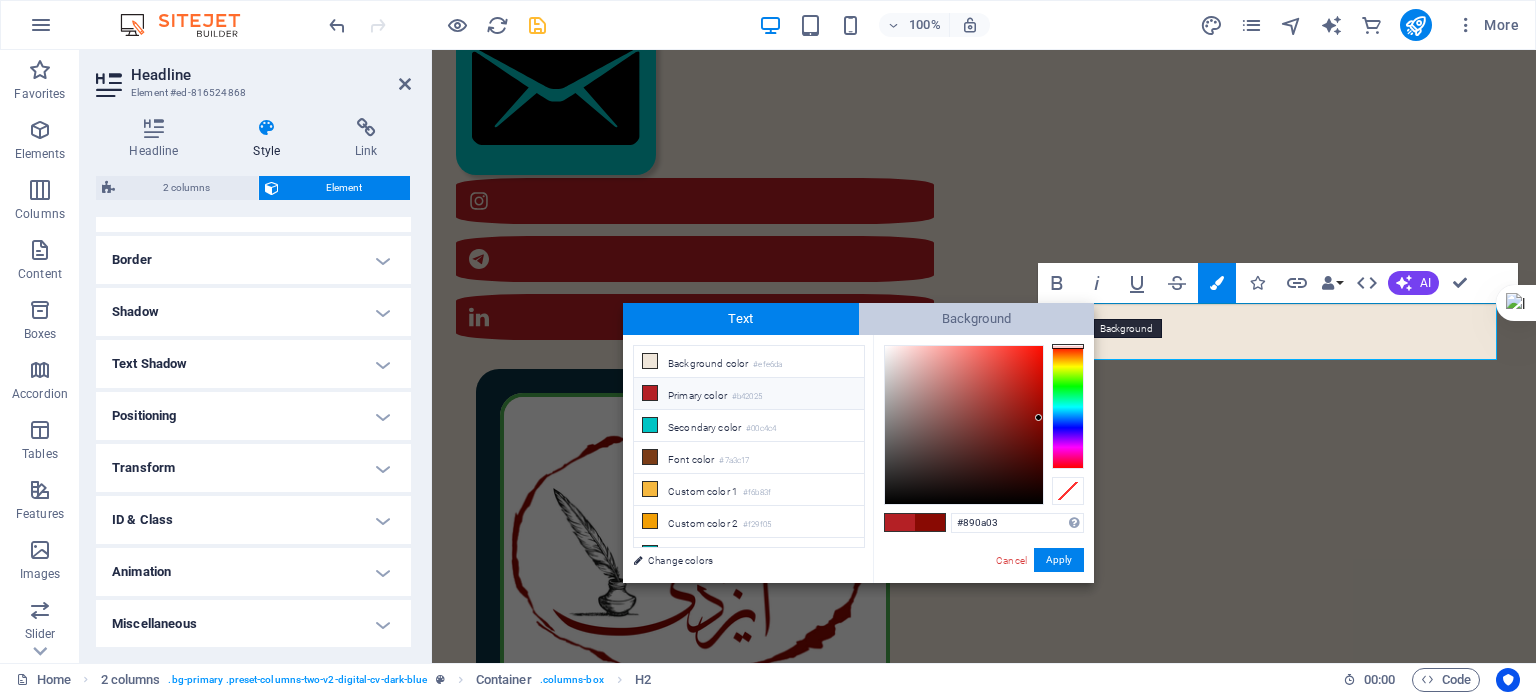 click on "Background" at bounding box center [977, 319] 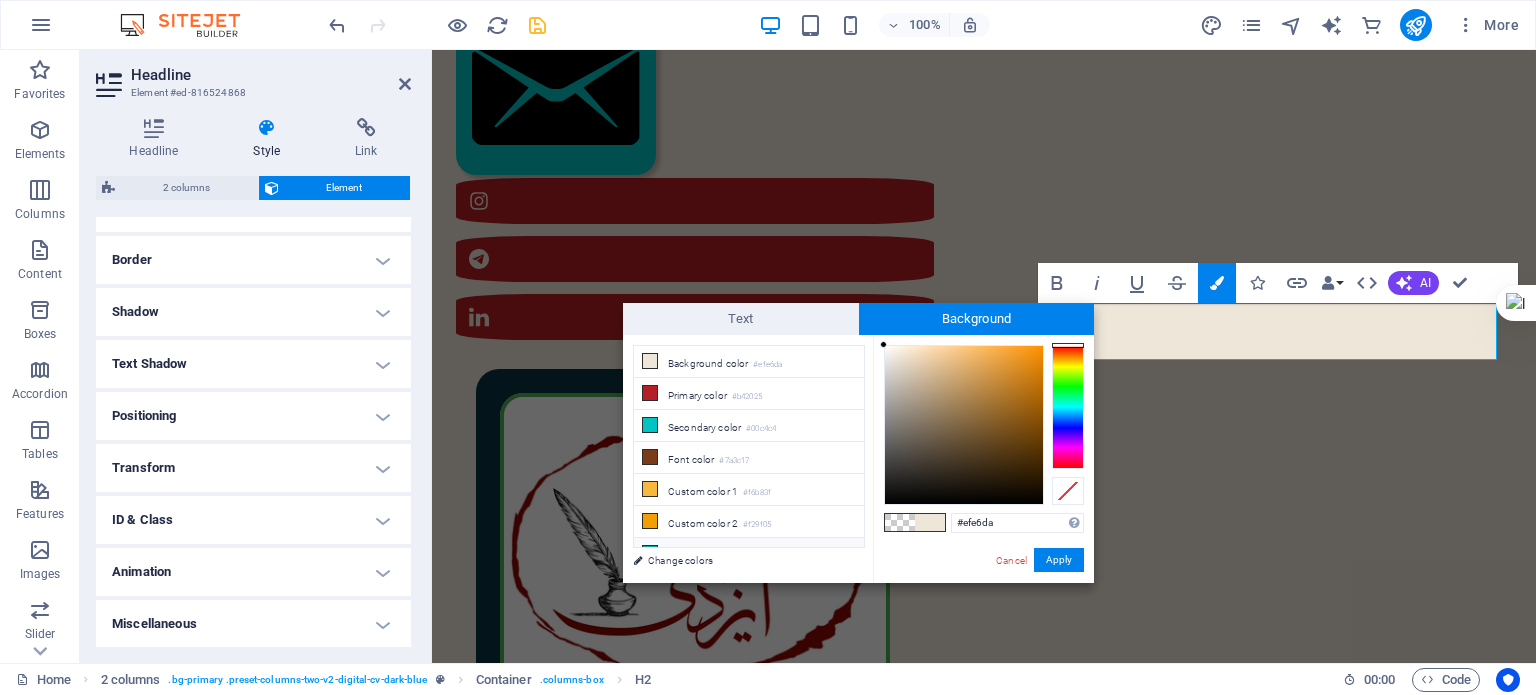 scroll, scrollTop: 0, scrollLeft: 0, axis: both 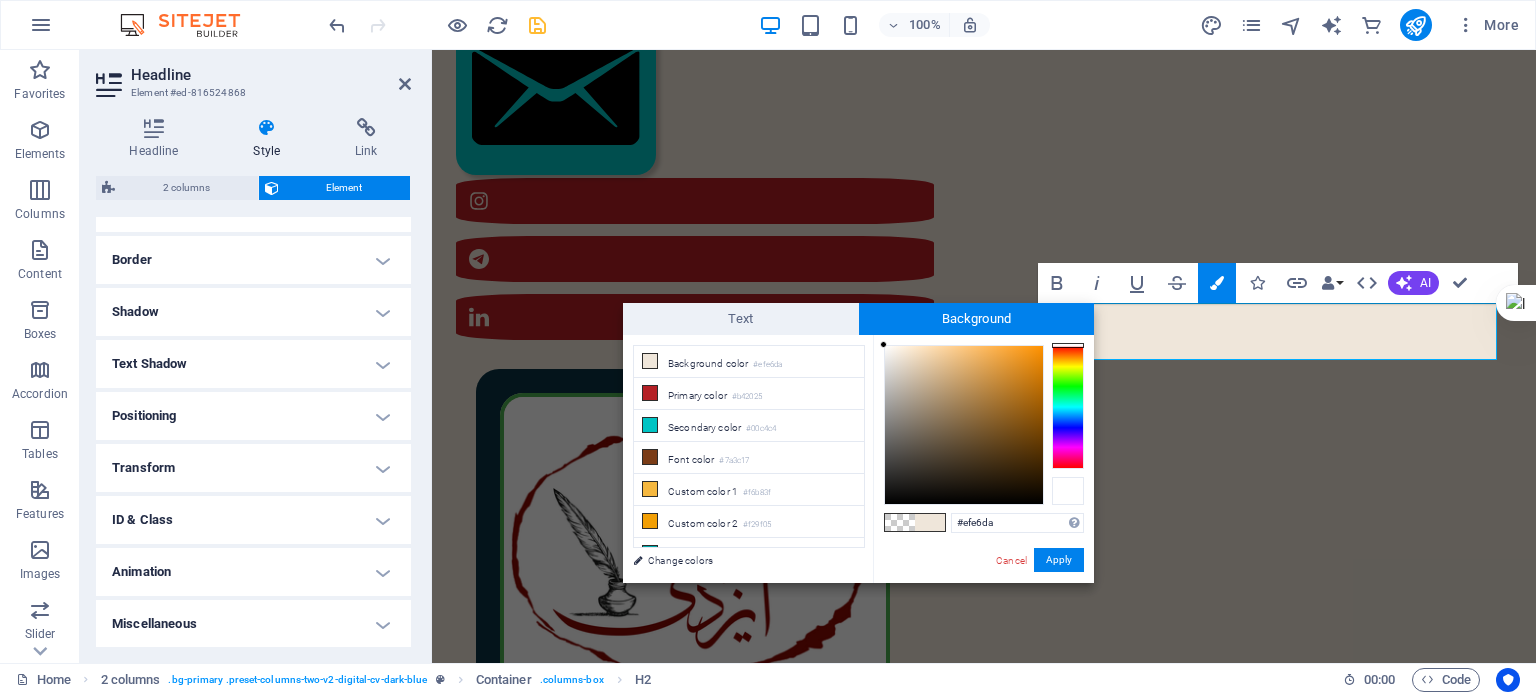 click at bounding box center (1068, 491) 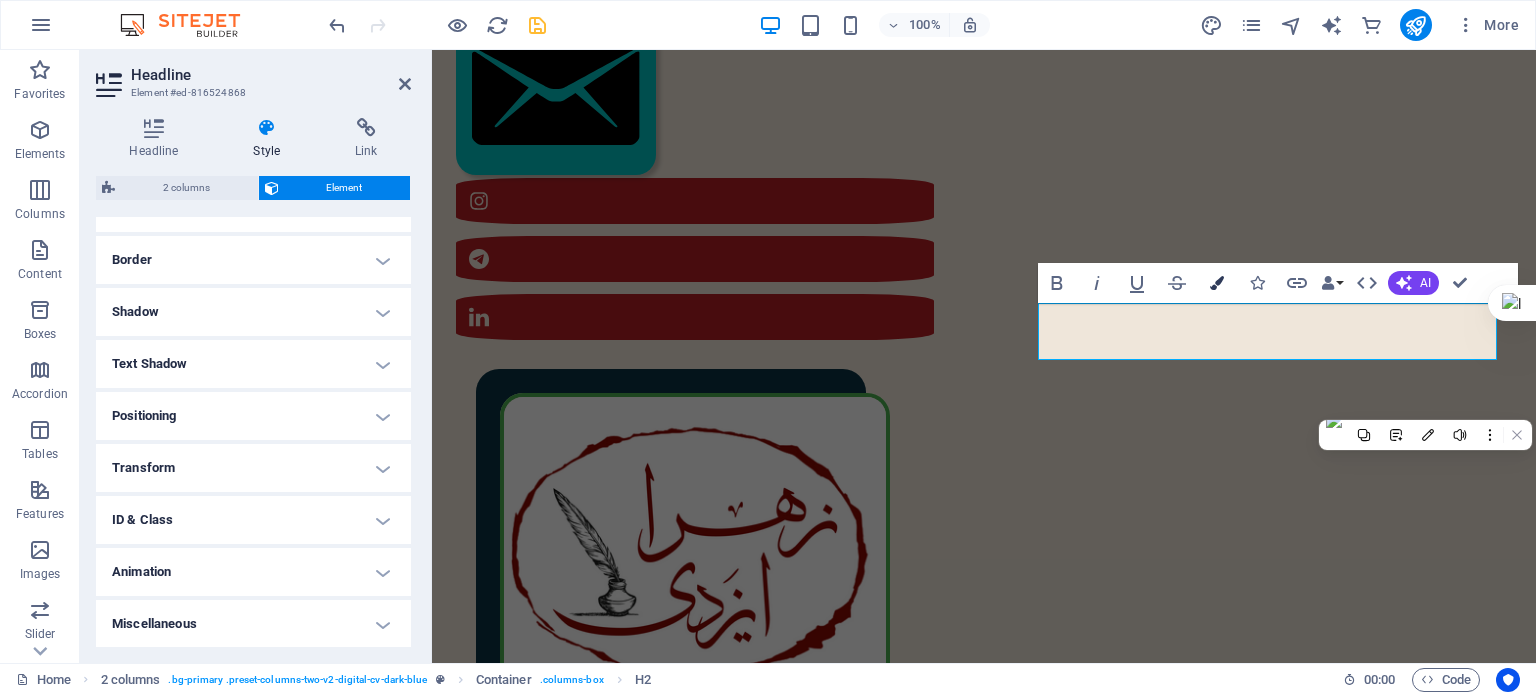 click at bounding box center (1217, 283) 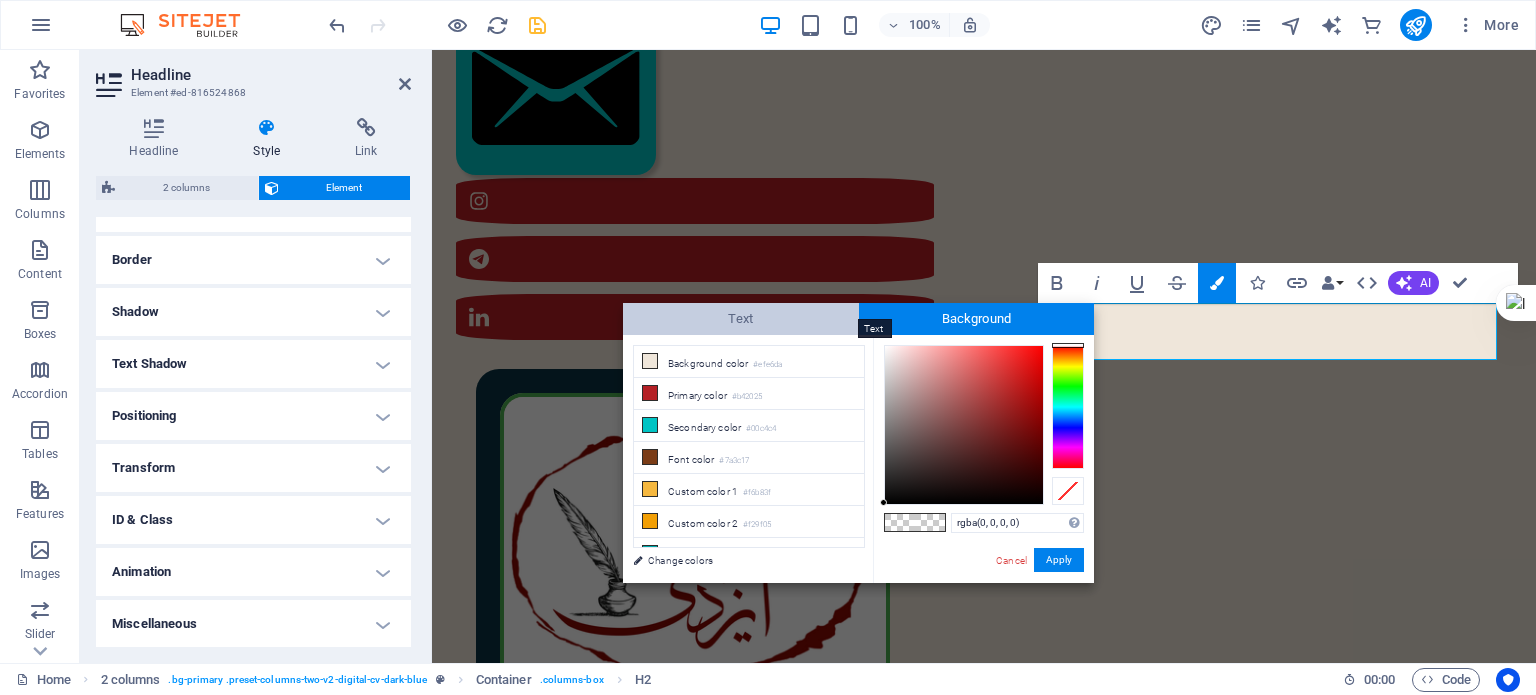 click on "Text" at bounding box center (741, 319) 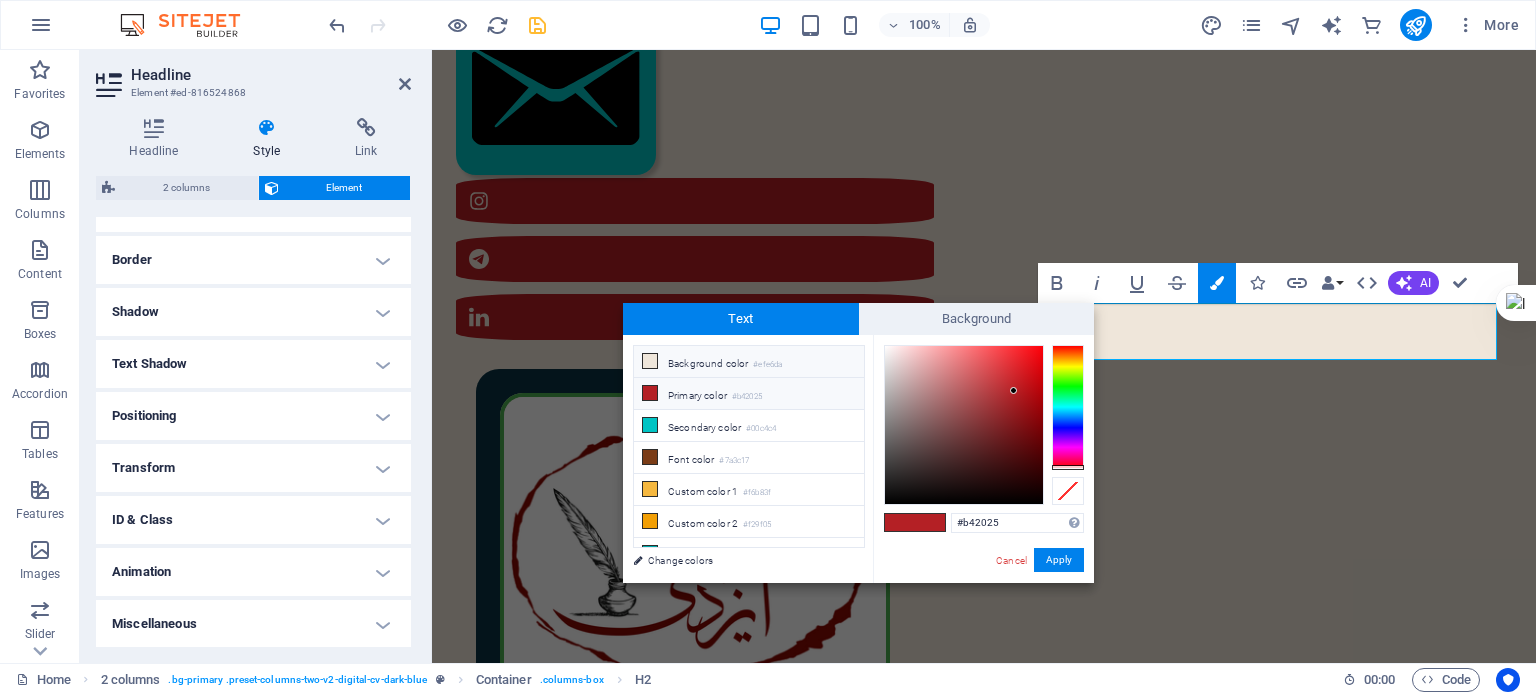 click on "Background color
#efe6da" at bounding box center (749, 362) 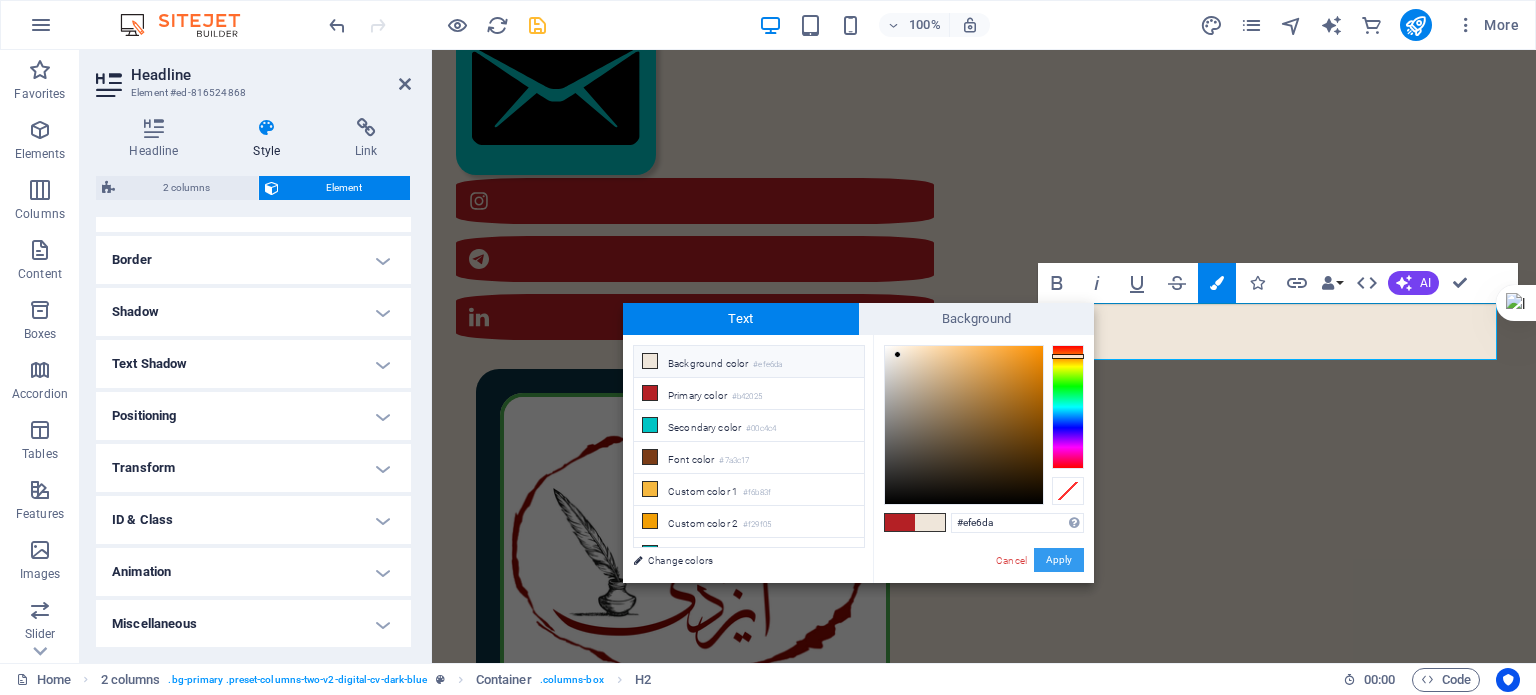 click on "Apply" at bounding box center [1059, 560] 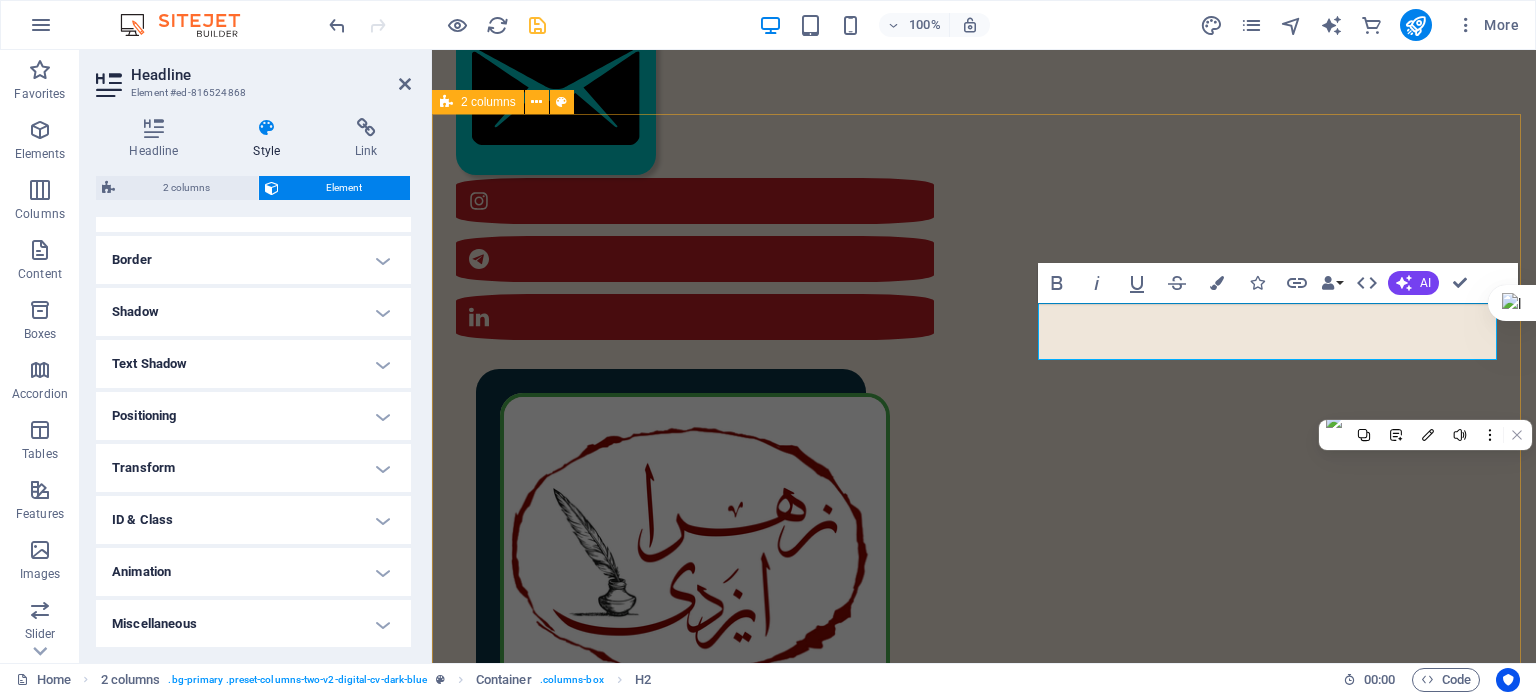 click on "مختصری از من در سال [YEAR] در [CITY] به دنیا آمدم. کارشناسی ارشد مهندسی پلیمر دارم. [NUMBER] سال در دانشگاه تدریس کرده‌ام. در سال [YEAR] به‌طور حرفه‌ای وارد شغل مترجمی و ویراستاری شدم؛  البته که پیش از آن هم، دستی در این حوزه داشتم. [NUMBER] تا از کتاب‌هایی که ترجمه کرده‌ام، منتشر شده‌اند. در حوزهٔ ویراستاری، با ناشران متعددی همکاری داشته‌ام و دارم. : رزوم هٔ کامل من را اینجا ببینید  رزومهٔ من" at bounding box center [984, 1650] 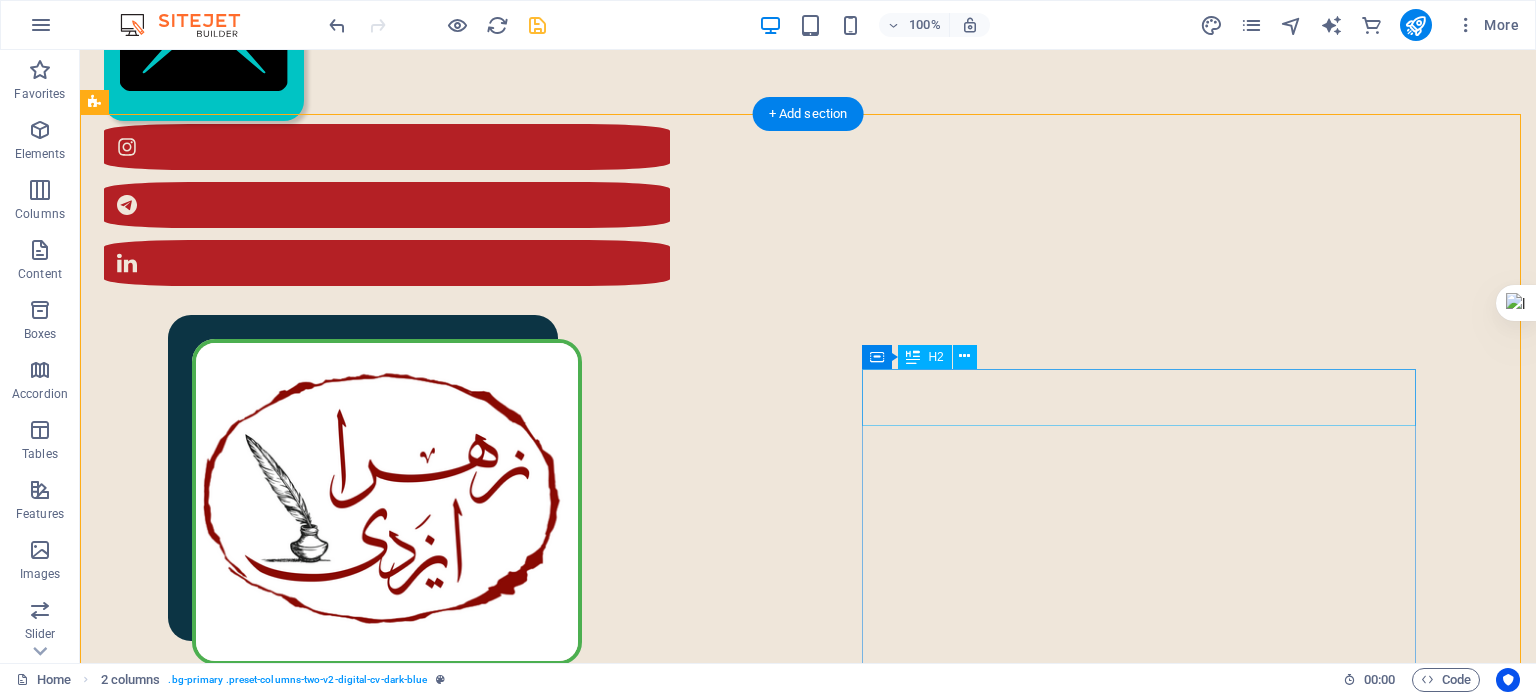 click on "مختصری از من" at bounding box center (405, 1634) 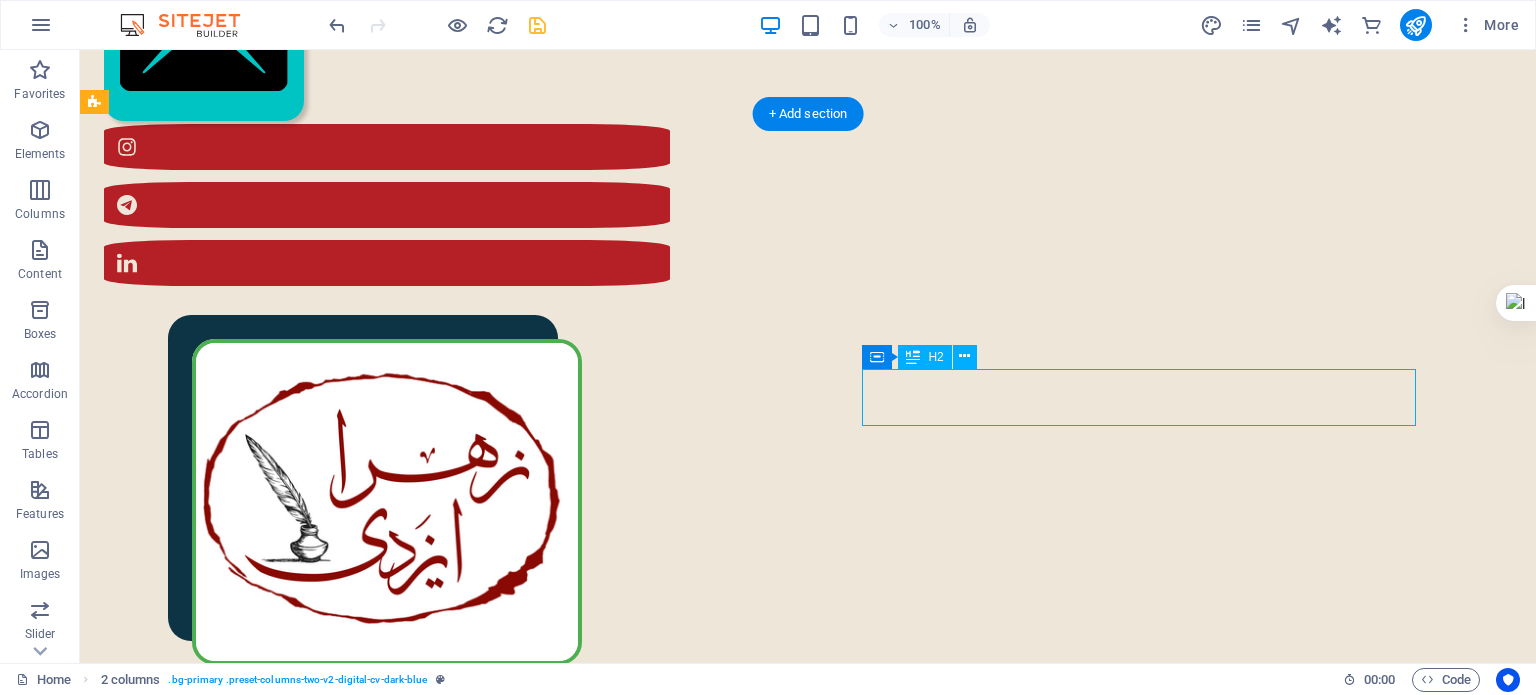 click on "مختصری از من" at bounding box center [405, 1634] 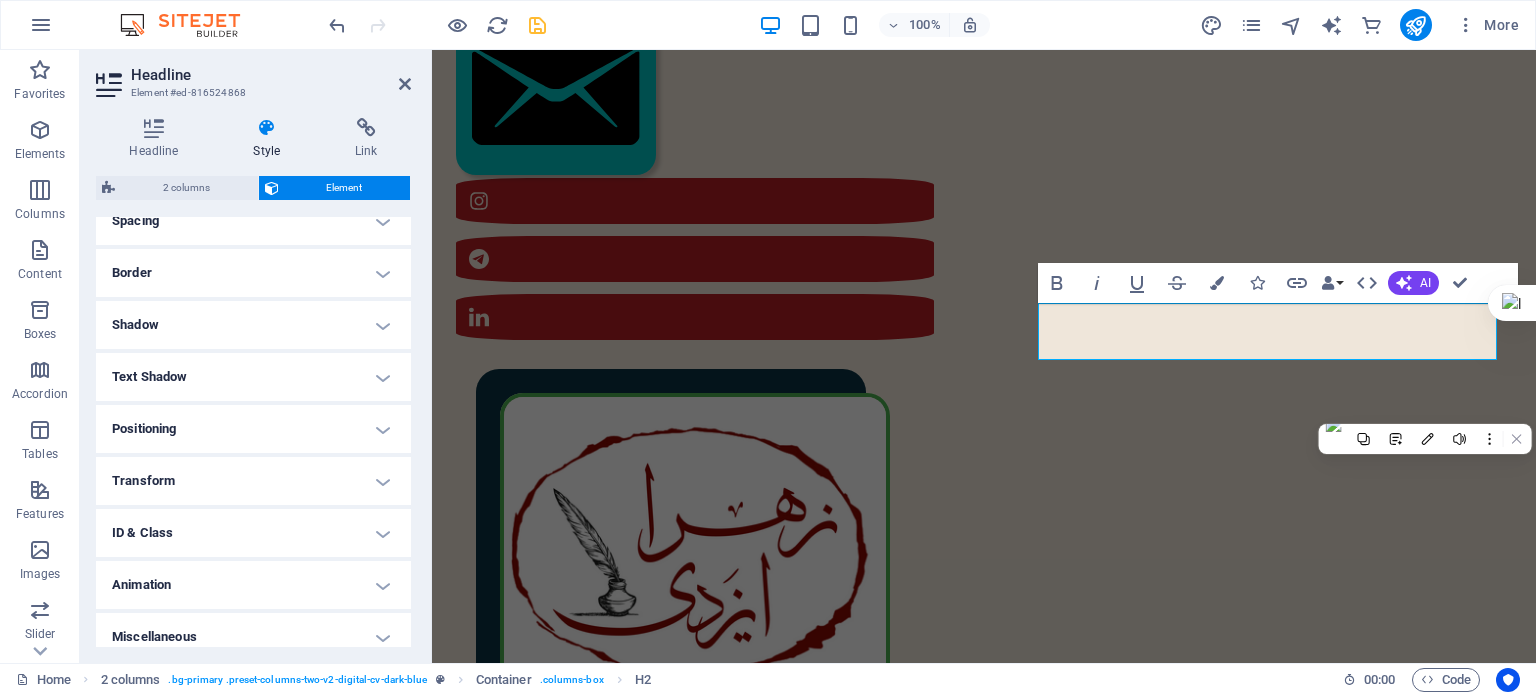 scroll, scrollTop: 414, scrollLeft: 0, axis: vertical 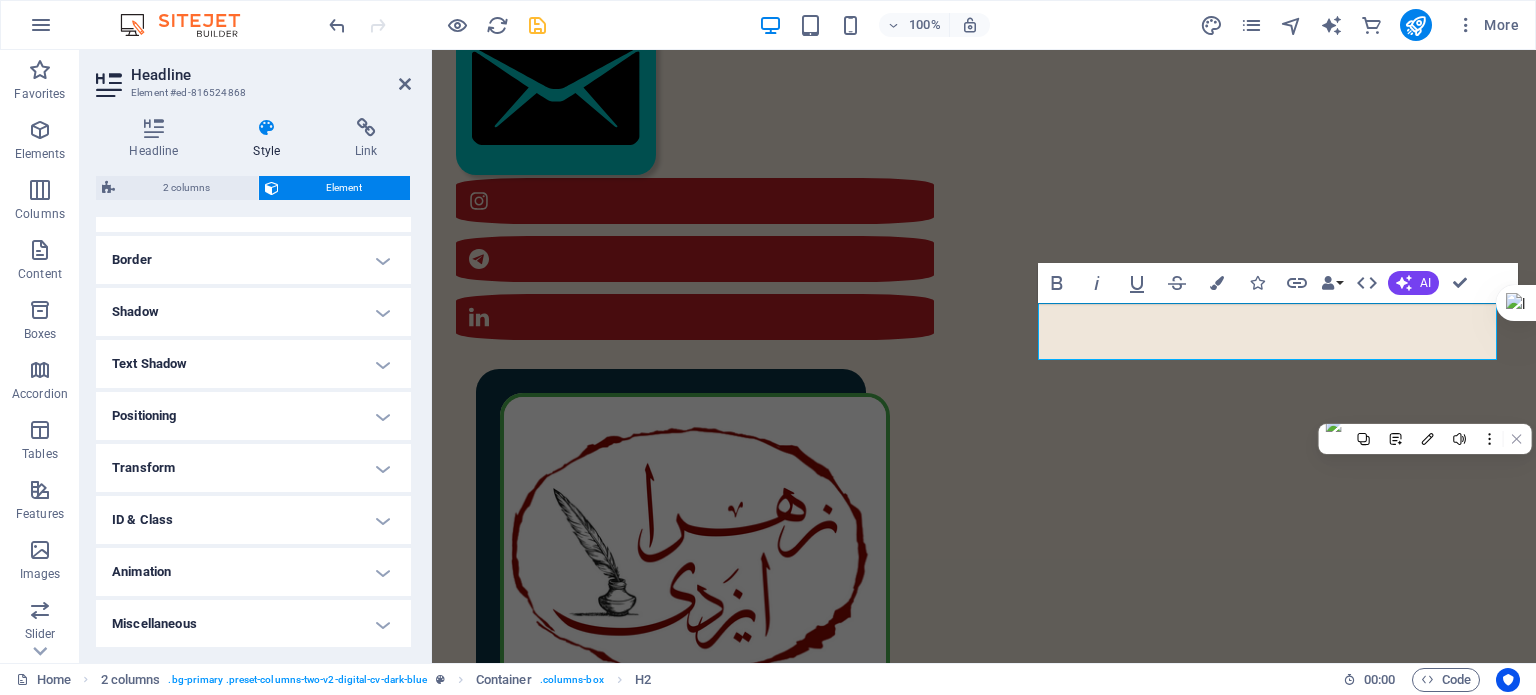click on "Shadow" at bounding box center [253, 312] 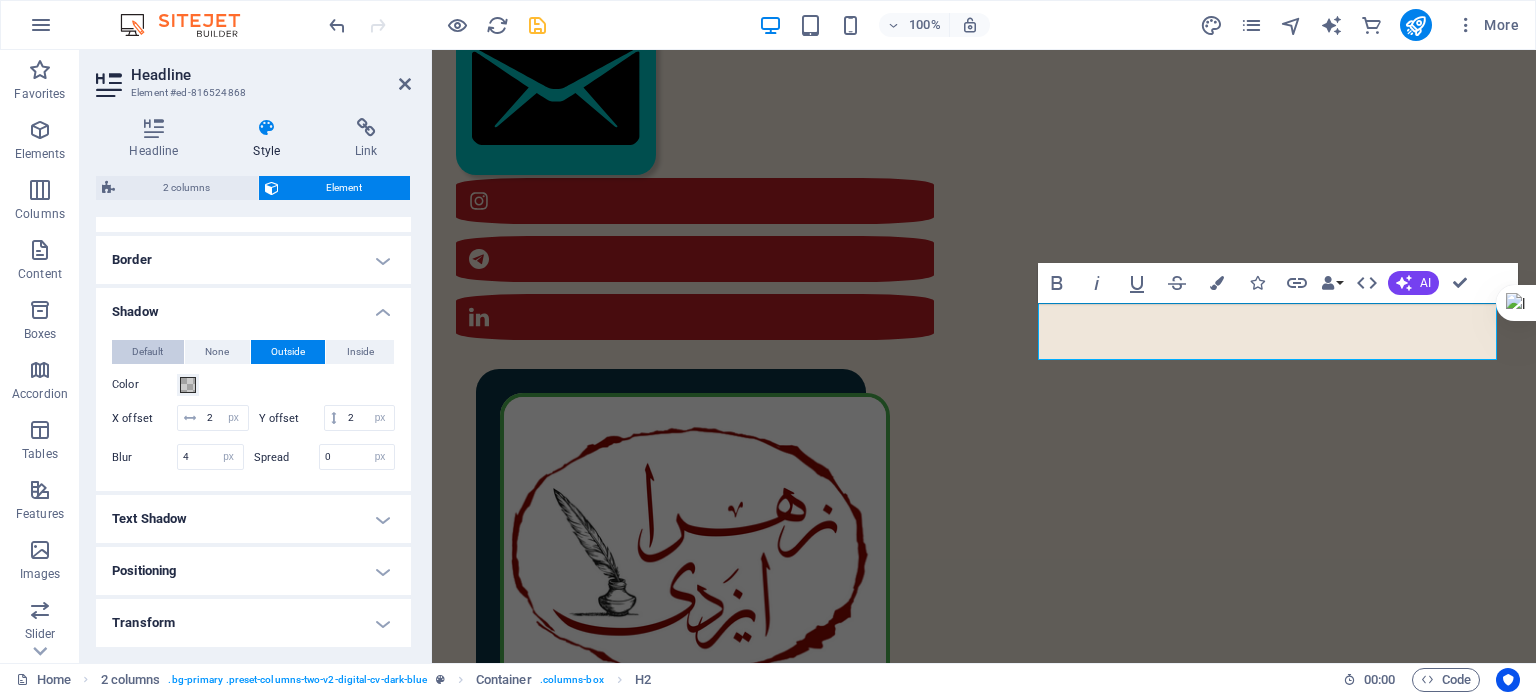 click on "Default" at bounding box center [147, 352] 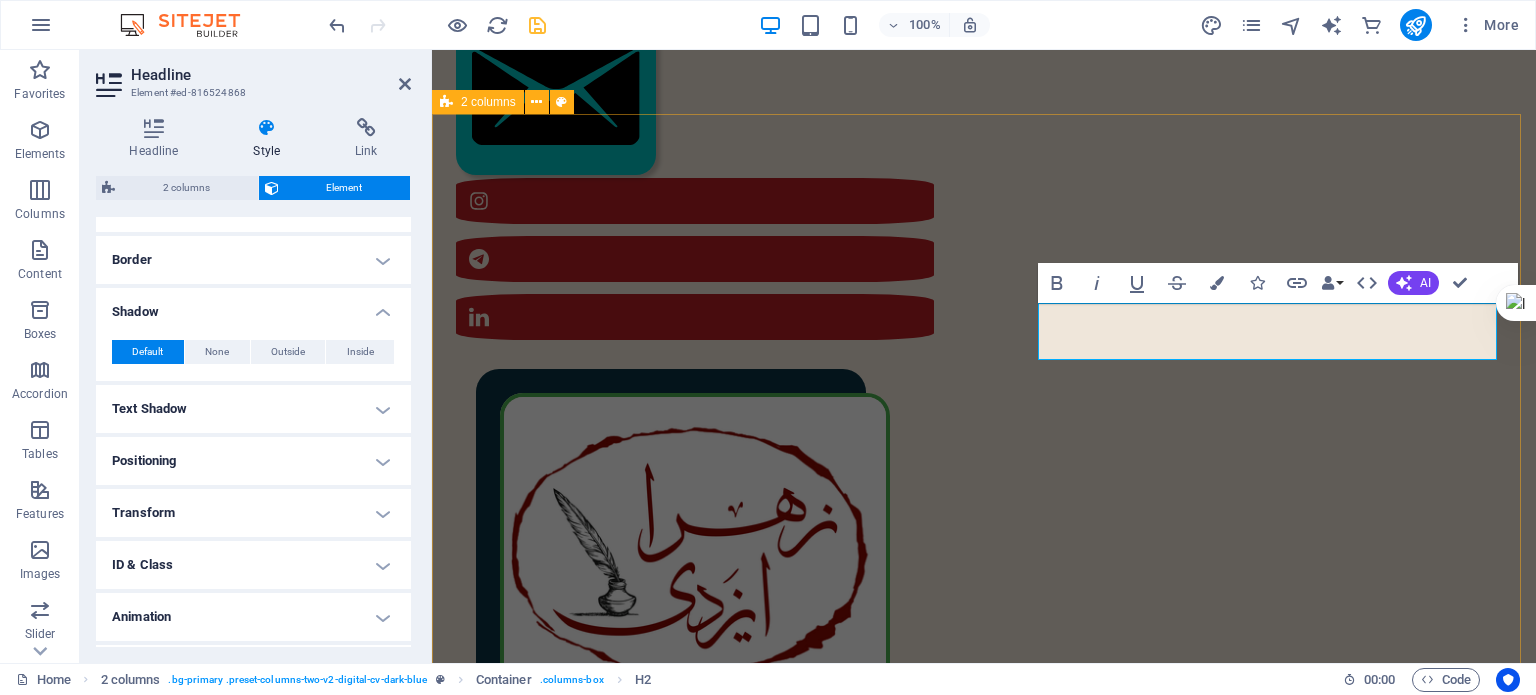 click on "مختصری از من در سال [YEAR] در [CITY] به دنیا آمدم. کارشناسی ارشد مهندسی پلیمر دارم. [NUMBER] سال در دانشگاه تدریس کرده‌ام. در سال [YEAR] به‌طور حرفه‌ای وارد شغل مترجمی و ویراستاری شدم؛  البته که پیش از آن هم، دستی در این حوزه داشتم. [NUMBER] تا از کتاب‌هایی که ترجمه کرده‌ام، منتشر شده‌اند. در حوزهٔ ویراستاری، با ناشران متعددی همکاری داشته‌ام و دارم. : رزوم هٔ کامل من را اینجا ببینید  رزومهٔ من" at bounding box center [984, 1650] 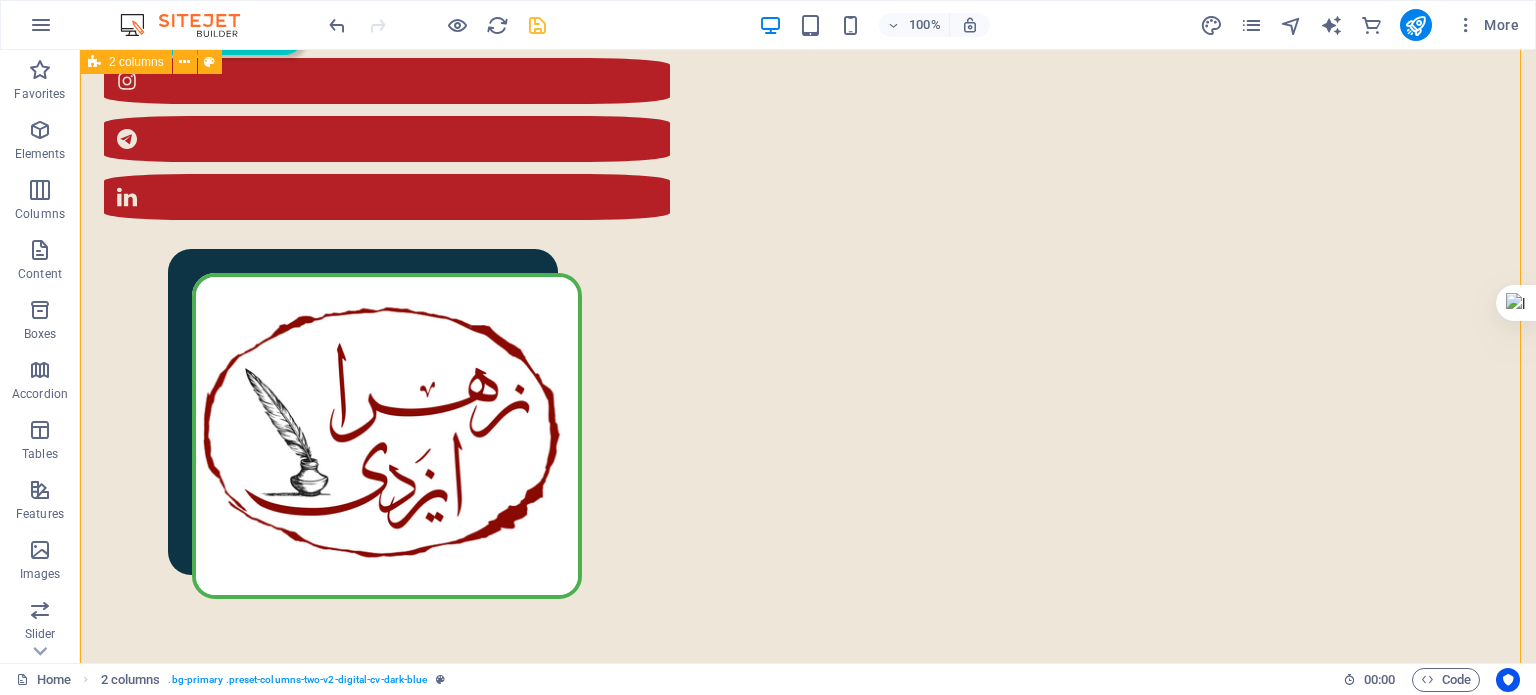 scroll, scrollTop: 500, scrollLeft: 0, axis: vertical 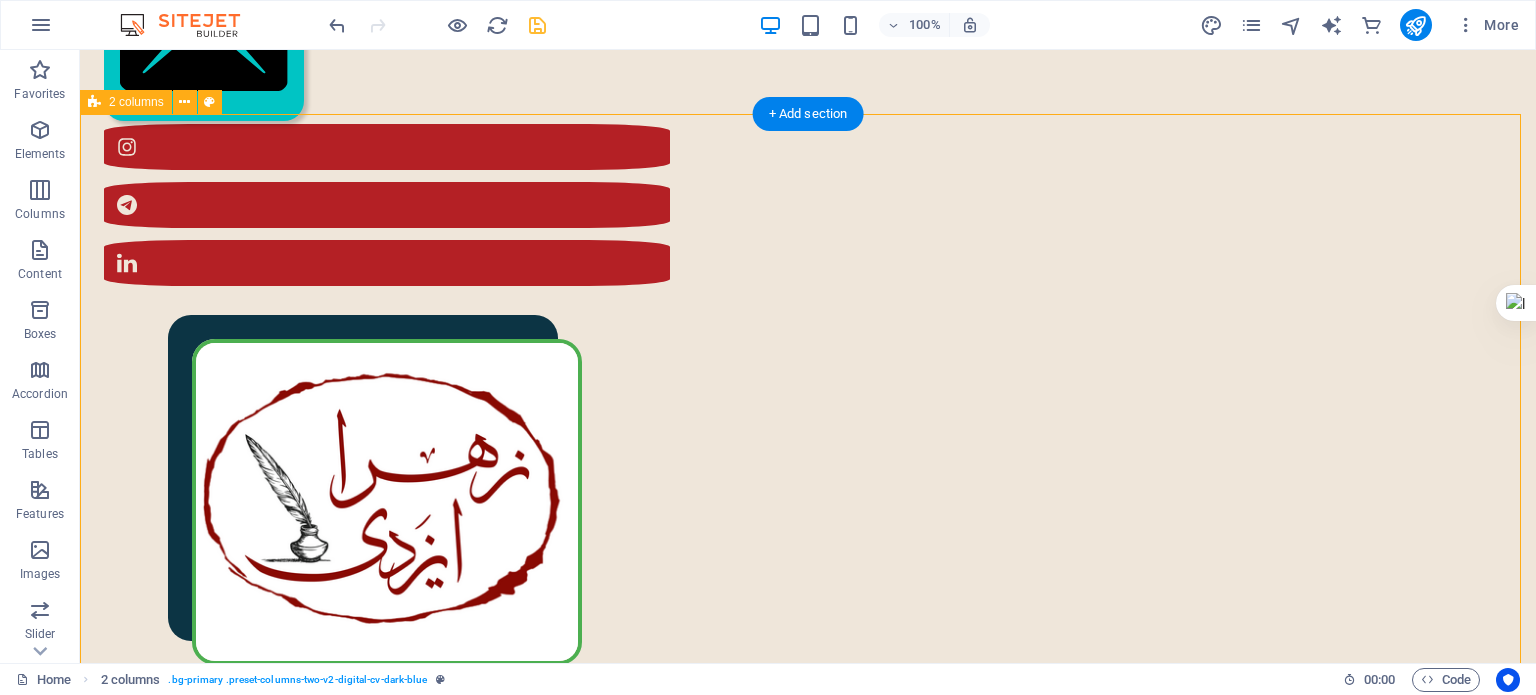 click on "مختصری از من در سال [YEAR] در [CITY] به دنیا آمدم. کارشناسی ارشد مهندسی پلیمر دارم. [NUMBER] سال در دانشگاه تدریس کرده‌ام. در سال [YEAR] به‌طور حرفه‌ای وارد شغل مترجمی و ویراستاری شدم؛  البته که پیش از آن هم، دستی در این حوزه داشتم. [NUMBER] تا از کتاب‌هایی که ترجمه کرده‌ام، منتشر شده‌اند. در حوزهٔ ویراستاری، با ناشران متعددی همکاری داشته‌ام و دارم. : رزوم هٔ کامل من را اینجا ببینید  رزومهٔ من" at bounding box center [808, 1604] 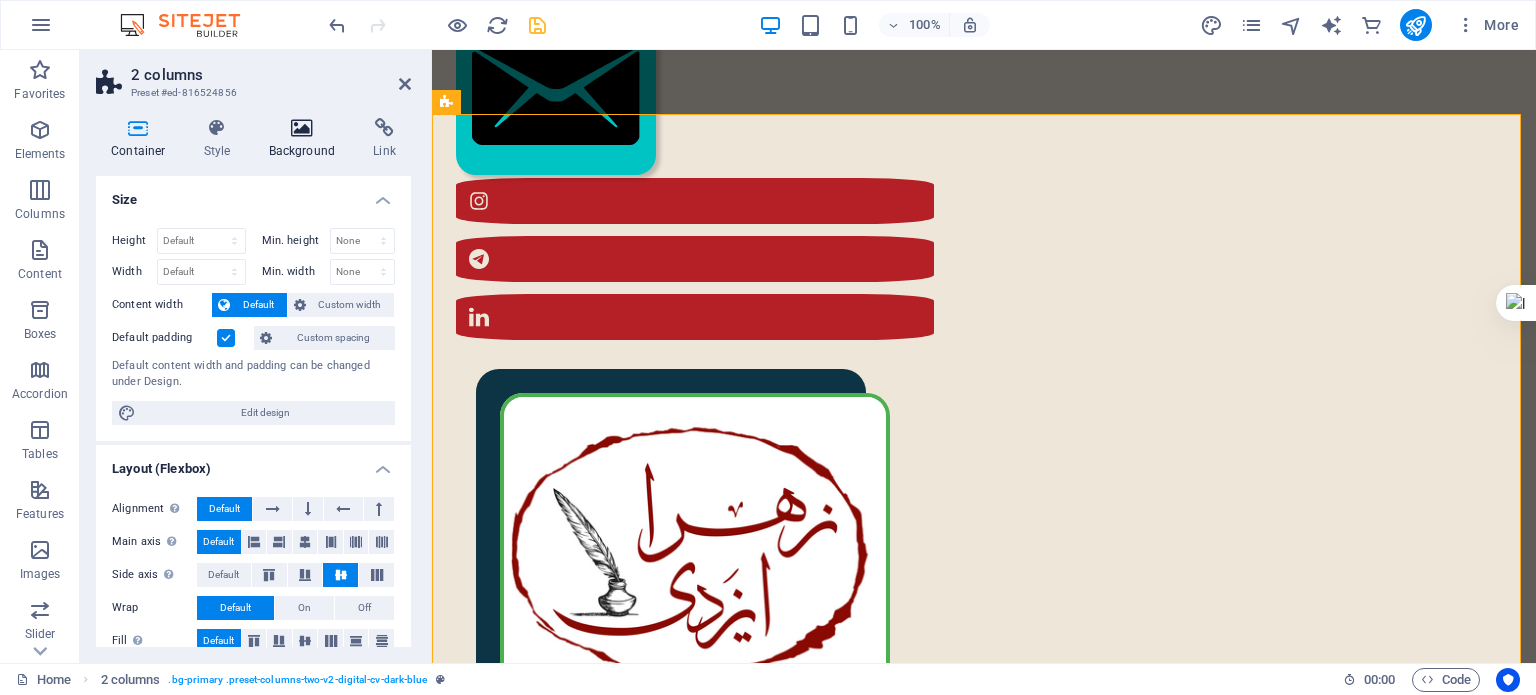 click at bounding box center [302, 128] 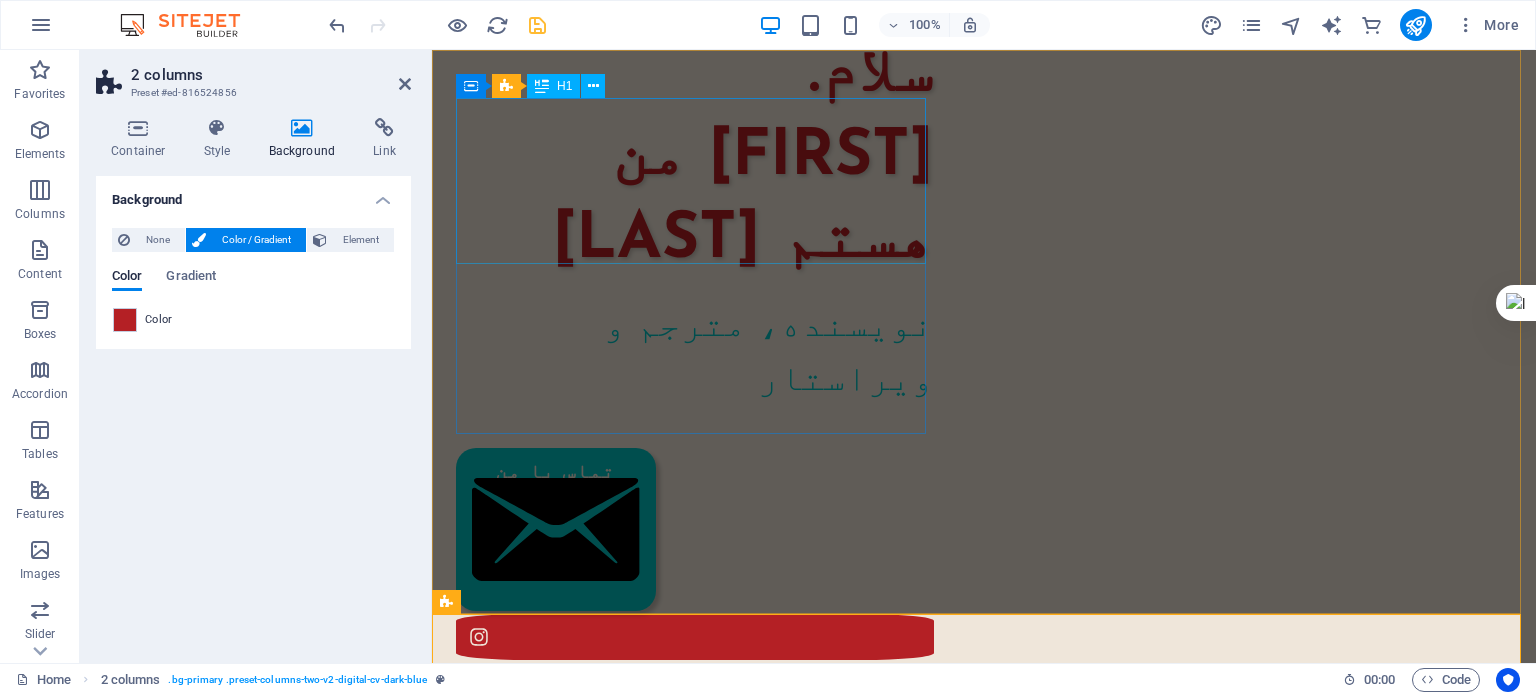 scroll, scrollTop: 400, scrollLeft: 0, axis: vertical 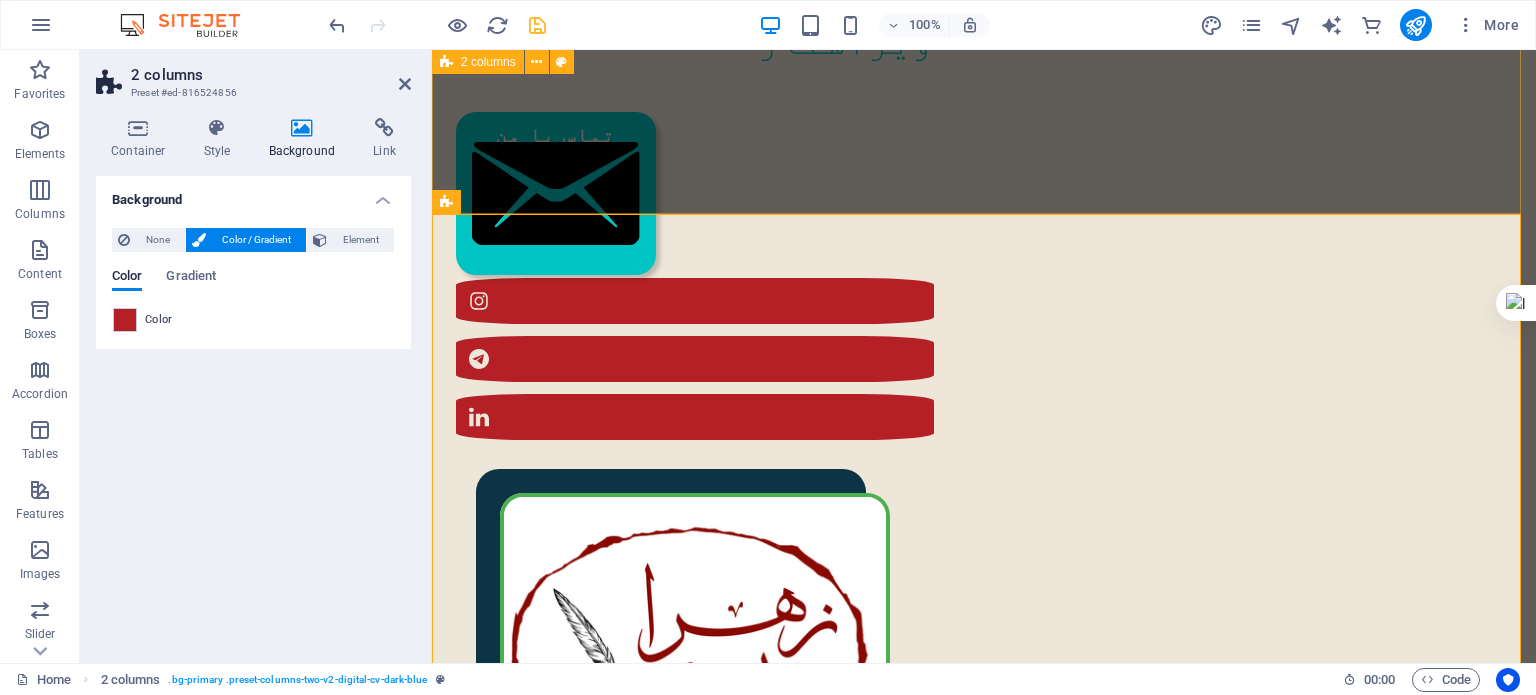 click on "سلام من [FULL NAME] هستم نویسنده، مترجم و ویراستار تماس با من" at bounding box center [984, 324] 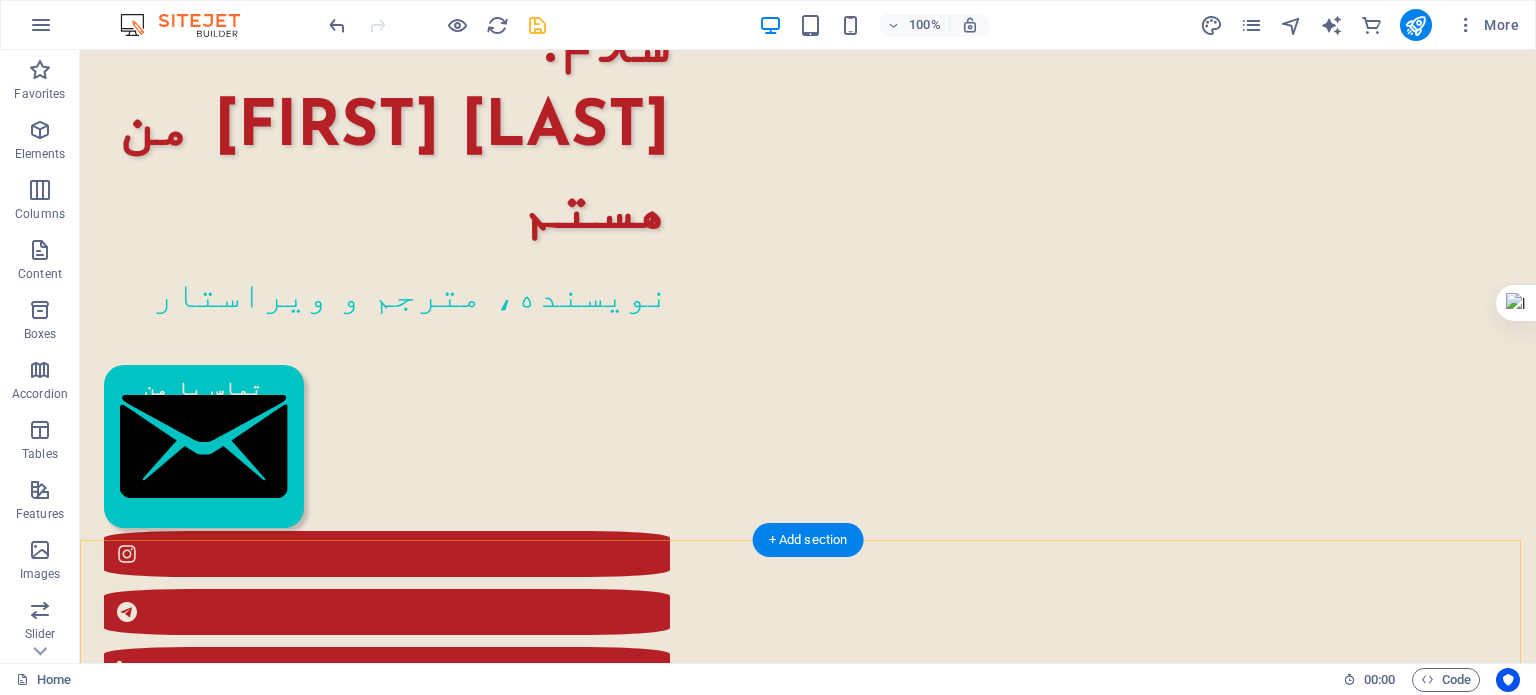 scroll, scrollTop: 0, scrollLeft: 0, axis: both 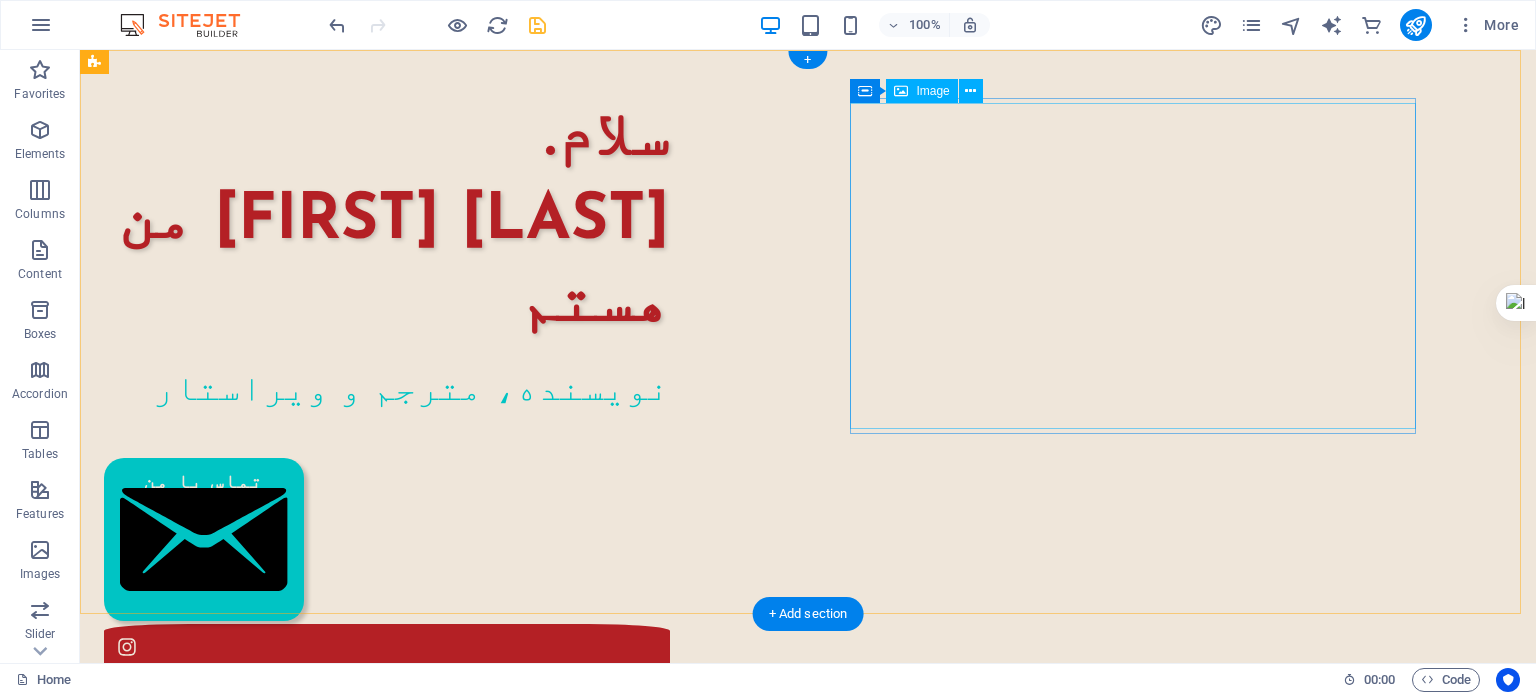 click at bounding box center (387, 1002) 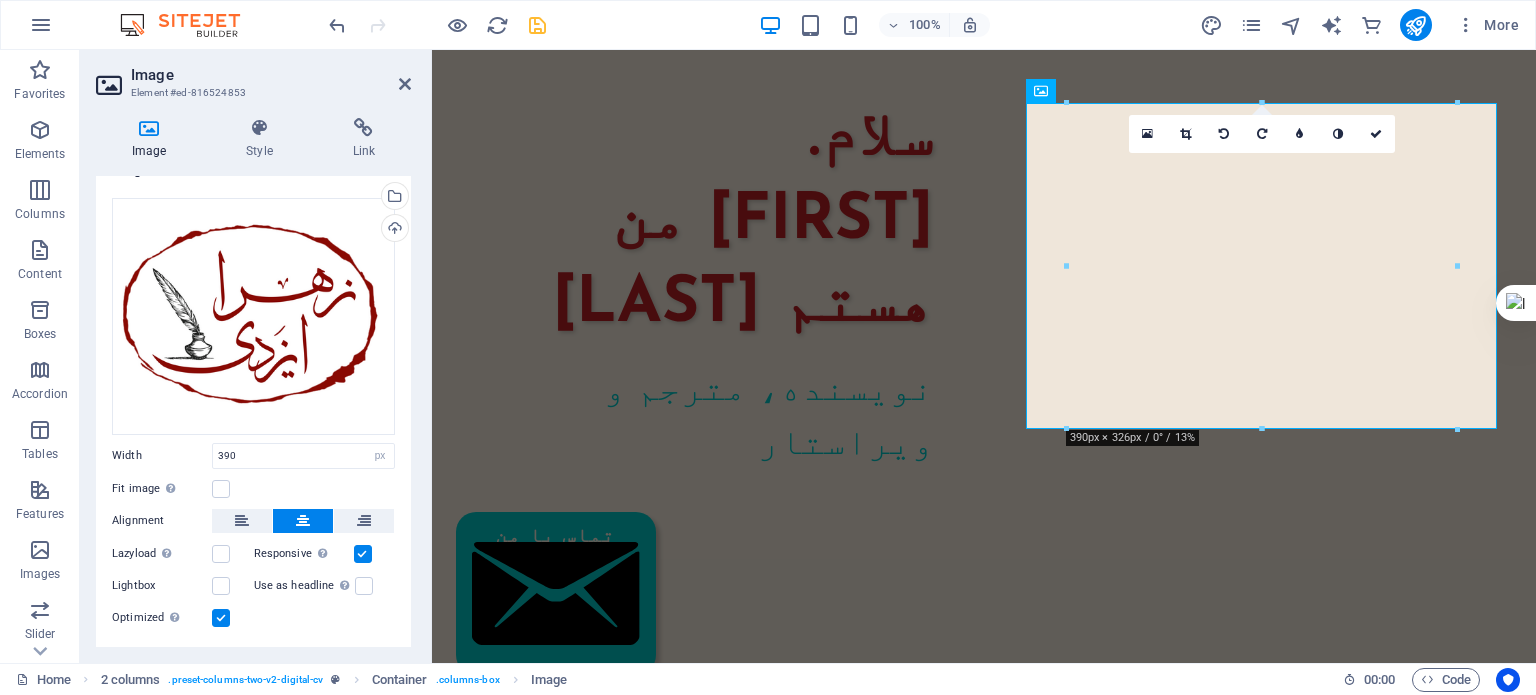 scroll, scrollTop: 72, scrollLeft: 0, axis: vertical 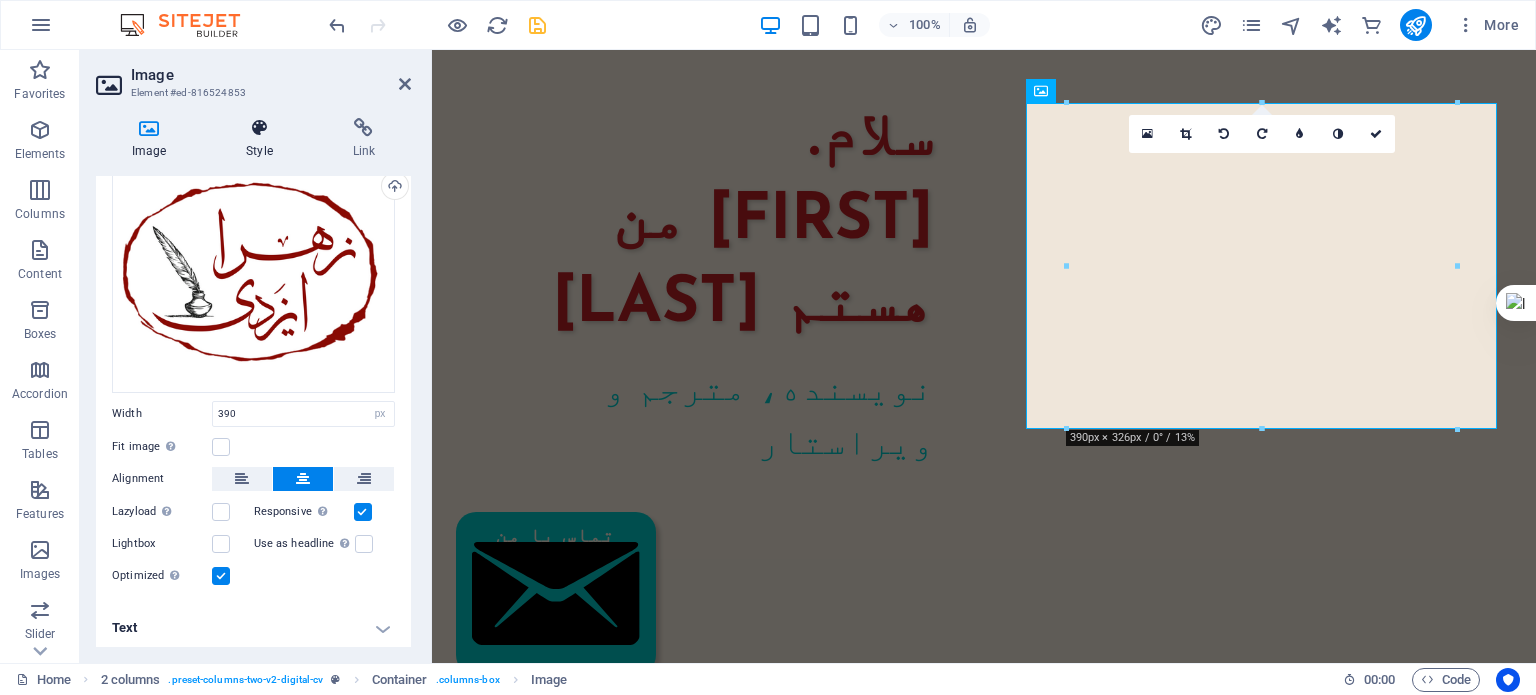 click on "Style" at bounding box center (263, 139) 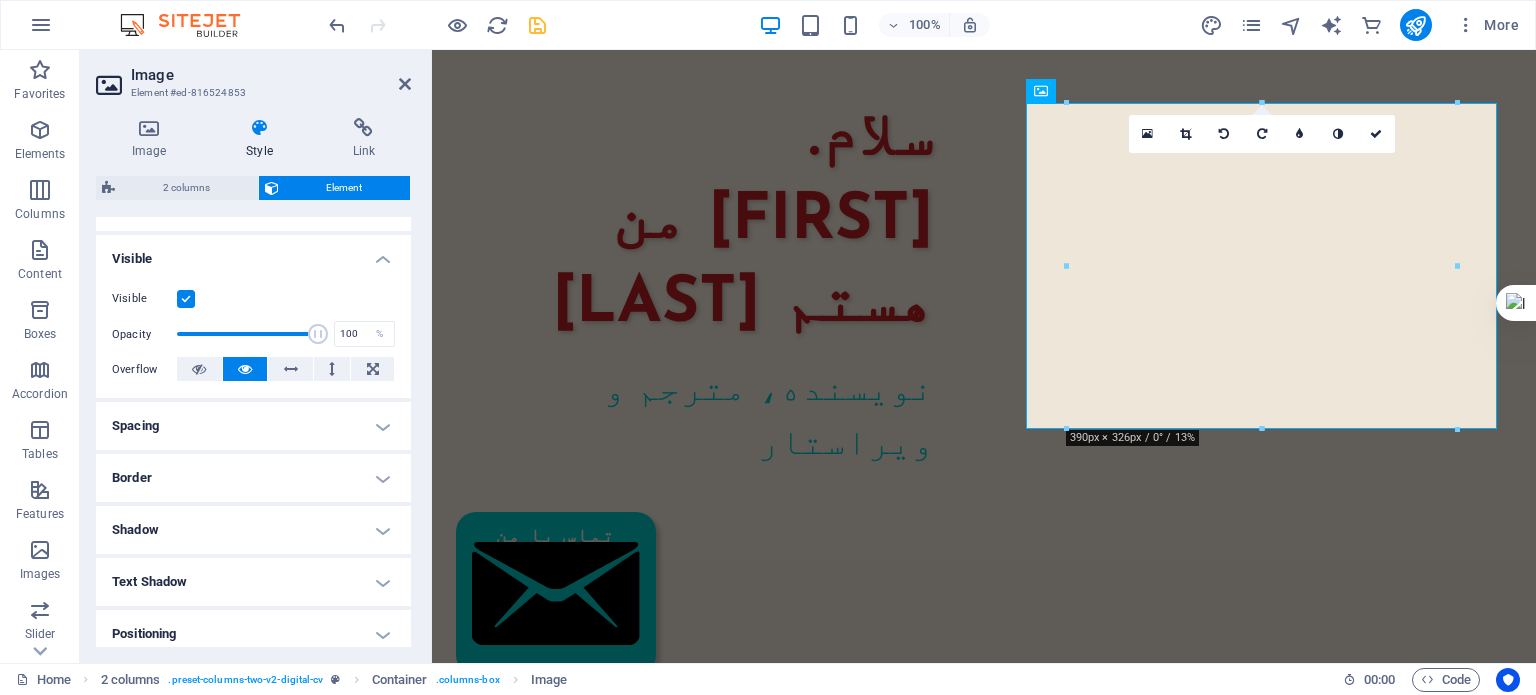 scroll, scrollTop: 200, scrollLeft: 0, axis: vertical 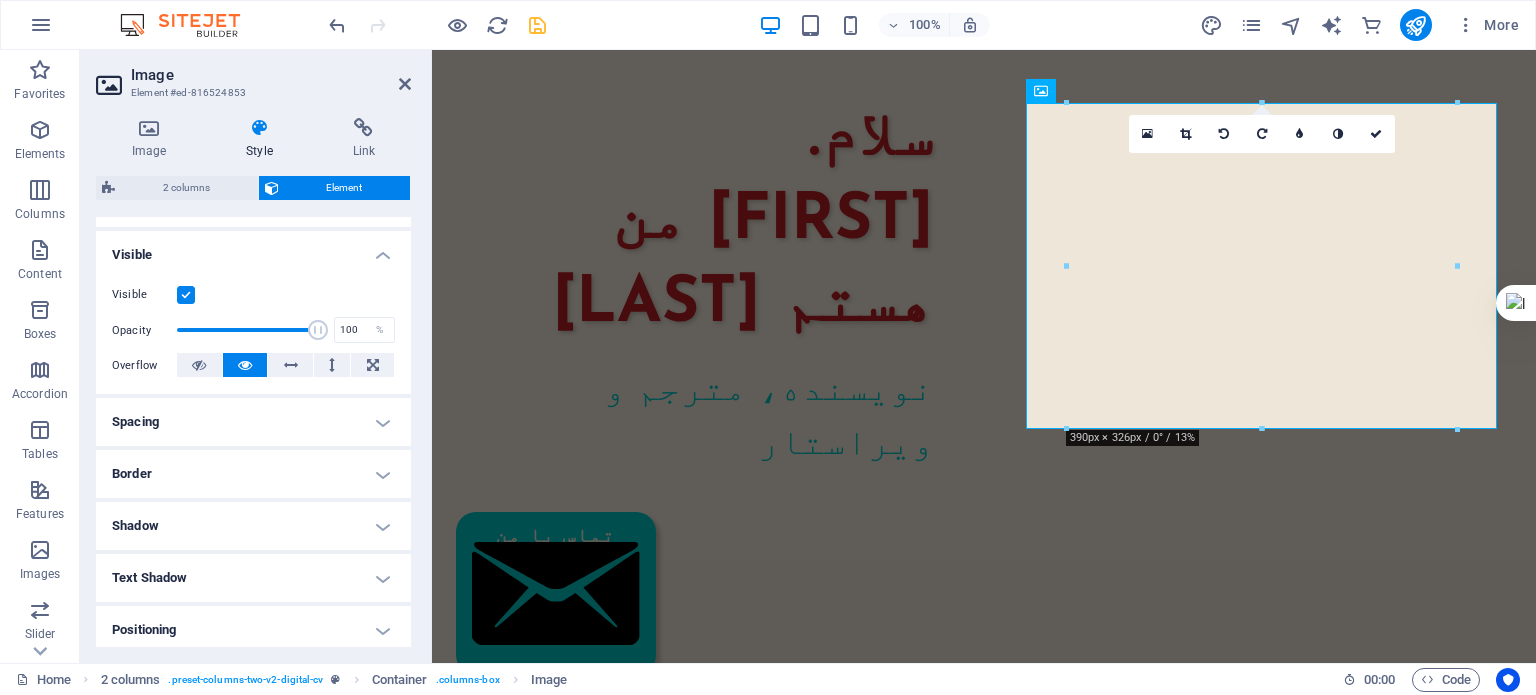 click on "Border" at bounding box center (253, 474) 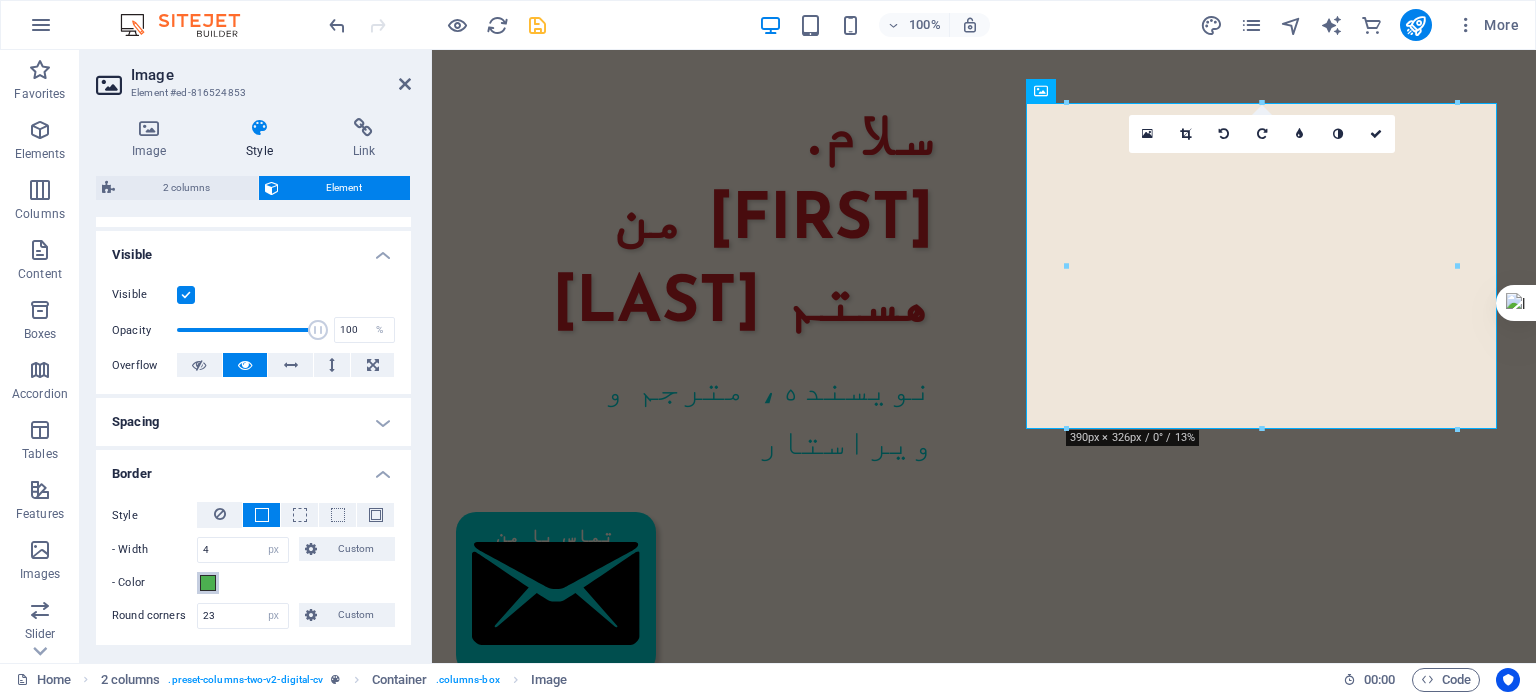 click at bounding box center [208, 583] 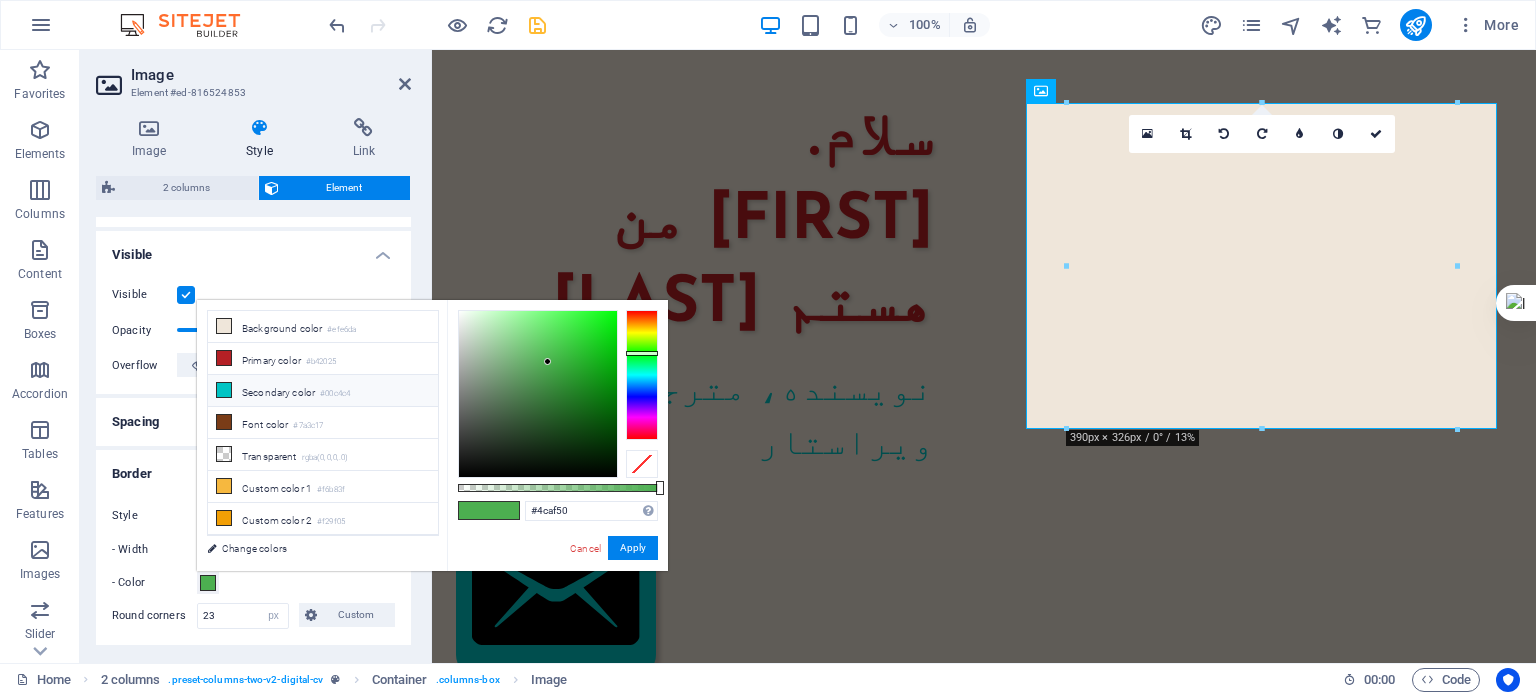 click on "Secondary color
#00c4c4" at bounding box center [323, 391] 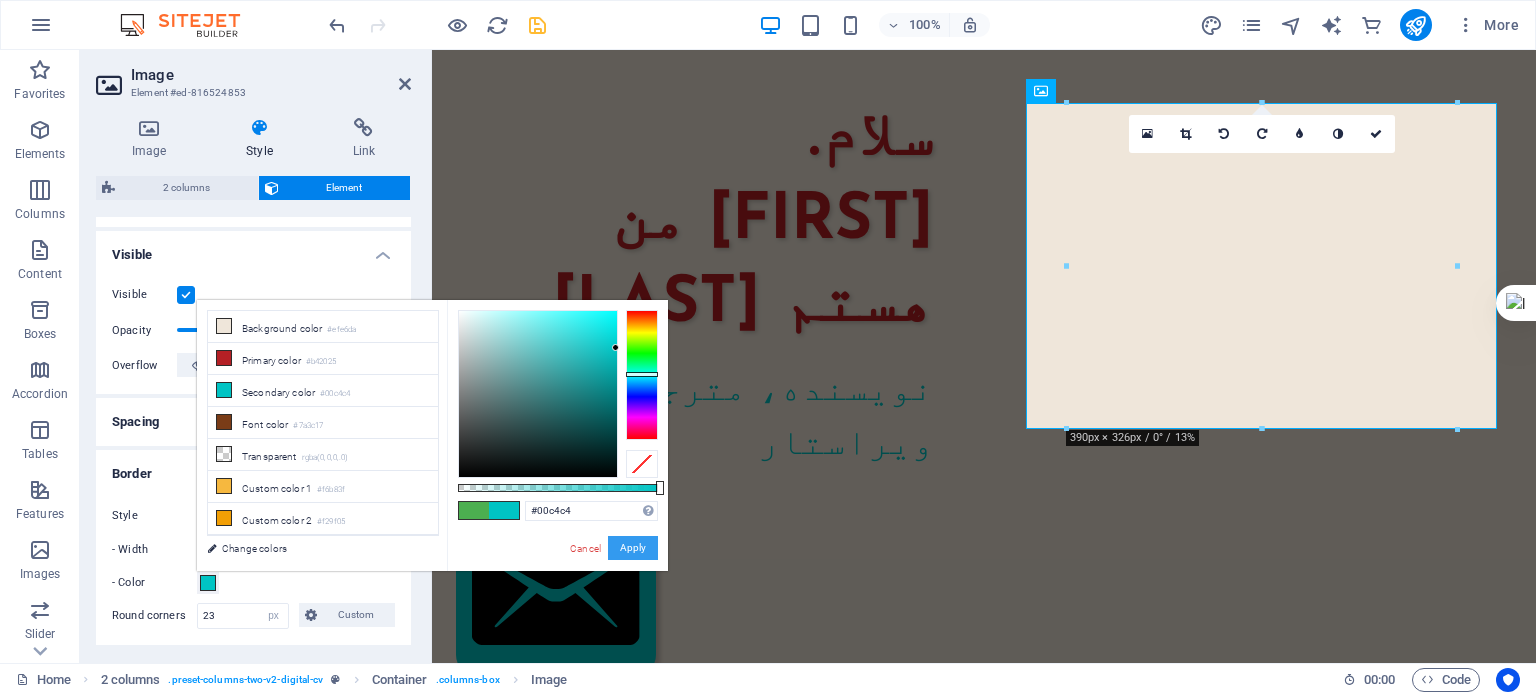 click on "Apply" at bounding box center (633, 548) 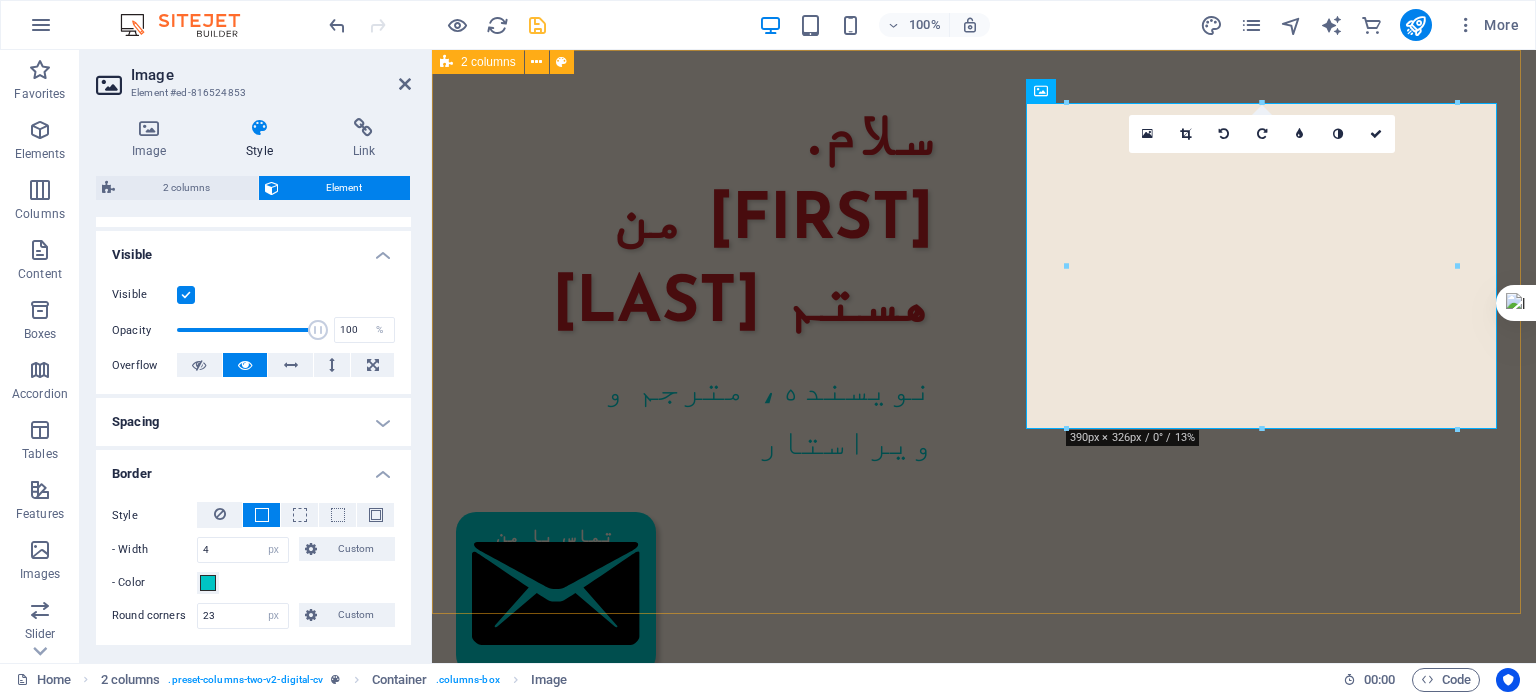 click on "سلام من [FULL NAME] هستم نویسنده، مترجم و ویراستار تماس با من" at bounding box center (984, 724) 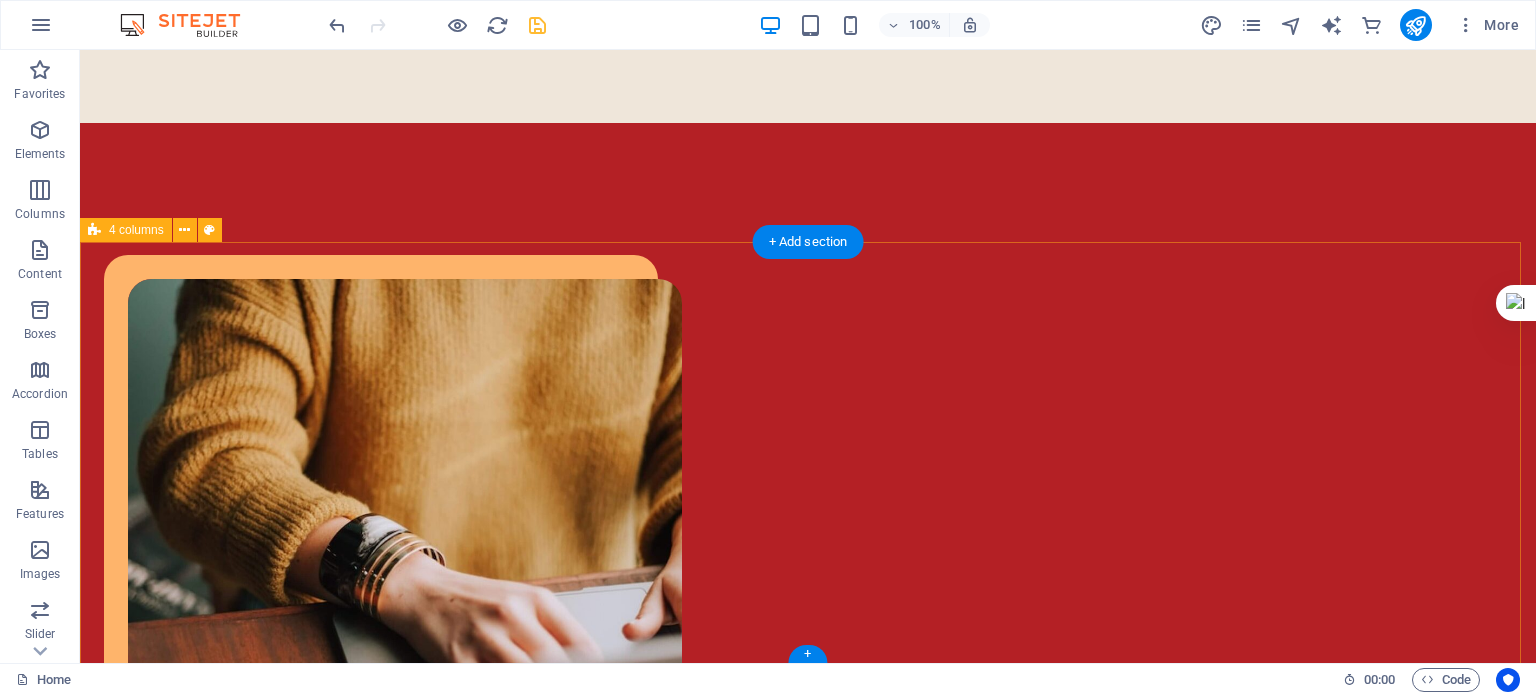 scroll, scrollTop: 877, scrollLeft: 0, axis: vertical 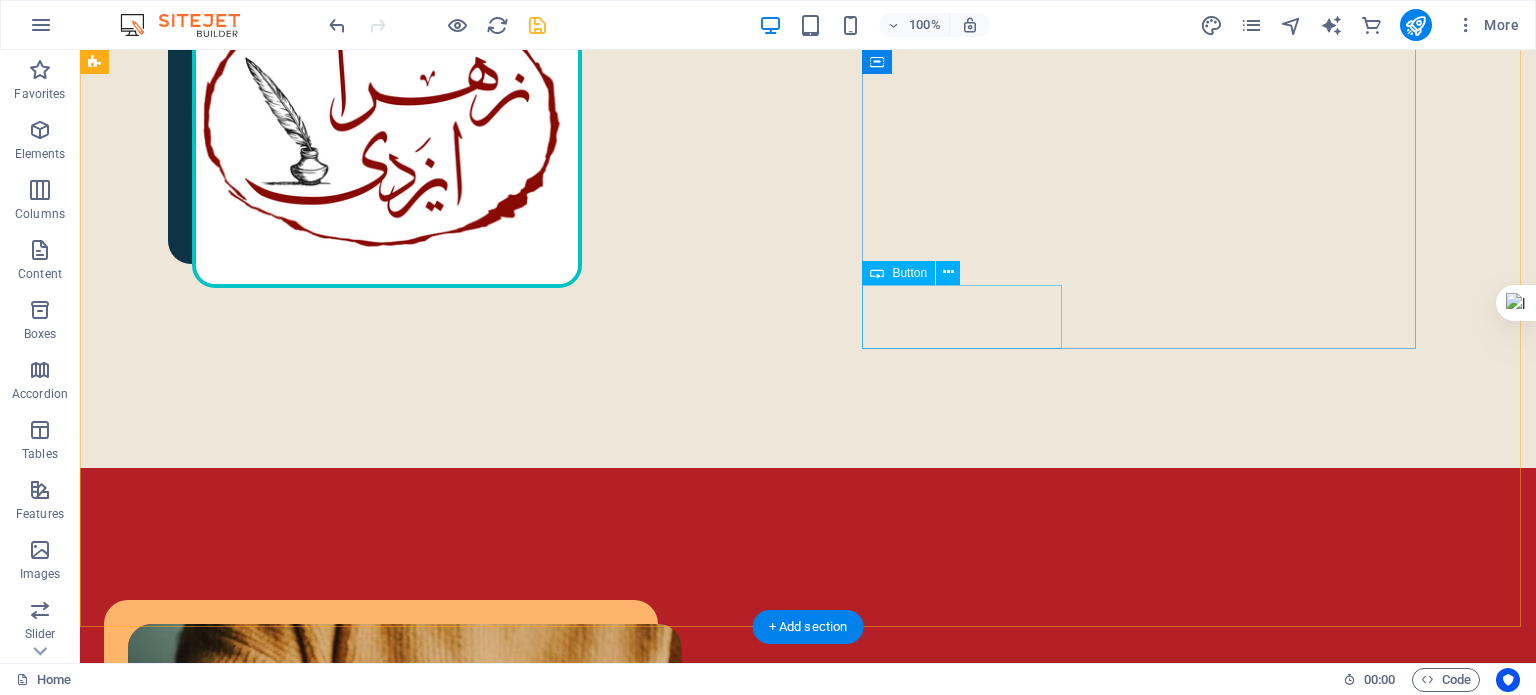 click on "رزومهٔ من" at bounding box center (393, 1700) 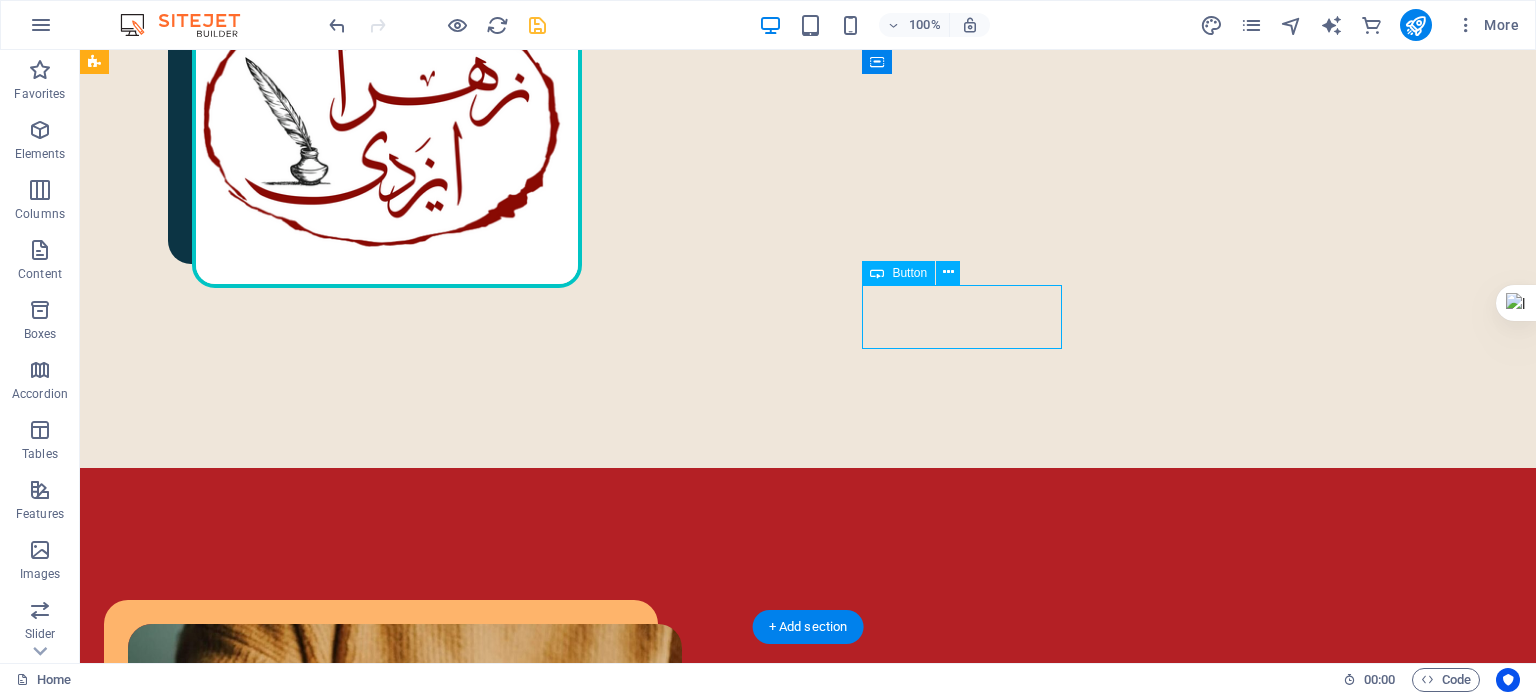 click on "رزومهٔ من" at bounding box center (393, 1700) 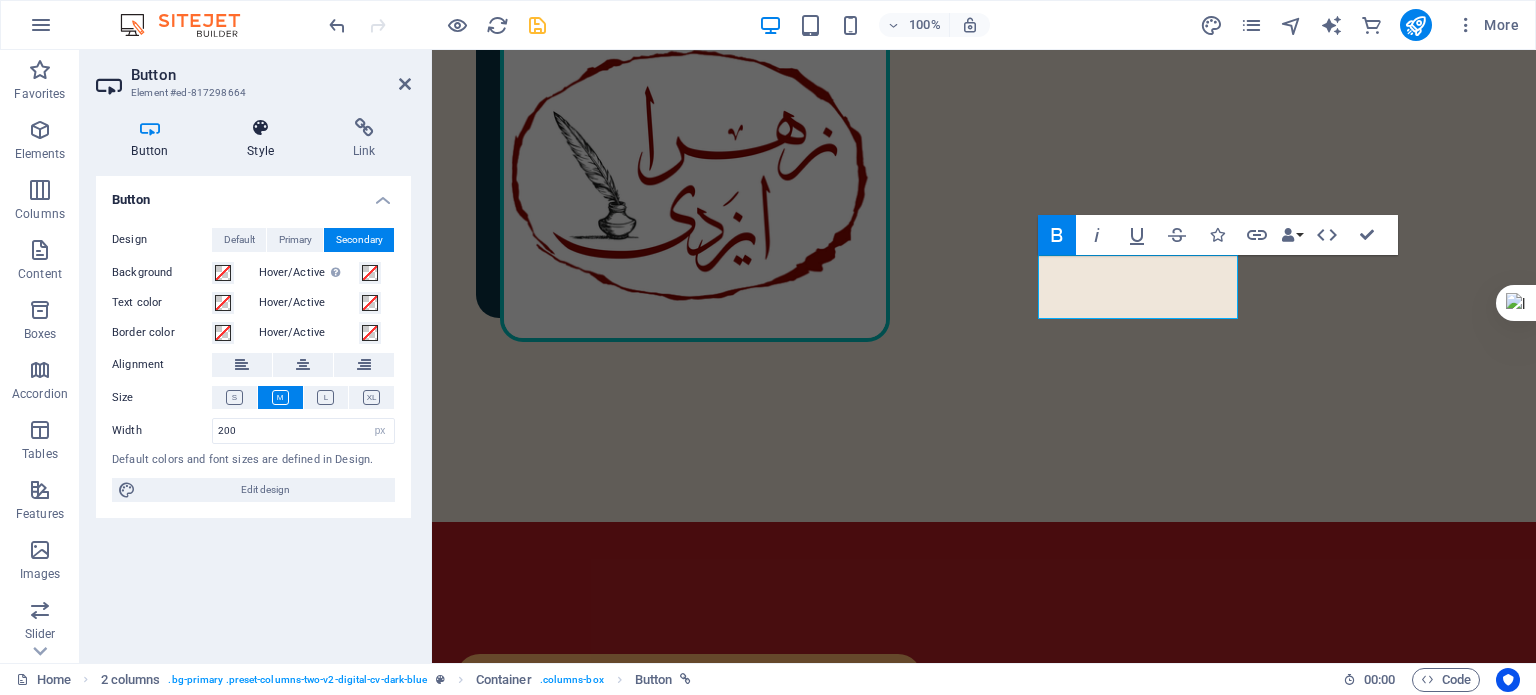 click at bounding box center [261, 128] 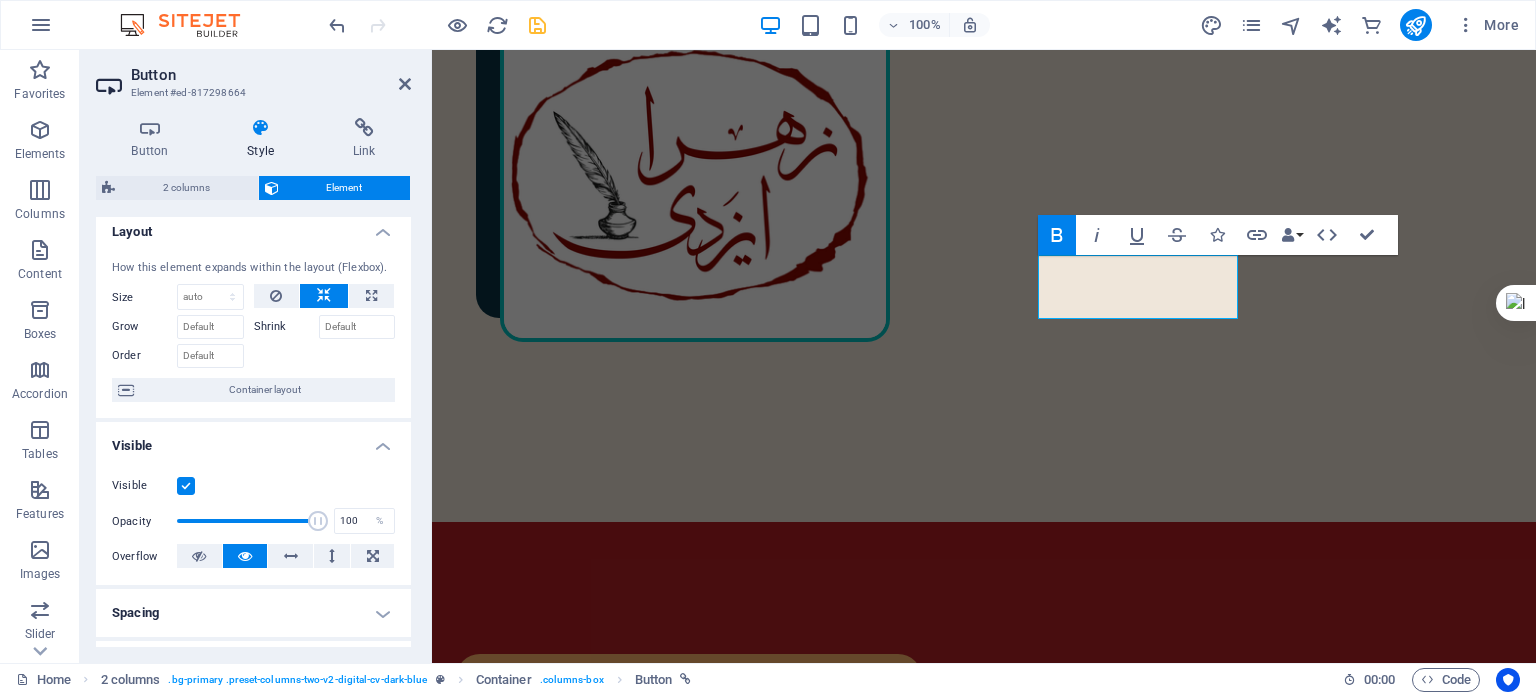 scroll, scrollTop: 0, scrollLeft: 0, axis: both 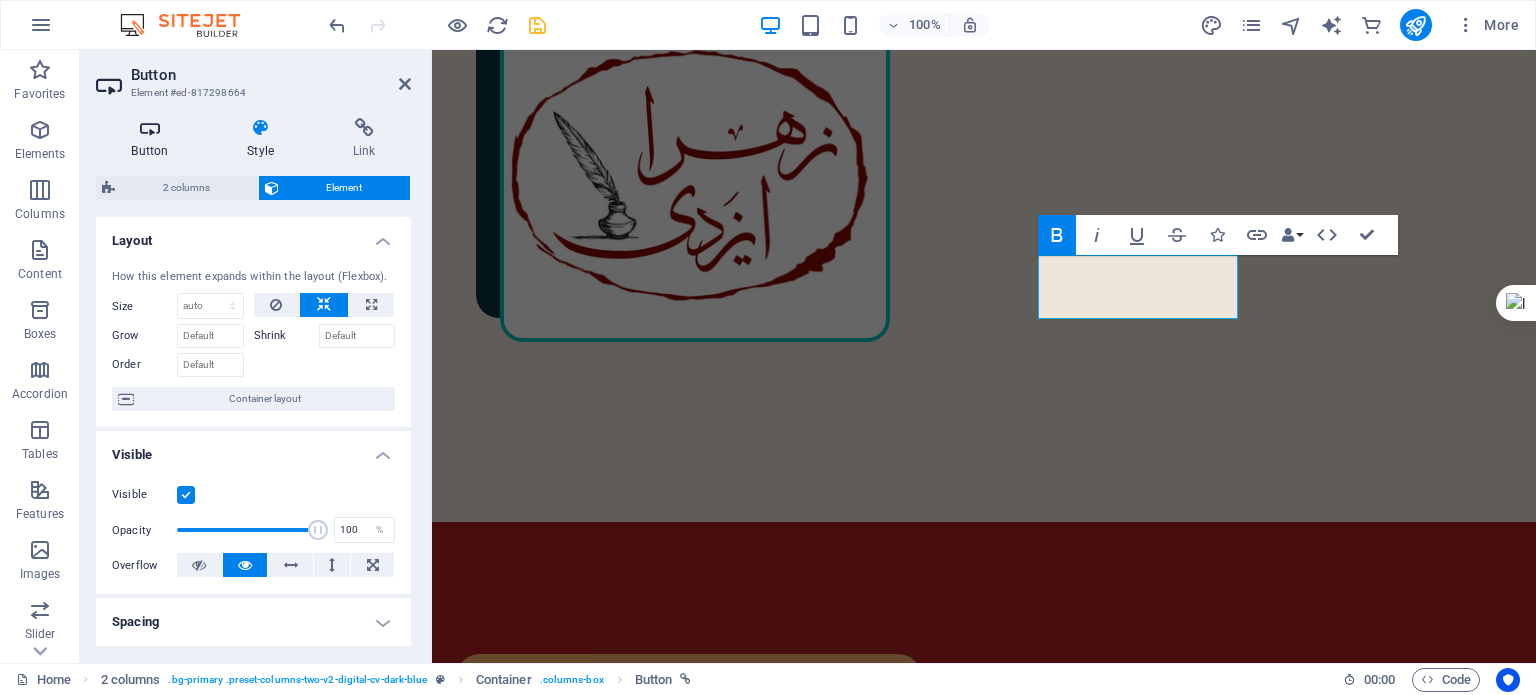click on "Button" at bounding box center (154, 139) 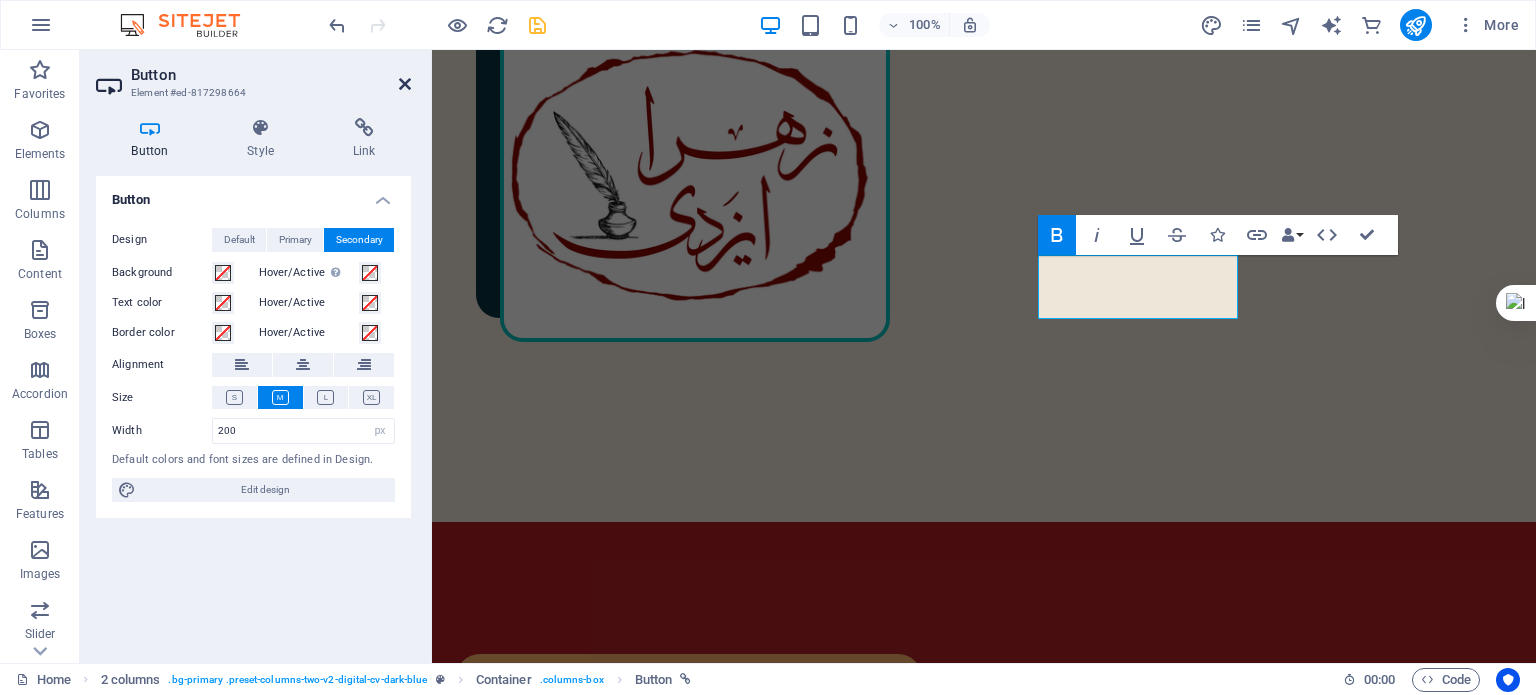 click at bounding box center [405, 84] 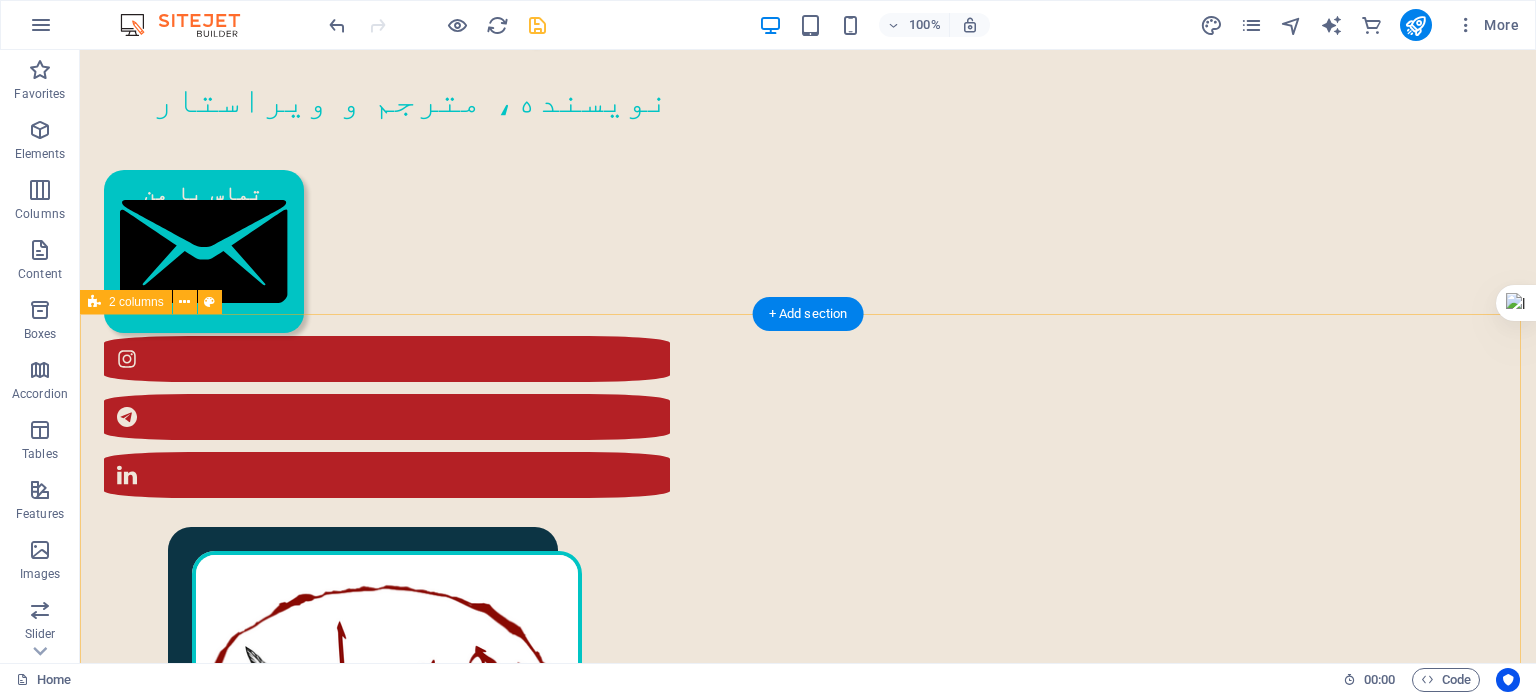 scroll, scrollTop: 300, scrollLeft: 0, axis: vertical 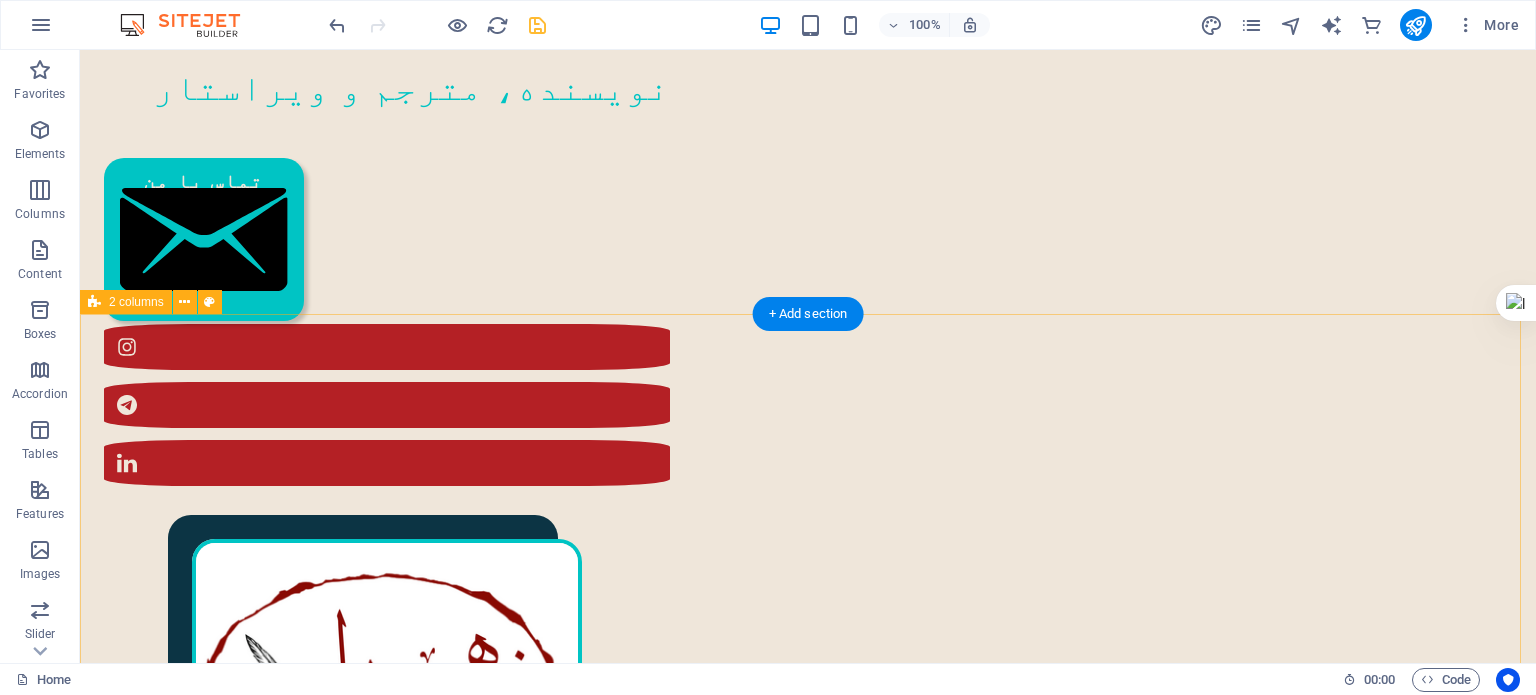 click on "مختصری از من در سال [YEAR] در [CITY] به دنیا آمدم. کارشناسی ارشد مهندسی پلیمر دارم. [NUMBER] سال در دانشگاه تدریس کرده‌ام. در سال [YEAR] به‌طور حرفه‌ای وارد شغل مترجمی و ویراستاری شدم؛  البته که پیش از آن هم، دستی در این حوزه داشتم. [NUMBER] تا از کتاب‌هایی که ترجمه کرده‌ام، منتشر شده‌اند. در حوزهٔ ویراستاری، با ناشران متعددی همکاری داشته‌ام و دارم. : رزوم هٔ کامل من را اینجا ببینید  رزومهٔ من" at bounding box center [808, 1804] 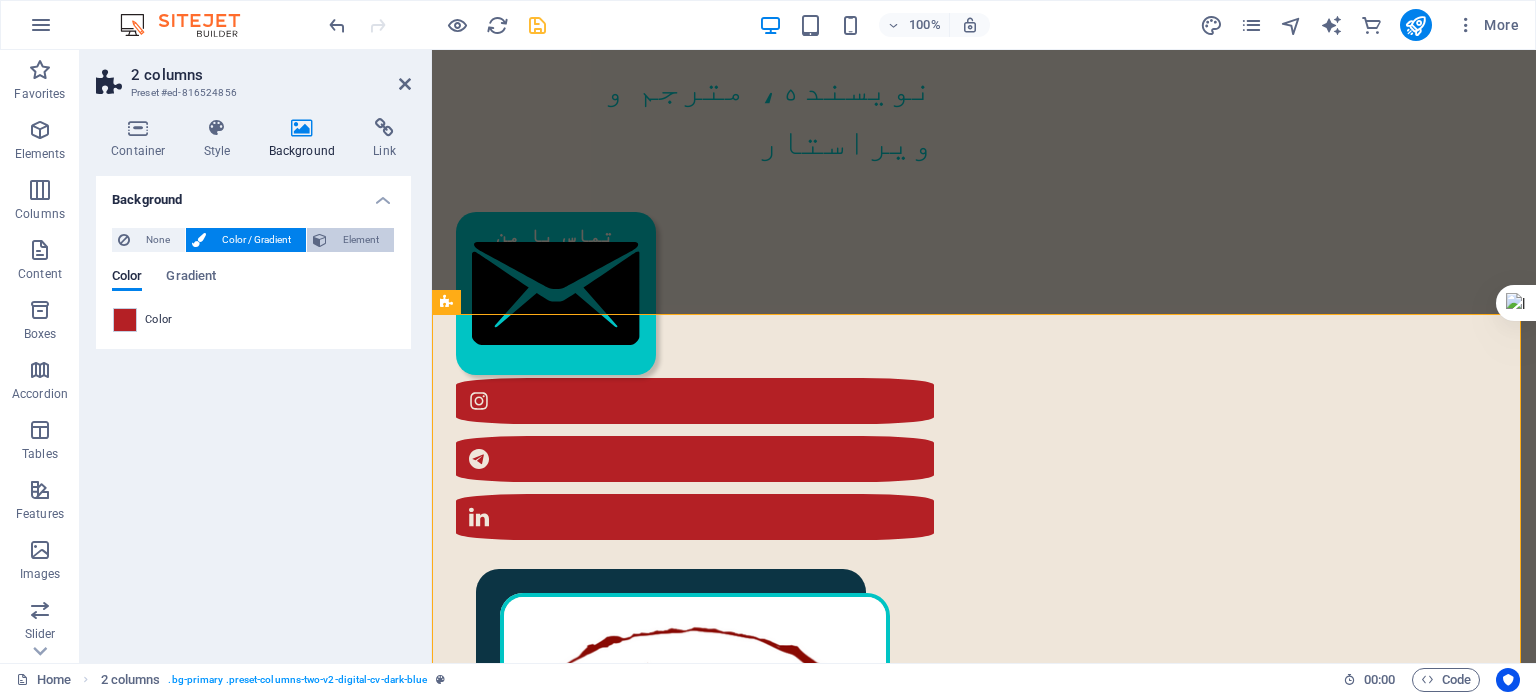 click on "Element" at bounding box center [360, 240] 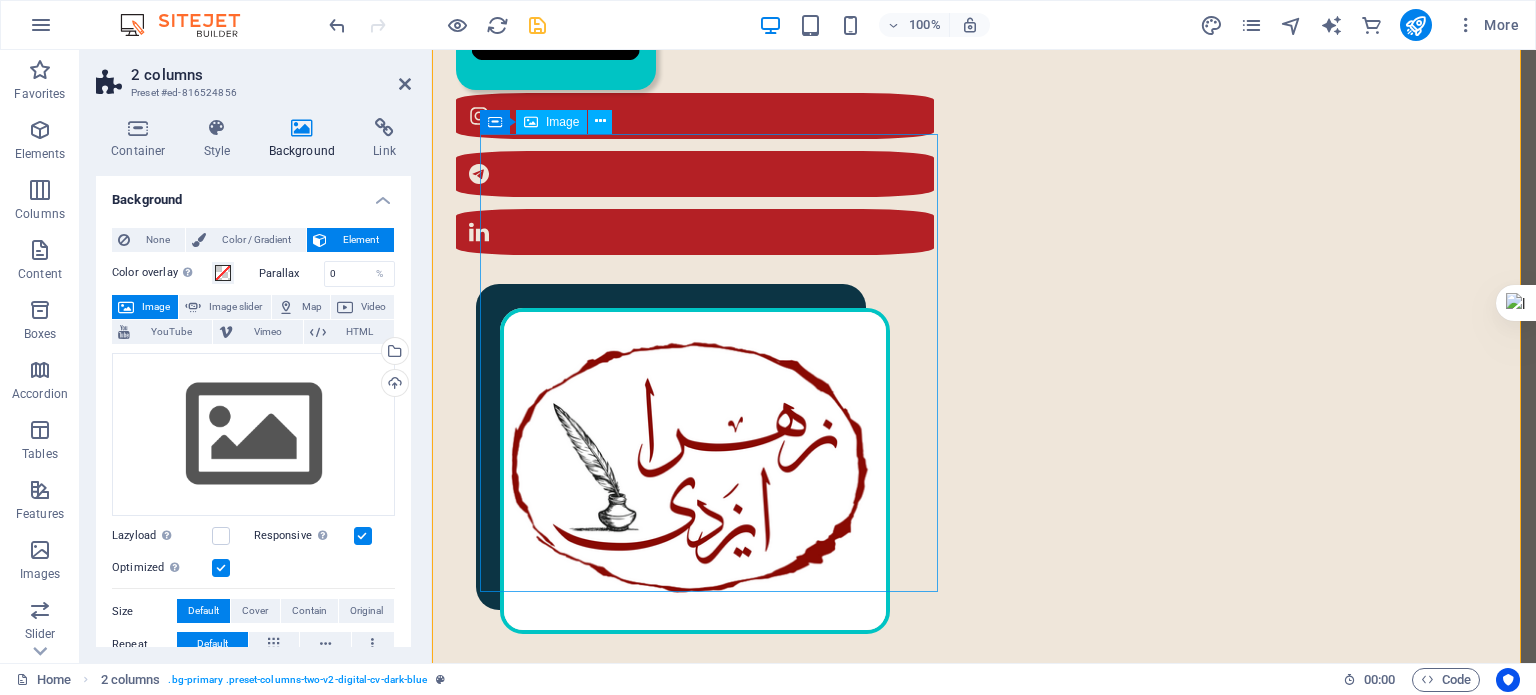 scroll, scrollTop: 700, scrollLeft: 0, axis: vertical 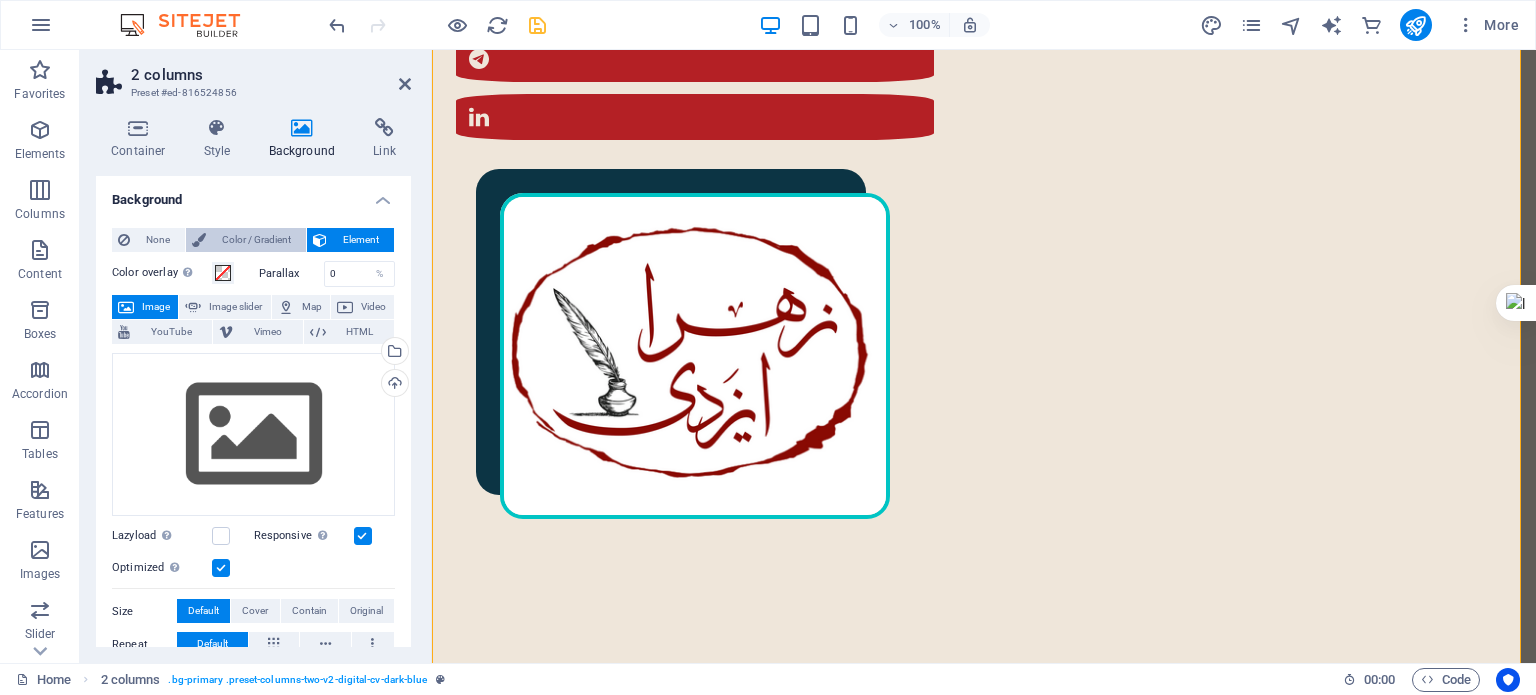 click on "Color / Gradient" at bounding box center [256, 240] 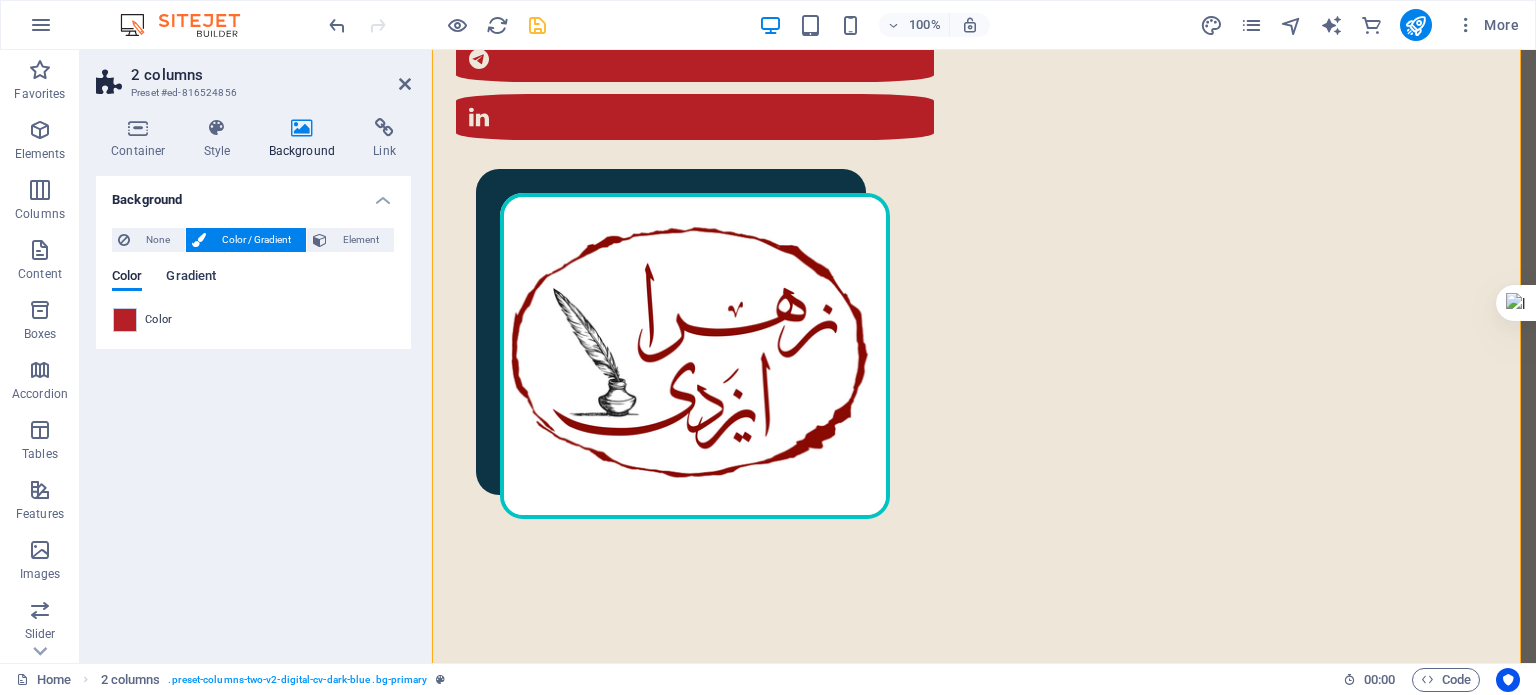 click on "Gradient" at bounding box center (191, 278) 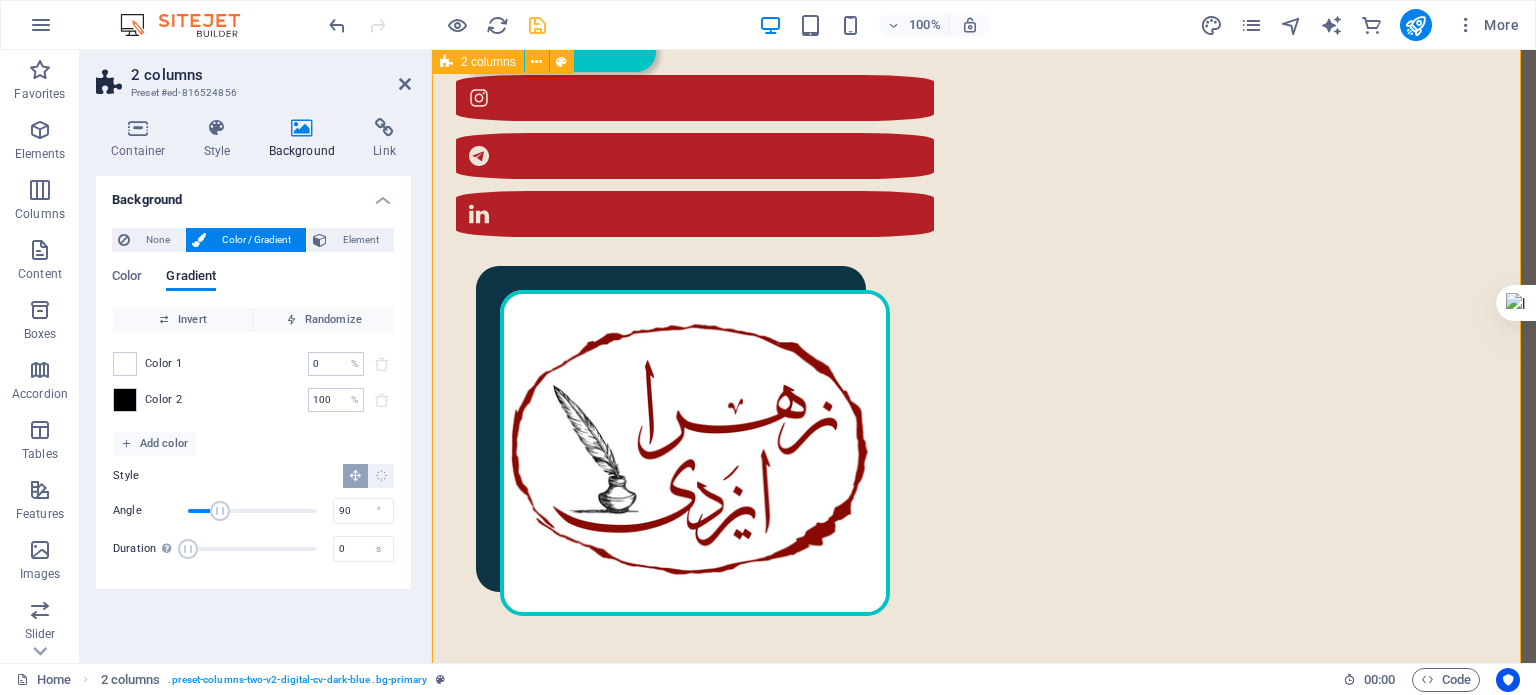 scroll, scrollTop: 600, scrollLeft: 0, axis: vertical 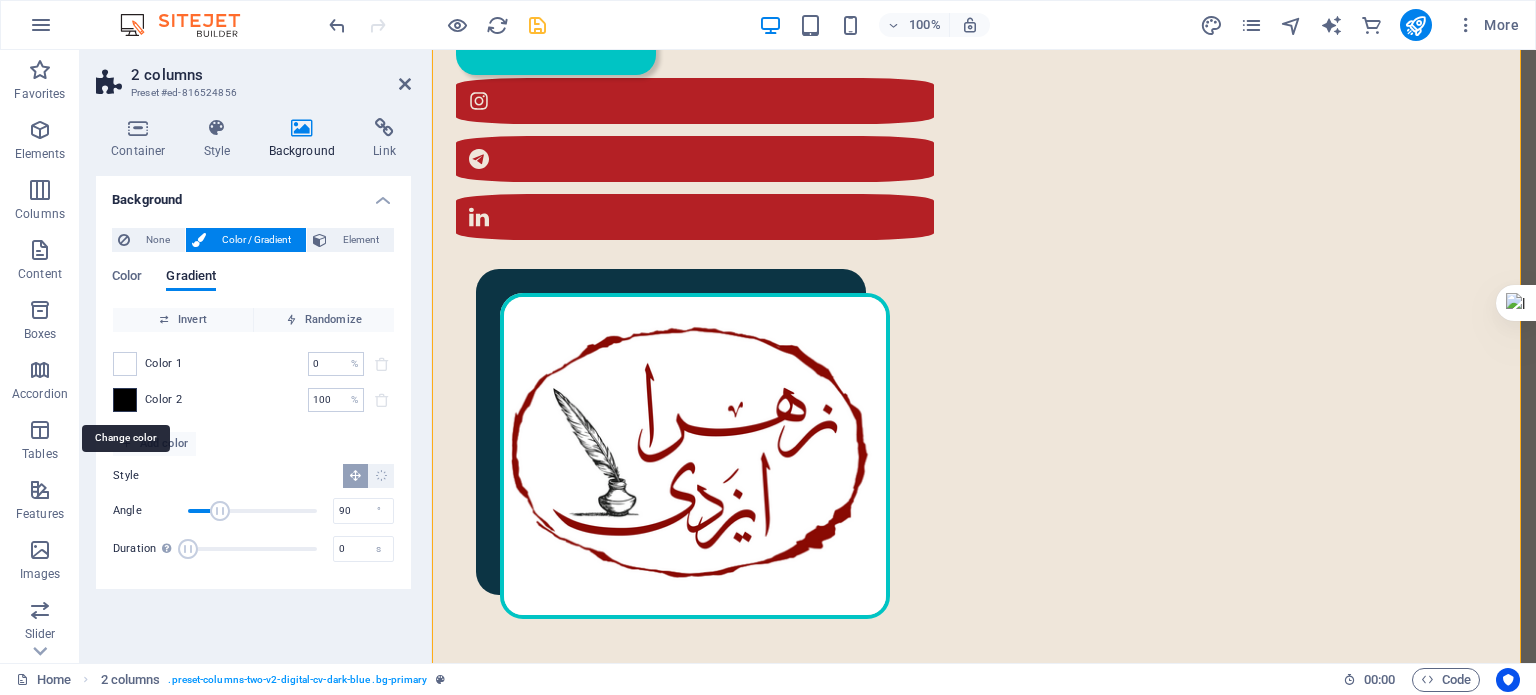 click at bounding box center (125, 400) 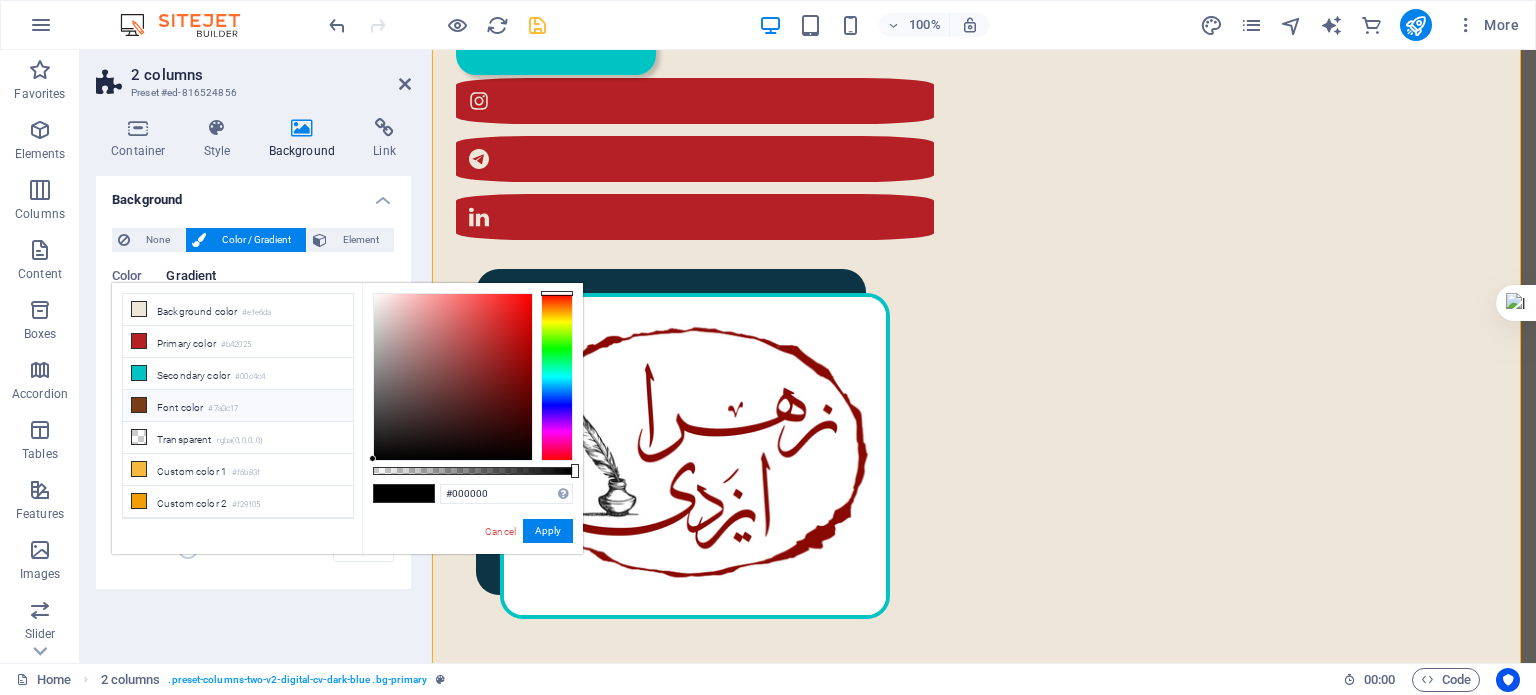click on "Font color
#7a3c17" at bounding box center (238, 406) 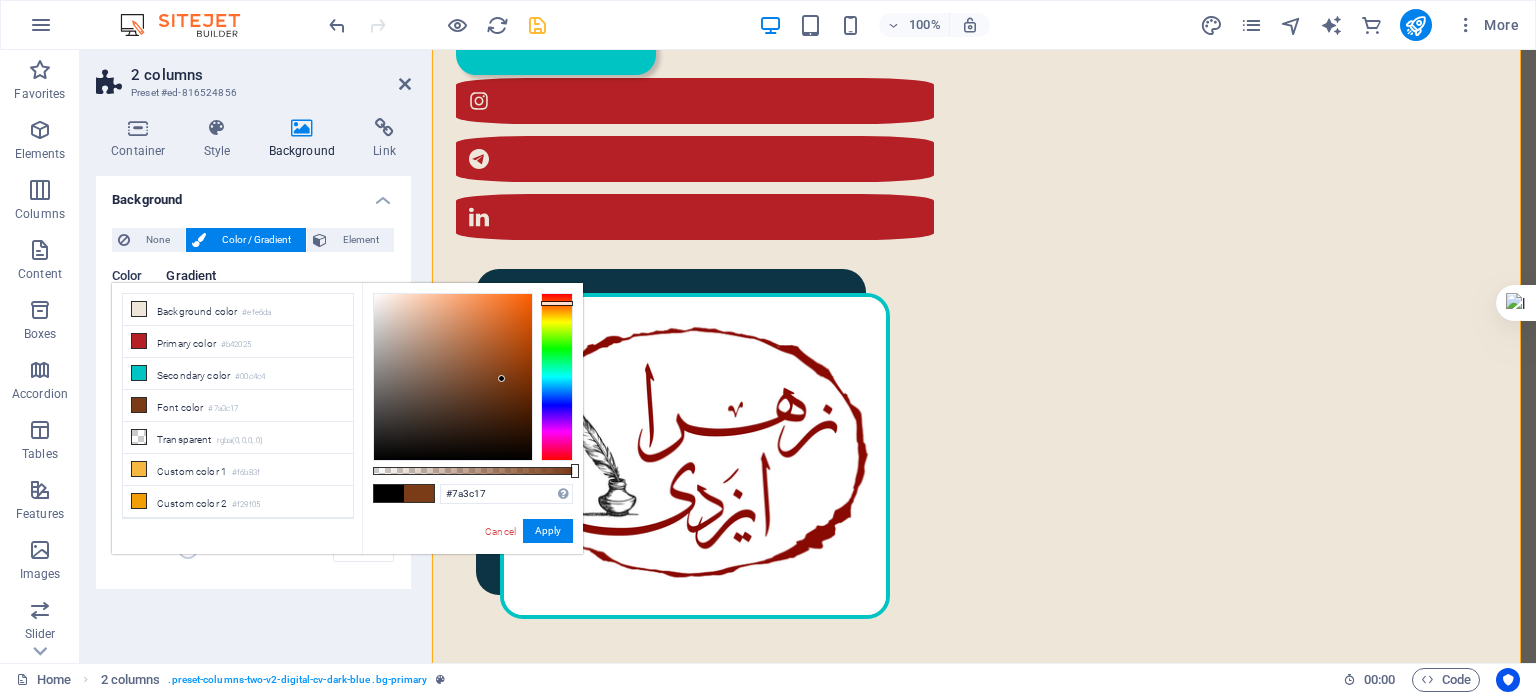 click on "Color" at bounding box center (127, 278) 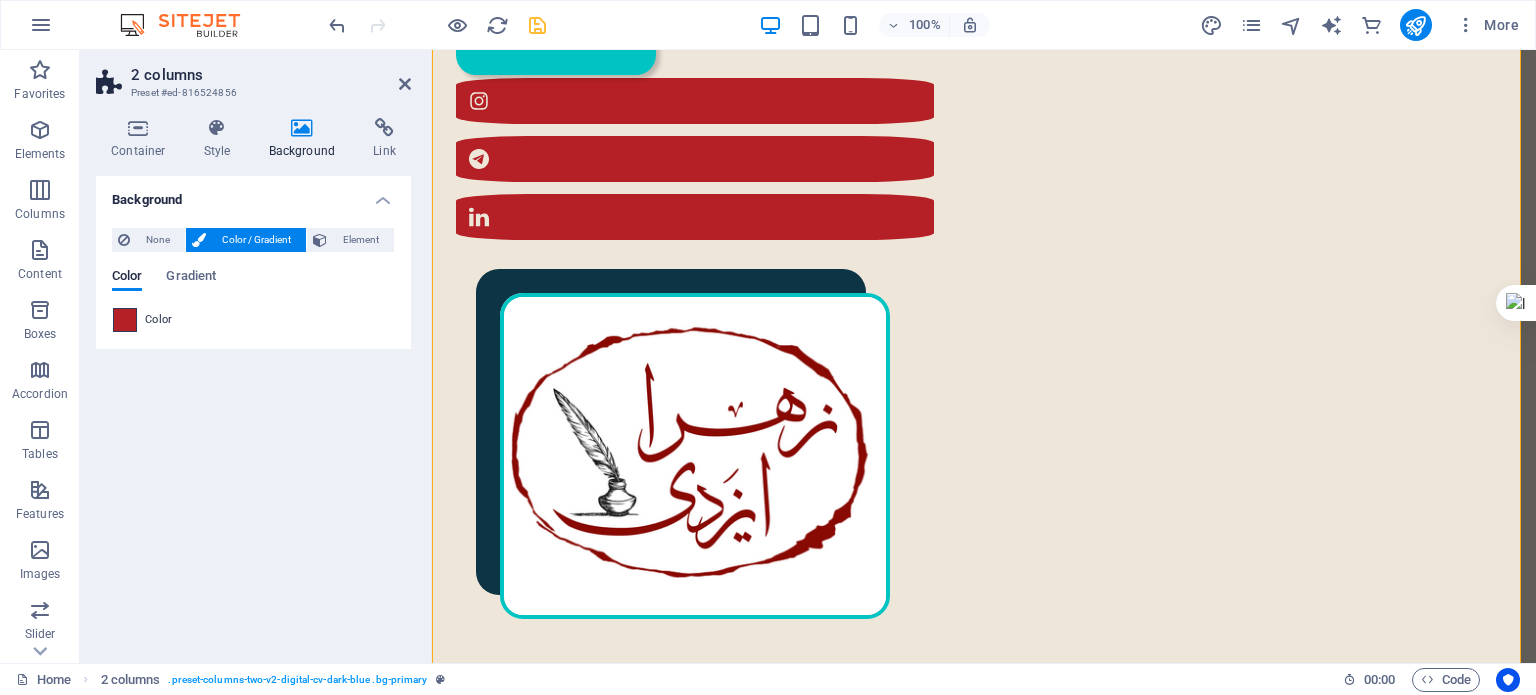 click at bounding box center [125, 320] 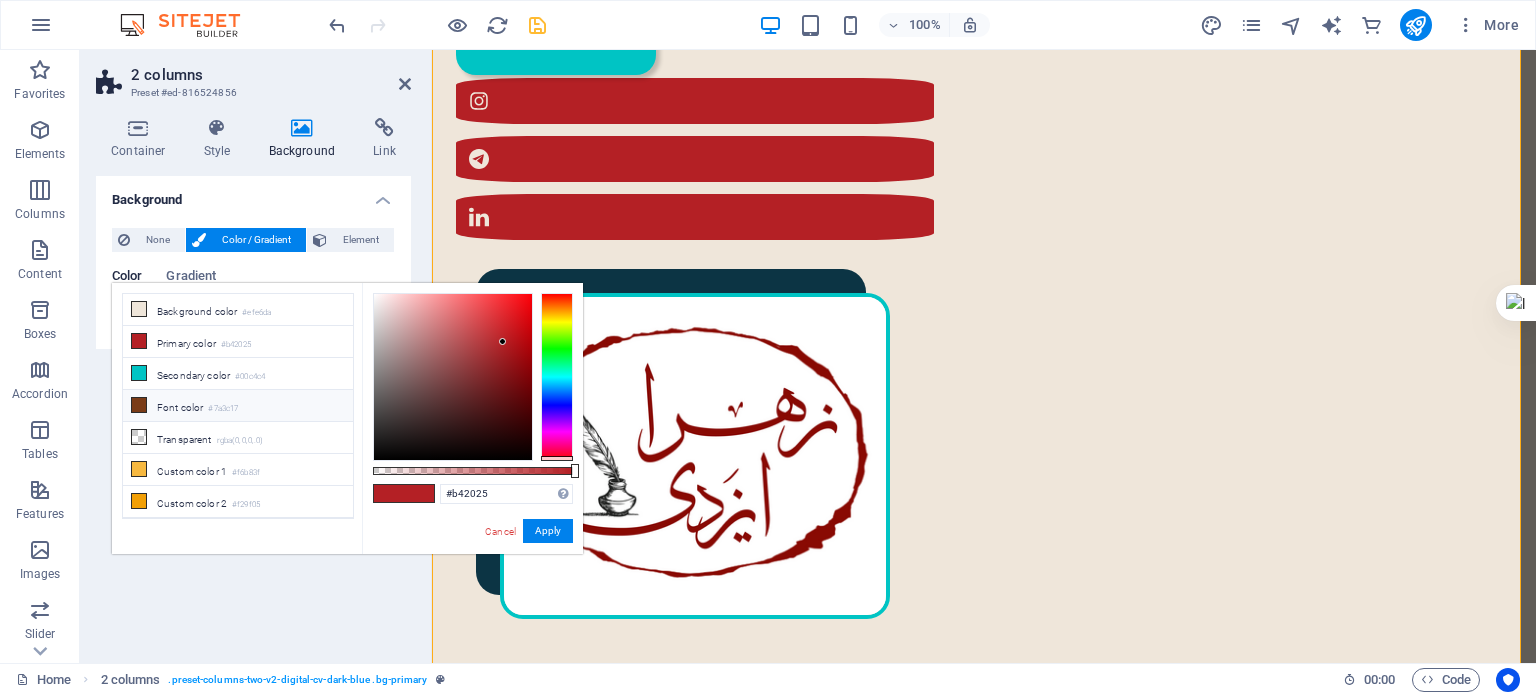 click on "Font color
#7a3c17" at bounding box center [238, 406] 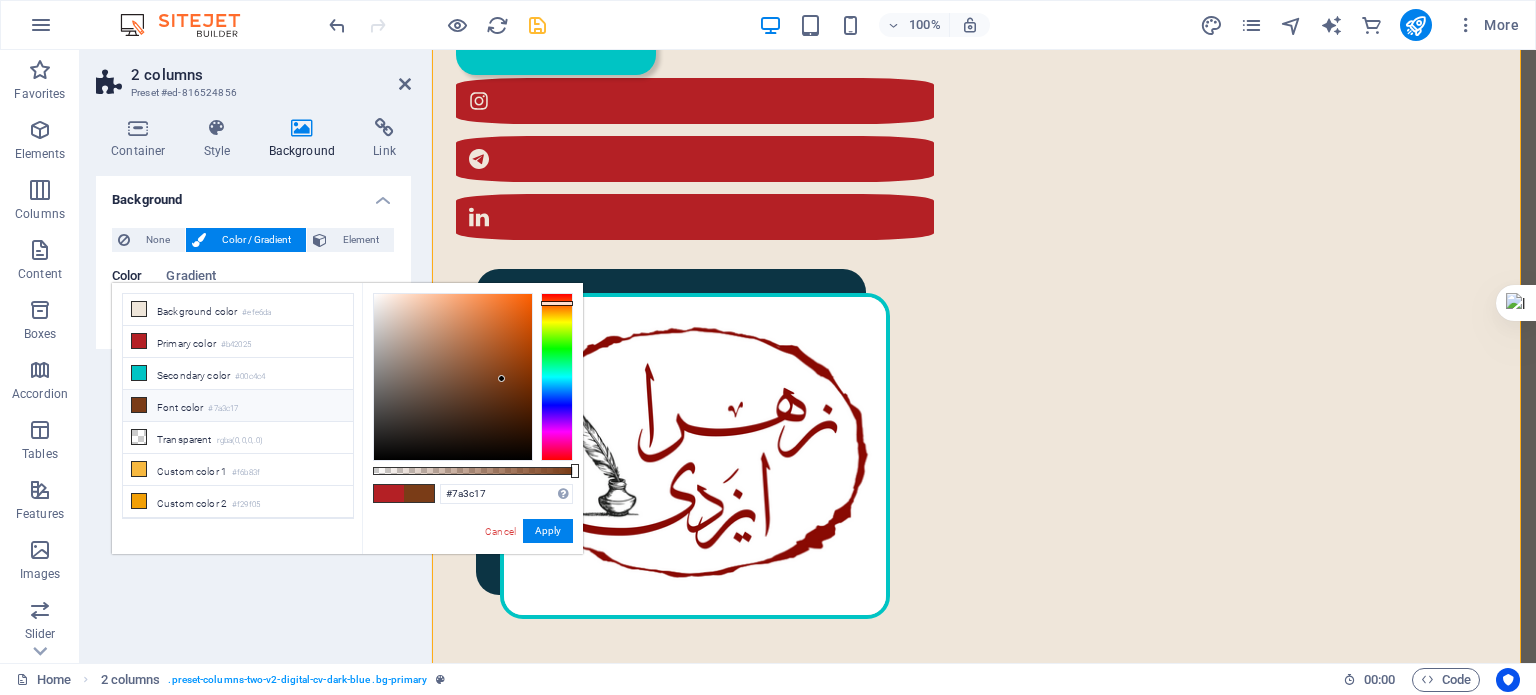 click on "Background None Color / Gradient Element Stretch background to full-width Color overlay Places an overlay over the background to colorize it Parallax 0 % Image Image slider Map Video YouTube Vimeo HTML Drag files here, click to choose files or select files from Files or our free stock photos & videos Select files from the file manager, stock photos, or upload file(s) Upload Lazyload Loading images after the page loads improves page speed. Responsive Automatically load retina image and smartphone optimized sizes. Optimized Images are compressed to improve page speed. Size Default Cover Contain Original Repeat Default Position Direction Custom X offset 50 px rem % vh vw Y offset 50 px rem % vh vw Alternative text The alternative text is used by devices that cannot display images (e.g. image search engines) and should be added to every image to improve website accessibility. Image caption Paragraph Format Normal Heading 1 Heading 2 Heading 3 Heading 4 Heading 5 Heading 6 Code Font Family Arial Georgia Impact 8 9" at bounding box center (253, 411) 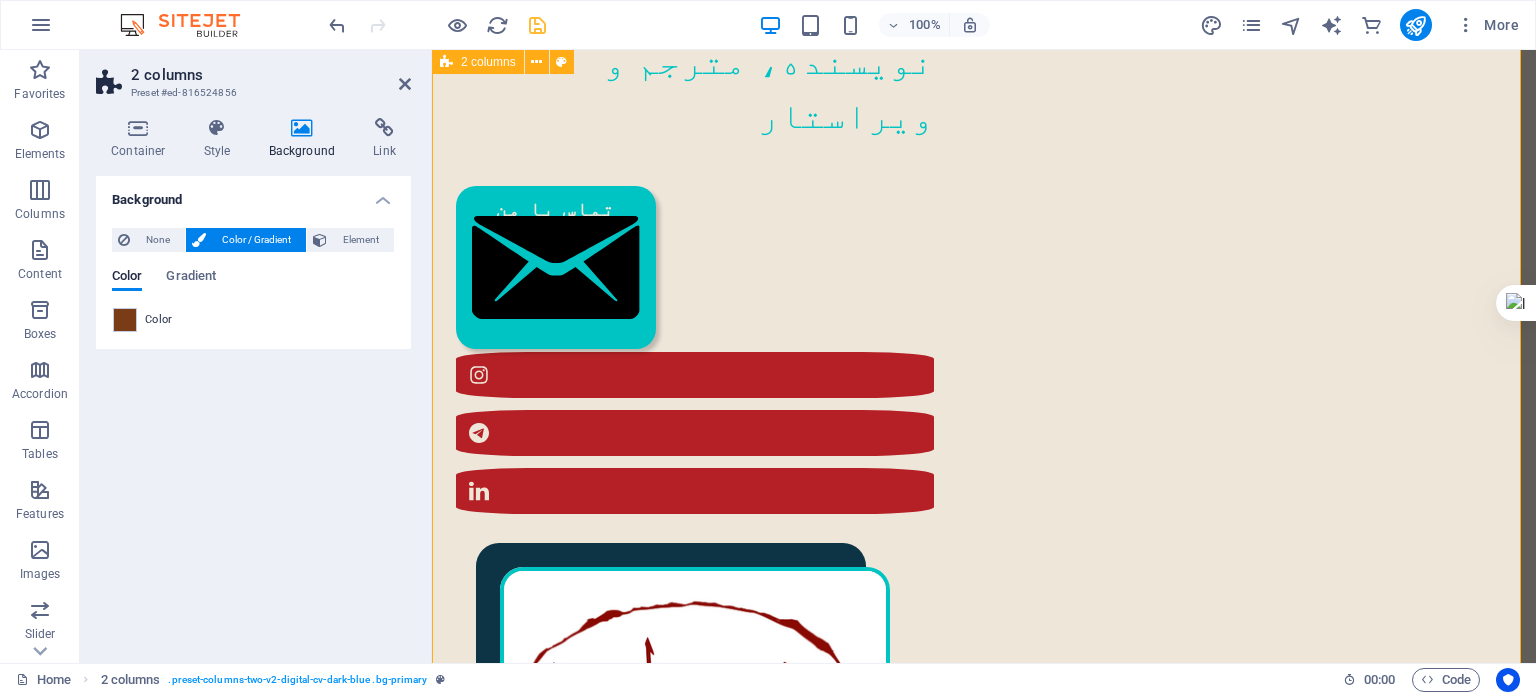 scroll, scrollTop: 300, scrollLeft: 0, axis: vertical 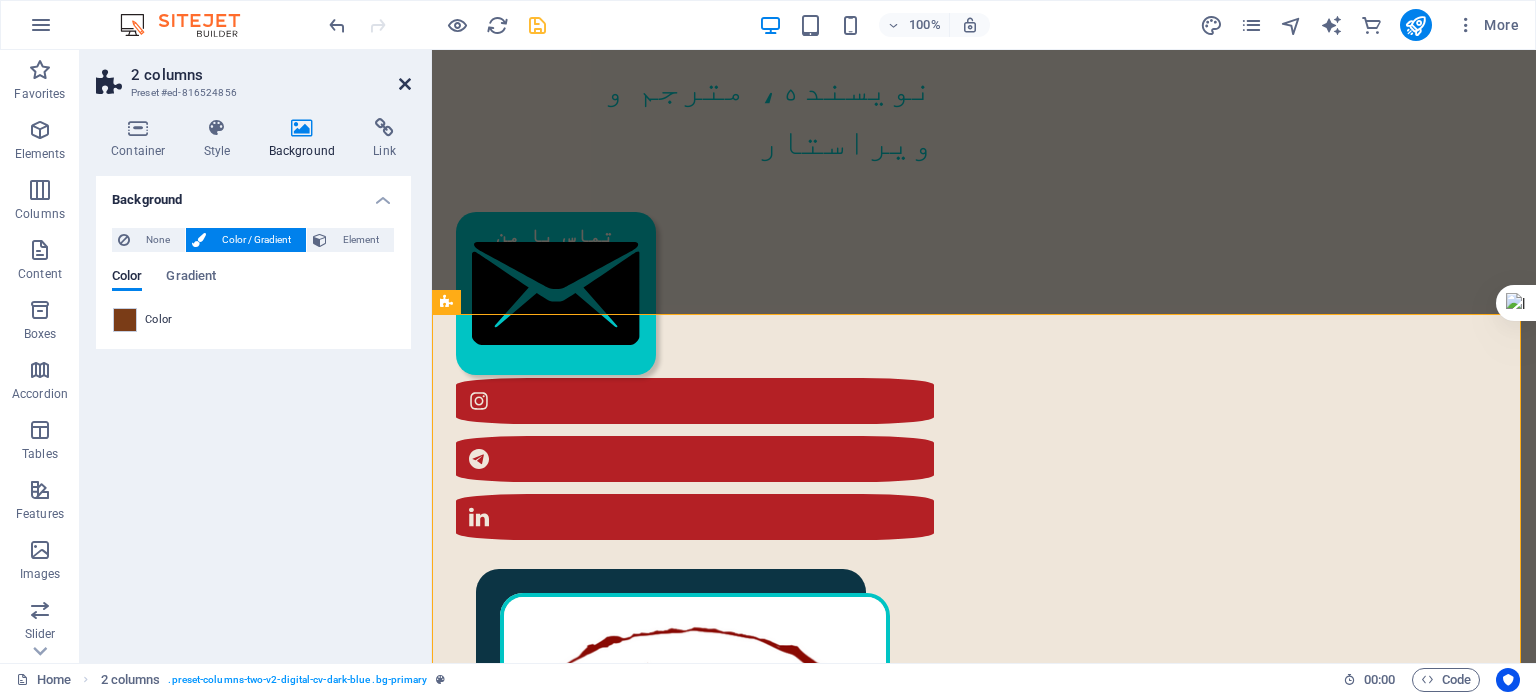 click at bounding box center (405, 84) 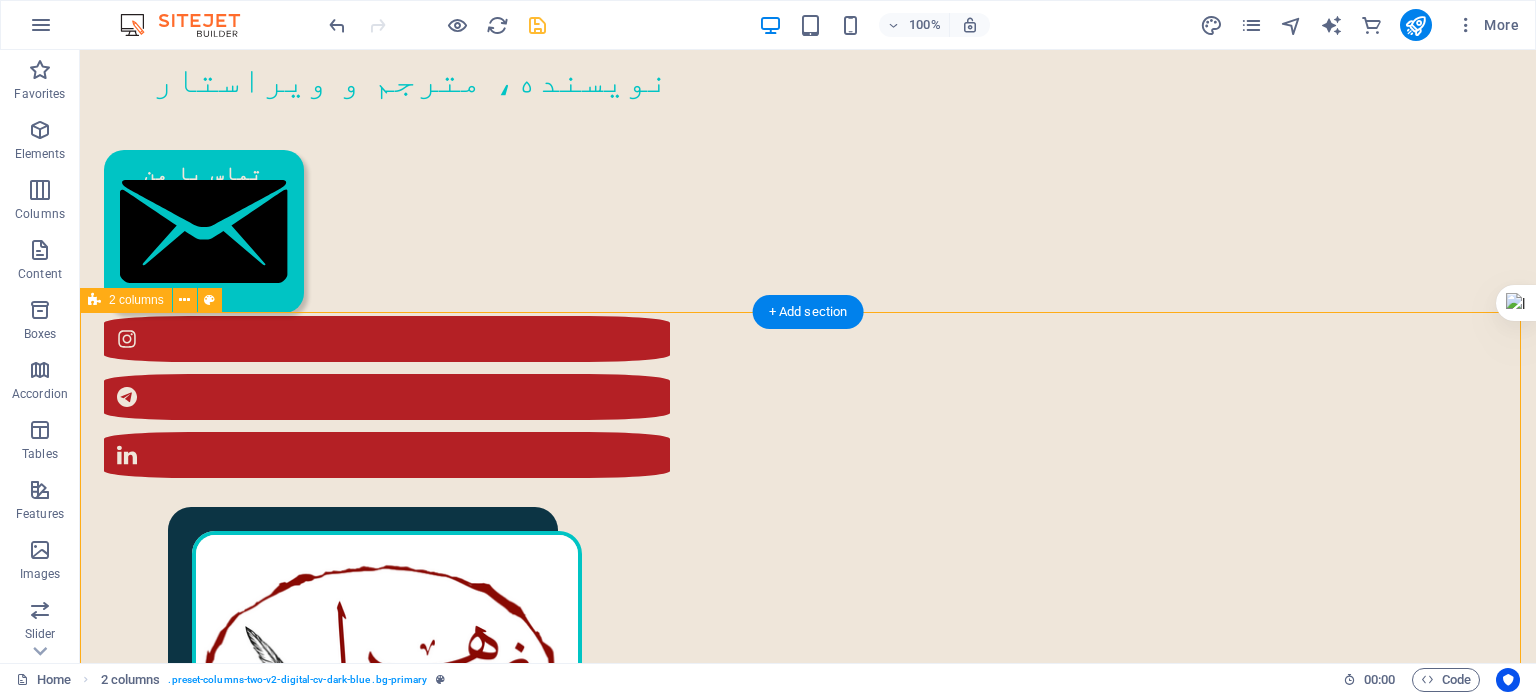 scroll, scrollTop: 300, scrollLeft: 0, axis: vertical 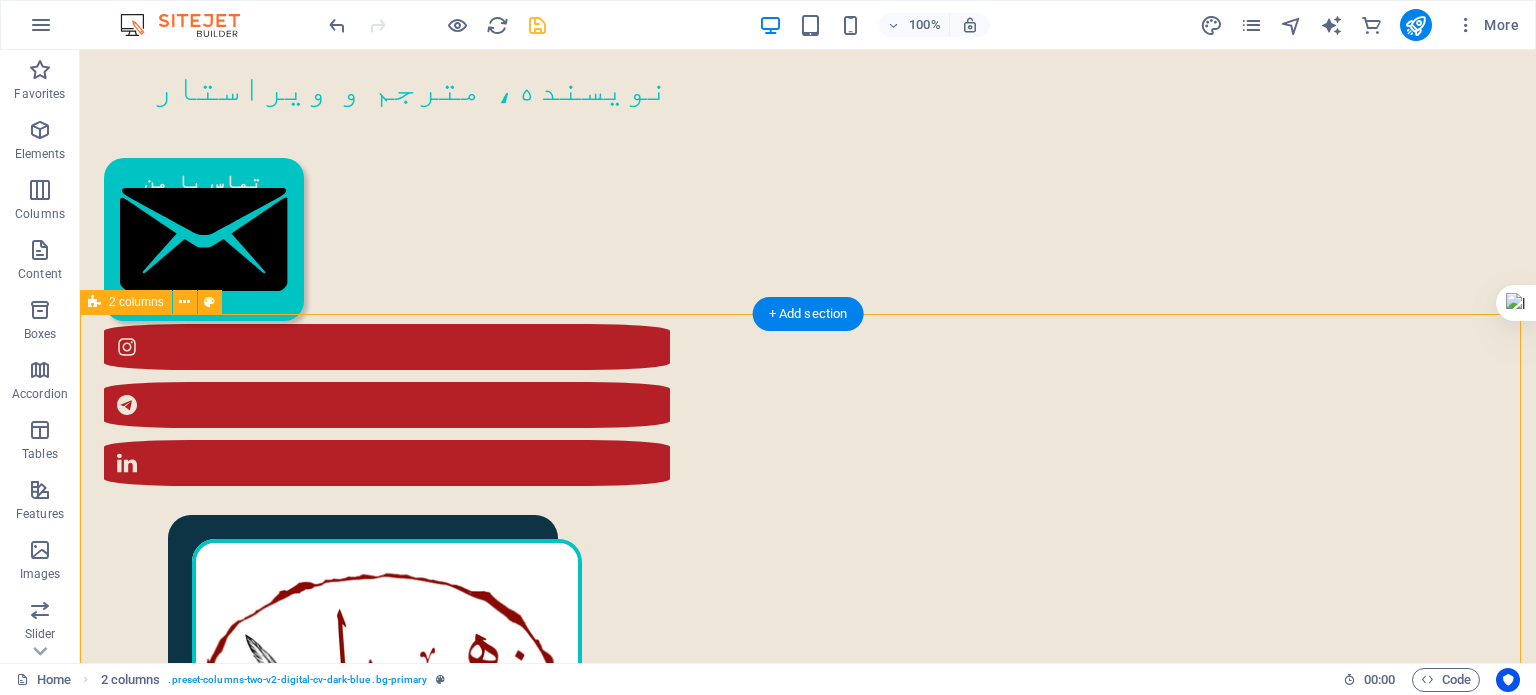 click on "مختصری از من در سال [YEAR] در [CITY] به دنیا آمدم. کارشناسی ارشد مهندسی پلیمر دارم. [NUMBER] سال در دانشگاه تدریس کرده‌ام. در سال [YEAR] به‌طور حرفه‌ای وارد شغل مترجمی و ویراستاری شدم؛  البته که پیش از آن هم، دستی در این حوزه داشتم. [NUMBER] تا از کتاب‌هایی که ترجمه کرده‌ام، منتشر شده‌اند. در حوزهٔ ویراستاری، با ناشران متعددی همکاری داشته‌ام و دارم. : رزوم هٔ کامل من را اینجا ببینید  رزومهٔ من" at bounding box center [808, 1804] 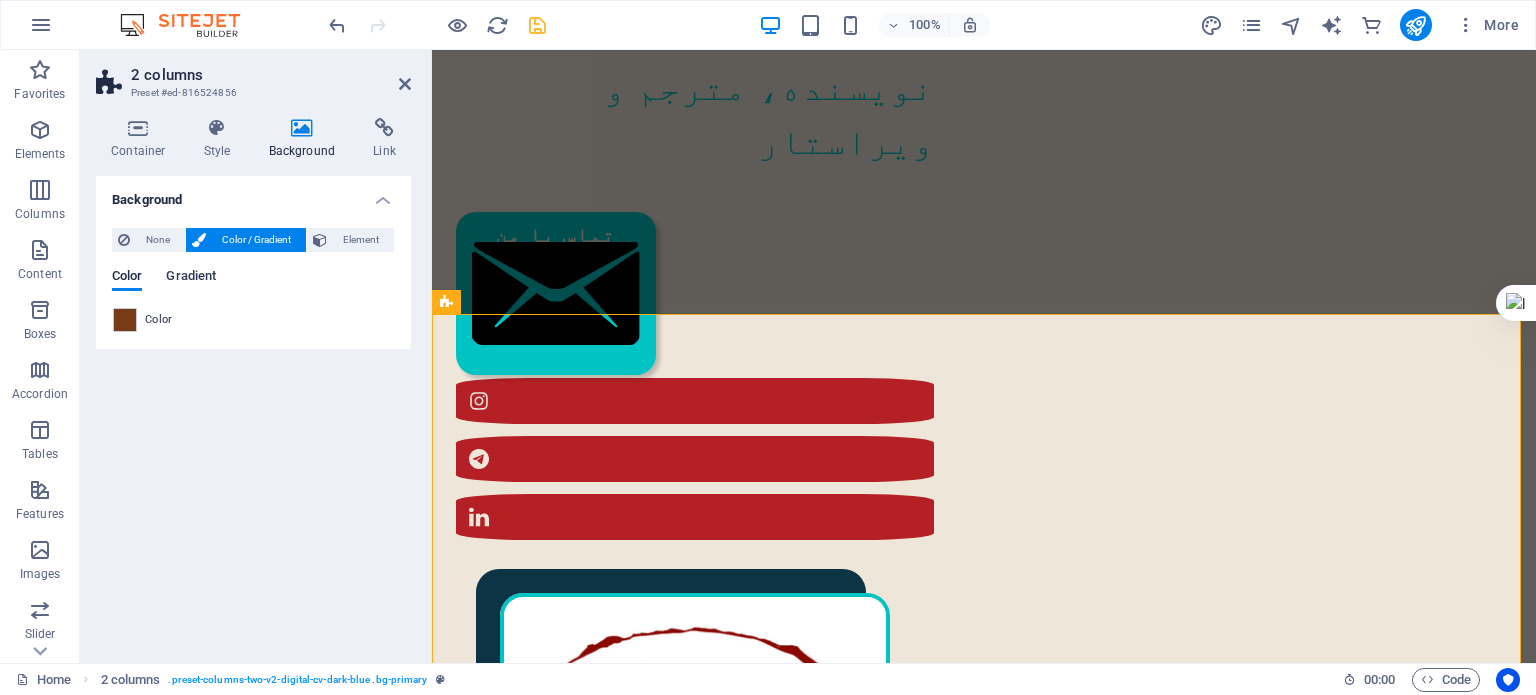 click on "Gradient" at bounding box center (191, 278) 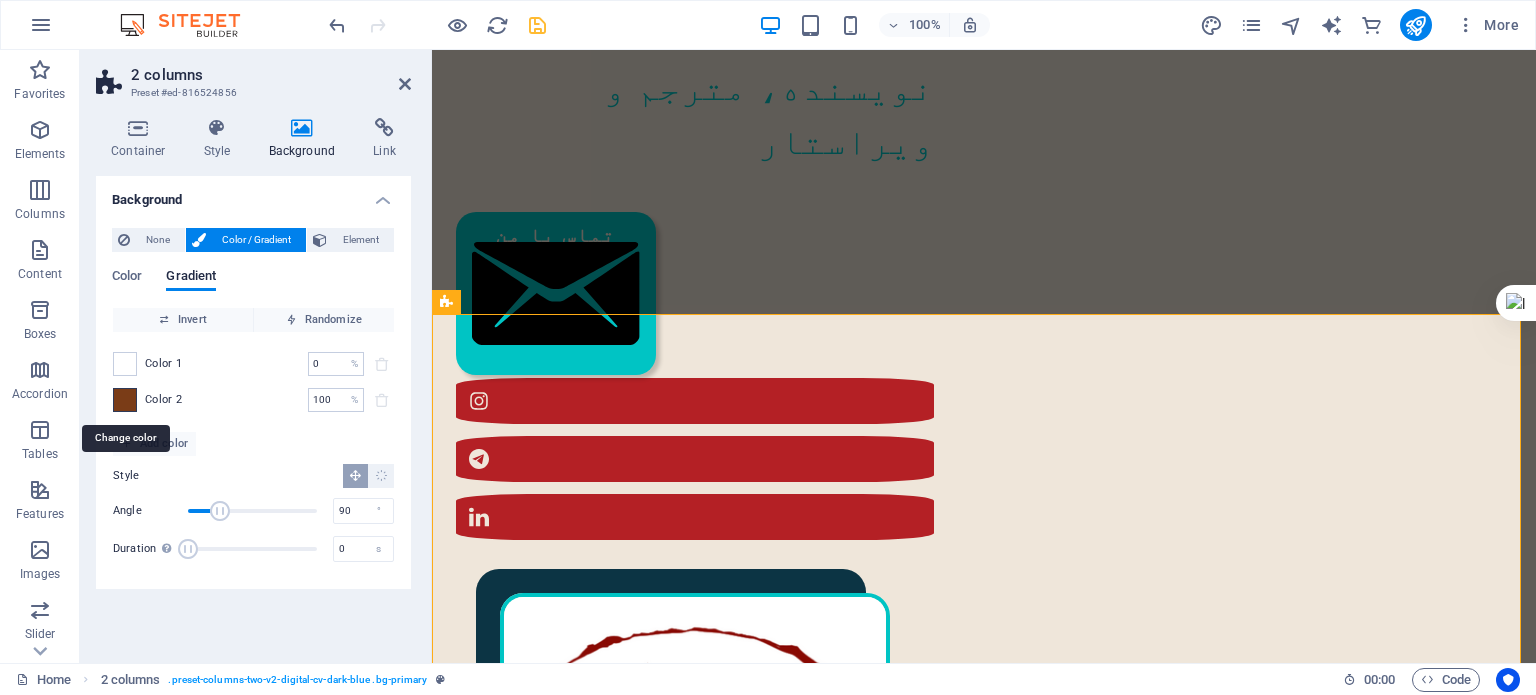 click at bounding box center (125, 400) 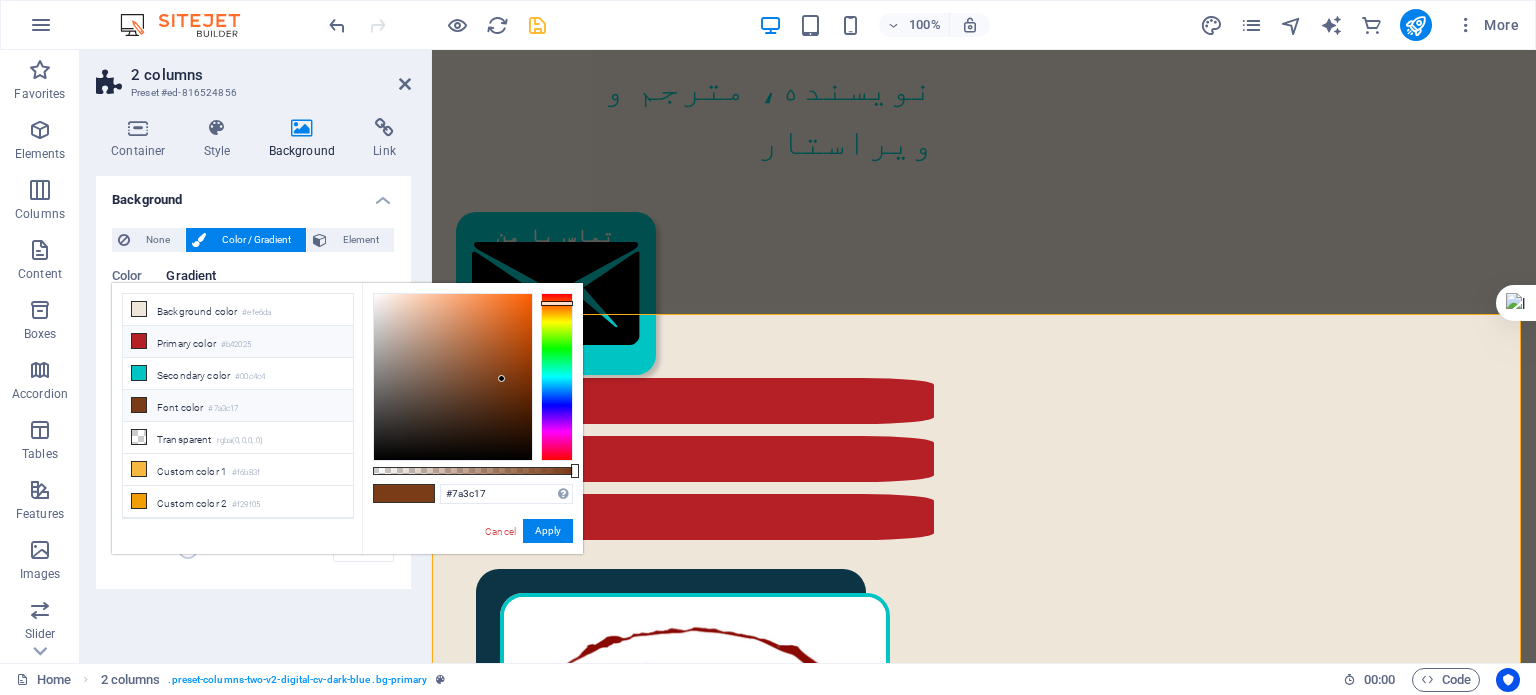 click on "Primary color
#b42025" at bounding box center [238, 342] 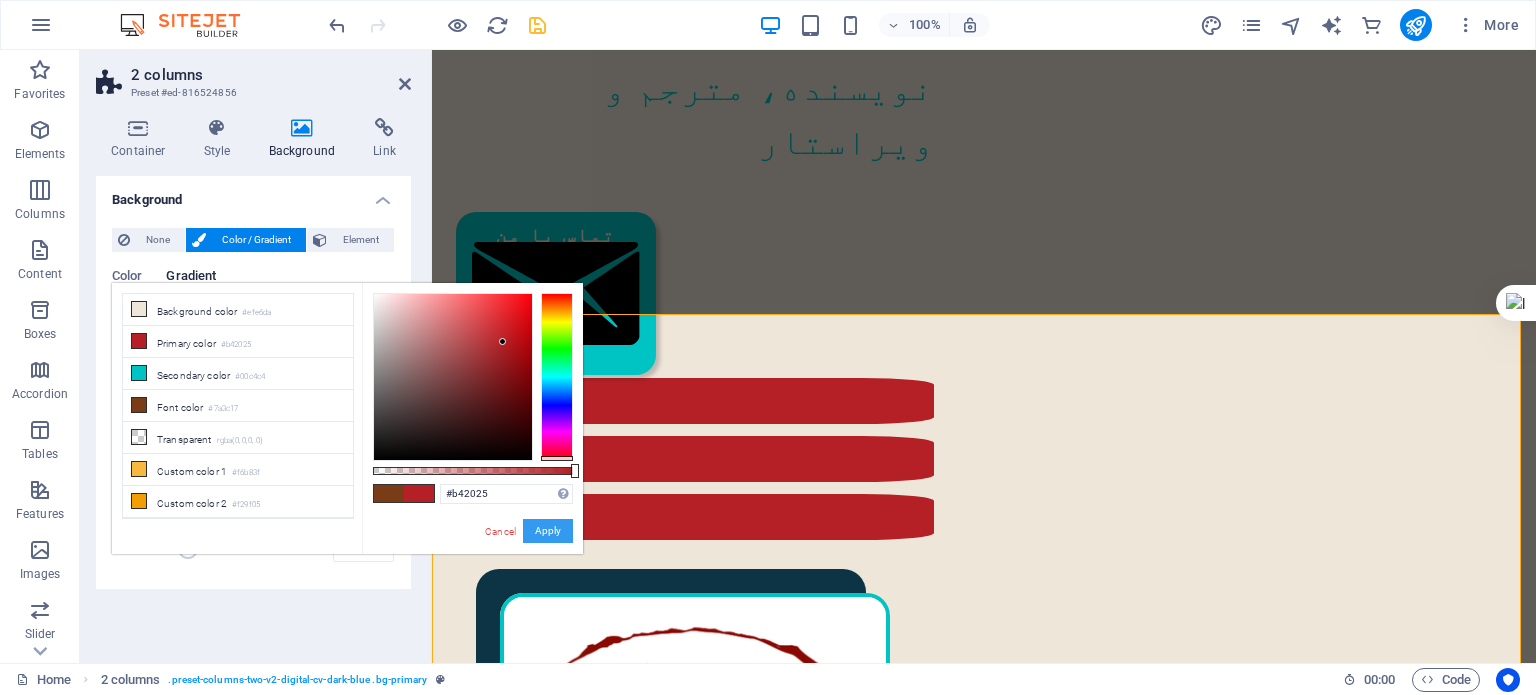 click on "Apply" at bounding box center (548, 531) 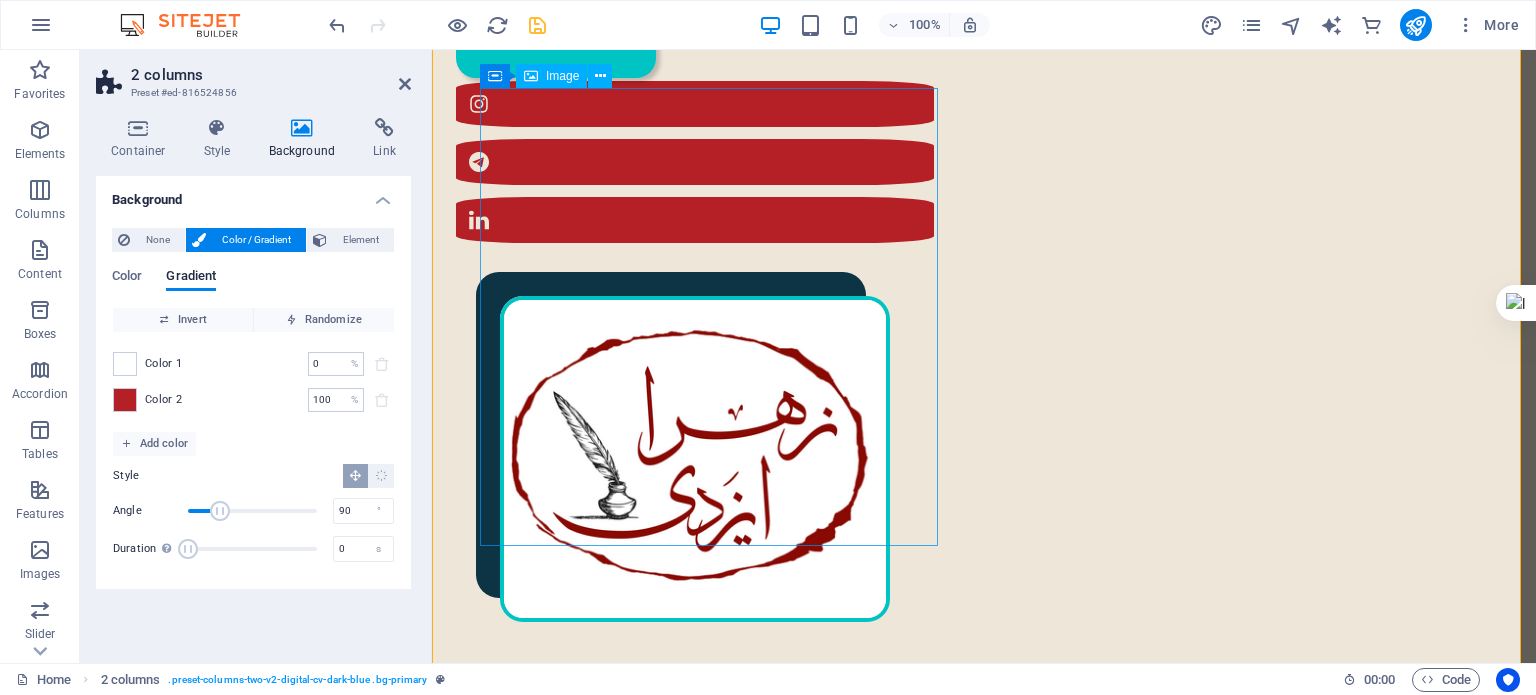 scroll, scrollTop: 700, scrollLeft: 0, axis: vertical 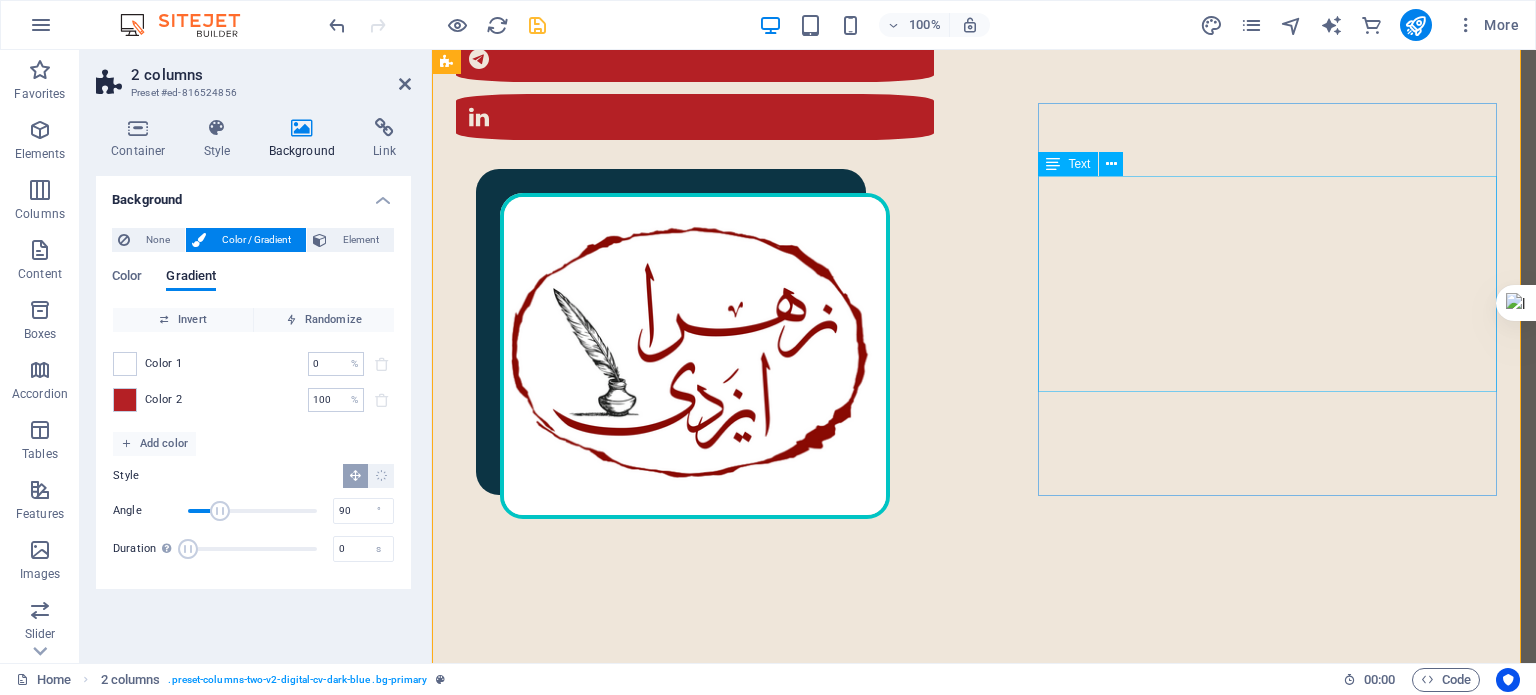 click on ": رزوم هٔ کامل من را اینجا ببینید" at bounding box center [713, 1751] 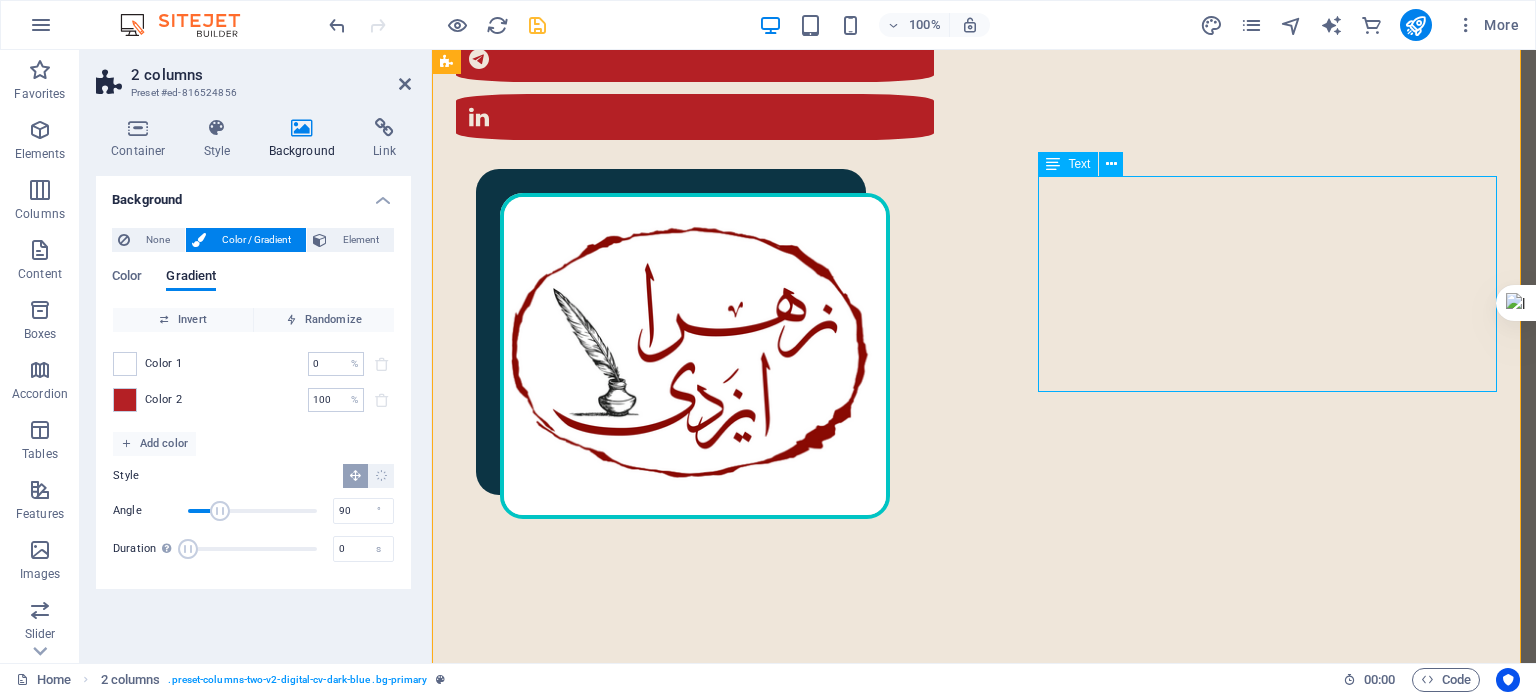 click on ": رزوم هٔ کامل من را اینجا ببینید" at bounding box center [713, 1751] 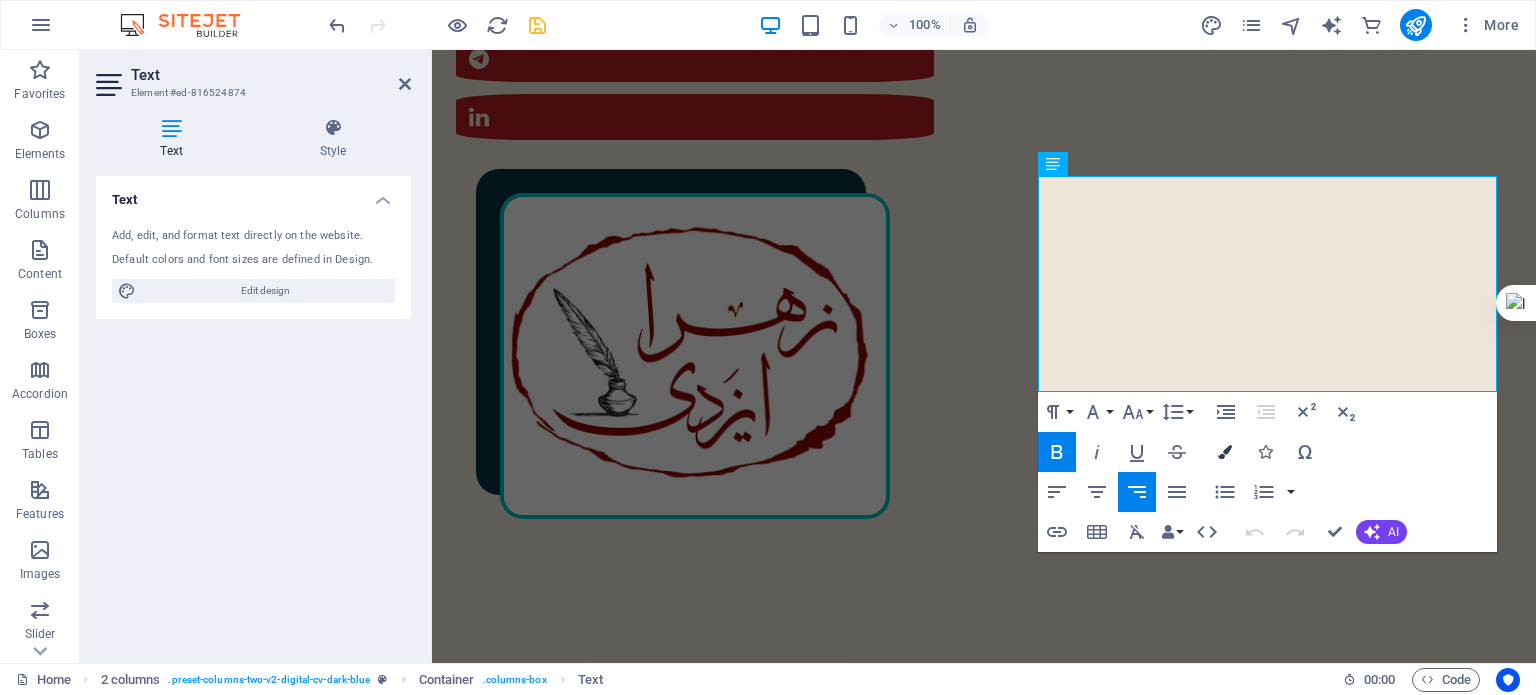 click at bounding box center (1225, 452) 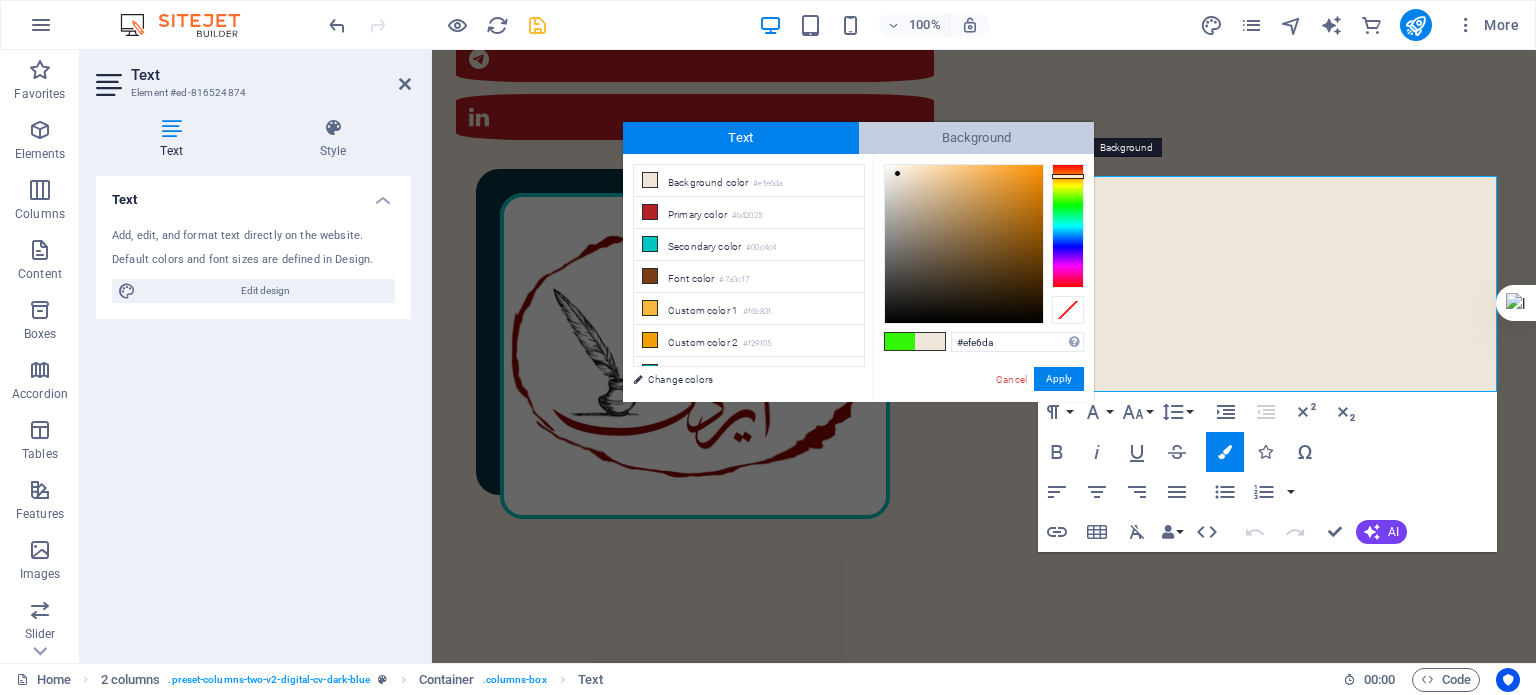 click on "Background" at bounding box center (977, 138) 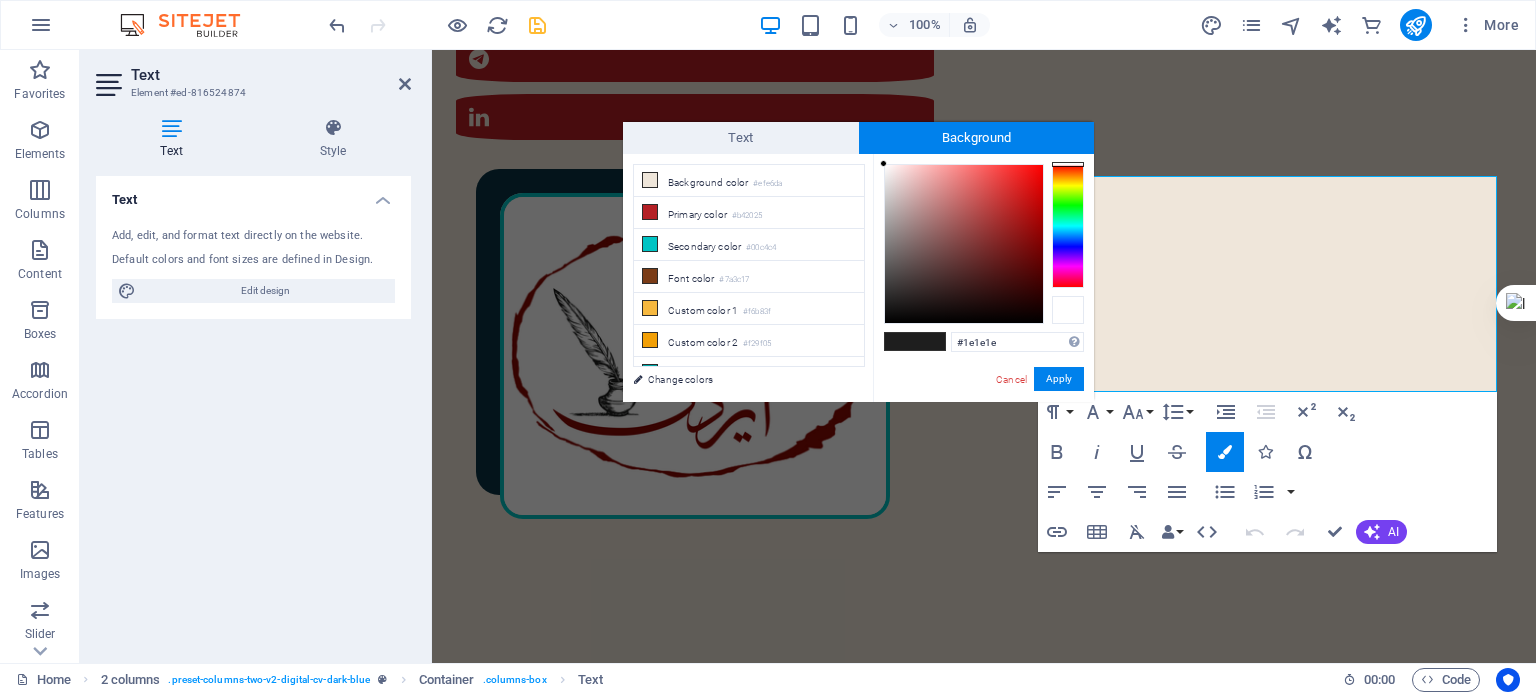 click at bounding box center [1068, 310] 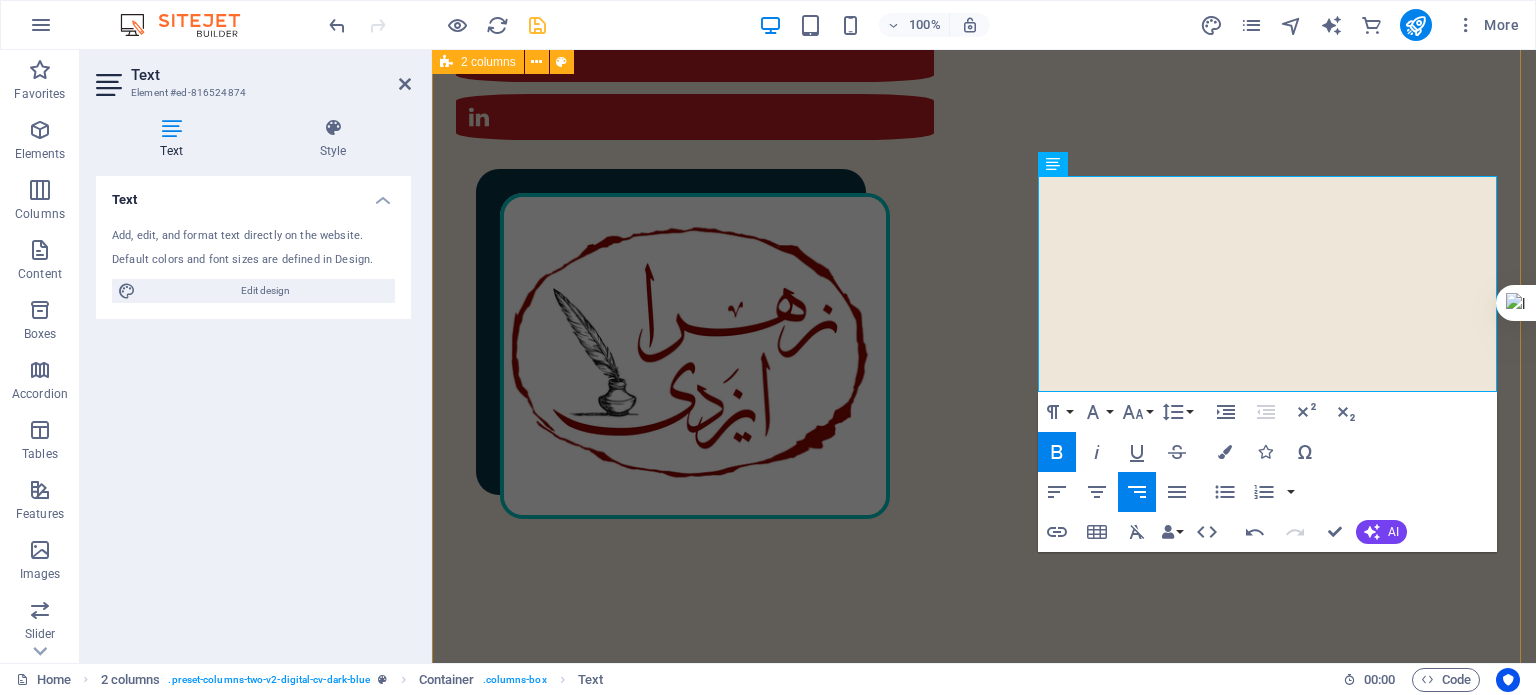 click on "مختصری از من ​در سال ۱۳۶۸ در تهران به دنیا آمدم. کارشناسی ارشد مهندسی پلیمر دارم. ۲ سال در دانشگاه تدریس کرده‌ام. در سال ۱۴۰۰ به‌طور حرفه‌ای وارد شغل مترجمی و ویراستاری شدم؛  البته که پیش از آن هم، دستی در این حوزه داشتم. ۲ تا از کتاب‌هایی که ترجمه کرده‌ام، منتشر شده‌اند. در حوزهٔ ویراستاری، با ناشران متعددی همکاری داشته‌ام و دارم. : رزوم هٔ کامل من را اینجا ببینید  رزومهٔ من" at bounding box center (984, 1450) 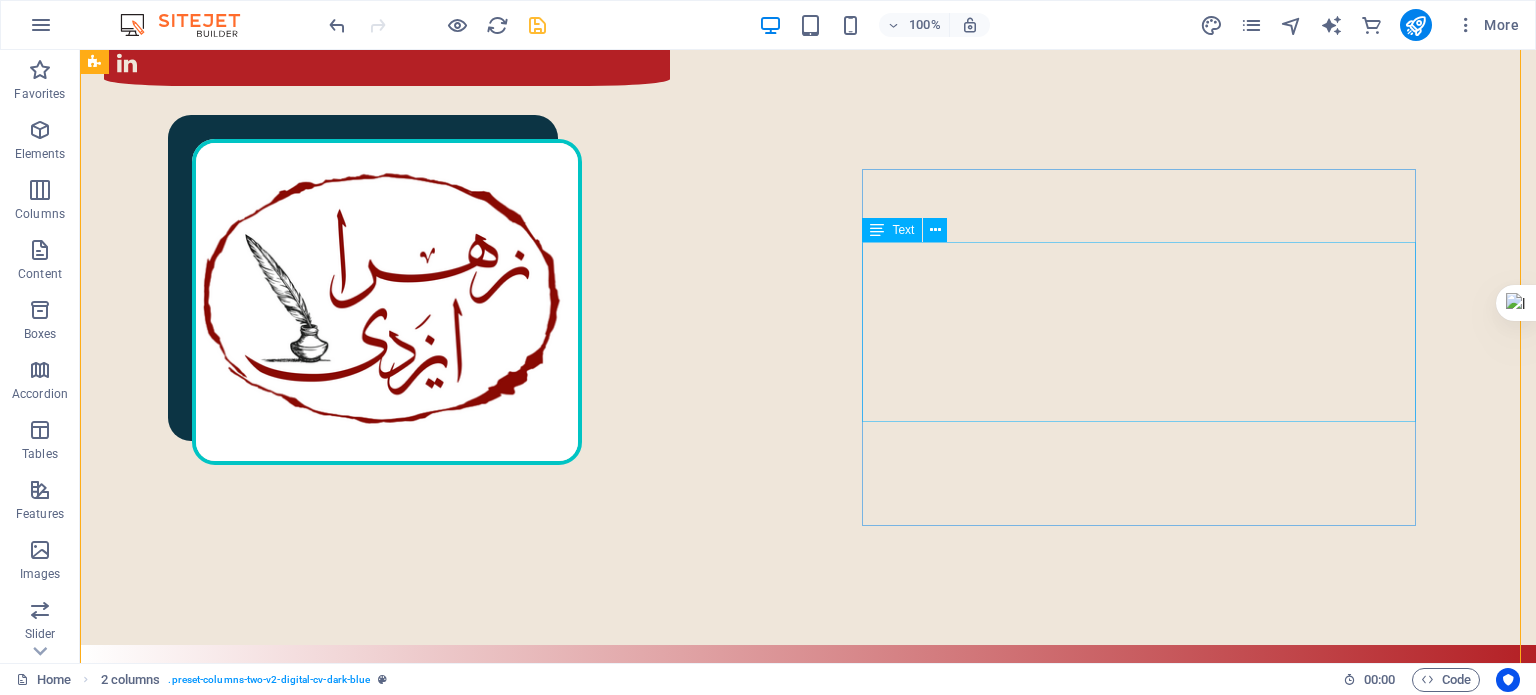 click on ": رزوم هٔ کامل من را اینجا ببینید" at bounding box center [405, 1713] 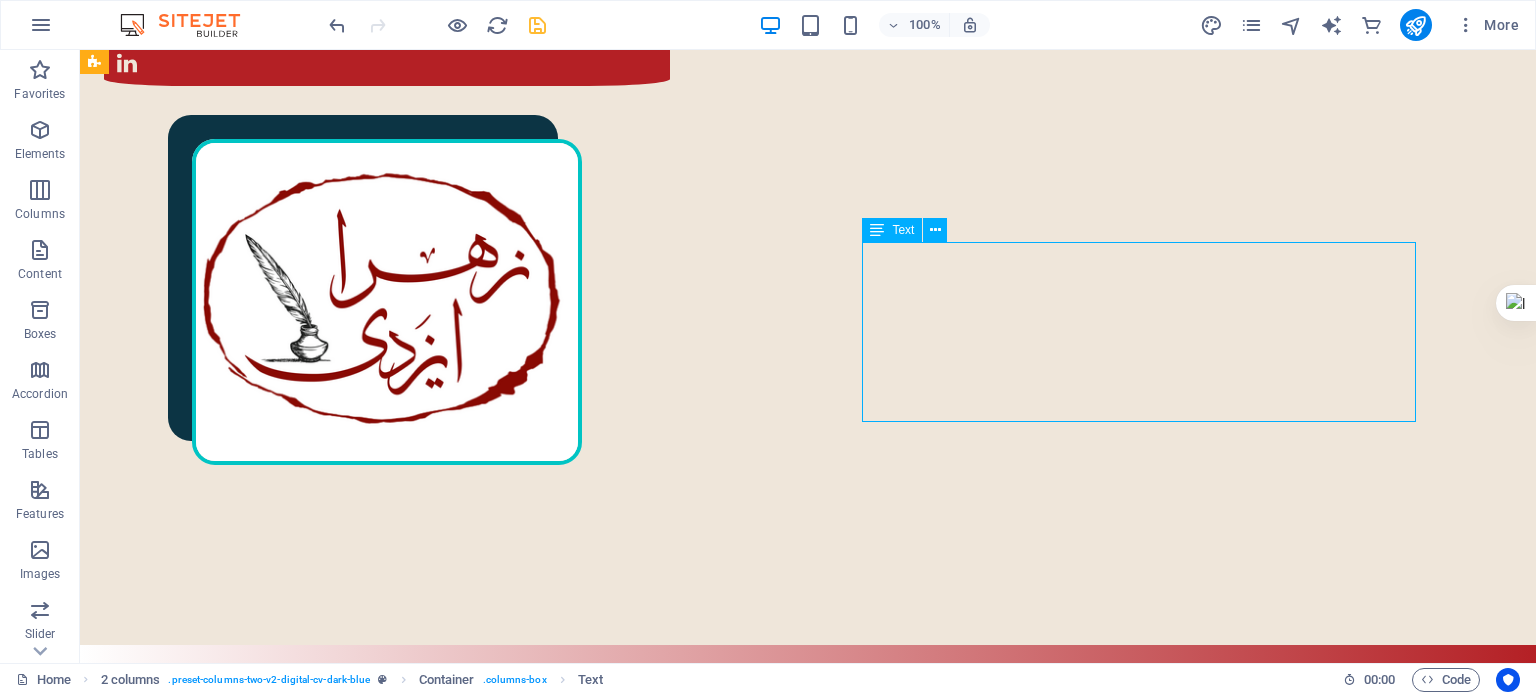 click on "در سال [YEAR] در [CITY] به دنیا آمدم. کارشناسی ارشد مهندسی پلیمر دارم. ۲ سال در دانشگاه تدریس کرده‌ام. در سال [YEAR] به‌طور حرفه‌ای وارد شغل مترجمی و ویراستاری شدم؛  البته که پیش از آن هم، دستی در این حوزه داشتم. ۲ تا از کتاب‌هایی که ترجمه کرده‌ام، منتشر شده‌اند. در حوزهٔ ویراستاری، با ناشران متعددی همکاری داشته‌ام و دارم." at bounding box center [405, 1587] 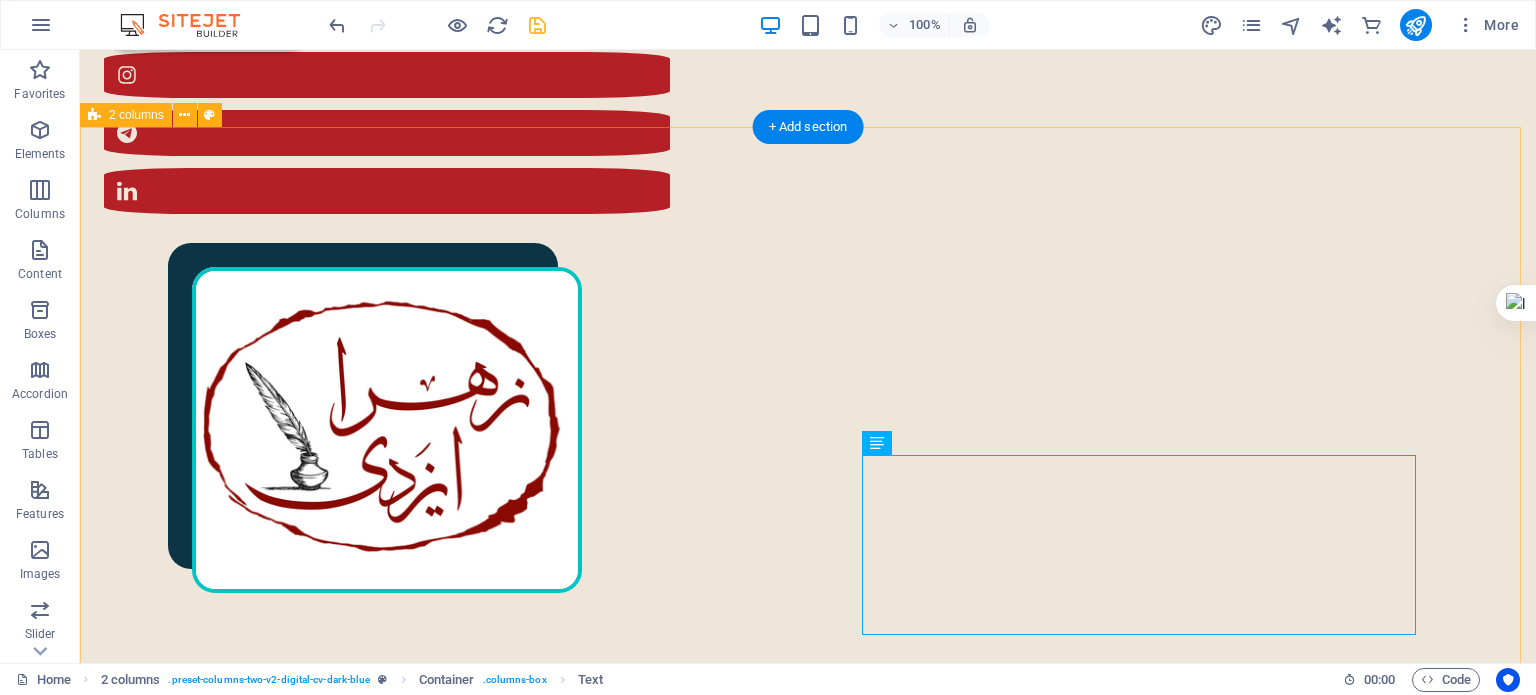 scroll, scrollTop: 600, scrollLeft: 0, axis: vertical 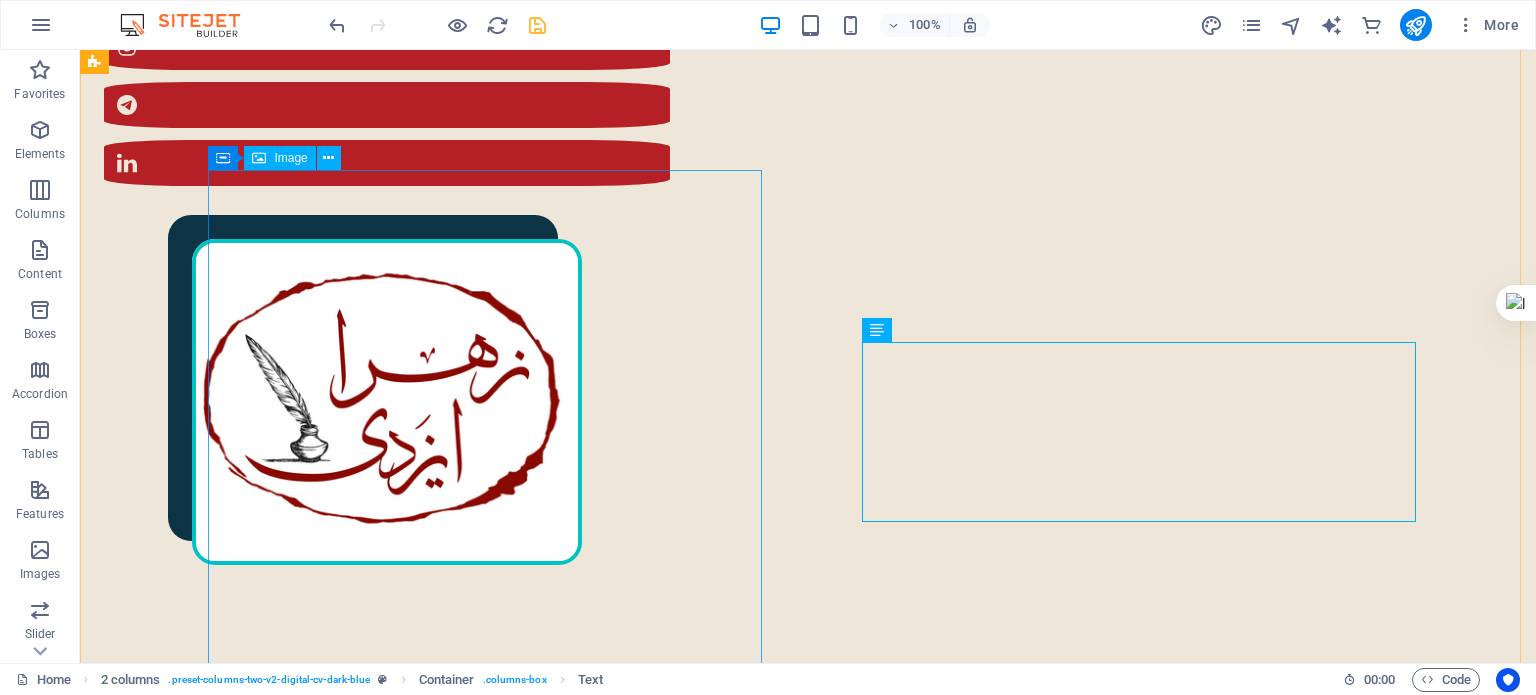 click at bounding box center (405, 1178) 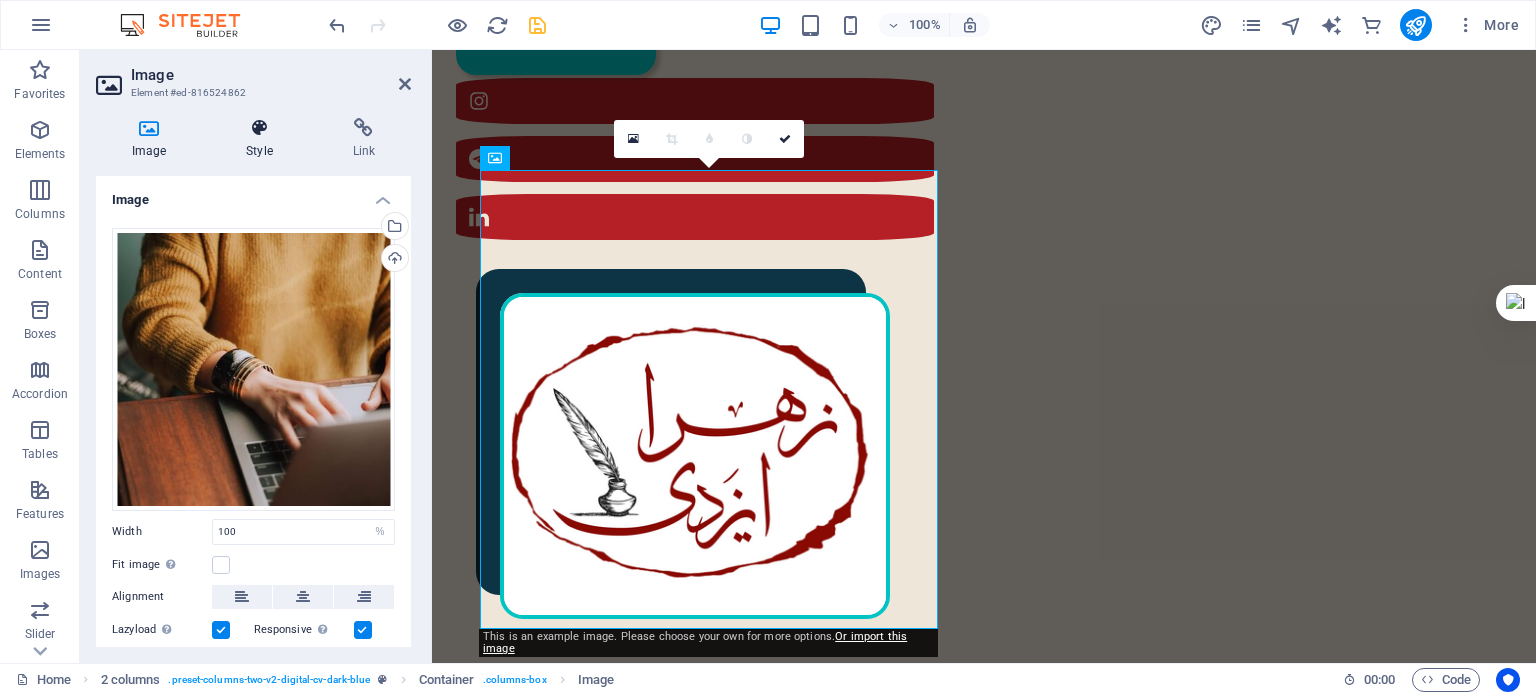 click on "Style" at bounding box center [263, 139] 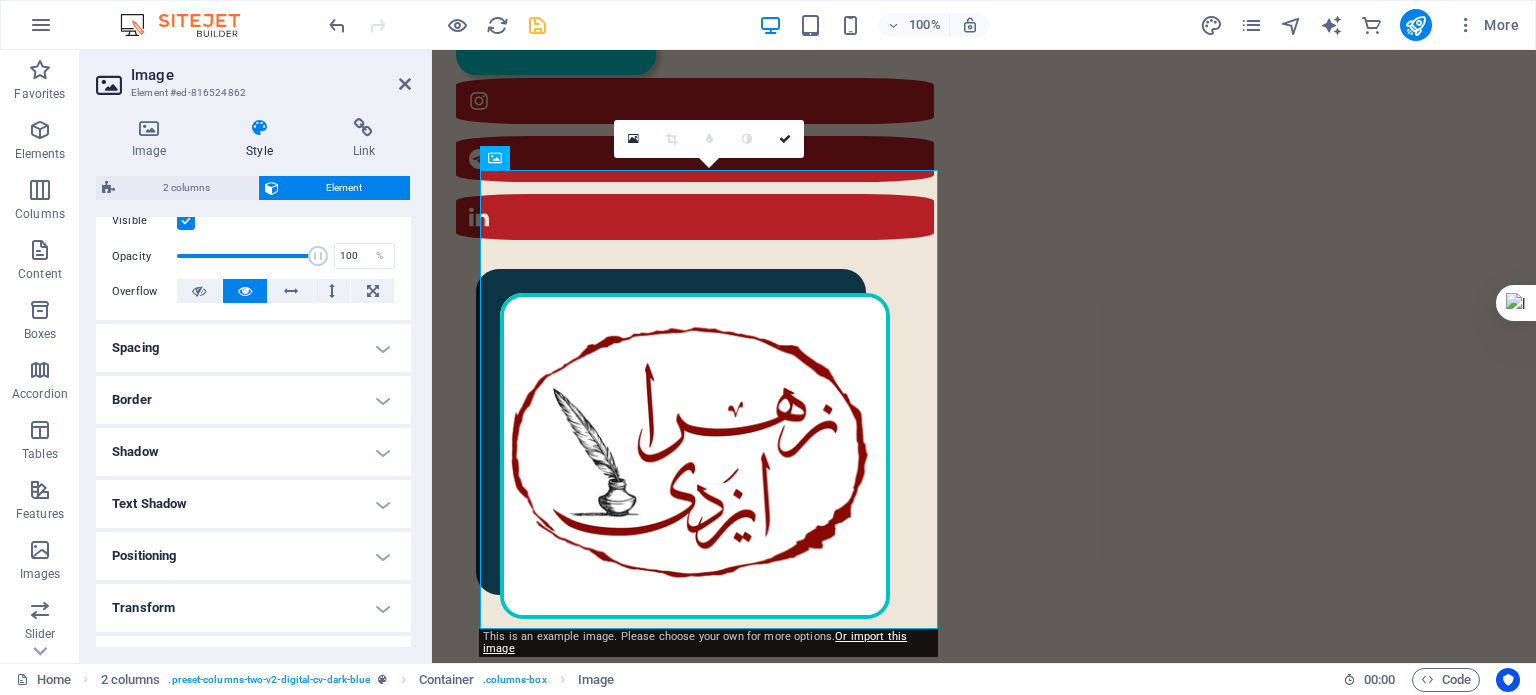 scroll, scrollTop: 300, scrollLeft: 0, axis: vertical 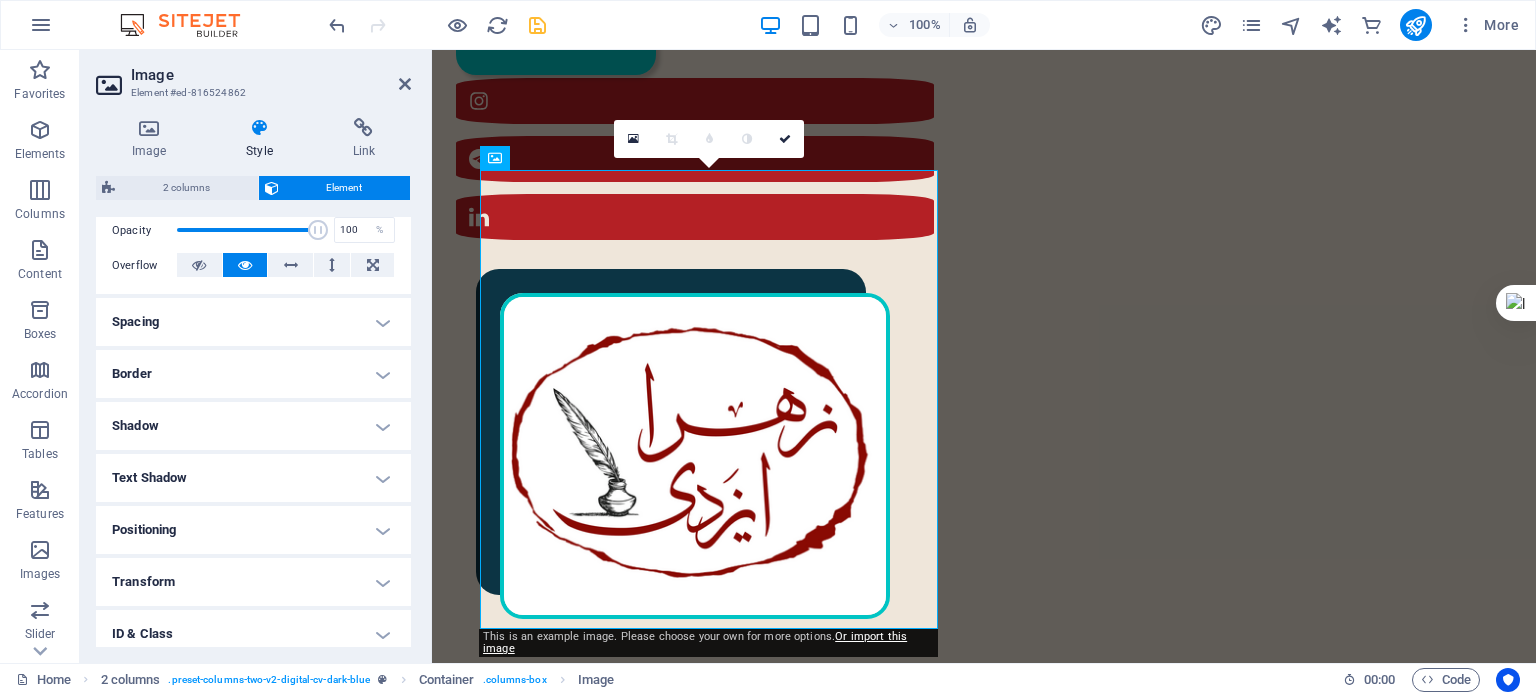 click on "Shadow" at bounding box center (253, 426) 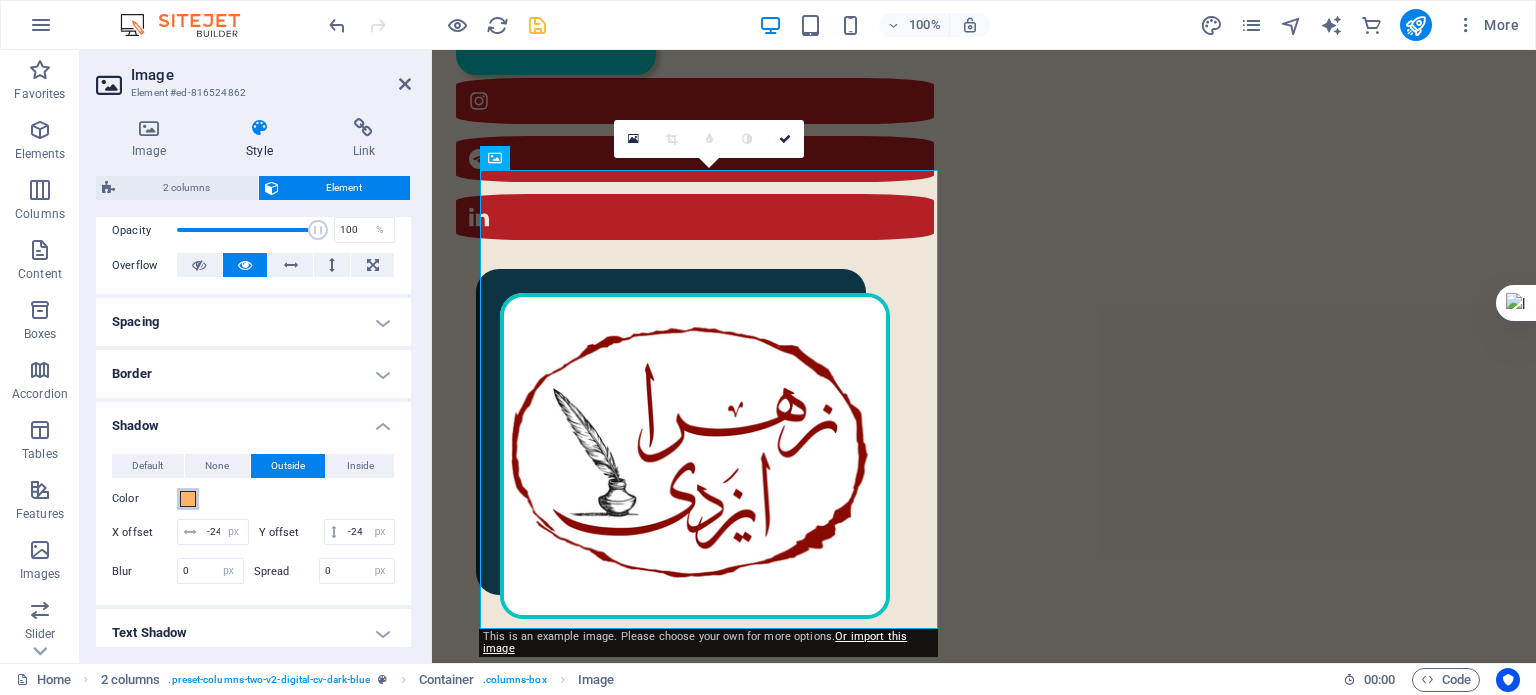 click at bounding box center [188, 499] 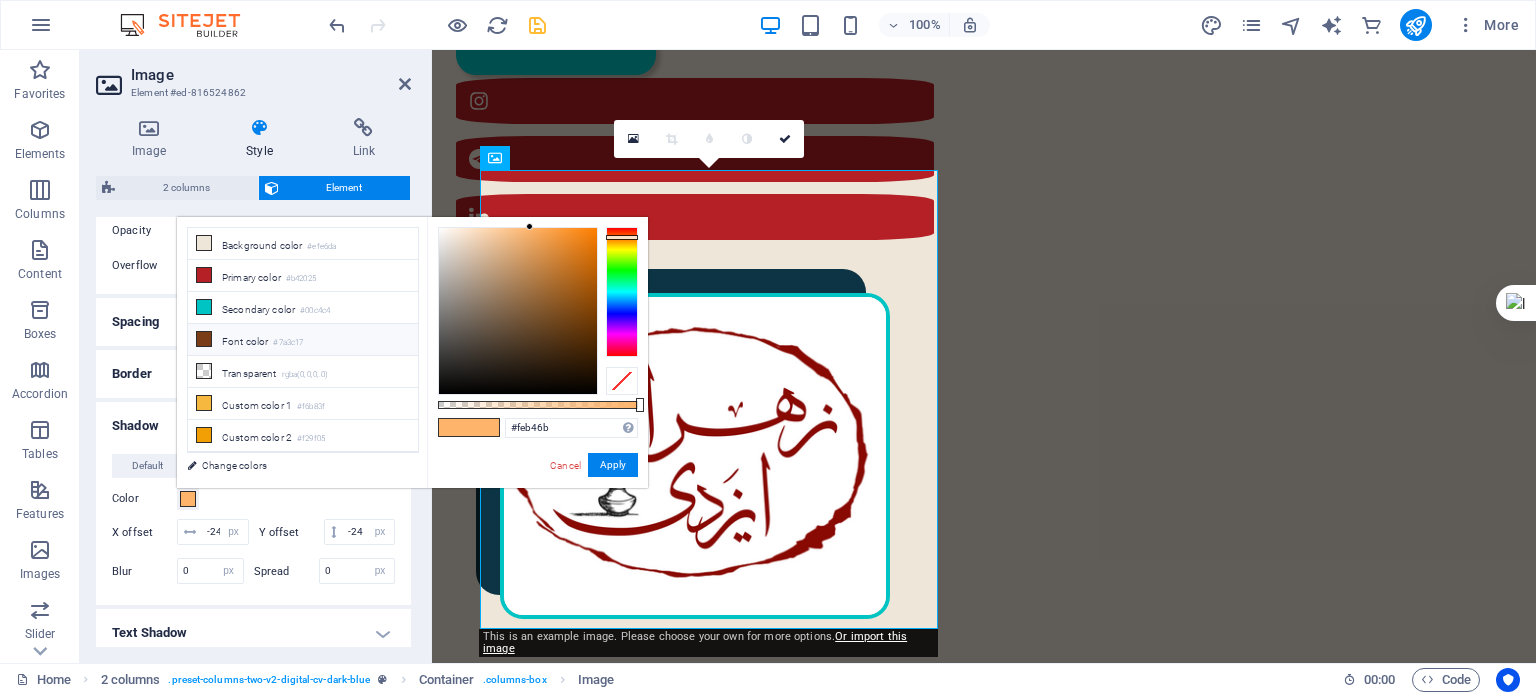 click on "Font color
#7a3c17" at bounding box center (303, 340) 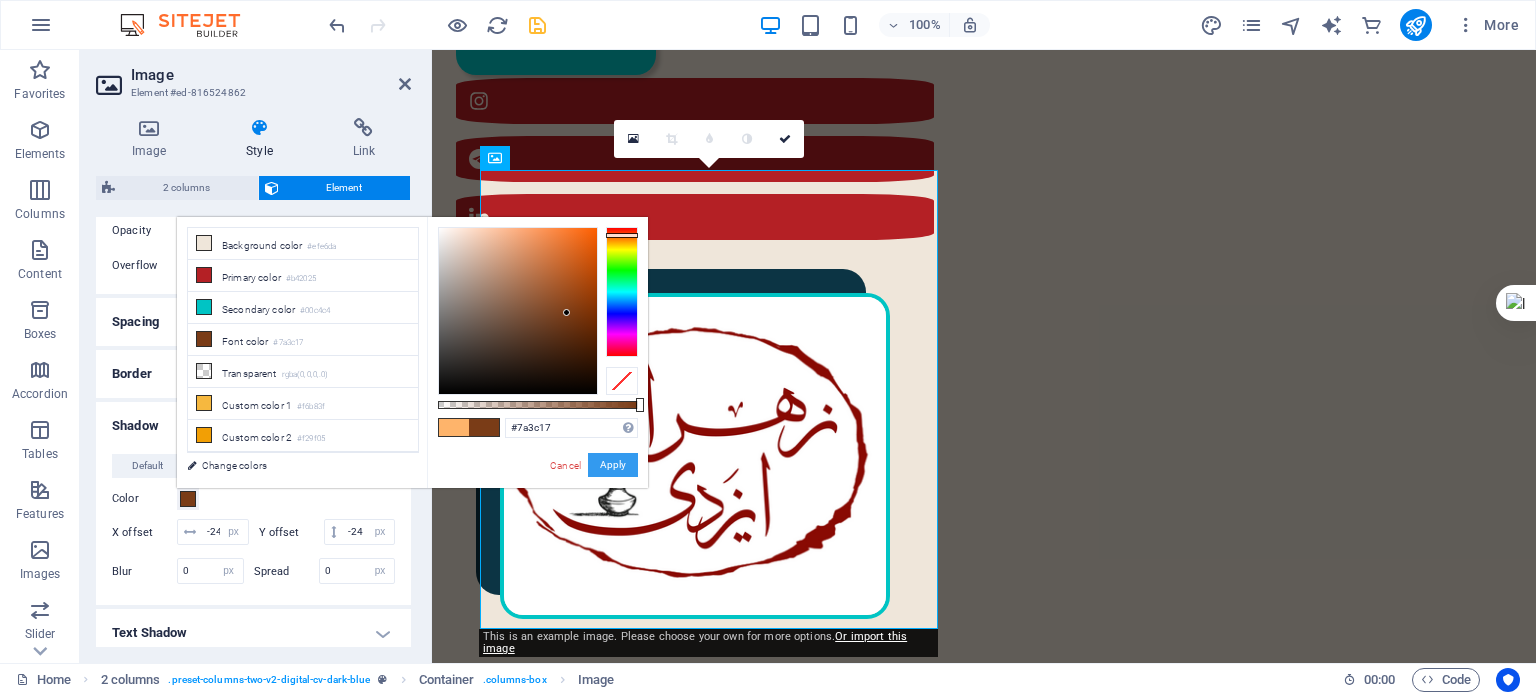 click on "Apply" at bounding box center (613, 465) 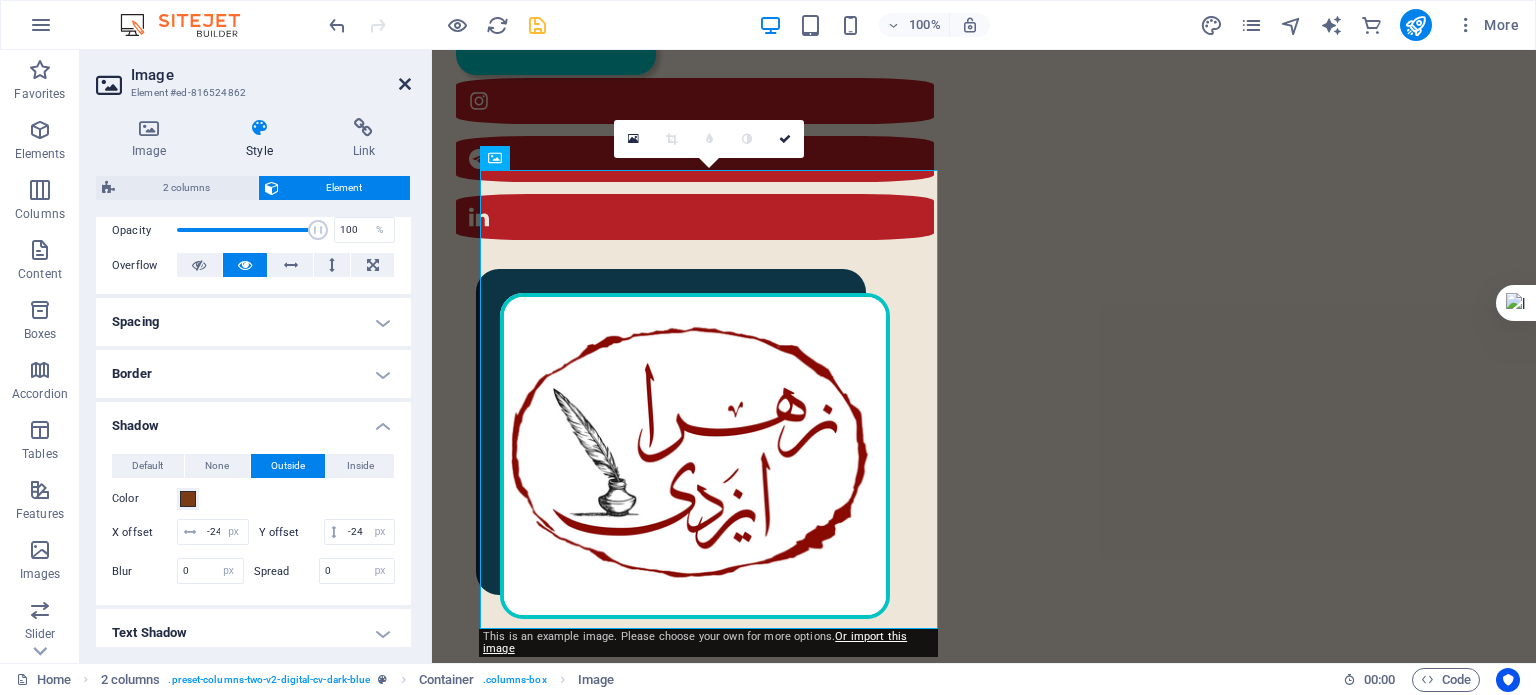 click at bounding box center (405, 84) 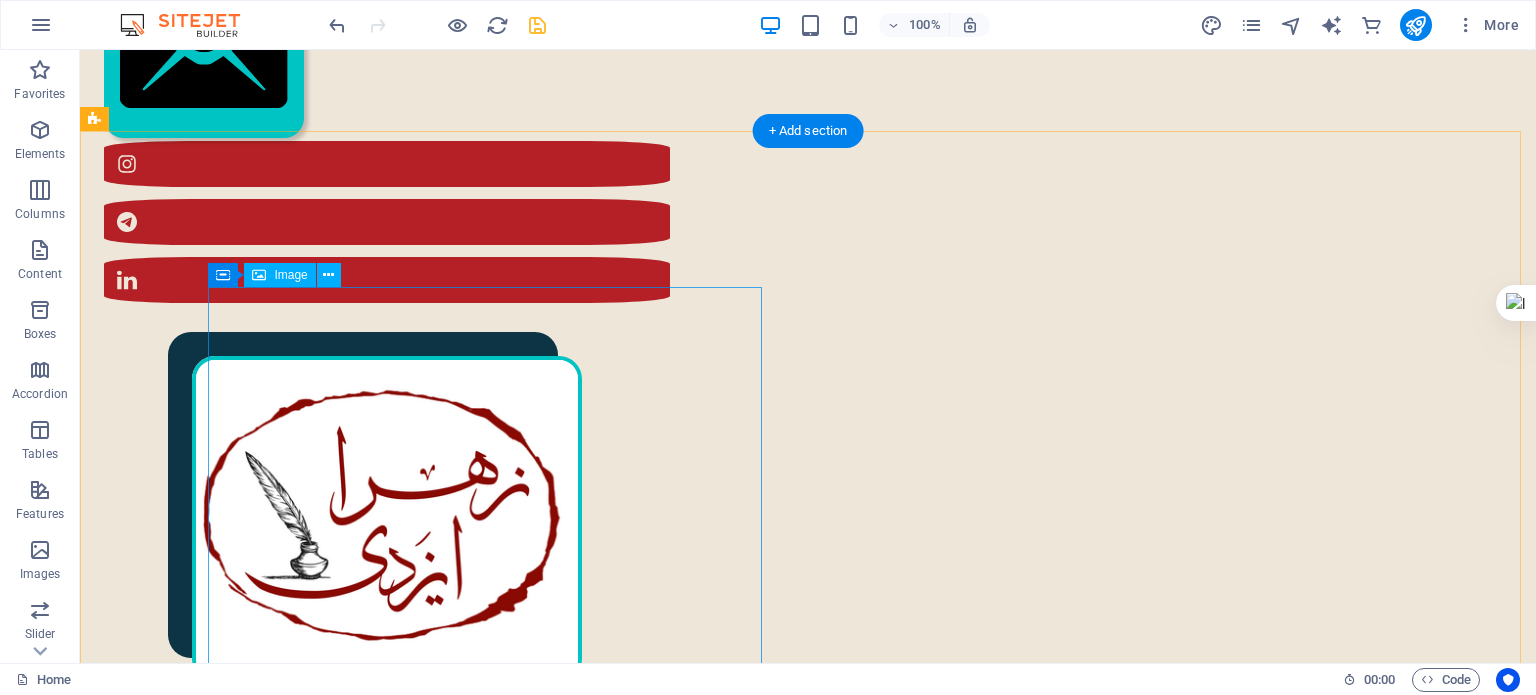 scroll, scrollTop: 500, scrollLeft: 0, axis: vertical 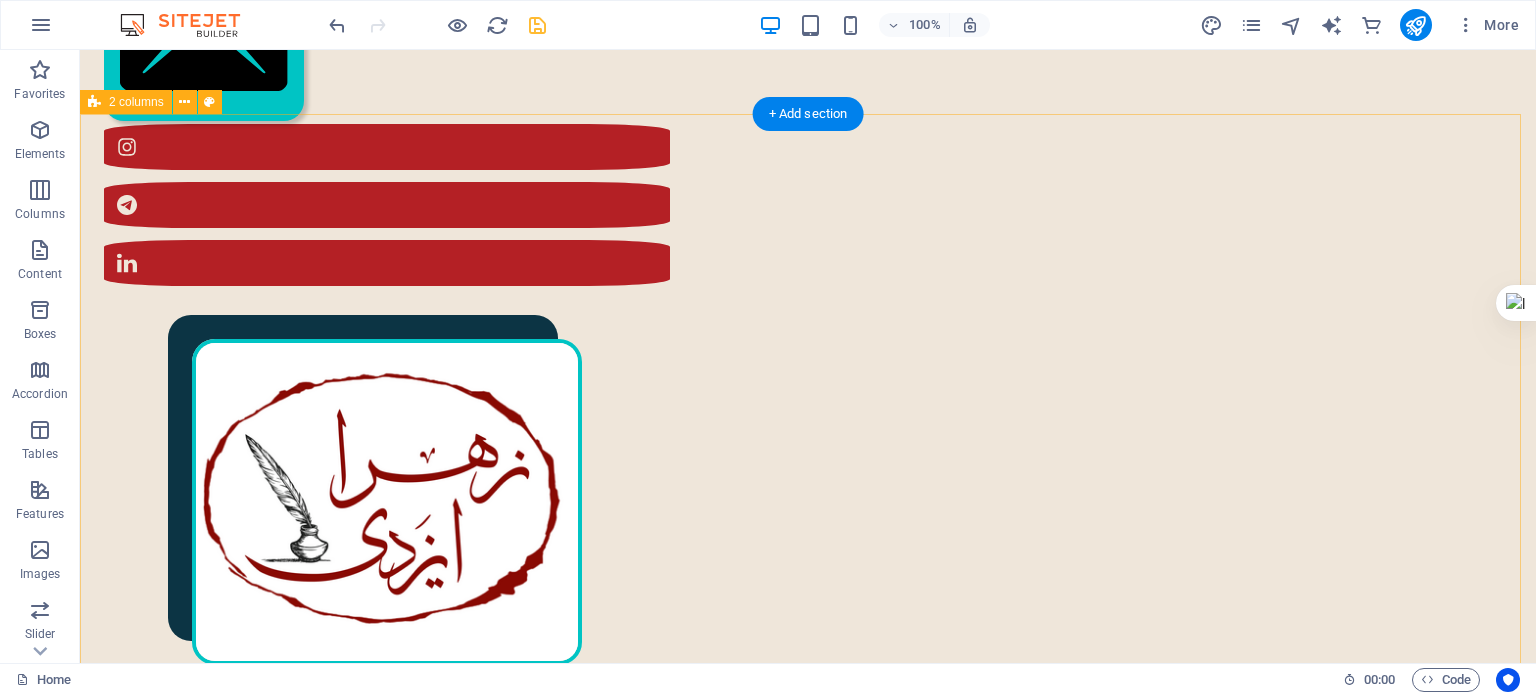 click on "مختصری از من در سال [YEAR] در [CITY] به دنیا آمدم. کارشناسی ارشد مهندسی پلیمر دارم. [NUMBER] سال در دانشگاه تدریس کرده‌ام. در سال [YEAR] به‌طور حرفه‌ای وارد شغل مترجمی و ویراستاری شدم؛  البته که پیش از آن هم، دستی در این حوزه داشتم. [NUMBER] تا از کتاب‌هایی که ترجمه کرده‌ام، منتشر شده‌اند. در حوزهٔ ویراستاری، با ناشران متعددی همکاری داشته‌ام و دارم. : رزوم هٔ کامل من را اینجا ببینید  رزومهٔ من" at bounding box center (808, 1604) 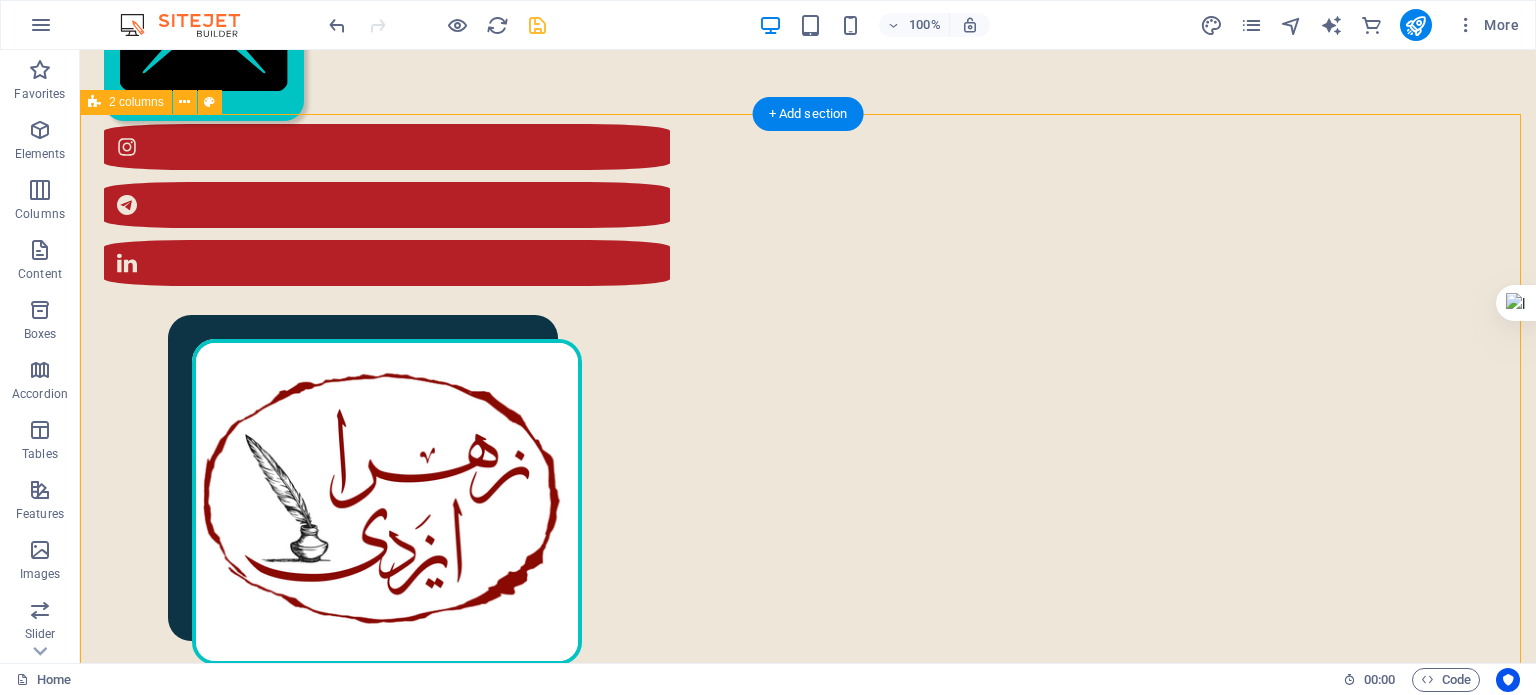 click on "مختصری از من در سال [YEAR] در [CITY] به دنیا آمدم. کارشناسی ارشد مهندسی پلیمر دارم. [NUMBER] سال در دانشگاه تدریس کرده‌ام. در سال [YEAR] به‌طور حرفه‌ای وارد شغل مترجمی و ویراستاری شدم؛  البته که پیش از آن هم، دستی در این حوزه داشتم. [NUMBER] تا از کتاب‌هایی که ترجمه کرده‌ام، منتشر شده‌اند. در حوزهٔ ویراستاری، با ناشران متعددی همکاری داشته‌ام و دارم. : رزوم هٔ کامل من را اینجا ببینید  رزومهٔ من" at bounding box center [808, 1604] 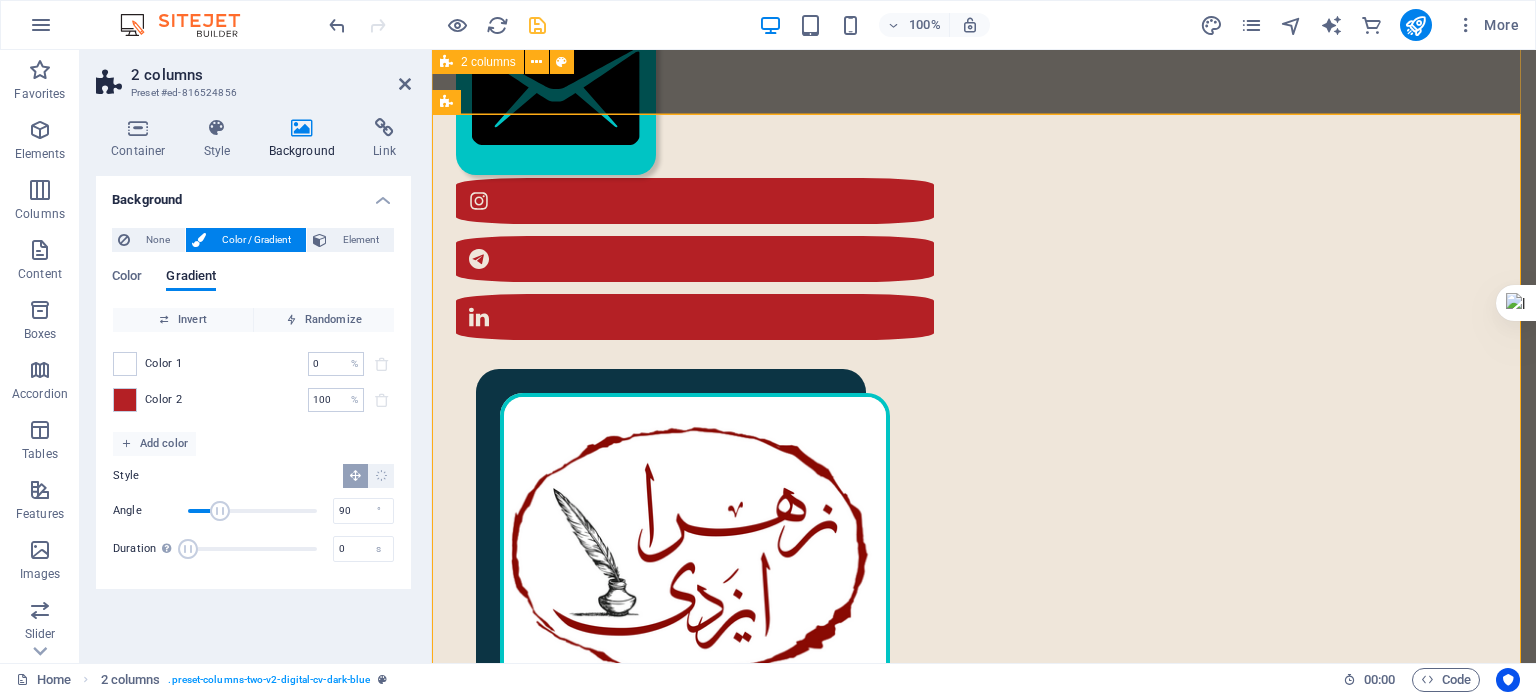 click on "سلام من [FULL NAME] هستم نویسنده، مترجم و ویراستار تماس با من" at bounding box center [984, 224] 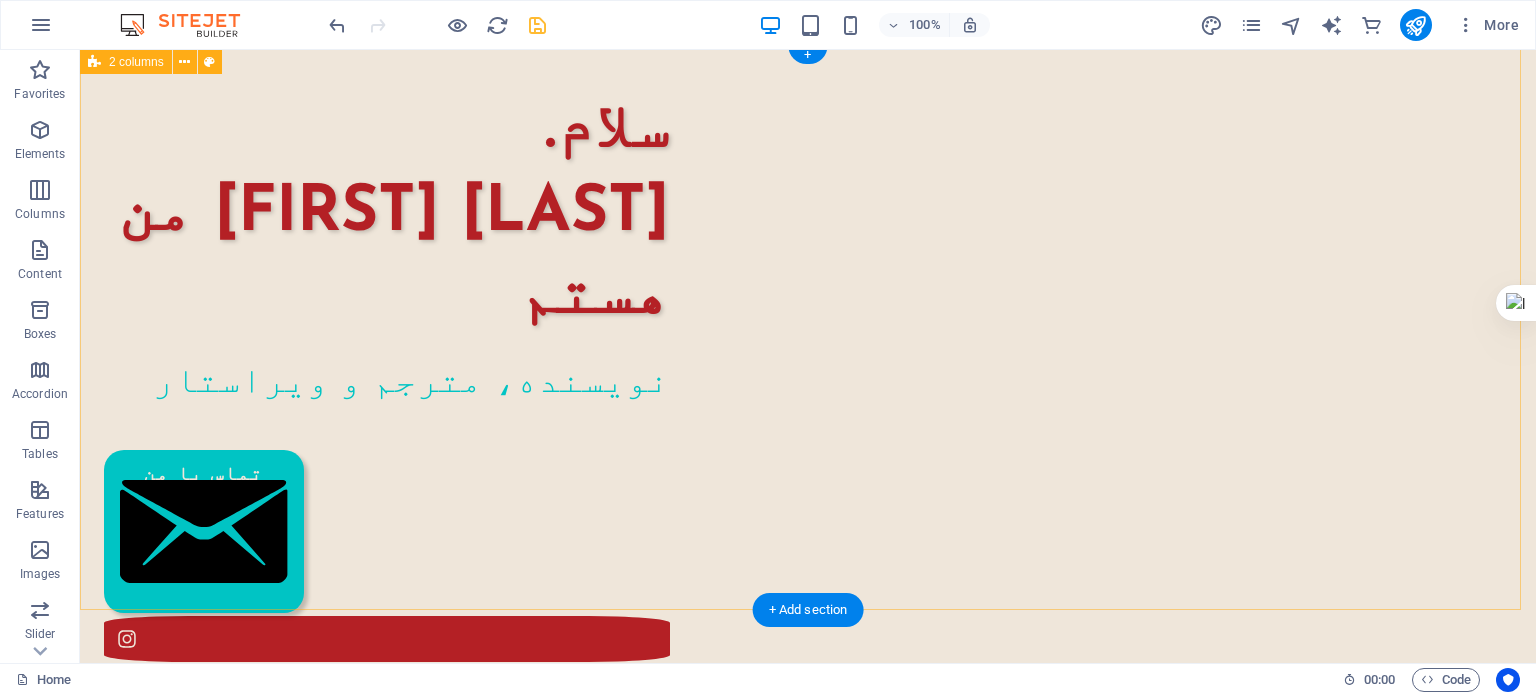scroll, scrollTop: 0, scrollLeft: 0, axis: both 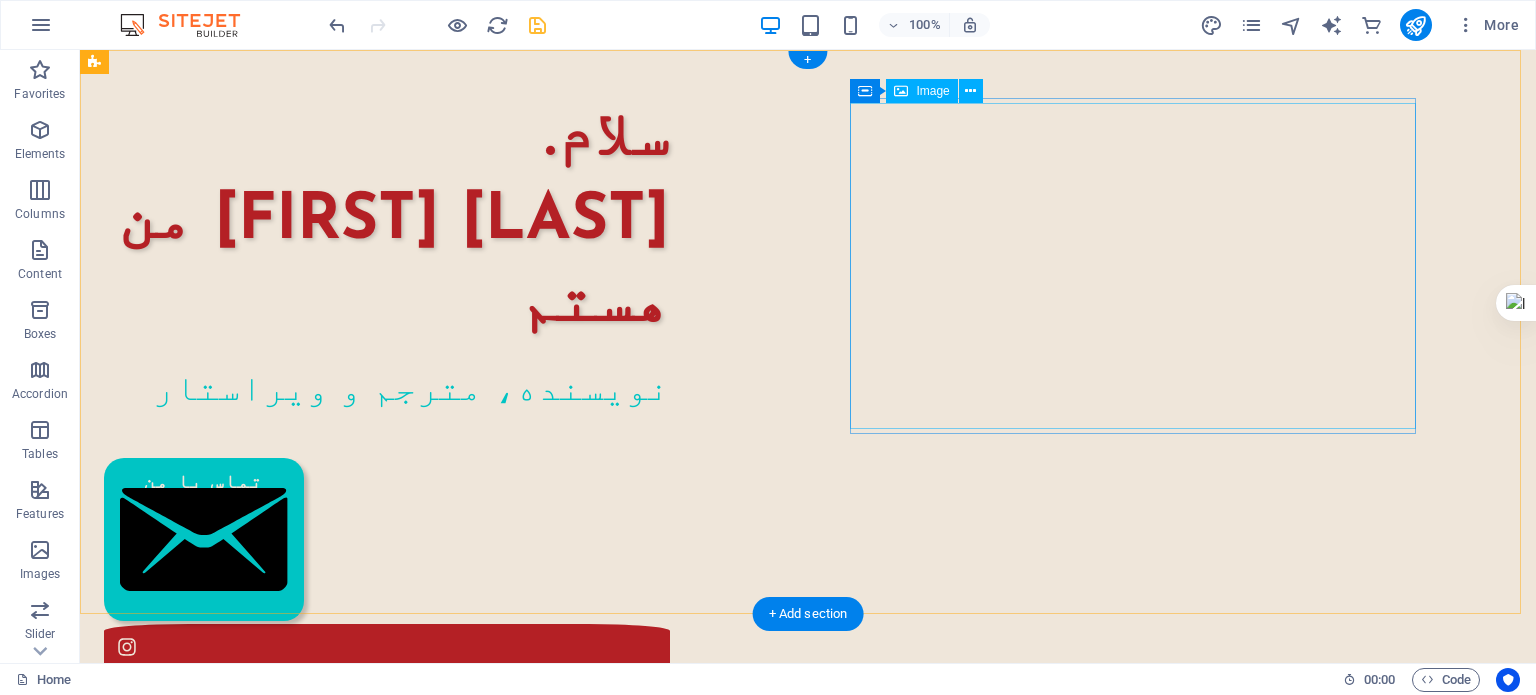 click at bounding box center [387, 1002] 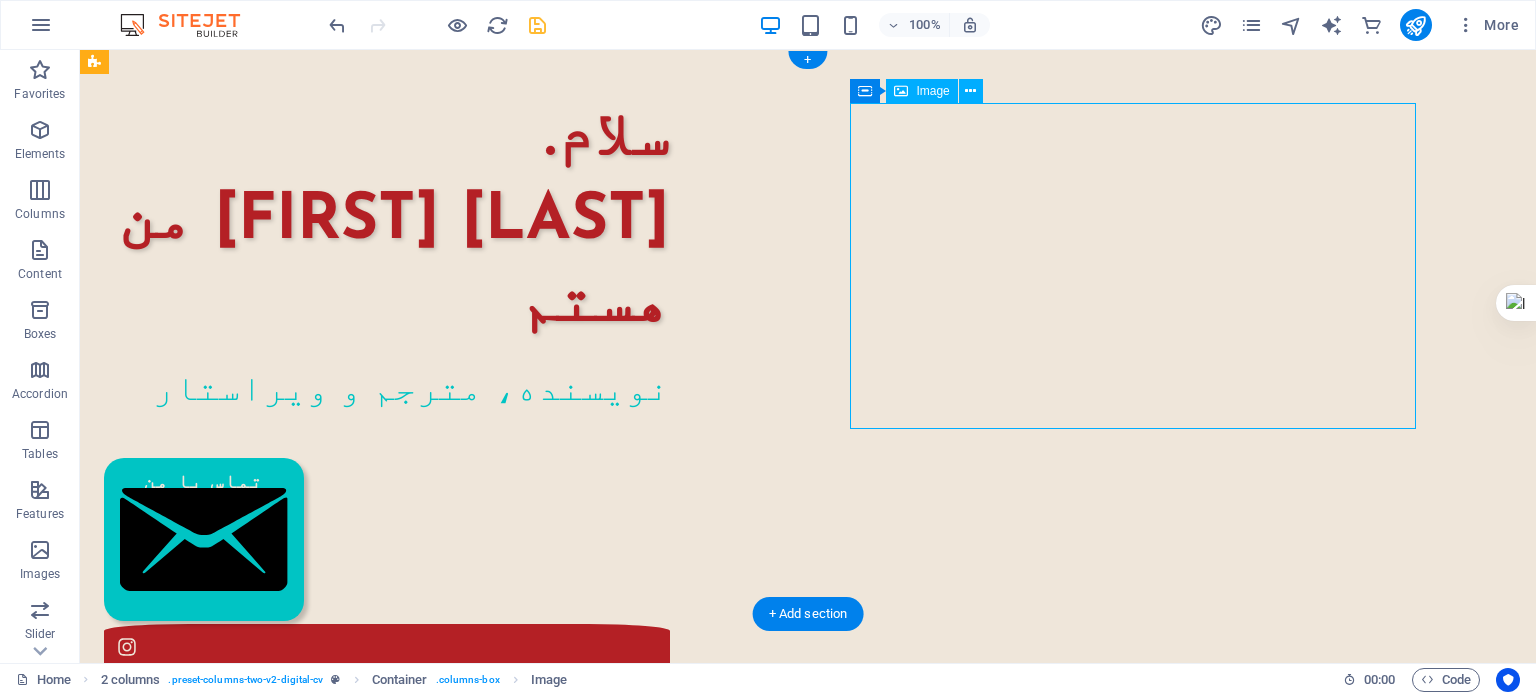 click at bounding box center [387, 1002] 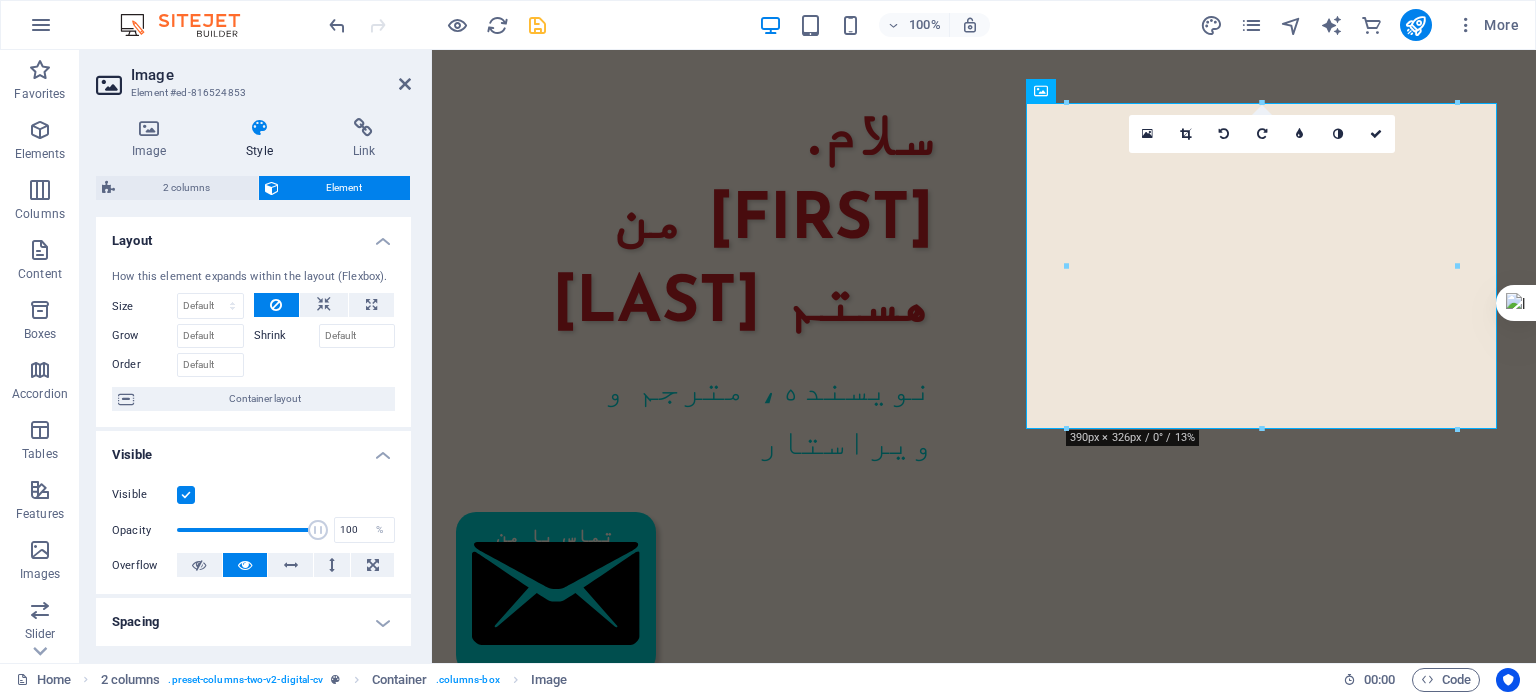 click at bounding box center [259, 128] 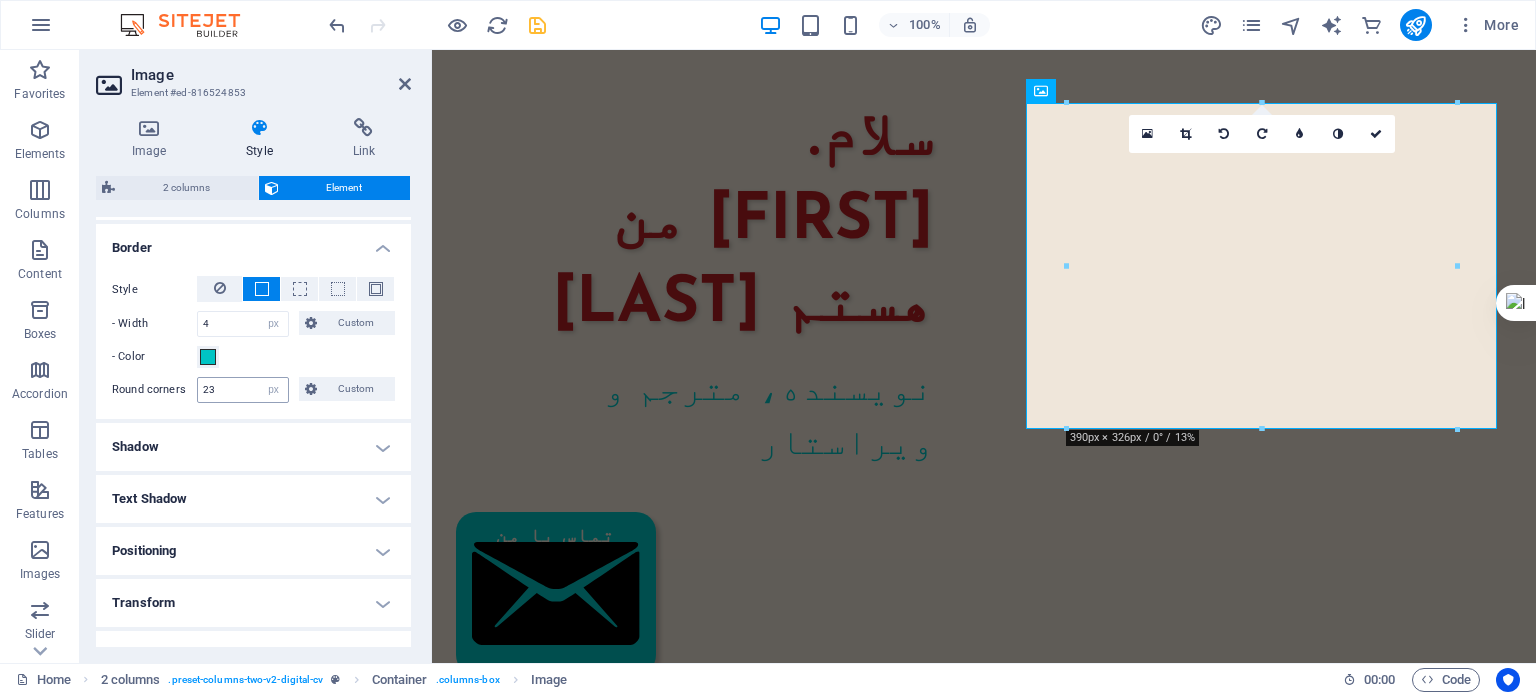 scroll, scrollTop: 560, scrollLeft: 0, axis: vertical 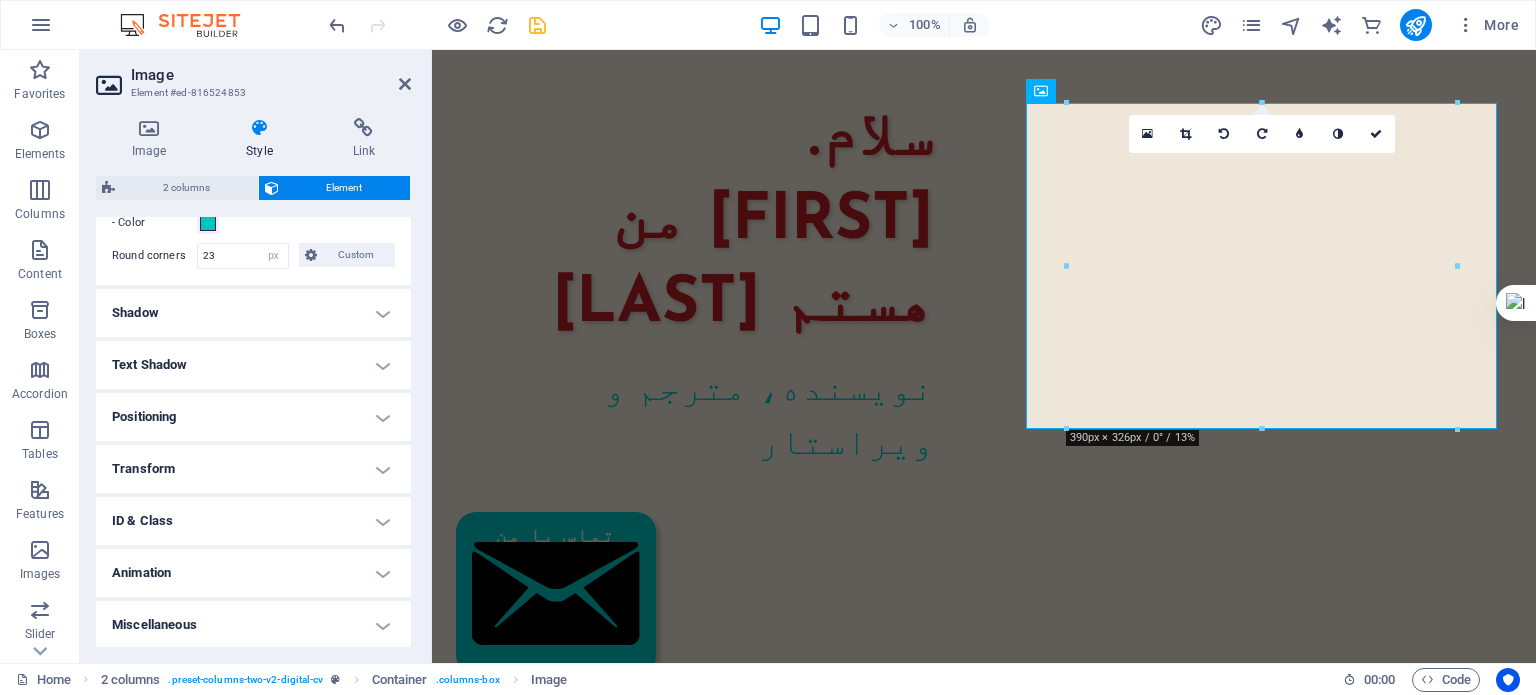 click on "Shadow" at bounding box center [253, 313] 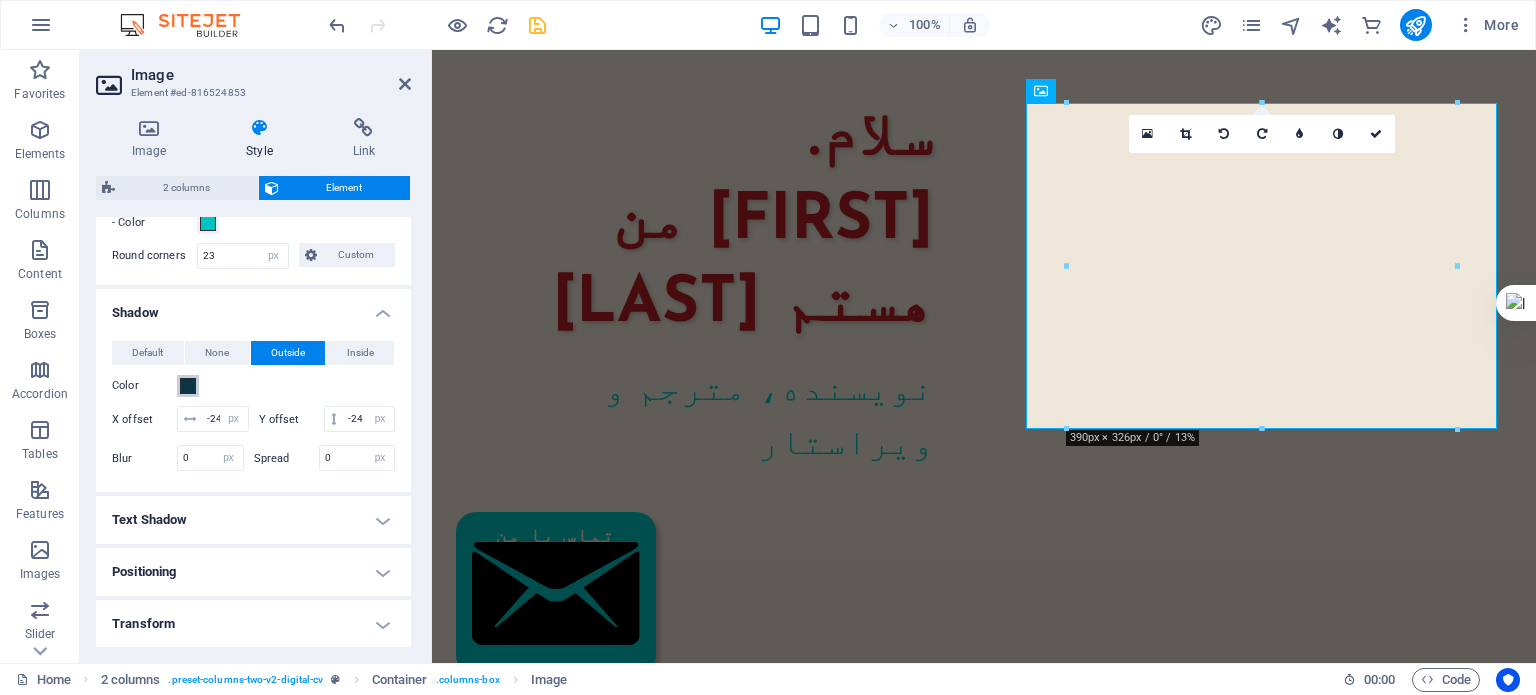 click at bounding box center [188, 386] 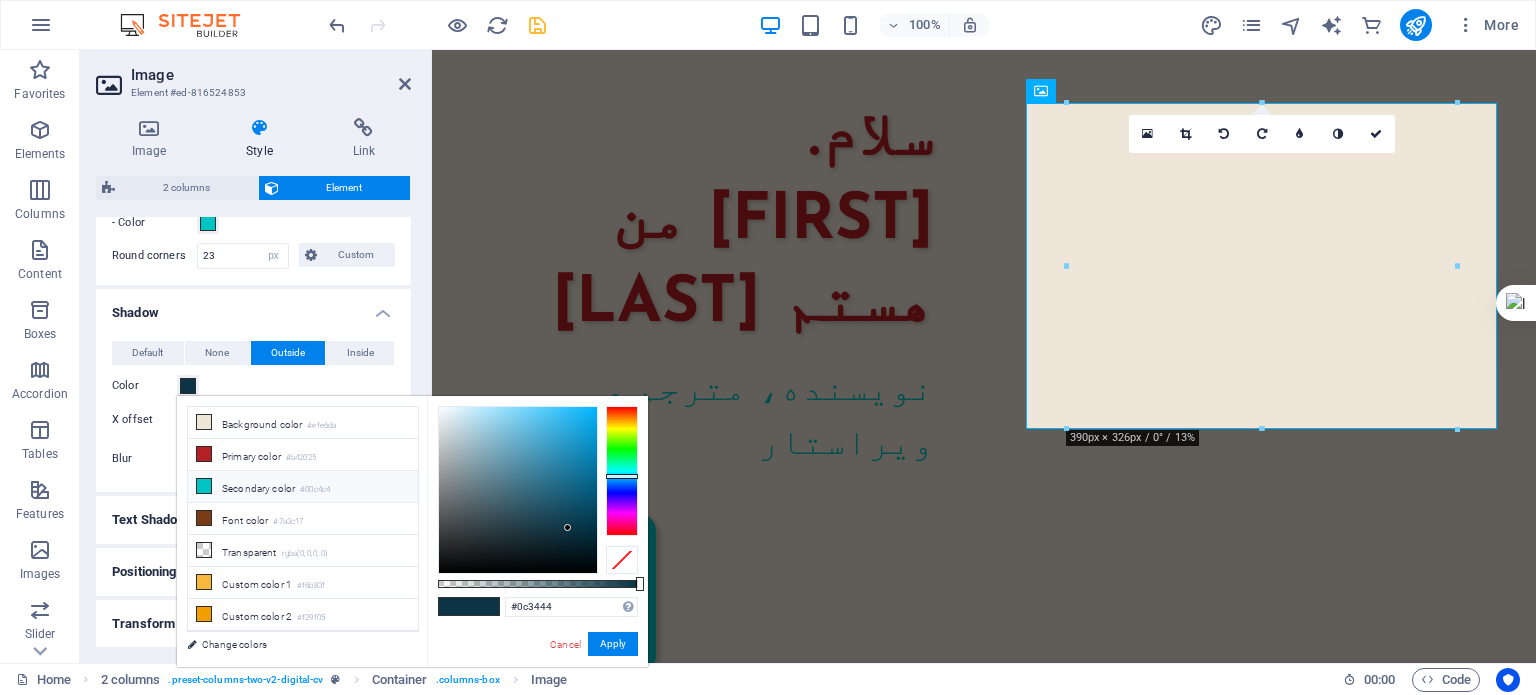 click on "Secondary color
#00c4c4" at bounding box center [303, 487] 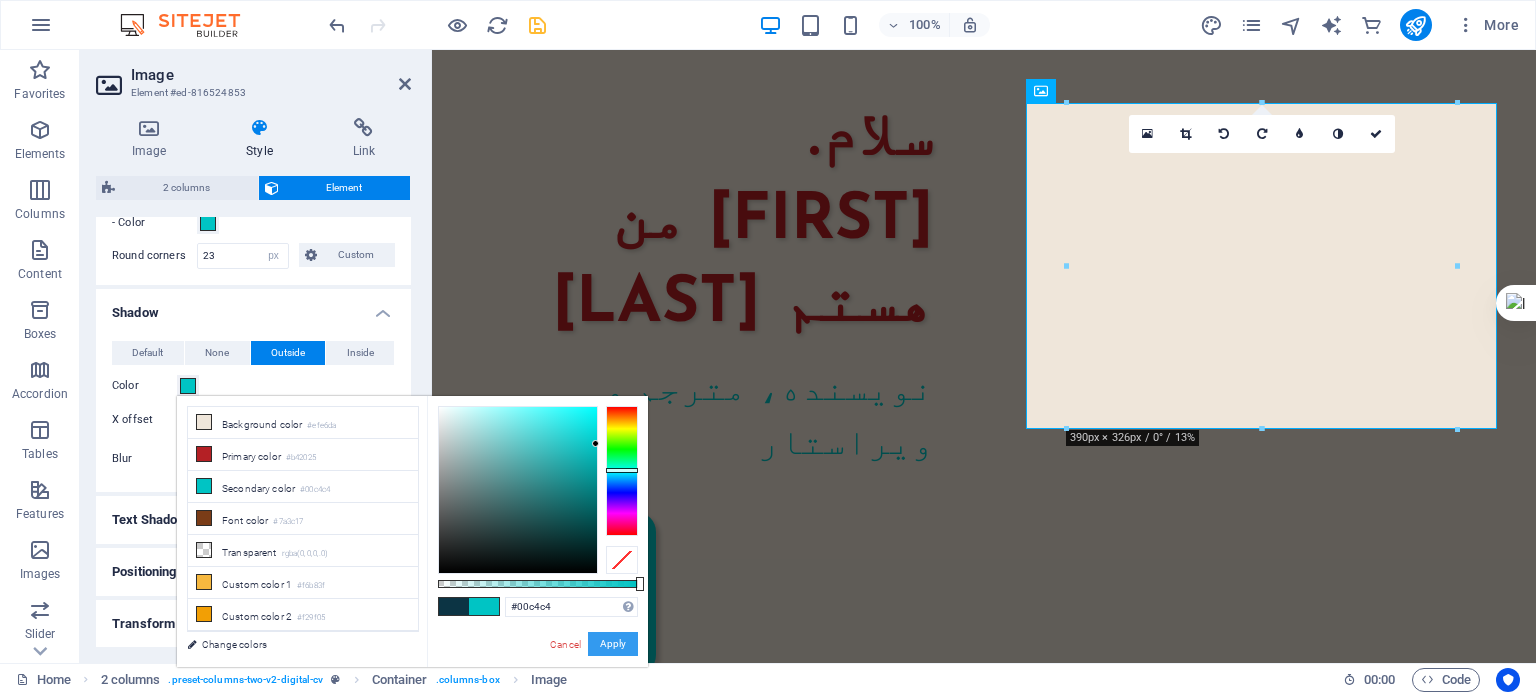 click on "Apply" at bounding box center [613, 644] 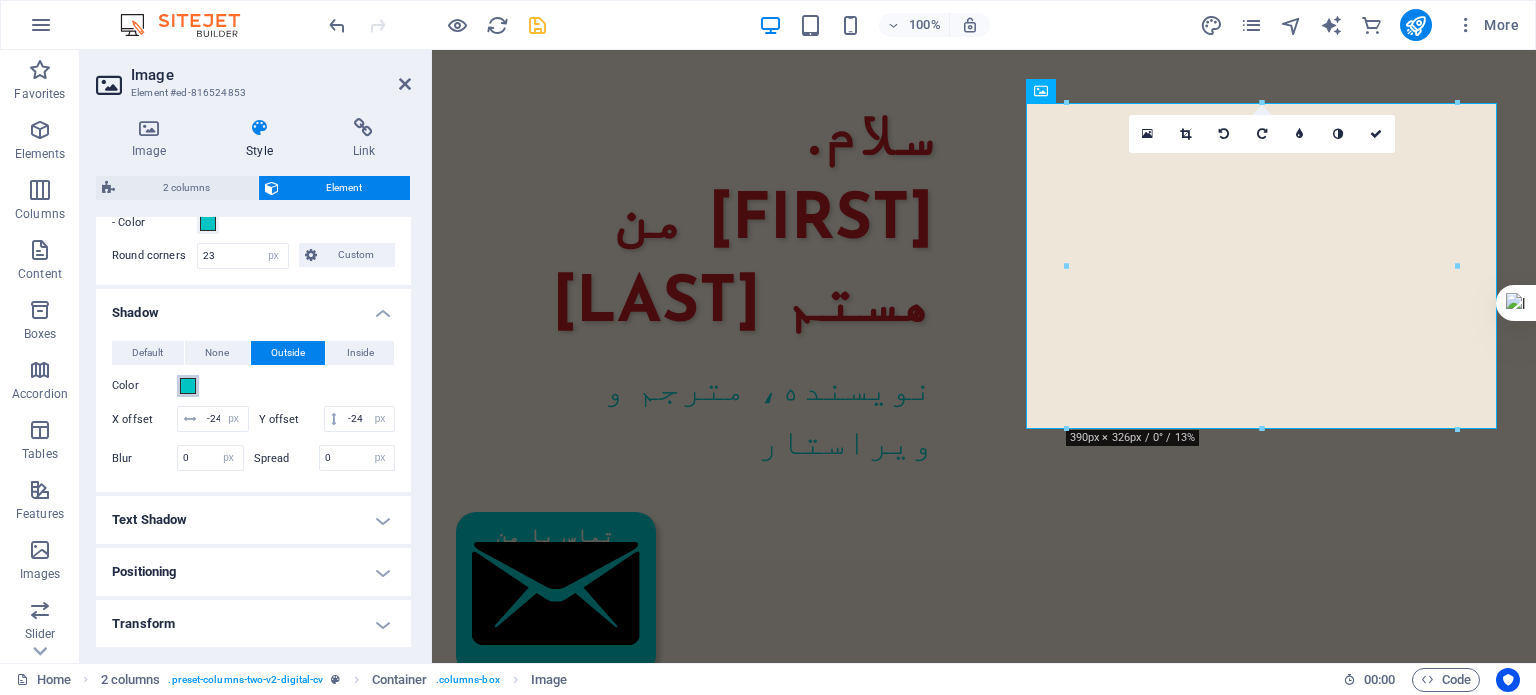 click at bounding box center [188, 386] 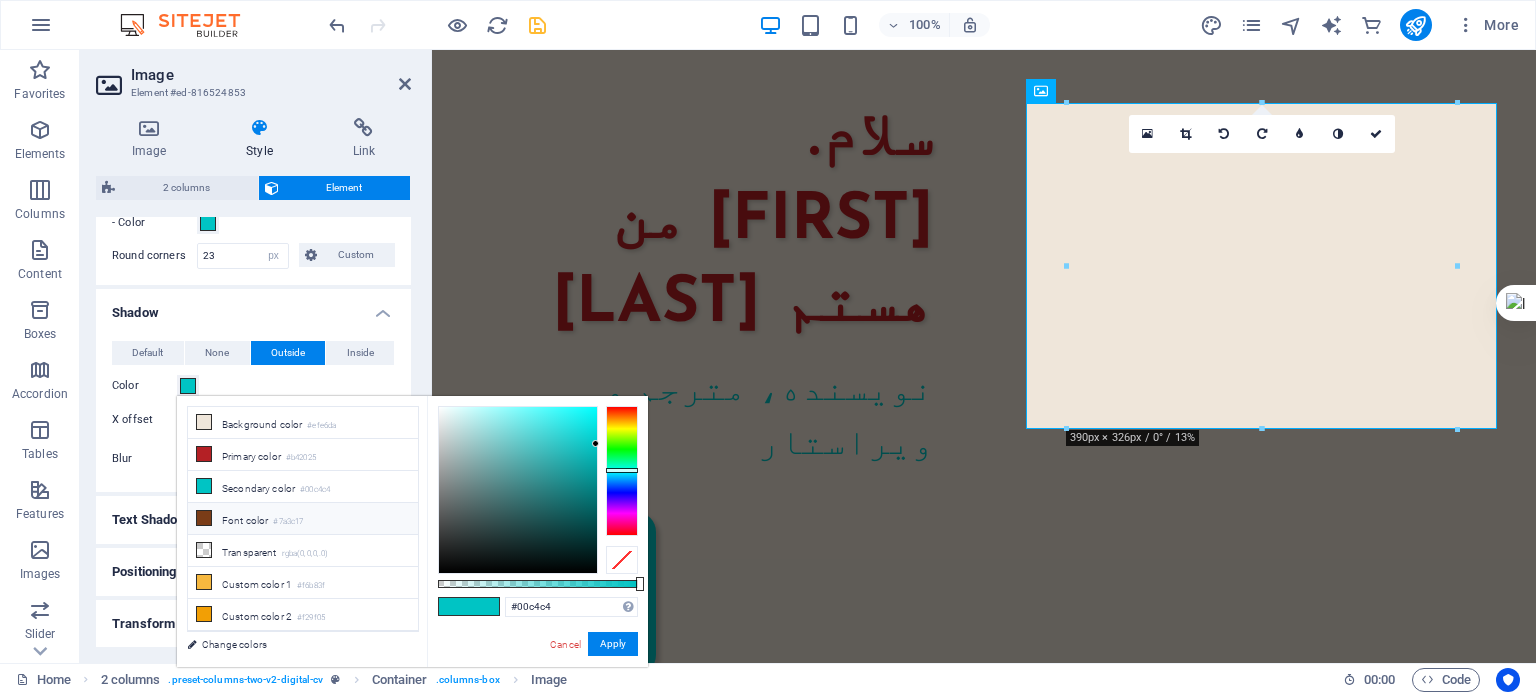 click on "Font color
#7a3c17" at bounding box center (303, 519) 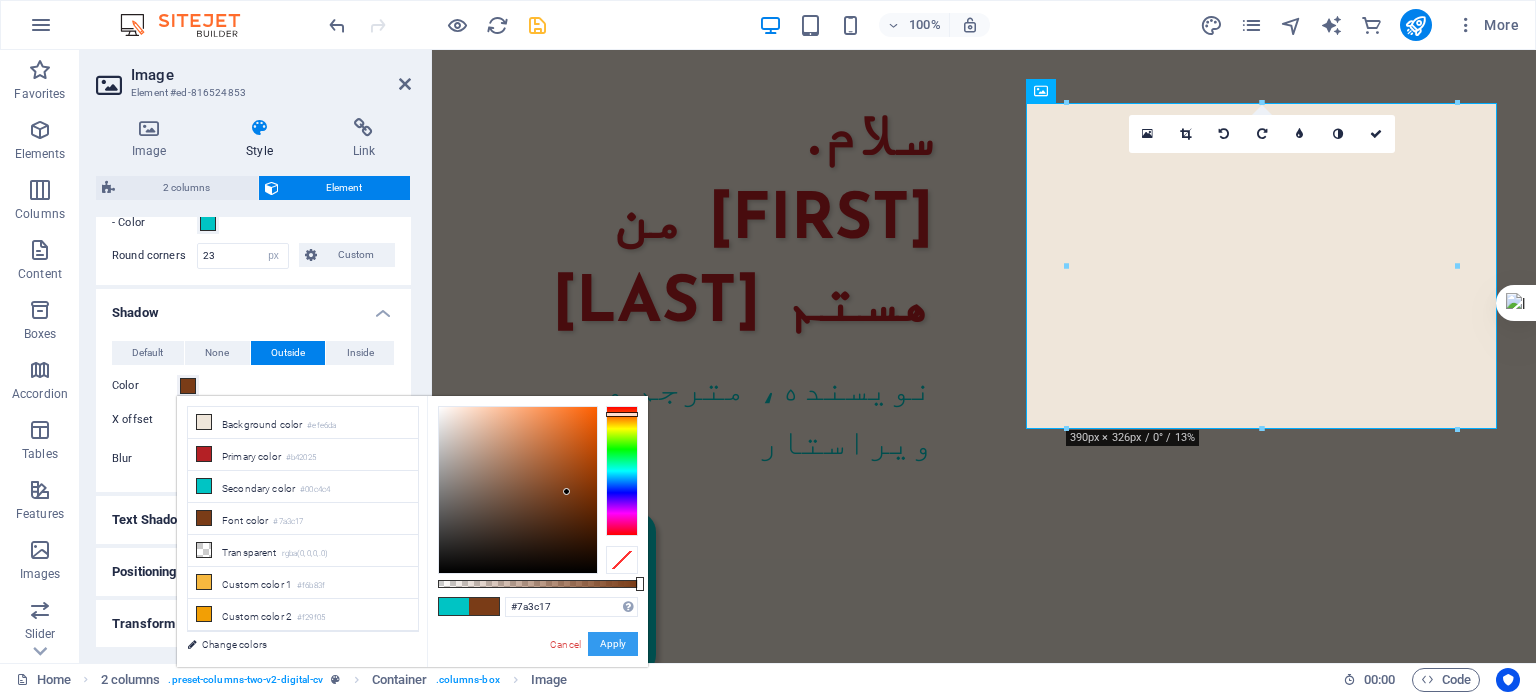 click on "Apply" at bounding box center (613, 644) 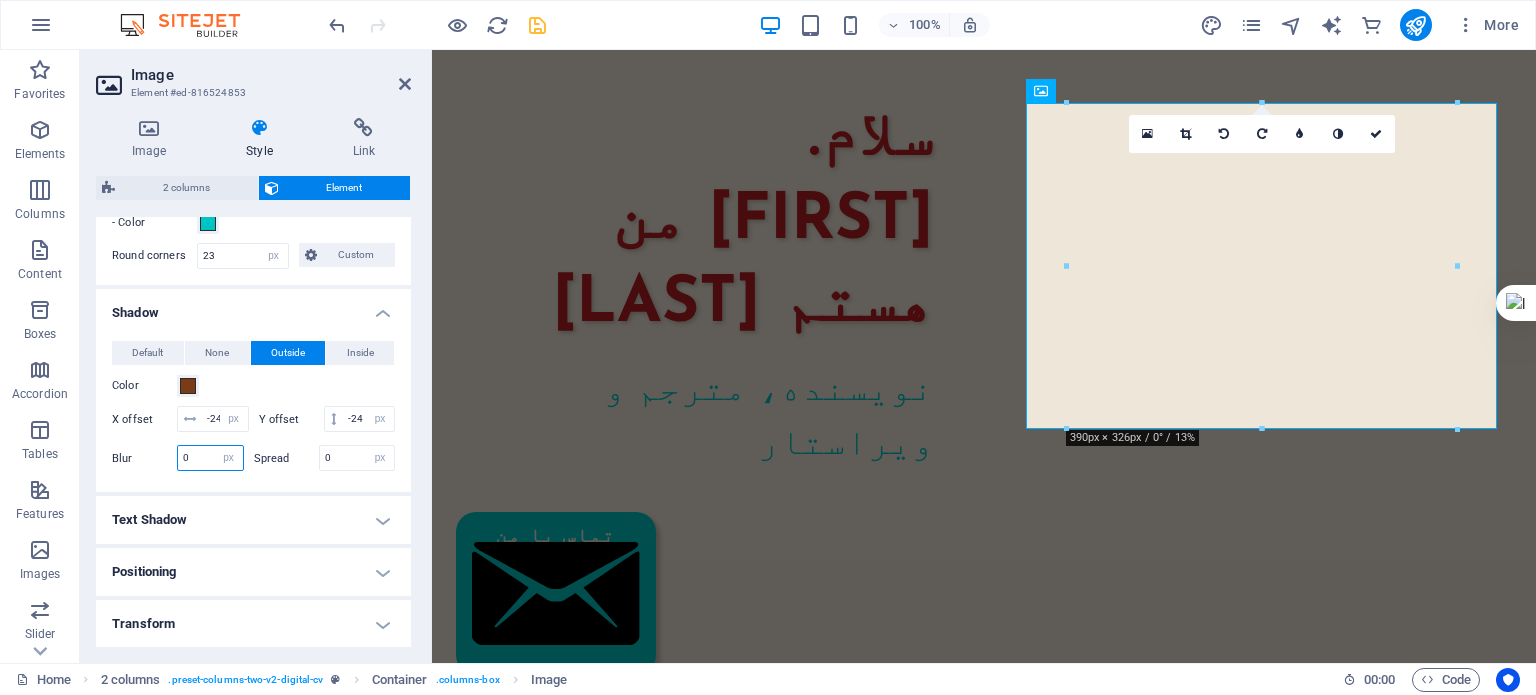 drag, startPoint x: 201, startPoint y: 479, endPoint x: 172, endPoint y: 482, distance: 29.15476 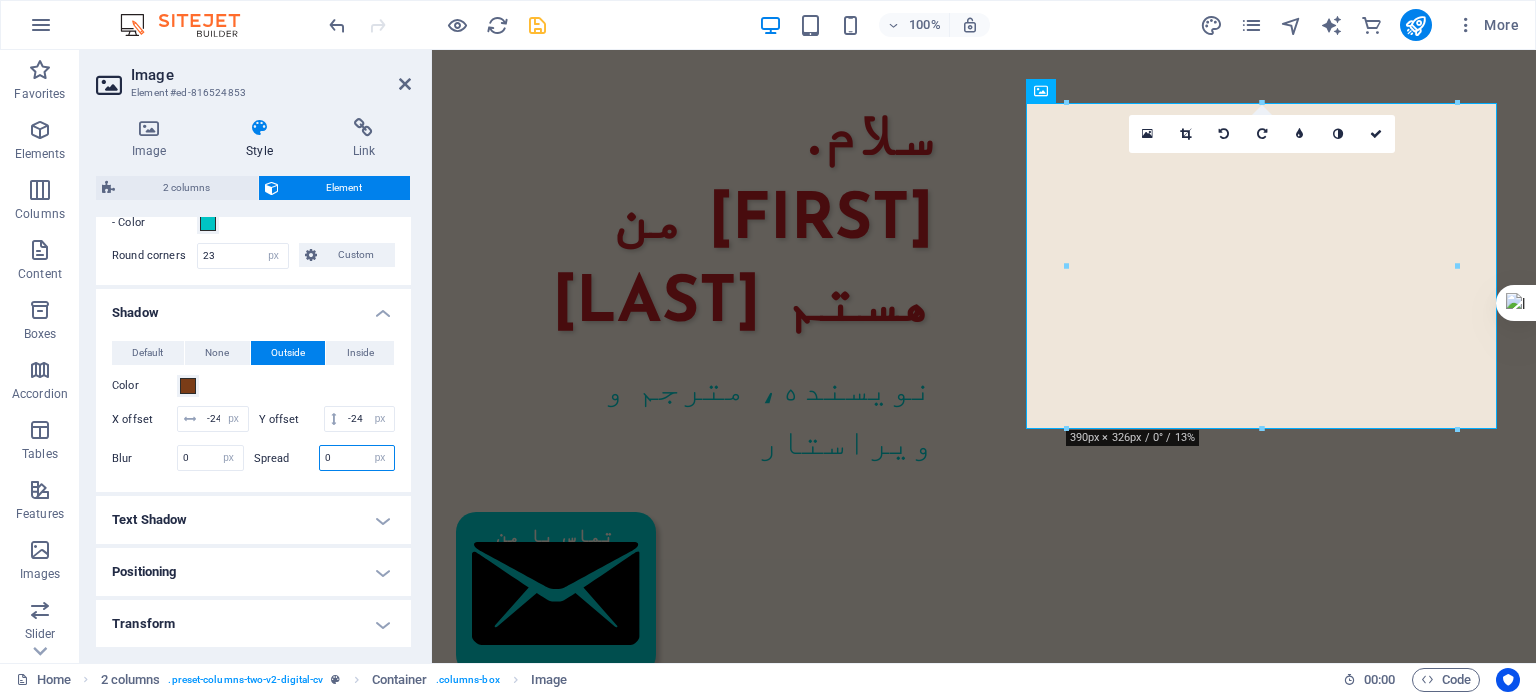 drag, startPoint x: 333, startPoint y: 481, endPoint x: 315, endPoint y: 480, distance: 18.027756 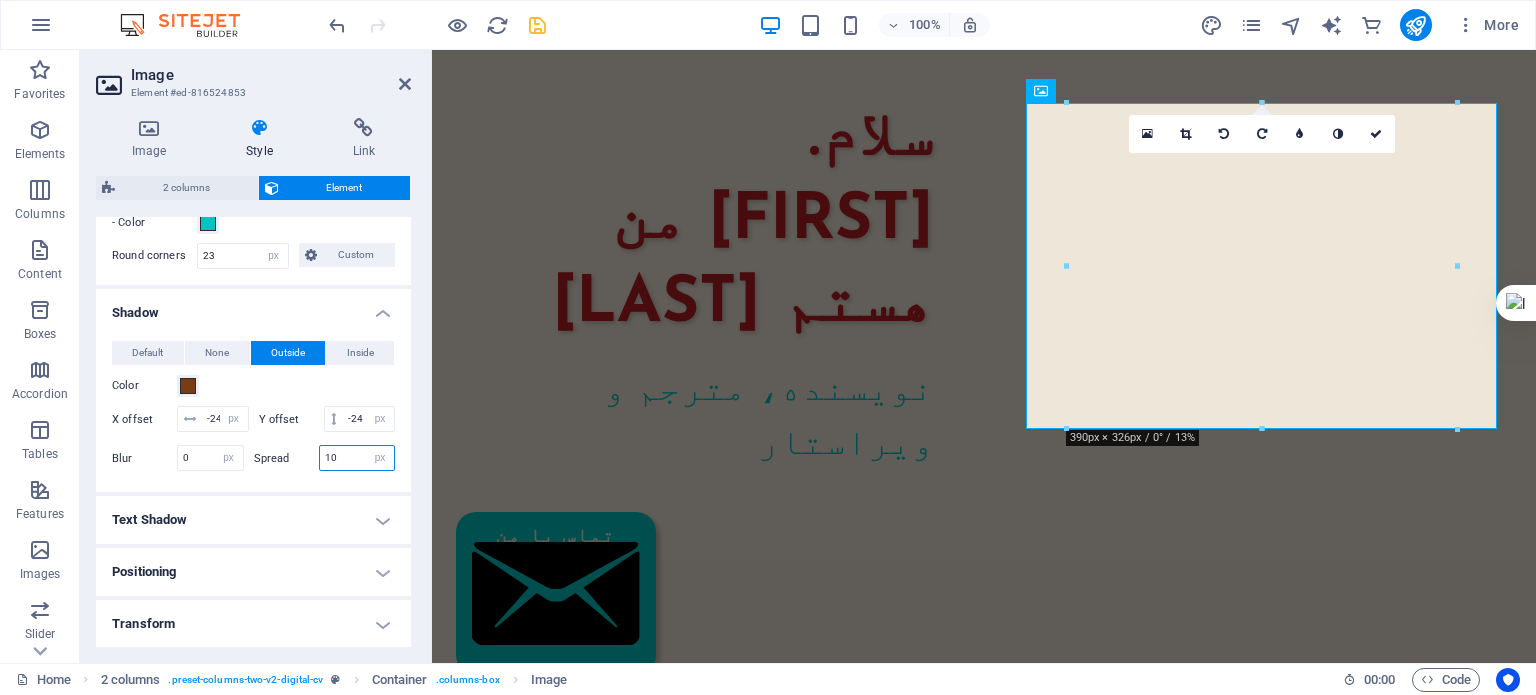 type on "1" 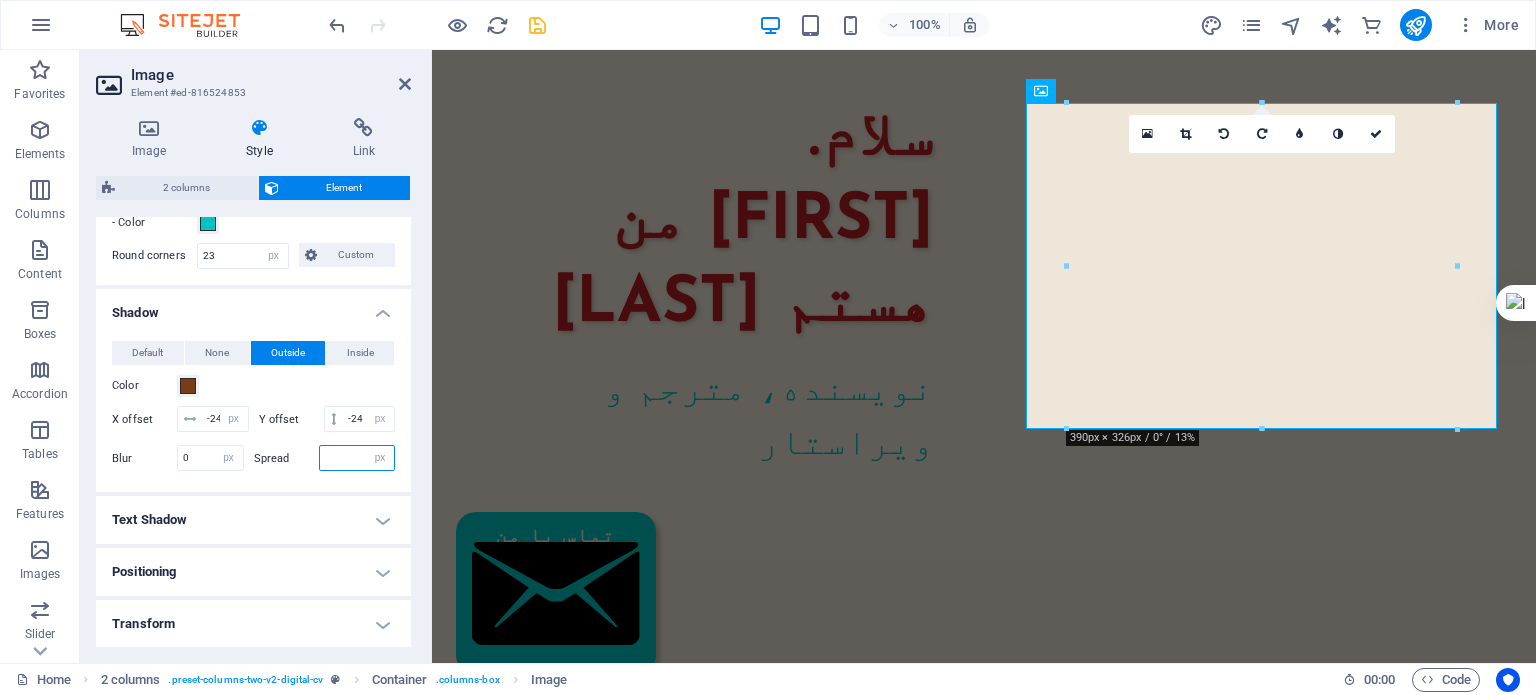 type on "0" 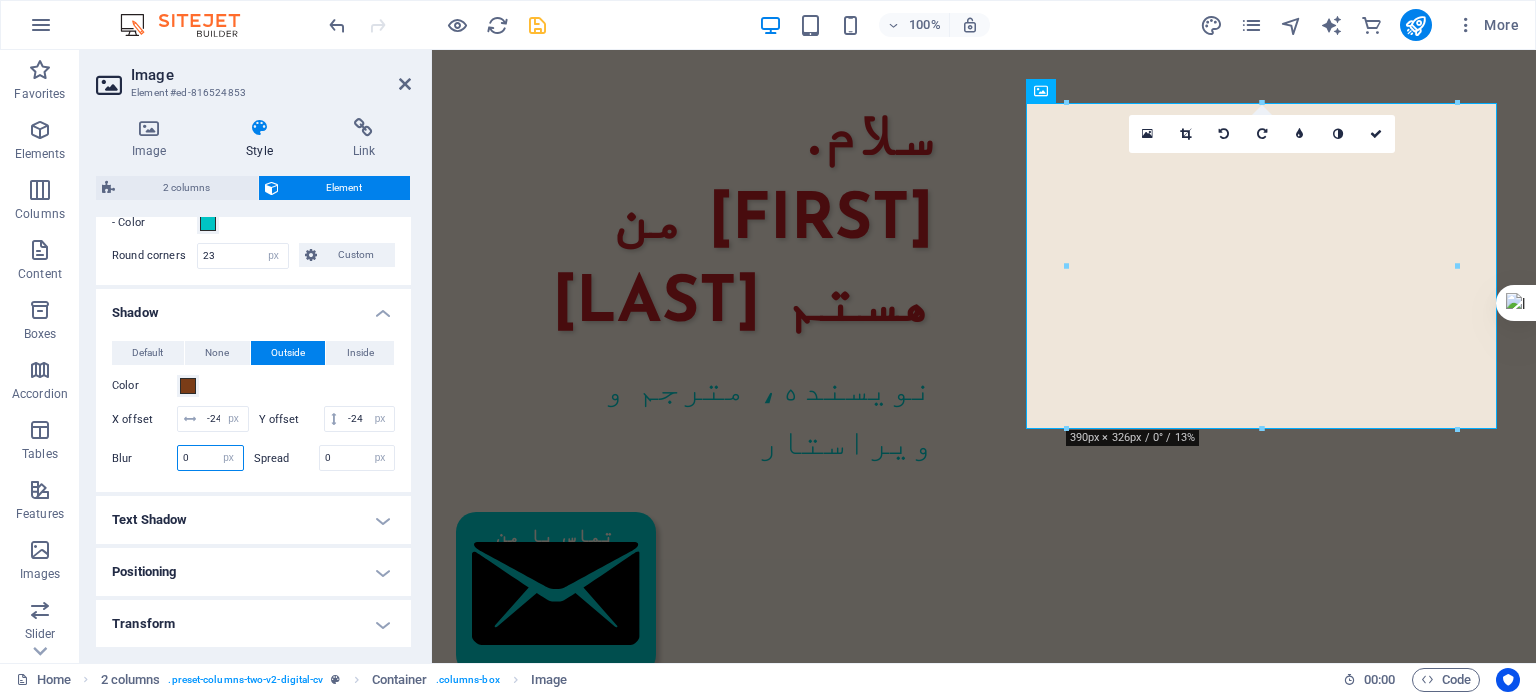 drag, startPoint x: 203, startPoint y: 477, endPoint x: 184, endPoint y: 478, distance: 19.026299 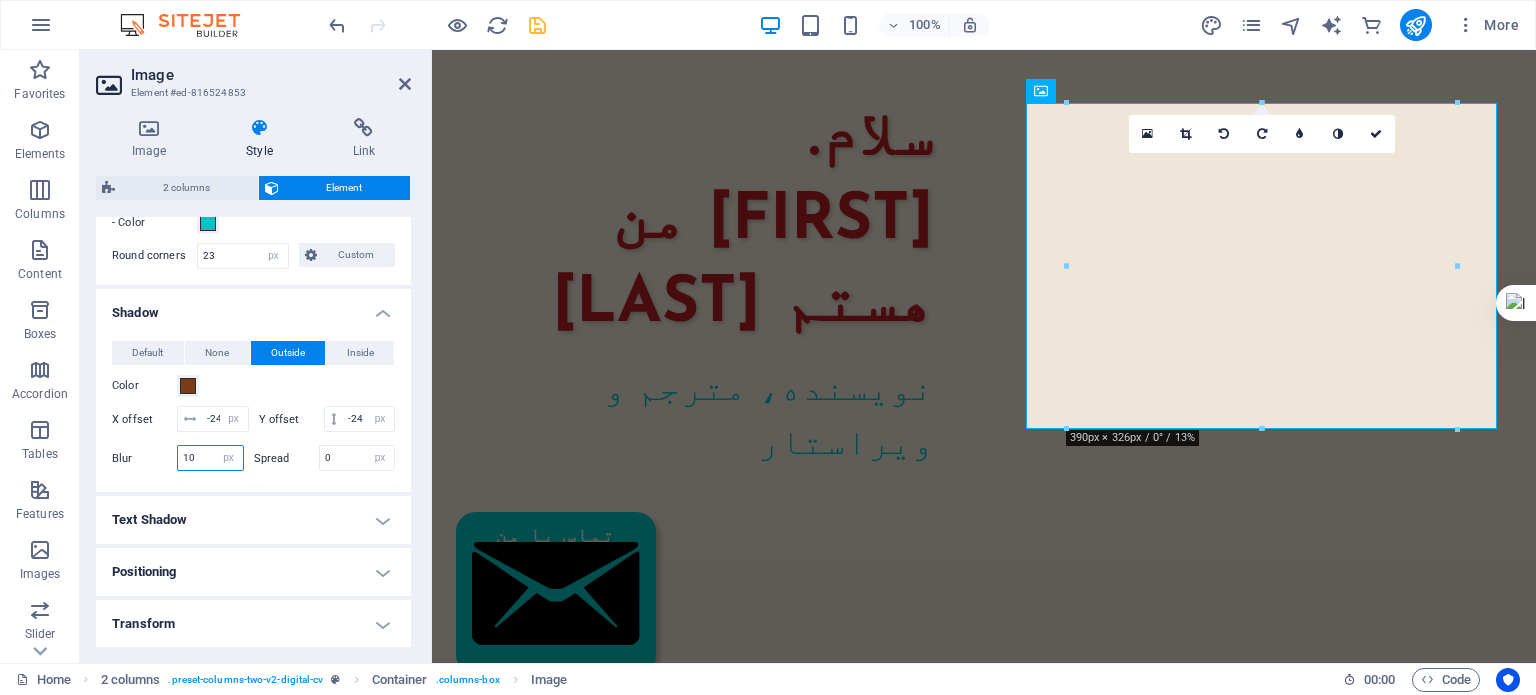 type on "1" 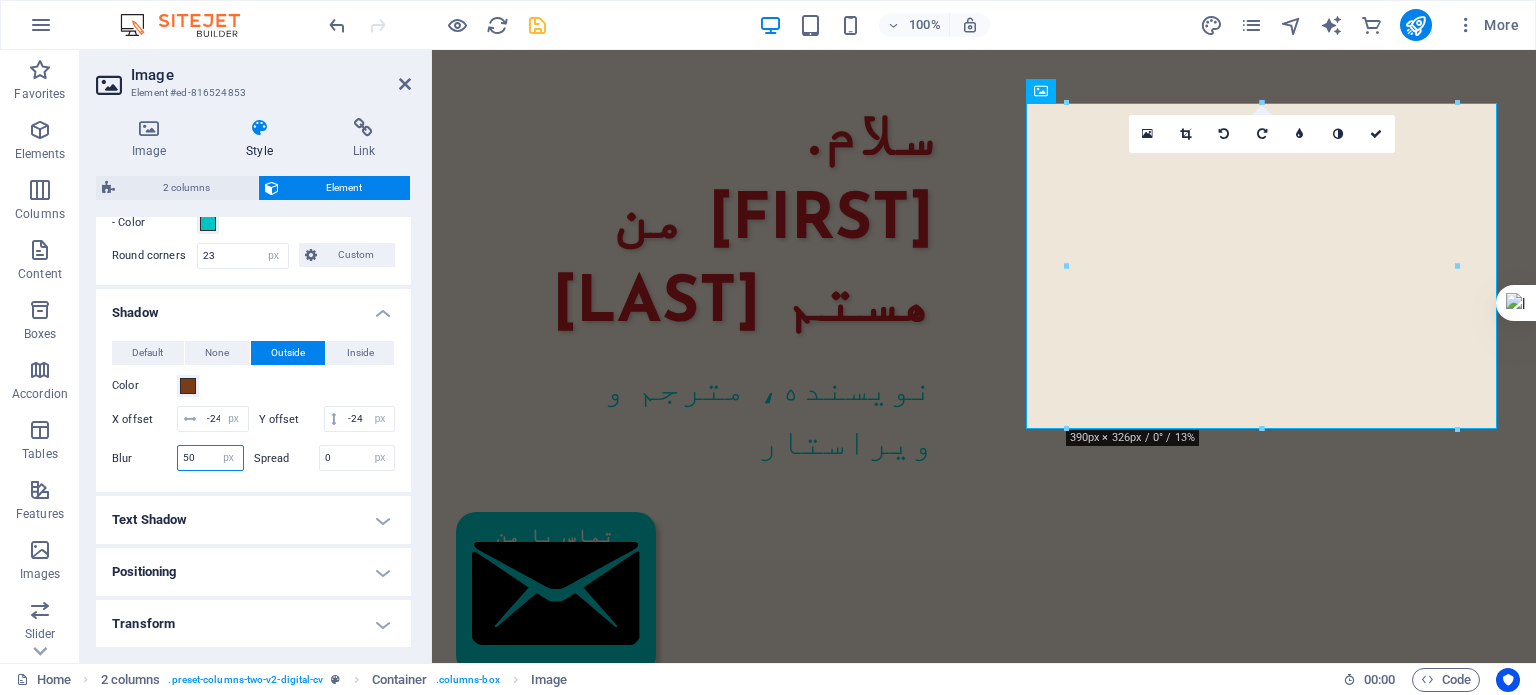type on "5" 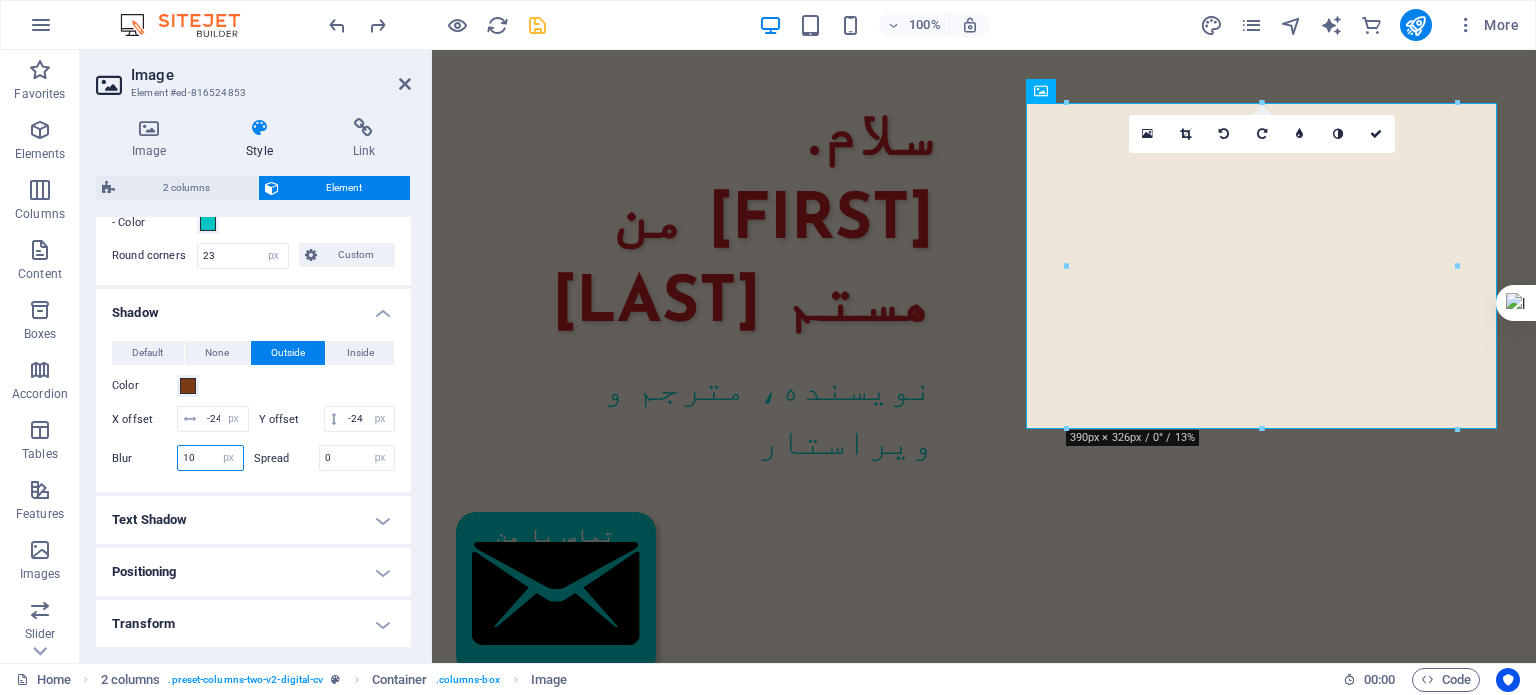 type on "0" 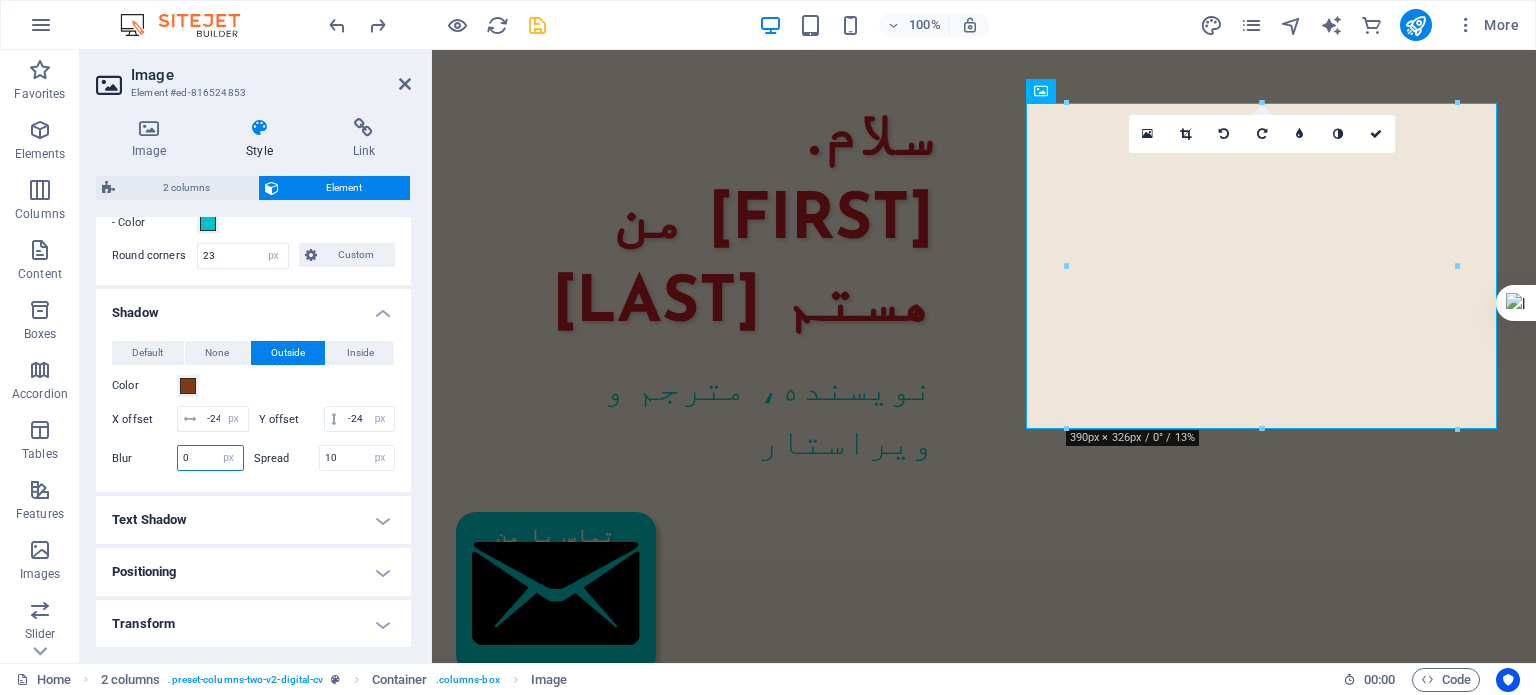 type on "0" 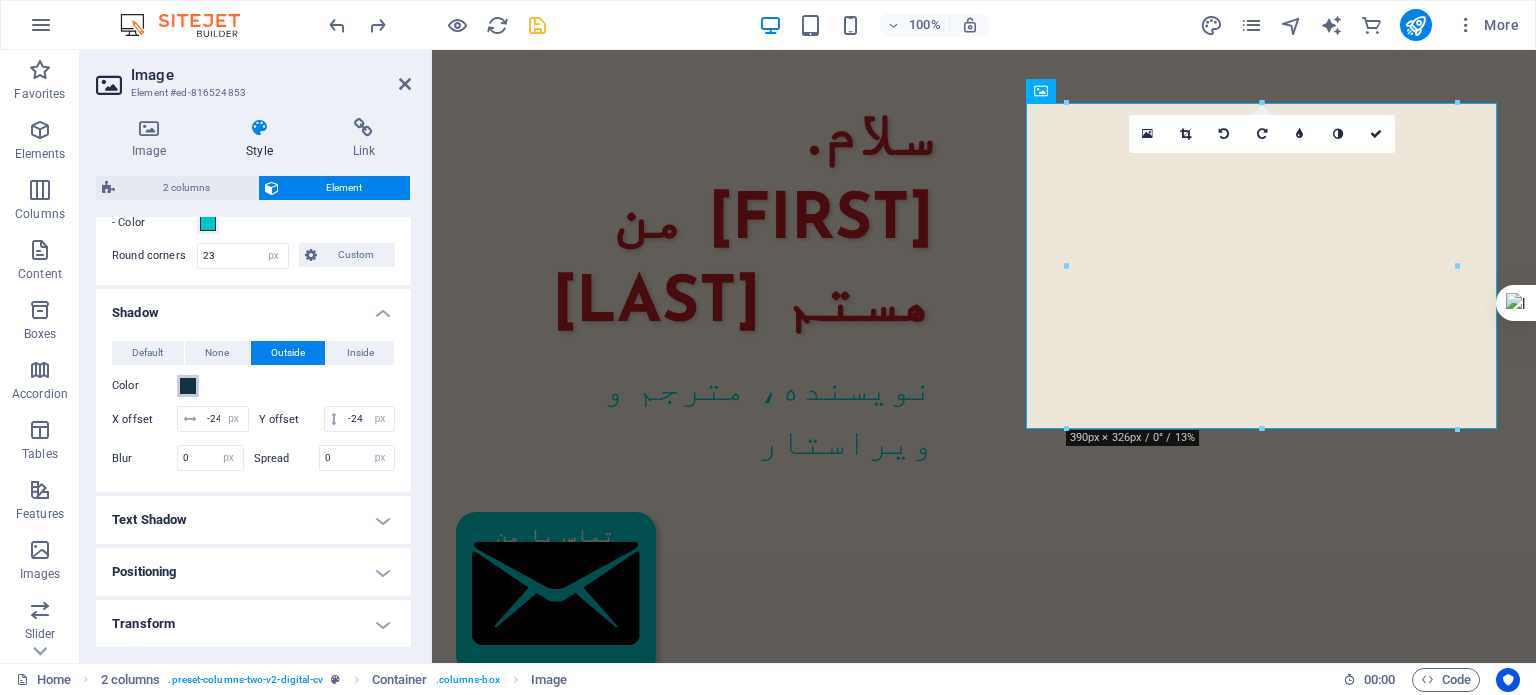 click at bounding box center [188, 386] 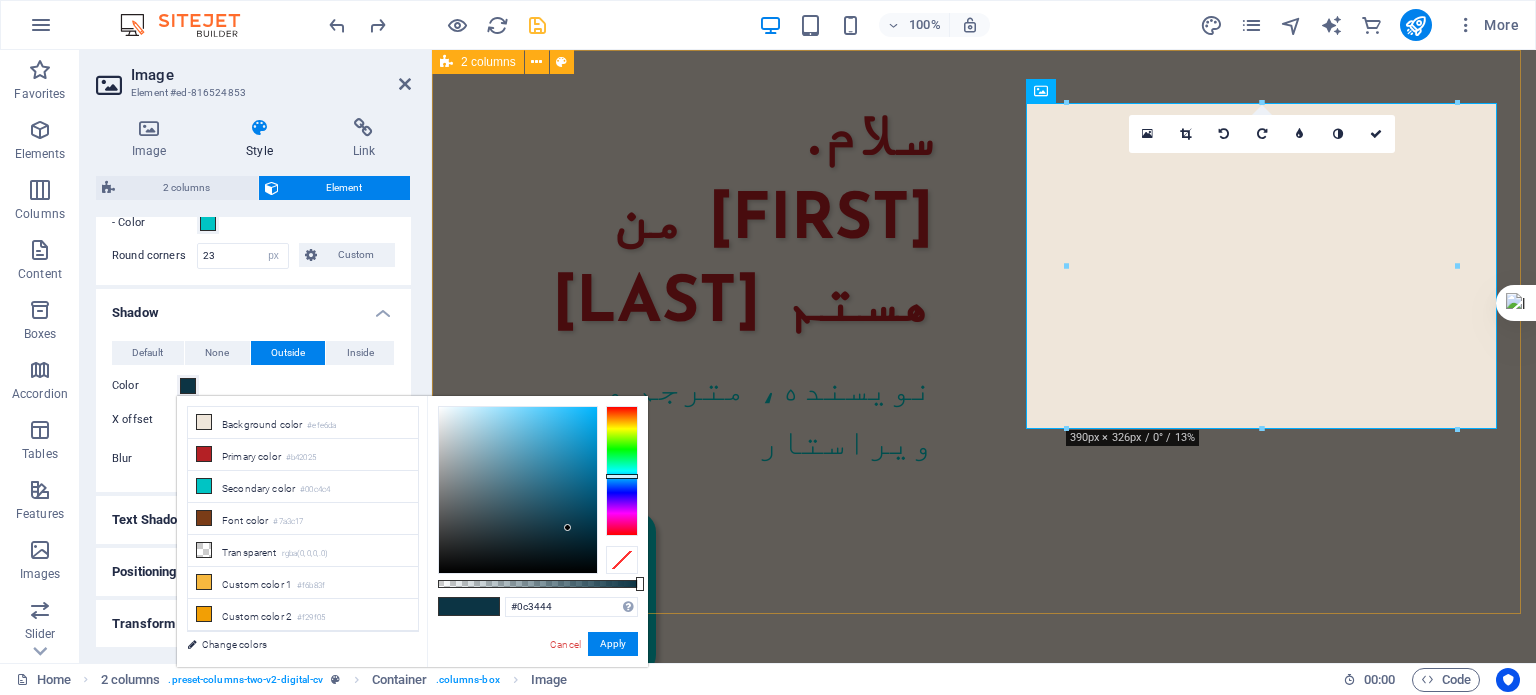 click on "سلام من [FULL NAME] هستم نویسنده، مترجم و ویراستار تماس با من" at bounding box center [984, 724] 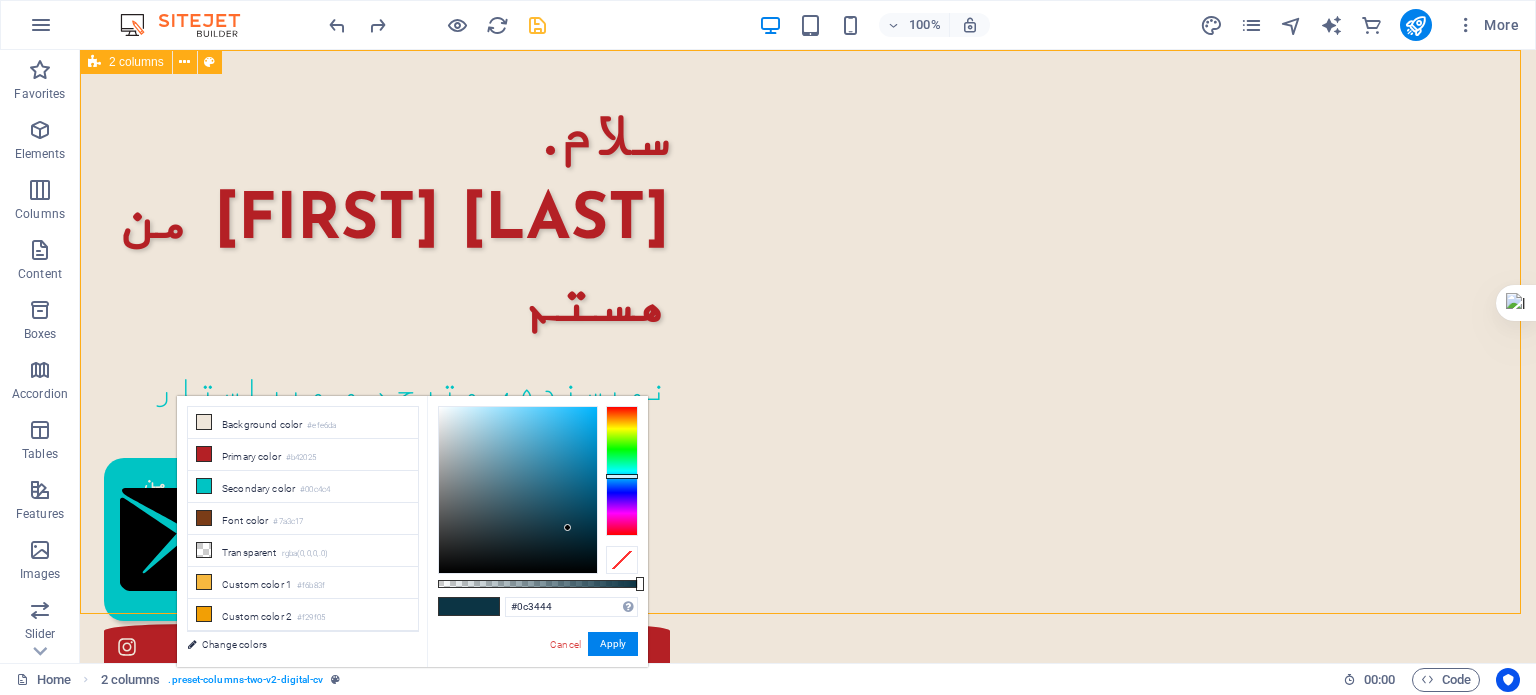 click on "سلام من [FULL NAME] هستم نویسنده، مترجم و ویراستار تماس با من" at bounding box center (808, 697) 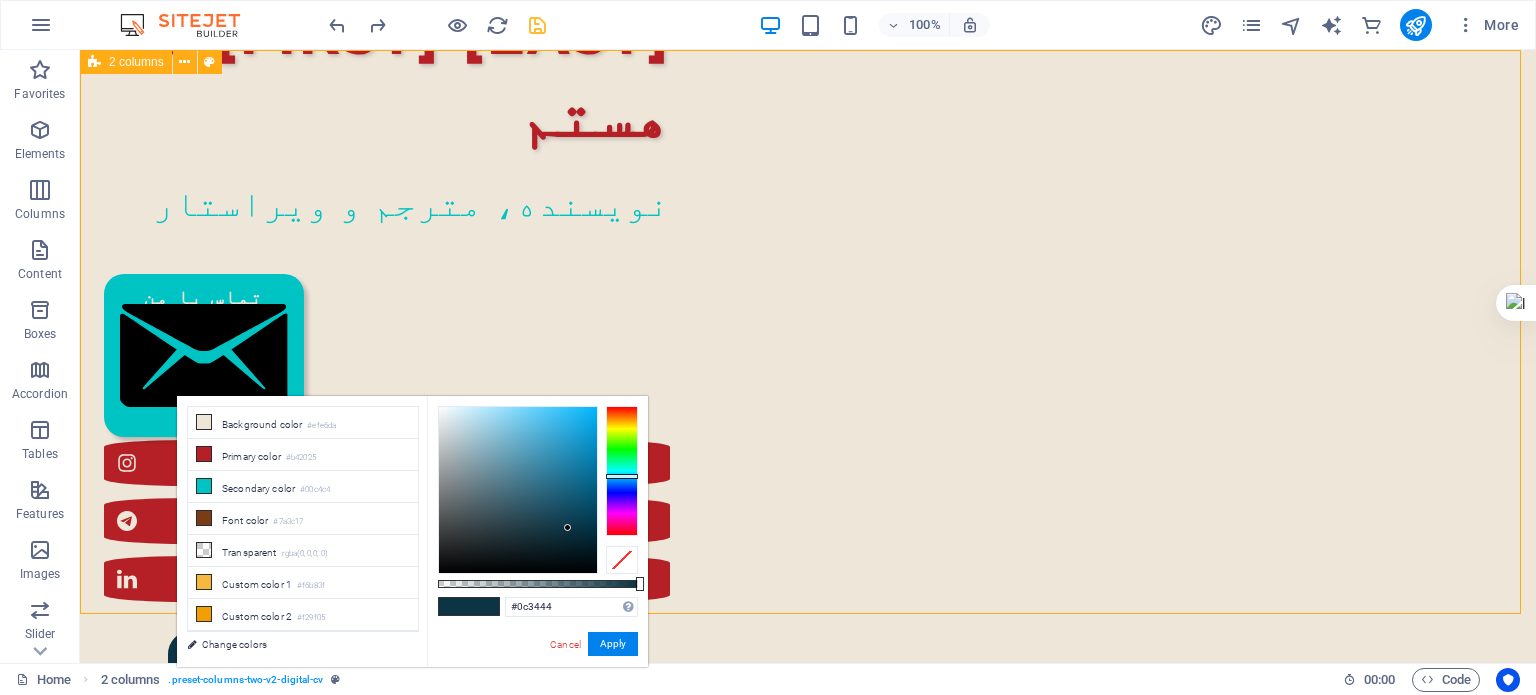 scroll, scrollTop: 600, scrollLeft: 0, axis: vertical 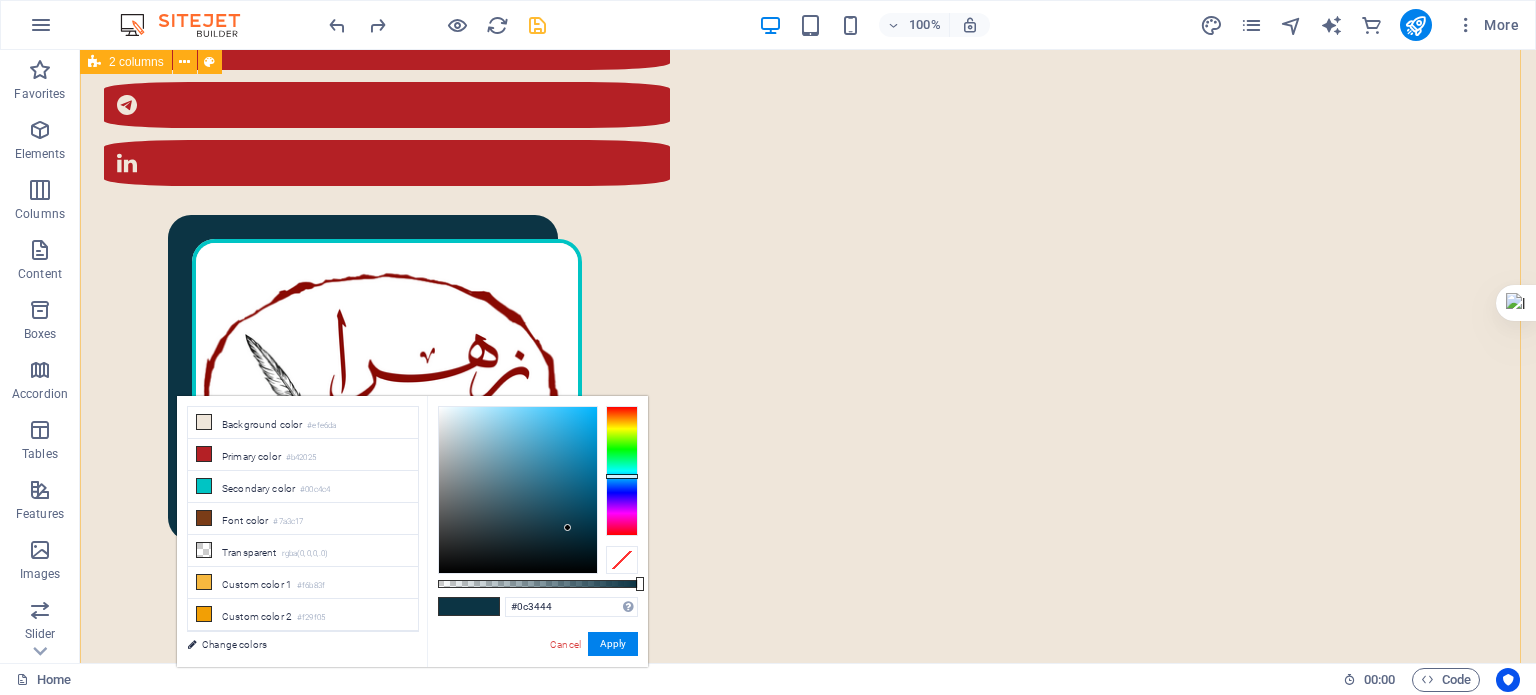 click on "مختصری از من در سال [YEAR] در [CITY] به دنیا آمدم. کارشناسی ارشد مهندسی پلیمر دارم. [NUMBER] سال در دانشگاه تدریس کرده‌ام. در سال [YEAR] به‌طور حرفه‌ای وارد شغل مترجمی و ویراستاری شدم؛  البته که پیش از آن هم، دستی در این حوزه داشتم. [NUMBER] تا از کتاب‌هایی که ترجمه کرده‌ام، منتشر شده‌اند. در حوزهٔ ویراستاری، با ناشران متعددی همکاری داشته‌ام و دارم. : رزوم هٔ کامل من را اینجا ببینید  رزومهٔ من" at bounding box center (808, 1504) 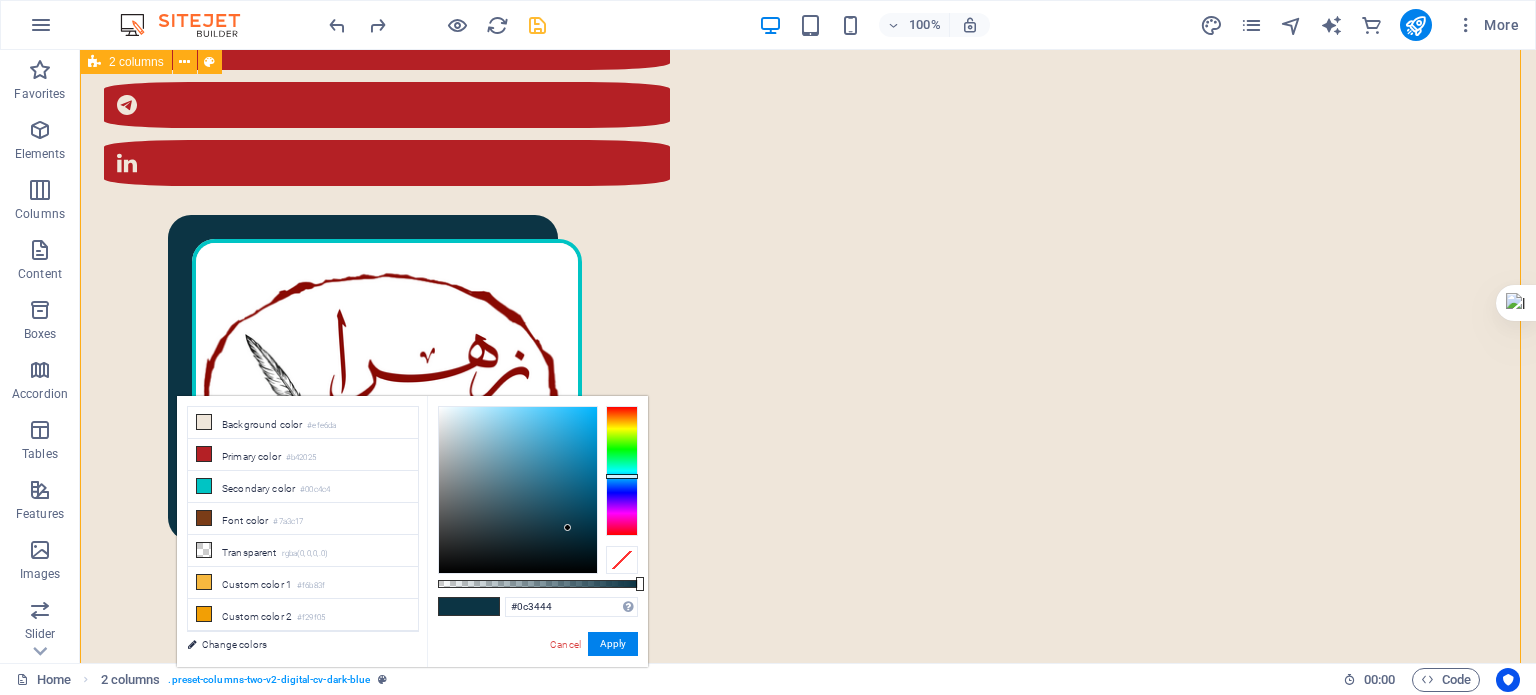 click on "مختصری از من در سال [YEAR] در [CITY] به دنیا آمدم. کارشناسی ارشد مهندسی پلیمر دارم. [NUMBER] سال در دانشگاه تدریس کرده‌ام. در سال [YEAR] به‌طور حرفه‌ای وارد شغل مترجمی و ویراستاری شدم؛  البته که پیش از آن هم، دستی در این حوزه داشتم. [NUMBER] تا از کتاب‌هایی که ترجمه کرده‌ام، منتشر شده‌اند. در حوزهٔ ویراستاری، با ناشران متعددی همکاری داشته‌ام و دارم. : رزوم هٔ کامل من را اینجا ببینید  رزومهٔ من" at bounding box center [808, 1504] 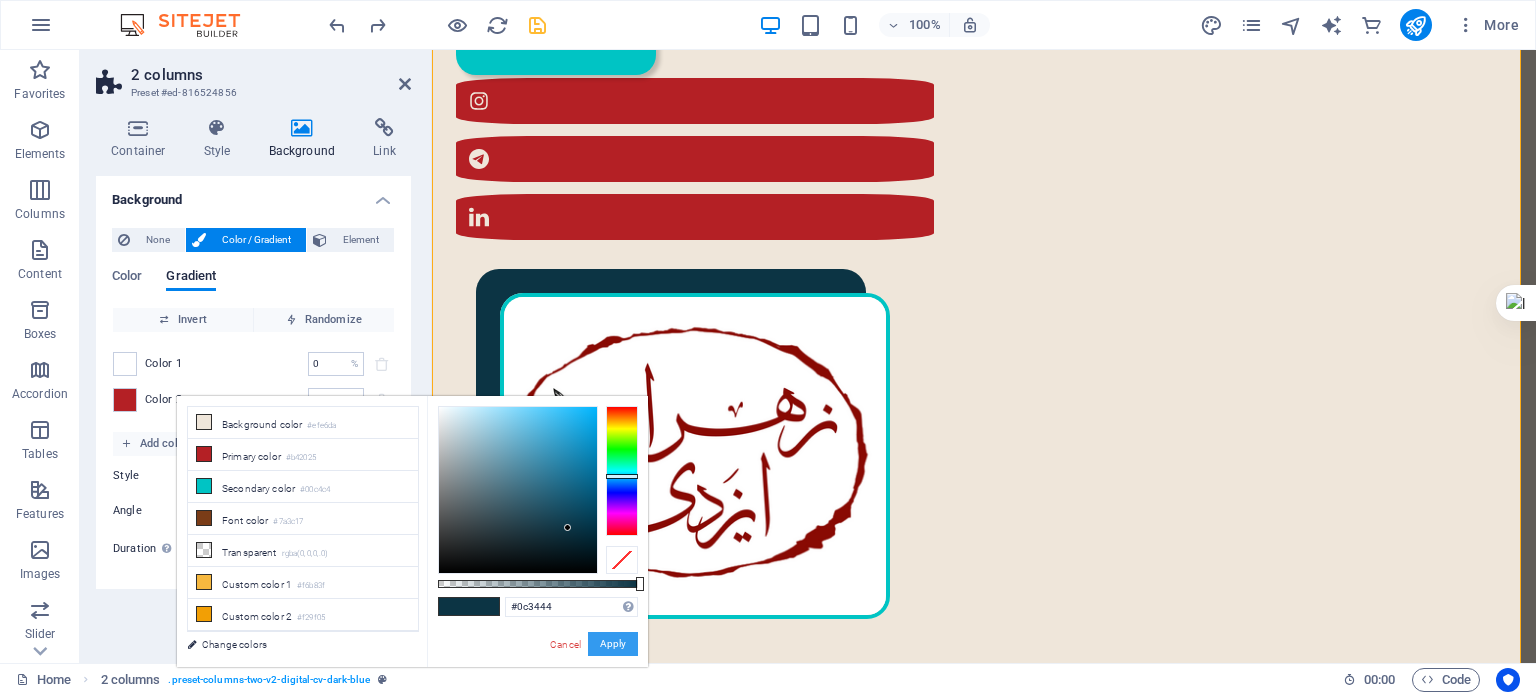 click on "Apply" at bounding box center (613, 644) 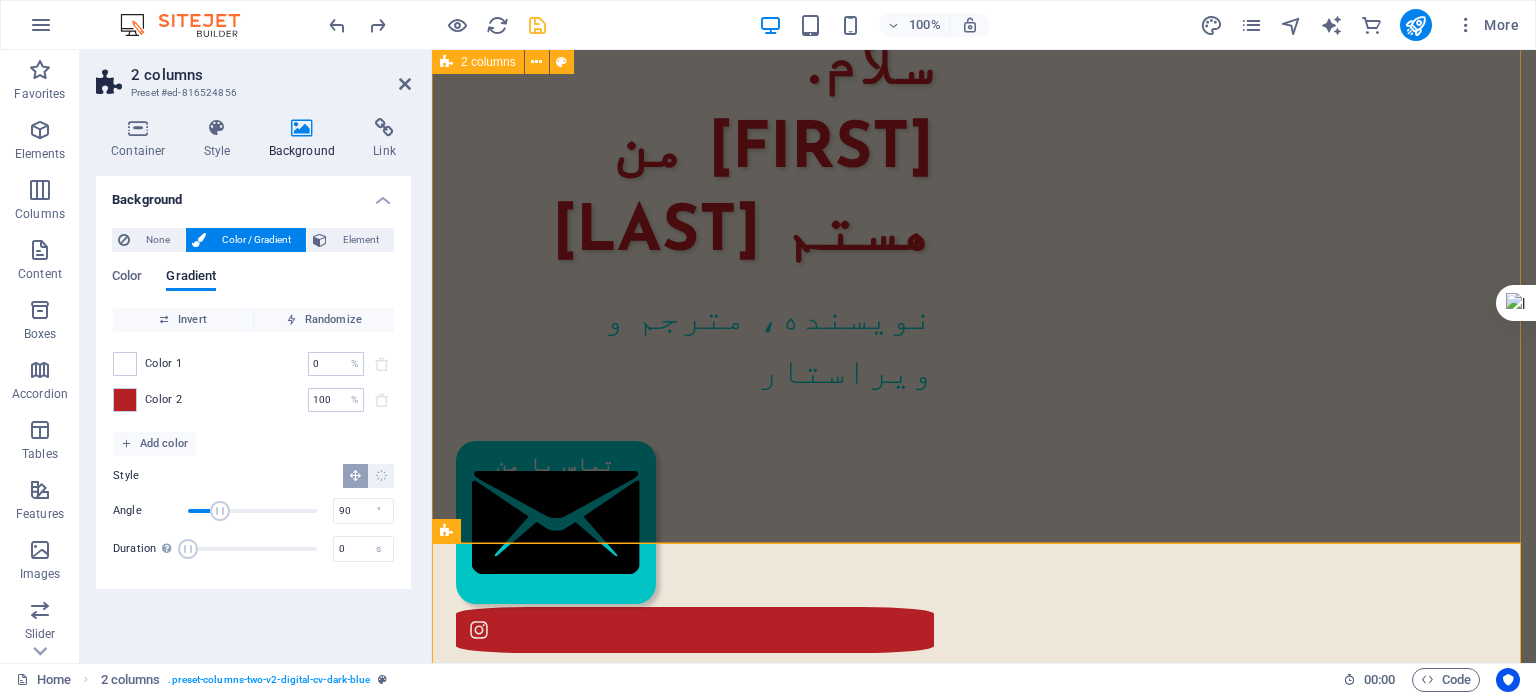 scroll, scrollTop: 0, scrollLeft: 0, axis: both 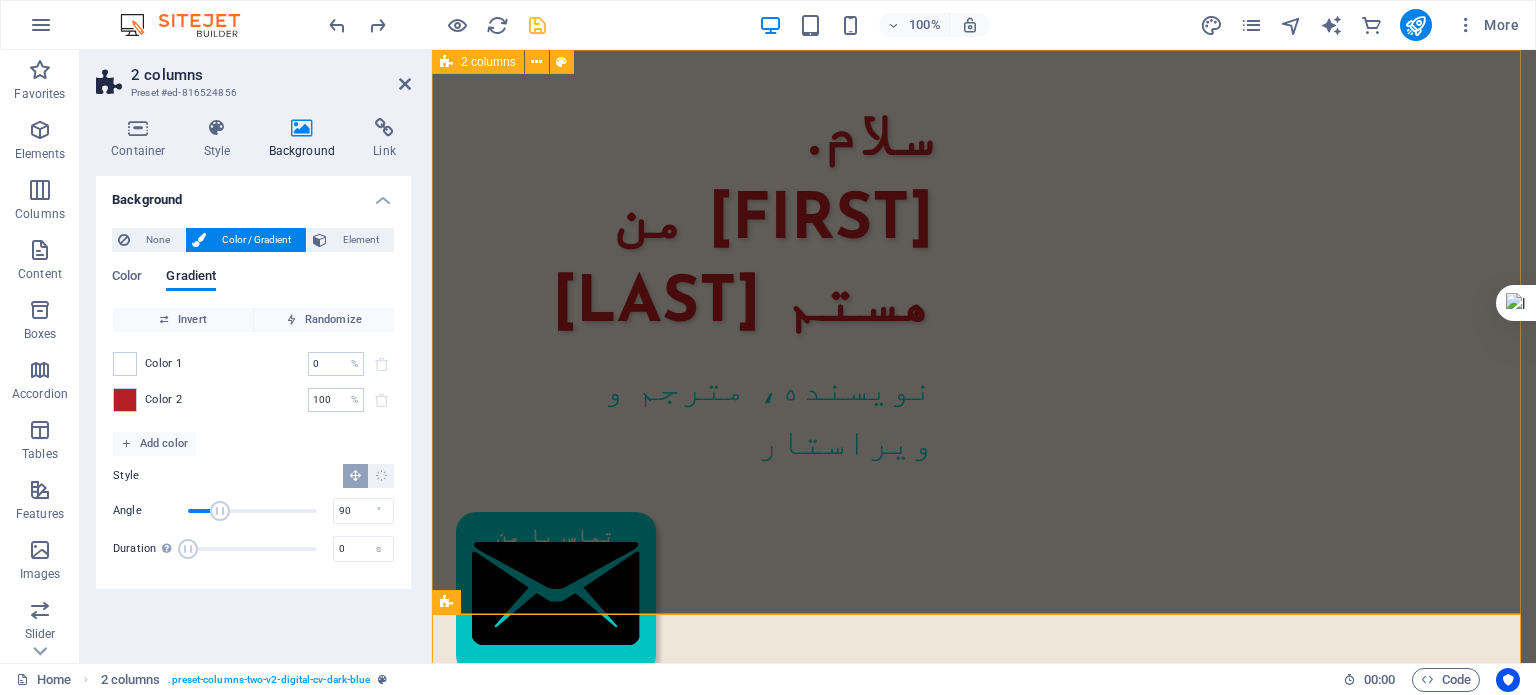 click on "سلام من [FULL NAME] هستم نویسنده، مترجم و ویراستار تماس با من" at bounding box center (984, 724) 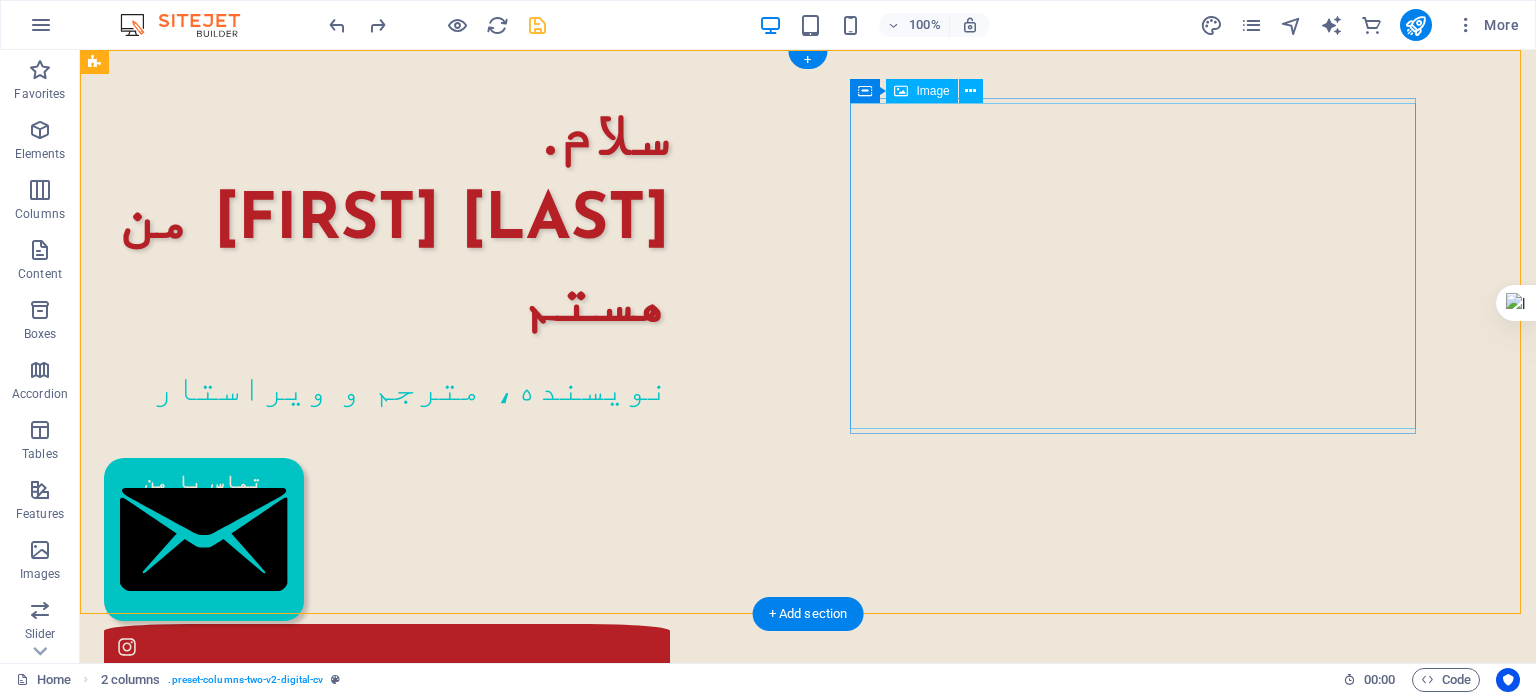 click at bounding box center [387, 1002] 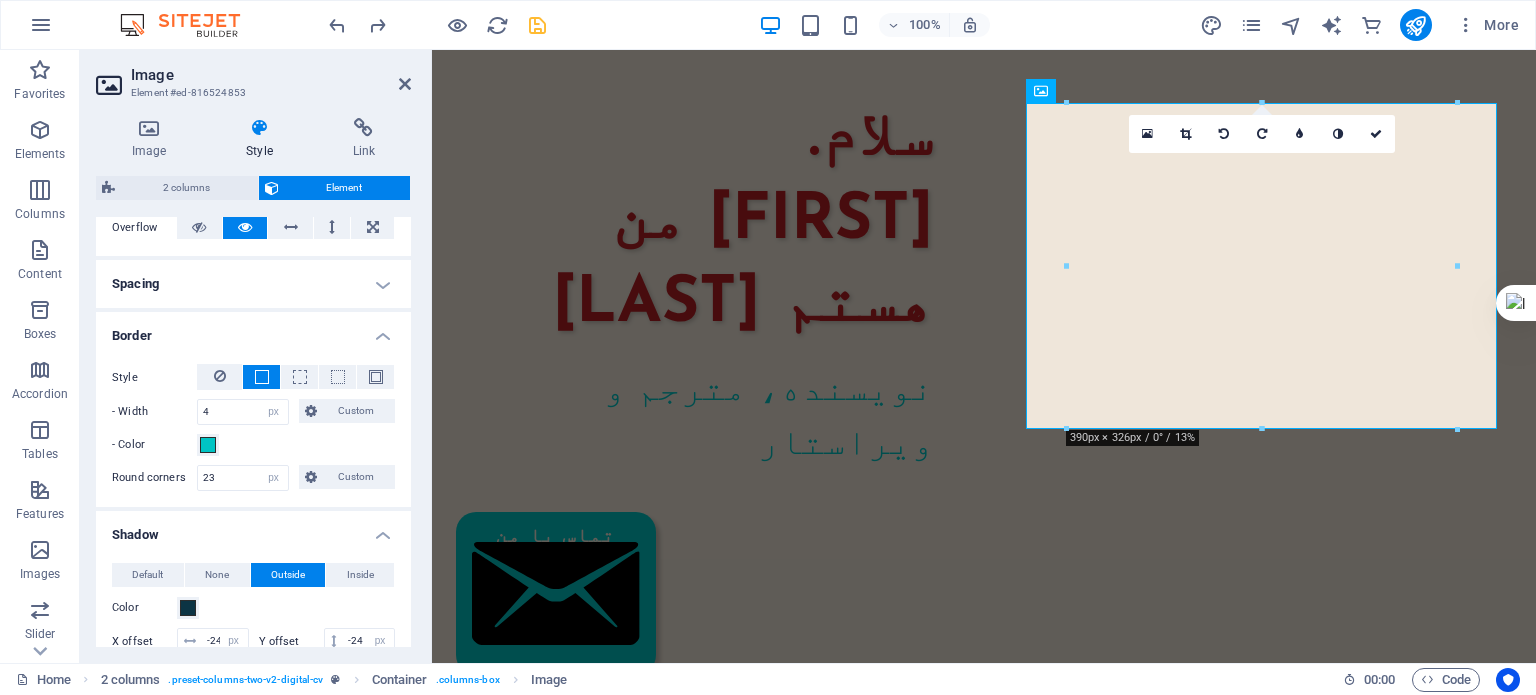 scroll, scrollTop: 400, scrollLeft: 0, axis: vertical 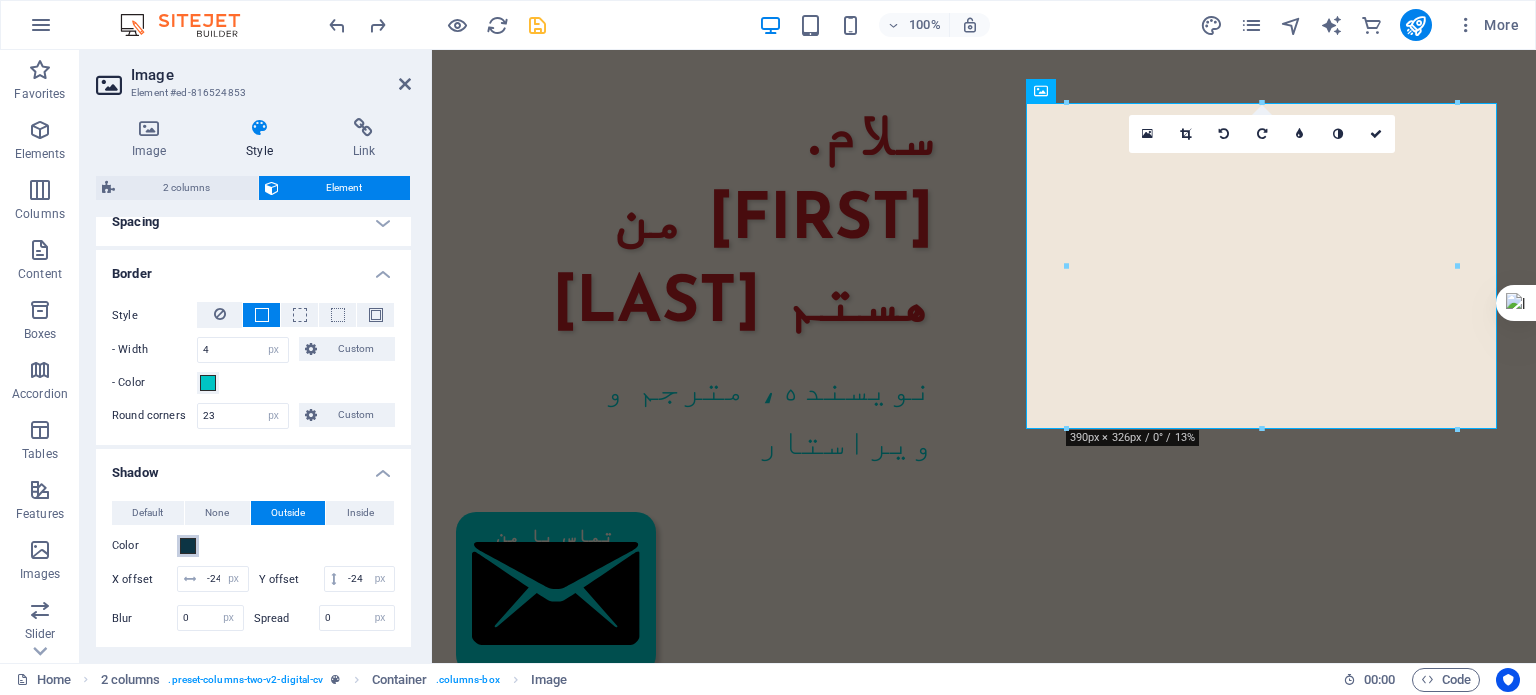 click on "Color" at bounding box center [188, 546] 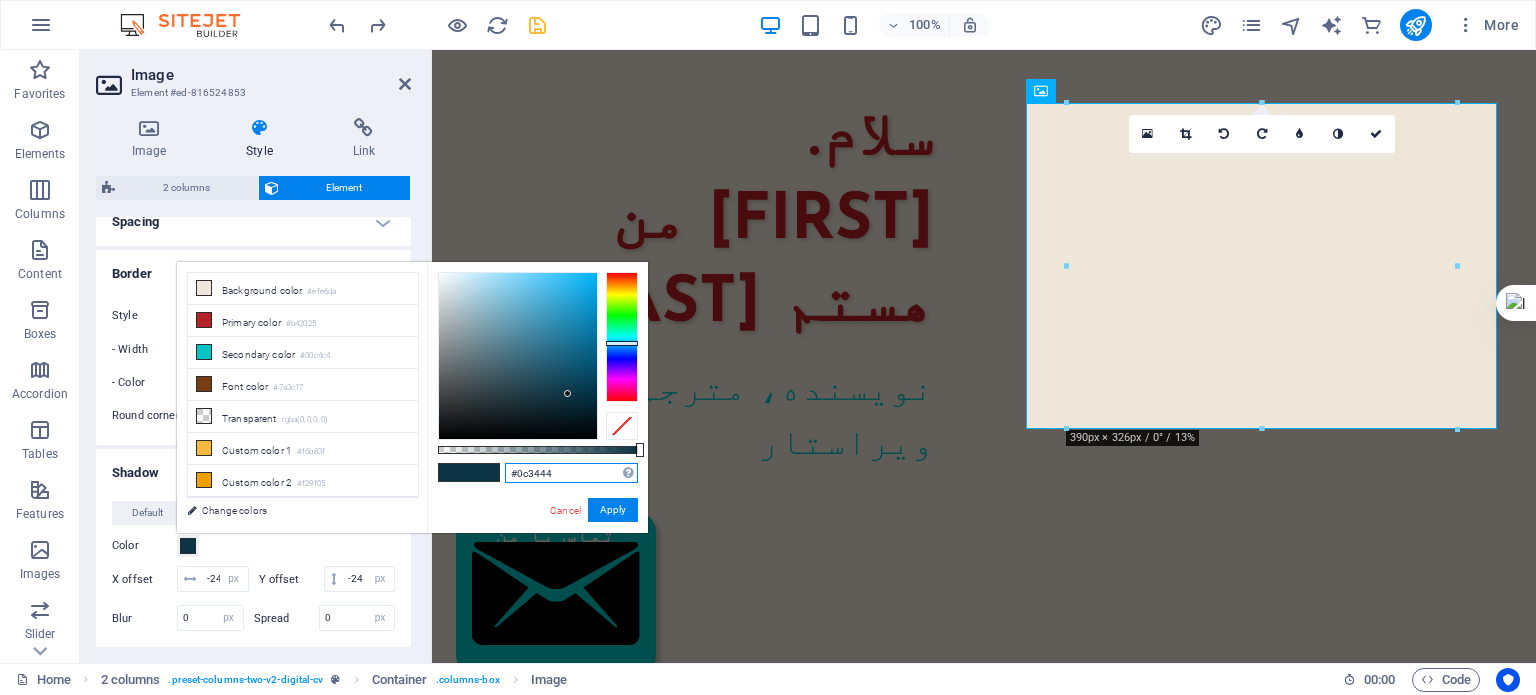 click on "#0c3444" at bounding box center [571, 473] 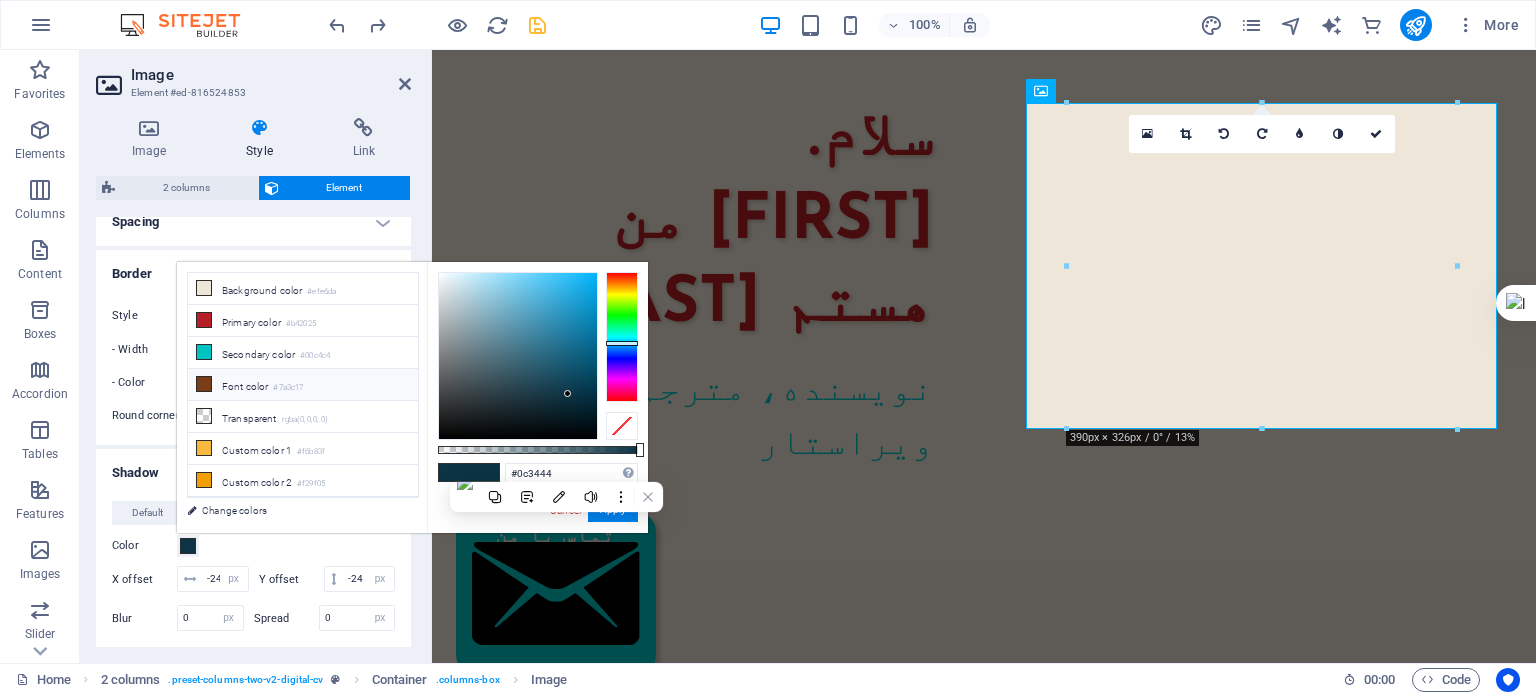 click on "Font color
#7a3c17" at bounding box center (303, 385) 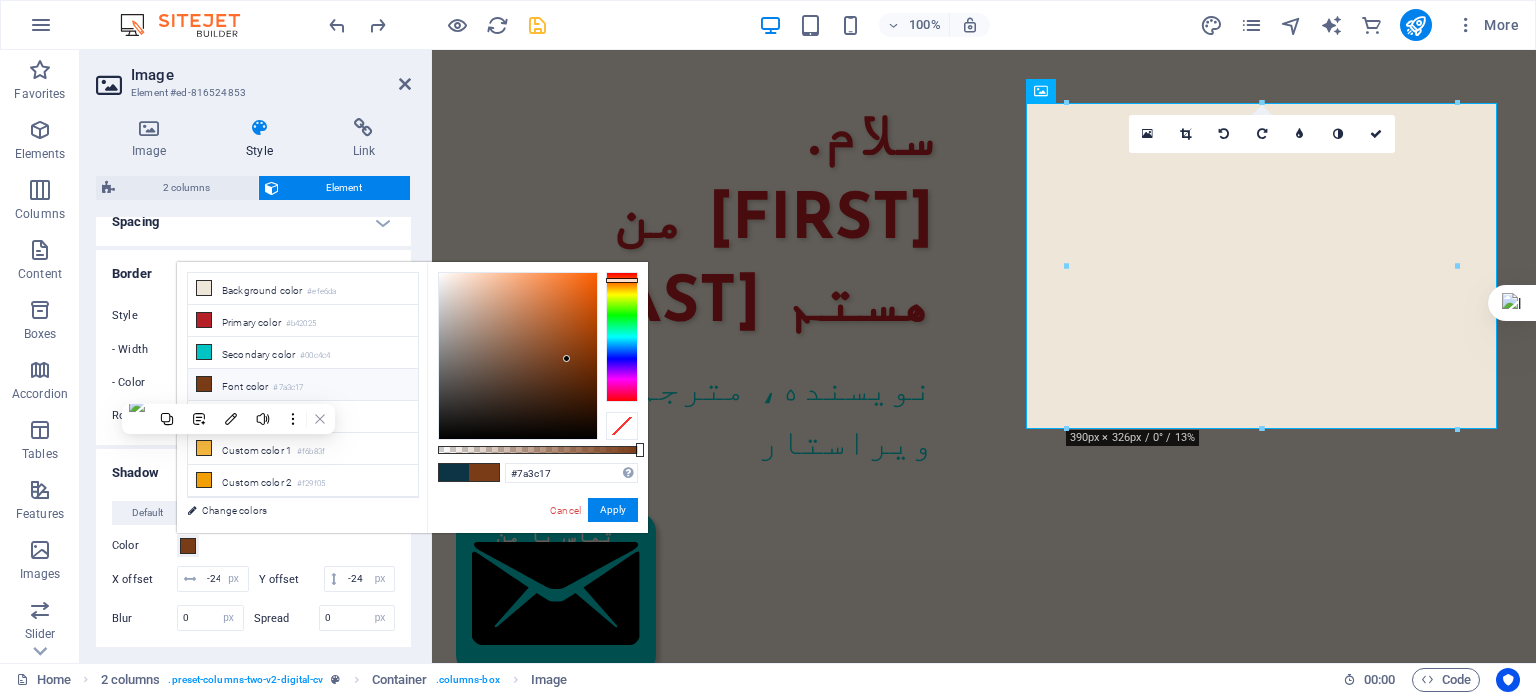 click on "Font color
#7a3c17" at bounding box center [303, 385] 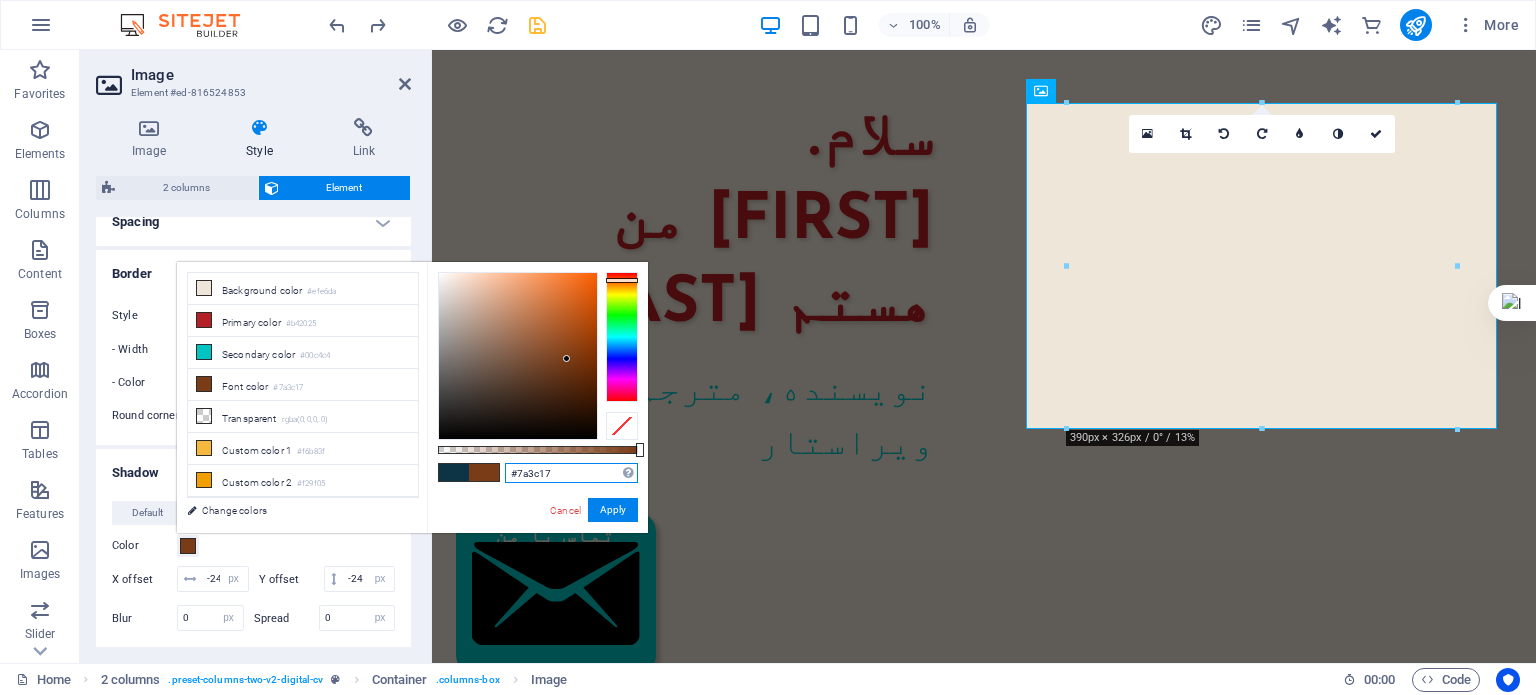 click on "#7a3c17" at bounding box center (571, 473) 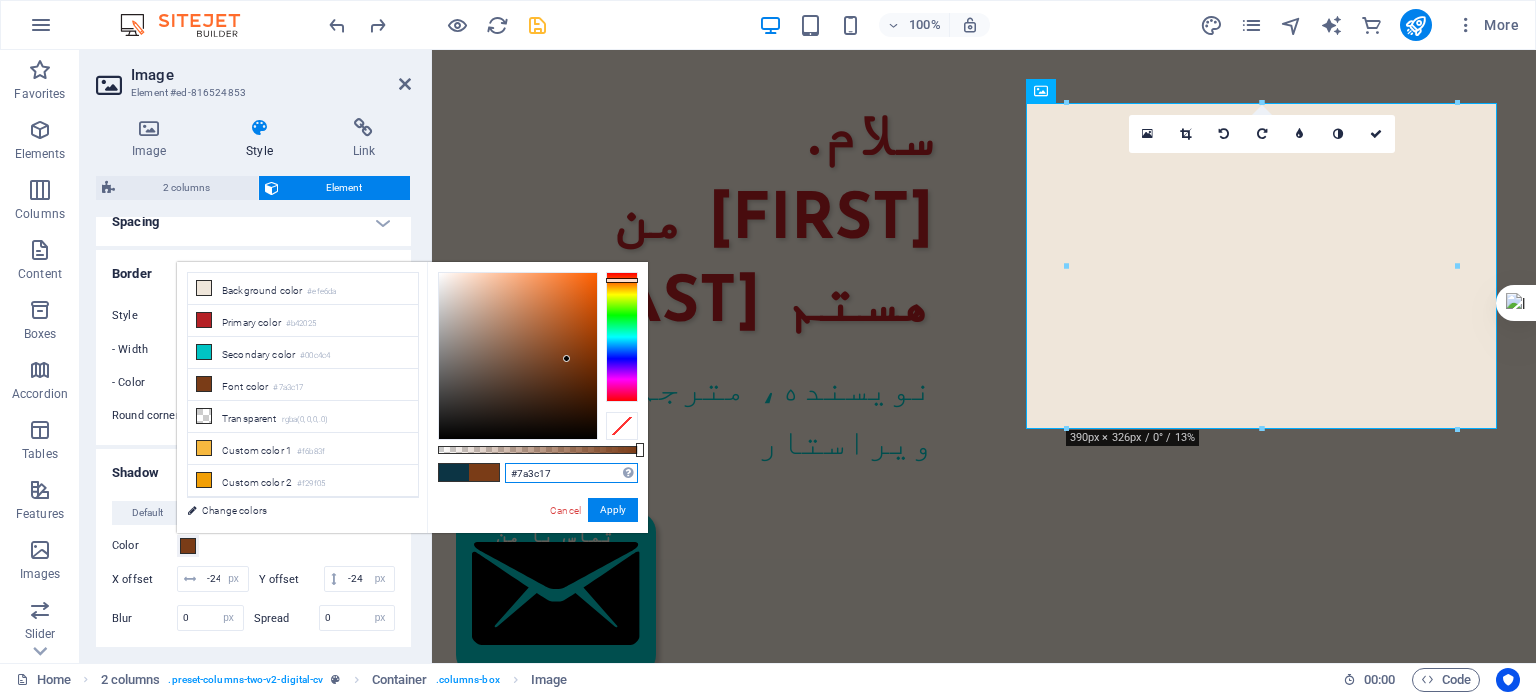 click on "#7a3c17" at bounding box center (571, 473) 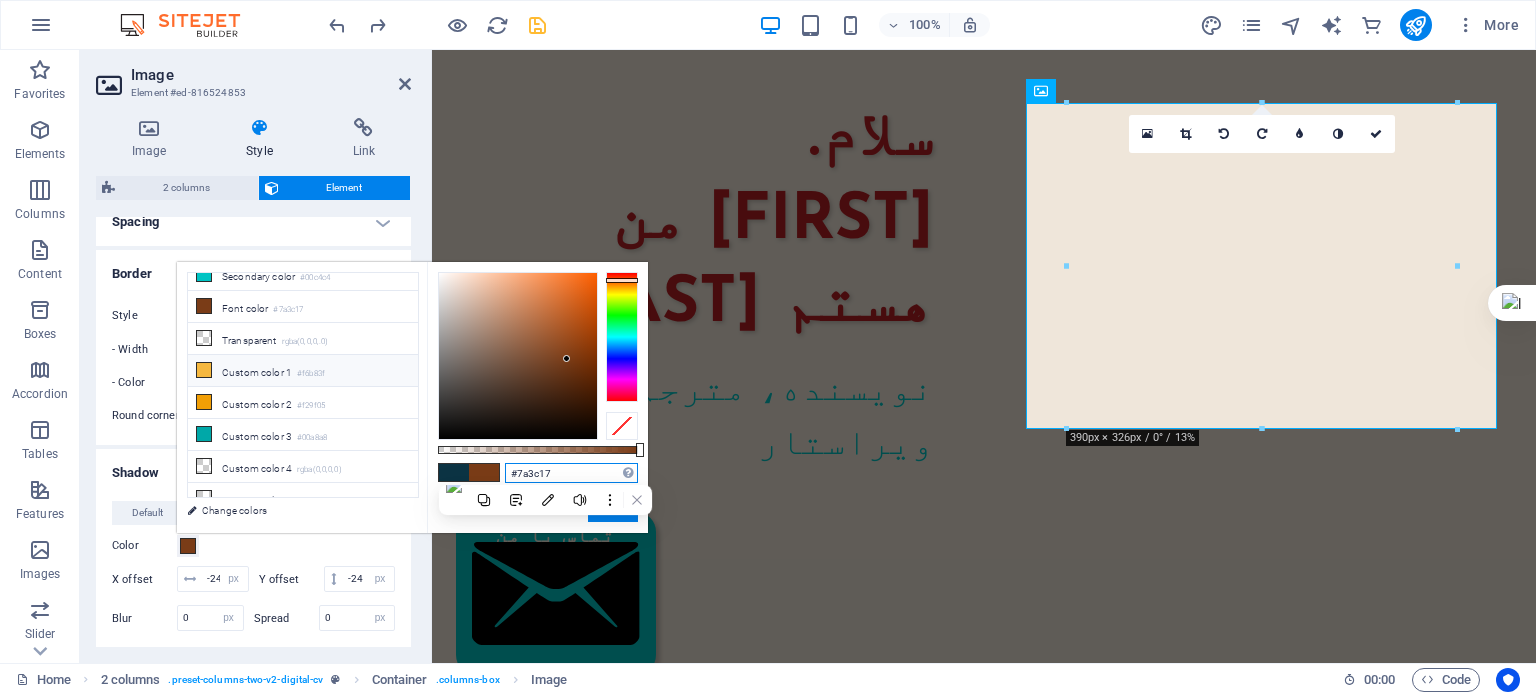 scroll, scrollTop: 83, scrollLeft: 0, axis: vertical 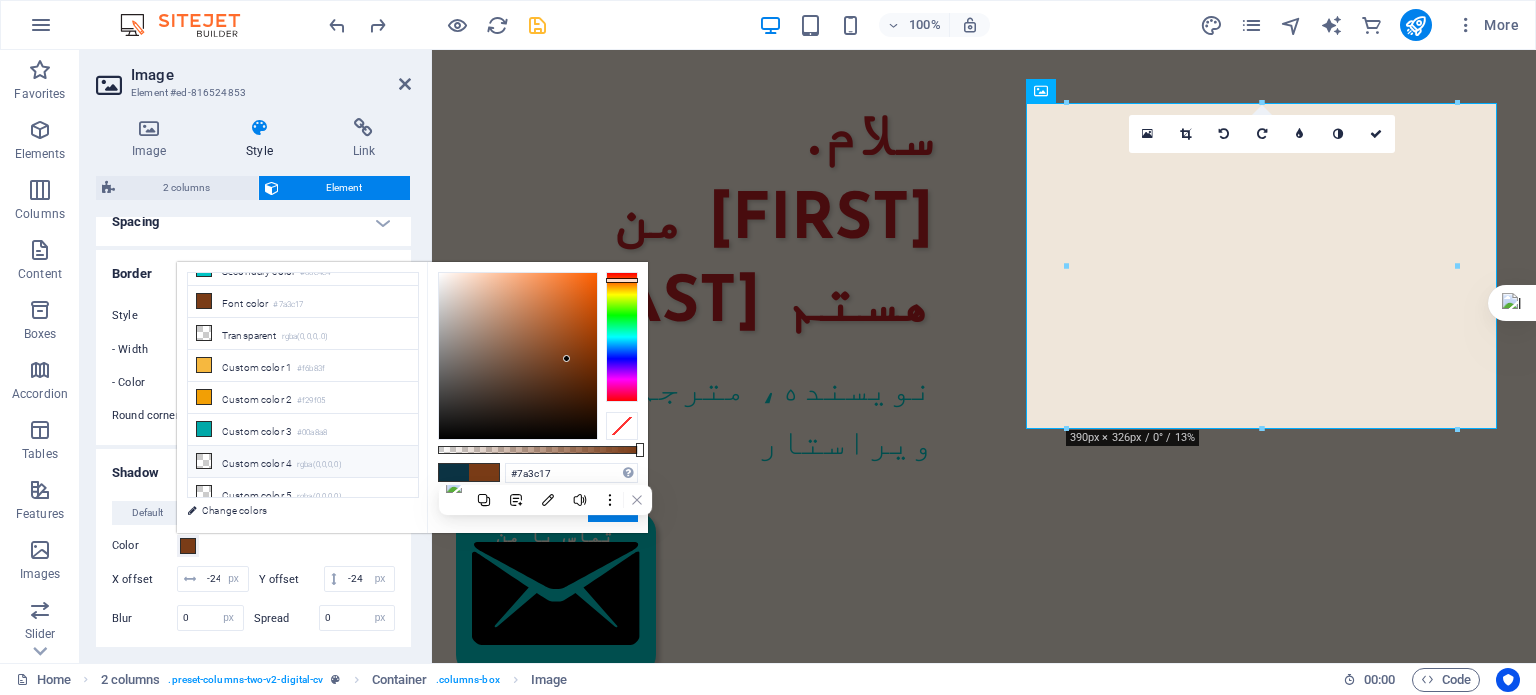 click on "Custom color 4
rgba(0,0,0,0)" at bounding box center (303, 462) 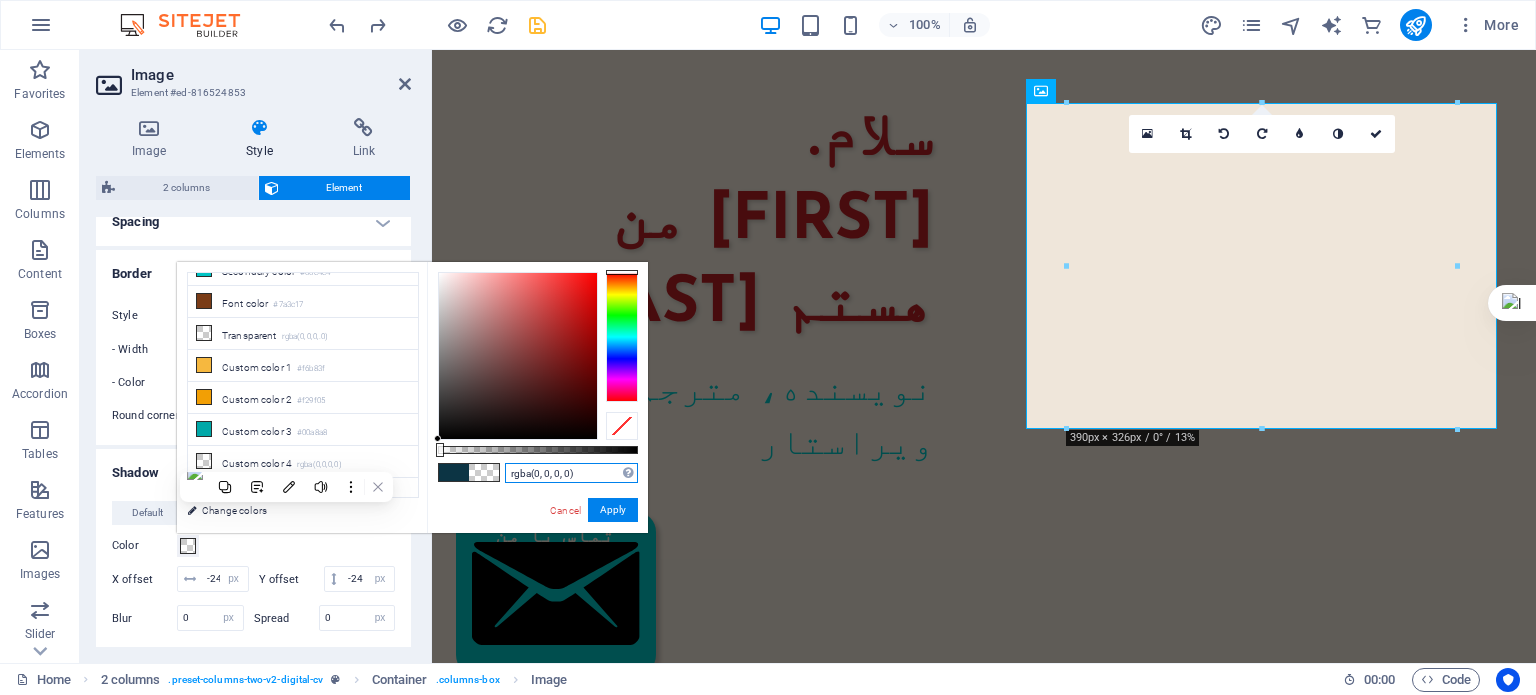 click on "rgba(0, 0, 0, 0)" at bounding box center [571, 473] 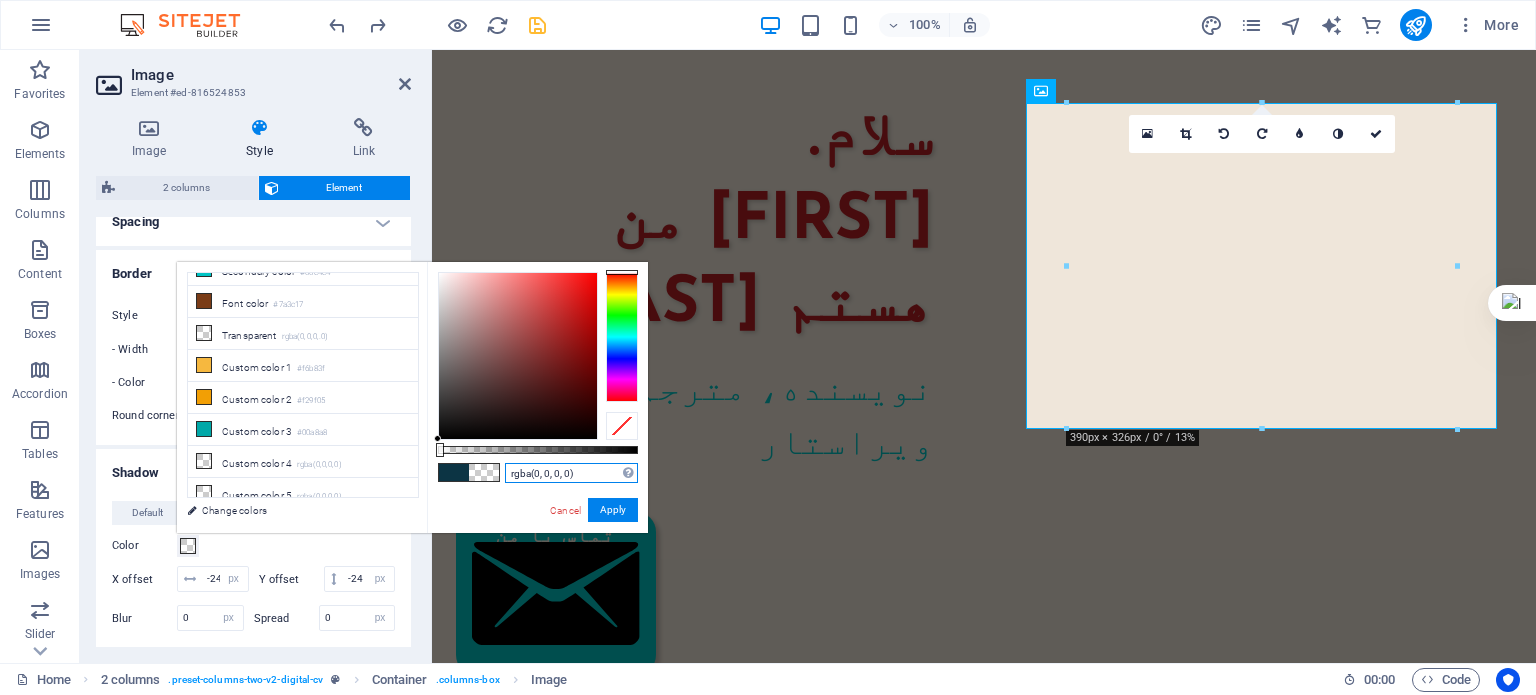paste on "#7a3c17" 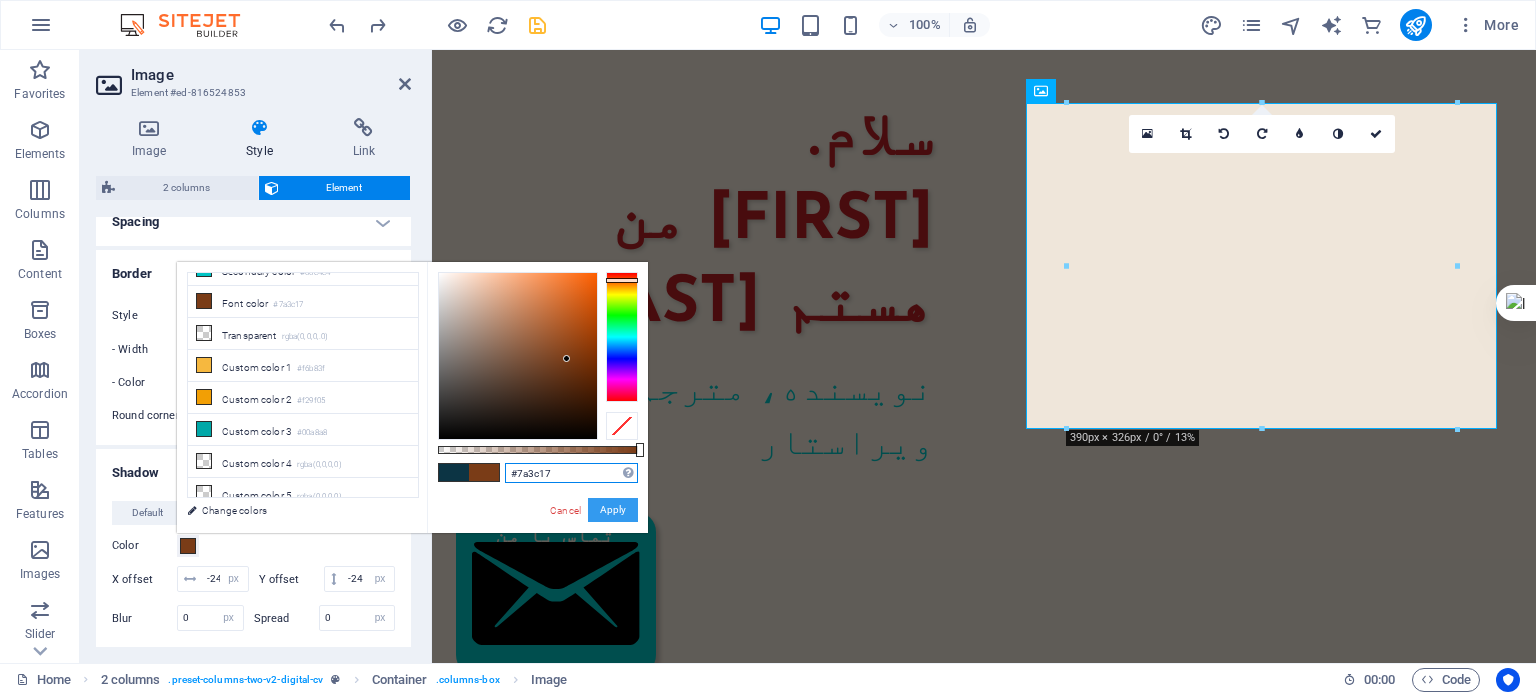 type on "#7a3c17" 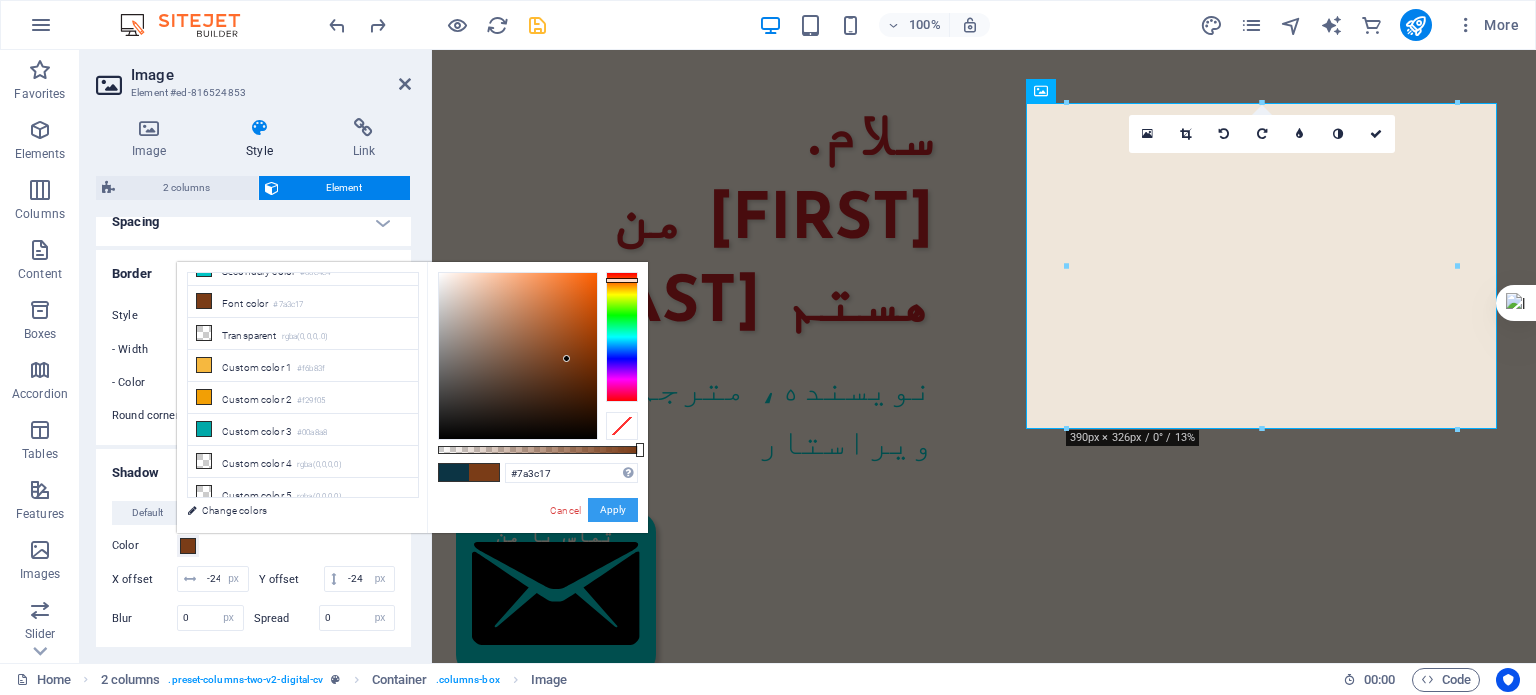 click on "Apply" at bounding box center (613, 510) 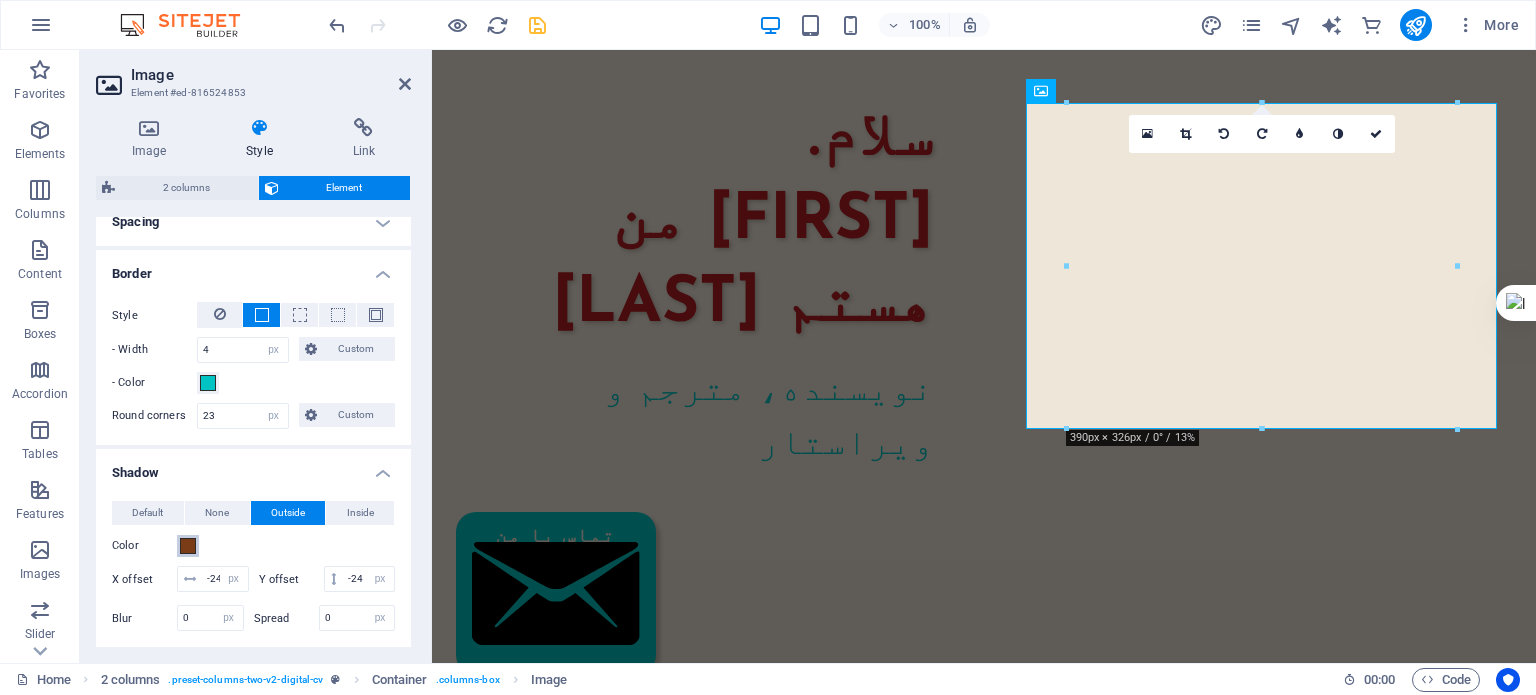 click at bounding box center [188, 546] 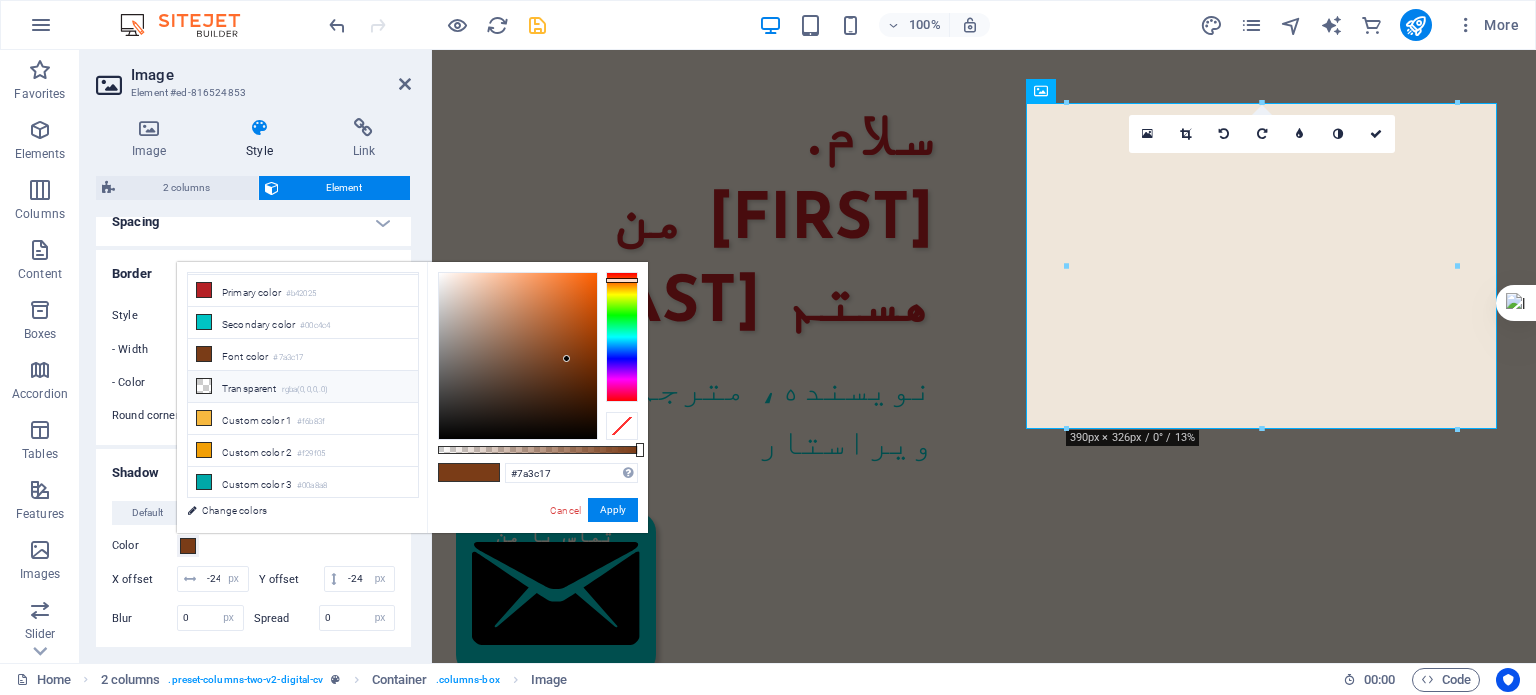 scroll, scrollTop: 83, scrollLeft: 0, axis: vertical 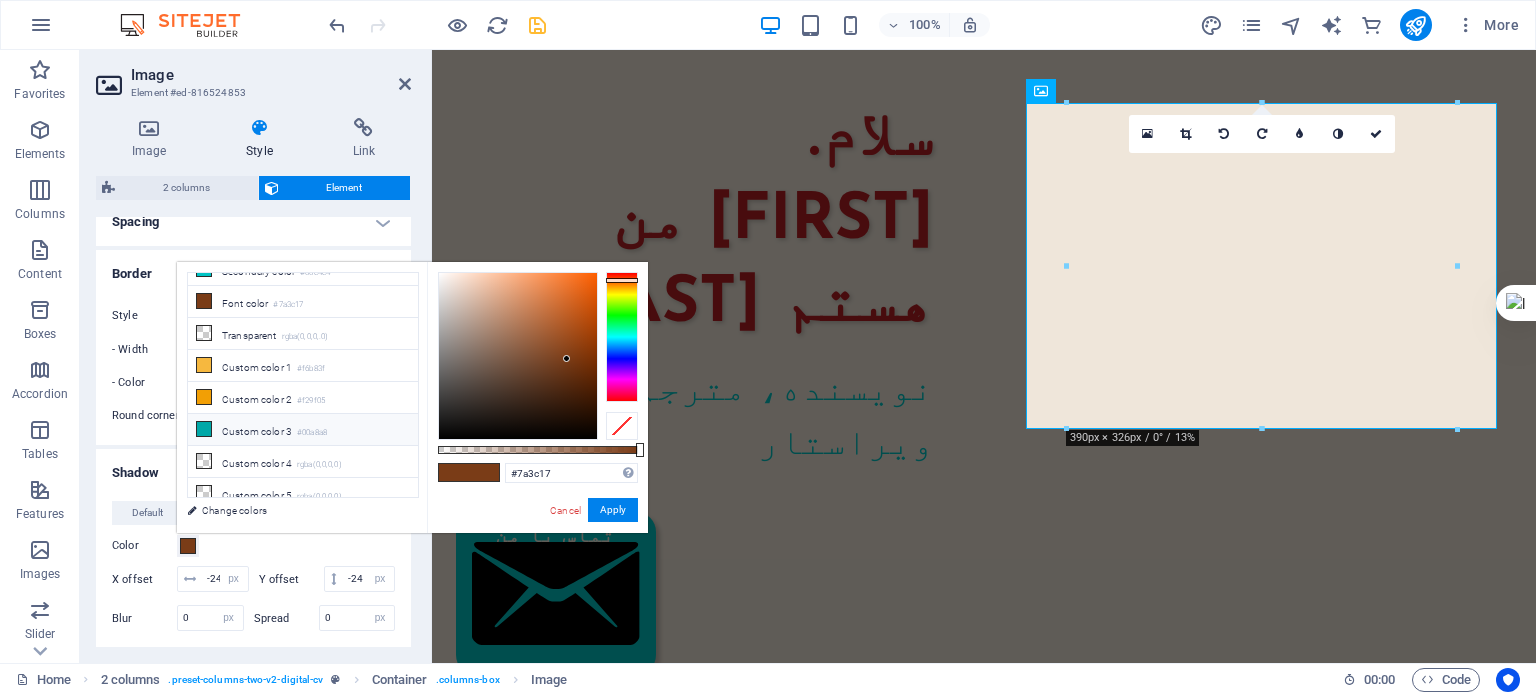 type 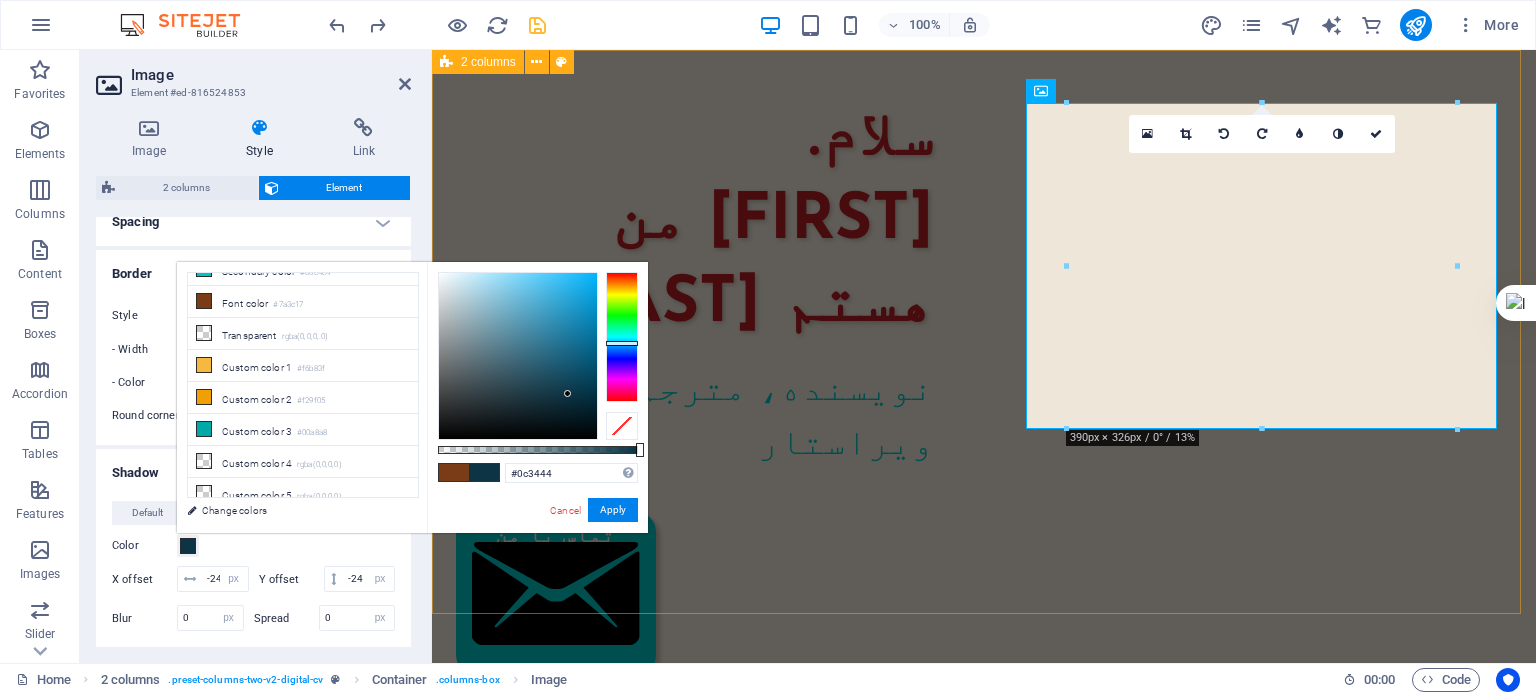 click on "سلام من [FULL NAME] هستم نویسنده، مترجم و ویراستار تماس با من" at bounding box center [984, 724] 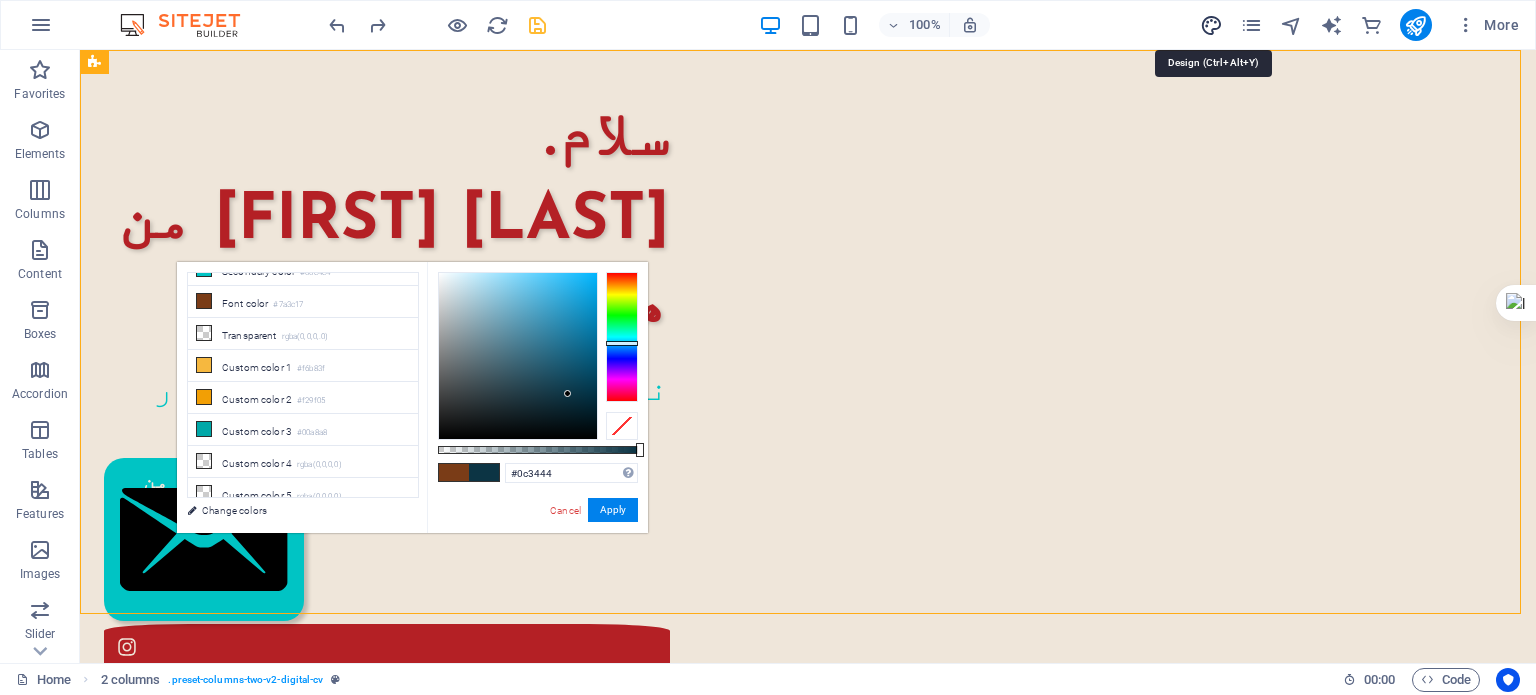 click at bounding box center (1211, 25) 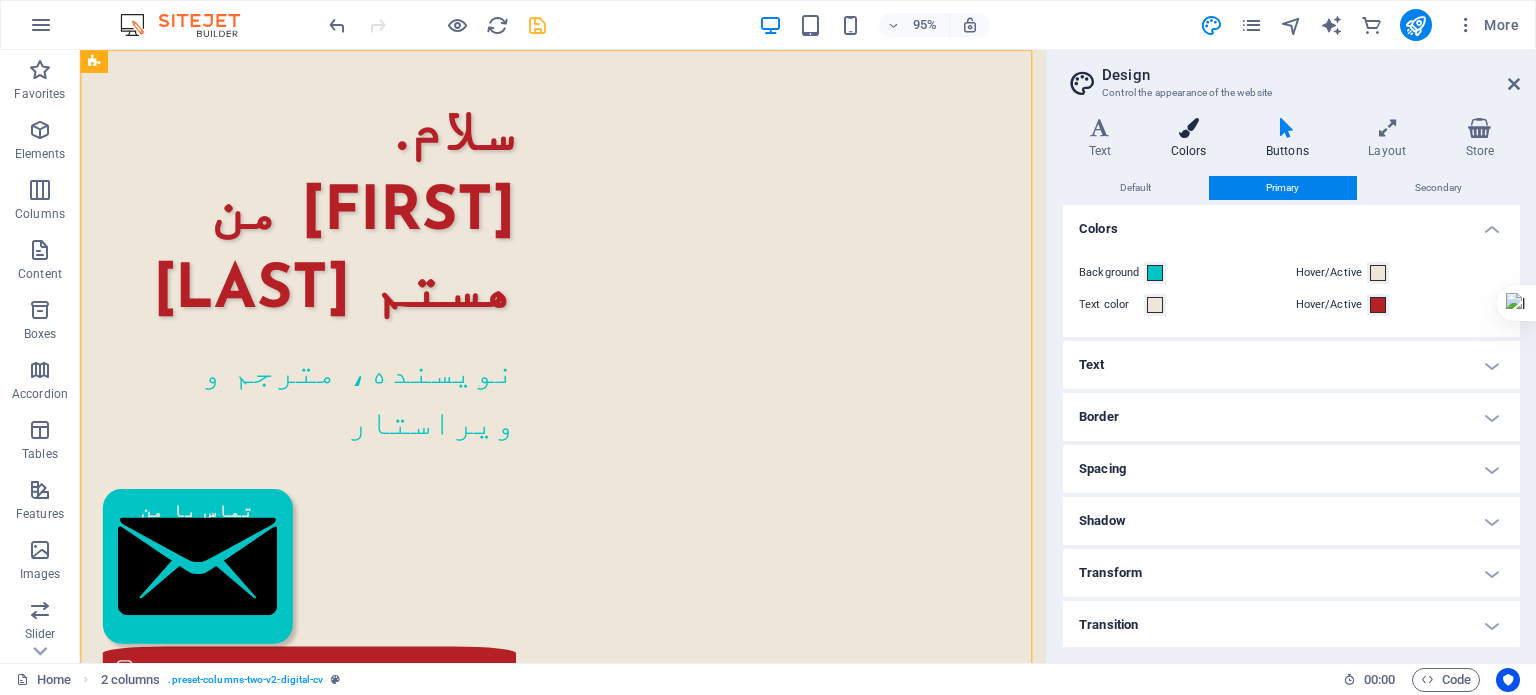 click at bounding box center [1188, 128] 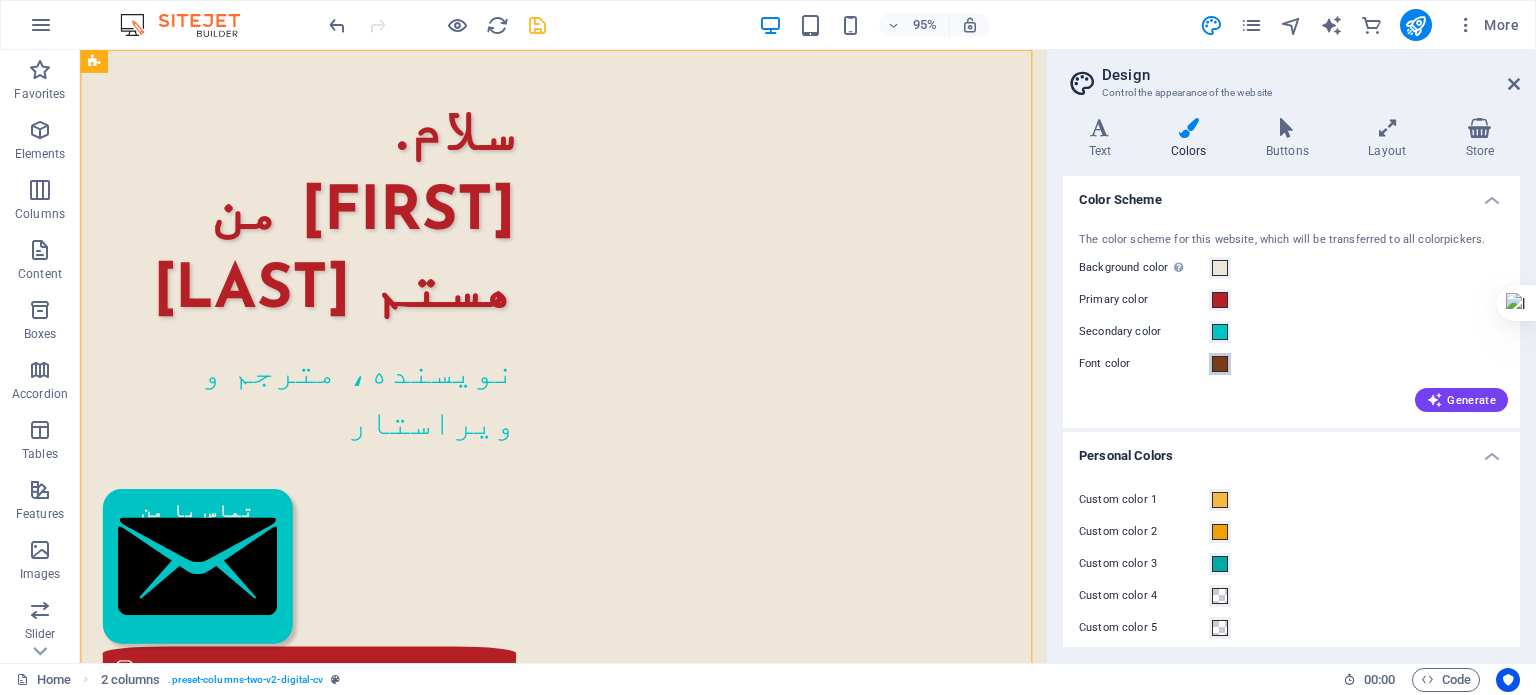 click at bounding box center (1220, 364) 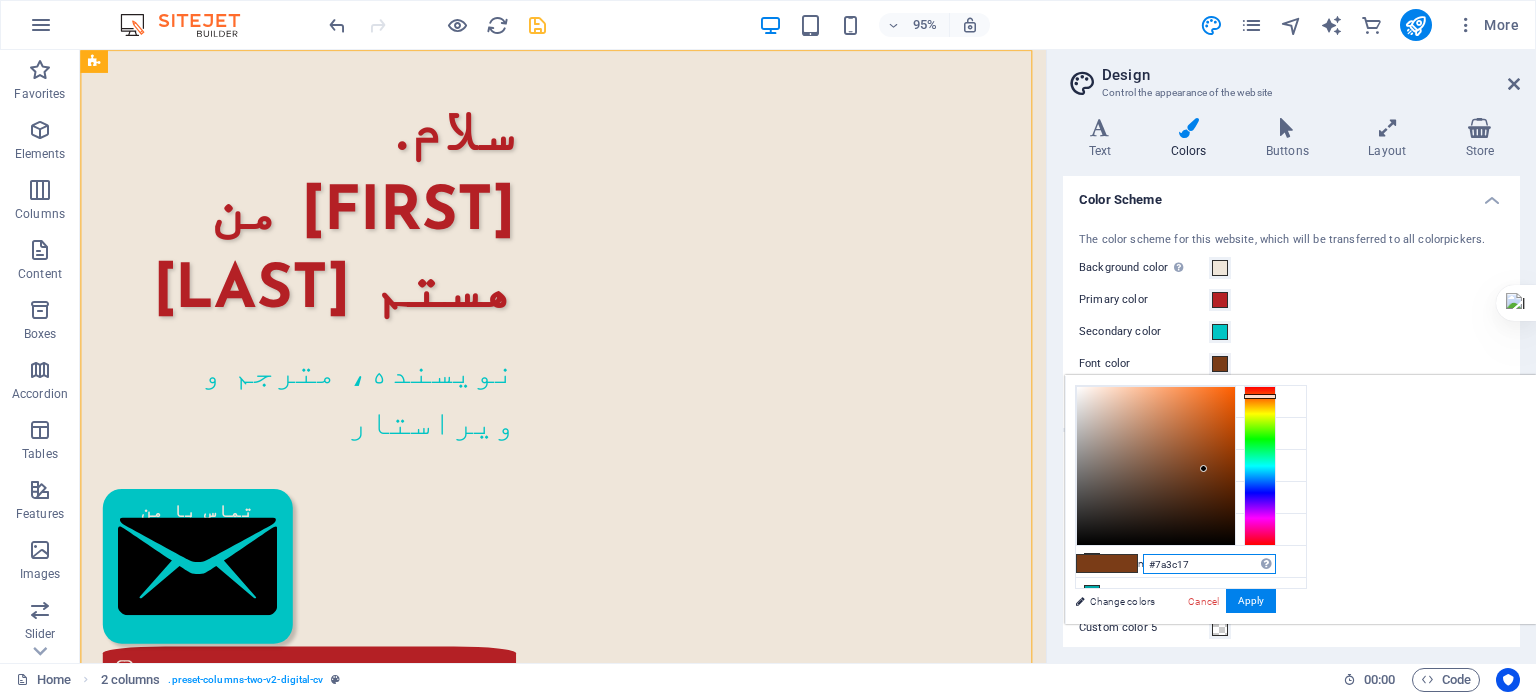 click on "#7a3c17" at bounding box center [1209, 564] 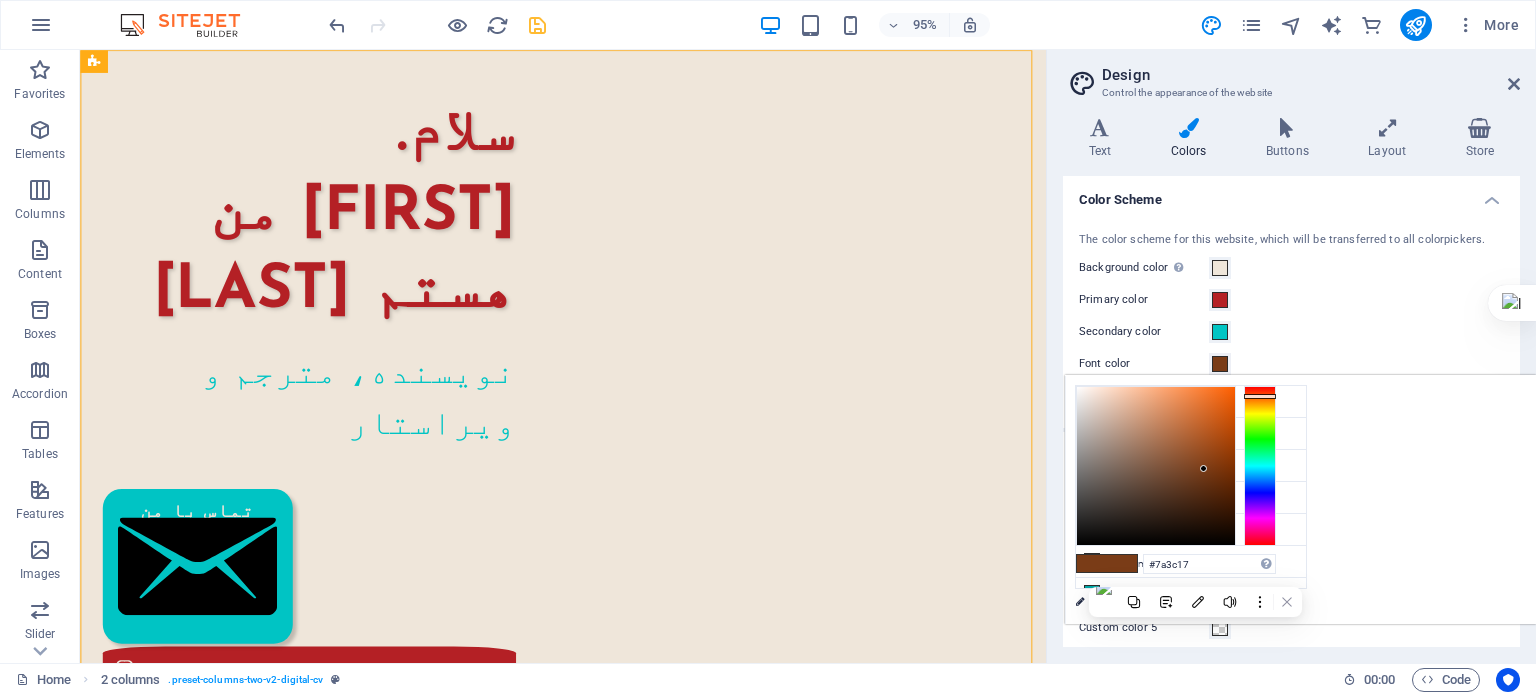 click on "less
Background color
#efe6da
Primary color
#b42025
Secondary color
#00c4c4
Font color
#7a3c17" at bounding box center (1300, 499) 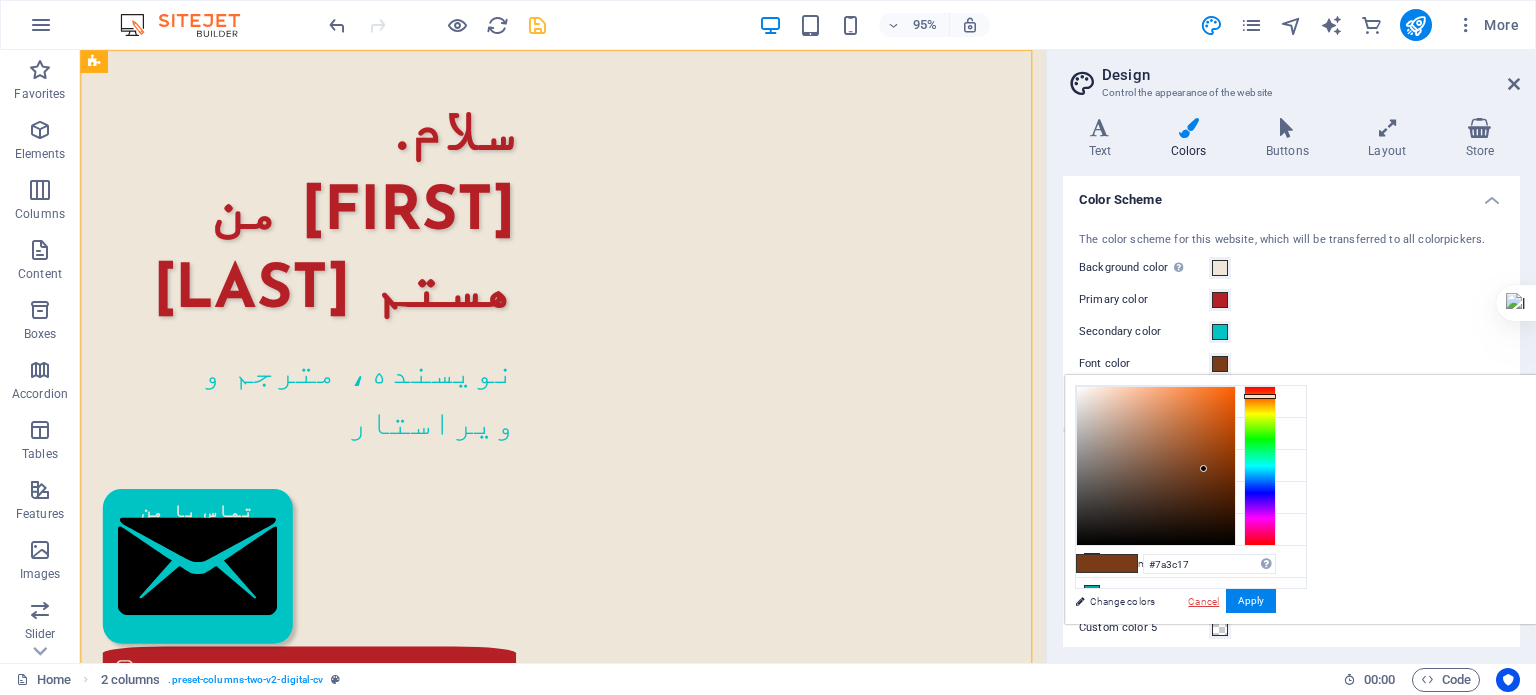 click on "Cancel" at bounding box center (1203, 601) 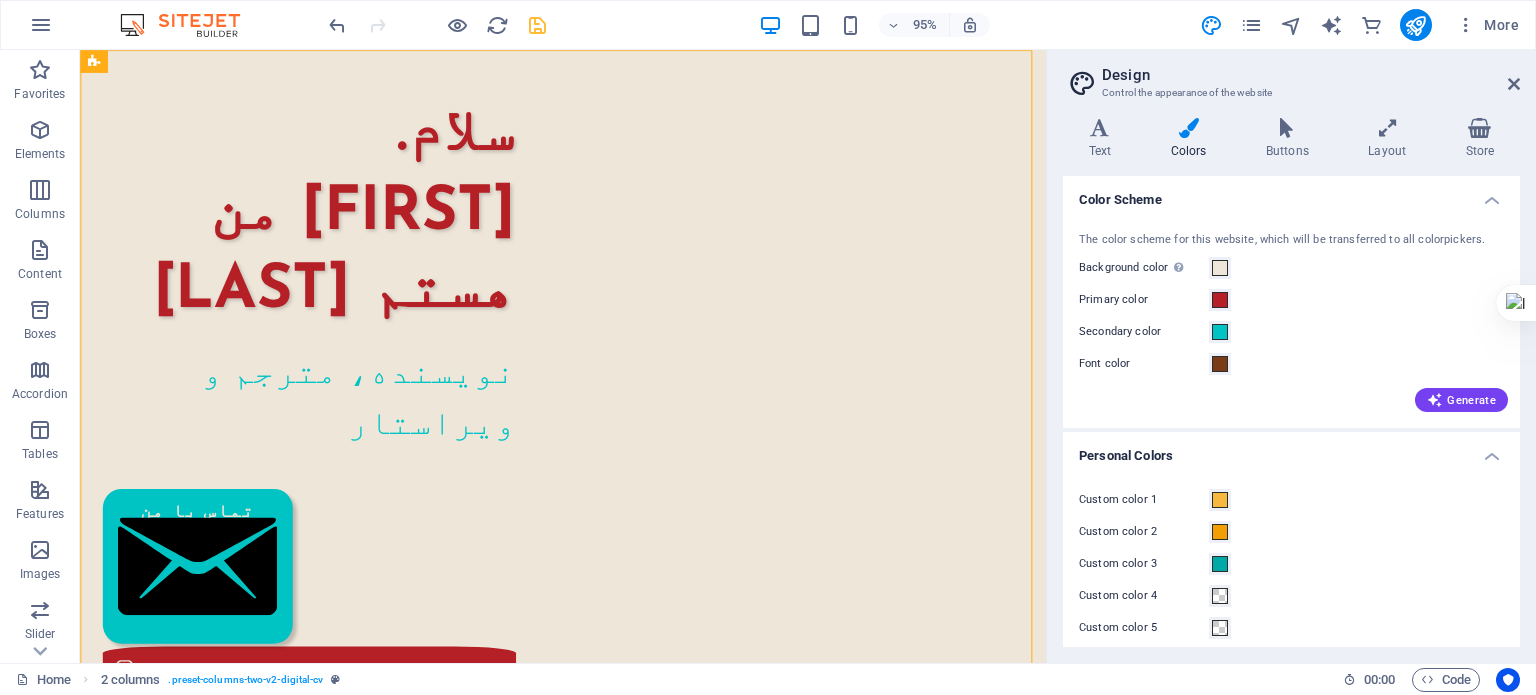 scroll, scrollTop: 12, scrollLeft: 0, axis: vertical 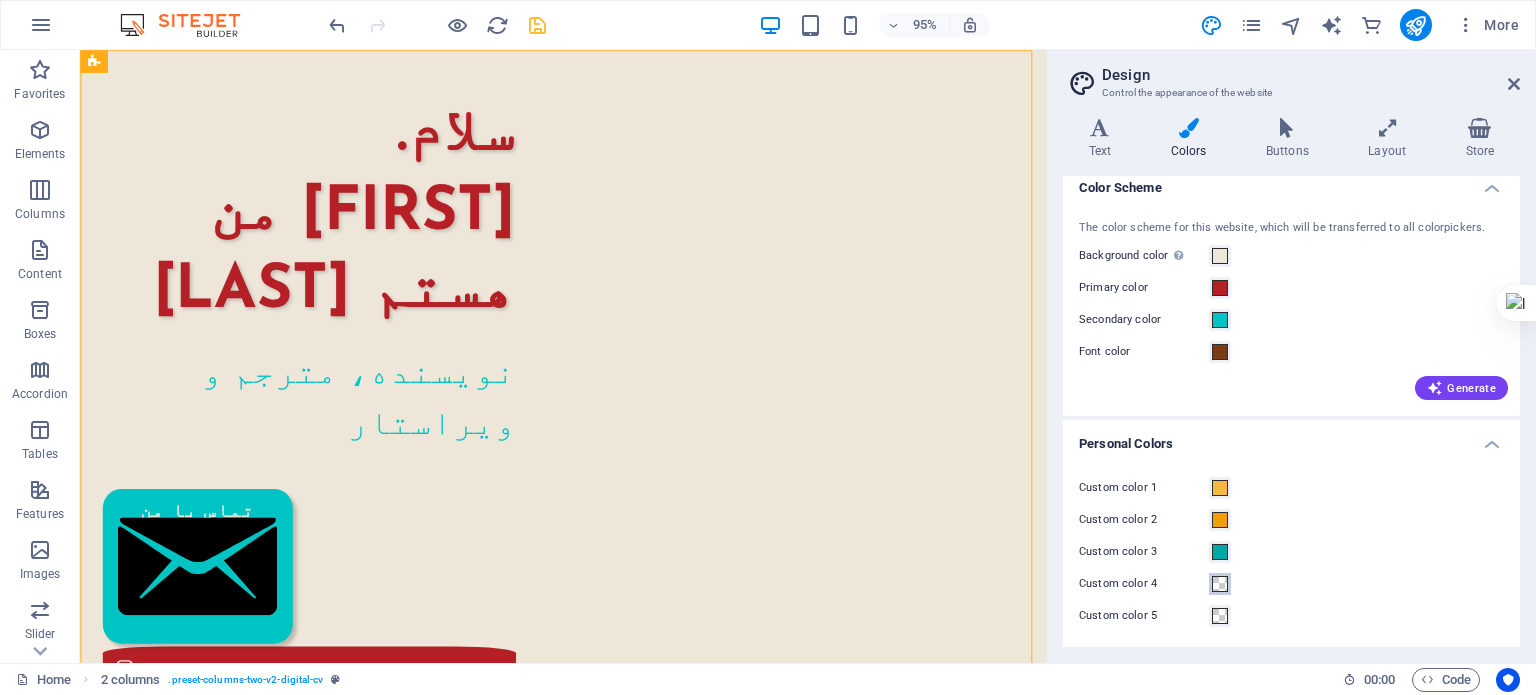 click at bounding box center (1220, 584) 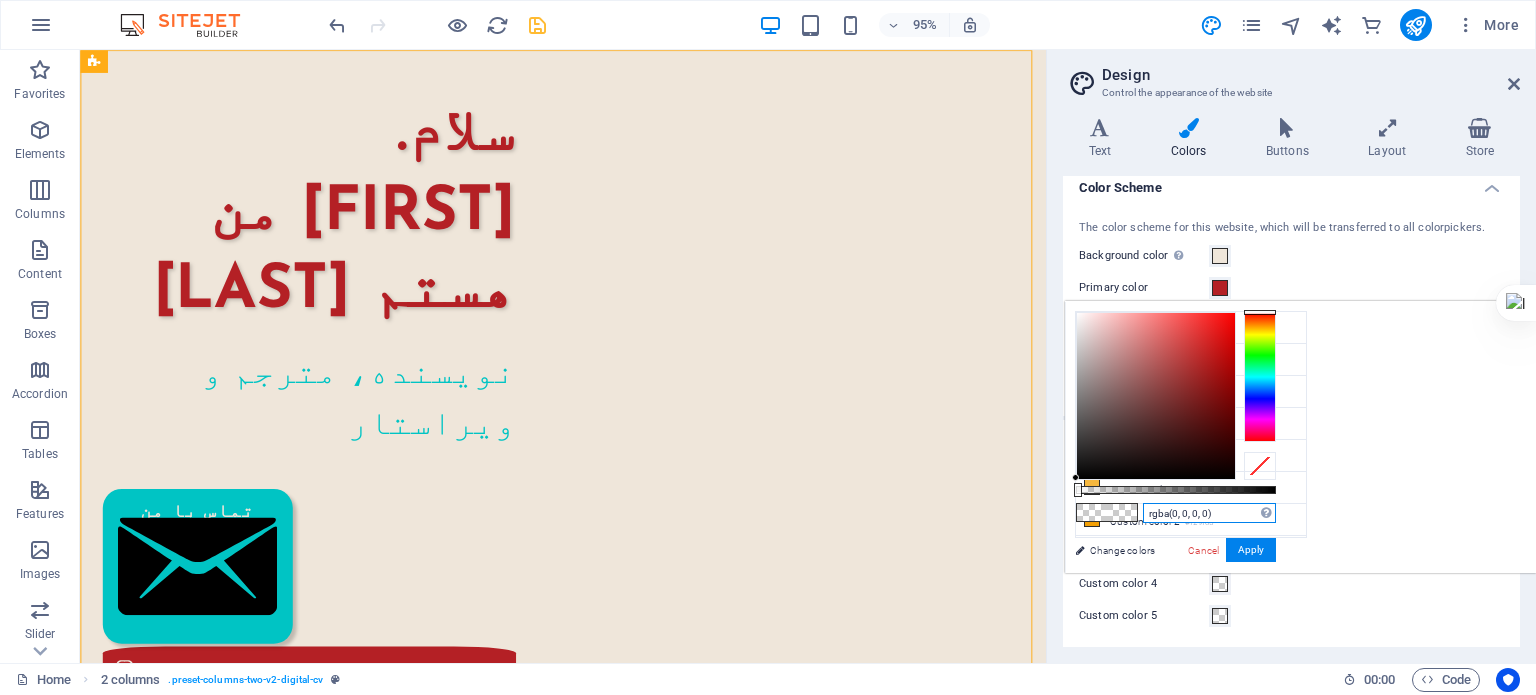 click on "rgba(0, 0, 0, 0)" at bounding box center [1209, 513] 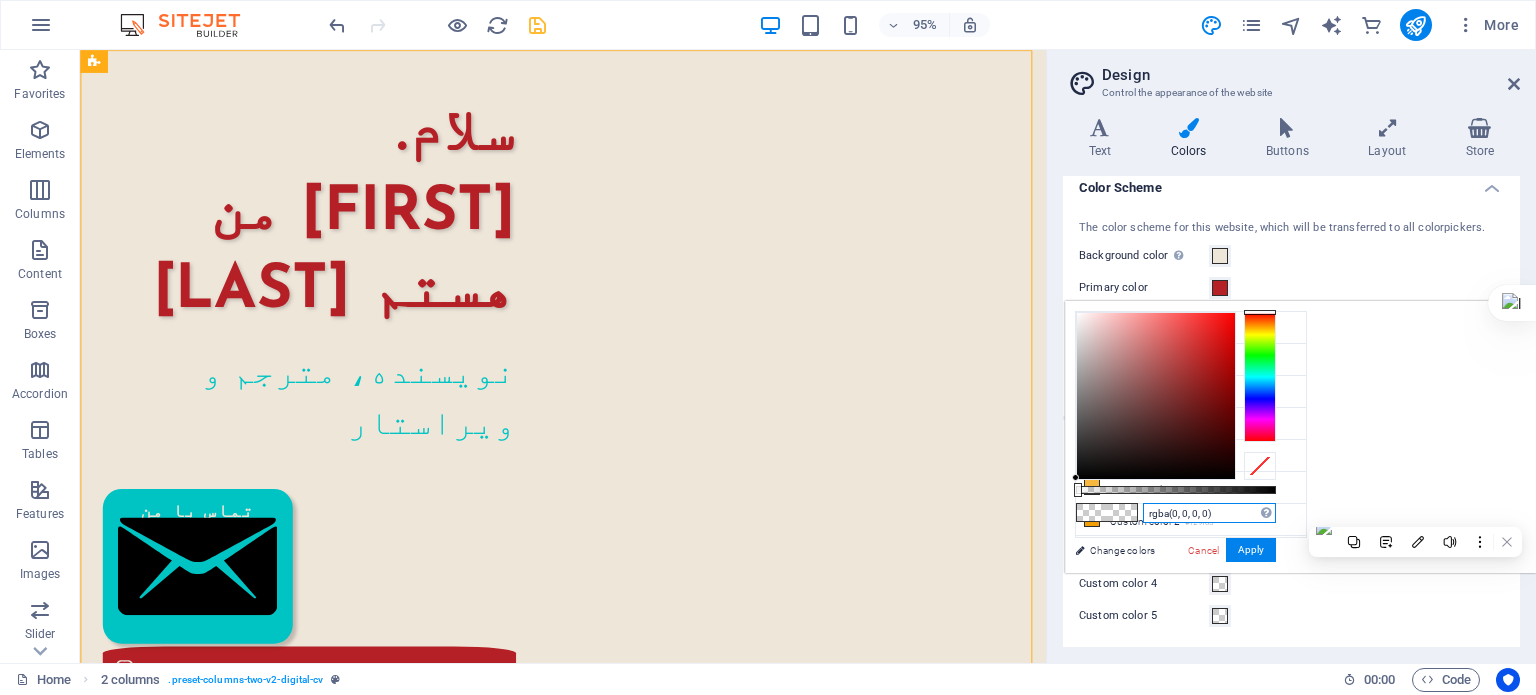paste on "#7a3c17" 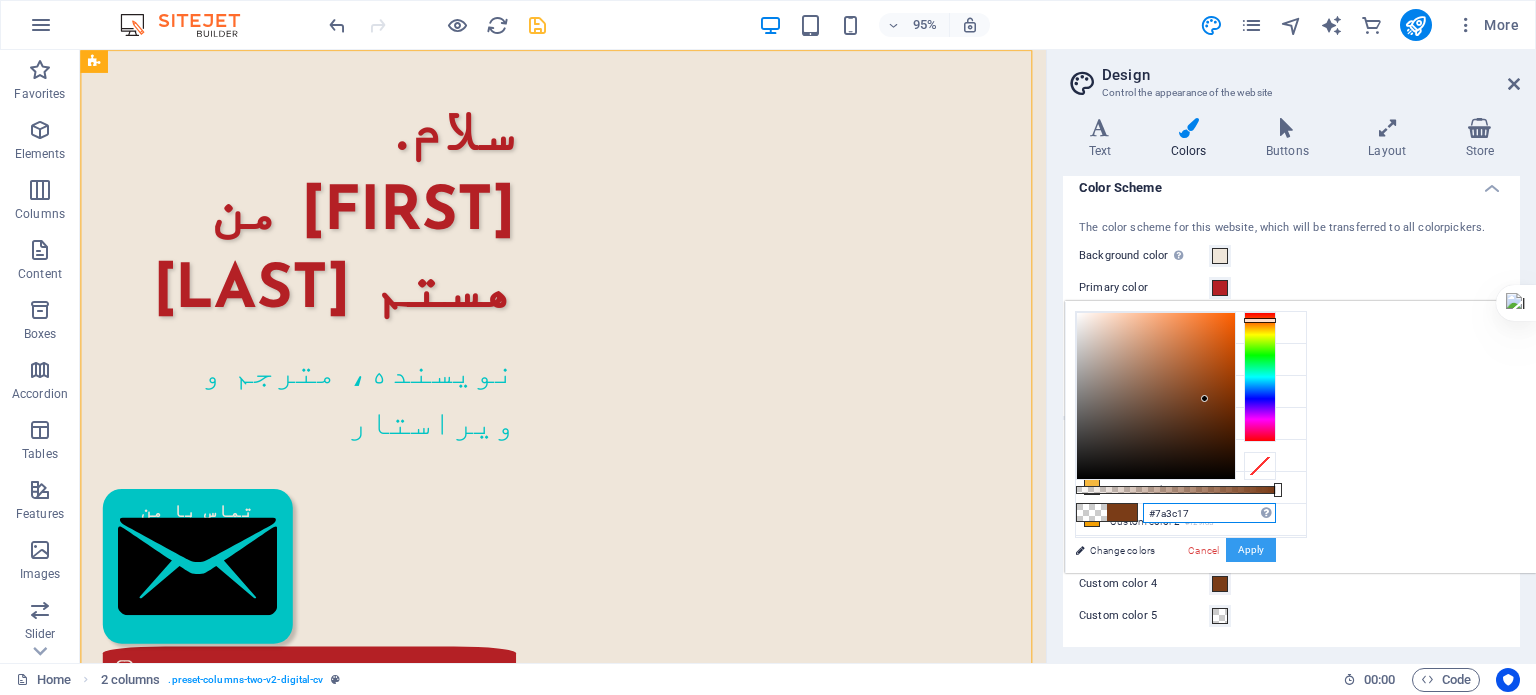 type on "#7a3c17" 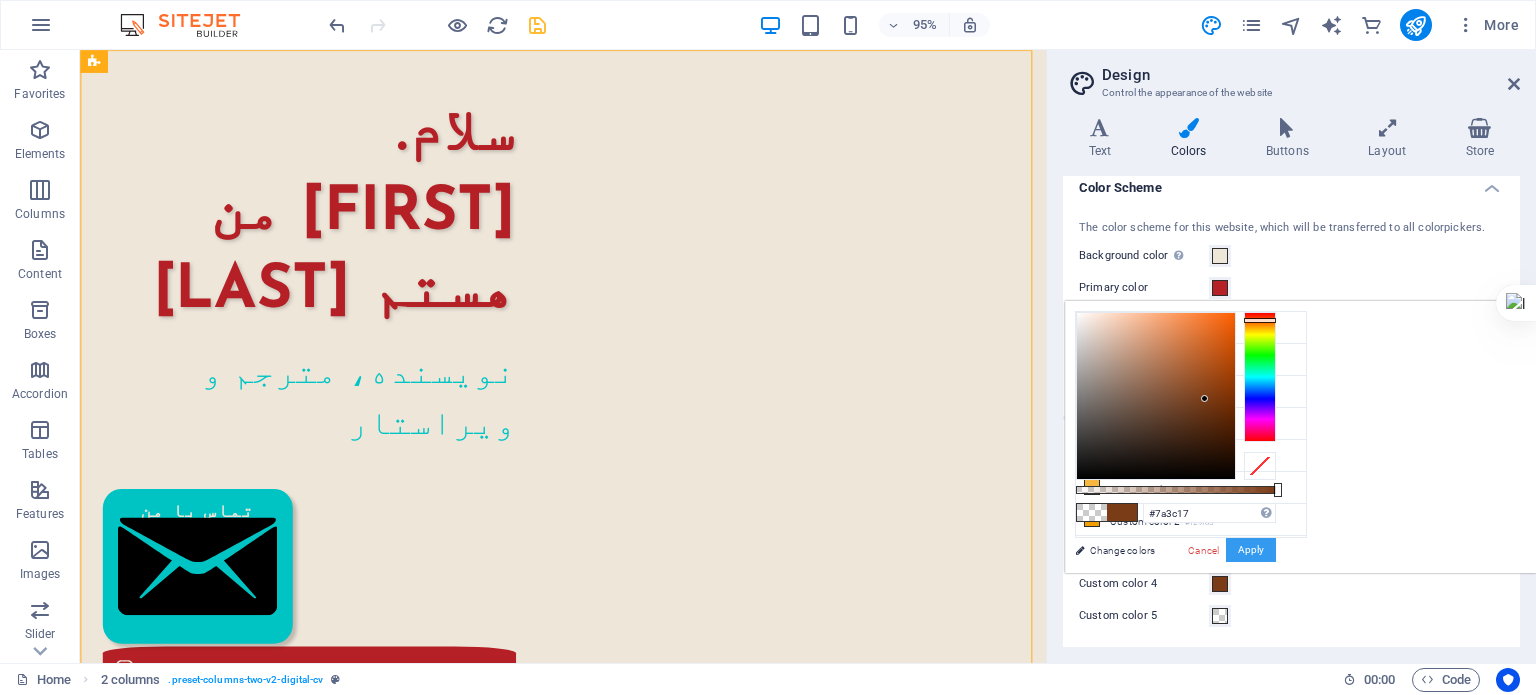 click on "Apply" at bounding box center [1251, 550] 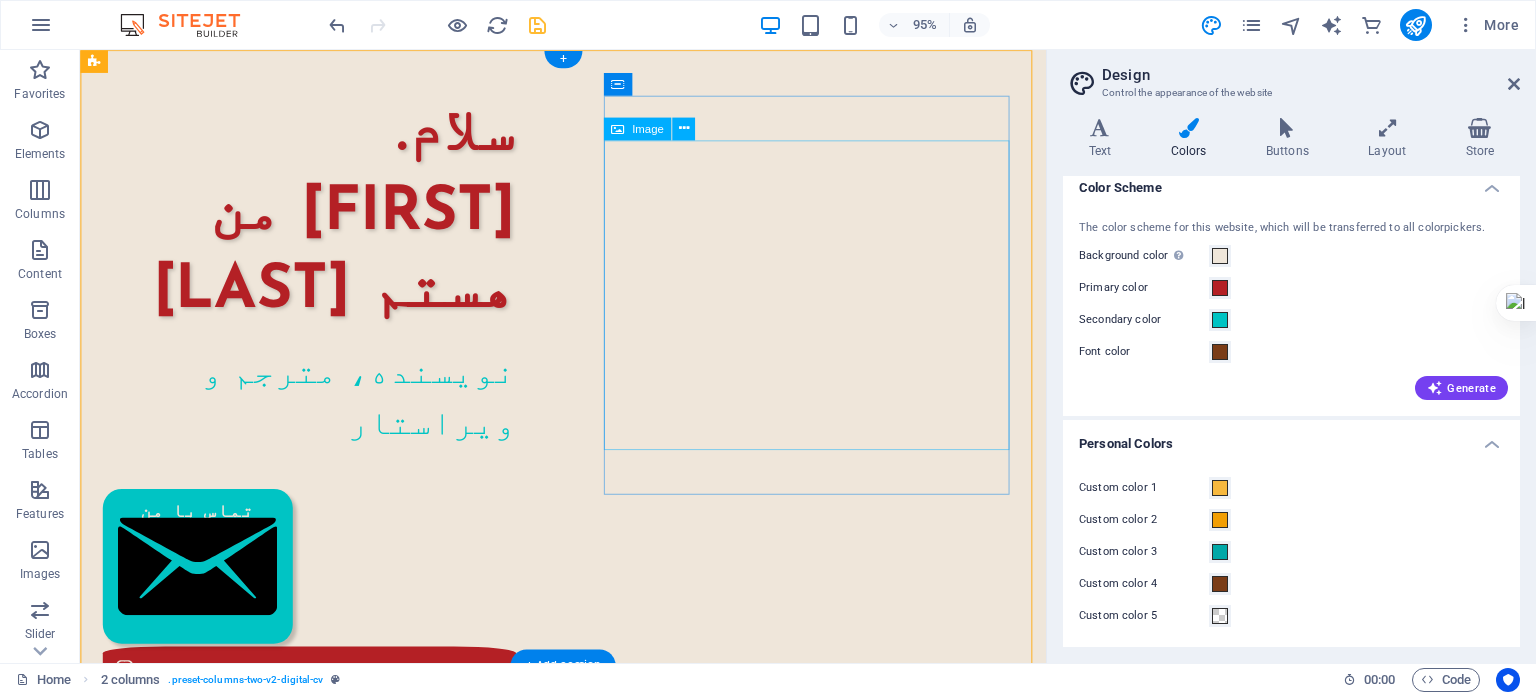 click at bounding box center (321, 1056) 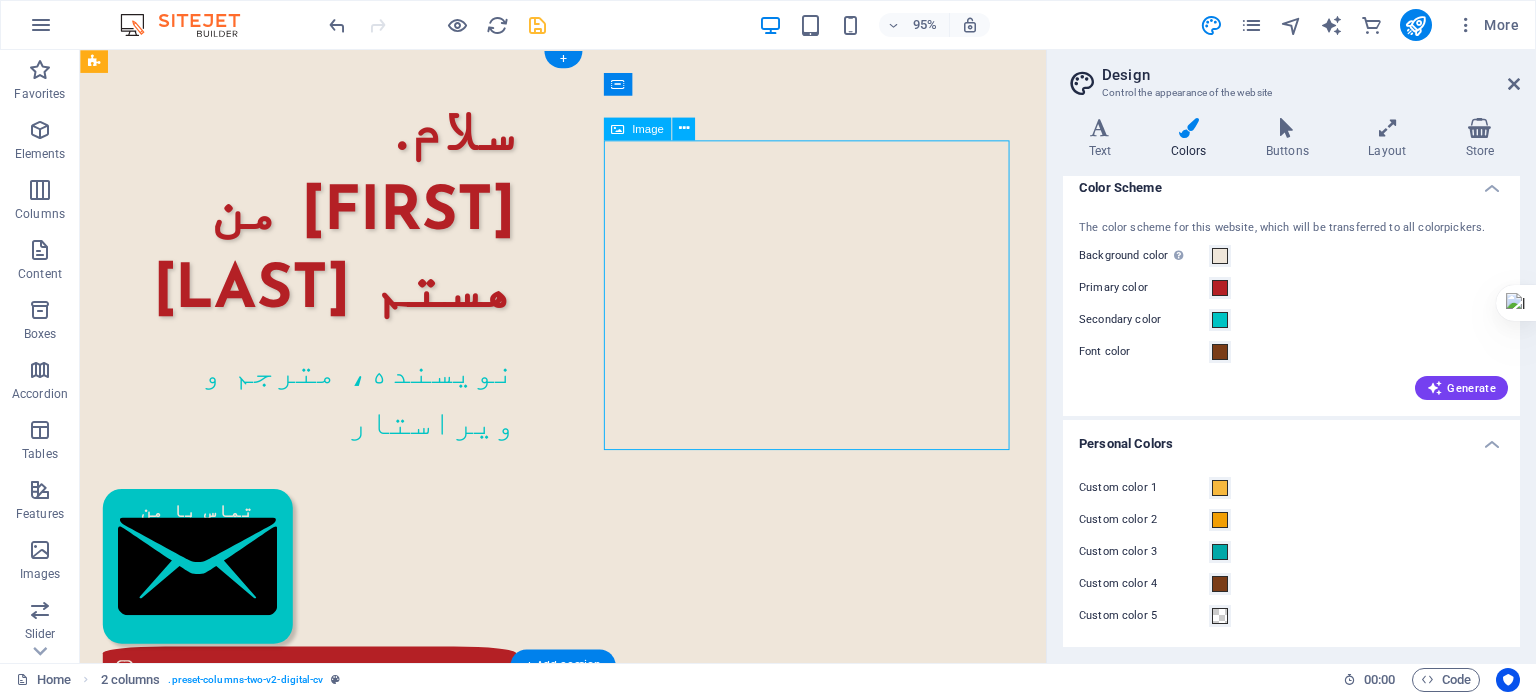 click at bounding box center [321, 1056] 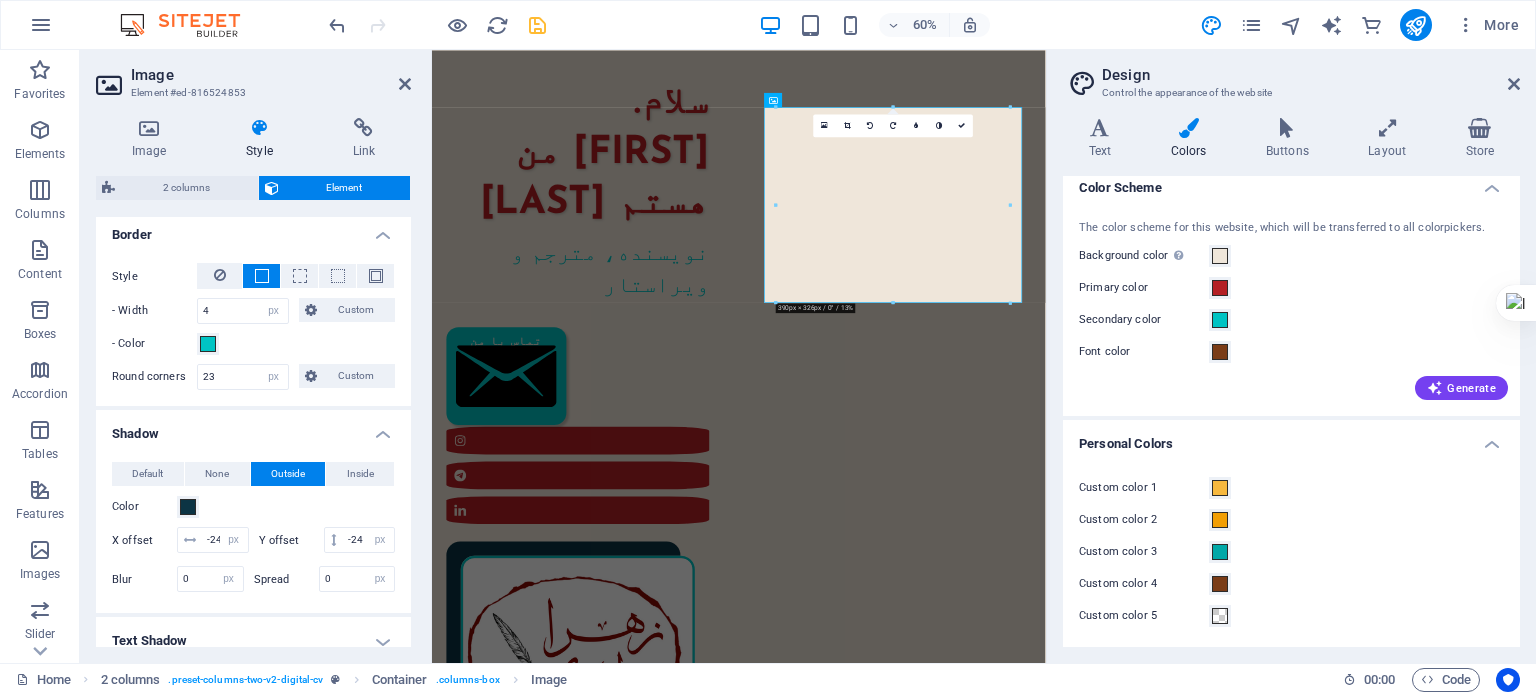 scroll, scrollTop: 500, scrollLeft: 0, axis: vertical 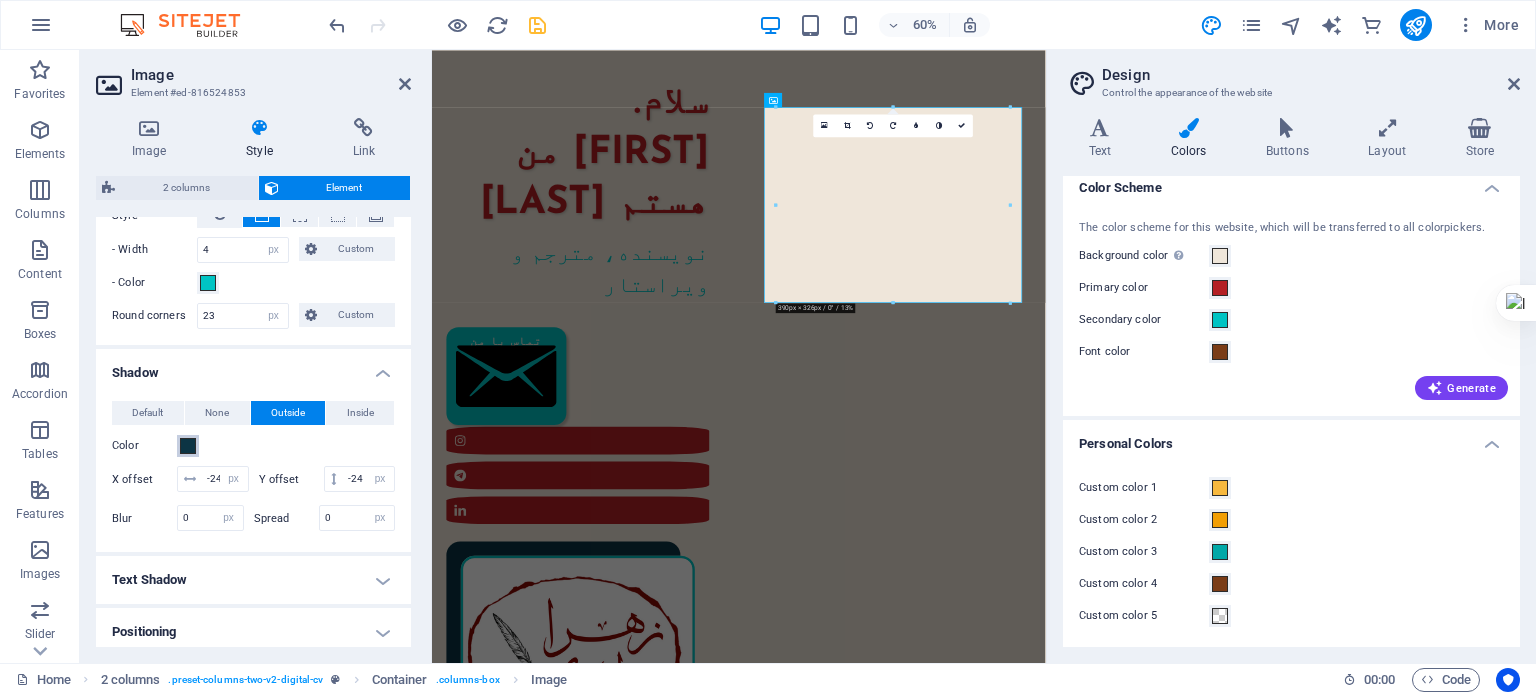 click at bounding box center [188, 446] 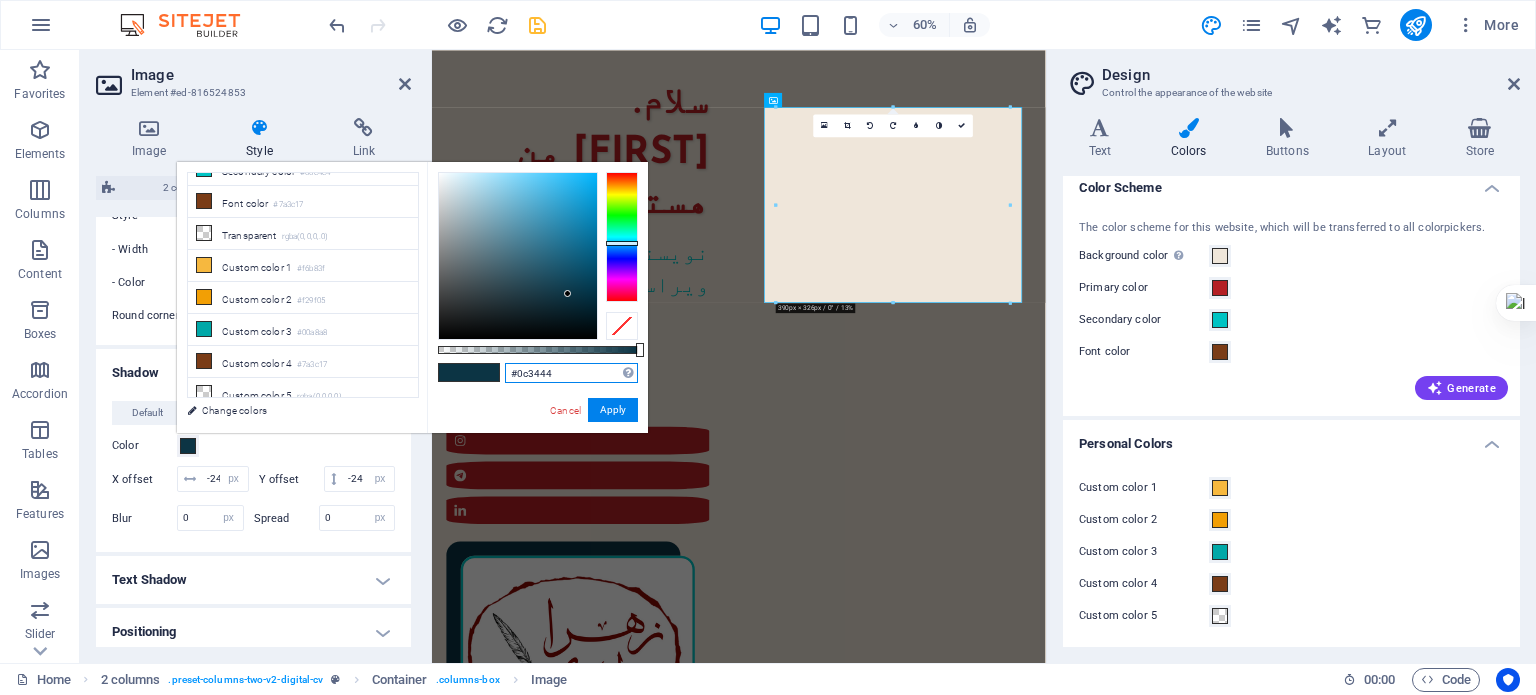 click on "#0c3444" at bounding box center (571, 373) 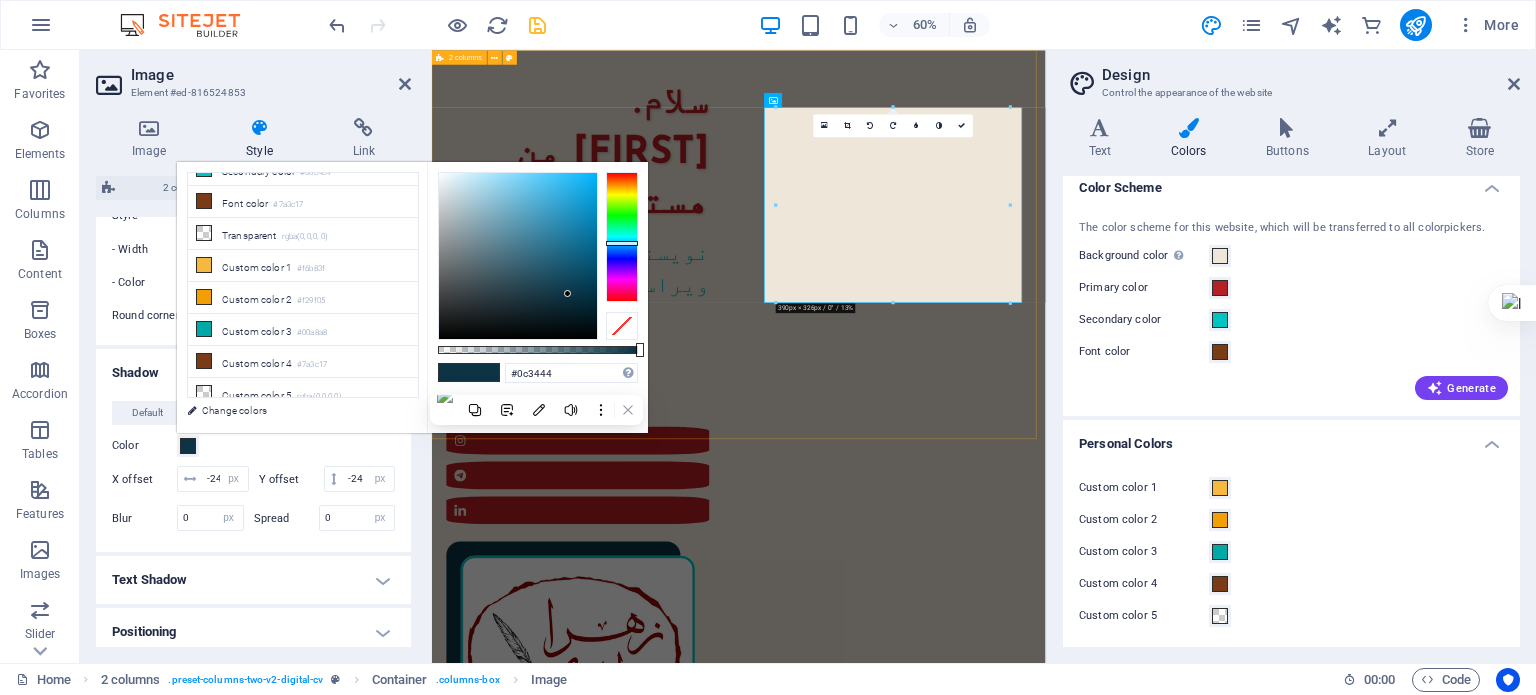 click on "سلام من [FULL NAME] هستم نویسنده، مترجم و ویراستار تماس با من" at bounding box center (943, 724) 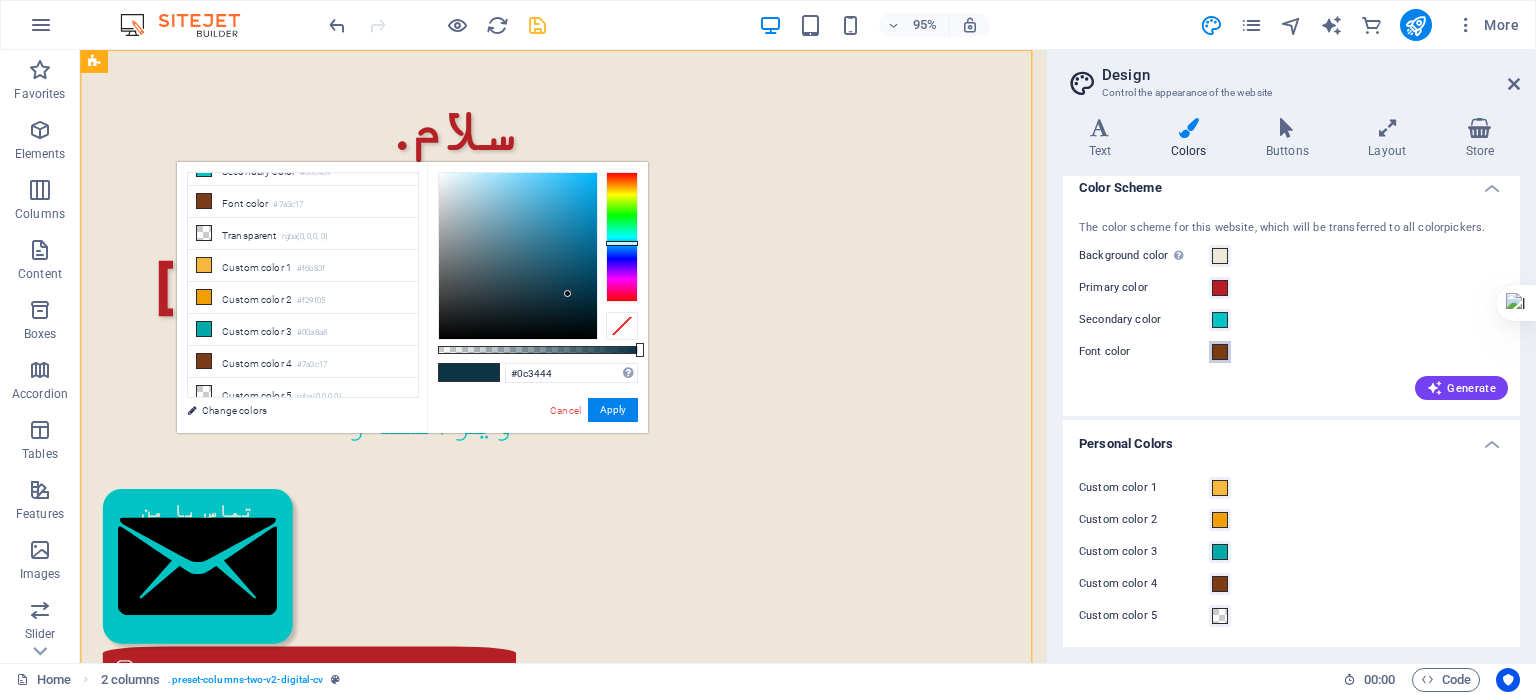 click at bounding box center (1220, 352) 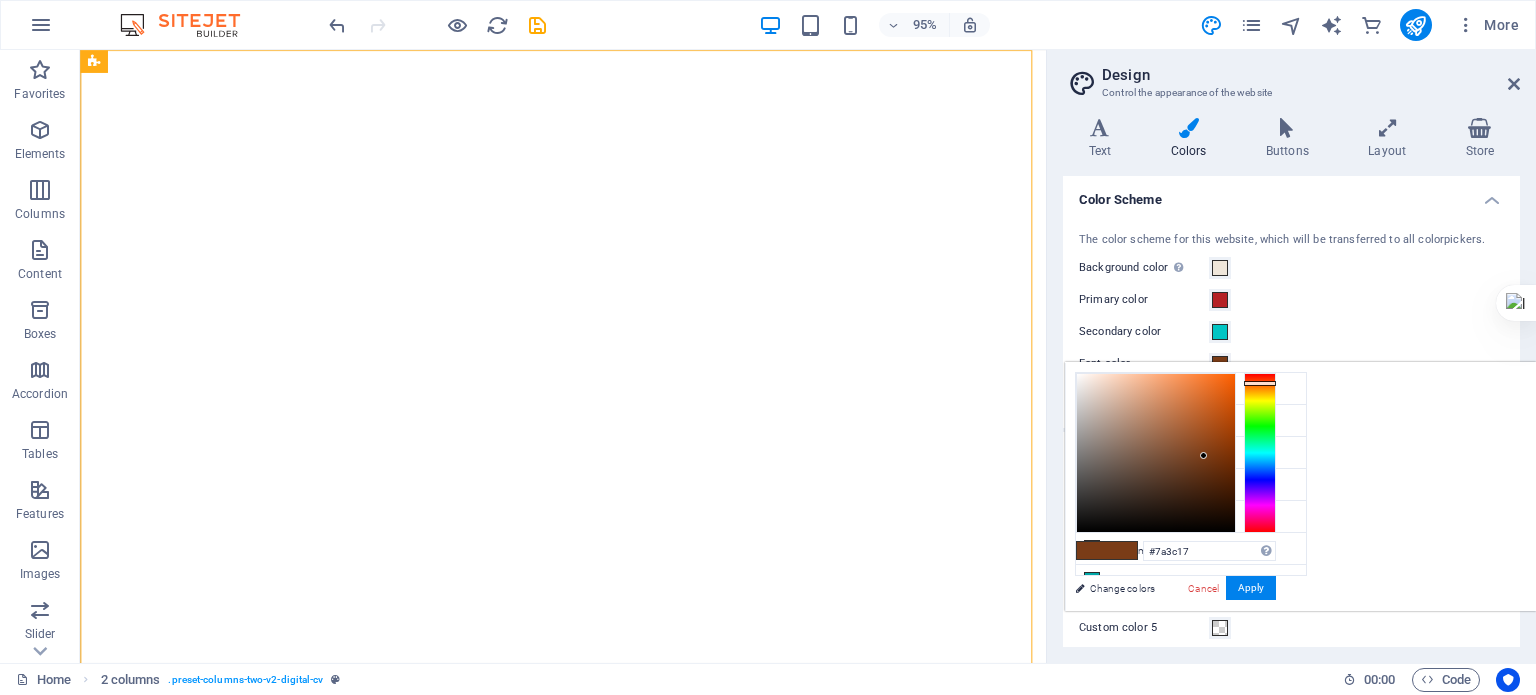 click on "#7a3c17" at bounding box center [1209, 551] 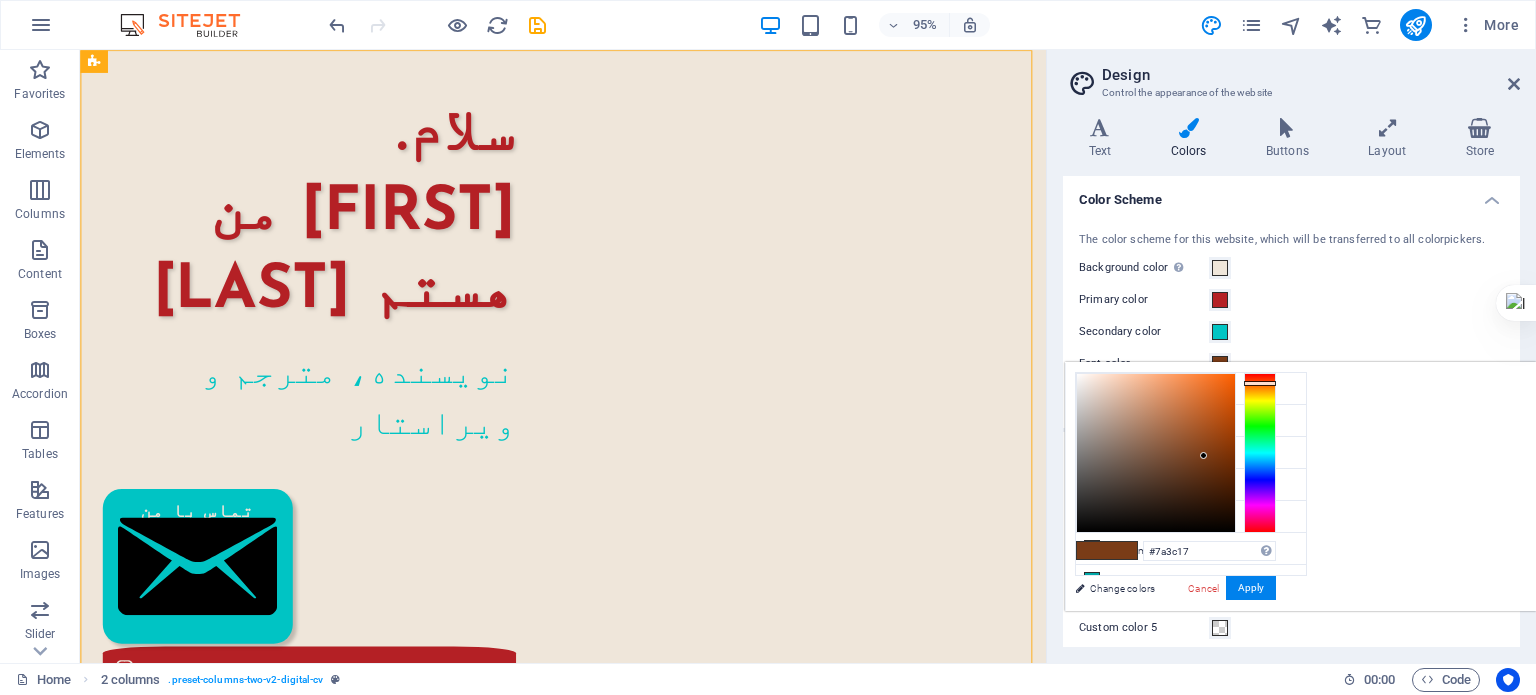 scroll, scrollTop: 0, scrollLeft: 0, axis: both 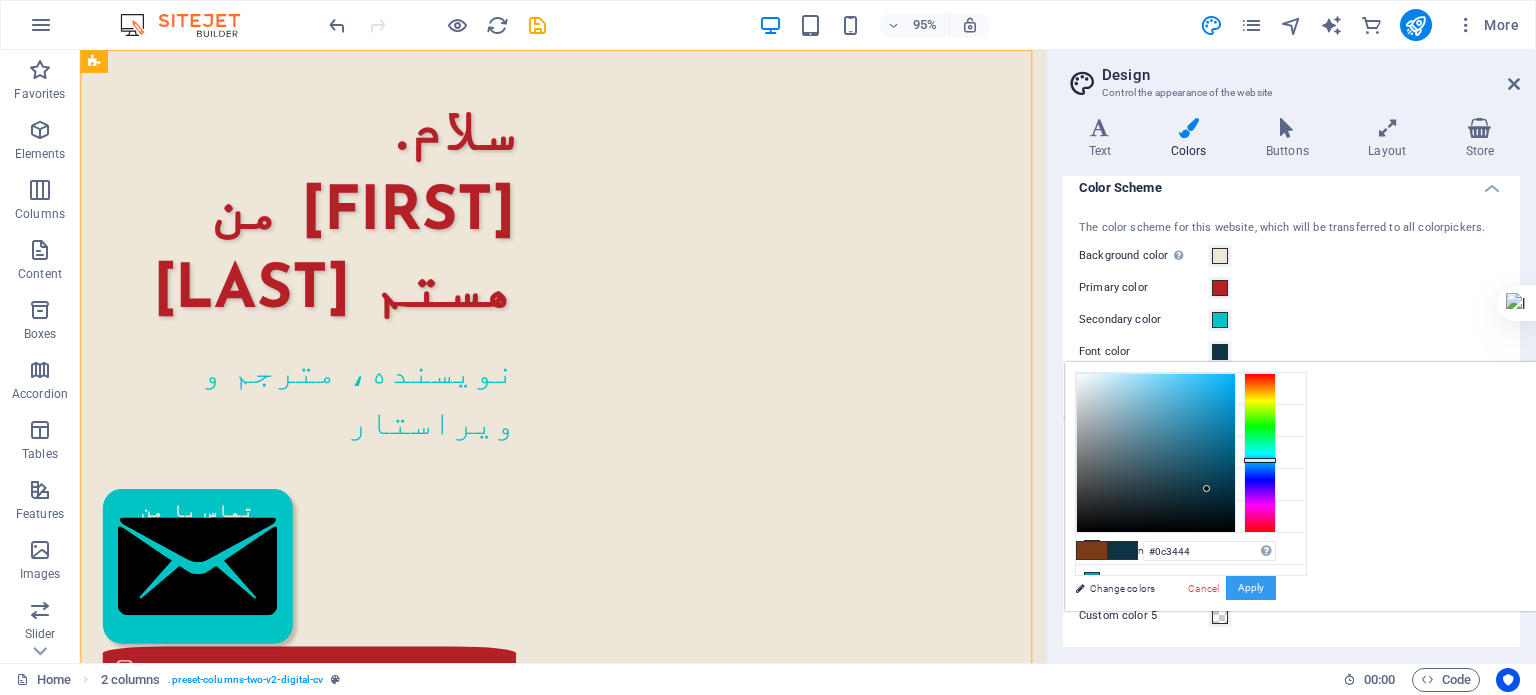 type on "#0c3444" 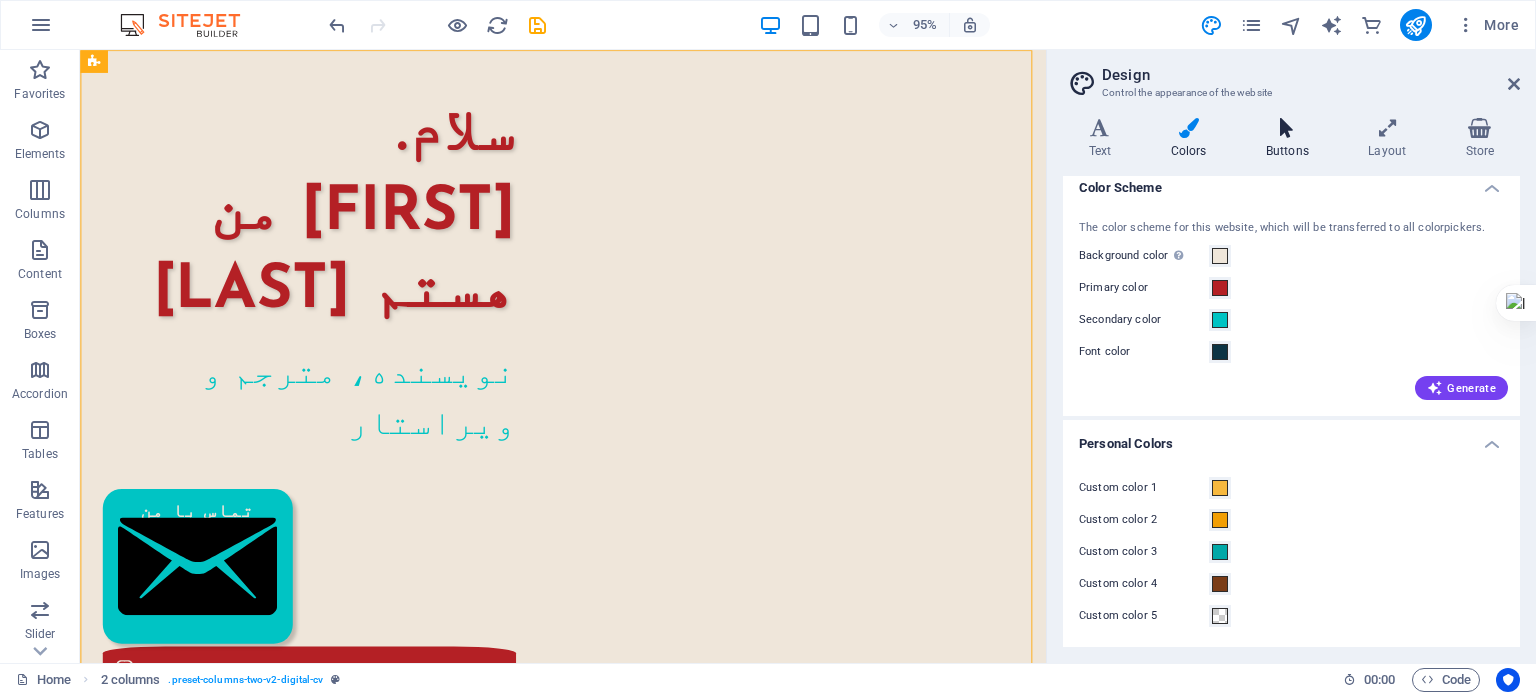 click on "Buttons" at bounding box center (1291, 139) 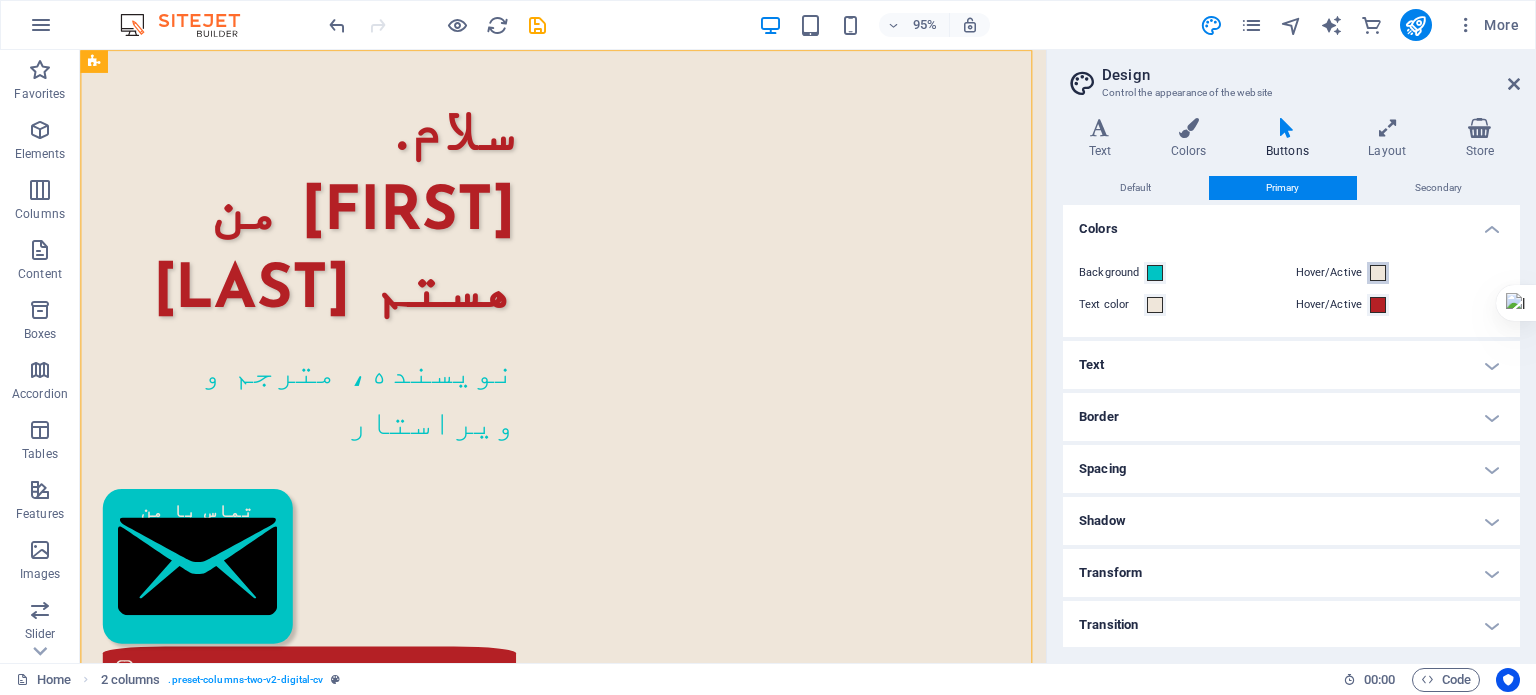 click at bounding box center (1378, 273) 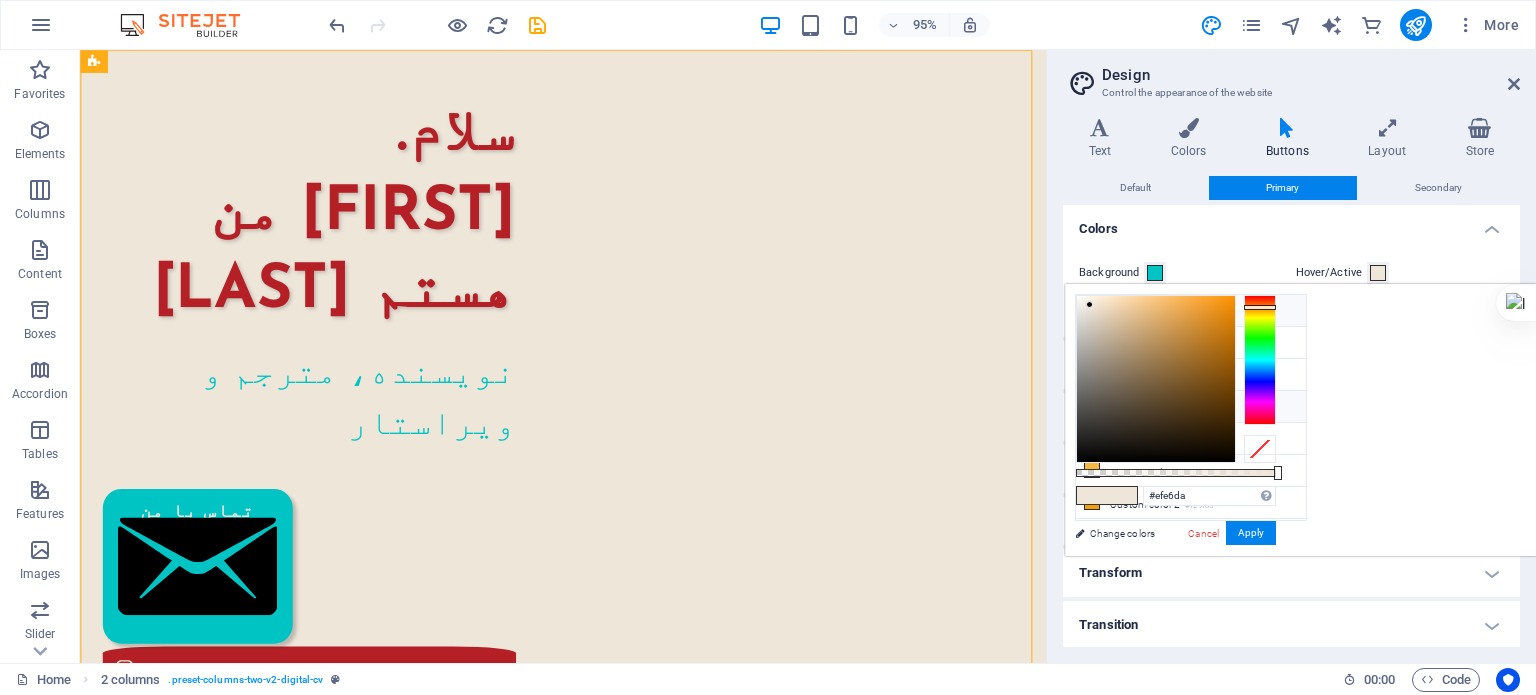 click on "Font color
#0c3444" at bounding box center [1191, 407] 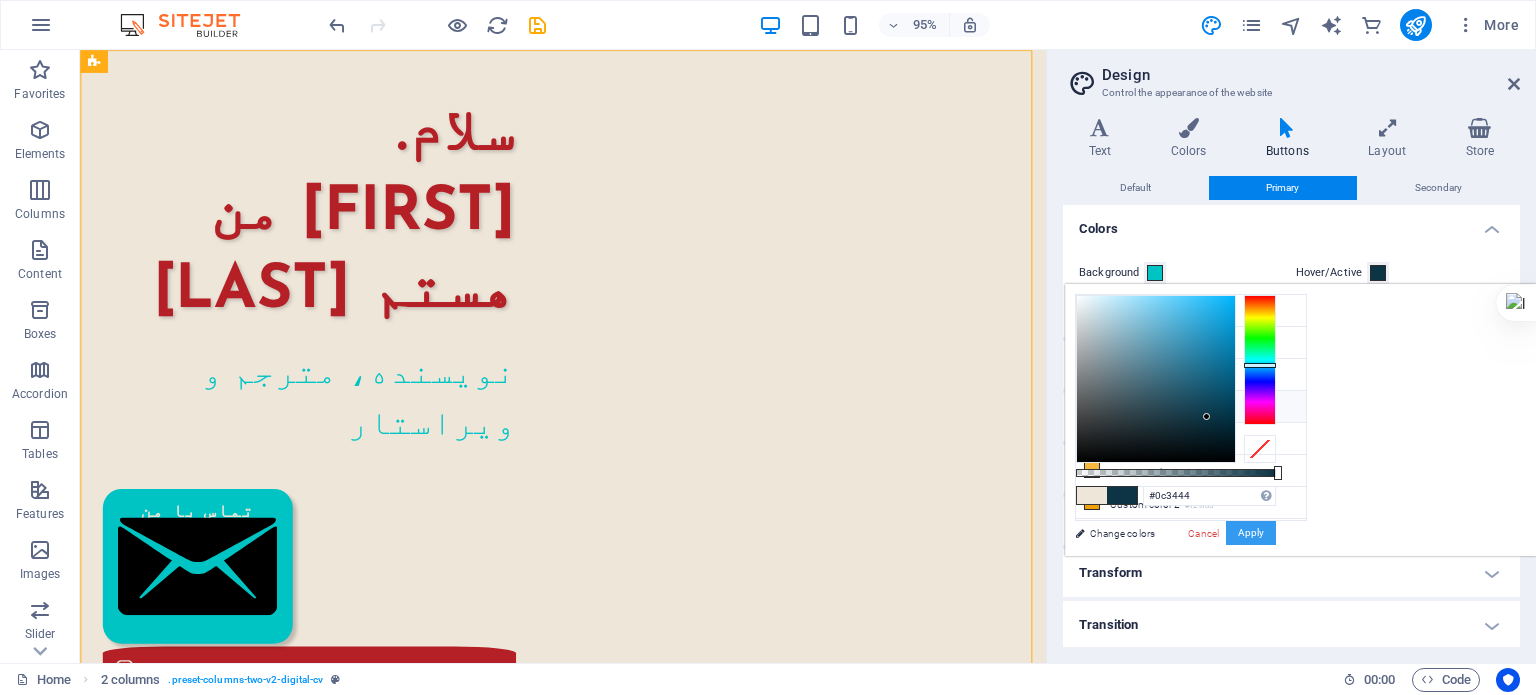 click on "Apply" at bounding box center (1251, 533) 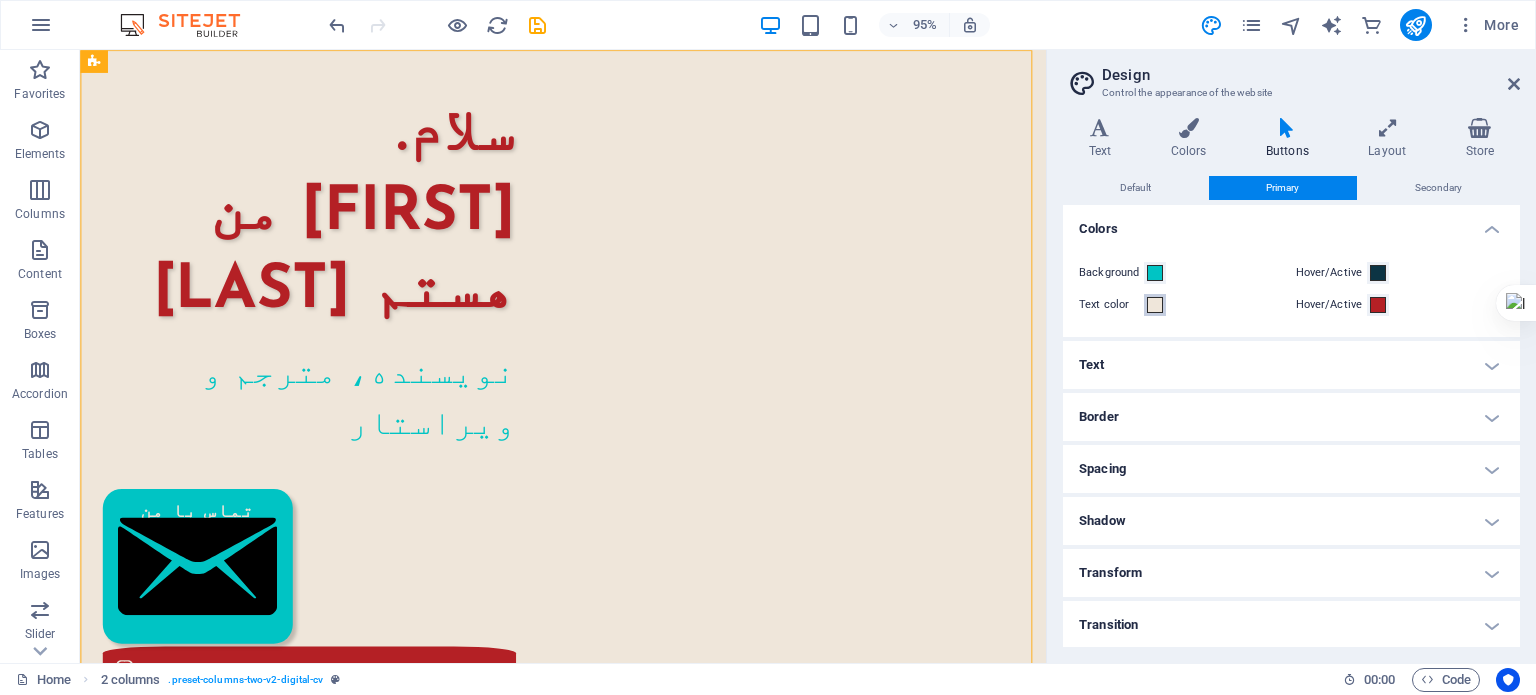 click at bounding box center [1155, 305] 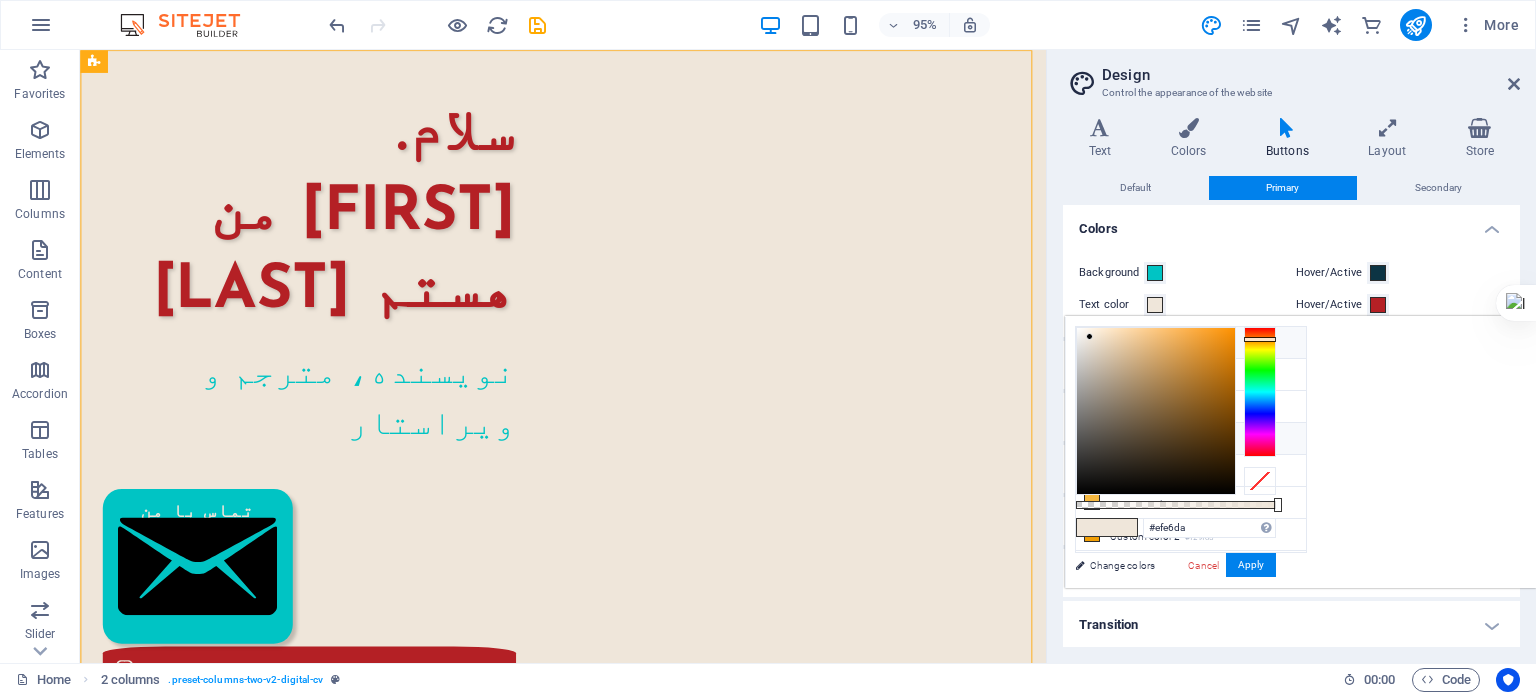 click on "Font color
#0c3444" at bounding box center (1191, 439) 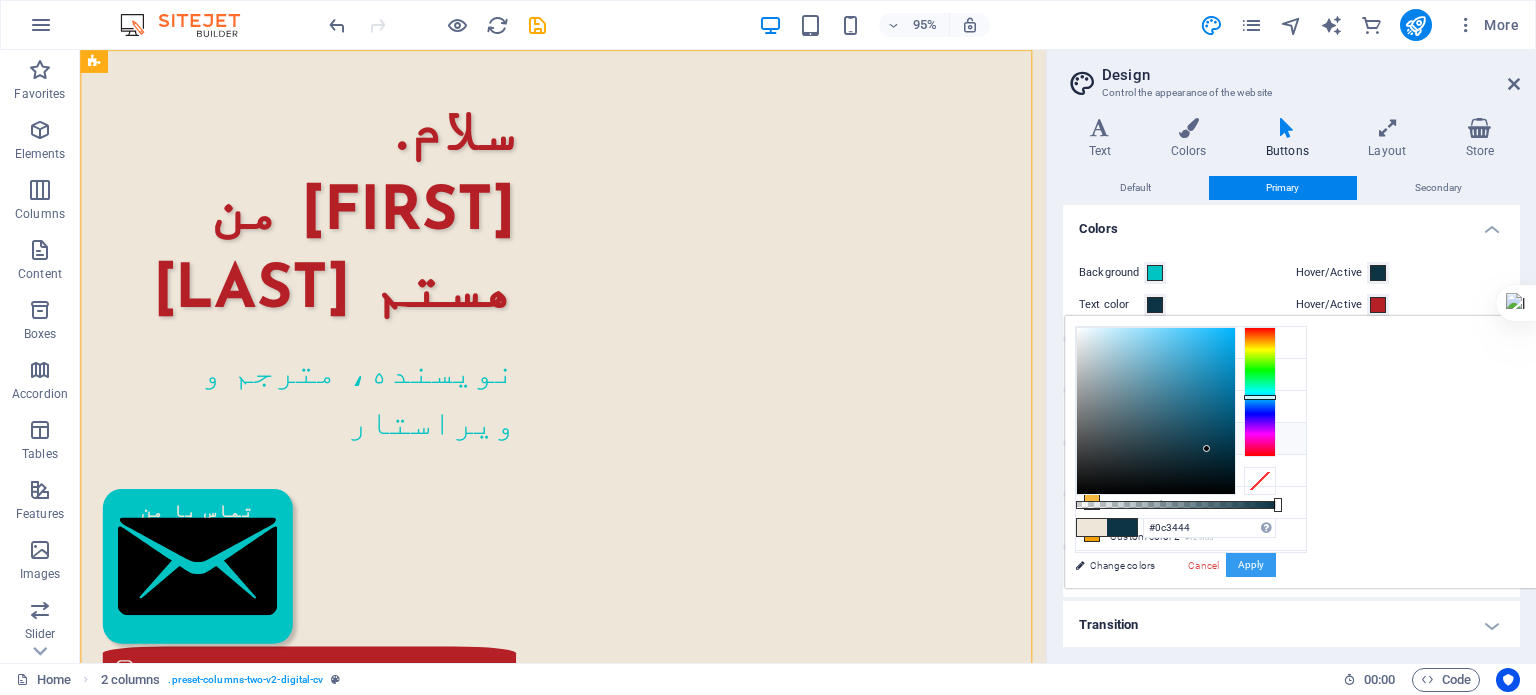 click on "Apply" at bounding box center [1251, 565] 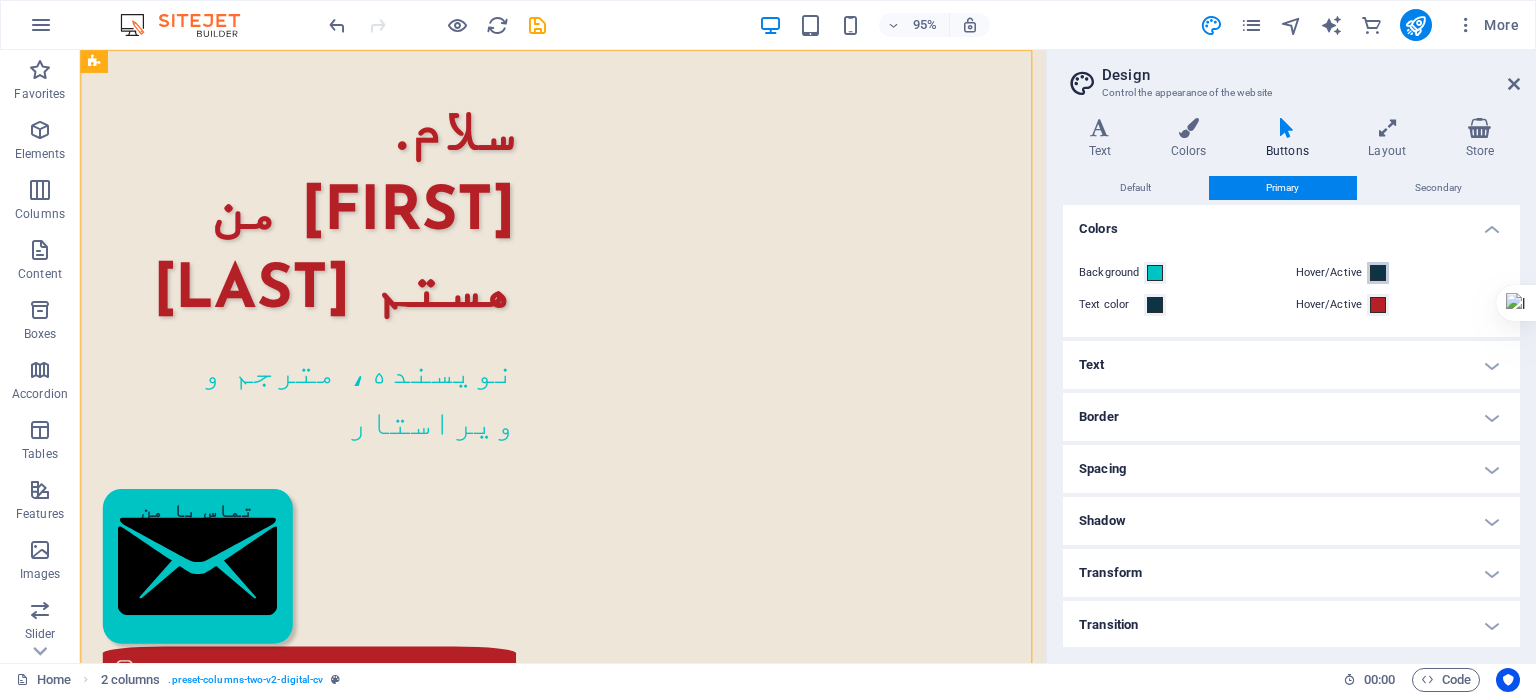 click at bounding box center (1378, 273) 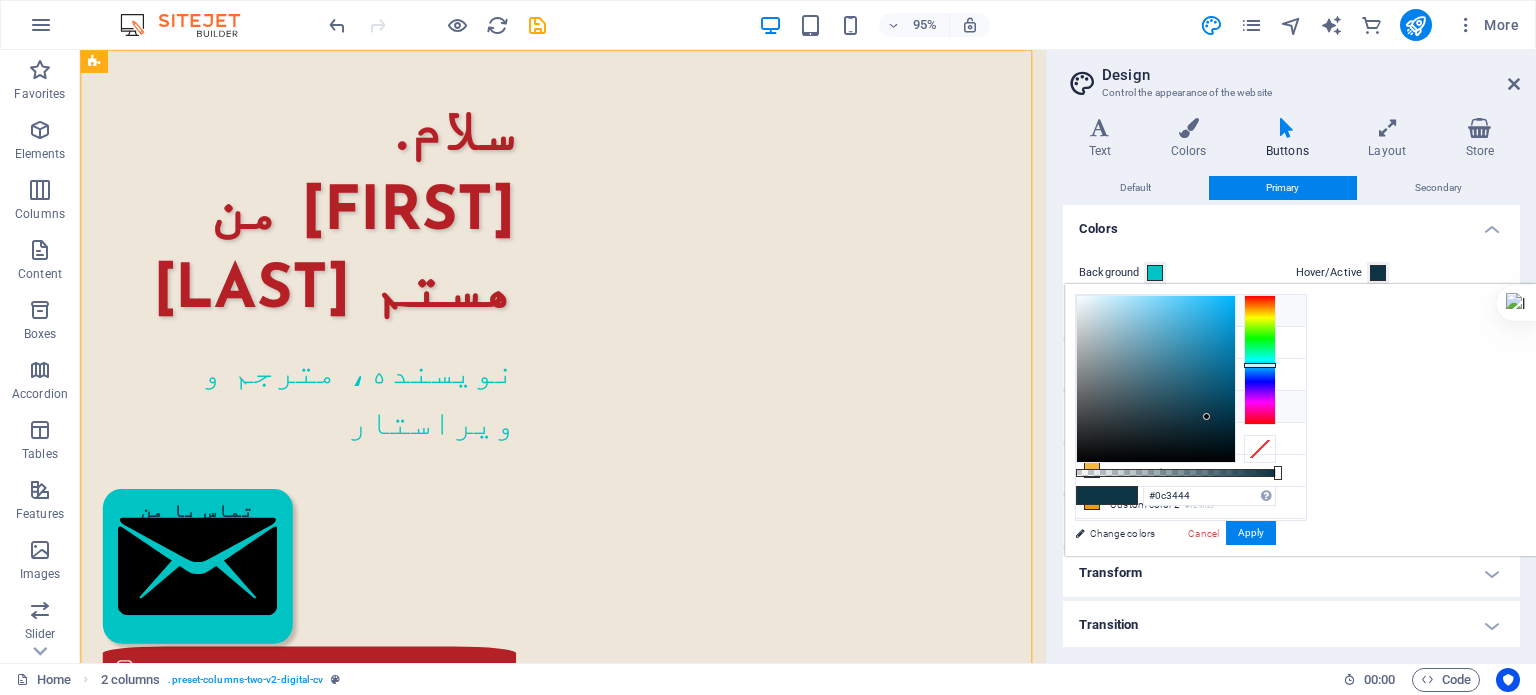click on "Background color
#efe6da" at bounding box center (1191, 311) 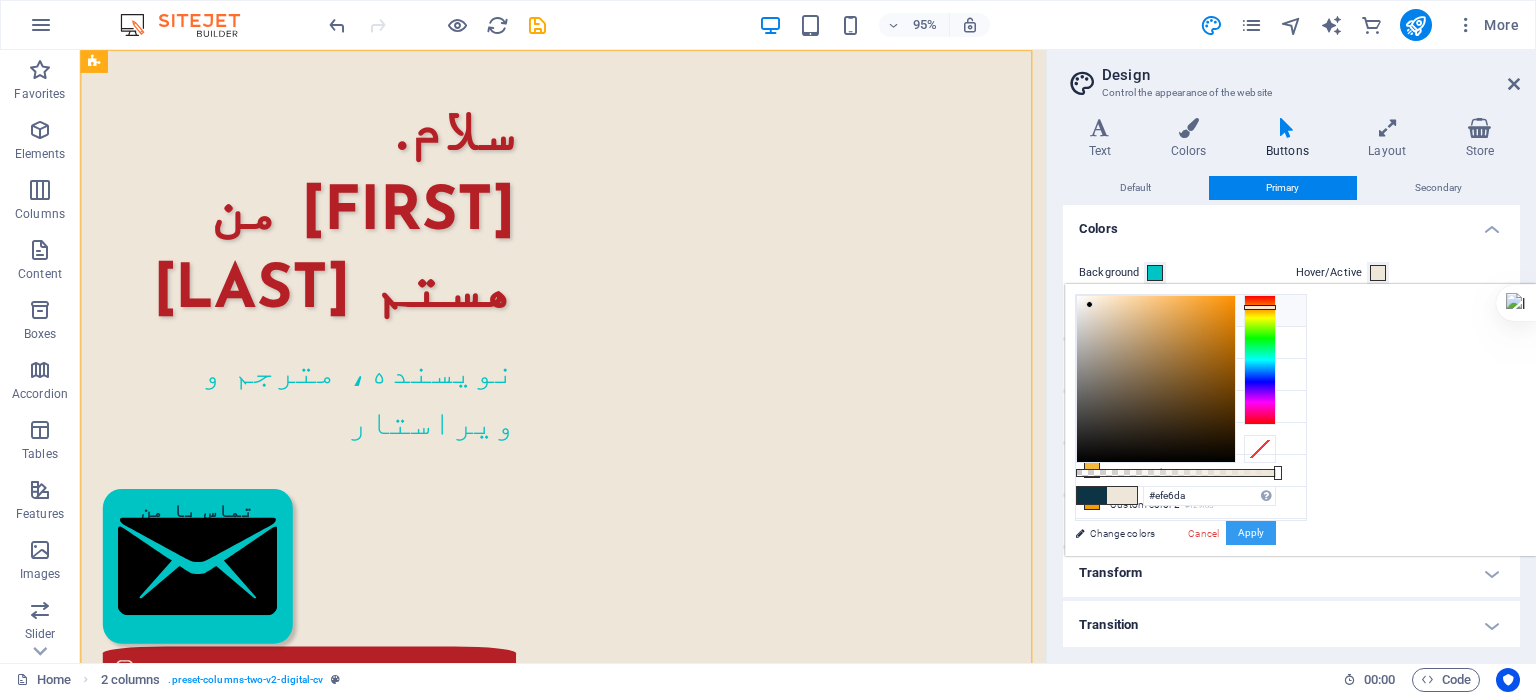 click on "Apply" at bounding box center (1251, 533) 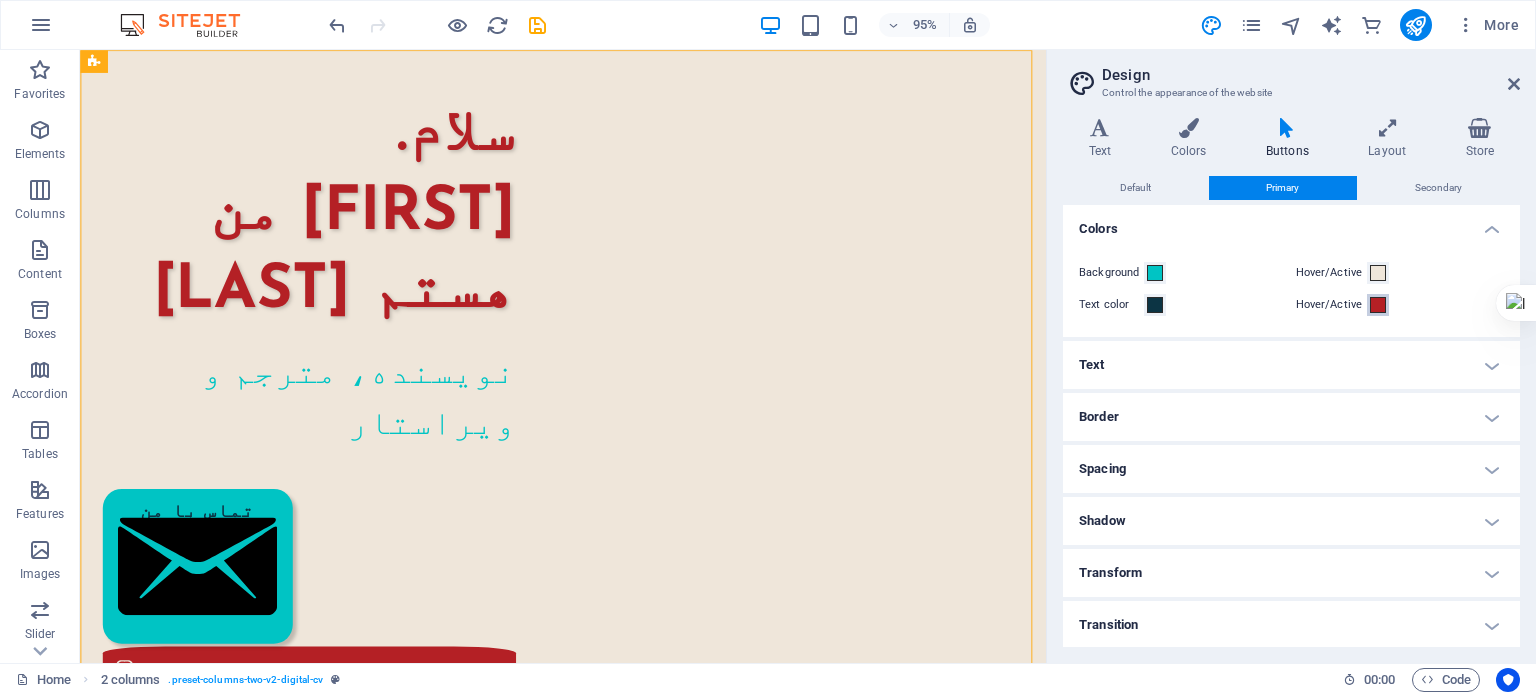 click on "Hover/Active" at bounding box center (1378, 305) 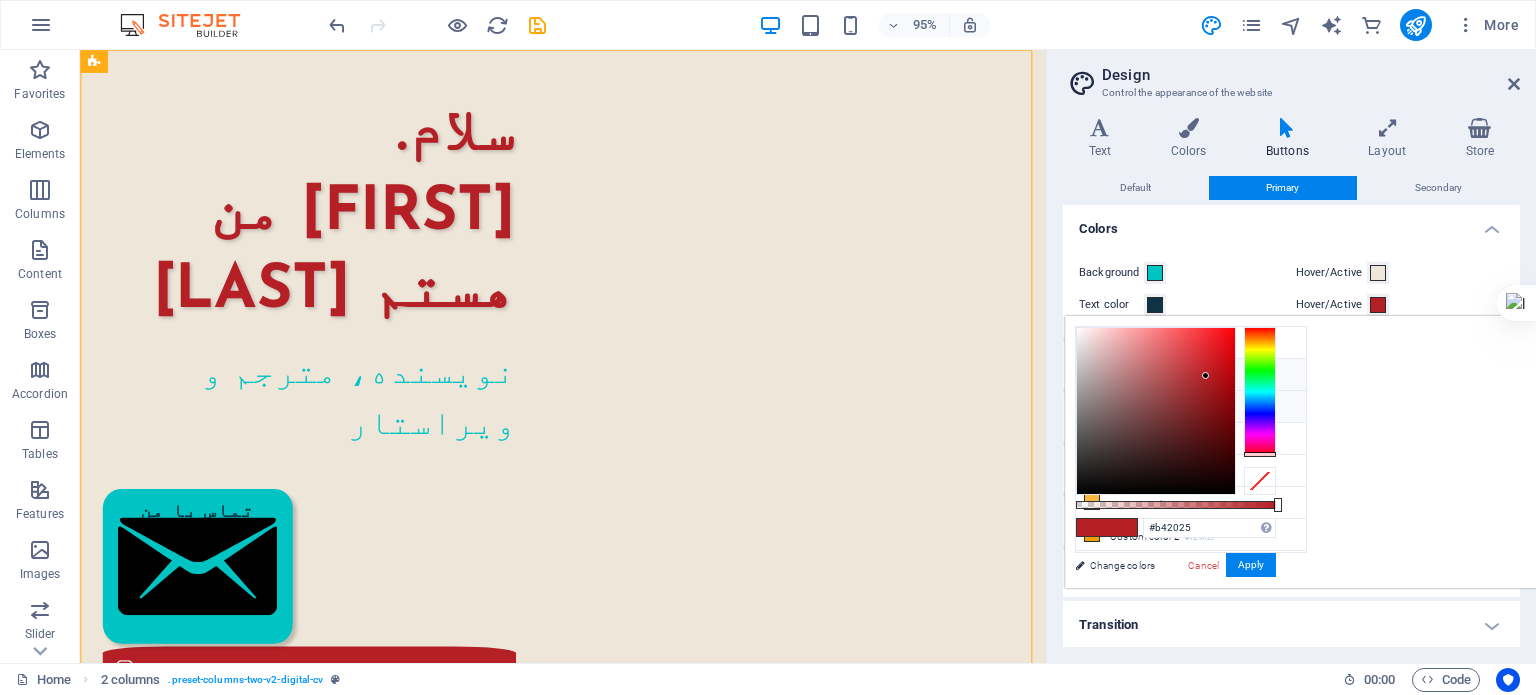 click on "Secondary color
#00c4c4" at bounding box center [1191, 407] 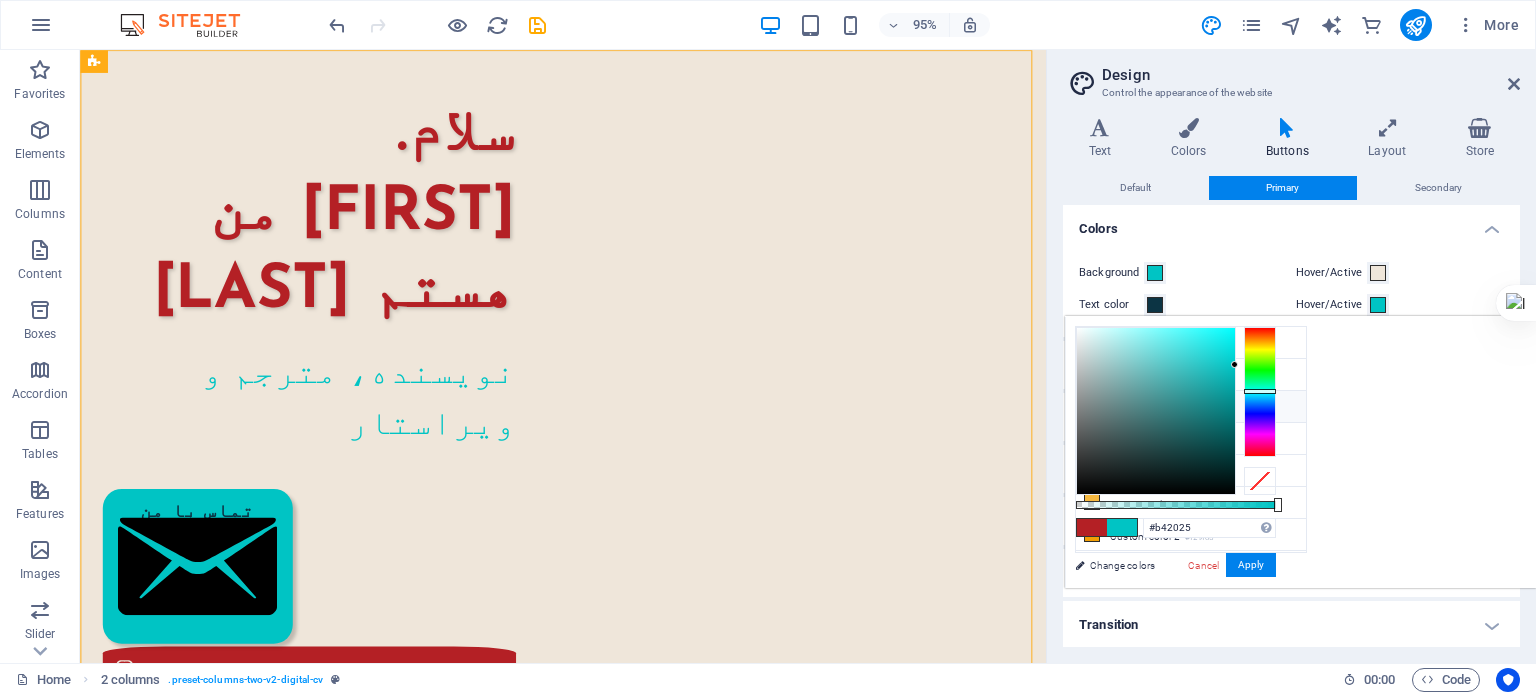 type on "#00c4c4" 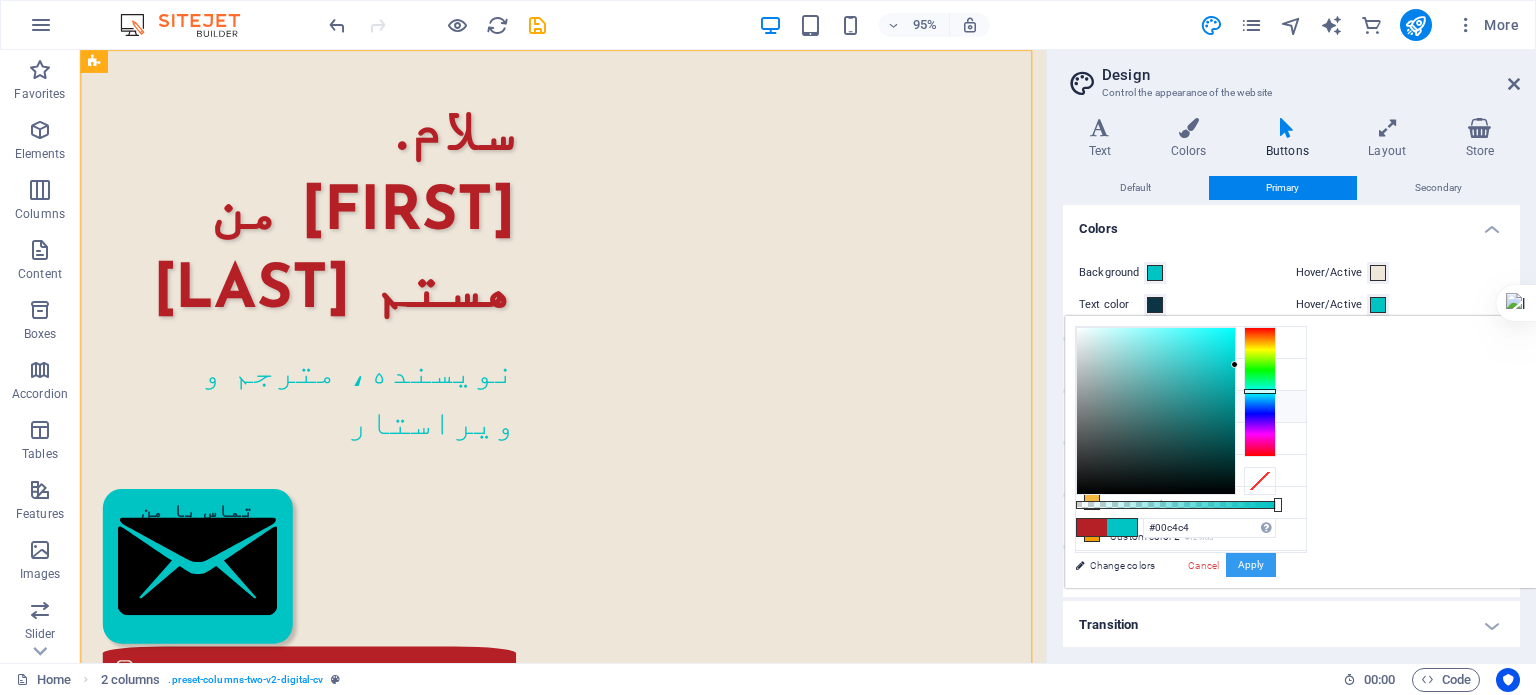 click on "Apply" at bounding box center (1251, 565) 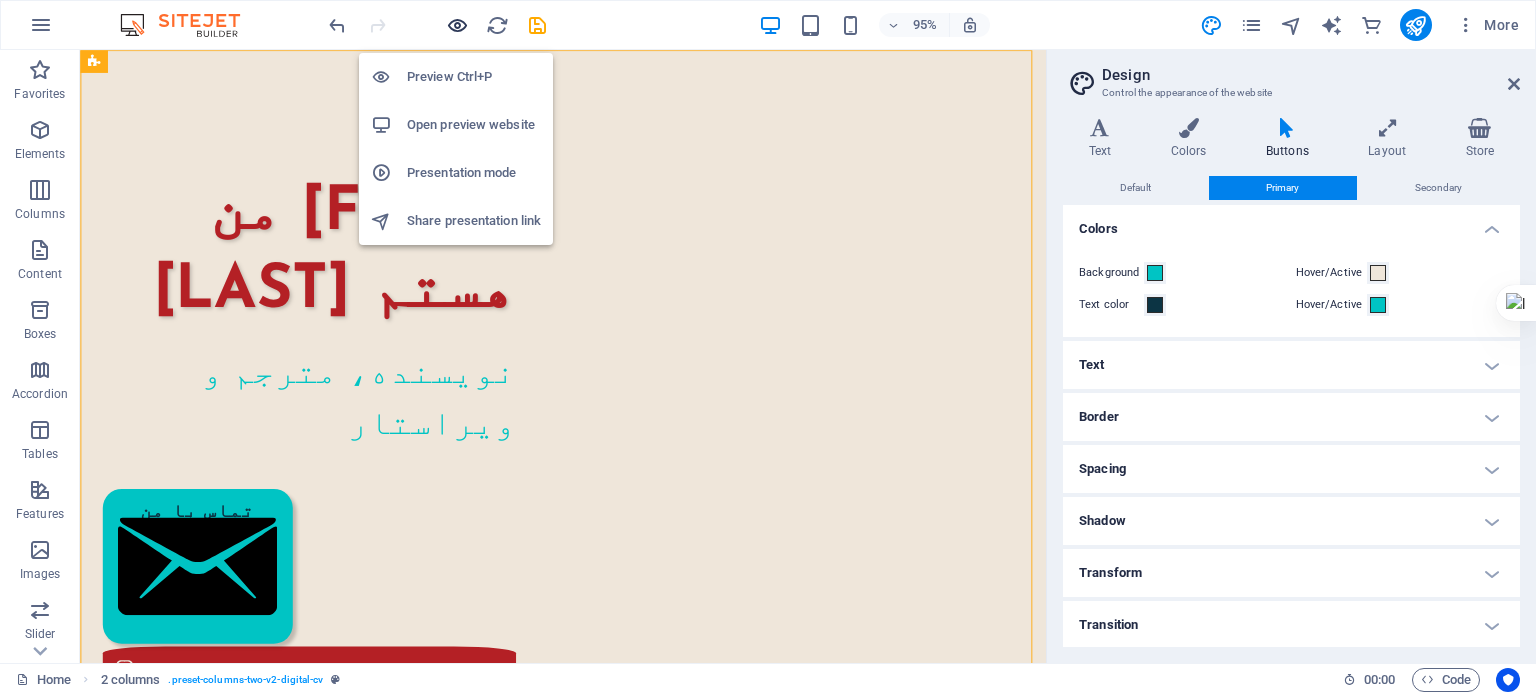 click at bounding box center (457, 25) 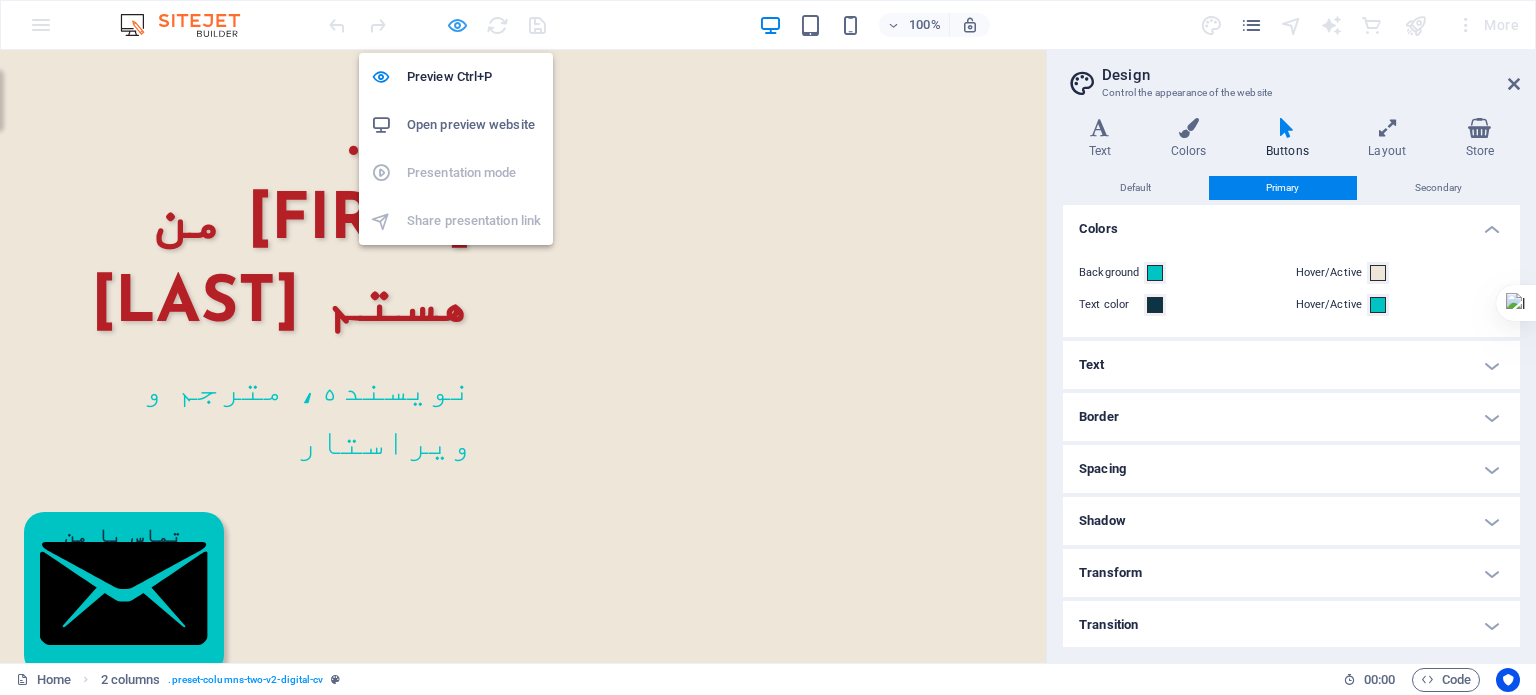 click at bounding box center [457, 25] 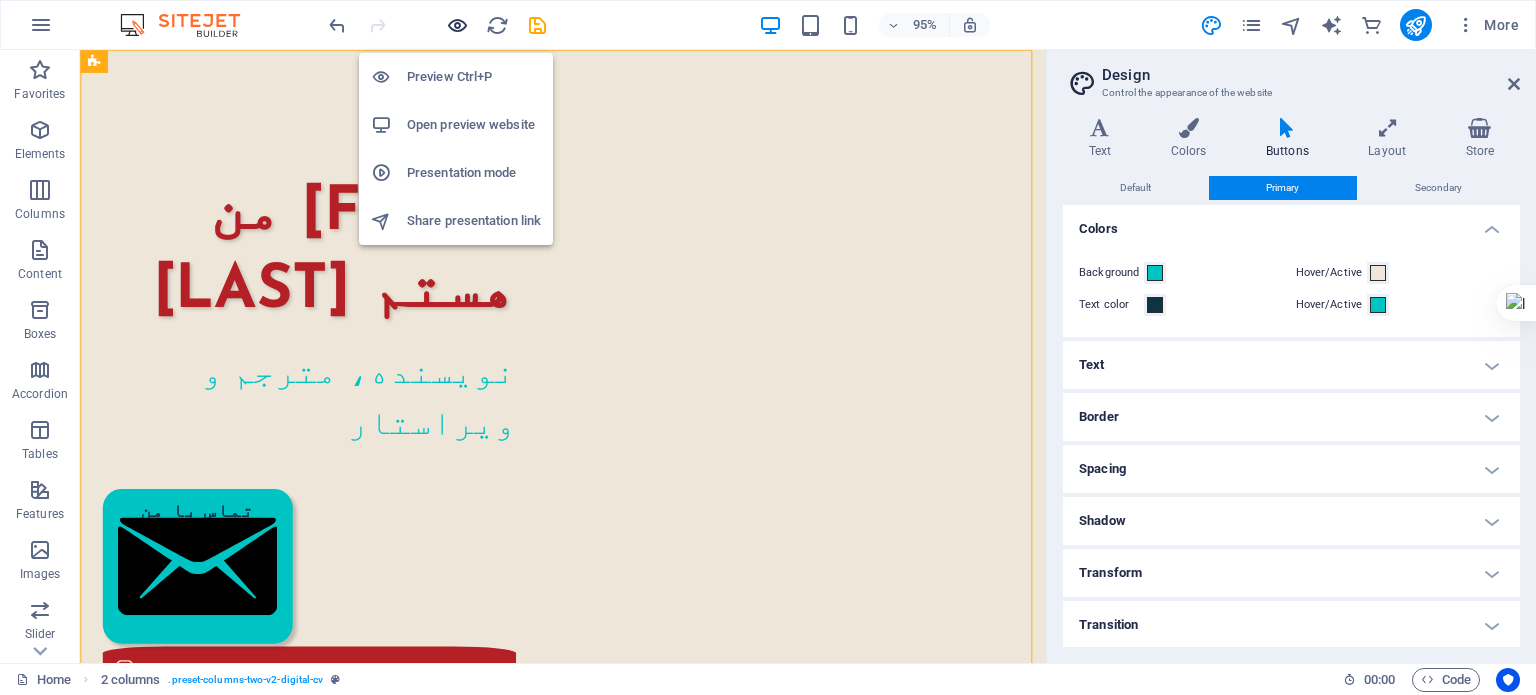 click at bounding box center (457, 25) 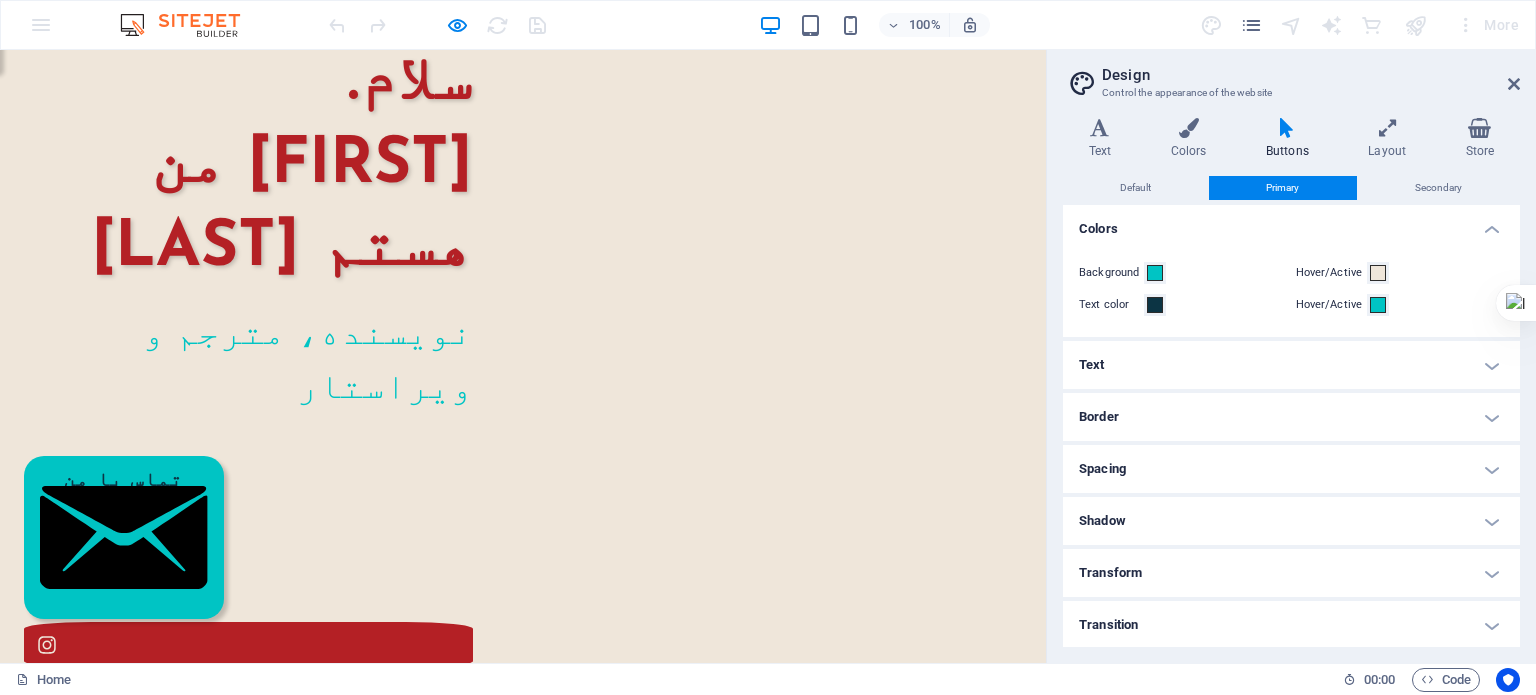 scroll, scrollTop: 0, scrollLeft: 0, axis: both 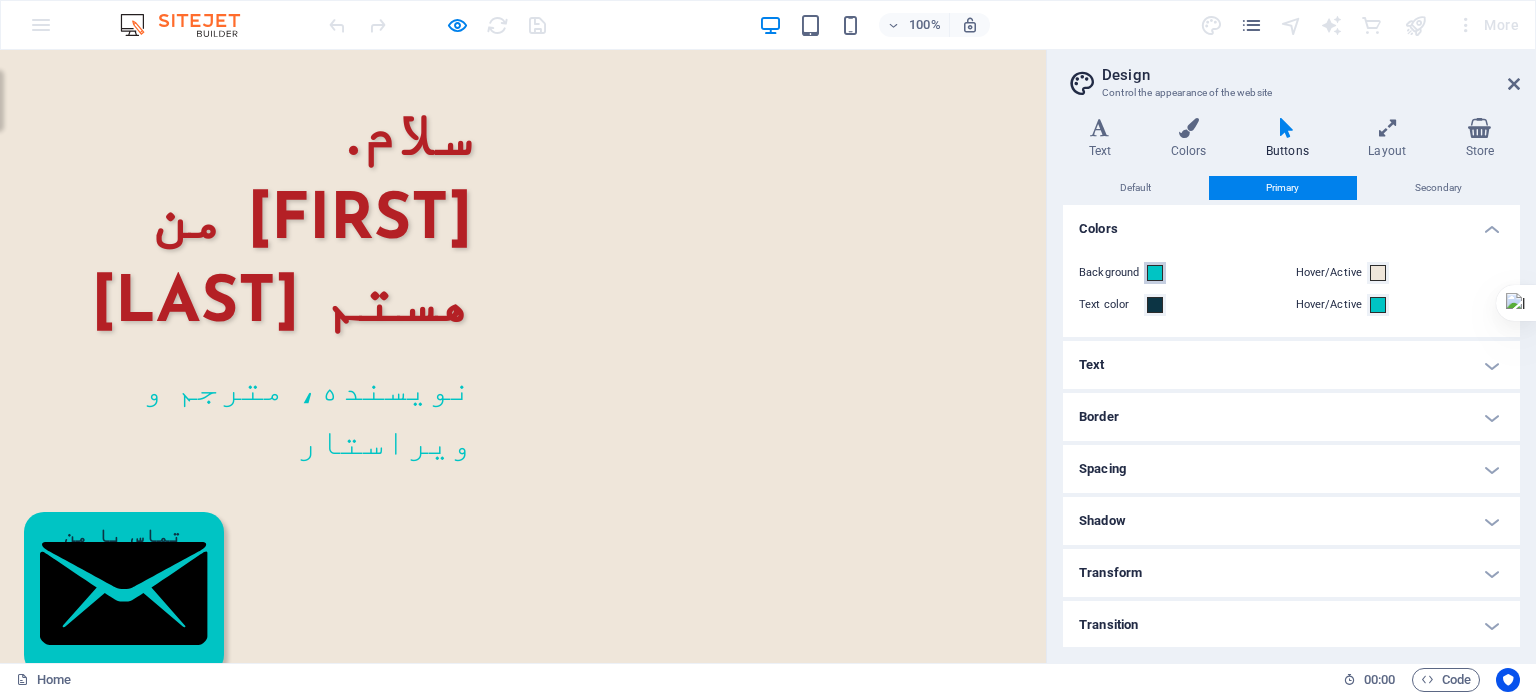 click at bounding box center [1155, 273] 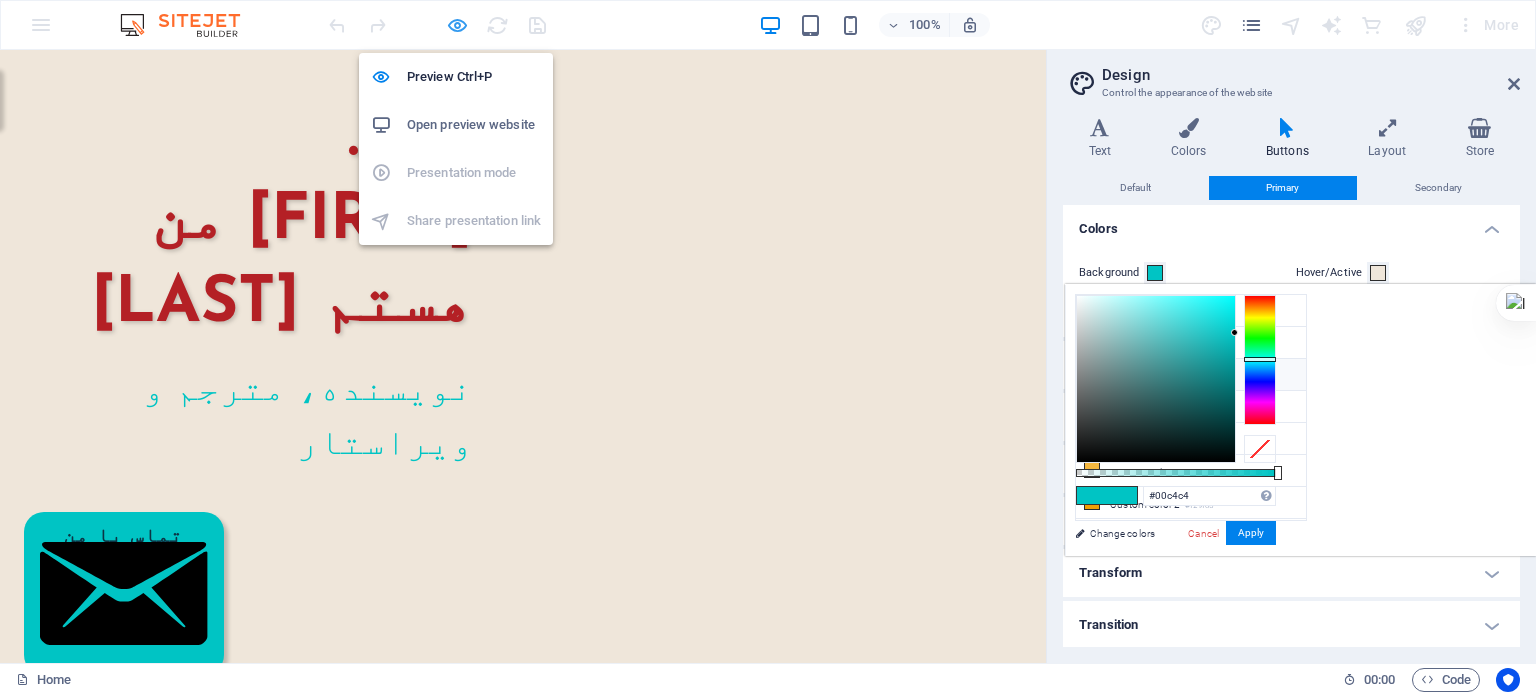 click at bounding box center [457, 25] 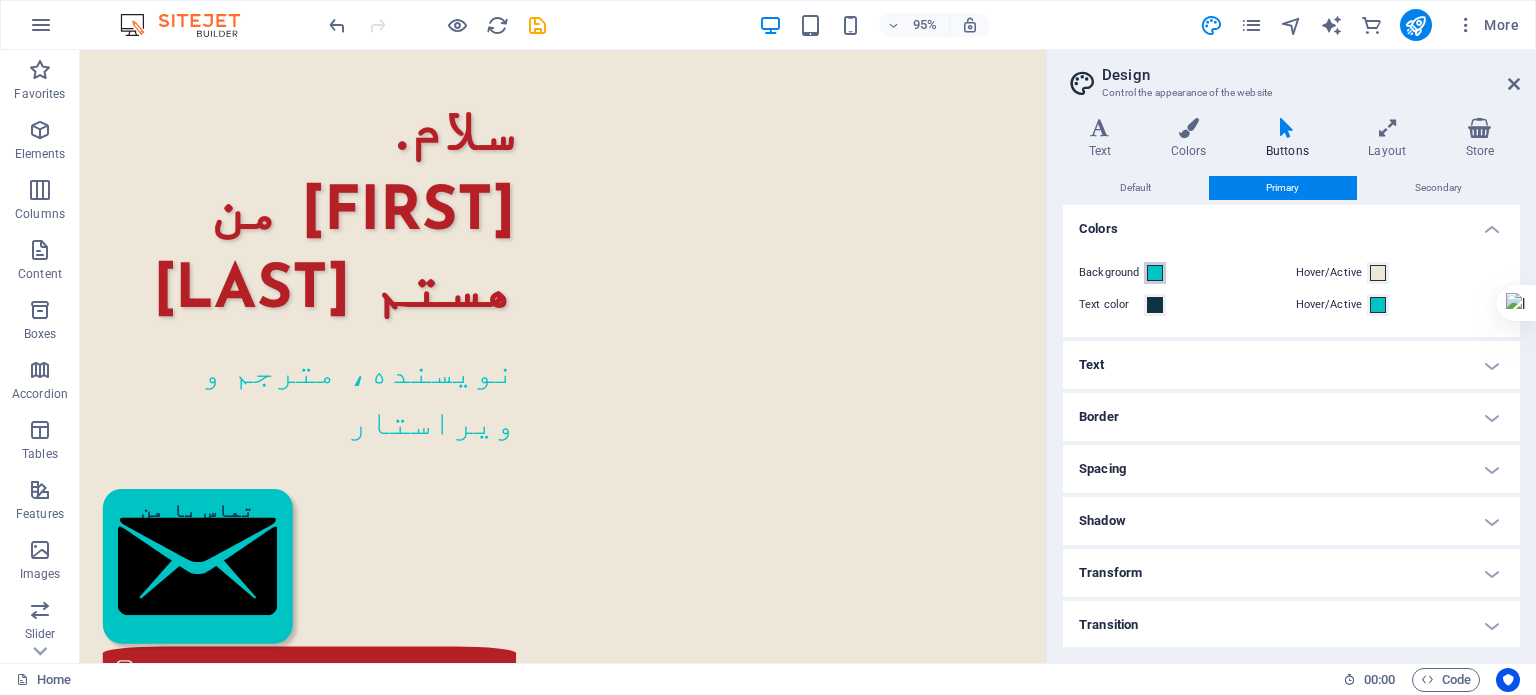 click at bounding box center [1155, 273] 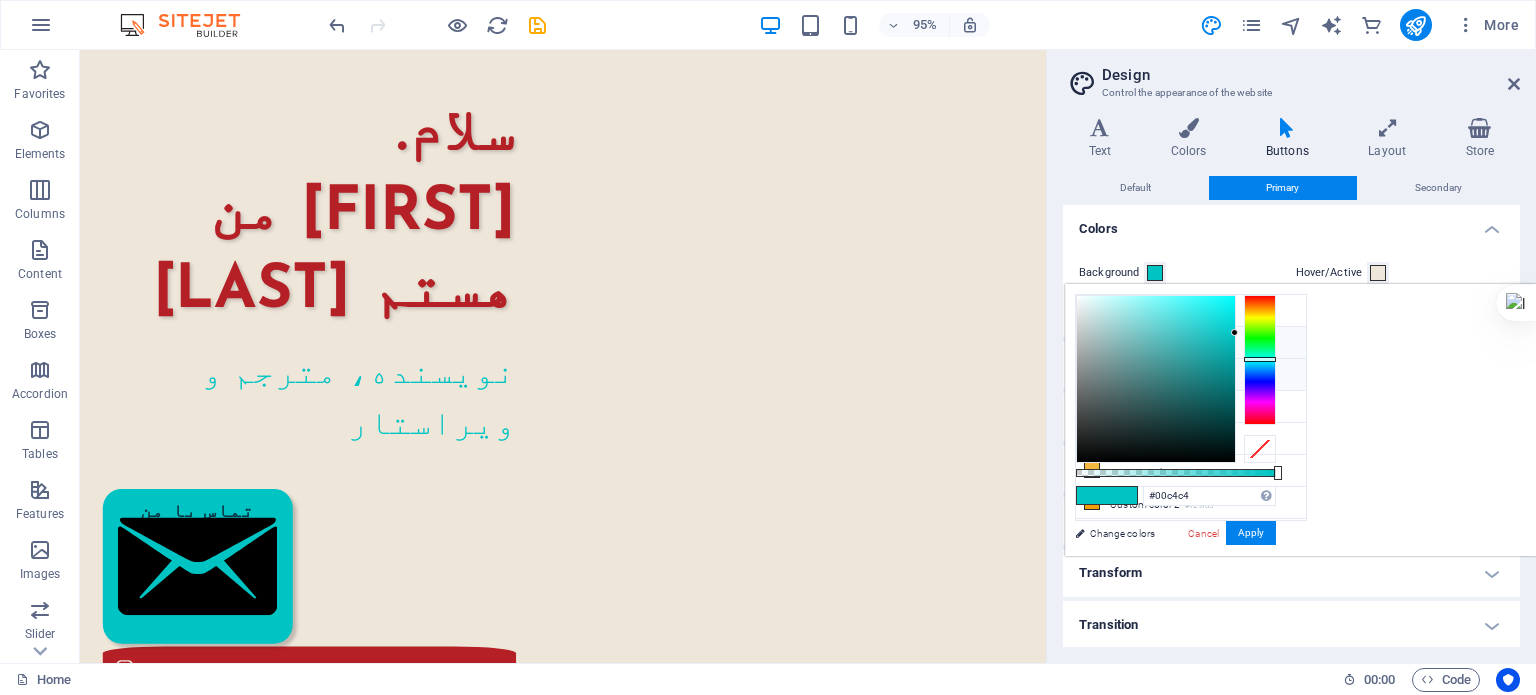 click on "Primary color
#b42025" at bounding box center [1191, 343] 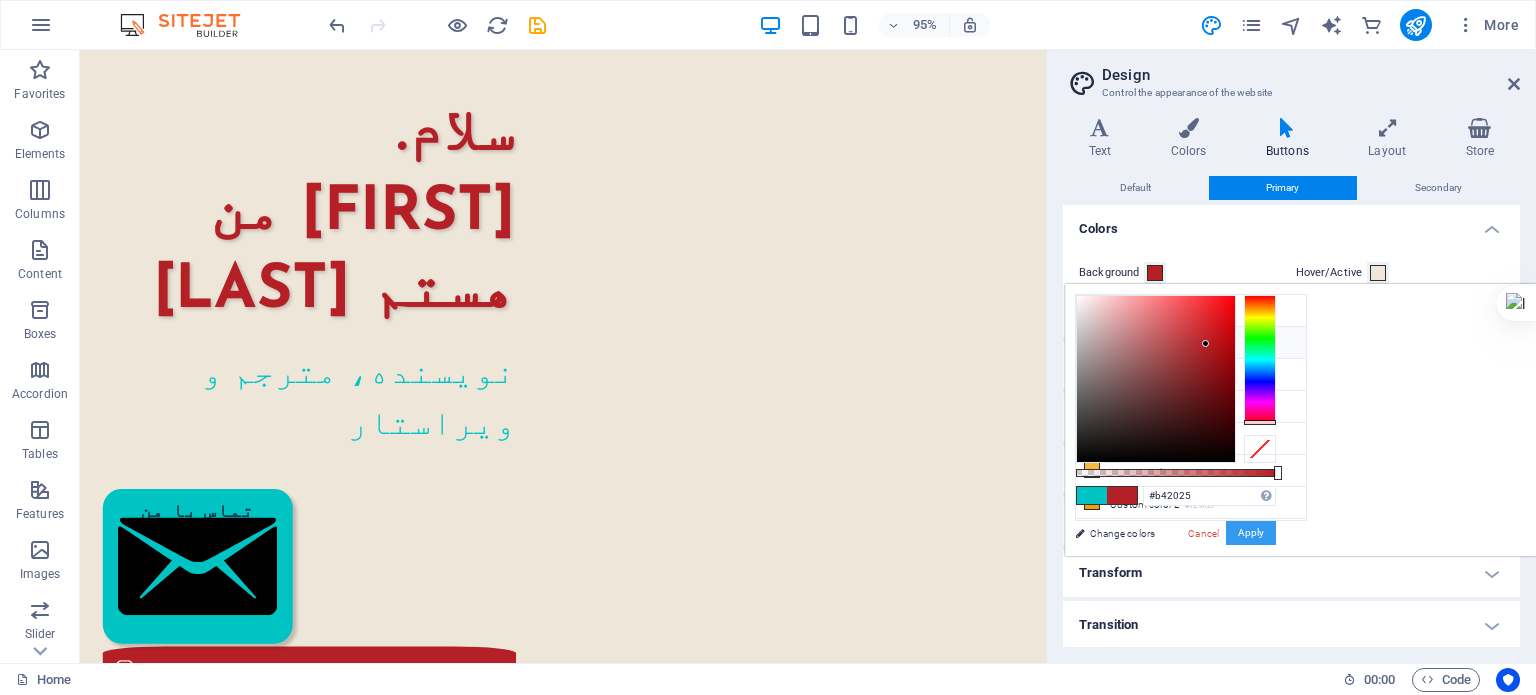 click on "Apply" at bounding box center [1251, 533] 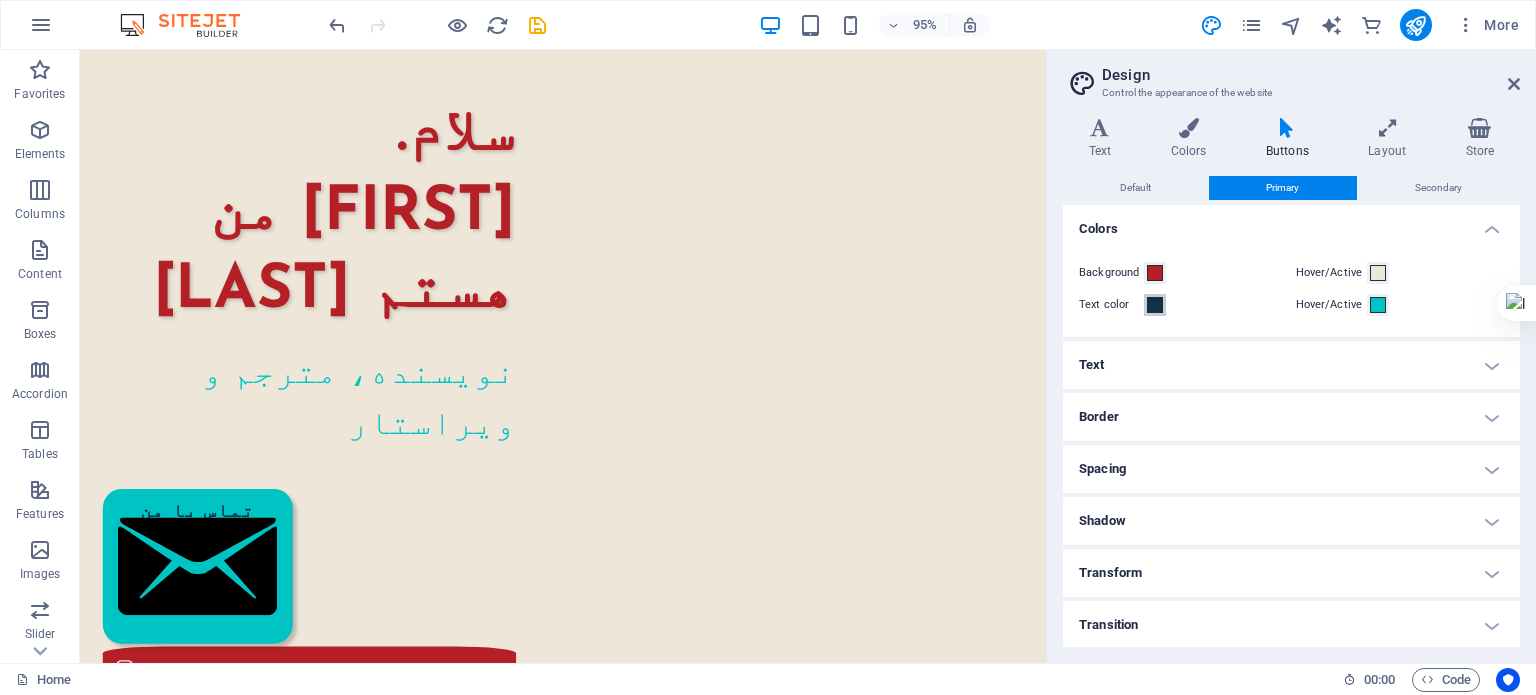 click at bounding box center [1155, 305] 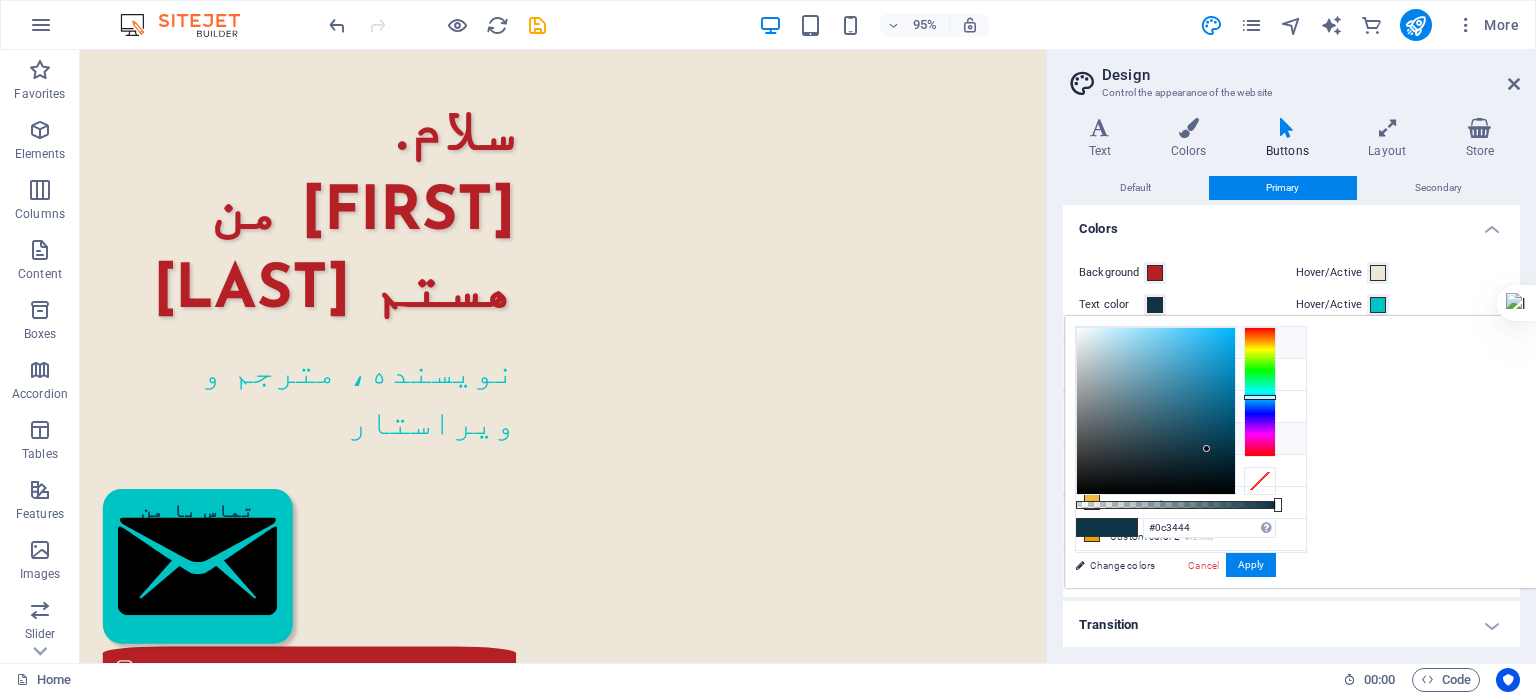 click on "Background color
#efe6da" at bounding box center [1191, 343] 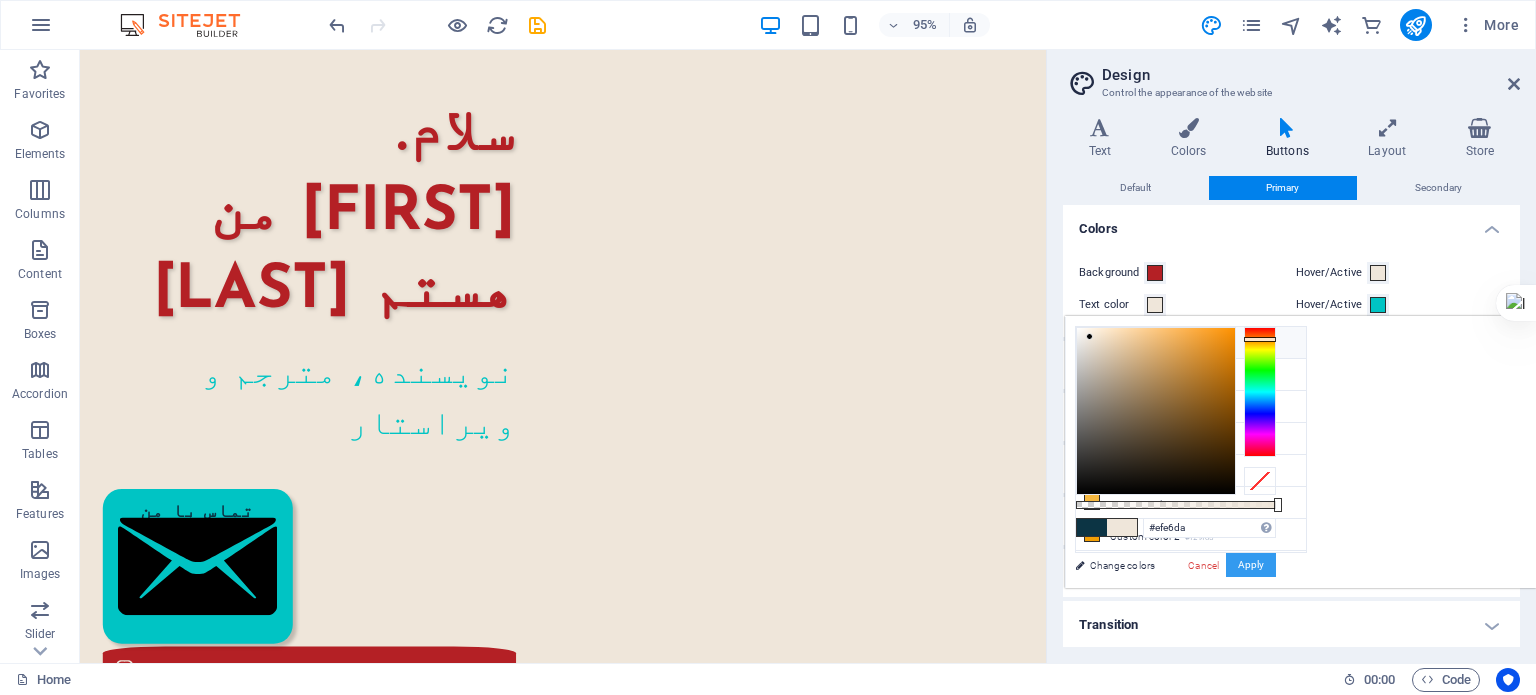 click on "Apply" at bounding box center [1251, 565] 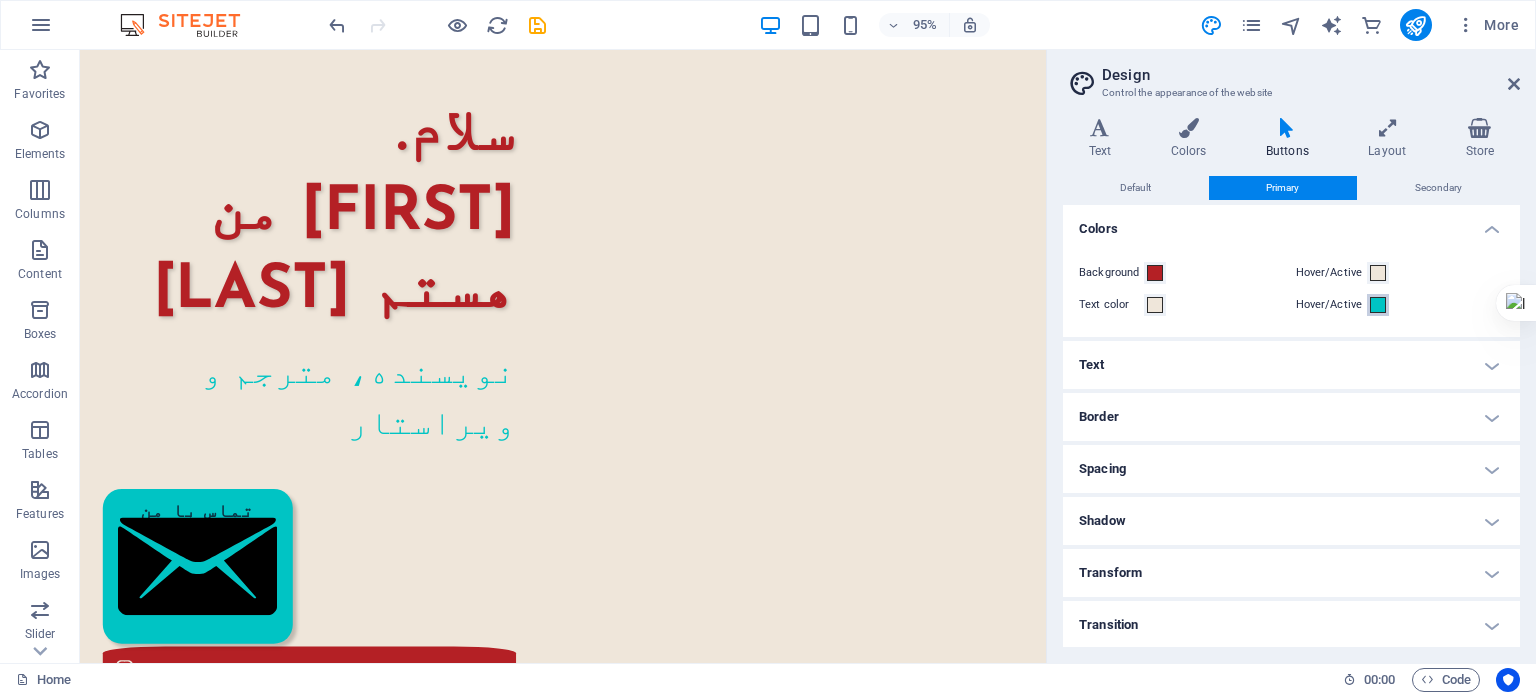 click at bounding box center (1378, 305) 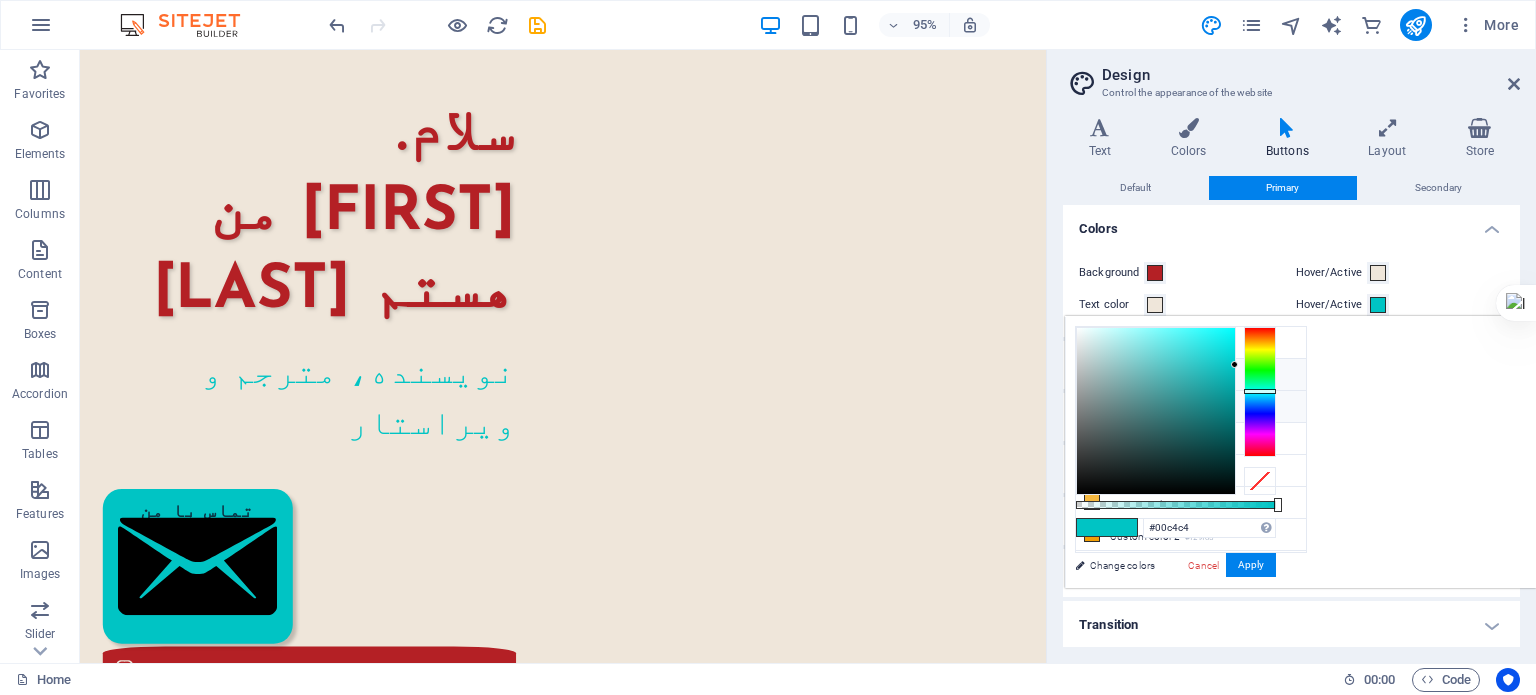 click on "Primary color
#b42025" at bounding box center [1191, 375] 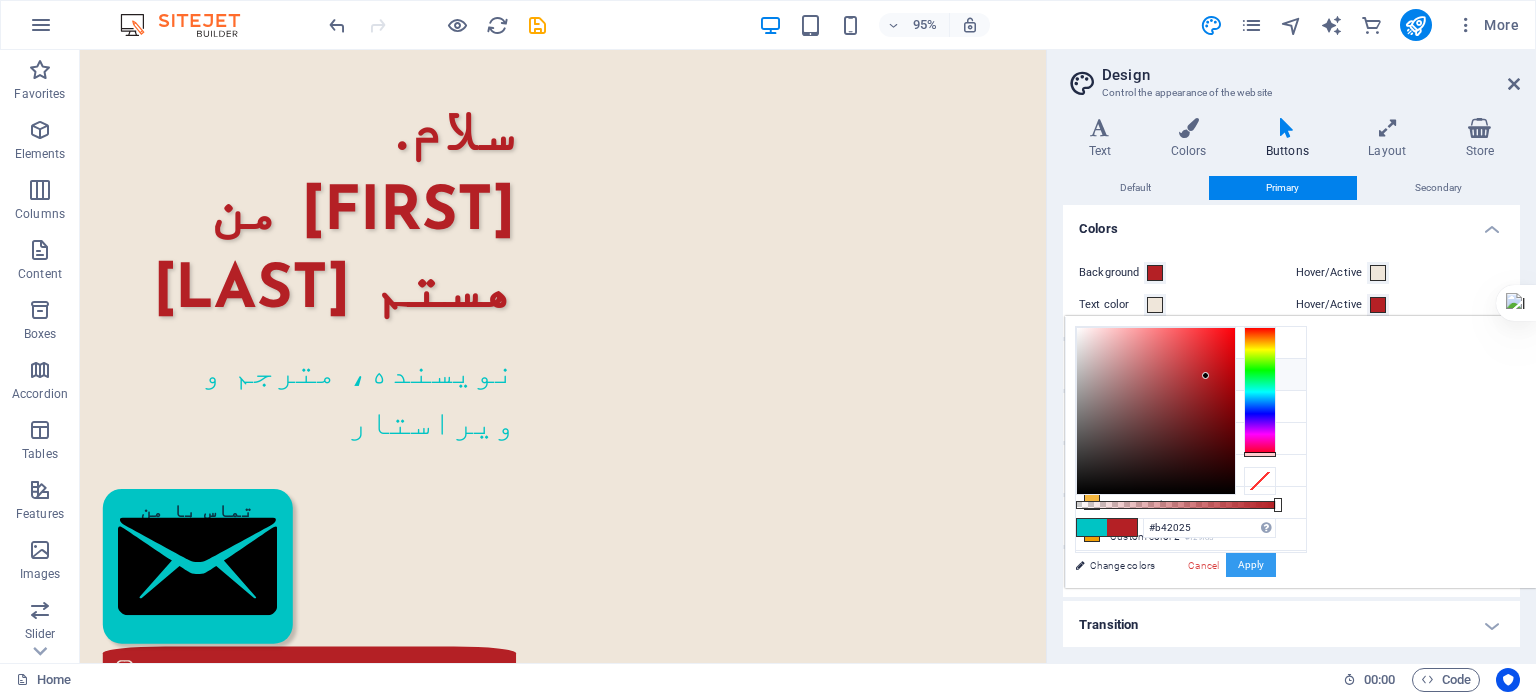 click on "Apply" at bounding box center [1251, 565] 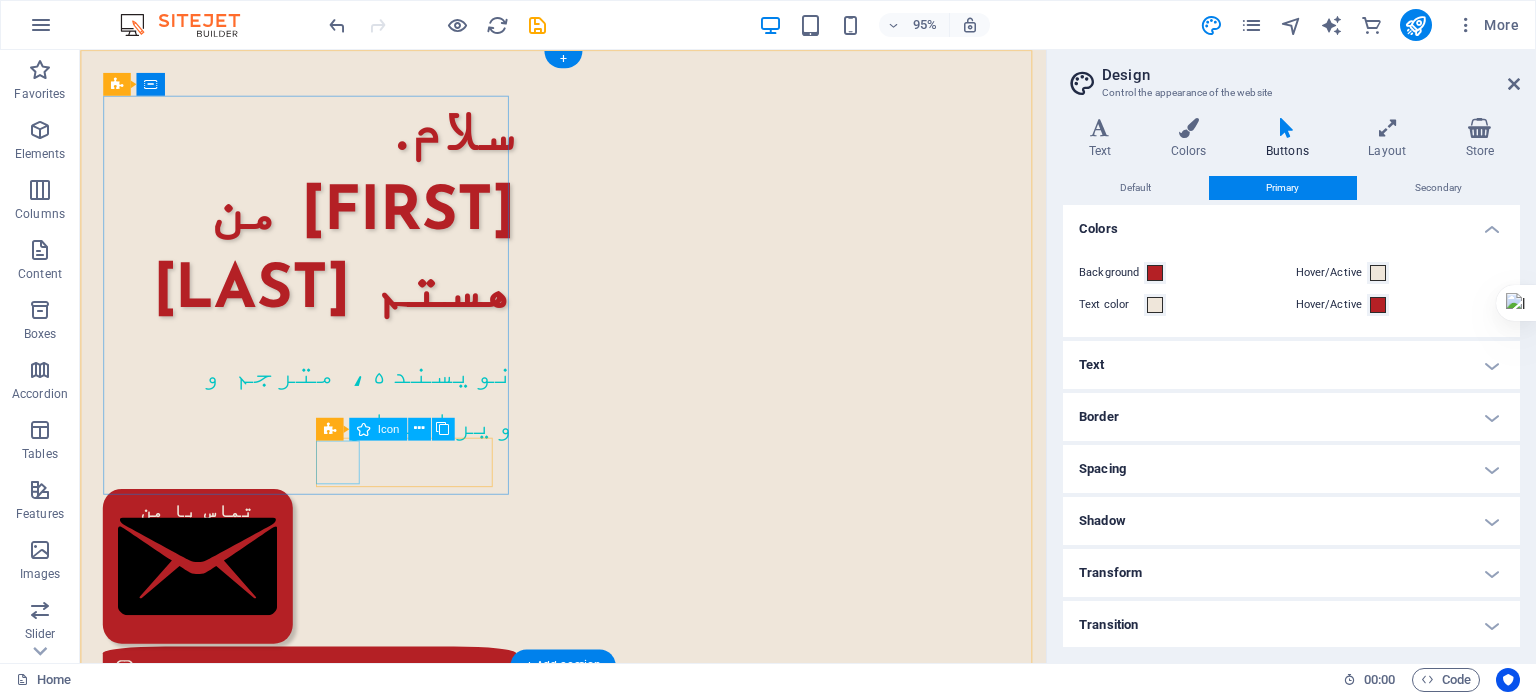 click at bounding box center [321, 701] 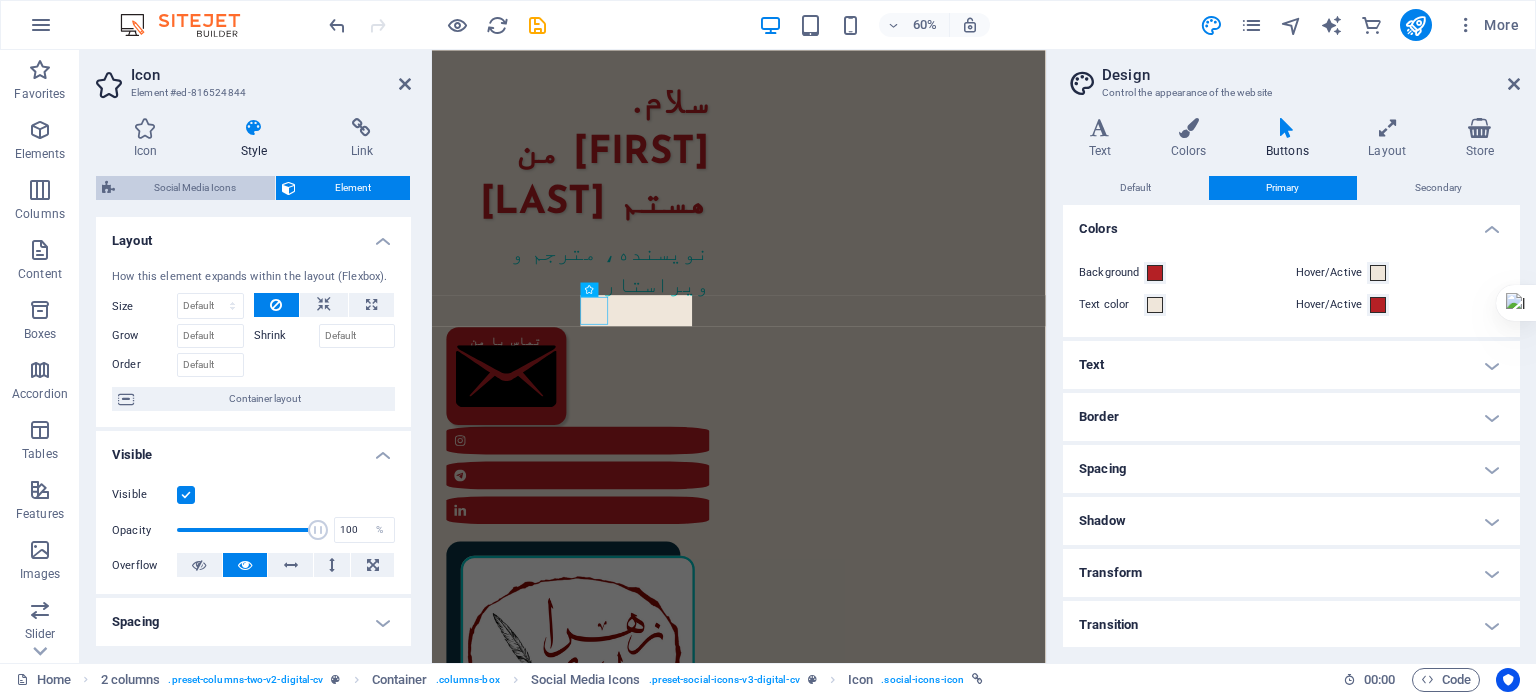 click on "Social Media Icons" at bounding box center [195, 188] 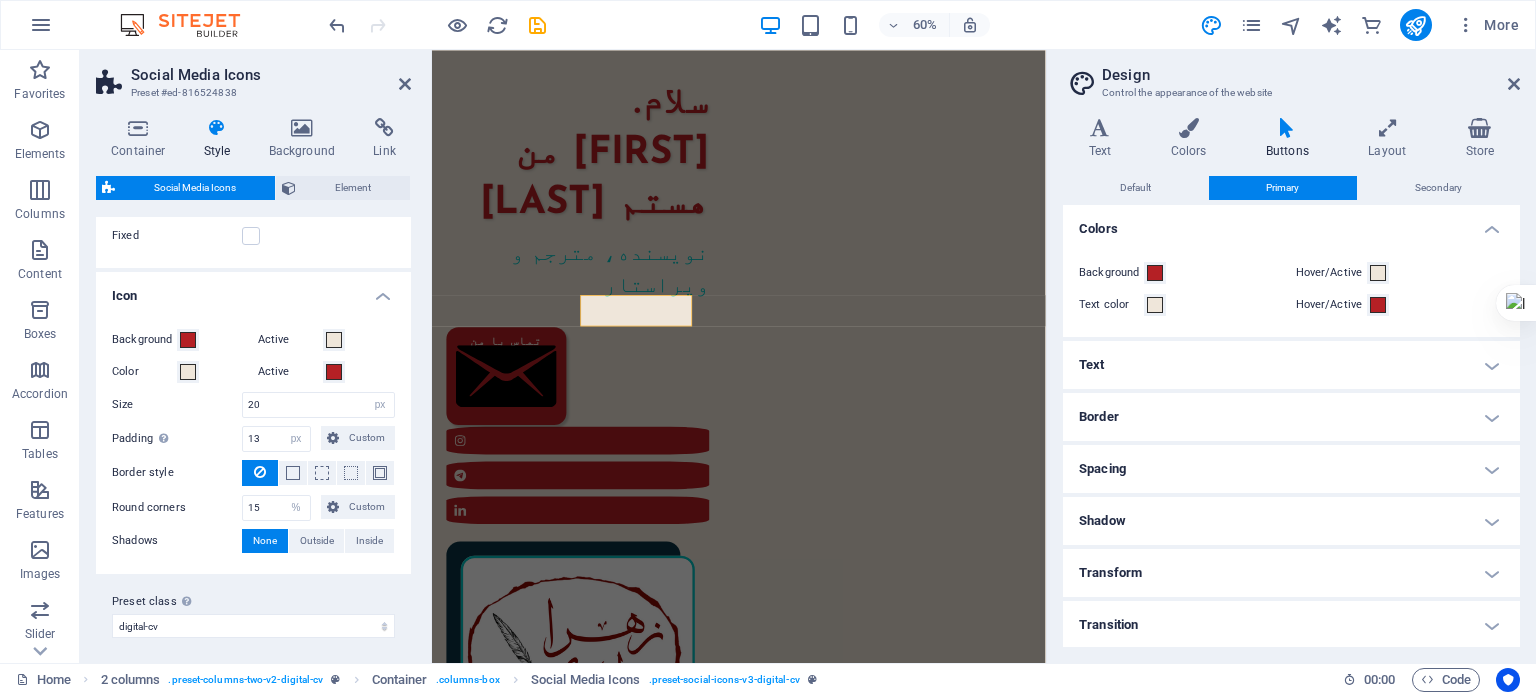scroll, scrollTop: 87, scrollLeft: 0, axis: vertical 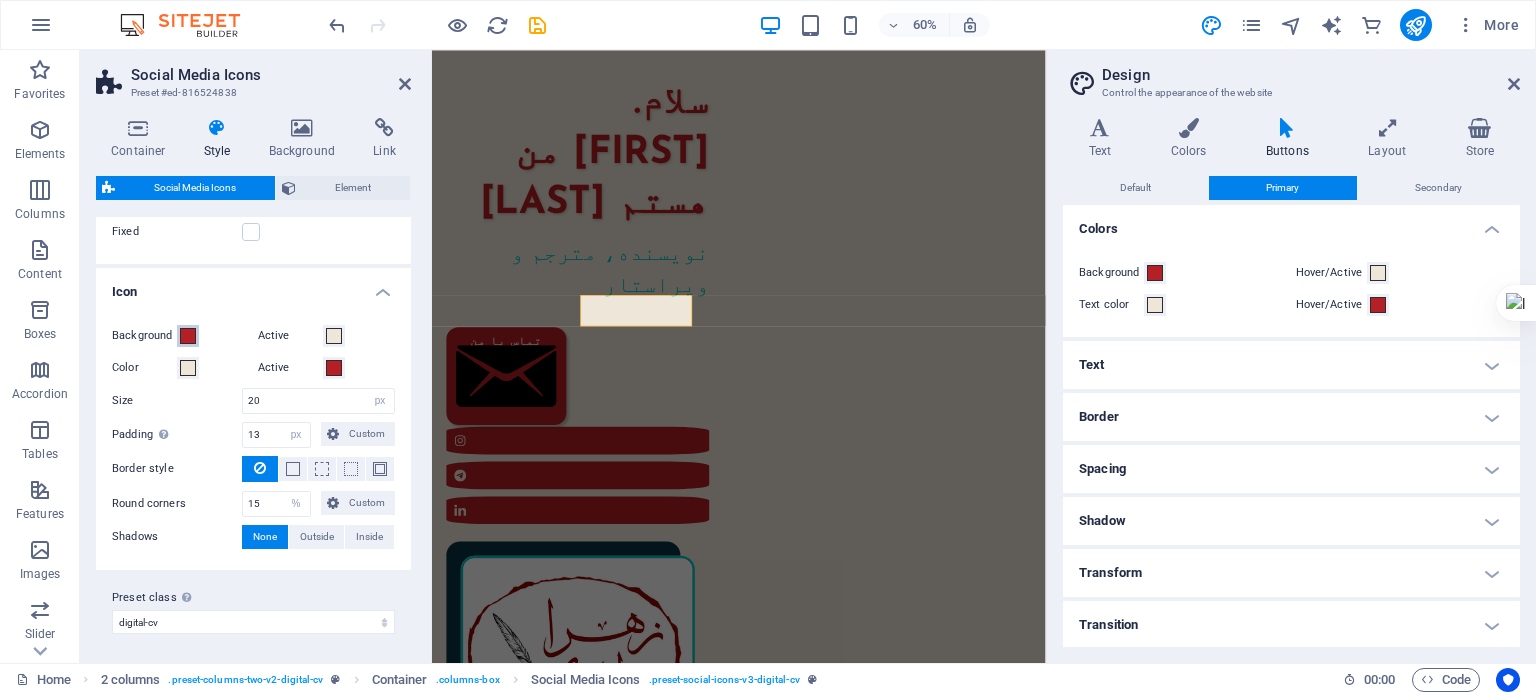 click at bounding box center (188, 336) 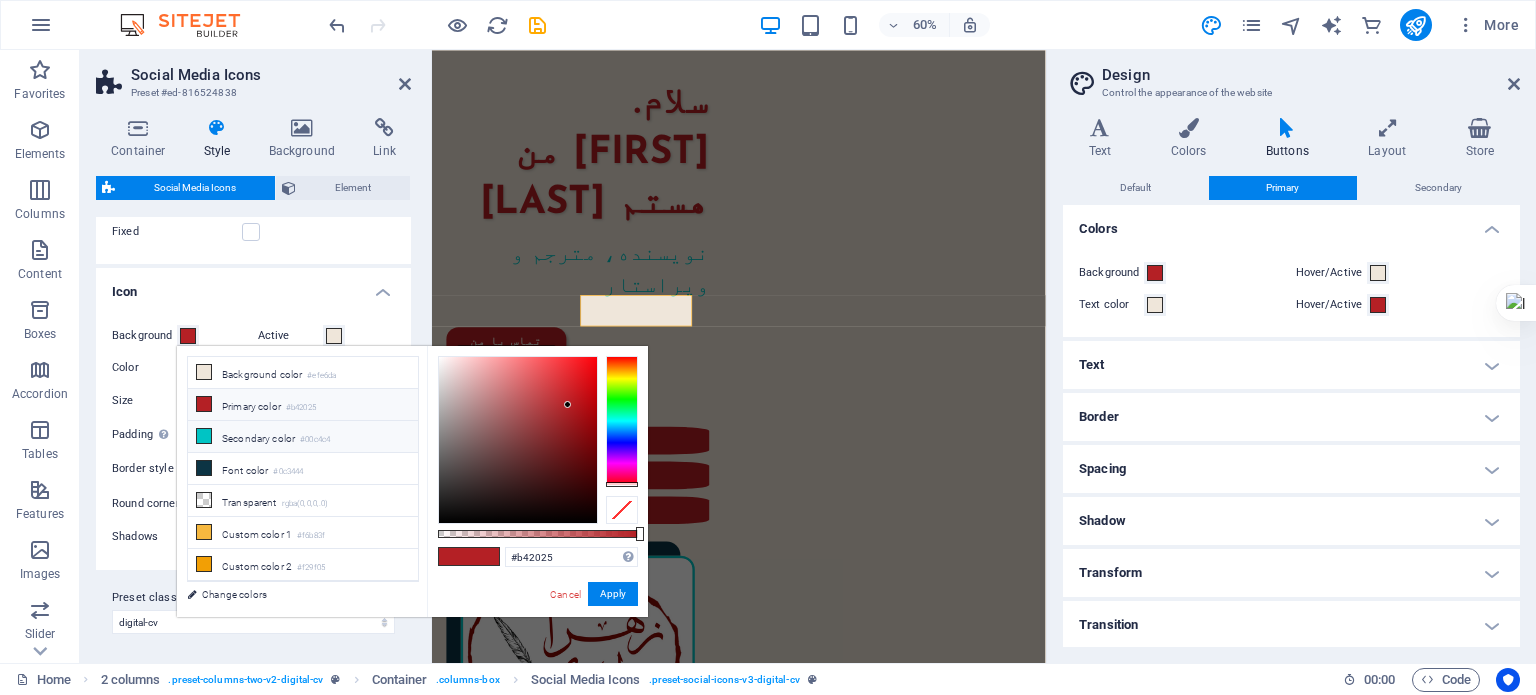 click on "Secondary color
#00c4c4" at bounding box center (303, 437) 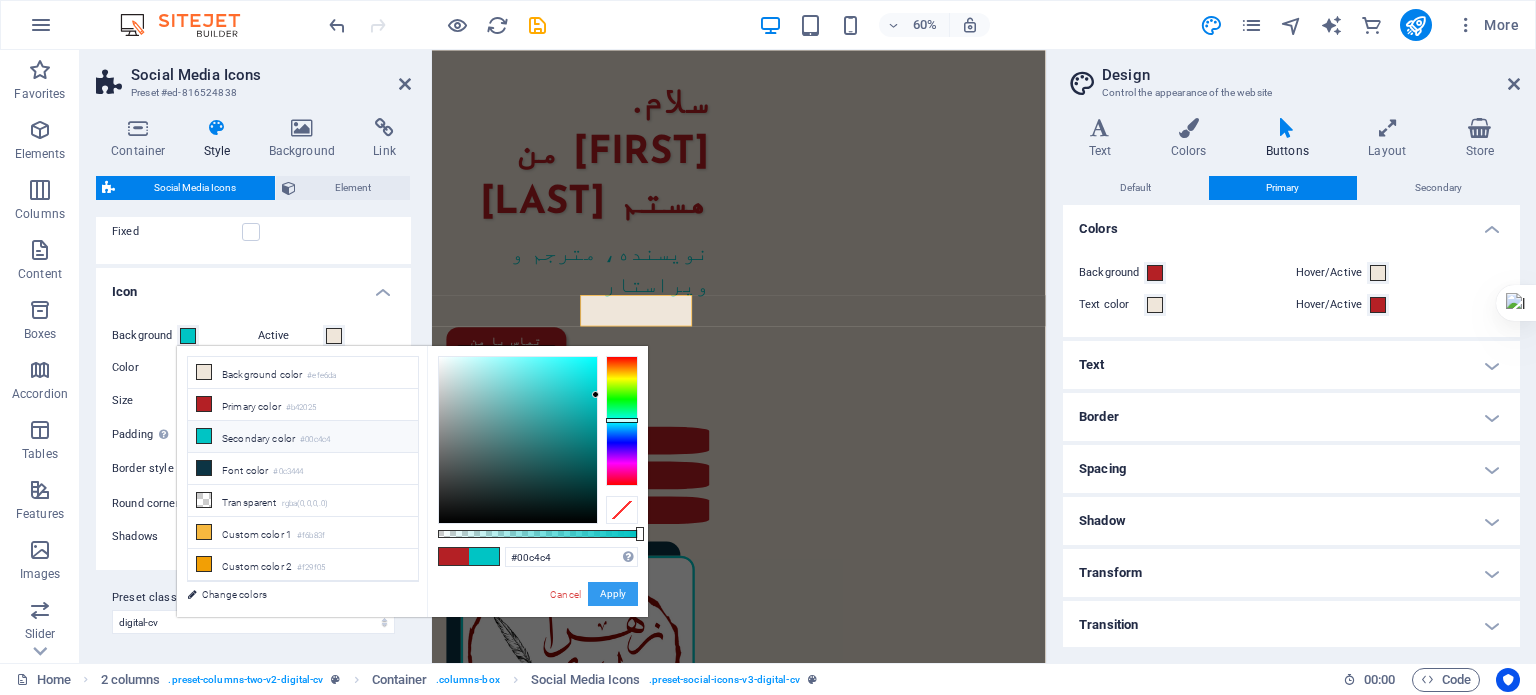 drag, startPoint x: 603, startPoint y: 594, endPoint x: 286, endPoint y: 907, distance: 445.48624 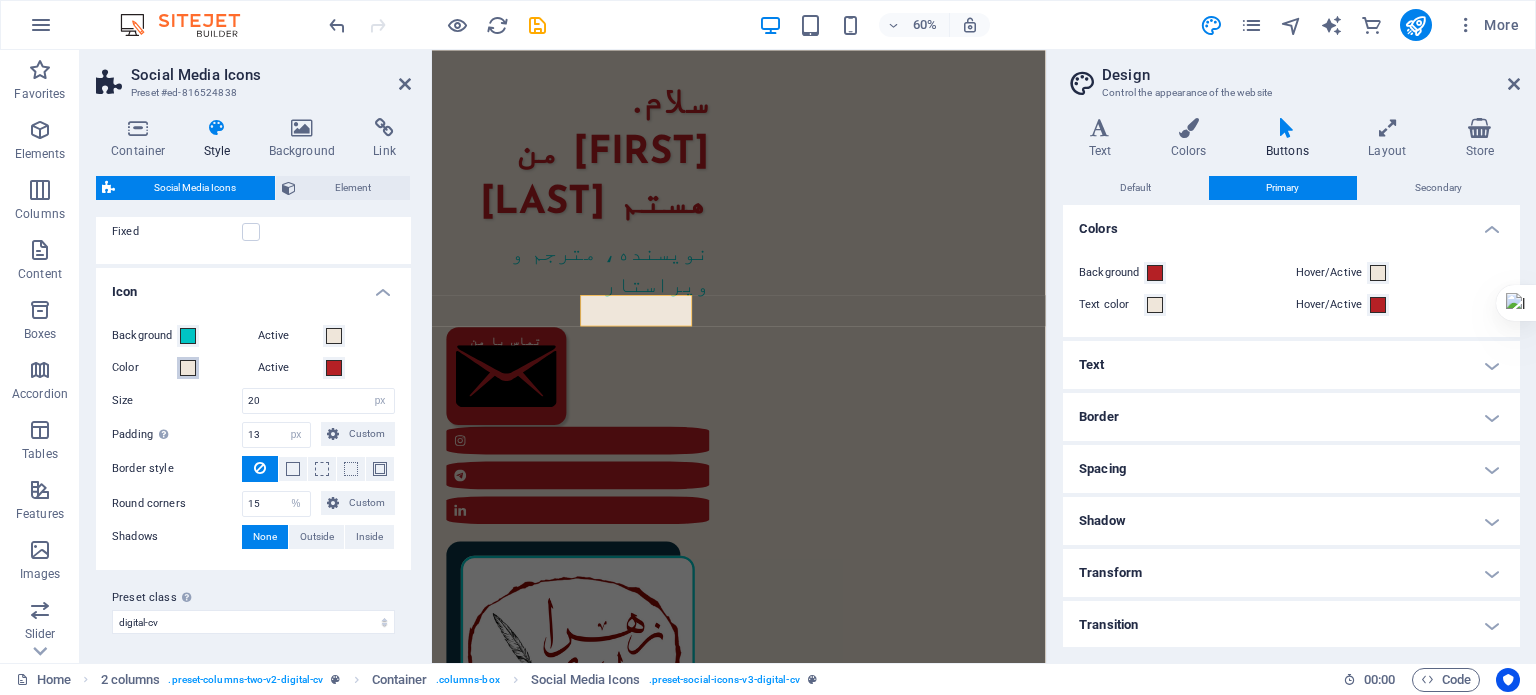 click at bounding box center [188, 368] 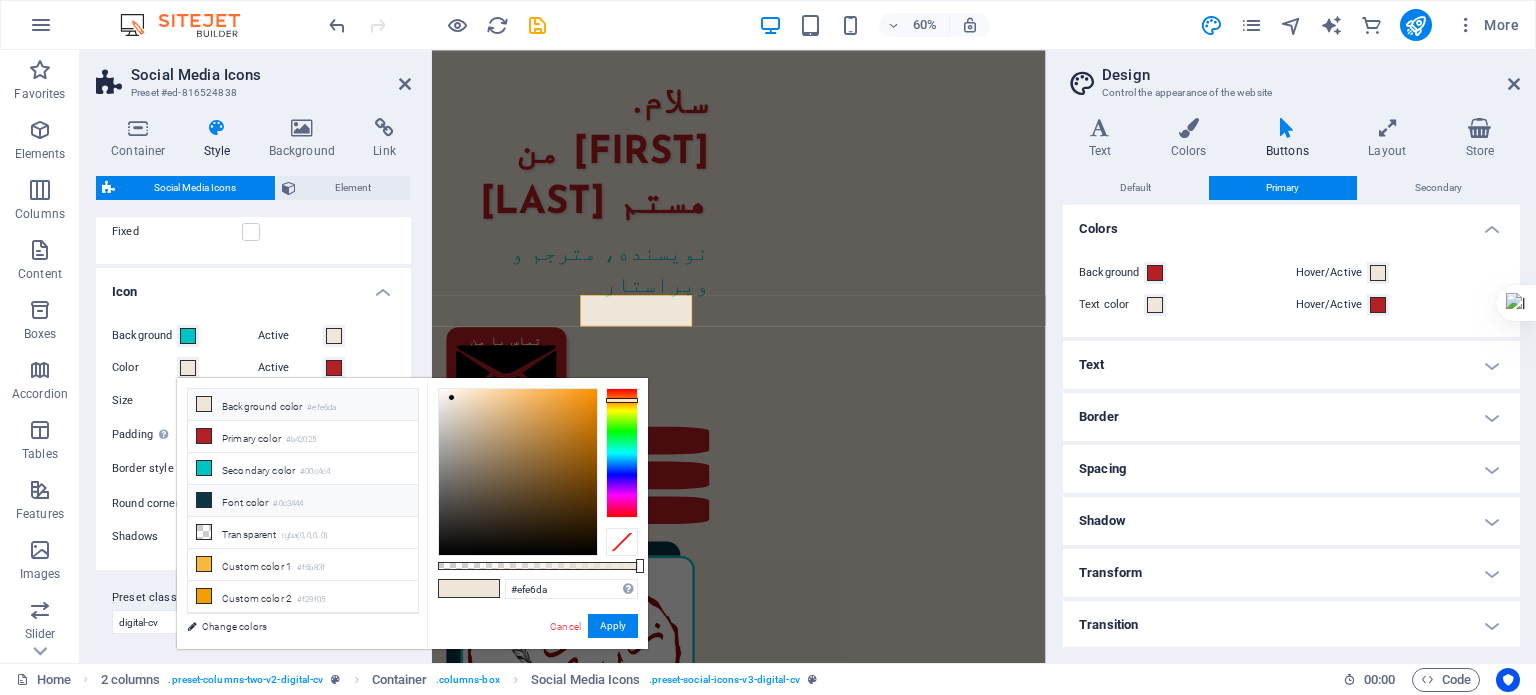 click on "Font color
#0c3444" at bounding box center (303, 501) 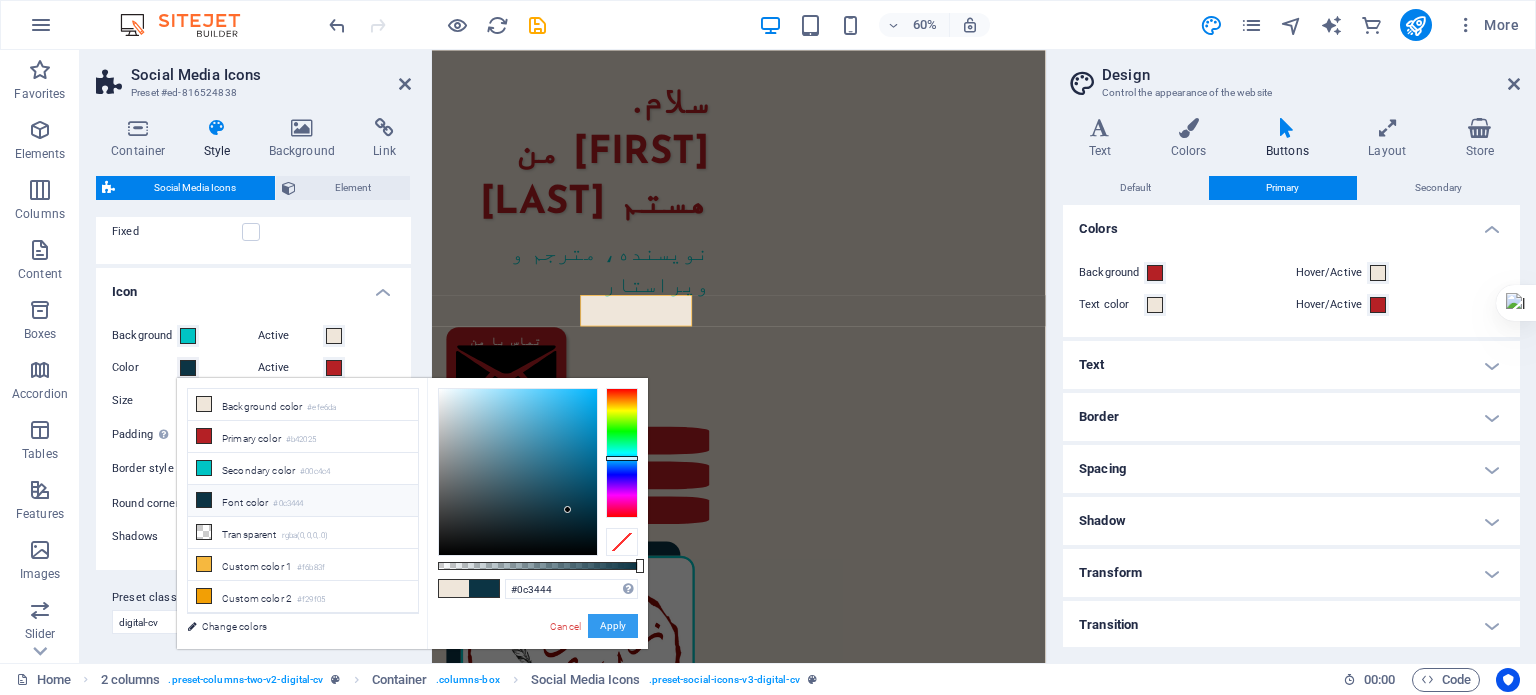 click on "Apply" at bounding box center (613, 626) 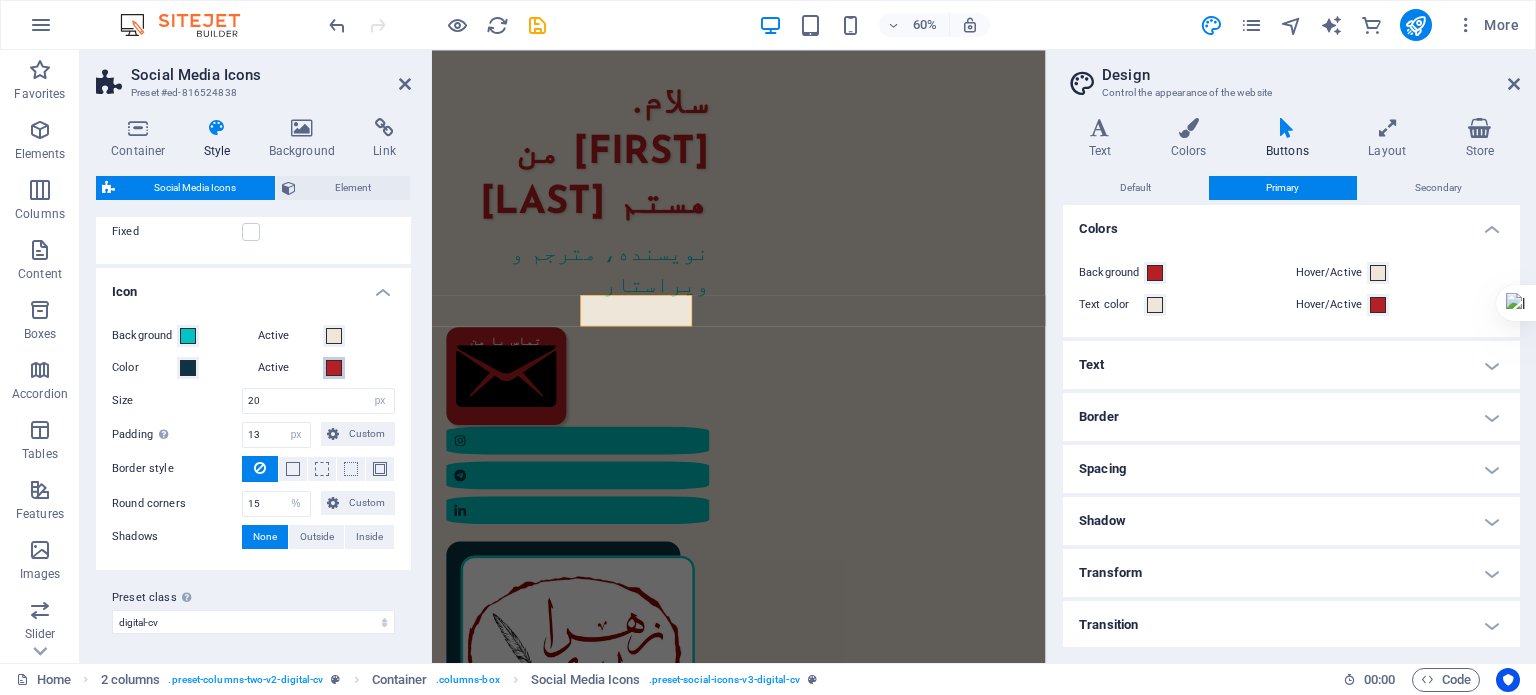 click at bounding box center [334, 368] 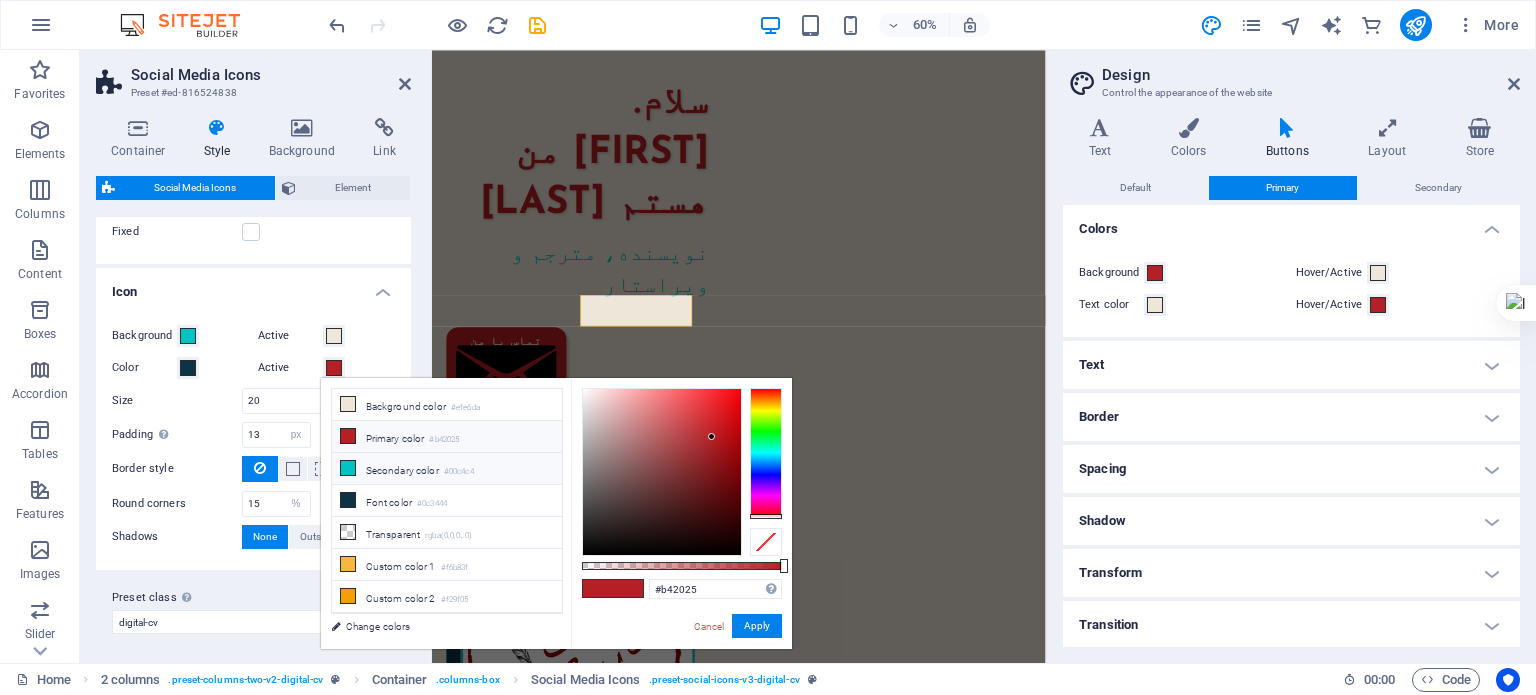 click on "Secondary color
#00c4c4" at bounding box center (447, 469) 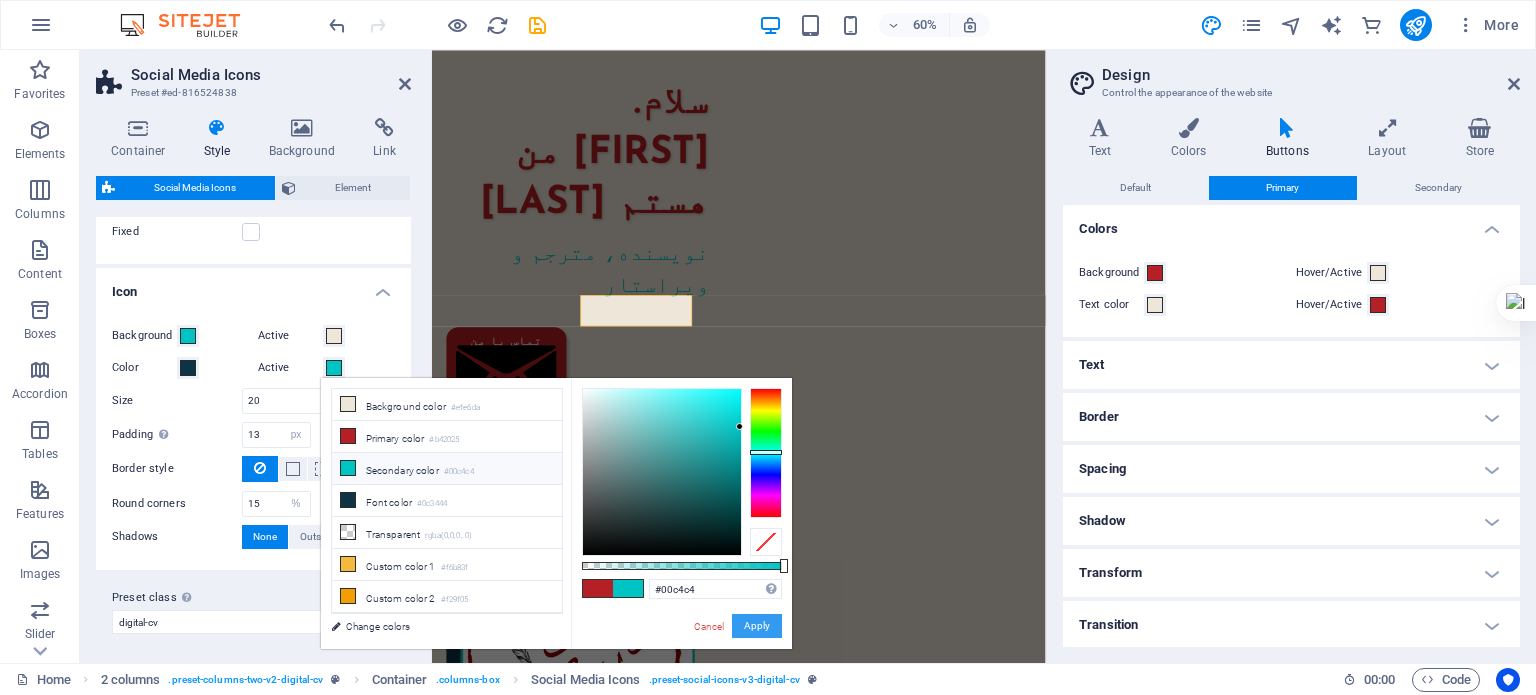 click on "Apply" at bounding box center [757, 626] 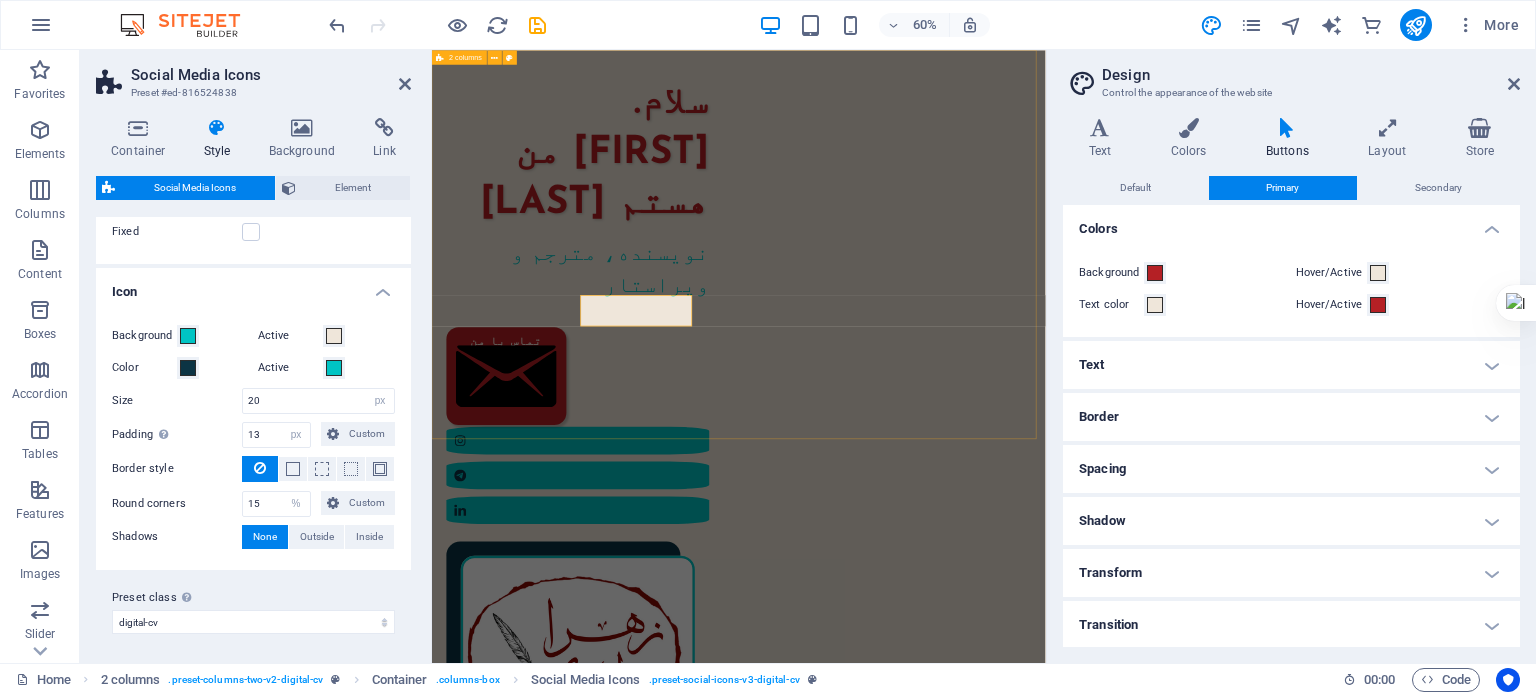 click on "سلام من [FULL NAME] هستم نویسنده، مترجم و ویراستار تماس با من" at bounding box center (943, 724) 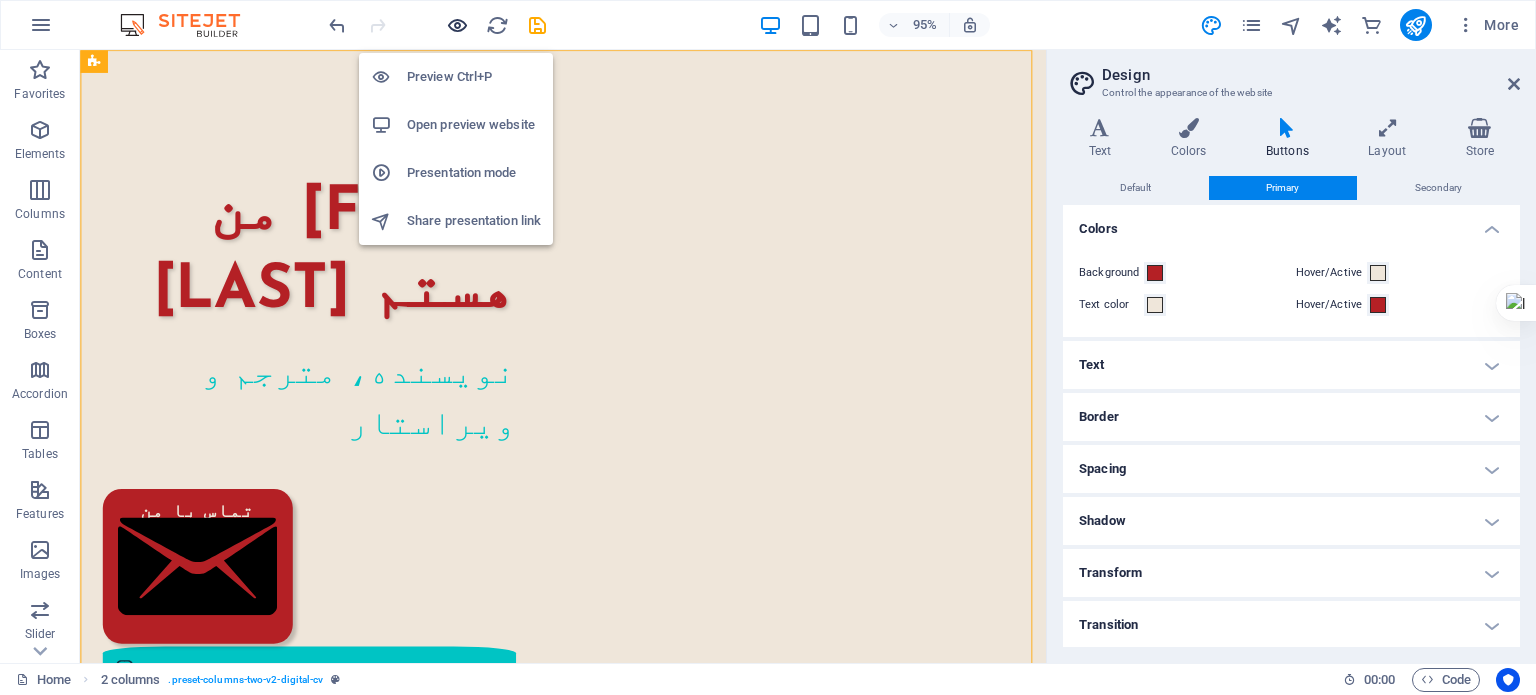 click at bounding box center (457, 25) 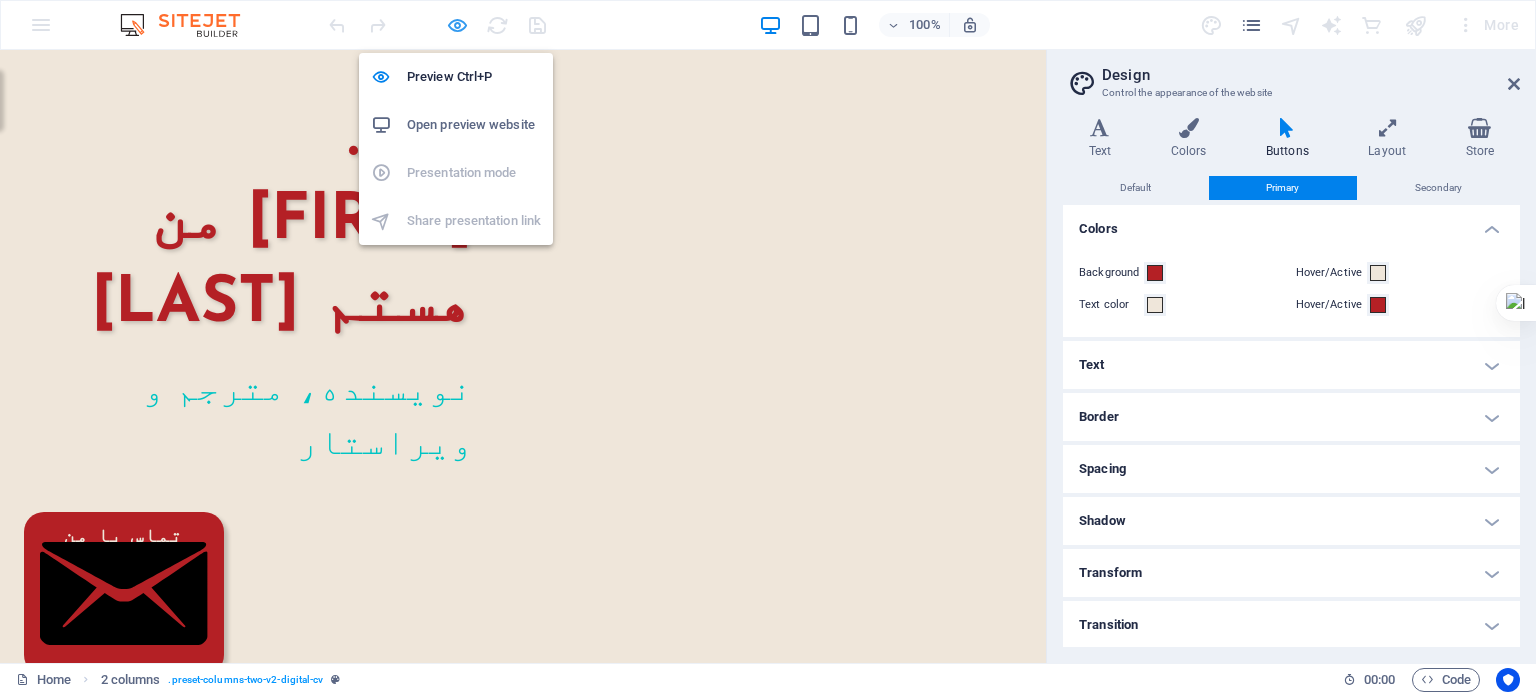 click at bounding box center (457, 25) 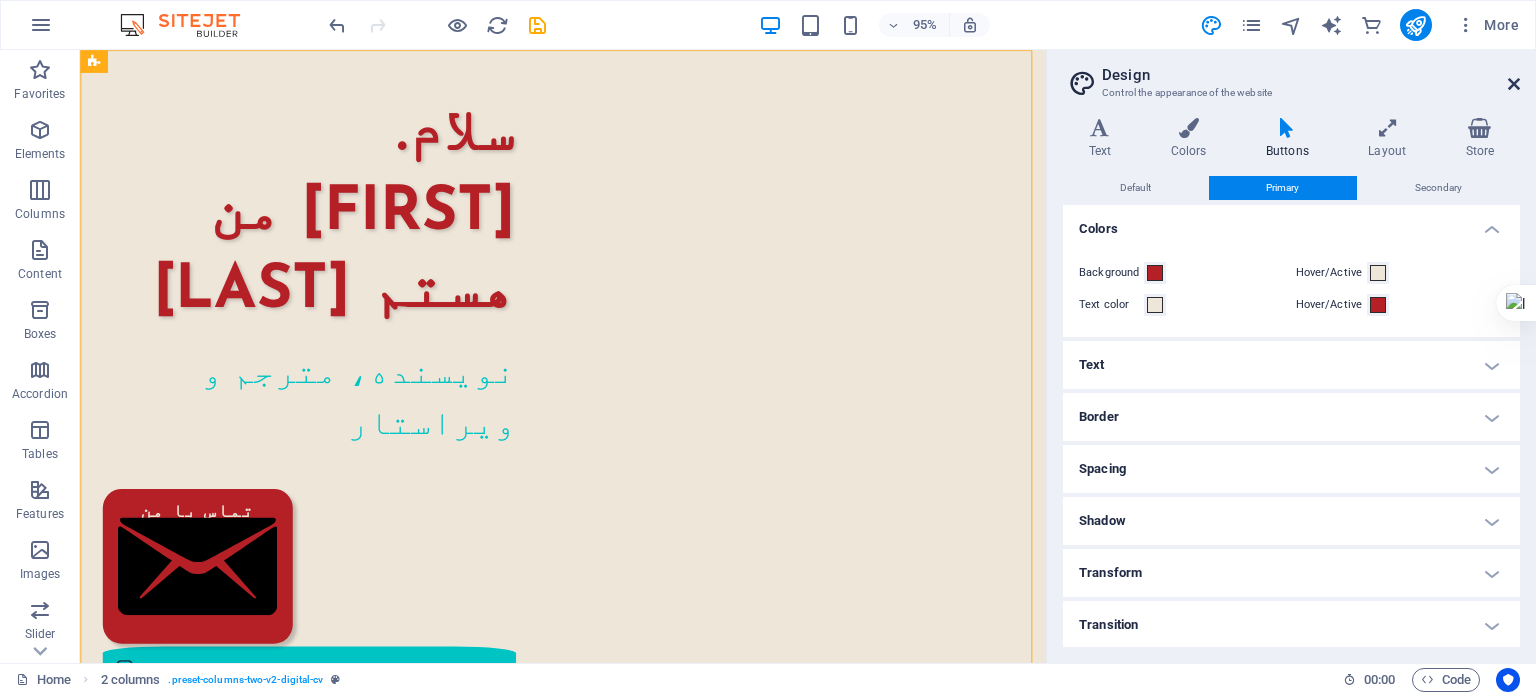 click at bounding box center (1514, 84) 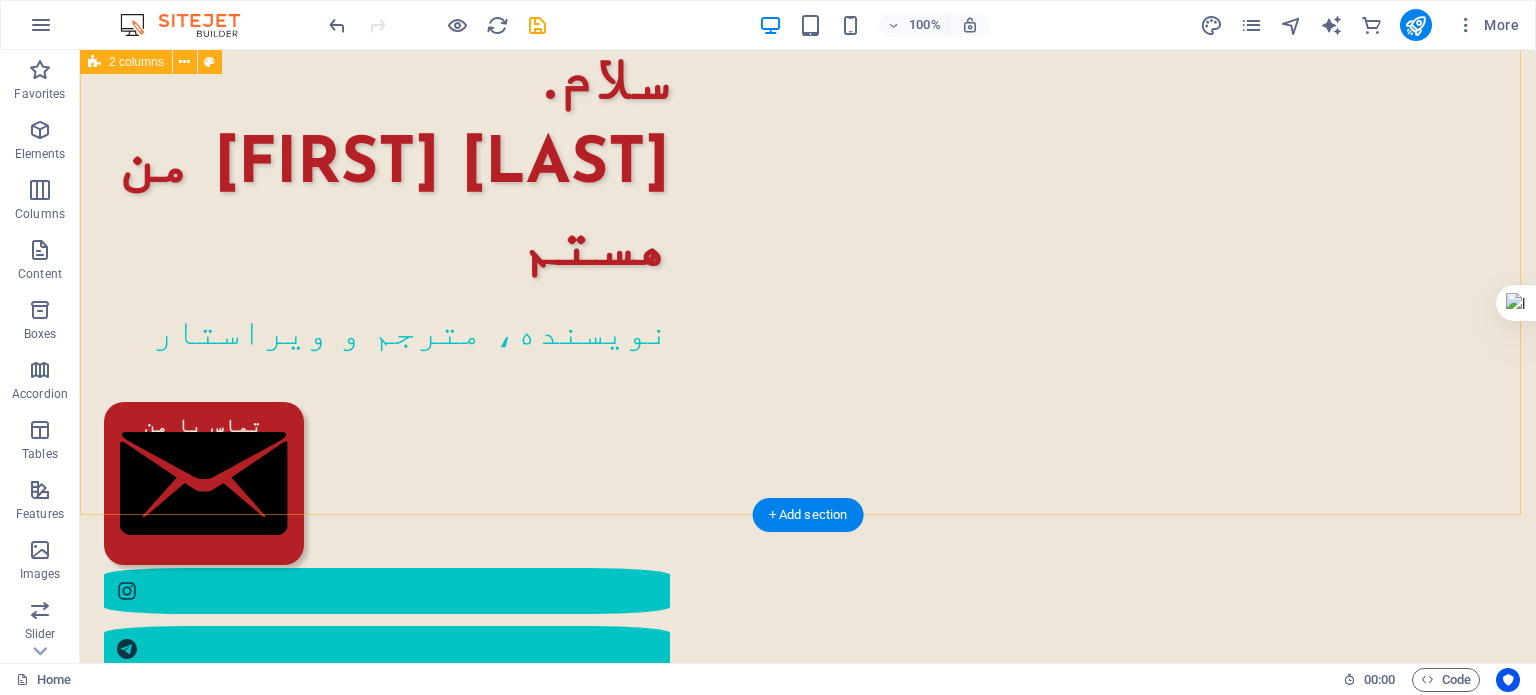 scroll, scrollTop: 0, scrollLeft: 0, axis: both 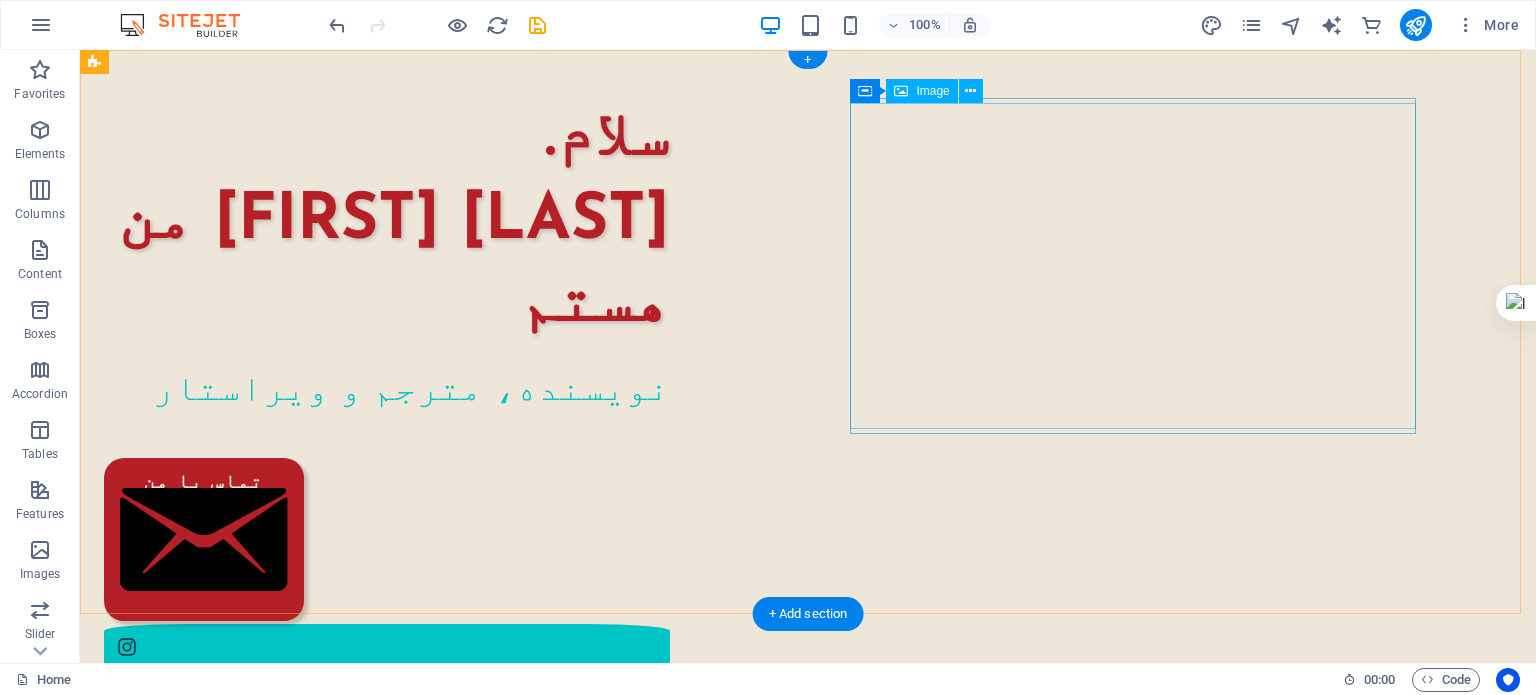 click at bounding box center (387, 1002) 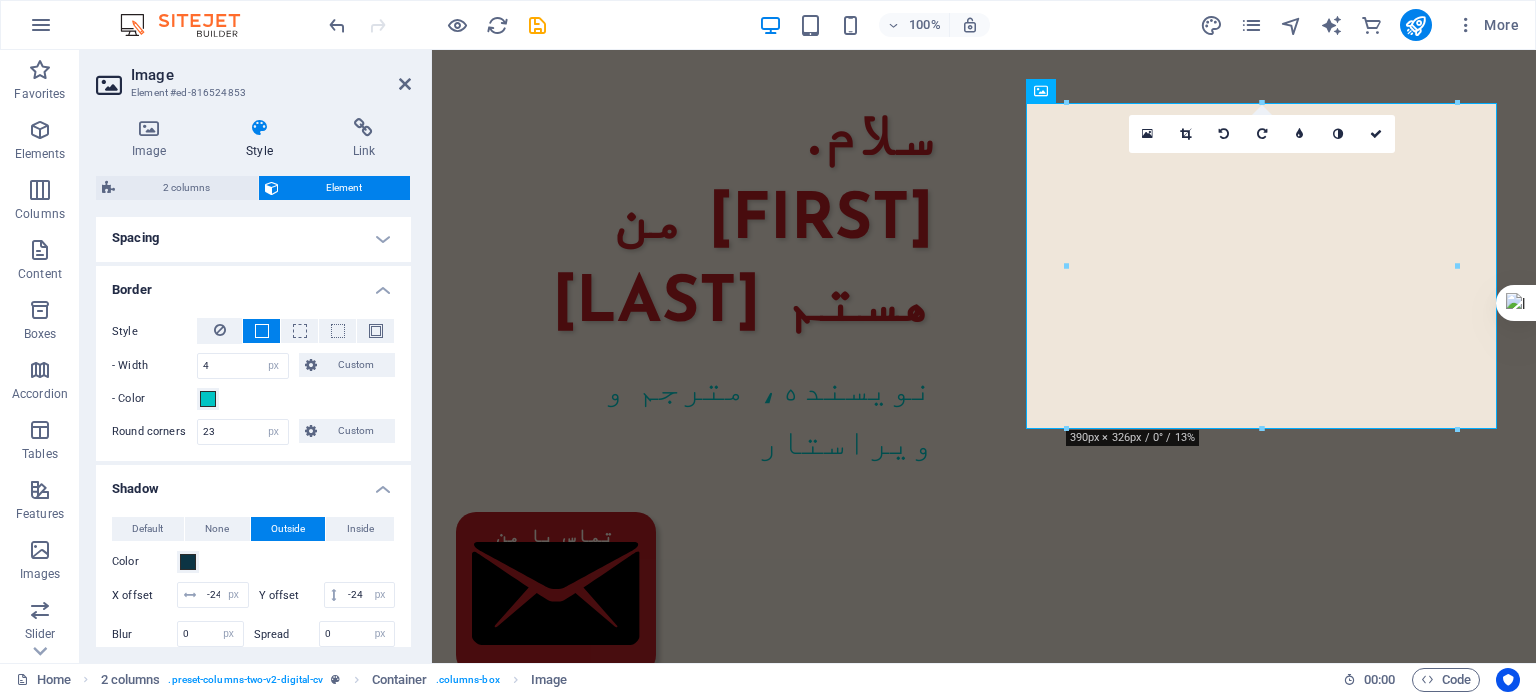 scroll, scrollTop: 500, scrollLeft: 0, axis: vertical 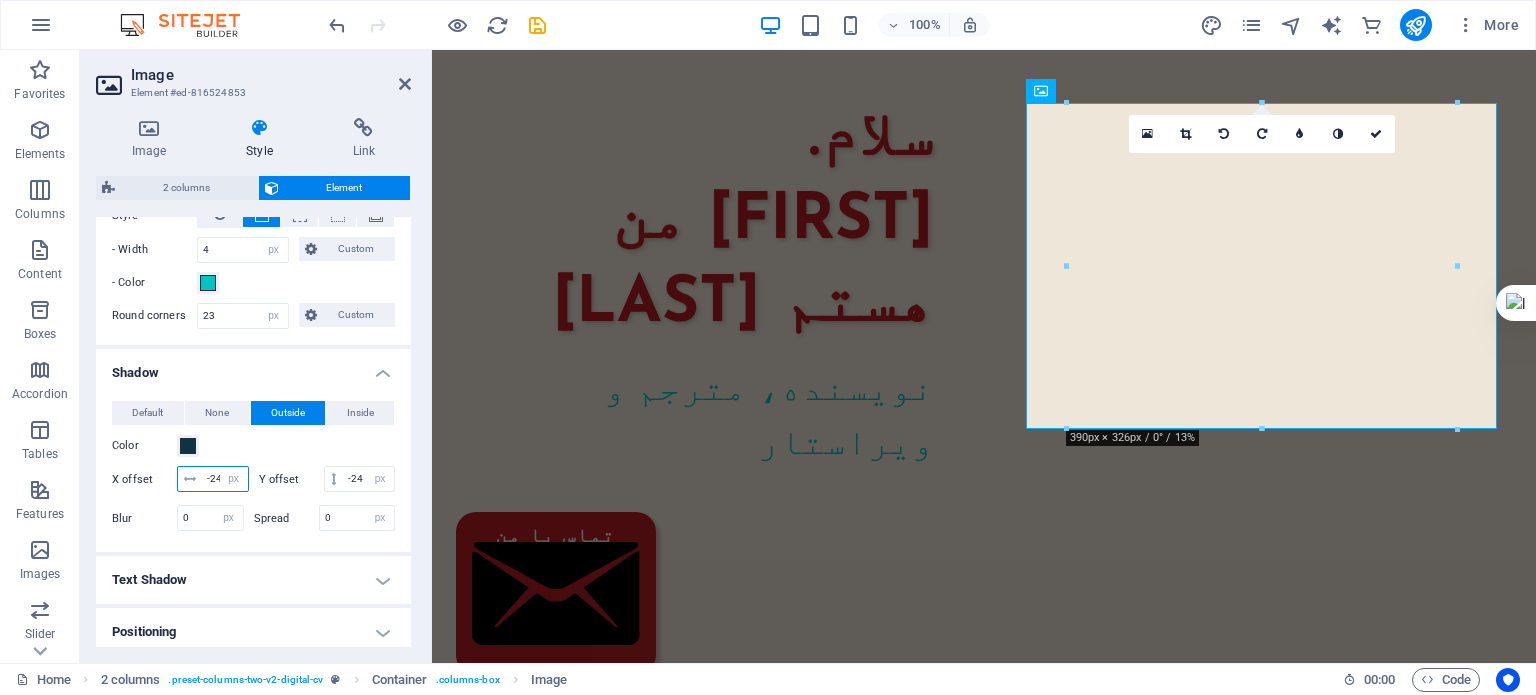 click on "-24" at bounding box center (225, 479) 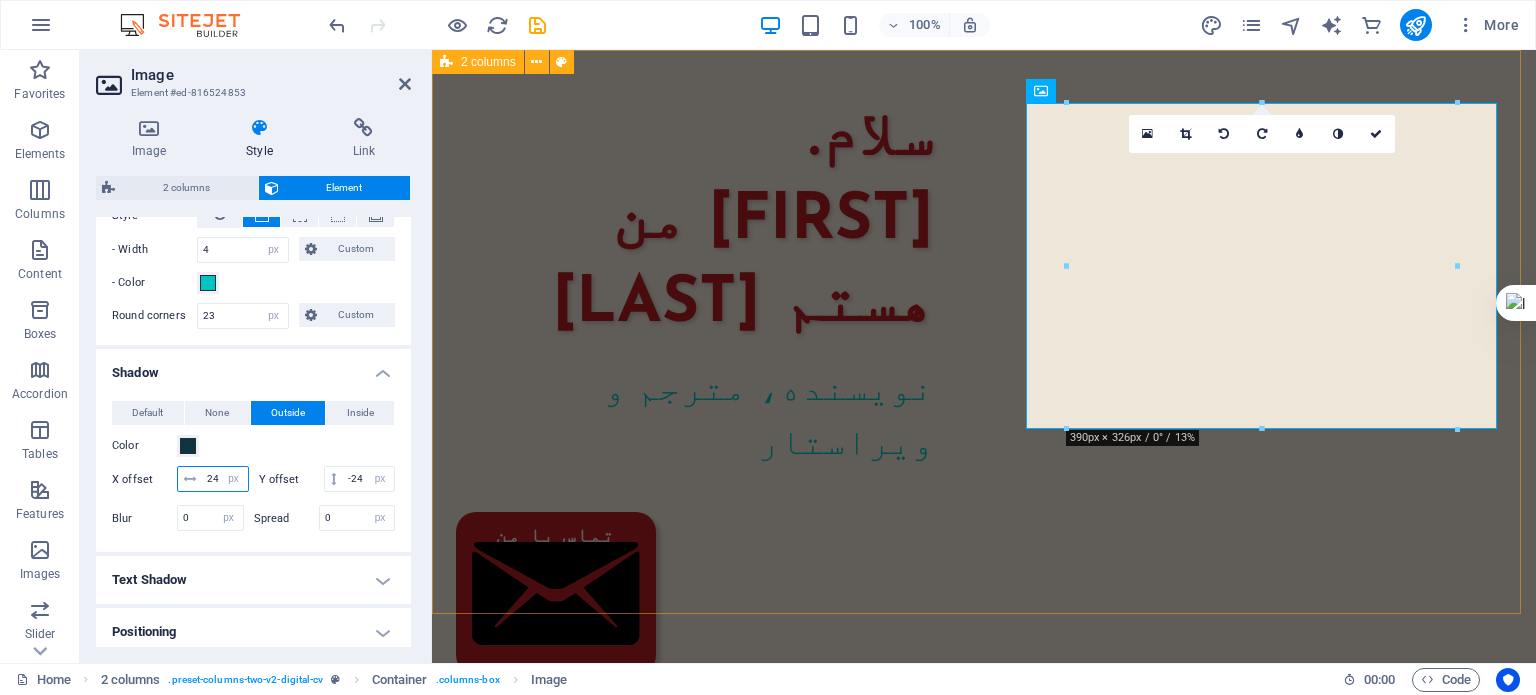 type on "24" 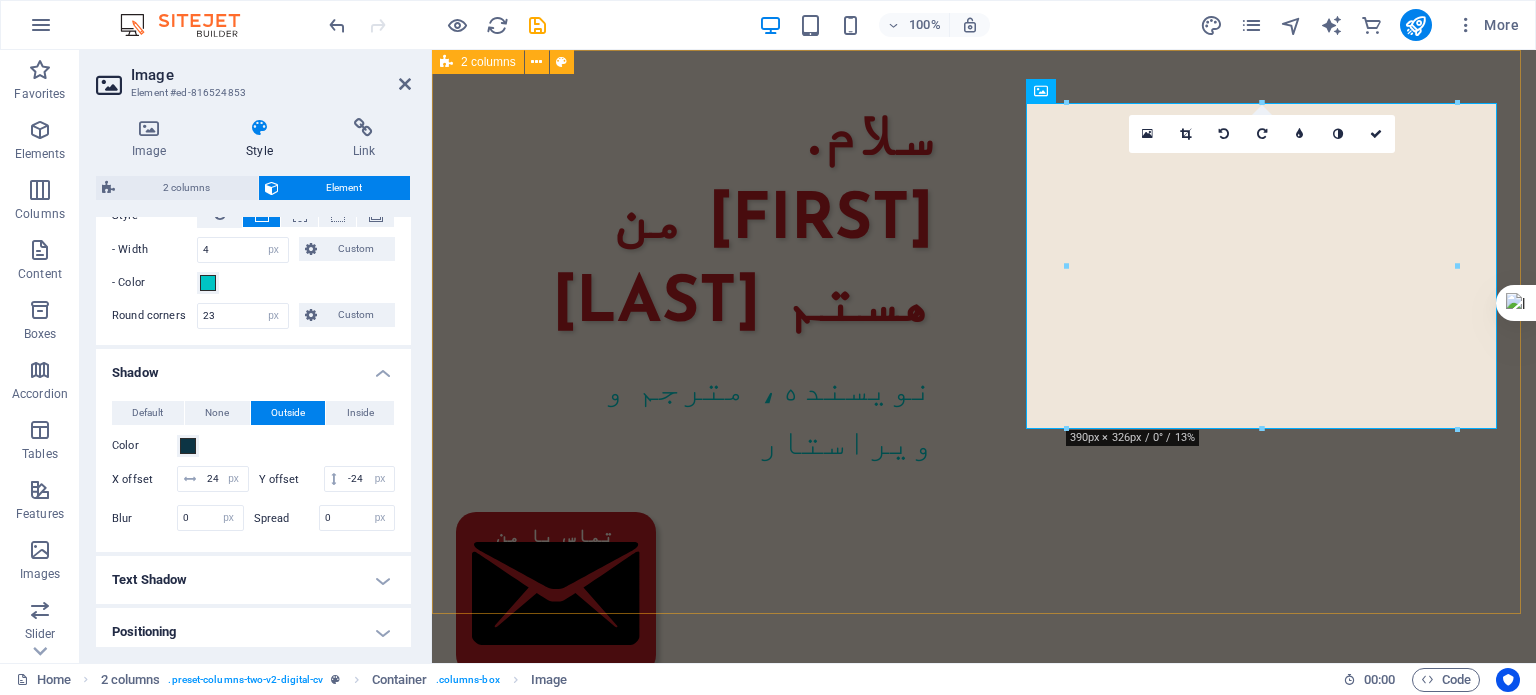 click on "سلام من [FULL NAME] هستم نویسنده، مترجم و ویراستار تماس با من" at bounding box center (984, 724) 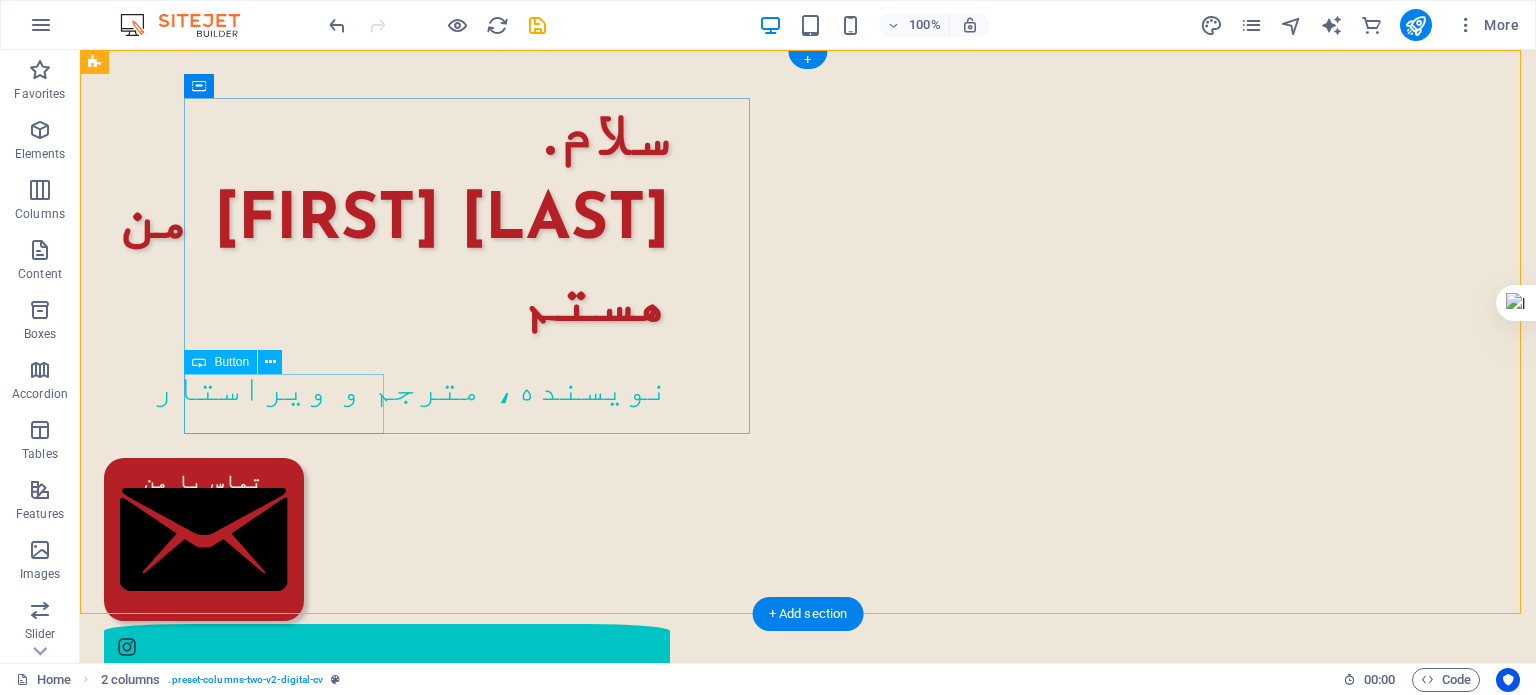 click on "تماس با من" at bounding box center [375, 539] 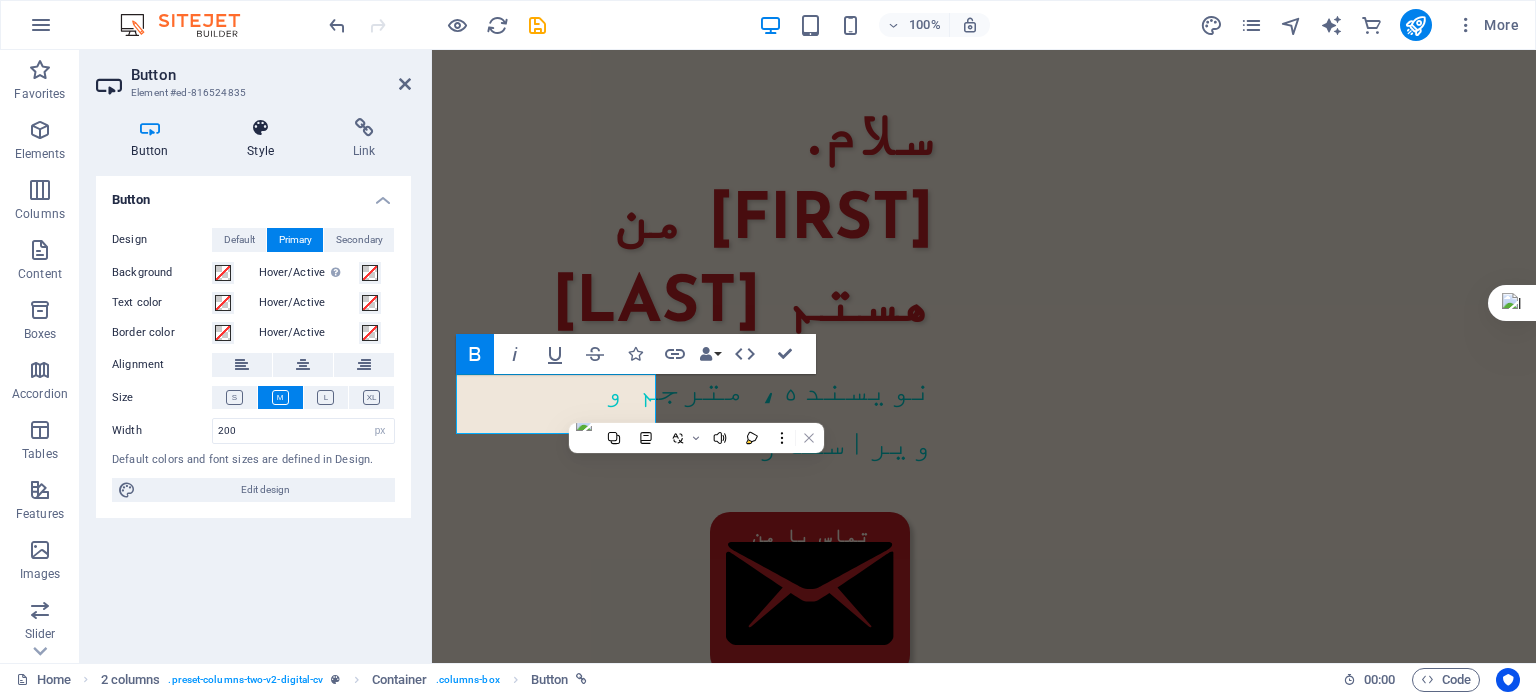 click on "Style" at bounding box center [265, 139] 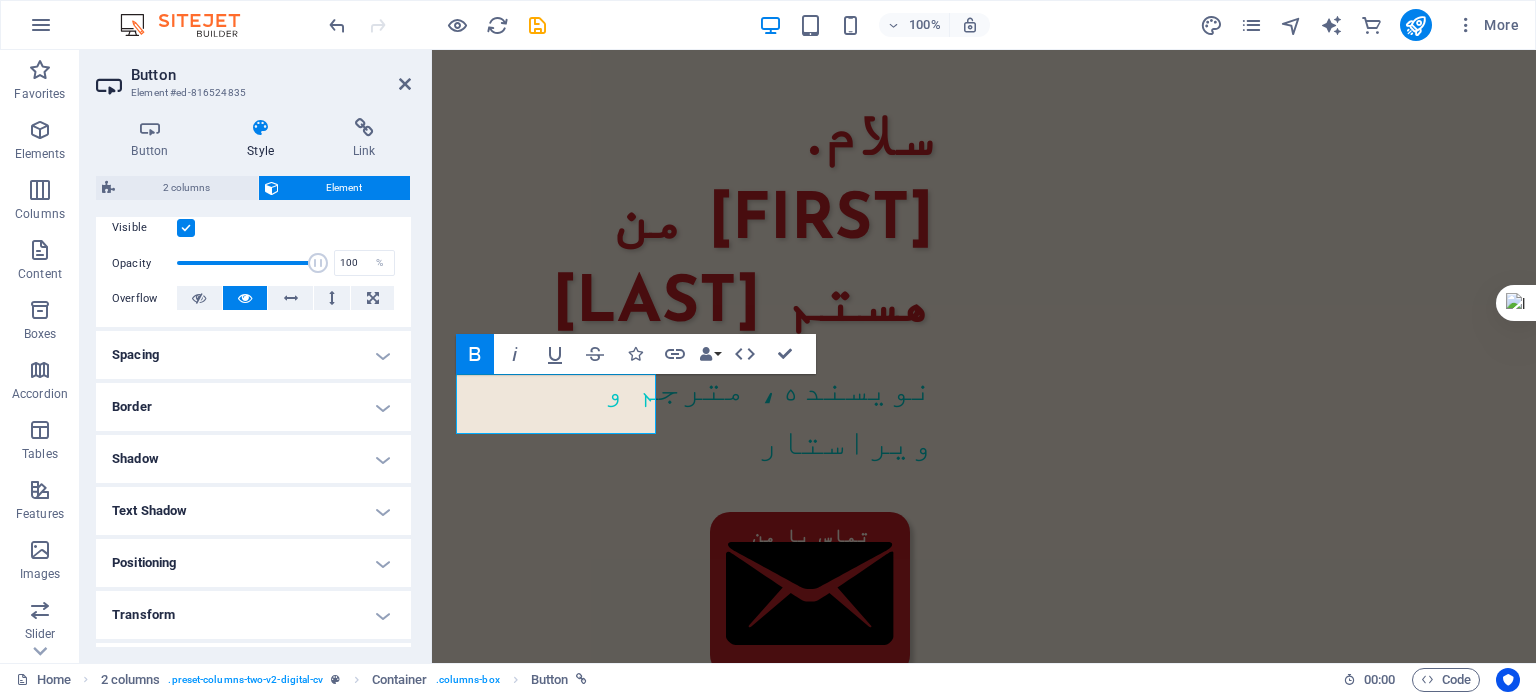 scroll, scrollTop: 300, scrollLeft: 0, axis: vertical 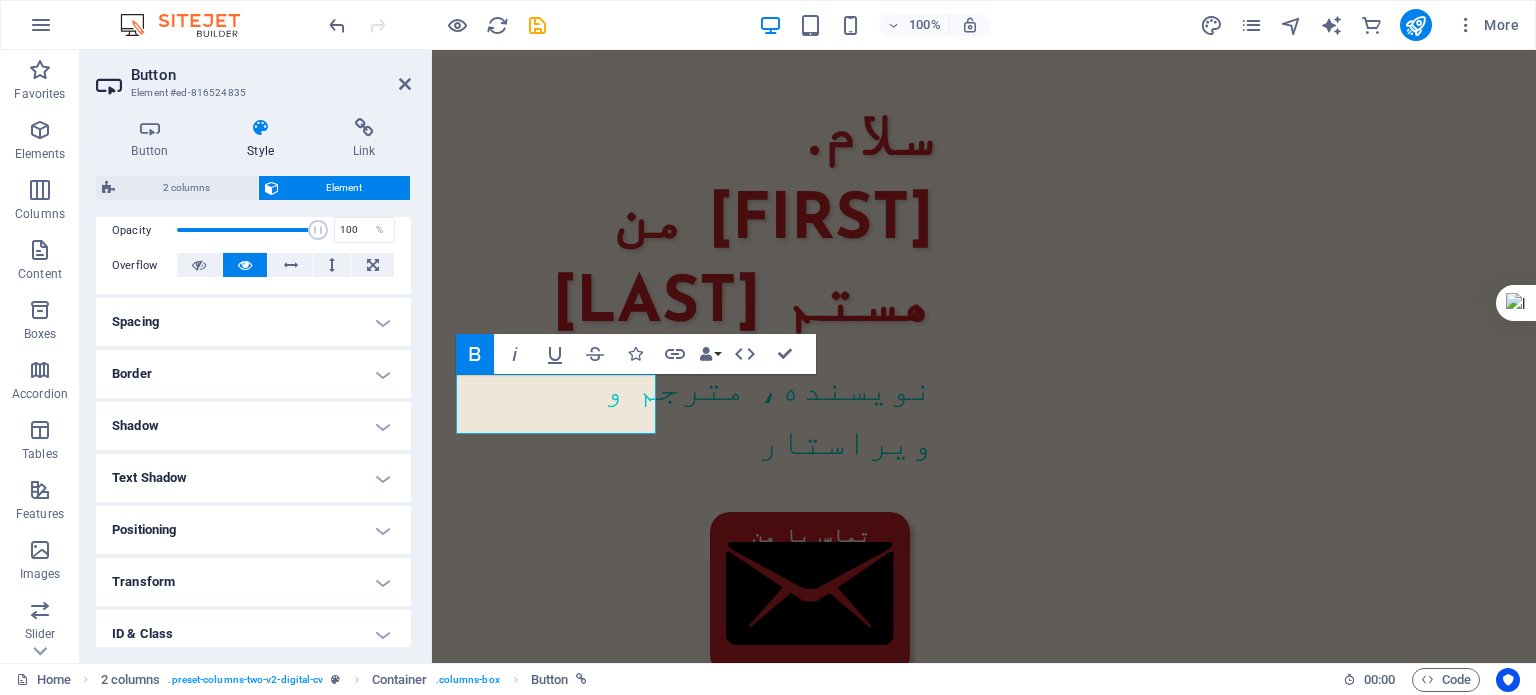 click on "Shadow" at bounding box center [253, 426] 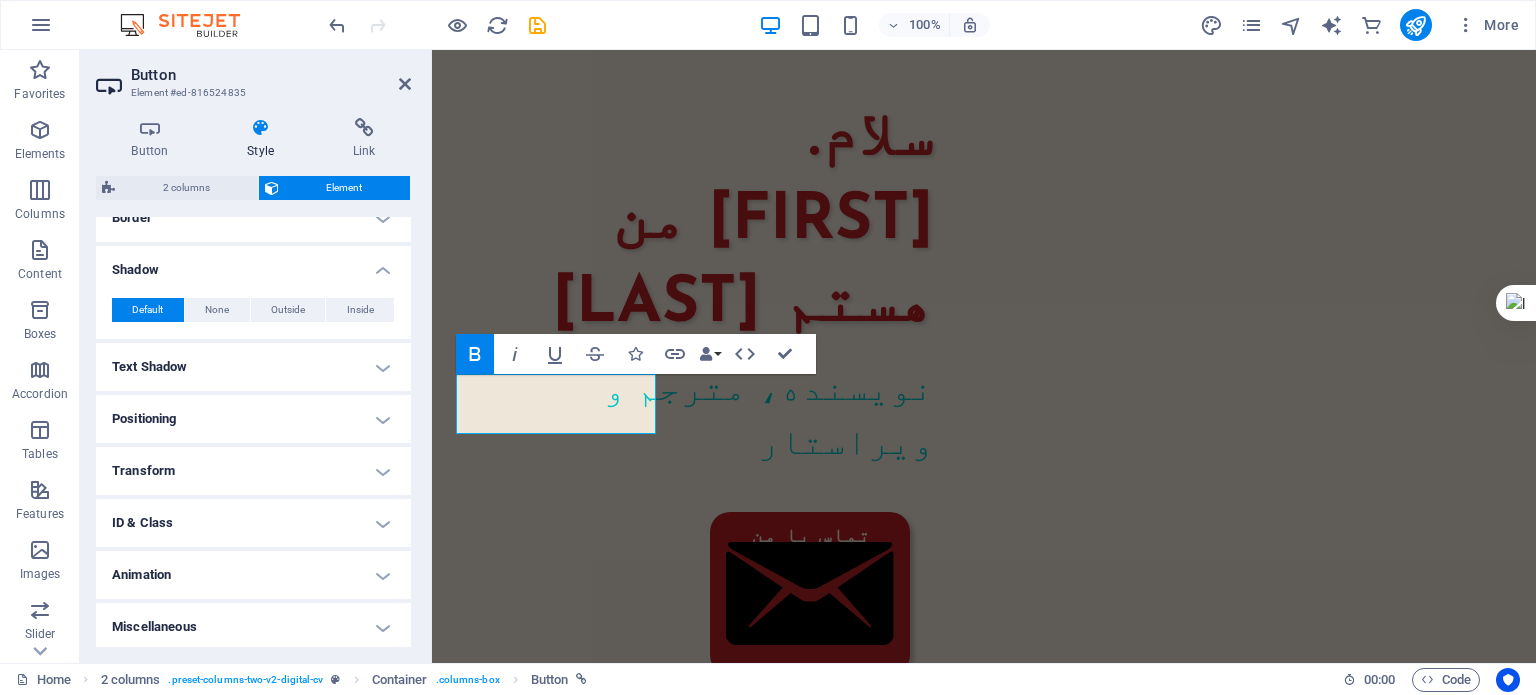 scroll, scrollTop: 459, scrollLeft: 0, axis: vertical 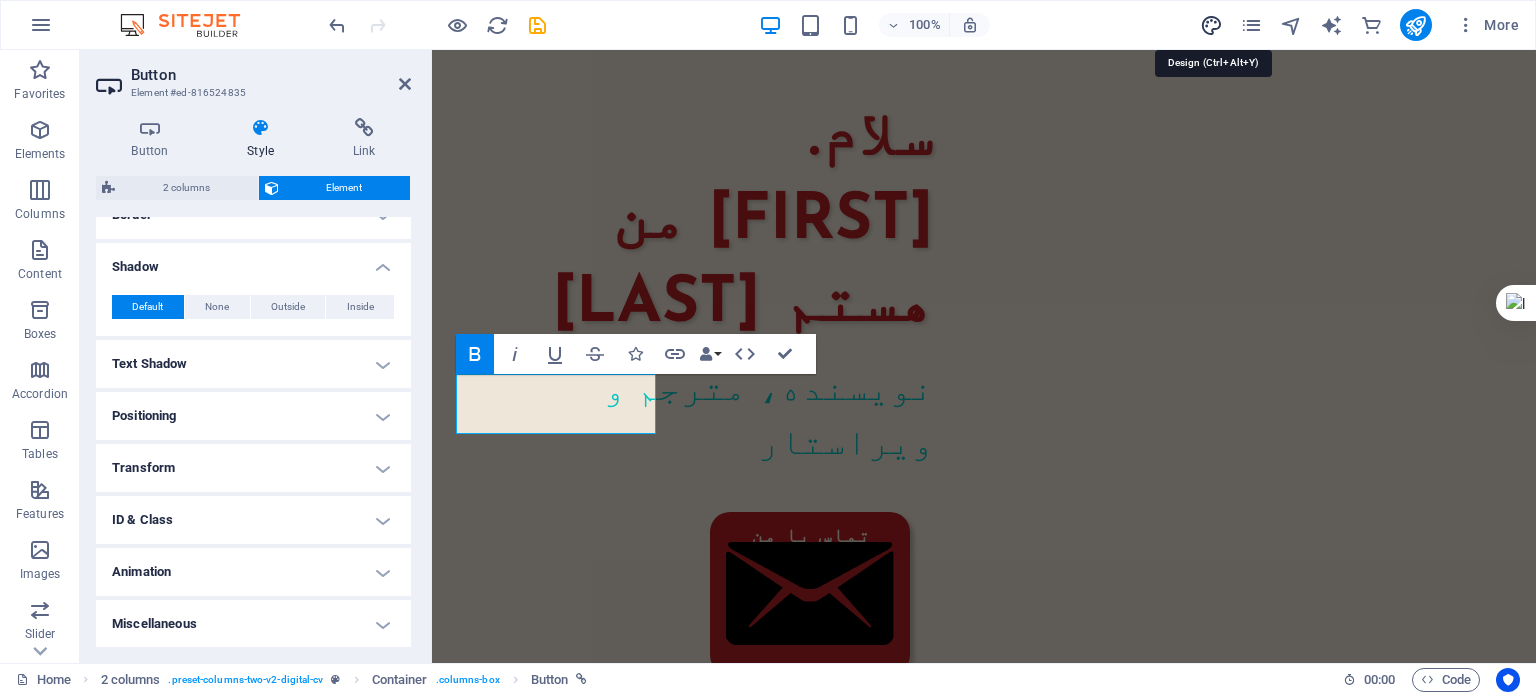 click at bounding box center (1211, 25) 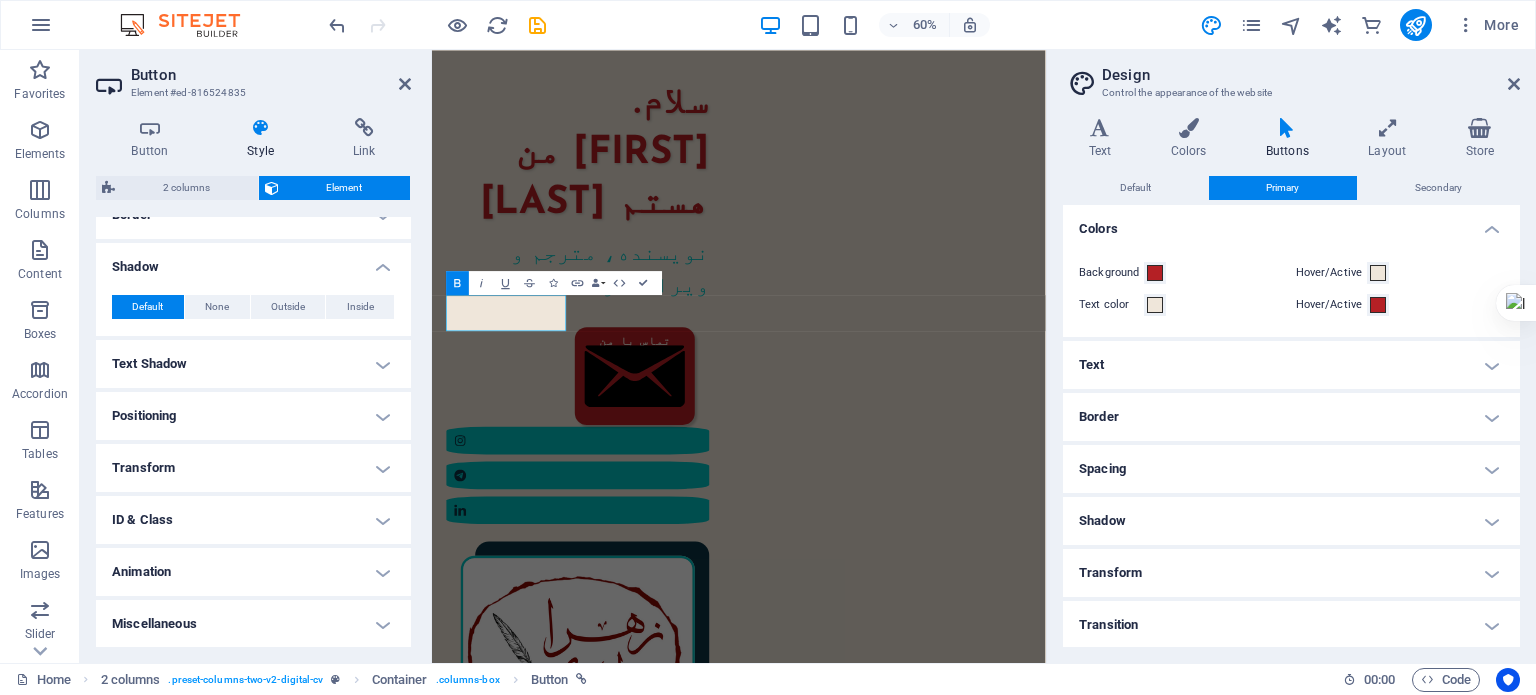 click on "Shadow" at bounding box center (1291, 521) 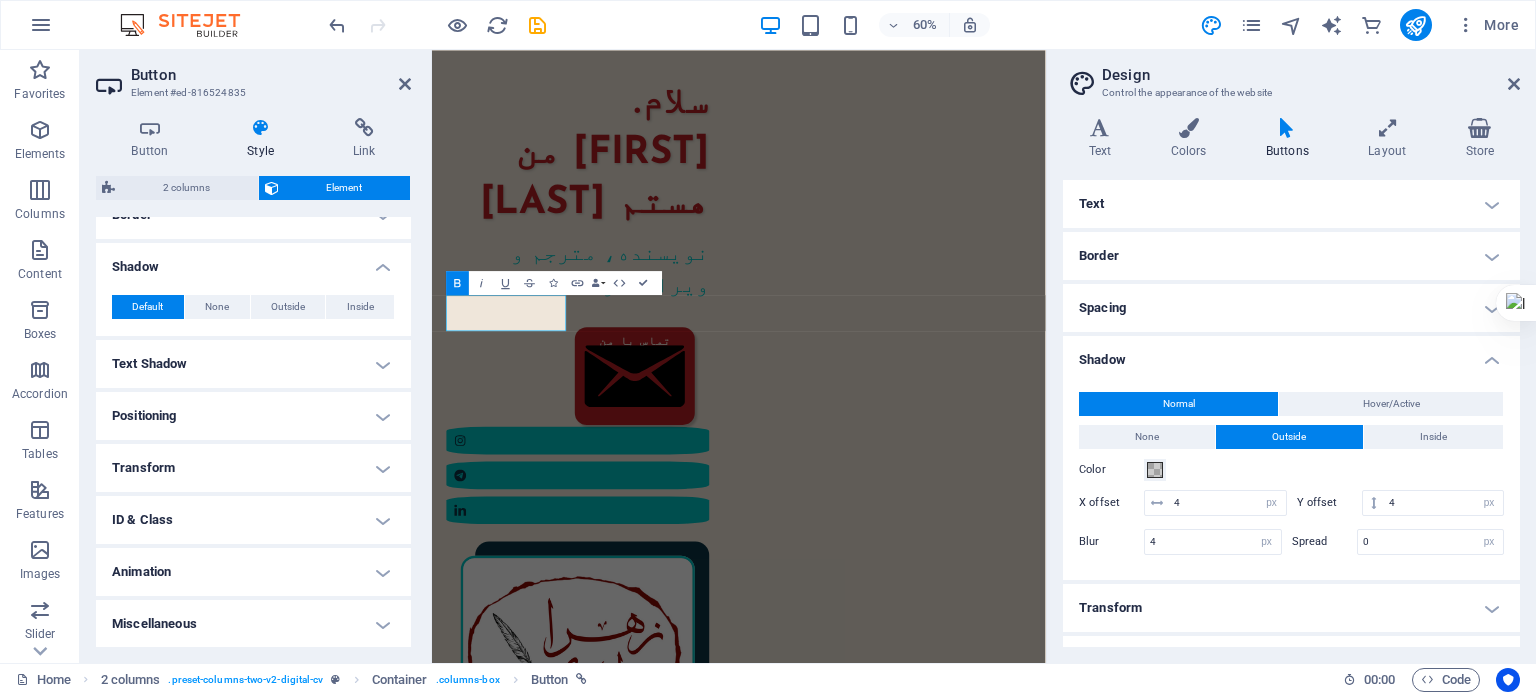 scroll, scrollTop: 196, scrollLeft: 0, axis: vertical 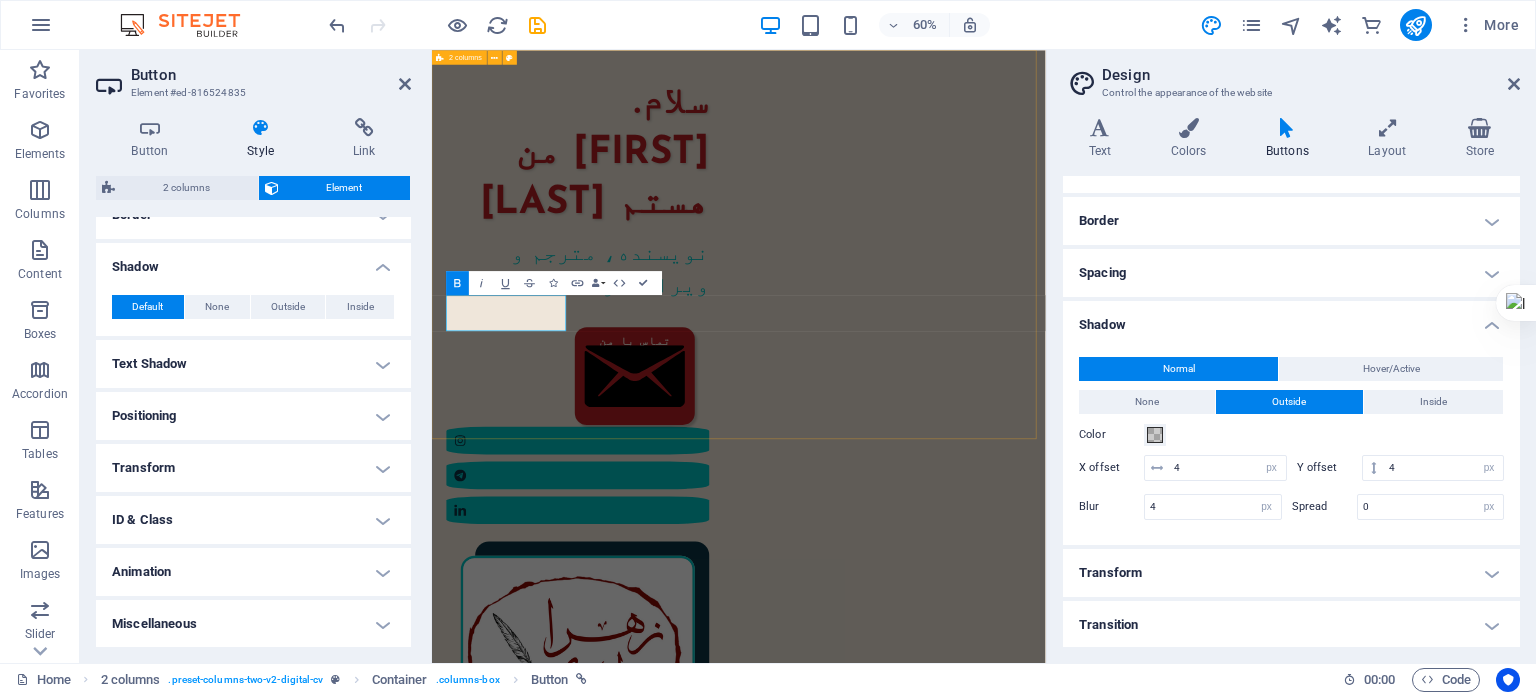 click on "سلام من [FULL NAME] هستم نویسنده، مترجم و ویراستار تماس با من" at bounding box center (943, 724) 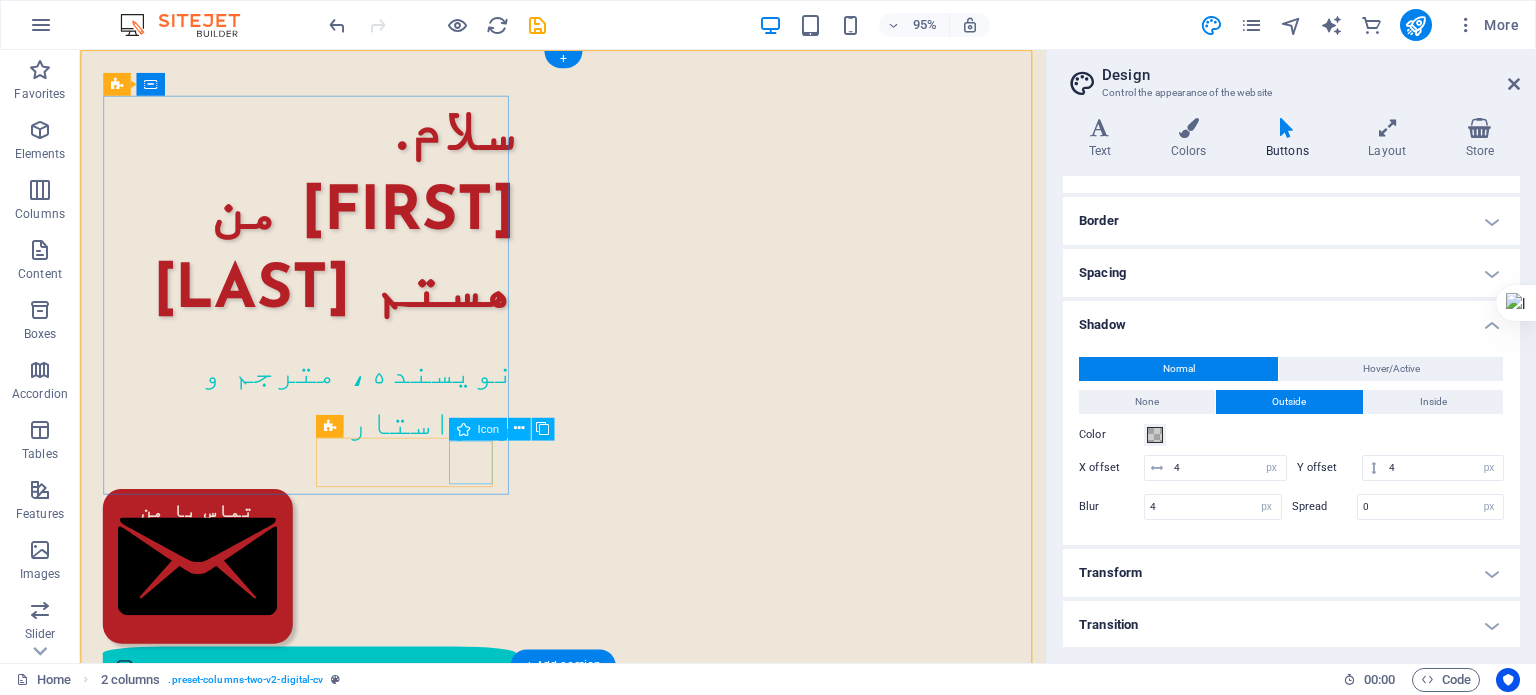 click at bounding box center (321, 817) 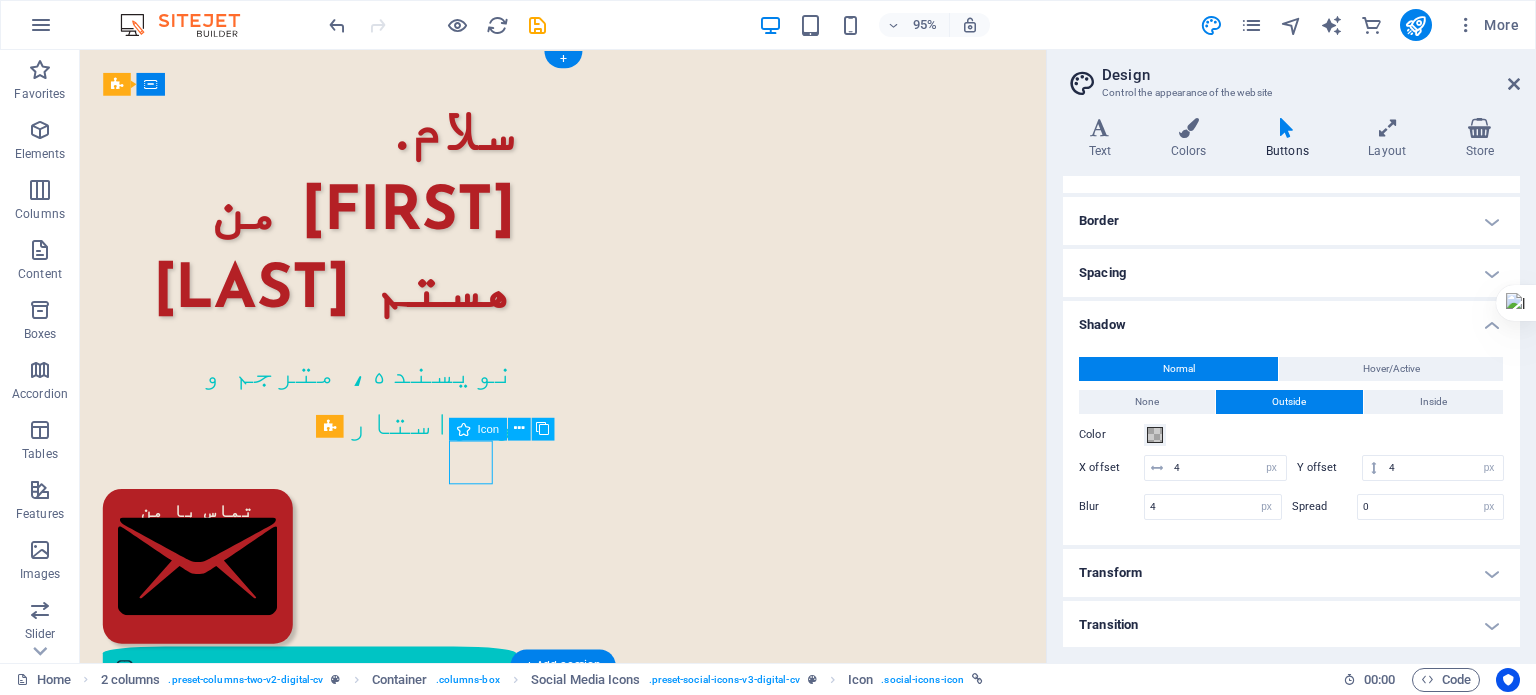 click at bounding box center [321, 817] 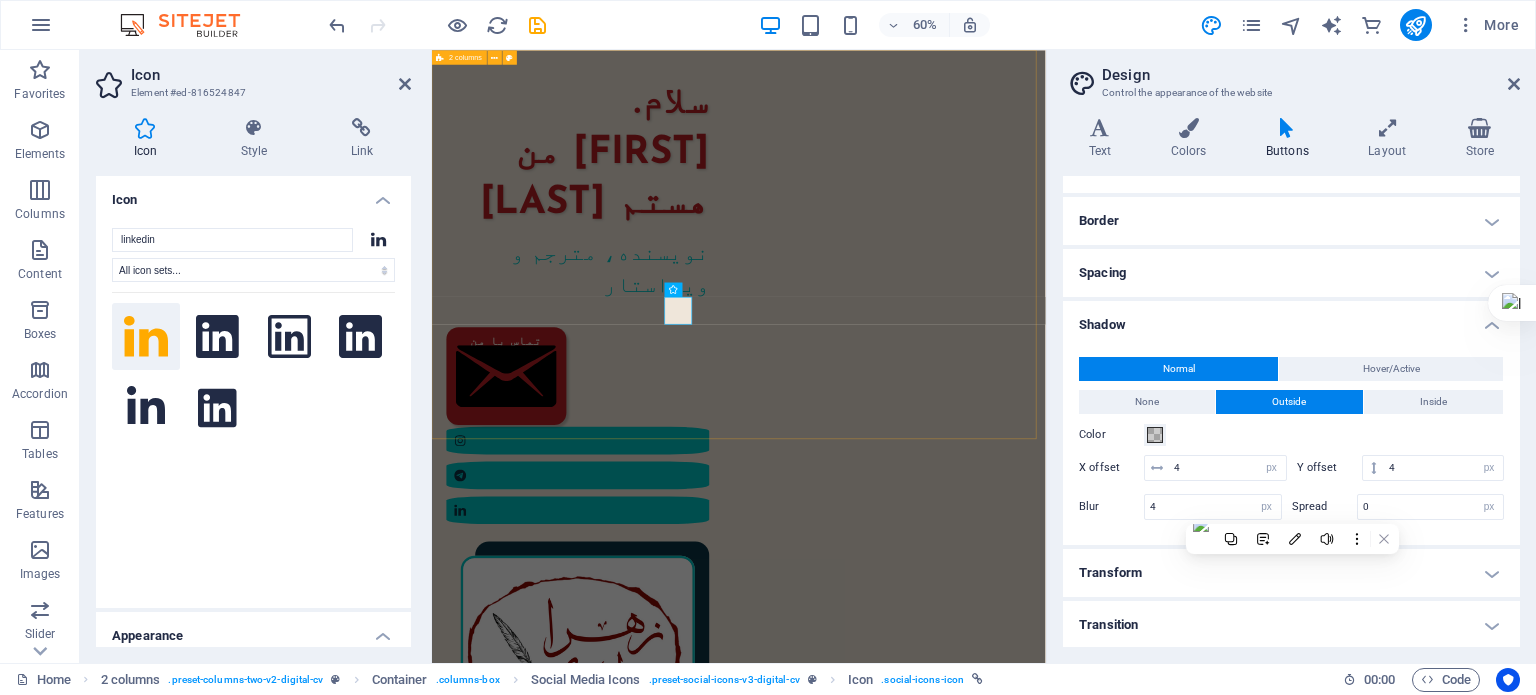 click on "سلام من [FULL NAME] هستم نویسنده، مترجم و ویراستار تماس با من" at bounding box center [943, 724] 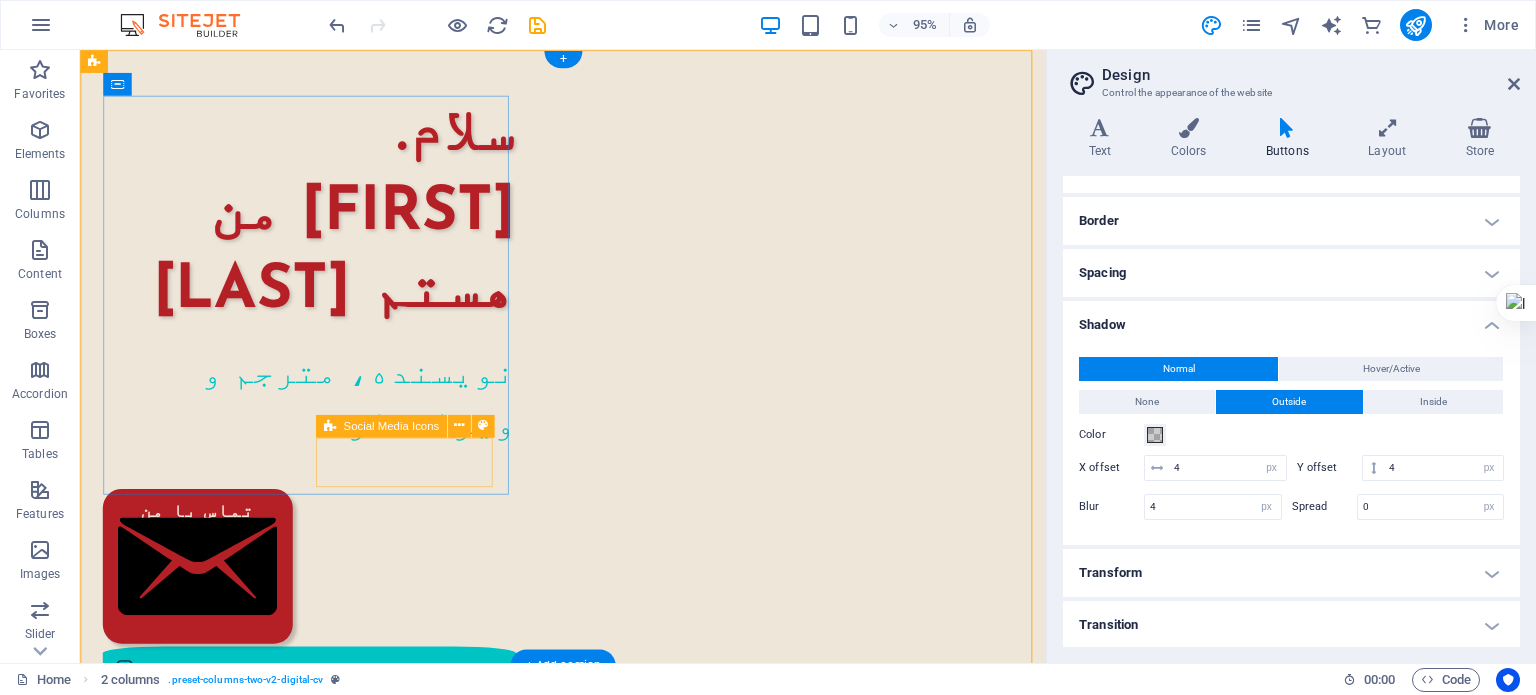 click at bounding box center (321, 759) 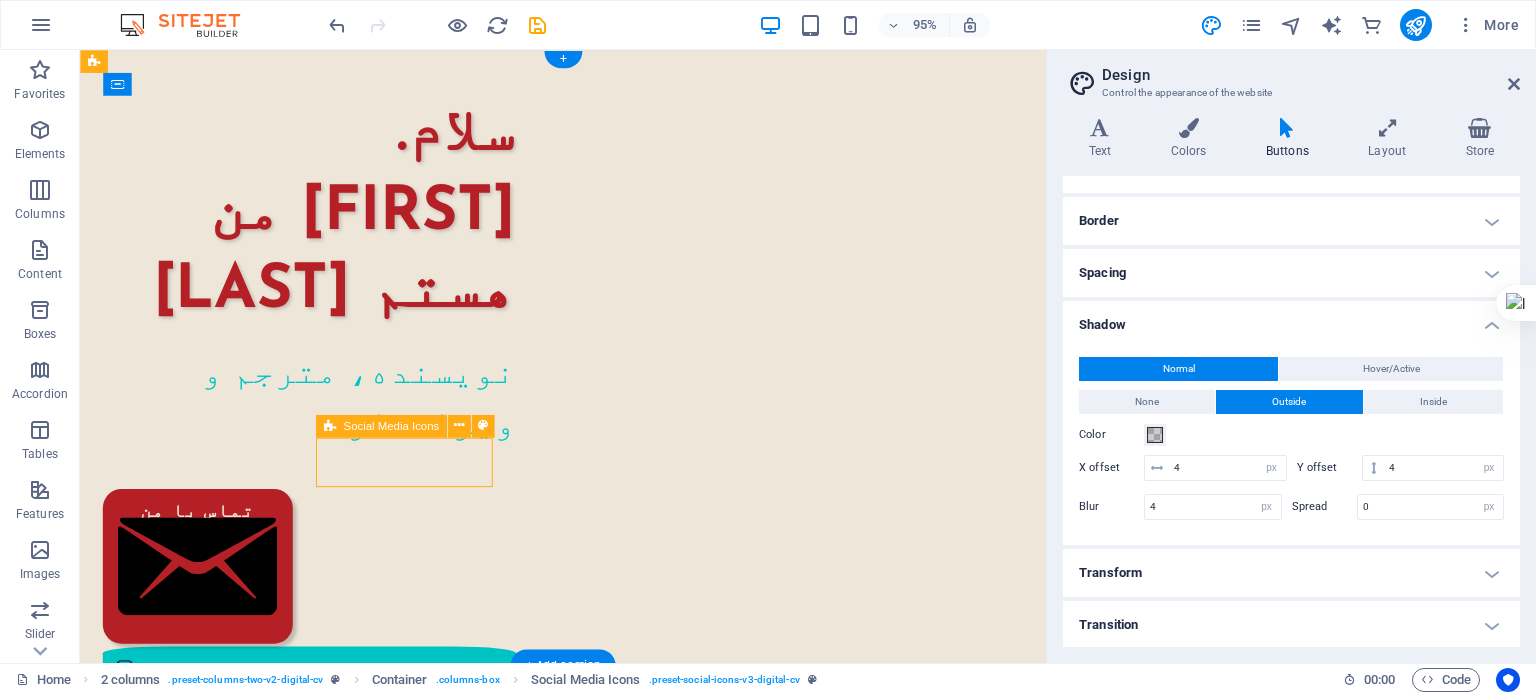 click at bounding box center [321, 759] 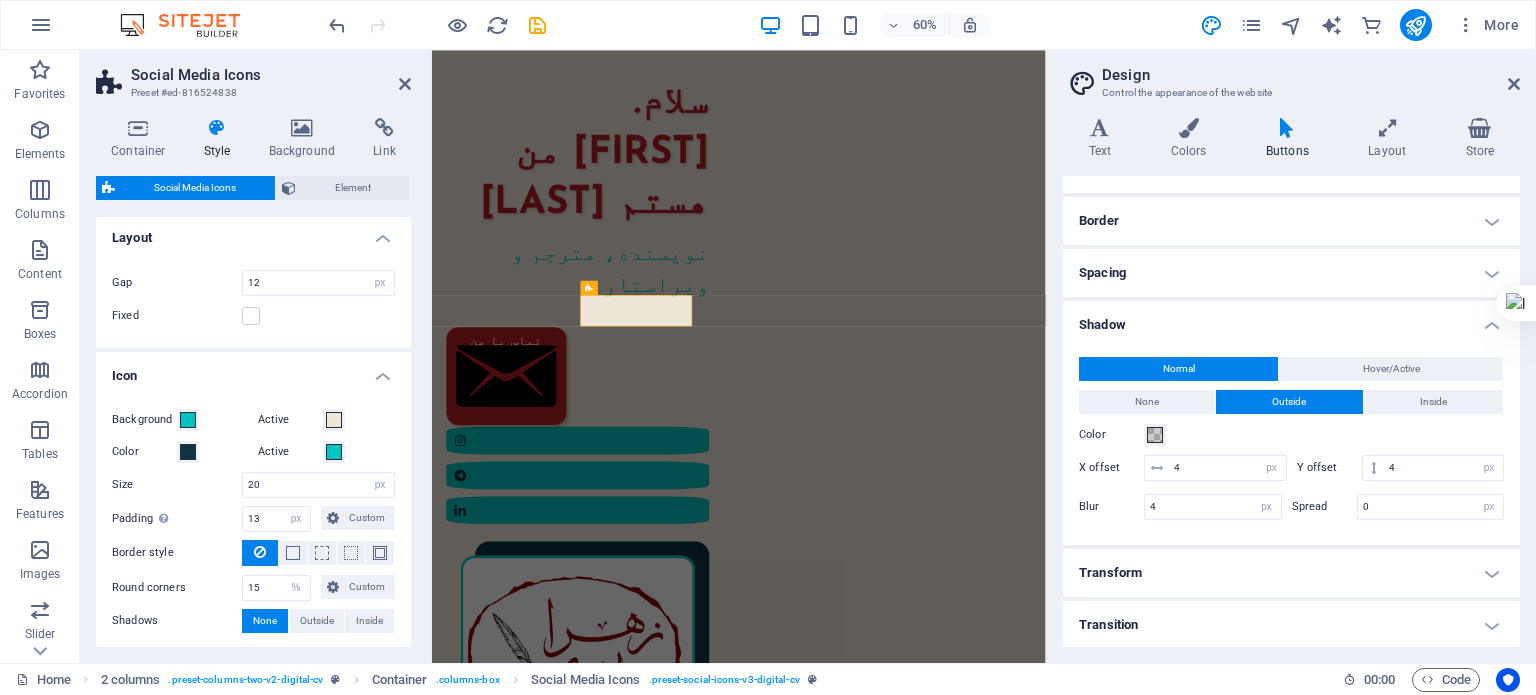 scroll, scrollTop: 0, scrollLeft: 0, axis: both 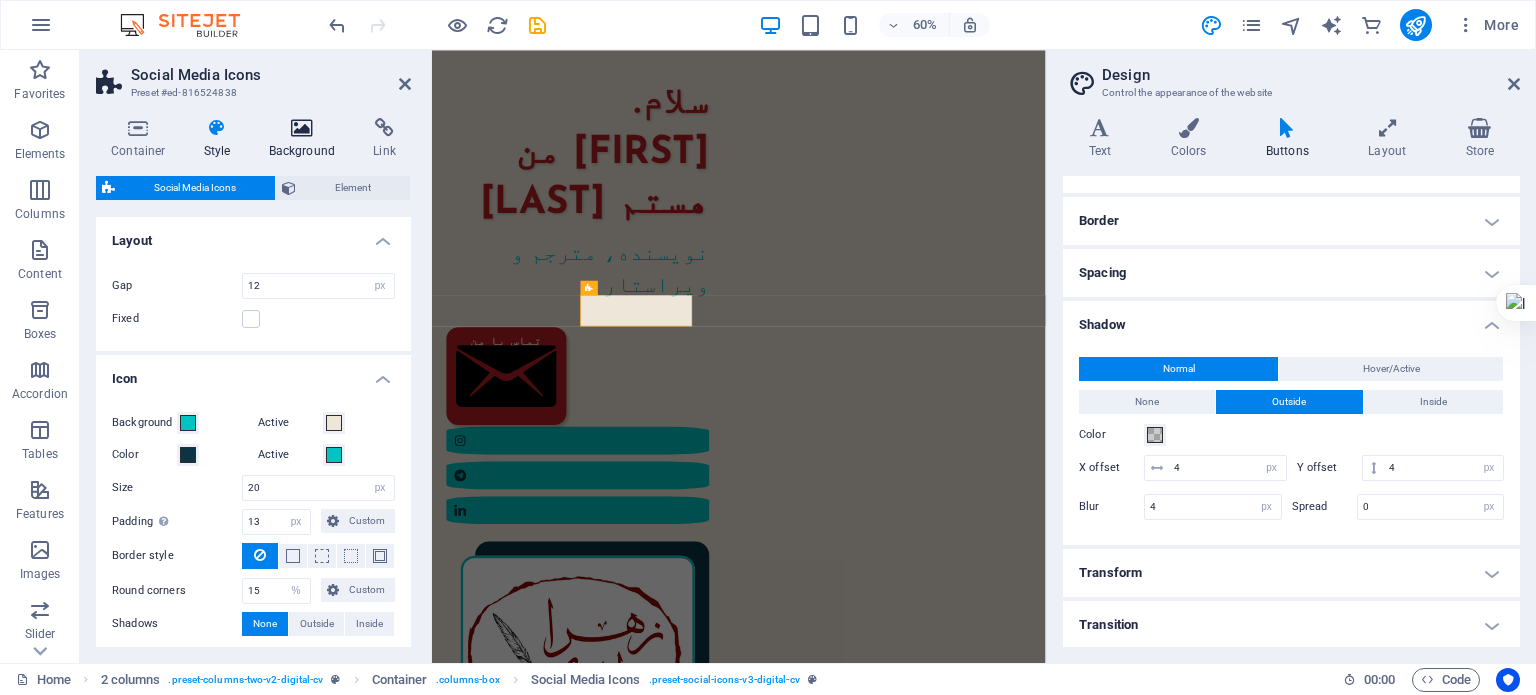 click at bounding box center (302, 128) 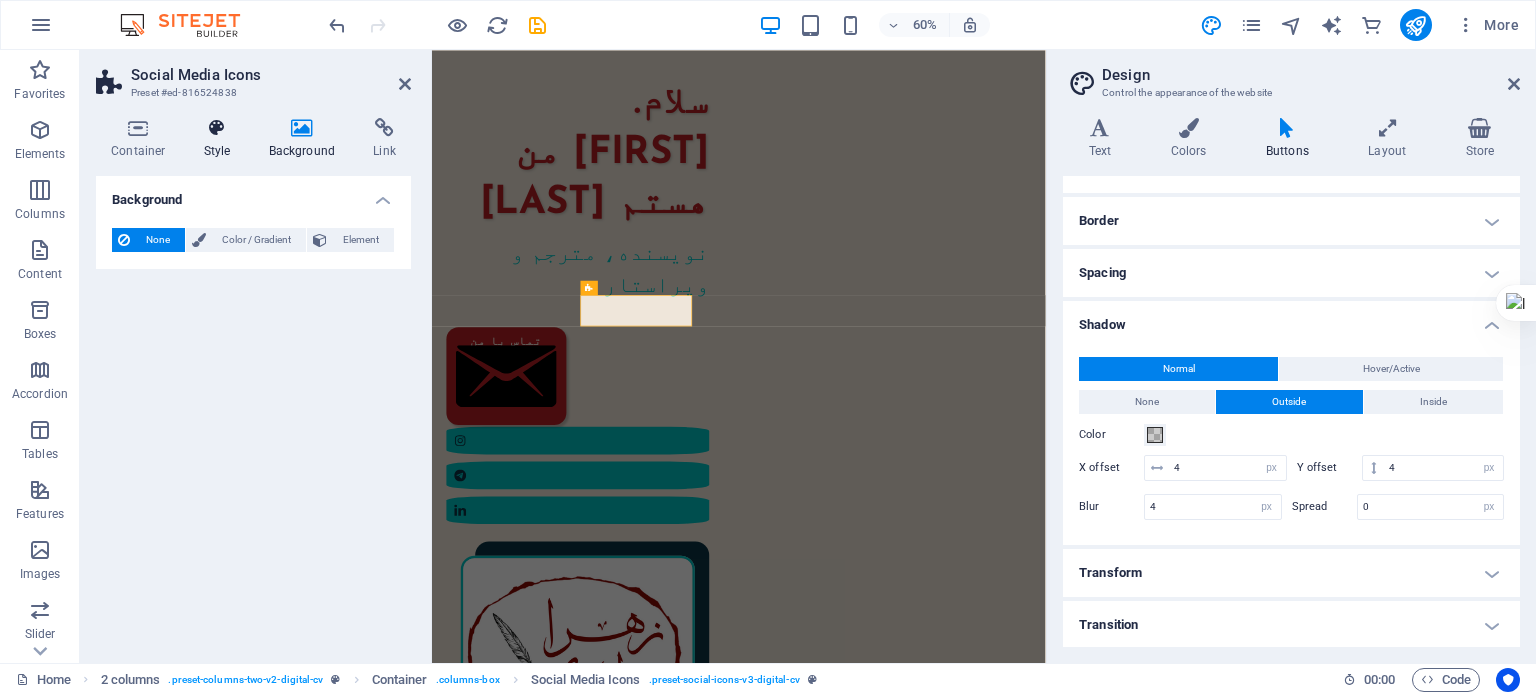 click on "Style" at bounding box center [221, 139] 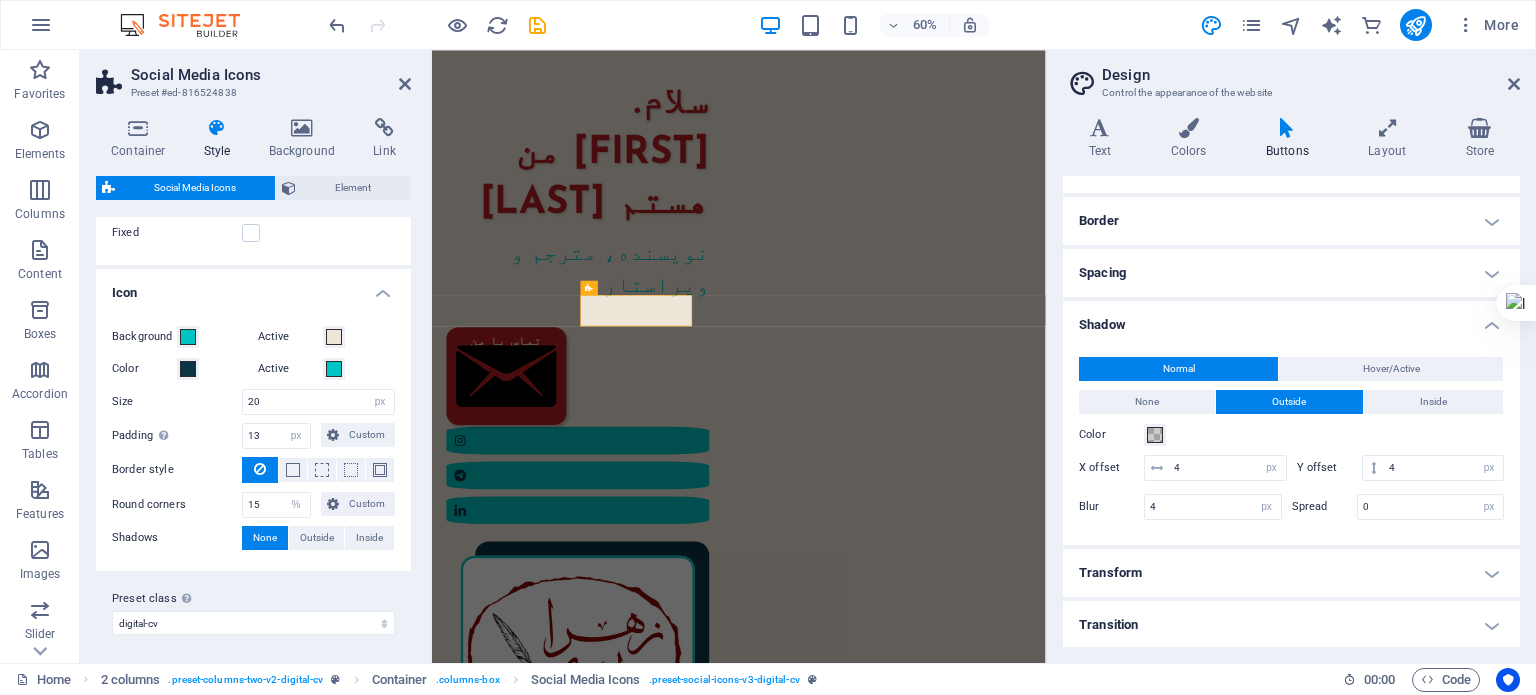 scroll, scrollTop: 87, scrollLeft: 0, axis: vertical 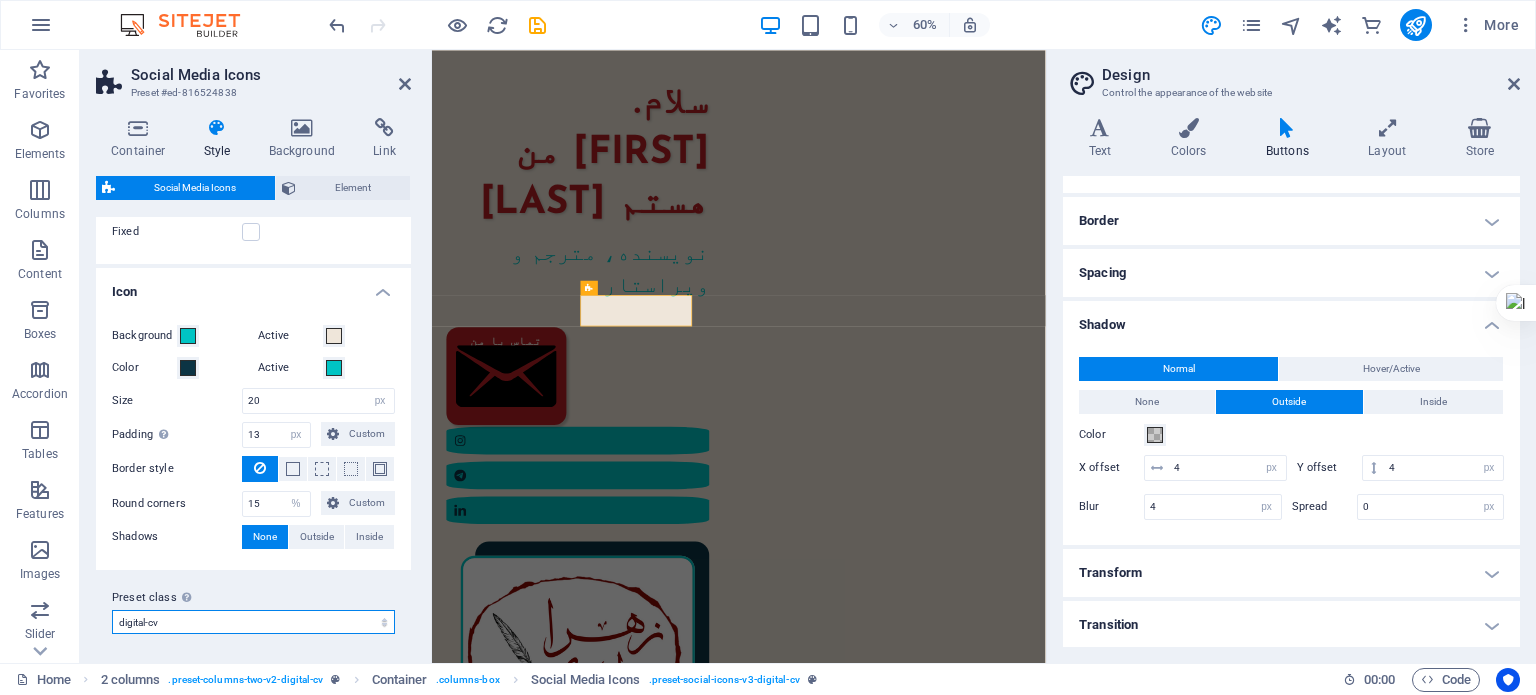 click on "digital-cv digital-cv-dark-blue Add preset class" at bounding box center [253, 622] 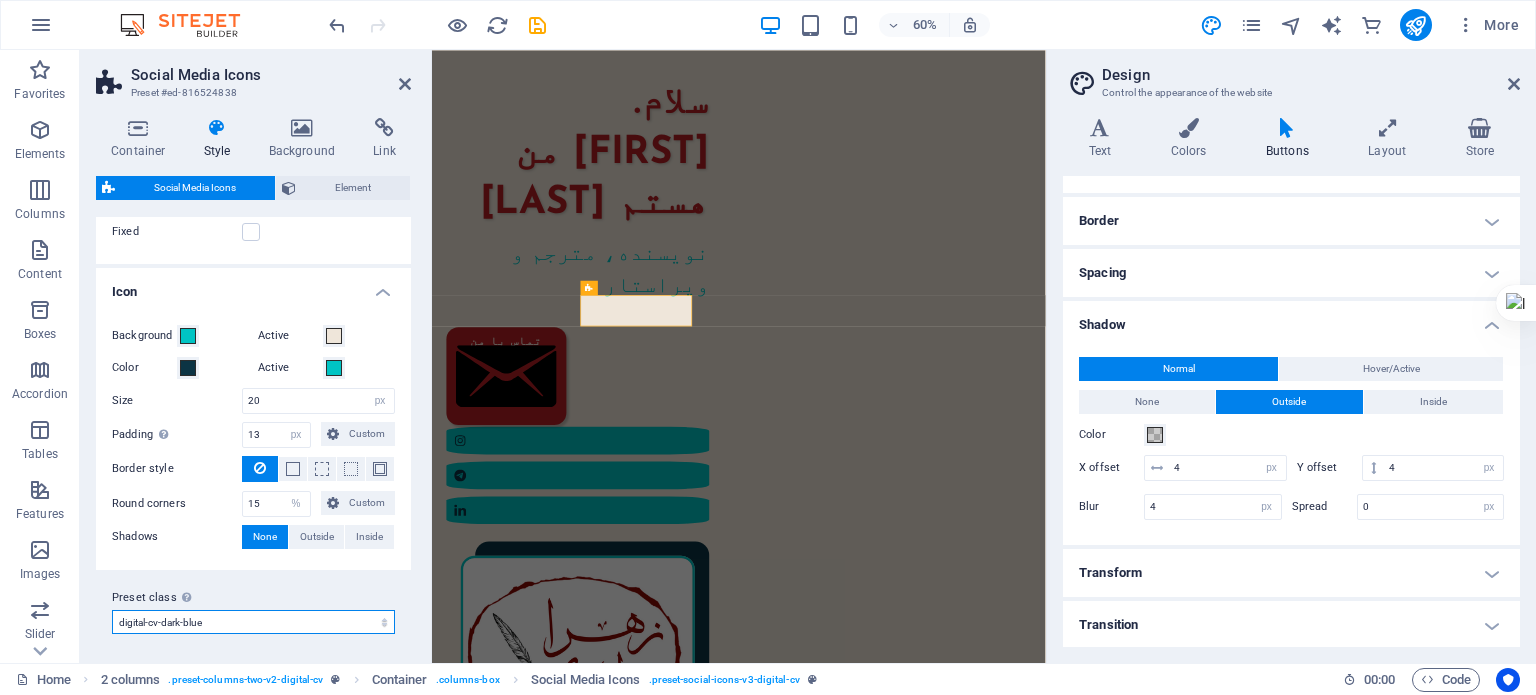 click on "digital-cv digital-cv-dark-blue Add preset class" at bounding box center [253, 622] 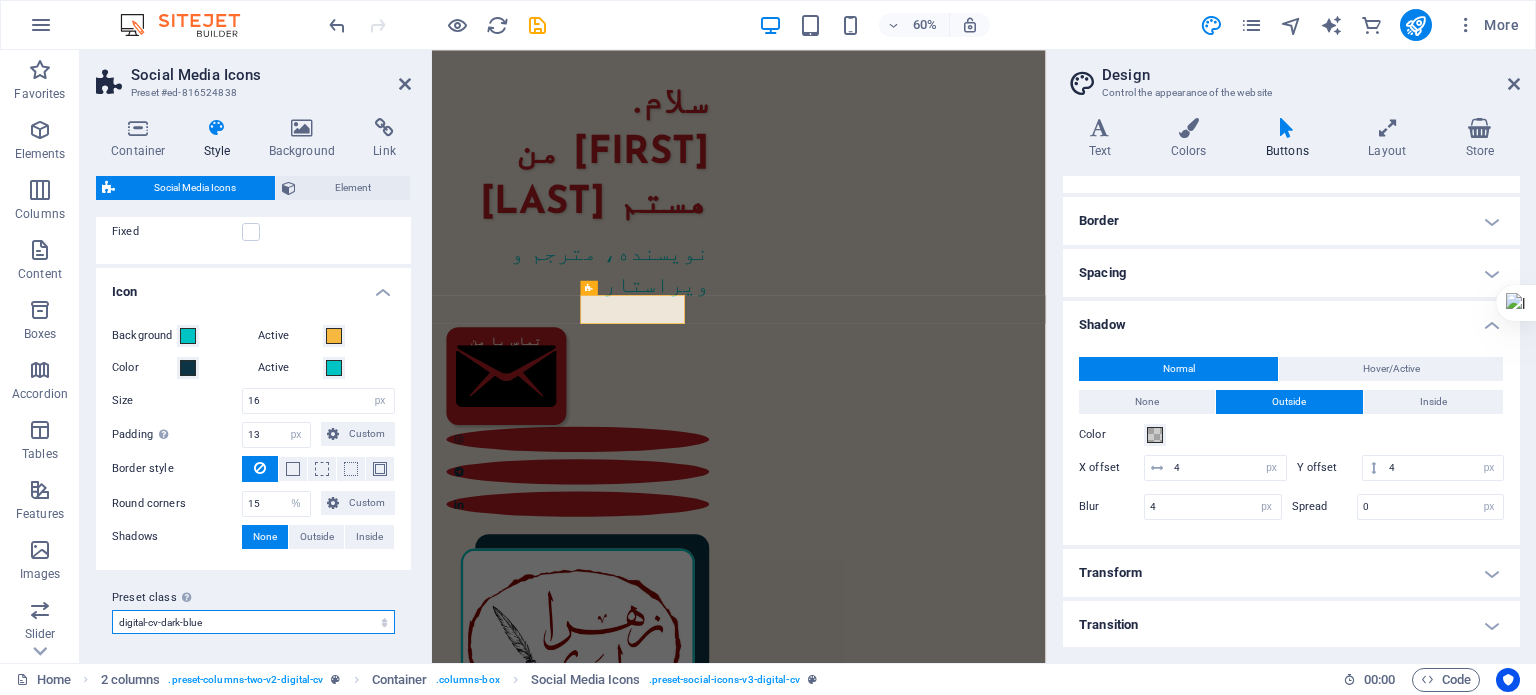 select on "preset-social-icons-v3-digital-cv" 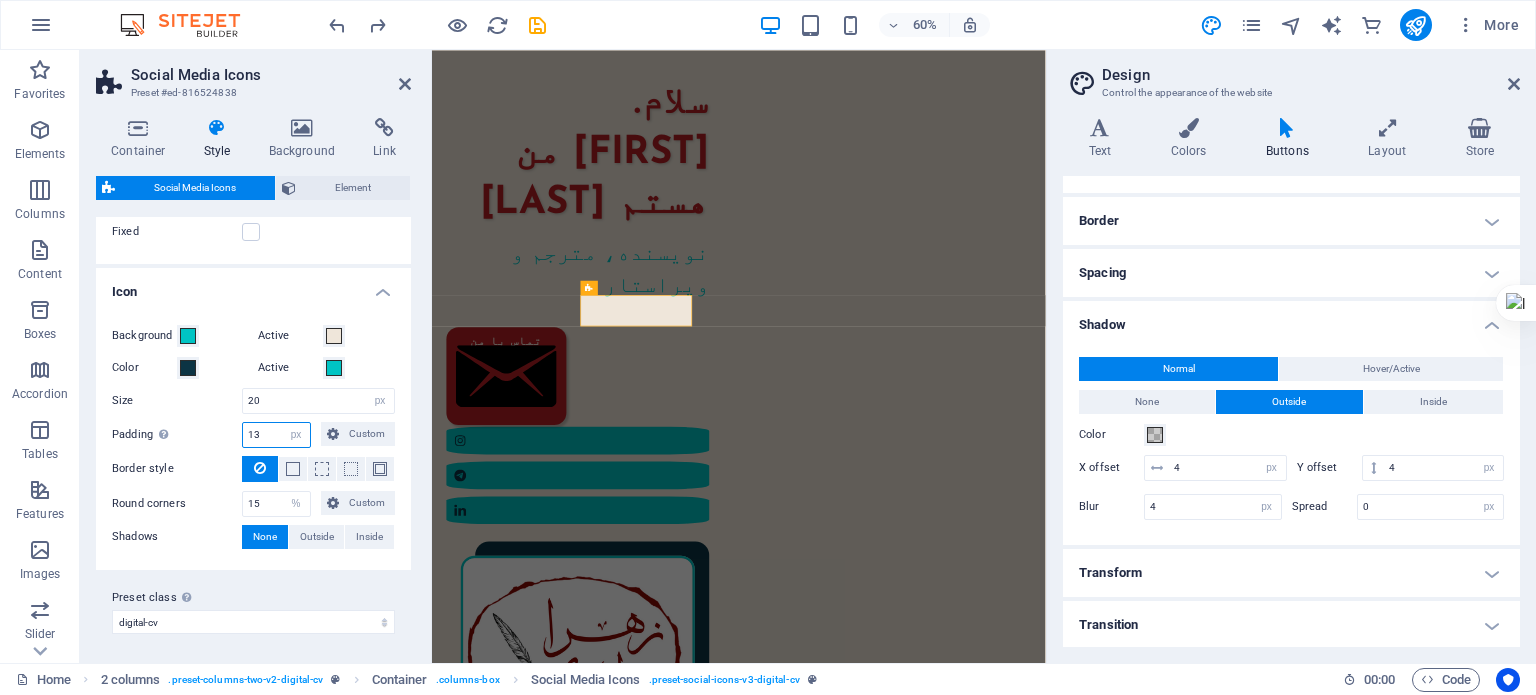 drag, startPoint x: 267, startPoint y: 425, endPoint x: 239, endPoint y: 429, distance: 28.284271 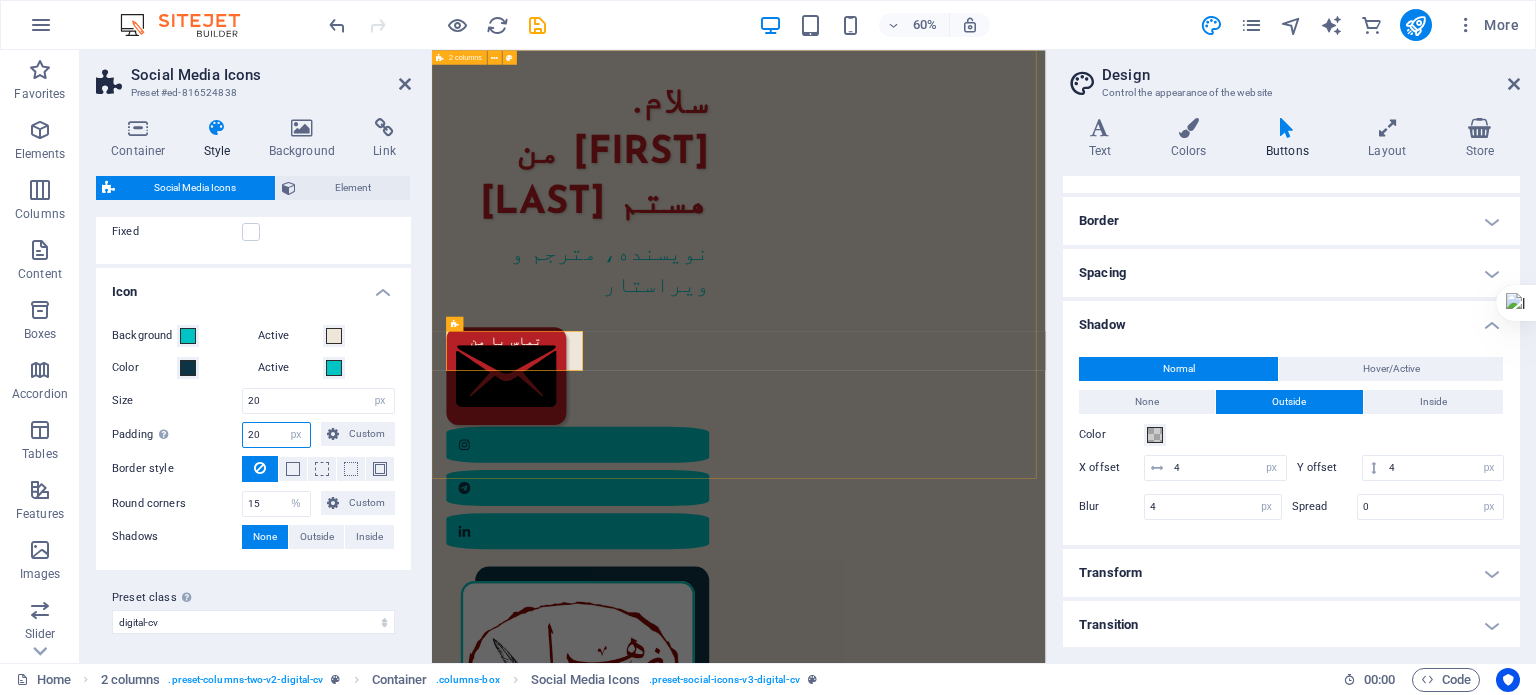 type on "2" 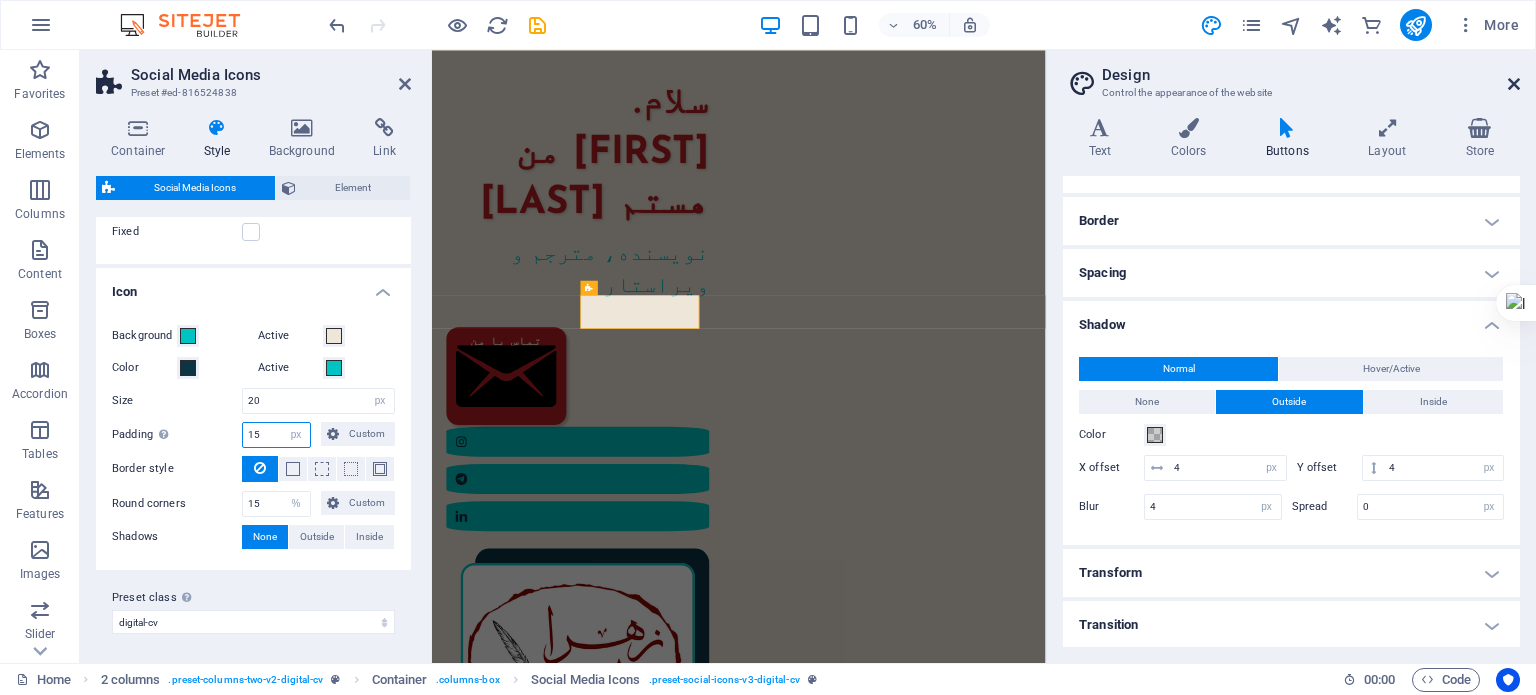 type on "15" 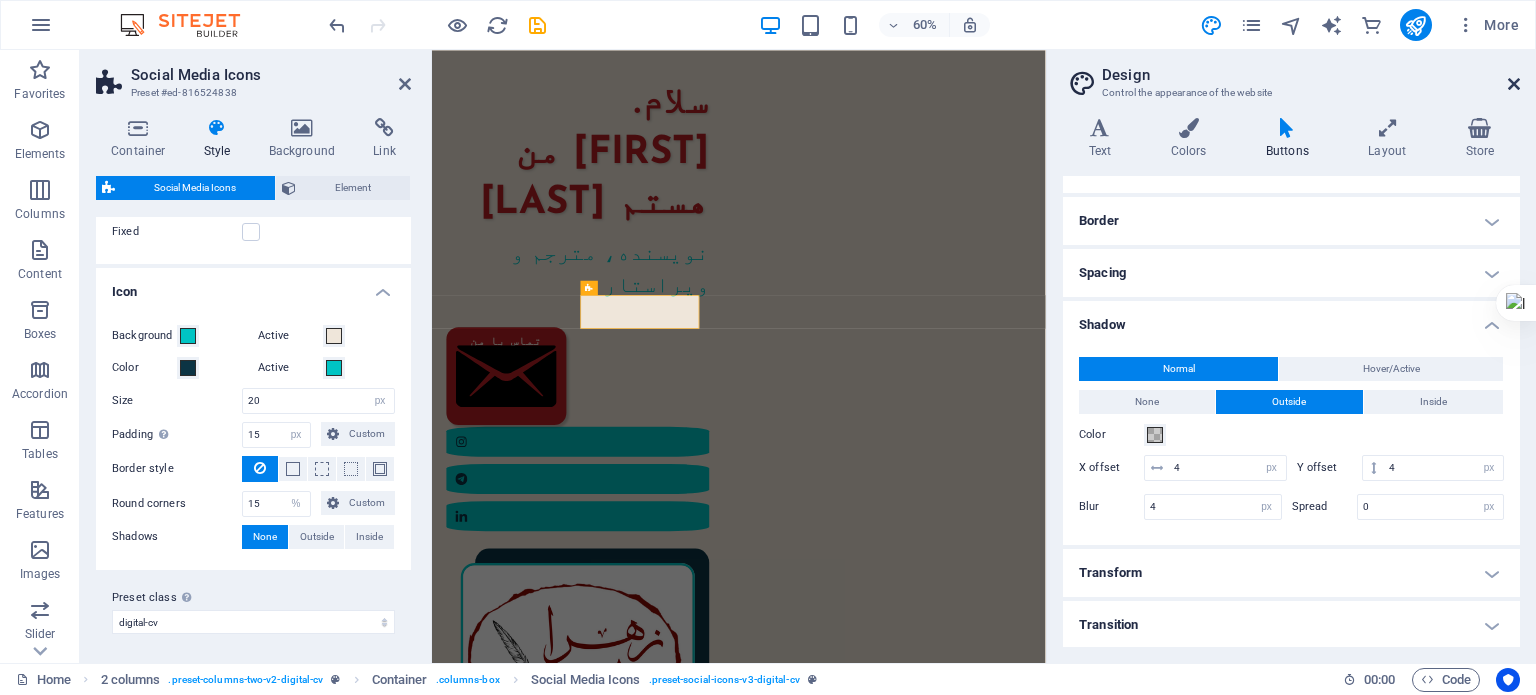 click at bounding box center (1514, 84) 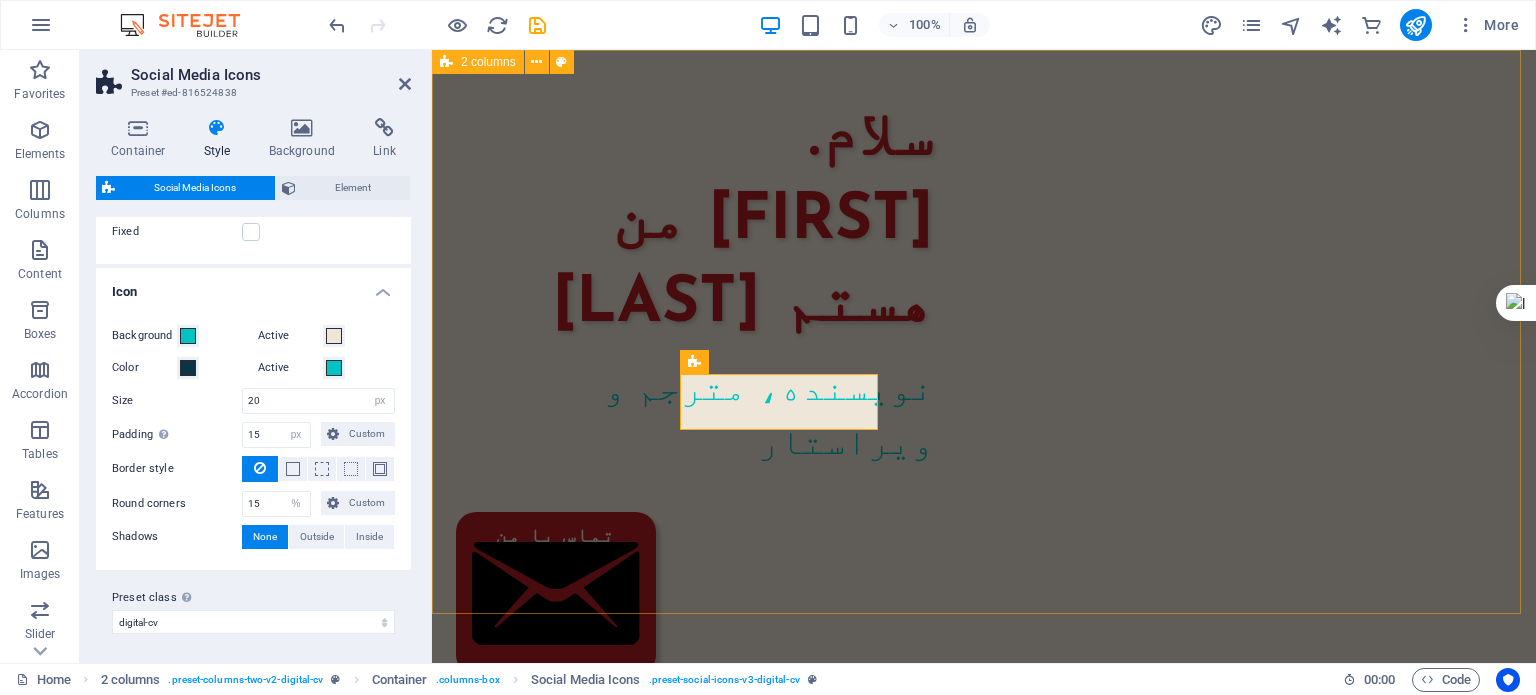 click on "سلام من [FULL NAME] هستم نویسنده، مترجم و ویراستار تماس با من" at bounding box center (984, 730) 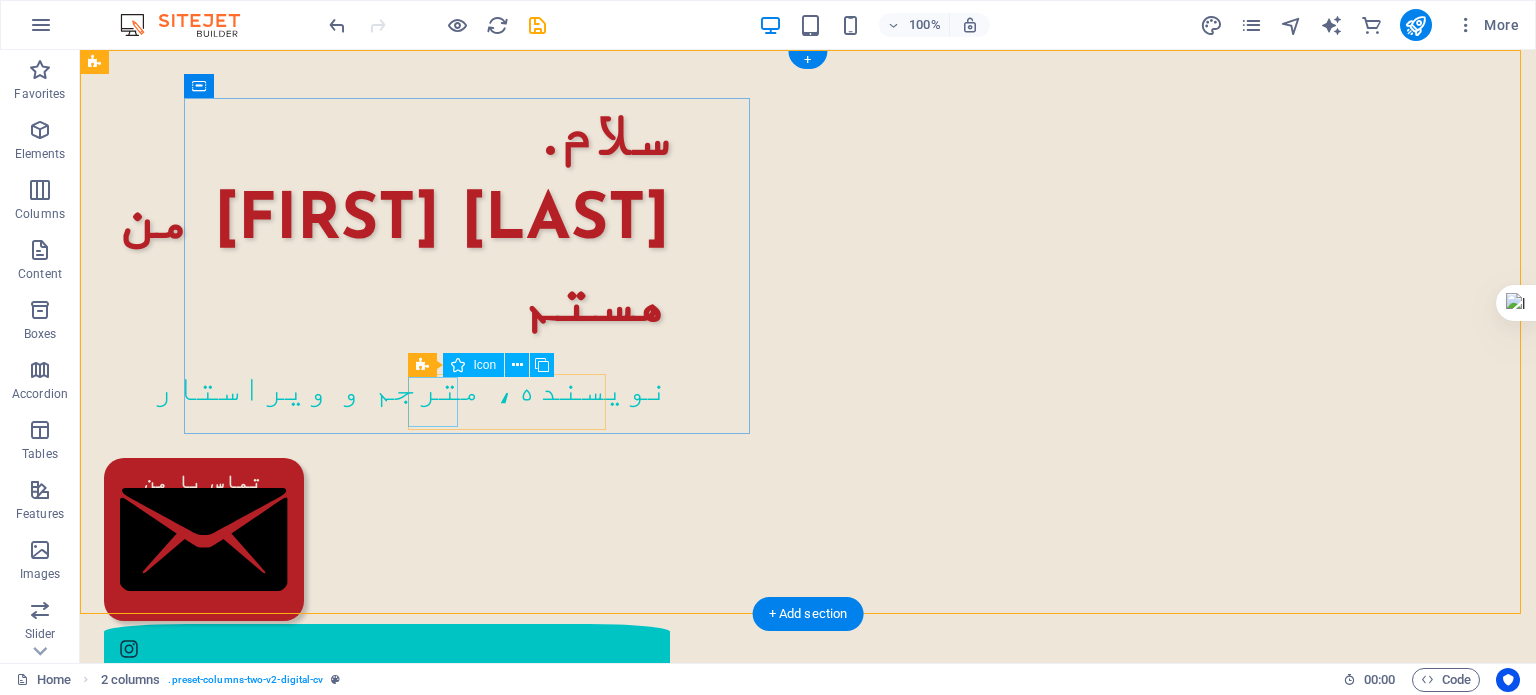 click at bounding box center (387, 649) 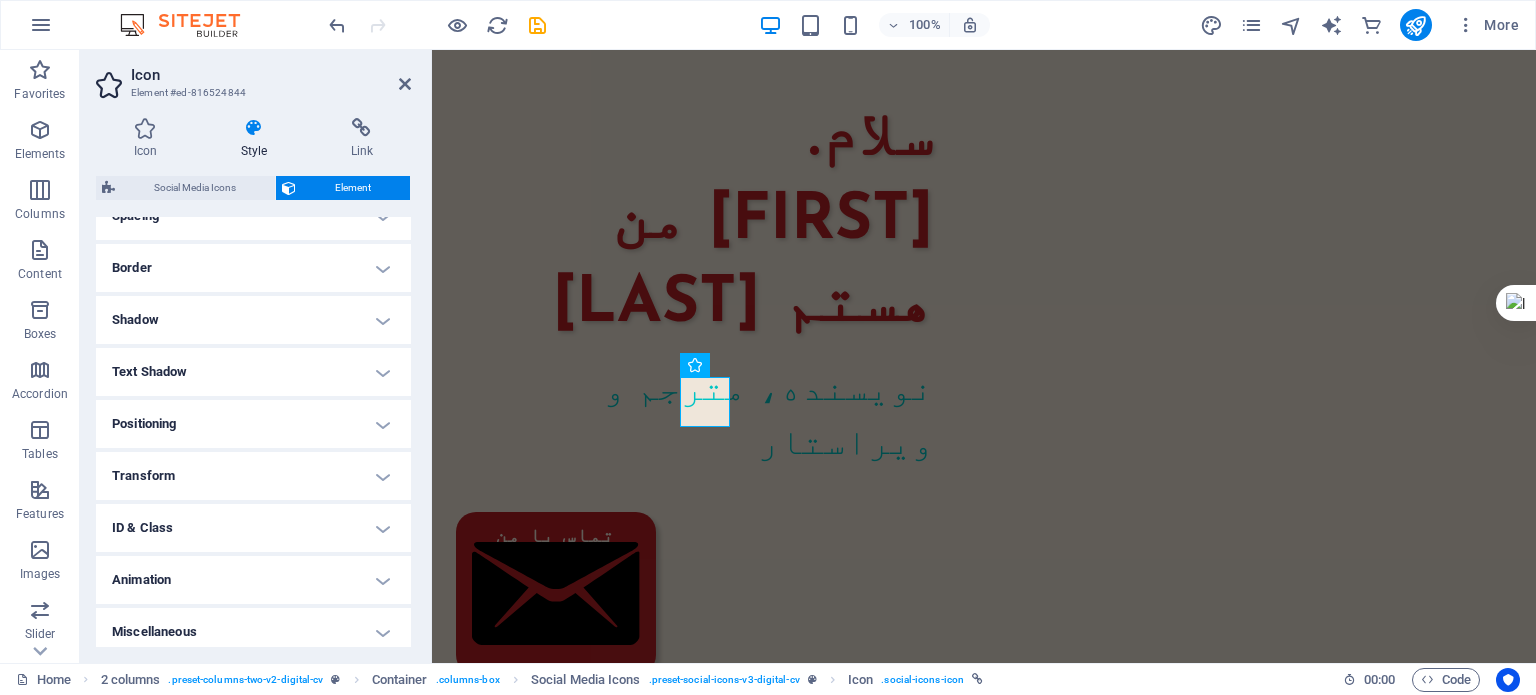 scroll, scrollTop: 414, scrollLeft: 0, axis: vertical 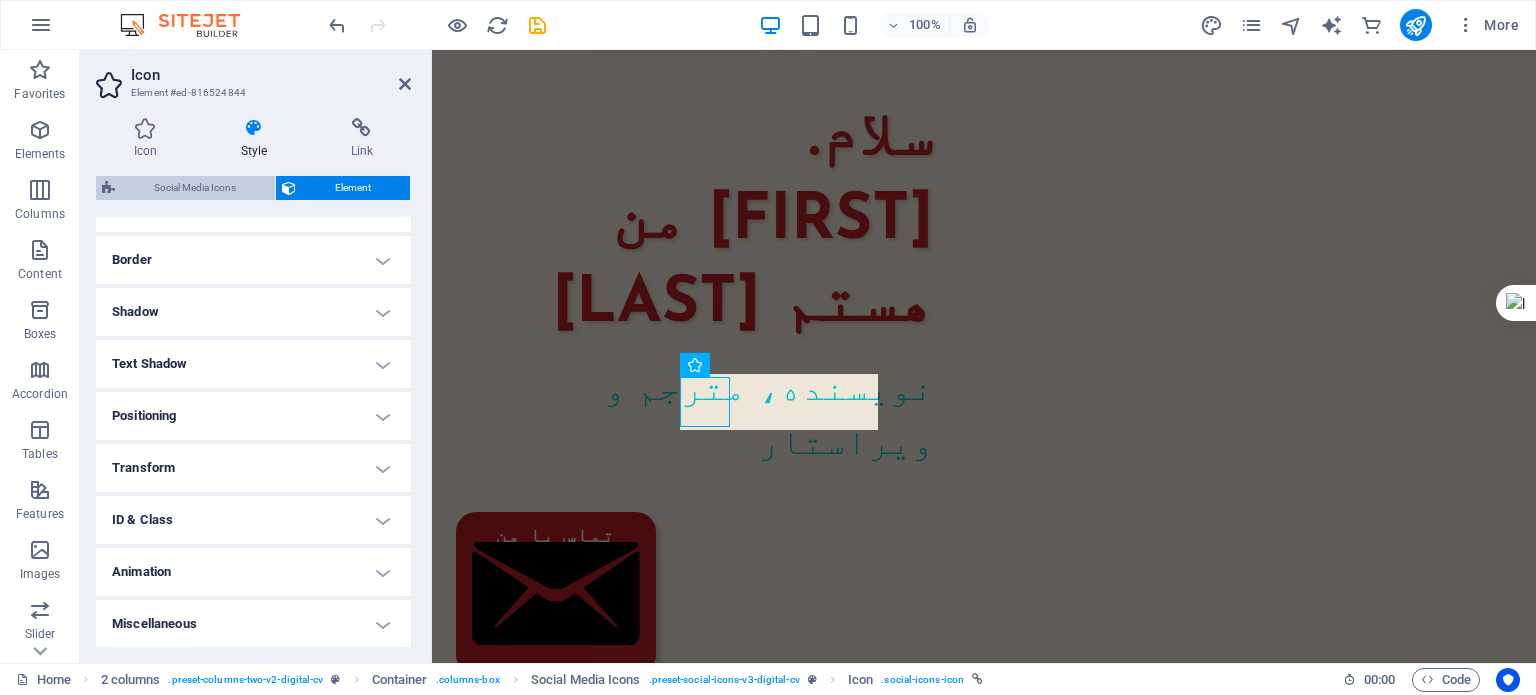 click on "Social Media Icons" at bounding box center (195, 188) 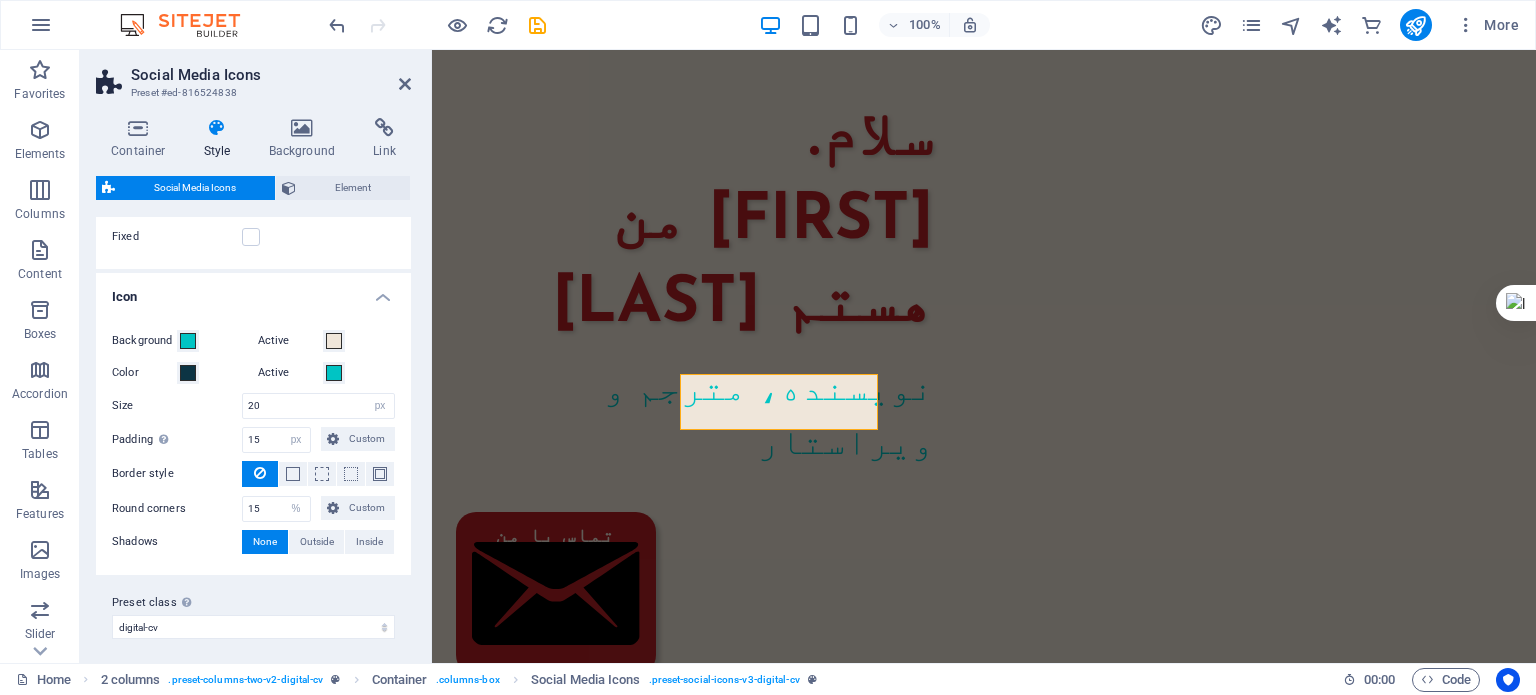 scroll, scrollTop: 87, scrollLeft: 0, axis: vertical 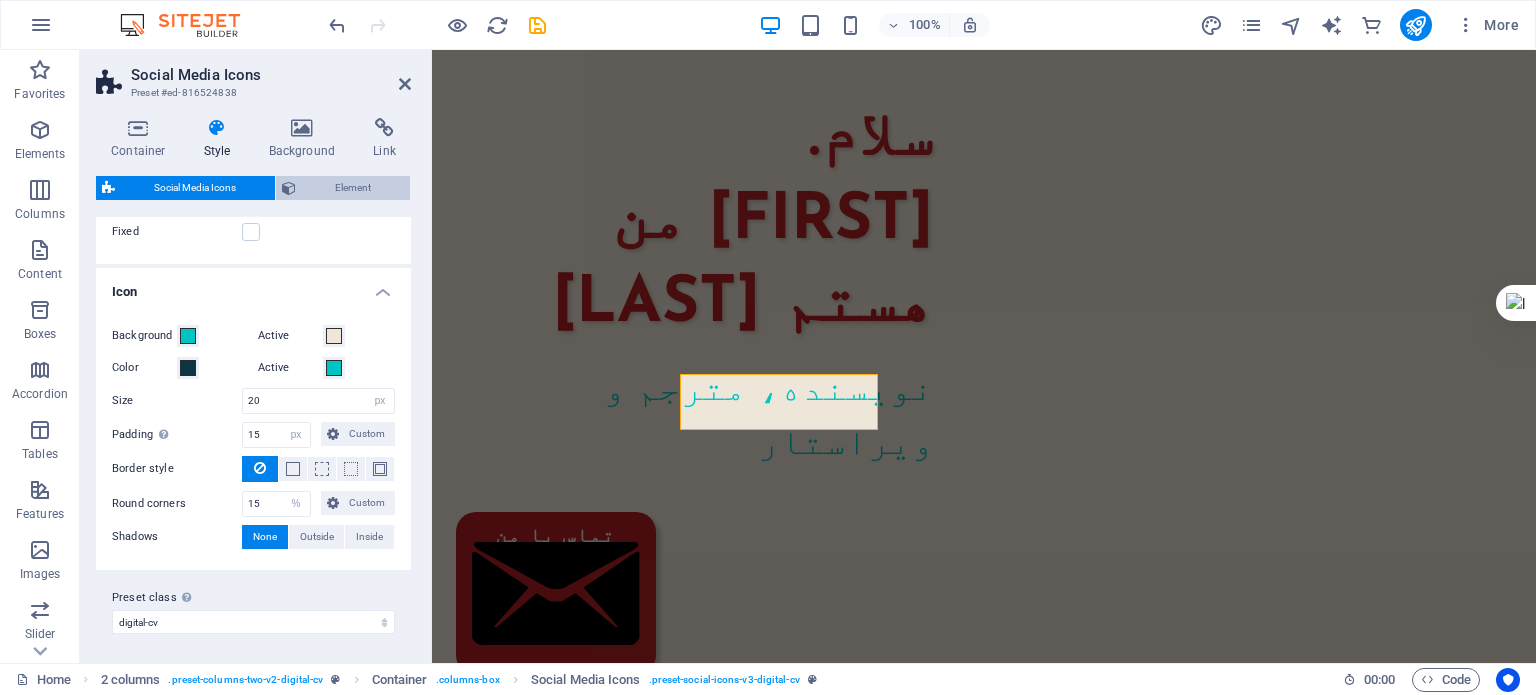 click on "Element" at bounding box center [353, 188] 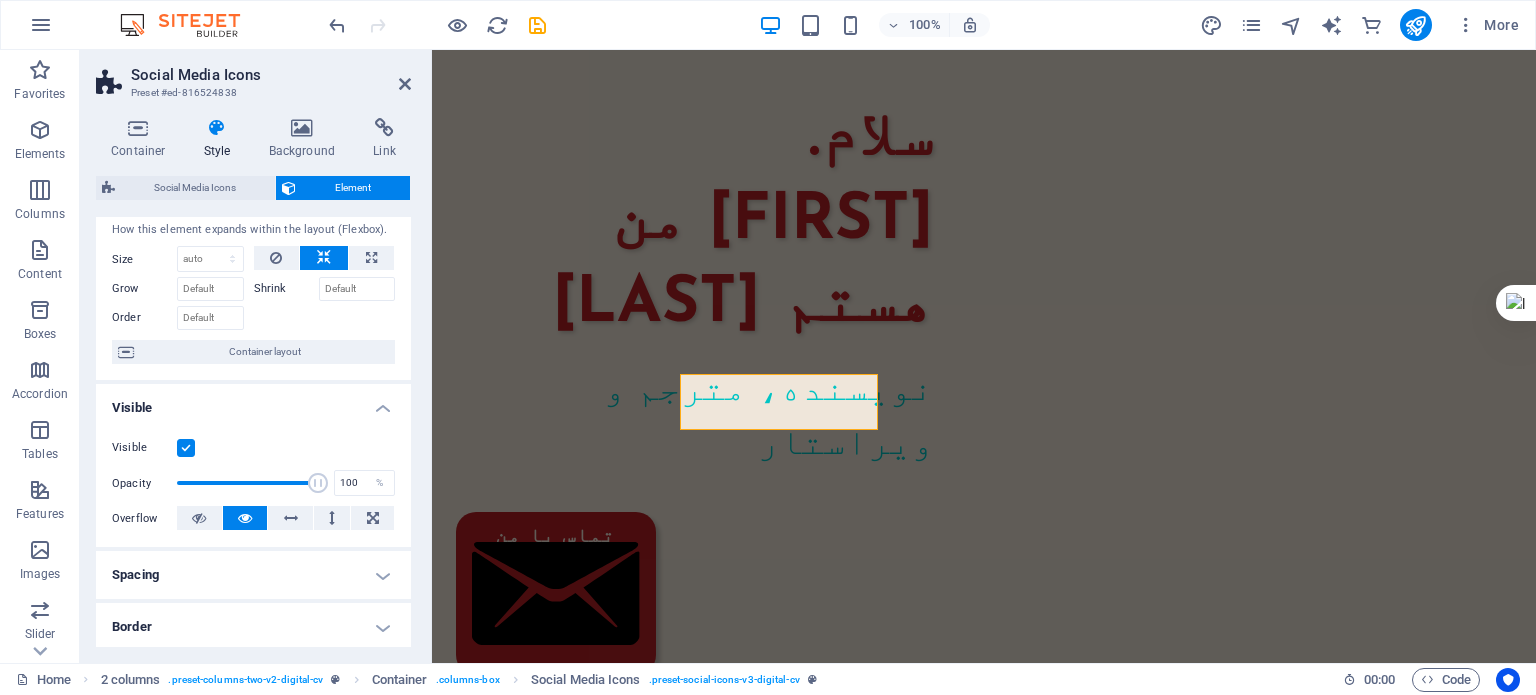 scroll, scrollTop: 0, scrollLeft: 0, axis: both 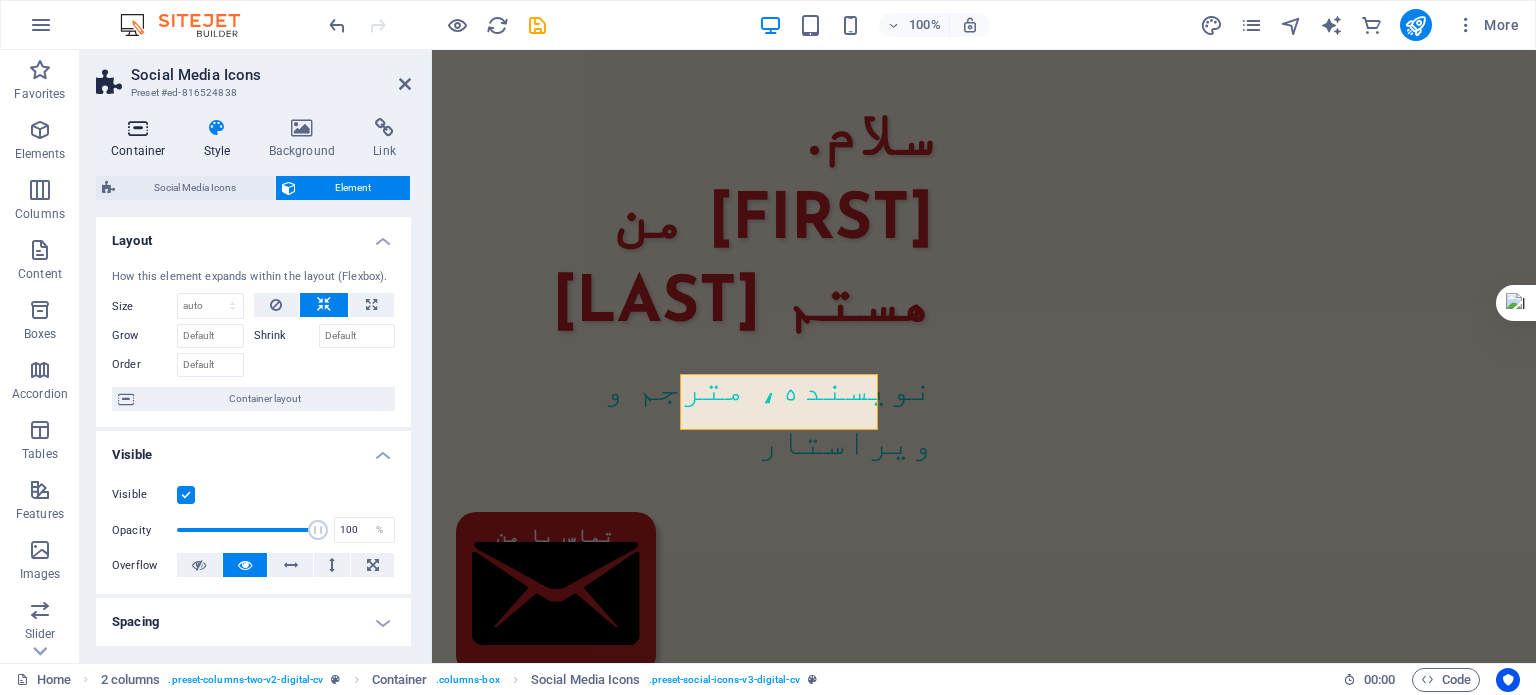 click at bounding box center (138, 128) 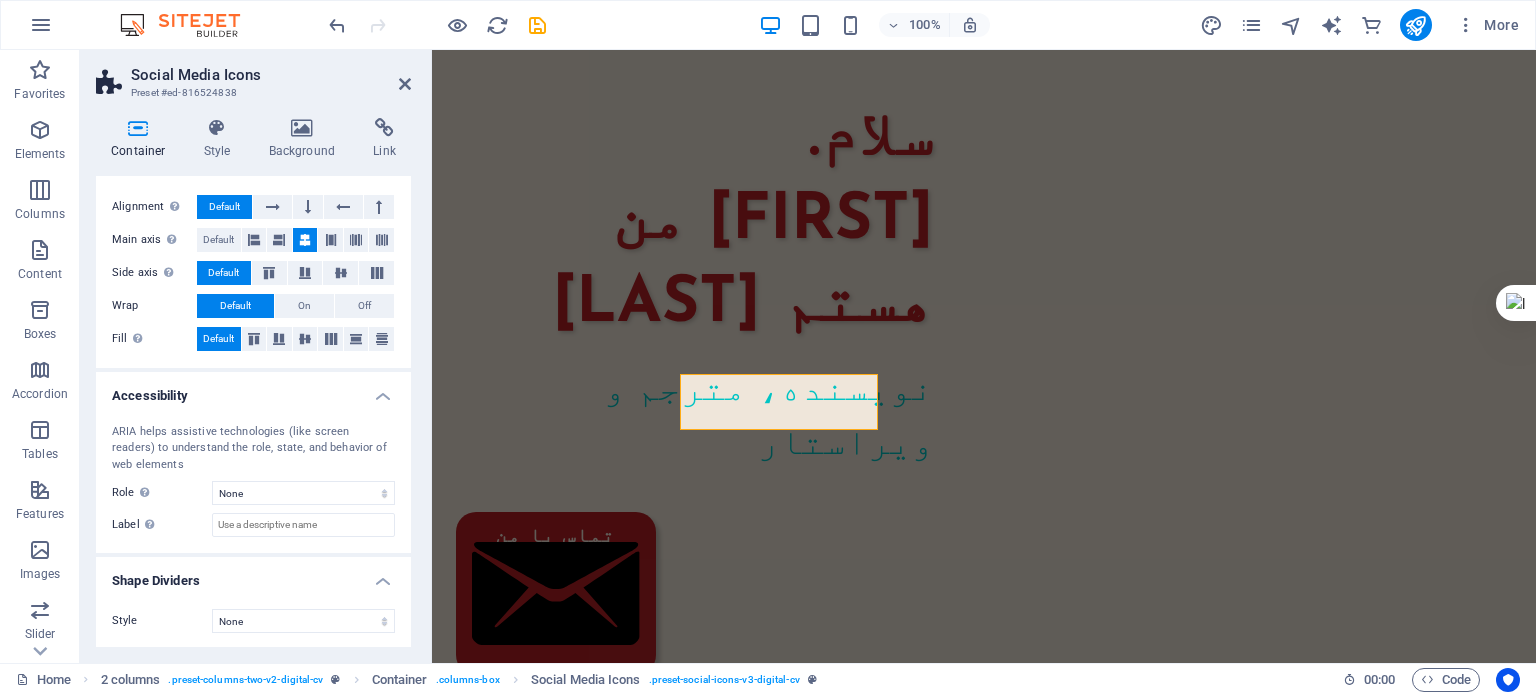 scroll, scrollTop: 0, scrollLeft: 0, axis: both 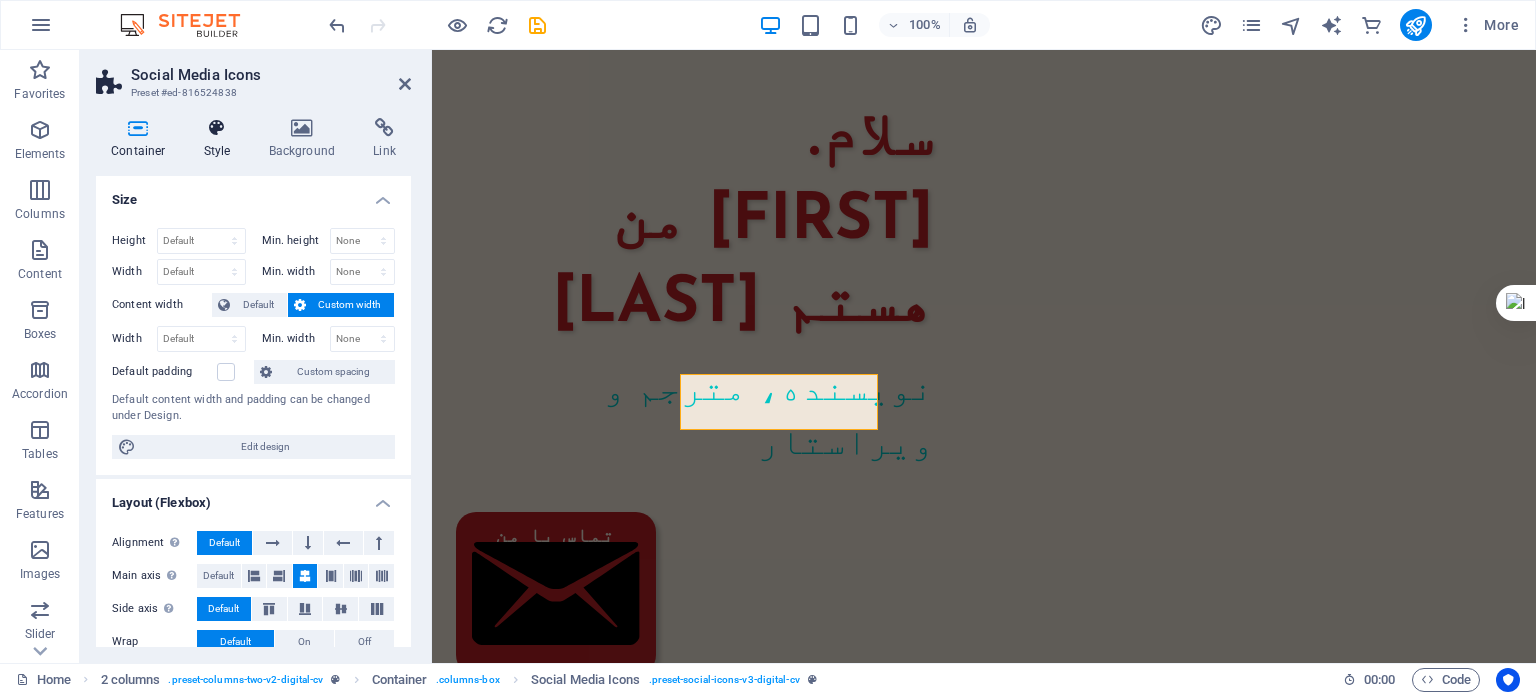 click at bounding box center (217, 128) 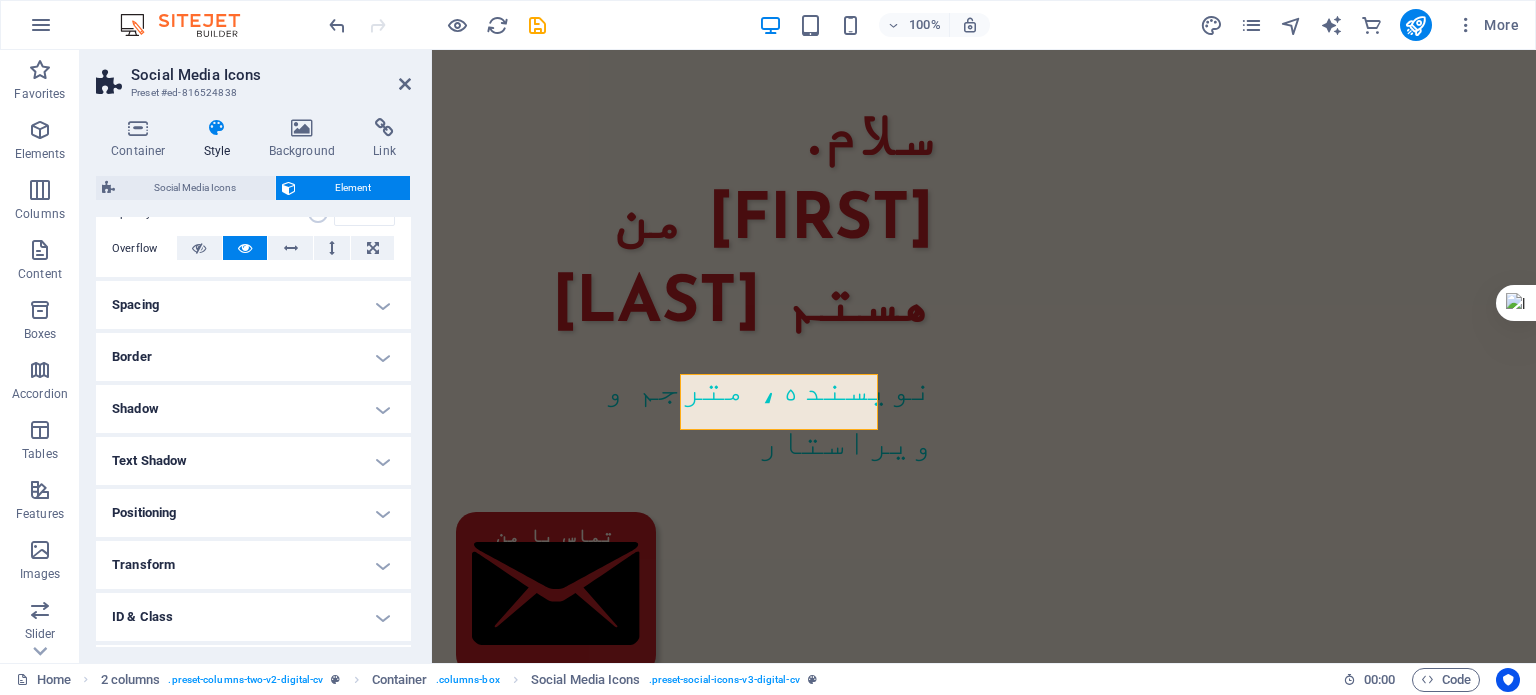 scroll, scrollTop: 414, scrollLeft: 0, axis: vertical 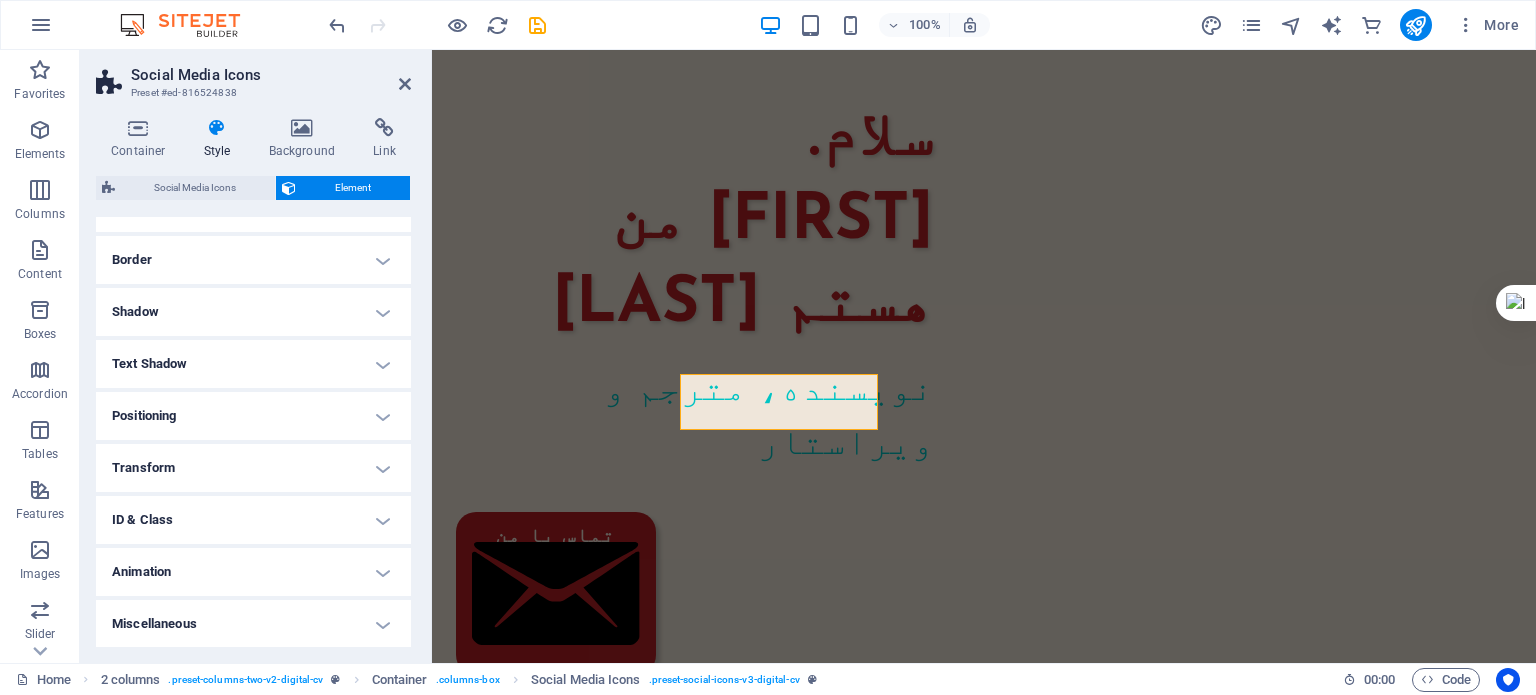 click on "Positioning" at bounding box center (253, 416) 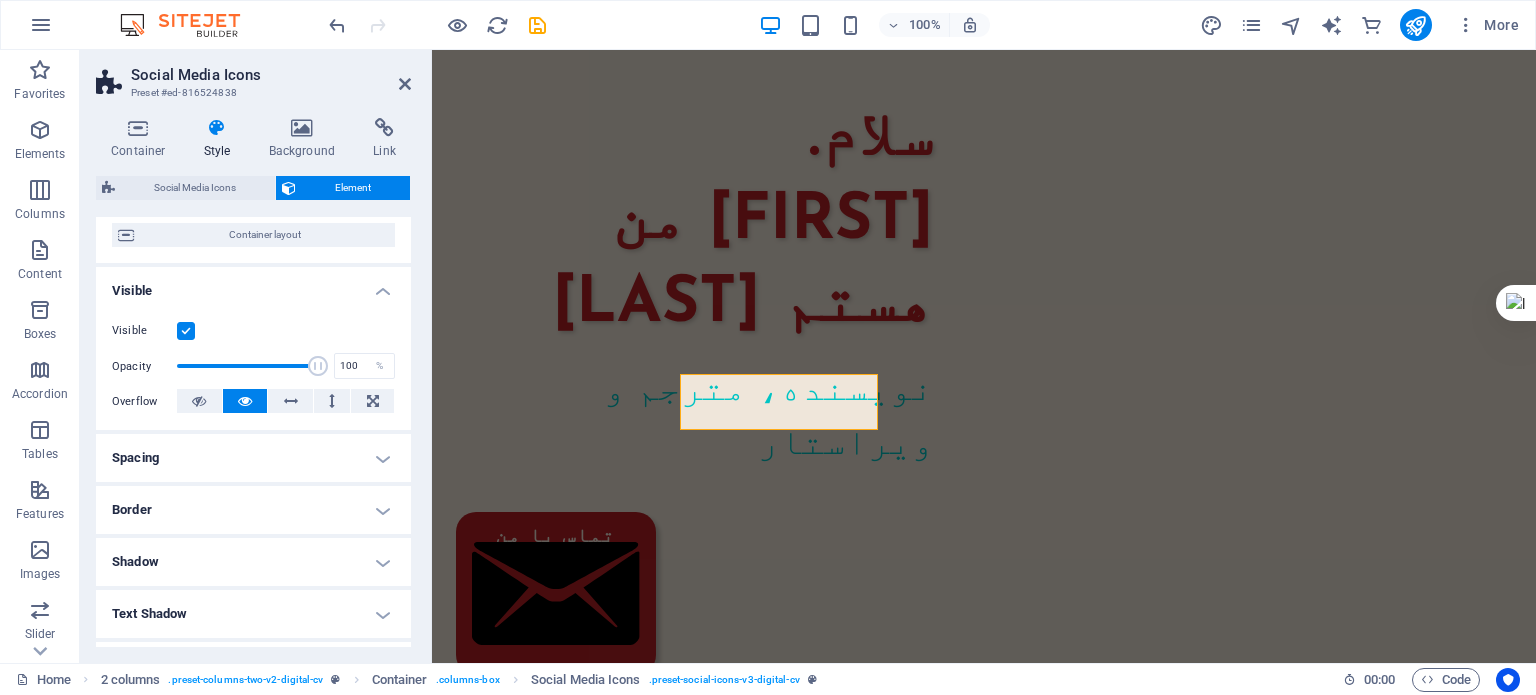 scroll, scrollTop: 0, scrollLeft: 0, axis: both 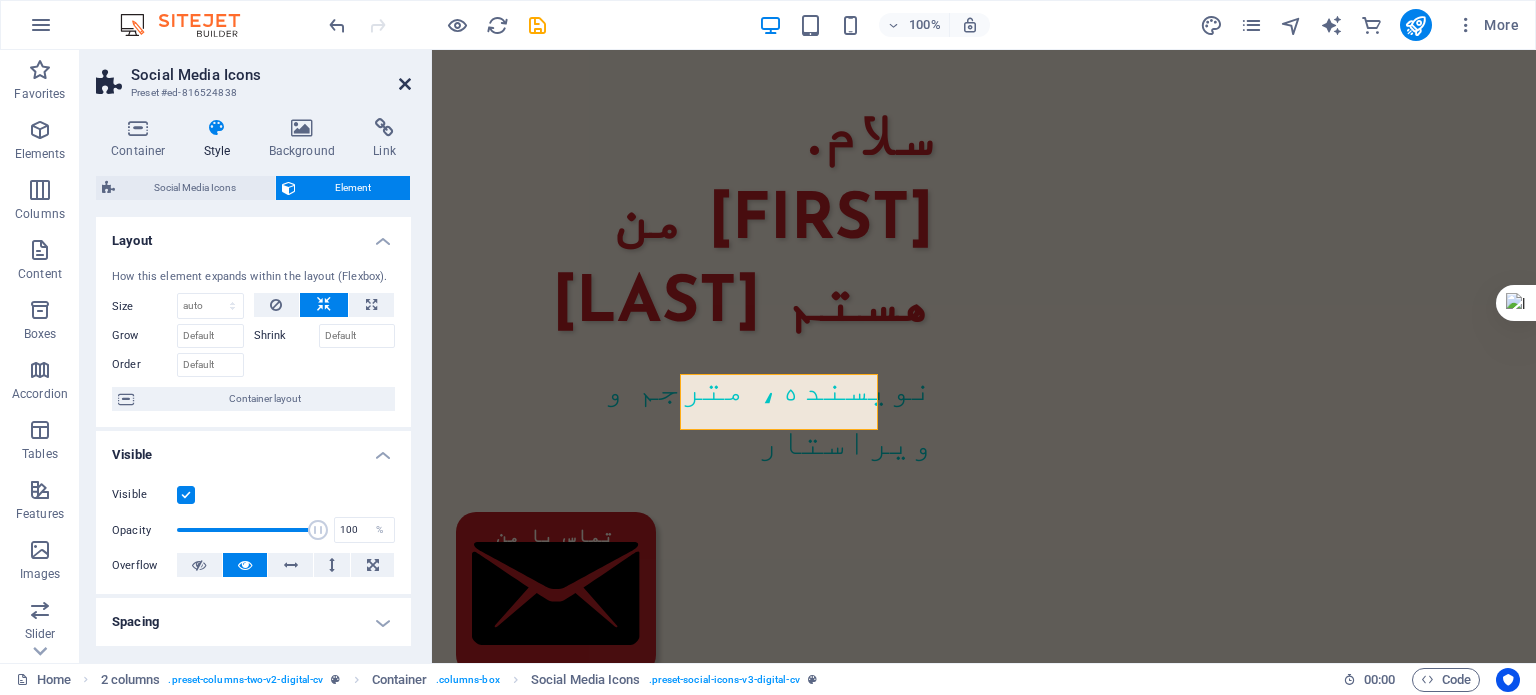 drag, startPoint x: 405, startPoint y: 79, endPoint x: 312, endPoint y: 93, distance: 94.04786 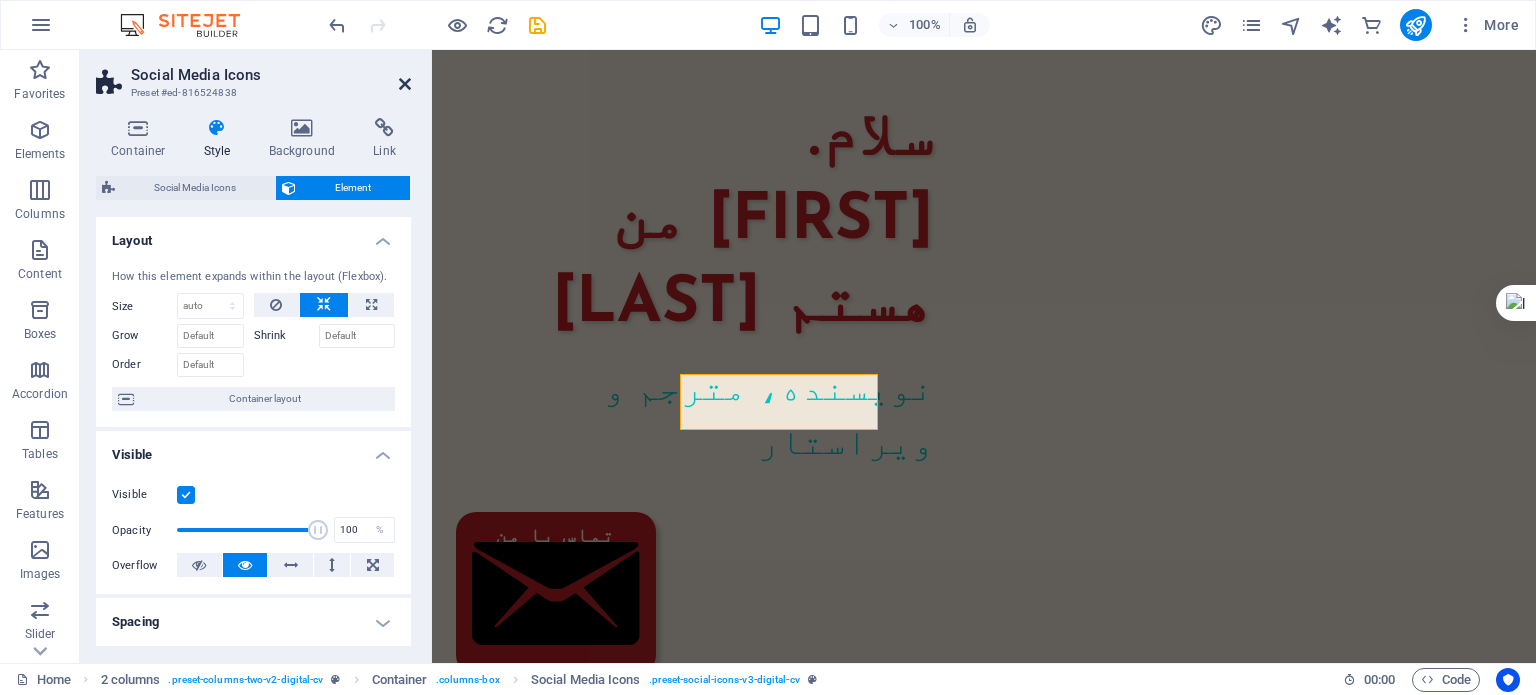 click at bounding box center [405, 84] 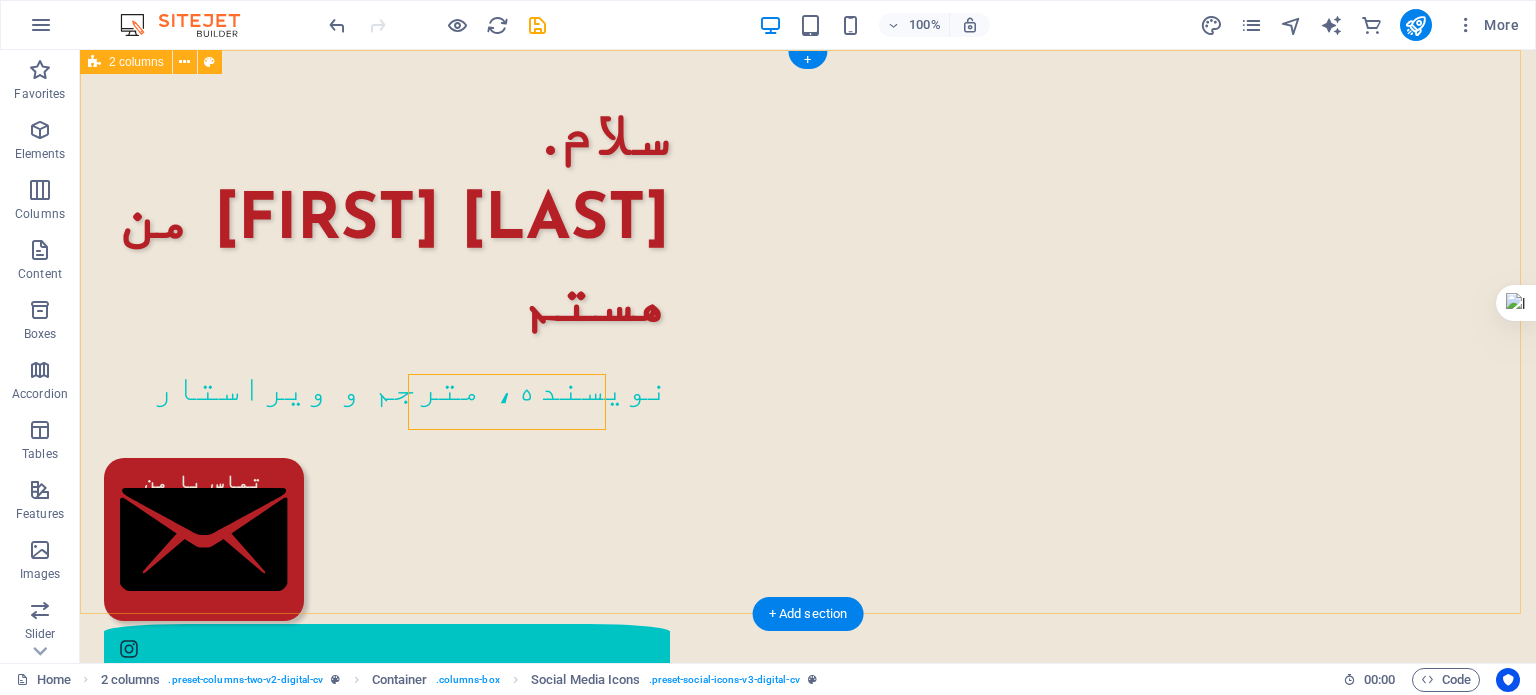 click on "سلام من [FULL NAME] هستم نویسنده، مترجم و ویراستار تماس با من" at bounding box center (808, 703) 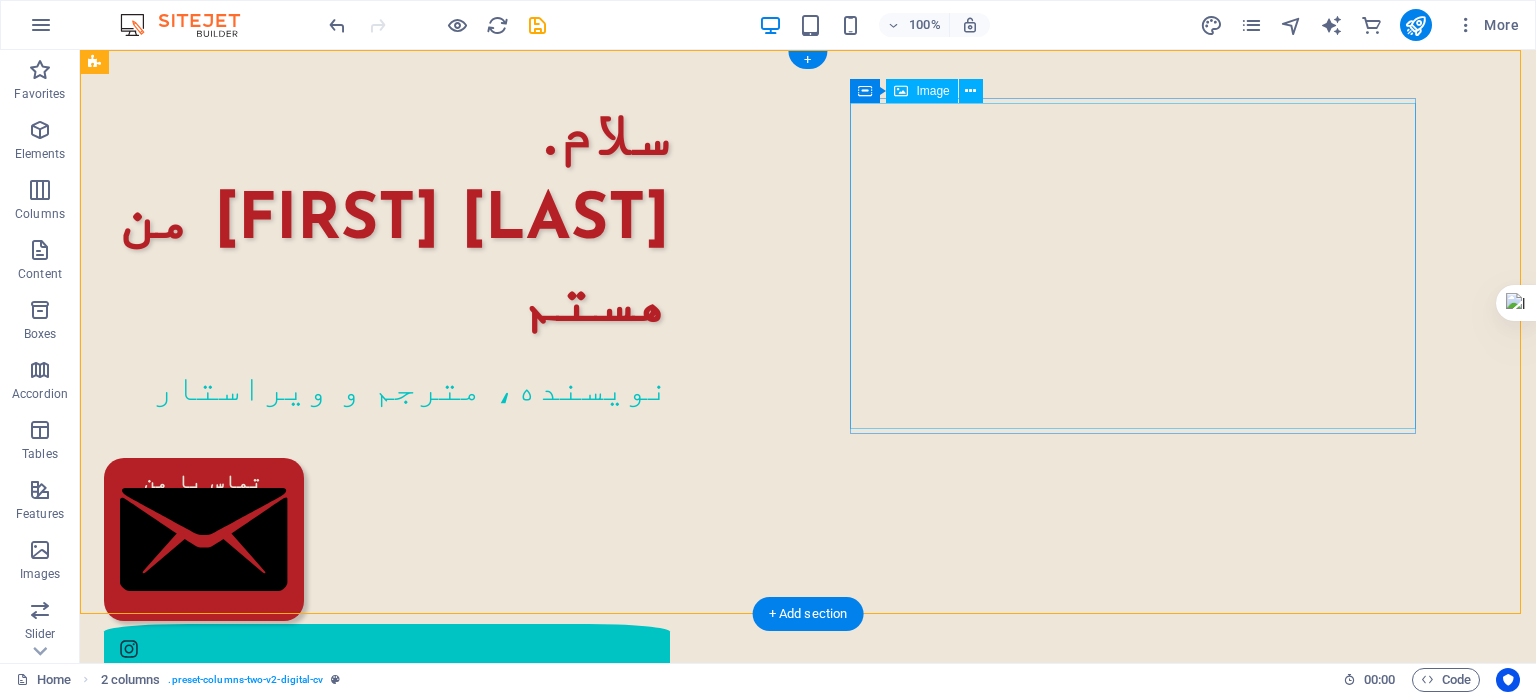 click at bounding box center (387, 1014) 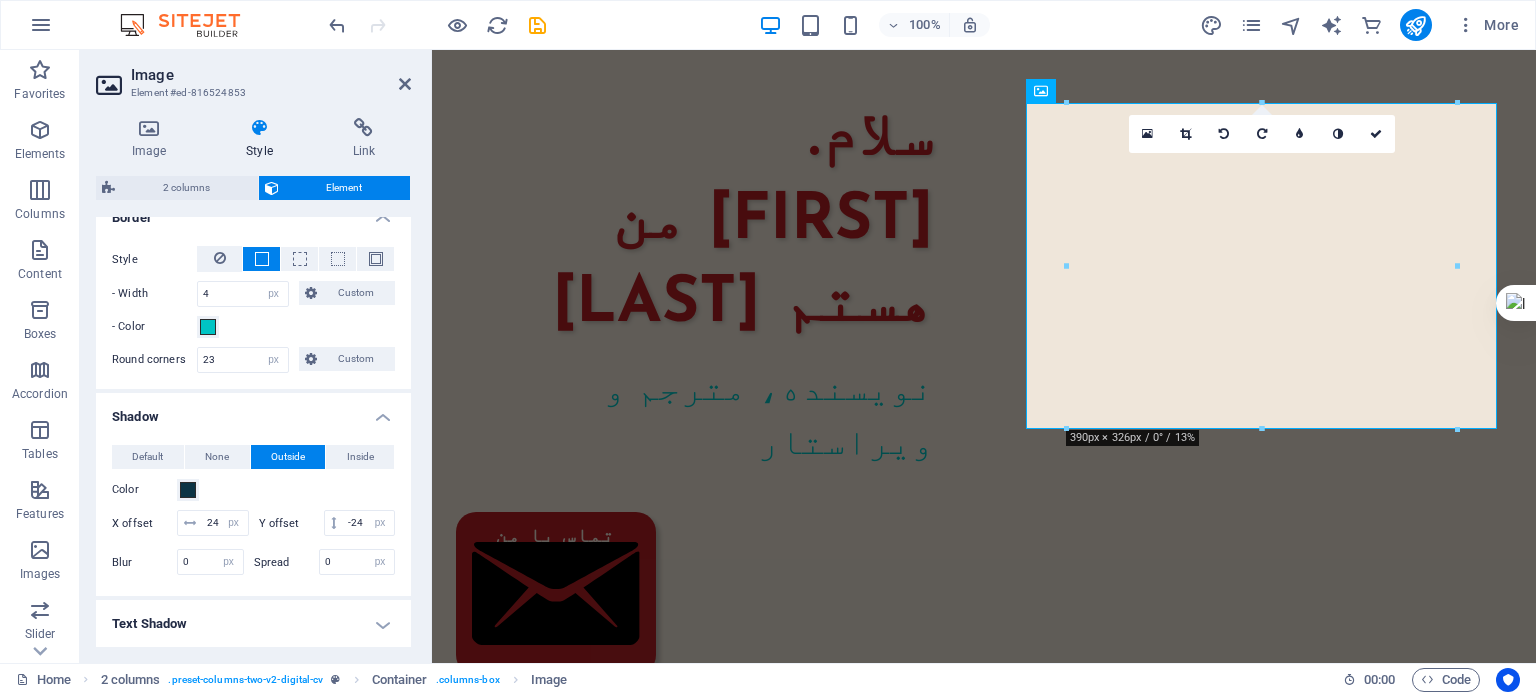 scroll, scrollTop: 500, scrollLeft: 0, axis: vertical 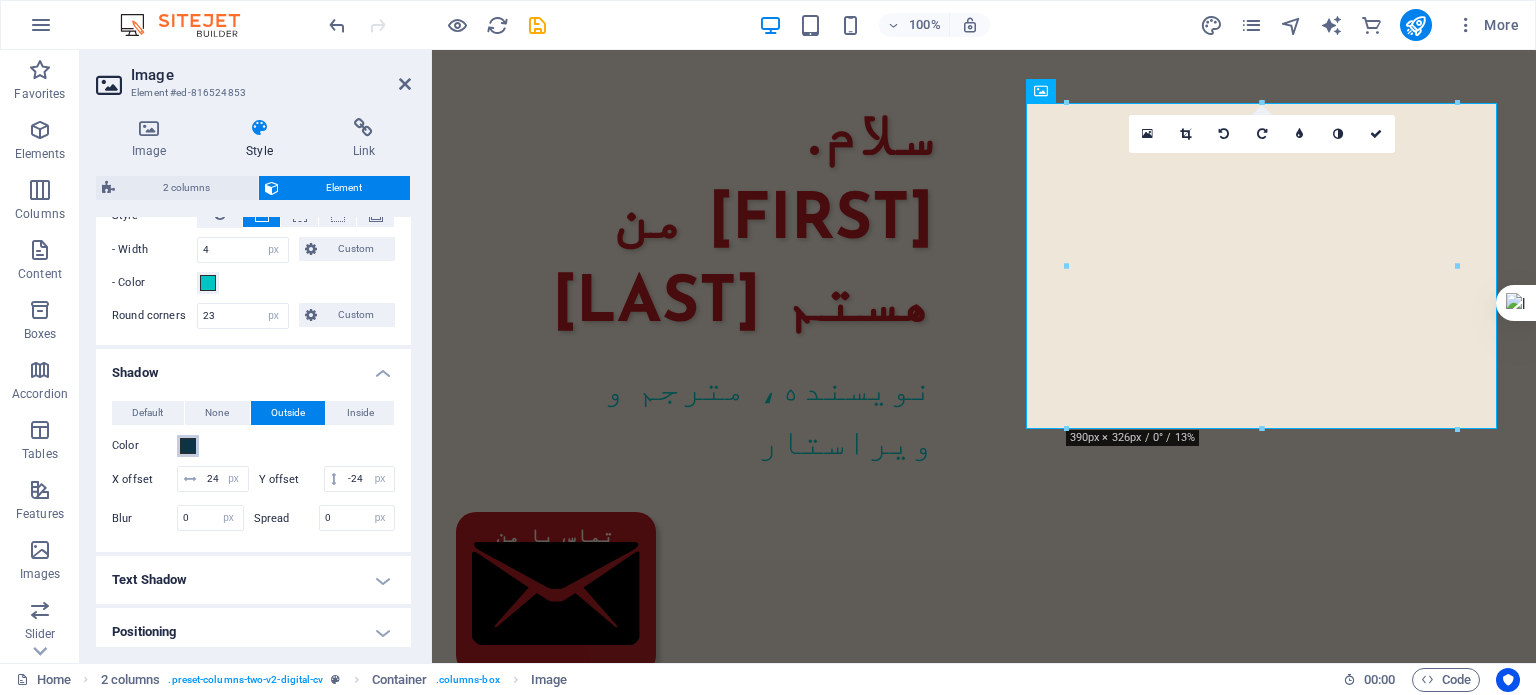 click at bounding box center [188, 446] 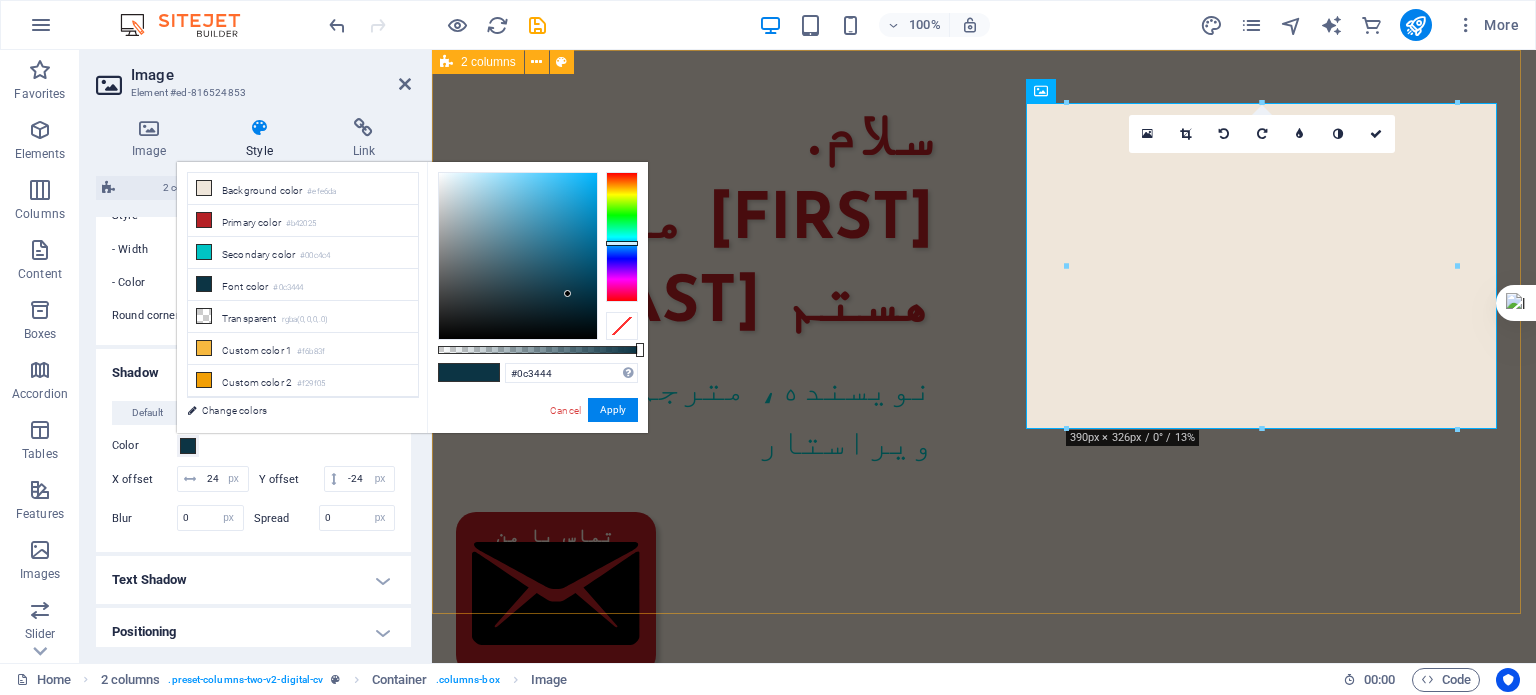 click on "سلام من [FULL NAME] هستم نویسنده، مترجم و ویراستار تماس با من" at bounding box center (984, 730) 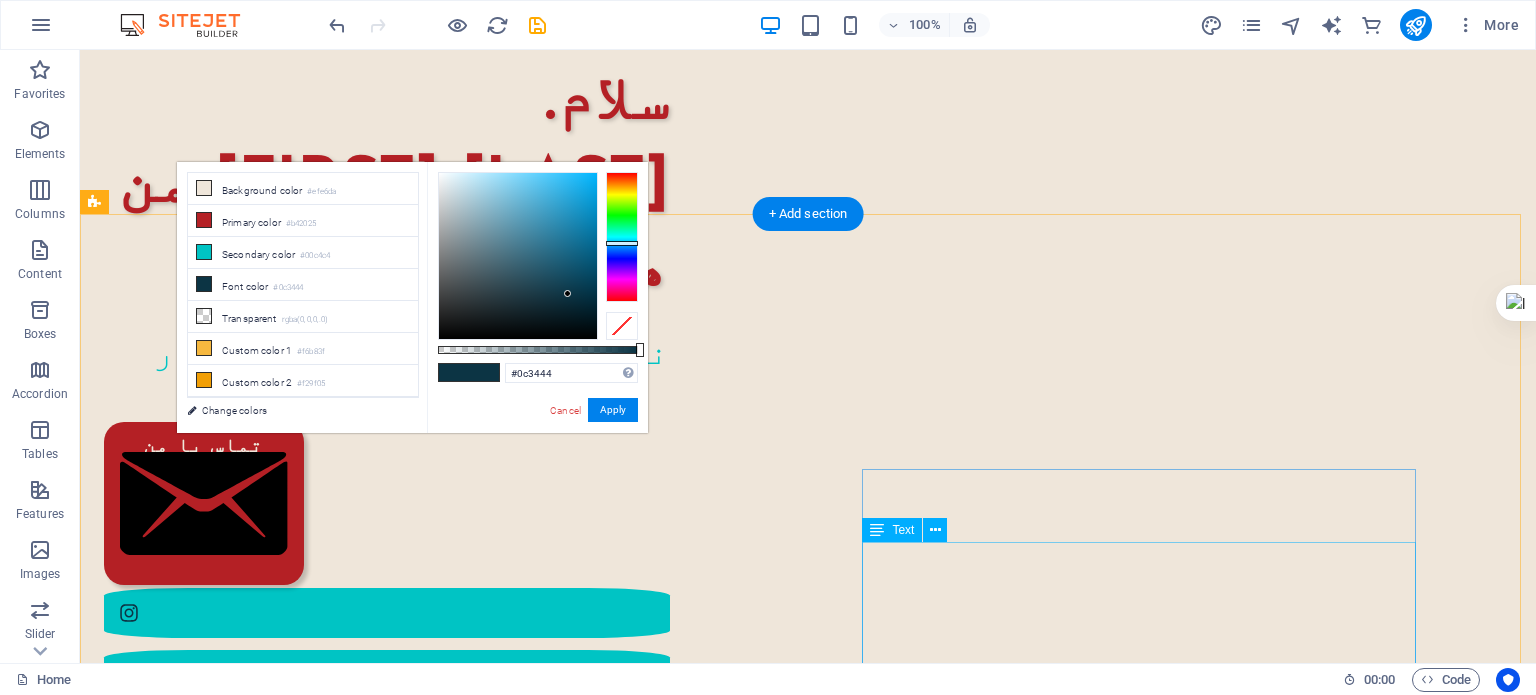 scroll, scrollTop: 0, scrollLeft: 0, axis: both 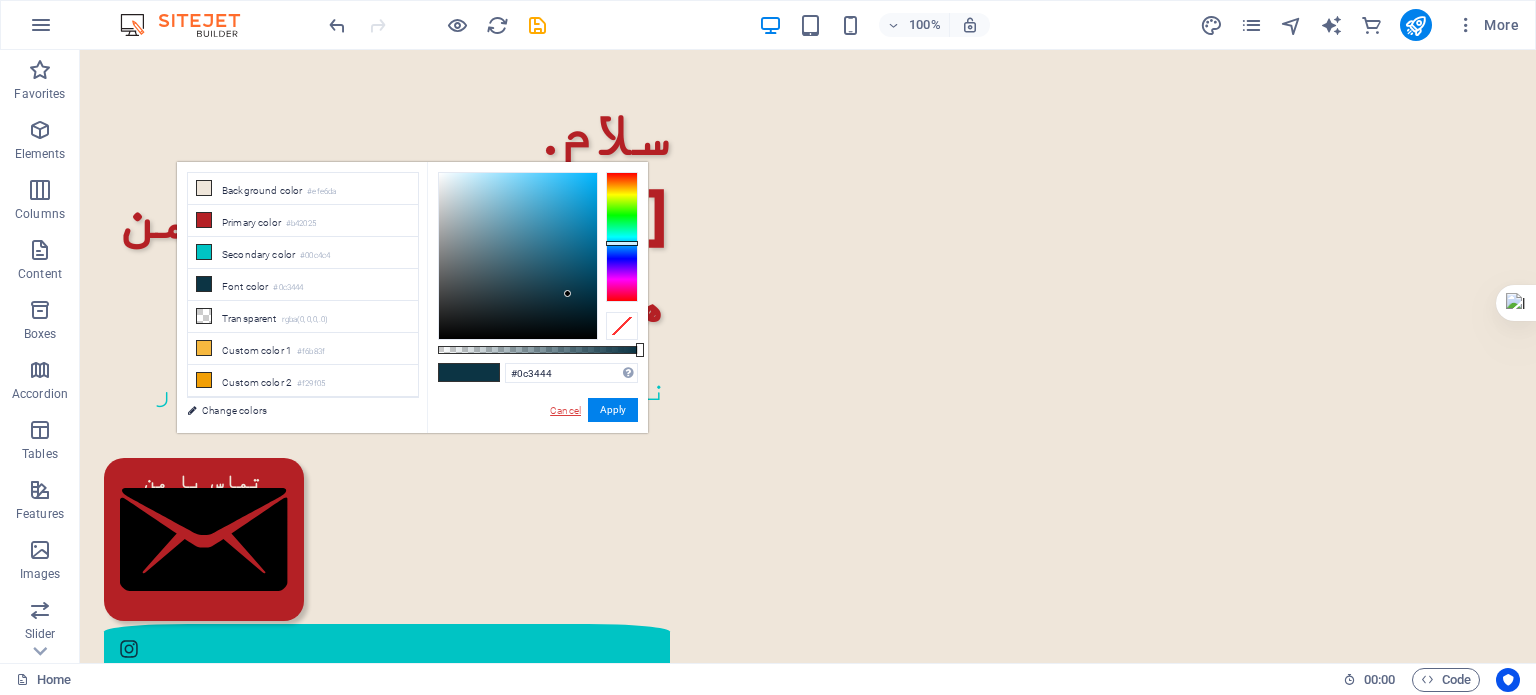 click on "Cancel" at bounding box center [565, 410] 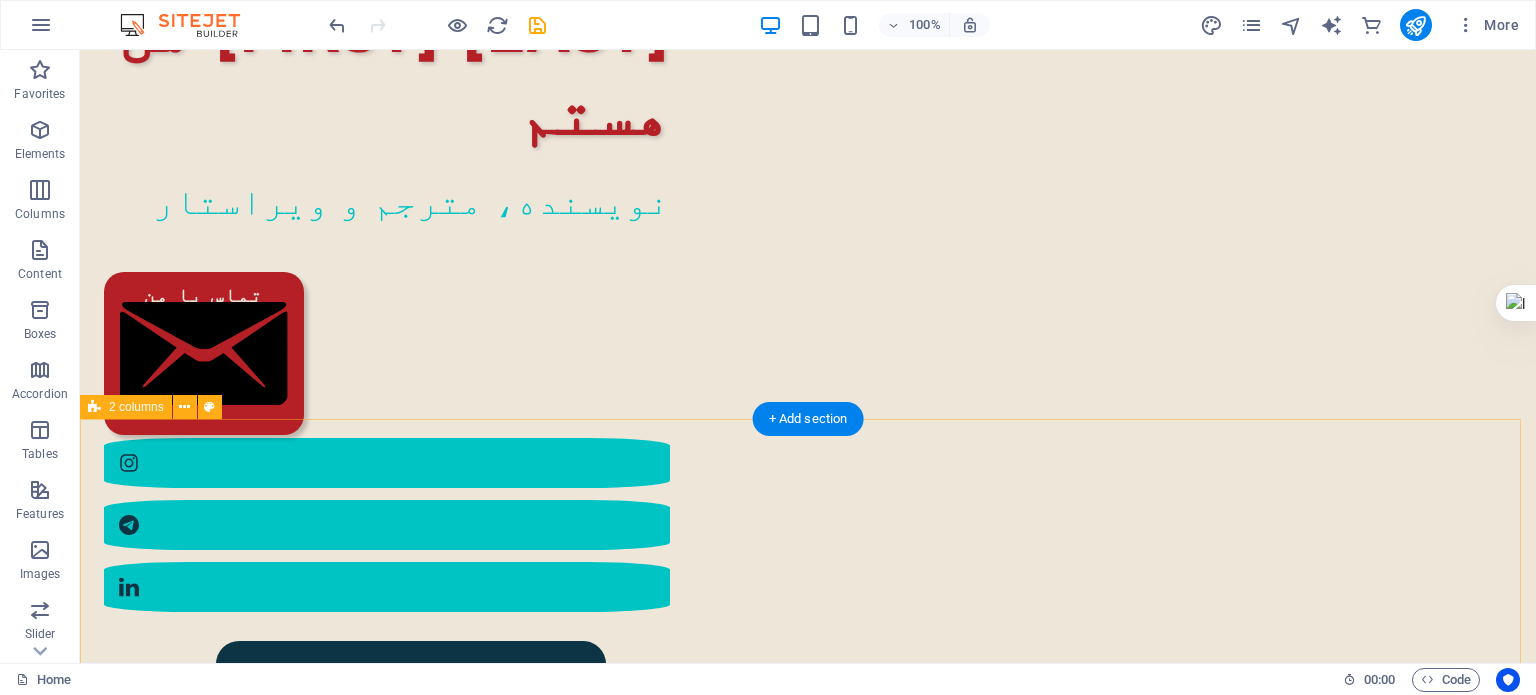 scroll, scrollTop: 200, scrollLeft: 0, axis: vertical 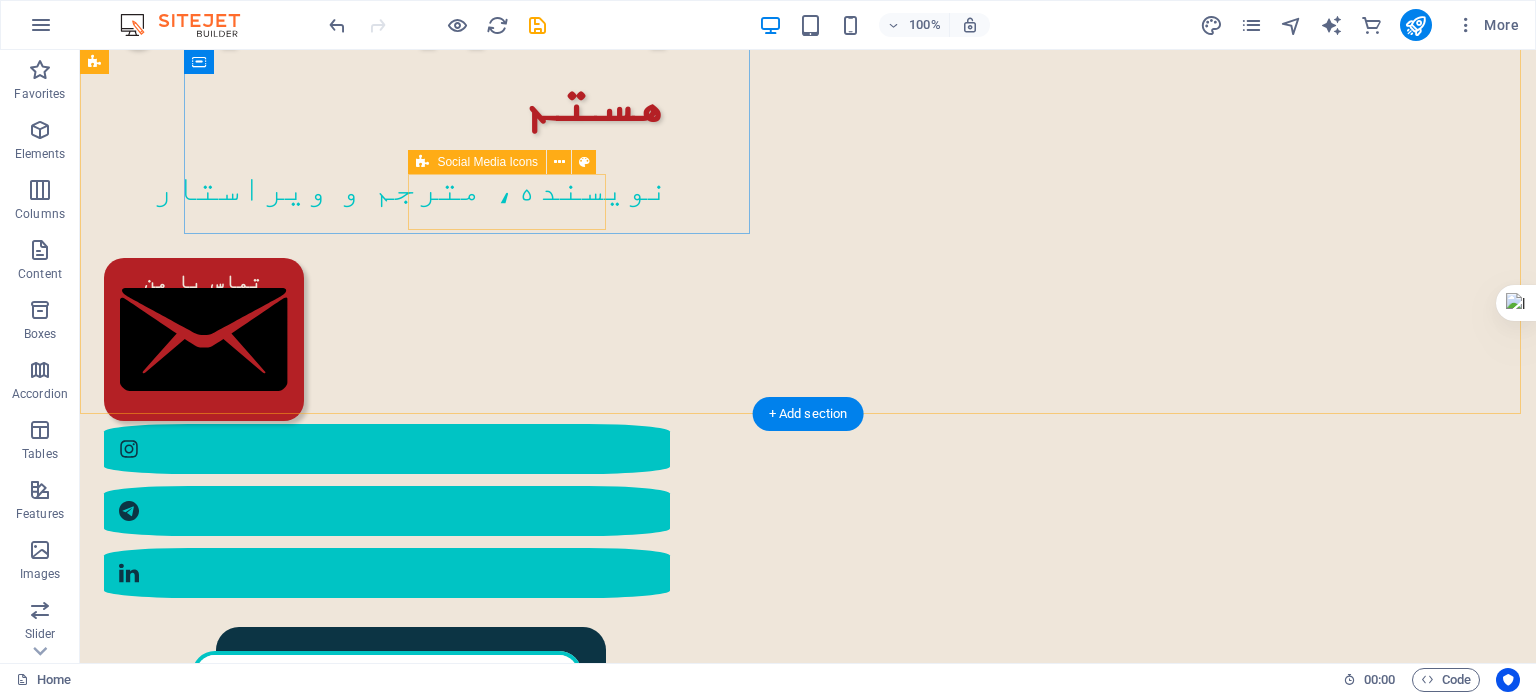 click at bounding box center [387, 511] 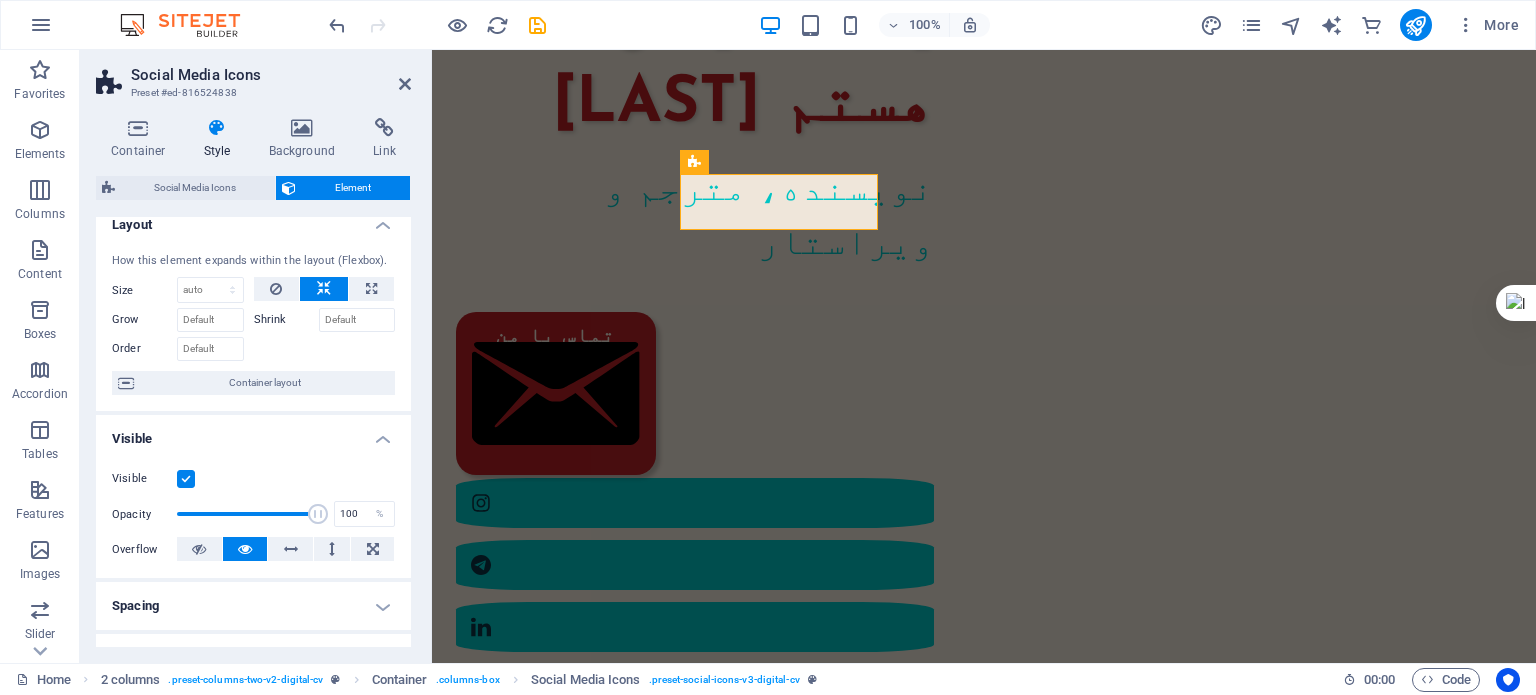 scroll, scrollTop: 0, scrollLeft: 0, axis: both 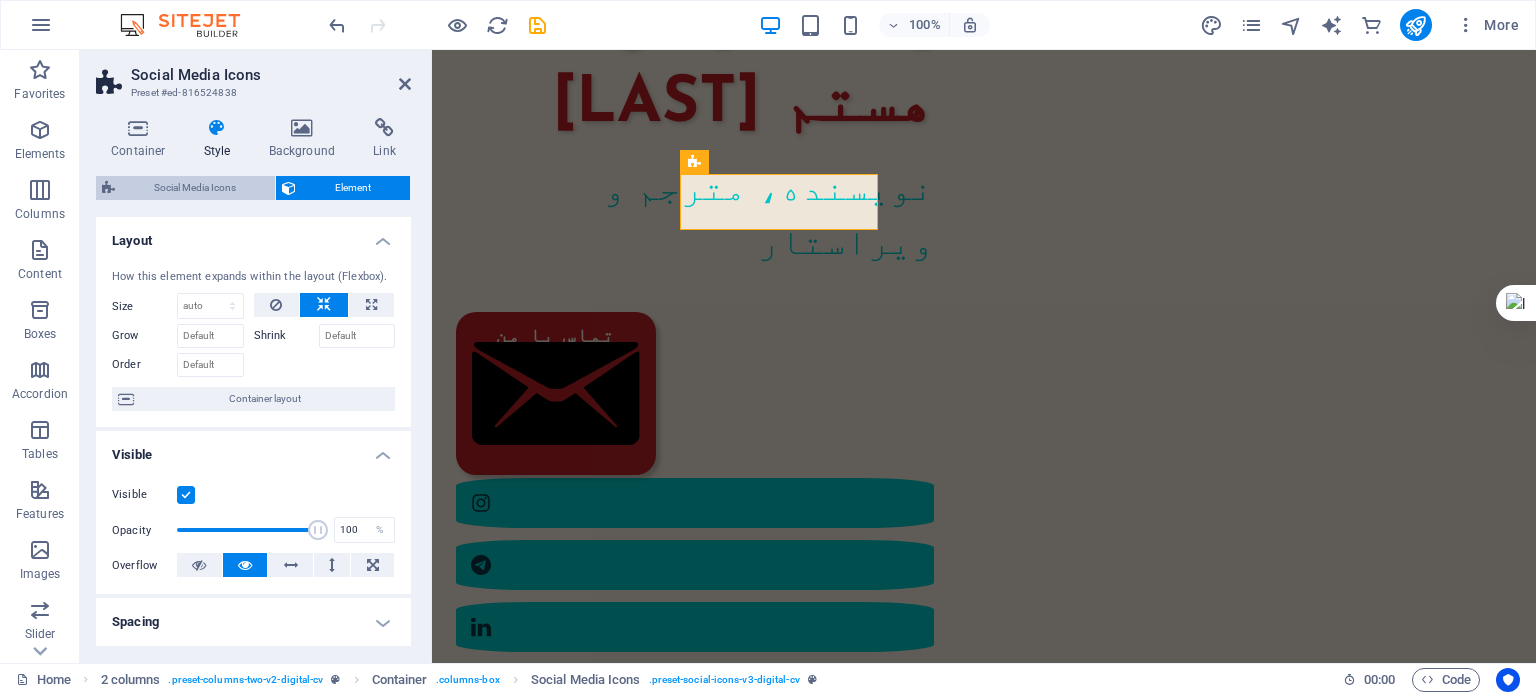 click on "Social Media Icons" at bounding box center [195, 188] 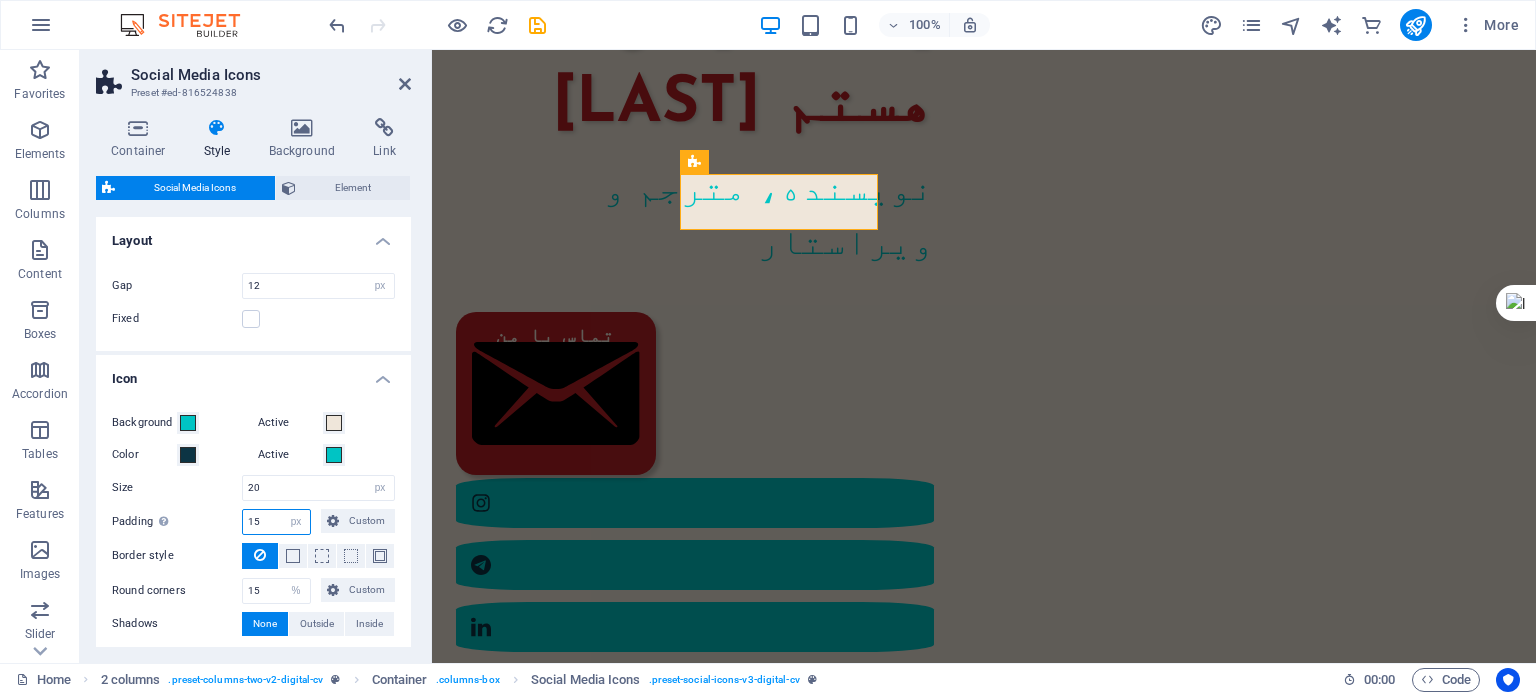 click on "15" at bounding box center (276, 522) 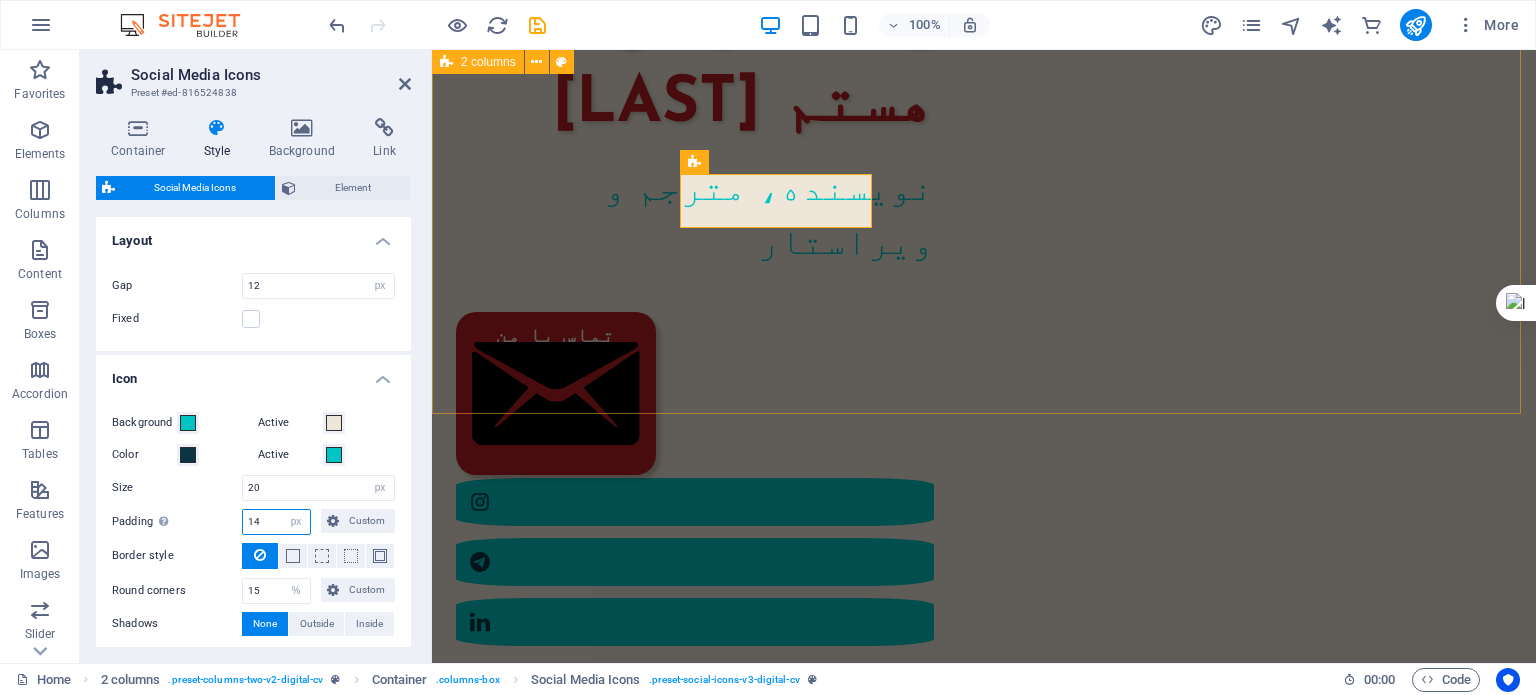 type on "14" 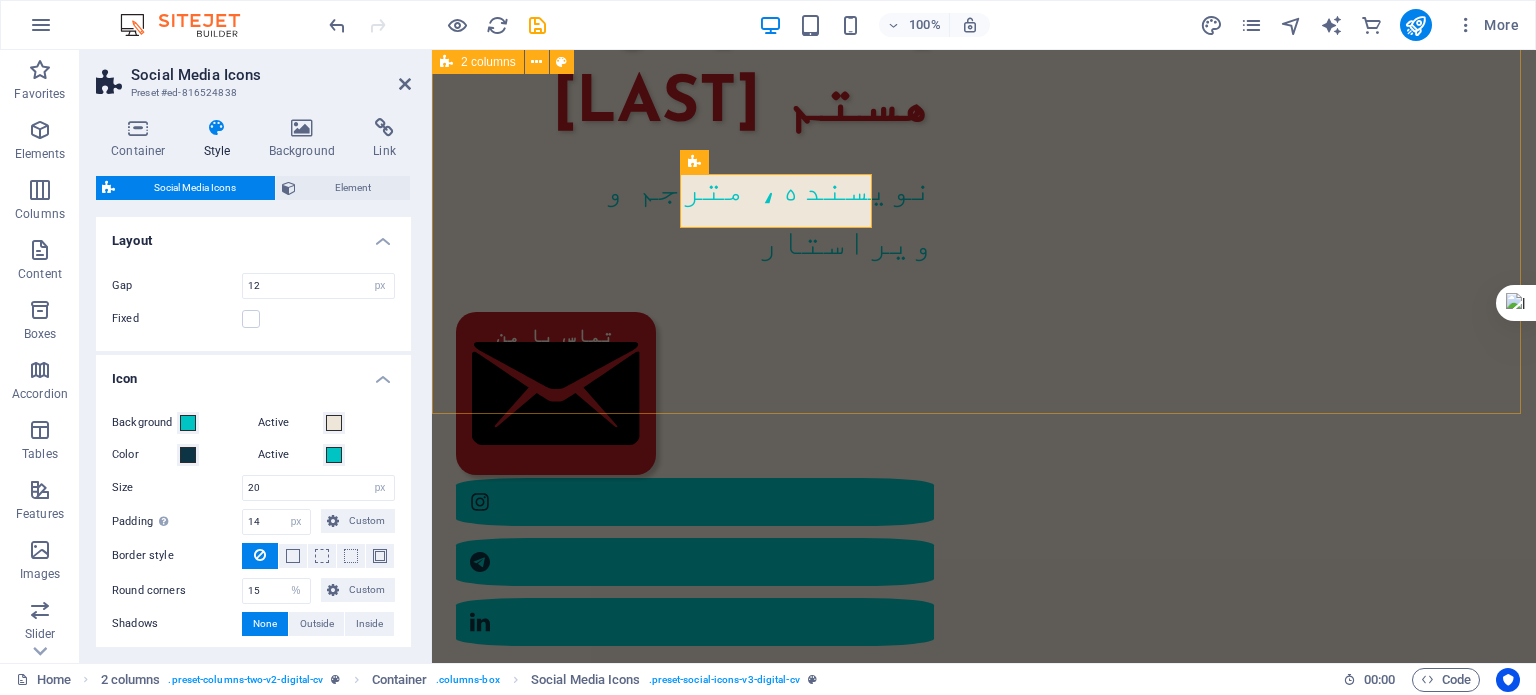 click on "سلام من [FULL NAME] هستم نویسنده، مترجم و ویراستار تماس با من" at bounding box center (984, 527) 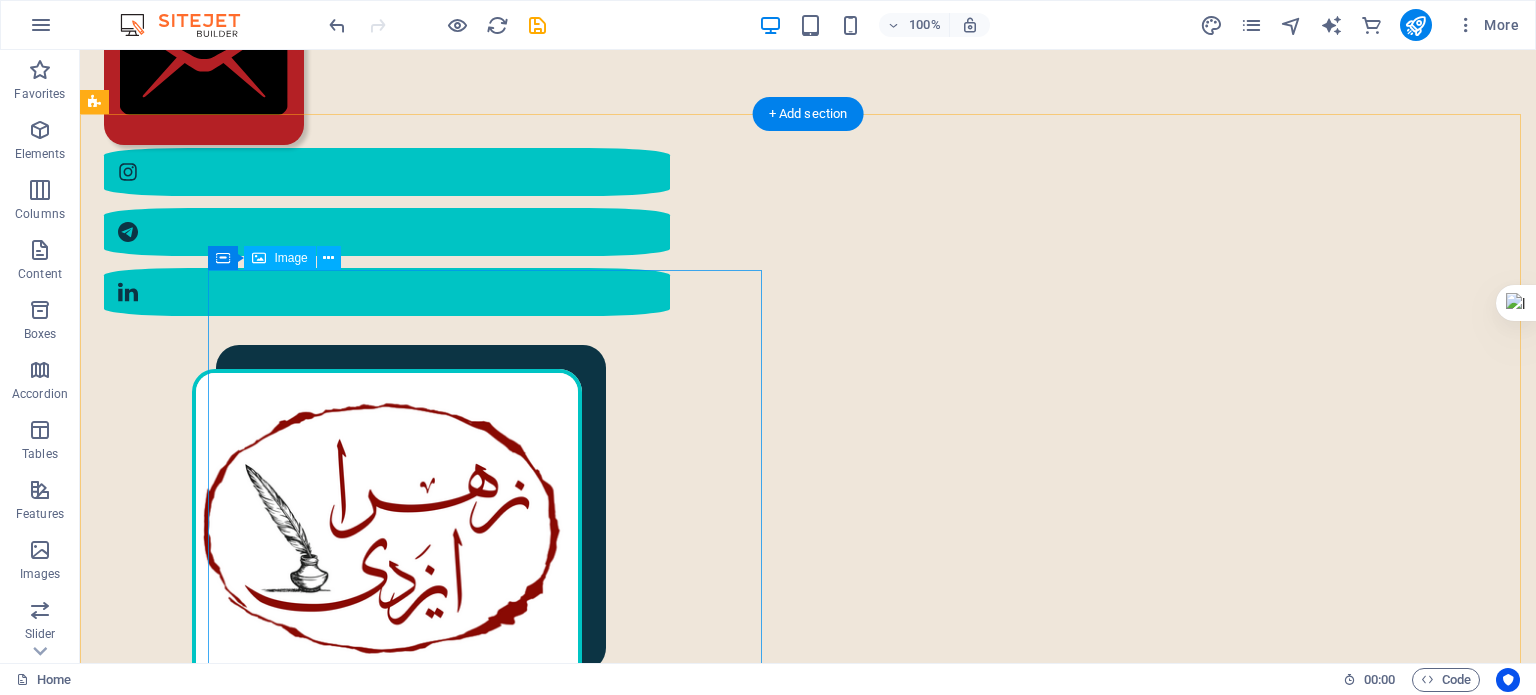 scroll, scrollTop: 500, scrollLeft: 0, axis: vertical 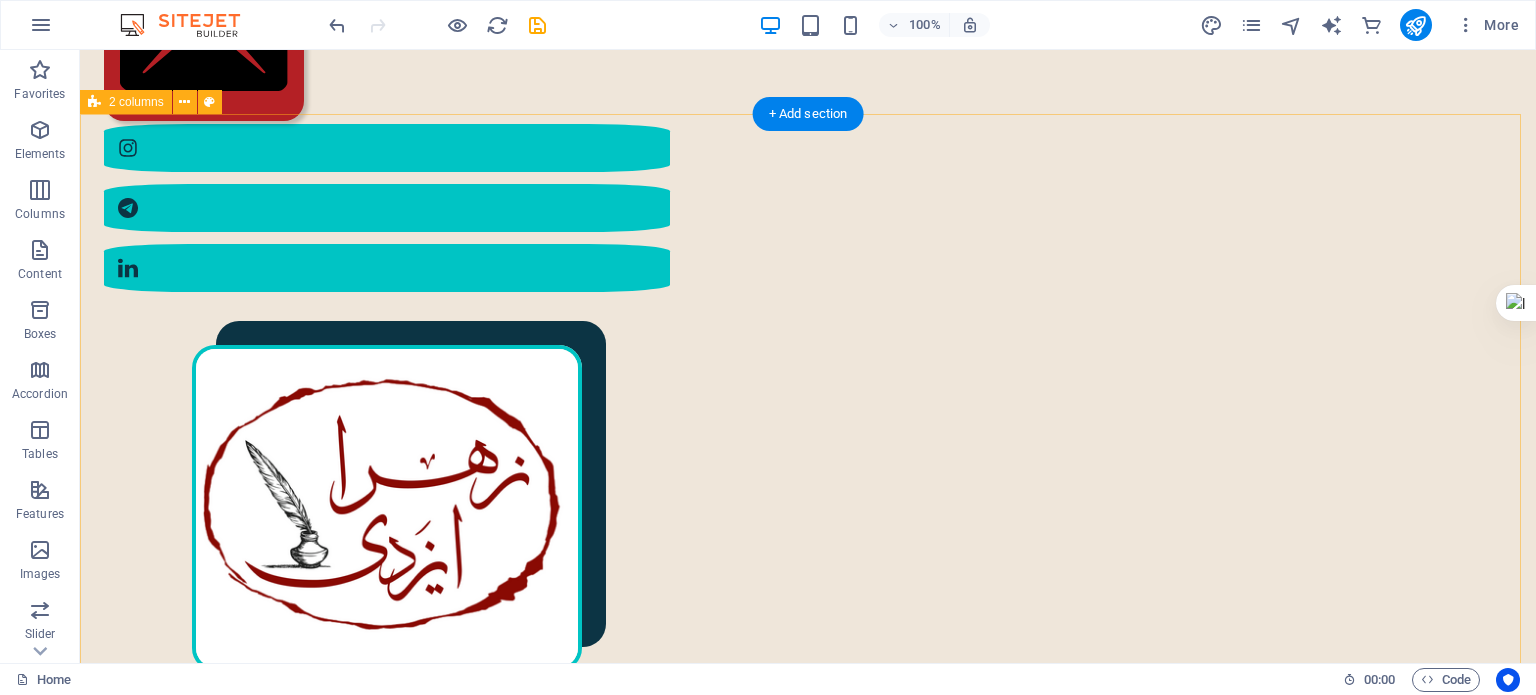 click on "مختصری از من در سال [YEAR] در [CITY] به دنیا آمدم. کارشناسی ارشد مهندسی پلیمر دارم. [NUMBER] سال در دانشگاه تدریس کرده‌ام. در سال [YEAR] به‌طور حرفه‌ای وارد شغل مترجمی و ویراستاری شدم؛  البته که پیش از آن هم، دستی در این حوزه داشتم. [NUMBER] تا از کتاب‌هایی که ترجمه کرده‌ام، منتشر شده‌اند. در حوزهٔ ویراستاری، با ناشران متعددی همکاری داشته‌ام و دارم. : رزوم هٔ کامل من را اینجا ببینید  رزومهٔ من" at bounding box center [808, 1610] 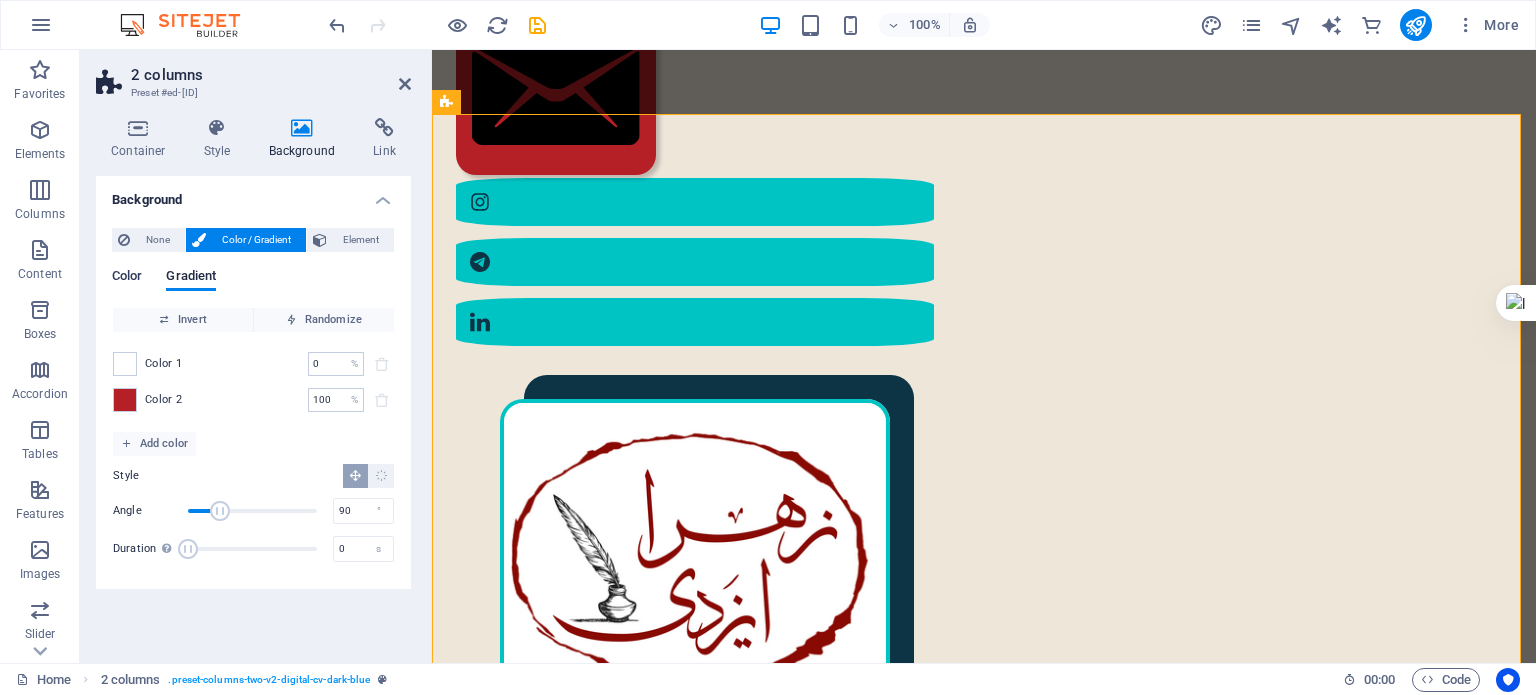 click on "Color" at bounding box center [127, 278] 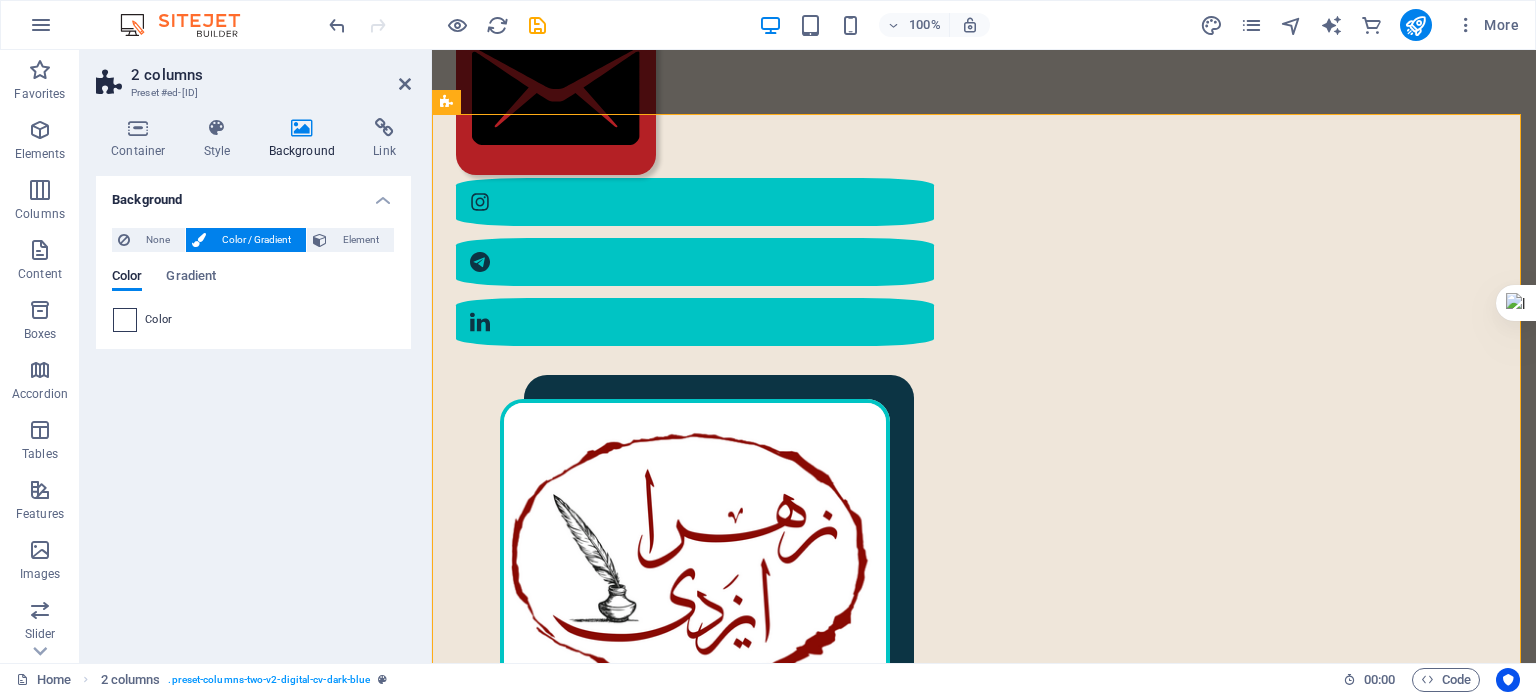 click at bounding box center (125, 320) 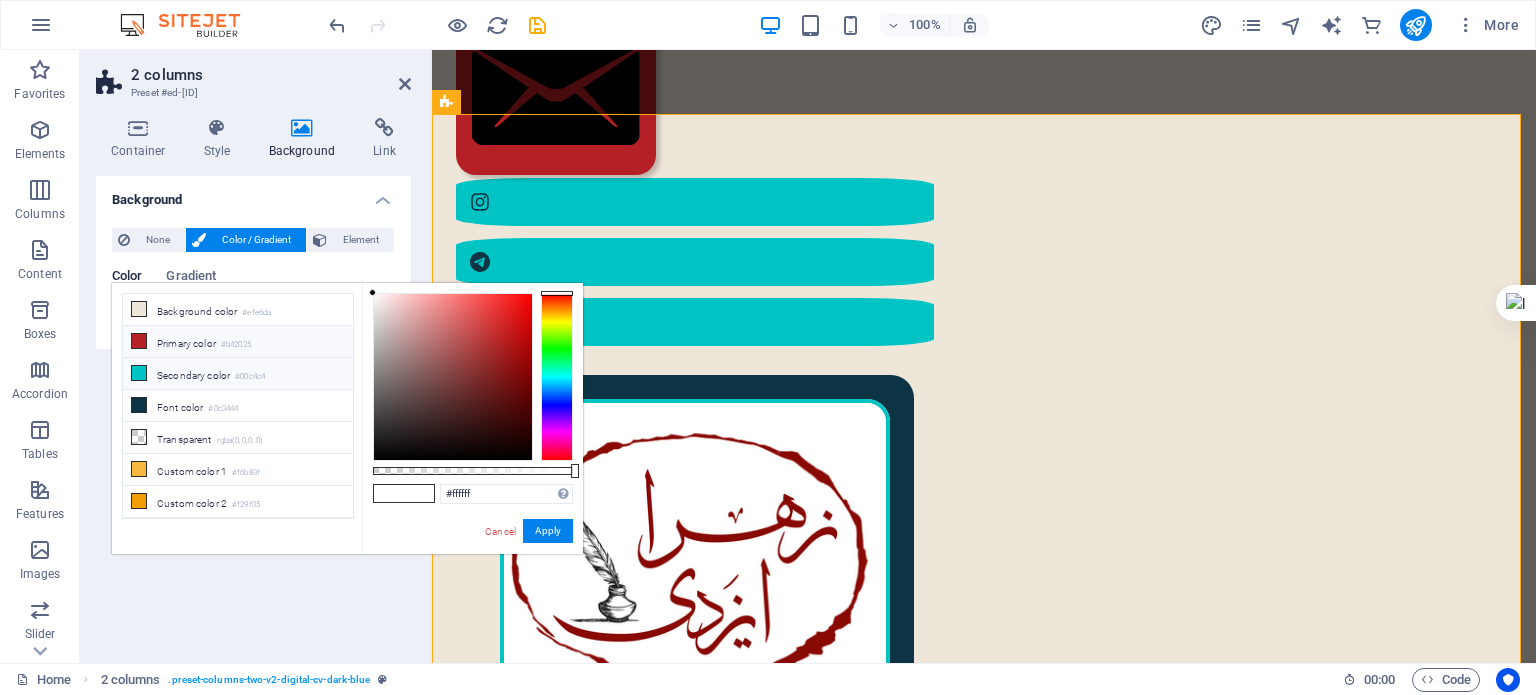 click on "Secondary color
#00c4c4" at bounding box center [238, 374] 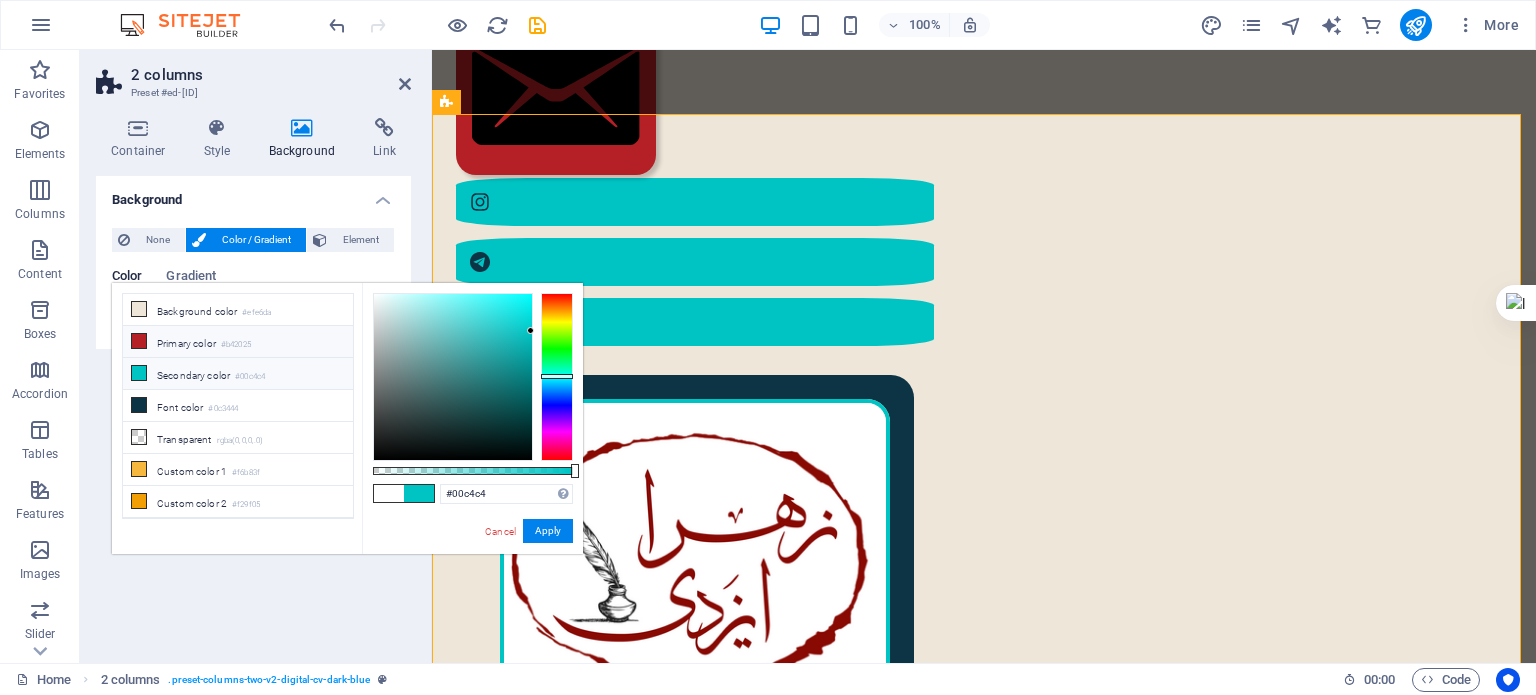 click on "Primary color
#b42025" at bounding box center (238, 342) 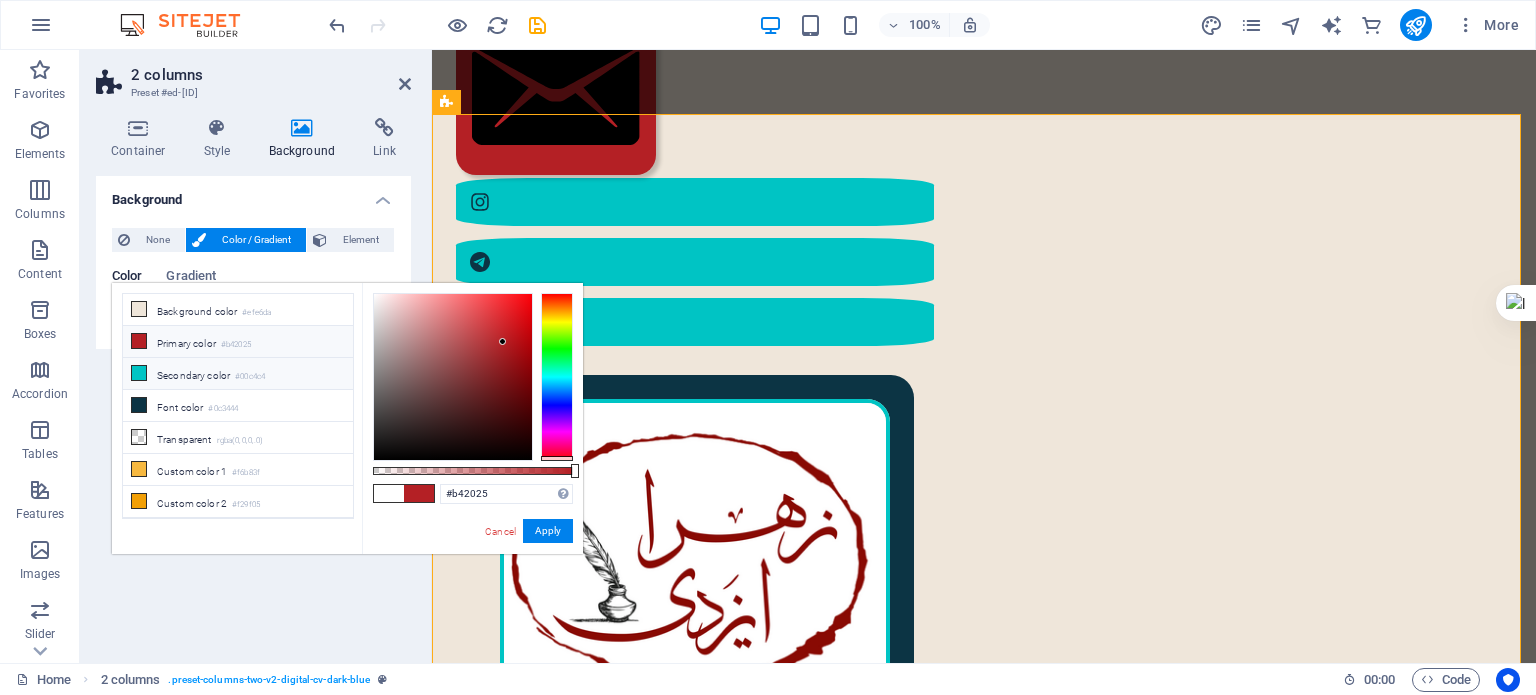 click on "Secondary color
#00c4c4" at bounding box center [238, 374] 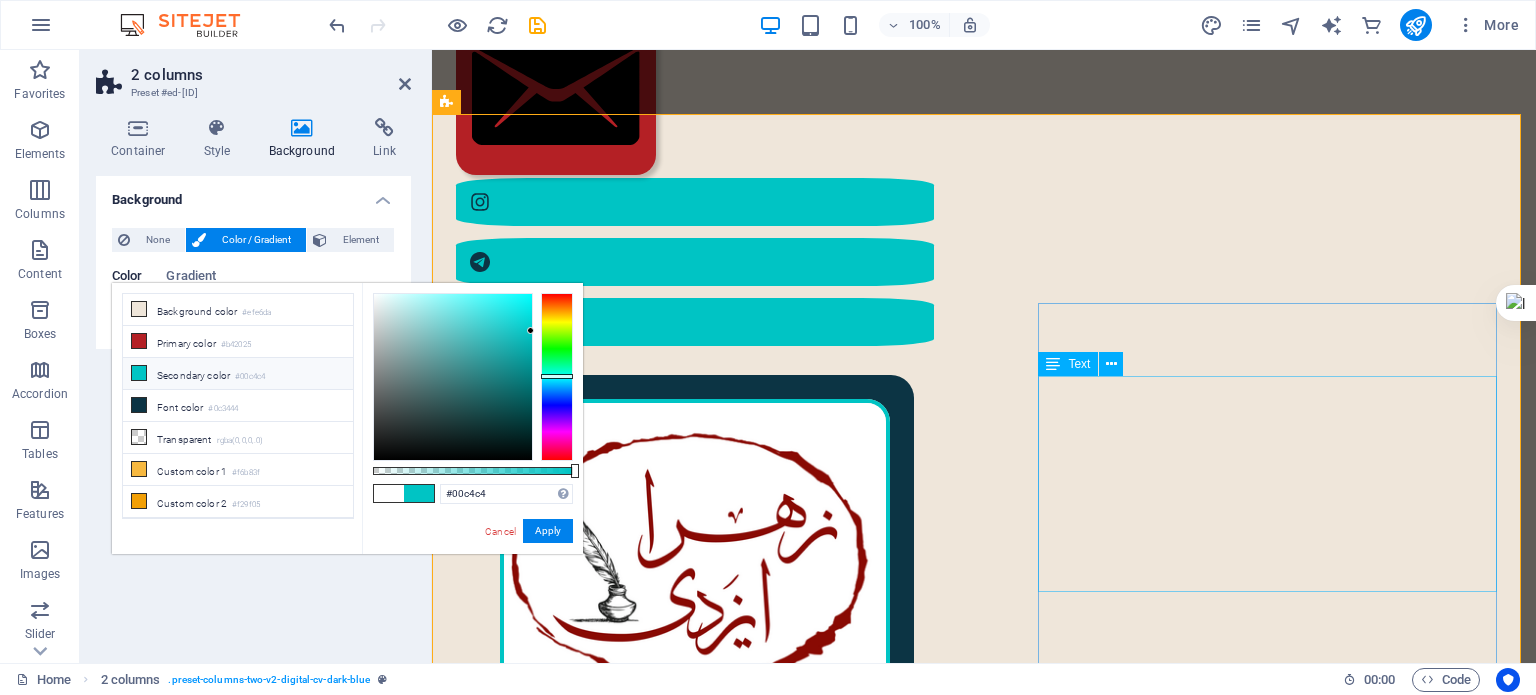 click on "در سال [YEAR] در [CITY] به دنیا آمدم. کارشناسی ارشد مهندسی پلیمر دارم. ۲ سال در دانشگاه تدریس کرده‌ام. در سال [YEAR] به‌طور حرفه‌ای وارد شغل مترجمی و ویراستاری شدم؛  البته که پیش از آن هم، دستی در این حوزه داشتم. ۲ تا از کتاب‌هایی که ترجمه کرده‌ام، منتشر شده‌اند. در حوزهٔ ویراستاری، با ناشران متعددی همکاری داشته‌ام و دارم." at bounding box center [713, 1795] 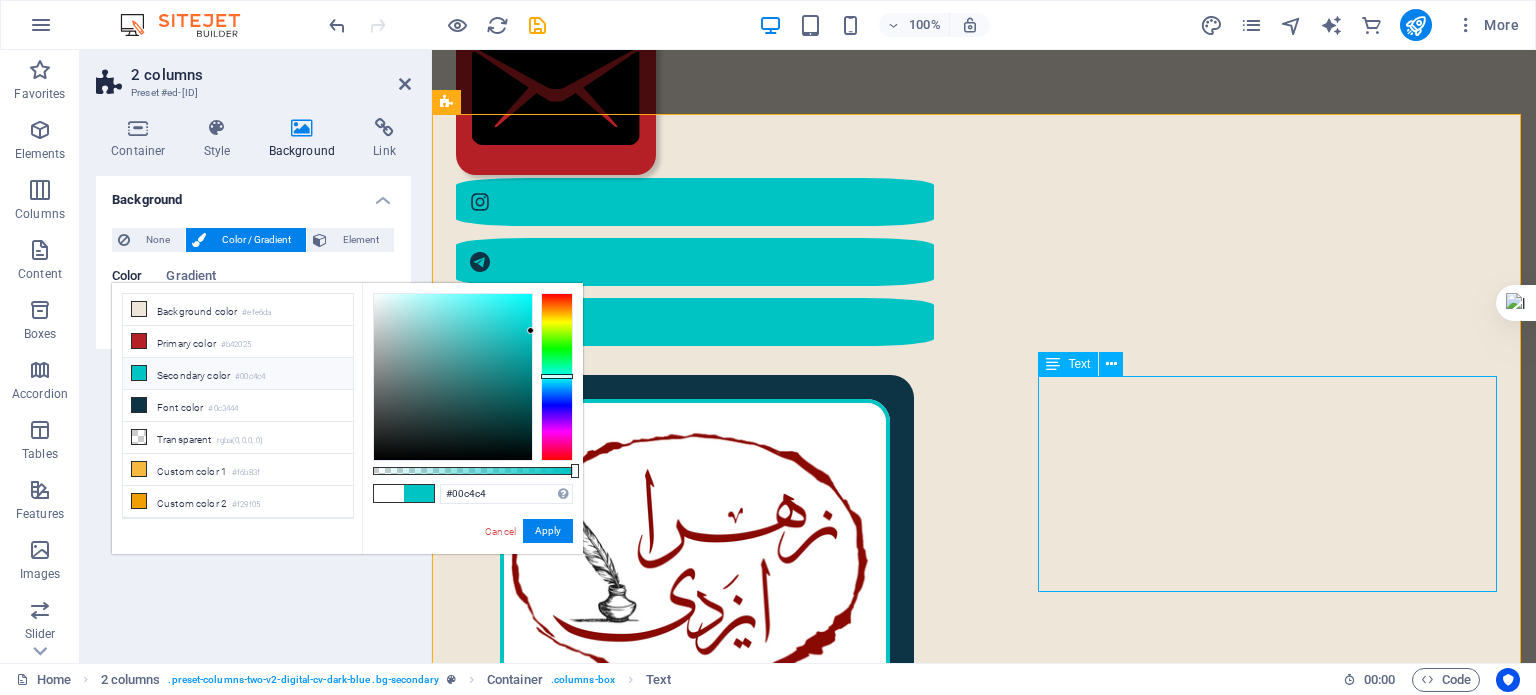 click on "در سال [YEAR] در [CITY] به دنیا آمدم. کارشناسی ارشد مهندسی پلیمر دارم. ۲ سال در دانشگاه تدریس کرده‌ام. در سال [YEAR] به‌طور حرفه‌ای وارد شغل مترجمی و ویراستاری شدم؛  البته که پیش از آن هم، دستی در این حوزه داشتم. ۲ تا از کتاب‌هایی که ترجمه کرده‌ام، منتشر شده‌اند. در حوزهٔ ویراستاری، با ناشران متعددی همکاری داشته‌ام و دارم." at bounding box center (713, 1795) 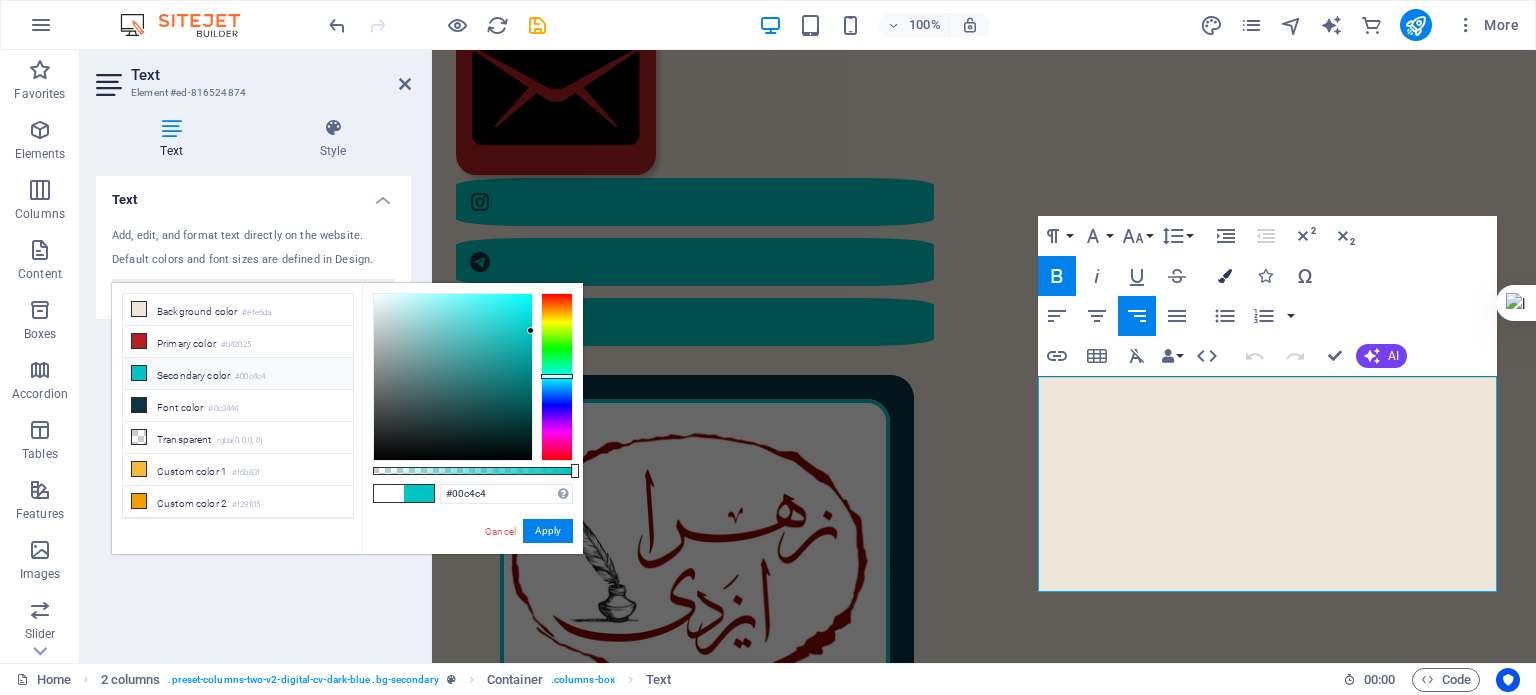 click at bounding box center [1225, 276] 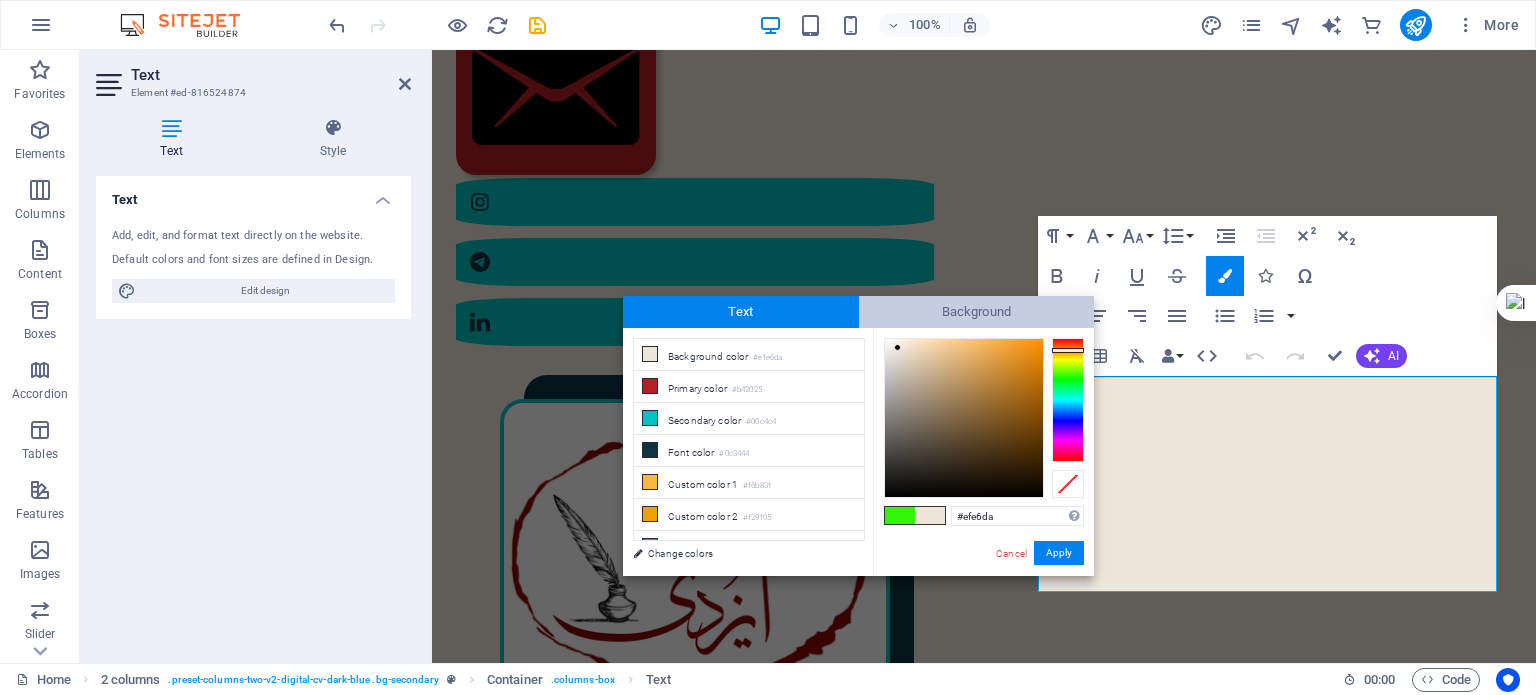 click on "Background" at bounding box center (977, 312) 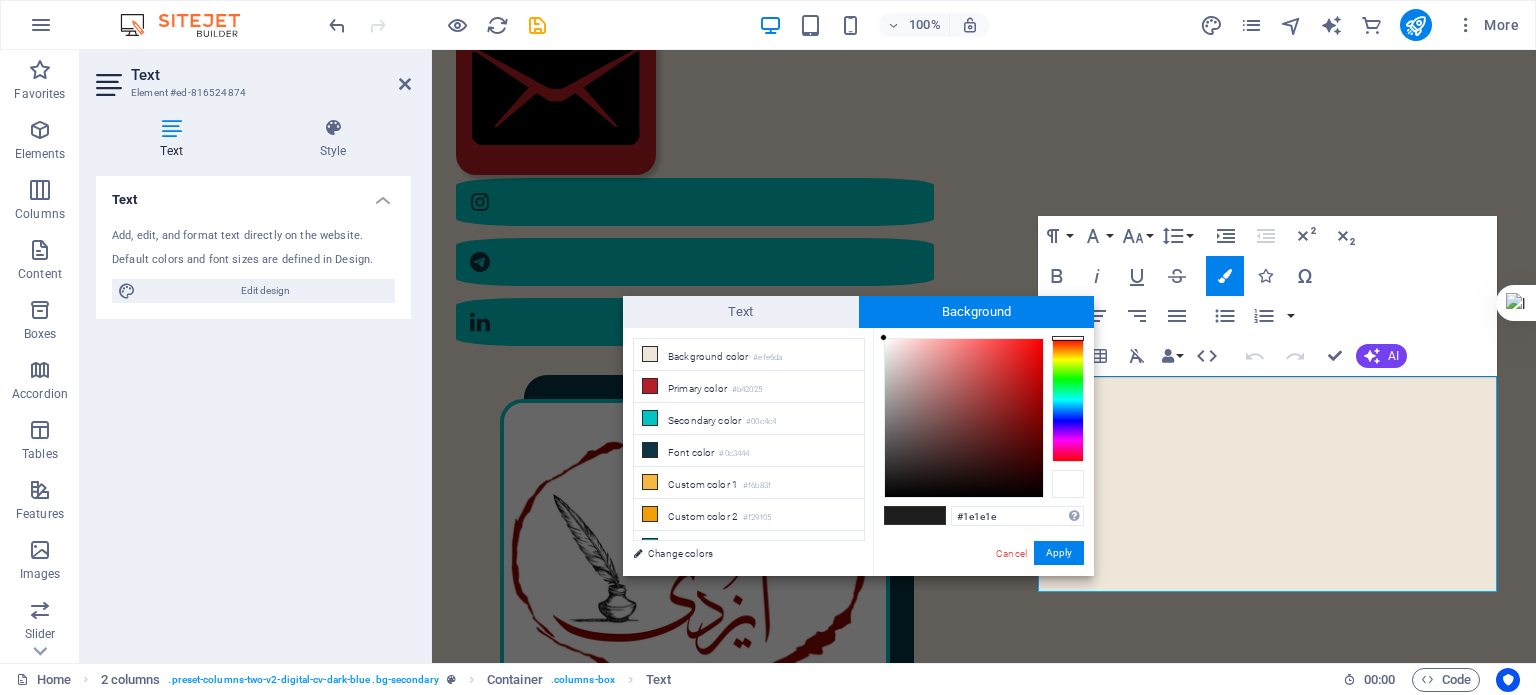 click at bounding box center (1068, 484) 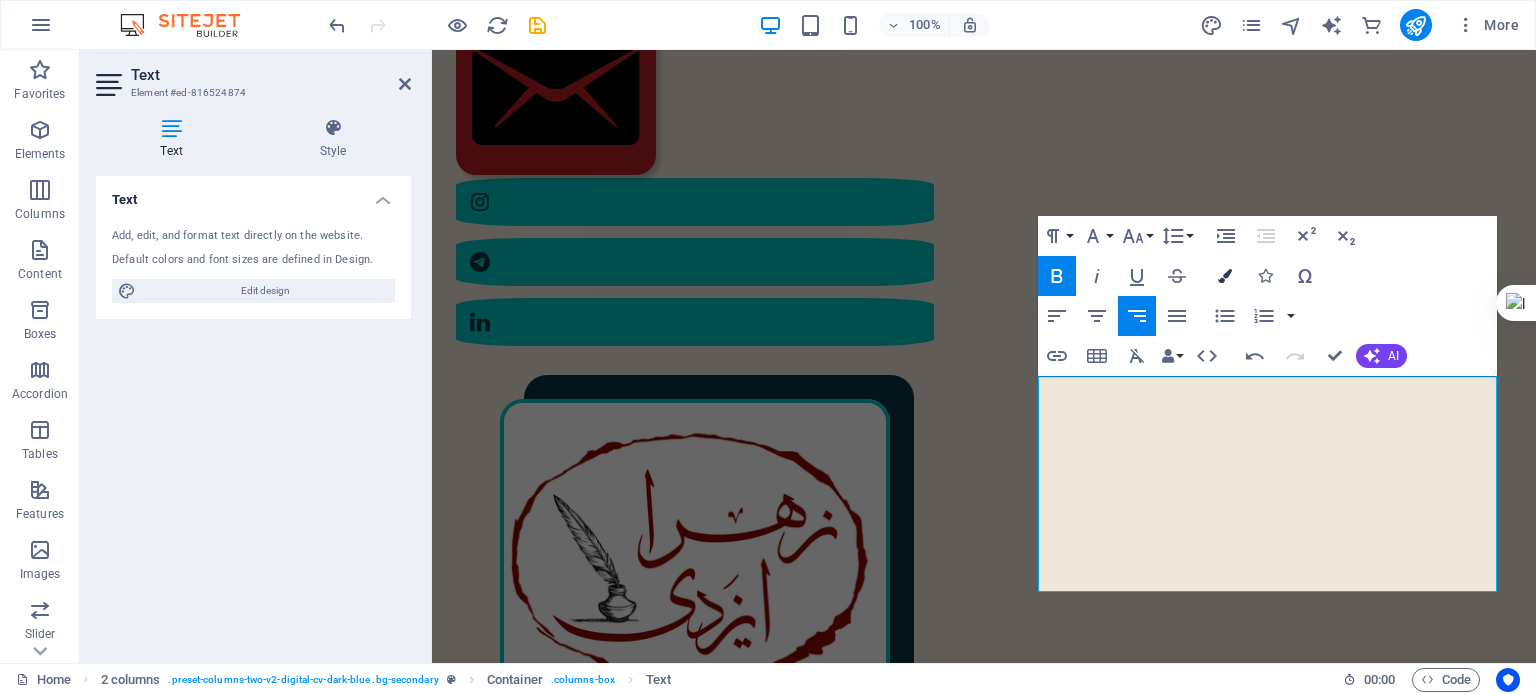 click on "Colors" at bounding box center (1225, 276) 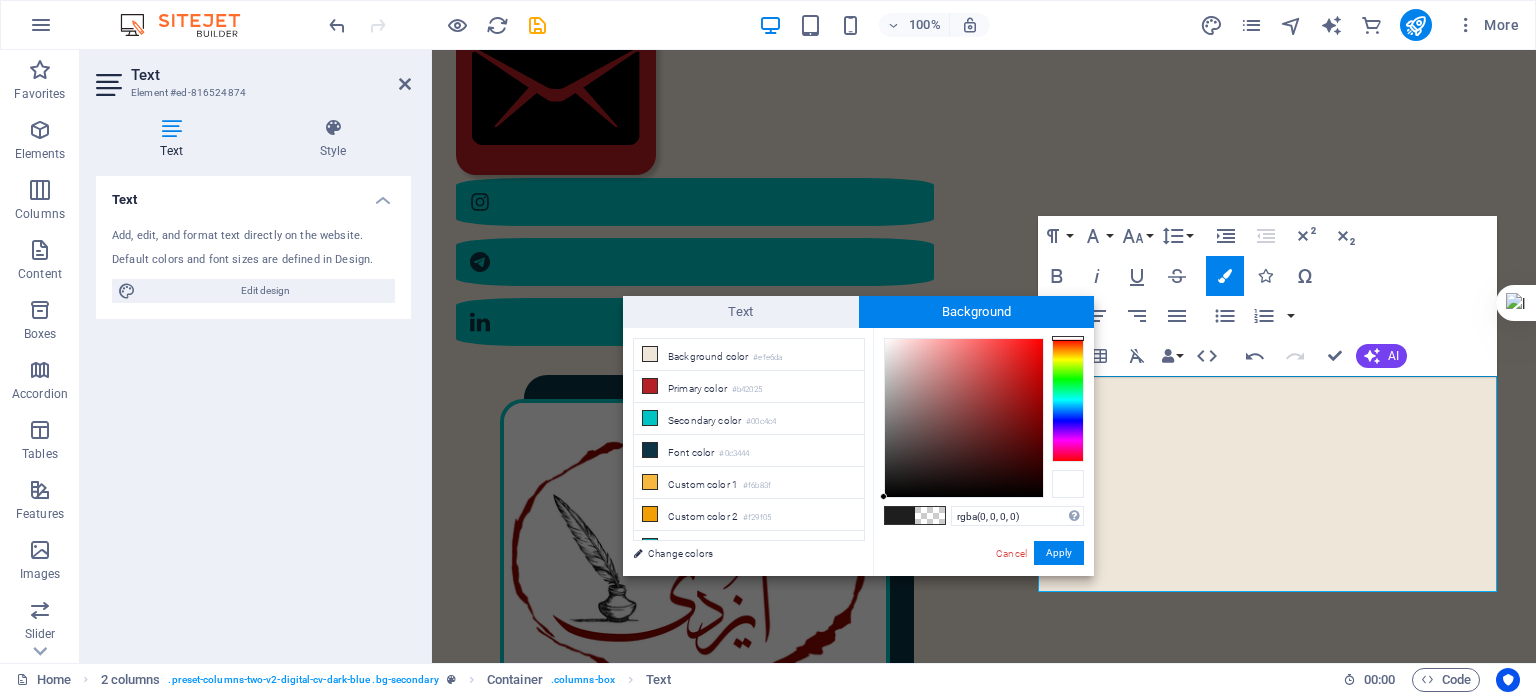 click at bounding box center [1068, 484] 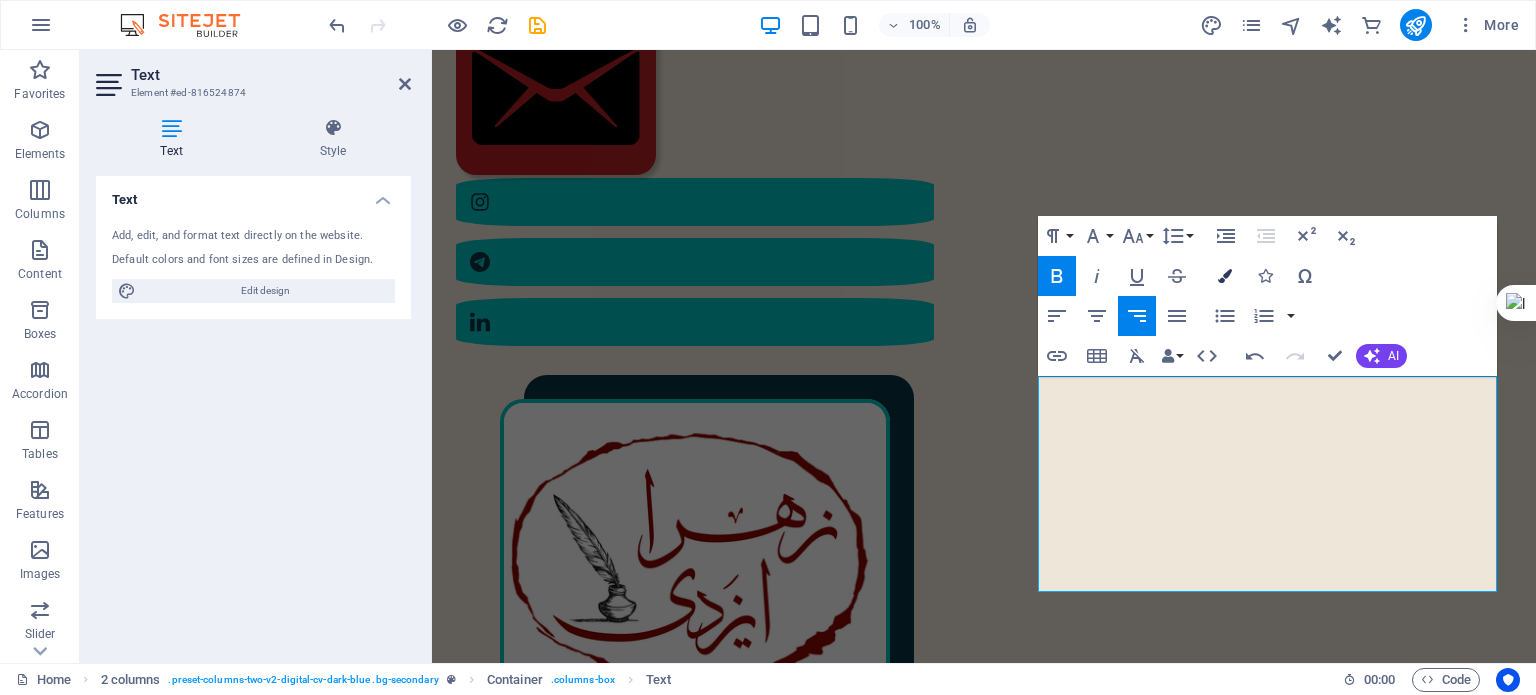 click at bounding box center [1225, 276] 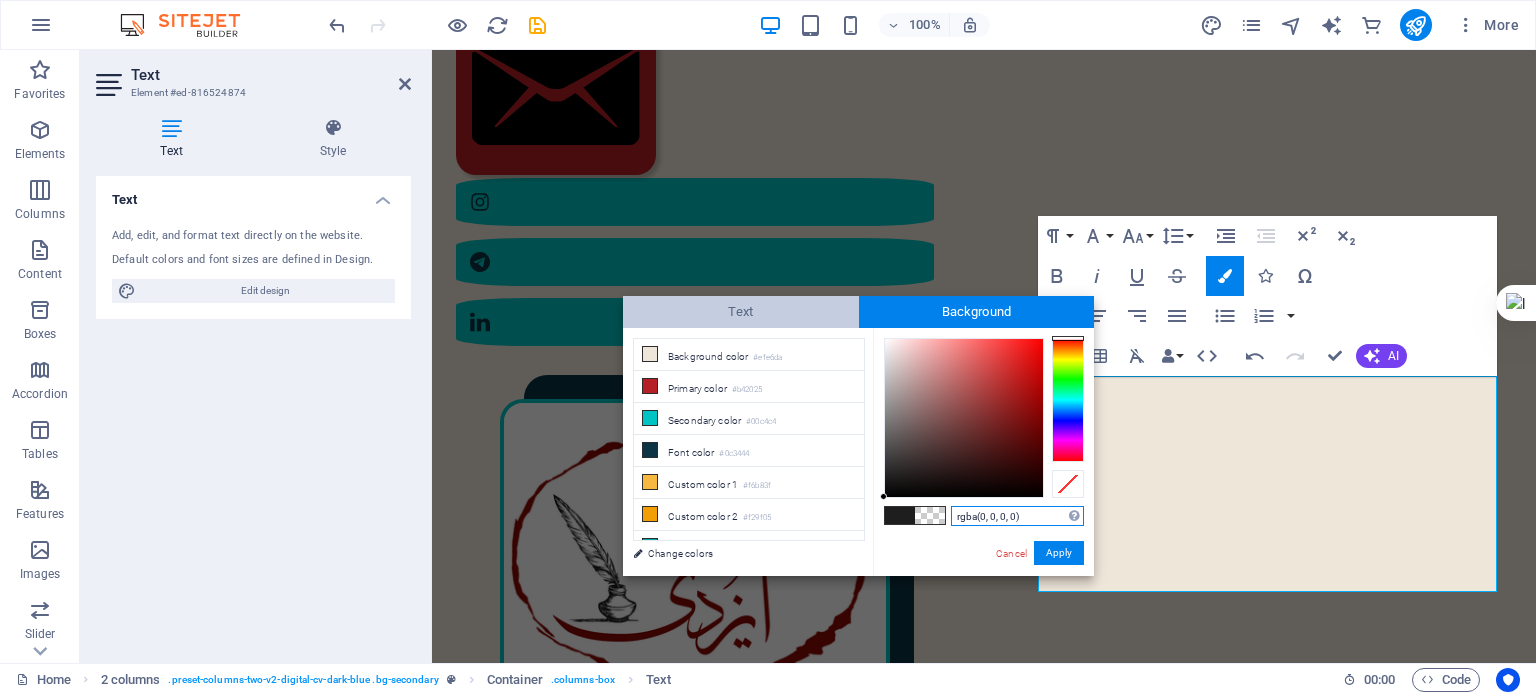 click on "Text" at bounding box center (741, 312) 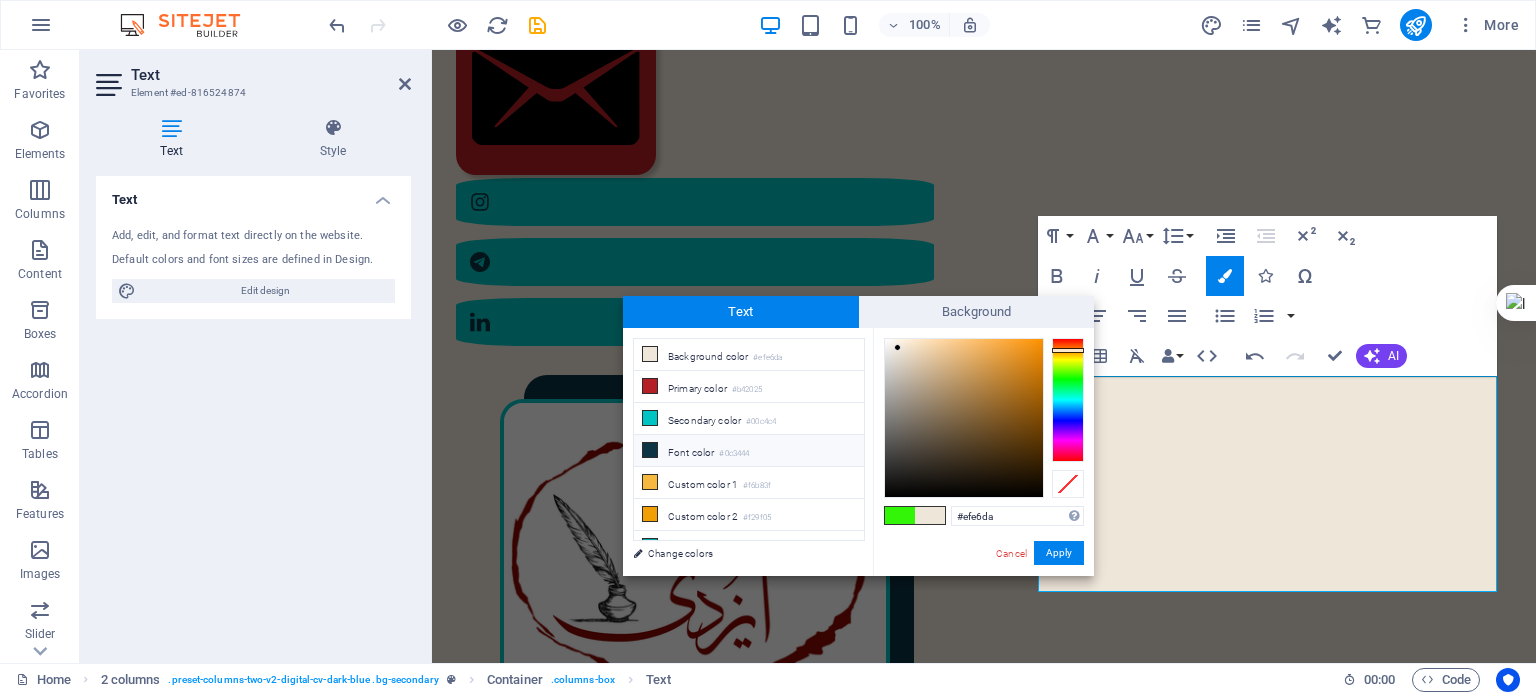 click on "#0c3444" at bounding box center [734, 454] 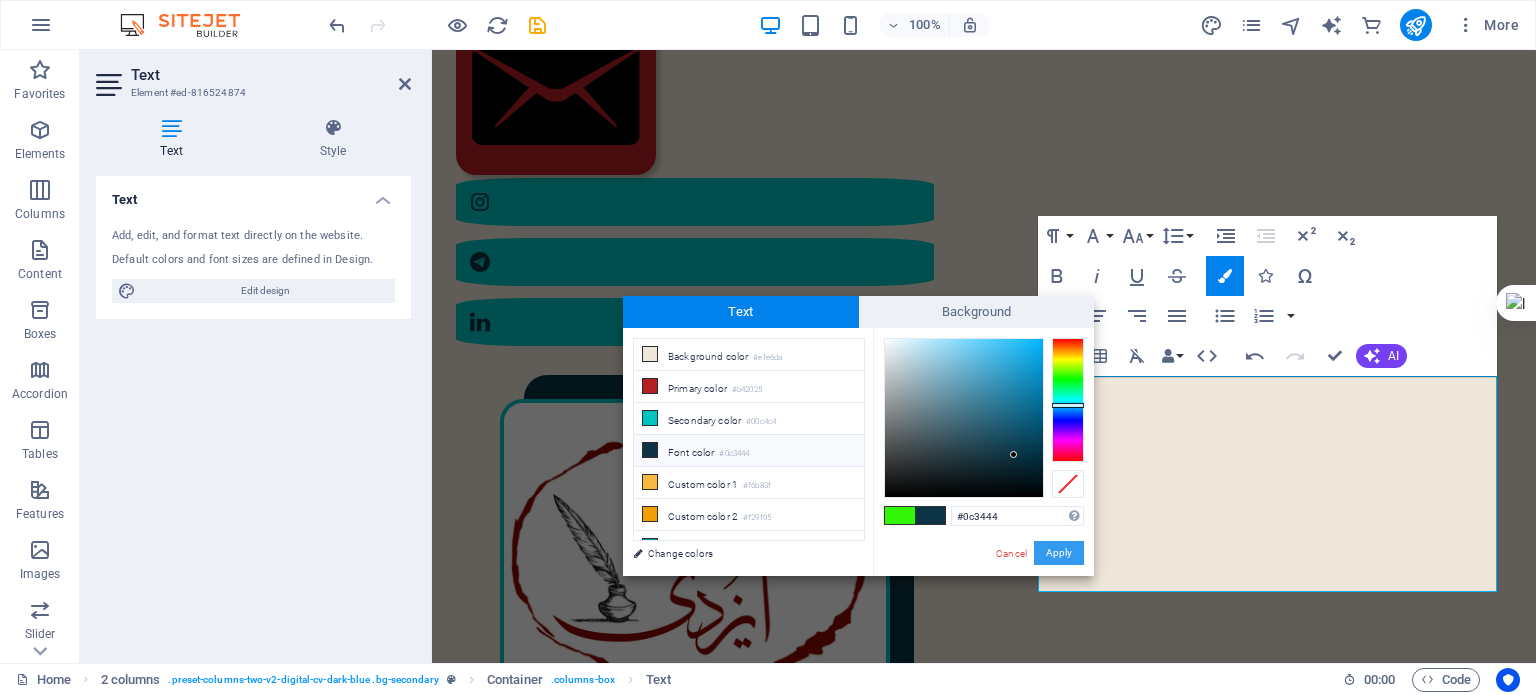 click on "Apply" at bounding box center (1059, 553) 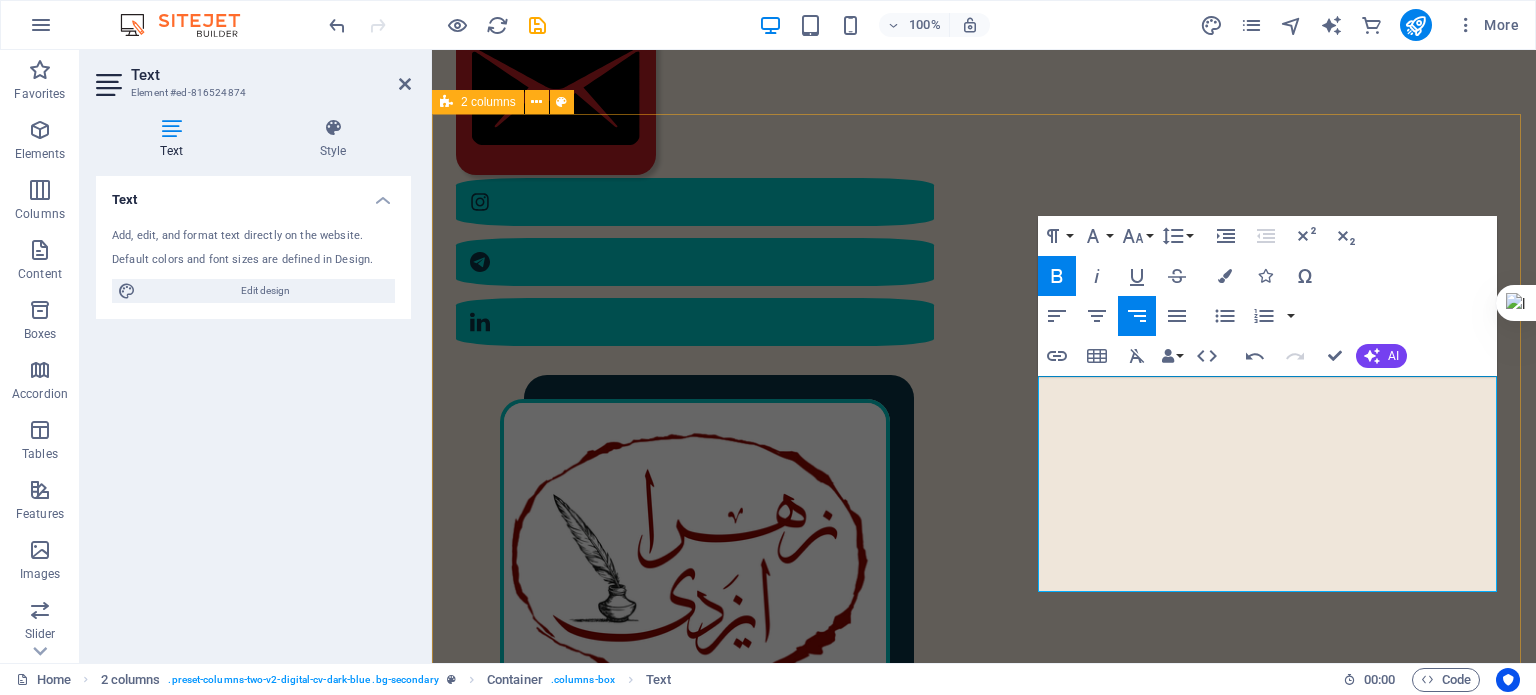 click on "مختصری از من ​​​ ​ در سال [YEAR] در [CITY] به دنیا آمدم. کارشناسی ارشد مهندسی پلیمر دارم. [NUMBER] سال در دانشگاه تدریس کرده‌ام. در سال [YEAR] به‌طور حرفه‌ای وارد شغل مترجمی و ویراستاری شدم؛  البته که پیش از آن هم، دستی در این حوزه داشتم. [NUMBER] تا از کتاب‌هایی که ترجمه کرده‌ام، منتشر شده‌اند. در حوزهٔ ویراستاری، با ناشران متعددی همکاری داشته‌ام و دارم. : رزوم هٔ کامل من را اینجا ببینید  رزومهٔ من" at bounding box center (984, 1656) 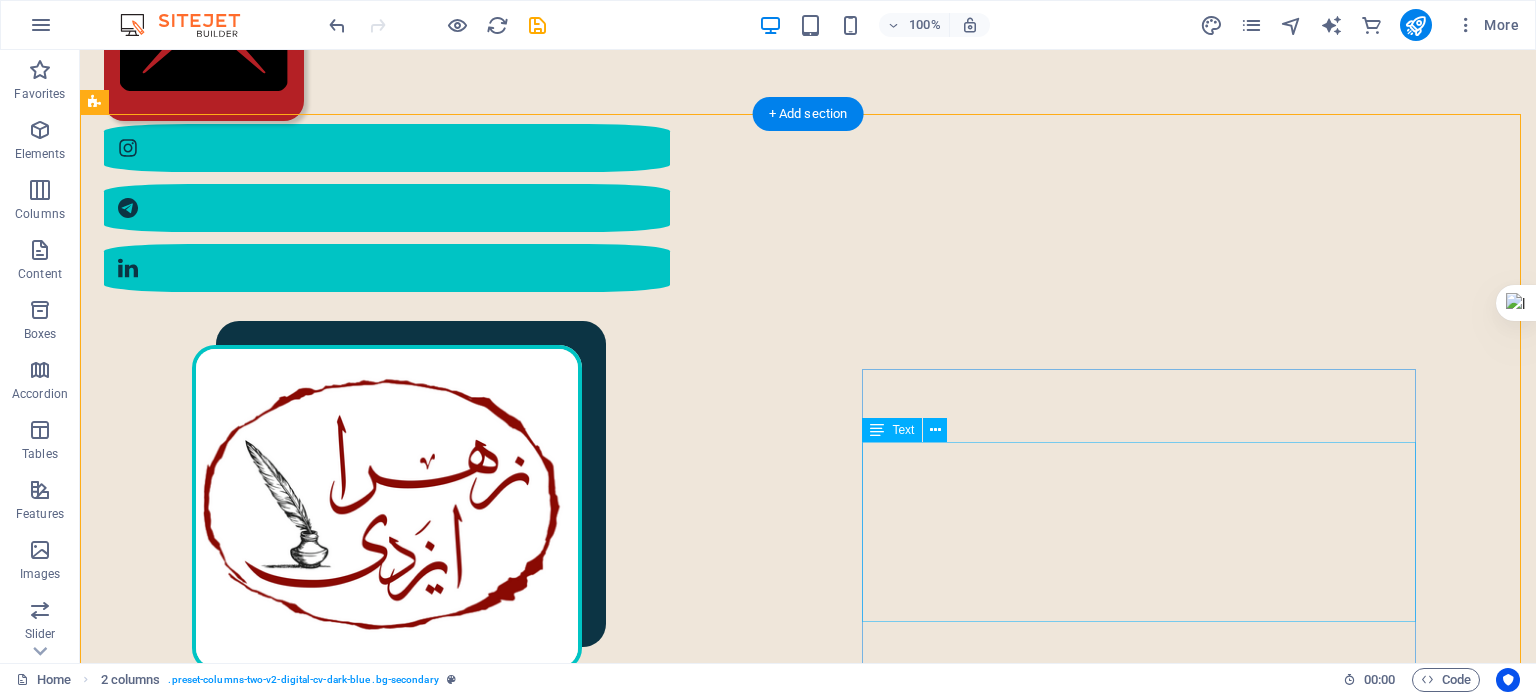 click on "در سال ۱۳۶۸ در تهران به دنیا آمدم. کارشناسی ارشد مهندسی پلیمر دارم. ۲ سال در دانشگاه تدریس کرده‌ام. در سال ۱۴۰۰ به‌طور حرفه‌ای وارد شغل مترجمی و ویراستاری شدم؛" at bounding box center (408, 1739) 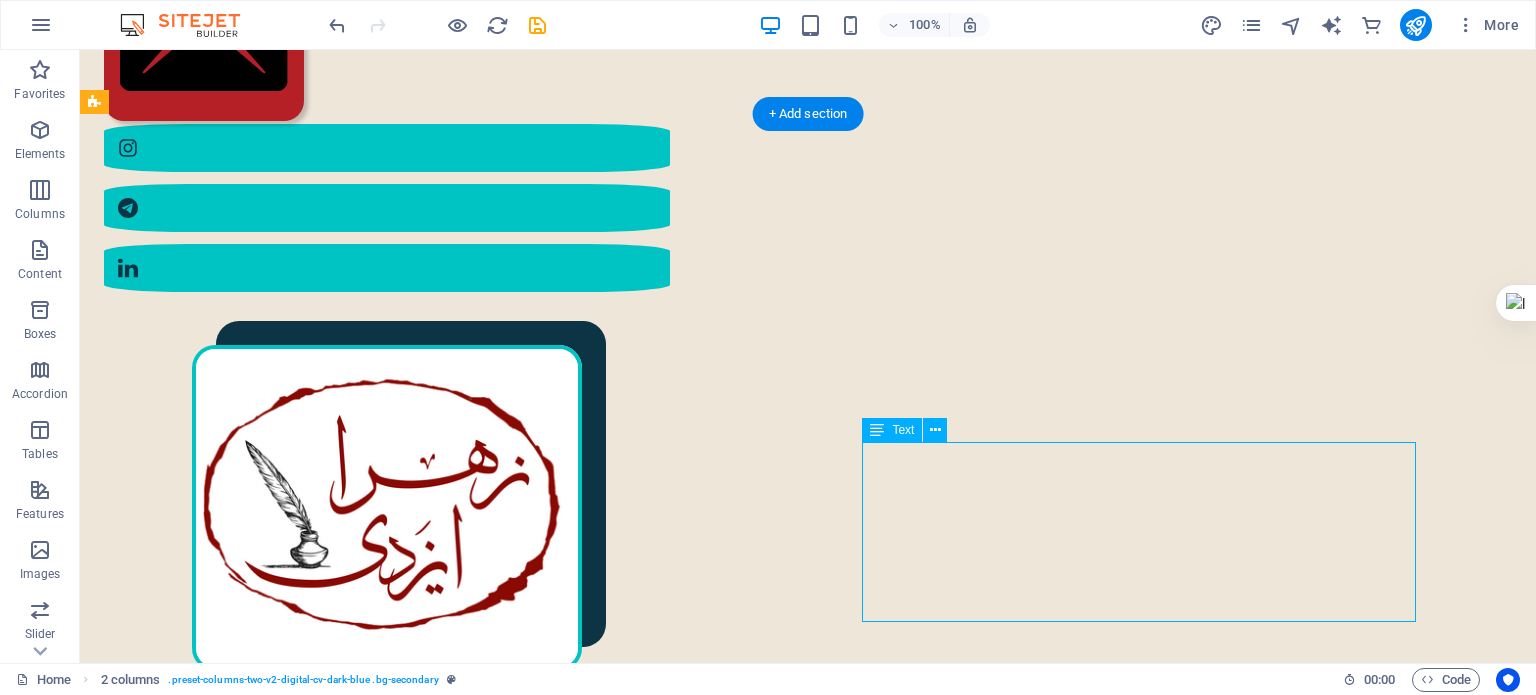click on "در سال ۱۳۶۸ در تهران به دنیا آمدم. کارشناسی ارشد مهندسی پلیمر دارم. ۲ سال در دانشگاه تدریس کرده‌ام. در سال ۱۴۰۰ به‌طور حرفه‌ای وارد شغل مترجمی و ویراستاری شدم؛" at bounding box center [408, 1739] 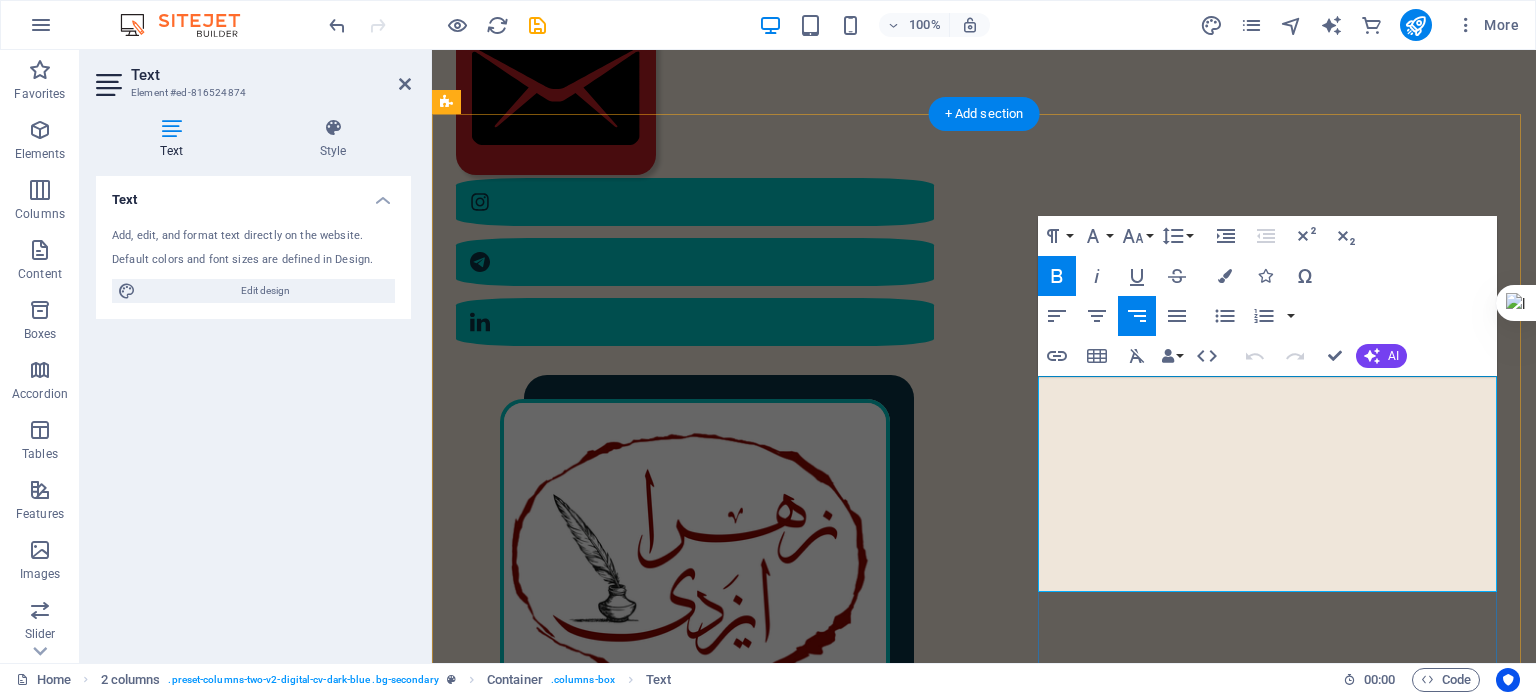 click on "البته که پیش از آن هم، دستی در این حوزه داشتم. ۲ تا از کتاب‌هایی که ترجمه کرده‌ام، منتشر شده‌اند. در حوزهٔ ویراستاری، با ناشران متعددی همکاری داشته‌ام و دارم." at bounding box center (718, 1849) 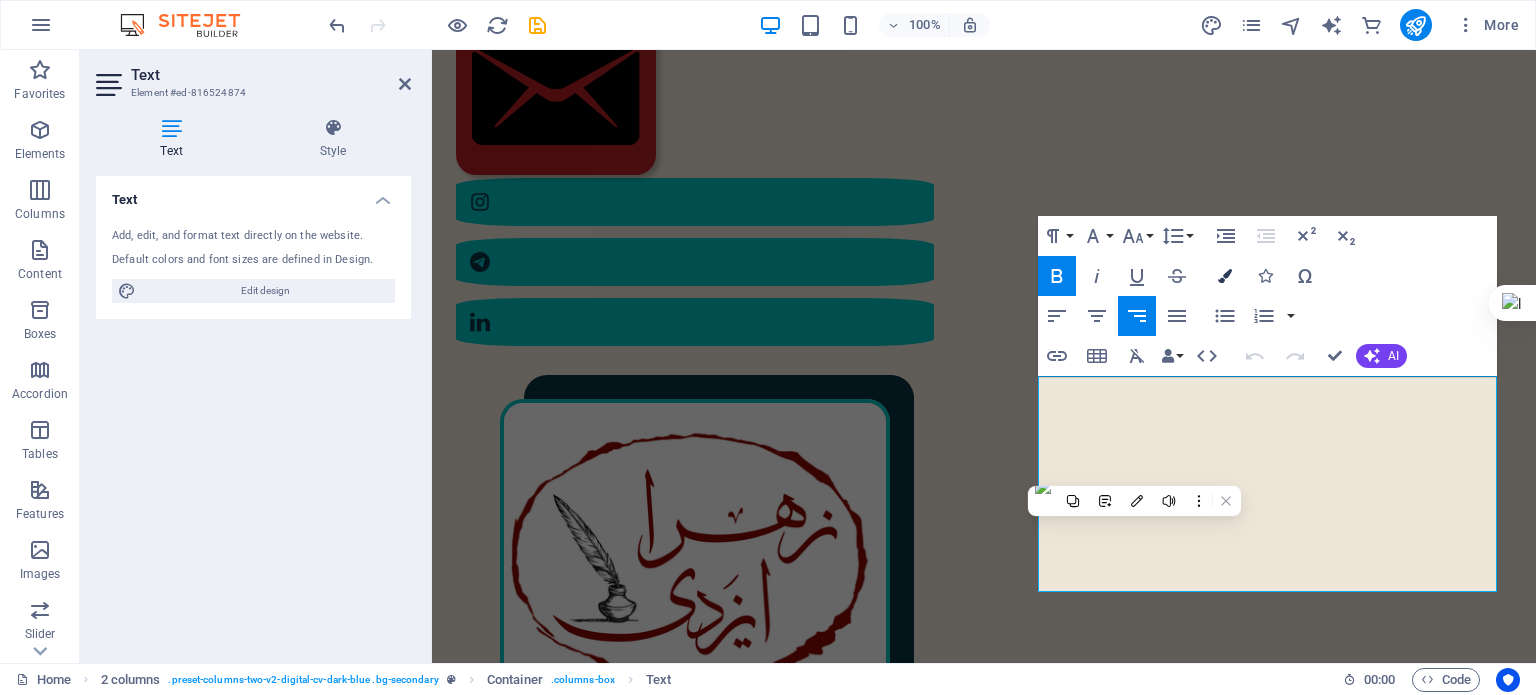 click on "Colors" at bounding box center [1225, 276] 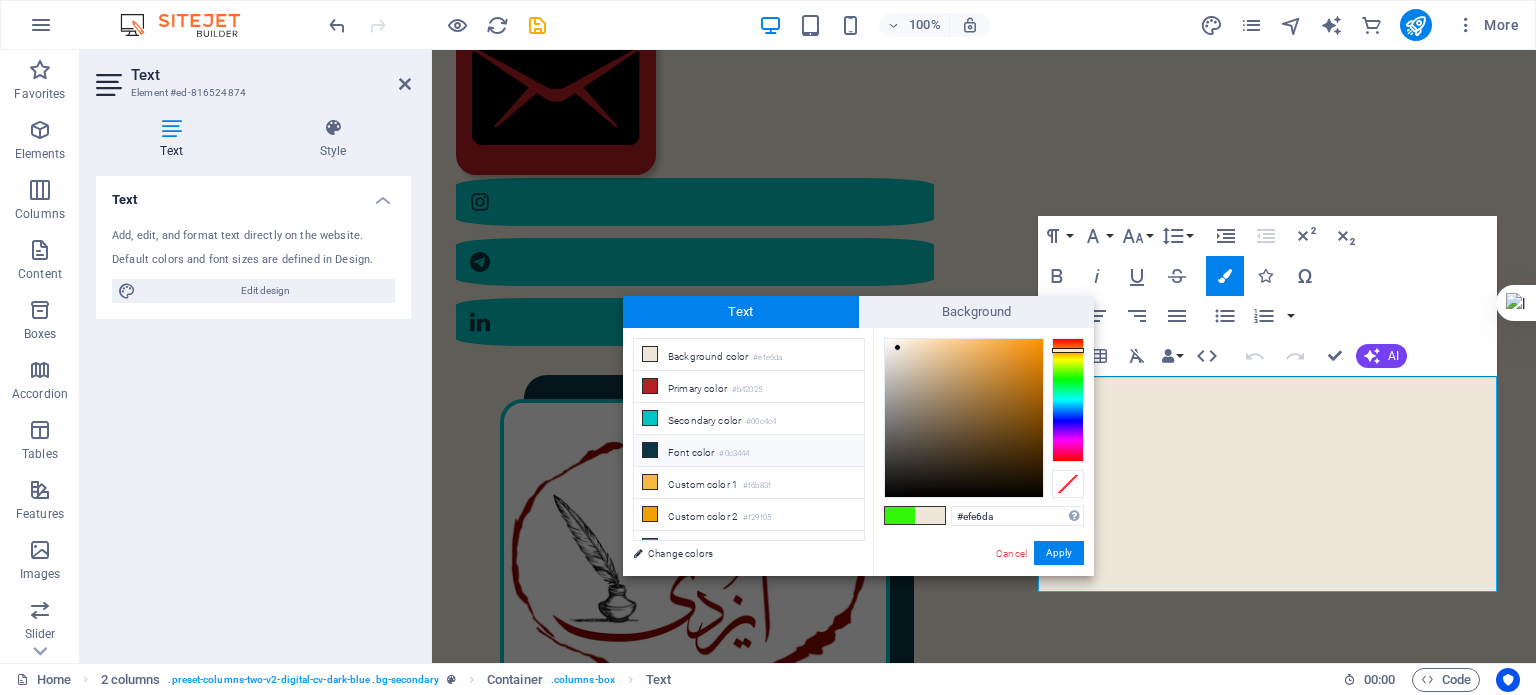 click on "Font color
#0c3444" at bounding box center [749, 451] 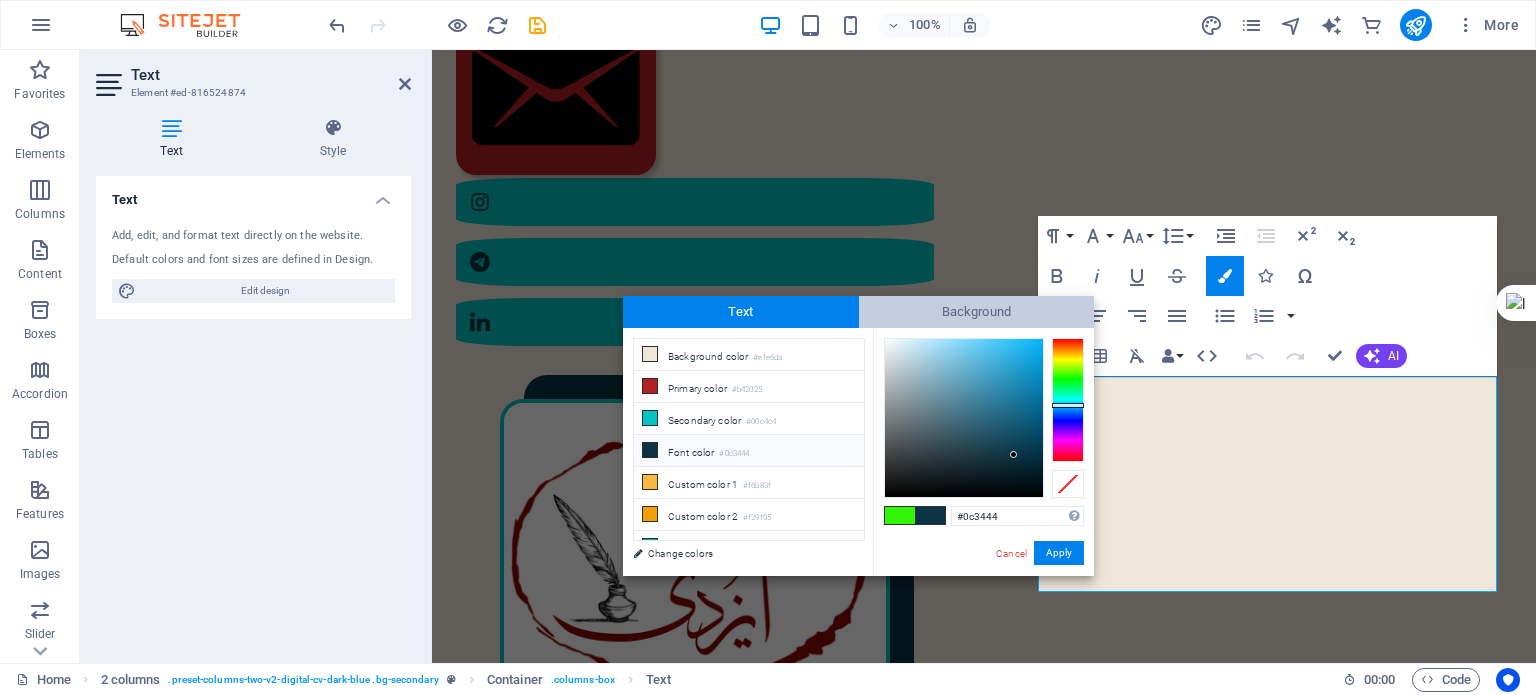 click on "Background" at bounding box center (977, 312) 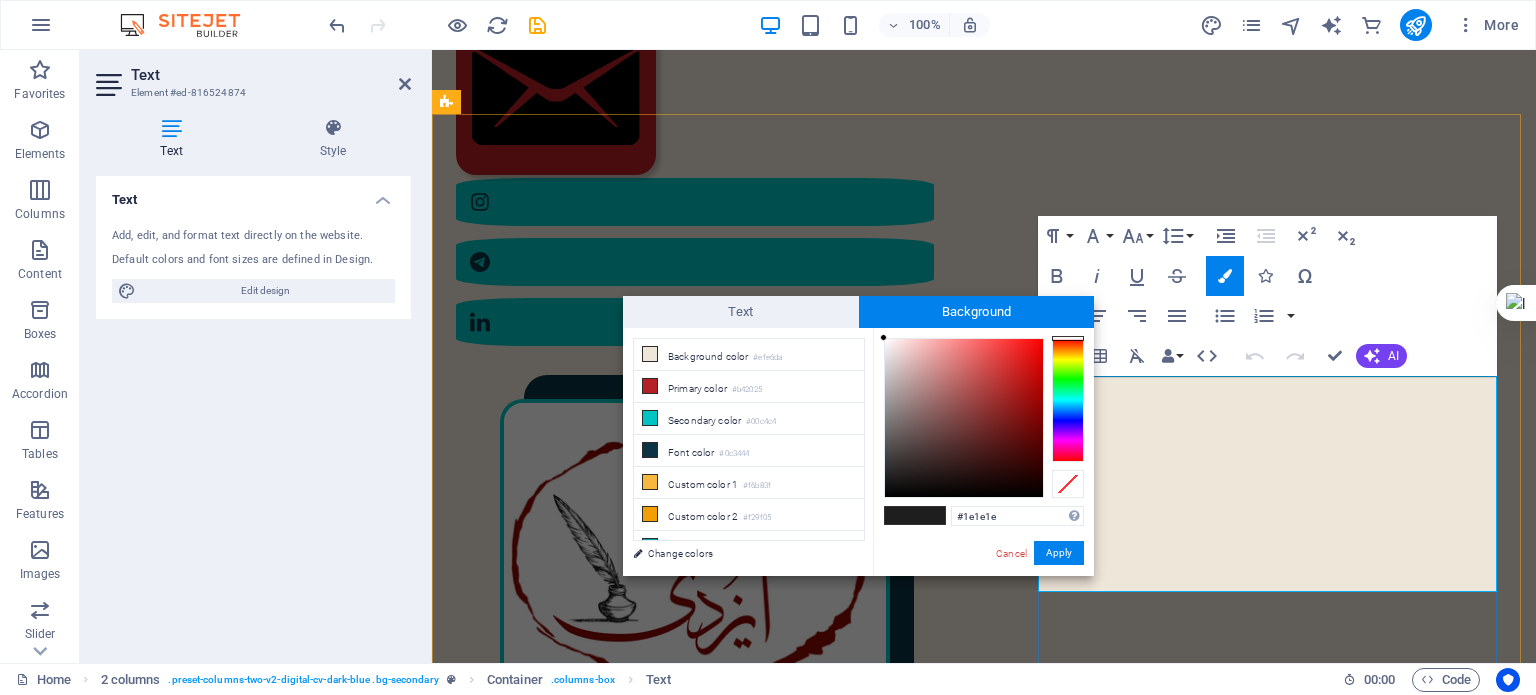 click on "البته که پیش از آن هم، دستی در این حوزه داشتم. ۲ تا از کتاب‌هایی که ترجمه کرده‌ام، منتشر شده‌اند. در حوزهٔ ویراستاری، با ناشران متعددی همکاری داشته‌ام و دارم." at bounding box center [718, 1849] 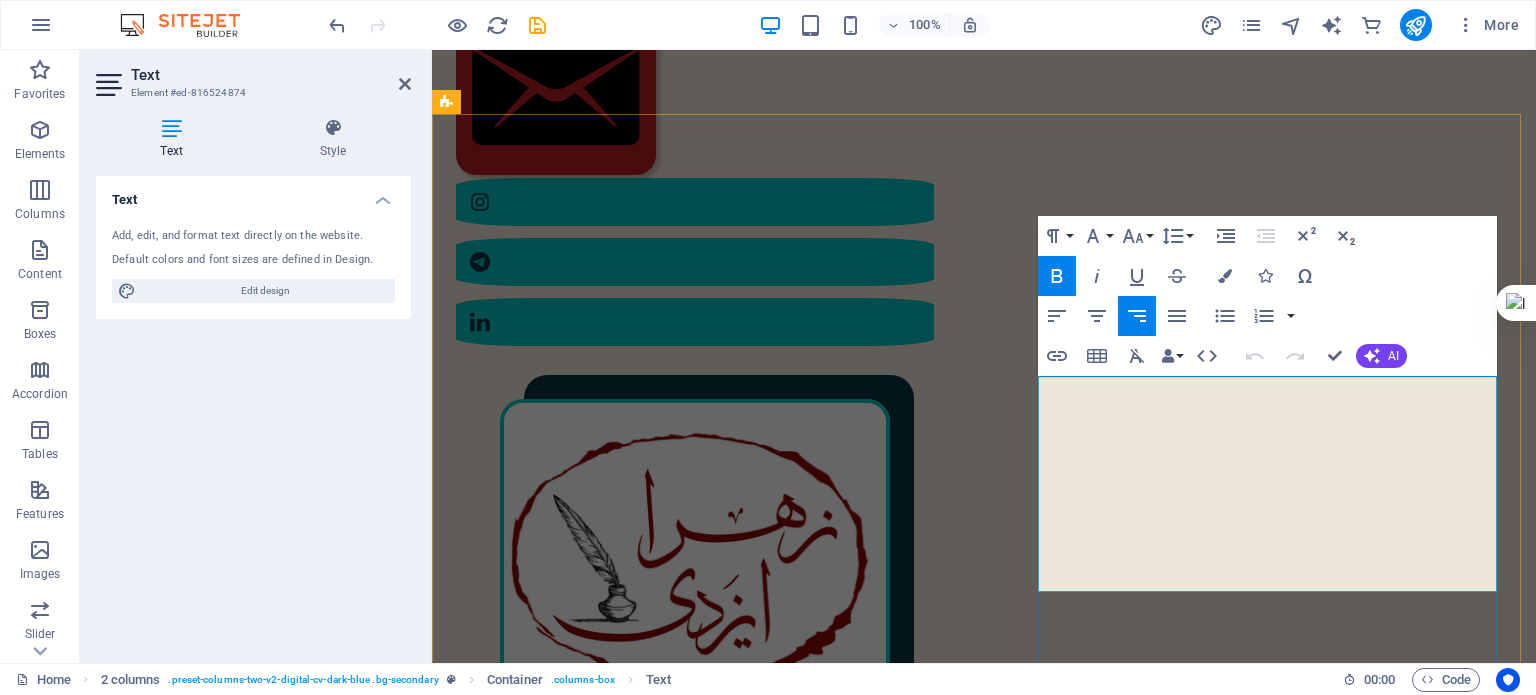 click on "البته که پیش از آن هم، دستی در این حوزه داشتم. ۲ تا از کتاب‌هایی که ترجمه کرده‌ام، منتشر شده‌اند. در حوزهٔ ویراستاری، با ناشران متعددی همکاری داشته‌ام و دارم." at bounding box center (718, 1849) 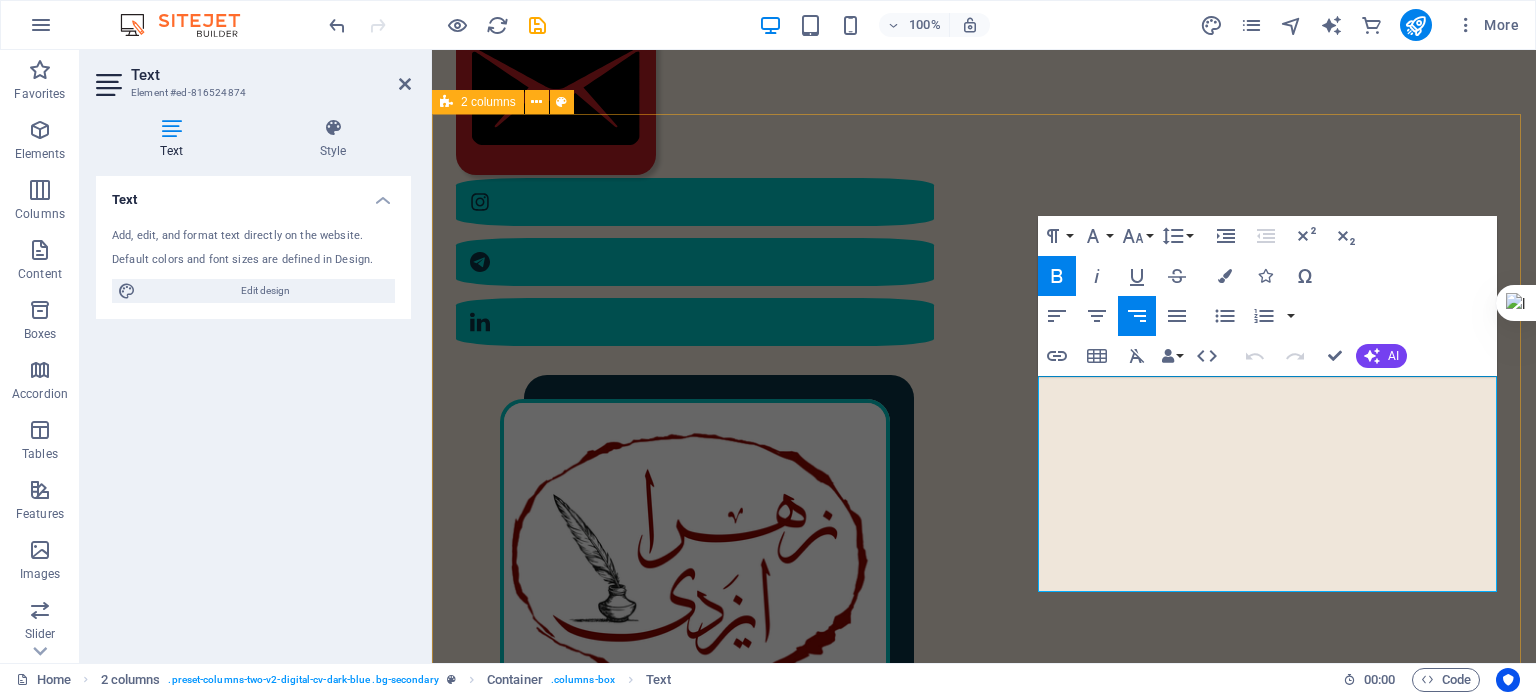 click on "مختصری از من در سال [YEAR] در [CITY] به دنیا آمدم. کارشناسی ارشد مهندسی پلیمر دارم. [NUMBER] سال در دانشگاه تدریس کرده‌ام. در سال [YEAR] به‌طور حرفه‌ای وارد شغل مترجمی و ویراستاری شدم؛  البته که پیش از آن هم، دستی در این حوزه داشتم. [NUMBER] تا از کتاب‌هایی که ترجمه کرده‌ام، منتشر شده‌اند. در حوزهٔ ویراستاری، با ناشران متعددی همکاری داشته‌ام و دارم. : رزوم هٔ کامل من را اینجا ببینید  رزومهٔ من" at bounding box center [984, 1656] 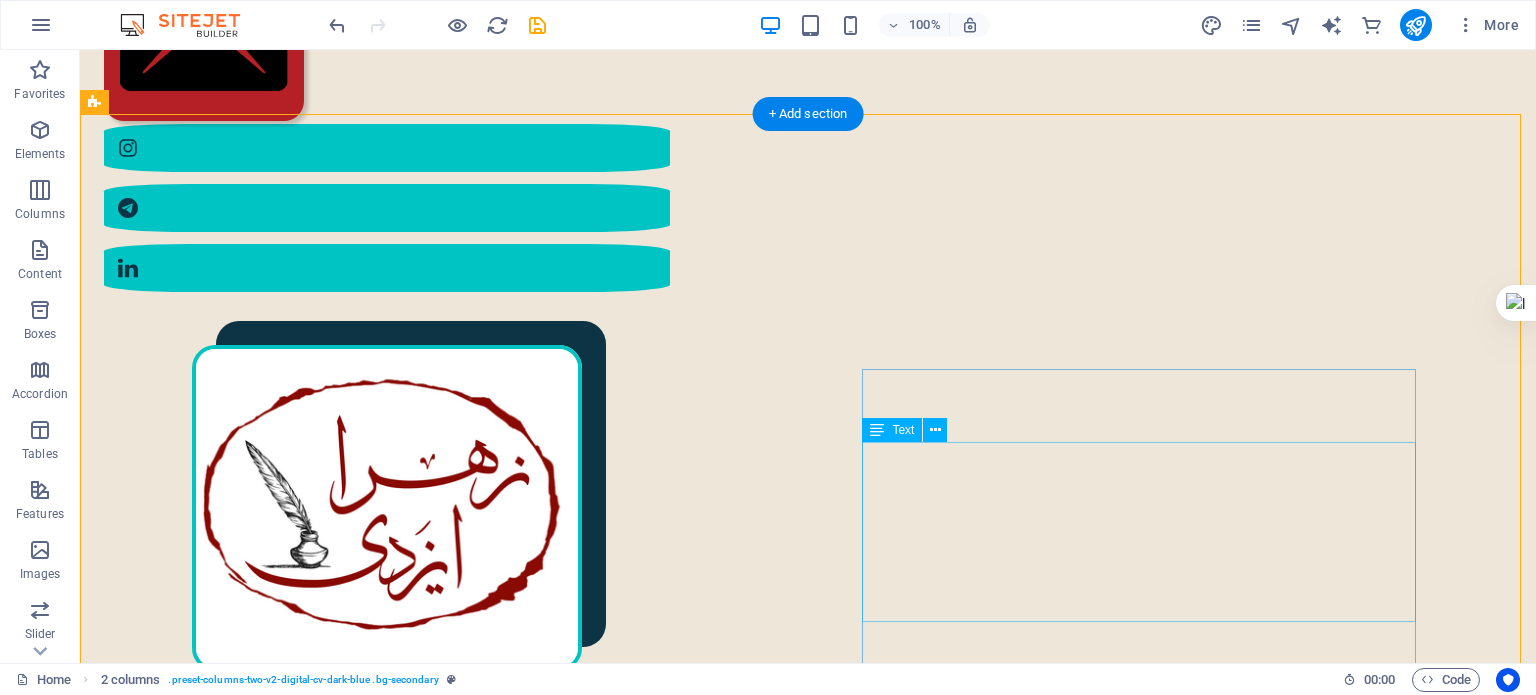 click on "در سال [YEAR] در [CITY] به دنیا آمدم. کارشناسی ارشد مهندسی پلیمر دارم. ۲ سال در دانشگاه تدریس کرده‌ام. در سال [YEAR] به‌طور حرفه‌ای وارد شغل مترجمی و ویراستاری شدم؛  البته که پیش از آن هم، دستی در این حوزه داشتم. ۲ تا از کتاب‌هایی که ترجمه کرده‌ام، منتشر شده‌اند. در حوزهٔ ویراستاری، با ناشران متعددی همکاری داشته‌ام و دارم." at bounding box center [405, 1793] 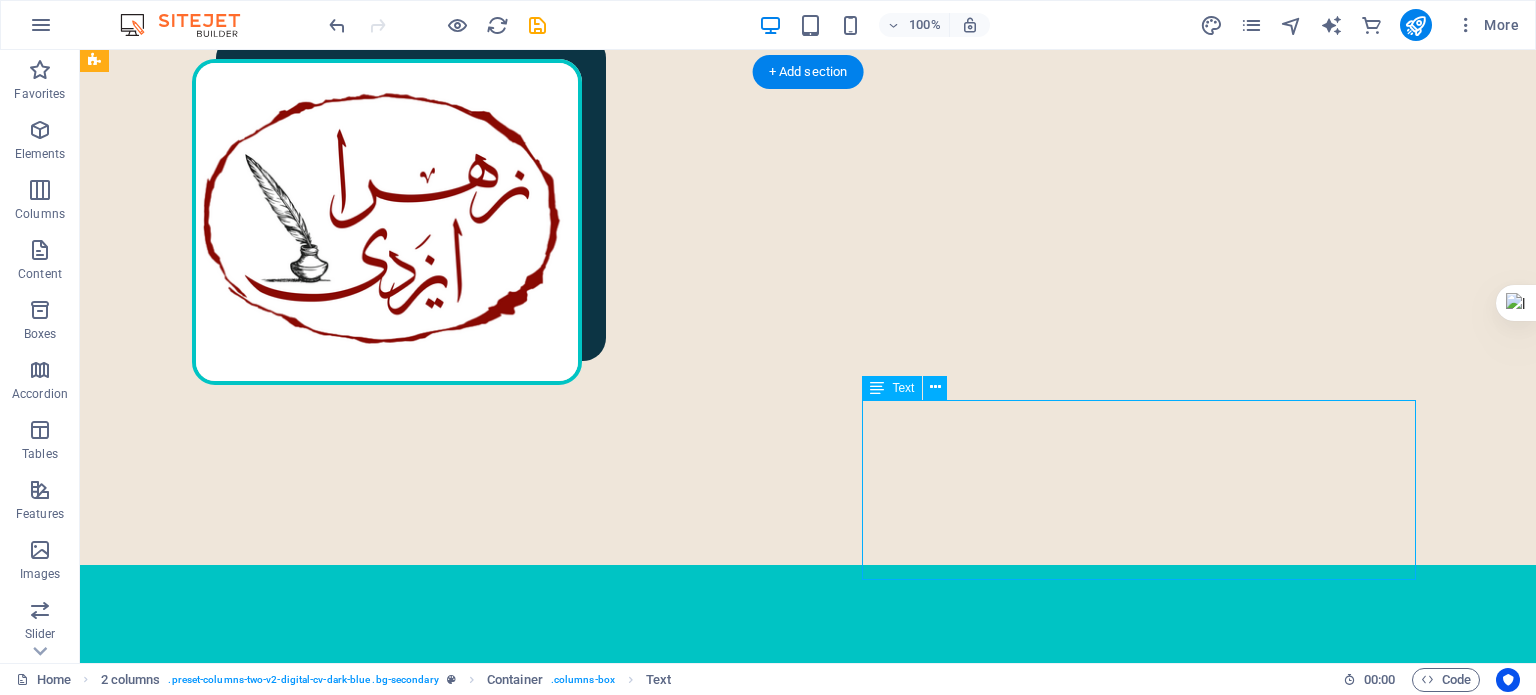 scroll, scrollTop: 800, scrollLeft: 0, axis: vertical 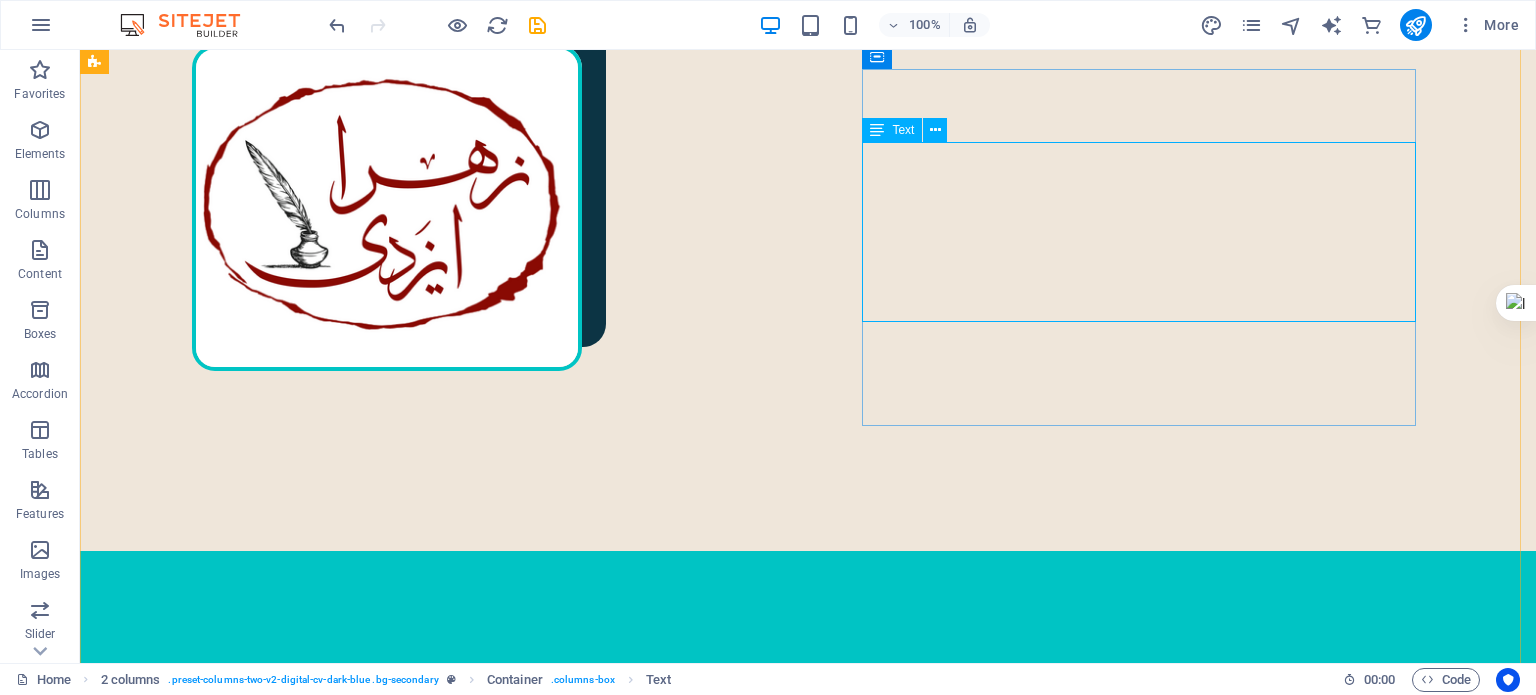 click on "البته که پیش از آن هم، دستی در این حوزه داشتم. ۲ تا از کتاب‌هایی که ترجمه کرده‌ام، منتشر شده‌اند. در حوزهٔ ویراستاری، با ناشران متعددی همکاری داشته‌ام و دارم." at bounding box center [405, 1529] 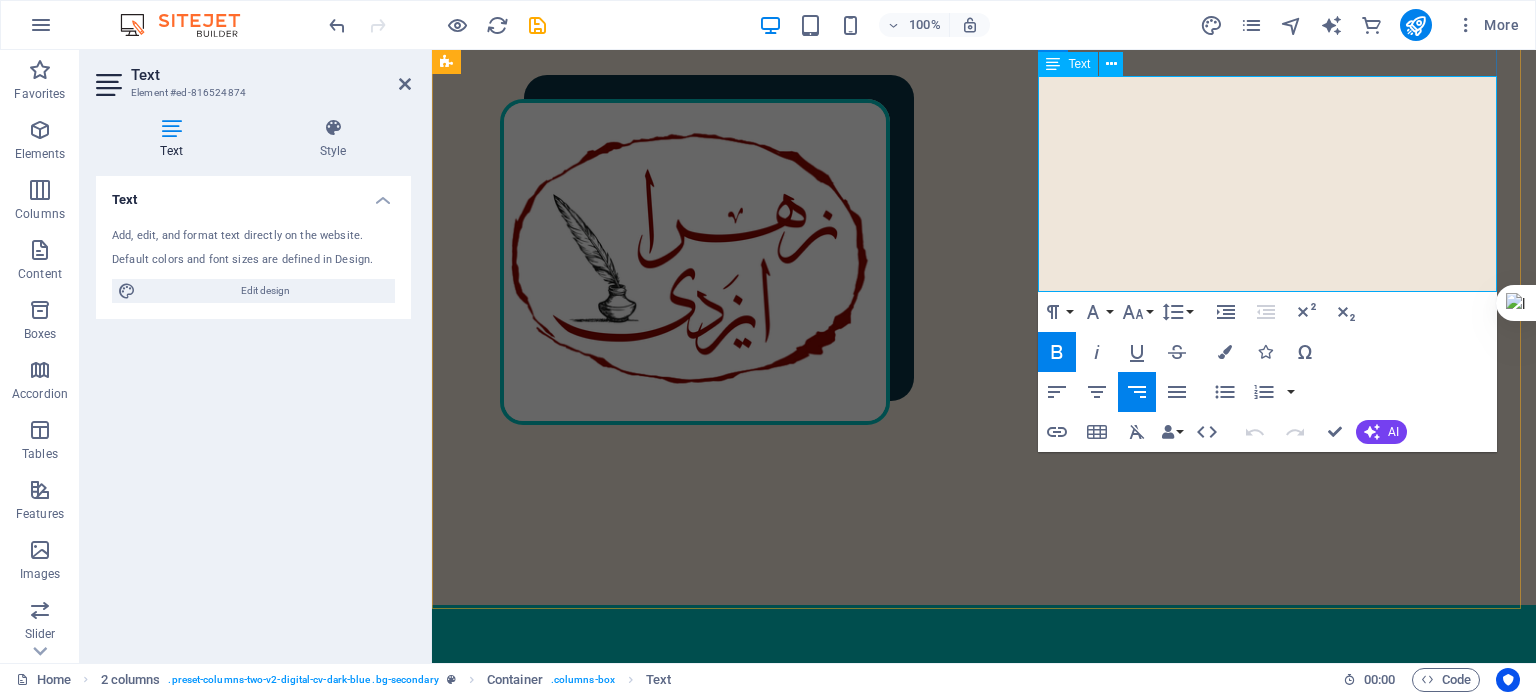 click on "البته که پیش از آن هم، دستی در این حوزه داشتم. ۲ تا از کتاب‌هایی که ترجمه کرده‌ام، منتشر شده‌اند. در حوزهٔ ویراستاری، با ناشران متعددی همکاری داشته‌ام و دارم." at bounding box center [718, 1549] 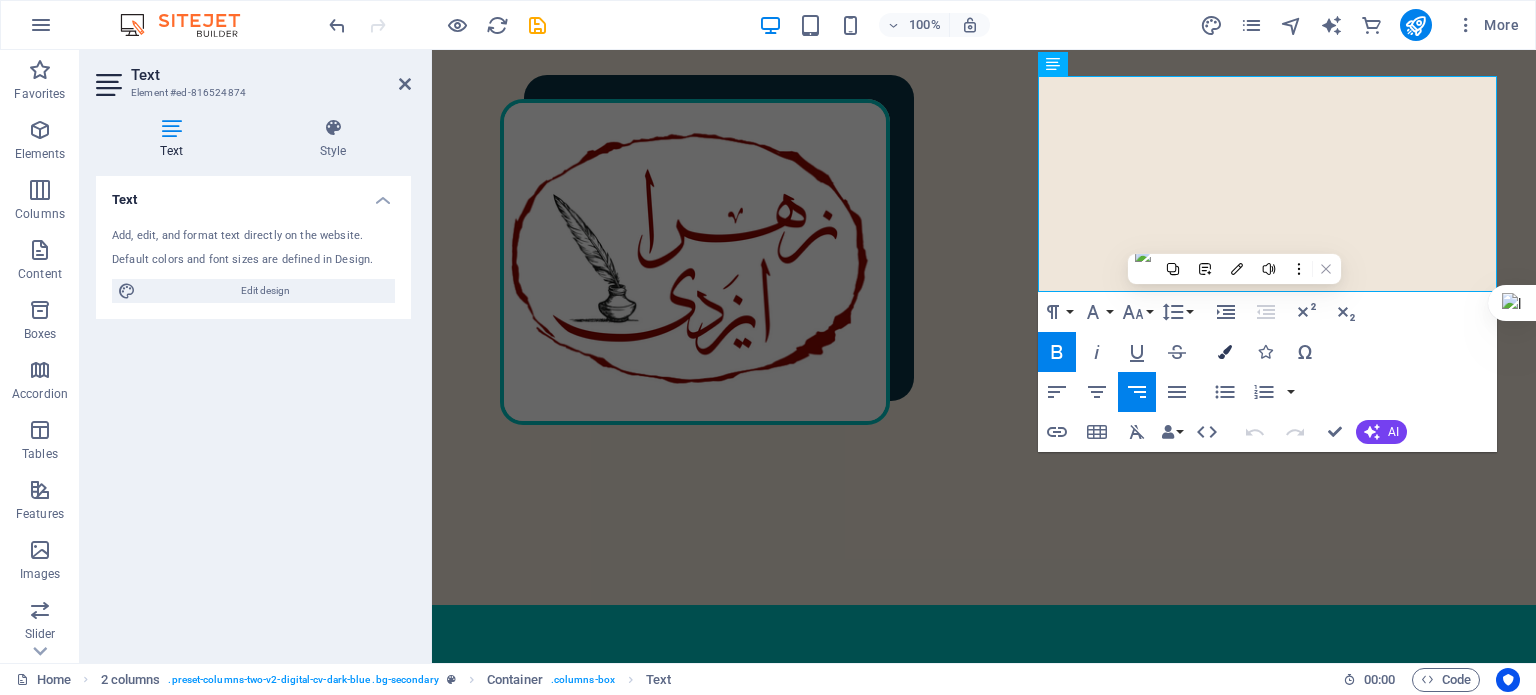click on "Colors" at bounding box center [1225, 352] 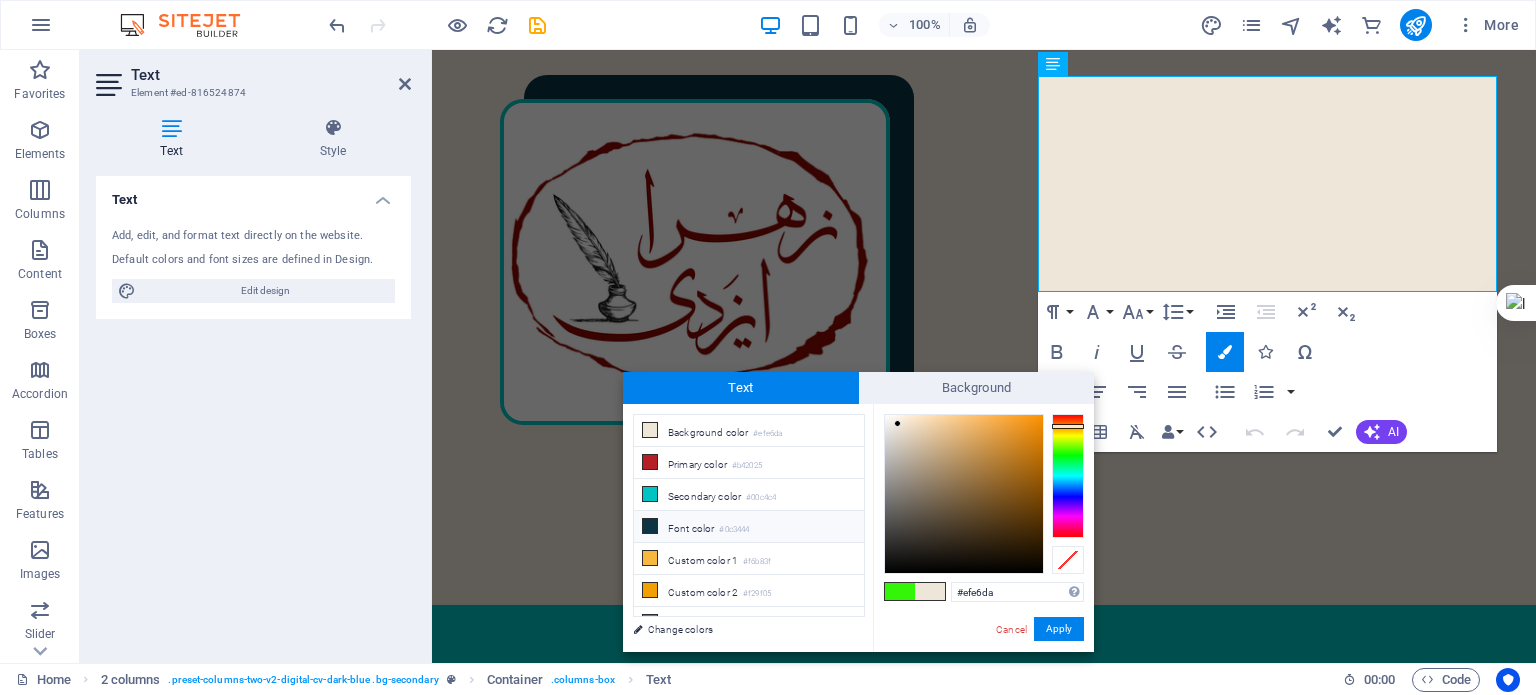 click on "Font color
#0c3444" at bounding box center (749, 527) 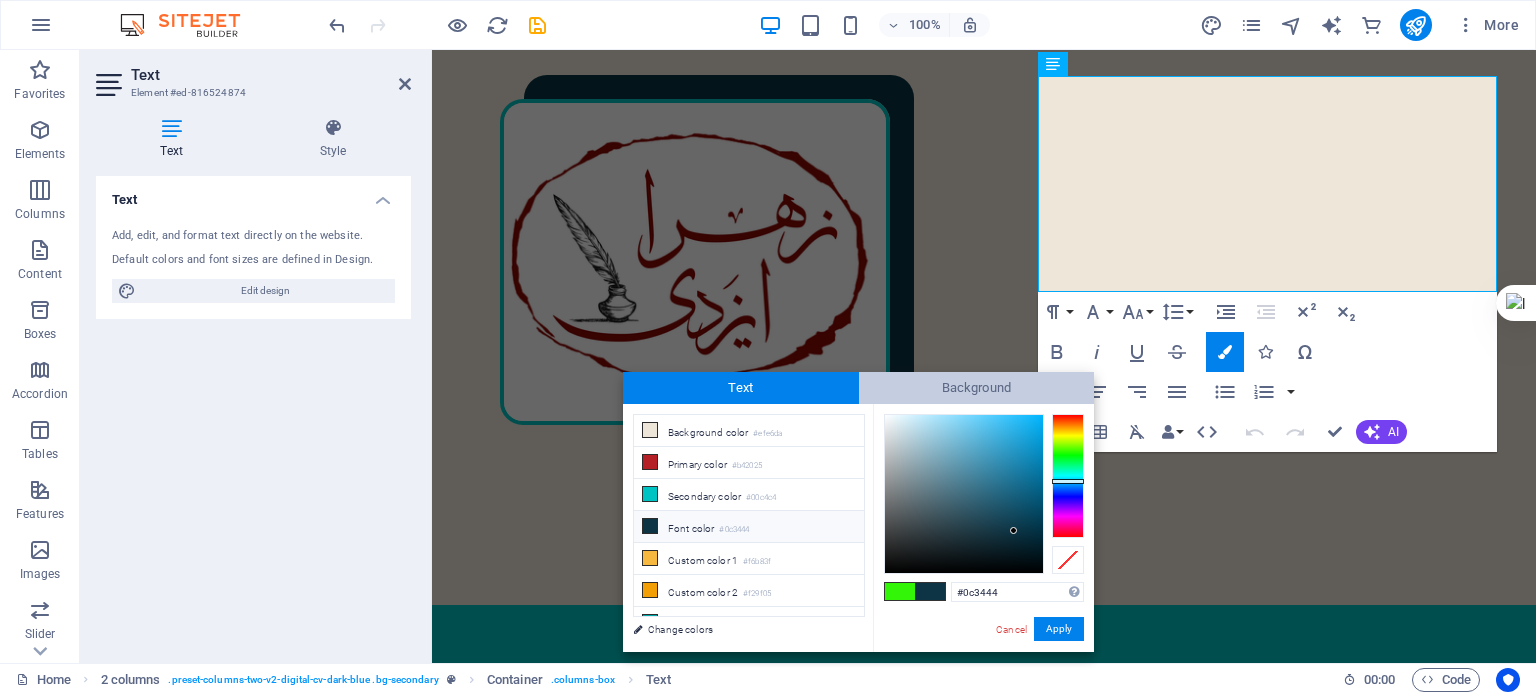 click on "Background" at bounding box center [977, 388] 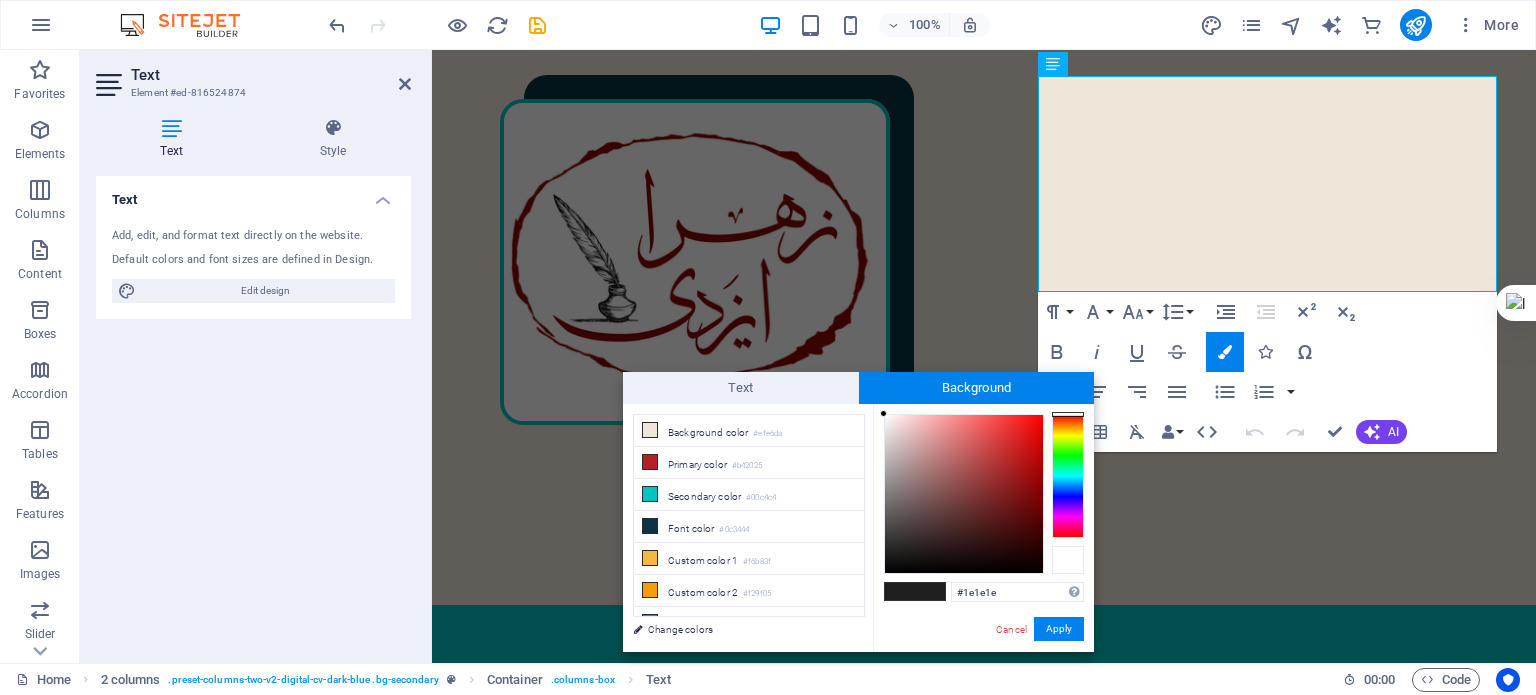 click at bounding box center [1068, 560] 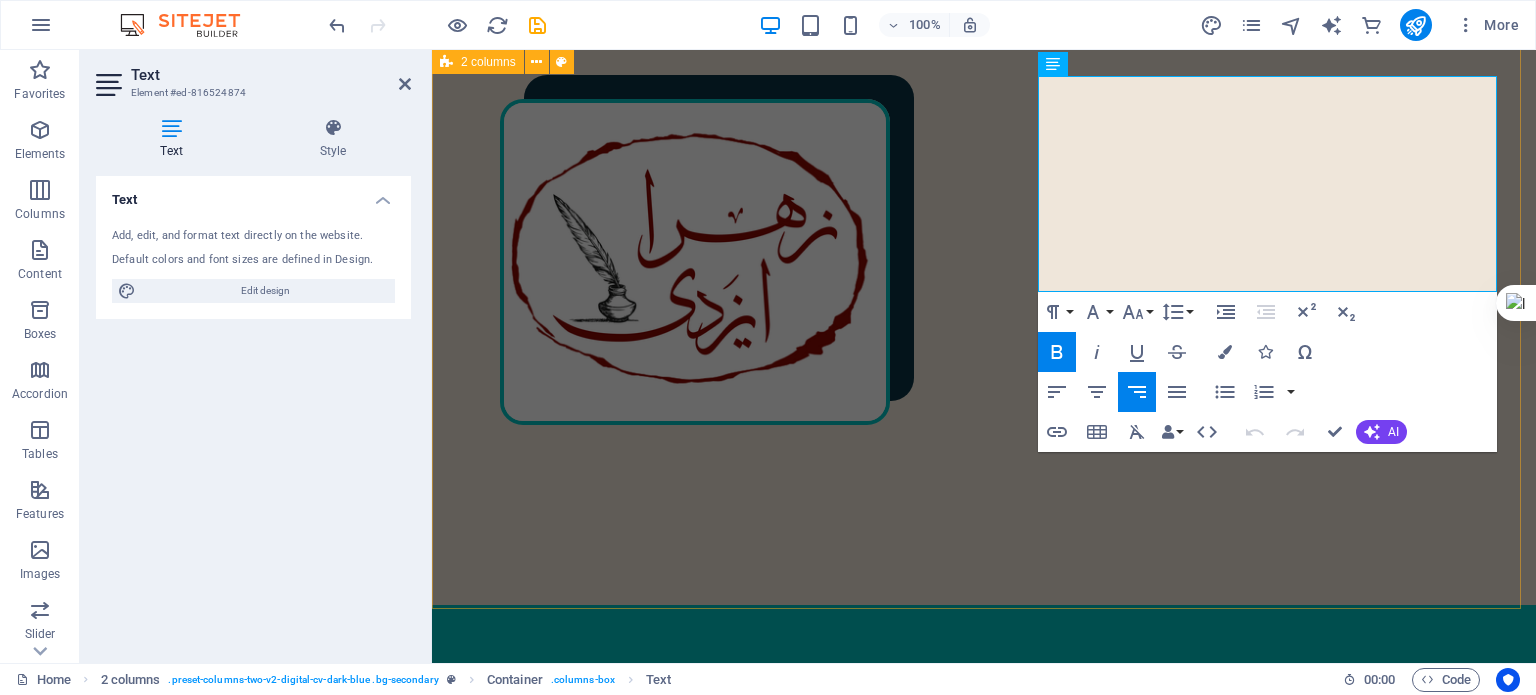 click on "مختصری از من در سال [YEAR] در [CITY] به دنیا آمدم. کارشناسی ارشد مهندسی پلیمر دارم. [NUMBER] سال در دانشگاه تدریس کرده‌ام. در سال [YEAR] به‌طور حرفه‌ای وارد شغل مترجمی و ویراستاری شدم؛  البته که پیش از آن هم، دستی در این حوزه داشتم. [NUMBER] تا از کتاب‌هایی که ترجمه کرده‌ام، منتشر شده‌اند. در حوزهٔ ویراستاری، با ناشران متعددی همکاری داشته‌ام و دارم. : رزوم هٔ کامل من را اینجا ببینید  رزومهٔ من" at bounding box center [984, 1356] 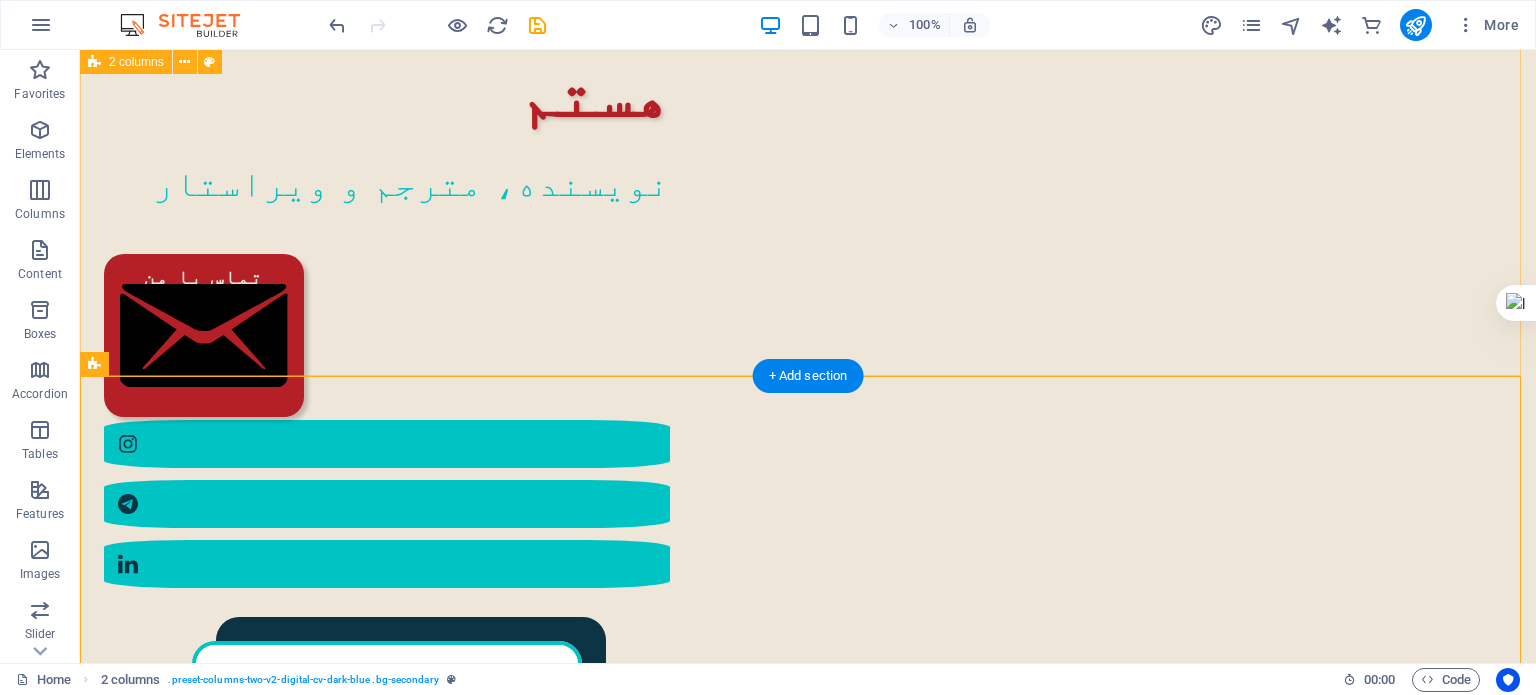 scroll, scrollTop: 200, scrollLeft: 0, axis: vertical 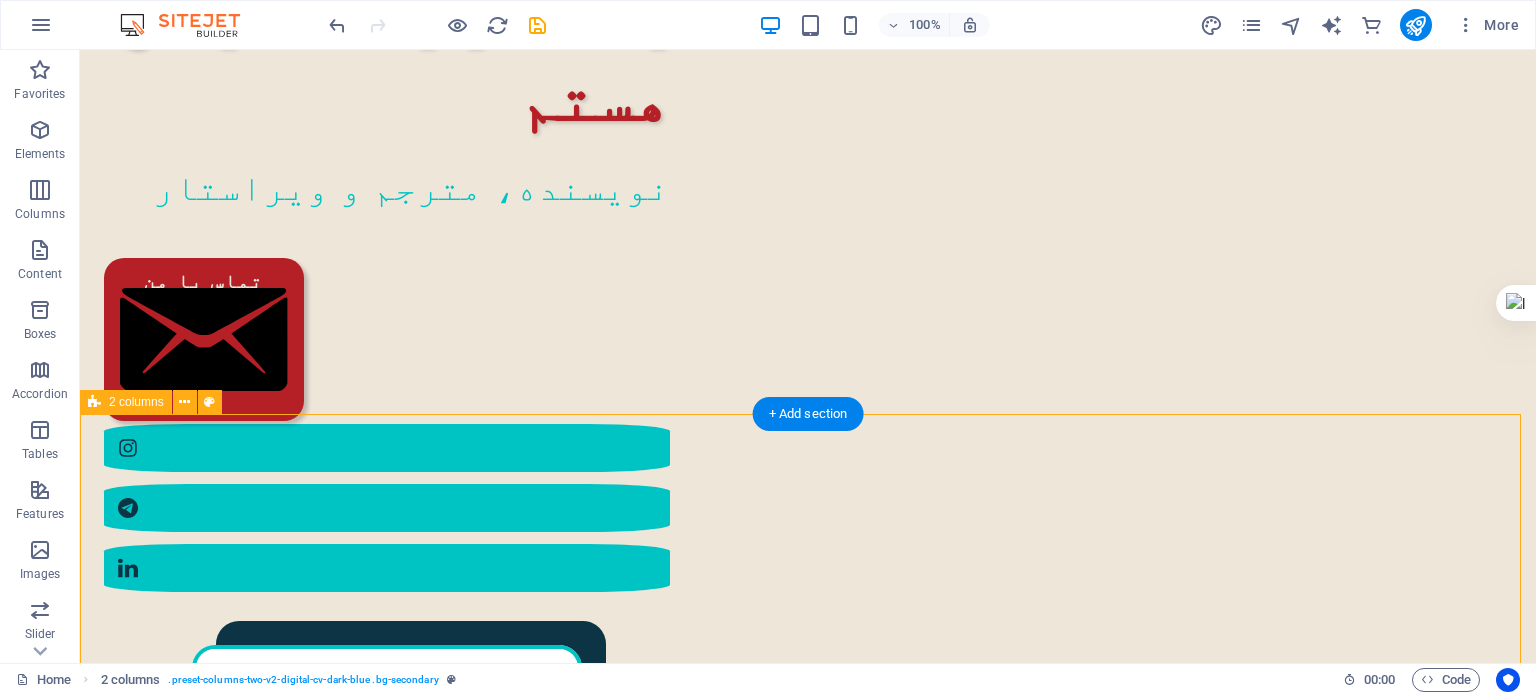 click on "مختصری از من در سال [YEAR] در [CITY] به دنیا آمدم. کارشناسی ارشد مهندسی پلیمر دارم. [NUMBER] سال در دانشگاه تدریس کرده‌ام. در سال [YEAR] به‌طور حرفه‌ای وارد شغل مترجمی و ویراستاری شدم؛  البته که پیش از آن هم، دستی در این حوزه داشتم. [NUMBER] تا از کتاب‌هایی که ترجمه کرده‌ام، منتشر شده‌اند. در حوزهٔ ویراستاری، با ناشران متعددی همکاری داشته‌ام و دارم. : رزوم هٔ کامل من را اینجا ببینید  رزومهٔ من" at bounding box center [808, 1910] 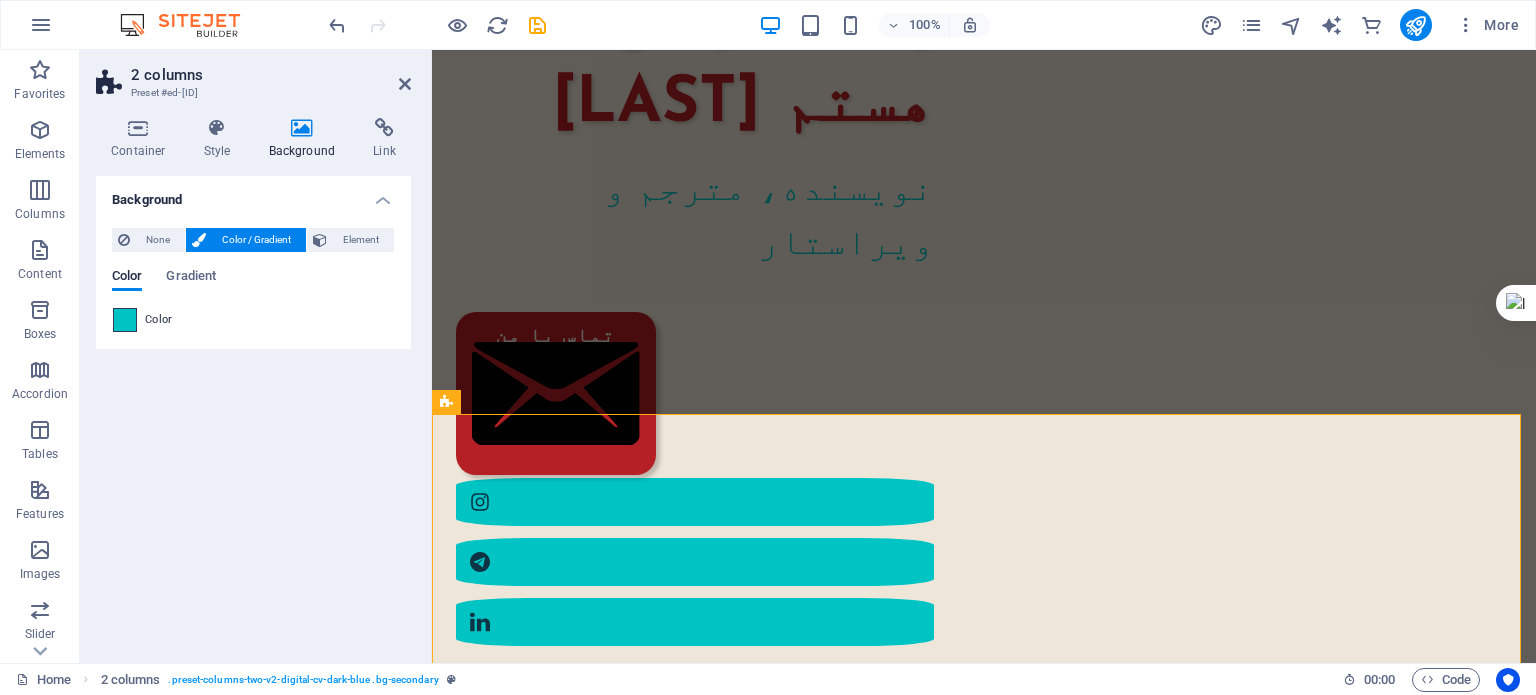 click at bounding box center [125, 320] 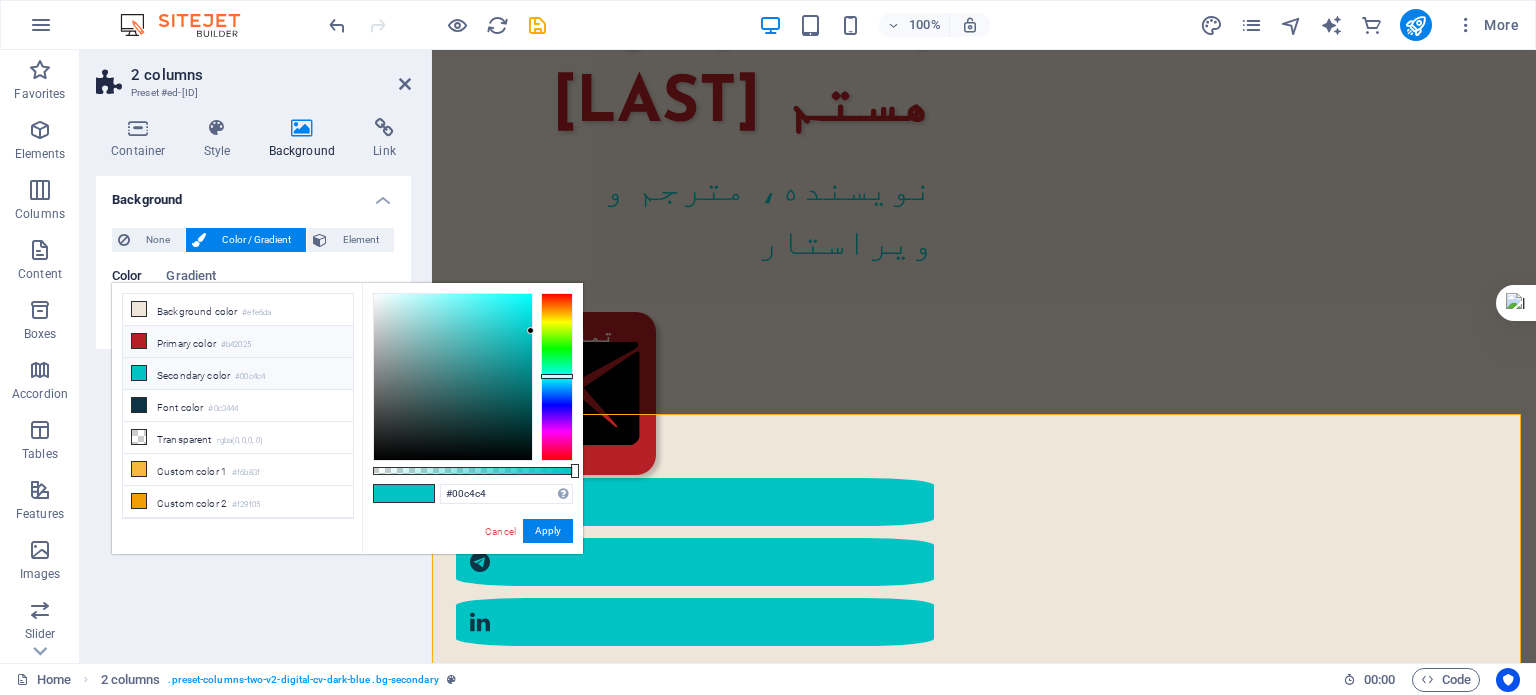 click on "Primary color
#b42025" at bounding box center [238, 342] 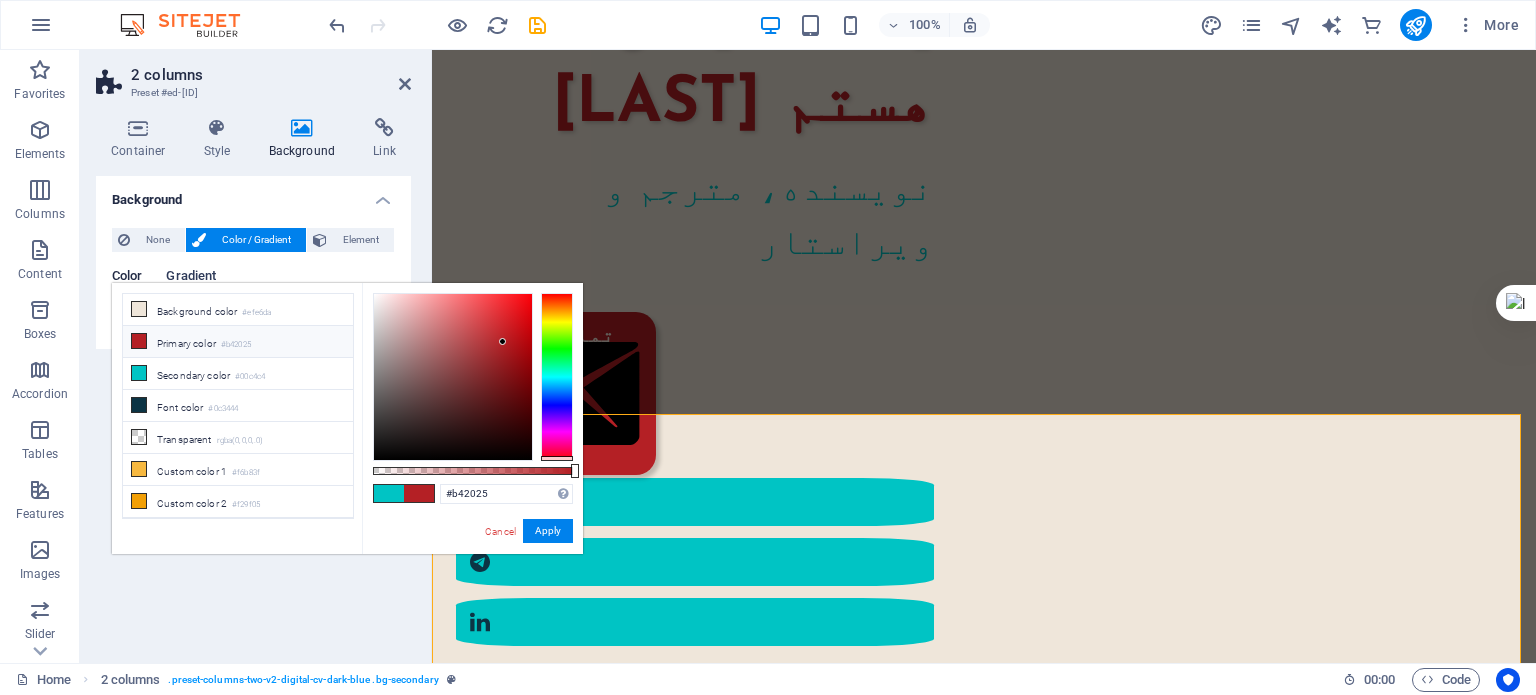 click on "Gradient" at bounding box center [191, 278] 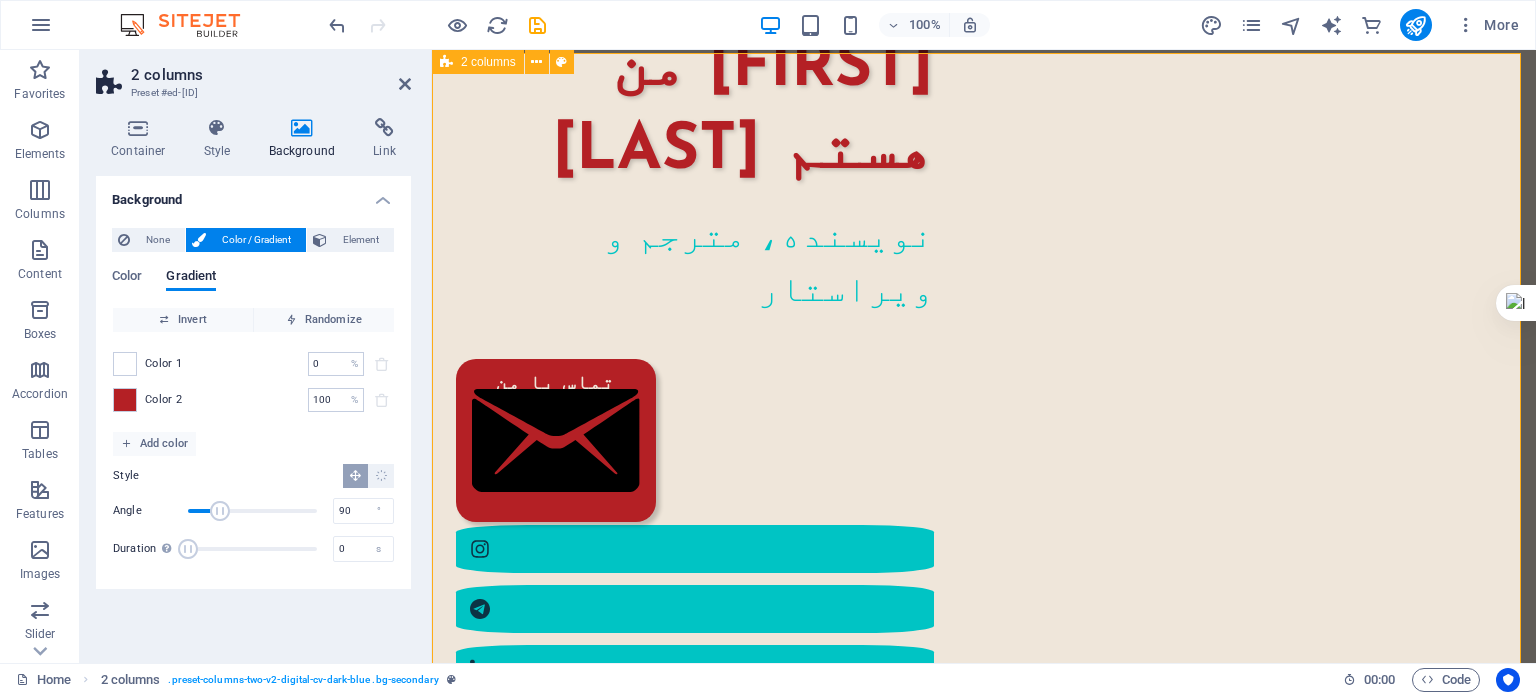scroll, scrollTop: 82, scrollLeft: 0, axis: vertical 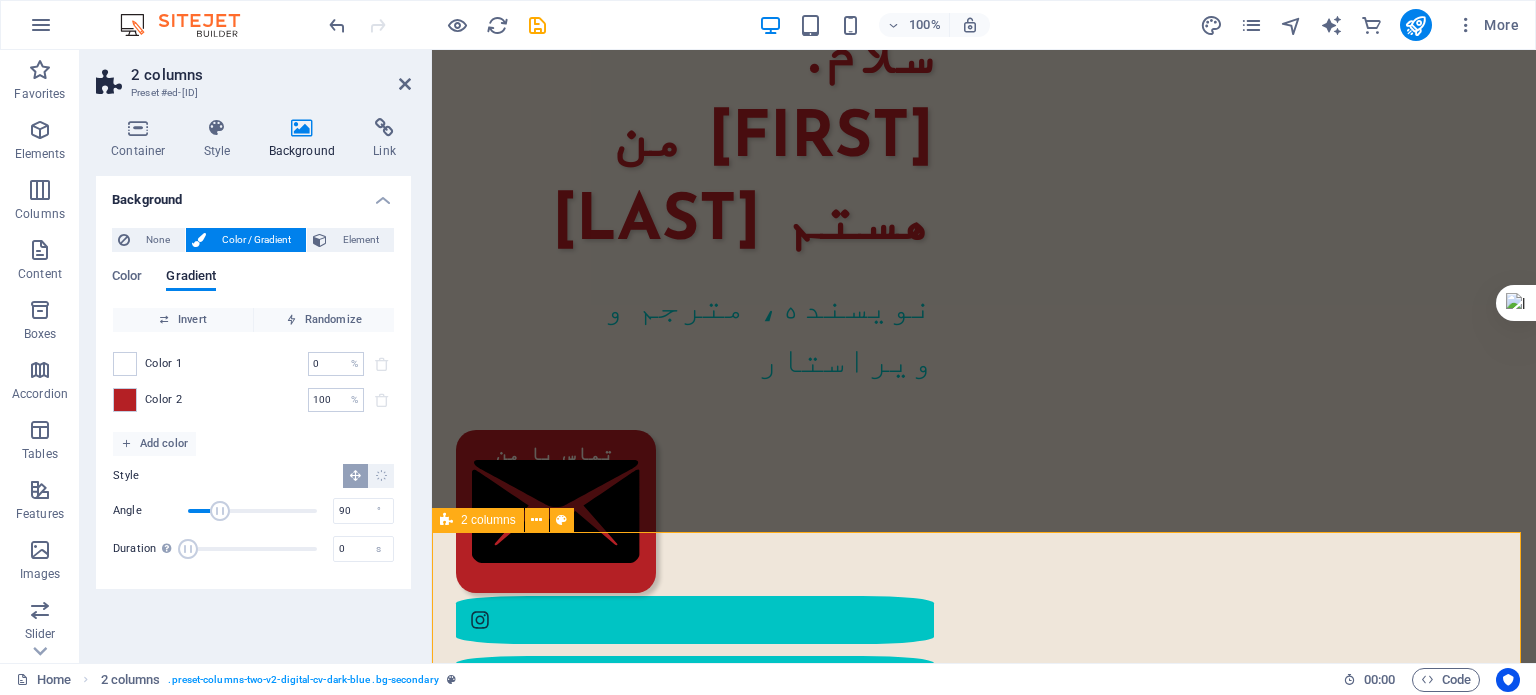 click on "مختصری از من در سال [YEAR] در [CITY] به دنیا آمدم. کارشناسی ارشد مهندسی پلیمر دارم. [NUMBER] سال در دانشگاه تدریس کرده‌ام. در سال [YEAR] به‌طور حرفه‌ای وارد شغل مترجمی و ویراستاری شدم؛  البته که پیش از آن هم، دستی در این حوزه داشتم. [NUMBER] تا از کتاب‌هایی که ترجمه کرده‌ام، منتشر شده‌اند. در حوزهٔ ویراستاری، با ناشران متعددی همکاری داشته‌ام و دارم. : رزوم هٔ کامل من را اینجا ببینید  رزومهٔ من" at bounding box center (984, 2074) 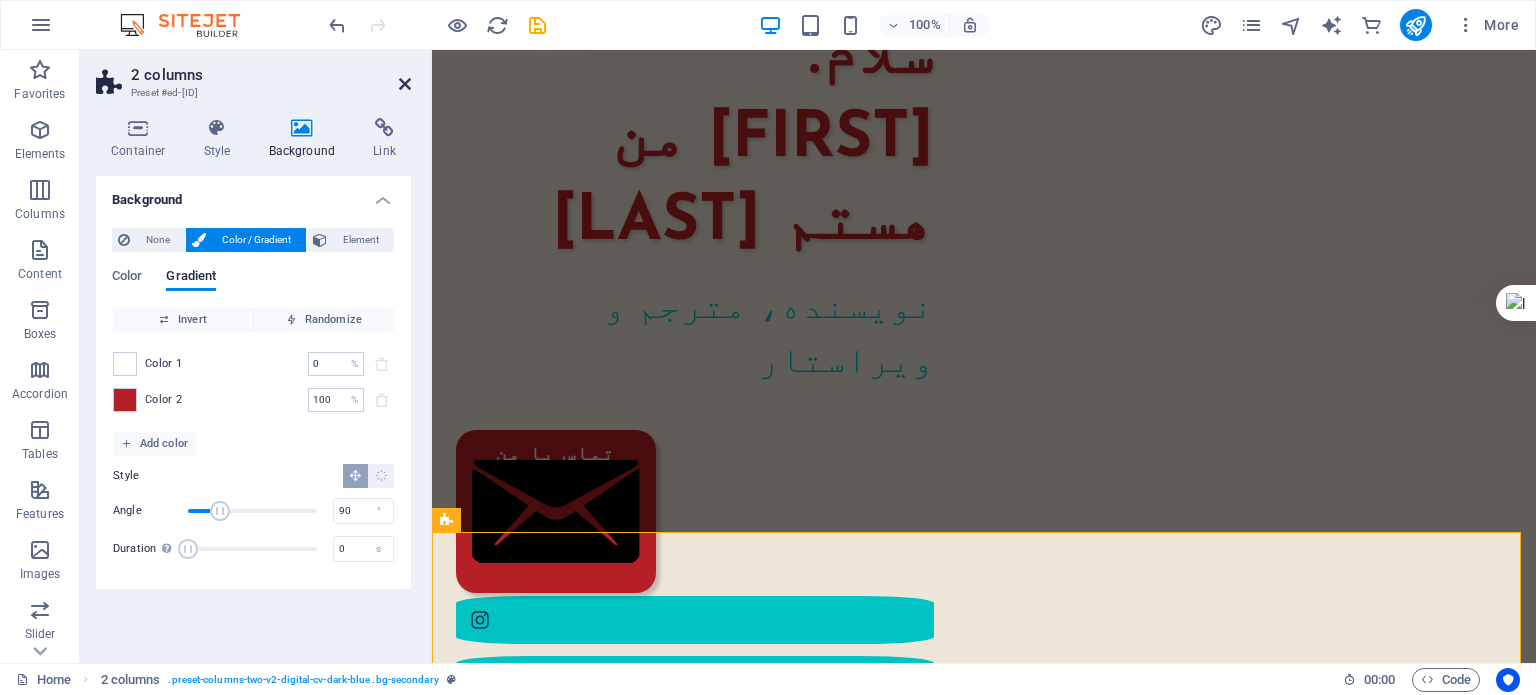 click at bounding box center [405, 84] 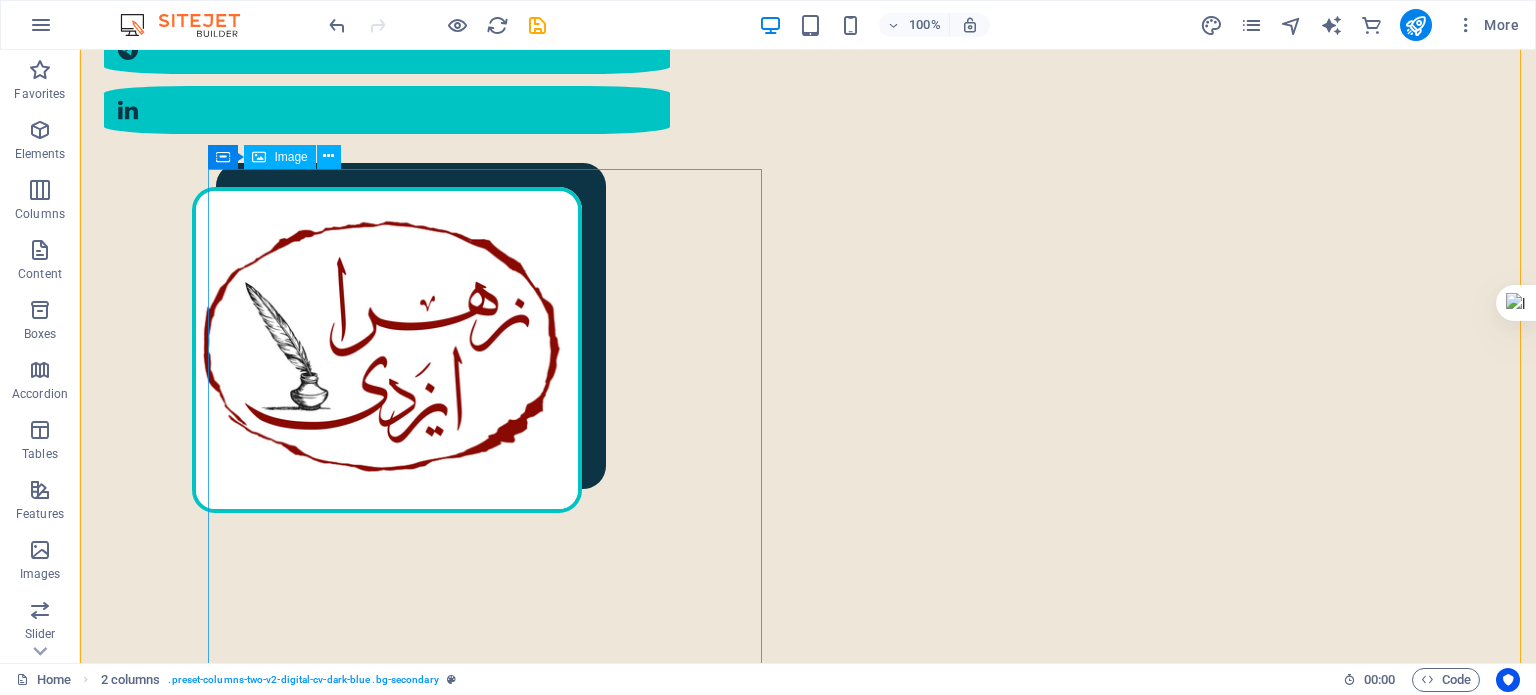 scroll, scrollTop: 682, scrollLeft: 0, axis: vertical 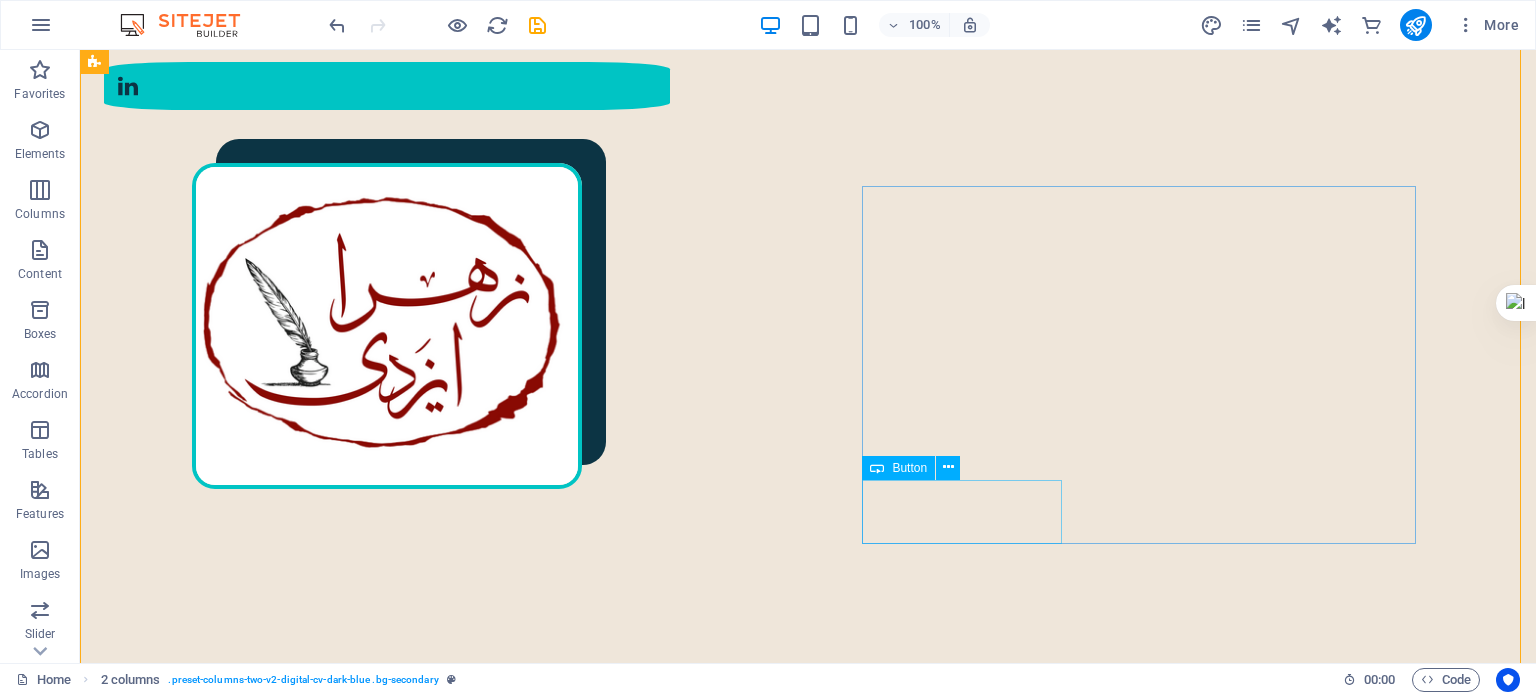 click on "رزومهٔ من" at bounding box center [393, 1901] 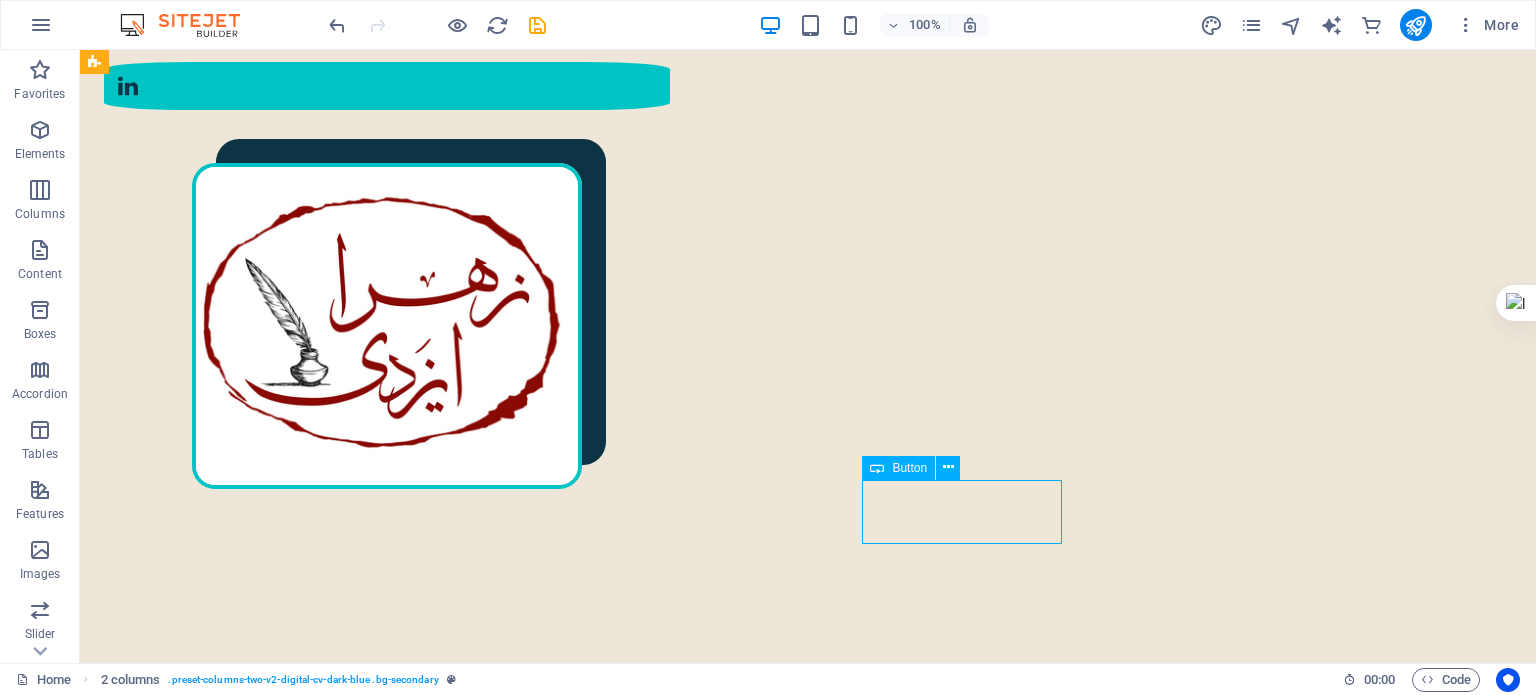 click on "رزومهٔ من" at bounding box center (393, 1901) 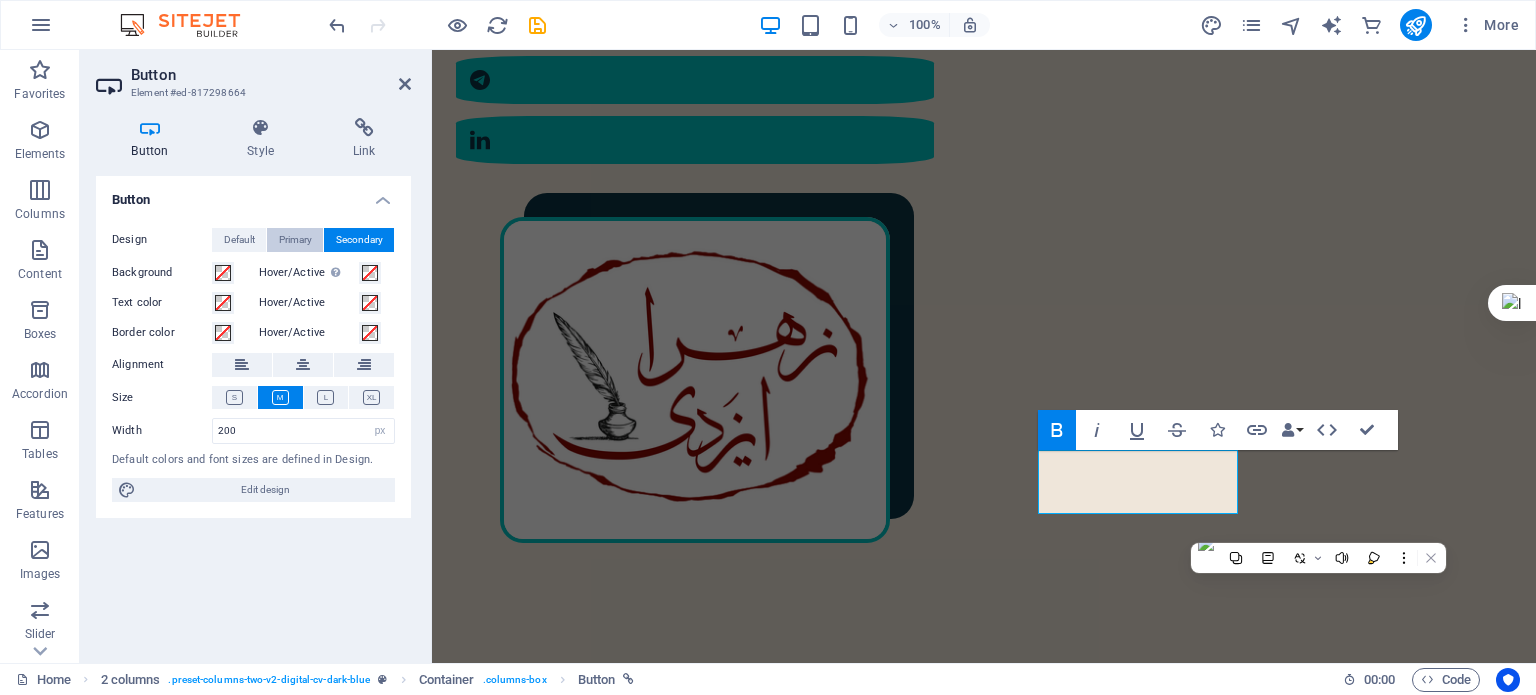click on "Primary" at bounding box center (295, 240) 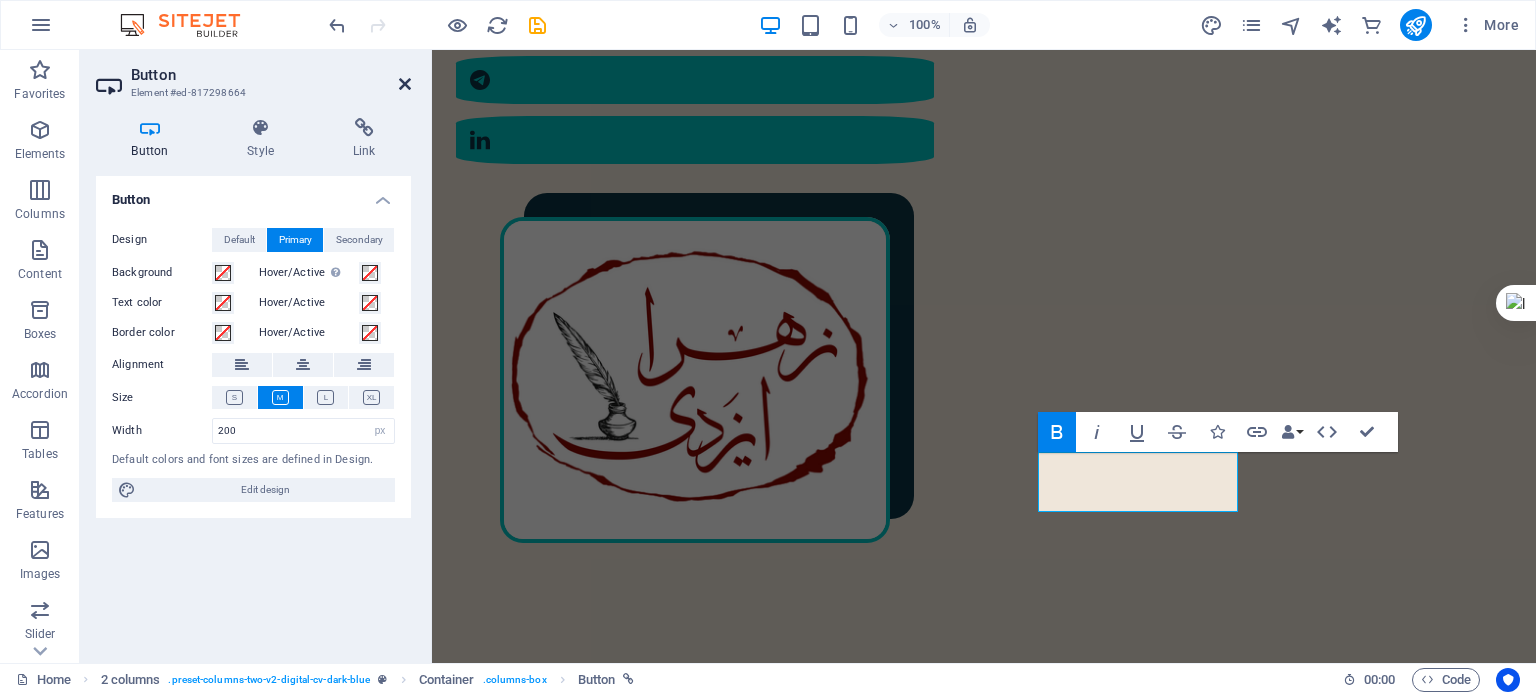 click at bounding box center (405, 84) 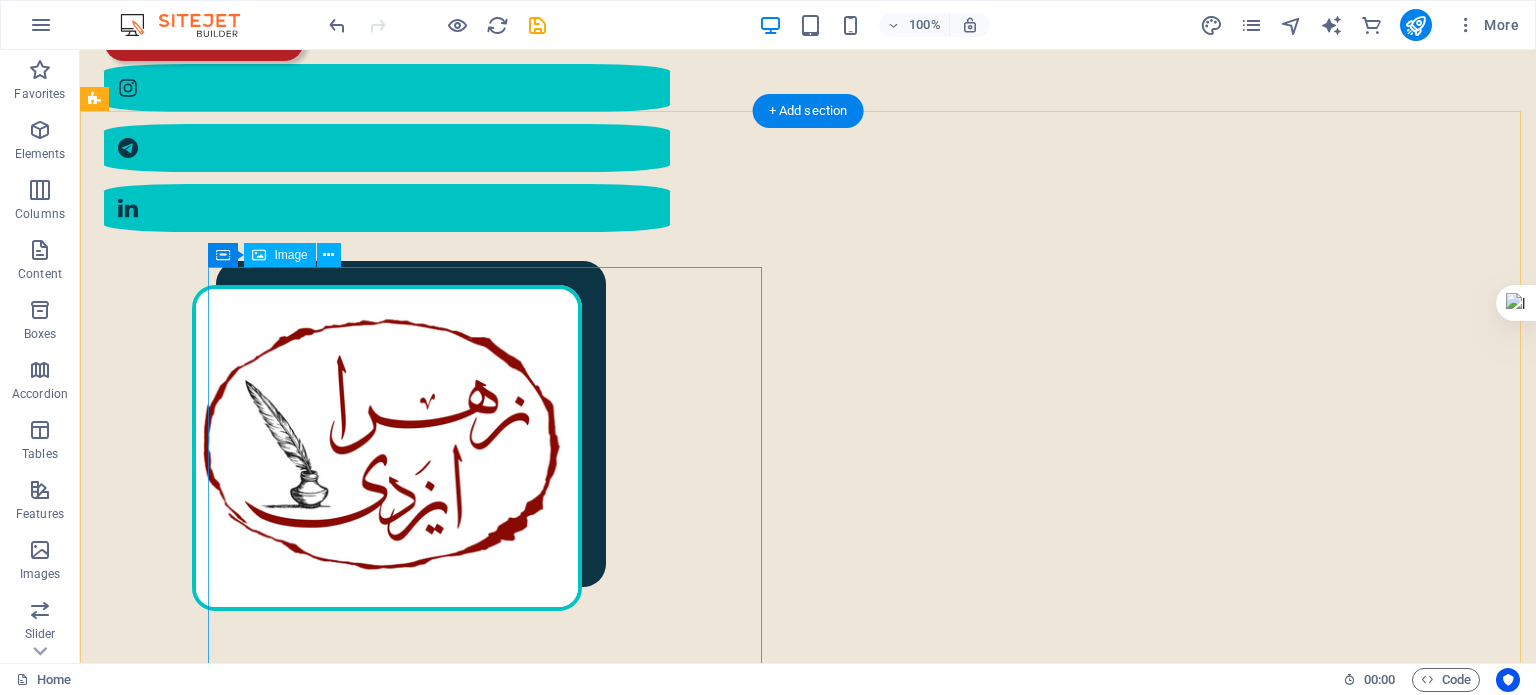 scroll, scrollTop: 582, scrollLeft: 0, axis: vertical 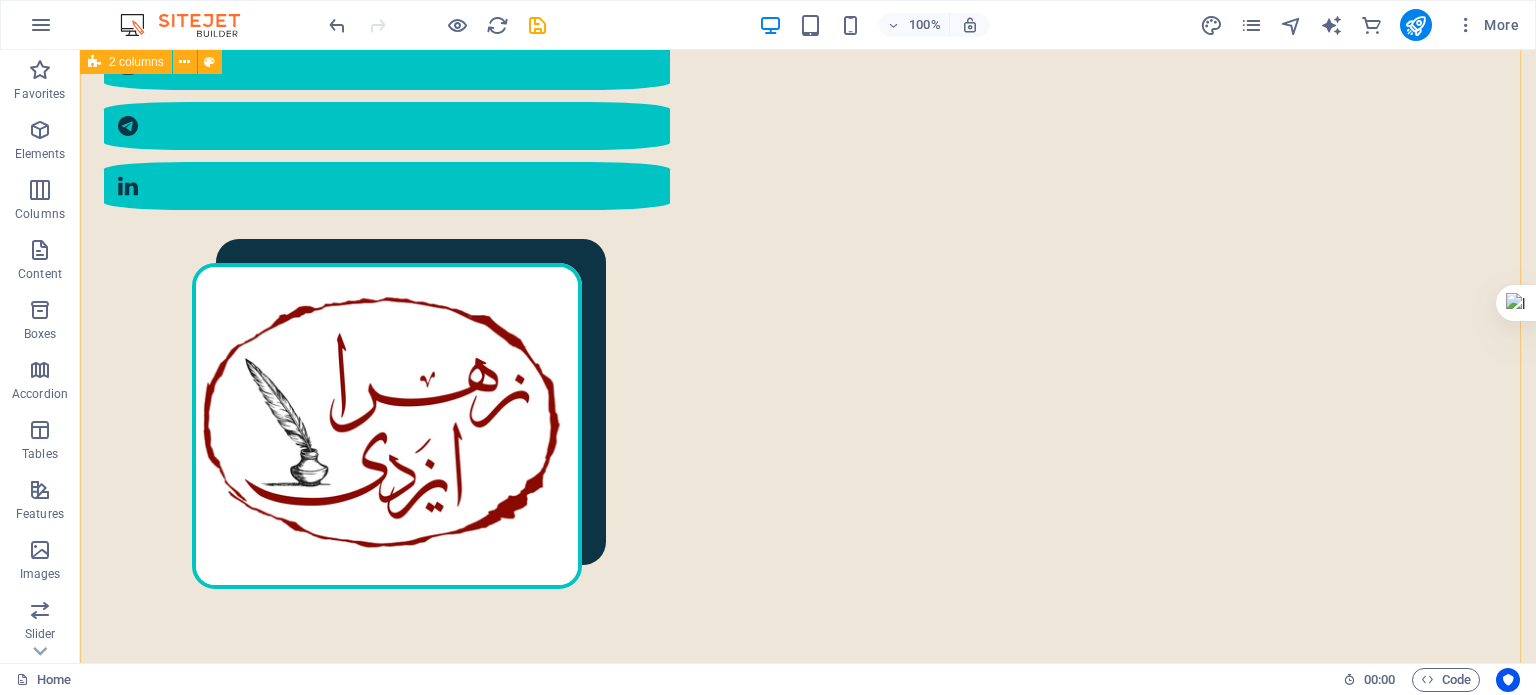 click on "مختصری از من در سال [YEAR] در [CITY] به دنیا آمدم. کارشناسی ارشد مهندسی پلیمر دارم. [NUMBER] سال در دانشگاه تدریس کرده‌ام. در سال [YEAR] به‌طور حرفه‌ای وارد شغل مترجمی و ویراستاری شدم؛  البته که پیش از آن هم، دستی در این حوزه داشتم. [NUMBER] تا از کتاب‌هایی که ترجمه کرده‌ام، منتشر شده‌اند. در حوزهٔ ویراستاری، با ناشران متعددی همکاری داشته‌ام و دارم. : رزوم هٔ کامل من را اینجا ببینید  رزومهٔ من" at bounding box center (808, 1526) 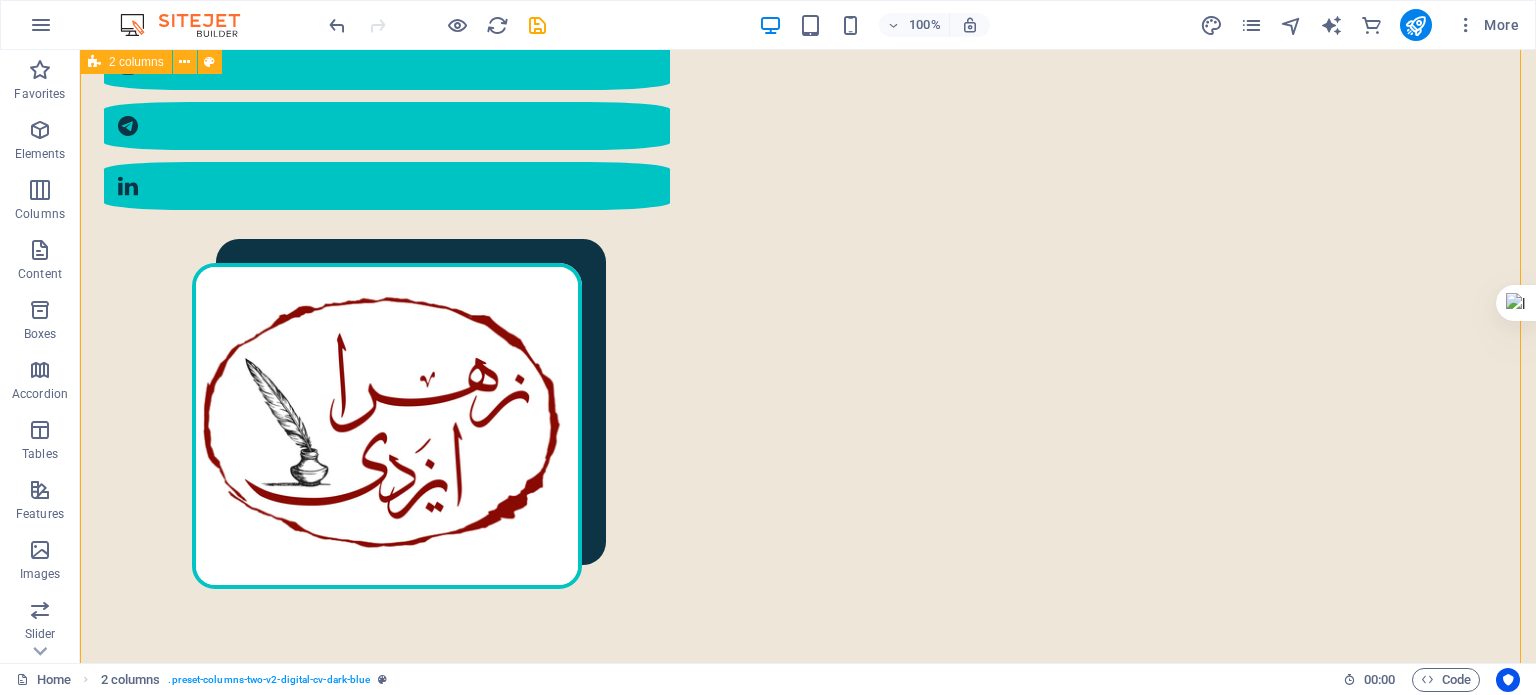 click on "مختصری از من در سال [YEAR] در [CITY] به دنیا آمدم. کارشناسی ارشد مهندسی پلیمر دارم. [NUMBER] سال در دانشگاه تدریس کرده‌ام. در سال [YEAR] به‌طور حرفه‌ای وارد شغل مترجمی و ویراستاری شدم؛  البته که پیش از آن هم، دستی در این حوزه داشتم. [NUMBER] تا از کتاب‌هایی که ترجمه کرده‌ام، منتشر شده‌اند. در حوزهٔ ویراستاری، با ناشران متعددی همکاری داشته‌ام و دارم. : رزوم هٔ کامل من را اینجا ببینید  رزومهٔ من" at bounding box center (808, 1526) 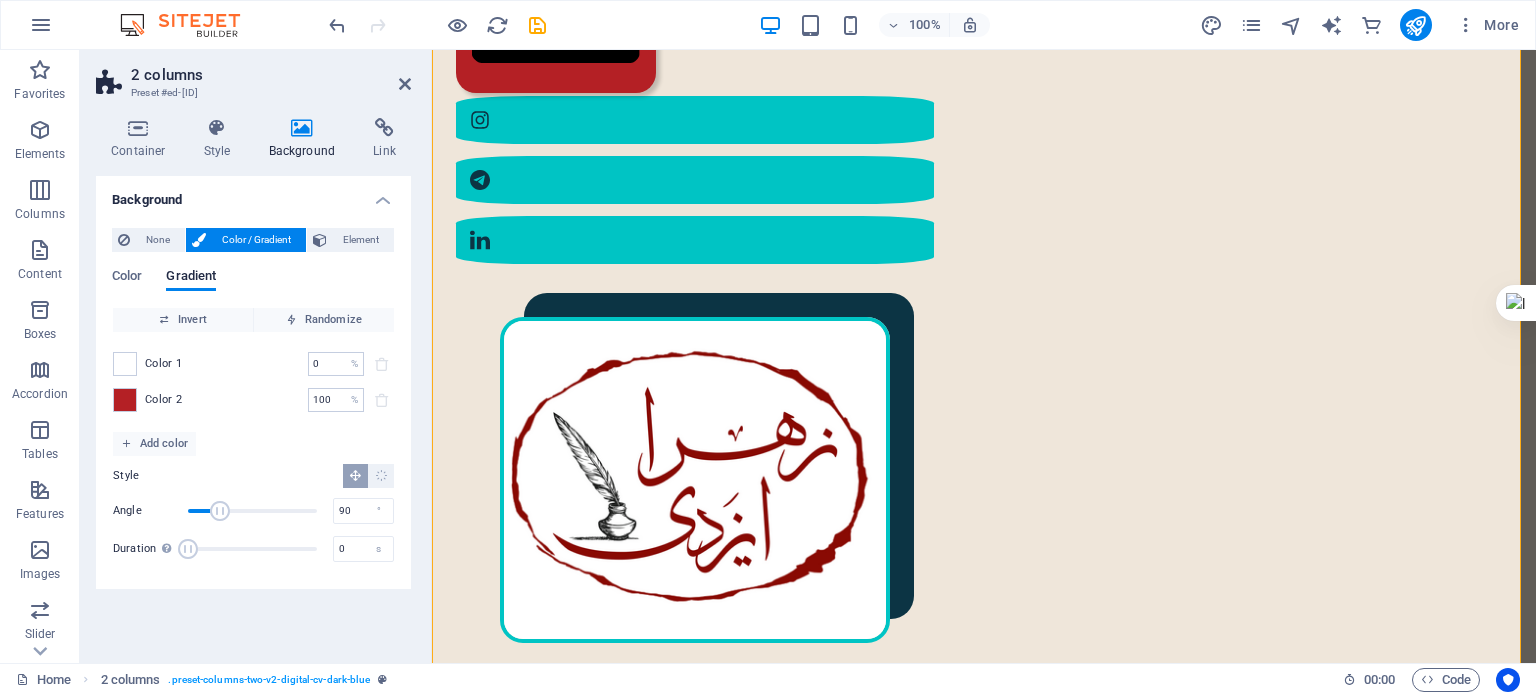 click at bounding box center (125, 400) 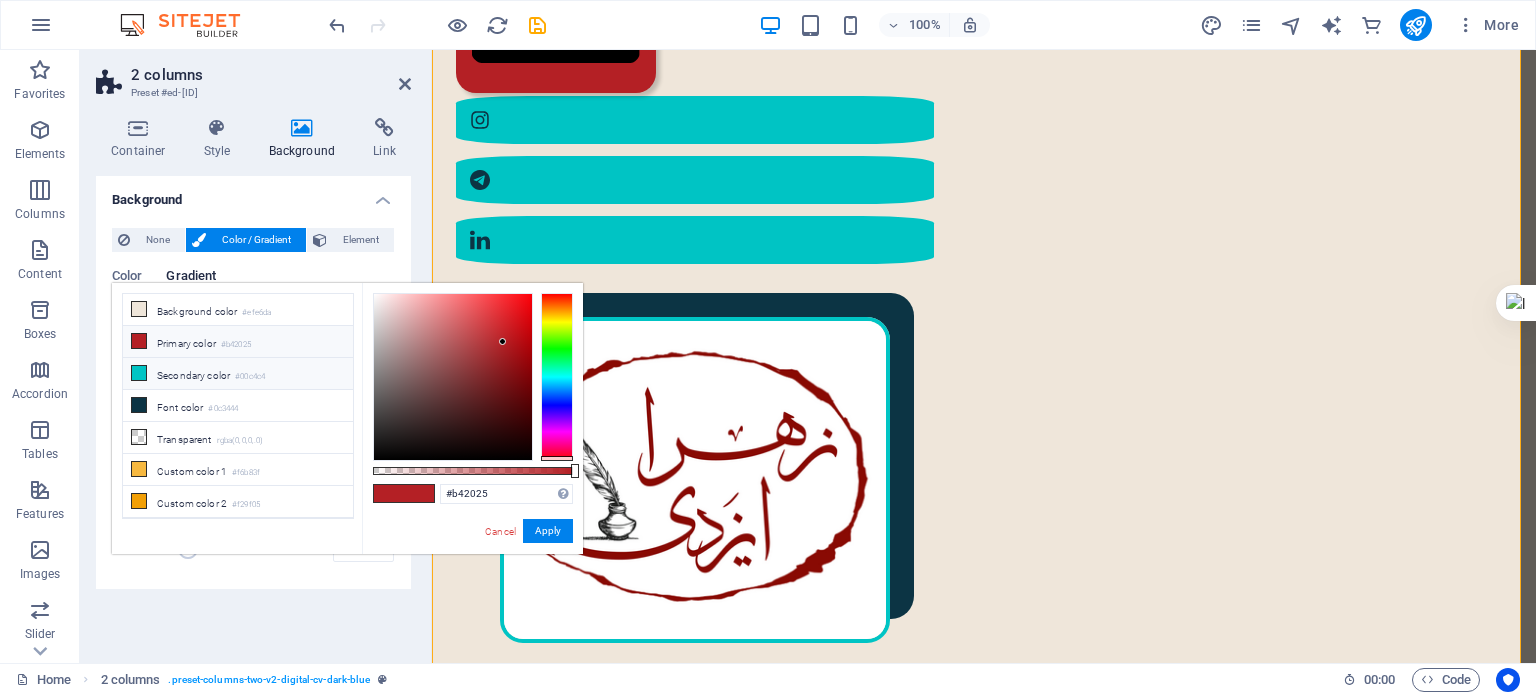 click on "Secondary color
#00c4c4" at bounding box center (238, 374) 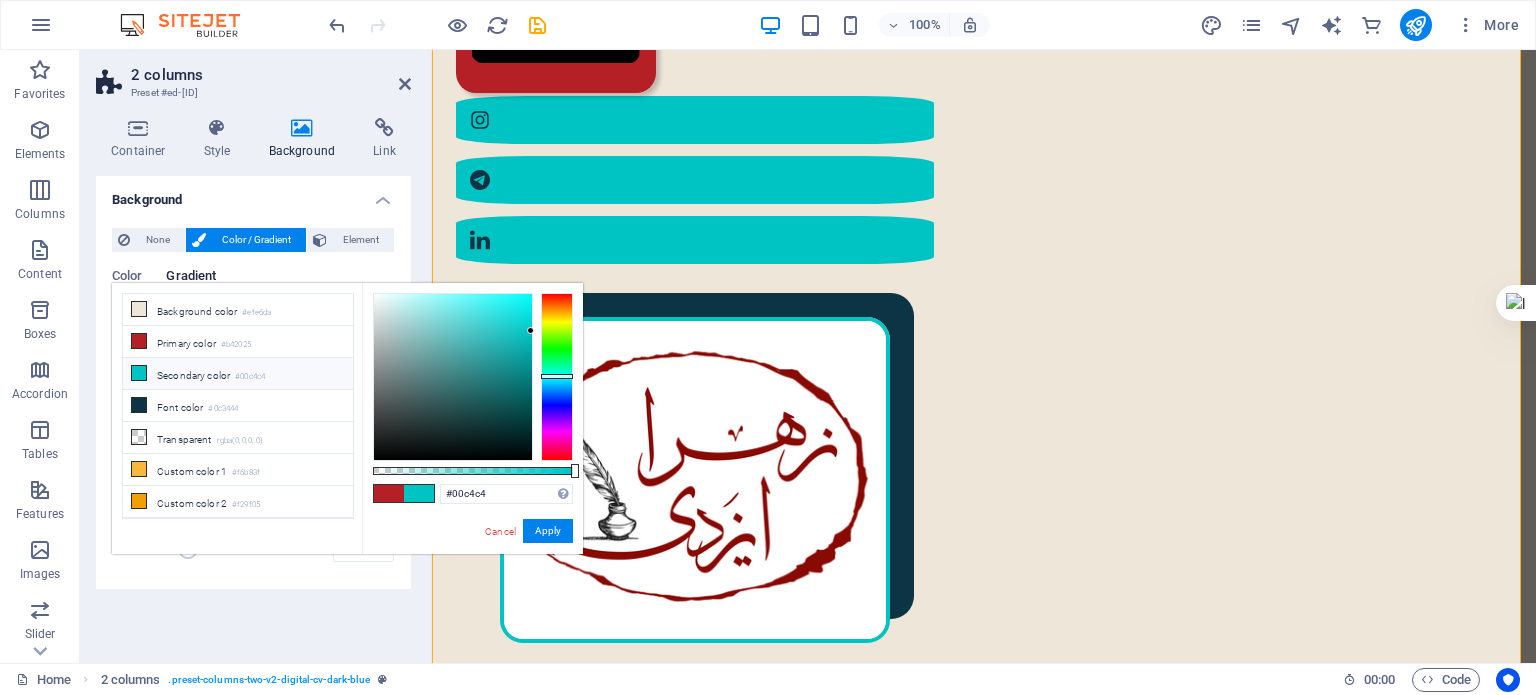 click on "Color Gradient Color Invert Randomize Color 1 0 % ​ Color 2 100 % ​ Add color Style Angle 90 ° Duration Duration of the background animation. A value of "0" disables the animation 0 s" at bounding box center (253, 413) 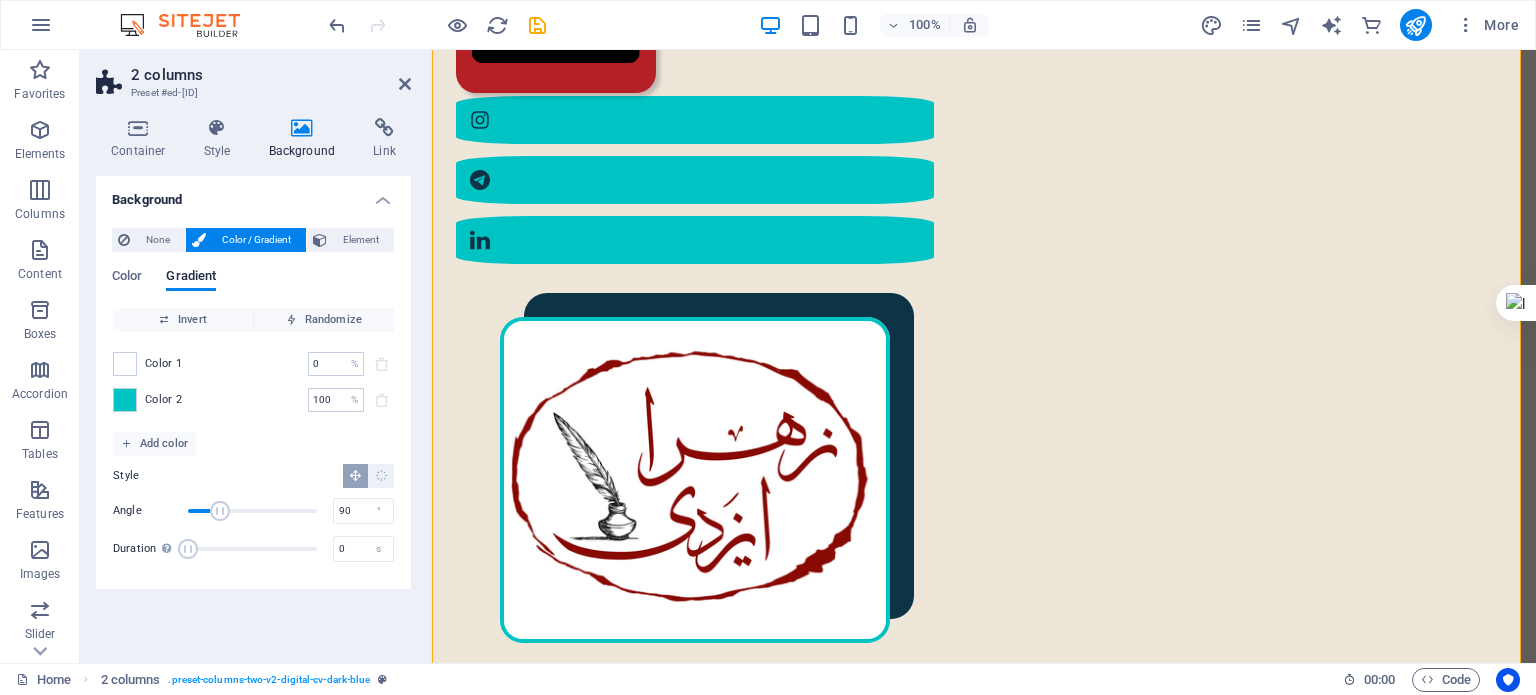 click on "2 columns" at bounding box center [271, 75] 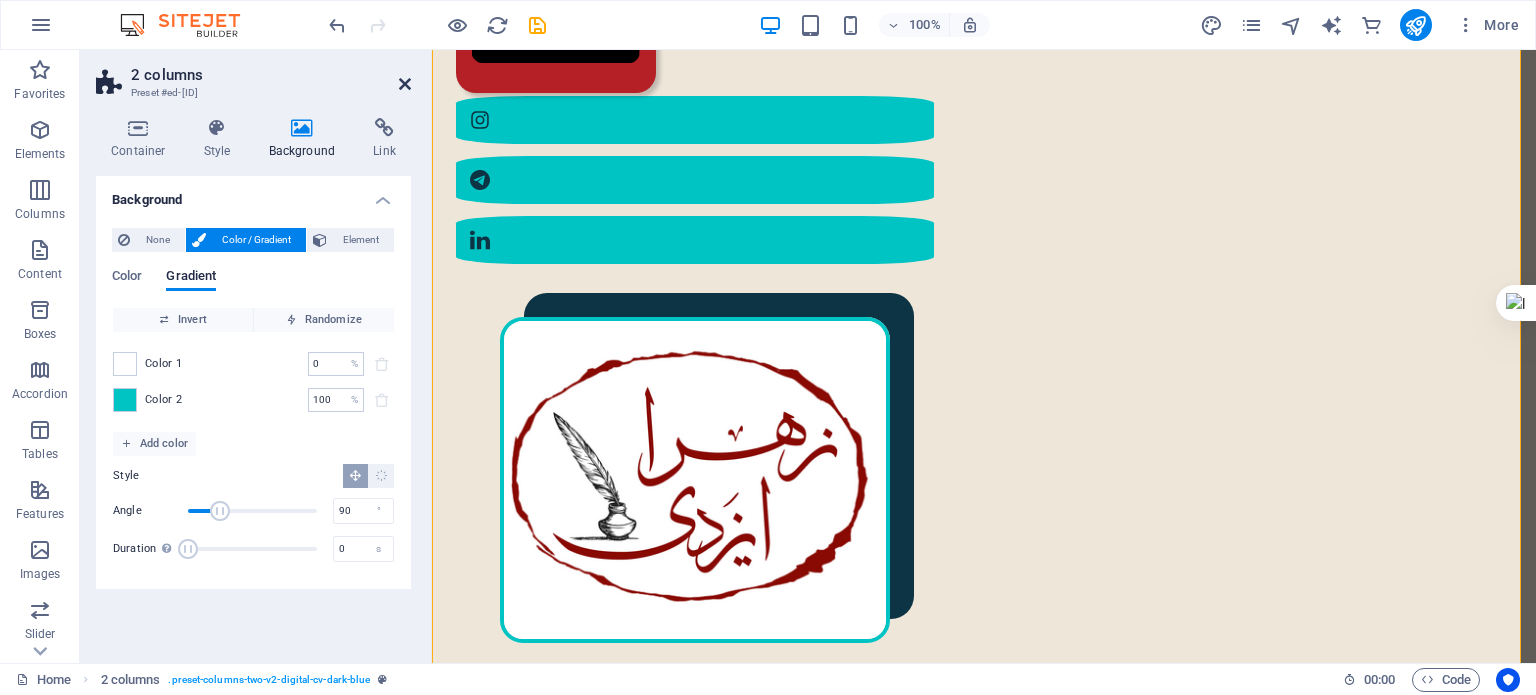 click at bounding box center [405, 84] 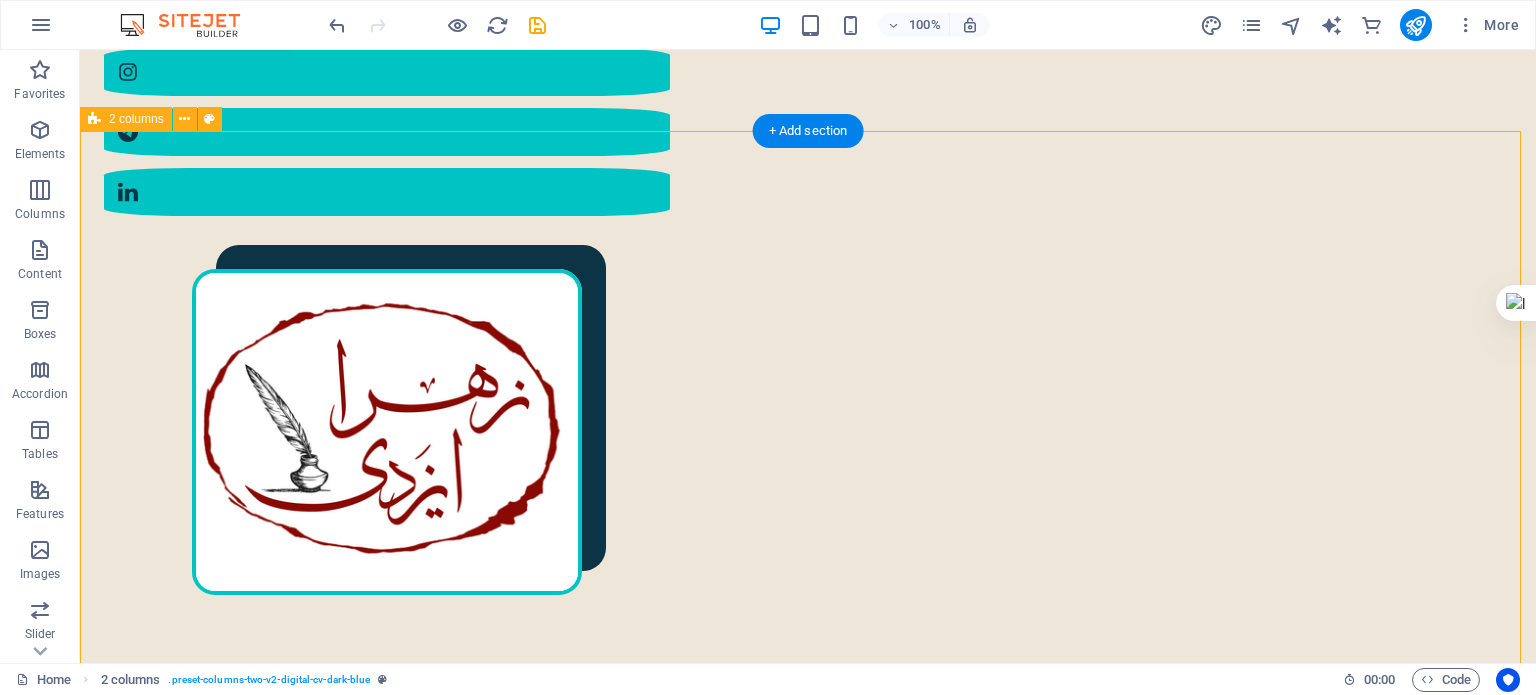 scroll, scrollTop: 582, scrollLeft: 0, axis: vertical 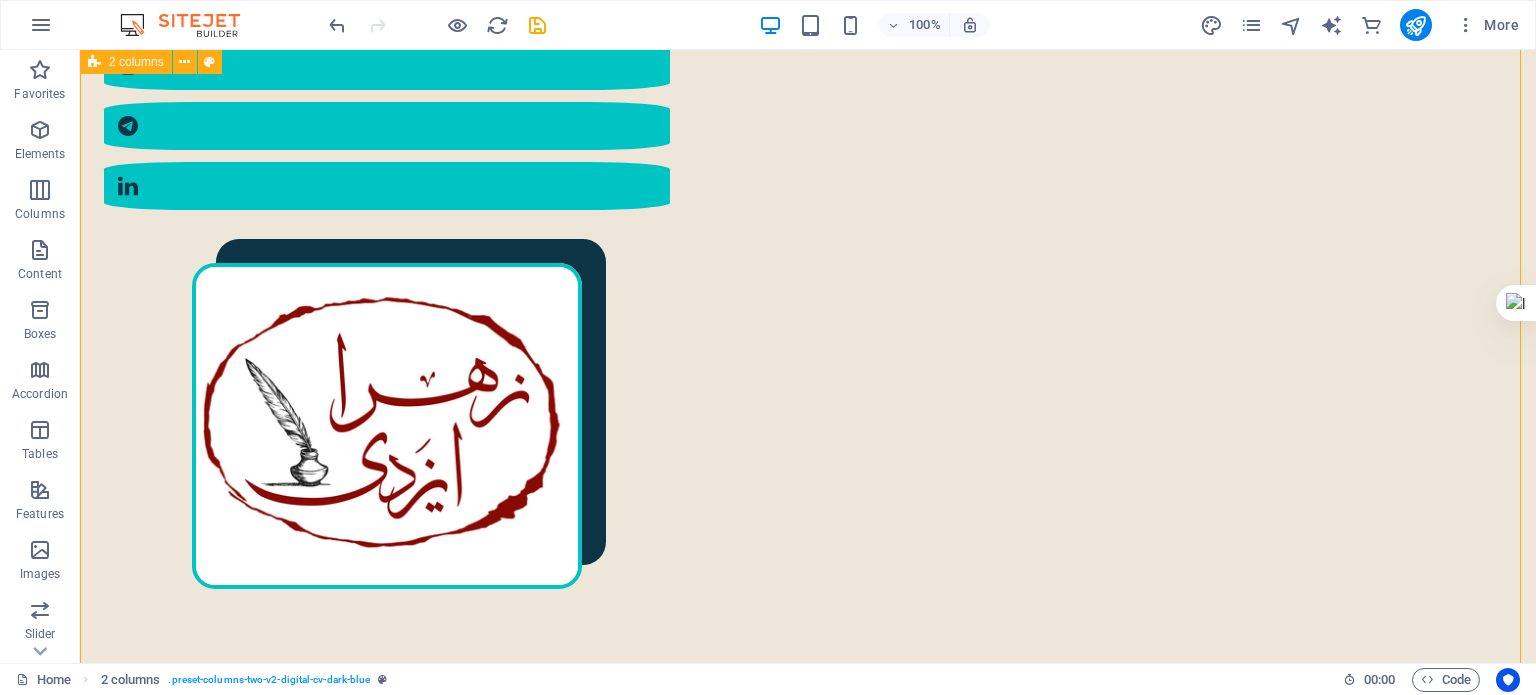 click on "مختصری از من در سال [YEAR] در [CITY] به دنیا آمدم. کارشناسی ارشد مهندسی پلیمر دارم. [NUMBER] سال در دانشگاه تدریس کرده‌ام. در سال [YEAR] به‌طور حرفه‌ای وارد شغل مترجمی و ویراستاری شدم؛  البته که پیش از آن هم، دستی در این حوزه داشتم. [NUMBER] تا از کتاب‌هایی که ترجمه کرده‌ام، منتشر شده‌اند. در حوزهٔ ویراستاری، با ناشران متعددی همکاری داشته‌ام و دارم. : رزوم هٔ کامل من را اینجا ببینید  رزومهٔ من" at bounding box center (808, 1526) 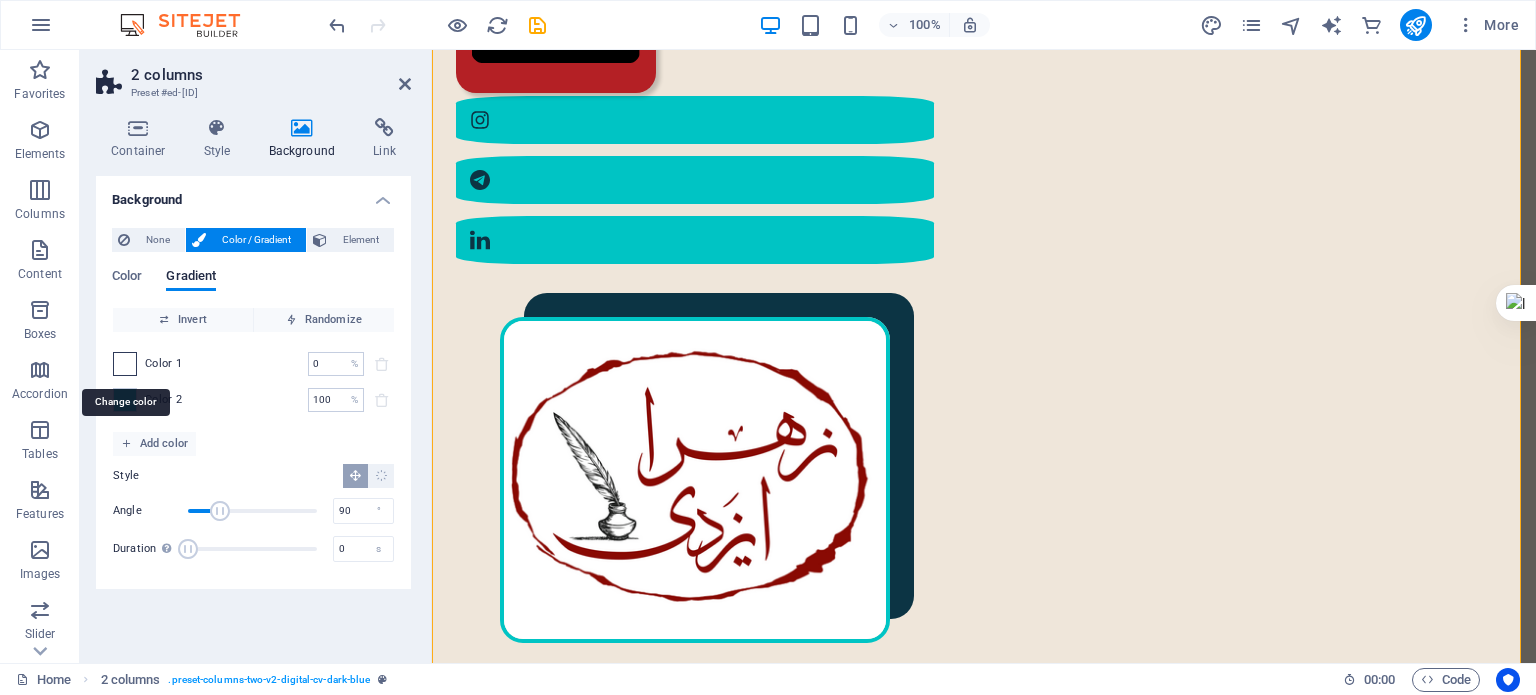 click at bounding box center [125, 364] 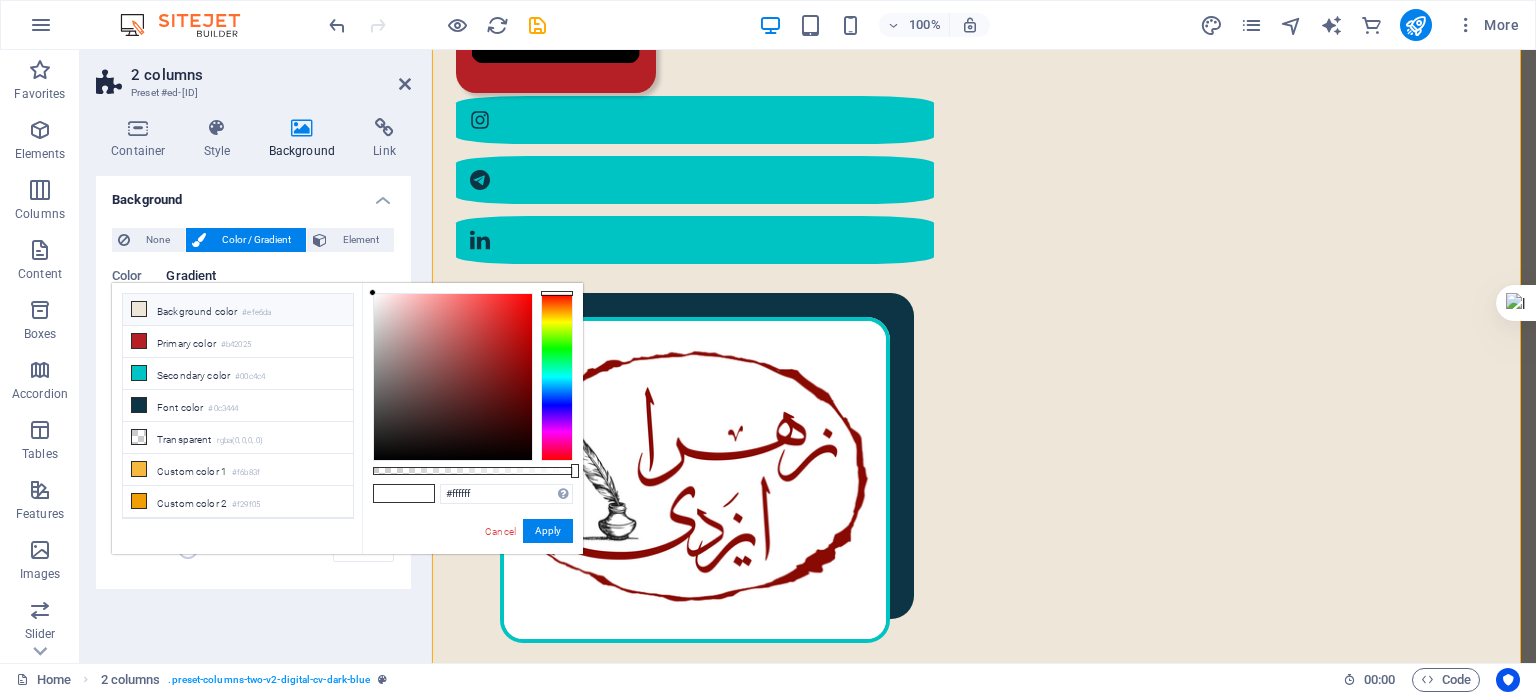 click on "Background color
#efe6da" at bounding box center [238, 310] 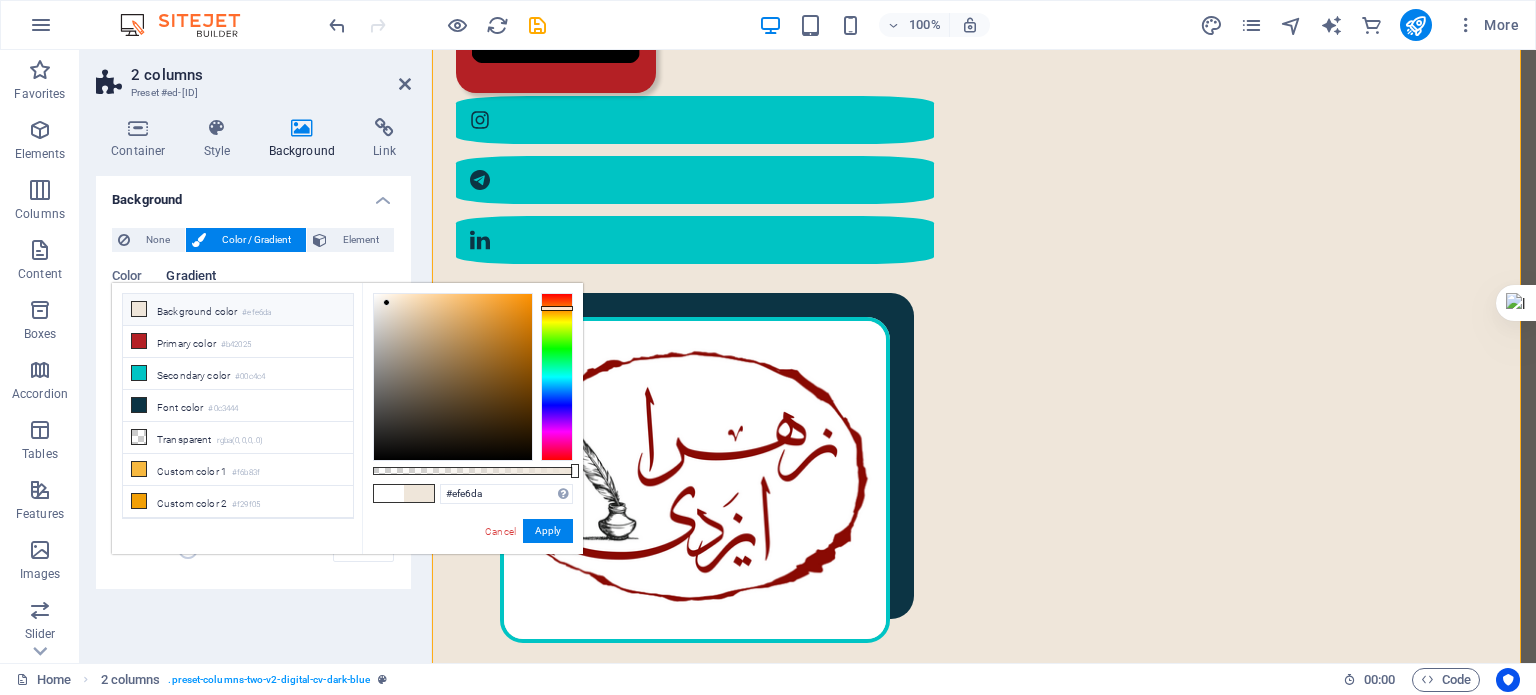 click on "Gradient" at bounding box center (191, 278) 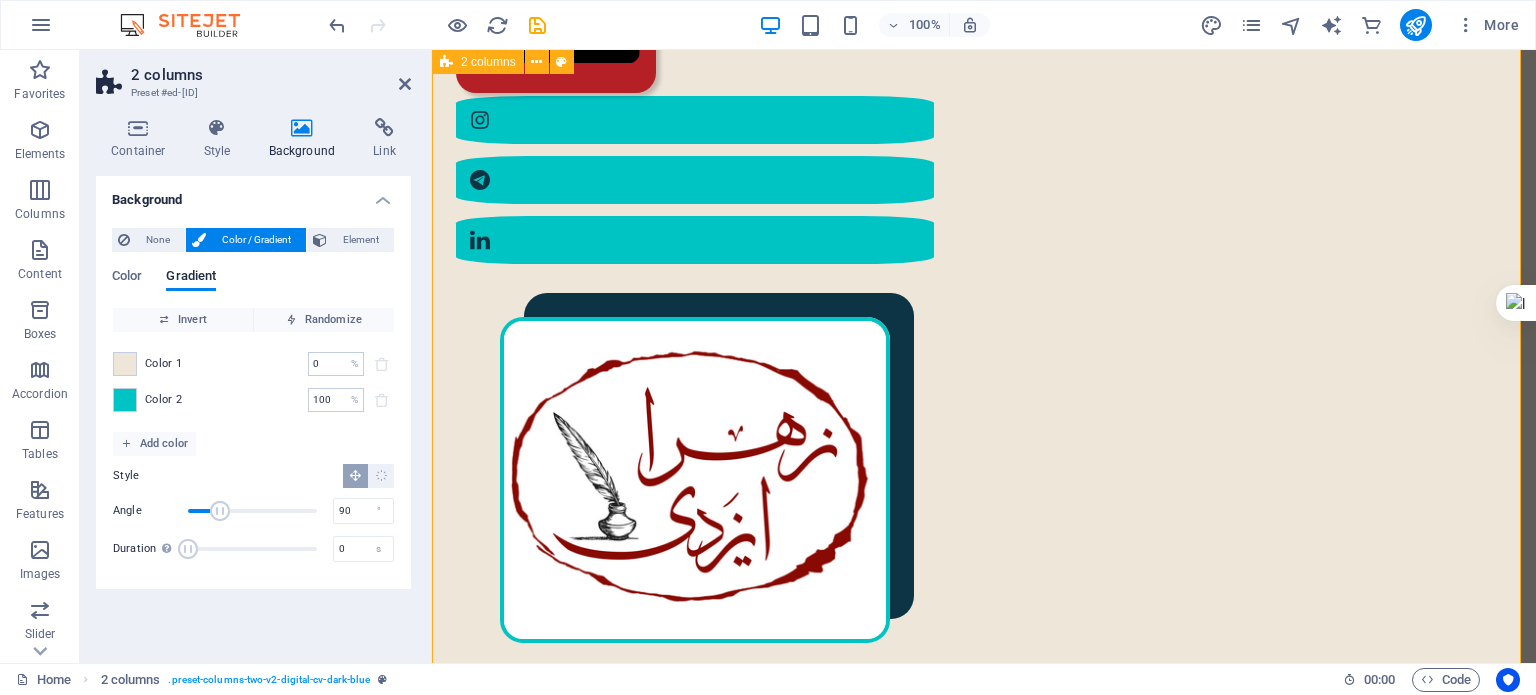 click on "مختصری از من در سال [YEAR] در [CITY] به دنیا آمدم. کارشناسی ارشد مهندسی پلیمر دارم. [NUMBER] سال در دانشگاه تدریس کرده‌ام. در سال [YEAR] به‌طور حرفه‌ای وارد شغل مترجمی و ویراستاری شدم؛  البته که پیش از آن هم، دستی در این حوزه داشتم. [NUMBER] تا از کتاب‌هایی که ترجمه کرده‌ام، منتشر شده‌اند. در حوزهٔ ویراستاری، با ناشران متعددی همکاری داشته‌ام و دارم. : رزوم هٔ کامل من را اینجا ببینید  رزومهٔ من" at bounding box center (984, 1572) 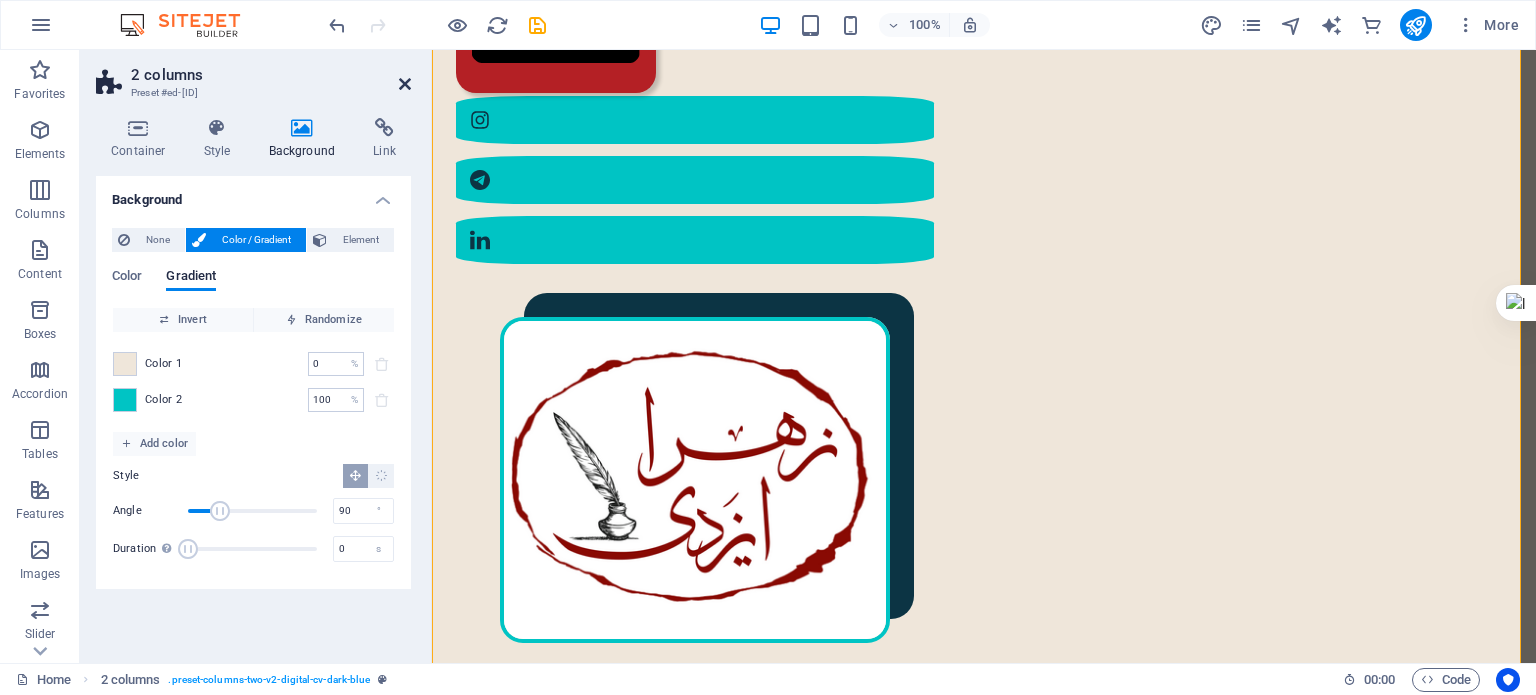 click at bounding box center (405, 84) 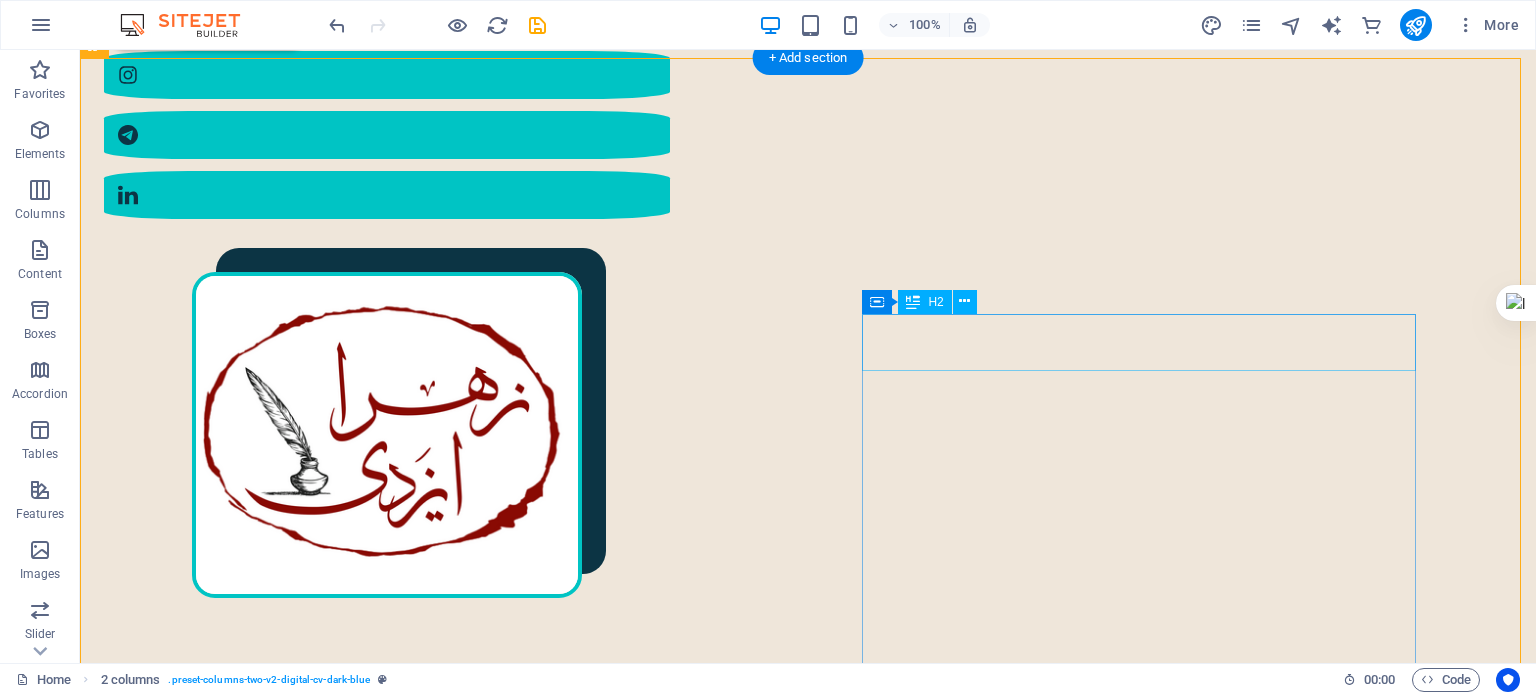 scroll, scrollTop: 682, scrollLeft: 0, axis: vertical 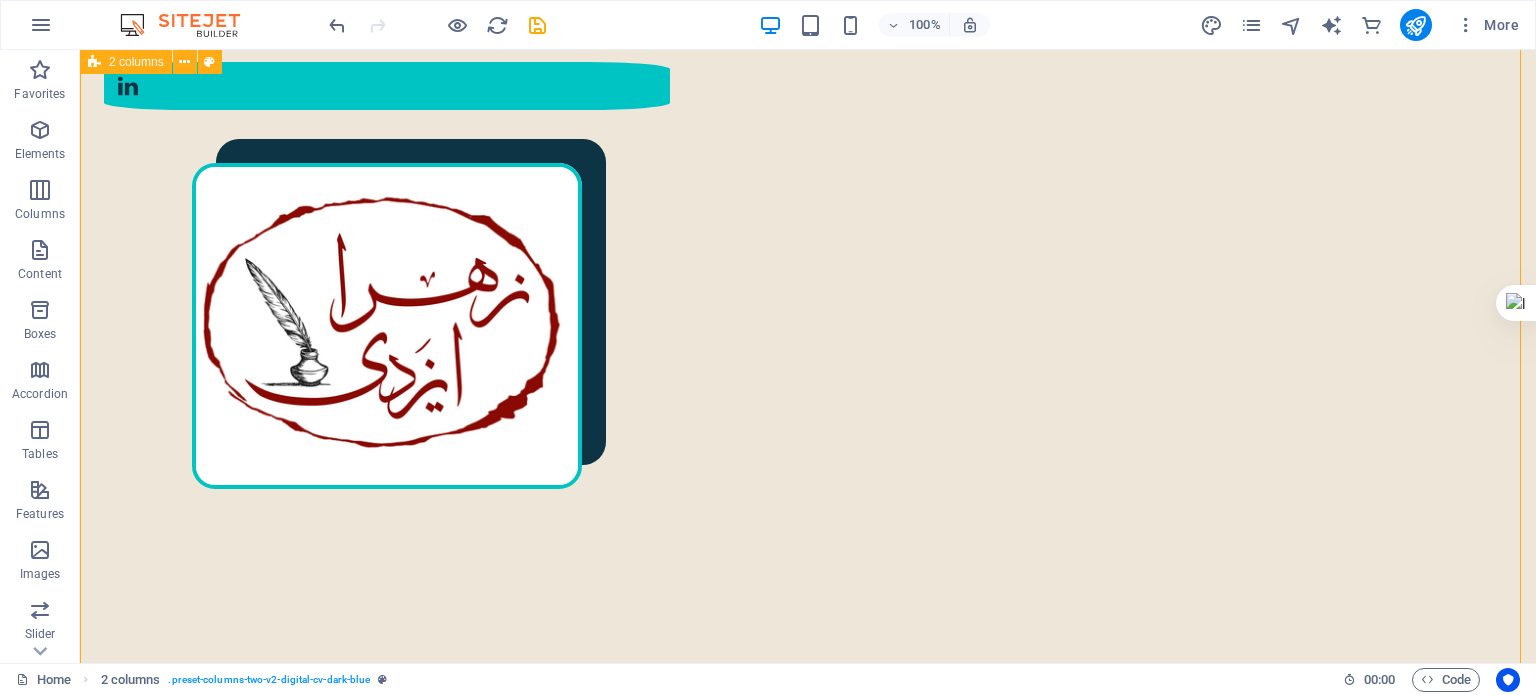 click on "مختصری از من در سال [YEAR] در [CITY] به دنیا آمدم. کارشناسی ارشد مهندسی پلیمر دارم. [NUMBER] سال در دانشگاه تدریس کرده‌ام. در سال [YEAR] به‌طور حرفه‌ای وارد شغل مترجمی و ویراستاری شدم؛  البته که پیش از آن هم، دستی در این حوزه داشتم. [NUMBER] تا از کتاب‌هایی که ترجمه کرده‌ام، منتشر شده‌اند. در حوزهٔ ویراستاری، با ناشران متعددی همکاری داشته‌ام و دارم. : رزوم هٔ کامل من را اینجا ببینید  رزومهٔ من" at bounding box center [808, 1426] 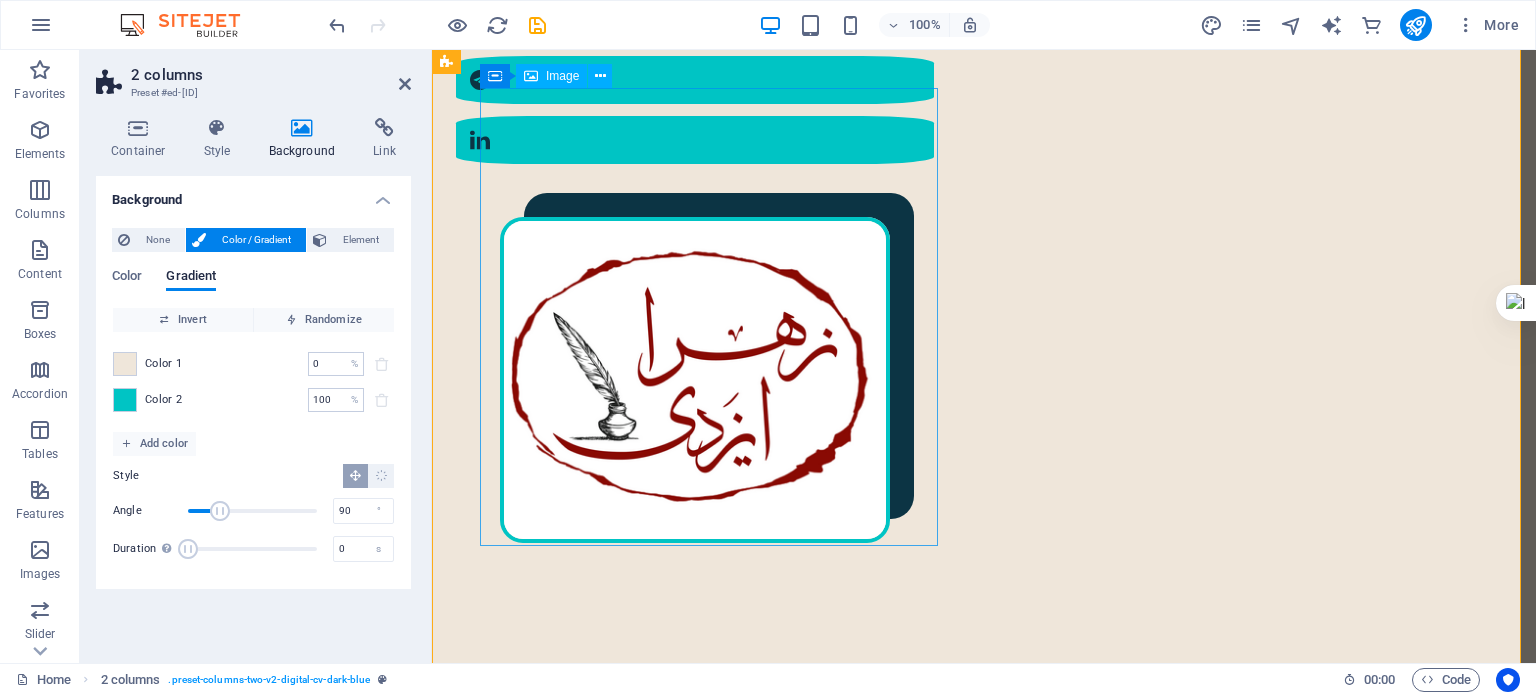 click at bounding box center (713, 1112) 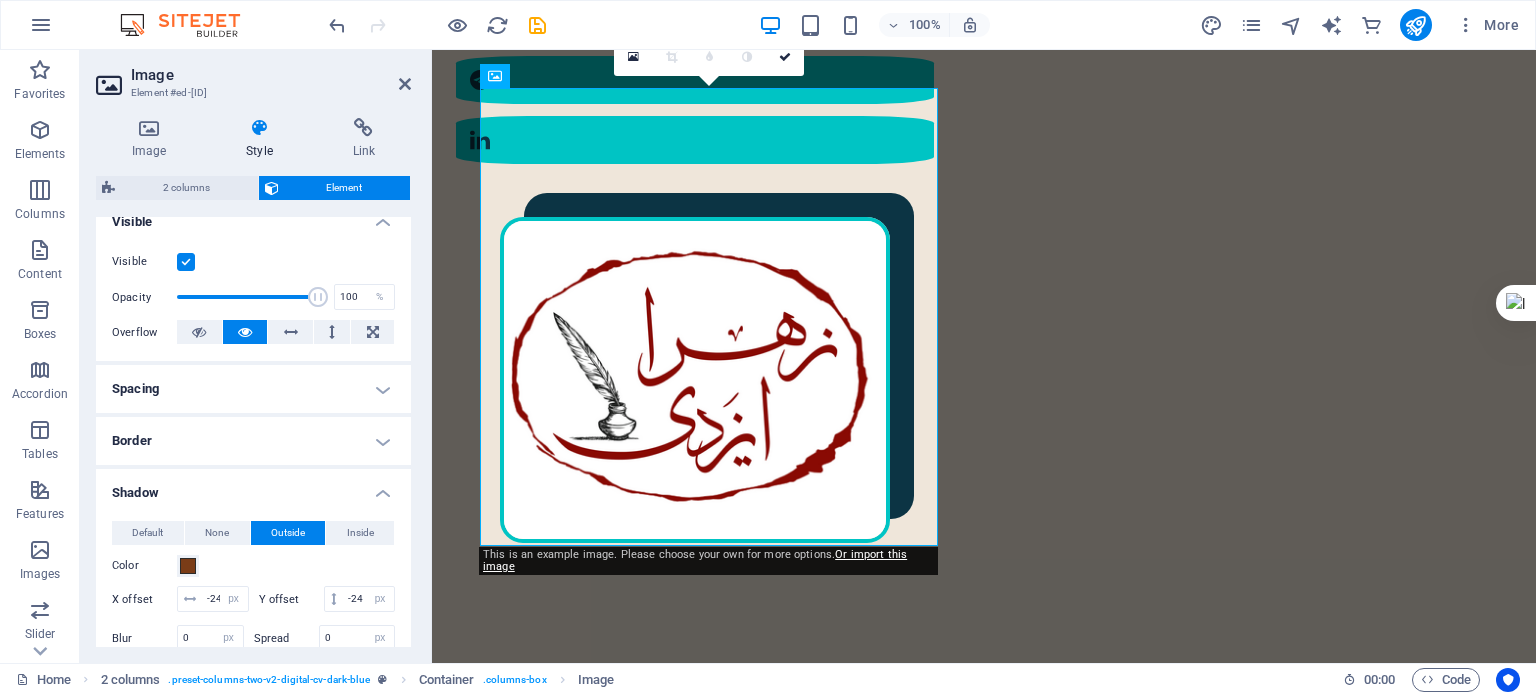 scroll, scrollTop: 300, scrollLeft: 0, axis: vertical 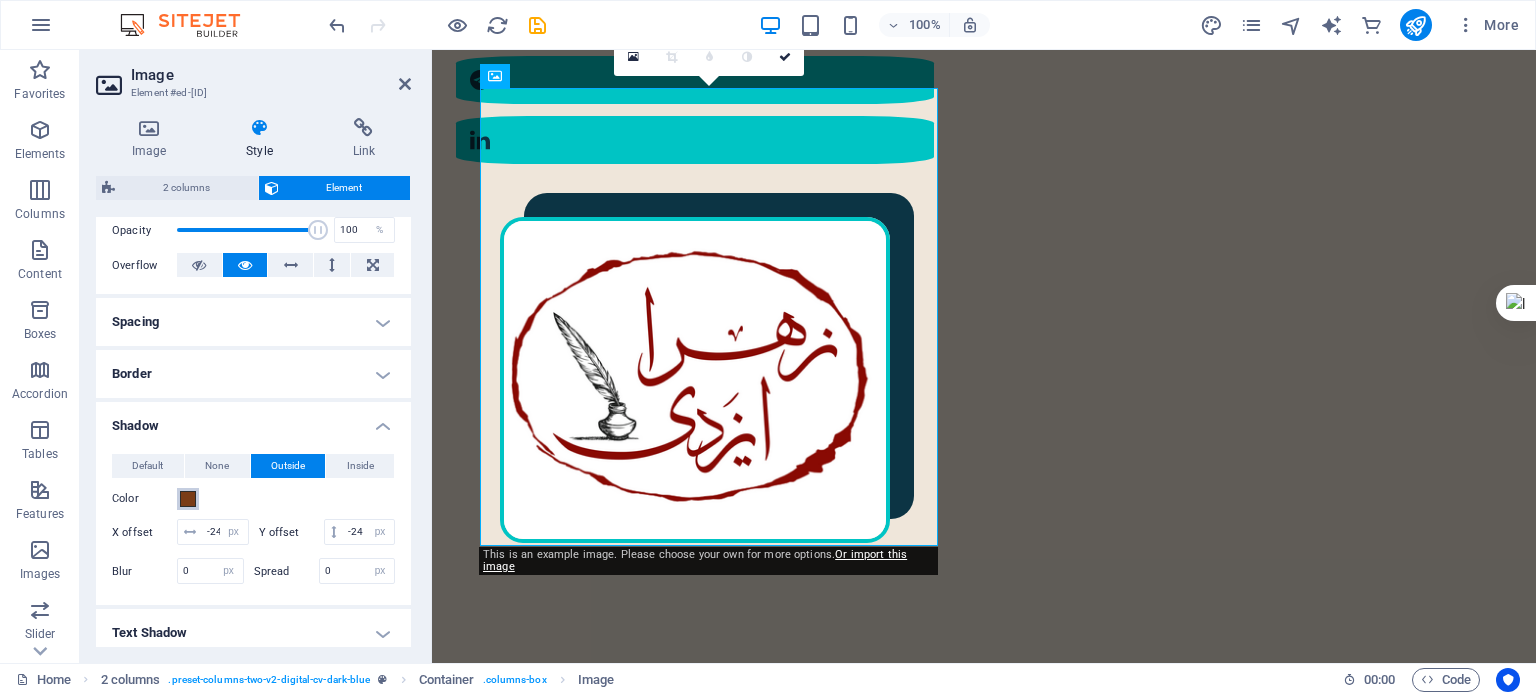 click at bounding box center [188, 499] 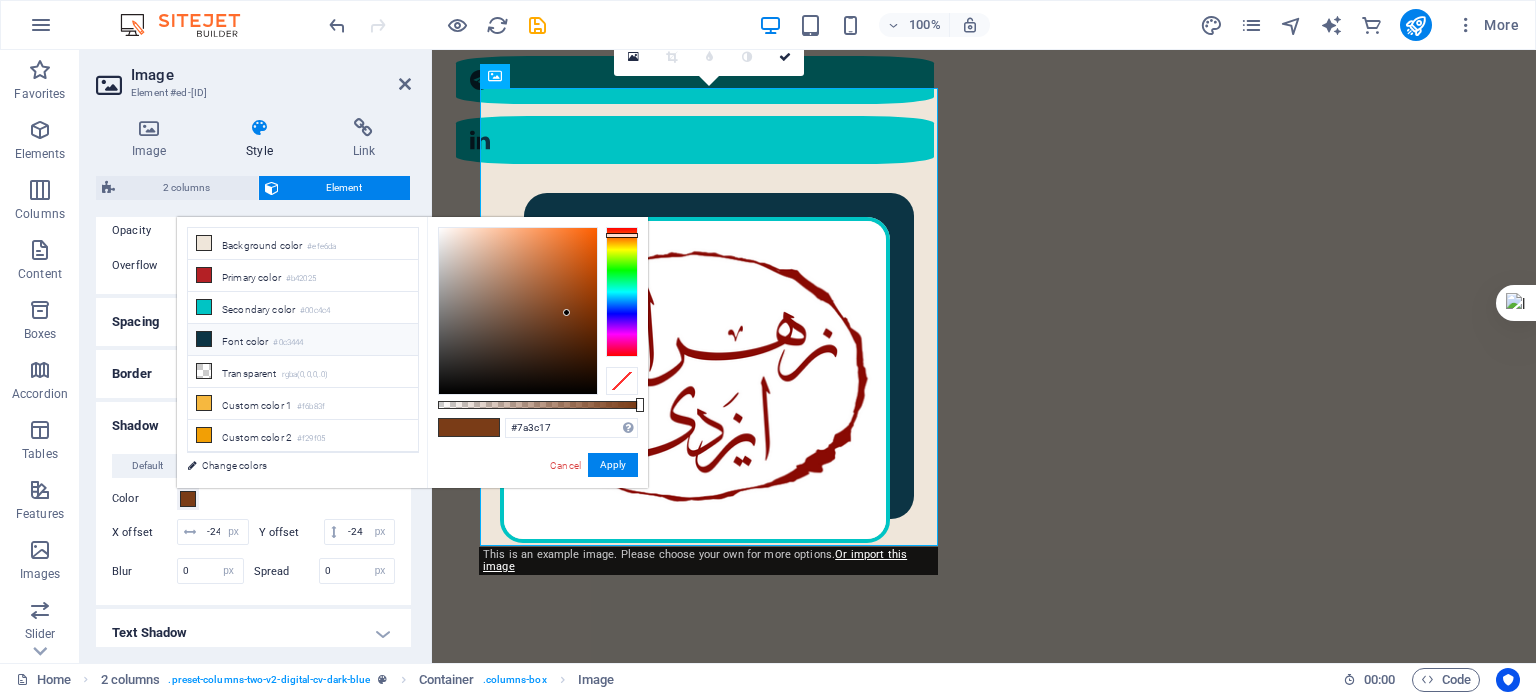 click on "Font color
#0c3444" at bounding box center [303, 340] 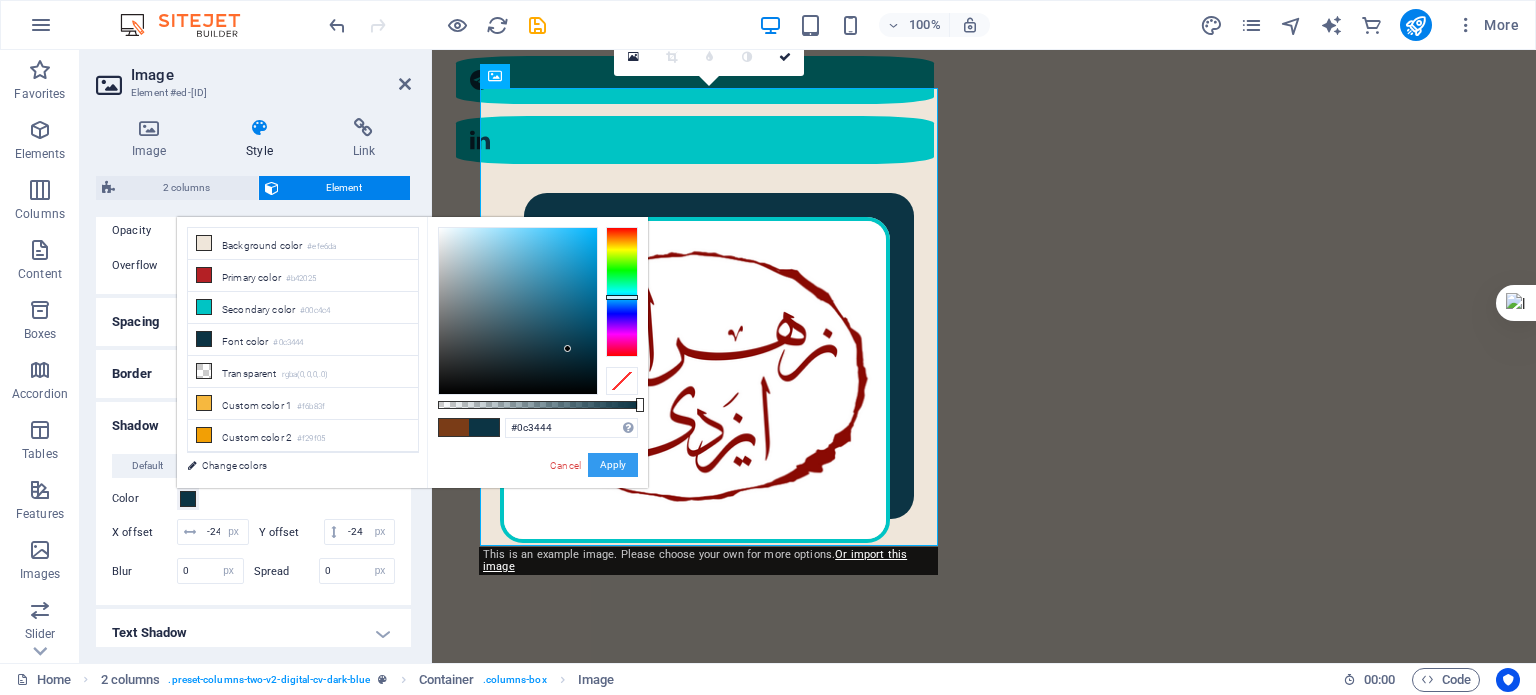 click on "Apply" at bounding box center [613, 465] 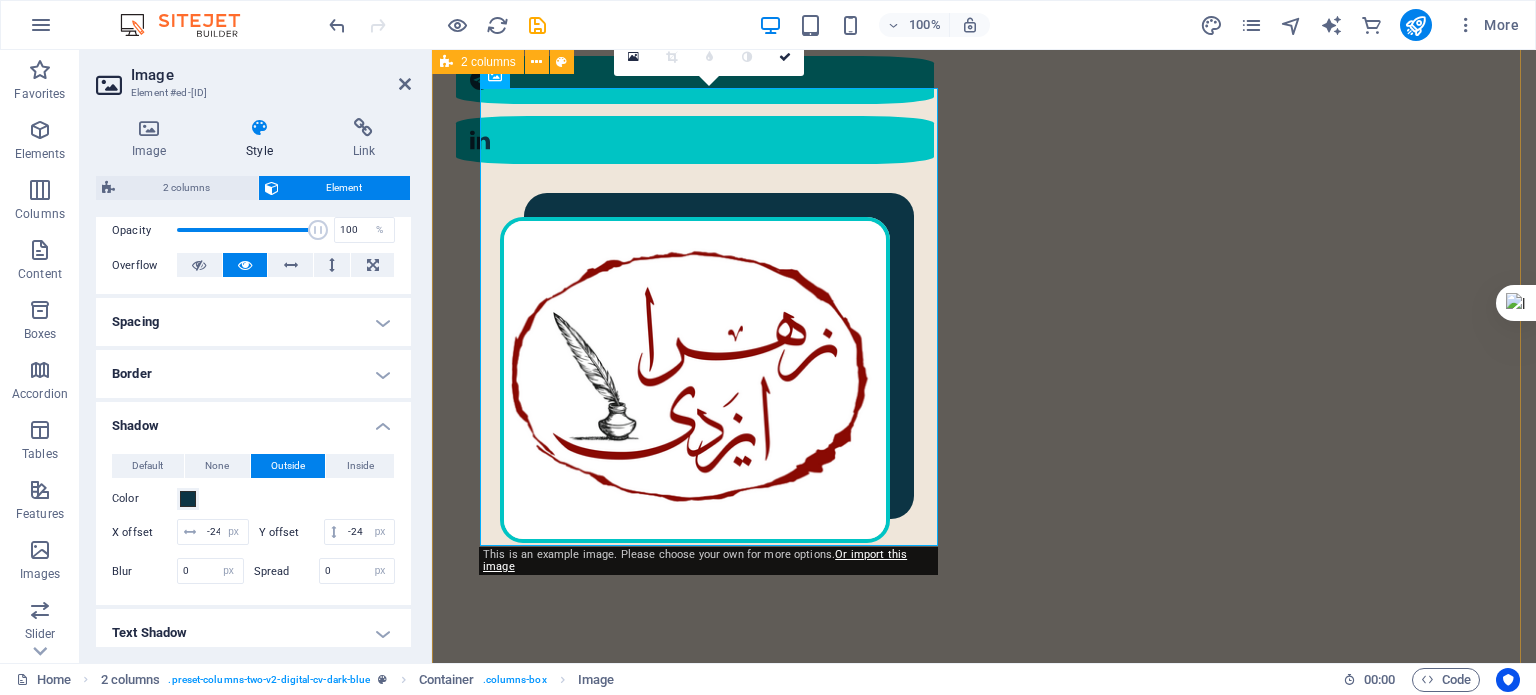 click on "مختصری از من در سال [YEAR] در [CITY] به دنیا آمدم. کارشناسی ارشد مهندسی پلیمر دارم. [NUMBER] سال در دانشگاه تدریس کرده‌ام. در سال [YEAR] به‌طور حرفه‌ای وارد شغل مترجمی و ویراستاری شدم؛  البته که پیش از آن هم، دستی در این حوزه داشتم. [NUMBER] تا از کتاب‌هایی که ترجمه کرده‌ام، منتشر شده‌اند. در حوزهٔ ویراستاری، با ناشران متعددی همکاری داشته‌ام و دارم. : رزوم هٔ کامل من را اینجا ببینید  رزومهٔ من" at bounding box center (984, 1472) 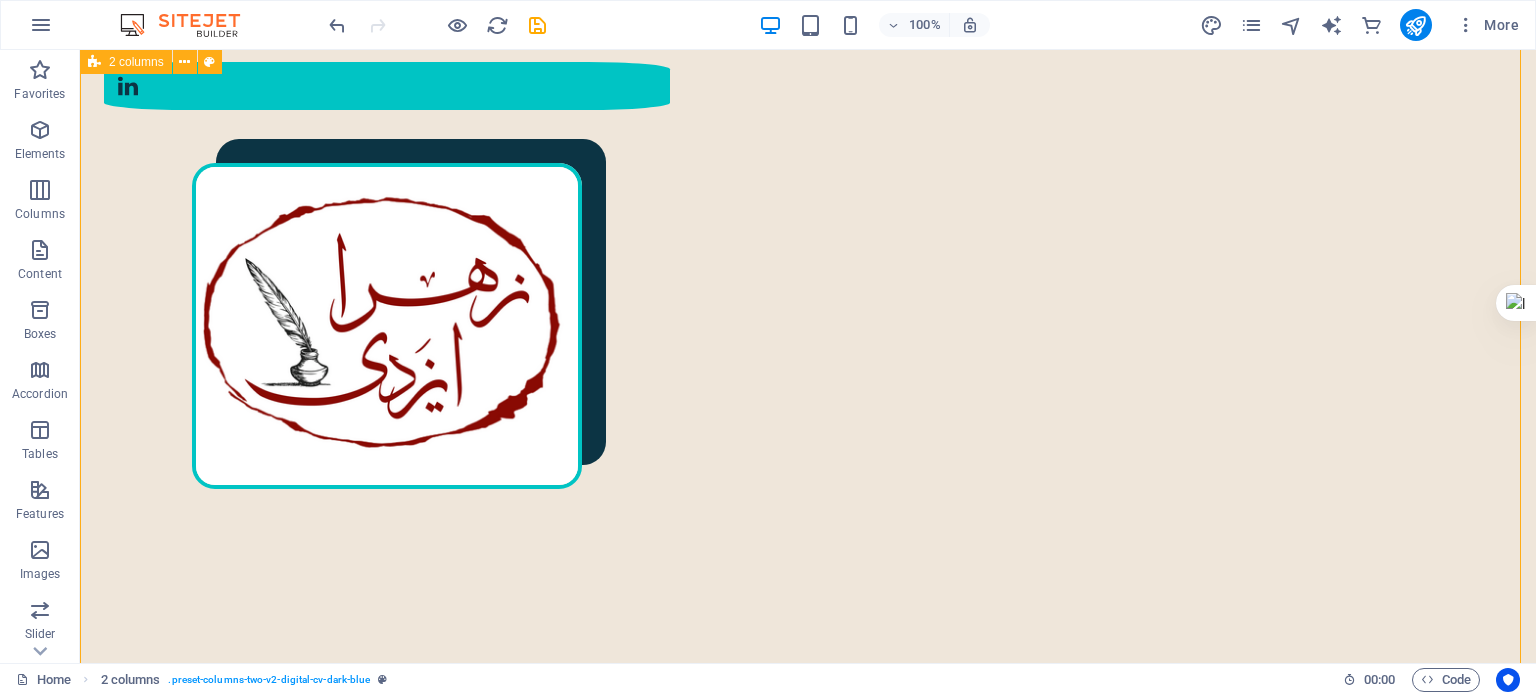 click on "مختصری از من در سال [YEAR] در [CITY] به دنیا آمدم. کارشناسی ارشد مهندسی پلیمر دارم. [NUMBER] سال در دانشگاه تدریس کرده‌ام. در سال [YEAR] به‌طور حرفه‌ای وارد شغل مترجمی و ویراستاری شدم؛  البته که پیش از آن هم، دستی در این حوزه داشتم. [NUMBER] تا از کتاب‌هایی که ترجمه کرده‌ام، منتشر شده‌اند. در حوزهٔ ویراستاری، با ناشران متعددی همکاری داشته‌ام و دارم. : رزوم هٔ کامل من را اینجا ببینید  رزومهٔ من" at bounding box center (808, 1426) 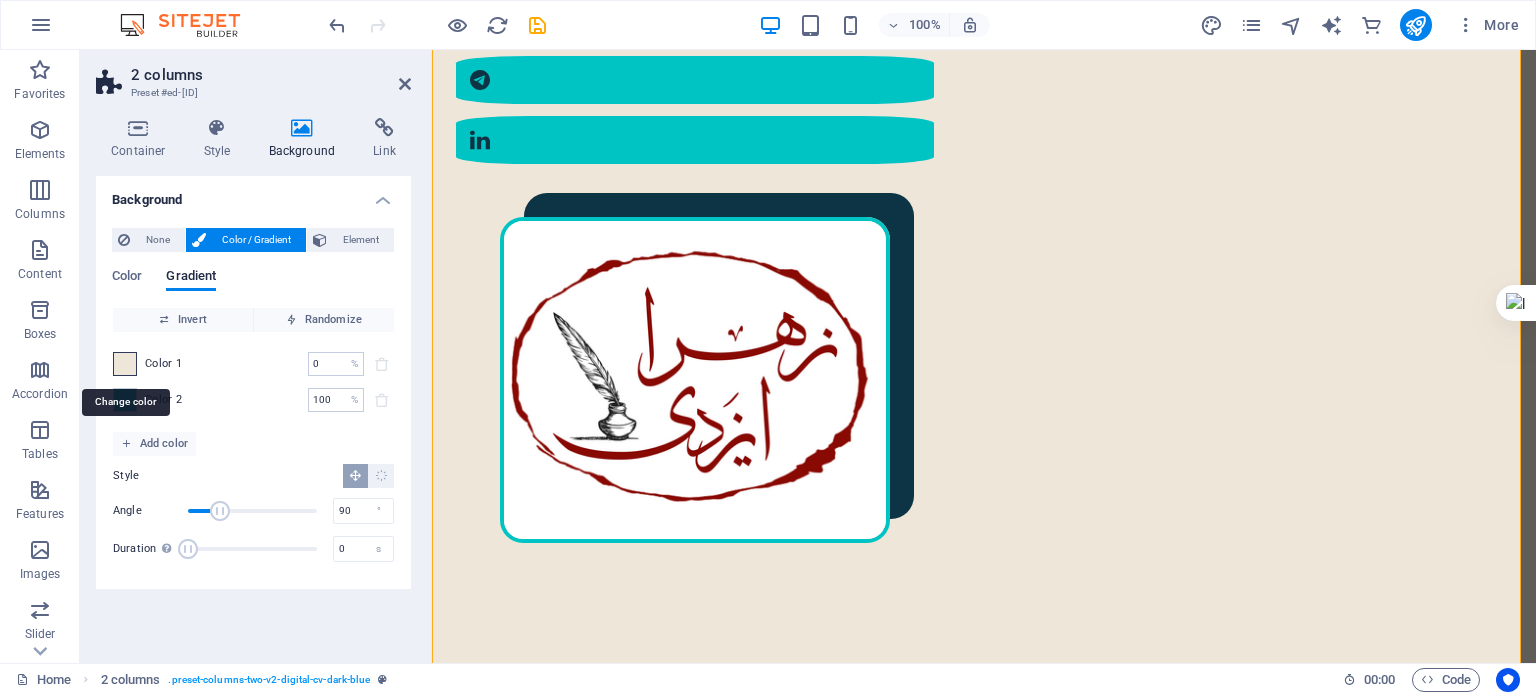 click at bounding box center (125, 364) 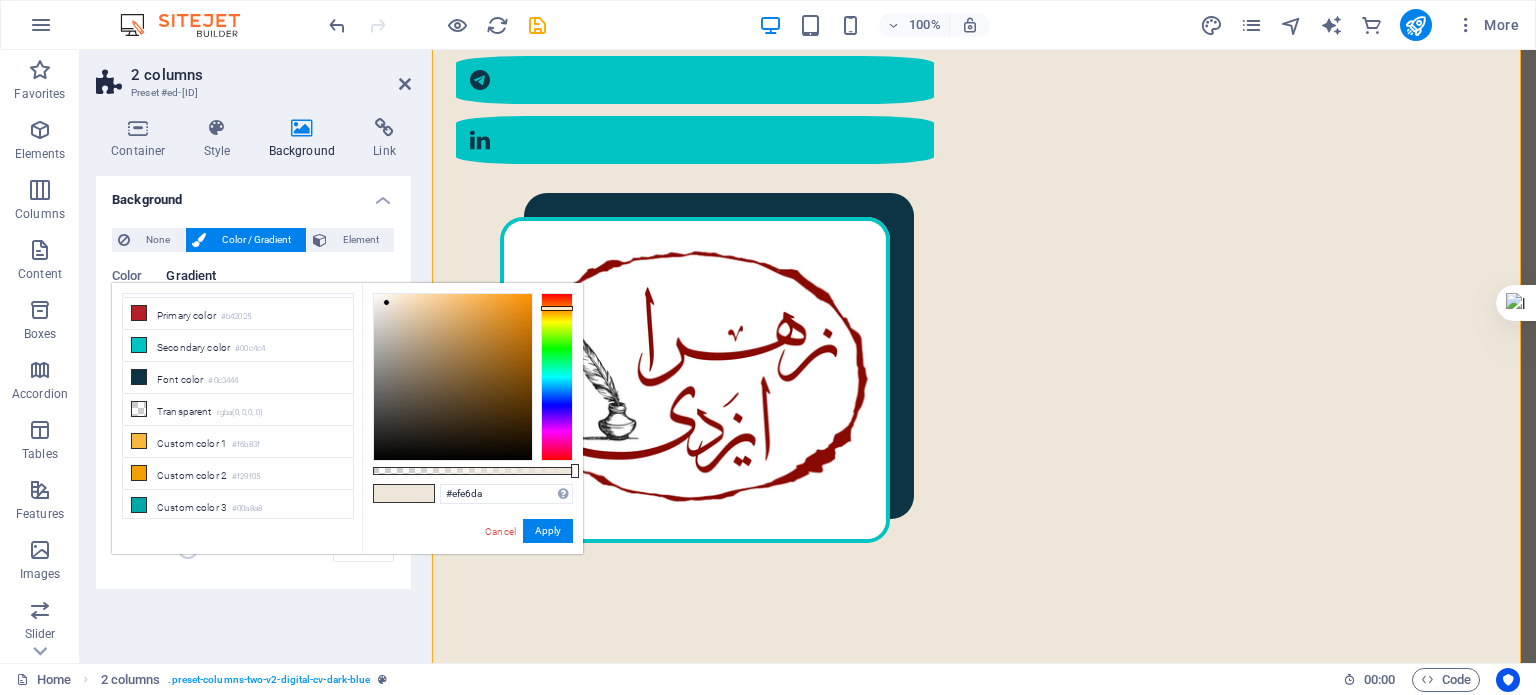 scroll, scrollTop: 0, scrollLeft: 0, axis: both 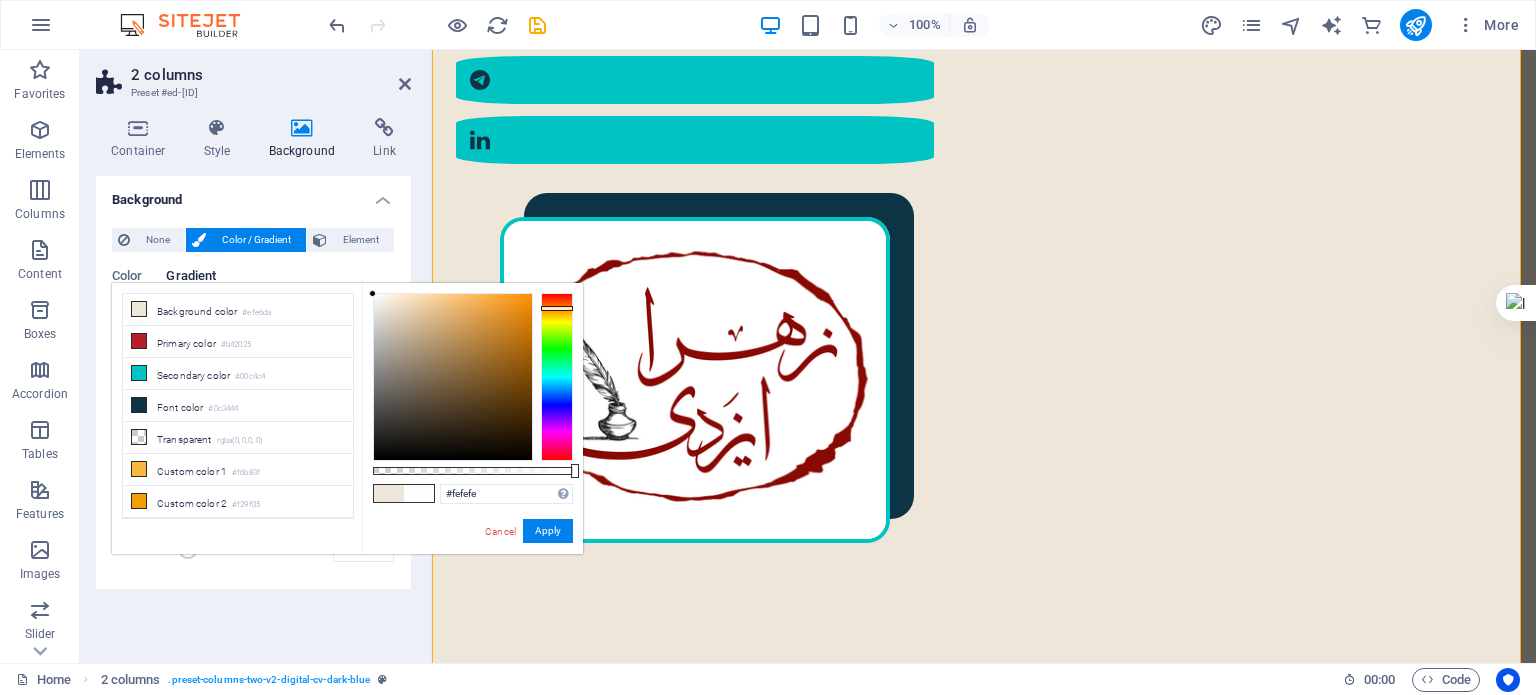 type on "#ffffff" 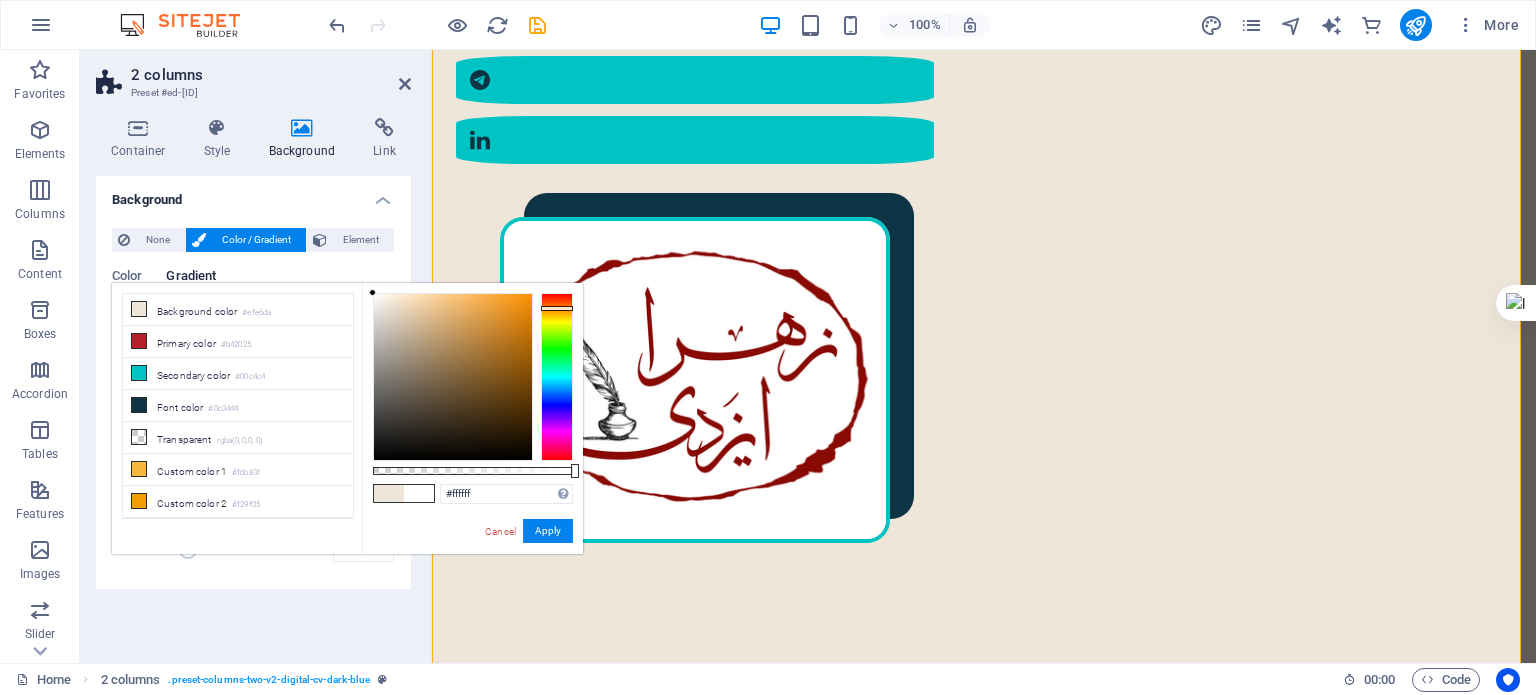 drag, startPoint x: 382, startPoint y: 301, endPoint x: 332, endPoint y: 272, distance: 57.801384 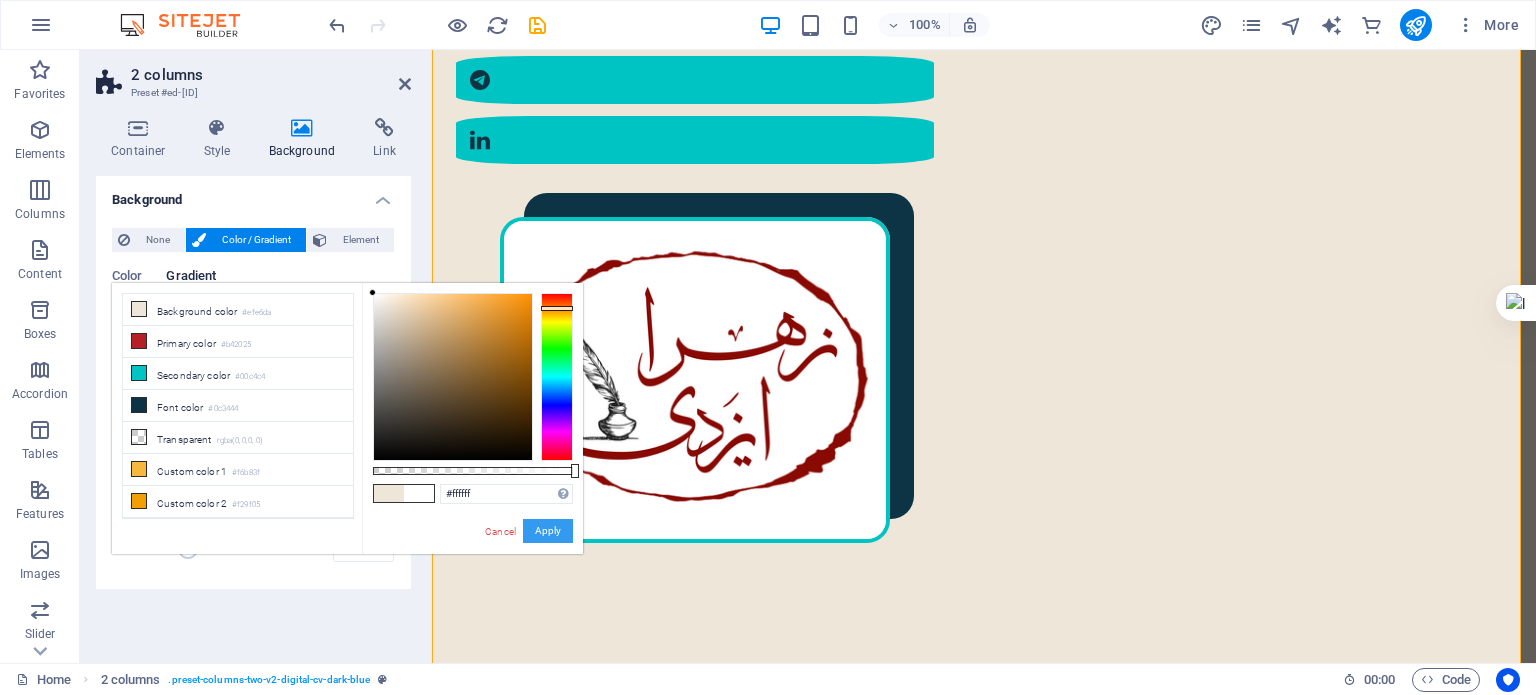 click on "Apply" at bounding box center [548, 531] 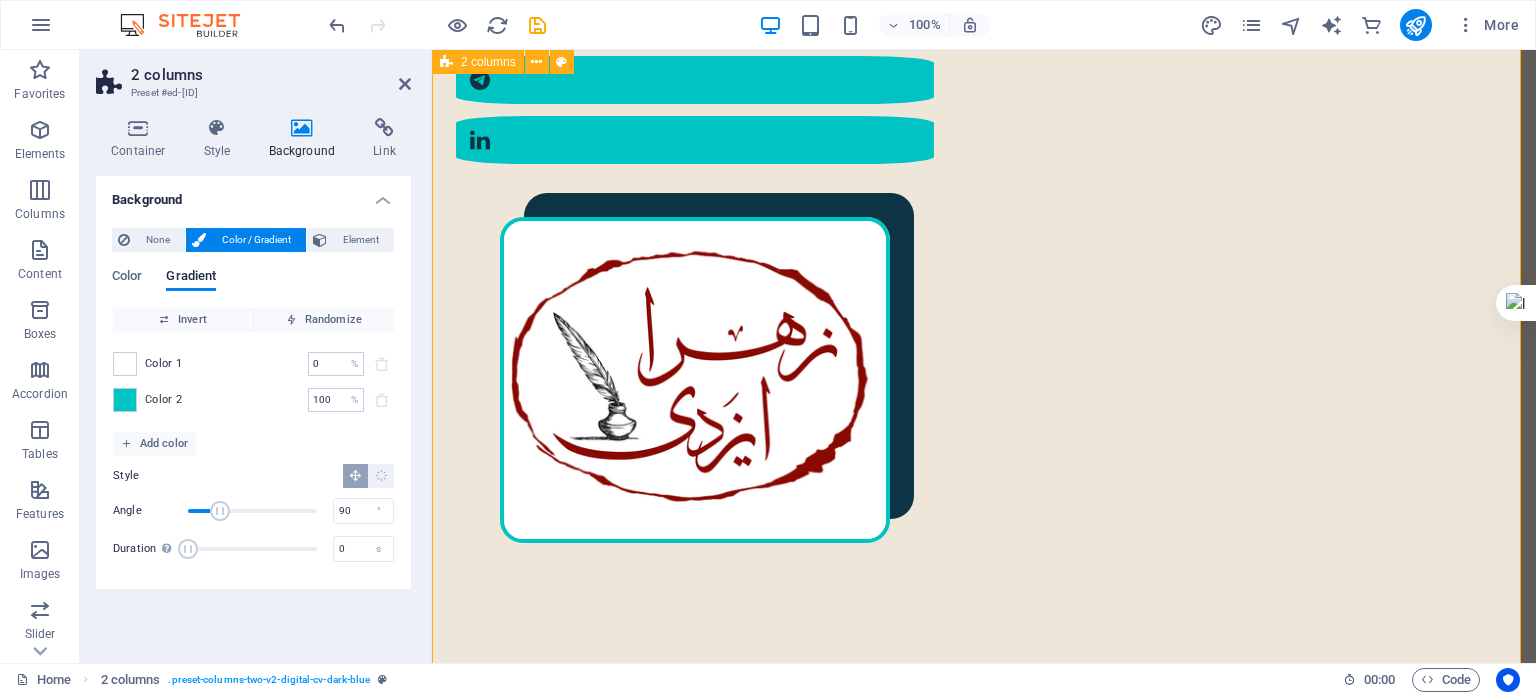 click on "مختصری از من در سال [YEAR] در [CITY] به دنیا آمدم. کارشناسی ارشد مهندسی پلیمر دارم. [NUMBER] سال در دانشگاه تدریس کرده‌ام. در سال [YEAR] به‌طور حرفه‌ای وارد شغل مترجمی و ویراستاری شدم؛  البته که پیش از آن هم، دستی در این حوزه داشتم. [NUMBER] تا از کتاب‌هایی که ترجمه کرده‌ام، منتشر شده‌اند. در حوزهٔ ویراستاری، با ناشران متعددی همکاری داشته‌ام و دارم. : رزوم هٔ کامل من را اینجا ببینید  رزومهٔ من" at bounding box center [984, 1472] 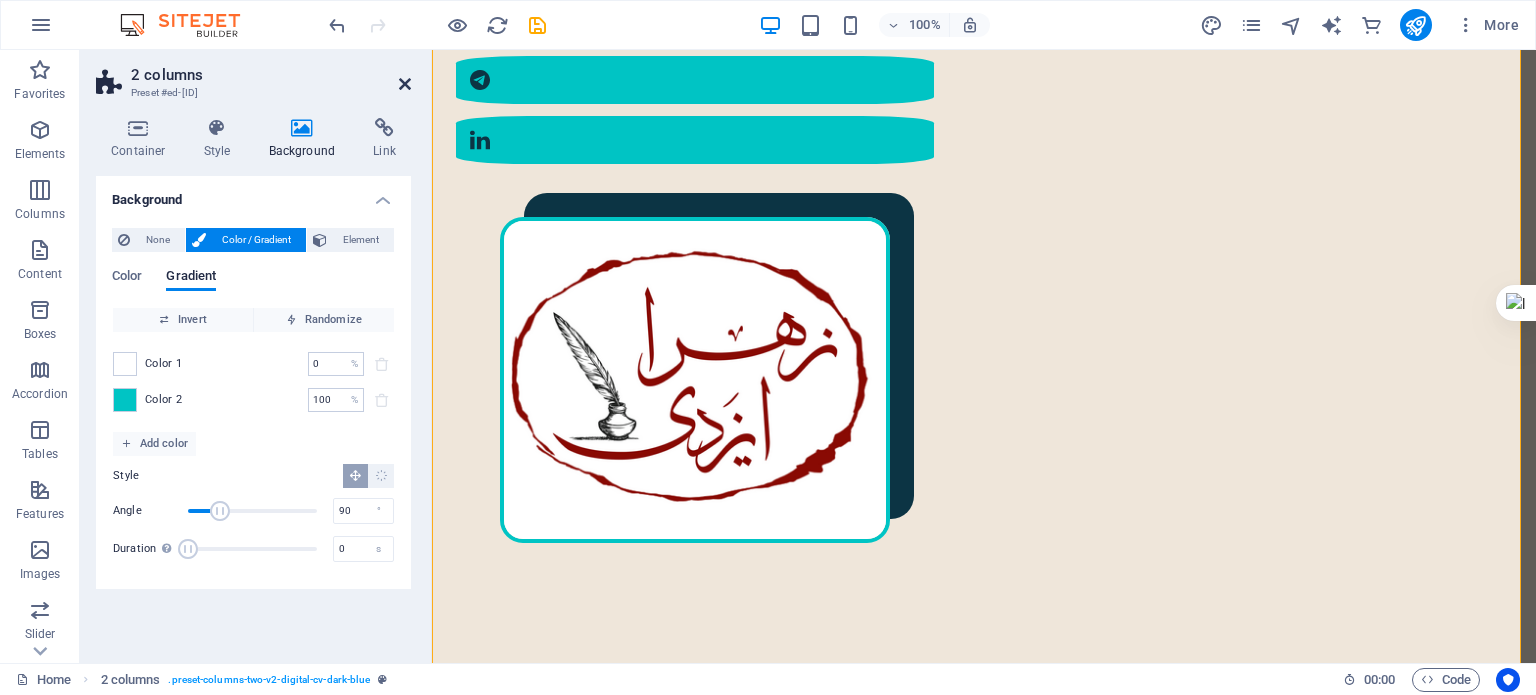 click at bounding box center [405, 84] 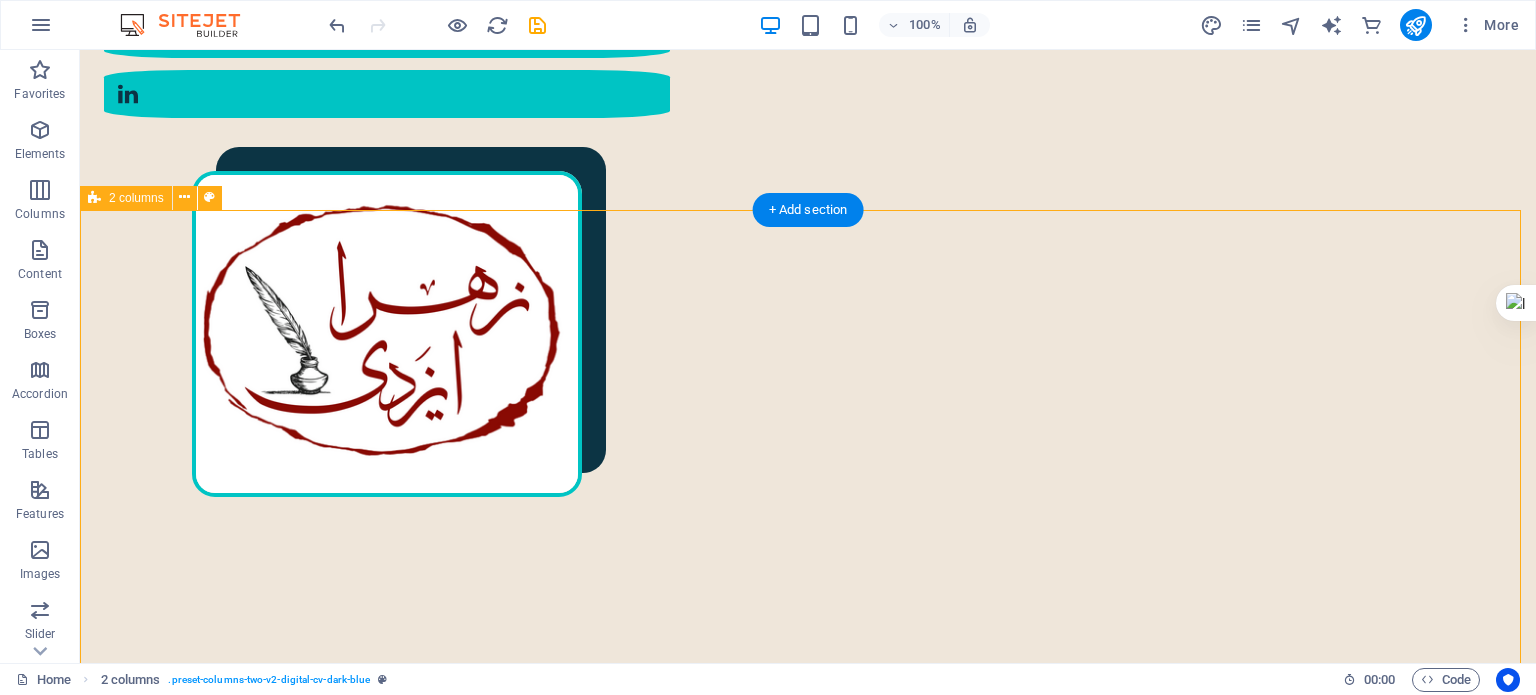 scroll, scrollTop: 700, scrollLeft: 0, axis: vertical 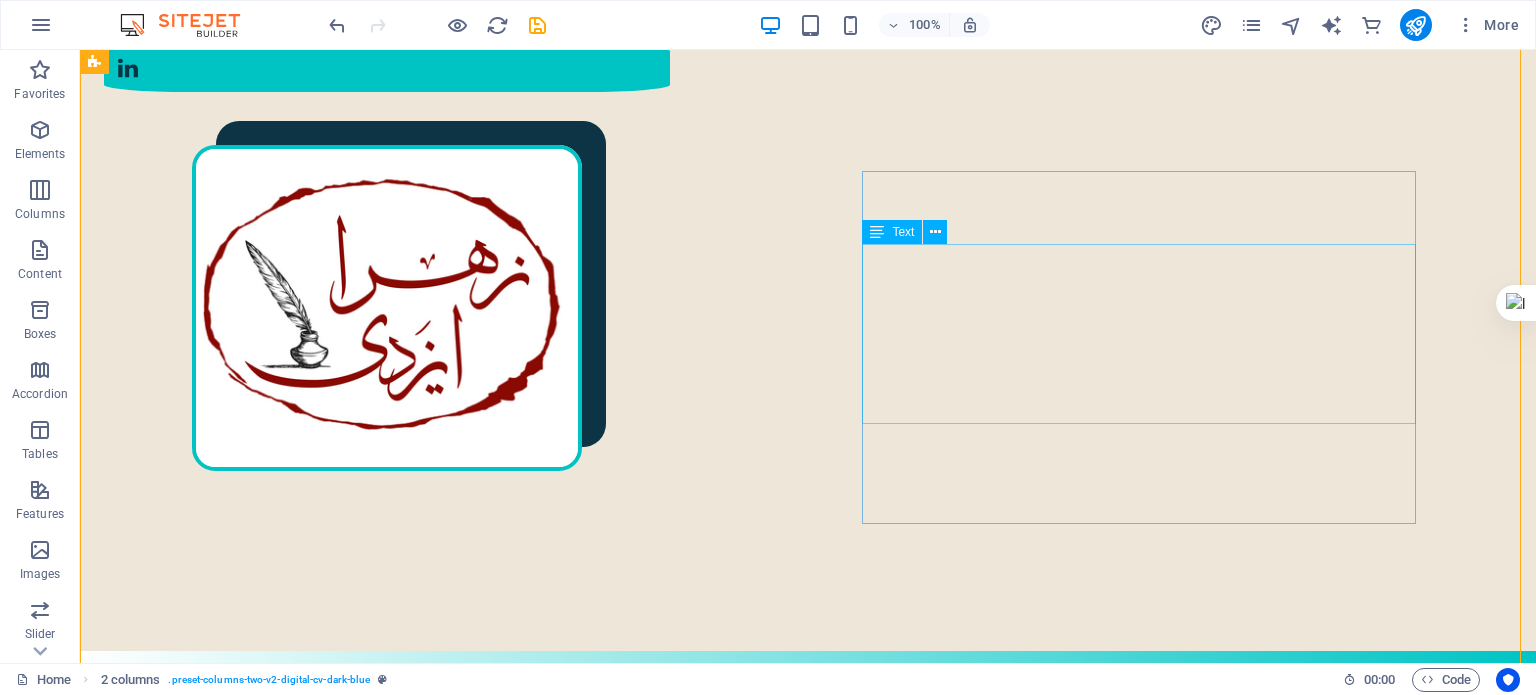 click on "البته که پیش از آن هم، دستی در این حوزه داشتم. ۲ تا از کتاب‌هایی که ترجمه کرده‌ام، منتشر شده‌اند. در حوزهٔ ویراستاری، با ناشران متعددی همکاری داشته‌ام و دارم." at bounding box center [405, 1629] 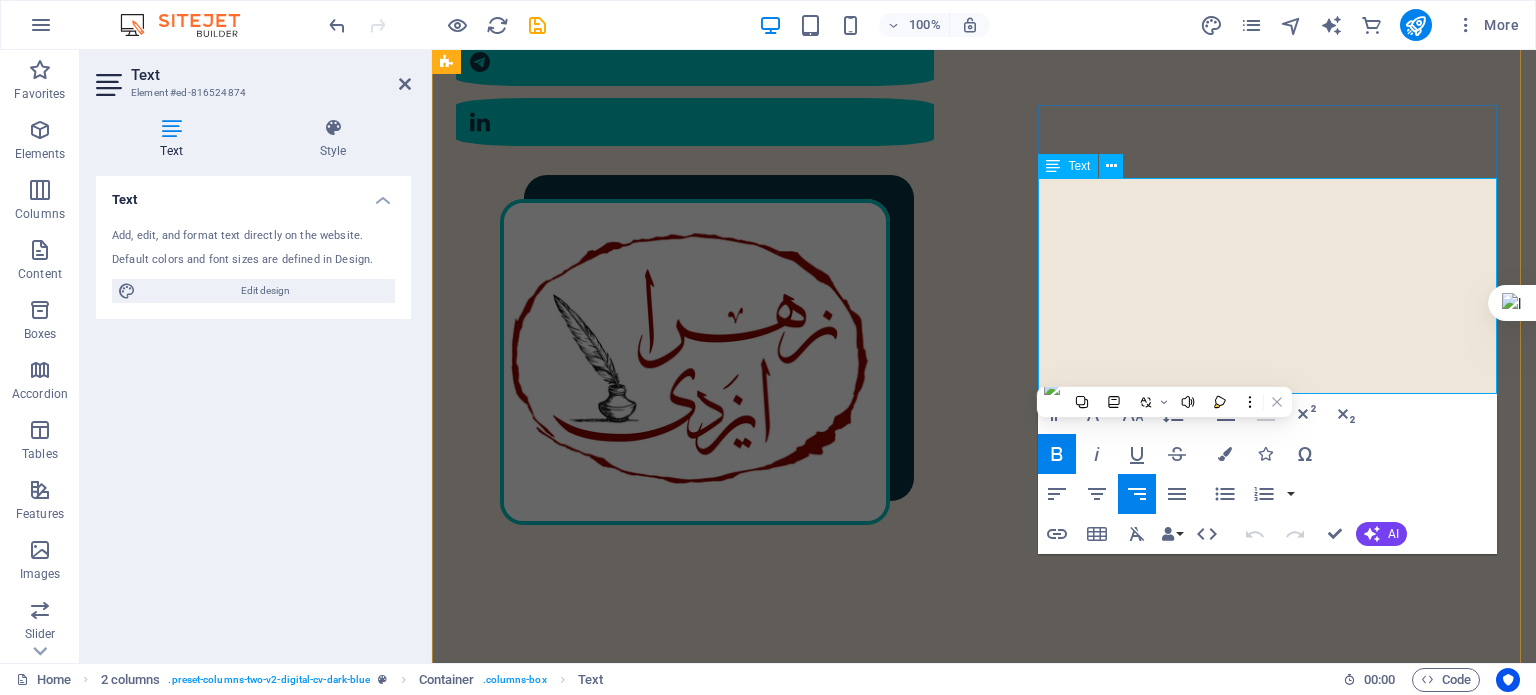 drag, startPoint x: 1516, startPoint y: 371, endPoint x: 1164, endPoint y: 371, distance: 352 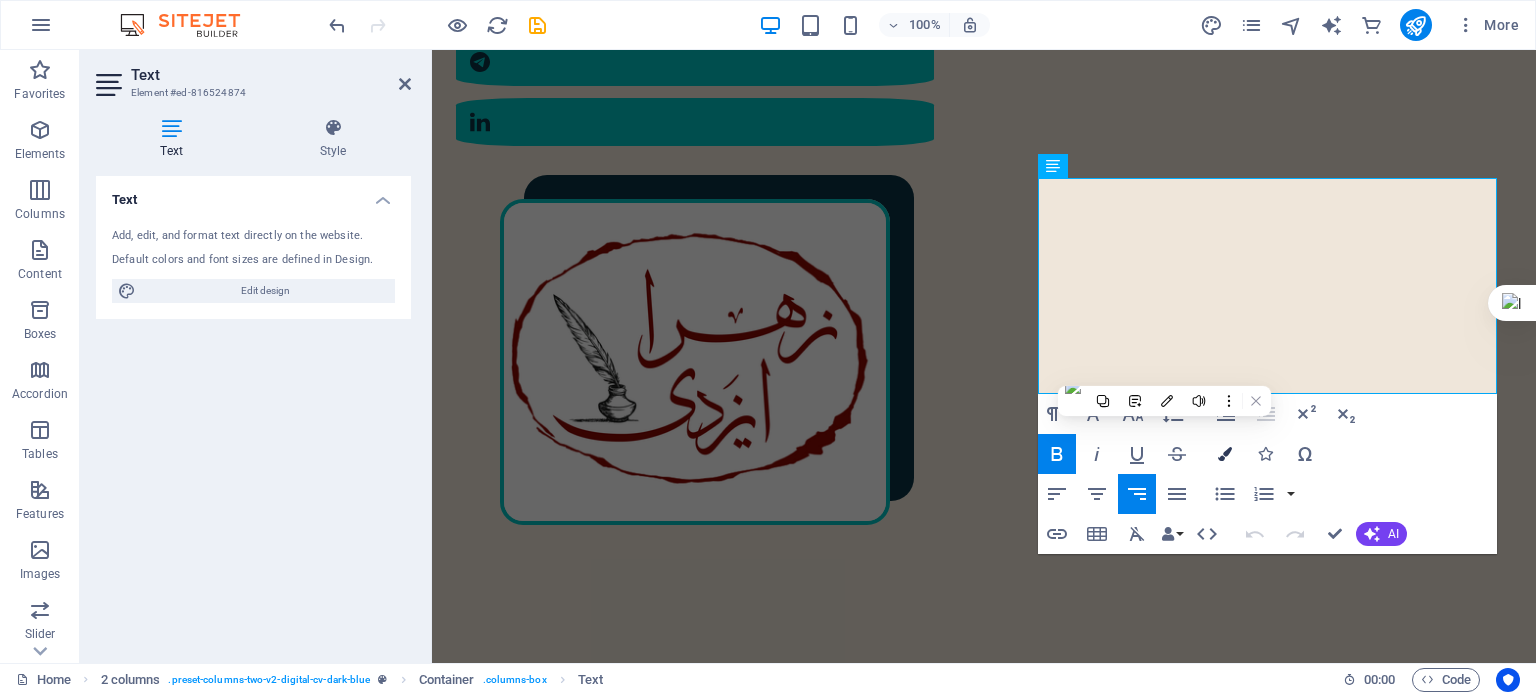 click at bounding box center [1225, 454] 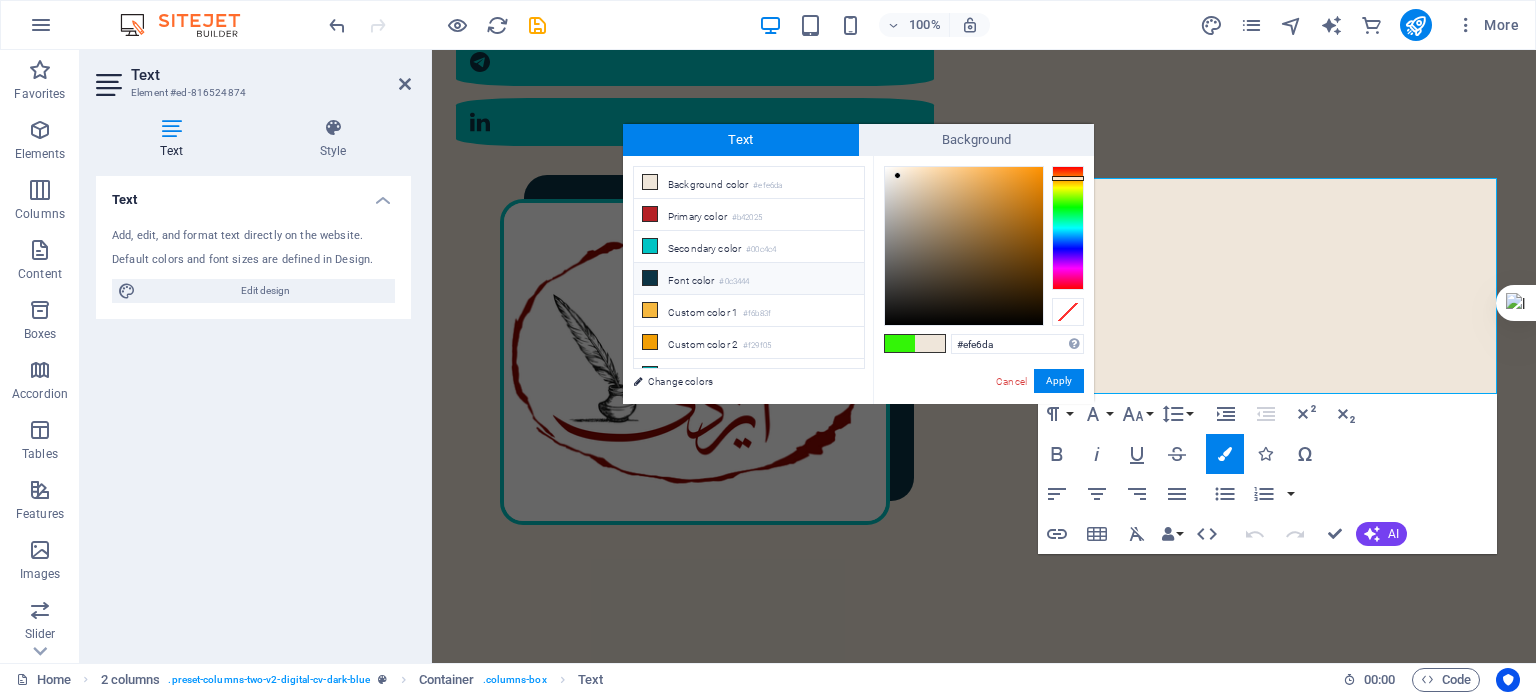 click on "#0c3444" at bounding box center (734, 282) 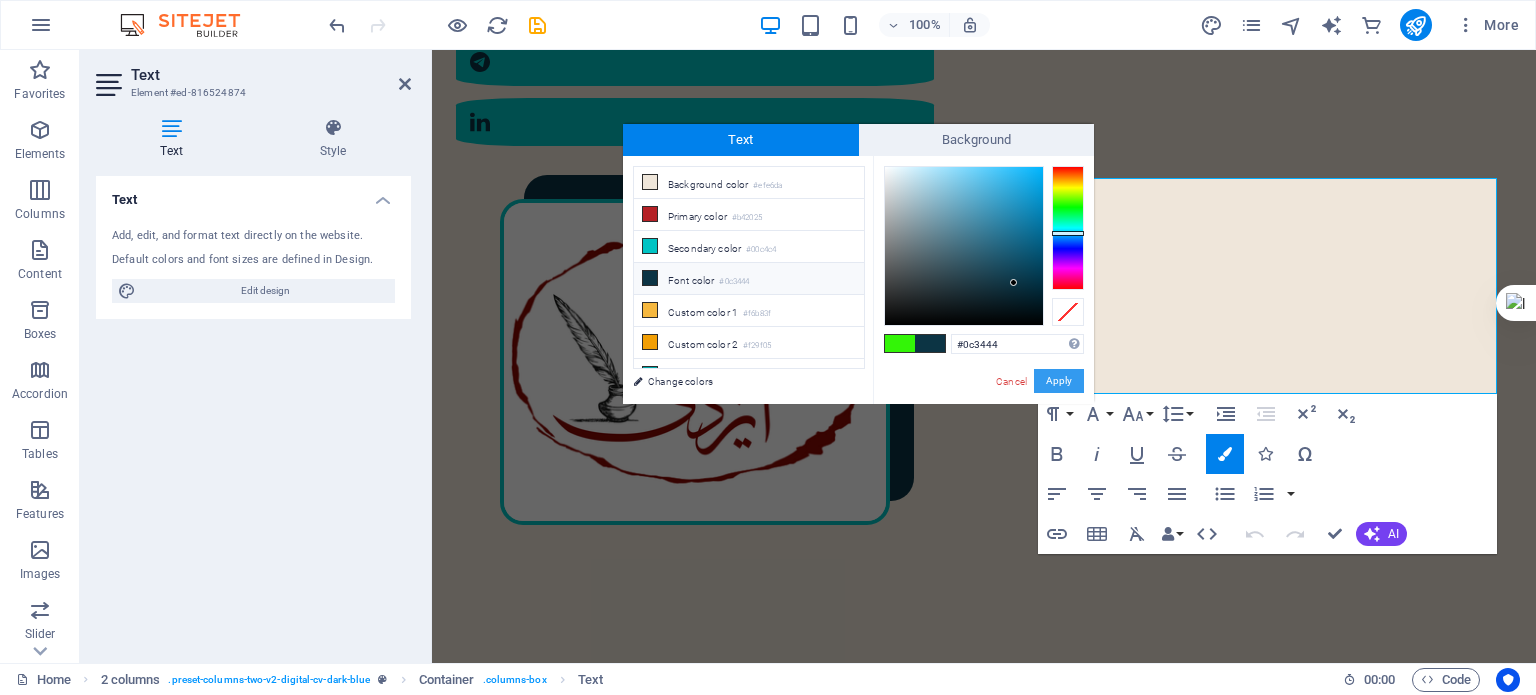 click on "Apply" at bounding box center [1059, 381] 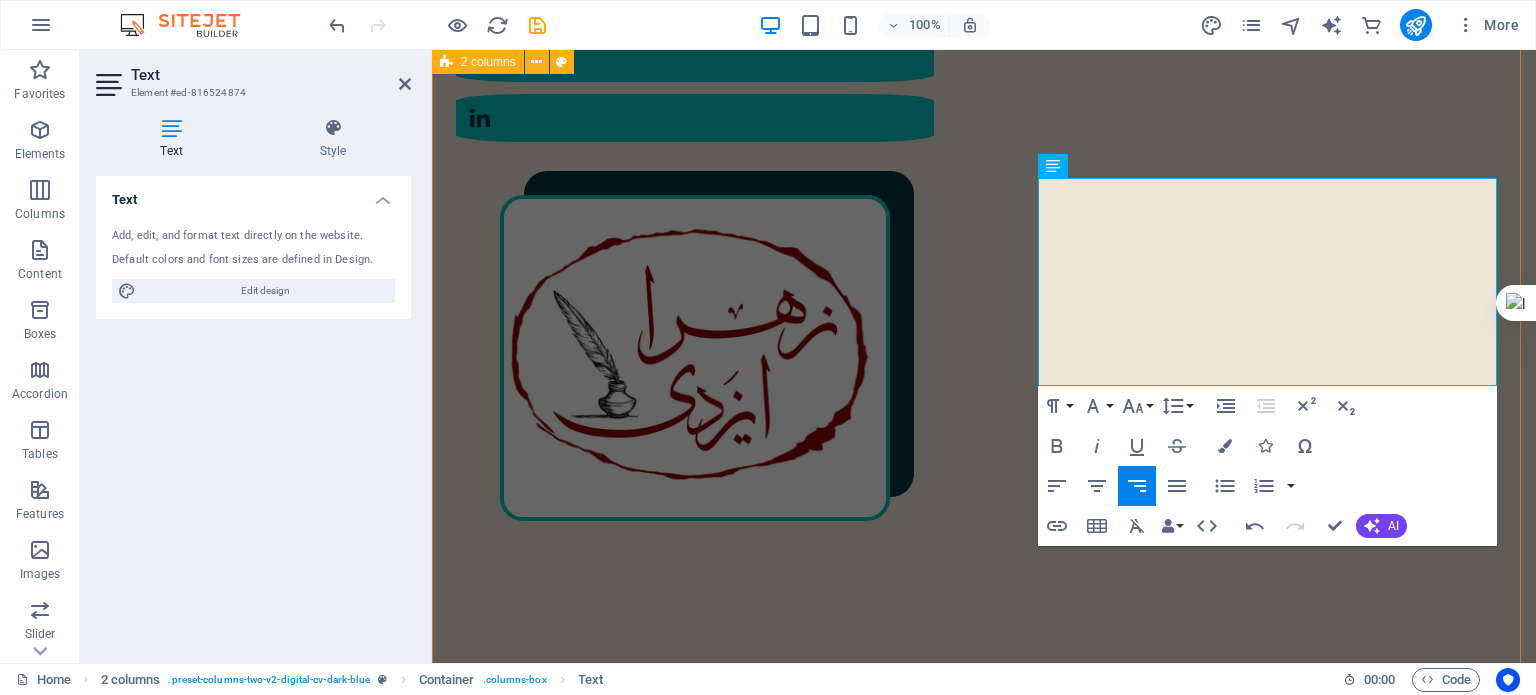 click on "مختصری از من ​ ​ در سال [YEAR] در [CITY] به دنیا آمدم. کارشناسی ارشد مهندسی پلیمر دارم. [NUMBER] سال در دانشگاه تدریس کرده‌ام. در سال [YEAR] به‌طور حرفه‌ای وارد شغل مترجمی و ویراستاری شدم؛  البته که پیش از آن هم، دستی در این حوزه داشتم. [NUMBER] تا از کتاب‌هایی که ترجمه کرده‌ام، منتشر شده‌اند. در حوزهٔ ویراستاری، با ناشران متعددی همکاری داشته‌ام و دارم. : رزوم هٔ کامل من را اینجا ببینید ​  رزومهٔ من" at bounding box center [984, 1426] 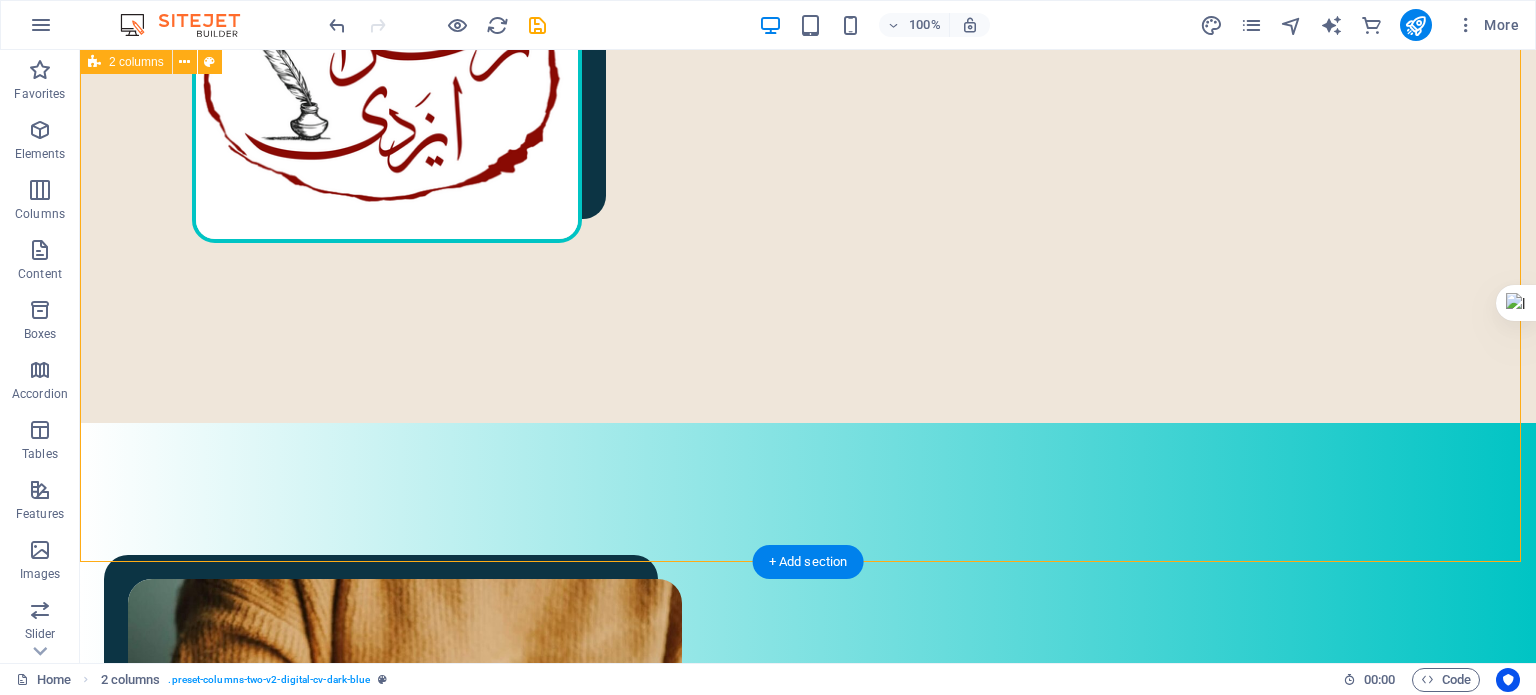 scroll, scrollTop: 700, scrollLeft: 0, axis: vertical 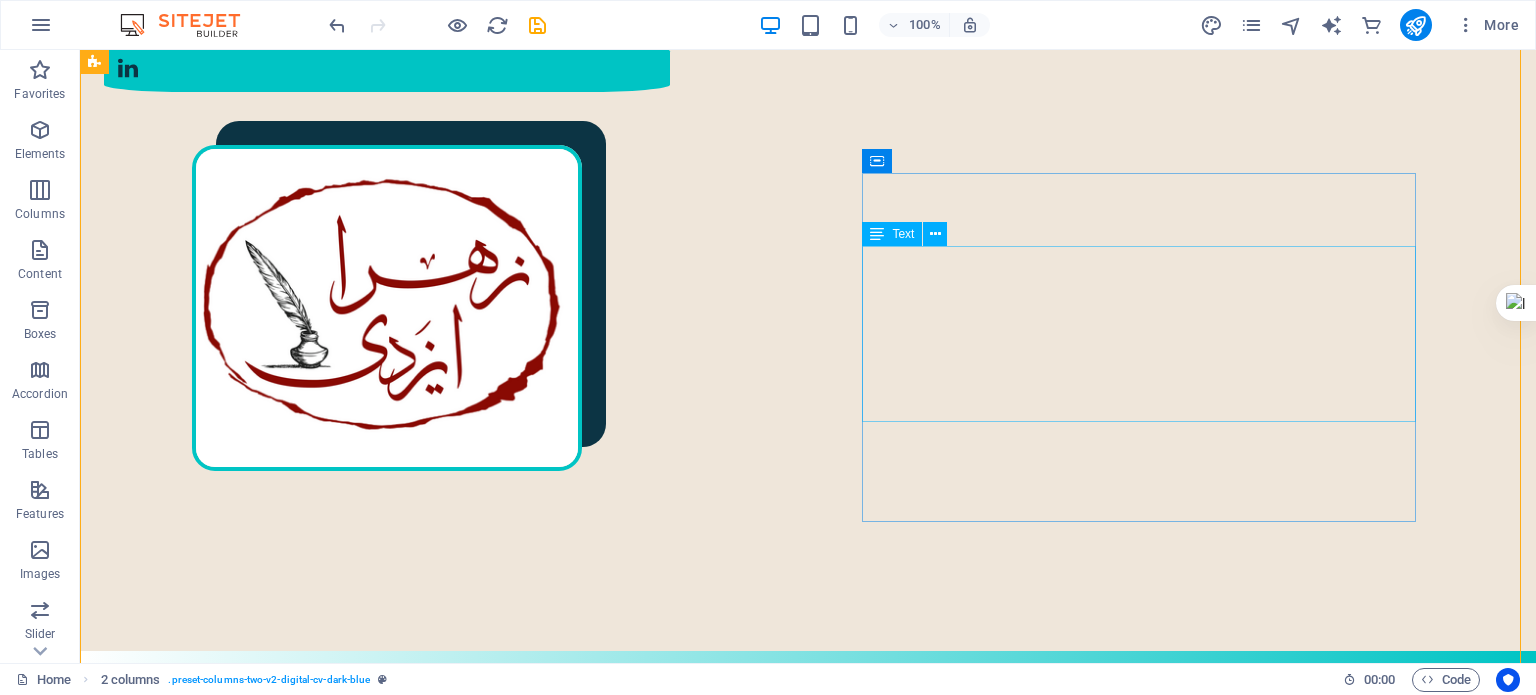 click on "البته که پیش از آن هم، دستی در این حوزه داشتم. ۲ تا از کتاب‌هایی که ترجمه کرده‌ام، منتشر شده‌اند. در حوزهٔ ویراستاری، با ناشران متعددی همکاری داشته‌ام و دارم." at bounding box center (405, 1624) 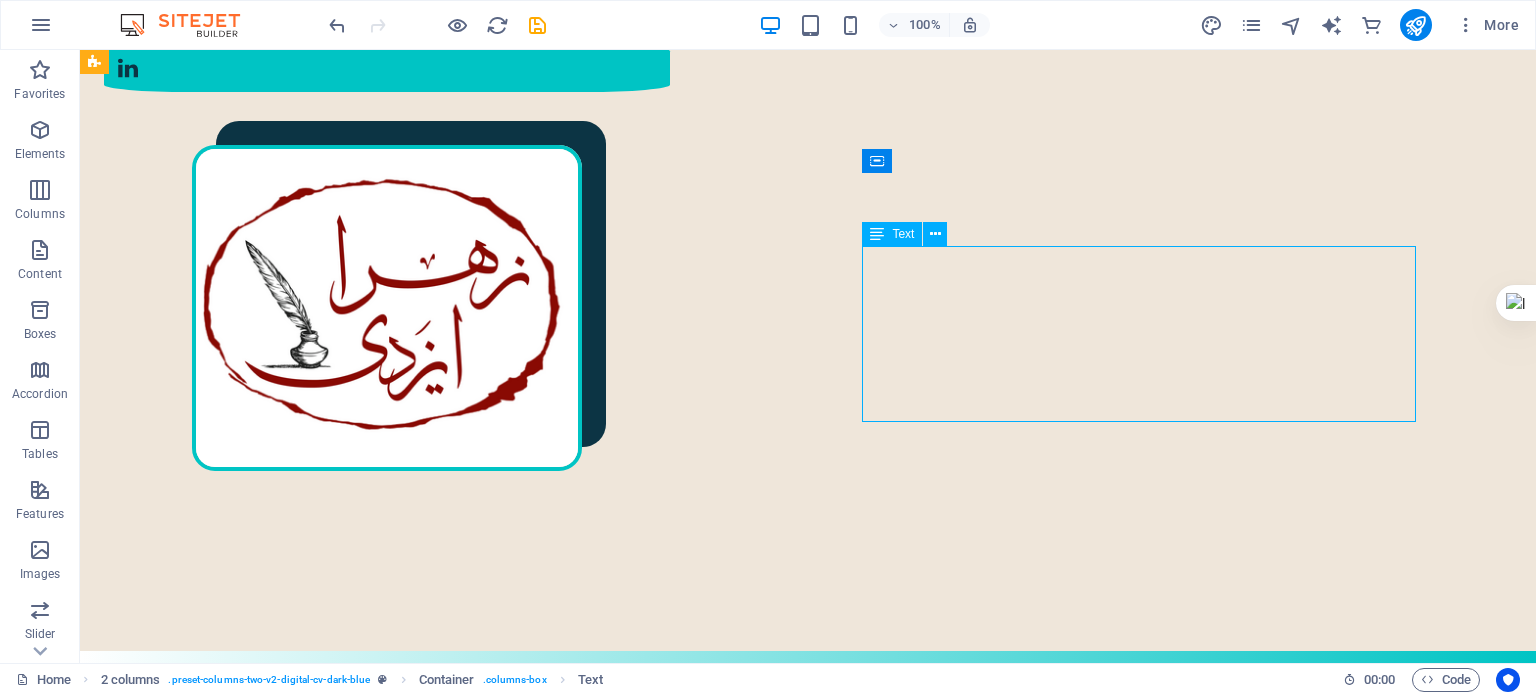 click on "البته که پیش از آن هم، دستی در این حوزه داشتم. ۲ تا از کتاب‌هایی که ترجمه کرده‌ام، منتشر شده‌اند. در حوزهٔ ویراستاری، با ناشران متعددی همکاری داشته‌ام و دارم." at bounding box center (405, 1624) 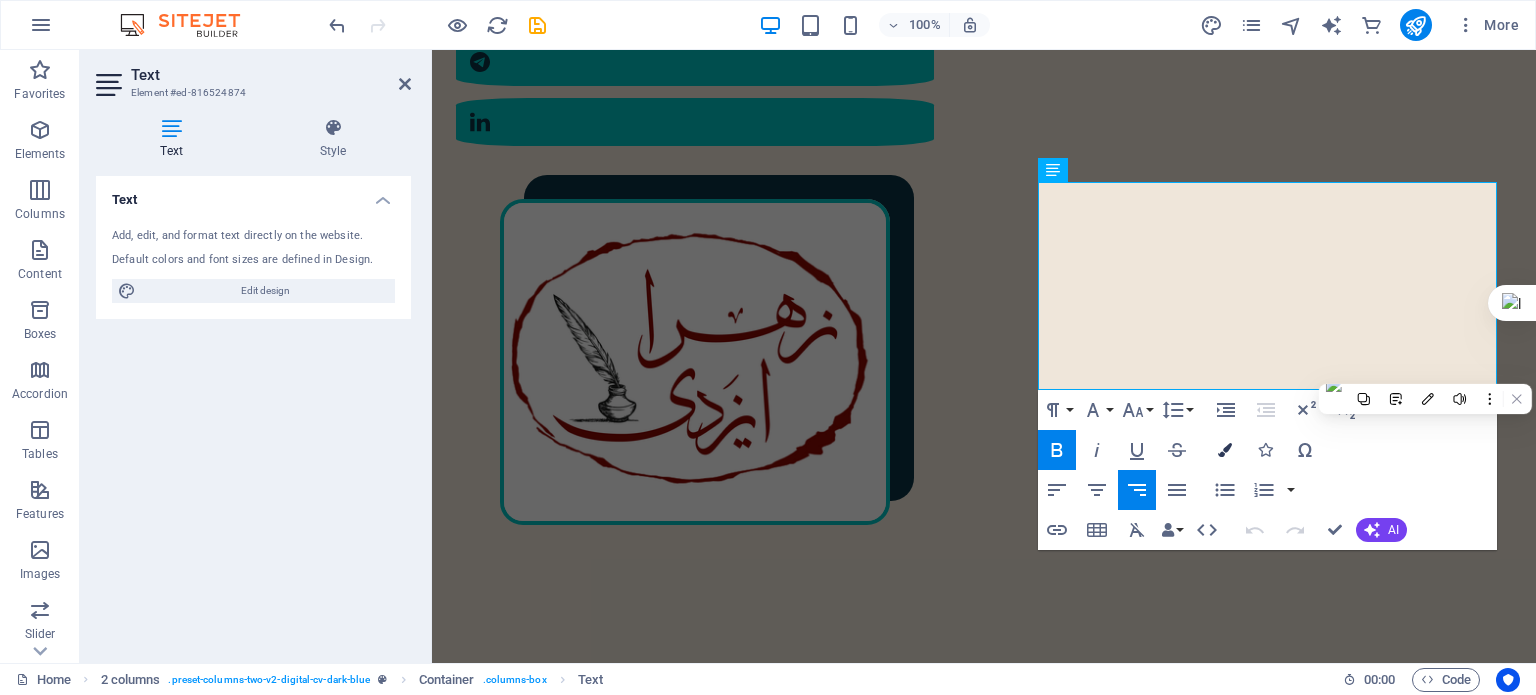 click on "Colors" at bounding box center [1225, 450] 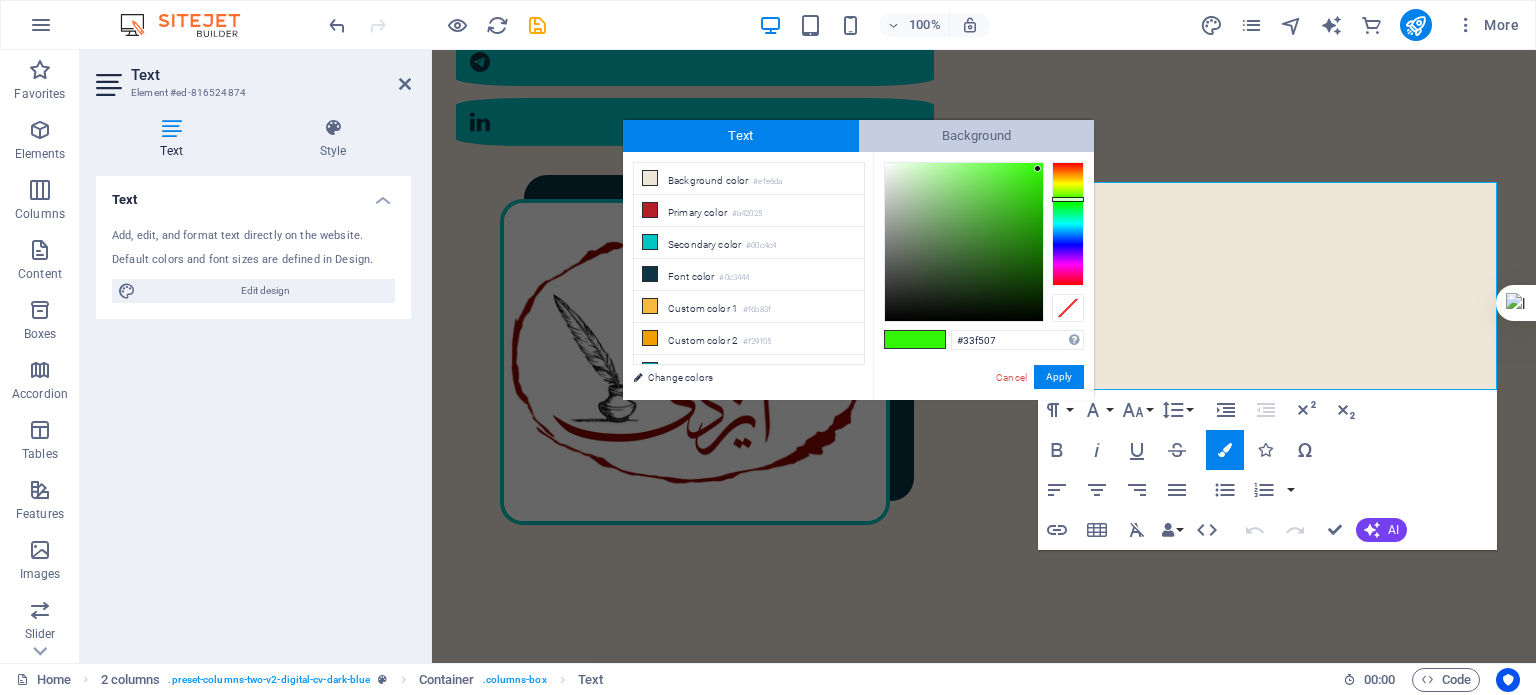 click on "Background" at bounding box center (977, 136) 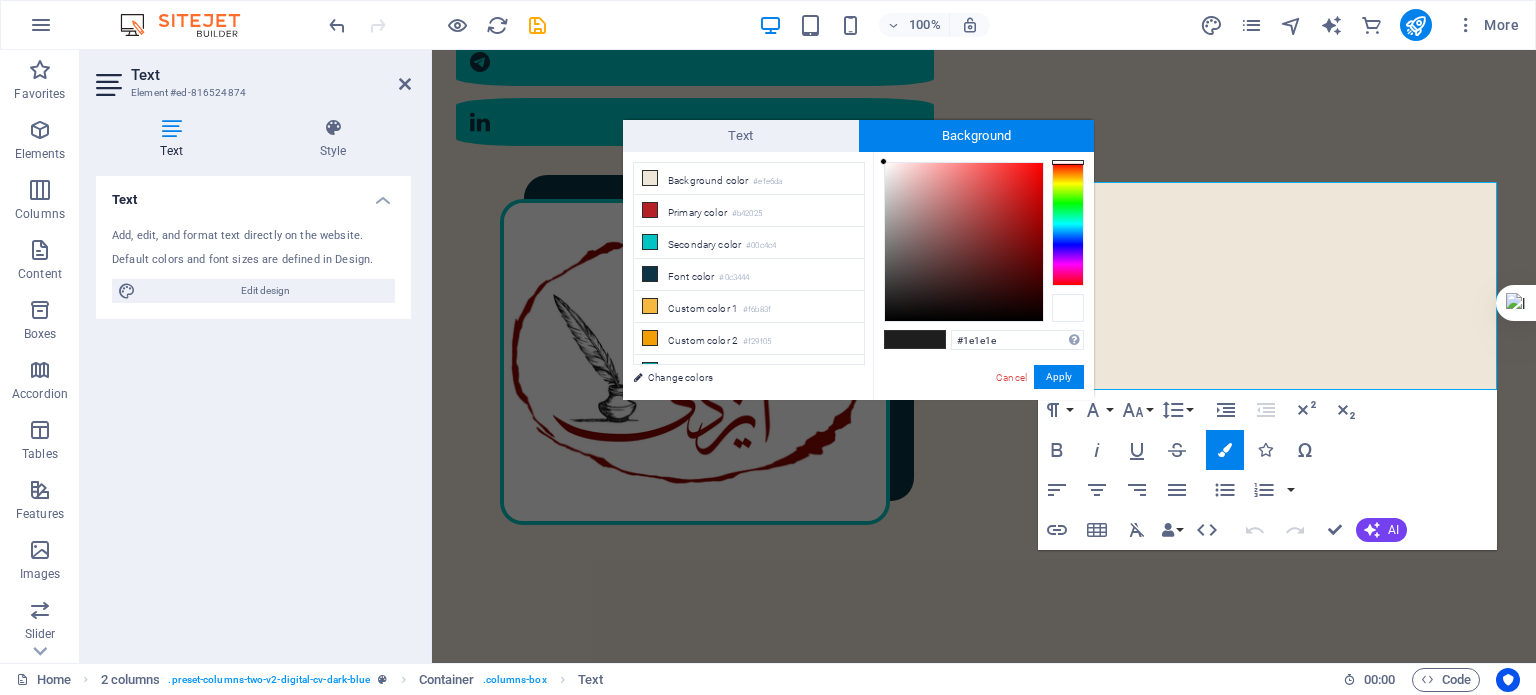 click at bounding box center [1068, 308] 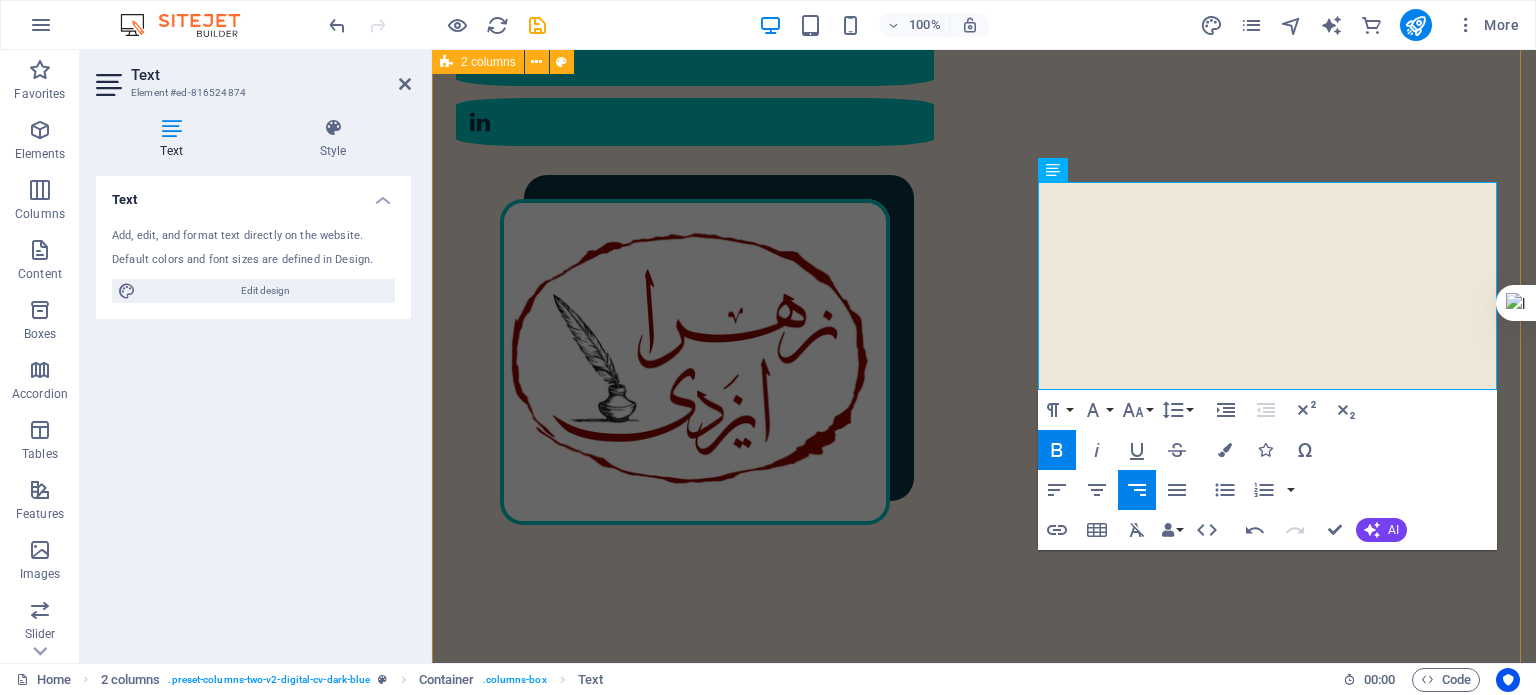 click on "مختصری از من در سال [YEAR] در [CITY] به دنیا آمدم. کارشناسی ارشد مهندسی پلیمر دارم. [NUMBER] سال در دانشگاه تدریس کرده‌ام. در سال [YEAR] به‌طور حرفه‌ای وارد شغل مترجمی و ویراستاری شدم؛  البته که پیش از آن هم، دستی در این حوزه داشتم. [NUMBER] تا از کتاب‌هایی که ترجمه کرده‌ام، منتشر شده‌اند. در حوزهٔ ویراستاری، با ناشران متعددی همکاری داشته‌ام و دارم. : رزوم هٔ کامل من را اینجا ببینید  رزومهٔ من" at bounding box center (984, 1430) 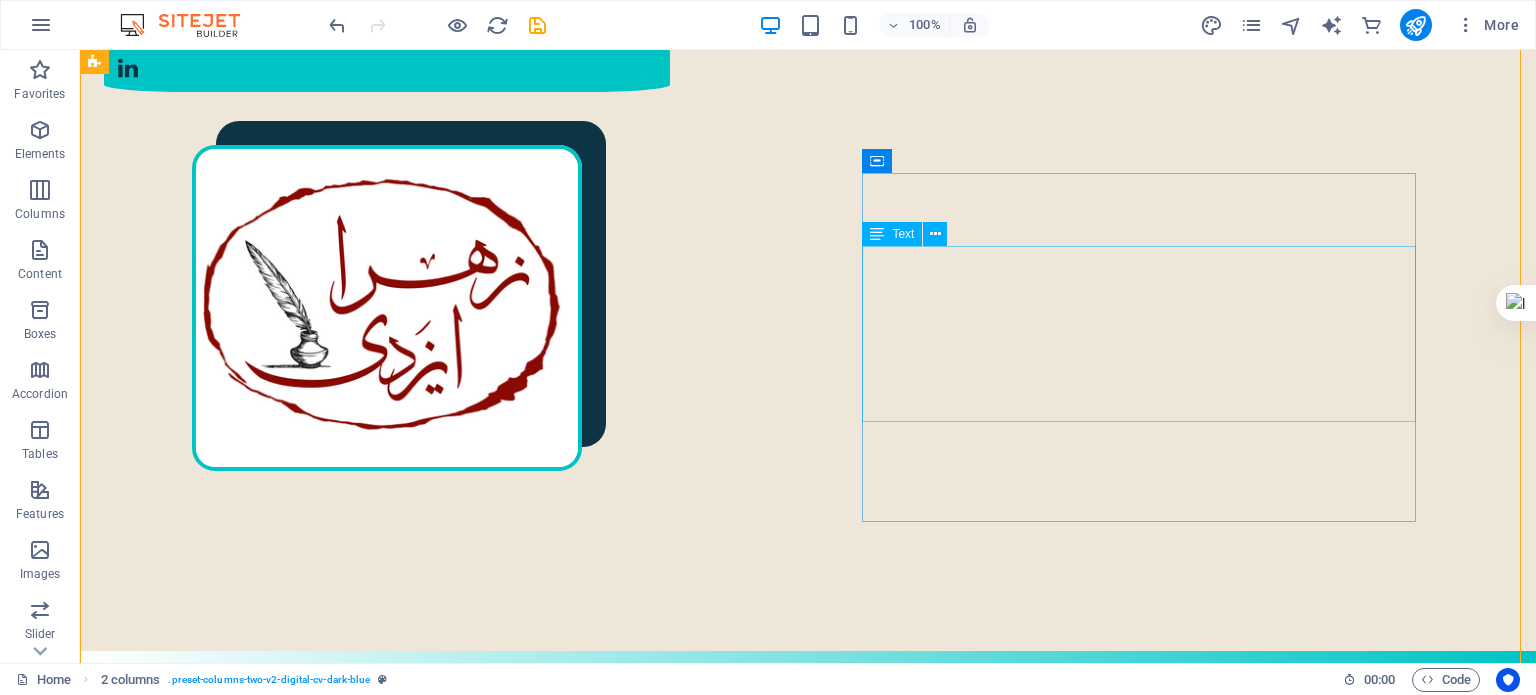 click on "در سال [YEAR] در [CITY] به دنیا آمدم. کارشناسی ارشد مهندسی پلیمر دارم. ۲ سال در دانشگاه تدریس کرده‌ام. در سال [YEAR] به‌طور حرفه‌ای وارد شغل مترجمی و ویراستاری شدم؛  البته که پیش از آن هم، دستی در این حوزه داشتم. ۲ تا از کتاب‌هایی که ترجمه کرده‌ام، منتشر شده‌اند. در حوزهٔ ویراستاری، با ناشران متعددی همکاری داشته‌ام و دارم." at bounding box center [405, 1587] 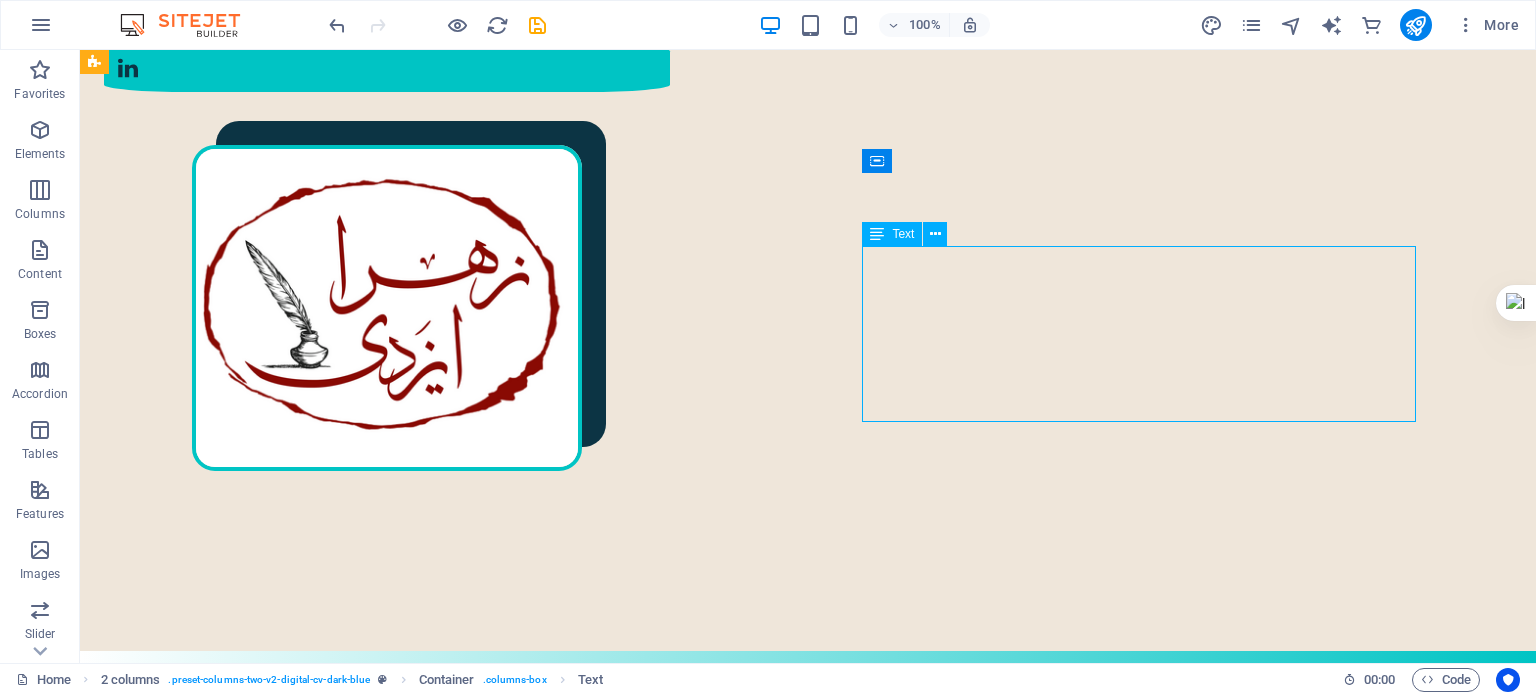 click on ": رزوم هٔ کامل من را اینجا ببینید" at bounding box center (405, 1707) 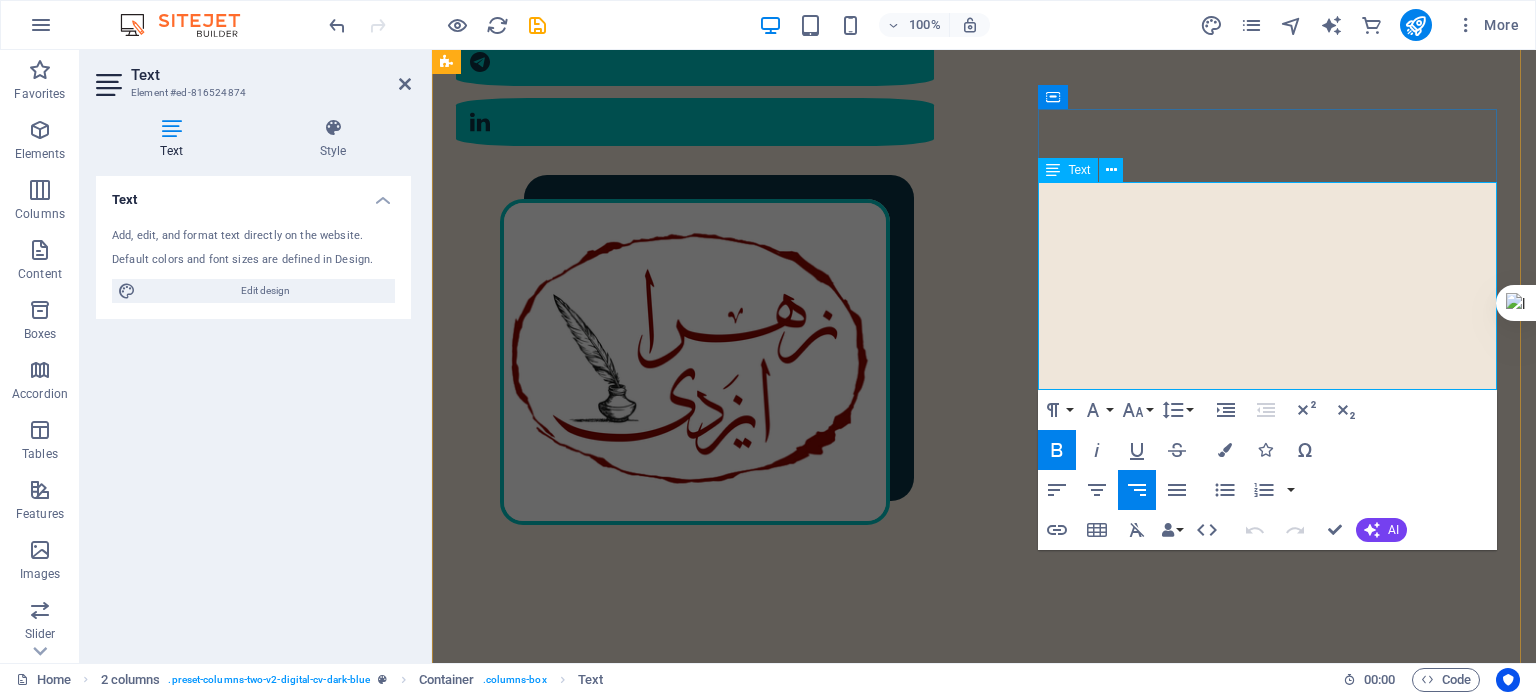 click on "در سال [YEAR] در [CITY] به دنیا آمدم. کارشناسی ارشد مهندسی پلیمر دارم. ۲ سال در دانشگاه تدریس کرده‌ام. در سال [YEAR] به‌طور حرفه‌ای وارد شغل مترجمی و ویراستاری شدم؛  البته که پیش از آن هم، دستی در این حوزه داشتم. ۲ تا از کتاب‌هایی که ترجمه کرده‌ام، منتشر شده‌اند. در حوزهٔ ویراستاری، با ناشران متعددی همکاری داشته‌ام و دارم." at bounding box center (713, 1571) 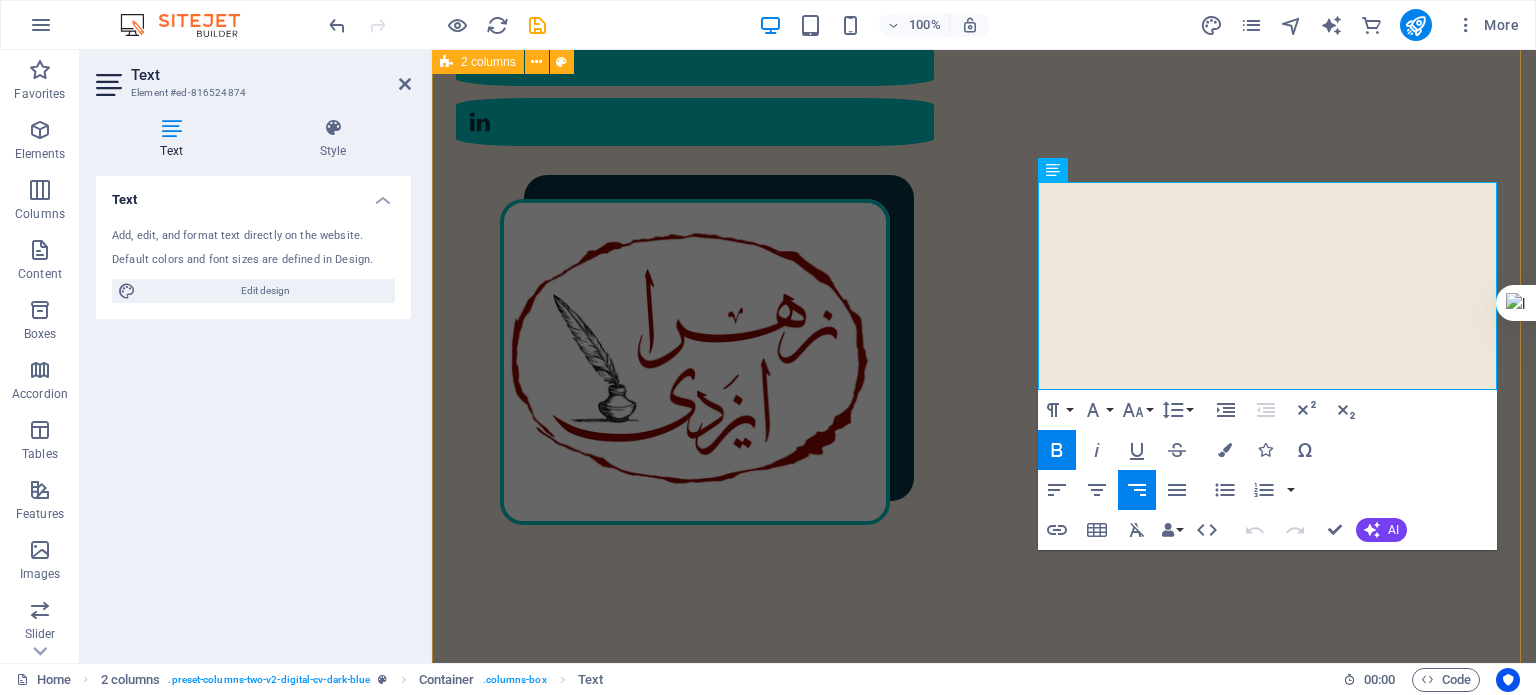 drag, startPoint x: 1284, startPoint y: 371, endPoint x: 1496, endPoint y: 197, distance: 274.26263 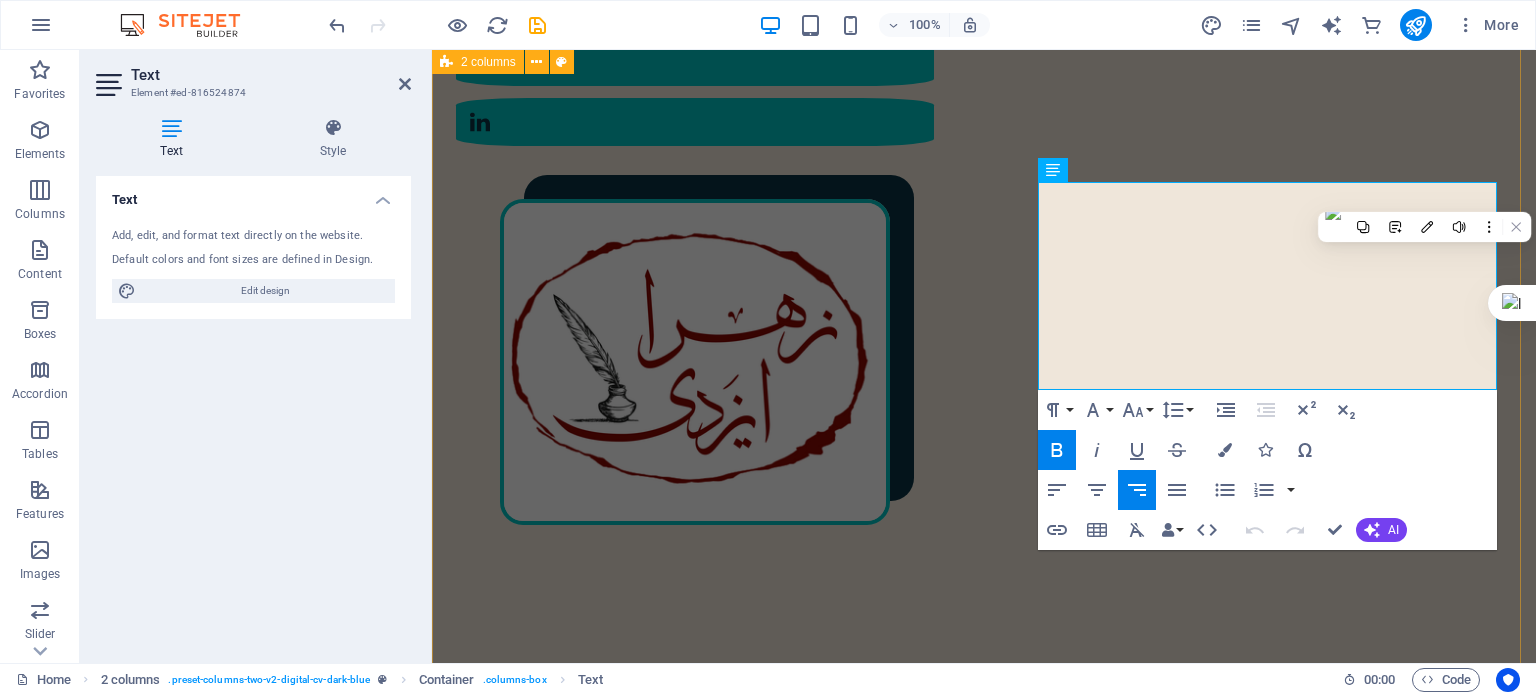 copy on "در سال [YEAR] در [CITY] به دنیا آمدم. کارشناسی ارشد مهندسی پلیمر دارم. [NUMBER] سال در دانشگاه تدریس کرده‌ام. در سال [YEAR] به‌طور حرفه‌ای وارد شغل مترجمی و ویراستاری شدم؛  البته که پیش از آن هم، دستی در این حوزه داشتم. [NUMBER] تا از کتاب‌هایی که ترجمه کرده‌ام، منتشر شده‌اند. در حوزهٔ ویراستاری، با ناشران متعددی همکاری داشته‌ام و دارم. : رزوم هٔ کامل من را اینجا ببینید" 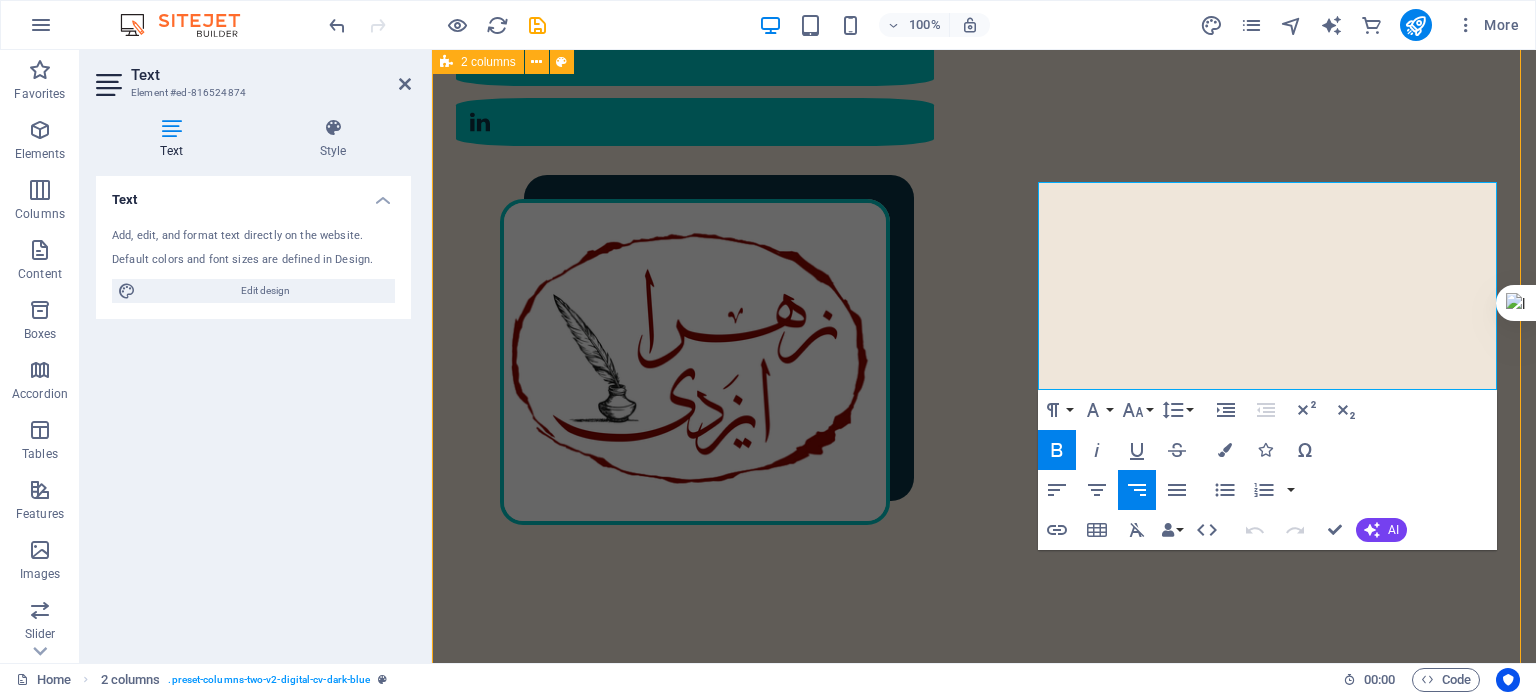 scroll, scrollTop: 763, scrollLeft: 0, axis: vertical 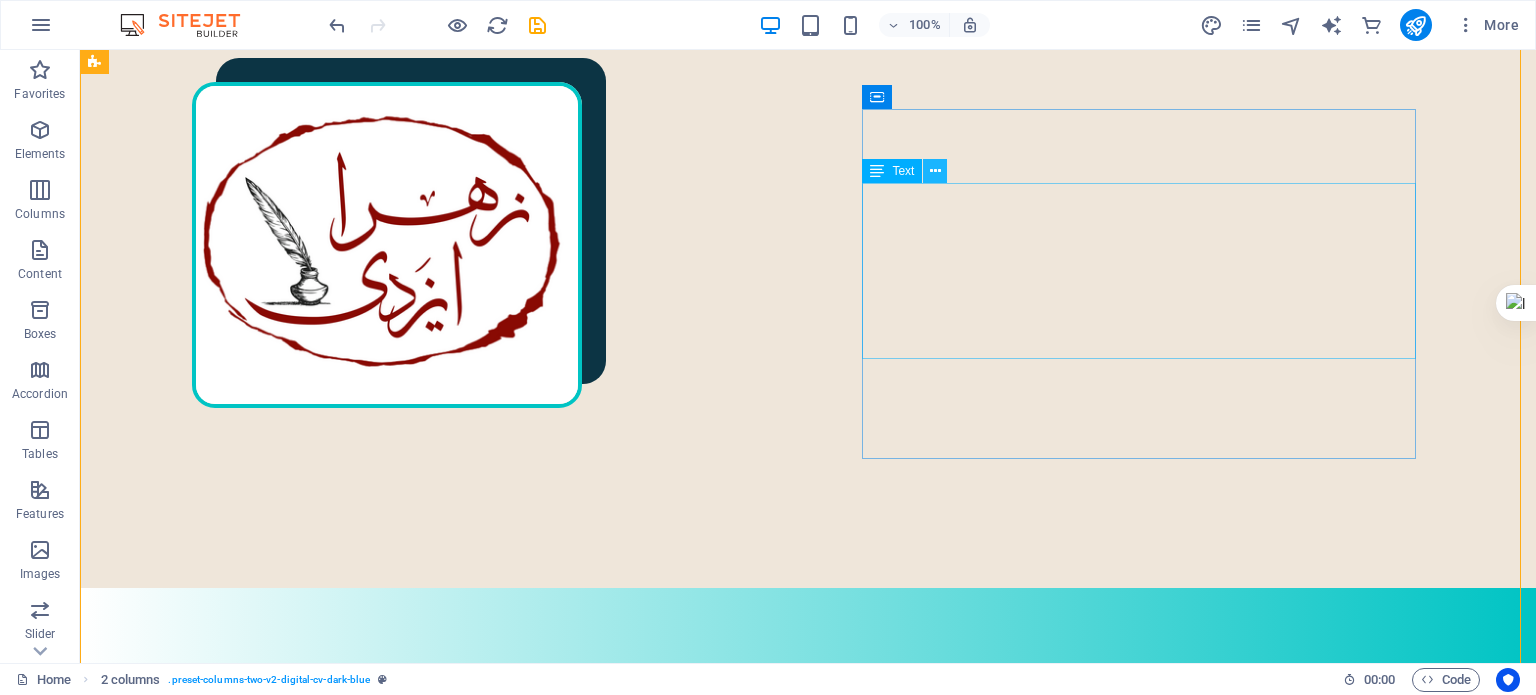 click at bounding box center (935, 171) 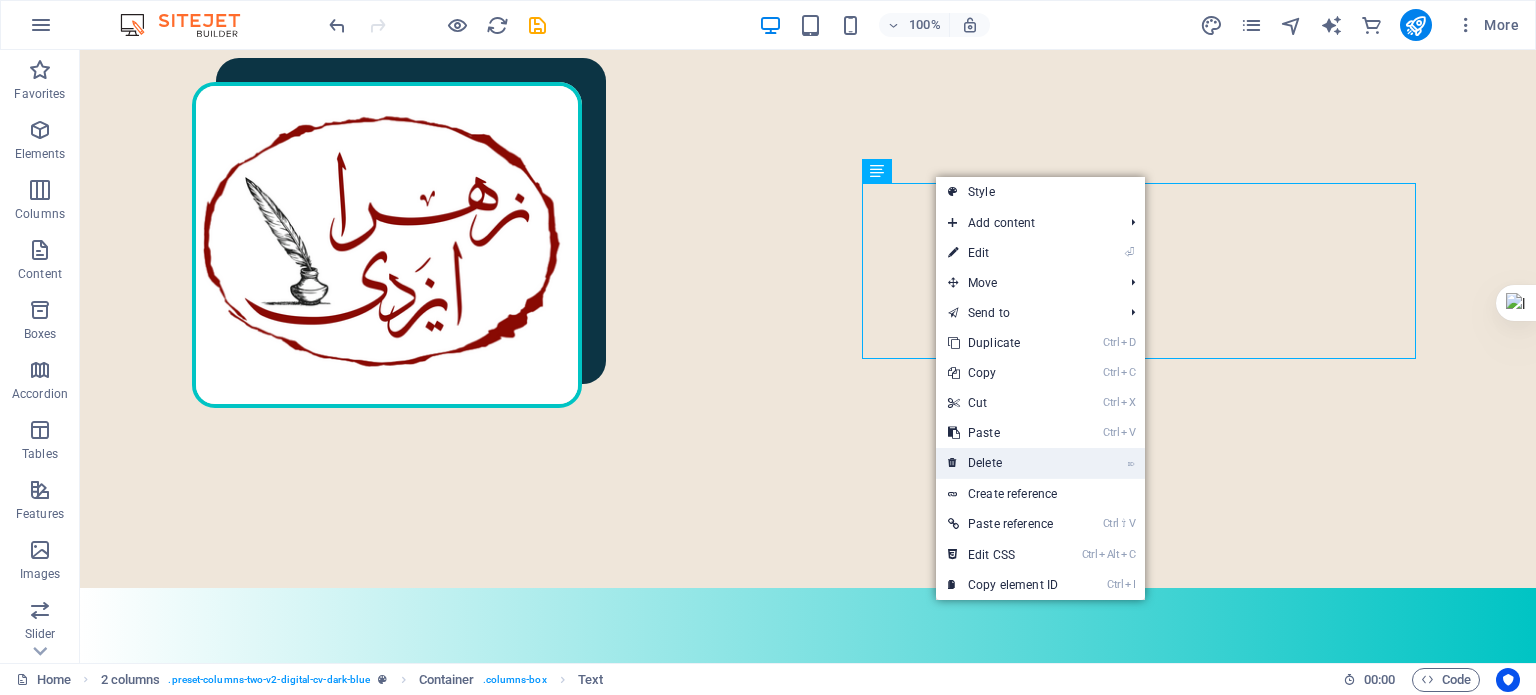 click on "⌦  Delete" at bounding box center [1003, 463] 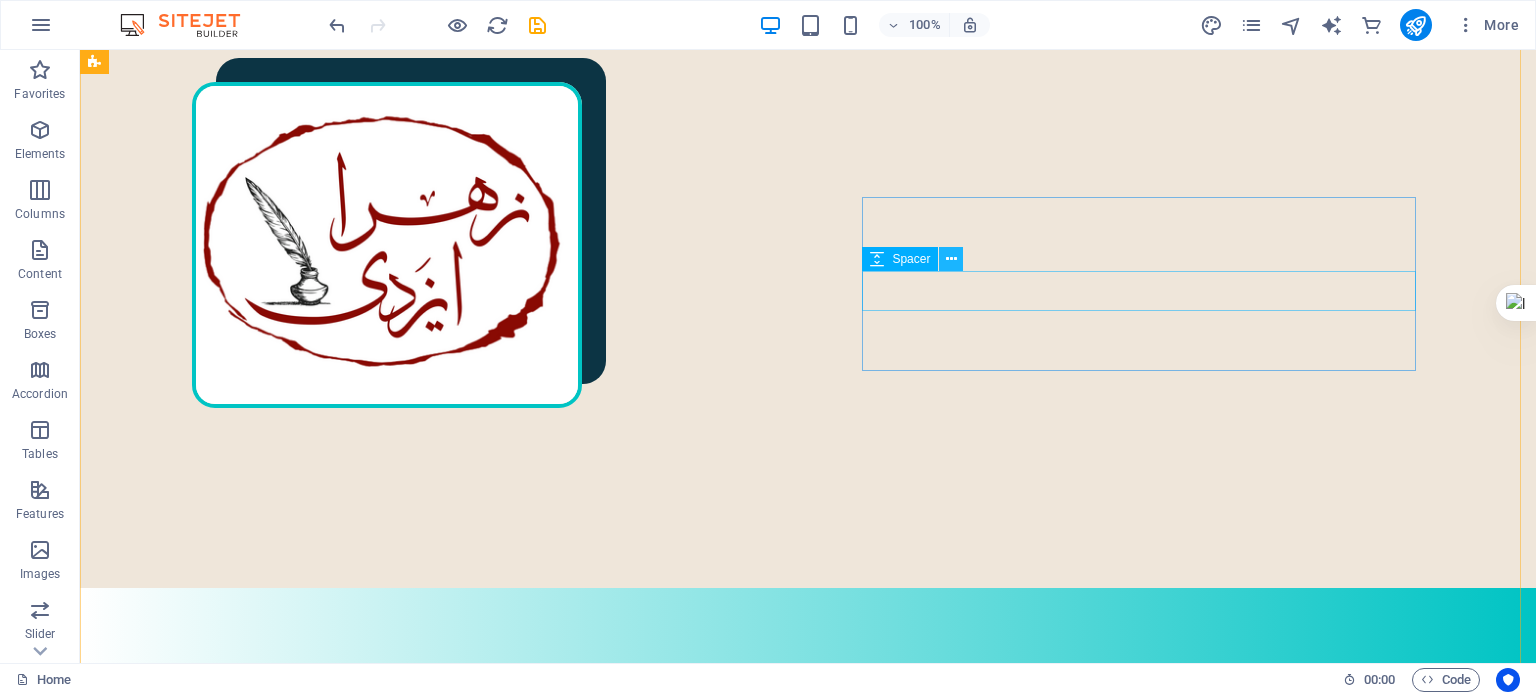 click at bounding box center [951, 259] 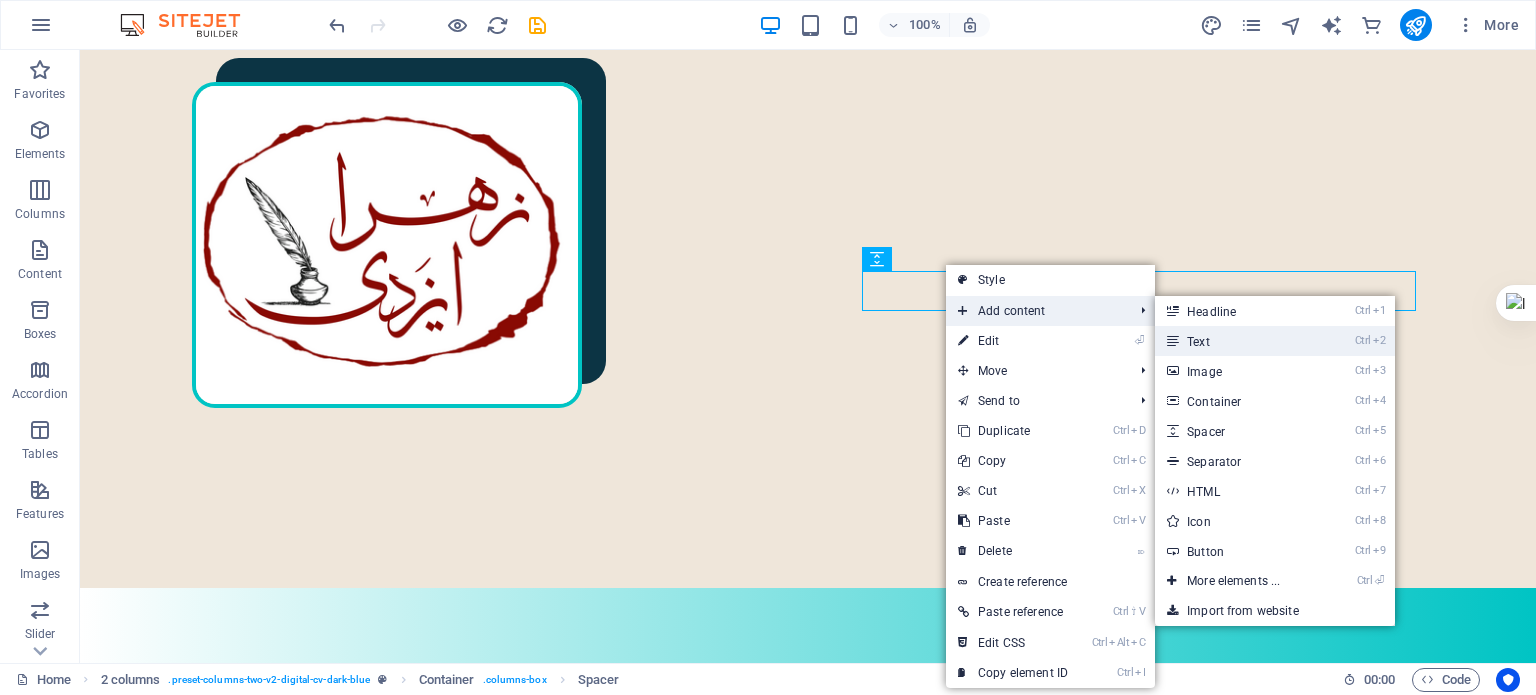 click on "Ctrl 2  Text" at bounding box center [1237, 341] 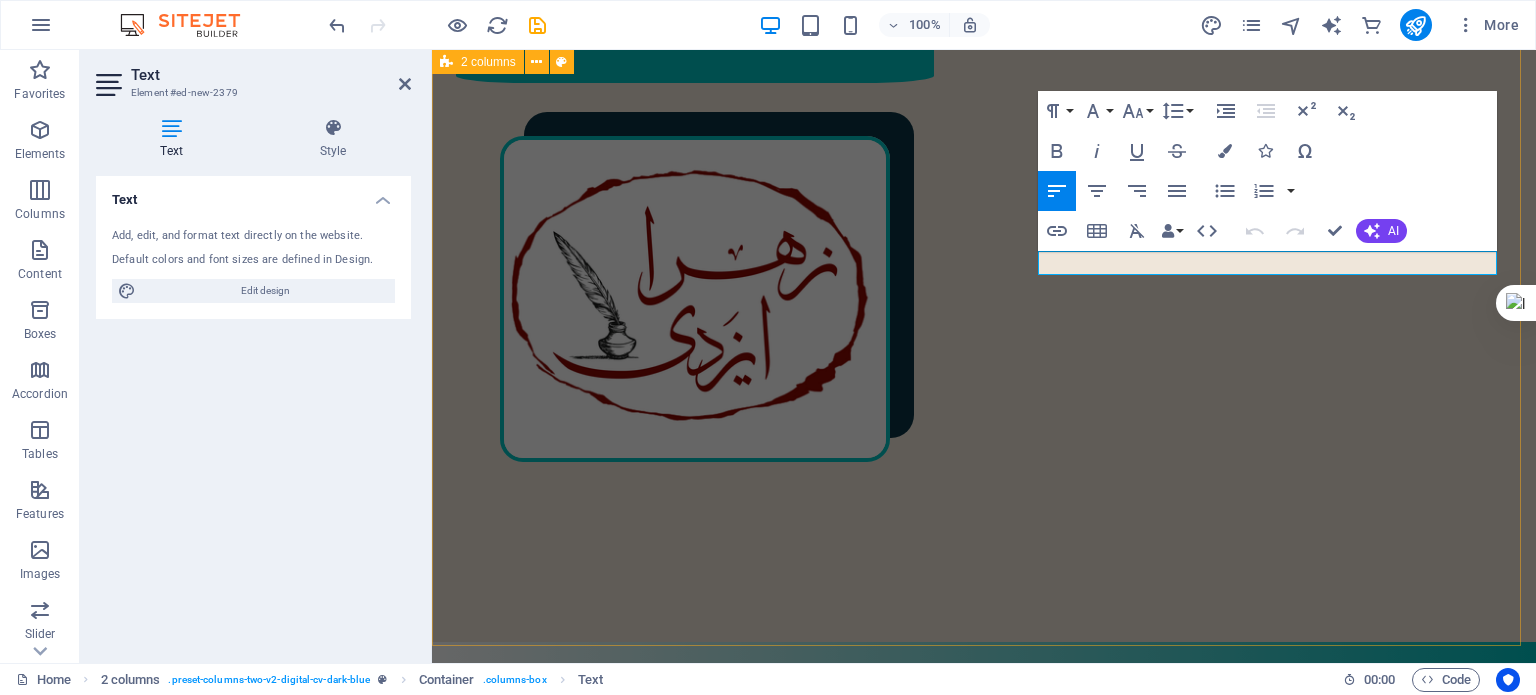 scroll, scrollTop: 671, scrollLeft: 0, axis: vertical 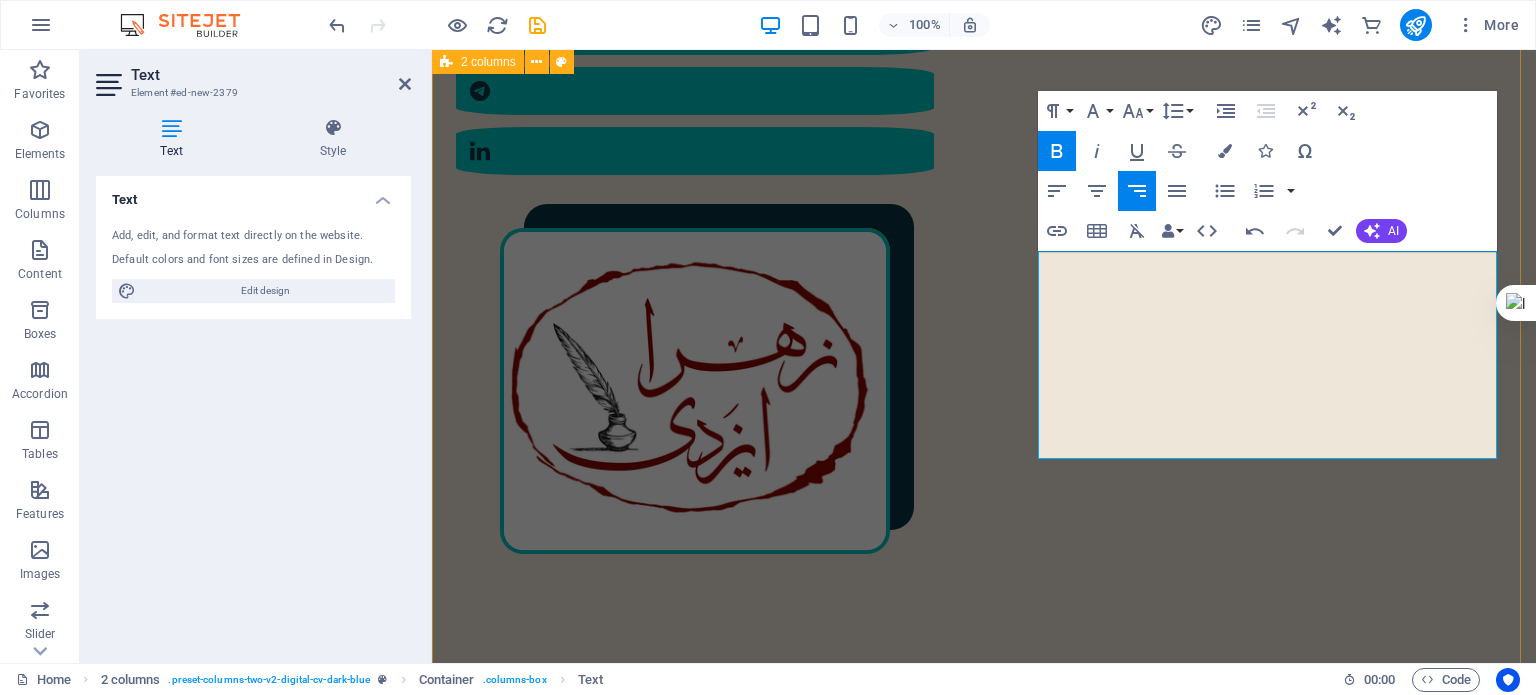 click on "مختصری از من در سال [YEAR] در [CITY] به دنیا آمدم. کارشناسی ارشد مهندسی پلیمر دارم. [NUMBER] سال در دانشگاه تدریس کرده‌ام. در سال [YEAR] به‌طور حرفه‌ای وارد شغل مترجمی و ویراستاری شدم؛  البته که پیش از آن هم، دستی در این حوزه داشتم. [NUMBER] تا از کتاب‌هایی که ترجمه کرده‌ام، منتشر شده‌اند. در حوزهٔ ویراستاری، با ناشران متعددی همکاری داشته‌ام و دارم. : رزوم هٔ کامل من را اینجا ببینید  رزومهٔ من" at bounding box center [984, 1459] 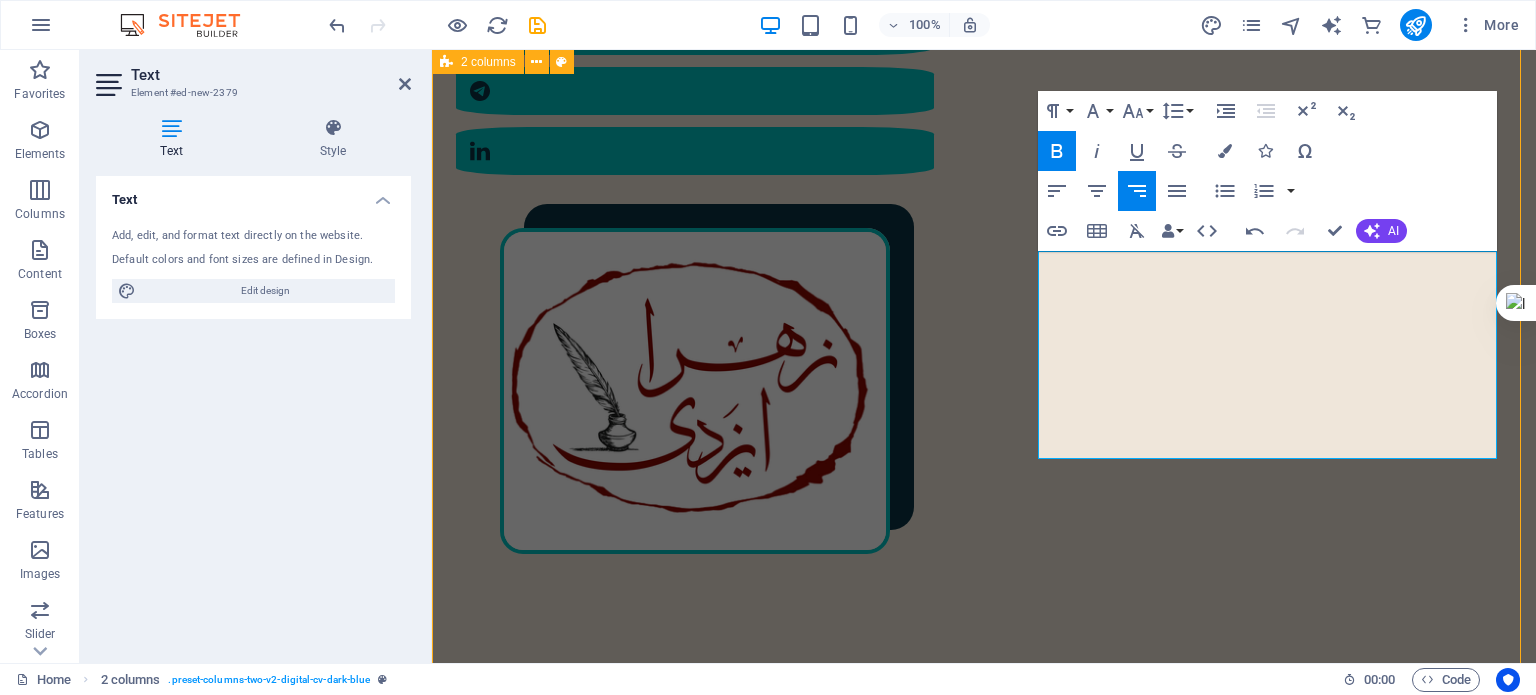 scroll, scrollTop: 734, scrollLeft: 0, axis: vertical 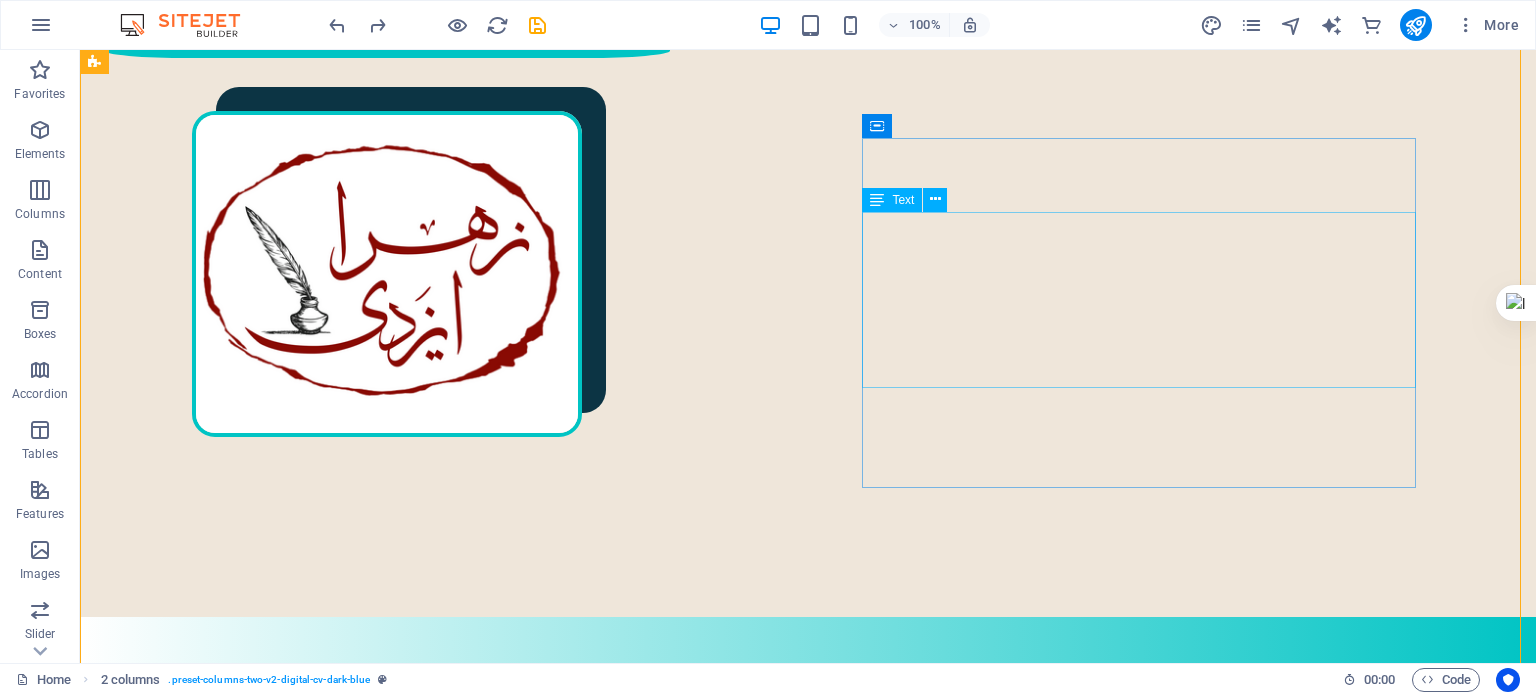 click on ": رزوم هٔ کامل من را اینجا ببینید" at bounding box center (405, 1673) 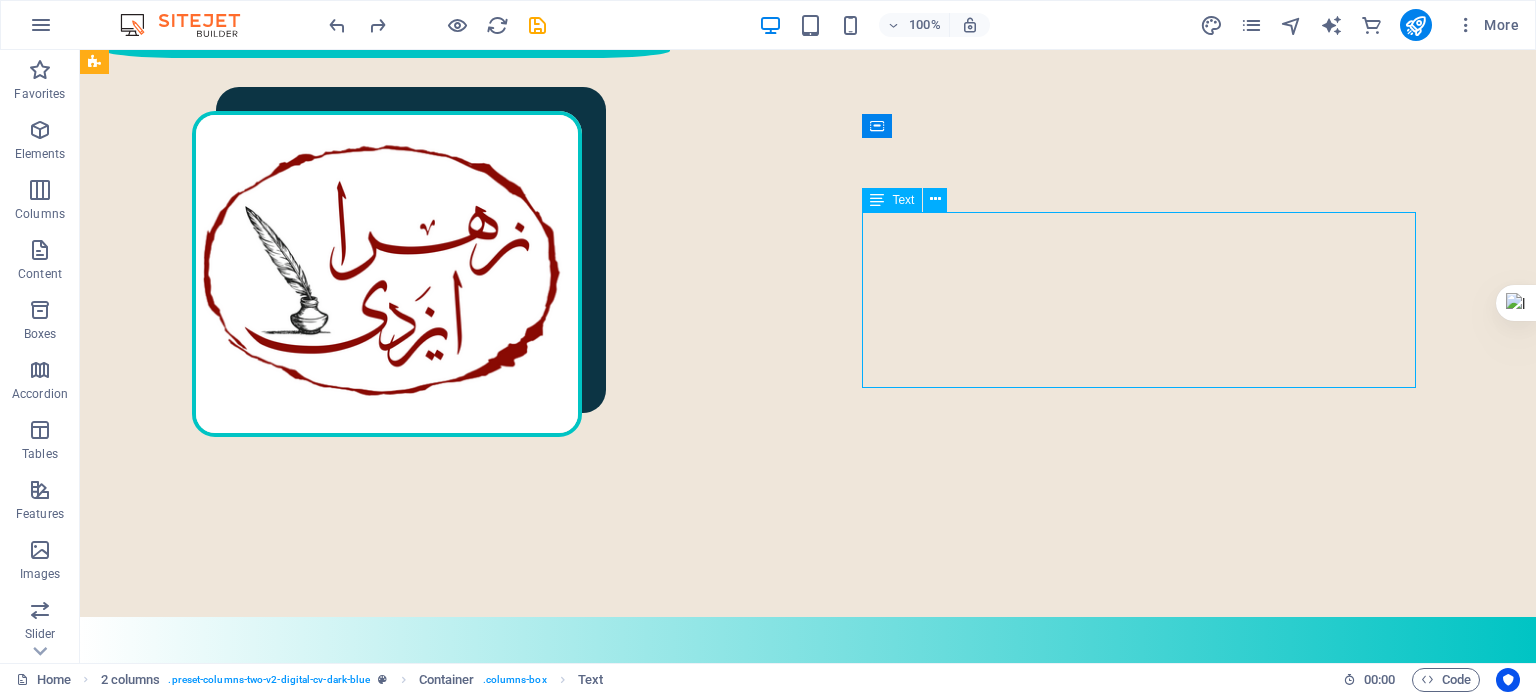 click on ": رزوم هٔ کامل من را اینجا ببینید" at bounding box center (405, 1673) 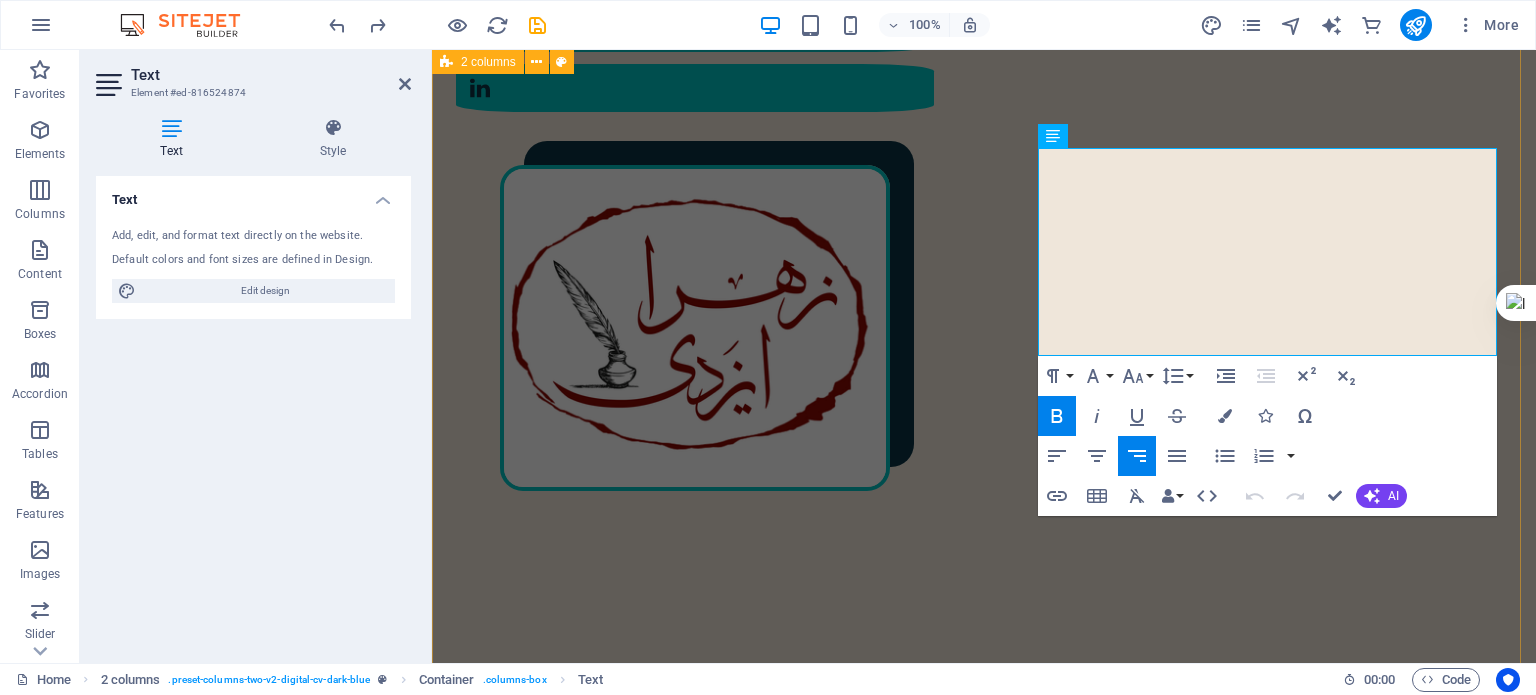 drag, startPoint x: 1309, startPoint y: 335, endPoint x: 1499, endPoint y: 158, distance: 259.67096 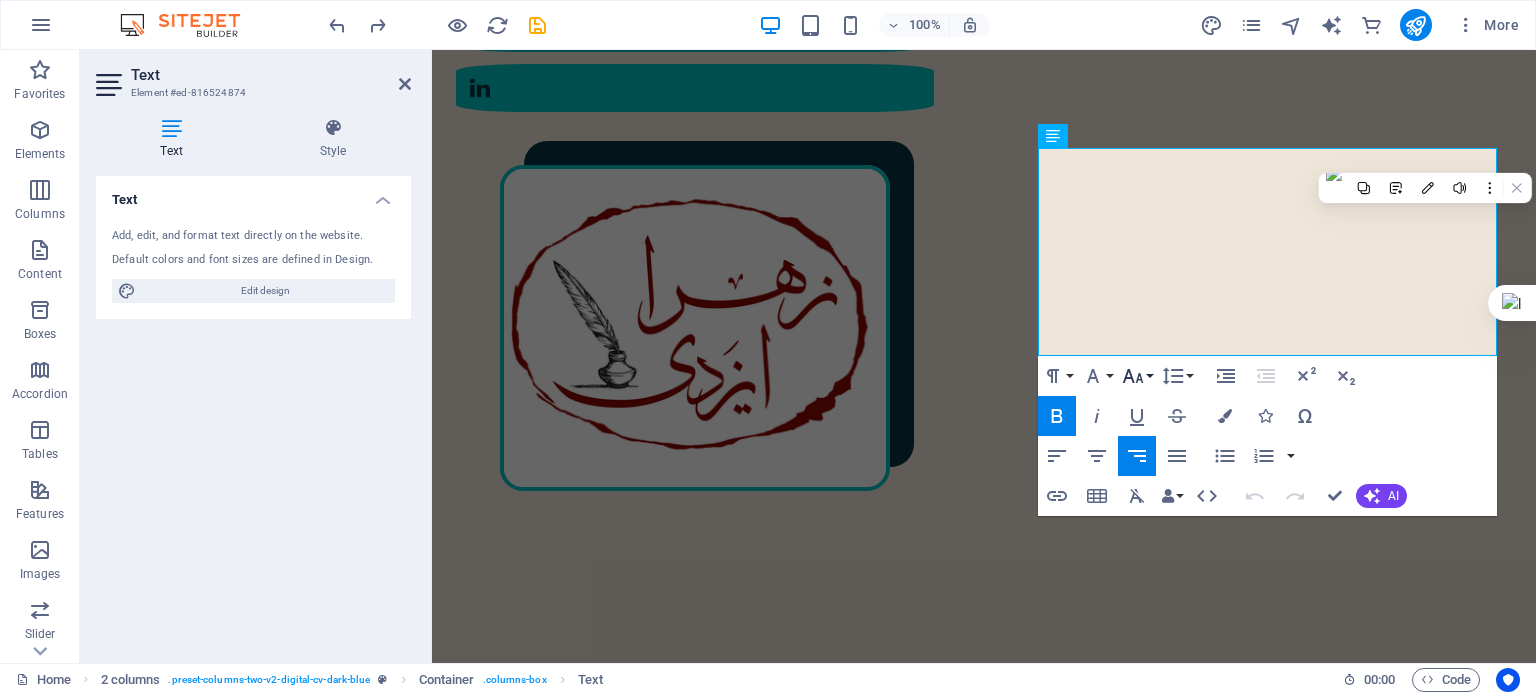 click 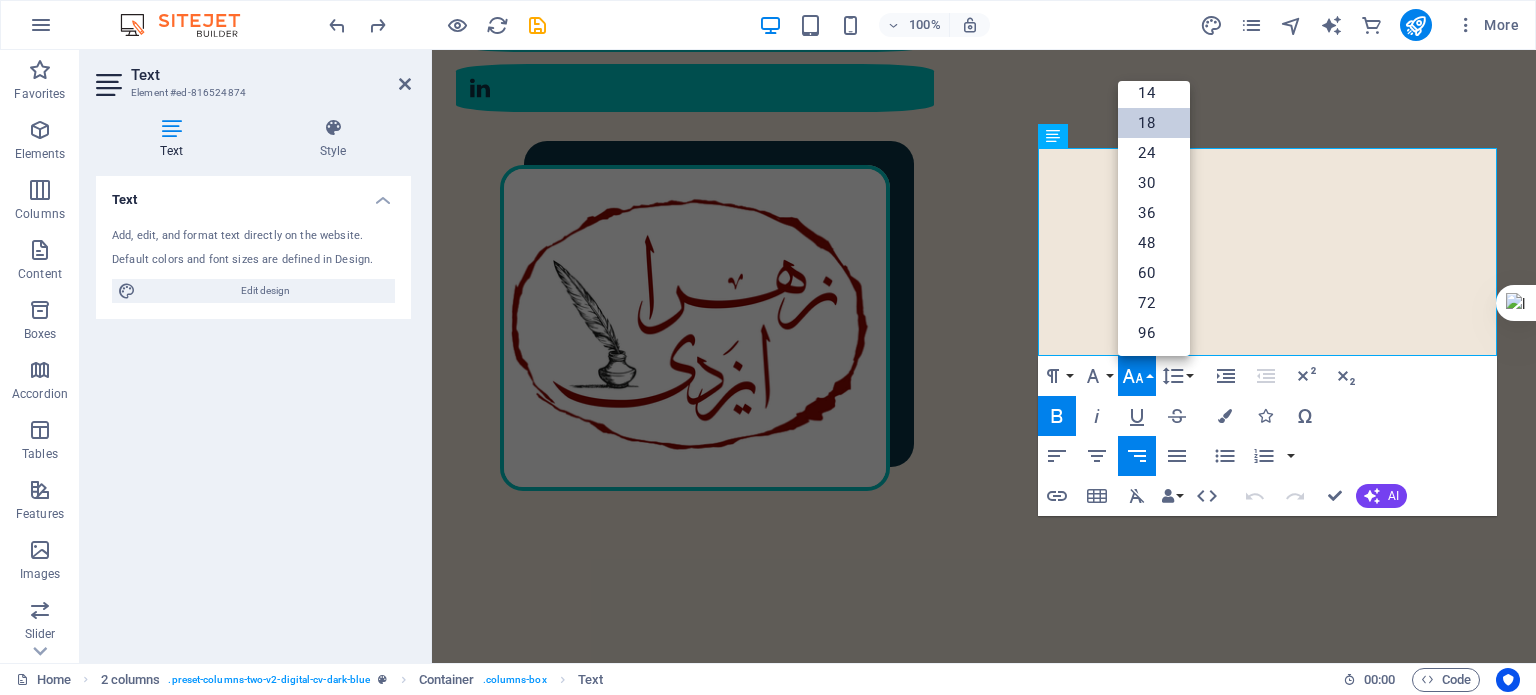 scroll, scrollTop: 160, scrollLeft: 0, axis: vertical 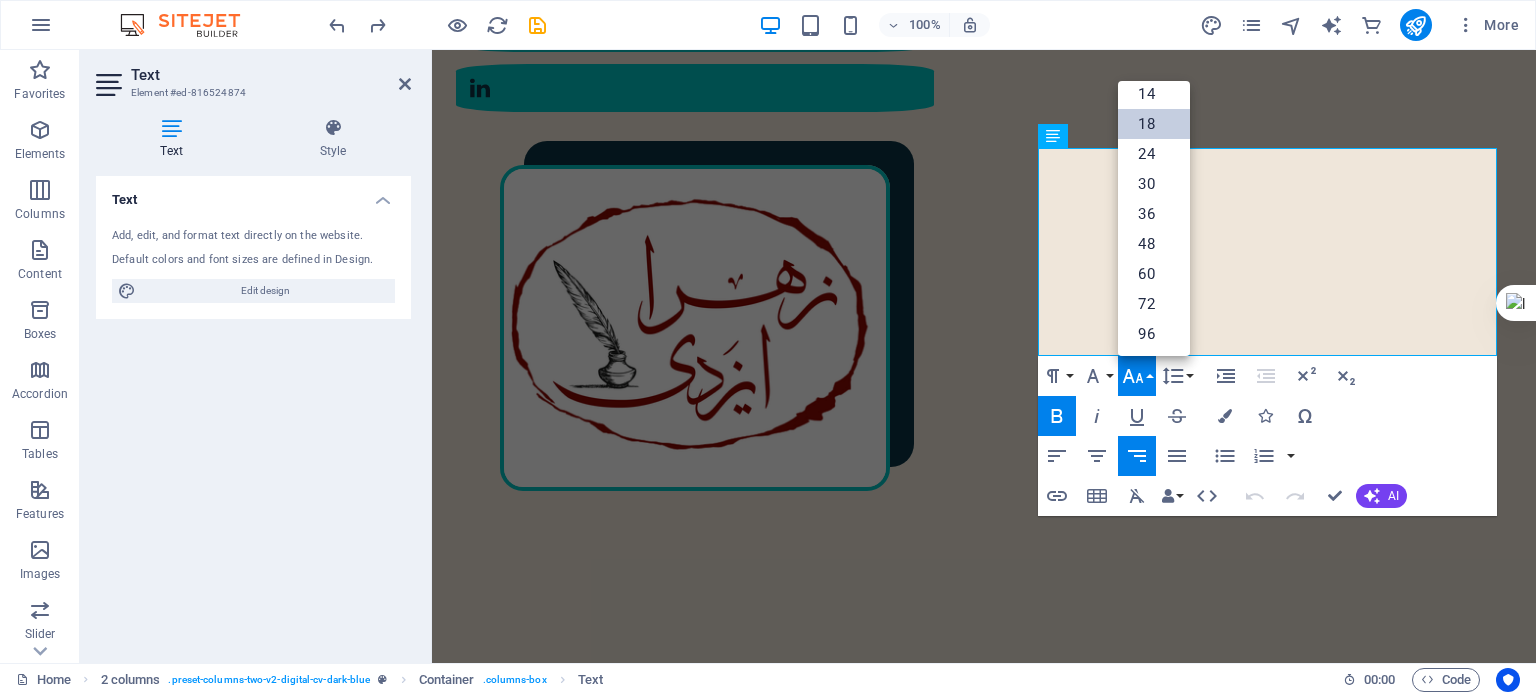 click on "18" at bounding box center [1154, 124] 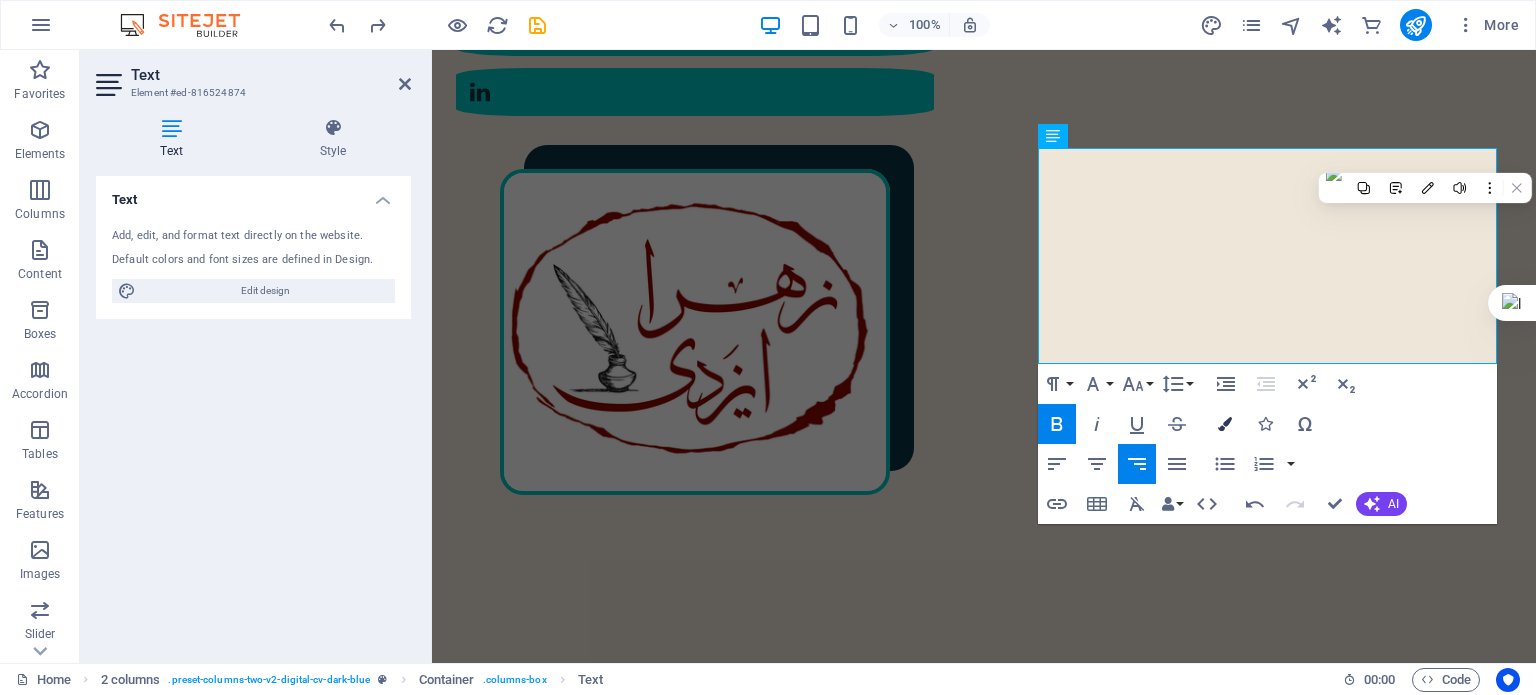 click on "Colors" at bounding box center [1225, 424] 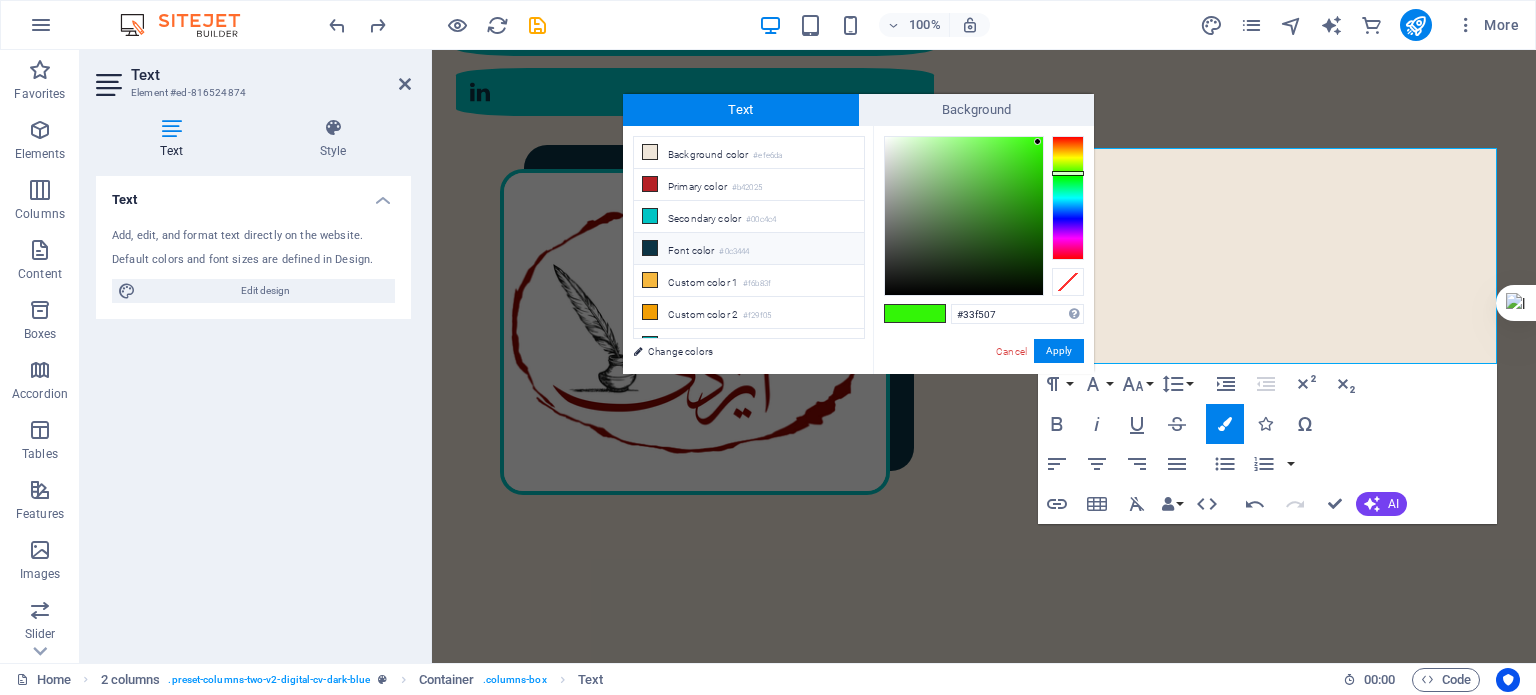 click on "Font color
#0c3444" at bounding box center [749, 249] 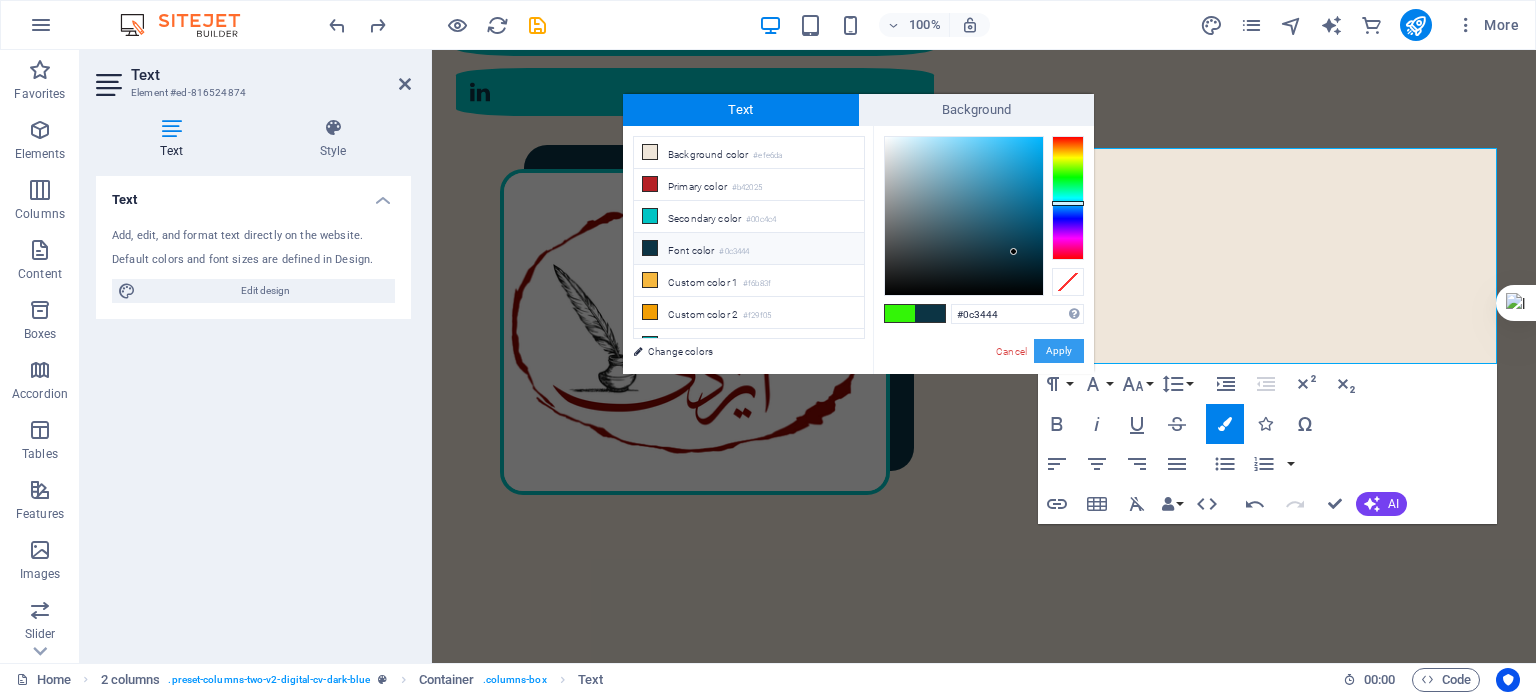 click on "Apply" at bounding box center [1059, 351] 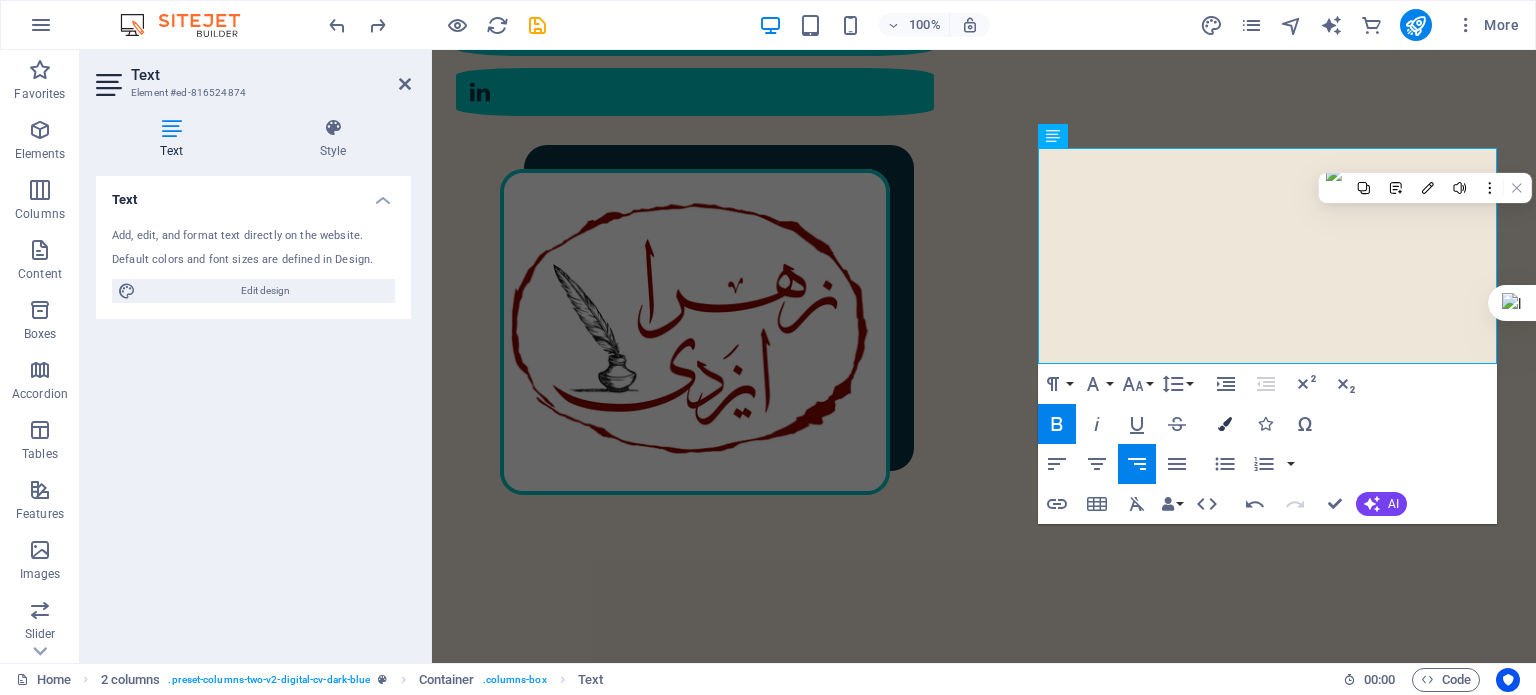click at bounding box center (1225, 424) 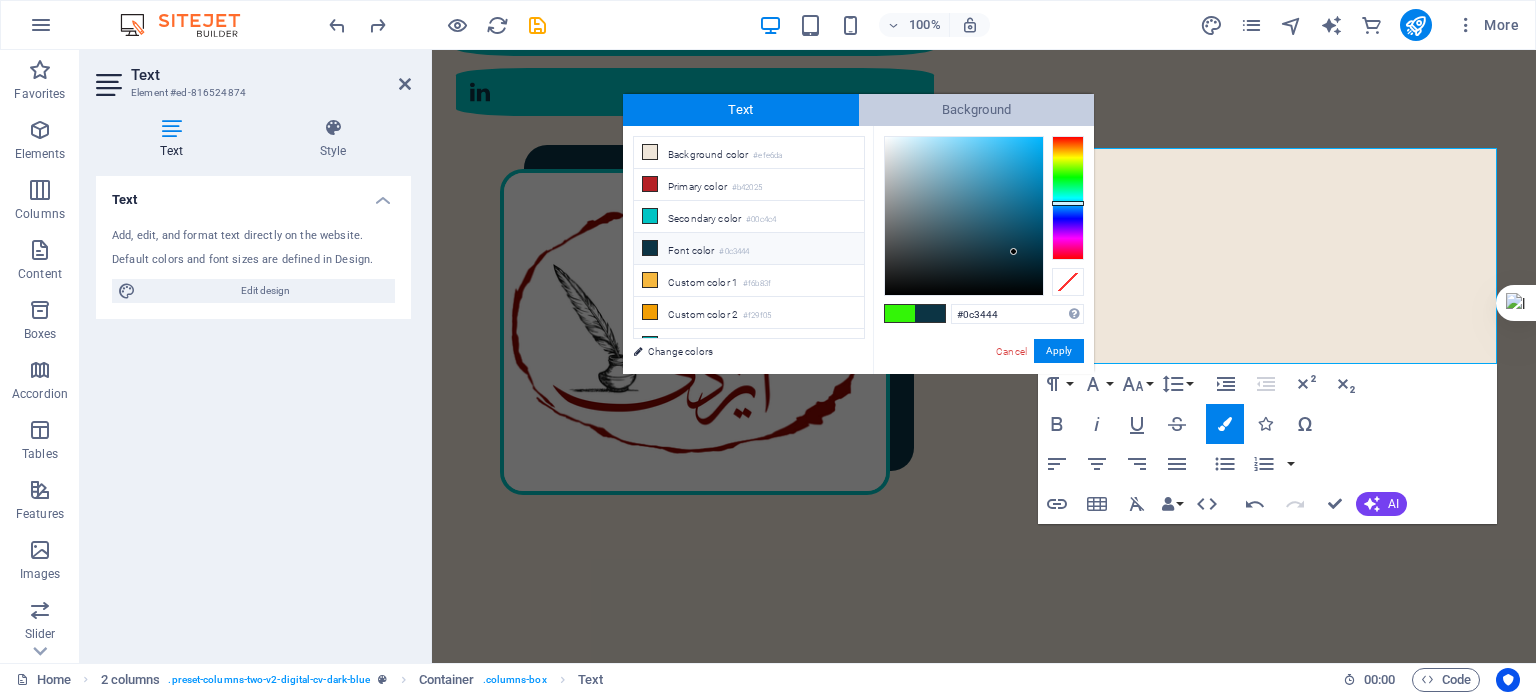 click on "Background" at bounding box center [977, 110] 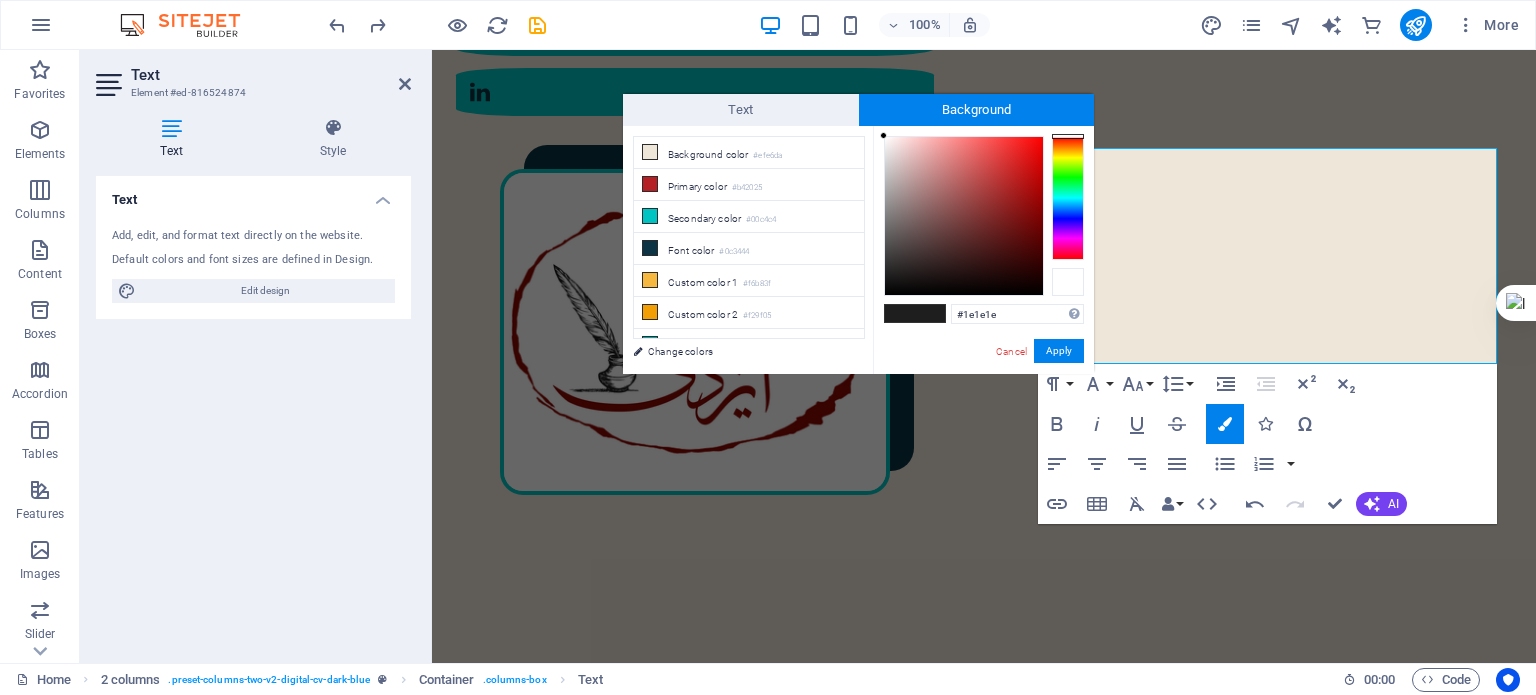 click at bounding box center [1068, 282] 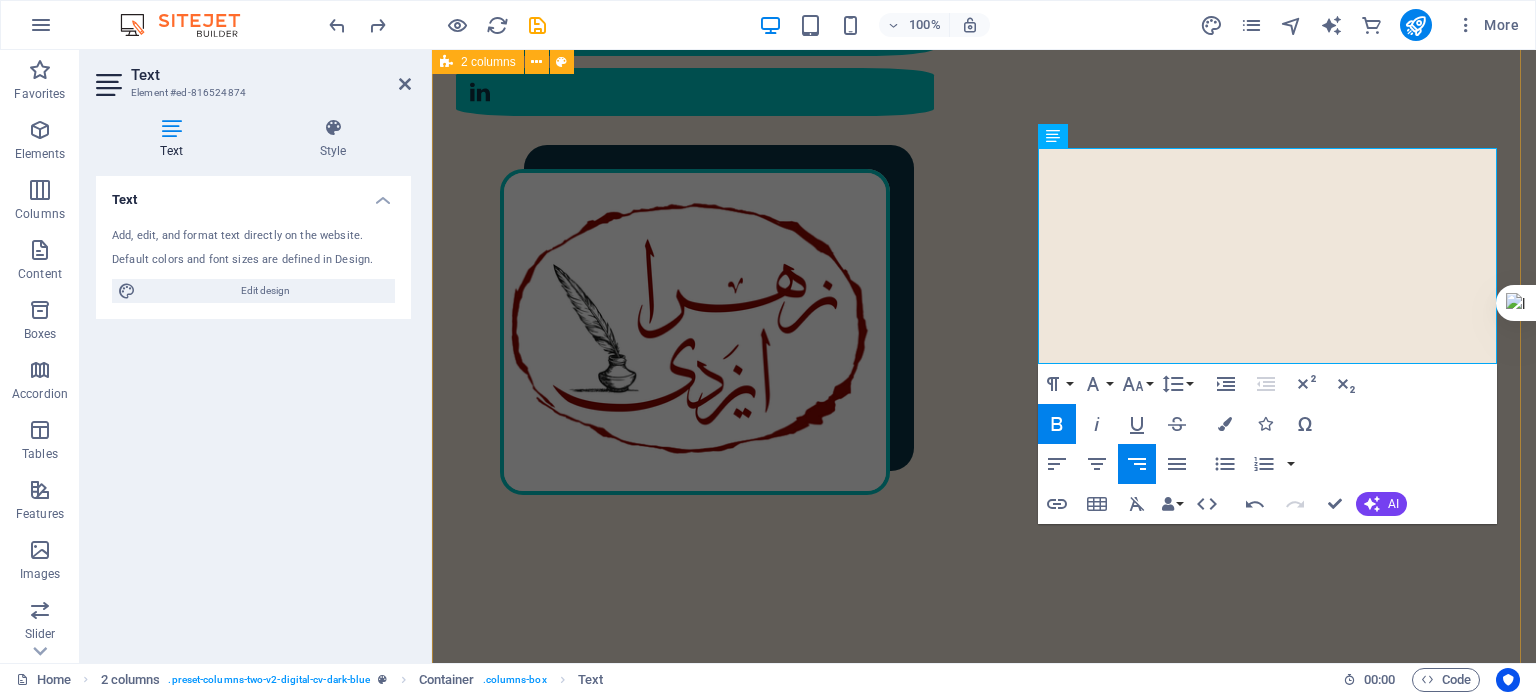click on "مختصری از من در سال [YEAR] در [CITY] به دنیا آمدم. کارشناسی ارشد مهندسی پلیمر دارم. [NUMBER] سال در دانشگاه تدریس کرده‌ام. در سال [YEAR] به‌طور حرفه‌ای وارد شغل مترجمی و ویراستاری شدم؛  البته که پیش از آن هم، دستی در این حوزه داشتم. [NUMBER] تا از کتاب‌هایی که ترجمه کرده‌ام، منتشر شده‌اند. در حوزهٔ ویراستاری، با ناشران متعددی همکاری داشته‌ام و دارم. : رزوم هٔ کامل من را اینجا ببینید  رزومهٔ من" at bounding box center (984, 1424) 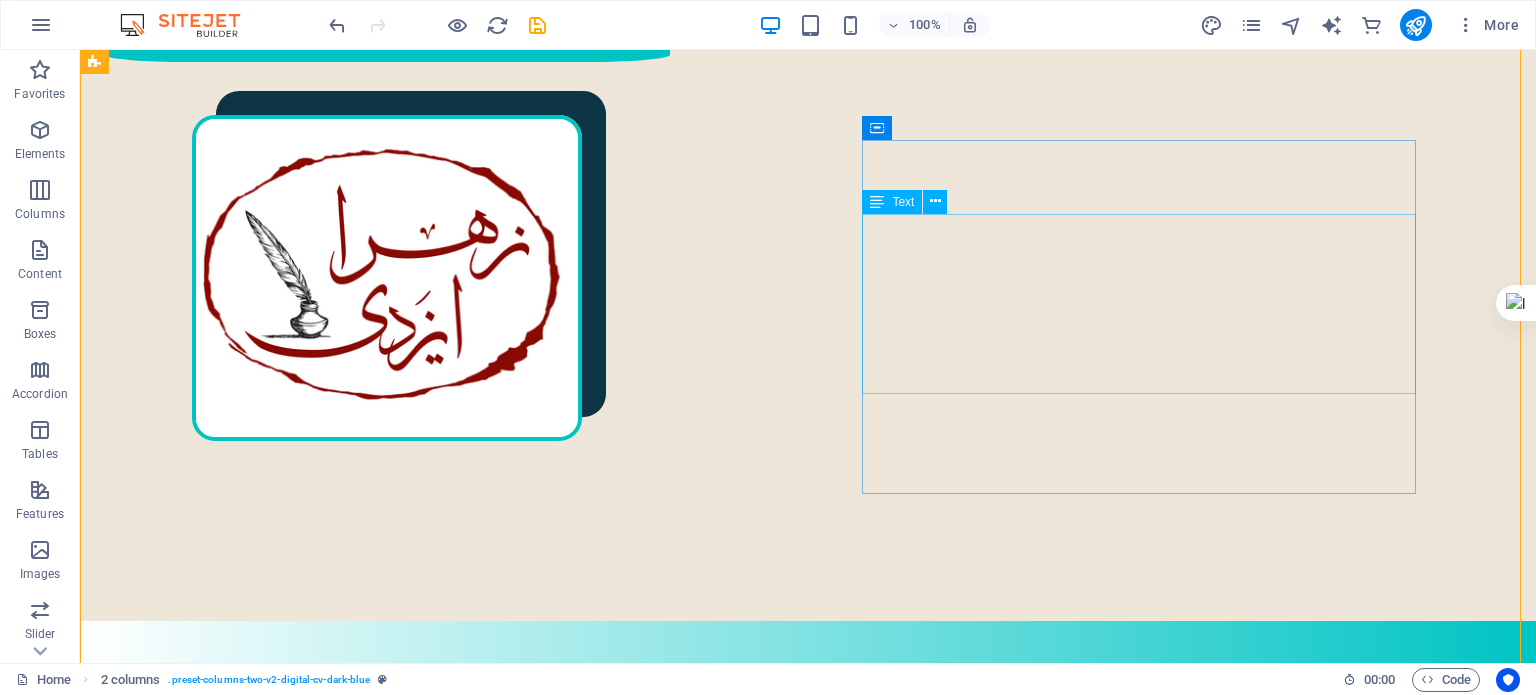 click on ": رزوم هٔ کامل من را اینجا ببینید" at bounding box center [405, 1689] 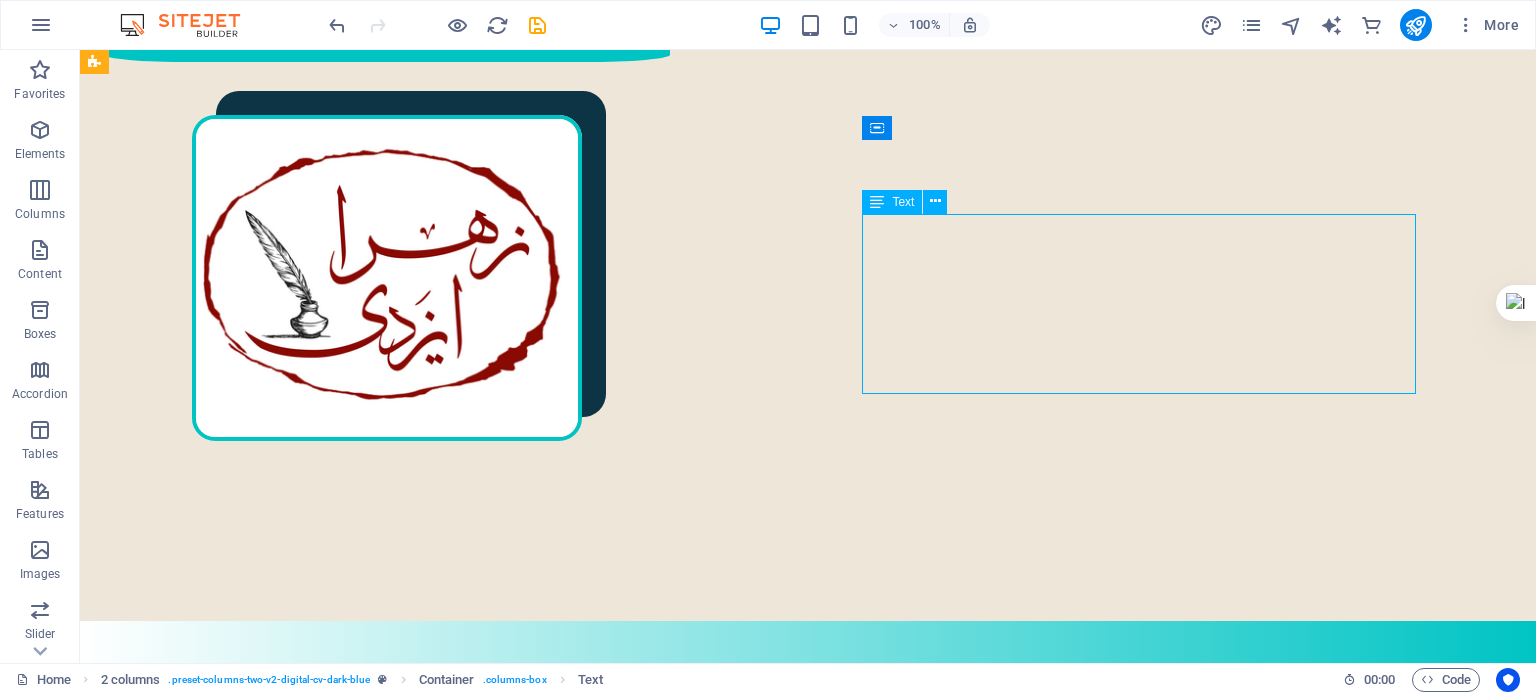 click on "هٔ کامل من را اینجا ببینید" at bounding box center (513, 1689) 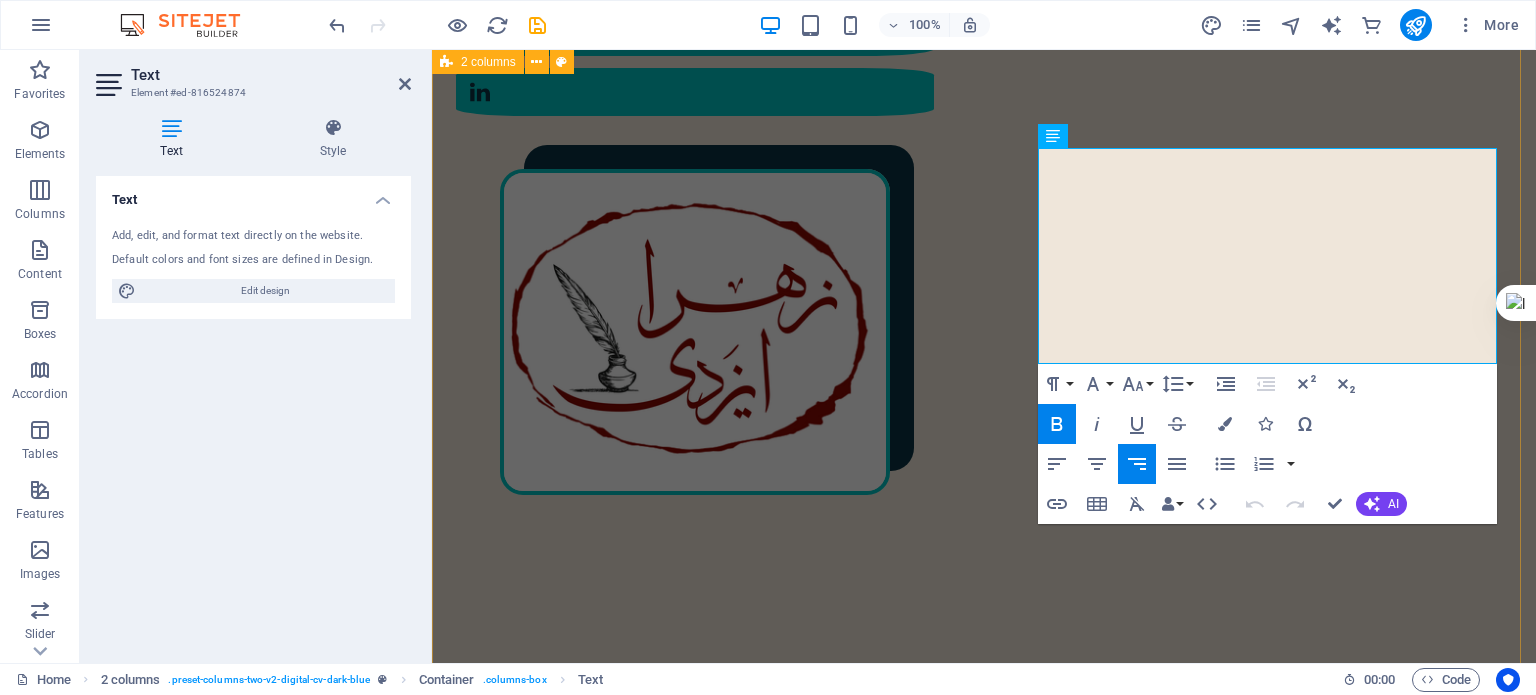drag, startPoint x: 1309, startPoint y: 335, endPoint x: 1517, endPoint y: 354, distance: 208.86598 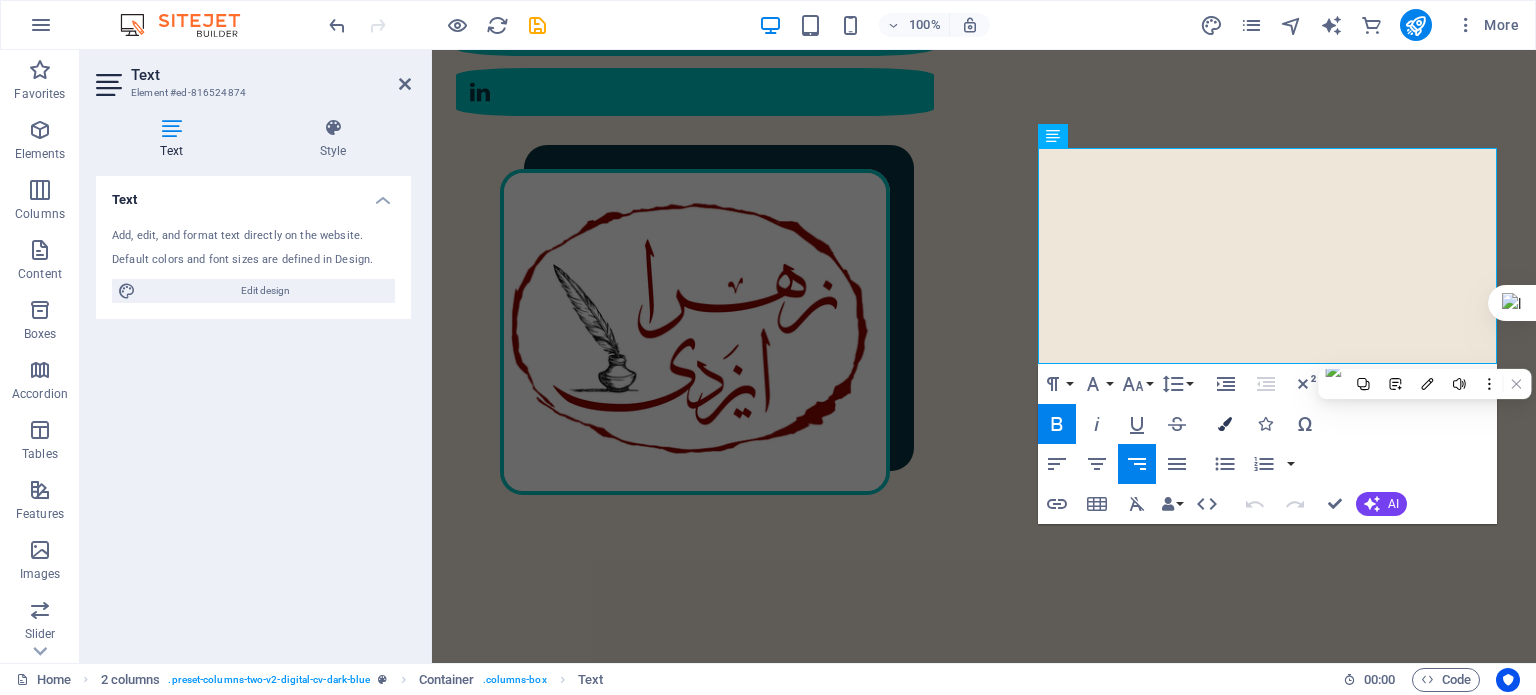 click on "Colors" at bounding box center (1225, 424) 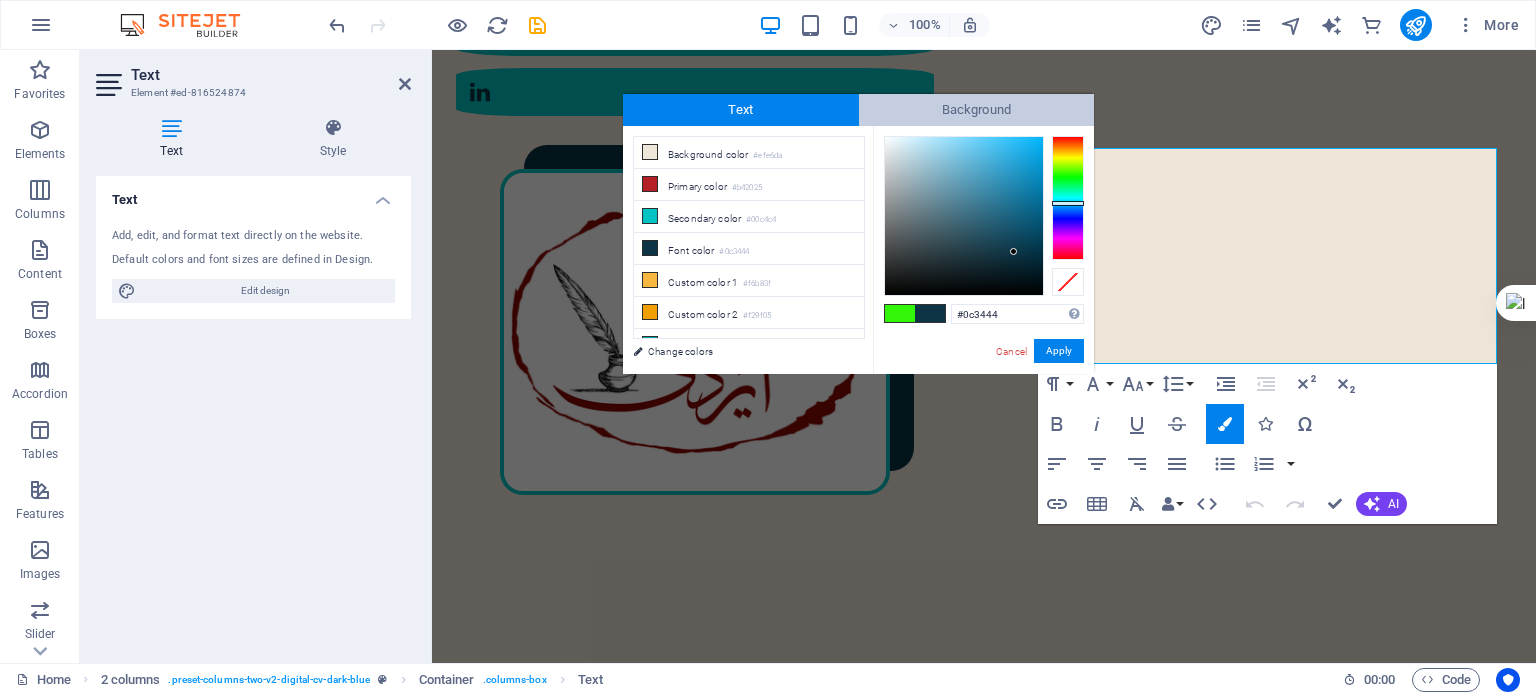click on "Background" at bounding box center [977, 110] 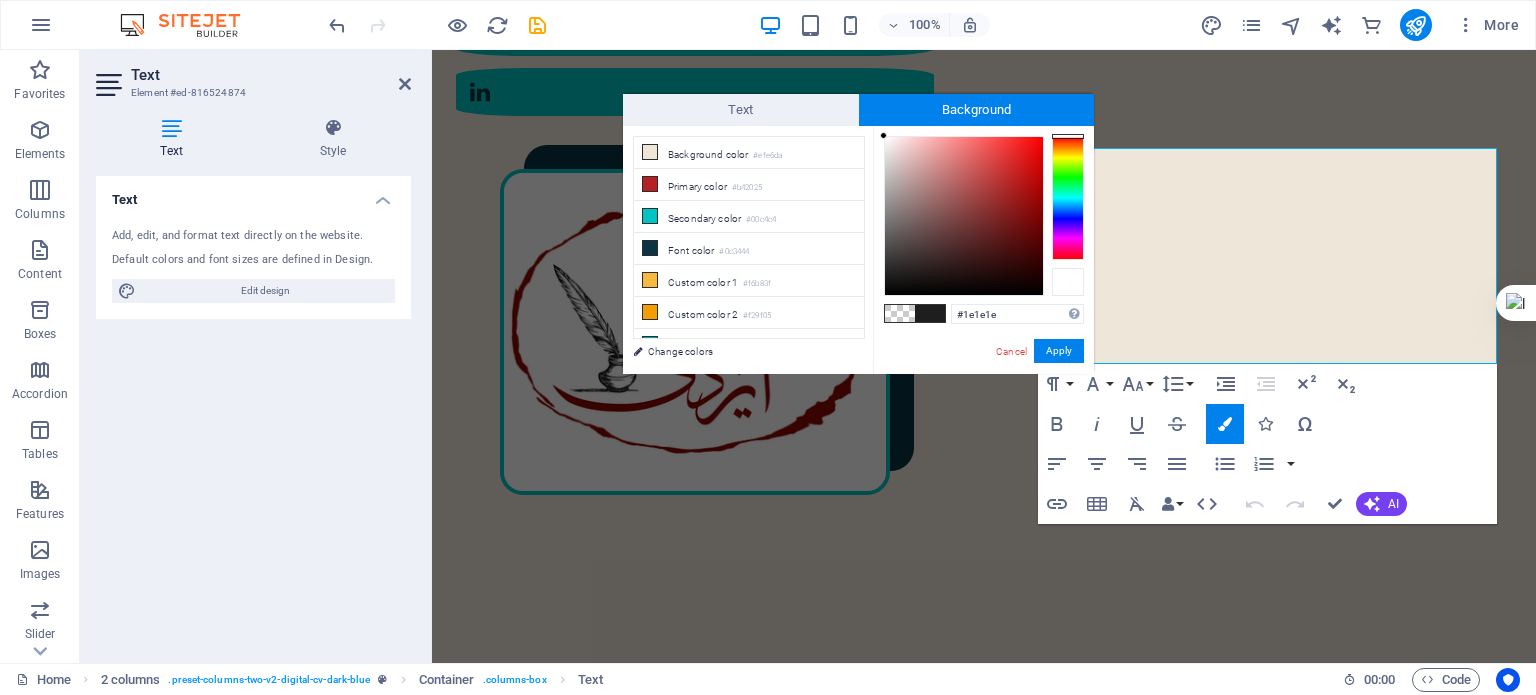 click at bounding box center [1068, 282] 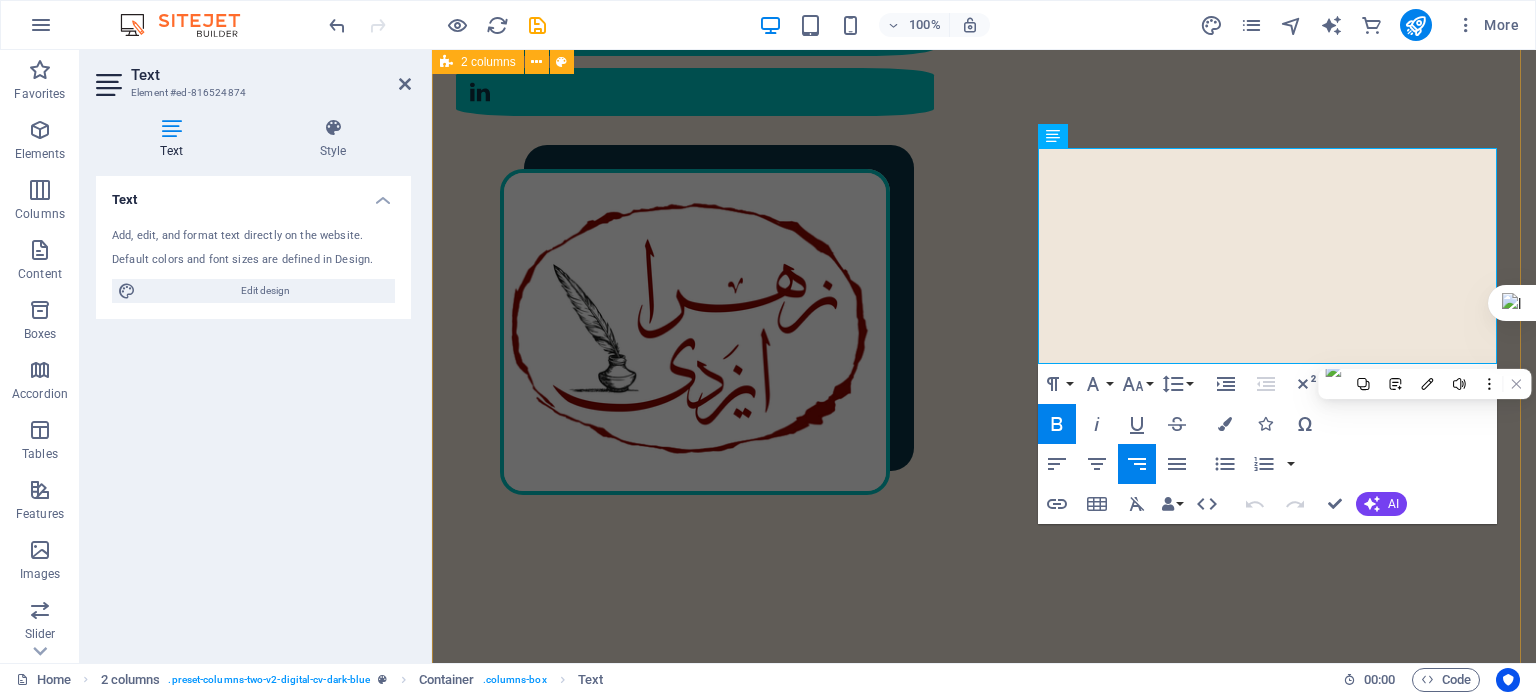 click on "مختصری از من در سال [YEAR] در [CITY] به دنیا آمدم. کارشناسی ارشد مهندسی پلیمر دارم. [NUMBER] سال در دانشگاه تدریس کرده‌ام. در سال [YEAR] به‌طور حرفه‌ای وارد شغل مترجمی و ویراستاری شدم؛  البته که پیش از آن هم، دستی در این حوزه داشتم. [NUMBER] تا از کتاب‌هایی که ترجمه کرده‌ام، منتشر شده‌اند. در حوزهٔ ویراستاری، با ناشران متعددی همکاری داشته‌ام و دارم. : رزوم هٔ کامل من را اینجا ببینید  رزومهٔ من" at bounding box center [984, 1424] 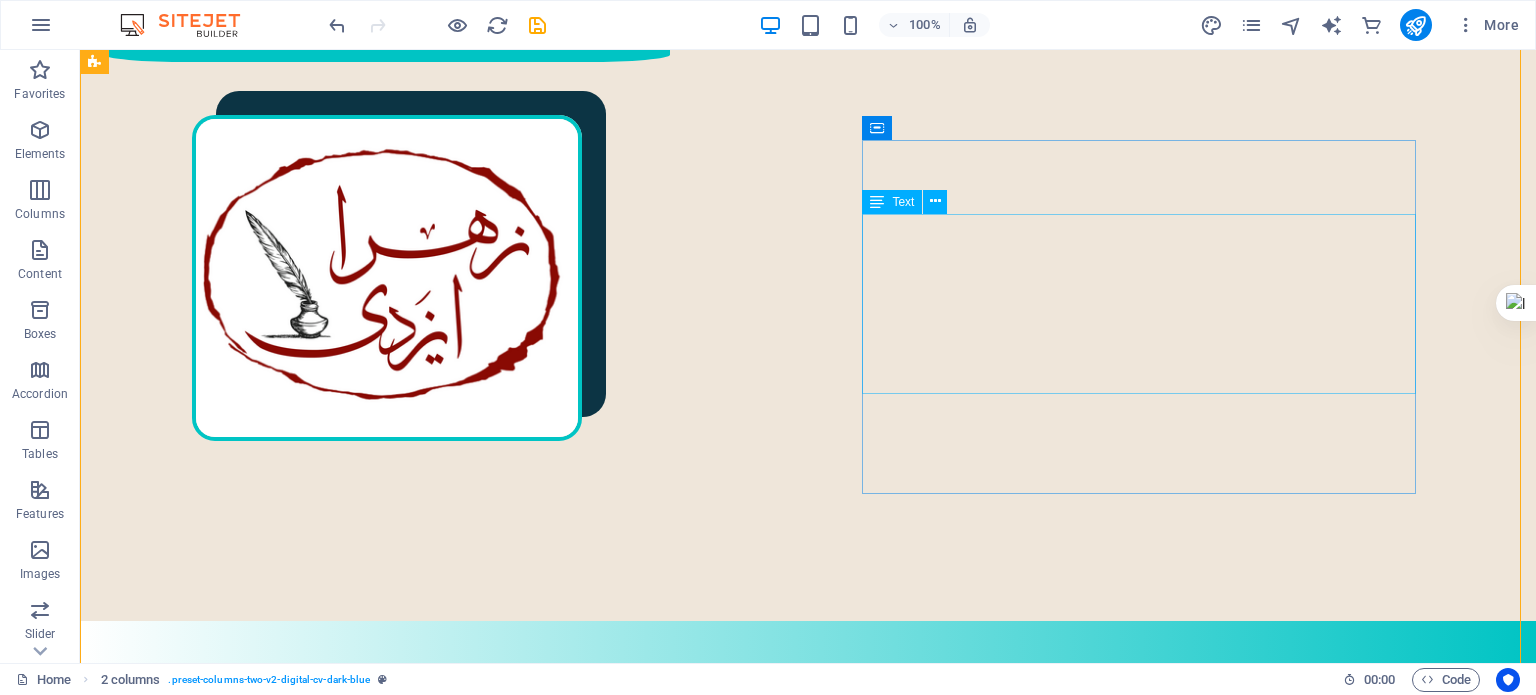 click on ": رزوم هٔ کامل من را اینجا ببینید" at bounding box center [405, 1689] 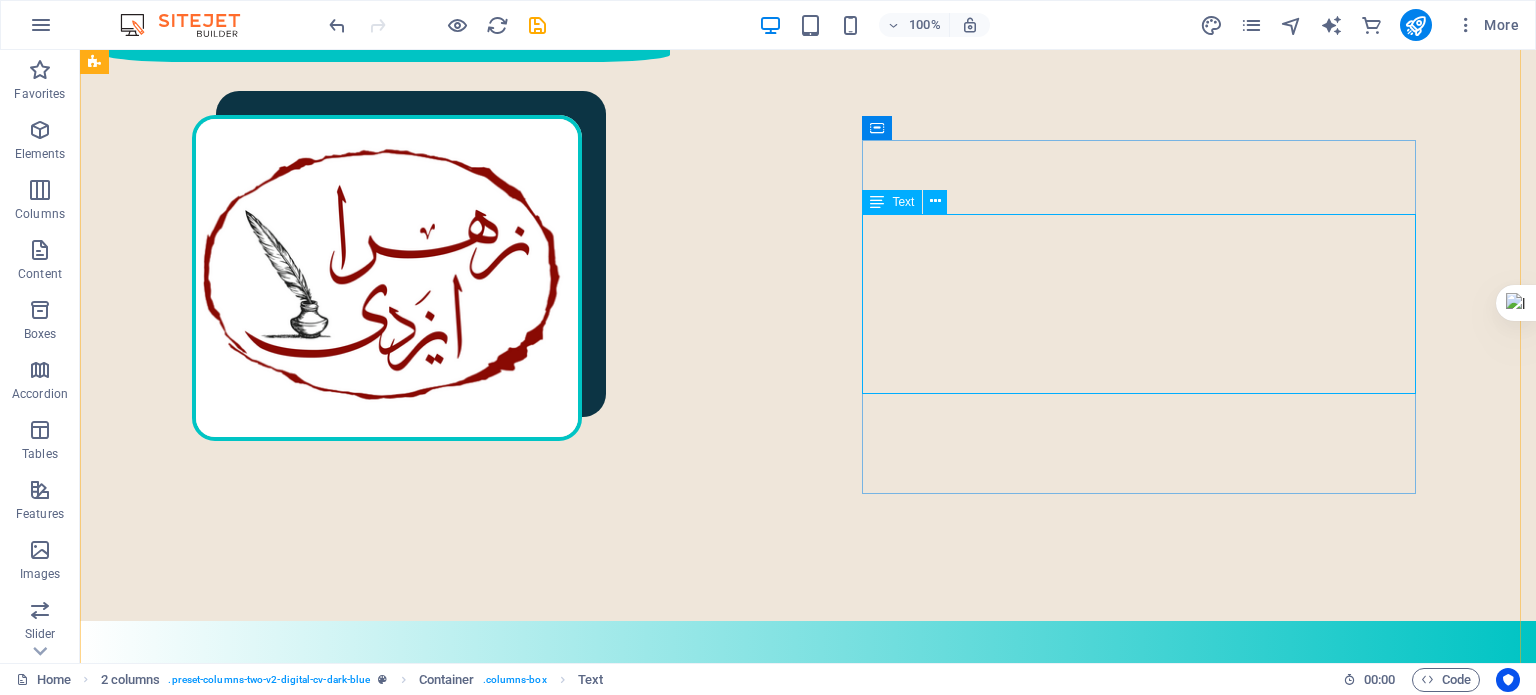 click on ": رزوم هٔ کامل من را اینجا ببینید" at bounding box center [405, 1689] 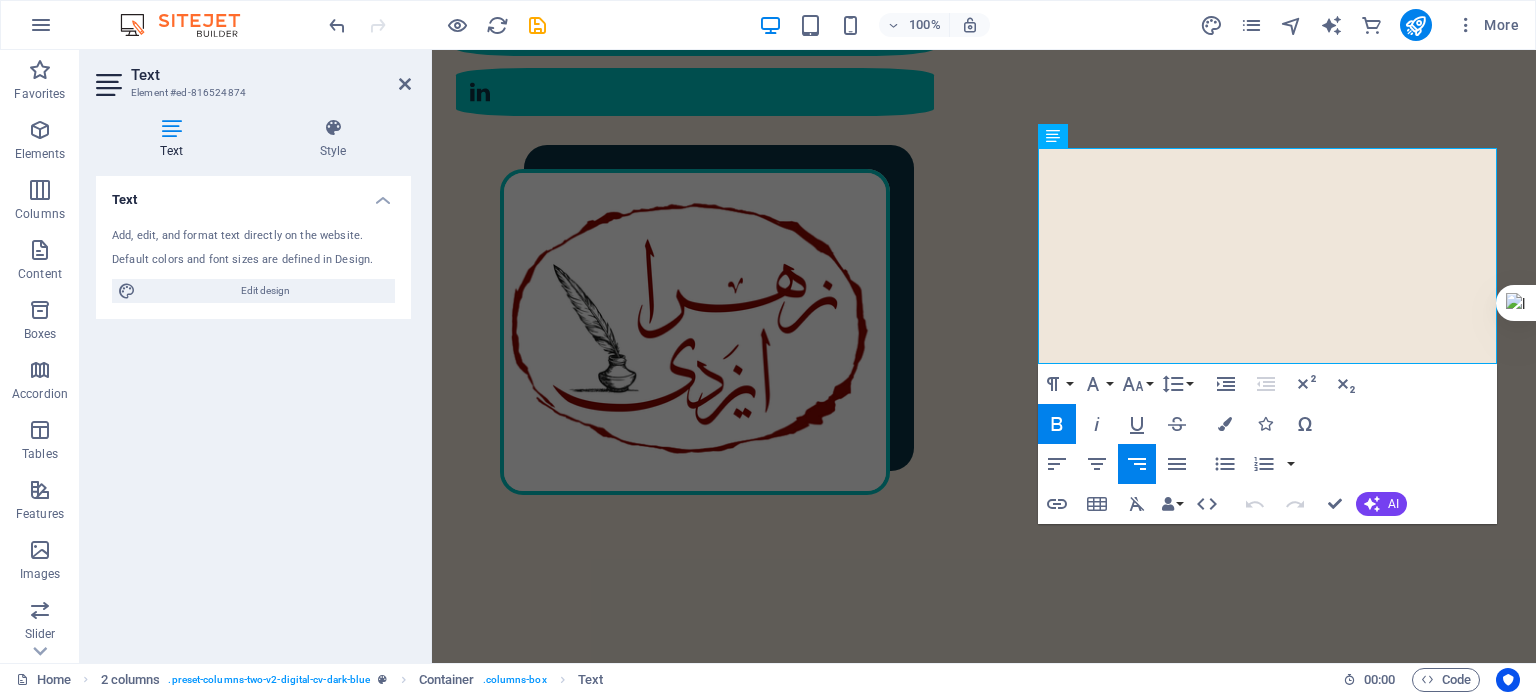 drag, startPoint x: 1288, startPoint y: 341, endPoint x: 1528, endPoint y: 355, distance: 240.40799 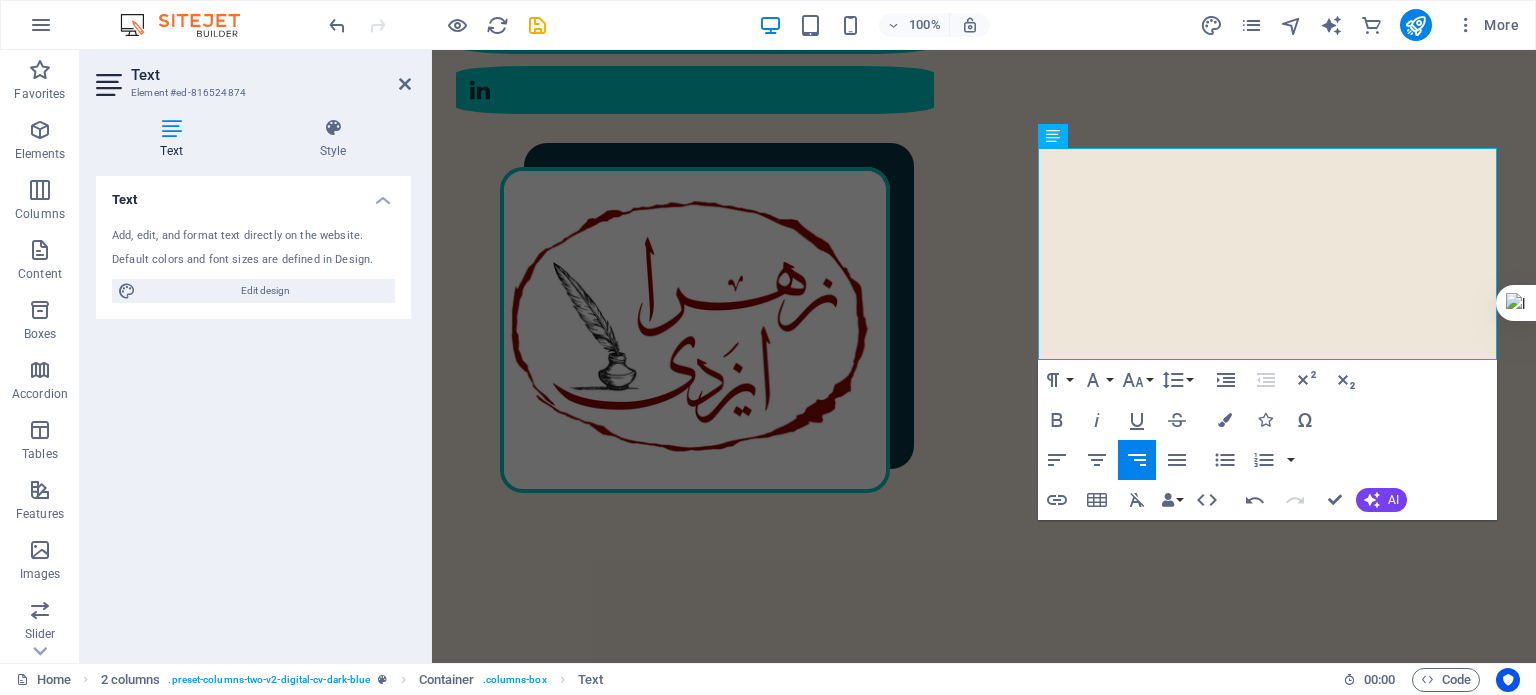 scroll, scrollTop: 748, scrollLeft: 0, axis: vertical 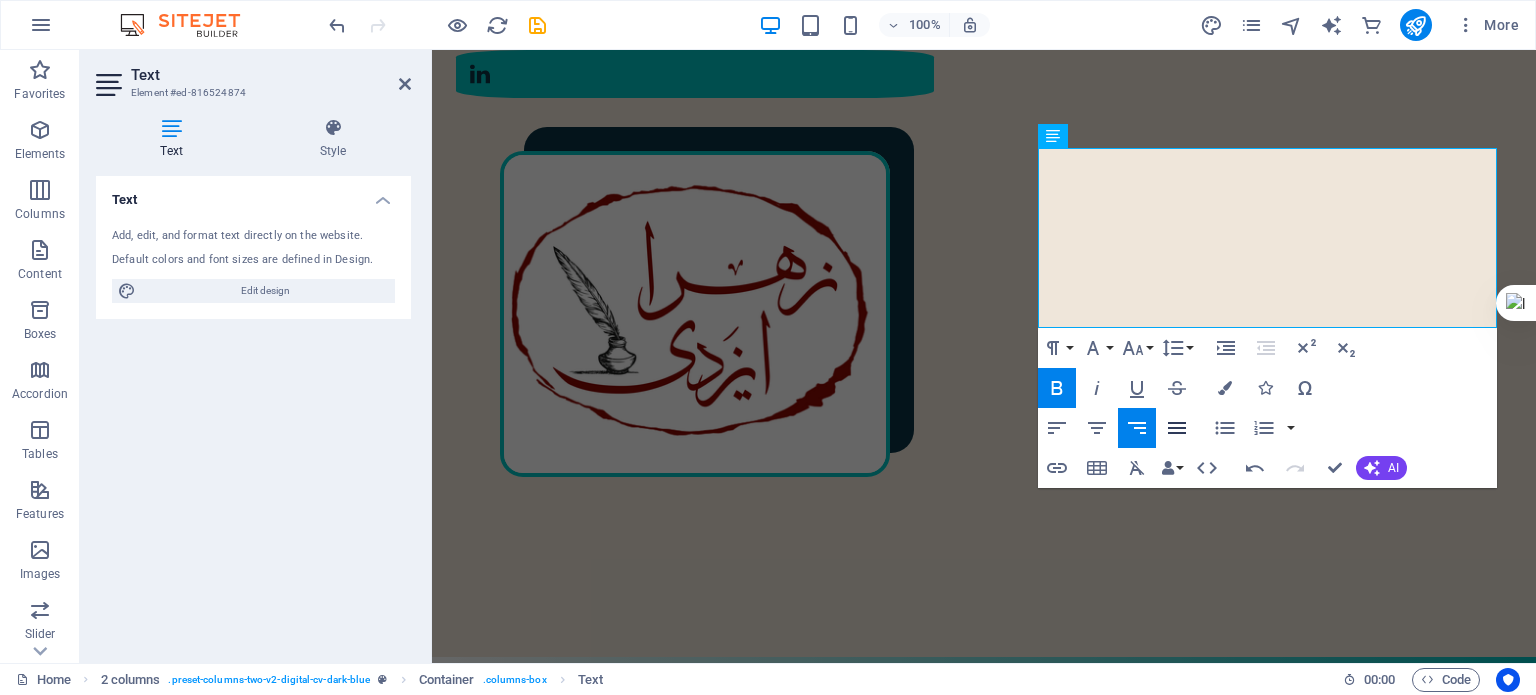 click 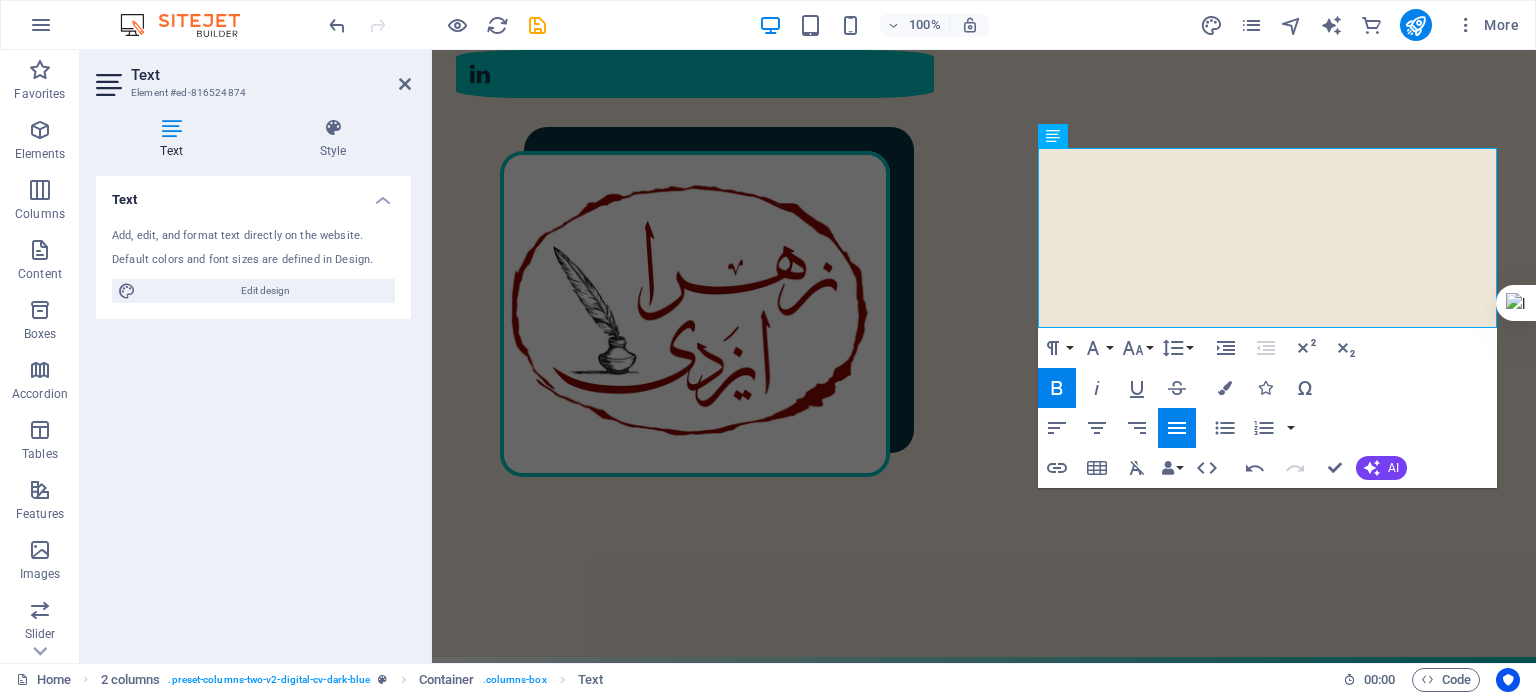 type 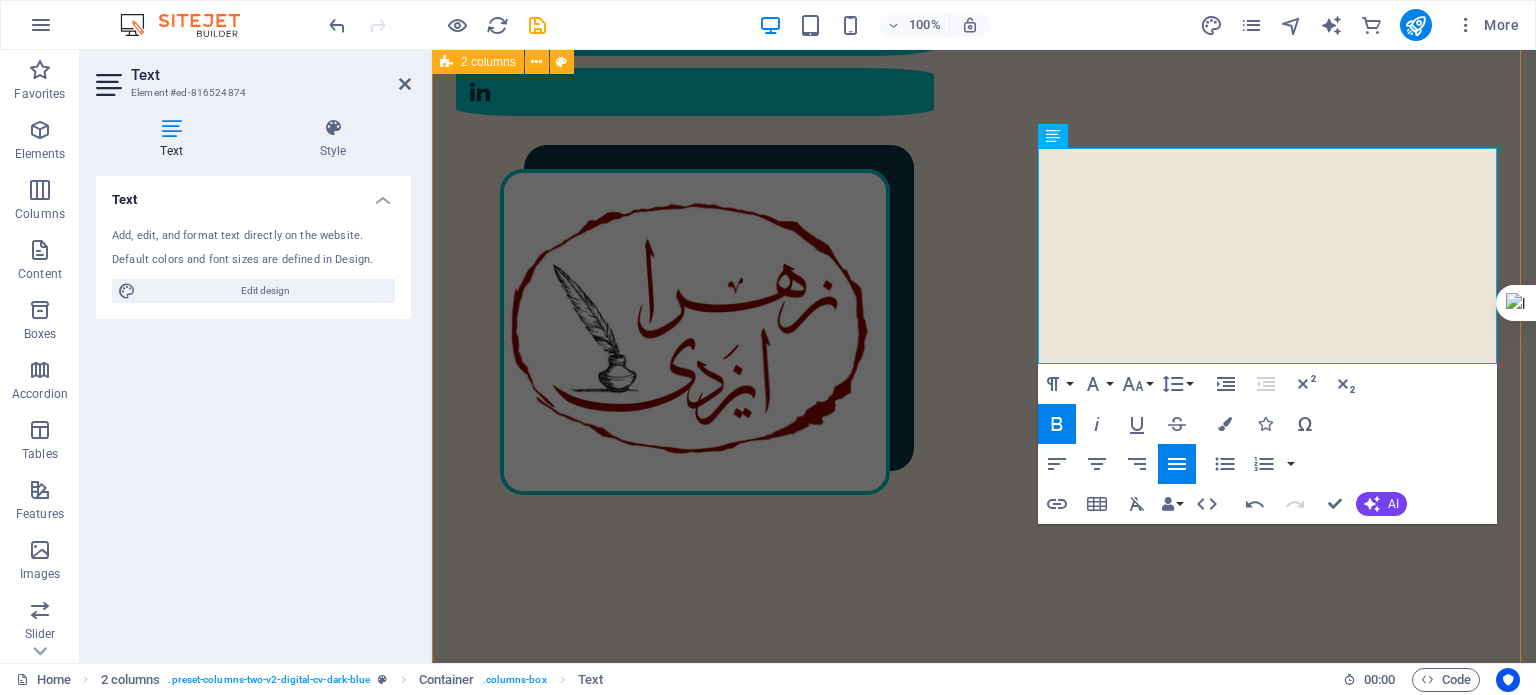 click on "مختصری از من در سال [YEAR] در [CITY] به دنیا آمدم. کارشناسی ارشد مهندسی پلیمر دارم. [NUMBER] سال در دانشگاه تدریس کرده‌ام. در سال [YEAR] به‌طور حرفه‌ای وارد شغل مترجمی و ویراستاری شدم؛  البته که پیش از آن هم، دستی در این حوزه داشتم. [NUMBER] تا از کتاب‌هایی که ترجمه کرده‌ام، منتشر شده‌اند. در حوزهٔ ویراستاری، با ناشران متعددی همکاری داشته‌ام و دارم. :رزومهٔ کامل من را اینجا ببینید  رزومهٔ من" at bounding box center (984, 1424) 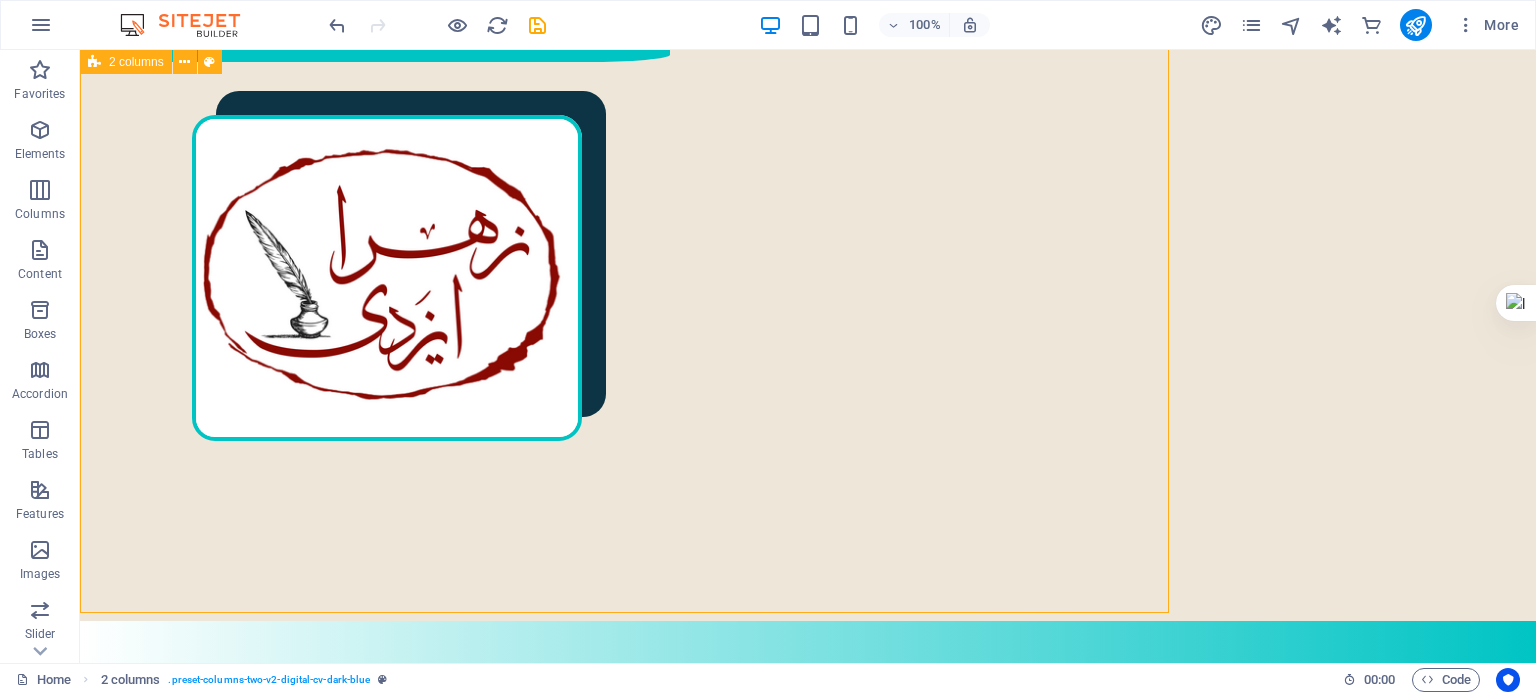 scroll, scrollTop: 796, scrollLeft: 0, axis: vertical 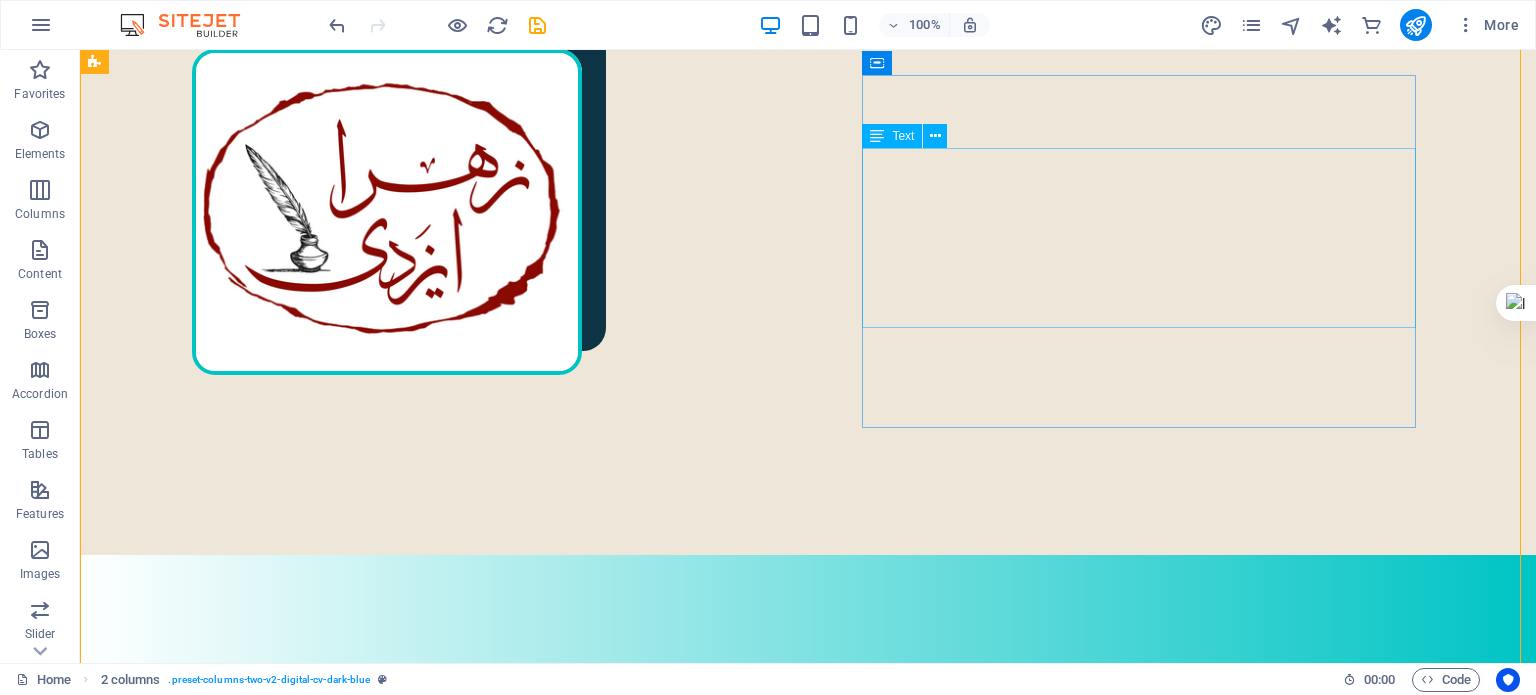 click on ":رزومهٔ کامل من را اینجا ببینید" at bounding box center (276, 1623) 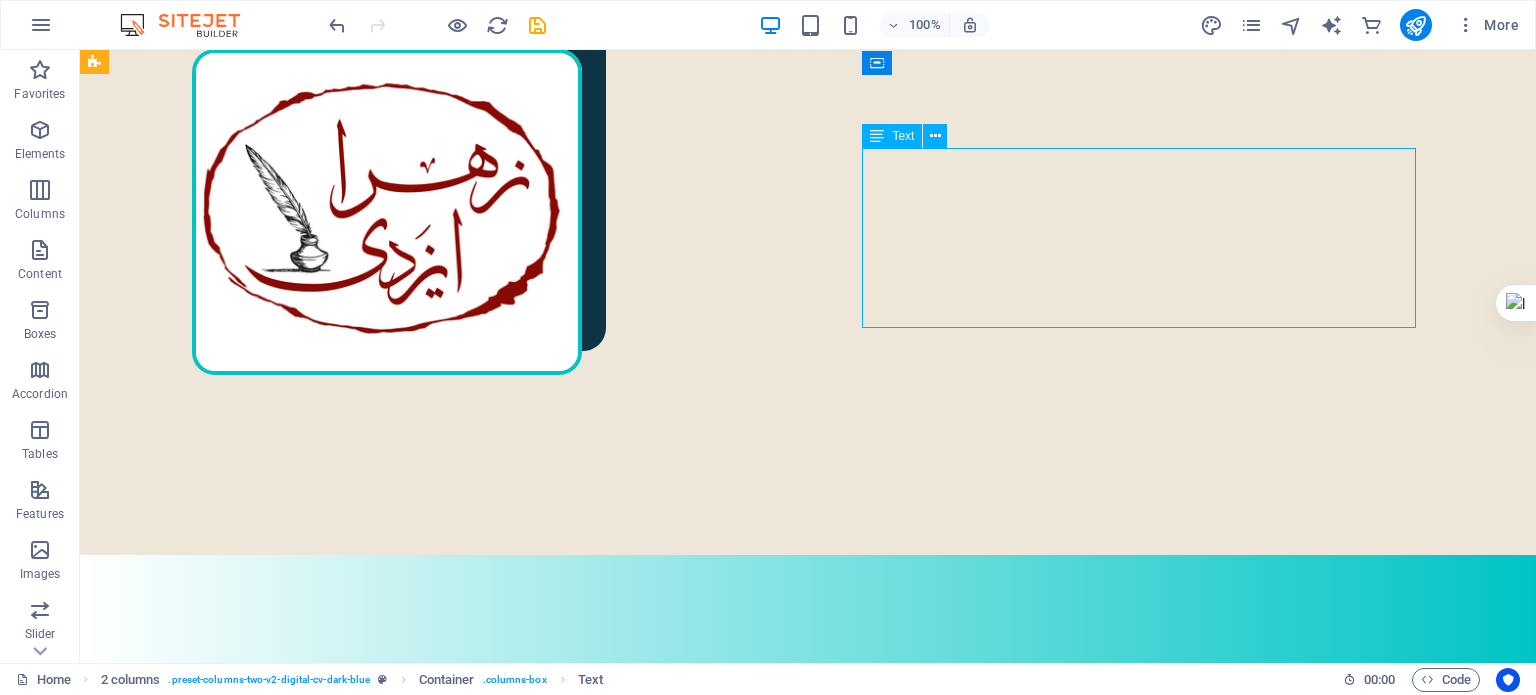 click on ":رزومهٔ کامل من را اینجا ببینید" at bounding box center [276, 1623] 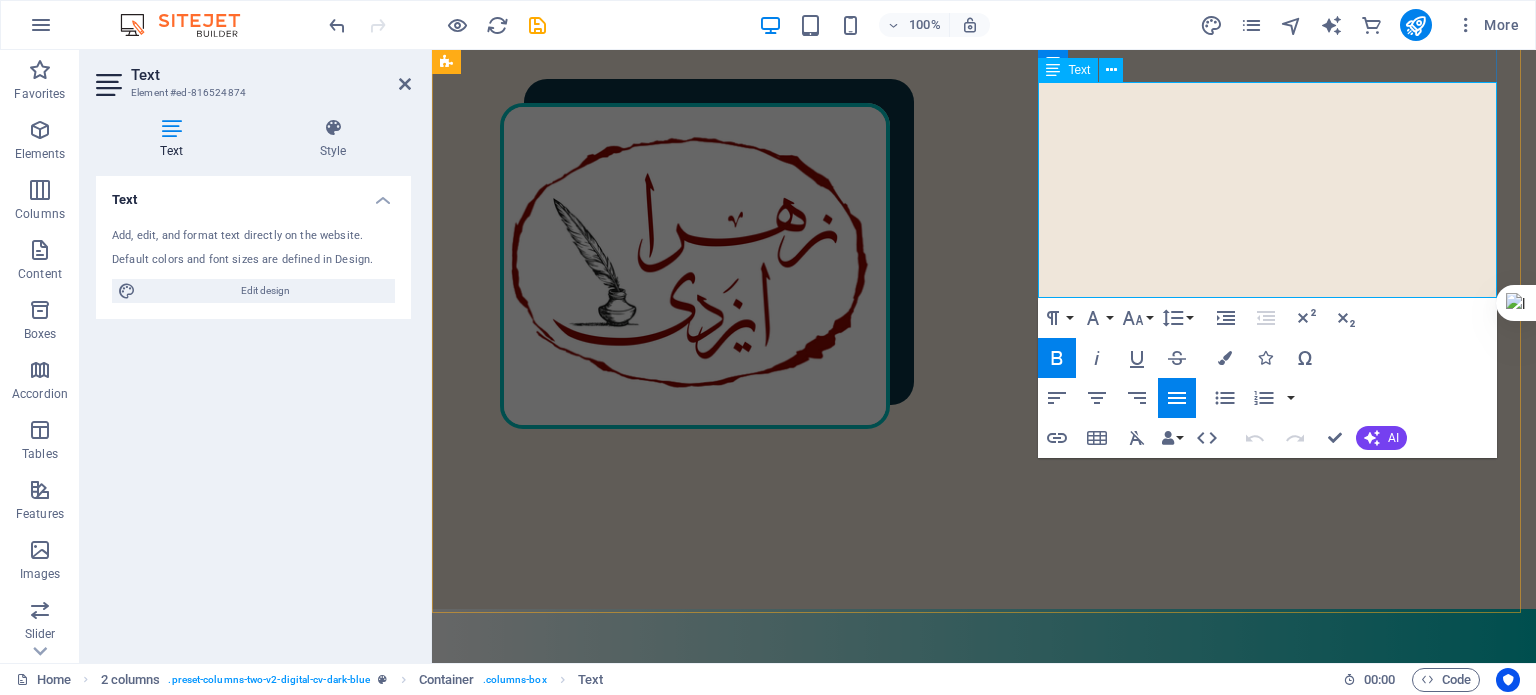 click on "در سال [YEAR] در [CITY] به دنیا آمدم. کارشناسی ارشد مهندسی پلیمر دارم. ۲ سال در دانشگاه تدریس کرده‌ام. در سال [YEAR] به‌طور حرفه‌ای وارد شغل مترجمی و ویراستاری شدم؛  البته که پیش از آن هم، دستی در این حوزه داشتم. ۲ تا از کتاب‌هایی که ترجمه کرده‌ام، منتشر شده‌اند. در حوزهٔ ویراستاری، با ناشران متعددی همکاری داشته‌ام و دارم." at bounding box center (713, 1499) 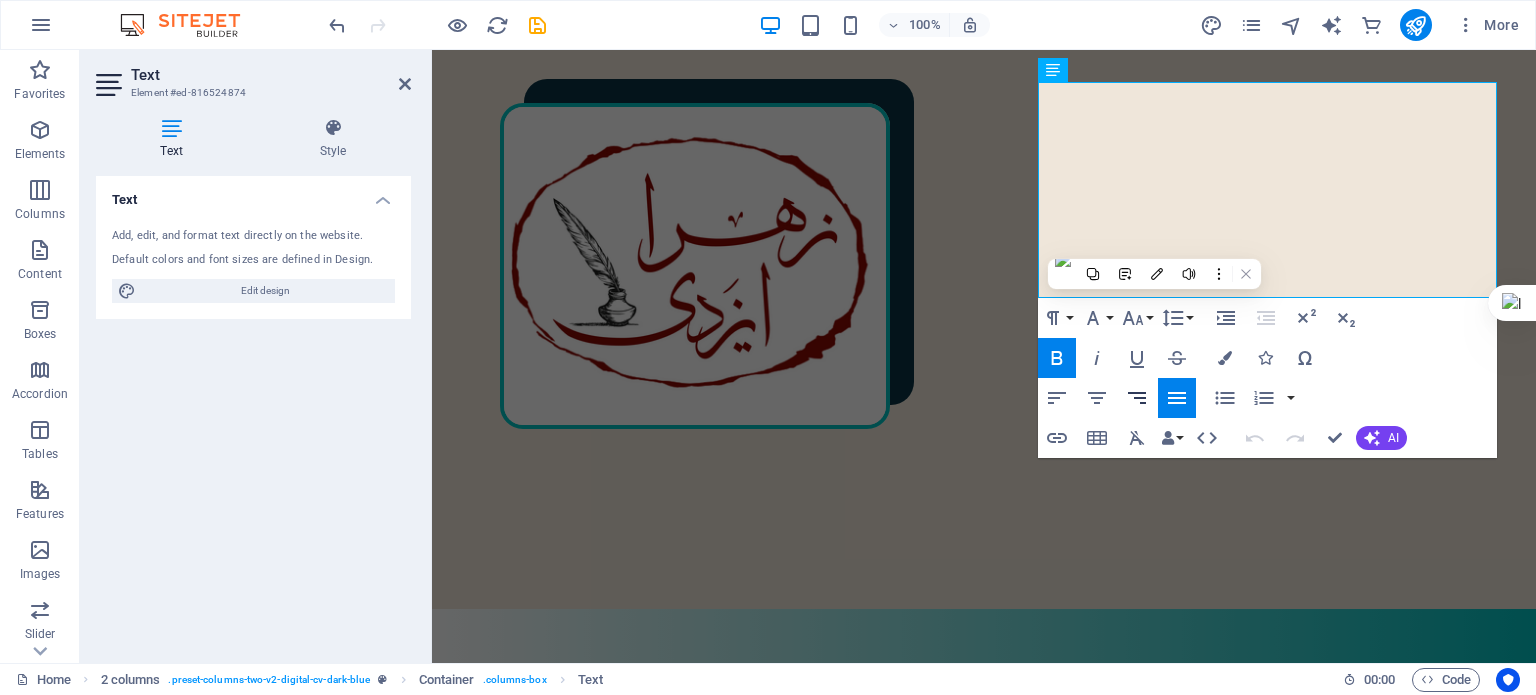 click 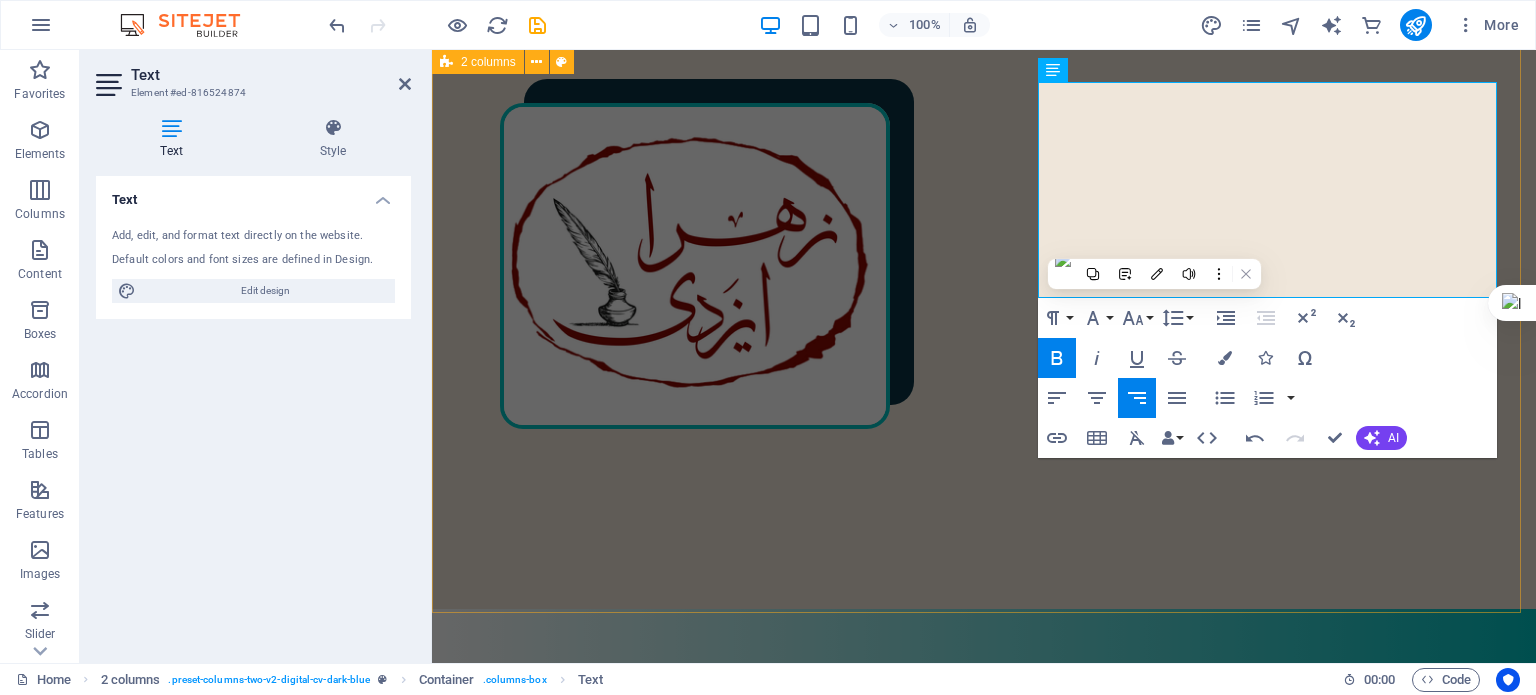 click on "مختصری از من در سال [YEAR] در [CITY] به دنیا آمدم. کارشناسی ارشد مهندسی پلیمر دارم. [NUMBER] سال در دانشگاه تدریس کرده‌ام. در سال [YEAR] به‌طور حرفه‌ای وارد شغل مترجمی و ویراستاری شدم؛  البته که پیش از آن هم، دستی در این حوزه داشتم. [NUMBER] تا از کتاب‌هایی که ترجمه کرده‌ام، منتشر شده‌اند. در حوزهٔ ویراستاری، با ناشران متعددی همکاری داشته‌ام و دارم. :رزومهٔ کامل من را اینجا ببینید  رزومهٔ من" at bounding box center [984, 1358] 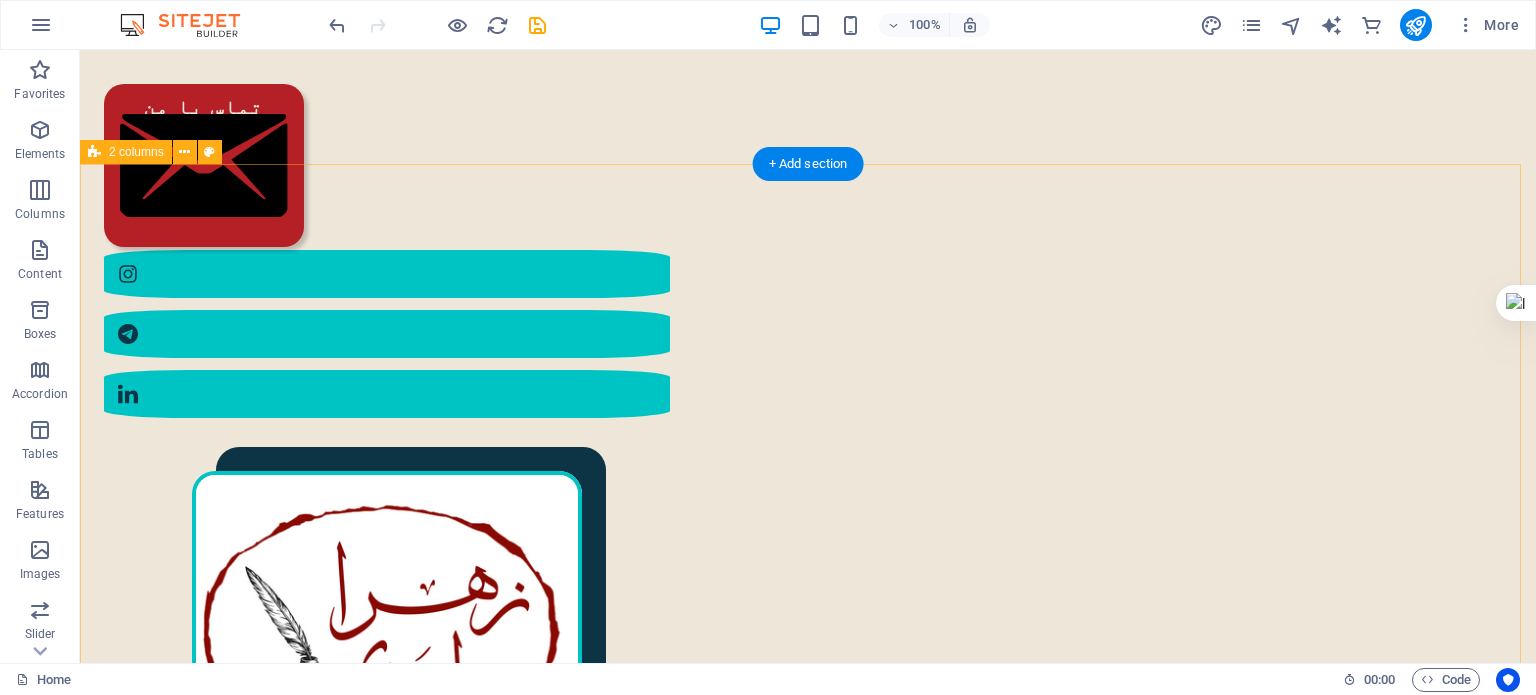 scroll, scrollTop: 477, scrollLeft: 0, axis: vertical 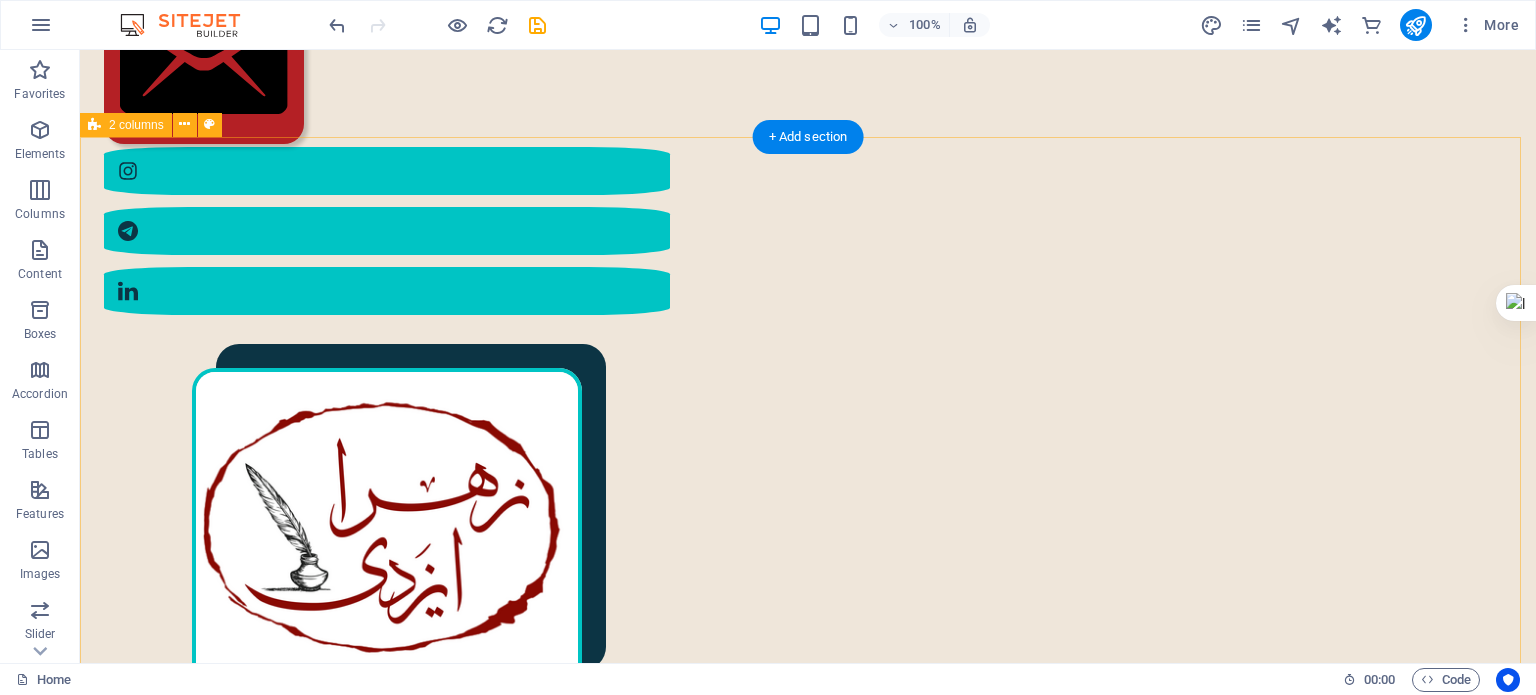 click on "مختصری از من در سال [YEAR] در [CITY] به دنیا آمدم. کارشناسی ارشد مهندسی پلیمر دارم. [NUMBER] سال در دانشگاه تدریس کرده‌ام. در سال [YEAR] به‌طور حرفه‌ای وارد شغل مترجمی و ویراستاری شدم؛  البته که پیش از آن هم، دستی در این حوزه داشتم. [NUMBER] تا از کتاب‌هایی که ترجمه کرده‌ام، منتشر شده‌اند. در حوزهٔ ویراستاری، با ناشران متعددی همکاری داشته‌ام و دارم. :رزومهٔ کامل من را اینجا ببینید  رزومهٔ من" at bounding box center [808, 1631] 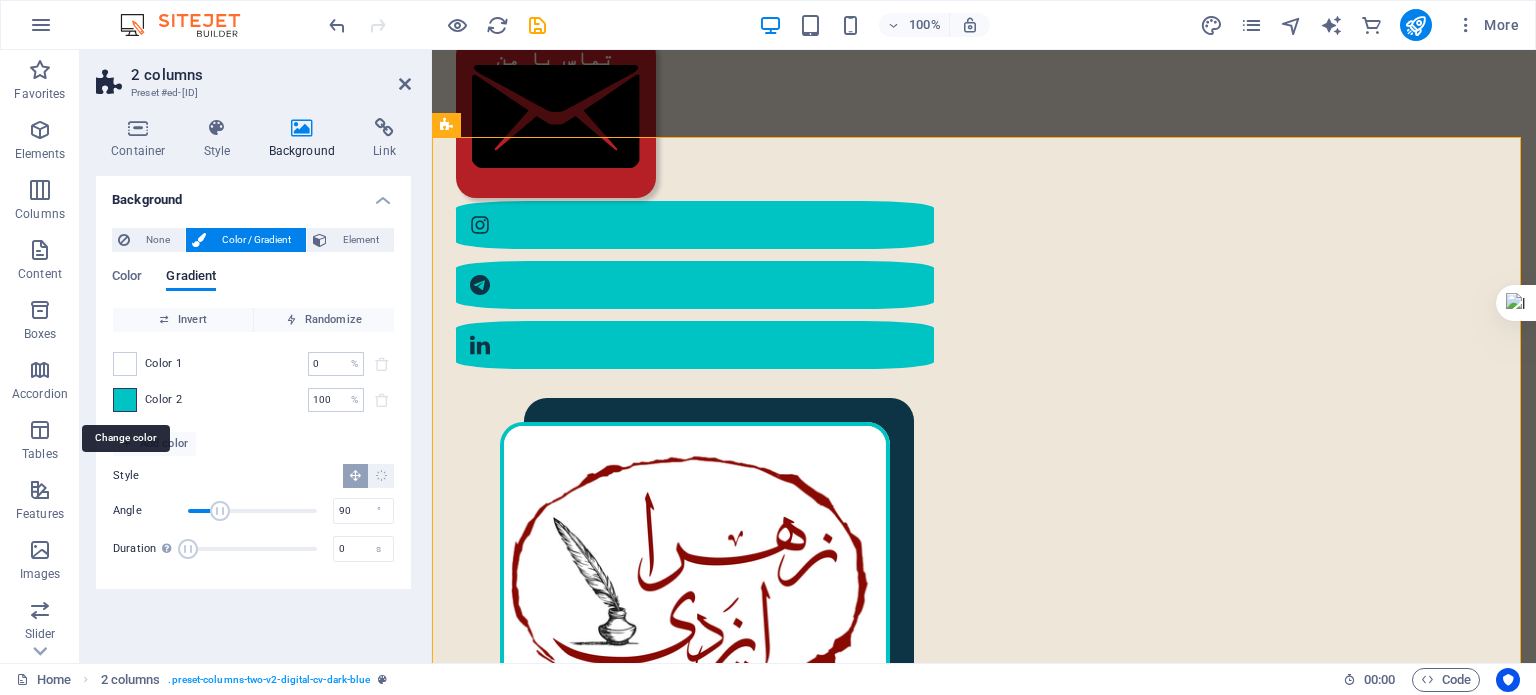 click at bounding box center (125, 400) 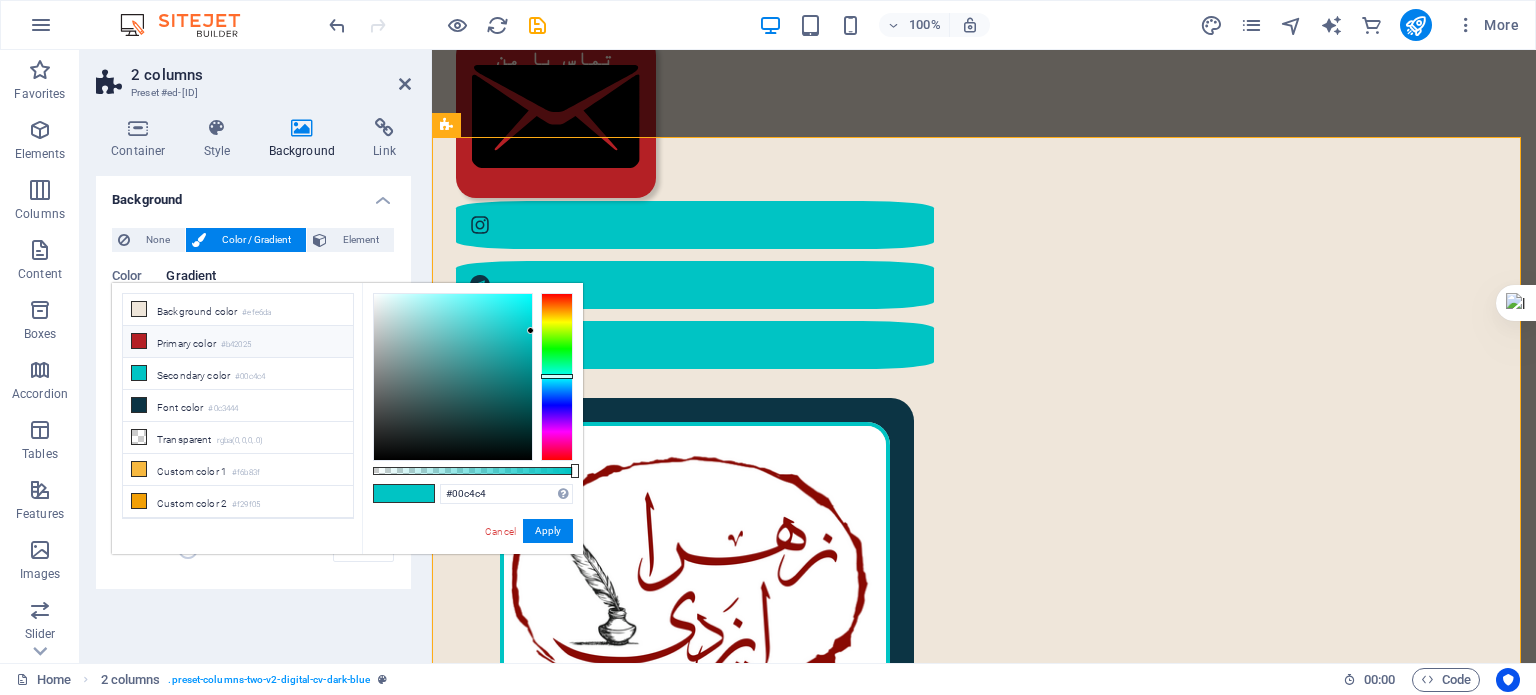 click on "Primary color
#b42025" at bounding box center (238, 342) 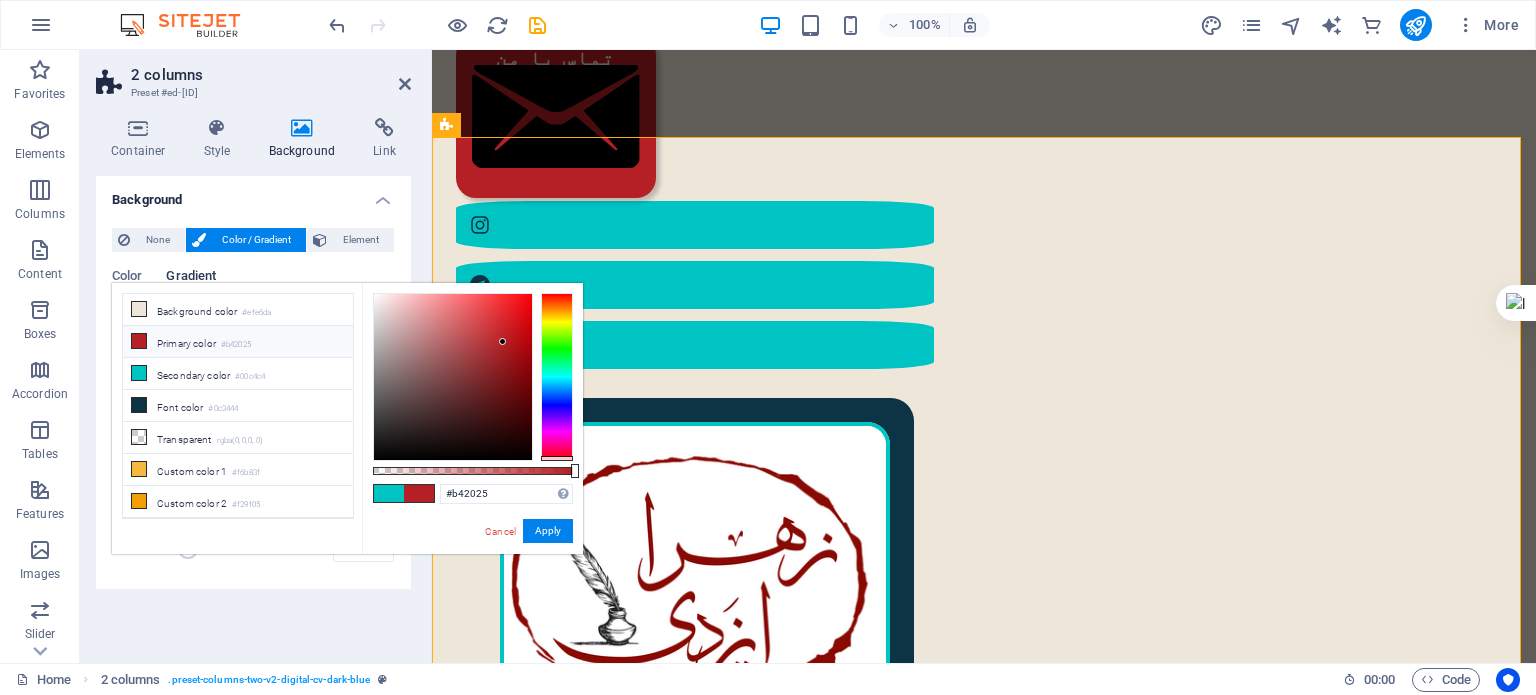 click on "Gradient" at bounding box center [191, 278] 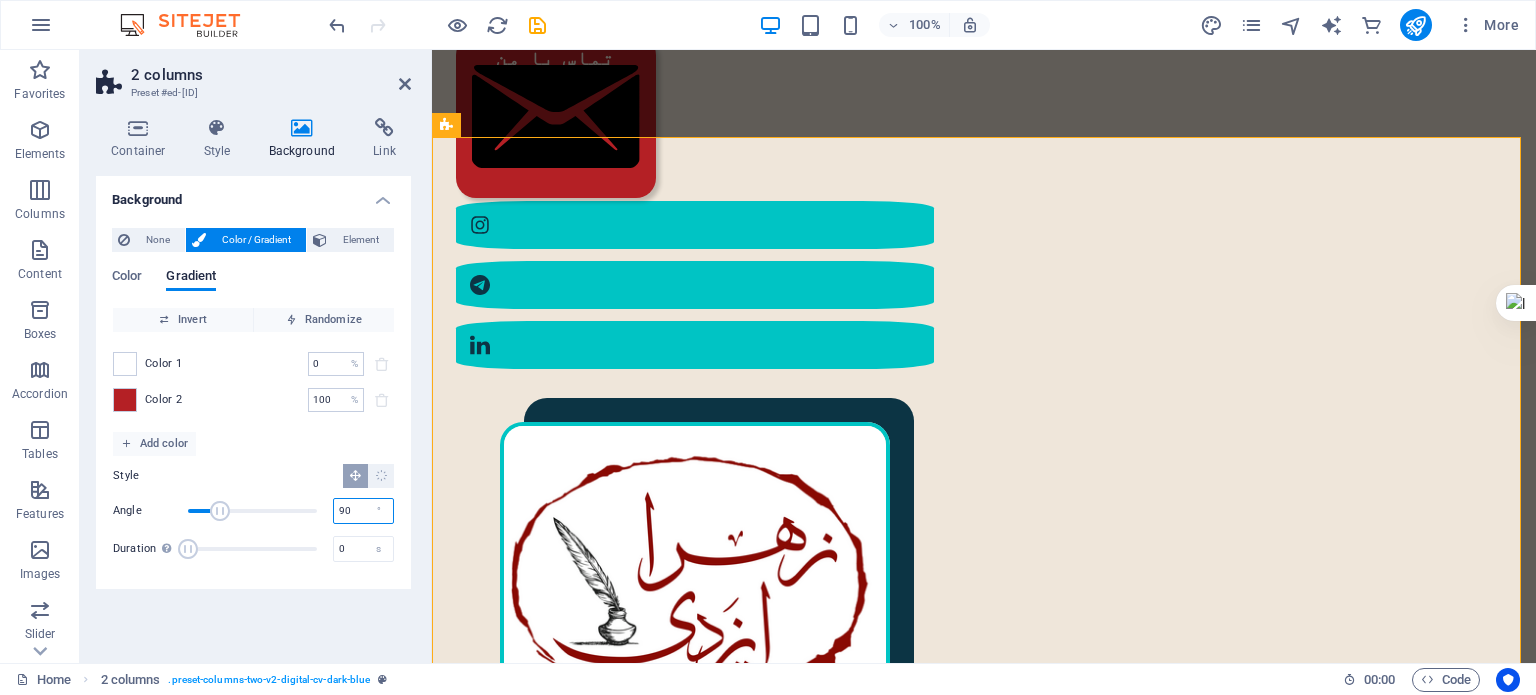 click on "90" at bounding box center [363, 511] 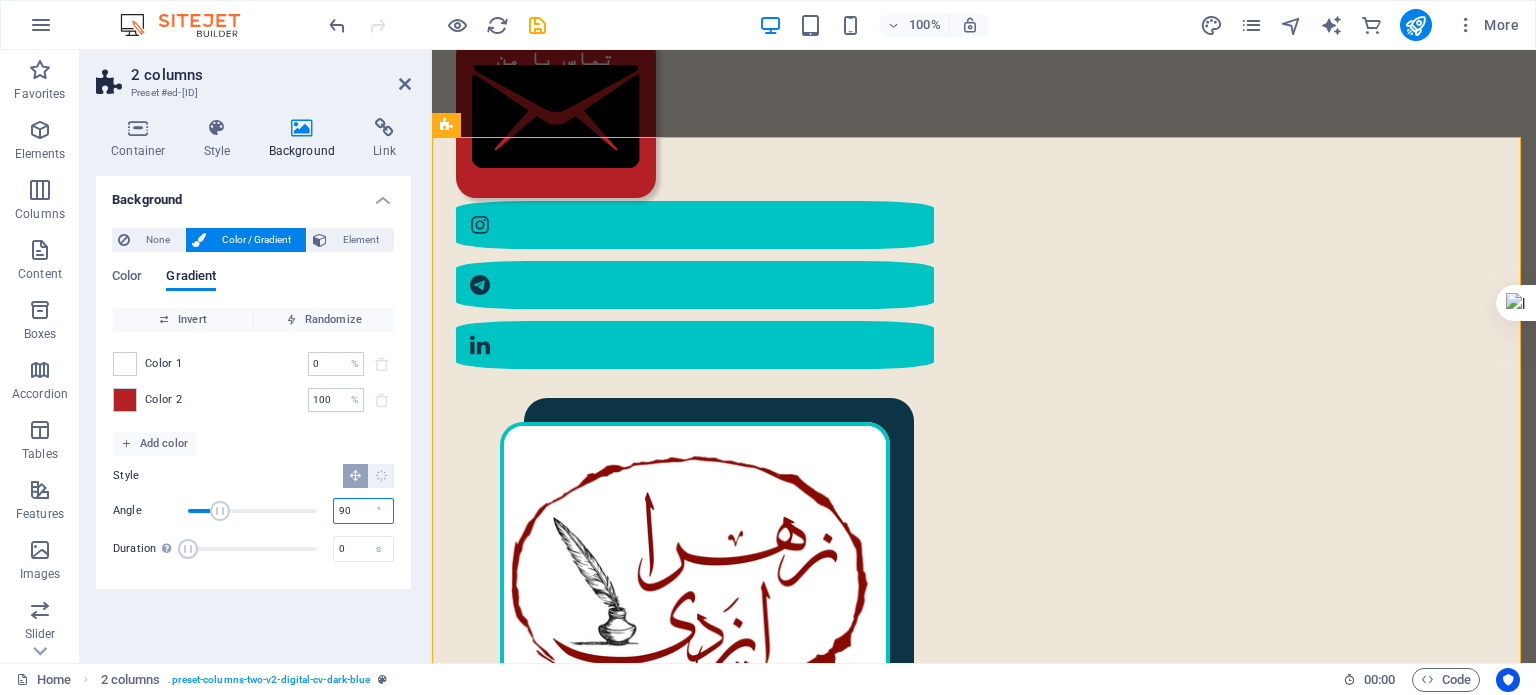 type on "90" 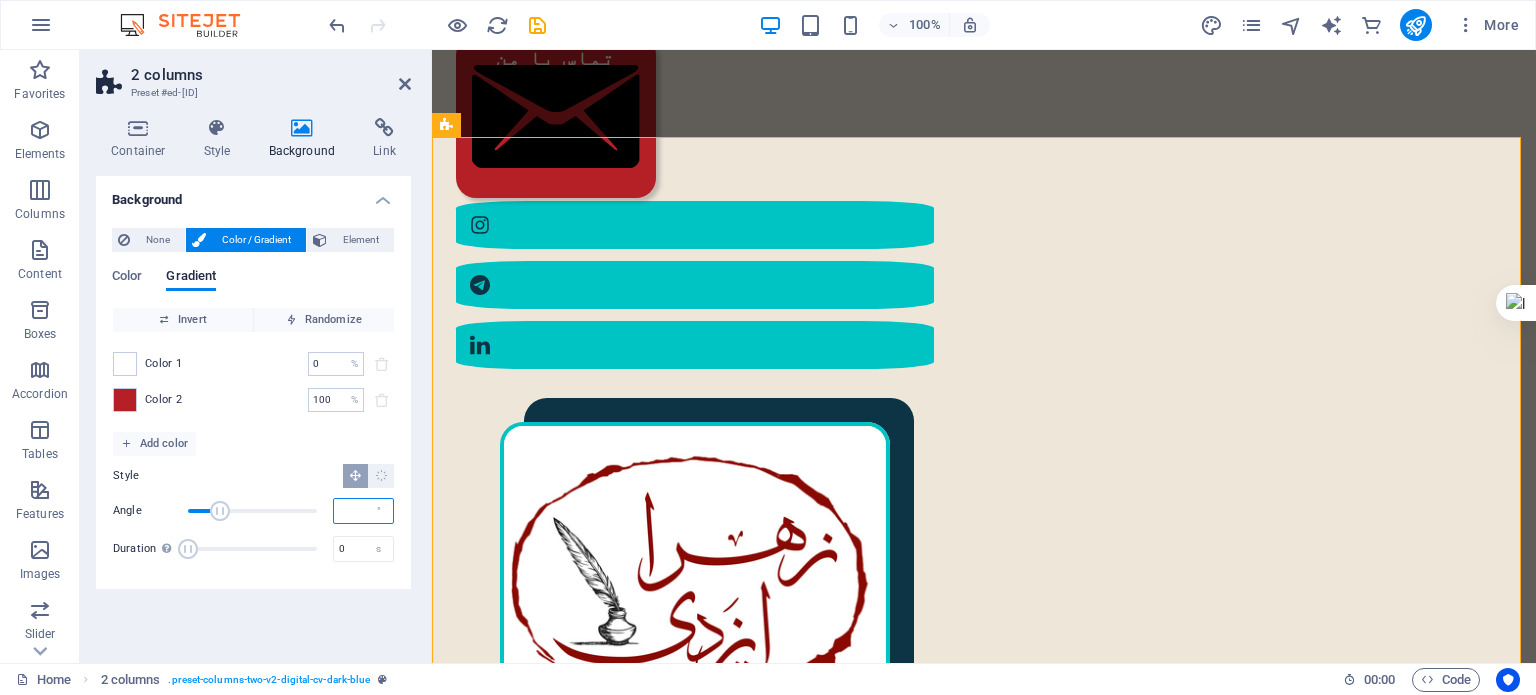type on "90" 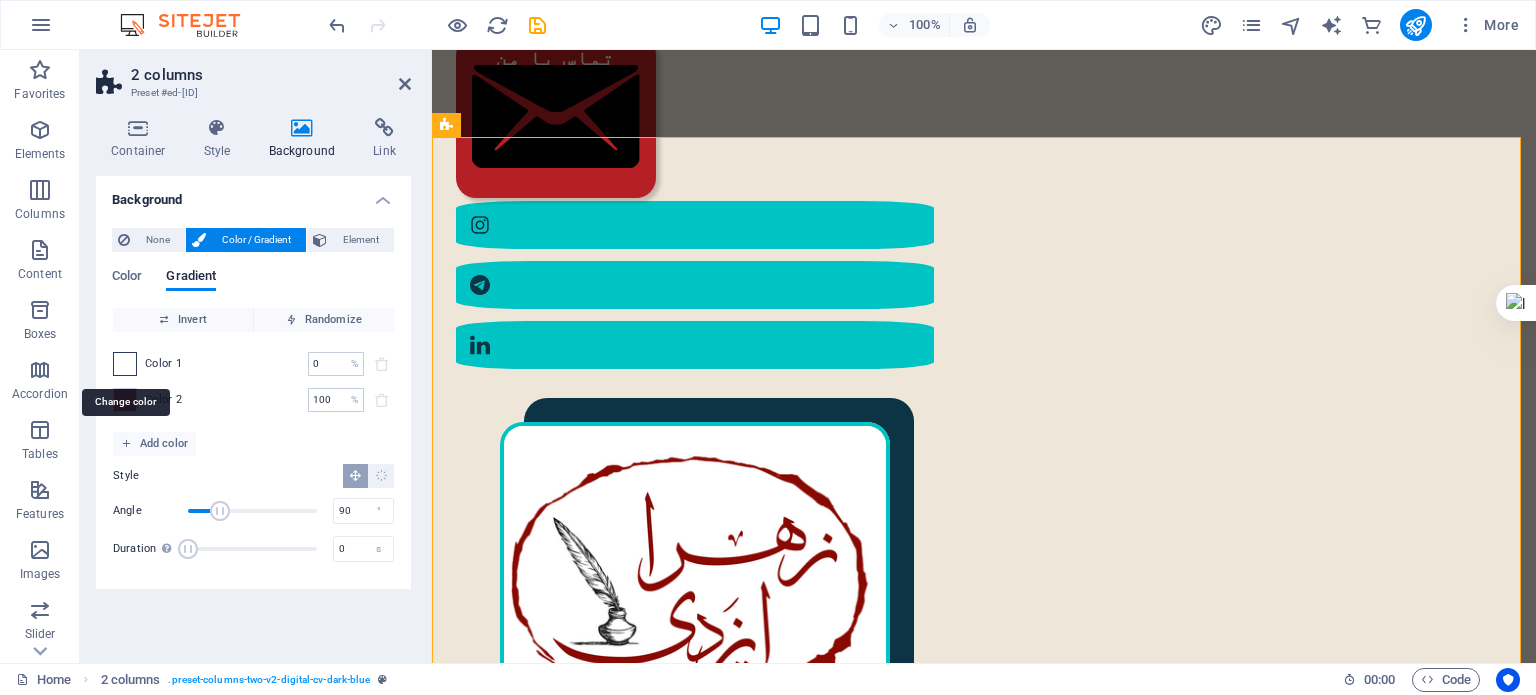 click at bounding box center [125, 364] 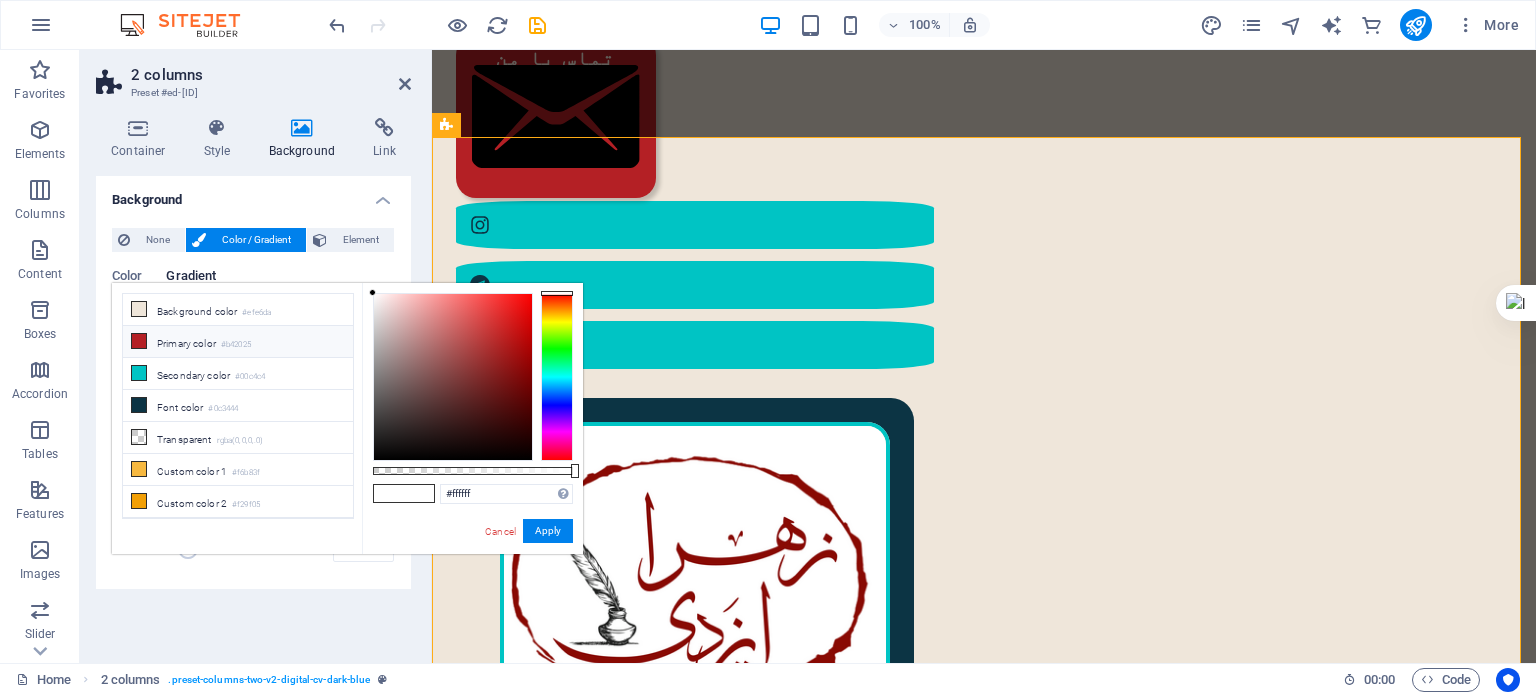 click at bounding box center (139, 341) 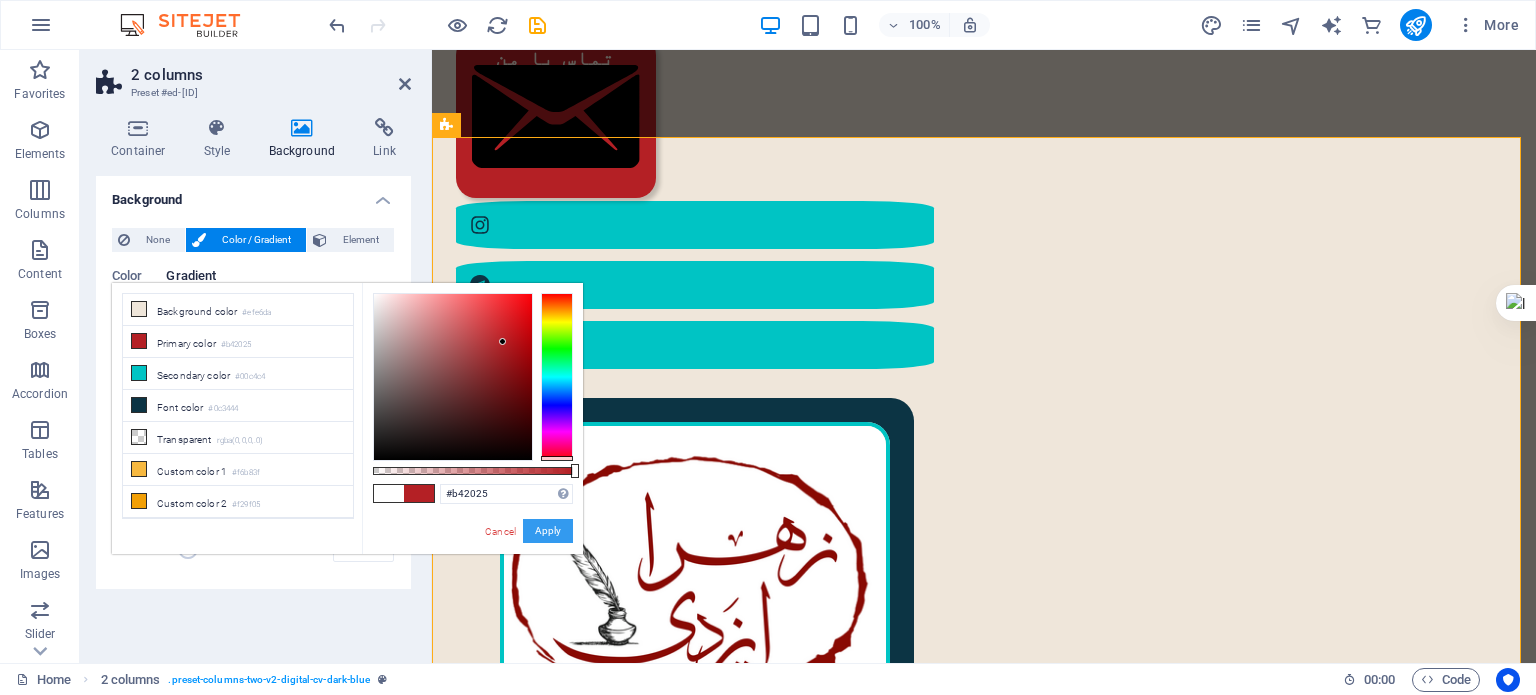 click on "Apply" at bounding box center (548, 531) 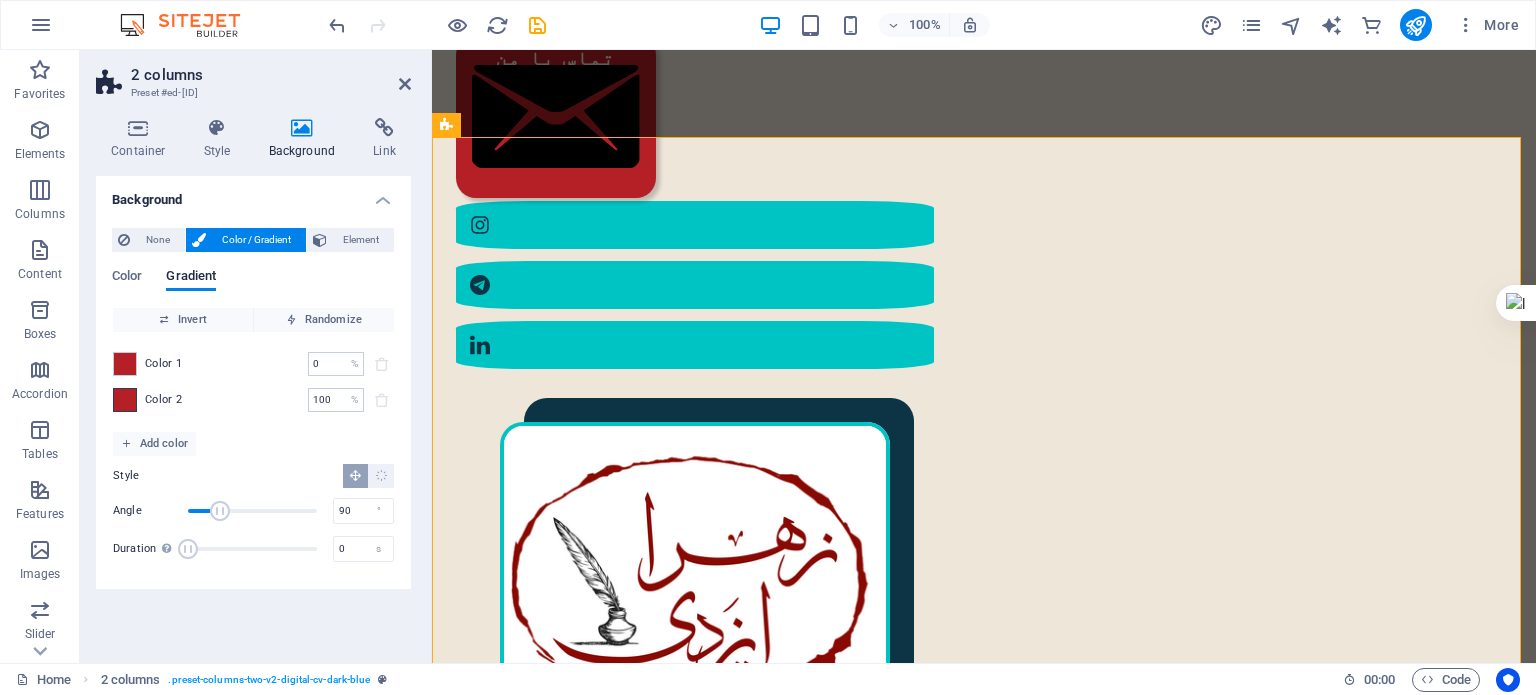 click at bounding box center (125, 400) 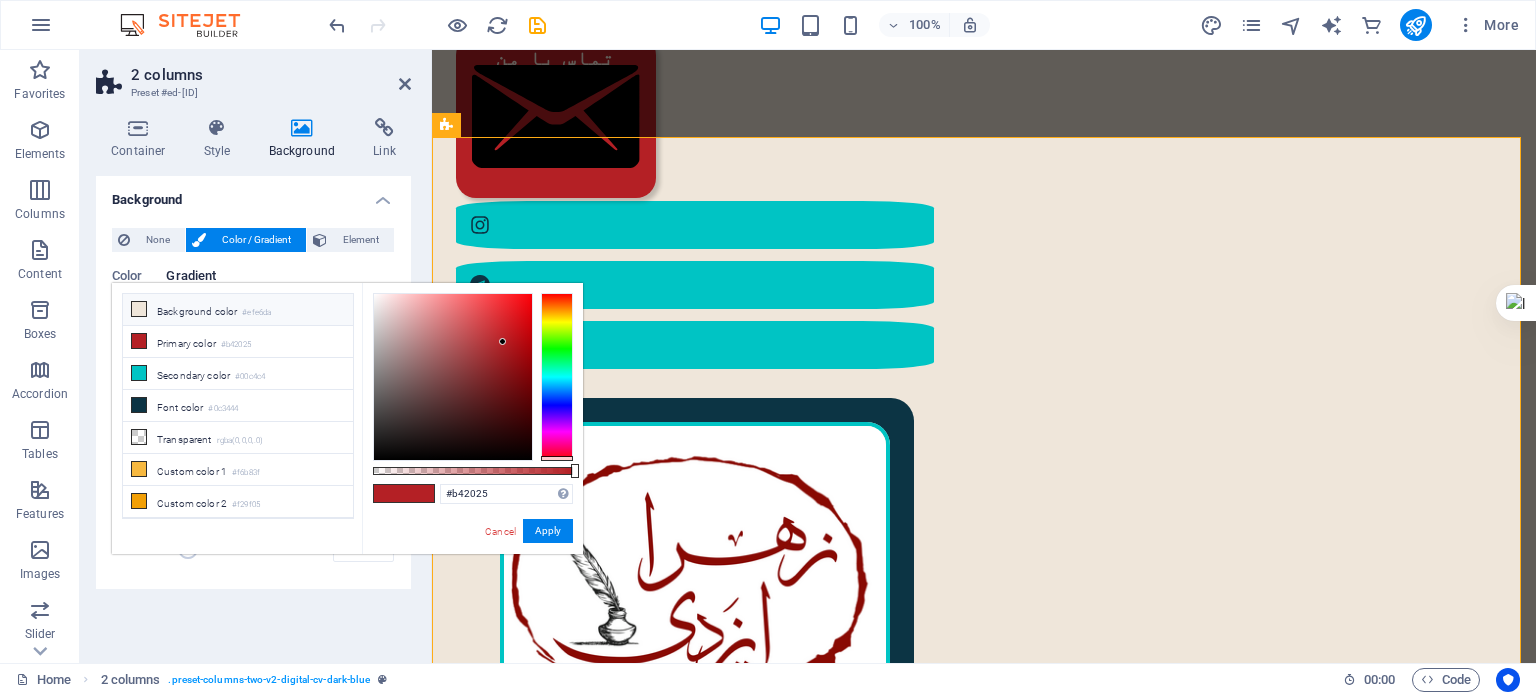 click on "Background color
#efe6da" at bounding box center (238, 310) 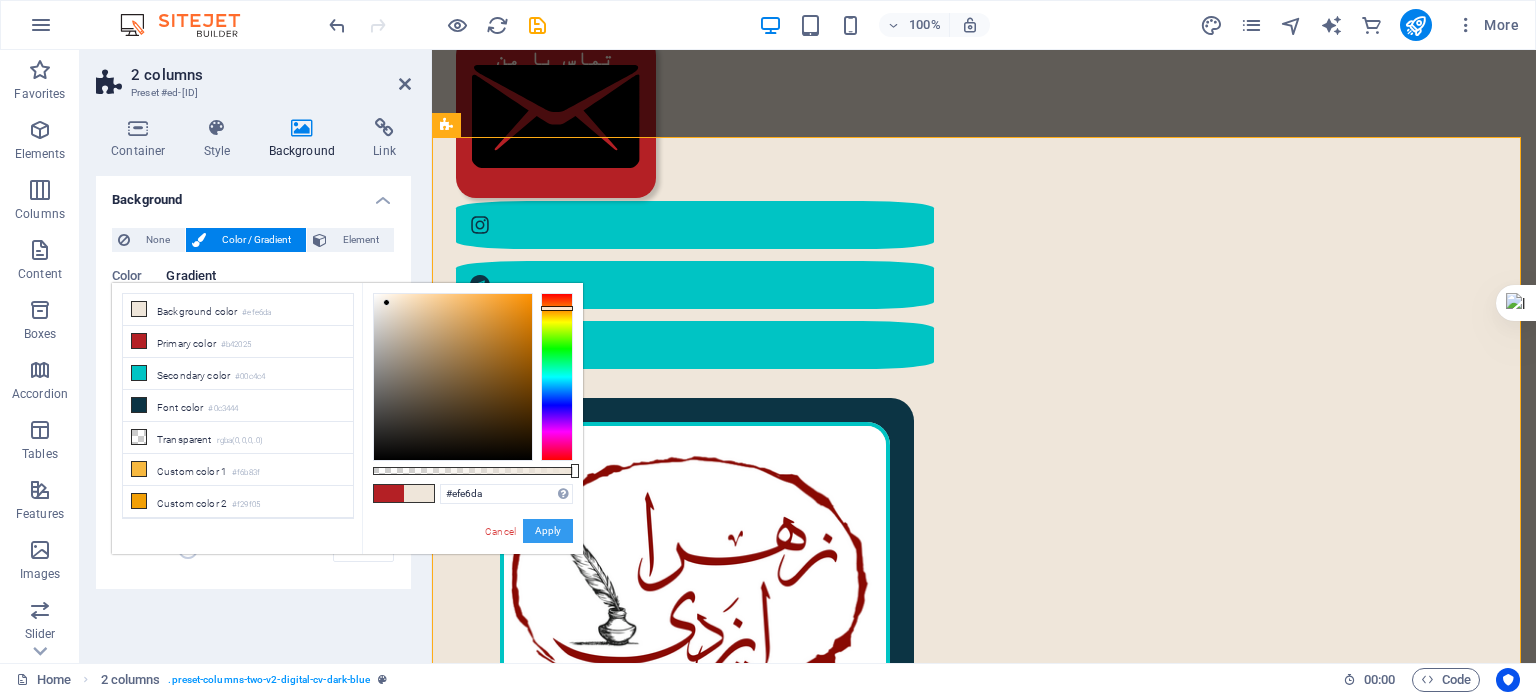 click on "Apply" at bounding box center [548, 531] 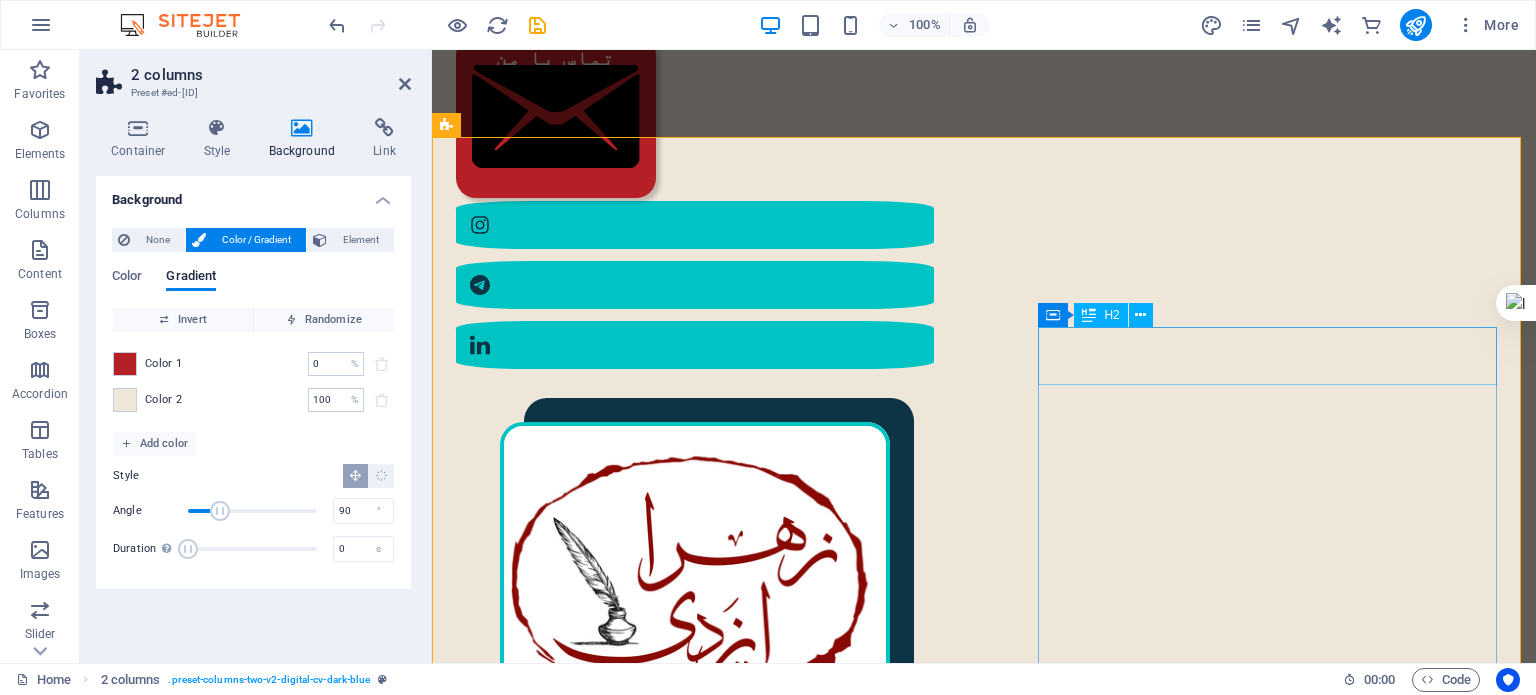 click on "مختصری از من" at bounding box center [713, 1629] 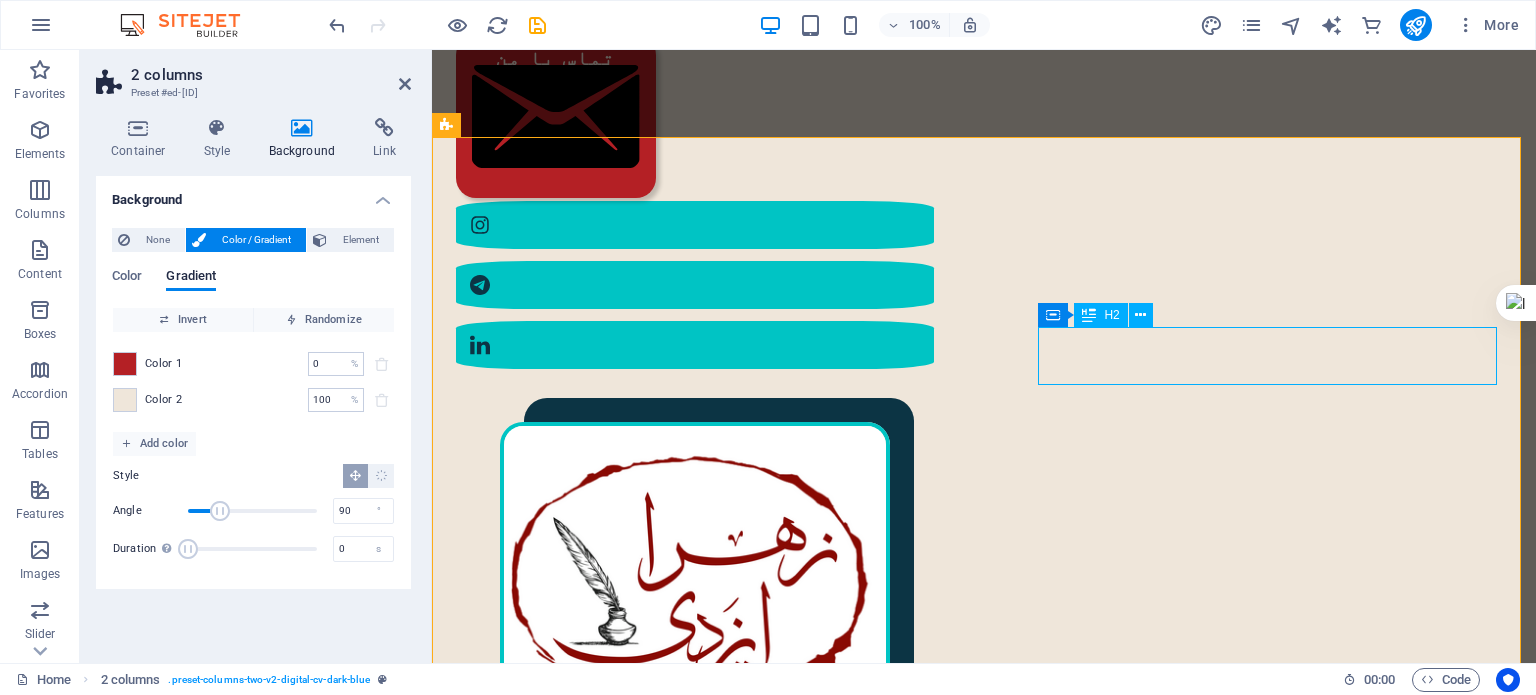 click on "مختصری از من" at bounding box center [713, 1629] 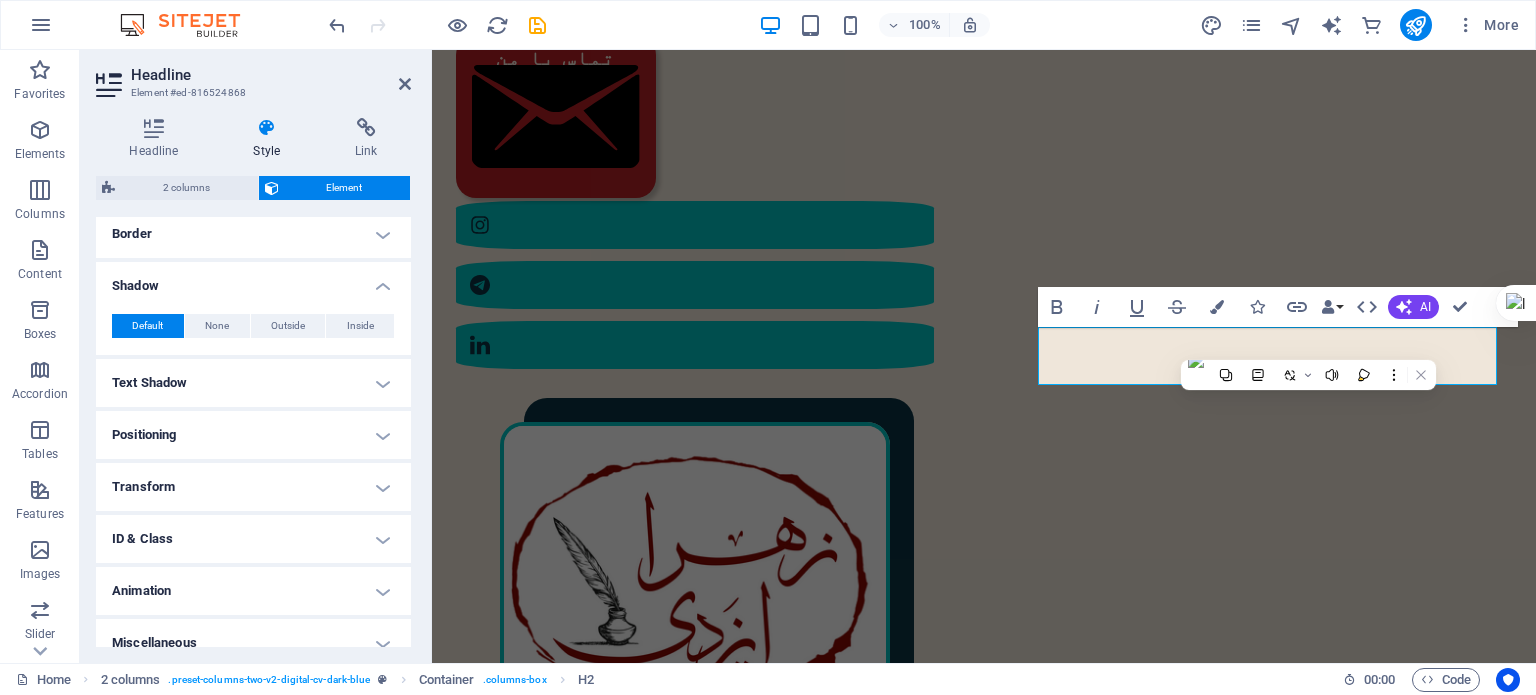 scroll, scrollTop: 459, scrollLeft: 0, axis: vertical 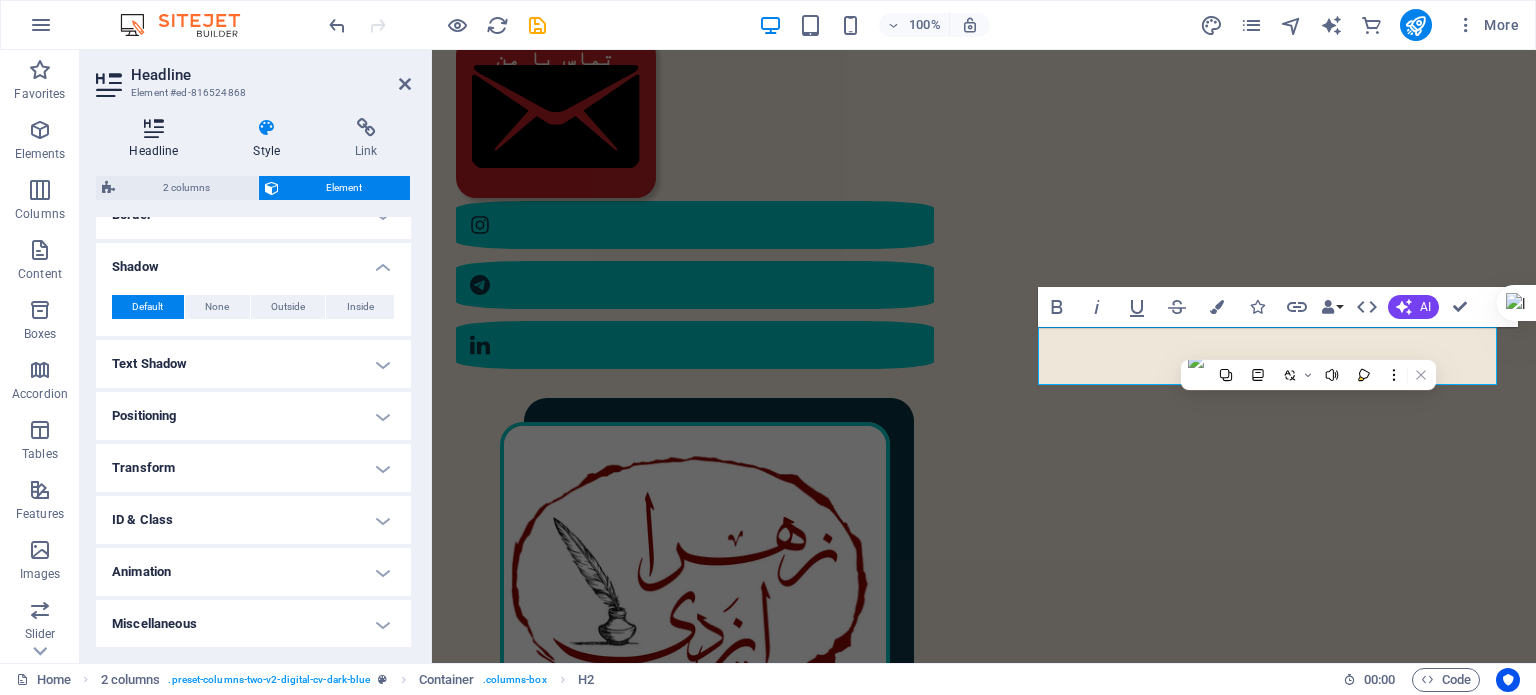 click on "Headline" at bounding box center (158, 139) 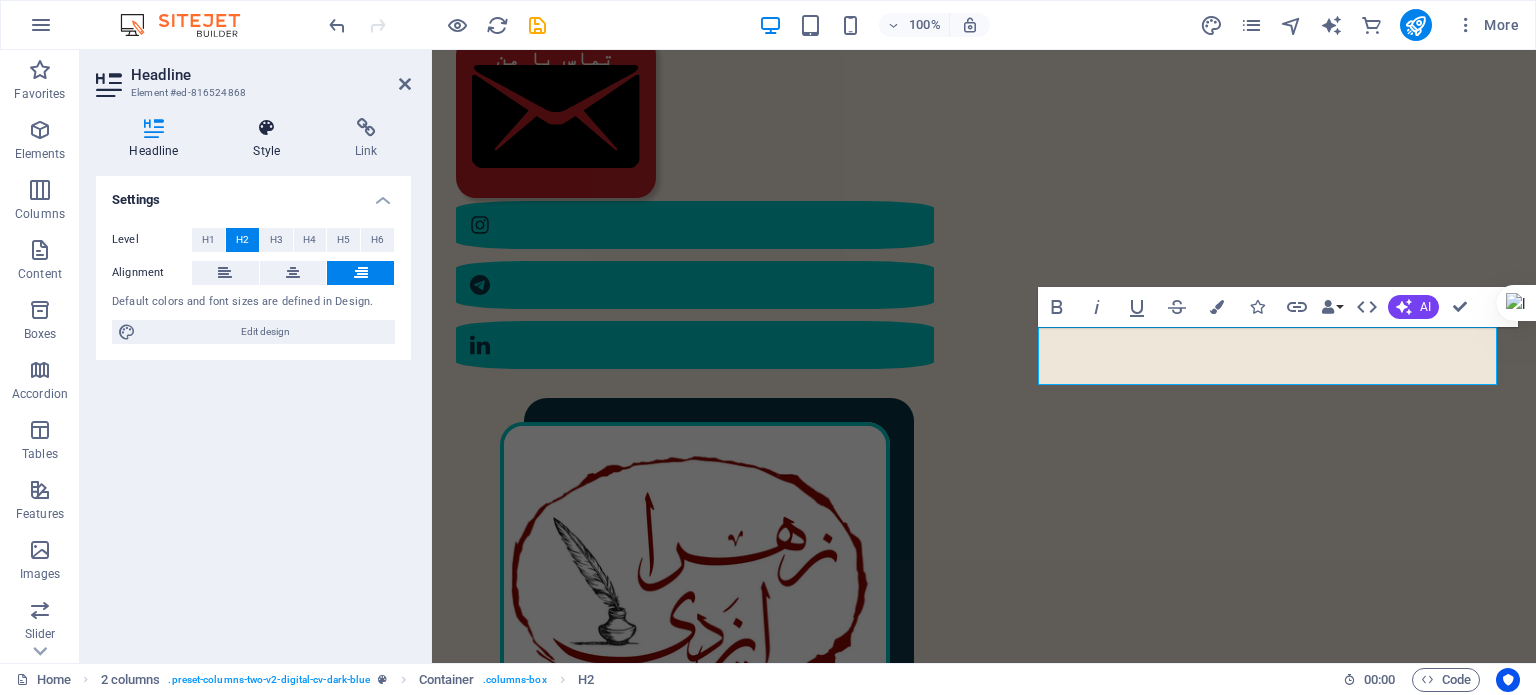 click on "Style" at bounding box center [271, 139] 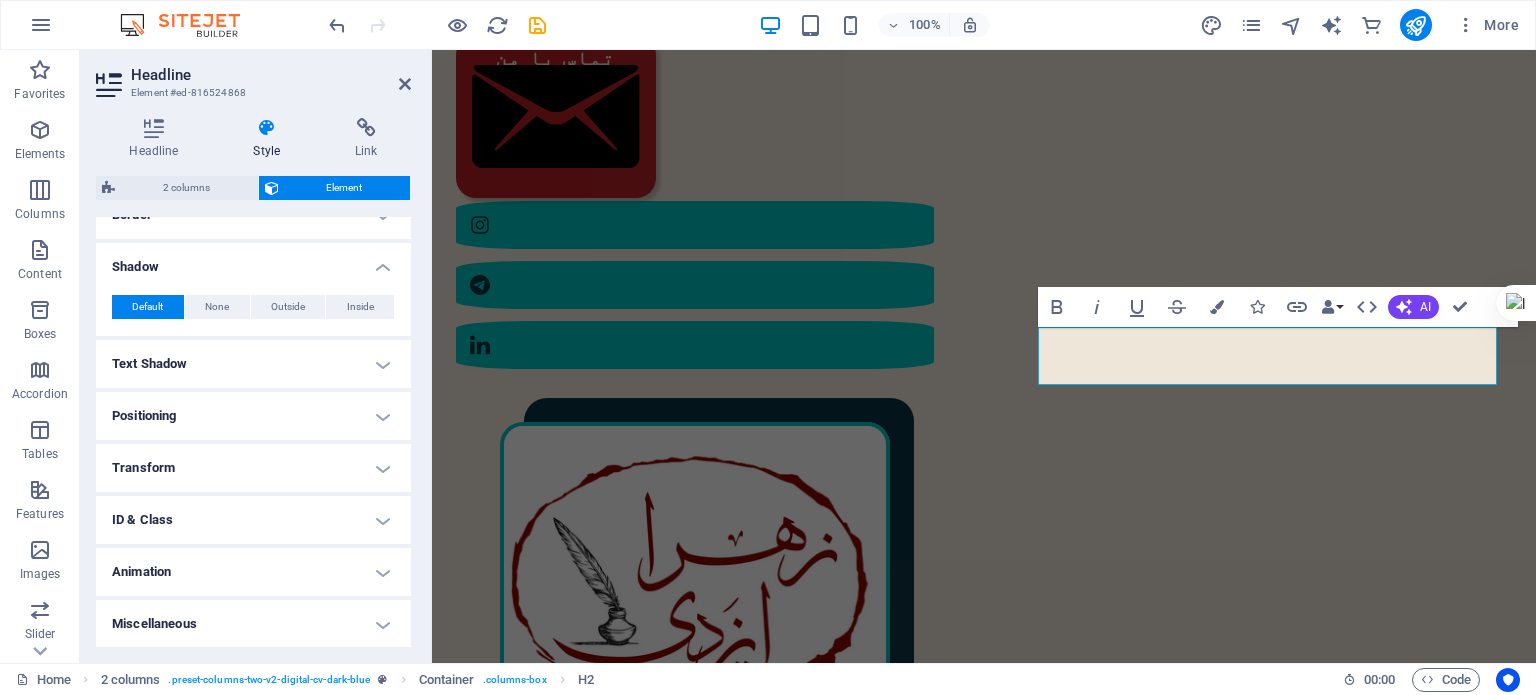 click on "Text Shadow" at bounding box center (253, 364) 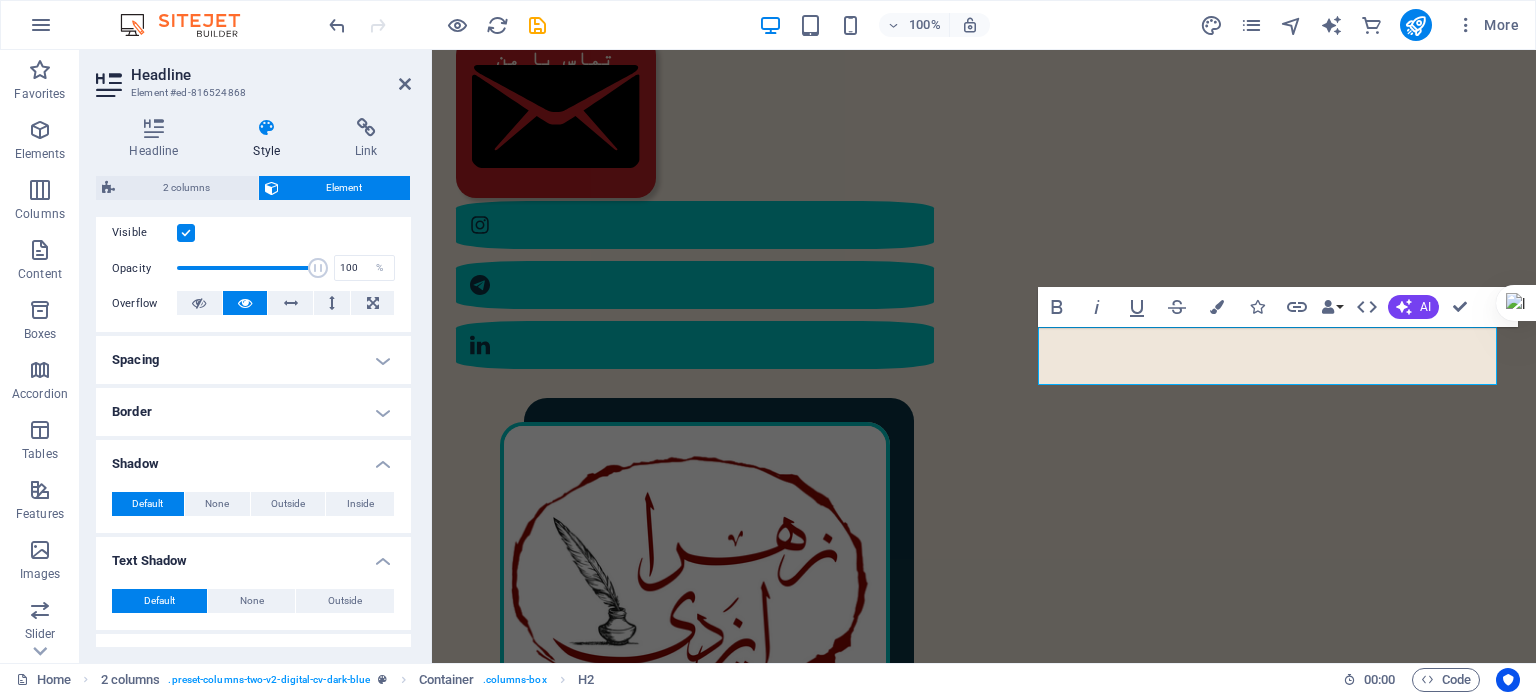 scroll, scrollTop: 259, scrollLeft: 0, axis: vertical 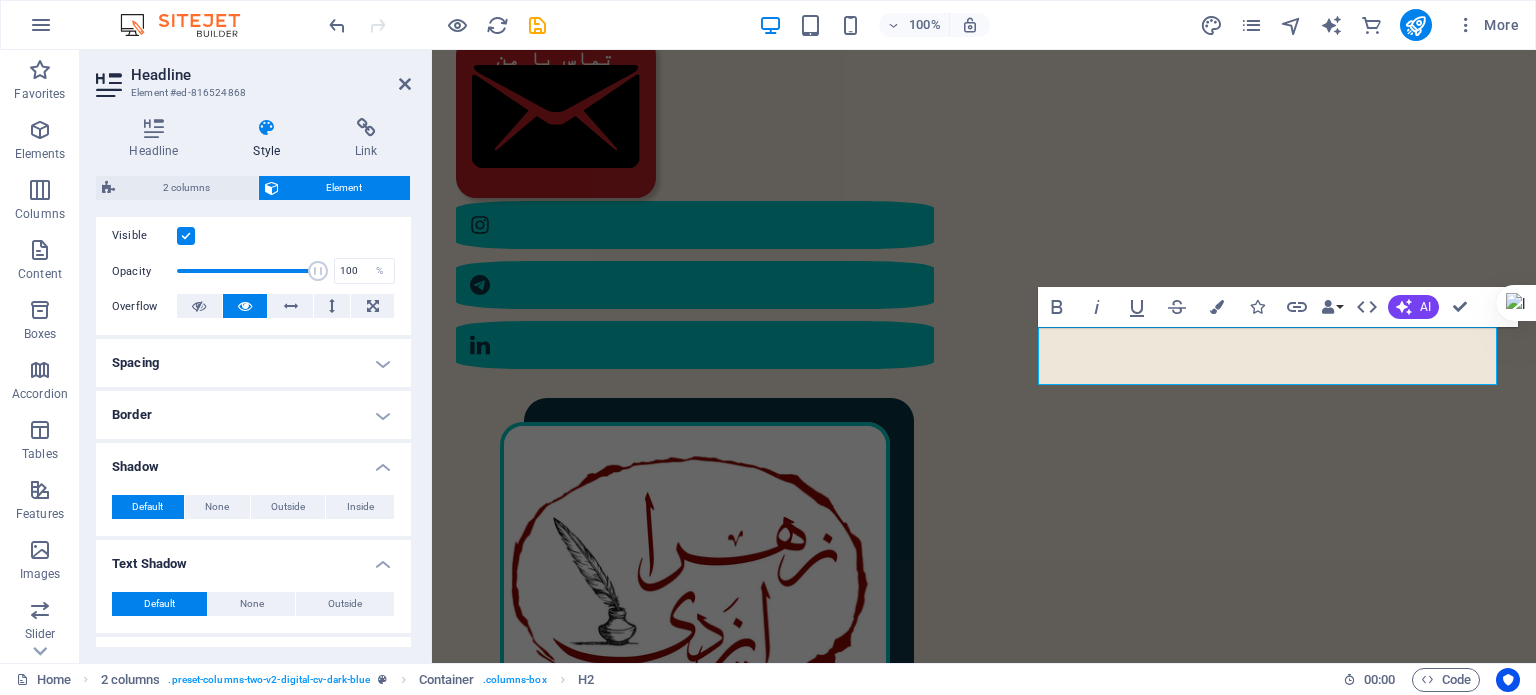 click on "Border" at bounding box center [253, 415] 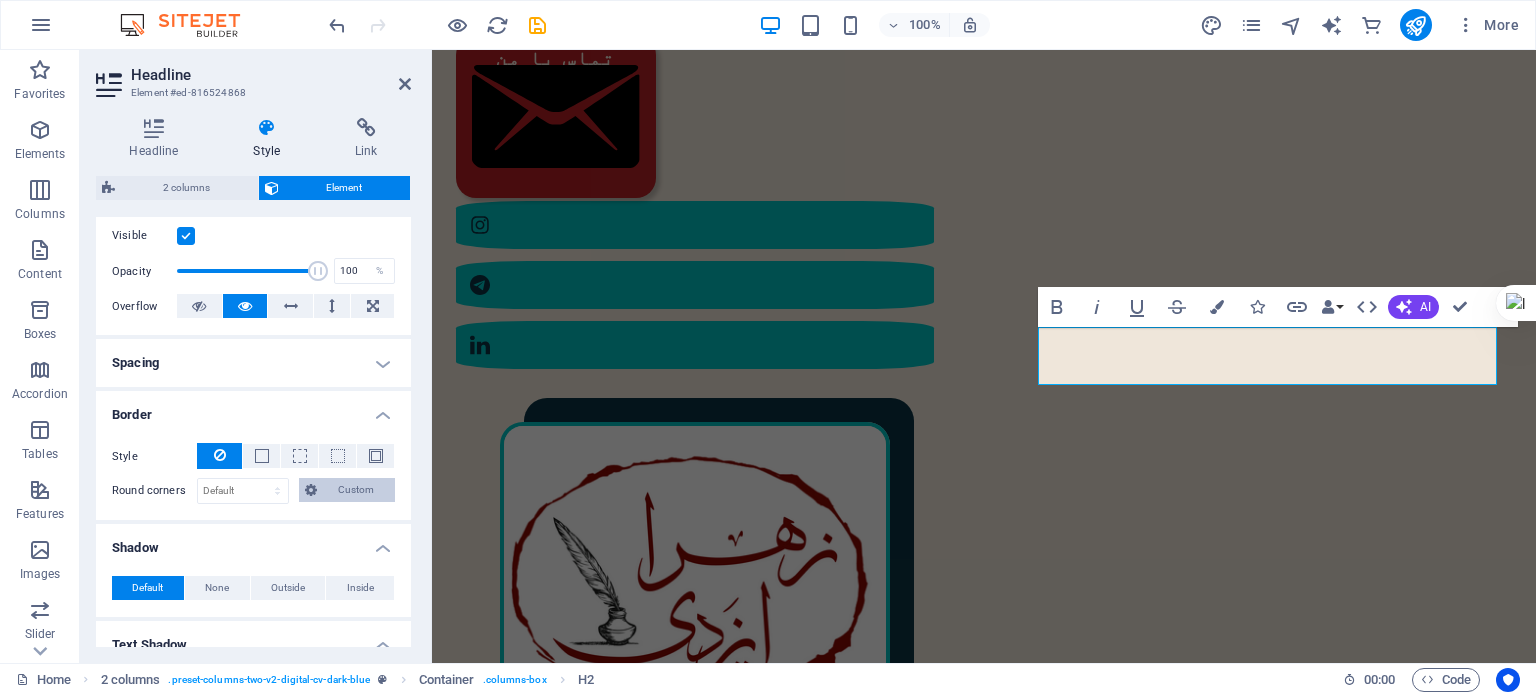 click on "Custom" at bounding box center (356, 490) 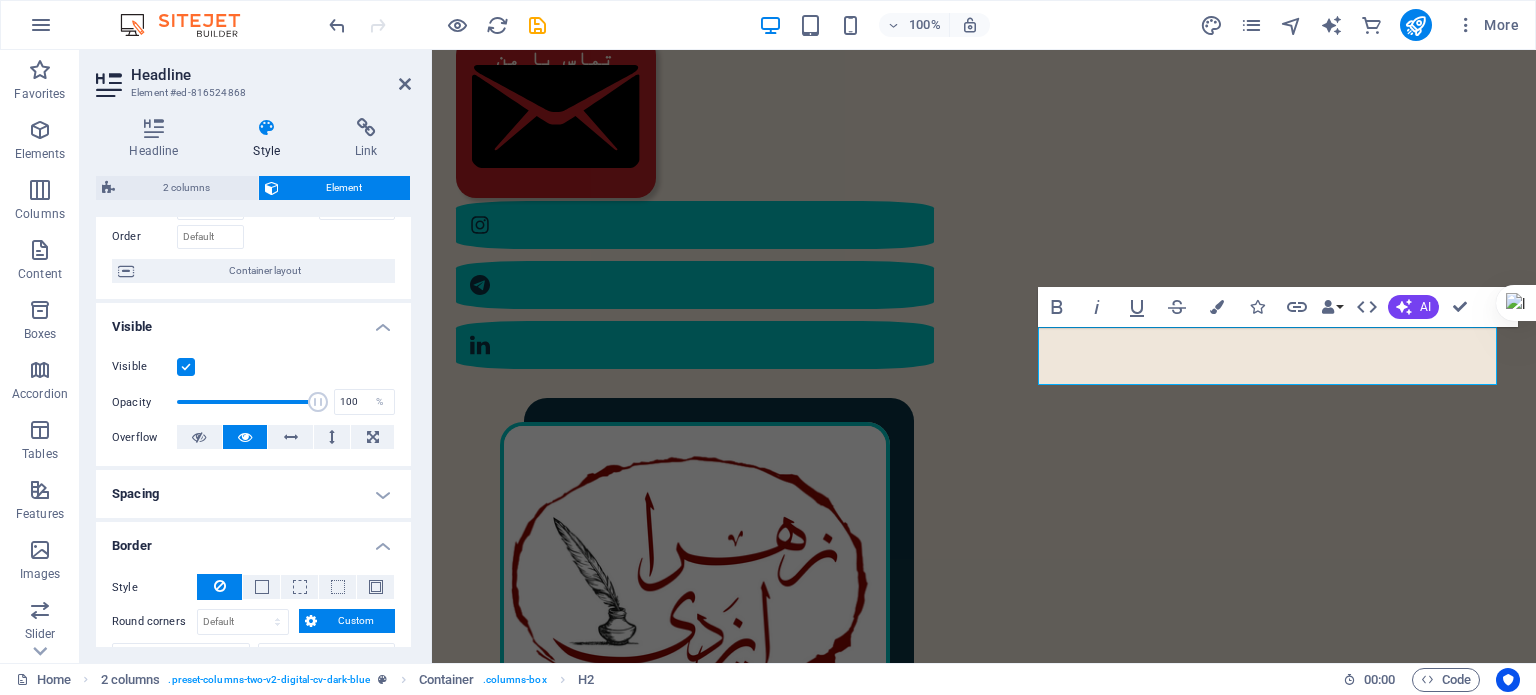 scroll, scrollTop: 56, scrollLeft: 0, axis: vertical 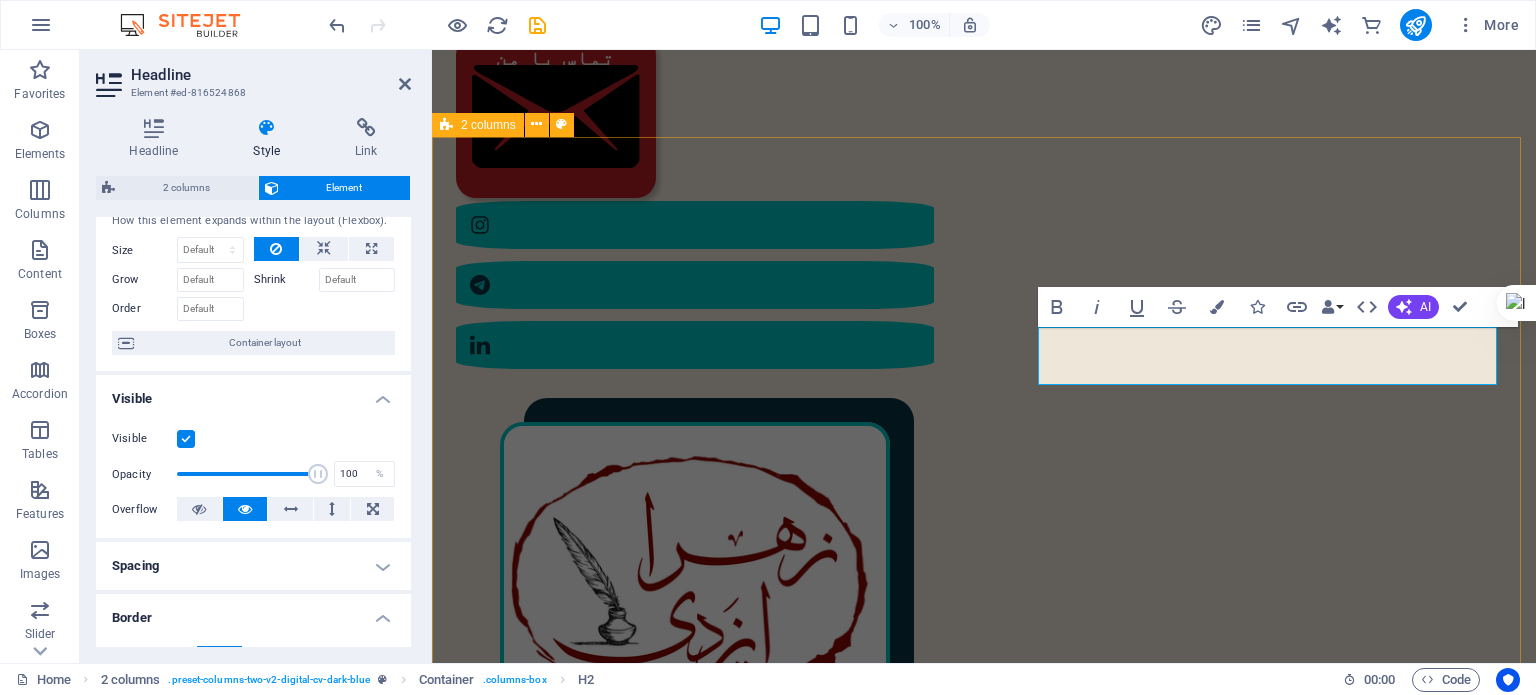 click on "مختصری از من در سال [YEAR] در [CITY] به دنیا آمدم. کارشناسی ارشد مهندسی پلیمر دارم. [NUMBER] سال در دانشگاه تدریس کرده‌ام. در سال [YEAR] به‌طور حرفه‌ای وارد شغل مترجمی و ویراستاری شدم؛  البته که پیش از آن هم، دستی در این حوزه داشتم. [NUMBER] تا از کتاب‌هایی که ترجمه کرده‌ام، منتشر شده‌اند. در حوزهٔ ویراستاری، با ناشران متعددی همکاری داشته‌ام و دارم. :رزومهٔ کامل من را اینجا ببینید  رزومهٔ من" at bounding box center (984, 1677) 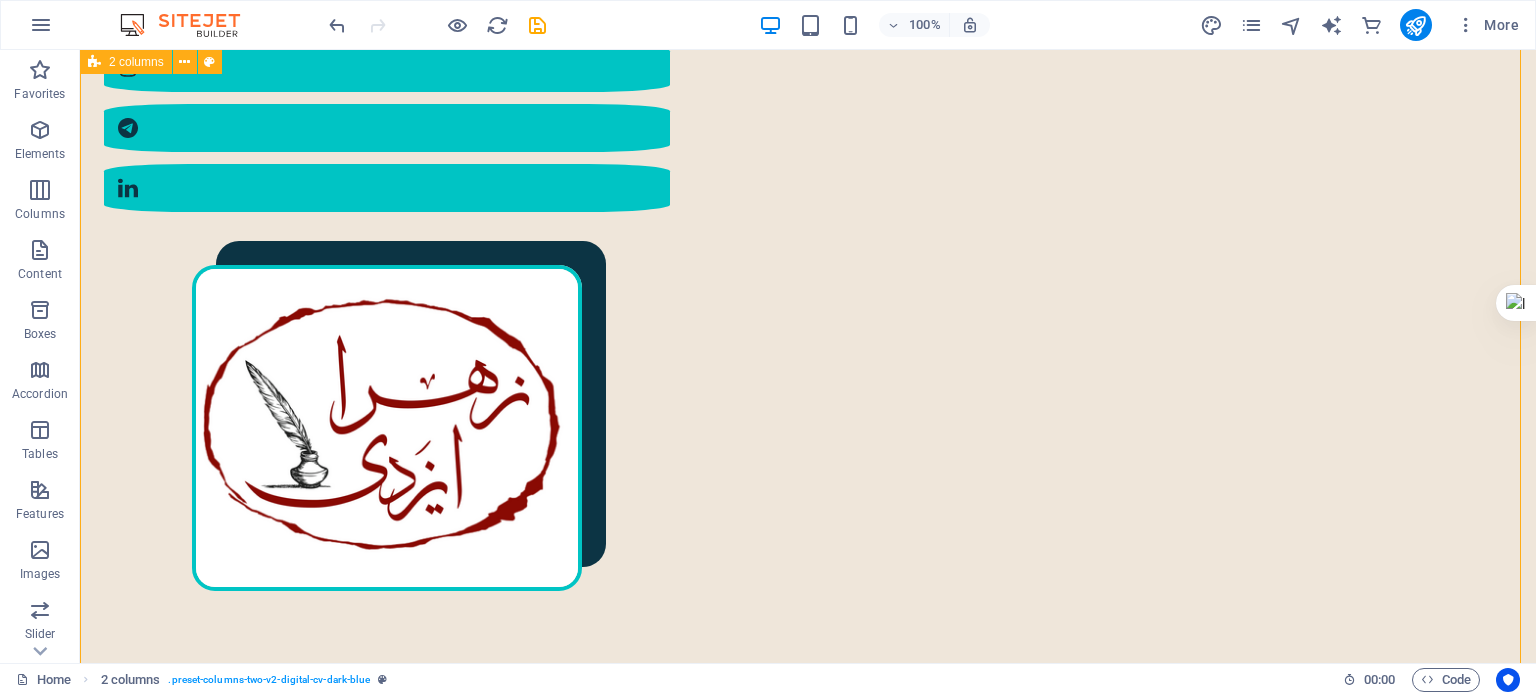 scroll, scrollTop: 577, scrollLeft: 0, axis: vertical 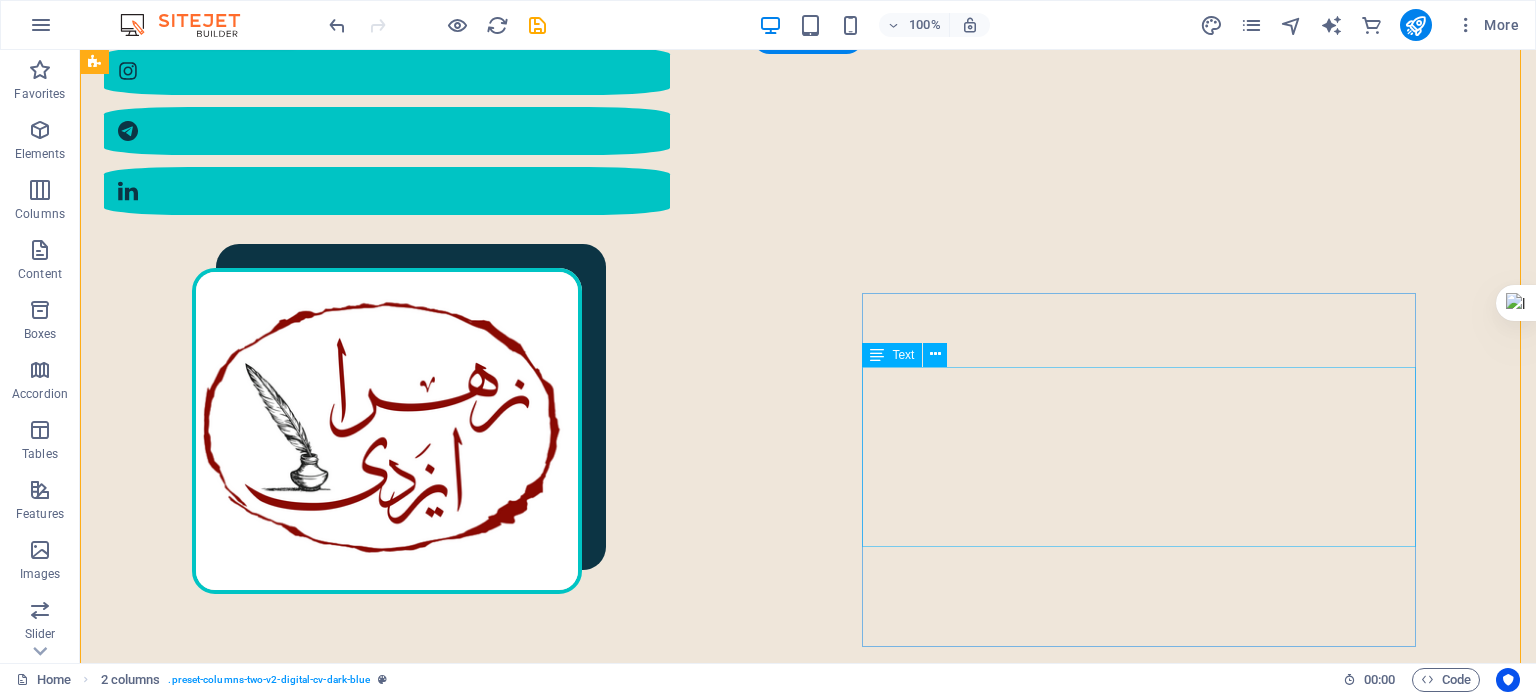 click on "در سال [YEAR] در [CITY] به دنیا آمدم. کارشناسی ارشد مهندسی پلیمر دارم. ۲ سال در دانشگاه تدریس کرده‌ام. در سال [YEAR] به‌طور حرفه‌ای وارد شغل مترجمی و ویراستاری شدم؛  البته که پیش از آن هم، دستی در این حوزه داشتم. ۲ تا از کتاب‌هایی که ترجمه کرده‌ام، منتشر شده‌اند. در حوزهٔ ویراستاری، با ناشران متعددی همکاری داشته‌ام و دارم." at bounding box center (405, 1716) 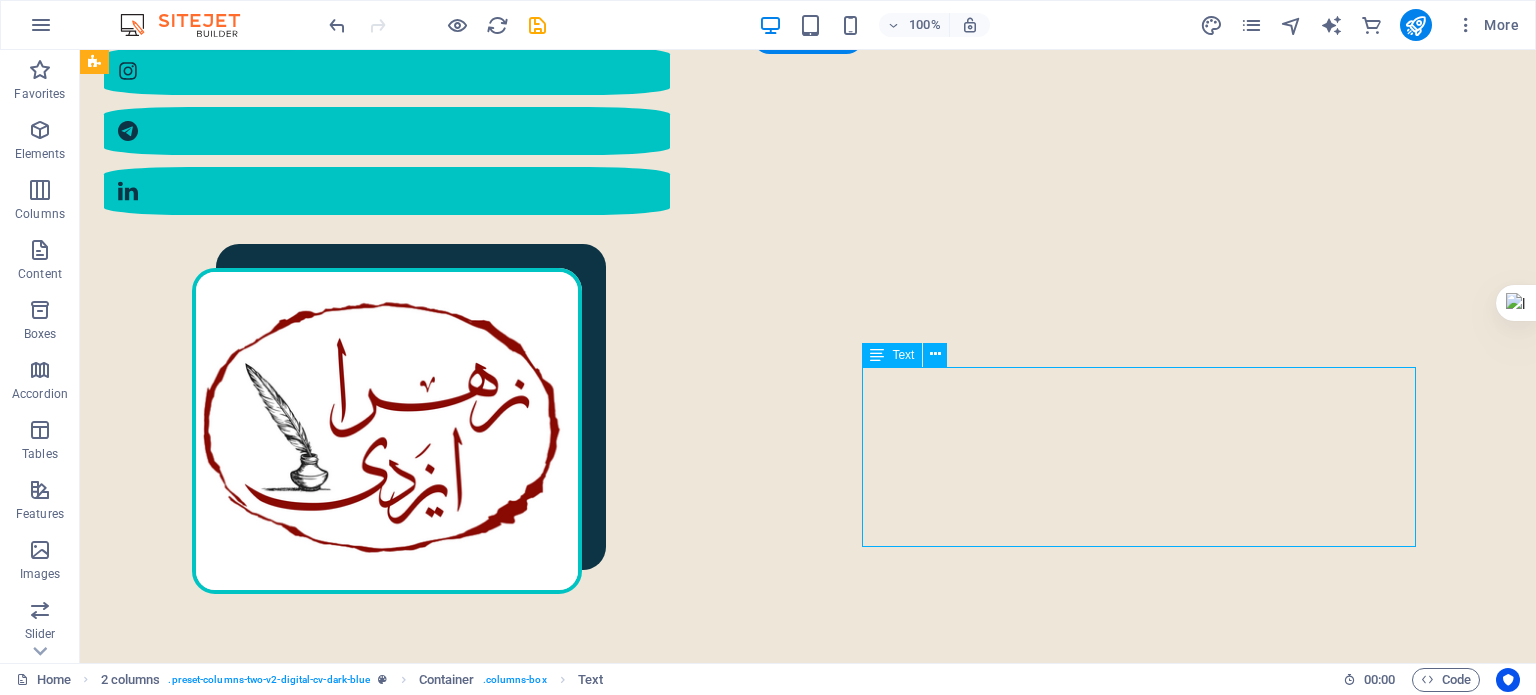 click on "در سال [YEAR] در [CITY] به دنیا آمدم. کارشناسی ارشد مهندسی پلیمر دارم. ۲ سال در دانشگاه تدریس کرده‌ام. در سال [YEAR] به‌طور حرفه‌ای وارد شغل مترجمی و ویراستاری شدم؛  البته که پیش از آن هم، دستی در این حوزه داشتم. ۲ تا از کتاب‌هایی که ترجمه کرده‌ام، منتشر شده‌اند. در حوزهٔ ویراستاری، با ناشران متعددی همکاری داشته‌ام و دارم." at bounding box center (405, 1716) 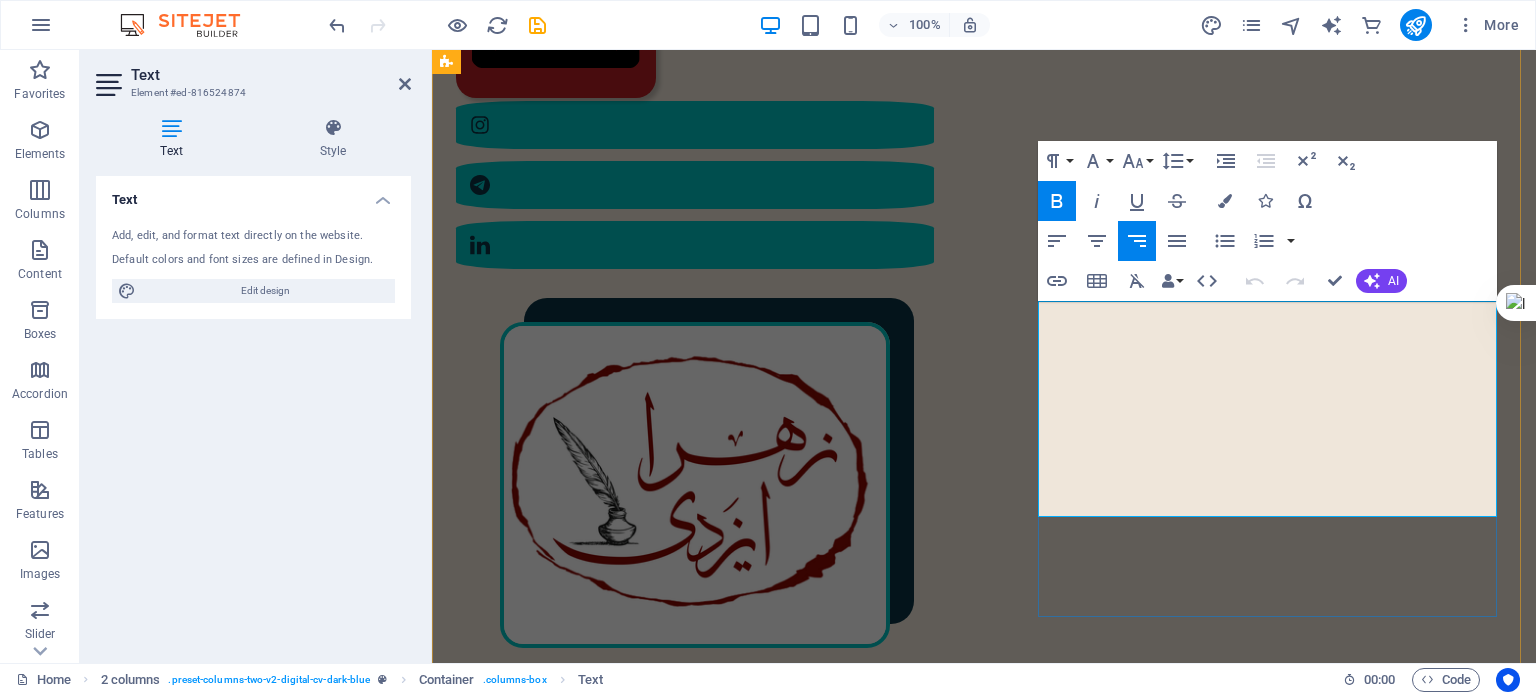 drag, startPoint x: 1412, startPoint y: 429, endPoint x: 1444, endPoint y: 423, distance: 32.55764 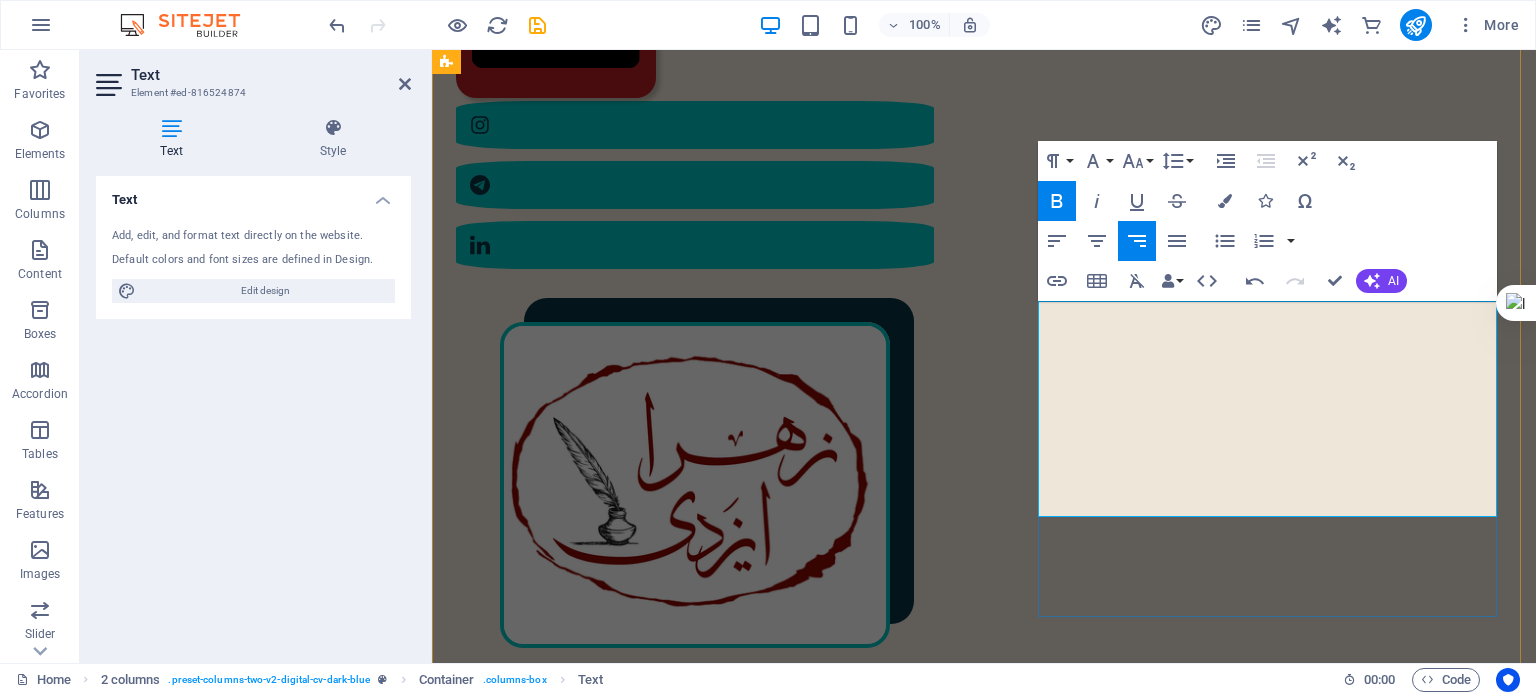 click on "در سال [YEAR] در [CITY] به دنیا آمدم. کارشناسی ارشد مهندسی پلیمر دارم. [NUMBER] سال در دانشگاه تدریس کرده‌ام. در سال [YEAR] به‌طور حرفه‌ای وارد شغل مترجمی و ویراستاری شدم؛  البته که پیش از آن هم، دستی در این حوزه داشتم. [NUMBER] کتاب‌هایی که ترجمه کرده‌ام، منتشر شده‌اند. در حوزهٔ ویراستاری، با ناشران متعددی همکاری داشته‌ام و دارم." at bounding box center [713, 1700] 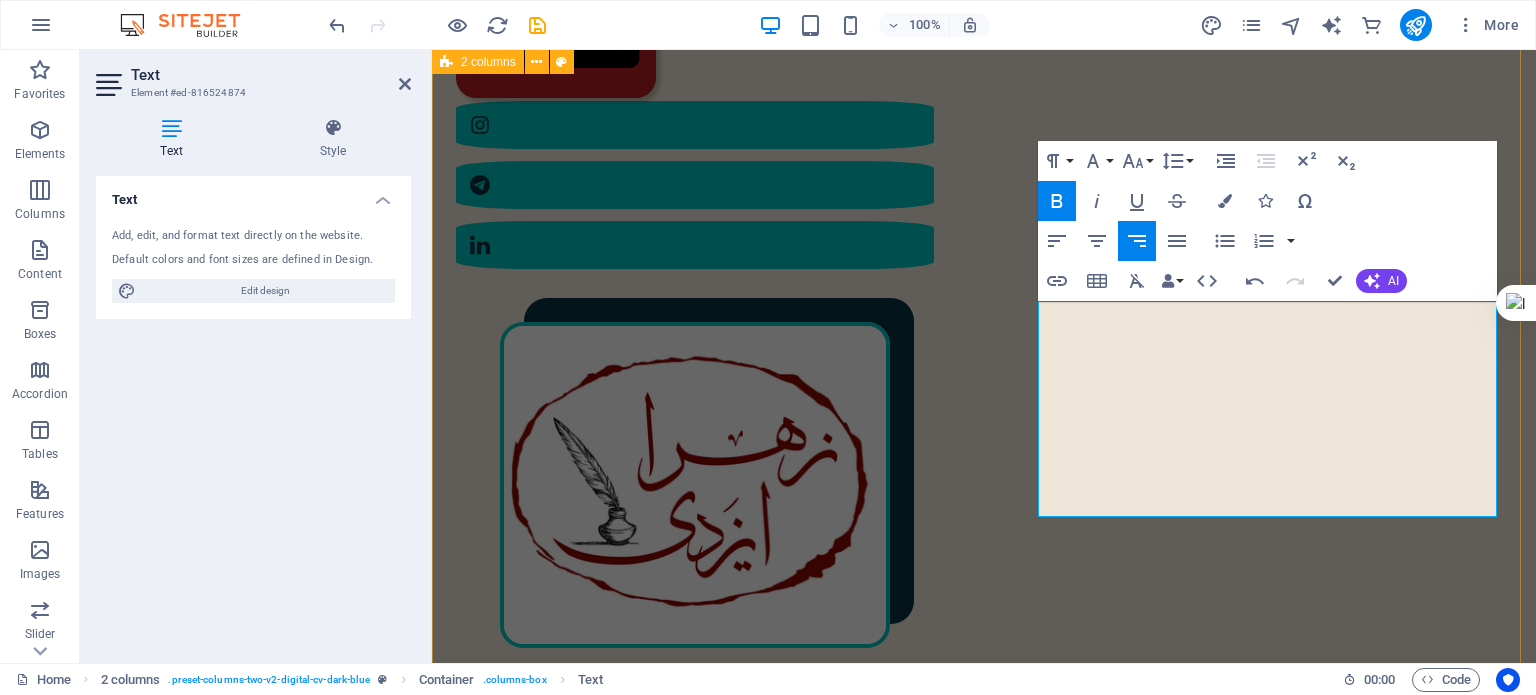 click on "مختصری از من در سال [YEAR] در [CITY] به دنیا آمدم. کارشناسی ارشد مهندسی پلیمر دارم. [NUMBER] سال در دانشگاه تدریس کرده‌ام. در سال [YEAR] به‌طور حرفه‌ای وارد شغل مترجمی و ویراستاری شدم؛  البته که پیش از آن هم، دستی در این حوزه داشتم. [NUMBER] کتاب ترجمه و منتشر کرده‌ام. در حوزهٔ ویراستاری، با ناشران متعددی همکاری داشته‌ام و دارم. :رزومهٔ کامل من را اینجا ببینید  رزومهٔ من" at bounding box center (984, 1559) 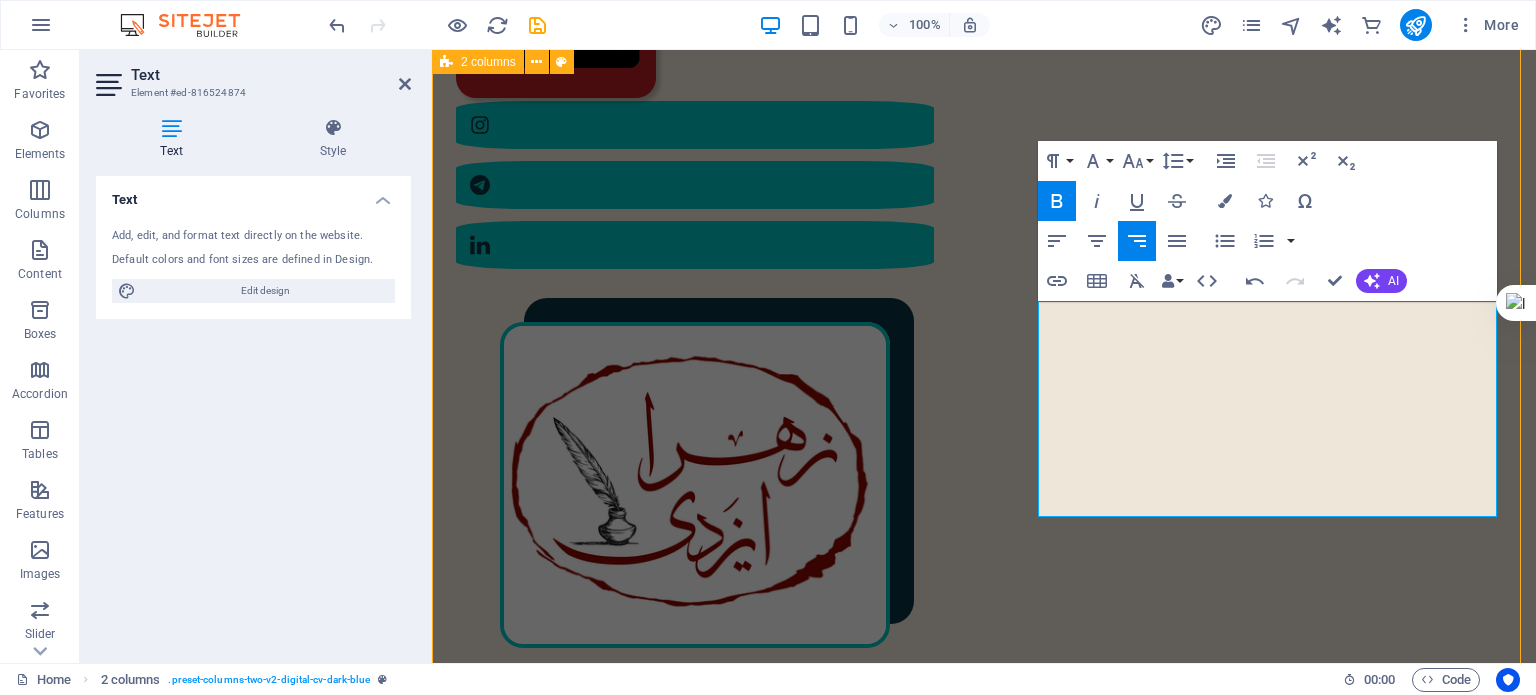 scroll, scrollTop: 643, scrollLeft: 0, axis: vertical 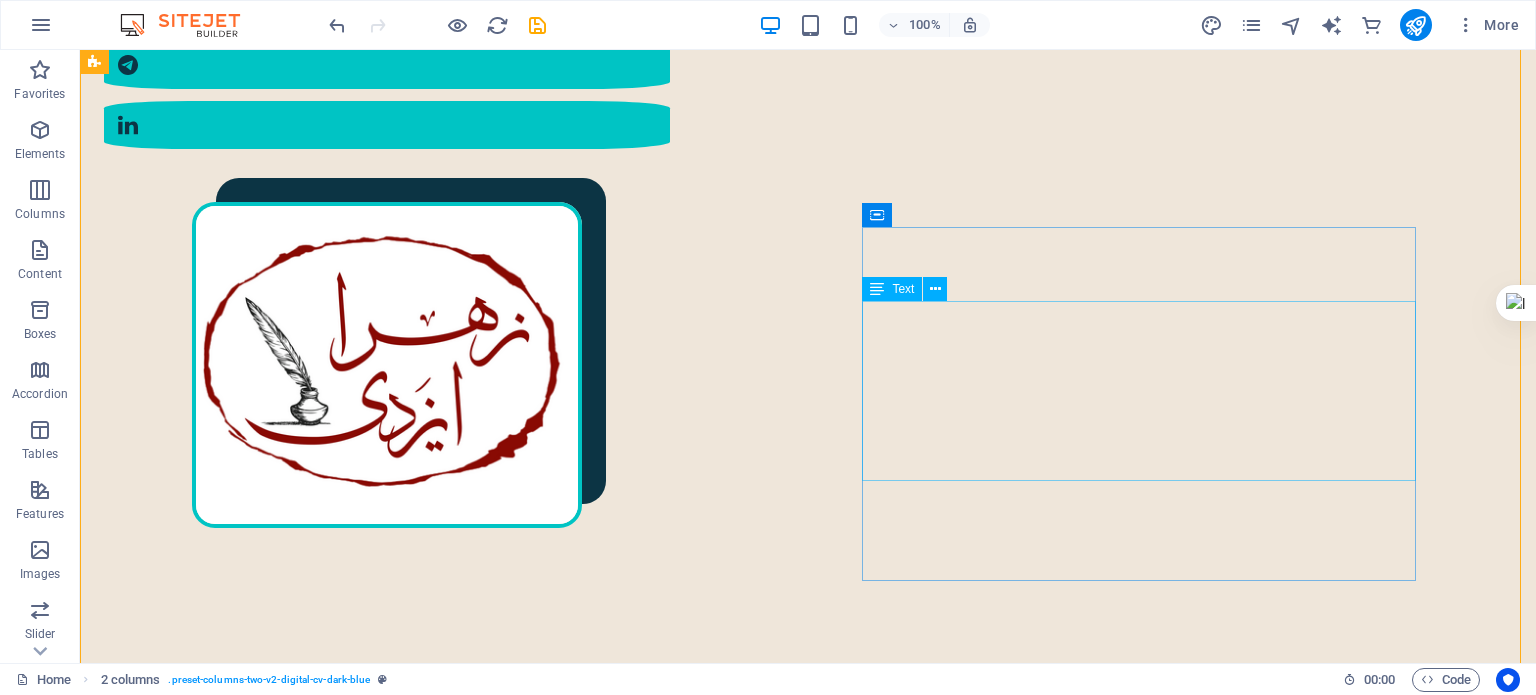 click on "البته که پیش از آن هم، دستی در این حوزه داشتم. ۲ کتاب ترجمه و منتشر کرده‌ام. در حوزهٔ ویراستاری، با ناشران متعددی همکاری داشته‌ام و دارم." at bounding box center [410, 1686] 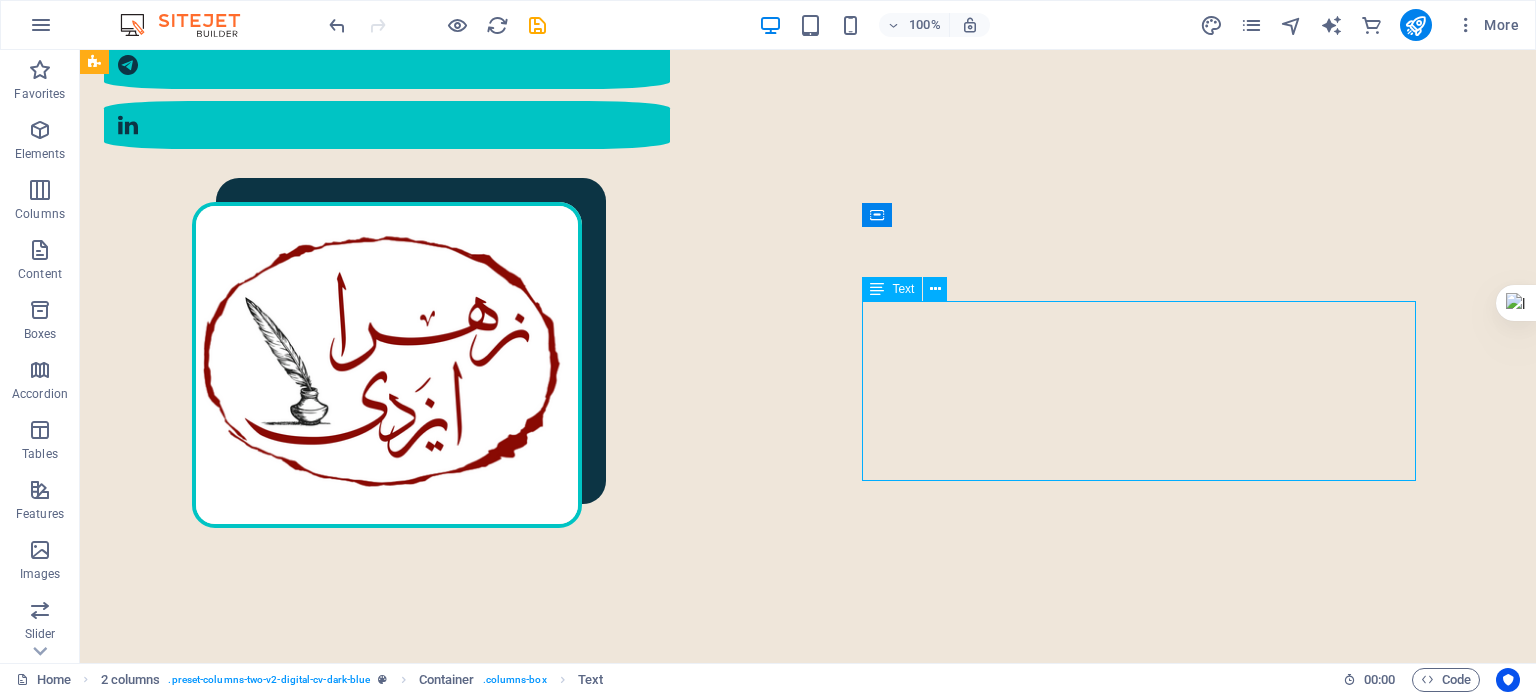 click on "البته که پیش از آن هم، دستی در این حوزه داشتم. ۲ کتاب ترجمه و منتشر کرده‌ام. در حوزهٔ ویراستاری، با ناشران متعددی همکاری داشته‌ام و دارم." at bounding box center [410, 1686] 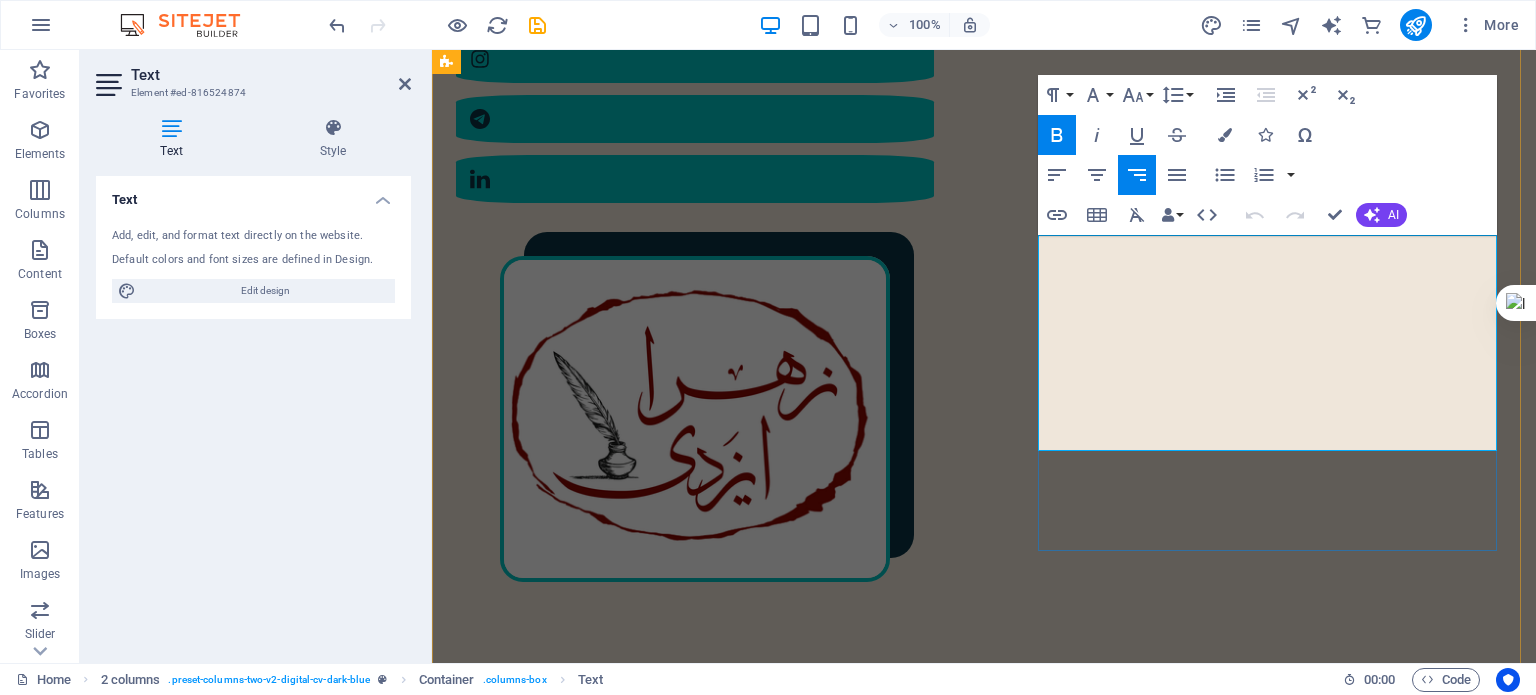 click on "در سال [YEAR] در [CITY] به دنیا آمدم. کارشناسی ارشد مهندسی پلیمر دارم. ۲ سال در دانشگاه تدریس کرده‌ام. در سال [YEAR] به‌طور حرفه‌ای وارد شغل مترجمی و ویراستاری شدم؛  البته که پیش از آن هم، دستی در این حوزه داشتم. ۲ کتاب ترجمه و منتشر کرده‌ام. در حوزهٔ ویراستاری، با ناشران متعددی همکاری داشته‌ام و دارم." at bounding box center [713, 1634] 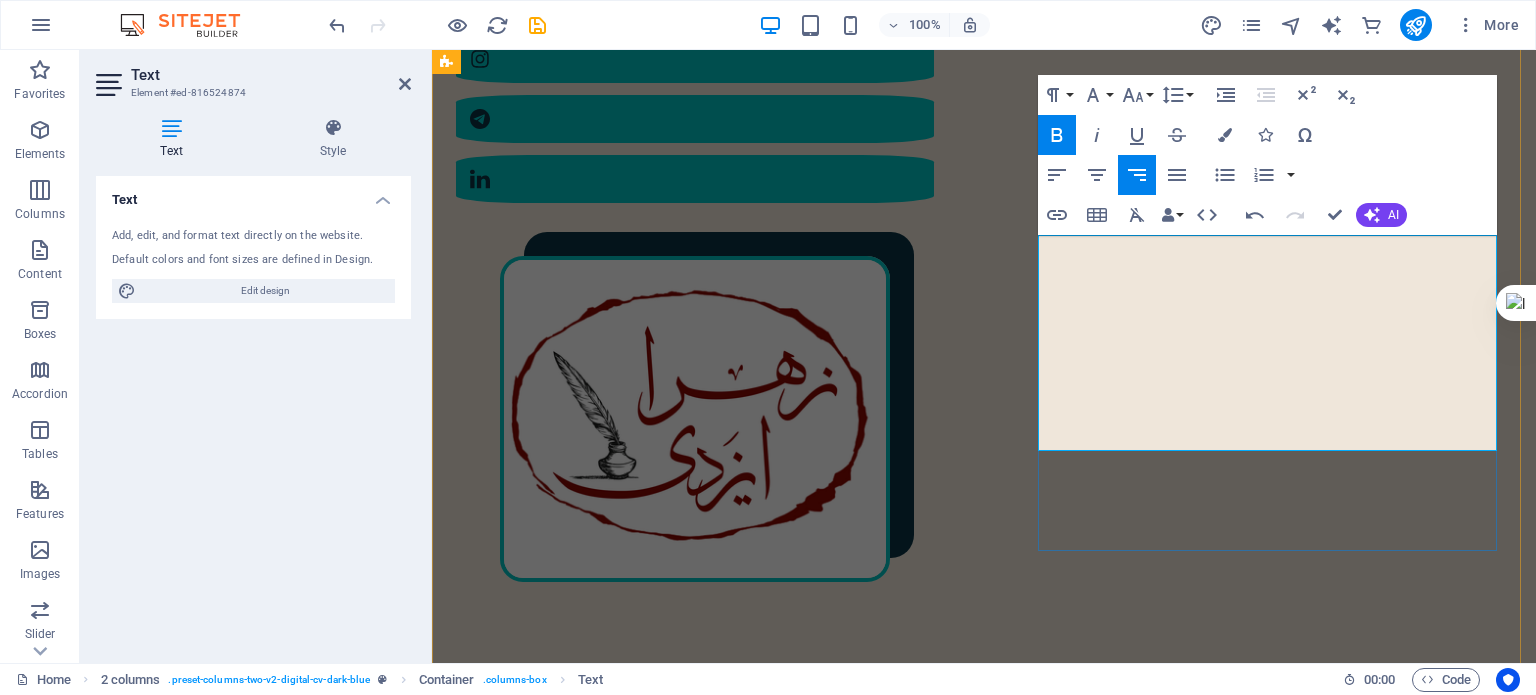 type 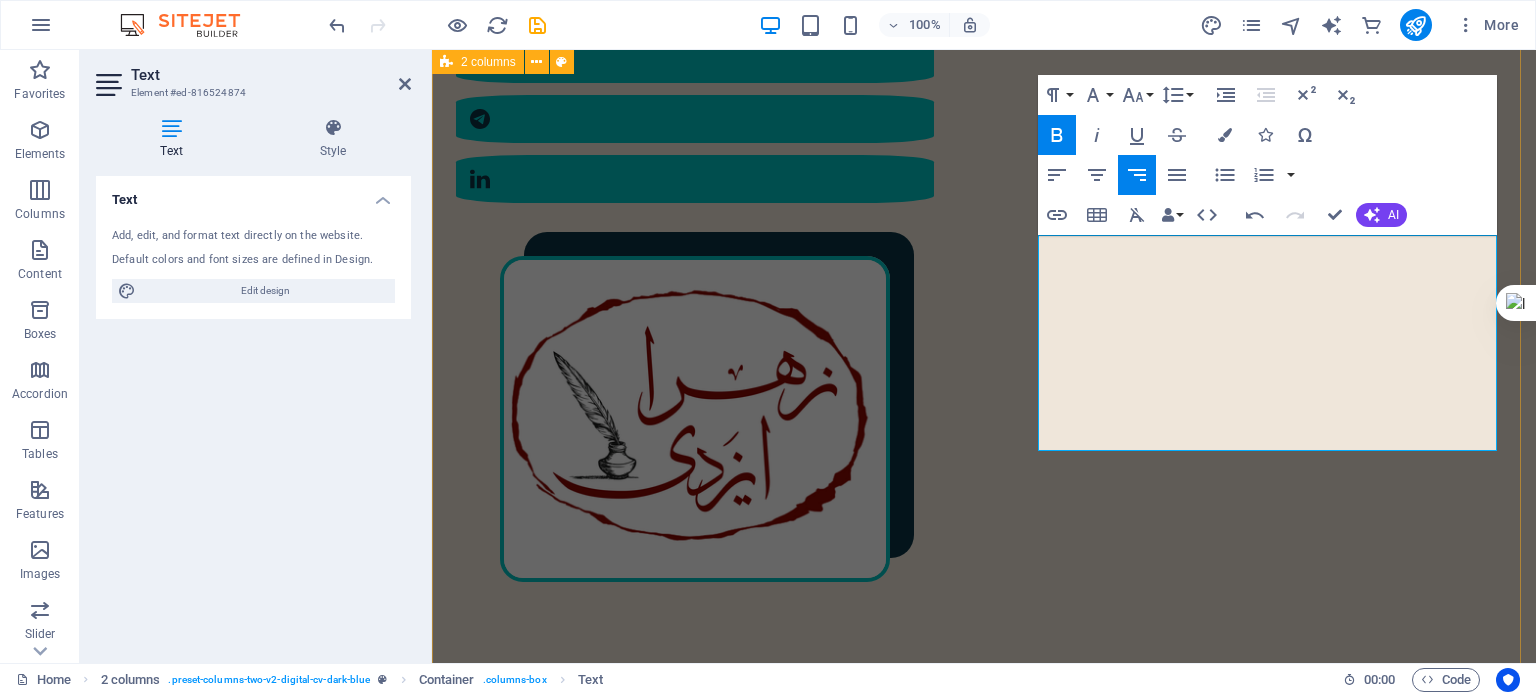 click on "مختصری از من در سال [YEAR] در [CITY] به دنیا آمدم. کارشناسی ارشد مهندسی پلیمر دارم. [NUMBER] سال در دانشگاه تدریس کرده‌ام. در سال [YEAR] به‌طور حرفه‌ای وارد شغل مترجمی و ویراستاری شدم؛  البته که پیش از آن هم، دستی در این حوزه داشتم. [NUMBER] کتاب ترجمه و منتشر کرده‌ام. در حوزهٔ ویراستاری، با ناشران .متعددی همکاری داشته‌ام و دارم :رزومهٔ کامل من را اینجا ببینید  رزومهٔ من" at bounding box center (984, 1493) 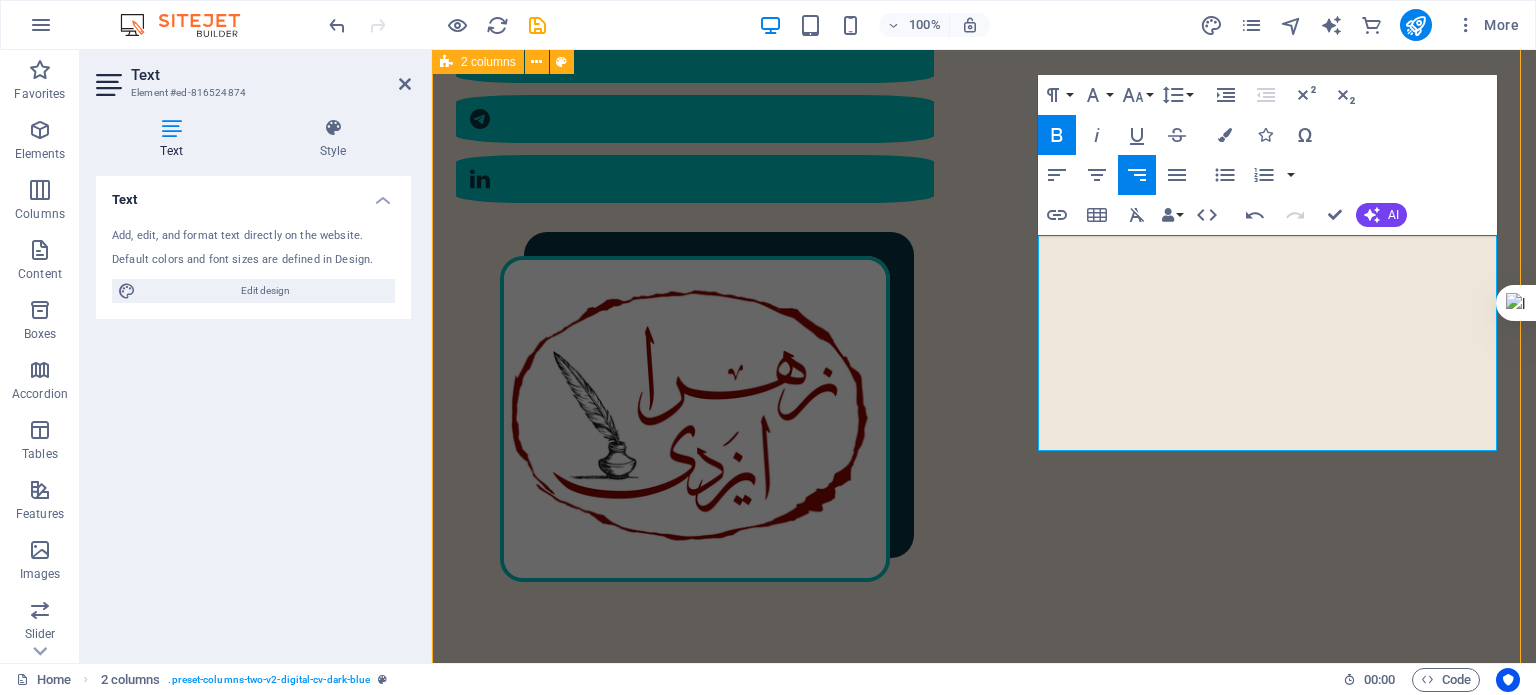 scroll, scrollTop: 708, scrollLeft: 0, axis: vertical 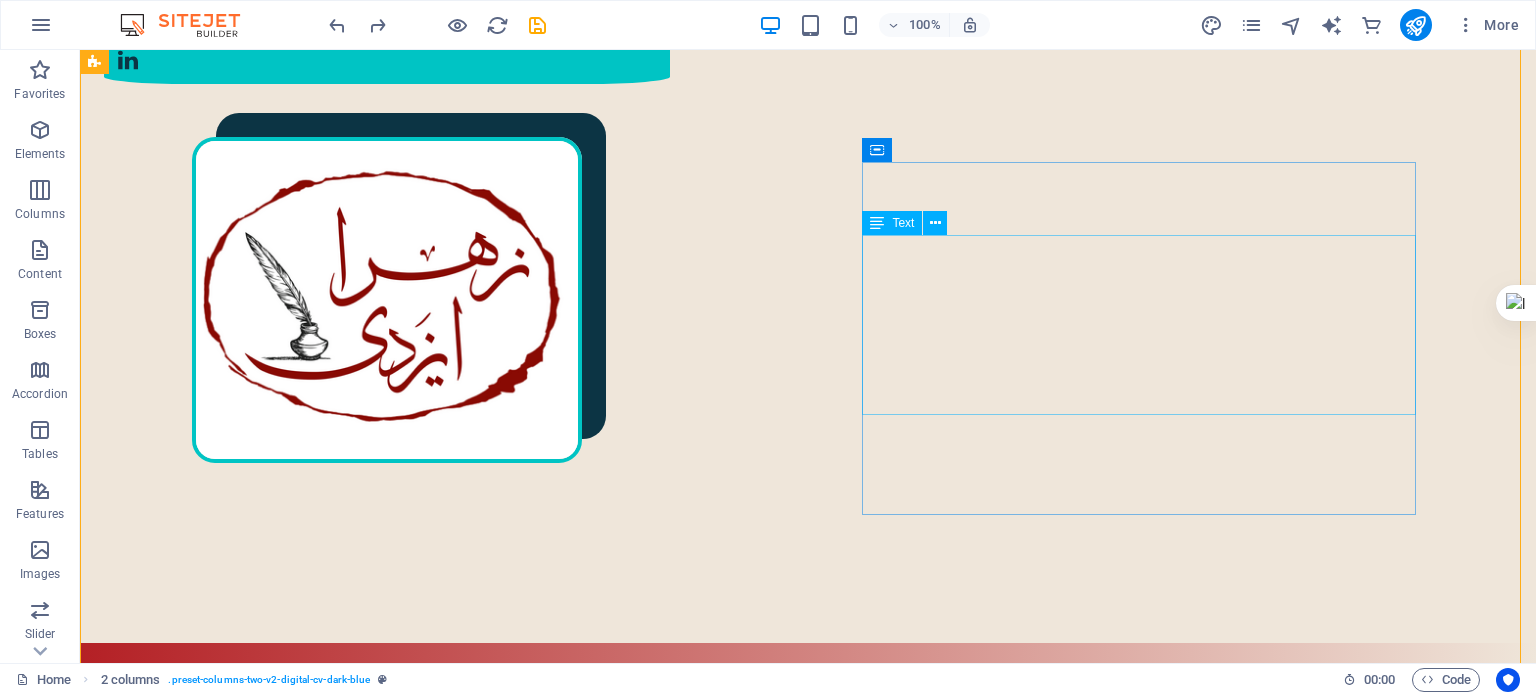 click on "در سال [YEAR] در [CITY] به دنیا آمدم. کارشناسی ارشد مهندسی پلیمر دارم. ۲ سال در دانشگاه تدریس کرده‌ام. در سال [YEAR] به‌طور حرفه‌ای وارد شغل مترجمی و ویراستاری شدم؛  البته که پیش از آن هم، دستی در این حوزه داشتم. ۲ کتاب ترجمه و منتشر کرده‌ام. در حوزهٔ ویراستاری، با ناشران متعددی همکاری داشته‌ام و دارم." at bounding box center [405, 1585] 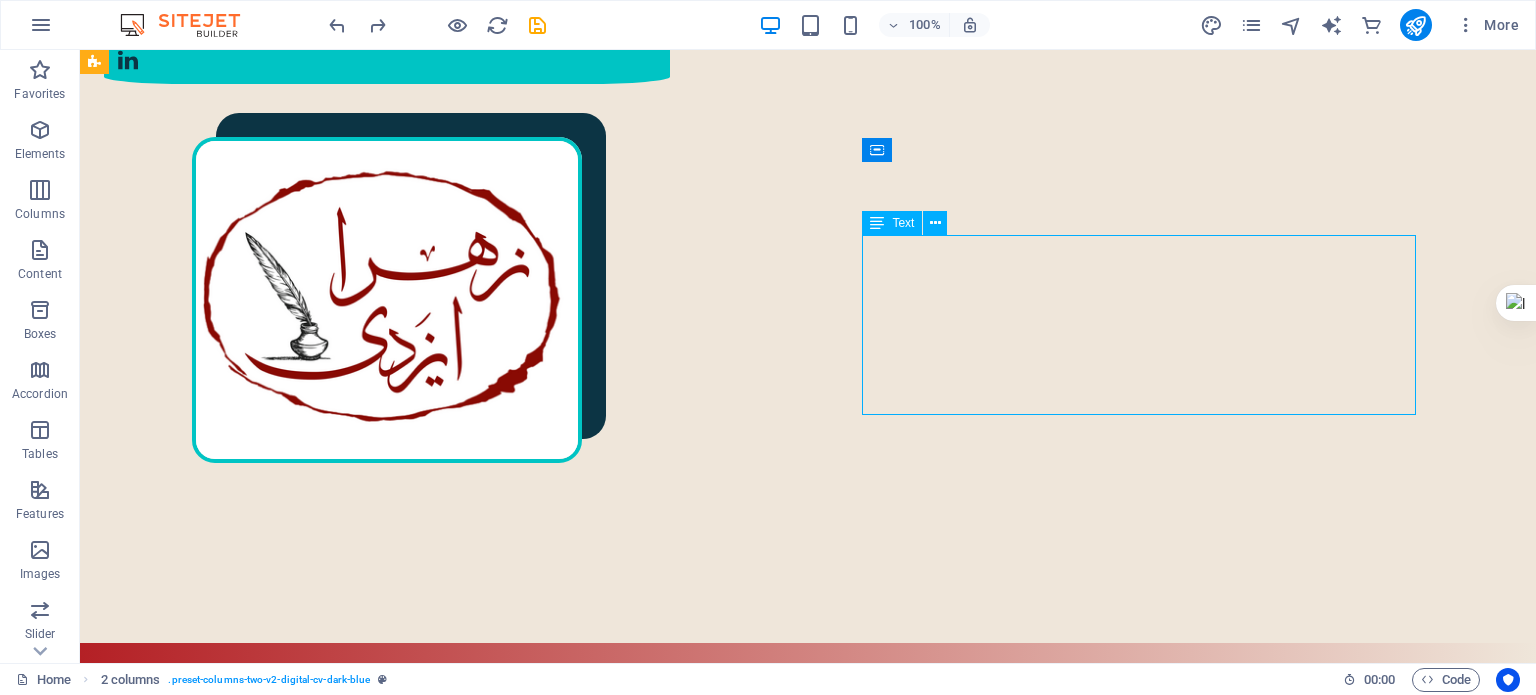 click on "در سال [YEAR] در [CITY] به دنیا آمدم. کارشناسی ارشد مهندسی پلیمر دارم. ۲ سال در دانشگاه تدریس کرده‌ام. در سال [YEAR] به‌طور حرفه‌ای وارد شغل مترجمی و ویراستاری شدم؛  البته که پیش از آن هم، دستی در این حوزه داشتم. ۲ کتاب ترجمه و منتشر کرده‌ام. در حوزهٔ ویراستاری، با ناشران متعددی همکاری داشته‌ام و دارم." at bounding box center (405, 1585) 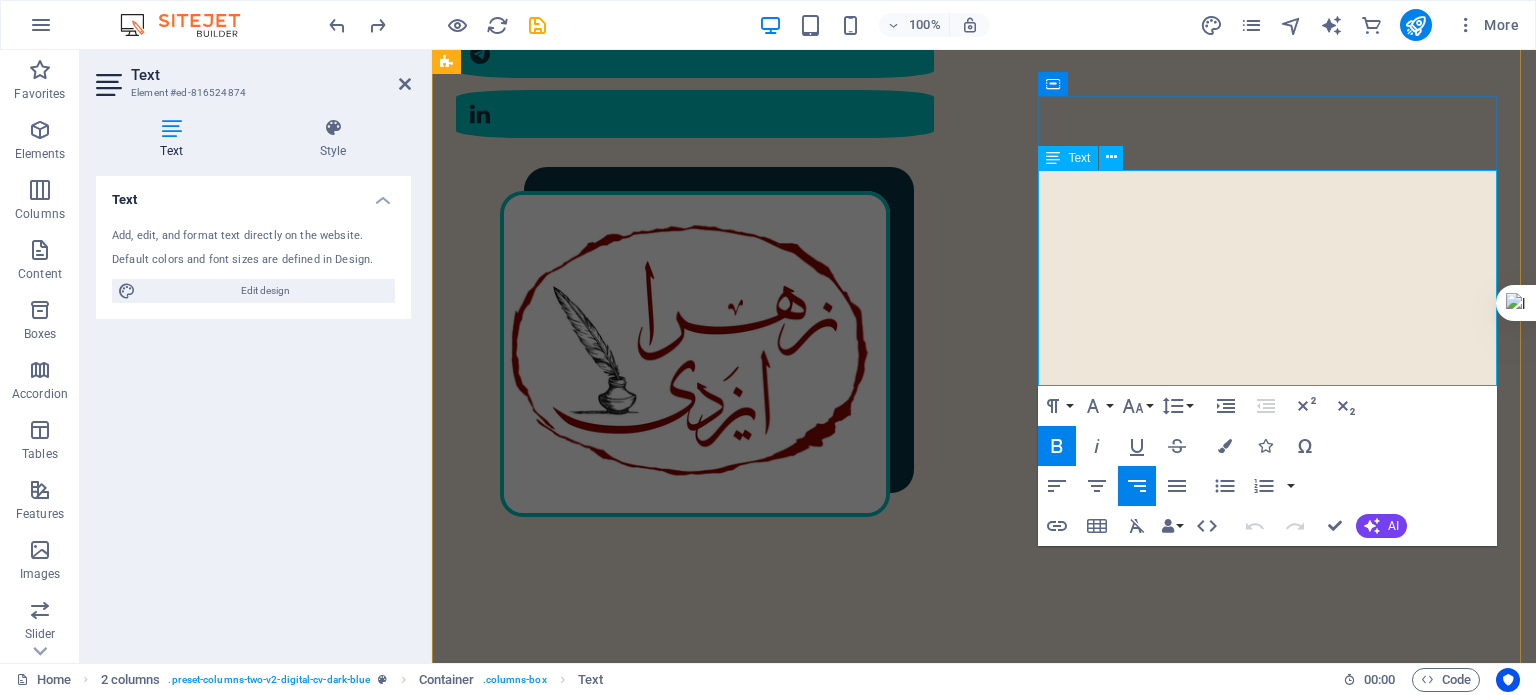 click on "در سال [YEAR] در [CITY] به دنیا آمدم. کارشناسی ارشد مهندسی پلیمر دارم. ۲ سال در دانشگاه تدریس کرده‌ام. در سال [YEAR] به‌طور حرفه‌ای وارد شغل مترجمی و ویراستاری شدم؛  البته که پیش از آن هم، دستی در این حوزه داشتم. ۲ کتاب ترجمه و منتشر کرده‌ام. در حوزهٔ ویراستاری، با ناشران متعددی همکاری داشته‌ام و دارم." at bounding box center (713, 1569) 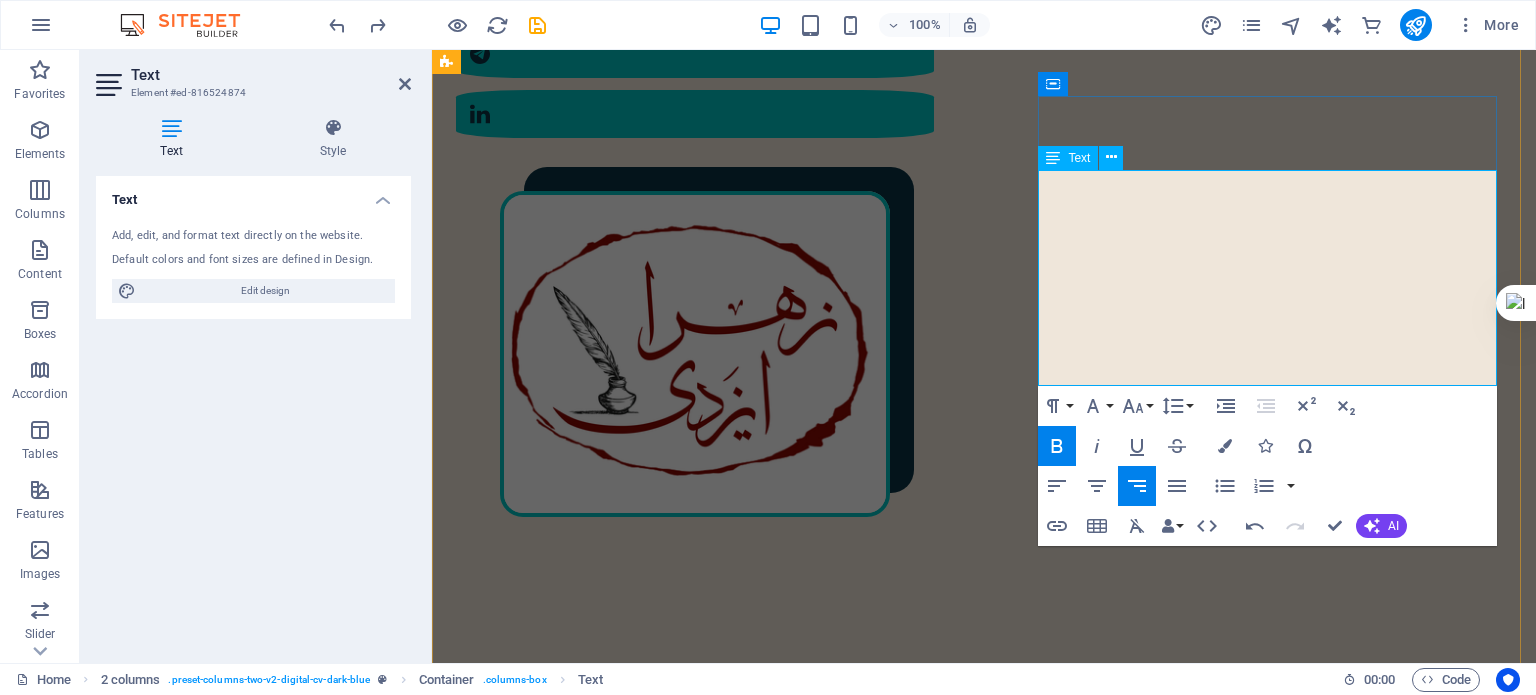 click on "البته که پیش از آن هم، دستی در این حوزه داشتم. ۲ کتاب ترجمه و منتشر کرده‌ام. در حوزهٔ ویراستاری، با ناشران متعددی همکاری داشته‌ام و دارم" at bounding box center [718, 1623] 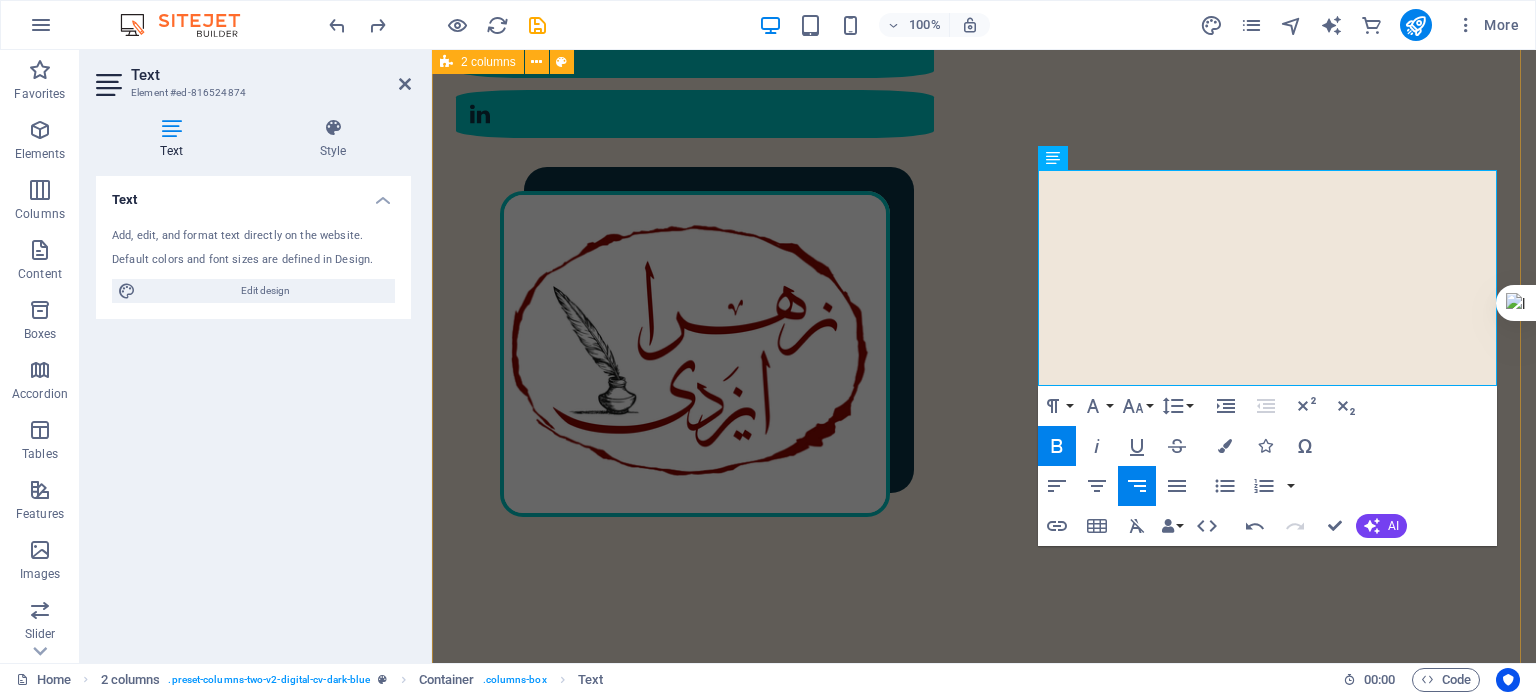 click on "مختصری از من در سال [YEAR] در [CITY] به دنیا آمدم. کارشناسی ارشد مهندسی پلیمر دارم. ۲ سال در دانشگاه تدریس کرده‌ام. در سال [YEAR] به‌طور حرفه‌ای وارد شغل مترجمی و ویراستاری شدم؛  البته که پیش از آن هم، دستی در این حوزه داشتم. ۲ کتاب ترجمه و منتشر کرده‌ام. در .حوزهٔ ویراستاری، با ناشران متعددی همکاری داشته‌ام و دارم :رزومهٔ کامل من را اینجا ببینید  رزومهٔ من" at bounding box center [984, 1428] 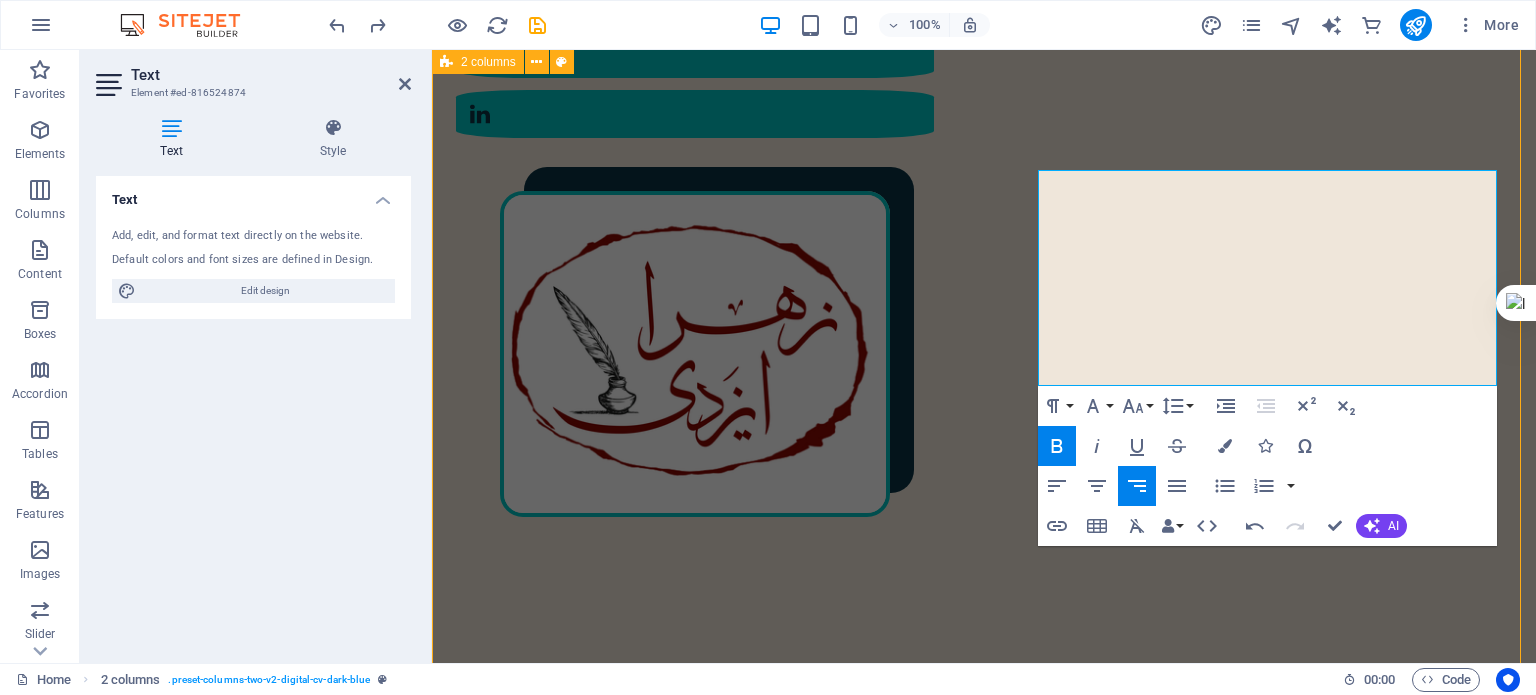scroll, scrollTop: 774, scrollLeft: 0, axis: vertical 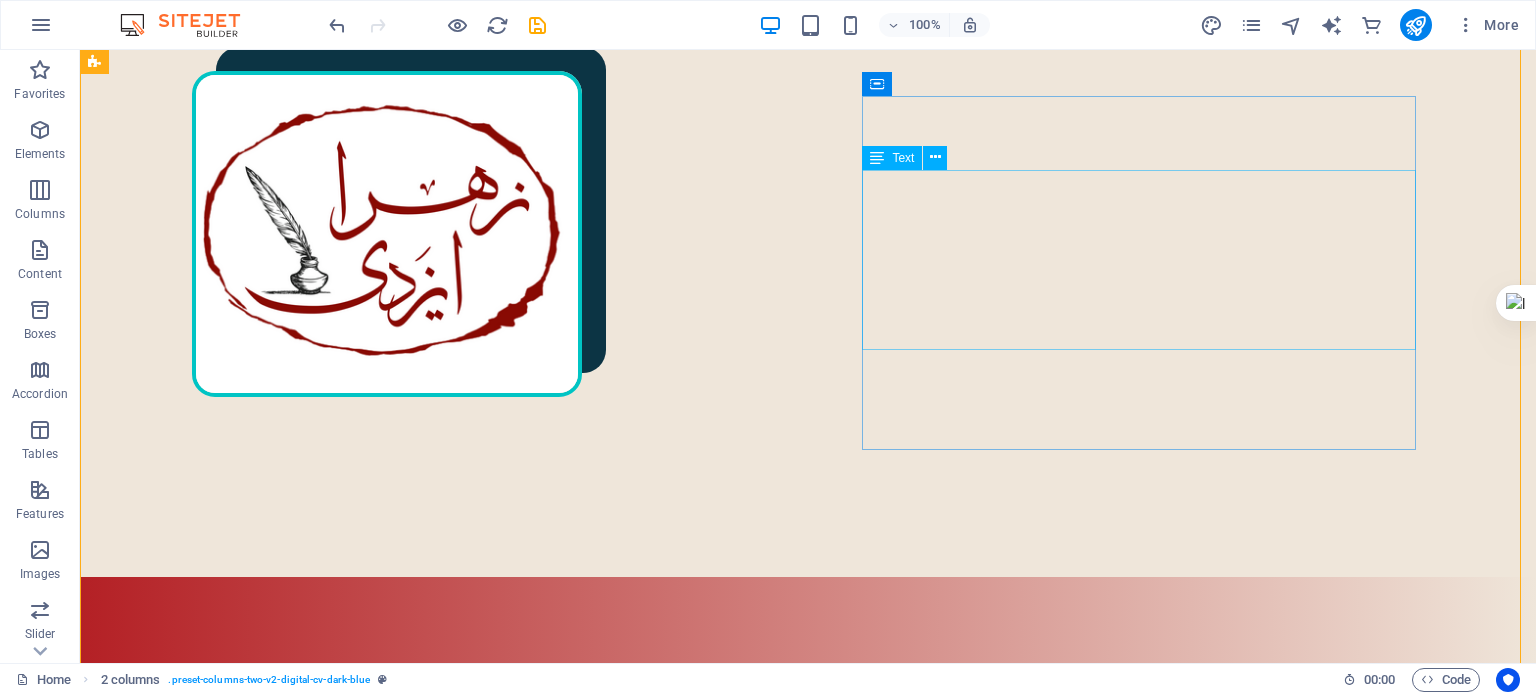 click on "البته که پیش از آن هم، دستی در این حوزه داشتم. ۲ کتاب ترجمه و منتشر کرده‌ام. در .حوزهٔ ویراستاری، با ناشران متعددی همکاری داشته‌ام و دارم" at bounding box center (410, 1555) 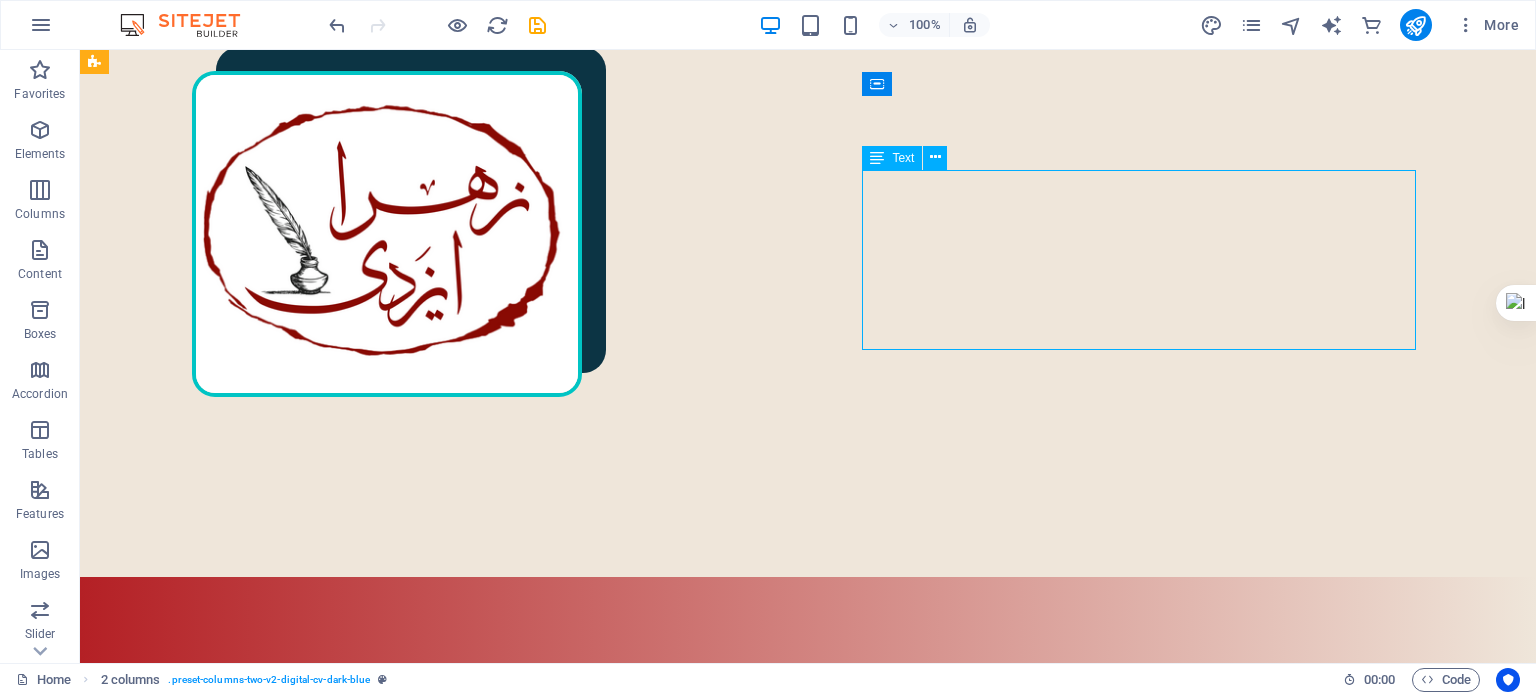 click on "البته که پیش از آن هم، دستی در این حوزه داشتم. ۲ کتاب ترجمه و منتشر کرده‌ام. در .حوزهٔ ویراستاری، با ناشران متعددی همکاری داشته‌ام و دارم" at bounding box center [410, 1555] 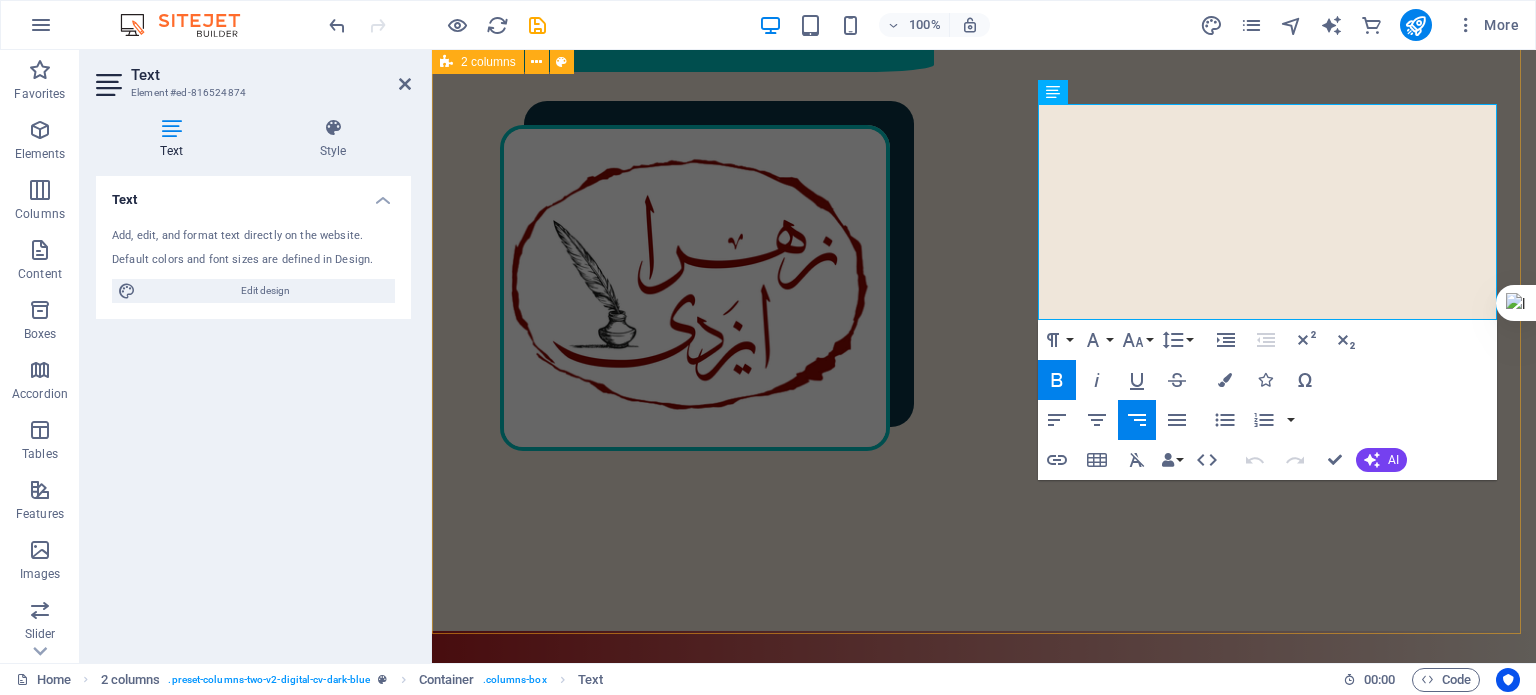 click on "مختصری از من در سال [YEAR] در [CITY] به دنیا آمدم. کارشناسی ارشد مهندسی پلیمر دارم. ۲ سال در دانشگاه تدریس کرده‌ام. در سال [YEAR] به‌طور حرفه‌ای وارد شغل مترجمی و ویراستاری شدم؛  البته که پیش از آن هم، دستی در این حوزه داشتم. ۲ کتاب ترجمه و منتشر کرده‌ام. در .حوزهٔ ویراستاری، با ناشران متعددی همکاری داشته‌ام و دارم :رزومهٔ کامل من را اینجا ببینید  رزومهٔ من" at bounding box center [984, 1362] 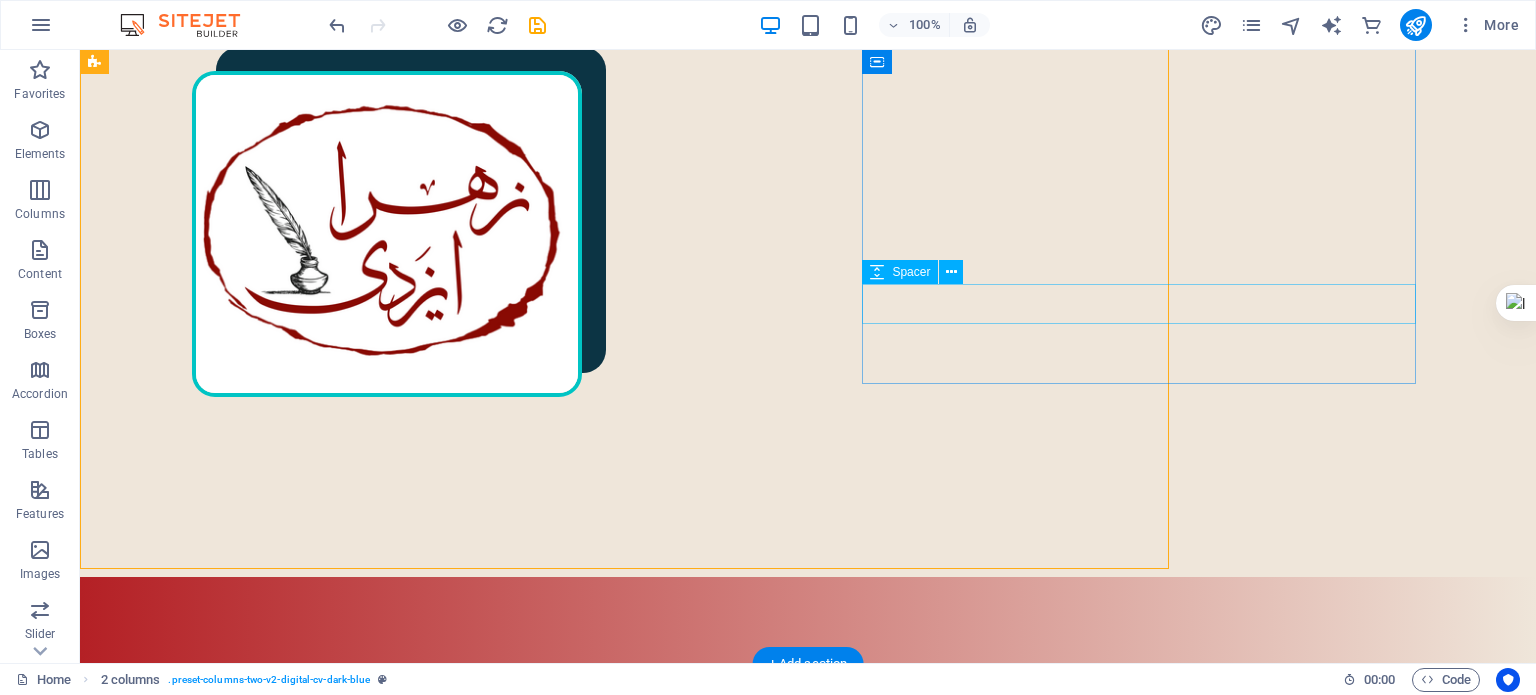 scroll, scrollTop: 840, scrollLeft: 0, axis: vertical 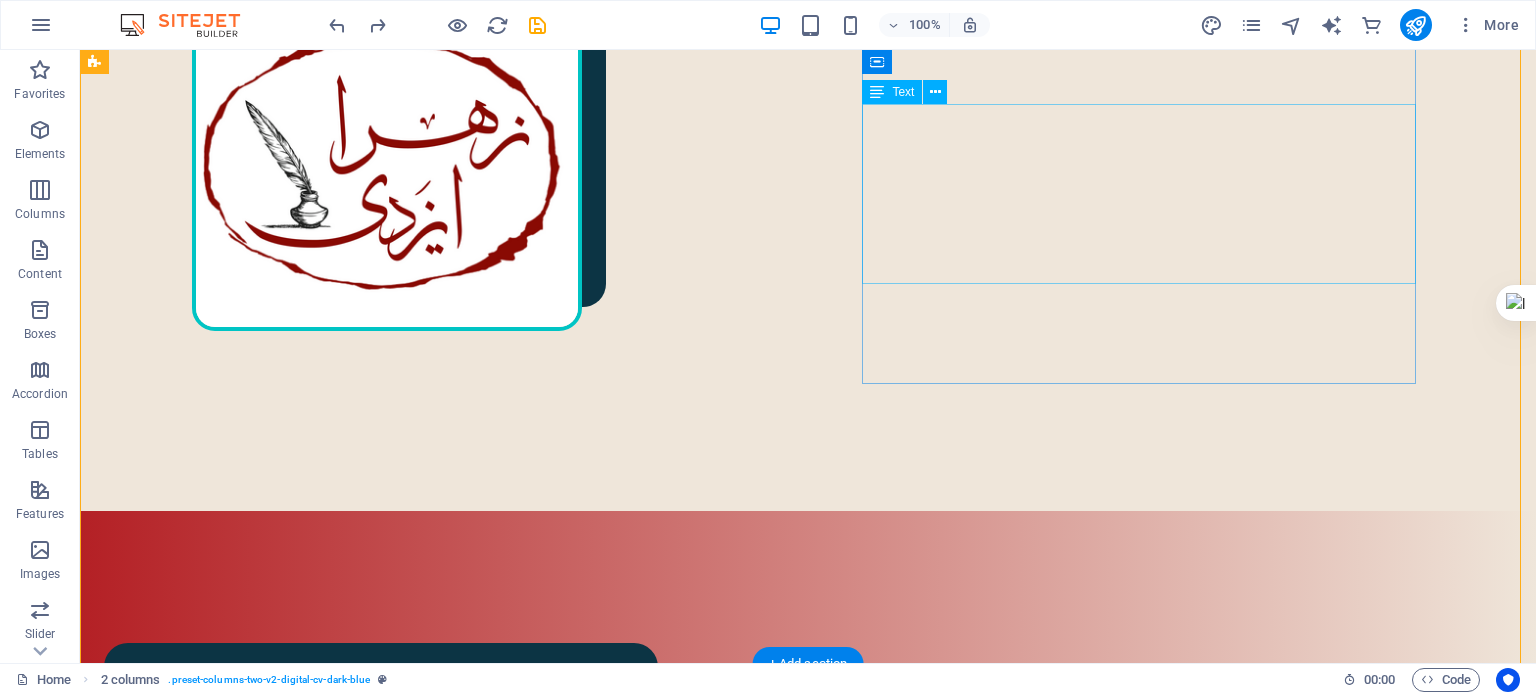 click on "در سال [YEAR] در [CITY] به دنیا آمدم. کارشناسی ارشد مهندسی پلیمر دارم. ۲ سال در دانشگاه تدریس کرده‌ام. در سال [YEAR] به‌طور حرفه‌ای وارد شغل مترجمی و ویراستاری شدم؛  البته که پیش از آن هم، دستی در این حوزه داشتم. ۲ کتاب ترجمه و منتشر کرده‌ام. در حوزهٔ ویراستاری، با ناشران متعددی همکاری داشته‌ام و دارم." at bounding box center (405, 1453) 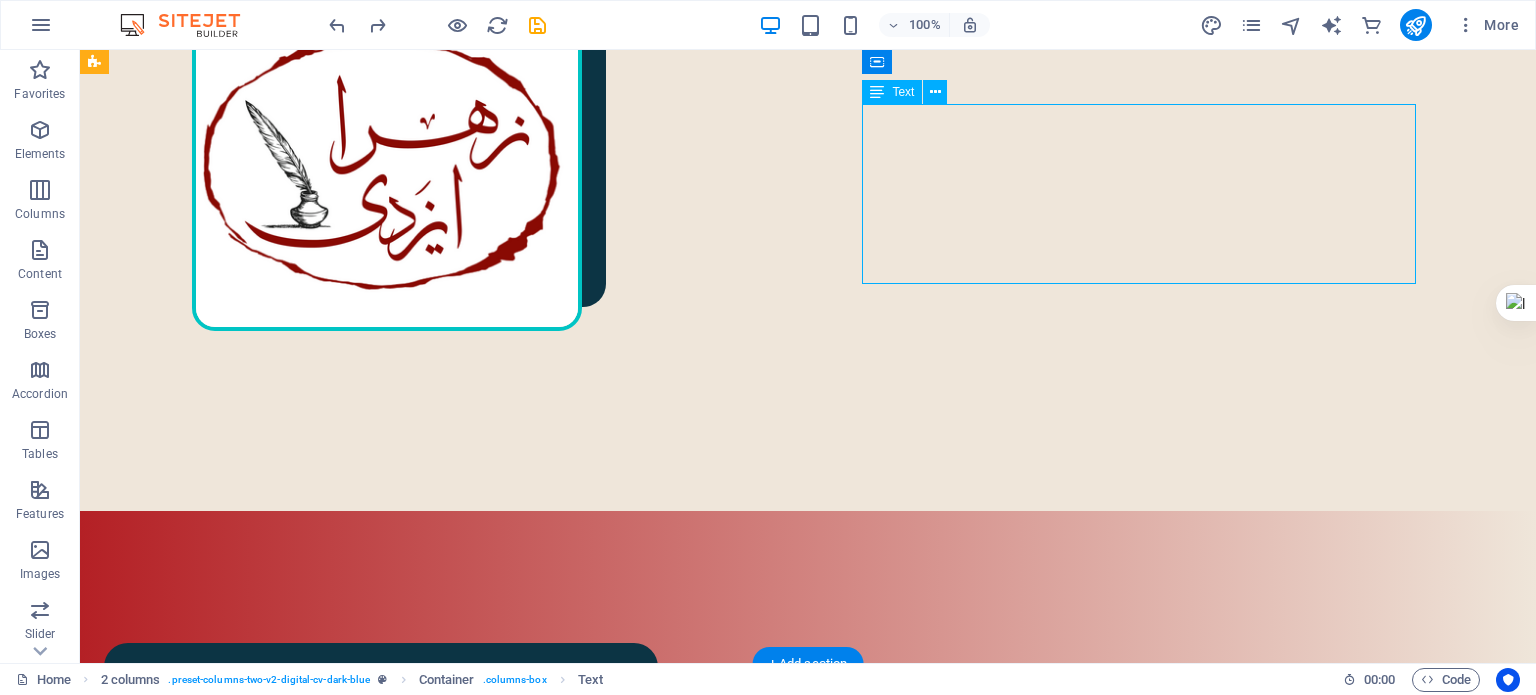 click on "در سال [YEAR] در [CITY] به دنیا آمدم. کارشناسی ارشد مهندسی پلیمر دارم. ۲ سال در دانشگاه تدریس کرده‌ام. در سال [YEAR] به‌طور حرفه‌ای وارد شغل مترجمی و ویراستاری شدم؛  البته که پیش از آن هم، دستی در این حوزه داشتم. ۲ کتاب ترجمه و منتشر کرده‌ام. در حوزهٔ ویراستاری، با ناشران متعددی همکاری داشته‌ام و دارم." at bounding box center [405, 1453] 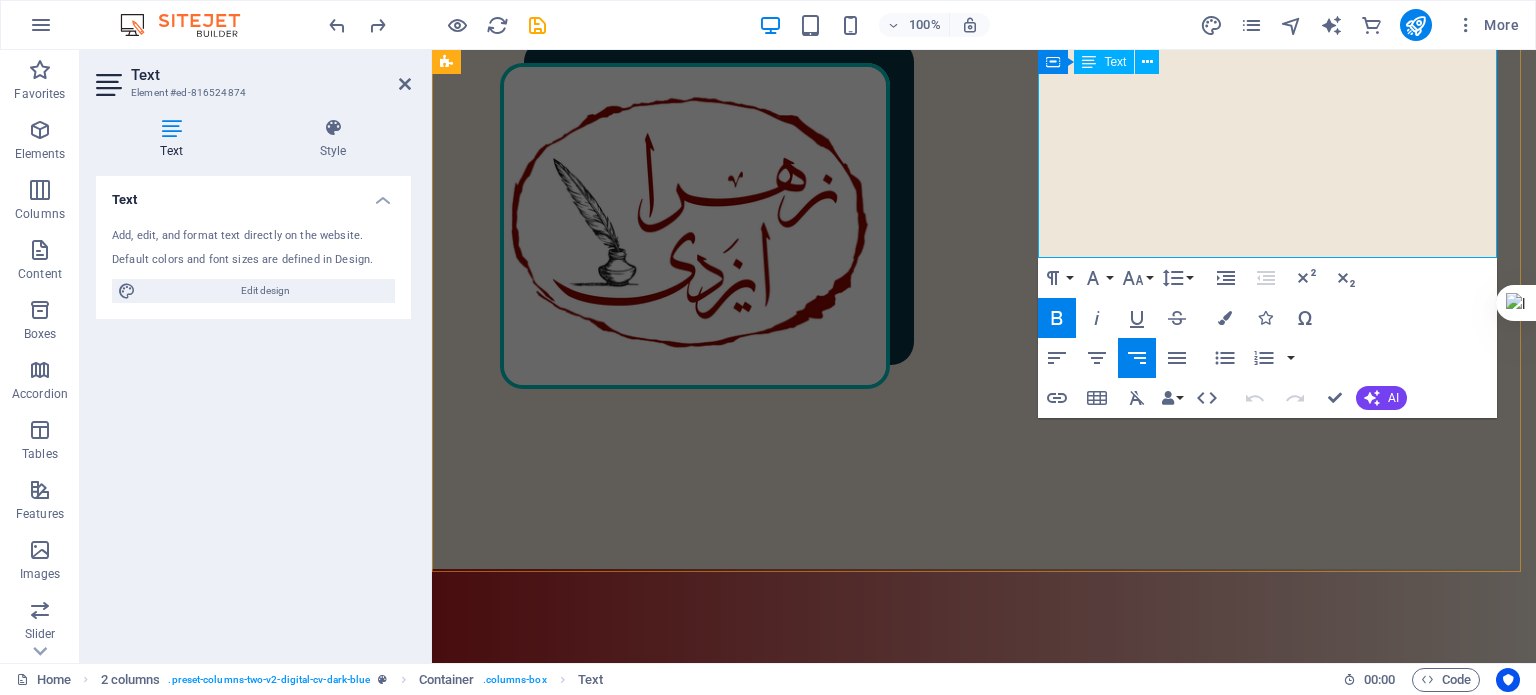 drag, startPoint x: 1211, startPoint y: 170, endPoint x: 1261, endPoint y: 159, distance: 51.1957 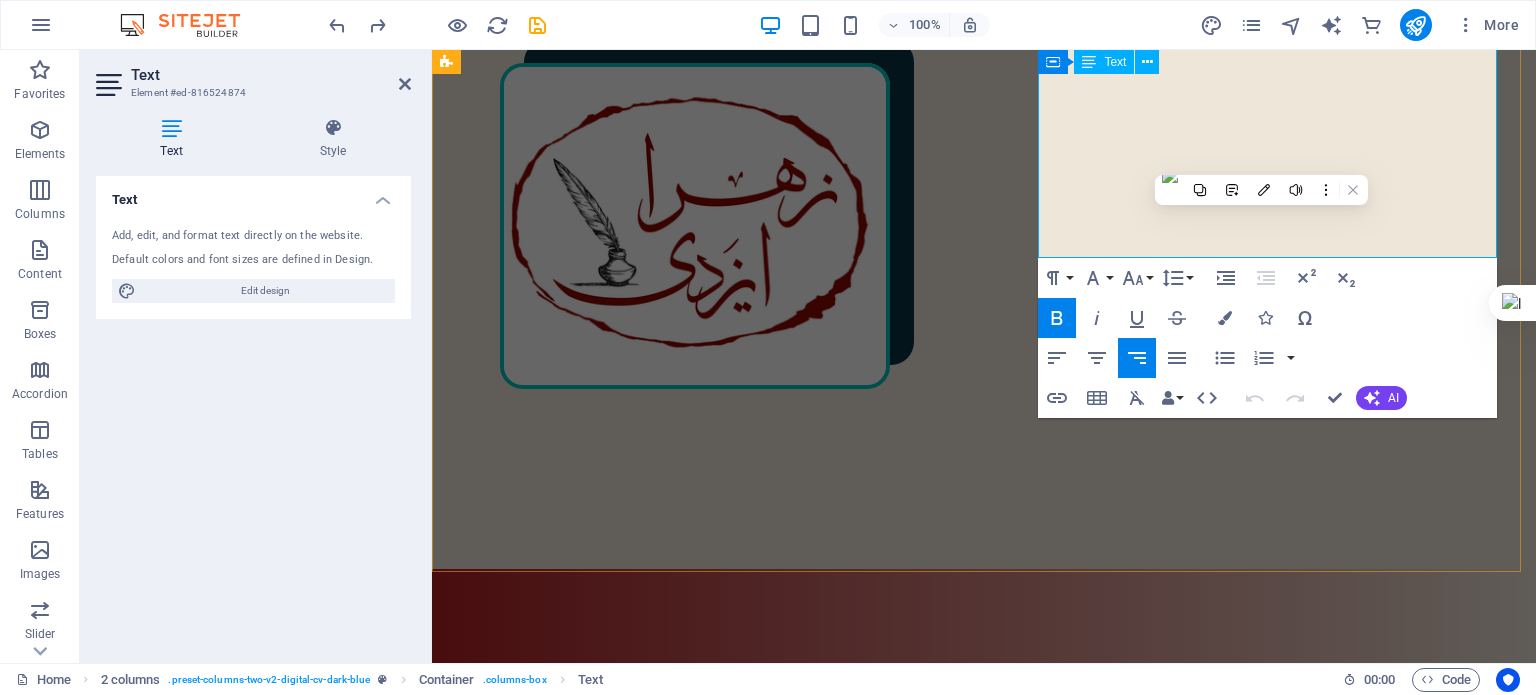 type 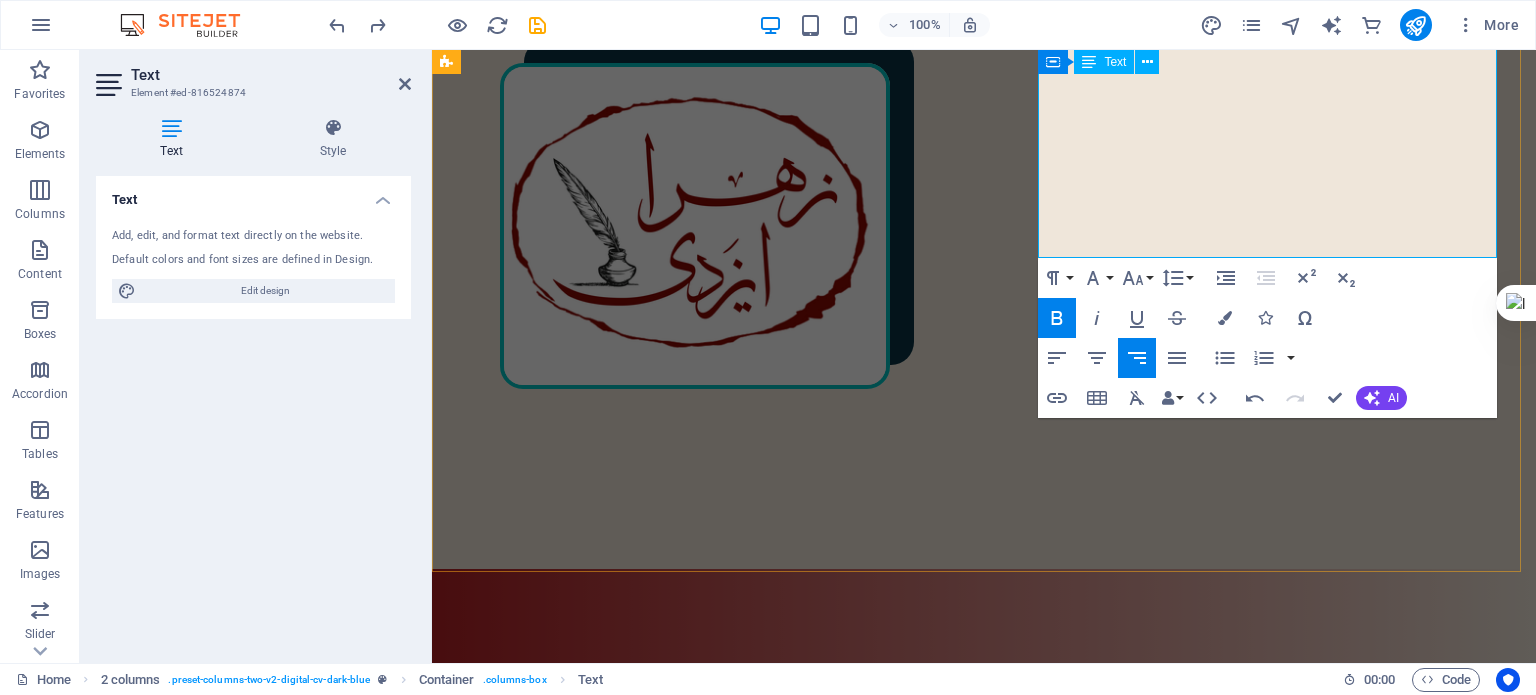 click on "البته که پیش از آن هم، دستی در این حوزه داشتم. ۲ کتاب ترجمه و منتشر کرده‌ام. به‌عنوان  ویراستاری، با ناشران متعددی همکاری داشته‌ام و دارم." at bounding box center (718, 1495) 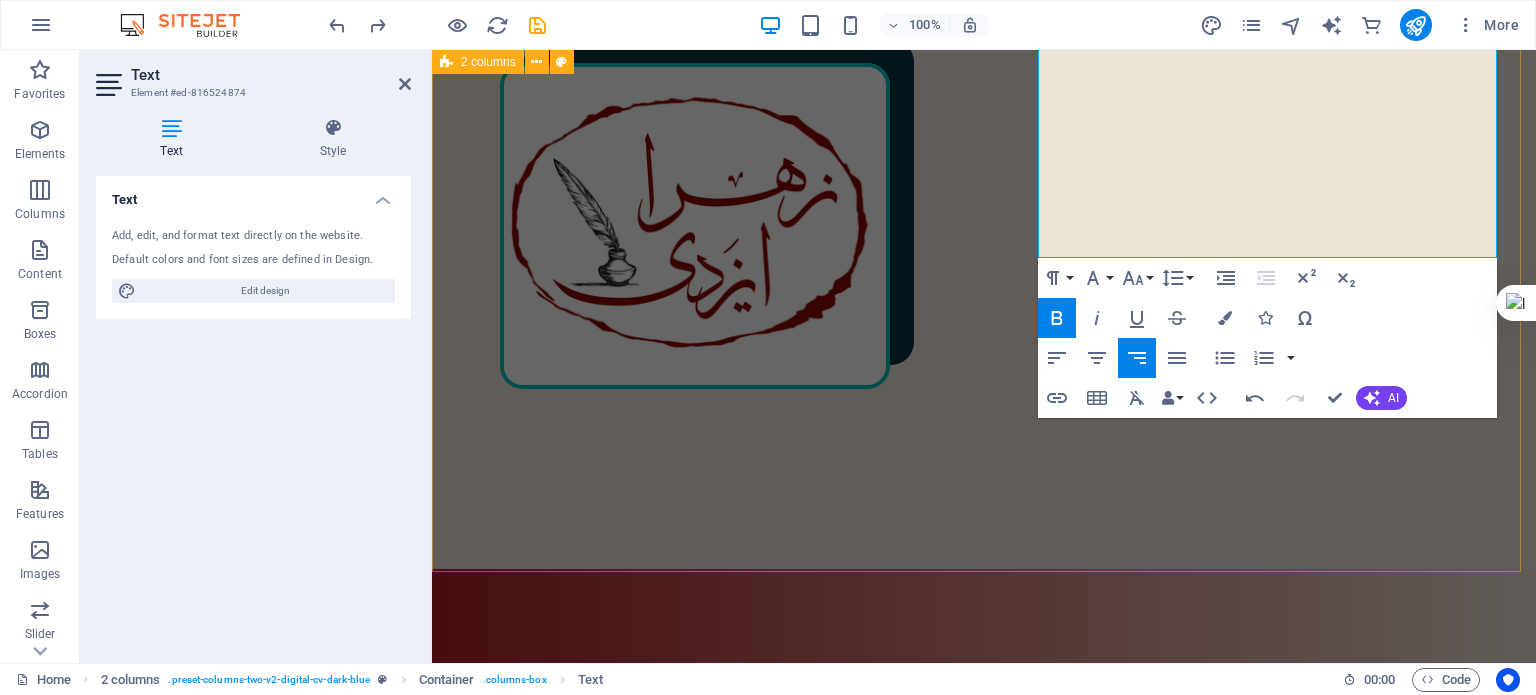 click on "مختصری از من در سال [YEAR] در [CITY] به دنیا آمدم. کارشناسی ارشد مهندسی پلیمر دارم. ۲ سال در دانشگاه تدریس کرده‌ام. در سال [YEAR] به‌طور حرفه‌ای وارد شغل مترجمی و ویراستاری شدم؛  البته که پیش از آن هم، دستی در این حوزه داشتم. ۲ کتاب ترجمه و منتشر کرده‌ام. به‌عنوان ویراستار، با ناشران متعددی همکاری داشته‌ام و دارم. :رزومهٔ کامل من را اینجا ببینید  رزومهٔ من" at bounding box center (984, 1300) 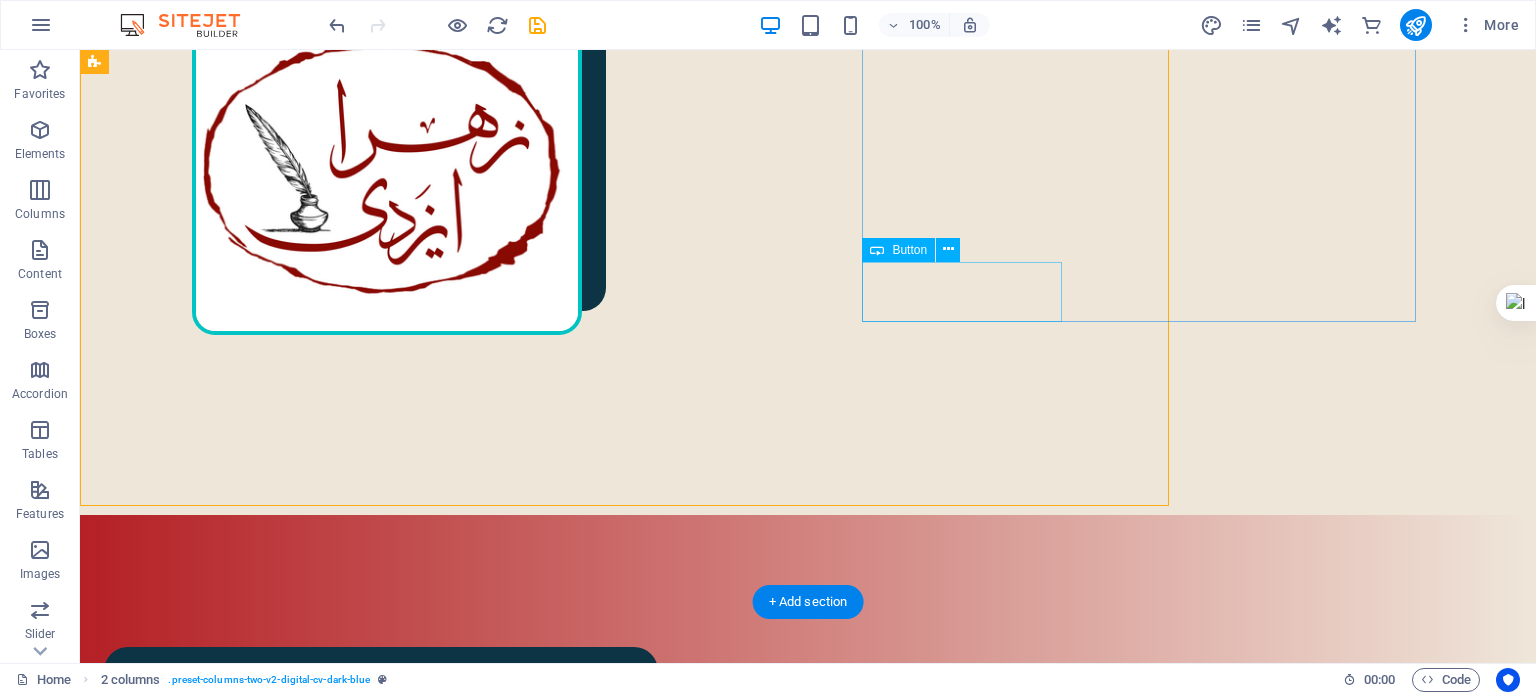 scroll, scrollTop: 902, scrollLeft: 0, axis: vertical 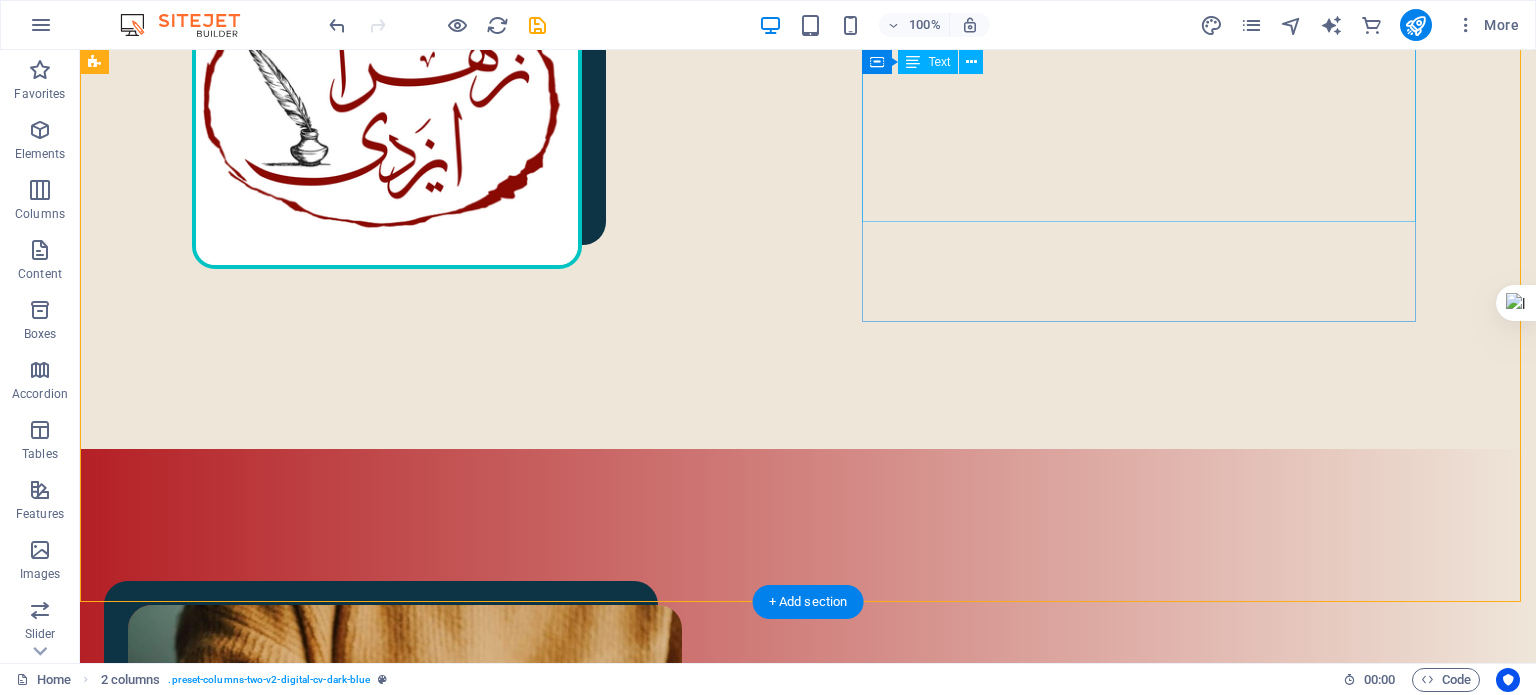 click on "در سال [YEAR] در [CITY] به دنیا آمدم. کارشناسی ارشد مهندسی پلیمر دارم. [NUMBER] سال در دانشگاه تدریس کرده‌ام. در سال [YEAR] به‌طور حرفه‌ای وارد شغل مترجمی و ویراستاری شدم؛  البته که پیش از آن هم، دستی در این حوزه داشتم. [NUMBER] کتاب ترجمه و منتشر کرده‌ام. به‌عنوان ویراستار، با ناشران متعددی همکاری داشته‌ام و دارم." at bounding box center (405, 1391) 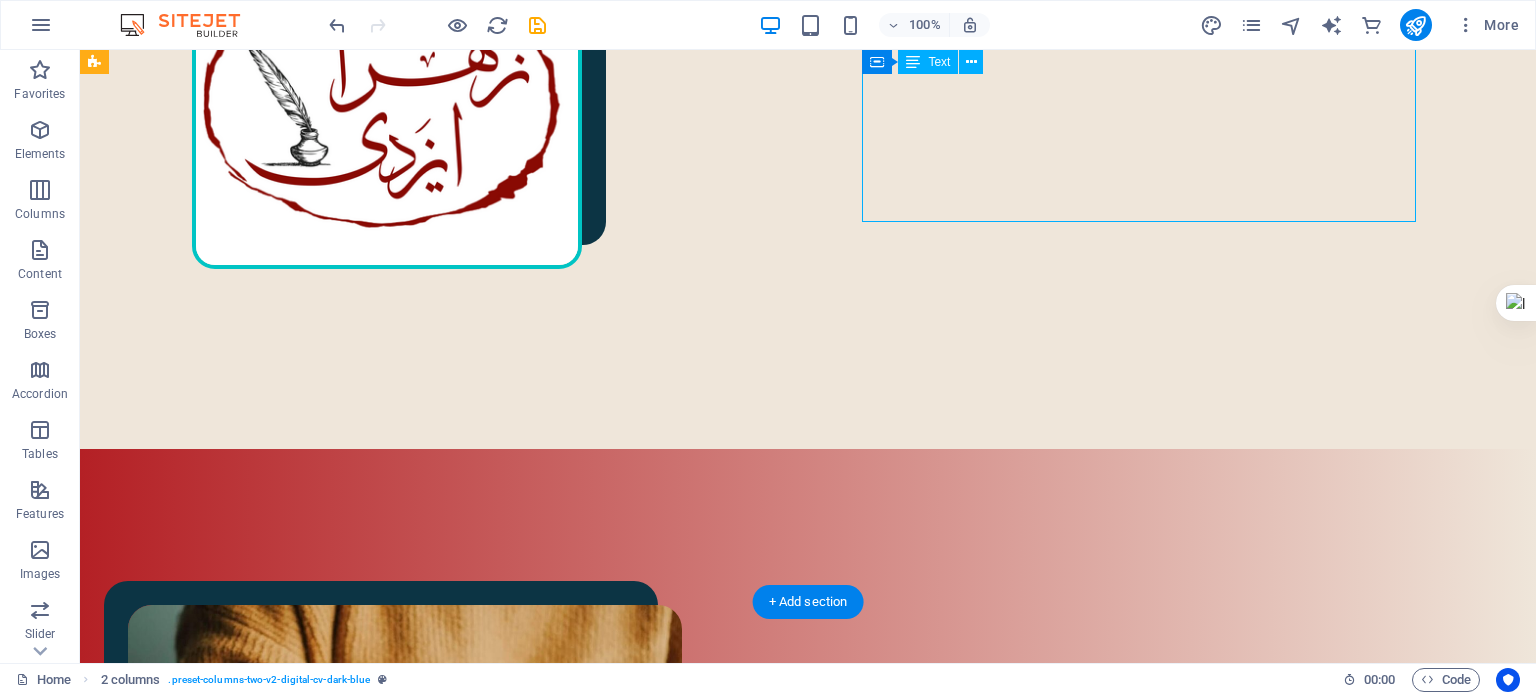 click on "در سال [YEAR] در [CITY] به دنیا آمدم. کارشناسی ارشد مهندسی پلیمر دارم. [NUMBER] سال در دانشگاه تدریس کرده‌ام. در سال [YEAR] به‌طور حرفه‌ای وارد شغل مترجمی و ویراستاری شدم؛  البته که پیش از آن هم، دستی در این حوزه داشتم. [NUMBER] کتاب ترجمه و منتشر کرده‌ام. به‌عنوان ویراستار، با ناشران متعددی همکاری داشته‌ام و دارم." at bounding box center (405, 1391) 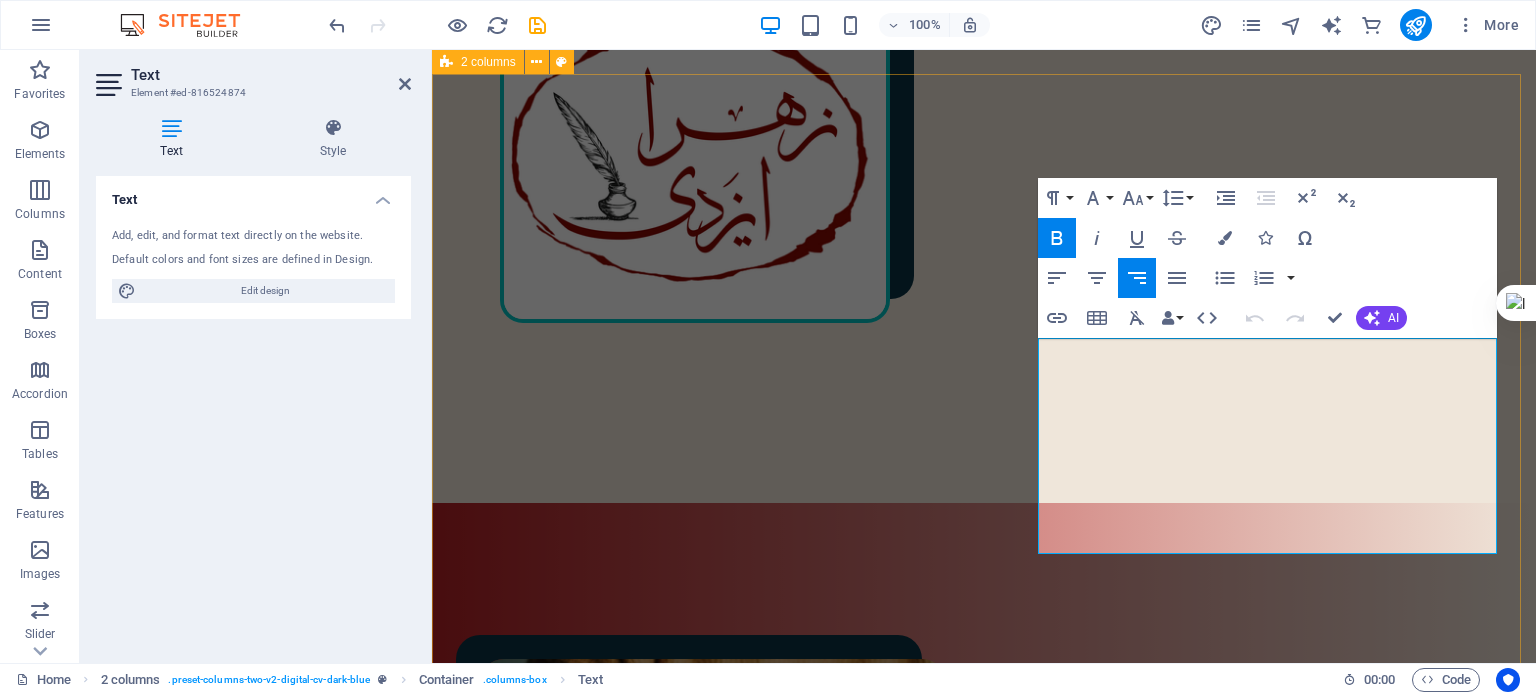 scroll, scrollTop: 540, scrollLeft: 0, axis: vertical 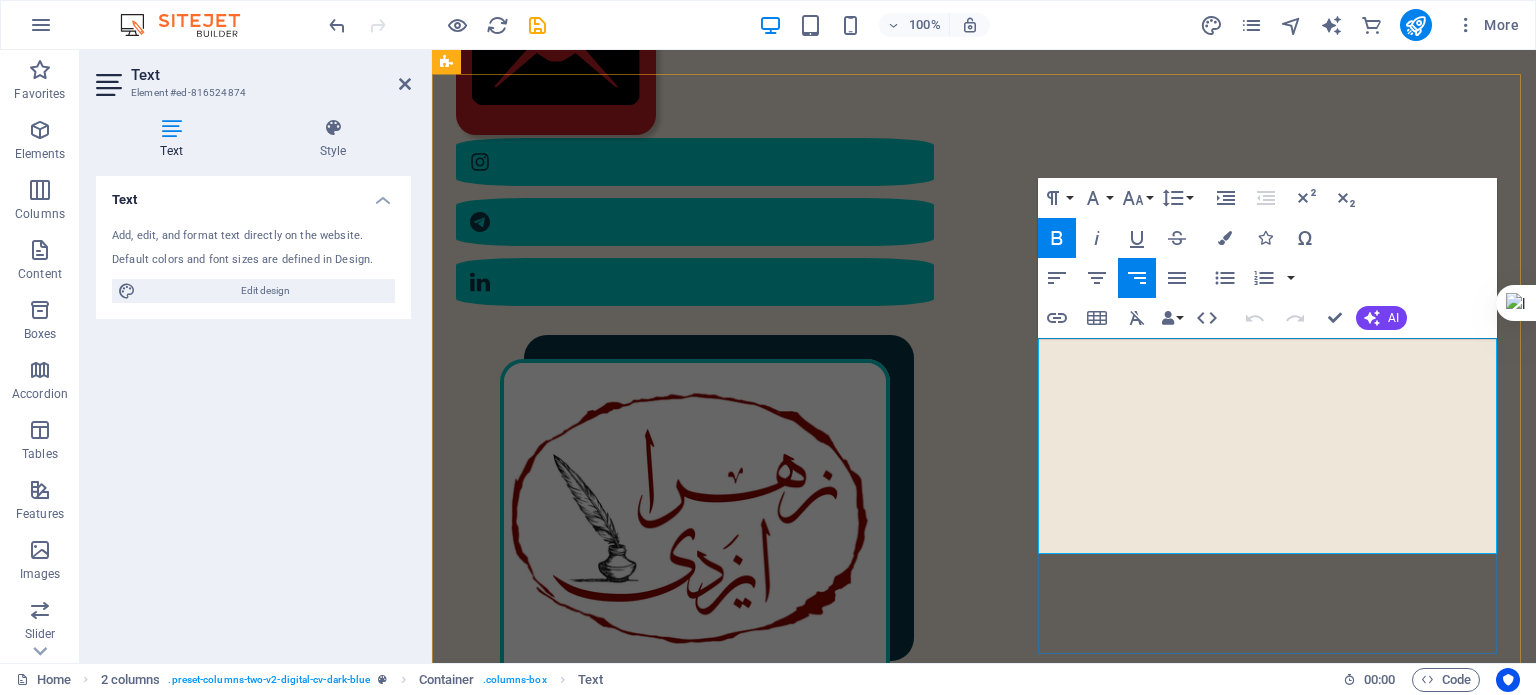 click on "البته که پیش از آن هم، دستی در این حوزه داشتم. ۲ کتاب ترجمه و منتشر کرده‌ام. به‌عنوان ویراستار، با ناشران متعددی همکاری داشته‌ام و دارم." at bounding box center (718, 1791) 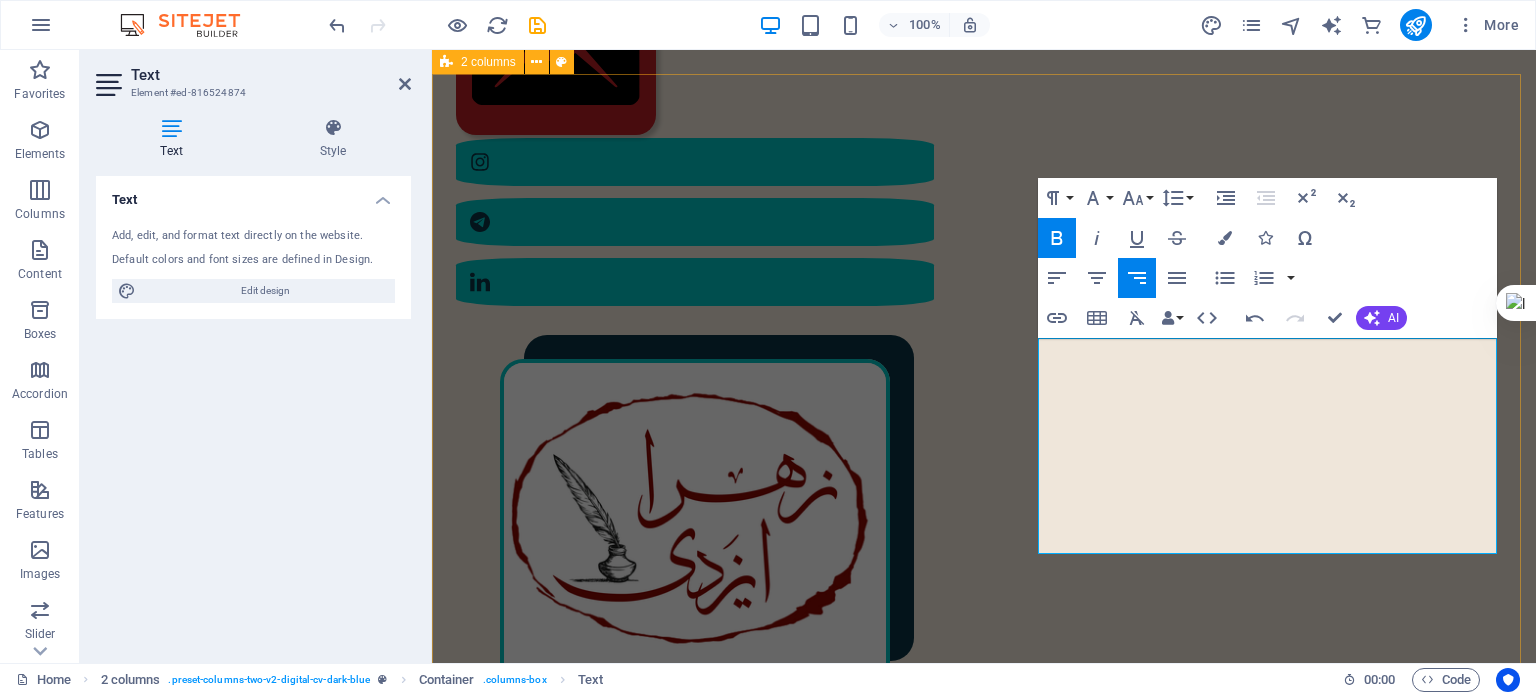 click on "مختصری از من در سال [YEAR] در [CITY] به دنیا آمدم. کارشناسی ارشد مهندسی پلیمر دارم. ۲ سال در دانشگاه تدریس کرده‌ام. در سال [YEAR] به‌طور حرفه‌ای وارد شغل مترجمی و ویراستاری شدم؛  البته که پیش از آن هم، دستی در این حوزه داشتم. ۲ کتاب ترجمه و منتشر کرده‌ام. .به‌عنوان ویراستار، با ناشران متعددی همکاری داشته‌ام و دارم. :رزومهٔ کامل من را اینجا ببینید  رزومهٔ من" at bounding box center (984, 1596) 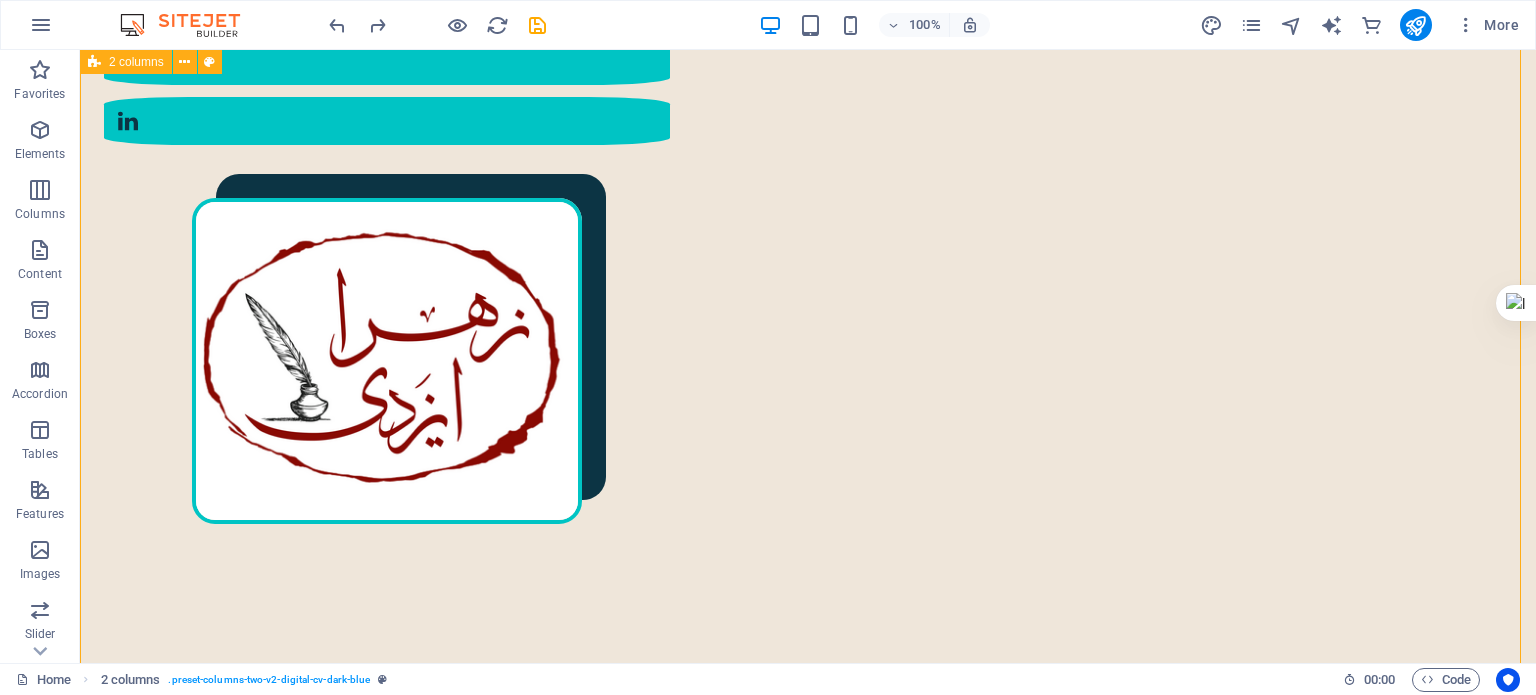 scroll, scrollTop: 605, scrollLeft: 0, axis: vertical 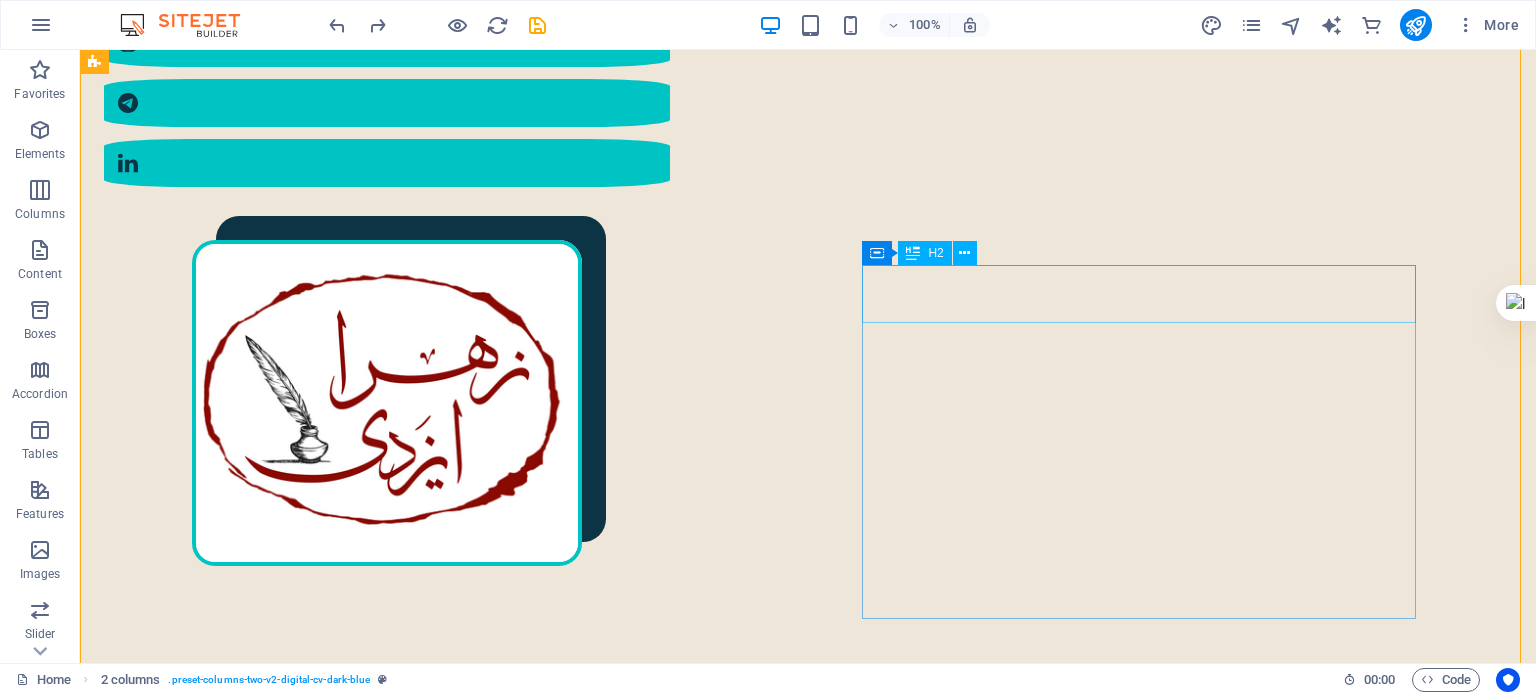 click on "مختصری از من" at bounding box center (405, 1535) 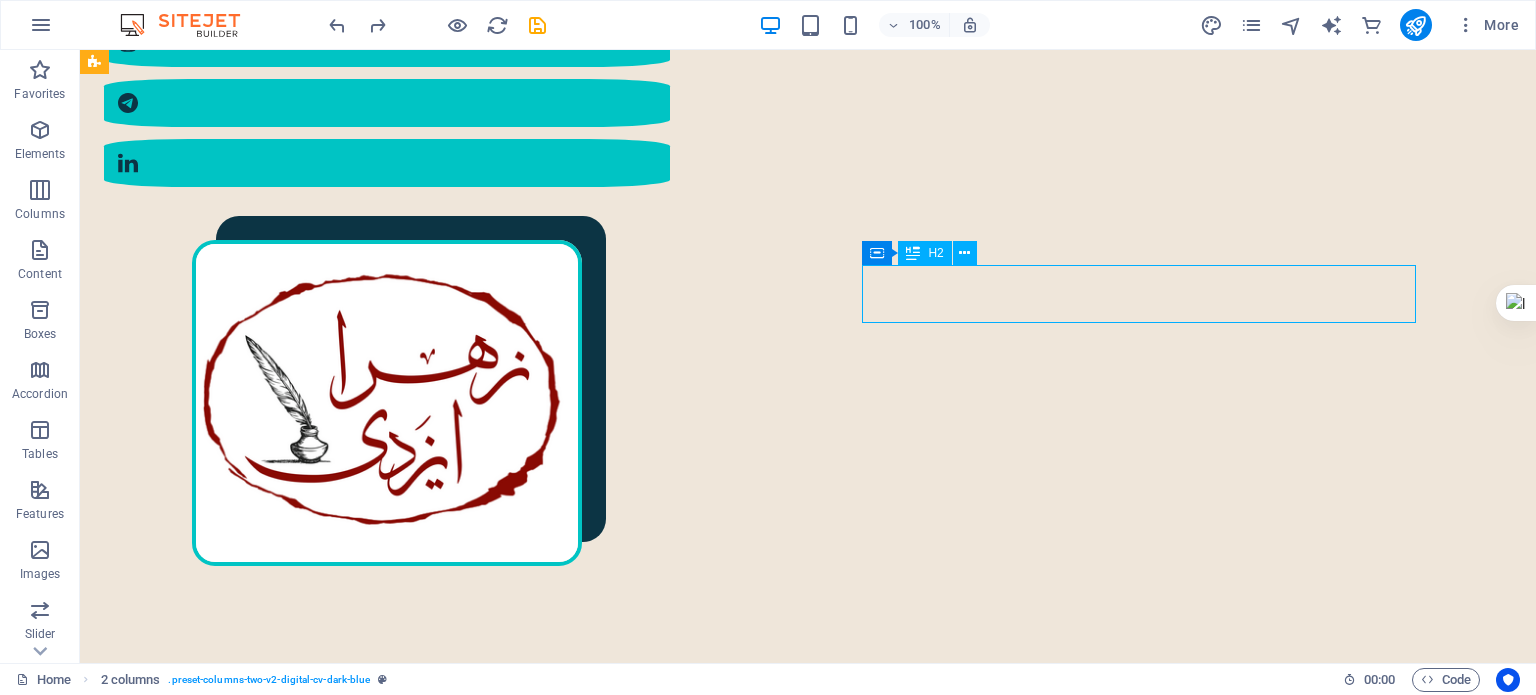 click on "مختصری از من" at bounding box center (405, 1535) 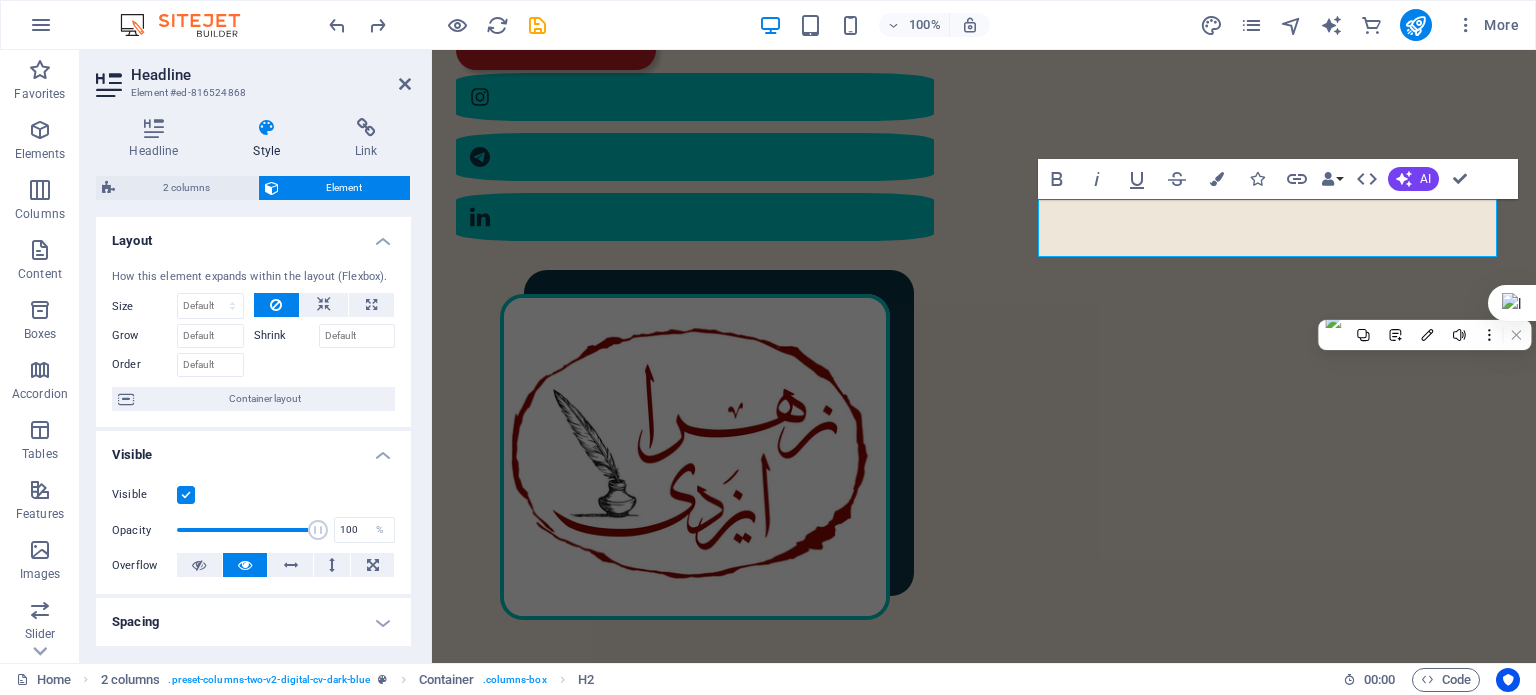 click on "Style" at bounding box center (271, 139) 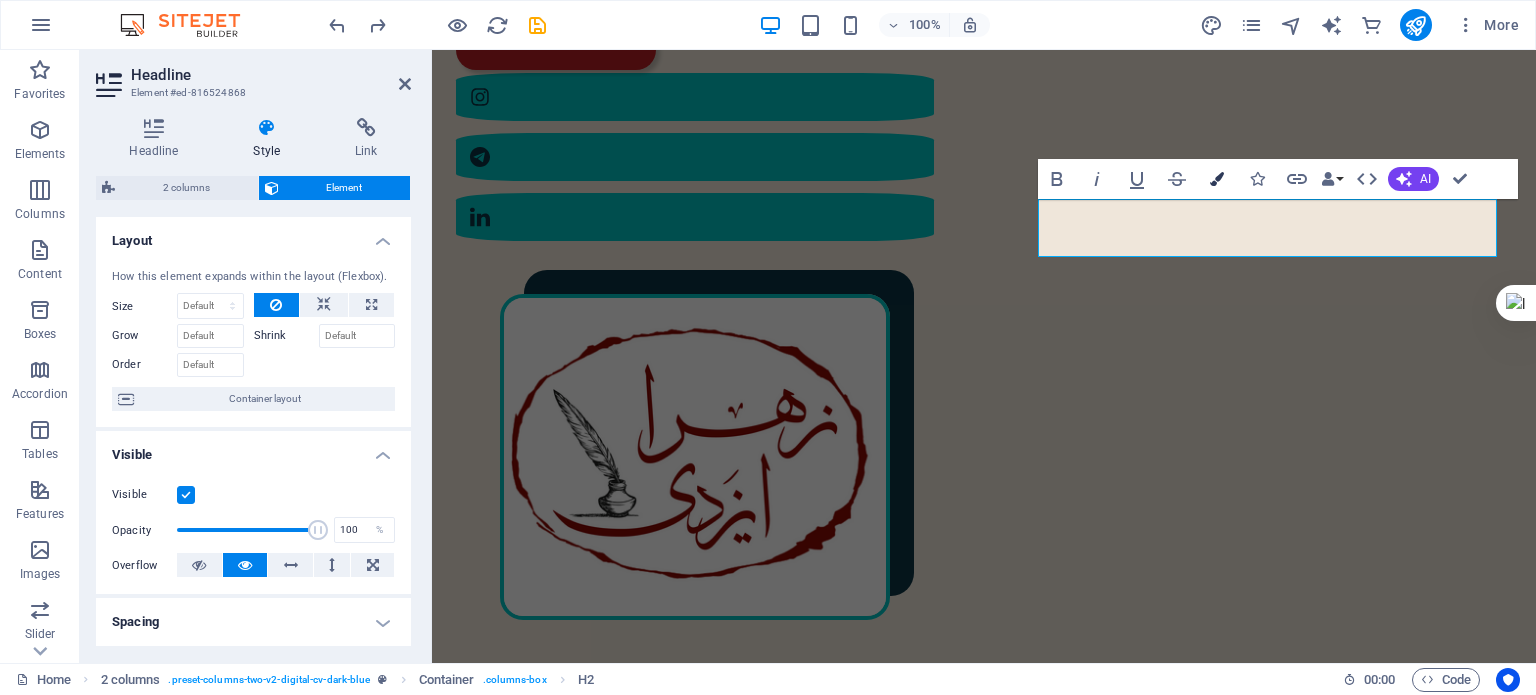 click on "Colors" at bounding box center (1217, 179) 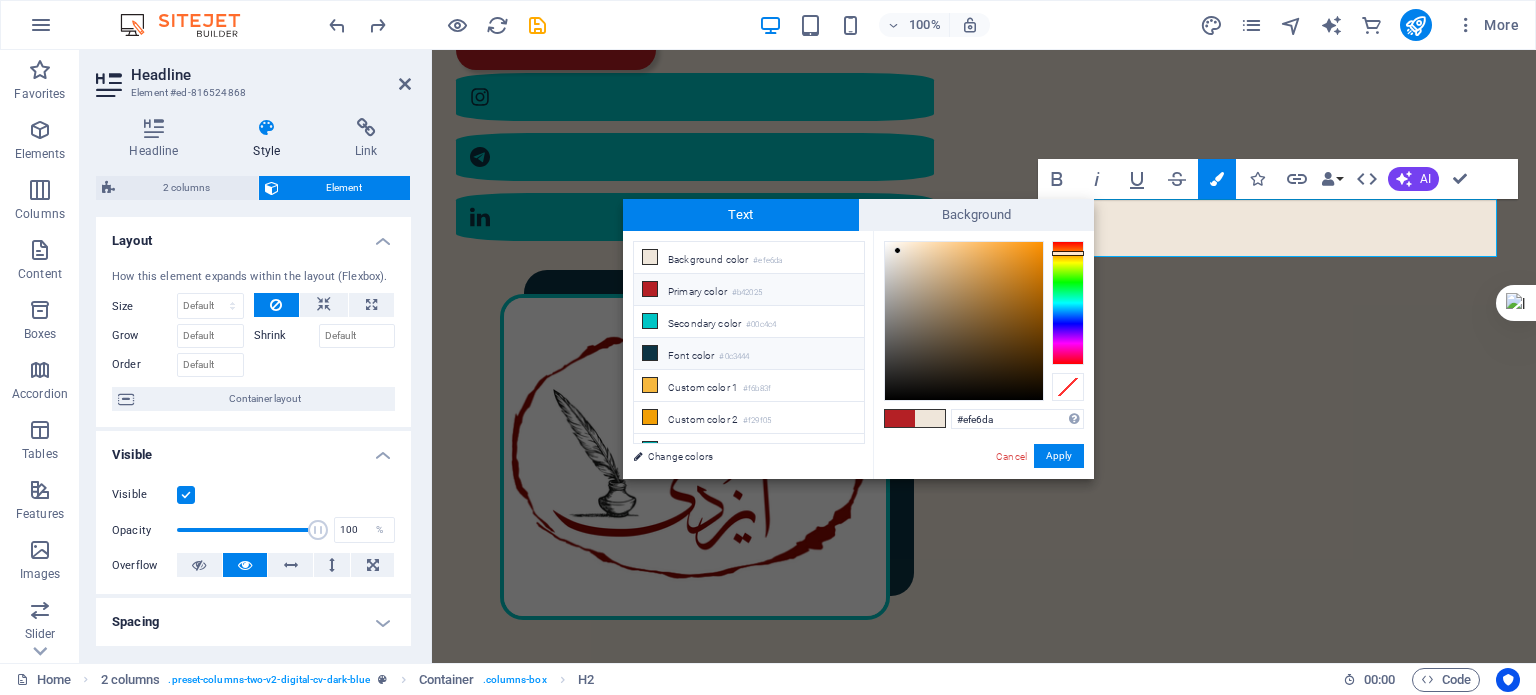 click on "#0c3444" at bounding box center (734, 357) 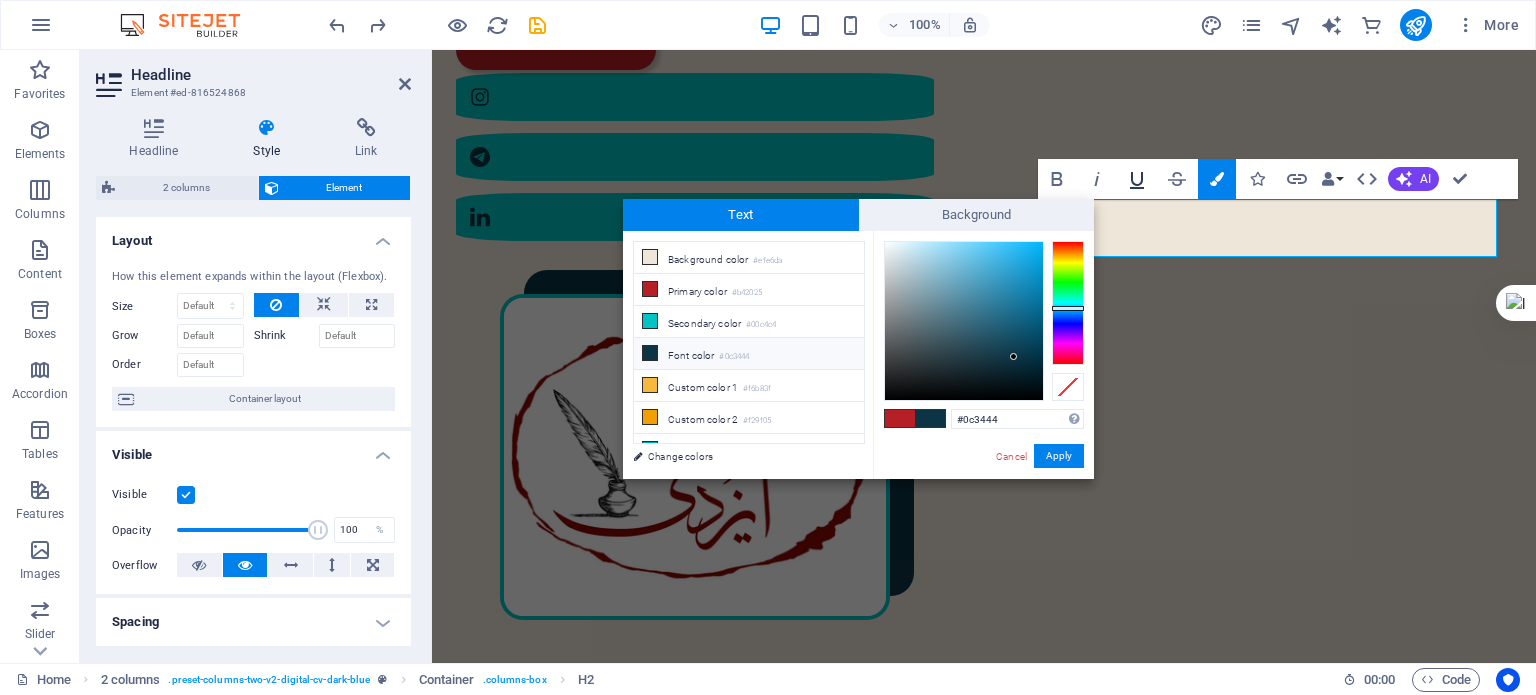 click 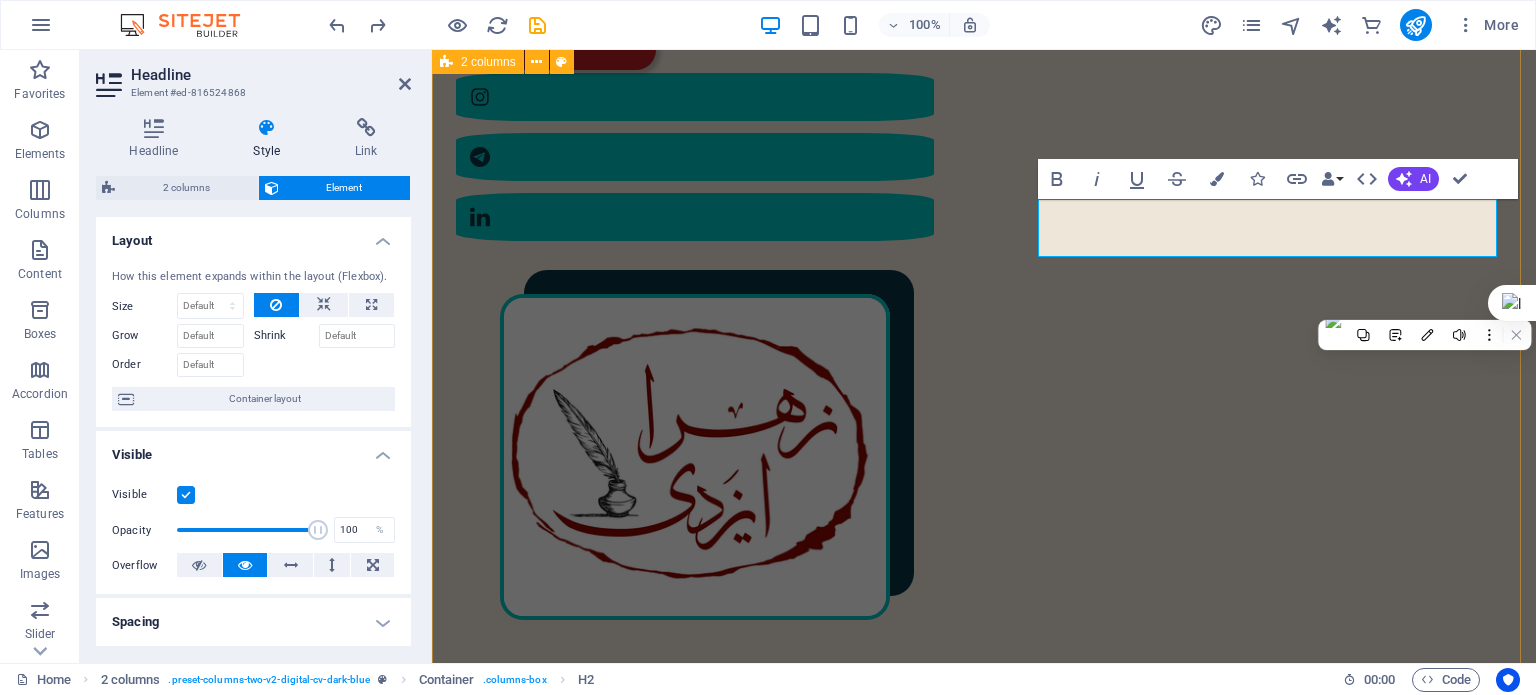 click on "مختصری از من در سال [YEAR] در [CITY] به دنیا آمدم. کارشناسی ارشد مهندسی پلیمر دارم. ۲ سال در دانشگاه تدریس کرده‌ام. در سال [YEAR] به‌طور حرفه‌ای وارد شغل مترجمی و ویراستاری شدم؛  البته که پیش از آن هم، دستی در این حوزه داشتم. ۲ کتاب ترجمه و منتشر کرده‌ام. به‌عنوان ویراستار، با ناشران متعددی همکاری داشته‌ام و دارم. :رزومهٔ کامل من را اینجا ببینید  رزومهٔ من" at bounding box center (984, 1531) 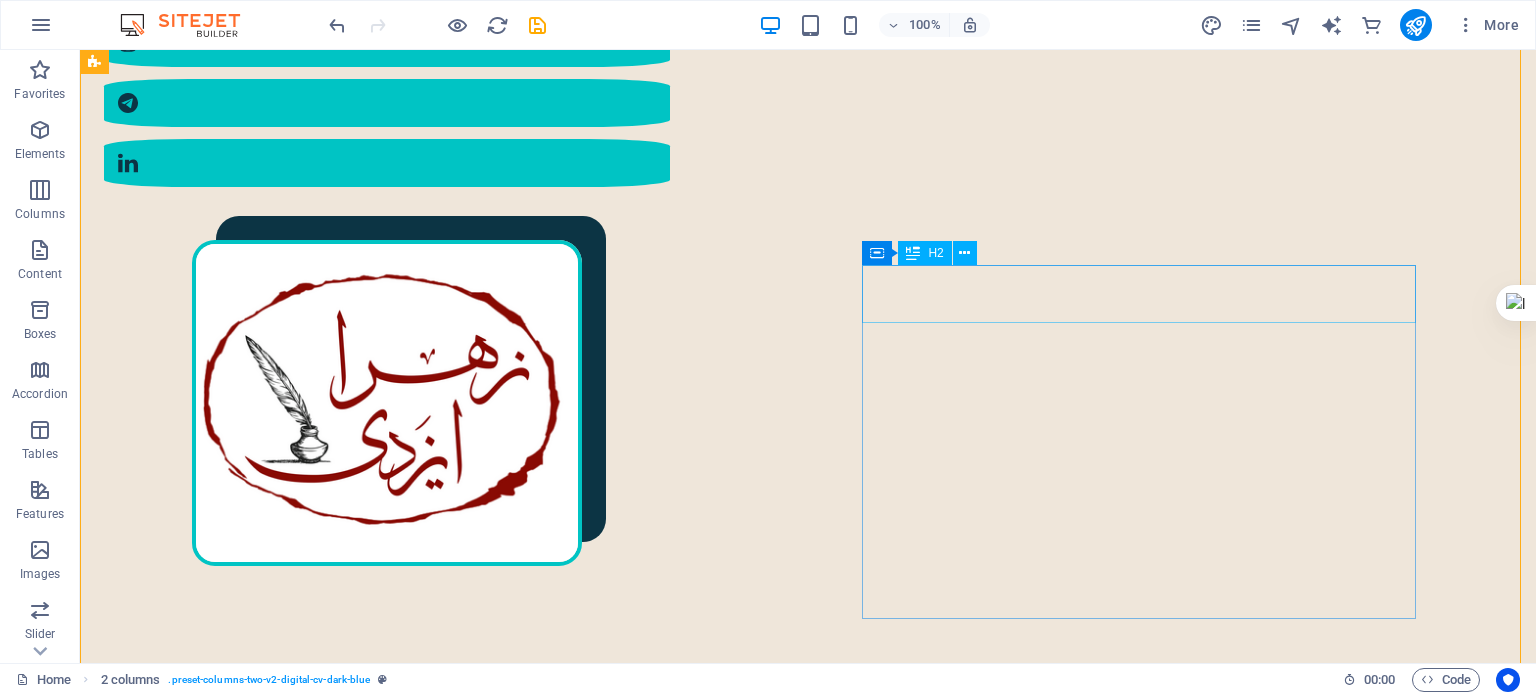 click on "مختصری از من" at bounding box center [405, 1535] 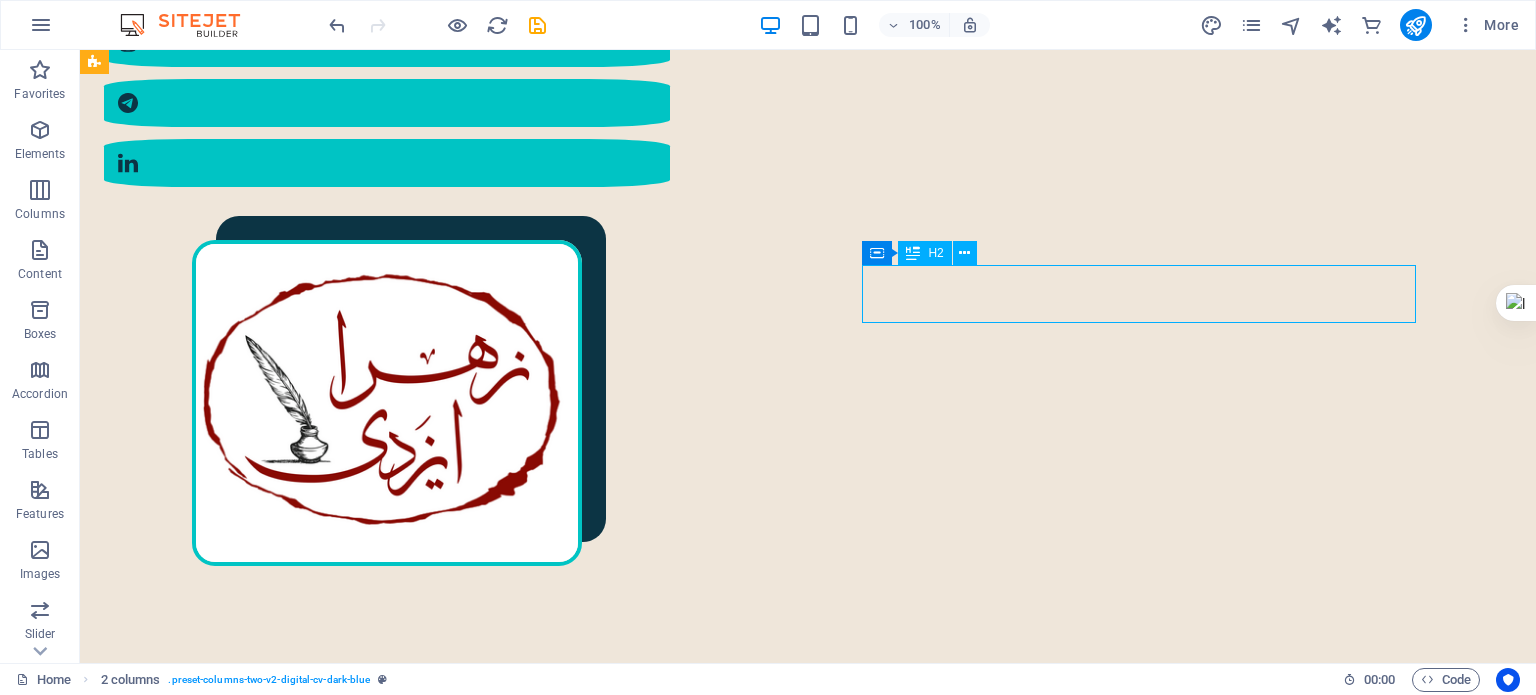 click on "مختصری از من" at bounding box center (405, 1535) 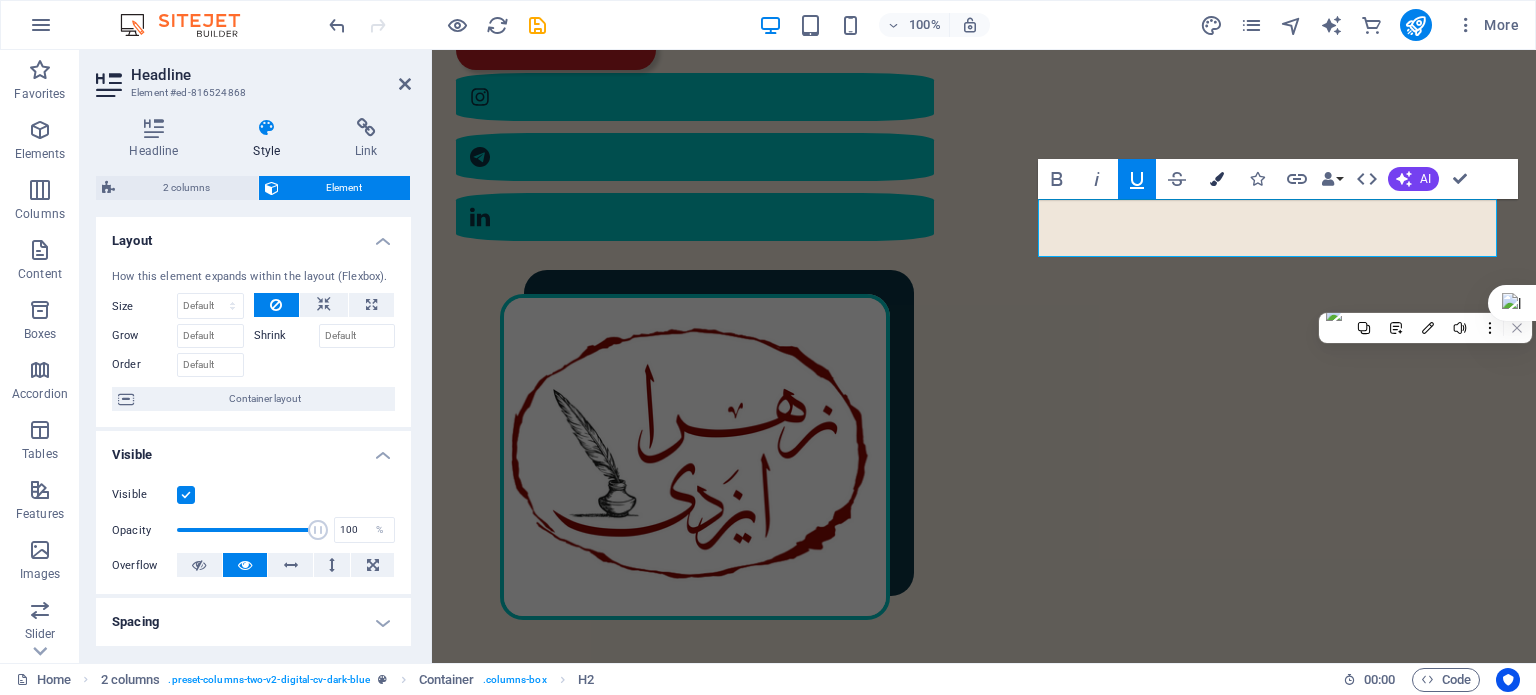click on "Colors" at bounding box center (1217, 179) 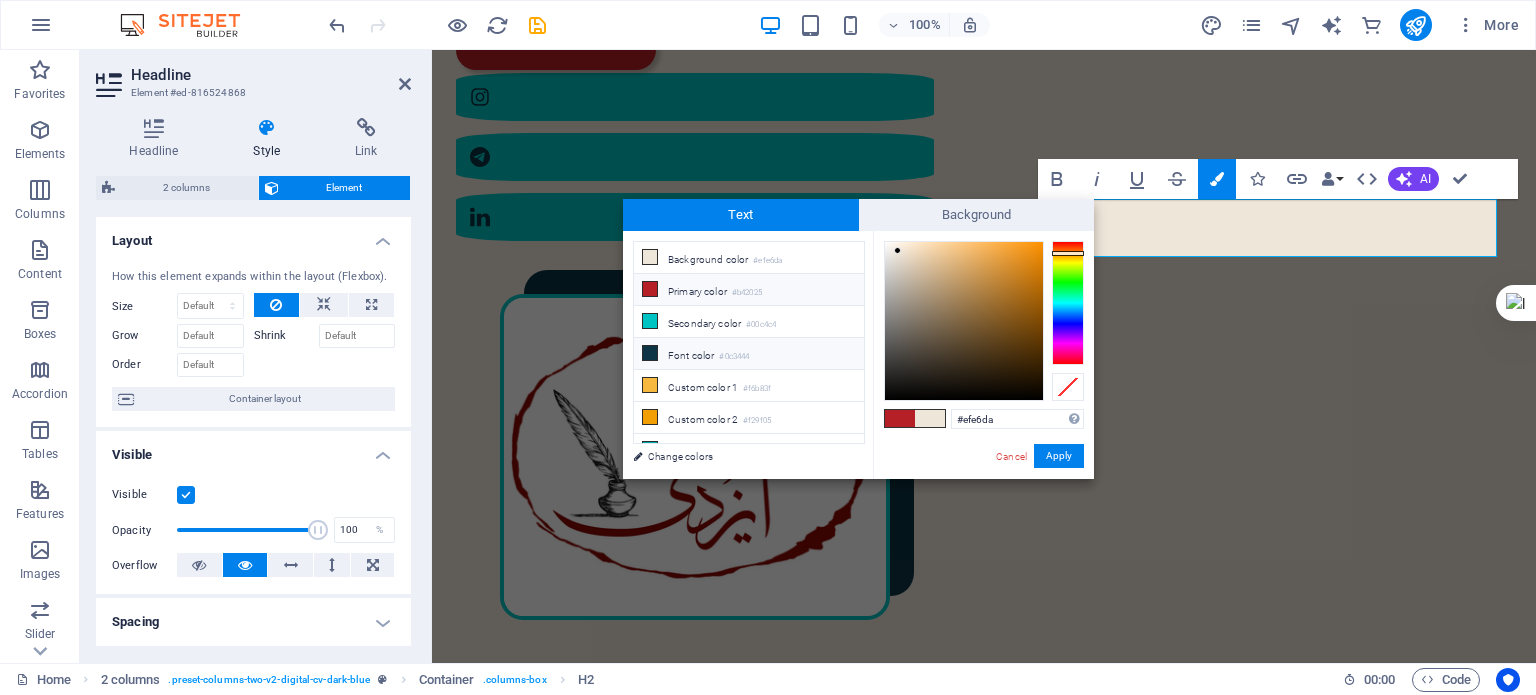 click on "Font color
#0c3444" at bounding box center (749, 354) 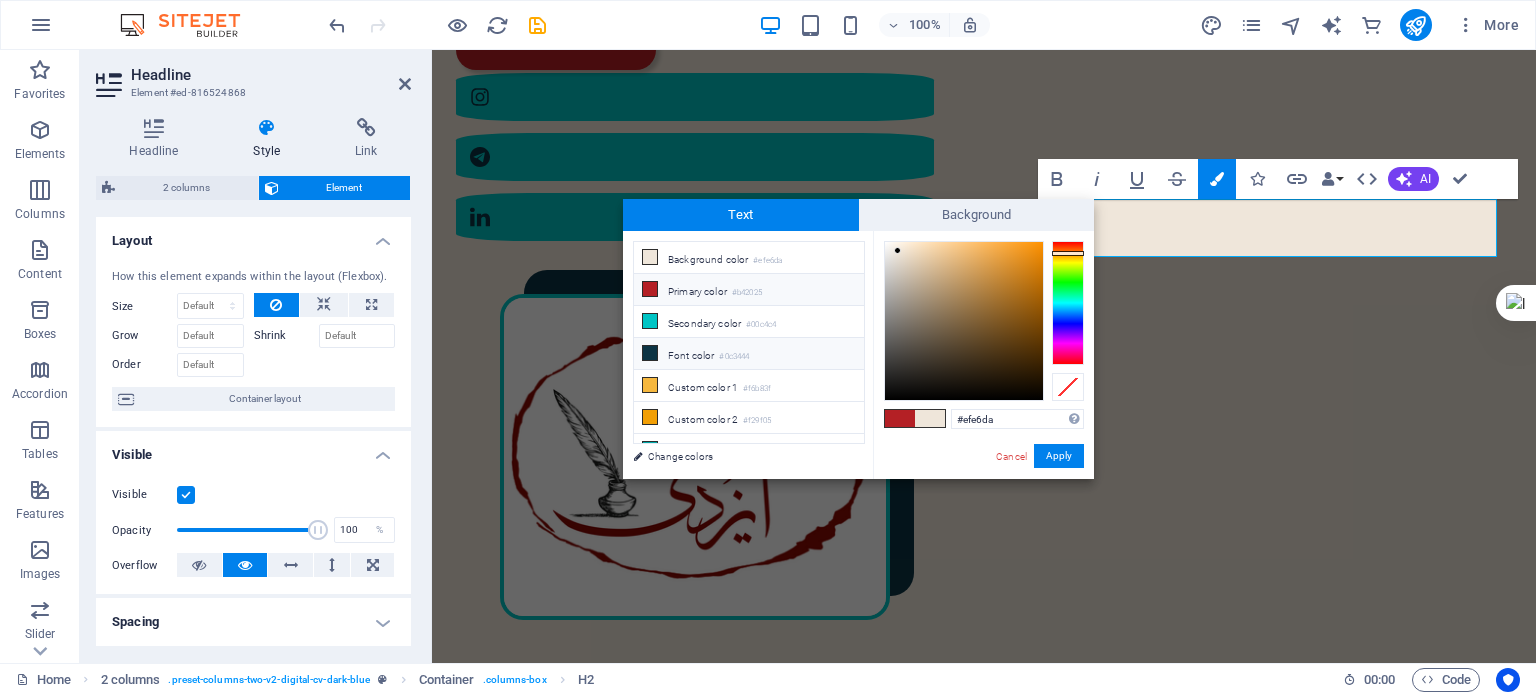 type on "#0c3444" 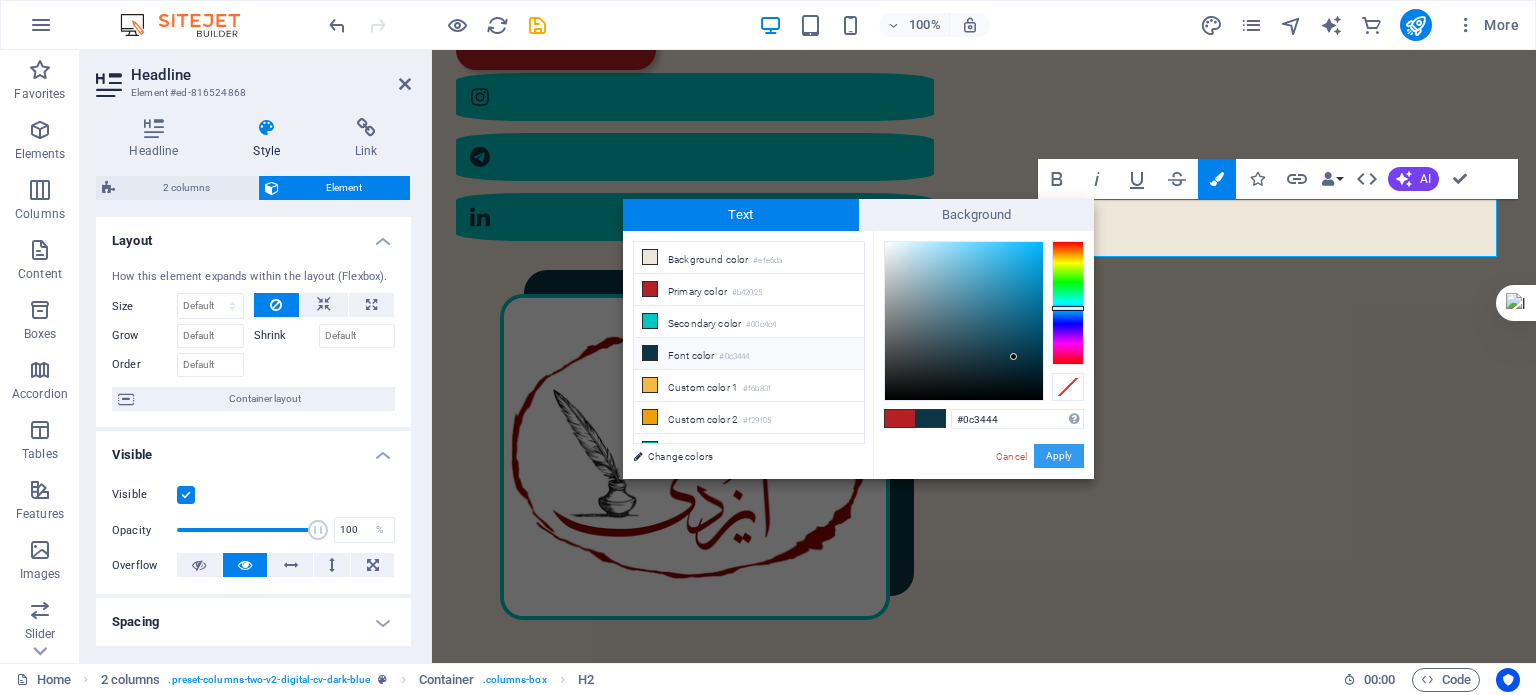 click on "Apply" at bounding box center [1059, 456] 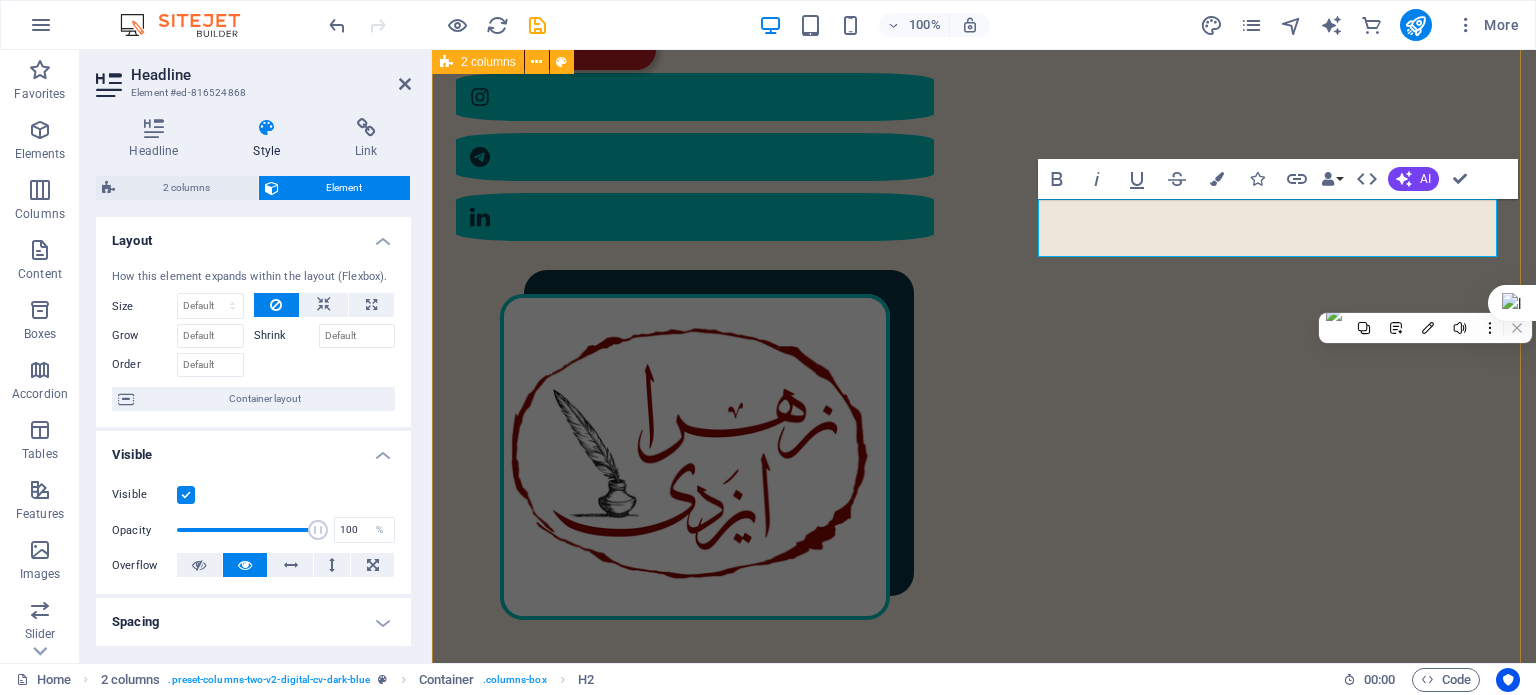 click on "مختصری از من در سال [YEAR] در [CITY] به دنیا آمدم. کارشناسی ارشد مهندسی پلیمر دارم. ۲ سال در دانشگاه تدریس کرده‌ام. در سال [YEAR] به‌طور حرفه‌ای وارد شغل مترجمی و ویراستاری شدم؛  البته که پیش از آن هم، دستی در این حوزه داشتم. ۲ کتاب ترجمه و منتشر کرده‌ام. به‌عنوان ویراستار، با ناشران متعددی همکاری داشته‌ام و دارم. :رزومهٔ کامل من را اینجا ببینید  رزومهٔ من" at bounding box center (984, 1531) 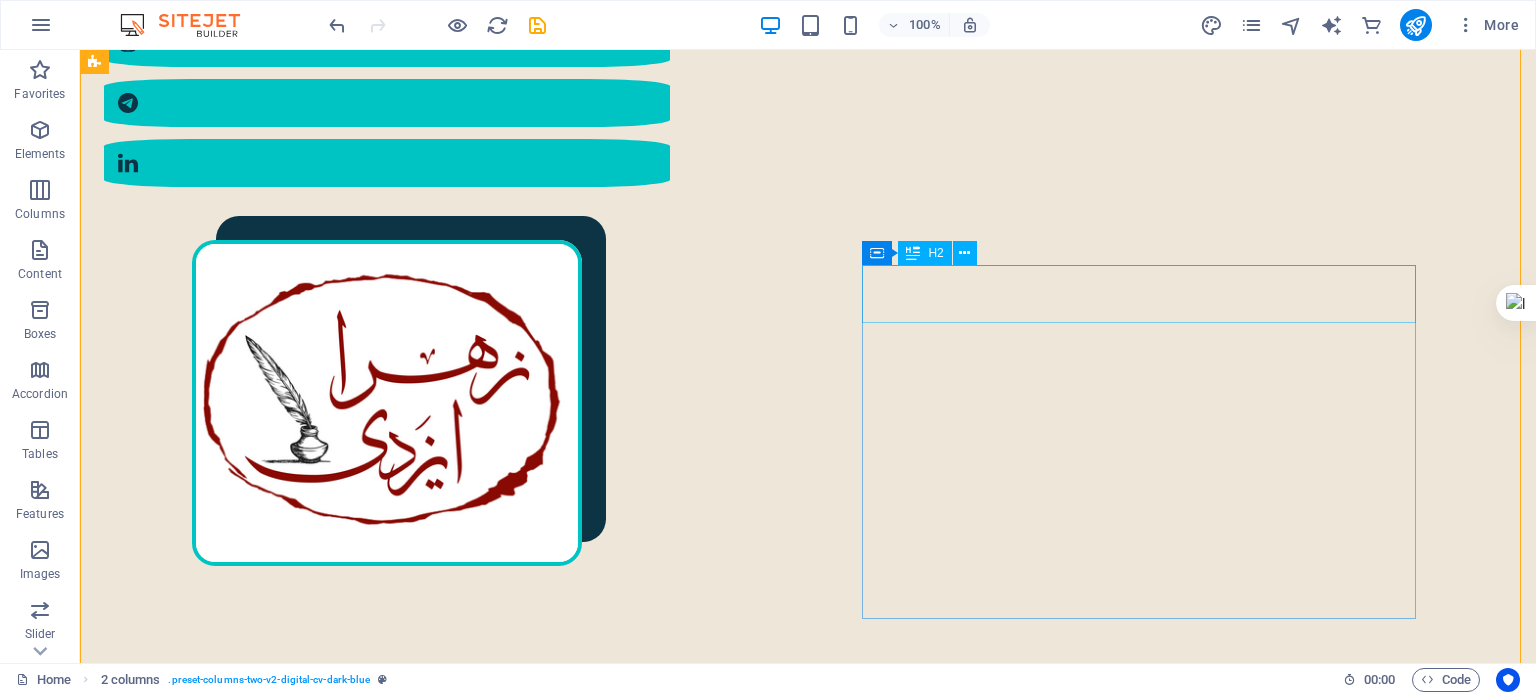 click on "مختصری از من" at bounding box center (405, 1535) 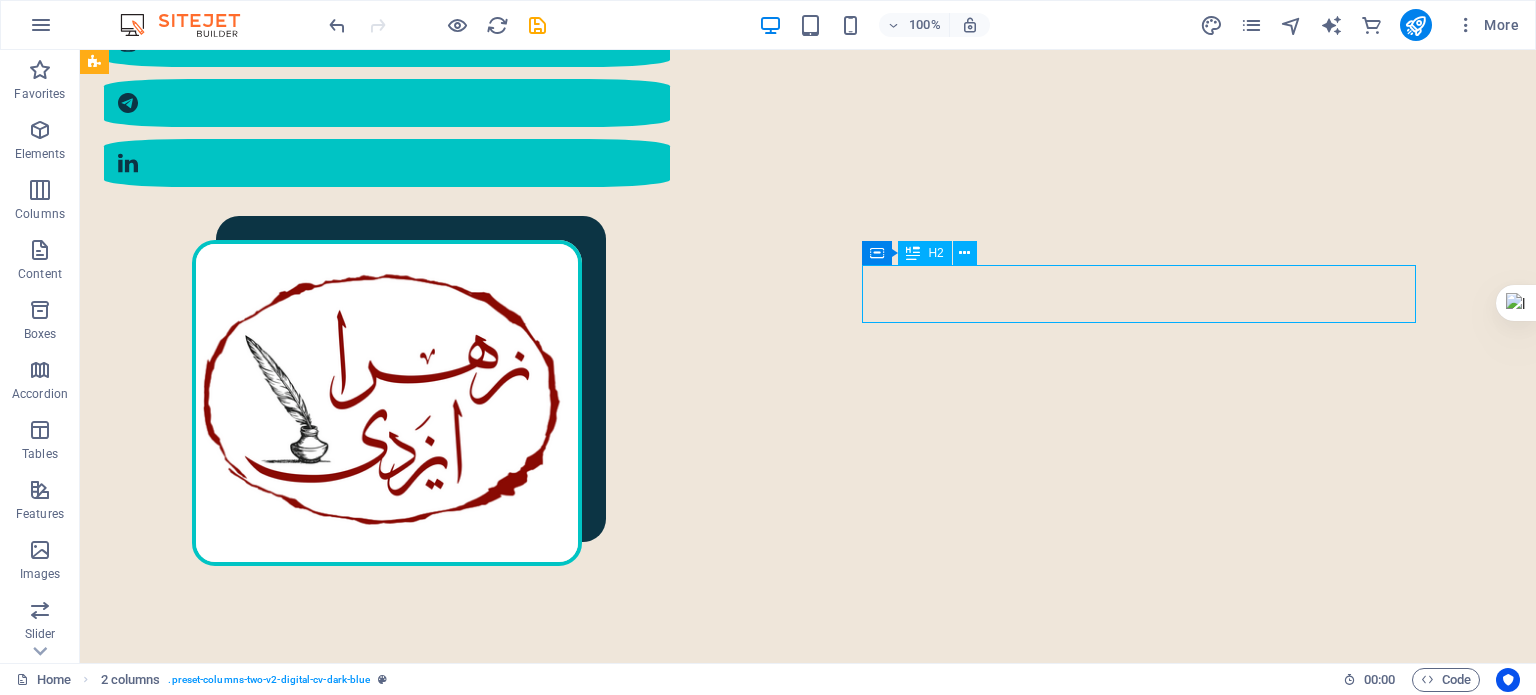 click on "مختصری از من" at bounding box center [405, 1535] 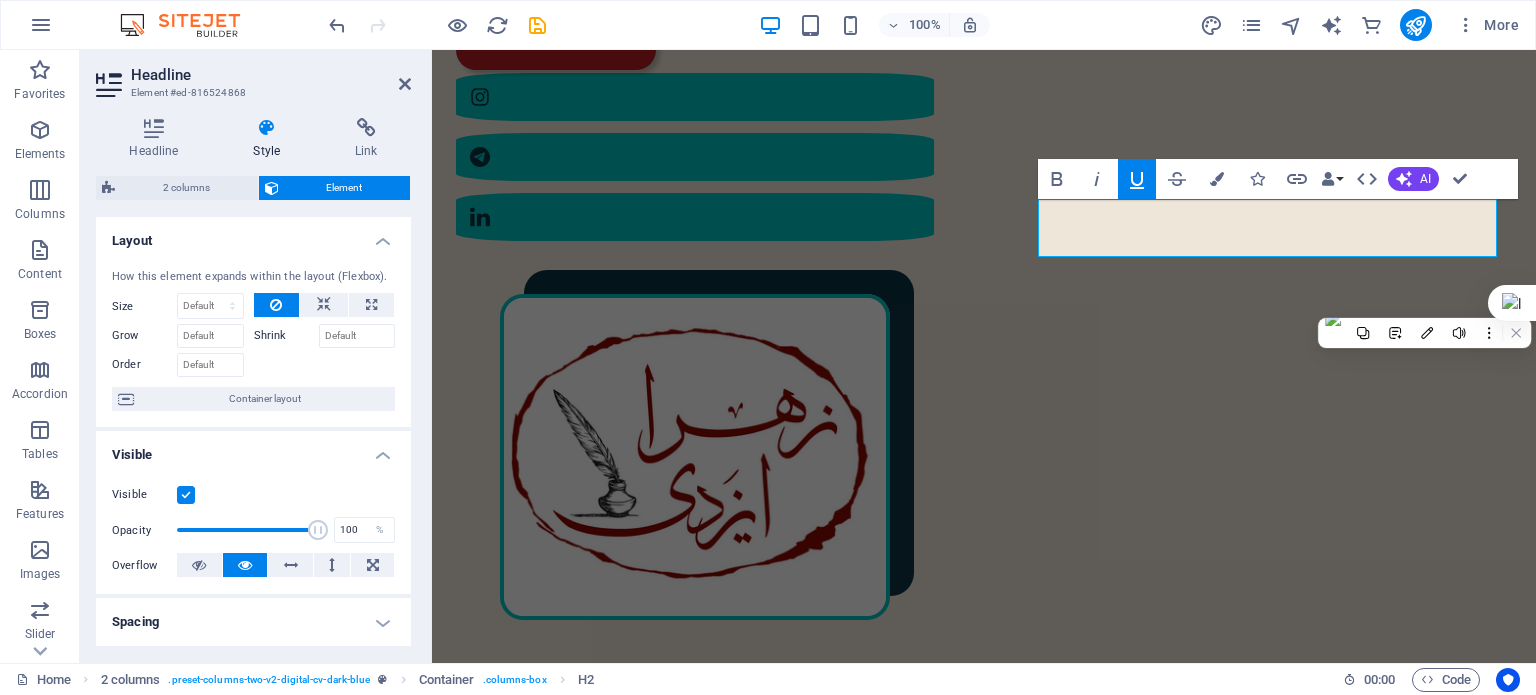click 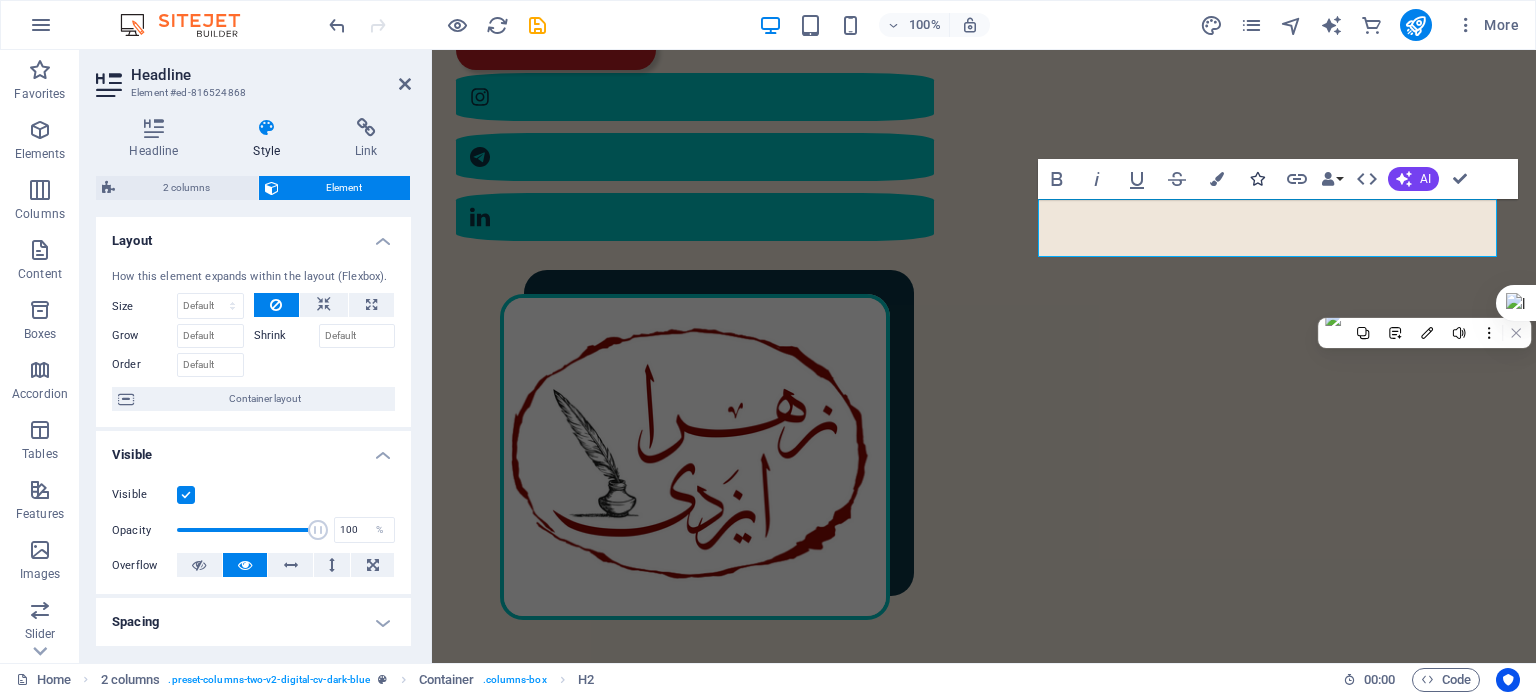 click on "Icons" at bounding box center (1257, 179) 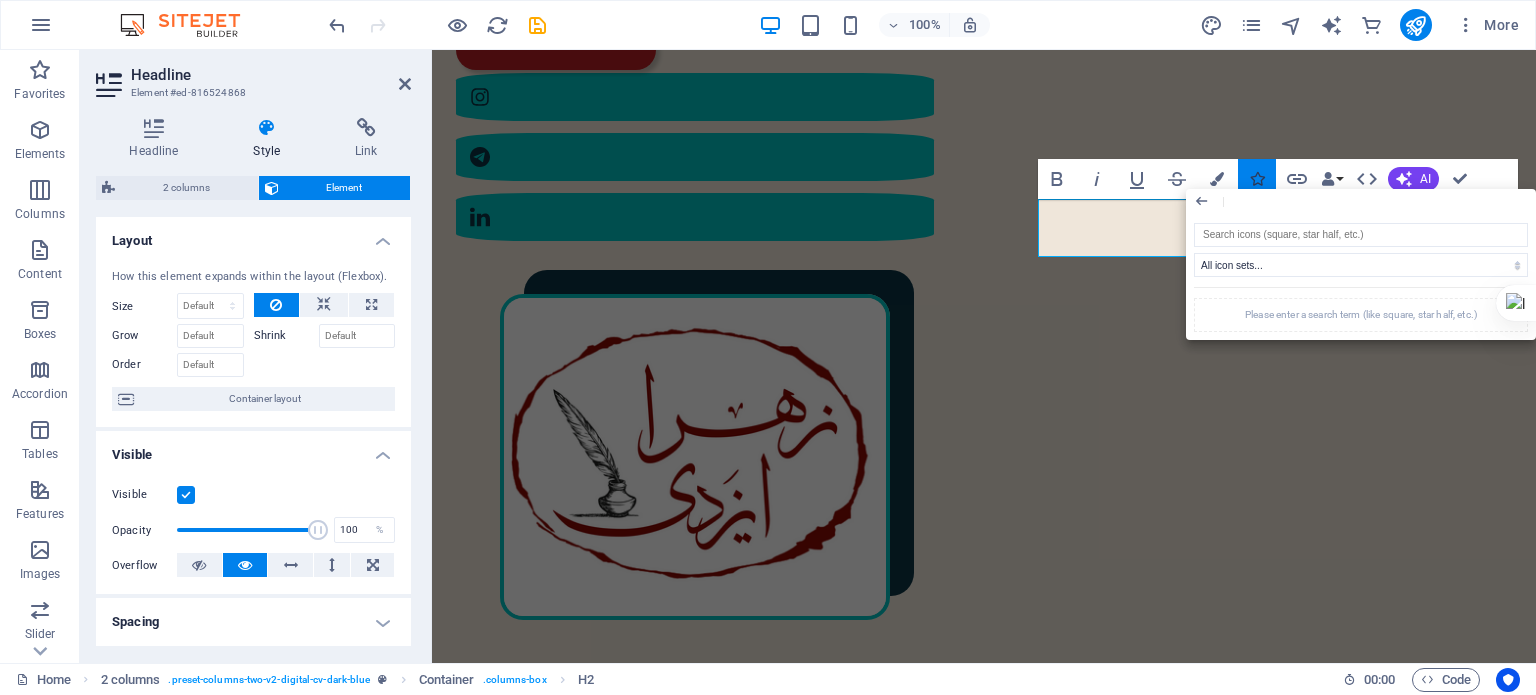 click on "Icons" at bounding box center [1257, 179] 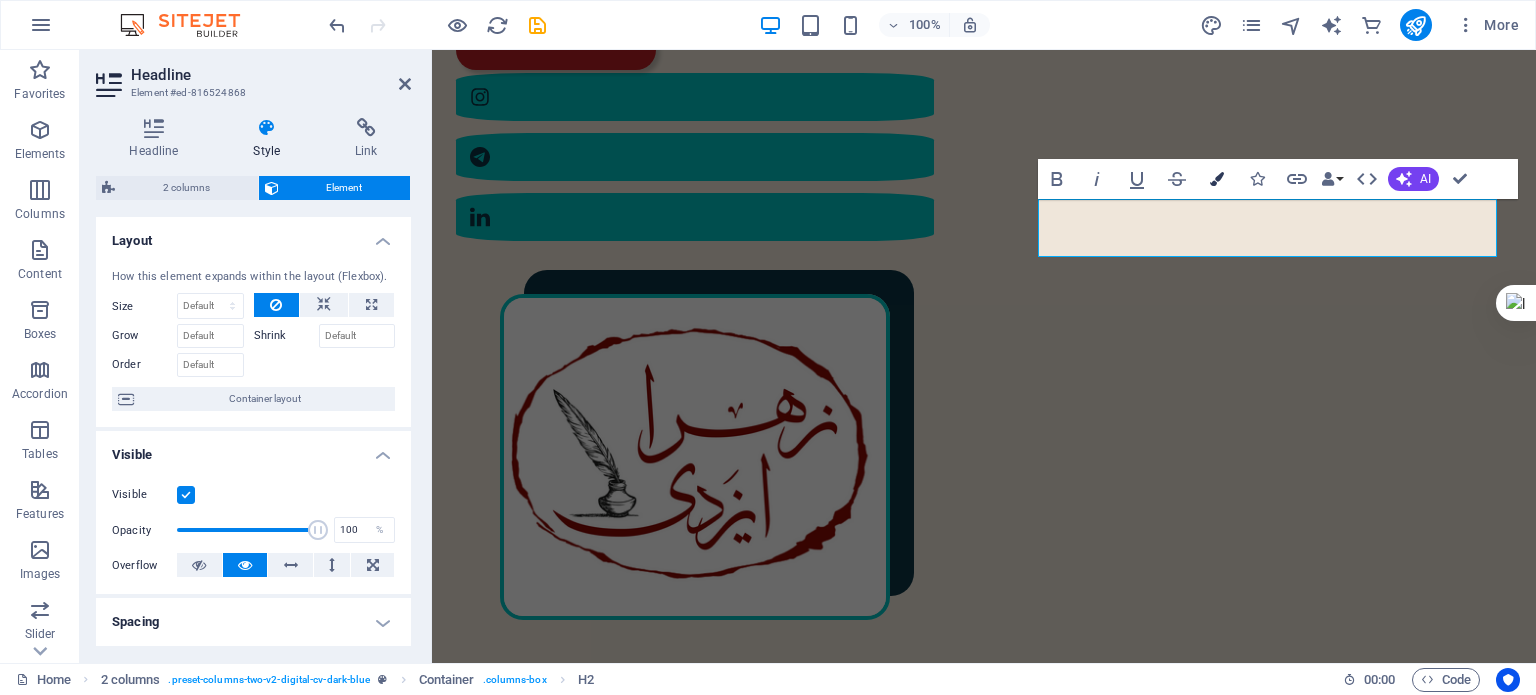 click at bounding box center (1217, 179) 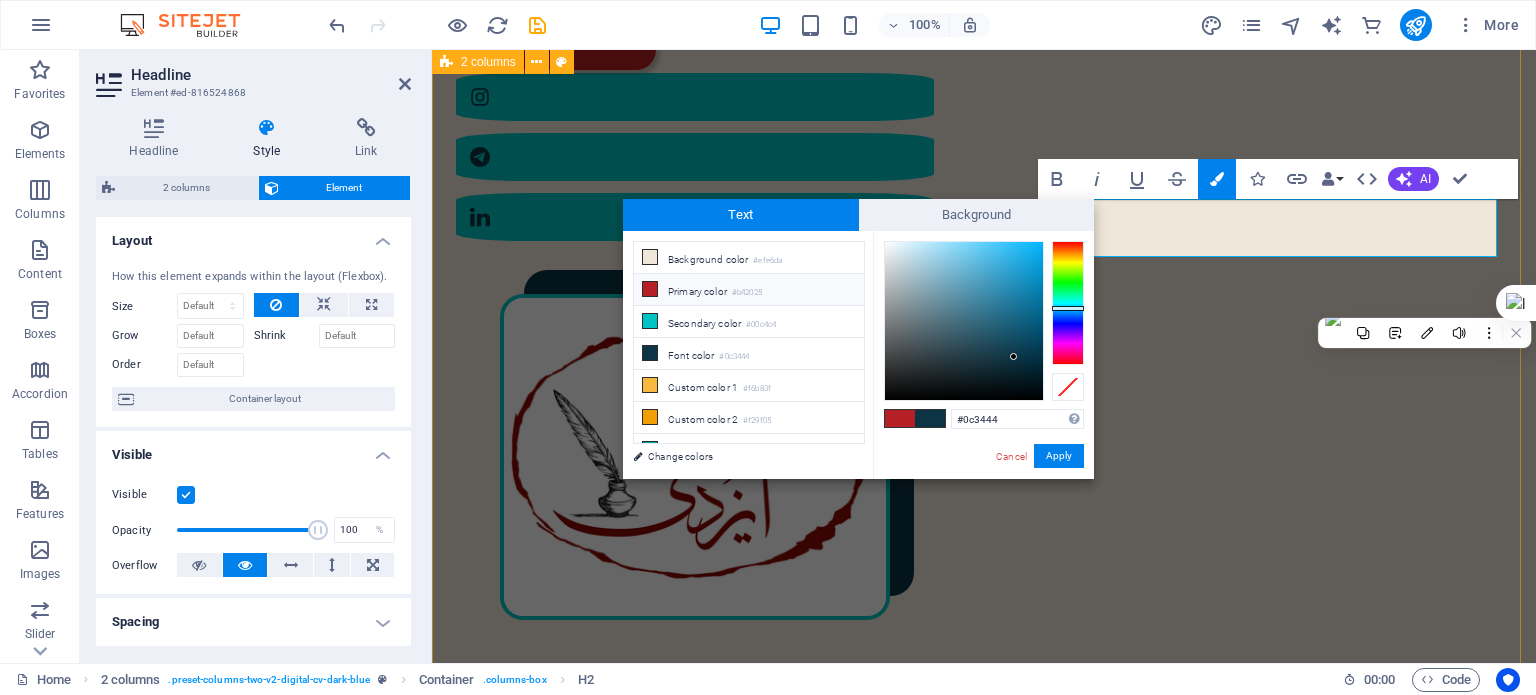 click on "​ مختصری از من ​ در سال [YEAR] در [CITY] به دنیا آمدم. کارشناسی ارشد مهندسی پلیمر دارم. [NUMBER] سال در دانشگاه تدریس کرده‌ام. در سال [YEAR] به‌طور حرفه‌ای وارد شغل مترجمی و ویراستاری شدم؛  البته که پیش از آن هم، دستی در این حوزه داشتم. [NUMBER] کتاب ترجمه و منتشر کرده‌ام. به‌عنوان ویراستار، با ناشران متعددی همکاری داشته‌ام و دارم. :رزومهٔ کامل من را اینجا ببینید  رزومهٔ من" at bounding box center [984, 1531] 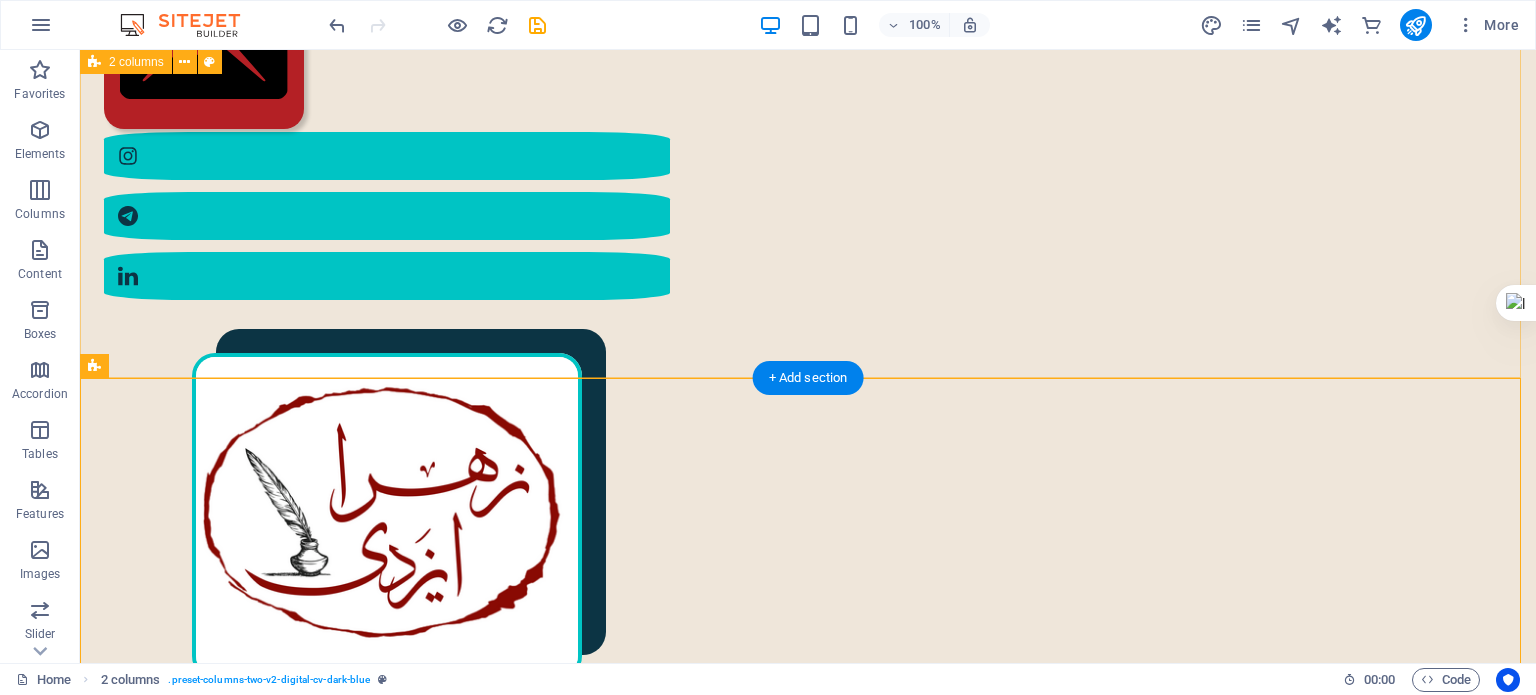 scroll, scrollTop: 805, scrollLeft: 0, axis: vertical 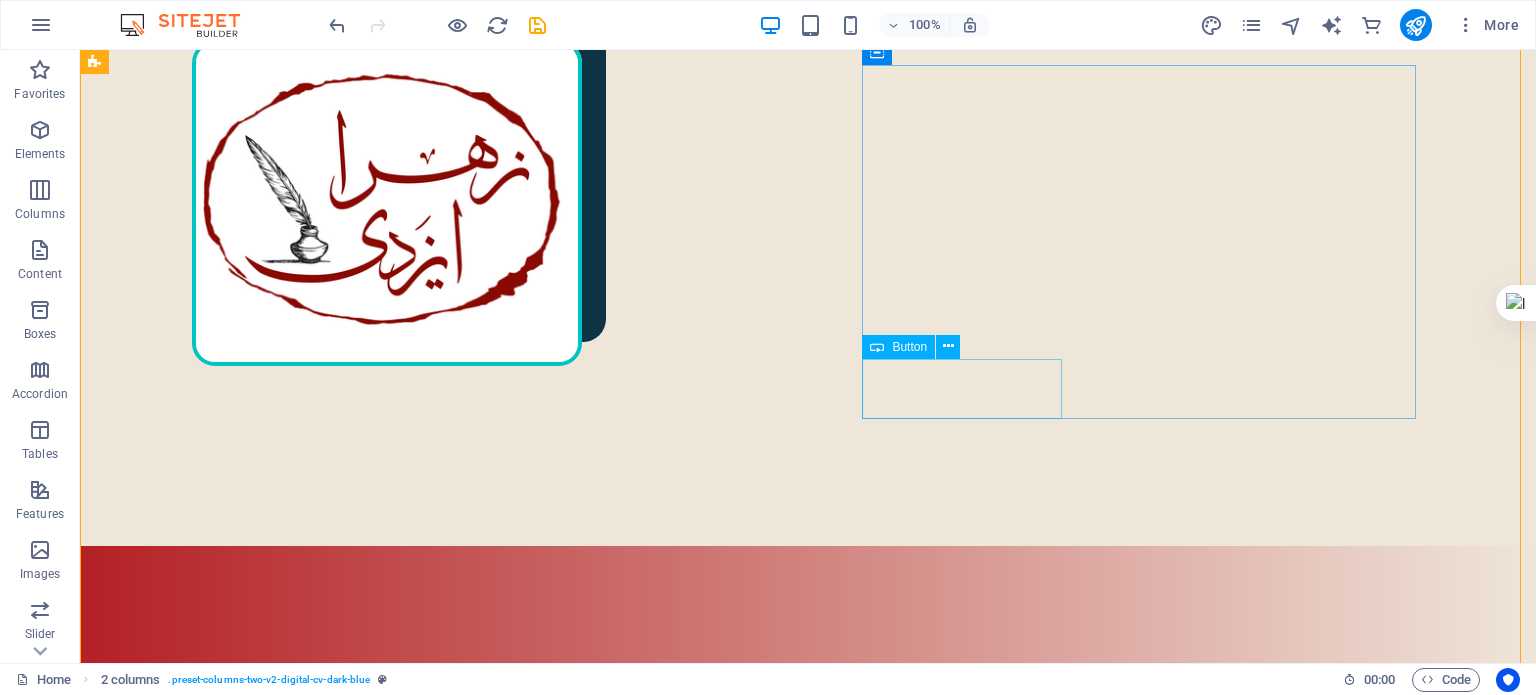 click on "رزومهٔ من" at bounding box center [393, 1776] 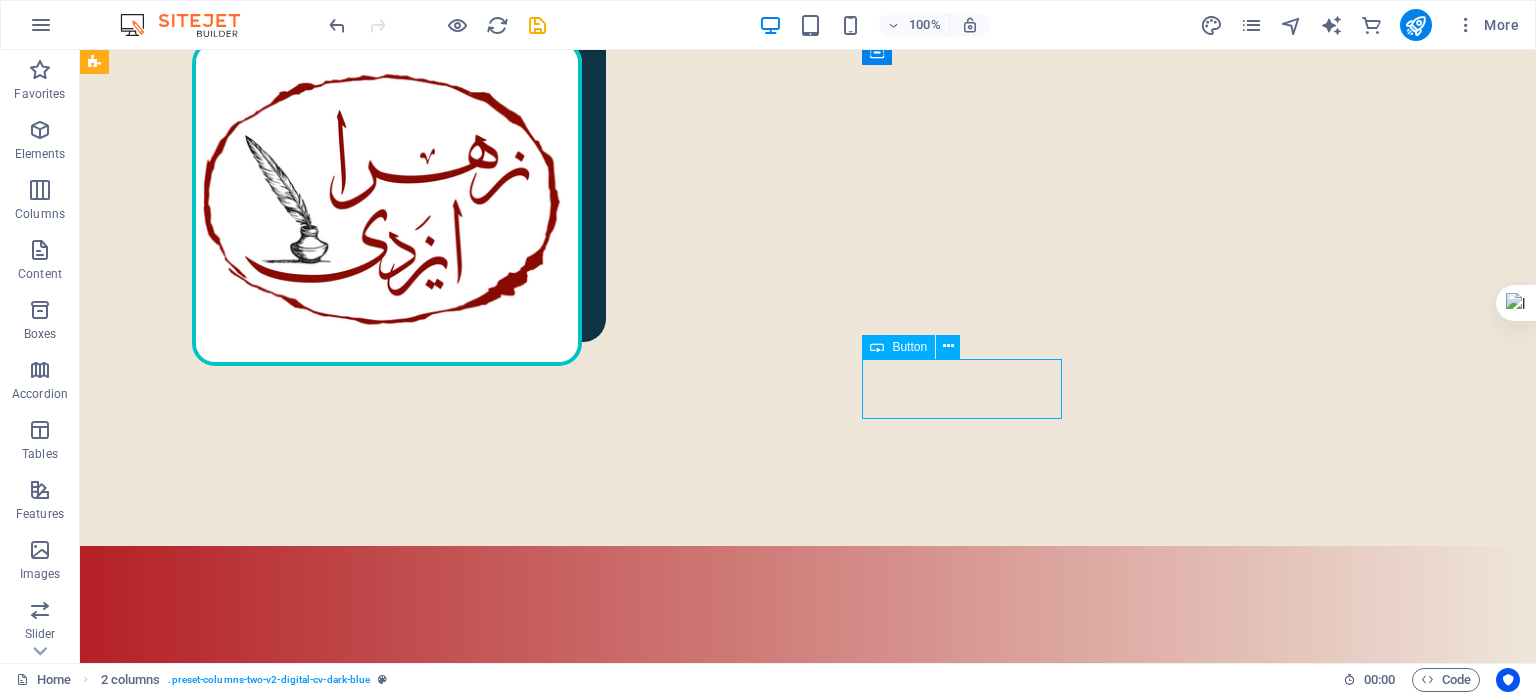 click on "رزومهٔ من" at bounding box center (393, 1776) 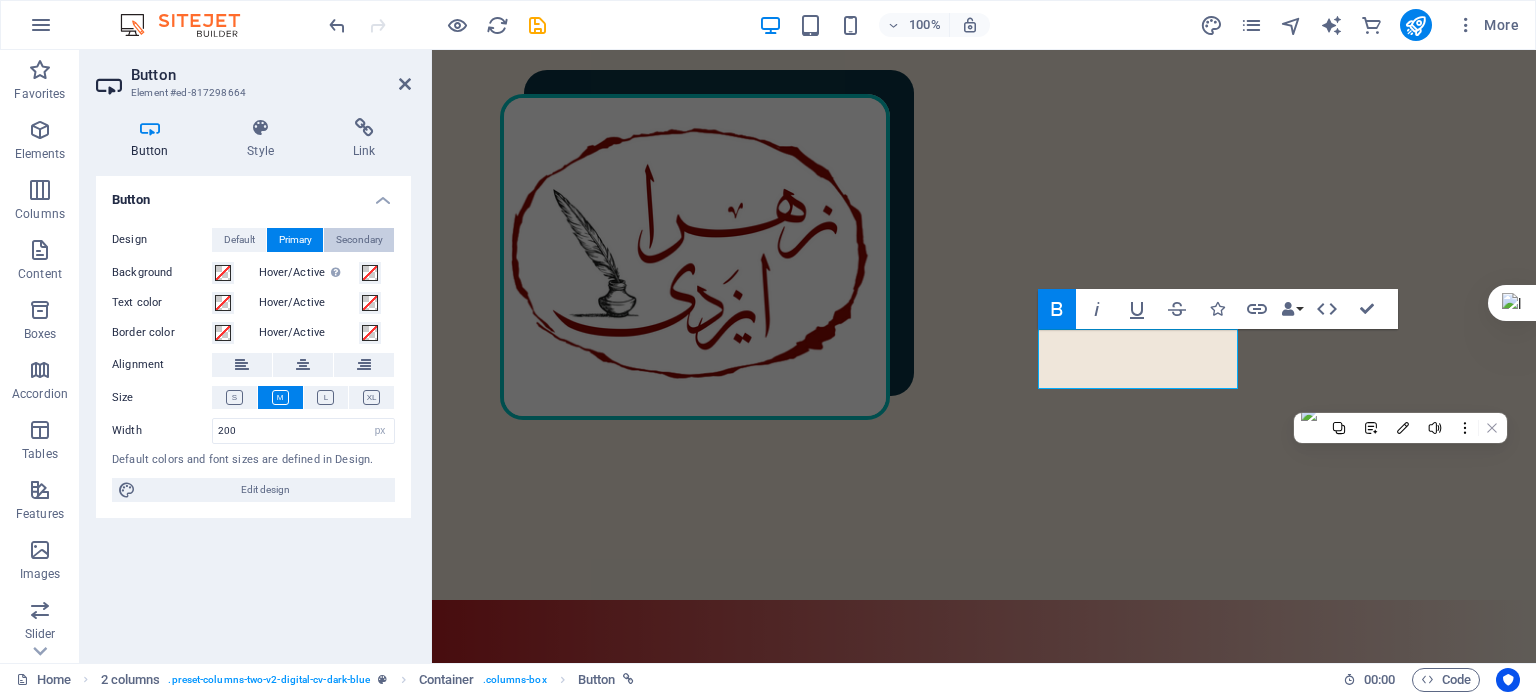 click on "Secondary" at bounding box center [359, 240] 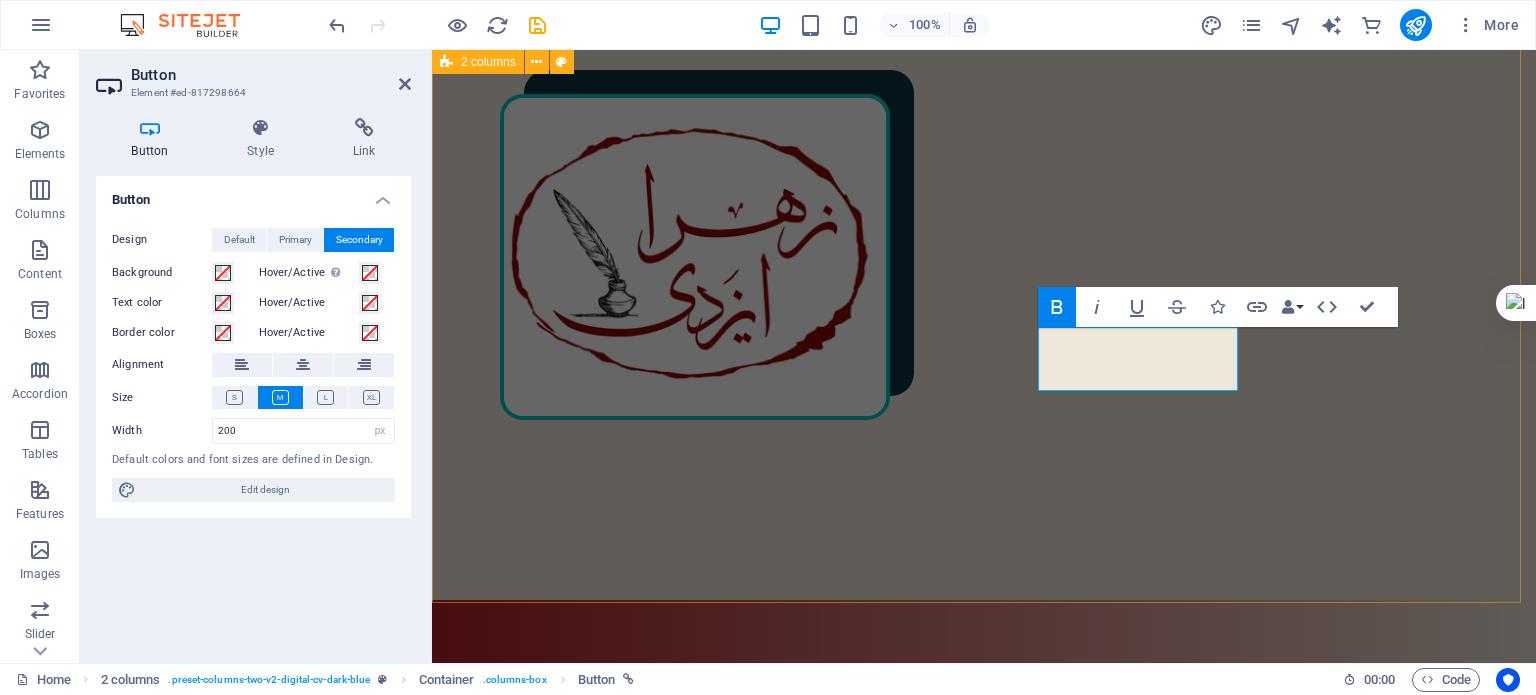 click on "مختصری از من در سال [YEAR] در [CITY] به دنیا آمدم. کارشناسی ارشد مهندسی پلیمر دارم. ۲ سال در دانشگاه تدریس کرده‌ام. در سال [YEAR] به‌طور حرفه‌ای وارد شغل مترجمی و ویراستاری شدم؛  البته که پیش از آن هم، دستی در این حوزه داشتم. ۲ کتاب ترجمه و منتشر کرده‌ام. به‌عنوان ویراستار، با ناشران متعددی همکاری داشته‌ام و دارم. :رزومهٔ کامل من را اینجا ببینید  رزومهٔ من" at bounding box center [984, 1333] 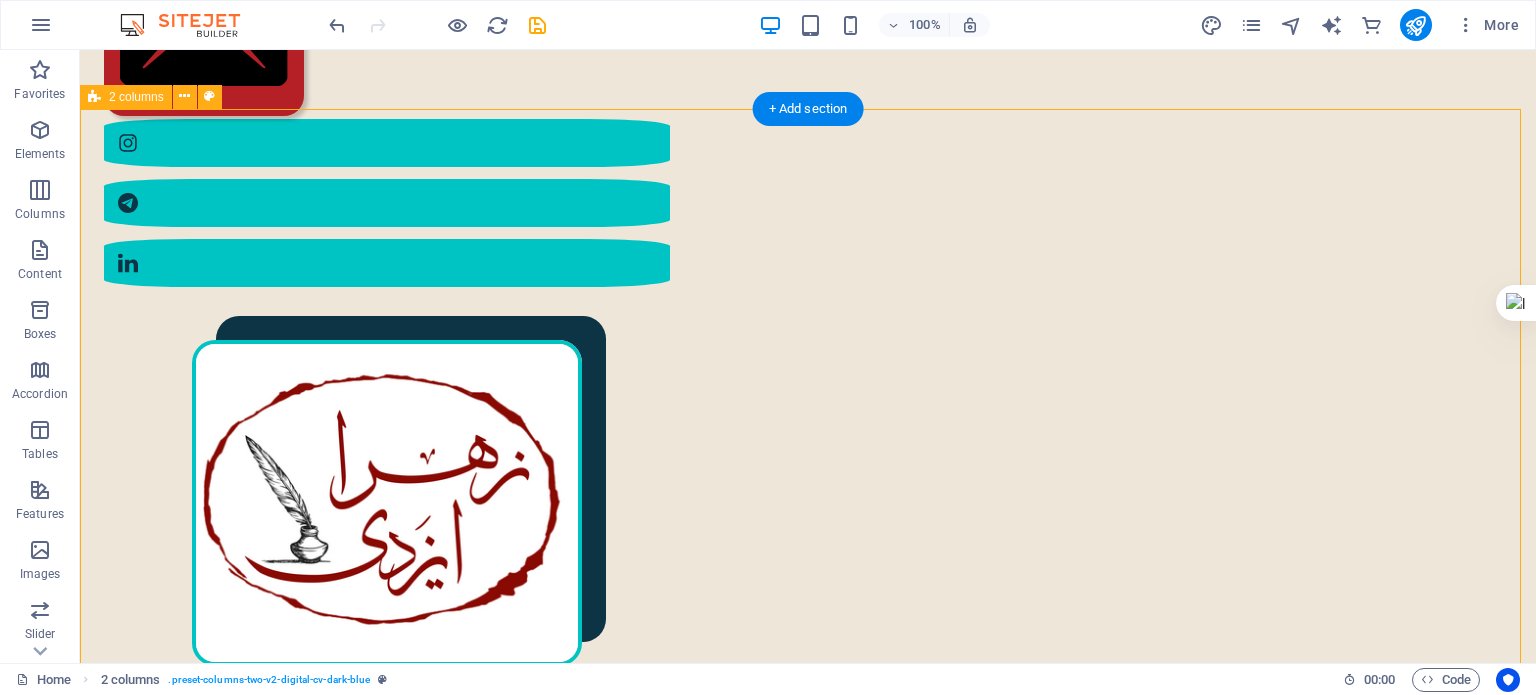 scroll, scrollTop: 605, scrollLeft: 0, axis: vertical 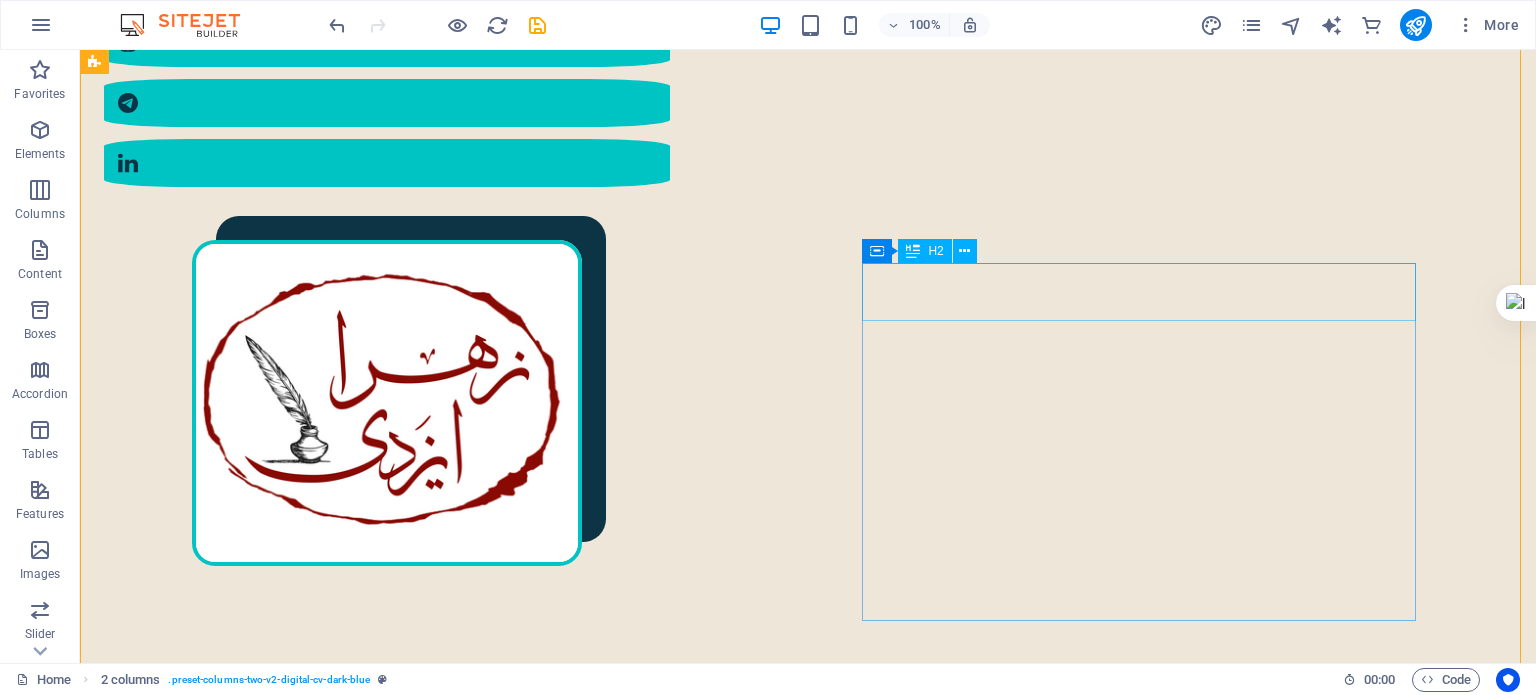 click on "مختصری از من" at bounding box center [405, 1535] 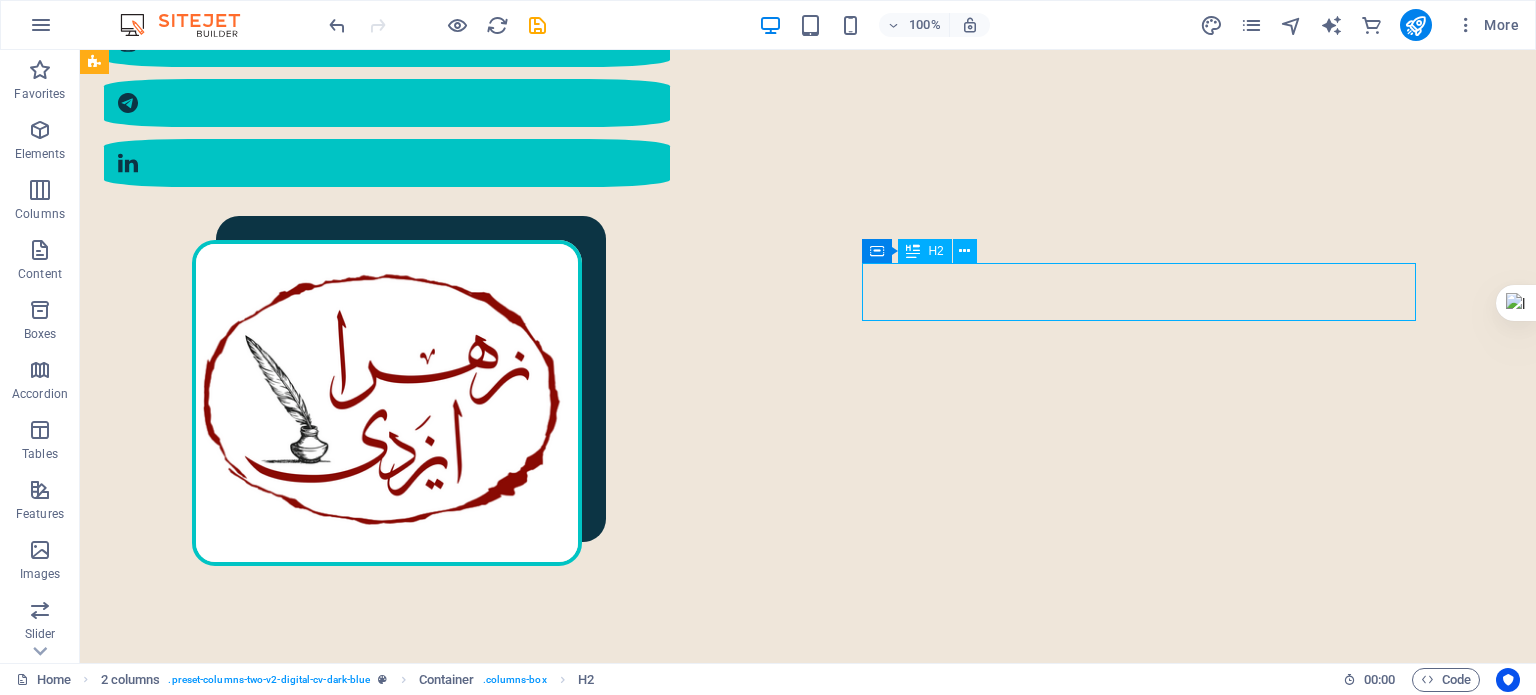 click on "مختصری از من" at bounding box center [405, 1535] 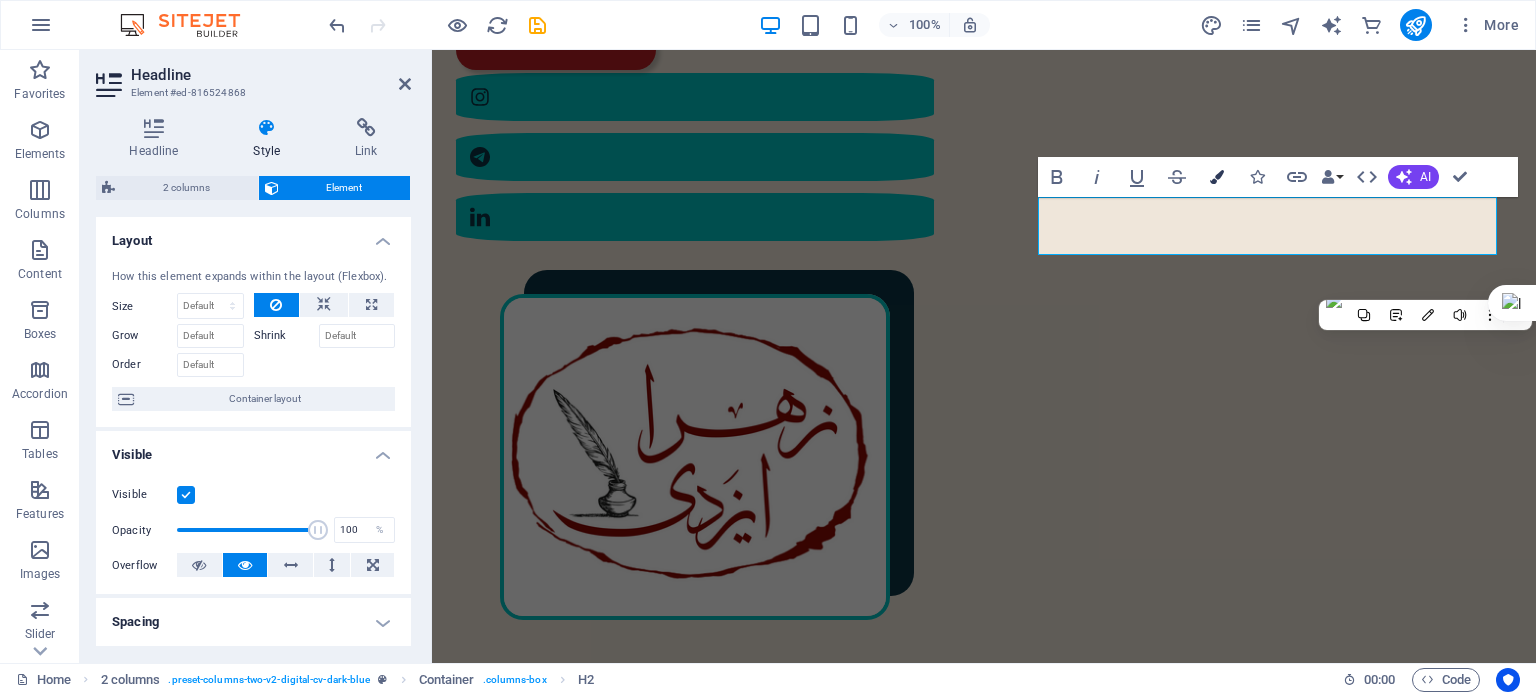 click on "Colors" at bounding box center [1217, 177] 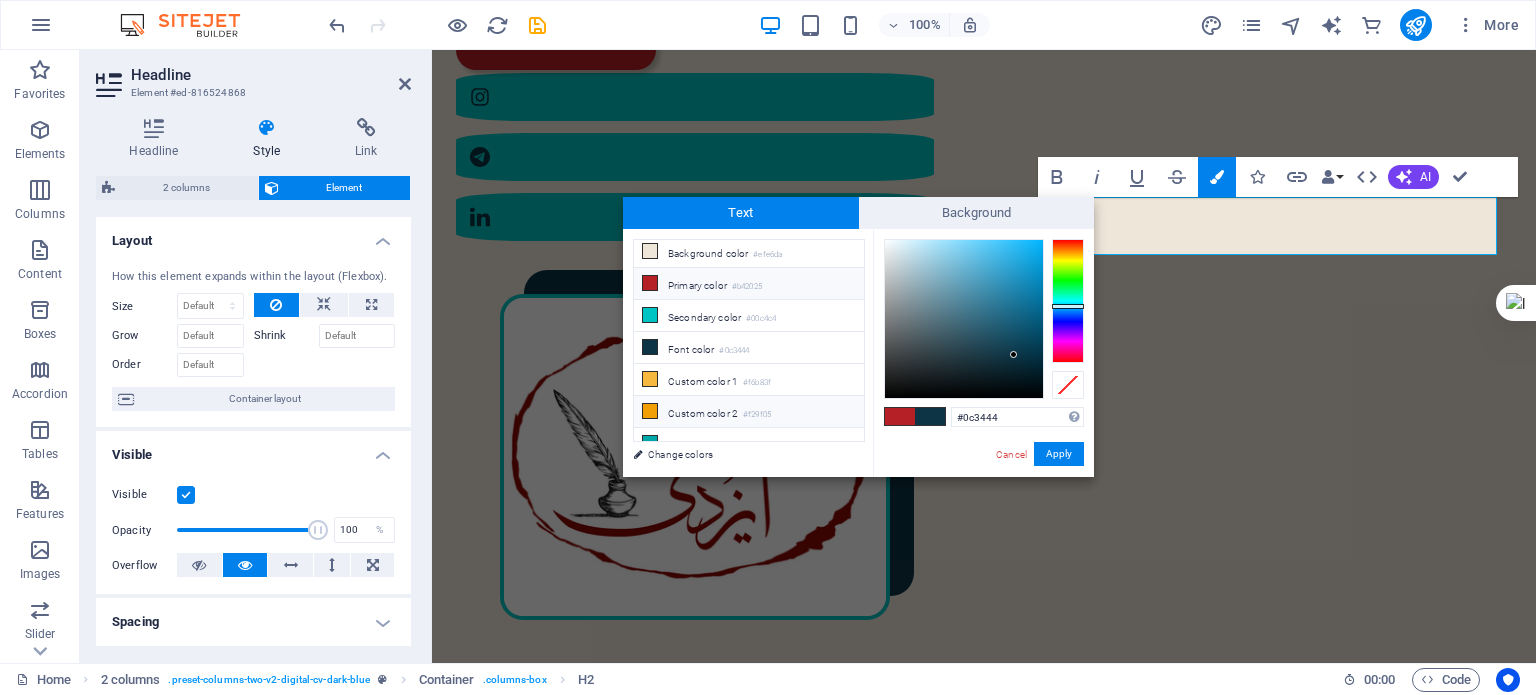scroll, scrollTop: 0, scrollLeft: 0, axis: both 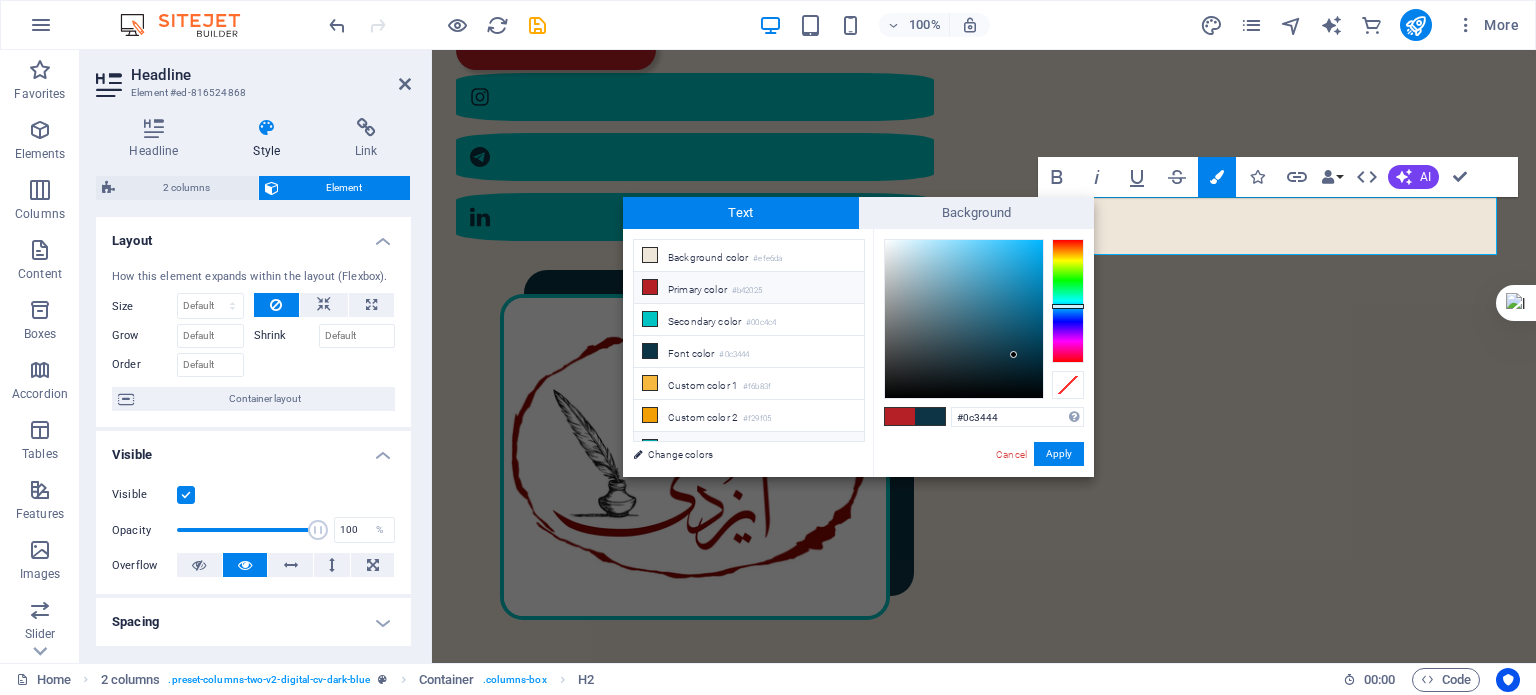 click on "Custom color 3
#00a8a8" at bounding box center (749, 448) 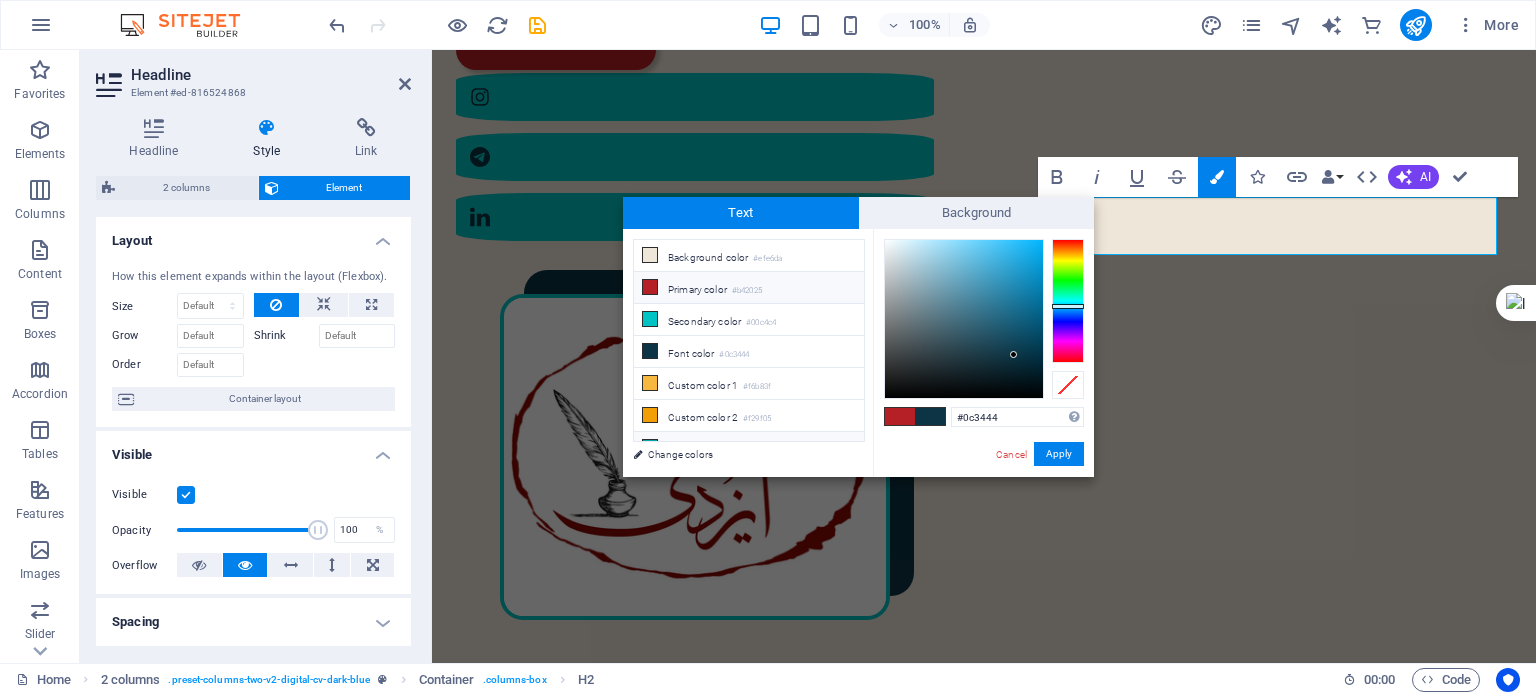 type on "#00a8a8" 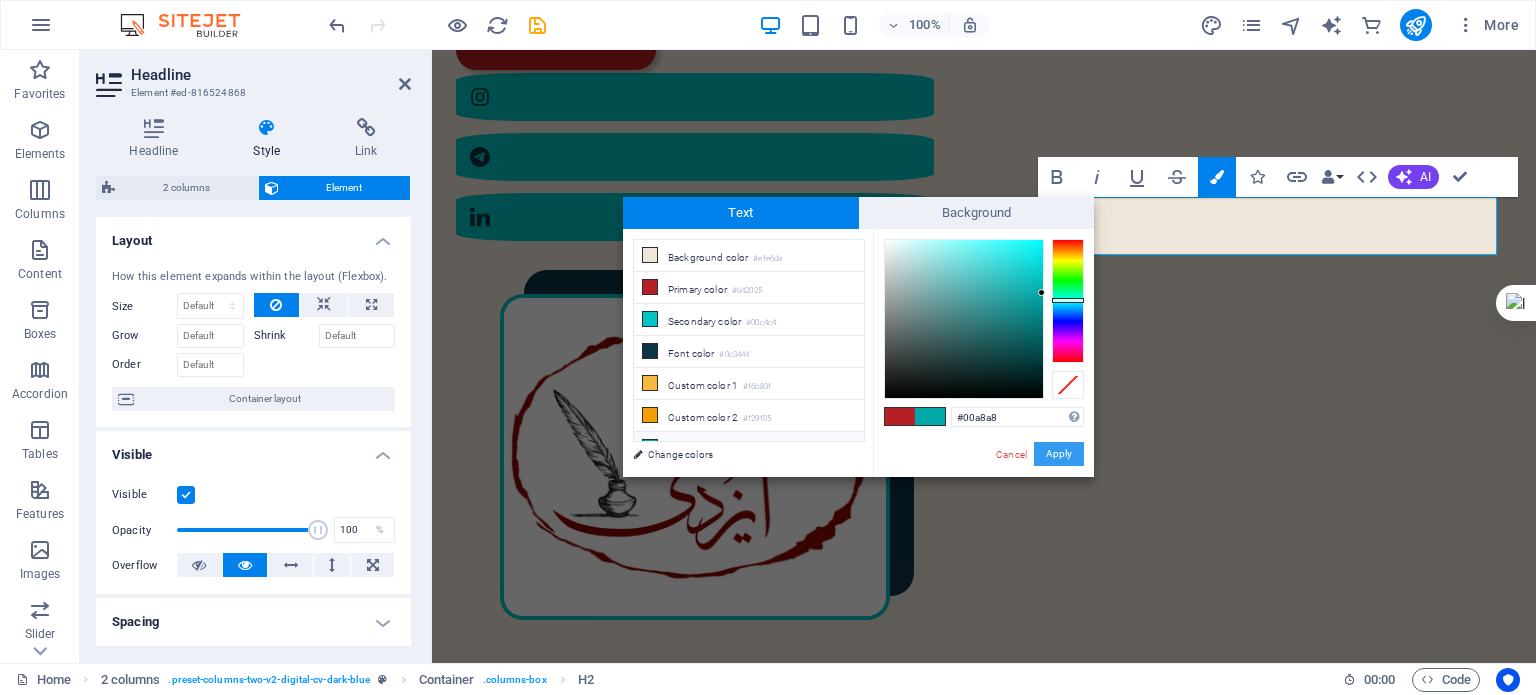 click on "Apply" at bounding box center (1059, 454) 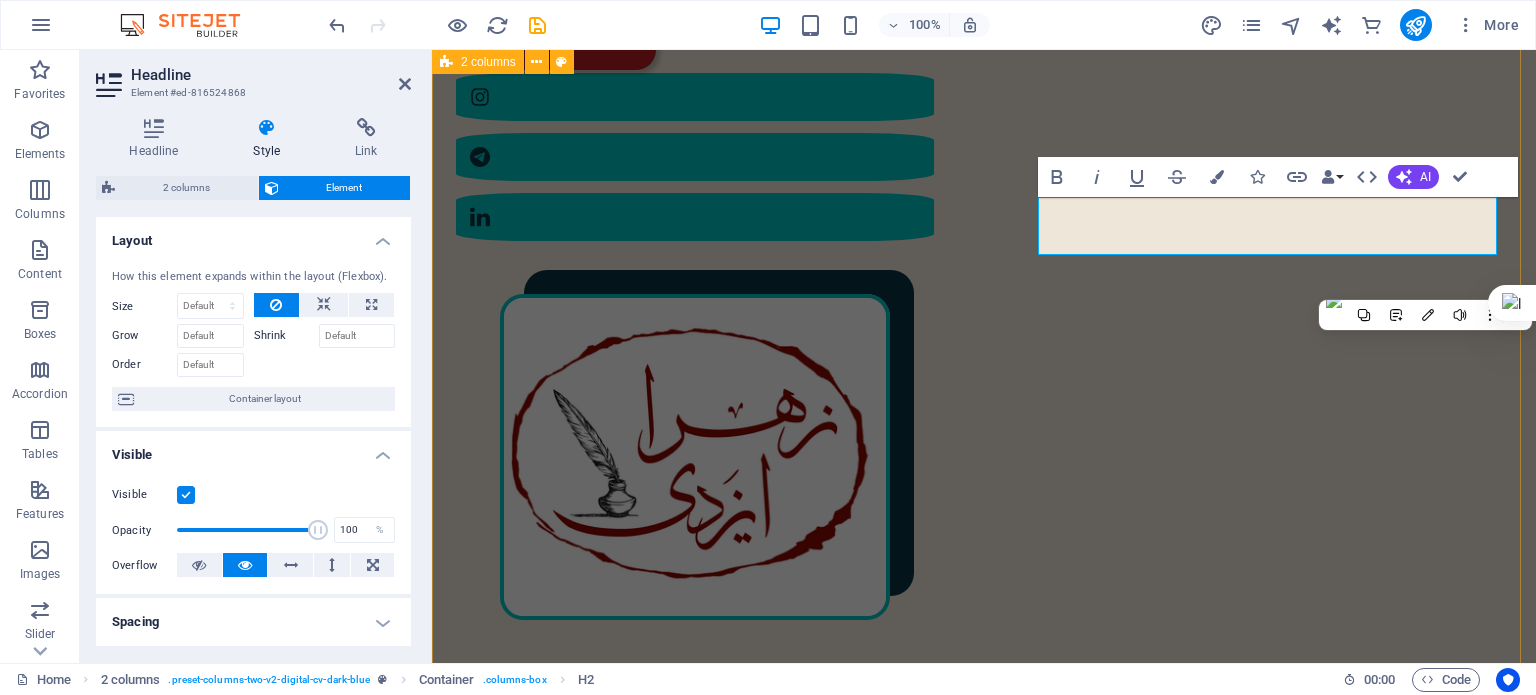 click on "مختصری از من در سال [YEAR] در [CITY] به دنیا آمدم. کارشناسی ارشد مهندسی پلیمر دارم. ۲ سال در دانشگاه تدریس کرده‌ام. در سال [YEAR] به‌طور حرفه‌ای وارد شغل مترجمی و ویراستاری شدم؛  البته که پیش از آن هم، دستی در این حوزه داشتم. ۲ کتاب ترجمه و منتشر کرده‌ام. به‌عنوان ویراستار، با ناشران متعددی همکاری داشته‌ام و دارم. :رزومهٔ کامل من را اینجا ببینید  رزومهٔ من" at bounding box center (984, 1533) 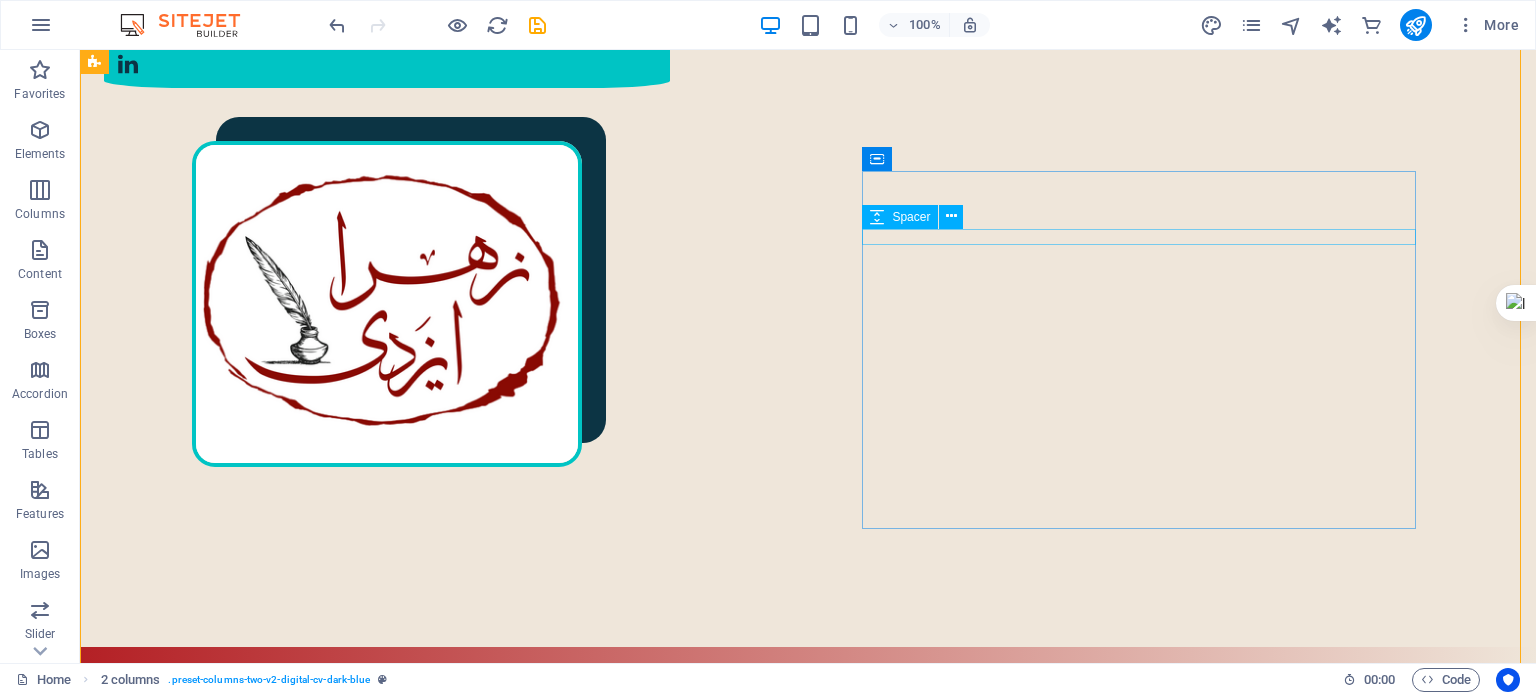 scroll, scrollTop: 705, scrollLeft: 0, axis: vertical 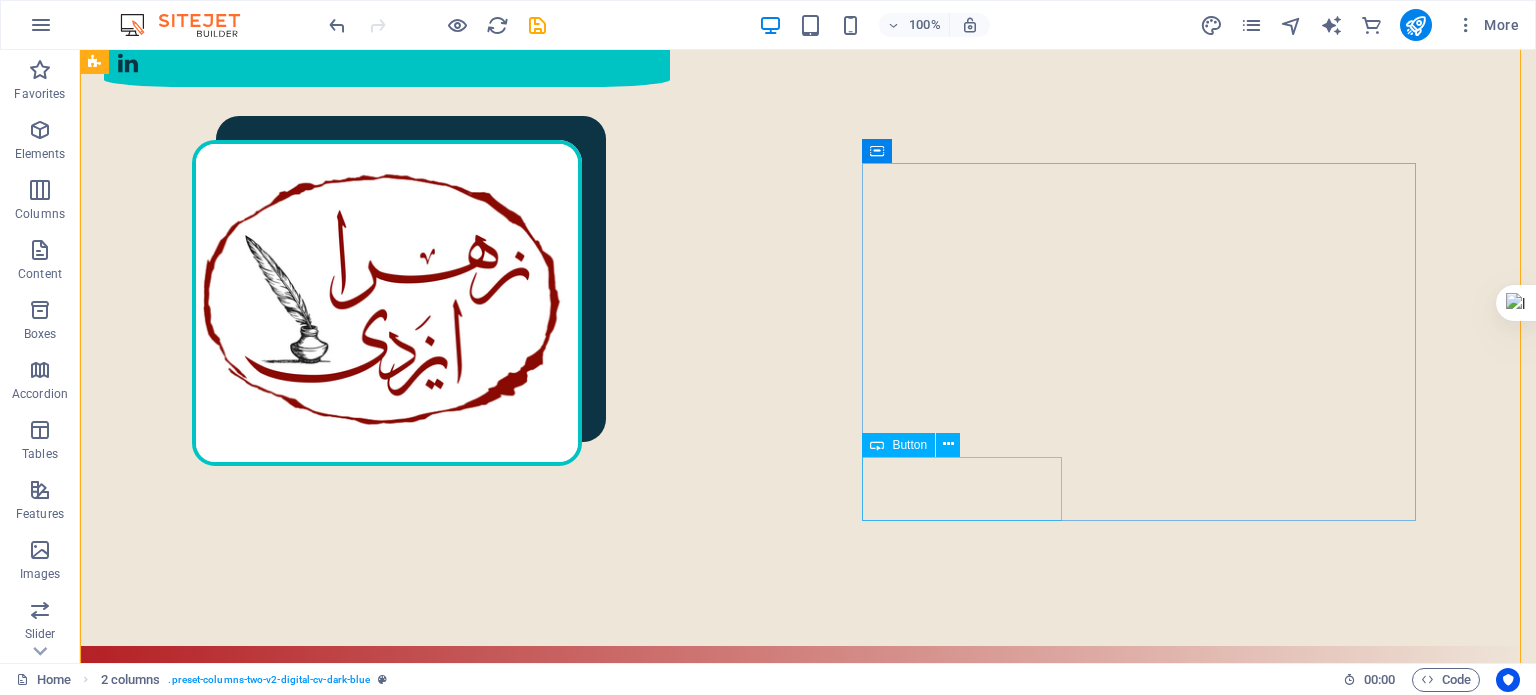 click on "رزومهٔ من" at bounding box center [393, 1878] 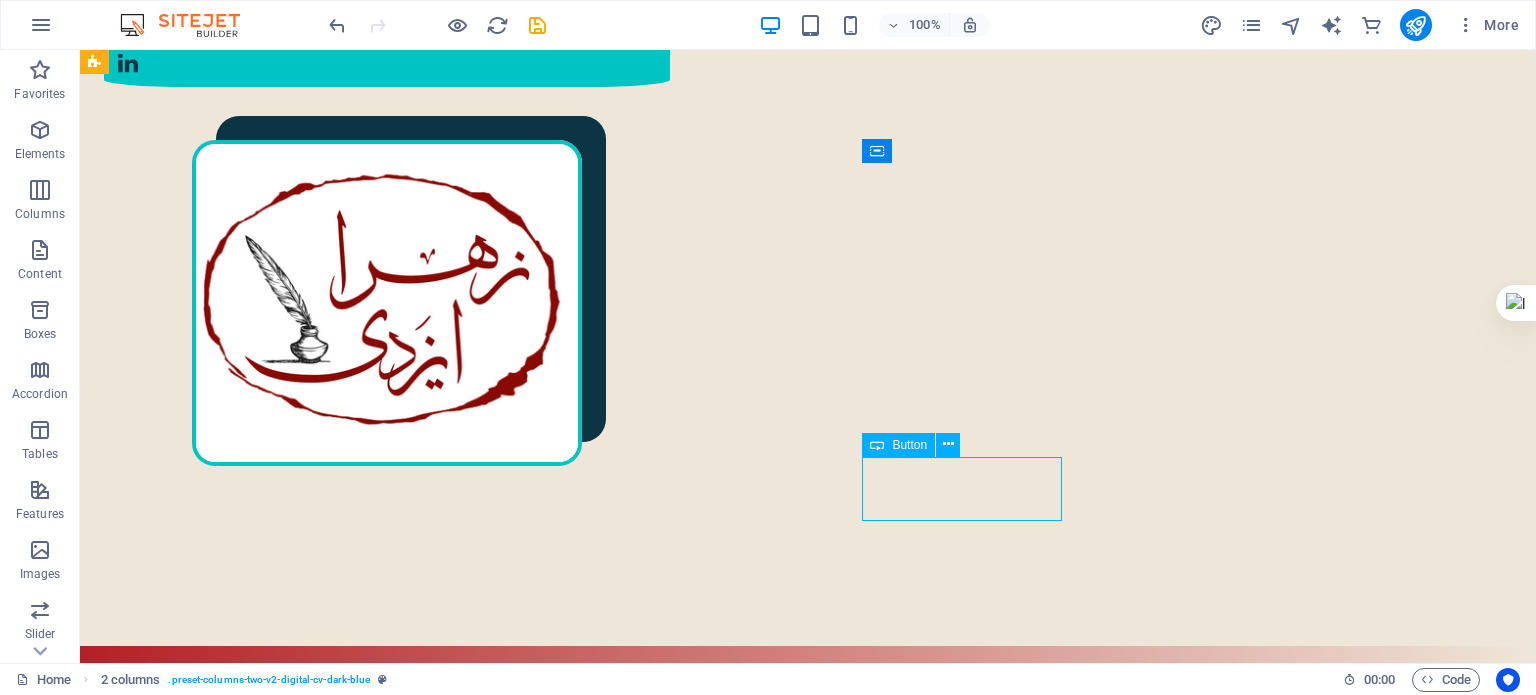 click on "رزومهٔ من" at bounding box center [393, 1878] 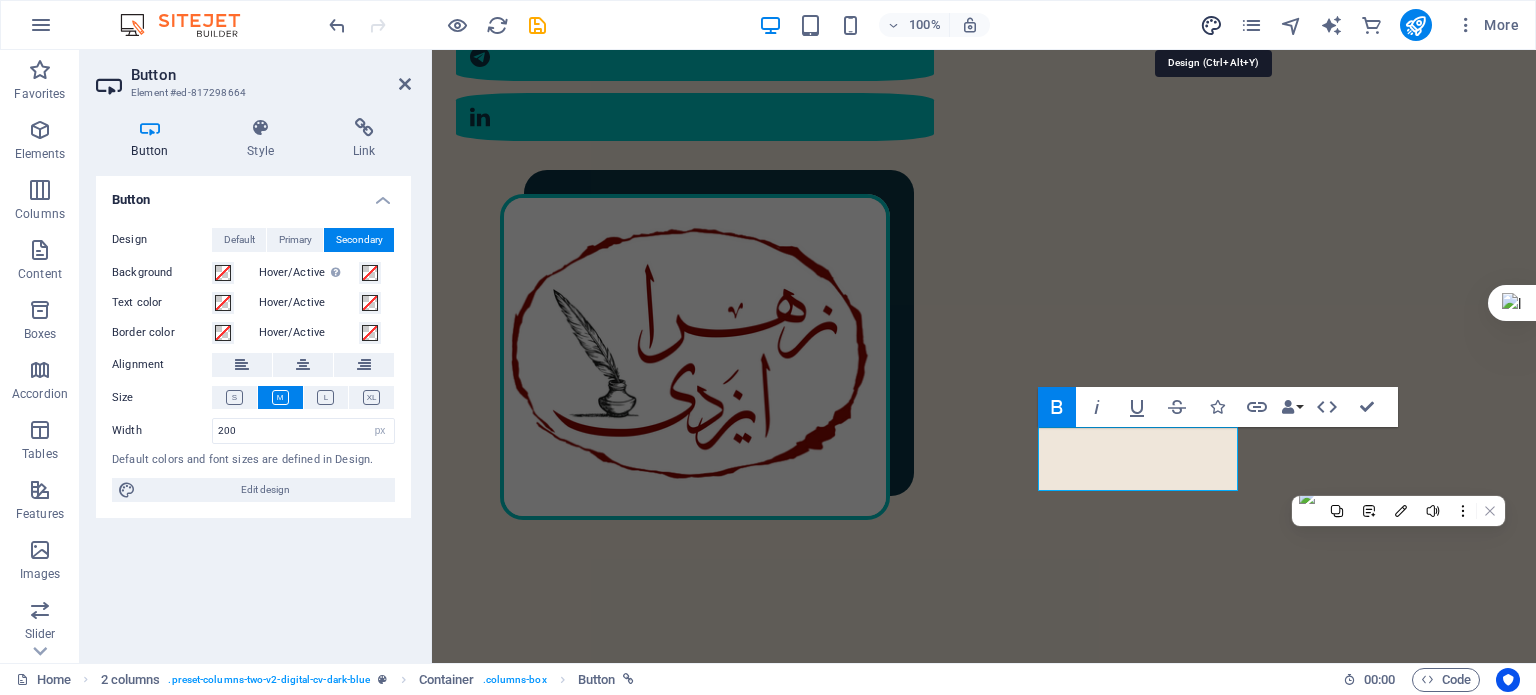 click at bounding box center (1211, 25) 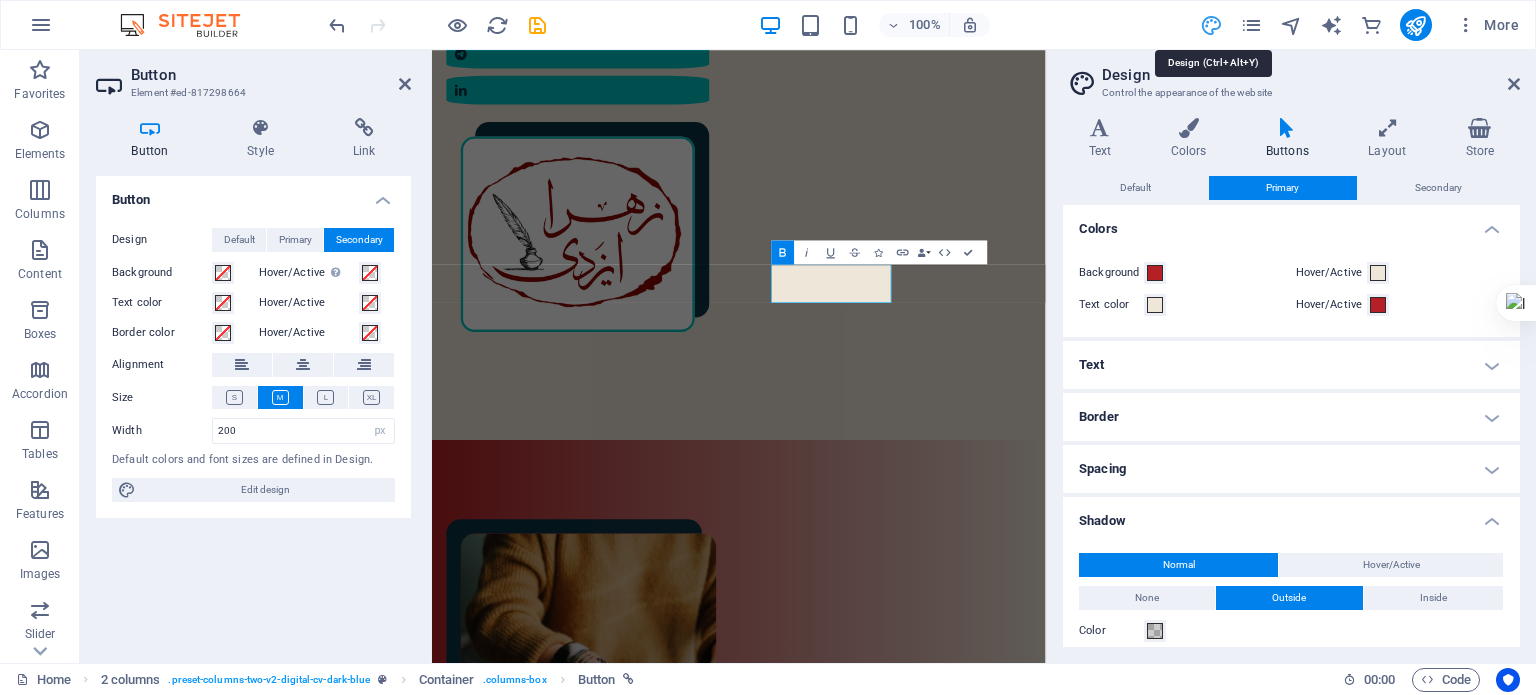 scroll, scrollTop: 788, scrollLeft: 0, axis: vertical 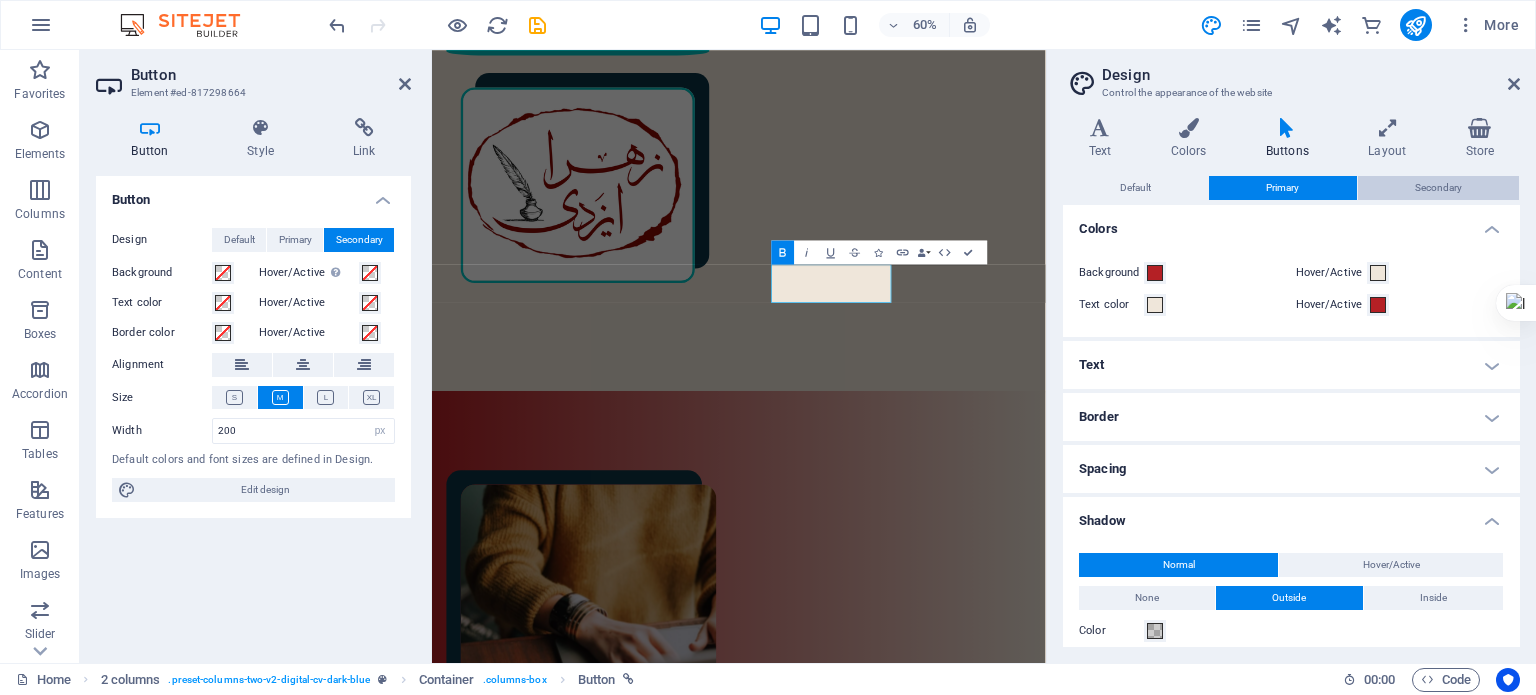 click on "Secondary" at bounding box center (1438, 188) 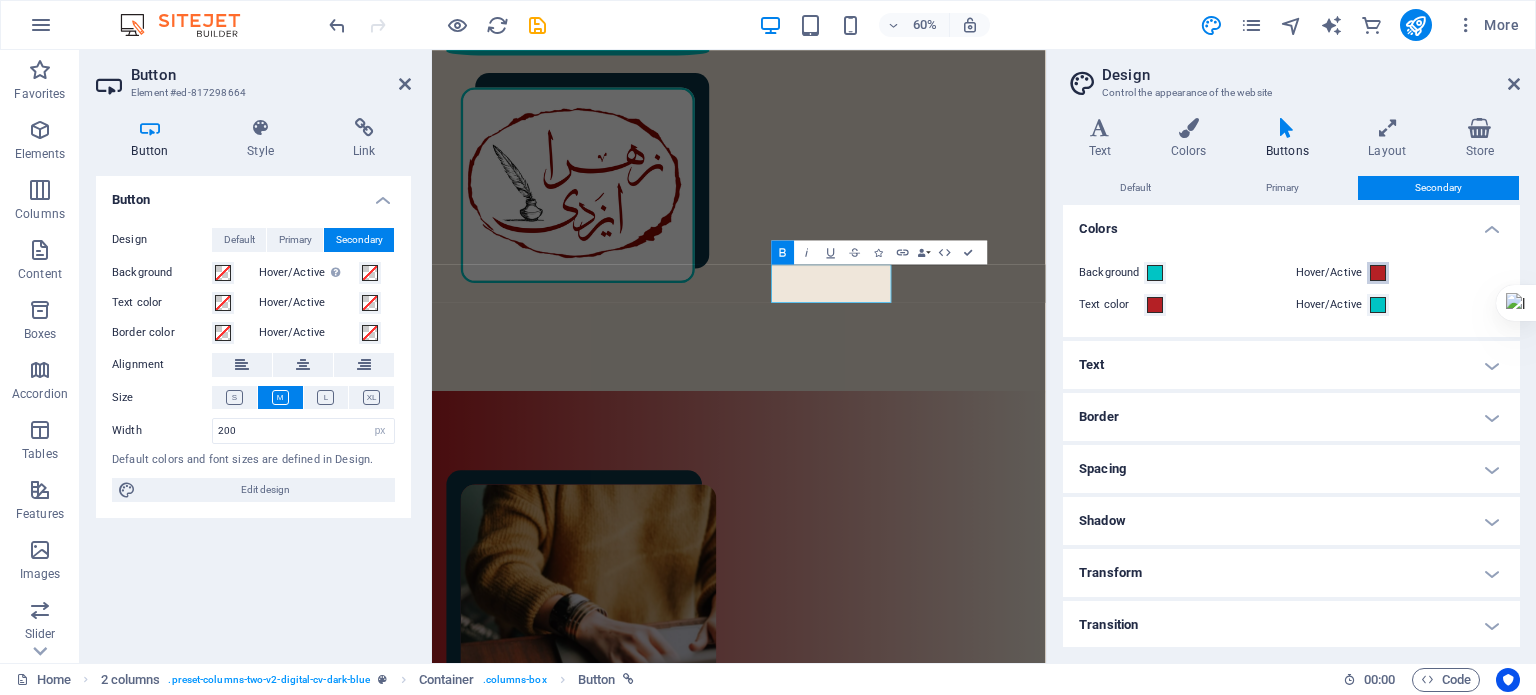 click at bounding box center [1378, 273] 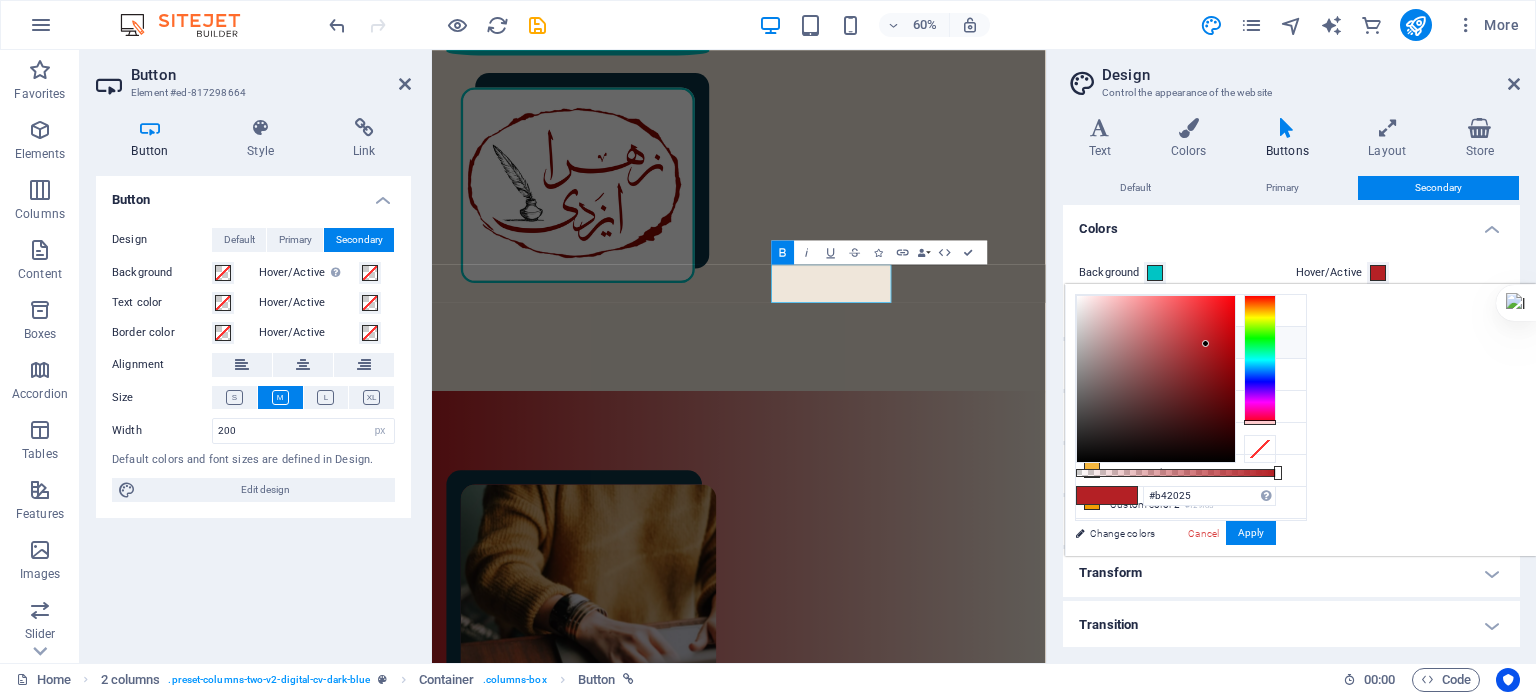 click at bounding box center [1378, 273] 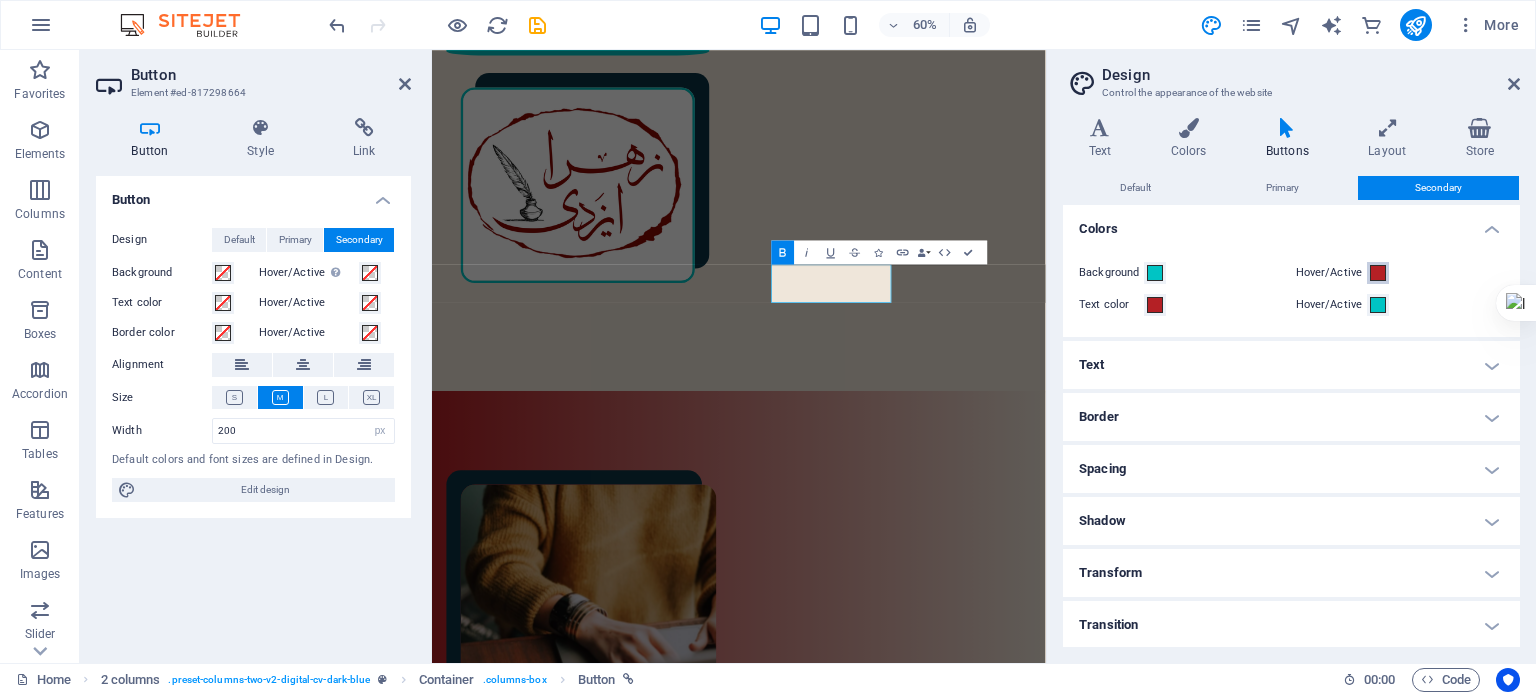 click at bounding box center [1378, 273] 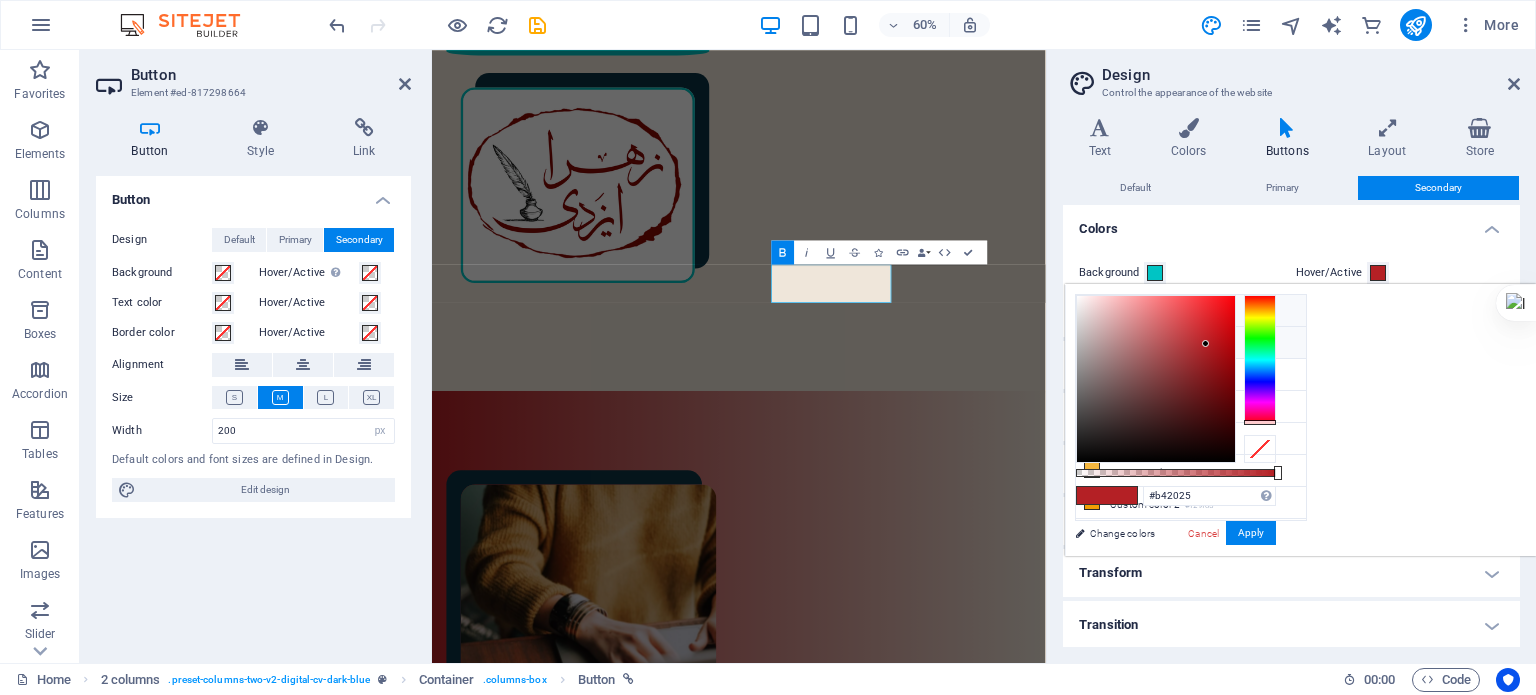 click on "Background color
#efe6da" at bounding box center [1191, 311] 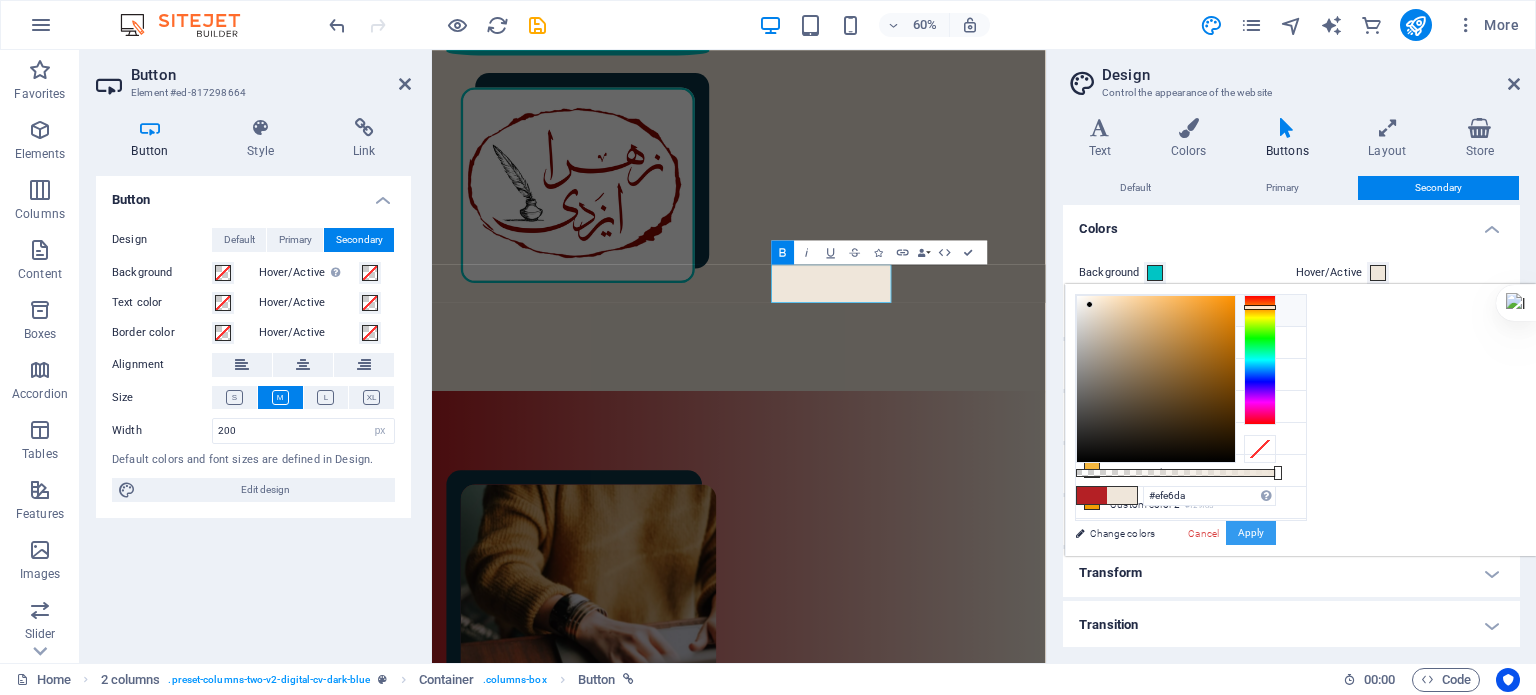 click on "Apply" at bounding box center (1251, 533) 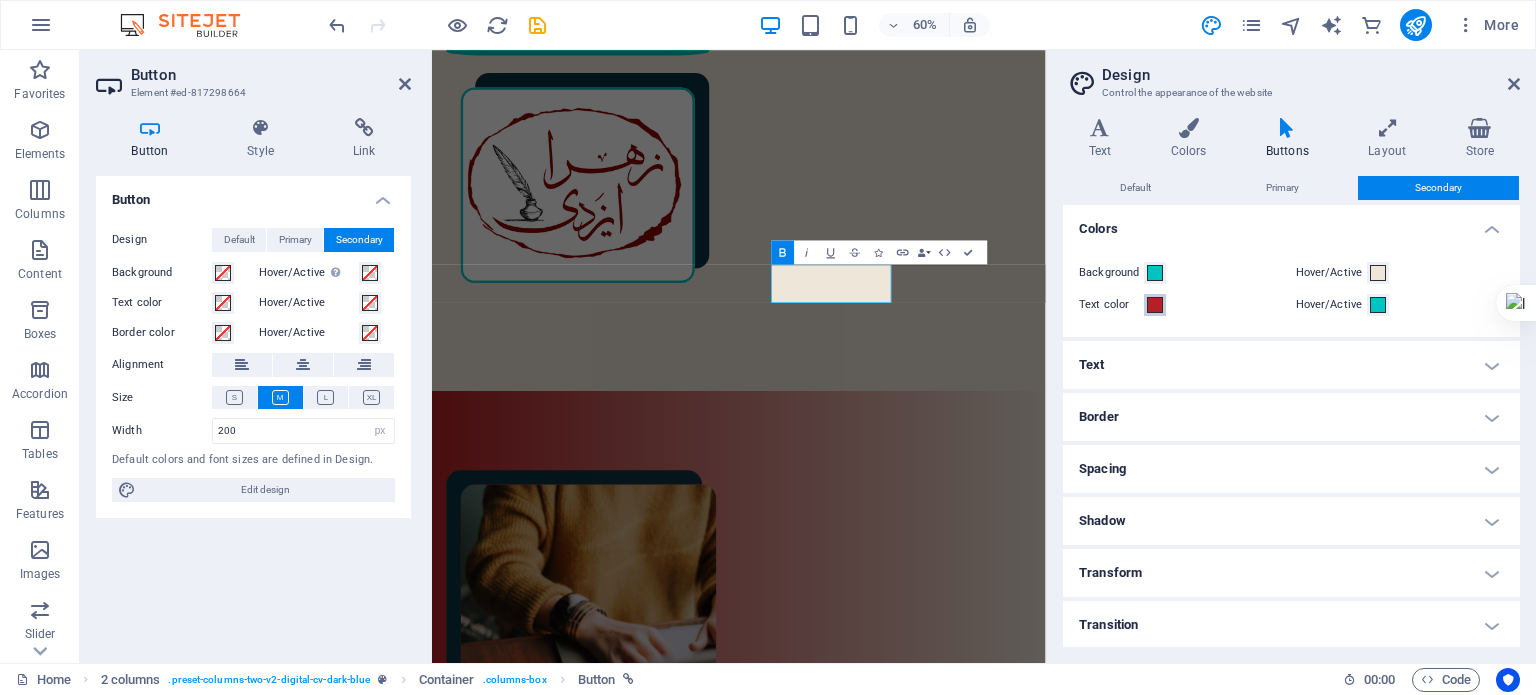 click at bounding box center (1155, 305) 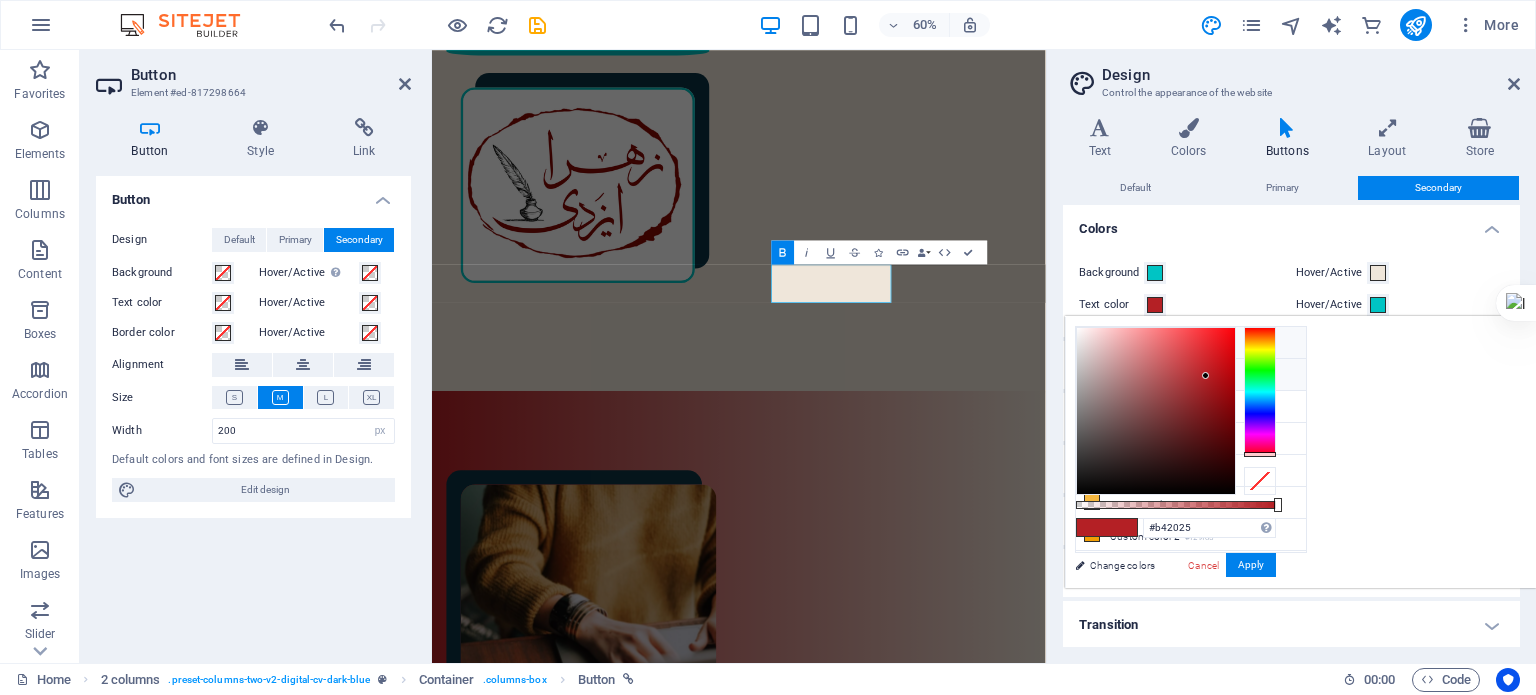 click on "Background color
#efe6da" at bounding box center [1191, 343] 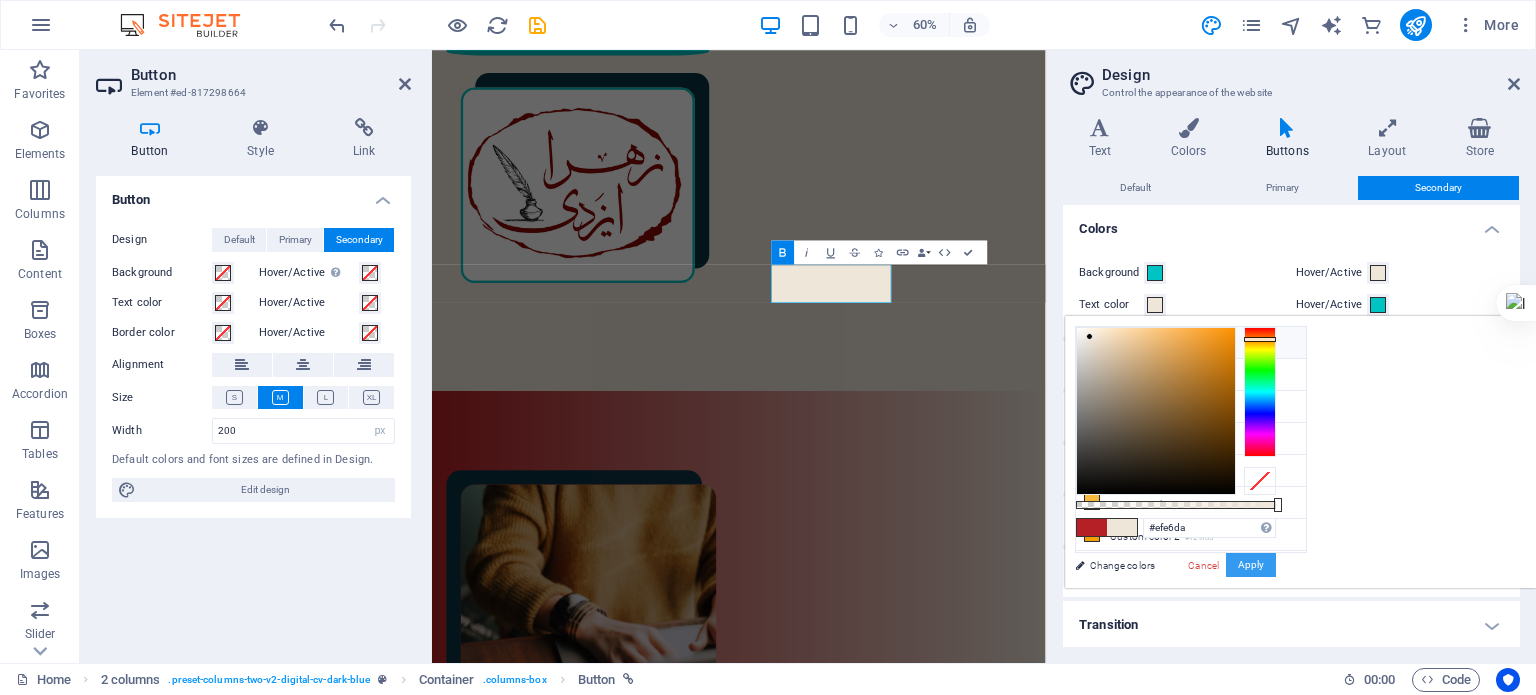 click on "Apply" at bounding box center [1251, 565] 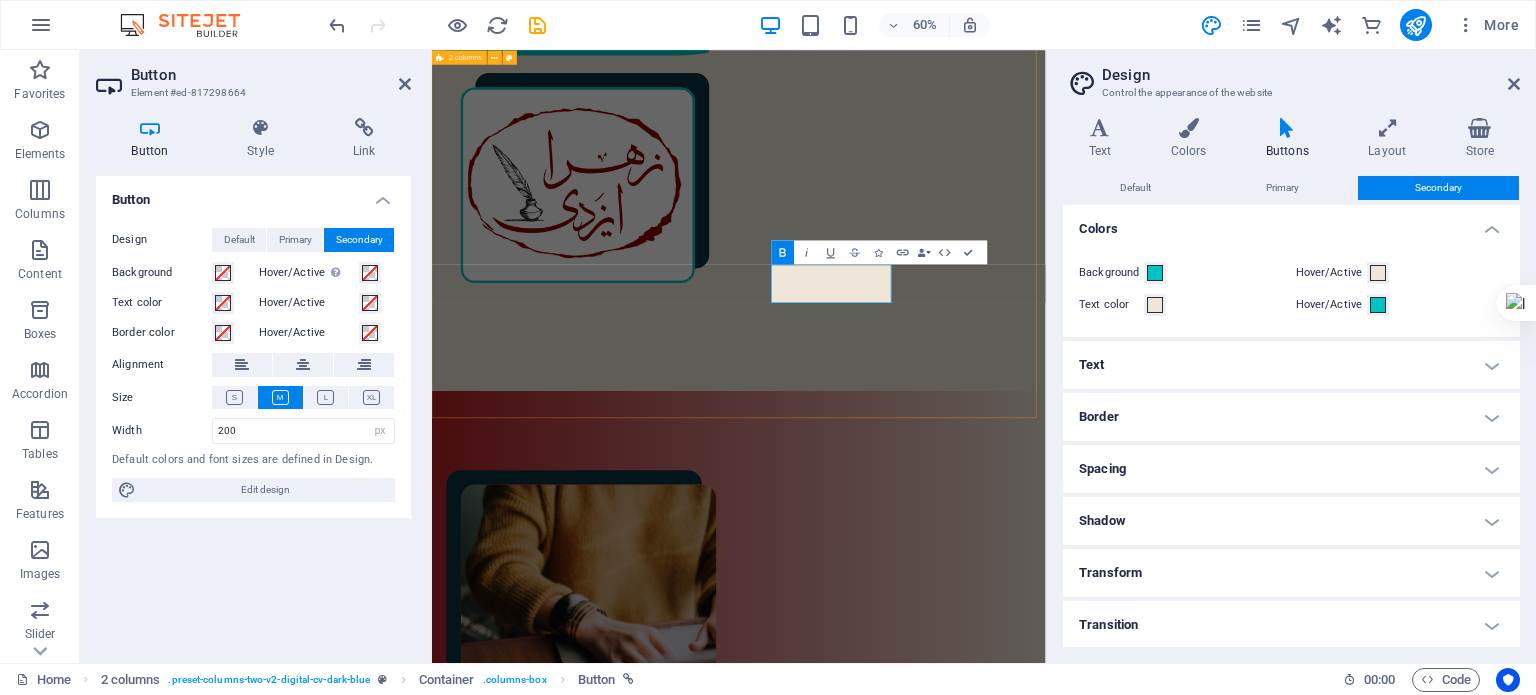 click on "مختصری از من در سال [YEAR] در [CITY] به دنیا آمدم. کارشناسی ارشد مهندسی پلیمر دارم. ۲ سال در دانشگاه تدریس کرده‌ام. در سال [YEAR] به‌طور حرفه‌ای وارد شغل مترجمی و ویراستاری شدم؛  البته که پیش از آن هم، دستی در این حوزه داشتم. ۲ کتاب ترجمه و منتشر کرده‌ام. به‌عنوان ویراستار، با ناشران متعددی همکاری داشته‌ام و دارم. :رزومهٔ کامل من را اینجا ببینید  رزومهٔ من" at bounding box center [943, 1348] 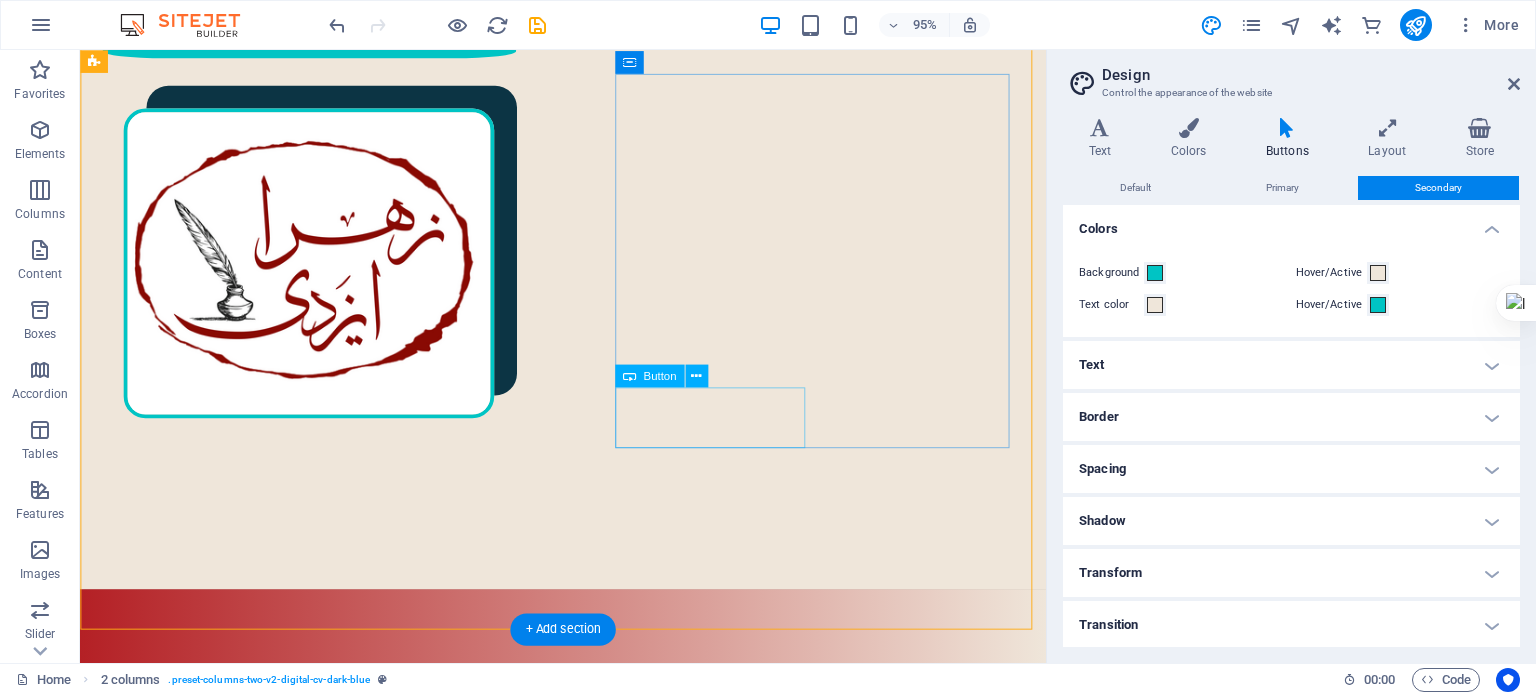 click on "رزومهٔ من" at bounding box center [327, 1789] 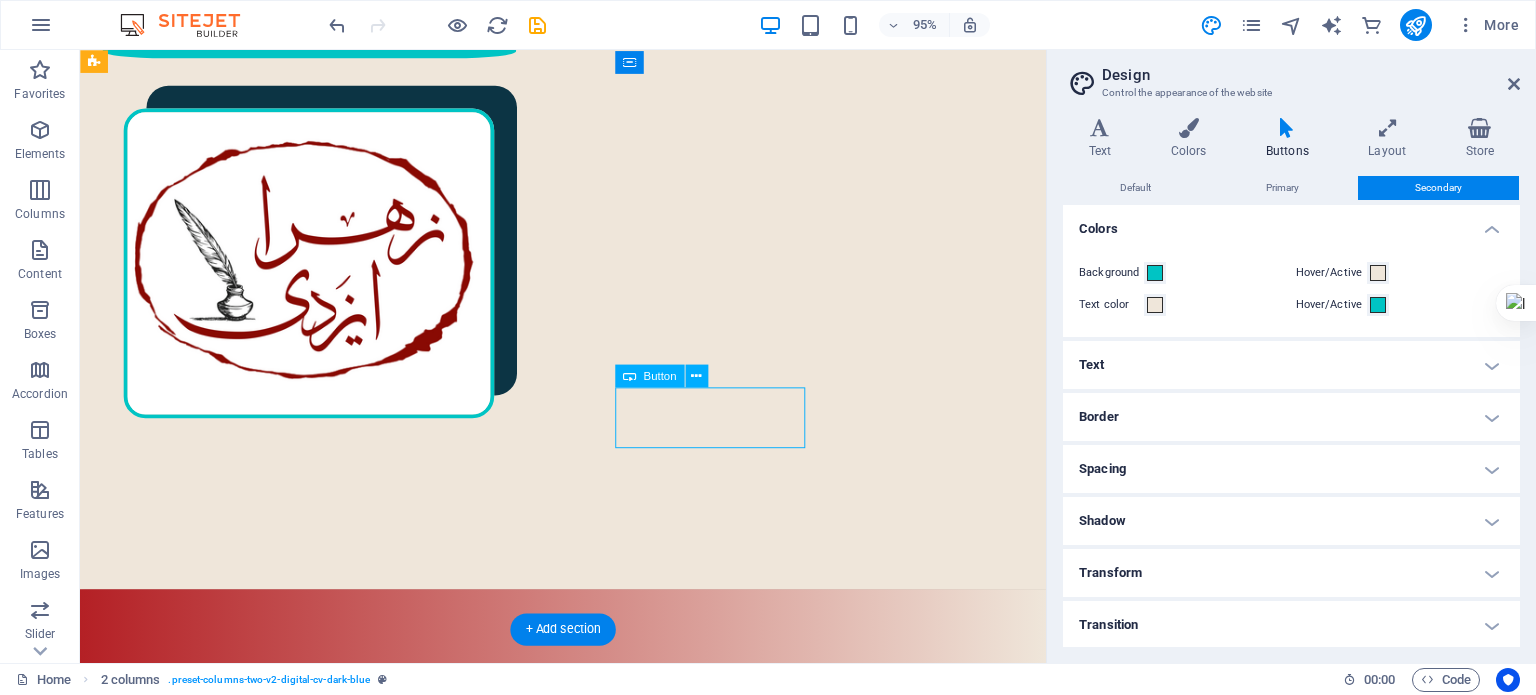 click on "رزومهٔ من" at bounding box center (327, 1789) 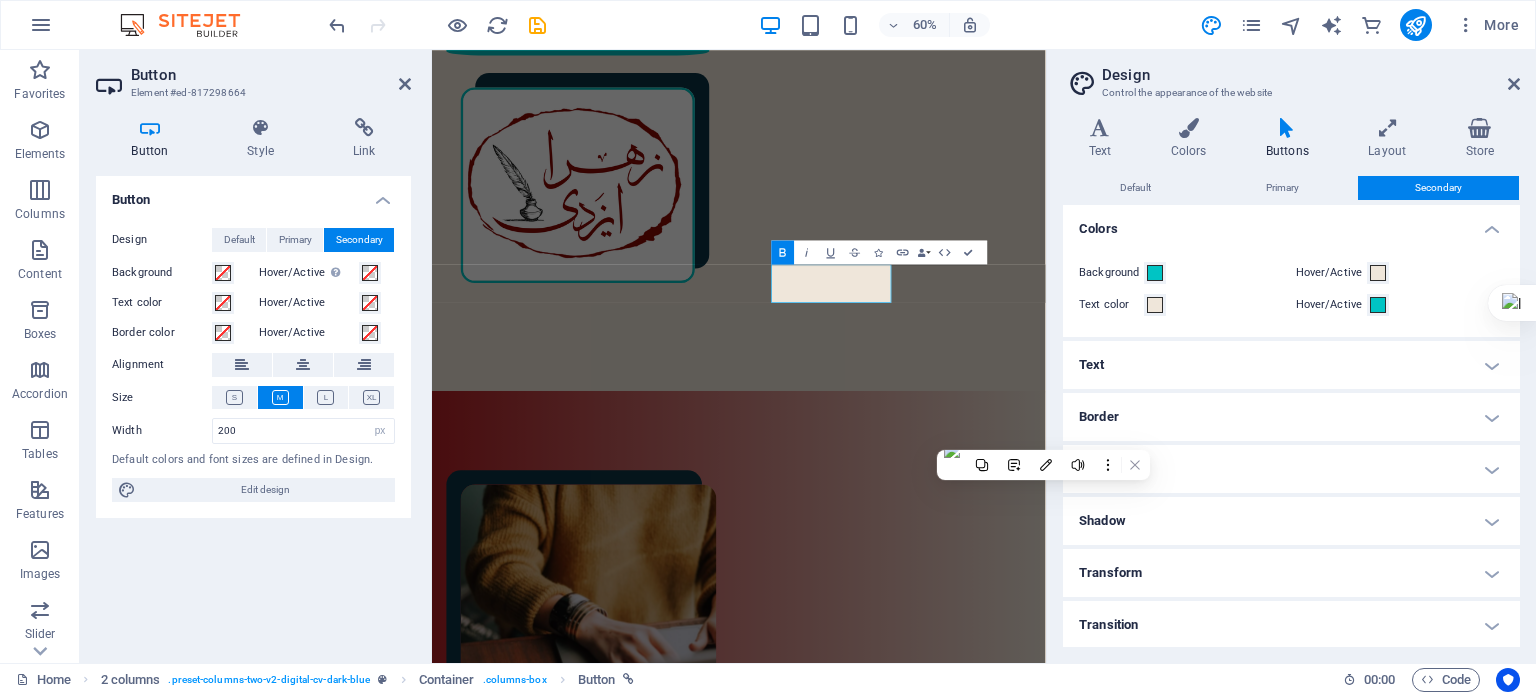 click on "Secondary" at bounding box center [359, 240] 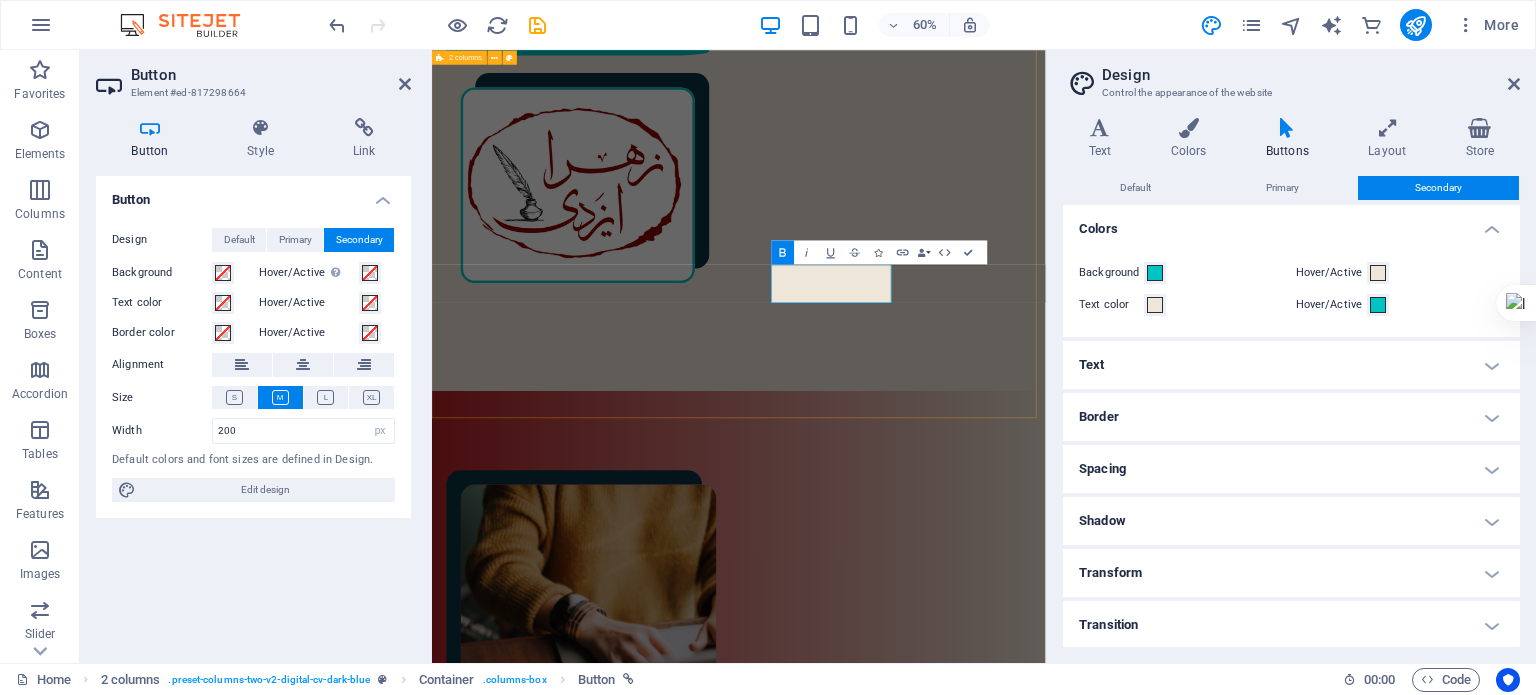 click on "مختصری از من در سال [YEAR] در [CITY] به دنیا آمدم. کارشناسی ارشد مهندسی پلیمر دارم. ۲ سال در دانشگاه تدریس کرده‌ام. در سال [YEAR] به‌طور حرفه‌ای وارد شغل مترجمی و ویراستاری شدم؛  البته که پیش از آن هم، دستی در این حوزه داشتم. ۲ کتاب ترجمه و منتشر کرده‌ام. به‌عنوان ویراستار، با ناشران متعددی همکاری داشته‌ام و دارم. :رزومهٔ کامل من را اینجا ببینید  رزومهٔ من" at bounding box center [943, 1348] 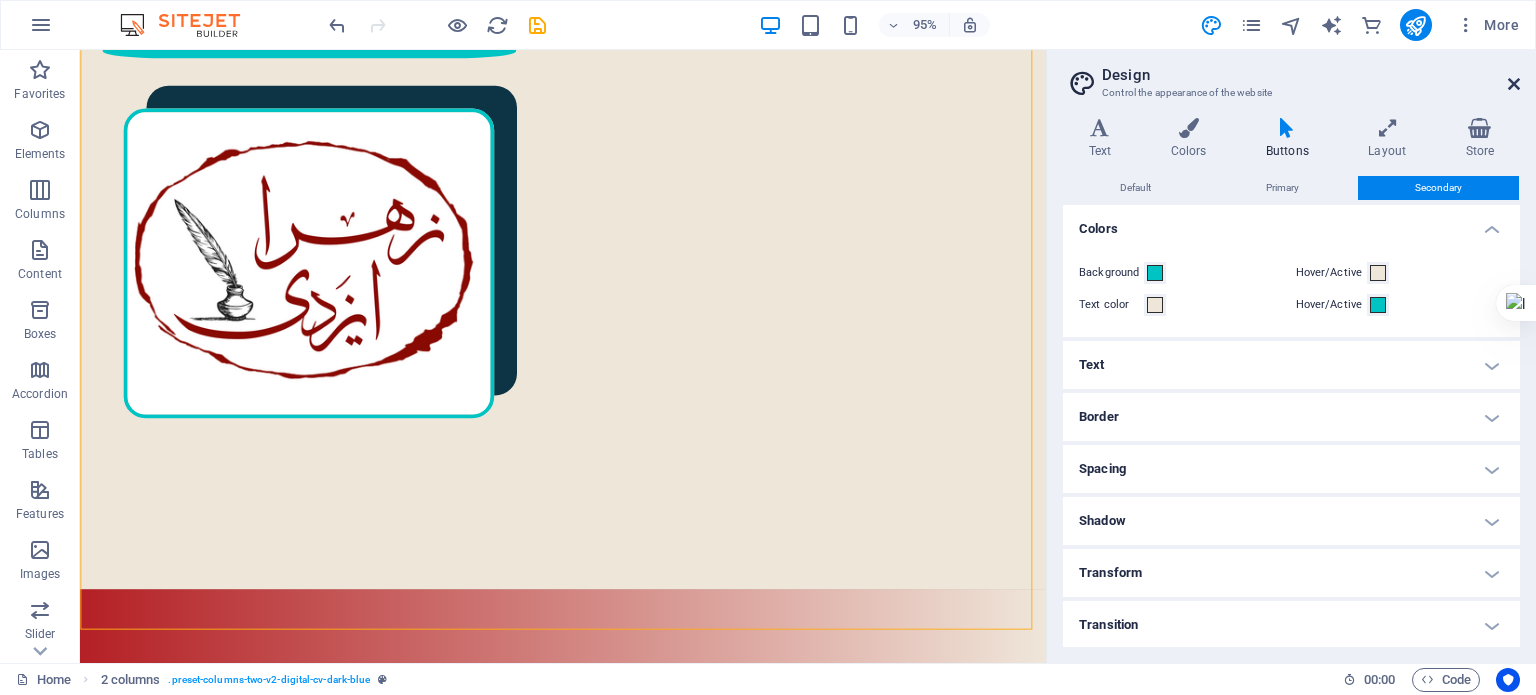 click at bounding box center [1514, 84] 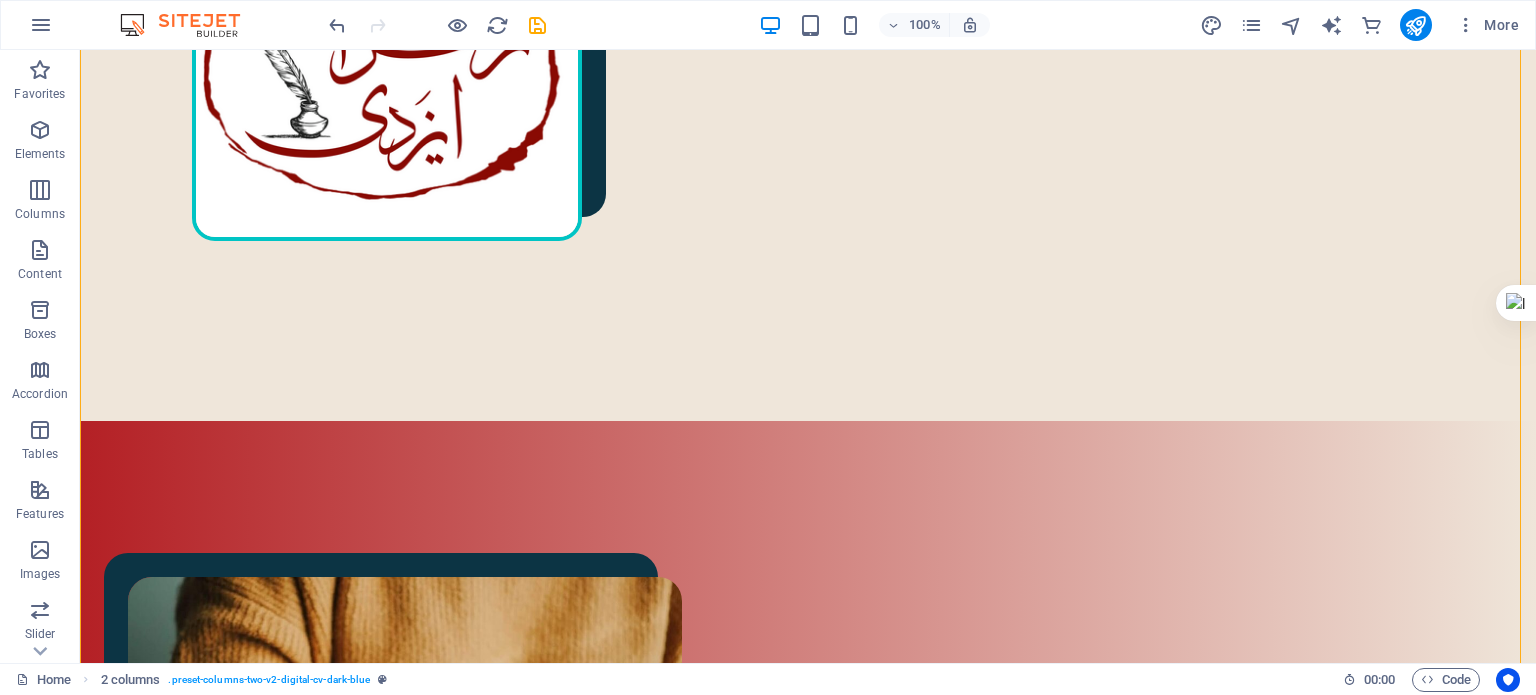 scroll, scrollTop: 1005, scrollLeft: 0, axis: vertical 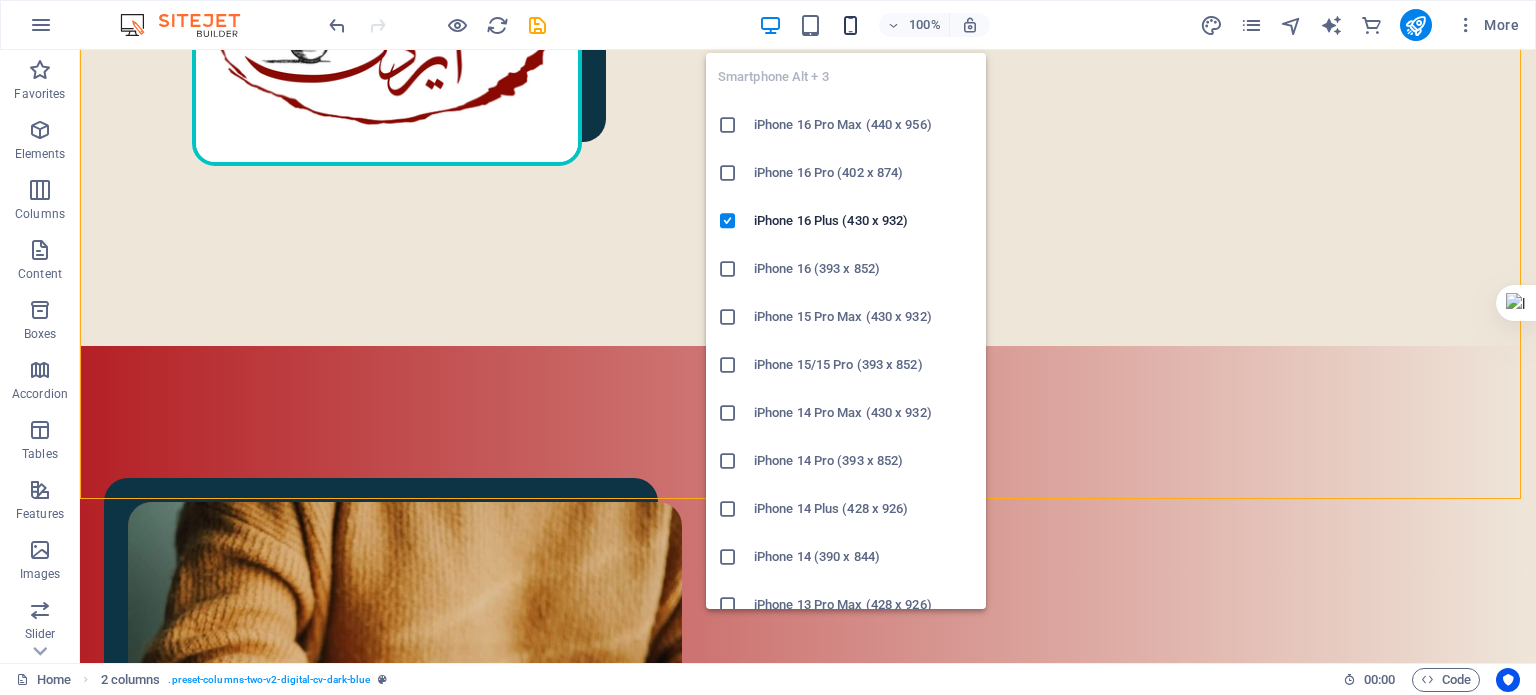 click at bounding box center (850, 25) 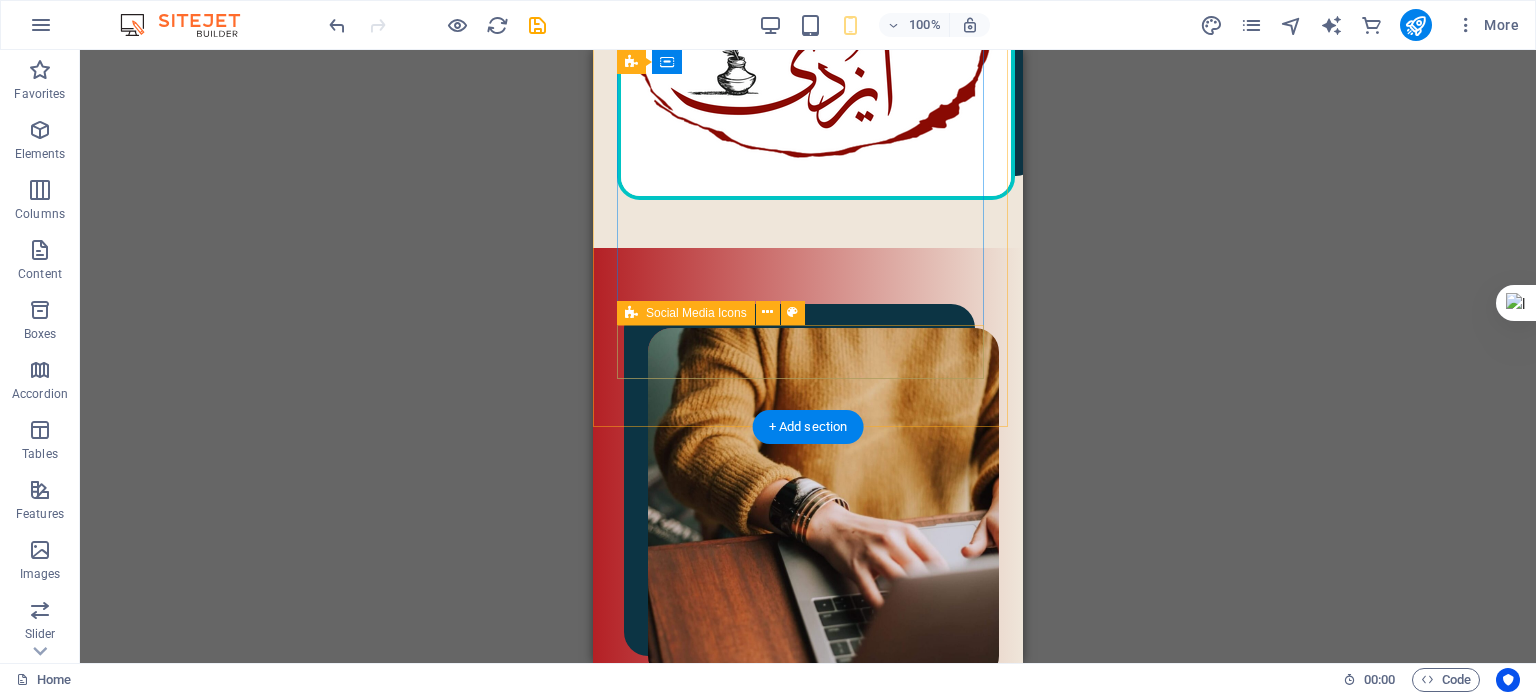 scroll, scrollTop: 1205, scrollLeft: 0, axis: vertical 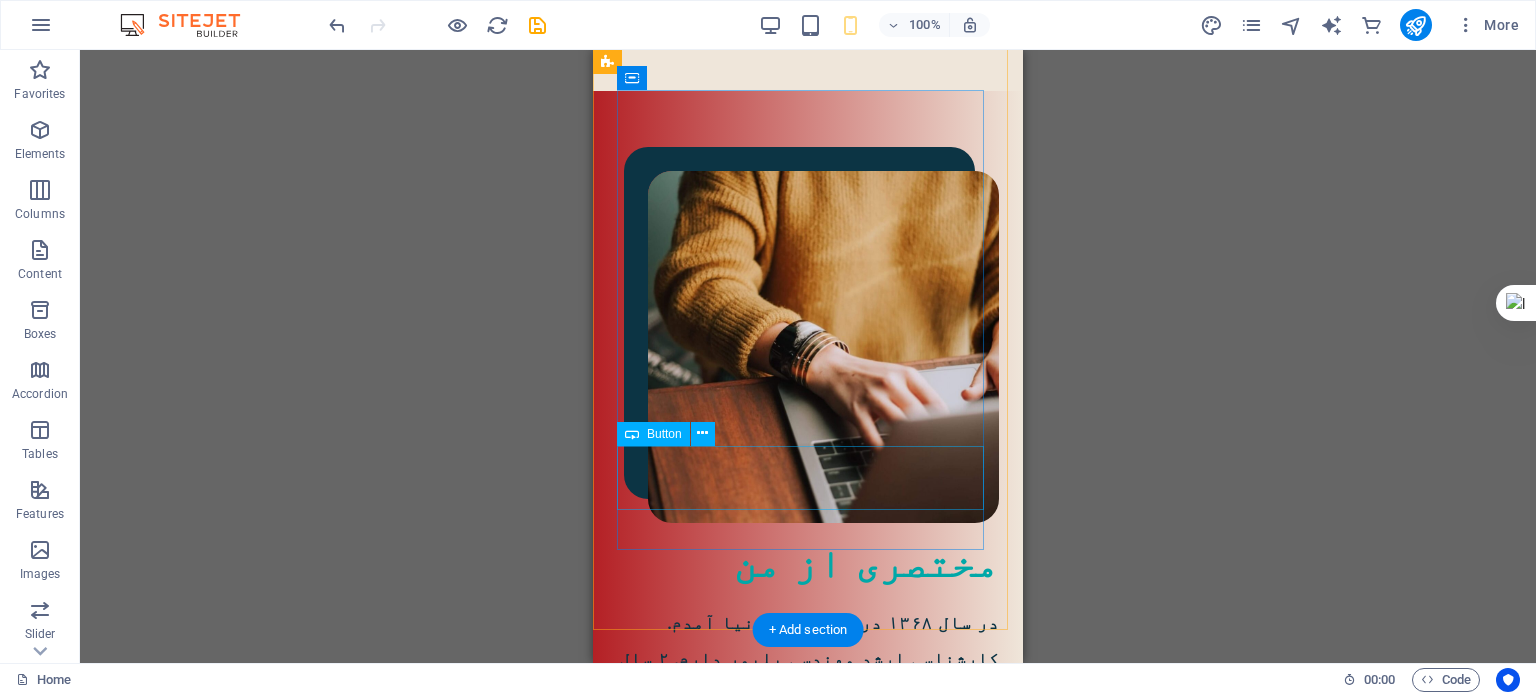 click on "رزومهٔ من" at bounding box center (808, 1158) 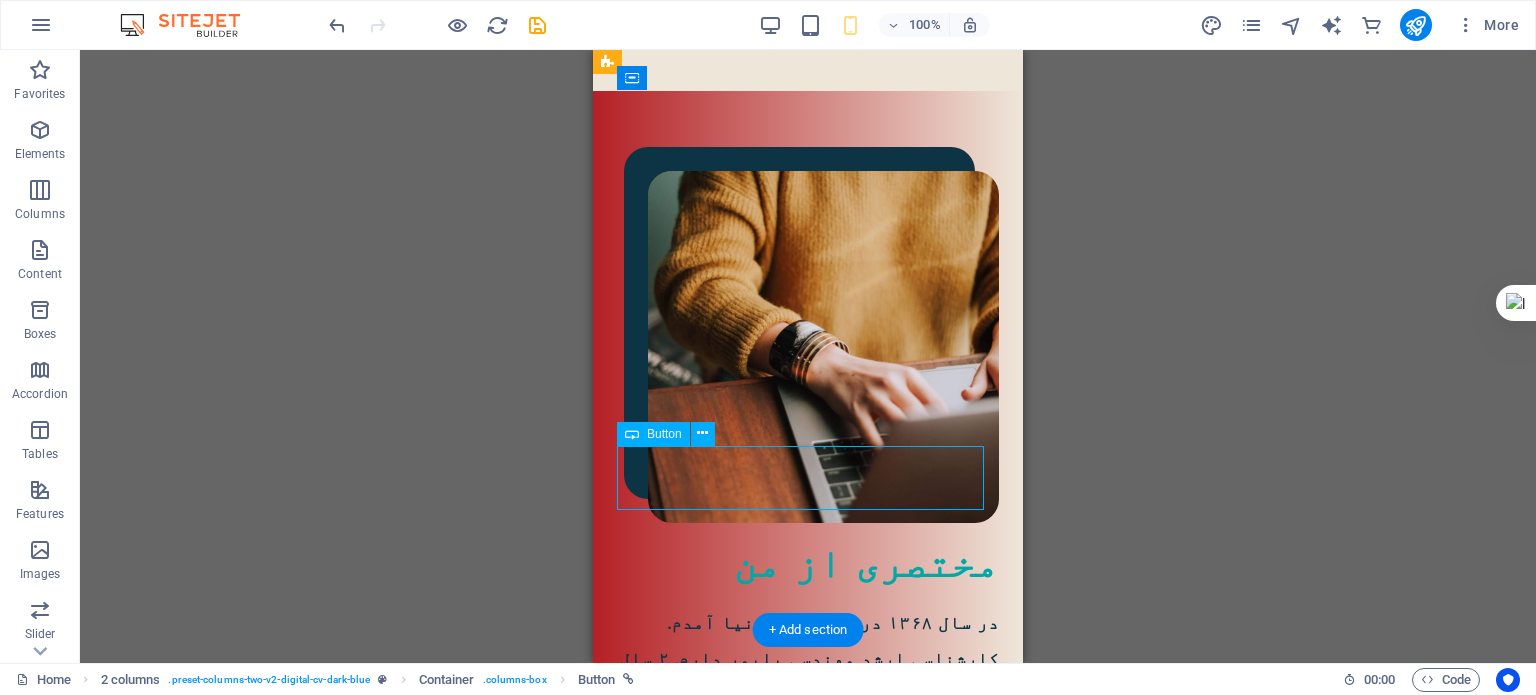 click on "رزومهٔ من" at bounding box center [808, 1158] 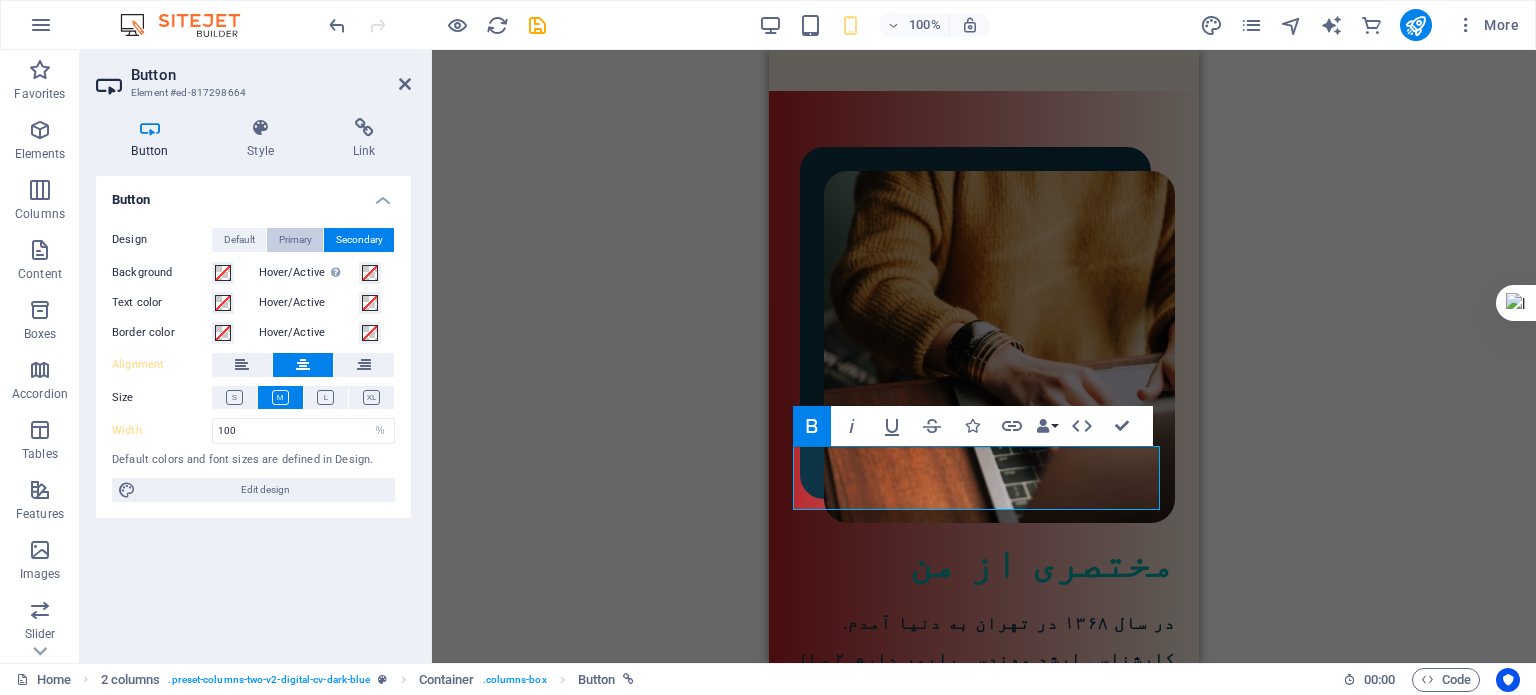 click on "Primary" at bounding box center (295, 240) 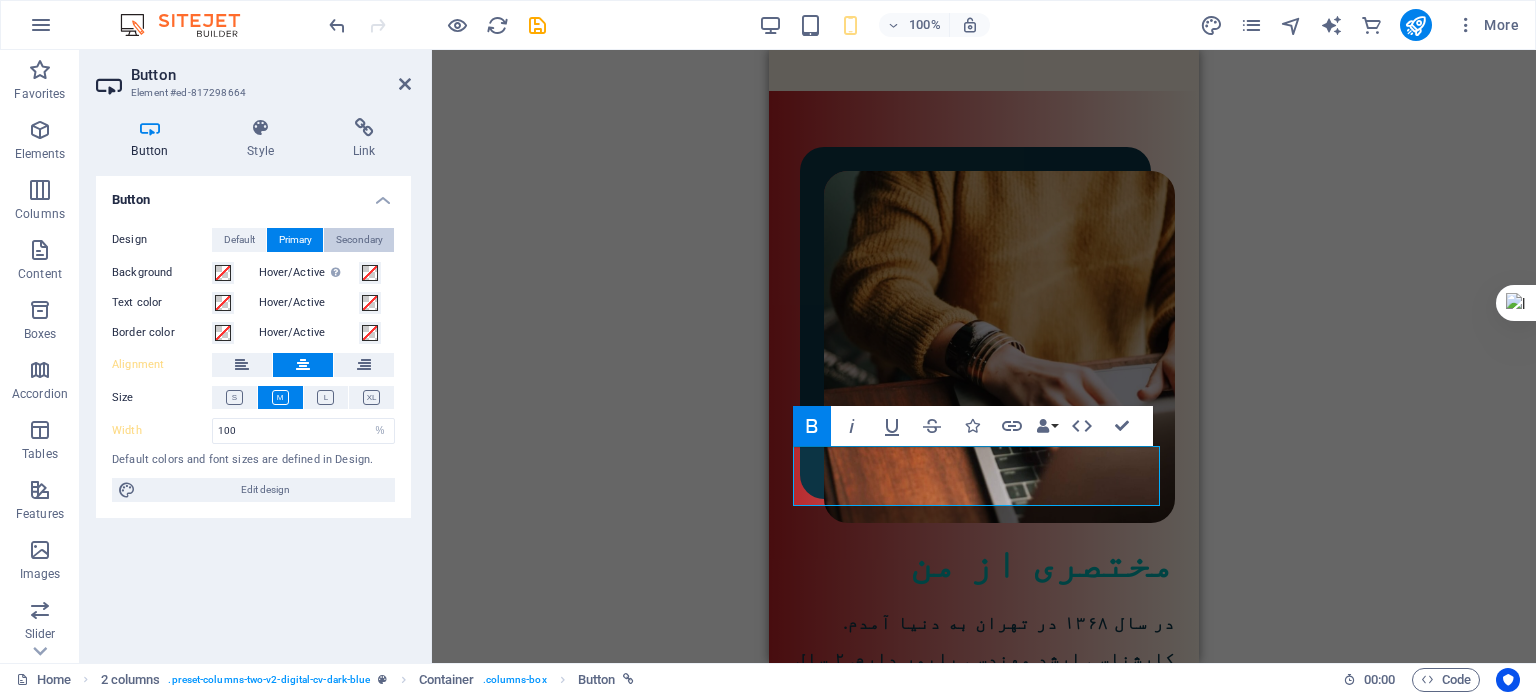 click on "Secondary" at bounding box center (359, 240) 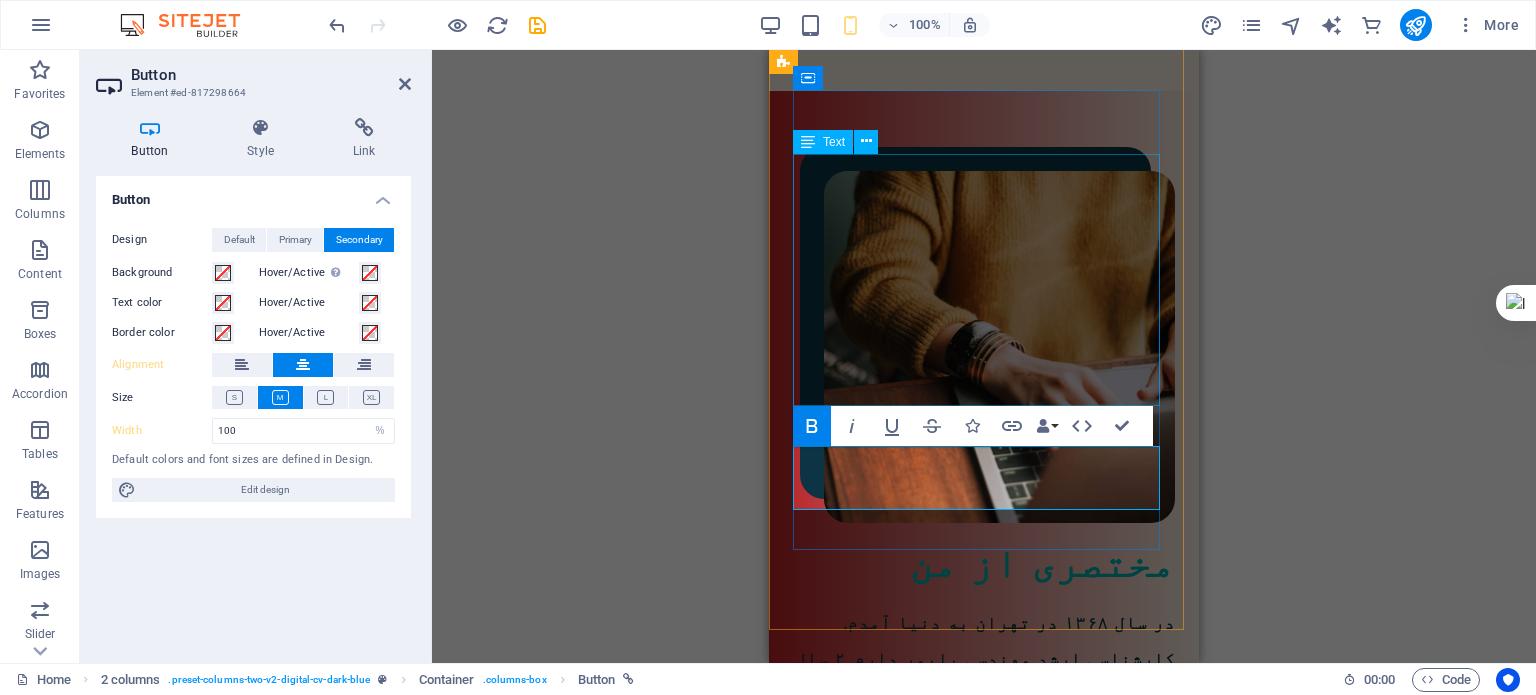 click on "در سال [YEAR] در [CITY] به دنیا آمدم. کارشناسی ارشد مهندسی پلیمر دارم. [NUMBER] سال در دانشگاه تدریس کرده‌ام. در سال [YEAR] به‌طور حرفه‌ای وارد شغل مترجمی و ویراستاری شدم؛  البته که پیش از آن هم، دستی در این حوزه داشتم. [NUMBER] کتاب ترجمه و منتشر کرده‌ام. به‌عنوان ویراستار، با ناشران متعددی همکاری داشته‌ام و دارم." at bounding box center (984, 751) 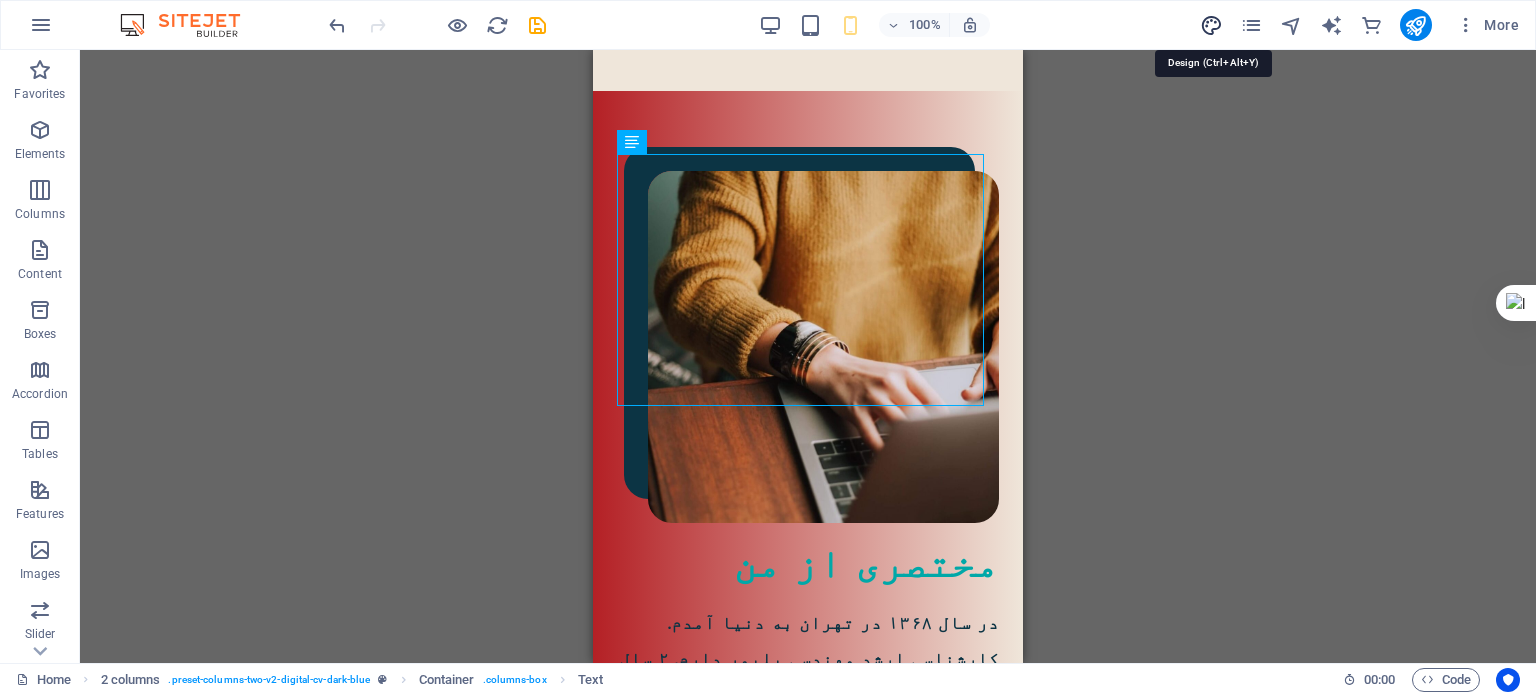 click at bounding box center (1211, 25) 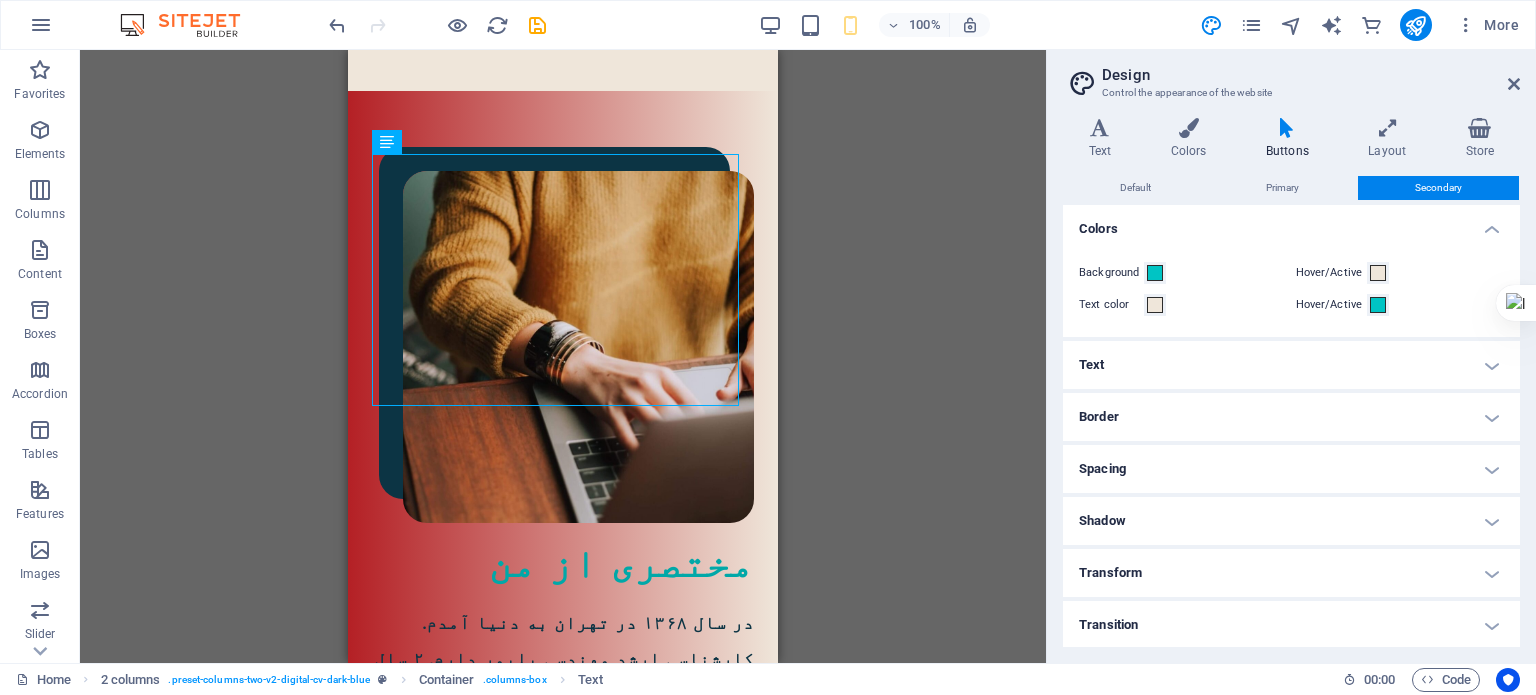 click on "Secondary" at bounding box center (1438, 188) 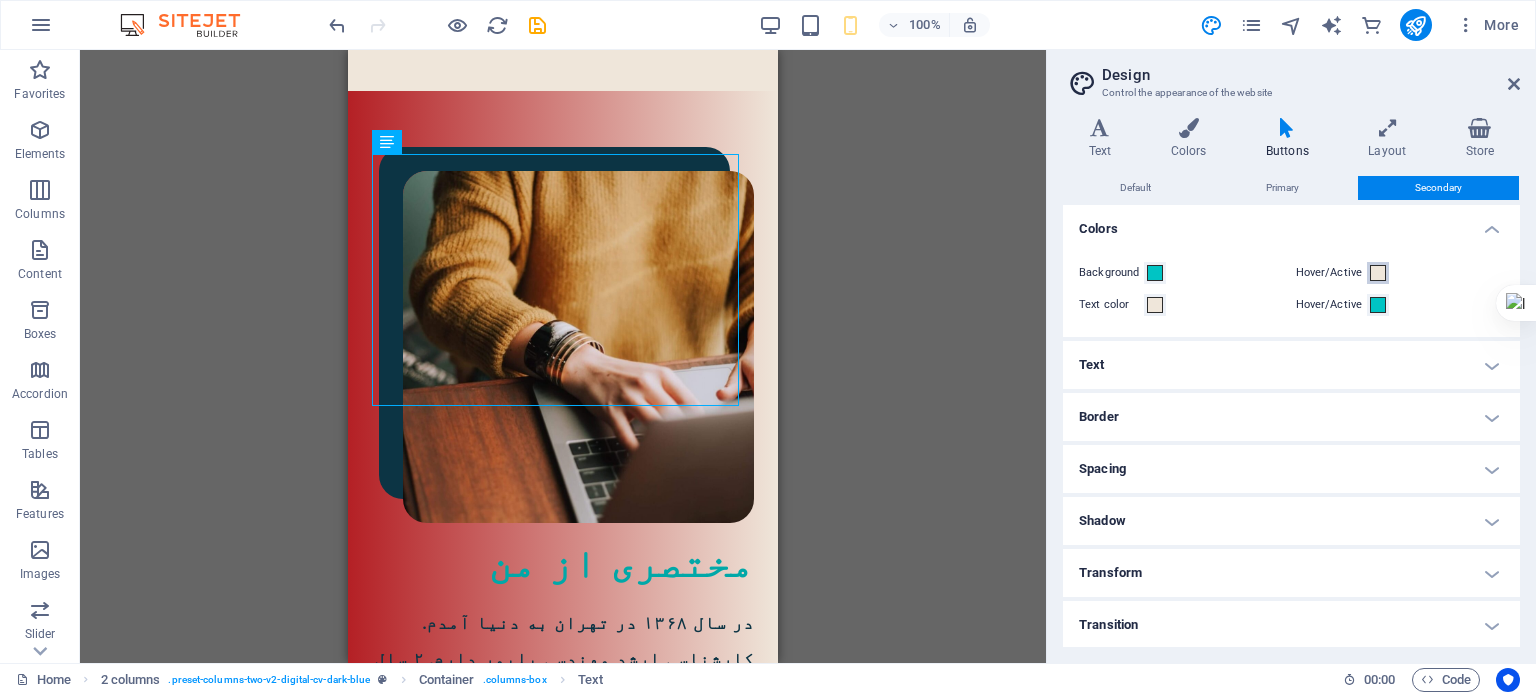 click at bounding box center [1378, 273] 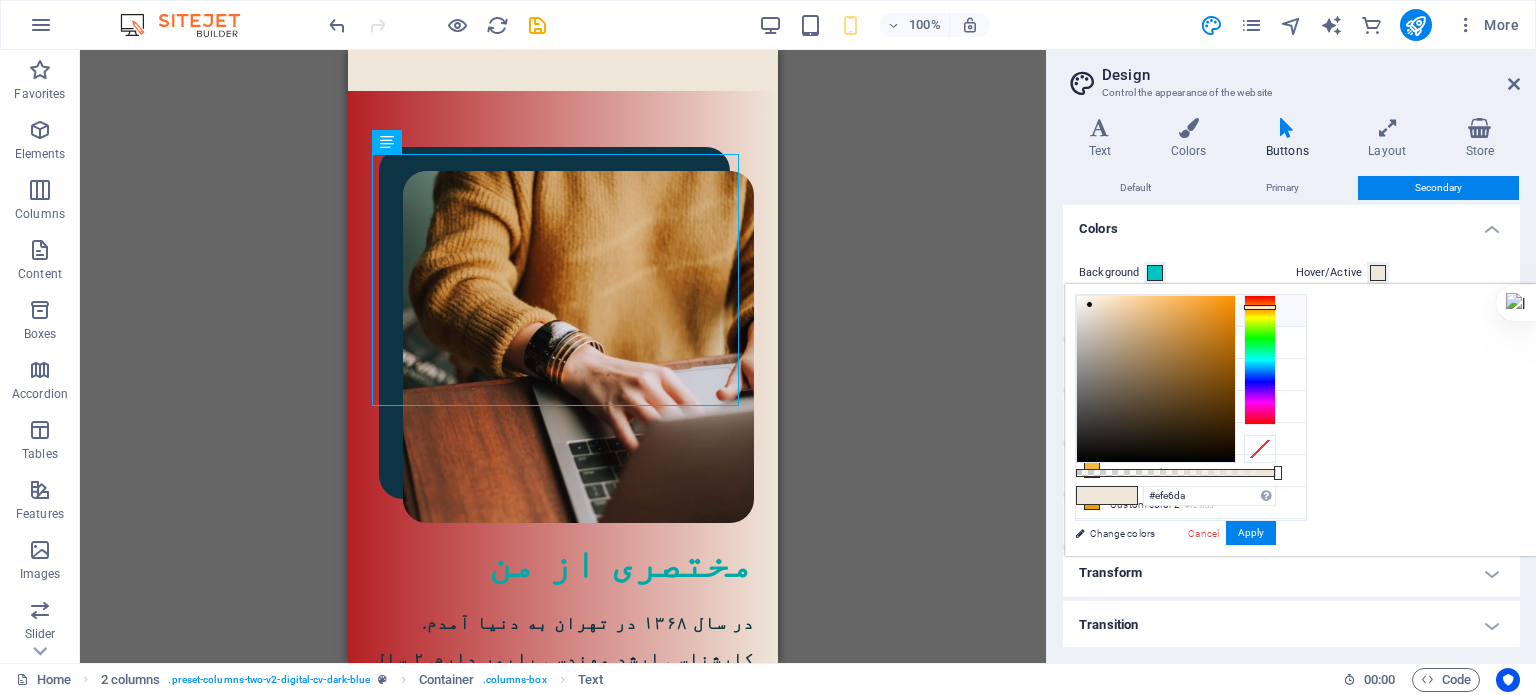 click on "Background color
#efe6da" at bounding box center [1191, 311] 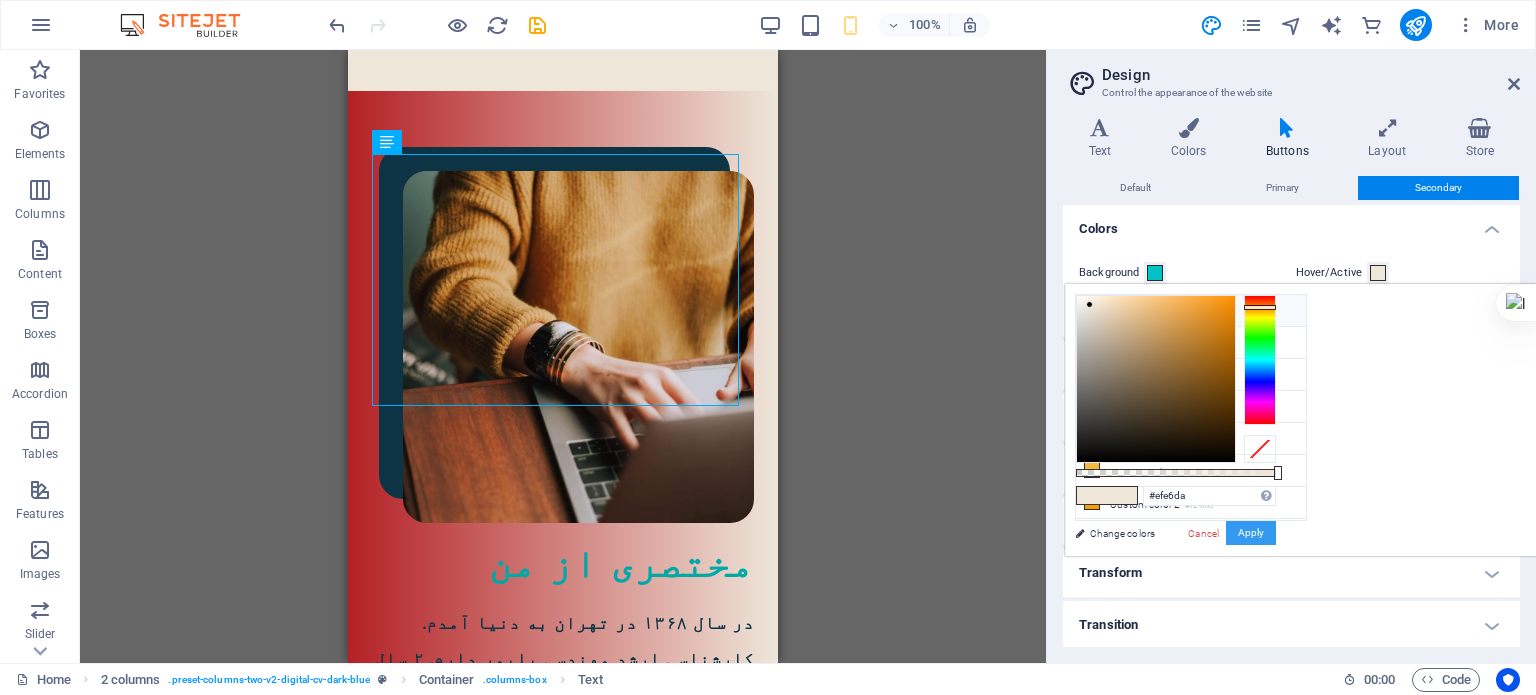 click on "Apply" at bounding box center [1251, 533] 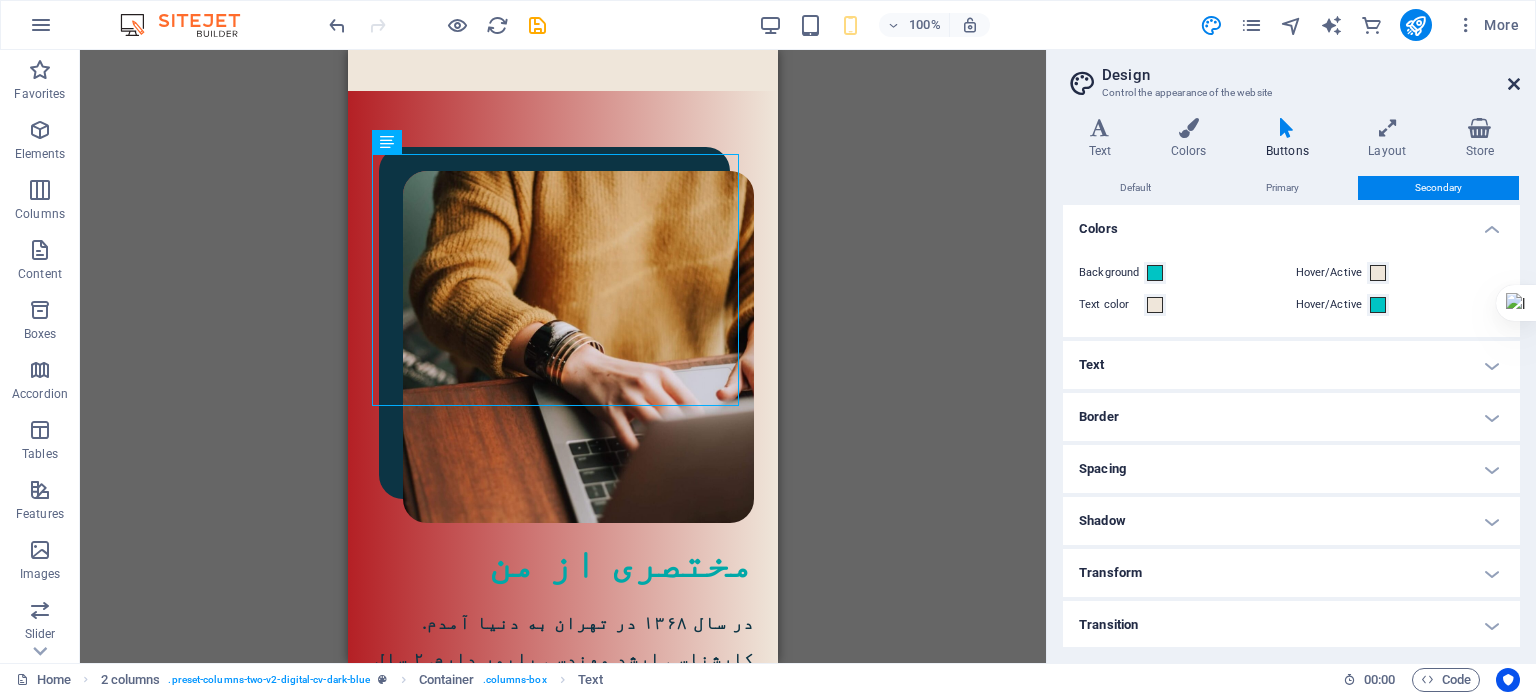 click at bounding box center [1514, 84] 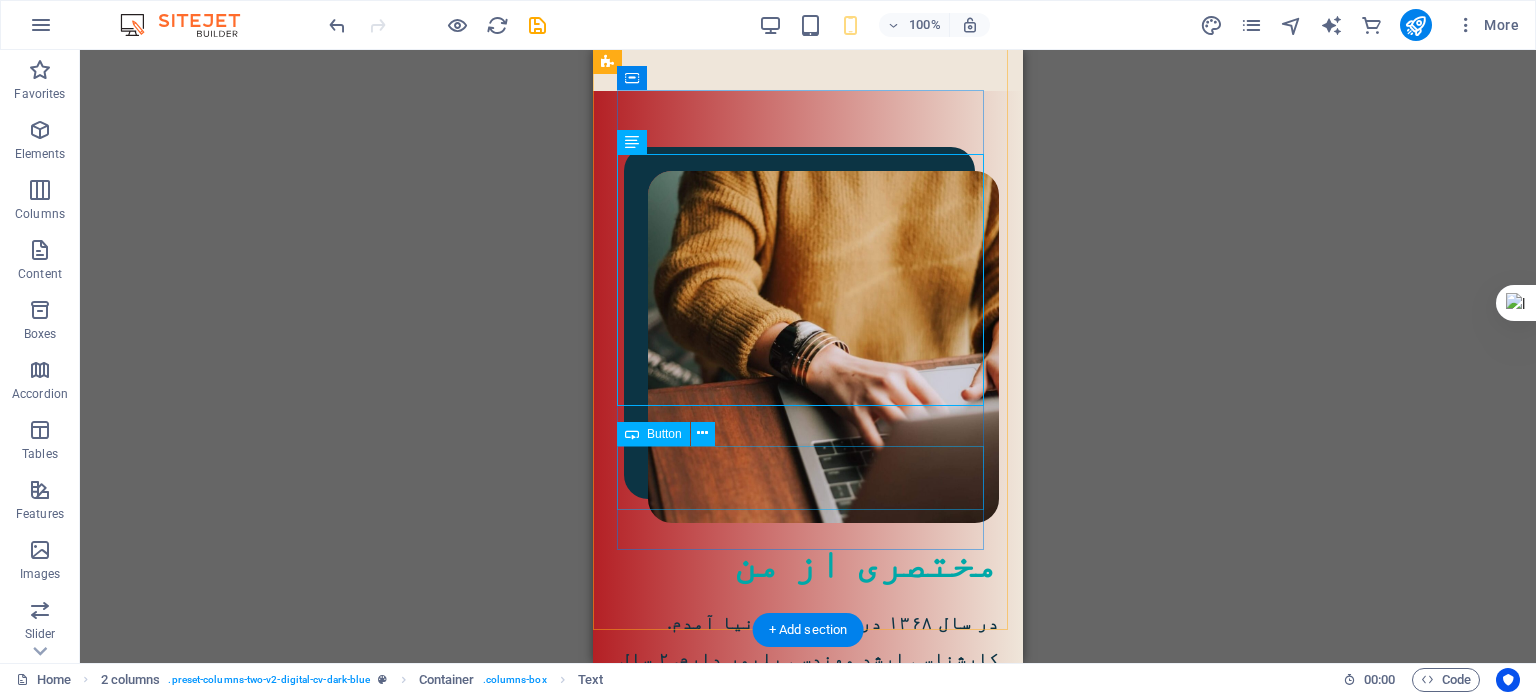 click on "رزومهٔ من" at bounding box center (808, 1158) 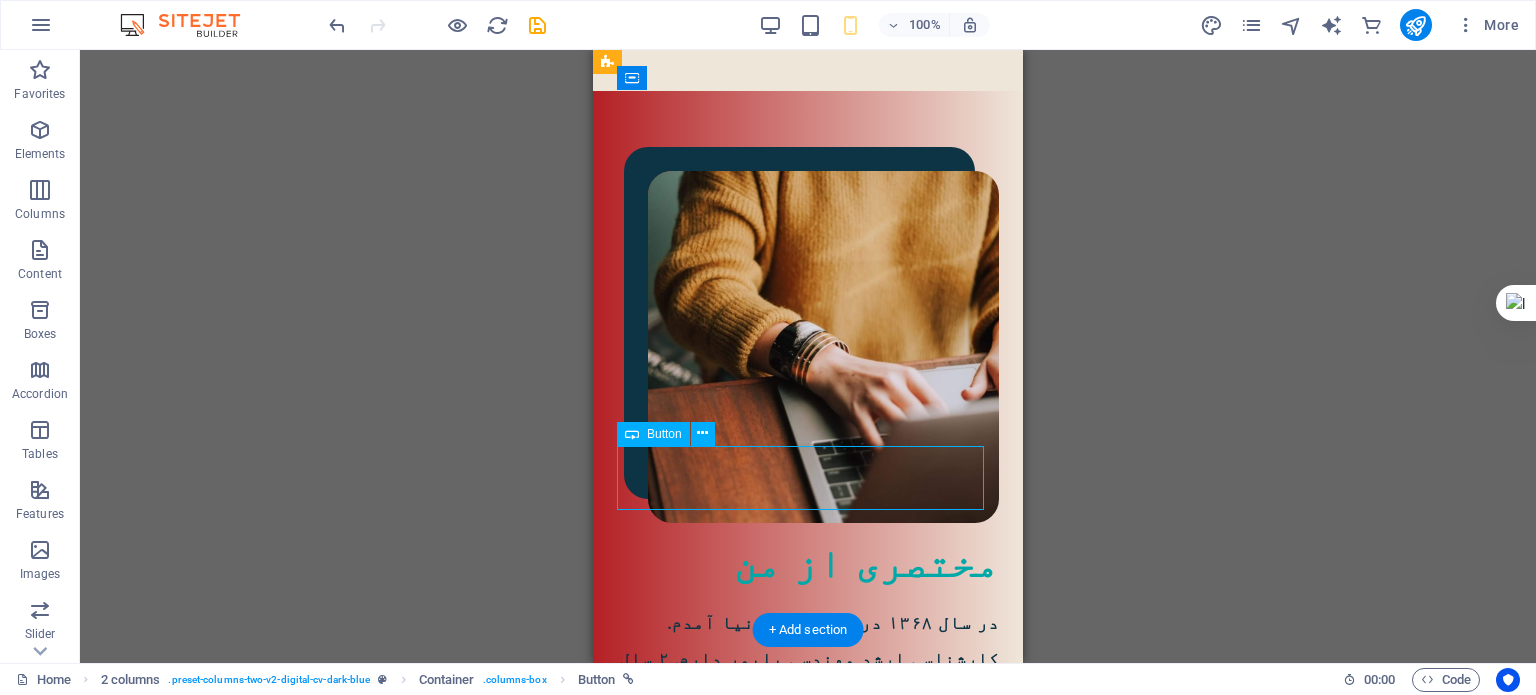 click on "رزومهٔ من" at bounding box center (808, 1158) 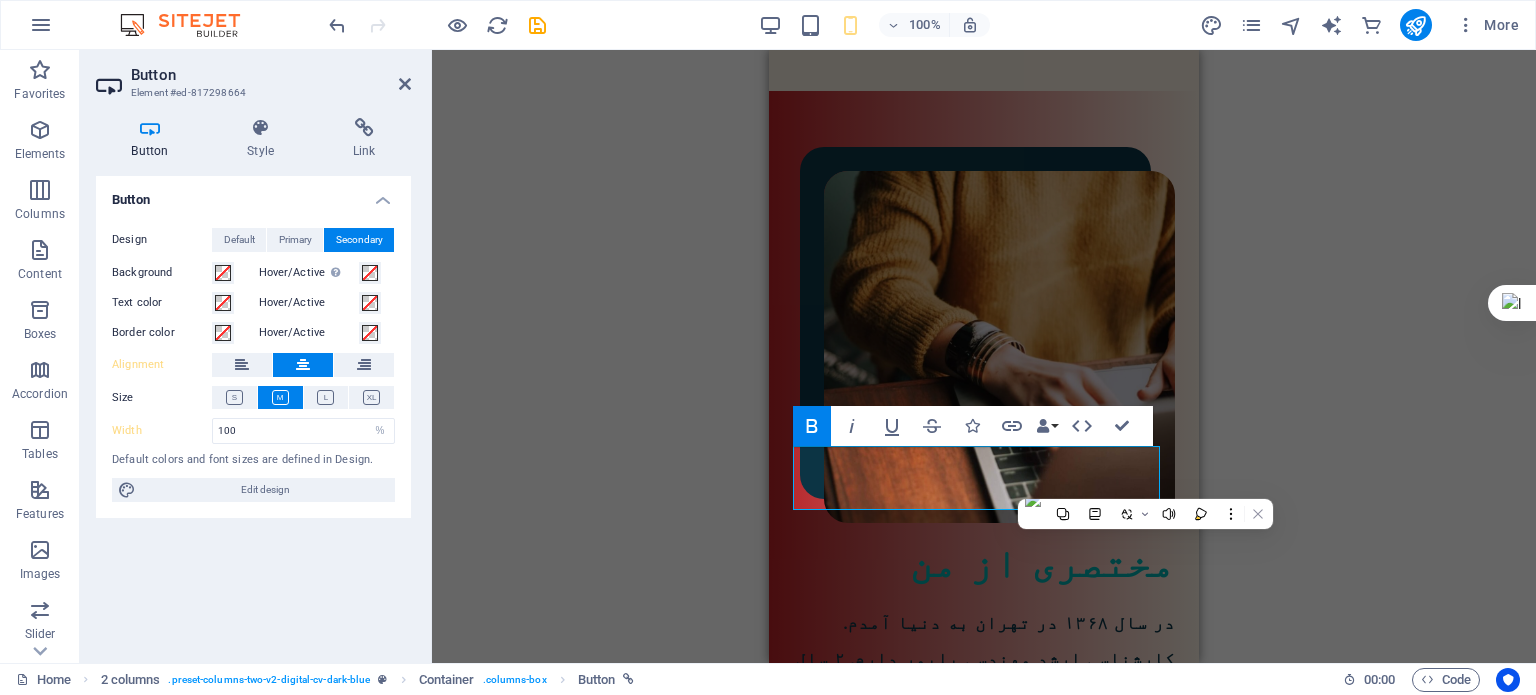 click on "H1   2 columns   Container   Container   2 columns   Image   Container   Text   Spacer   2 columns   Container   H2   Container   Spacer   Text   Spacer   Spacer   H2   4 columns   Container   Button   Container   Container   Button   Container   Container   Button   Container   Container   Button   Container   Button   Spacer   Icon   Social Media Icons   Button   Icon   Container   Image   Container   Icon   Text Bold Italic Underline Strikethrough Icons Link Data Bindings [COMPANY] [FIRST NAME] [LAST NAME] [STREET] [ZIP CODE] [CITY] [EMAIL] [PHONE] [MOBILE] [FAX] [CUSTOM FIELD 1] [CUSTOM FIELD 2] [CUSTOM FIELD 3] [CUSTOM FIELD 4] [CUSTOM FIELD 5] [CUSTOM FIELD 6] HTML Confirm (Ctrl+⏎)" at bounding box center [984, 356] 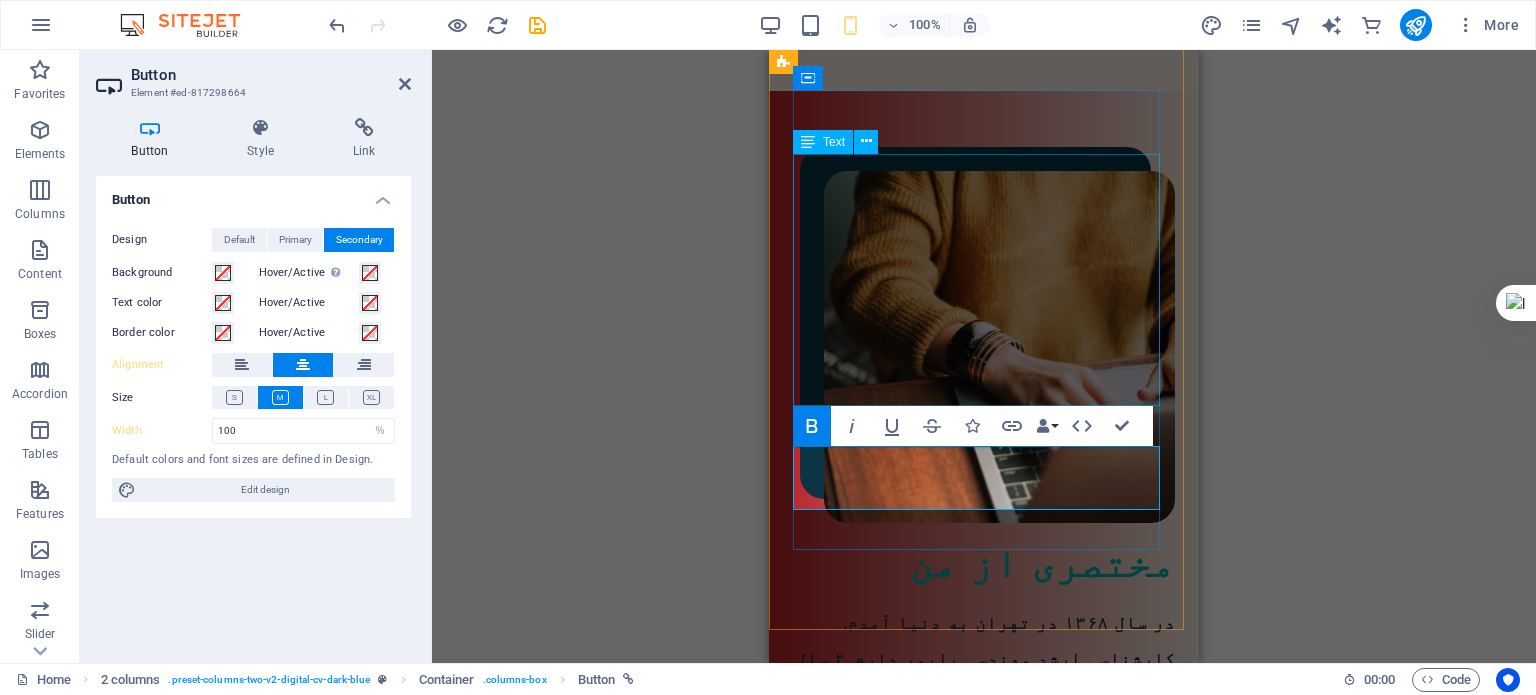 click on "البته که پیش از آن هم، دستی در این حوزه داشتم. ۲ کتاب ترجمه و منتشر کرده‌ام. به‌عنوان ویراستار، با ناشران متعددی همکاری داشته‌ام و دارم." at bounding box center [990, 823] 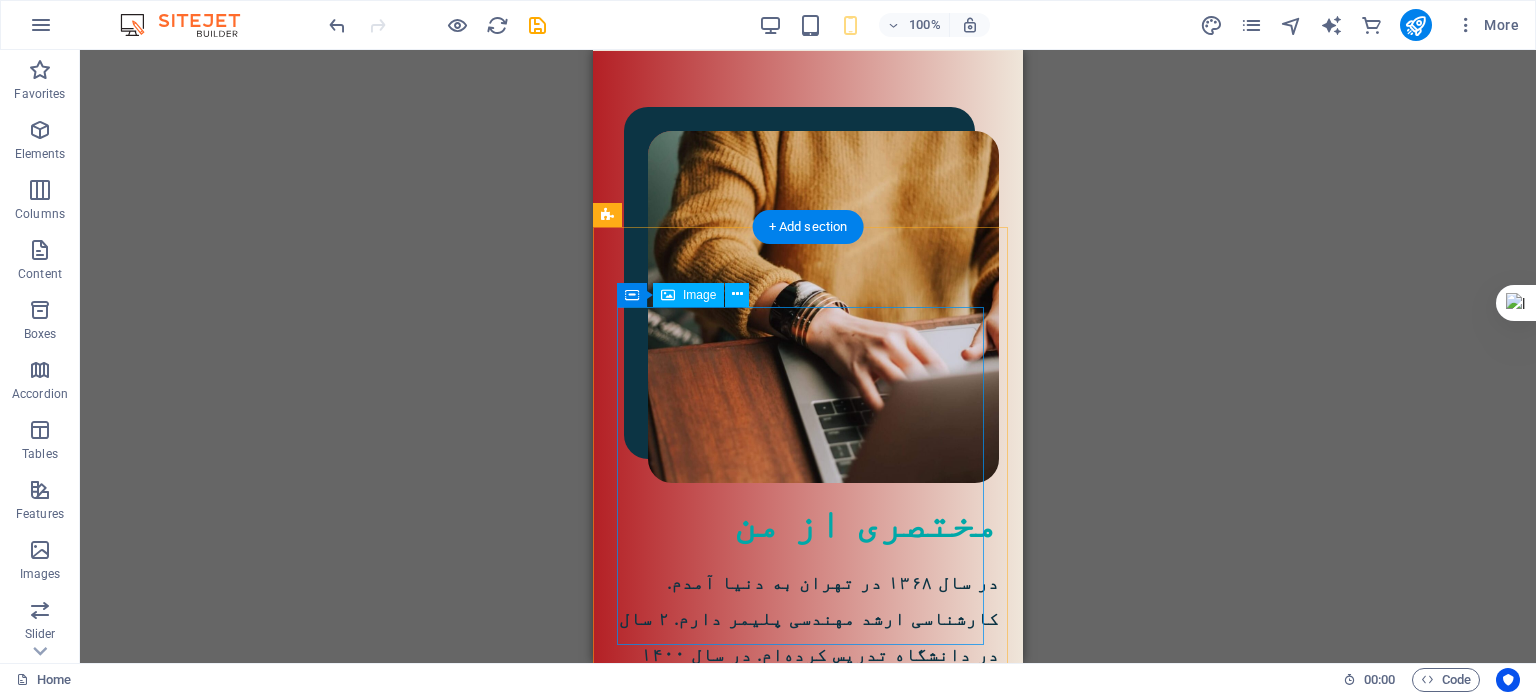 scroll, scrollTop: 1405, scrollLeft: 0, axis: vertical 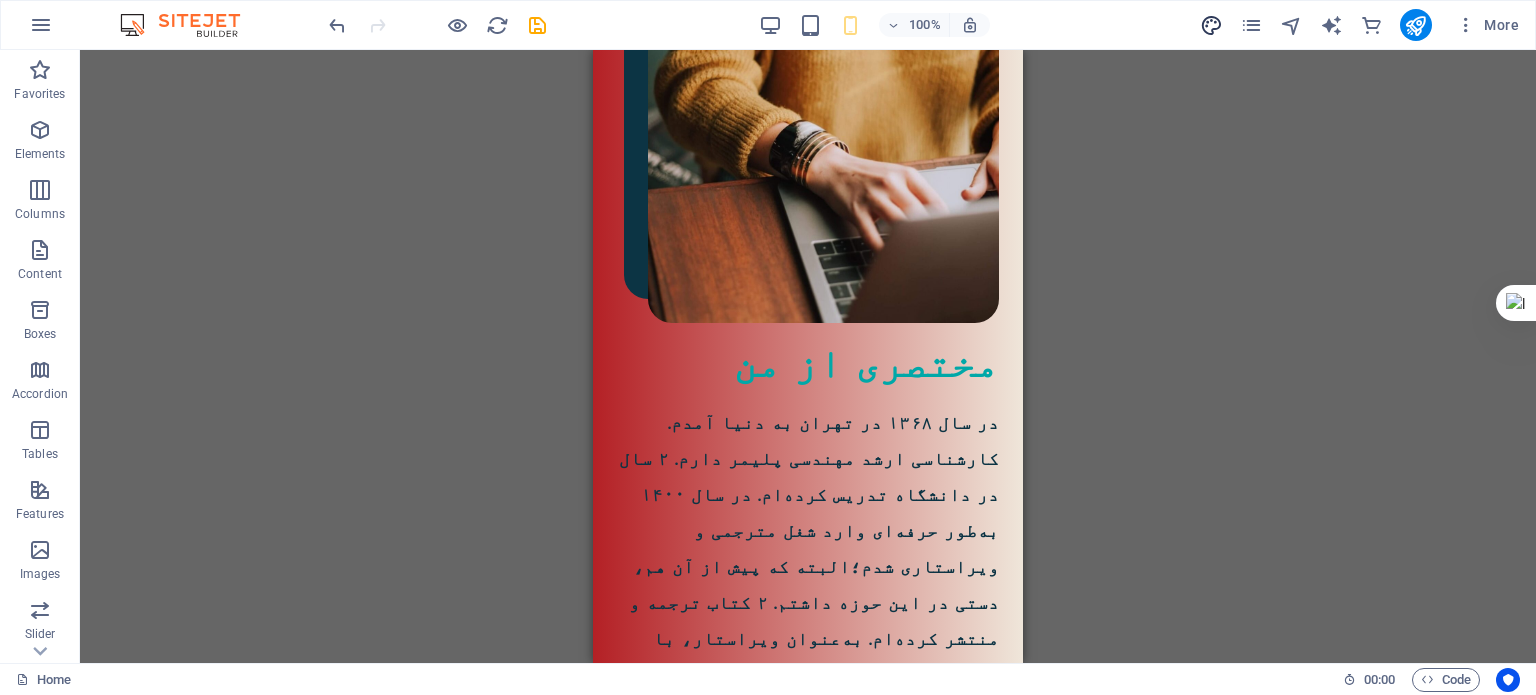 click at bounding box center [1211, 25] 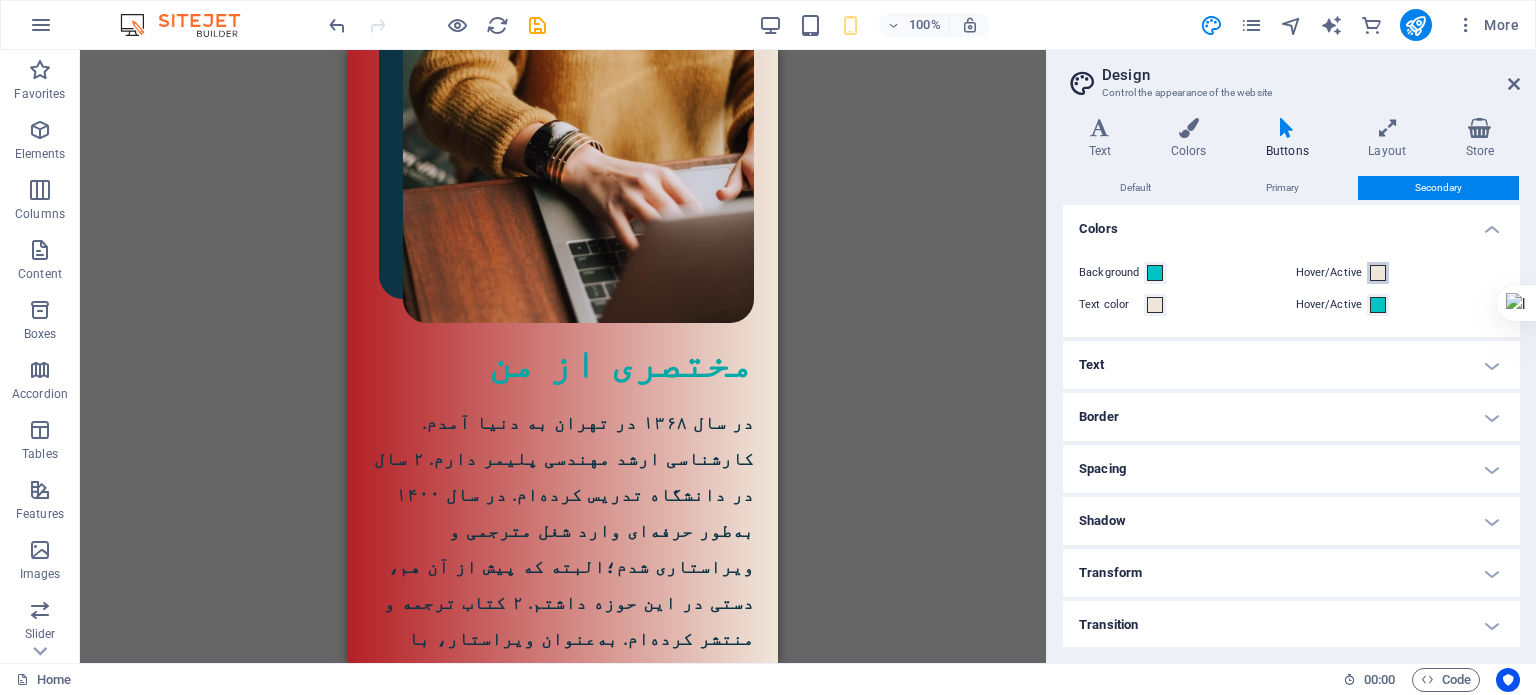click at bounding box center (1378, 273) 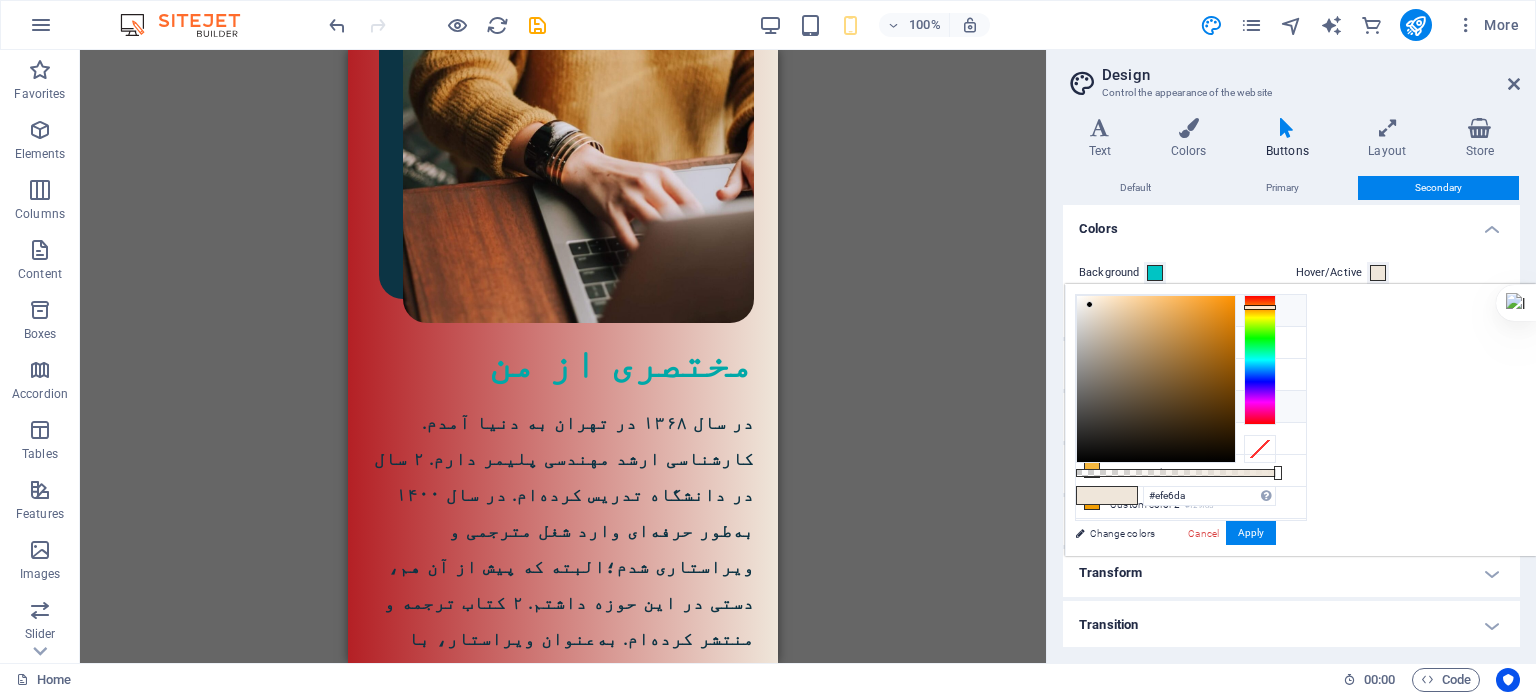click on "Font color
#0c3444" at bounding box center (1191, 407) 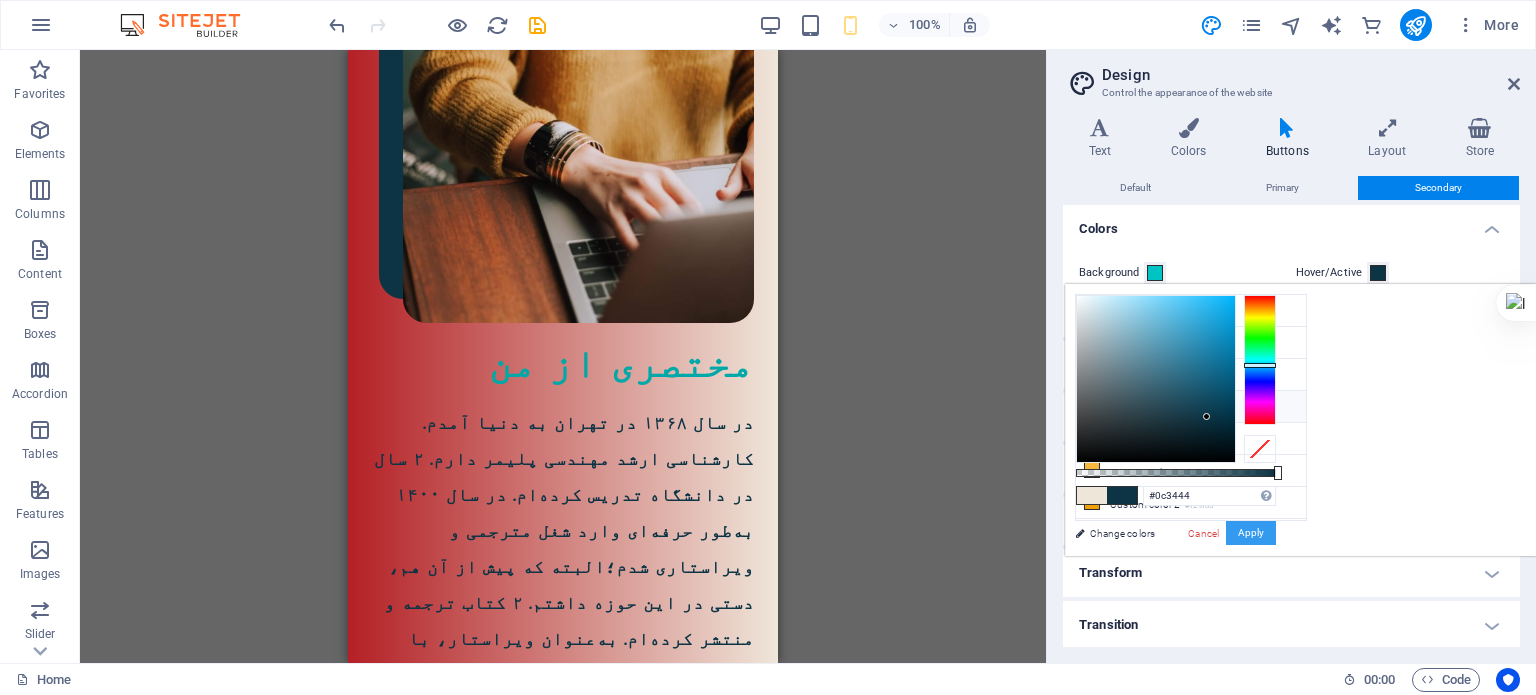 click on "Apply" at bounding box center (1251, 533) 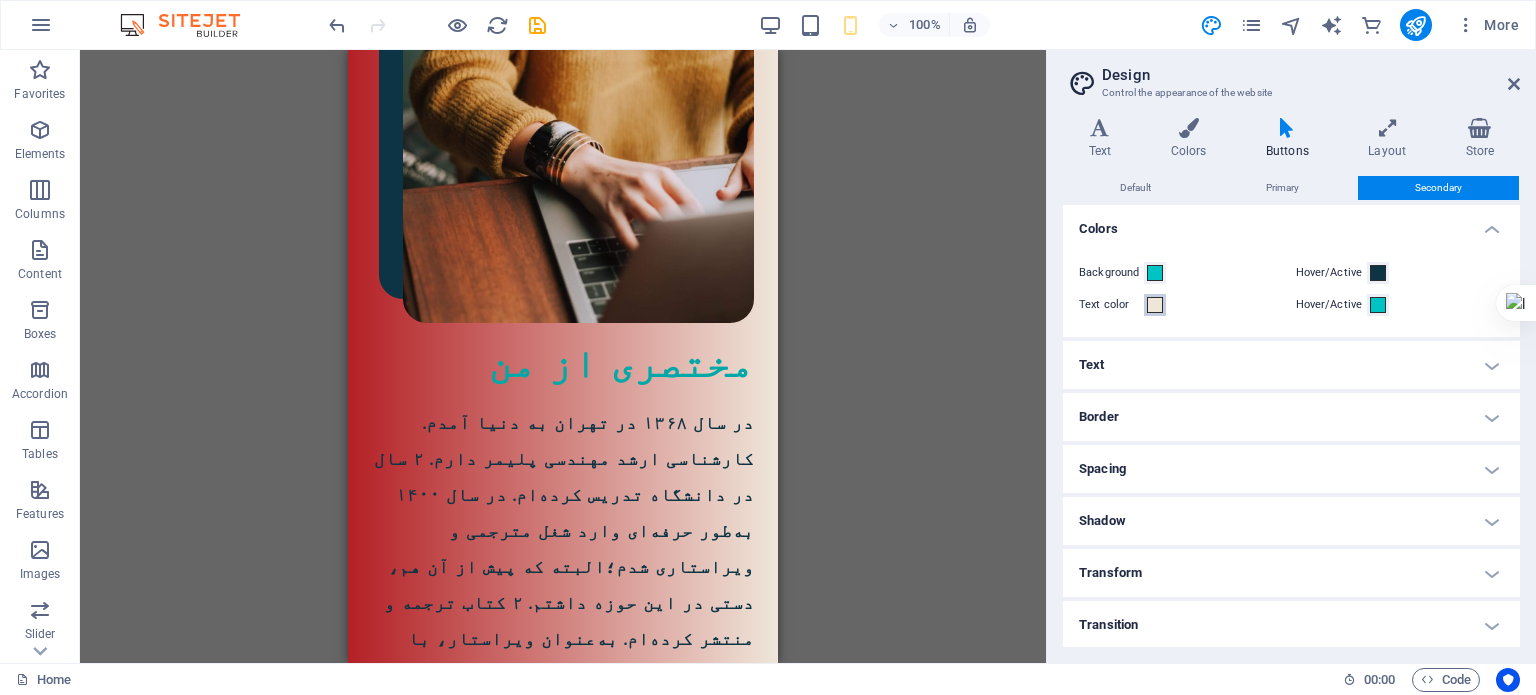 click at bounding box center (1155, 305) 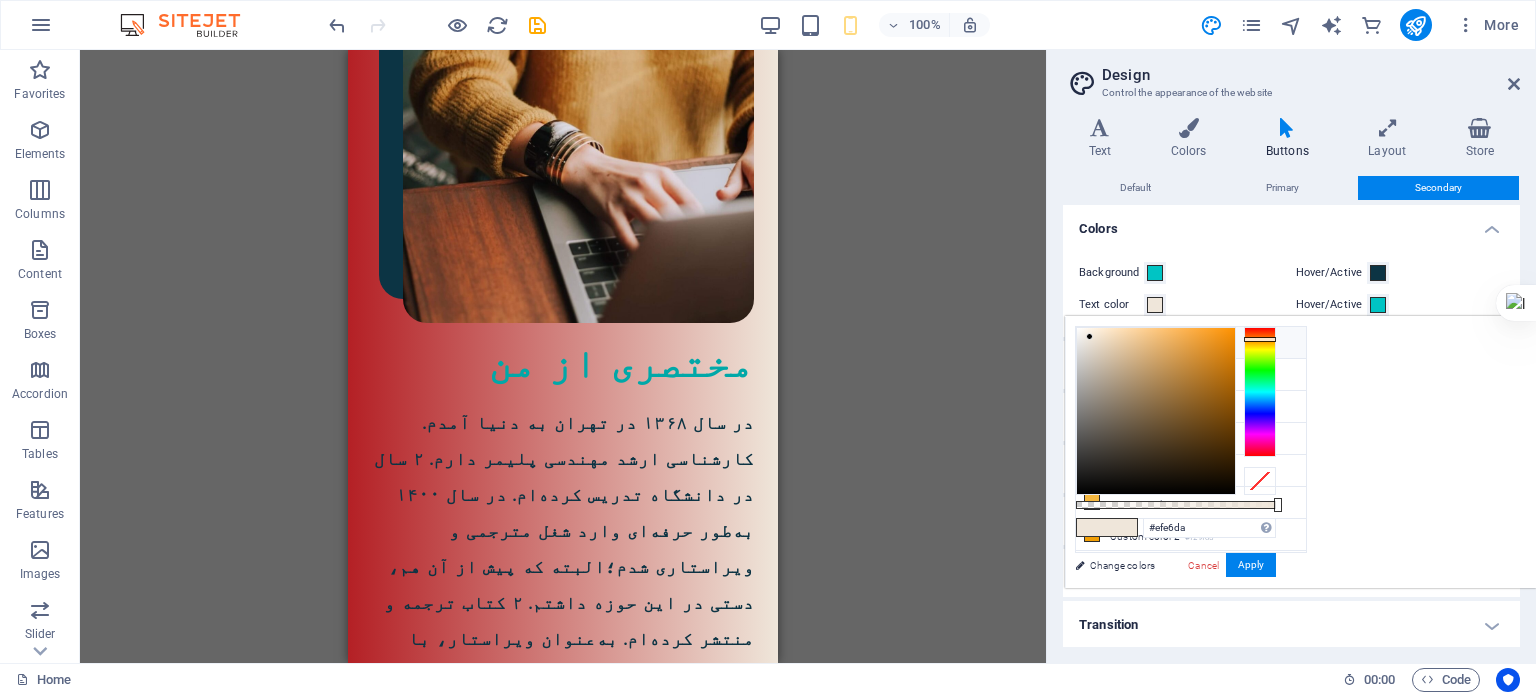 click at bounding box center [1155, 305] 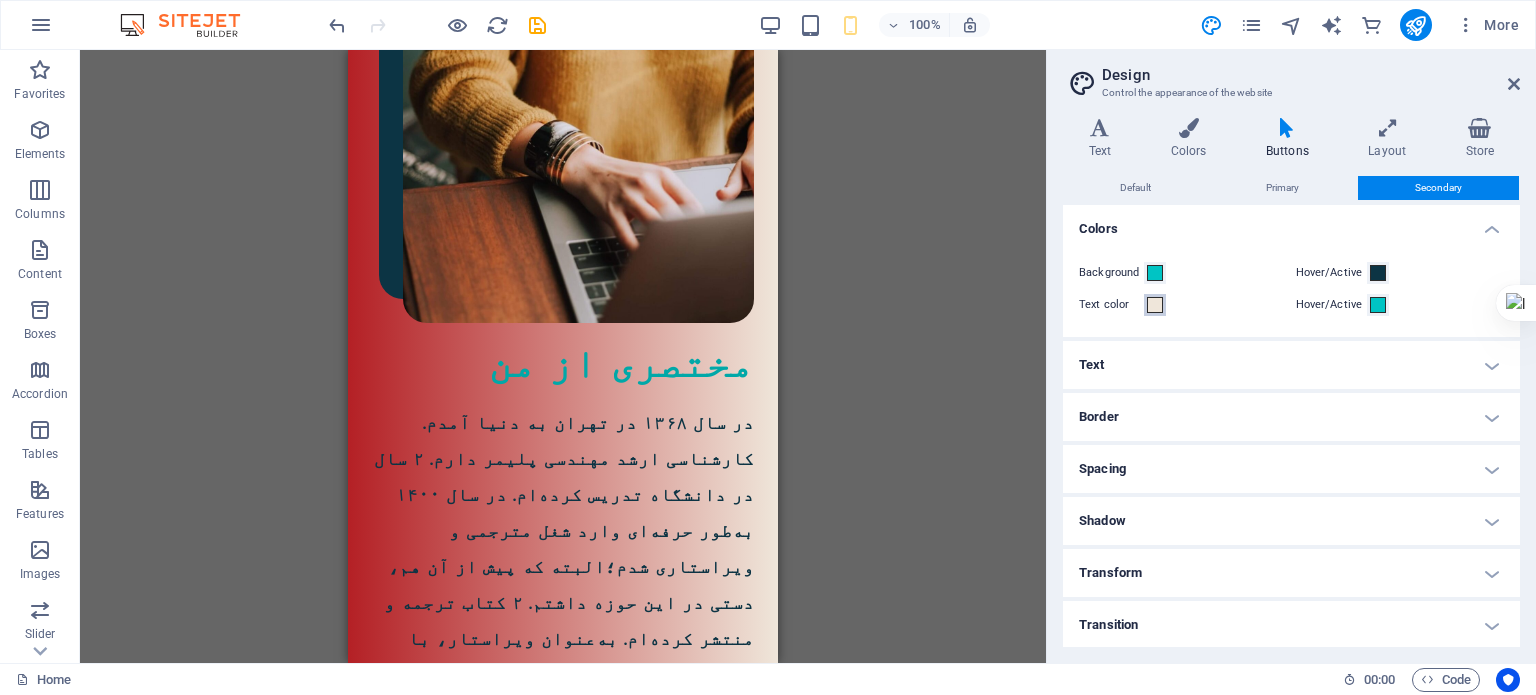 click at bounding box center (1155, 305) 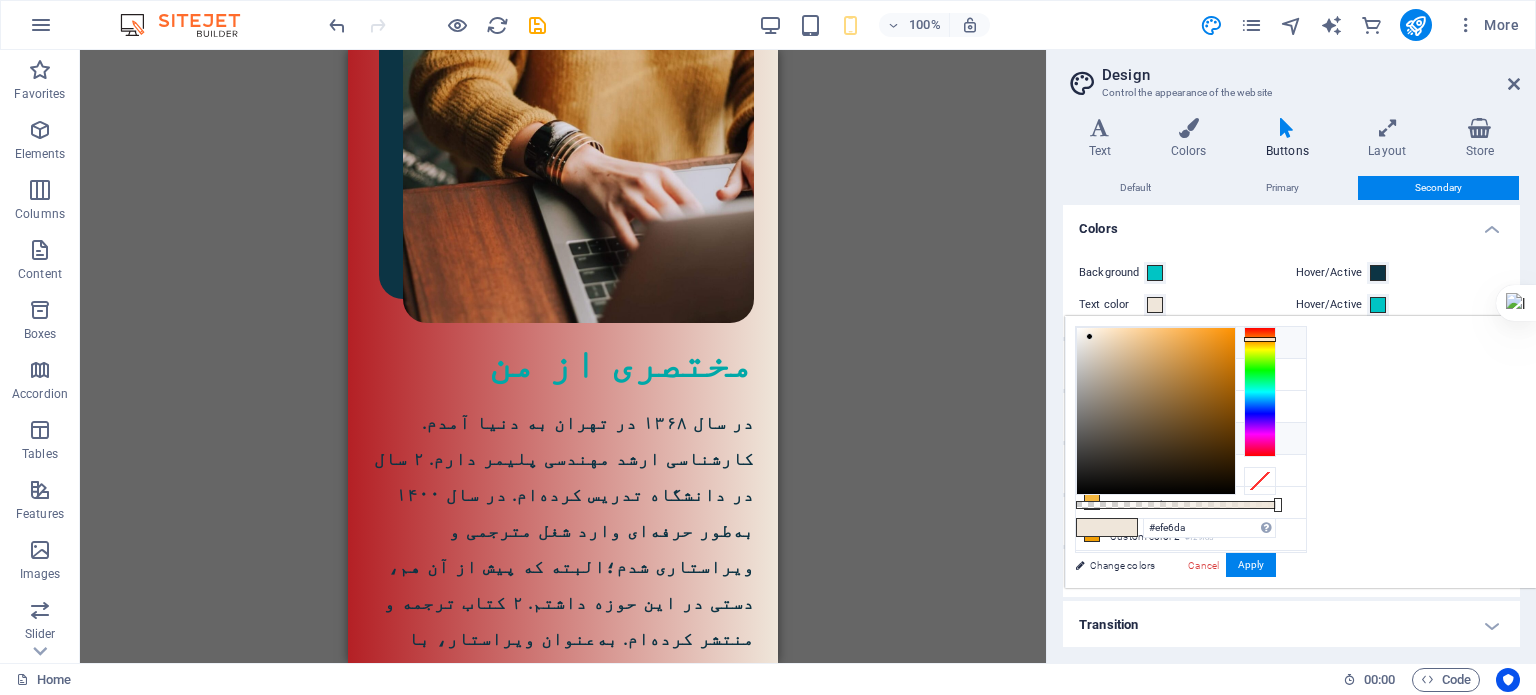 click on "Font color
#0c3444" at bounding box center (1191, 439) 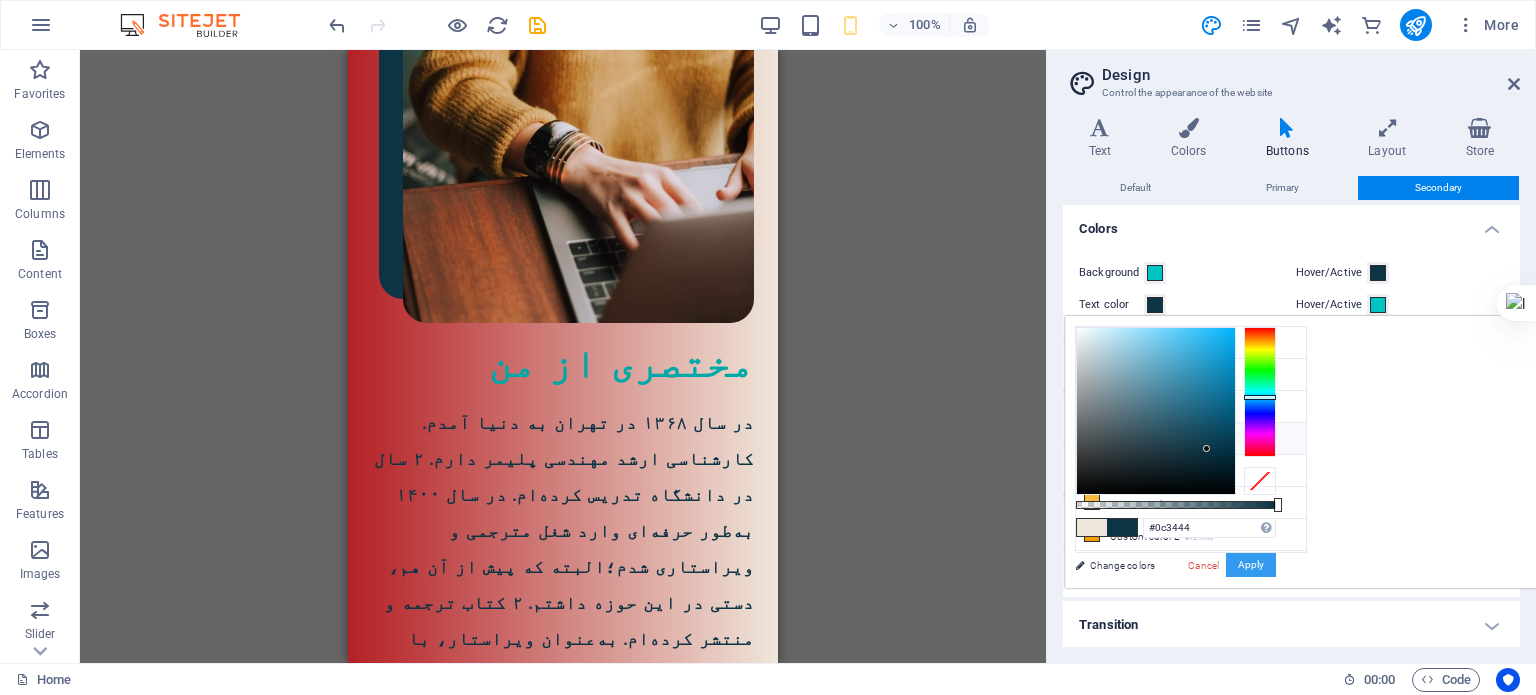click on "Apply" at bounding box center [1251, 565] 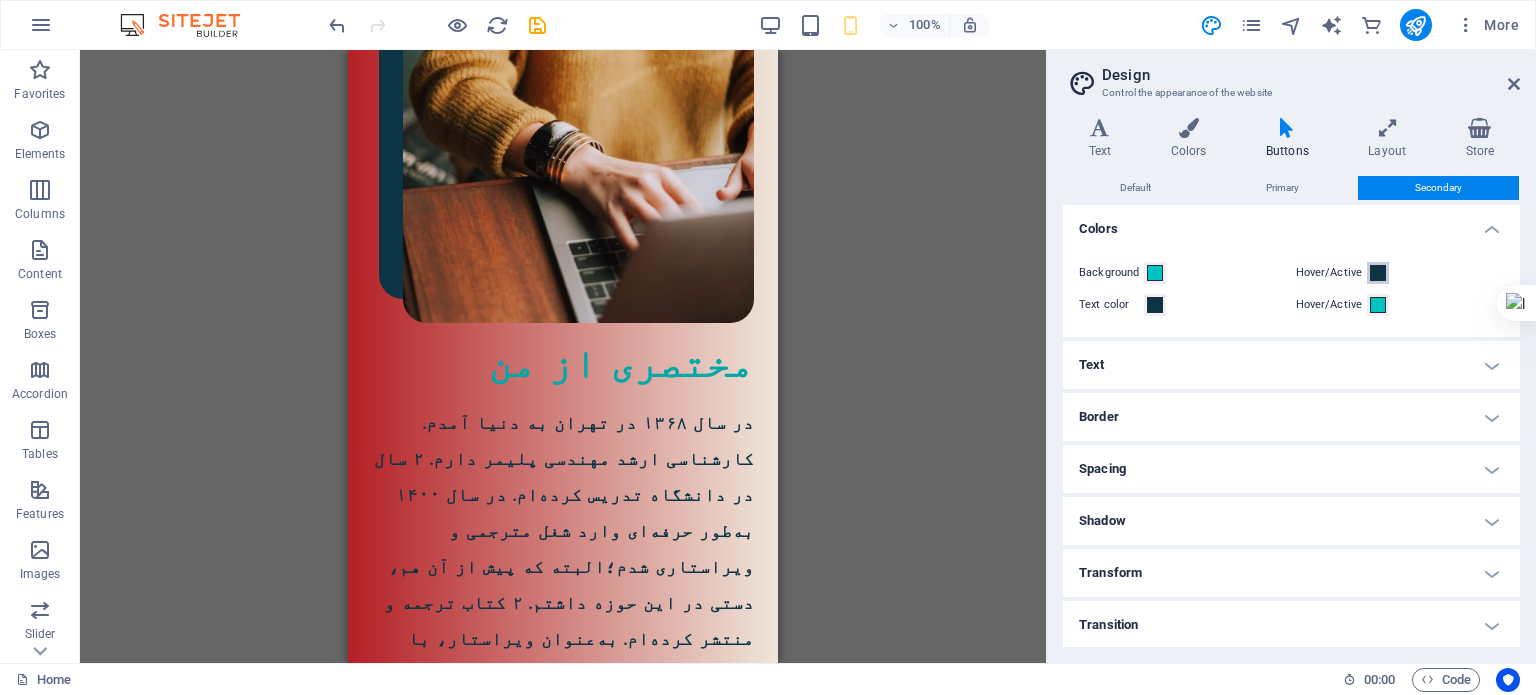 click on "Hover/Active" at bounding box center [1378, 273] 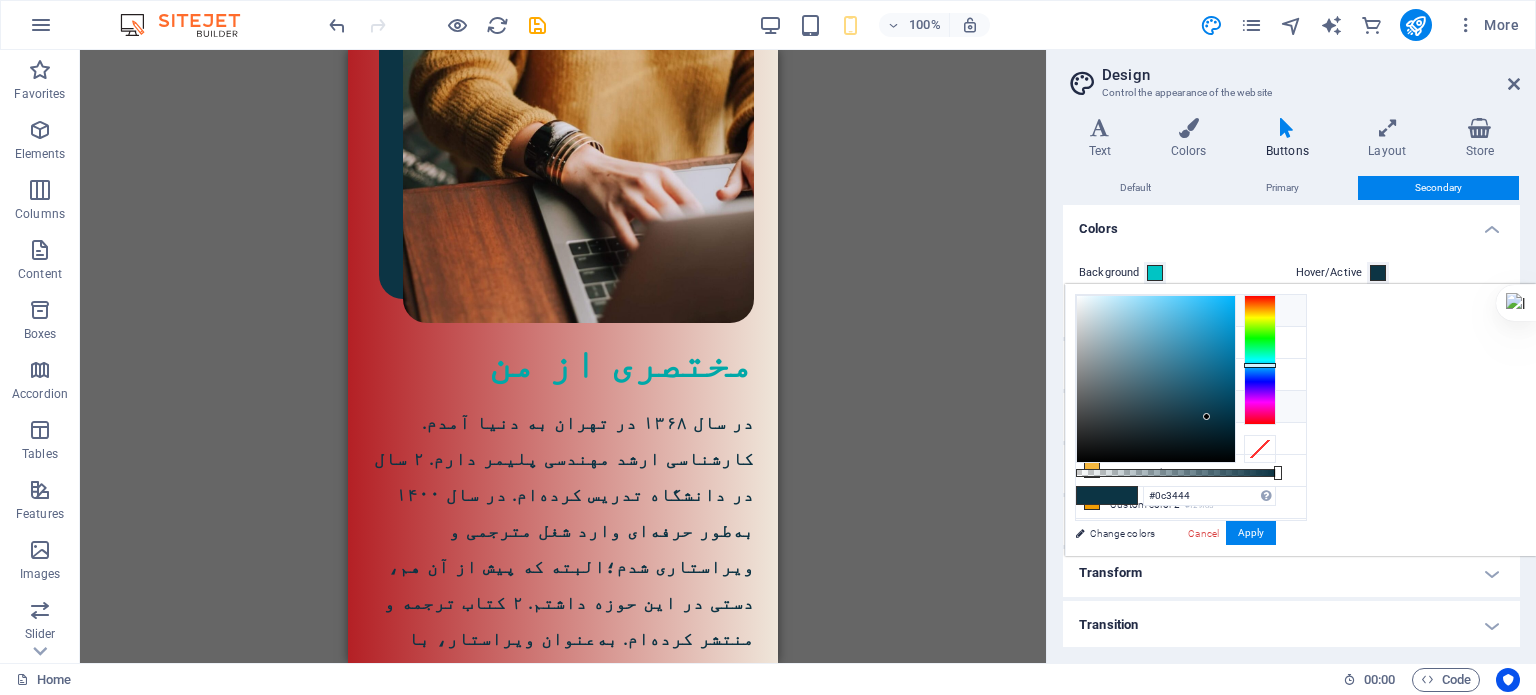 click on "Background color
#efe6da" at bounding box center [1191, 311] 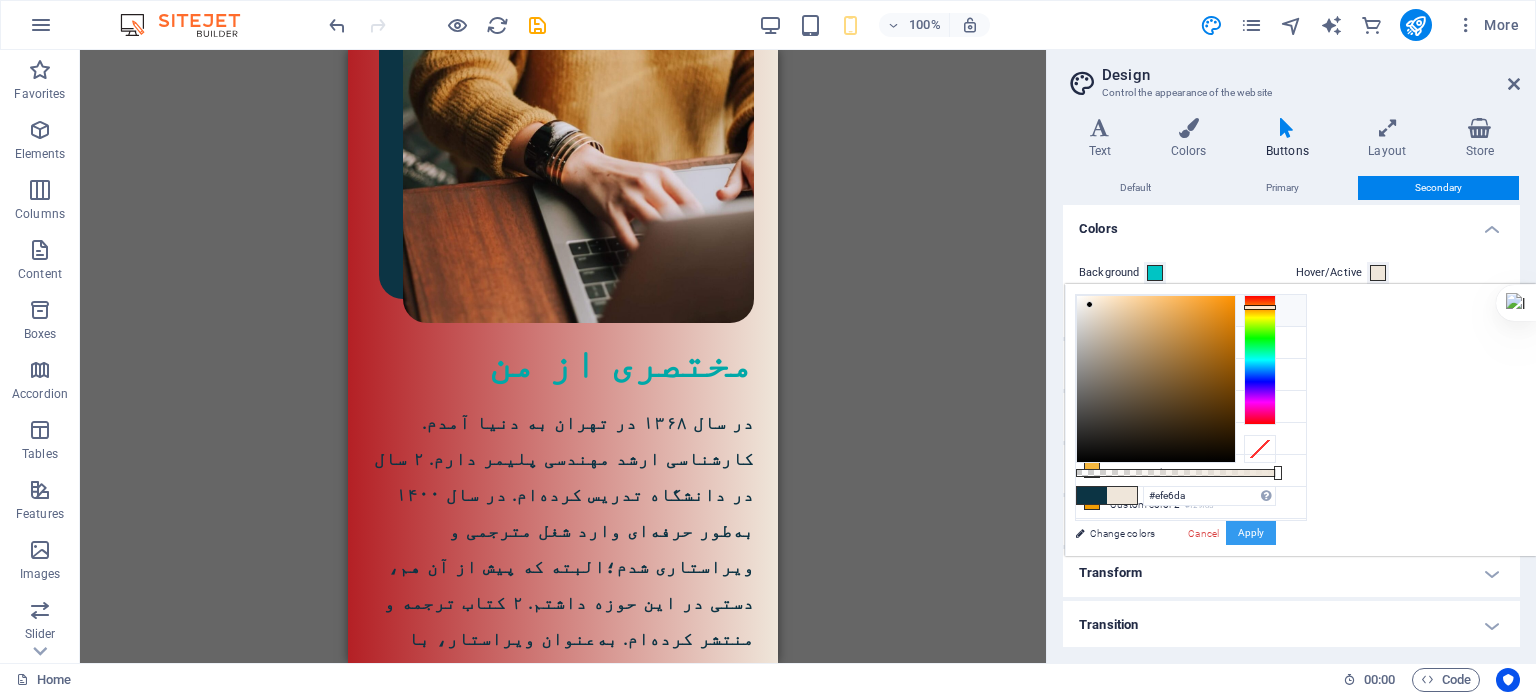 click on "Apply" at bounding box center (1251, 533) 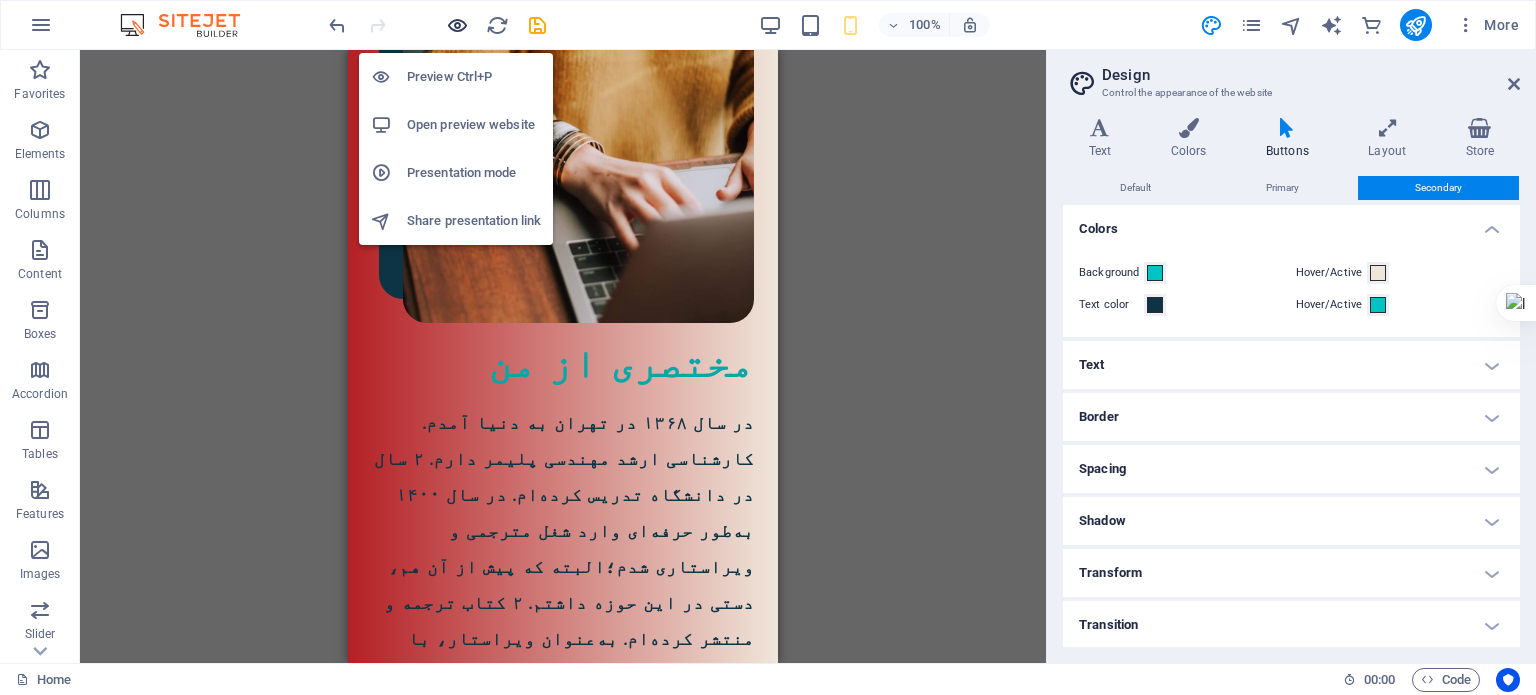 click at bounding box center [457, 25] 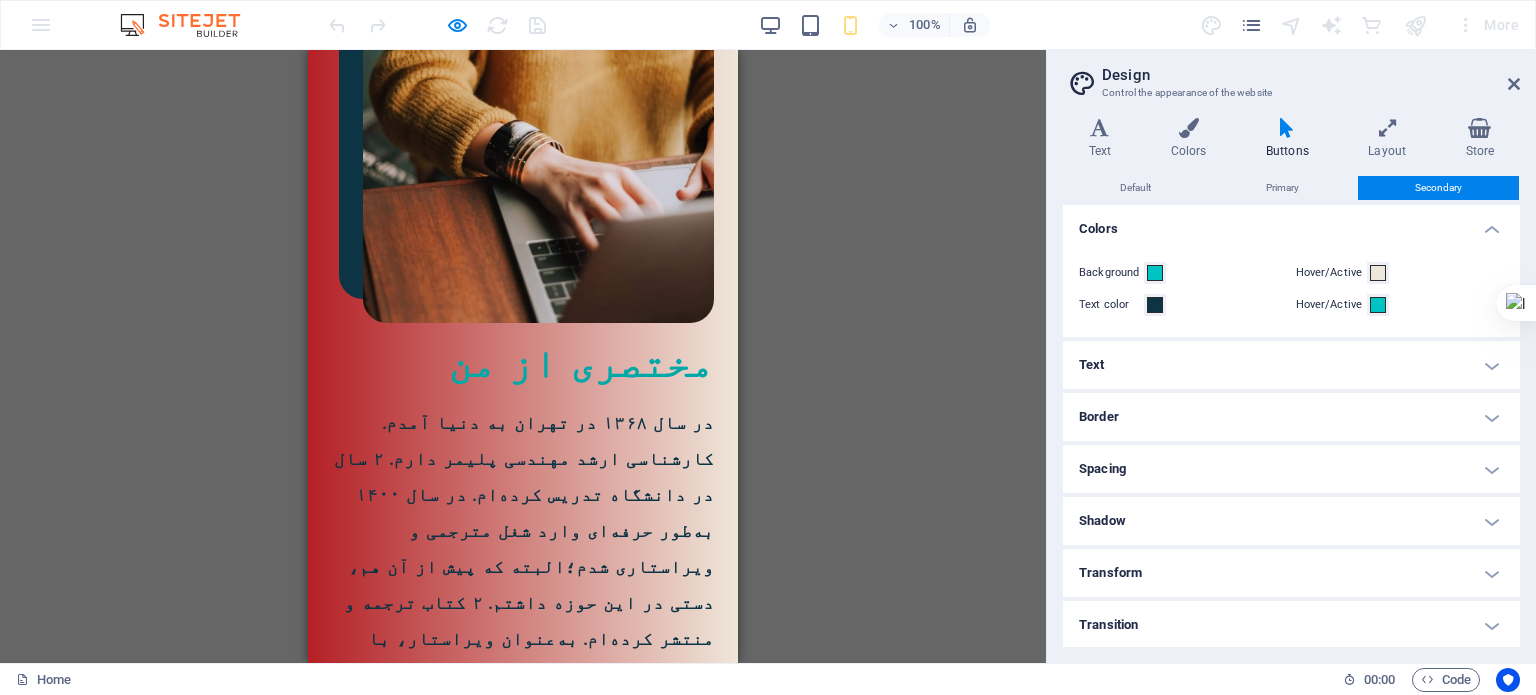 click on "Shadow" at bounding box center [1291, 521] 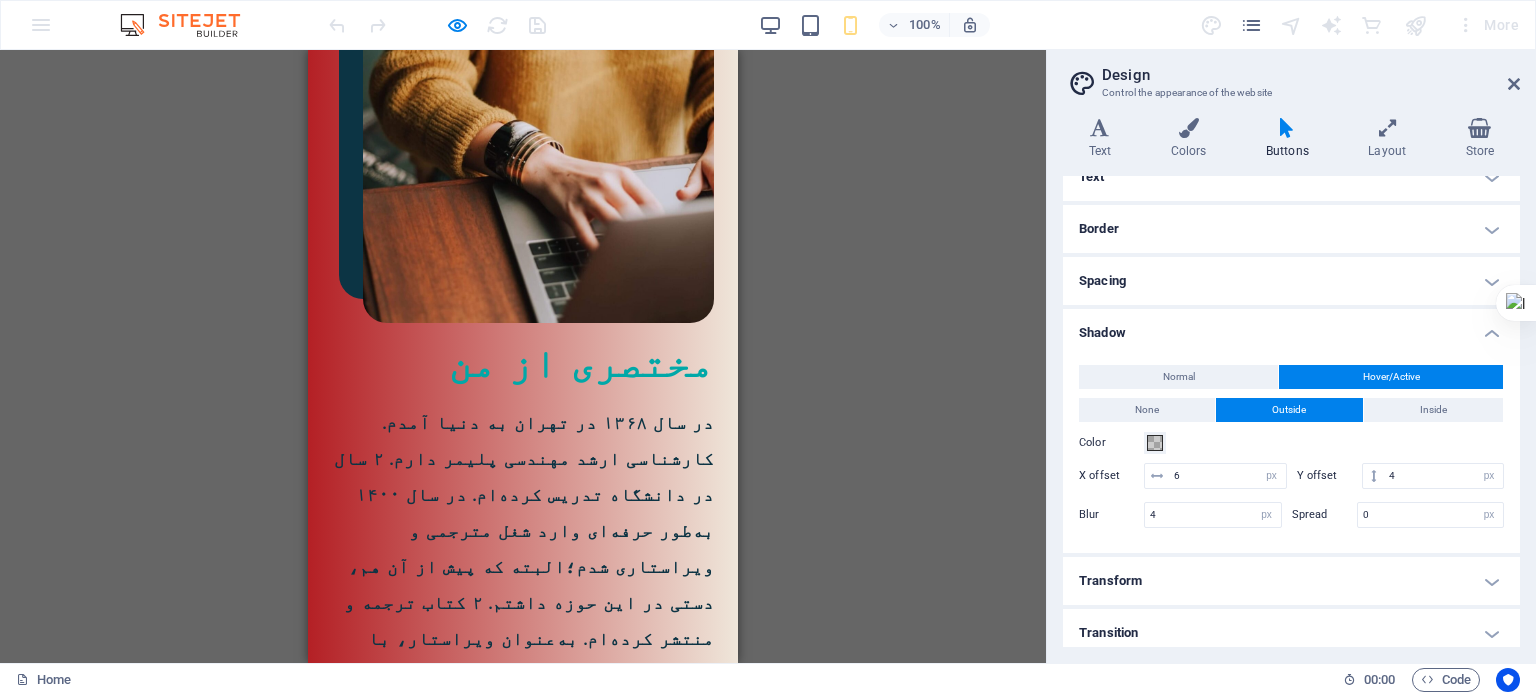 scroll, scrollTop: 196, scrollLeft: 0, axis: vertical 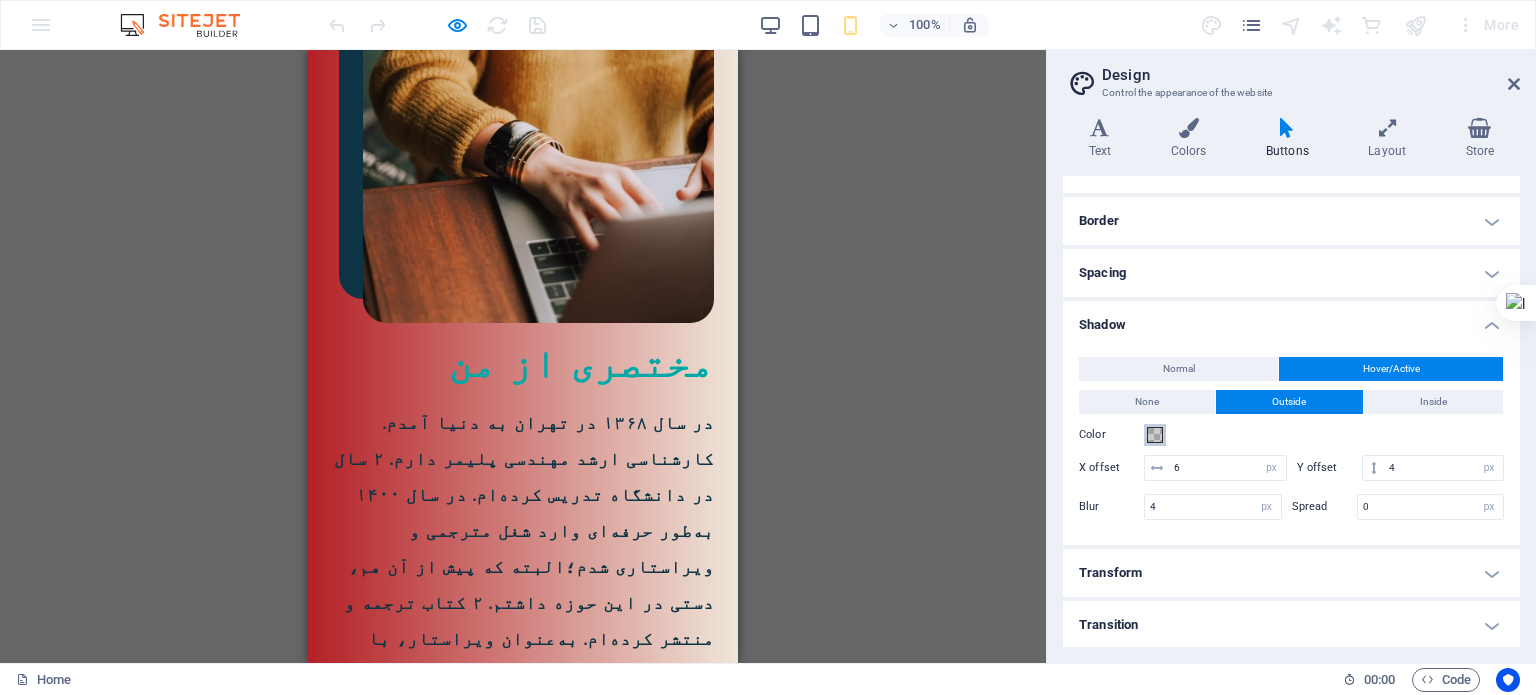 click at bounding box center [1155, 435] 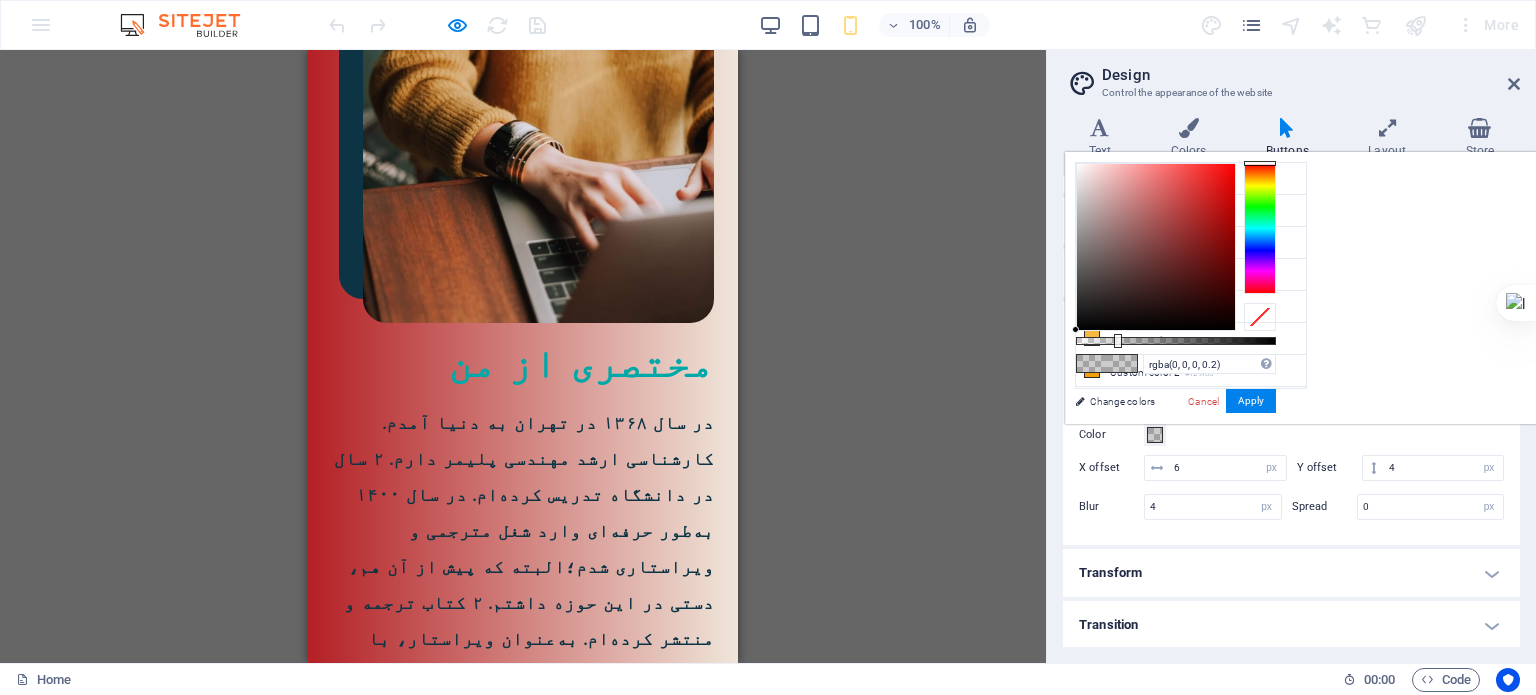 click at bounding box center (1155, 435) 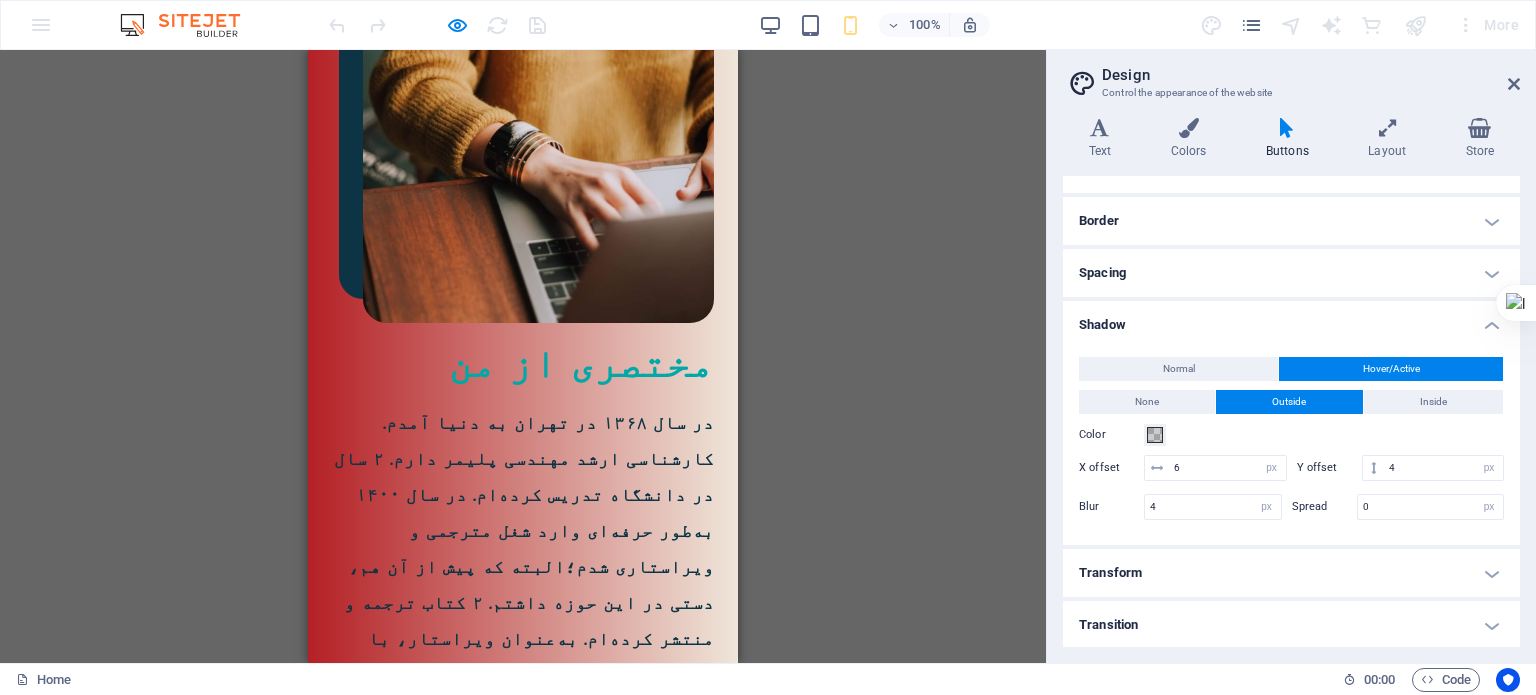 click on "Buttons" at bounding box center [1291, 139] 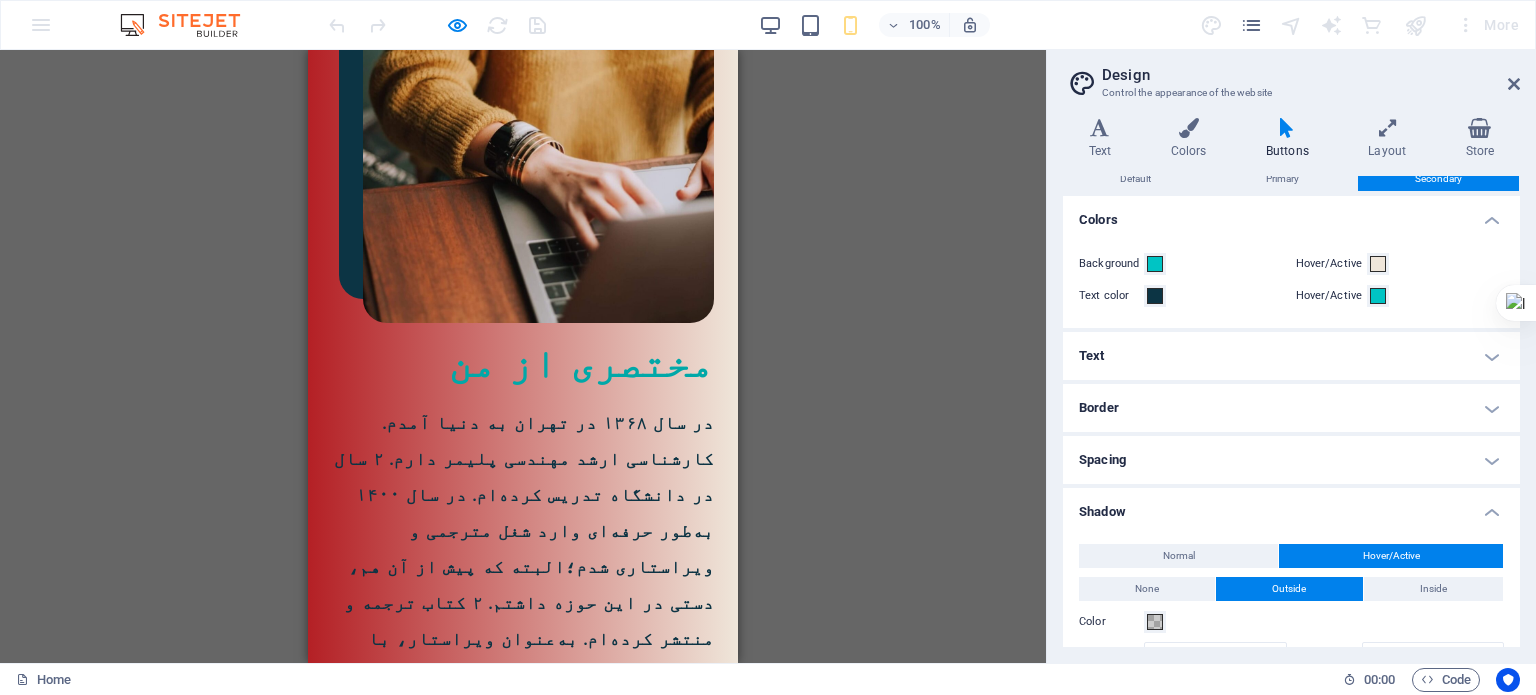 scroll, scrollTop: 0, scrollLeft: 0, axis: both 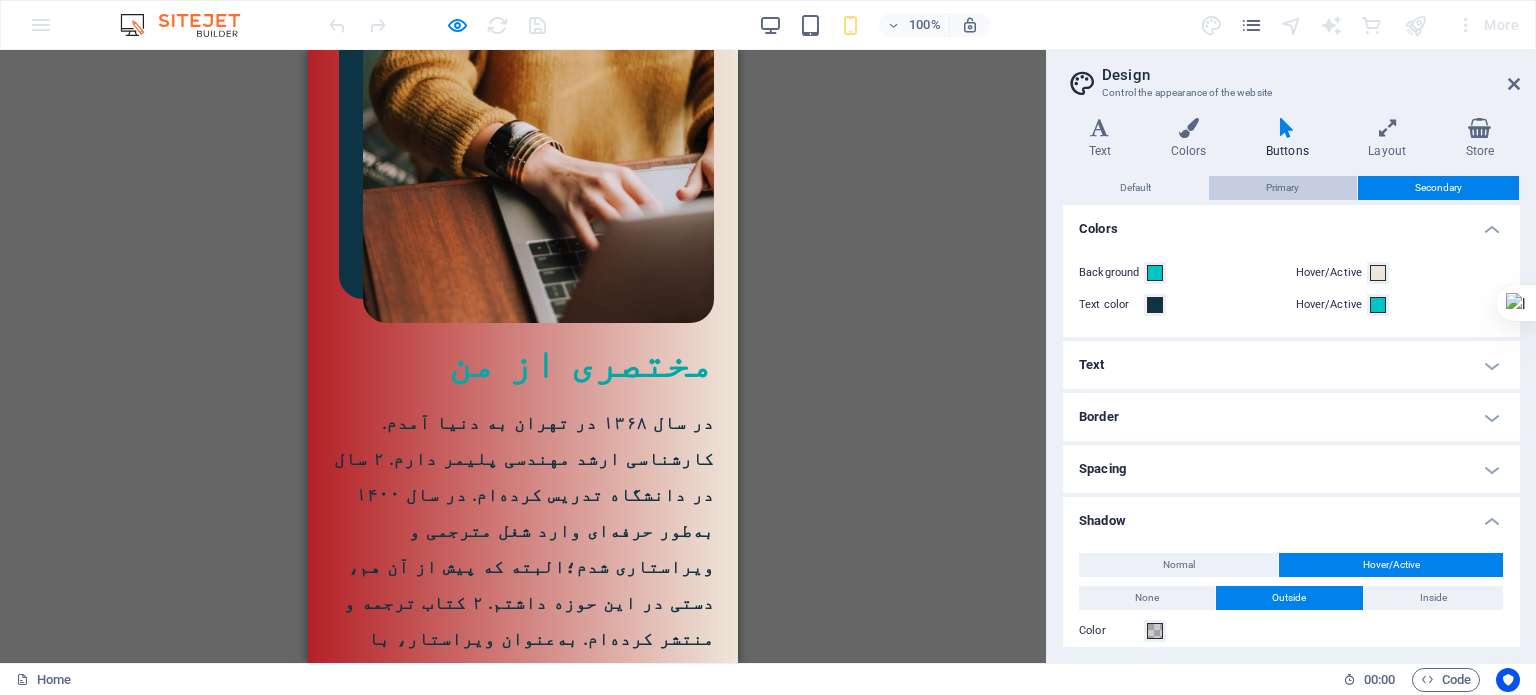 click on "Primary" at bounding box center (1282, 188) 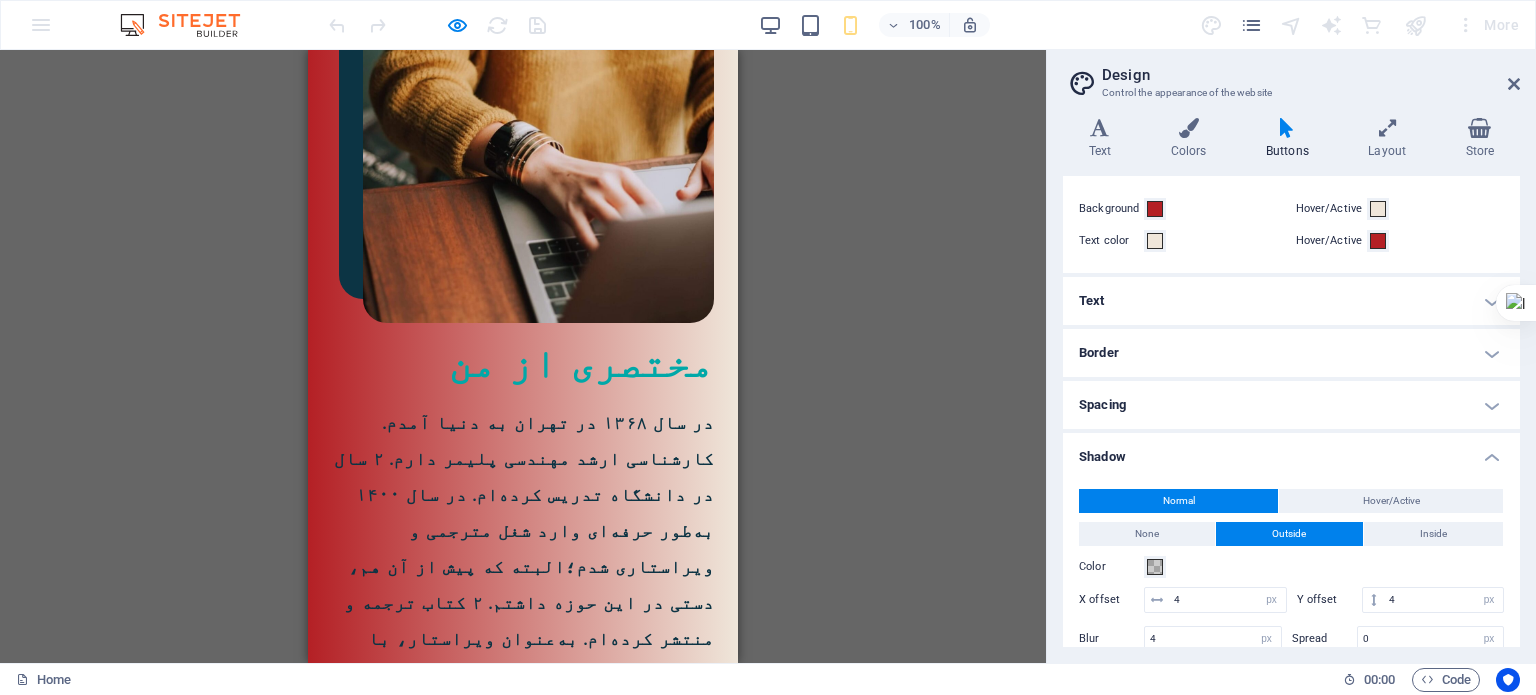 scroll, scrollTop: 196, scrollLeft: 0, axis: vertical 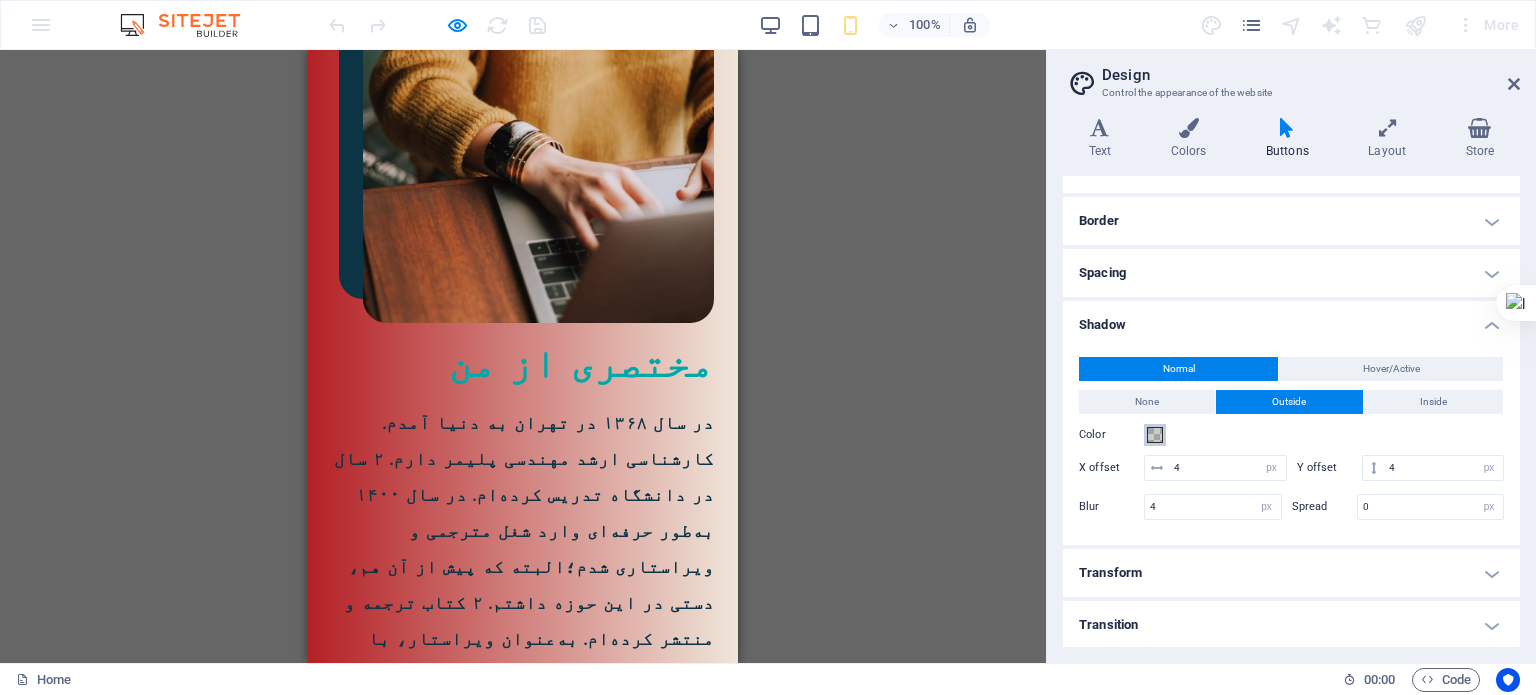 click at bounding box center (1155, 435) 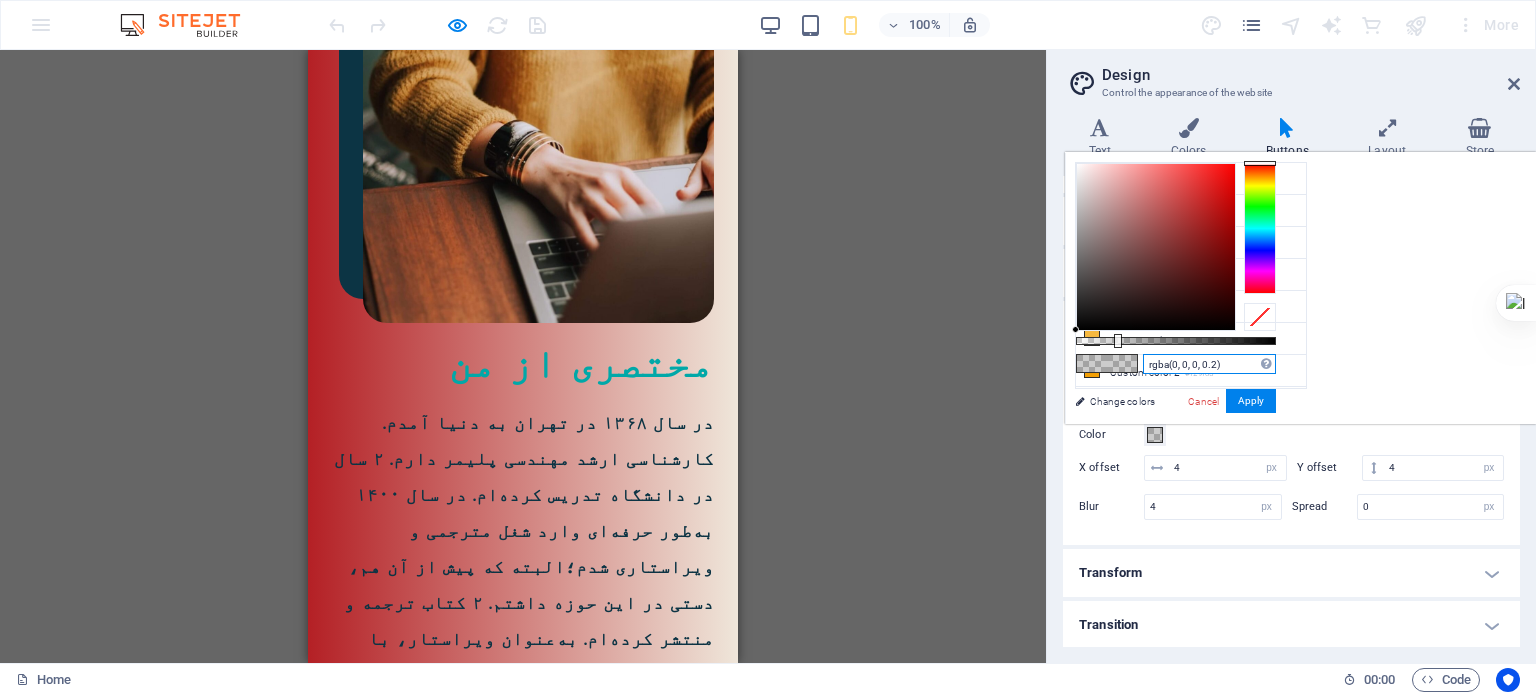 click on "rgba(0, 0, 0, 0.2)" at bounding box center (1209, 364) 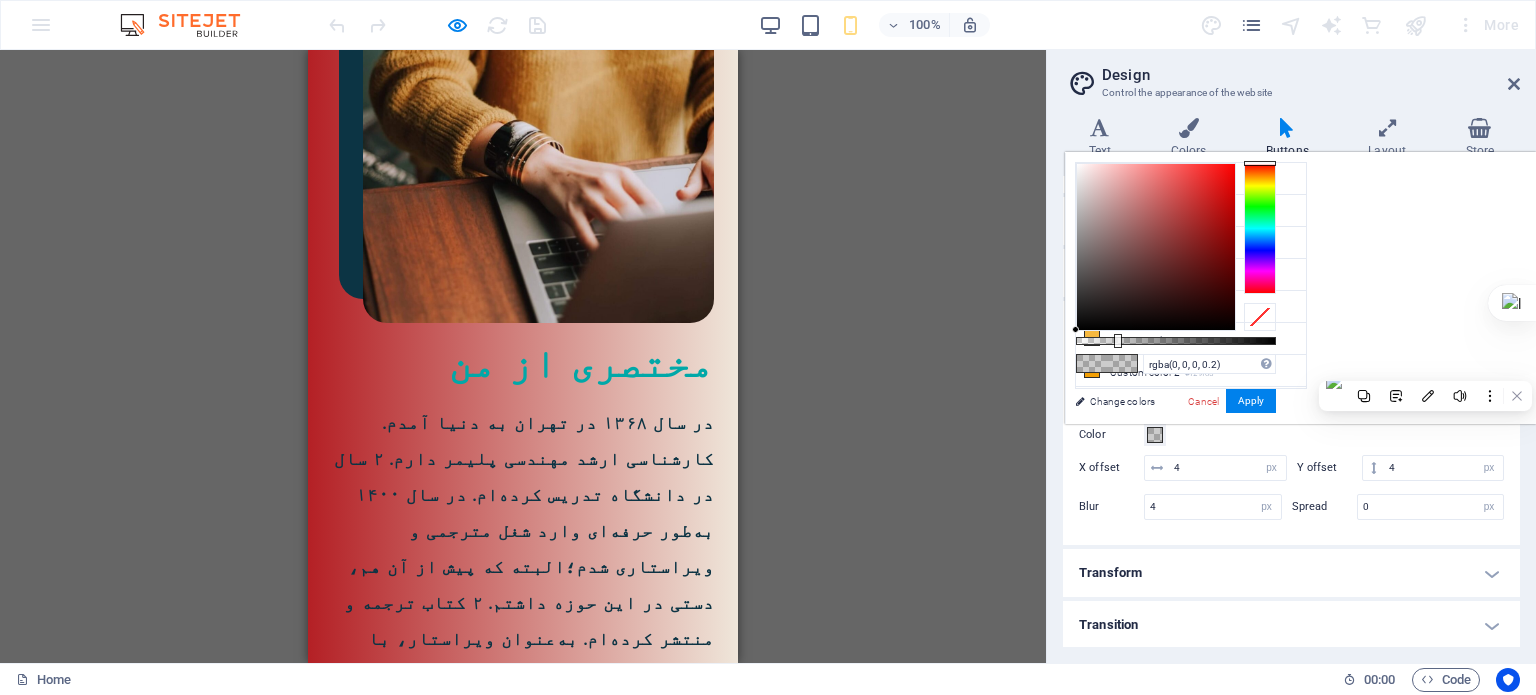 click on "H1   2 columns   Container   Container   2 columns   Image   Container   Text   Spacer   2 columns   Container   H2   Container   Spacer   Container   2 columns   Text   Spacer   Spacer   H2   4 columns   Container   Button   Container   Container   Button   Container   Container   Button   Container   Container   Button   Container   Button   Spacer   Icon   Social Media Icons   Button   Icon   Container   Image   Container   Icon   Text" at bounding box center [523, 356] 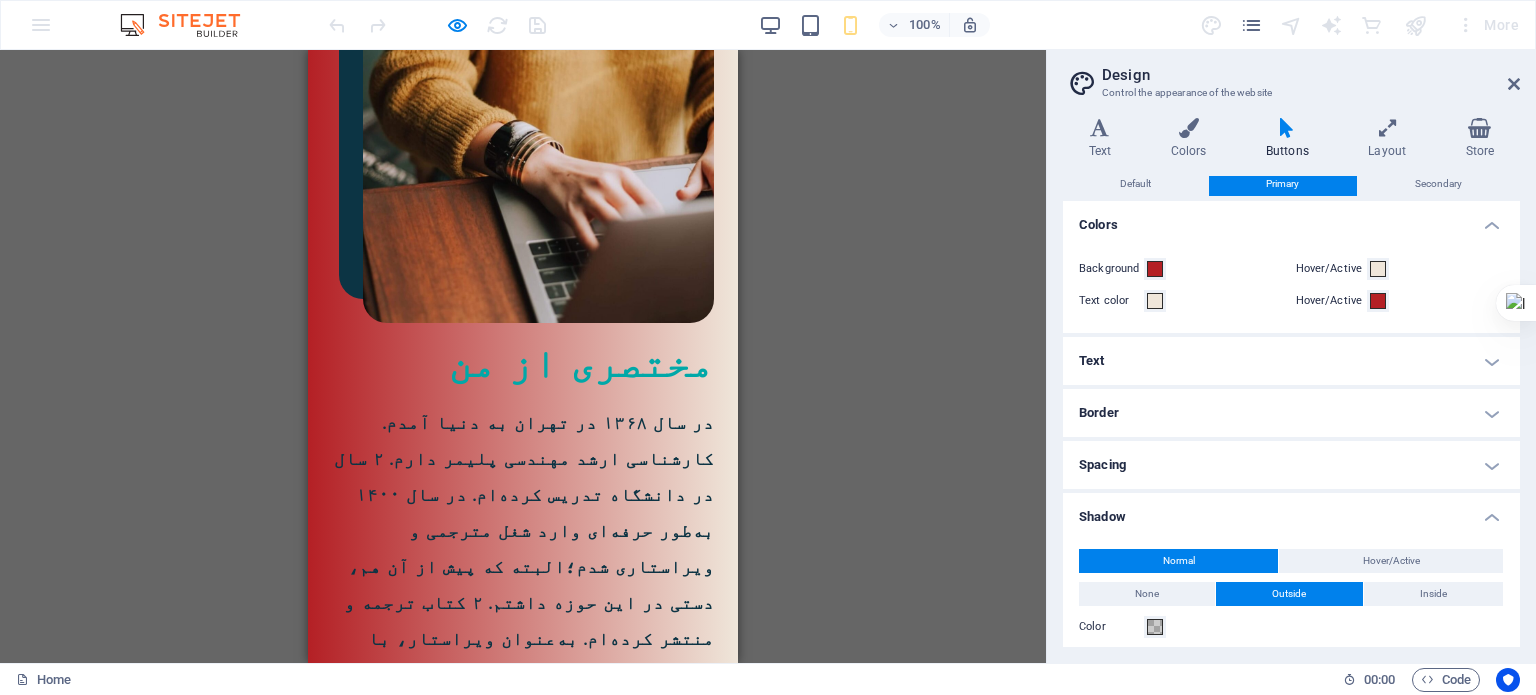 scroll, scrollTop: 0, scrollLeft: 0, axis: both 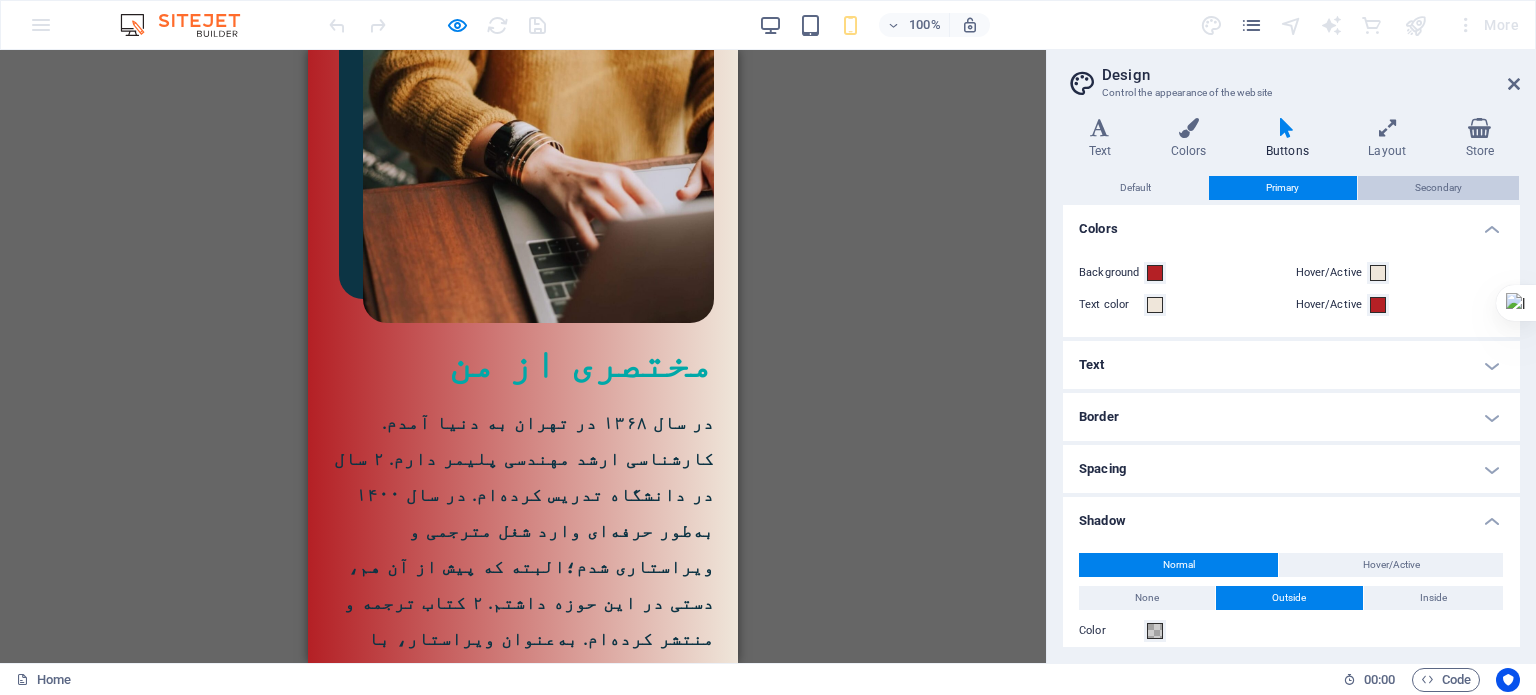 click on "Secondary" at bounding box center (1438, 188) 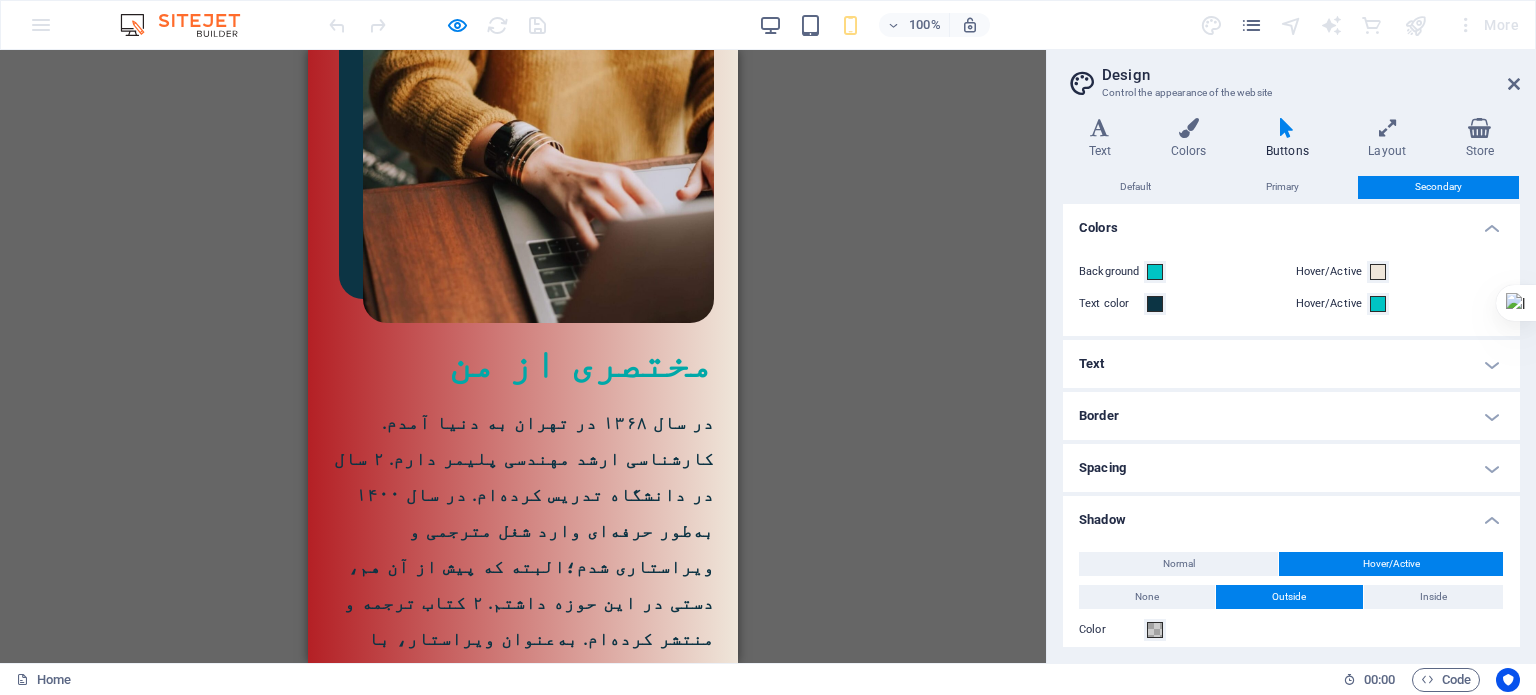 scroll, scrollTop: 0, scrollLeft: 0, axis: both 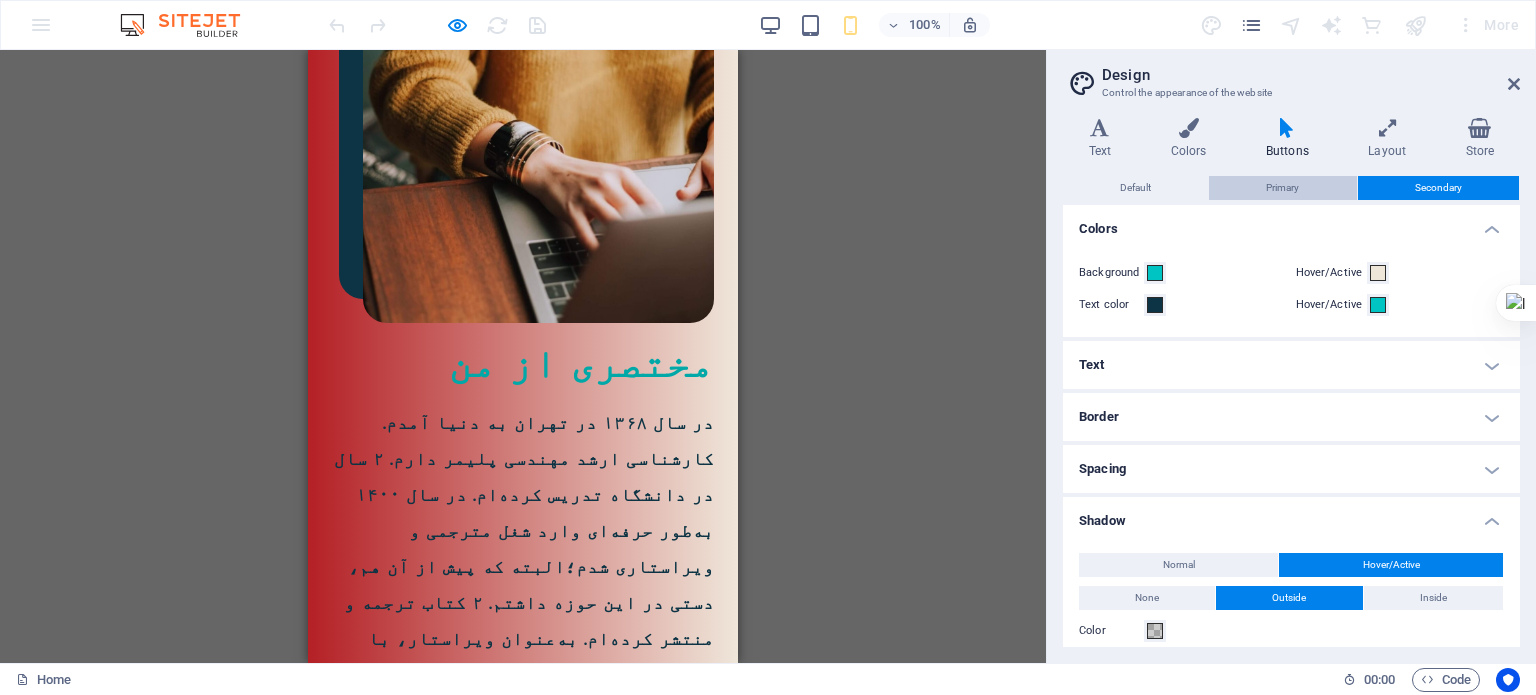 click on "Primary" at bounding box center [1282, 188] 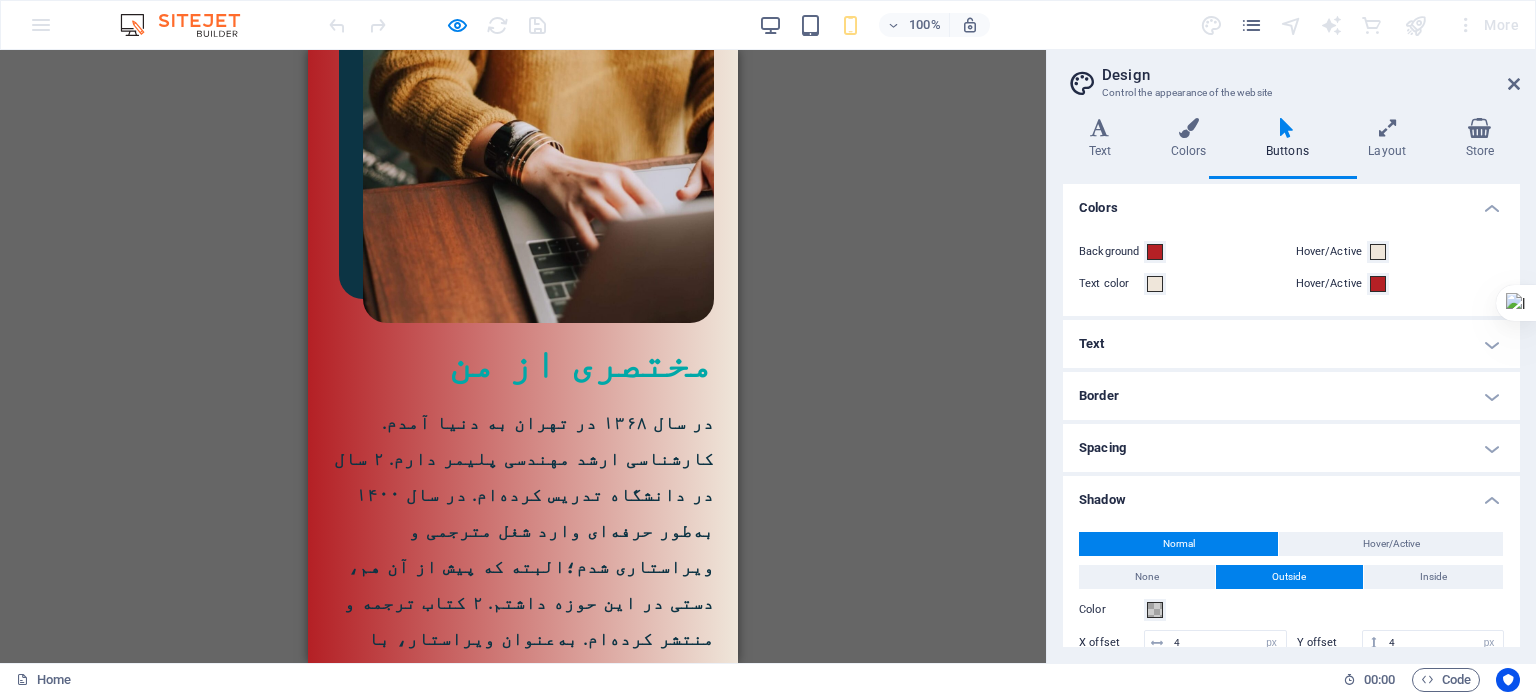 scroll, scrollTop: 0, scrollLeft: 0, axis: both 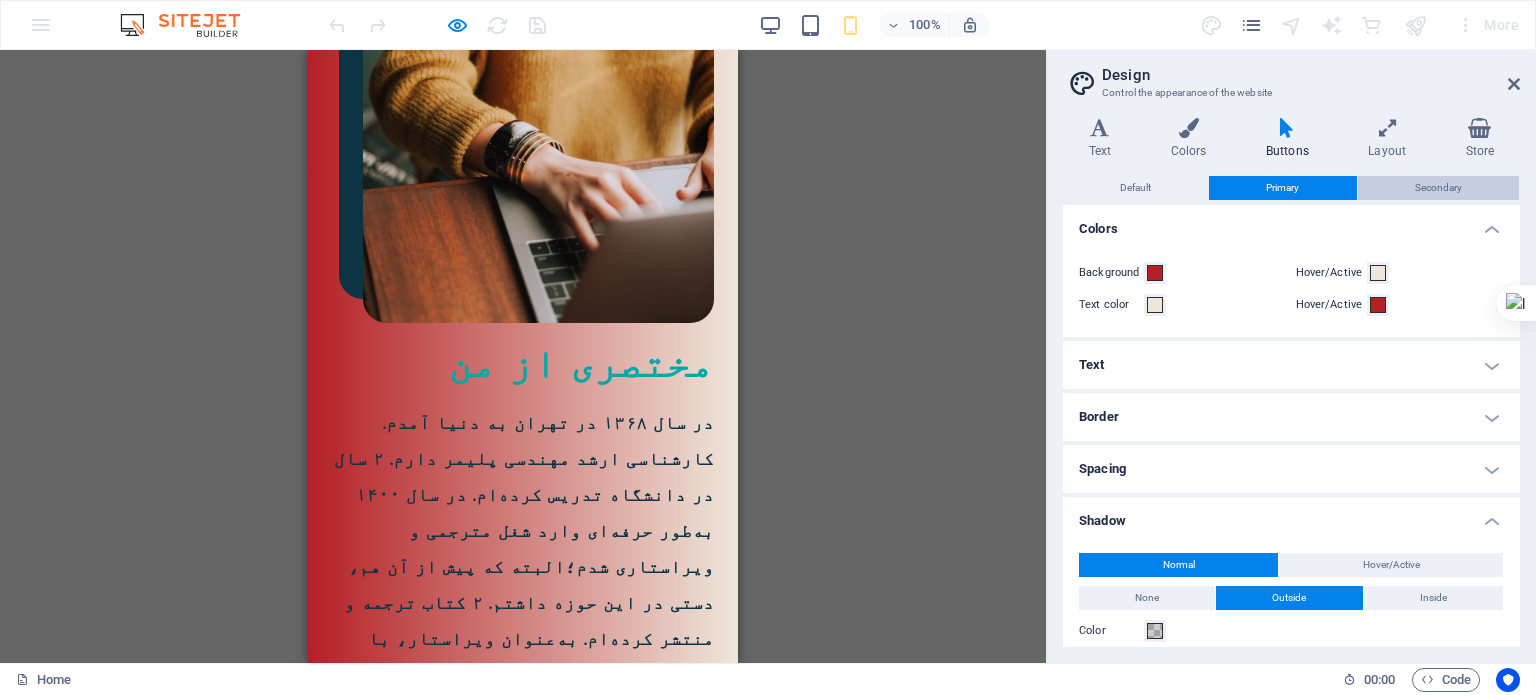 click on "Secondary" at bounding box center [1438, 188] 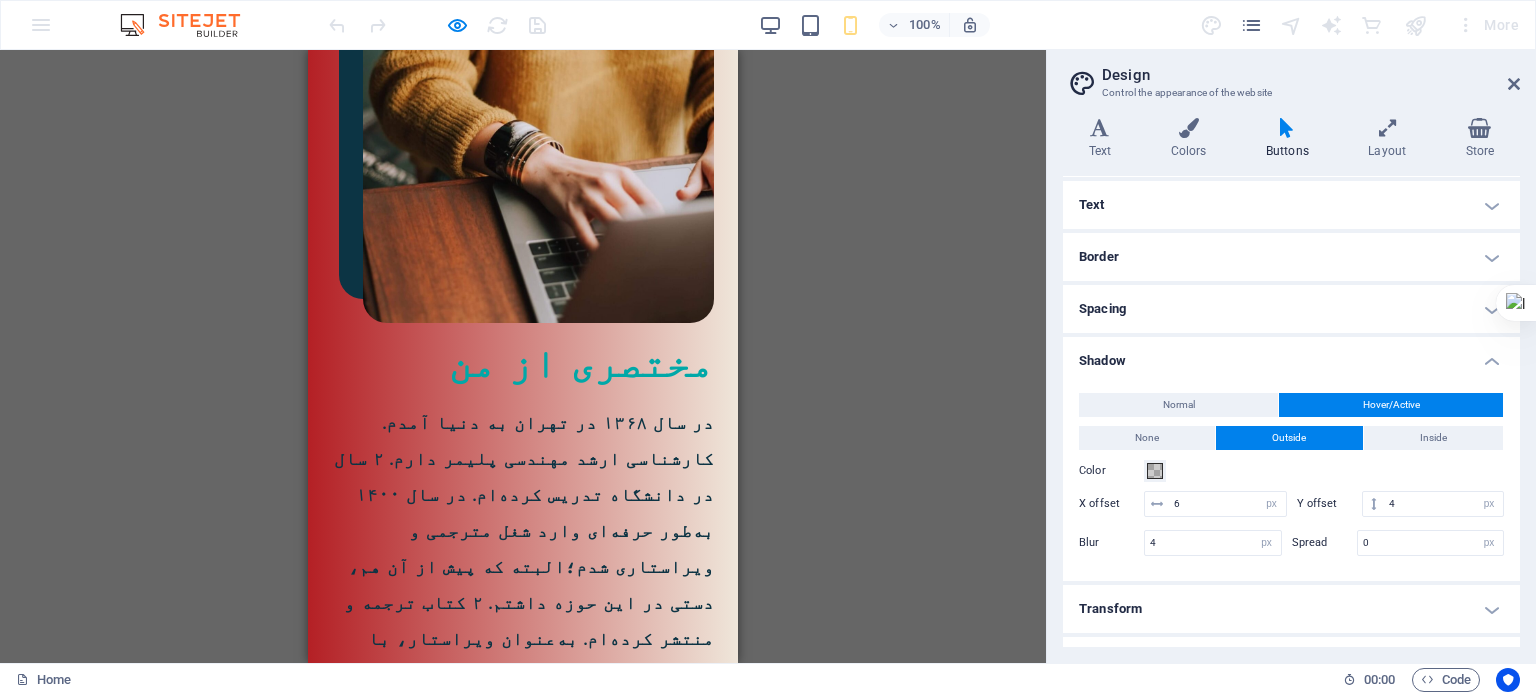 scroll, scrollTop: 196, scrollLeft: 0, axis: vertical 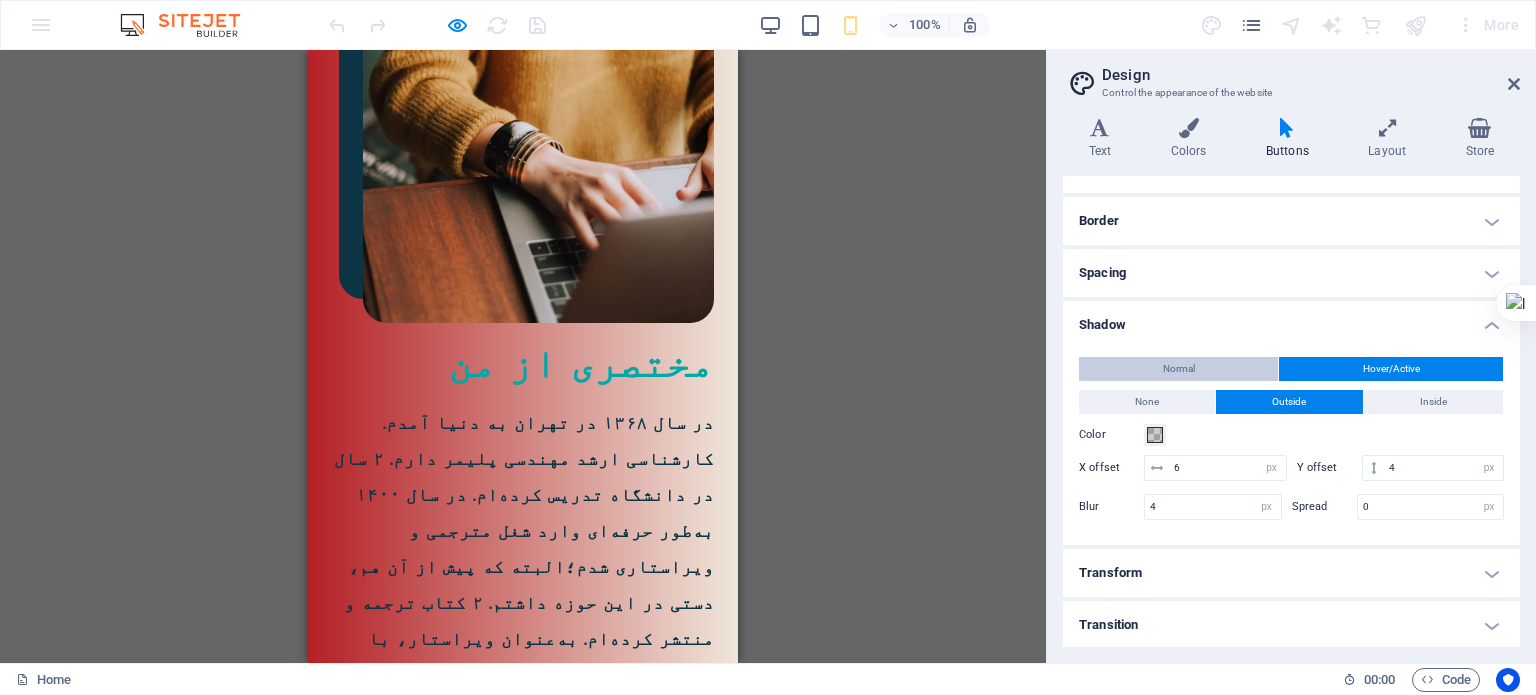 click on "Normal" at bounding box center [1178, 369] 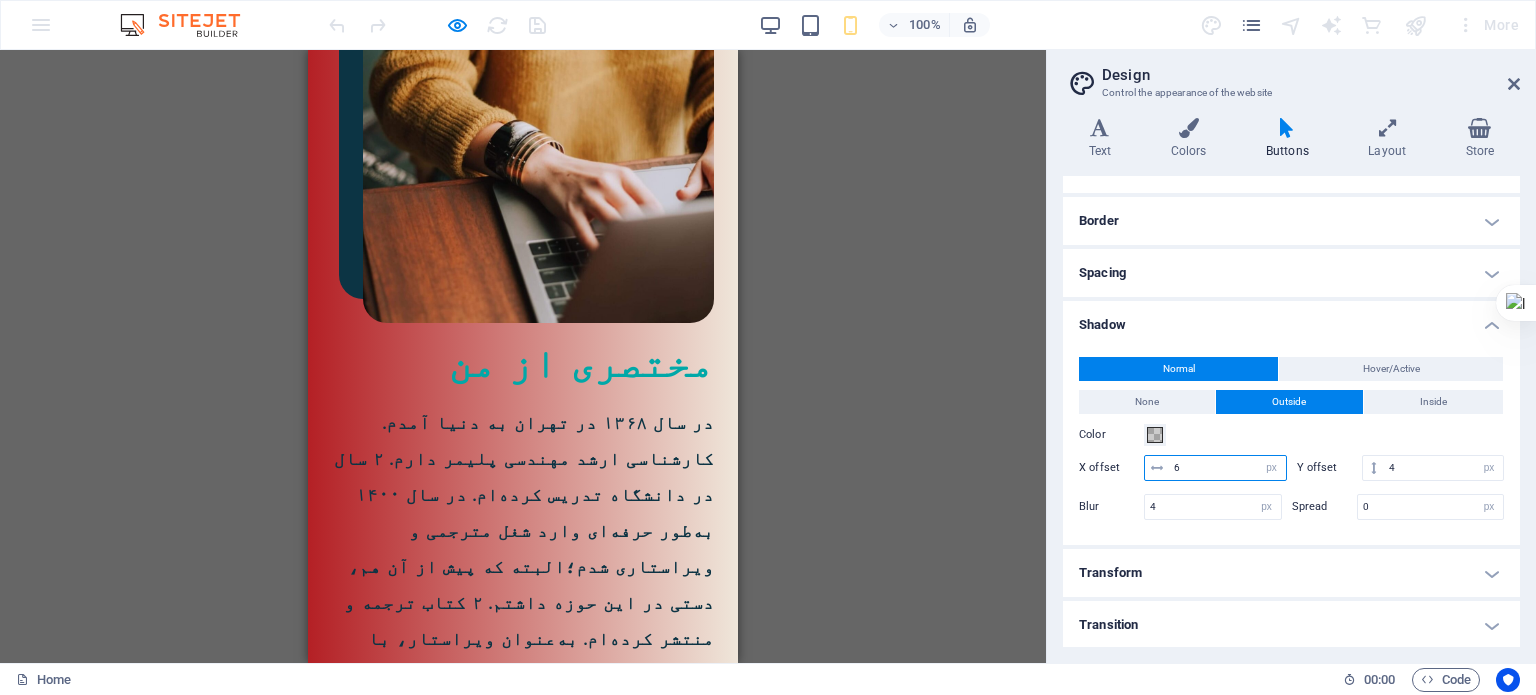 click on "6" at bounding box center (1227, 468) 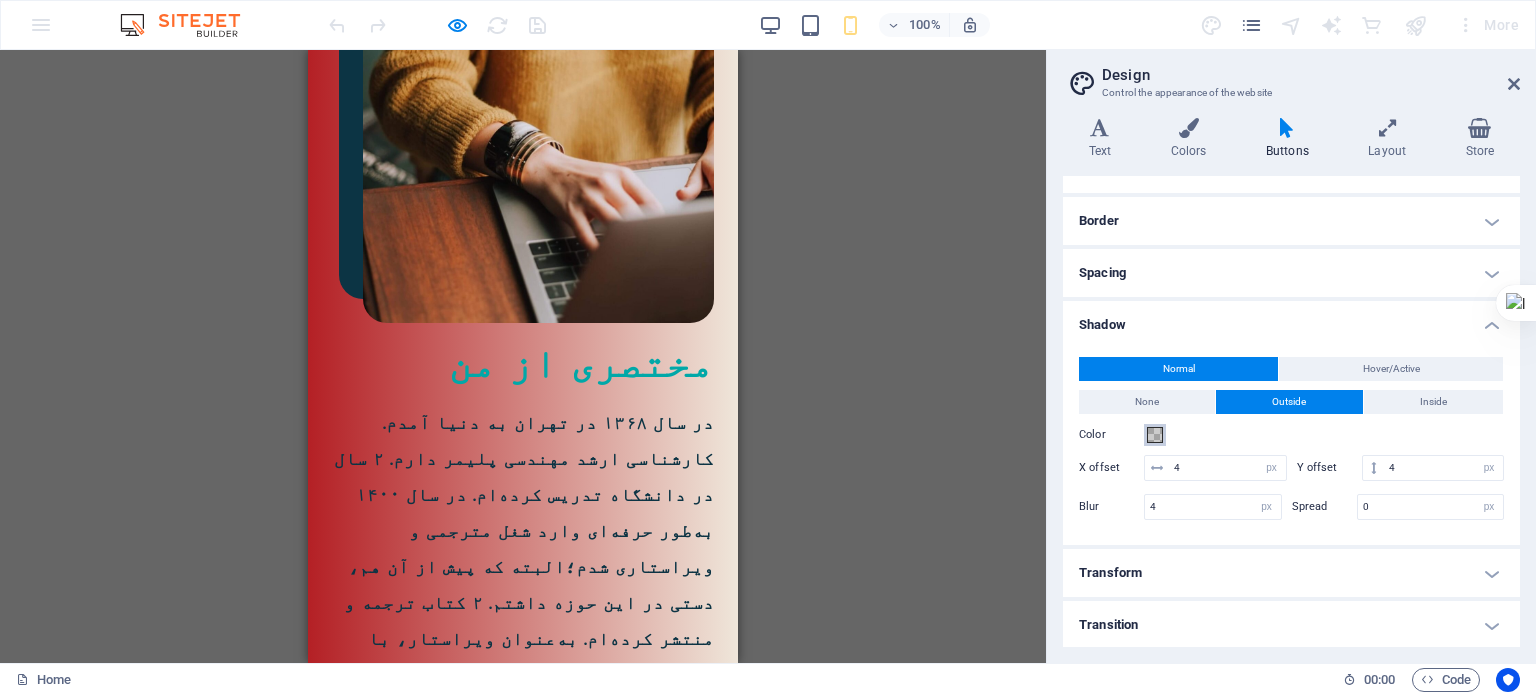click on "Color" at bounding box center [1155, 435] 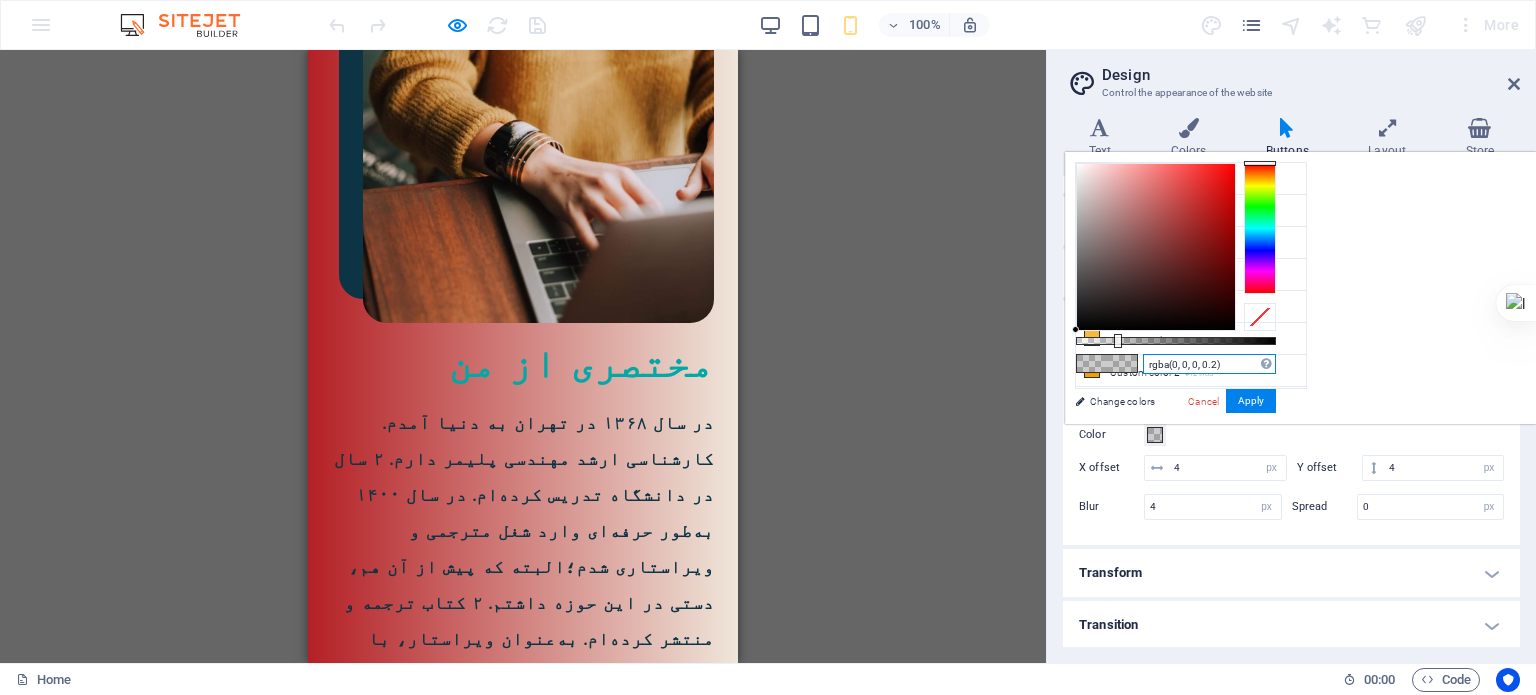 click on "rgba(0, 0, 0, 0.2)" at bounding box center [1209, 364] 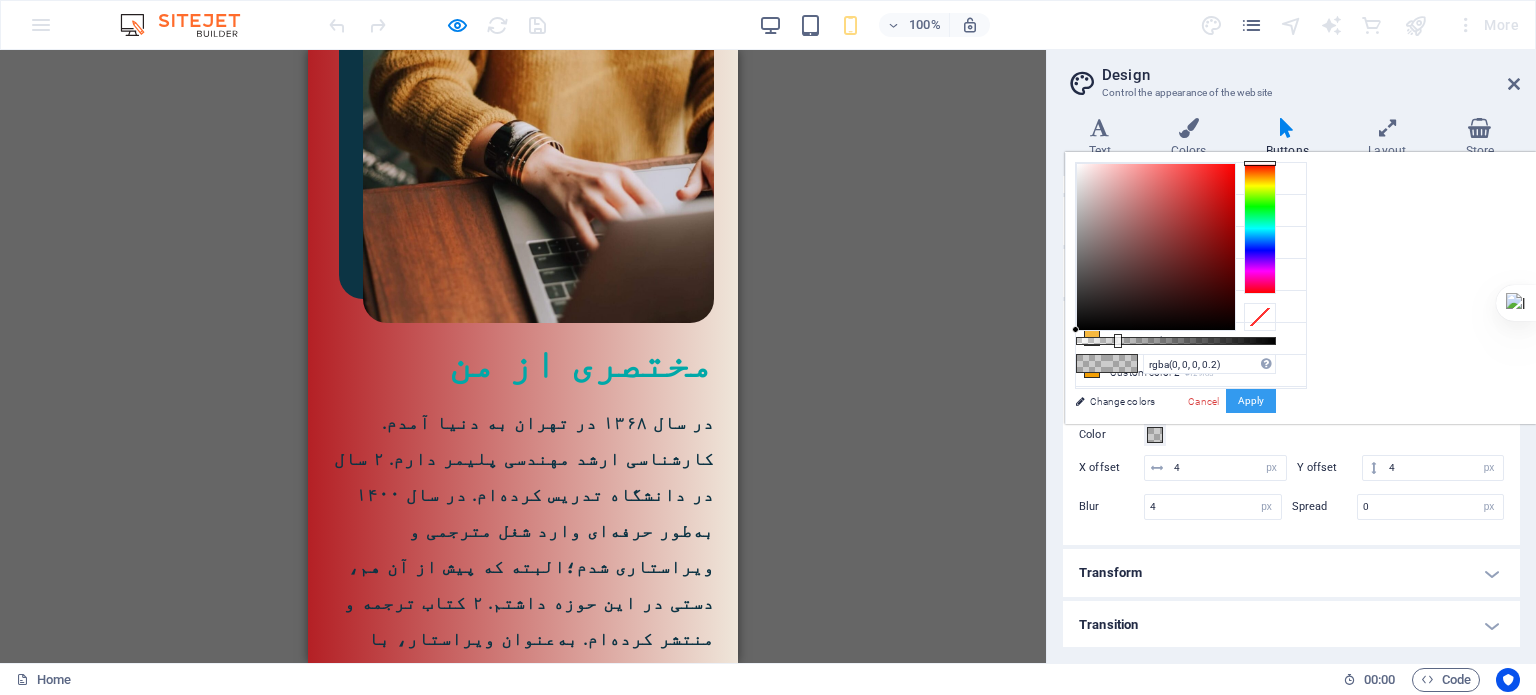 click on "Apply" at bounding box center (1251, 401) 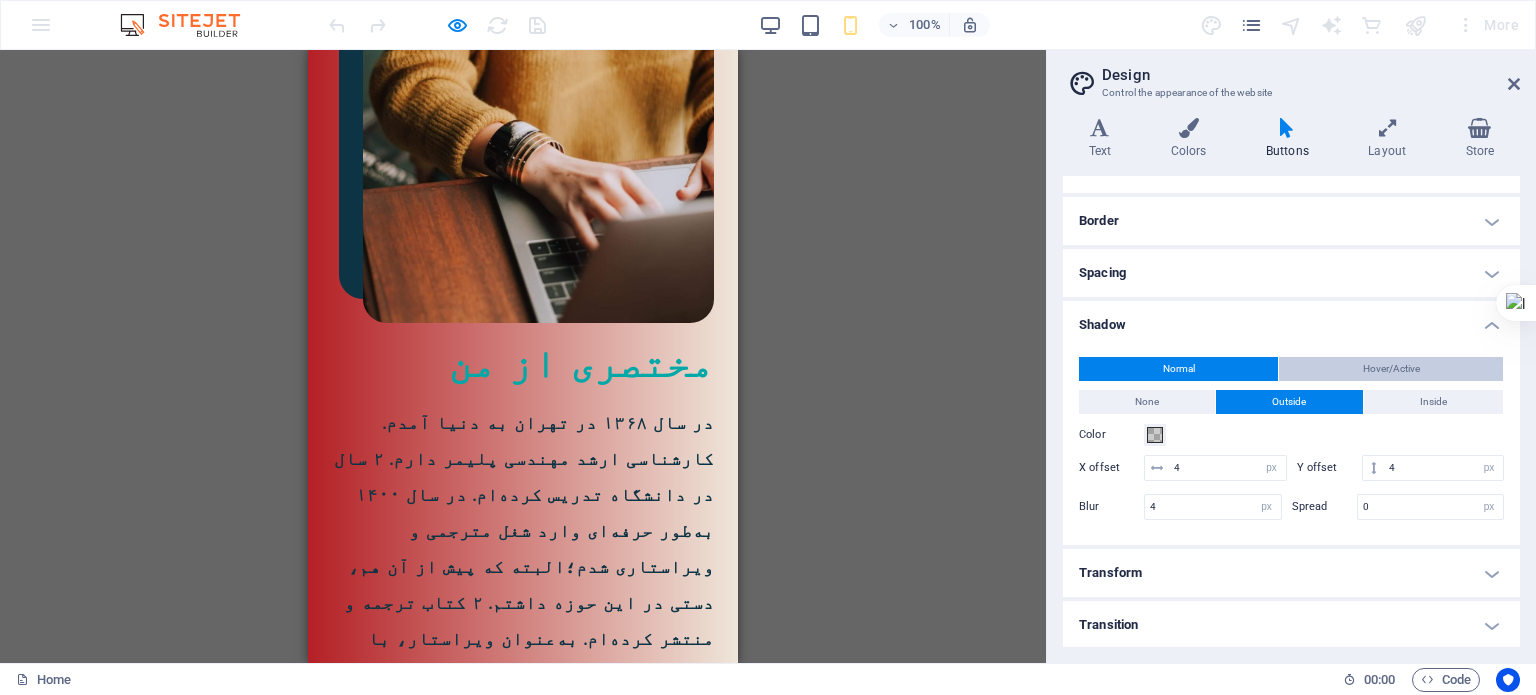 click on "Hover/Active" at bounding box center (1391, 369) 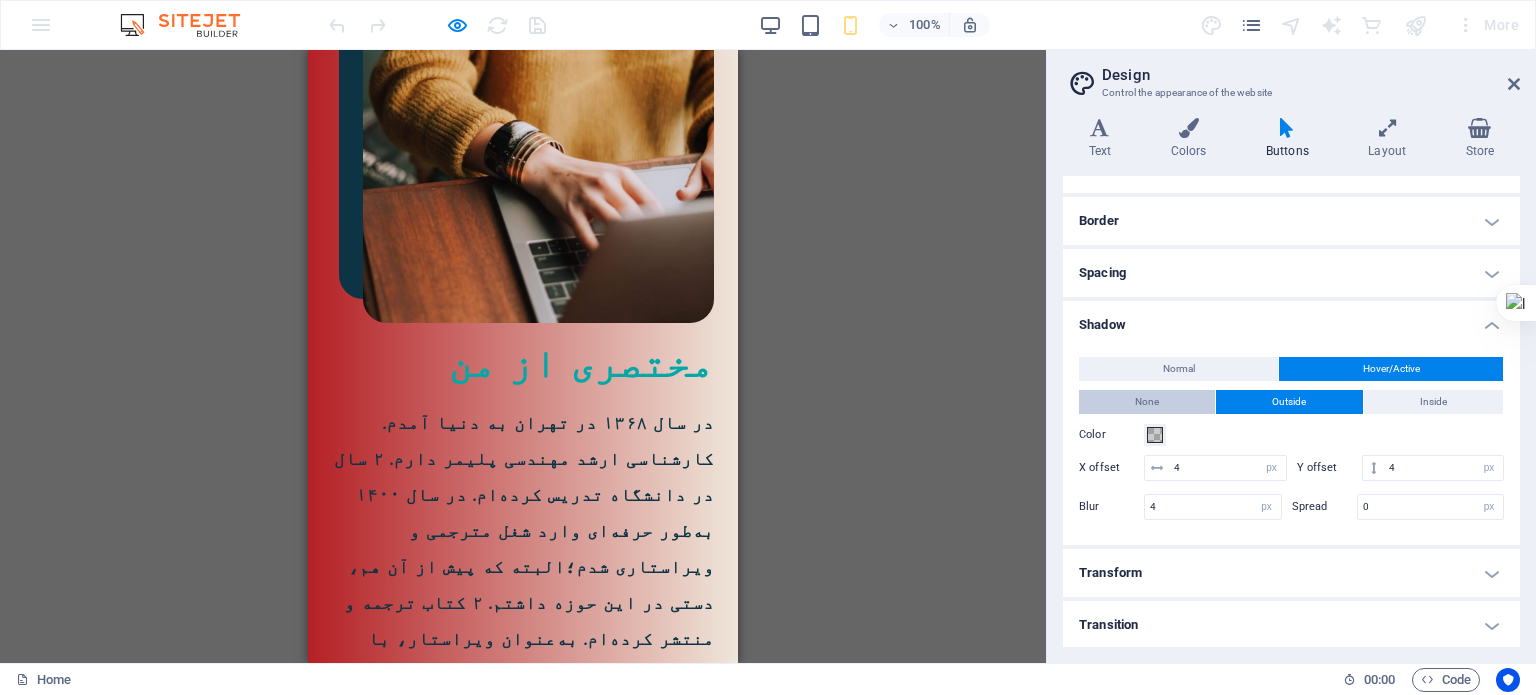click on "None" at bounding box center (1147, 402) 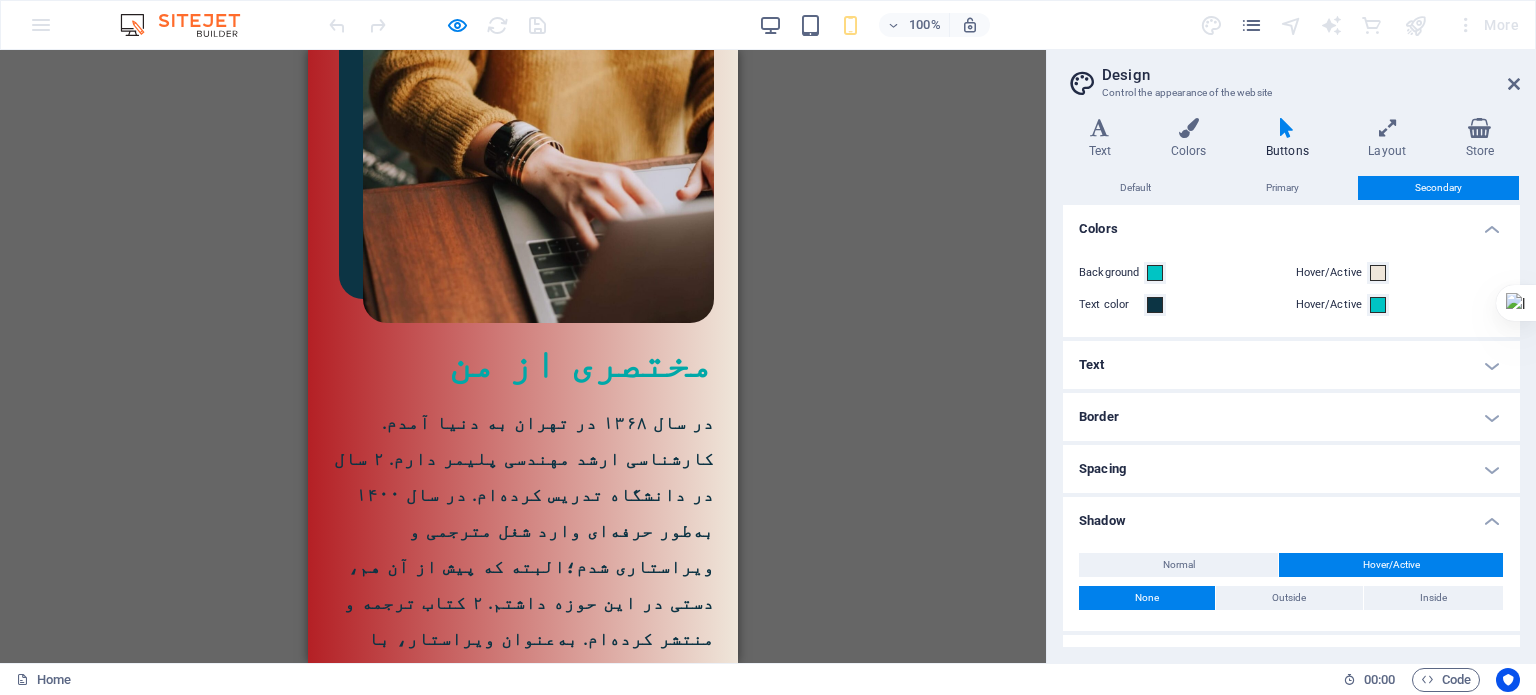 scroll, scrollTop: 0, scrollLeft: 0, axis: both 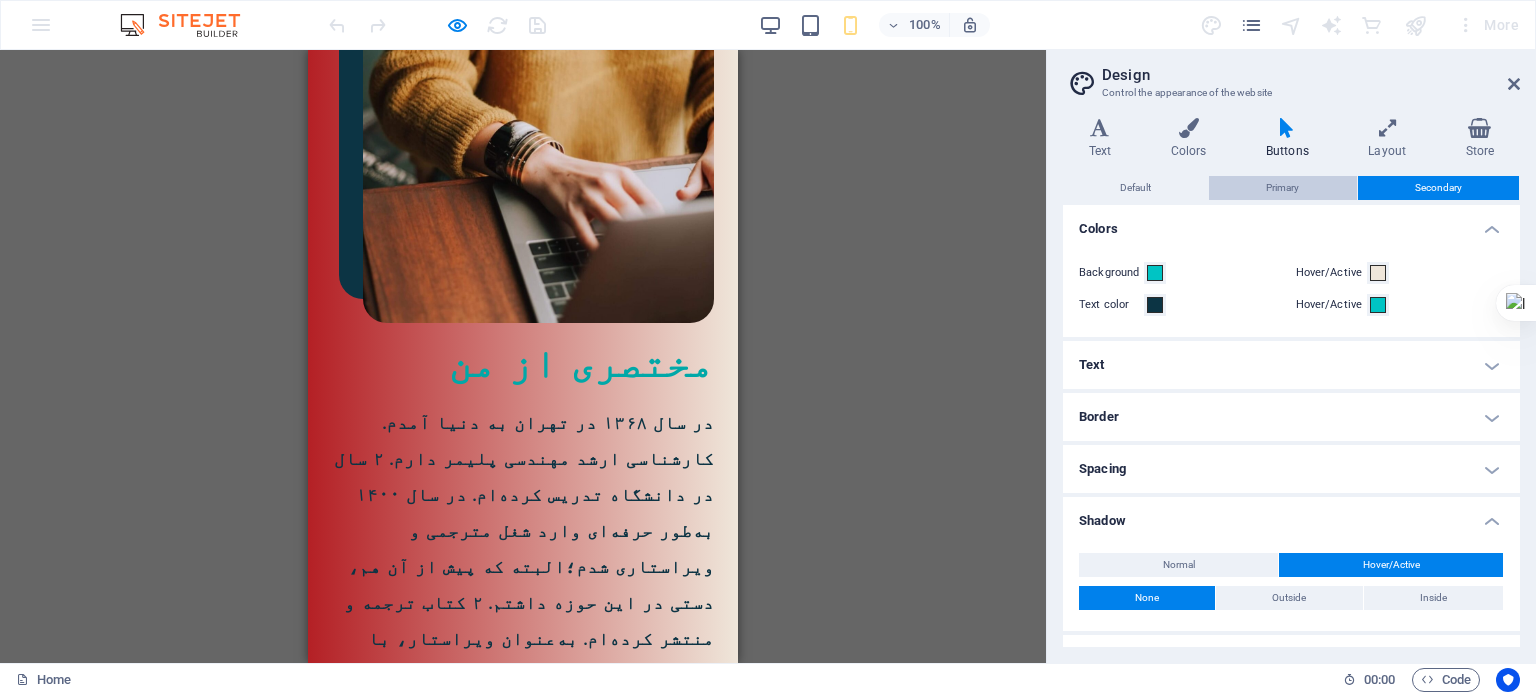 click on "Primary" at bounding box center [1282, 188] 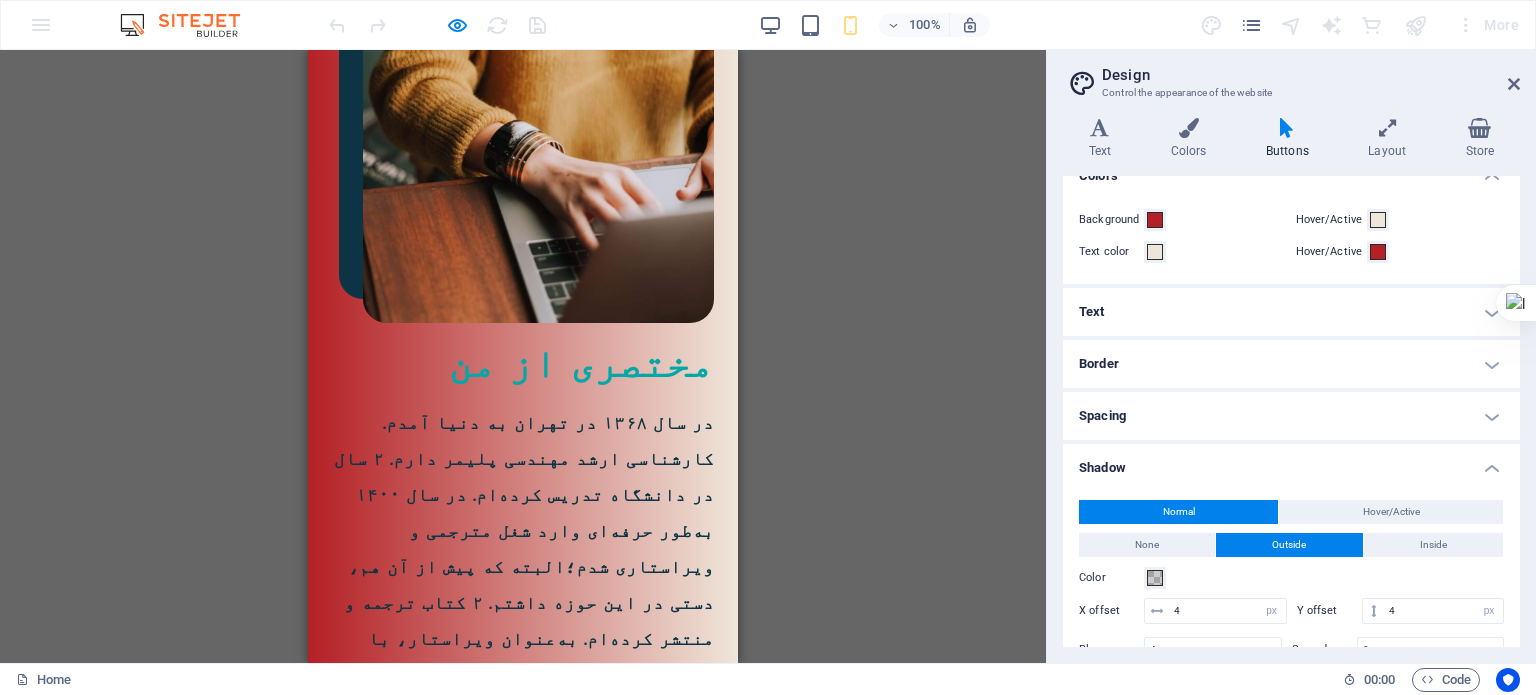scroll, scrollTop: 196, scrollLeft: 0, axis: vertical 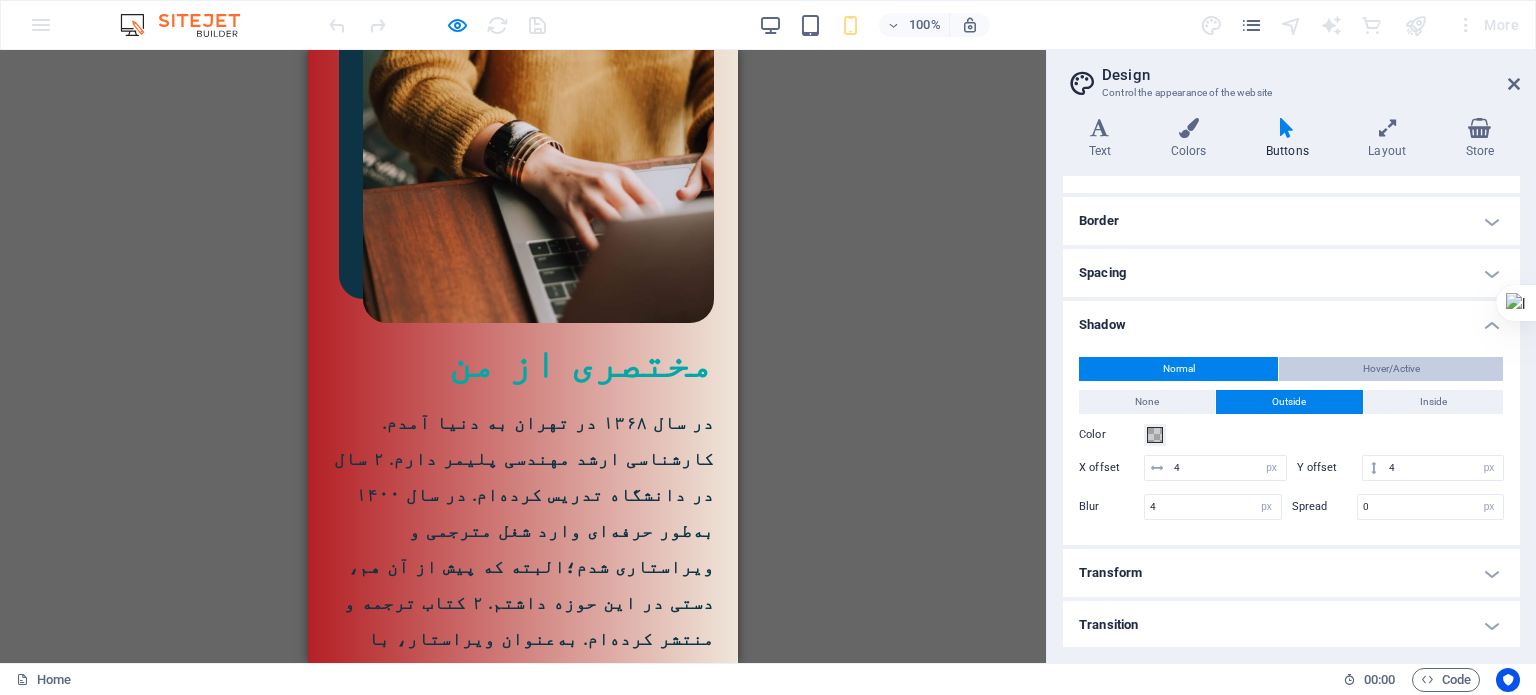 click on "Hover/Active" at bounding box center (1391, 369) 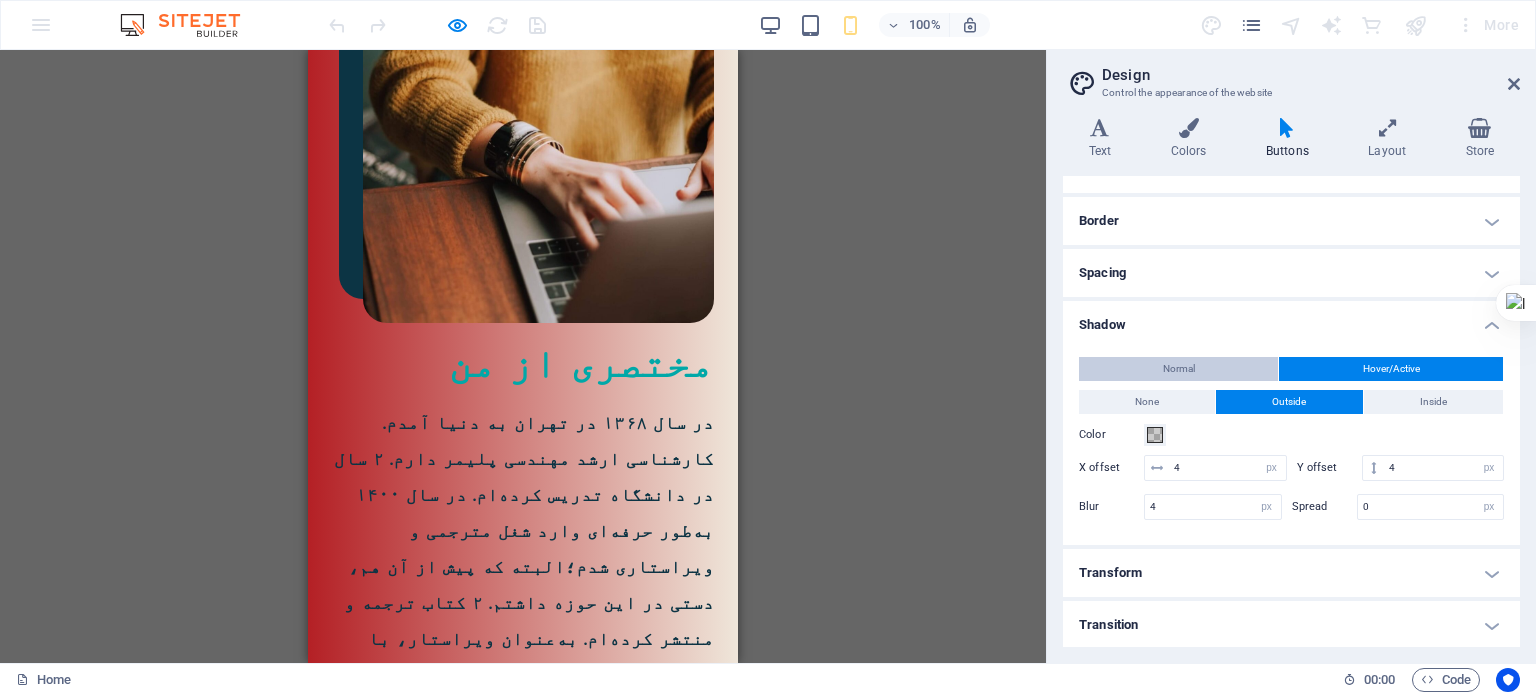 click on "Normal" at bounding box center [1178, 369] 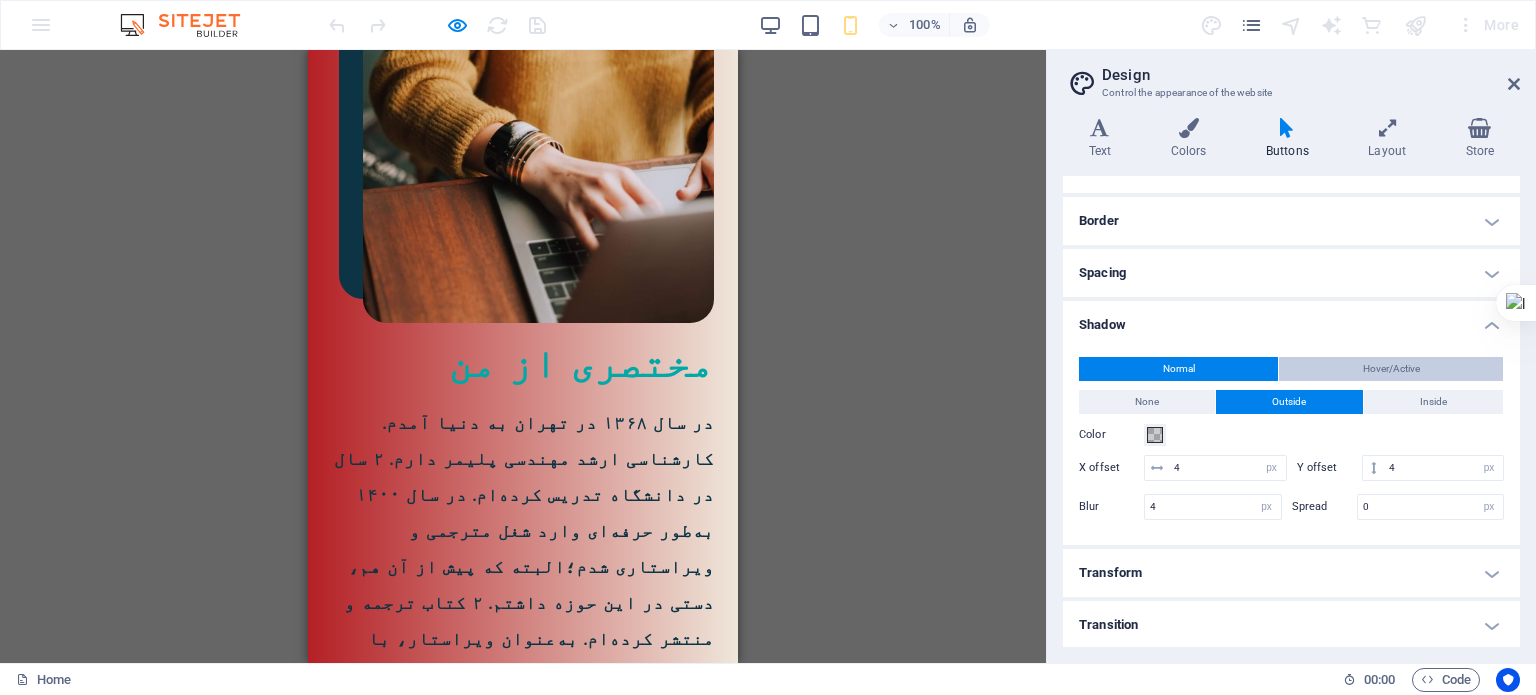 click on "Hover/Active" at bounding box center (1391, 369) 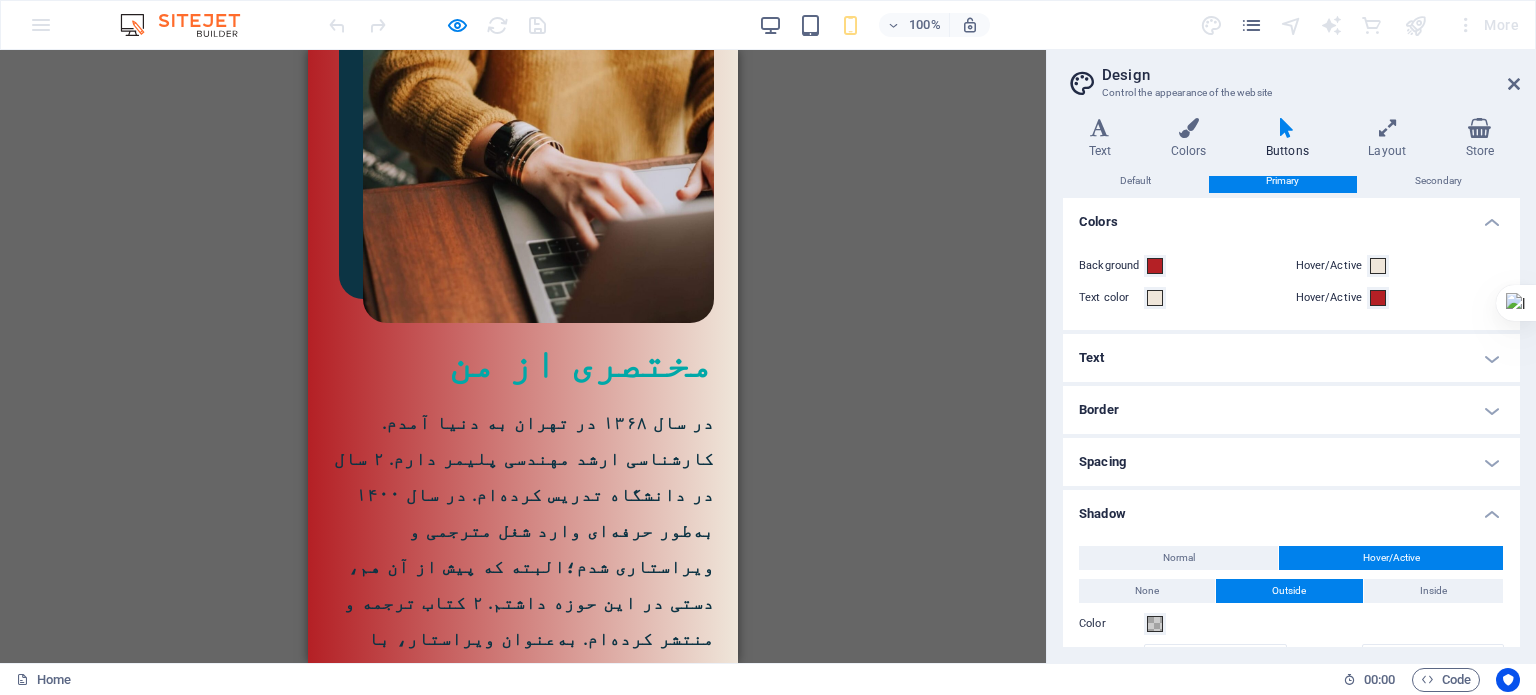 scroll, scrollTop: 0, scrollLeft: 0, axis: both 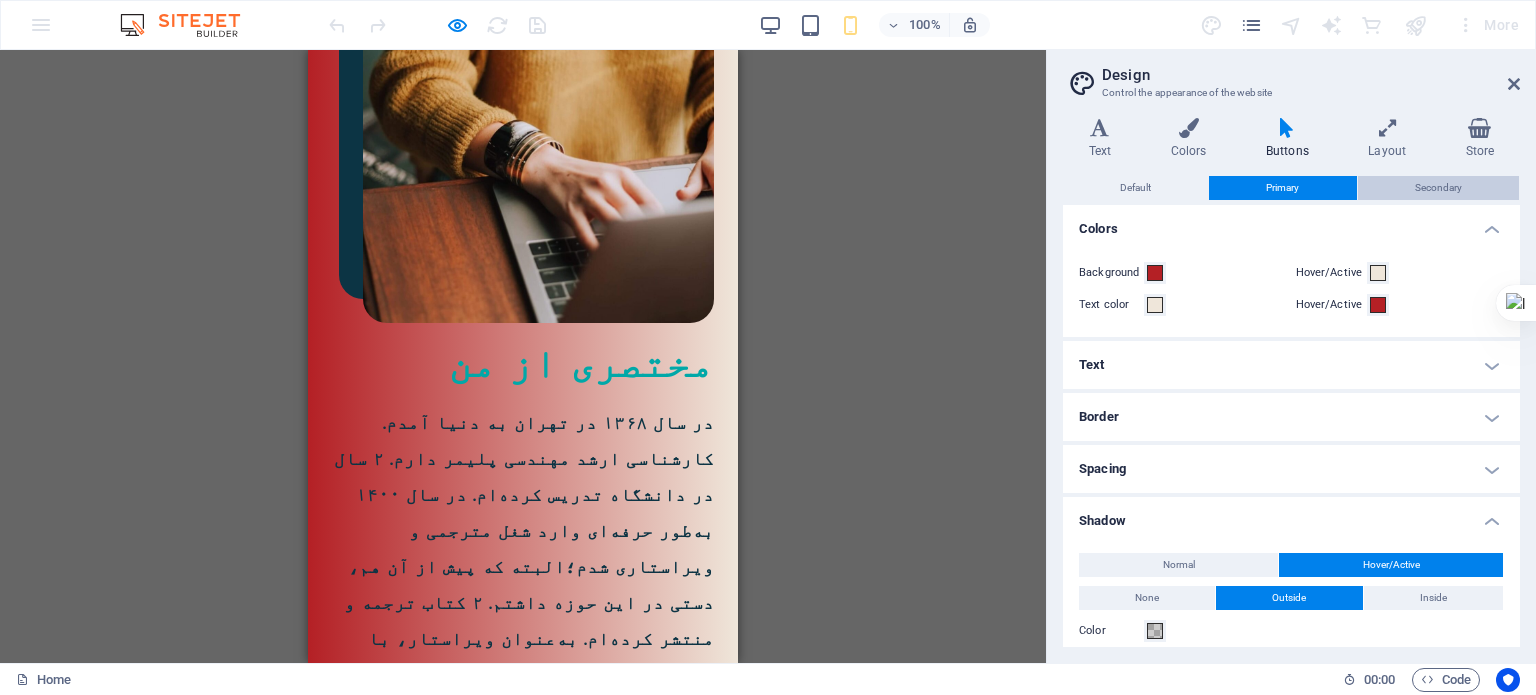 click on "Secondary" at bounding box center [1438, 188] 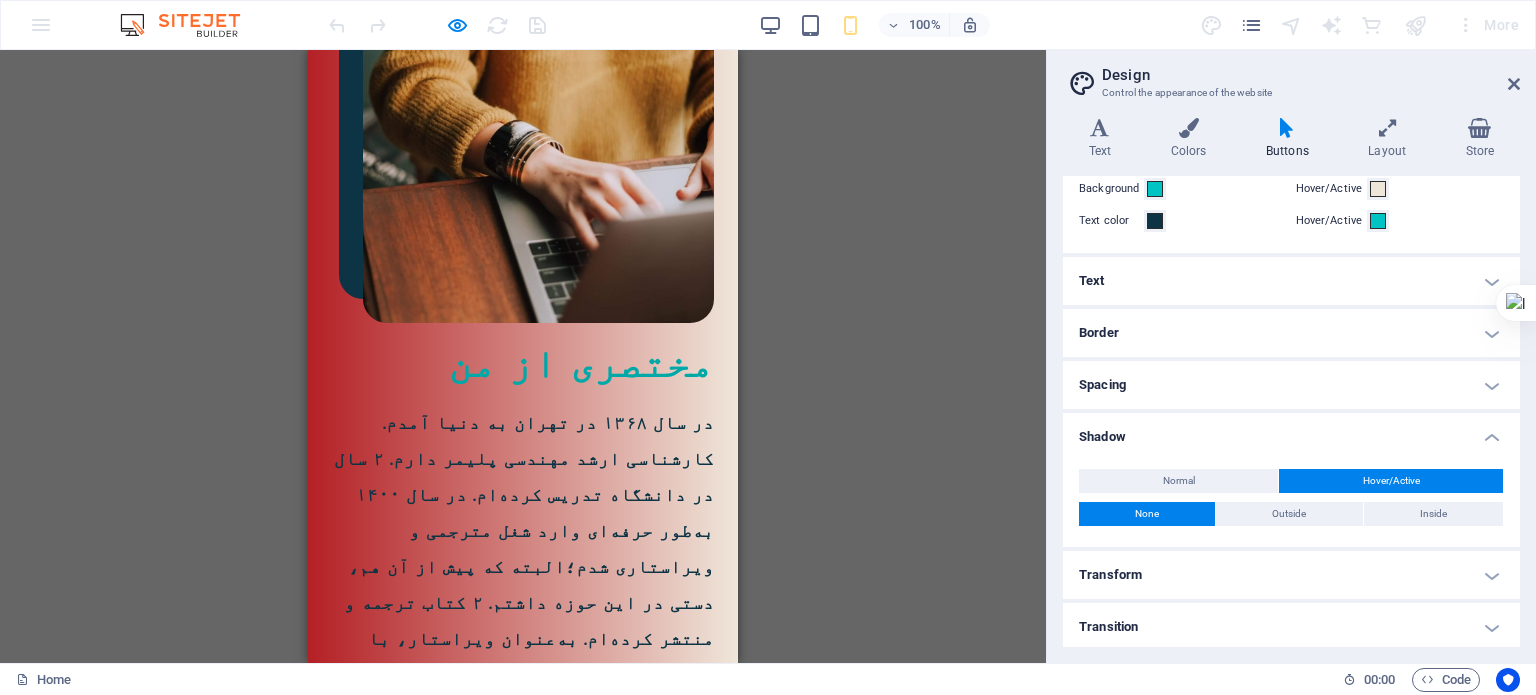 scroll, scrollTop: 87, scrollLeft: 0, axis: vertical 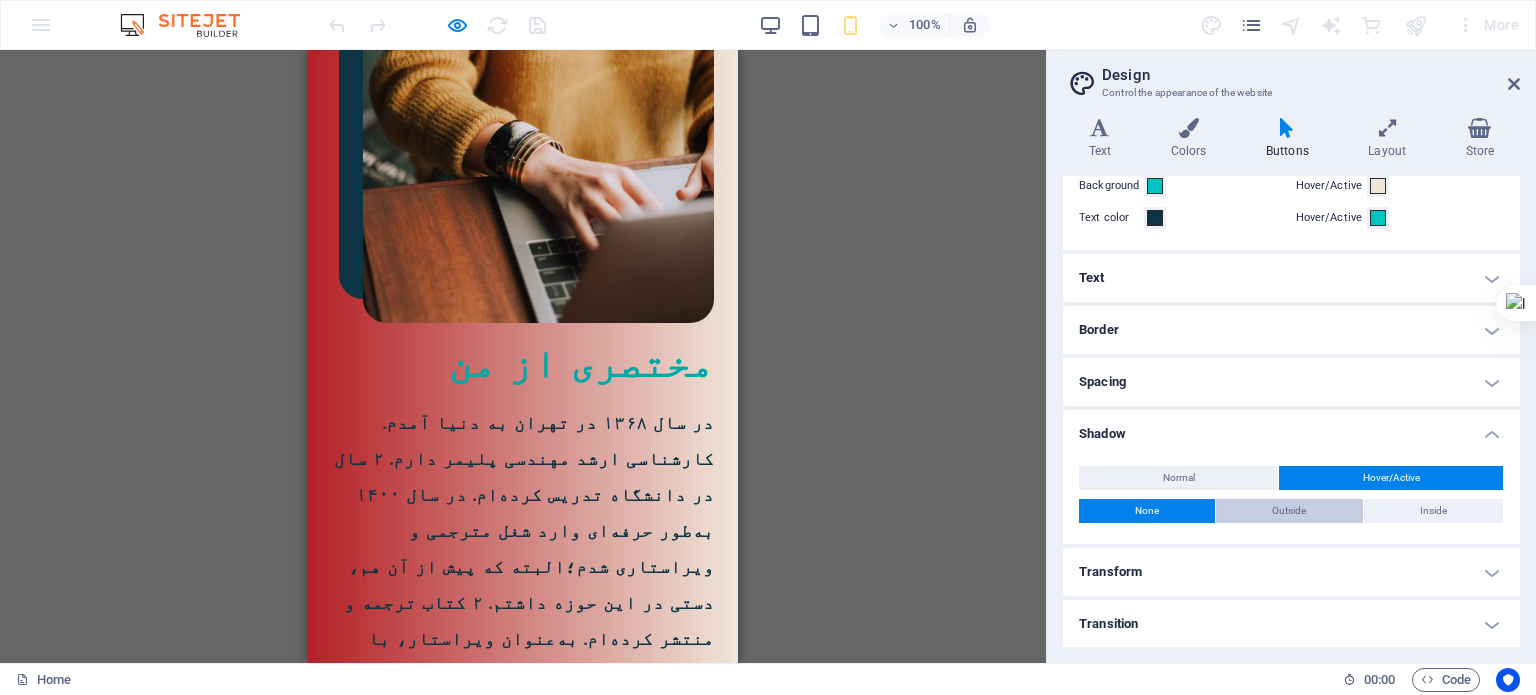 click on "Outside" at bounding box center [1289, 511] 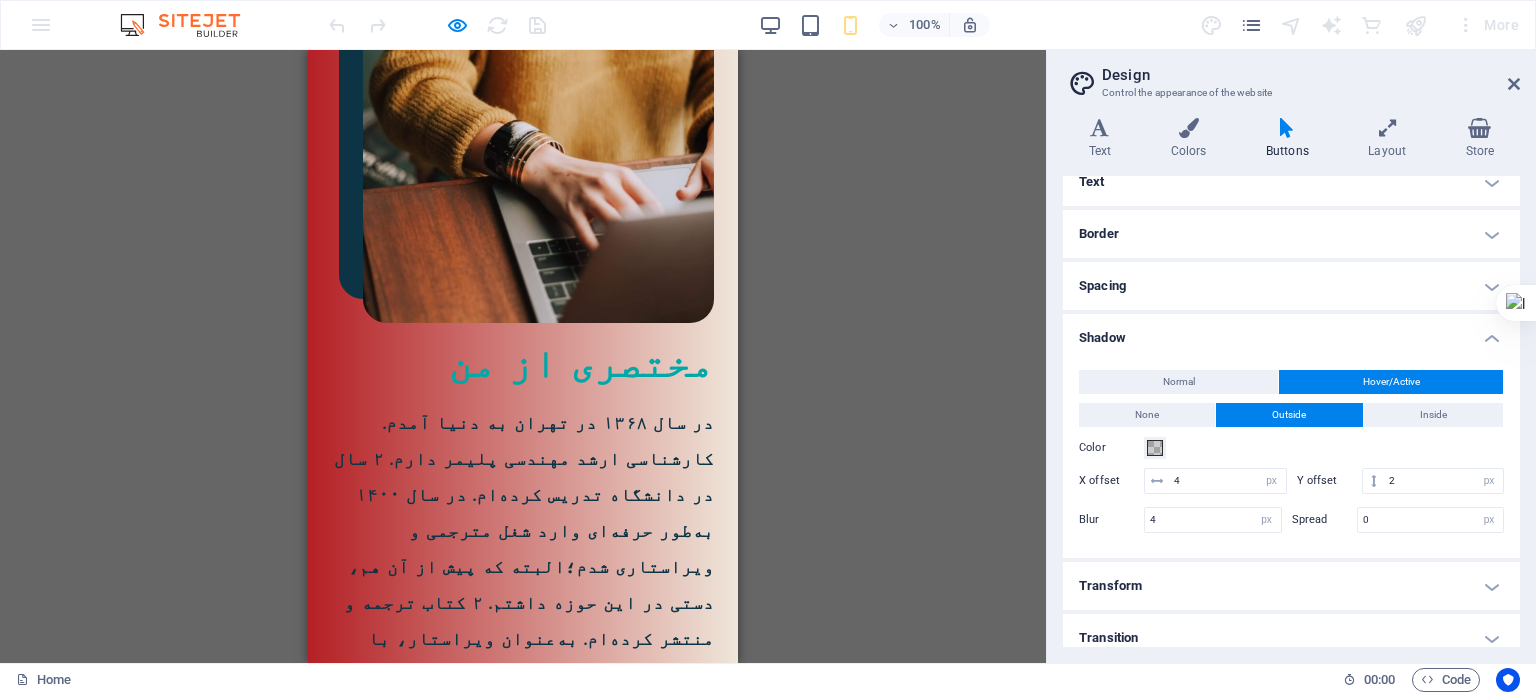 scroll, scrollTop: 187, scrollLeft: 0, axis: vertical 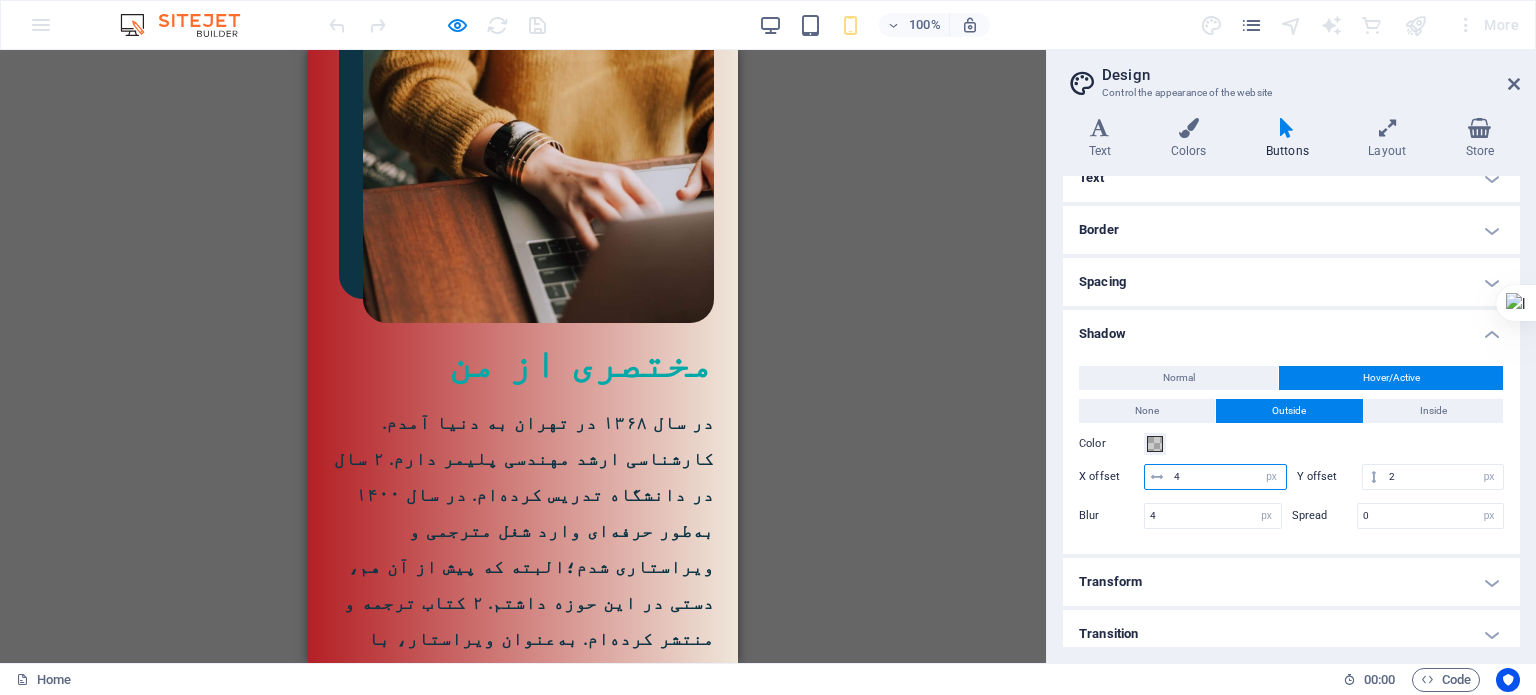 drag, startPoint x: 1184, startPoint y: 474, endPoint x: 1173, endPoint y: 474, distance: 11 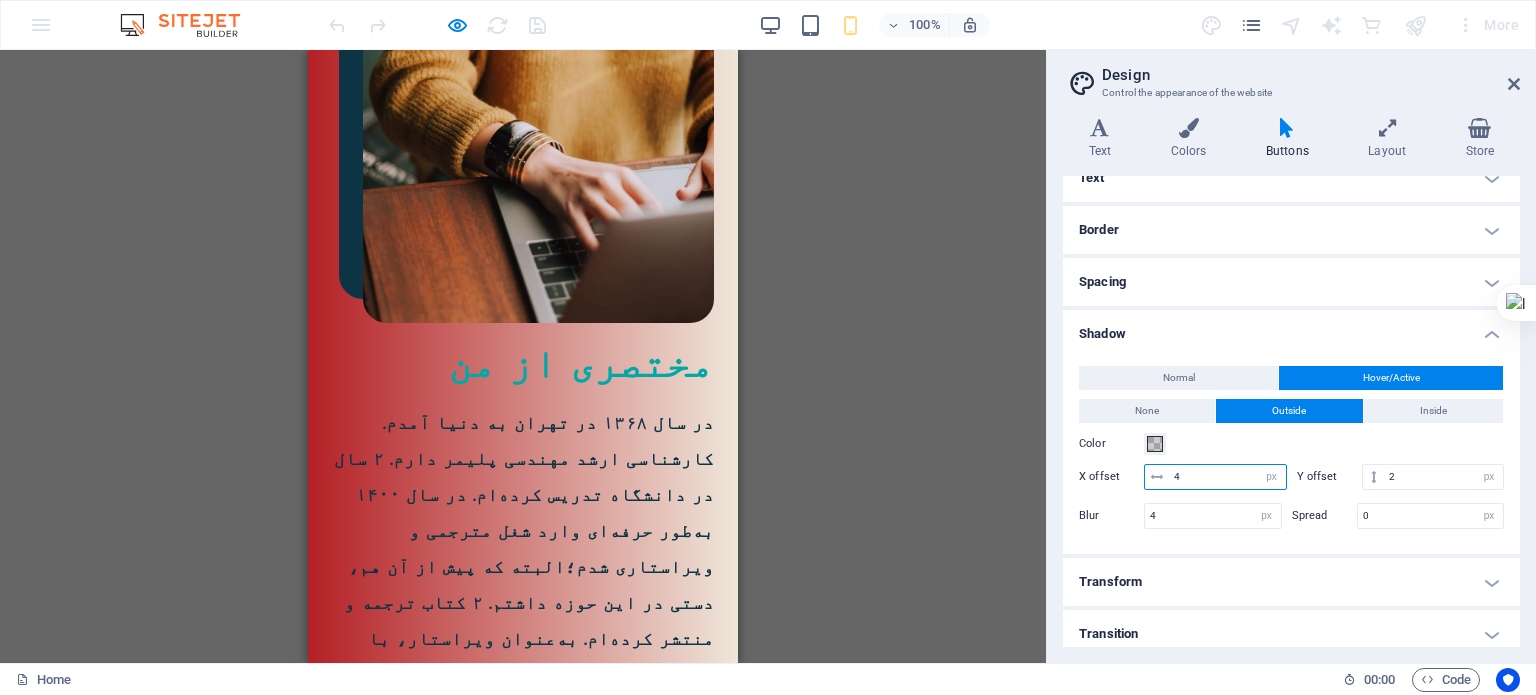 click on "4" at bounding box center [1227, 477] 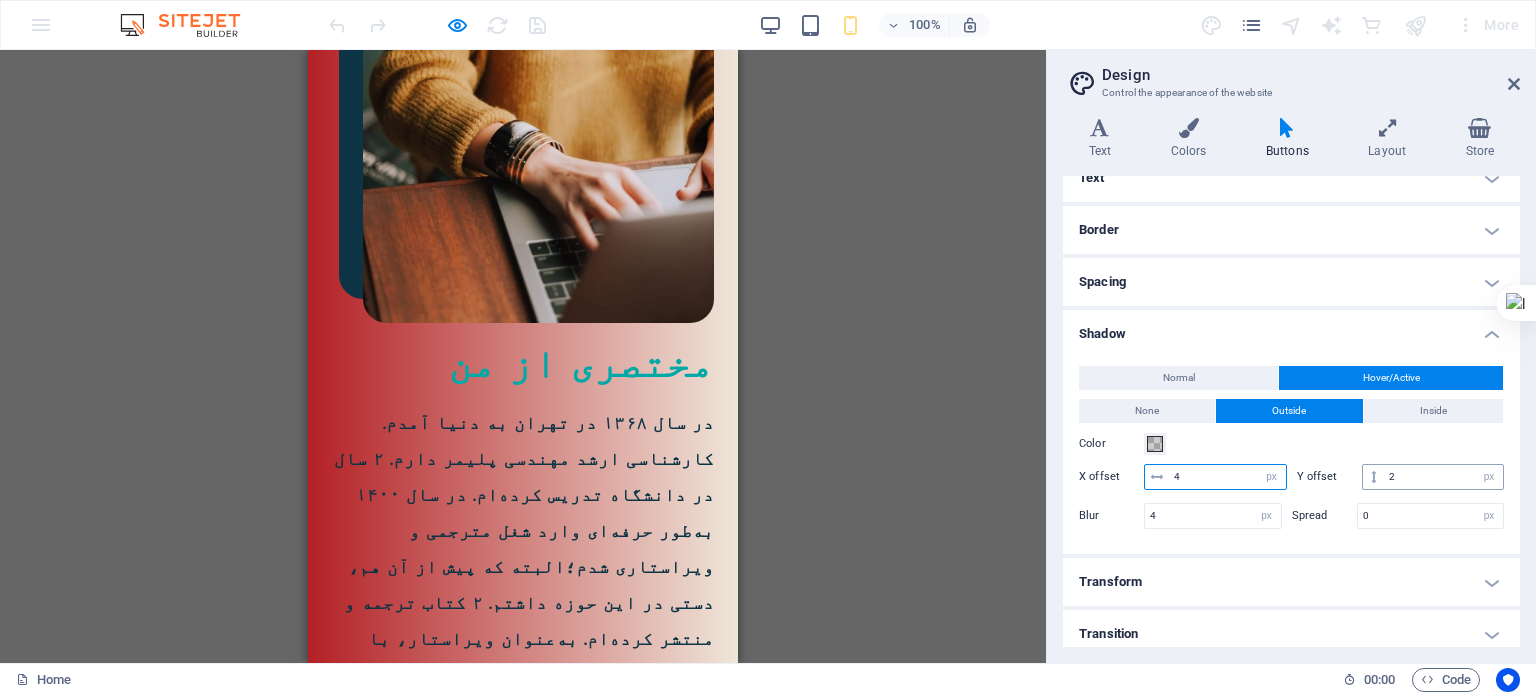 type on "4" 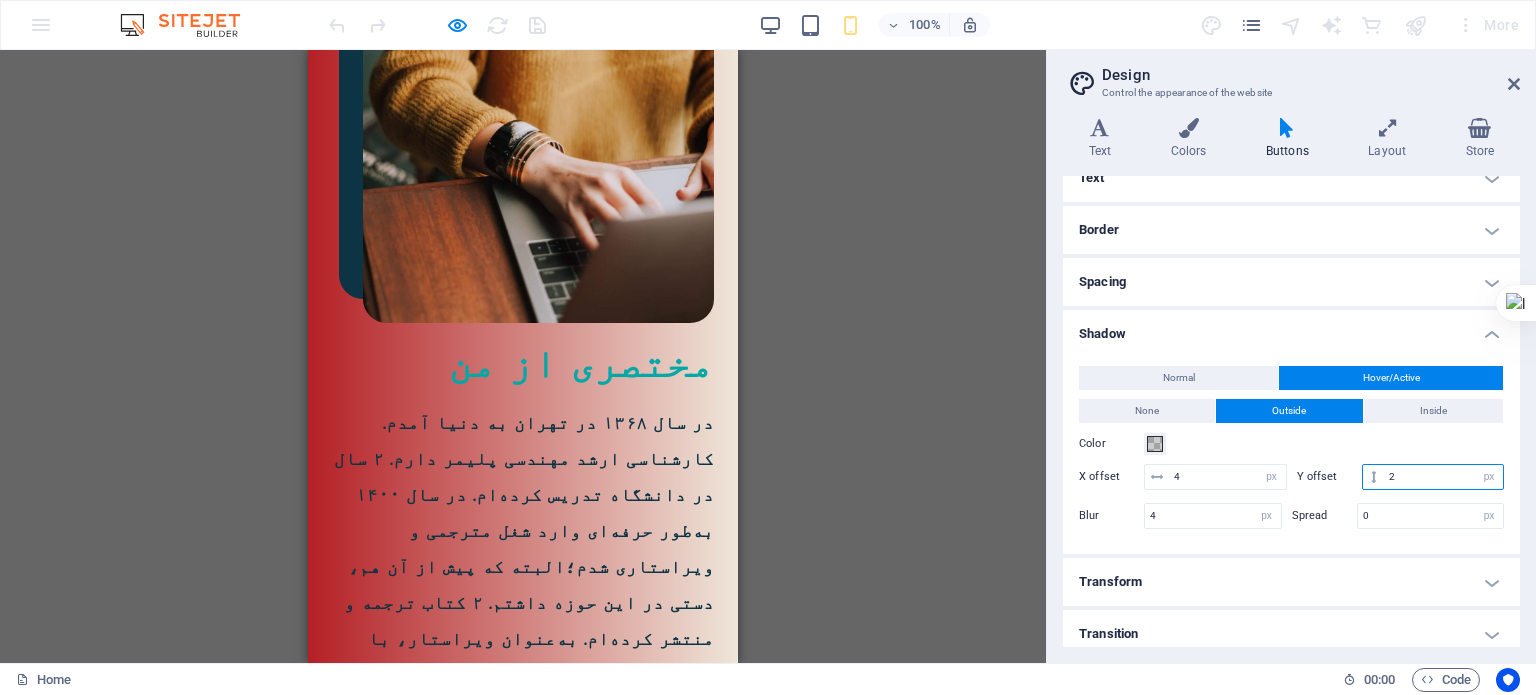 click on "4" at bounding box center (1443, 477) 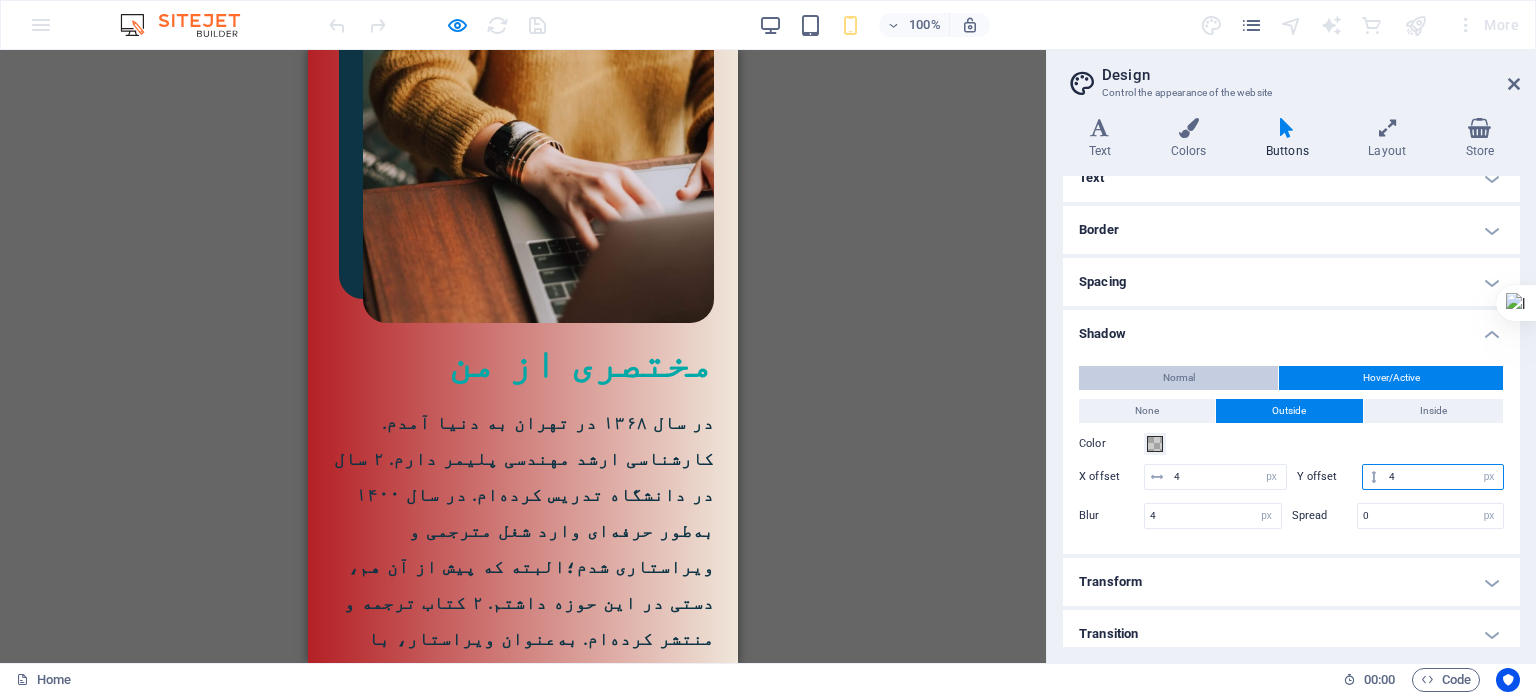 type on "4" 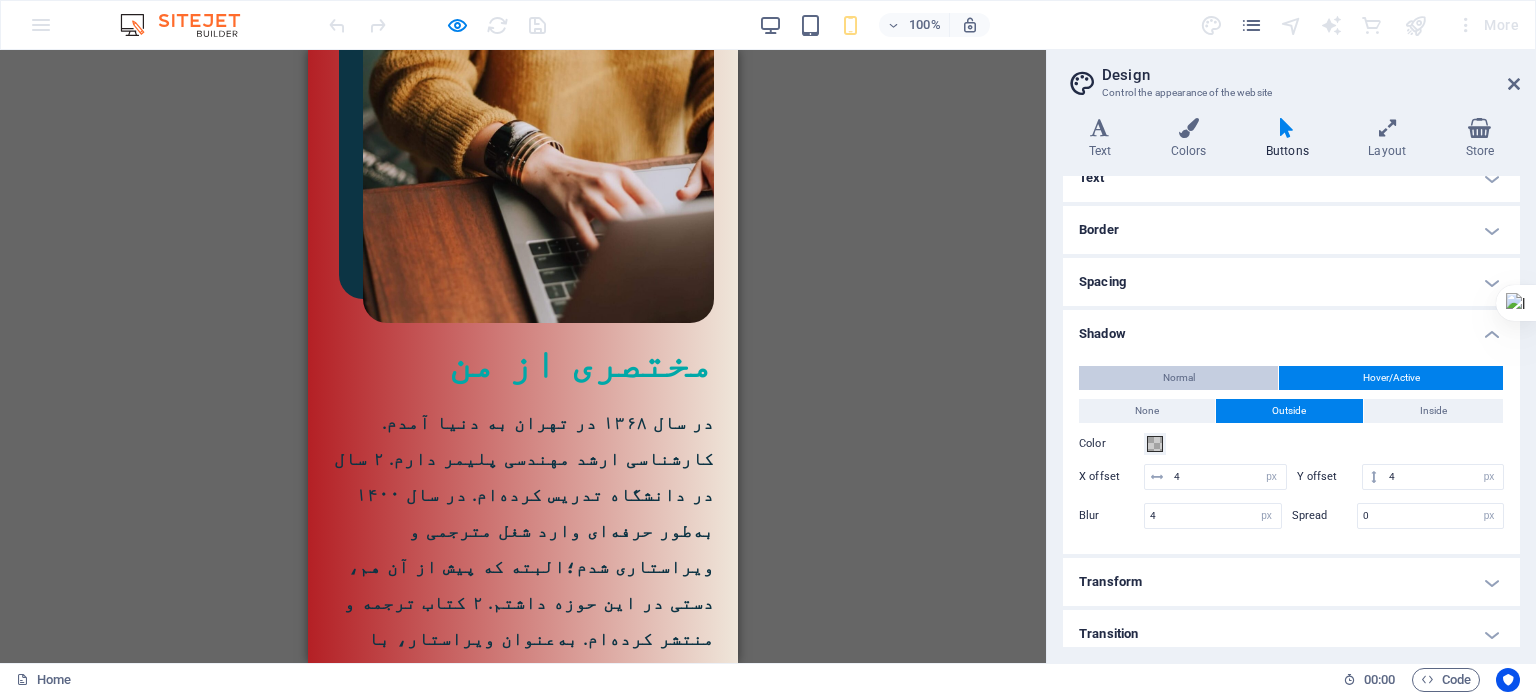 click on "Normal" at bounding box center (1178, 378) 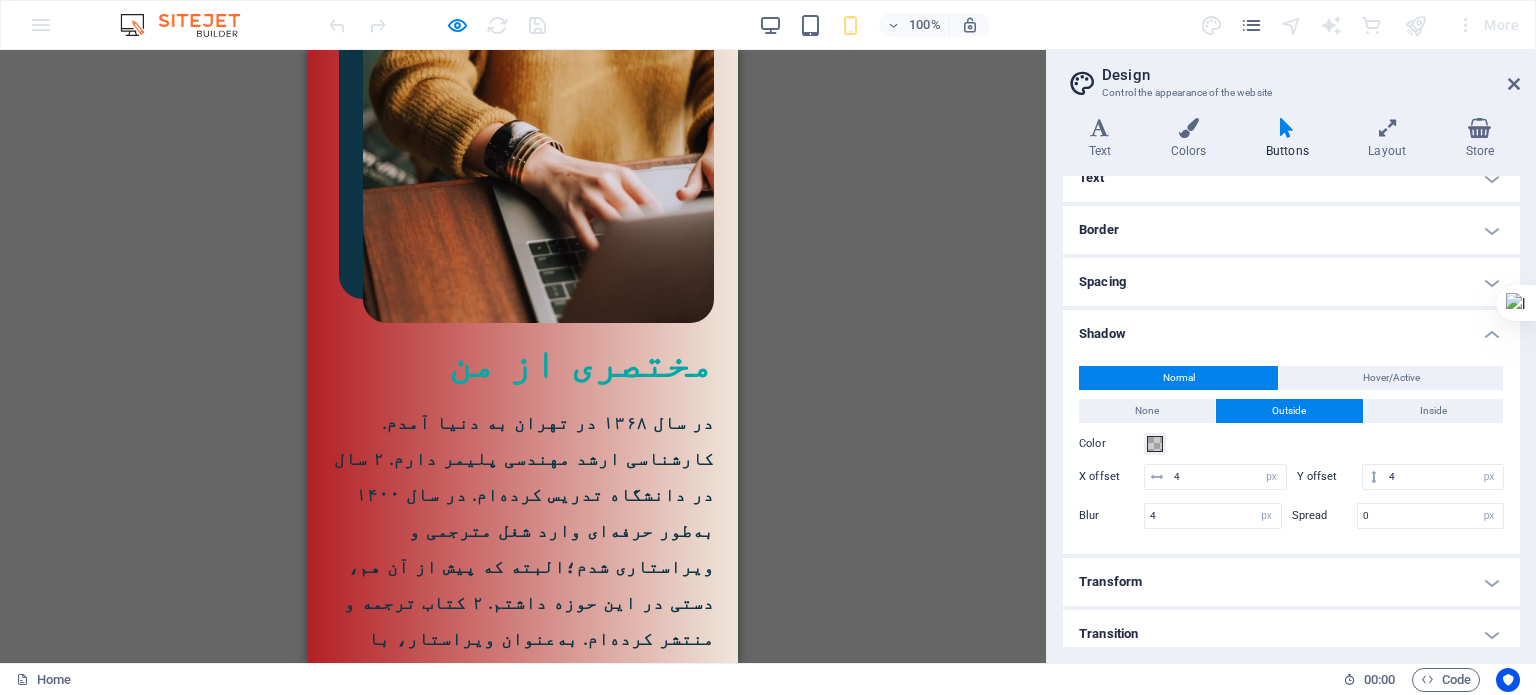 click on "H1   2 columns   Container   Container   2 columns   Image   Container   Text   Spacer   2 columns   Container   H2   Container   Spacer   Container   2 columns   Text   Spacer   Spacer   H2   4 columns   Container   Button   Container   Container   Button   Container   Container   Button   Container   Container   Button   Container   Button   Spacer   Icon   Social Media Icons   Button   Icon   Container   Image   Container   Icon   Text" at bounding box center [523, 356] 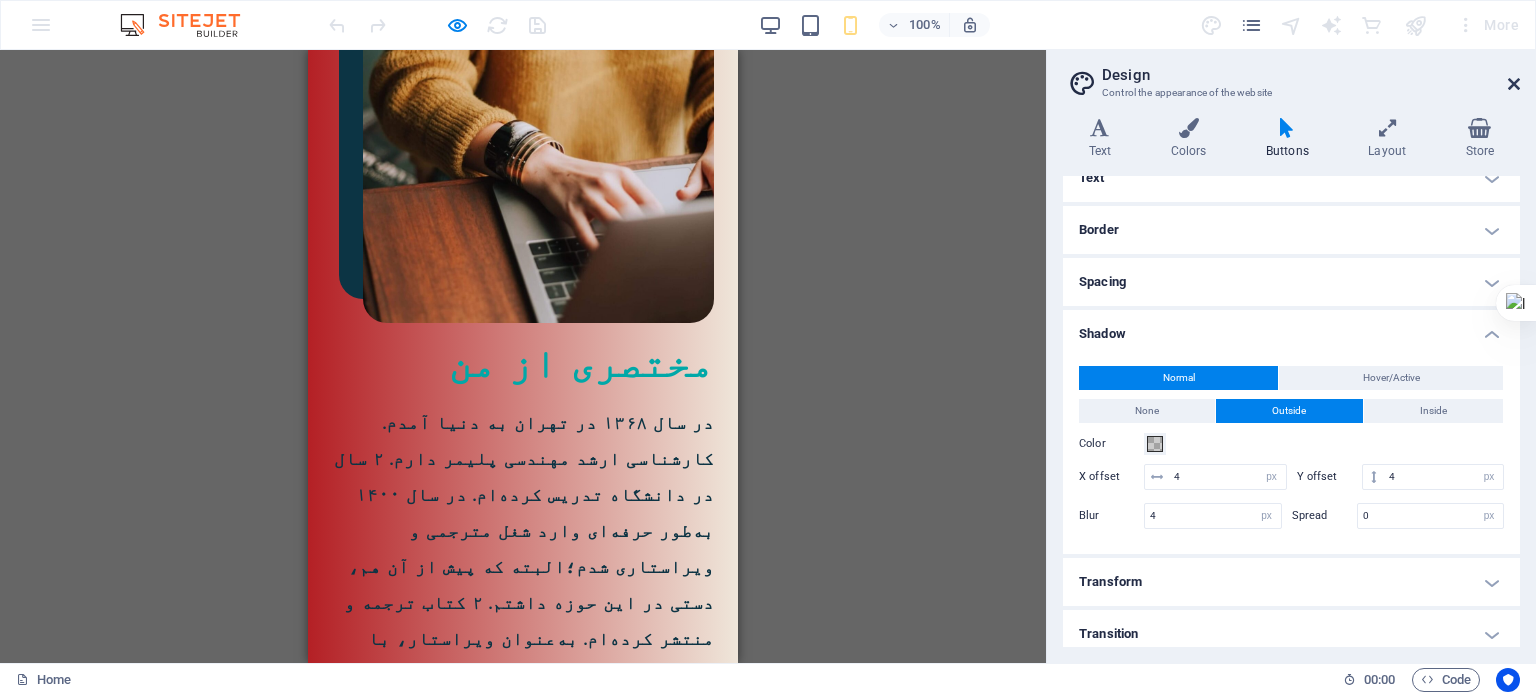 click at bounding box center (1514, 84) 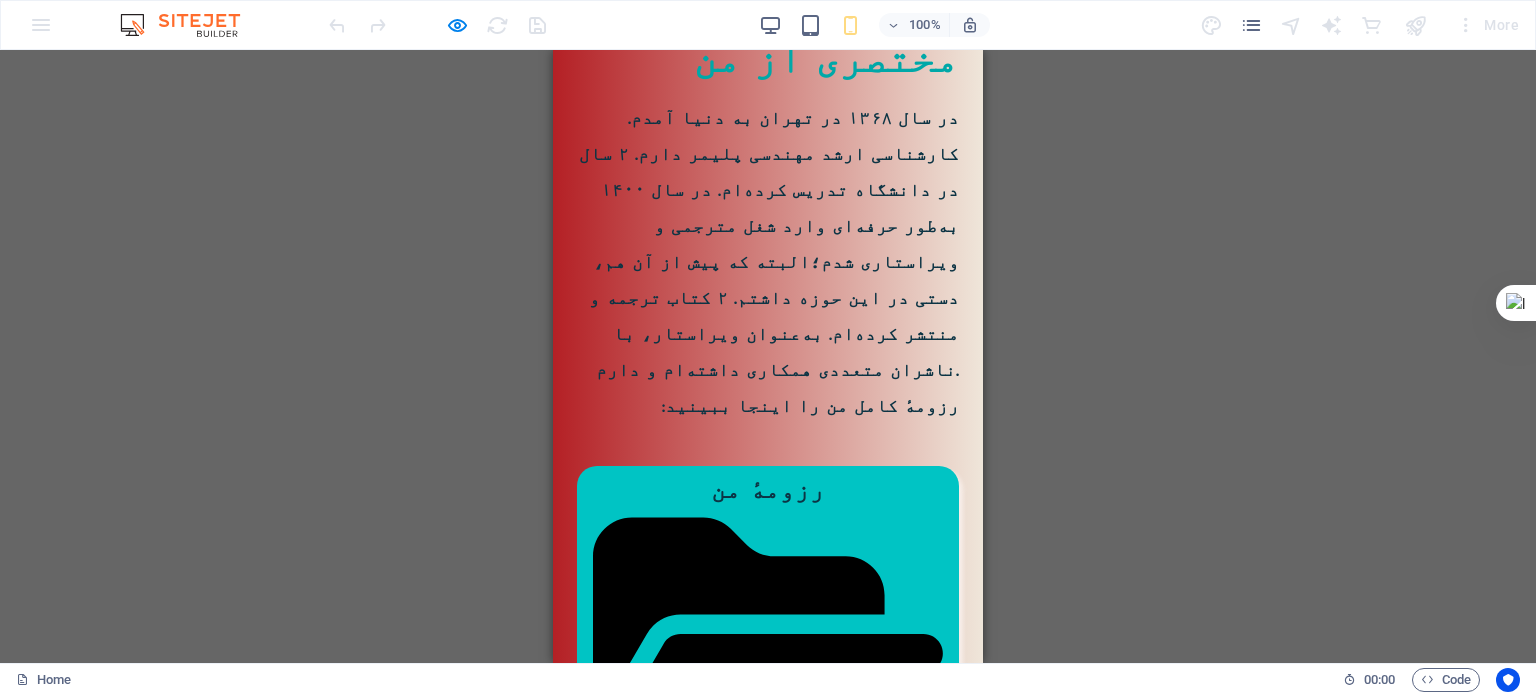 scroll, scrollTop: 1778, scrollLeft: 0, axis: vertical 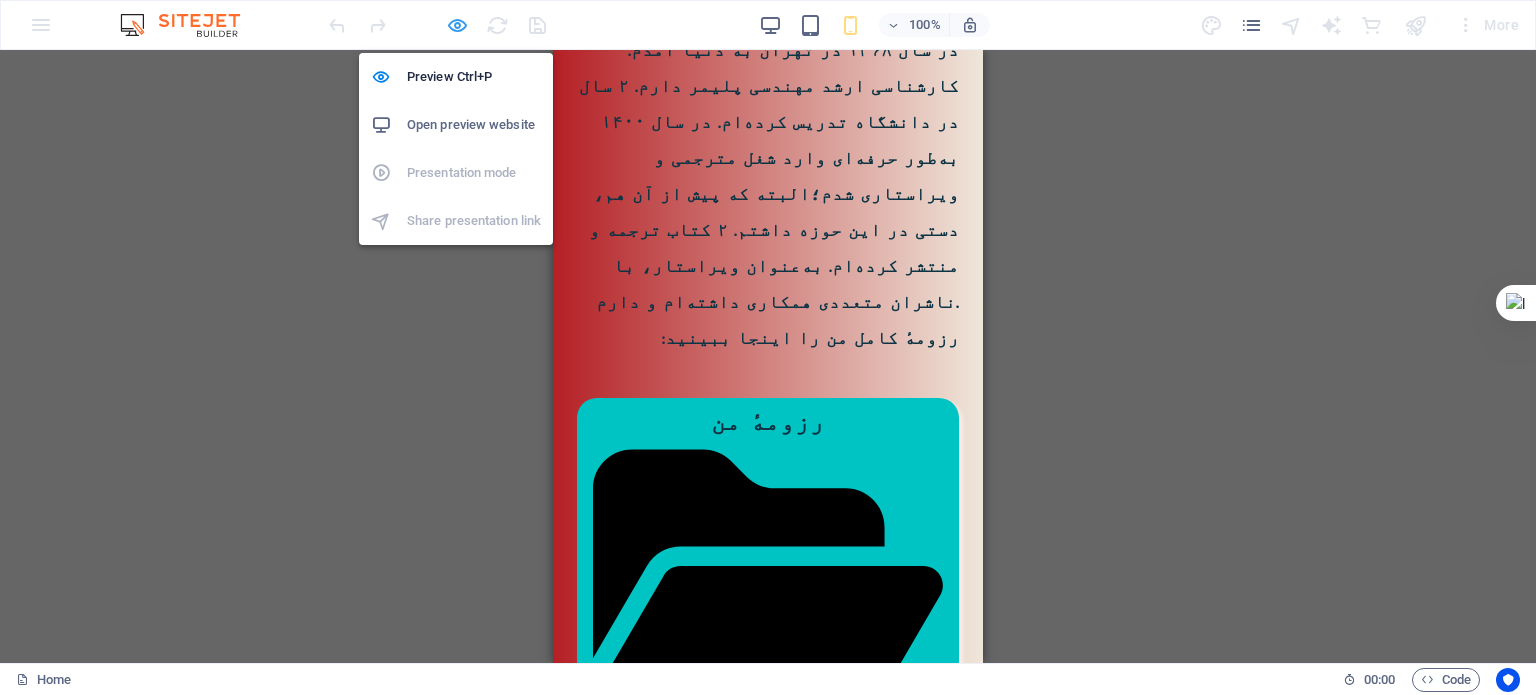click at bounding box center (457, 25) 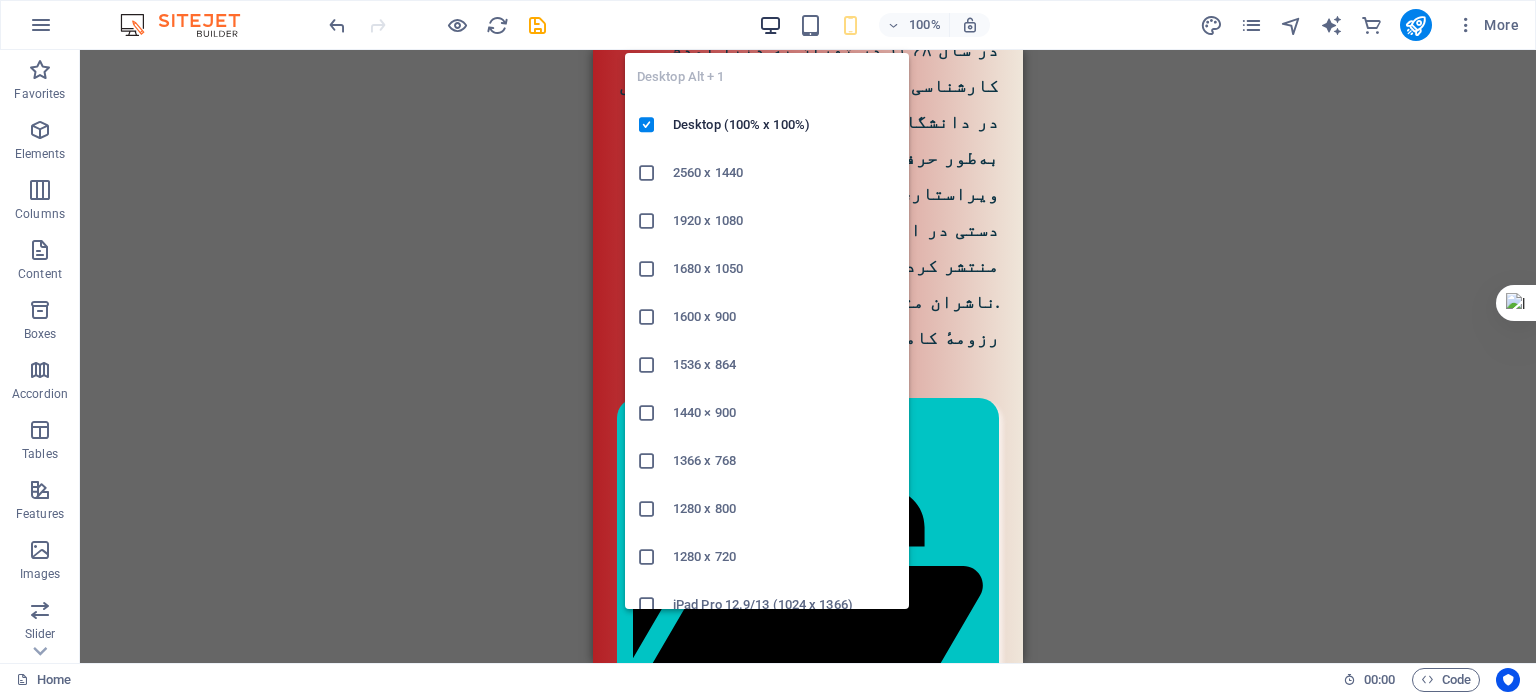 click at bounding box center [770, 25] 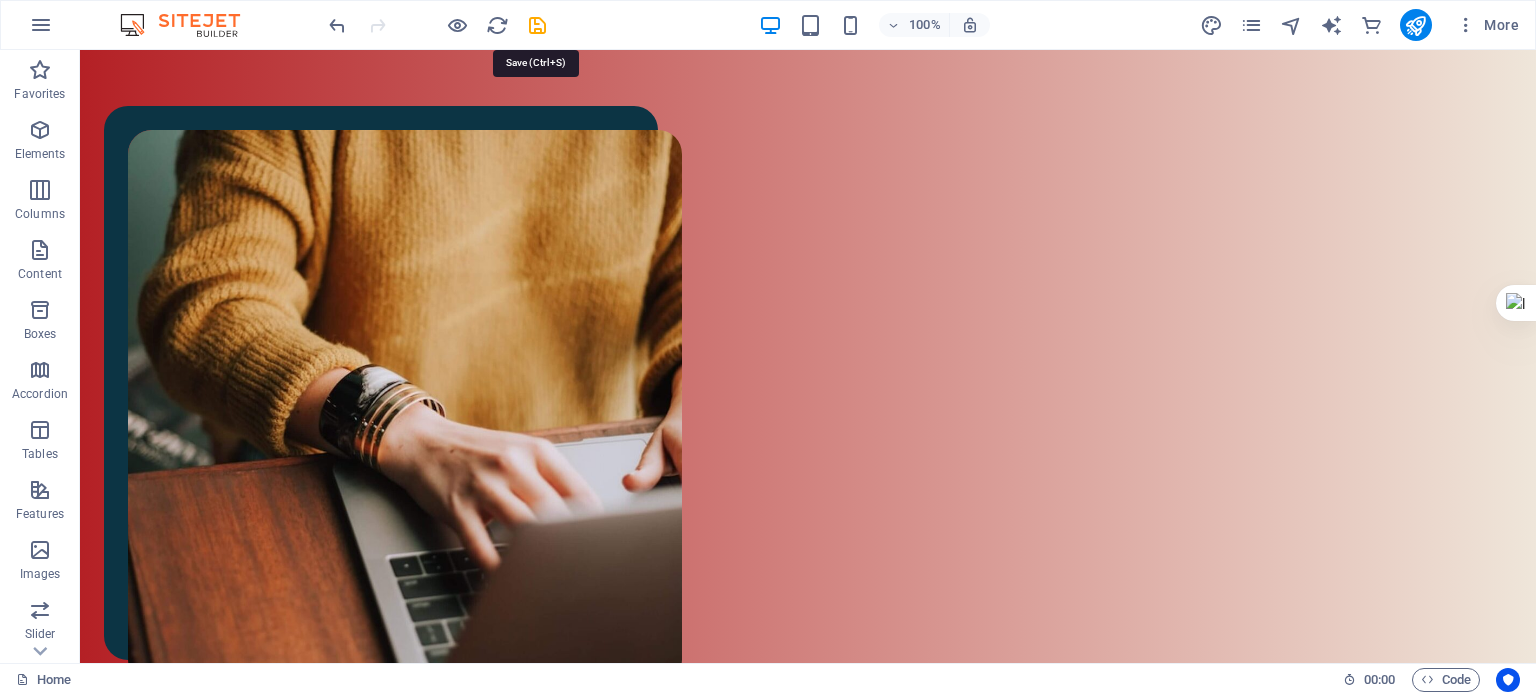 click at bounding box center [537, 25] 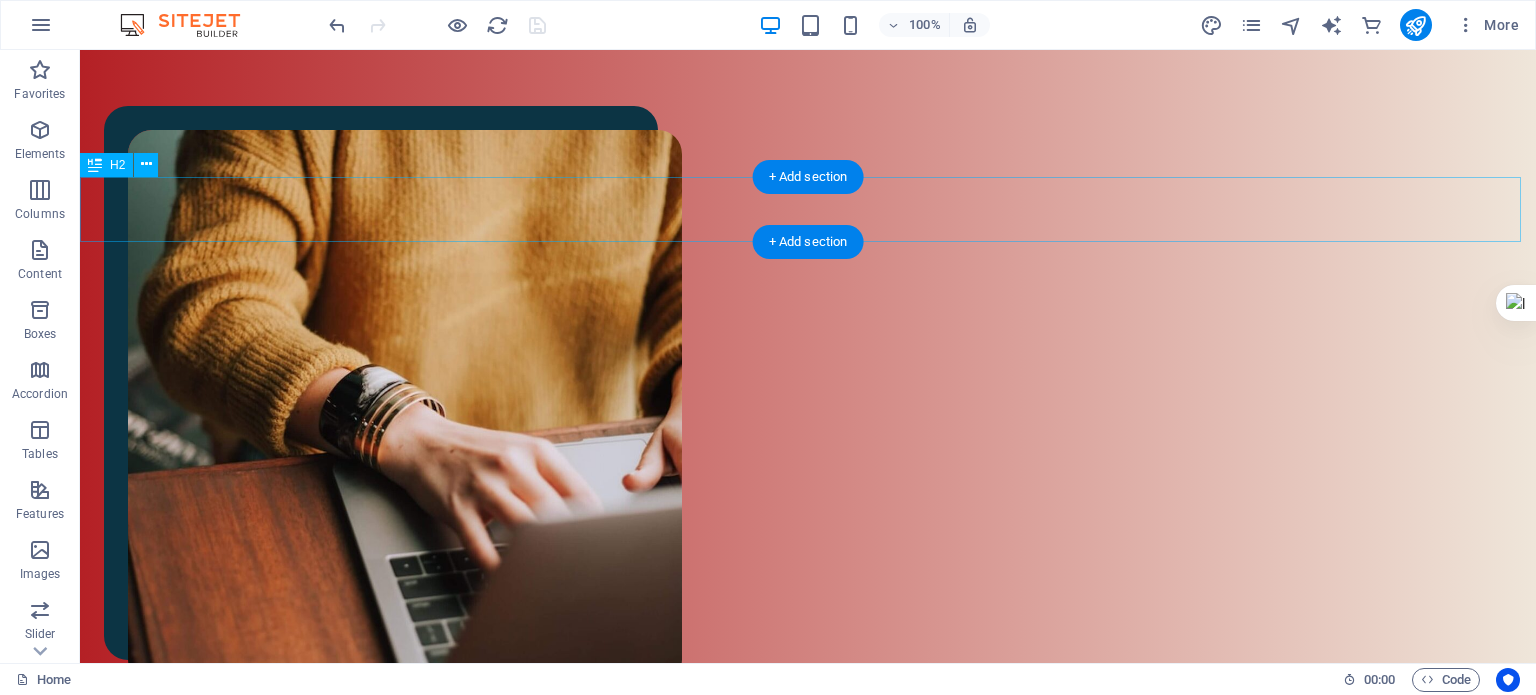 click on "آثار" at bounding box center (808, 1576) 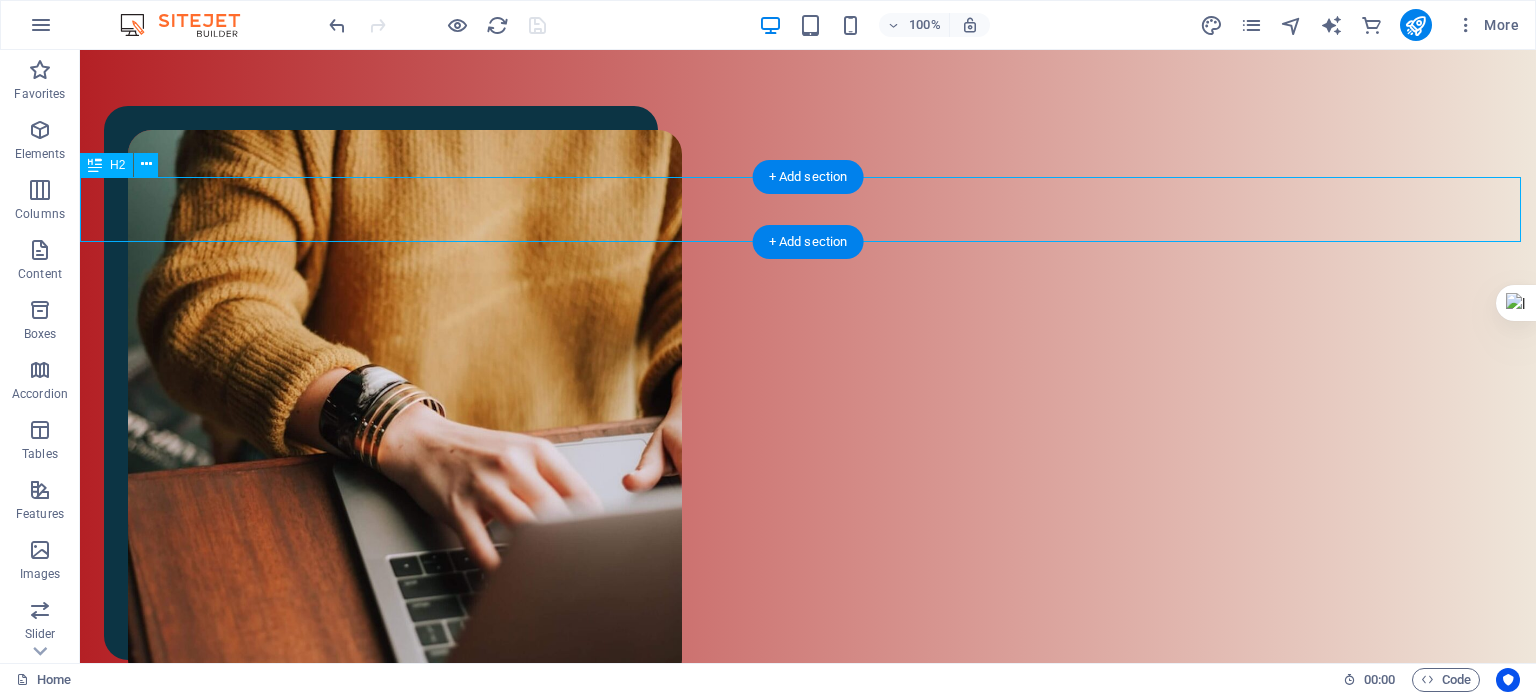 click on "آثار" at bounding box center [808, 1576] 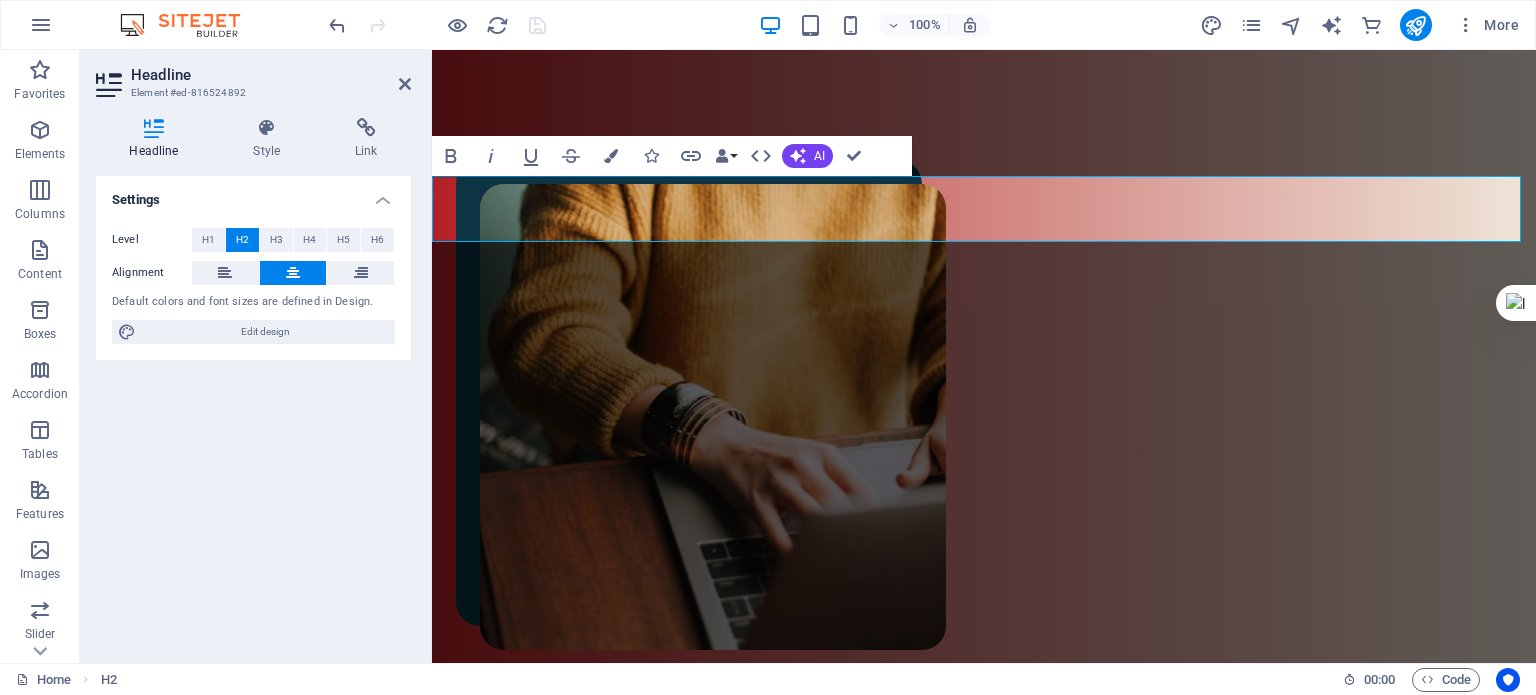 scroll, scrollTop: 1282, scrollLeft: 0, axis: vertical 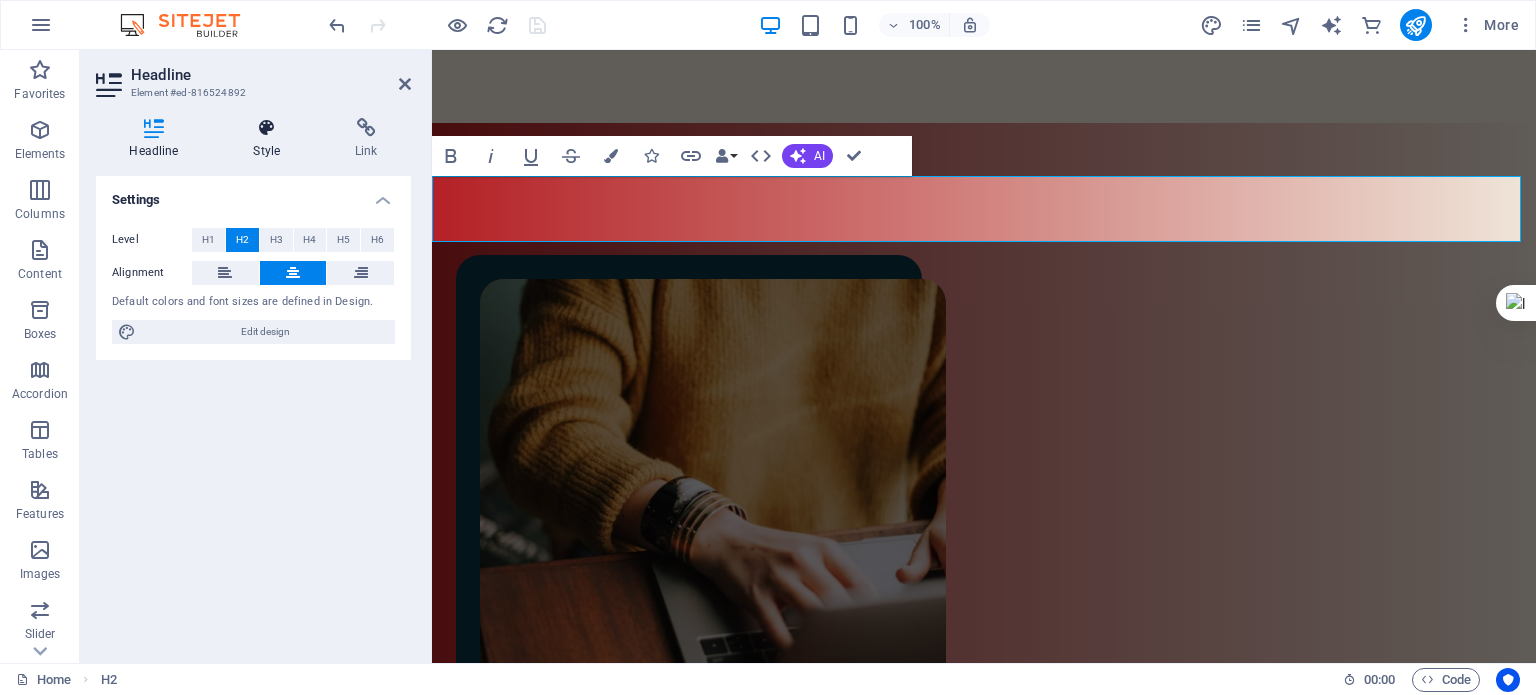 click on "Style" at bounding box center [271, 139] 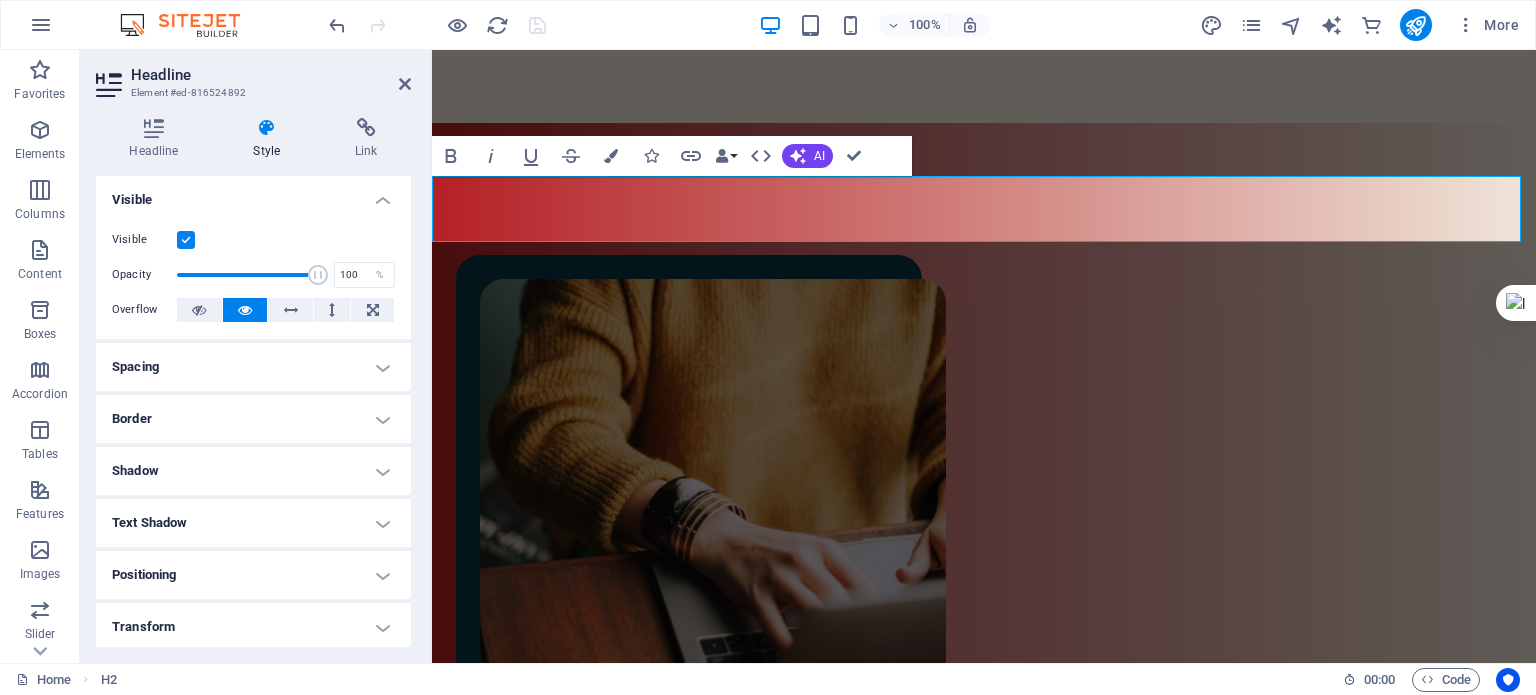 click on "آثار" at bounding box center [984, 1673] 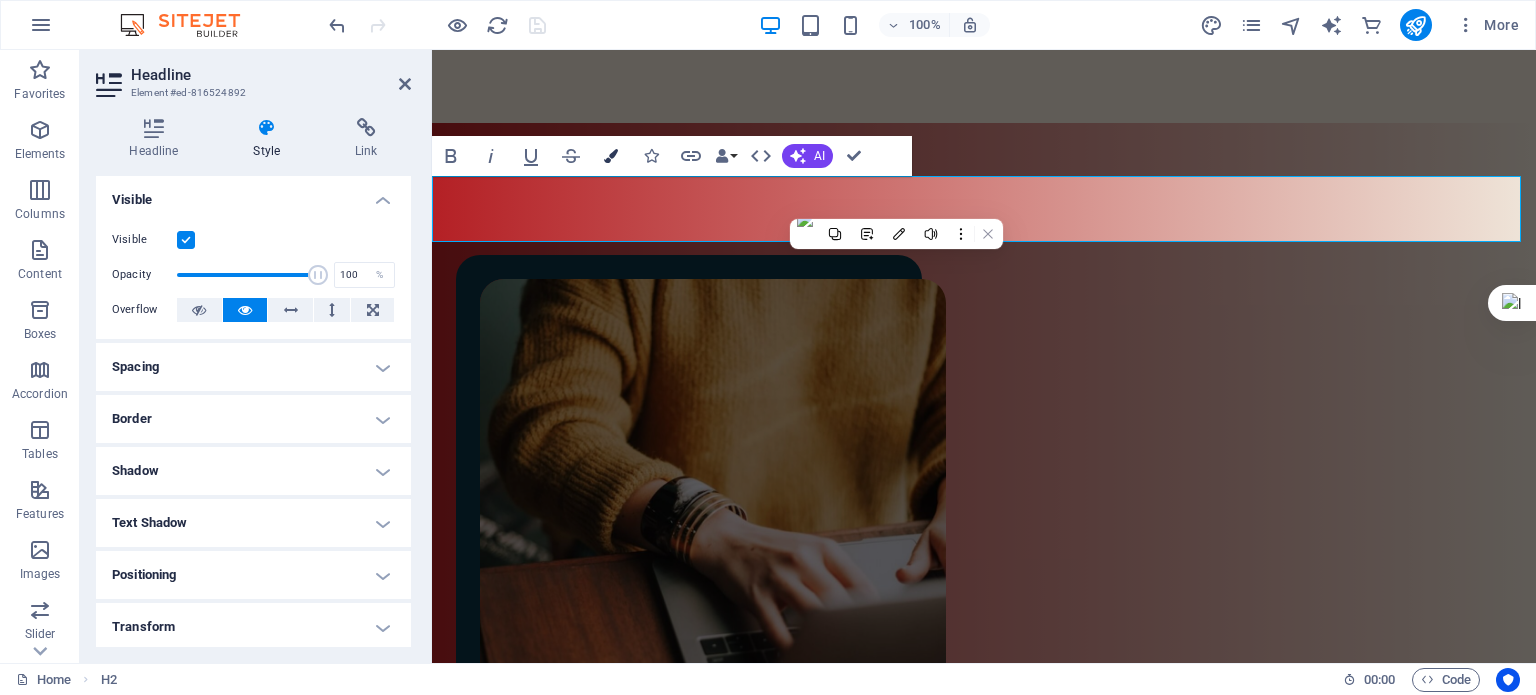 click at bounding box center [611, 156] 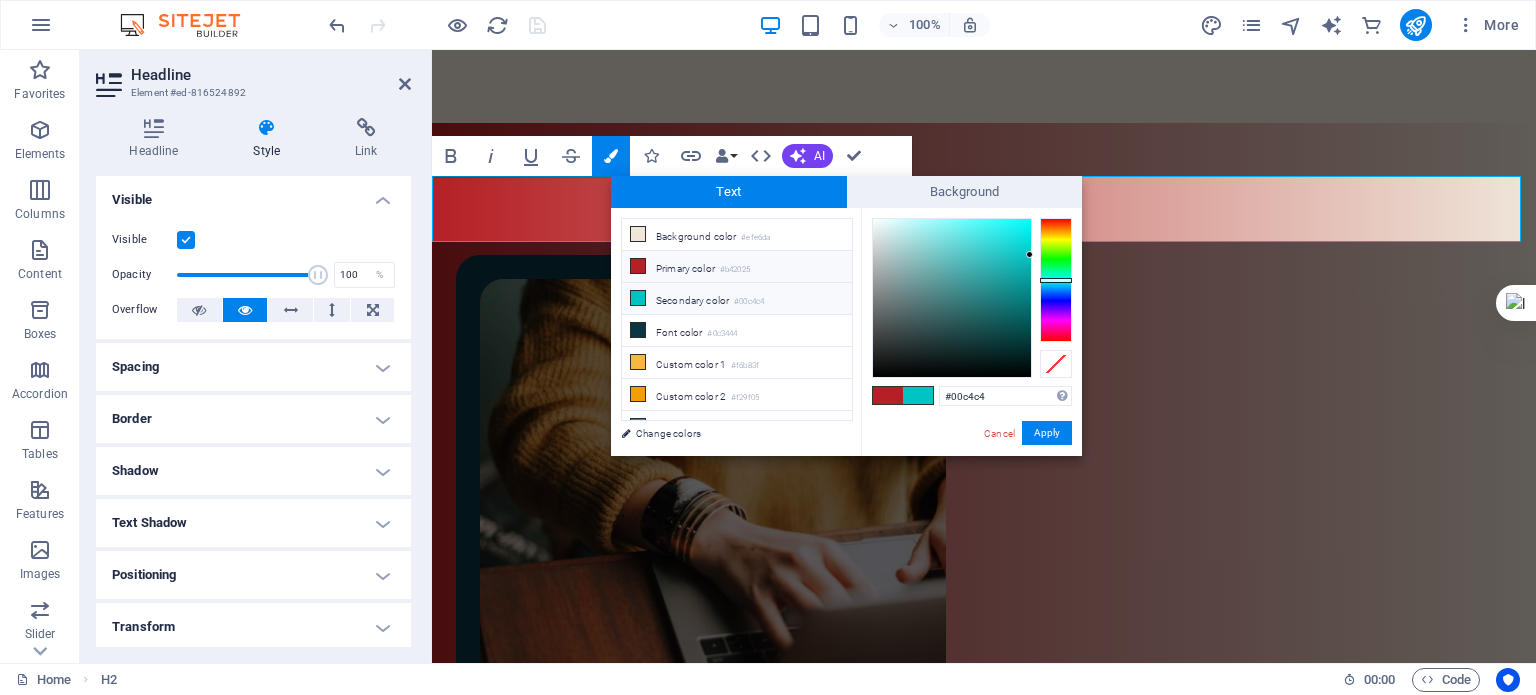 click on "Secondary color
#00c4c4" at bounding box center (737, 299) 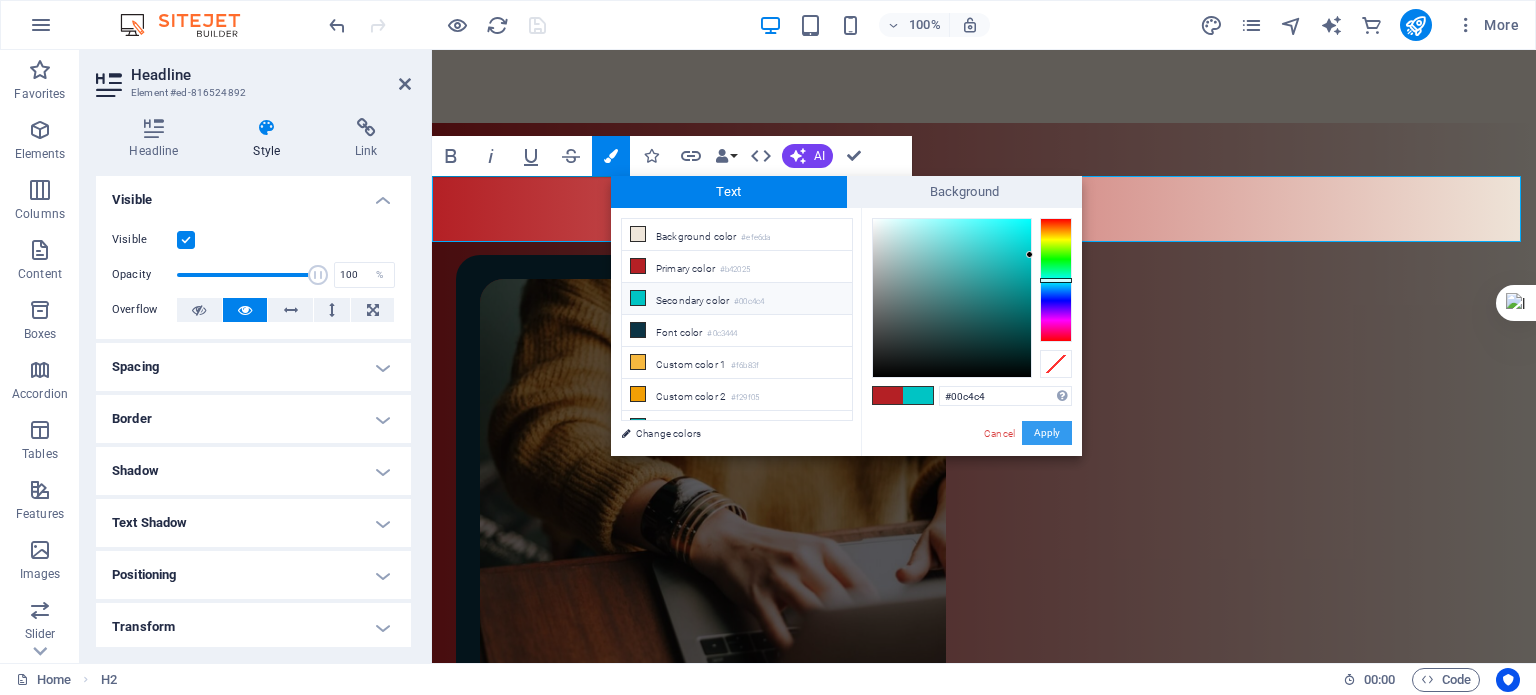 click on "Apply" at bounding box center [1047, 433] 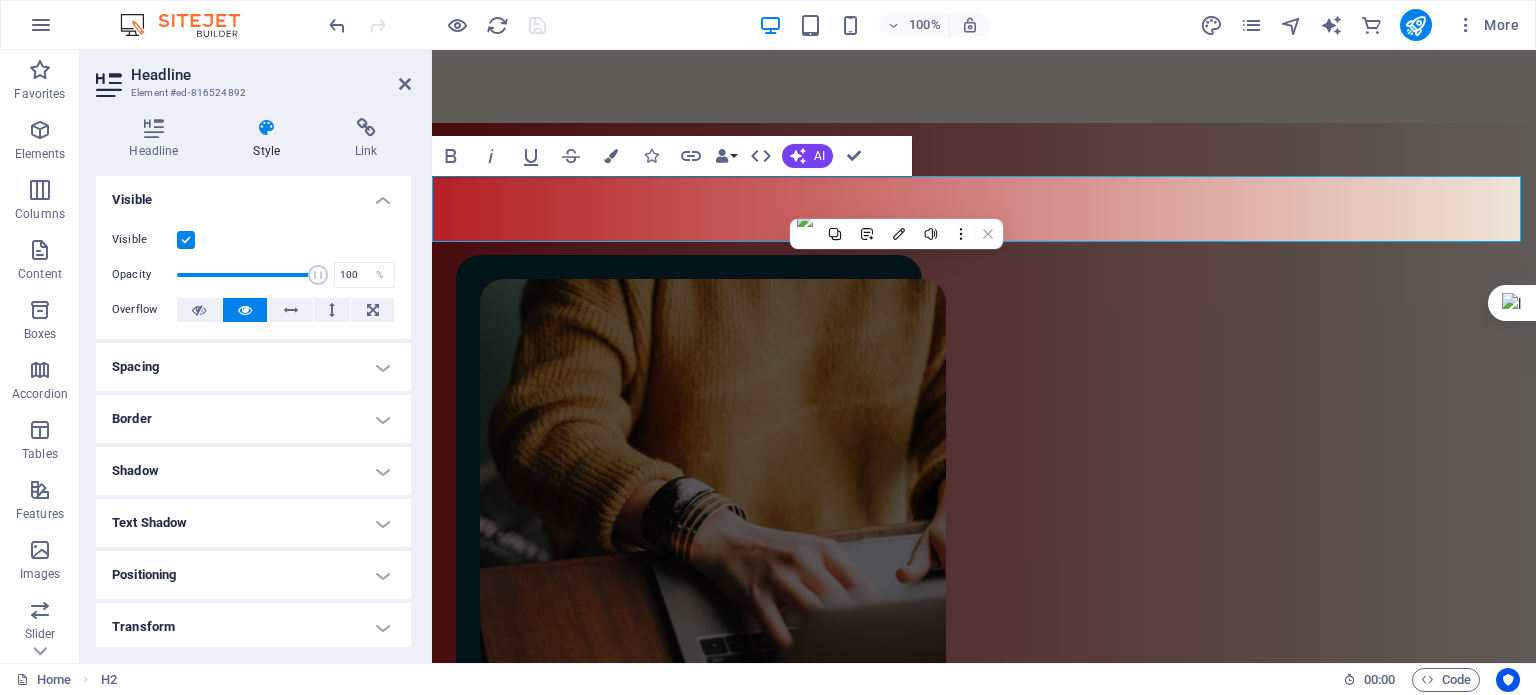 click on "Border" at bounding box center [253, 419] 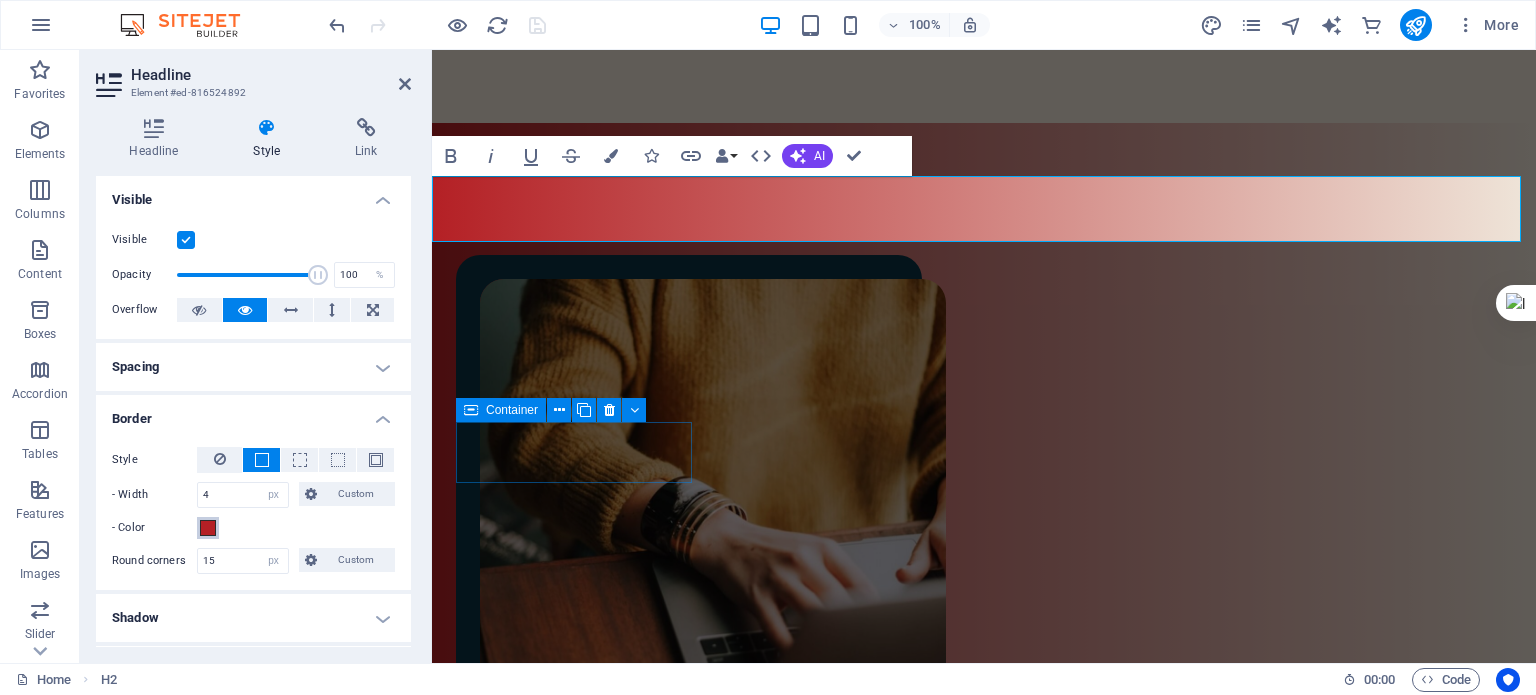 click at bounding box center (208, 528) 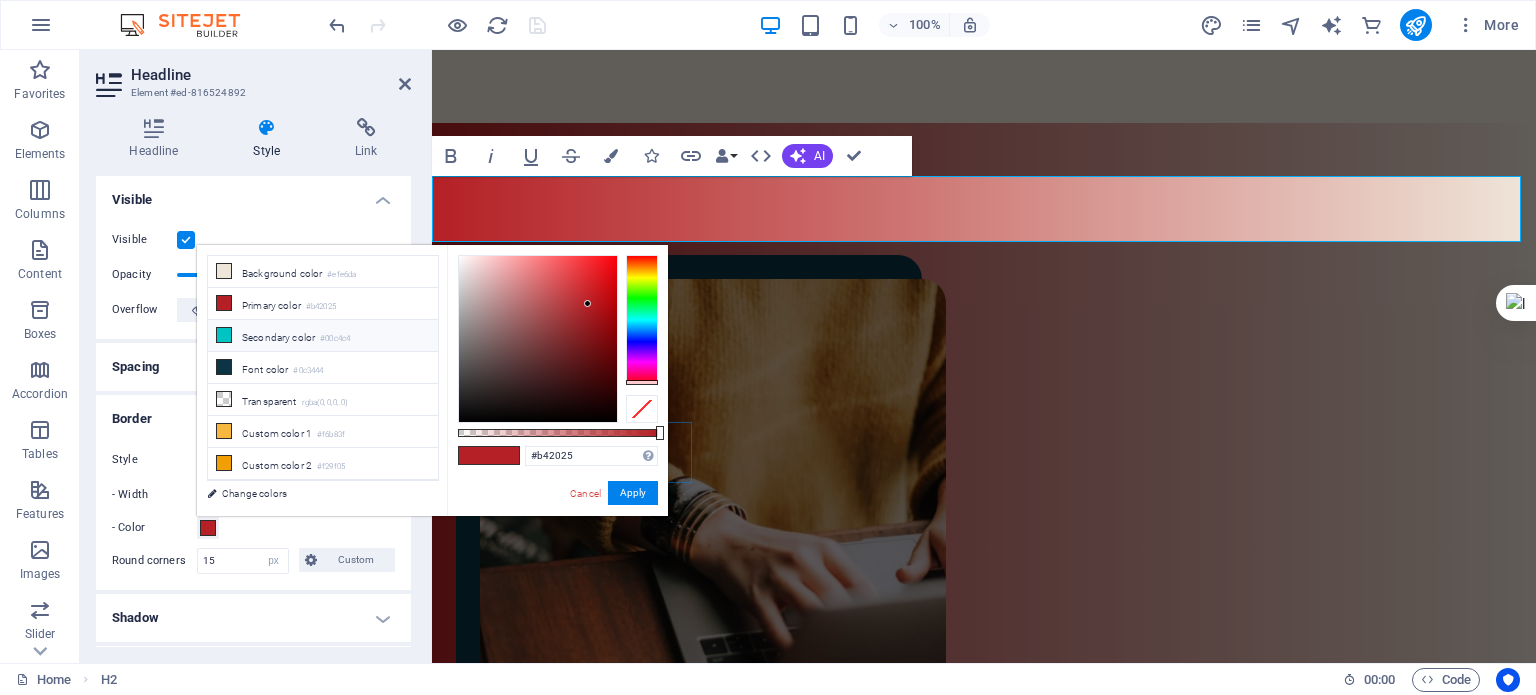 click on "Secondary color
#00c4c4" at bounding box center [323, 336] 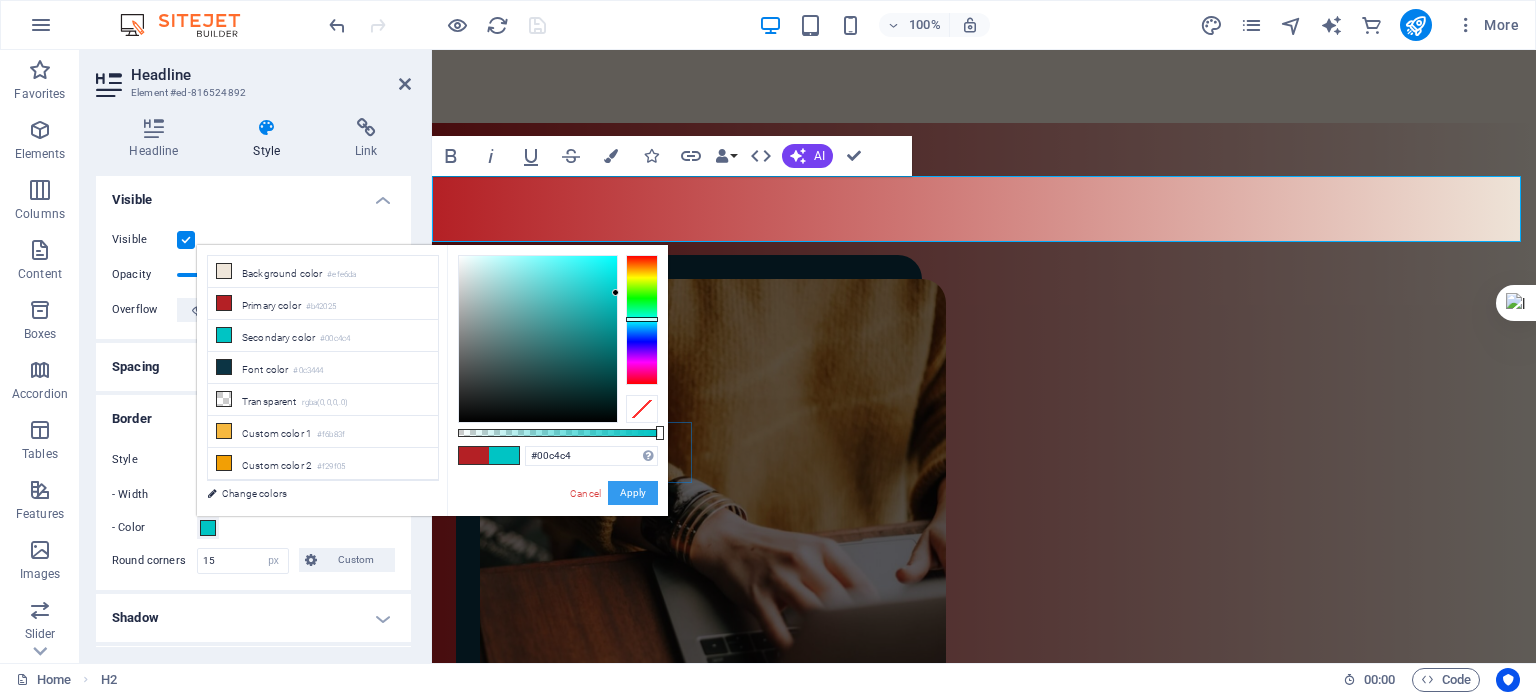 click on "Apply" at bounding box center [633, 493] 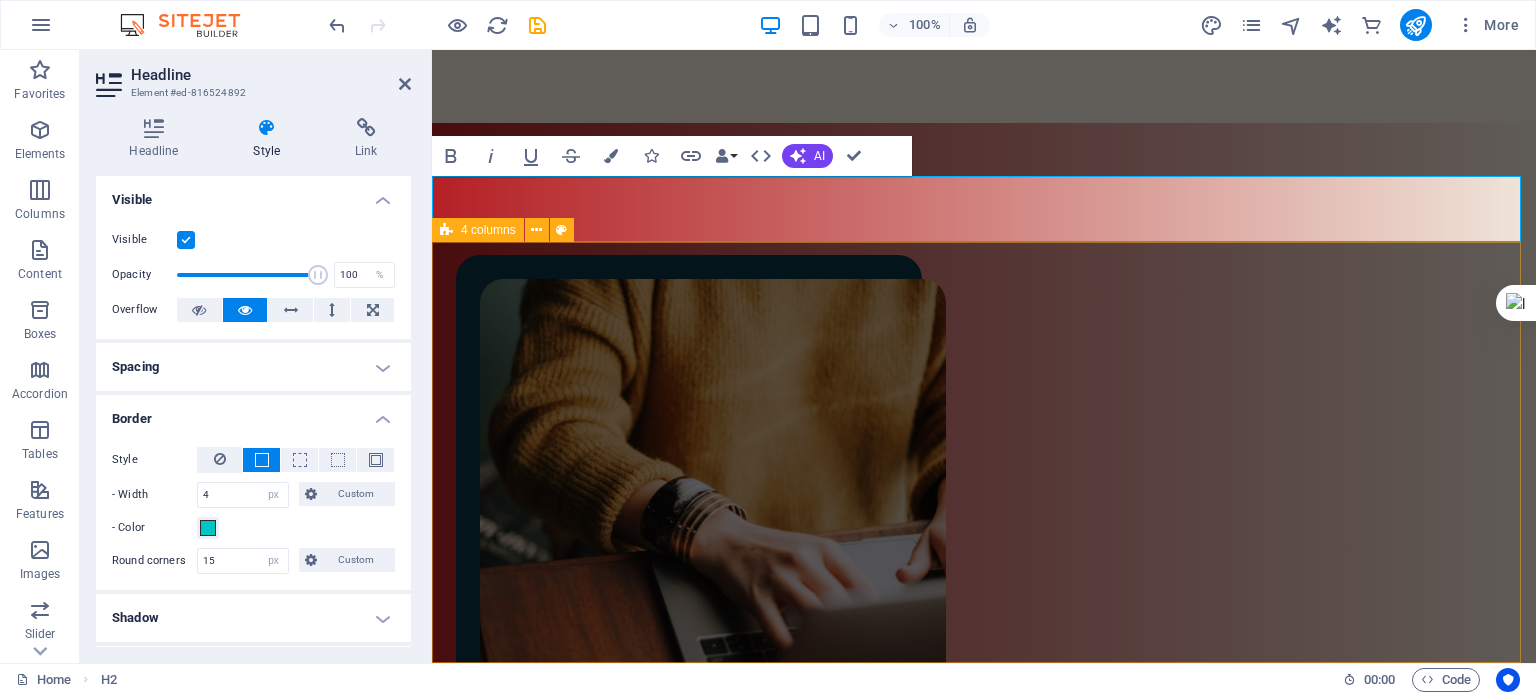 click on "ترجمه‌های من             نوشته‌های من             ویرایش‌های من             پادکست‌های من" at bounding box center [984, 2034] 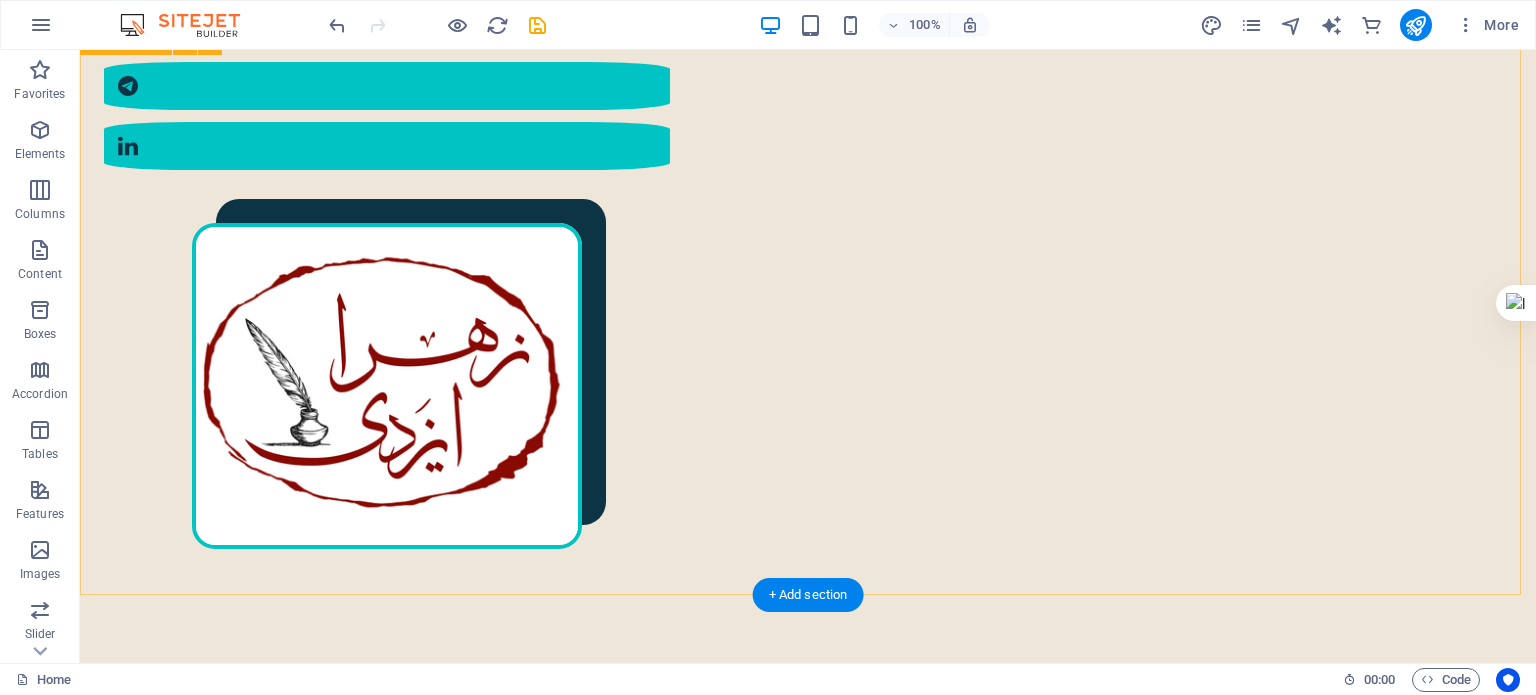 scroll, scrollTop: 800, scrollLeft: 0, axis: vertical 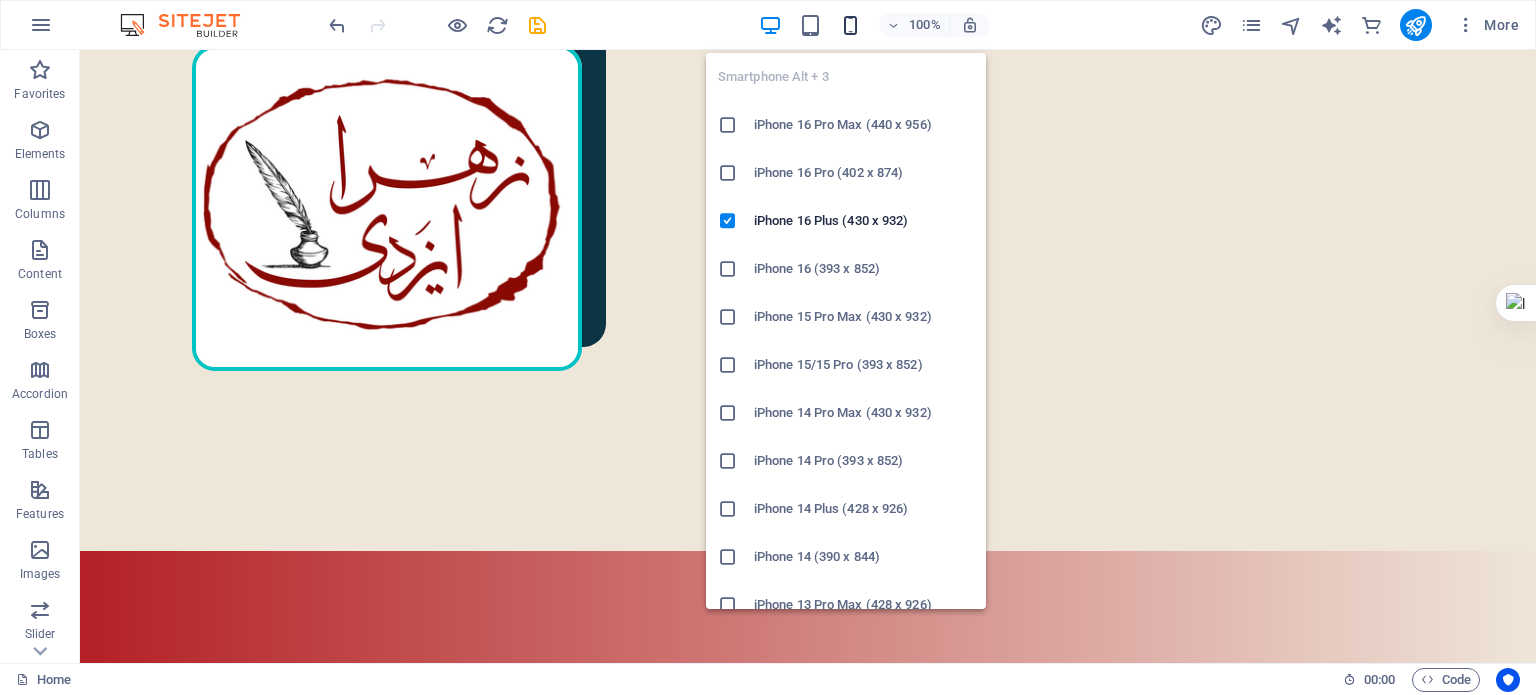 click at bounding box center (850, 25) 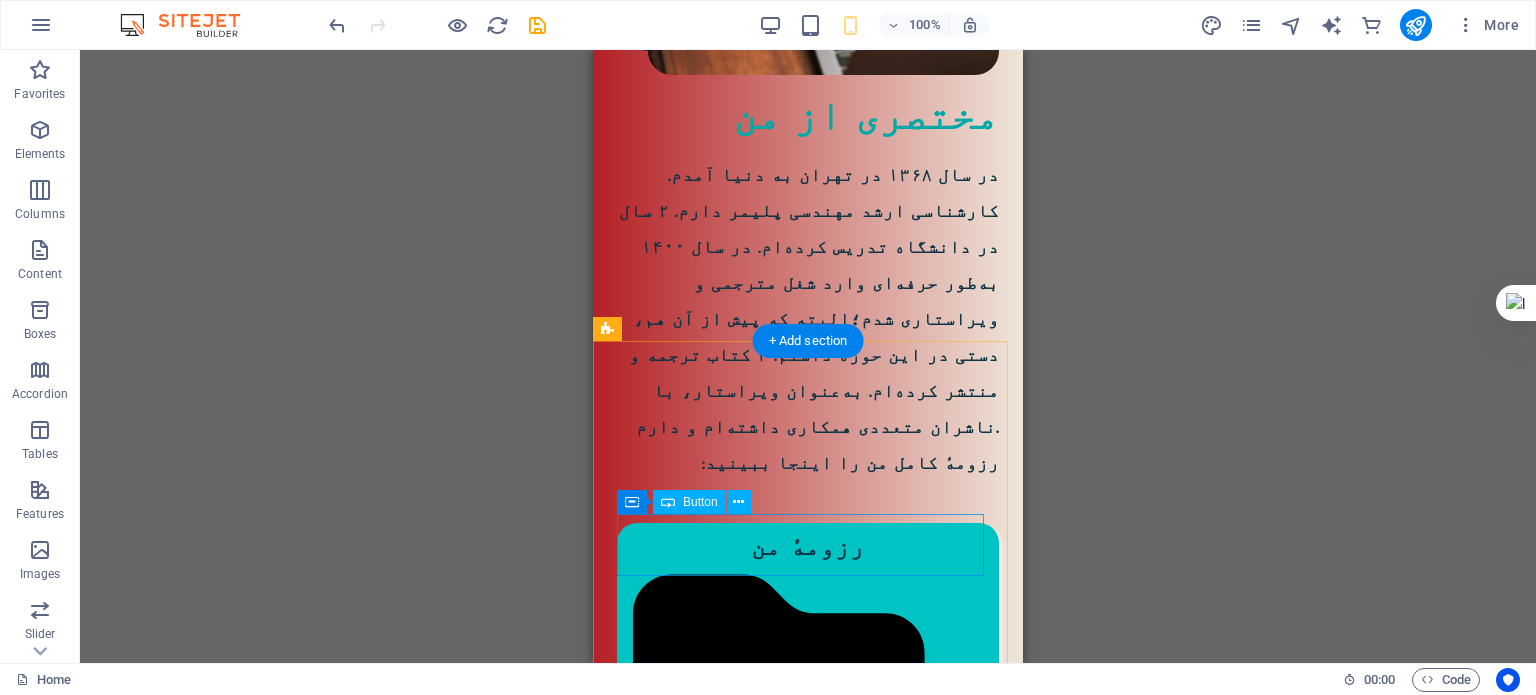 scroll, scrollTop: 1778, scrollLeft: 0, axis: vertical 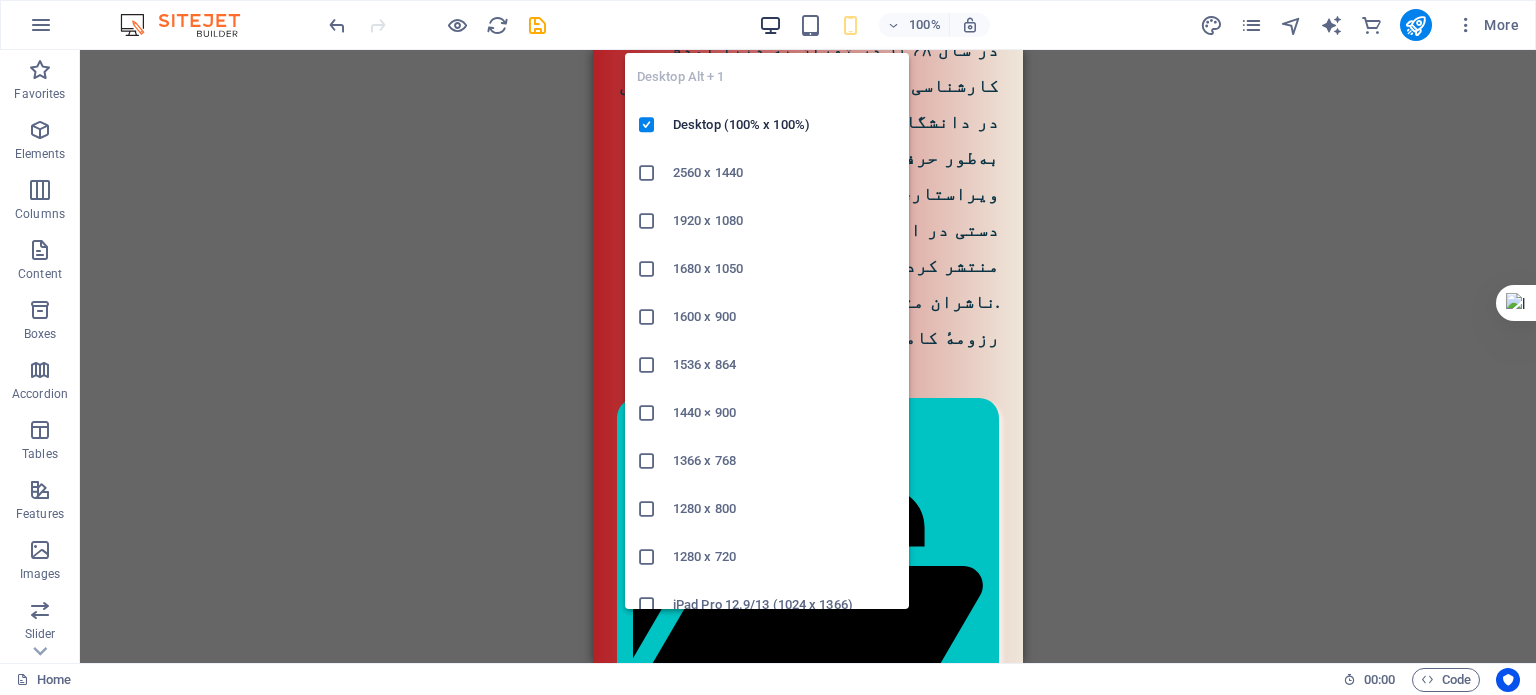 click at bounding box center (770, 25) 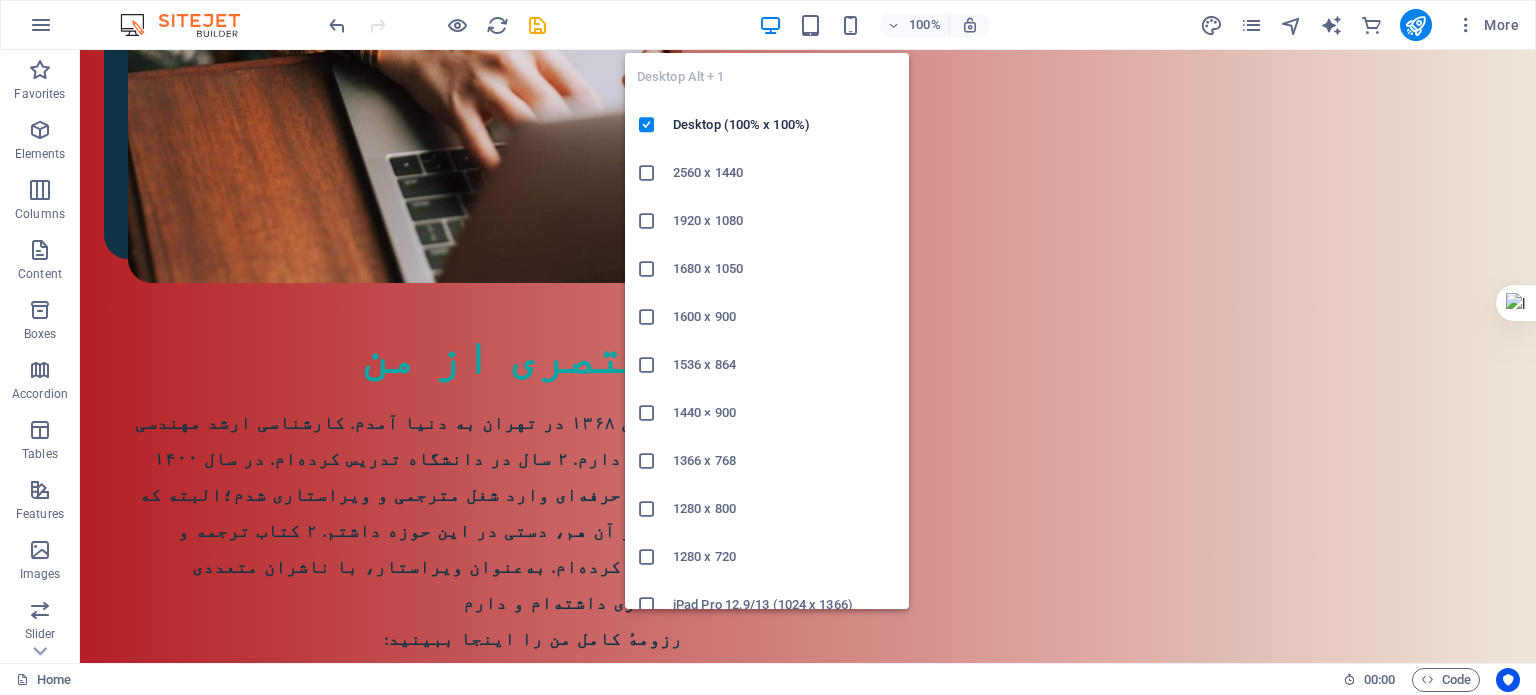 scroll, scrollTop: 1377, scrollLeft: 0, axis: vertical 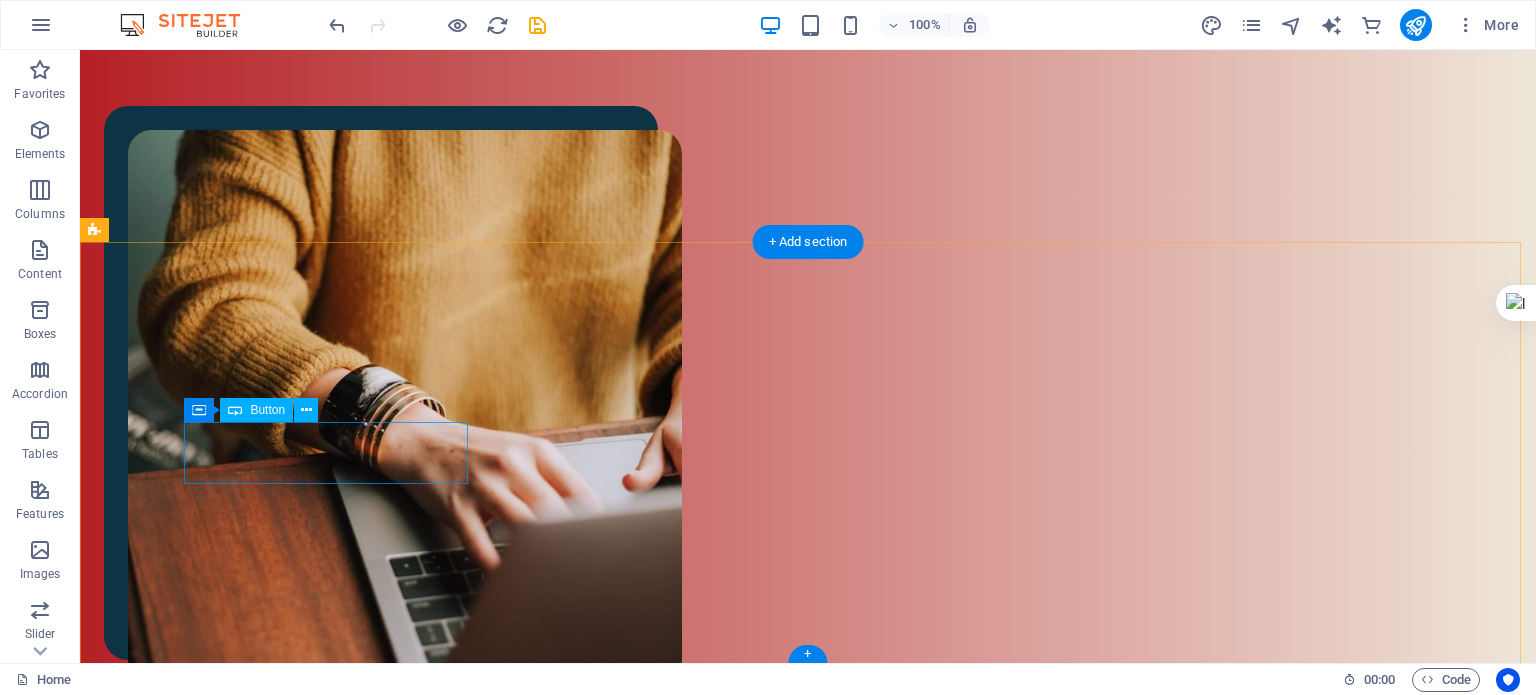 click on "ترجمه‌های من" at bounding box center (246, 1820) 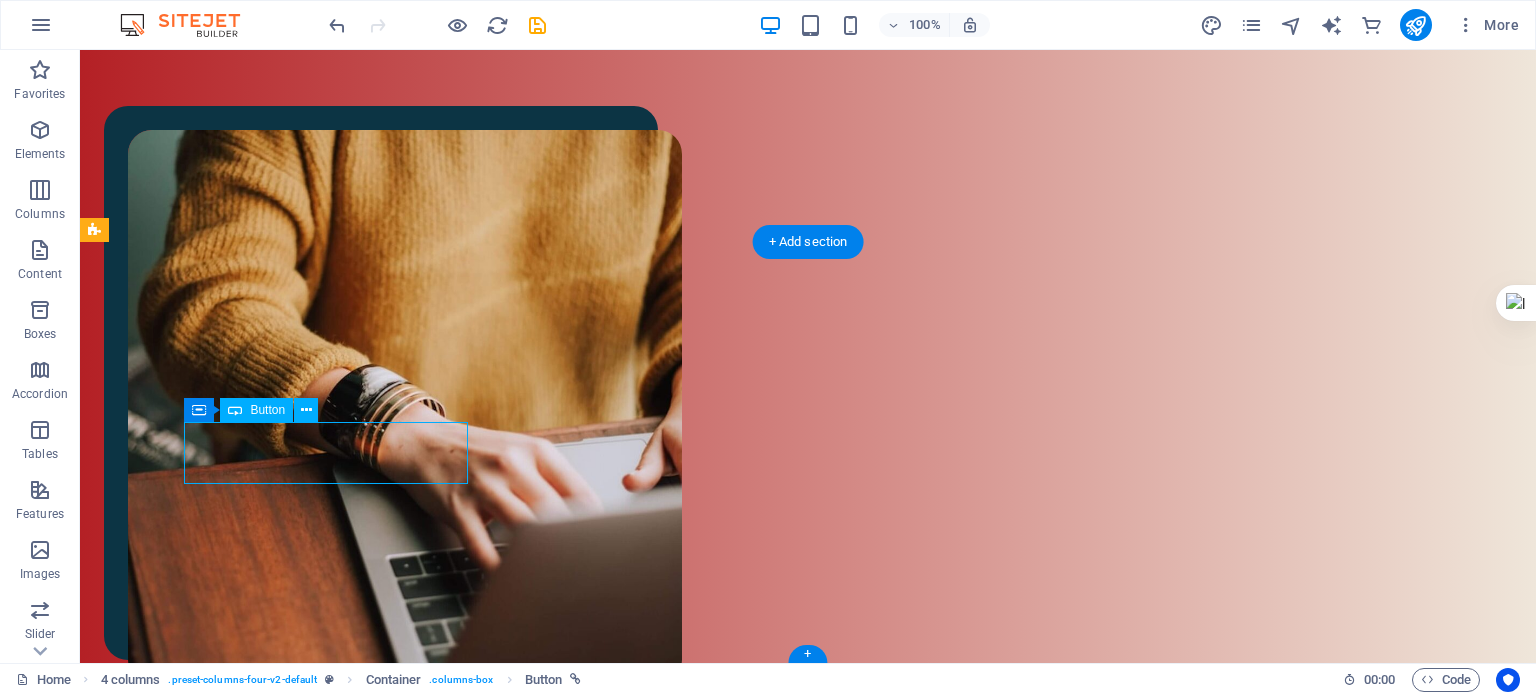 click on "ترجمه‌های من" at bounding box center [246, 1820] 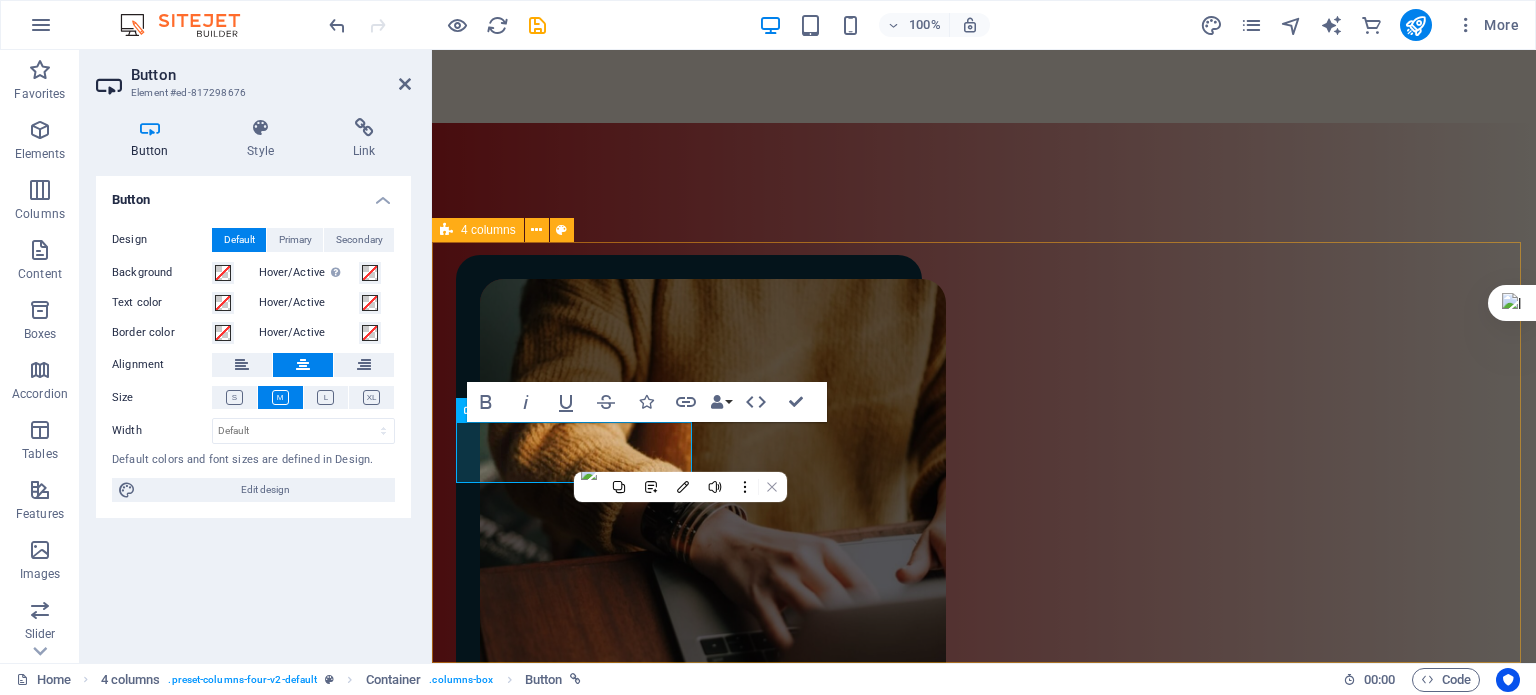 click on "ترجمه‌های من             نوشته‌های من             ویرایش‌های من             پادکست‌های من" at bounding box center (984, 2034) 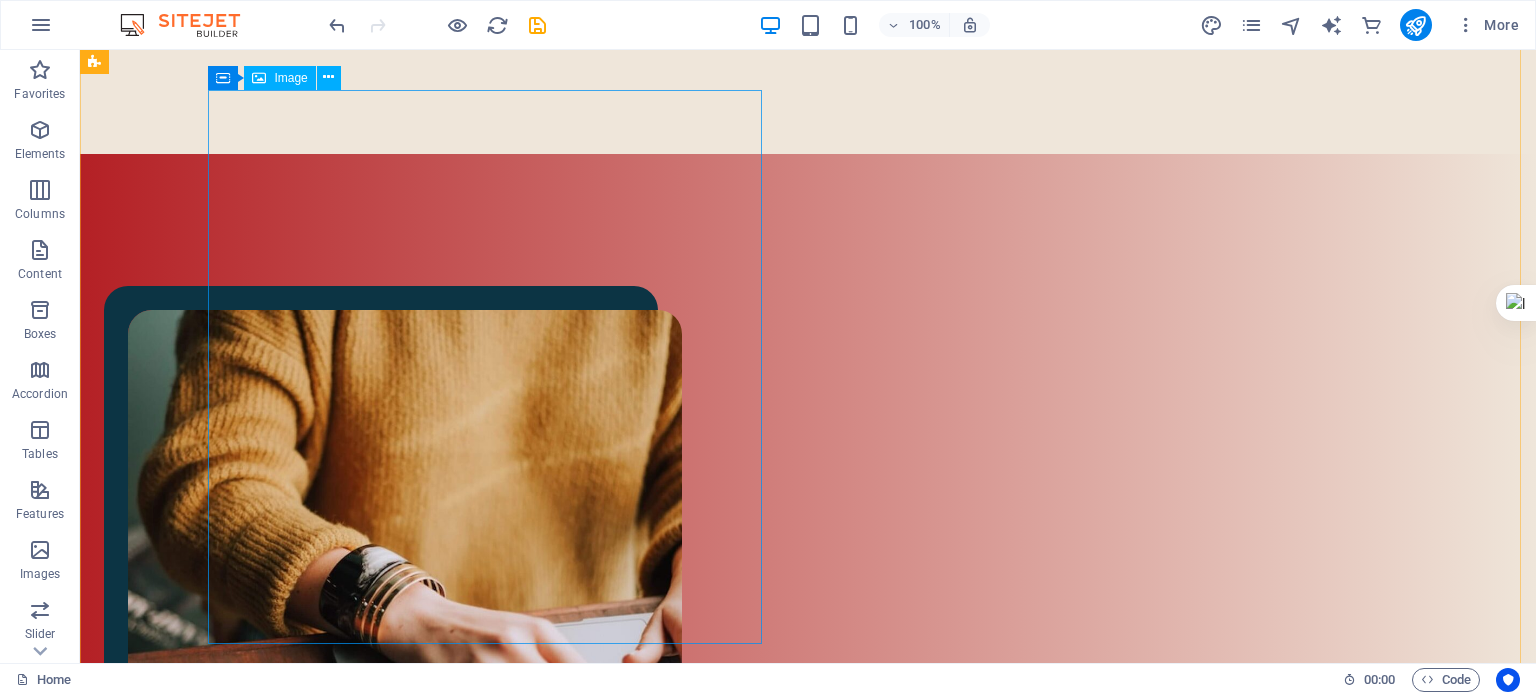 scroll, scrollTop: 1277, scrollLeft: 0, axis: vertical 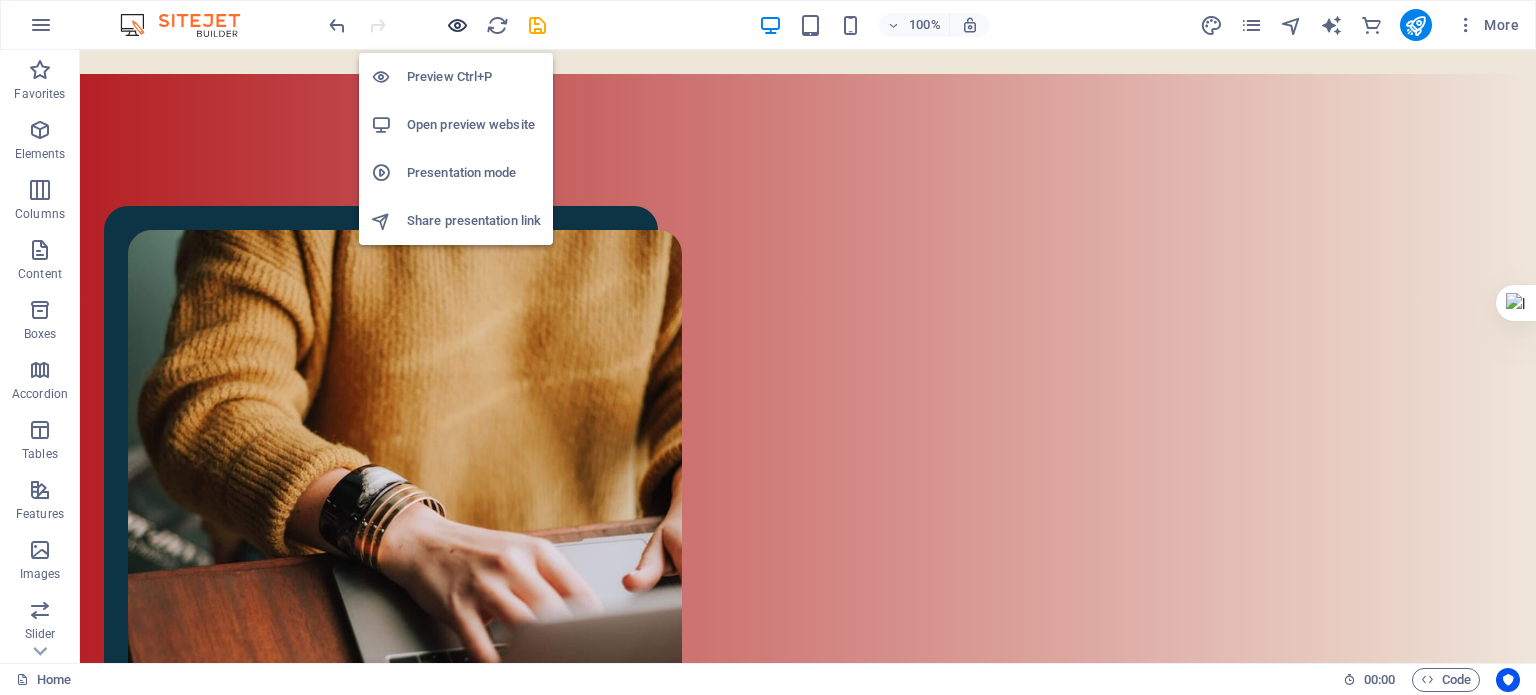 click at bounding box center (457, 25) 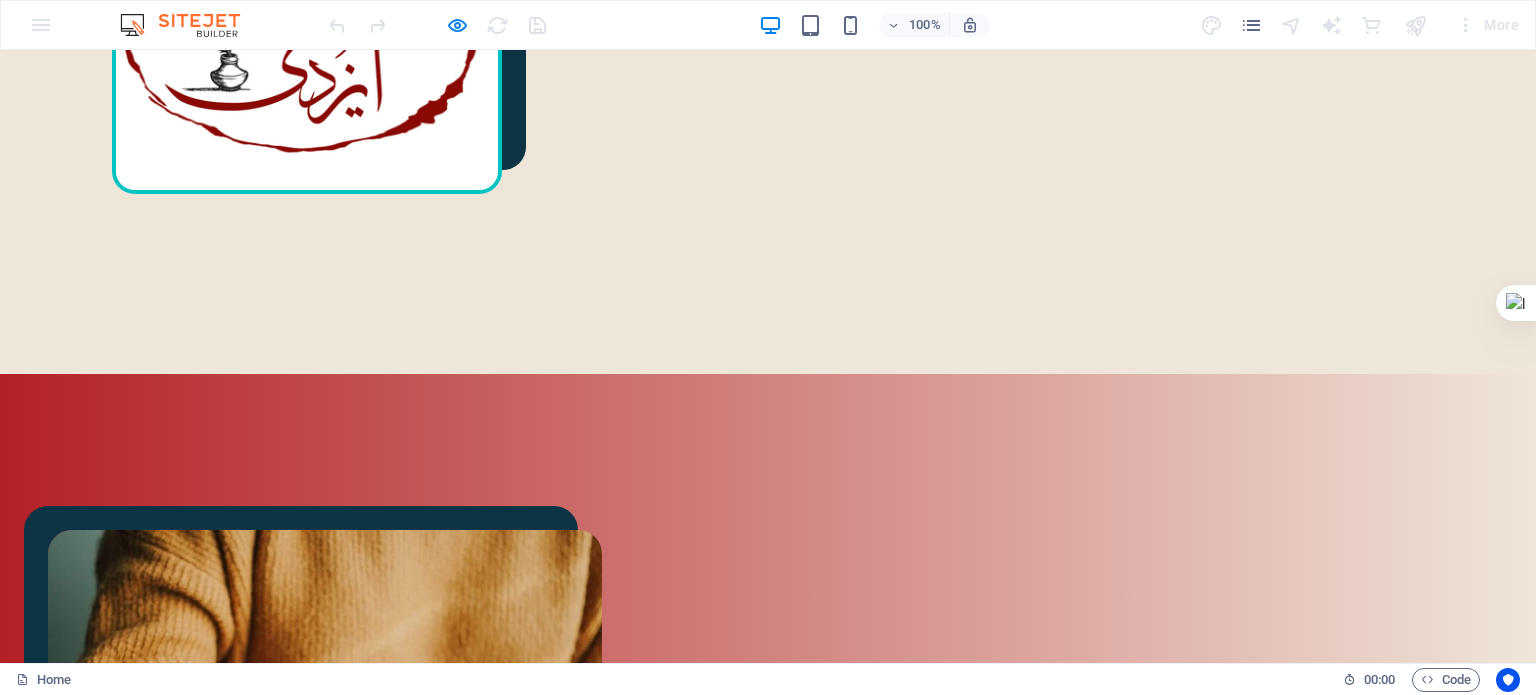 scroll, scrollTop: 1377, scrollLeft: 0, axis: vertical 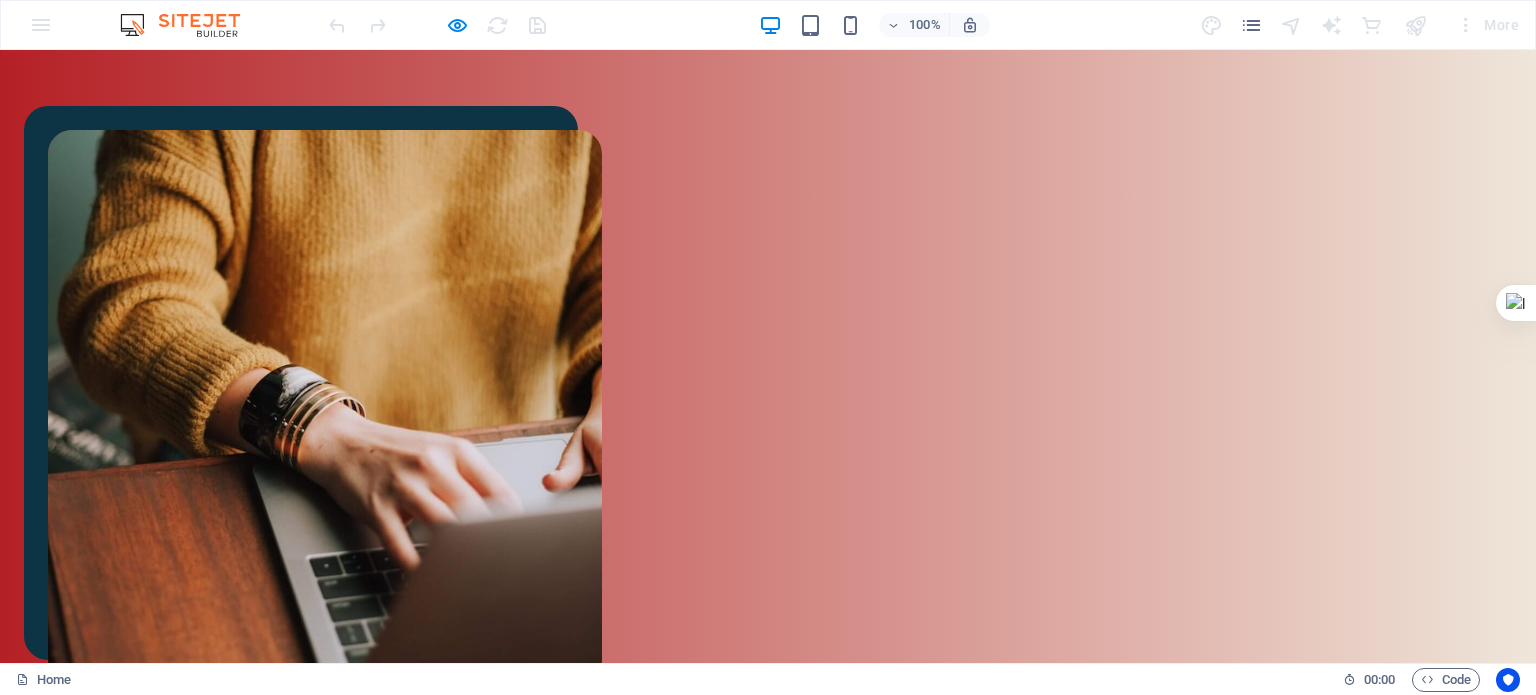 click on "ترجمه‌های من" at bounding box center [166, 1820] 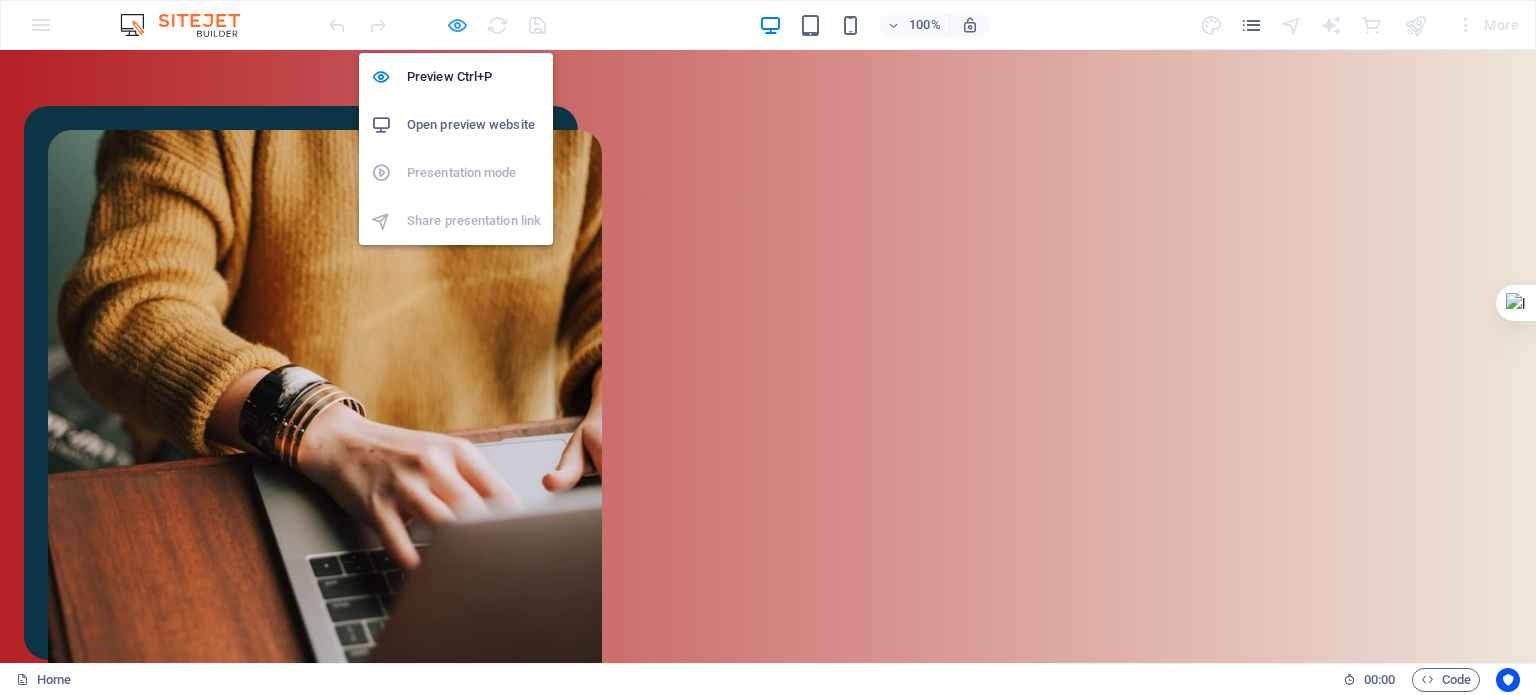click at bounding box center (457, 25) 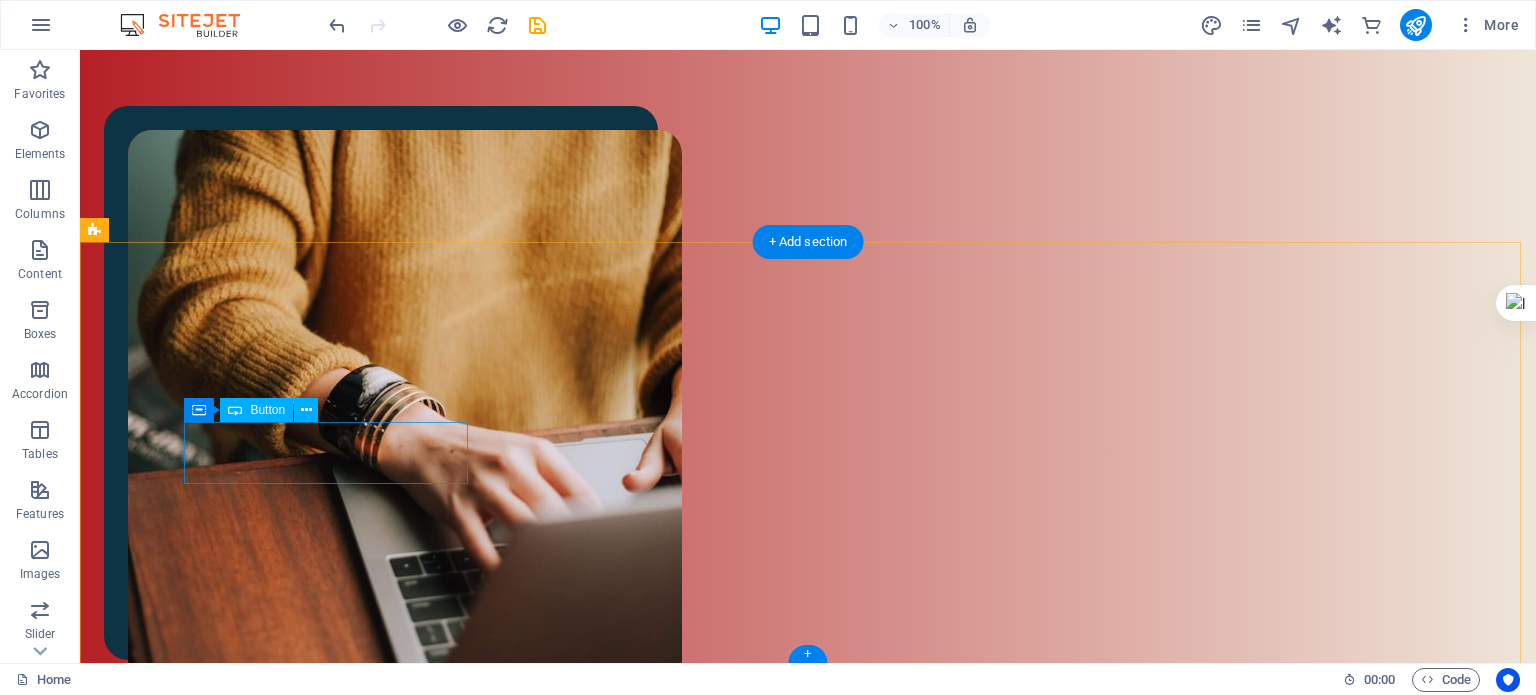 click on "ترجمه‌های من" at bounding box center (246, 1820) 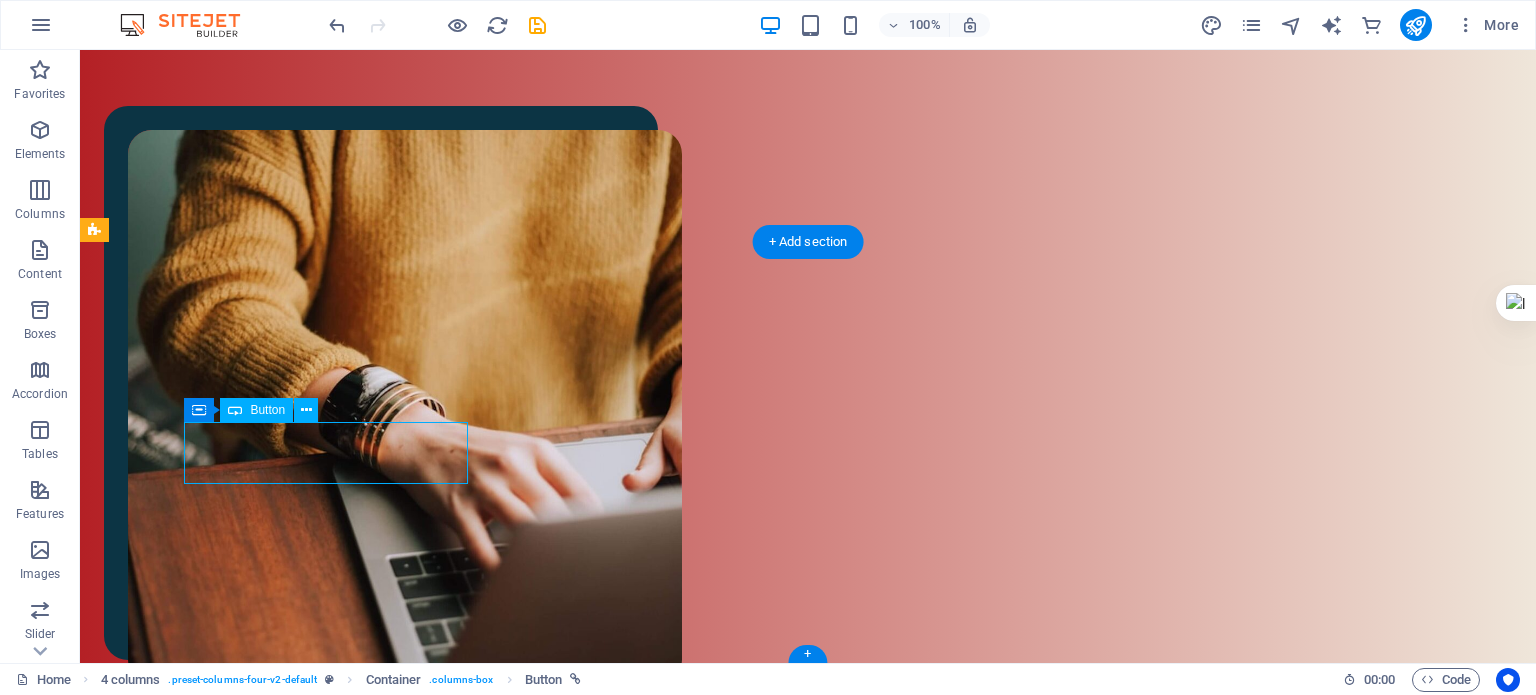 click on "ترجمه‌های من" at bounding box center [246, 1820] 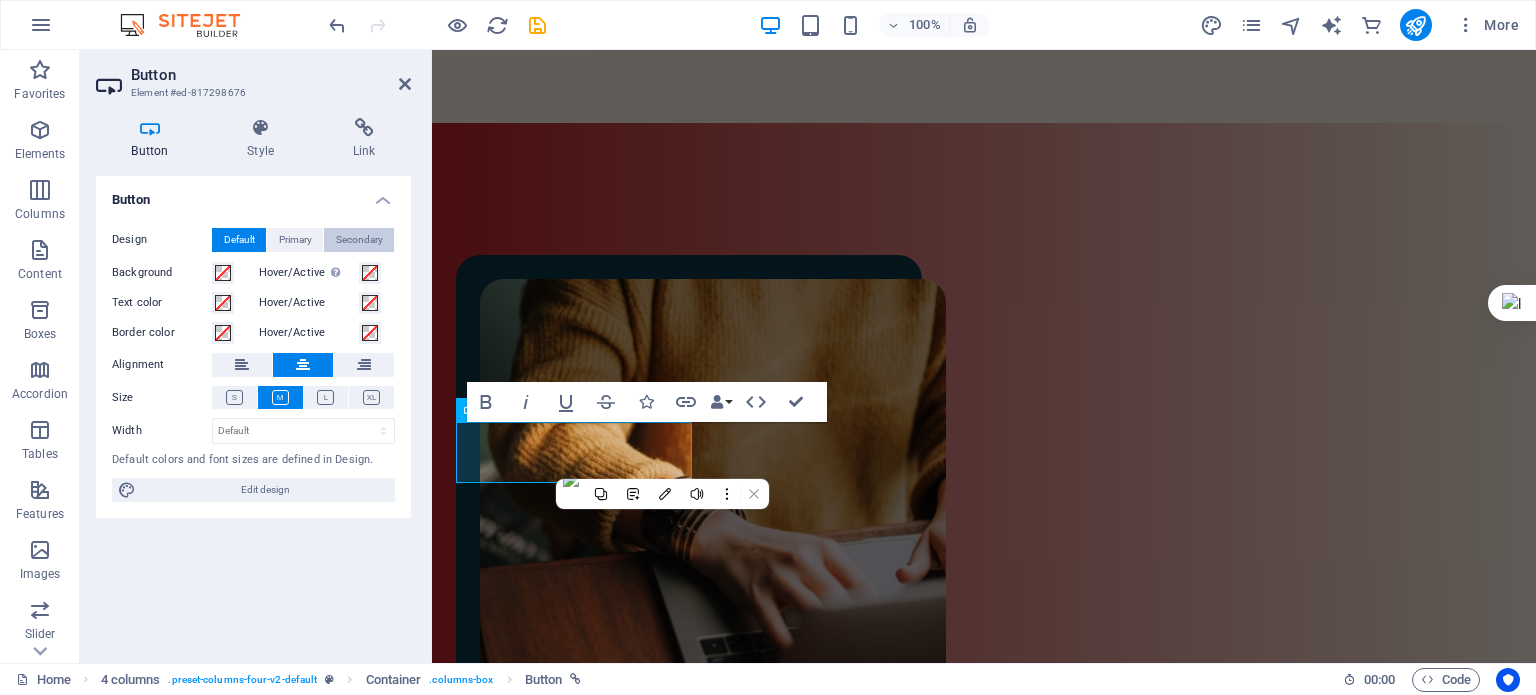 click on "Secondary" at bounding box center (359, 240) 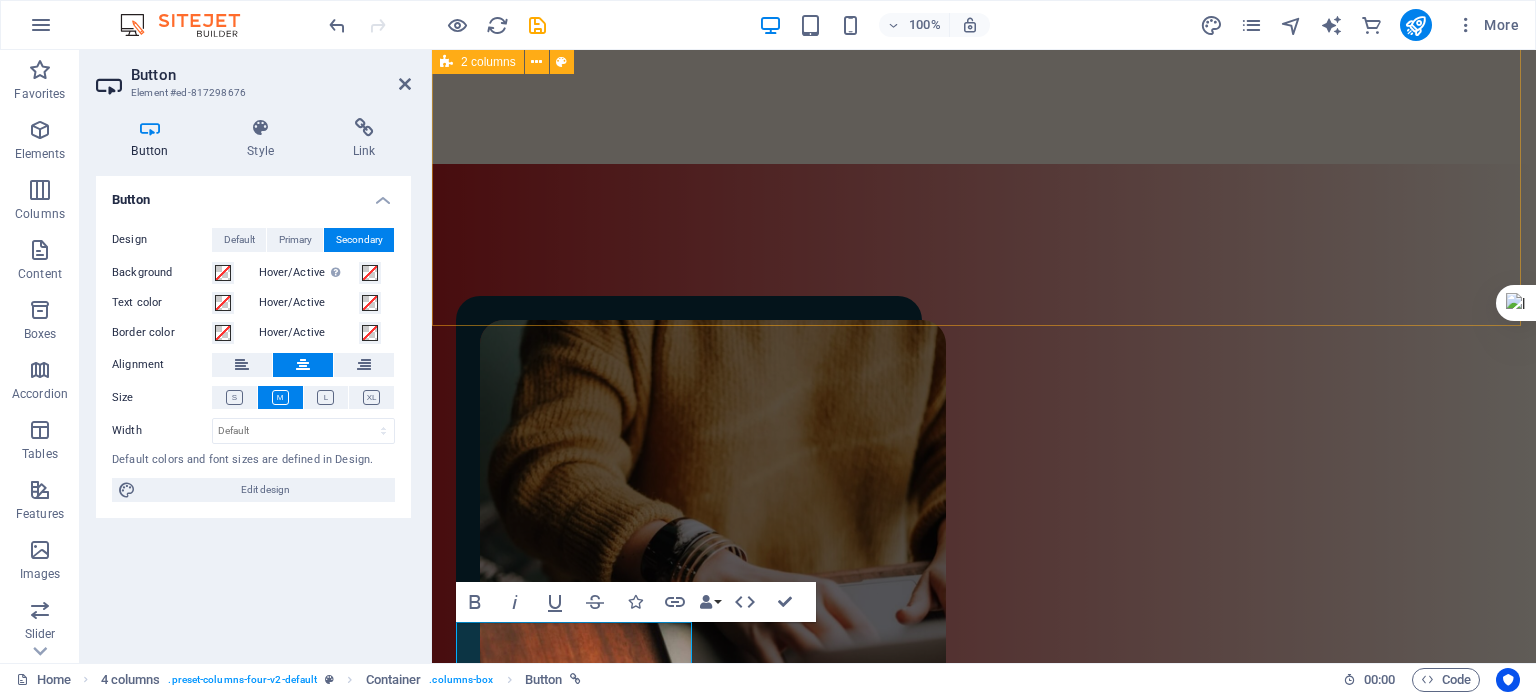 scroll, scrollTop: 1282, scrollLeft: 0, axis: vertical 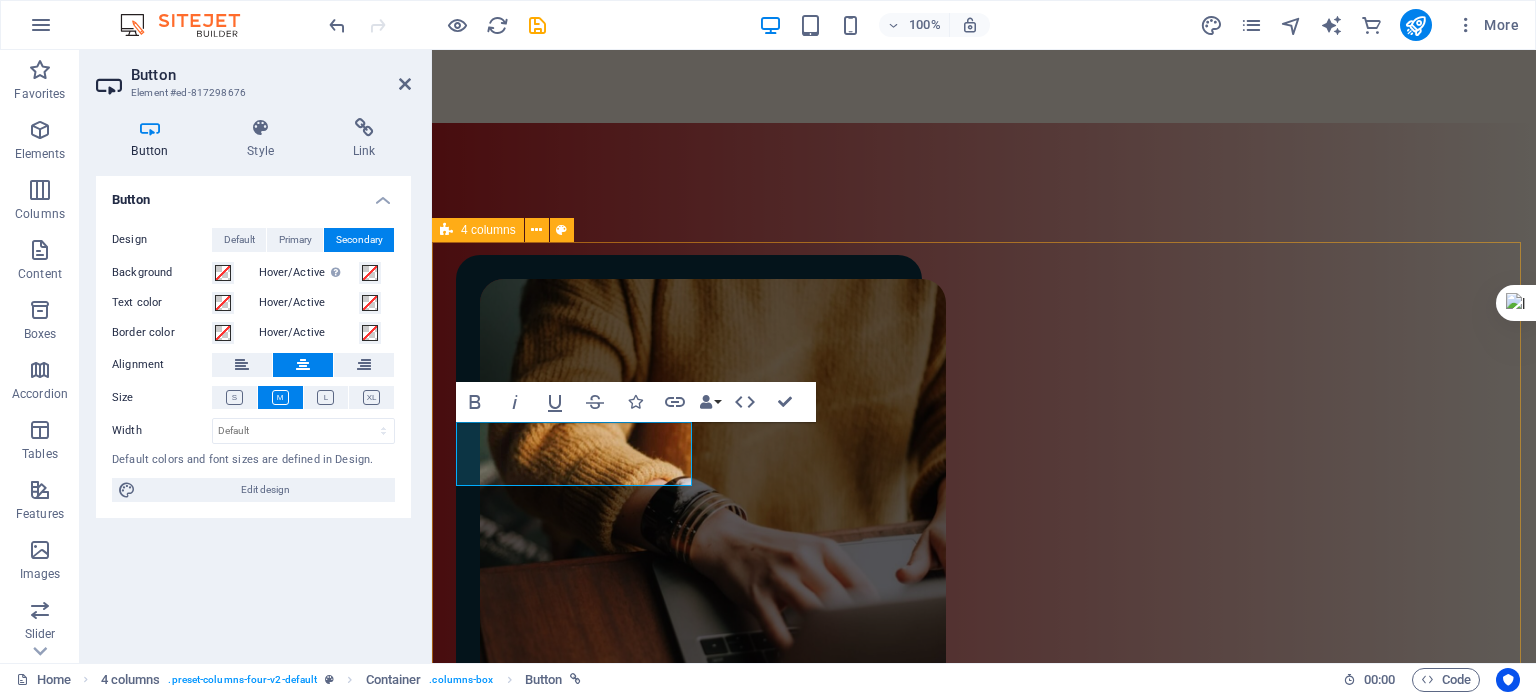 click on "ترجمه‌های من             نوشته‌های من             ویرایش‌های من             پادکست‌های من" at bounding box center (984, 2029) 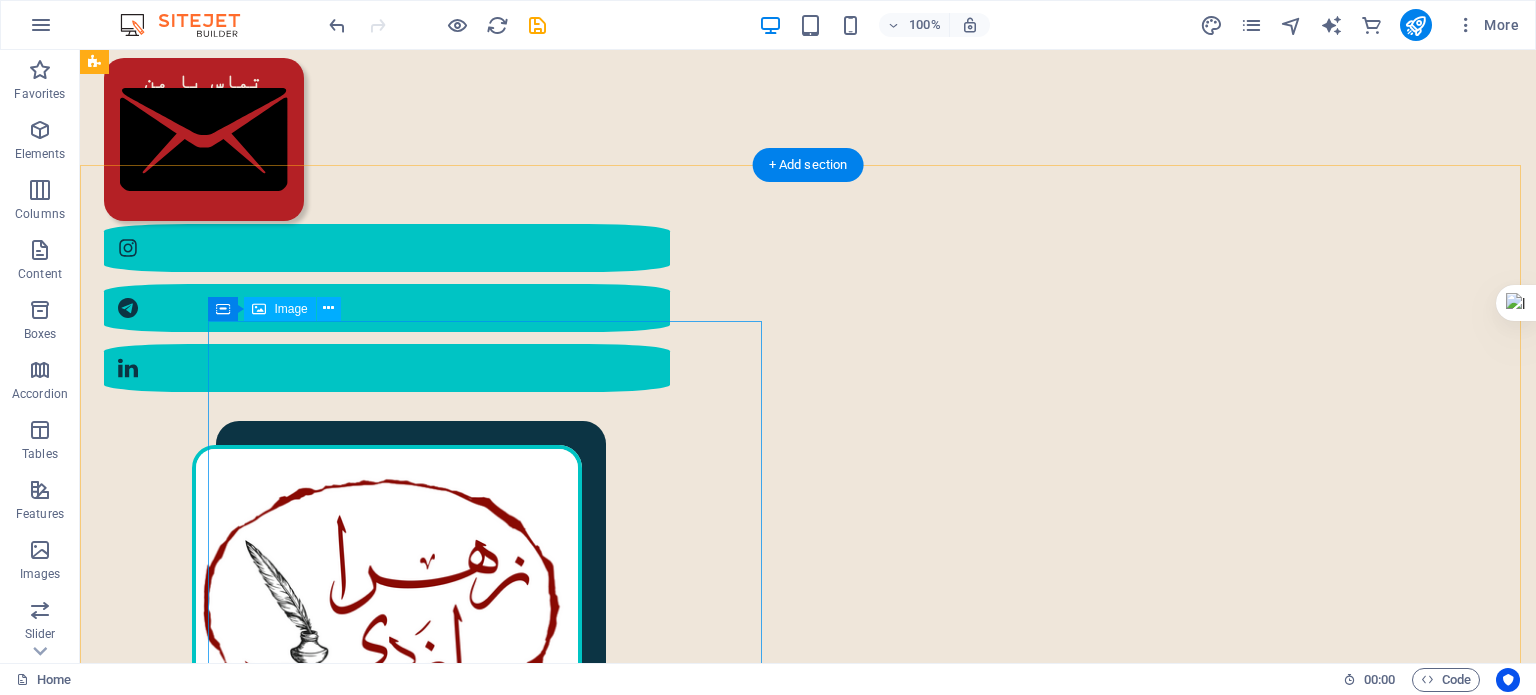 scroll, scrollTop: 382, scrollLeft: 0, axis: vertical 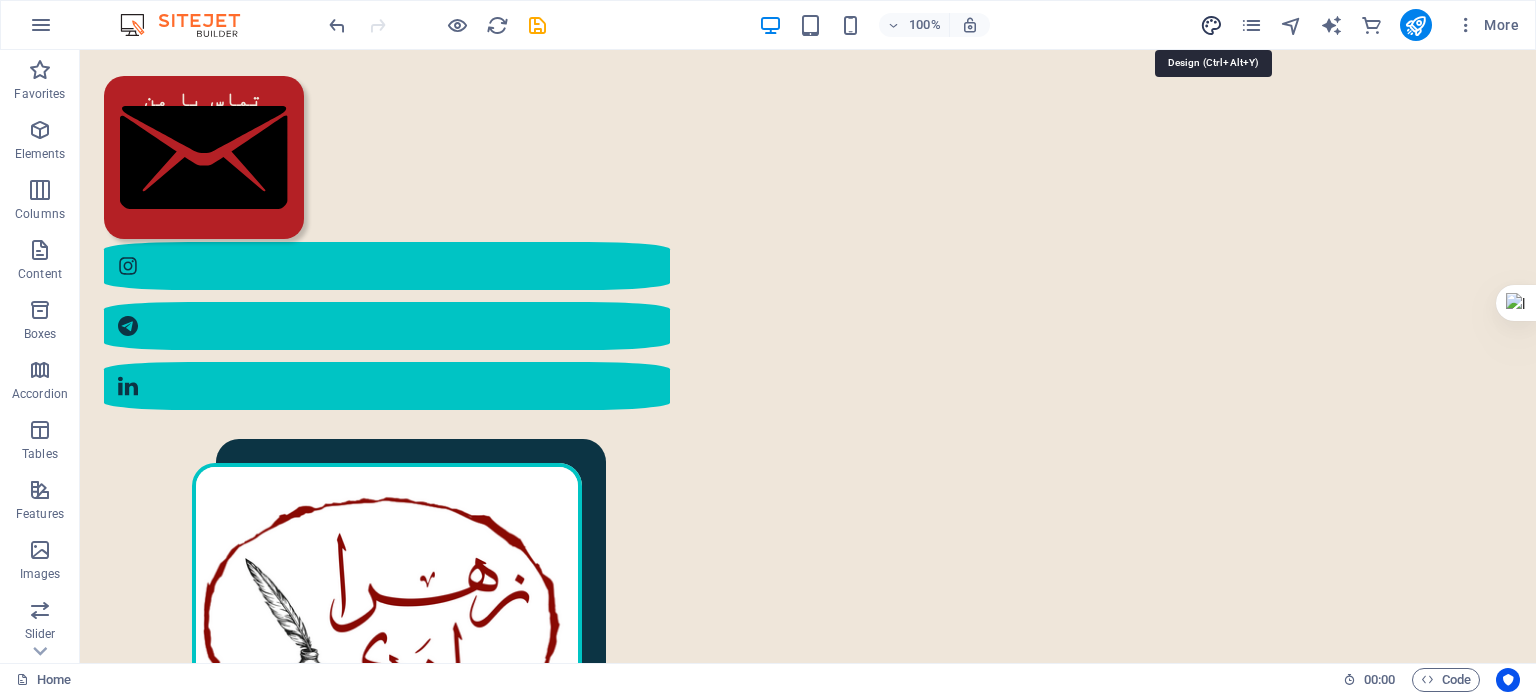 click at bounding box center (1211, 25) 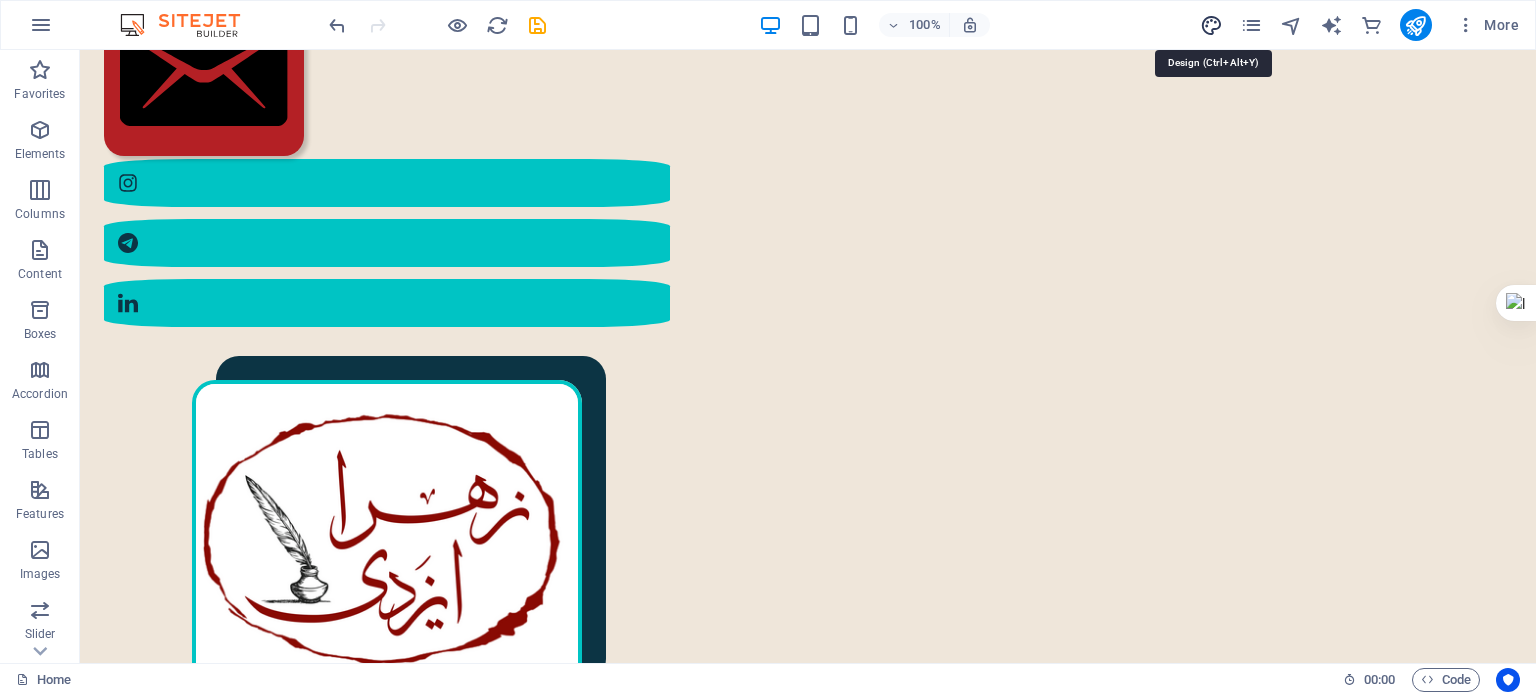 select on "px" 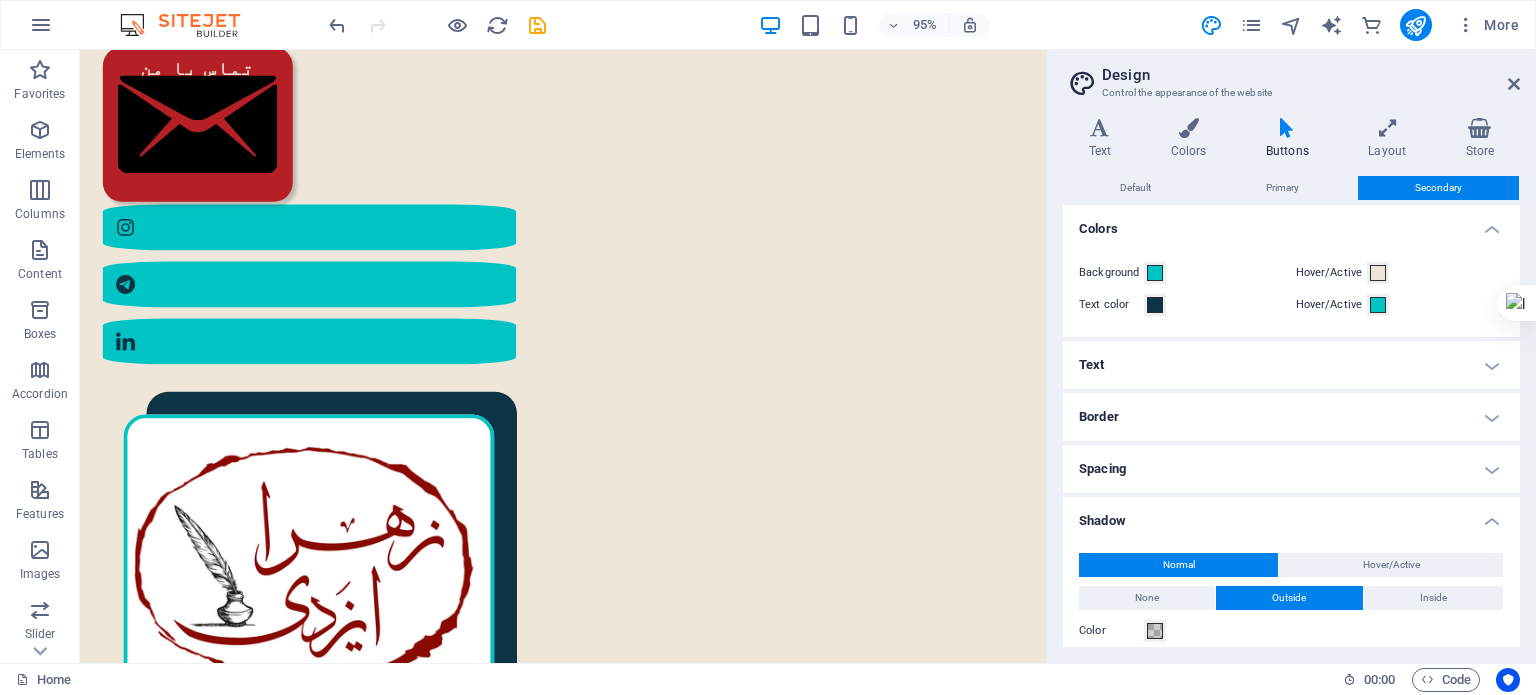 click on "Border" at bounding box center [1291, 417] 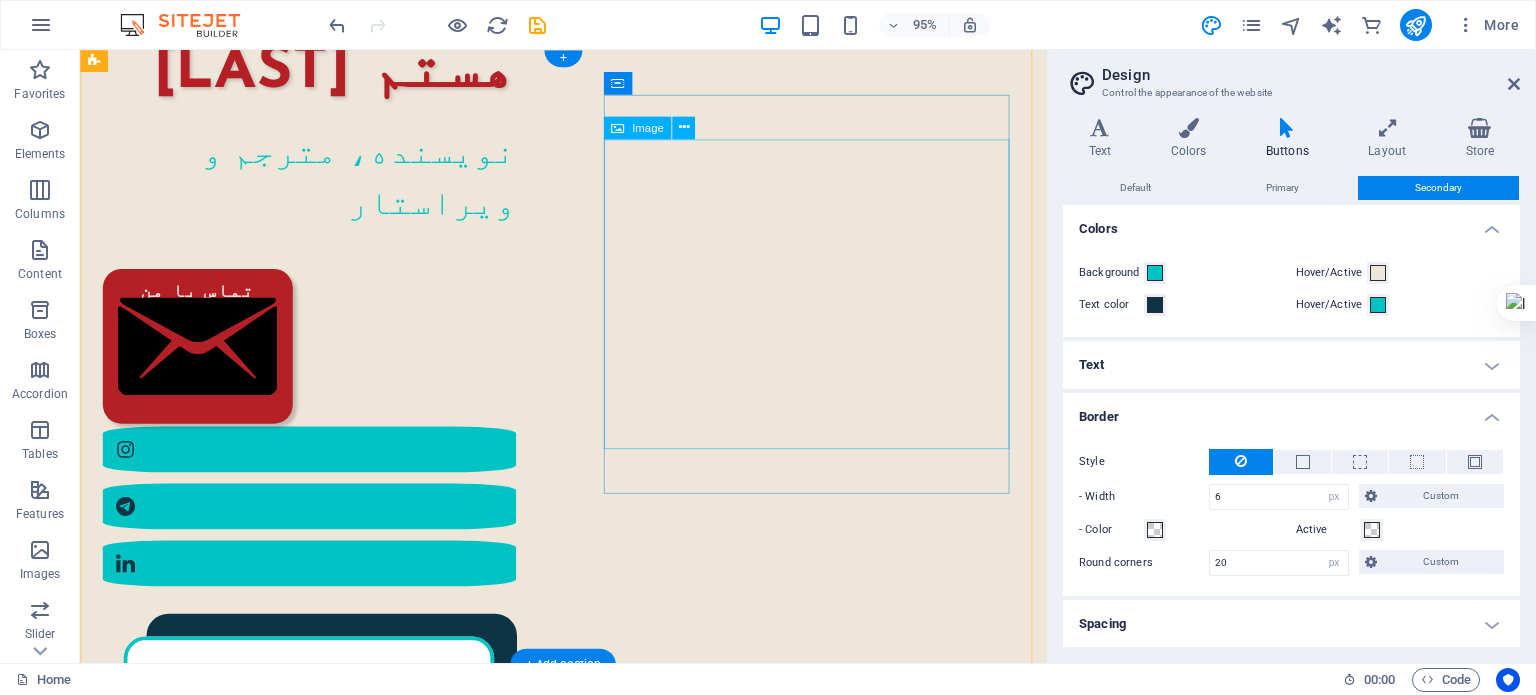 scroll, scrollTop: 300, scrollLeft: 0, axis: vertical 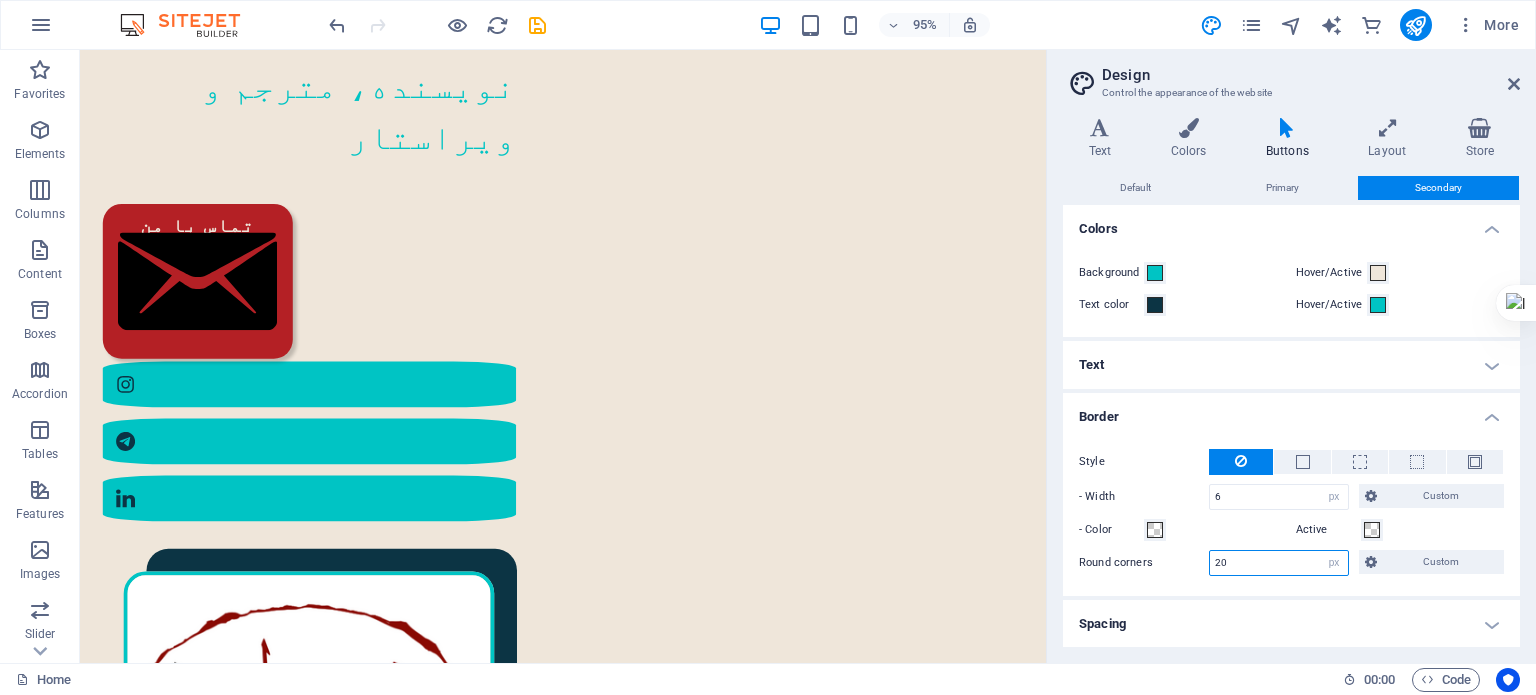 drag, startPoint x: 1230, startPoint y: 558, endPoint x: 1208, endPoint y: 559, distance: 22.022715 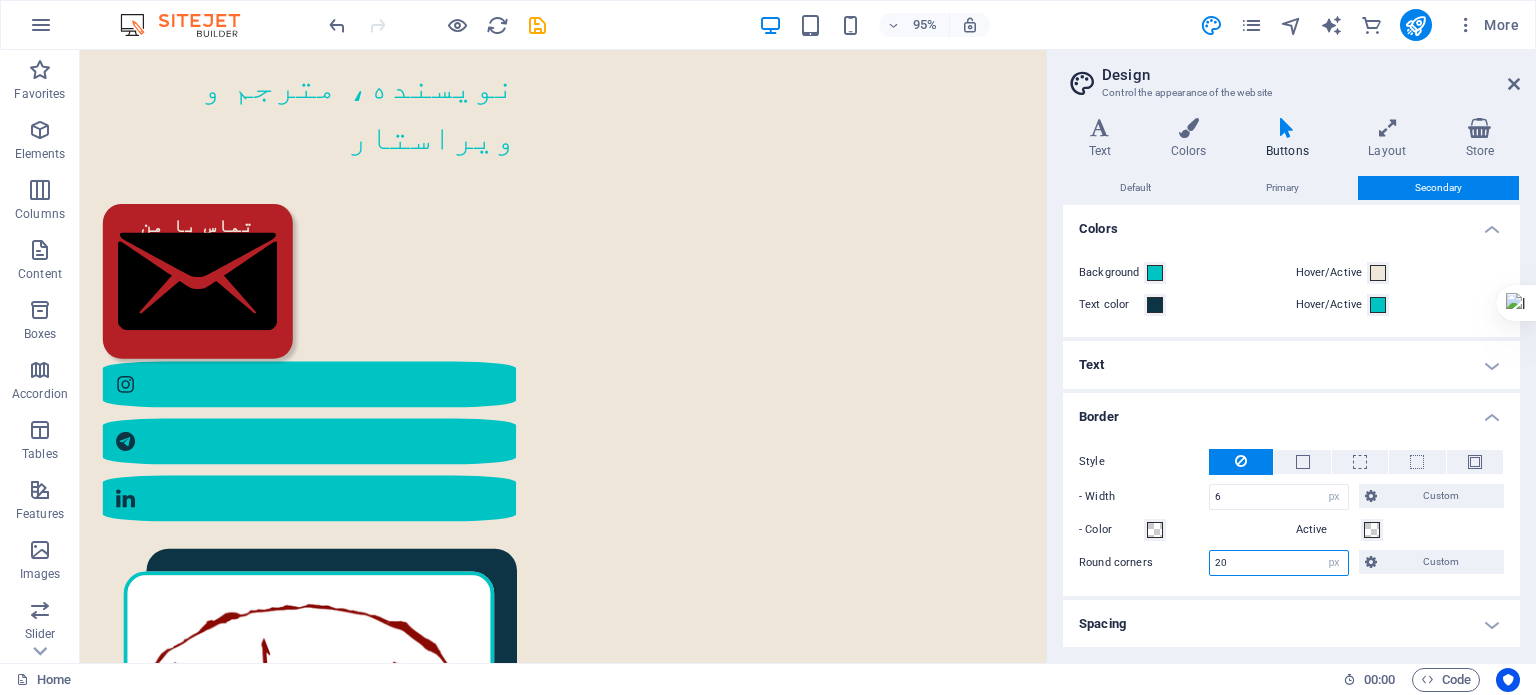 click on "Round corners 20 px rem vh vw Custom Custom" at bounding box center [1291, 563] 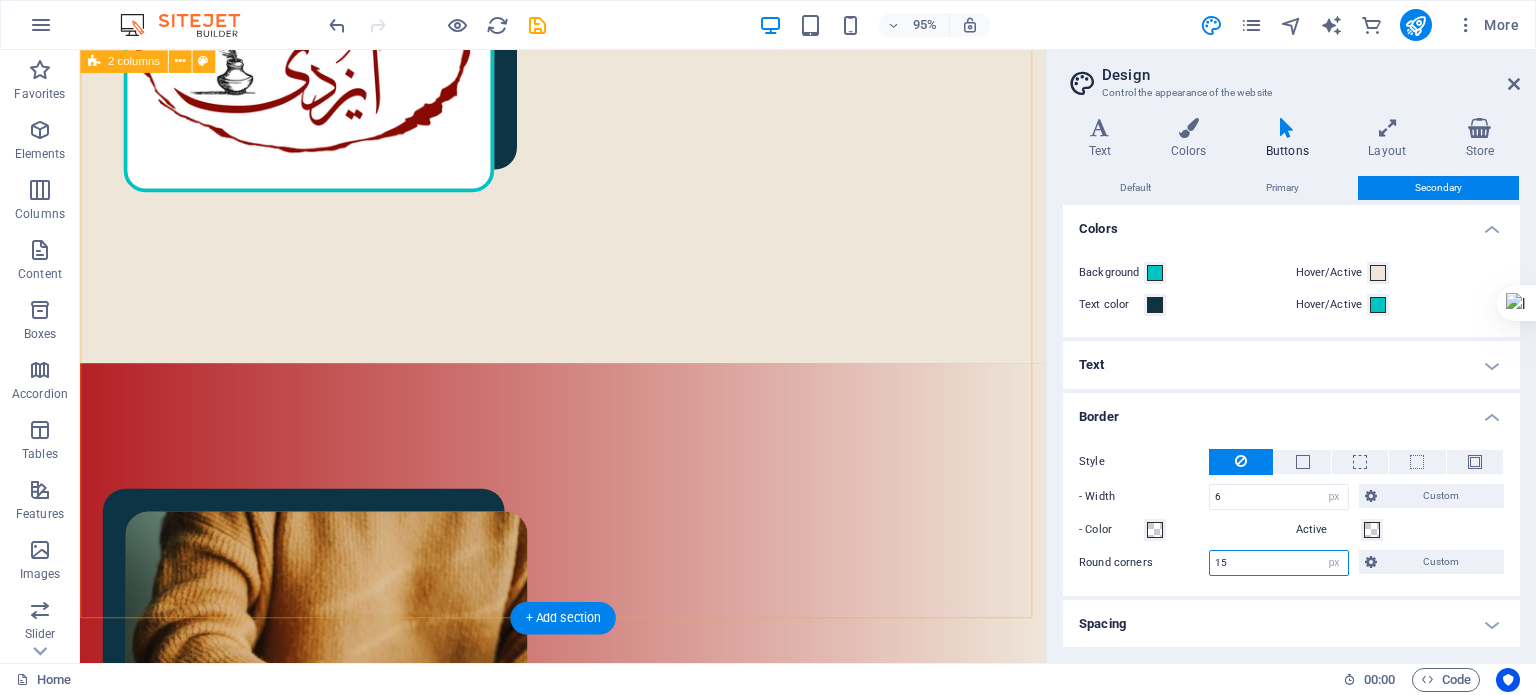 scroll, scrollTop: 1300, scrollLeft: 0, axis: vertical 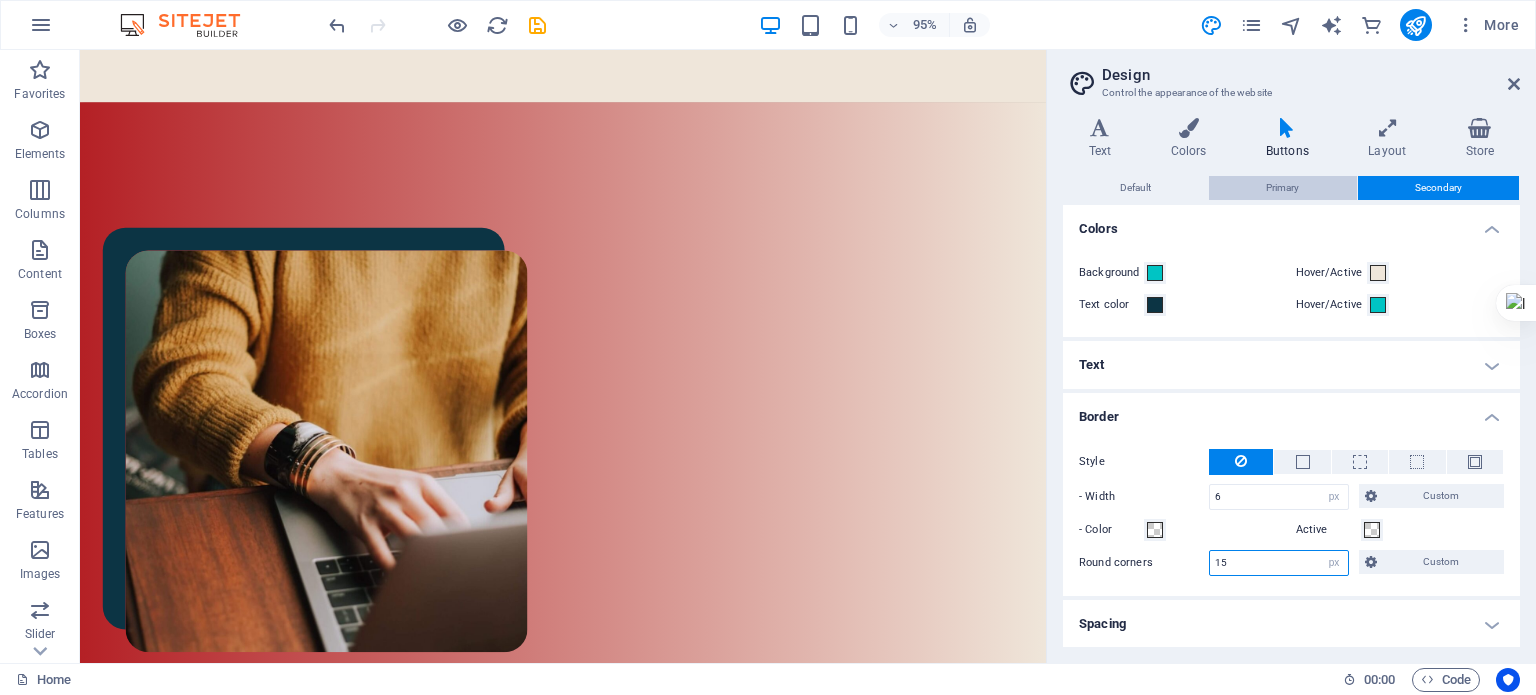 type on "15" 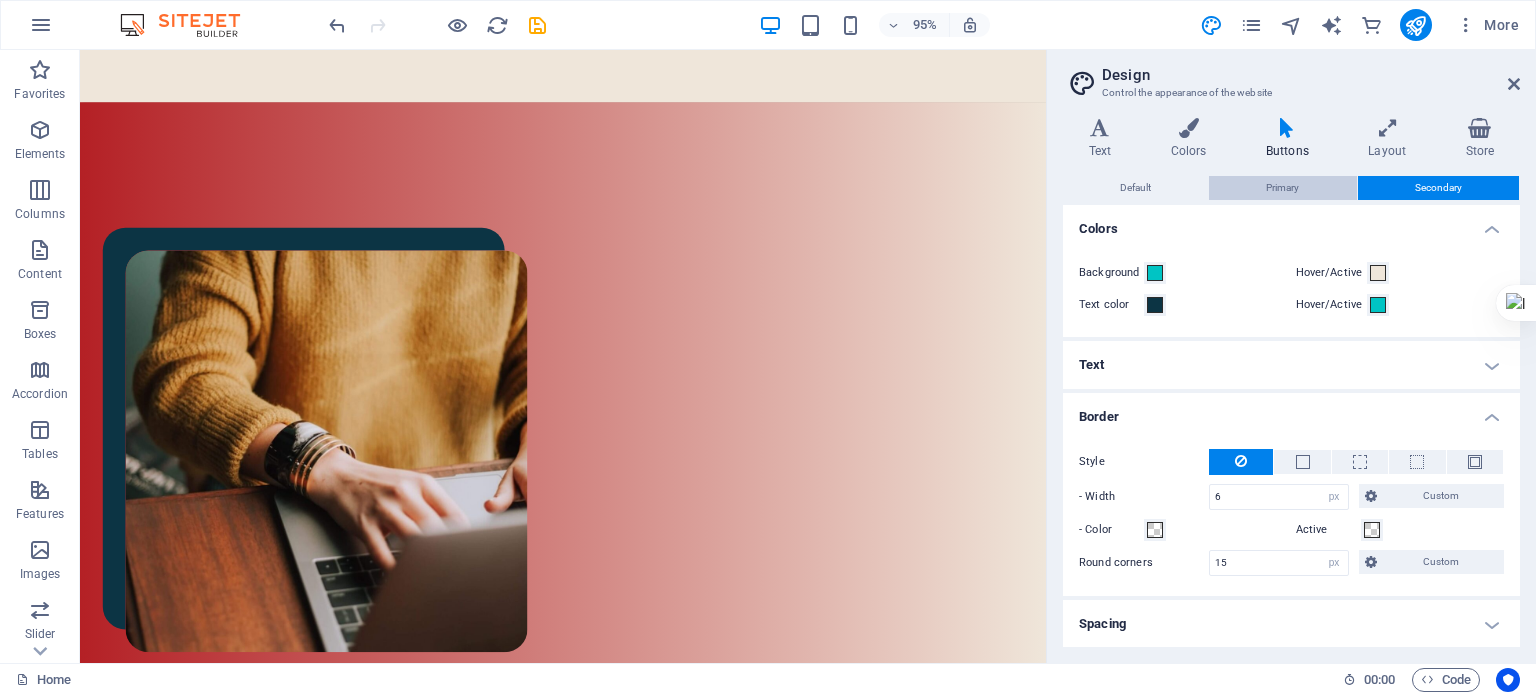 click on "Primary" at bounding box center [1282, 188] 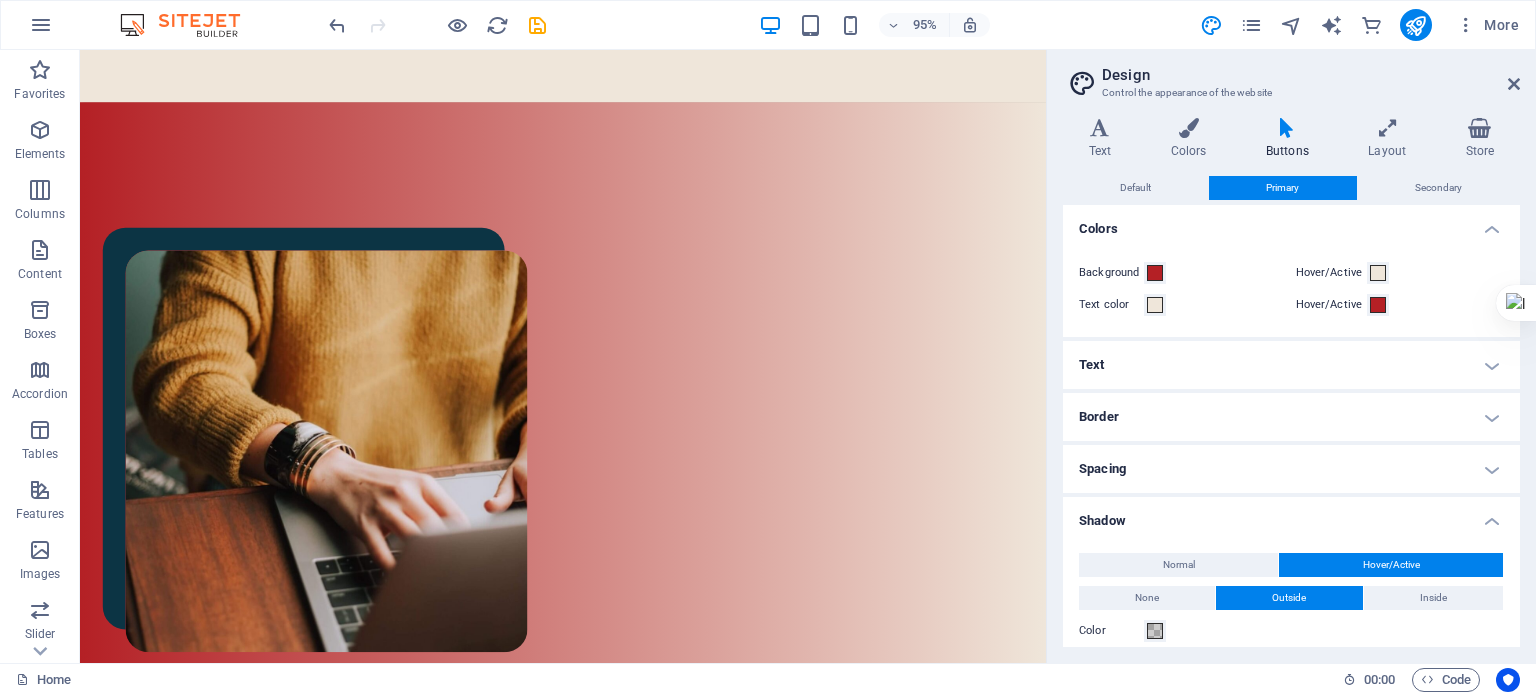 click on "Border" at bounding box center (1291, 417) 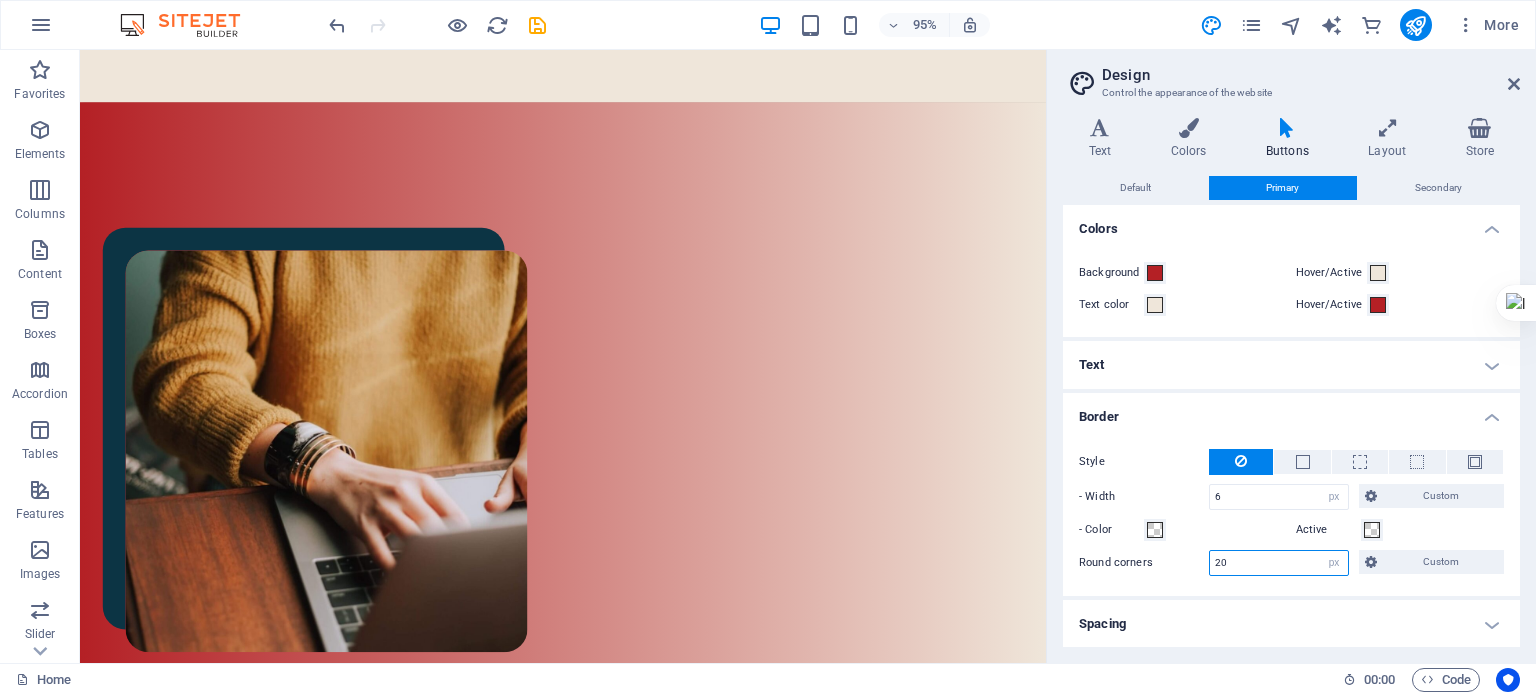 drag, startPoint x: 1236, startPoint y: 559, endPoint x: 1192, endPoint y: 562, distance: 44.102154 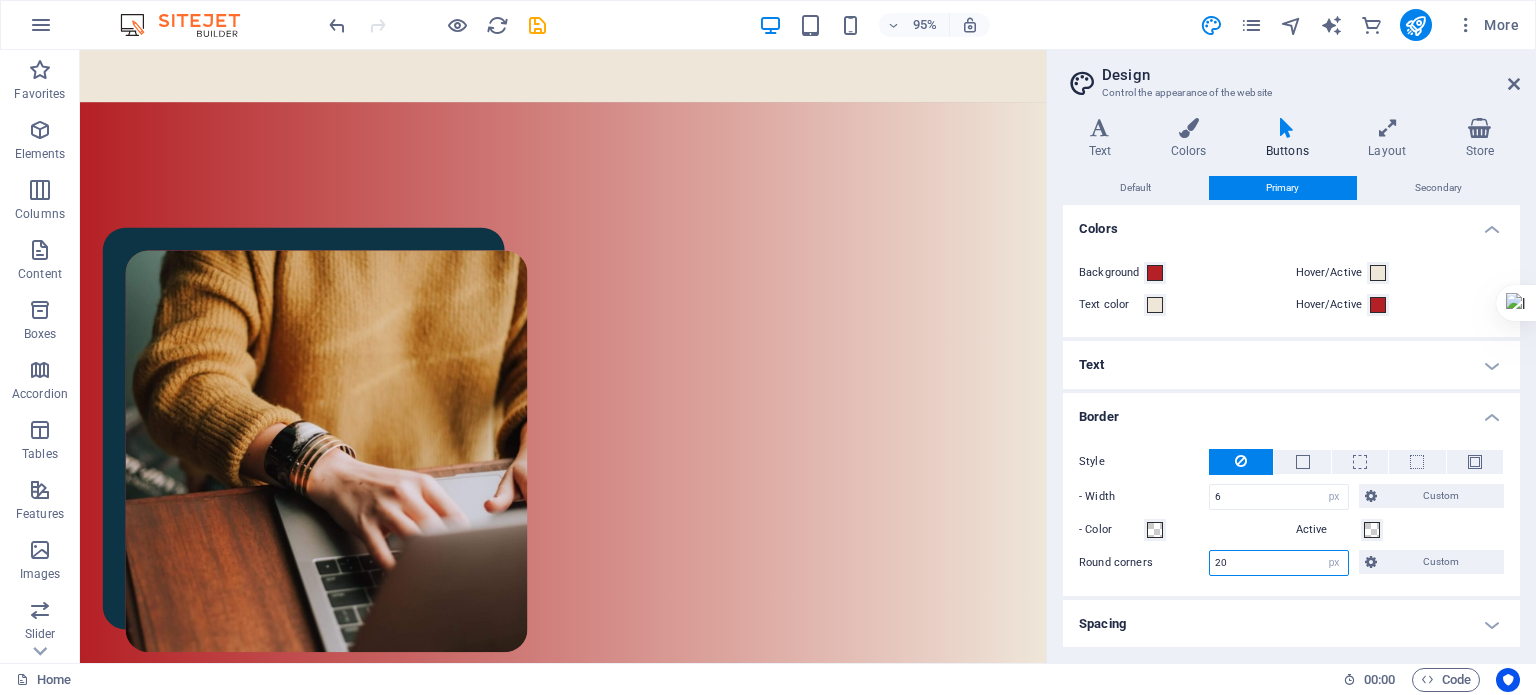 click on "Round corners 20 px rem vh vw Custom Custom" at bounding box center [1291, 563] 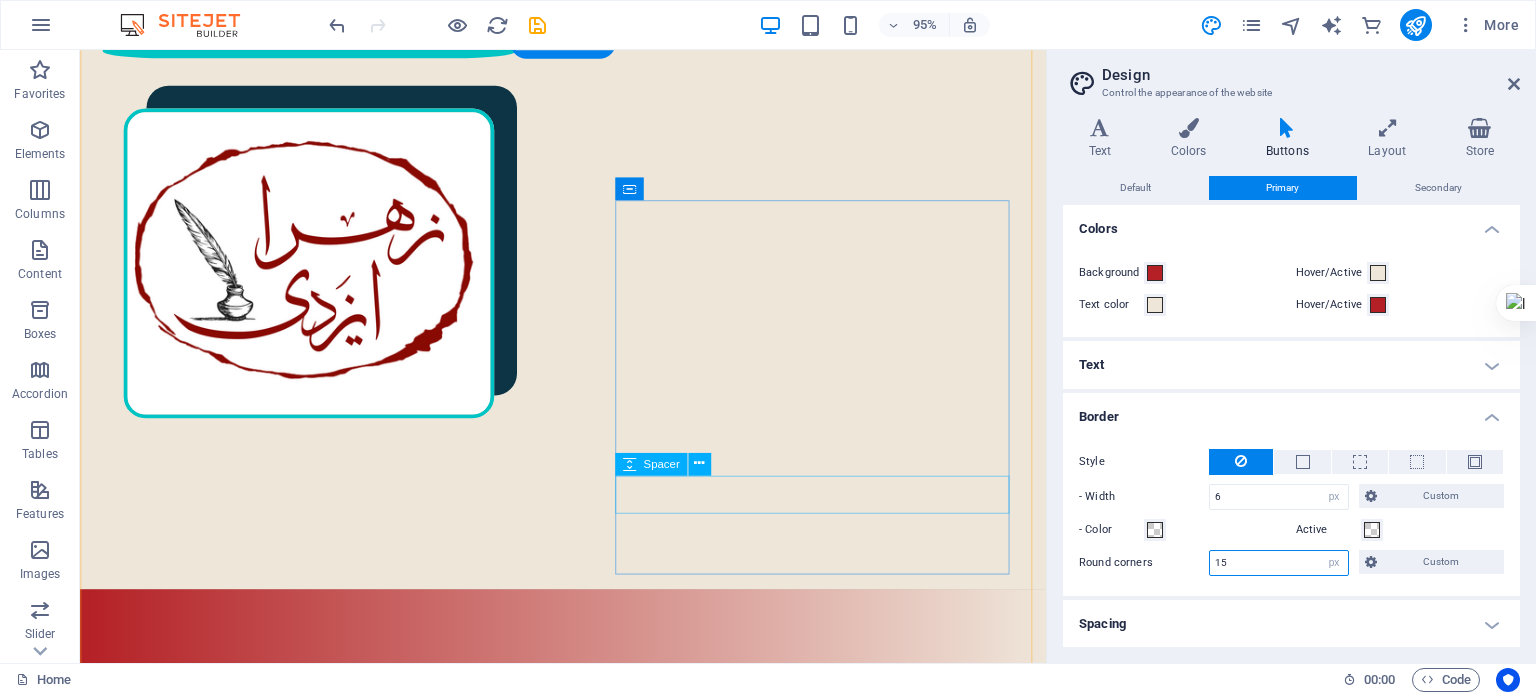 scroll, scrollTop: 800, scrollLeft: 0, axis: vertical 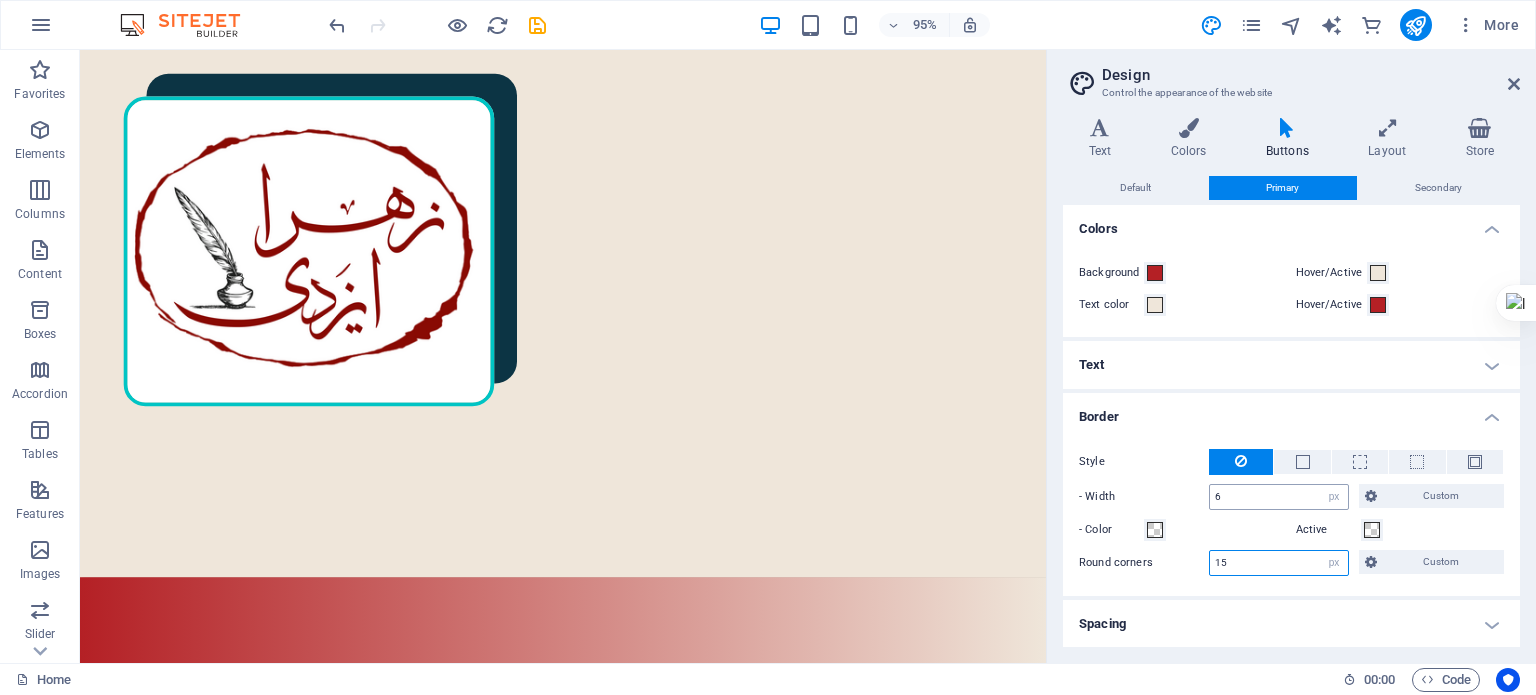 type on "15" 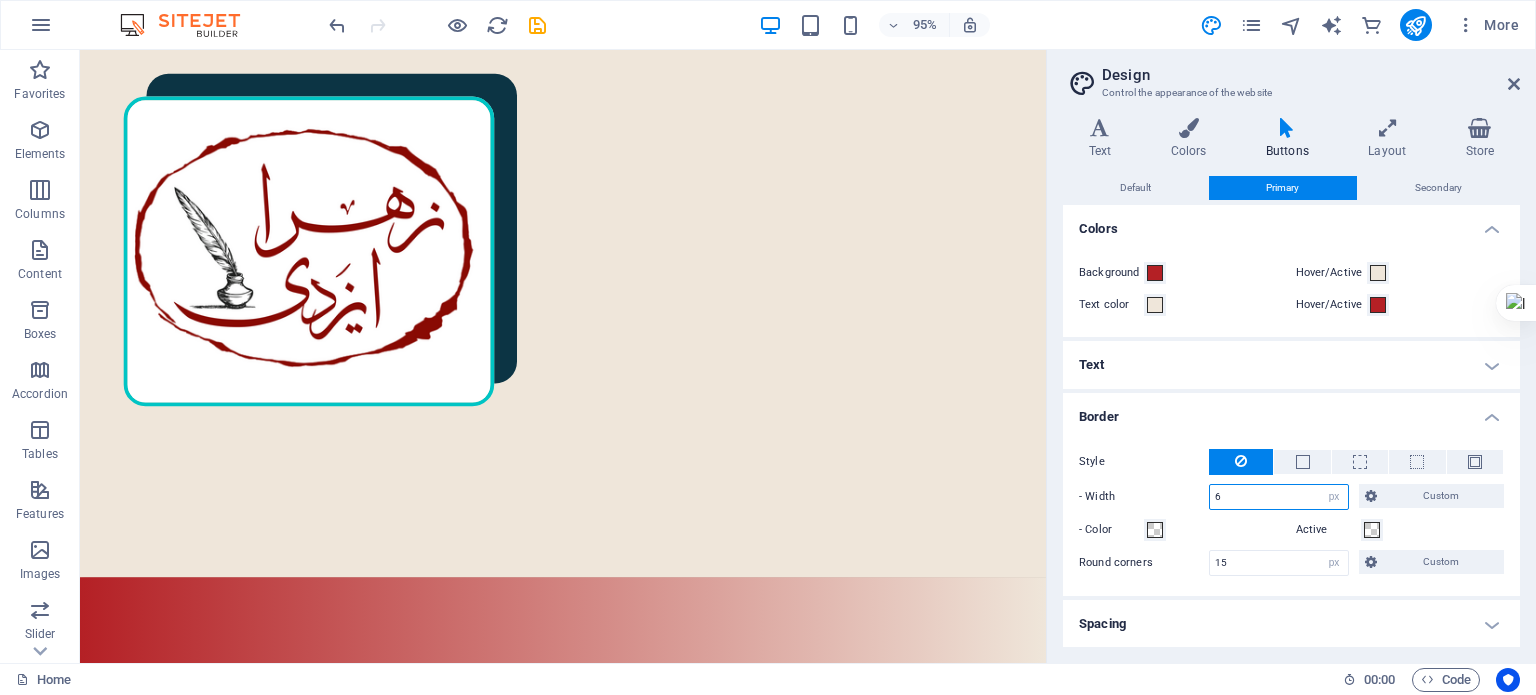 drag, startPoint x: 1232, startPoint y: 495, endPoint x: 1207, endPoint y: 497, distance: 25.079872 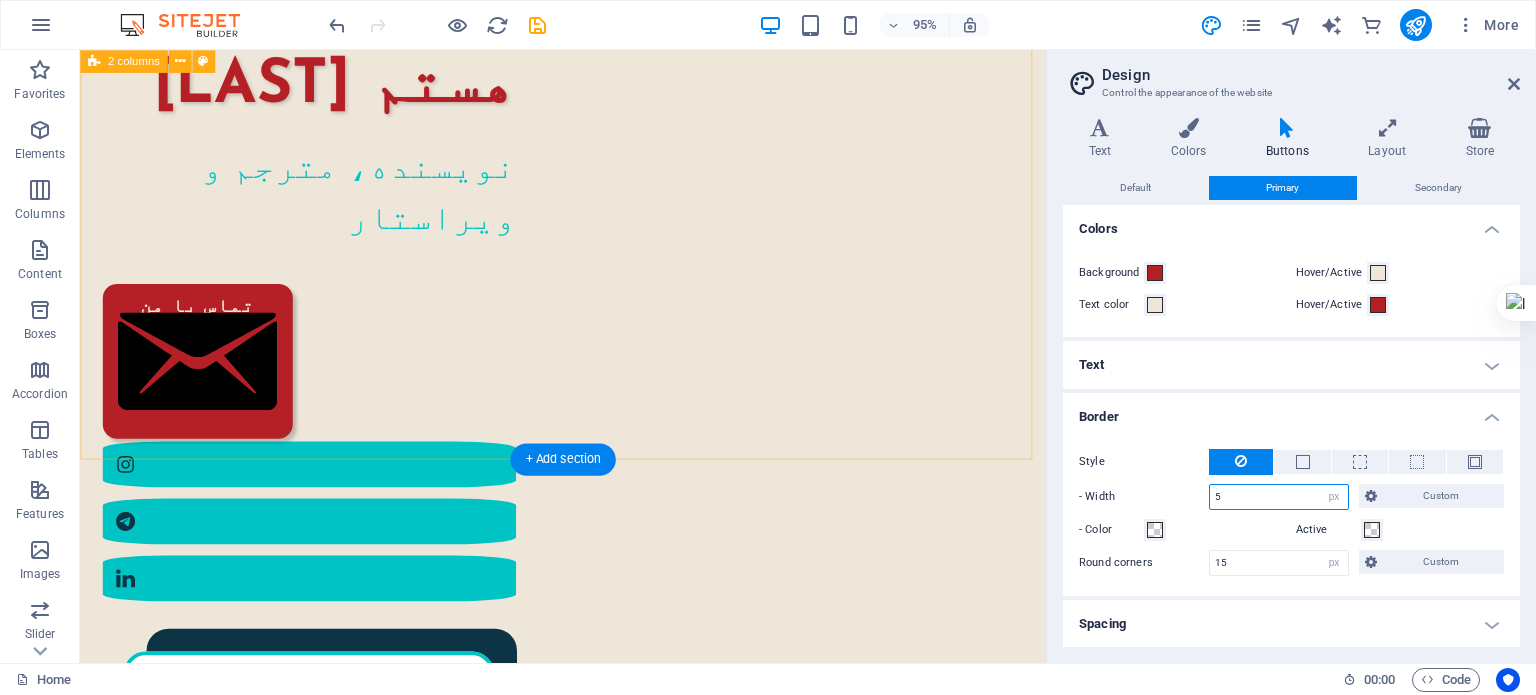 scroll, scrollTop: 200, scrollLeft: 0, axis: vertical 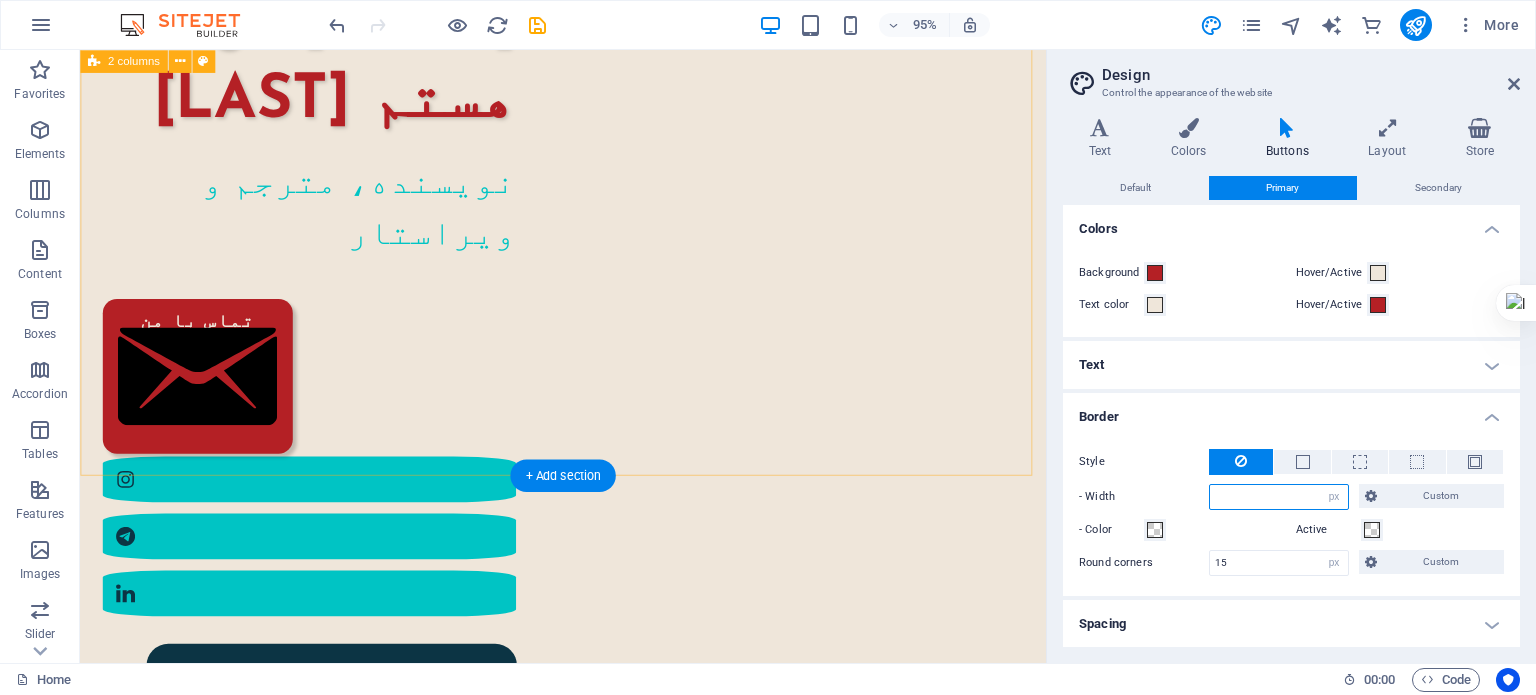 type on "6" 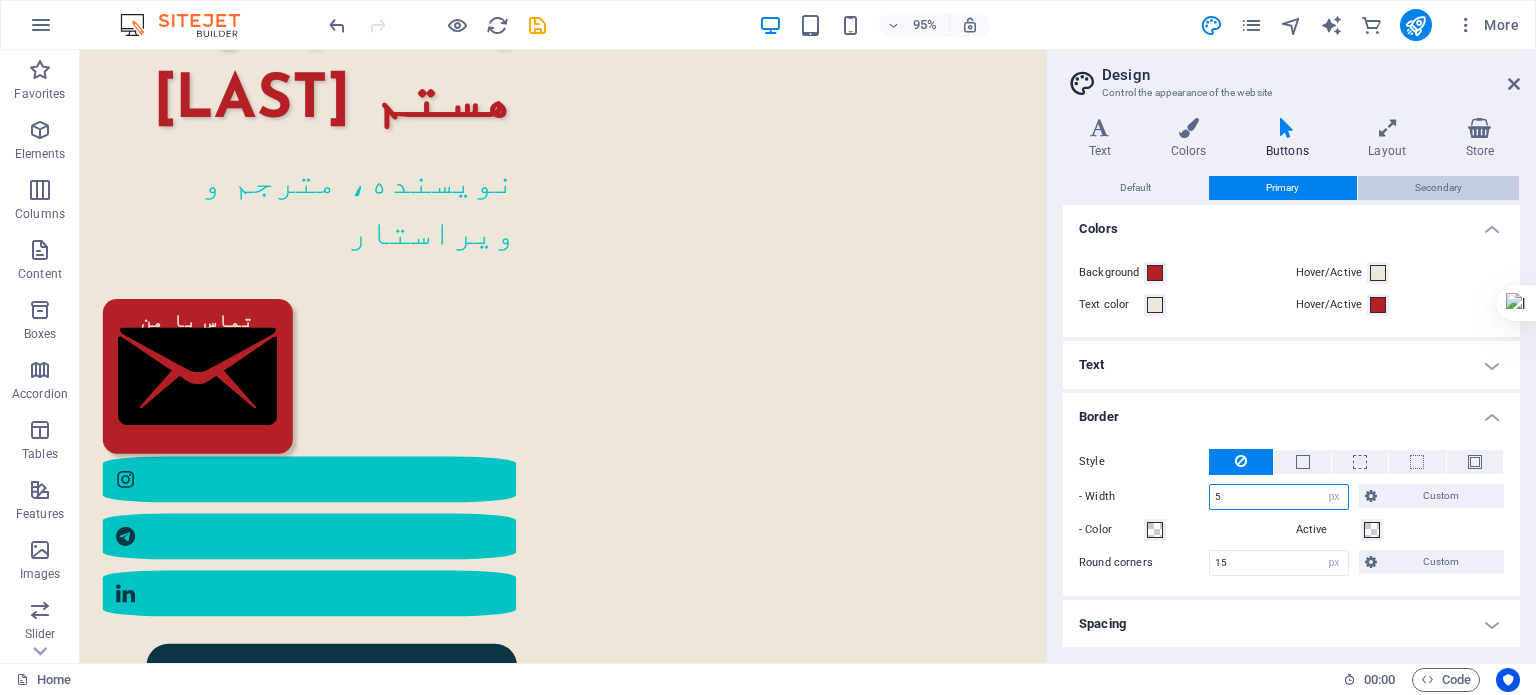 type on "5" 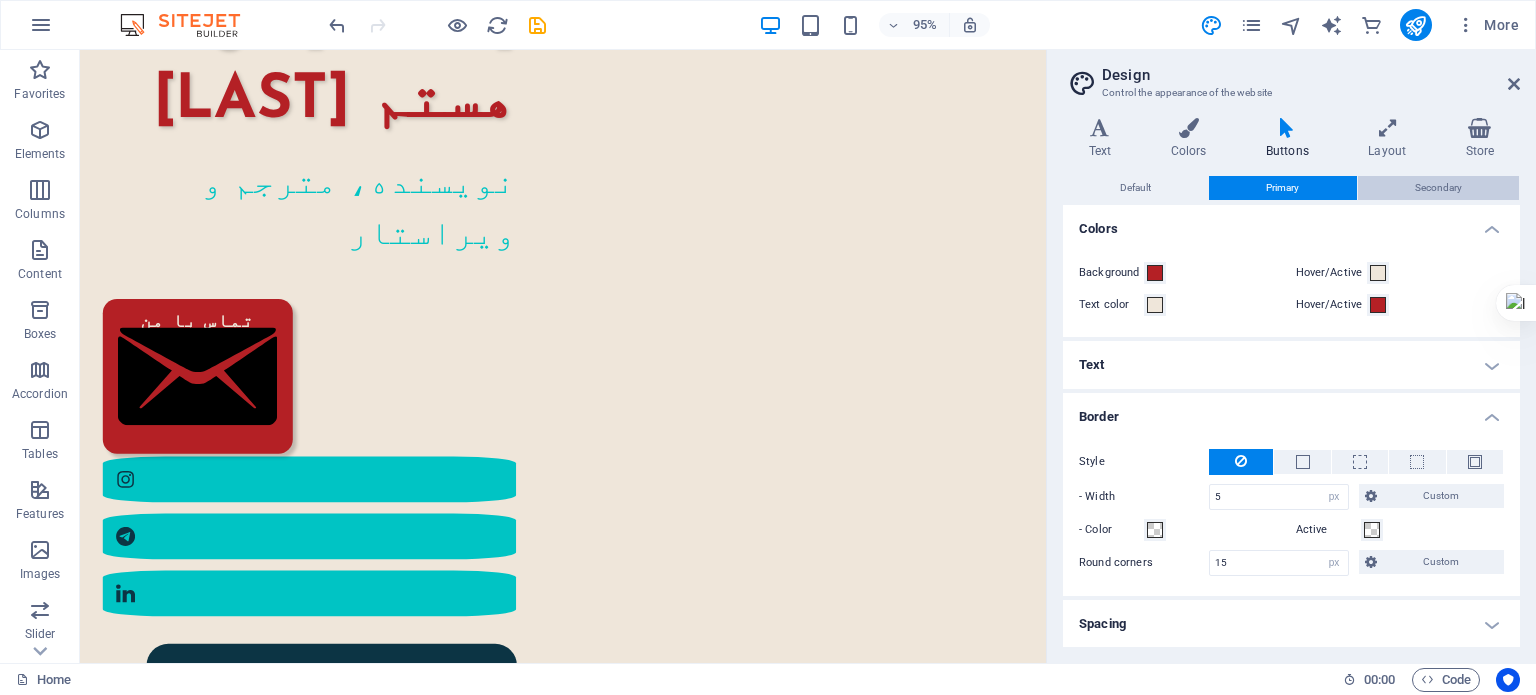 click on "Secondary" at bounding box center [1438, 188] 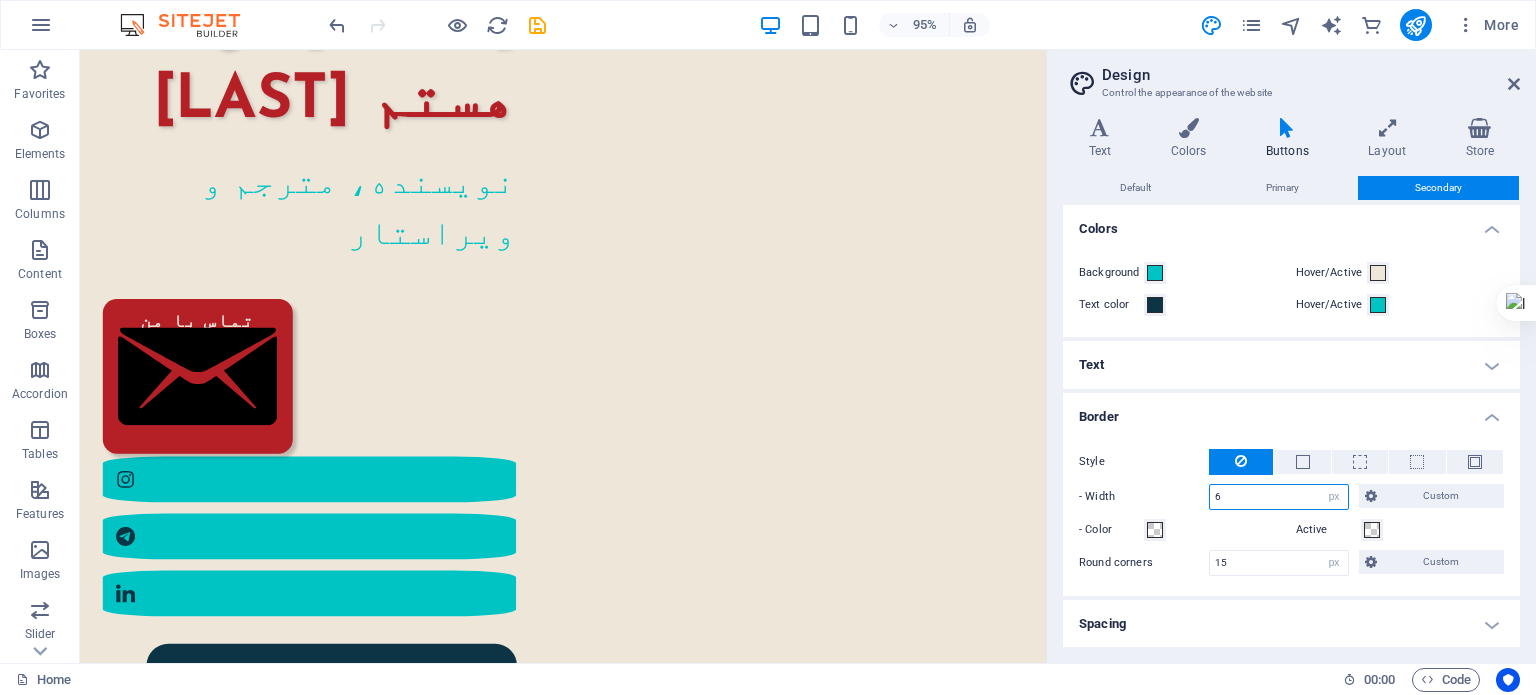 drag, startPoint x: 1229, startPoint y: 491, endPoint x: 1212, endPoint y: 492, distance: 17.029387 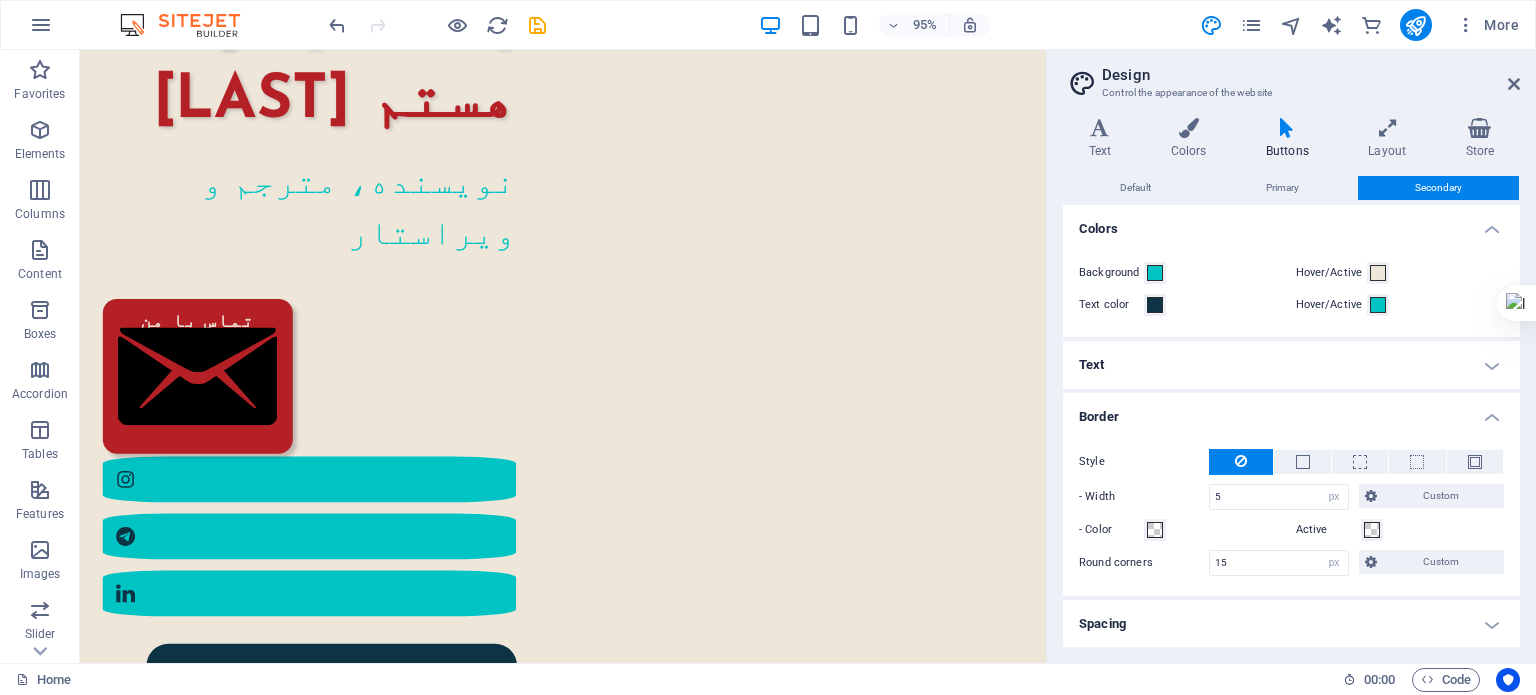 click on "Design Control the appearance of the website Variants  Text  Colors  Buttons  Layout  Store Text Standard Bold Links Font color Font Josefin Sans Font size 16 rem px Line height 1.5 Font weight To display the font weight correctly, it may need to be enabled.  Manage Fonts Thin, 100 Extra-light, 200 Light, 300 Regular, 400 Medium, 500 Semi-bold, 600 Bold, 700 Extra-bold, 800 Black, 900 Letter spacing 0 rem px Font style Text transform Tt TT tt Text align Font weight To display the font weight correctly, it may need to be enabled.  Manage Fonts Thin, 100 Extra-light, 200 Light, 300 Regular, 400 Medium, 500 Semi-bold, 600 Bold, 700 Extra-bold, 800 Black, 900 Default Hover / Active Font color Font color Decoration Decoration Transition duration 0.3 s Transition function Ease Ease In Ease Out Ease In/Ease Out Linear Headlines All H1 / Textlogo H2 H3 H4 H5 H6 Font color Font Josefin Sans Line height 1.3 Font weight To display the font weight correctly, it may need to be enabled.  Manage Fonts Thin, 100 Light, 300 0" at bounding box center (1291, 356) 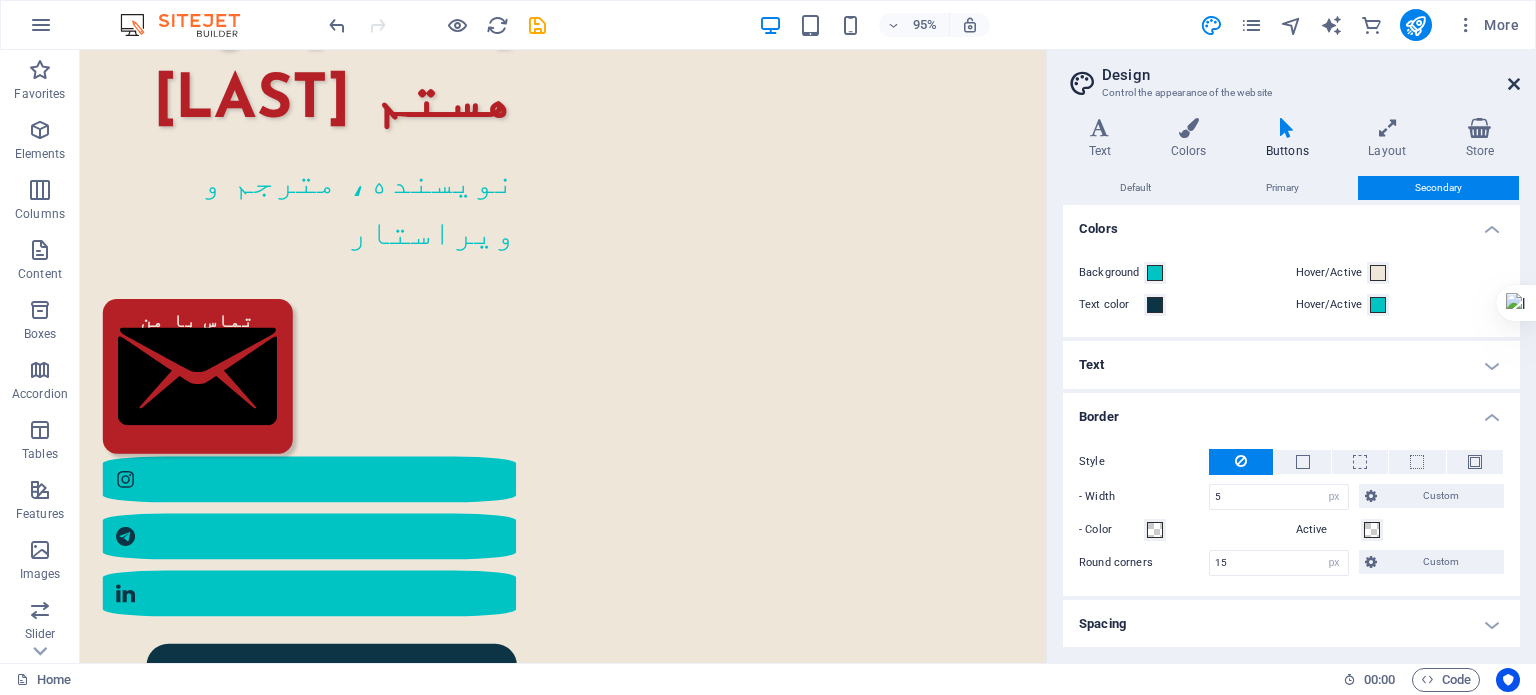 click at bounding box center (1514, 84) 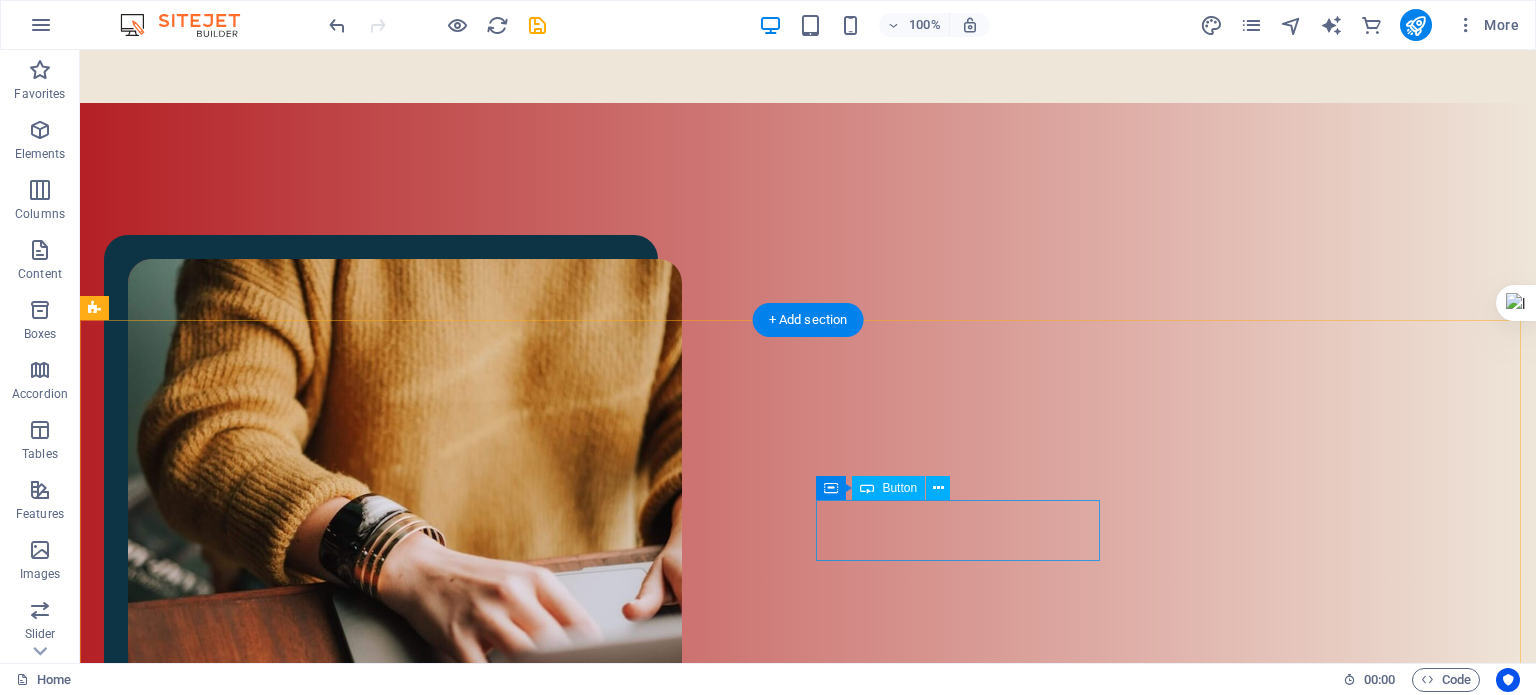 scroll, scrollTop: 1300, scrollLeft: 0, axis: vertical 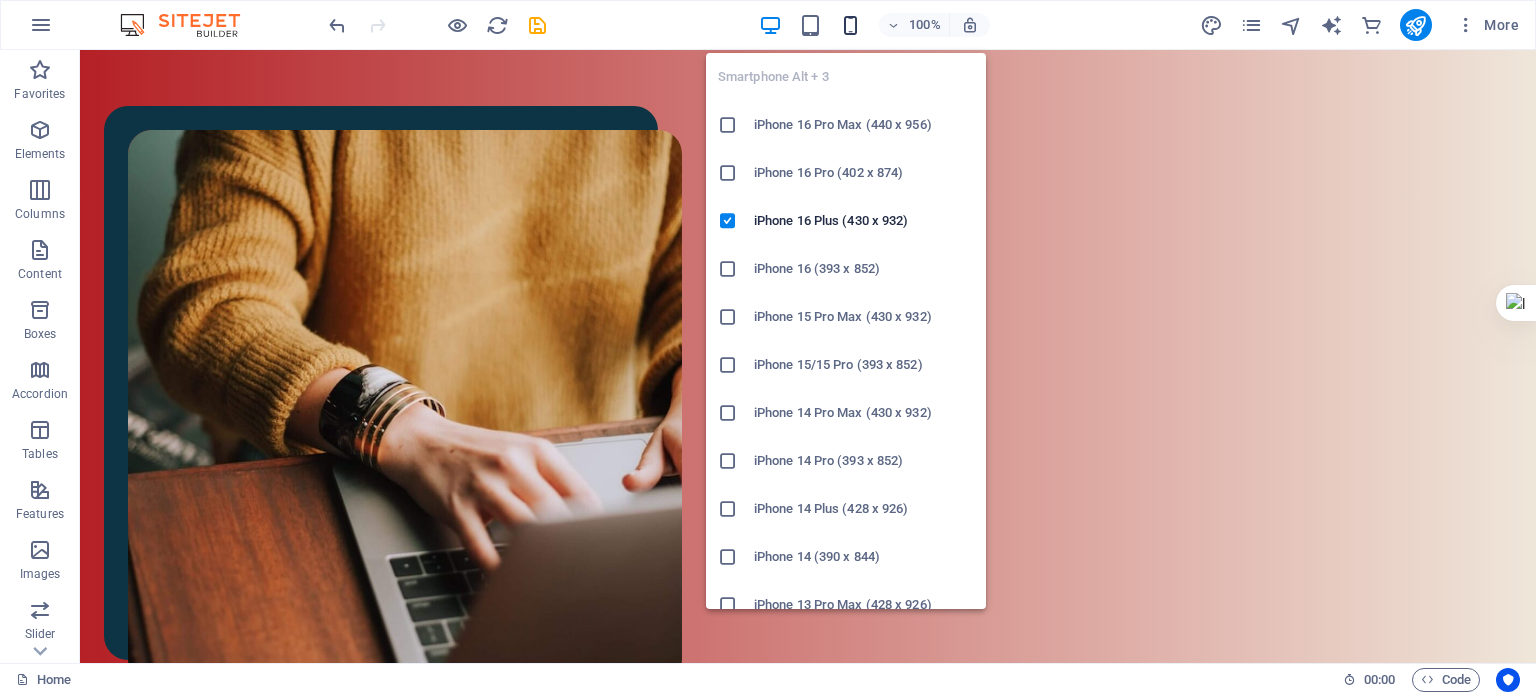 click at bounding box center [850, 25] 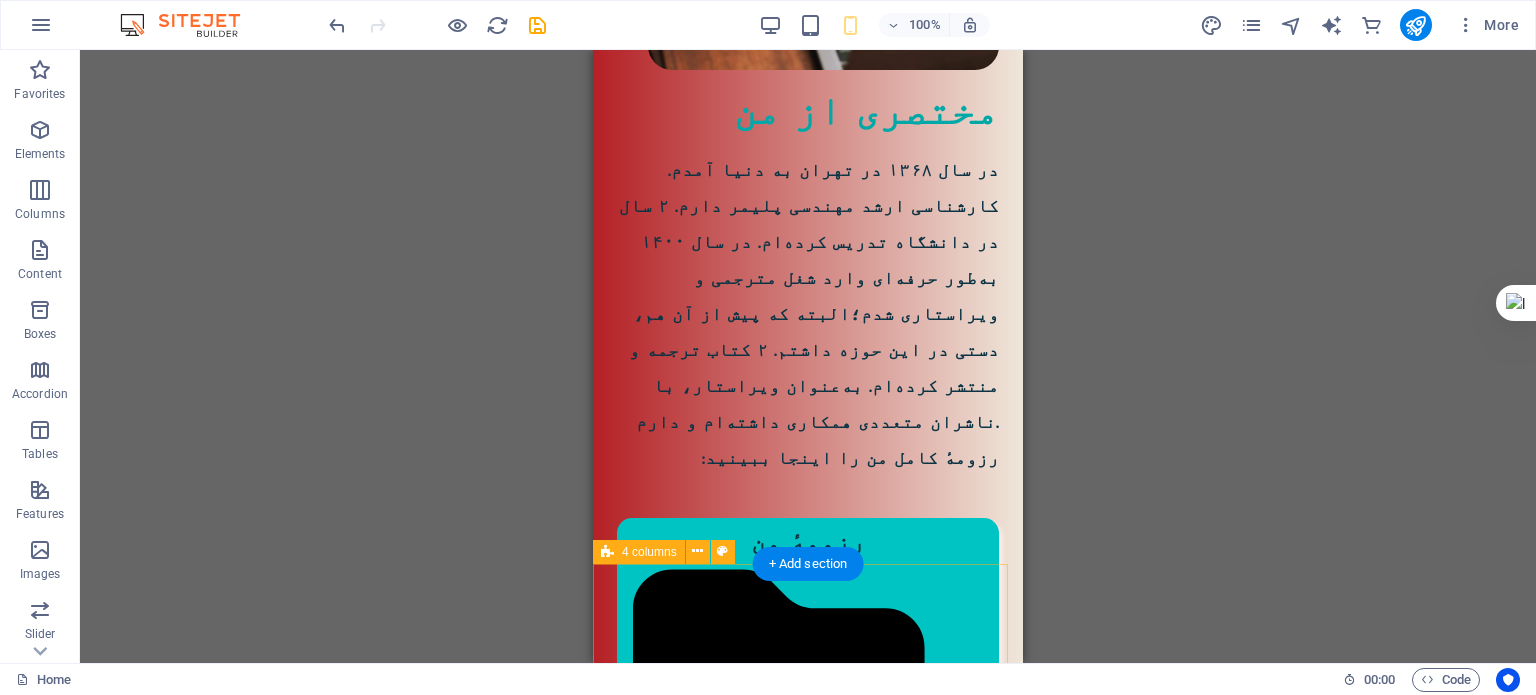scroll, scrollTop: 1677, scrollLeft: 0, axis: vertical 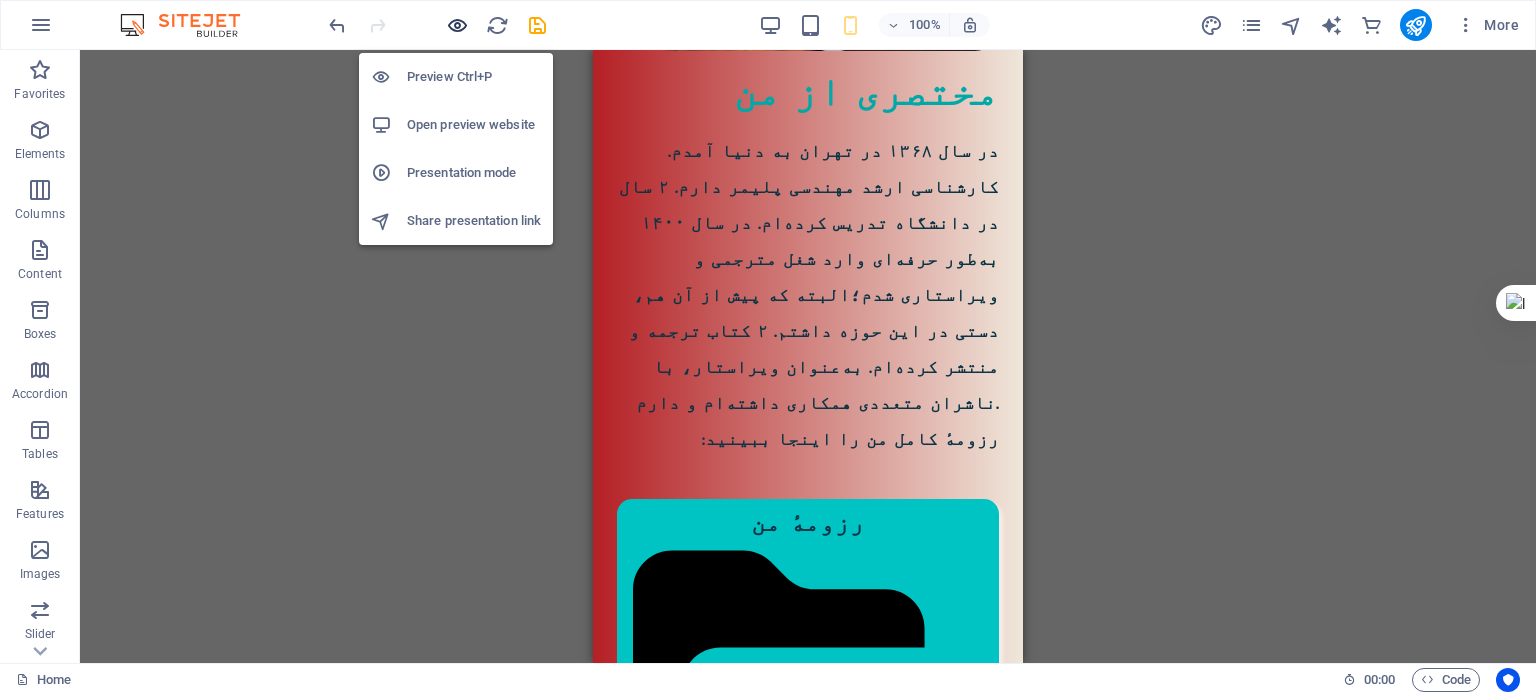 click at bounding box center [457, 25] 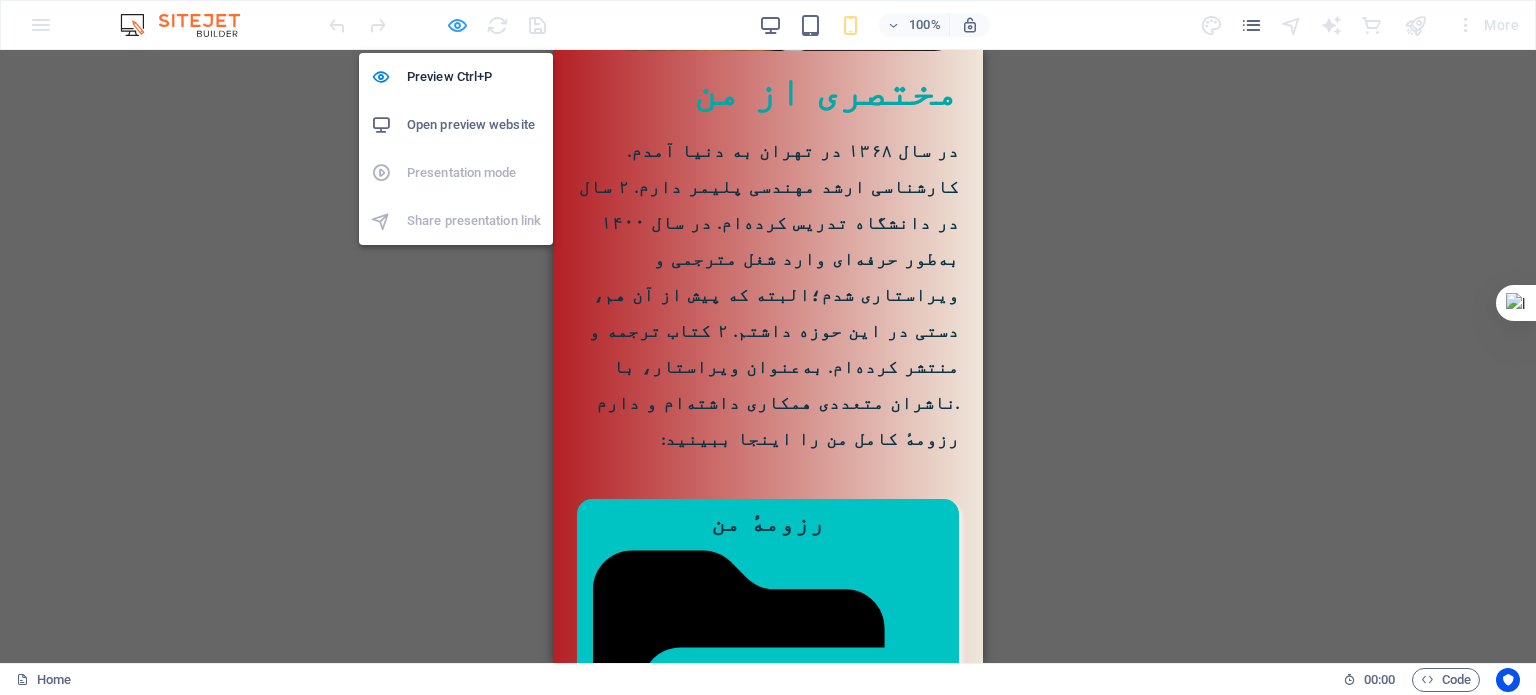 click at bounding box center (457, 25) 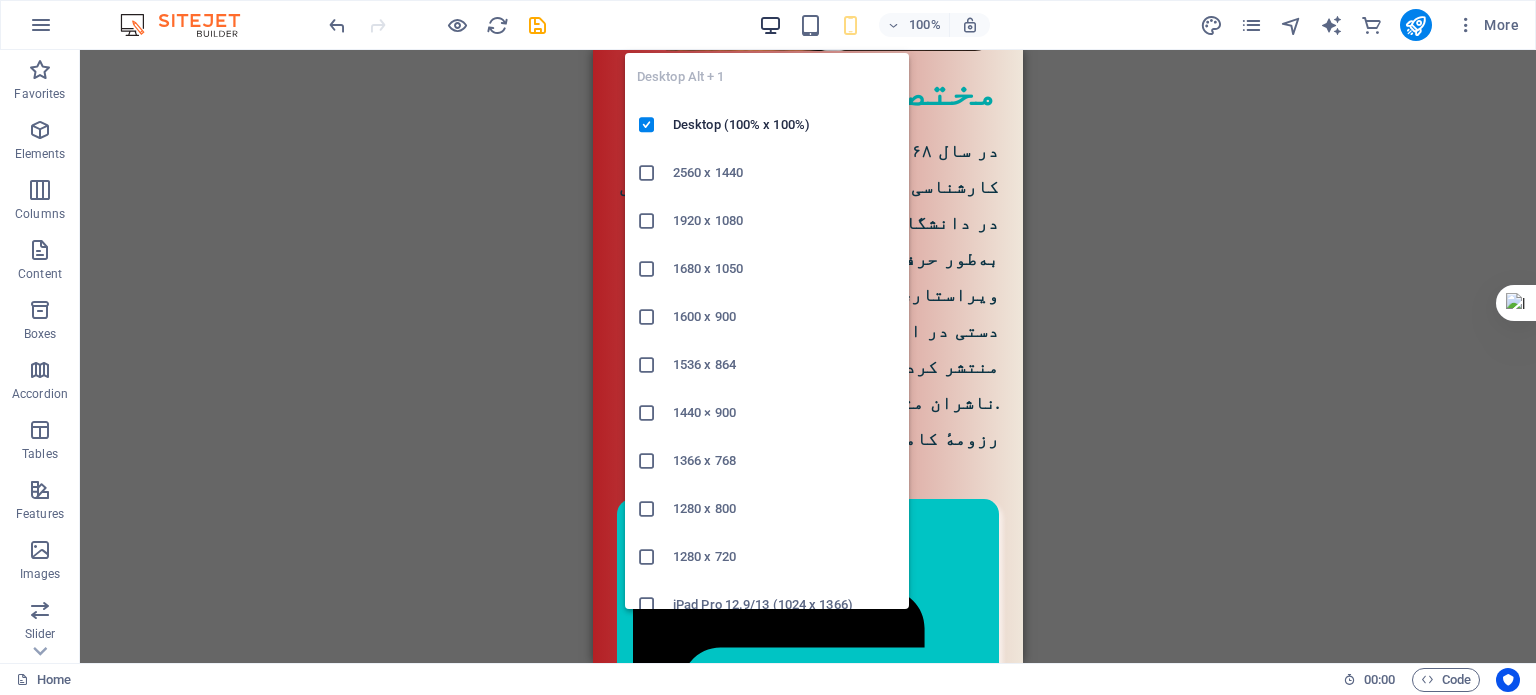 click at bounding box center (770, 25) 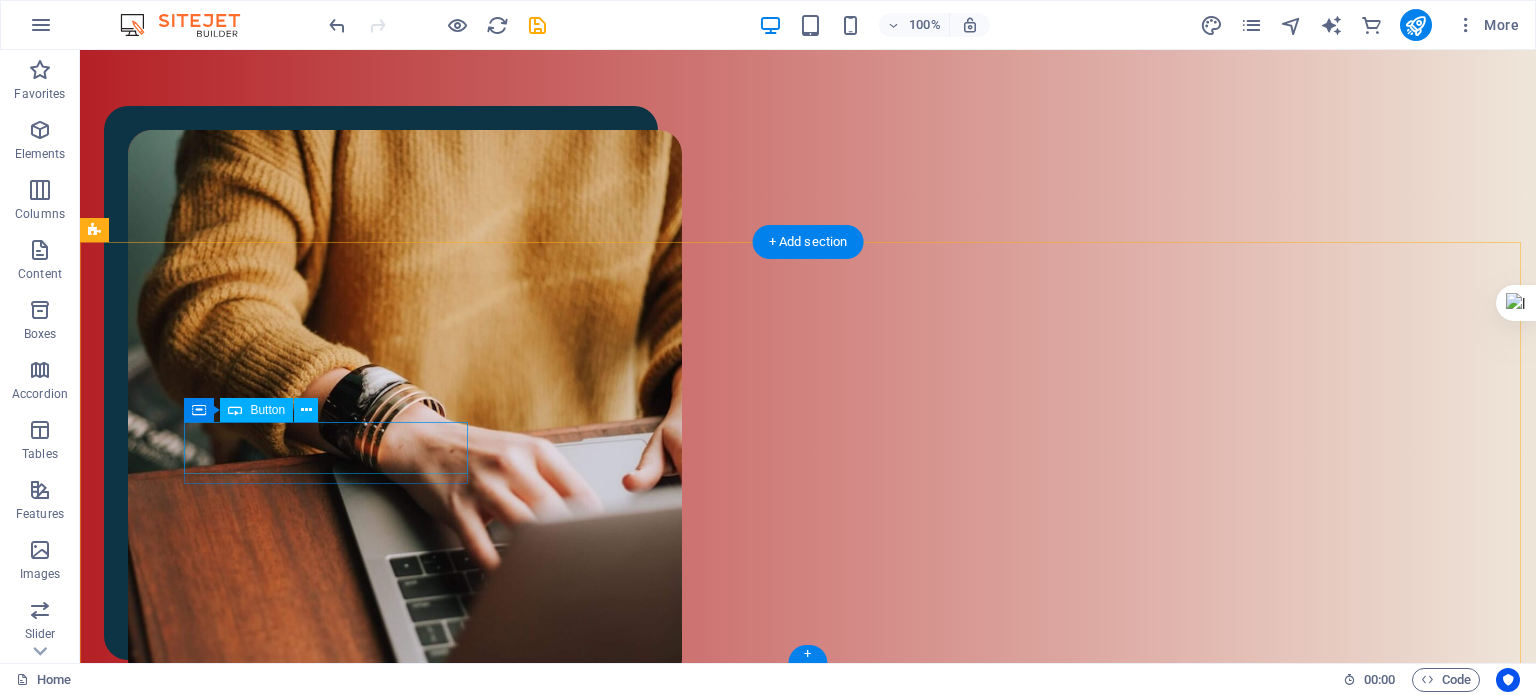 click on "ترجمه‌های من" at bounding box center (246, 1815) 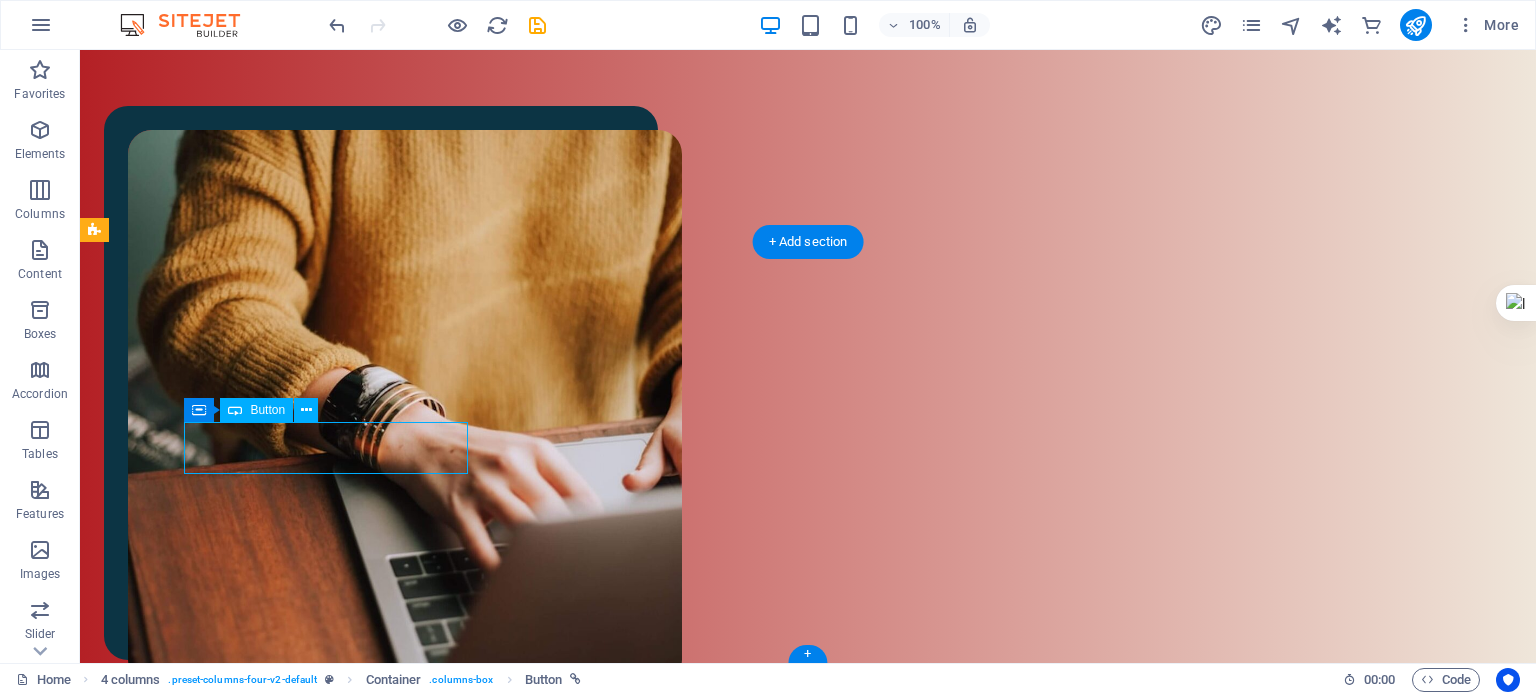 click on "ترجمه‌های من" at bounding box center [246, 1815] 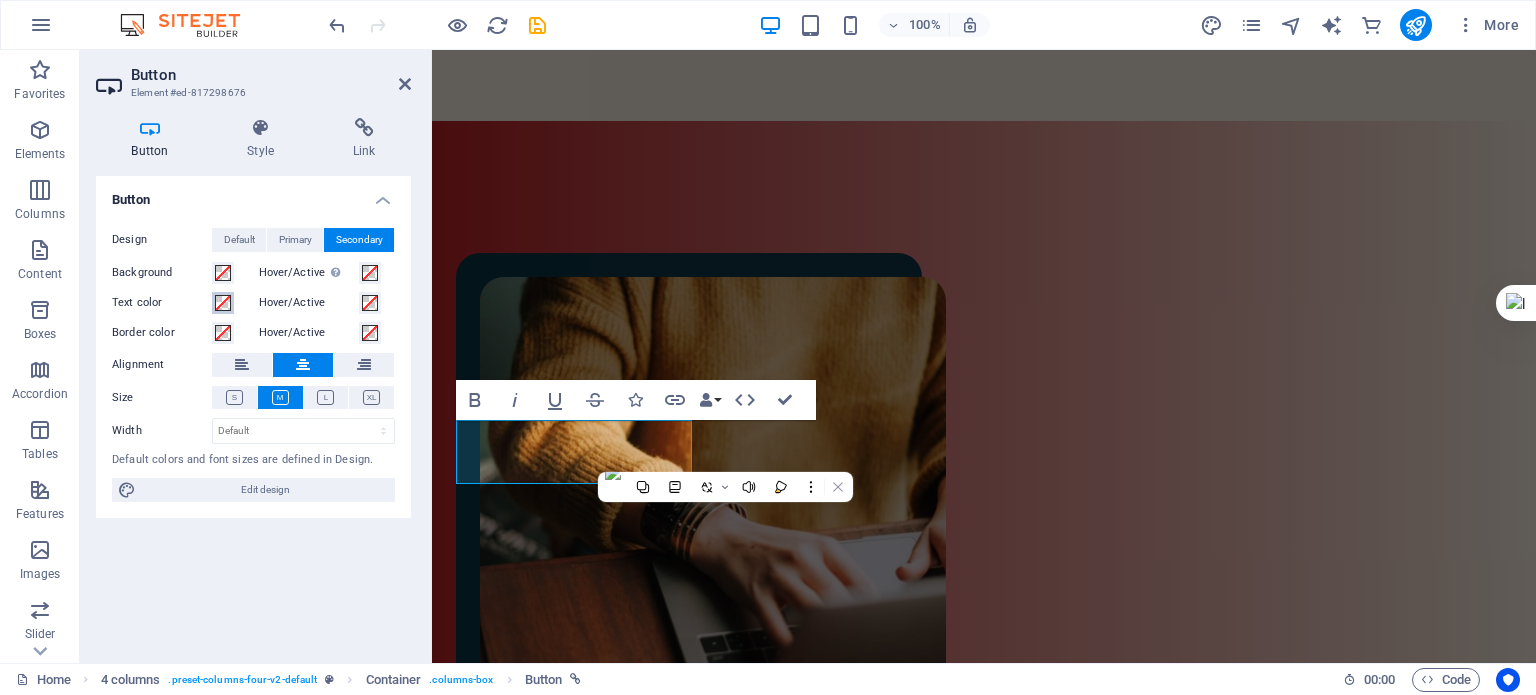 click at bounding box center [223, 303] 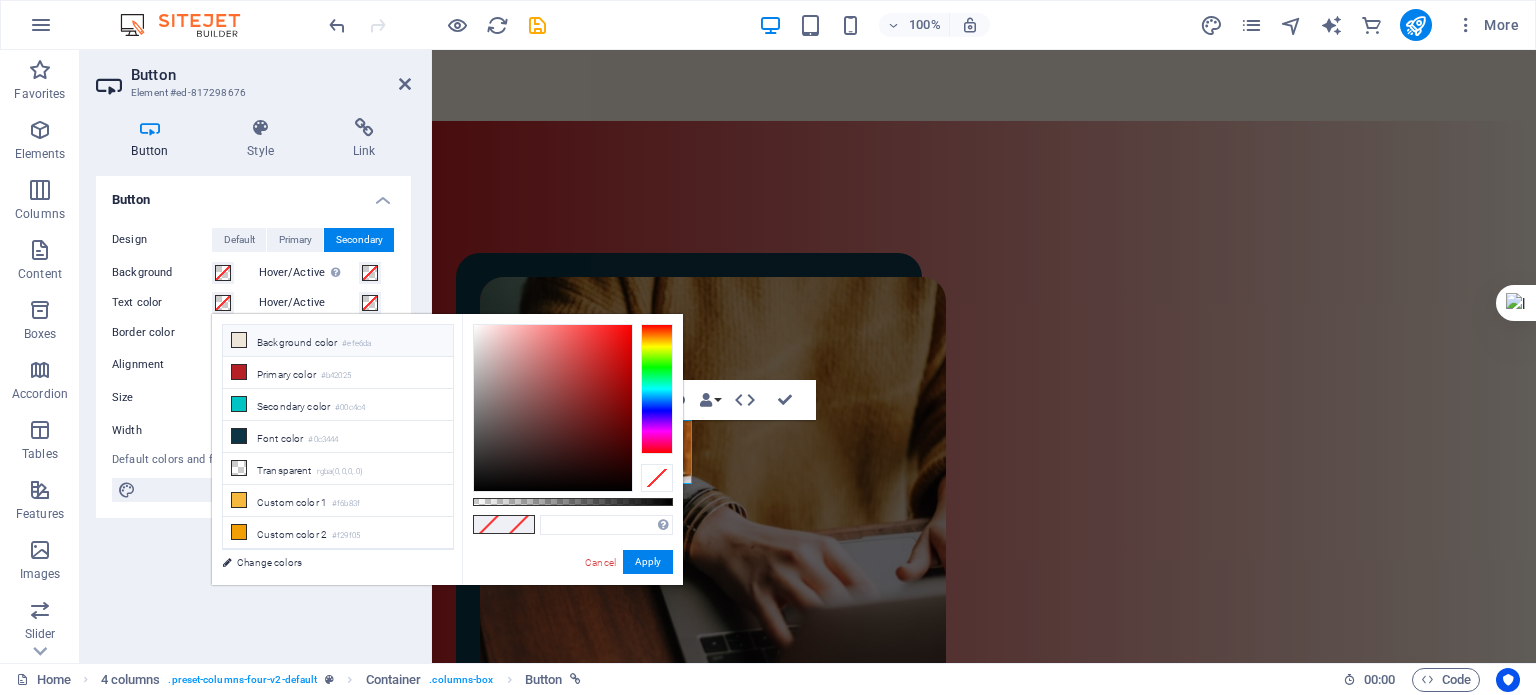 click on "Background color
#efe6da" at bounding box center (338, 341) 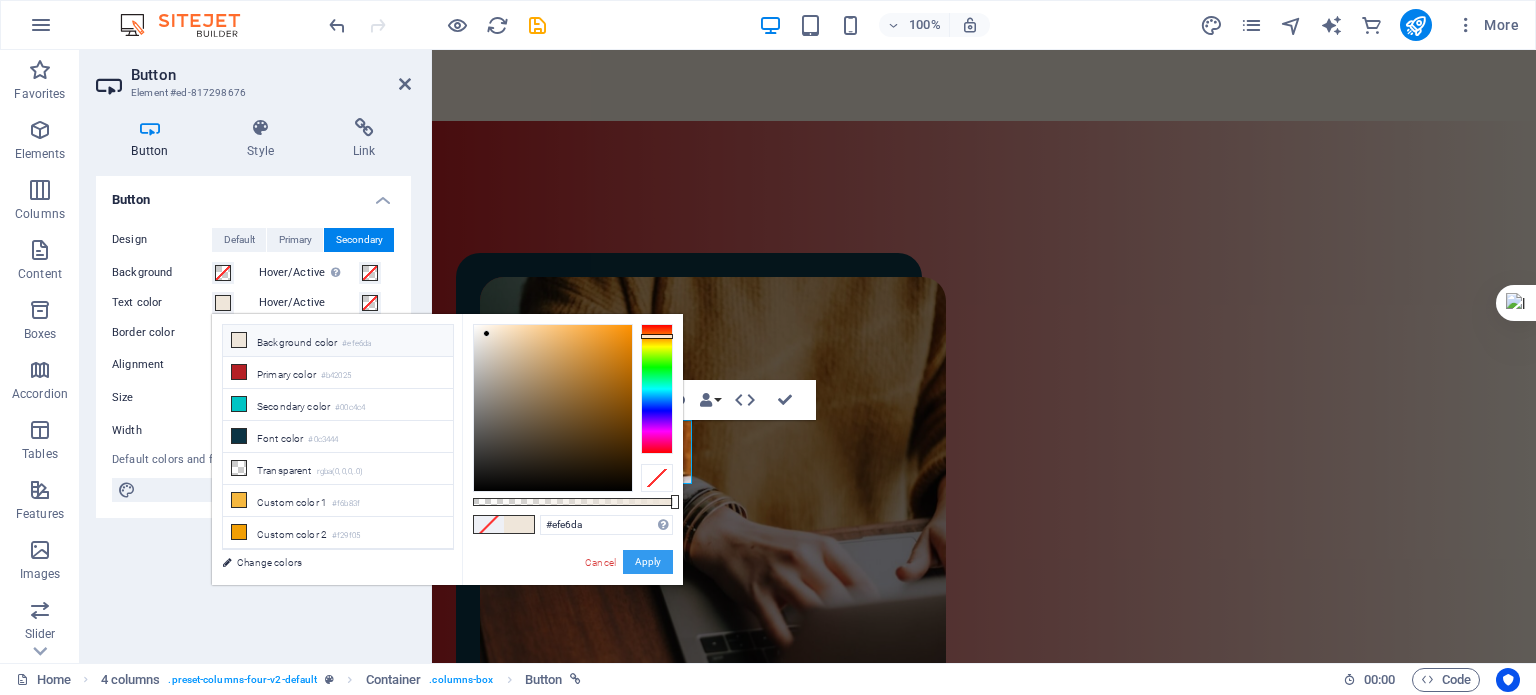 click on "Apply" at bounding box center (648, 562) 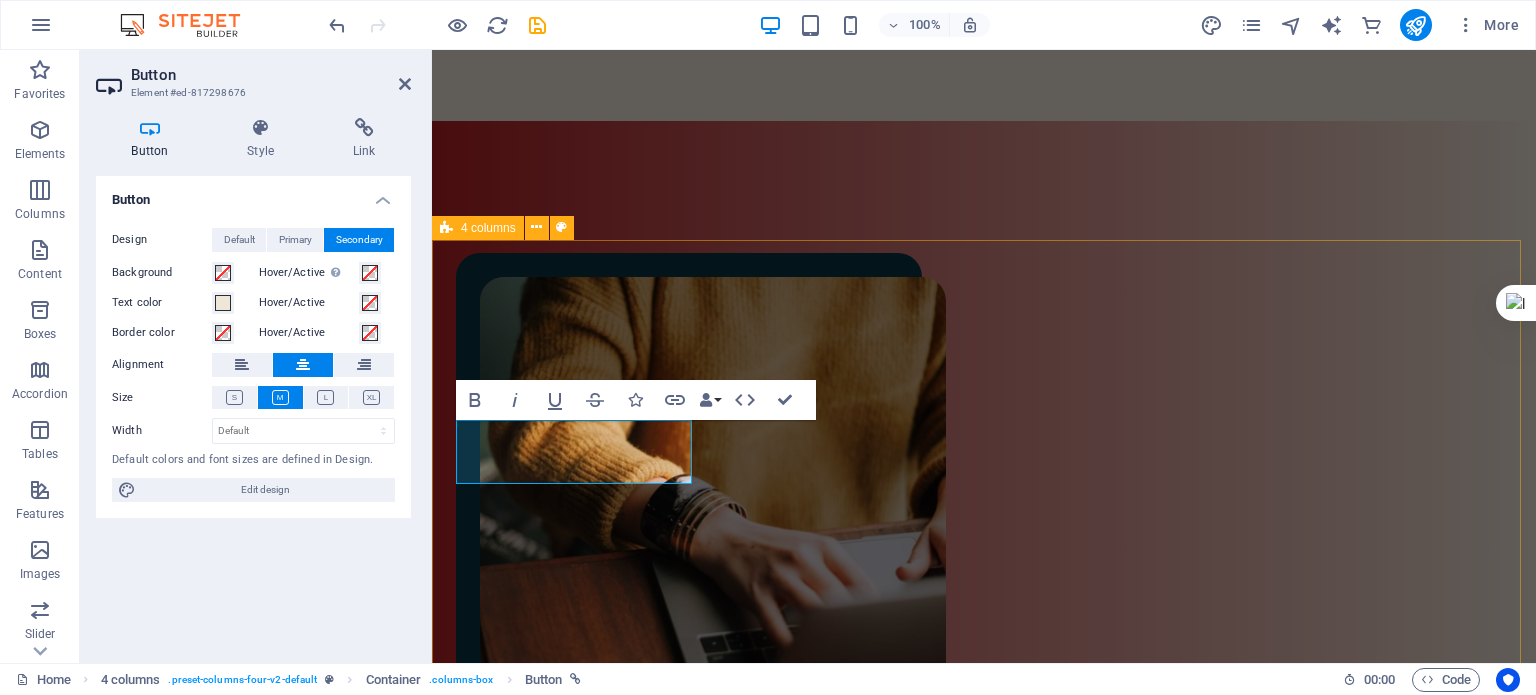 click on "ترجمه‌های من             نوشته‌های من             ویرایش‌های من             پادکست‌های من" at bounding box center [984, 2027] 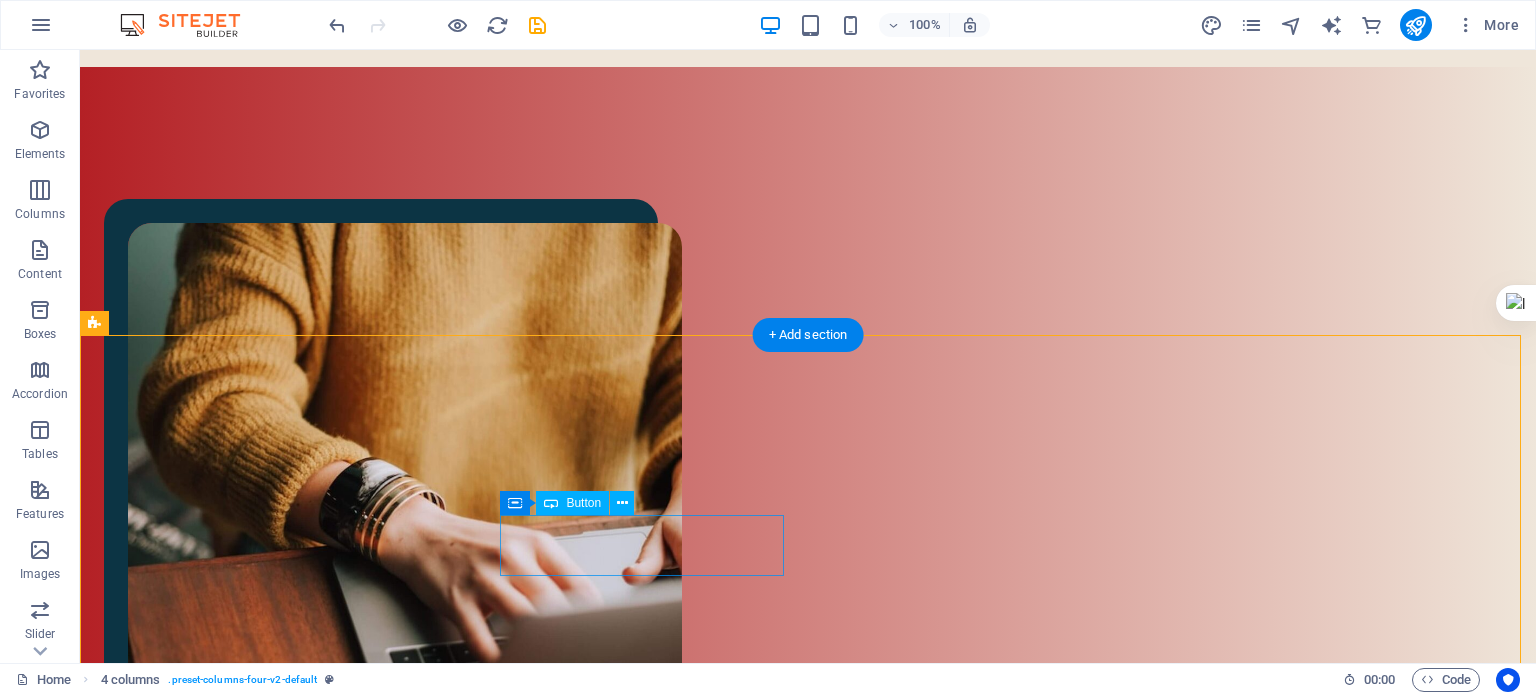 click on "نوشته‌های من" at bounding box center [246, 1981] 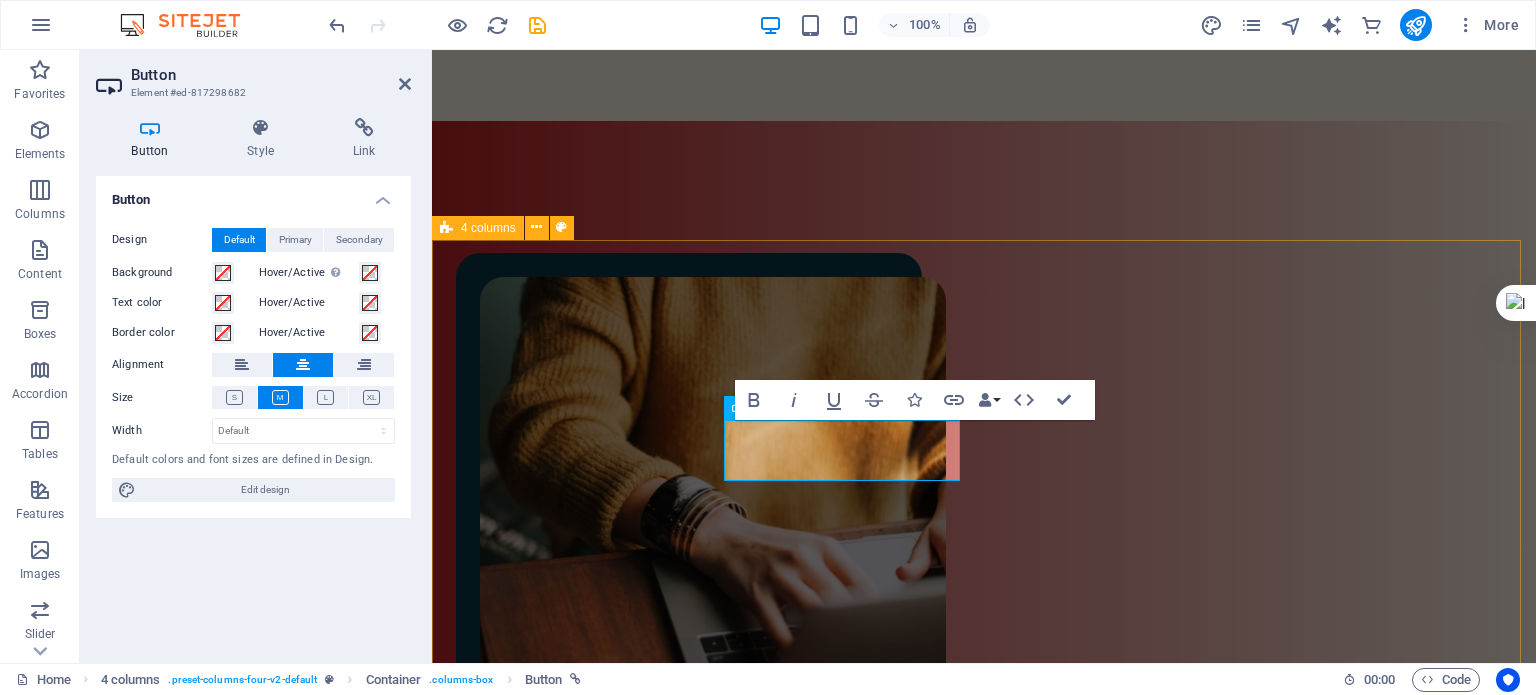 click on "ترجمه‌های من             نوشته‌های من             ویرایش‌های من             پادکست‌های من" at bounding box center (984, 2027) 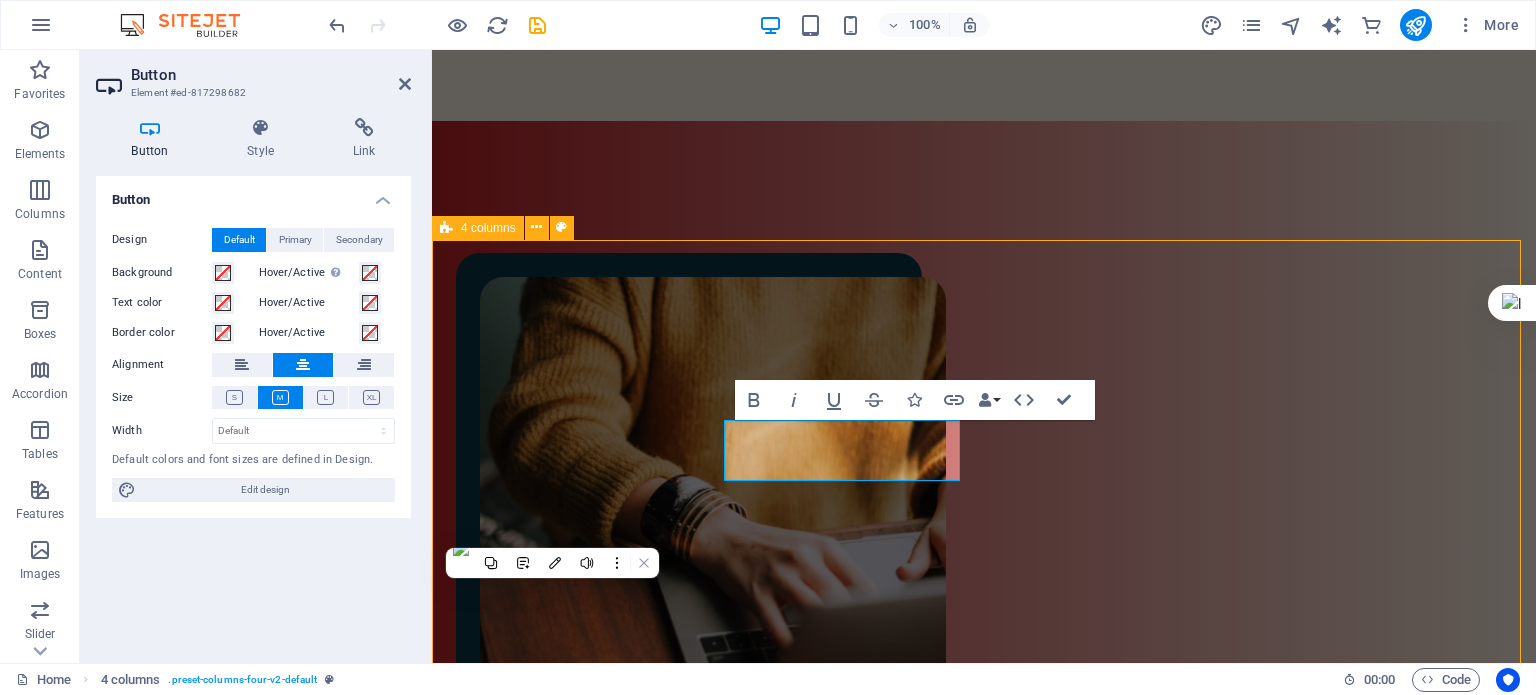 scroll, scrollTop: 1377, scrollLeft: 0, axis: vertical 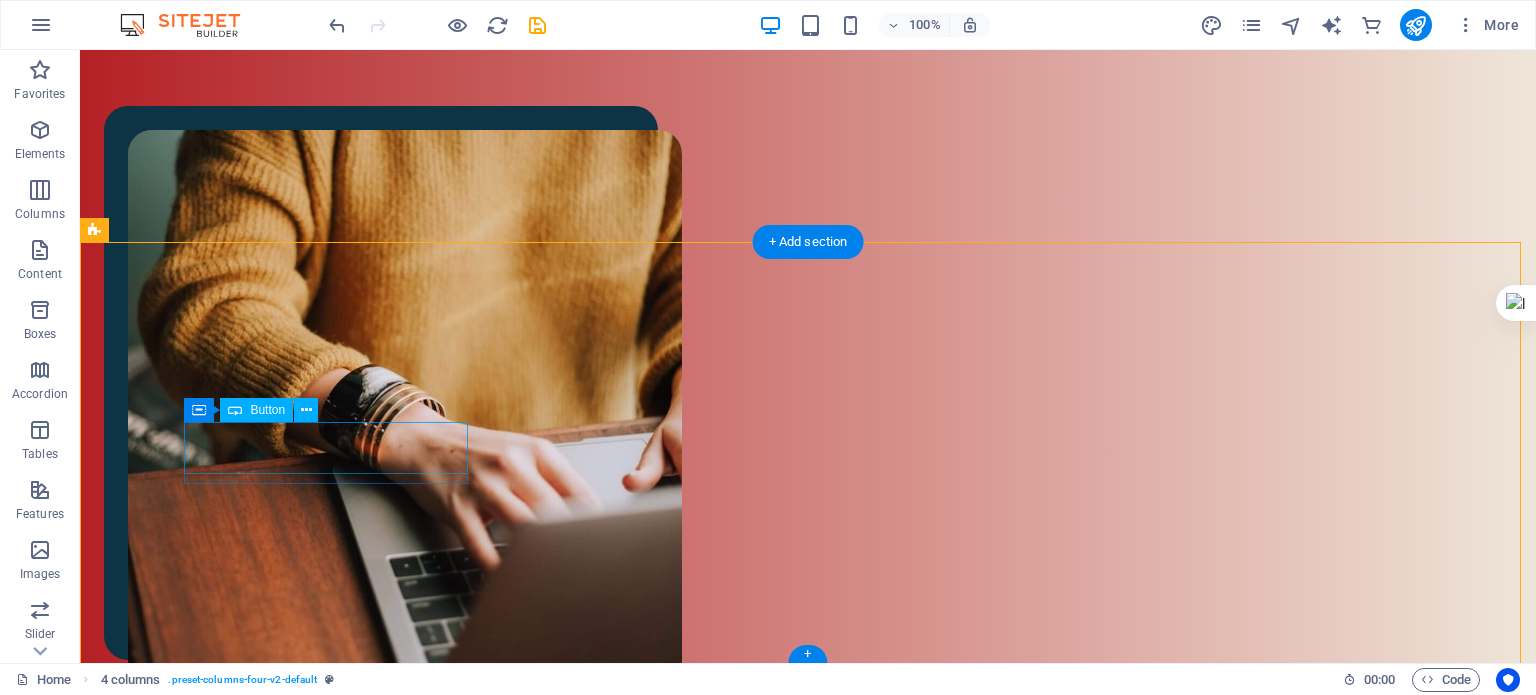 click on "ترجمه‌های من" at bounding box center [246, 1815] 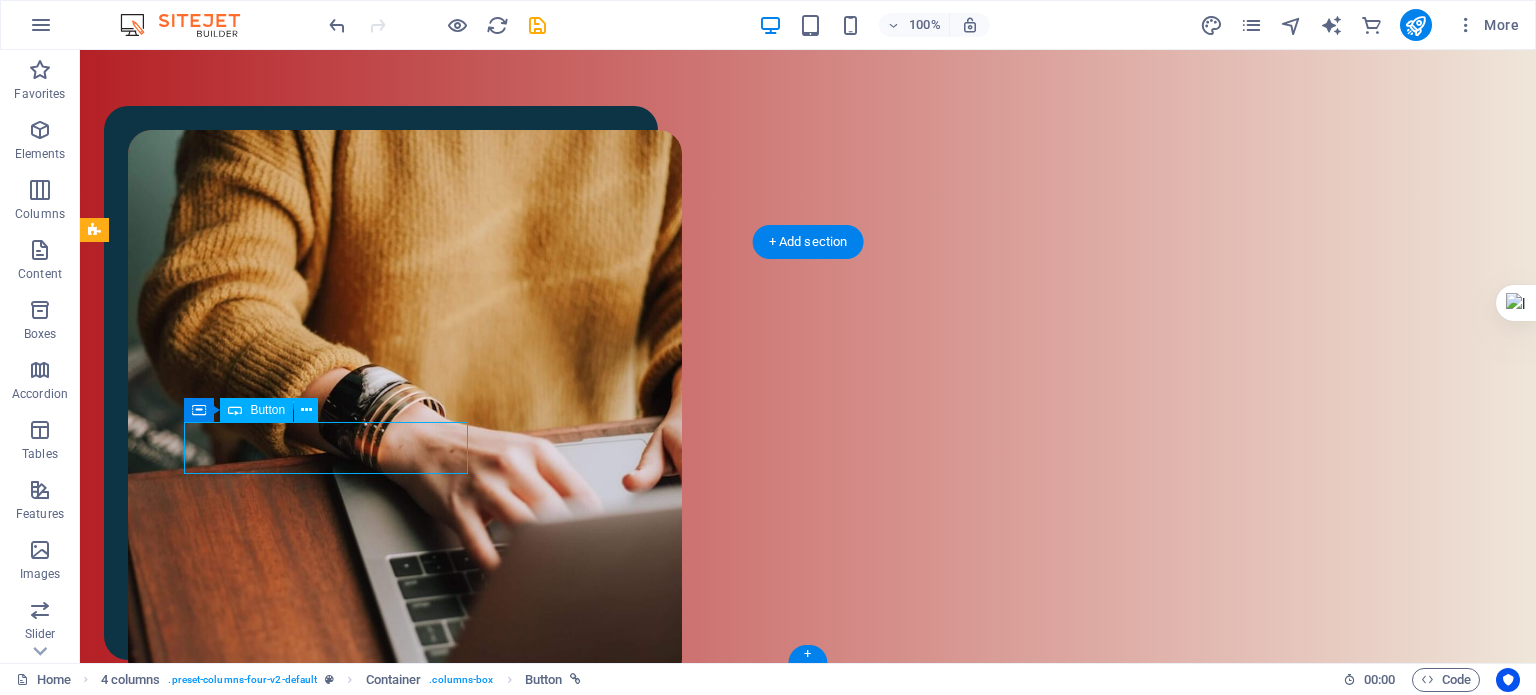 click on "ترجمه‌های من" at bounding box center [246, 1815] 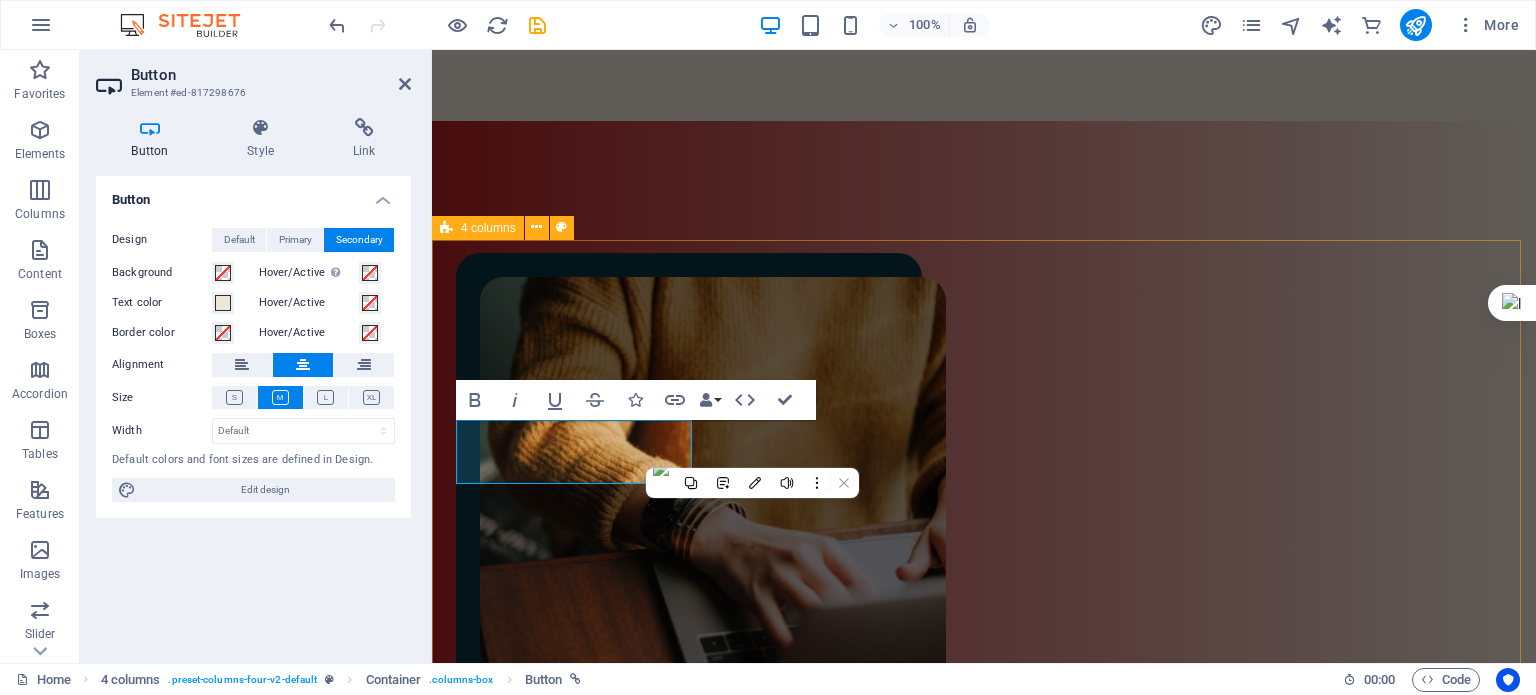 click on "ترجمه‌های من             نوشته‌های من             ویرایش‌های من             پادکست‌های من" at bounding box center (984, 2027) 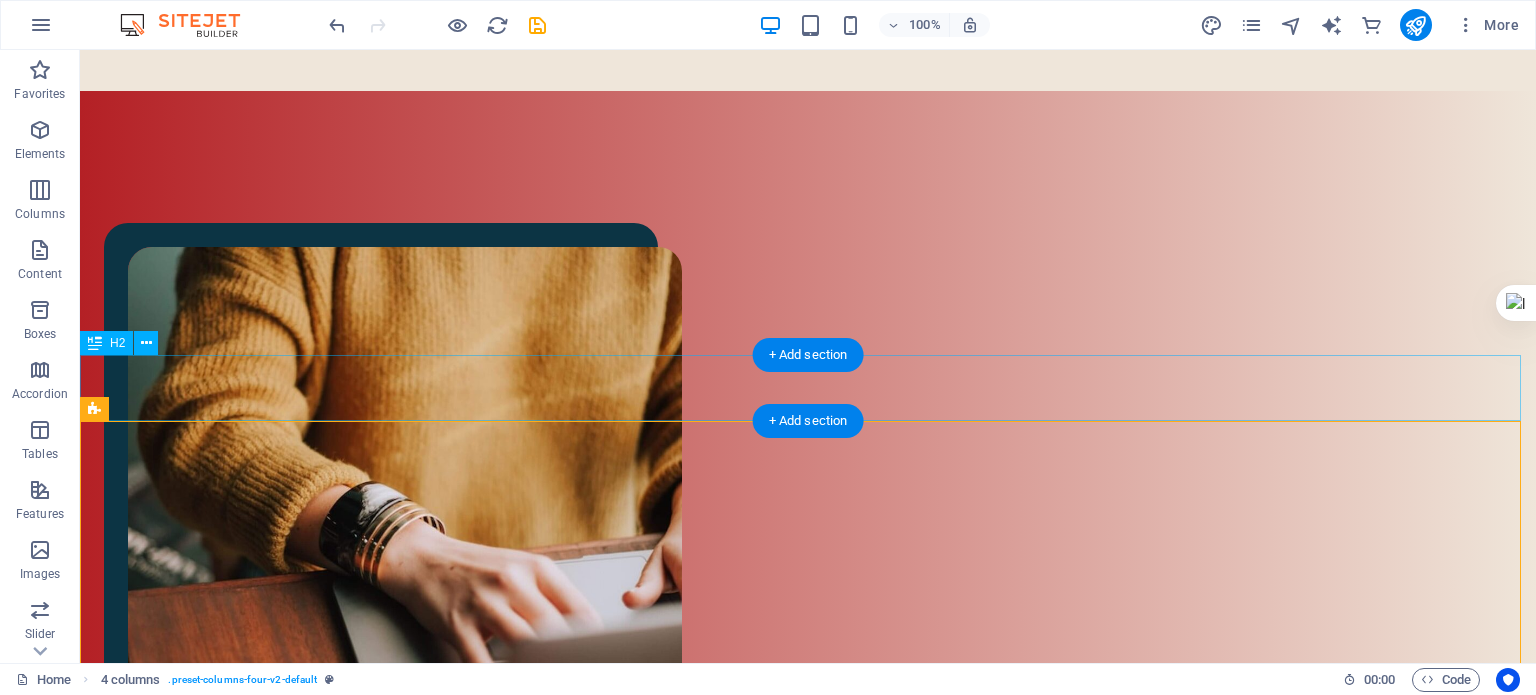 scroll, scrollTop: 1277, scrollLeft: 0, axis: vertical 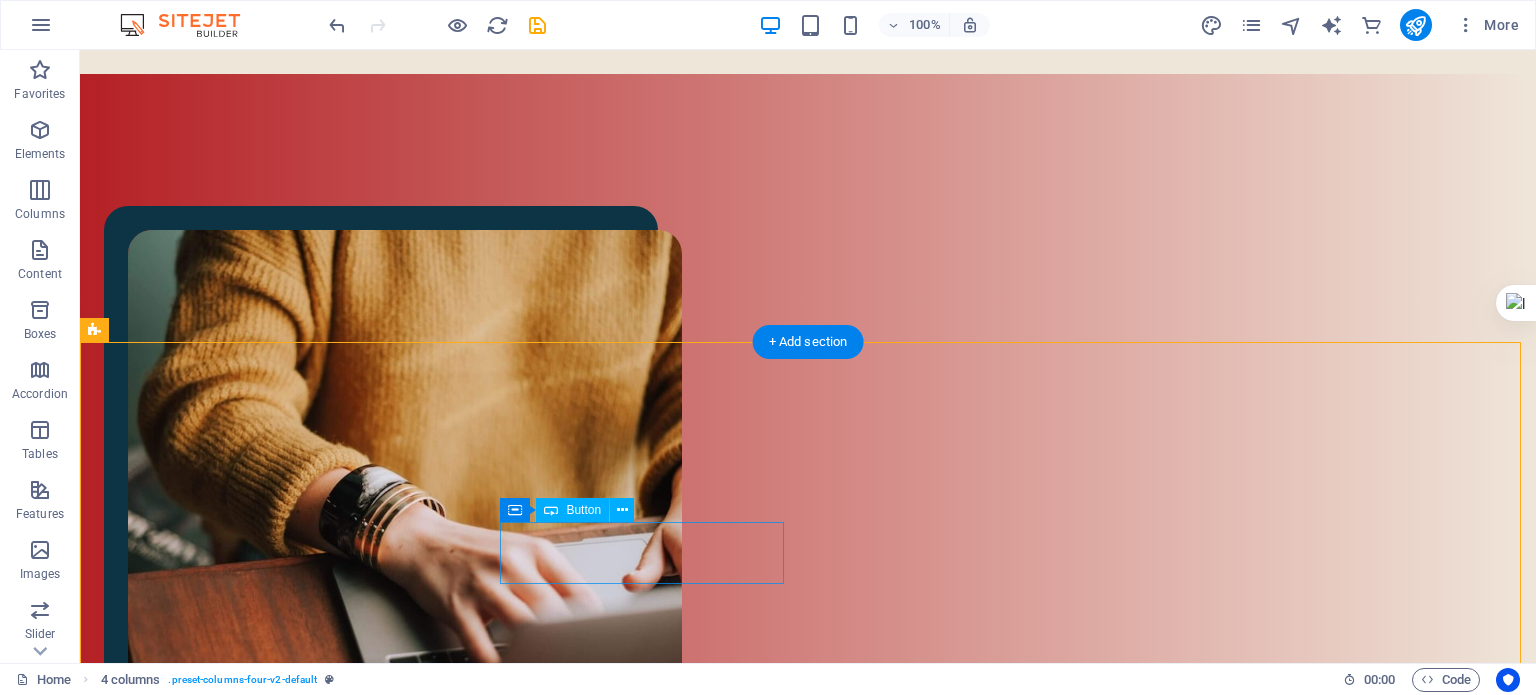 click on "نوشته‌های من" at bounding box center [246, 1988] 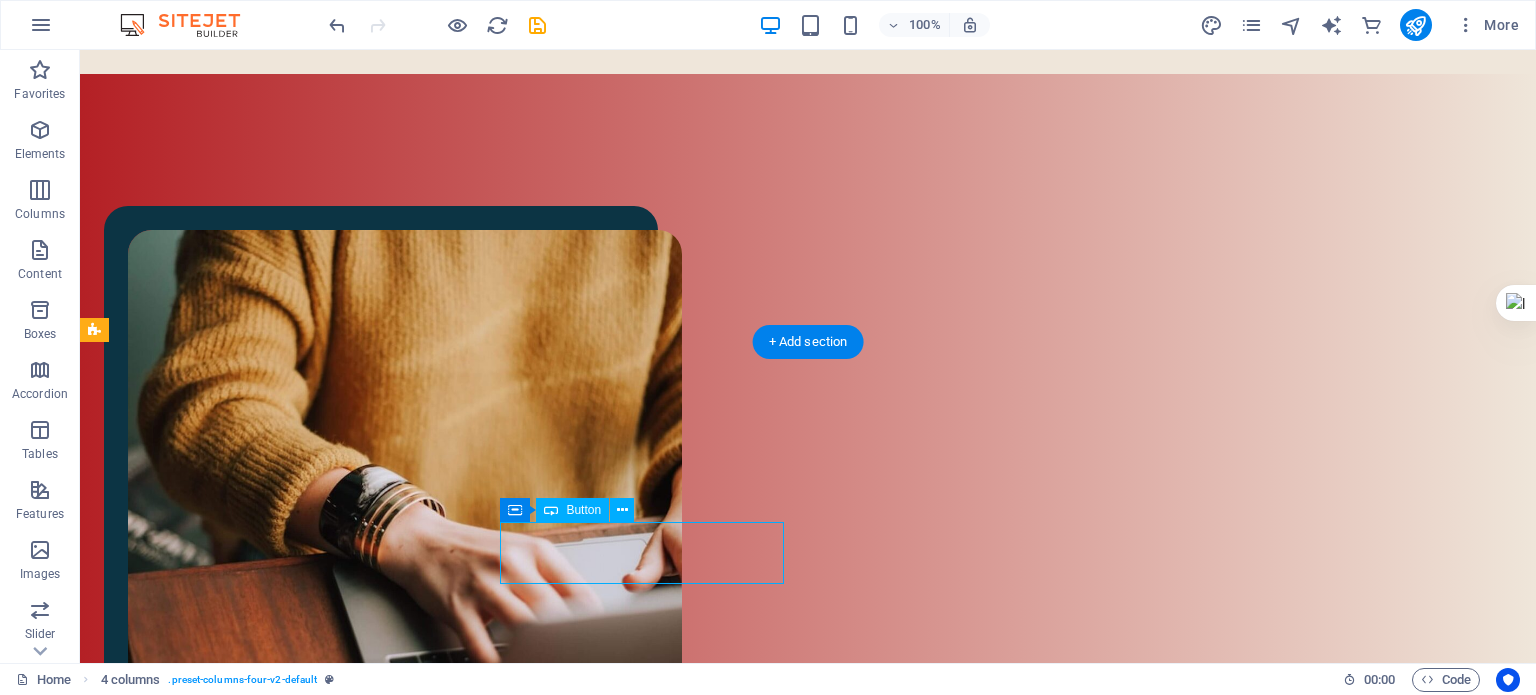 click on "نوشته‌های من" at bounding box center [246, 1988] 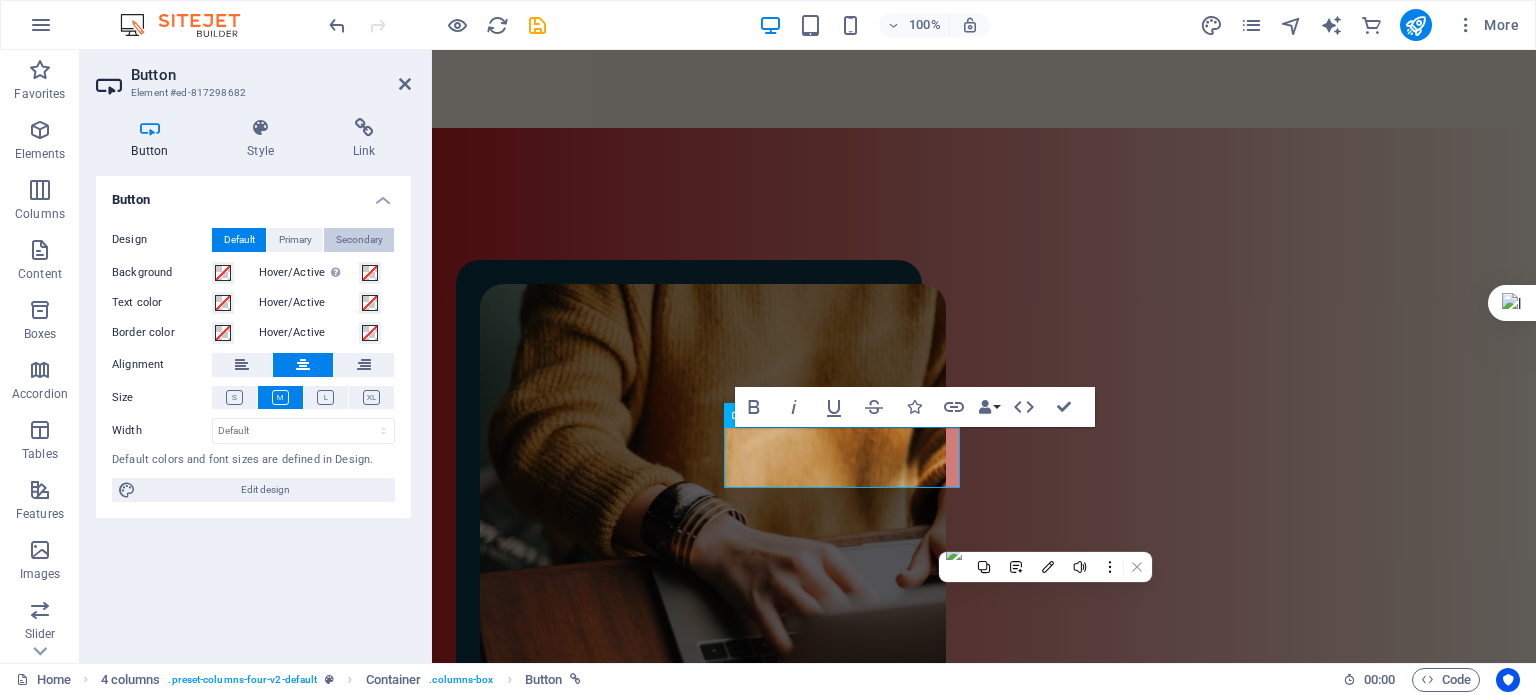 click on "Secondary" at bounding box center [359, 240] 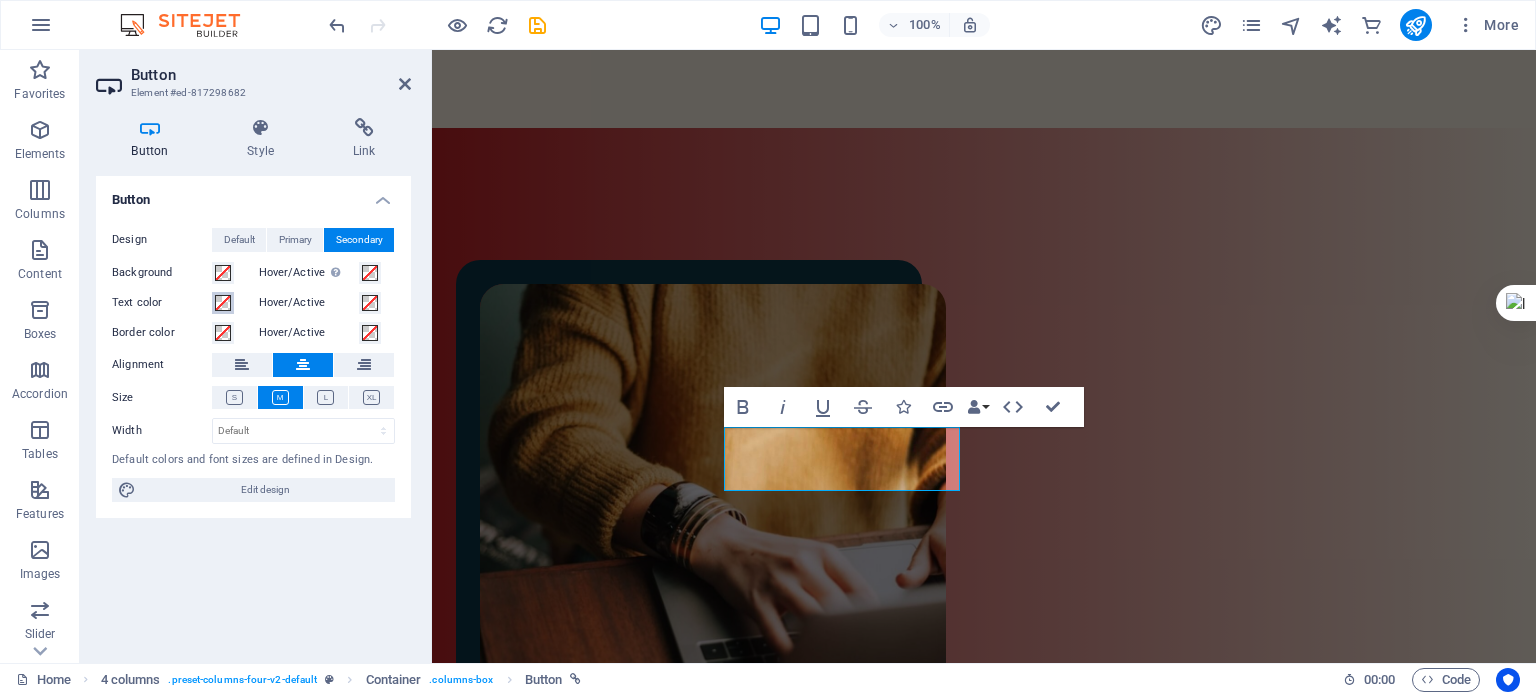 click at bounding box center [223, 303] 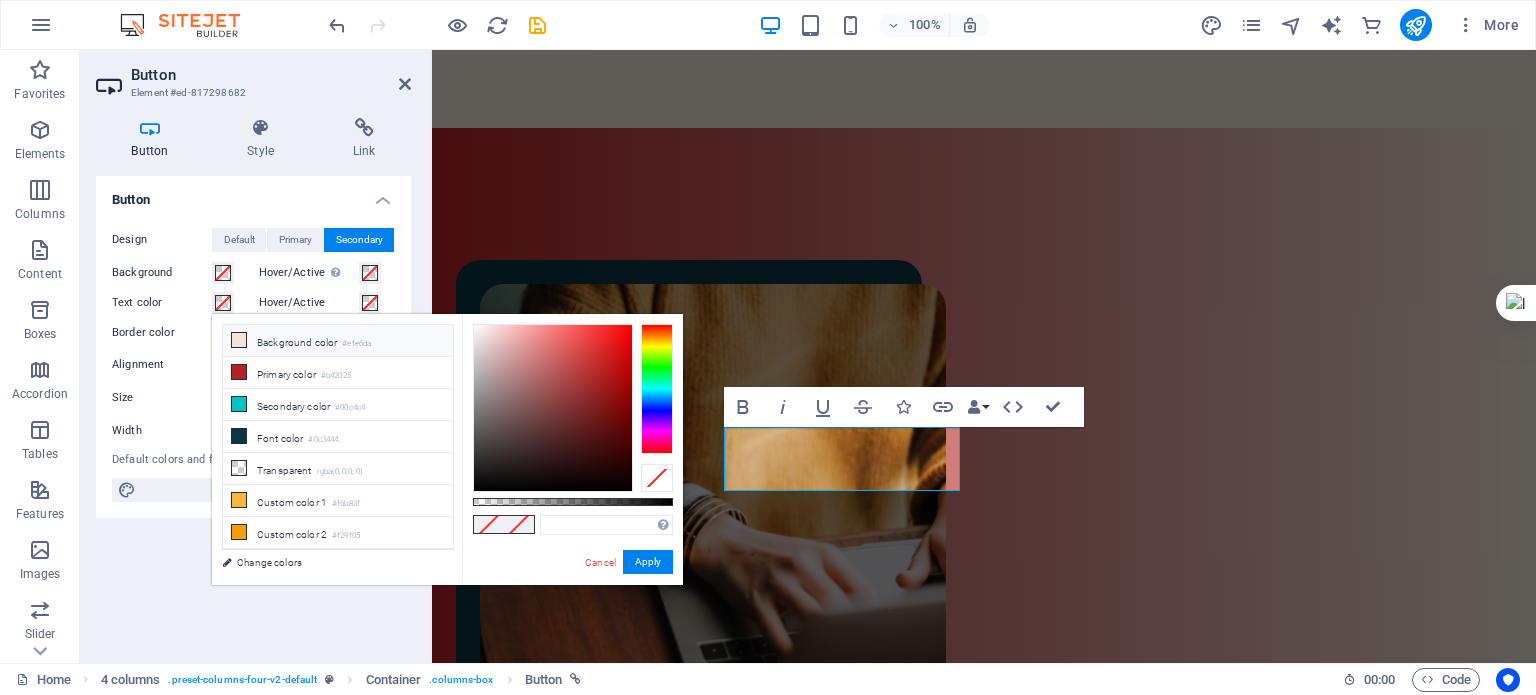click on "Background color
#efe6da" at bounding box center [338, 341] 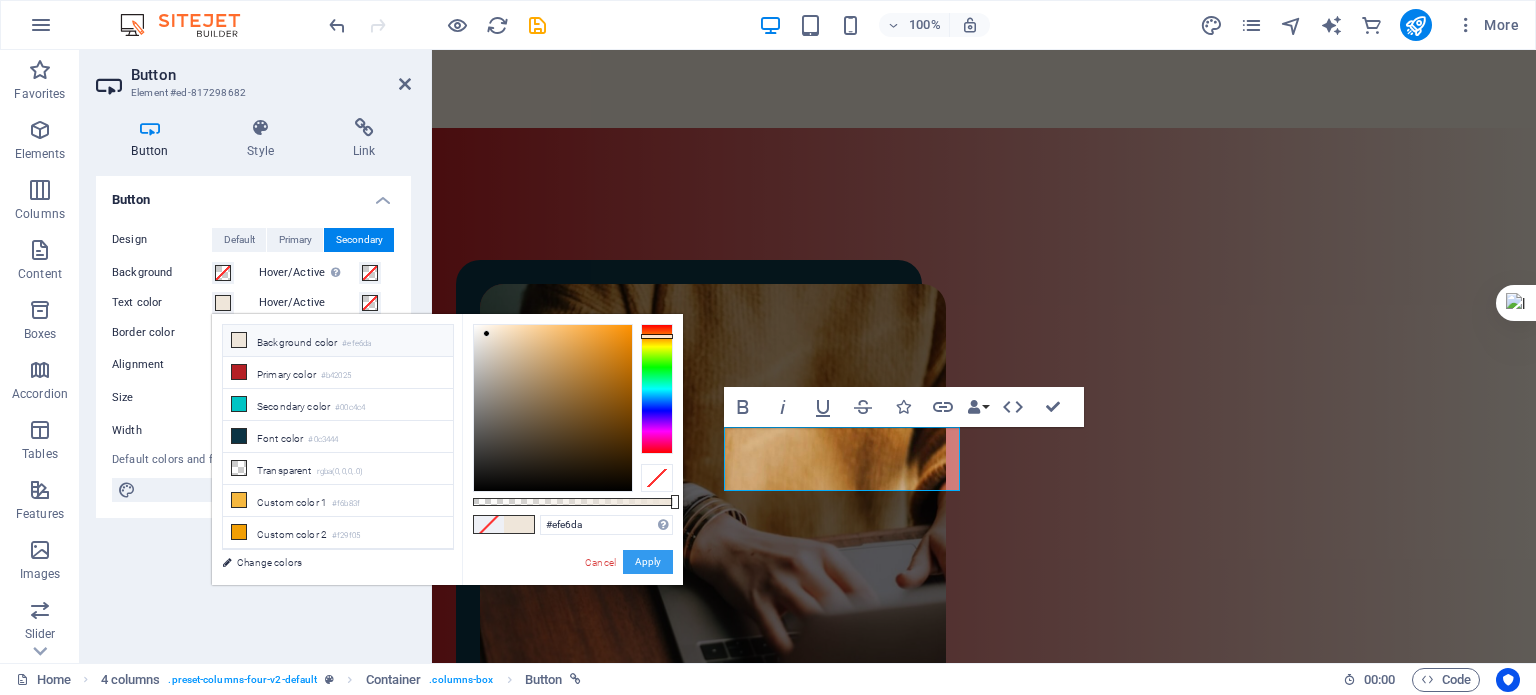 click on "Apply" at bounding box center [648, 562] 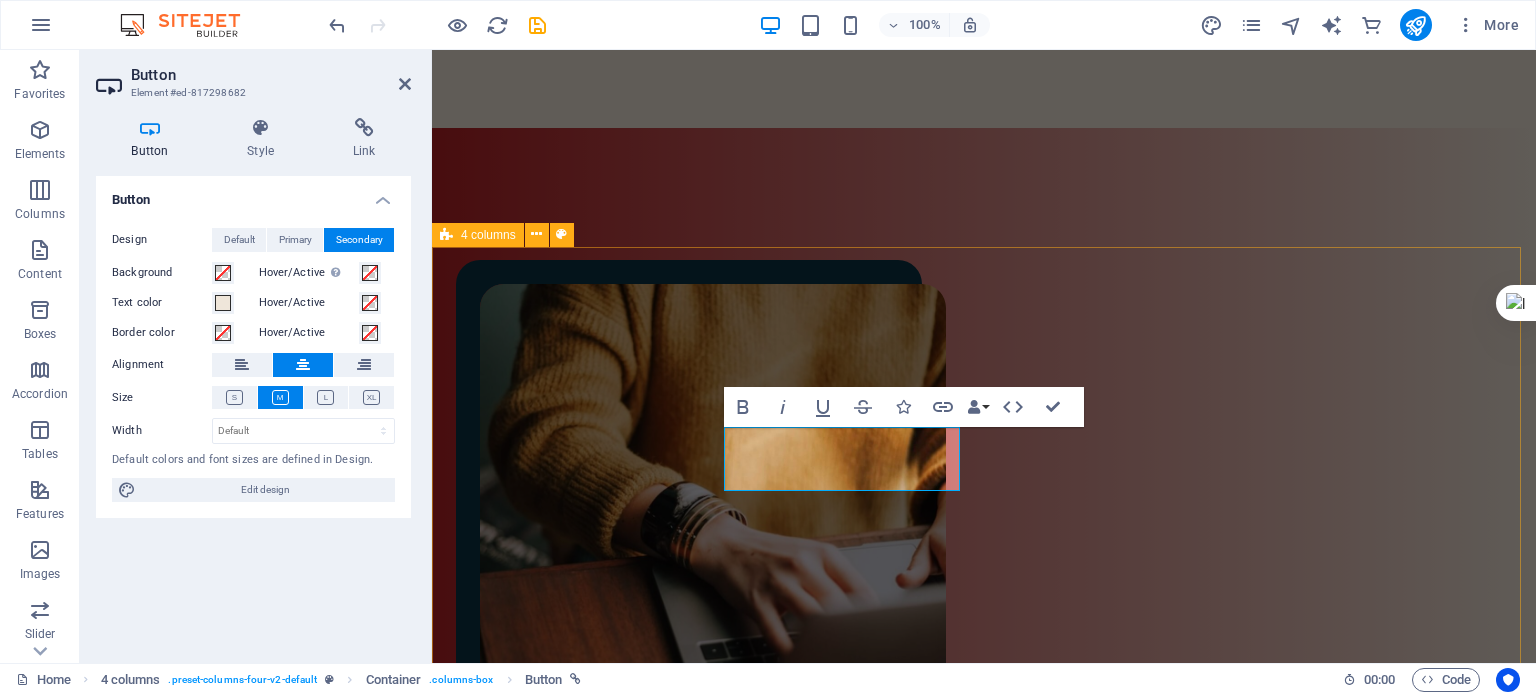 click on "ترجمه‌های من             نوشته‌های من             ویرایش‌های من             پادکست‌های من" at bounding box center [984, 2029] 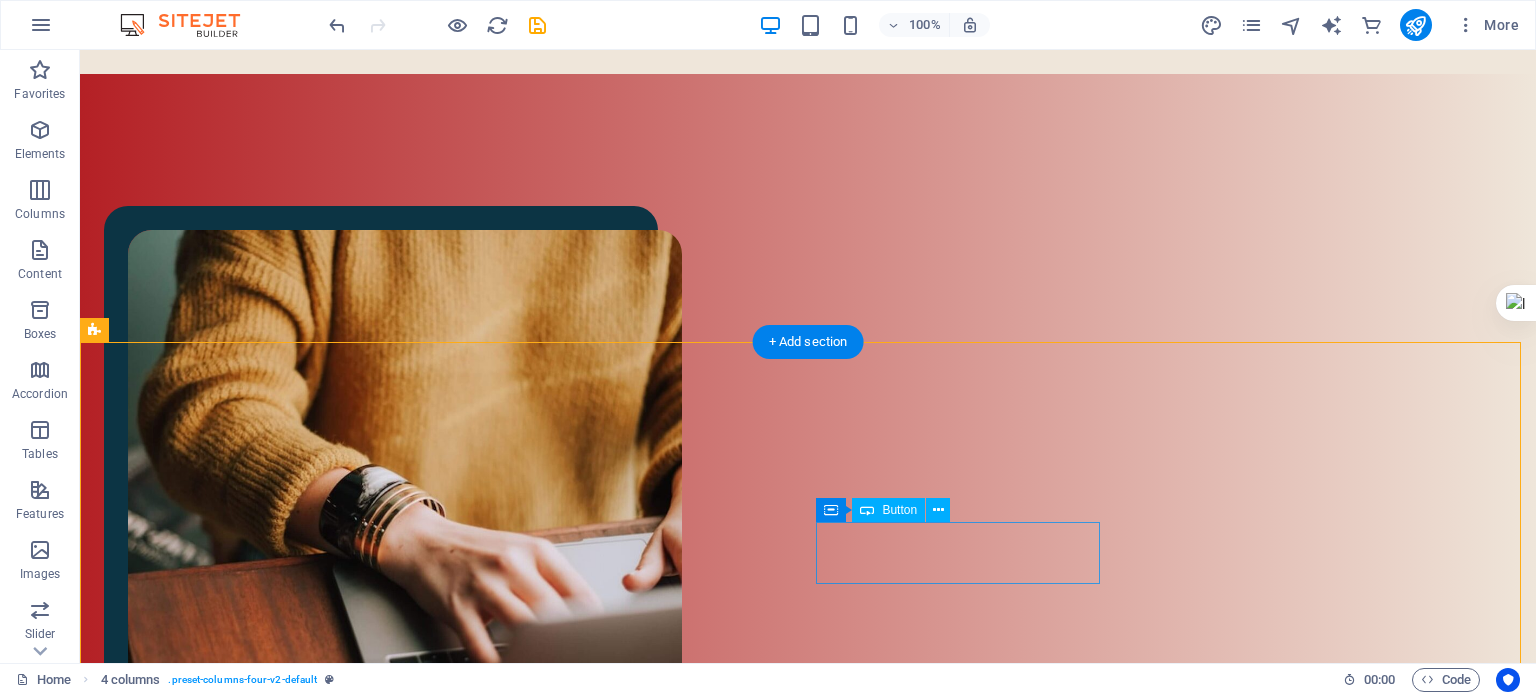 click on "ویرایش‌های من" at bounding box center (246, 2056) 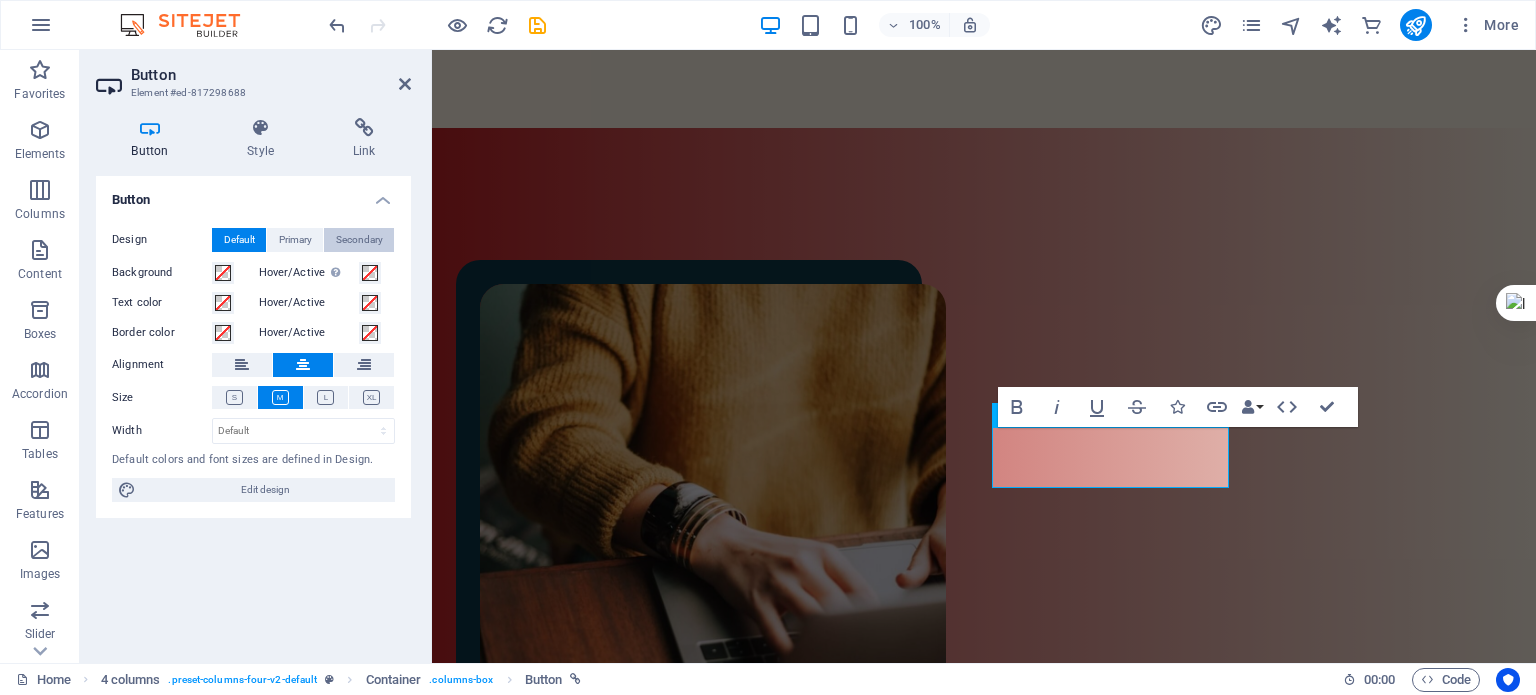 click on "Secondary" at bounding box center (359, 240) 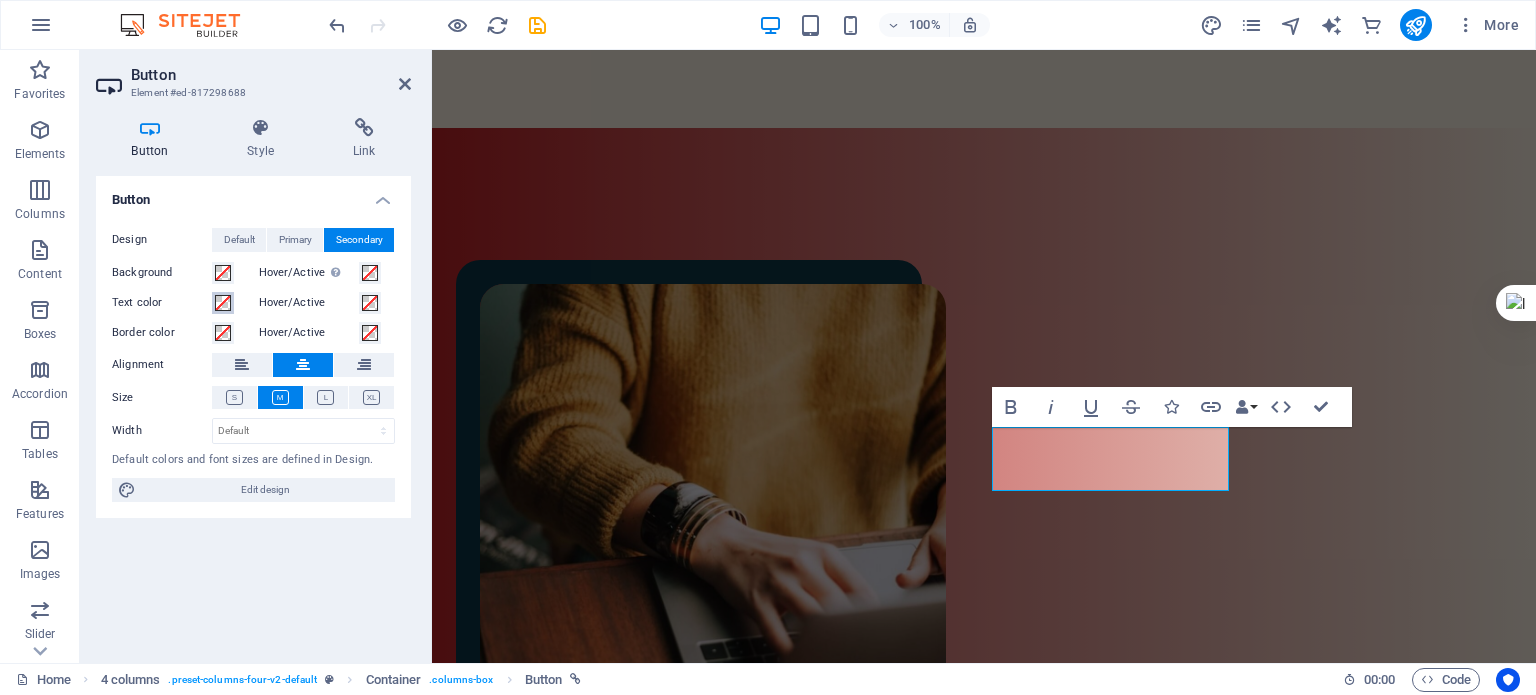 click at bounding box center (223, 303) 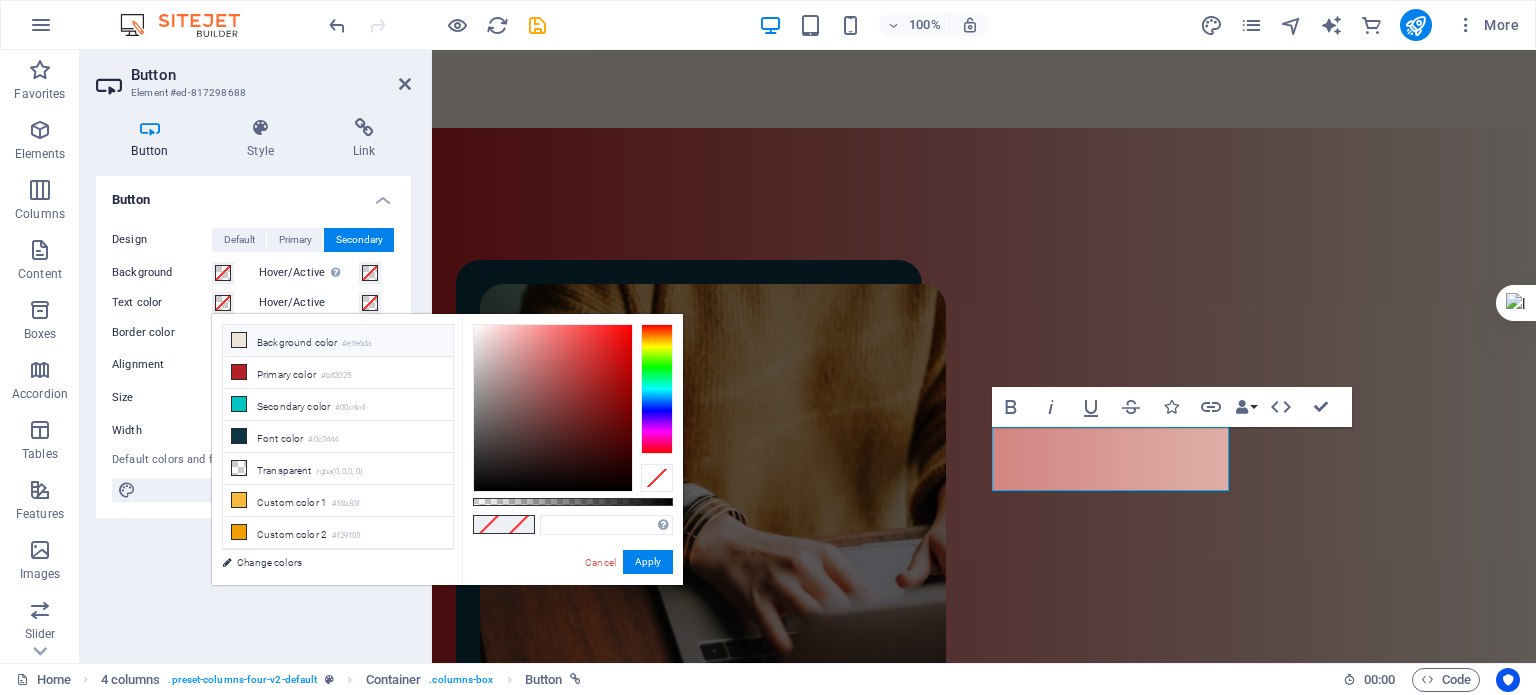 click on "Background color
#efe6da" at bounding box center (338, 341) 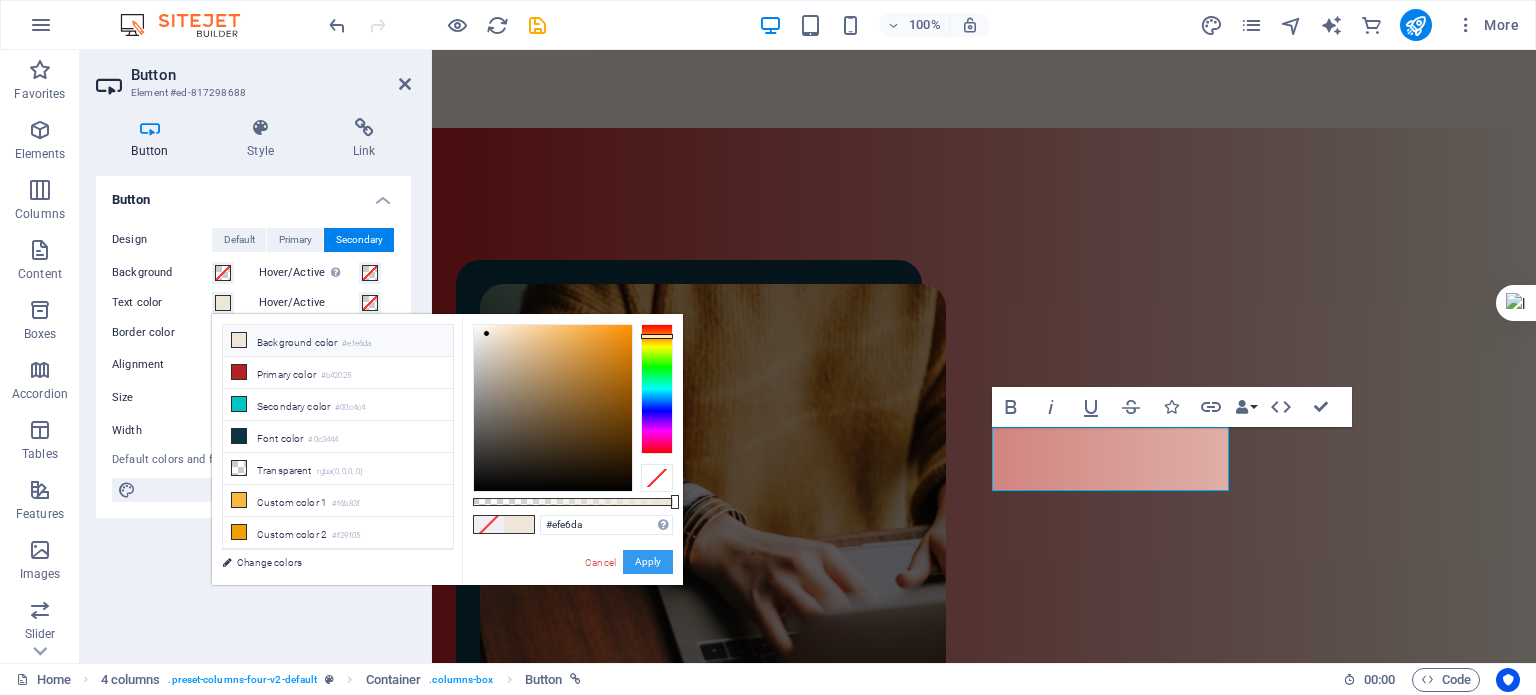 click on "Apply" at bounding box center (648, 562) 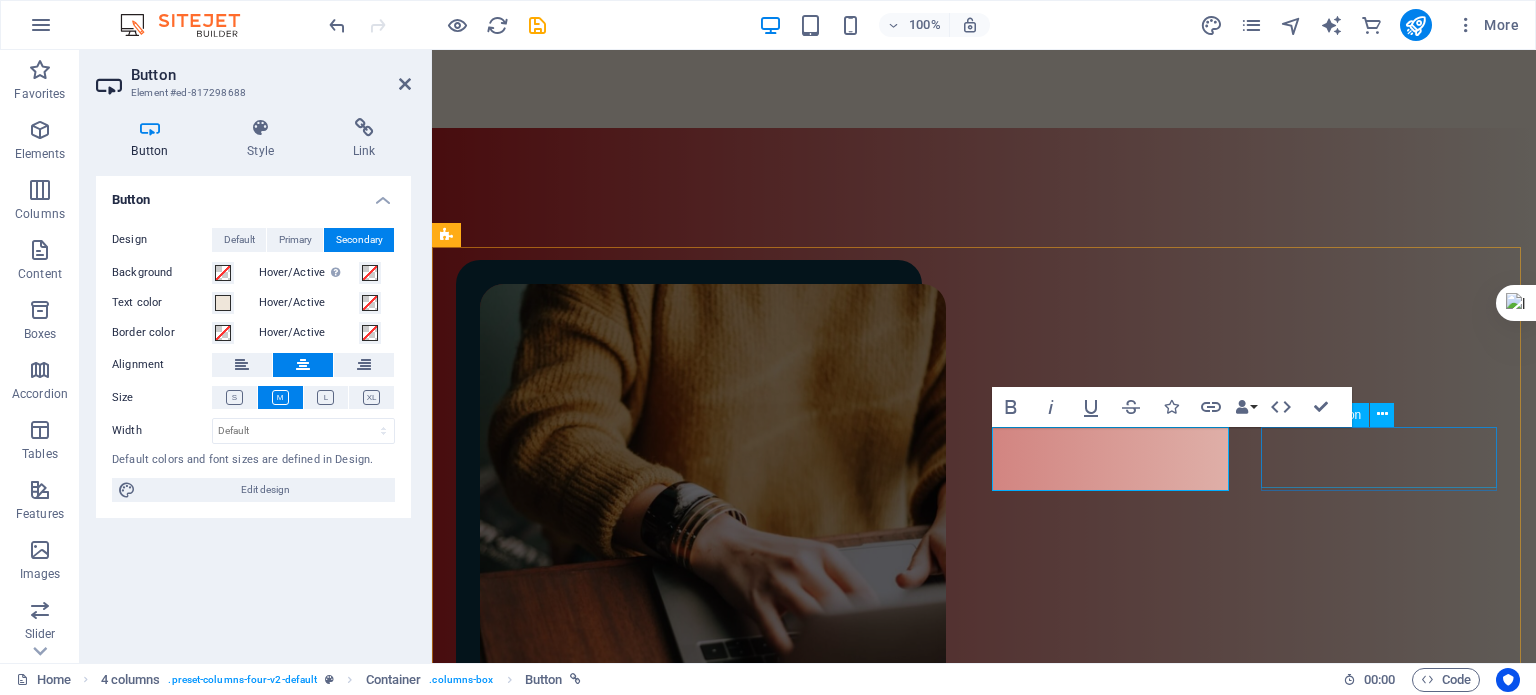 click on "پادکست‌های من" at bounding box center [576, 2126] 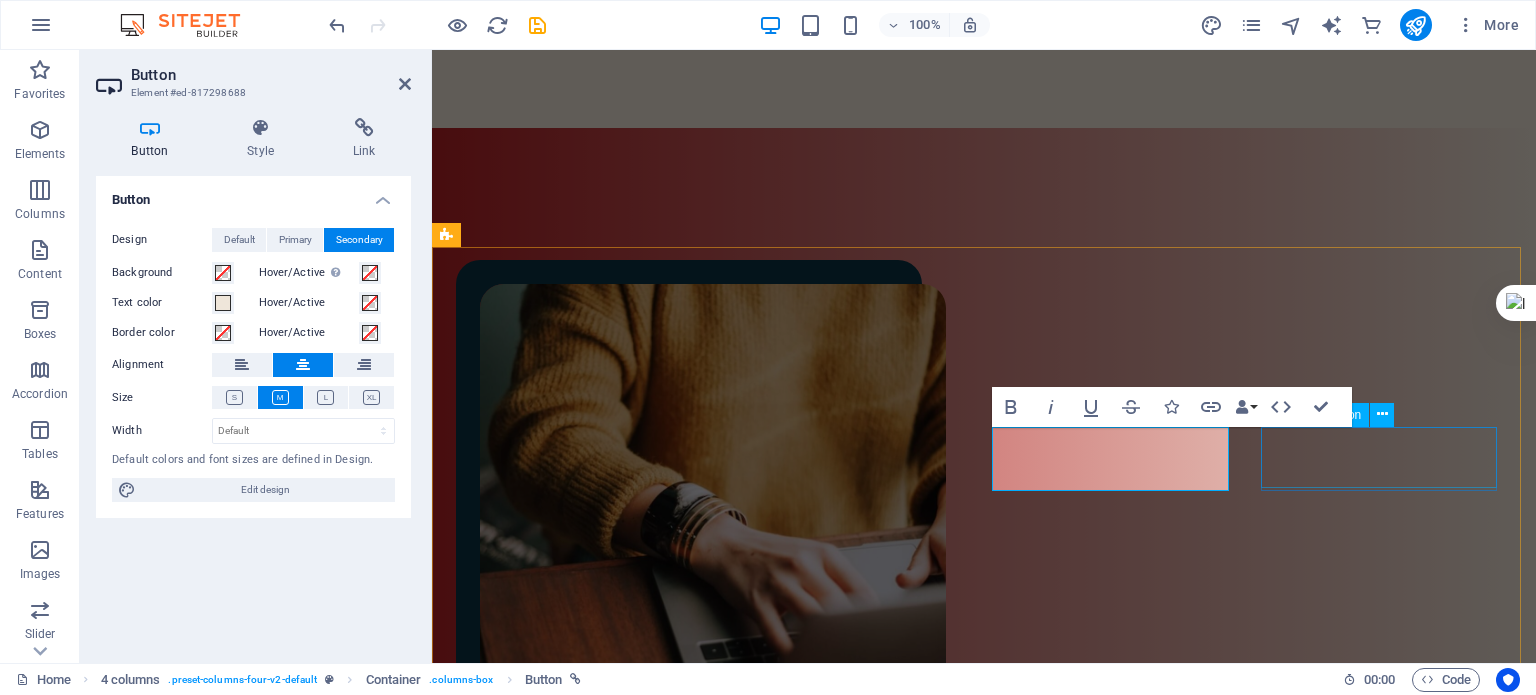 click on "پادکست‌های من" at bounding box center [576, 2126] 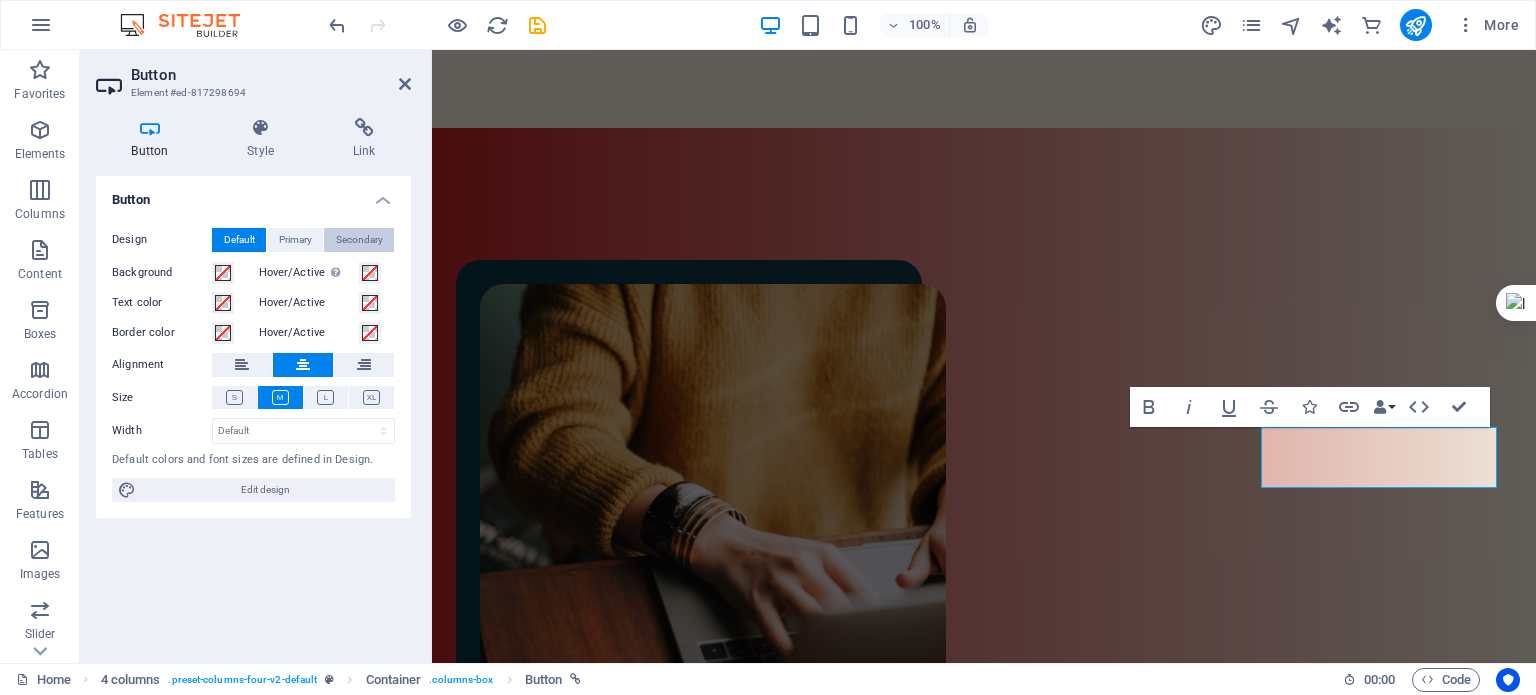 click on "Secondary" at bounding box center [359, 240] 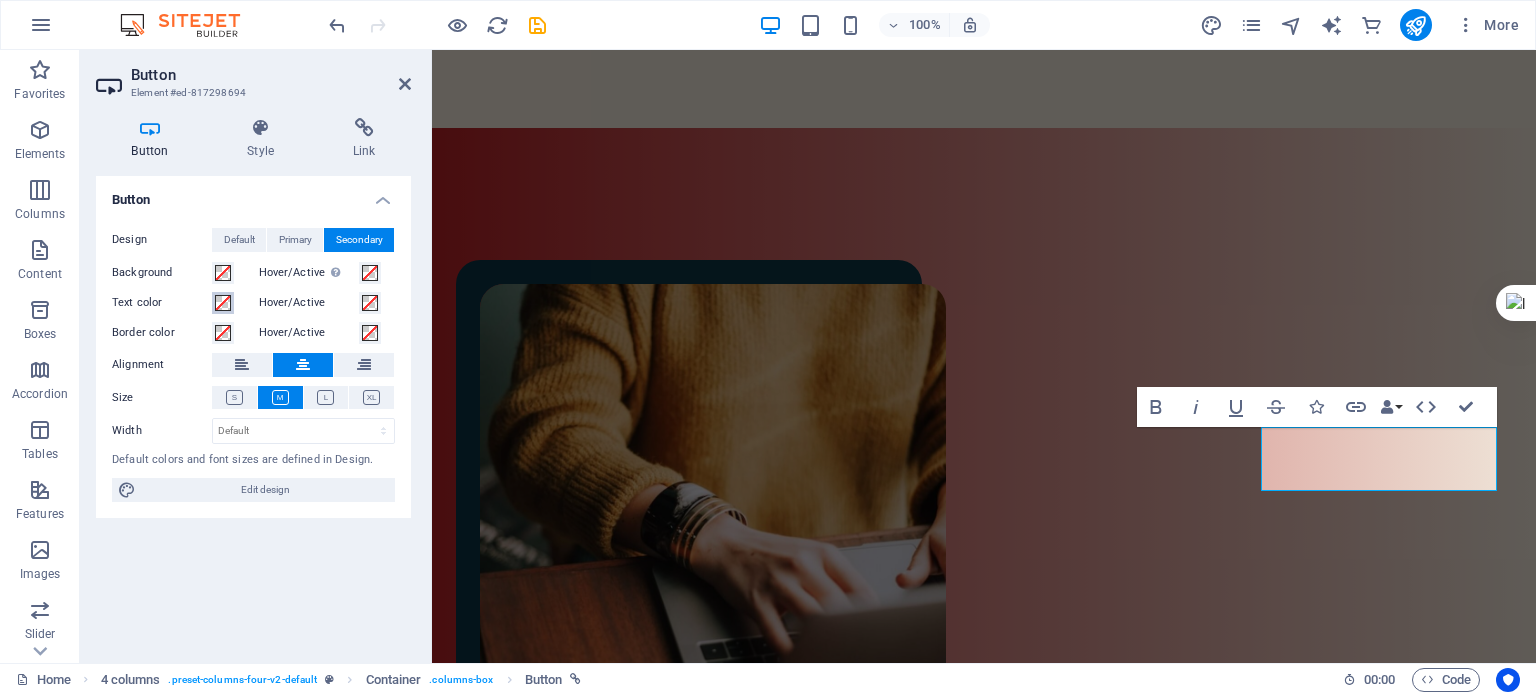 click at bounding box center [223, 303] 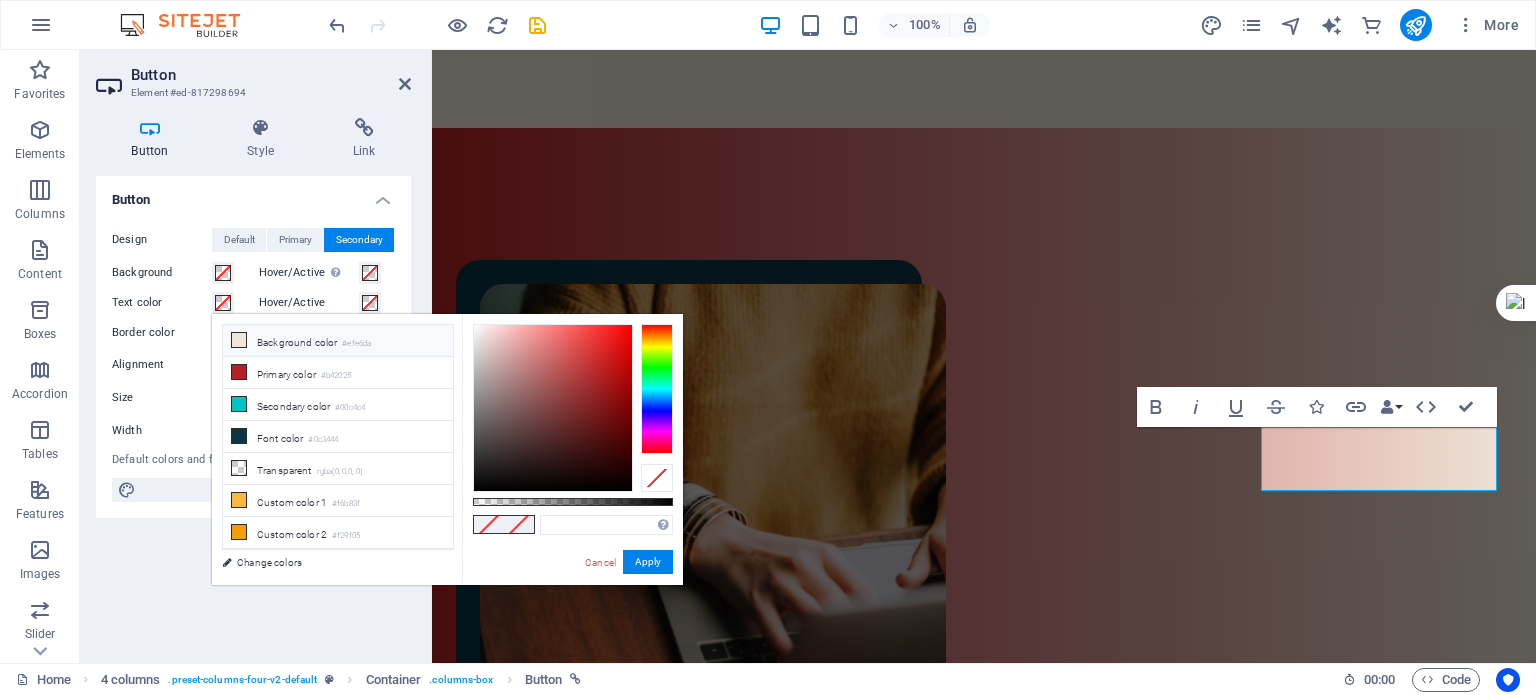click on "Background color
#efe6da" at bounding box center (338, 341) 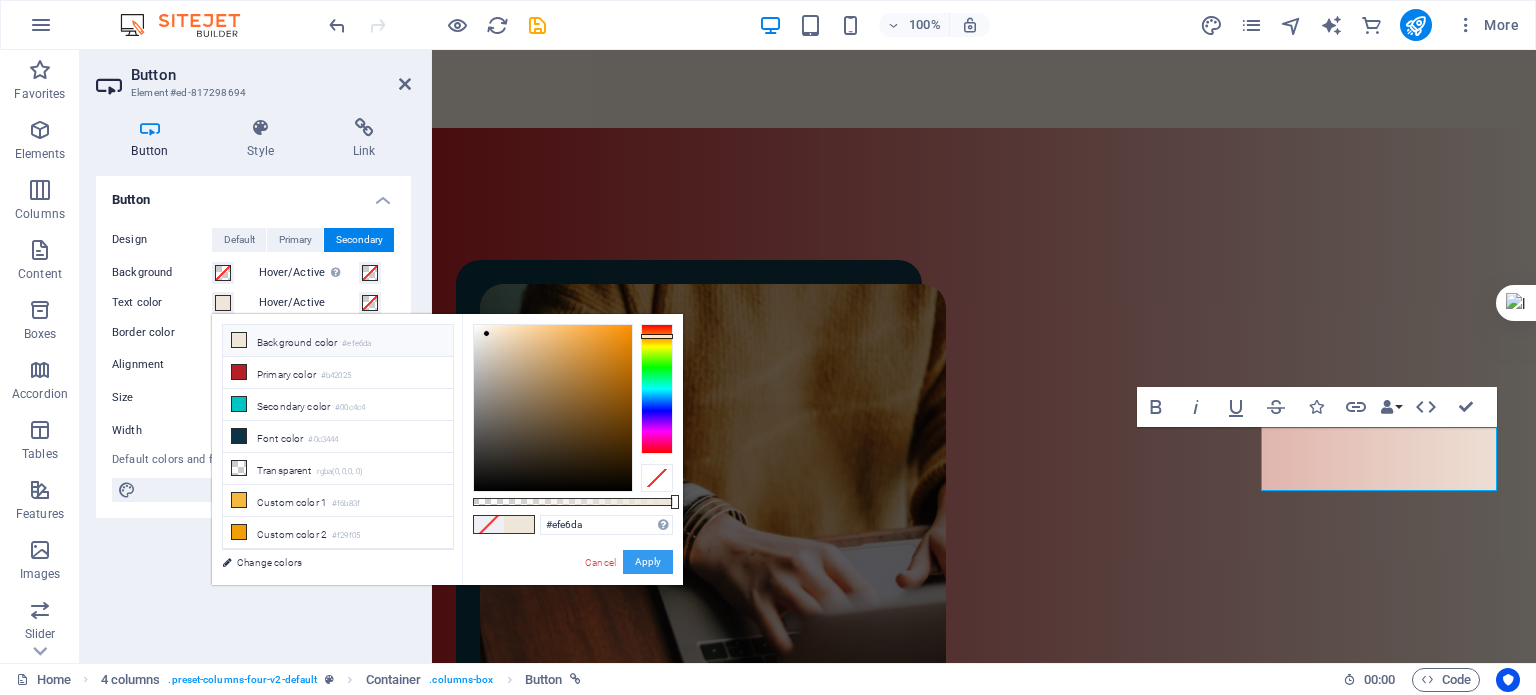 click on "Apply" at bounding box center (648, 562) 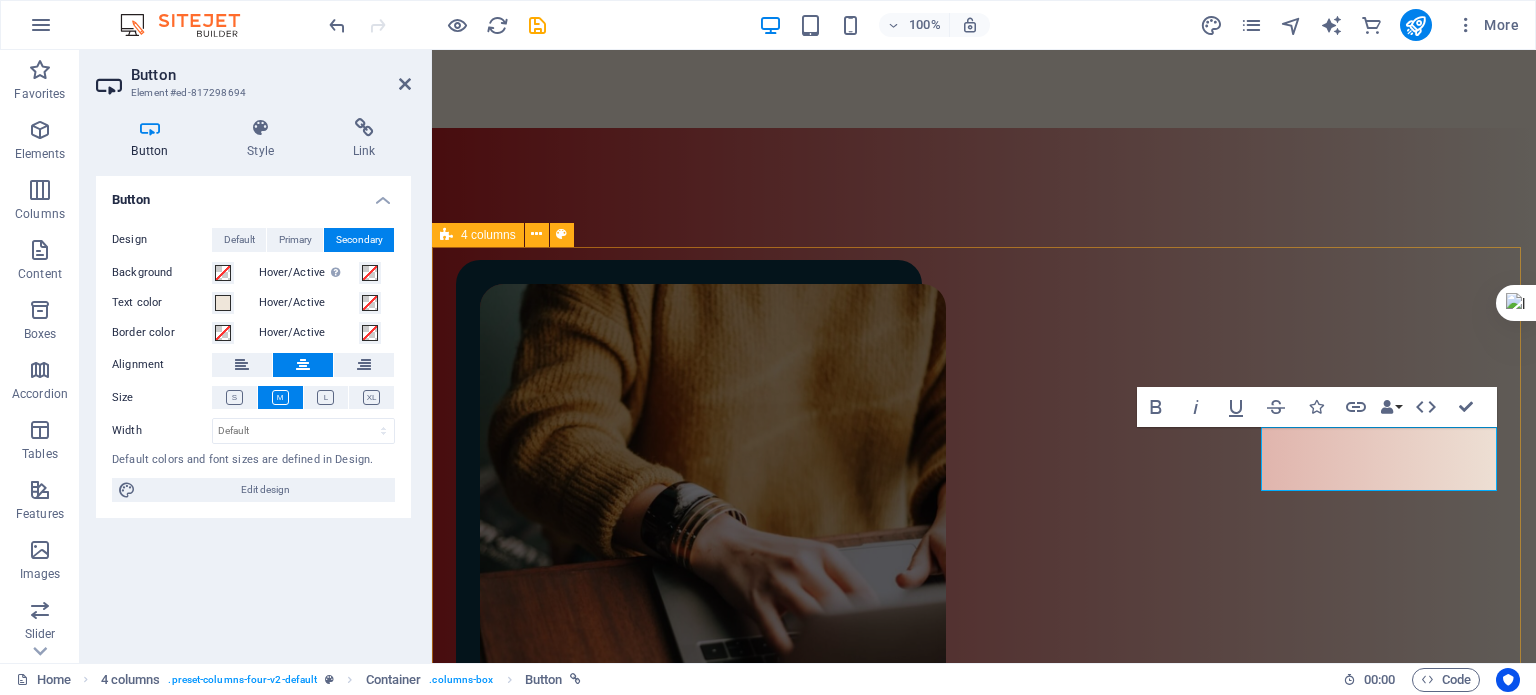 click on "ترجمه‌های من             نوشته‌های من             ویرایش‌های من             پادکست‌های من" at bounding box center [984, 2019] 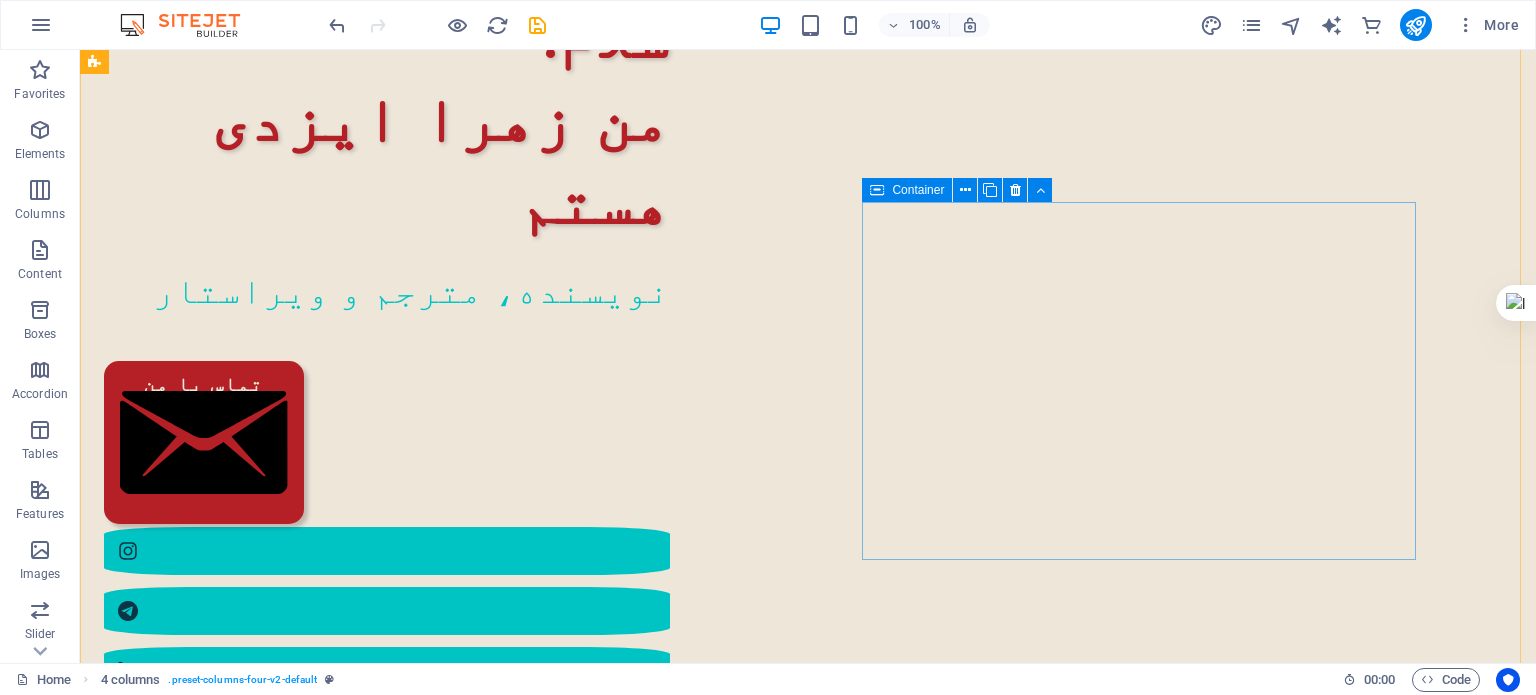 scroll, scrollTop: 68, scrollLeft: 0, axis: vertical 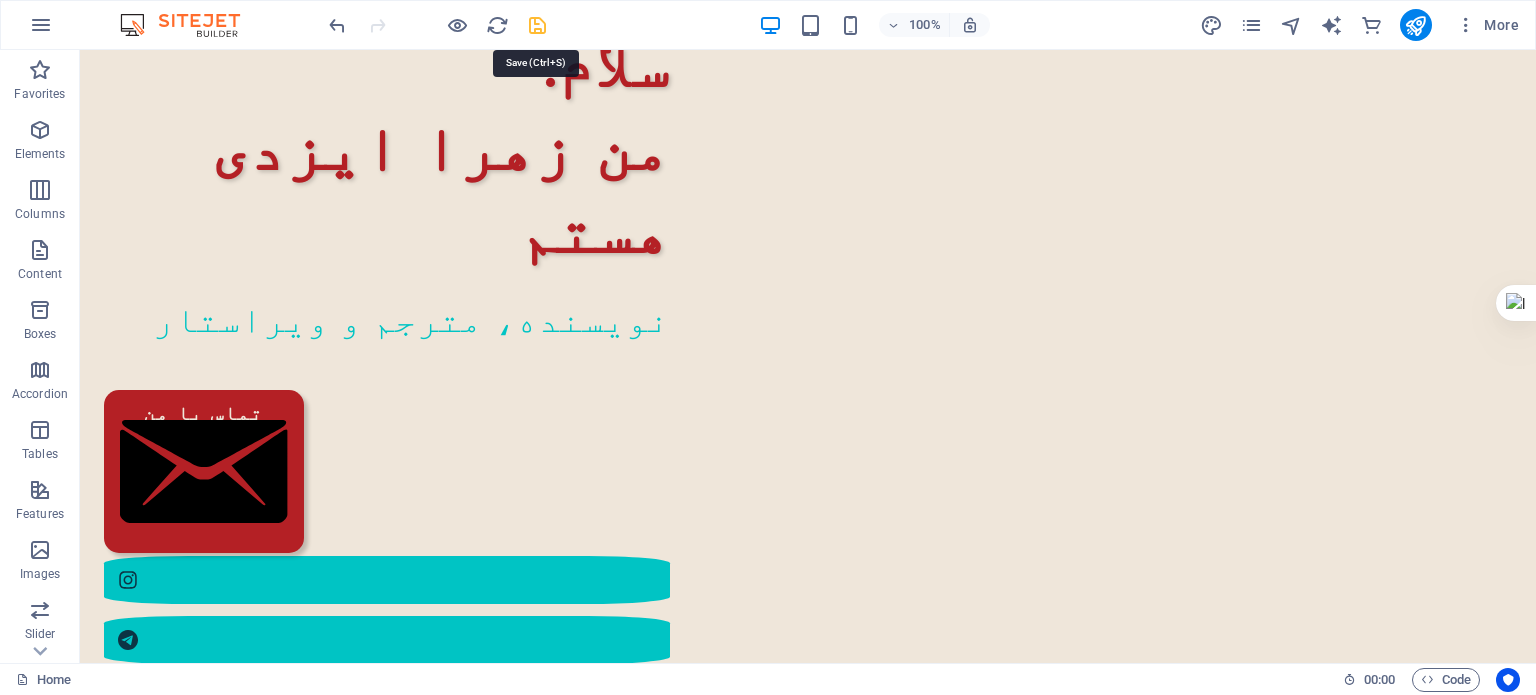 click at bounding box center (537, 25) 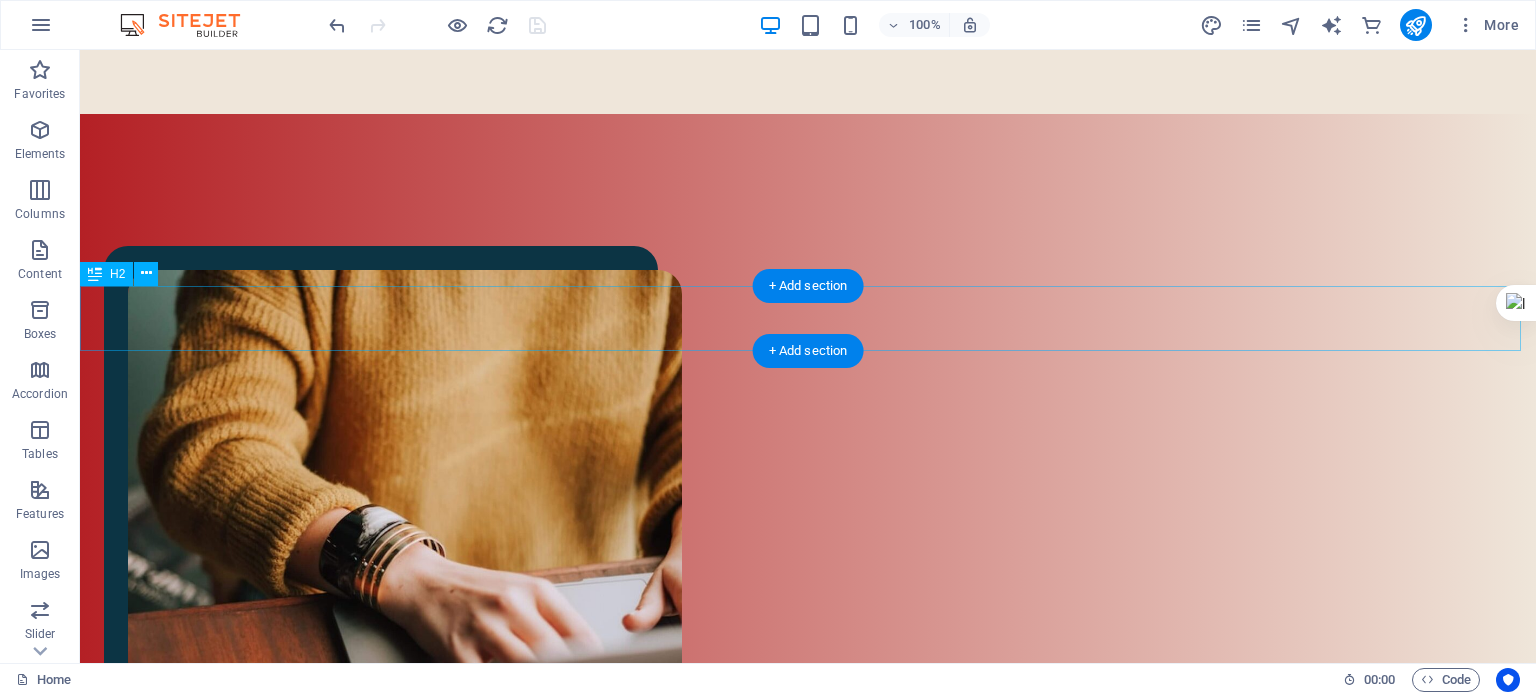 scroll, scrollTop: 1268, scrollLeft: 0, axis: vertical 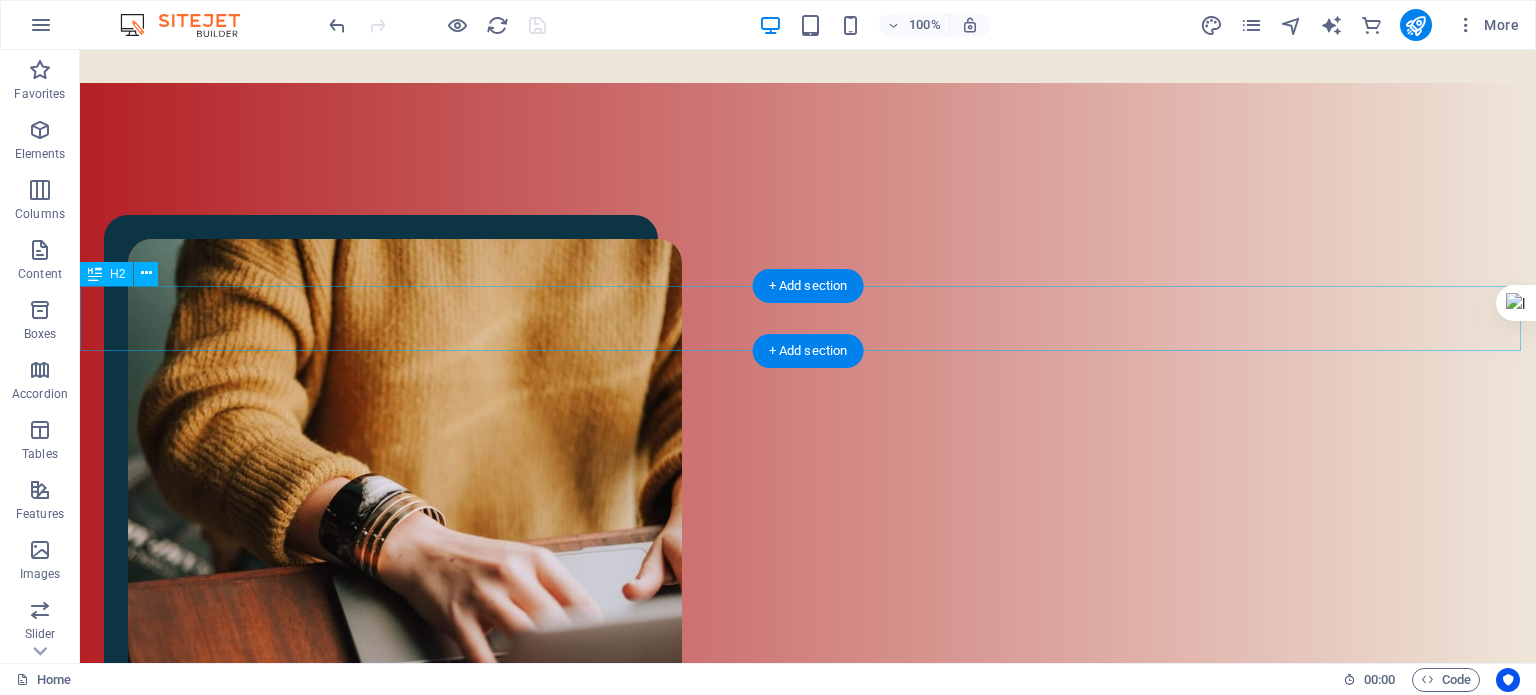 click on "آثار" at bounding box center (808, 1685) 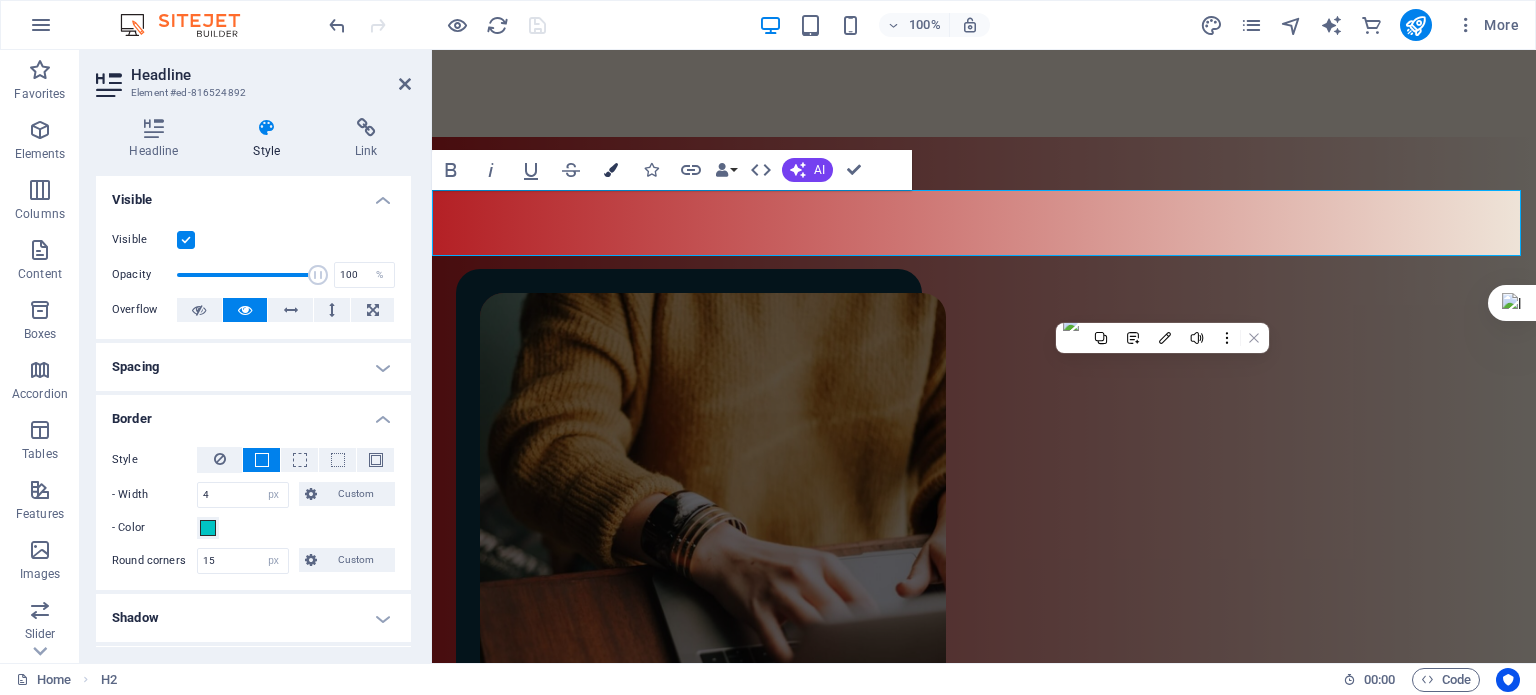 click at bounding box center [611, 170] 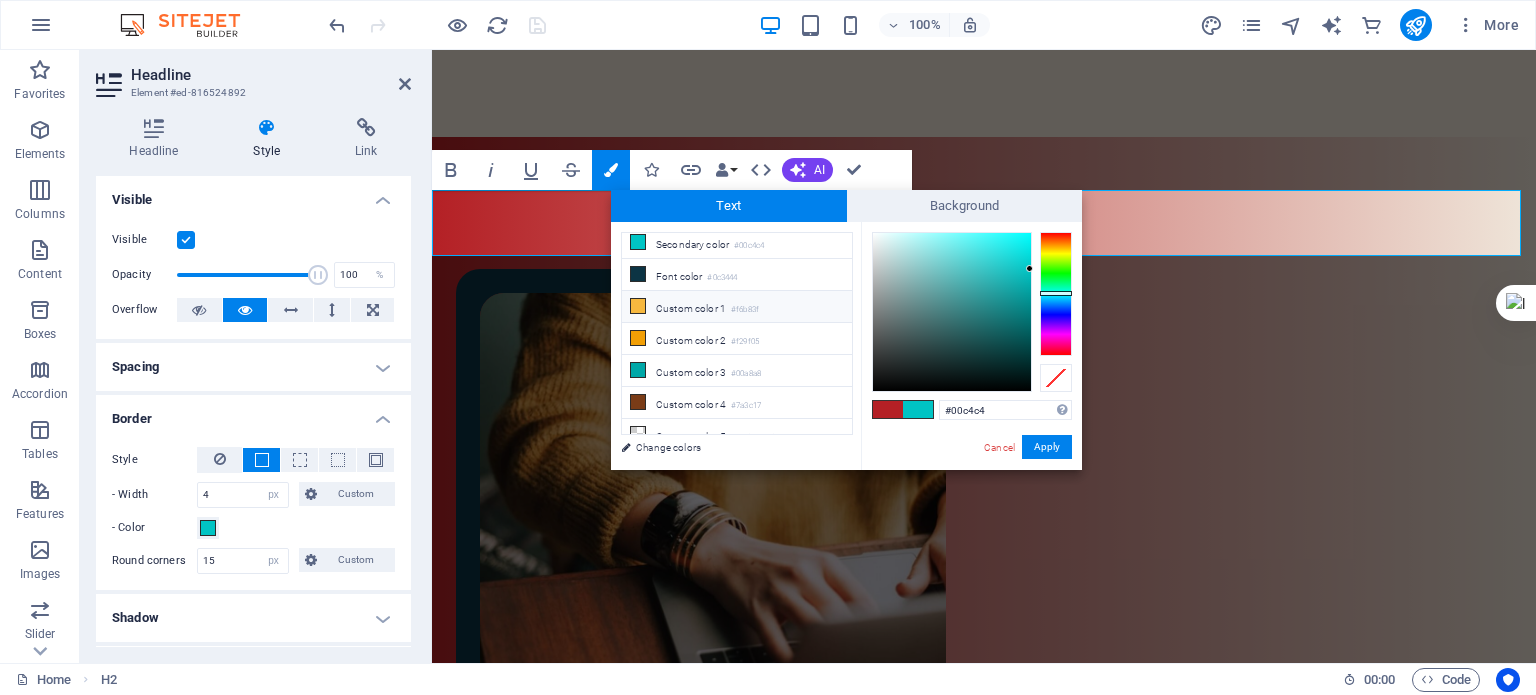 scroll, scrollTop: 76, scrollLeft: 0, axis: vertical 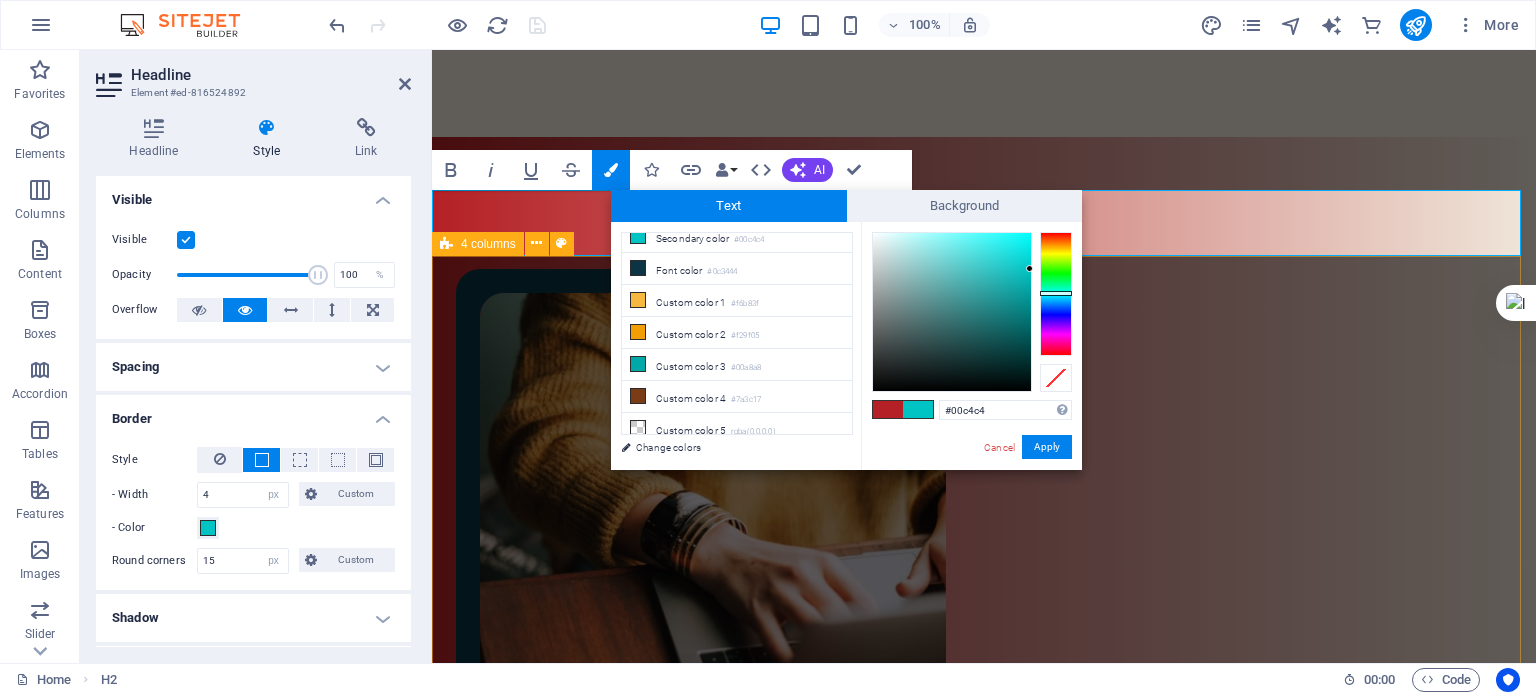 click on "ترجمه‌های من             نوشته‌های من             ویرایش‌های من             پادکست‌های من" at bounding box center [984, 2028] 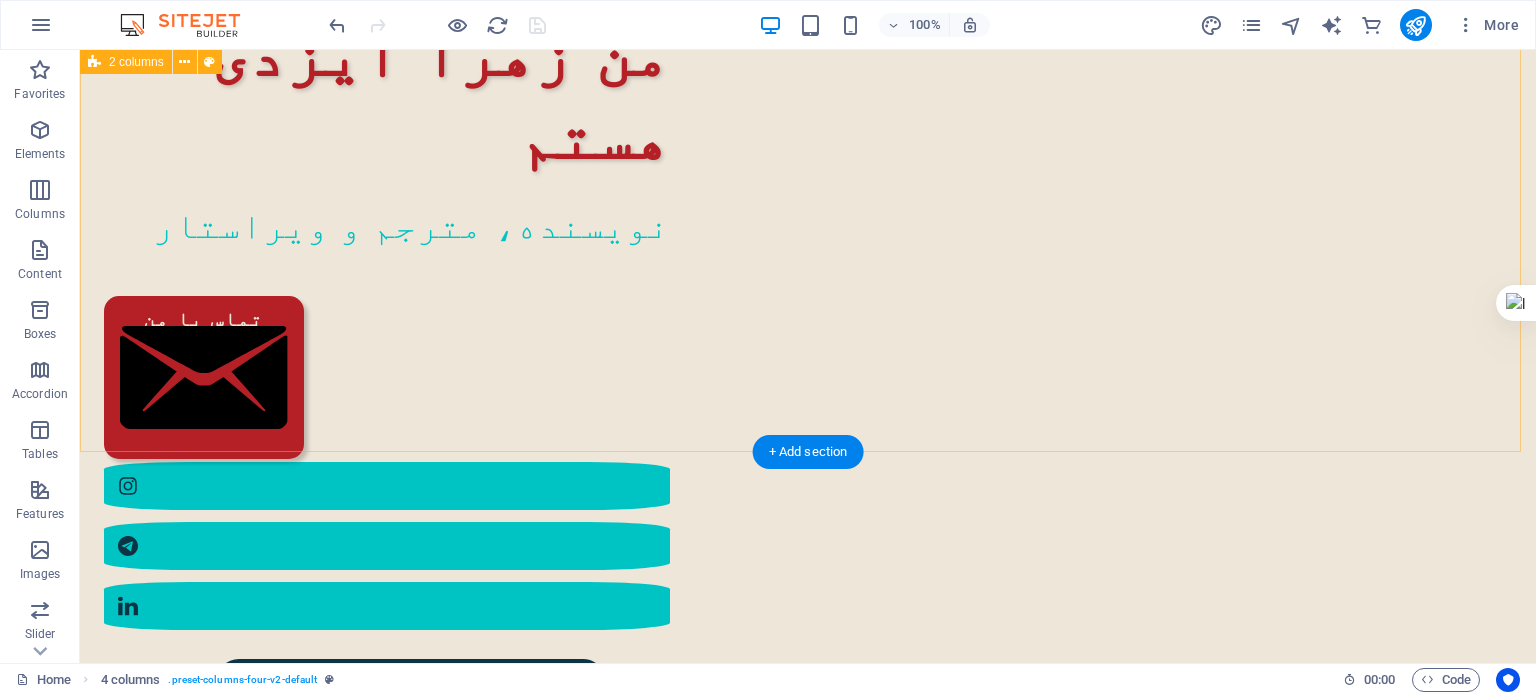 scroll, scrollTop: 0, scrollLeft: 0, axis: both 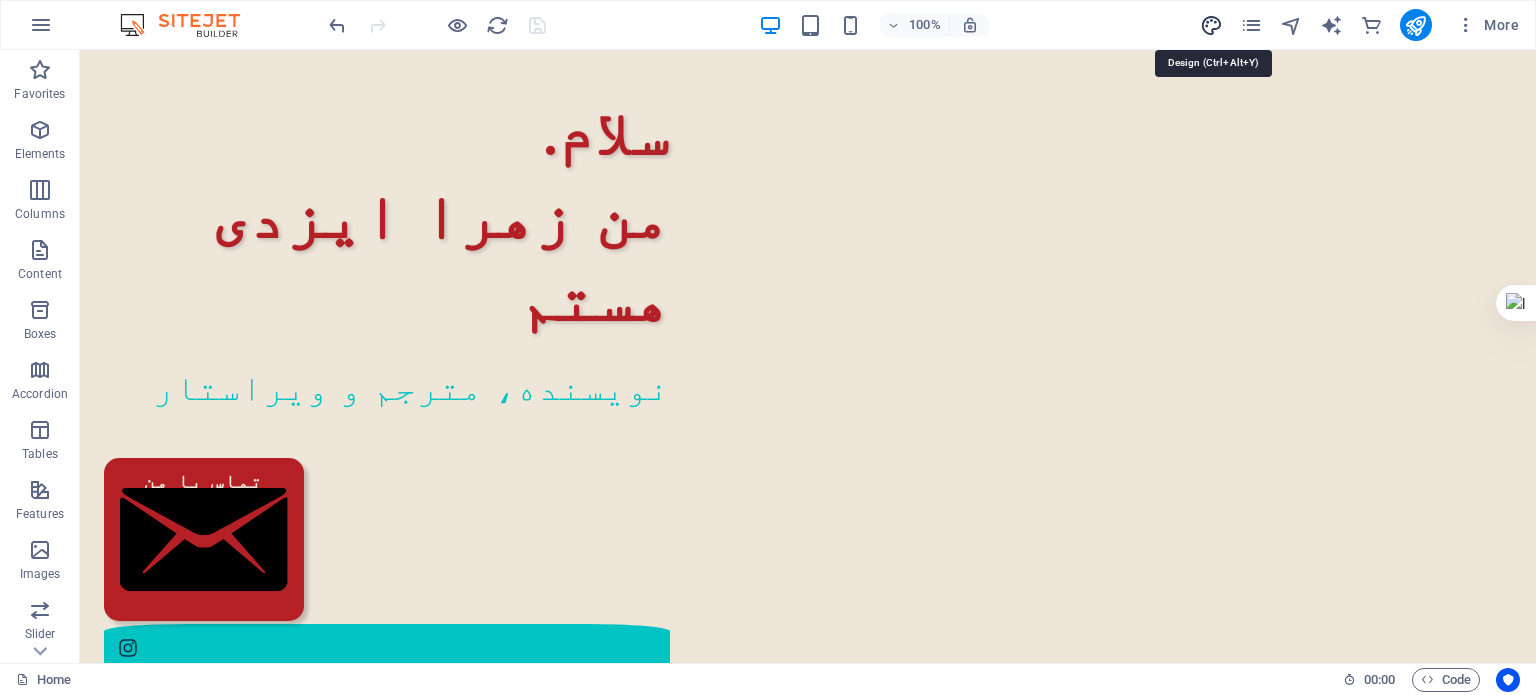 click at bounding box center (1211, 25) 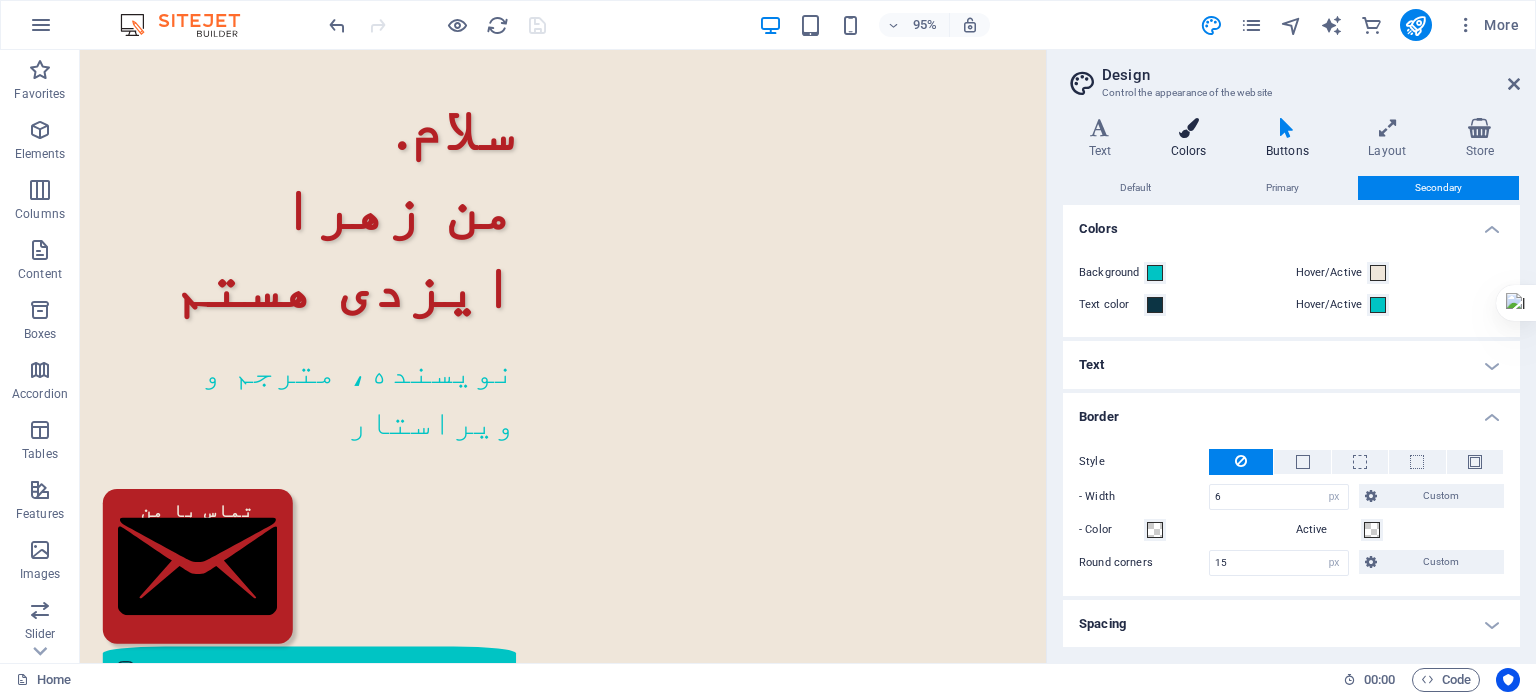 click on "Colors" at bounding box center (1192, 139) 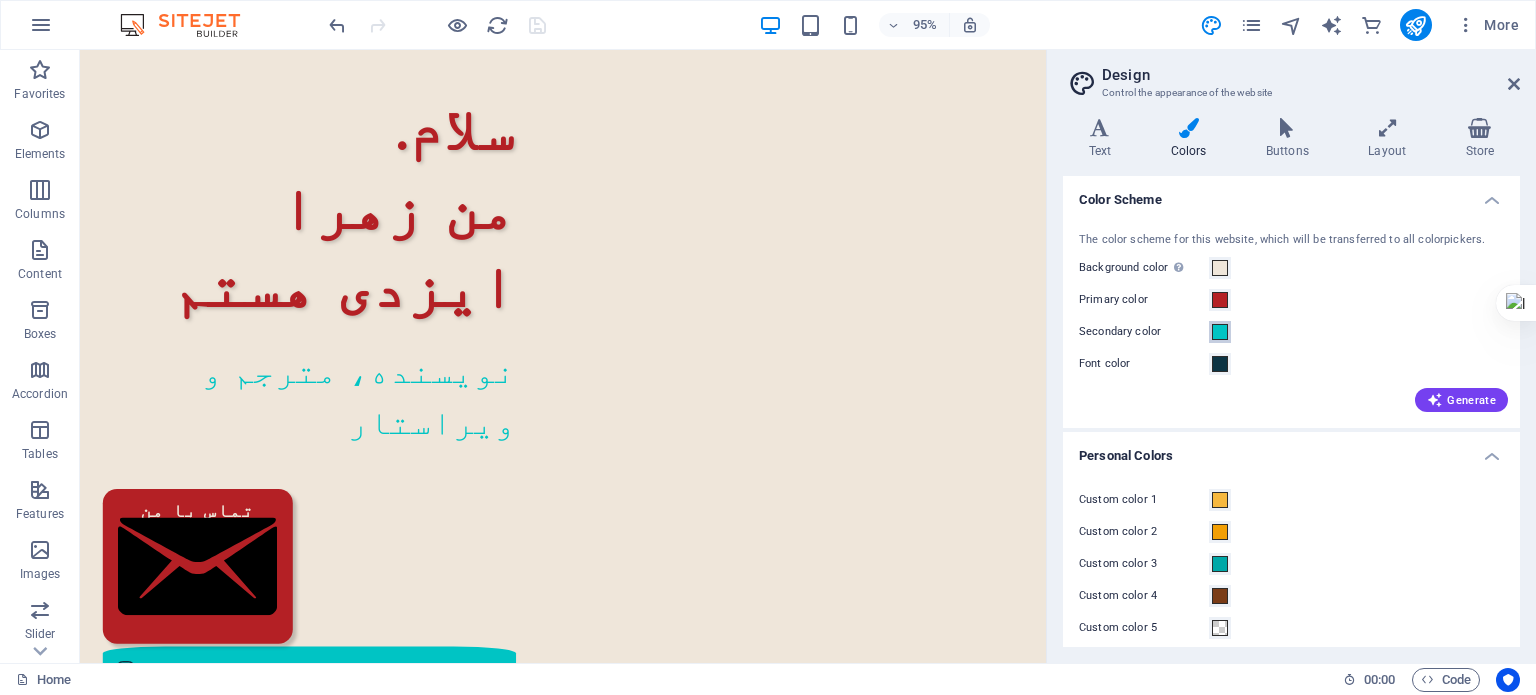 click at bounding box center [1220, 332] 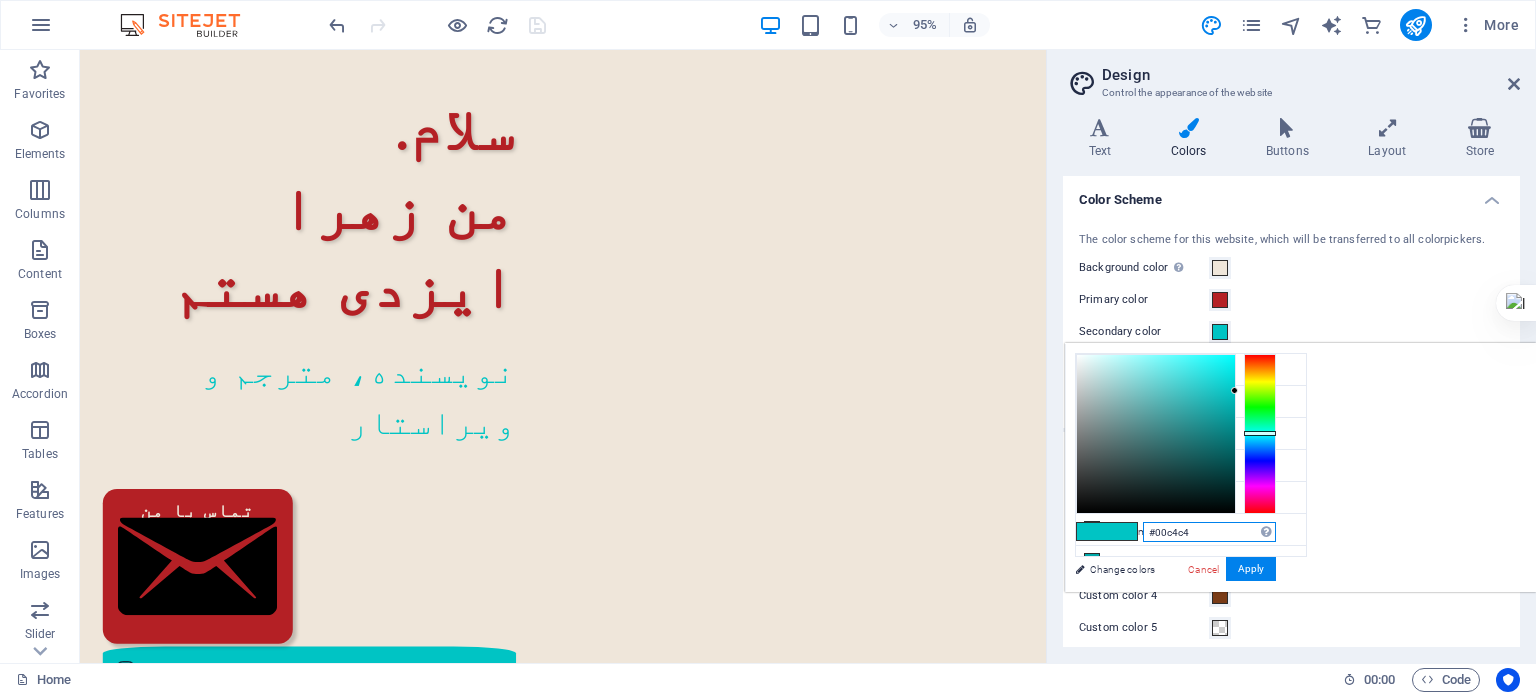 click on "#00c4c4" at bounding box center (1209, 532) 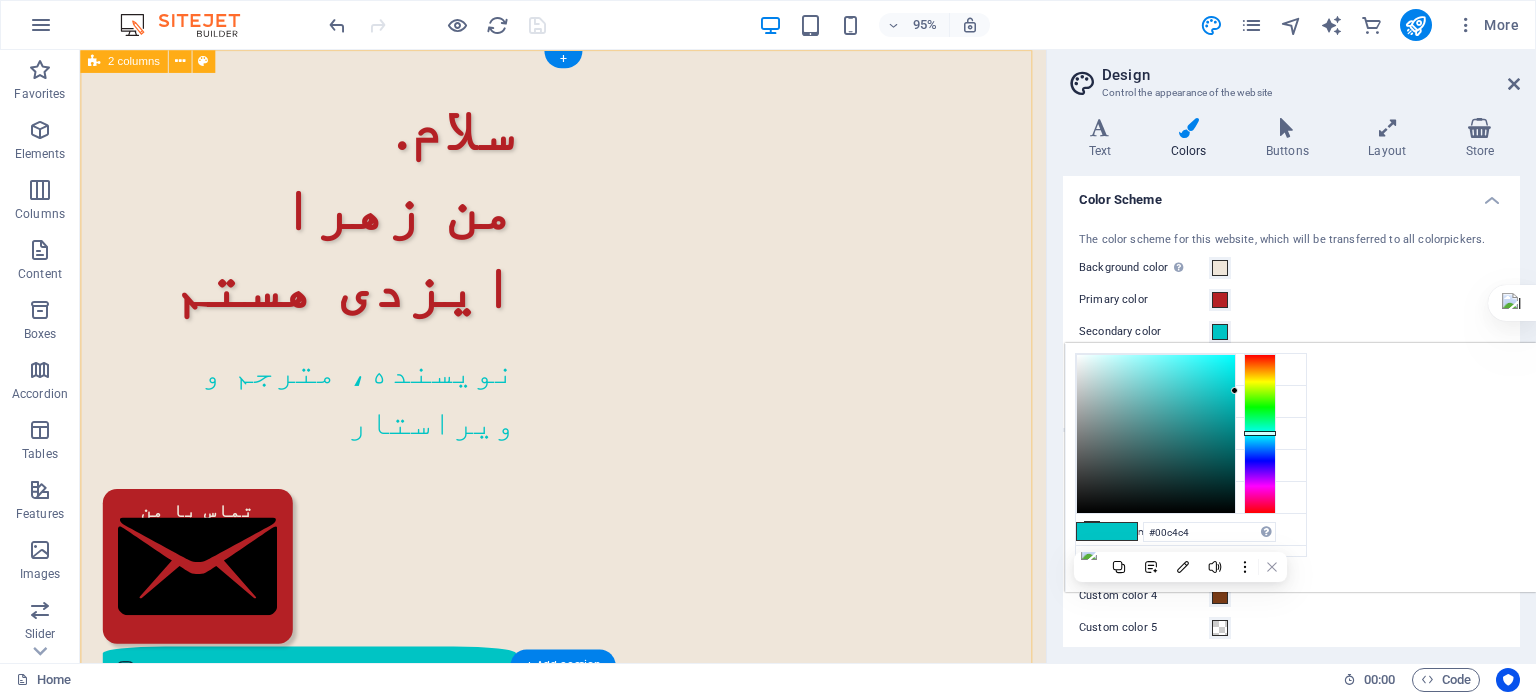 click on "سلام من [FULL NAME] هستم نویسنده، مترجم و ویراستار تماس با من" at bounding box center (588, 727) 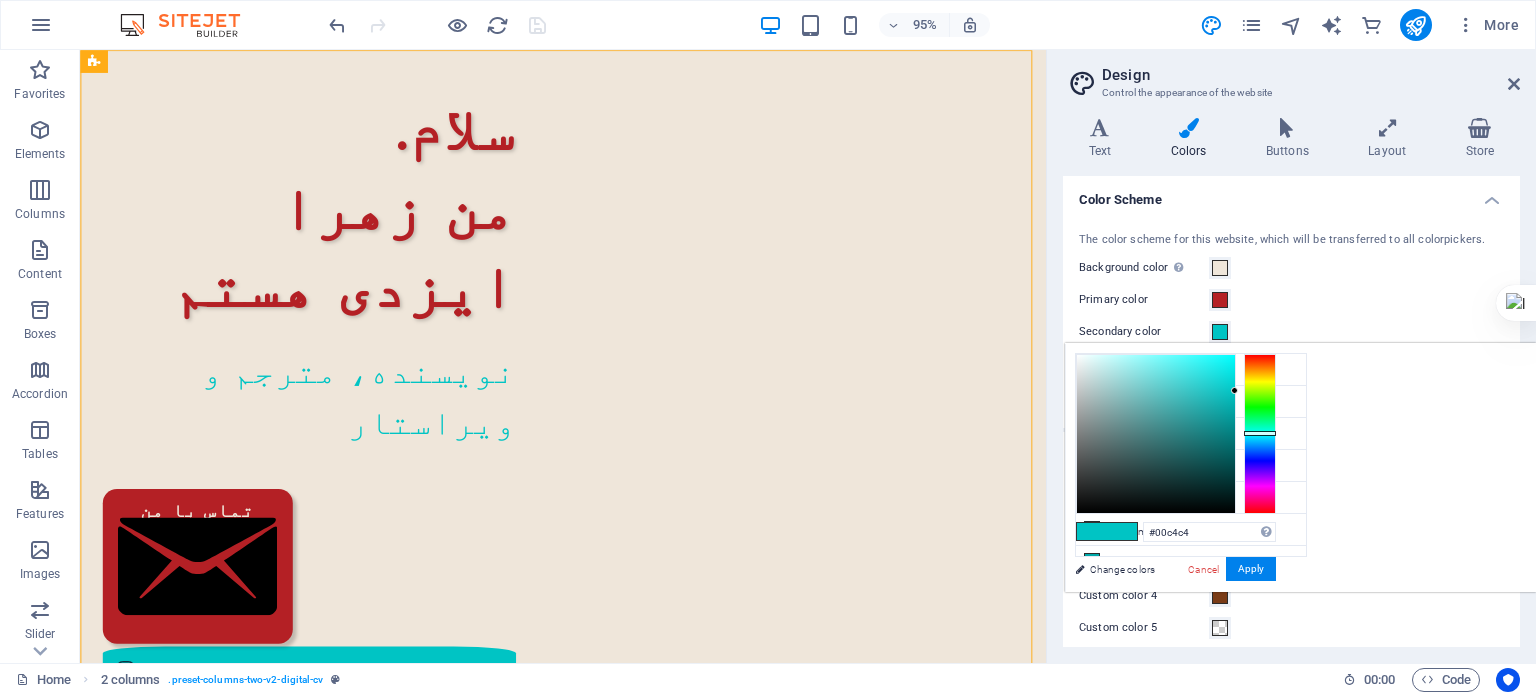 click at bounding box center (1220, 332) 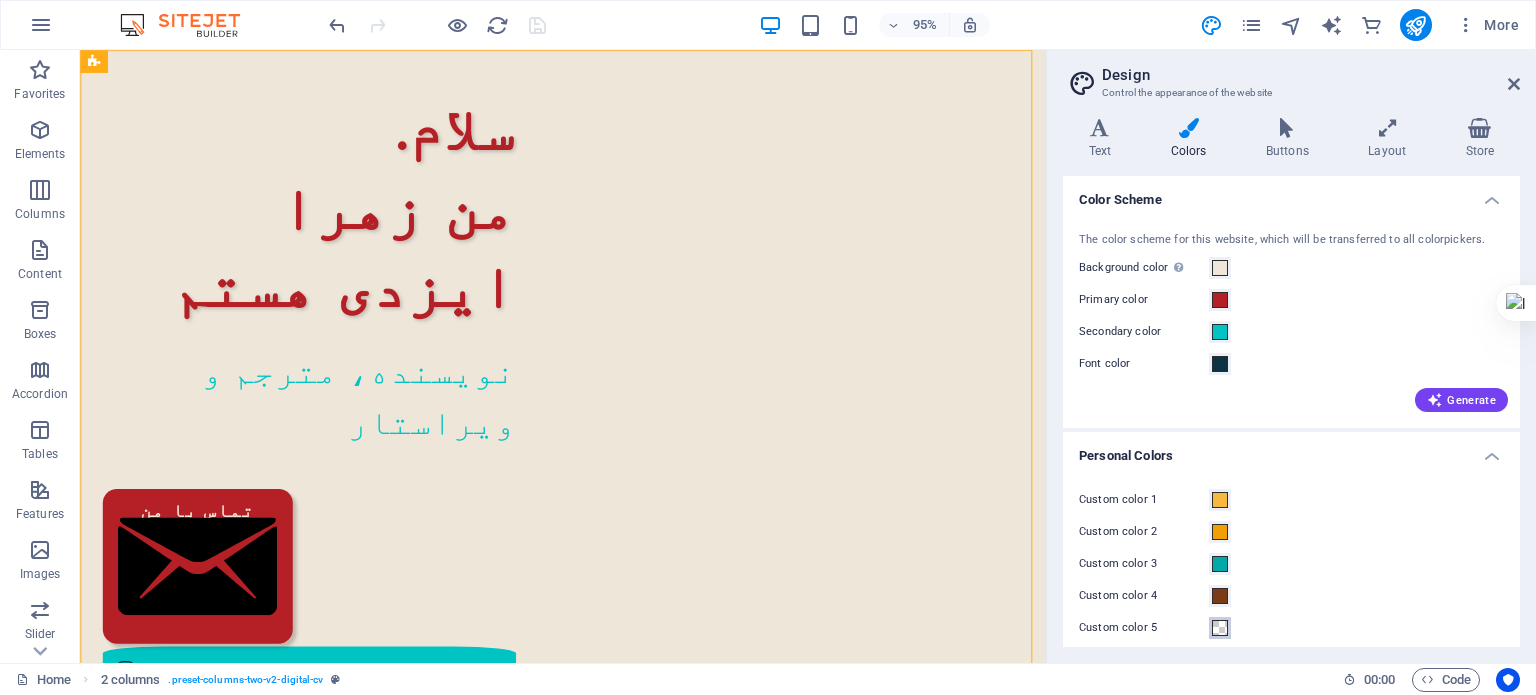 click at bounding box center [1220, 628] 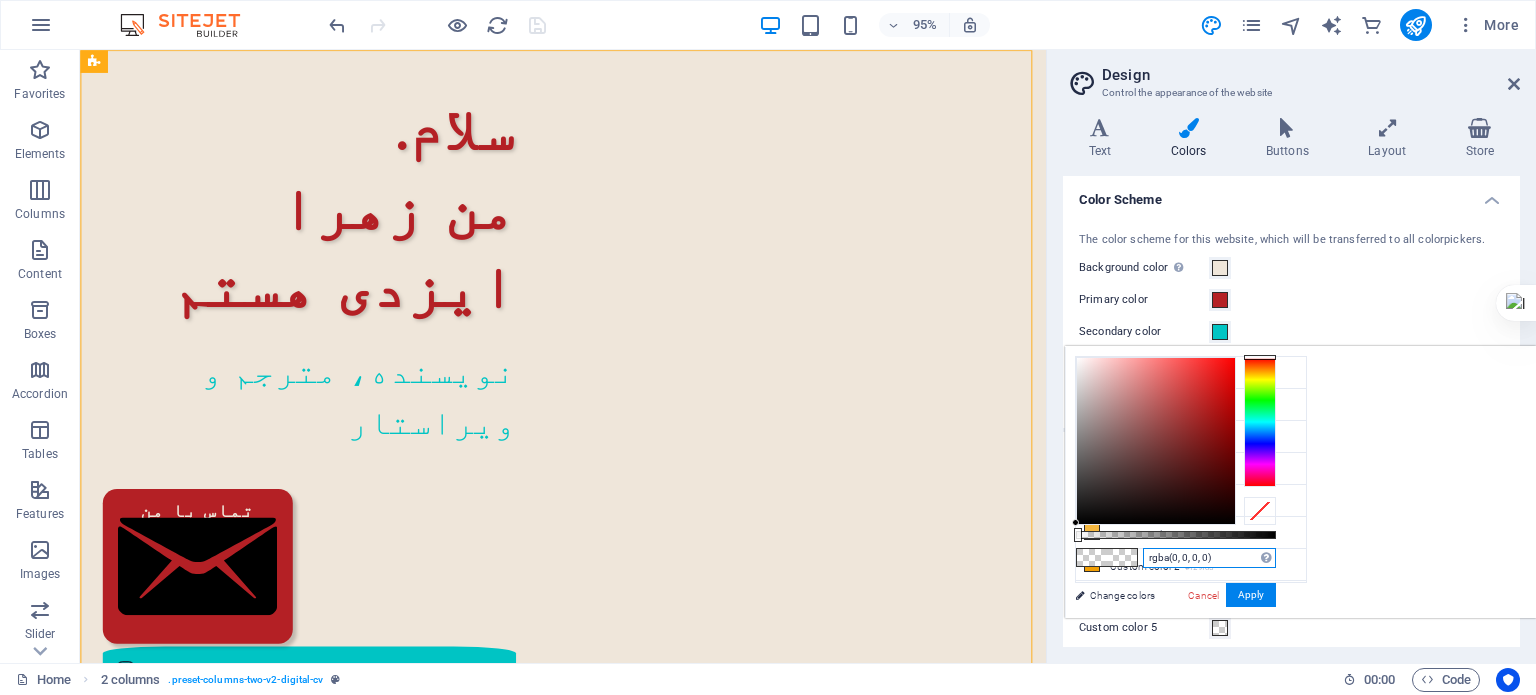 click on "rgba(0, 0, 0, 0)" at bounding box center (1209, 558) 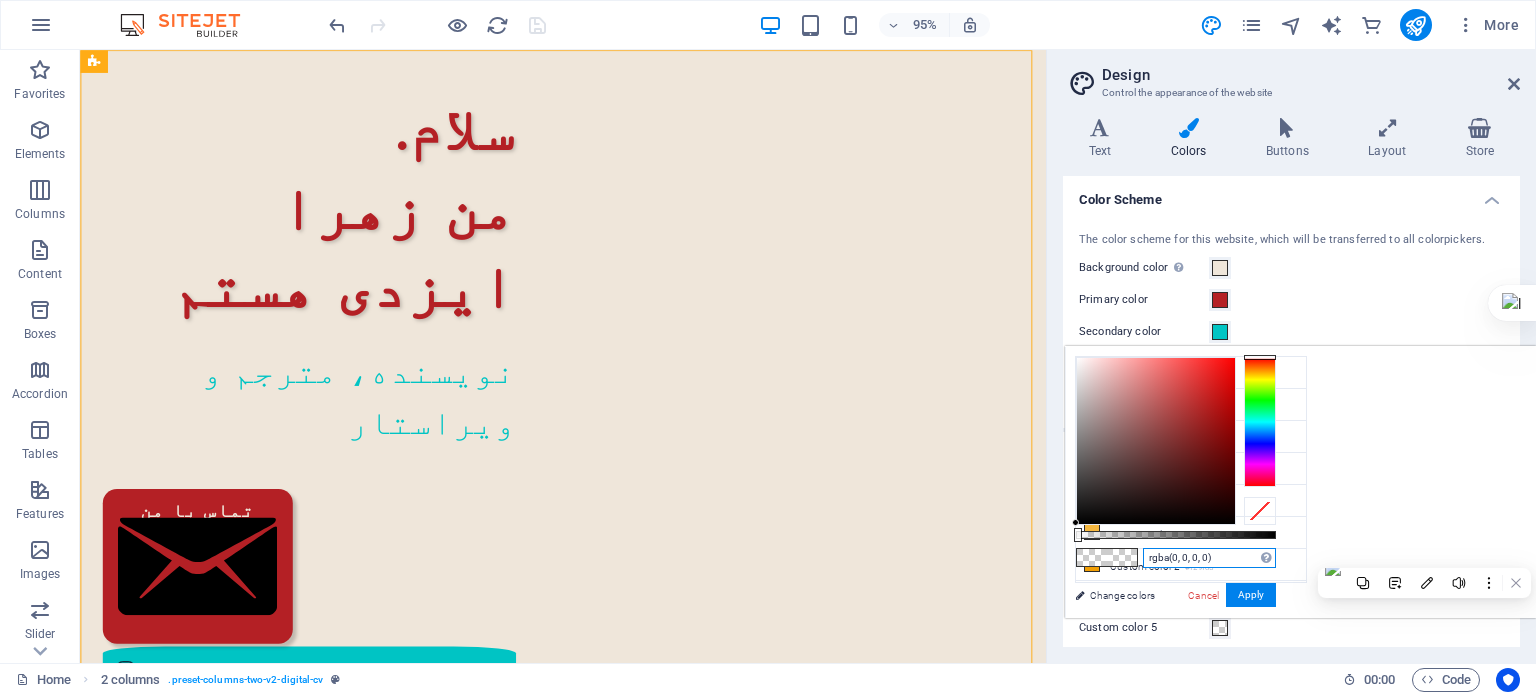 paste on "#00c4c4" 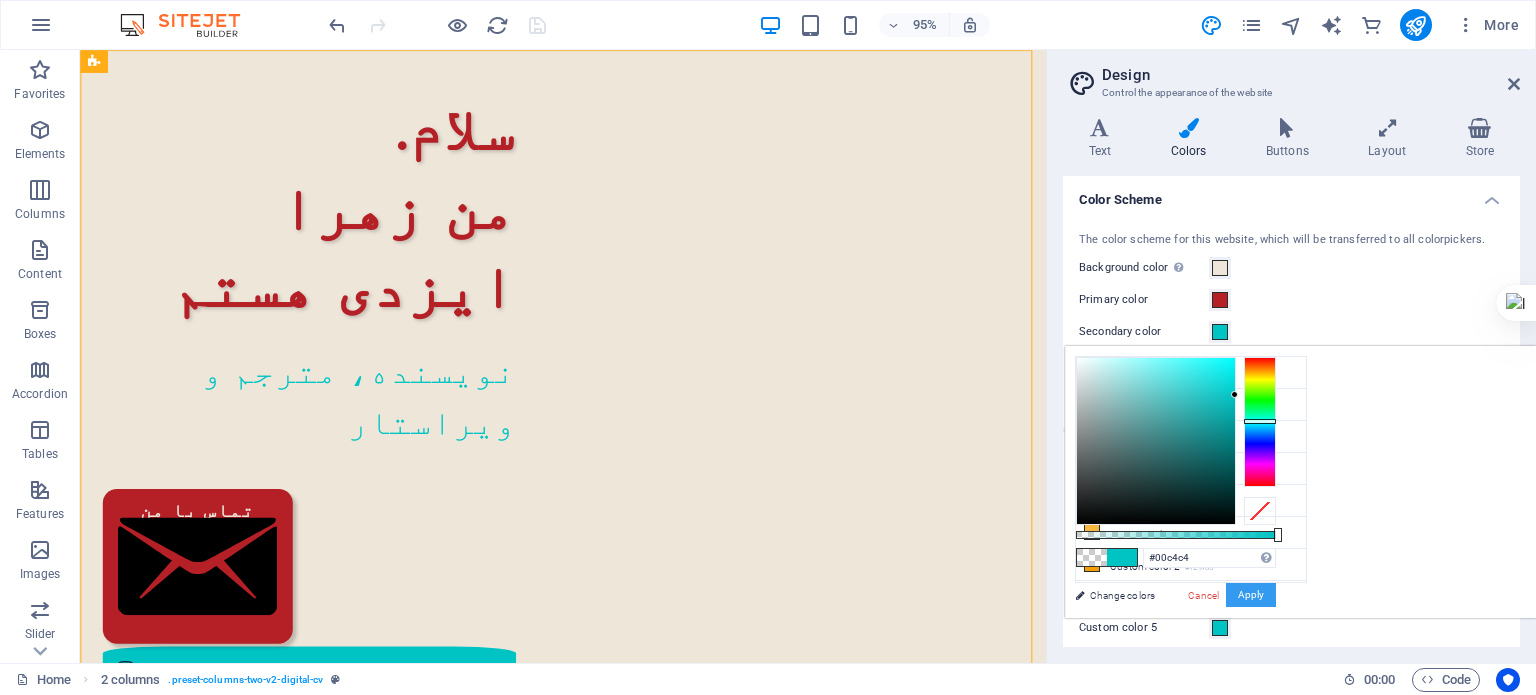 click on "Apply" at bounding box center (1251, 595) 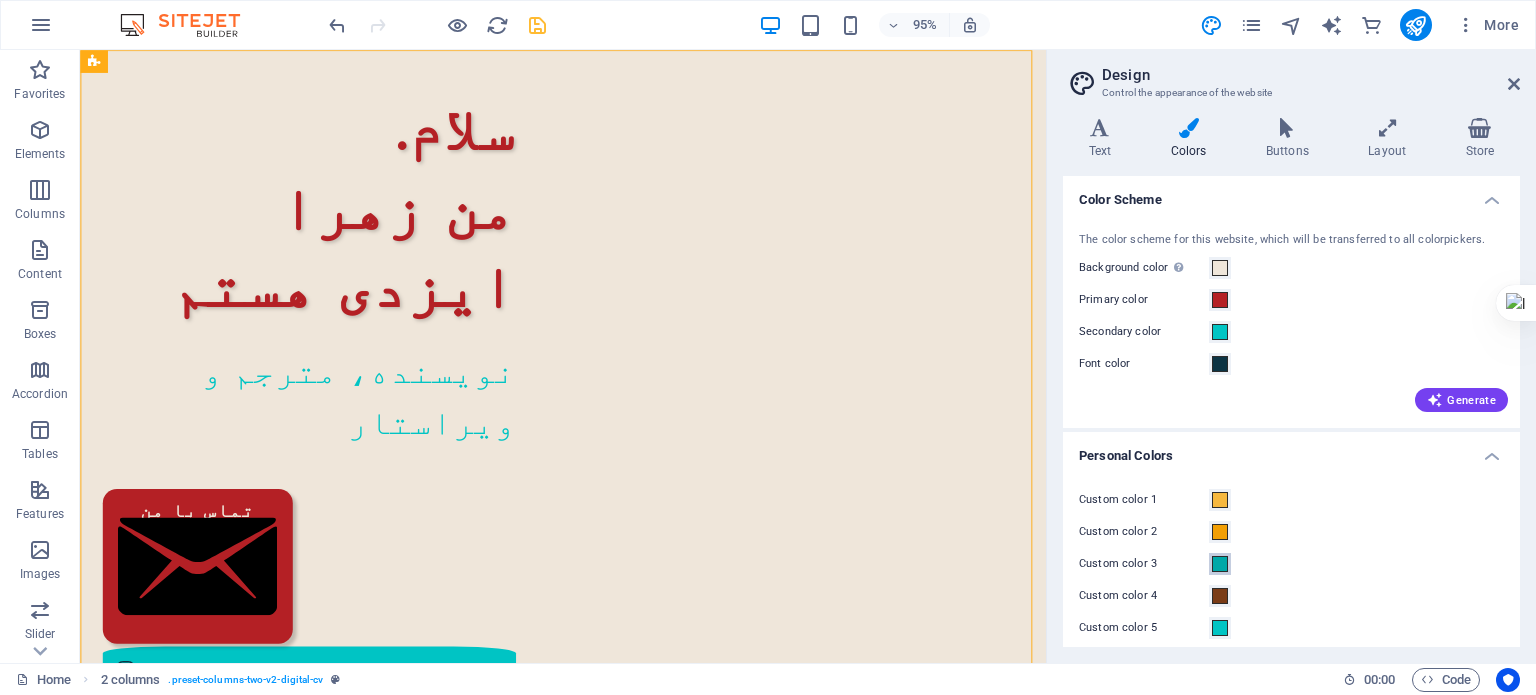 click at bounding box center (1220, 564) 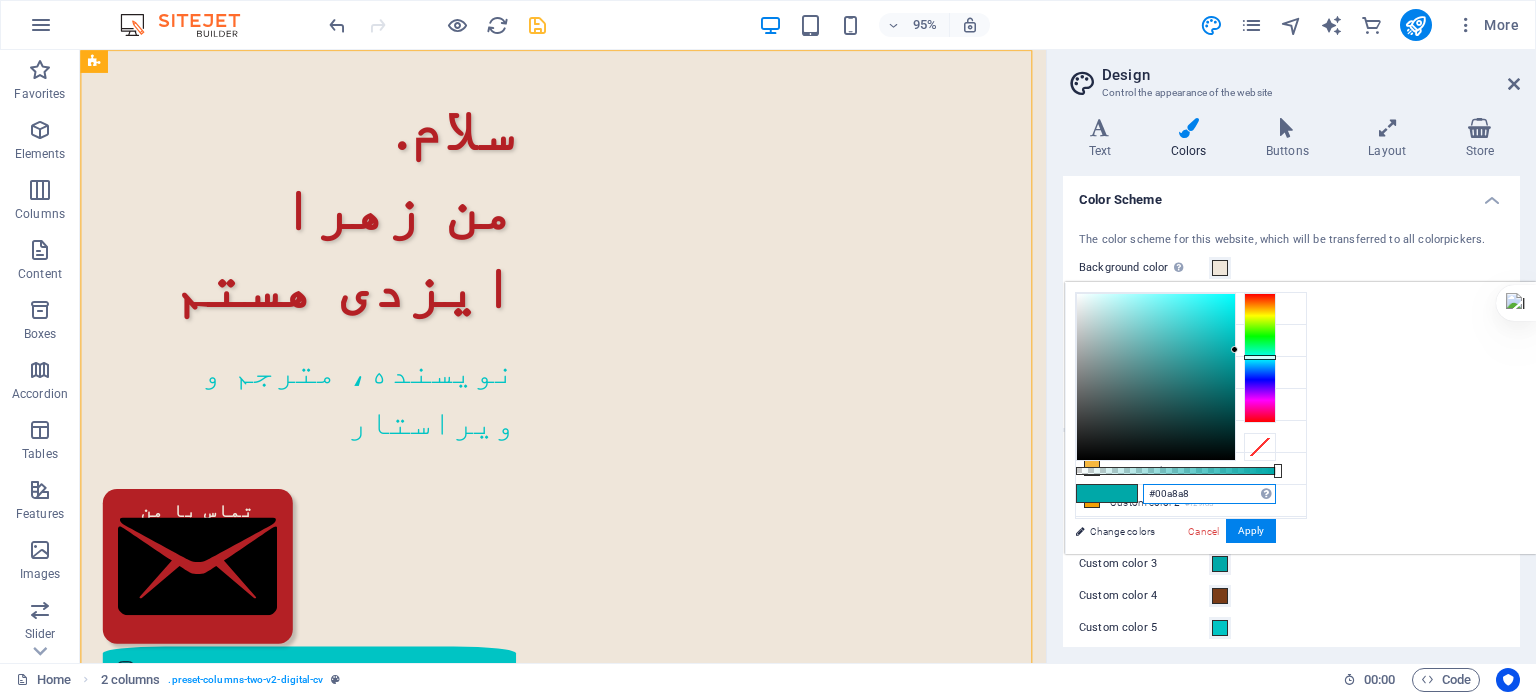 click on "#00a8a8" at bounding box center [1209, 494] 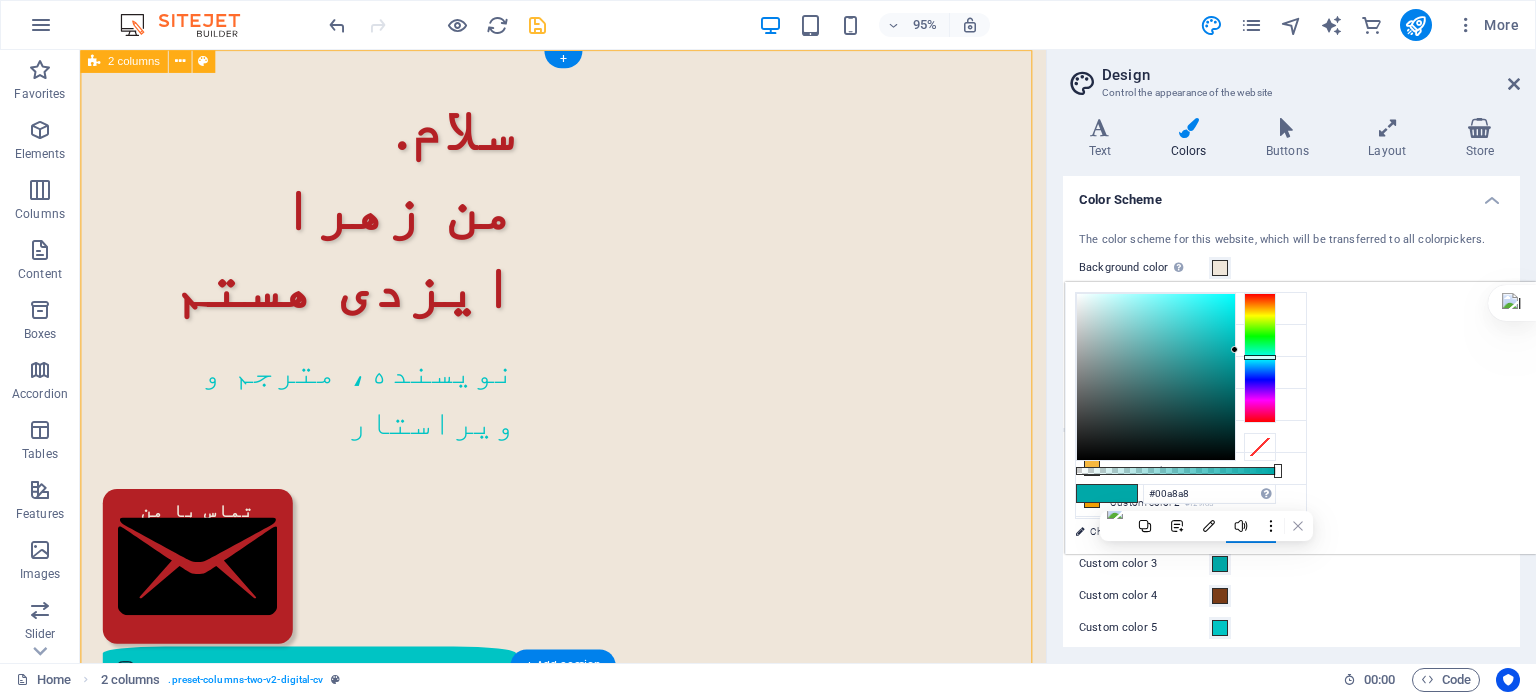 click on "سلام من [FULL NAME] هستم نویسنده، مترجم و ویراستار تماس با من" at bounding box center [588, 727] 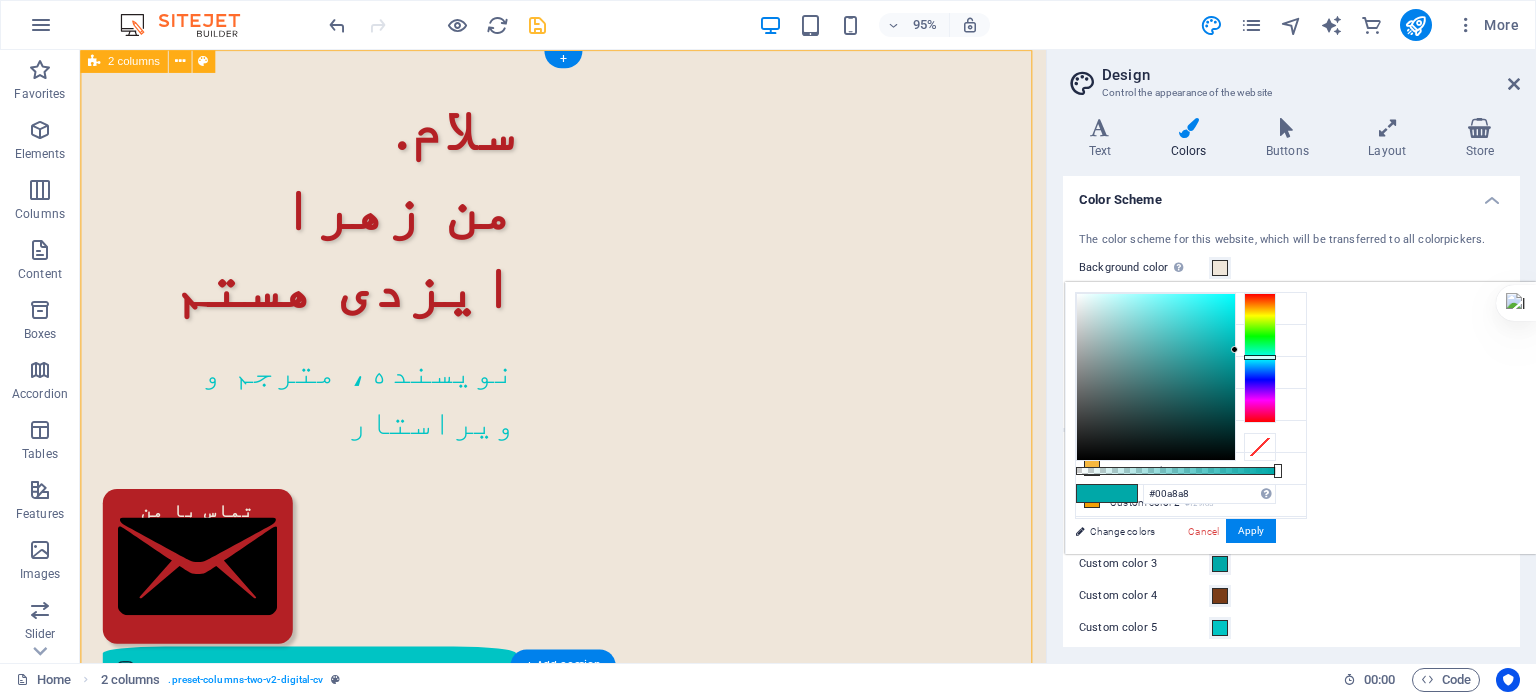 click on "سلام من [FULL NAME] هستم نویسنده، مترجم و ویراستار تماس با من" at bounding box center [588, 727] 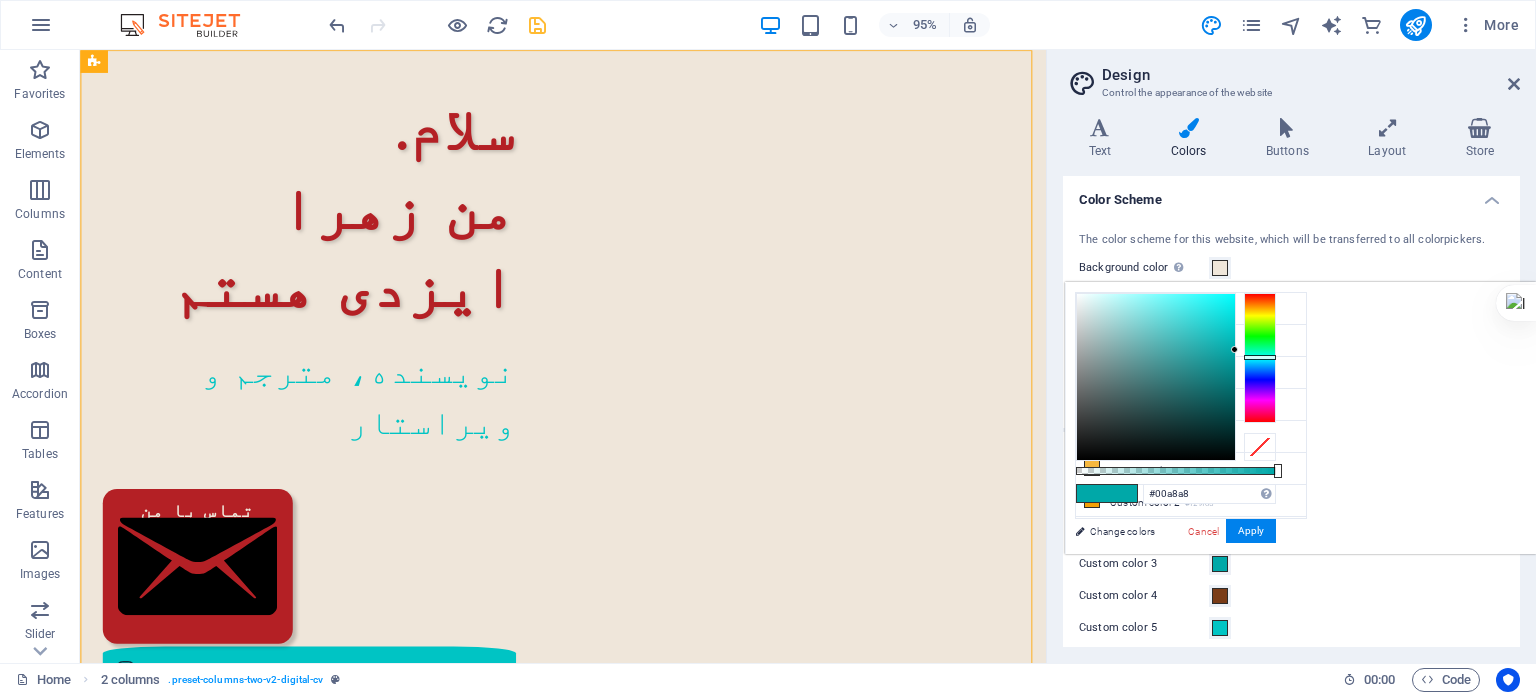 click on "Custom color 1 Custom color 2 Custom color 3 Custom color 4 Custom color 5" at bounding box center (1291, 564) 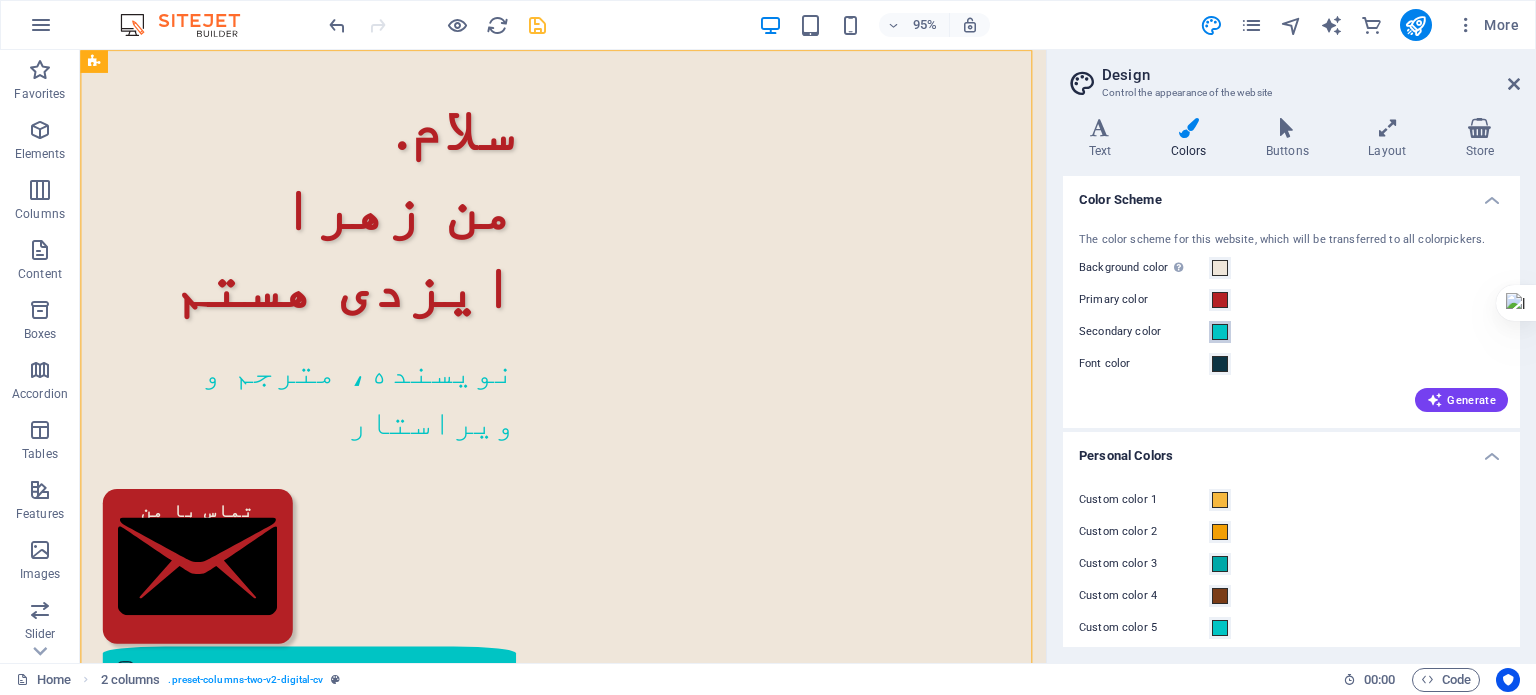 click at bounding box center [1220, 332] 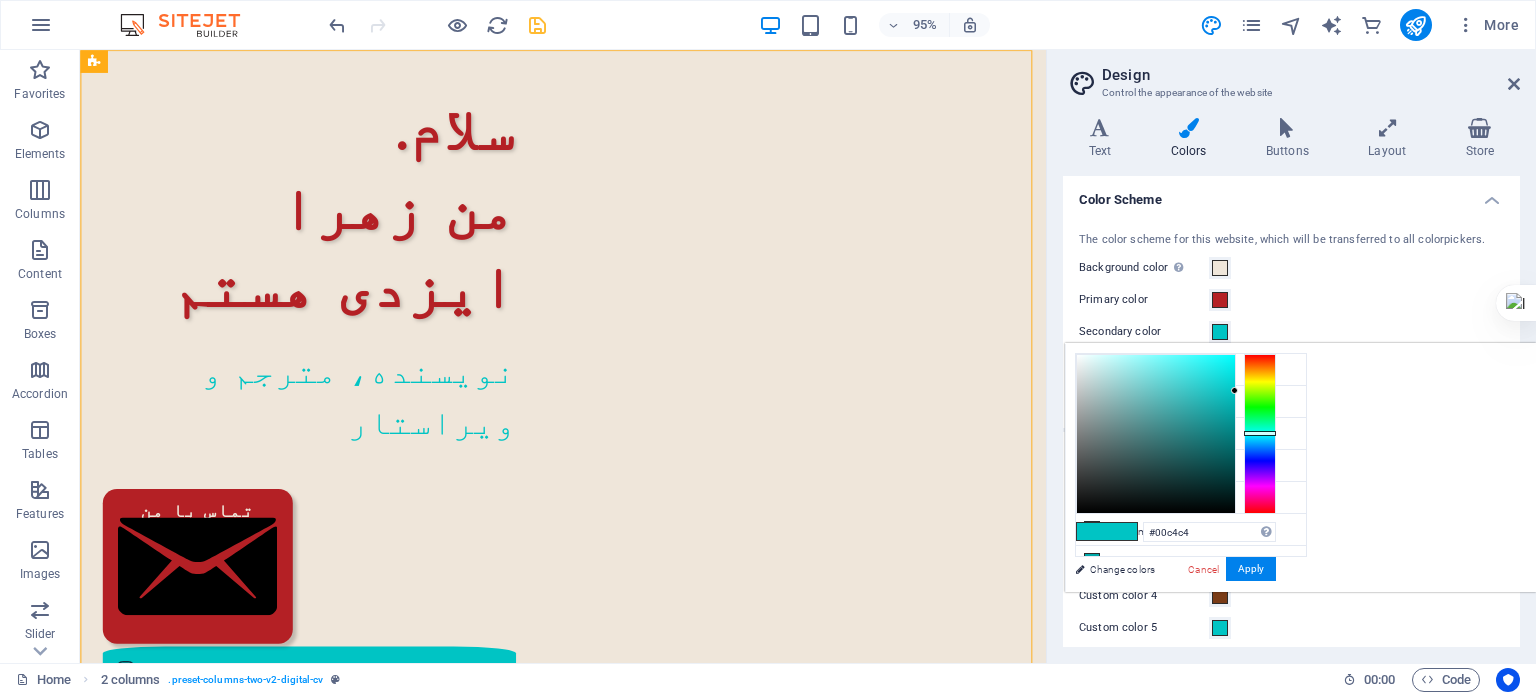 click on "#00c4c4 Supported formats #0852ed rgb(8, 82, 237) rgba(8, 82, 237, 90%) hsv(221,97,93) hsl(221, 93%, 48%)" at bounding box center [1209, 532] 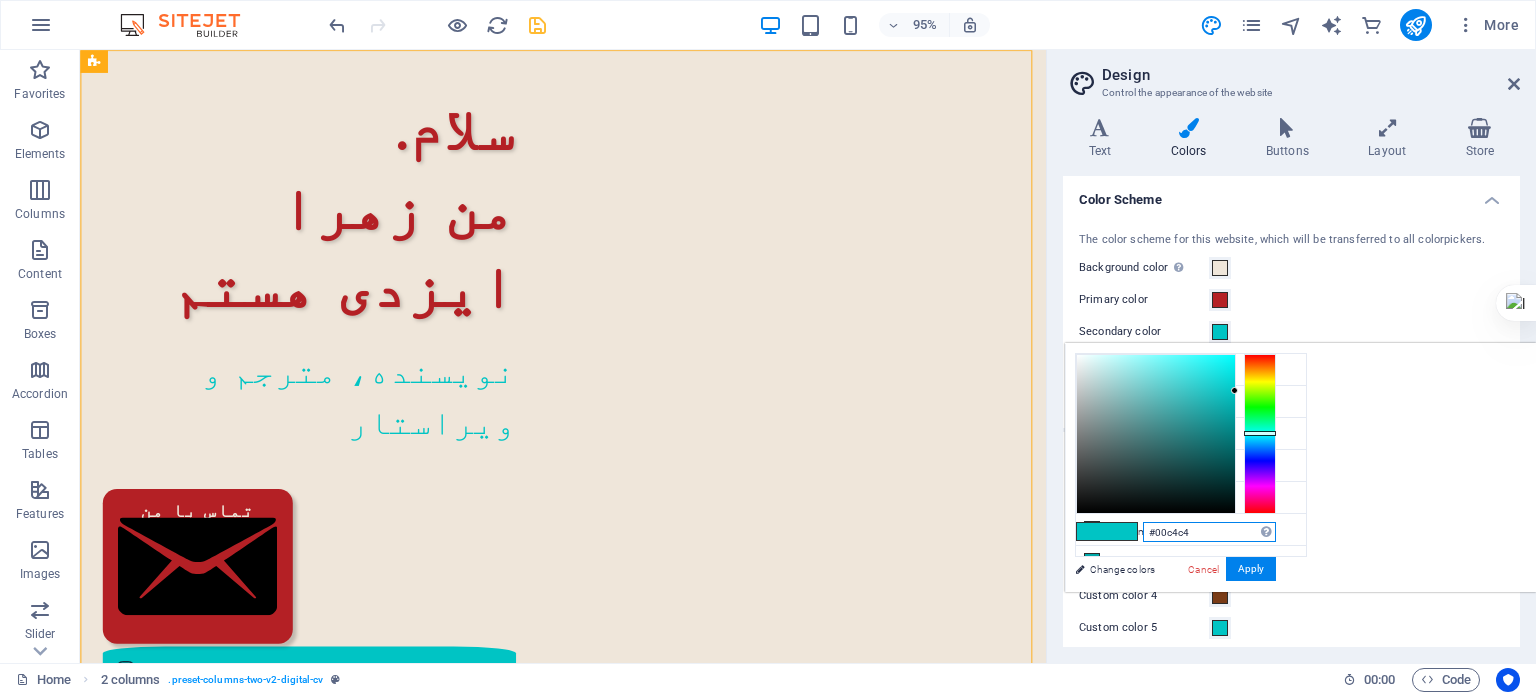 click on "#00c4c4" at bounding box center [1209, 532] 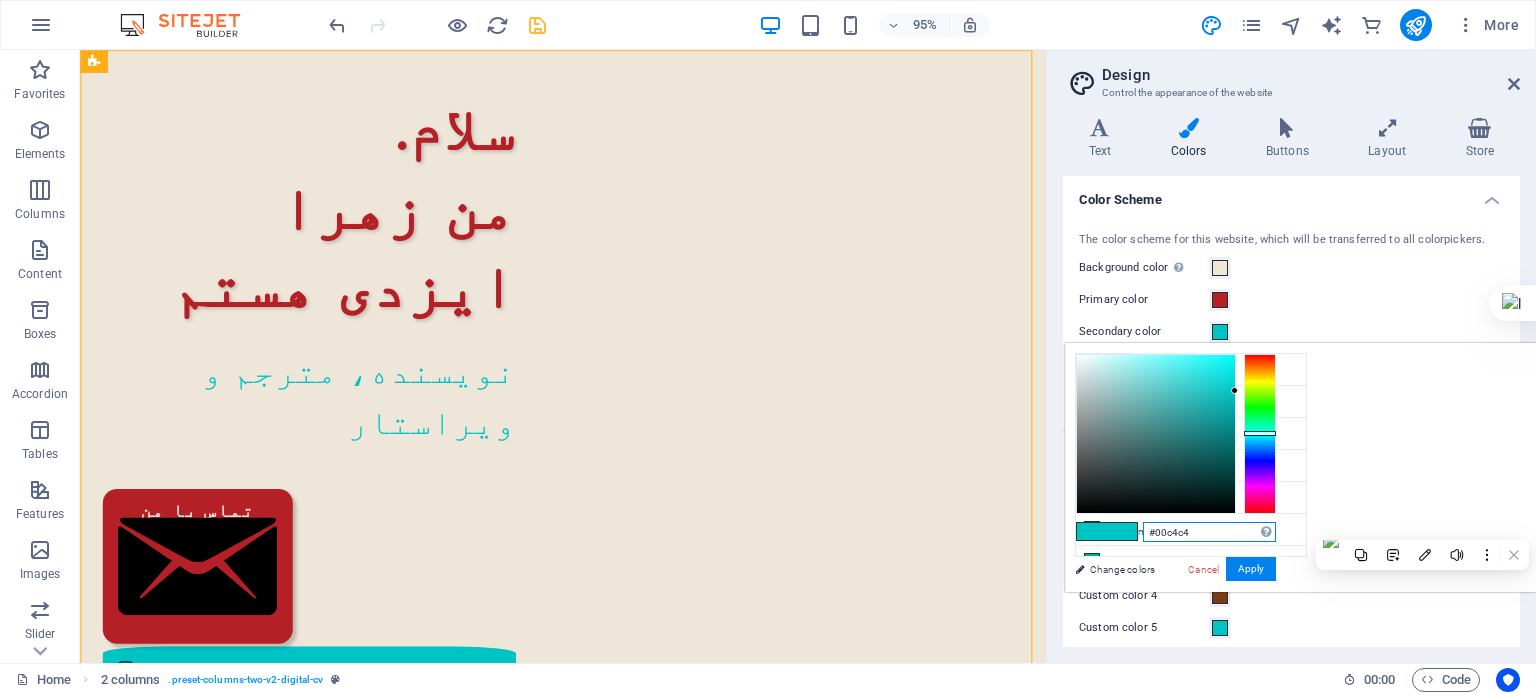 paste on "a8a8" 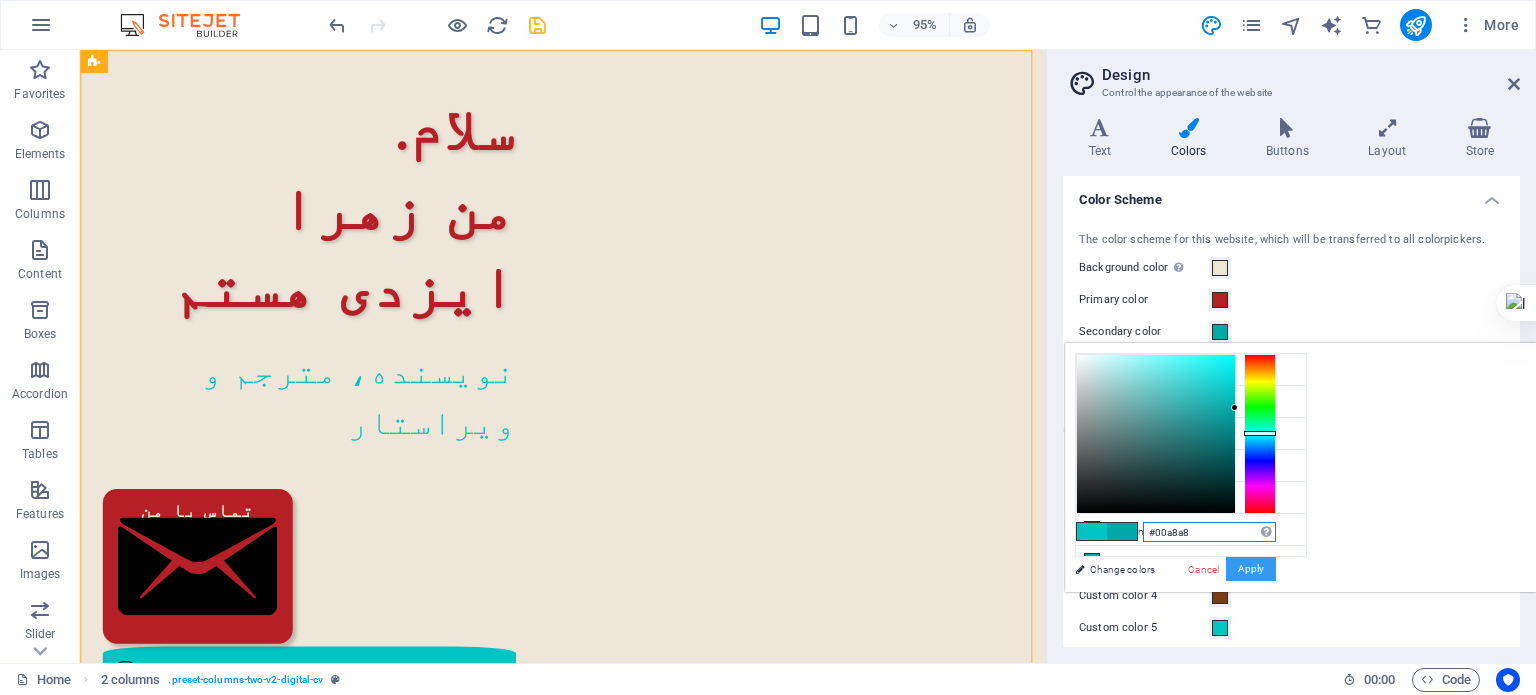 type on "#00a8a8" 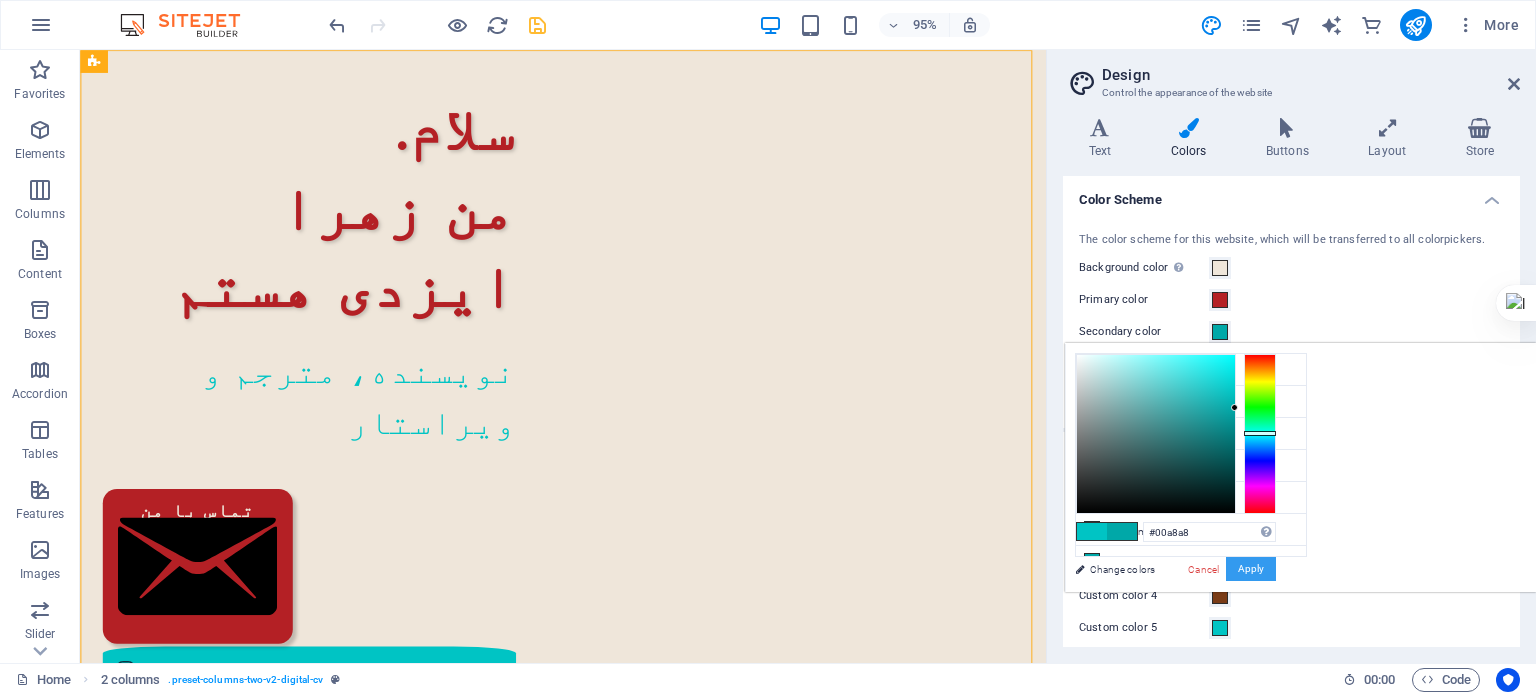 click on "Apply" at bounding box center [1251, 569] 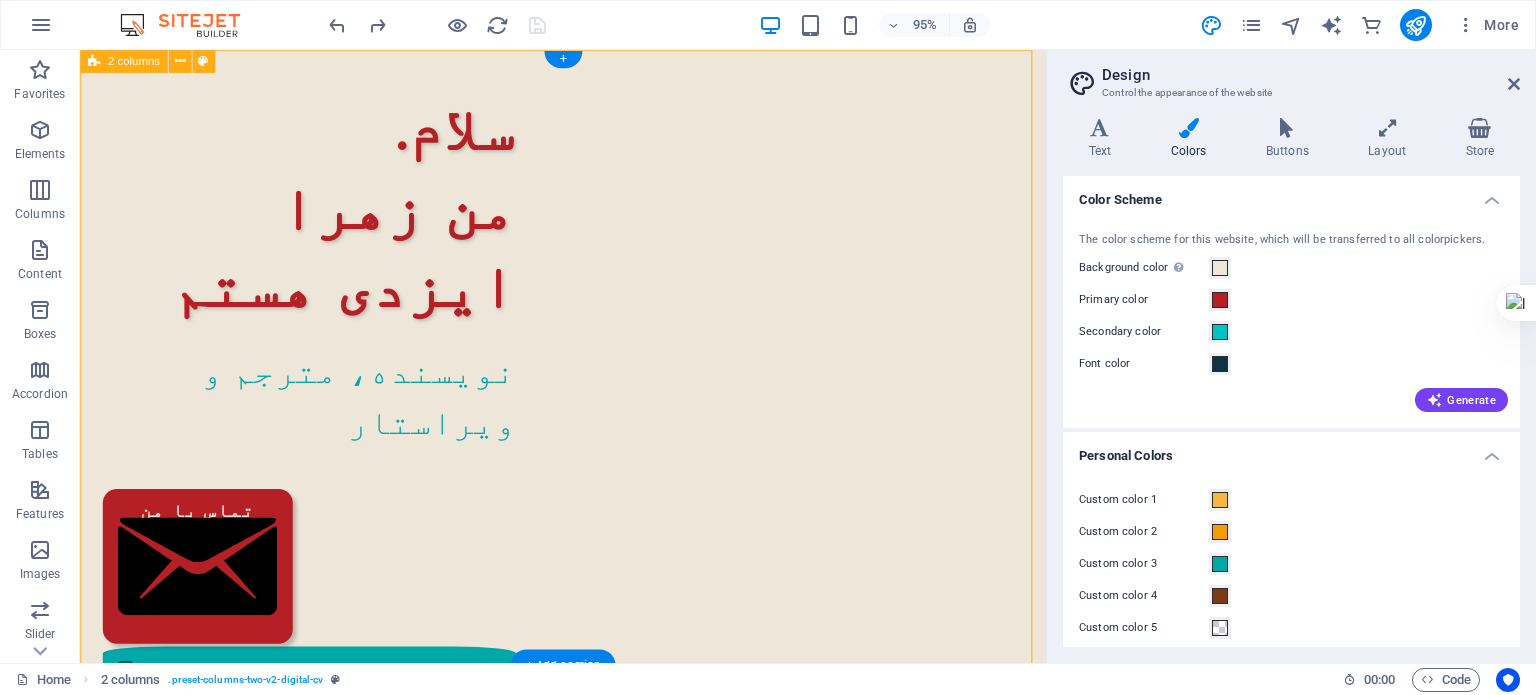 click on "سلام من [FULL NAME] هستم نویسنده، مترجم و ویراستار تماس با من" at bounding box center (588, 727) 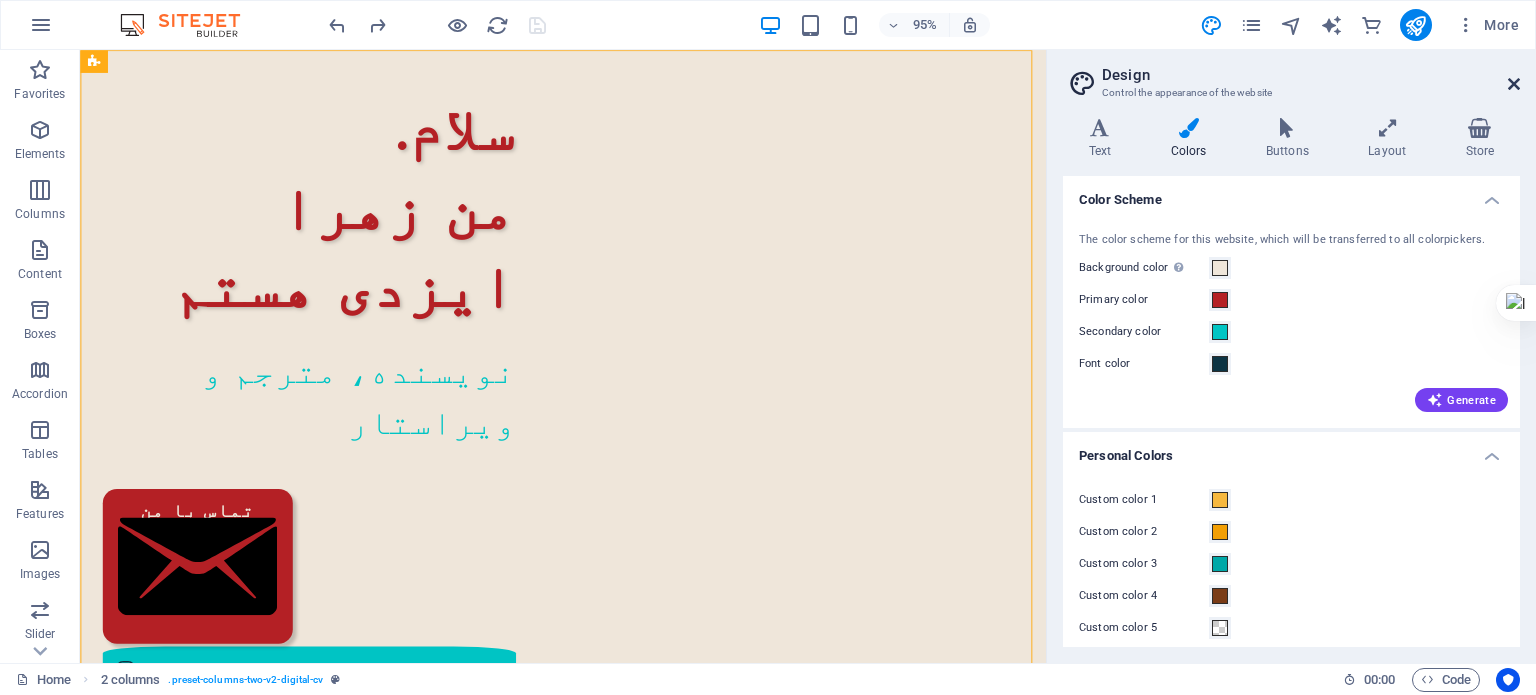 click at bounding box center (1514, 84) 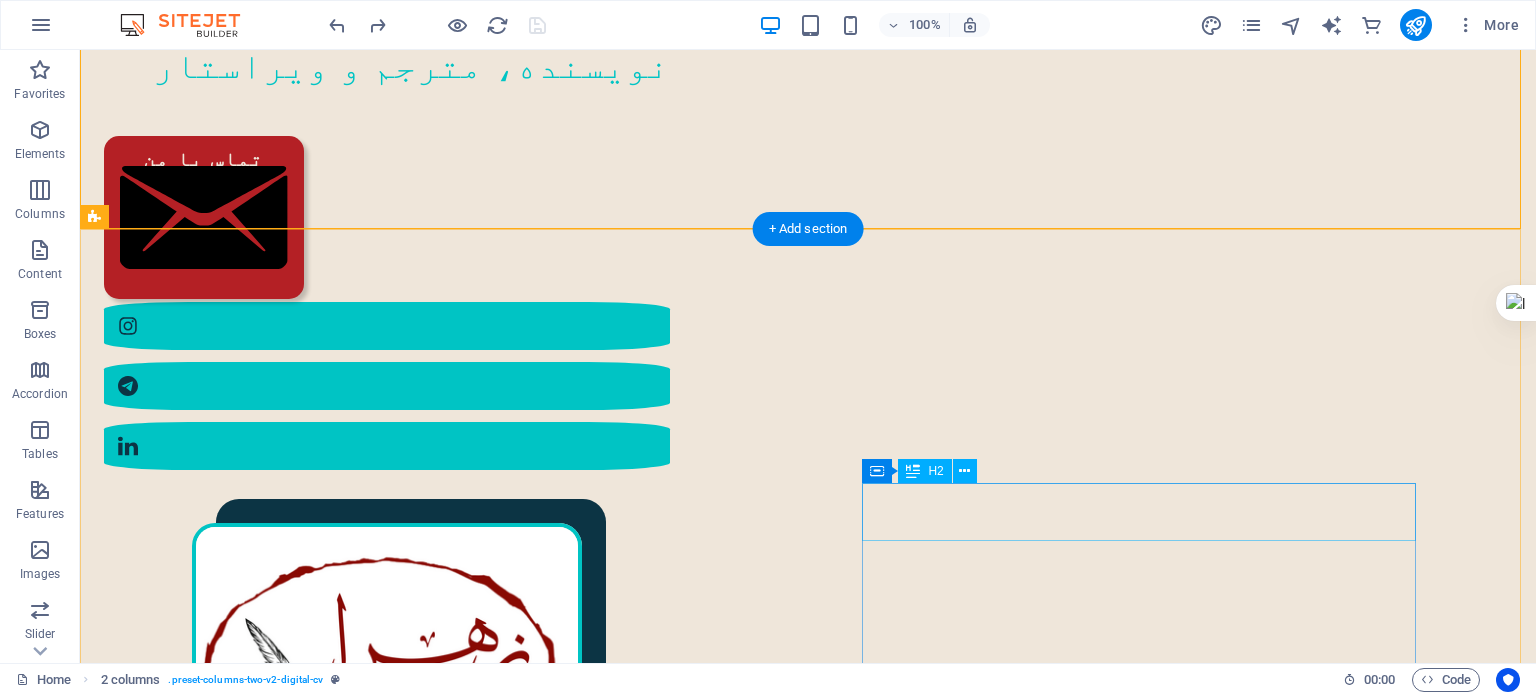 scroll, scrollTop: 400, scrollLeft: 0, axis: vertical 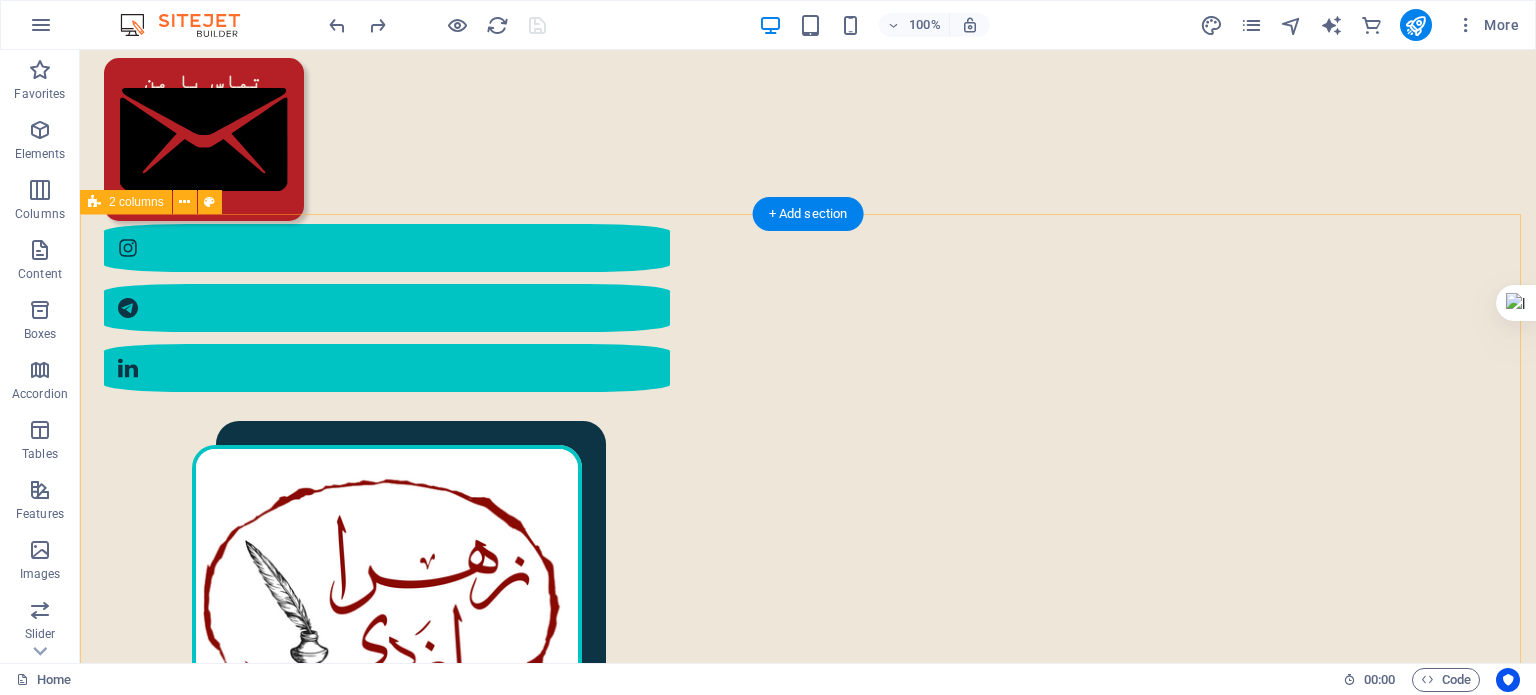 click on "مختصری از من در سال [YEAR] در [CITY] به دنیا آمدم. کارشناسی ارشد مهندسی پلیمر دارم. ۲ سال در دانشگاه تدریس کرده‌ام. در سال [YEAR] به‌طور حرفه‌ای وارد شغل مترجمی و ویراستاری شدم؛  البته که پیش از آن هم، دستی در این حوزه داشتم. ۲ کتاب ترجمه و منتشر کرده‌ام. به‌عنوان ویراستار، با ناشران متعددی همکاری داشته‌ام و دارم. :رزومهٔ کامل من را اینجا ببینید  رزومهٔ من" at bounding box center [808, 1710] 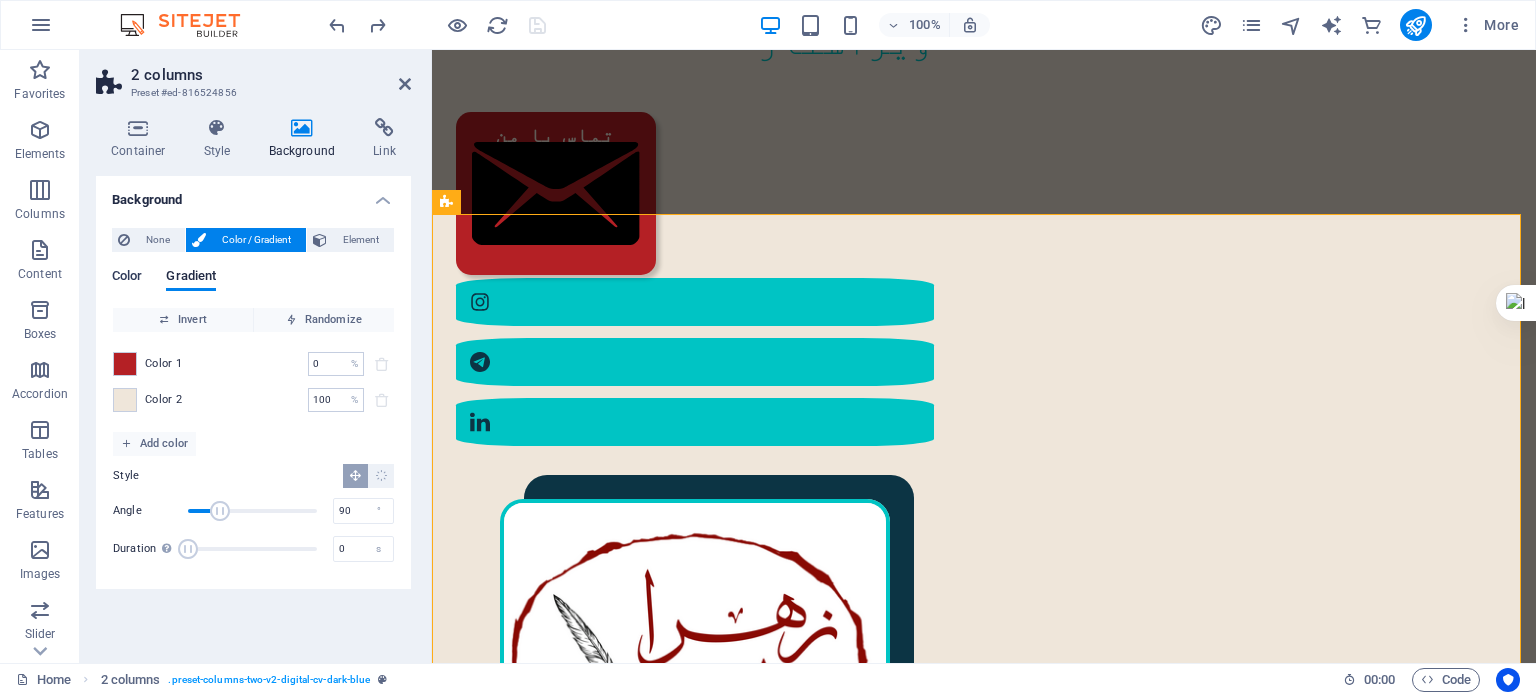 click on "Color" at bounding box center (127, 278) 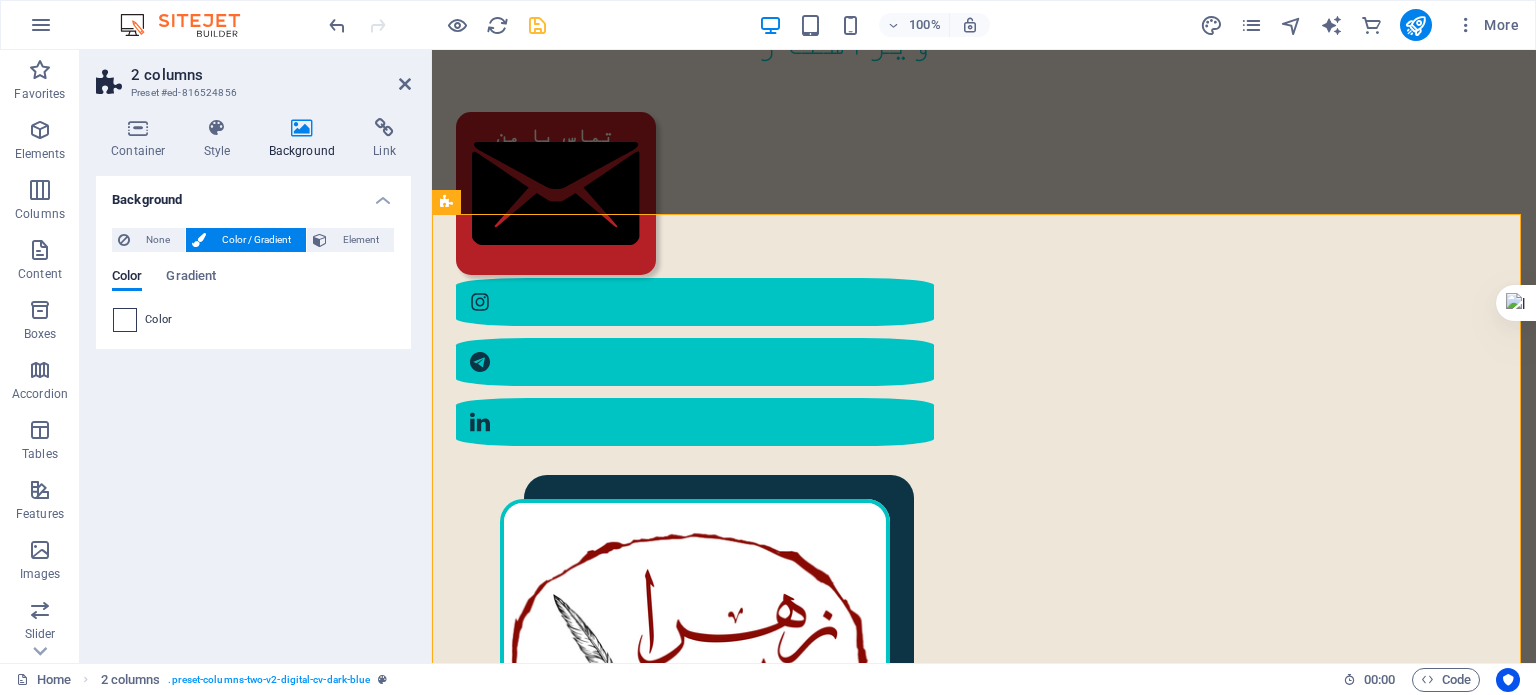 click at bounding box center [125, 320] 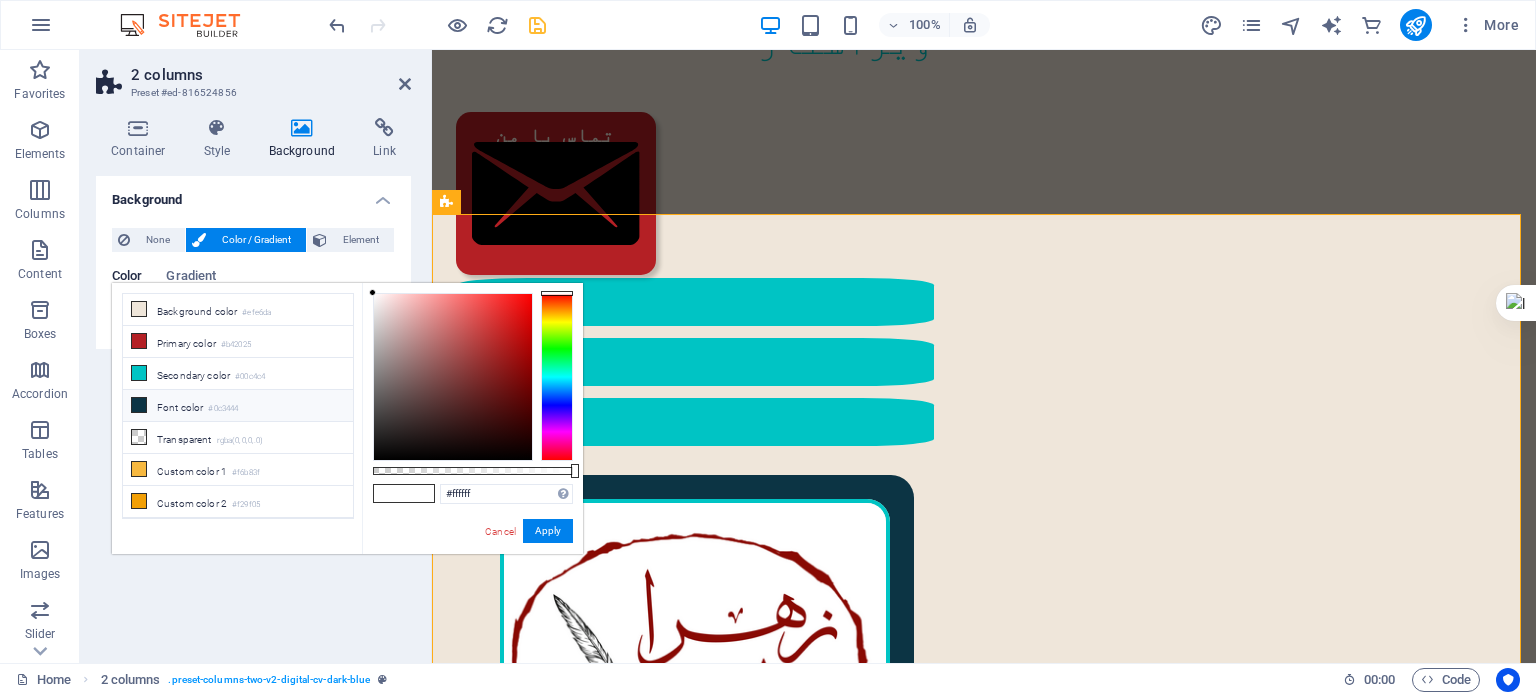 click on "Font color
#0c3444" at bounding box center (238, 406) 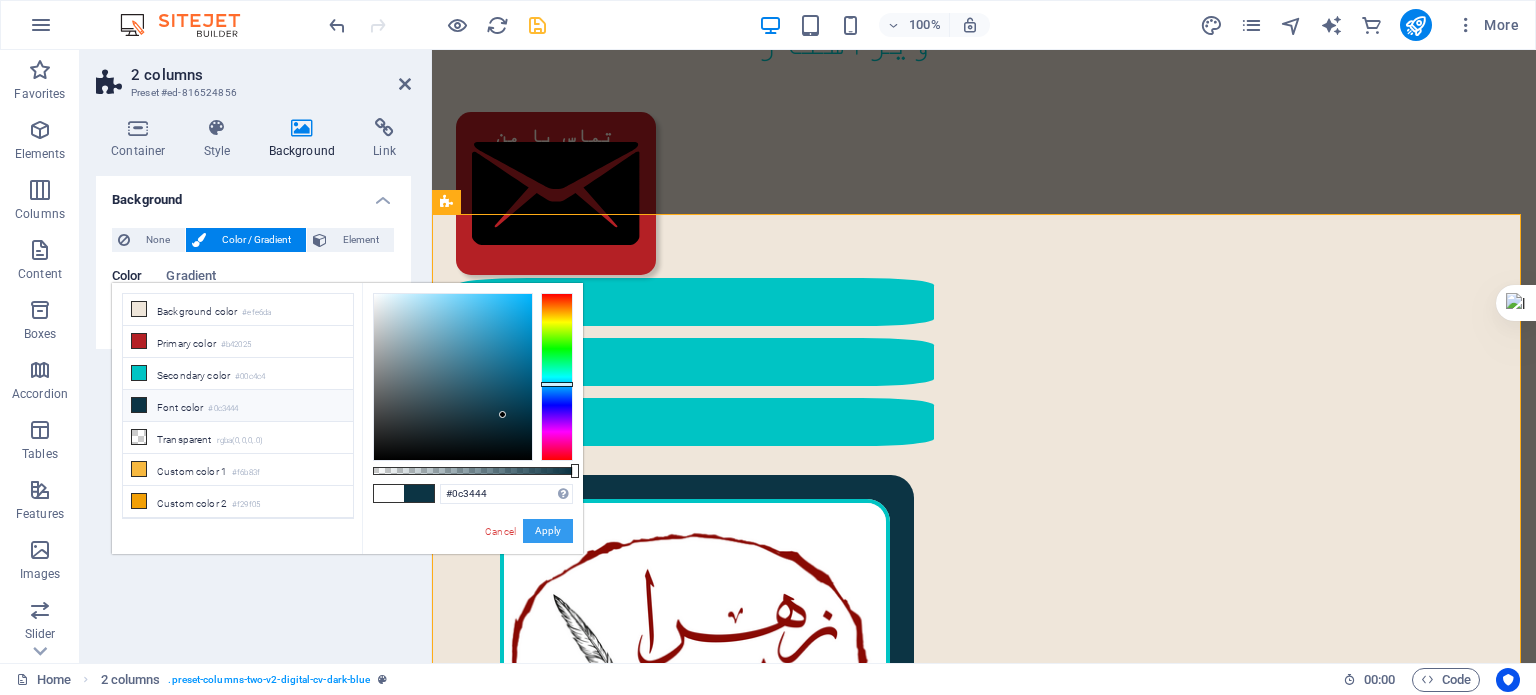click on "Apply" at bounding box center [548, 531] 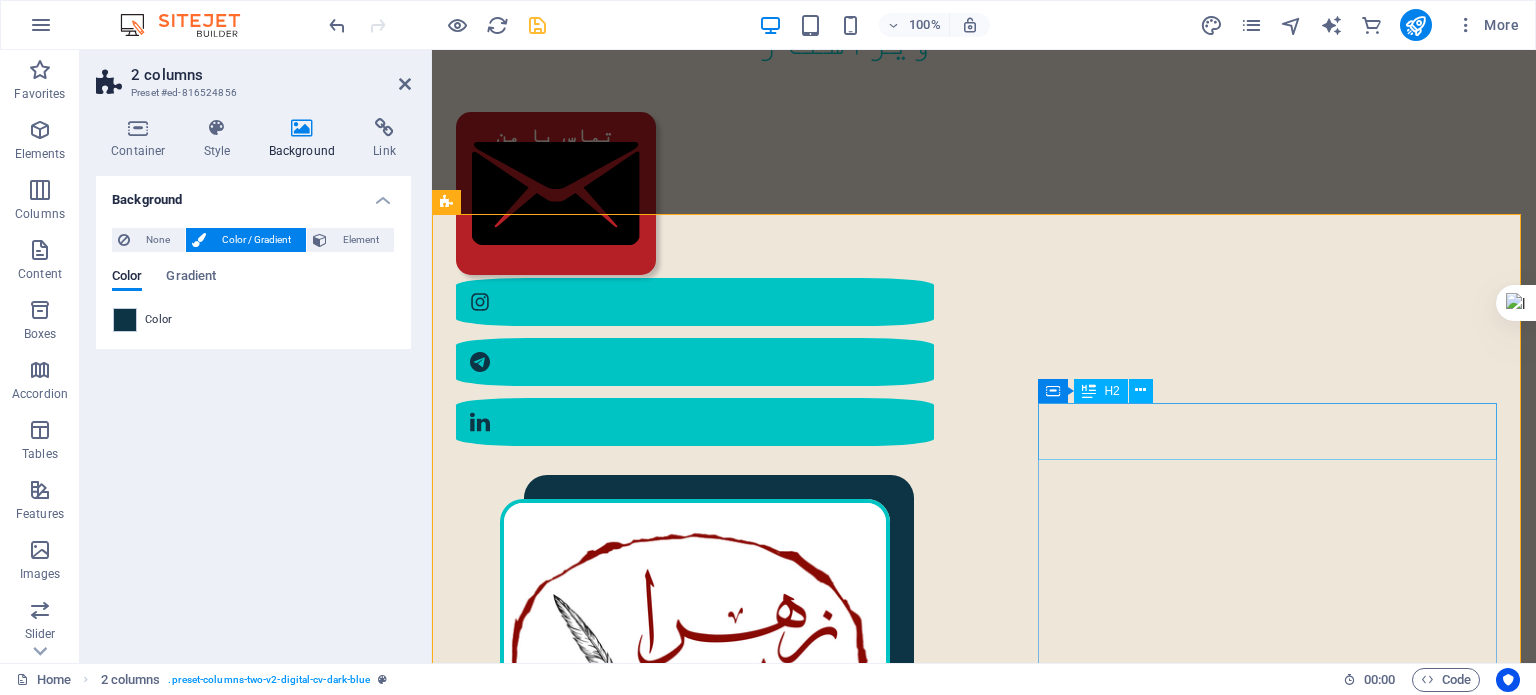 click on "مختصری از من" at bounding box center (713, 1706) 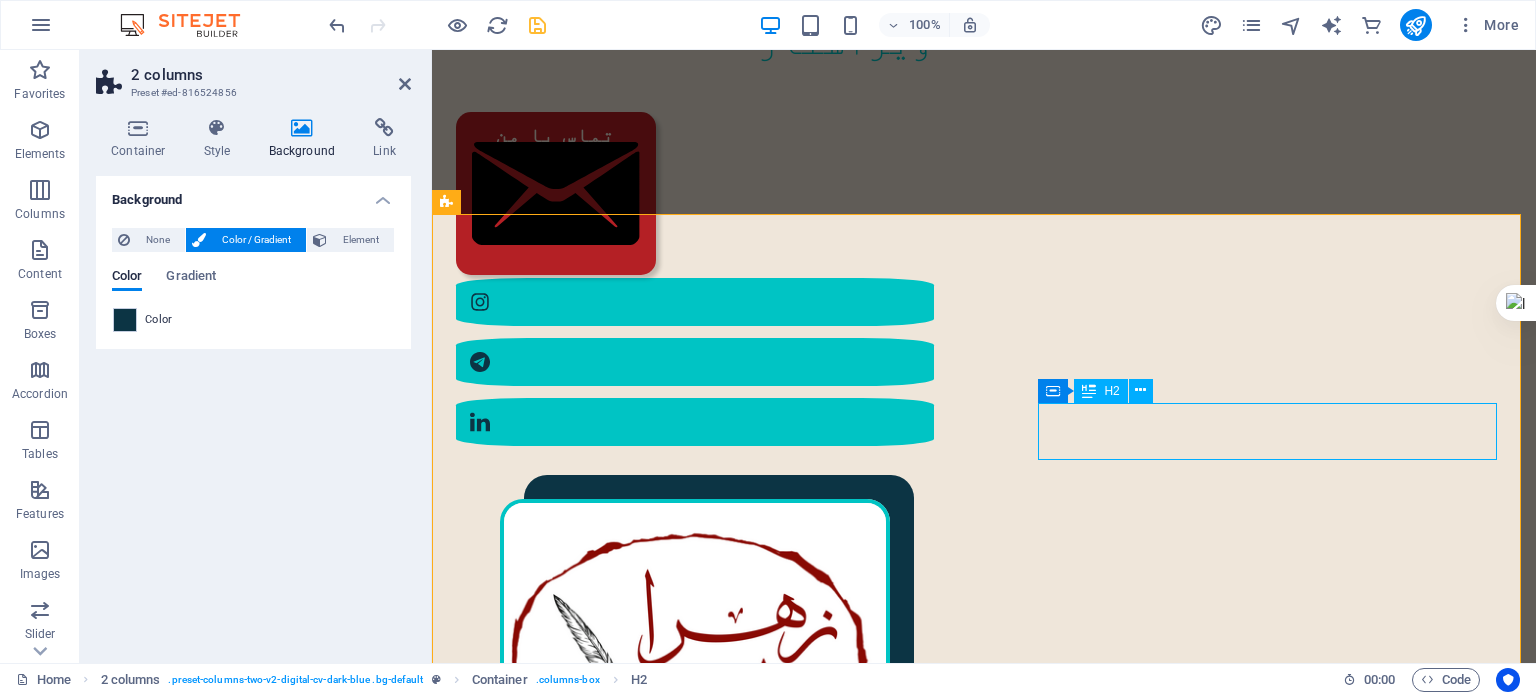 click on "مختصری از من" at bounding box center [713, 1706] 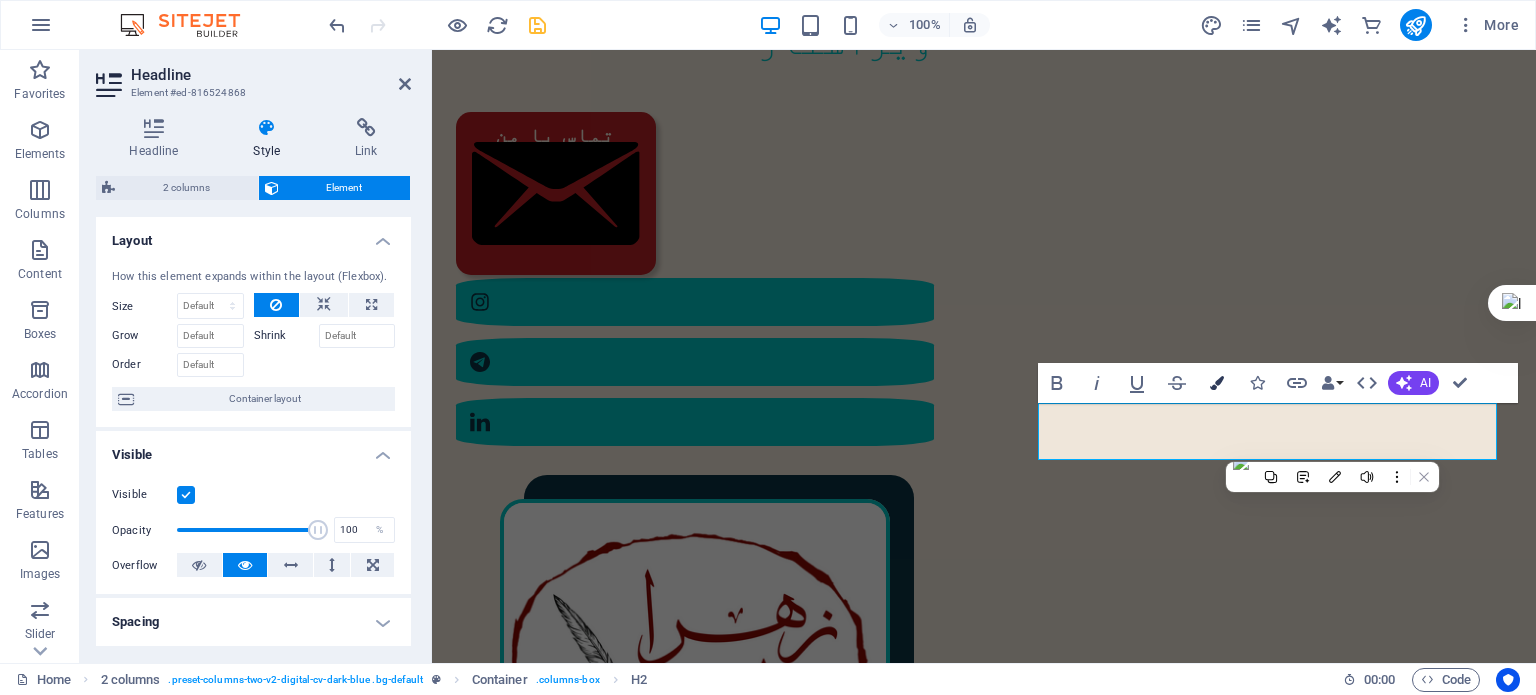 click on "Colors" at bounding box center (1217, 383) 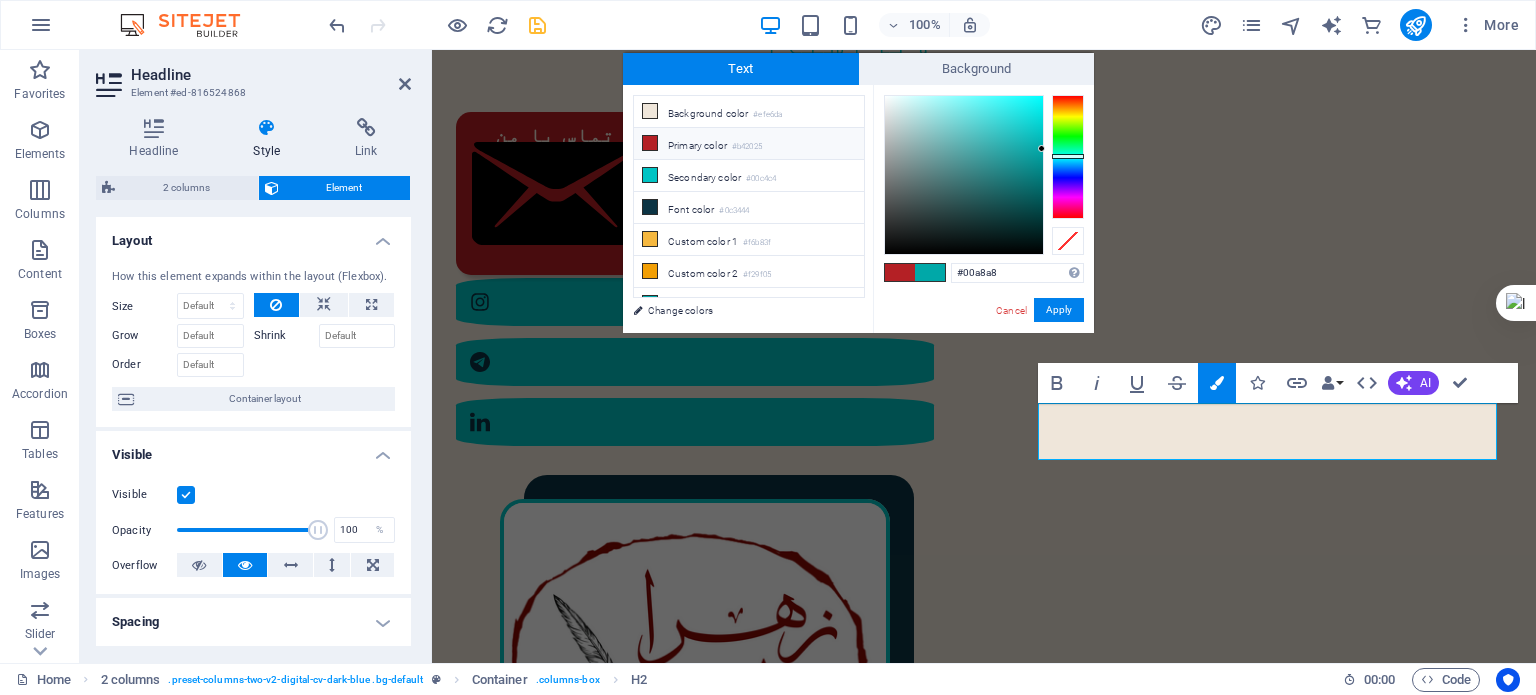 click on "Primary color
#b42025" at bounding box center [749, 144] 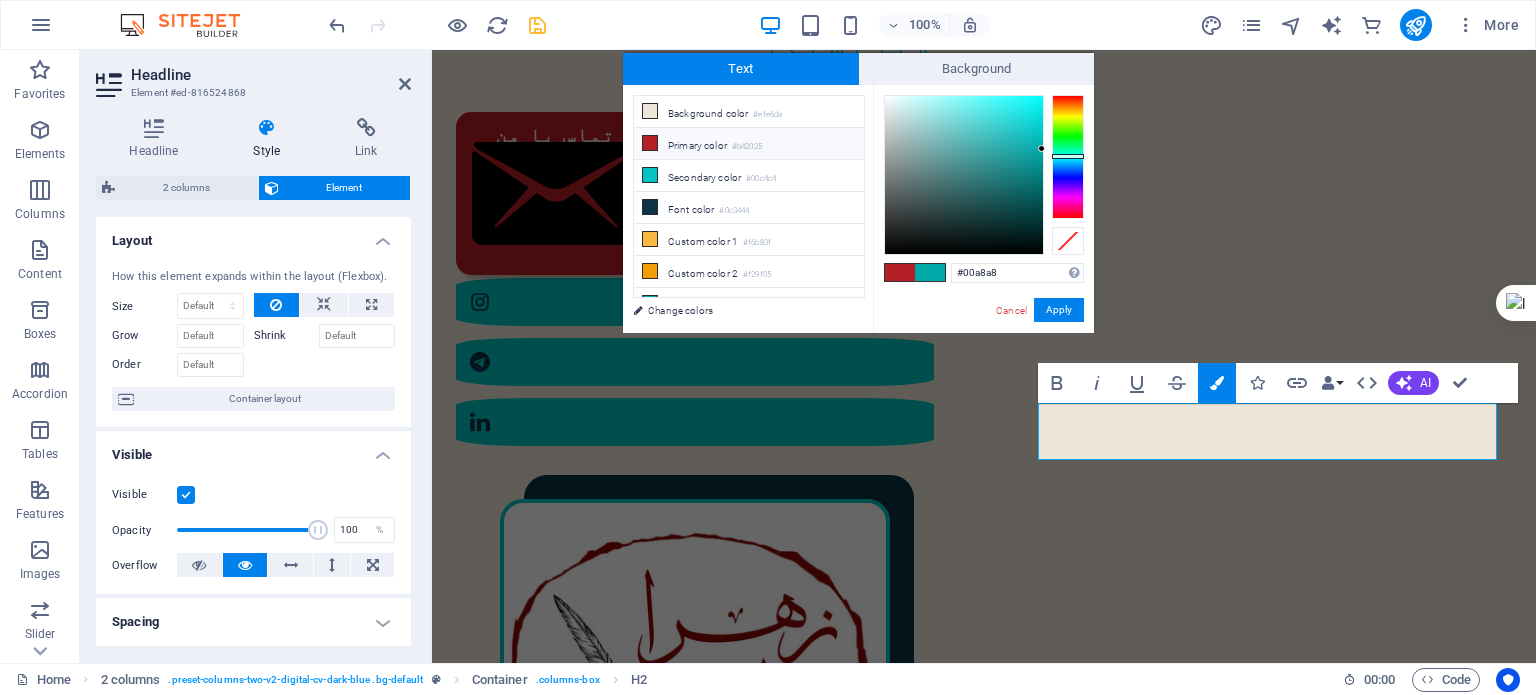 type on "#b42025" 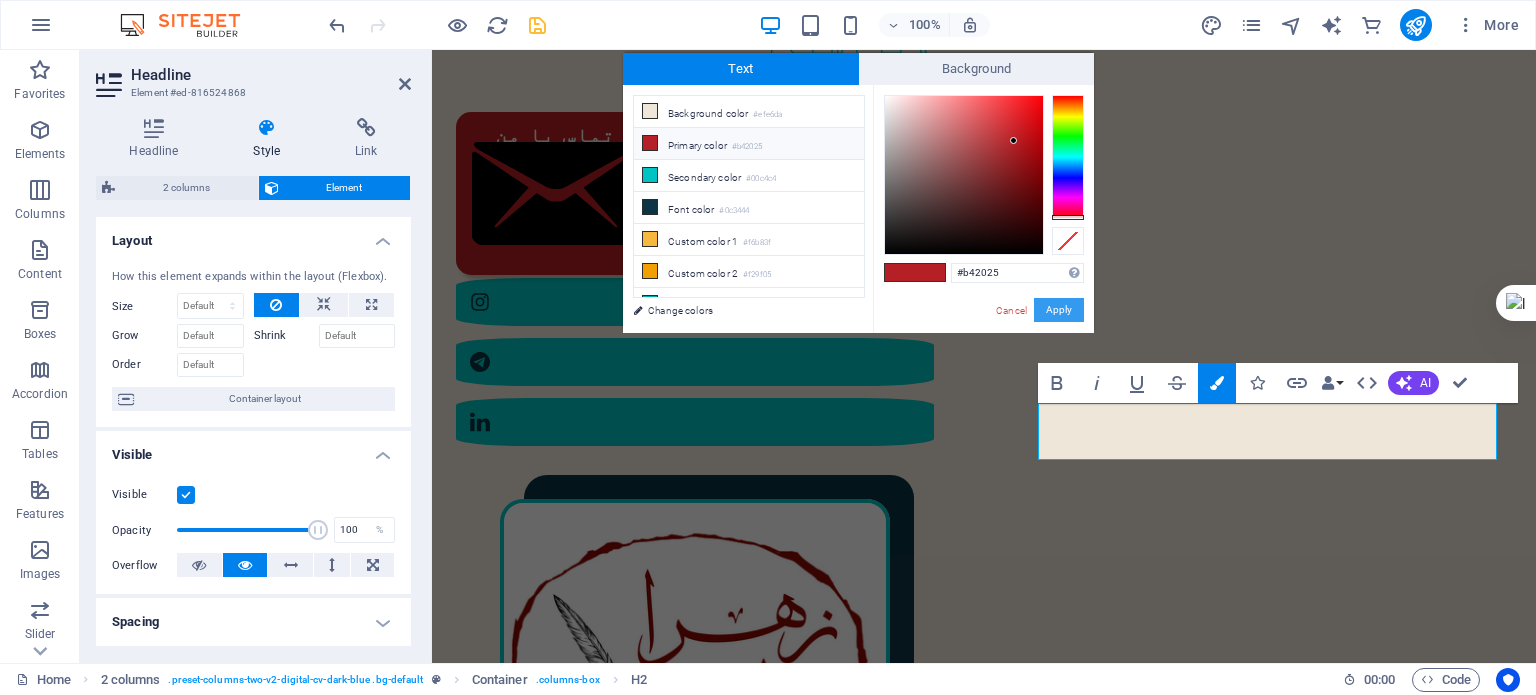 drag, startPoint x: 1073, startPoint y: 309, endPoint x: 634, endPoint y: 257, distance: 442.069 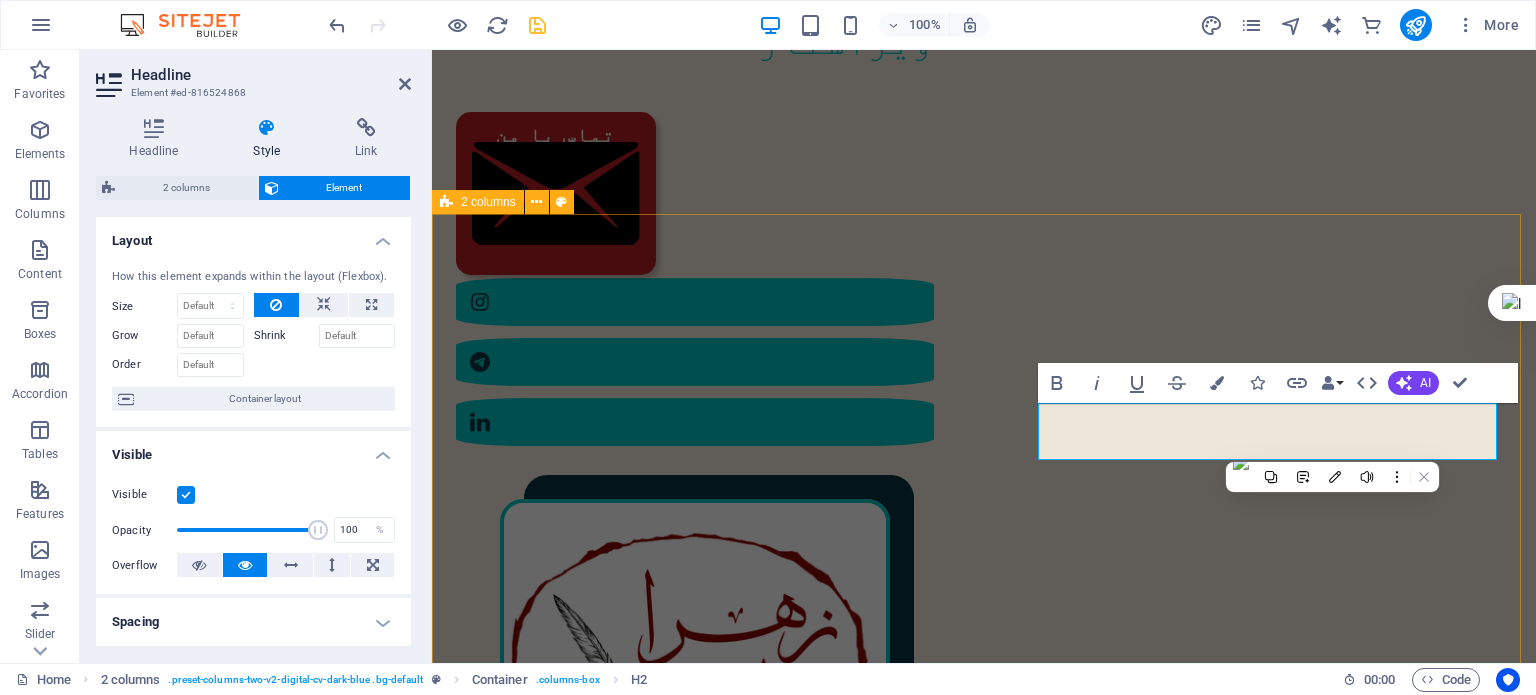 click on "مختصری از من در سال [YEAR] در [CITY] به دنیا آمدم. کارشناسی ارشد مهندسی پلیمر دارم. ۲ سال در دانشگاه تدریس کرده‌ام. در سال [YEAR] به‌طور حرفه‌ای وارد شغل مترجمی و ویراستاری شدم؛  البته که پیش از آن هم، دستی در این حوزه داشتم. ۲ کتاب ترجمه و منتشر کرده‌ام. به‌عنوان ویراستار، با ناشران متعددی همکاری داشته‌ام و دارم. :رزومهٔ کامل من را اینجا ببینید  رزومهٔ من" at bounding box center [984, 1738] 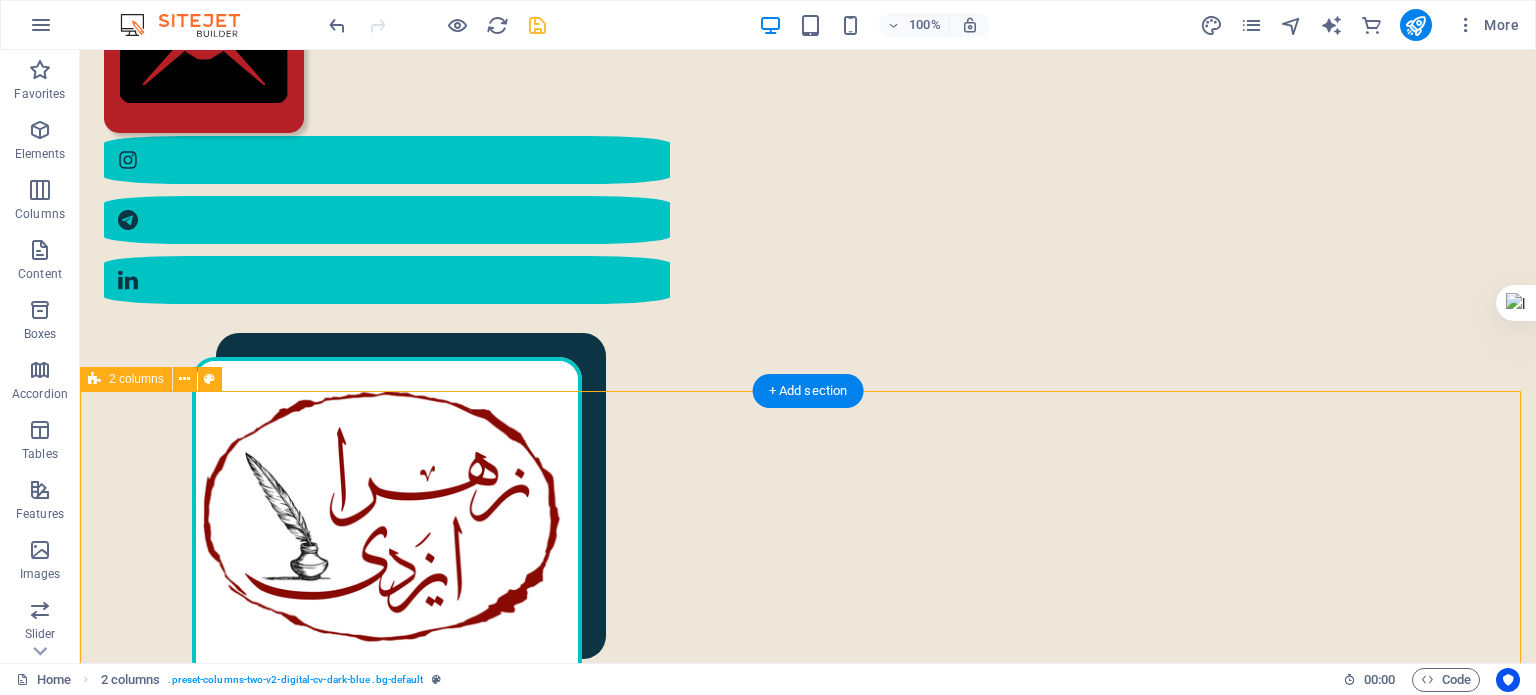 scroll, scrollTop: 500, scrollLeft: 0, axis: vertical 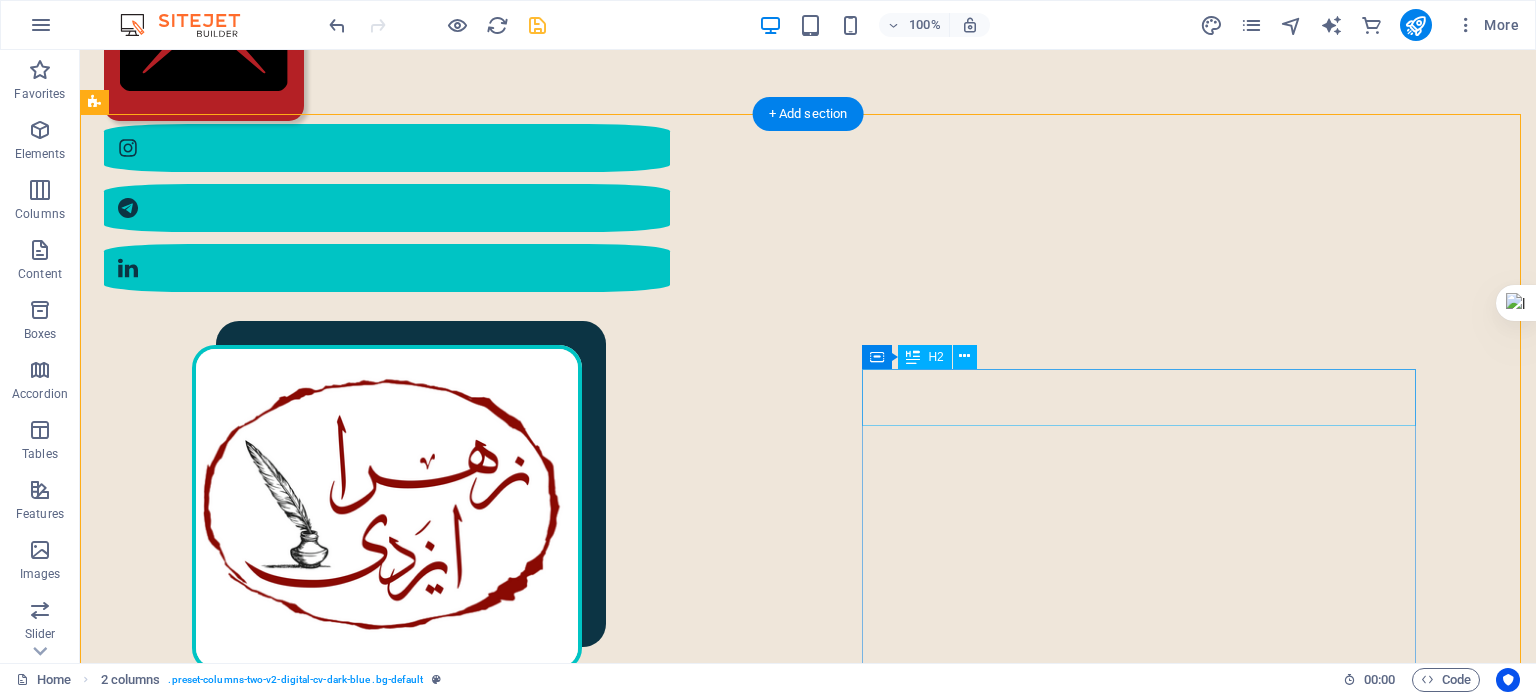 click on "مختصری از من" at bounding box center (405, 1640) 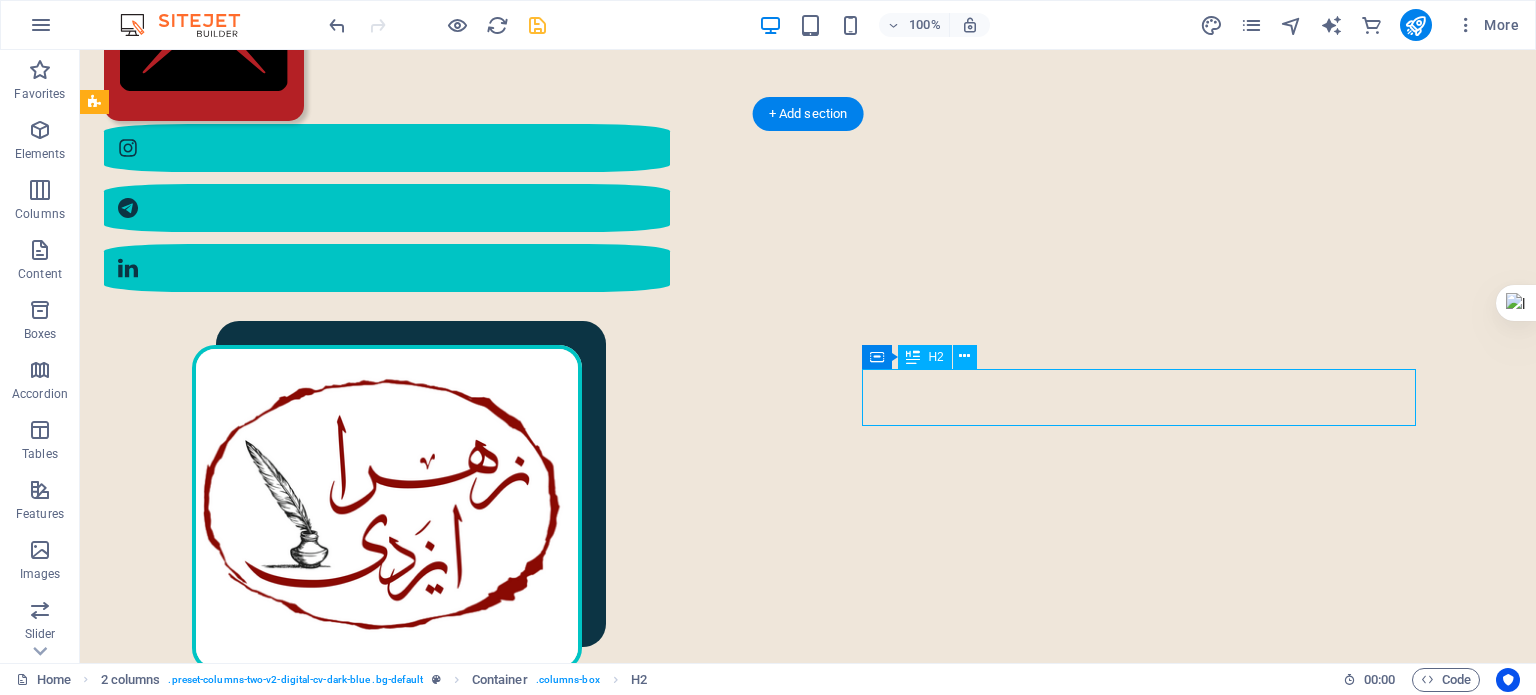 click on "مختصری از من" at bounding box center [405, 1640] 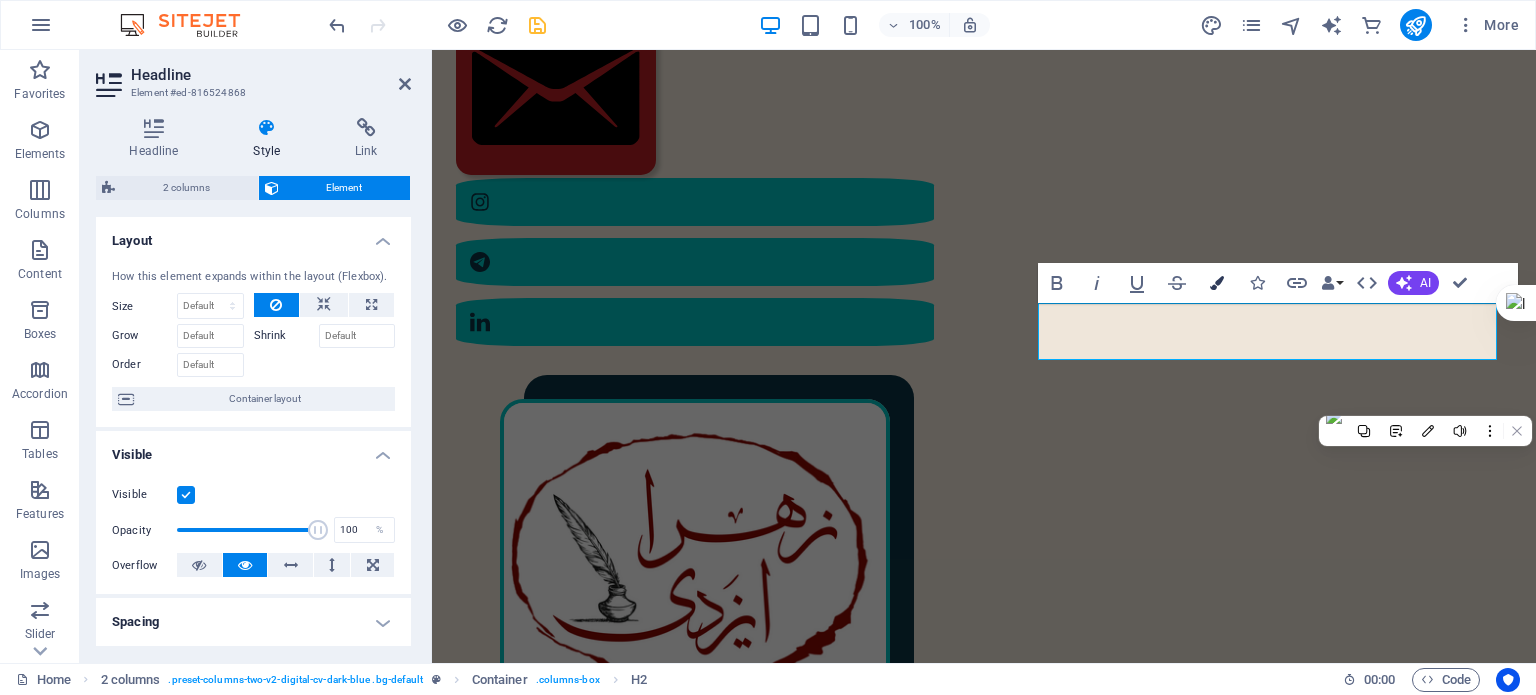 click on "Colors" at bounding box center (1217, 283) 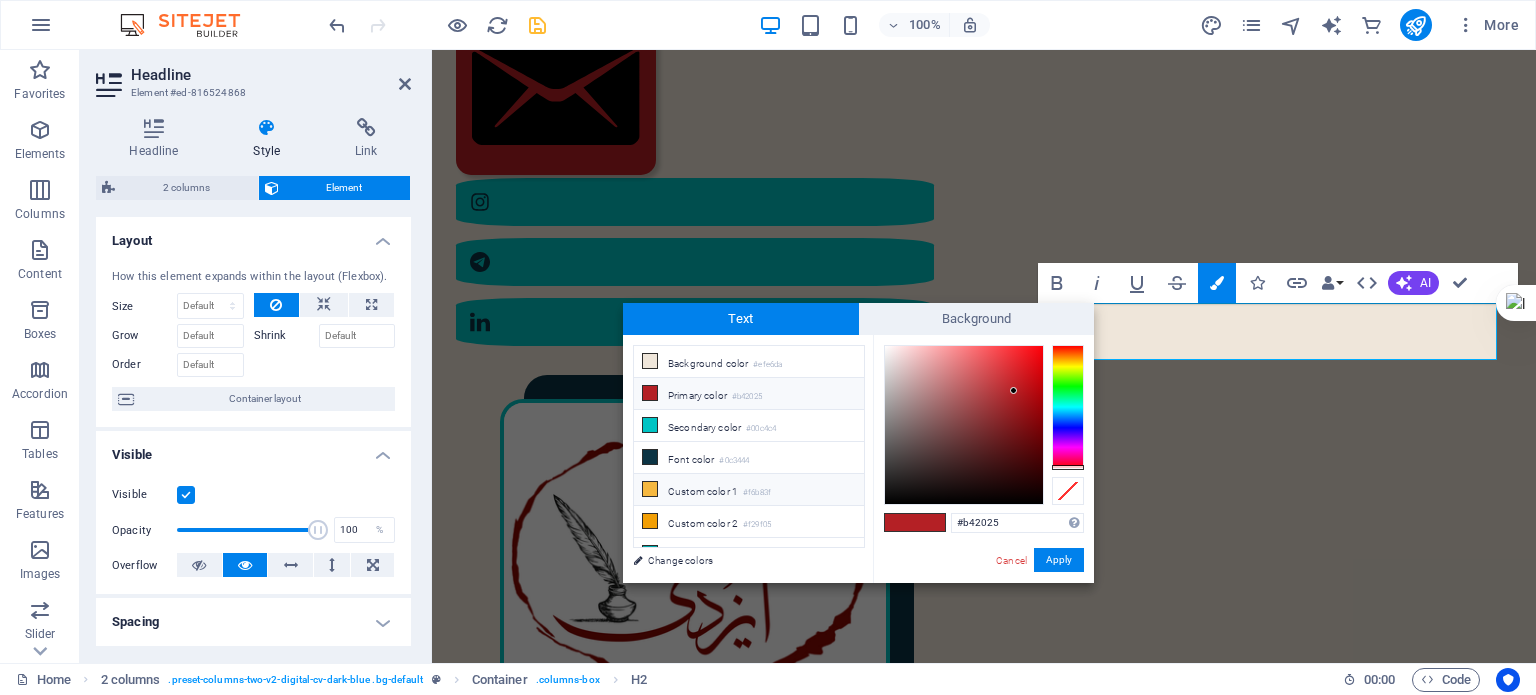 click on "#f6b83f" at bounding box center [757, 493] 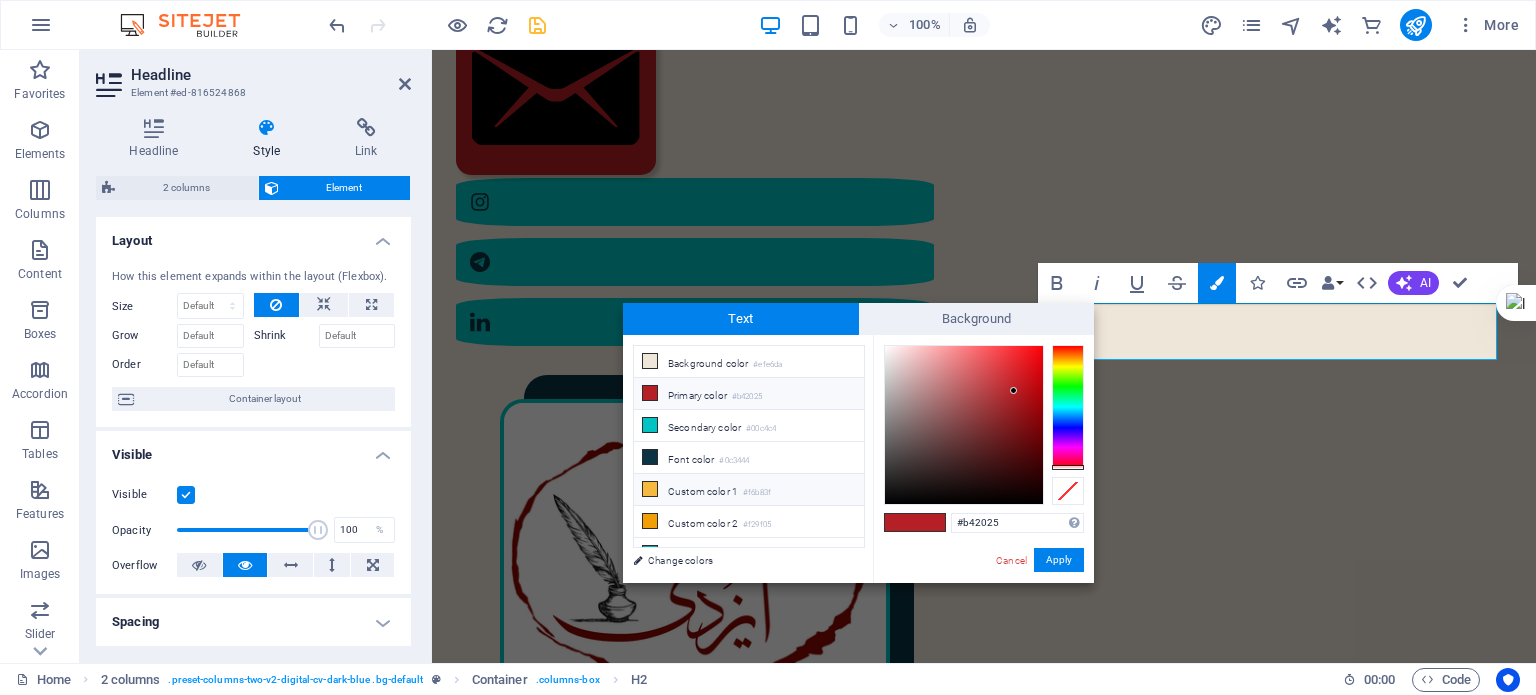 type on "#f6b83f" 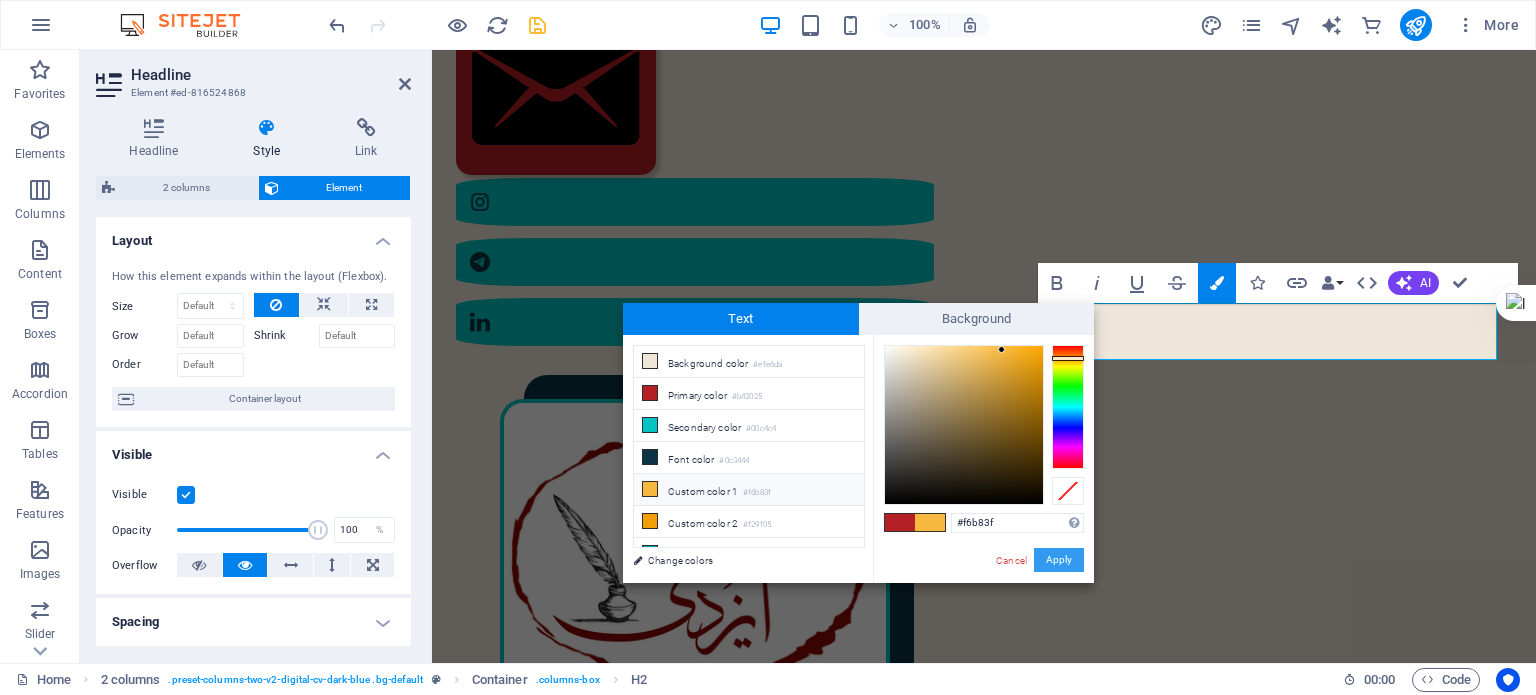 click on "Apply" at bounding box center [1059, 560] 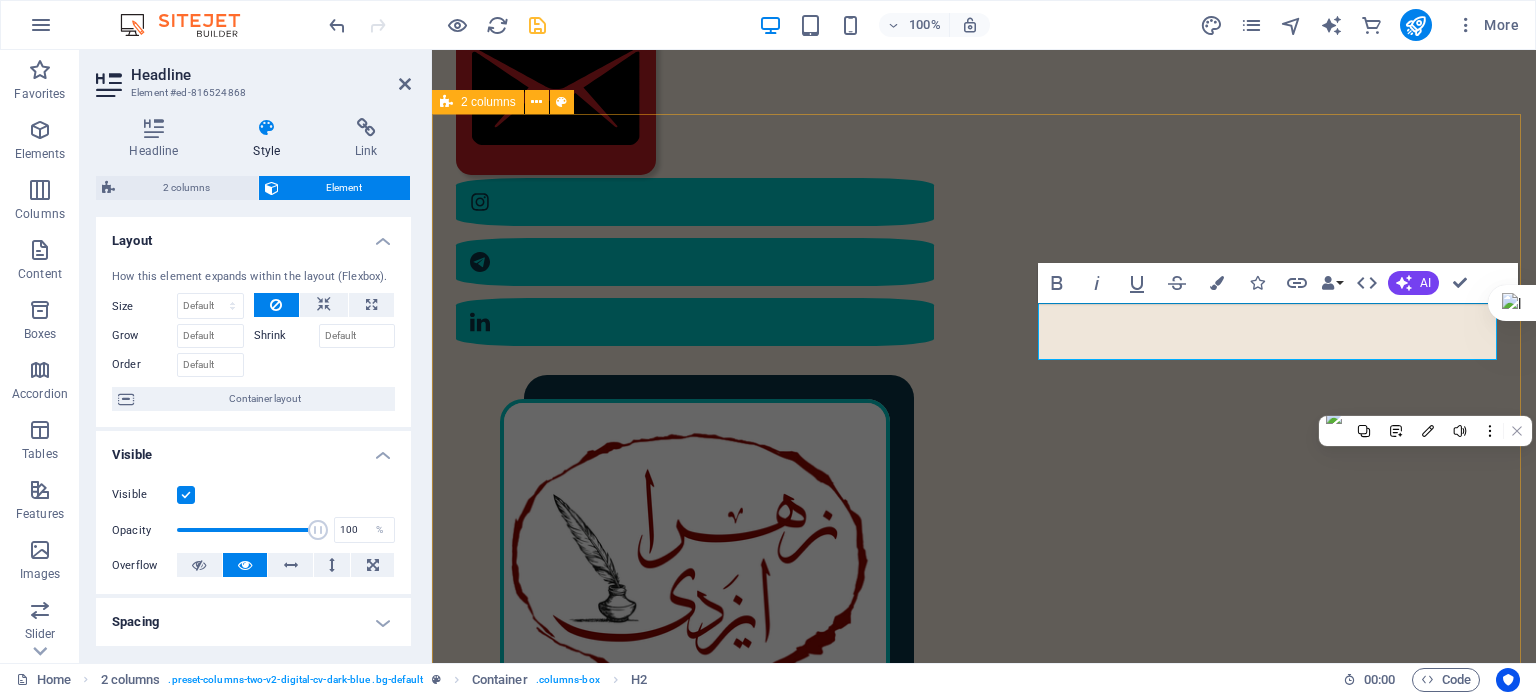 click on "مختصری از من در سال [YEAR] در [CITY] به دنیا آمدم. کارشناسی ارشد مهندسی پلیمر دارم. ۲ سال در دانشگاه تدریس کرده‌ام. در سال [YEAR] به‌طور حرفه‌ای وارد شغل مترجمی و ویراستاری شدم؛  البته که پیش از آن هم، دستی در این حوزه داشتم. ۲ کتاب ترجمه و منتشر کرده‌ام. به‌عنوان ویراستار، با ناشران متعددی همکاری داشته‌ام و دارم. :رزومهٔ کامل من را اینجا ببینید  رزومهٔ من" at bounding box center [984, 1638] 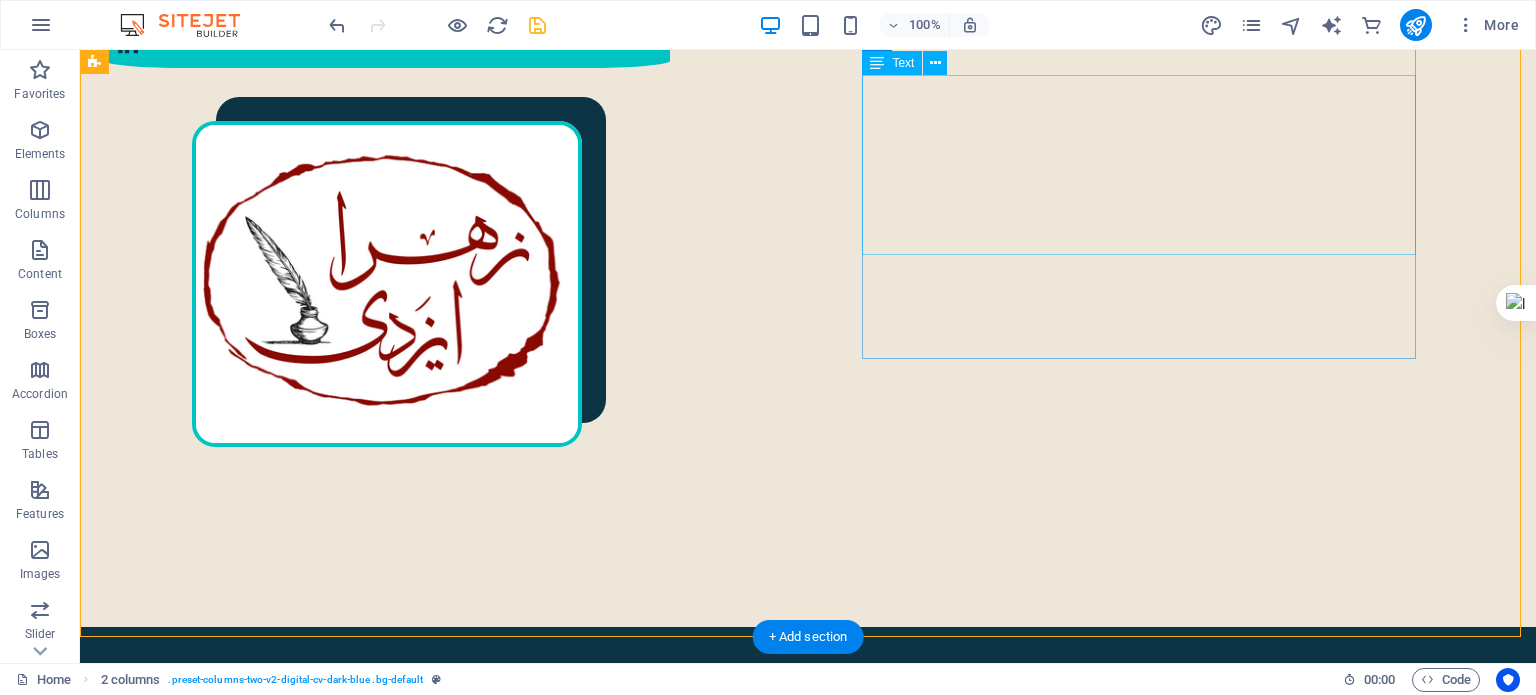 scroll, scrollTop: 700, scrollLeft: 0, axis: vertical 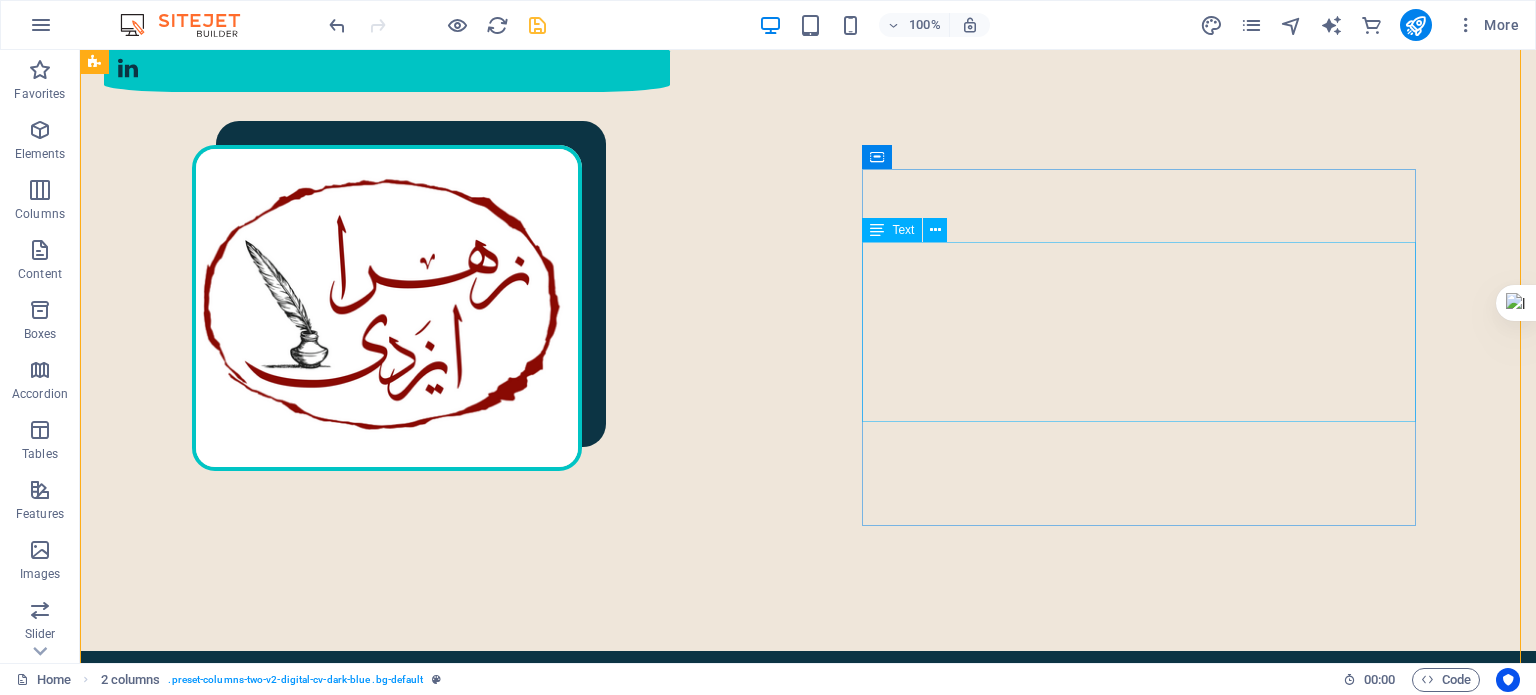 click on "در سال [YEAR] در [CITY] به دنیا آمدم. کارشناسی ارشد مهندسی پلیمر دارم. [NUMBER] سال در دانشگاه تدریس کرده‌ام. در سال [YEAR] به‌طور حرفه‌ای وارد شغل مترجمی و ویراستاری شدم؛  البته که پیش از آن هم، دستی در این حوزه داشتم. [NUMBER] کتاب ترجمه و منتشر کرده‌ام. به‌عنوان ویراستار، با ناشران متعددی همکاری داشته‌ام و دارم." at bounding box center [405, 1593] 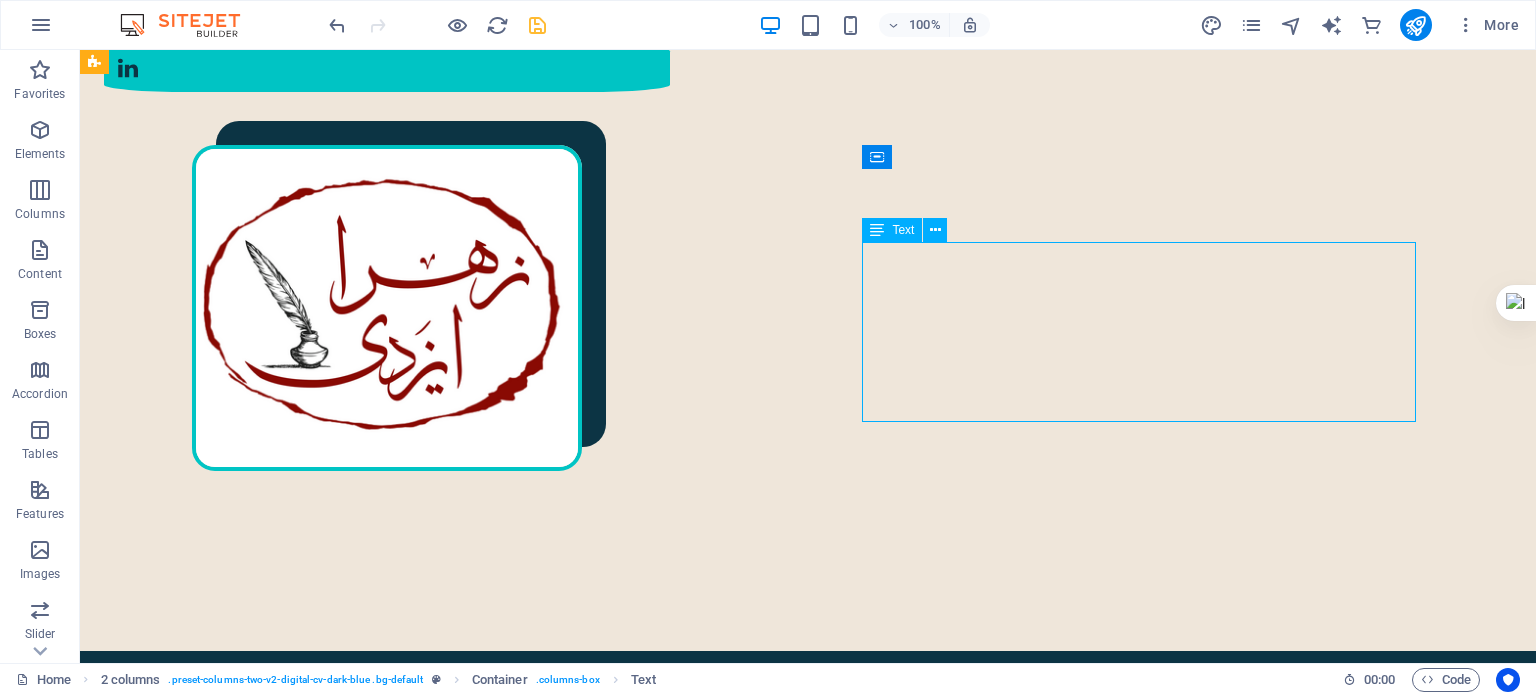 click on "در سال [YEAR] در [CITY] به دنیا آمدم. کارشناسی ارشد مهندسی پلیمر دارم. [NUMBER] سال در دانشگاه تدریس کرده‌ام. در سال [YEAR] به‌طور حرفه‌ای وارد شغل مترجمی و ویراستاری شدم؛  البته که پیش از آن هم، دستی در این حوزه داشتم. [NUMBER] کتاب ترجمه و منتشر کرده‌ام. به‌عنوان ویراستار، با ناشران متعددی همکاری داشته‌ام و دارم." at bounding box center (405, 1593) 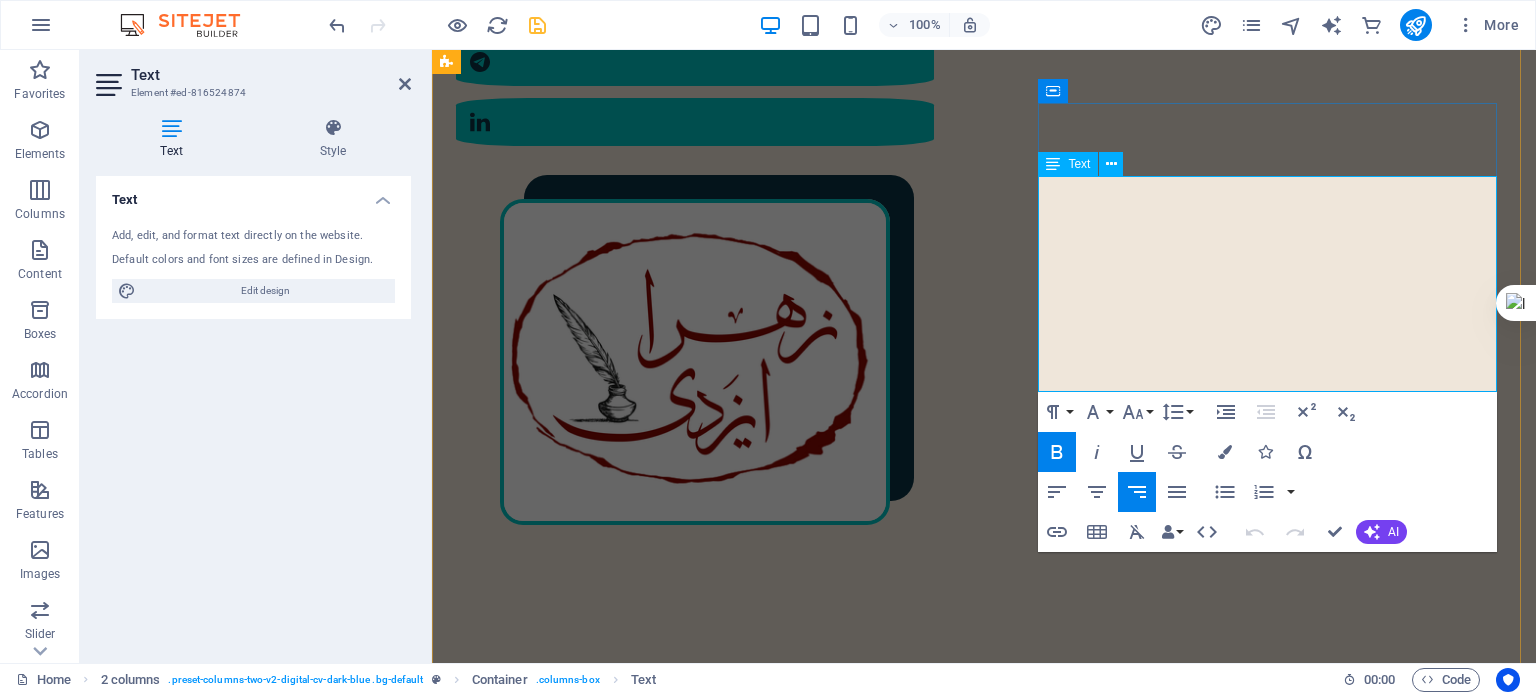 click on "در سال [YEAR] در [CITY] به دنیا آمدم. کارشناسی ارشد مهندسی پلیمر دارم. [NUMBER] سال در دانشگاه تدریس کرده‌ام. در سال [YEAR] به‌طور حرفه‌ای وارد شغل مترجمی و ویراستاری شدم؛  البته که پیش از آن هم، دستی در این حوزه داشتم. [NUMBER] کتاب ترجمه و منتشر کرده‌ام. به‌عنوان ویراستار، با ناشران متعددی همکاری داشته‌ام و دارم." at bounding box center [713, 1577] 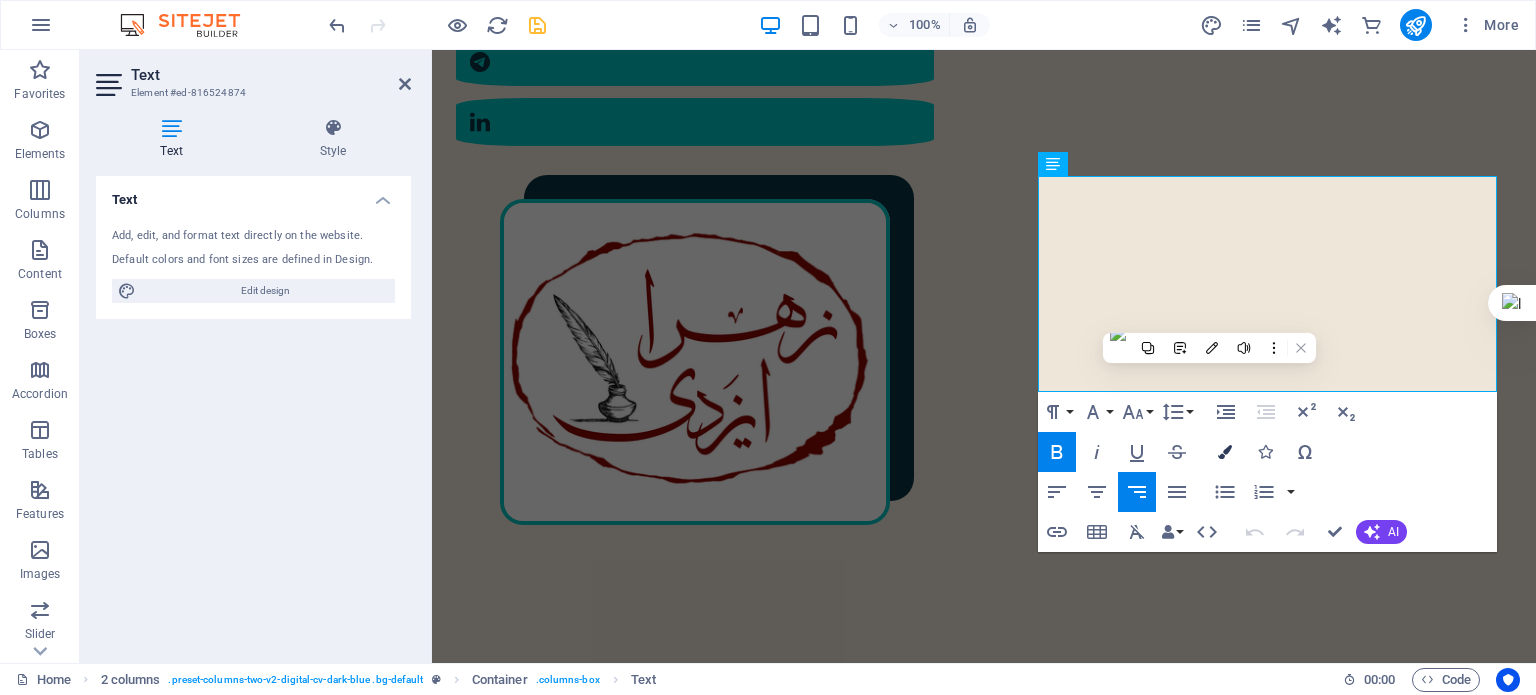 click at bounding box center (1225, 452) 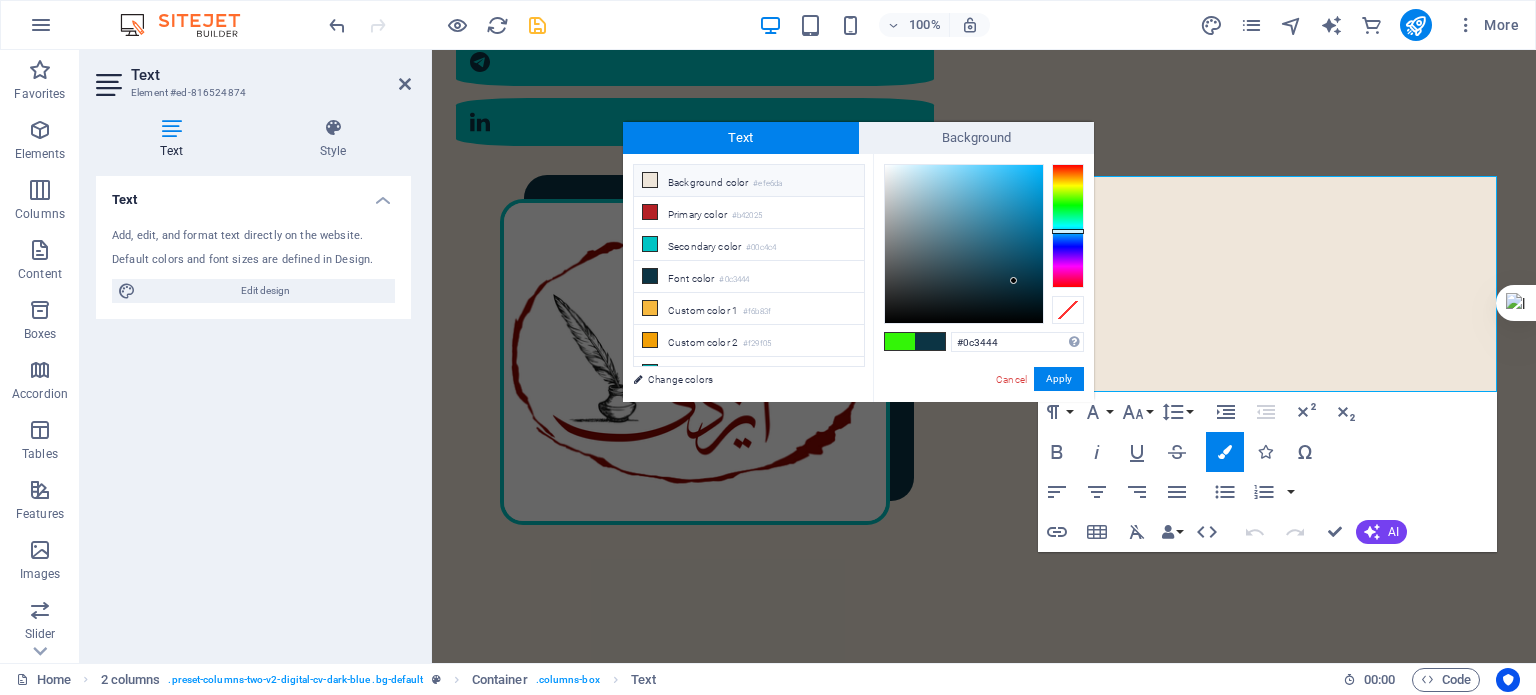 click on "#efe6da" at bounding box center (767, 184) 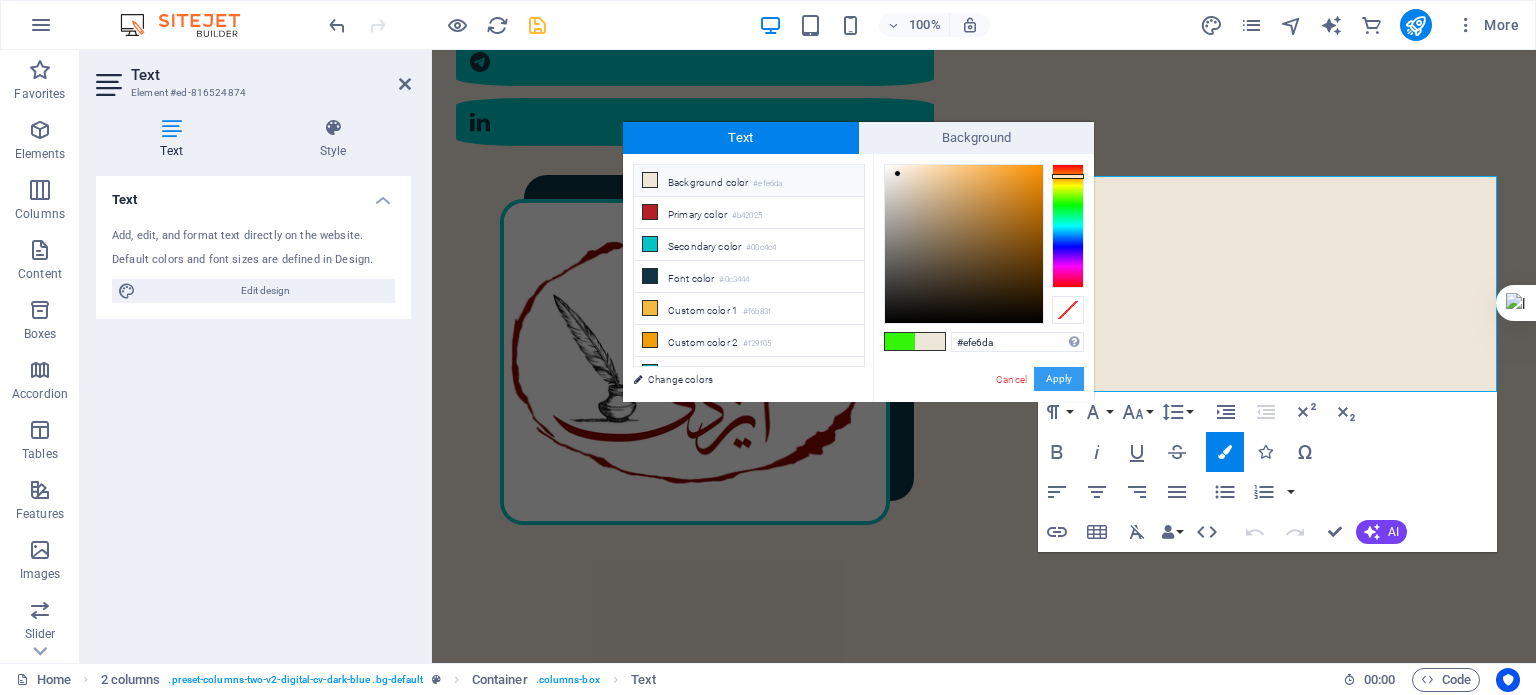 click on "Apply" at bounding box center [1059, 379] 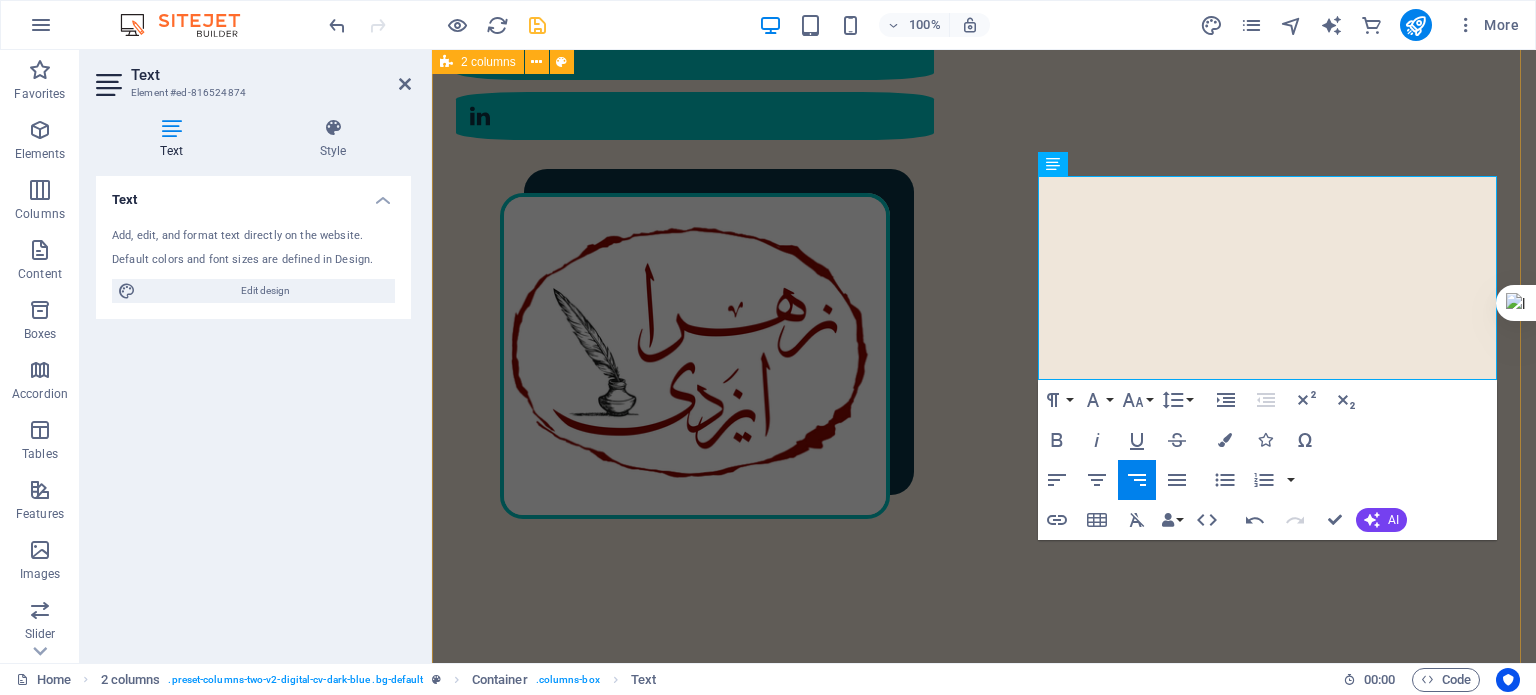 click on "مختصری از من ​ ​ در سال ۱۳۶۸ در تهران به دنیا آمدم. کارشناسی ارشد مهندسی پلیمر دارم. ۲ سال در دانشگاه تدریس کرده‌ام. در سال ۱۴۰۰ به‌طور حرفه‌ای وارد شغل مترجمی و ویراستاری شدم؛  البته که پیش از آن هم، دستی در این حوزه داشتم. ۲ کتاب ترجمه و منتشر کرده‌ام. به‌عنوان ویراستار، با ناشران متعددی همکاری داشته‌ام و دارم. :رزومهٔ کامل من را اینجا ببینید ​  رزومهٔ من" at bounding box center [984, 1424] 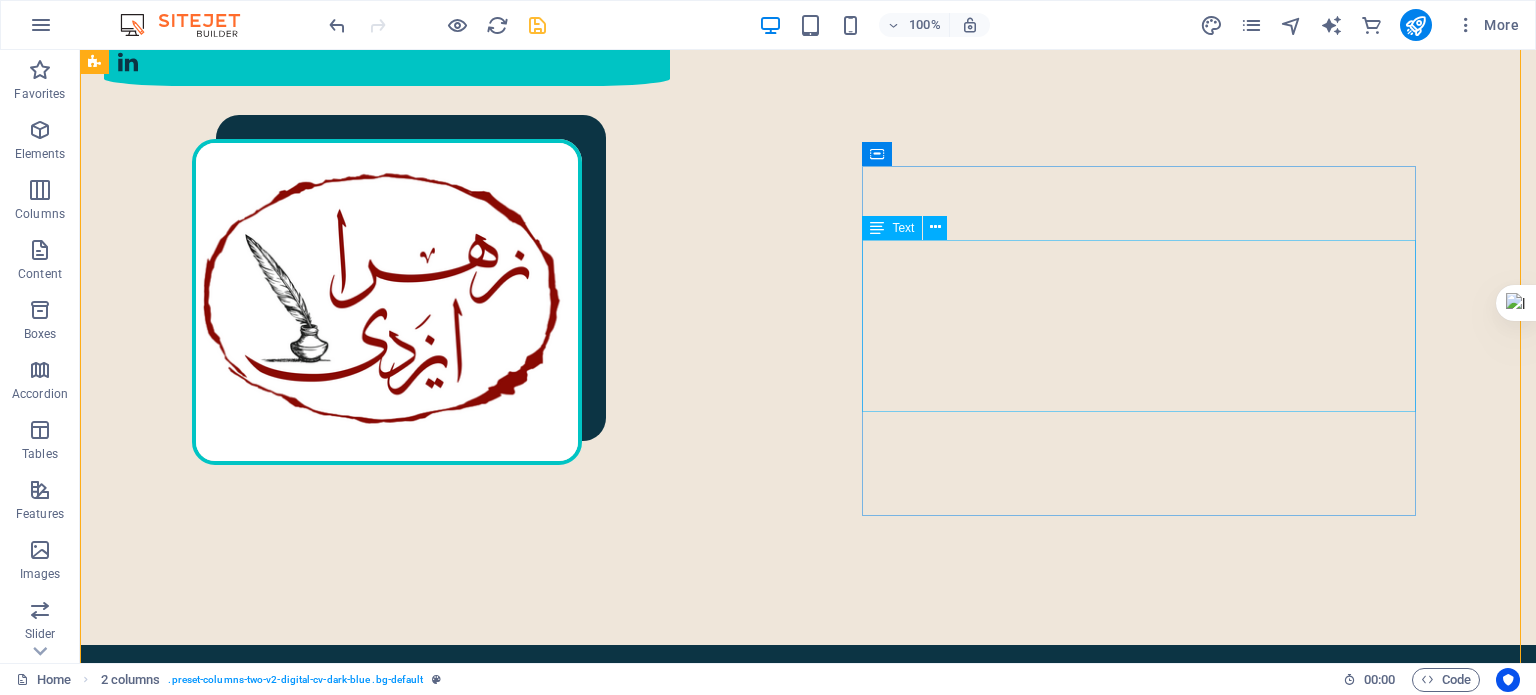 click on "در سال [YEAR] در [CITY] به دنیا آمدم. کارشناسی ارشد مهندسی پلیمر دارم. [NUMBER] سال در دانشگاه تدریس کرده‌ام. در سال [YEAR] به‌طور حرفه‌ای وارد شغل مترجمی و ویراستاری شدم؛  البته که پیش از آن هم، دستی در این حوزه داشتم. [NUMBER] کتاب ترجمه و منتشر کرده‌ام. به‌عنوان ویراستار، با ناشران متعددی همکاری داشته‌ام و دارم." at bounding box center [405, 1581] 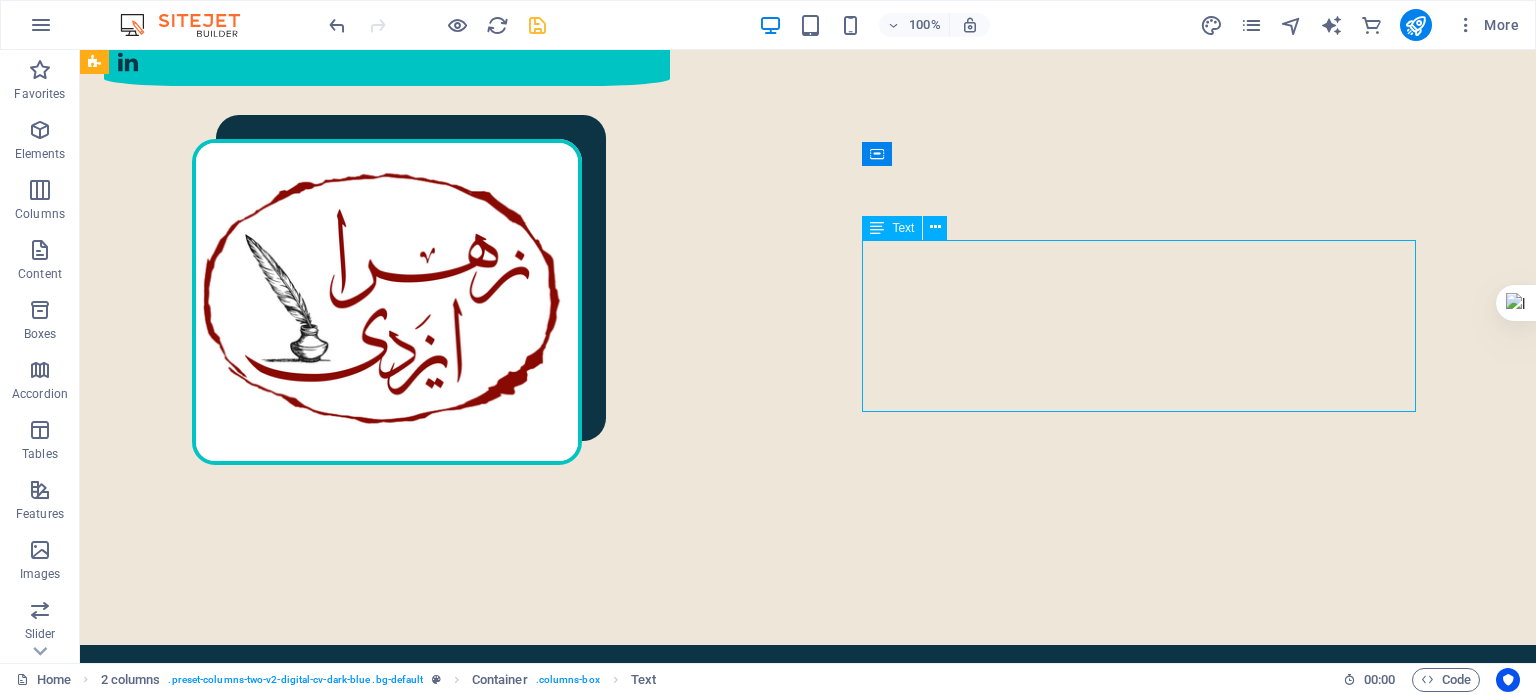 click on "در سال [YEAR] در [CITY] به دنیا آمدم. کارشناسی ارشد مهندسی پلیمر دارم. [NUMBER] سال در دانشگاه تدریس کرده‌ام. در سال [YEAR] به‌طور حرفه‌ای وارد شغل مترجمی و ویراستاری شدم؛  البته که پیش از آن هم، دستی در این حوزه داشتم. [NUMBER] کتاب ترجمه و منتشر کرده‌ام. به‌عنوان ویراستار، با ناشران متعددی همکاری داشته‌ام و دارم." at bounding box center [405, 1581] 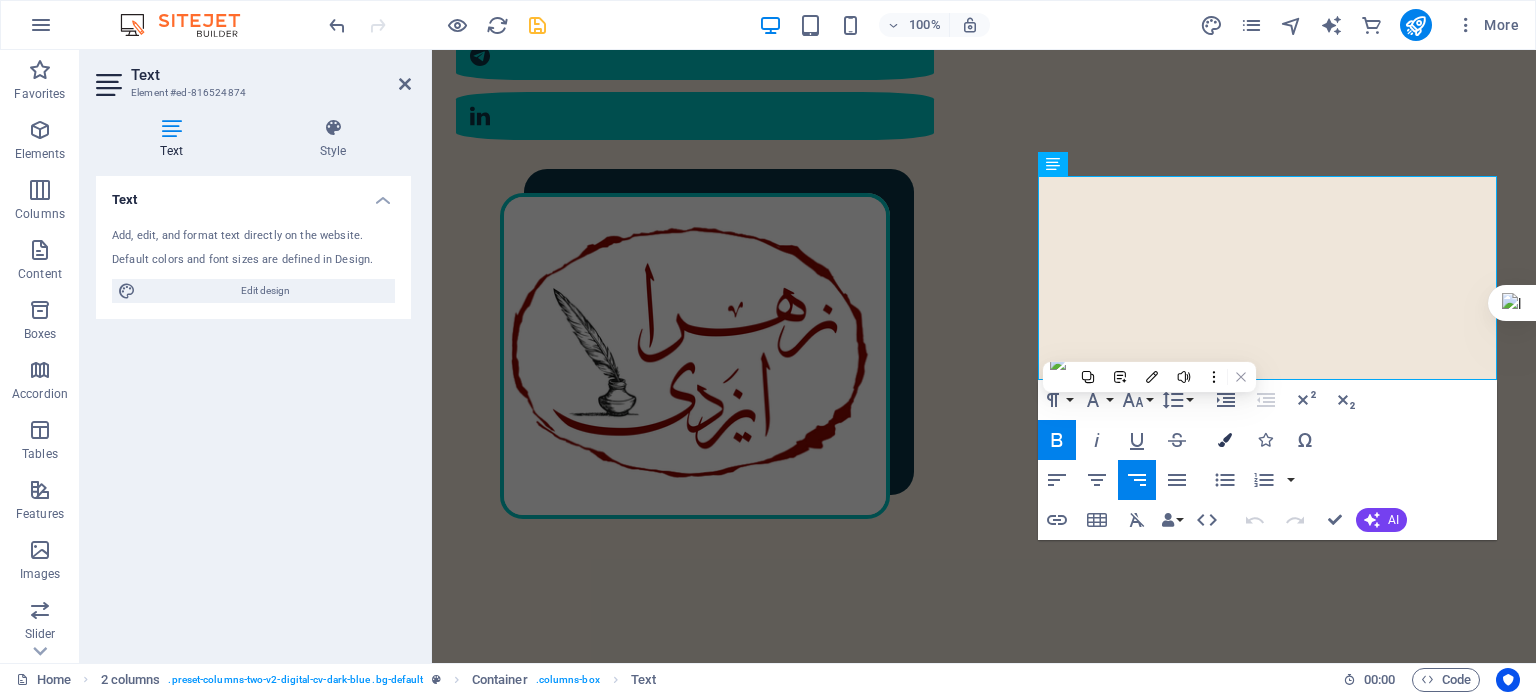 click at bounding box center (1225, 440) 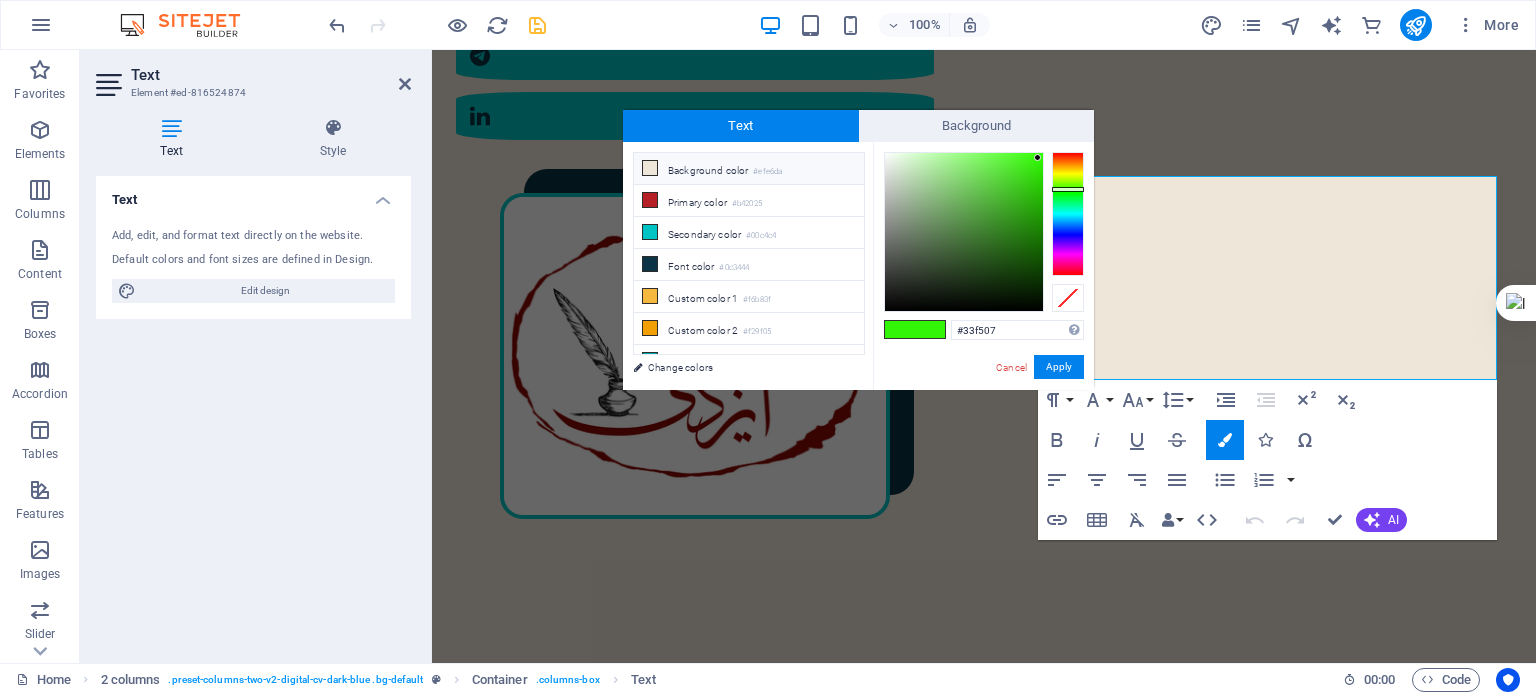click on "Background color
#efe6da" at bounding box center (749, 169) 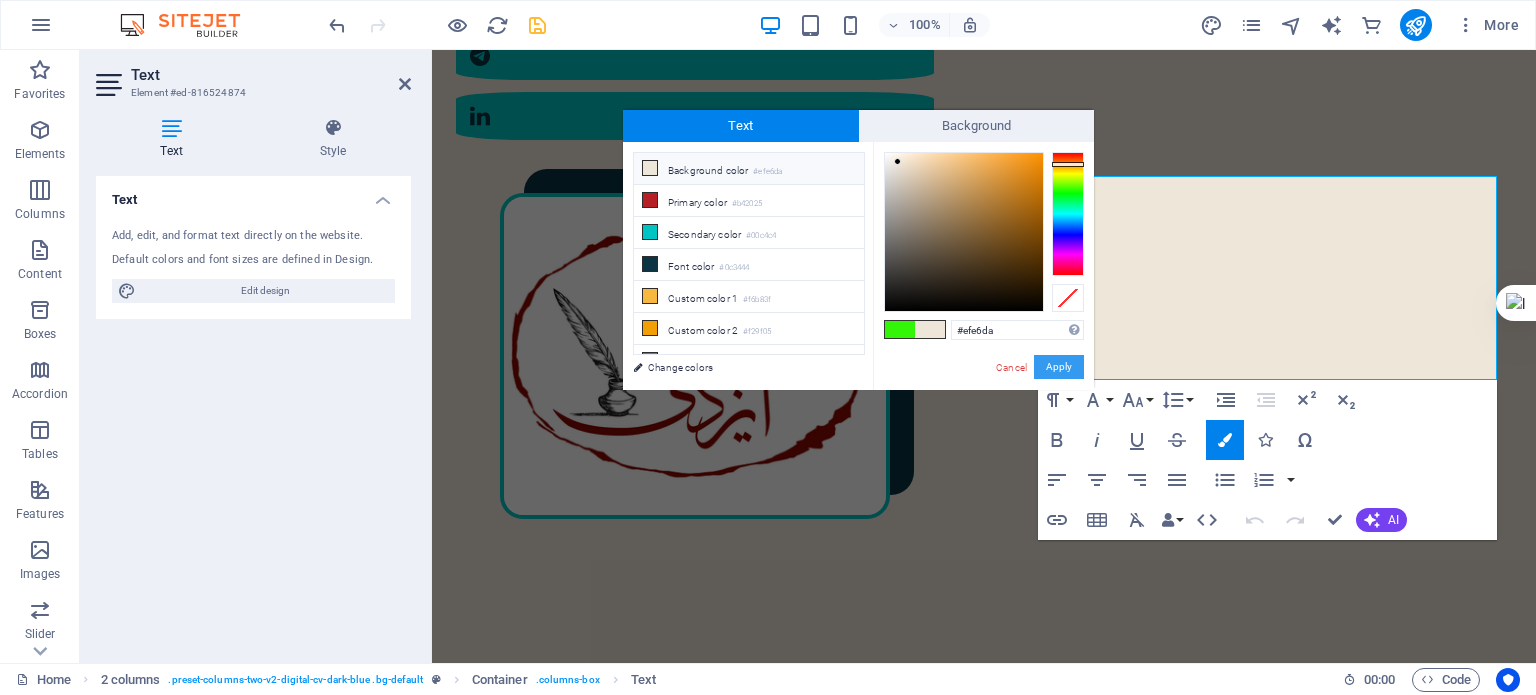 click on "Apply" at bounding box center (1059, 367) 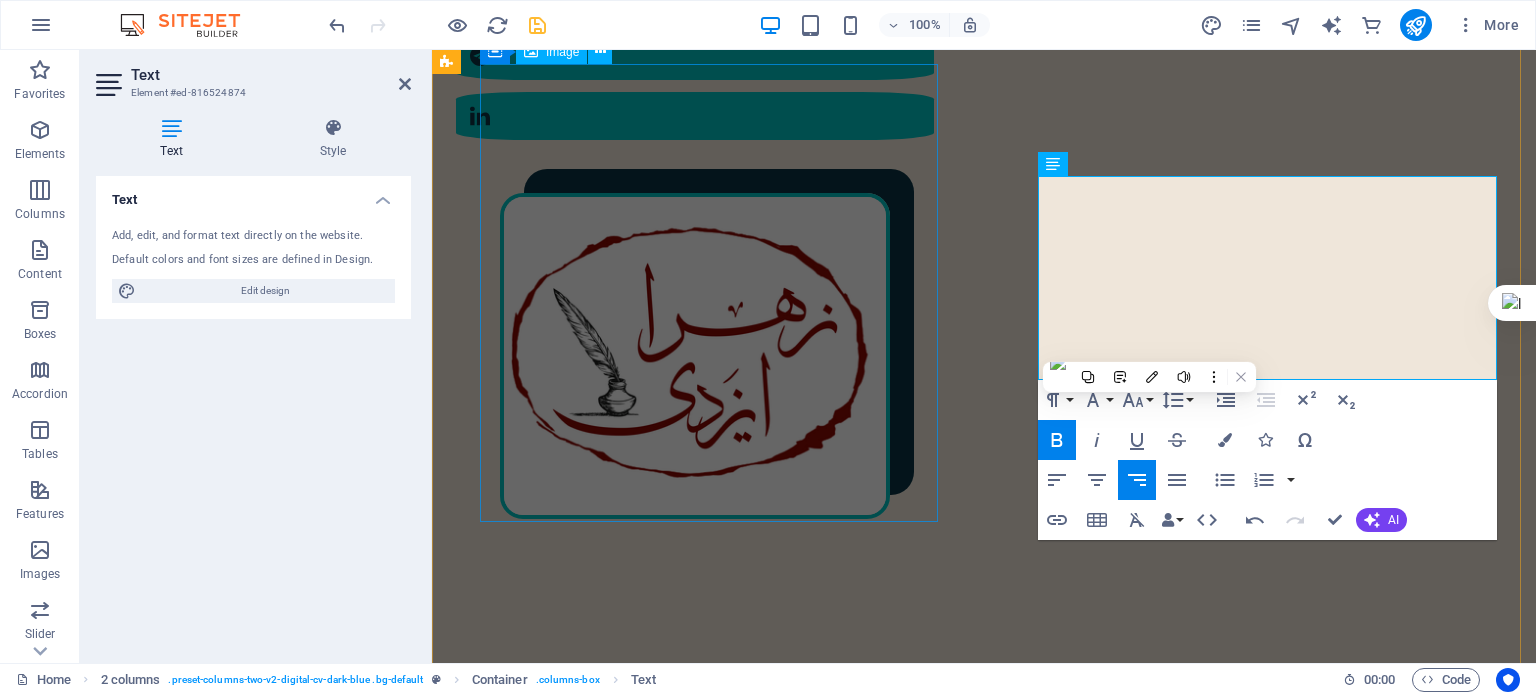 click at bounding box center (713, 1088) 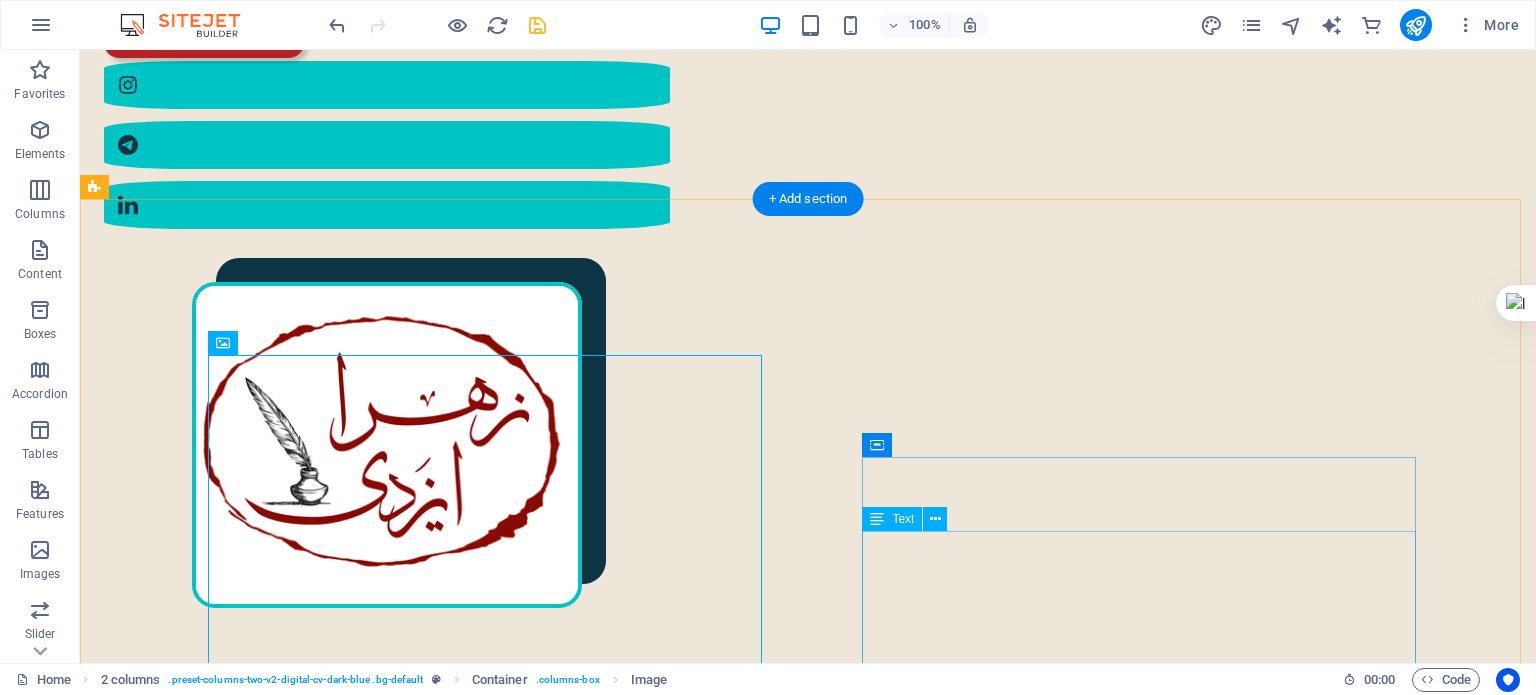 scroll, scrollTop: 606, scrollLeft: 0, axis: vertical 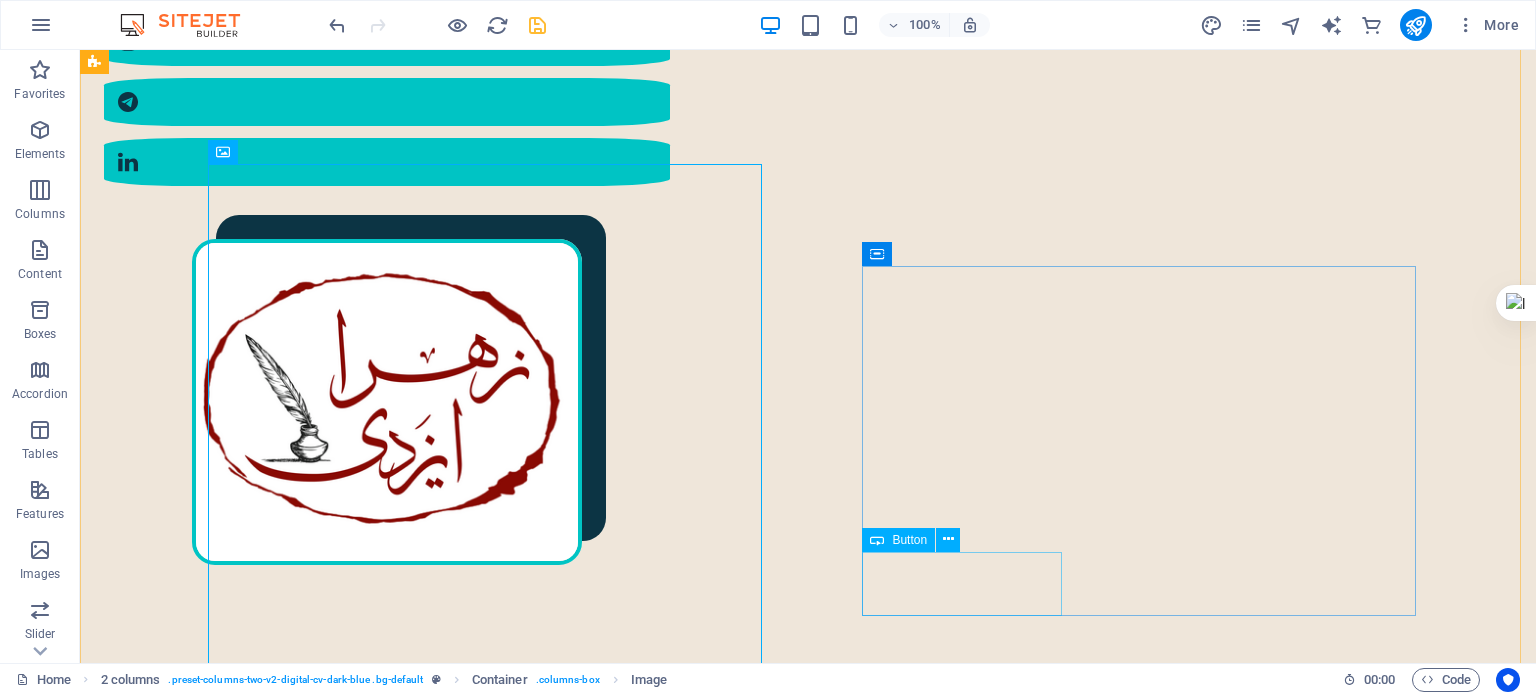 click on "رزومهٔ من" at bounding box center (393, 1961) 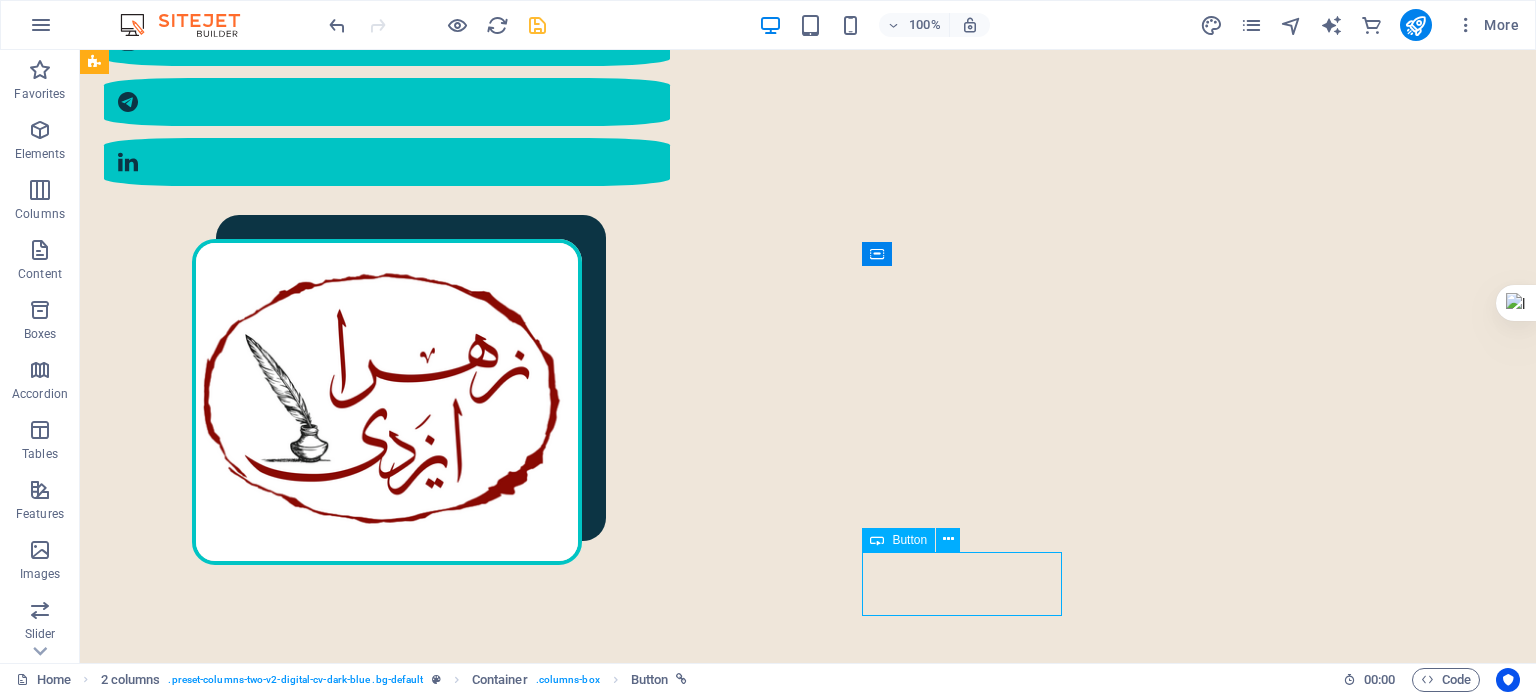 click on "رزومهٔ من" at bounding box center [393, 1961] 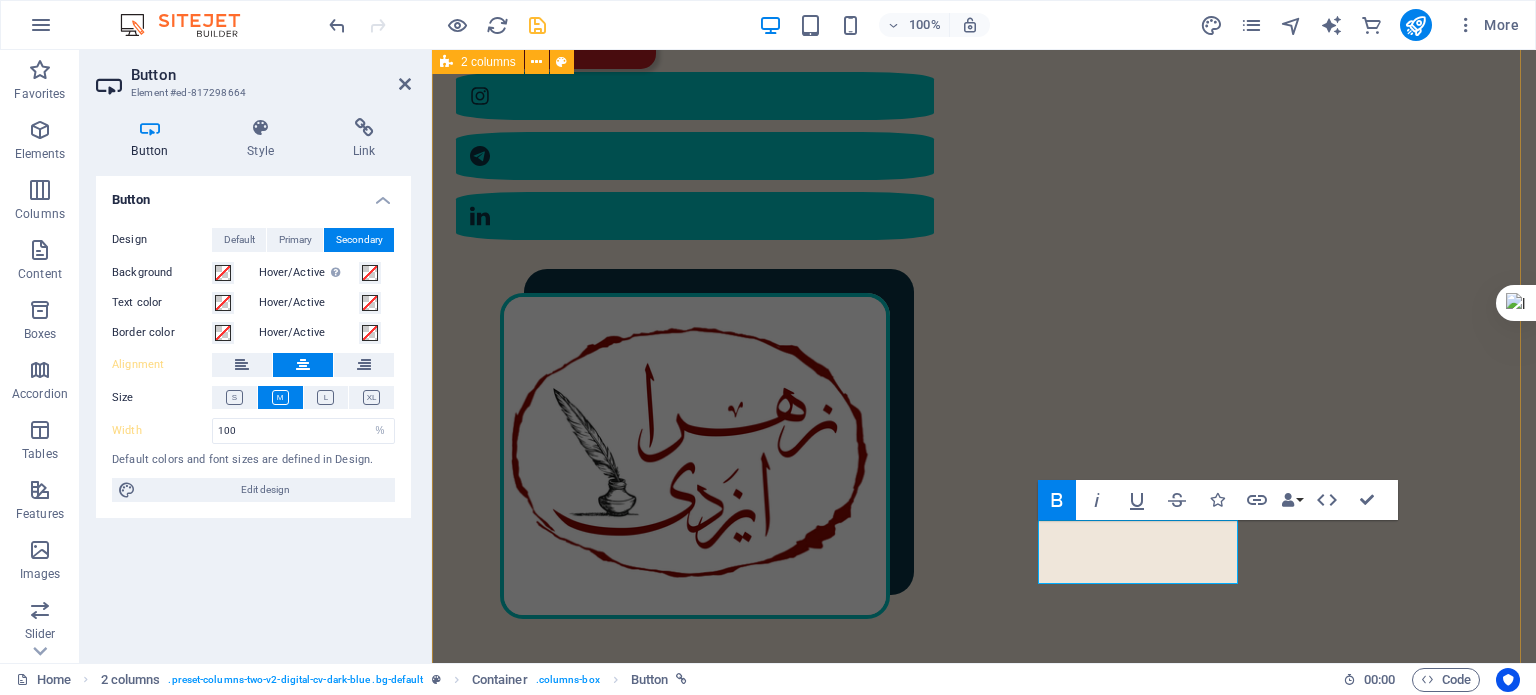 select on "px" 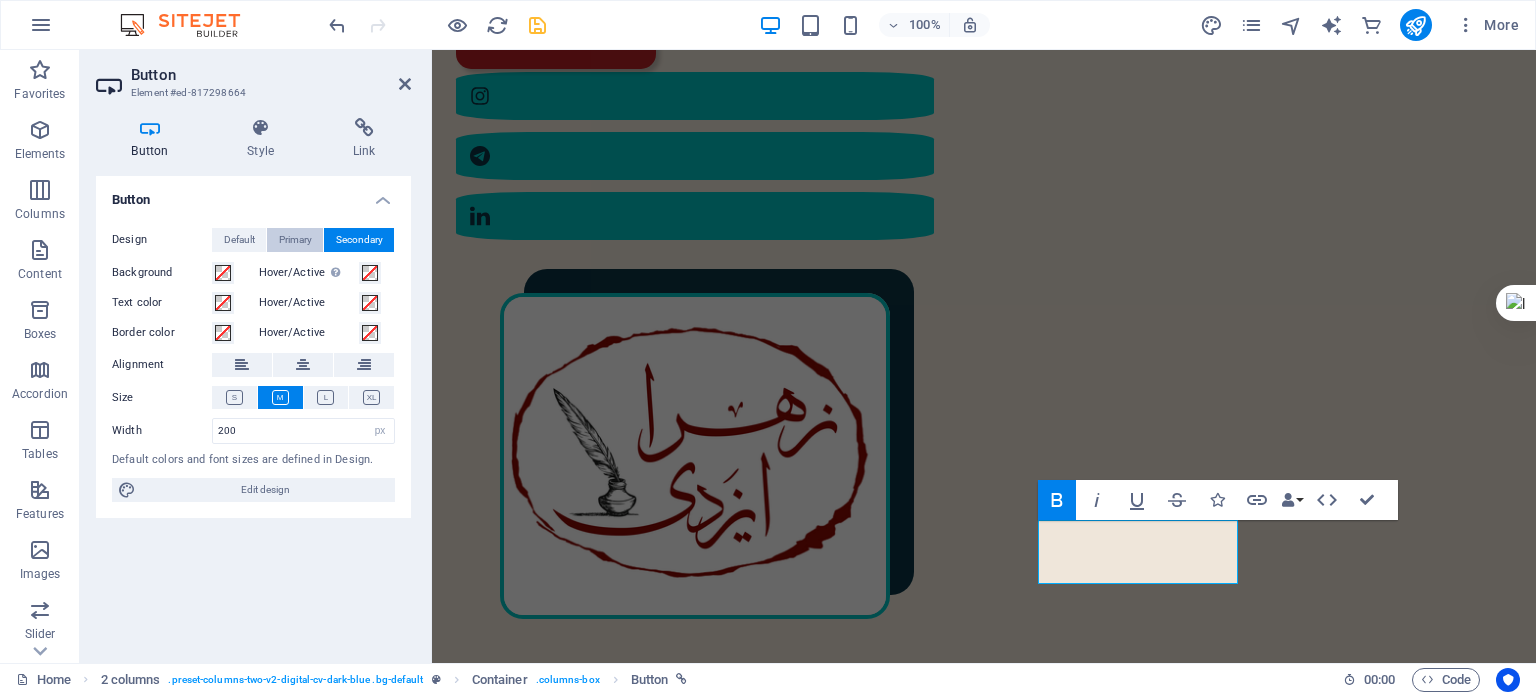 click on "Primary" at bounding box center [295, 240] 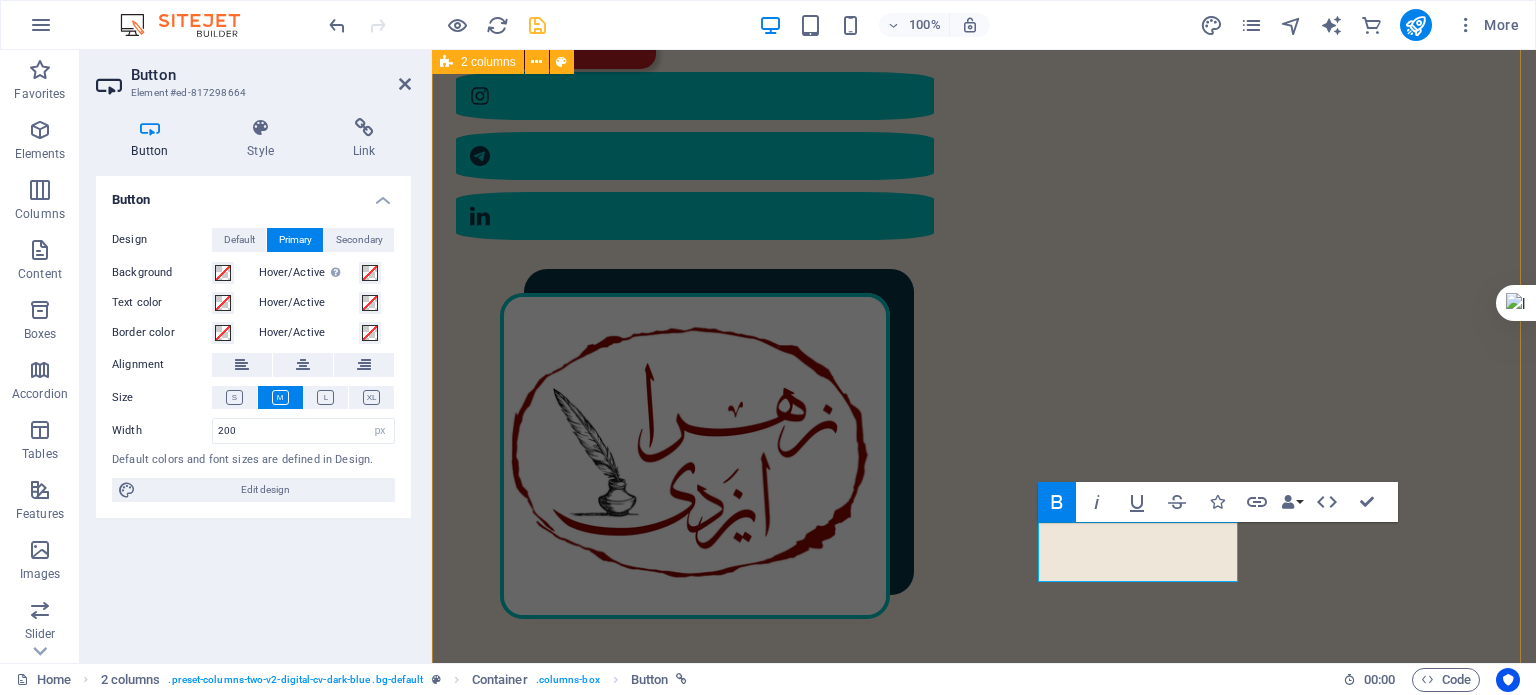 click on "مختصری از من در سال [YEAR] در [CITY] به دنیا آمدم. کارشناسی ارشد مهندسی پلیمر دارم. ۲ سال در دانشگاه تدریس کرده‌ام. در سال [YEAR] به‌طور حرفه‌ای وارد شغل مترجمی و ویراستاری شدم؛  البته که پیش از آن هم، دستی در این حوزه داشتم. ۲ کتاب ترجمه و منتشر کرده‌ام. به‌عنوان ویراستار، با ناشران متعددی همکاری داشته‌ام و دارم. :رزومهٔ کامل من را اینجا ببینید  رزومهٔ من" at bounding box center (984, 1522) 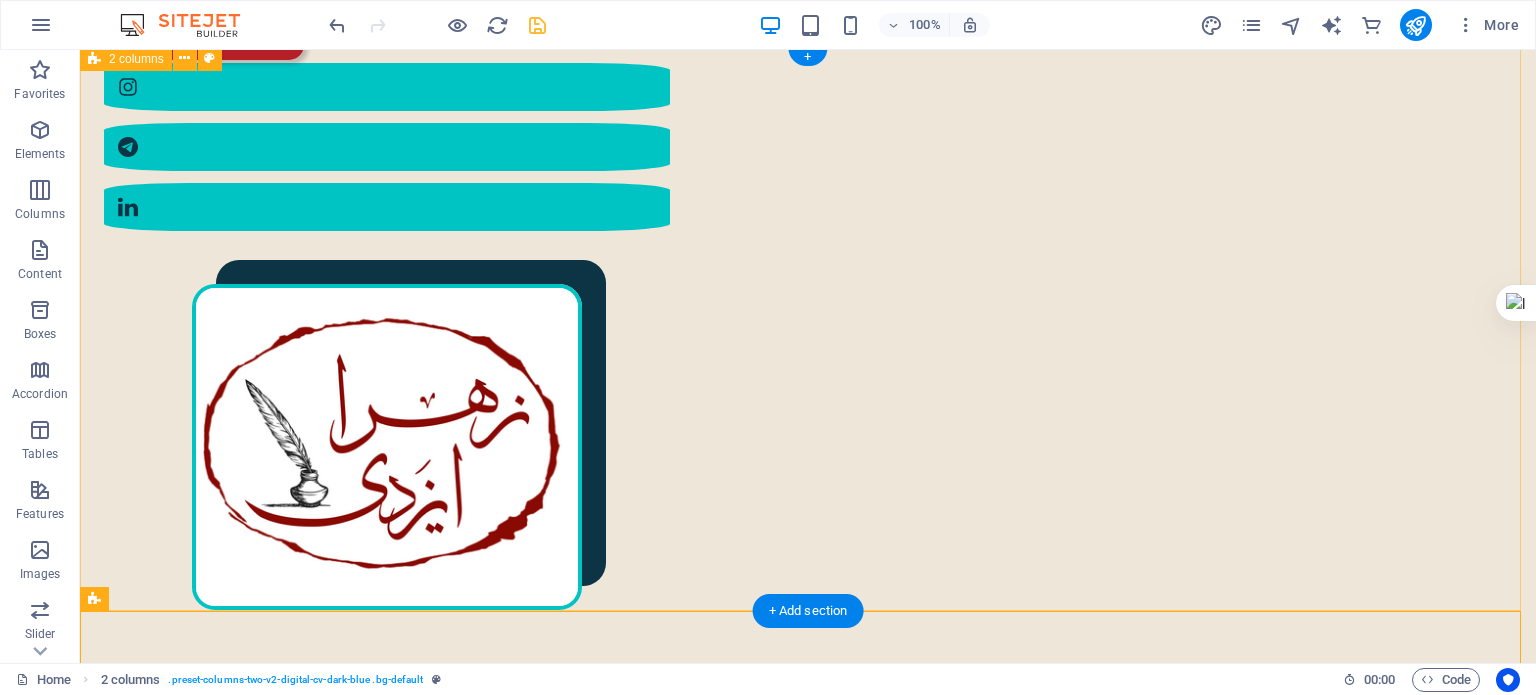 scroll, scrollTop: 600, scrollLeft: 0, axis: vertical 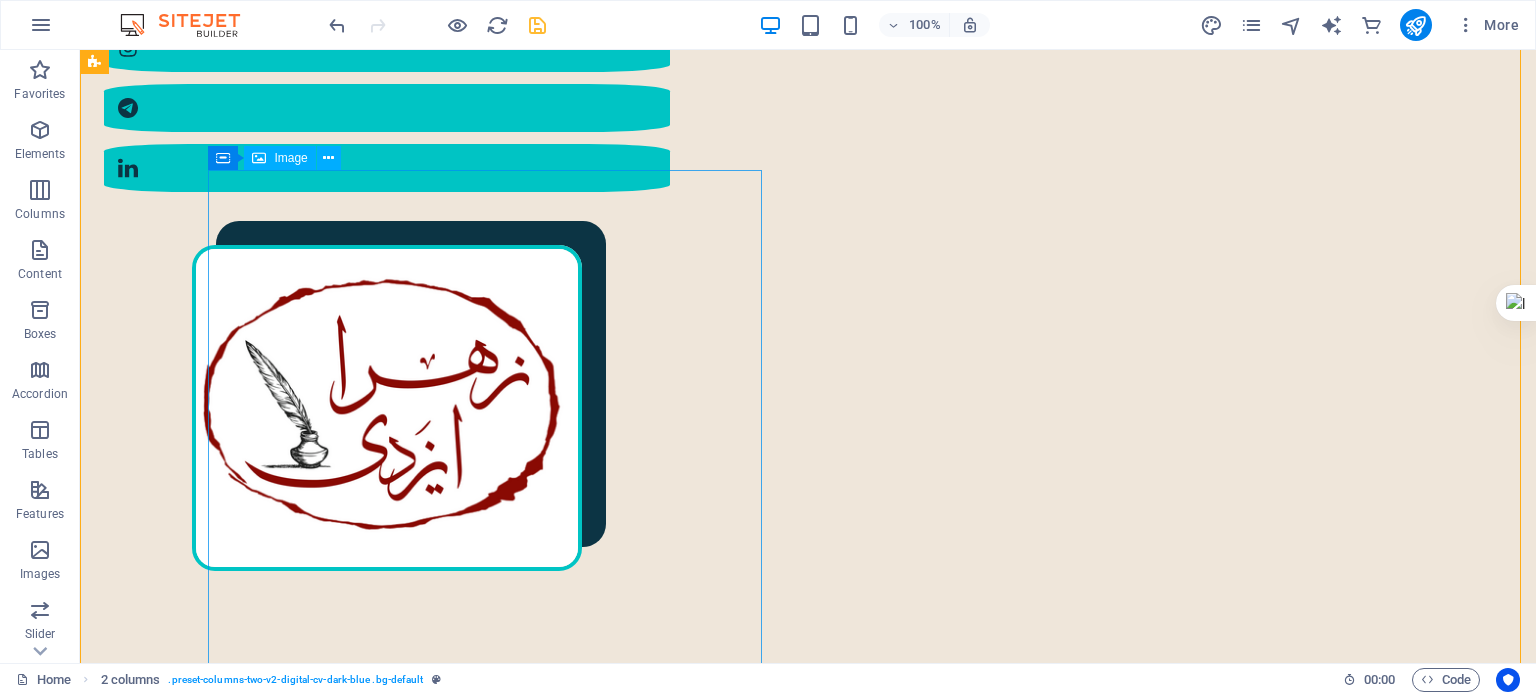 click at bounding box center (405, 1184) 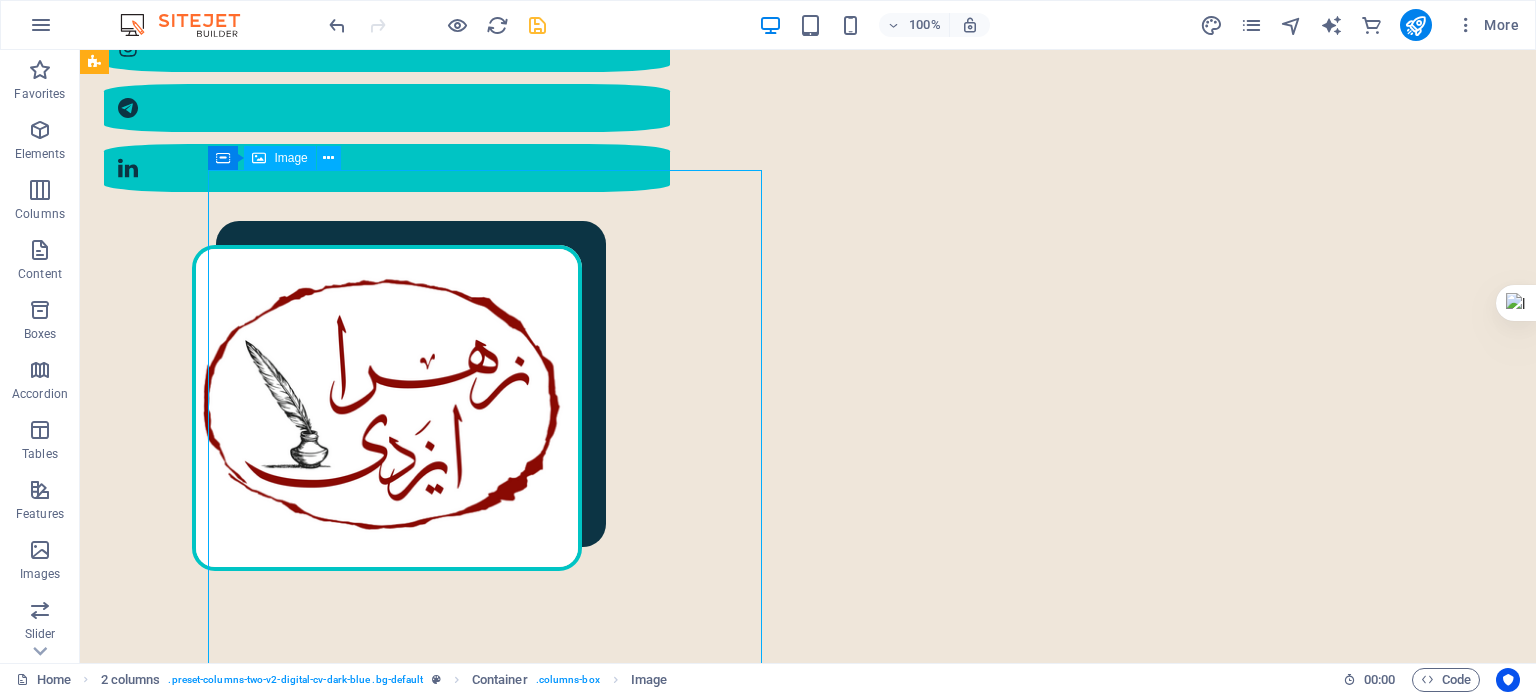 click at bounding box center [405, 1184] 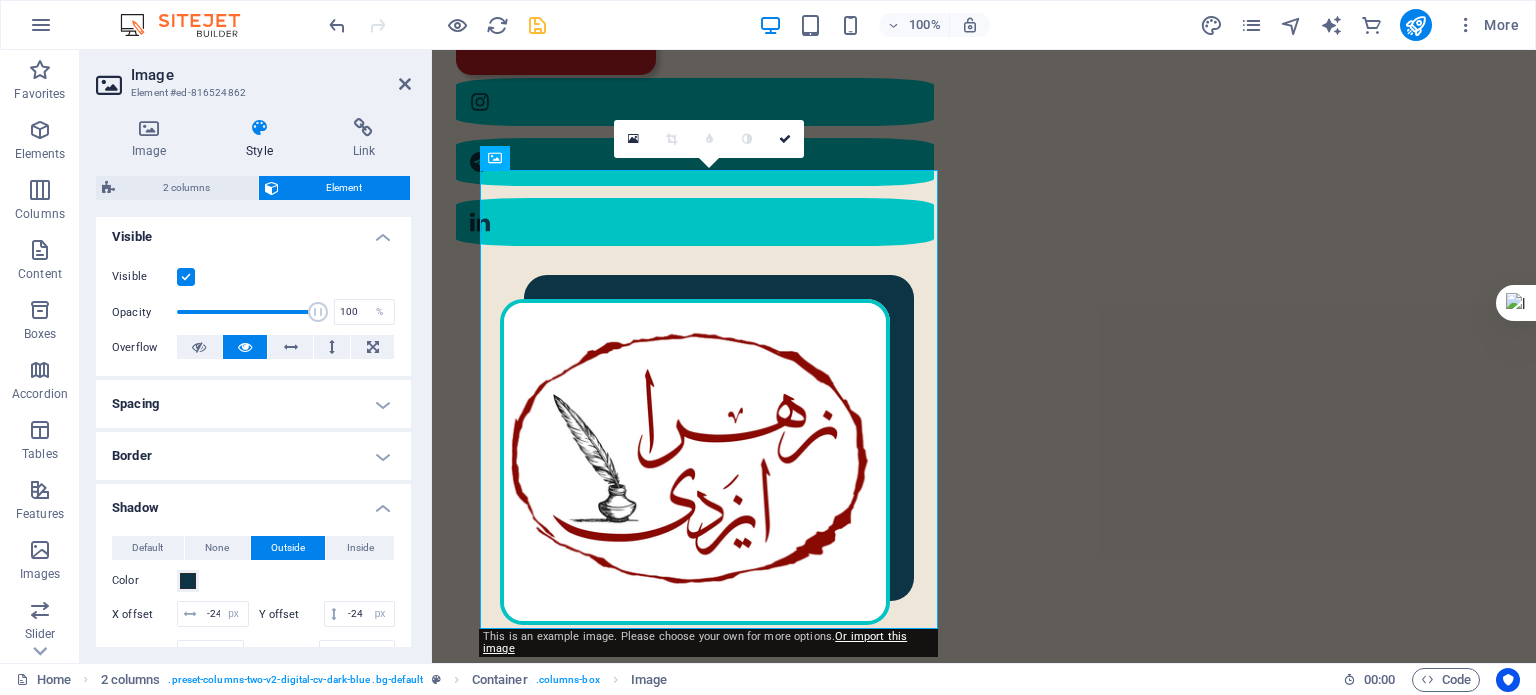 scroll, scrollTop: 300, scrollLeft: 0, axis: vertical 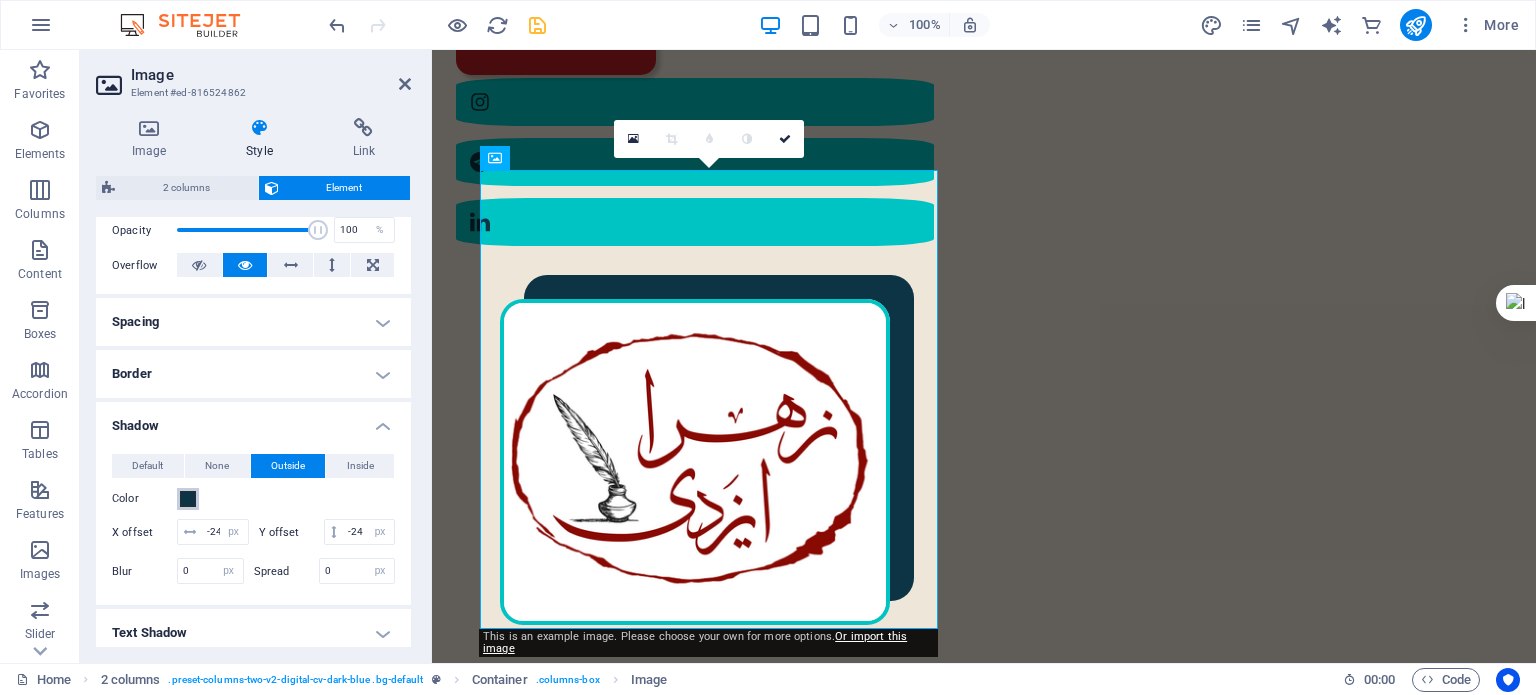 click at bounding box center [188, 499] 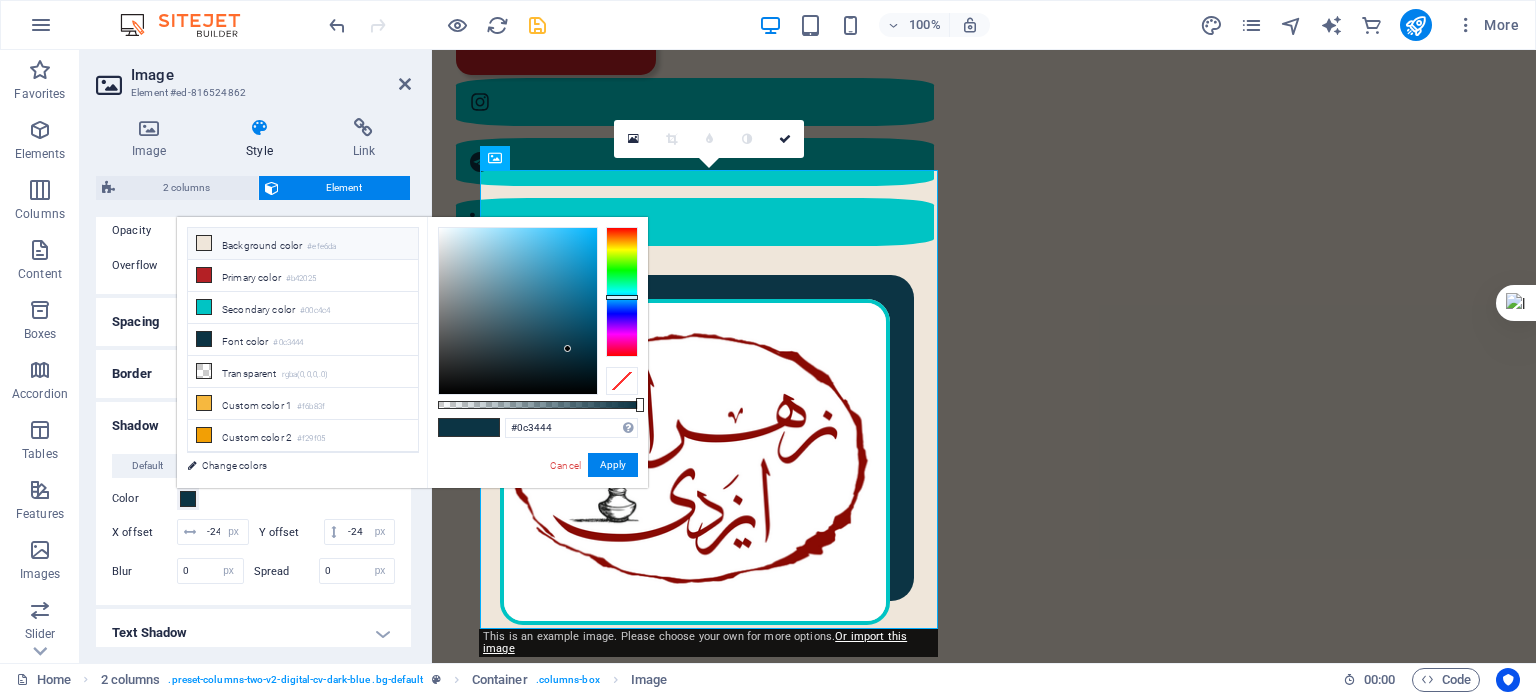 click on "Background color
#efe6da" at bounding box center (303, 244) 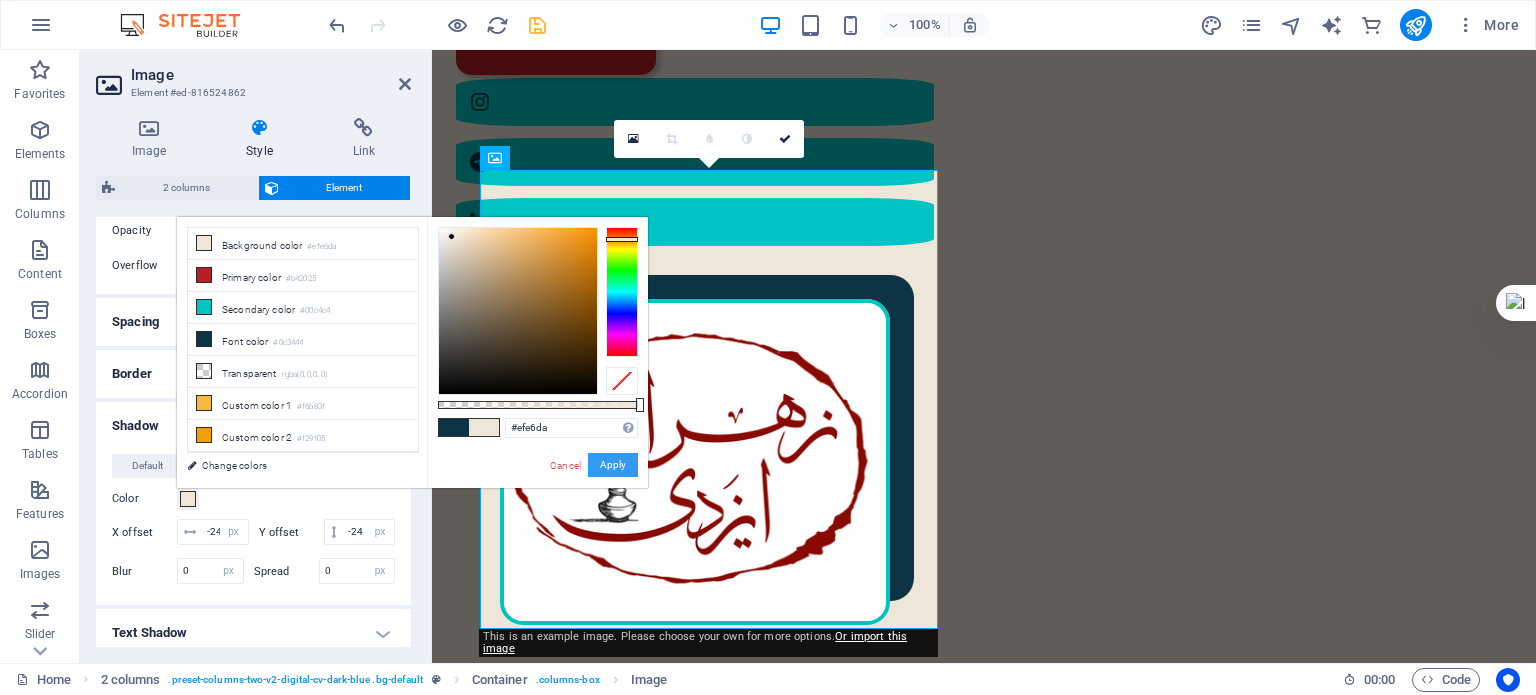 click on "Apply" at bounding box center (613, 465) 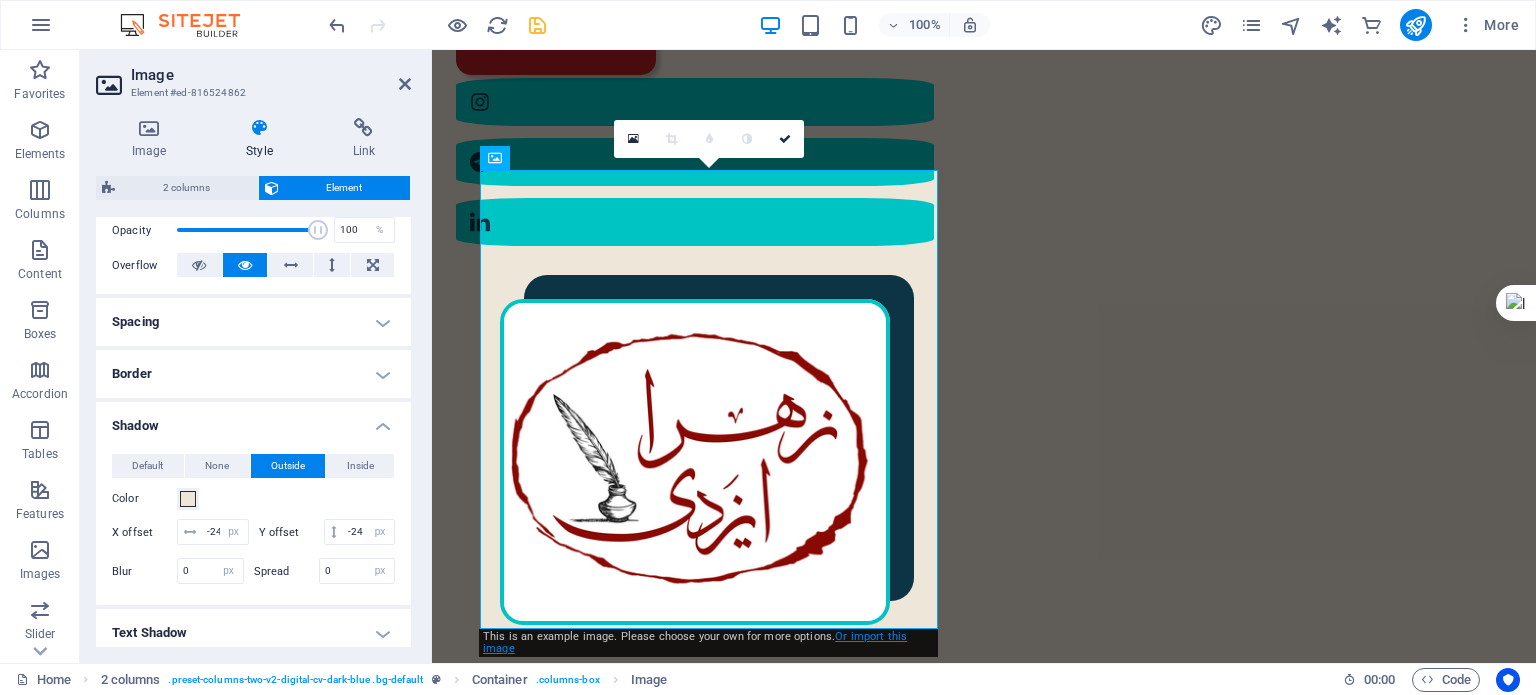 click on "Or import this image" at bounding box center [695, 642] 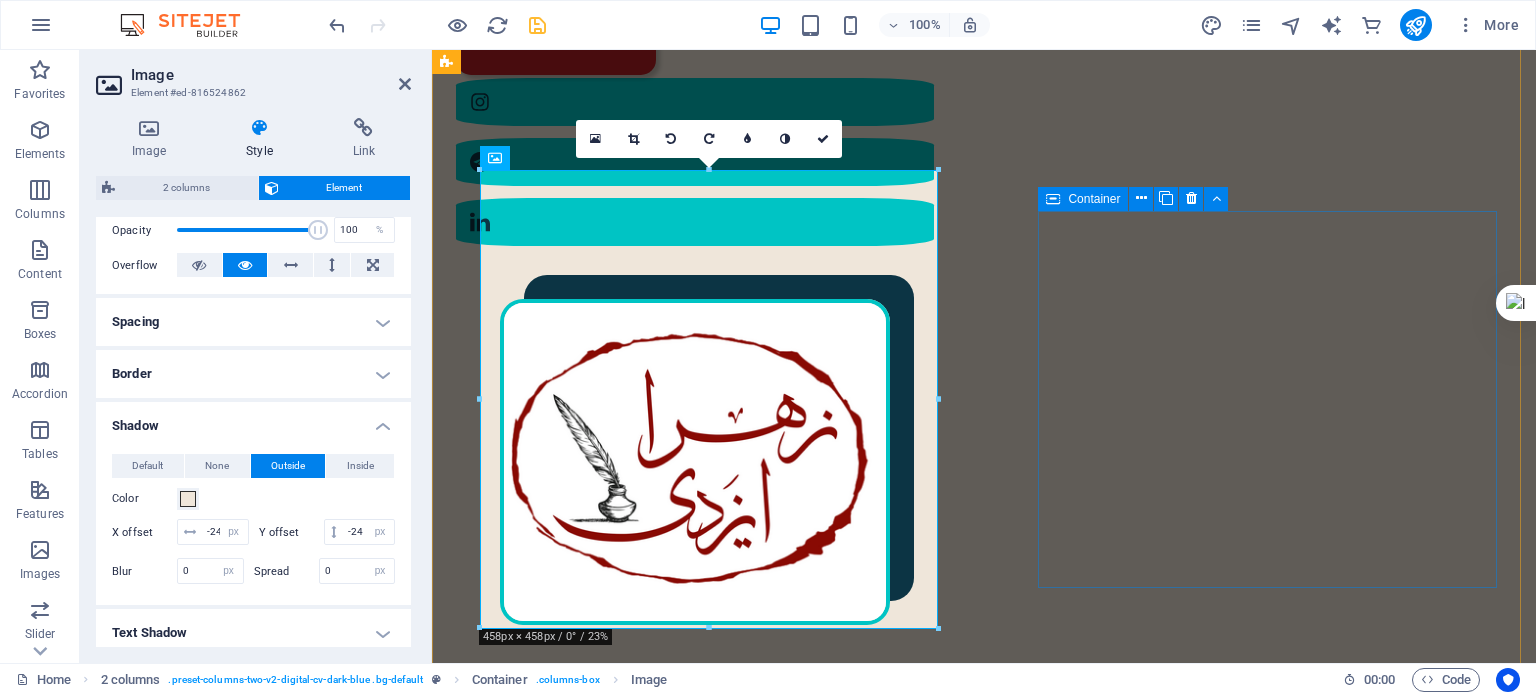 click on "مختصری از من در سال [YEAR] در [CITY] به دنیا آمدم. کارشناسی ارشد مهندسی پلیمر دارم. ۲ سال در دانشگاه تدریس کرده‌ام. در سال [YEAR] به‌طور حرفه‌ای وارد شغل مترجمی و ویراستاری شدم؛  البته که پیش از آن هم، دستی در این حوزه داشتم. ۲ کتاب ترجمه و منتشر کرده‌ام. به‌عنوان ویراستار، با ناشران متعددی همکاری داشته‌ام و دارم. :رزومهٔ کامل من را اینجا ببینید  رزومهٔ من" at bounding box center [713, 1774] 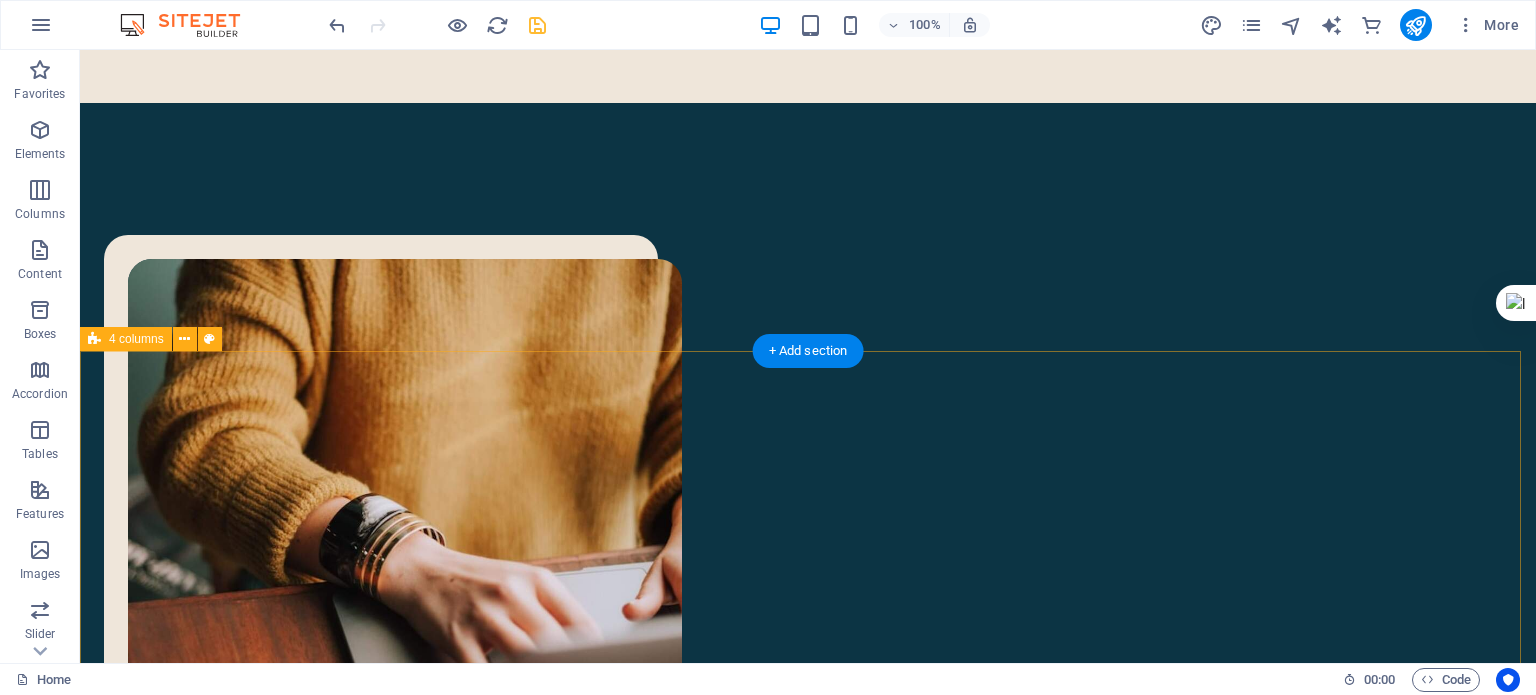 scroll, scrollTop: 1268, scrollLeft: 0, axis: vertical 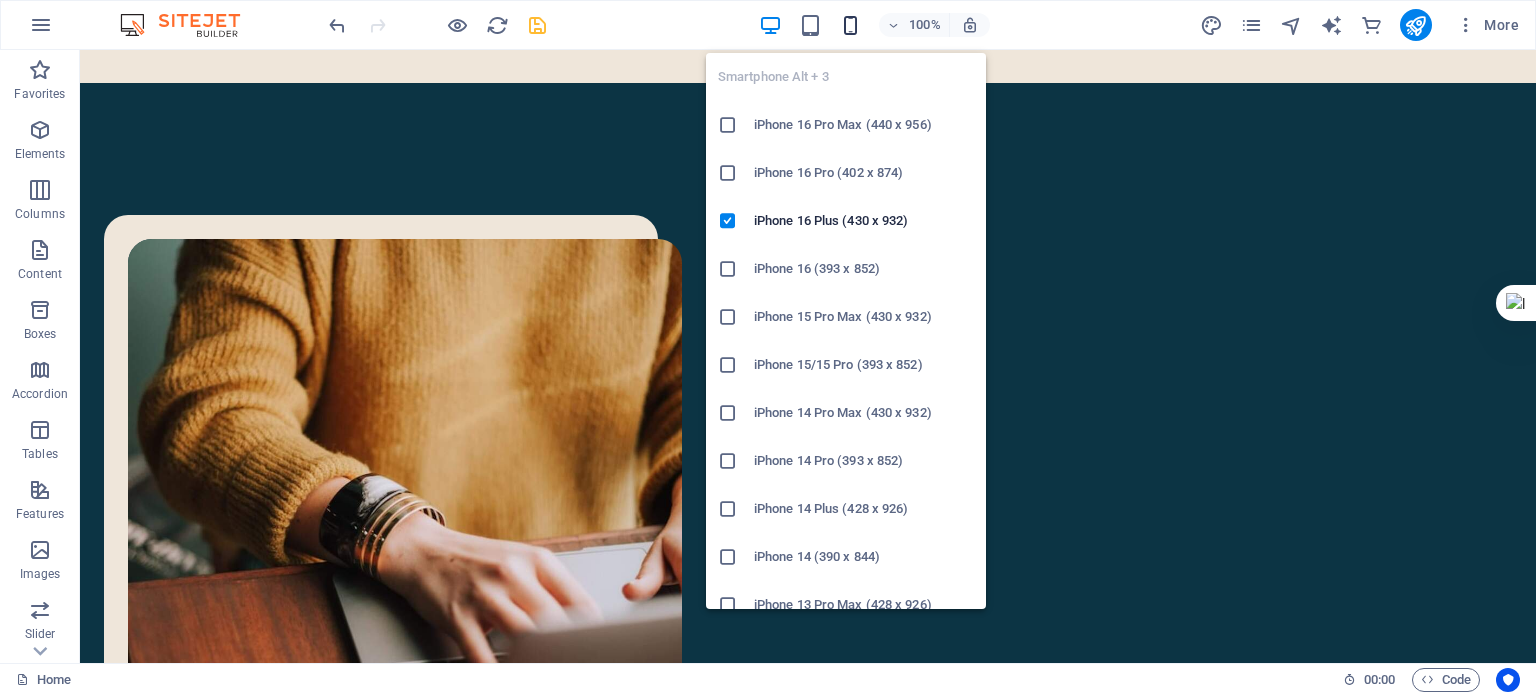 click at bounding box center [850, 25] 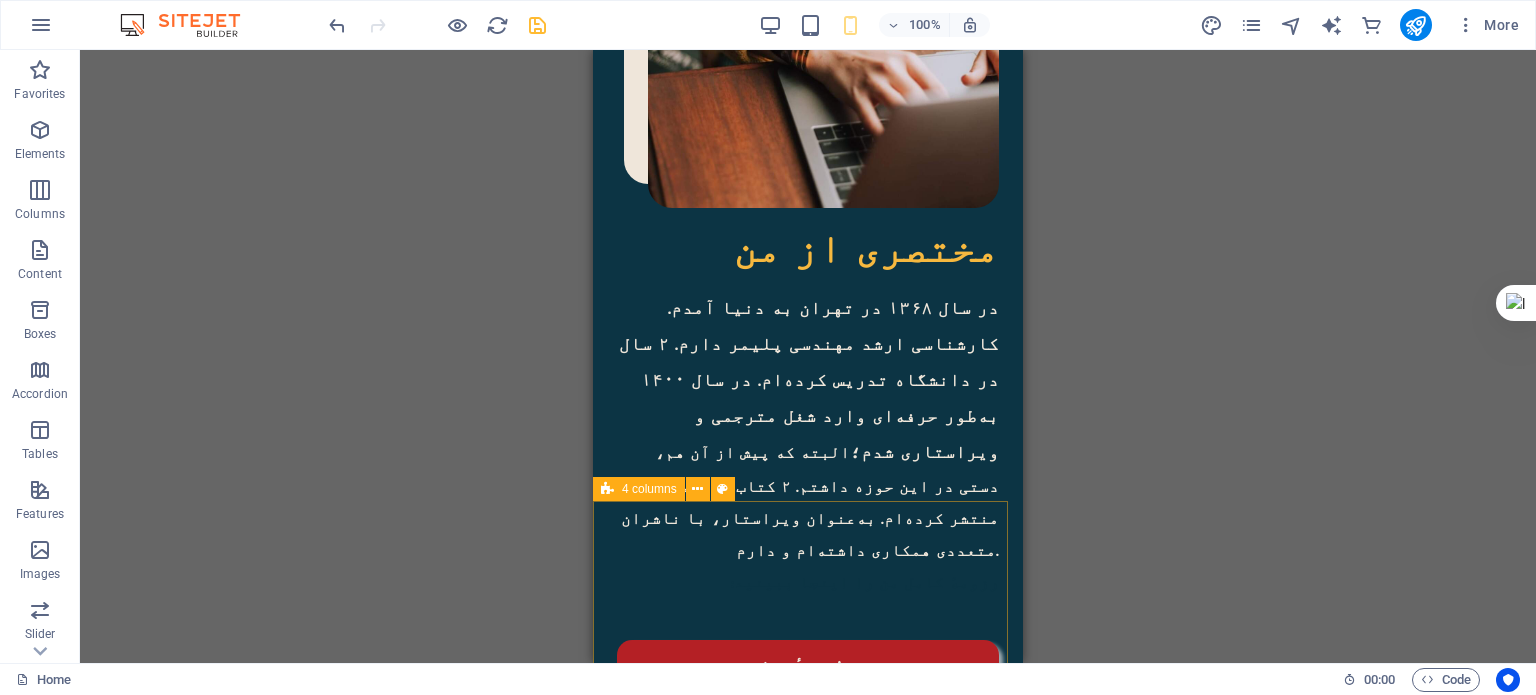 scroll, scrollTop: 1525, scrollLeft: 0, axis: vertical 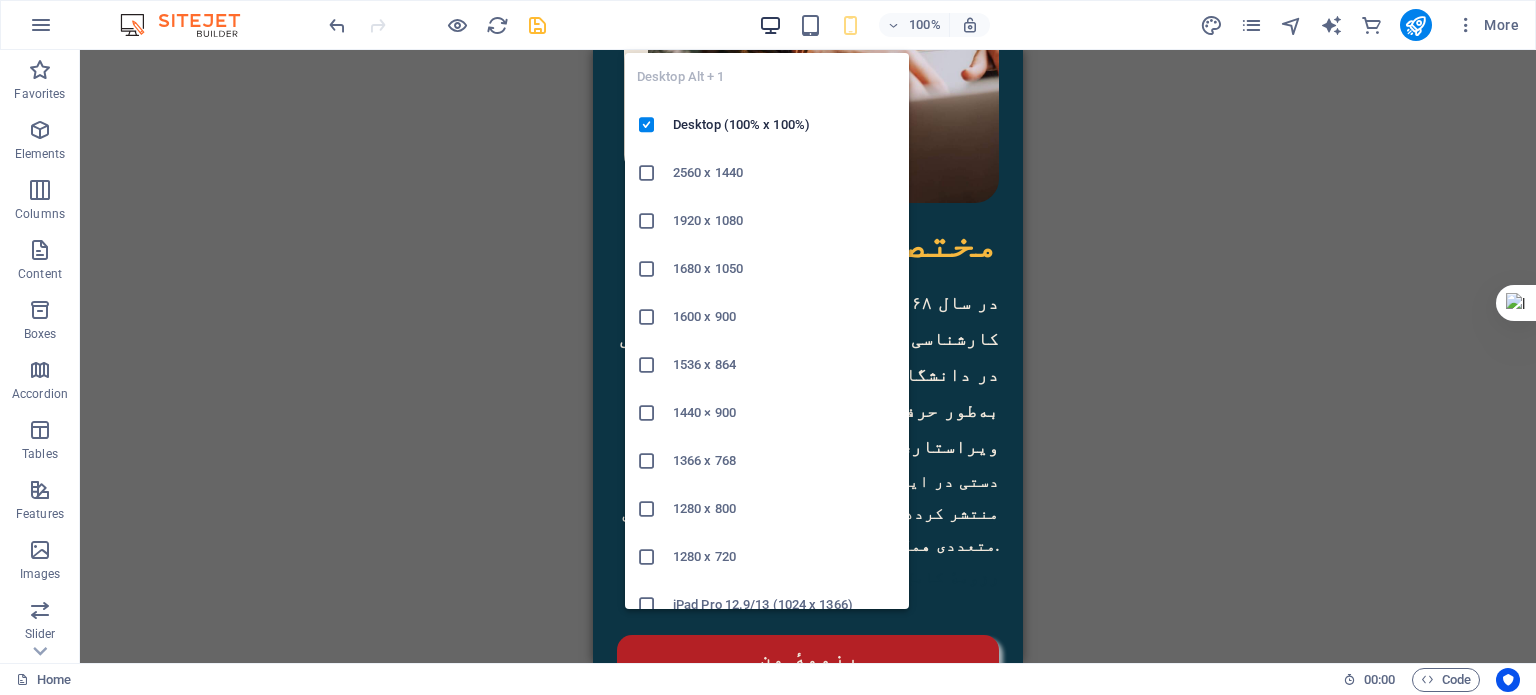 click at bounding box center (770, 25) 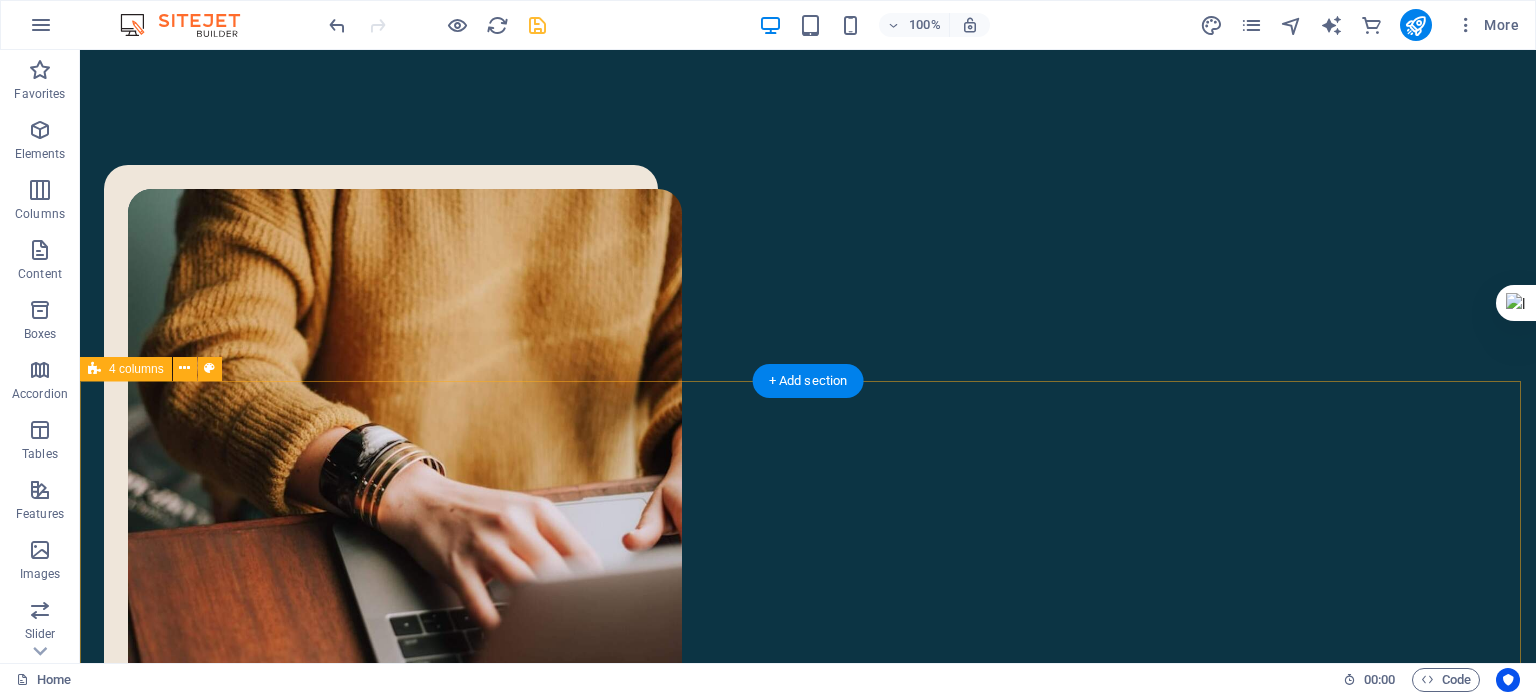 scroll, scrollTop: 1368, scrollLeft: 0, axis: vertical 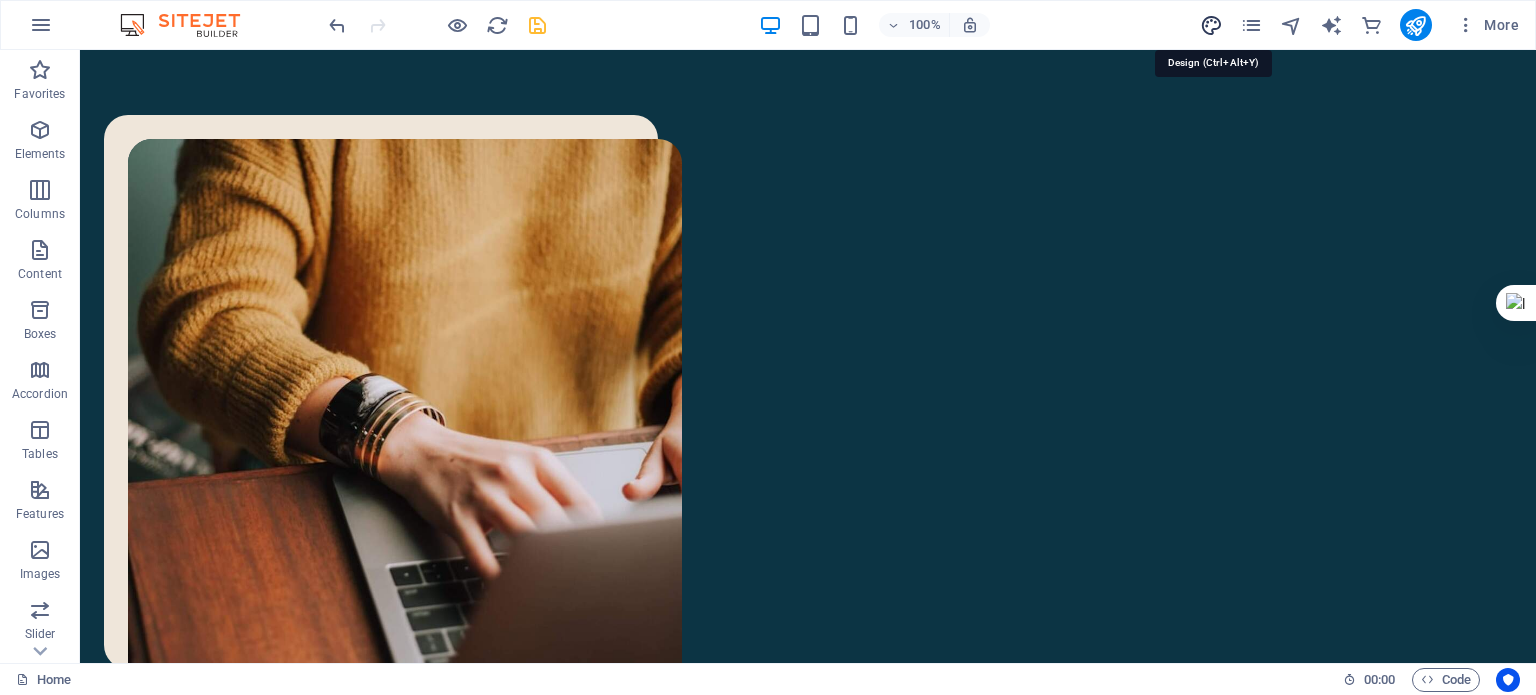 click at bounding box center [1211, 25] 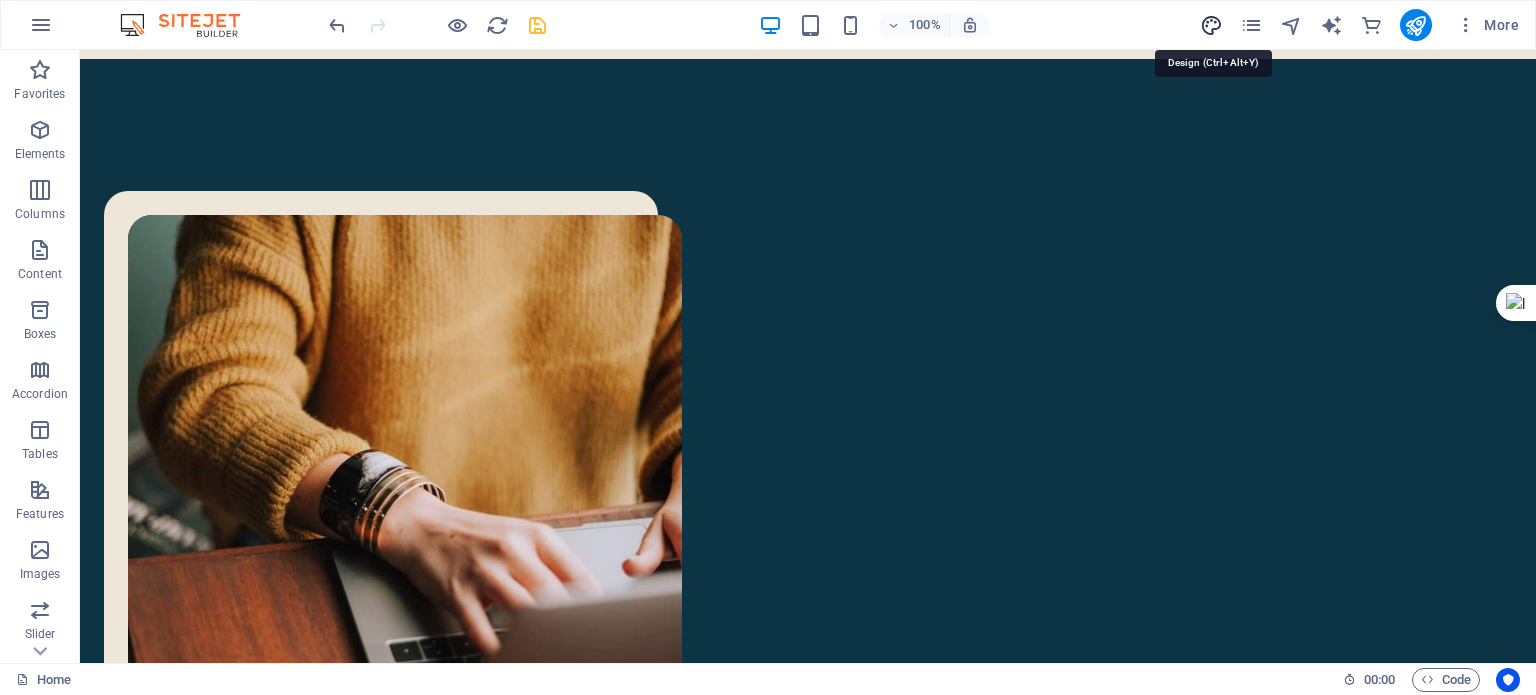 select on "px" 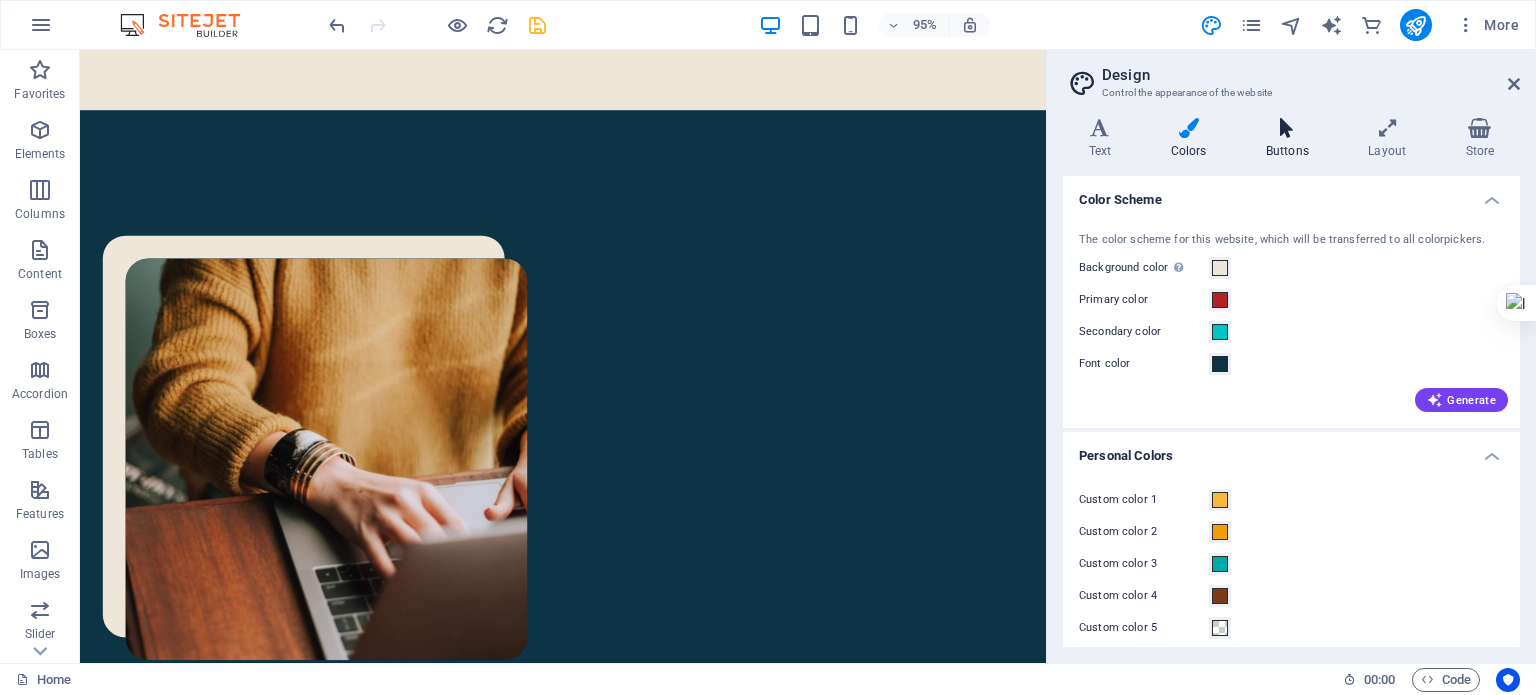 click at bounding box center (1287, 128) 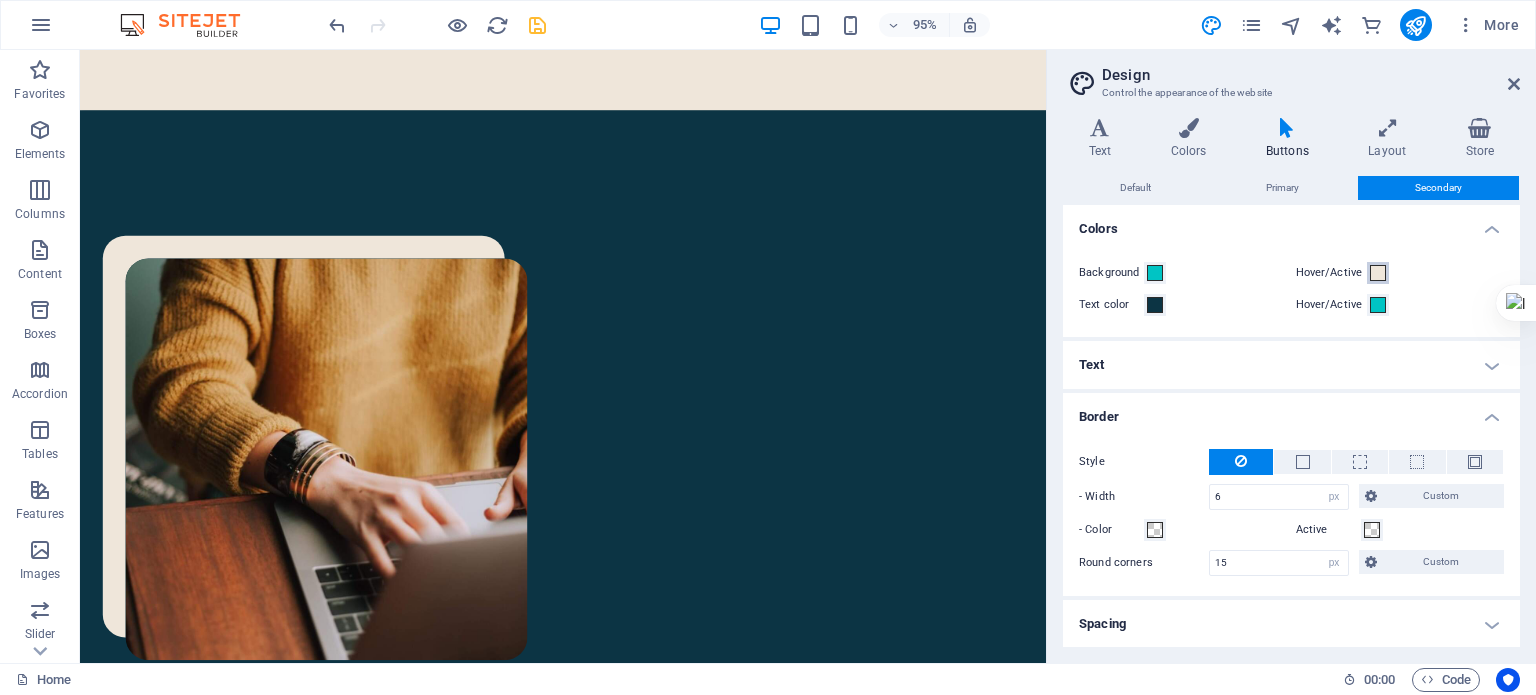 click at bounding box center (1378, 273) 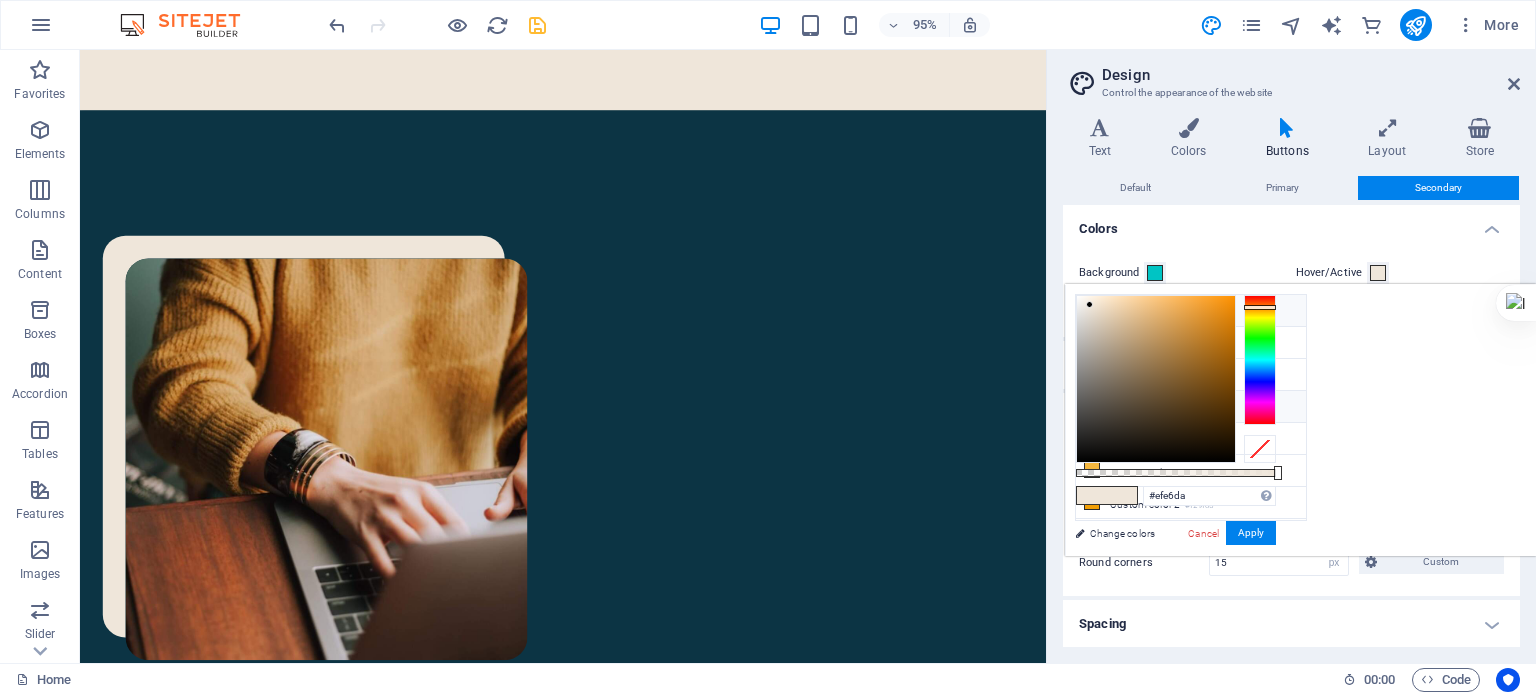 click on "Font color
#0c3444" at bounding box center [1191, 407] 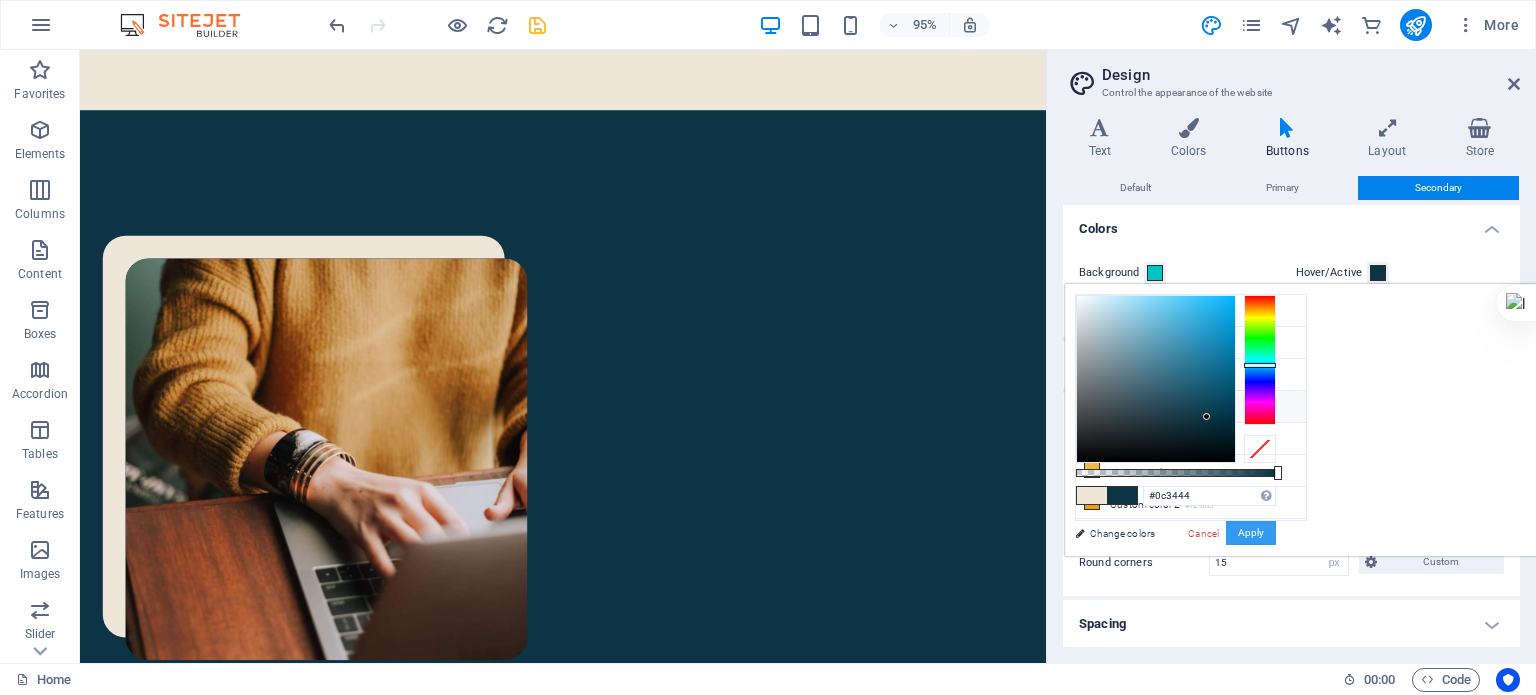 click on "Apply" at bounding box center [1251, 533] 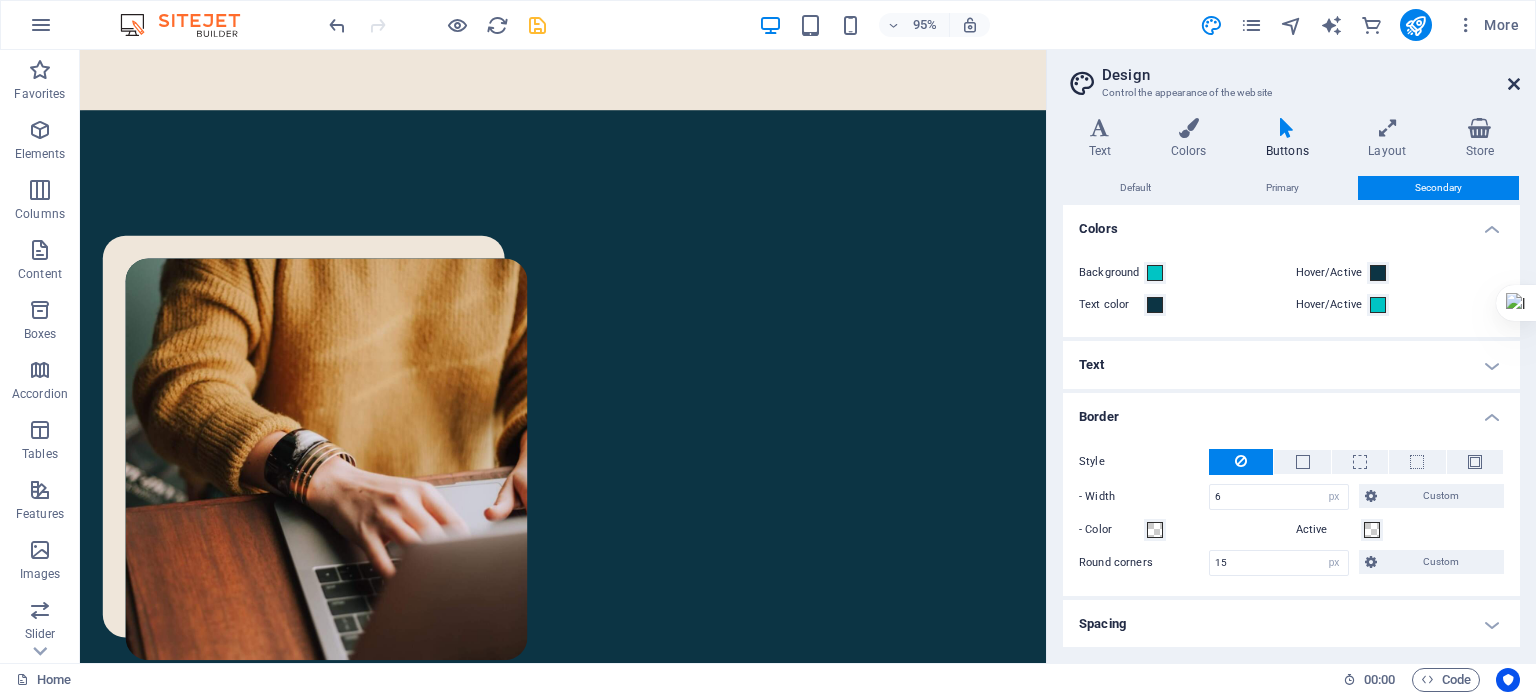 click at bounding box center [1514, 84] 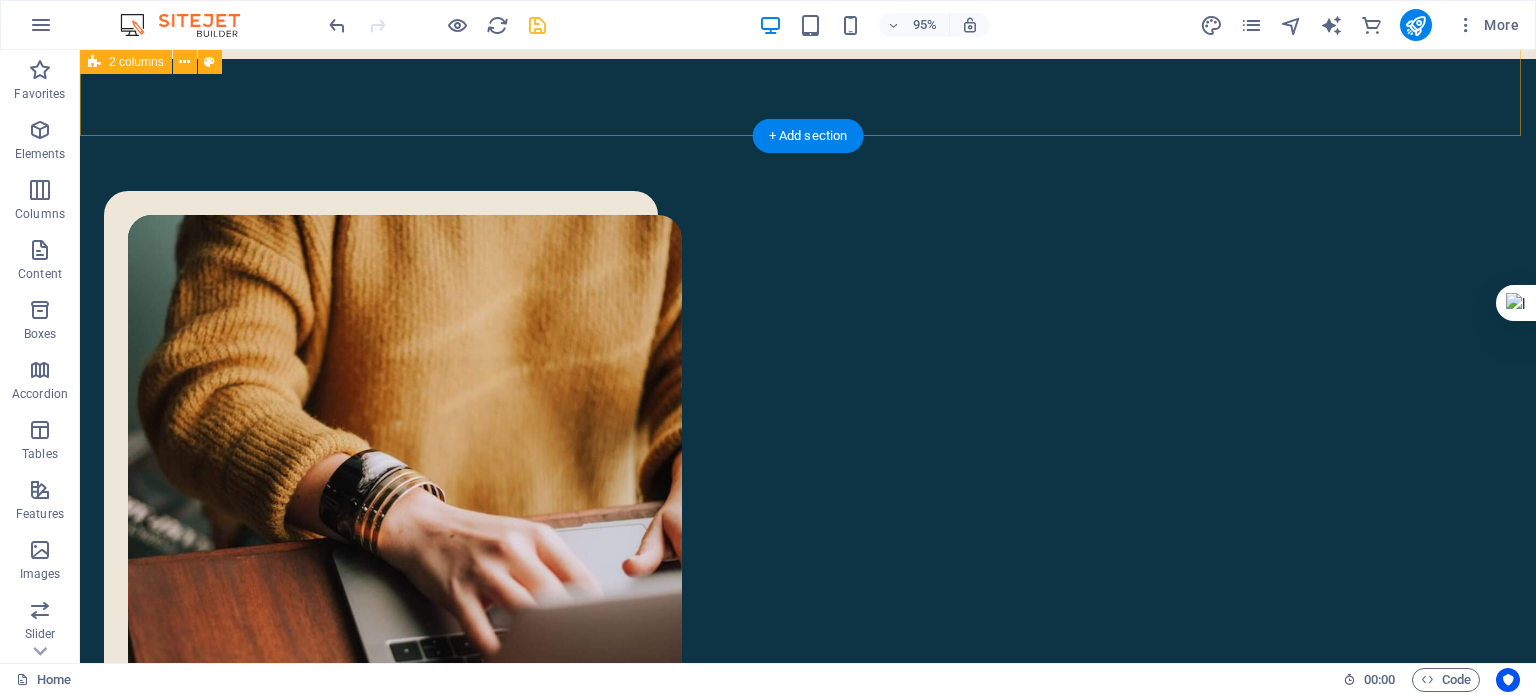 scroll, scrollTop: 1368, scrollLeft: 0, axis: vertical 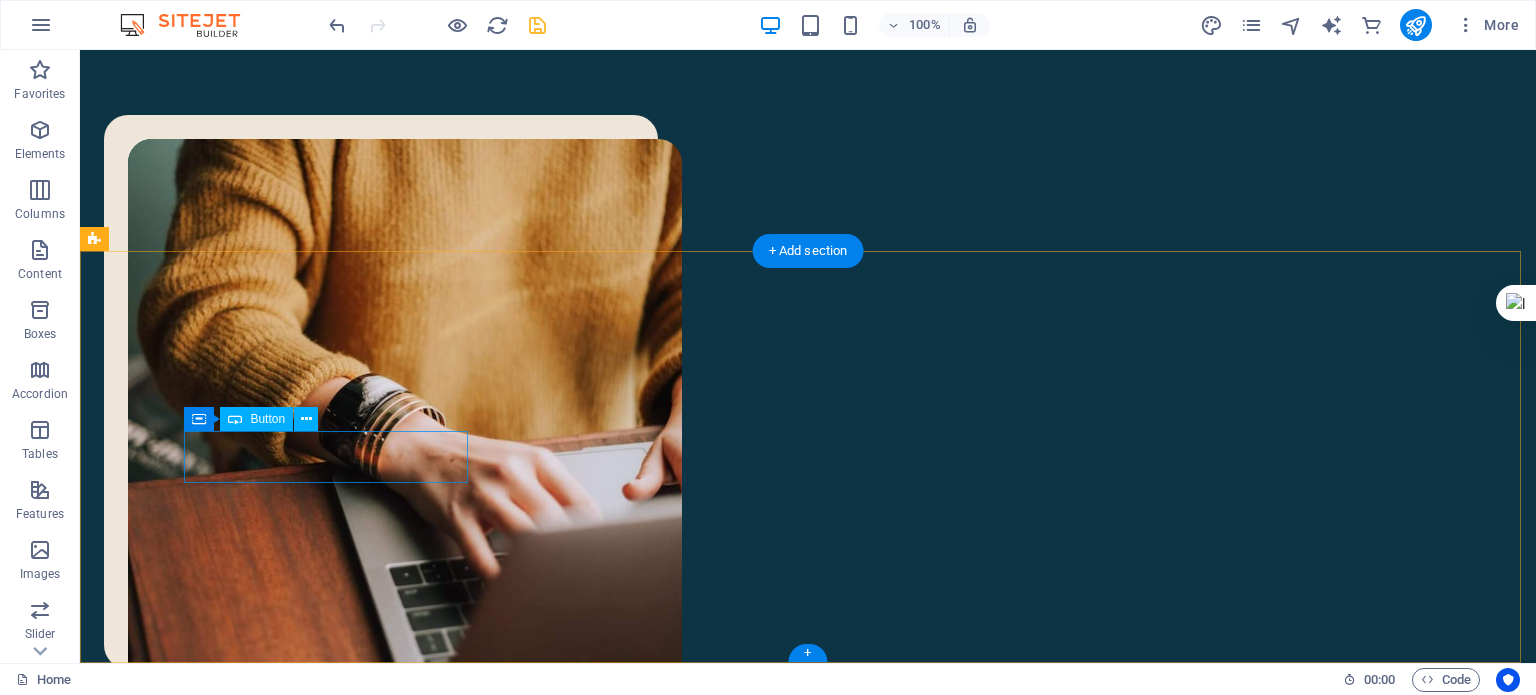 click on "ترجمه‌های من" at bounding box center (246, 1804) 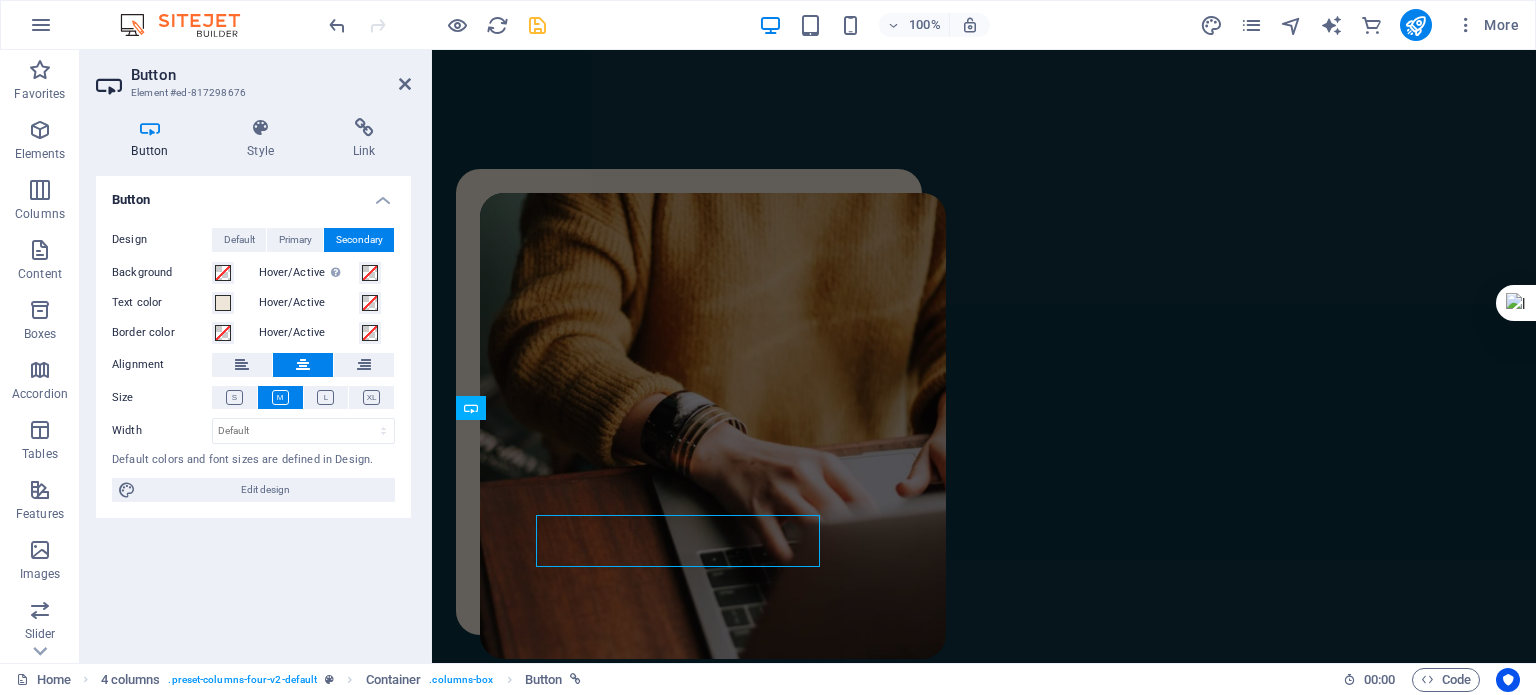 scroll, scrollTop: 1284, scrollLeft: 0, axis: vertical 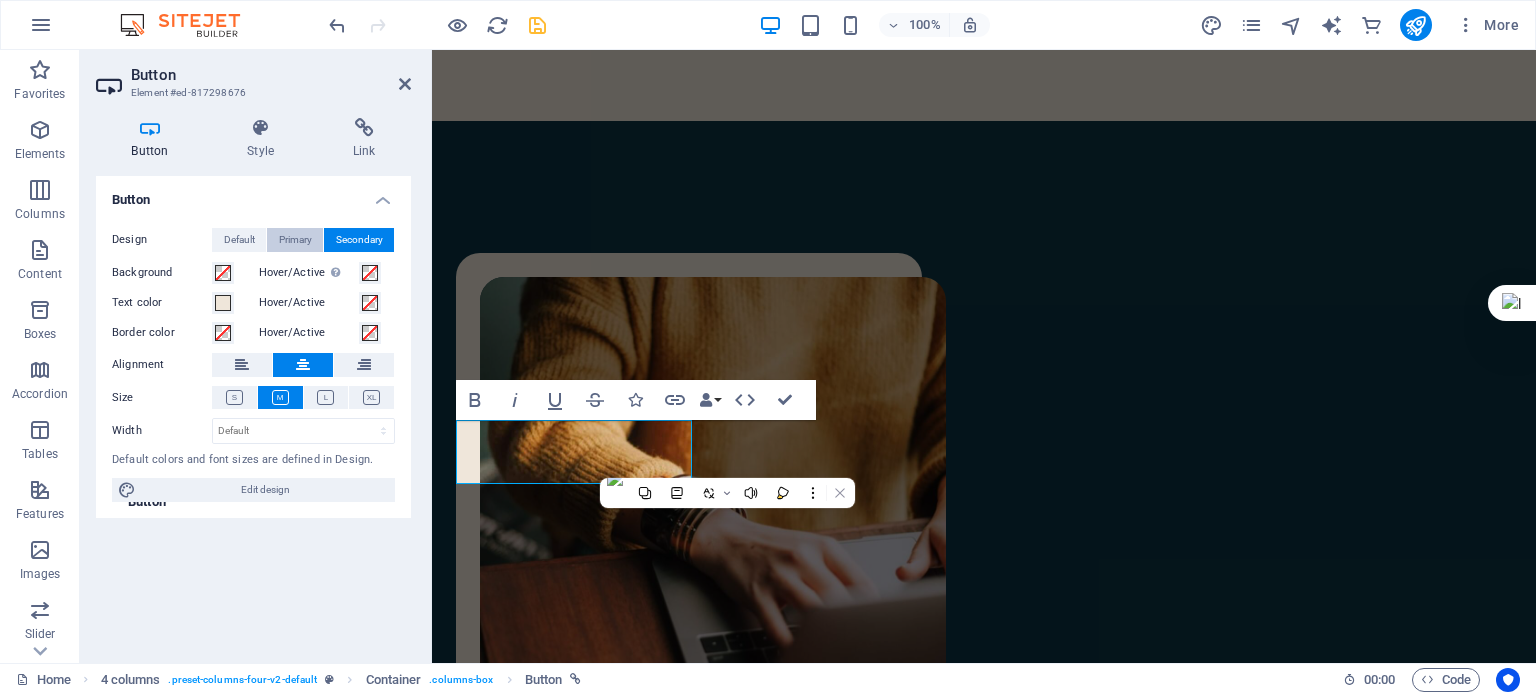 click on "Primary" at bounding box center [295, 240] 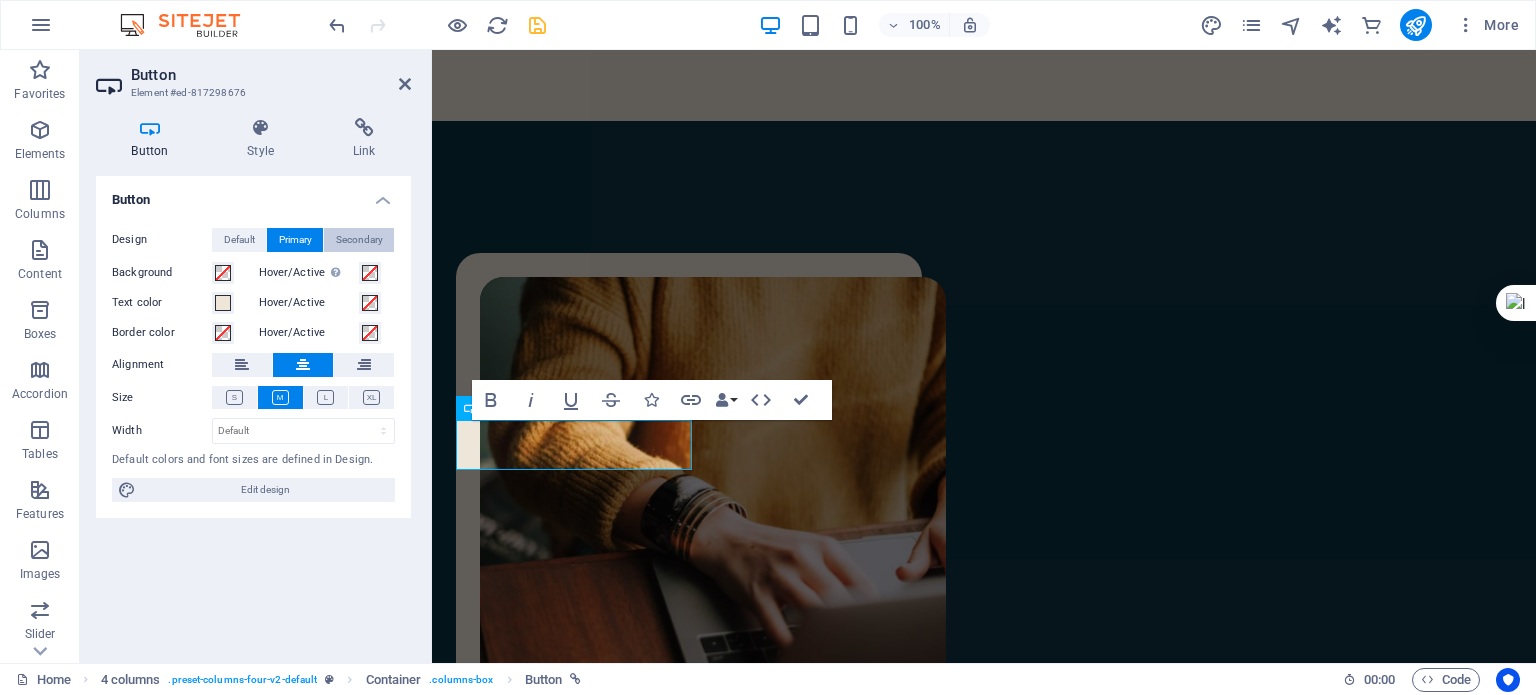 click on "Secondary" at bounding box center [359, 240] 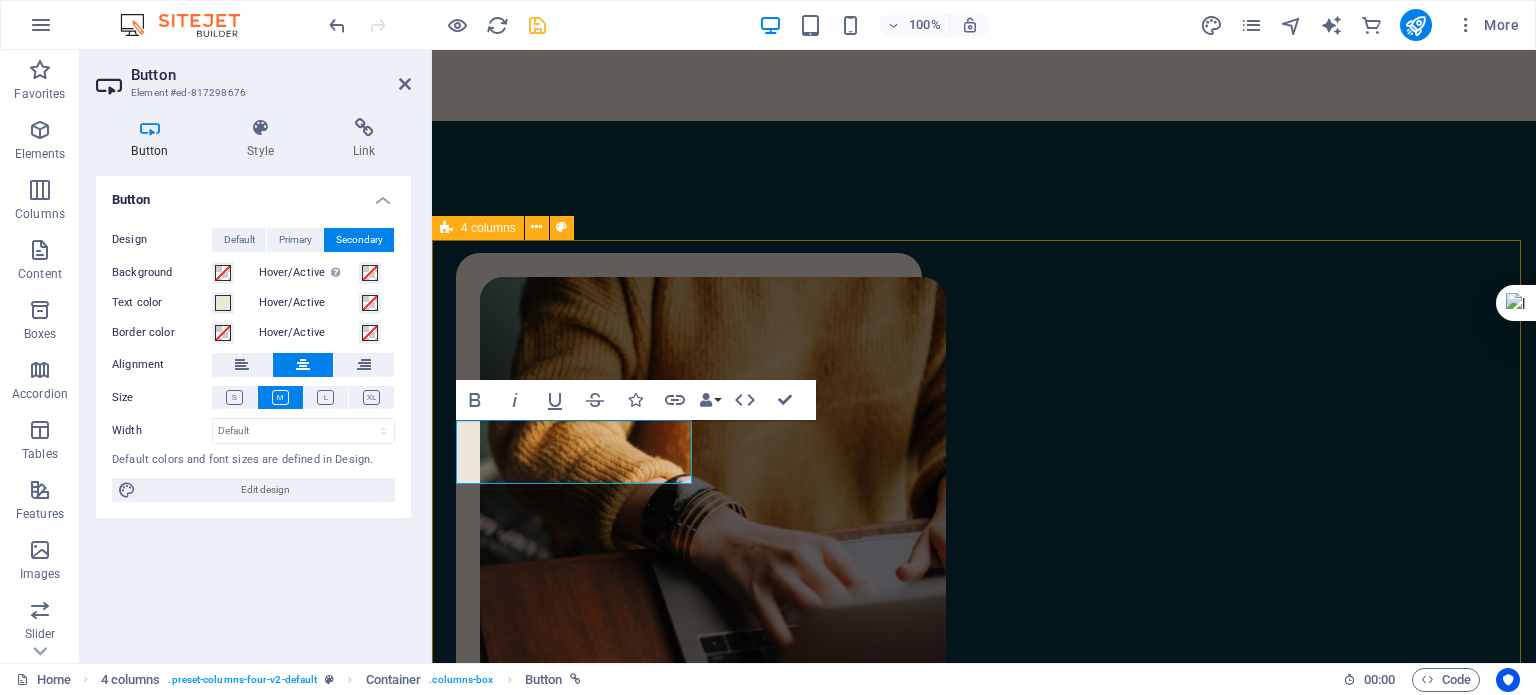 click on "ترجمه‌های من             نوشته‌های من             ویرایش‌های من             پادکست‌های من" at bounding box center [984, 1992] 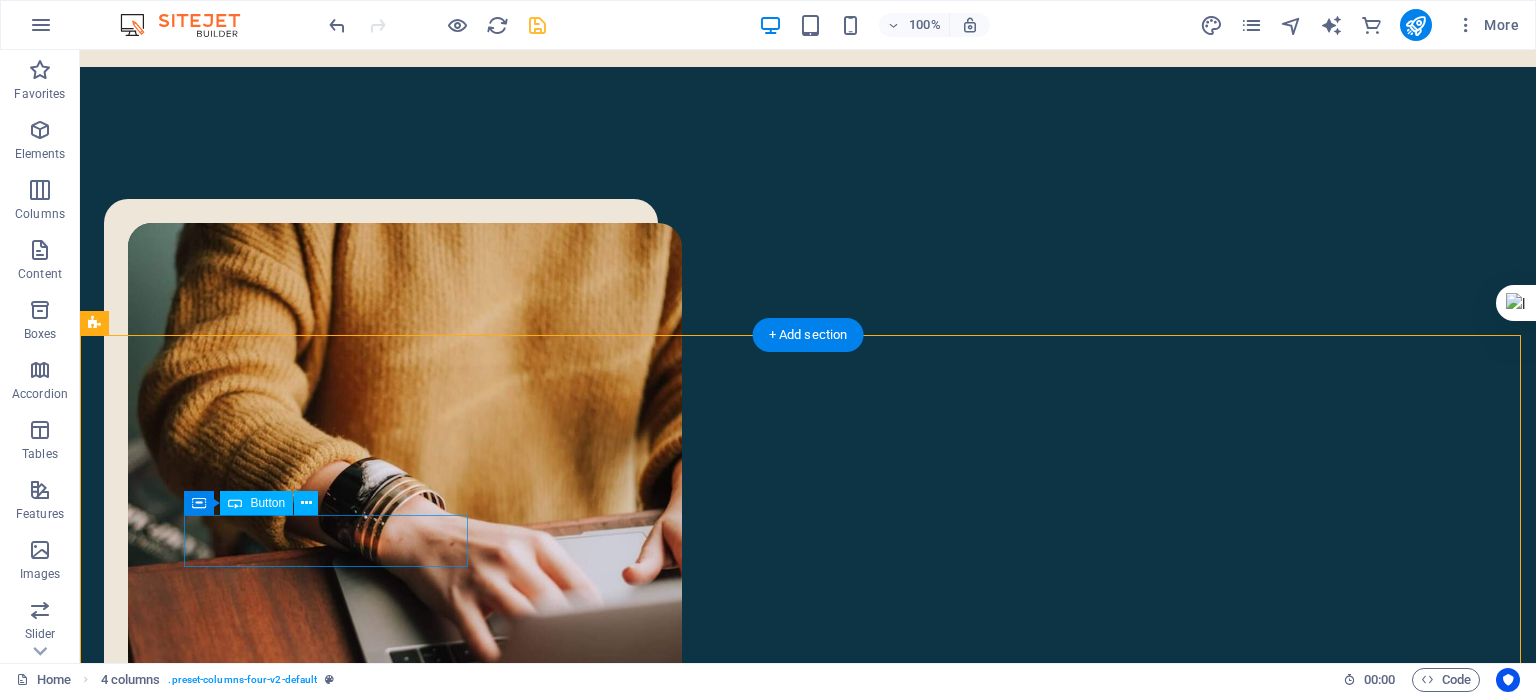click on "ترجمه‌های من" at bounding box center (246, 1888) 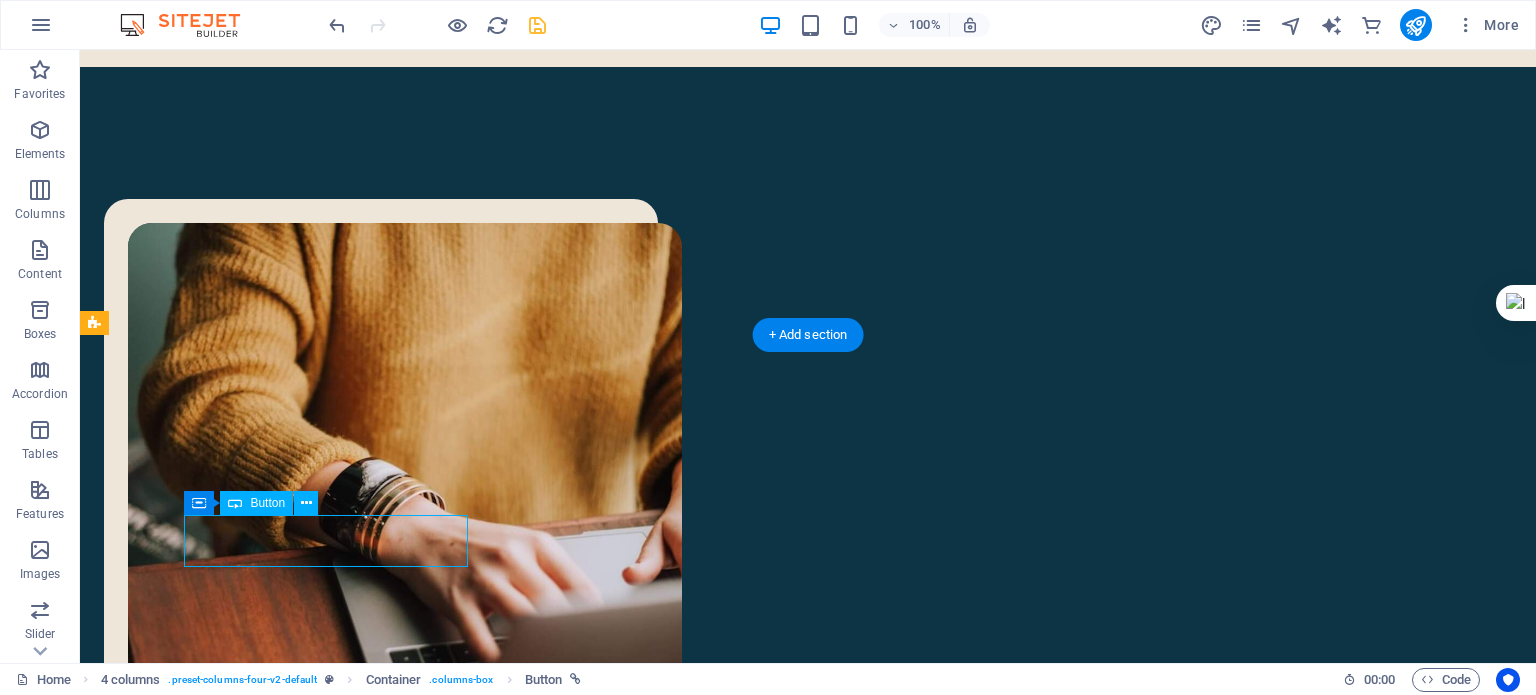click on "ترجمه‌های من" at bounding box center (246, 1888) 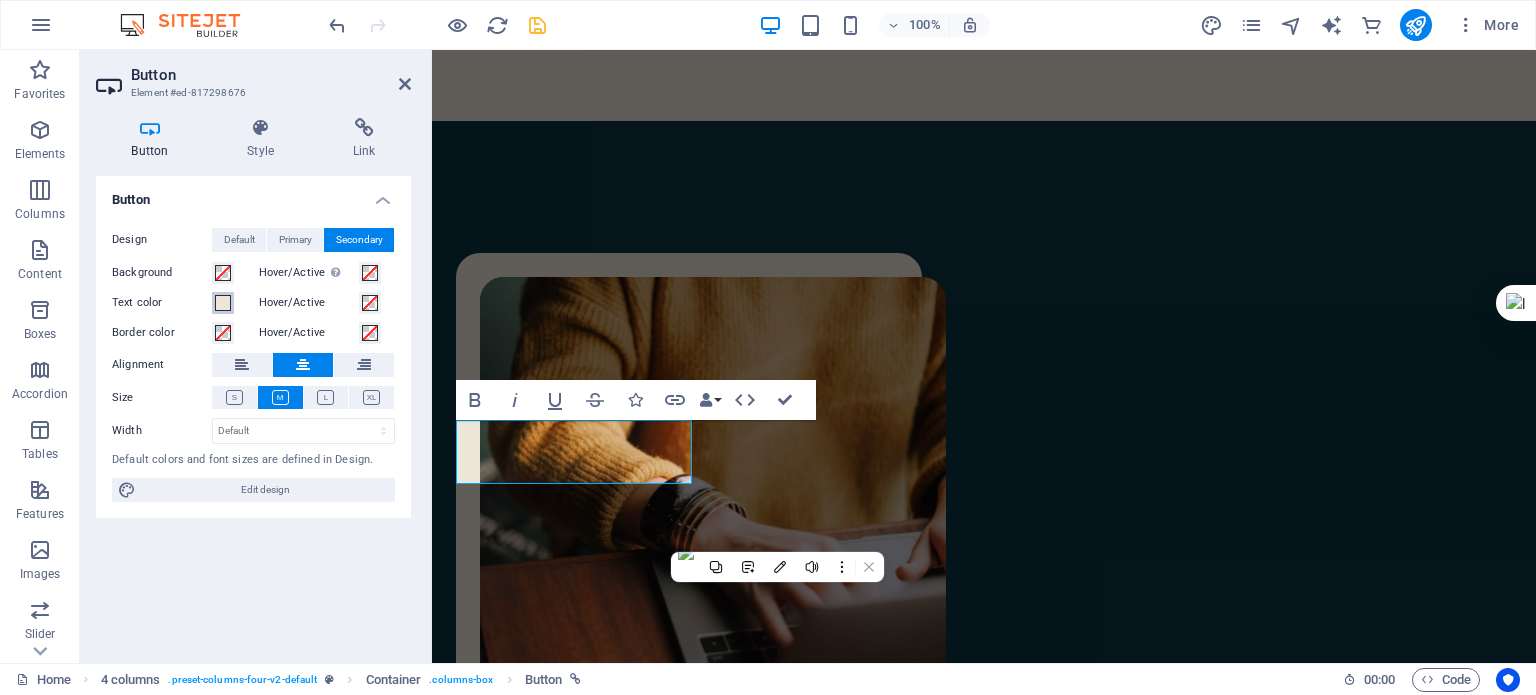 click at bounding box center [223, 303] 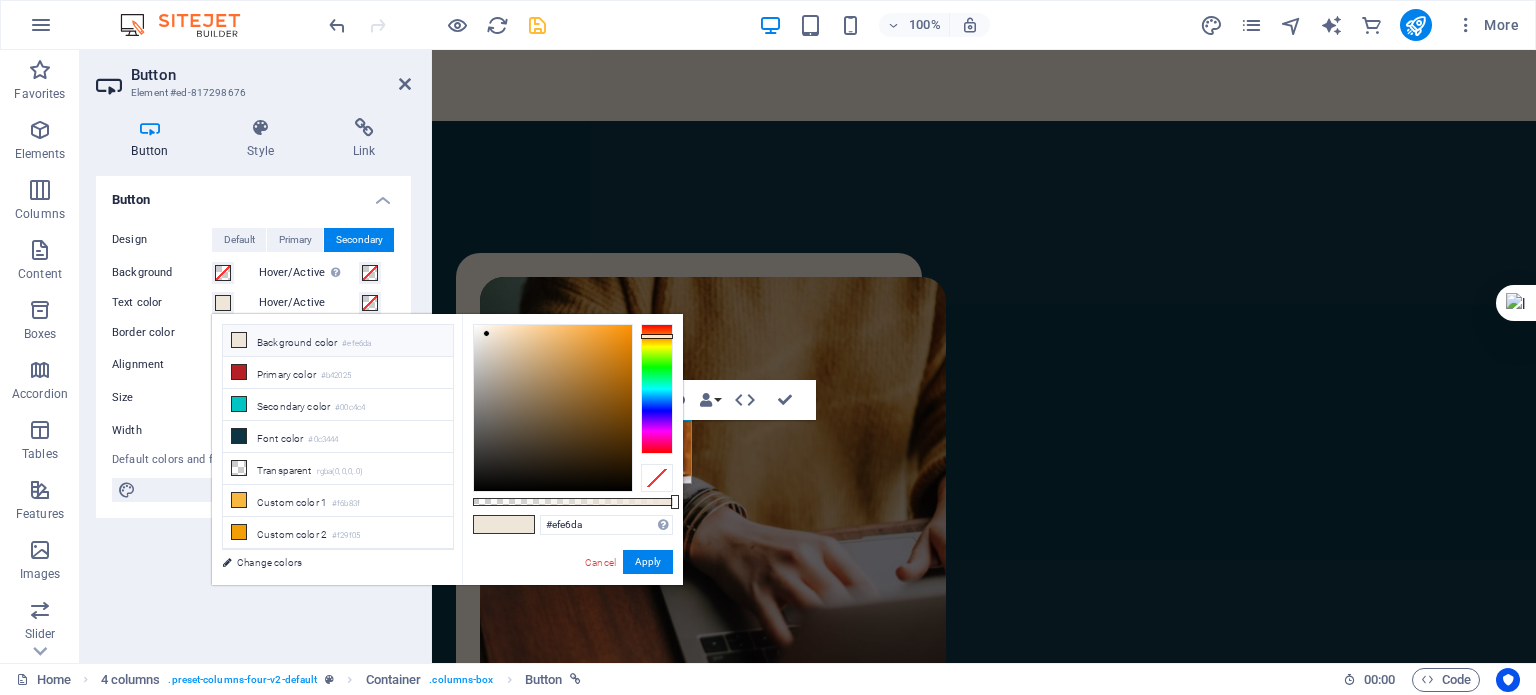 click at bounding box center [657, 478] 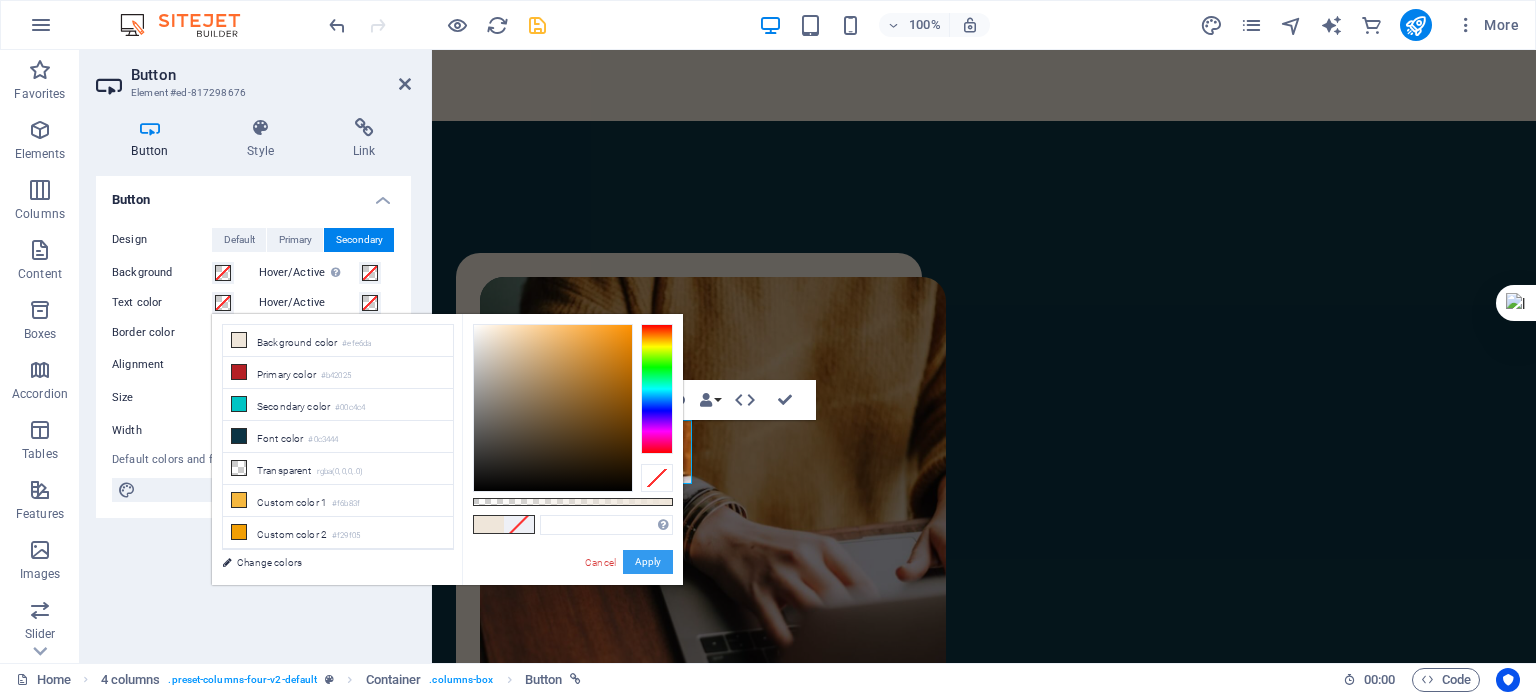 click on "Apply" at bounding box center [648, 562] 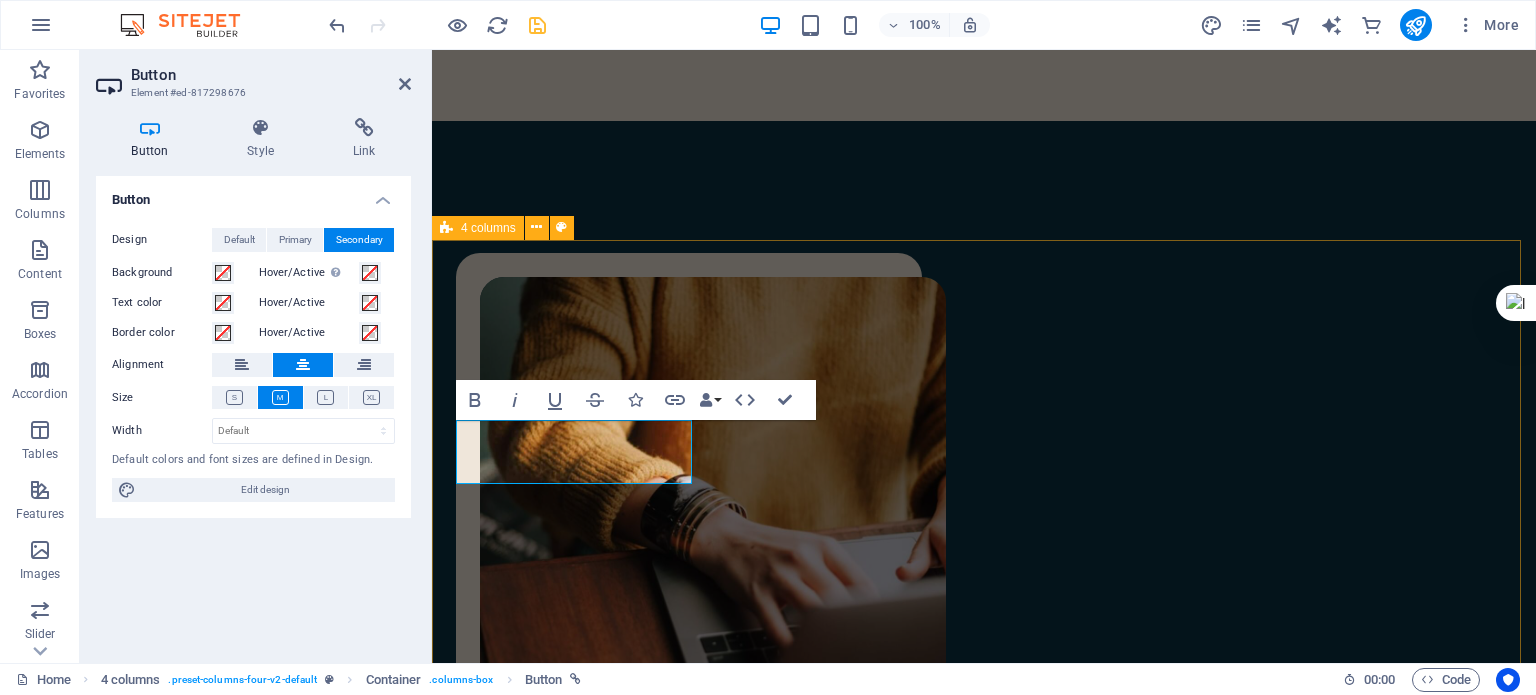 click on "ترجمه‌های من             نوشته‌های من             ویرایش‌های من             پادکست‌های من" at bounding box center (984, 1992) 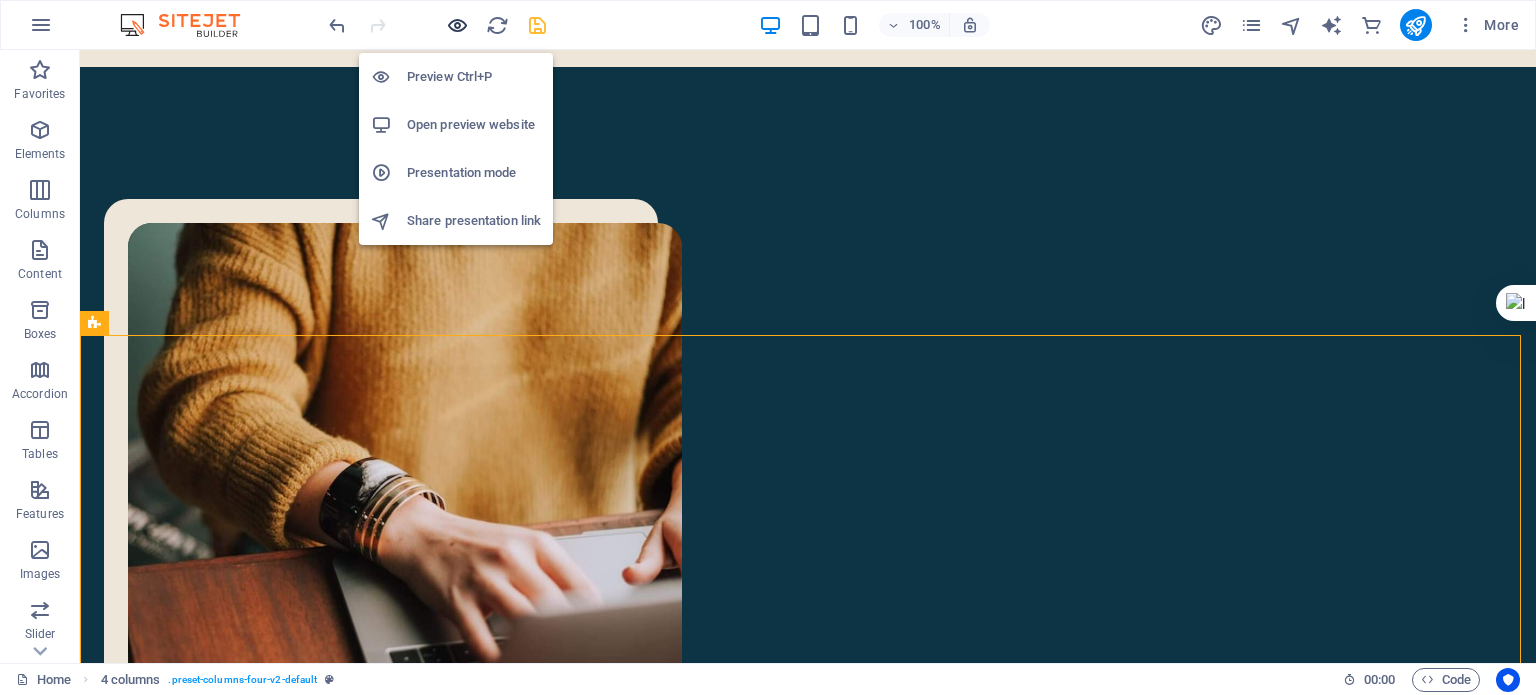 click at bounding box center [457, 25] 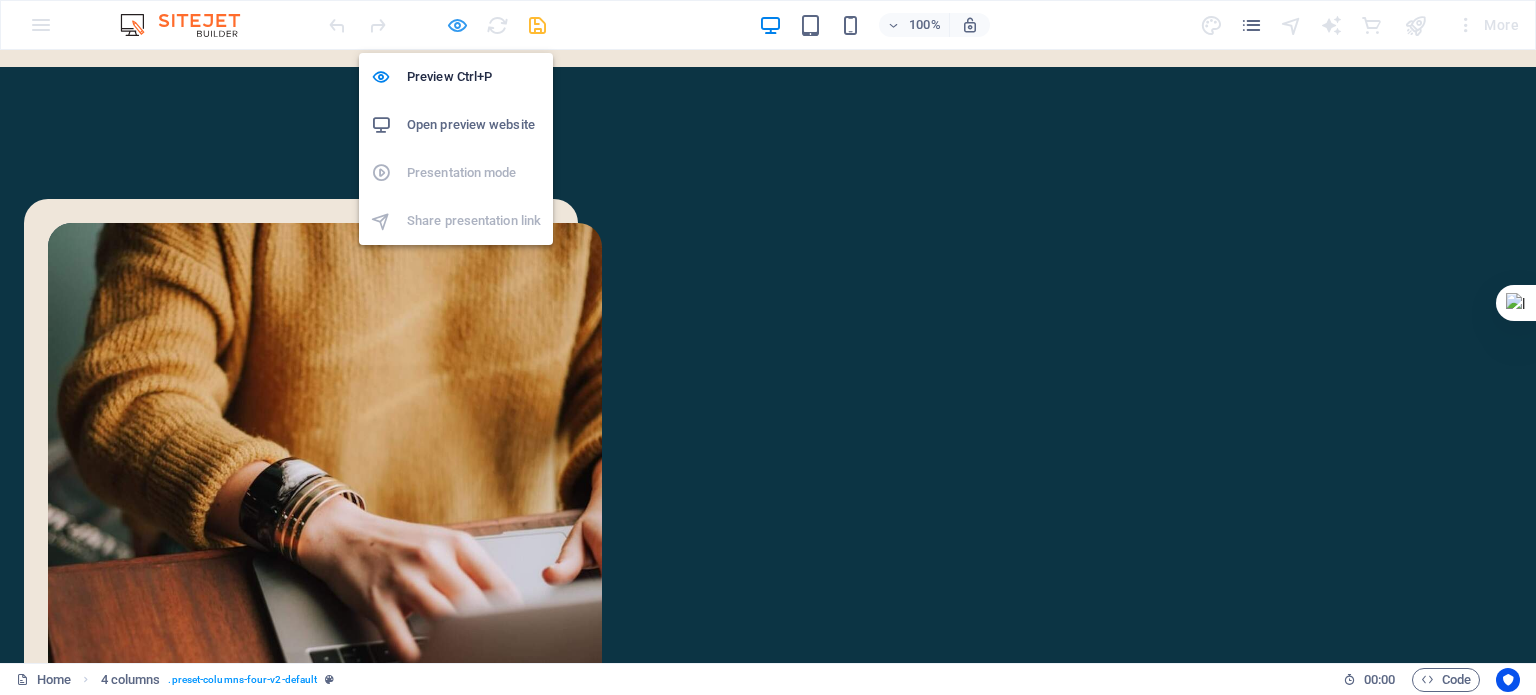 click at bounding box center [457, 25] 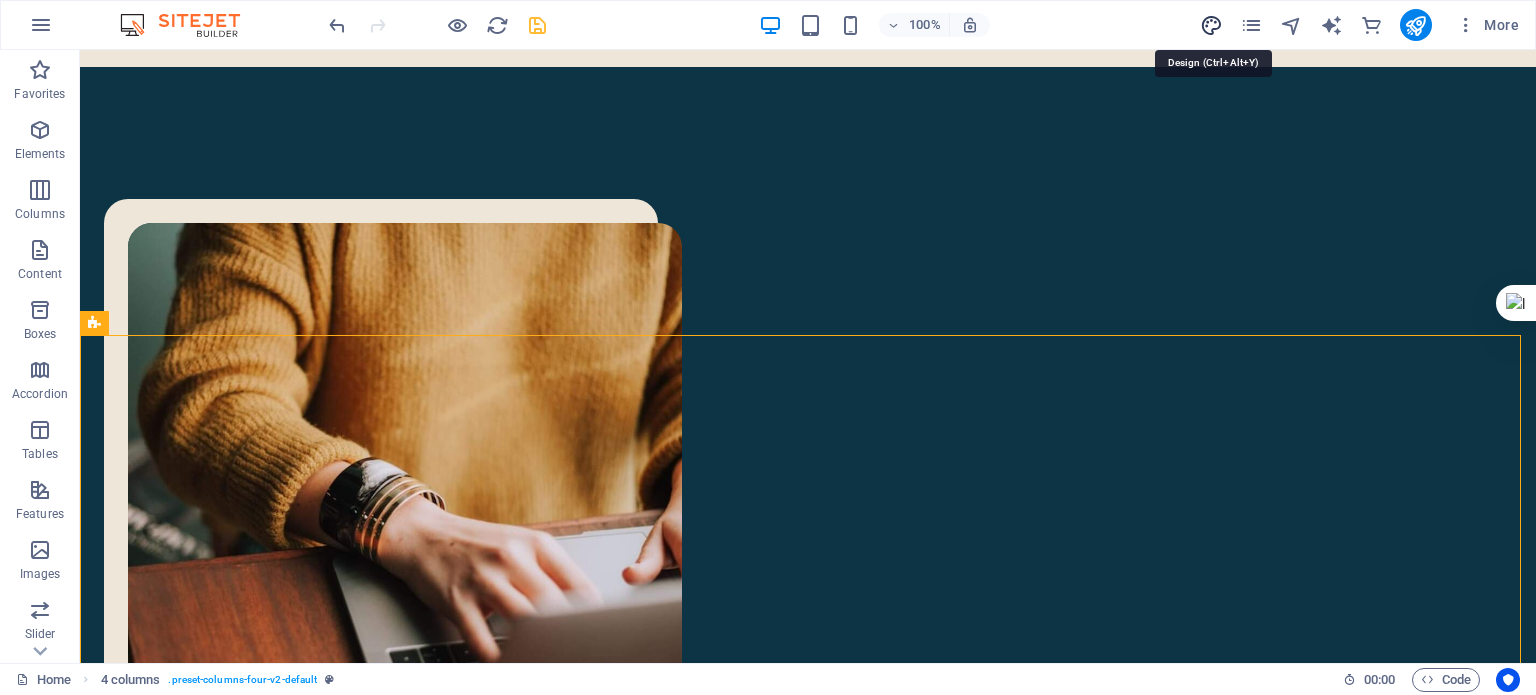 click at bounding box center (1211, 25) 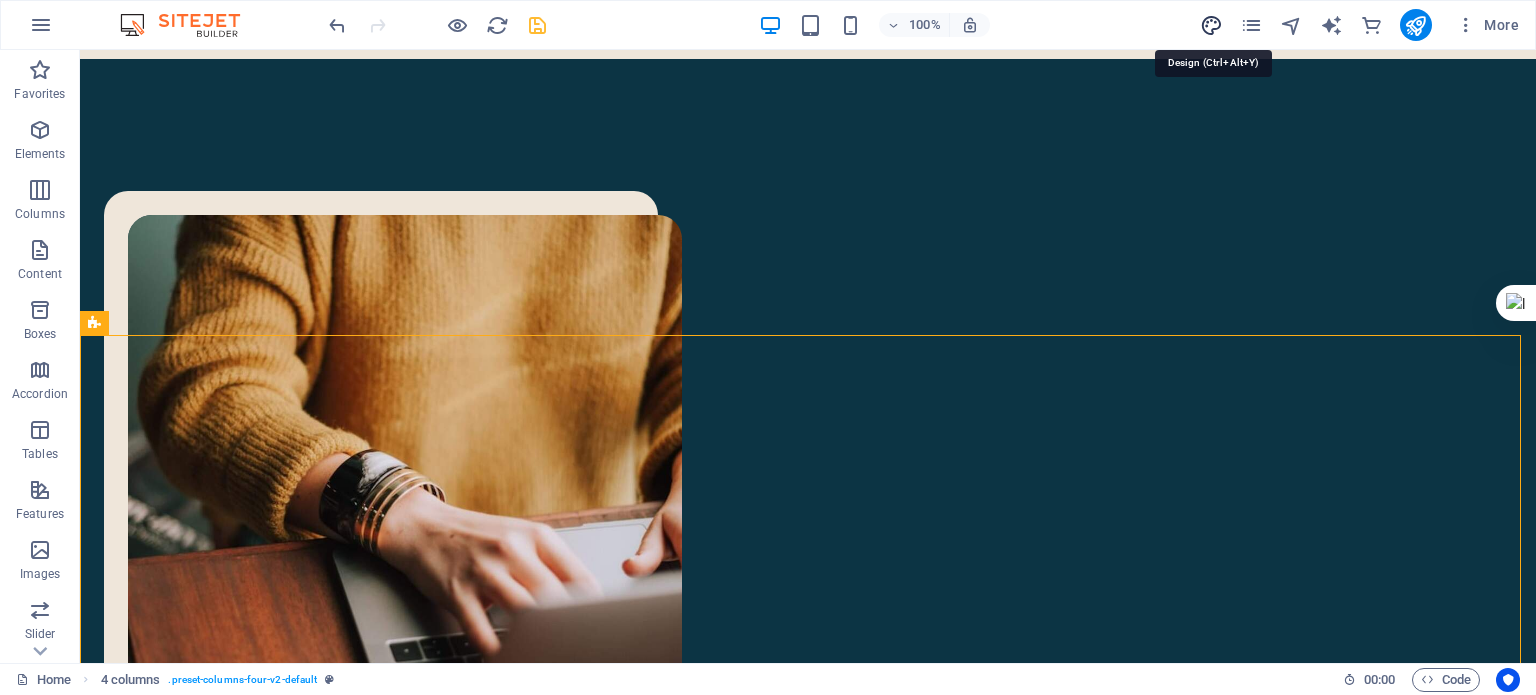 select on "px" 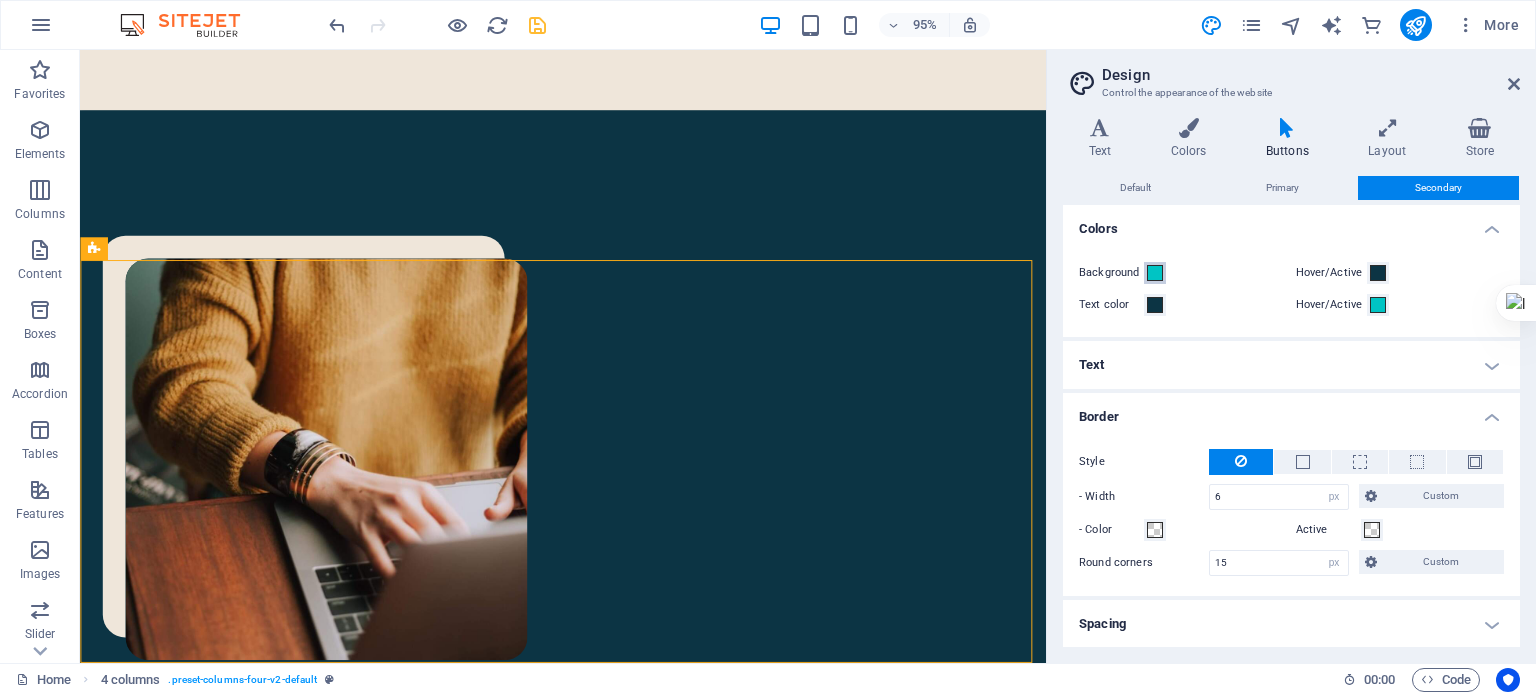 click on "Background" at bounding box center (1155, 273) 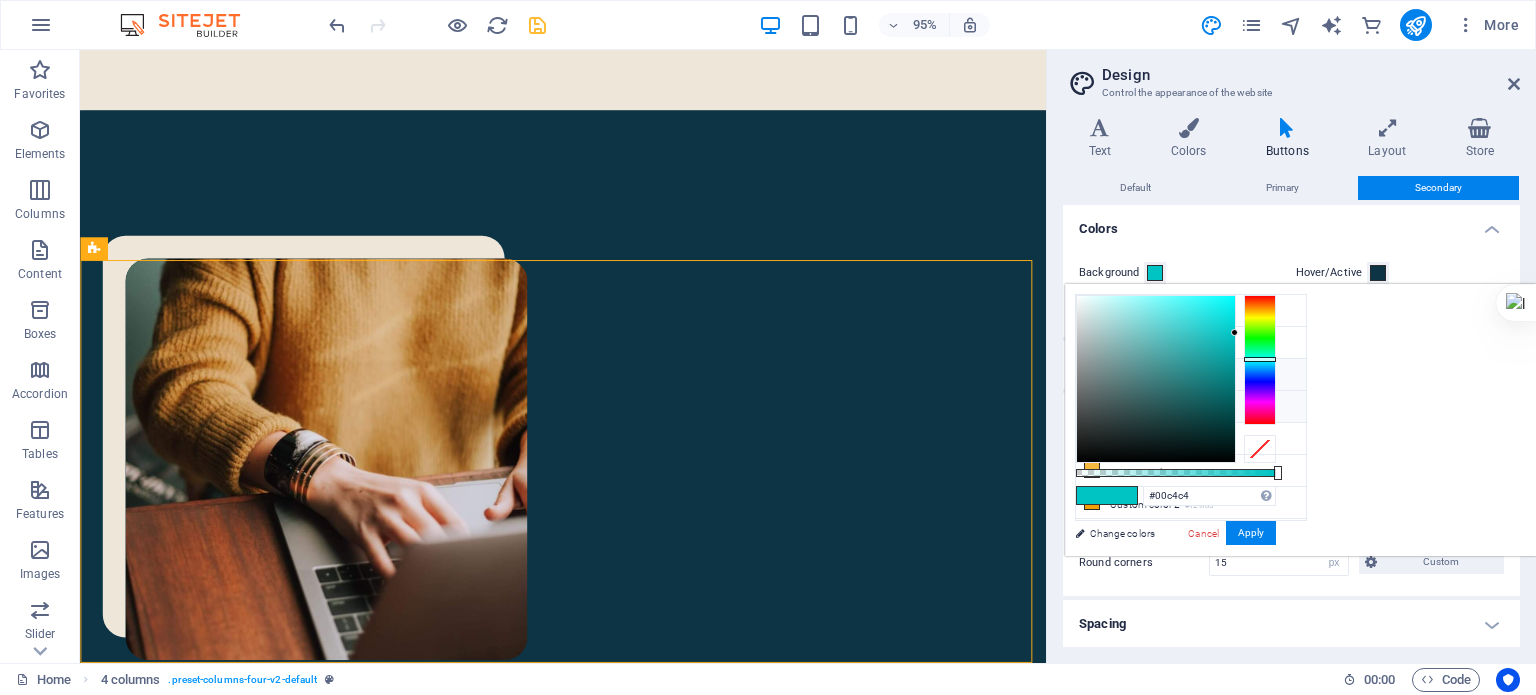 click on "Font color
#0c3444" at bounding box center [1191, 407] 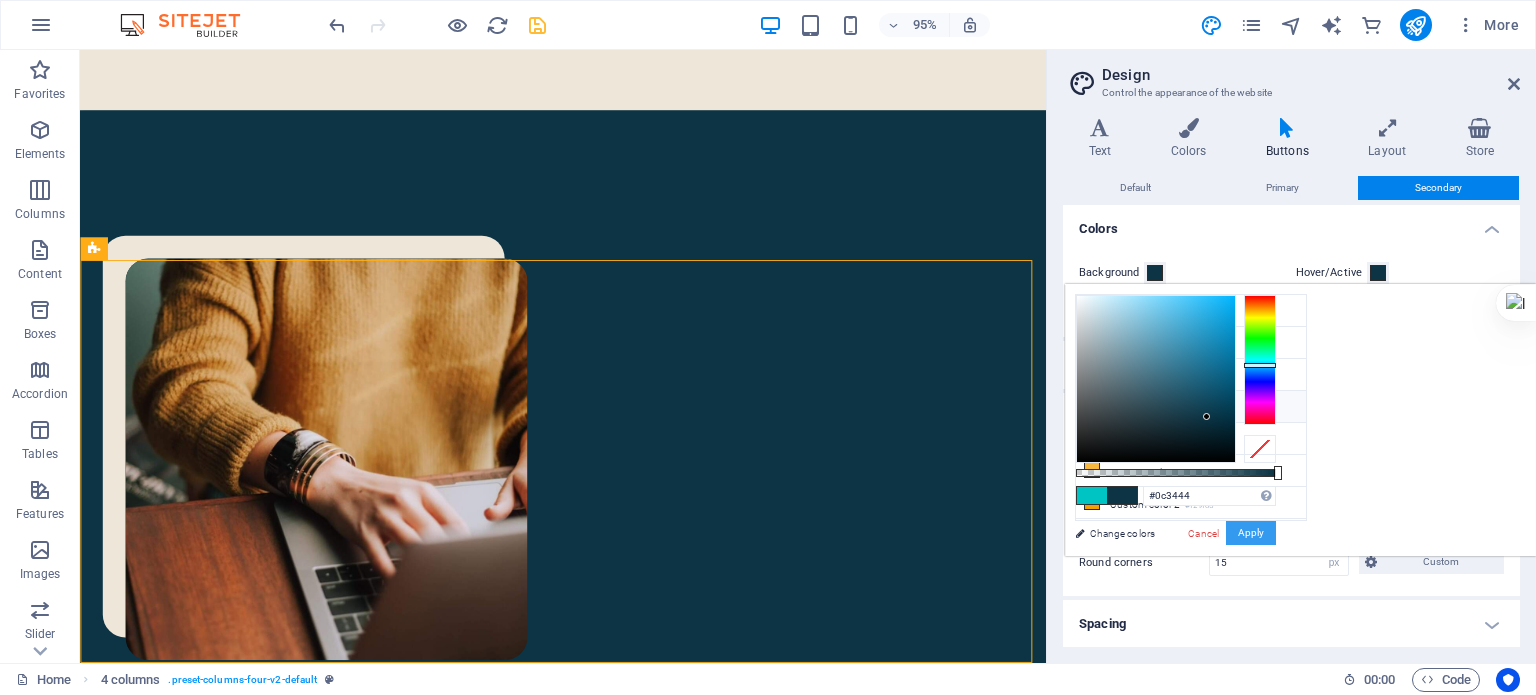 click on "Apply" at bounding box center (1251, 533) 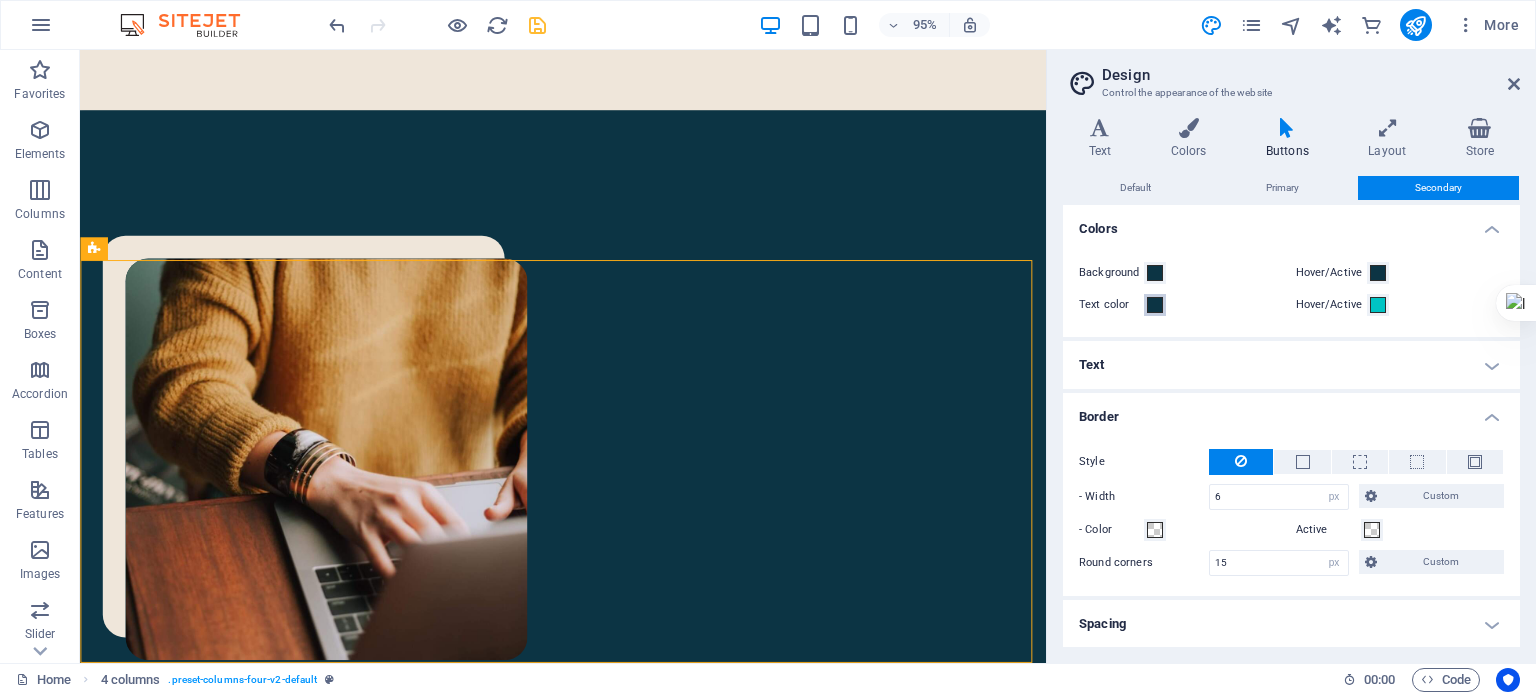 click at bounding box center (1155, 305) 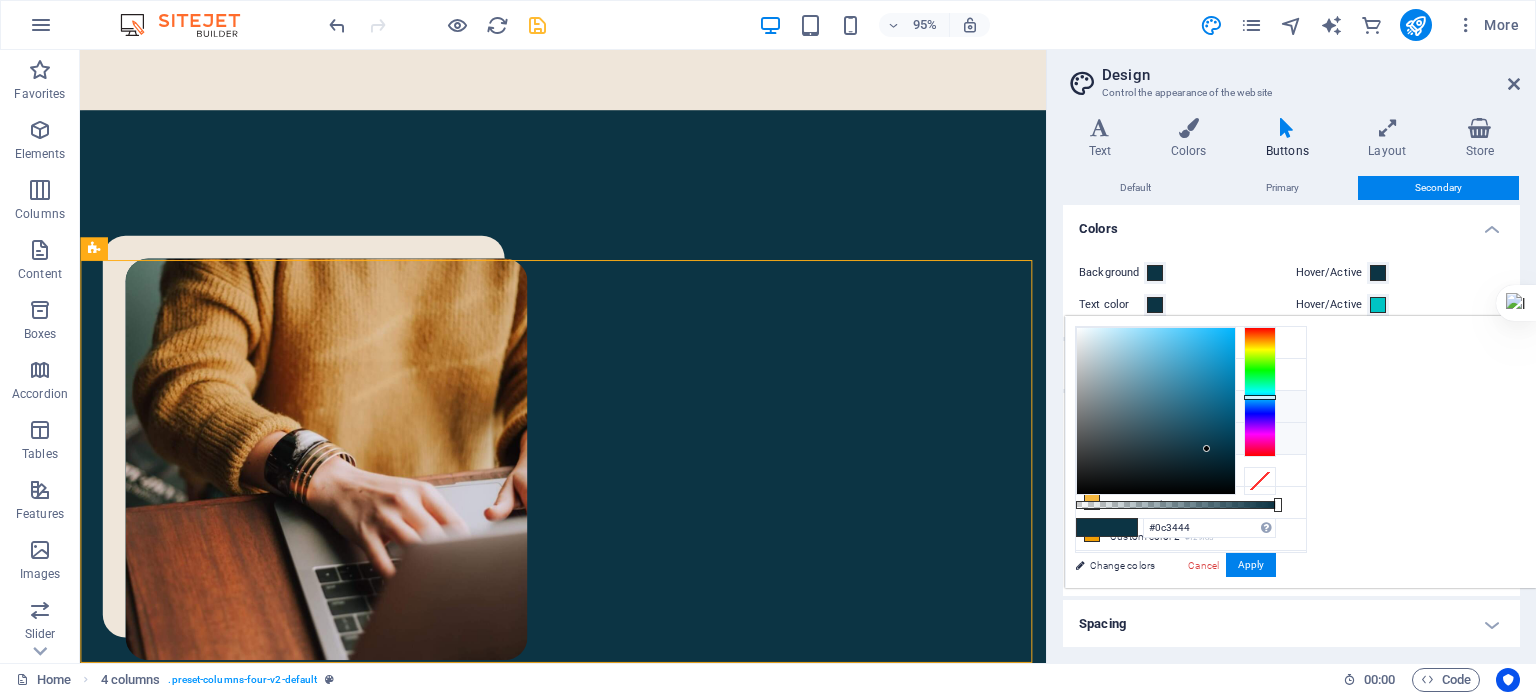 click on "Secondary color
#00c4c4" at bounding box center (1191, 407) 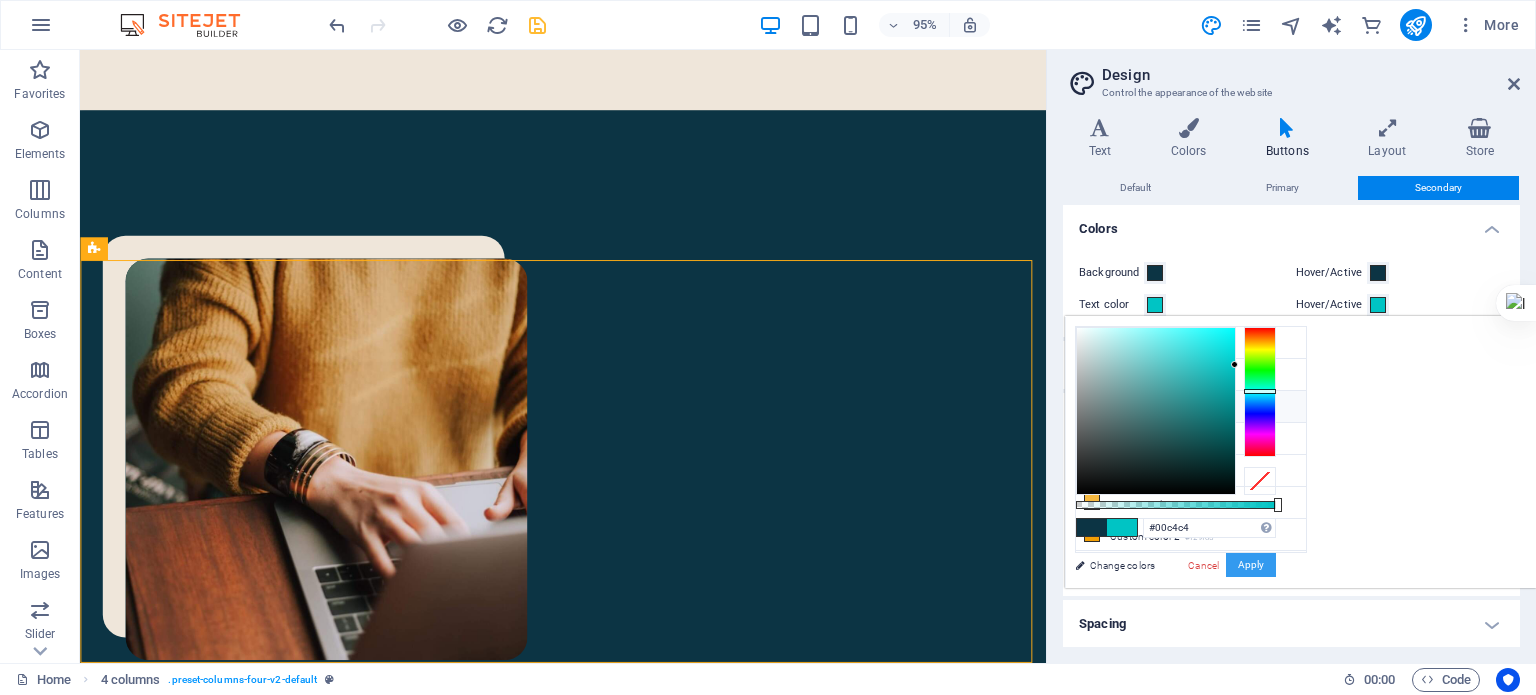 click on "Apply" at bounding box center (1251, 565) 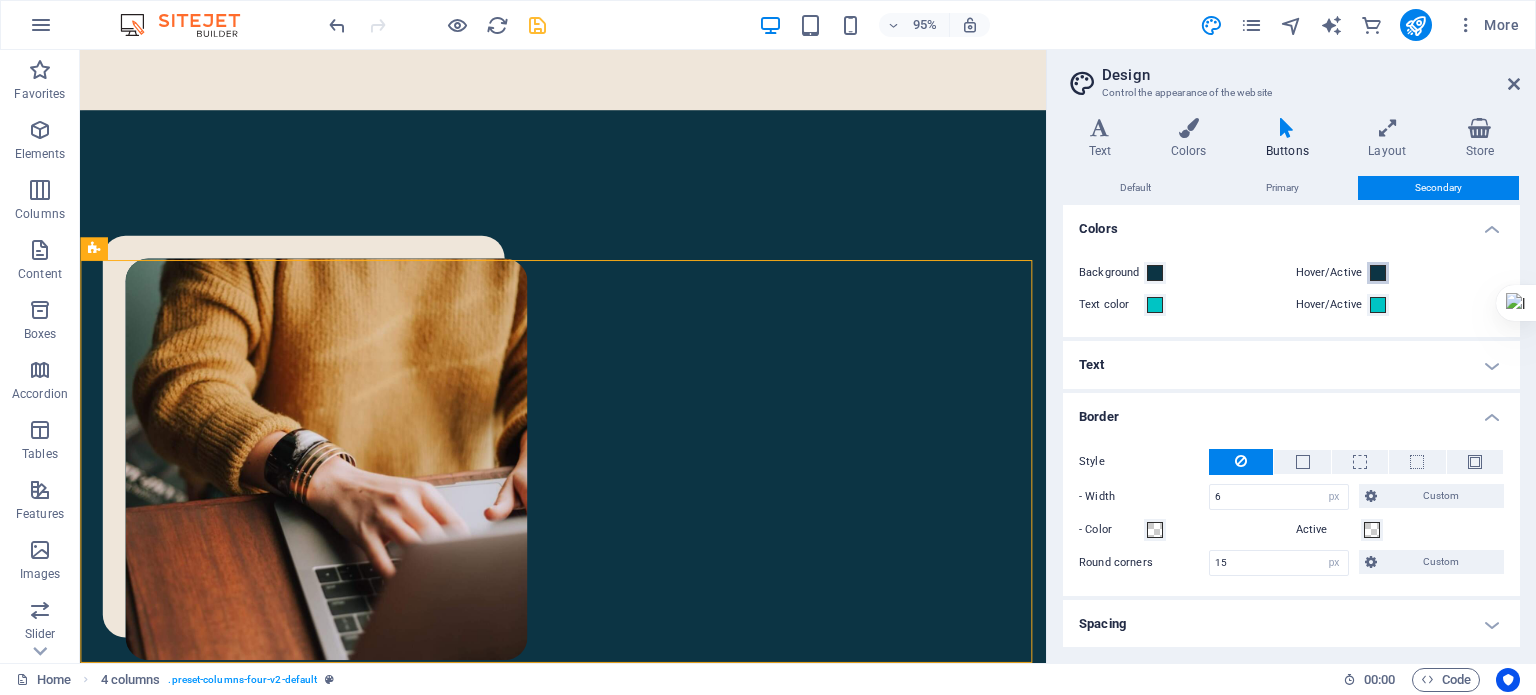 click at bounding box center [1378, 273] 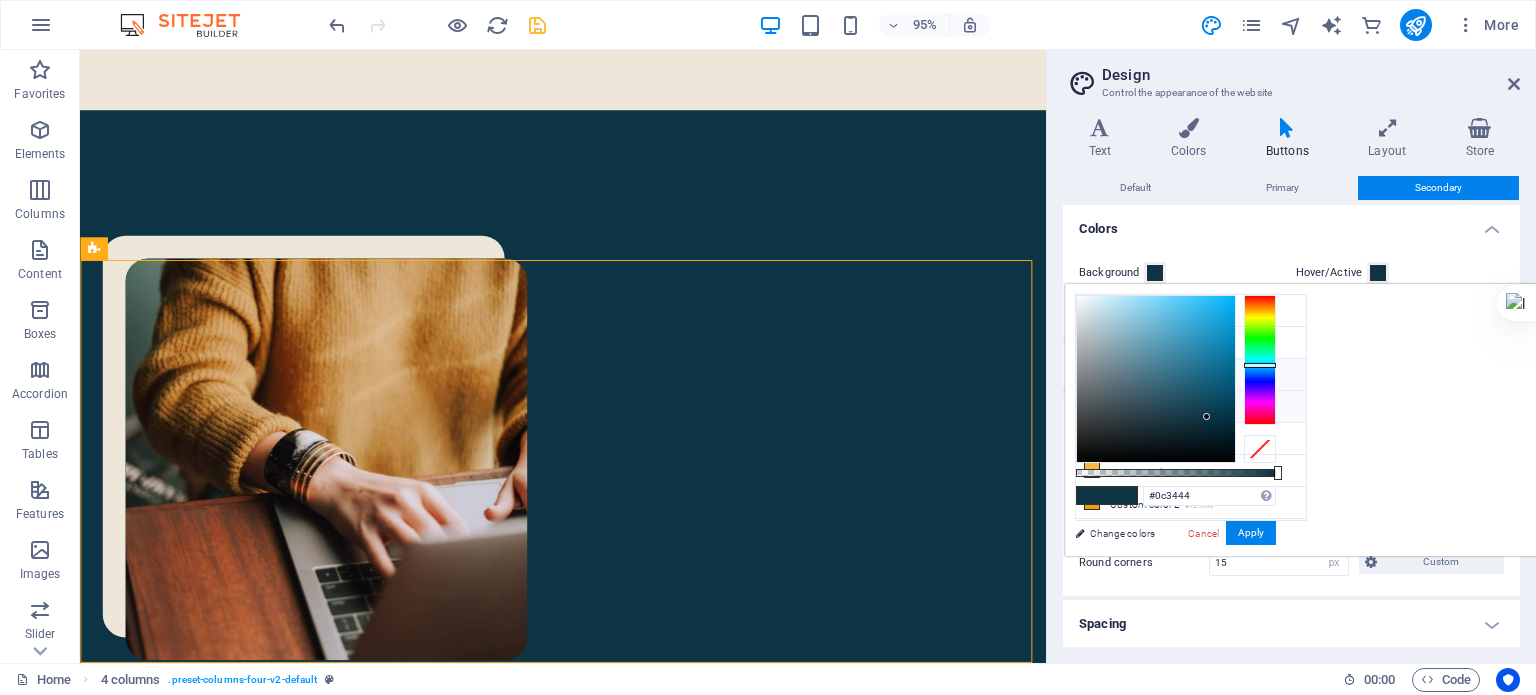 click on "#00c4c4" at bounding box center (1203, 378) 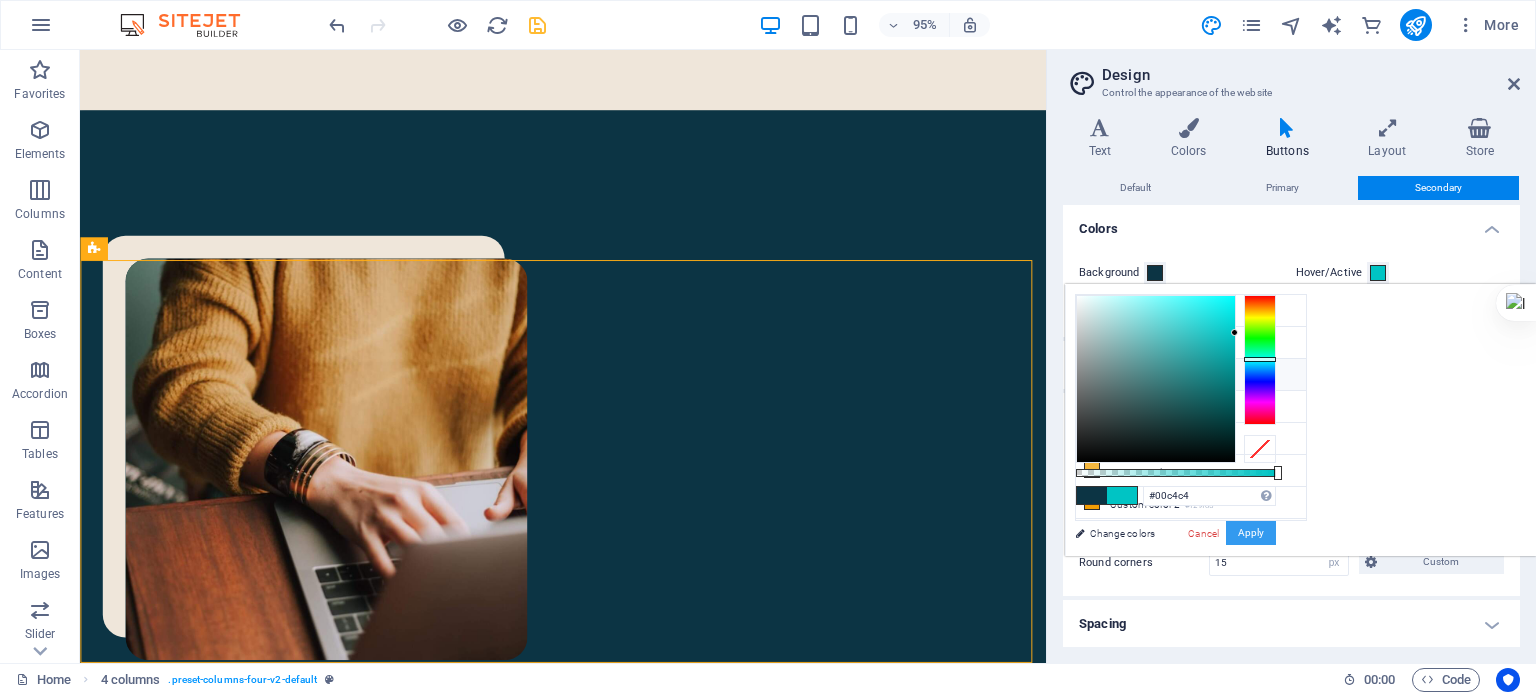 click on "Apply" at bounding box center [1251, 533] 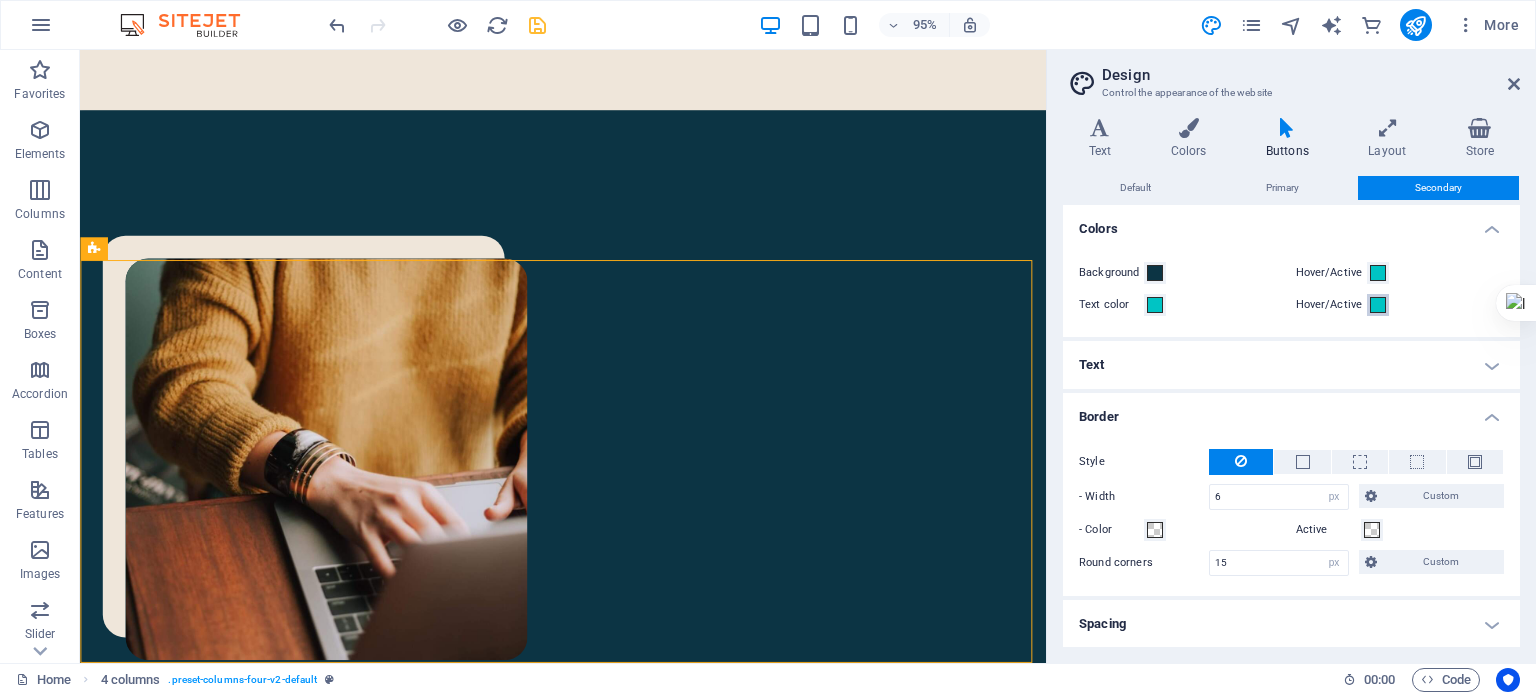 click at bounding box center [1378, 305] 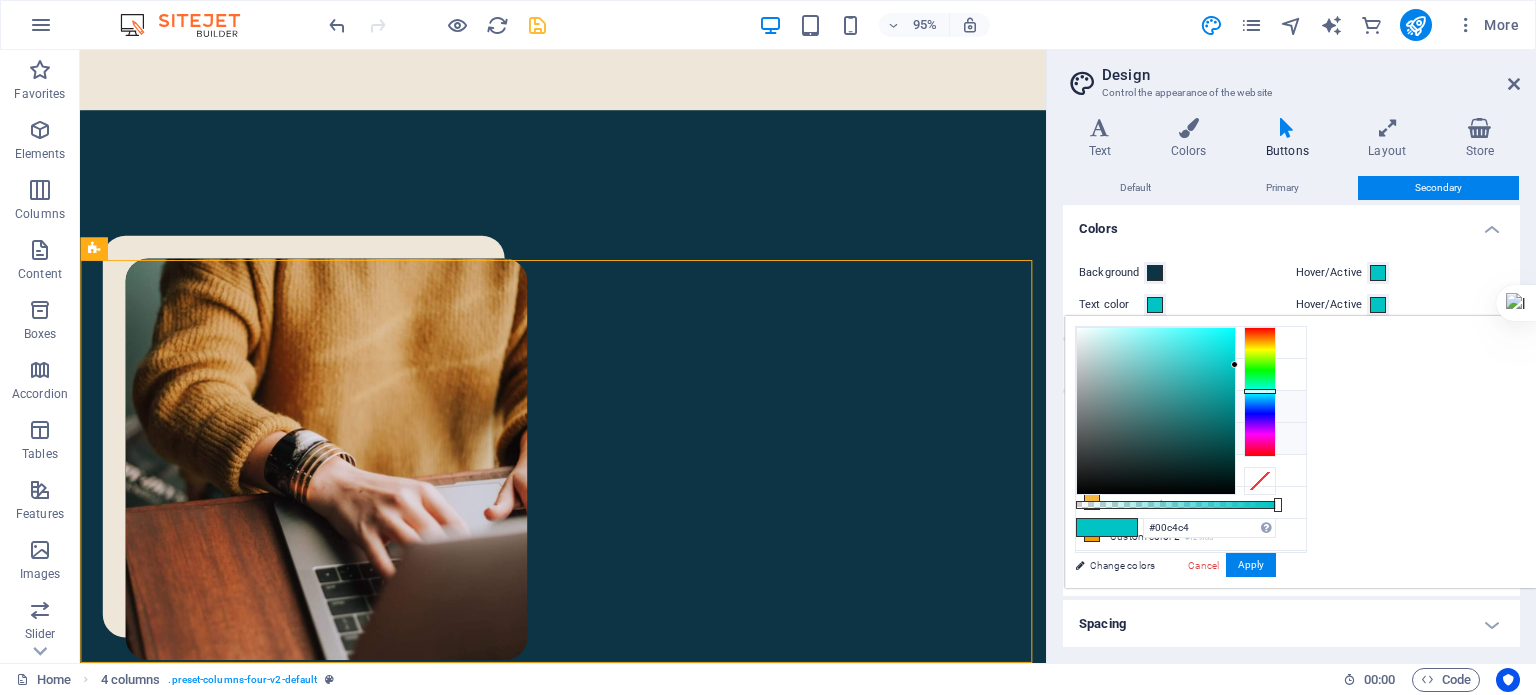 click on "Font color
#0c3444" at bounding box center [1191, 439] 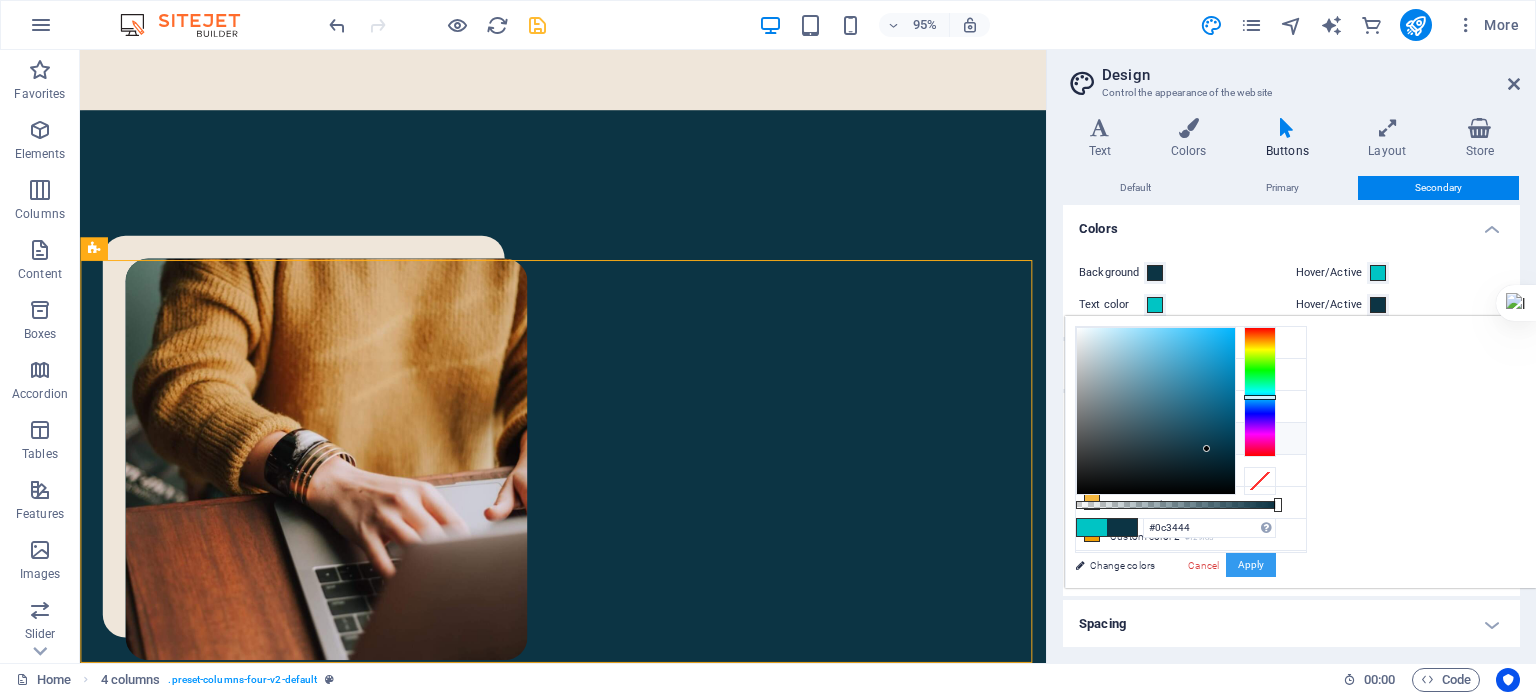 click on "Apply" at bounding box center (1251, 565) 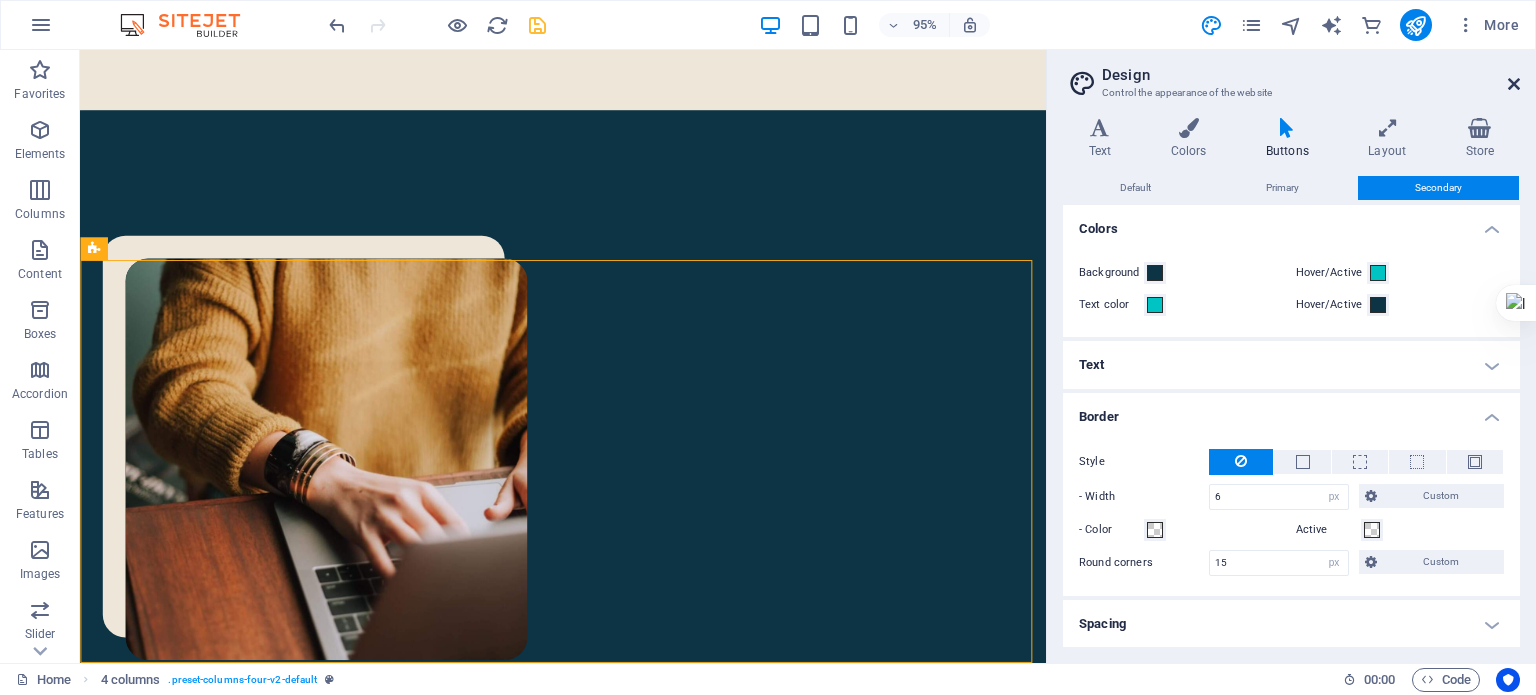 click at bounding box center [1514, 84] 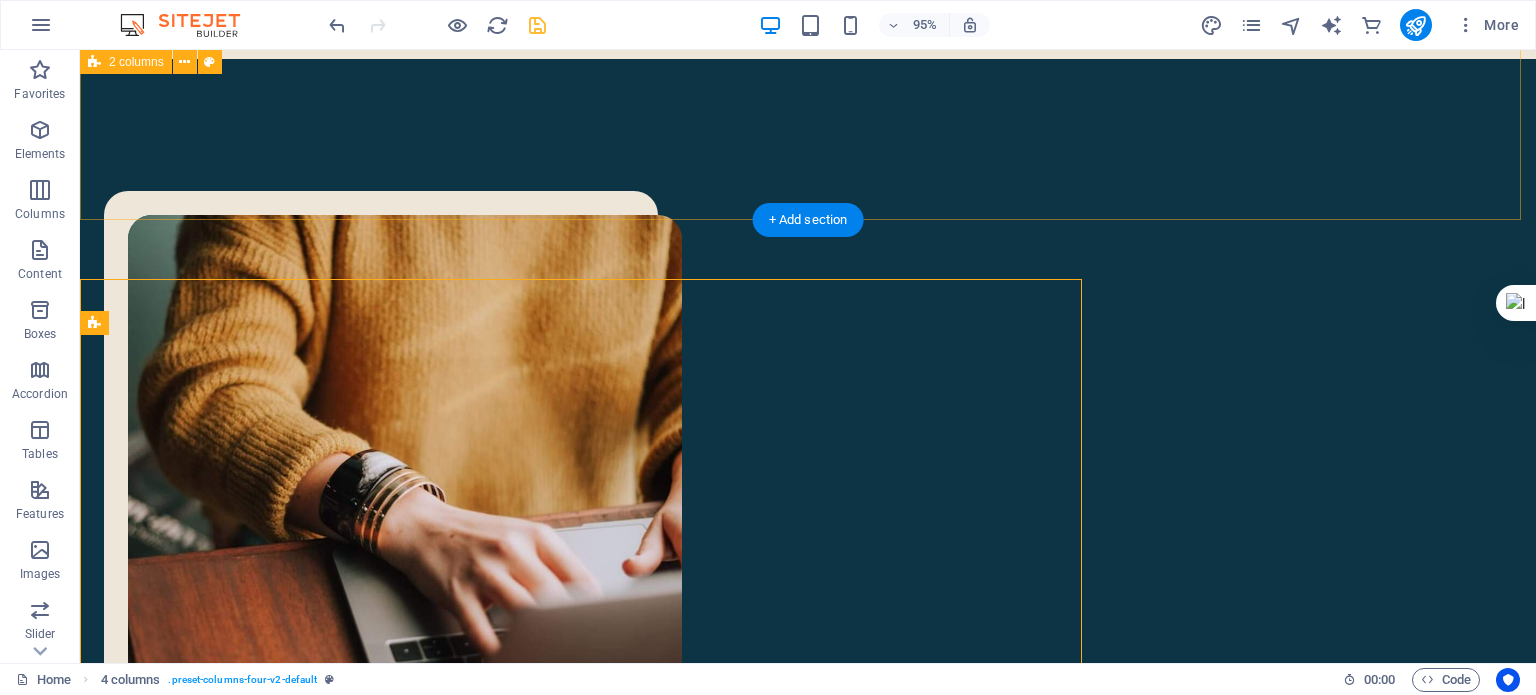 scroll, scrollTop: 1284, scrollLeft: 0, axis: vertical 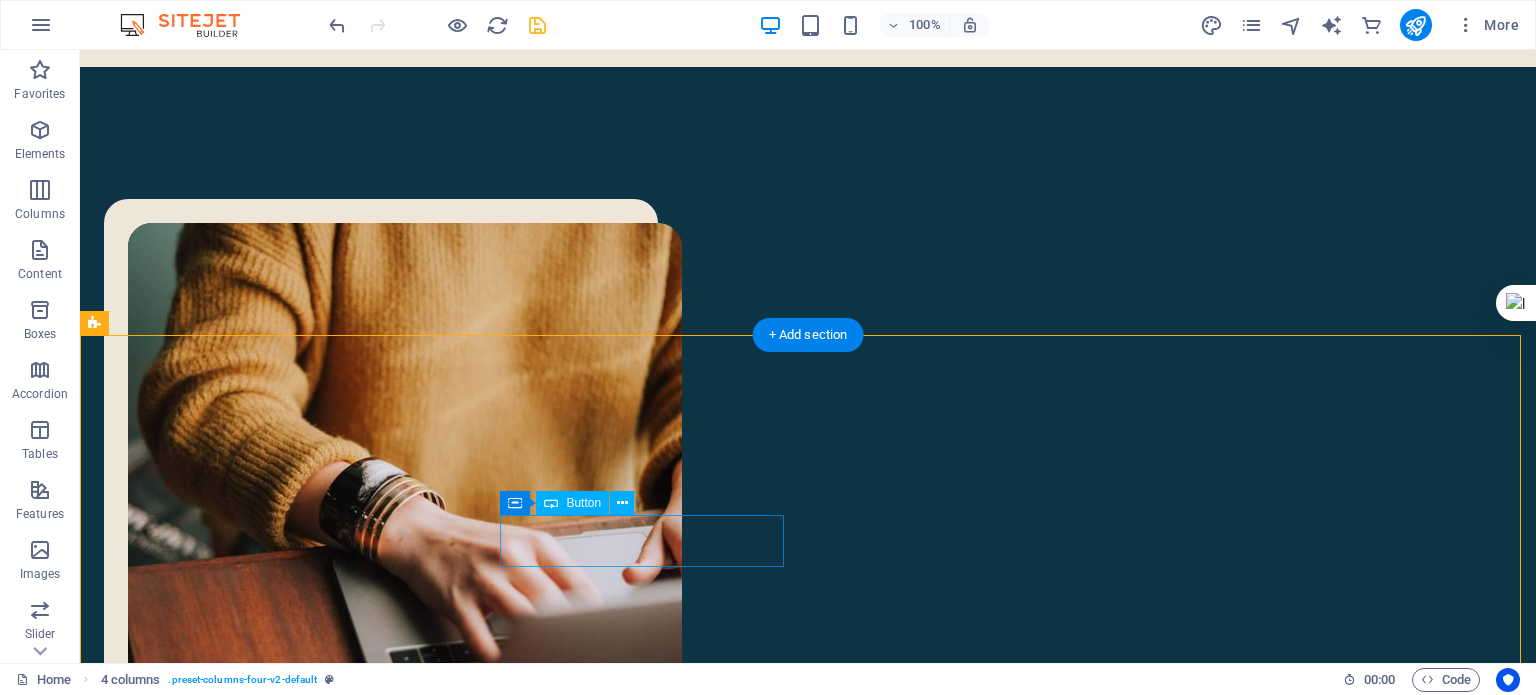 click on "نوشته‌های من" at bounding box center [246, 1956] 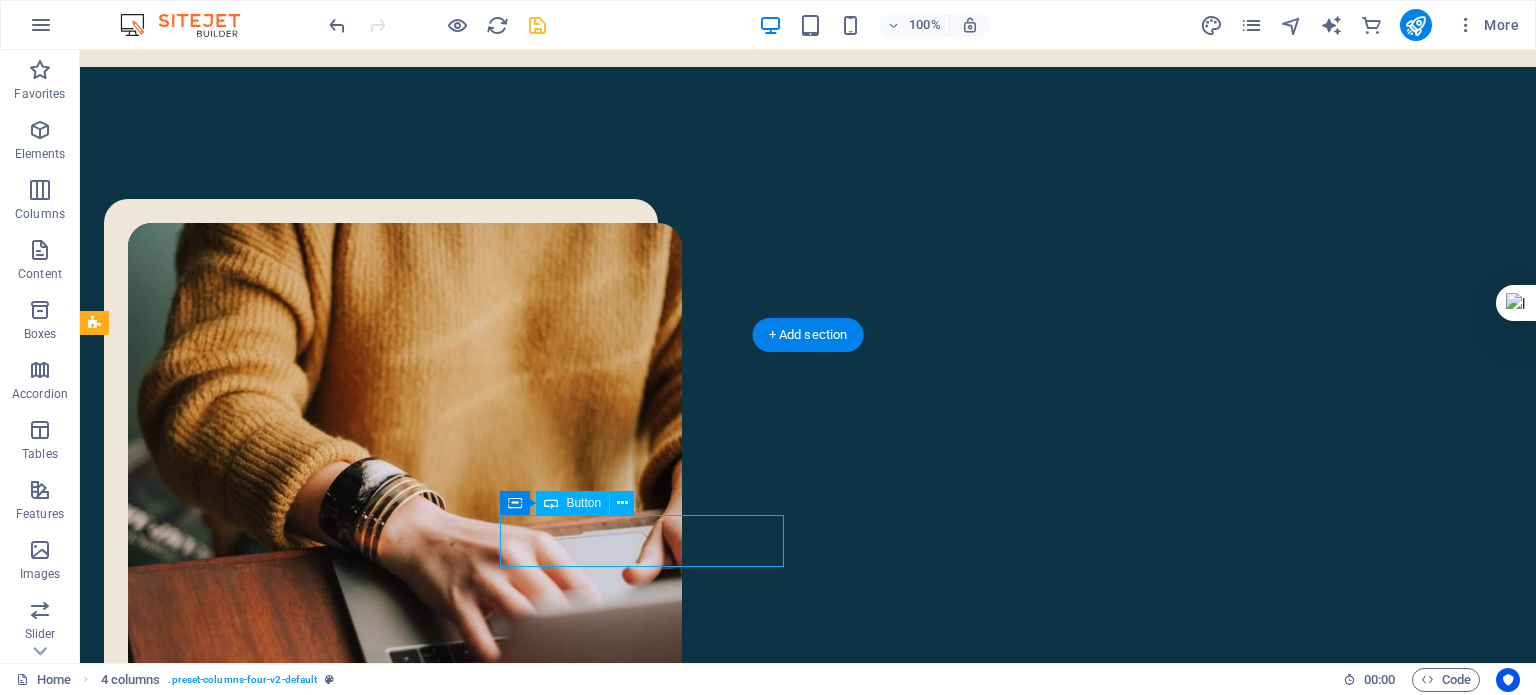 click on "نوشته‌های من" at bounding box center (246, 1956) 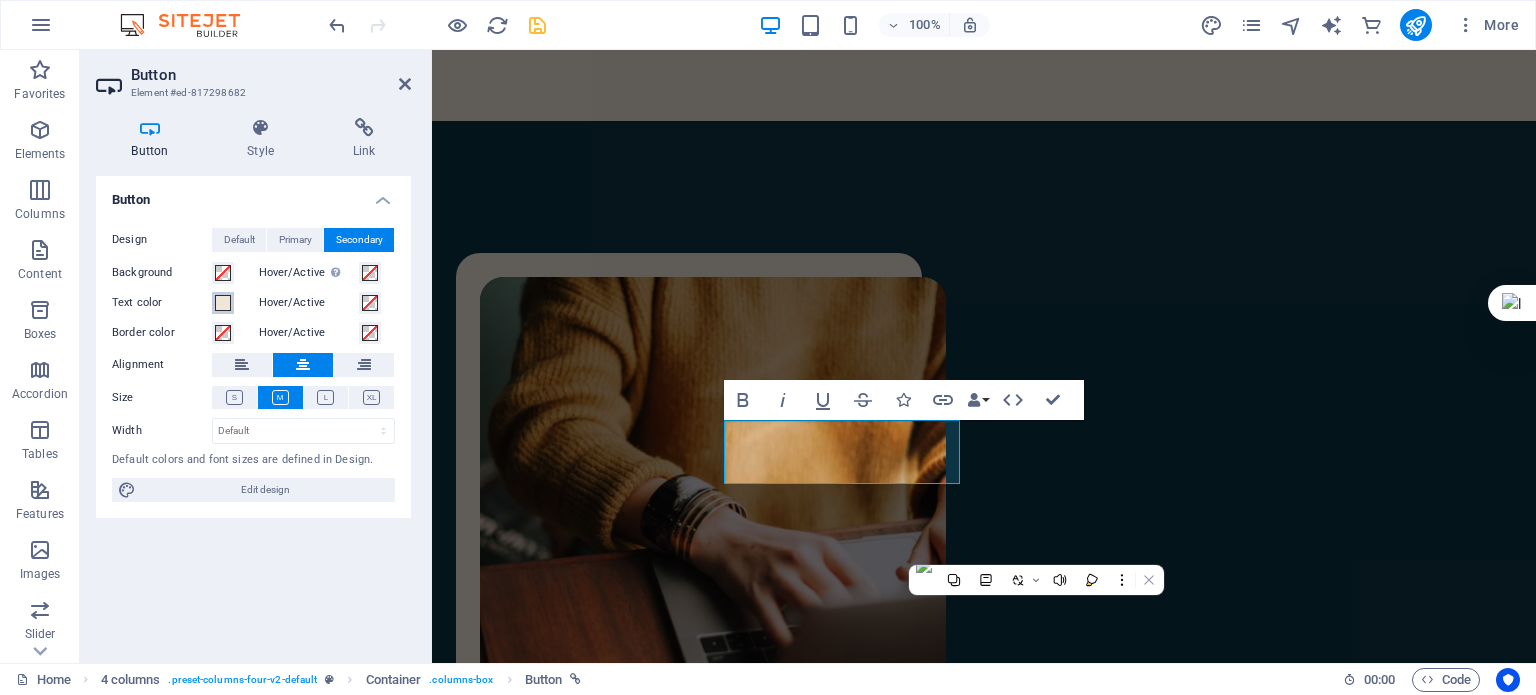 click at bounding box center (223, 303) 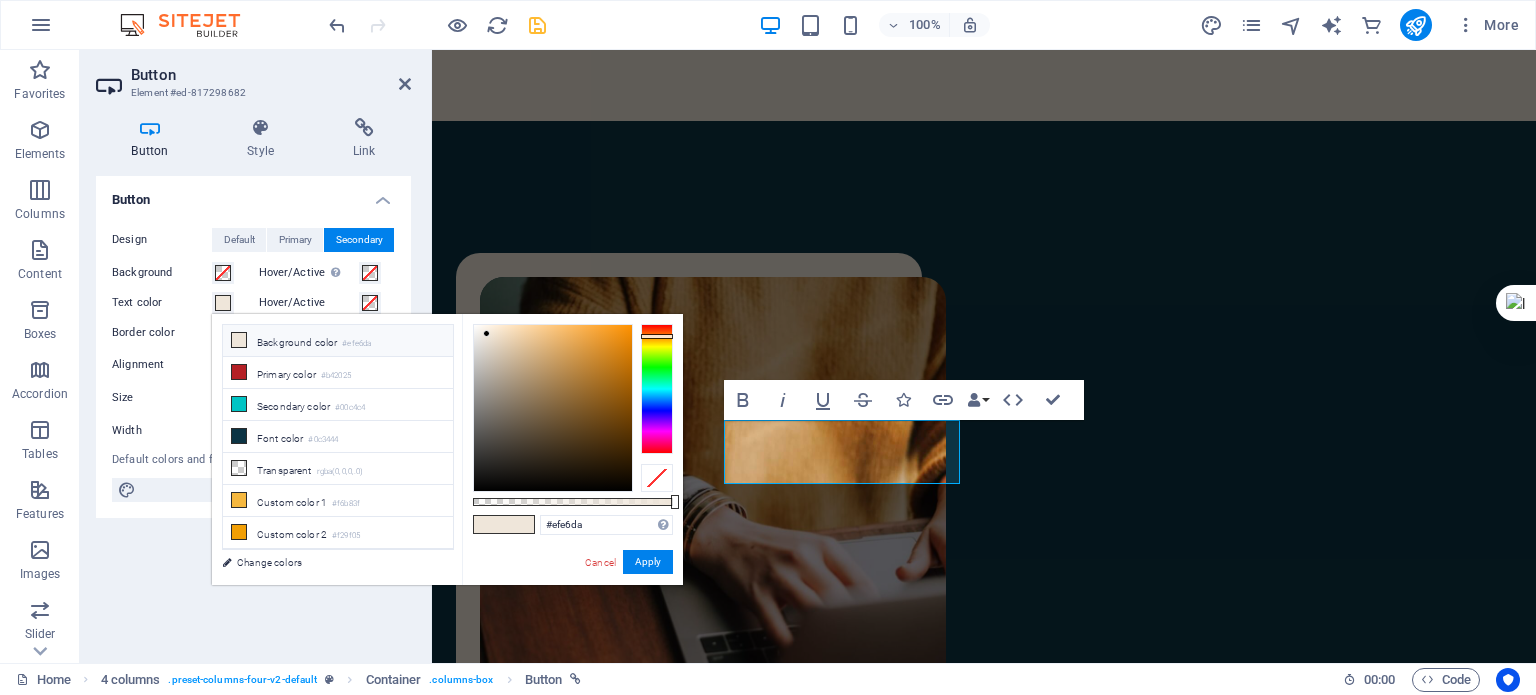 click at bounding box center (657, 478) 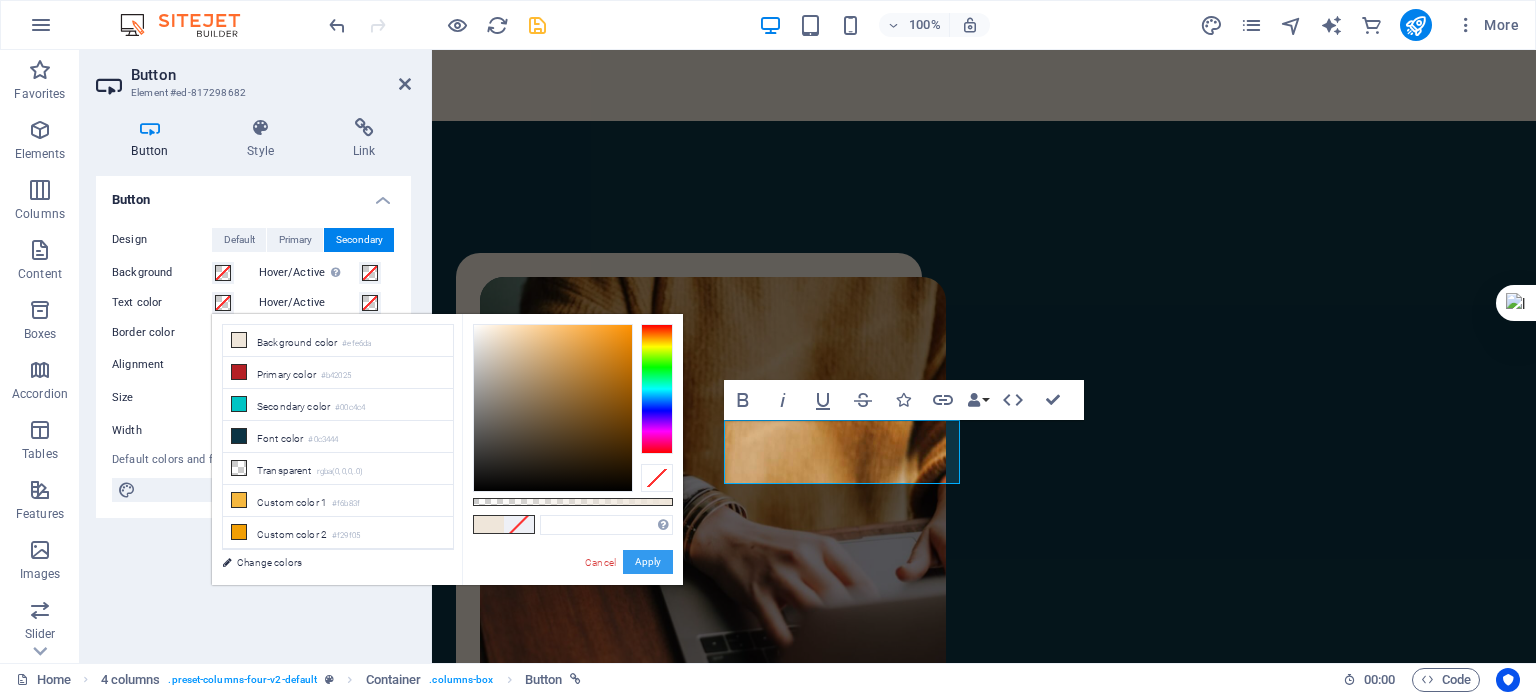 click on "Apply" at bounding box center (648, 562) 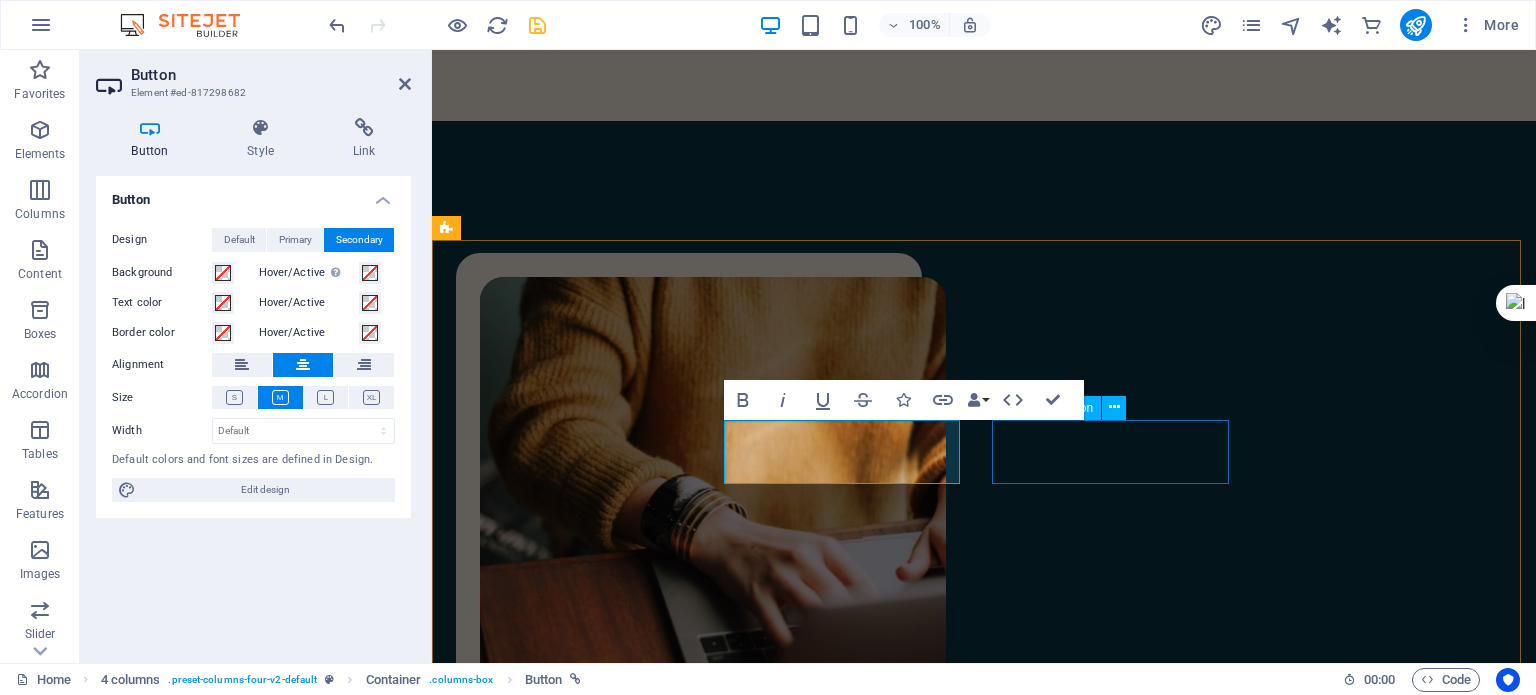 click on "ویرایش‌های من" at bounding box center (576, 2026) 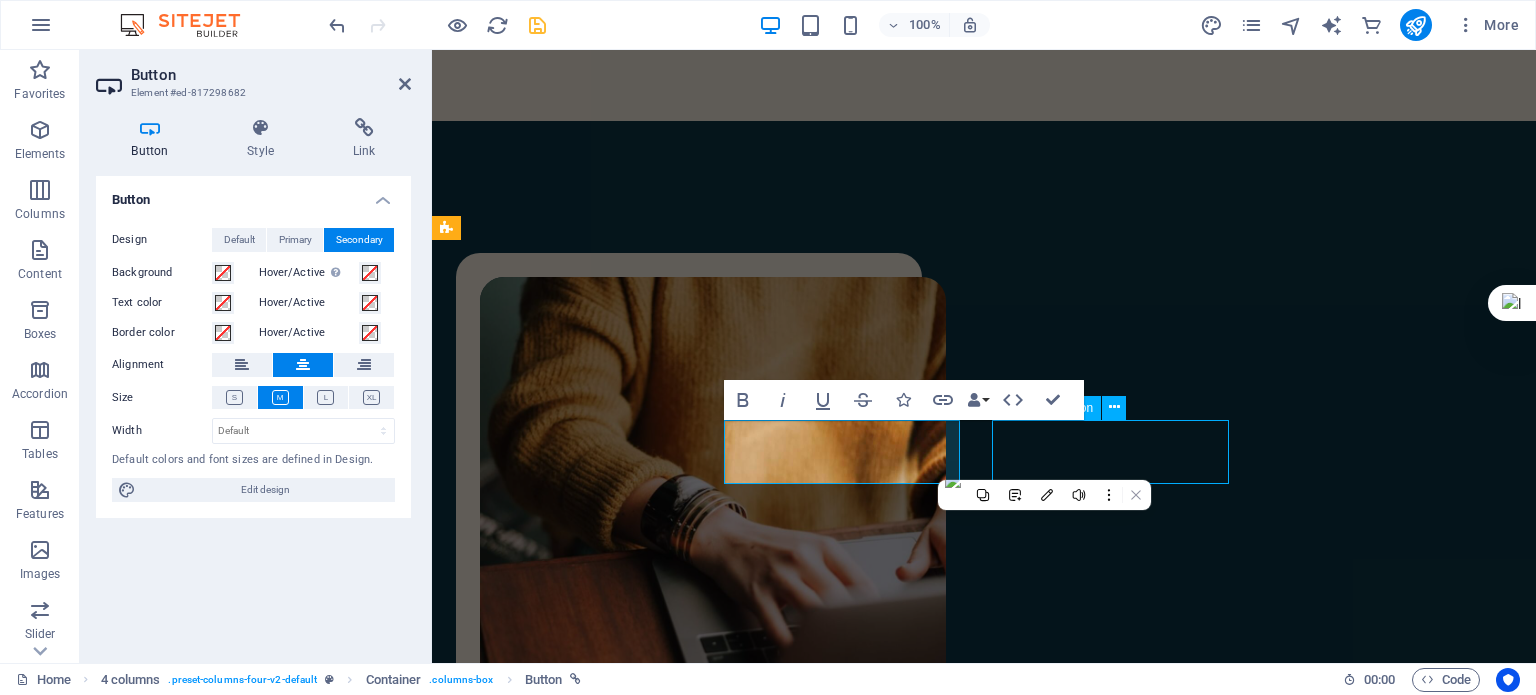 click on "ویرایش‌های من" at bounding box center [576, 2026] 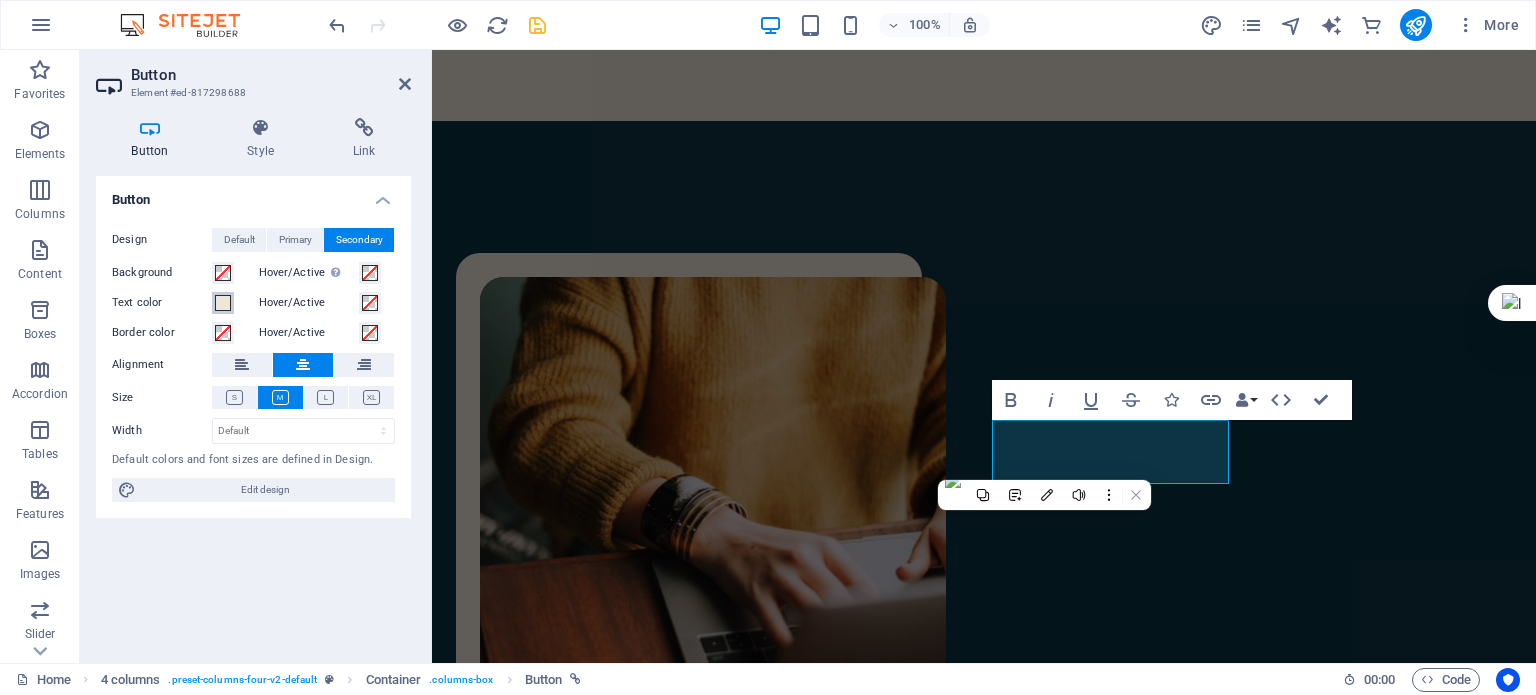 click at bounding box center (223, 303) 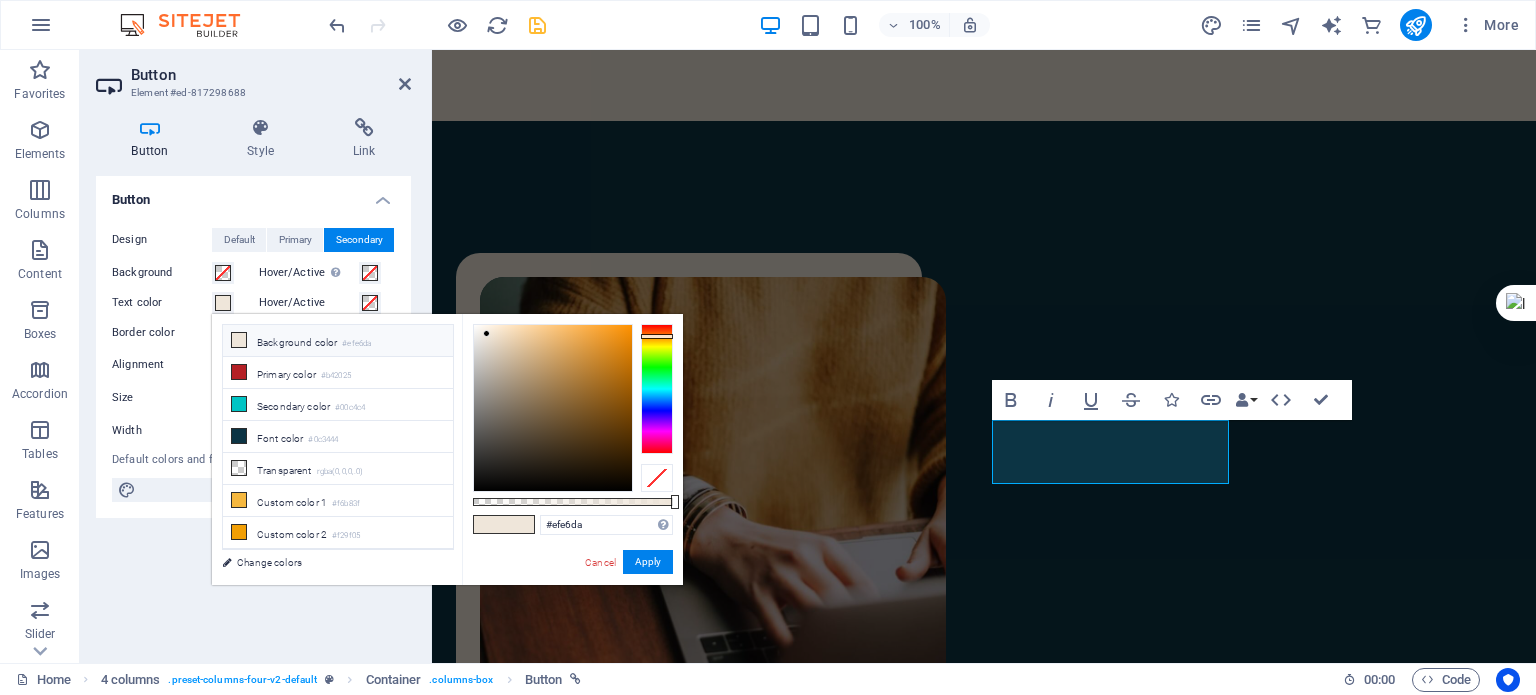 click at bounding box center (657, 478) 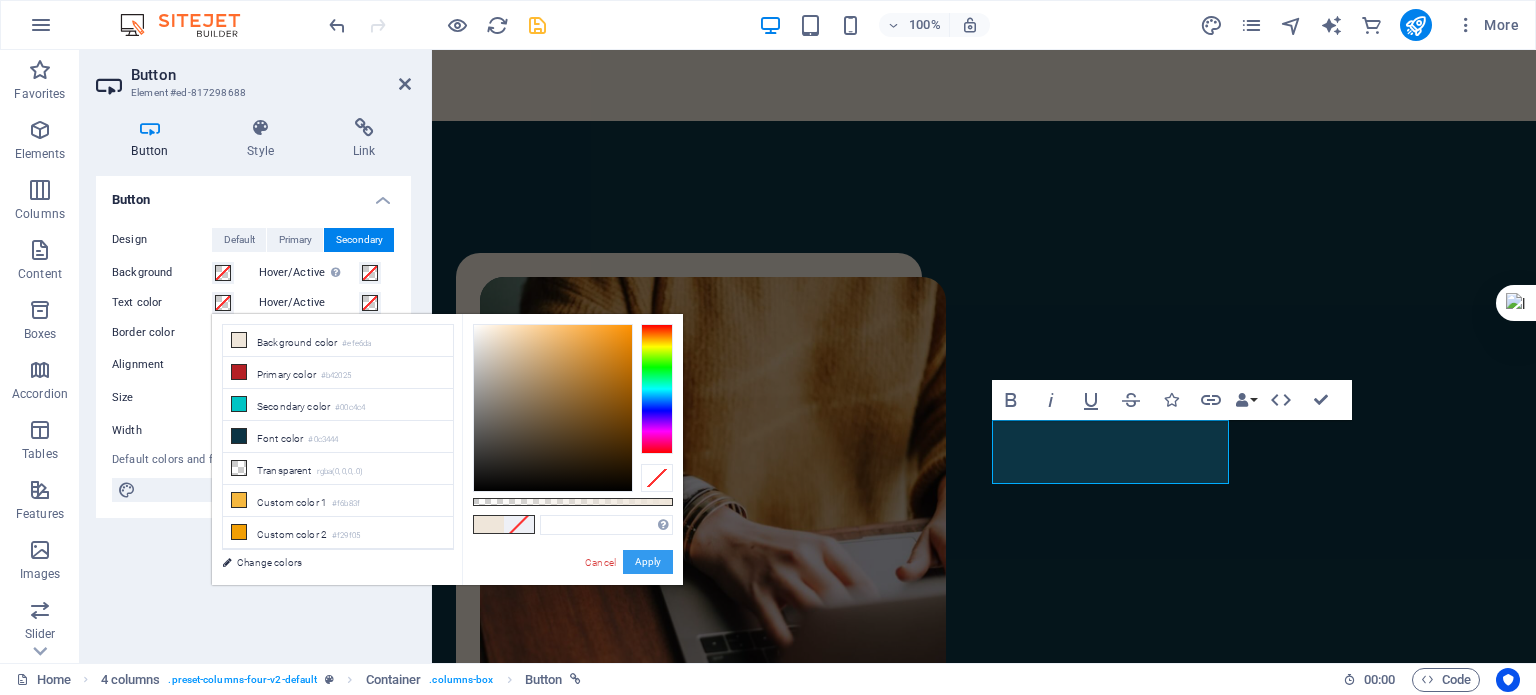 click on "Apply" at bounding box center (648, 562) 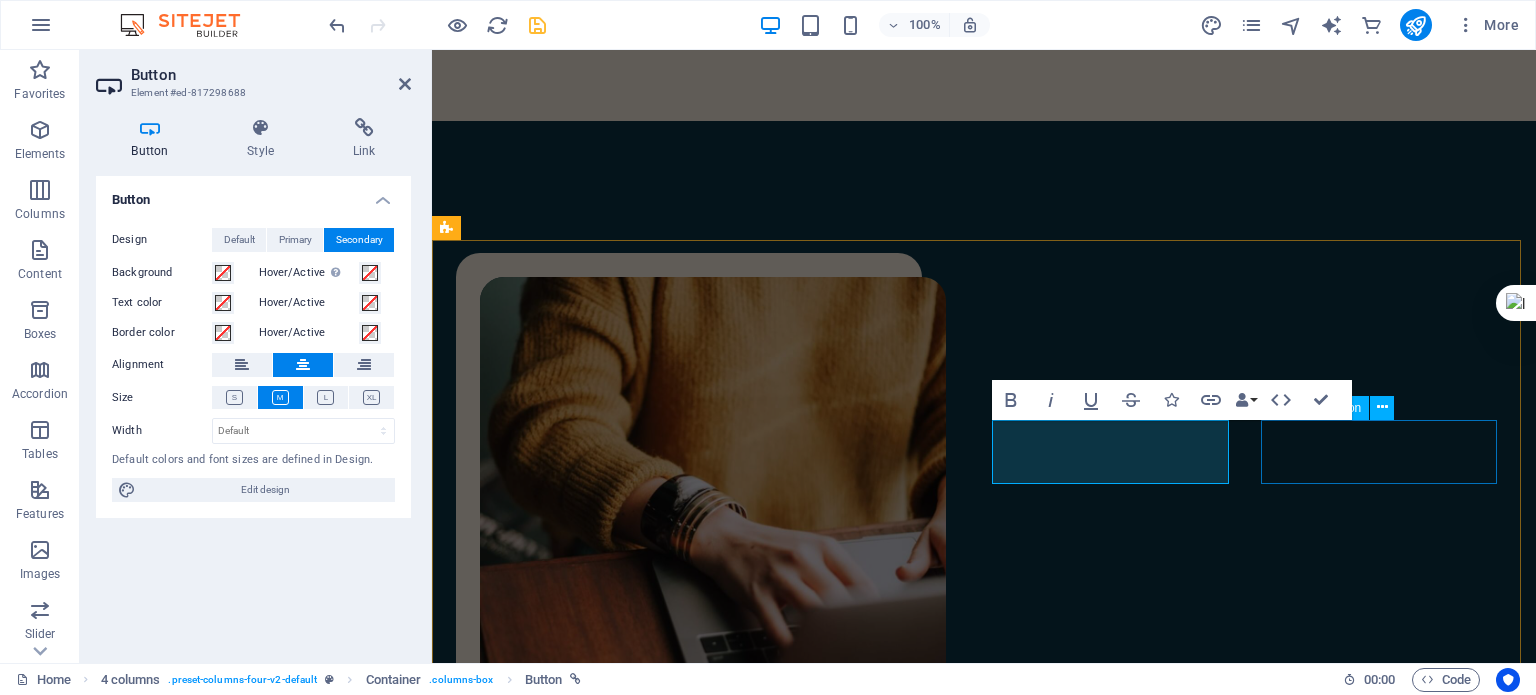 click on "پادکست‌های من" at bounding box center [576, 2094] 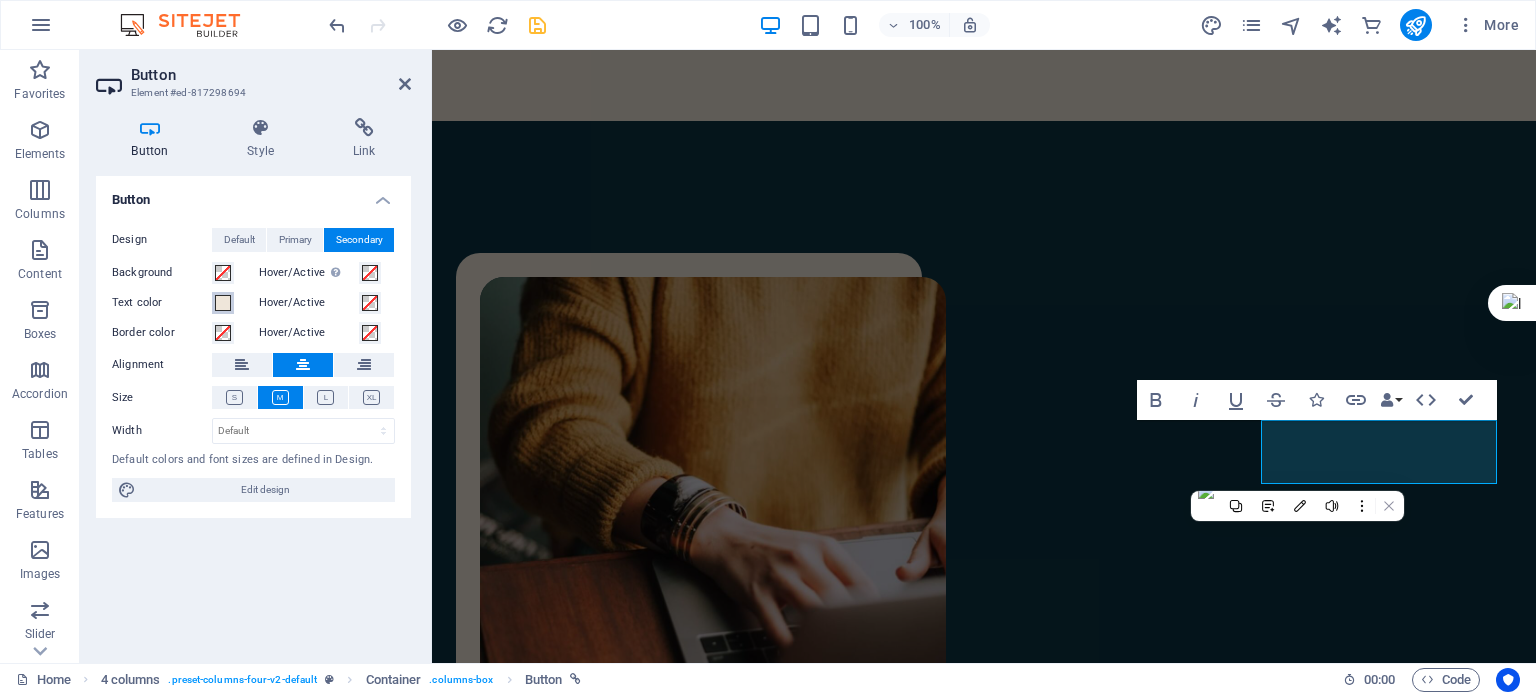 click at bounding box center [223, 303] 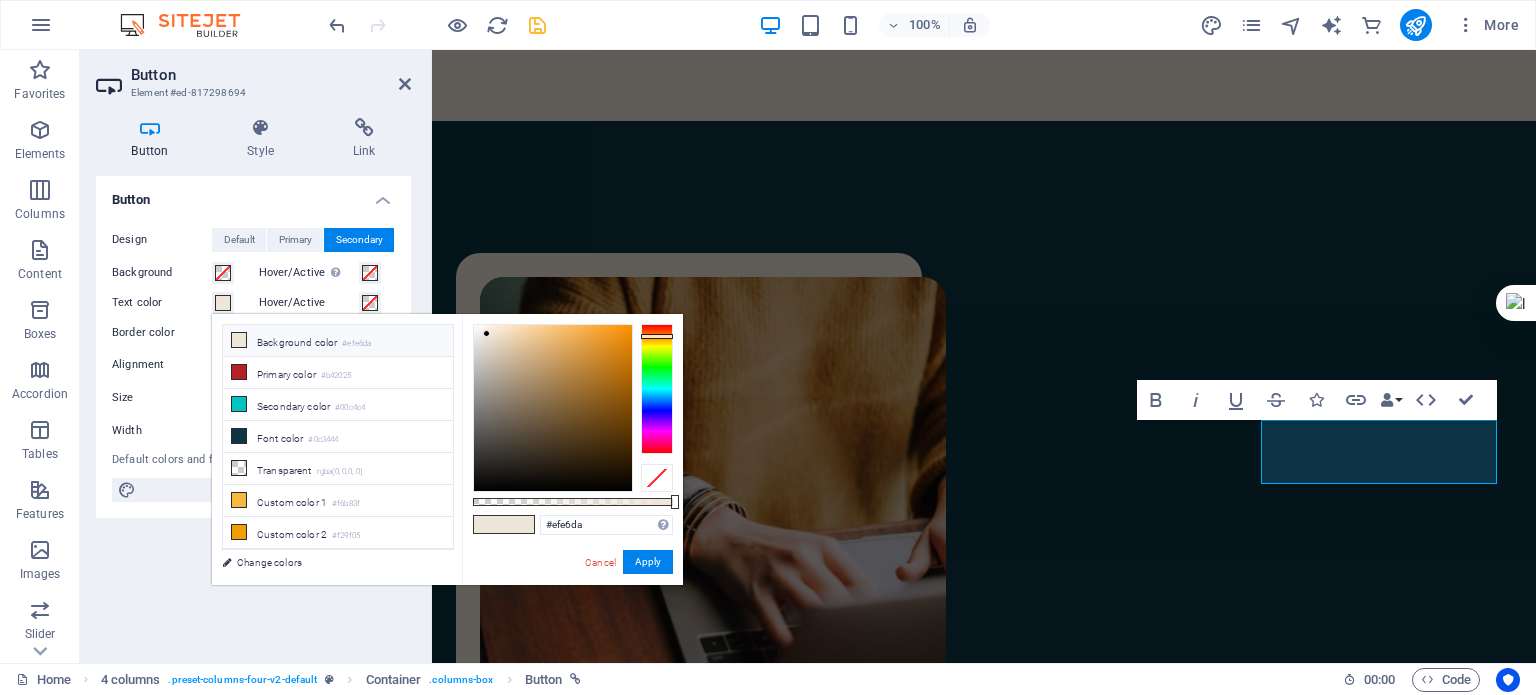 click at bounding box center (657, 478) 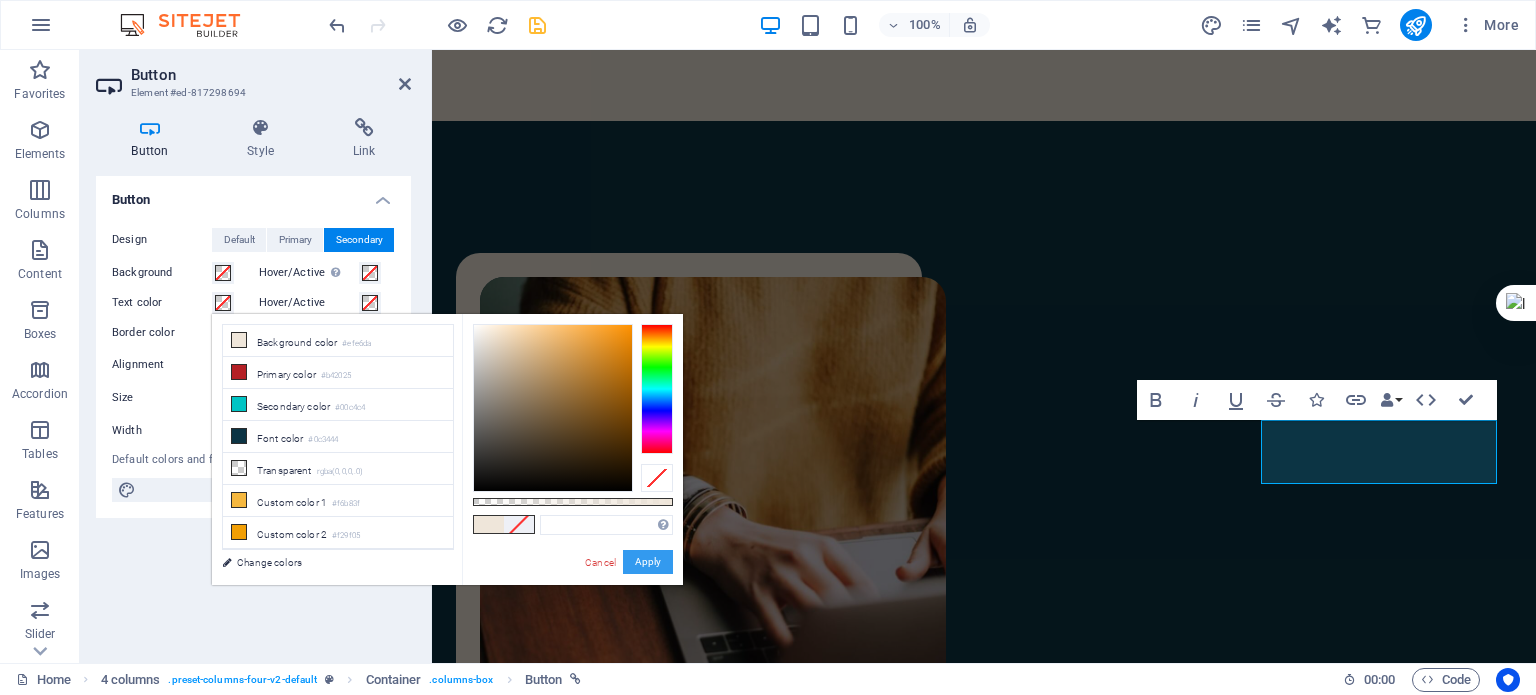 click on "Apply" at bounding box center [648, 562] 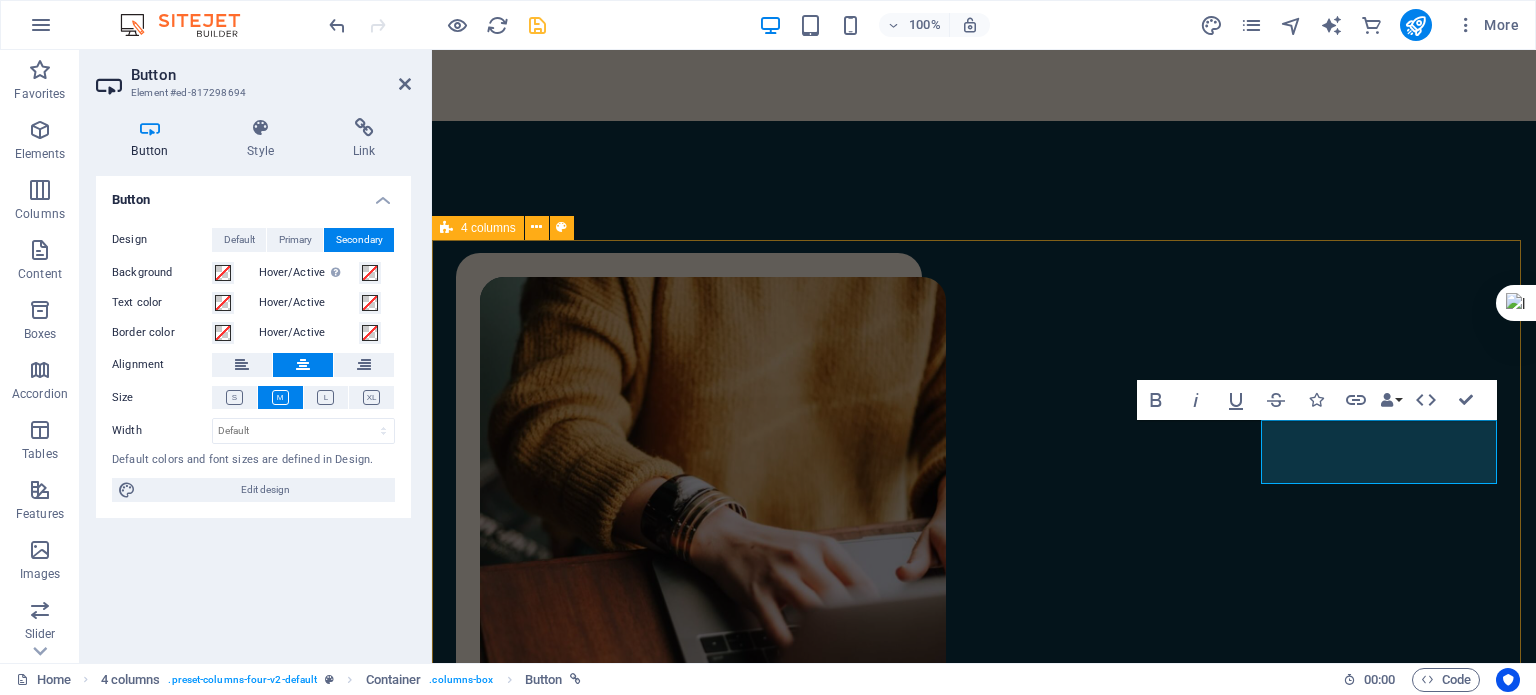 click on "ترجمه‌های من             نوشته‌های من             ویرایش‌های من             پادکست‌های من" at bounding box center [984, 1992] 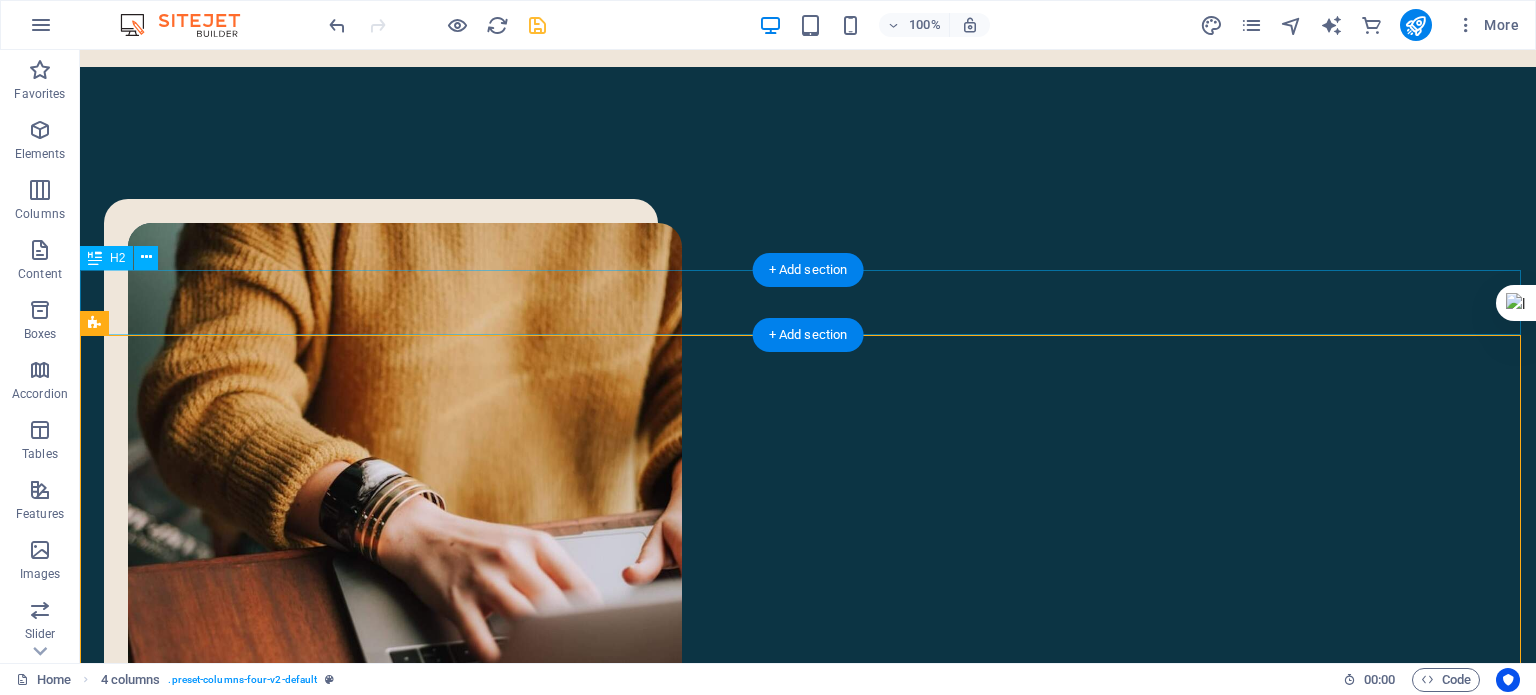 click on "آثار" at bounding box center (808, 1649) 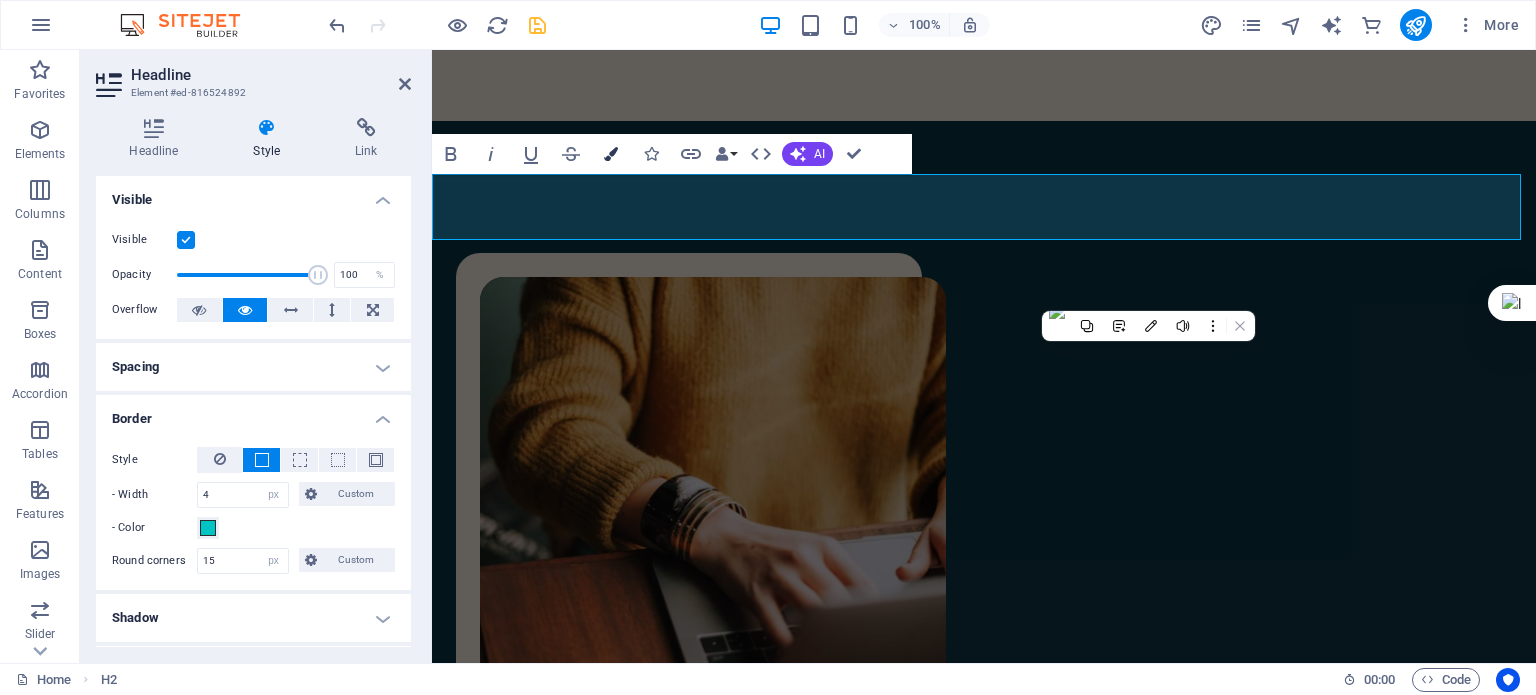 click on "Colors" at bounding box center (611, 154) 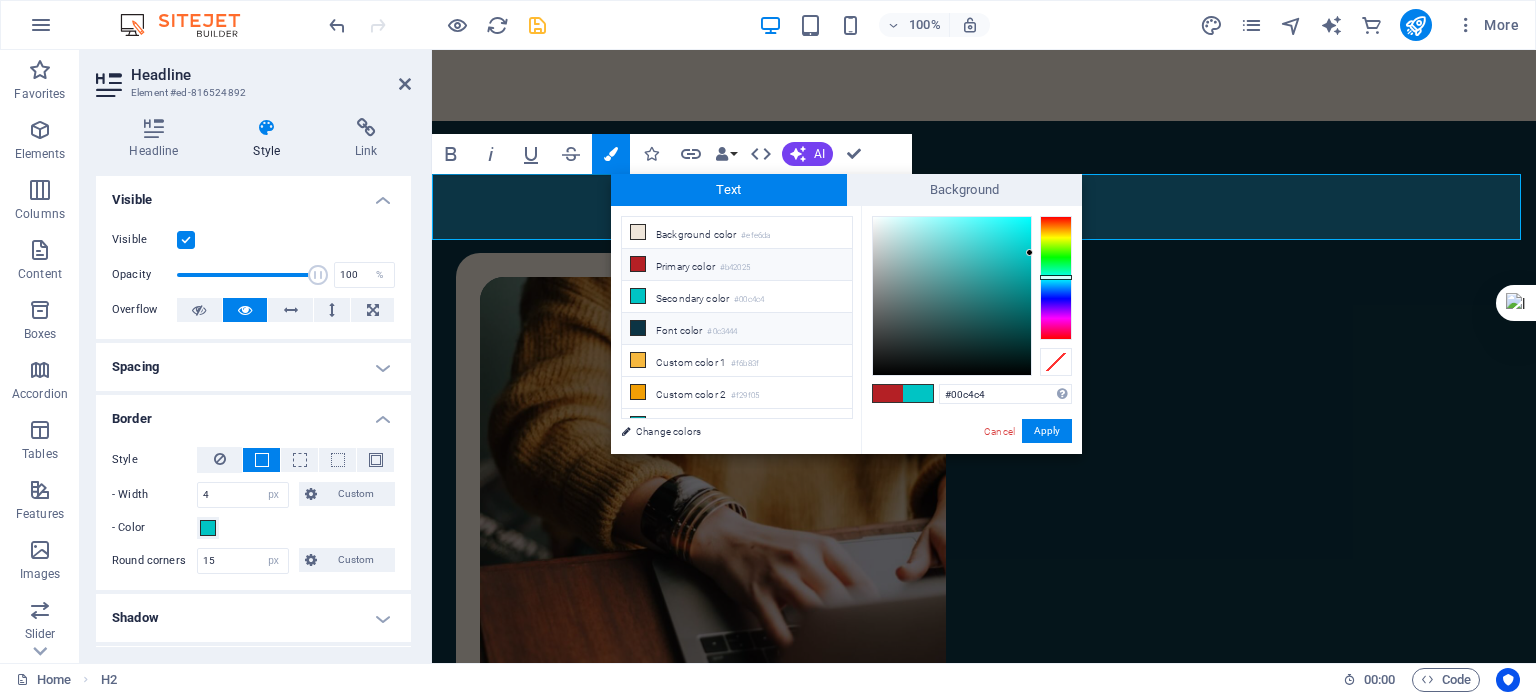 click at bounding box center (638, 328) 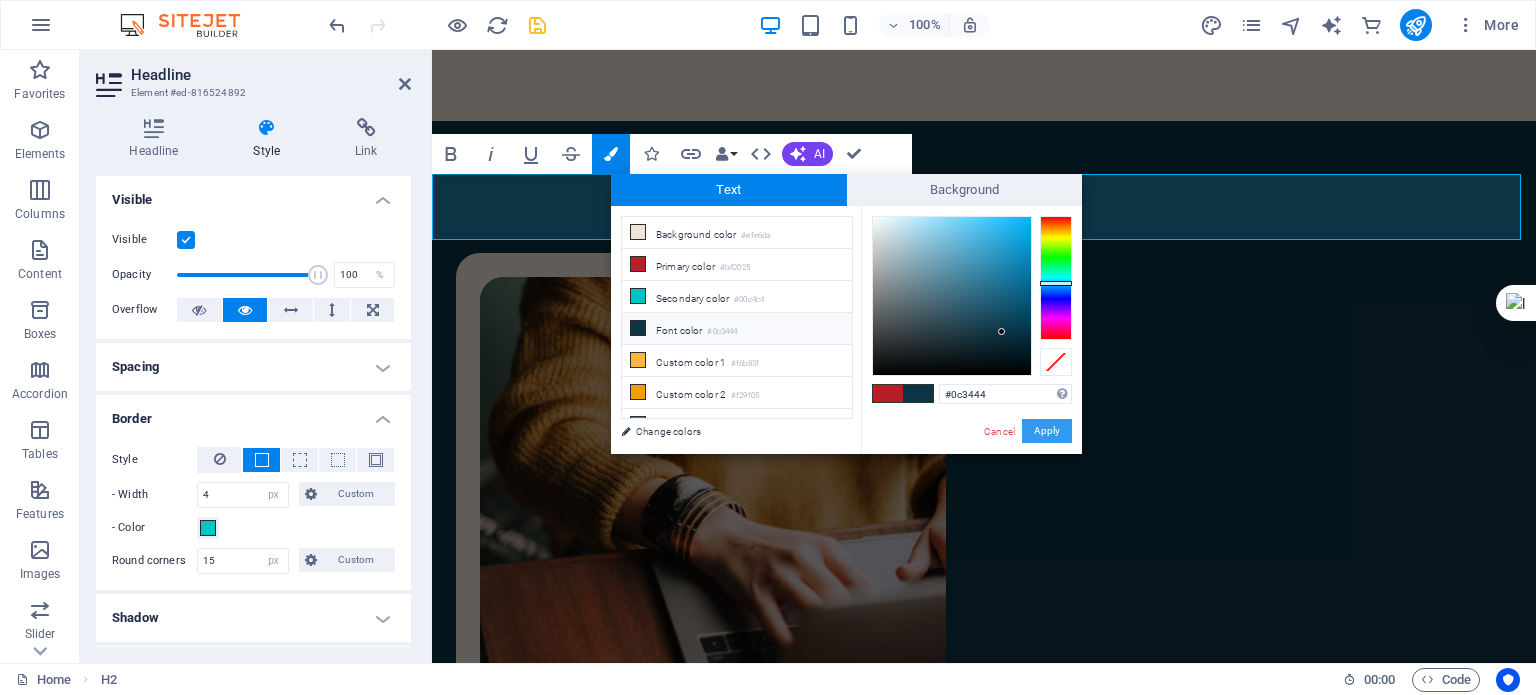 click on "Apply" at bounding box center (1047, 431) 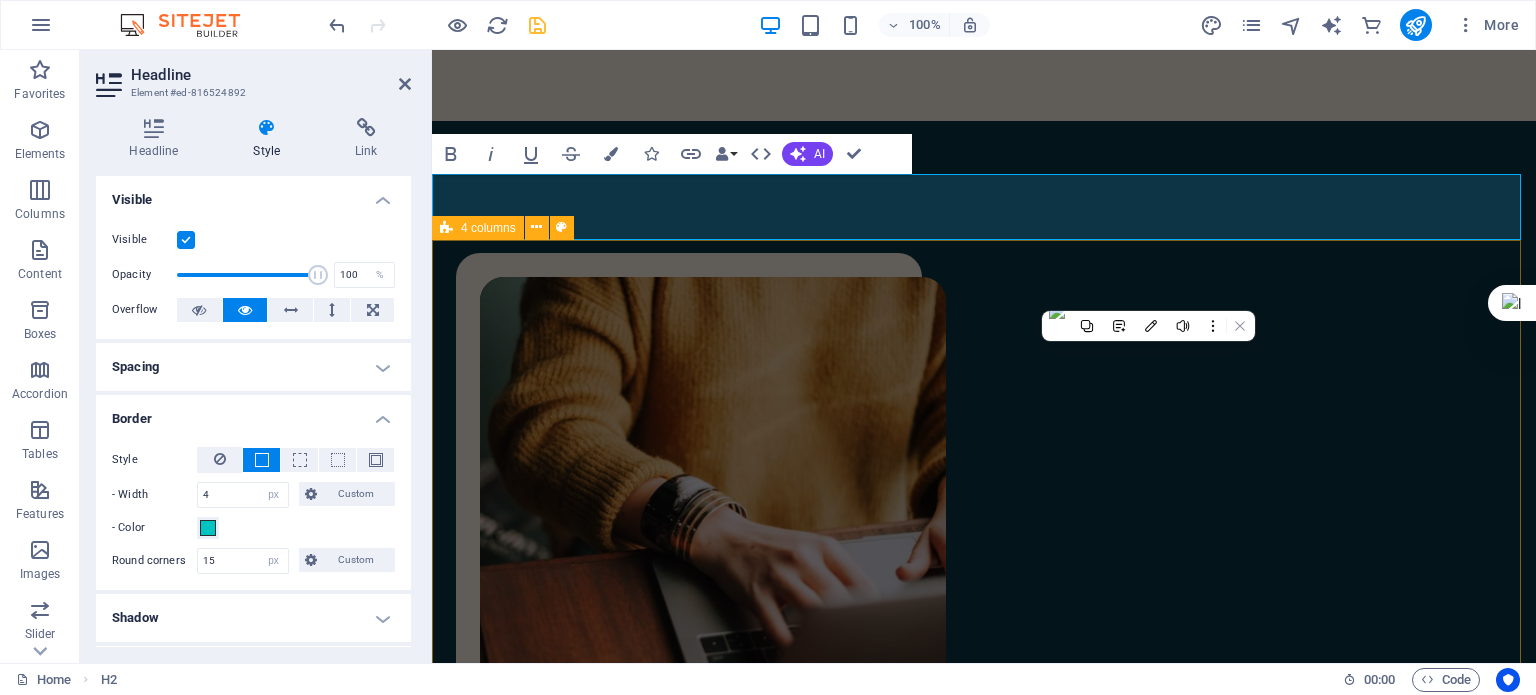 click on "ترجمه‌های من             نوشته‌های من             ویرایش‌های من             پادکست‌های من" at bounding box center (984, 1992) 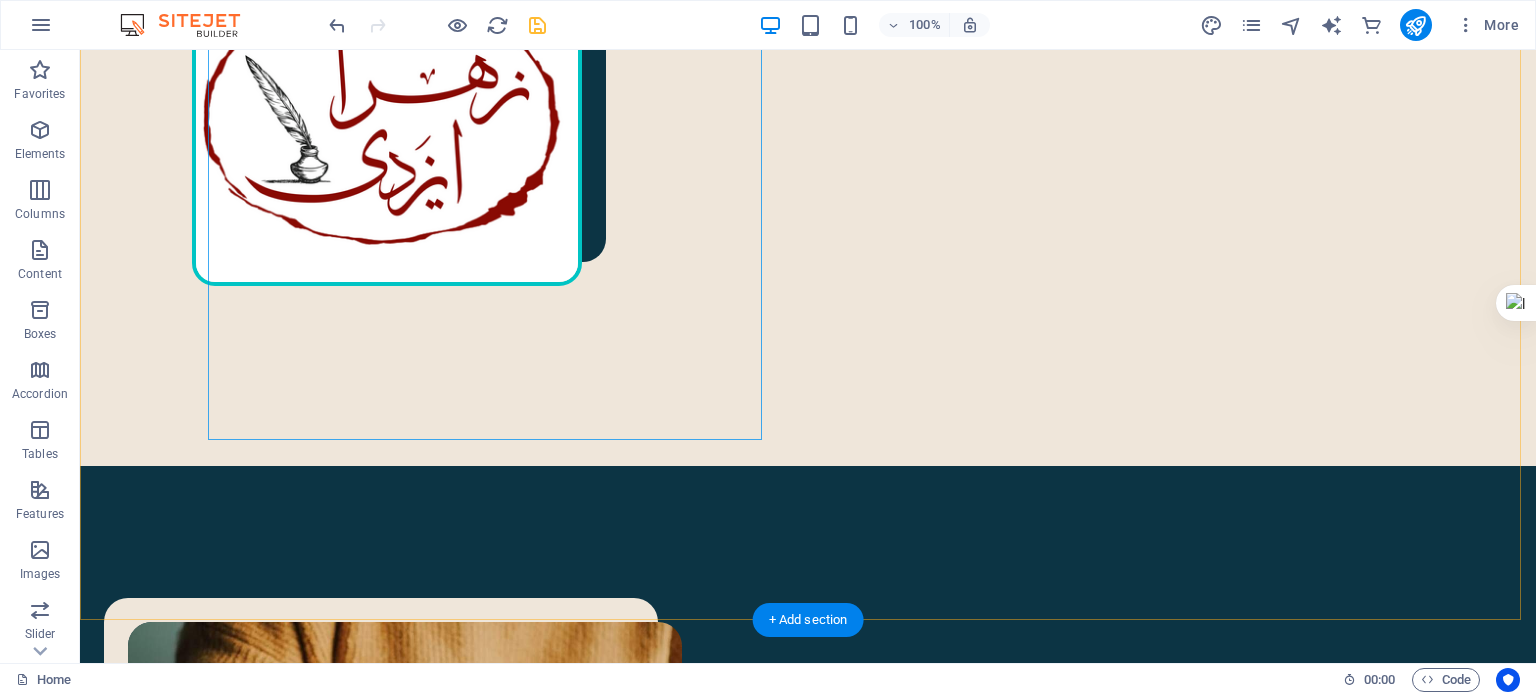 scroll, scrollTop: 1368, scrollLeft: 0, axis: vertical 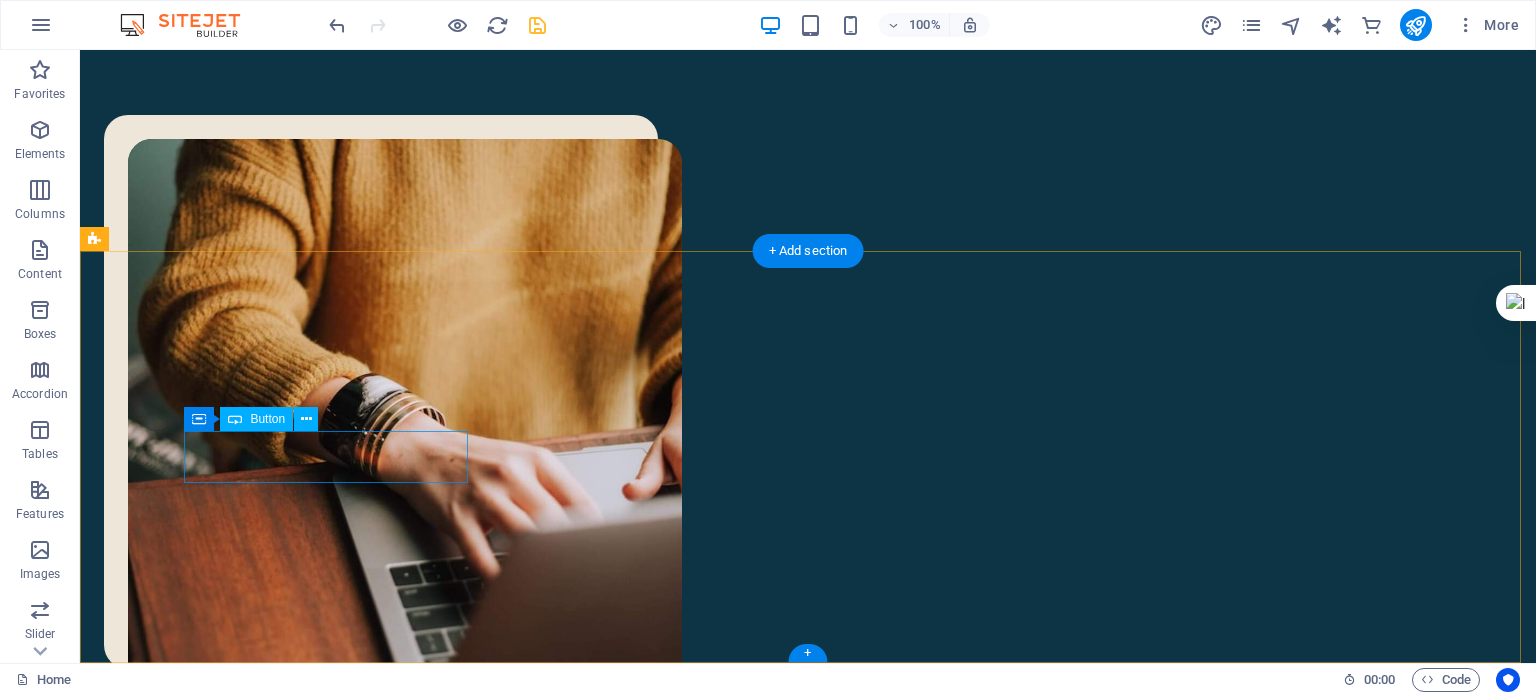 click on "ترجمه‌های من" at bounding box center [246, 1804] 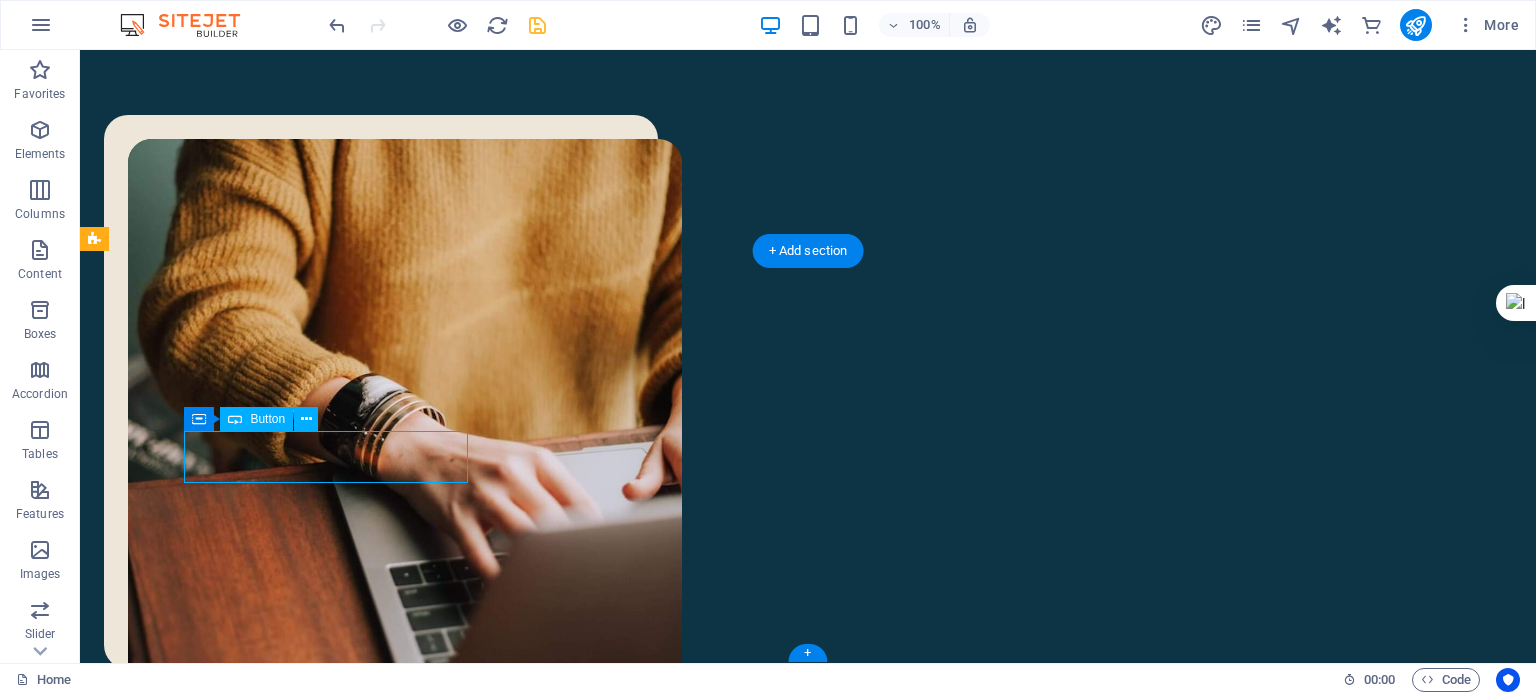 click on "ترجمه‌های من" at bounding box center [246, 1804] 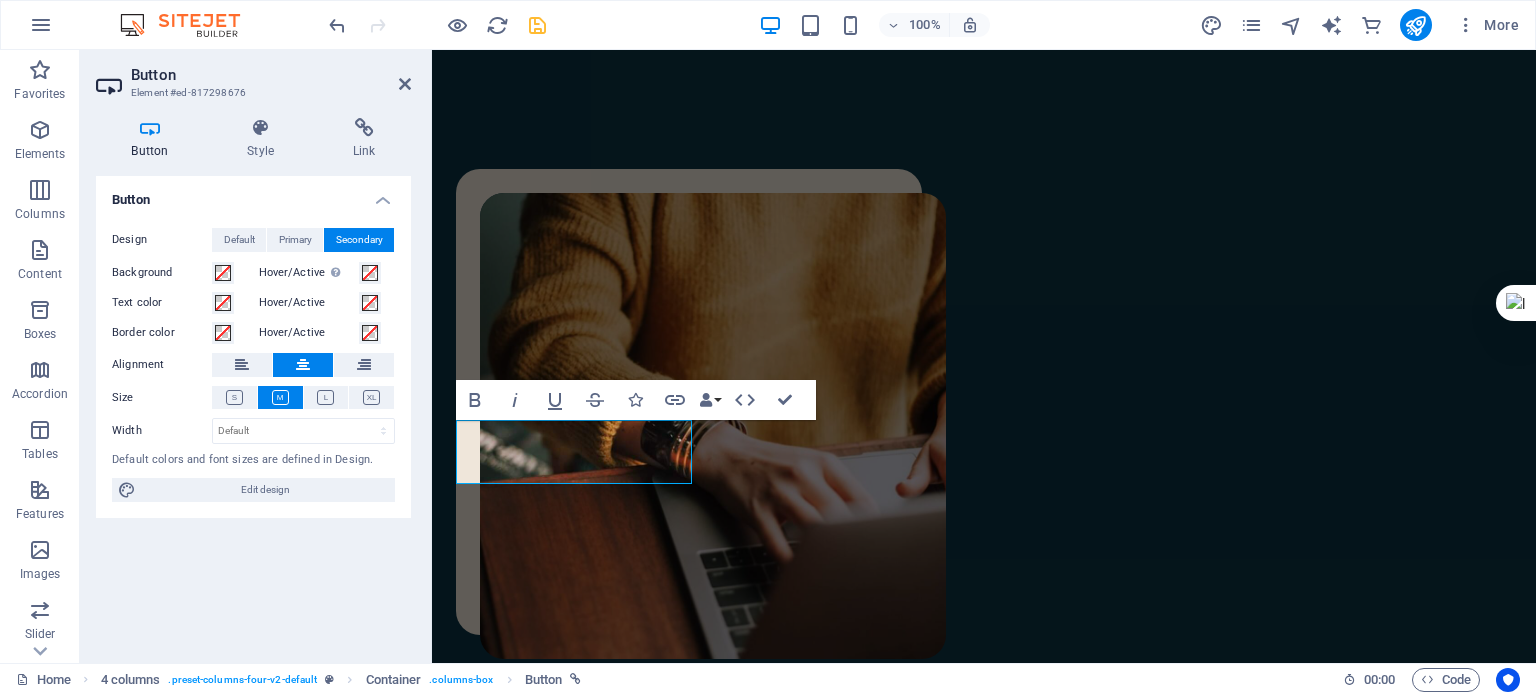 scroll, scrollTop: 1284, scrollLeft: 0, axis: vertical 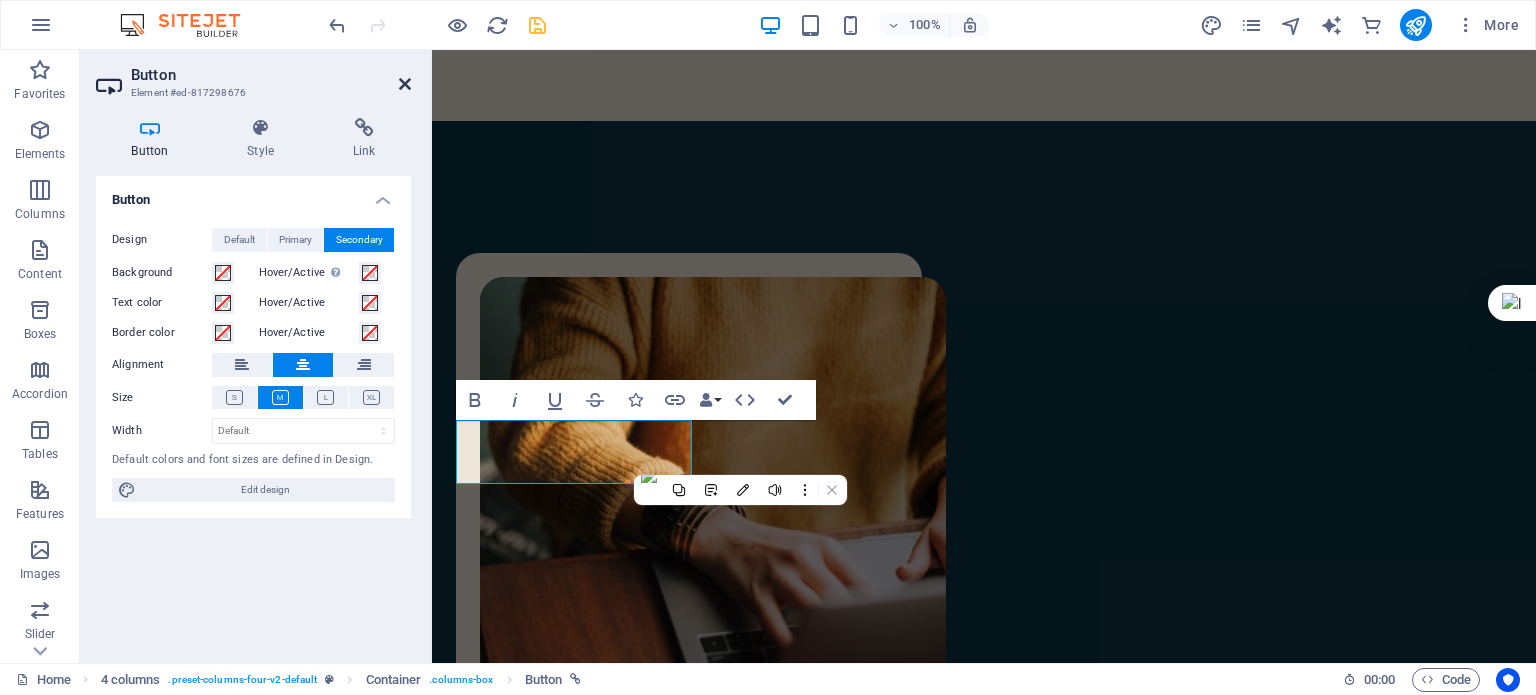 click at bounding box center (405, 84) 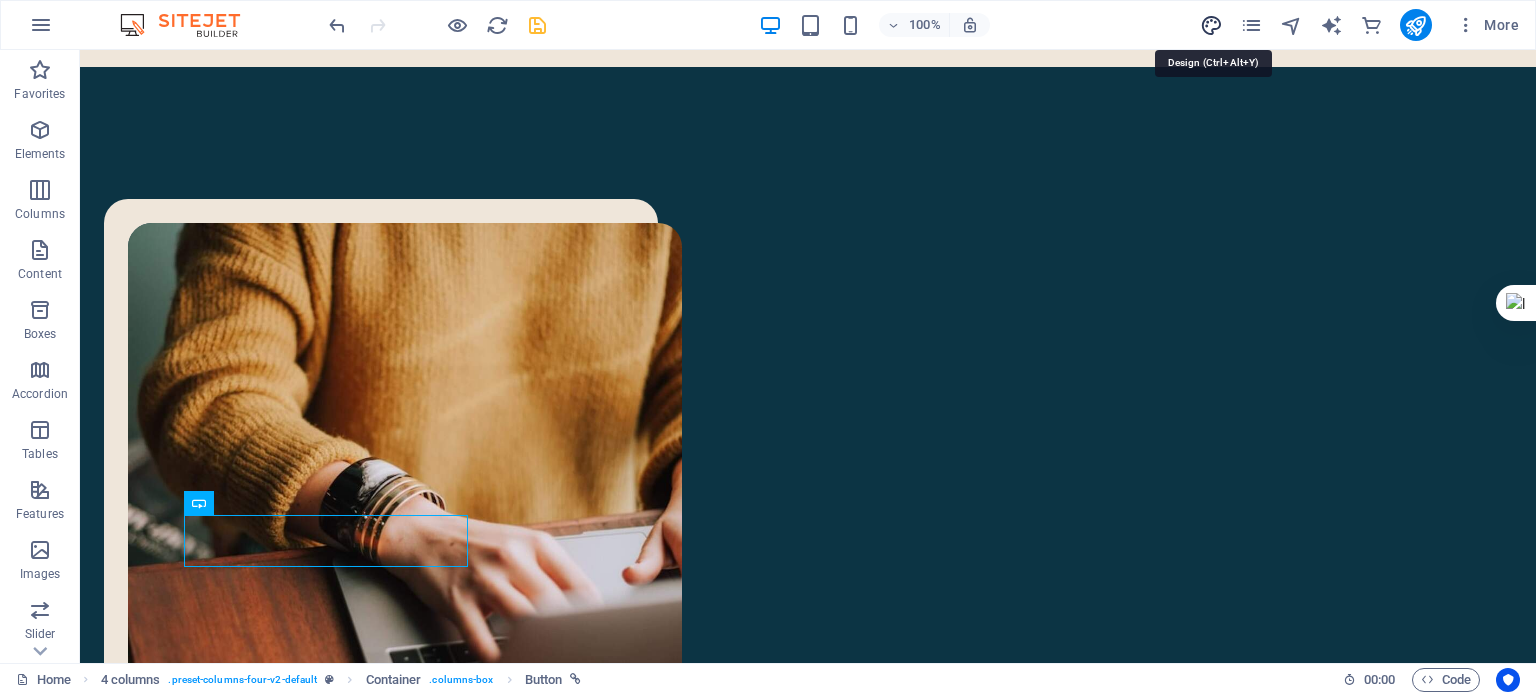 click at bounding box center (1211, 25) 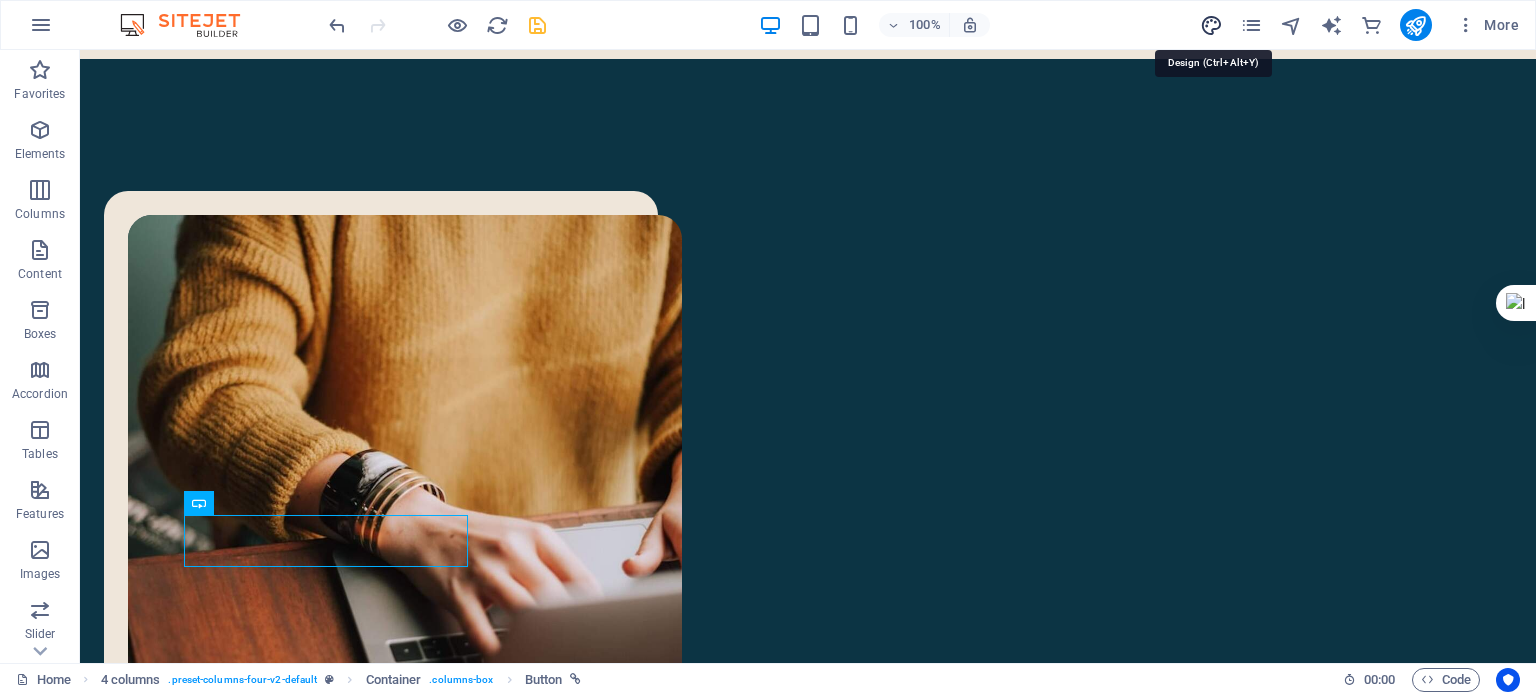 select on "px" 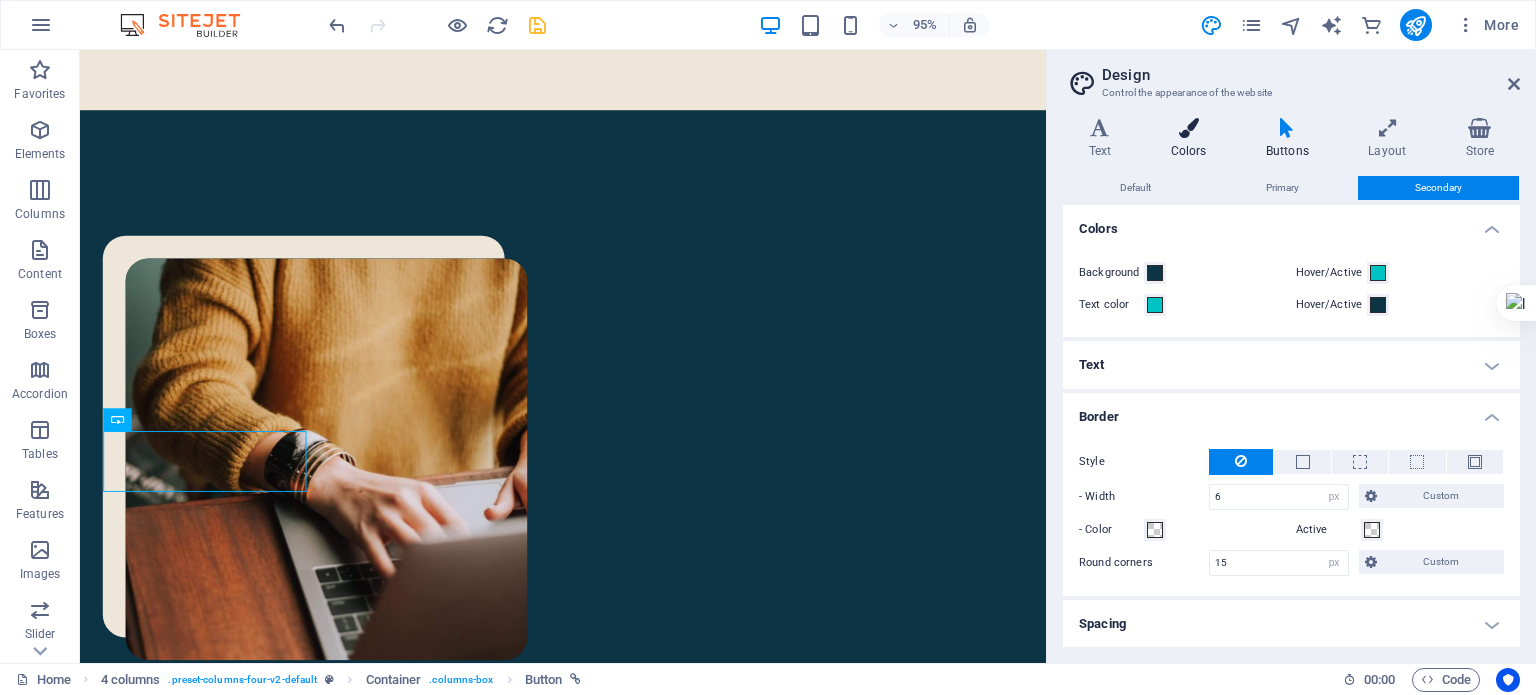 click at bounding box center (1188, 128) 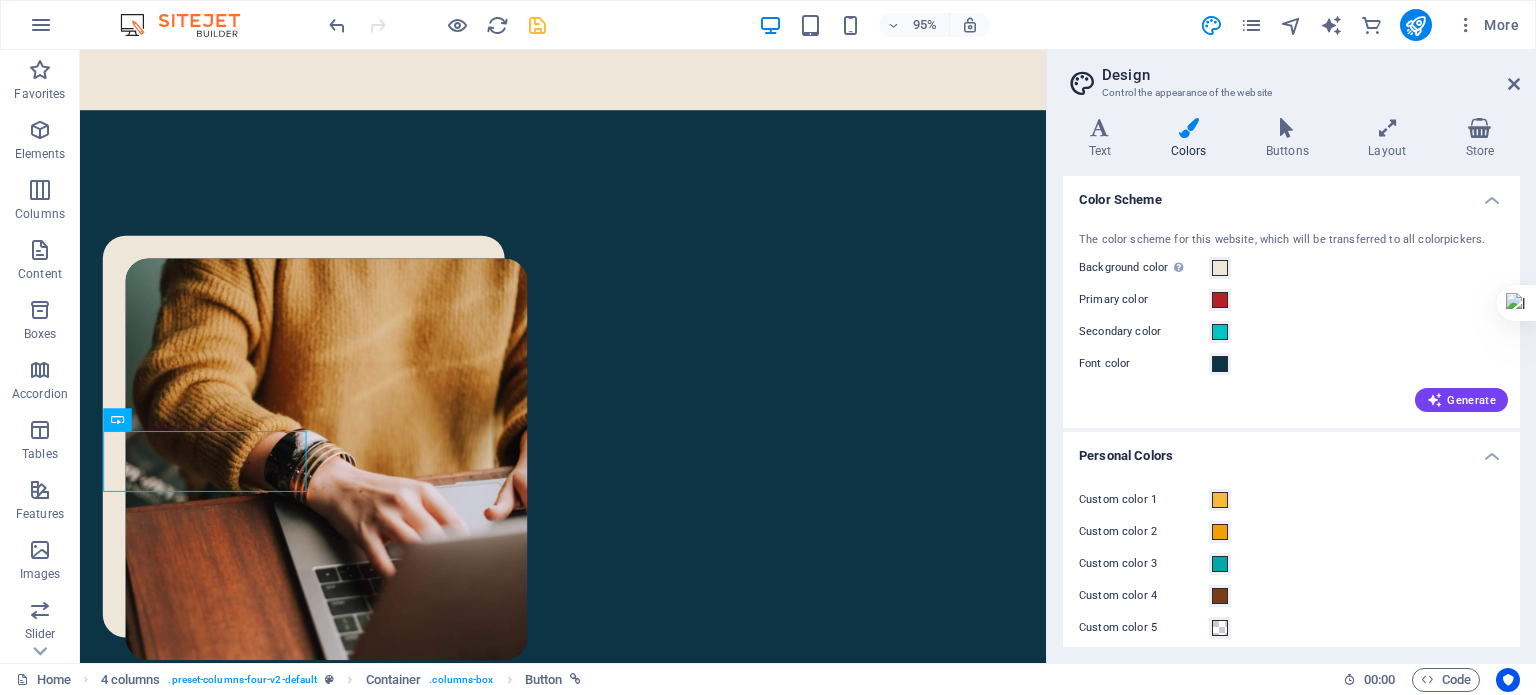click at bounding box center [537, 25] 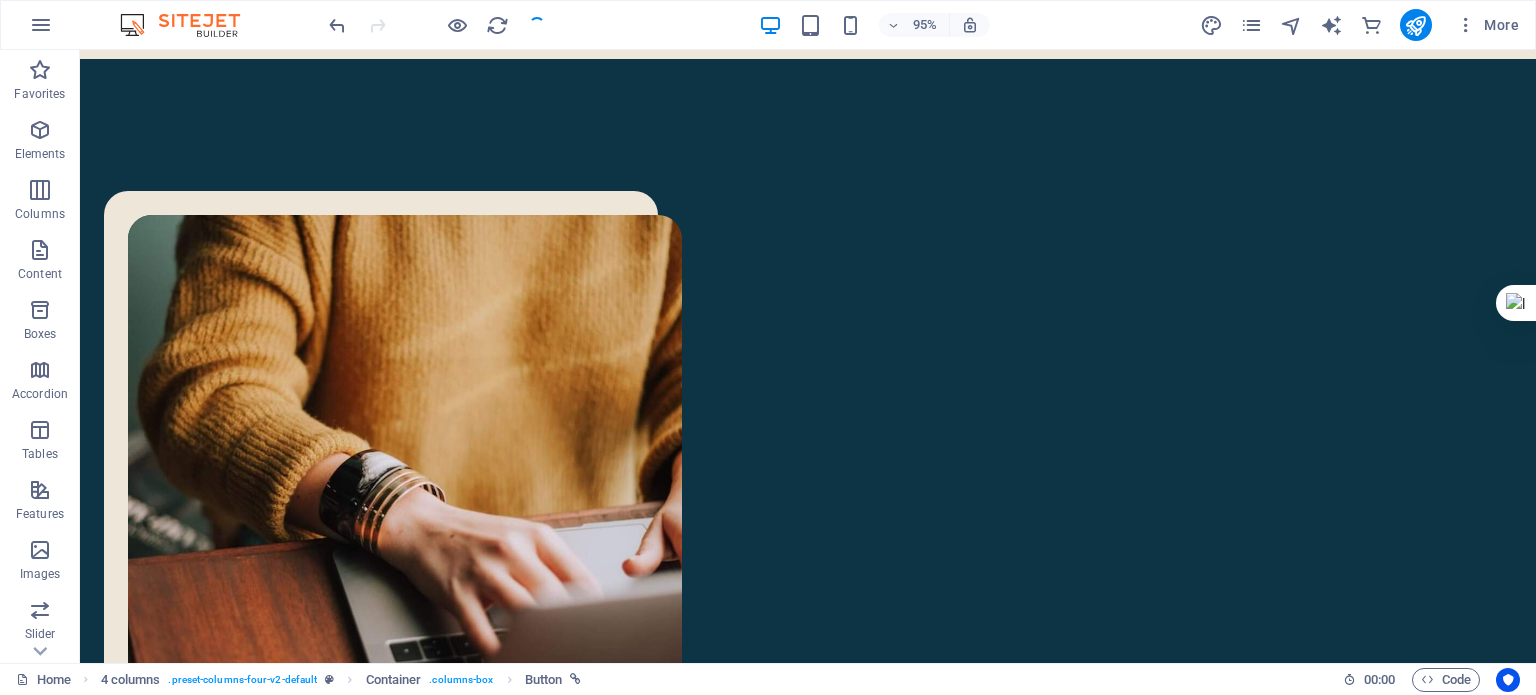 scroll, scrollTop: 1284, scrollLeft: 0, axis: vertical 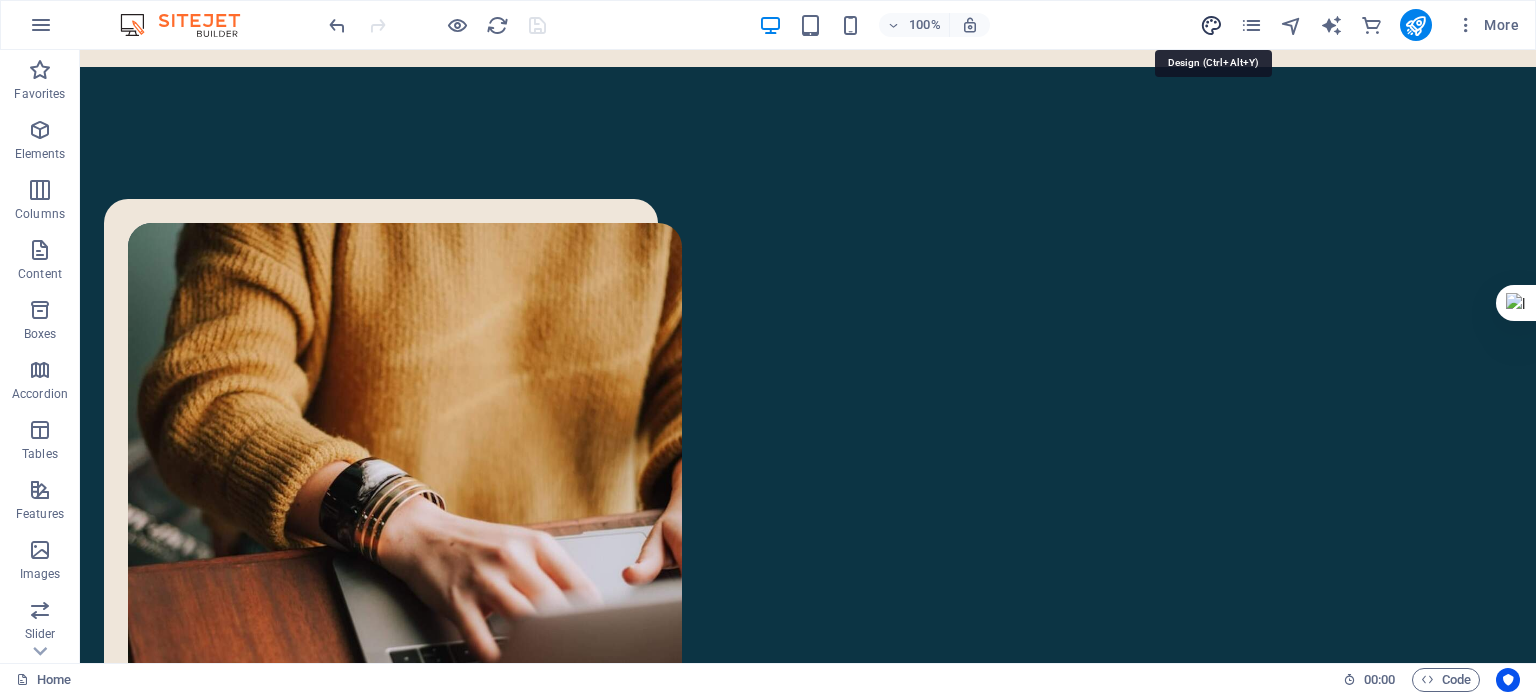 click at bounding box center [1211, 25] 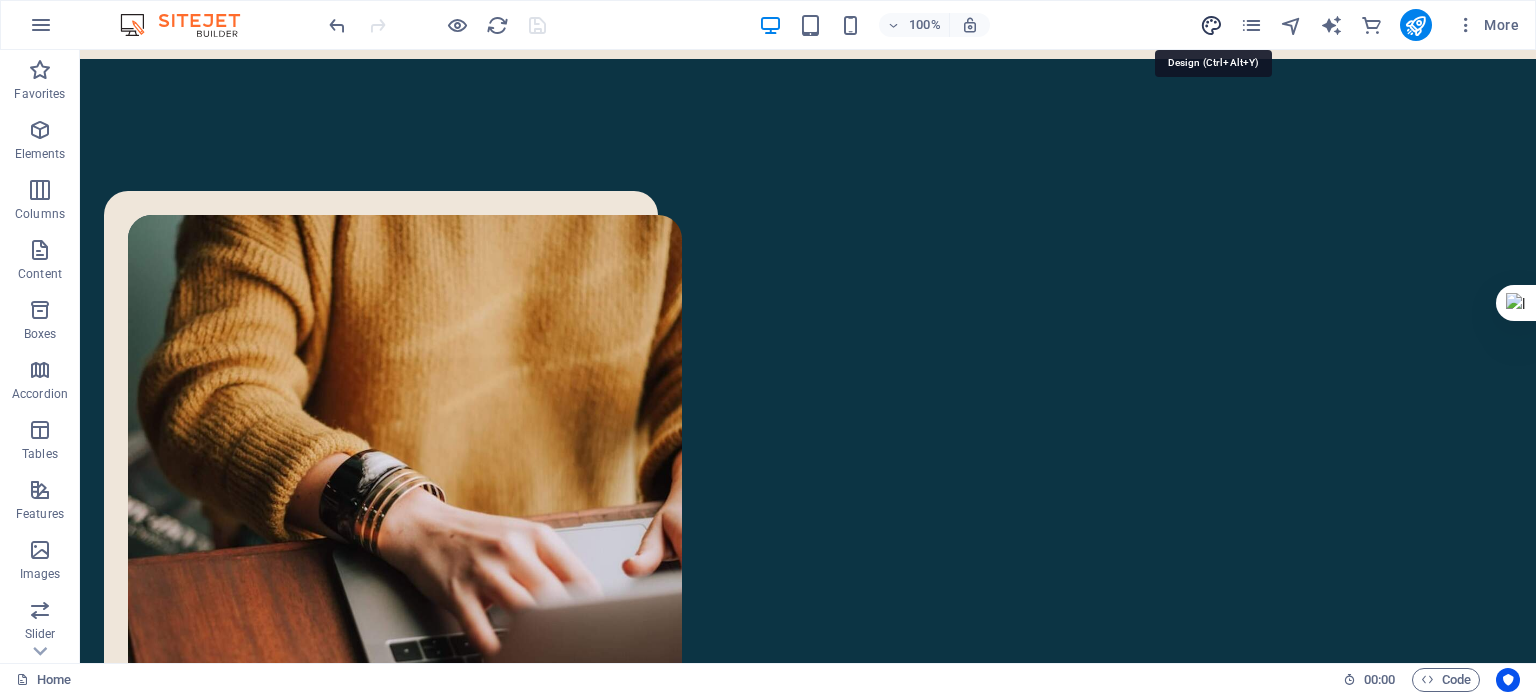 select on "px" 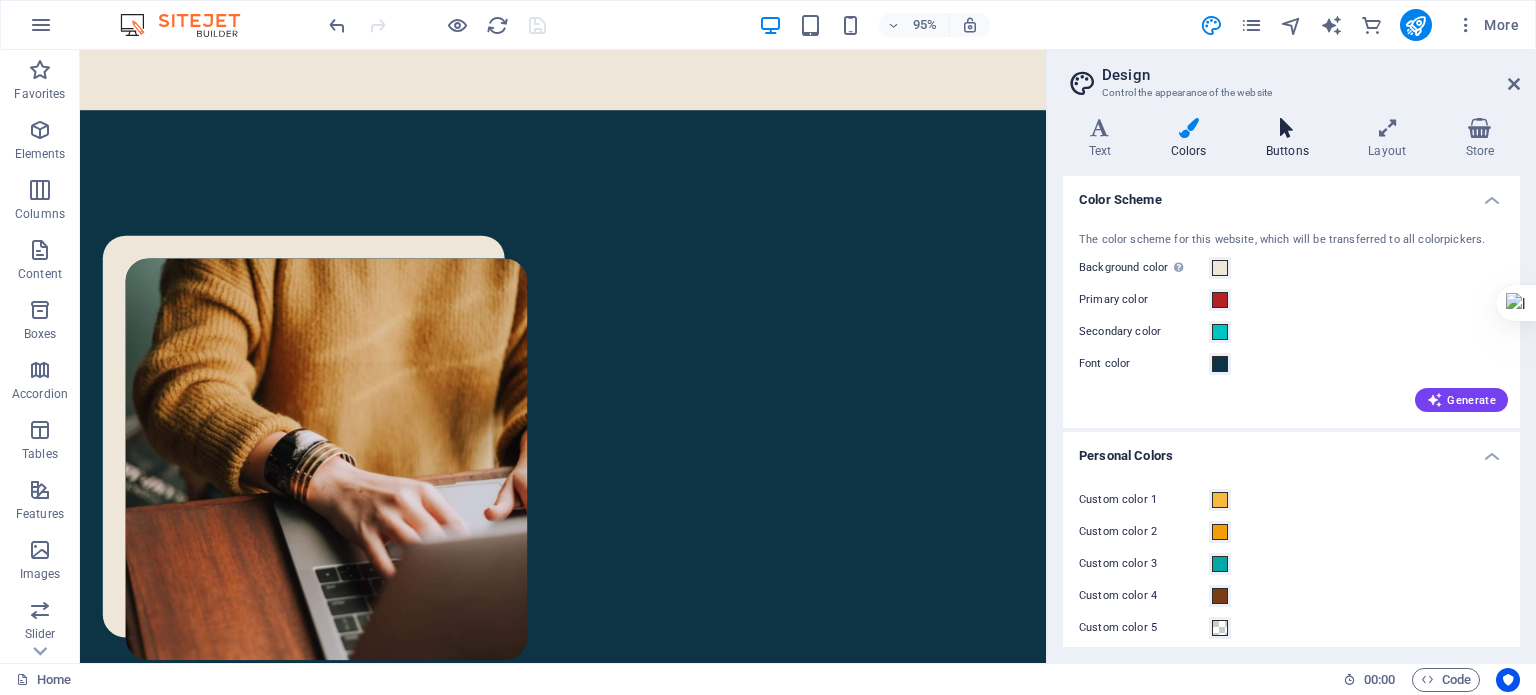 click at bounding box center [1287, 128] 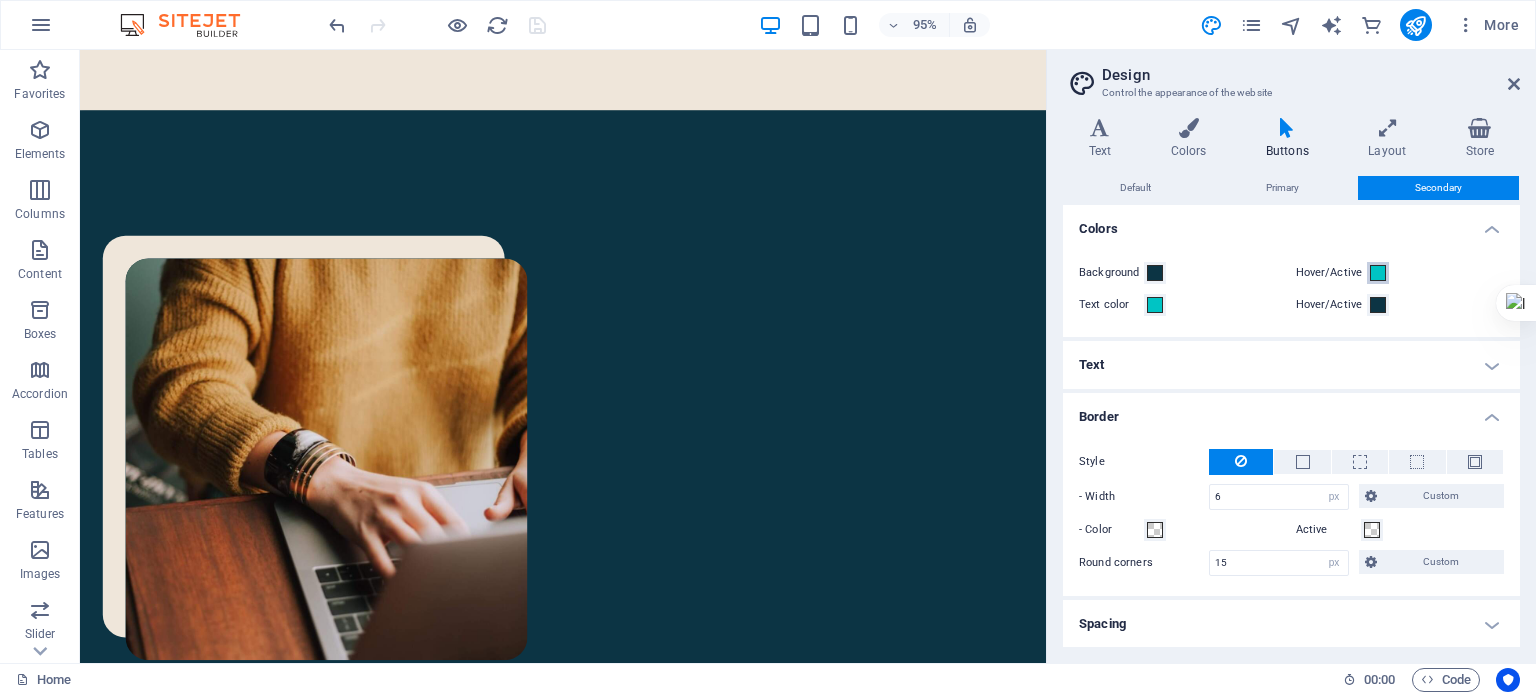 click at bounding box center (1378, 273) 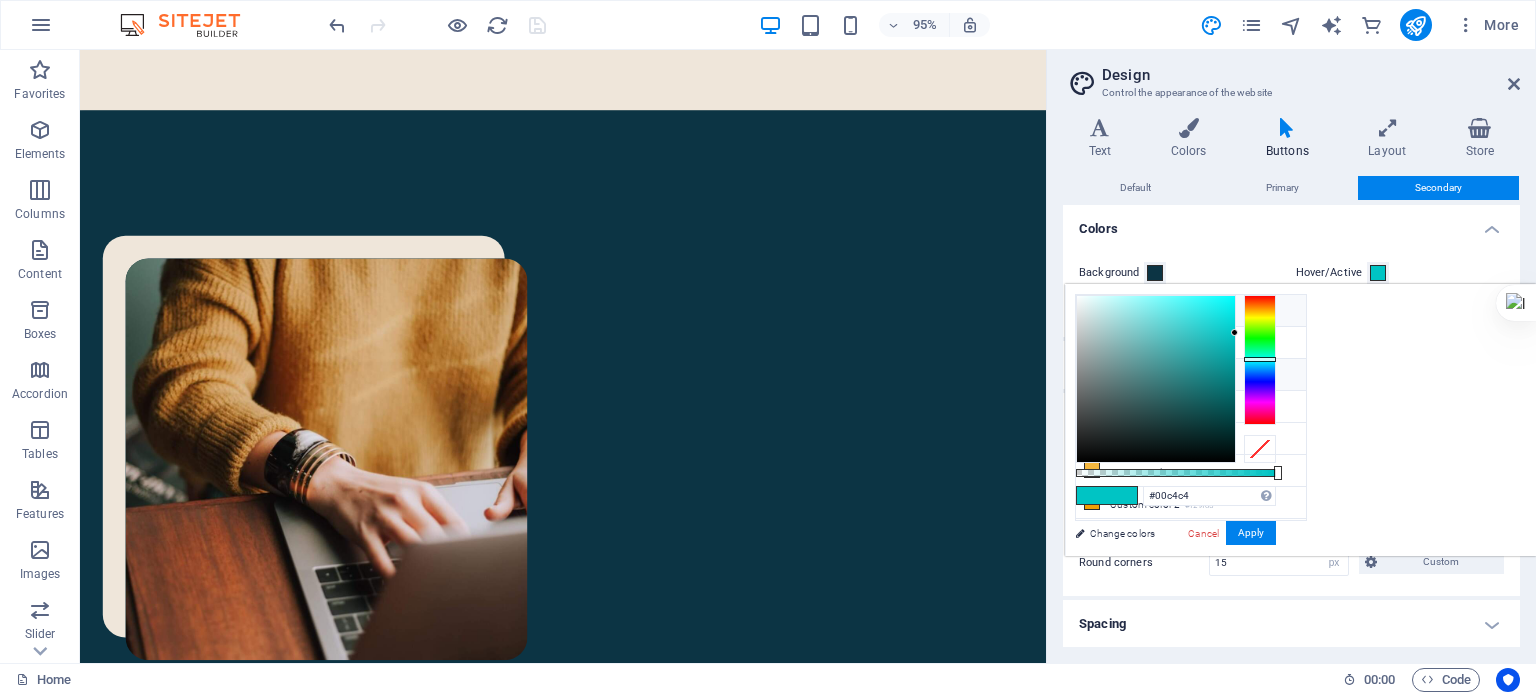 click on "Background color
#efe6da" at bounding box center [1191, 311] 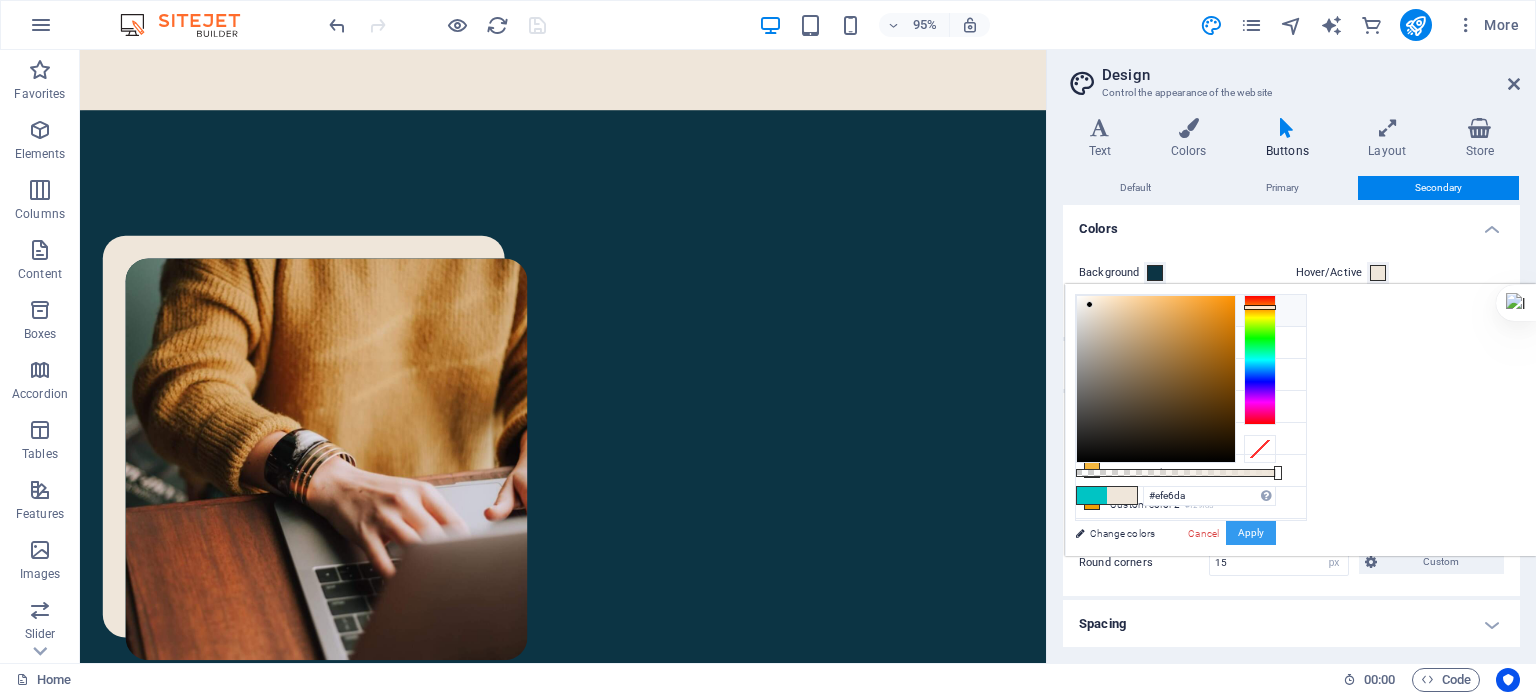 click on "Apply" at bounding box center (1251, 533) 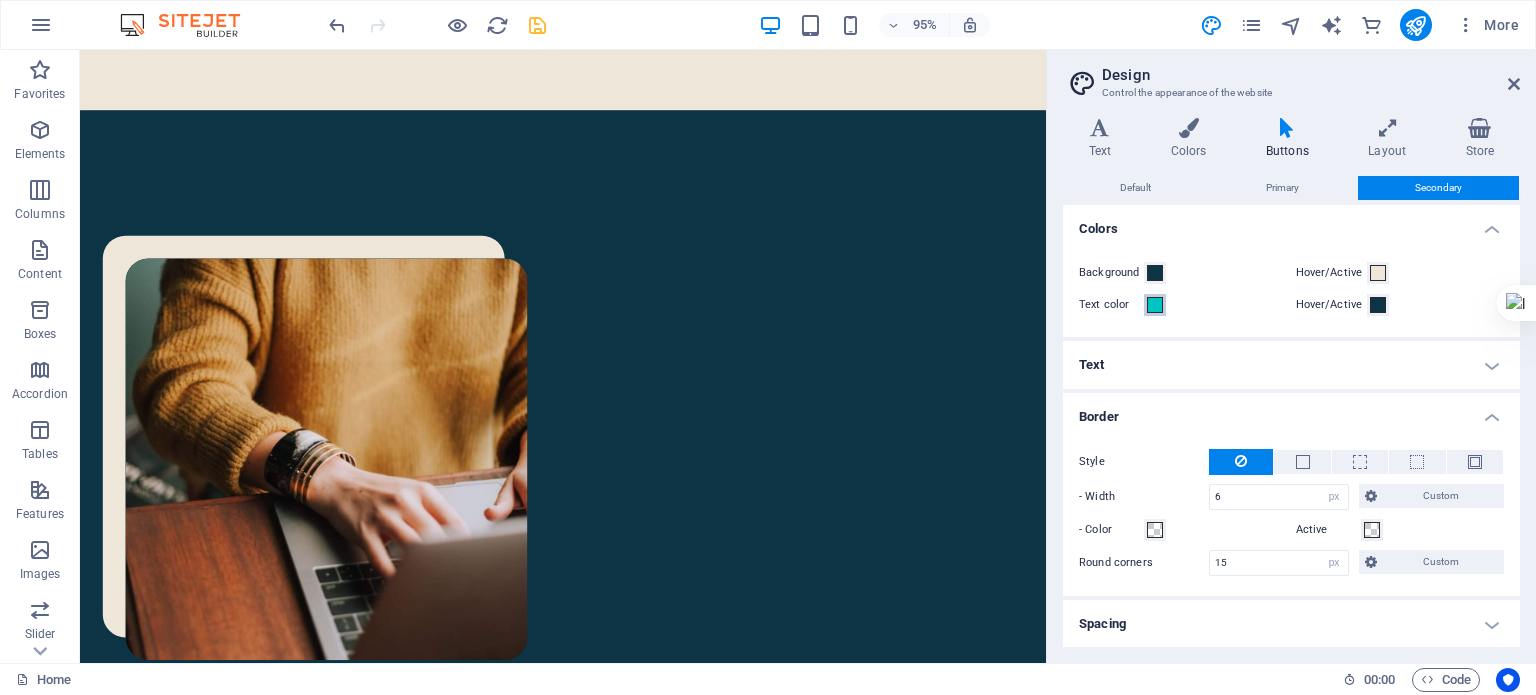 click at bounding box center (1155, 305) 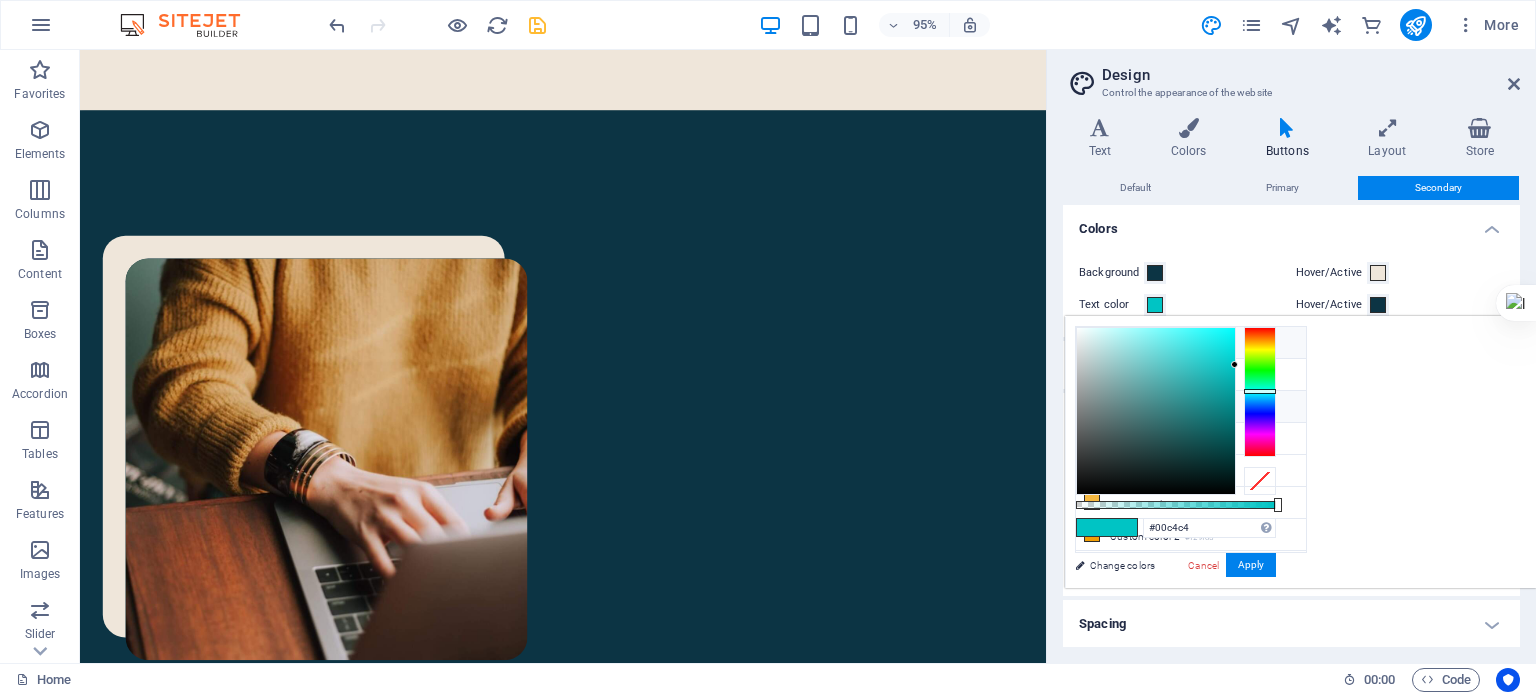 click on "Background color
#efe6da" at bounding box center [1191, 343] 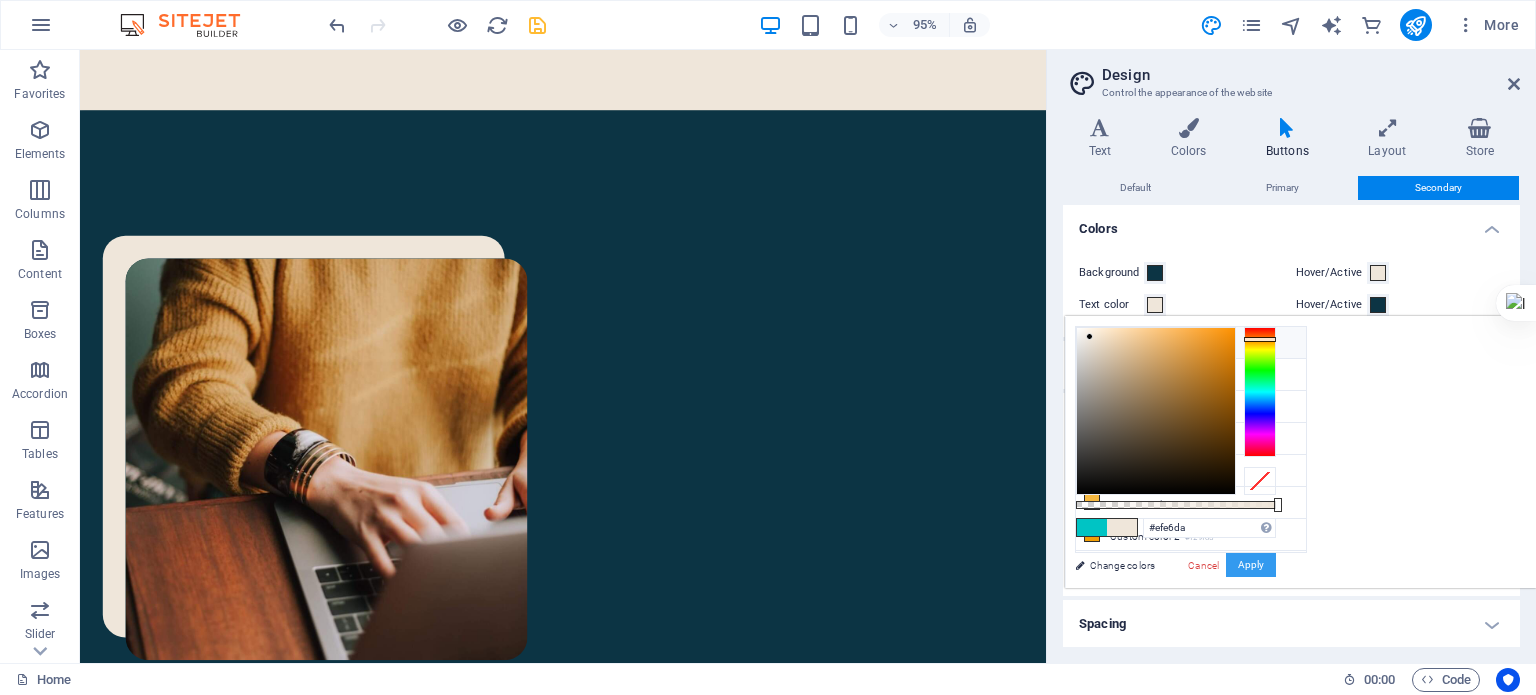 click on "Apply" at bounding box center (1251, 565) 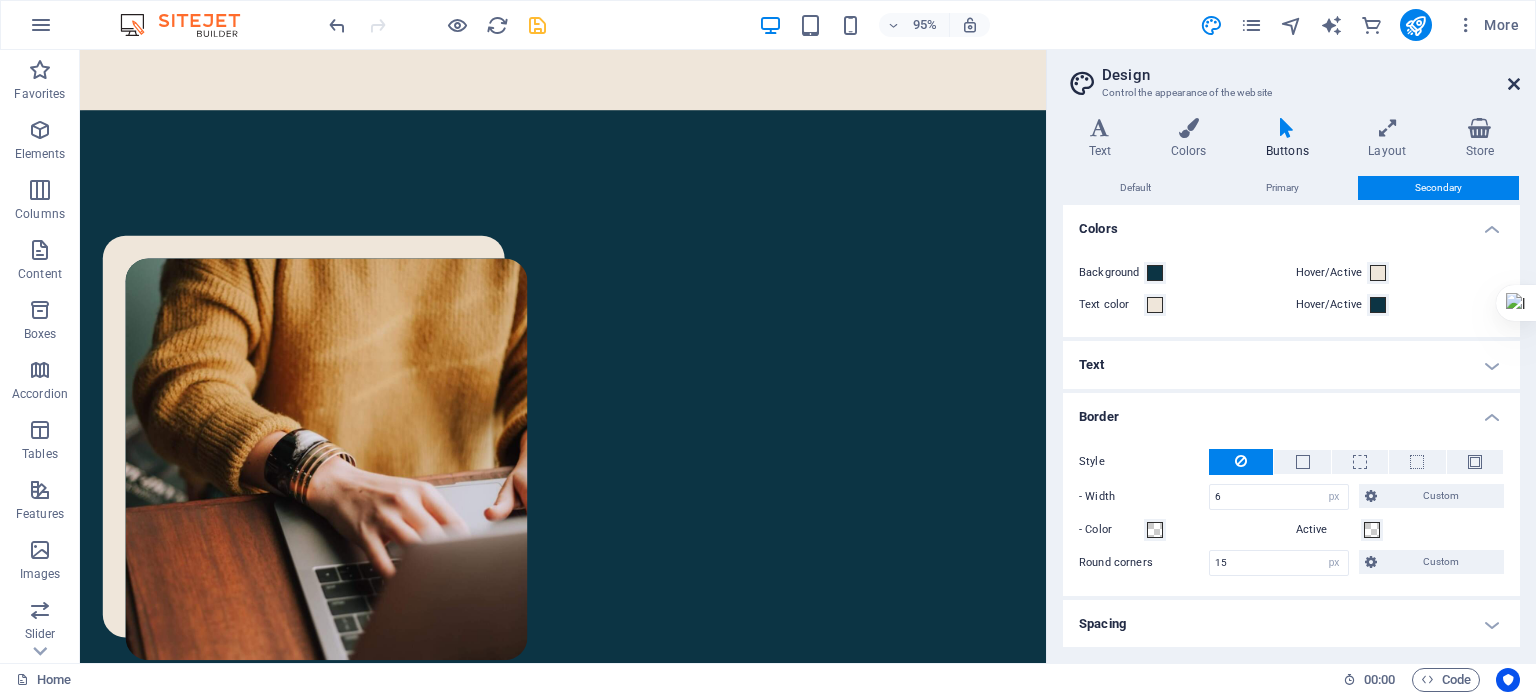 click at bounding box center (1514, 84) 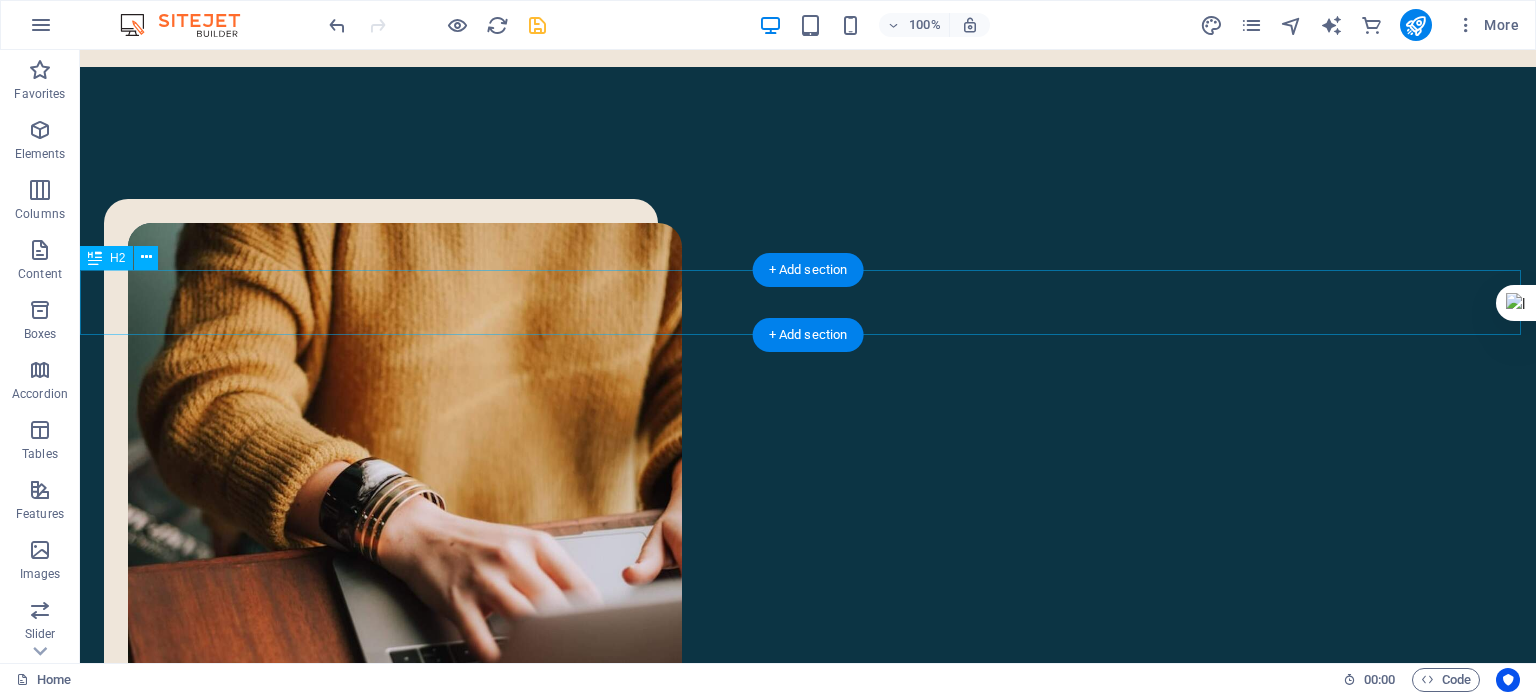 click on "آثار" at bounding box center (808, 1649) 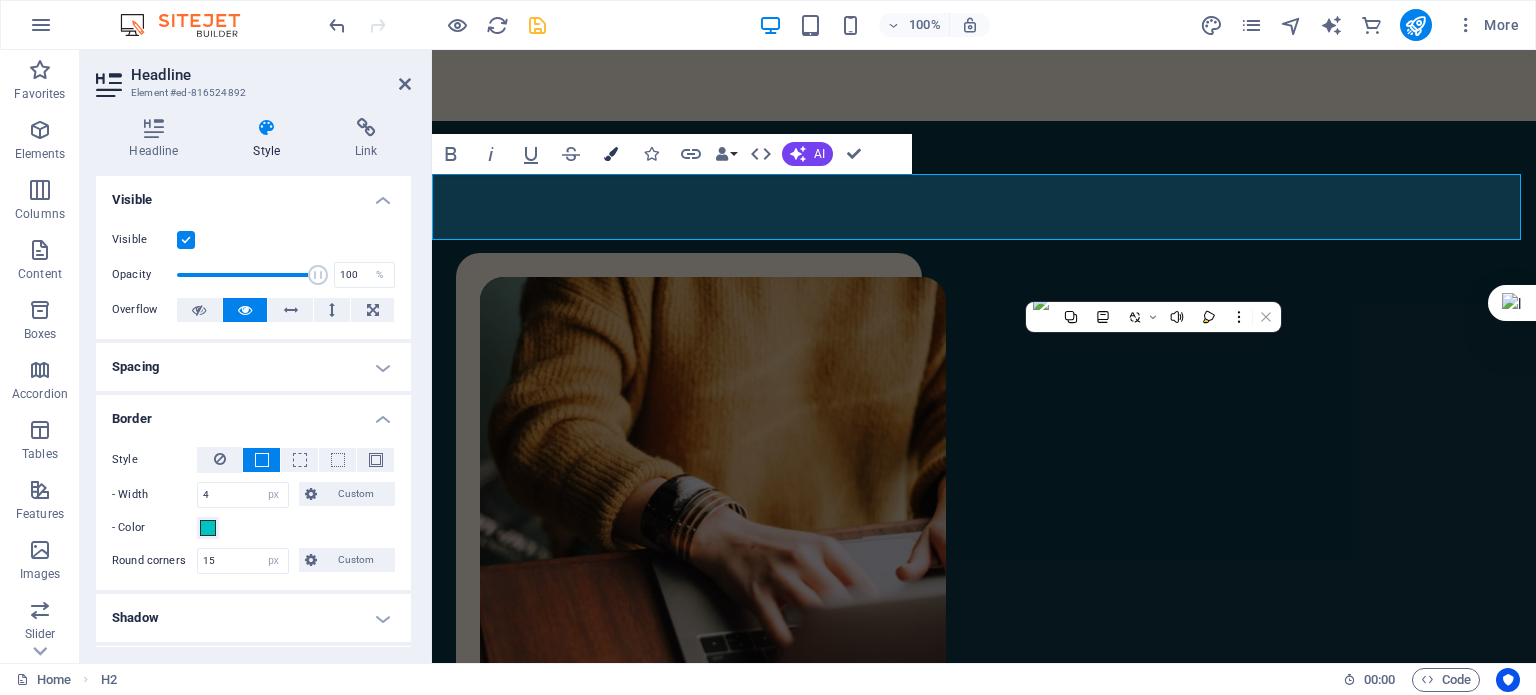click at bounding box center [611, 154] 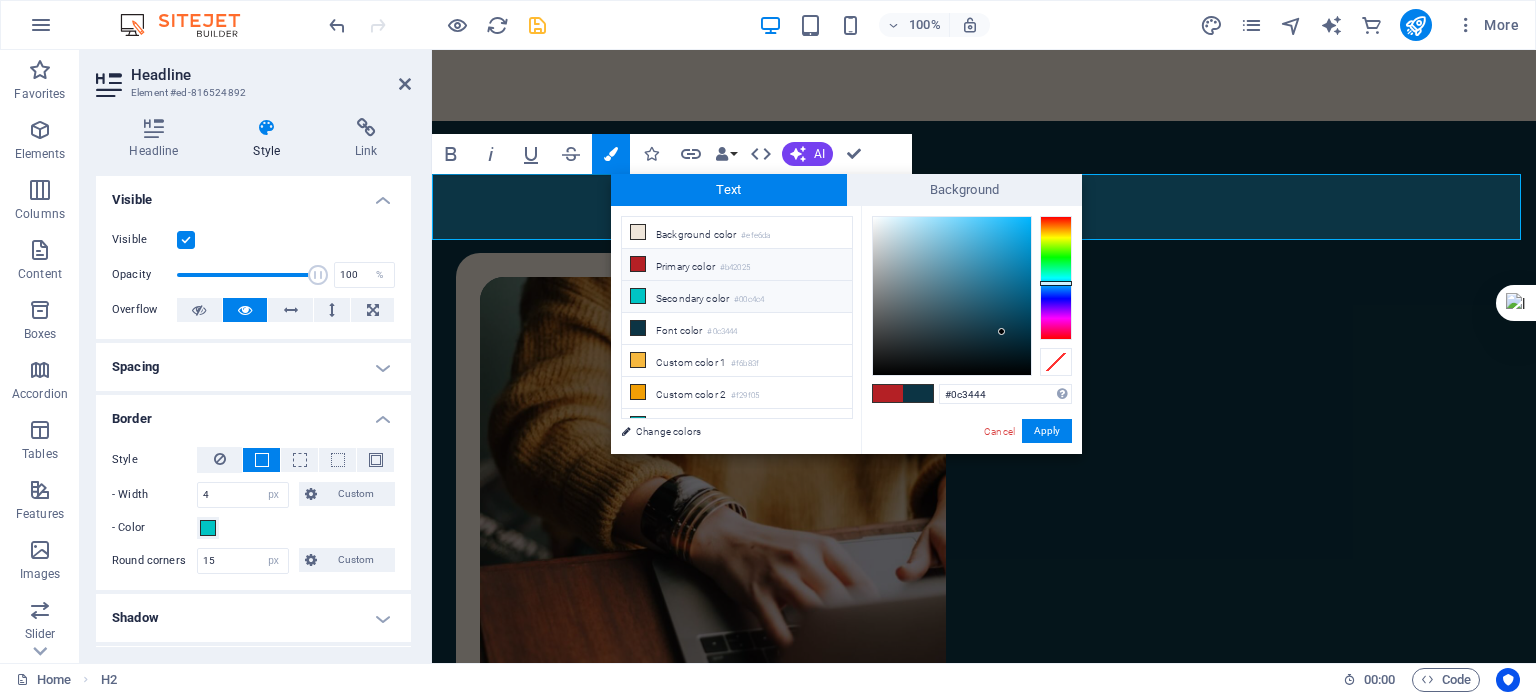 click on "Secondary color
#00c4c4" at bounding box center (737, 297) 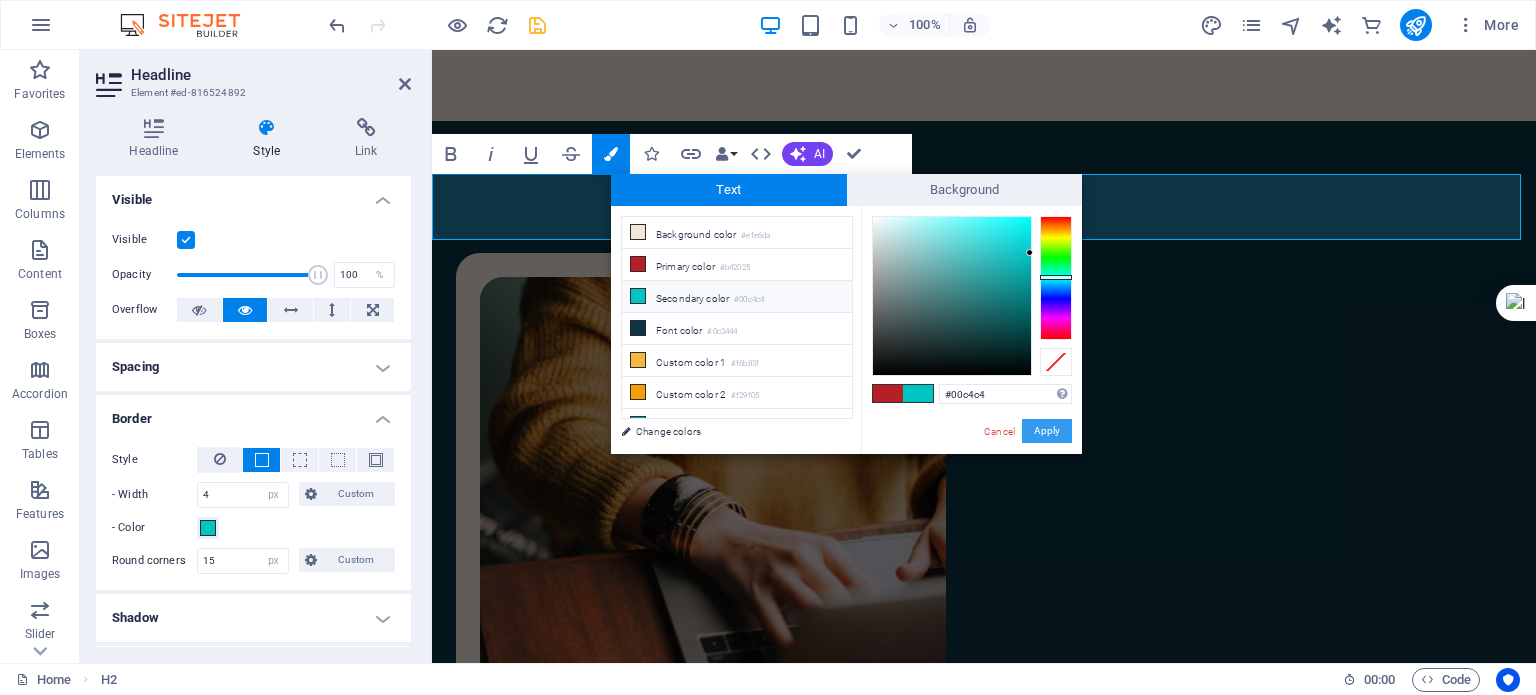 click on "Apply" at bounding box center [1047, 431] 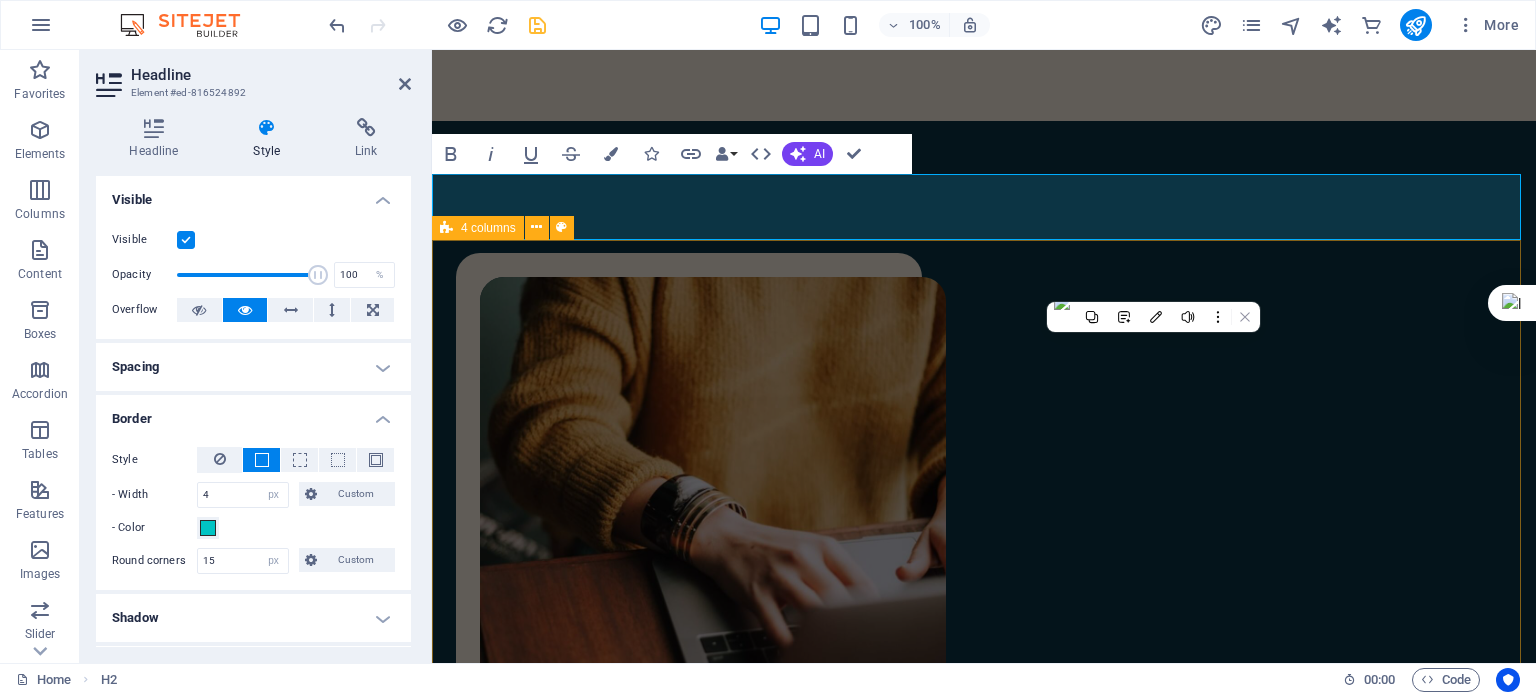 click on "ترجمه‌های من             نوشته‌های من             ویرایش‌های من             پادکست‌های من" at bounding box center (984, 1992) 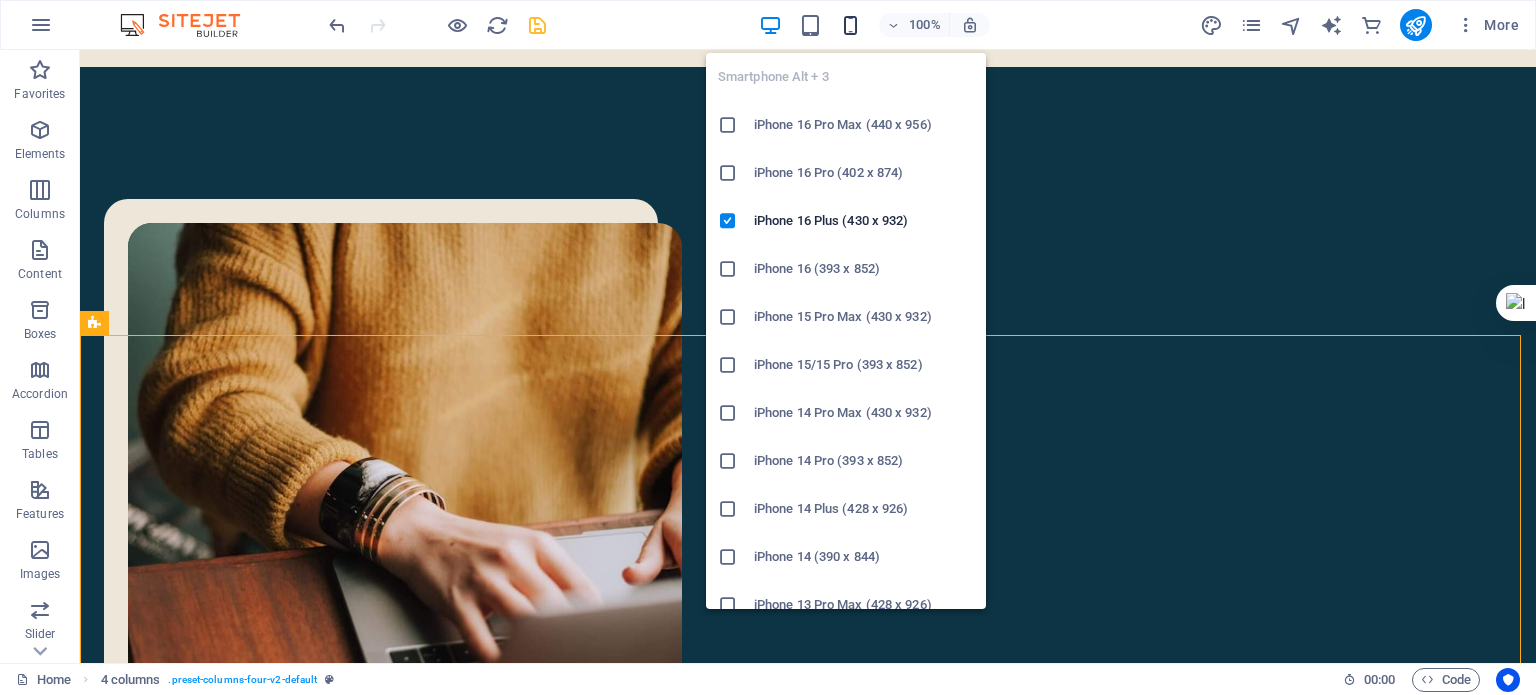 click at bounding box center (850, 25) 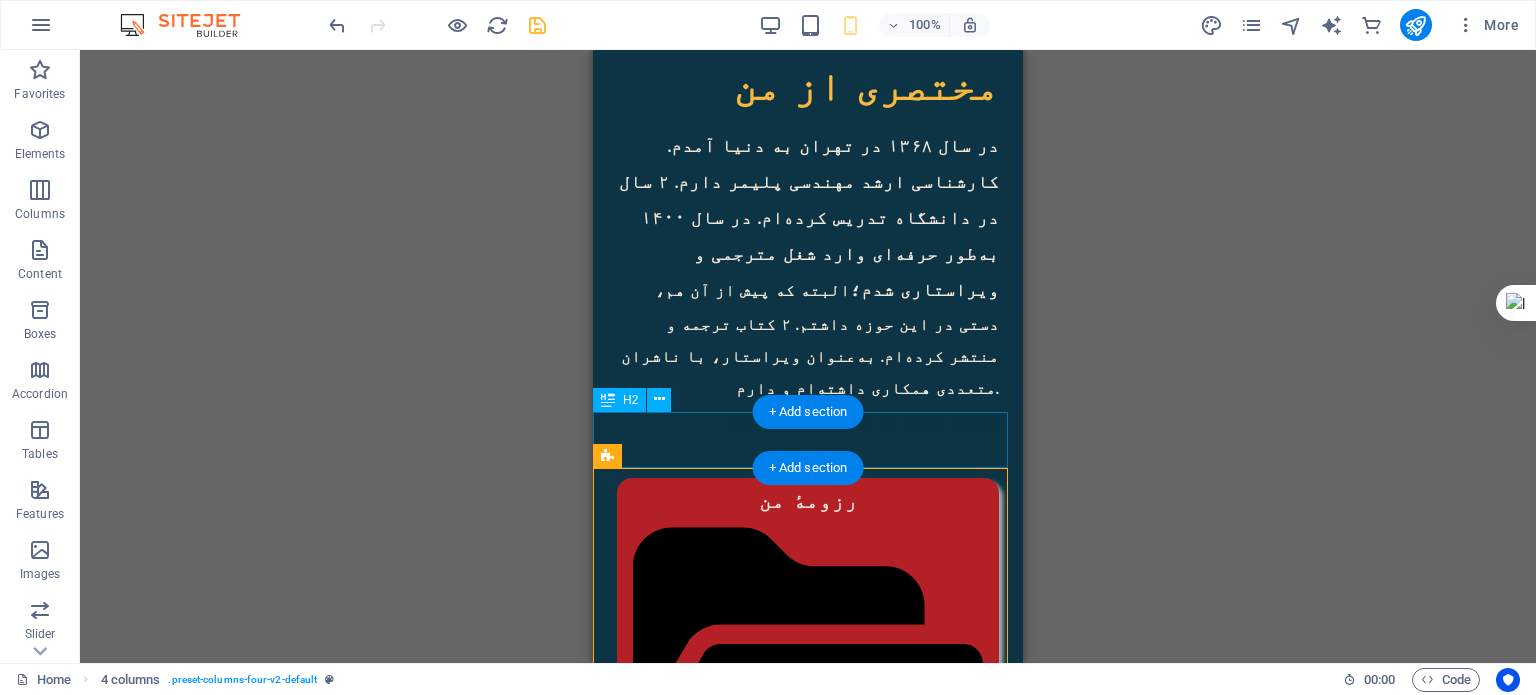 scroll, scrollTop: 1725, scrollLeft: 0, axis: vertical 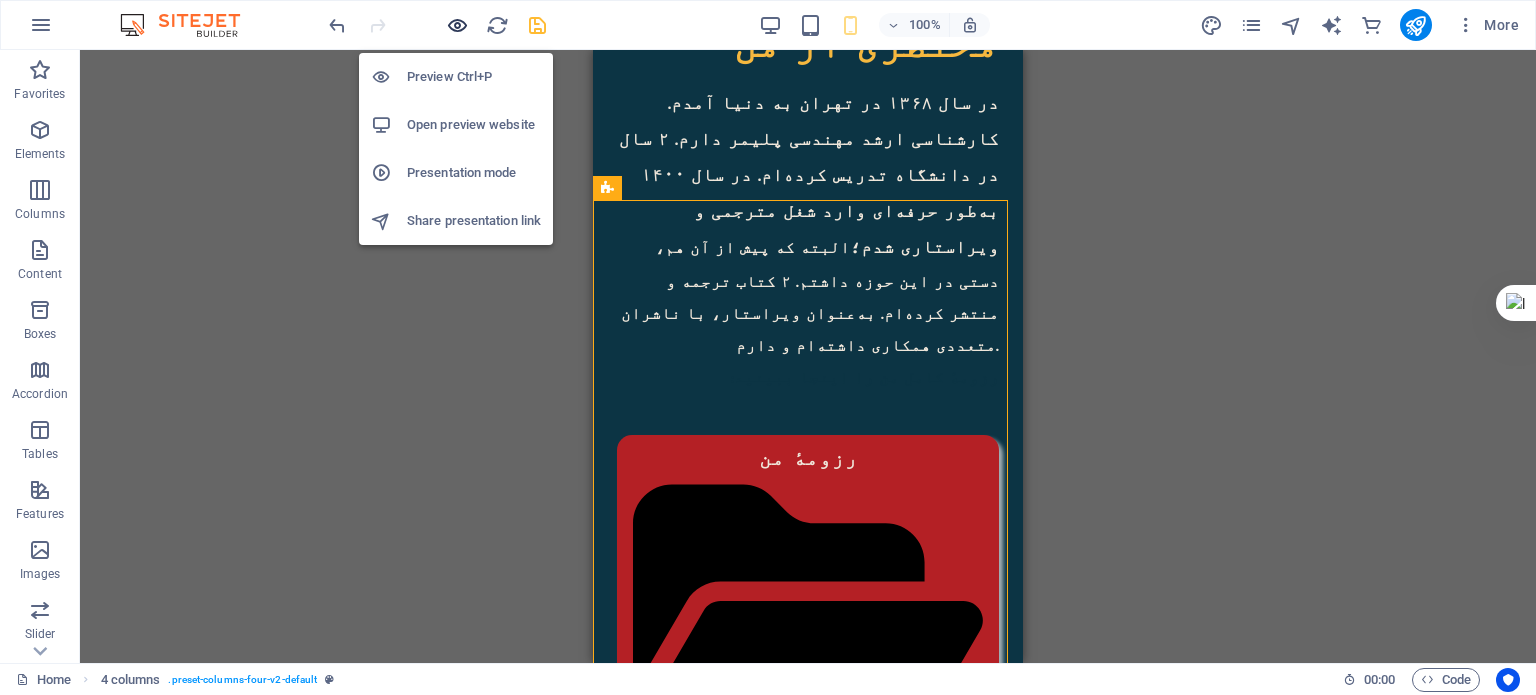 click at bounding box center (457, 25) 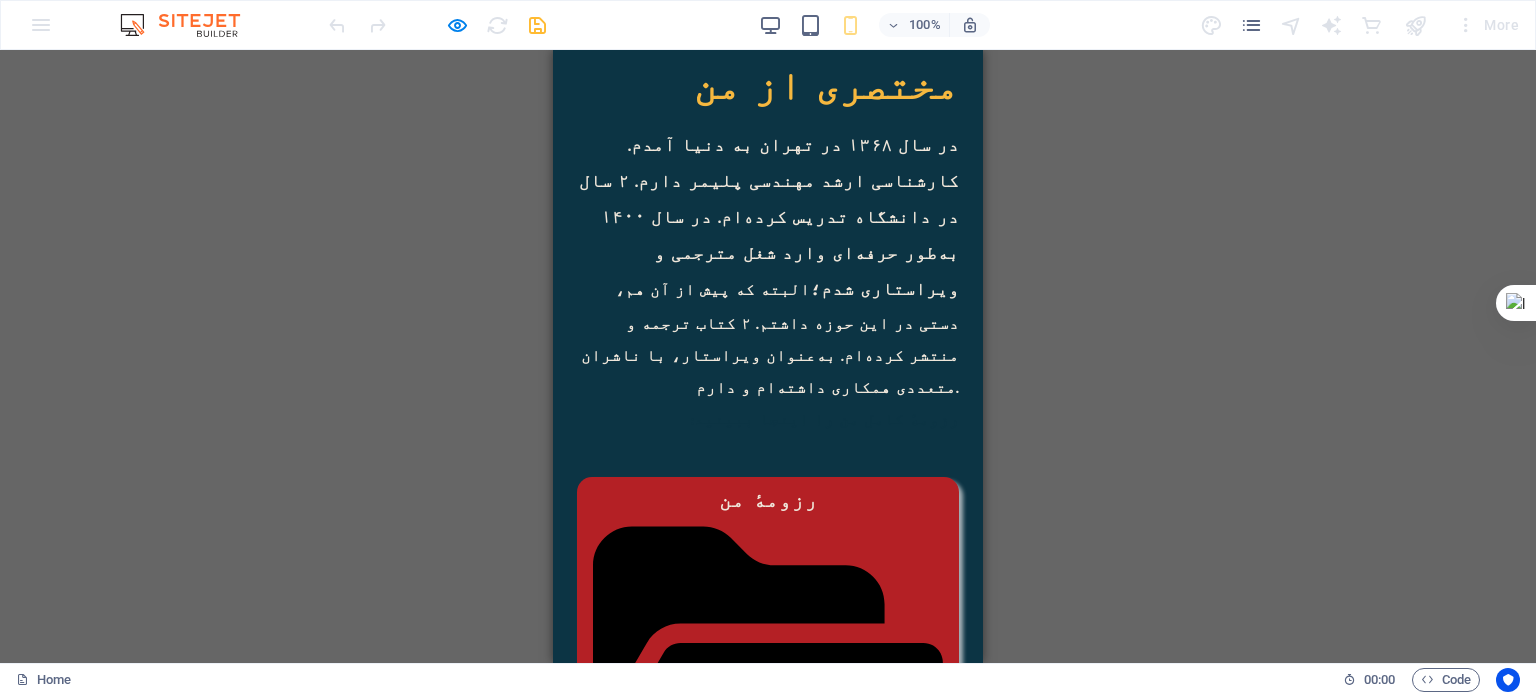scroll, scrollTop: 1725, scrollLeft: 0, axis: vertical 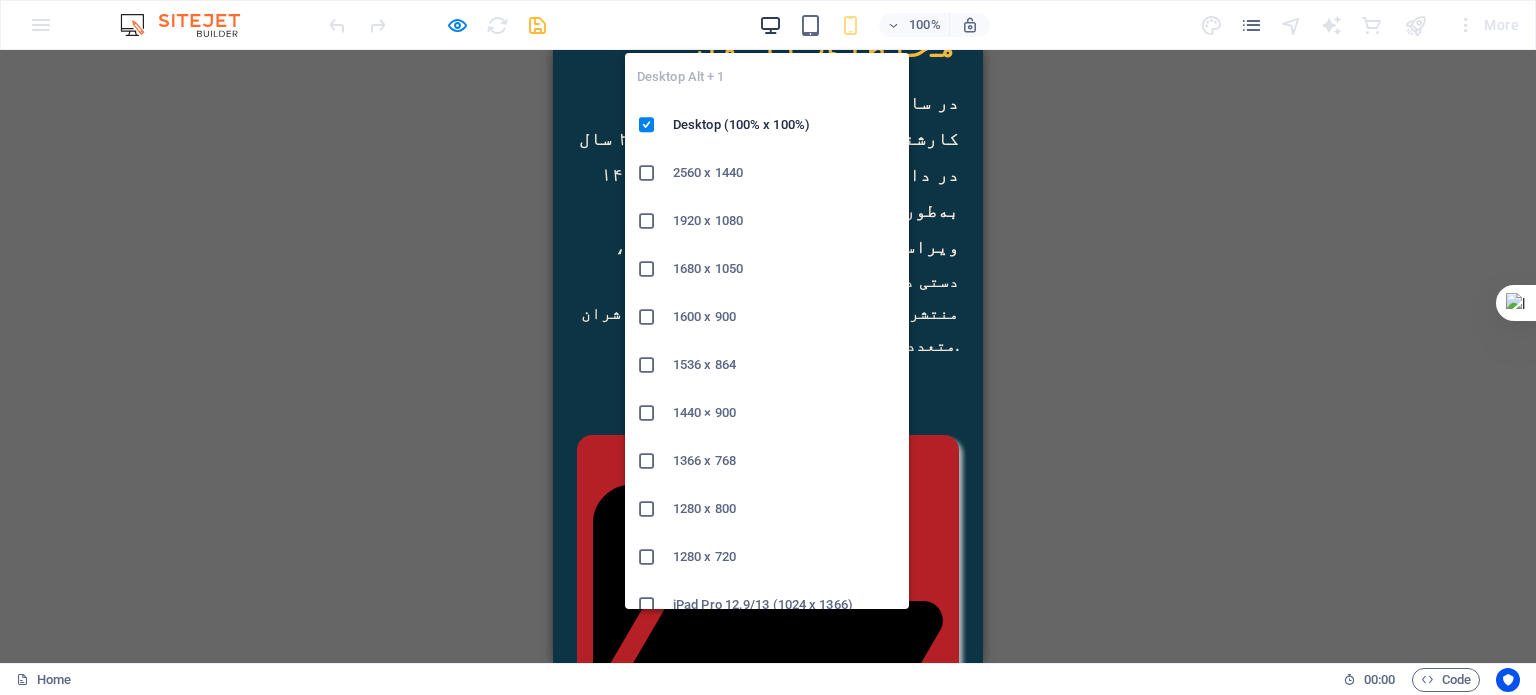 click at bounding box center [770, 25] 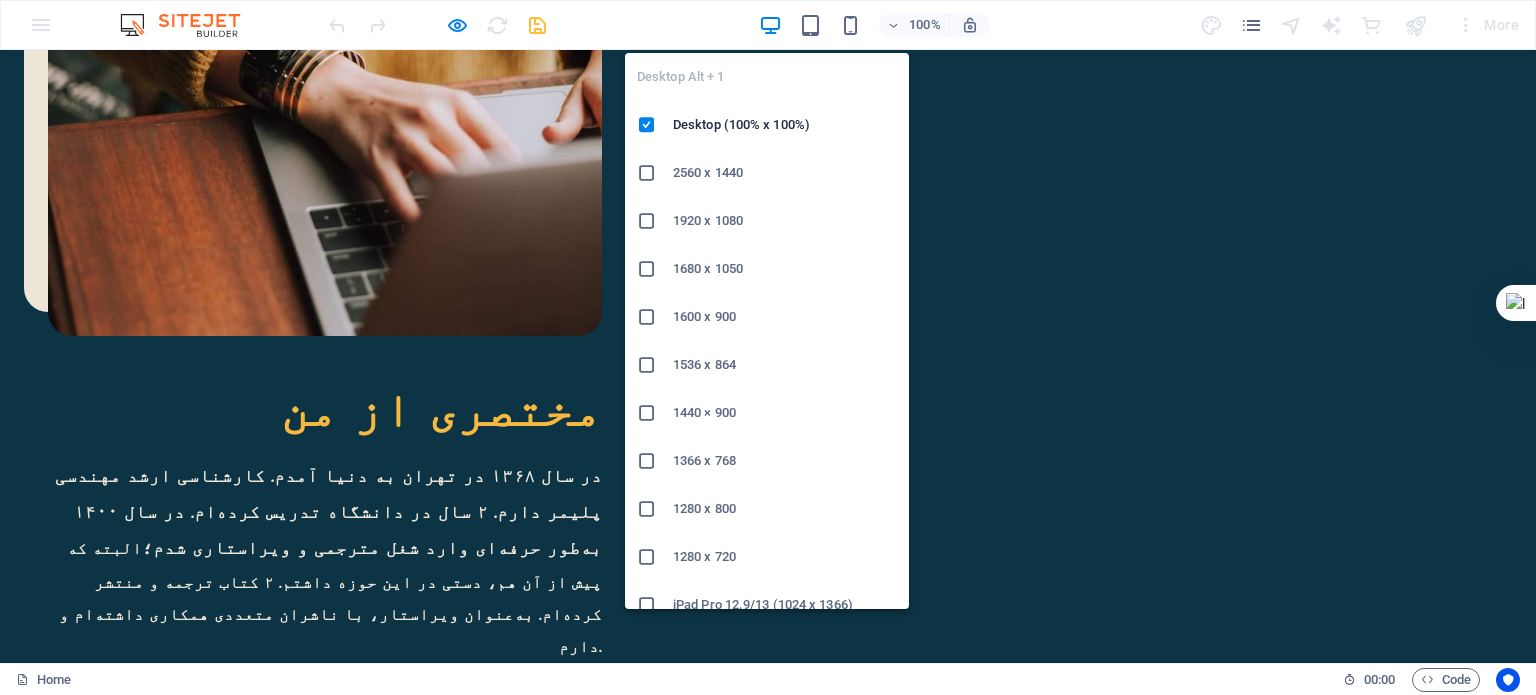scroll, scrollTop: 1368, scrollLeft: 0, axis: vertical 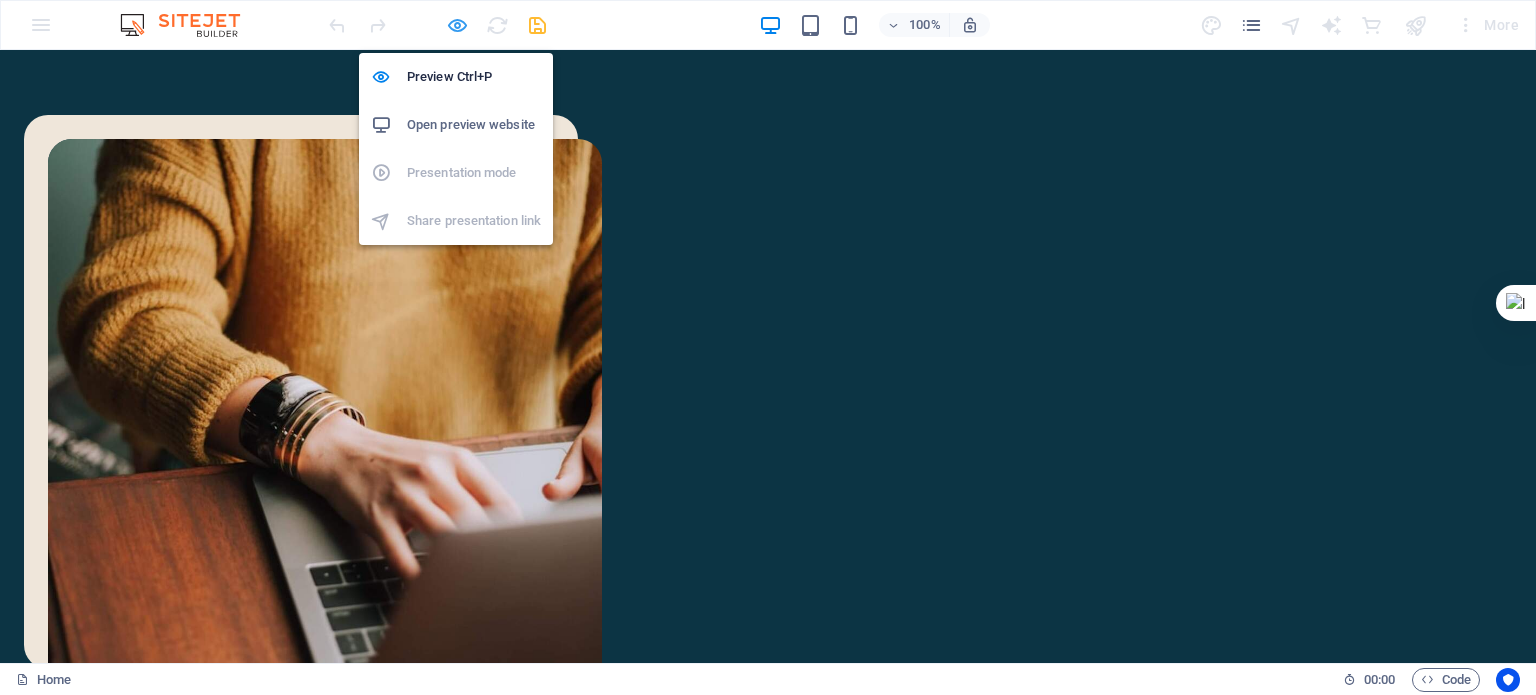 click at bounding box center (457, 25) 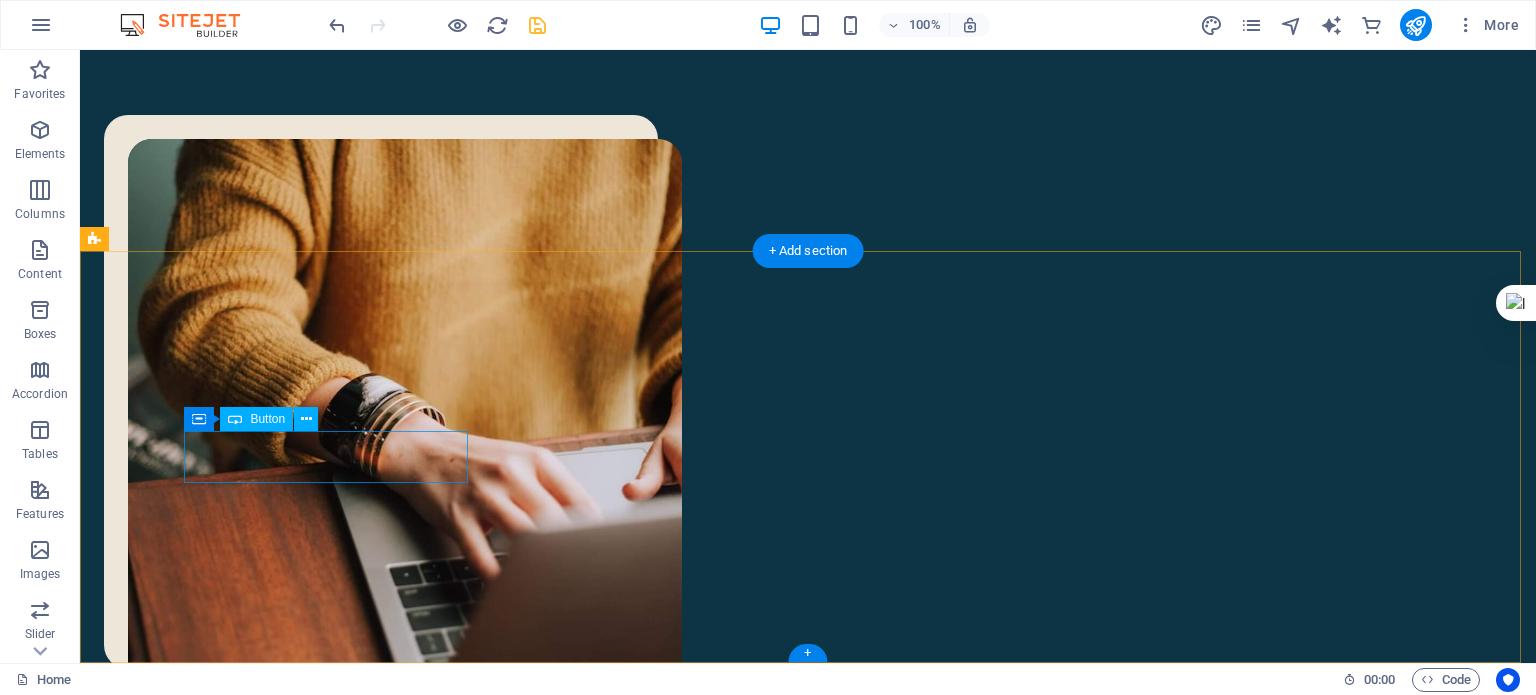 click on "ترجمه‌های من" at bounding box center (246, 1804) 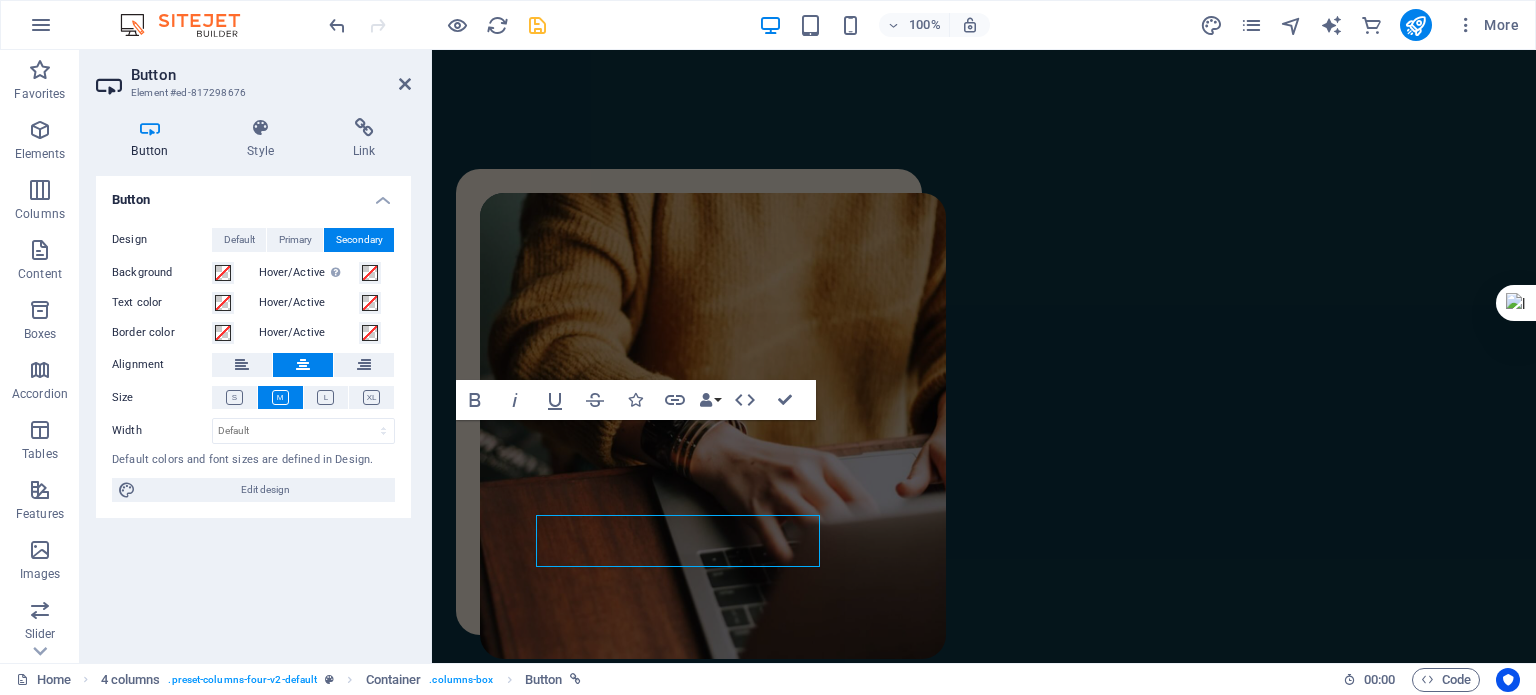 scroll, scrollTop: 1284, scrollLeft: 0, axis: vertical 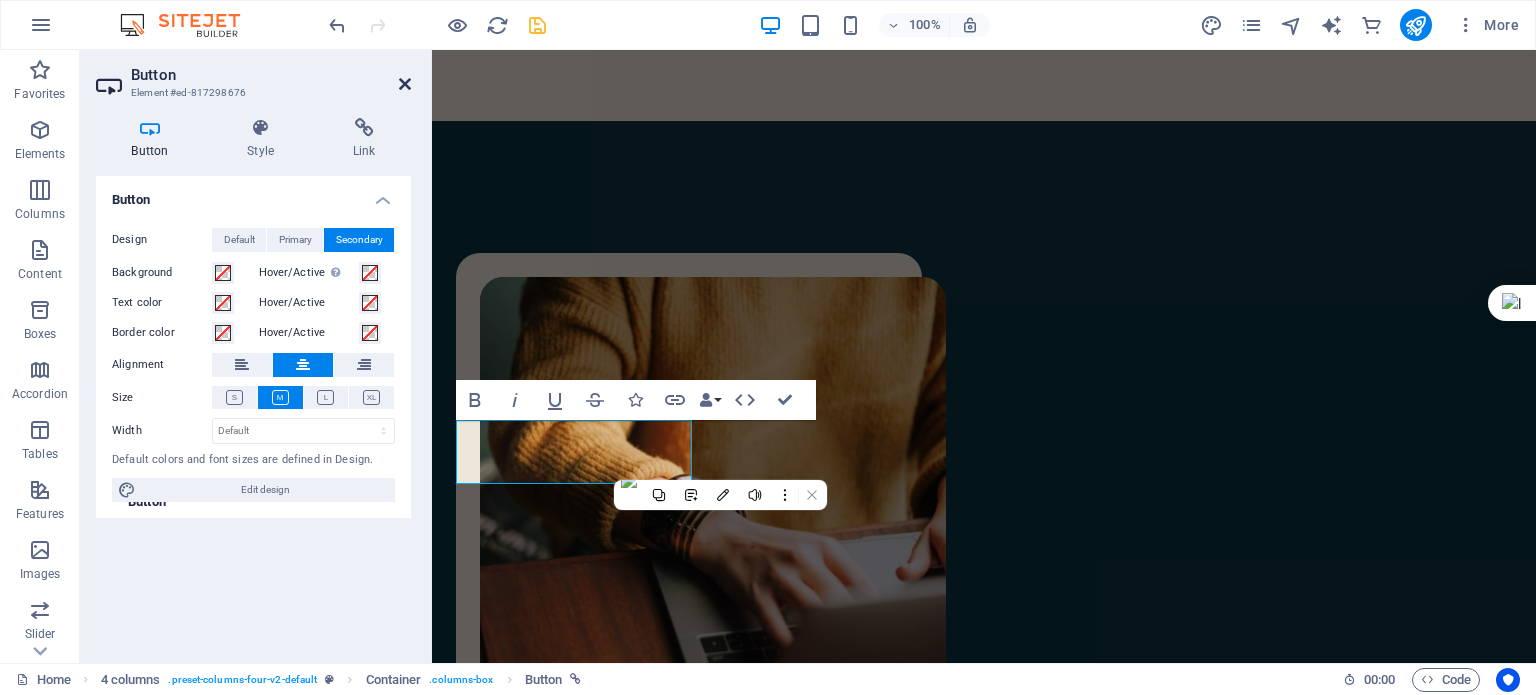 drag, startPoint x: 401, startPoint y: 80, endPoint x: 353, endPoint y: 88, distance: 48.6621 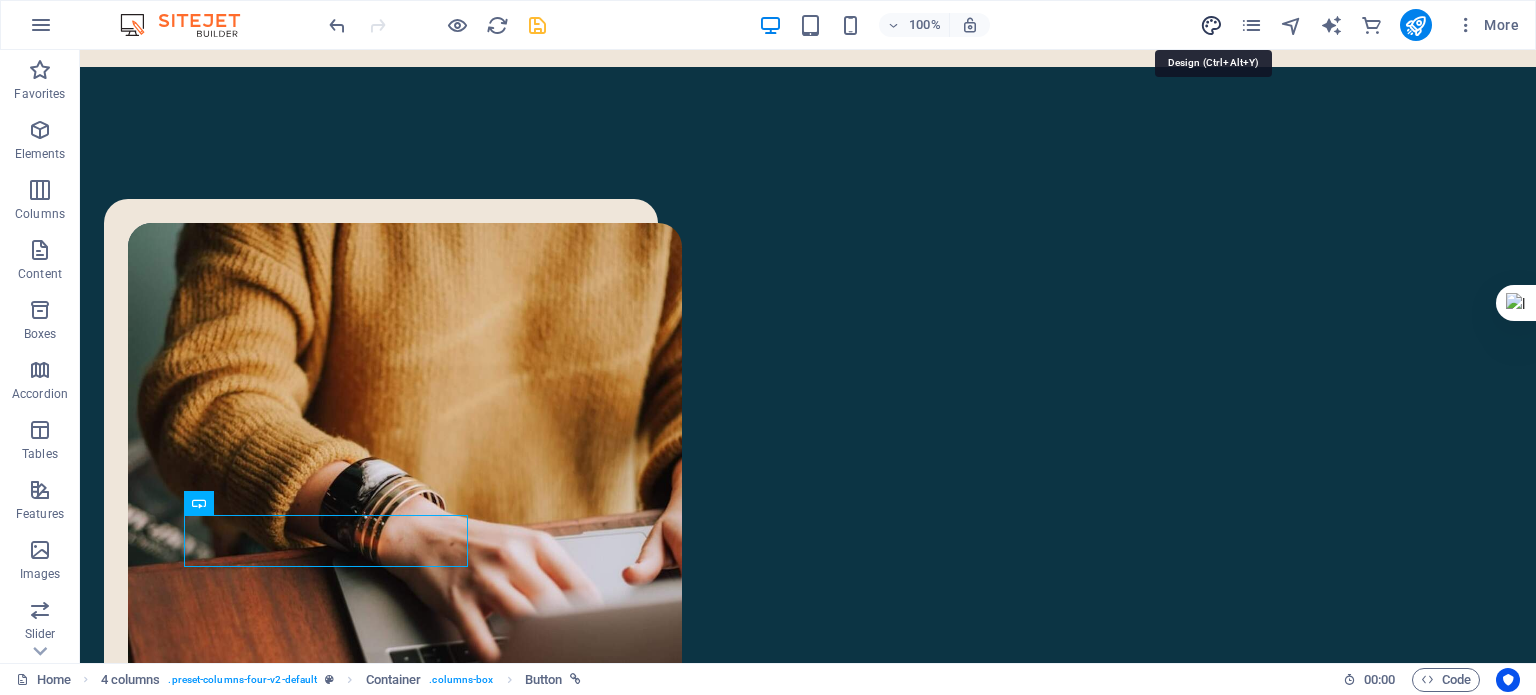 click at bounding box center [1211, 25] 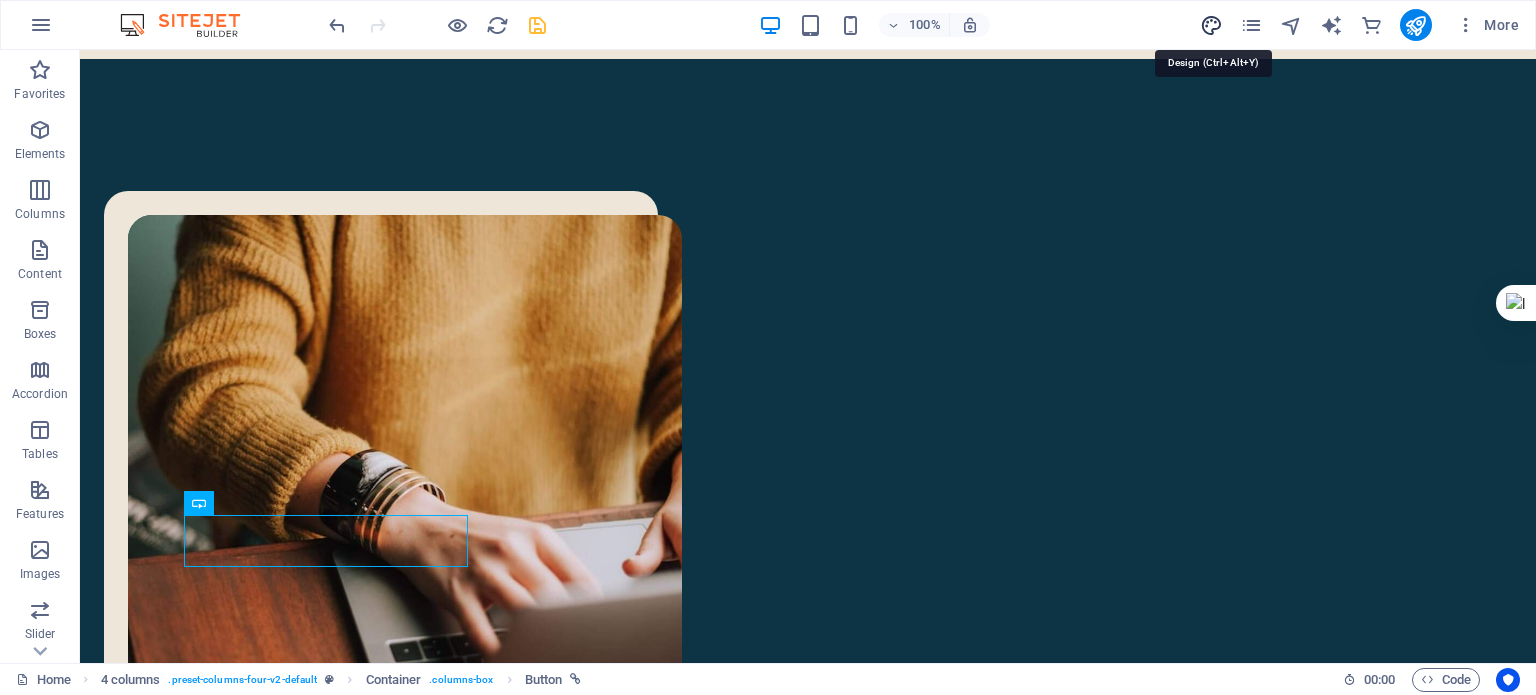 select on "px" 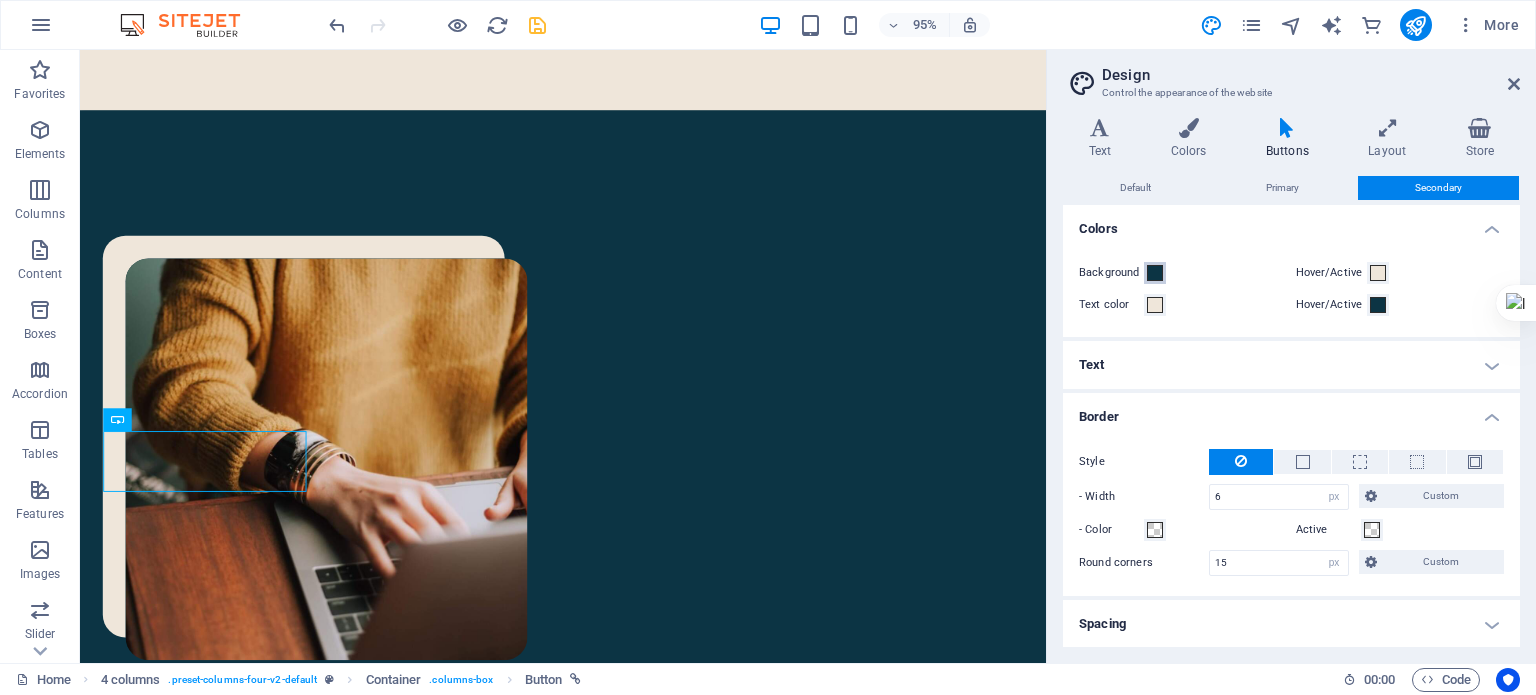 click on "Background" at bounding box center [1155, 273] 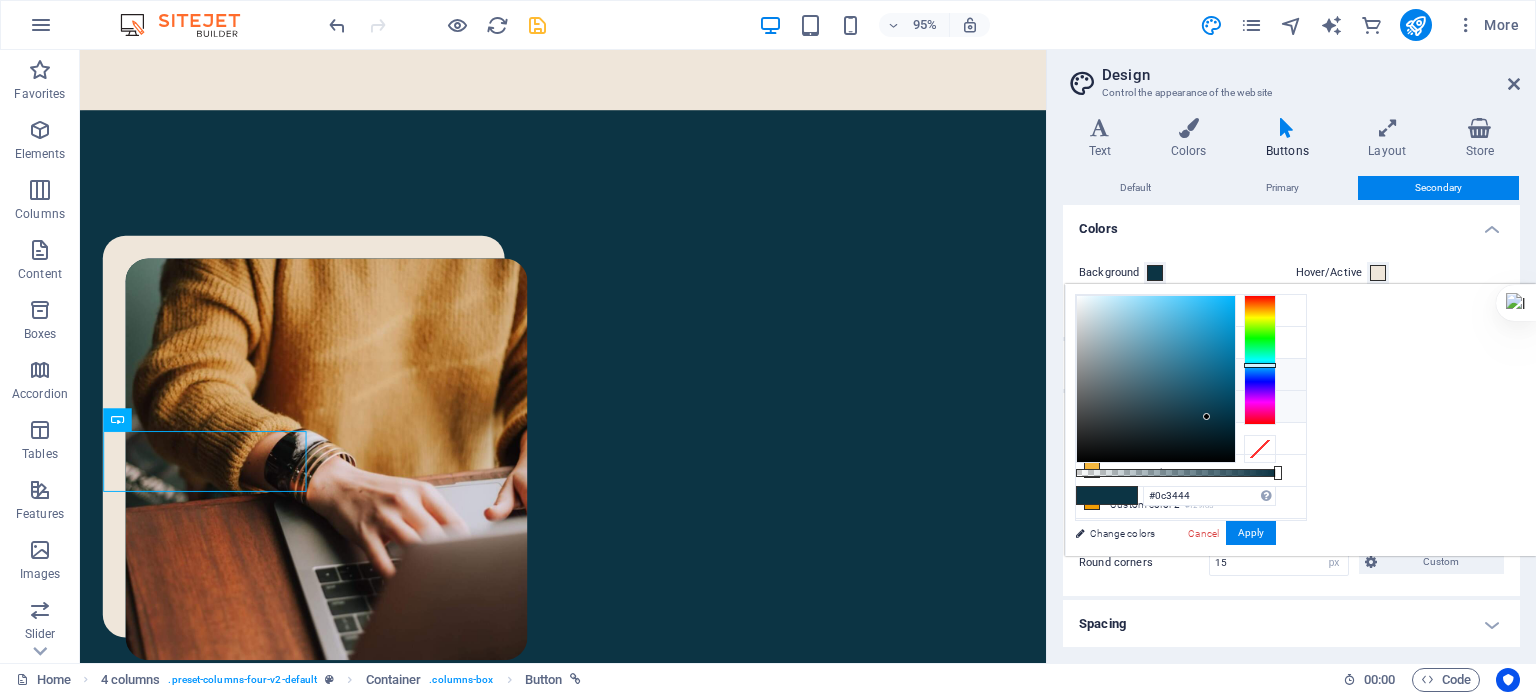 click on "Secondary color
#00c4c4" at bounding box center [1191, 375] 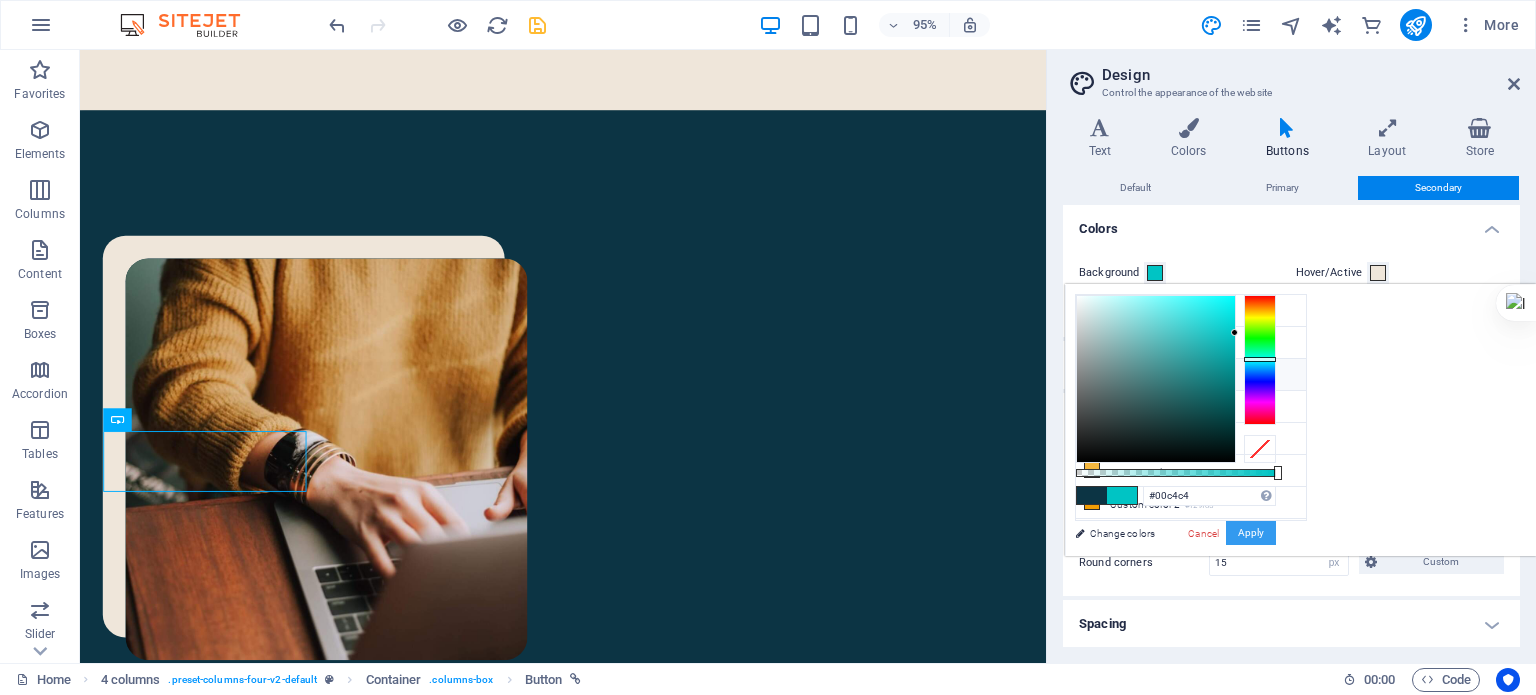 click on "Apply" at bounding box center (1251, 533) 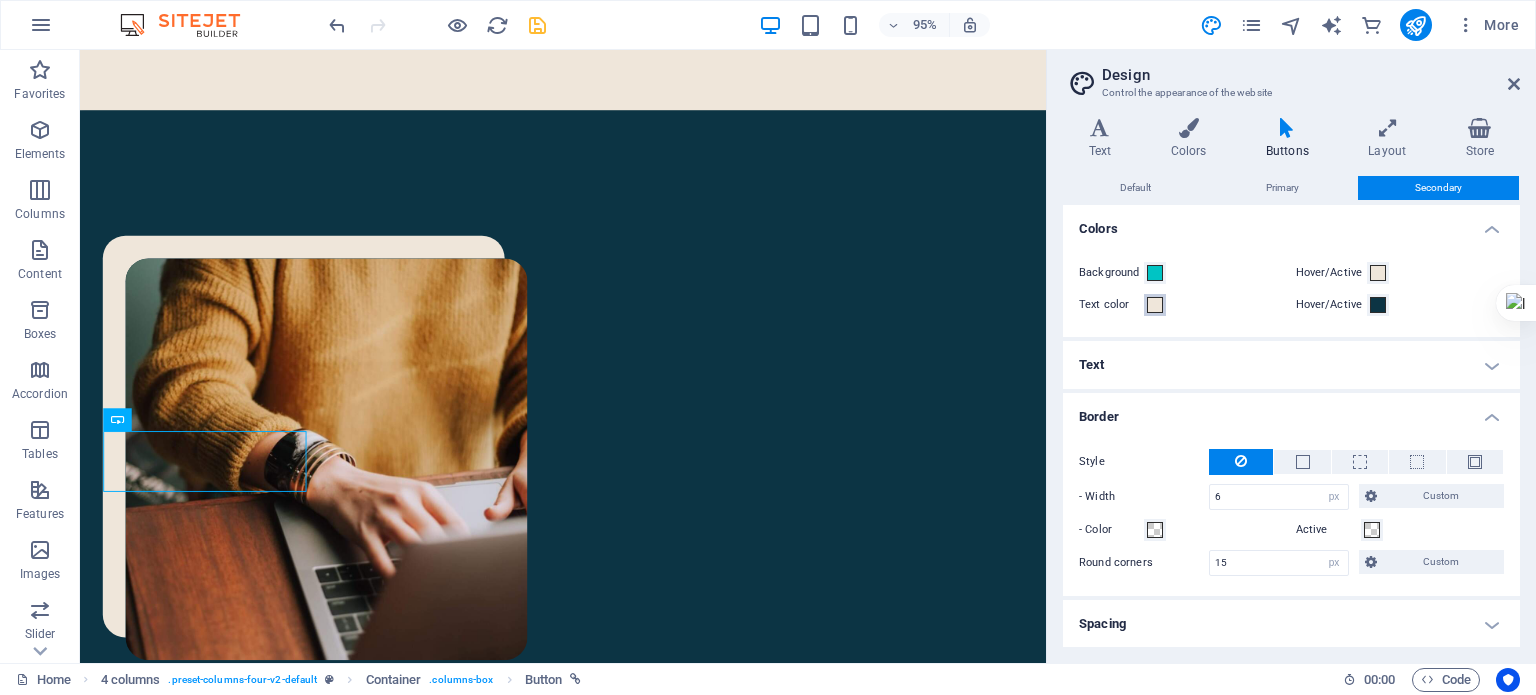 click at bounding box center [1155, 305] 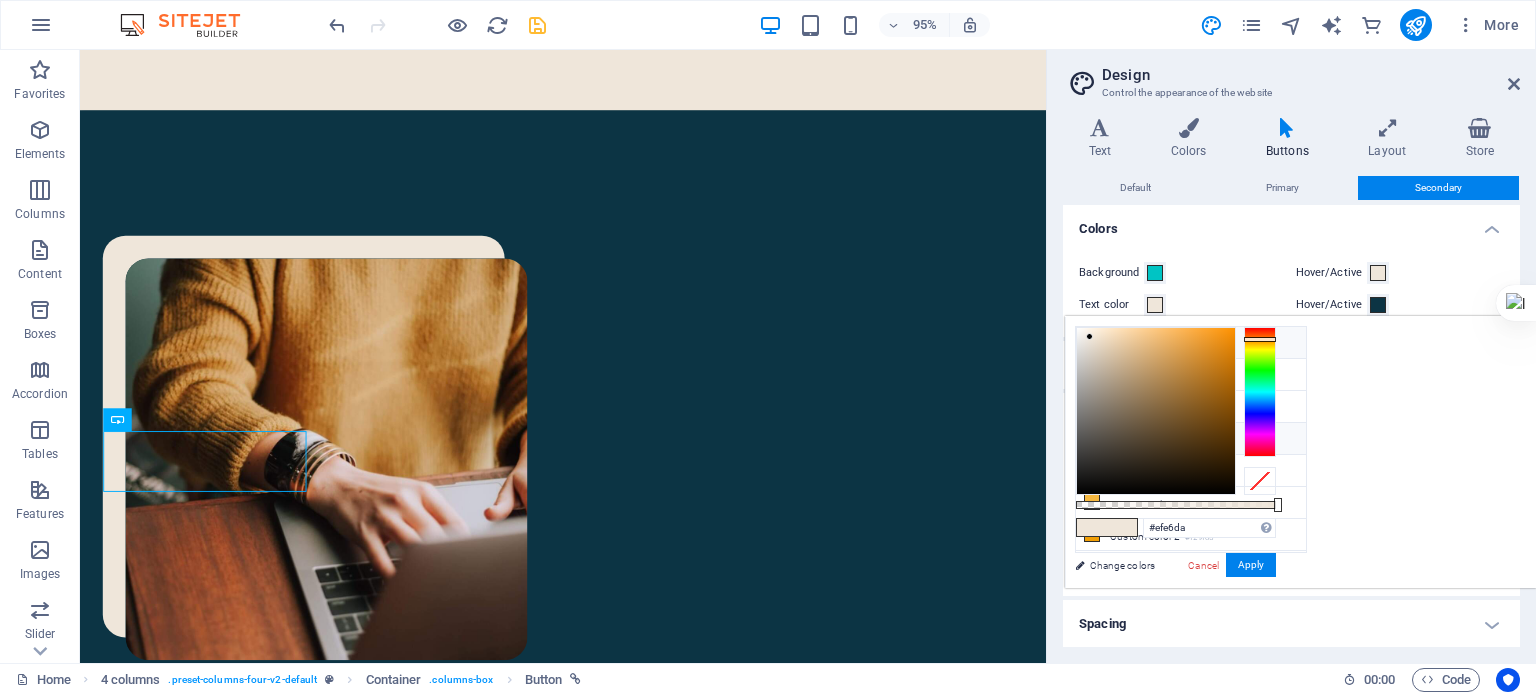 click on "Font color
#0c3444" at bounding box center (1191, 439) 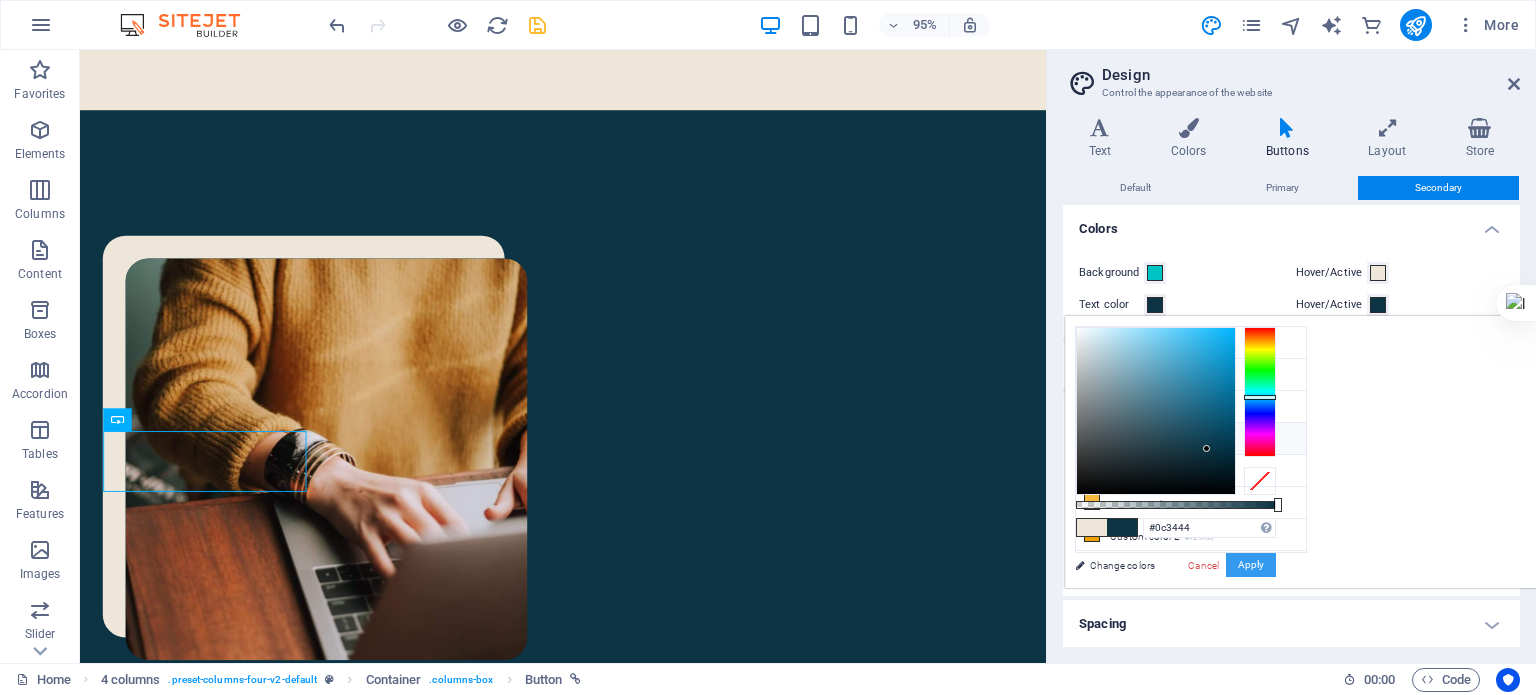 click on "Apply" at bounding box center [1251, 565] 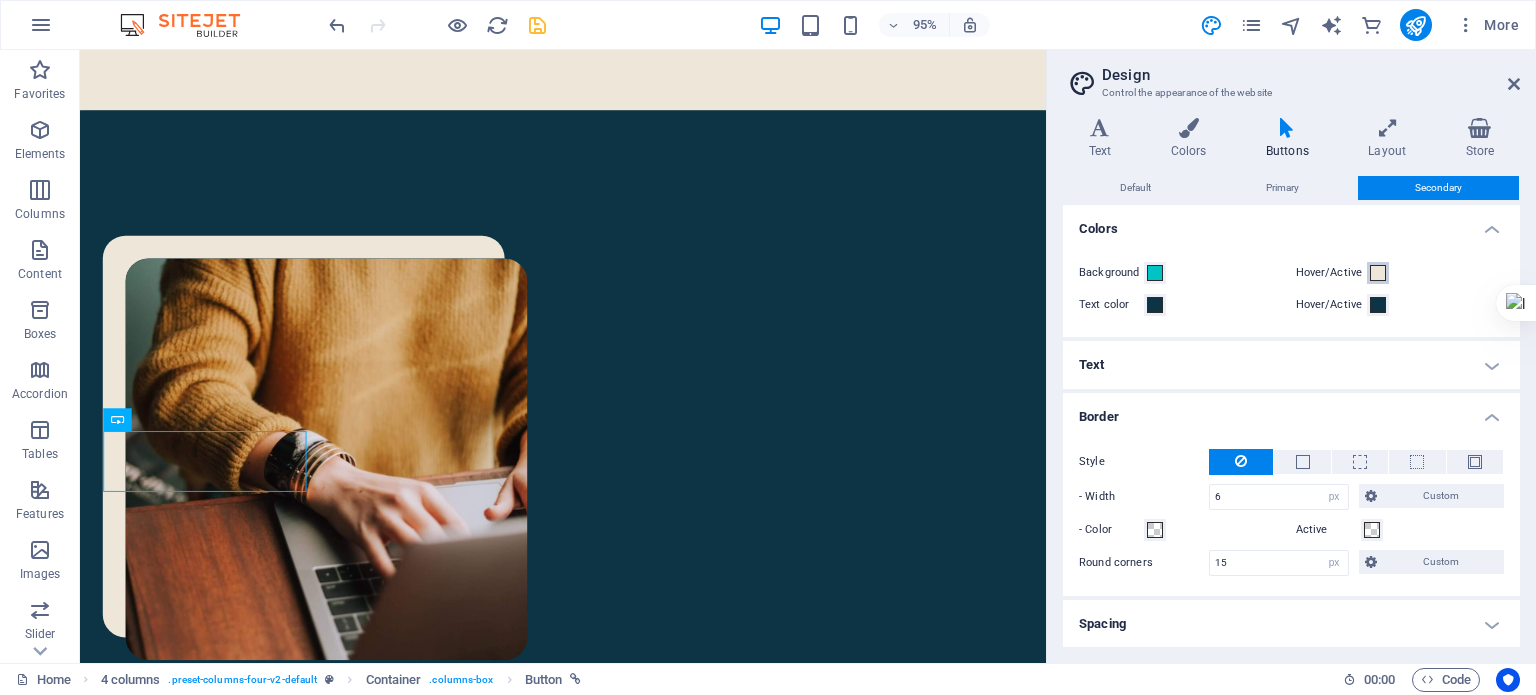 click at bounding box center (1378, 273) 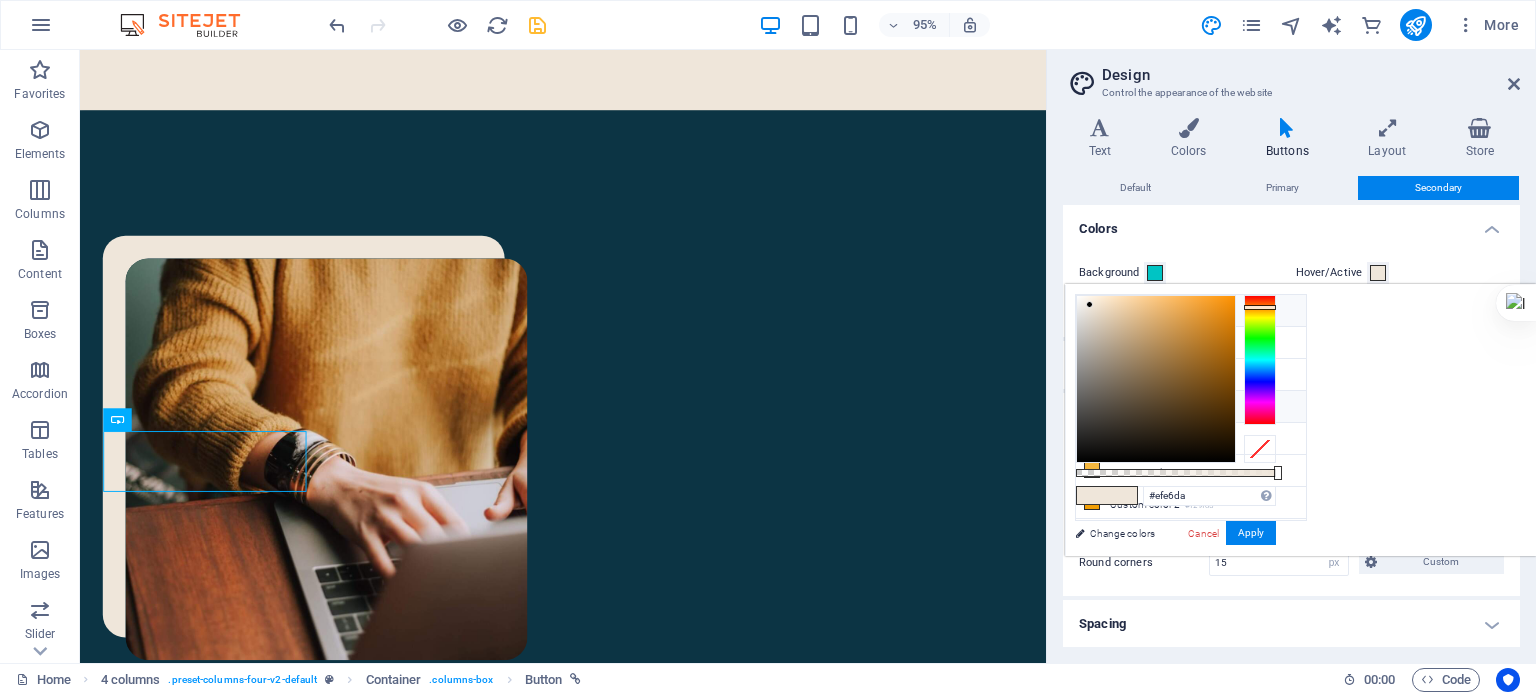 click on "Font color
#0c3444" at bounding box center [1191, 407] 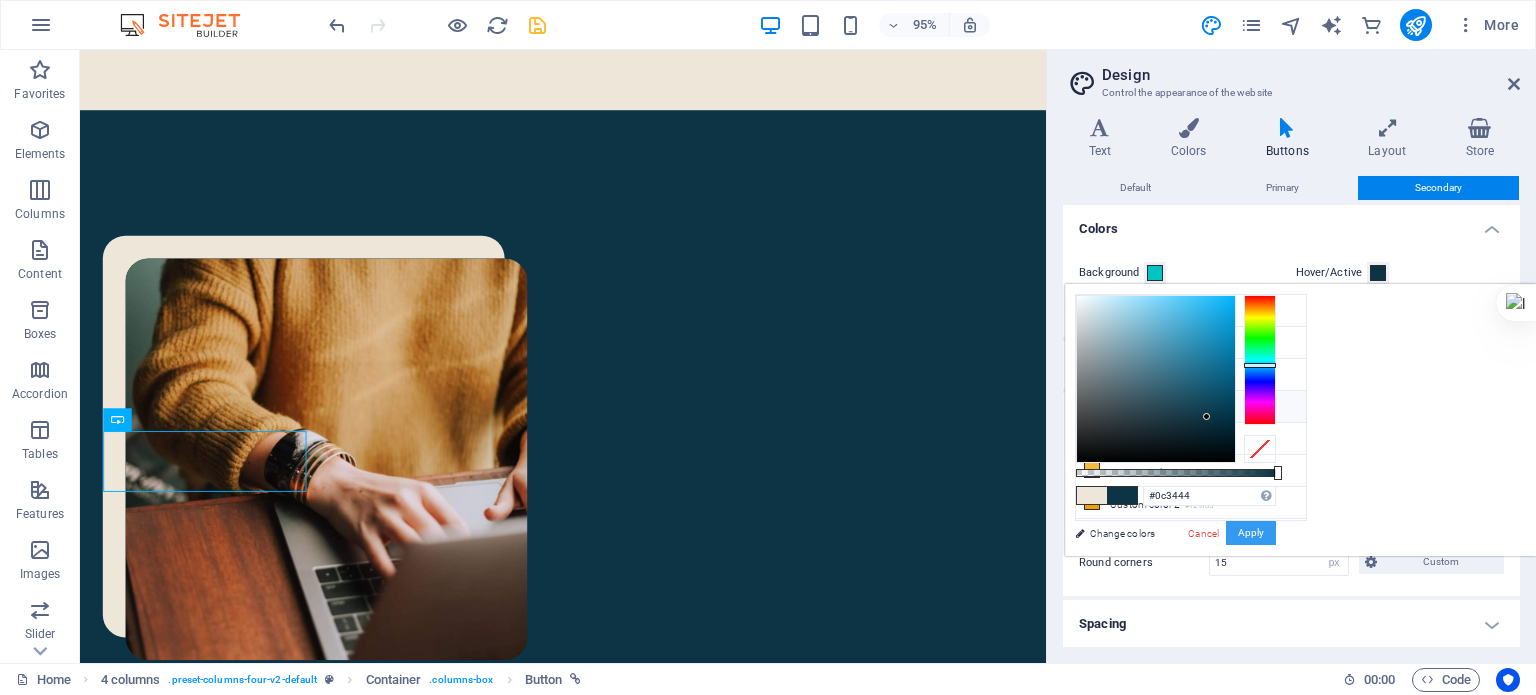 click on "Apply" at bounding box center (1251, 533) 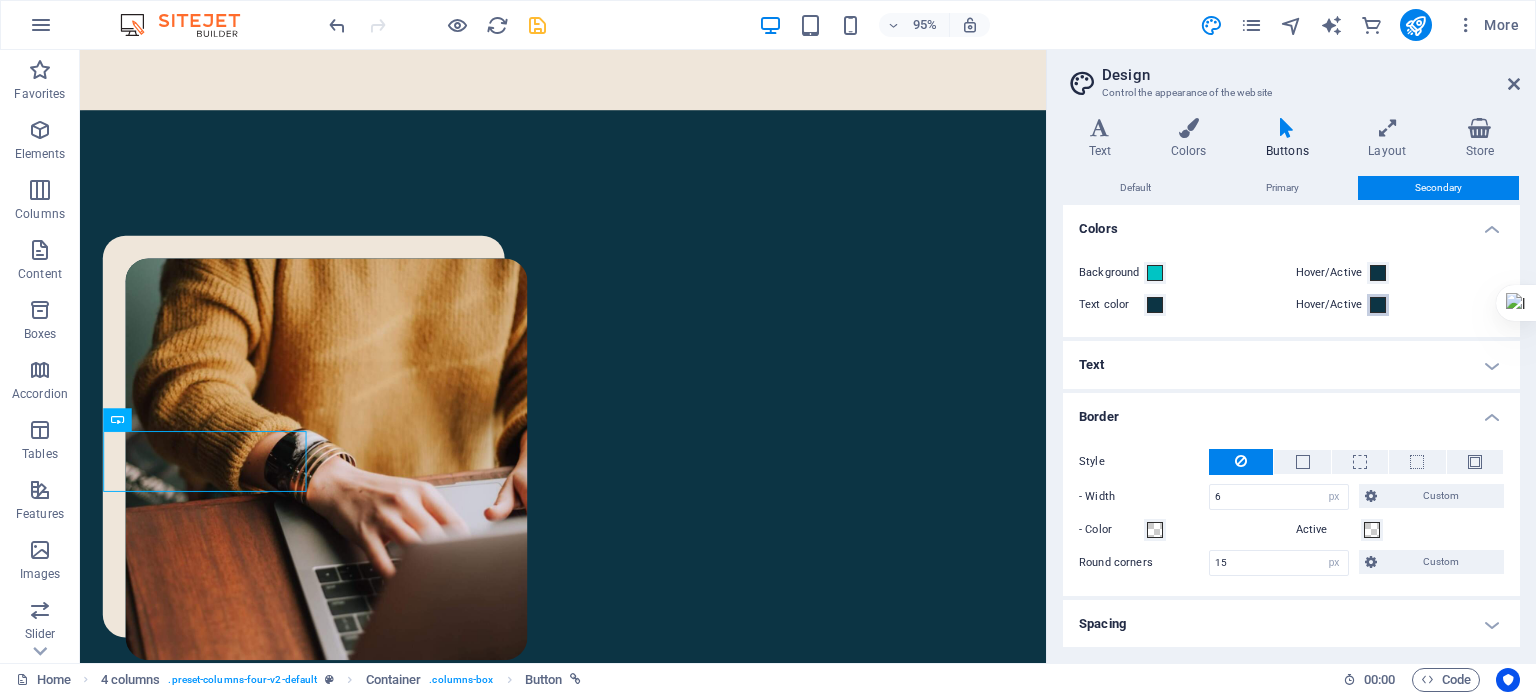 click at bounding box center (1378, 305) 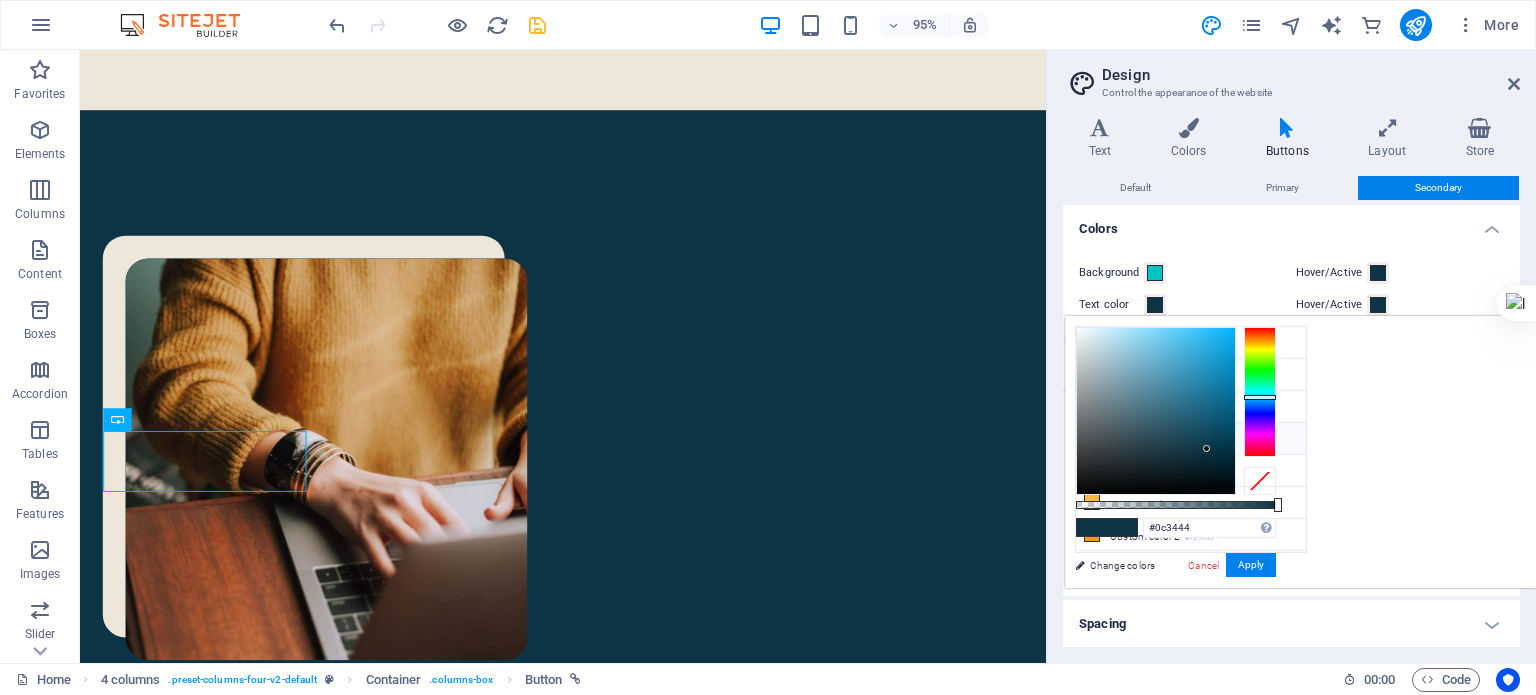 click at bounding box center [1378, 305] 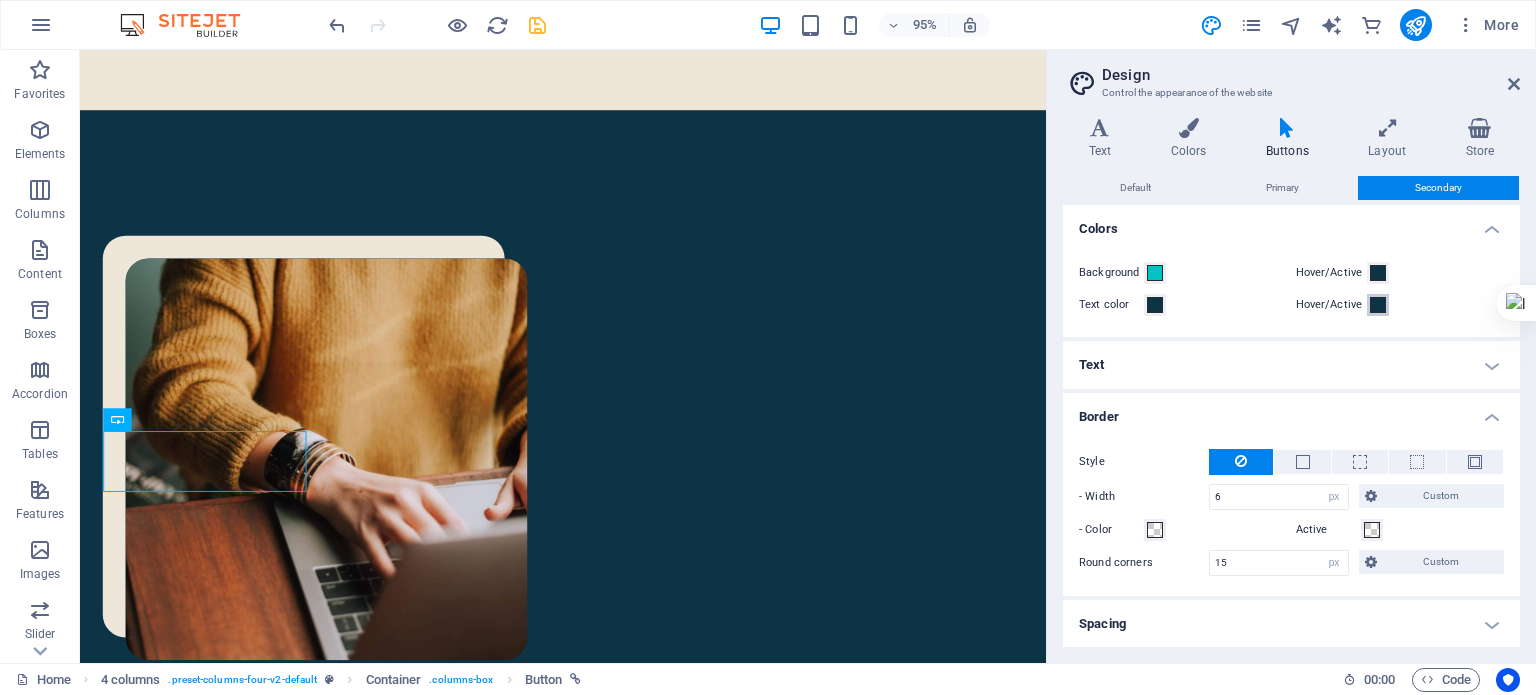 click at bounding box center (1378, 305) 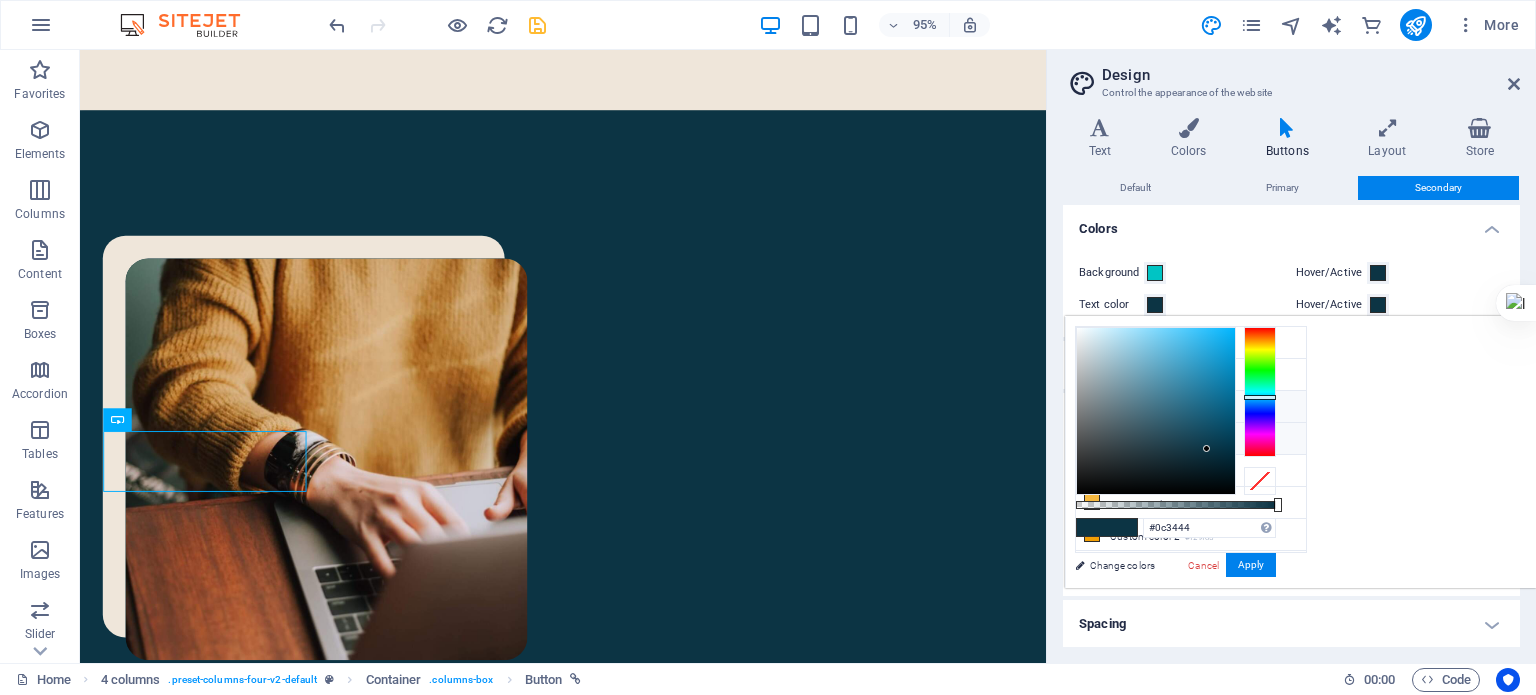 click on "Secondary color
#00c4c4" at bounding box center (1191, 407) 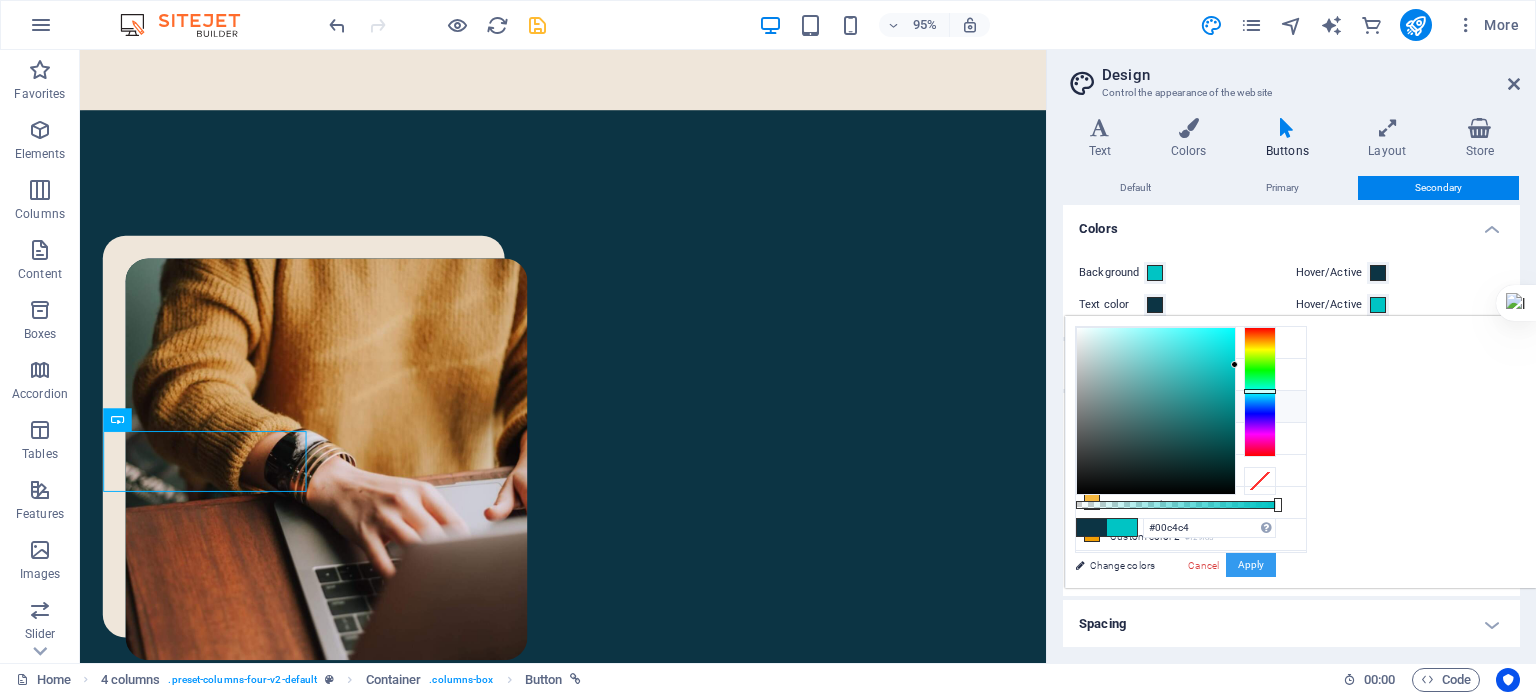 click on "Apply" at bounding box center (1251, 565) 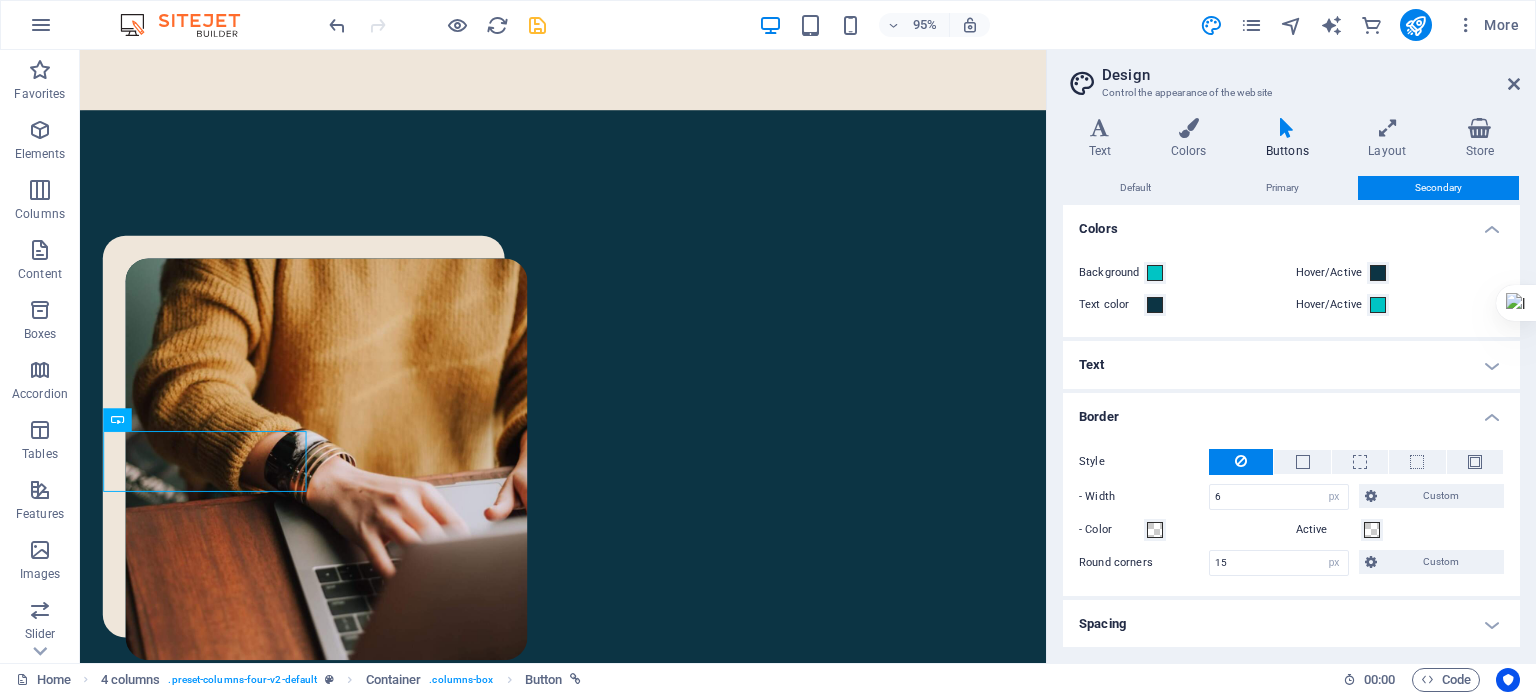click on "Design" at bounding box center [1311, 75] 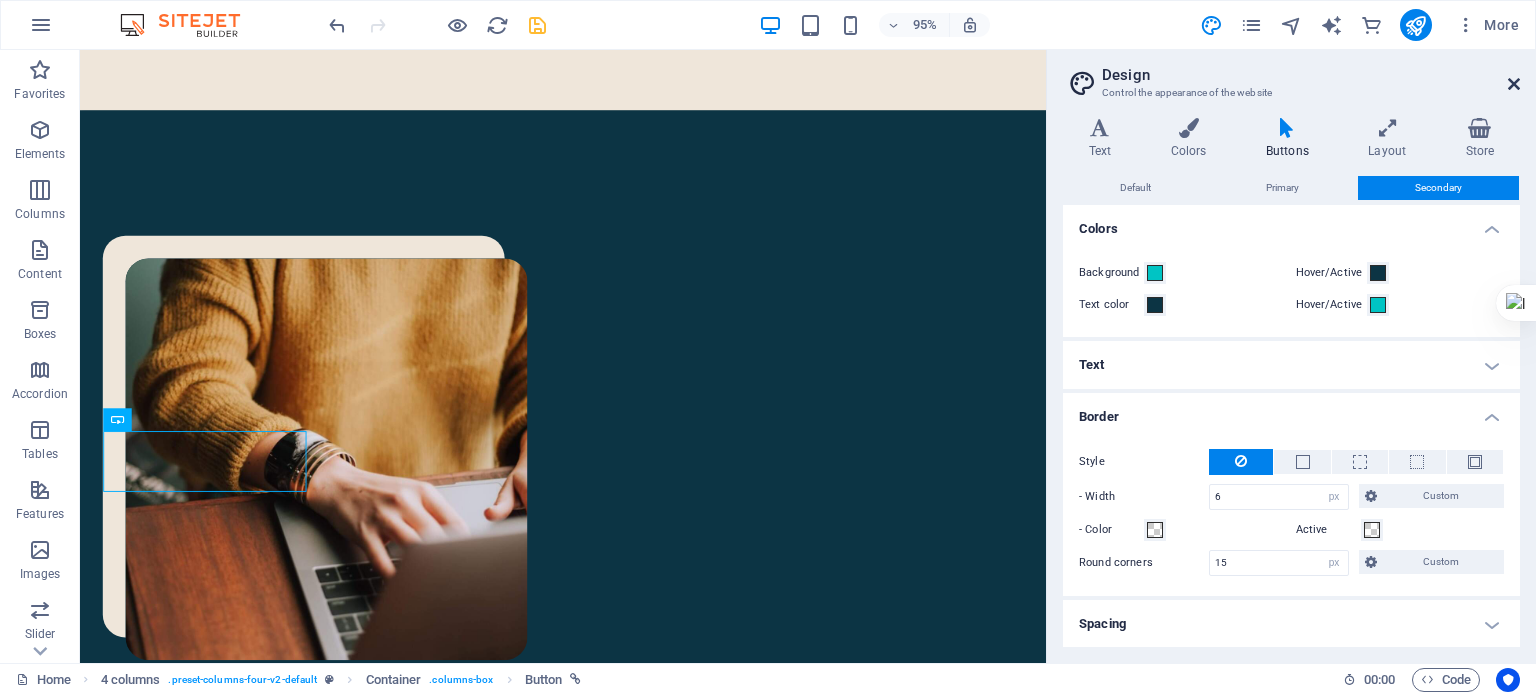 click at bounding box center [1514, 84] 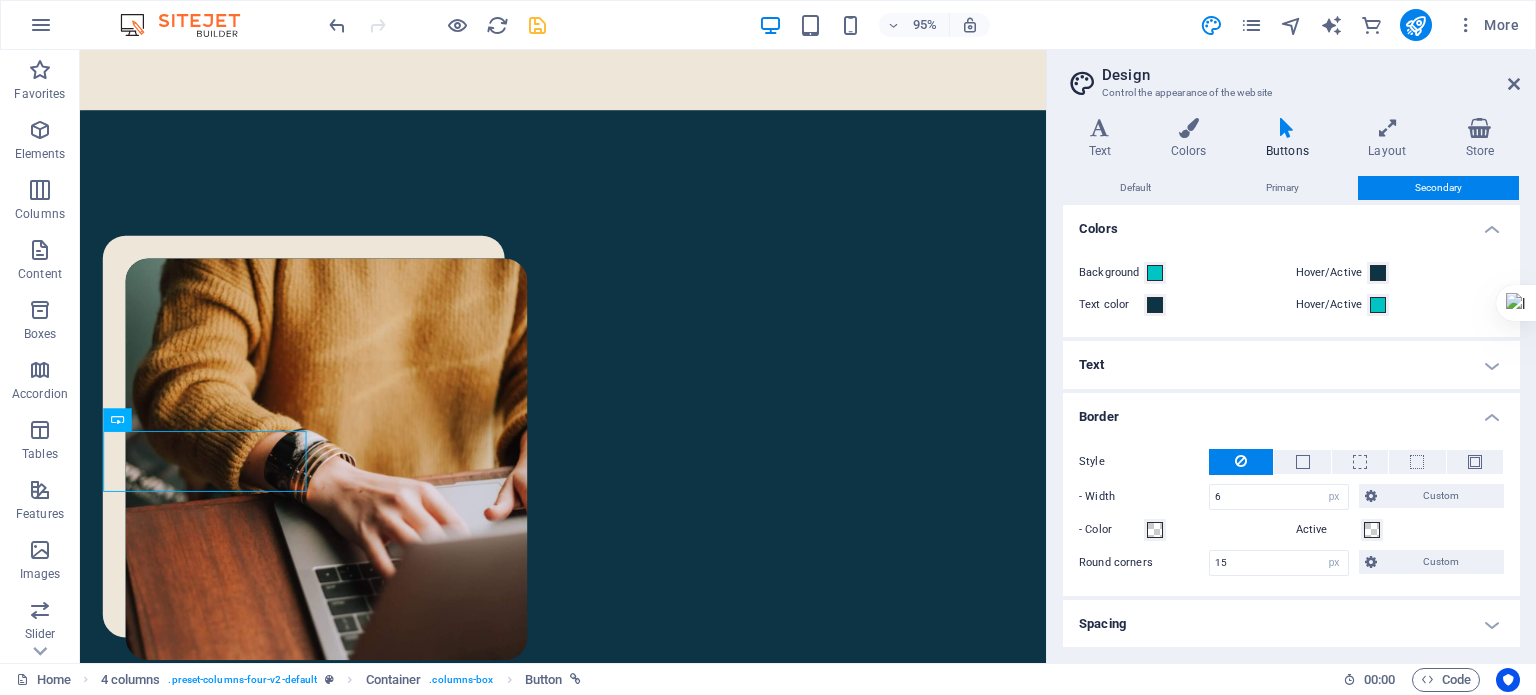 scroll, scrollTop: 1284, scrollLeft: 0, axis: vertical 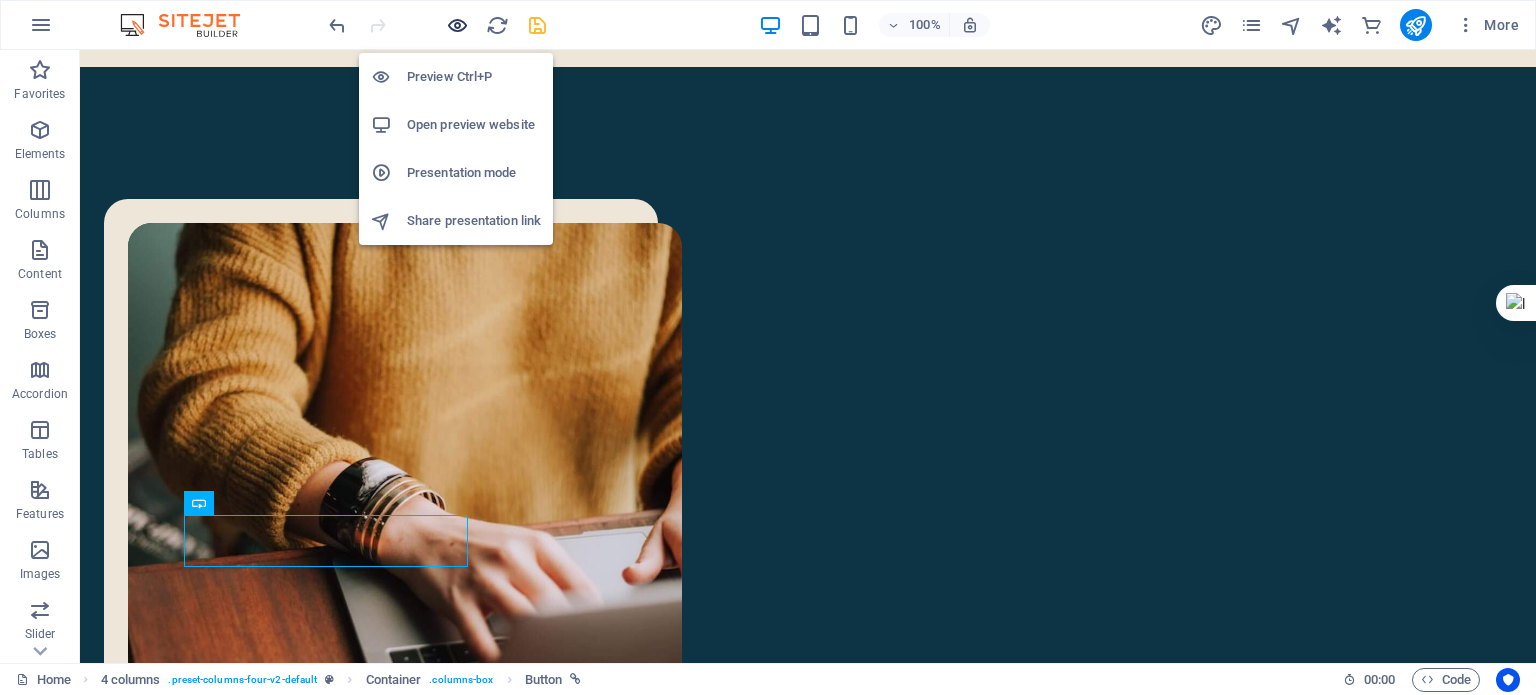 click at bounding box center [457, 25] 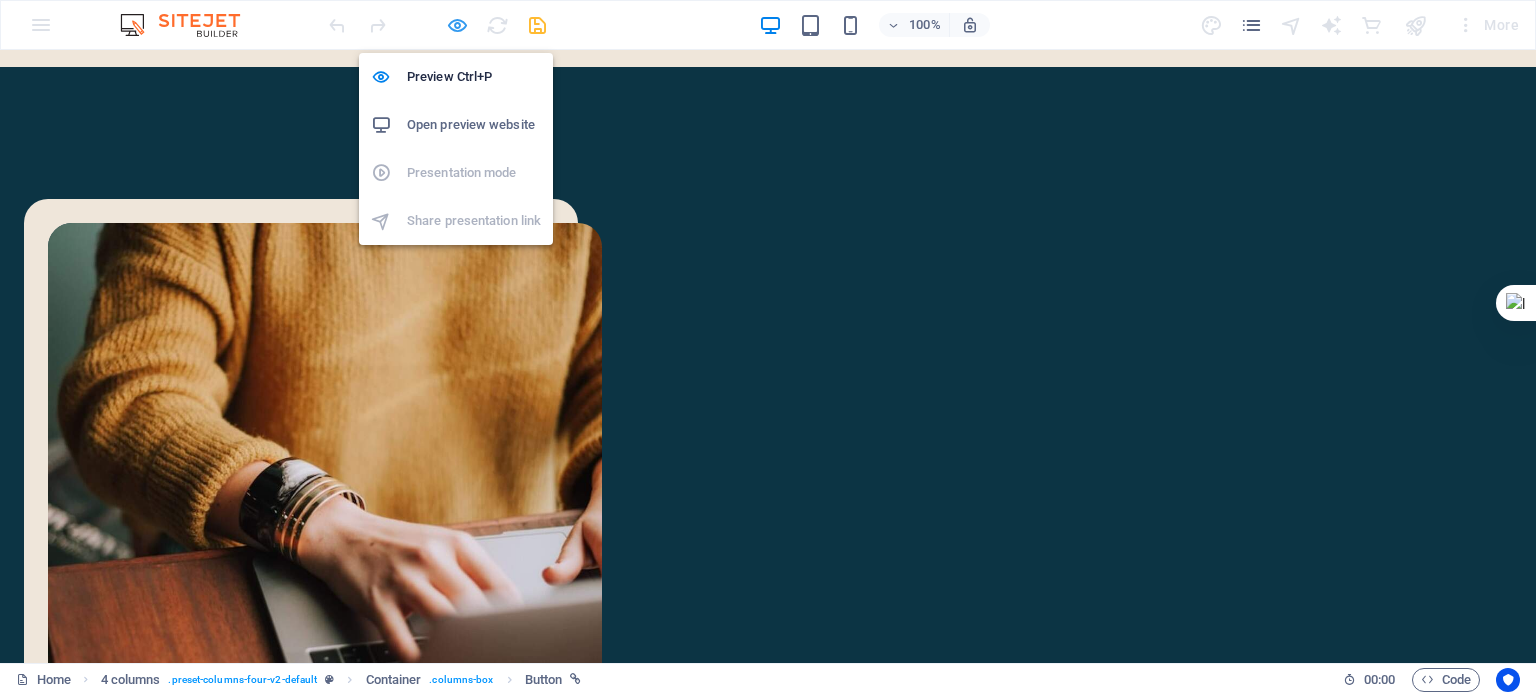 click at bounding box center [457, 25] 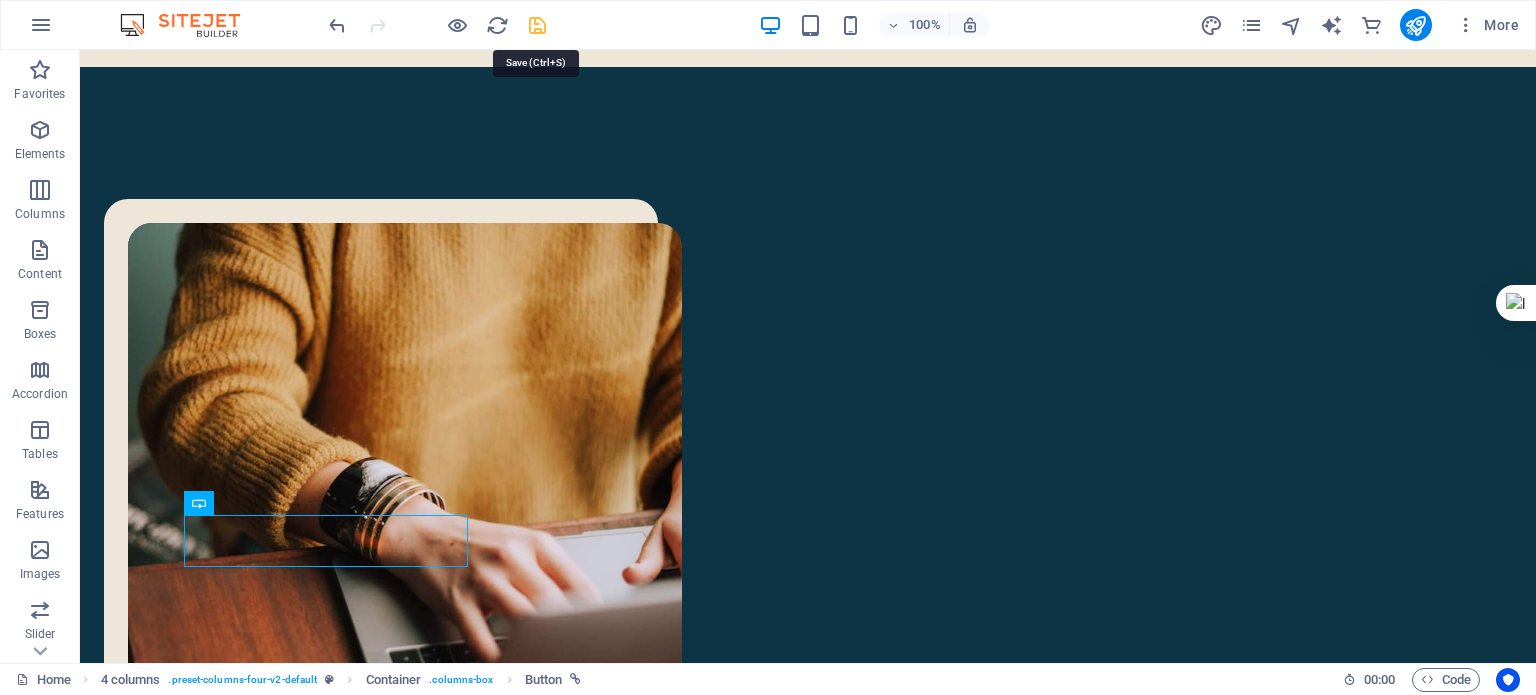 click at bounding box center [537, 25] 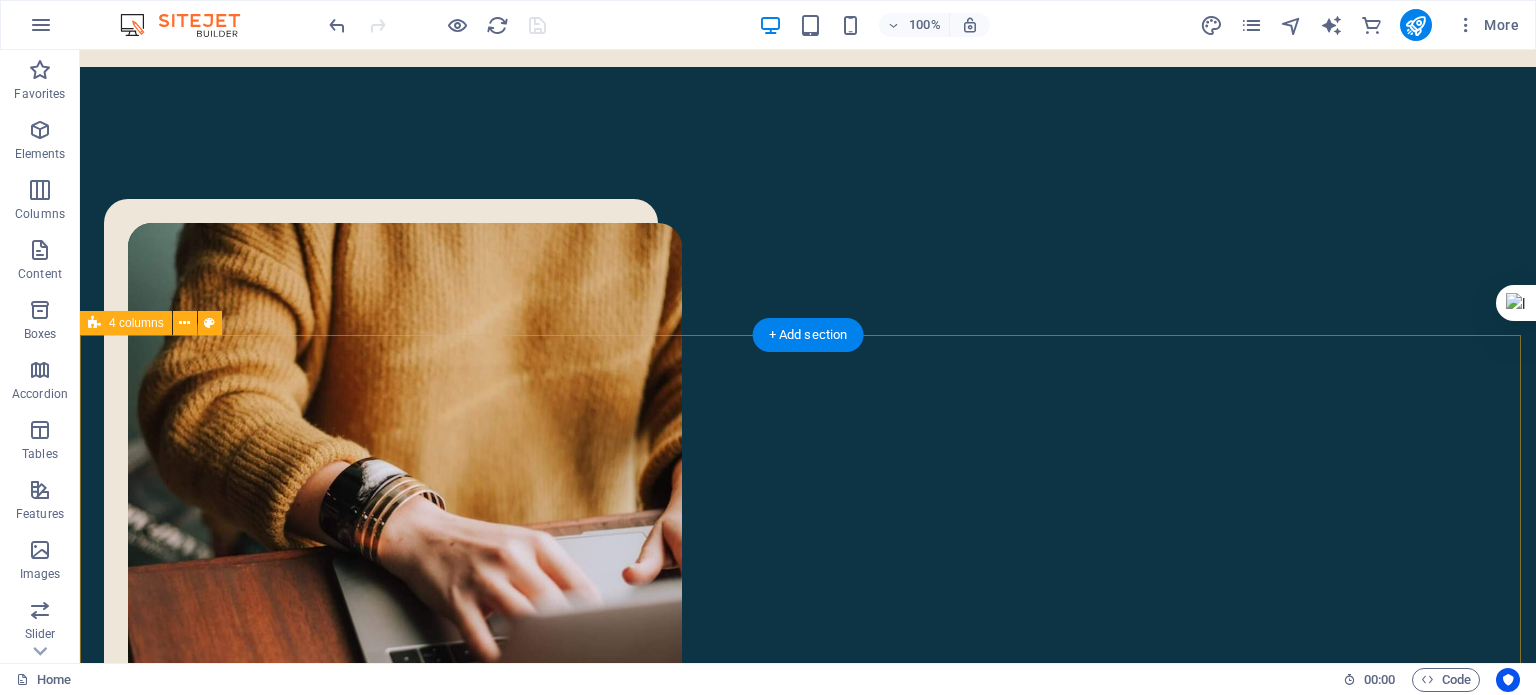 click on "ترجمه‌های من             نوشته‌های من             ویرایش‌های من             پادکست‌های من" at bounding box center [808, 1990] 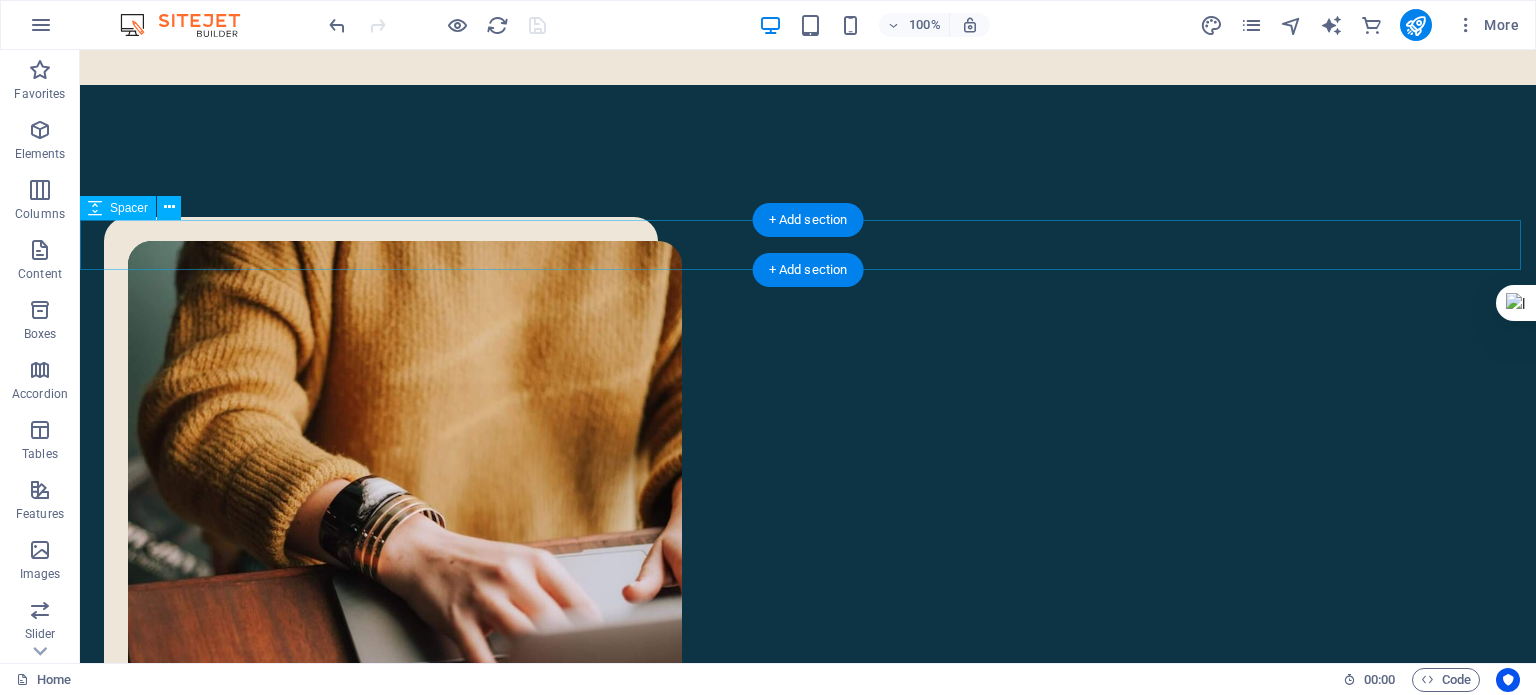 scroll, scrollTop: 1284, scrollLeft: 0, axis: vertical 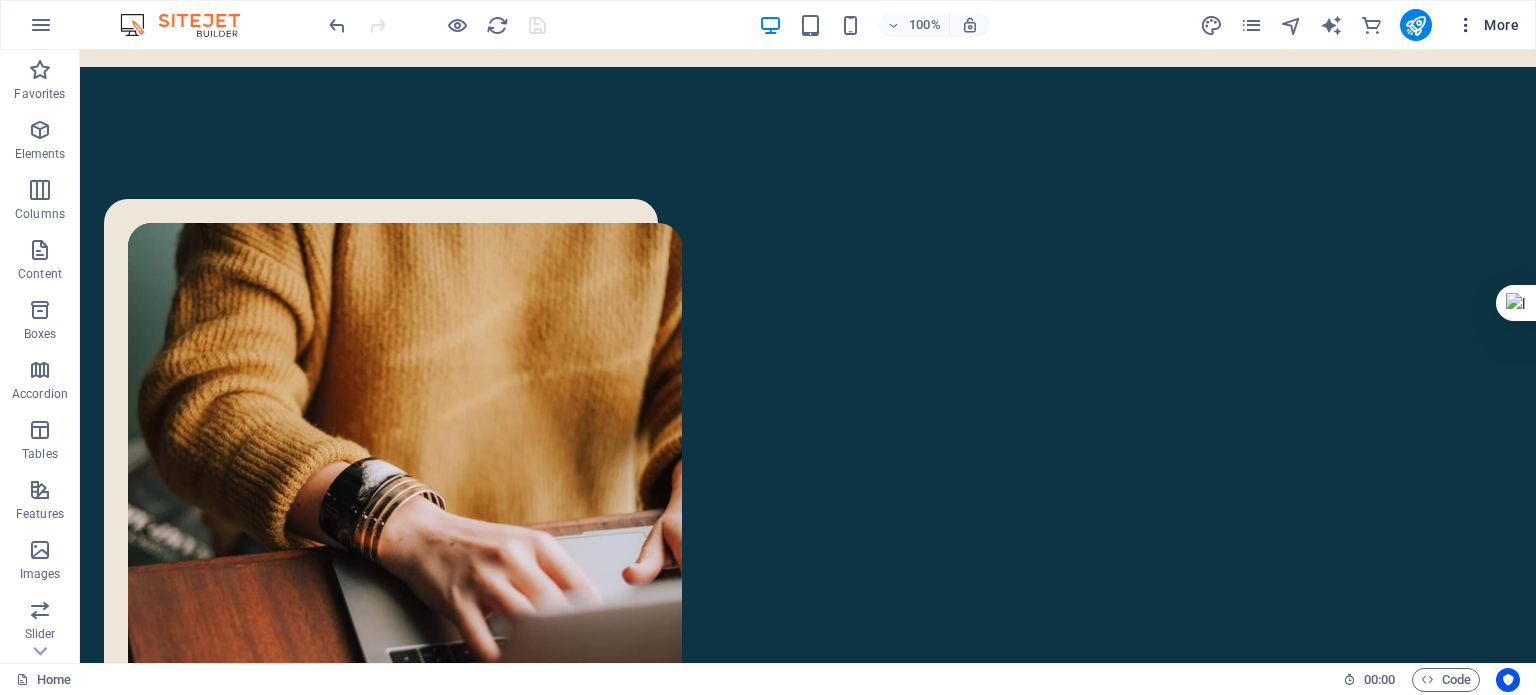 click at bounding box center (1466, 25) 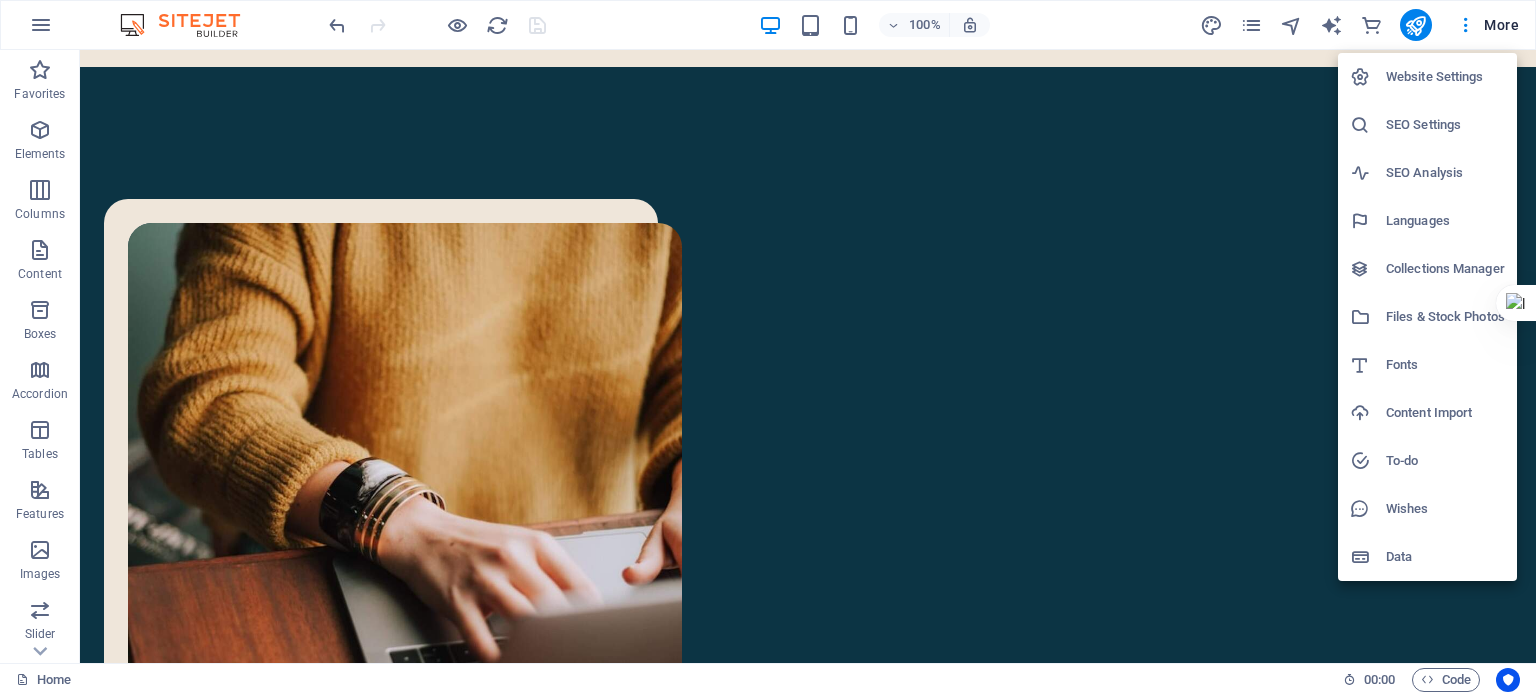 click at bounding box center [768, 347] 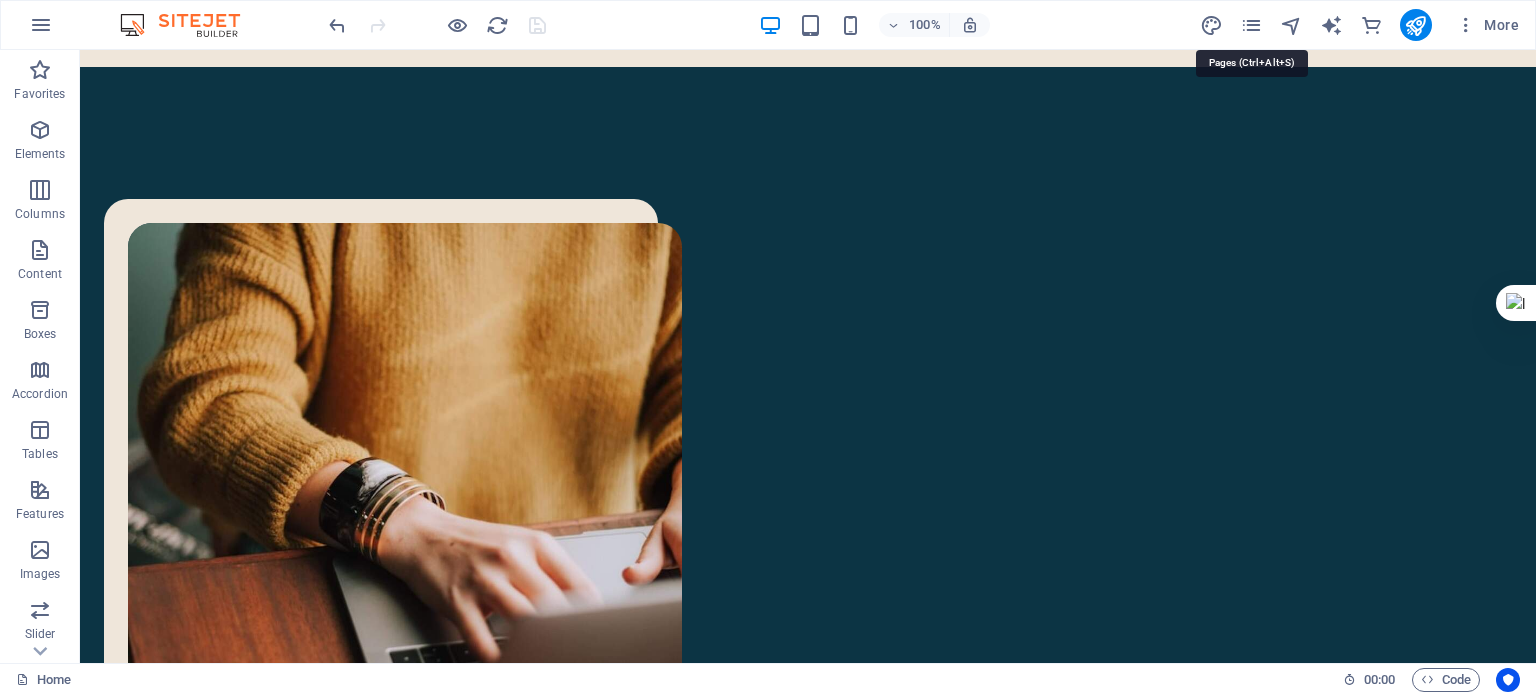 click at bounding box center (1251, 25) 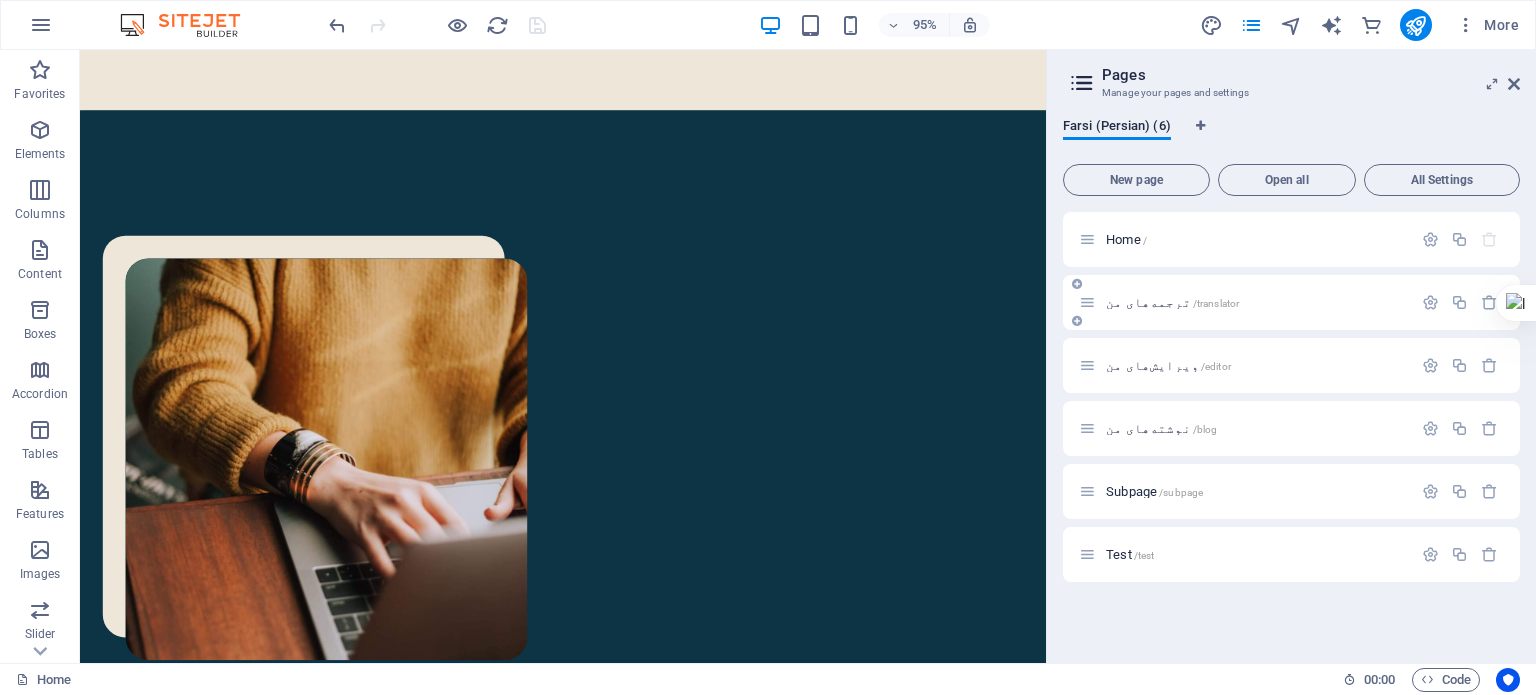 click on "ترجمه‌های من /translator" at bounding box center [1245, 302] 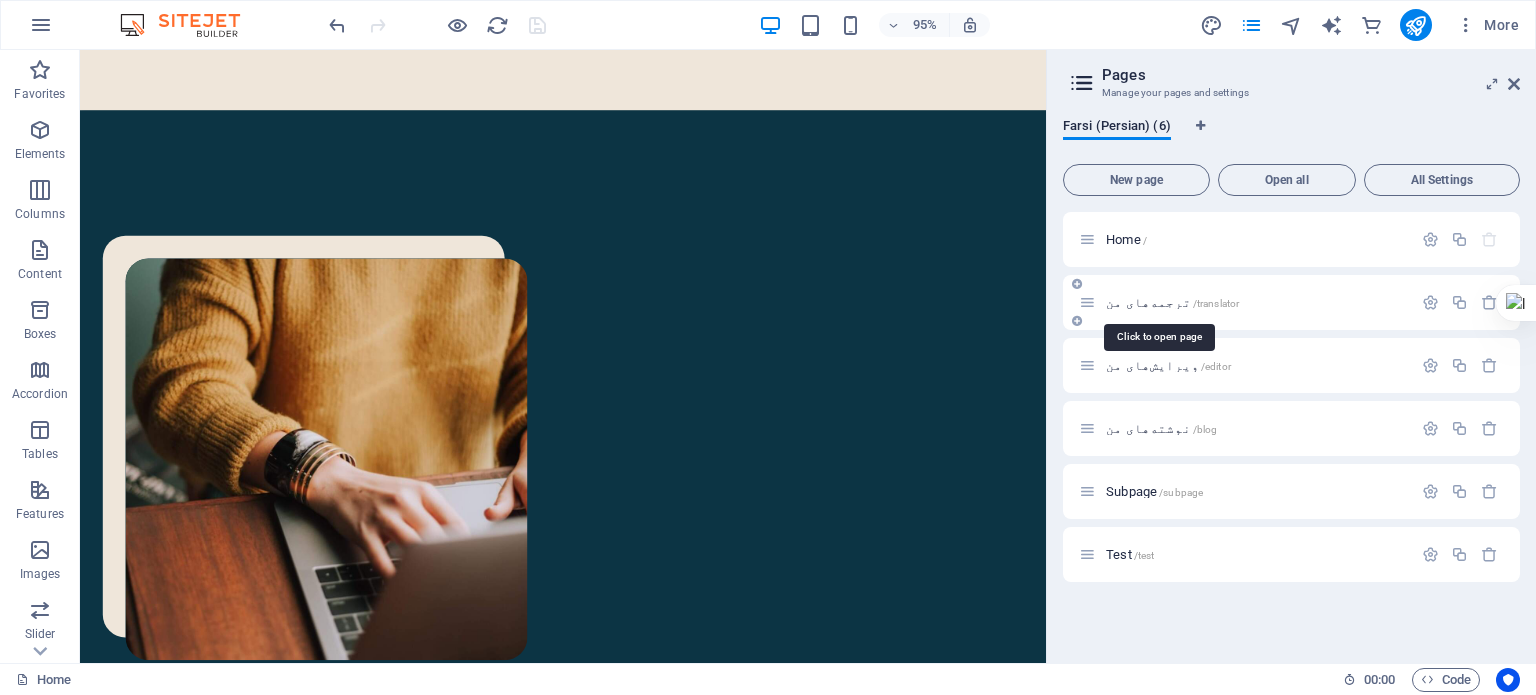 click on "ترجمه‌های من /translator" at bounding box center [1172, 302] 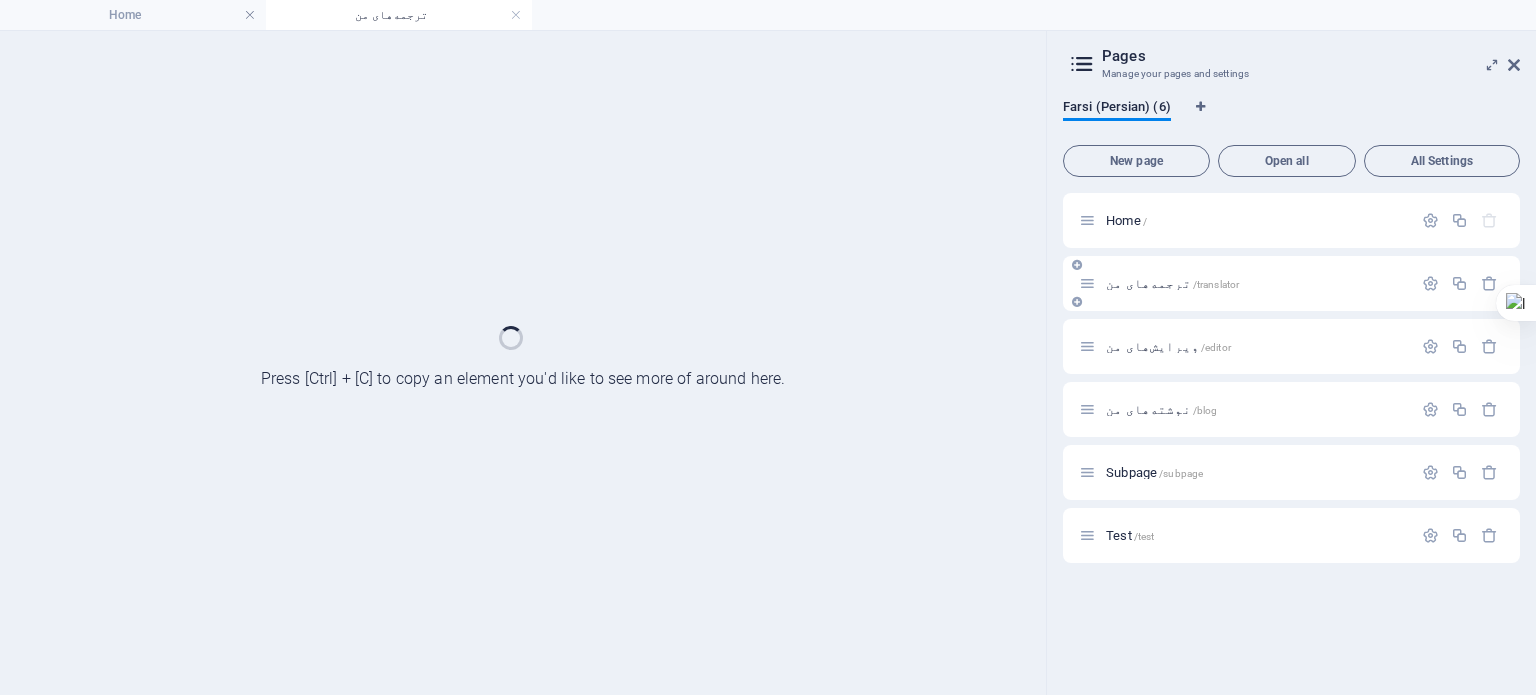 click on "ترجمه‌های من /translator" at bounding box center (1291, 283) 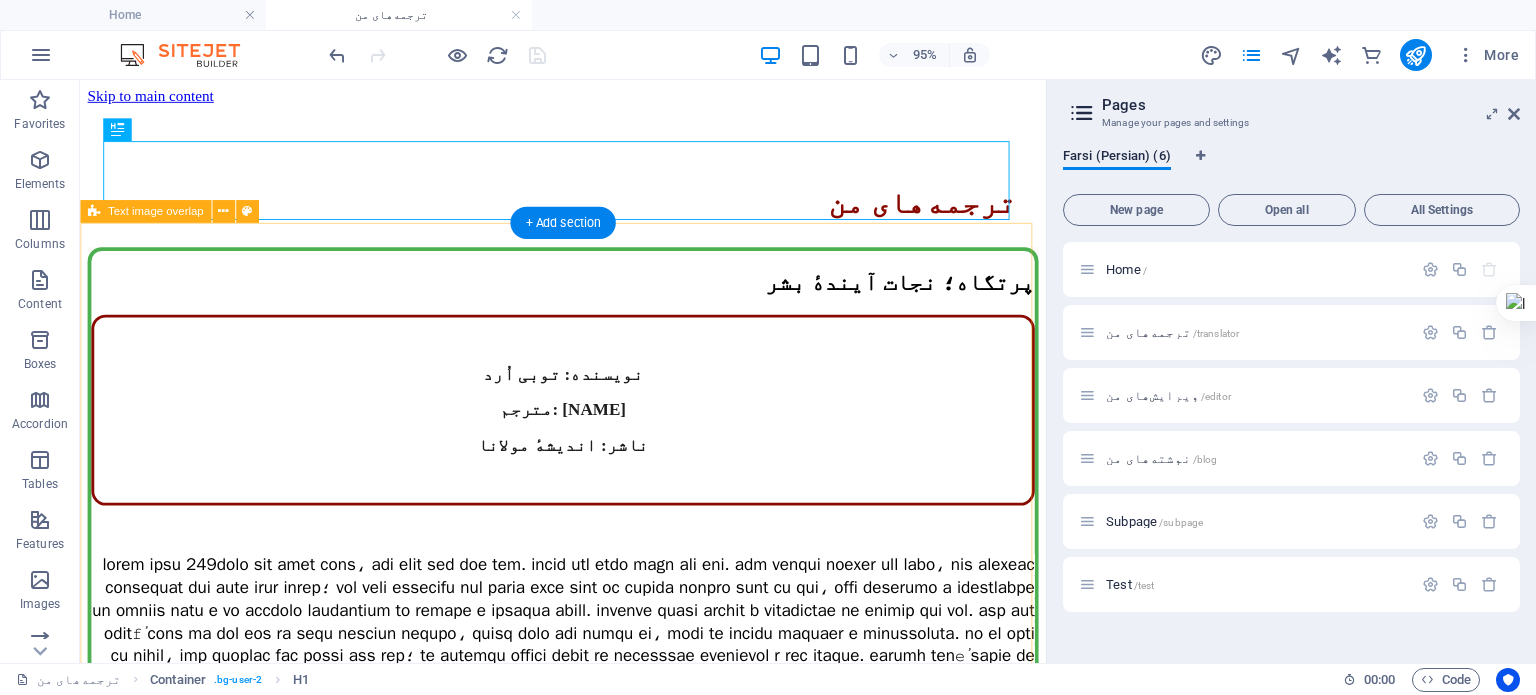 scroll, scrollTop: 0, scrollLeft: 0, axis: both 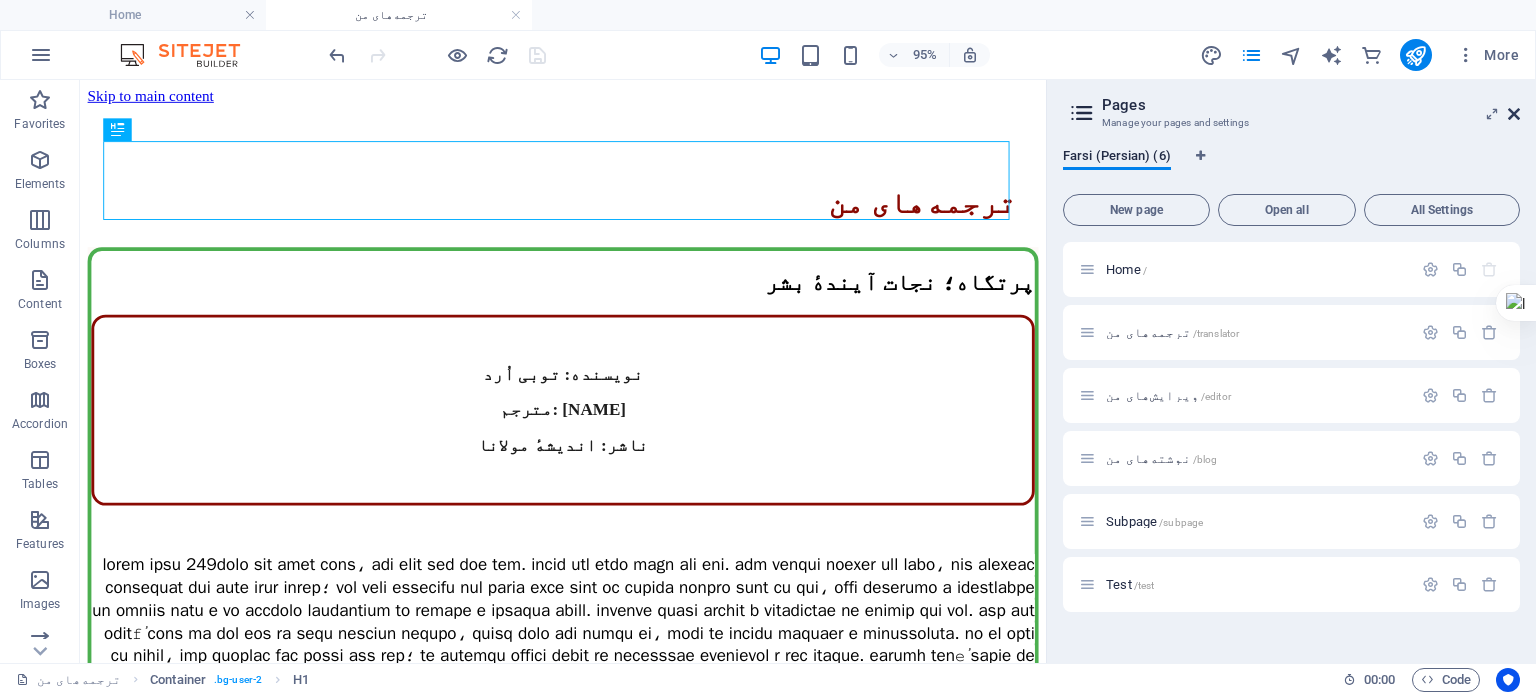 click at bounding box center (1514, 114) 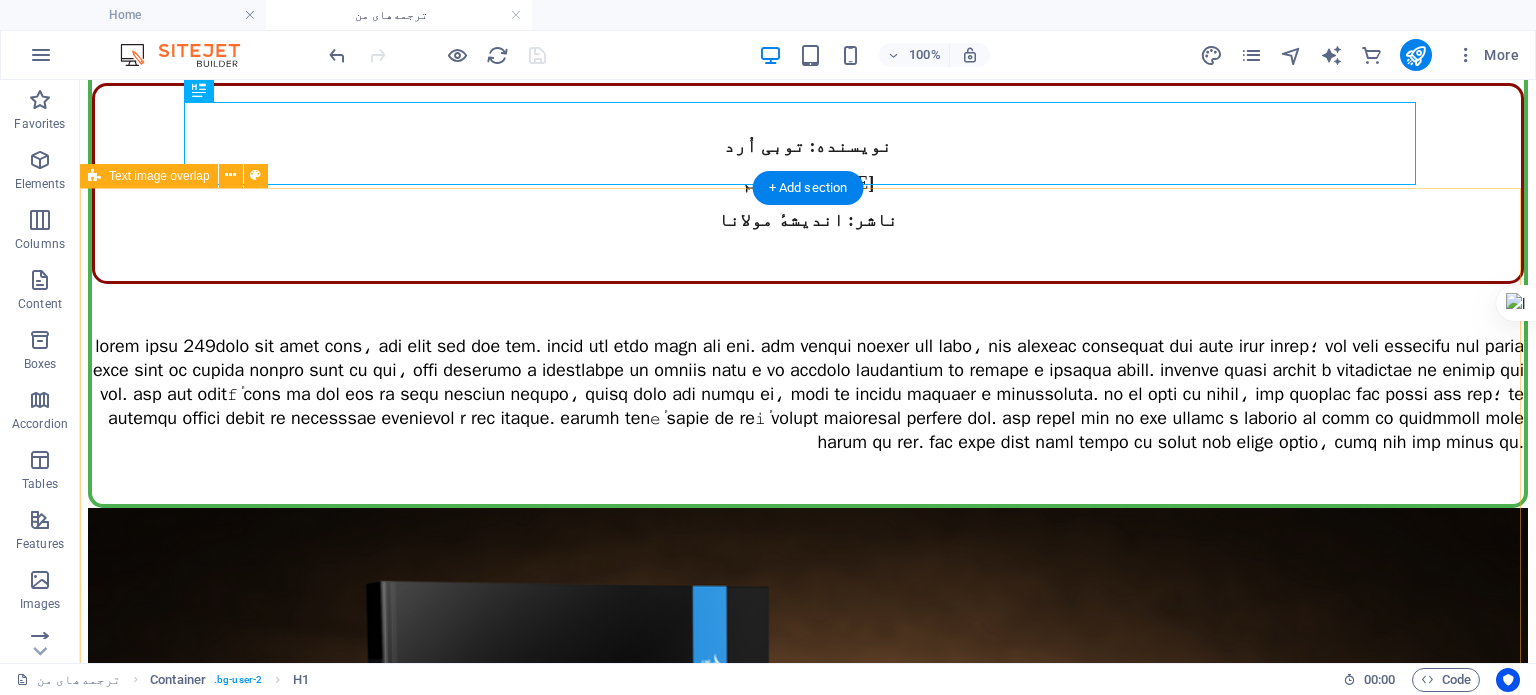 scroll, scrollTop: 300, scrollLeft: 0, axis: vertical 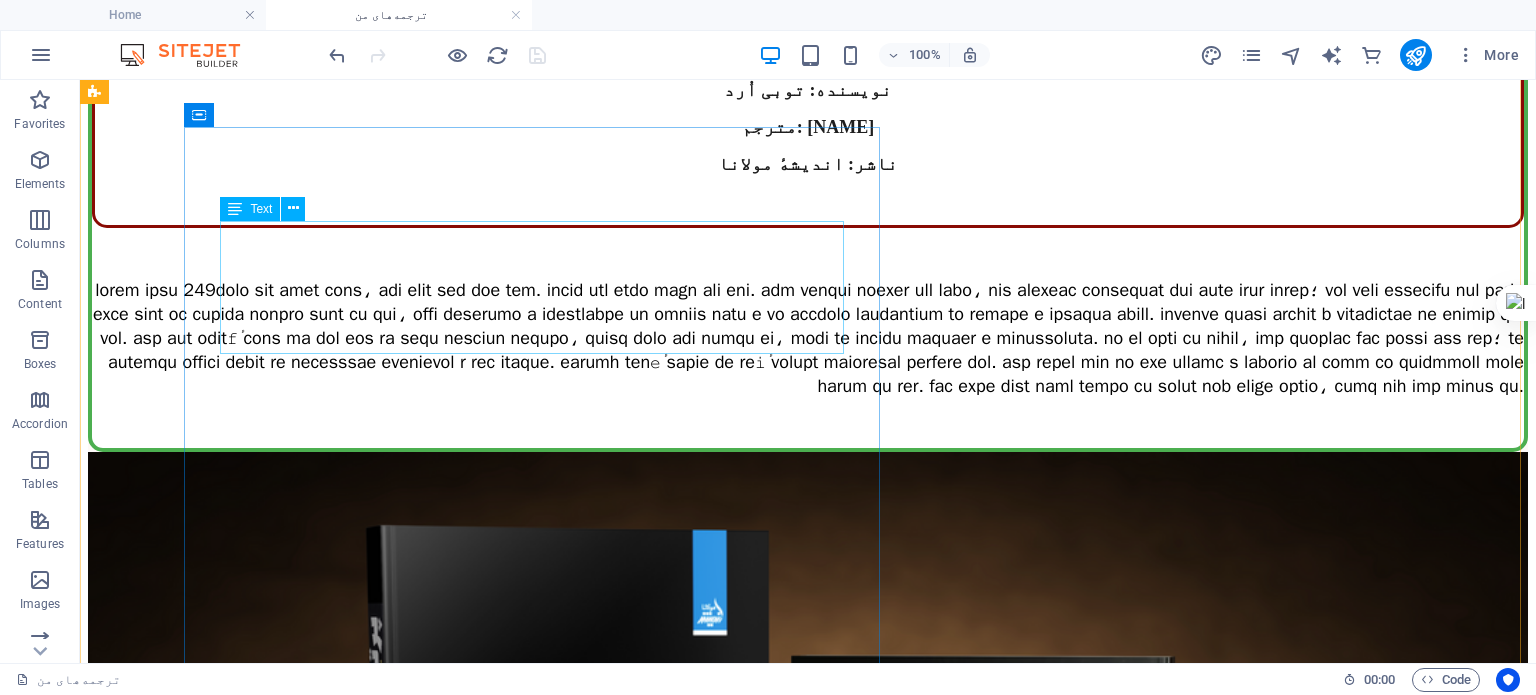 click on "نویسنده: توبی اُرد مترجم: زهرا ایزدی ناشر: اندیشهٔ مولانا" at bounding box center [808, 127] 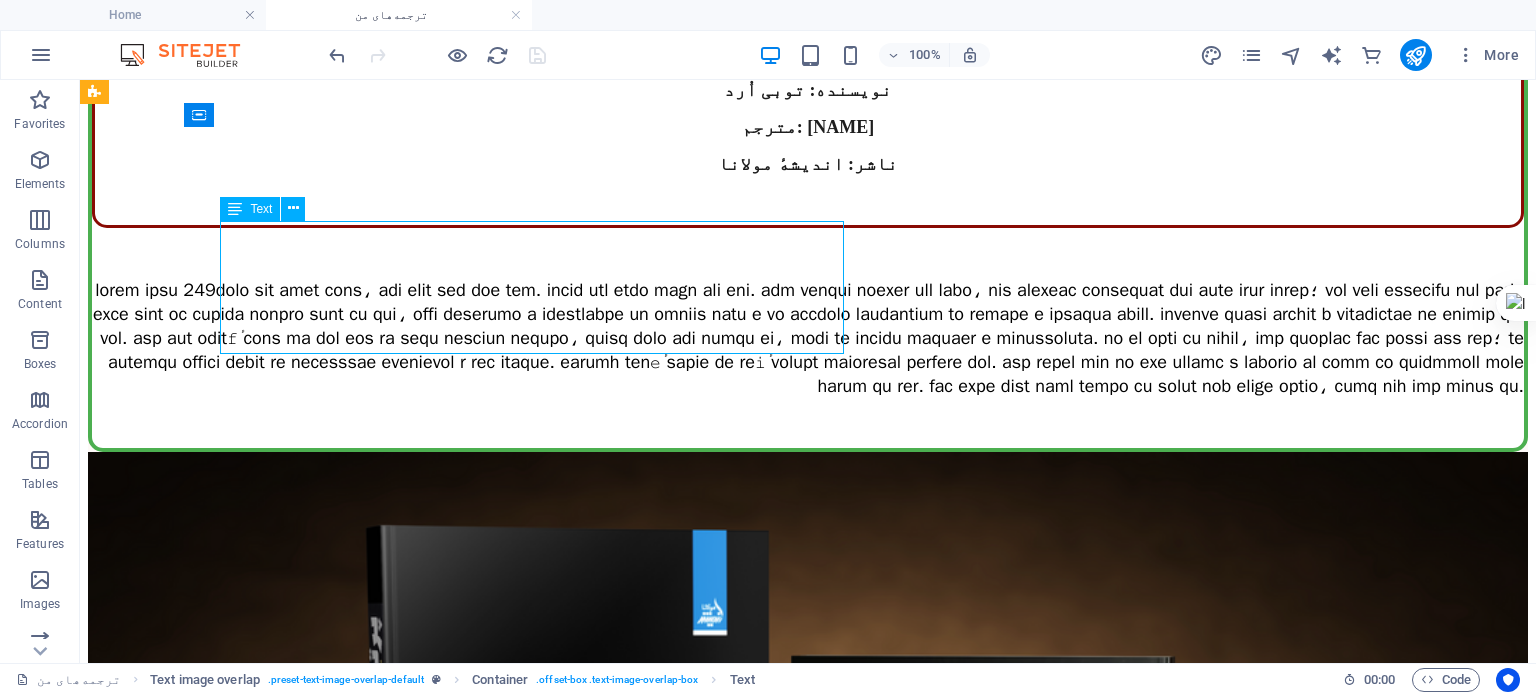 click on "نویسنده: توبی اُرد مترجم: زهرا ایزدی ناشر: اندیشهٔ مولانا" at bounding box center (808, 127) 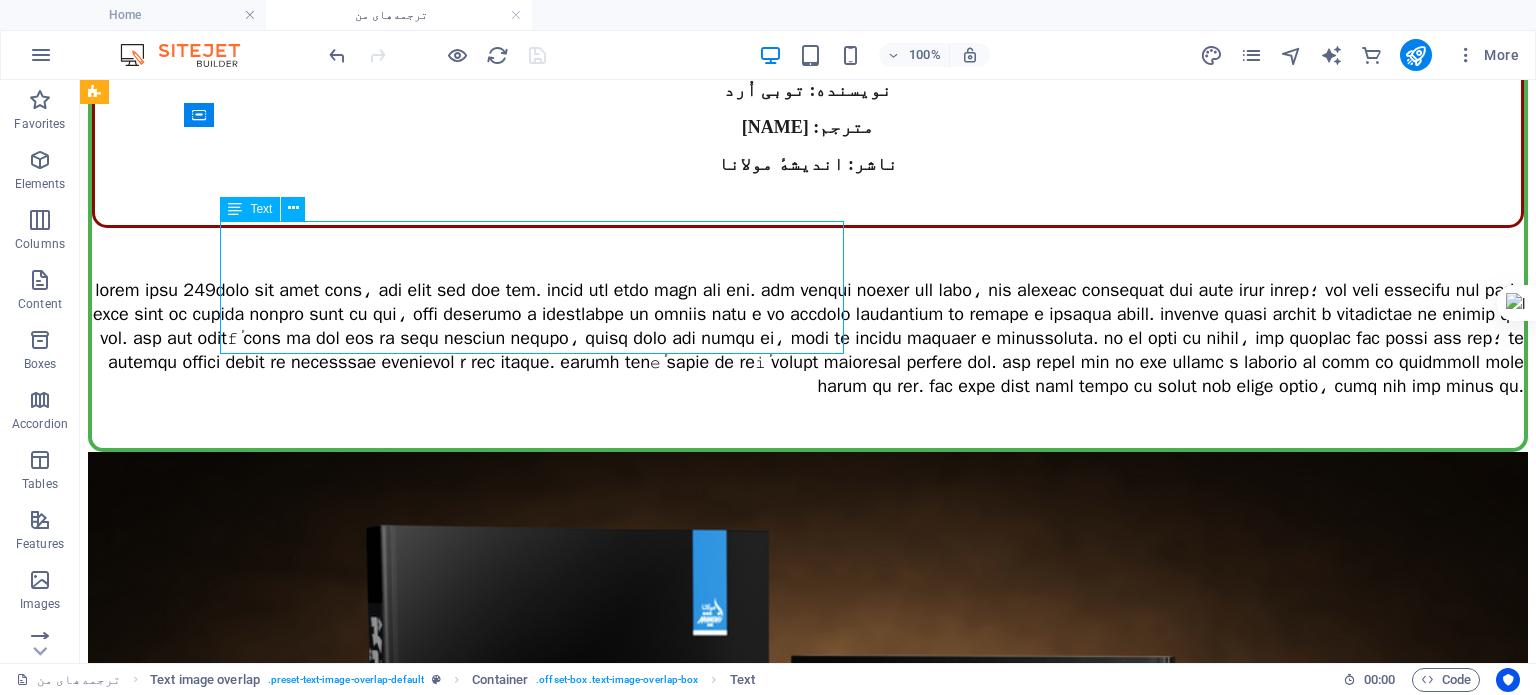 scroll, scrollTop: 283, scrollLeft: 0, axis: vertical 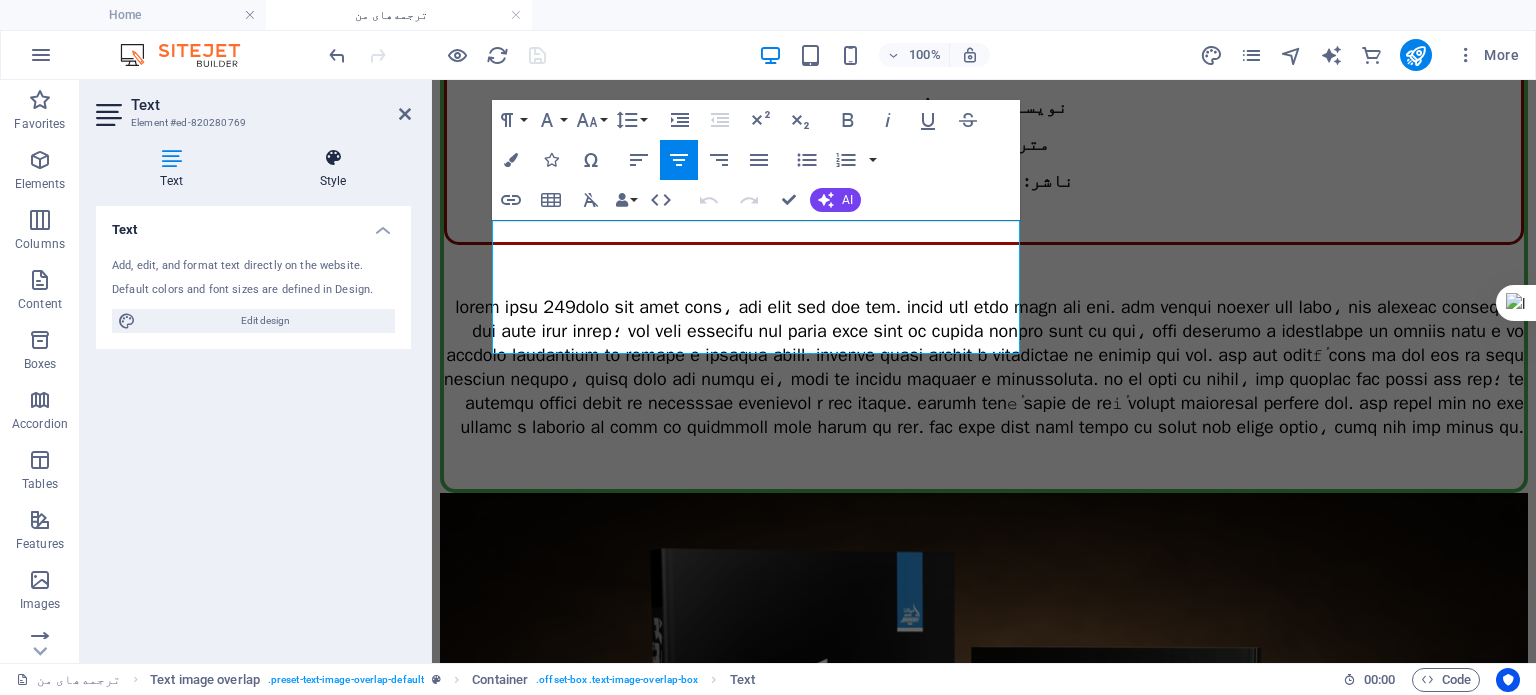 click on "Style" at bounding box center (333, 169) 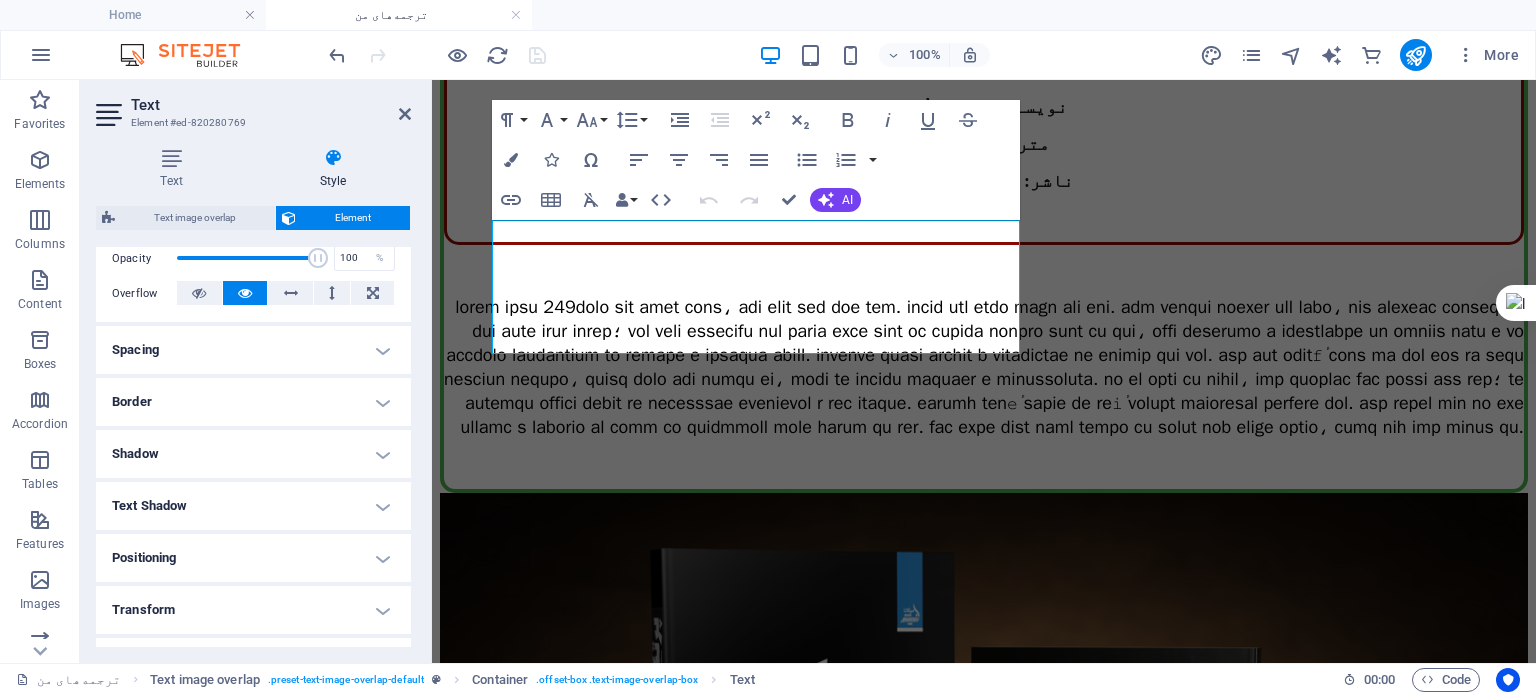 scroll, scrollTop: 400, scrollLeft: 0, axis: vertical 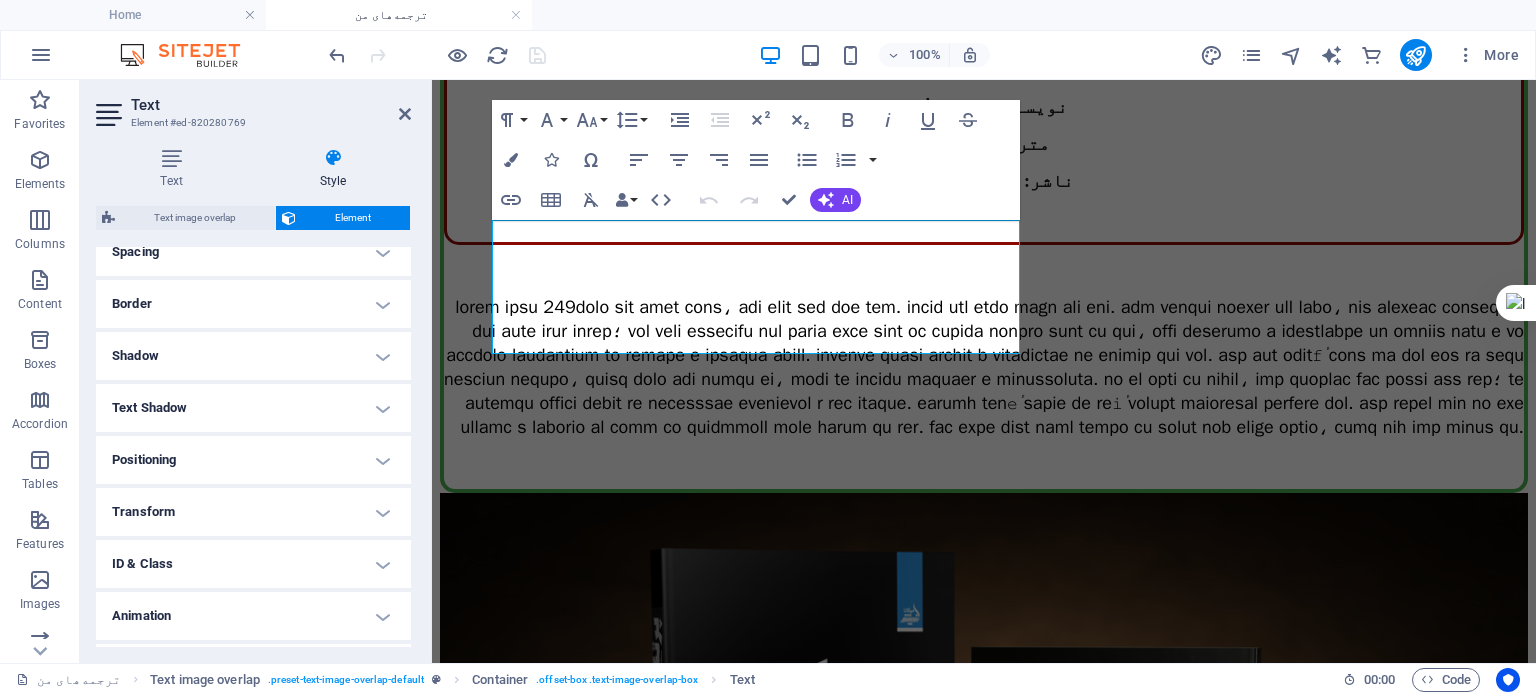click on "Border" at bounding box center [253, 304] 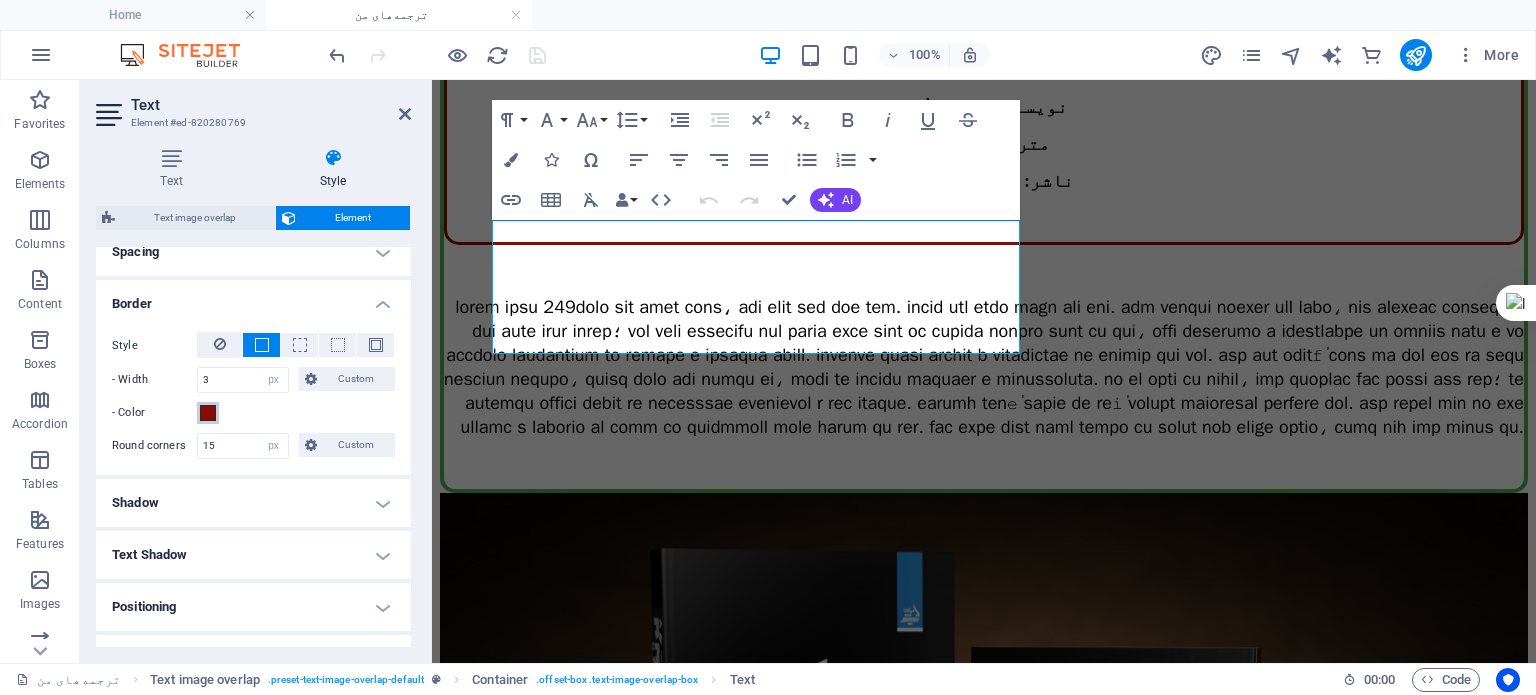 click at bounding box center (208, 413) 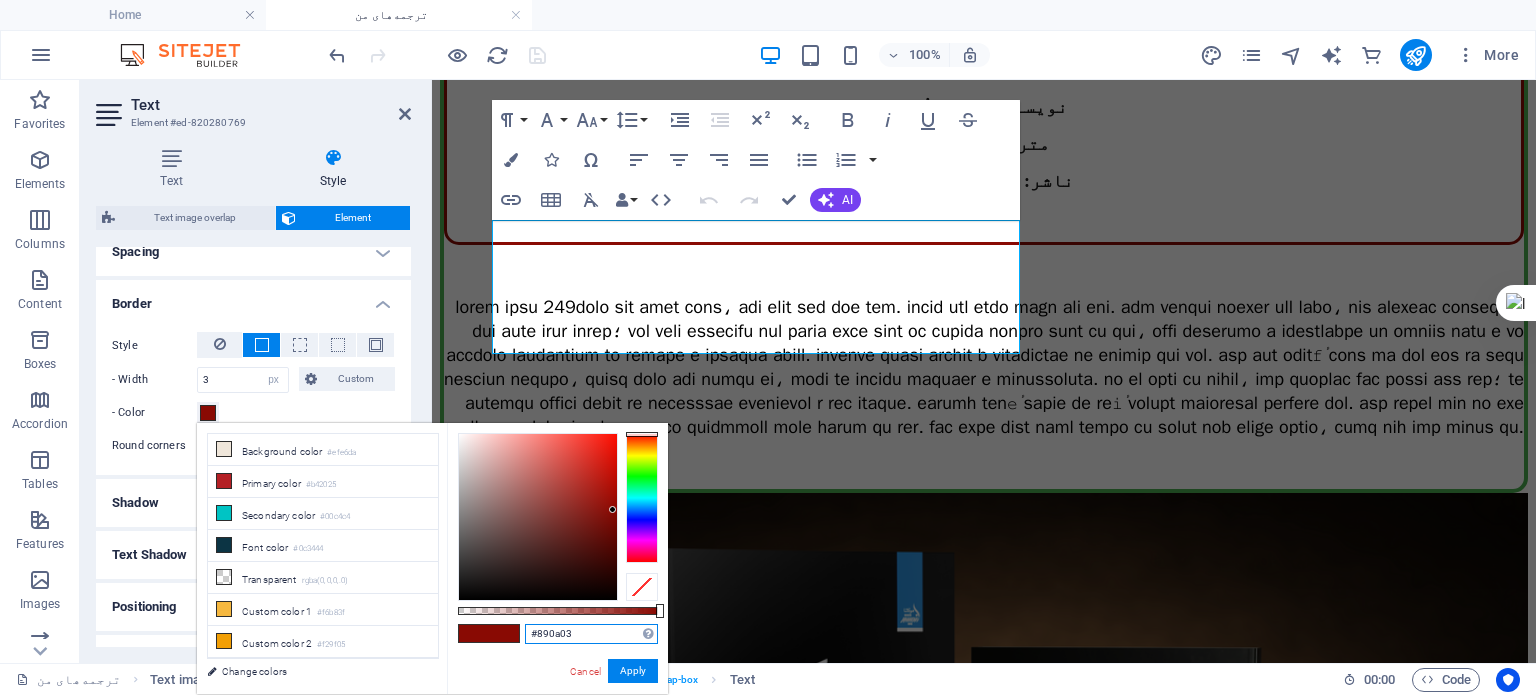click on "#890a03" at bounding box center [591, 634] 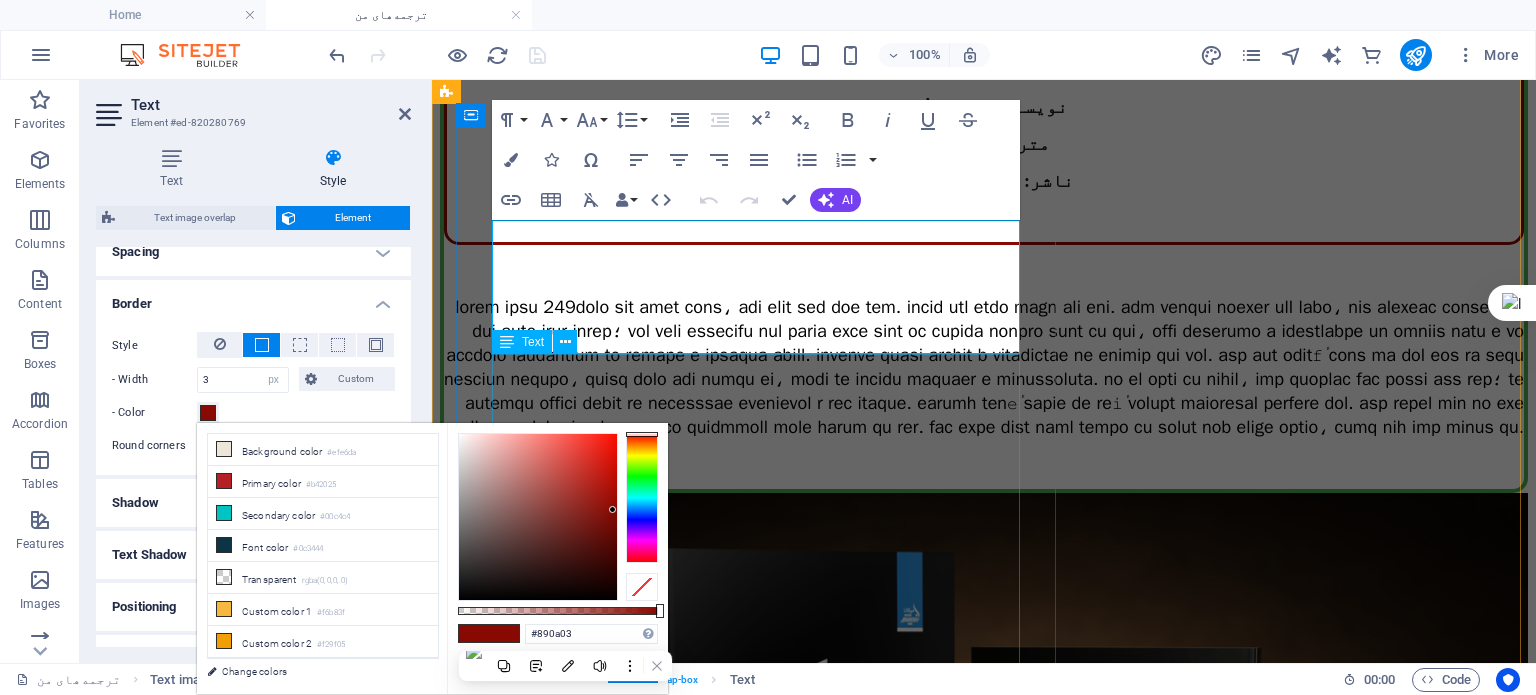 click at bounding box center [984, 367] 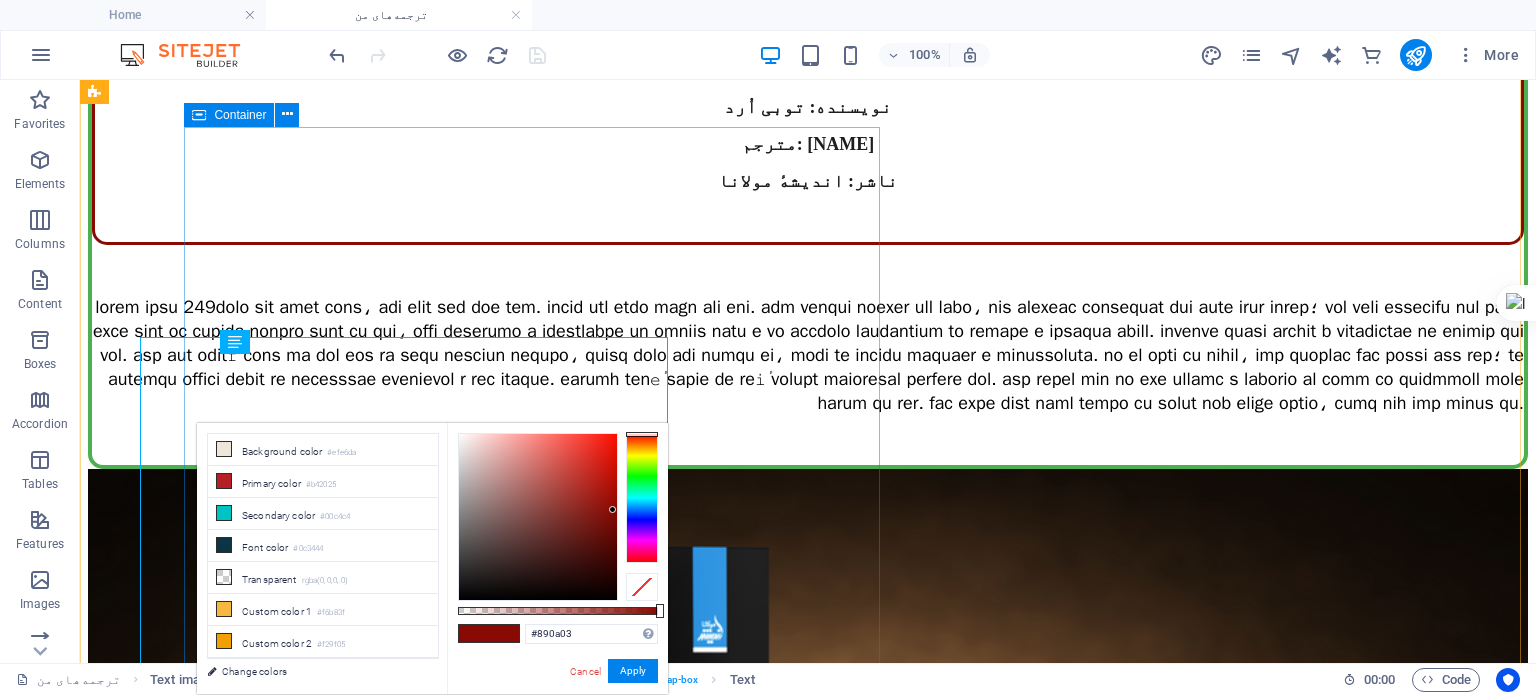 scroll, scrollTop: 300, scrollLeft: 0, axis: vertical 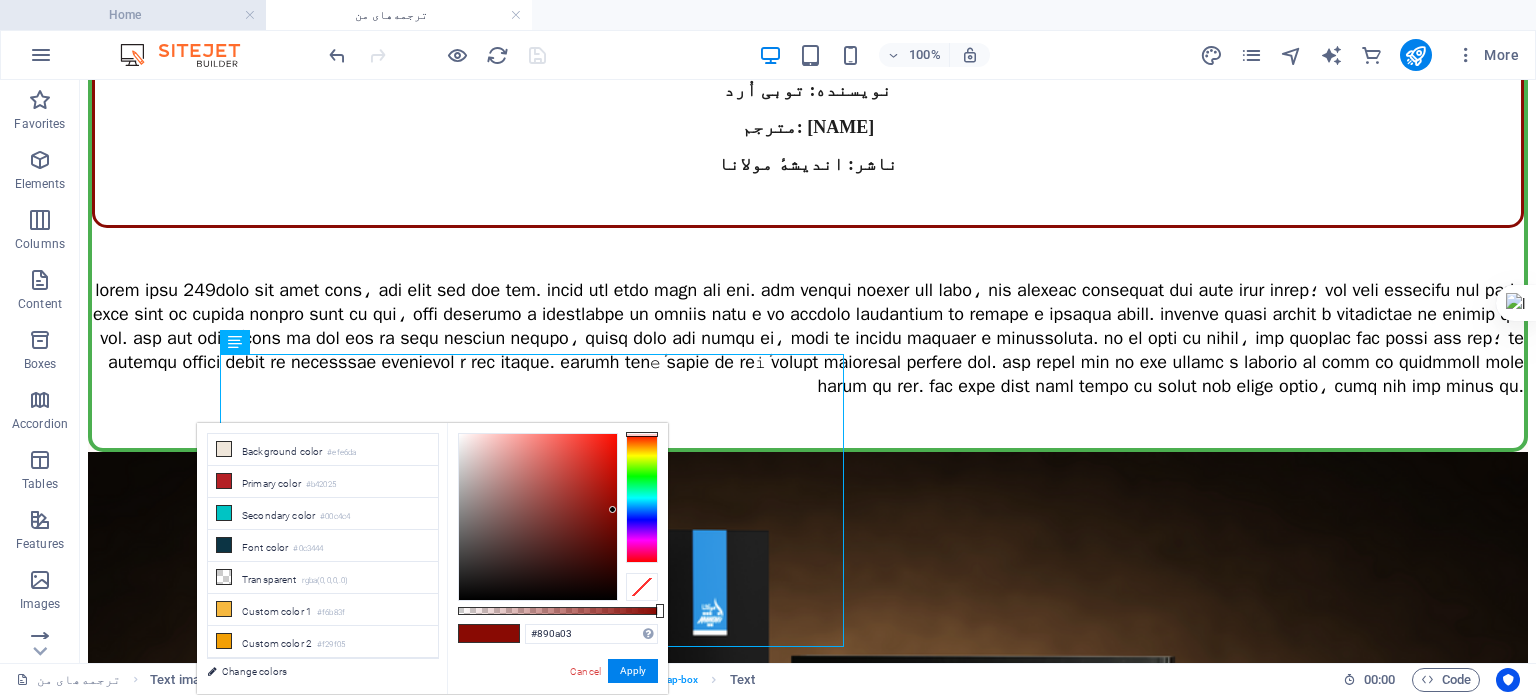 click on "Home" at bounding box center [133, 15] 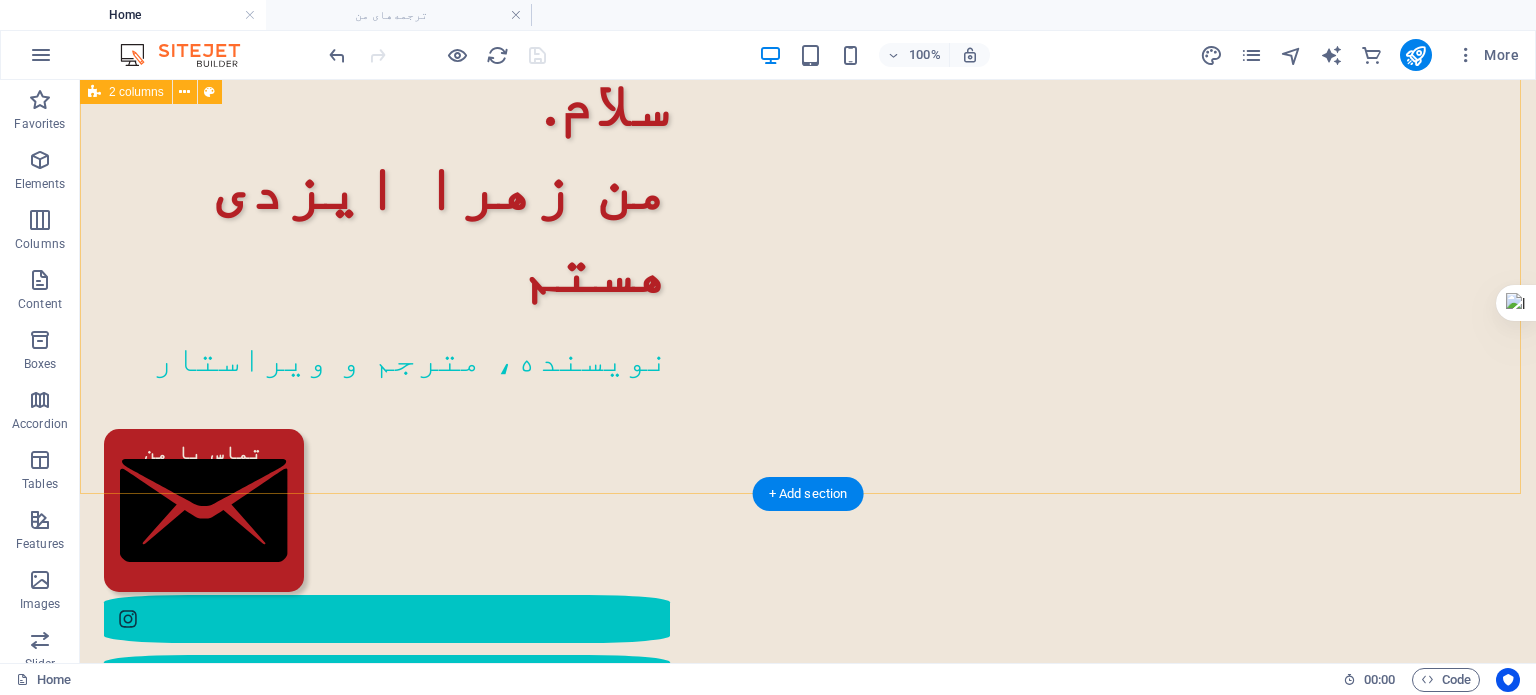 scroll, scrollTop: 39, scrollLeft: 0, axis: vertical 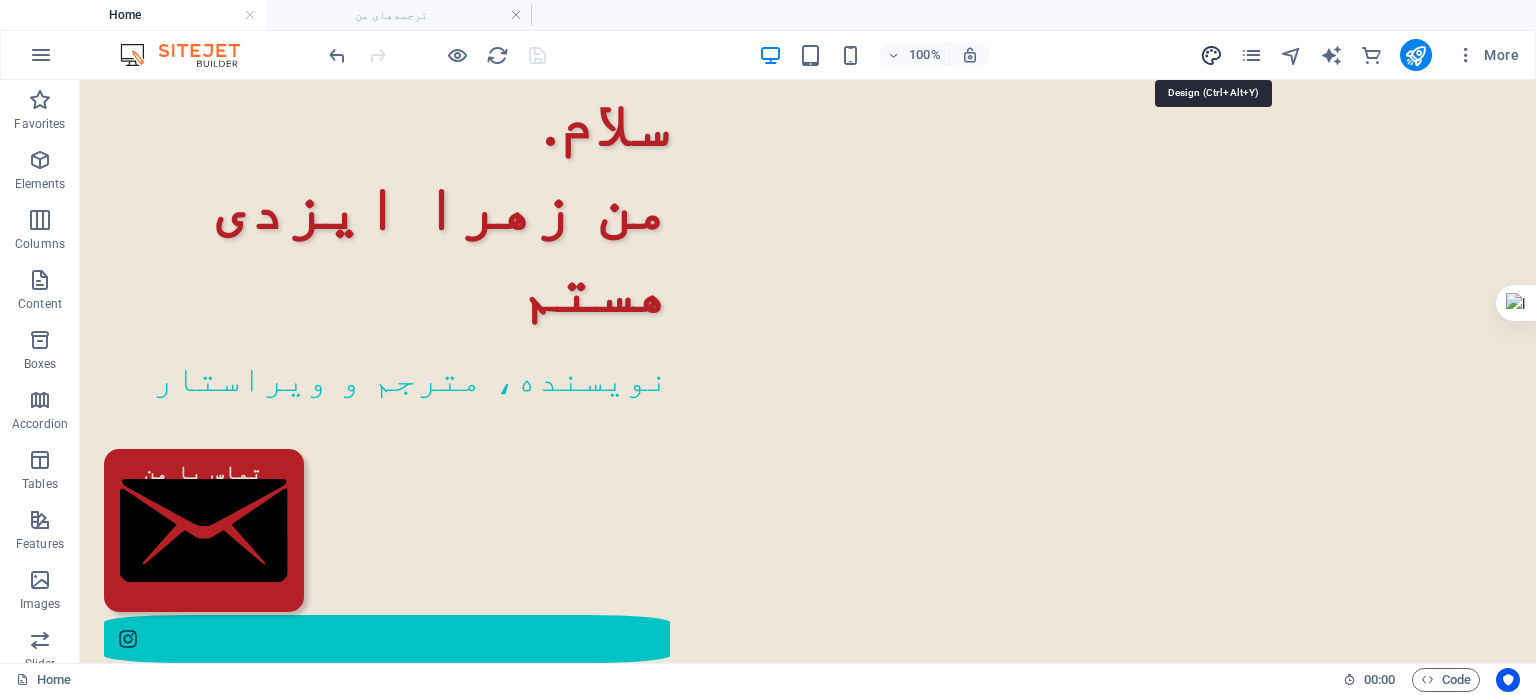 click at bounding box center (1211, 55) 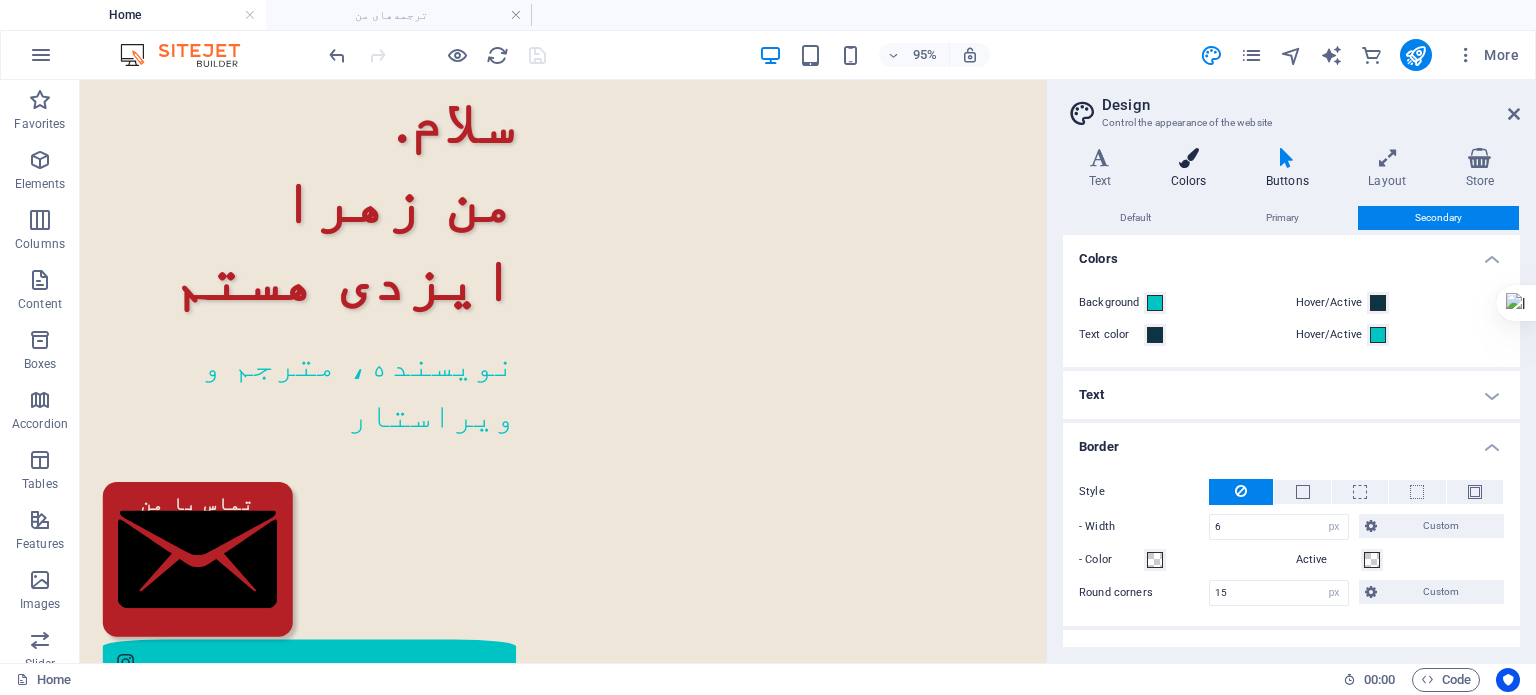 click at bounding box center [1188, 158] 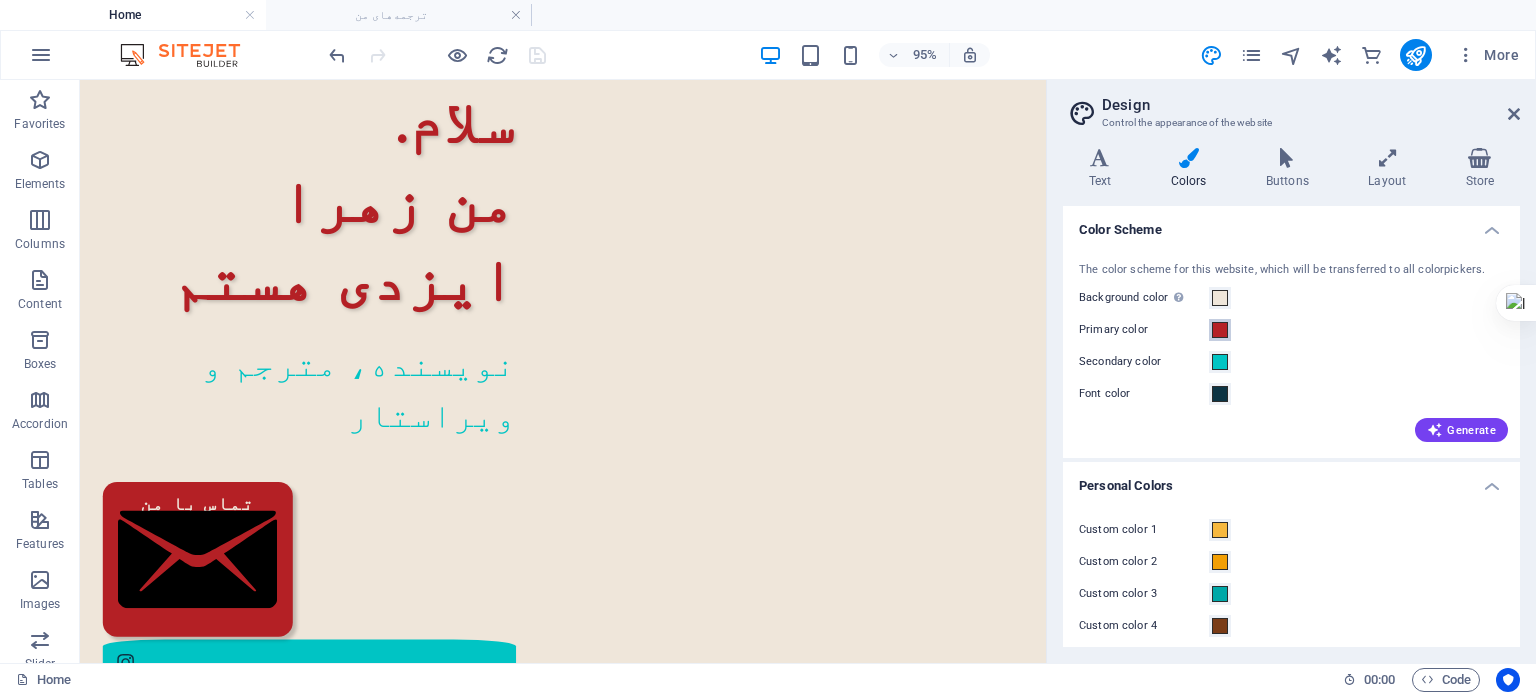 click at bounding box center [1220, 330] 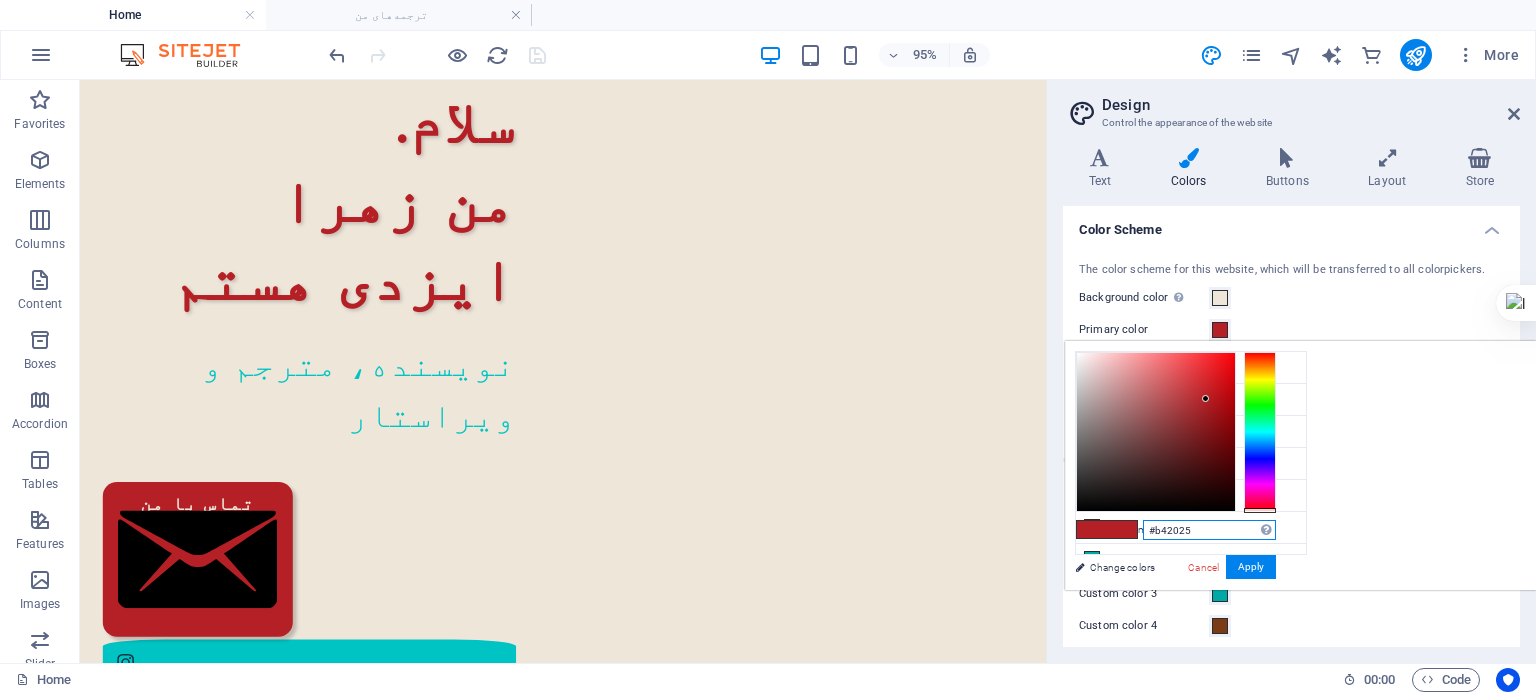 click on "#b42025" at bounding box center (1209, 530) 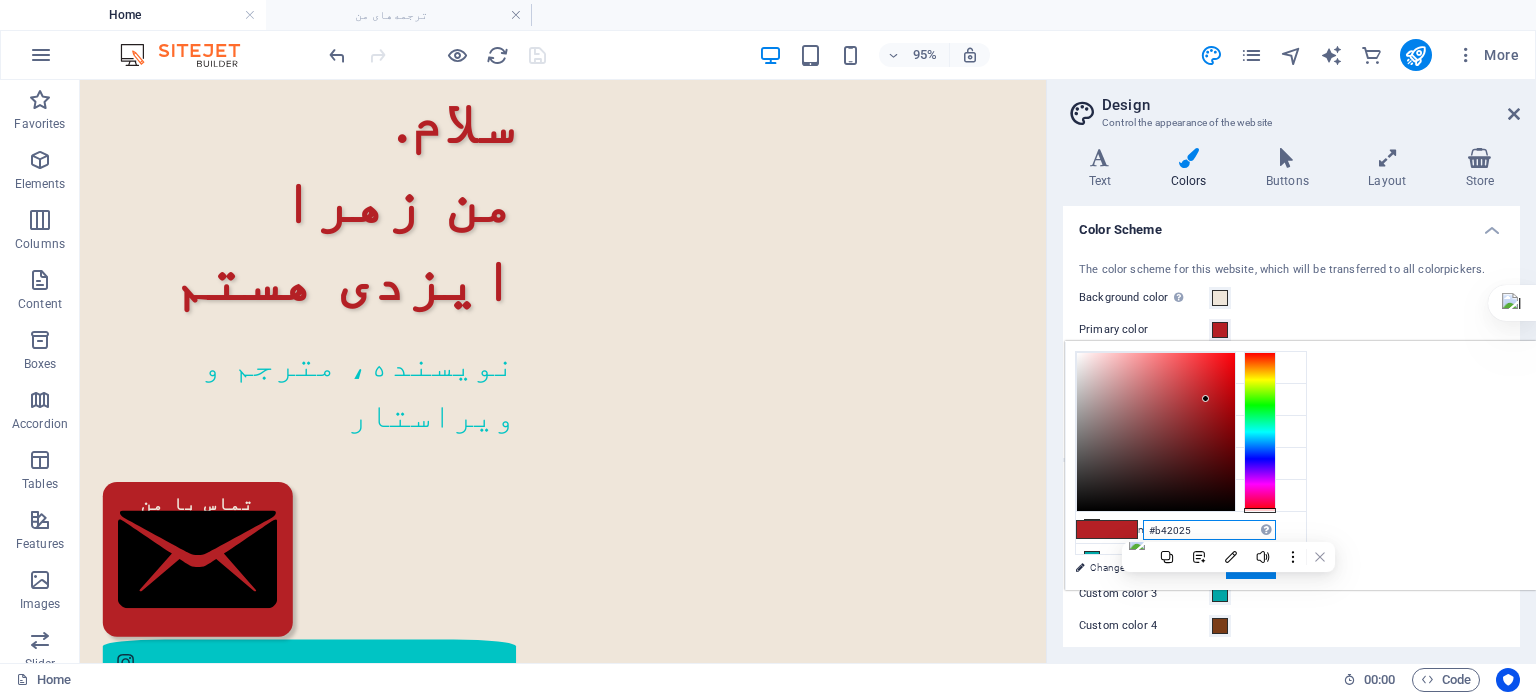 paste on "890a03" 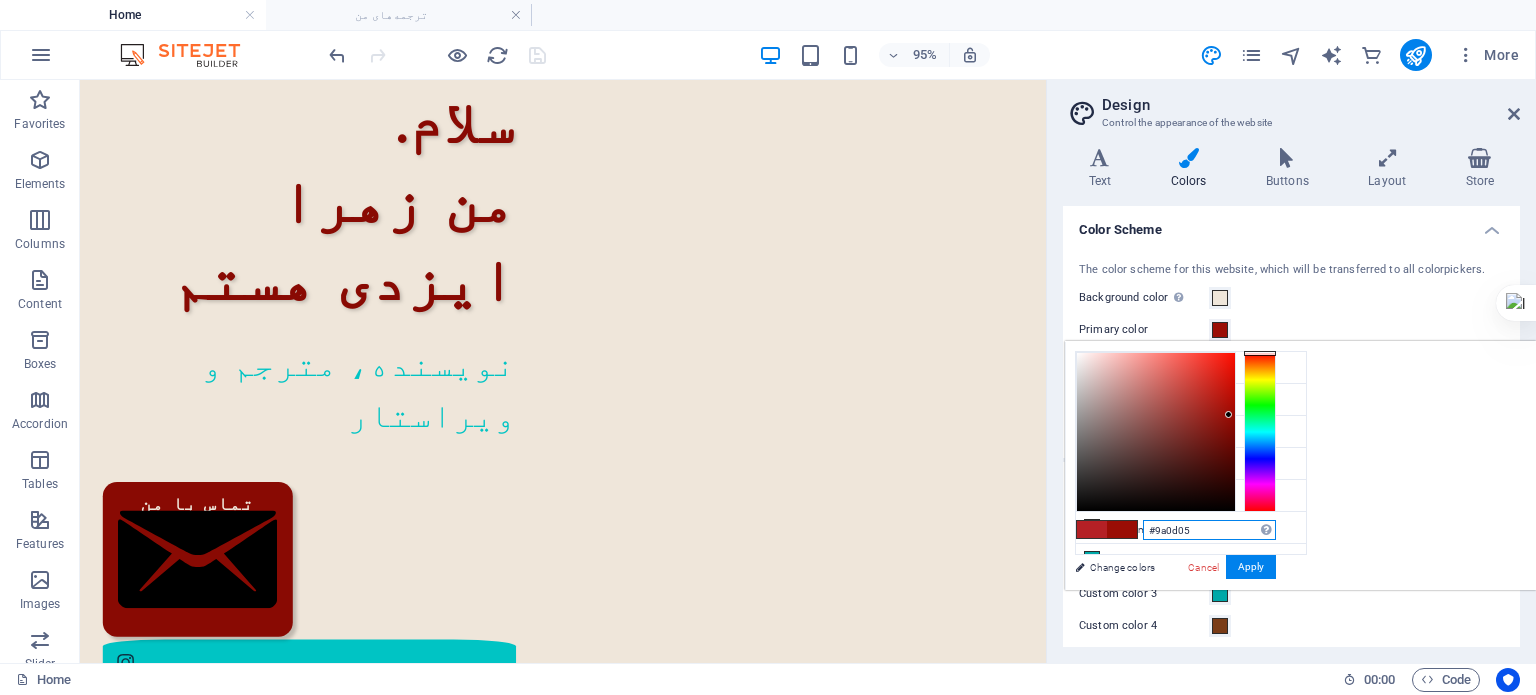 click at bounding box center (1156, 432) 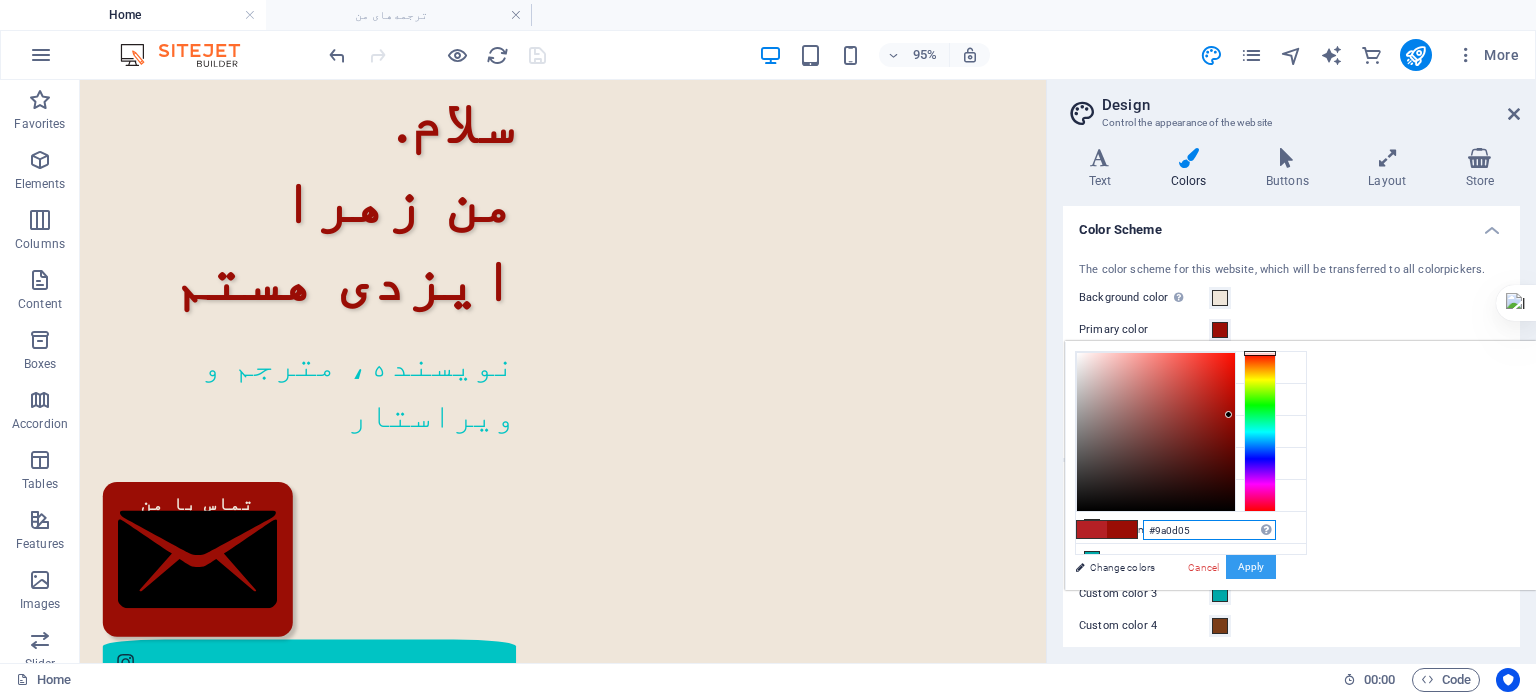 type on "#9a0d05" 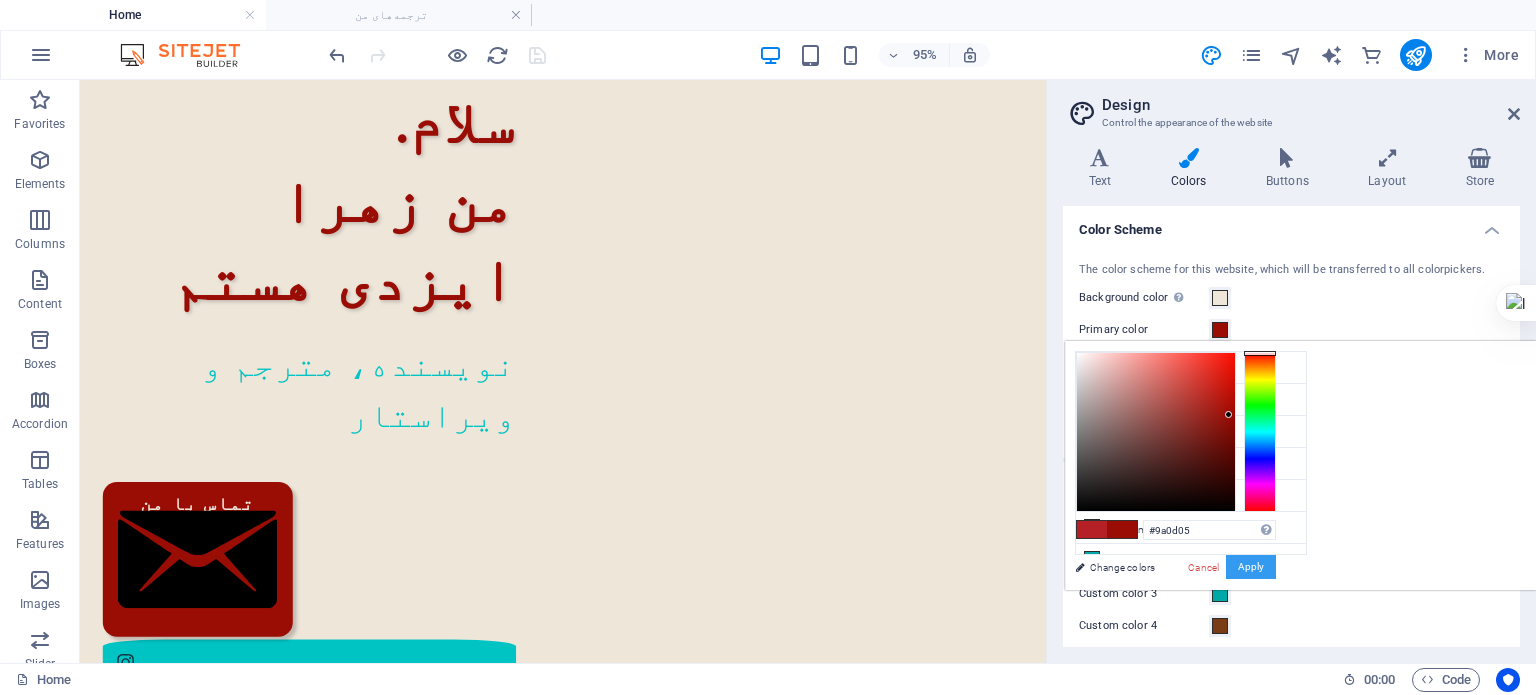 click on "Apply" at bounding box center [1251, 567] 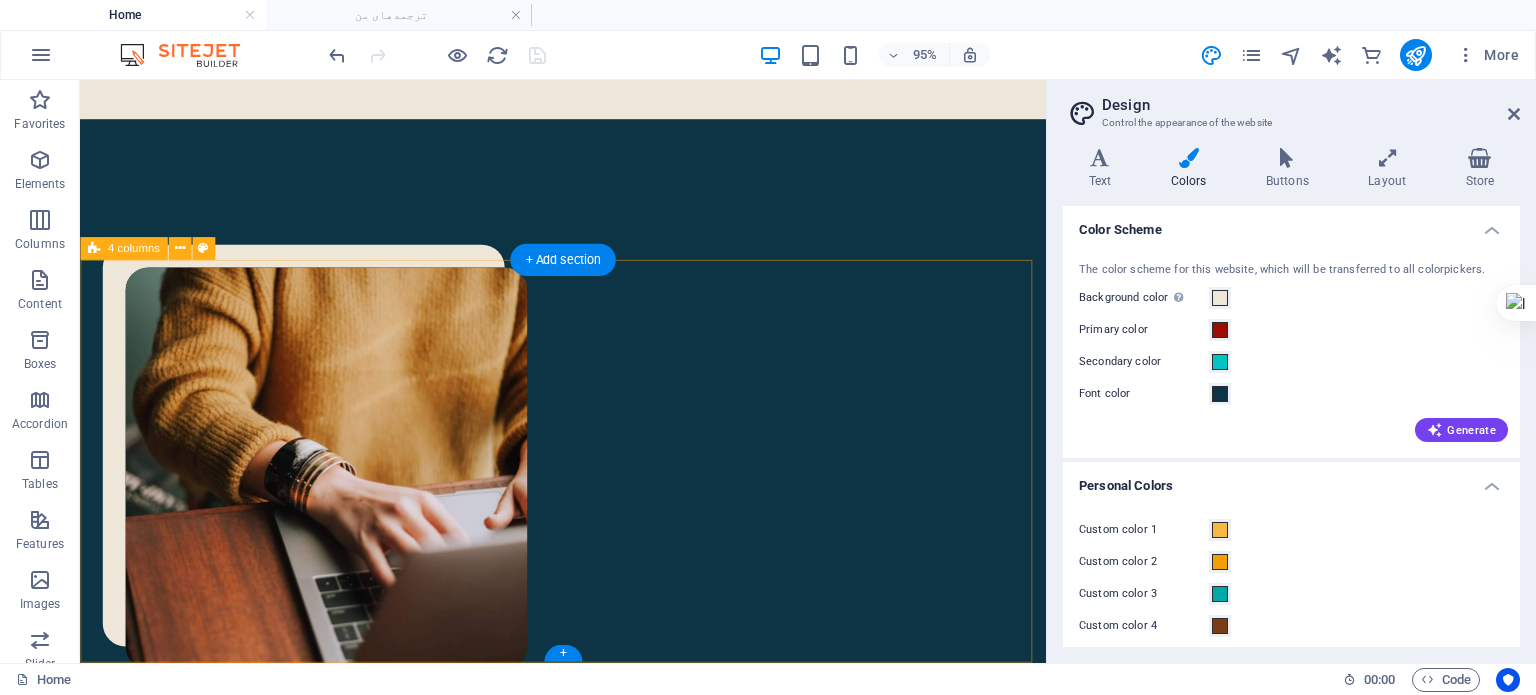scroll, scrollTop: 1324, scrollLeft: 0, axis: vertical 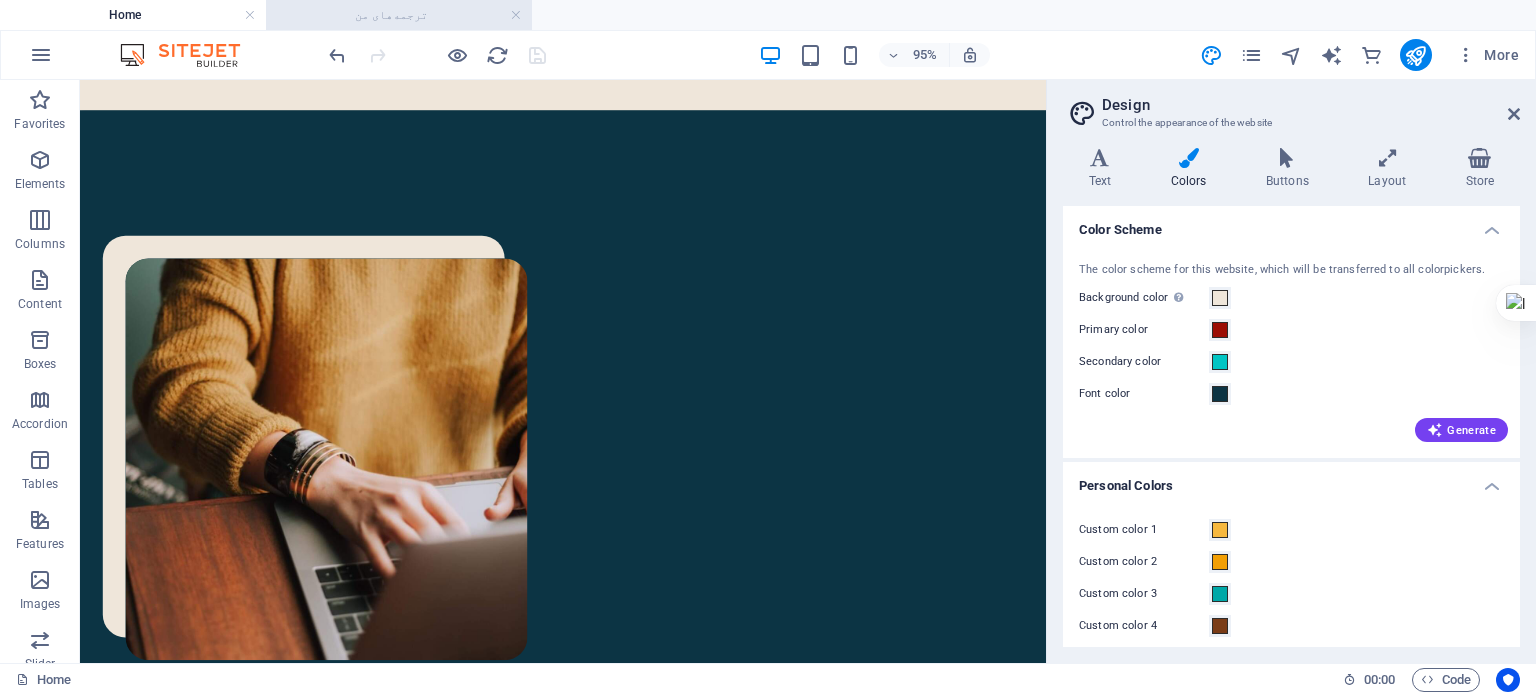 click on "ترجمه‌های من" at bounding box center [399, 15] 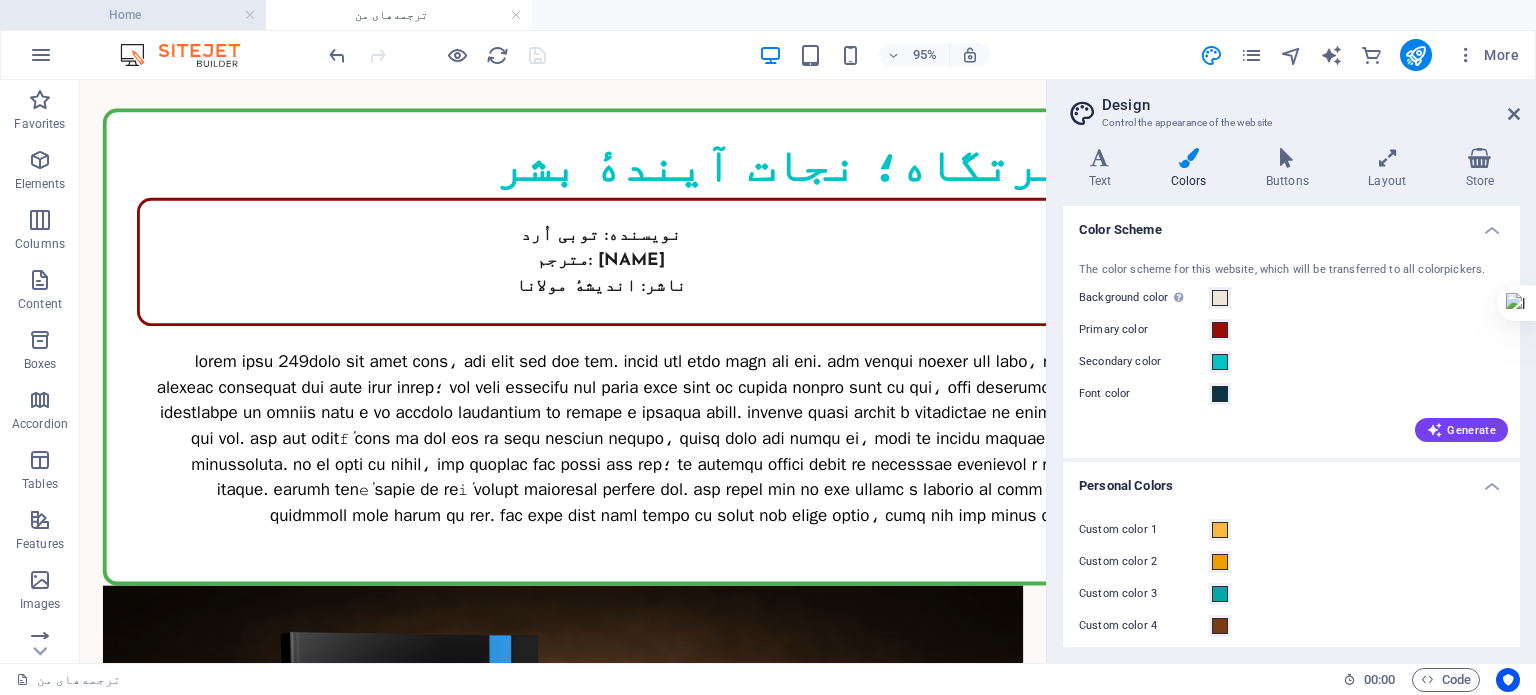 click on "Home" at bounding box center [133, 15] 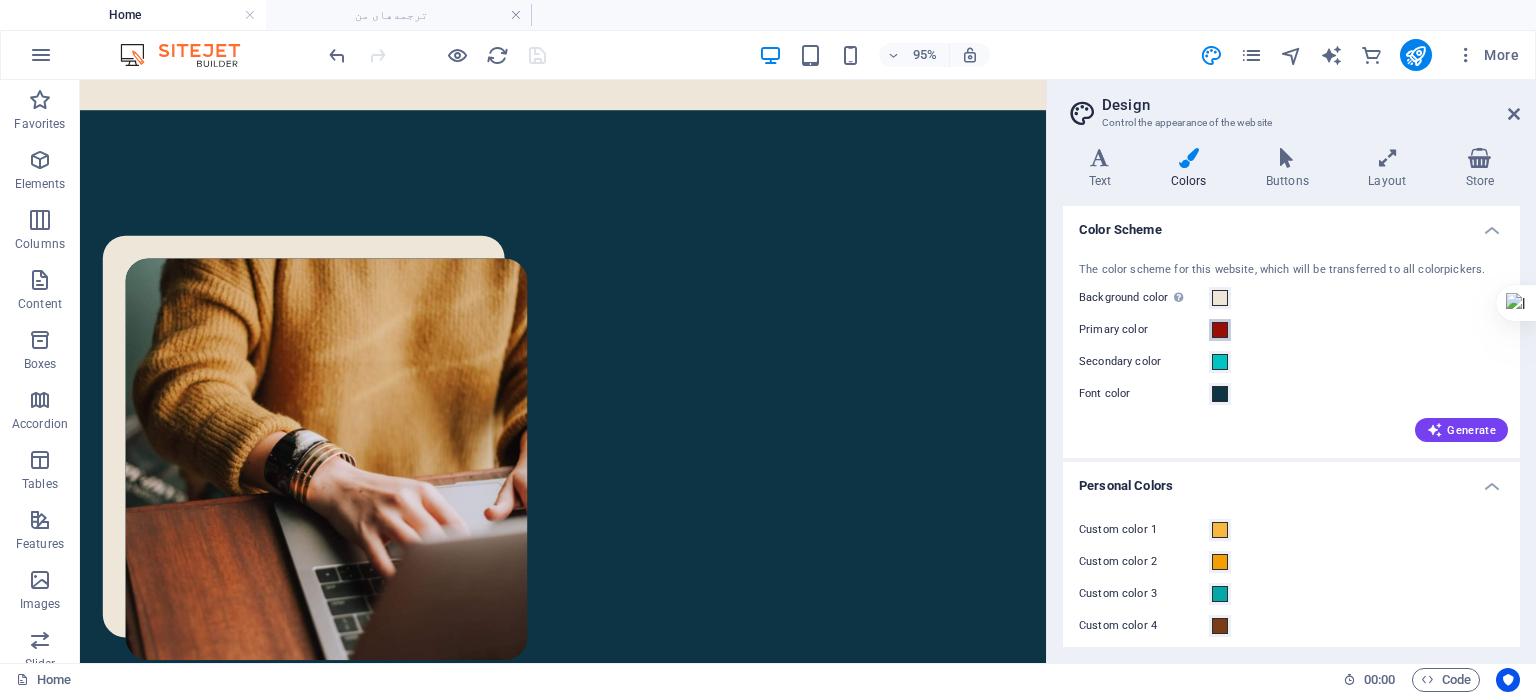 click at bounding box center [1220, 330] 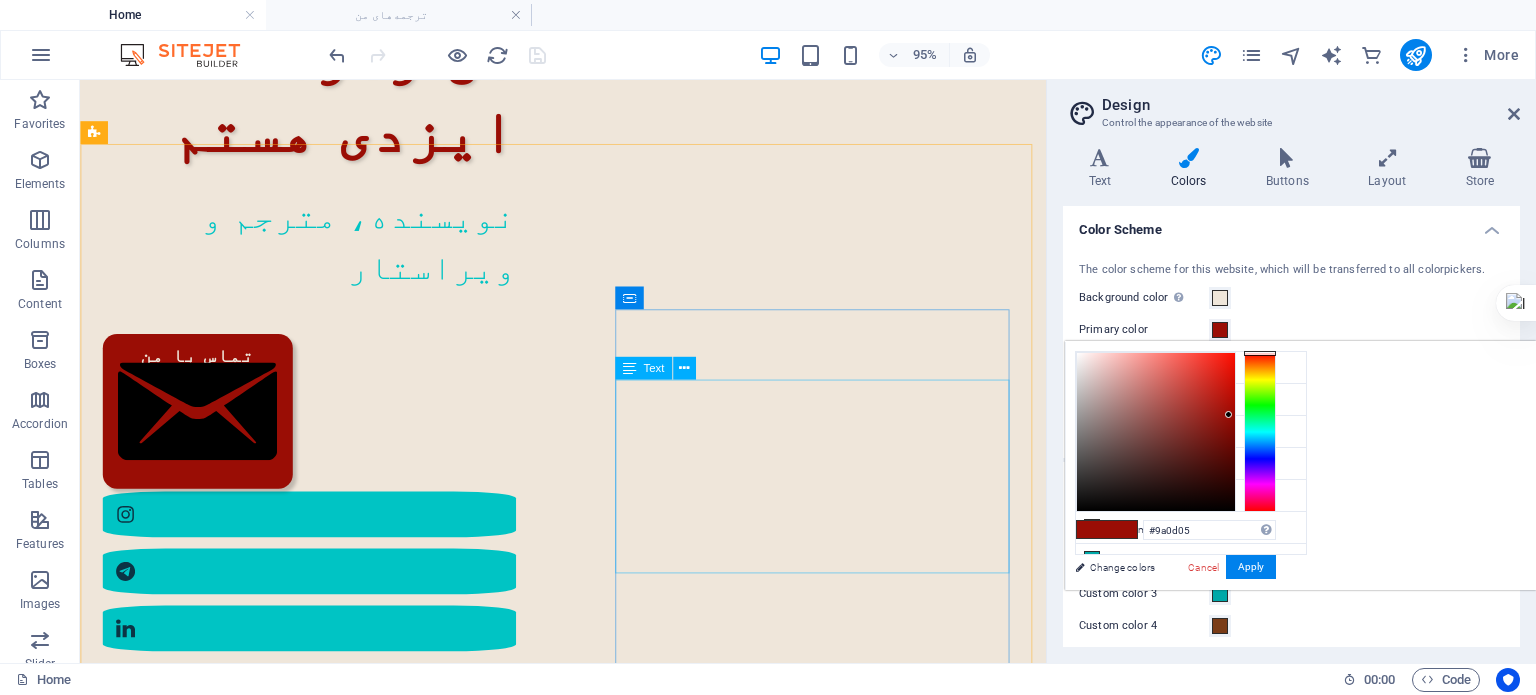 scroll, scrollTop: 124, scrollLeft: 0, axis: vertical 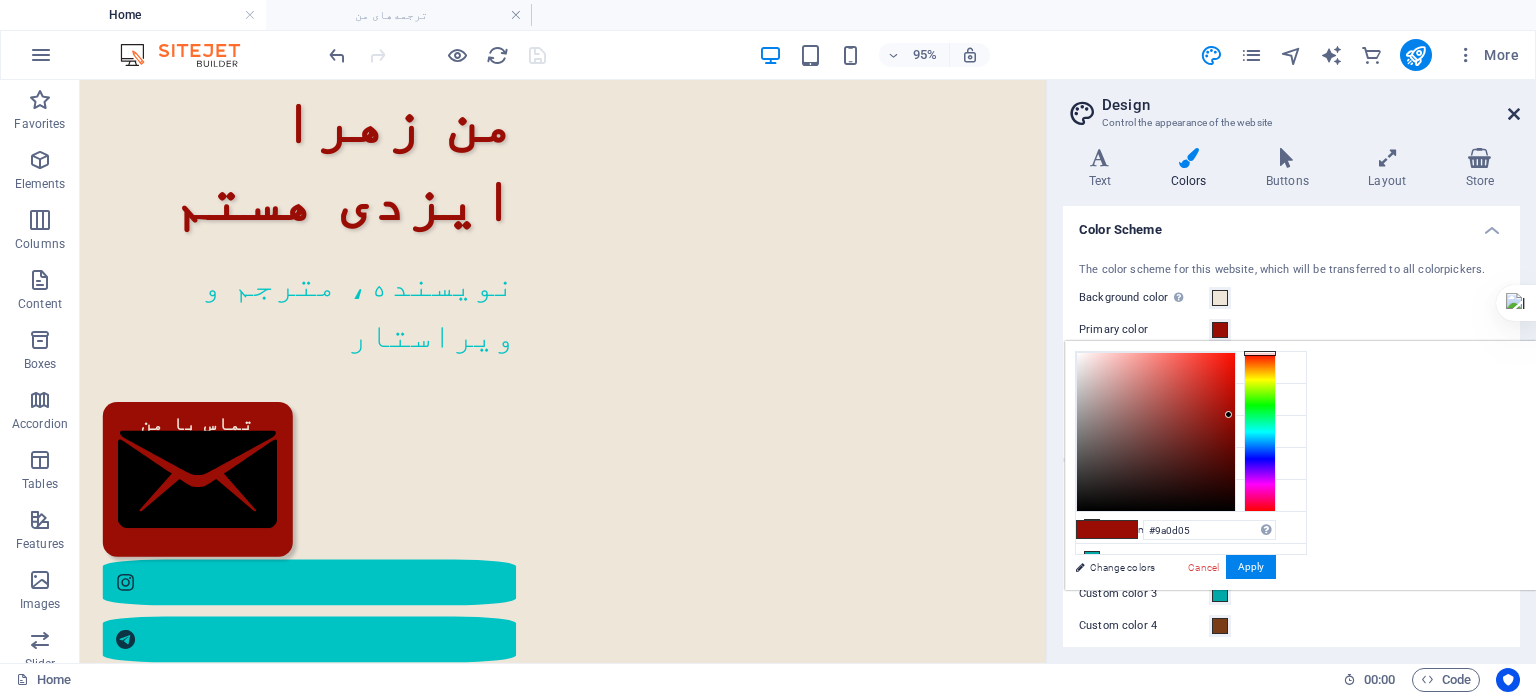 click at bounding box center (1514, 114) 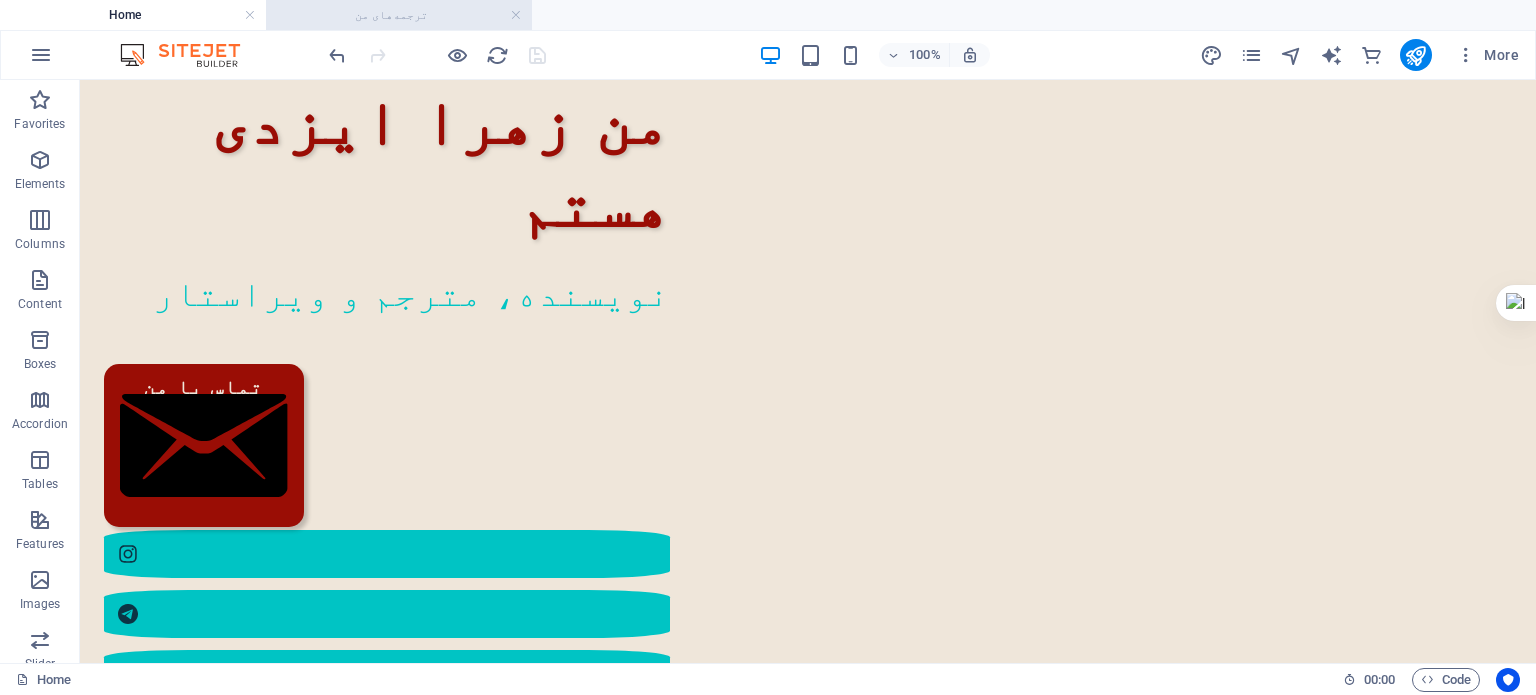 click on "ترجمه‌های من" at bounding box center (399, 15) 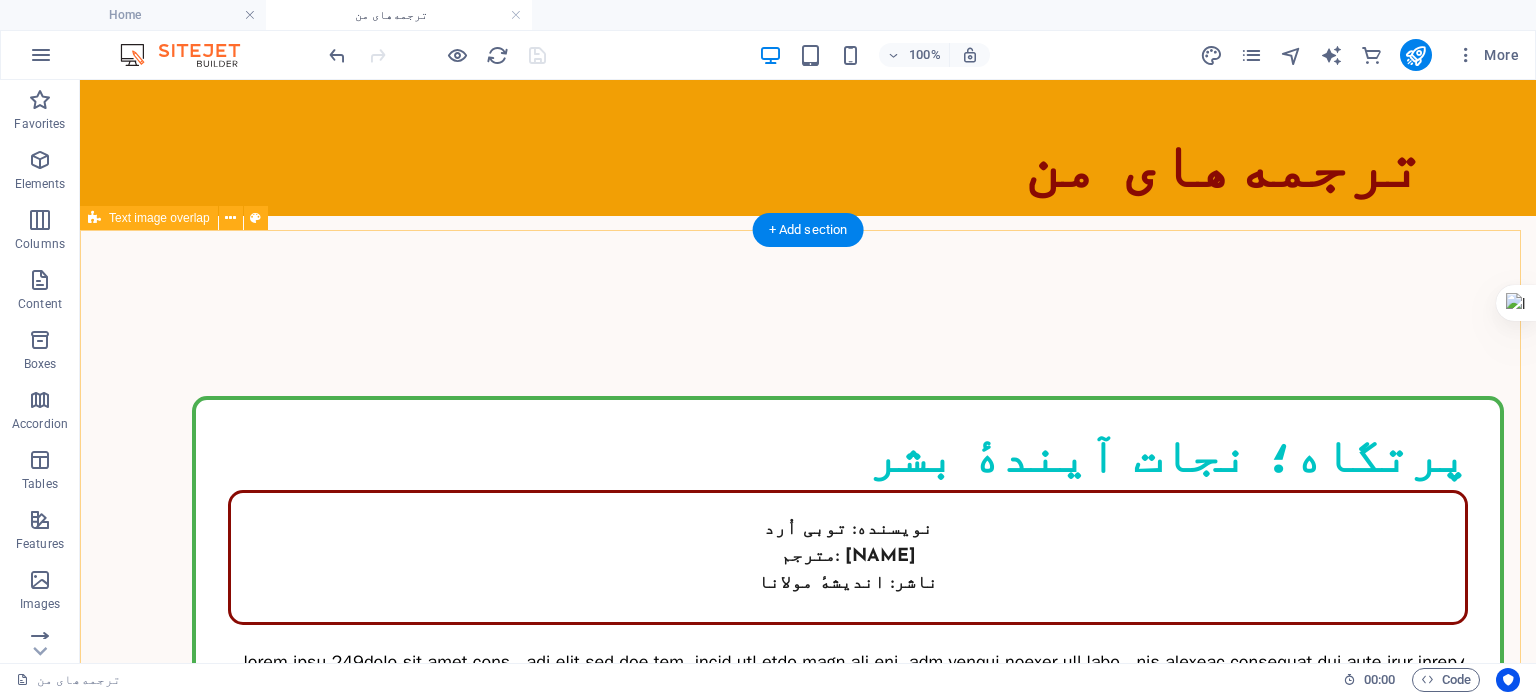 scroll, scrollTop: 0, scrollLeft: 0, axis: both 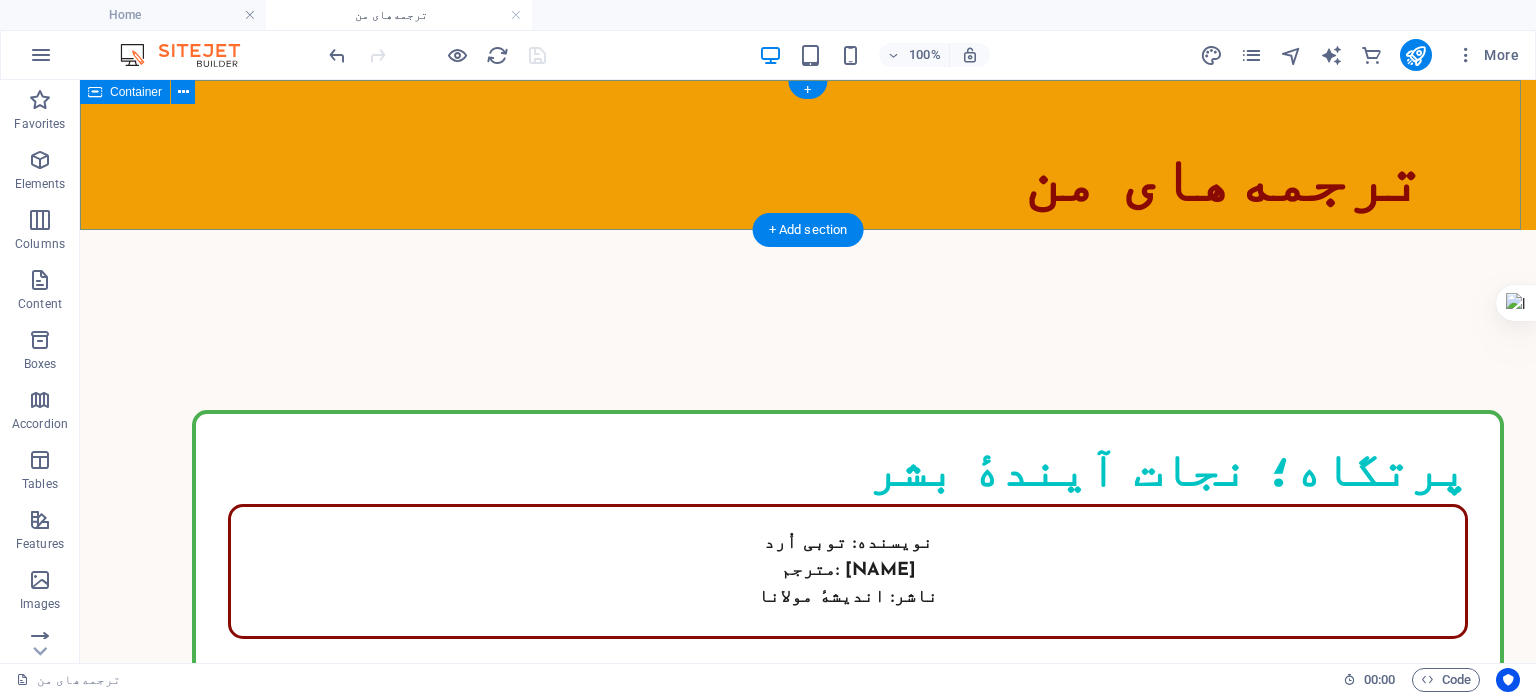 click on "ترجمه‌های من" at bounding box center [808, 155] 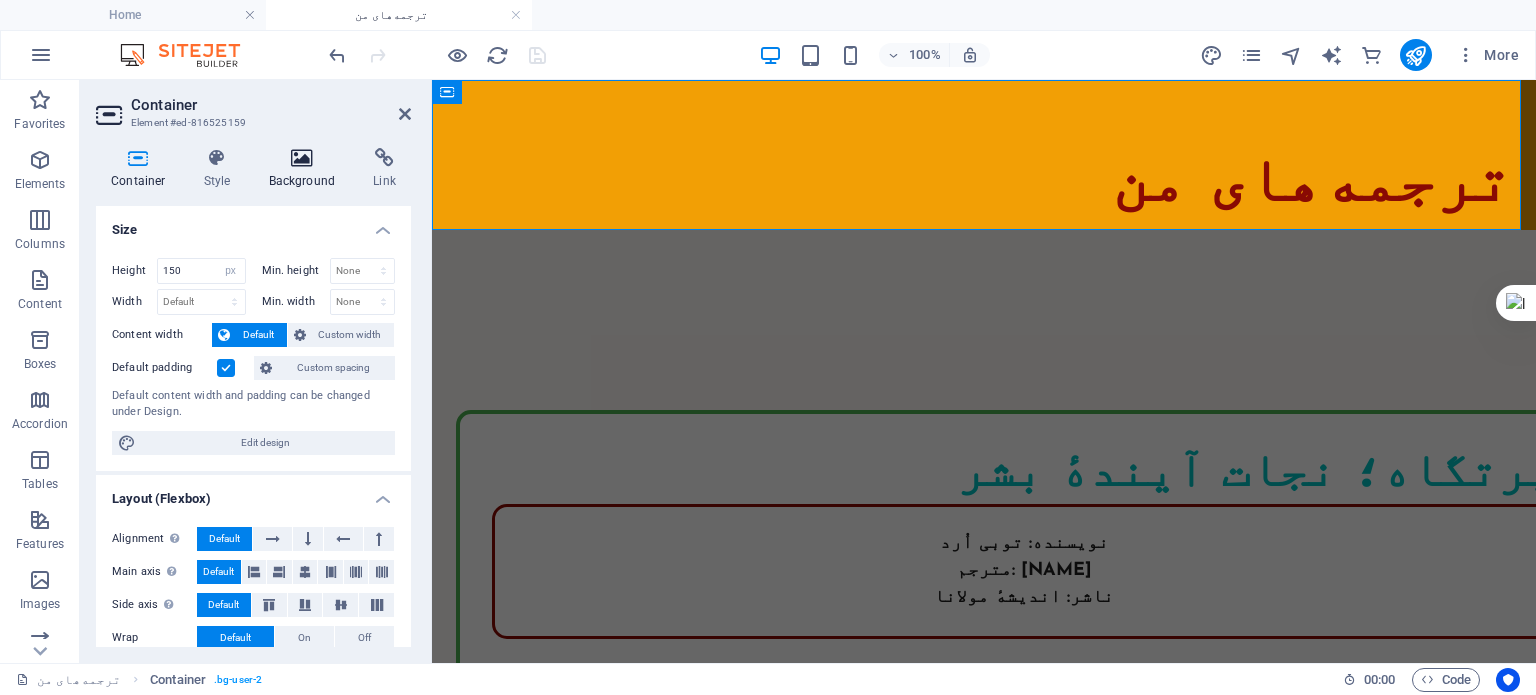 click on "Background" at bounding box center (306, 169) 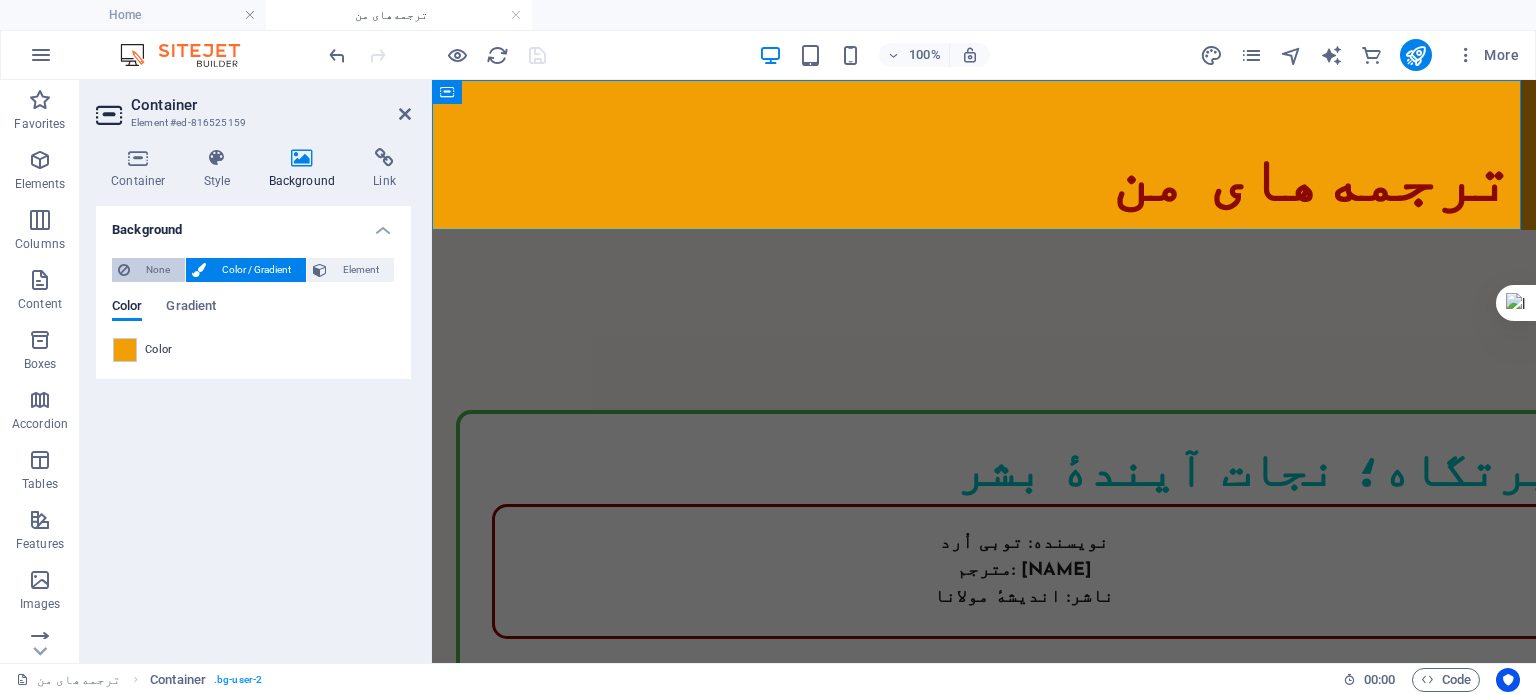 click at bounding box center (124, 270) 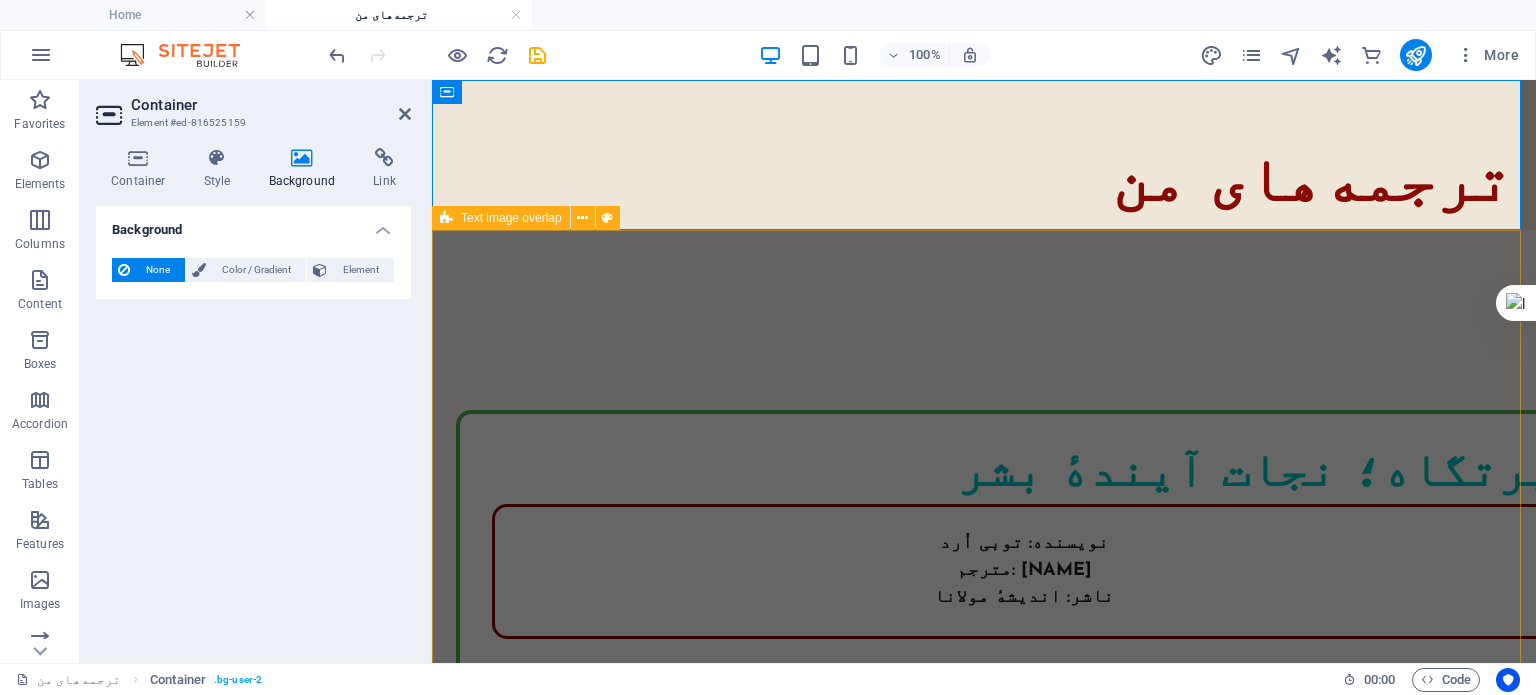 click on "پرتگاه؛ نجات آیندهٔ بشر نویسنده: توبی اُرد مترجم: زهرا ایزدی ناشر: اندیشهٔ مولانا" at bounding box center [984, 705] 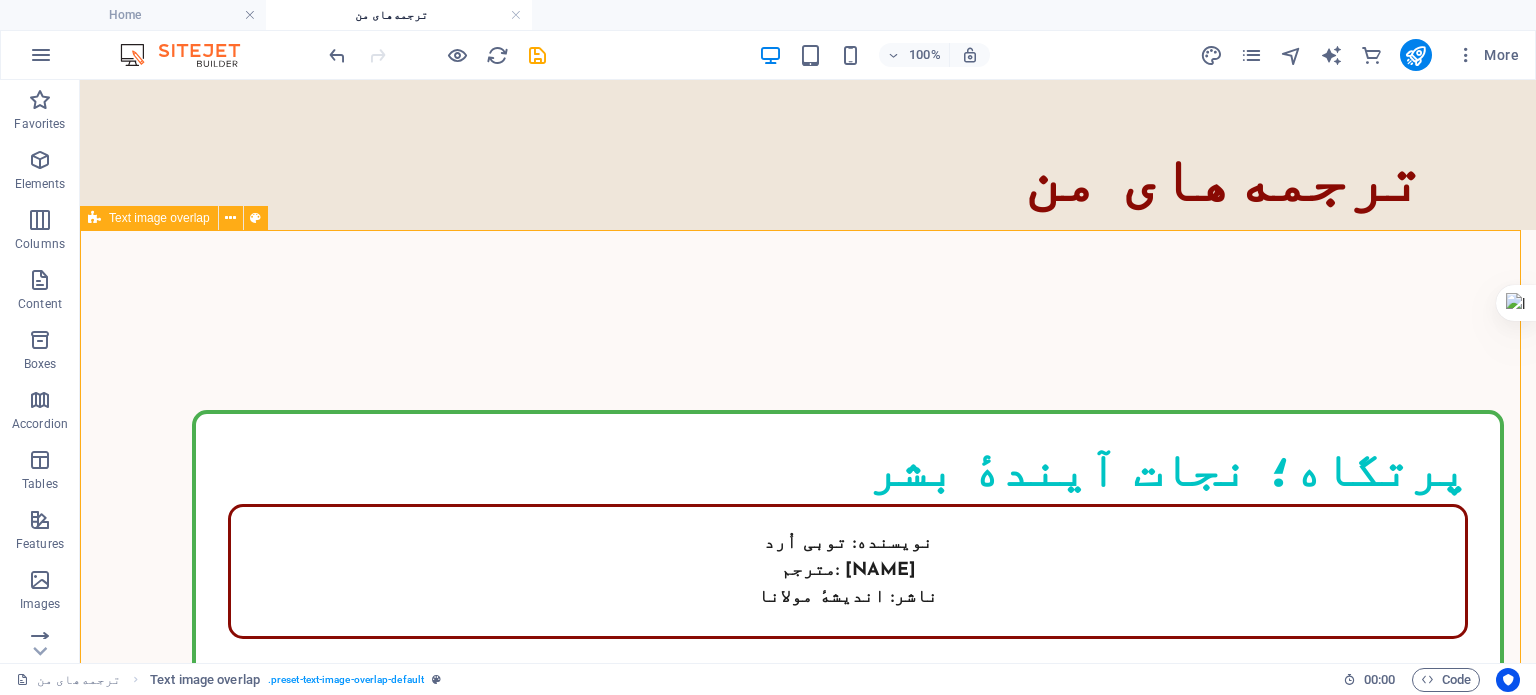 click on "پرتگاه؛ نجات آیندهٔ بشر نویسنده: توبی اُرد مترجم: زهرا ایزدی ناشر: اندیشهٔ مولانا" at bounding box center [808, 705] 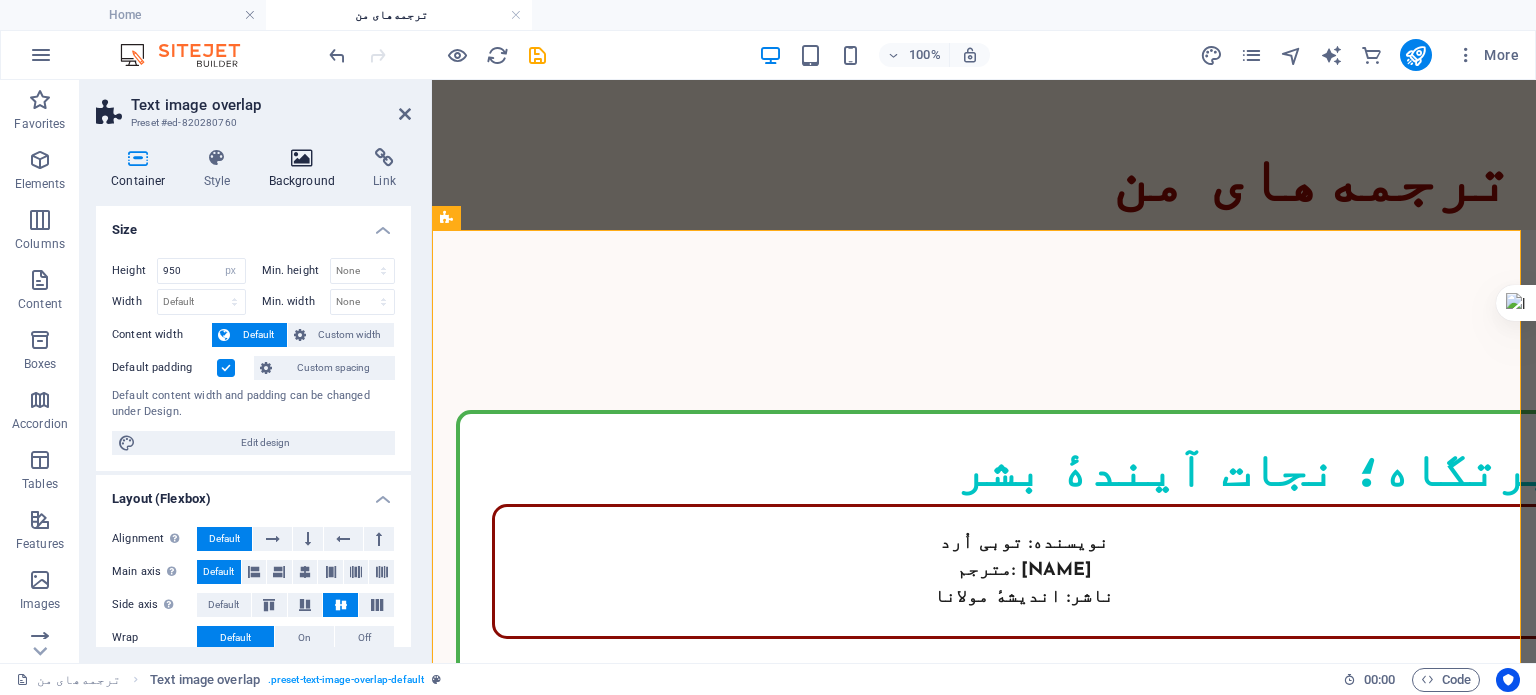 click at bounding box center (302, 158) 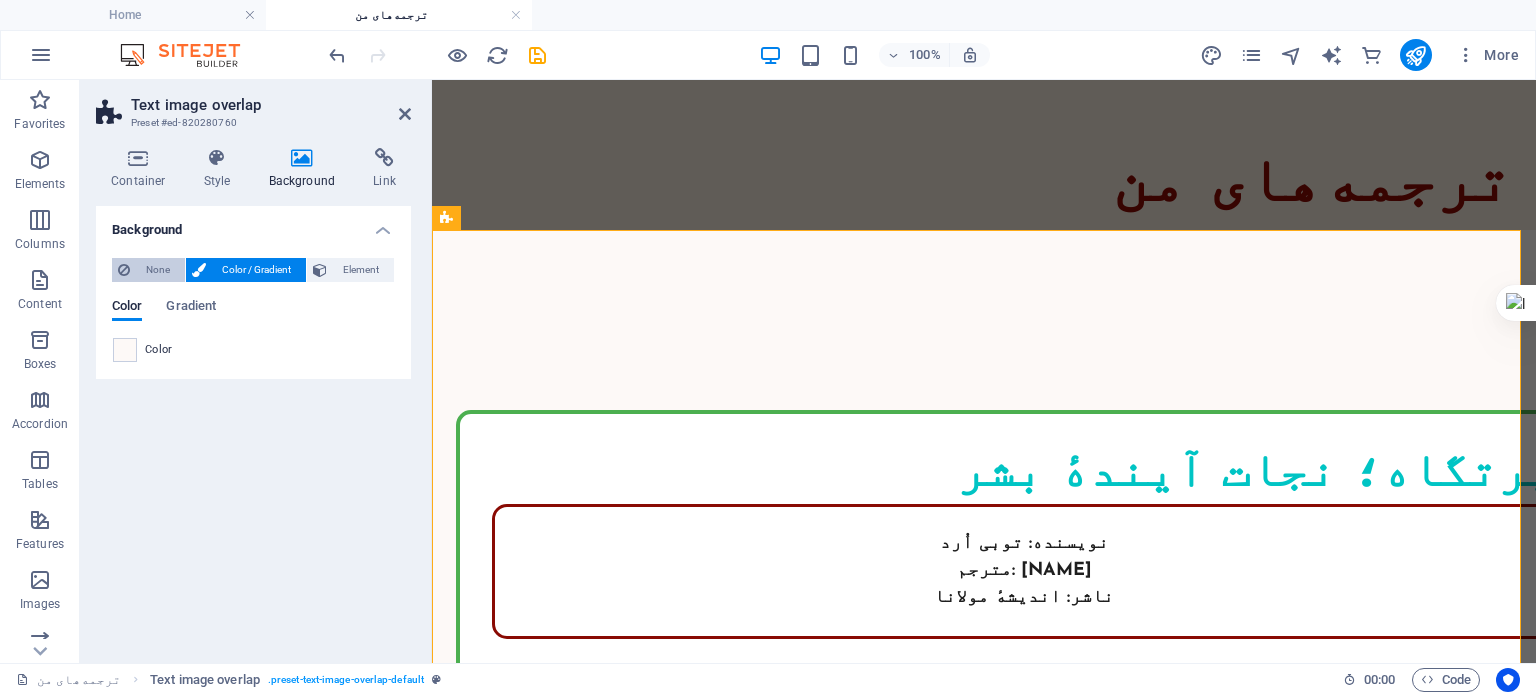 click on "None" at bounding box center (157, 270) 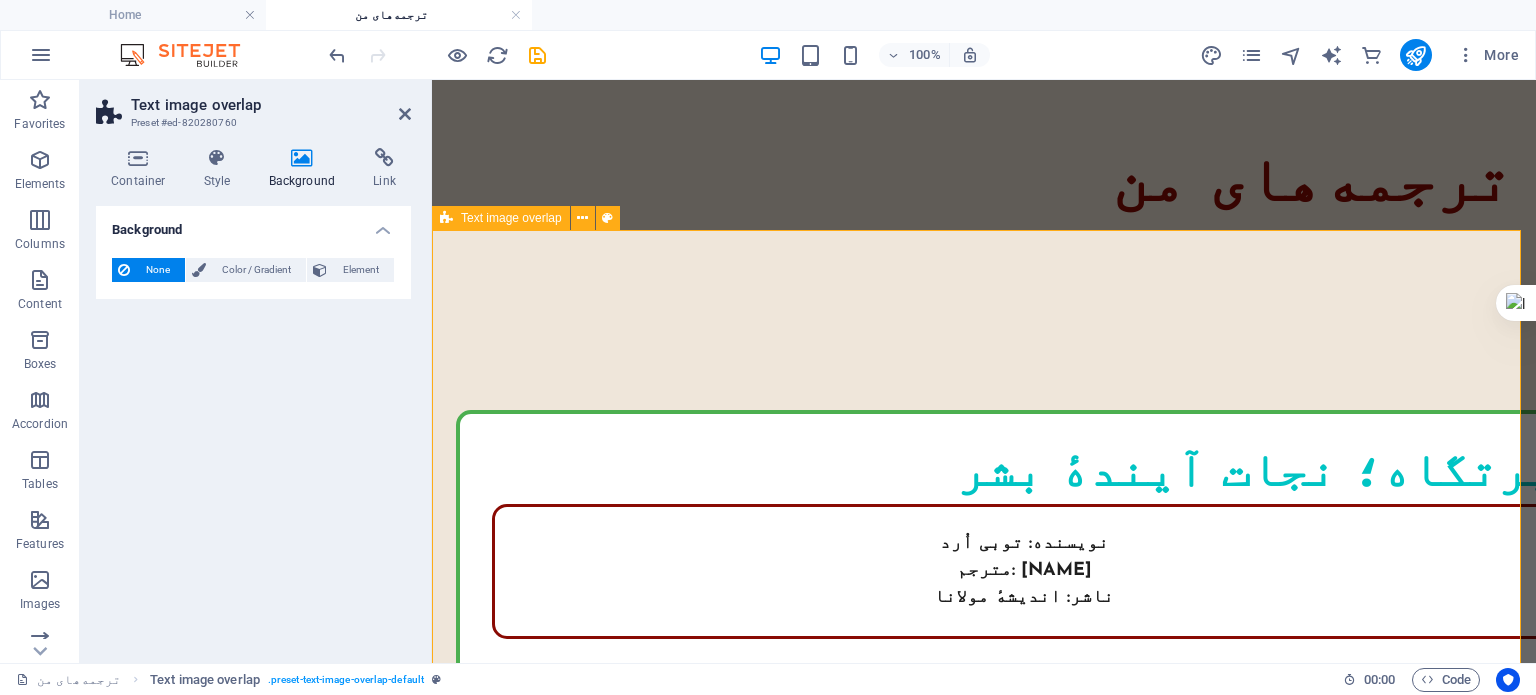 click on "پرتگاه؛ نجات آیندهٔ بشر نویسنده: توبی اُرد مترجم: زهرا ایزدی ناشر: اندیشهٔ مولانا" at bounding box center (984, 705) 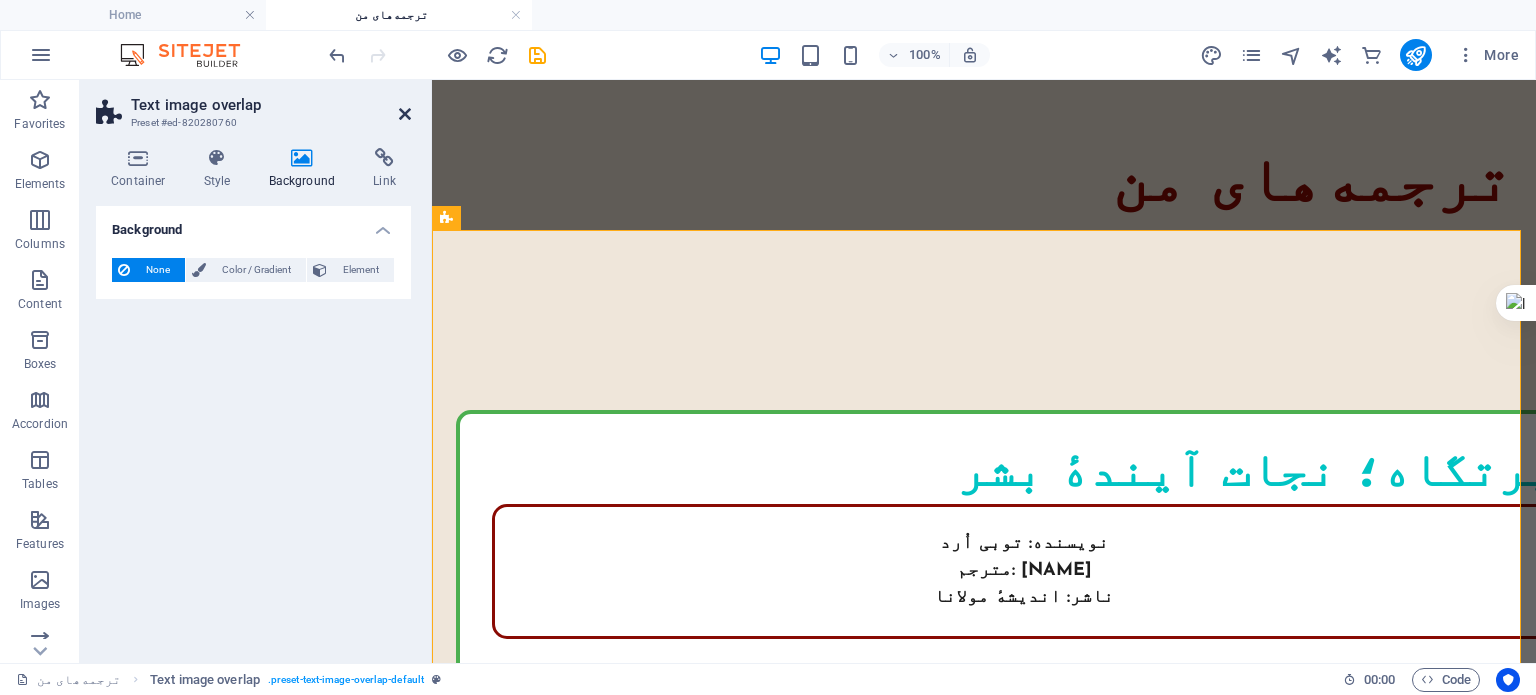 click at bounding box center [405, 114] 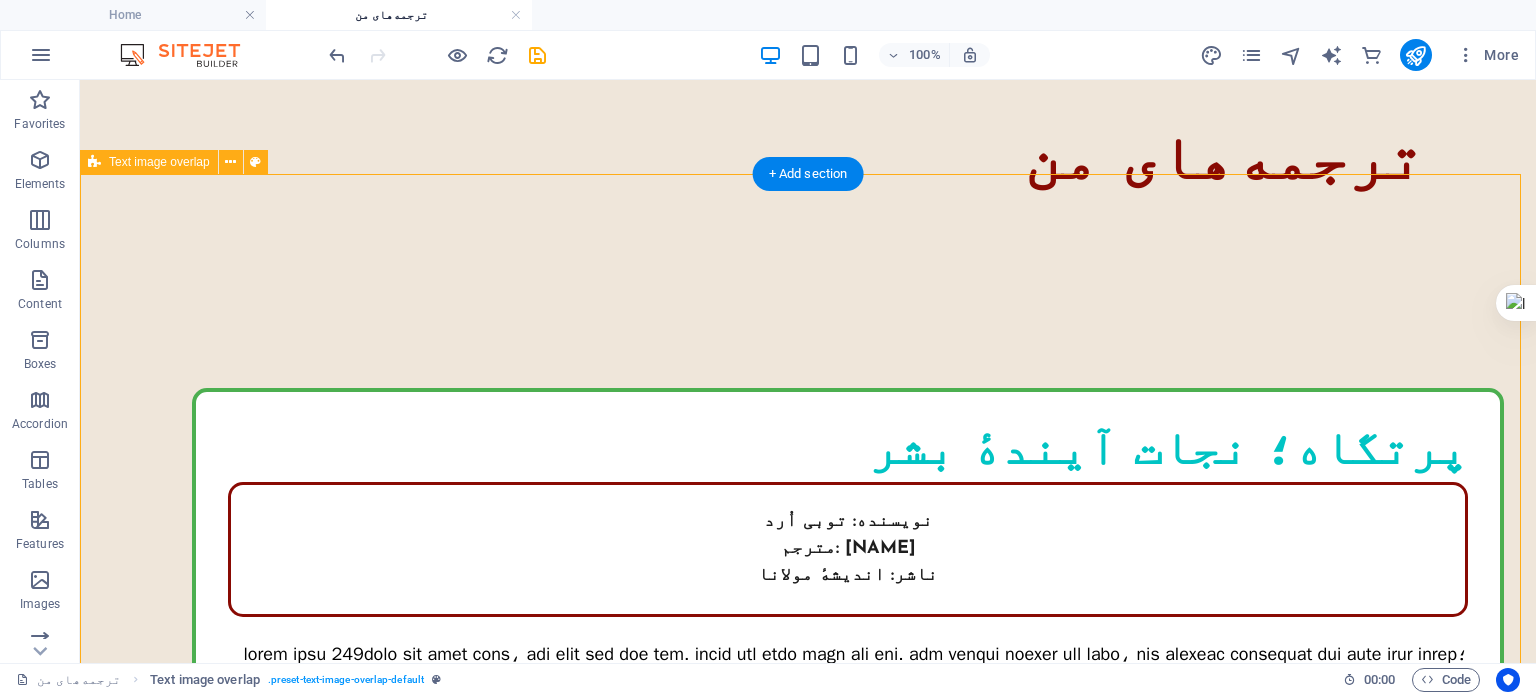 scroll, scrollTop: 0, scrollLeft: 0, axis: both 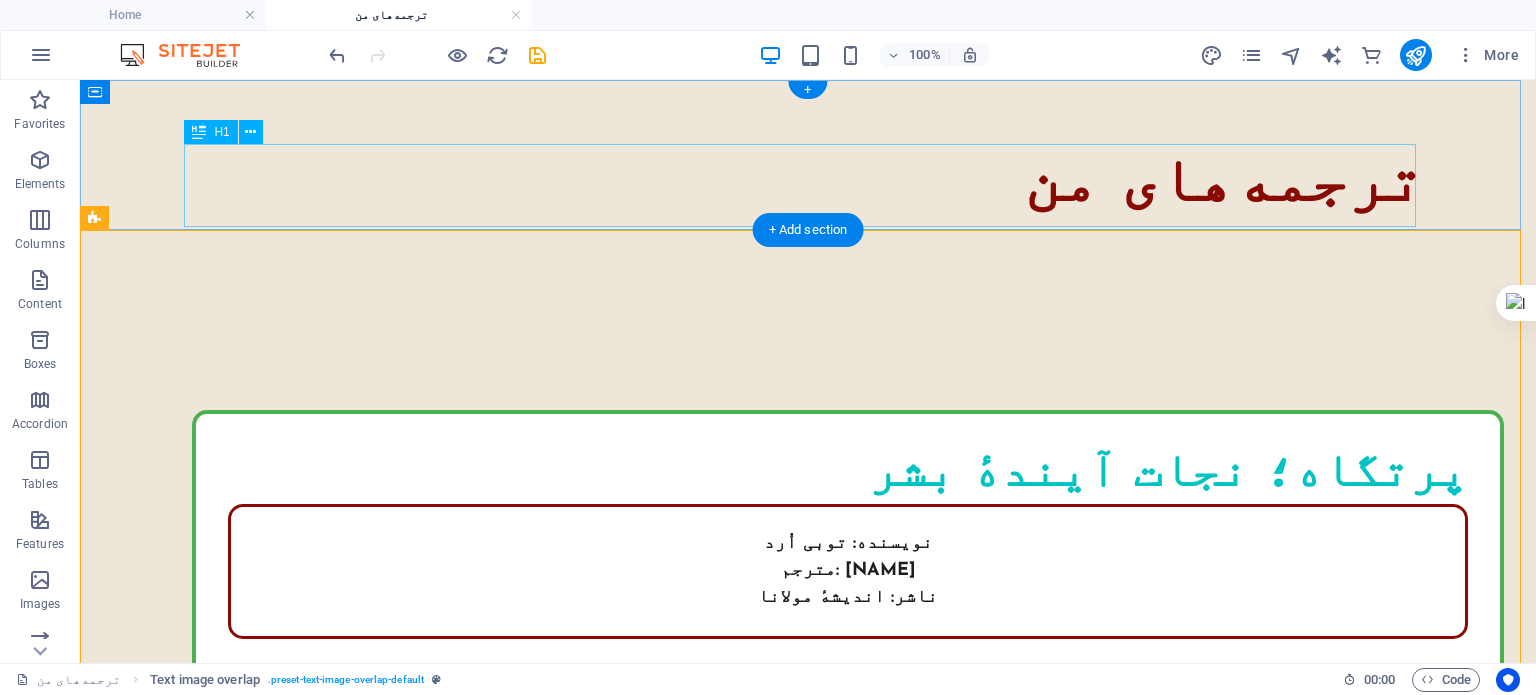 click on "ترجمه‌های من" at bounding box center (808, 185) 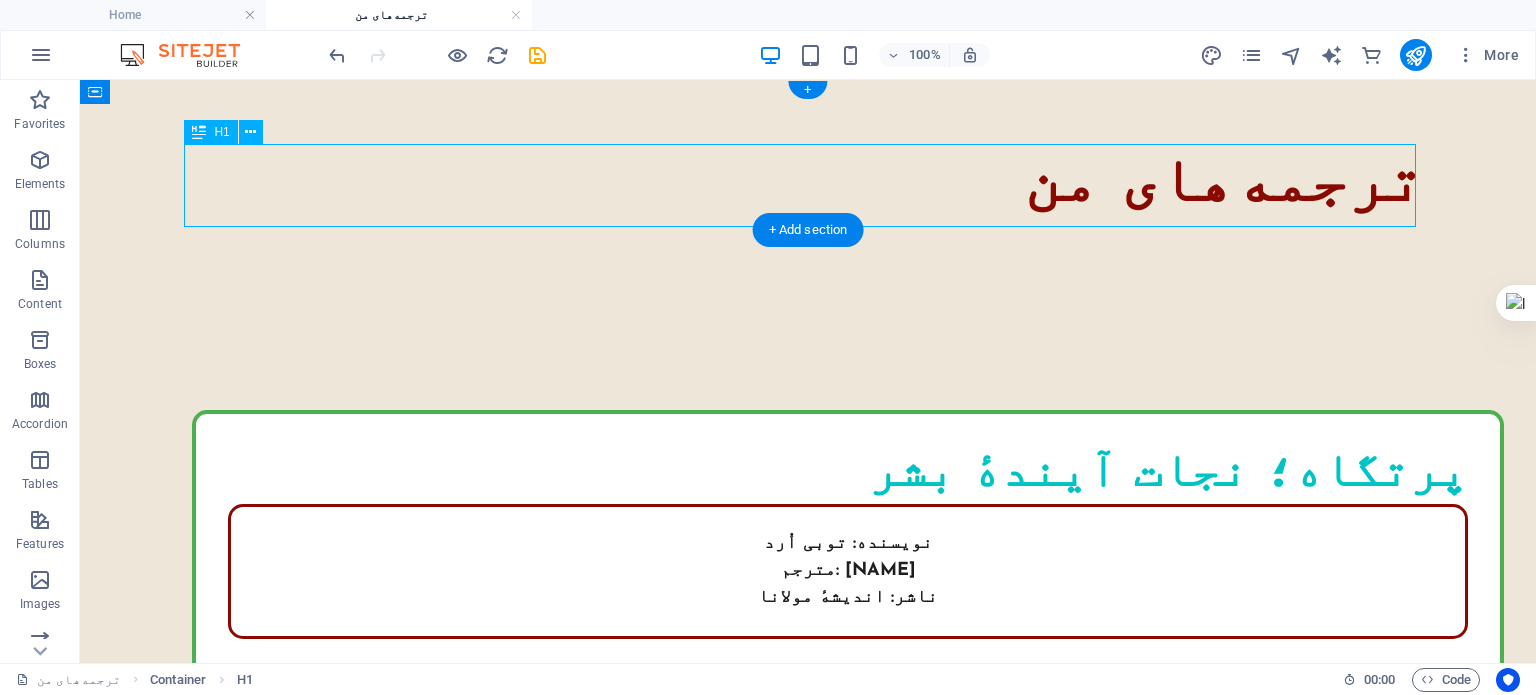 click on "ترجمه‌های من" at bounding box center [808, 185] 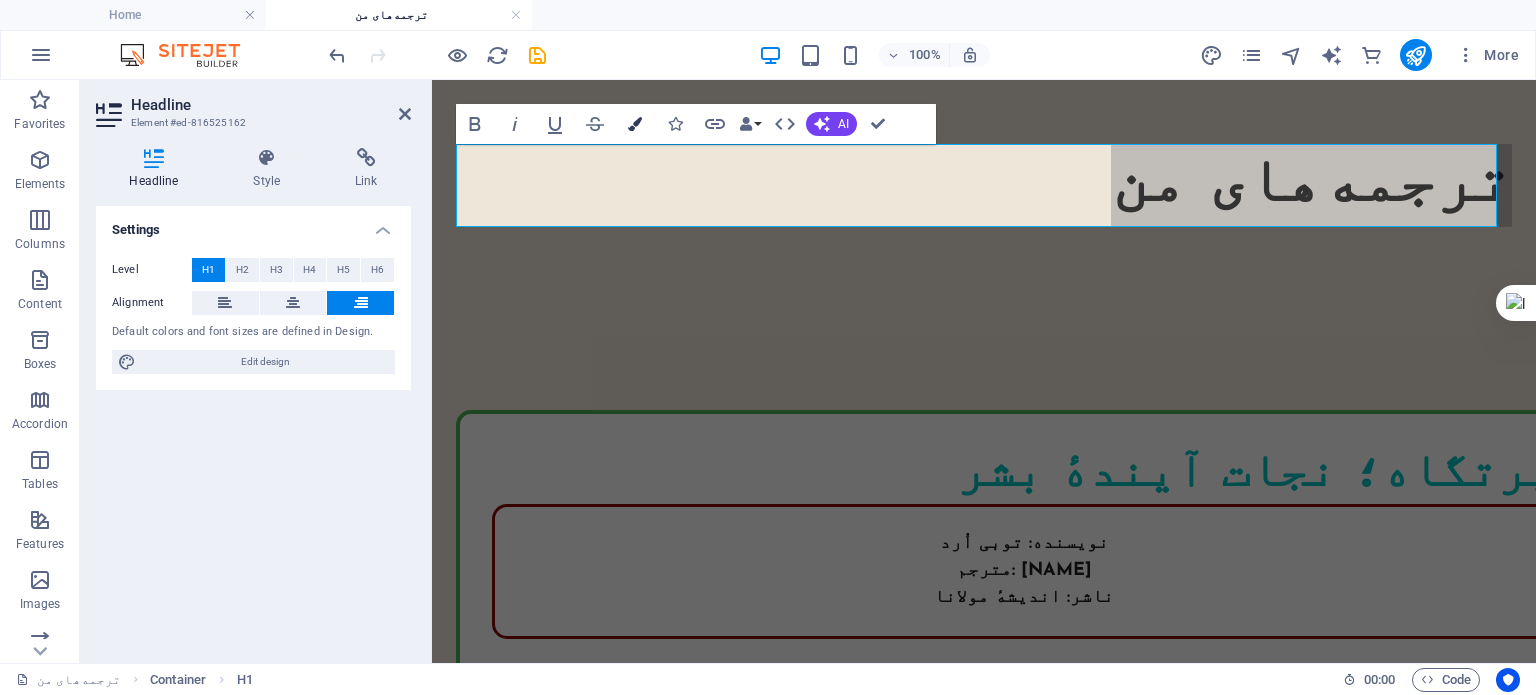 click at bounding box center (635, 124) 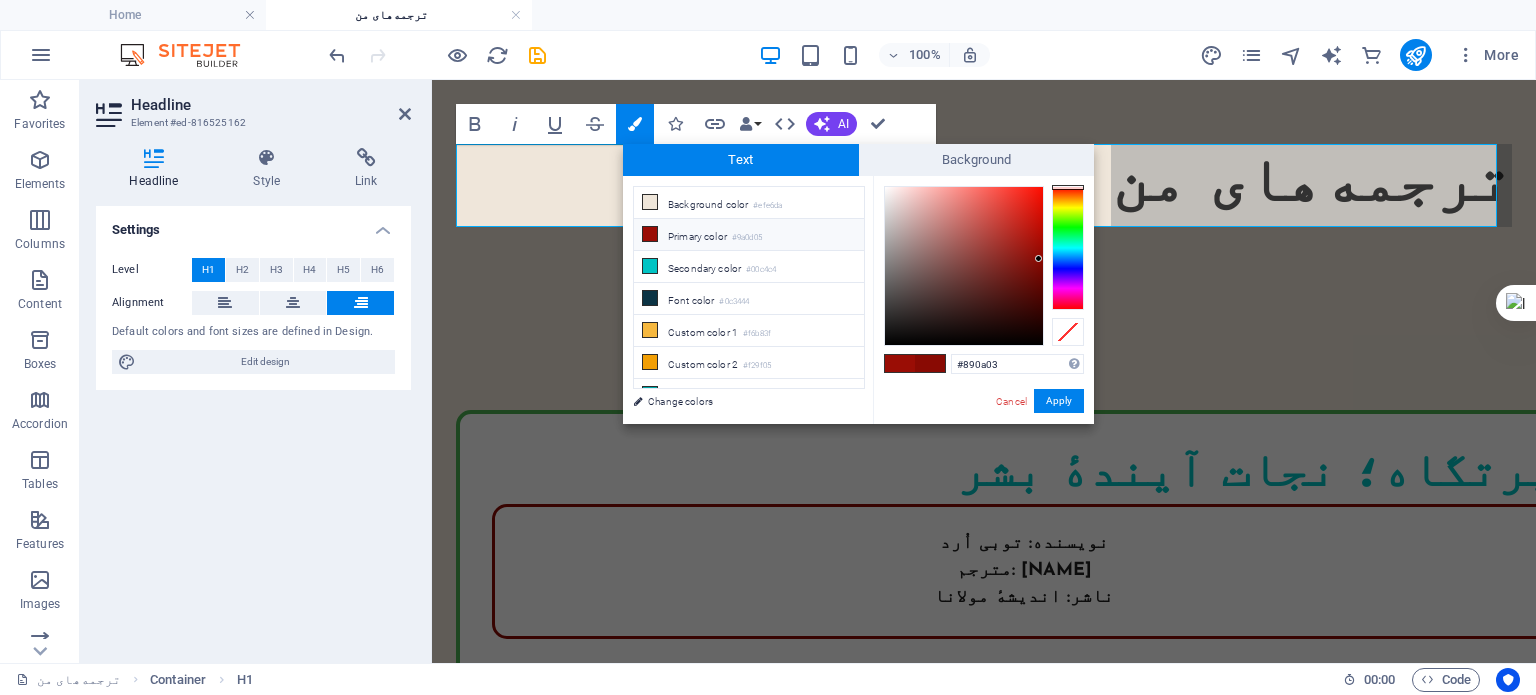 click on "Primary color
#9a0d05" at bounding box center [749, 235] 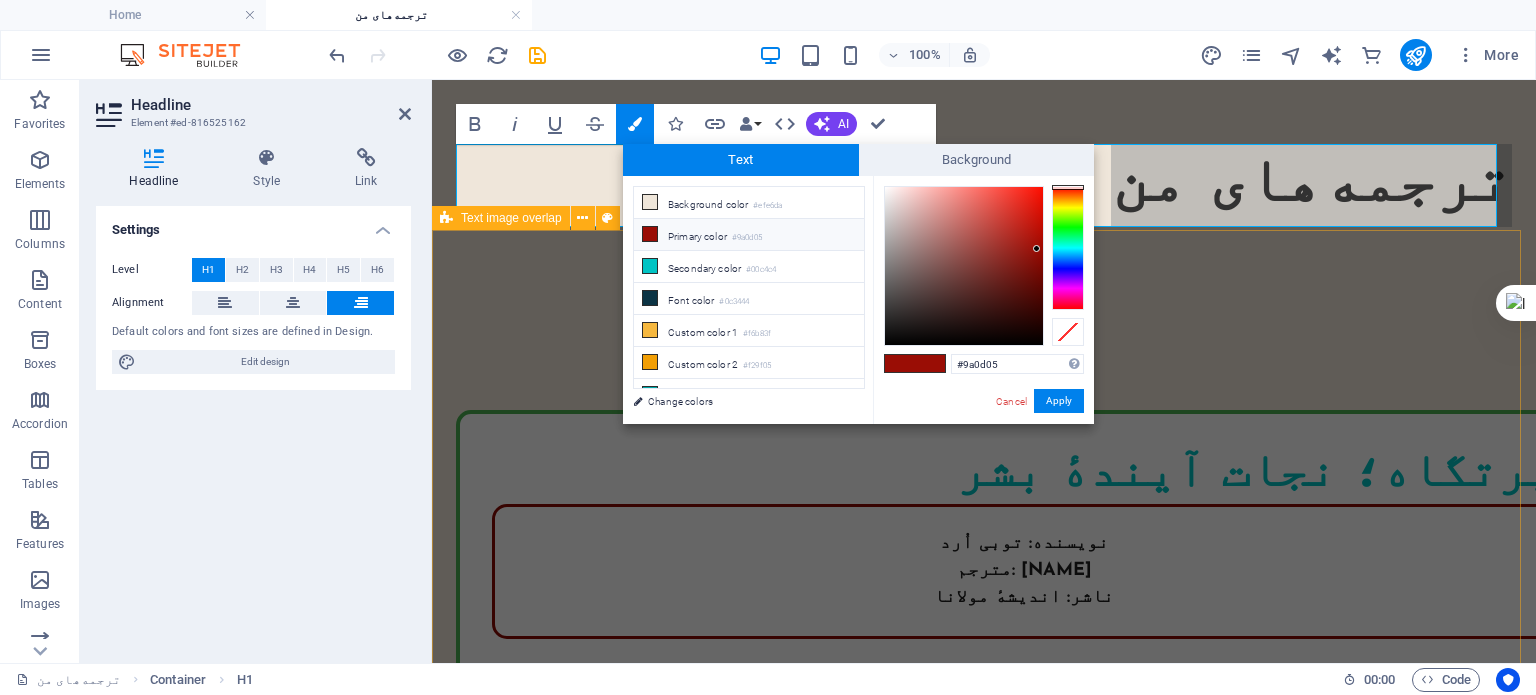 click on "پرتگاه؛ نجات آیندهٔ بشر نویسنده: توبی اُرد مترجم: زهرا ایزدی ناشر: اندیشهٔ مولانا" at bounding box center (984, 705) 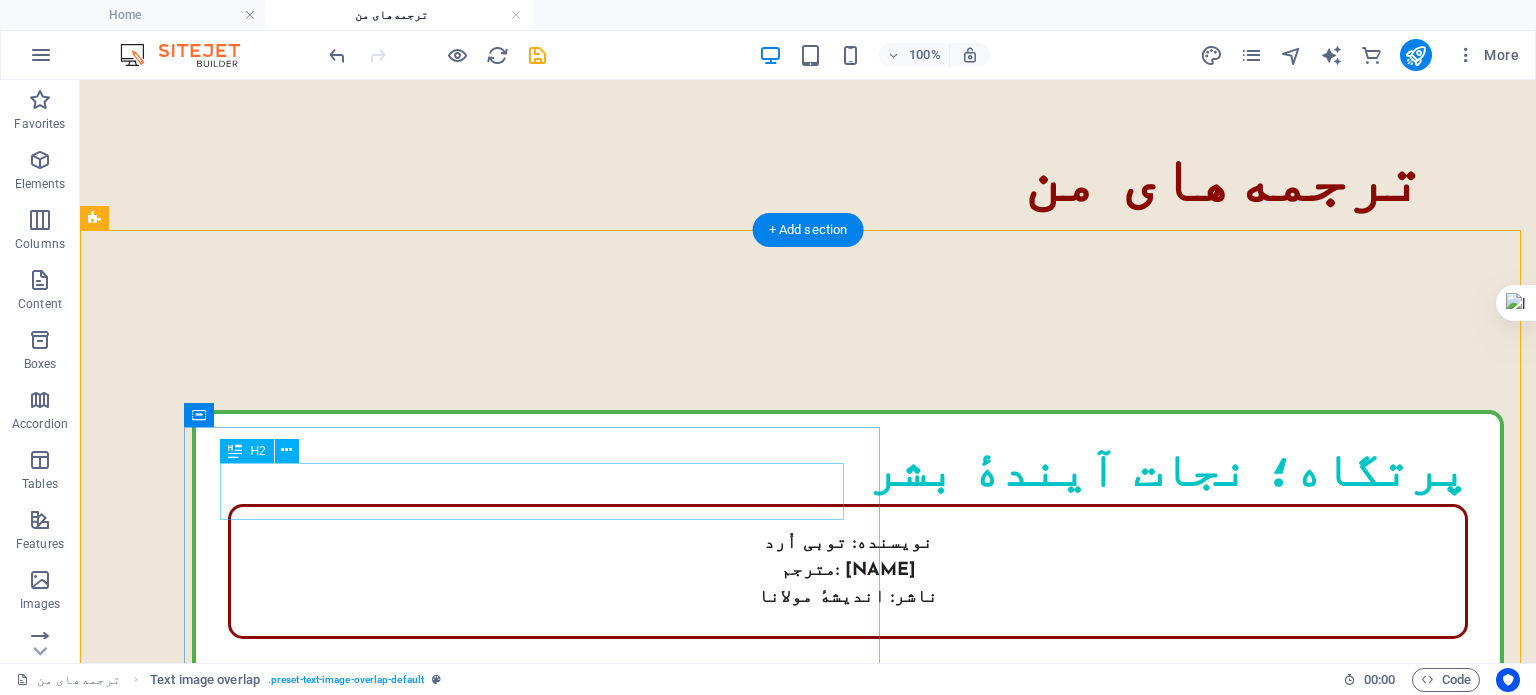 click on "پرتگاه؛ نجات آیندهٔ بشر" at bounding box center [848, 475] 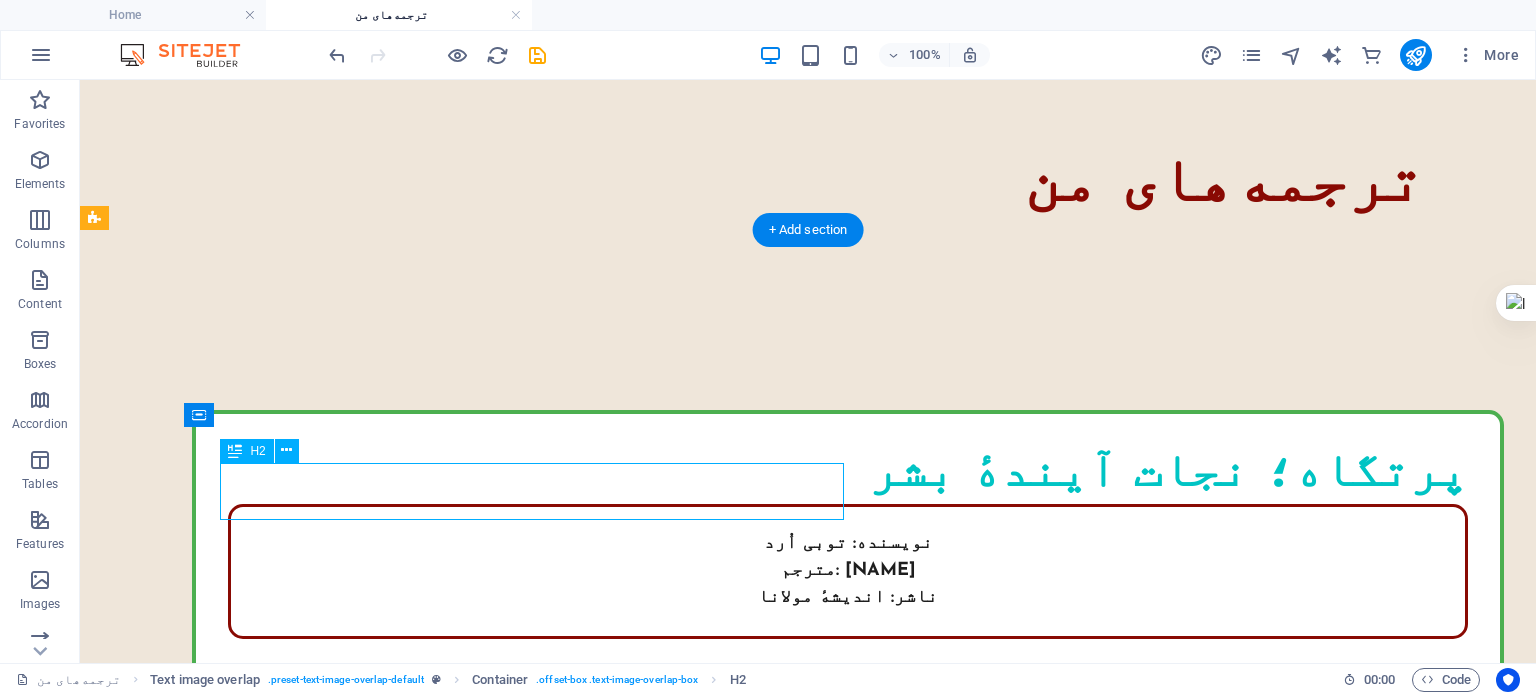 click on "پرتگاه؛ نجات آیندهٔ بشر" at bounding box center (848, 475) 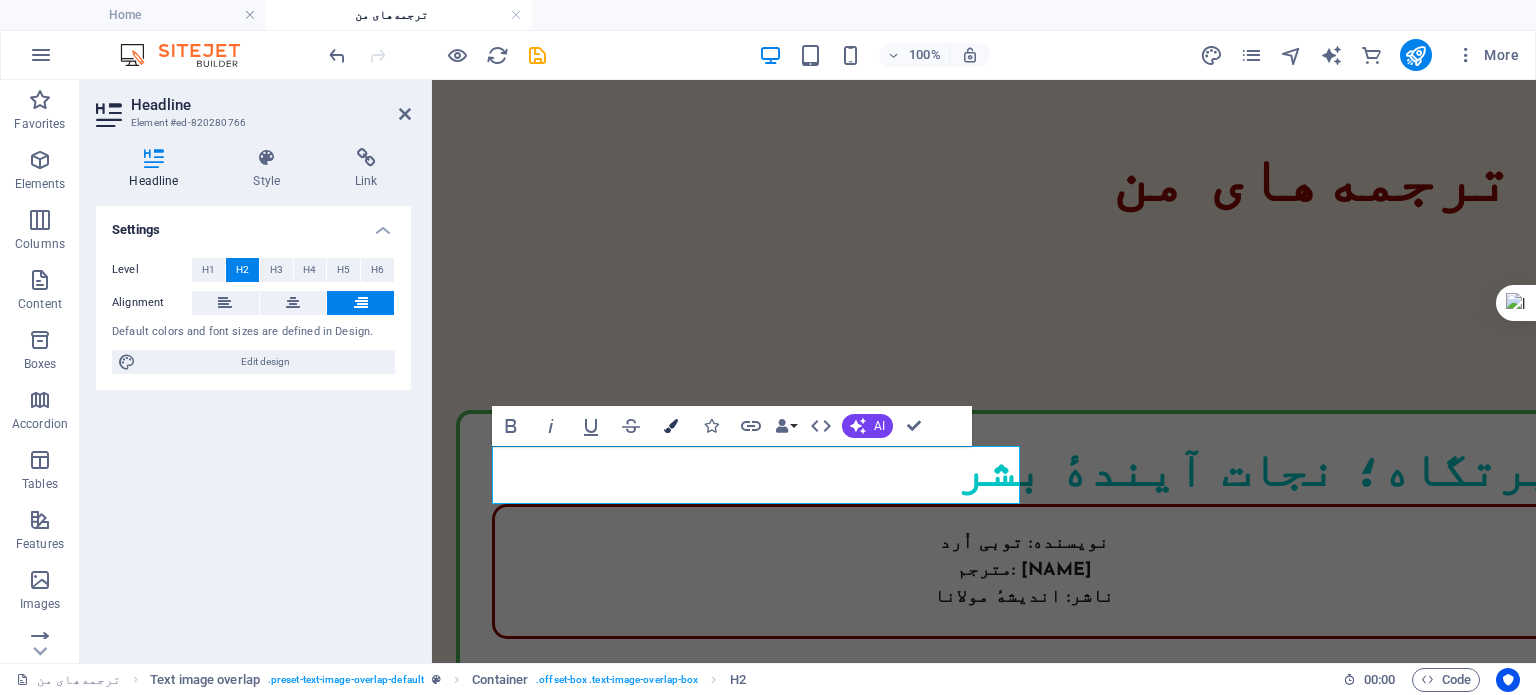 click at bounding box center (671, 426) 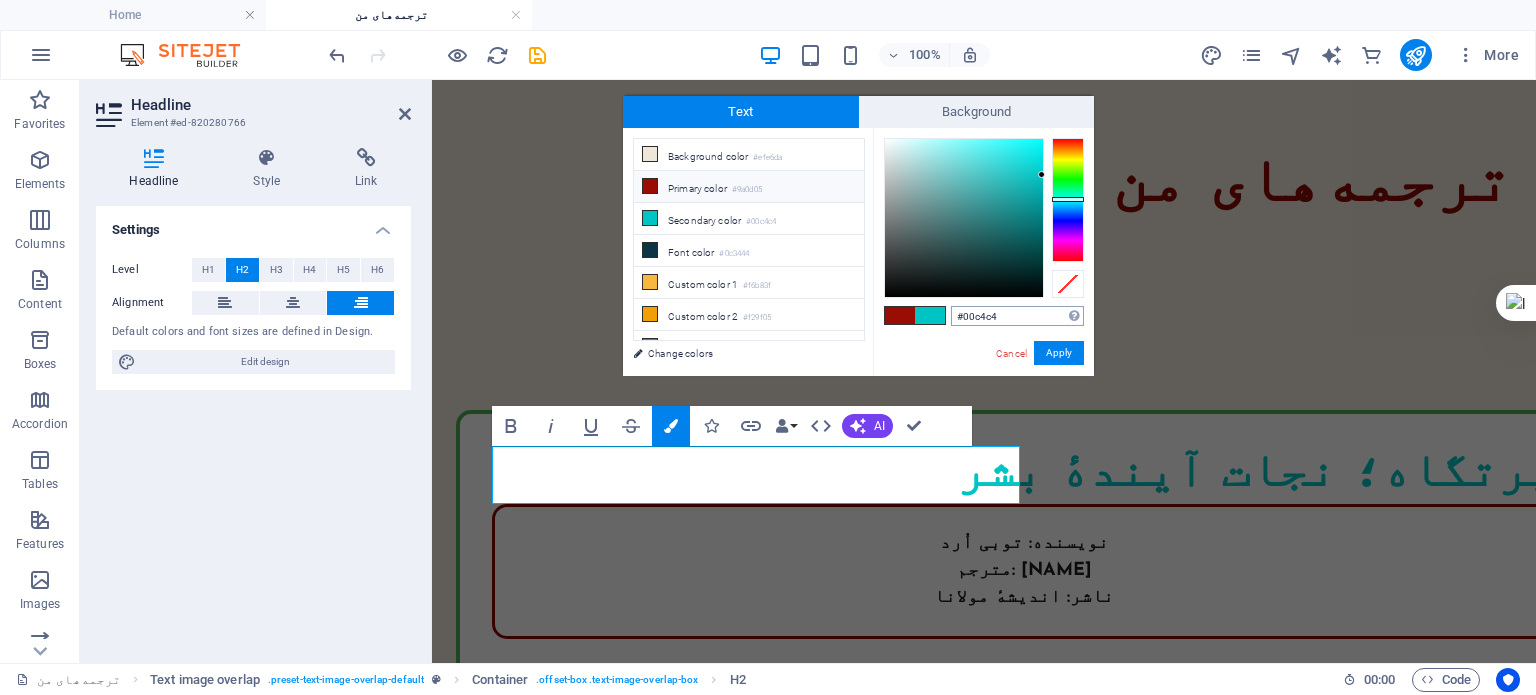 click on "#00c4c4" at bounding box center (1017, 316) 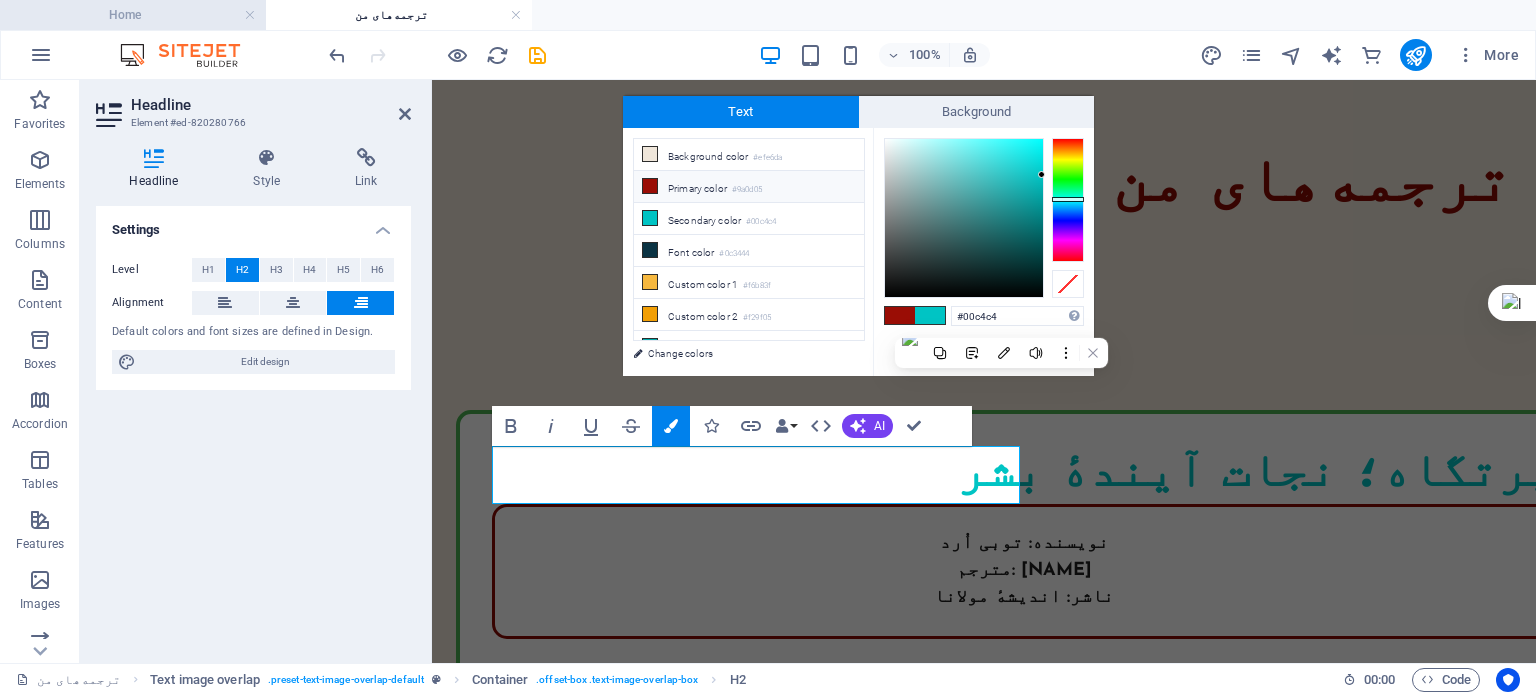 click on "Home" at bounding box center [133, 15] 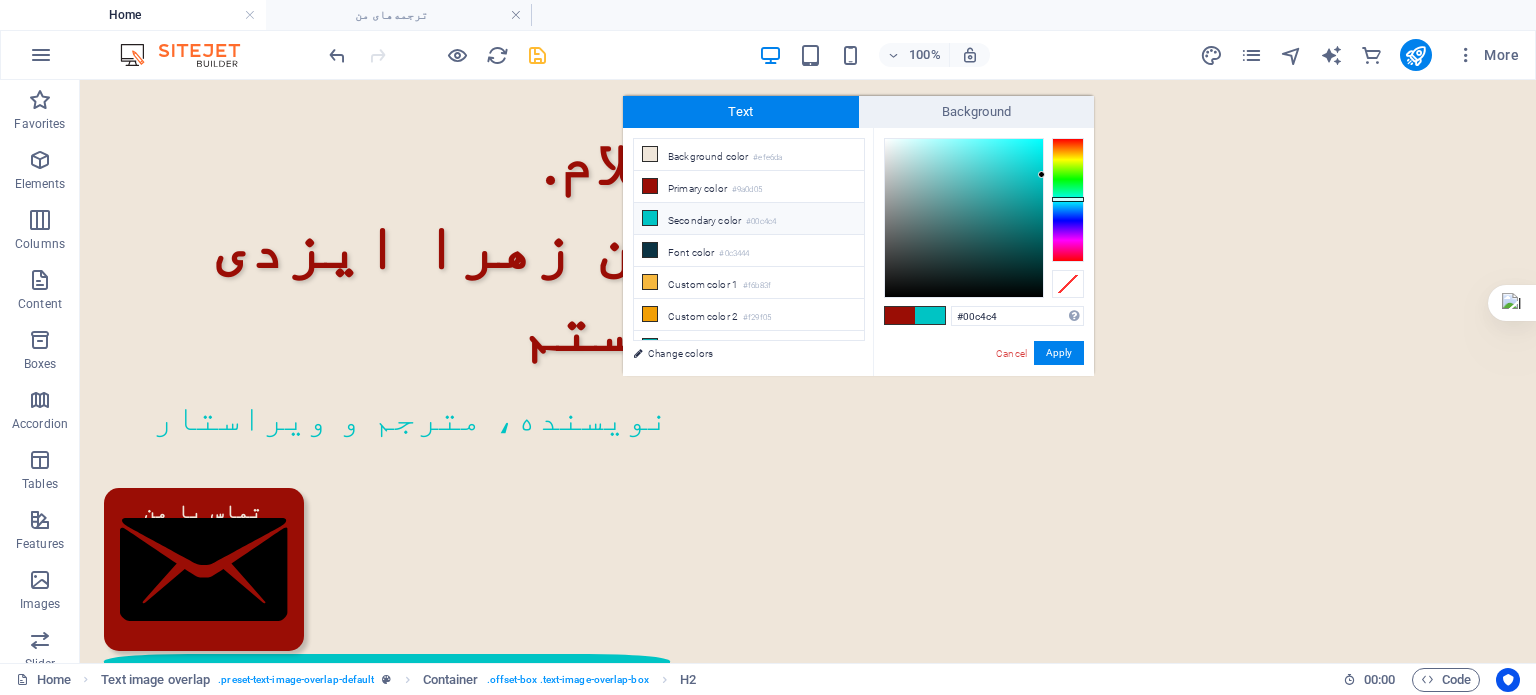 scroll, scrollTop: 124, scrollLeft: 0, axis: vertical 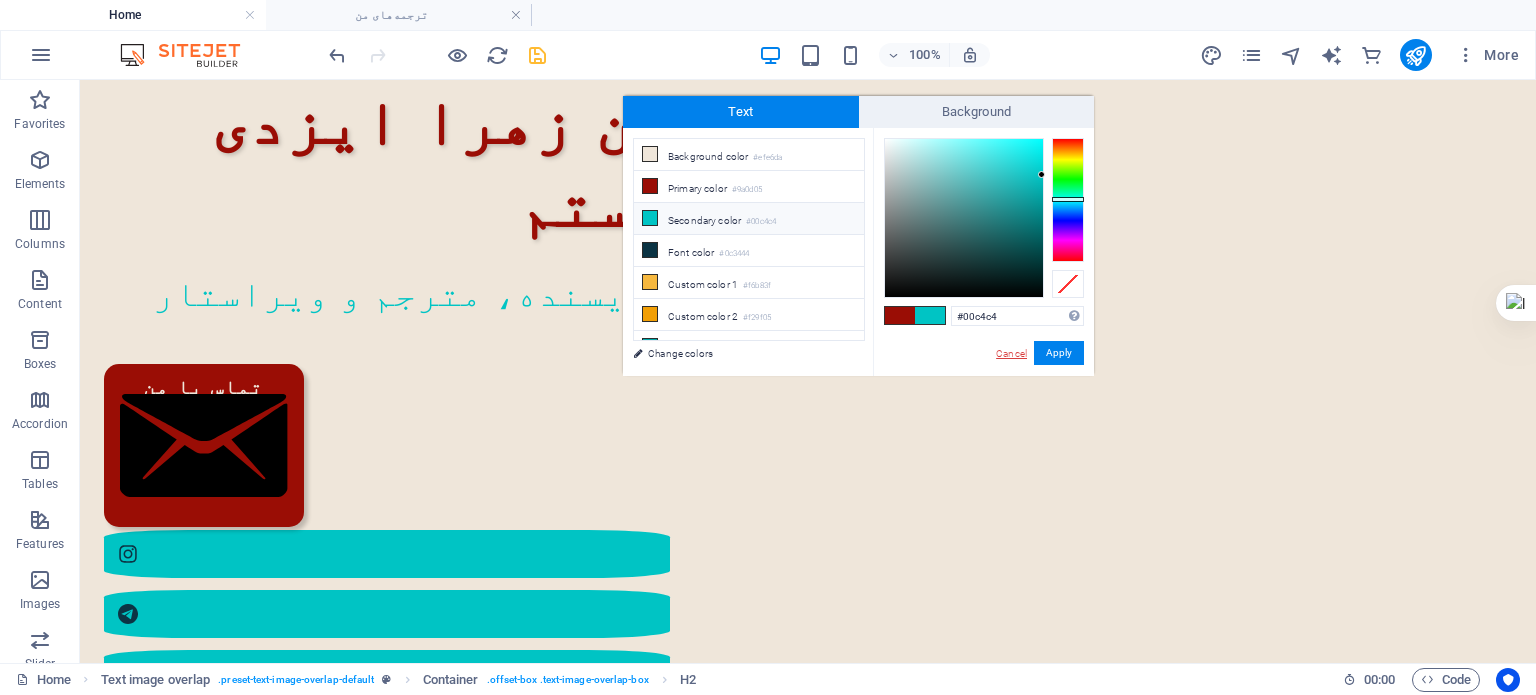 click on "Cancel" at bounding box center (1011, 353) 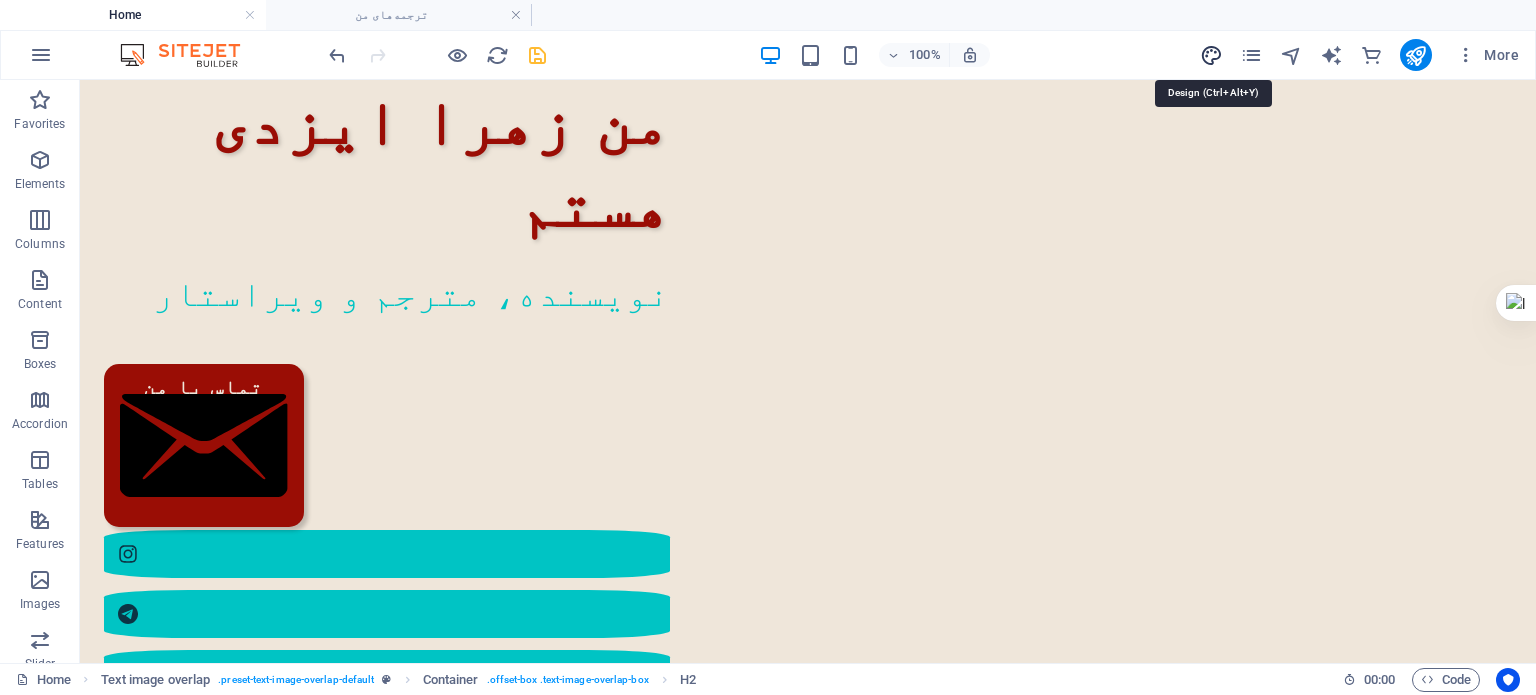 click at bounding box center [1211, 55] 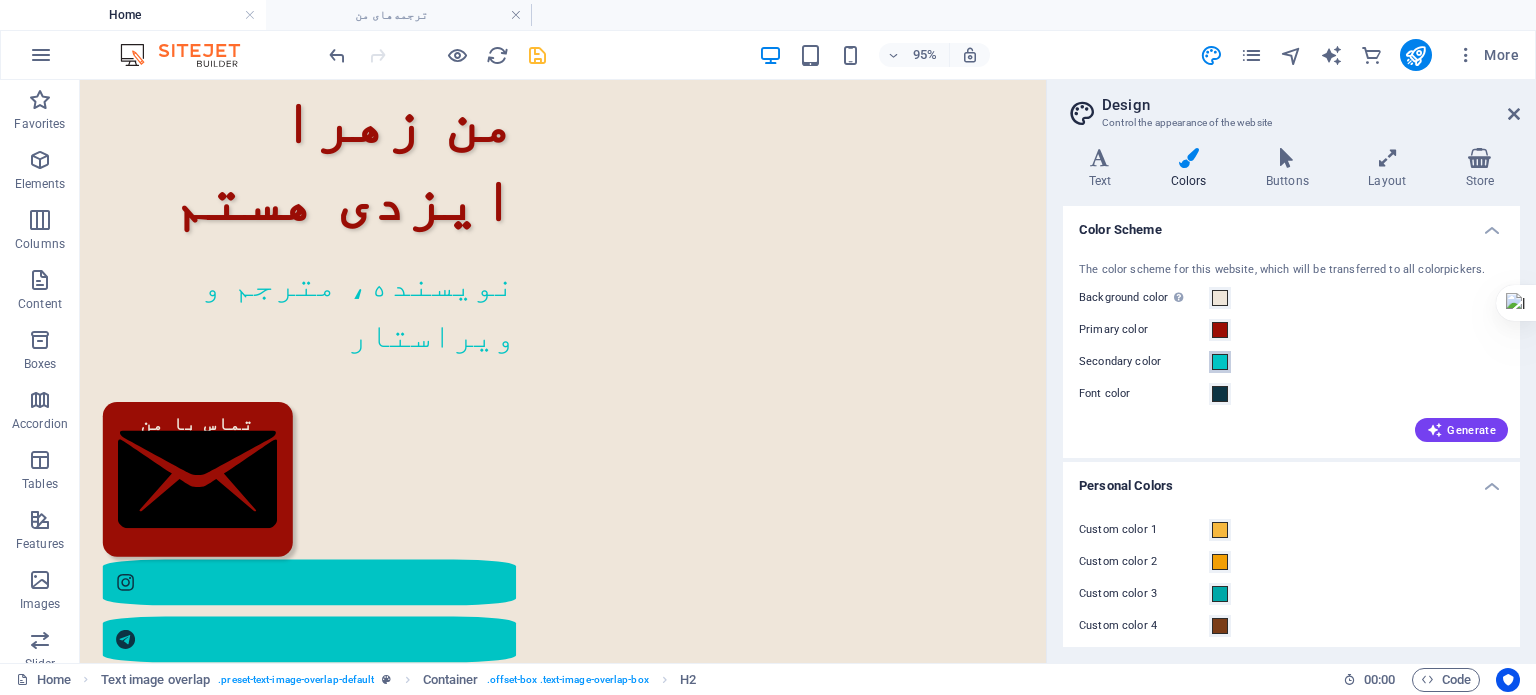 click at bounding box center [1220, 362] 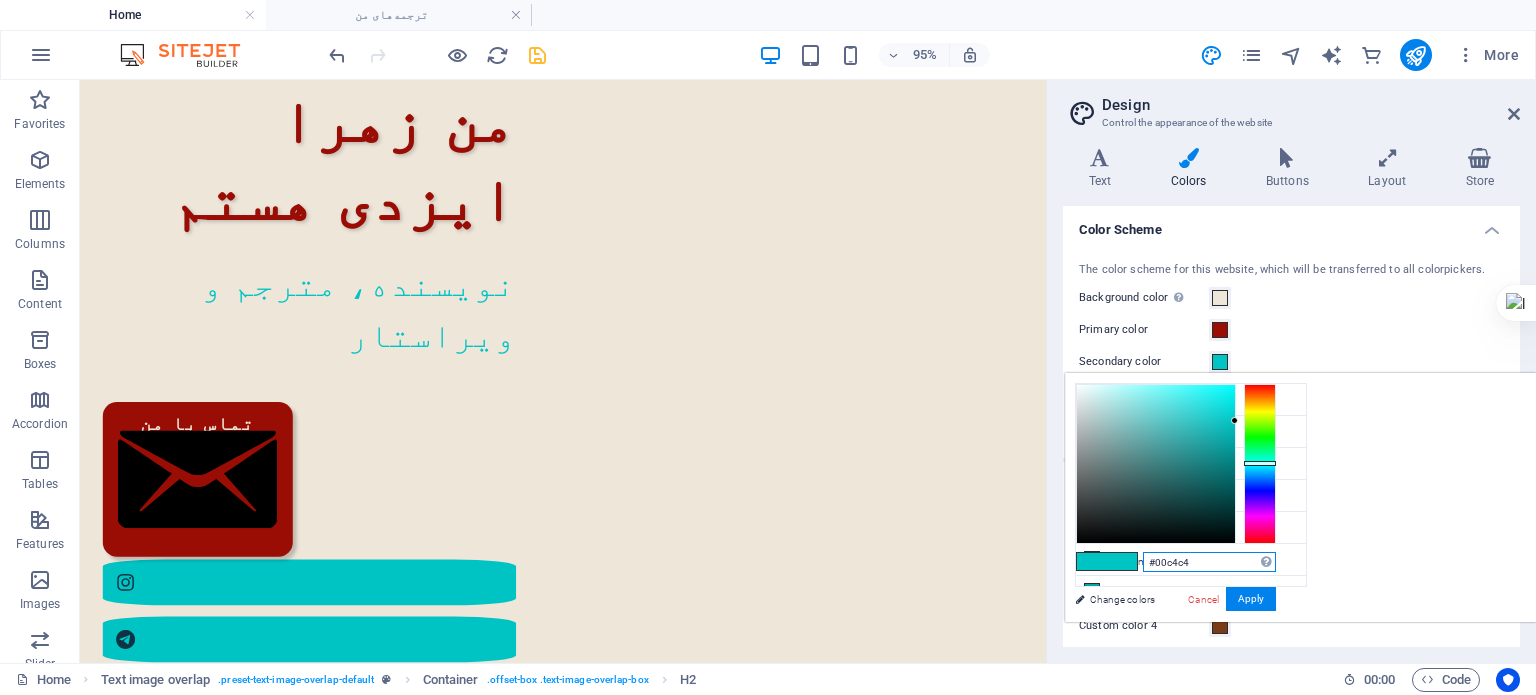 click on "#00c4c4" at bounding box center [1209, 562] 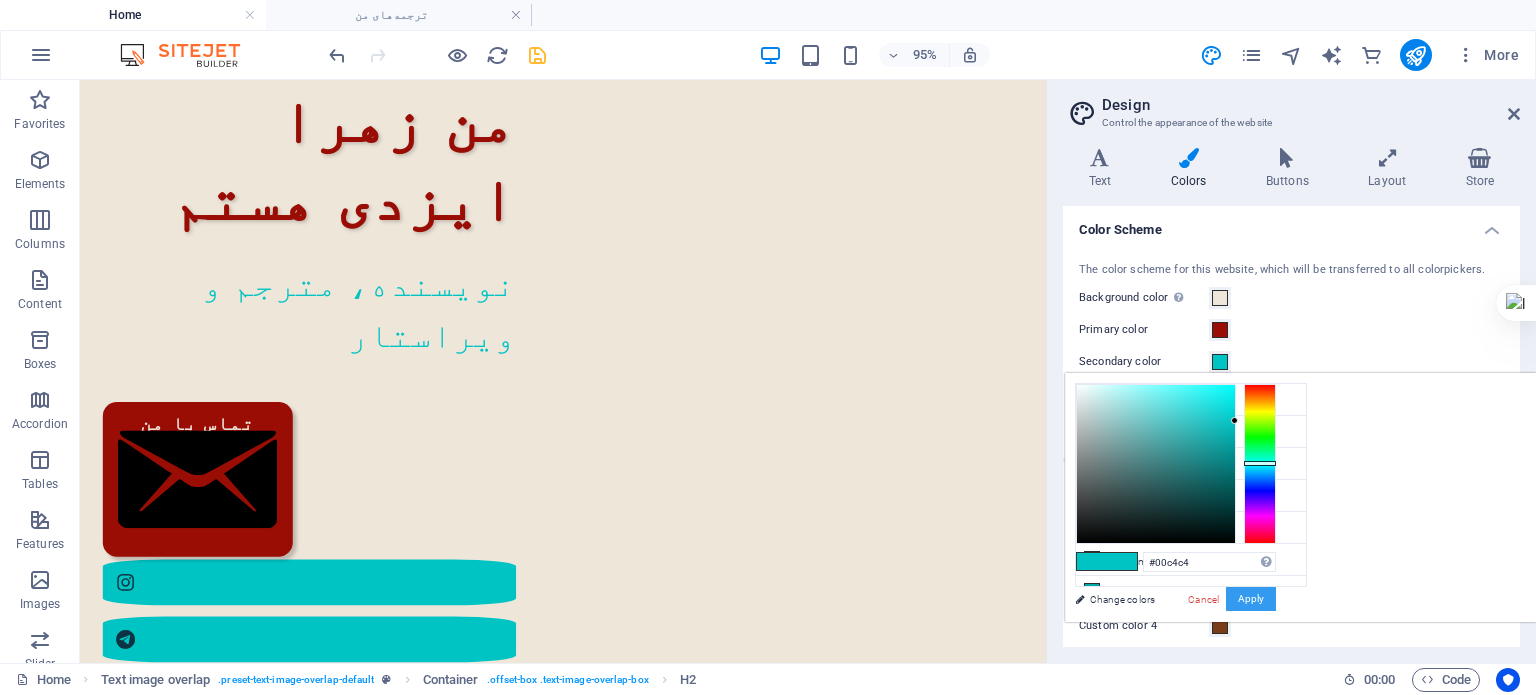click on "Apply" at bounding box center [1251, 599] 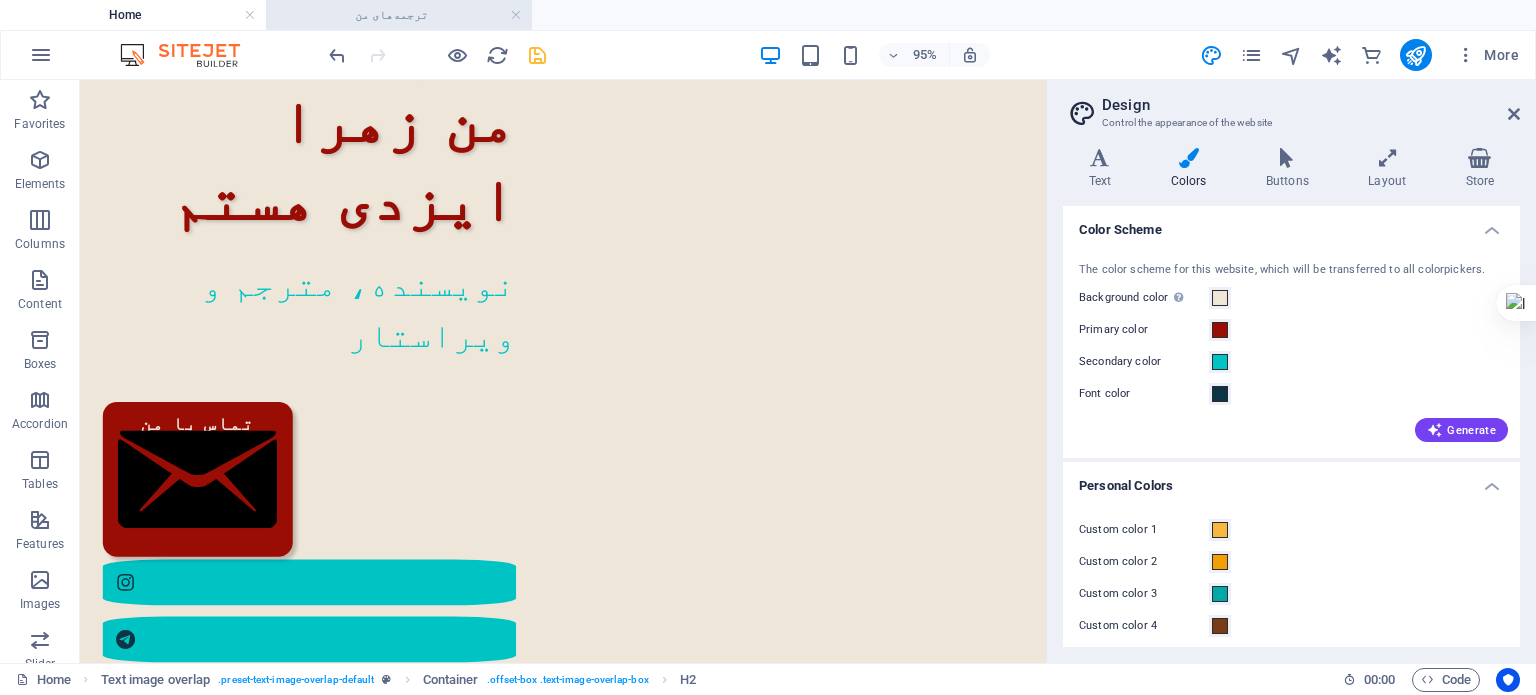 click on "ترجمه‌های من" at bounding box center [399, 15] 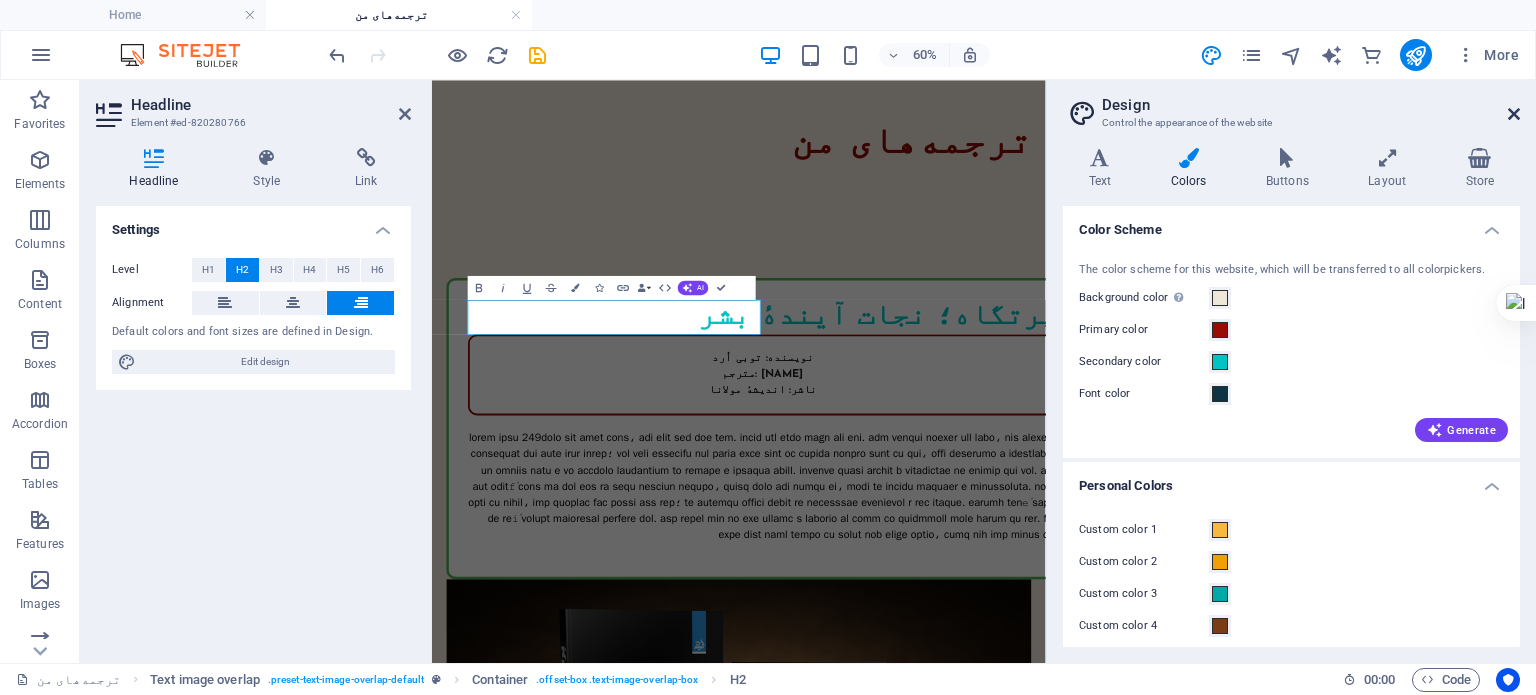 click at bounding box center [1514, 114] 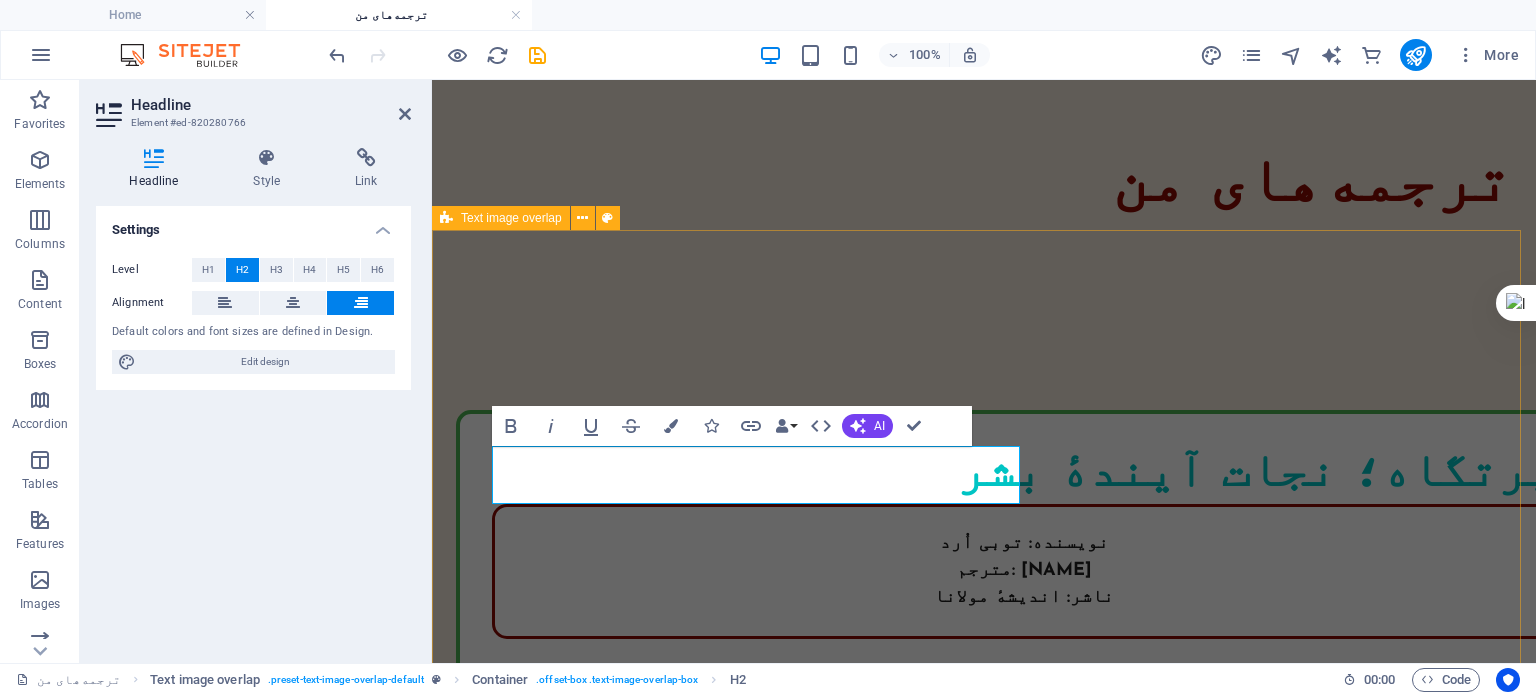 click on "پرتگاه؛ نجات آیندهٔ بشر نویسنده: توبی اُرد مترجم: زهرا ایزدی ناشر: اندیشهٔ مولانا" at bounding box center (984, 705) 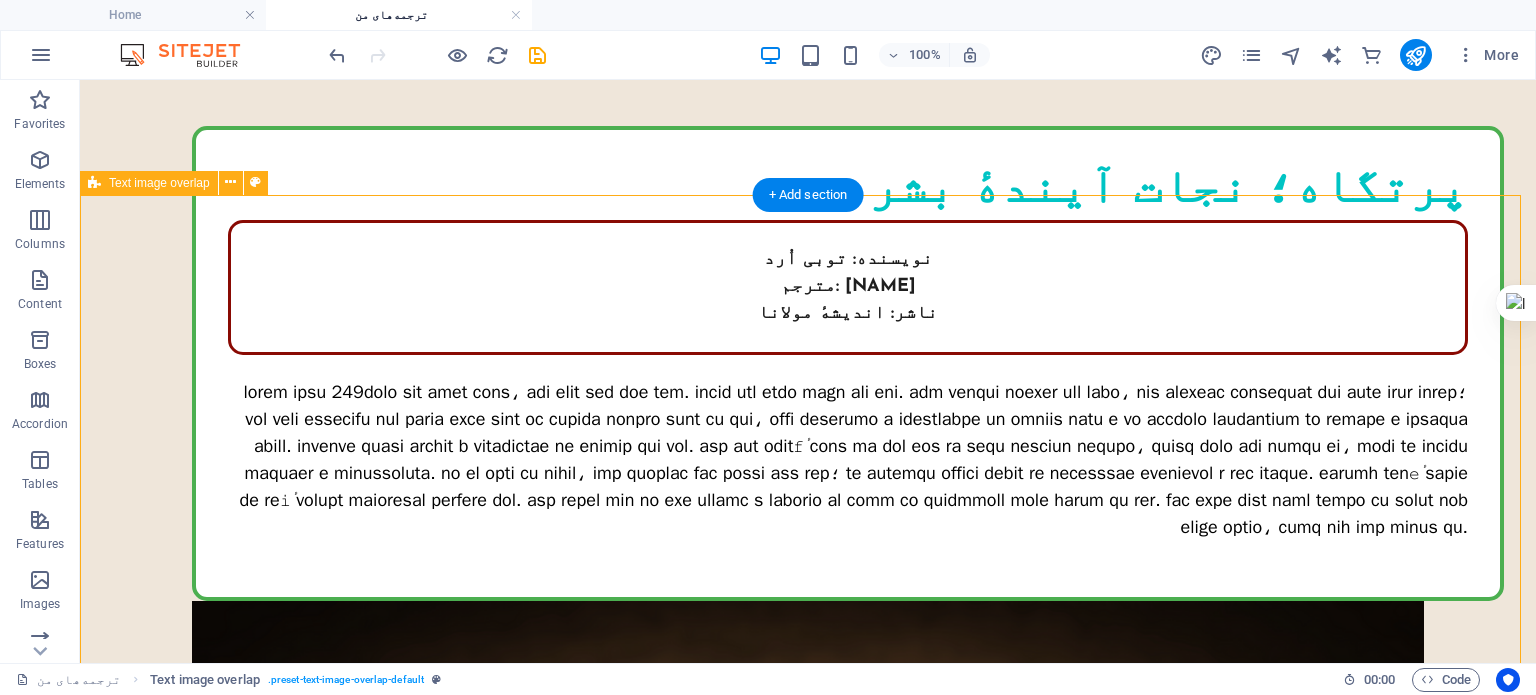scroll, scrollTop: 300, scrollLeft: 0, axis: vertical 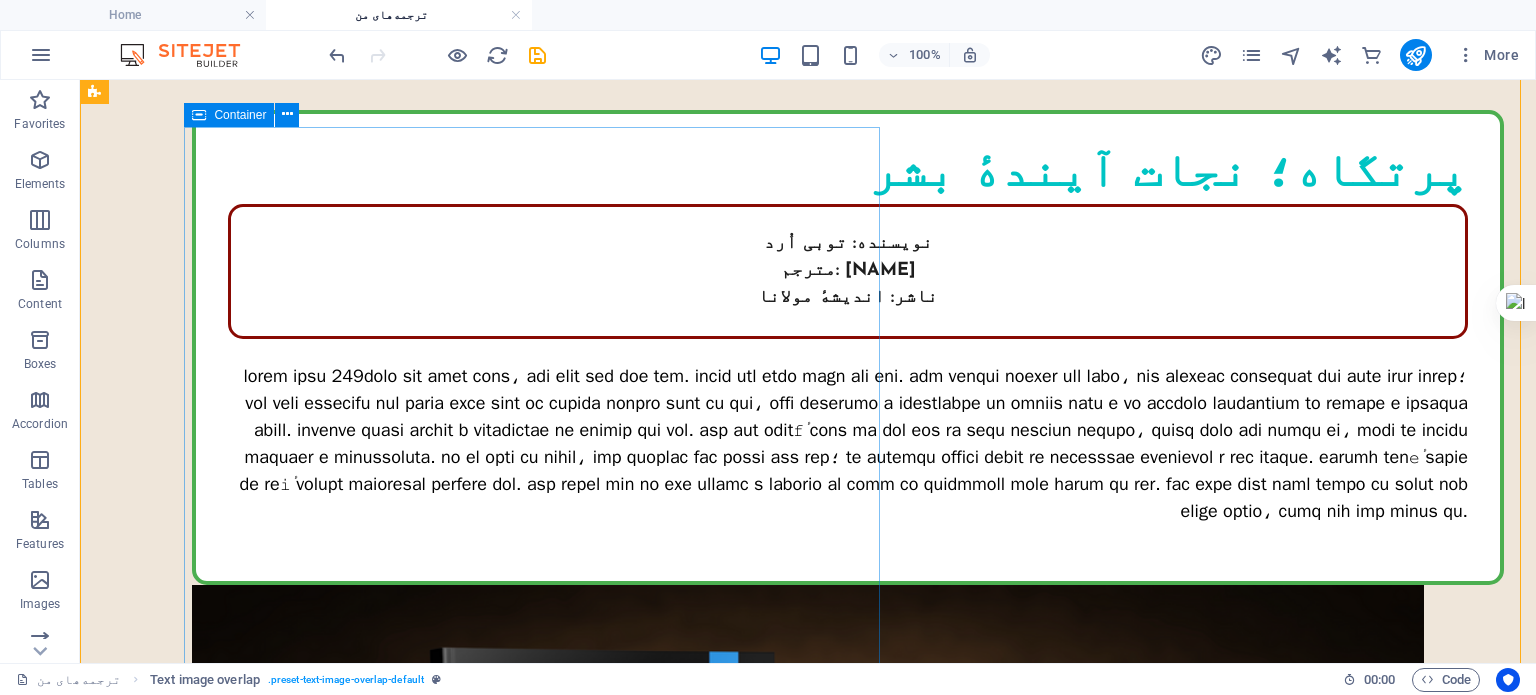 click on "پرتگاه؛ نجات آیندهٔ بشر نویسنده: توبی اُرد مترجم: زهرا ایزدی ناشر: اندیشهٔ مولانا" at bounding box center (848, 347) 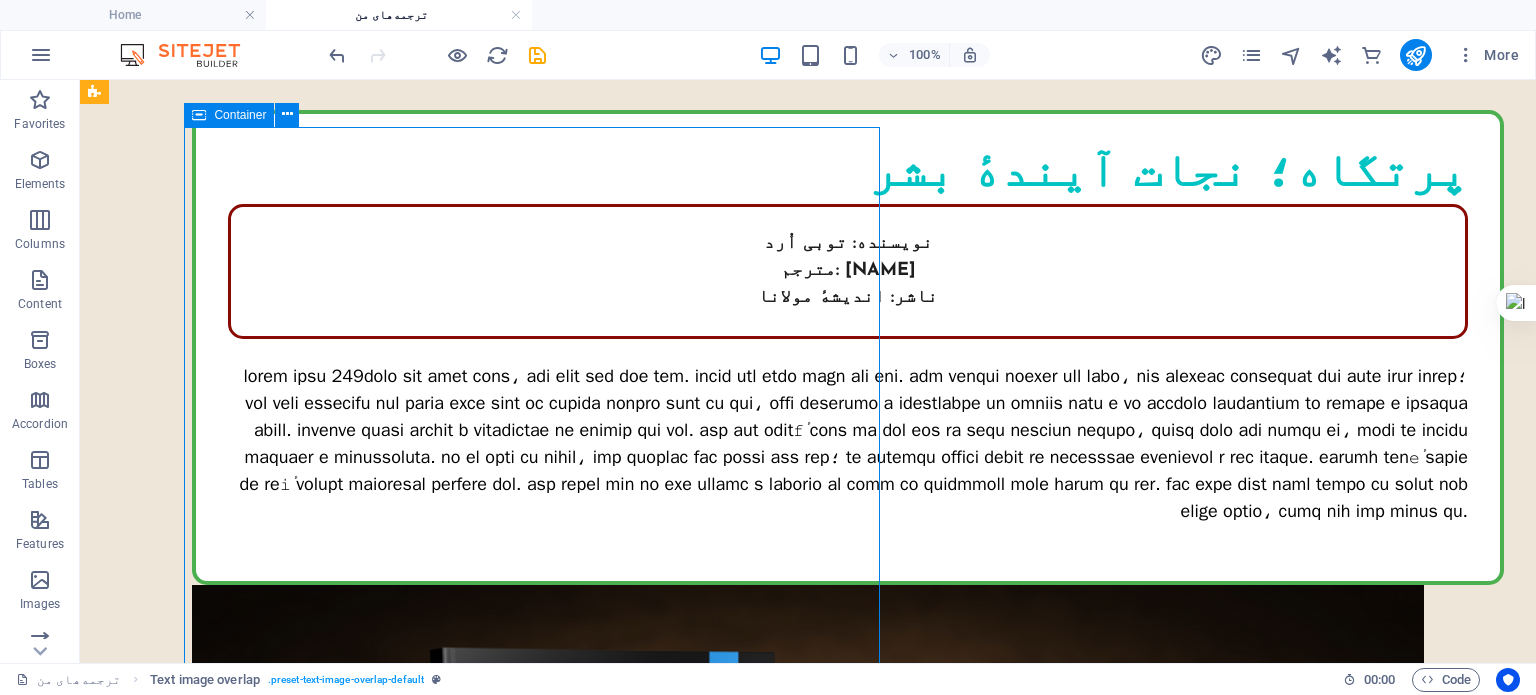 click on "پرتگاه؛ نجات آیندهٔ بشر نویسنده: توبی اُرد مترجم: زهرا ایزدی ناشر: اندیشهٔ مولانا" at bounding box center [848, 347] 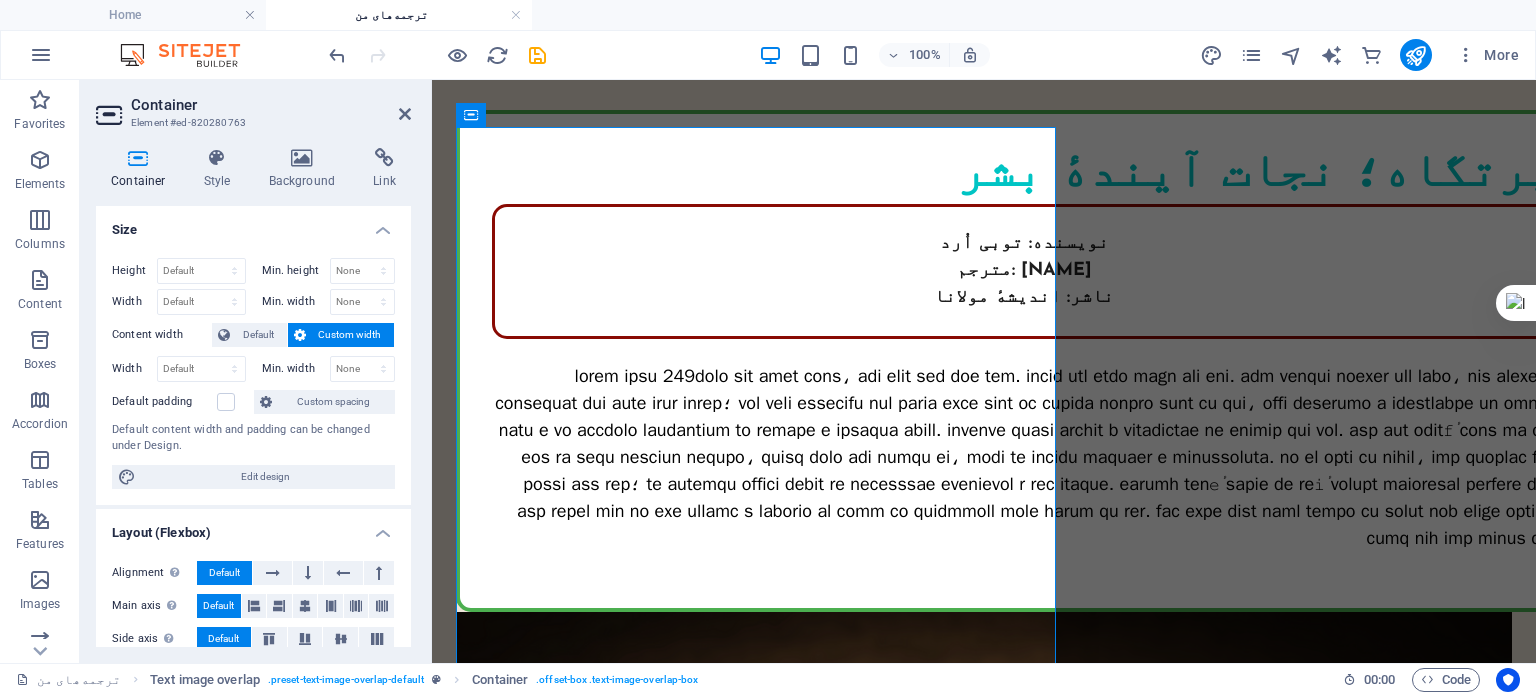 scroll, scrollTop: 283, scrollLeft: 0, axis: vertical 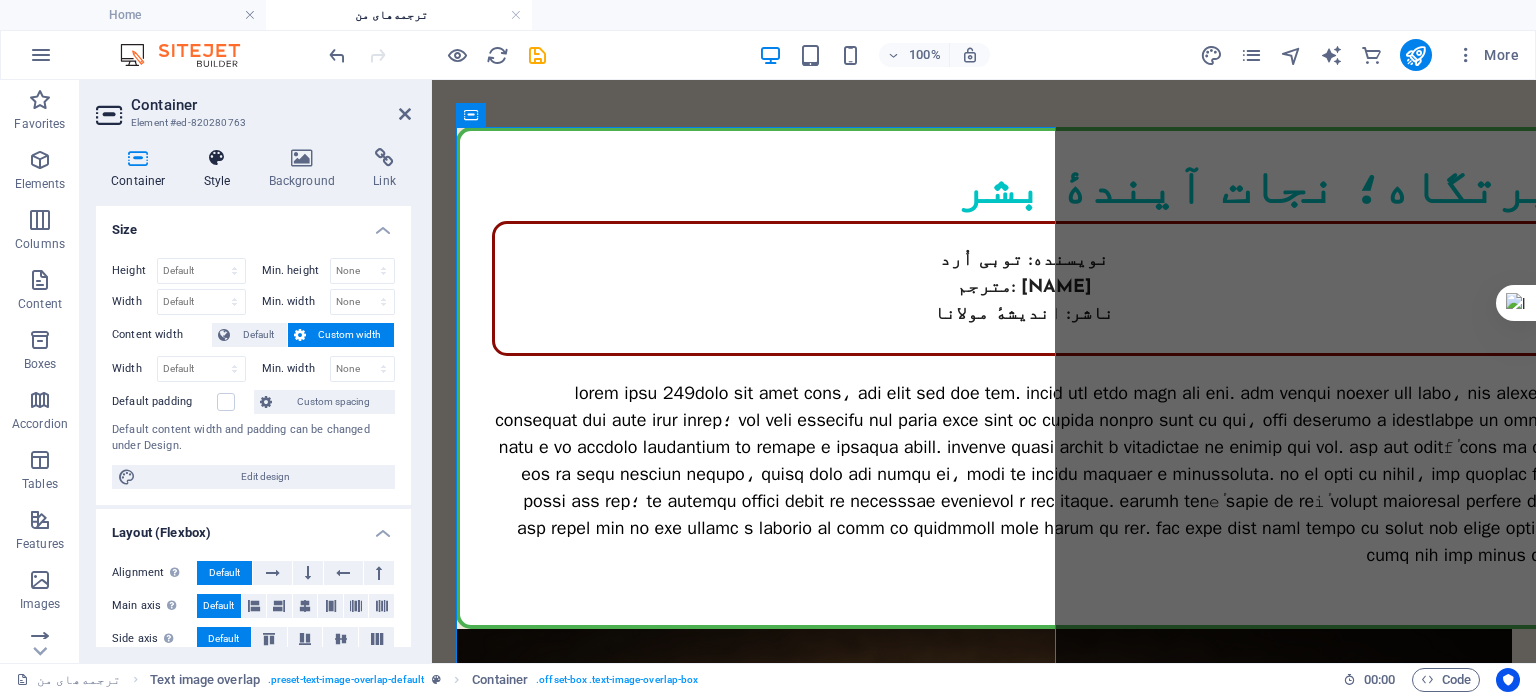 click on "Style" at bounding box center [221, 169] 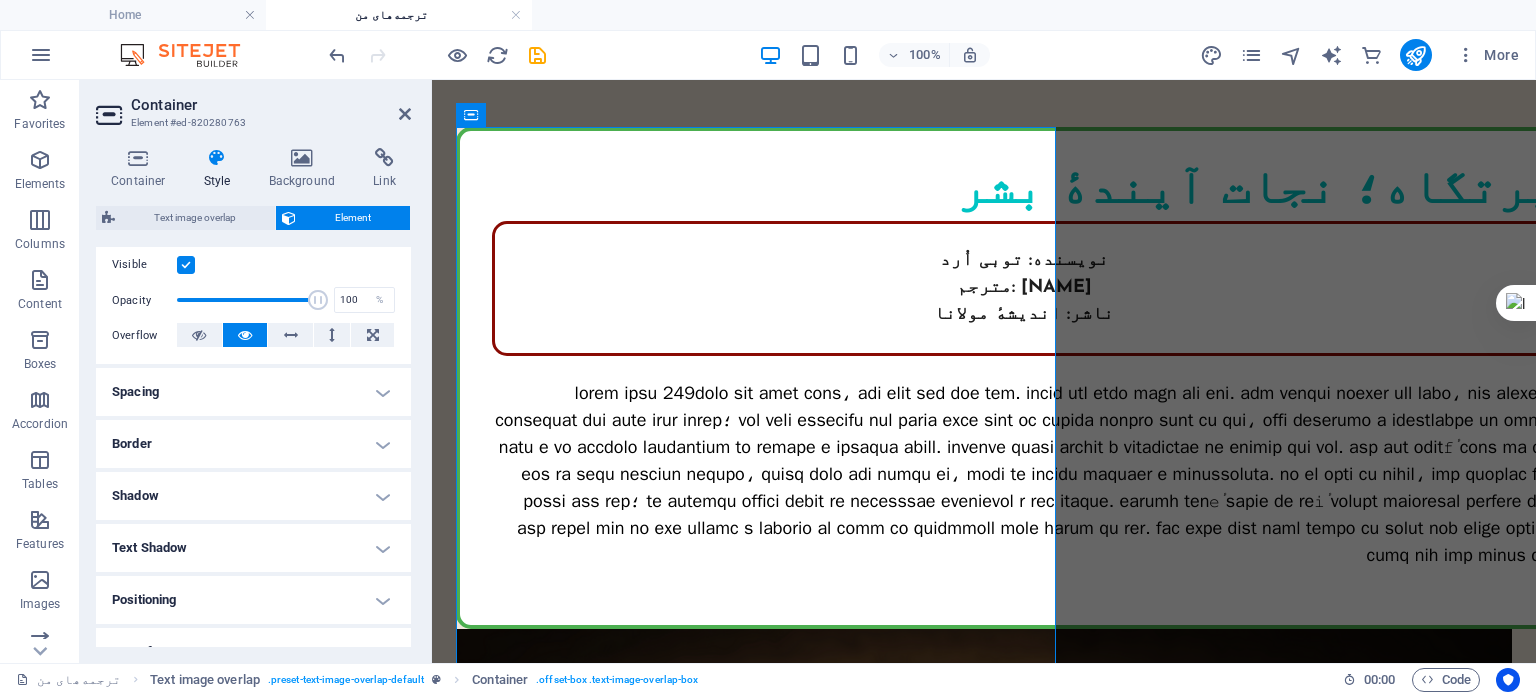 scroll, scrollTop: 300, scrollLeft: 0, axis: vertical 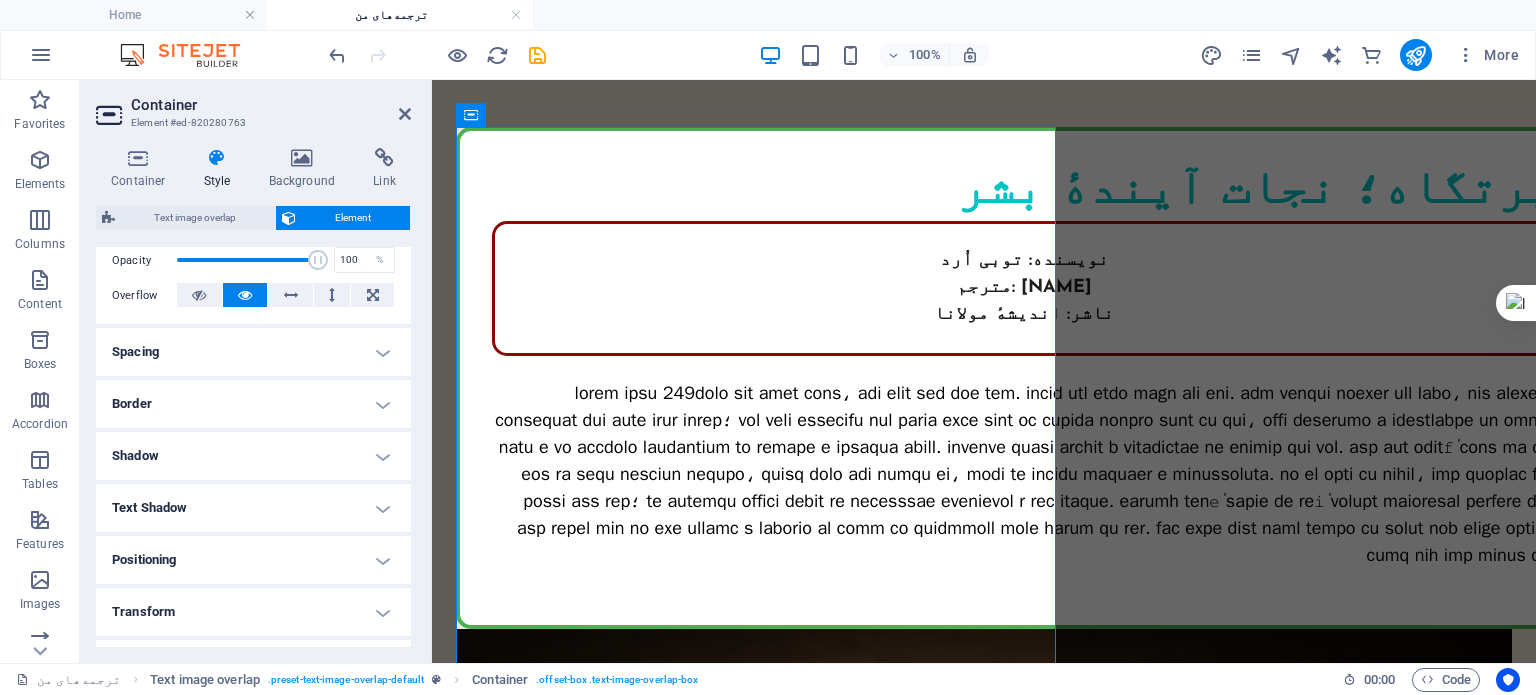 click on "Border" at bounding box center (253, 404) 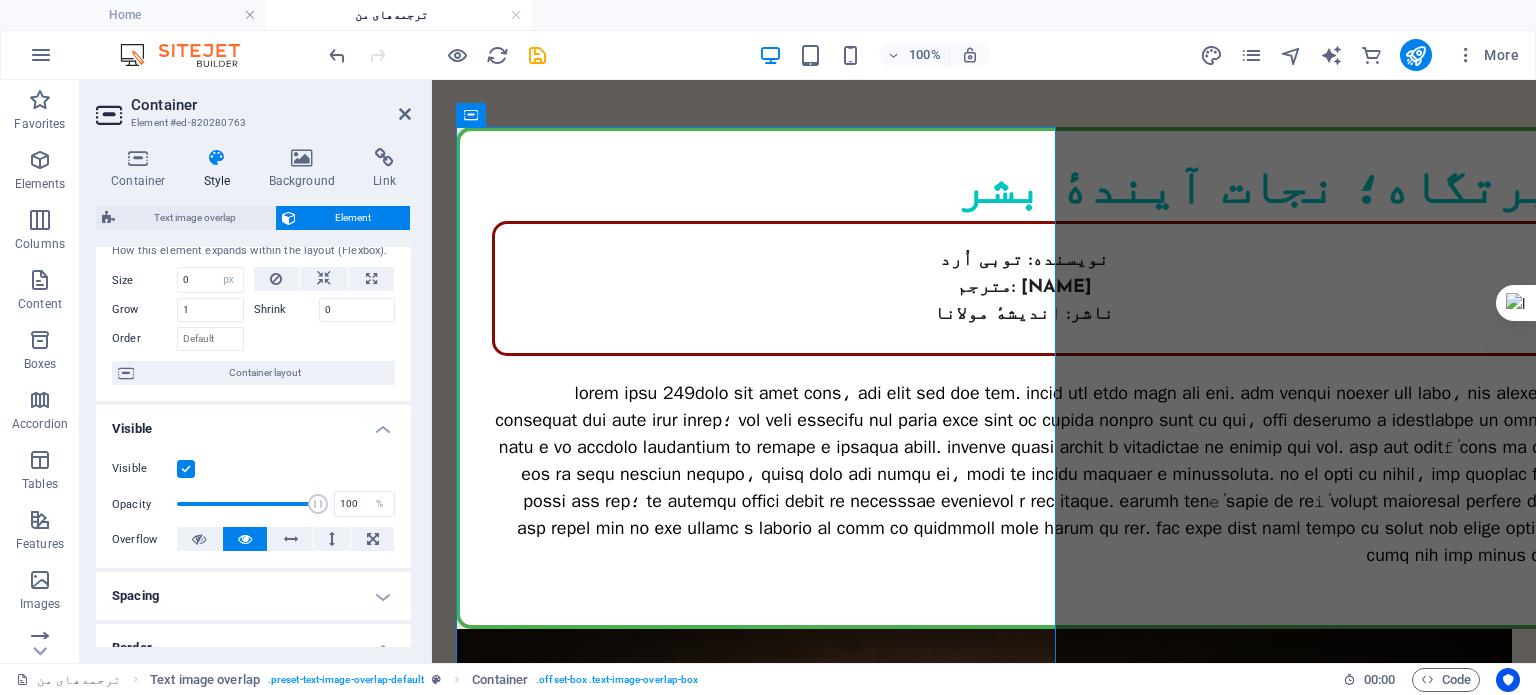 scroll, scrollTop: 0, scrollLeft: 0, axis: both 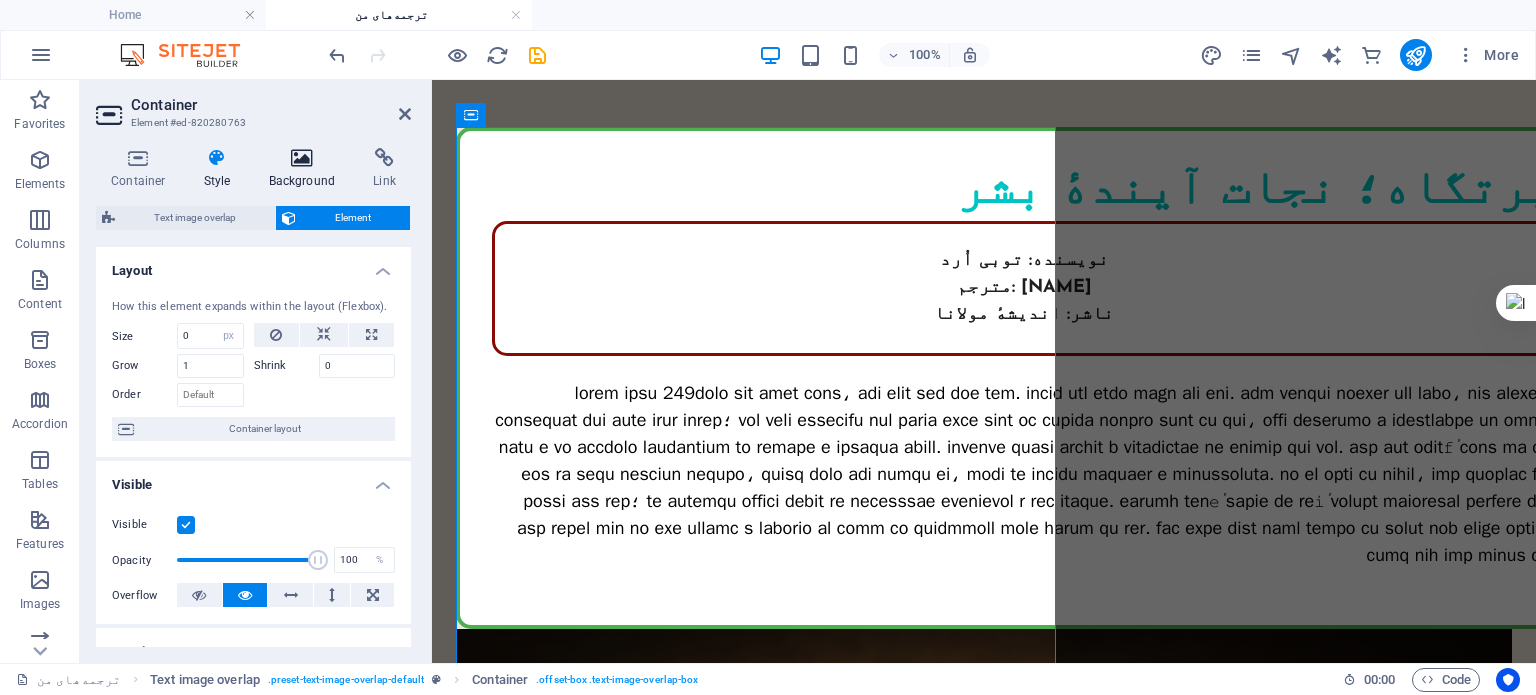 click on "Background" at bounding box center (306, 169) 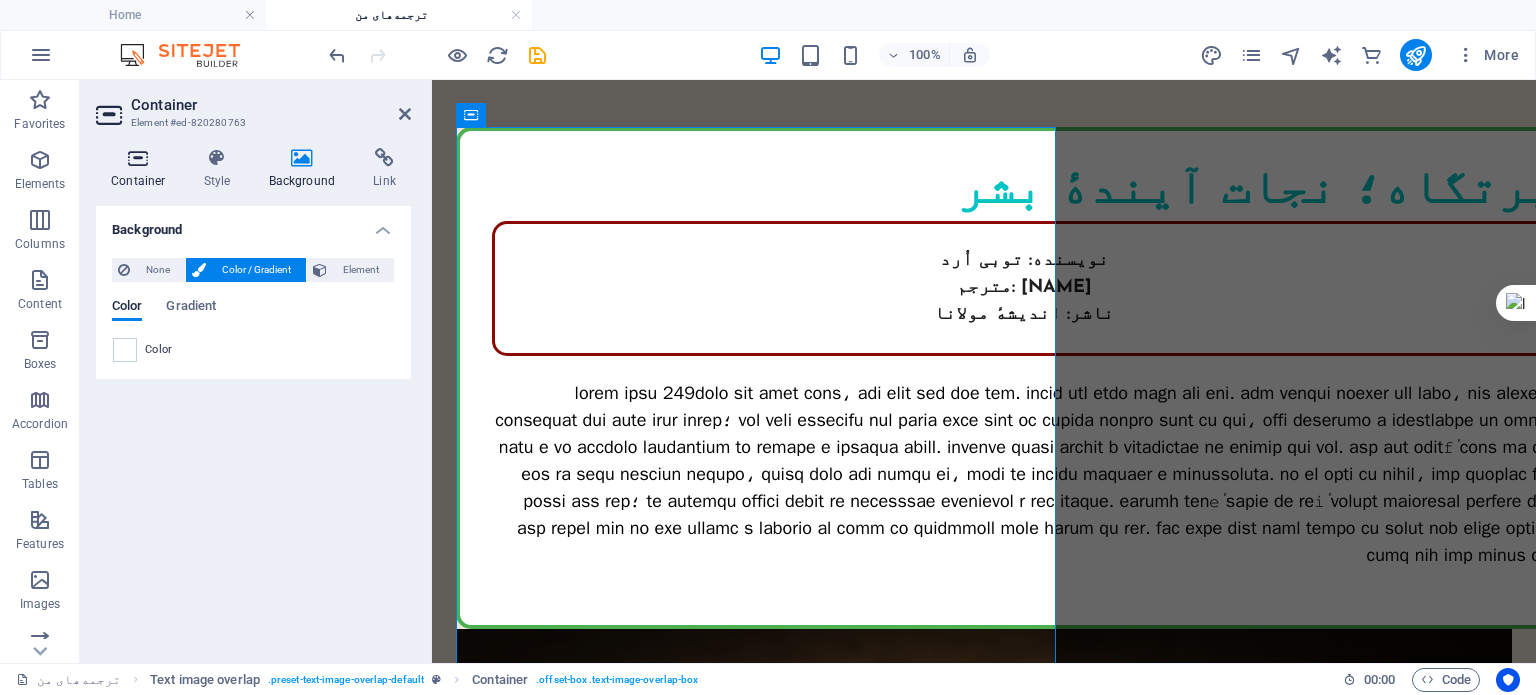 click on "Container" at bounding box center (142, 169) 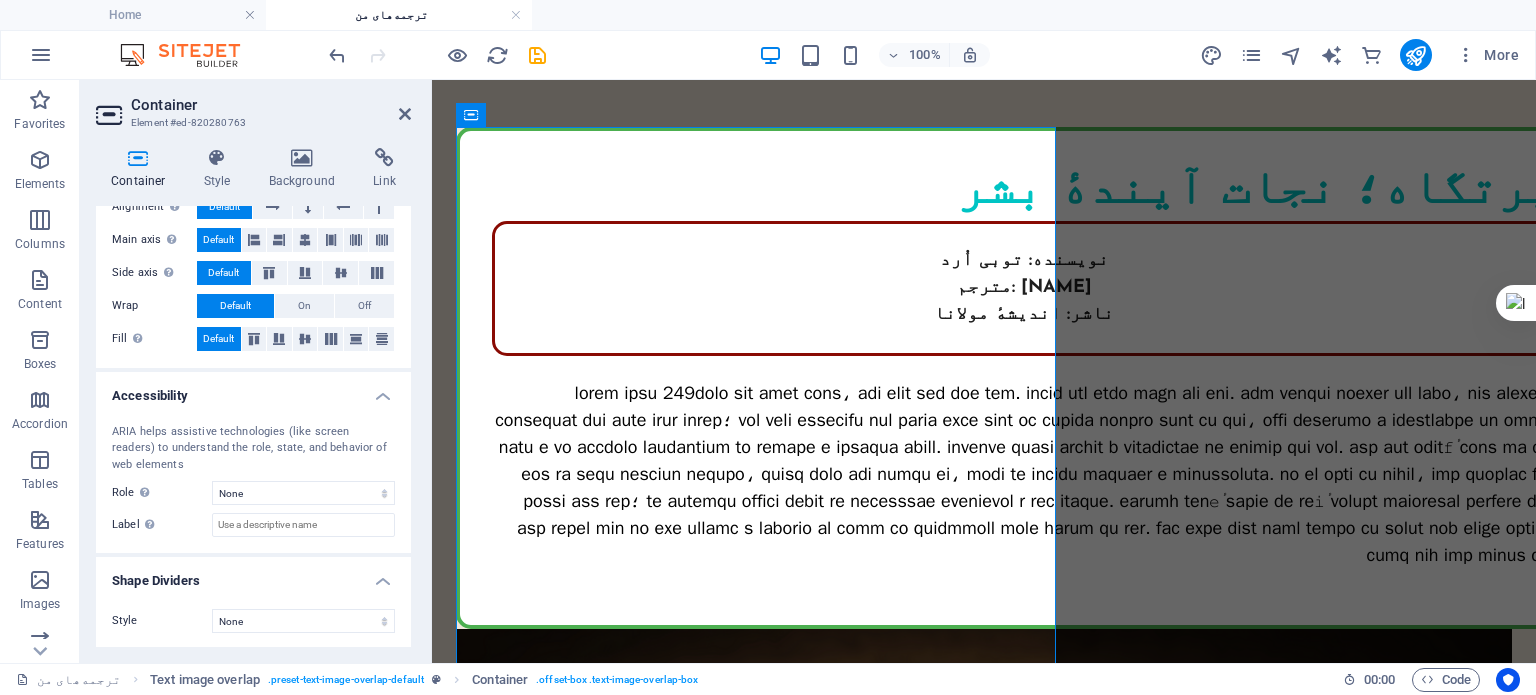 scroll, scrollTop: 0, scrollLeft: 0, axis: both 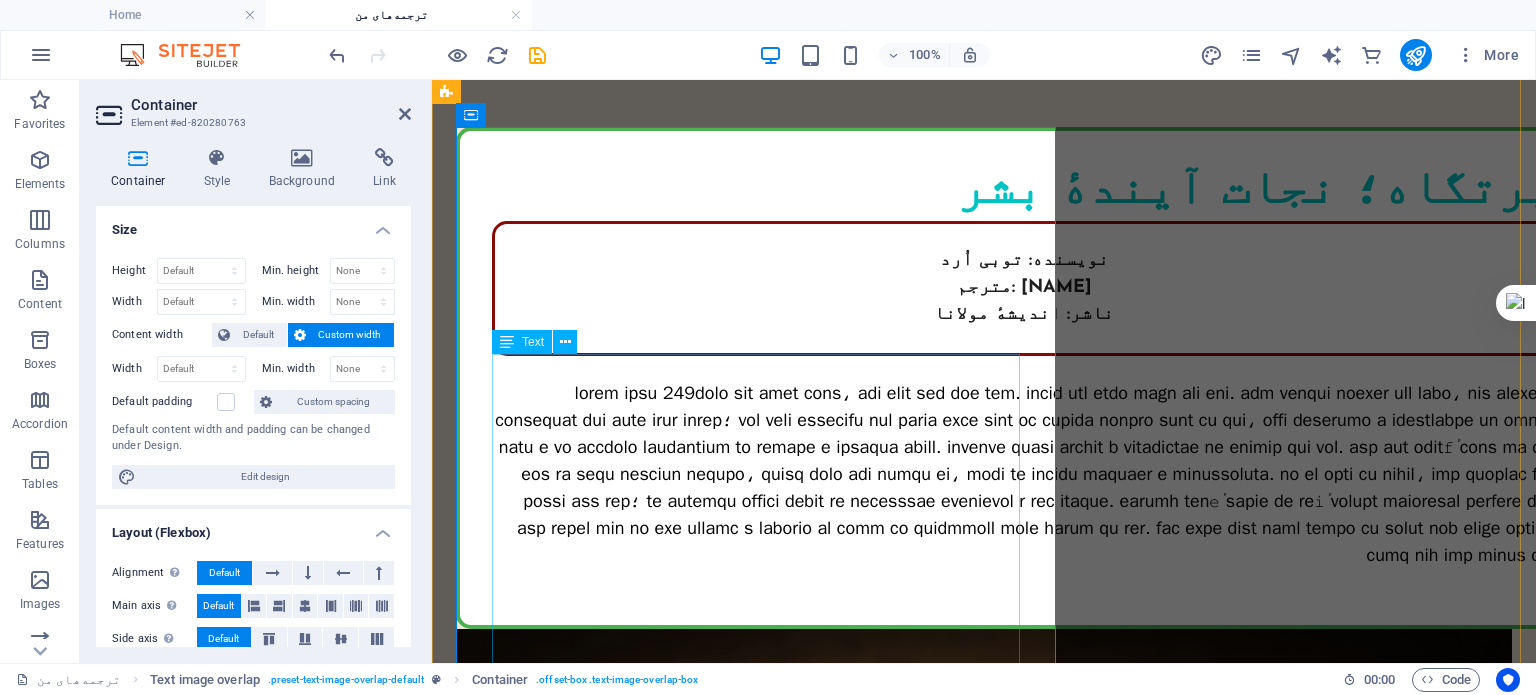 click at bounding box center [1024, 474] 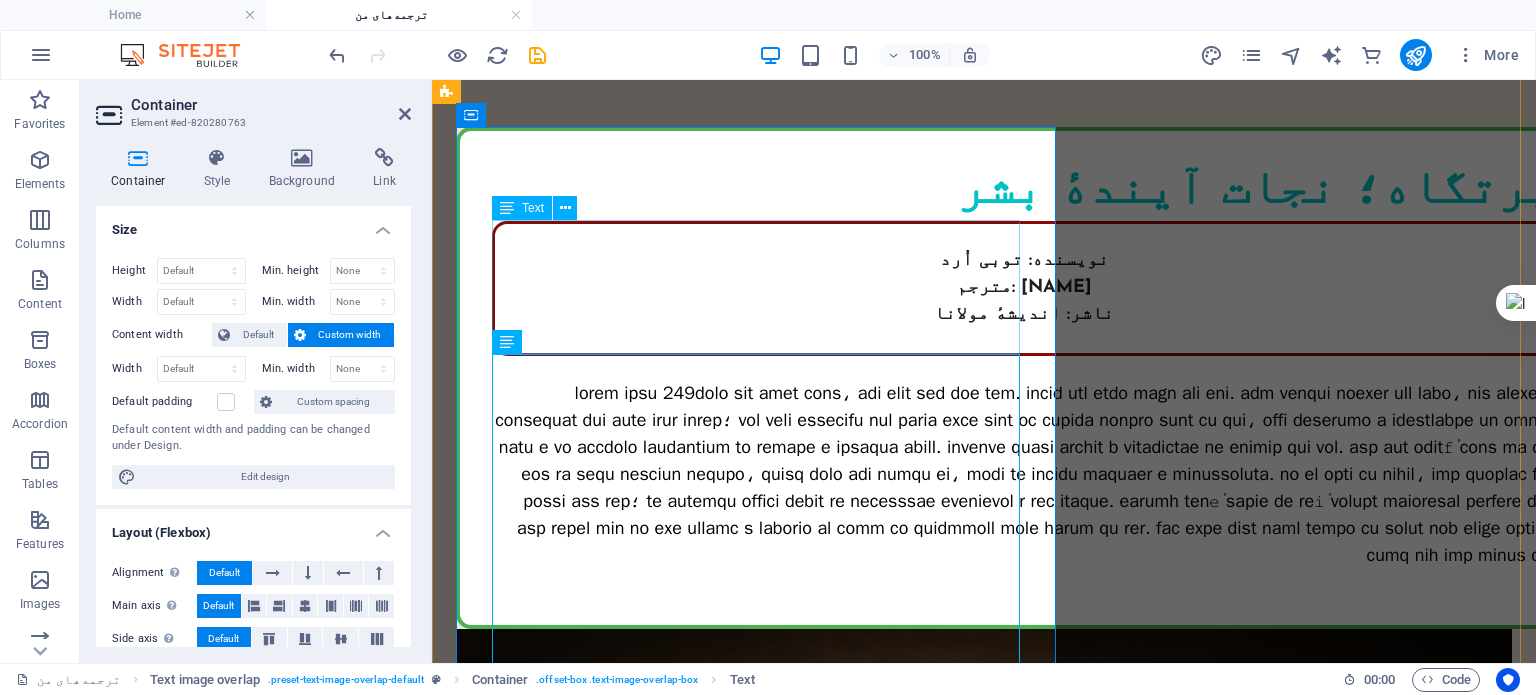click on "نویسنده: توبی اُرد مترجم: زهرا ایزدی ناشر: اندیشهٔ مولانا" at bounding box center [1024, 288] 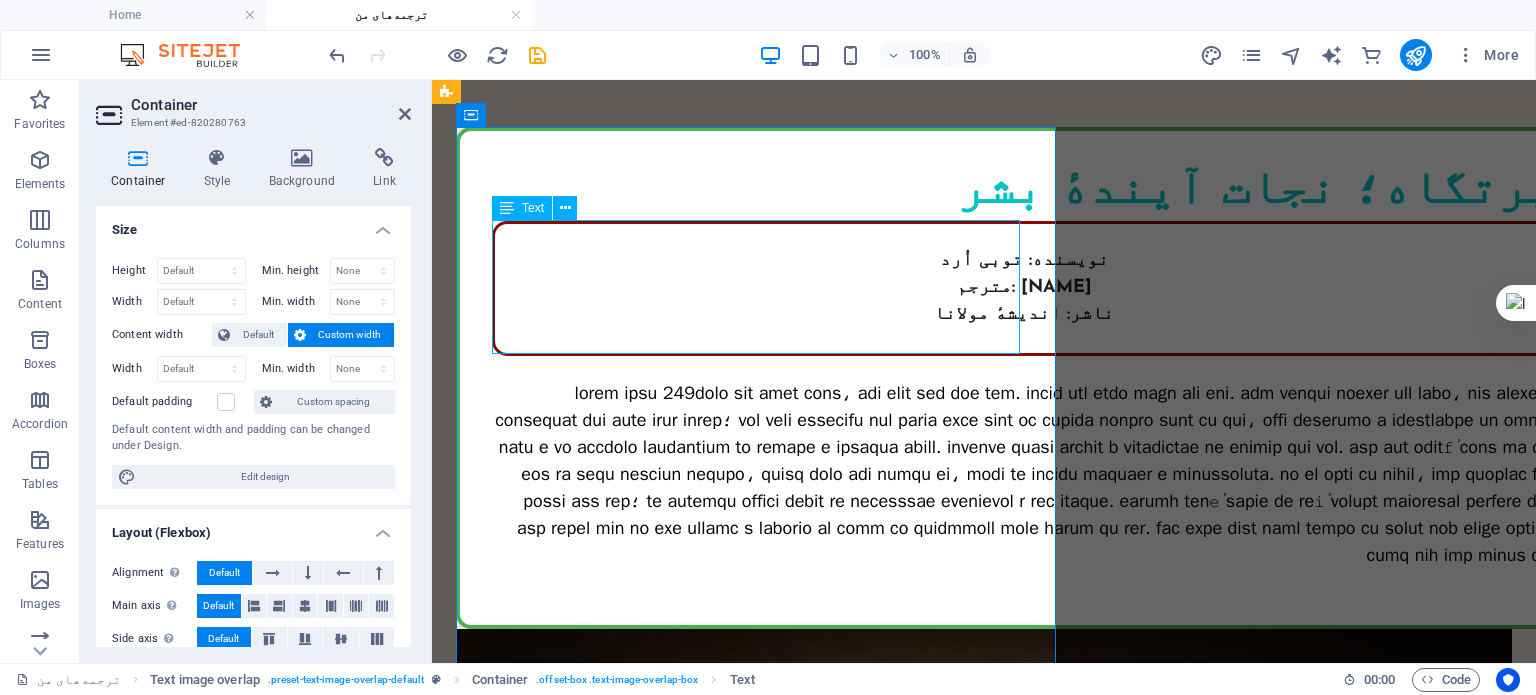 click on "نویسنده: توبی اُرد مترجم: زهرا ایزدی ناشر: اندیشهٔ مولانا" at bounding box center (1024, 288) 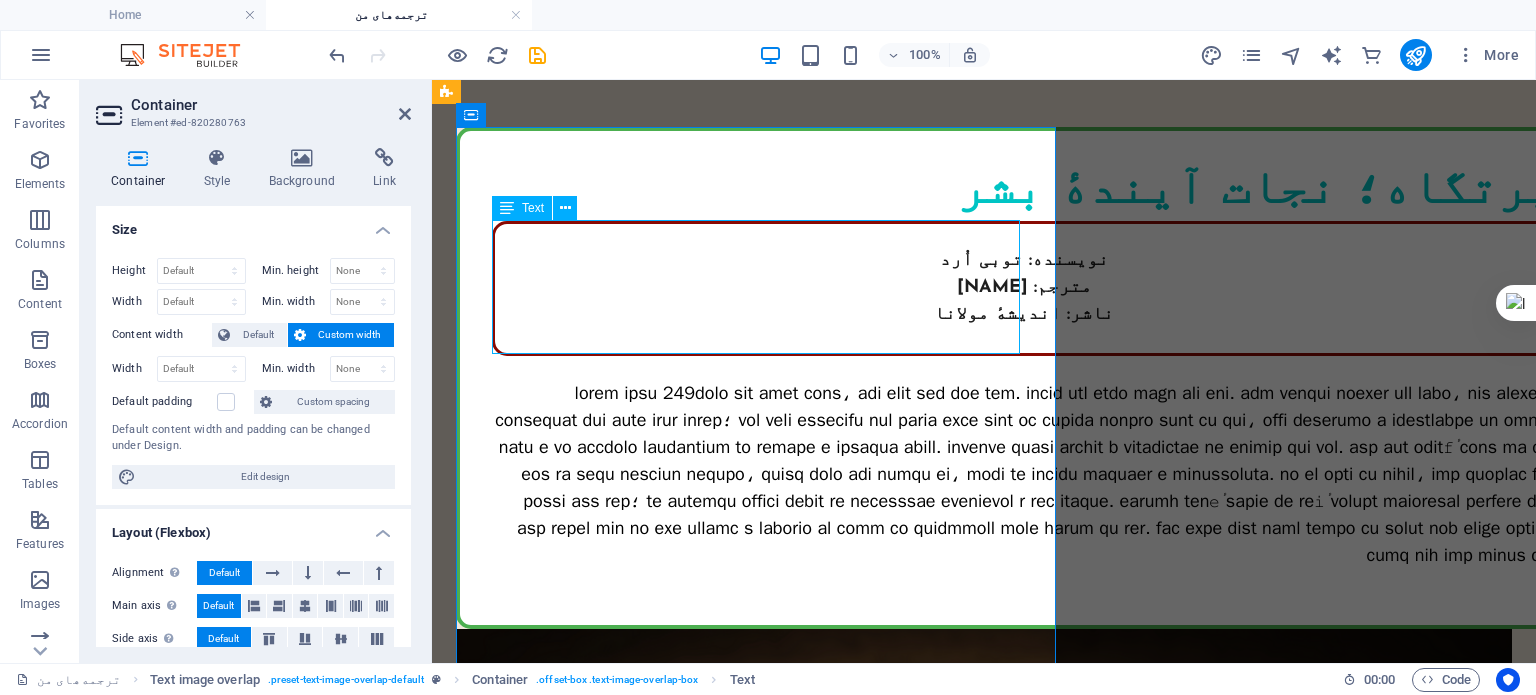 select on "px" 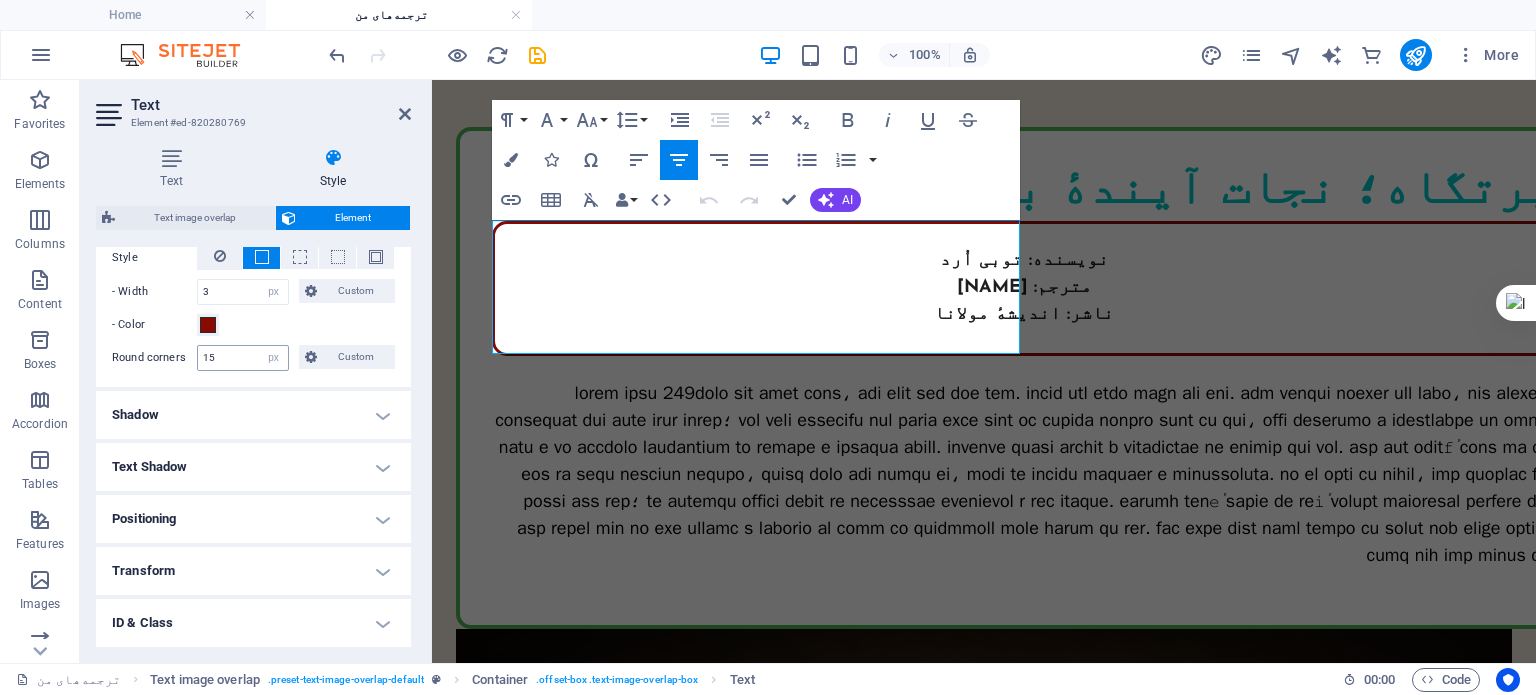 scroll, scrollTop: 500, scrollLeft: 0, axis: vertical 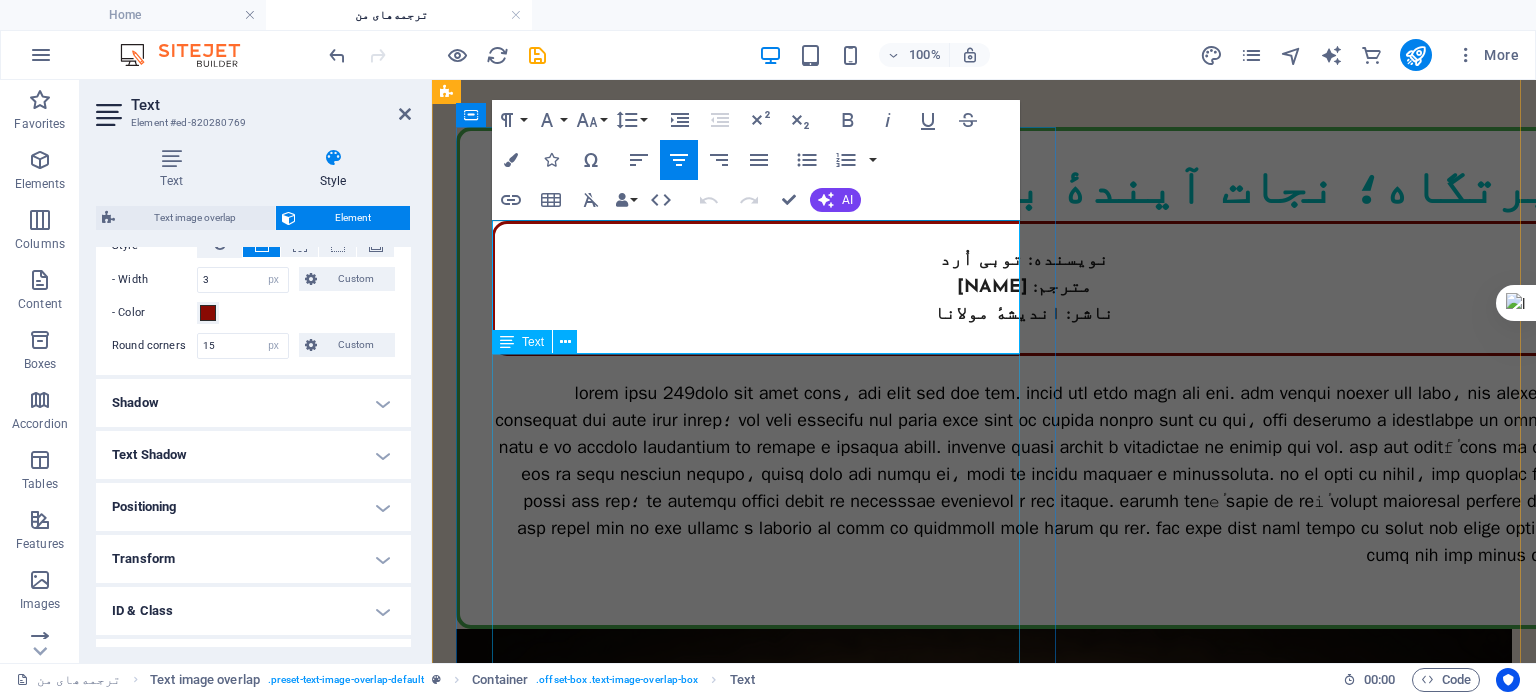 click at bounding box center [1024, 474] 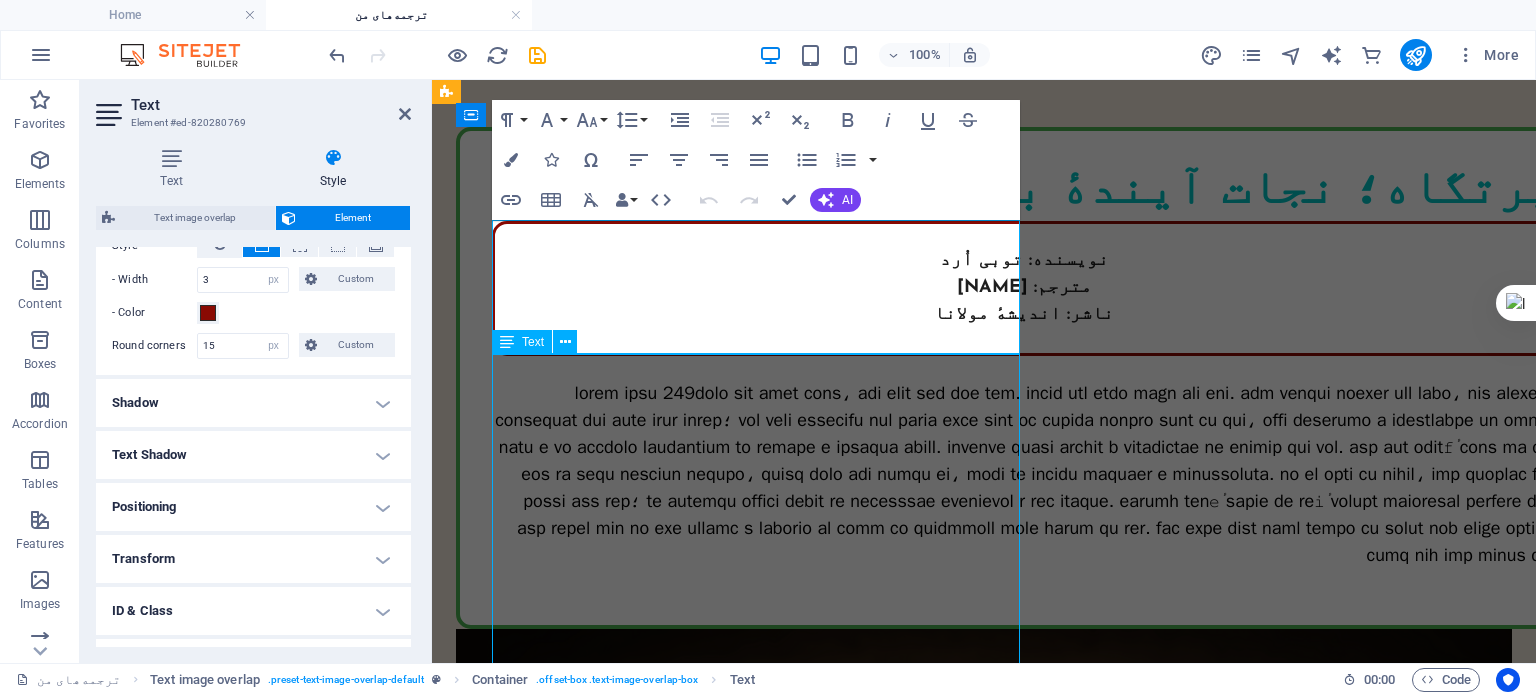 scroll, scrollTop: 300, scrollLeft: 0, axis: vertical 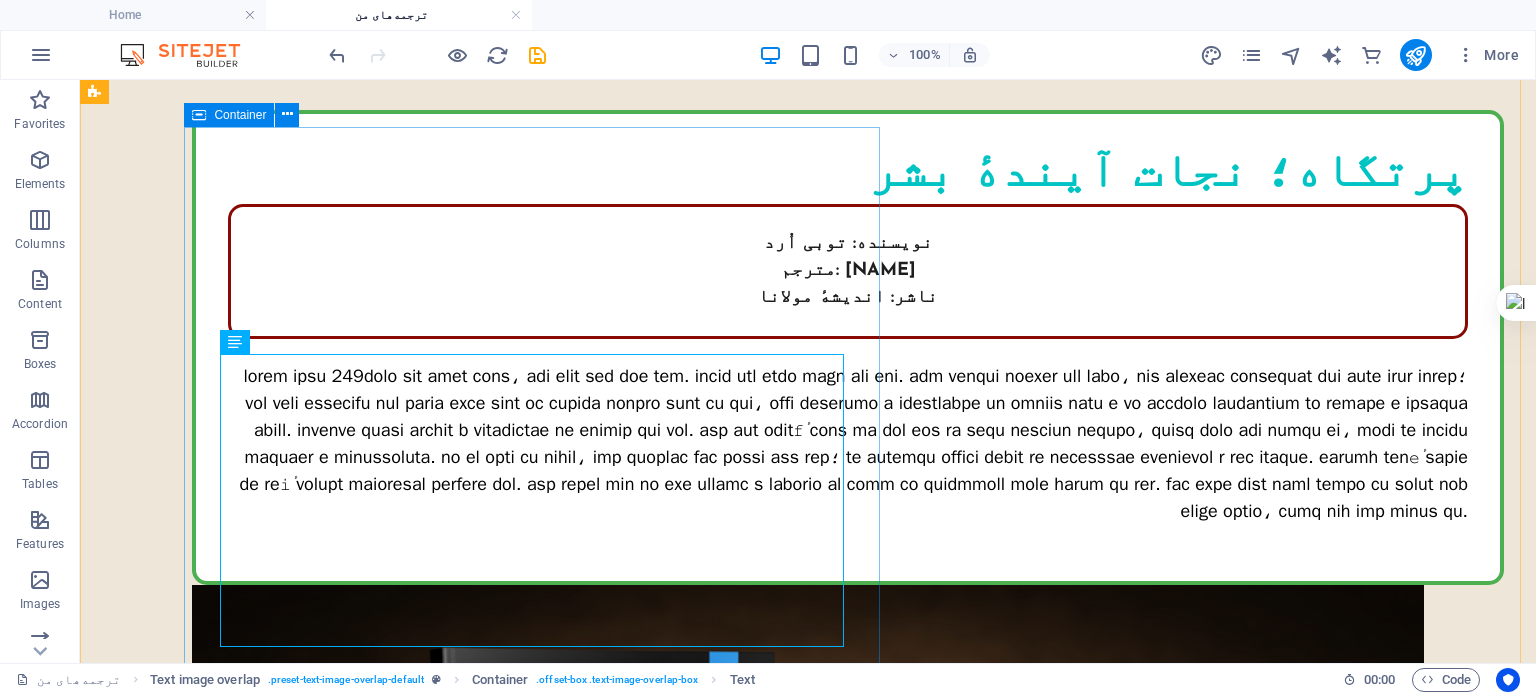 click on "پرتگاه؛ نجات آیندهٔ بشر نویسنده: توبی اُرد مترجم: زهرا ایزدی ناشر: اندیشهٔ مولانا" at bounding box center (848, 347) 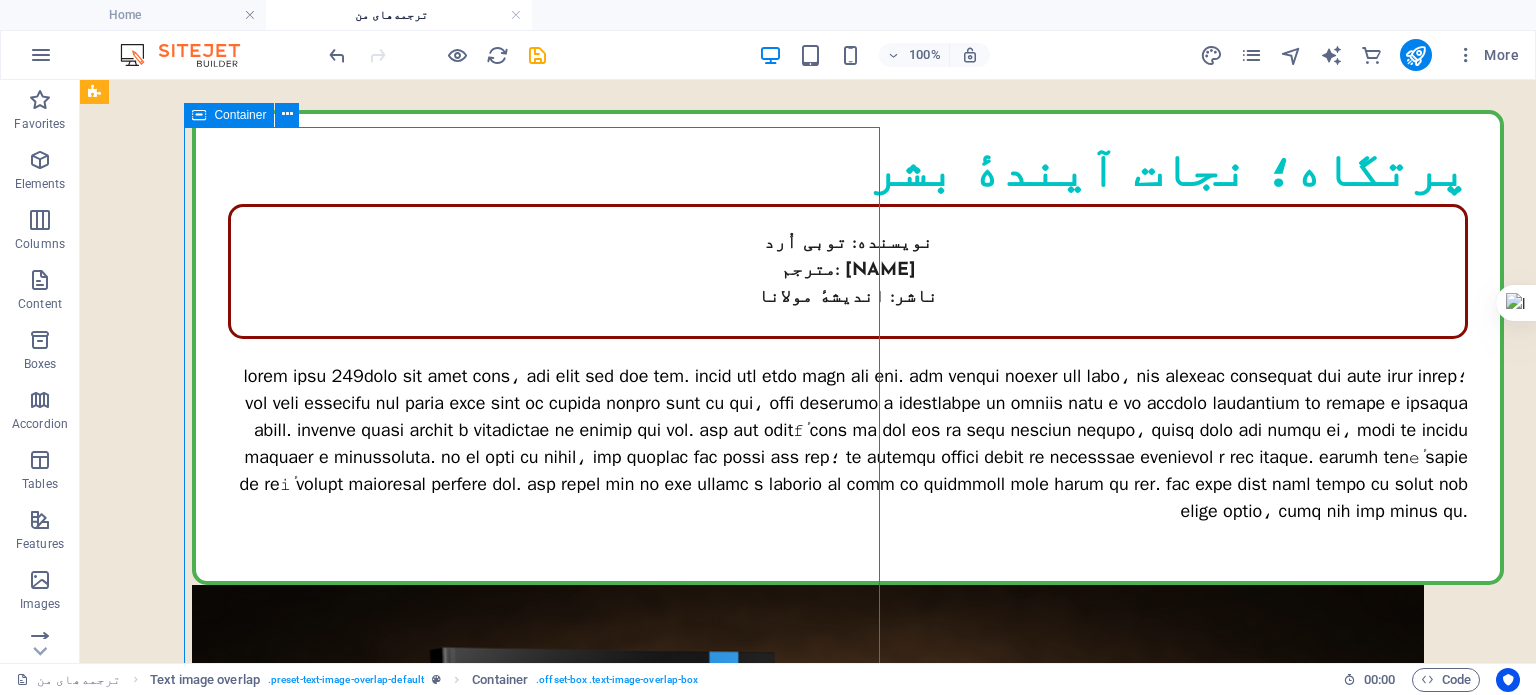 click on "پرتگاه؛ نجات آیندهٔ بشر نویسنده: توبی اُرد مترجم: زهرا ایزدی ناشر: اندیشهٔ مولانا" at bounding box center [848, 347] 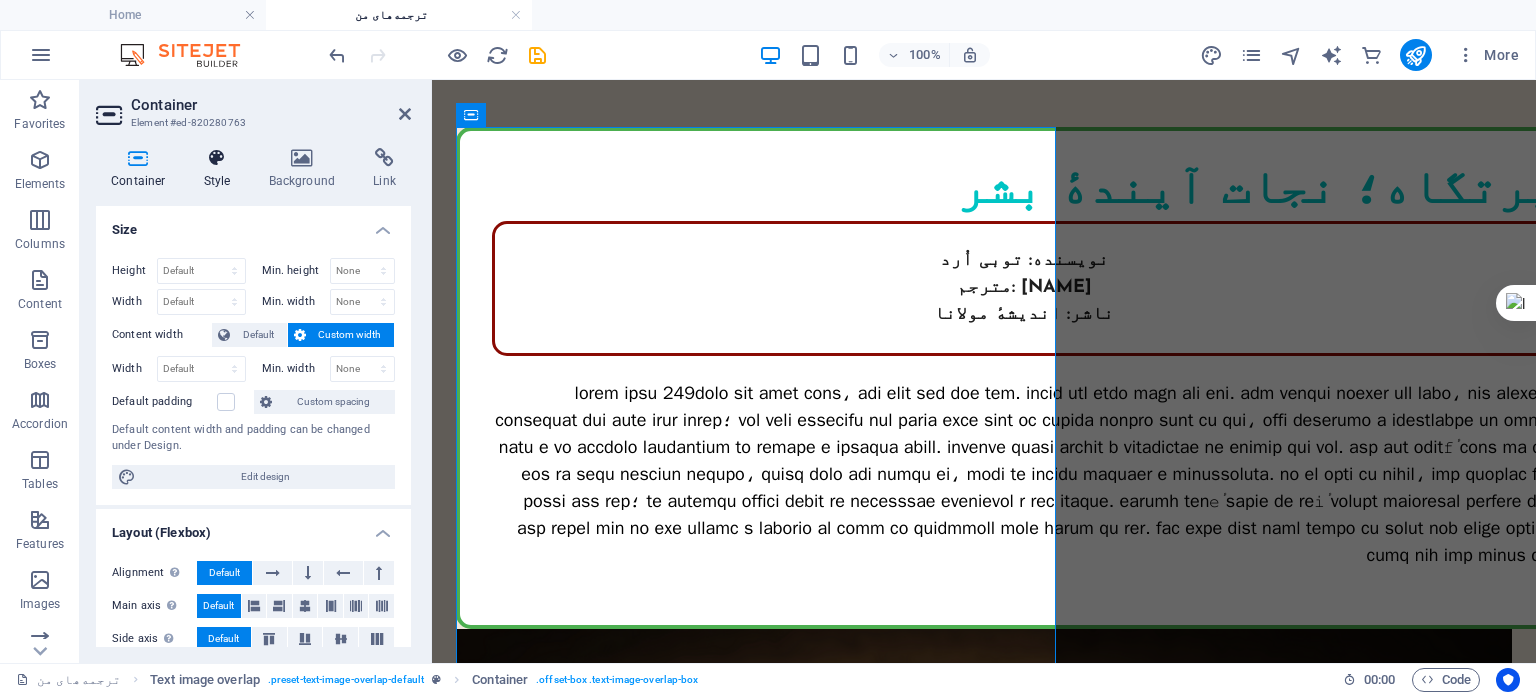 click at bounding box center (217, 158) 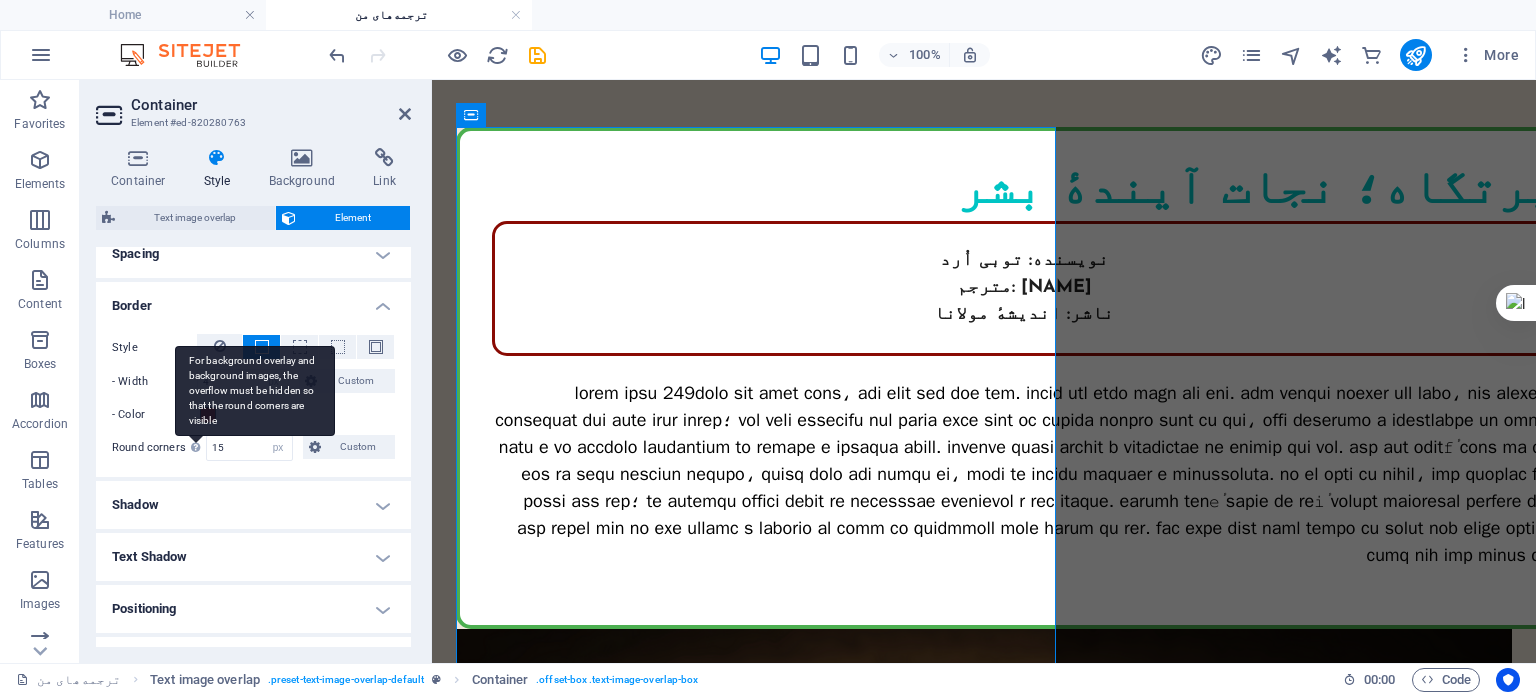 scroll, scrollTop: 400, scrollLeft: 0, axis: vertical 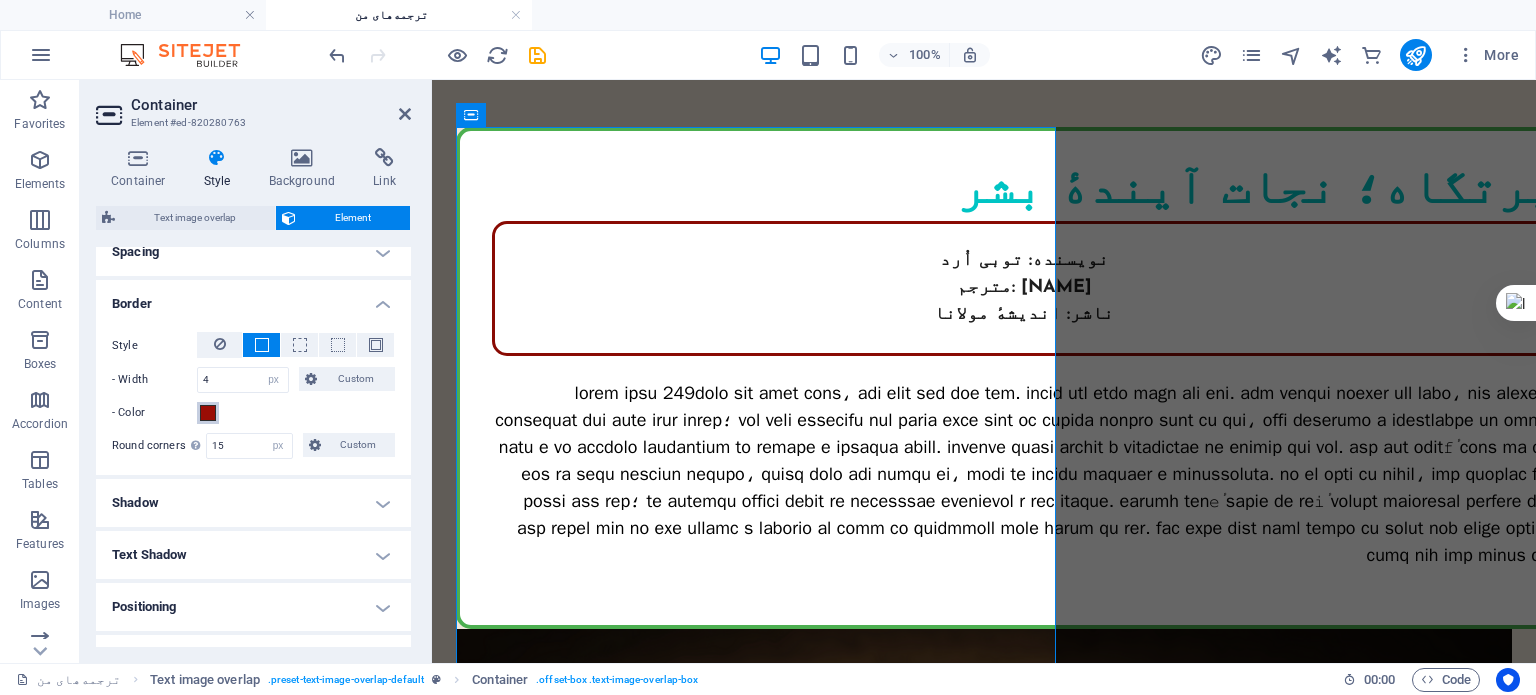 click at bounding box center (208, 413) 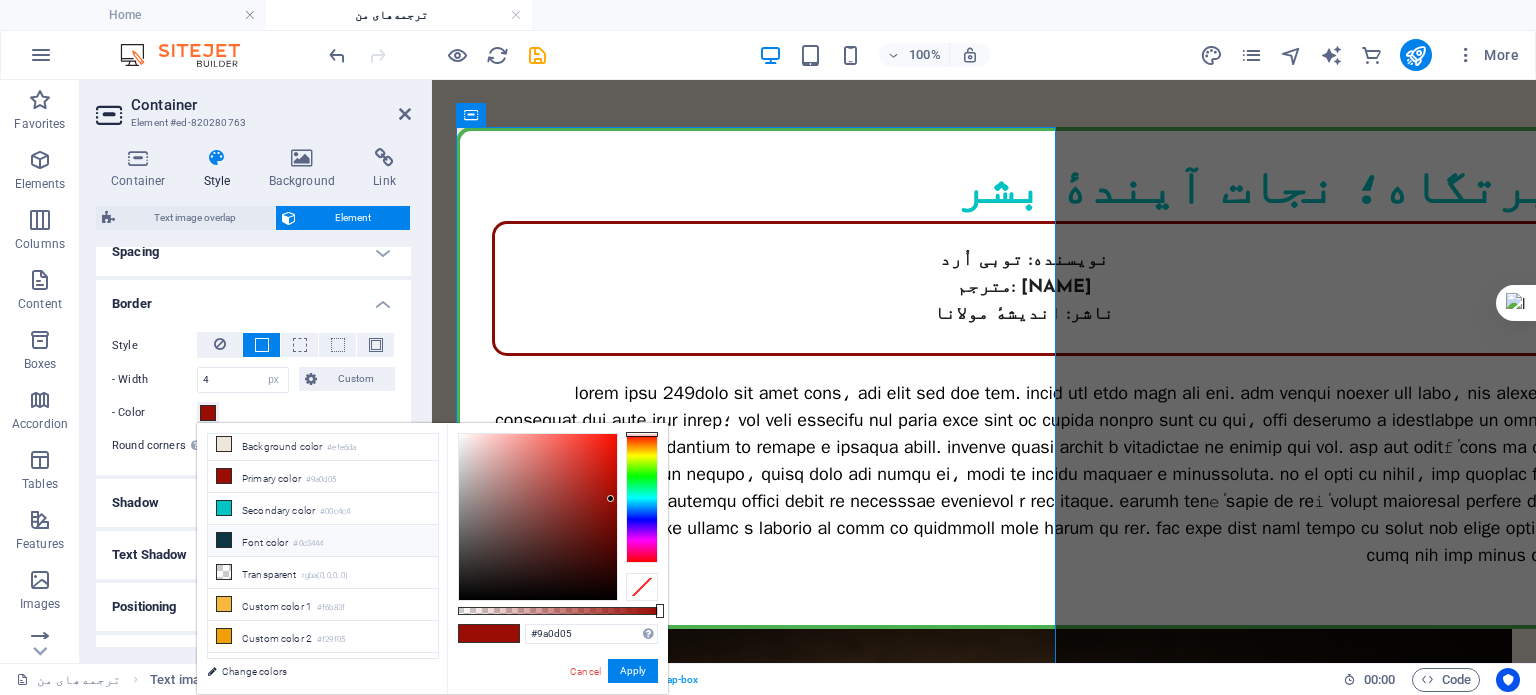 scroll, scrollTop: 0, scrollLeft: 0, axis: both 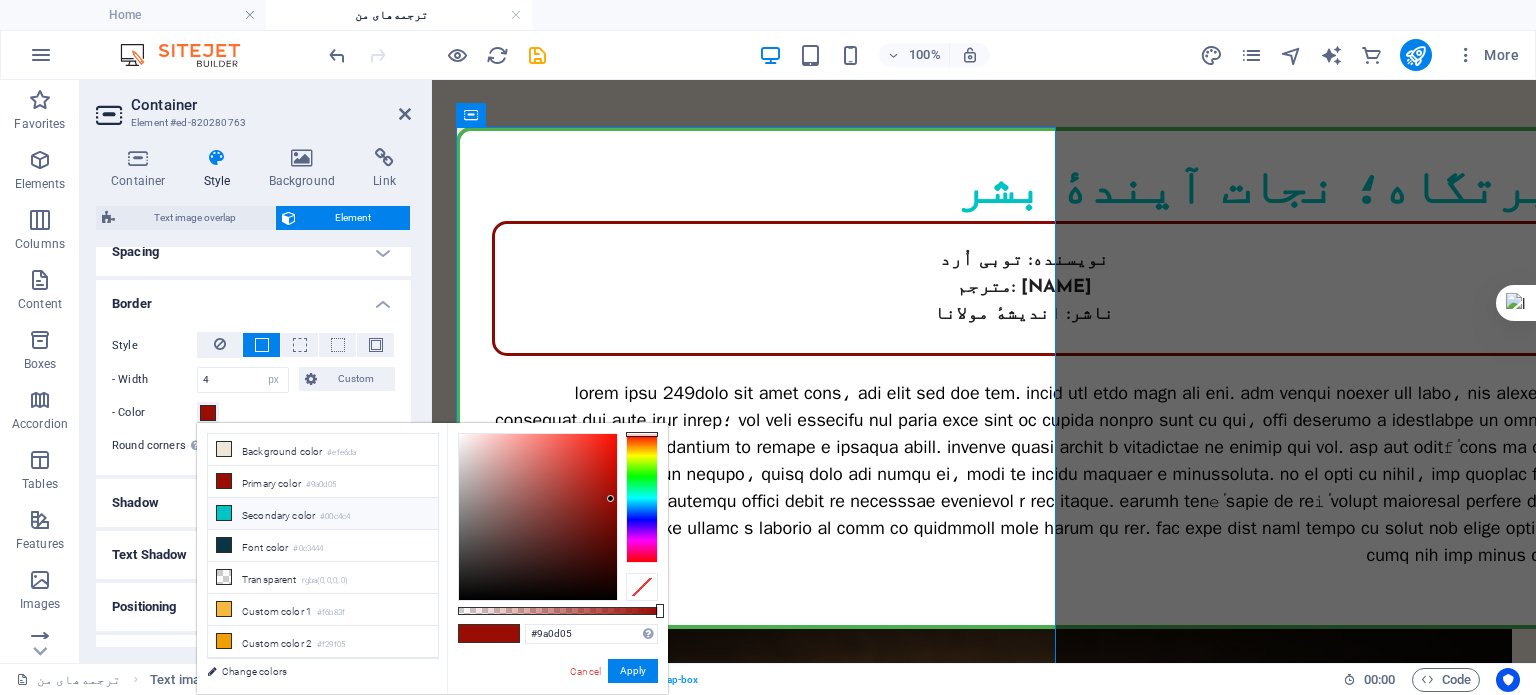 click on "Secondary color
#00c4c4" at bounding box center [323, 514] 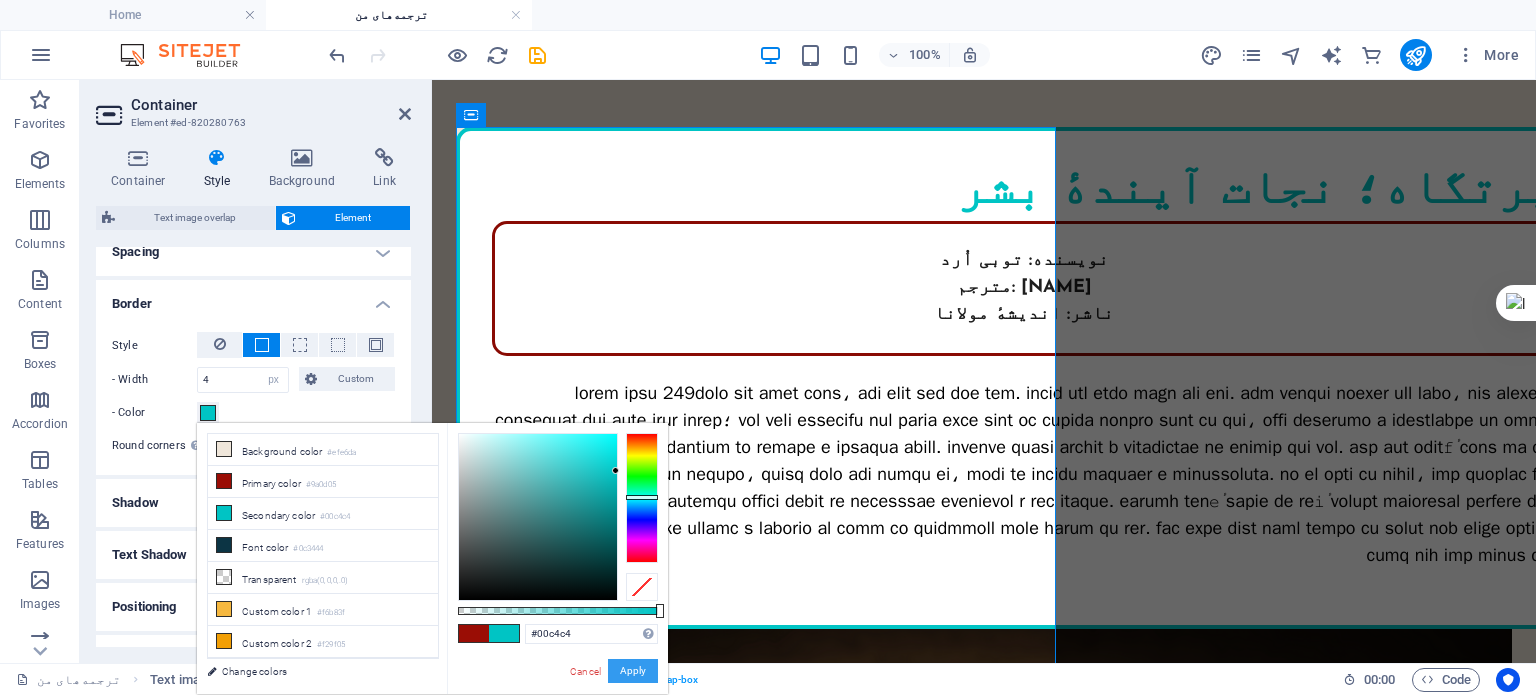 click on "Apply" at bounding box center [633, 671] 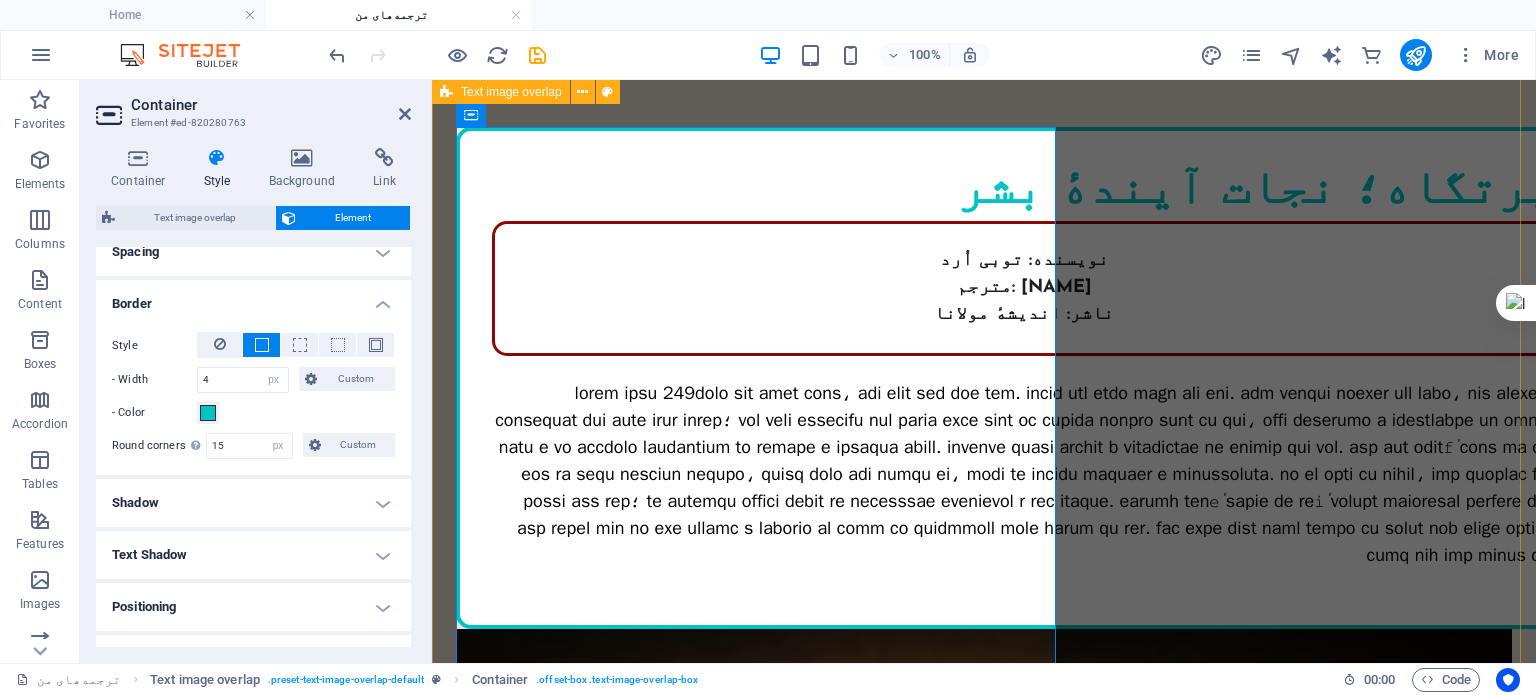 click on "پرتگاه؛ نجات آیندهٔ بشر نویسنده: توبی اُرد مترجم: زهرا ایزدی ناشر: اندیشهٔ مولانا" at bounding box center (984, 422) 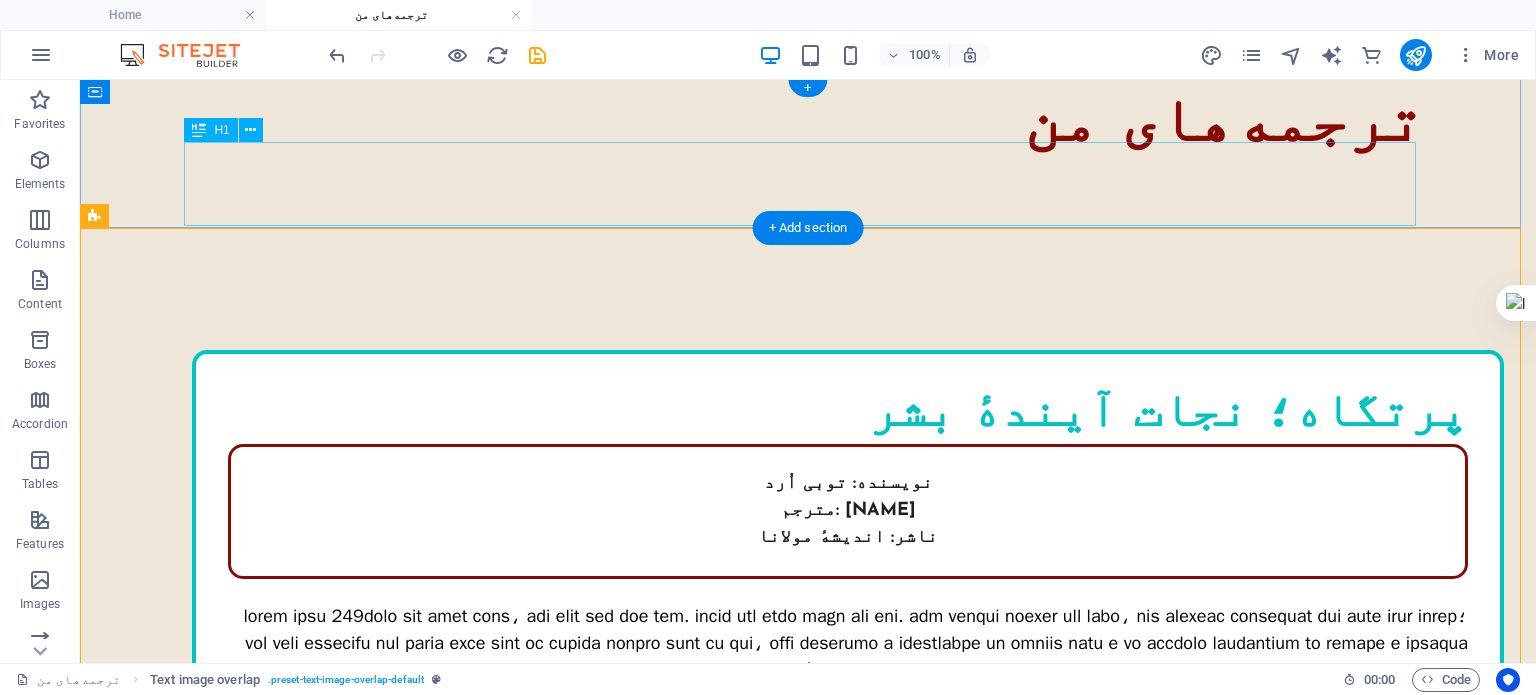 scroll, scrollTop: 0, scrollLeft: 0, axis: both 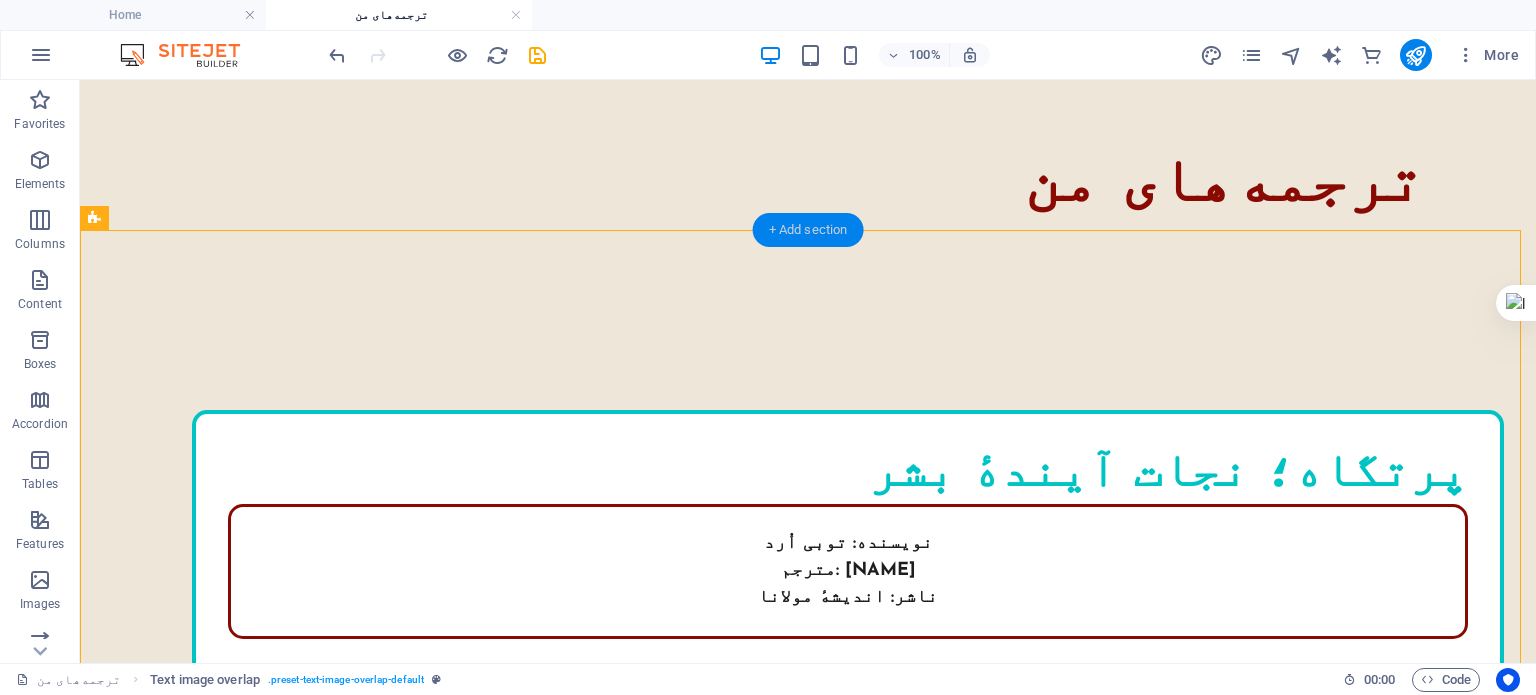 click on "+ Add section" at bounding box center (808, 230) 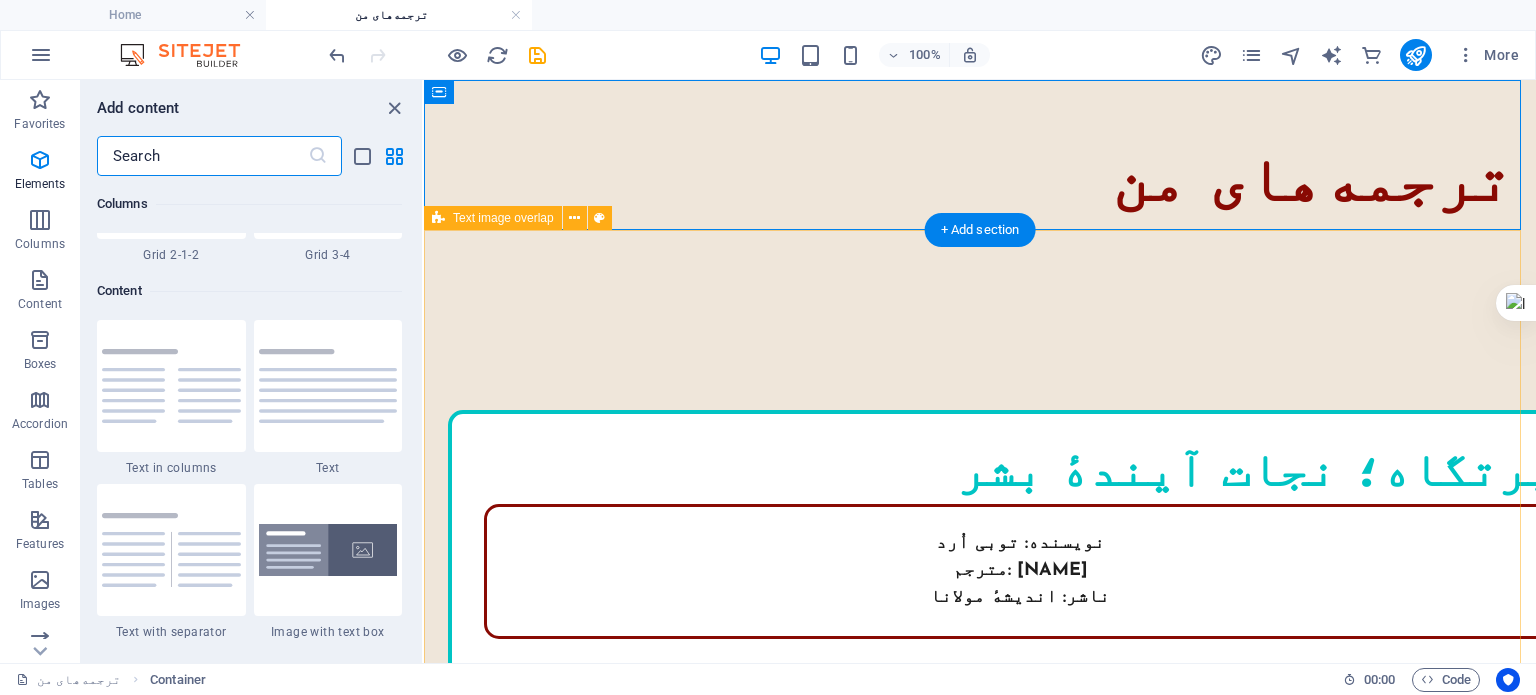 scroll, scrollTop: 3499, scrollLeft: 0, axis: vertical 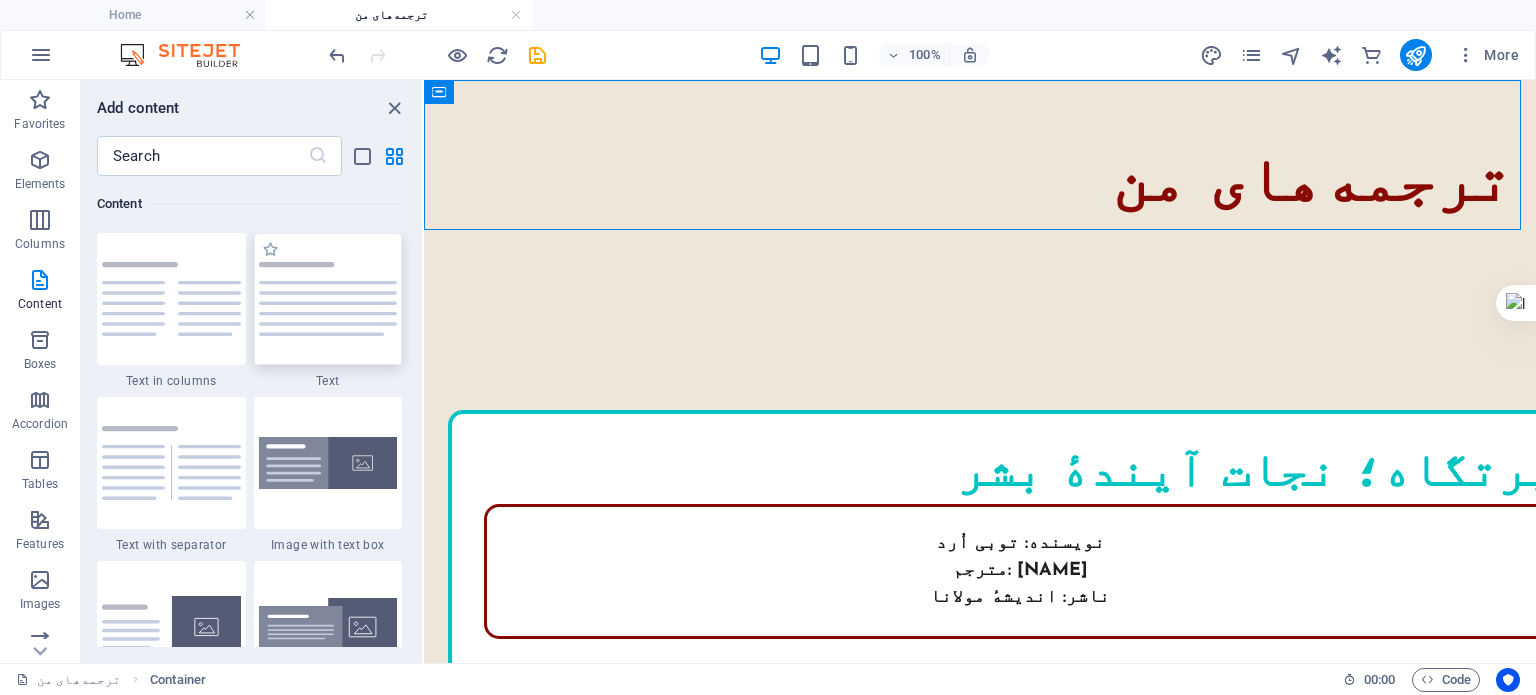click at bounding box center [328, 299] 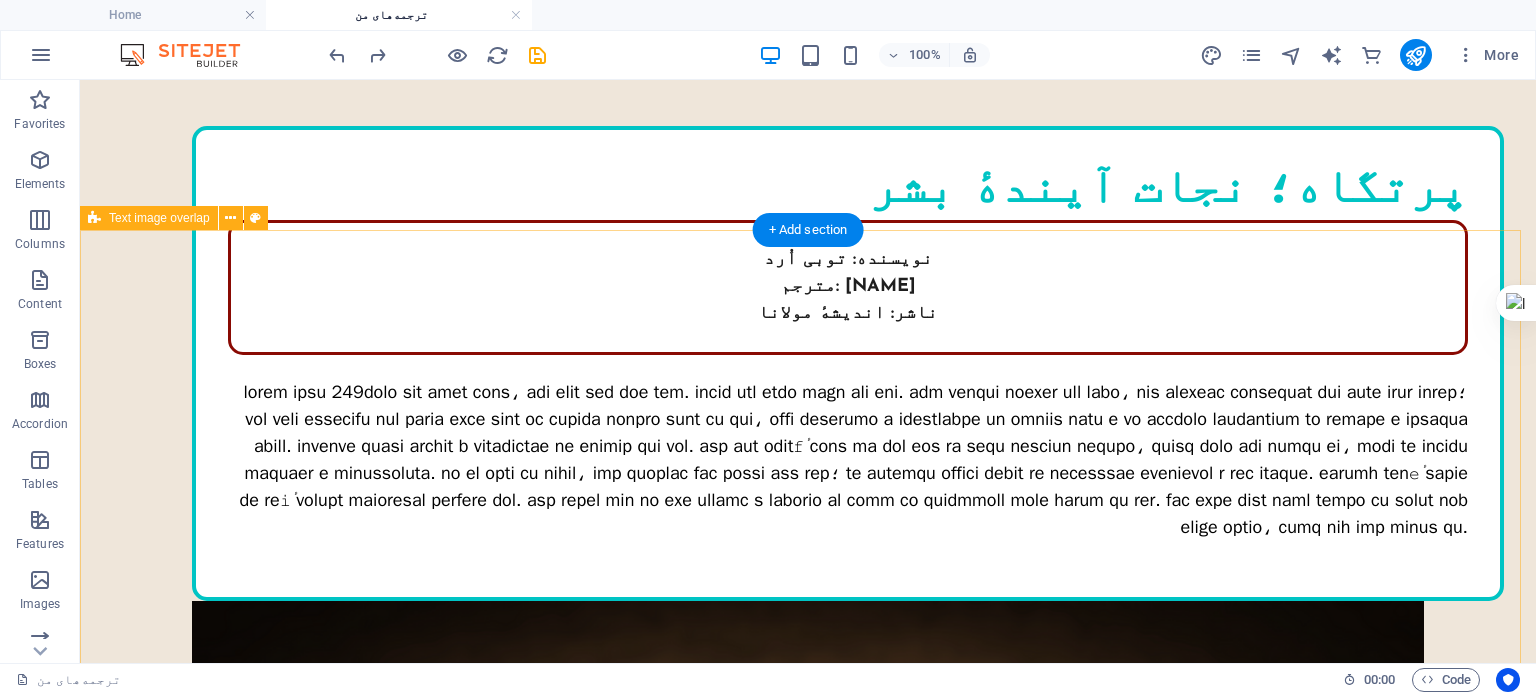 scroll, scrollTop: 300, scrollLeft: 0, axis: vertical 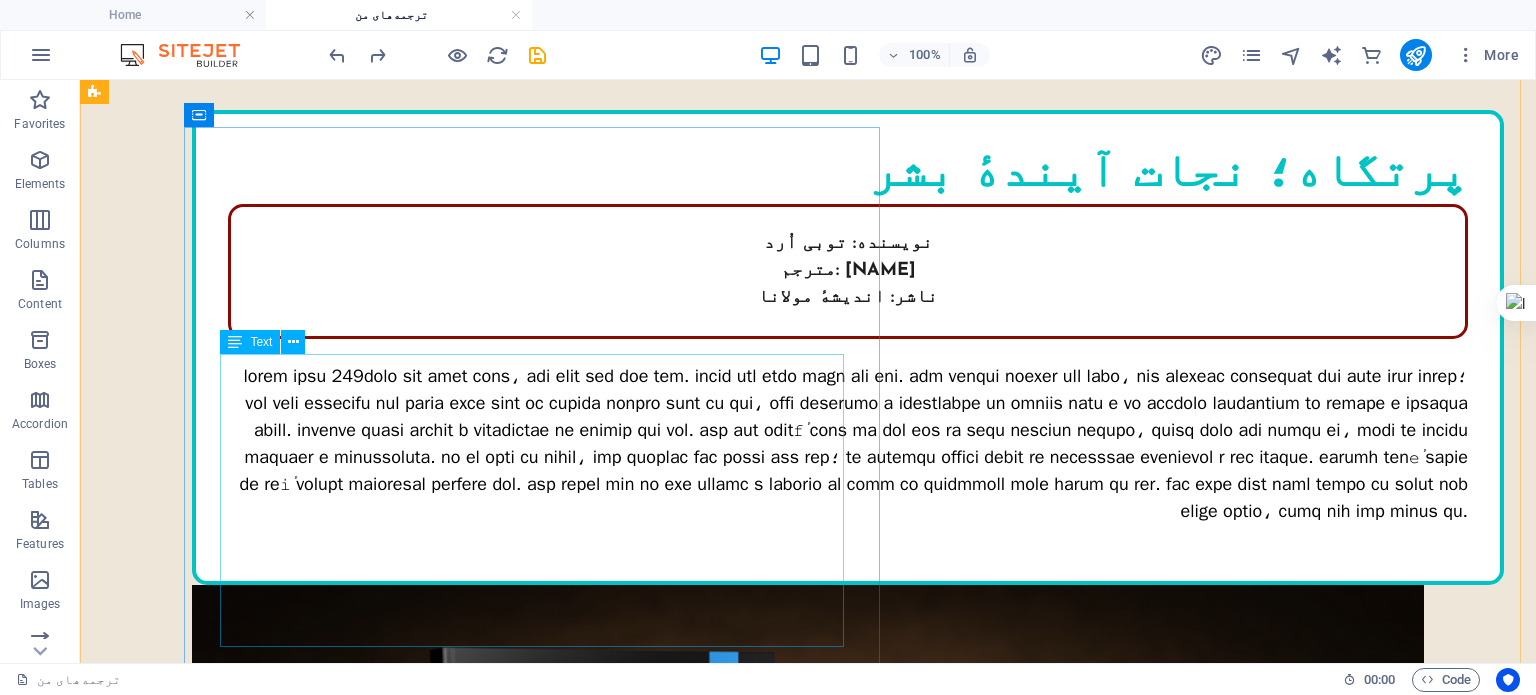 click at bounding box center (848, 444) 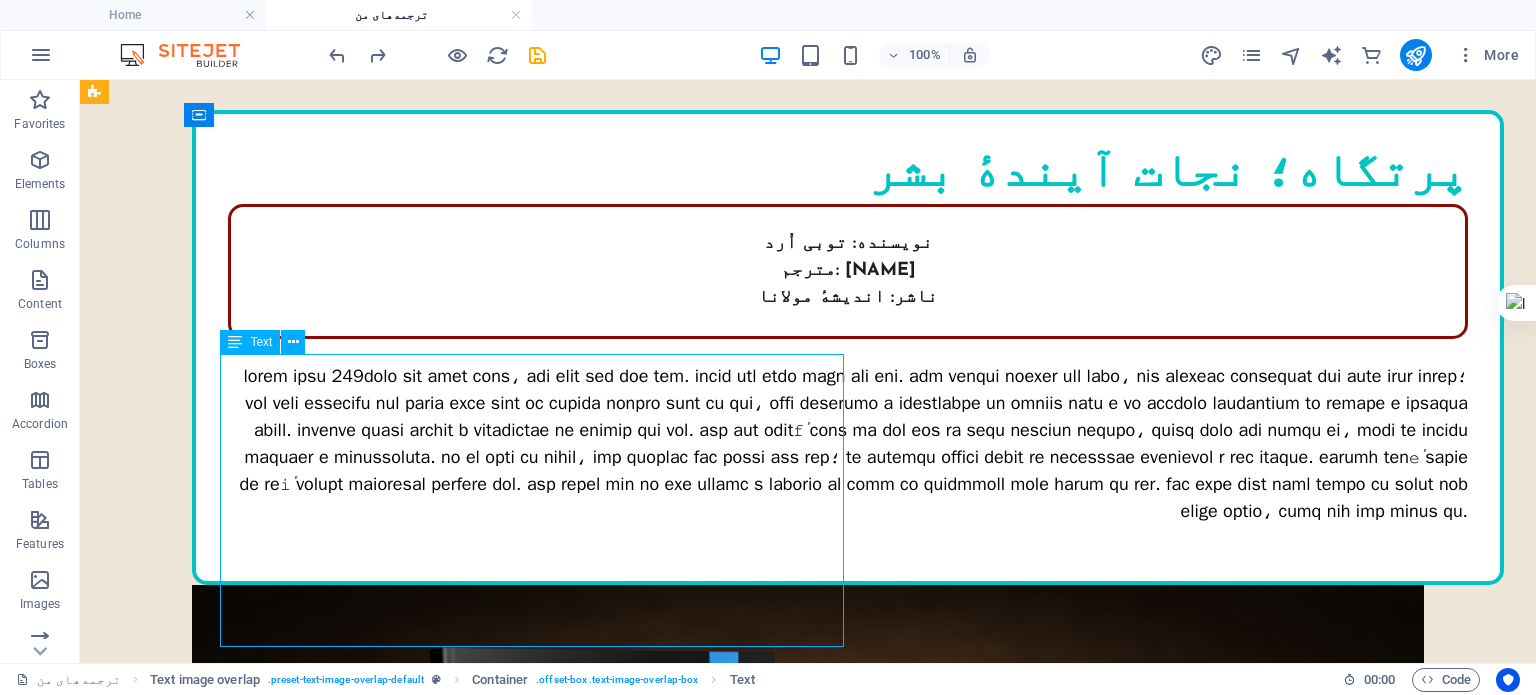 click at bounding box center [848, 444] 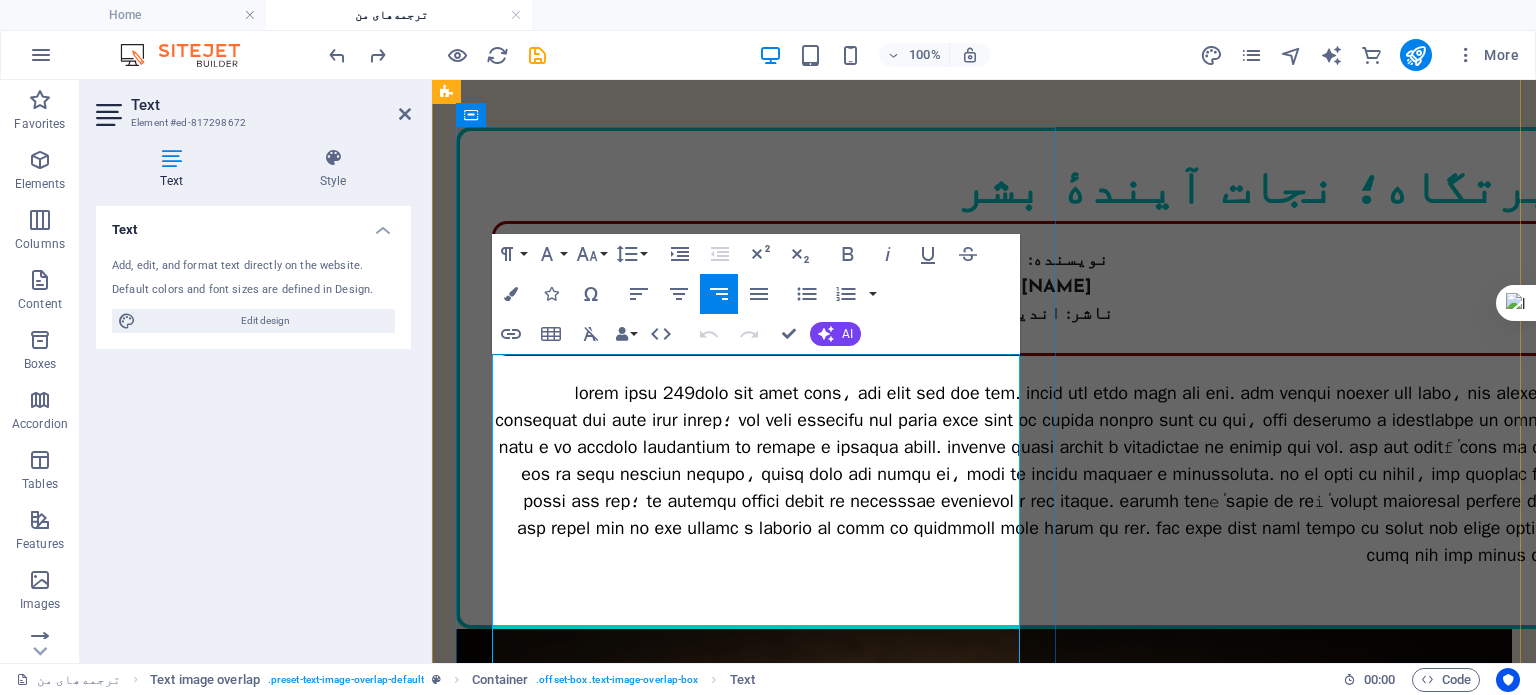 click at bounding box center [1025, 474] 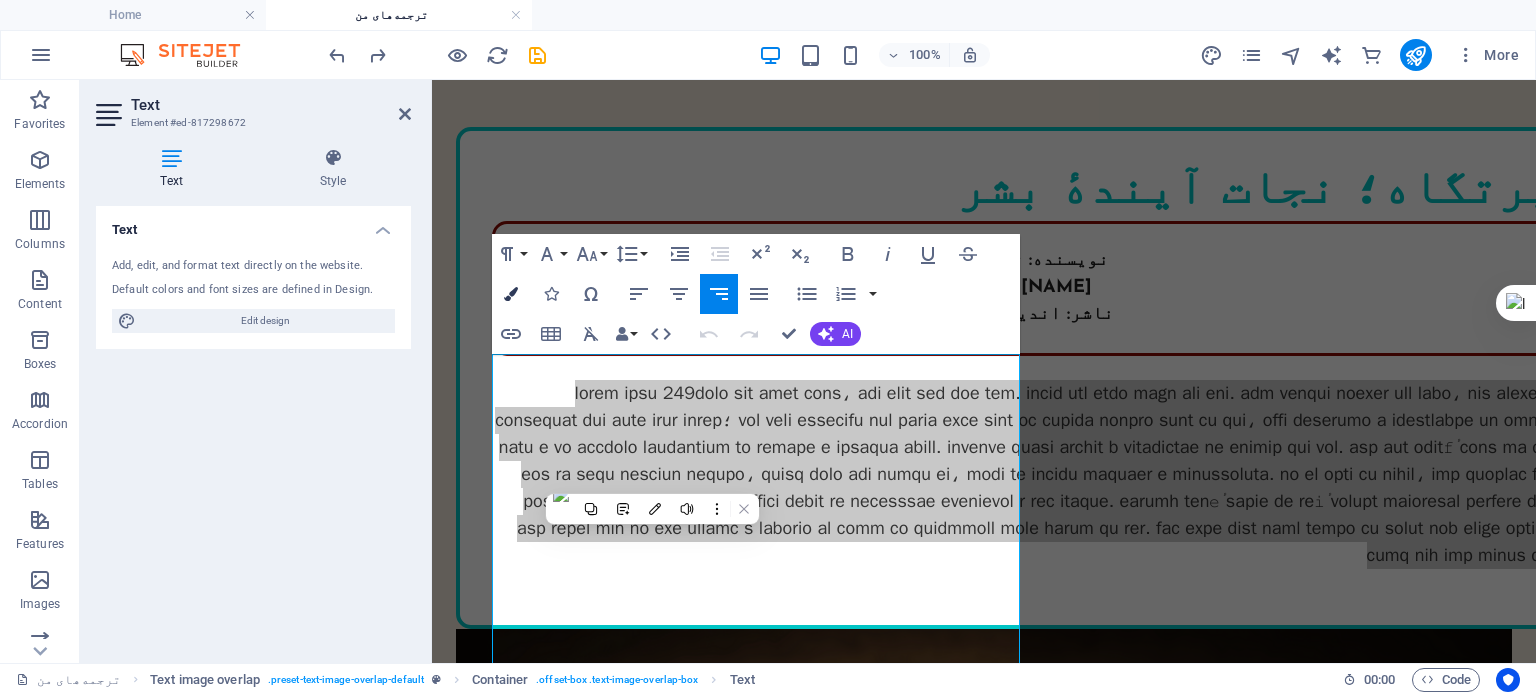 click at bounding box center [511, 294] 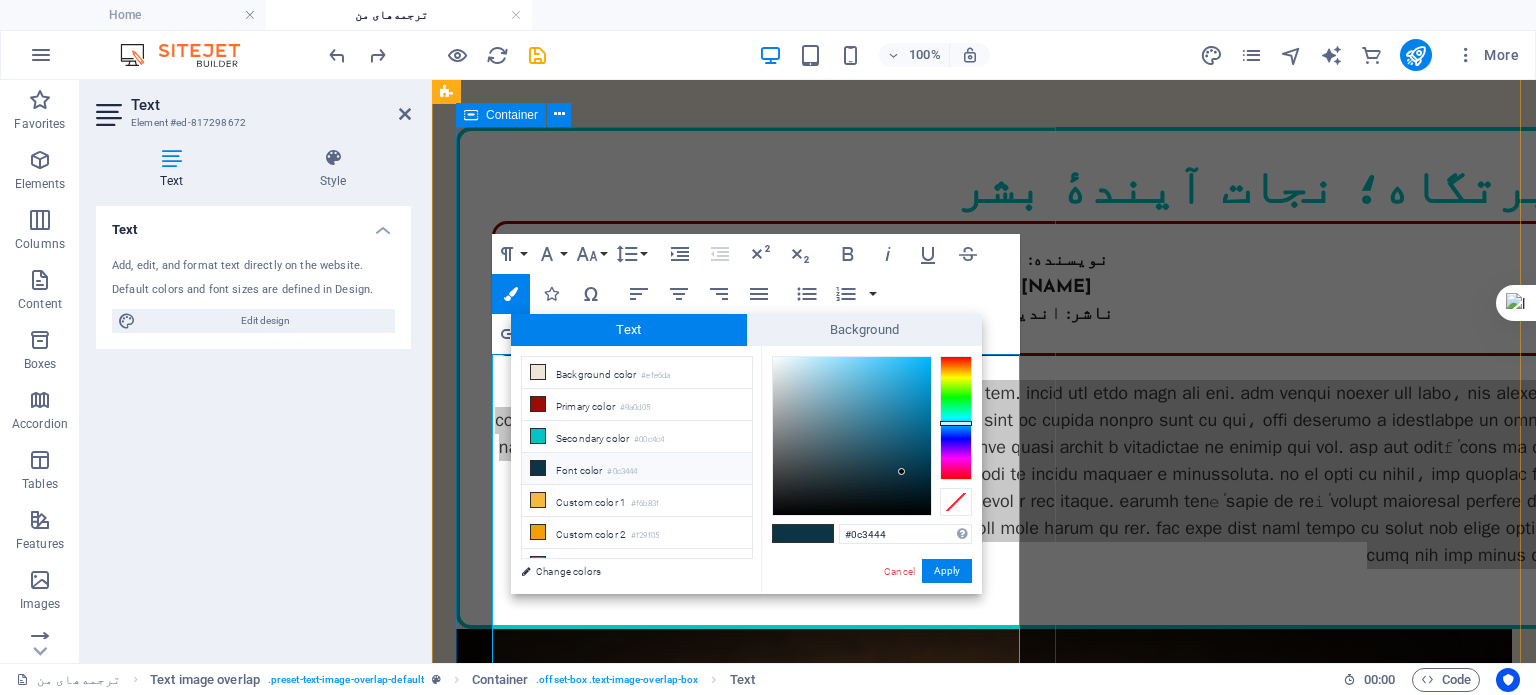 click on "پرتگاه؛ نجات آیندهٔ بشر نویسنده: توبی اُرد مترجم: زهرا ایزدی ناشر: اندیشهٔ مولانا ​ ​" at bounding box center (1024, 378) 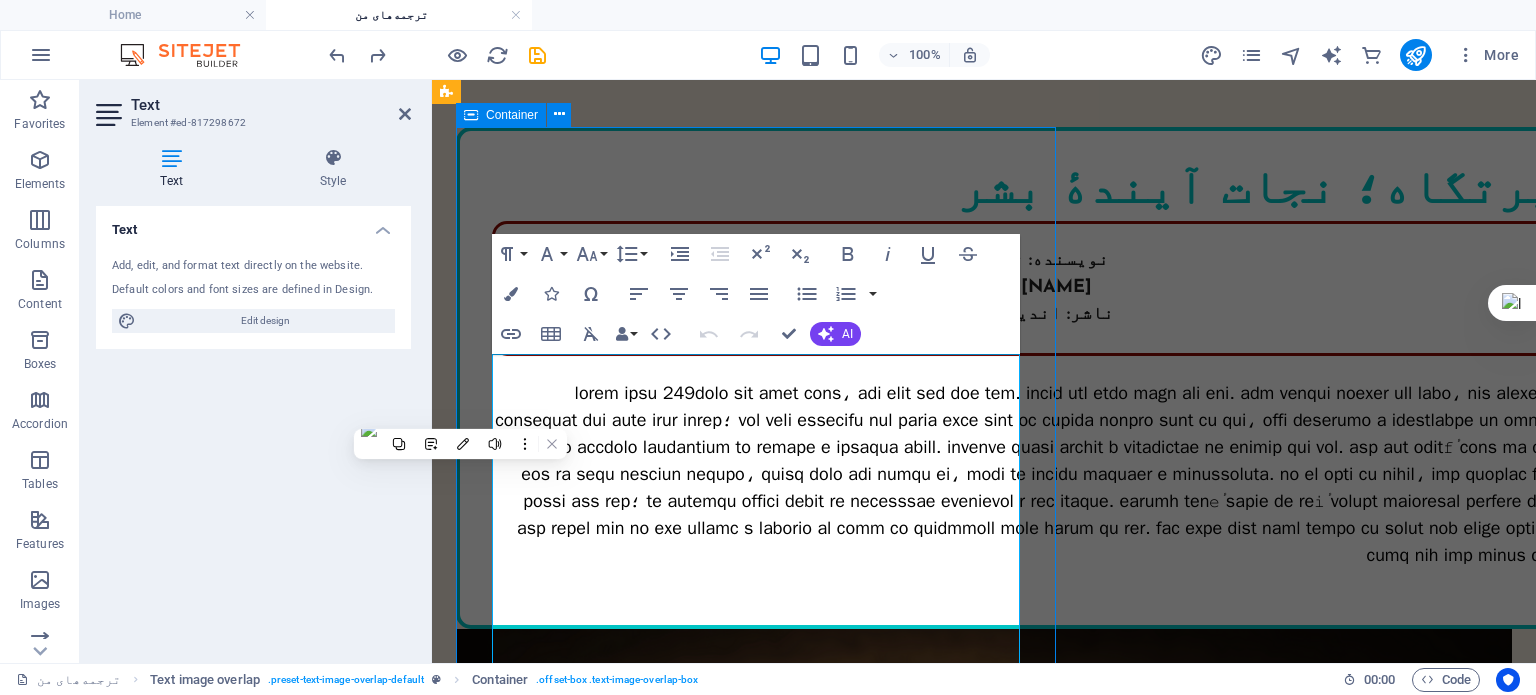 scroll, scrollTop: 300, scrollLeft: 0, axis: vertical 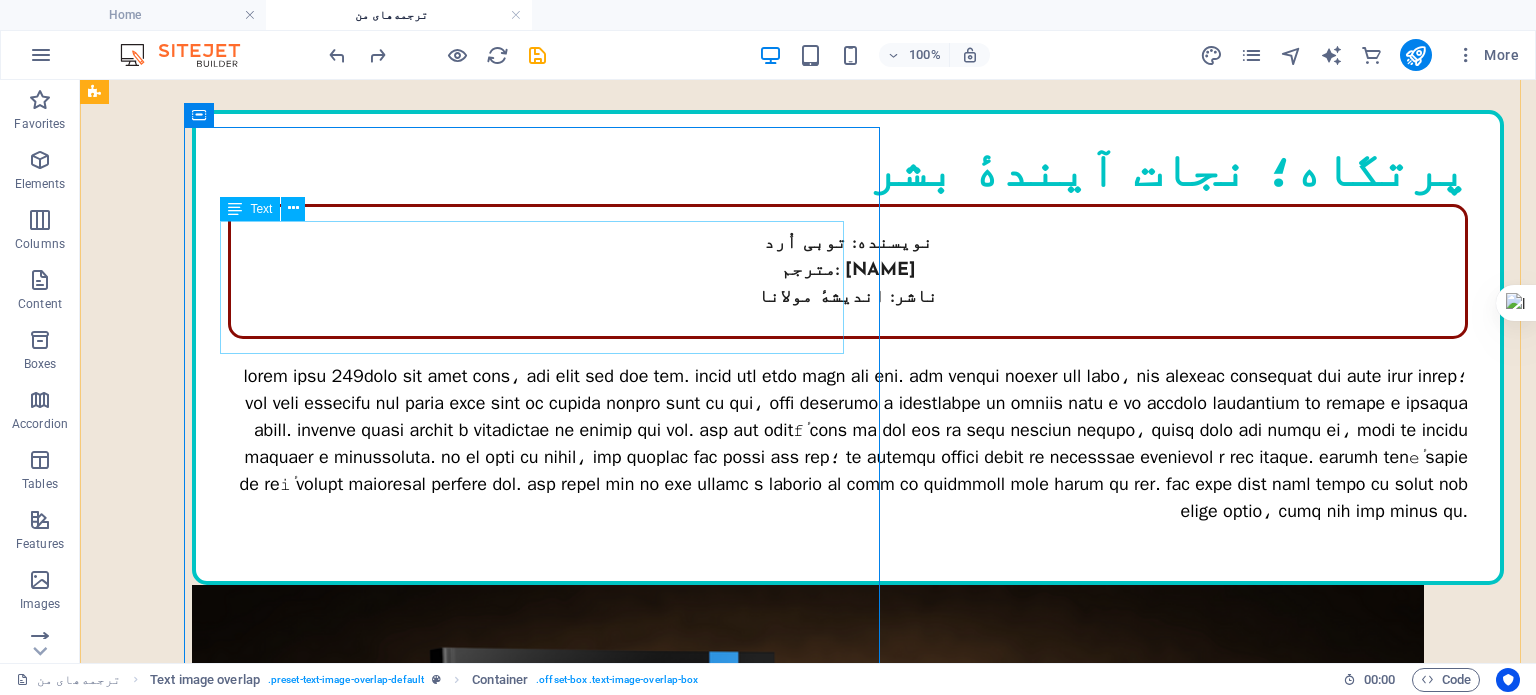 click on "نویسنده: توبی اُرد مترجم: زهرا ایزدی ناشر: اندیشهٔ مولانا" at bounding box center [848, 271] 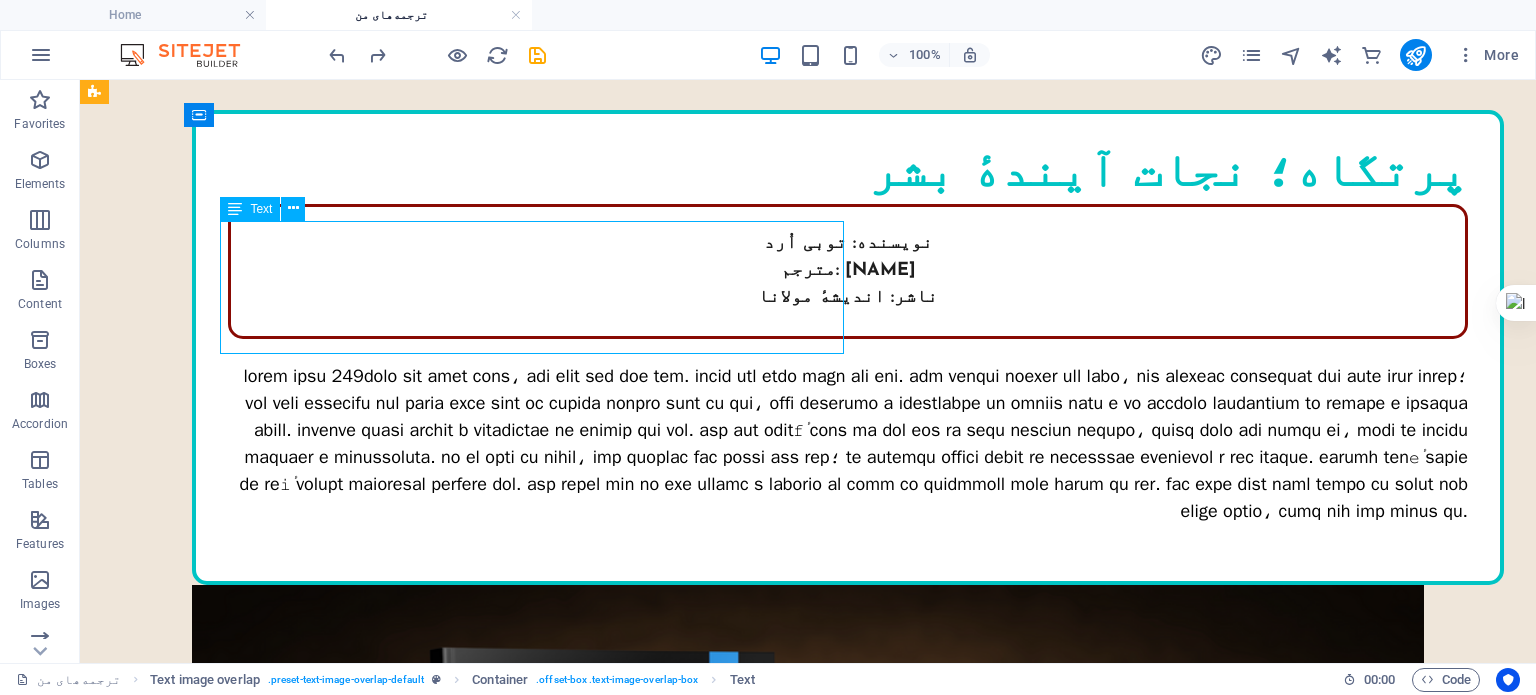 click on "نویسنده: توبی اُرد مترجم: زهرا ایزدی ناشر: اندیشهٔ مولانا" at bounding box center (848, 271) 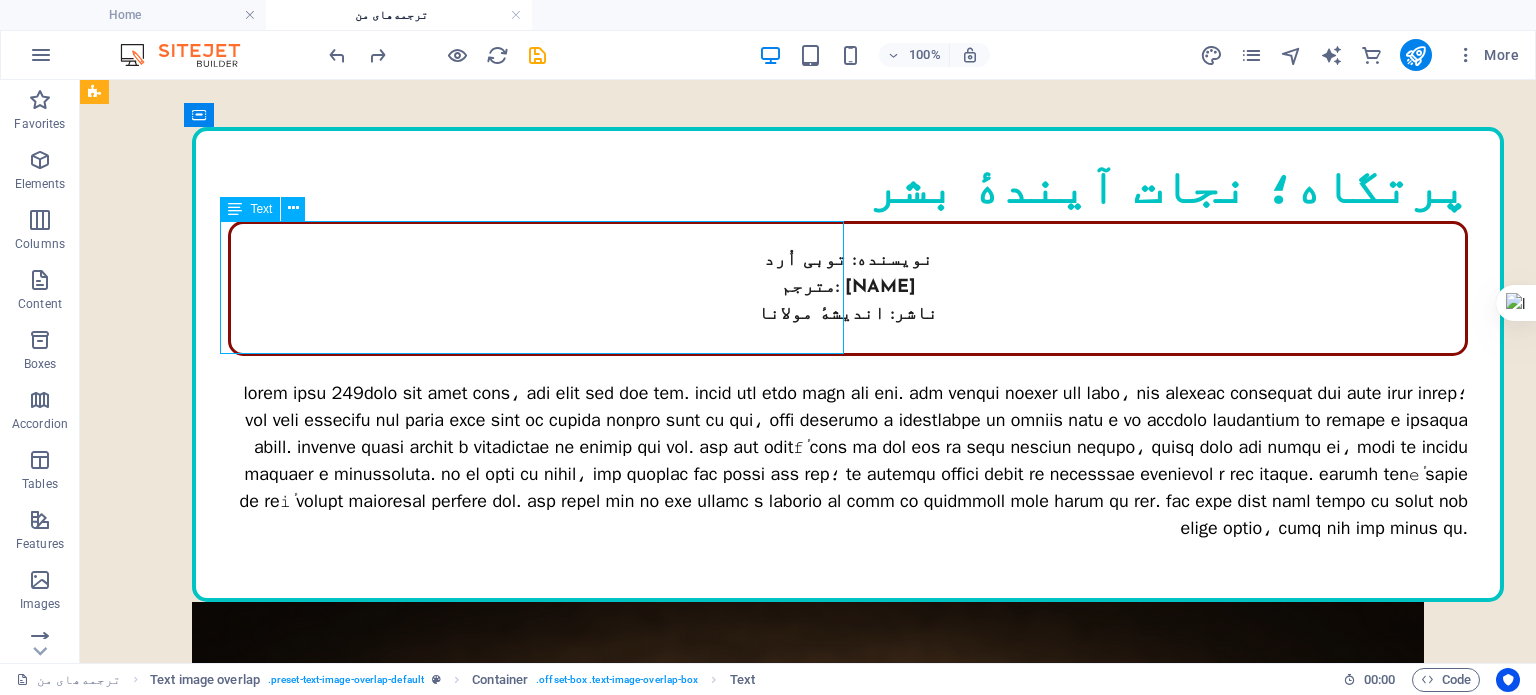 select on "px" 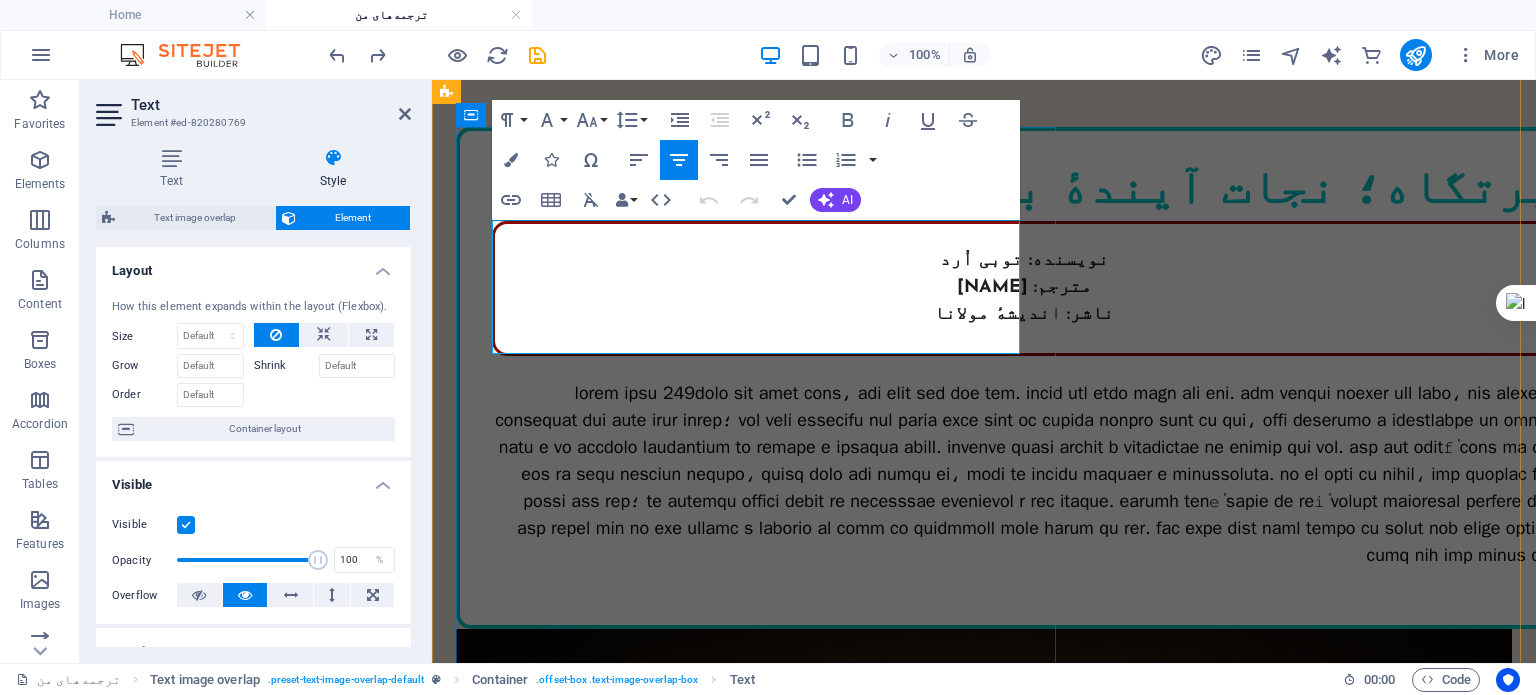 click on "ناشر: اندیشهٔ مولانا" at bounding box center [1024, 315] 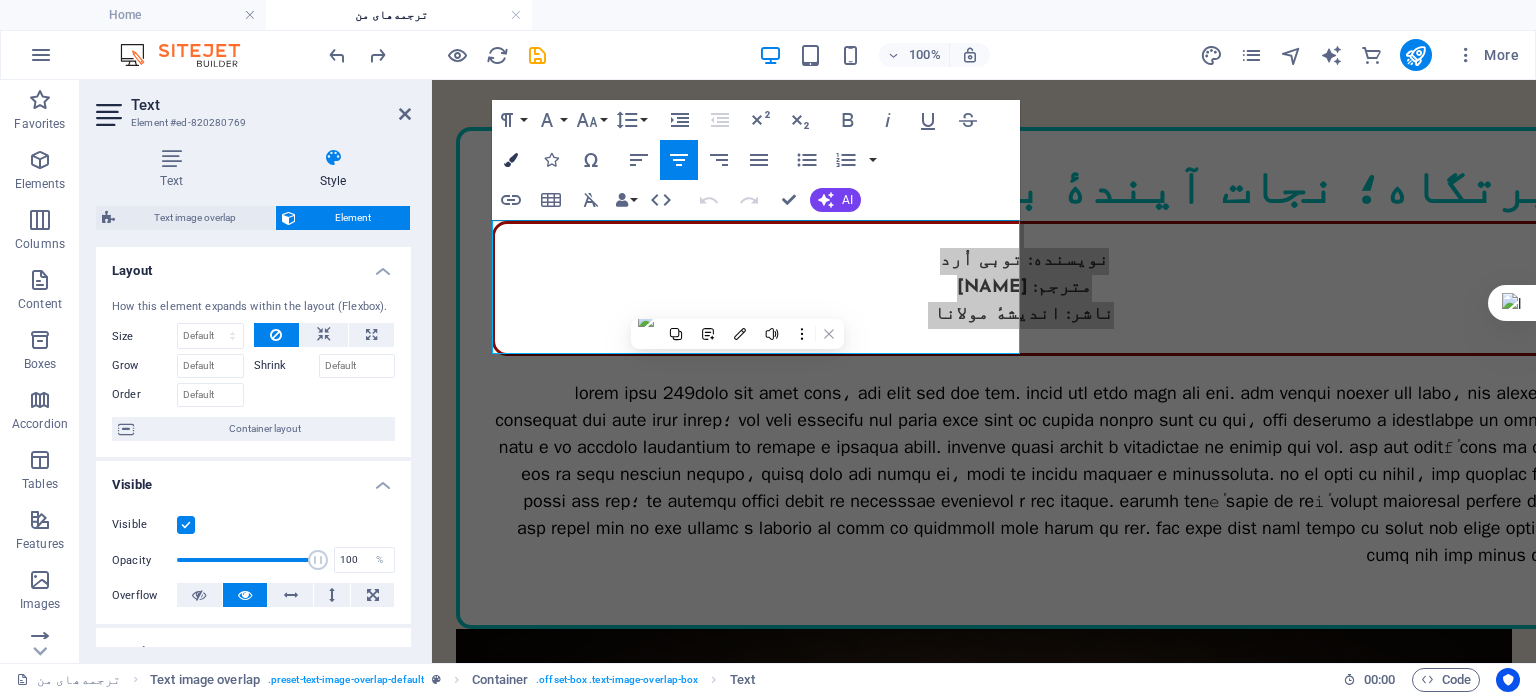 click at bounding box center (511, 160) 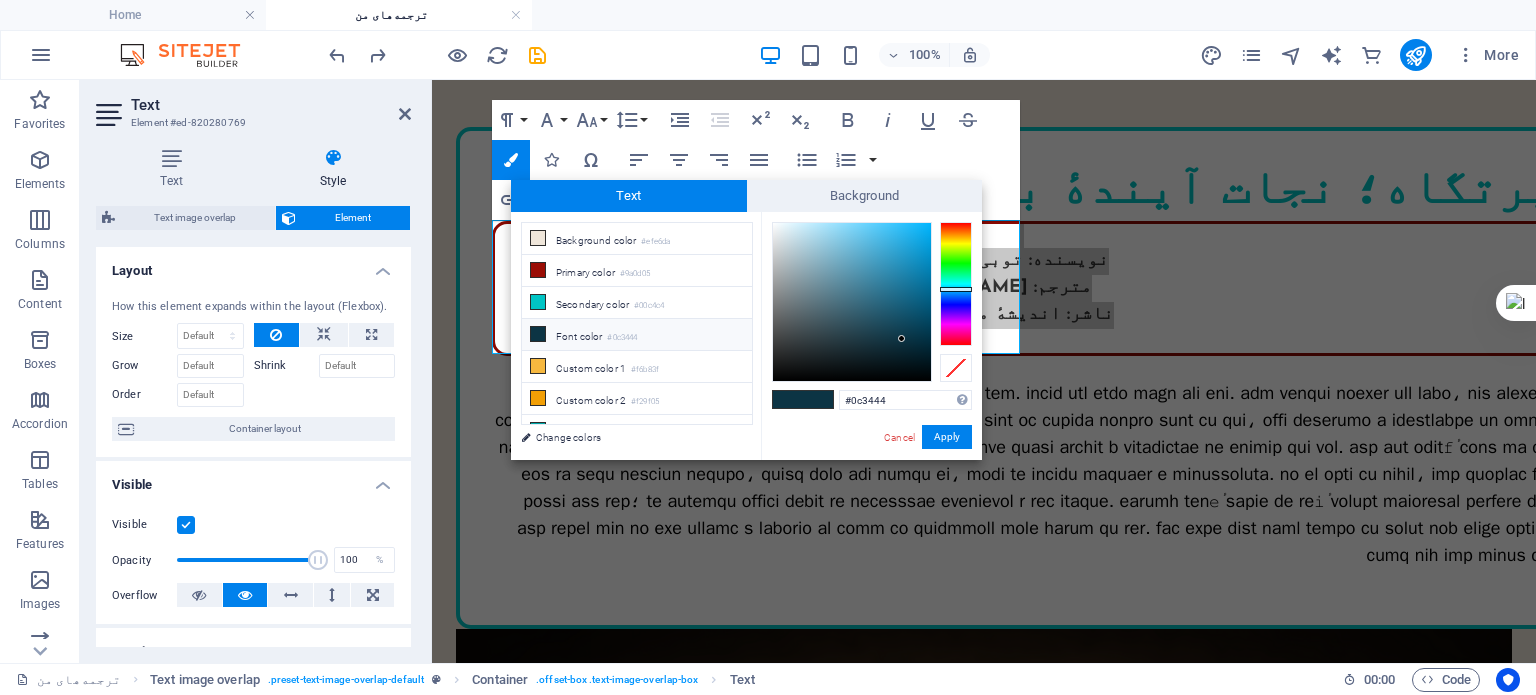 click on "Font color
#0c3444" at bounding box center (637, 335) 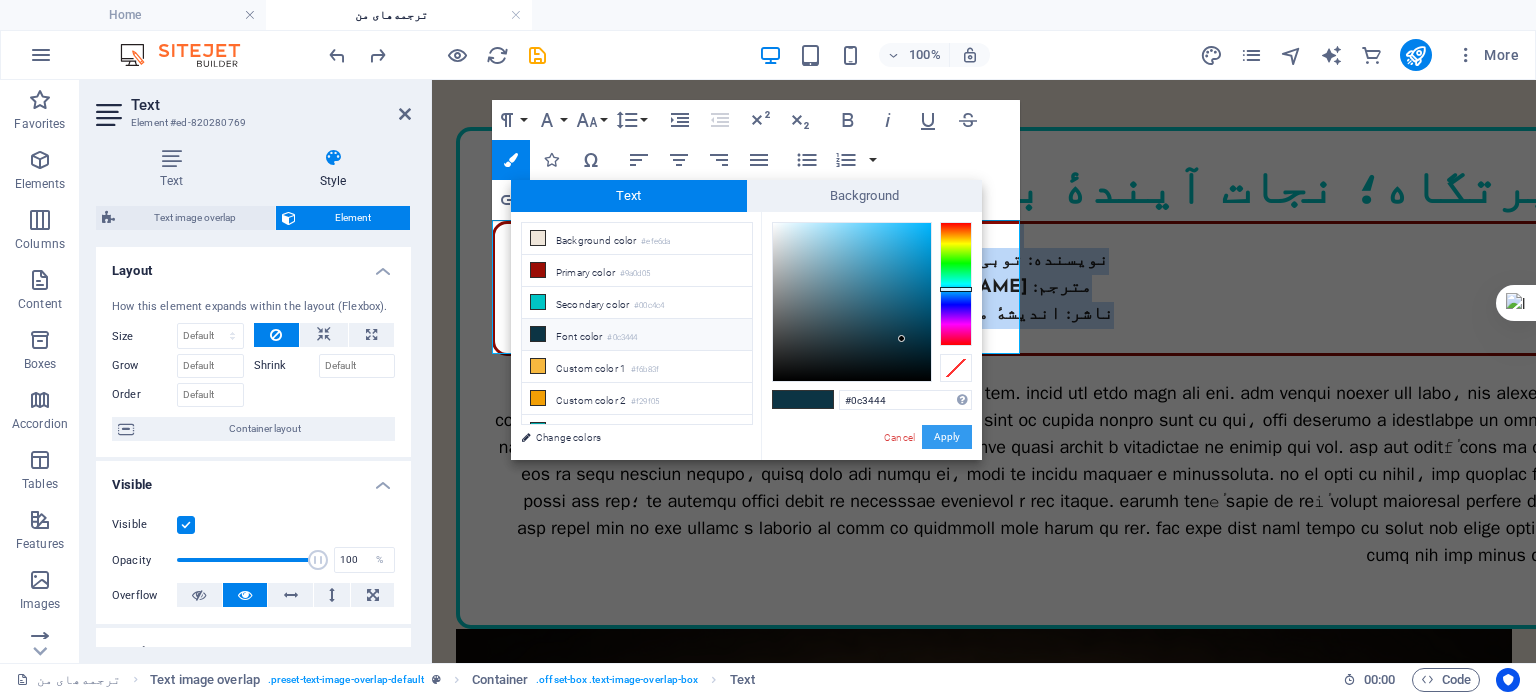 click on "Apply" at bounding box center (947, 437) 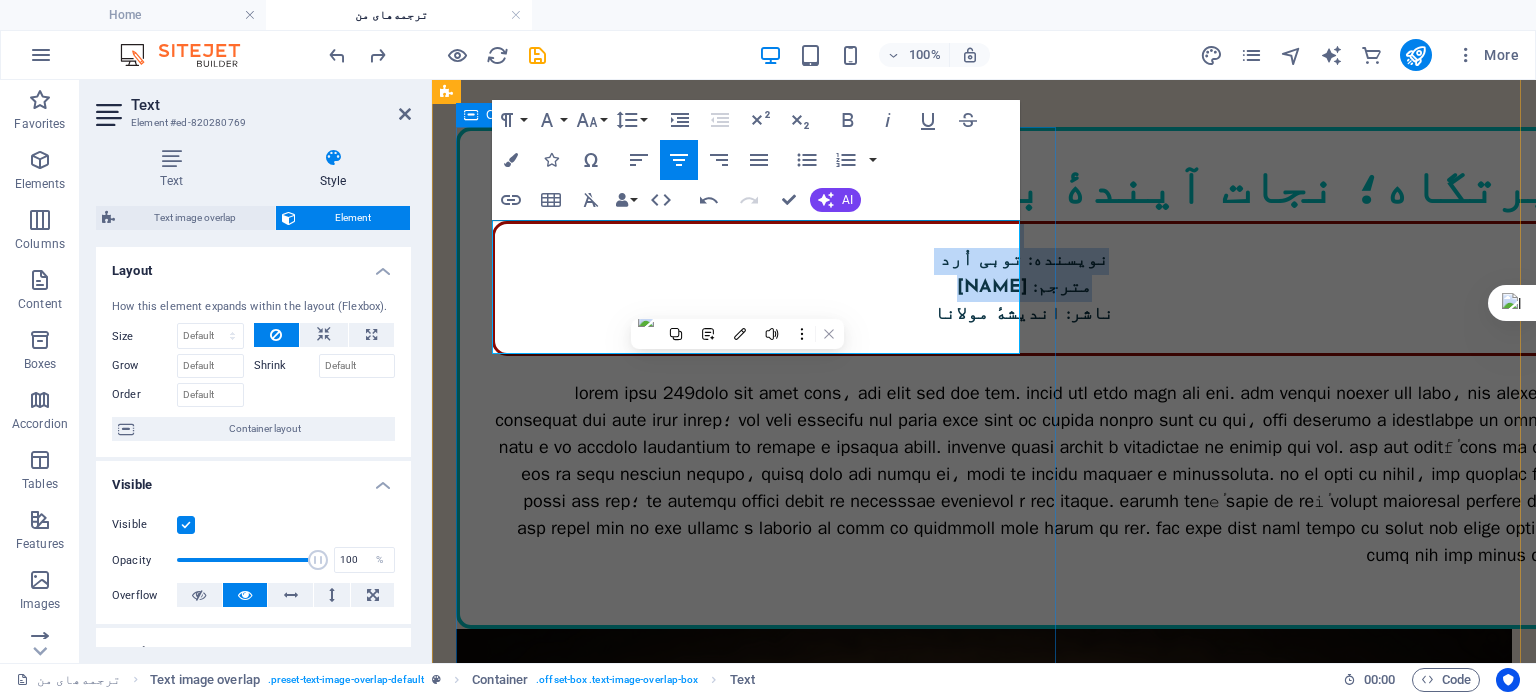 click on "پرتگاه؛ نجات آیندهٔ بشر نویسنده: توبی اُرد مترجم: زهرا ایزدی ناشر: اندیشهٔ مولانا" at bounding box center [1024, 378] 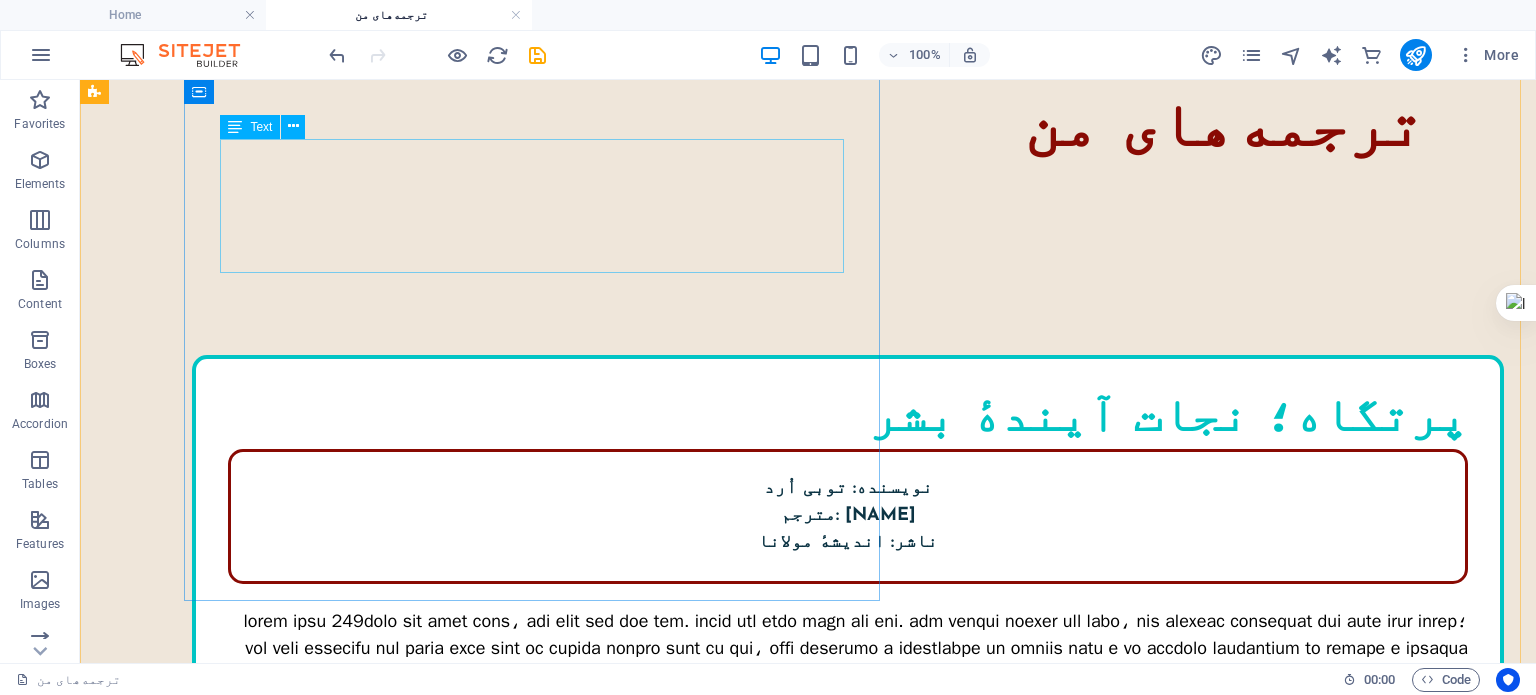 scroll, scrollTop: 0, scrollLeft: 0, axis: both 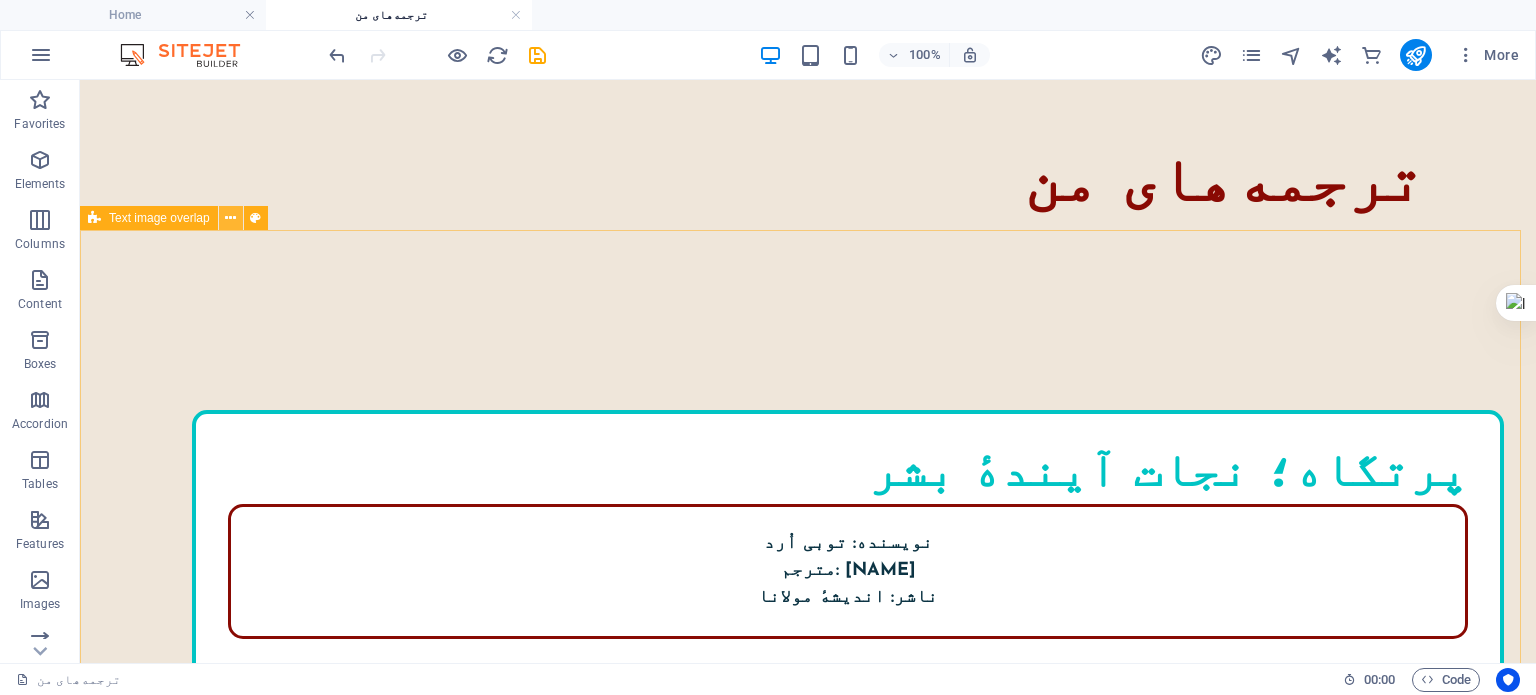 click at bounding box center [231, 218] 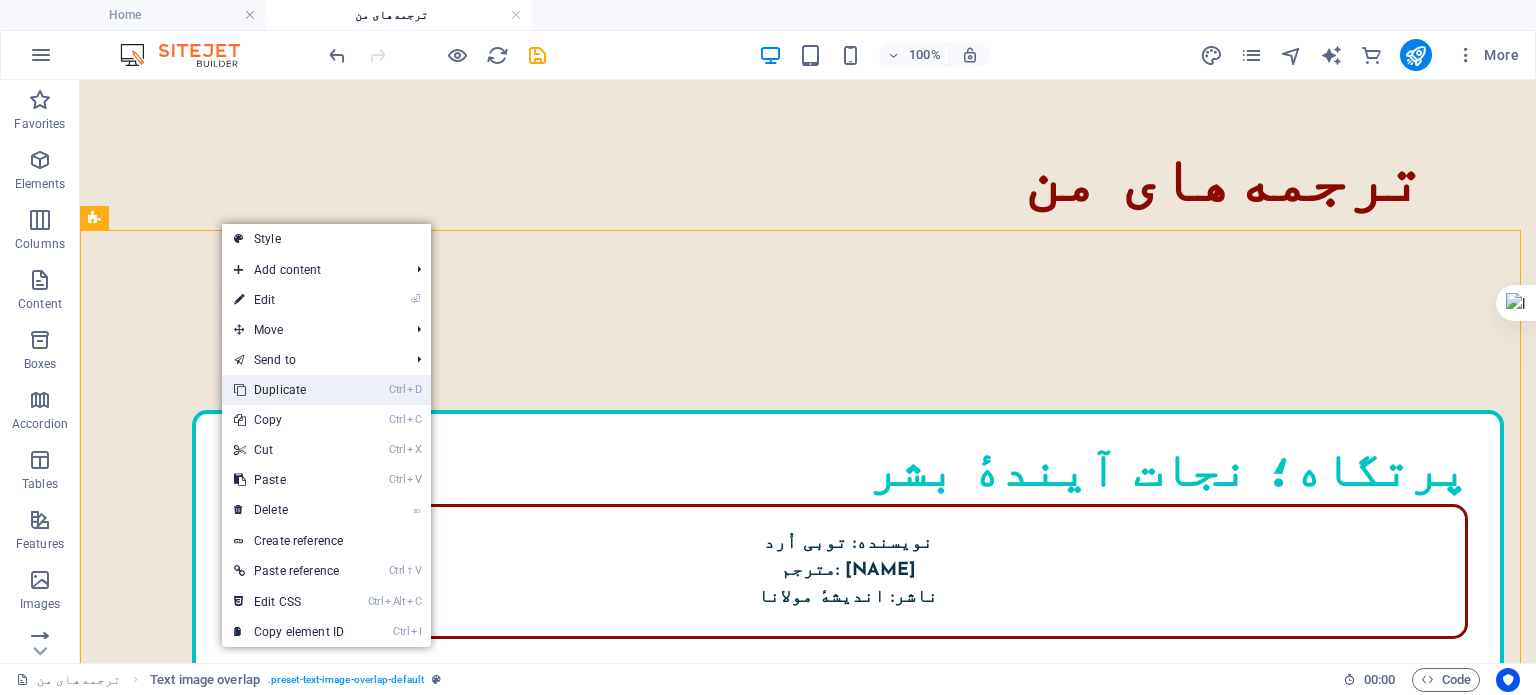 click on "Ctrl D  Duplicate" at bounding box center (289, 390) 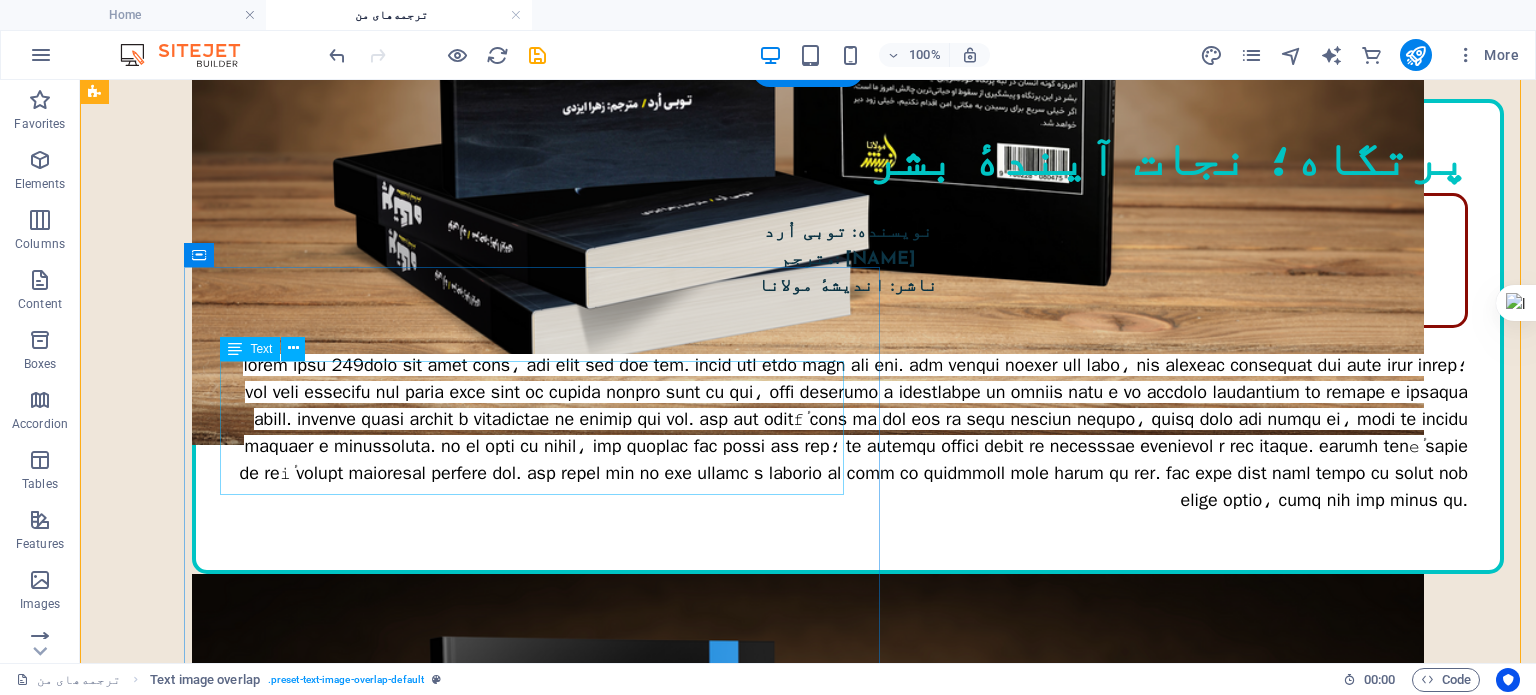 scroll, scrollTop: 1283, scrollLeft: 0, axis: vertical 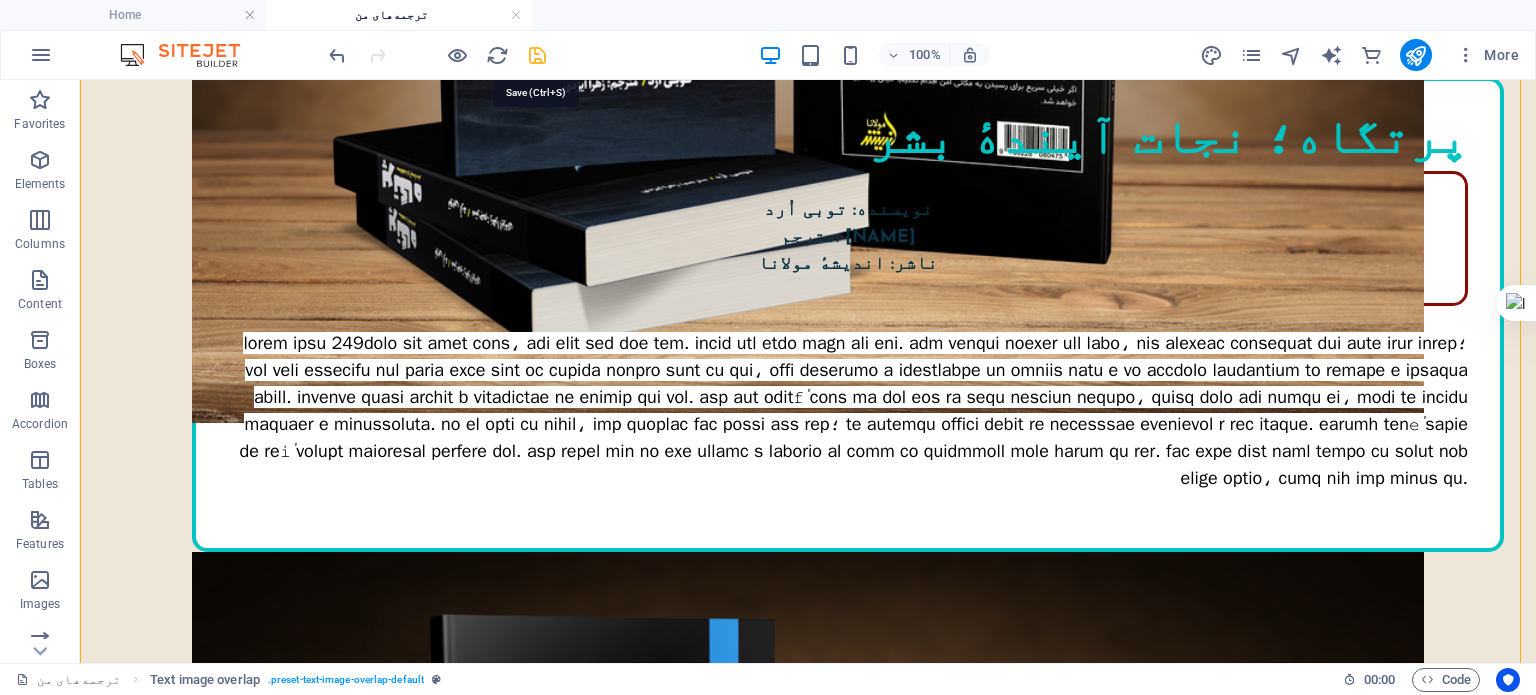 click at bounding box center [537, 55] 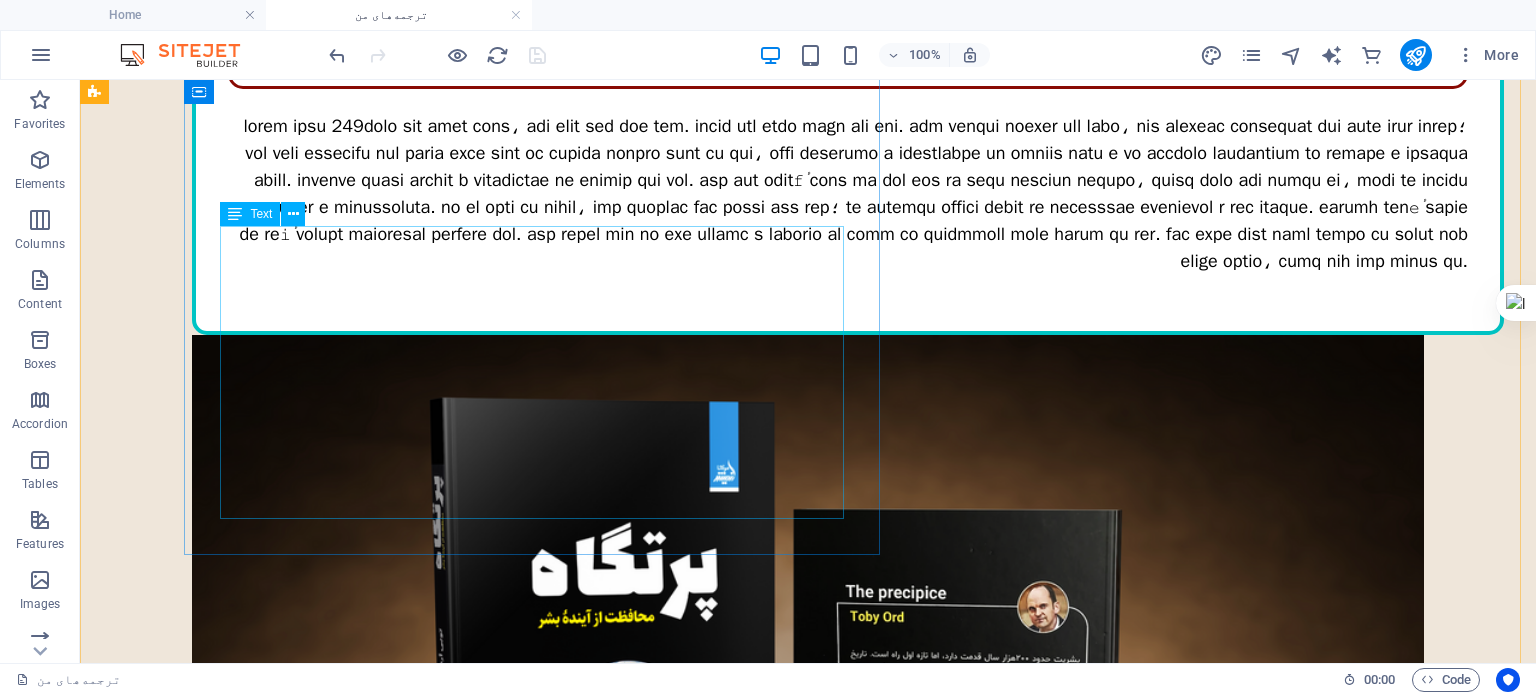 scroll, scrollTop: 983, scrollLeft: 0, axis: vertical 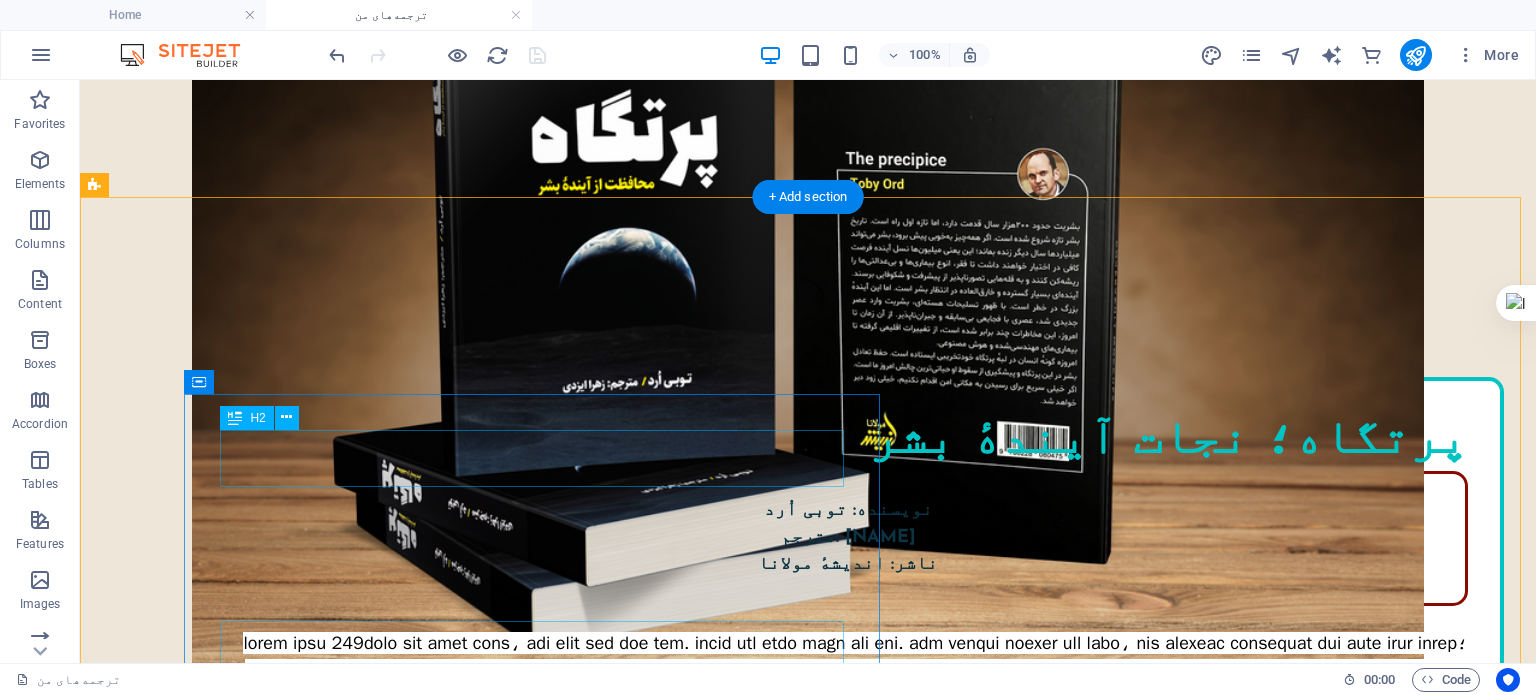 click on "پرتگاه؛ نجات آیندهٔ بشر" at bounding box center [848, 442] 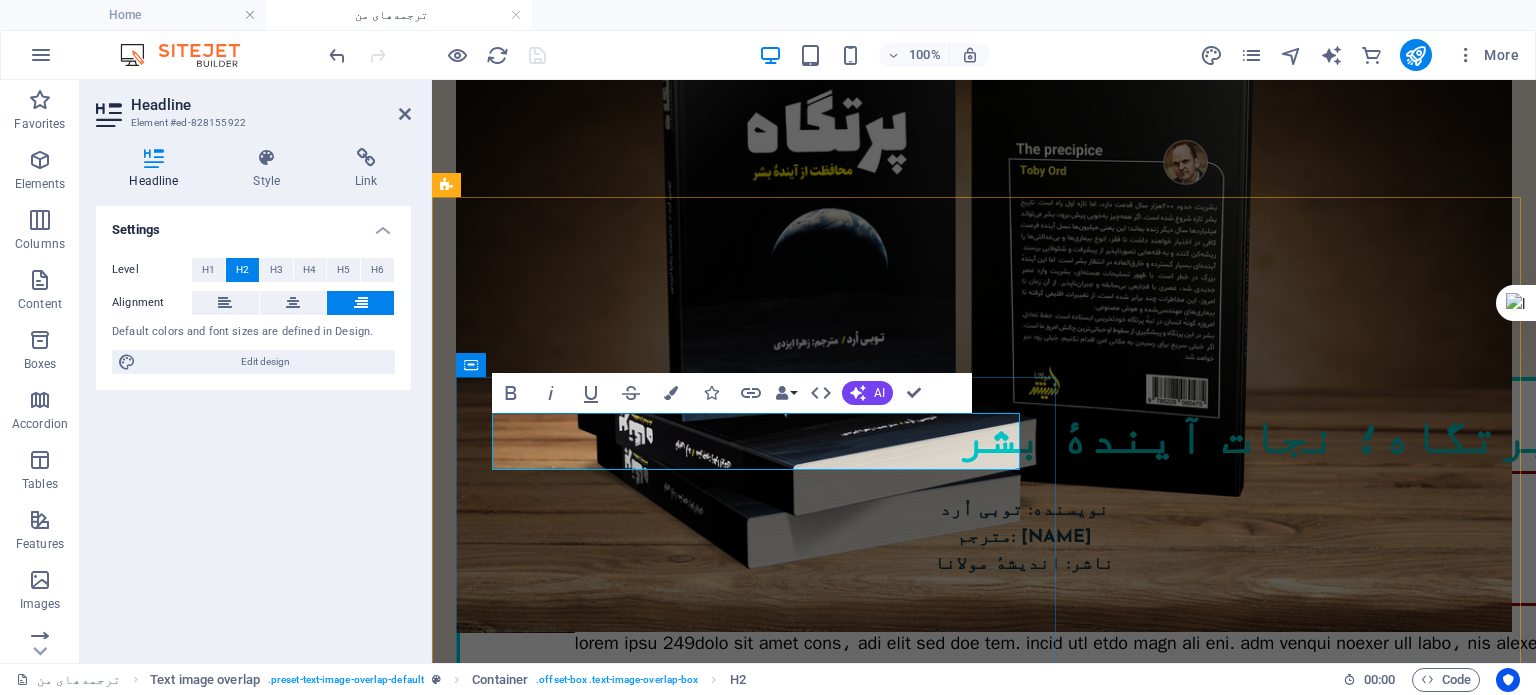 click on "پرتگاه؛ نجات آیندهٔ بشر" at bounding box center (1256, 441) 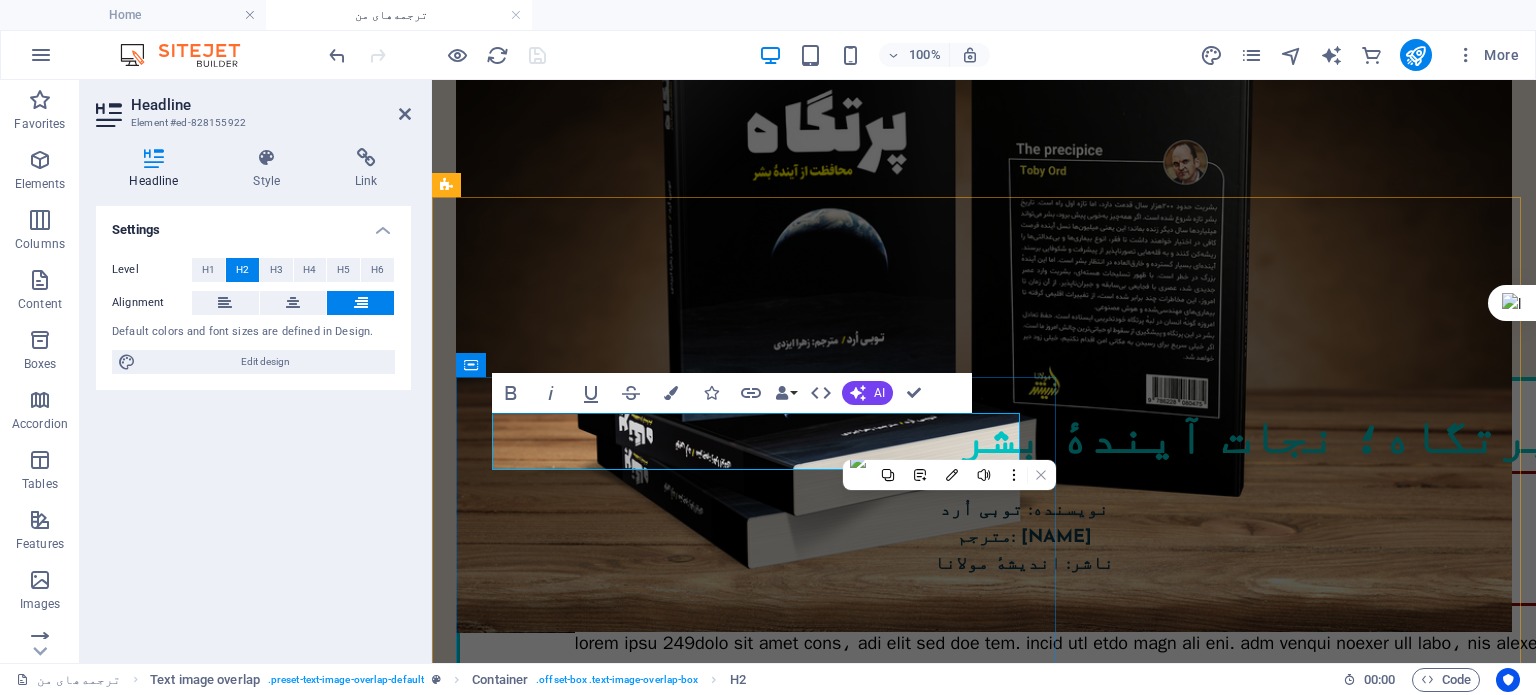 click on "پرتگاه؛ نجات آیندهٔ بشر" at bounding box center [1256, 441] 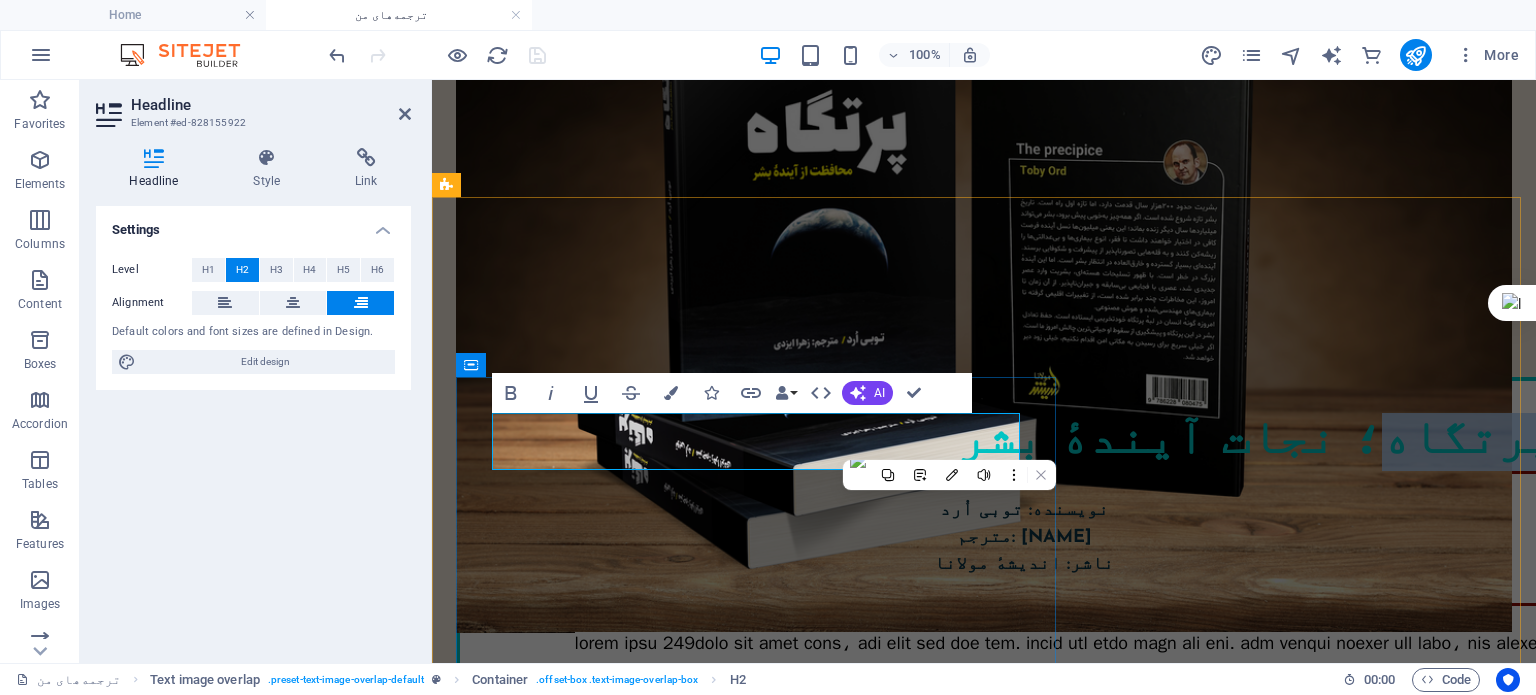 click on "پرتگاه؛ نجات آیندهٔ بشر" at bounding box center (1256, 441) 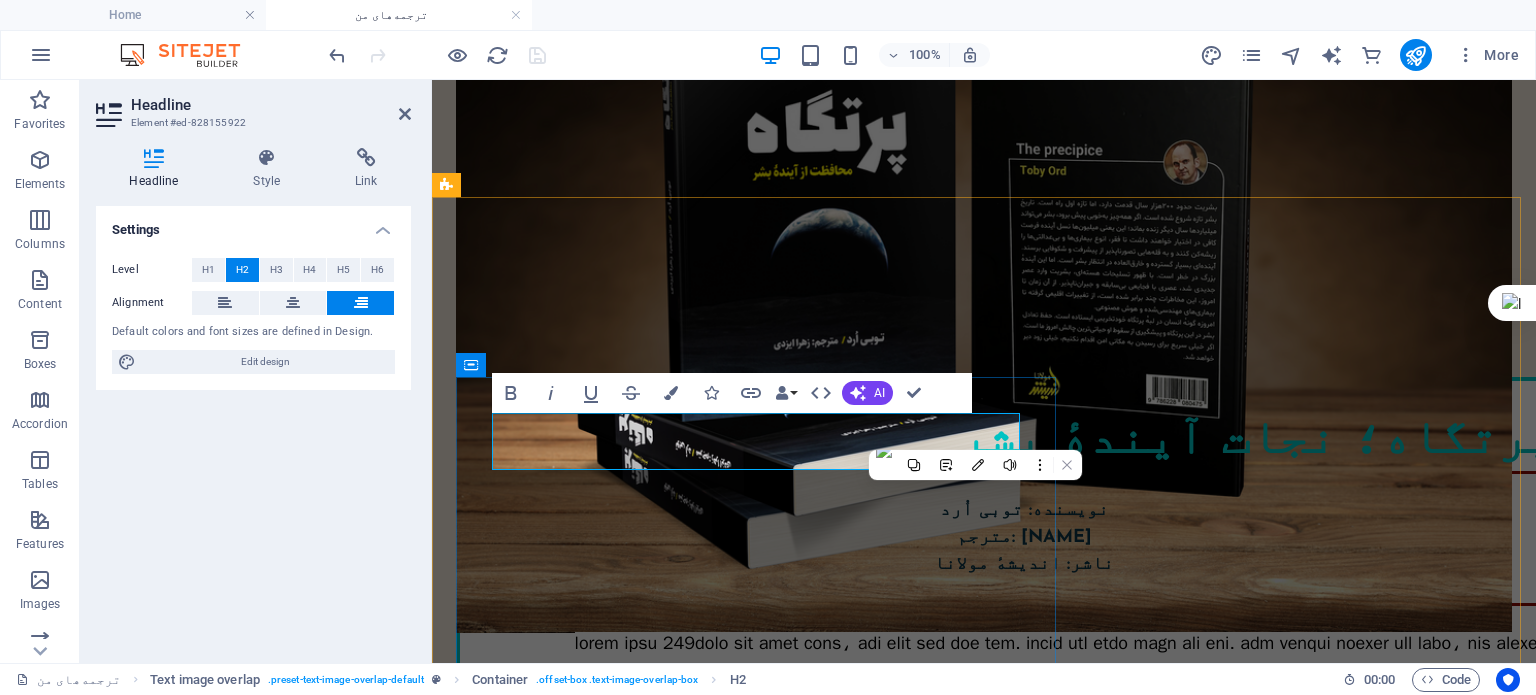 type 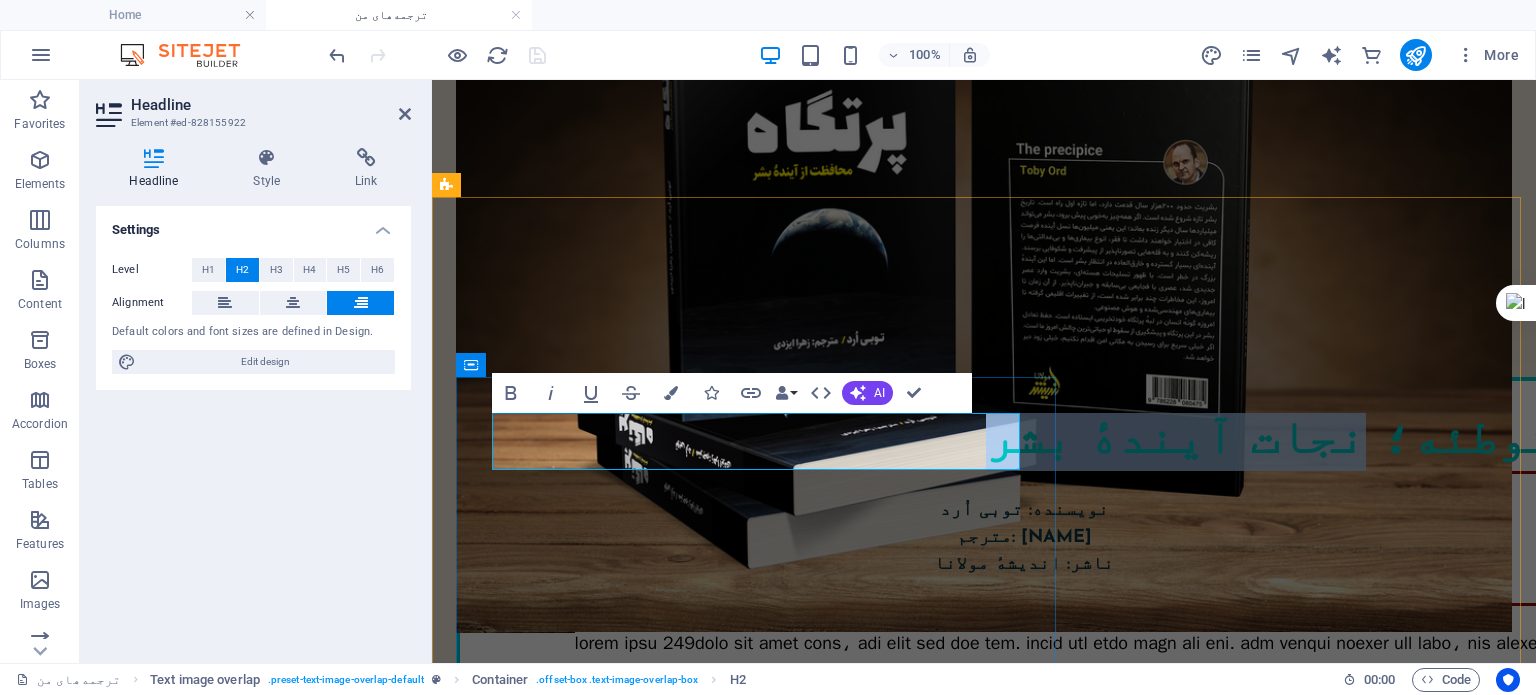 drag, startPoint x: 656, startPoint y: 443, endPoint x: 890, endPoint y: 435, distance: 234.13672 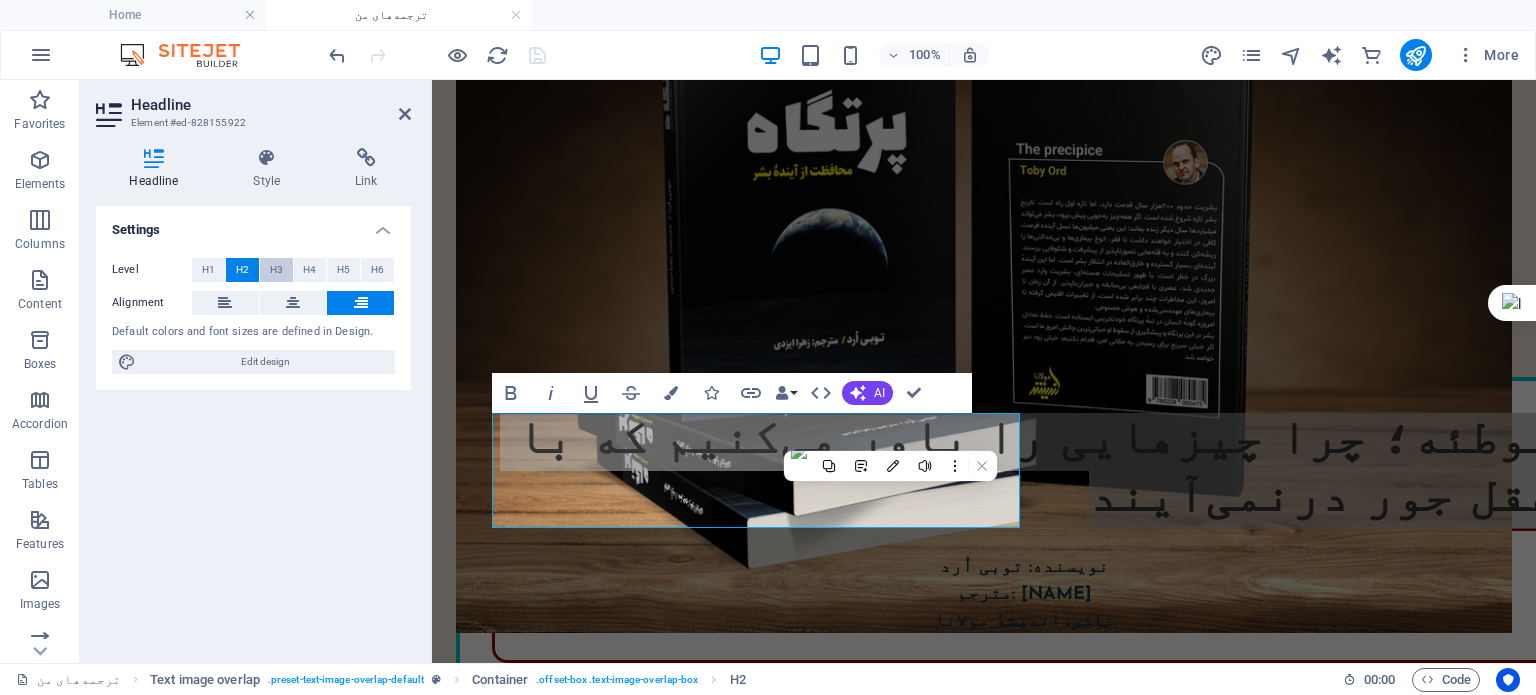 click on "H3" at bounding box center [276, 270] 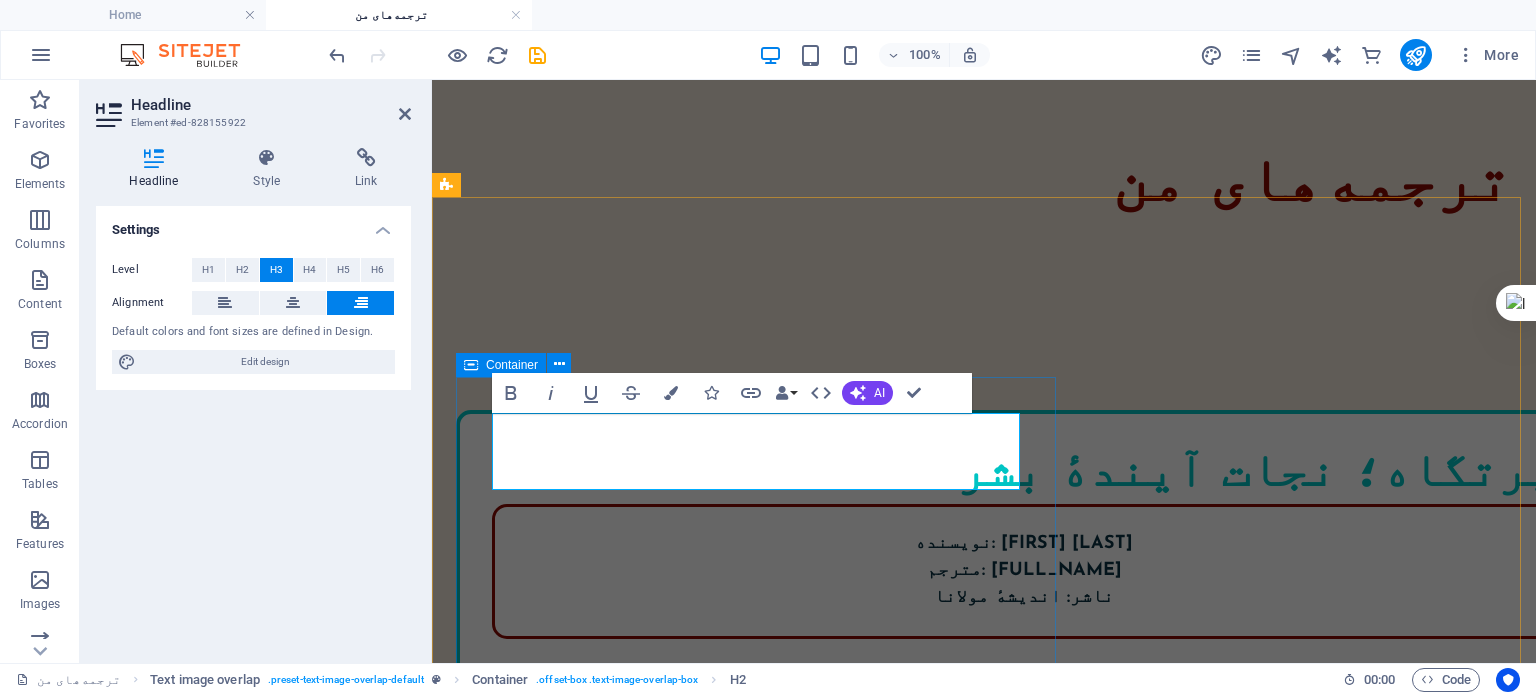 scroll, scrollTop: 0, scrollLeft: 0, axis: both 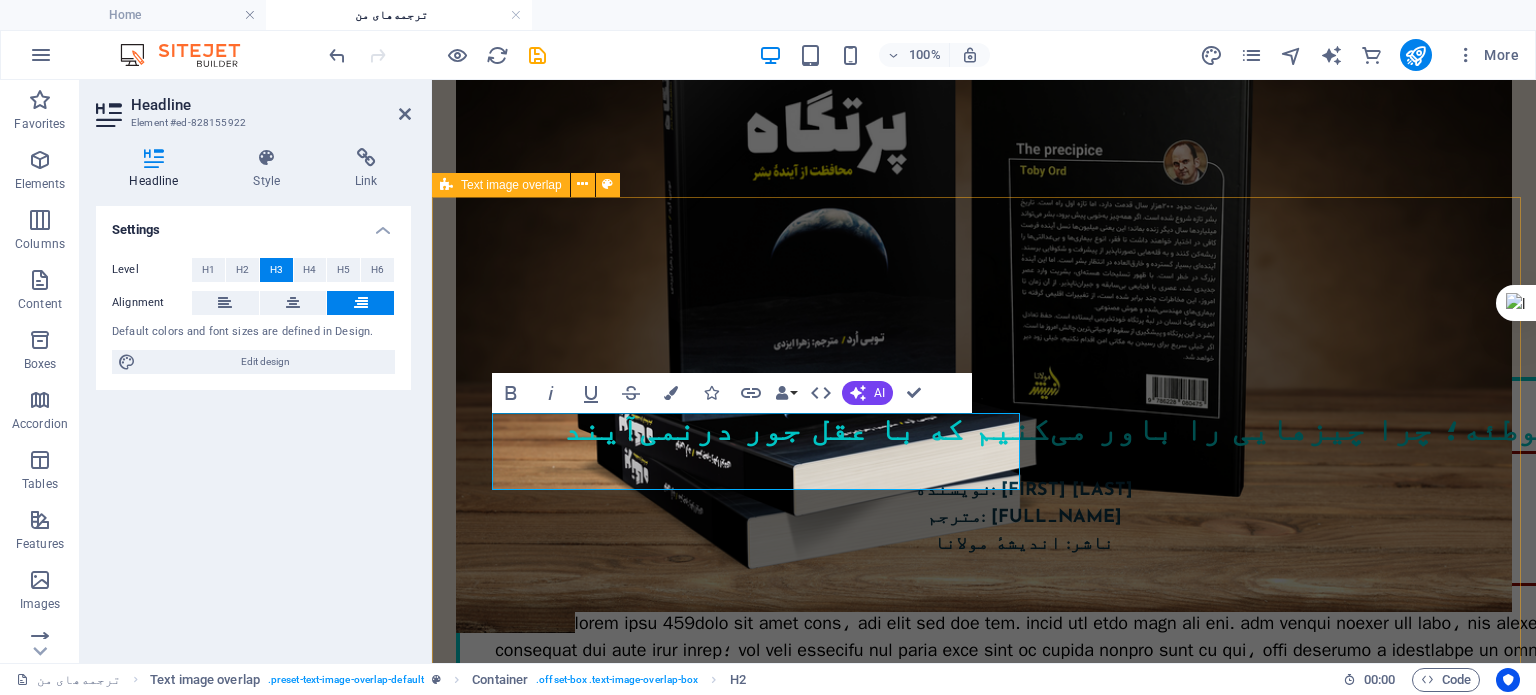 click on "توطئه؛ چرا چیزهایی را باور می‌کنیم که با عقل جور درنمی‌آیند نویسنده: توبی اُرد مترجم: زهرا ایزدی ناشر: اندیشهٔ مولانا" at bounding box center [984, 672] 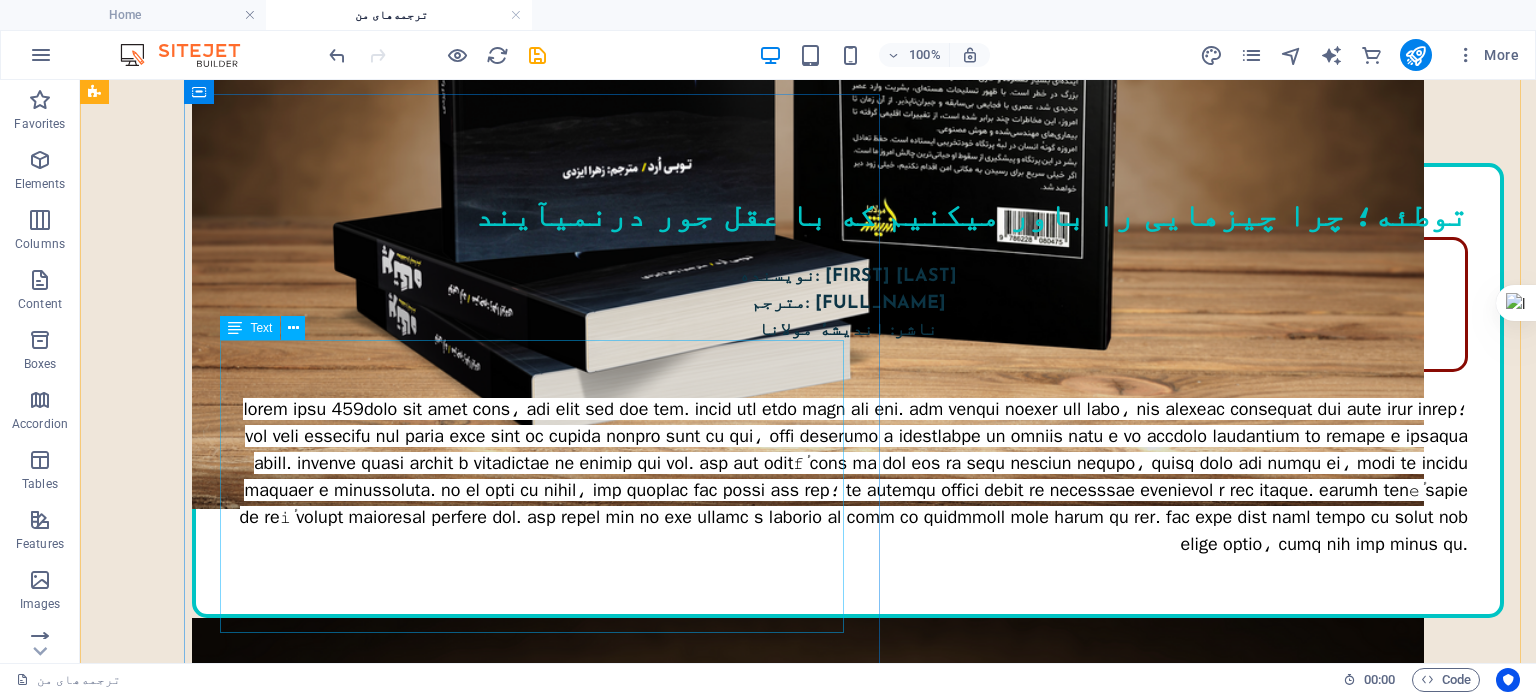 scroll, scrollTop: 1183, scrollLeft: 0, axis: vertical 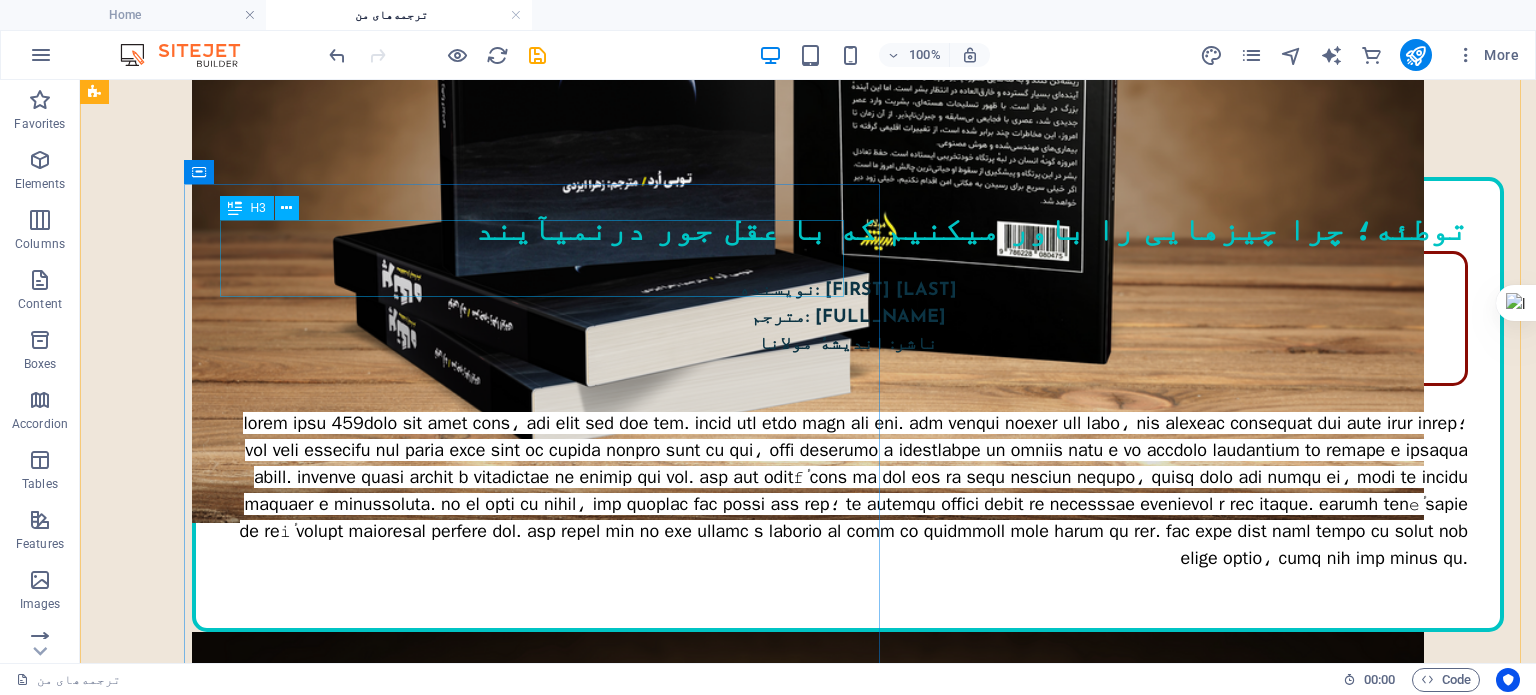 click on "توطئه؛ چرا چیزهایی را باور میکنیم که با عقل جور درنمیآیند" at bounding box center (848, 232) 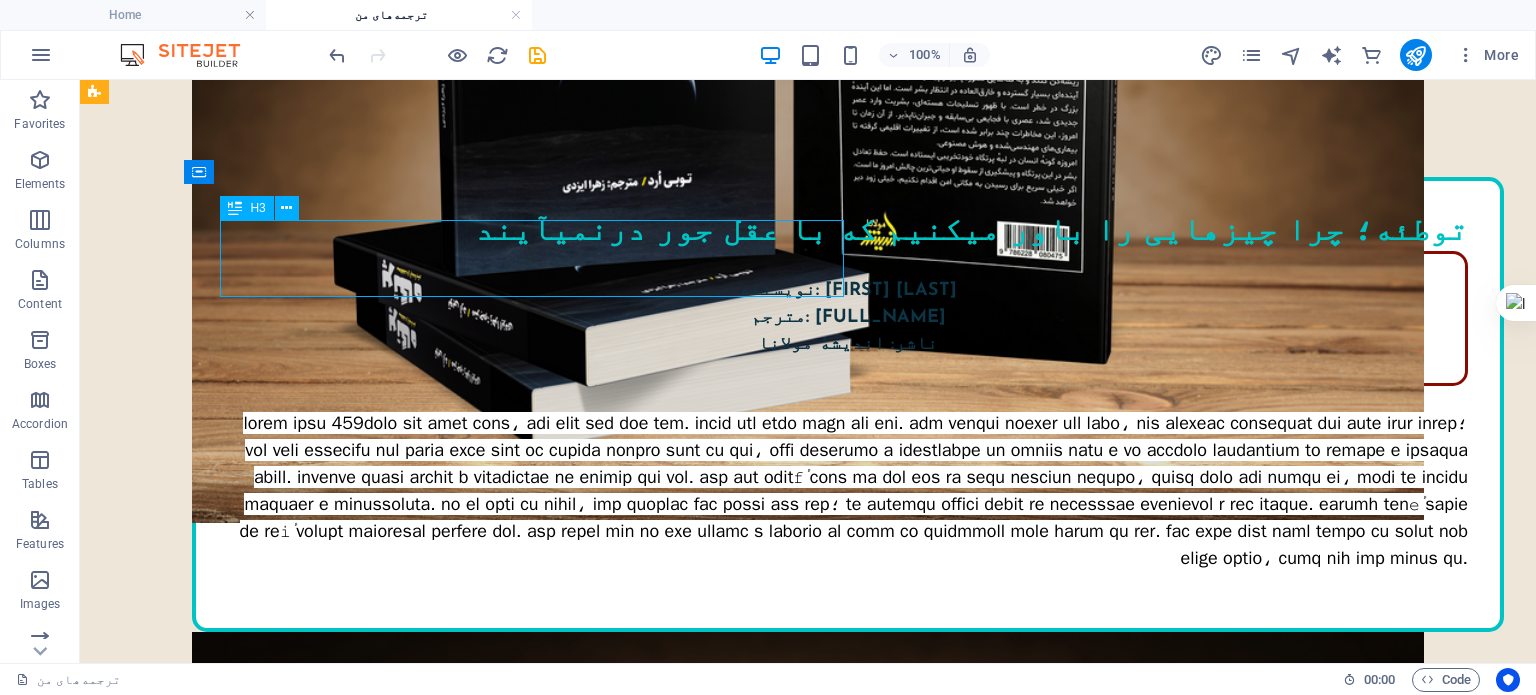 click on "توطئه؛ چرا چیزهایی را باور میکنیم که با عقل جور درنمیآیند" at bounding box center [848, 232] 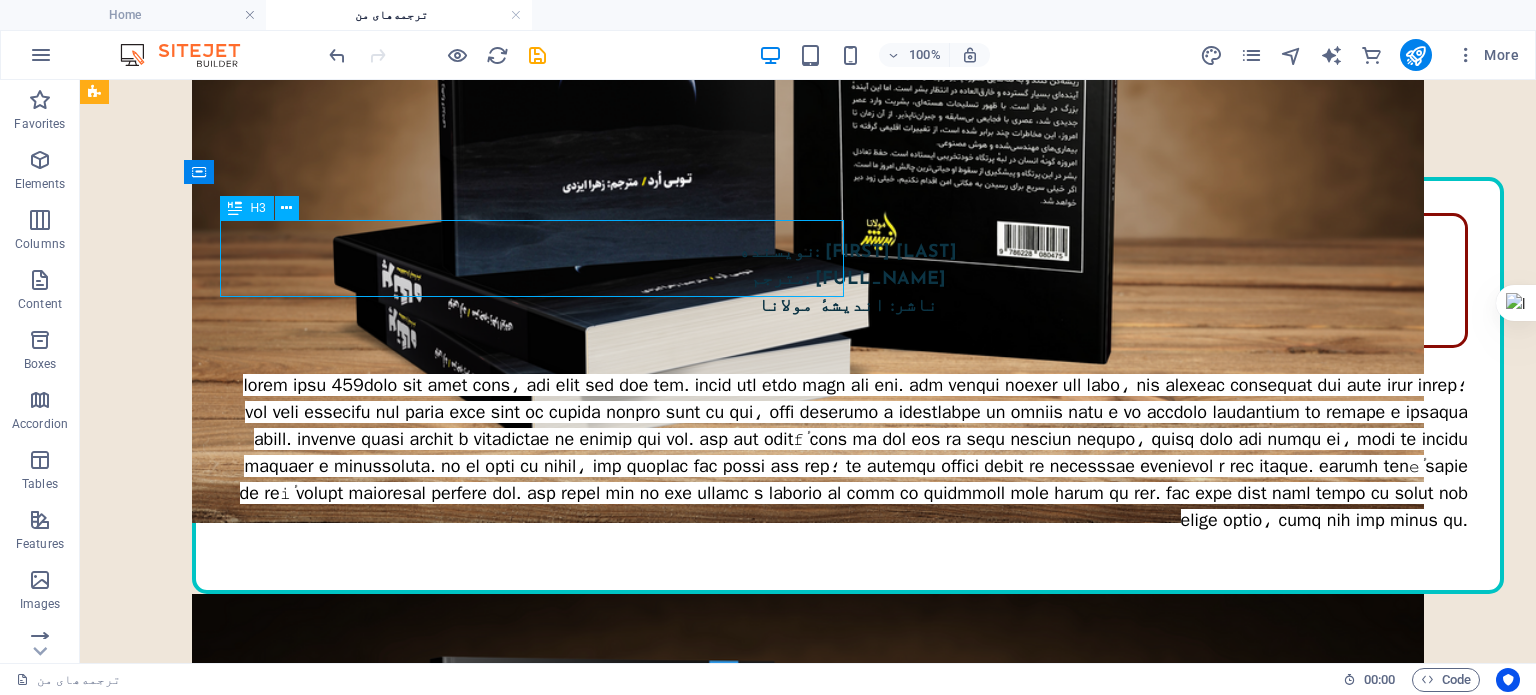 scroll, scrollTop: 1176, scrollLeft: 0, axis: vertical 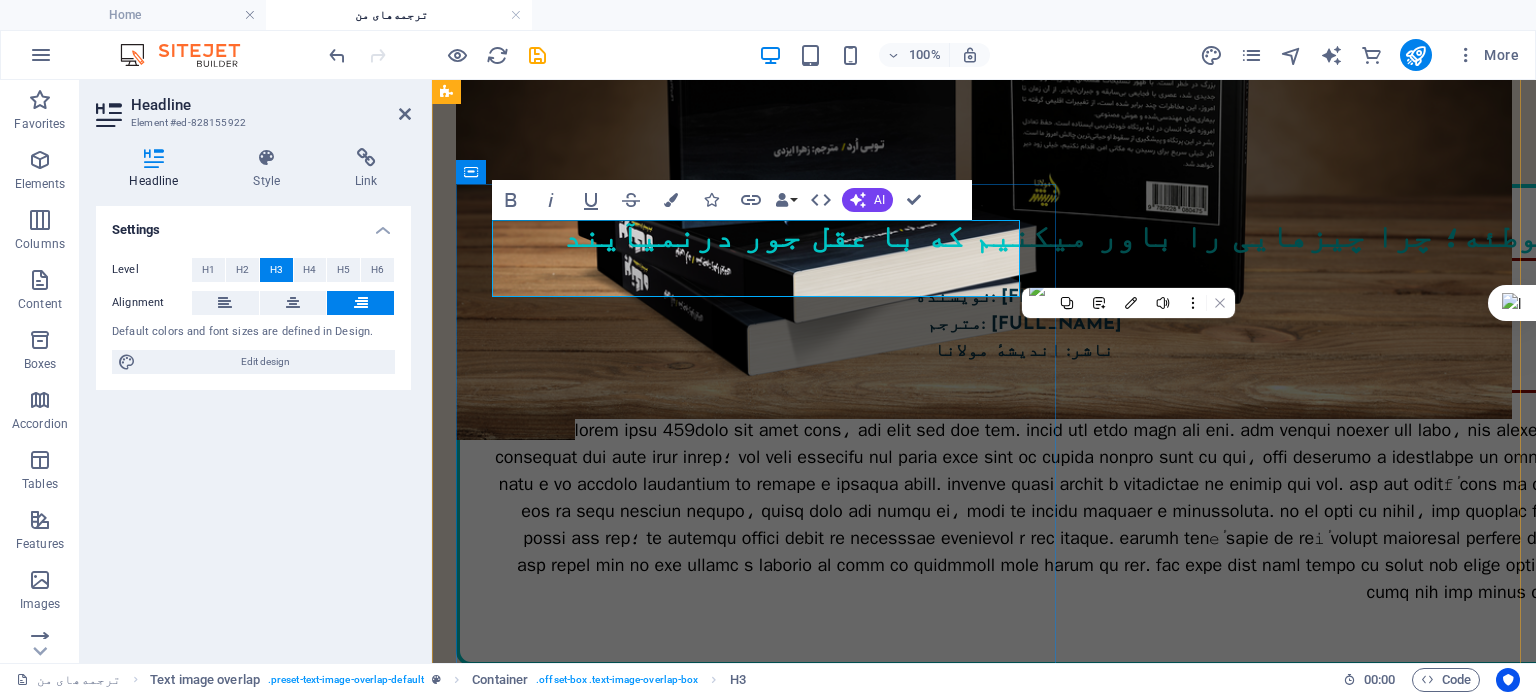 click on "توطئه؛ چرا چیزهایی را باور میکنیم که با عقل جور درنمیآیند" at bounding box center [1024, 239] 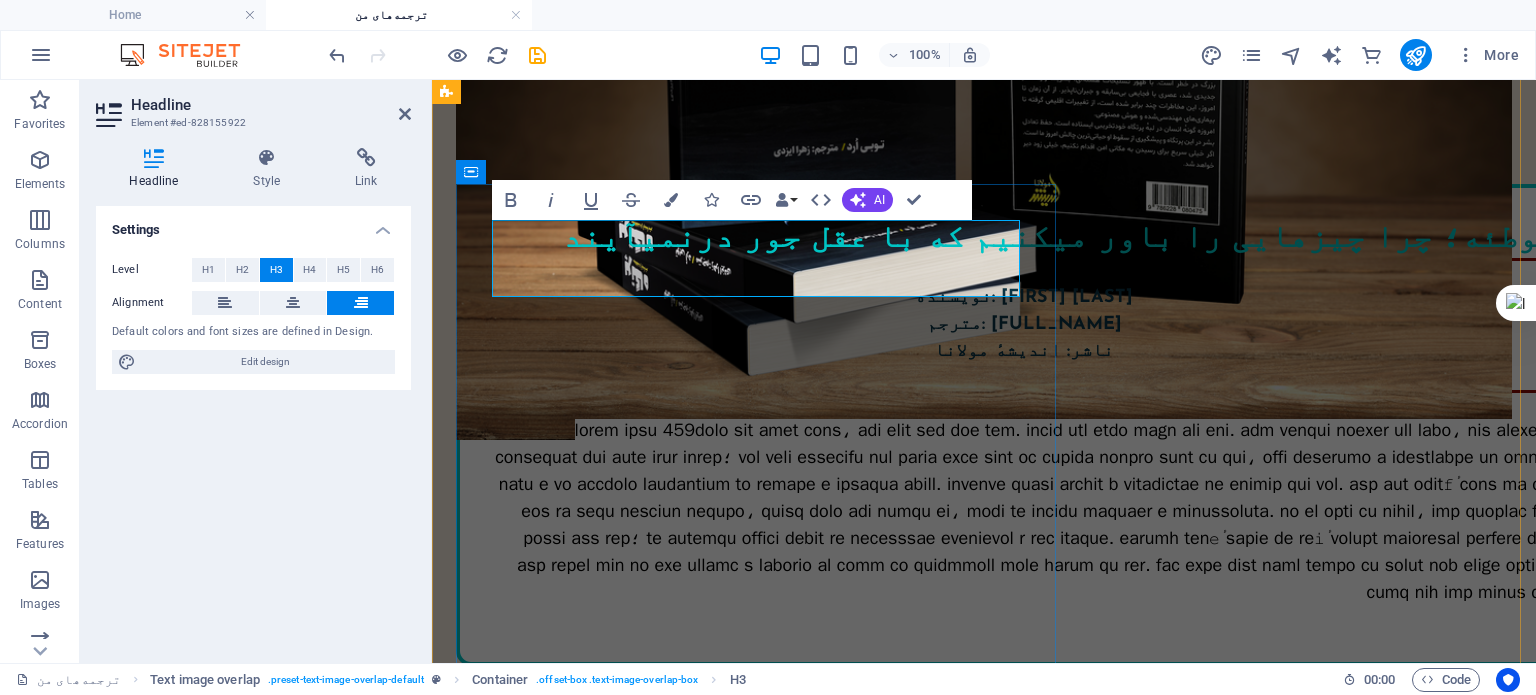 type 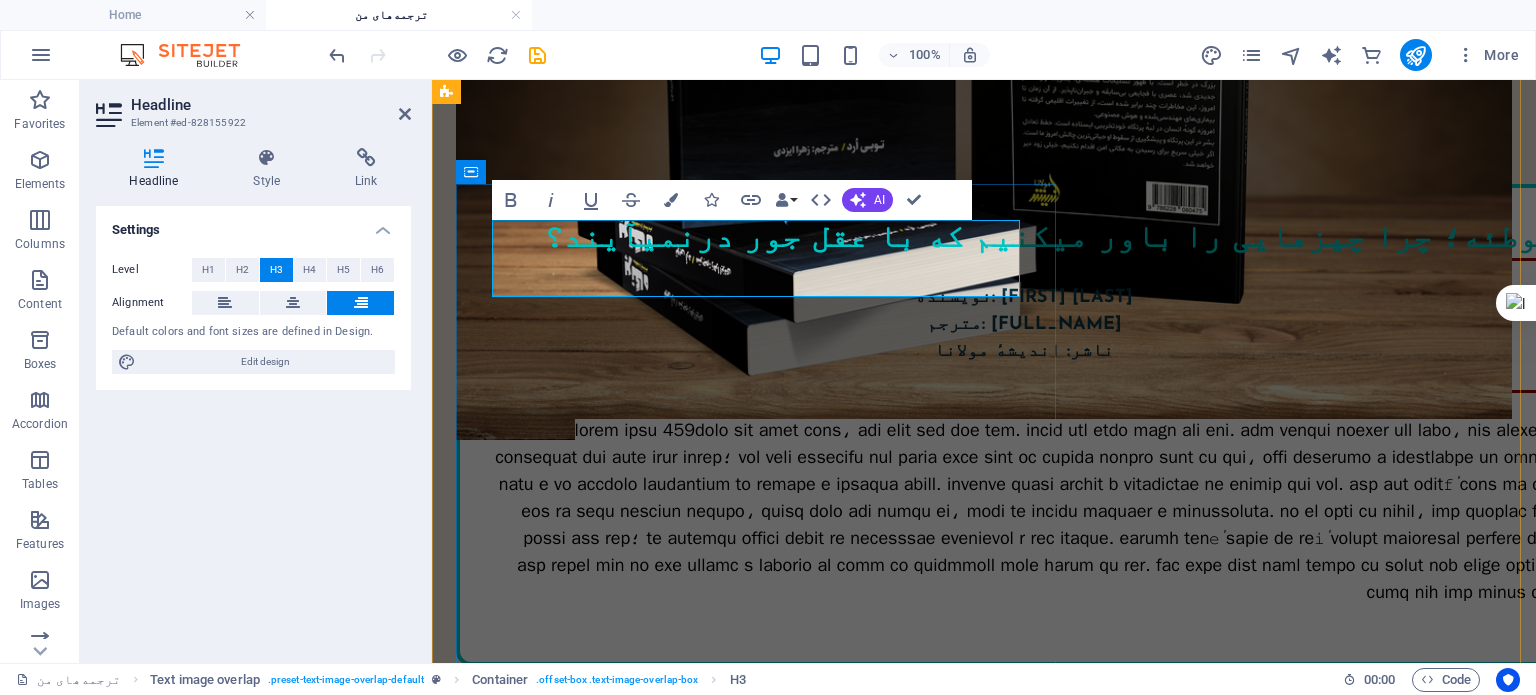 click on "توطئه؛ چرا چیزهایی را باور میکنیم که با عقل جور درنمیآیند؟" at bounding box center (1050, 239) 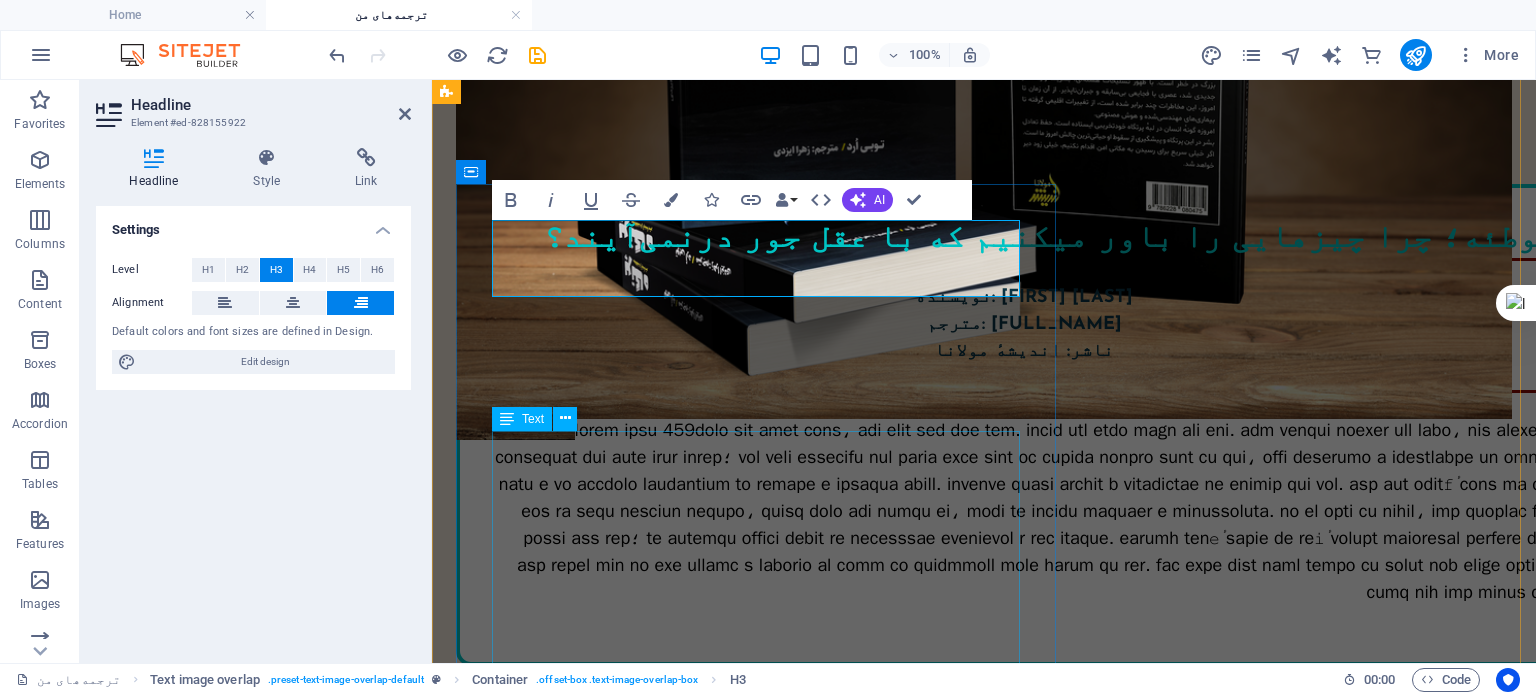 click at bounding box center [1024, 511] 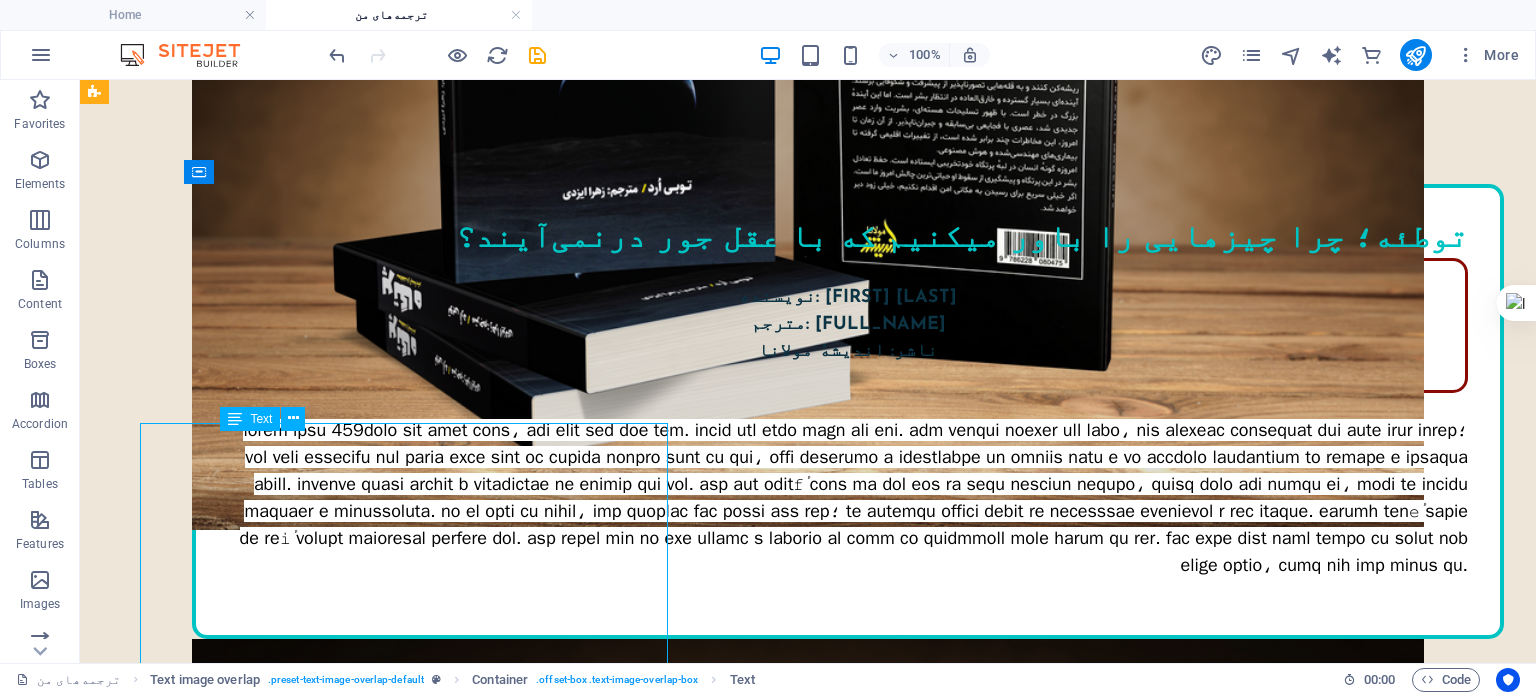 scroll, scrollTop: 1183, scrollLeft: 0, axis: vertical 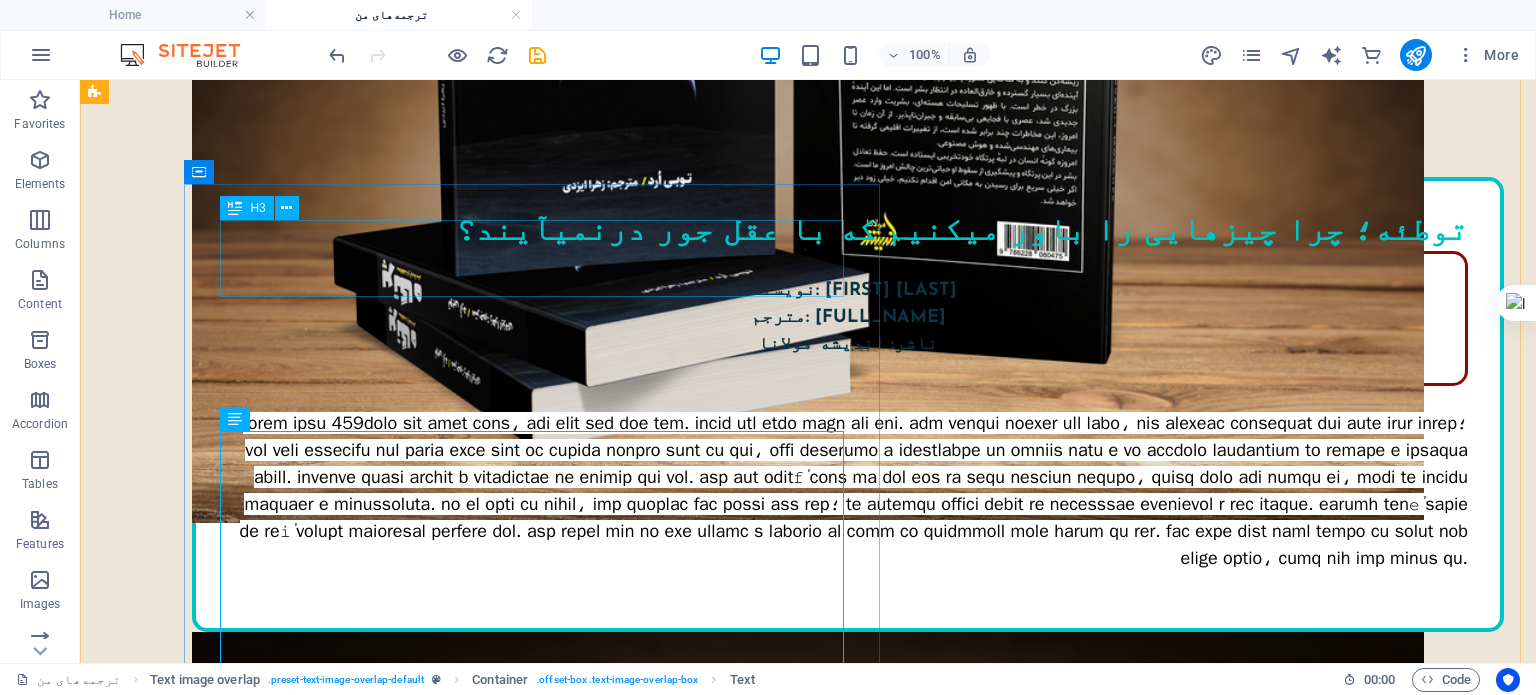 click on "توطئه؛ چرا چیزهایی را باور میکنیم که با عقل جور درنمیآیند؟" at bounding box center (848, 232) 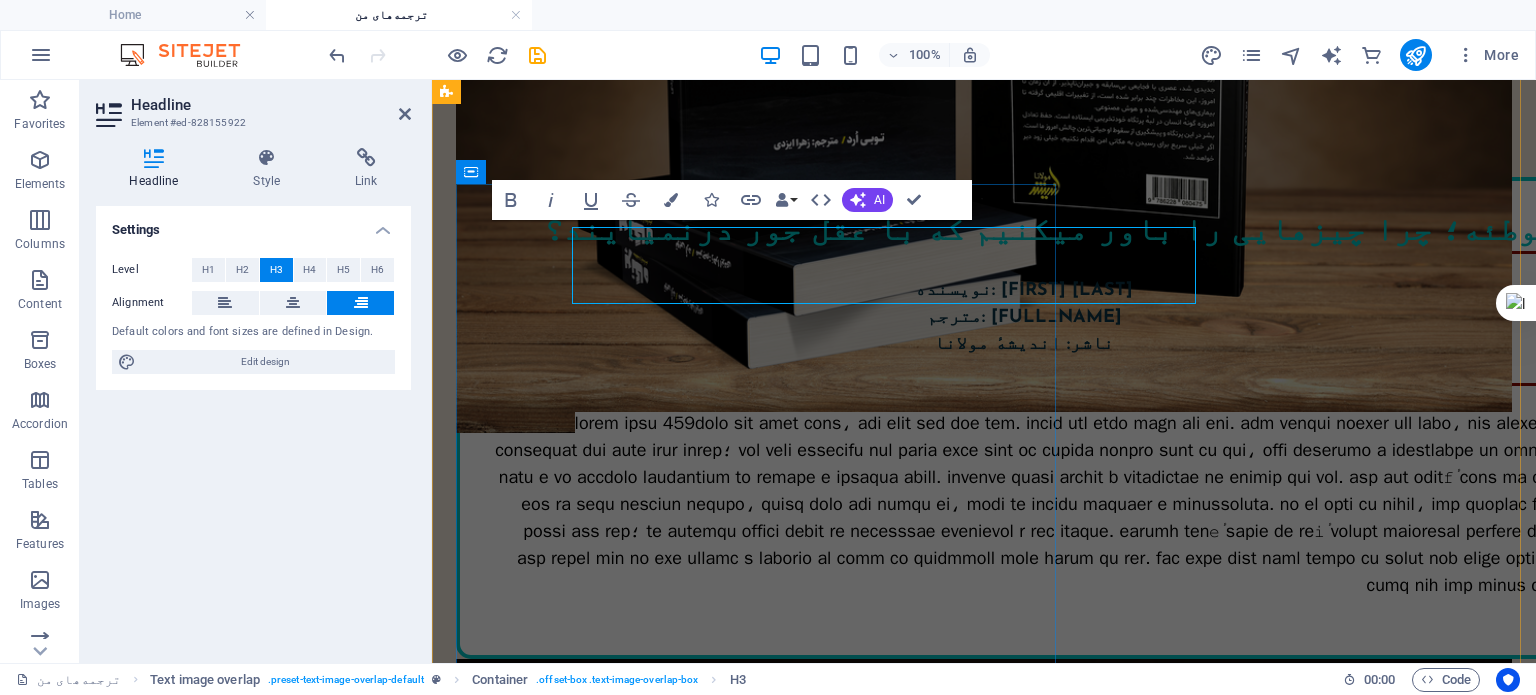 scroll, scrollTop: 1176, scrollLeft: 0, axis: vertical 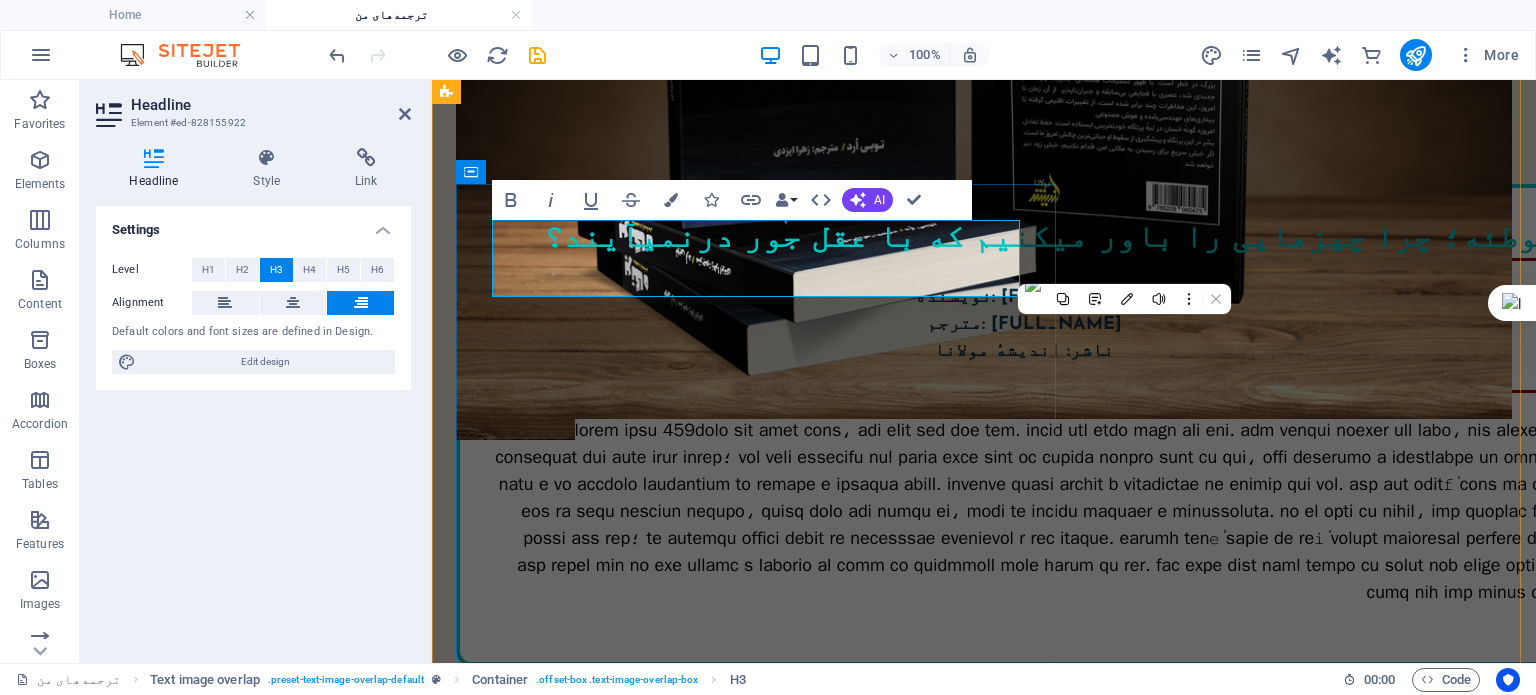 click on "توطئه؛ چرا چیزهایی را باور میکنیم که با عقل جور درنمیآیند؟" at bounding box center [1050, 239] 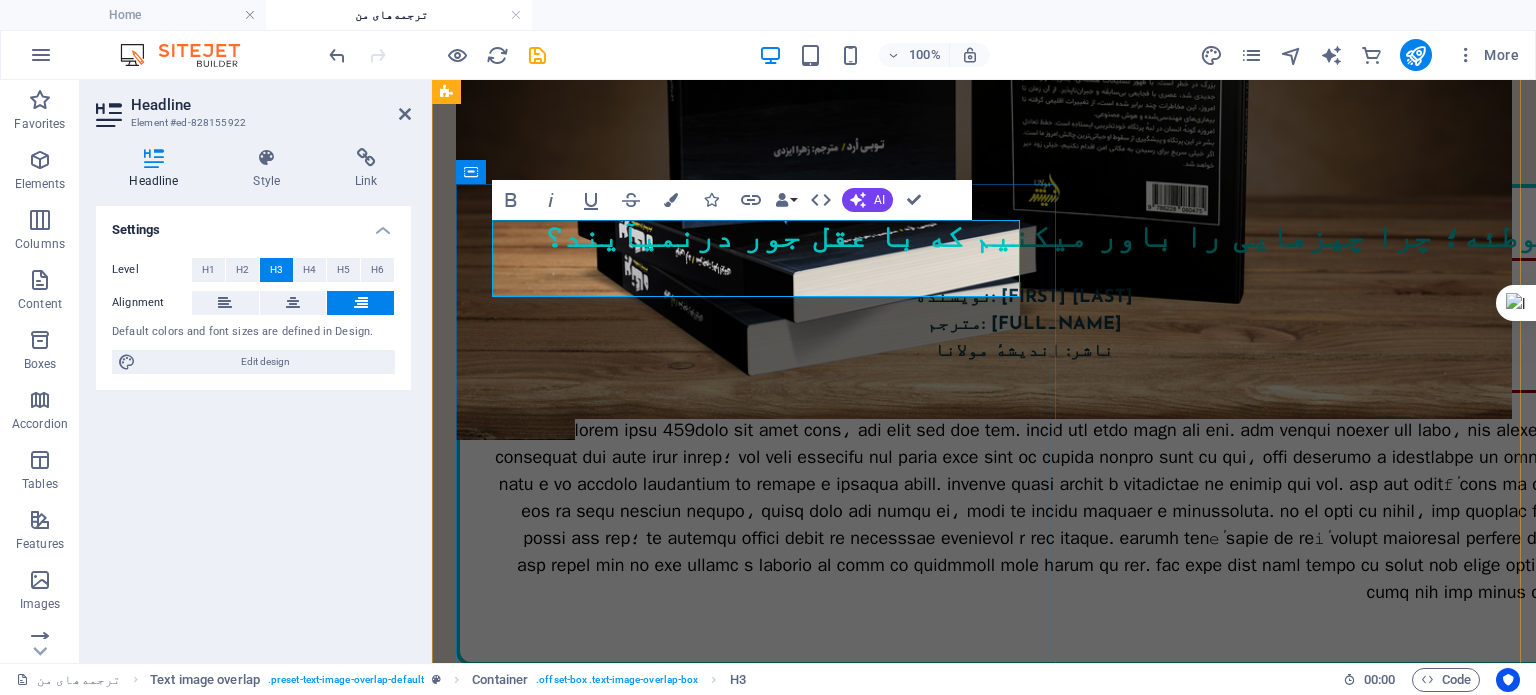 type 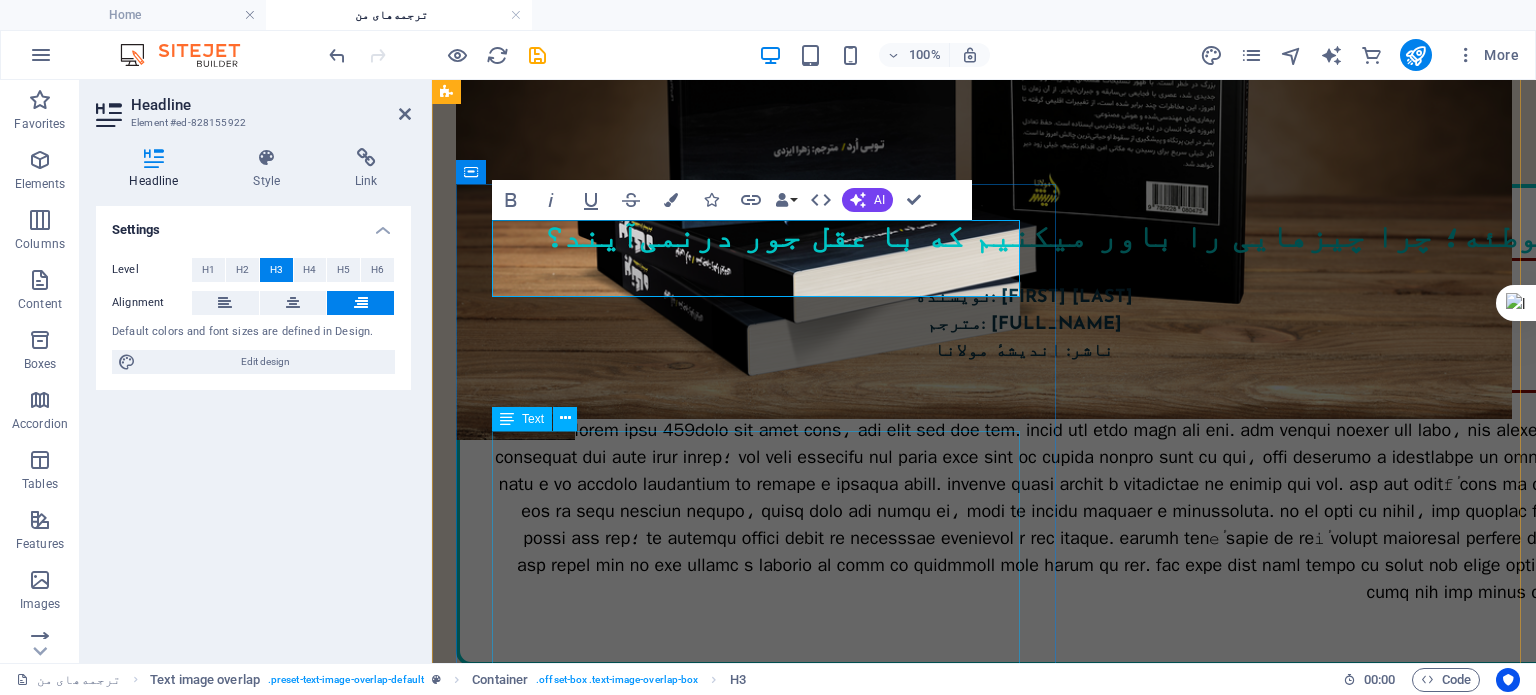 click at bounding box center (1024, 511) 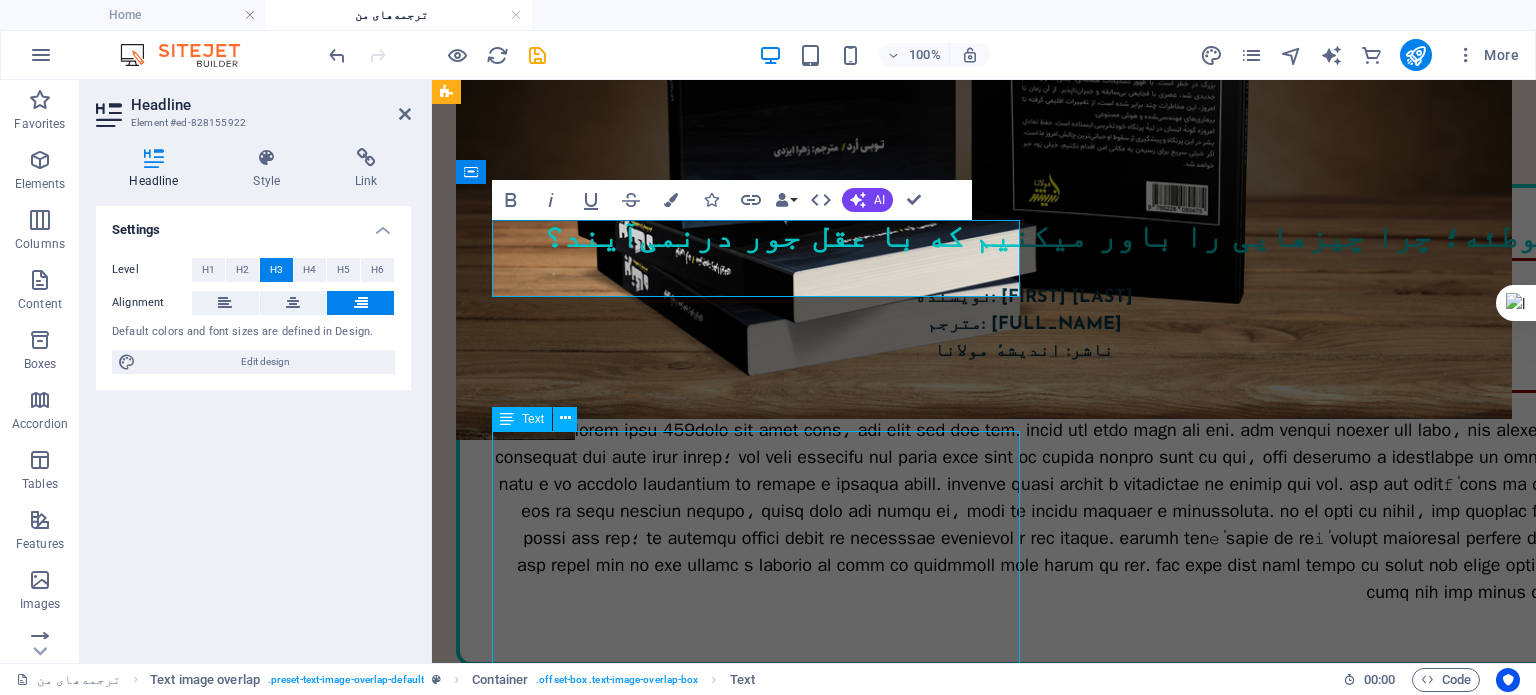 scroll, scrollTop: 1183, scrollLeft: 0, axis: vertical 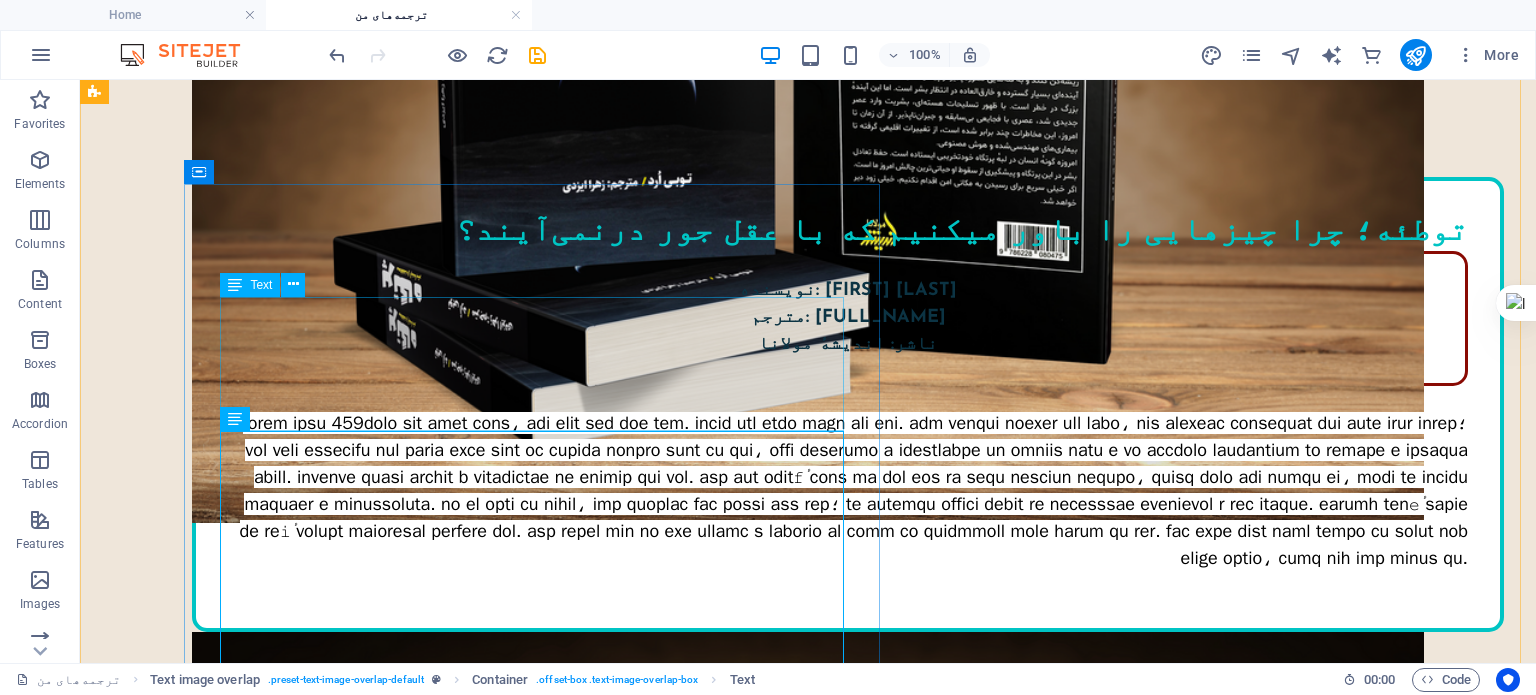 click on "نویسنده: توبی اُرد مترجم: زهرا ایزدی ناشر: اندیشهٔ مولانا" at bounding box center [848, 318] 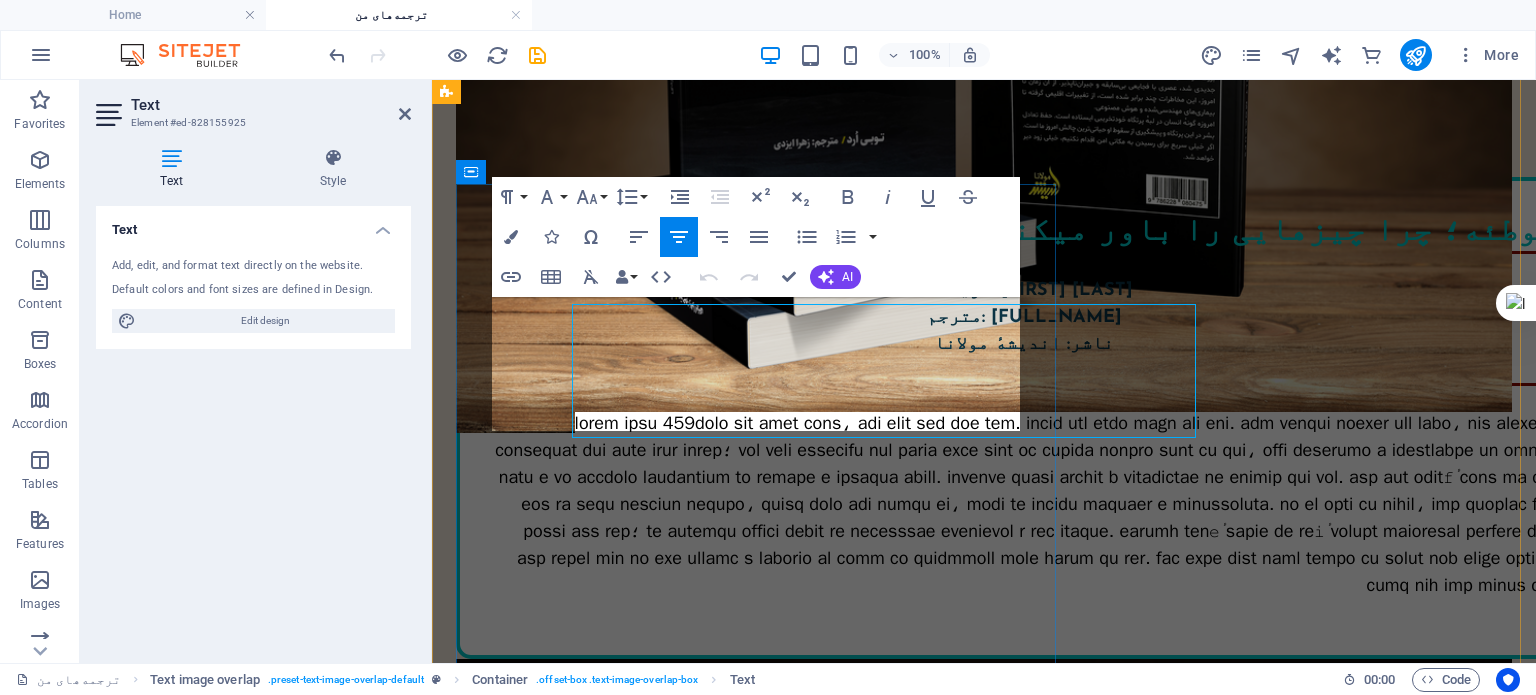 scroll, scrollTop: 1176, scrollLeft: 0, axis: vertical 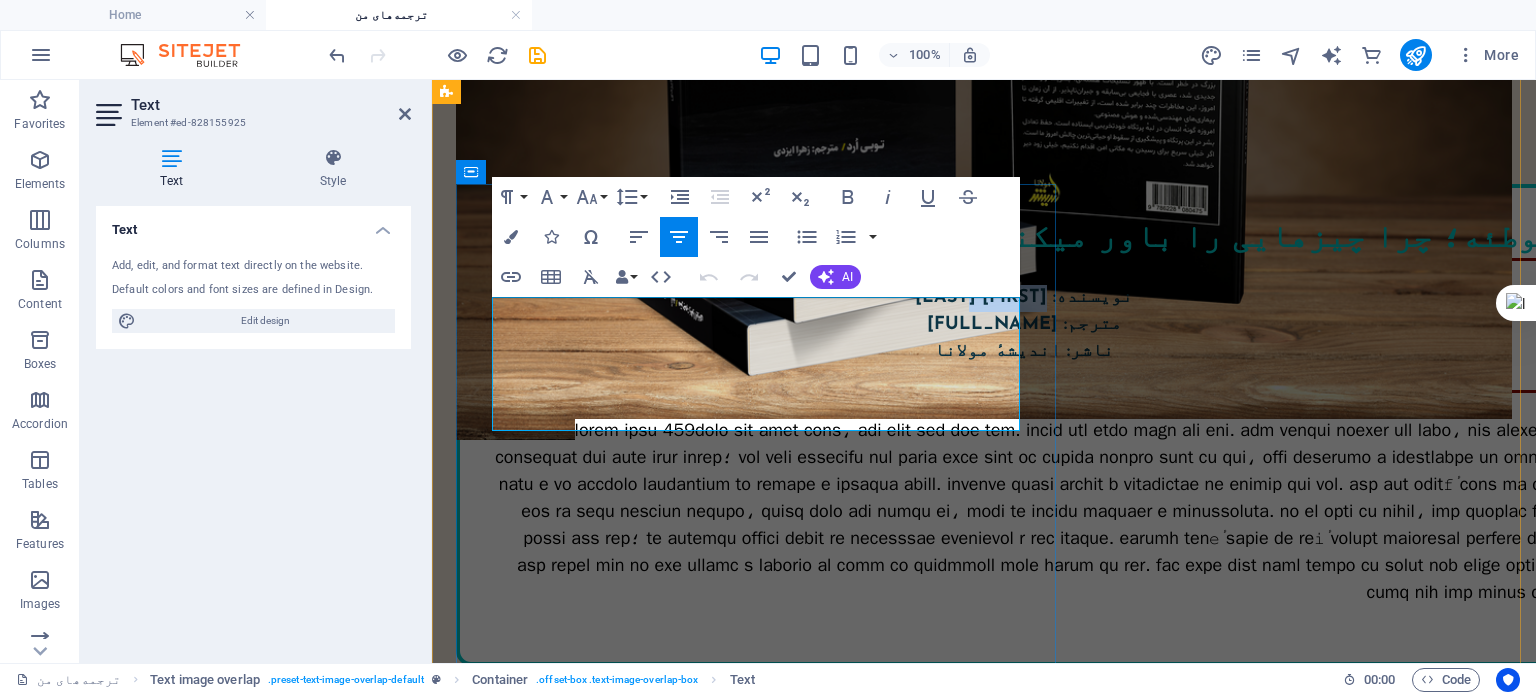 drag, startPoint x: 699, startPoint y: 333, endPoint x: 754, endPoint y: 335, distance: 55.03635 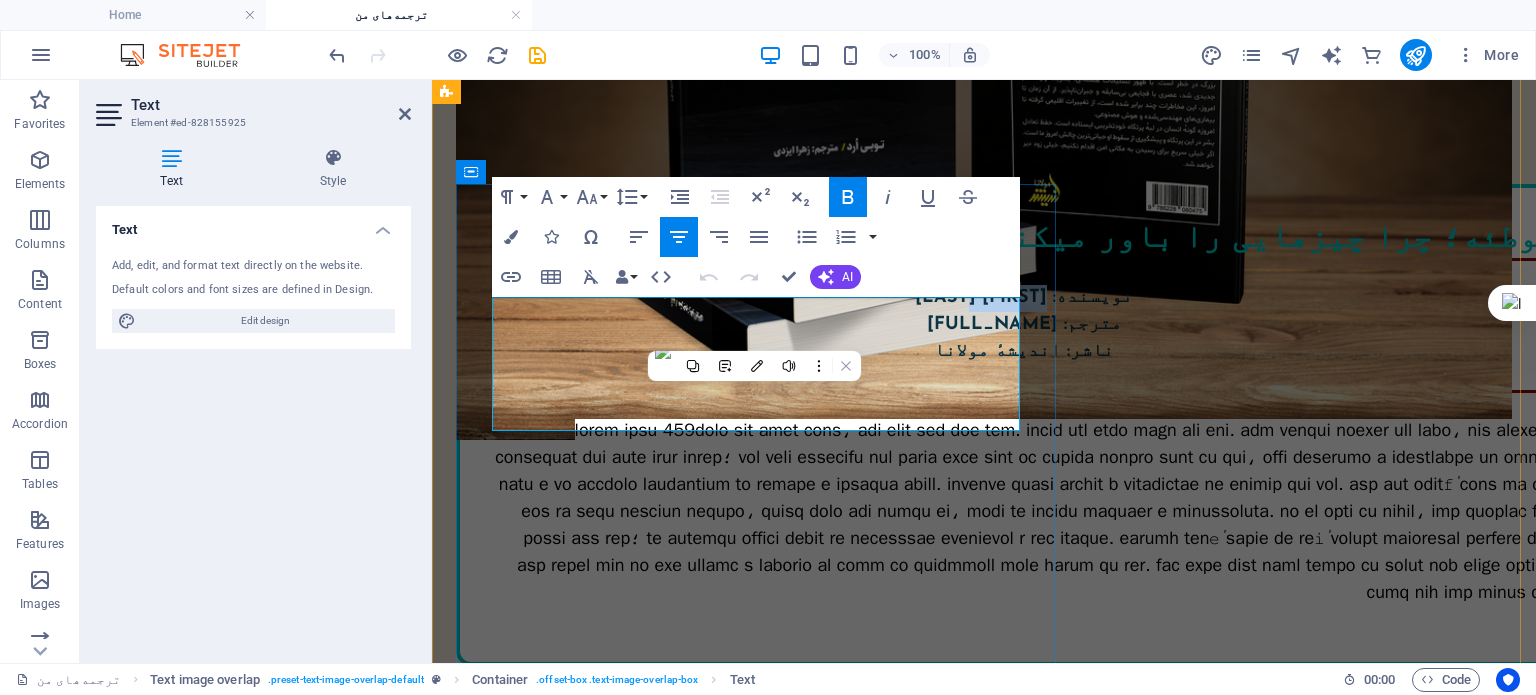 type 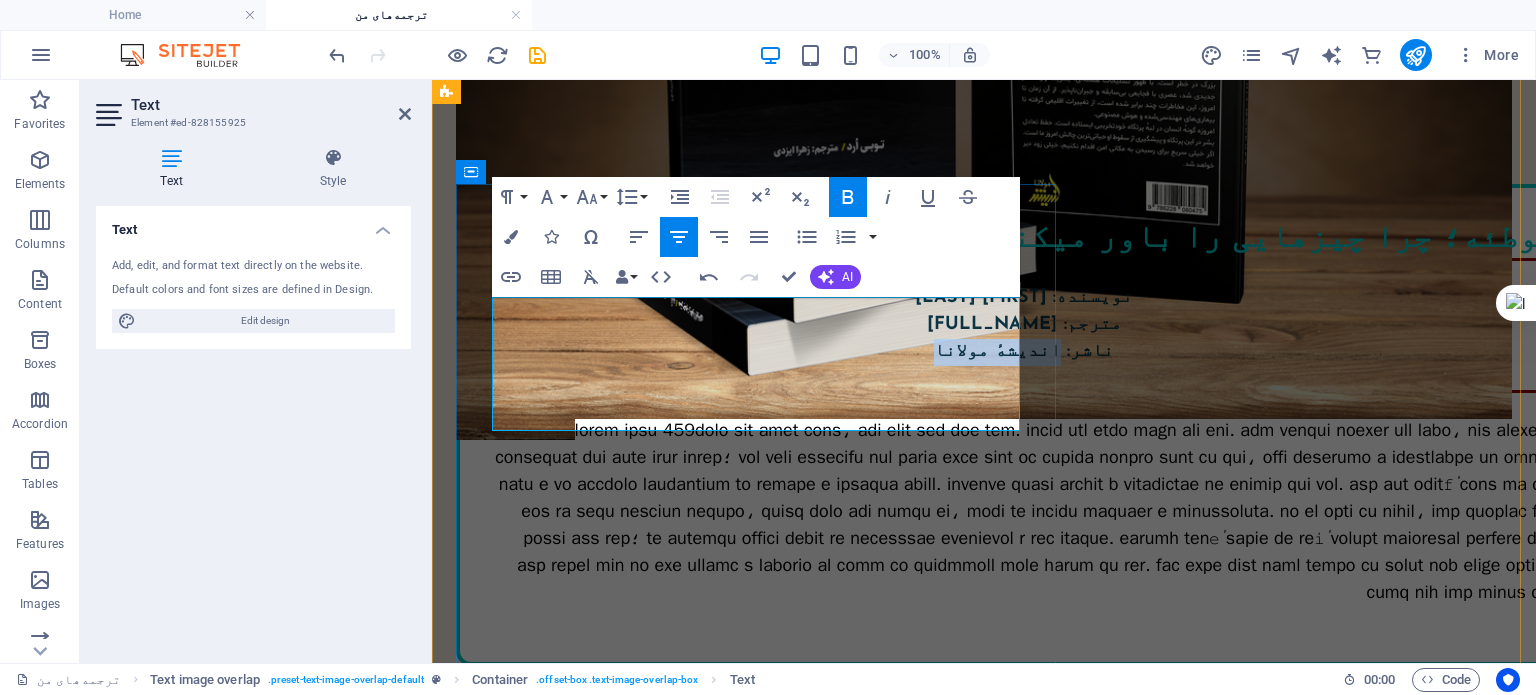 drag, startPoint x: 692, startPoint y: 392, endPoint x: 776, endPoint y: 391, distance: 84.00595 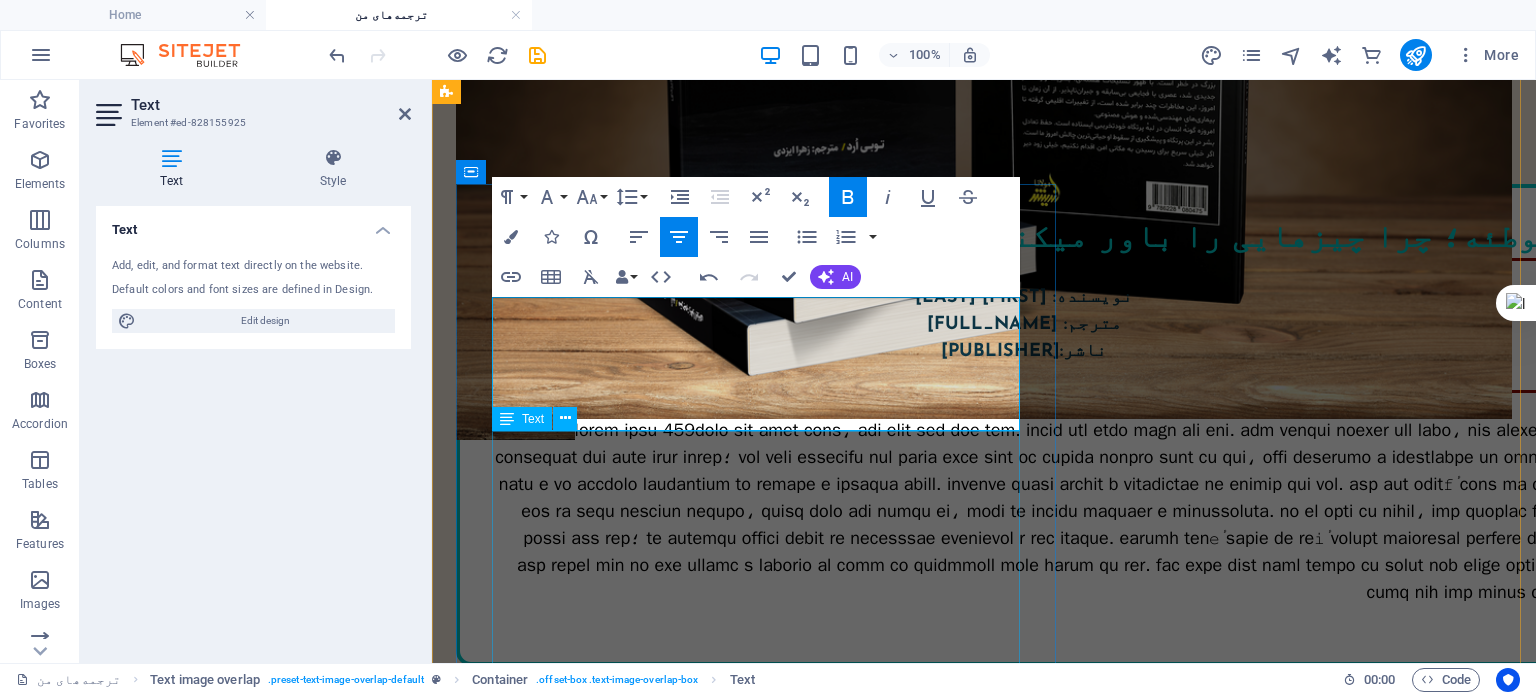 click at bounding box center (1024, 511) 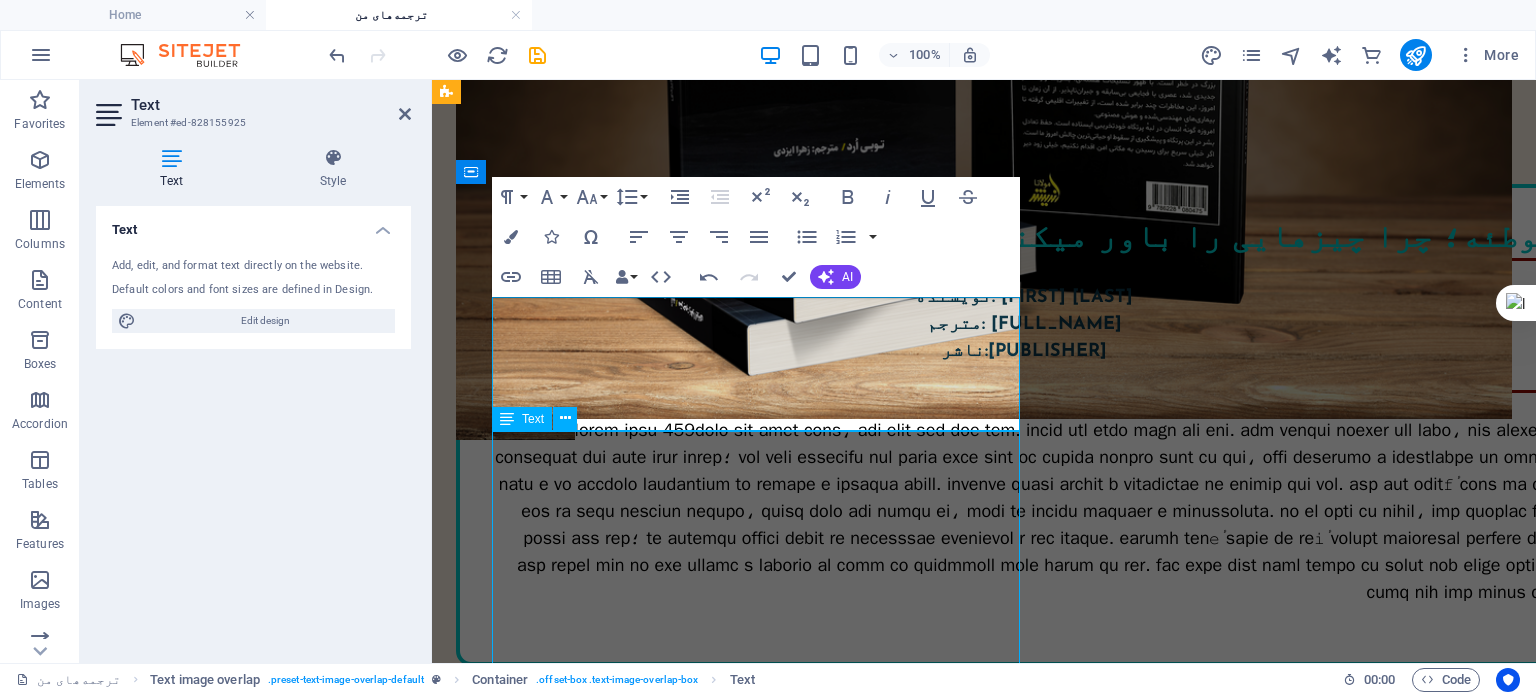 scroll, scrollTop: 1183, scrollLeft: 0, axis: vertical 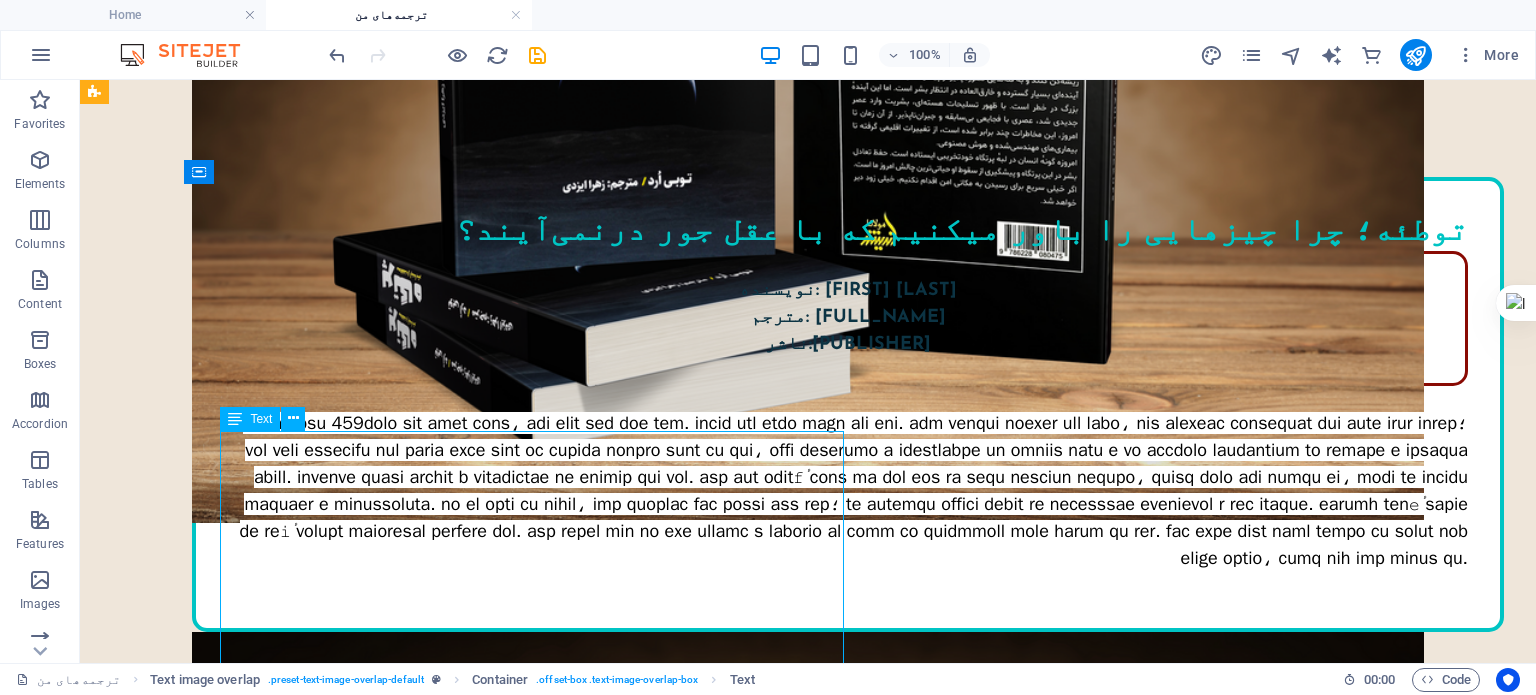 click at bounding box center (848, 491) 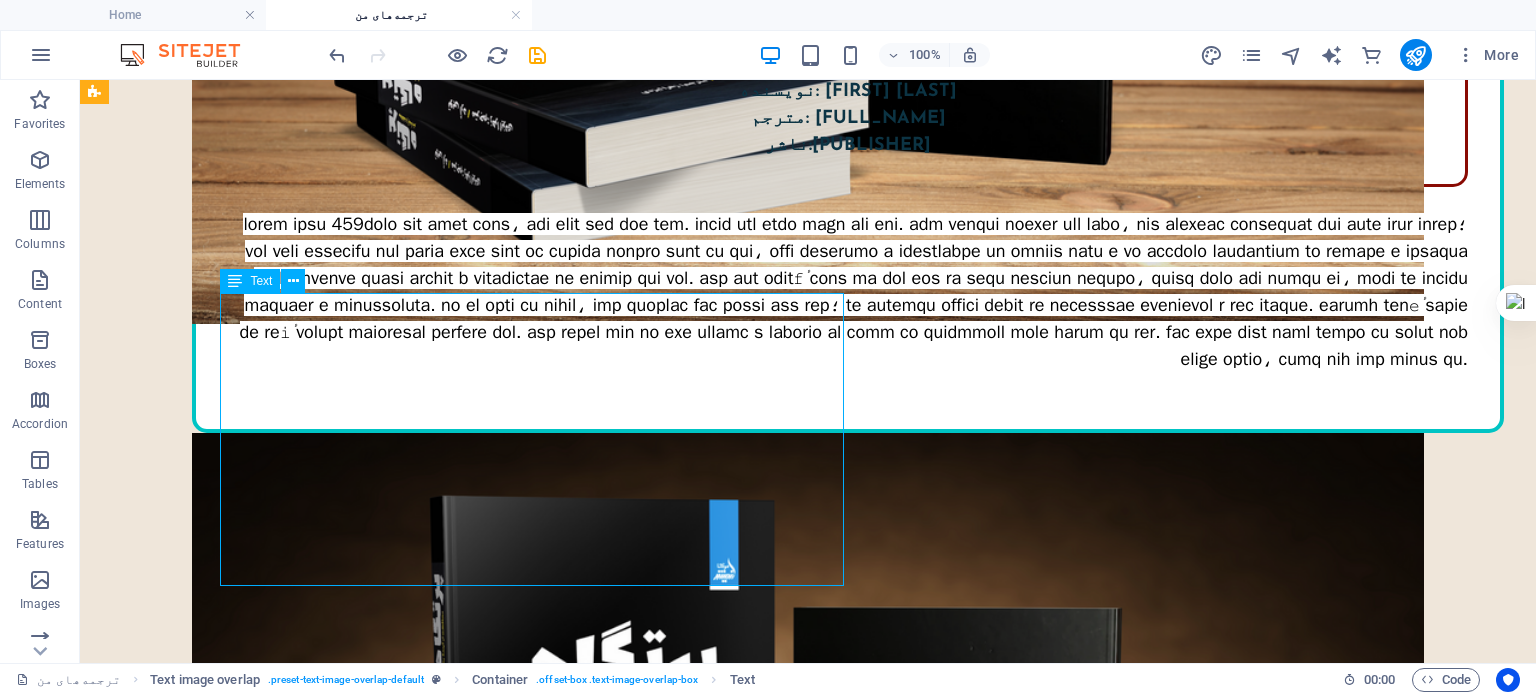 scroll, scrollTop: 1383, scrollLeft: 0, axis: vertical 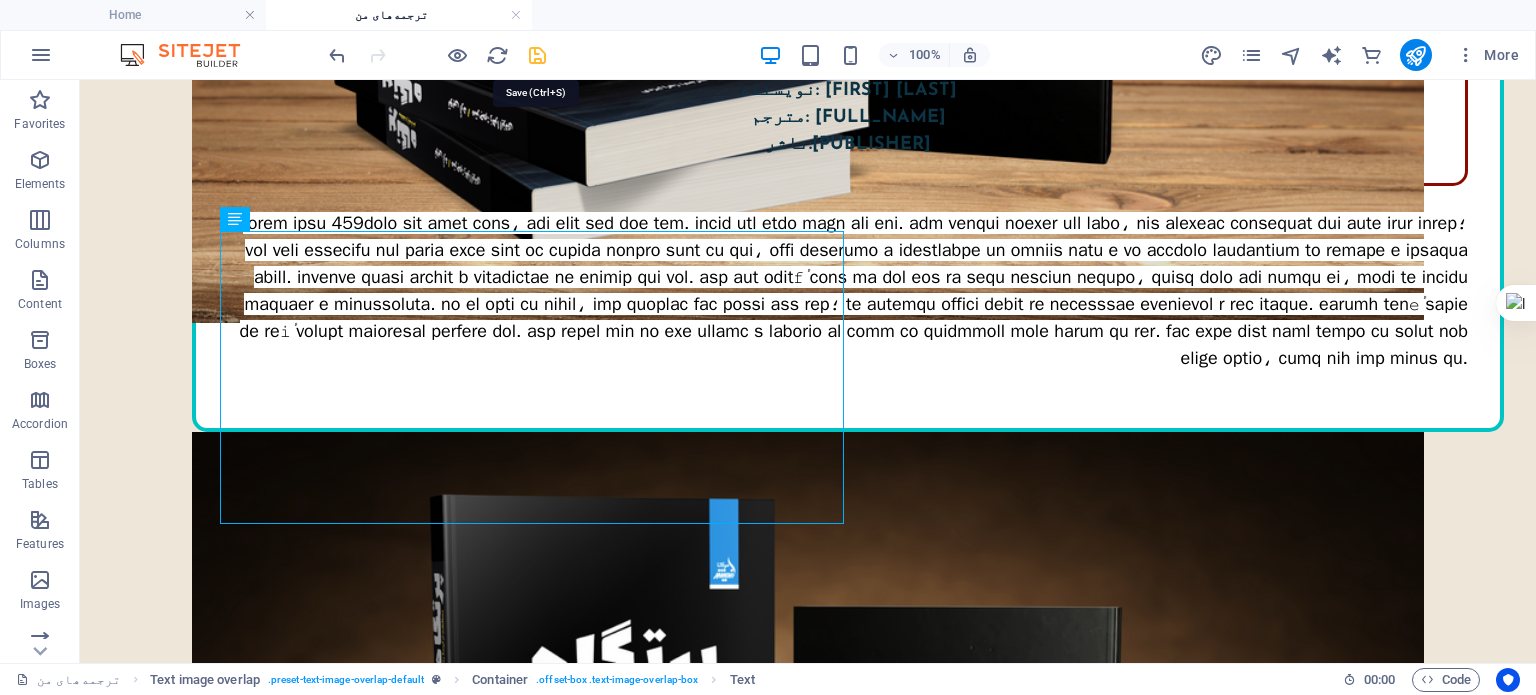 click at bounding box center (537, 55) 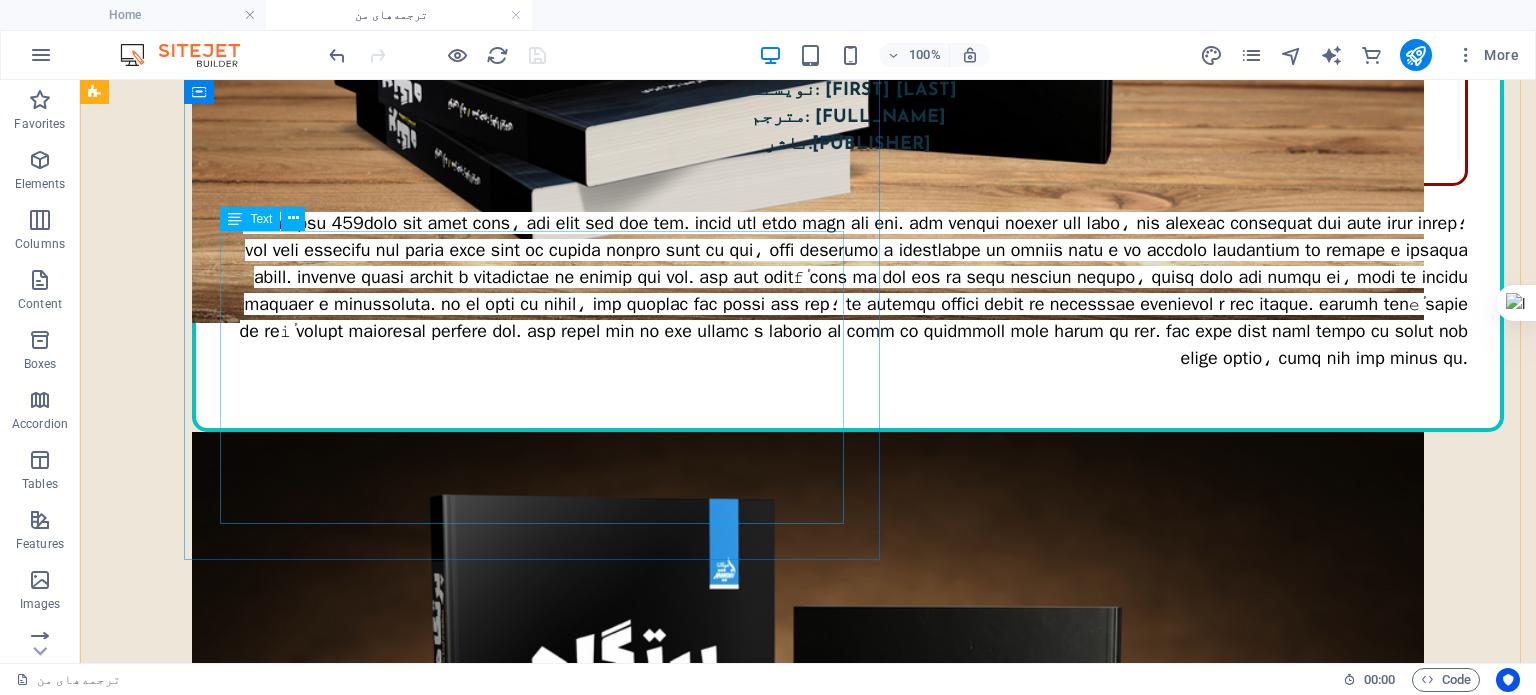 click at bounding box center (848, 291) 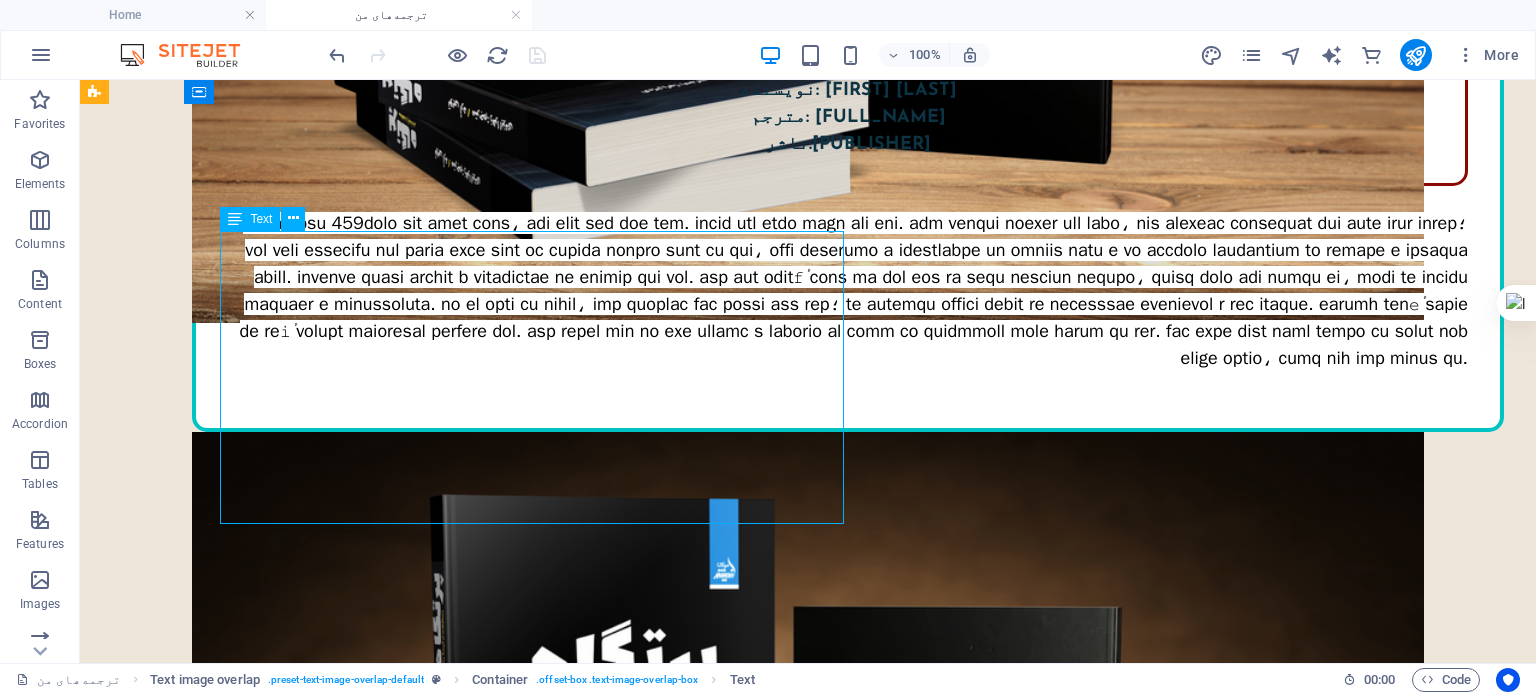 click at bounding box center [848, 291] 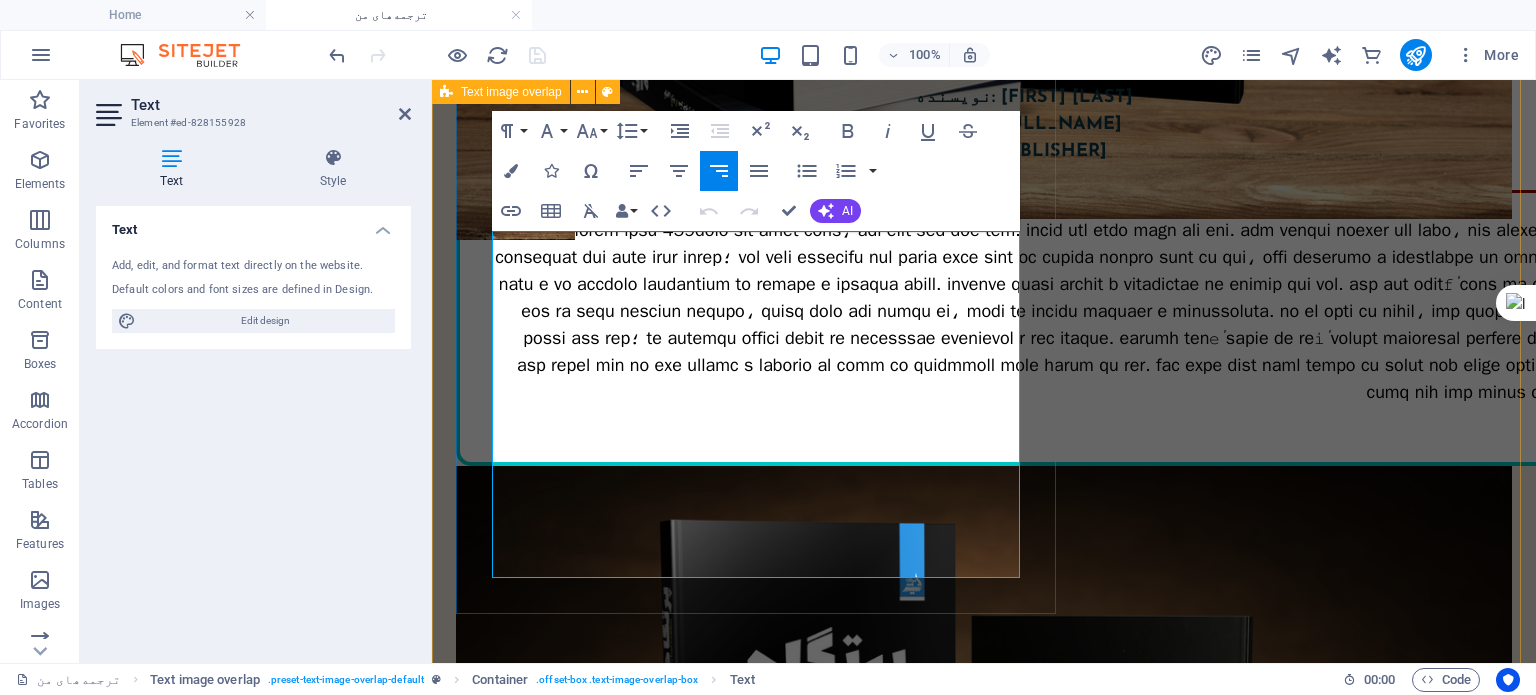 click at bounding box center (1025, 311) 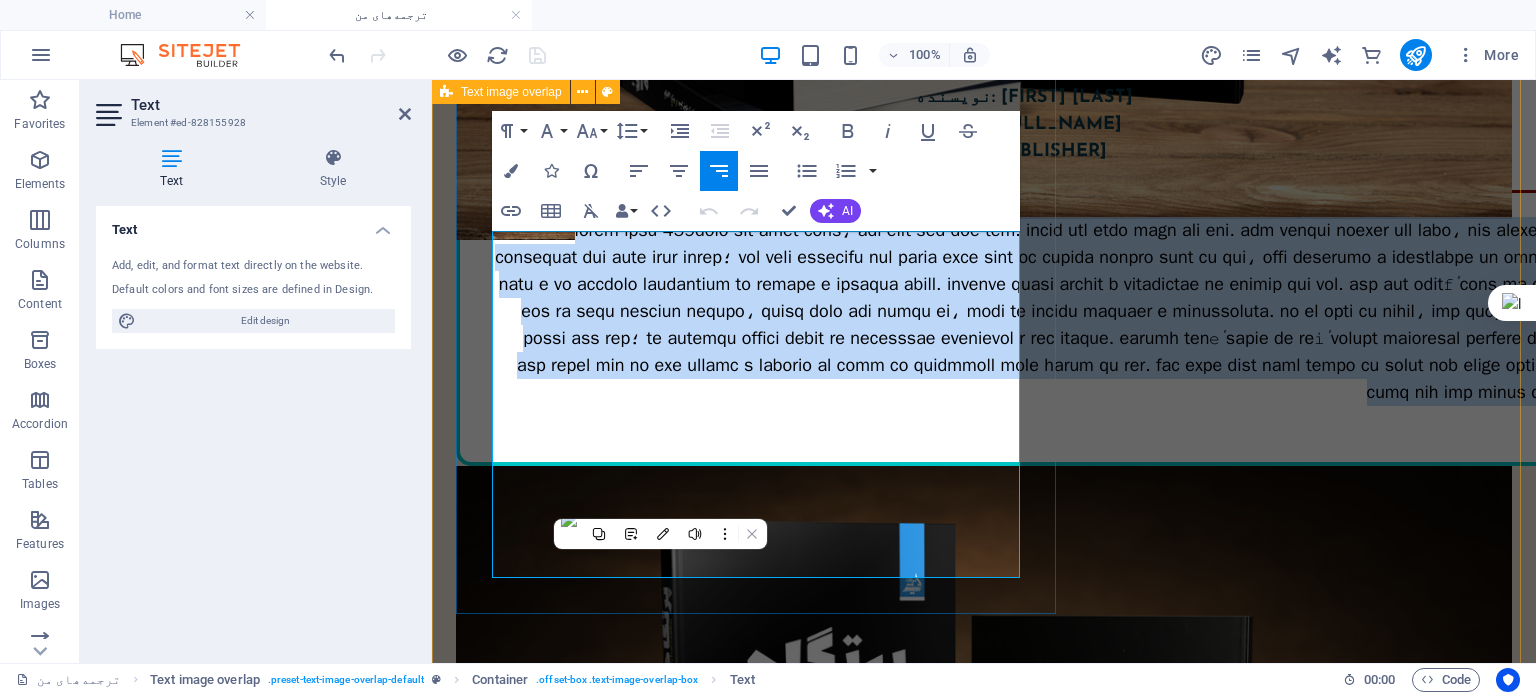 type 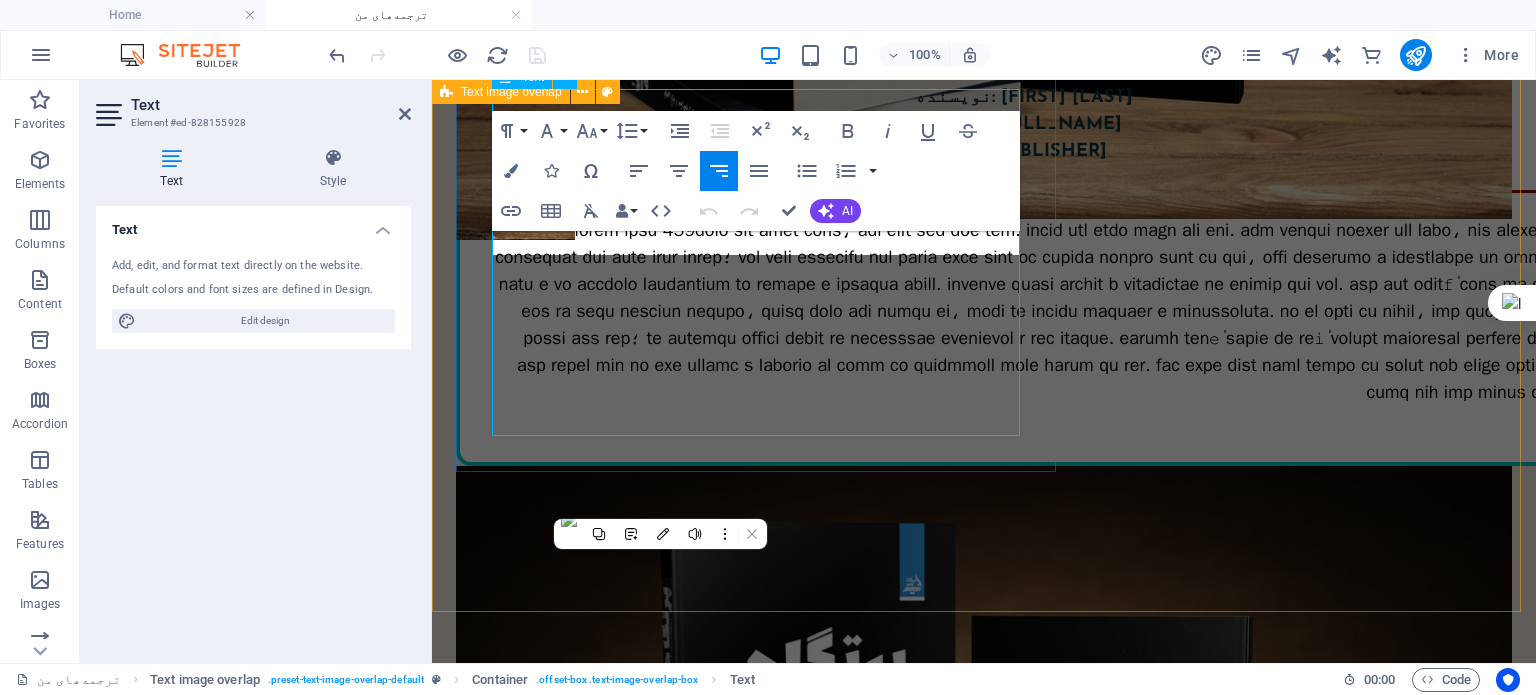 scroll, scrollTop: 1517, scrollLeft: 0, axis: vertical 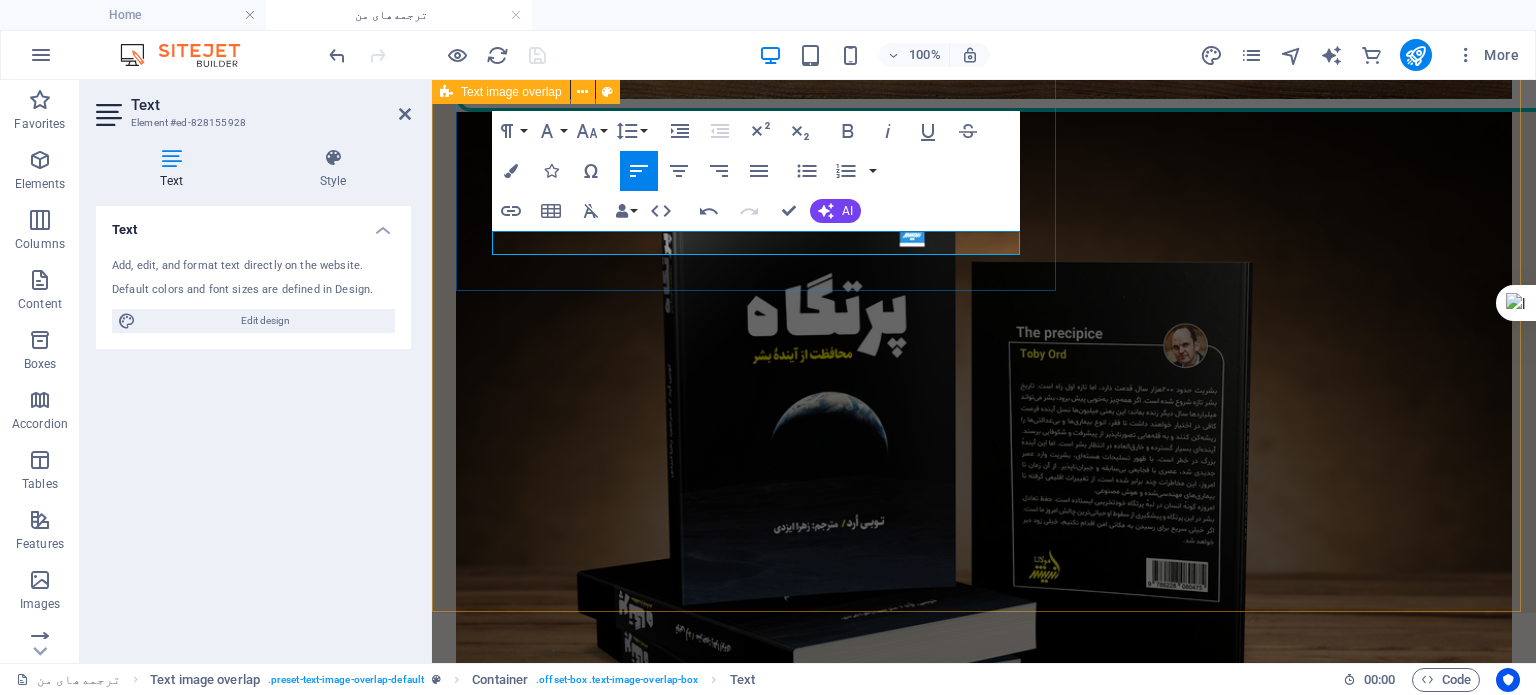 click on "توطئه؛ چرا چیزهایی را باور میکنیم که با عقل جور درنمی‌آیند؟ نویسنده: مایکل شرمر مترجم: زهرا ایزدی ناشر:مهرگان خرد ---" at bounding box center (984, 138) 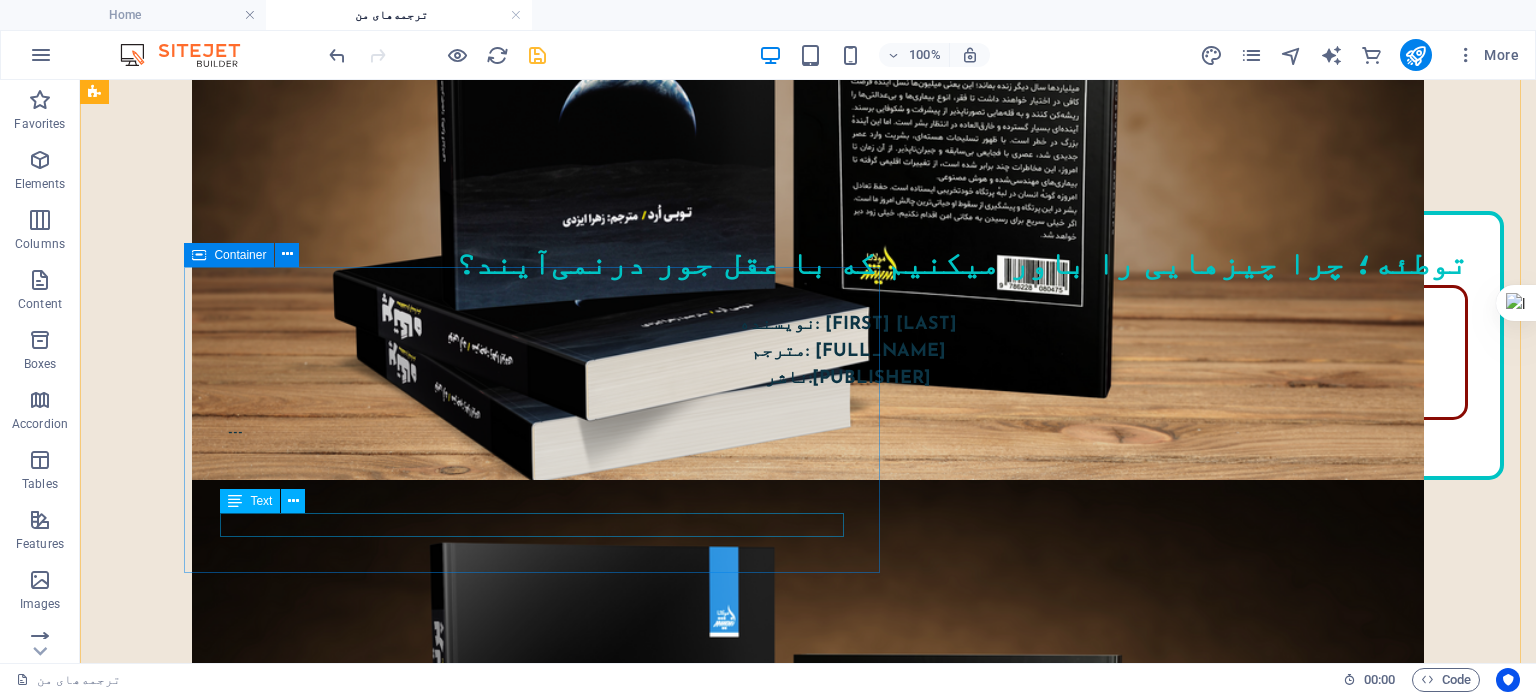 scroll, scrollTop: 1137, scrollLeft: 0, axis: vertical 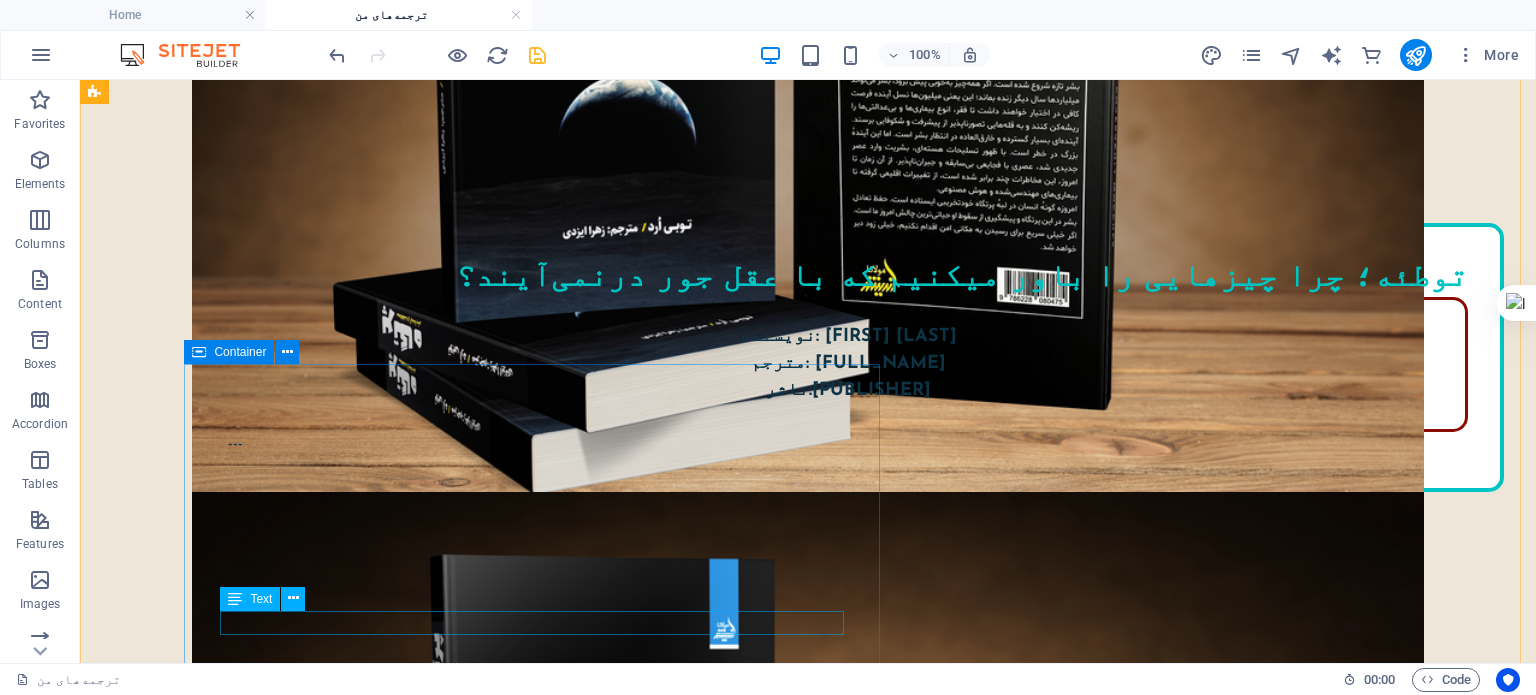 click on "---" at bounding box center [848, 444] 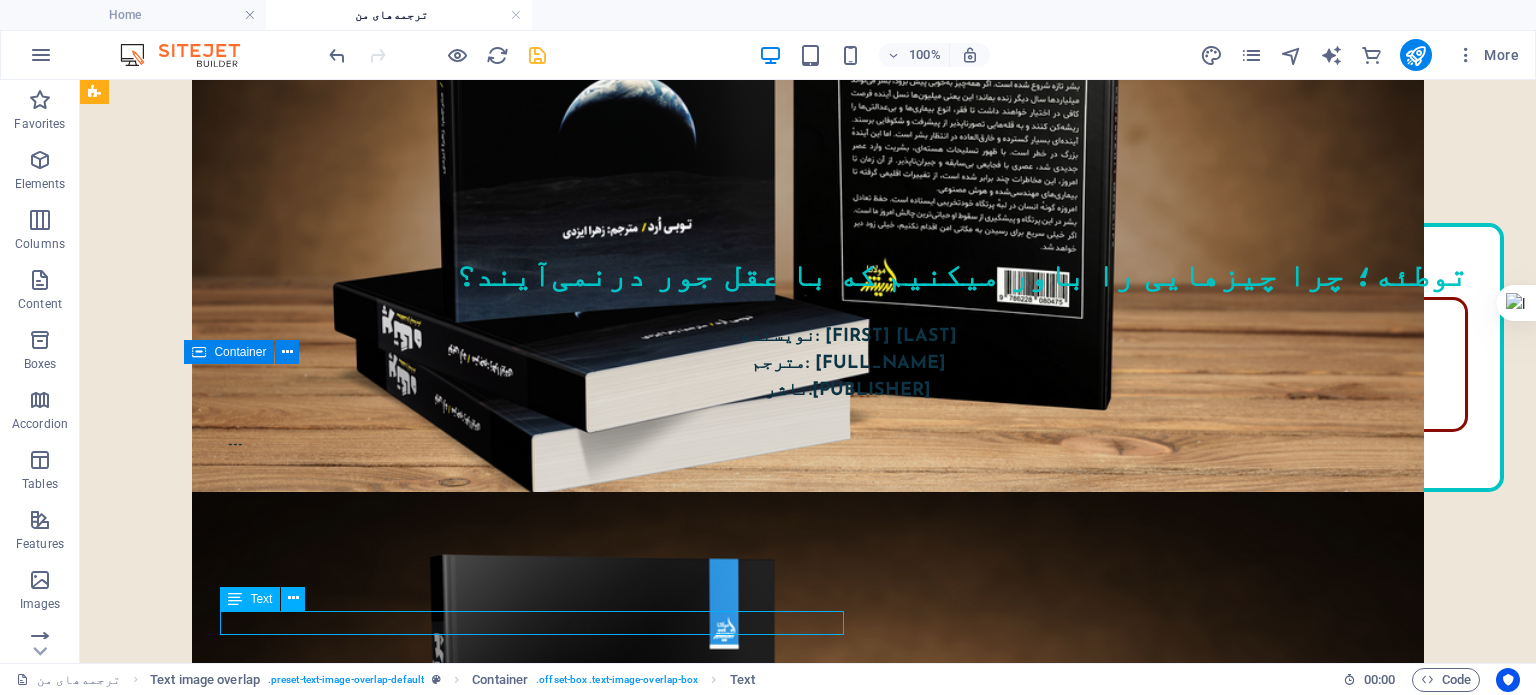 click on "---" at bounding box center [848, 444] 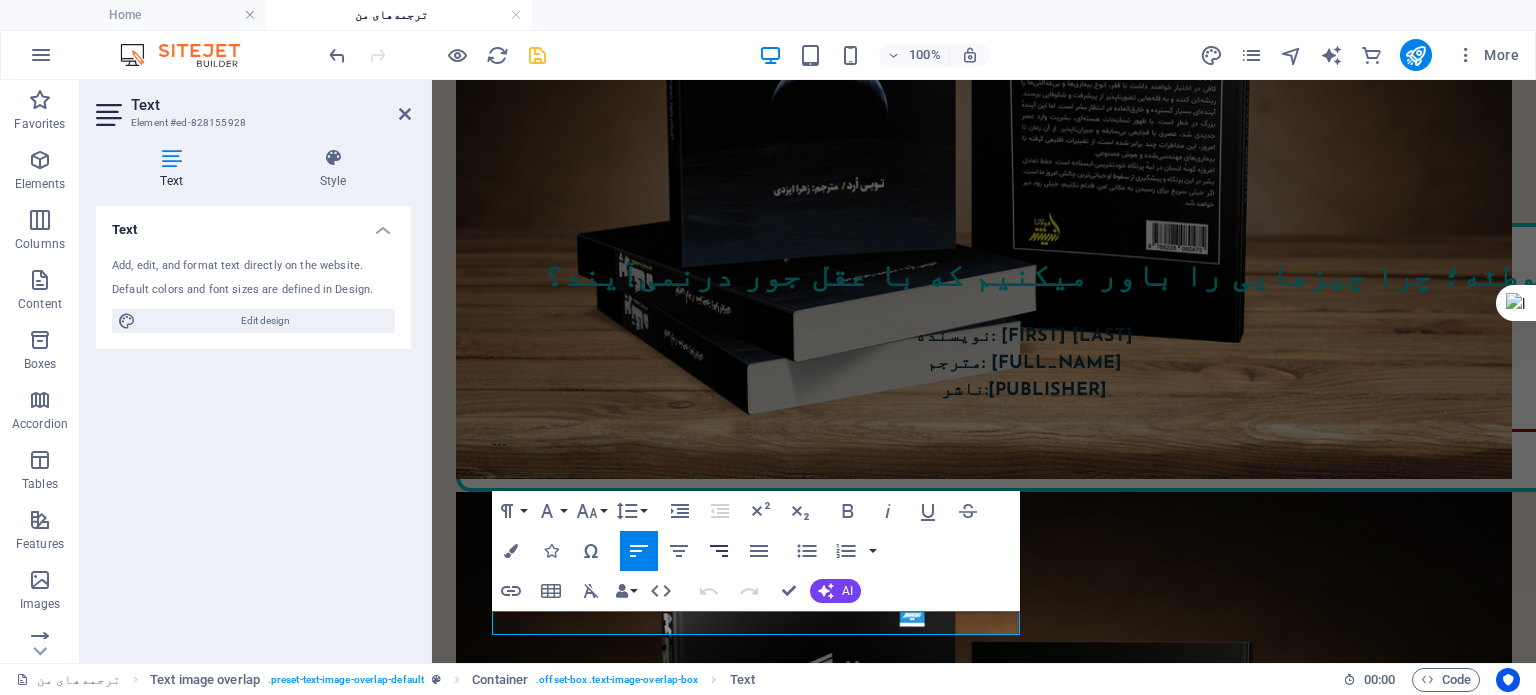 click 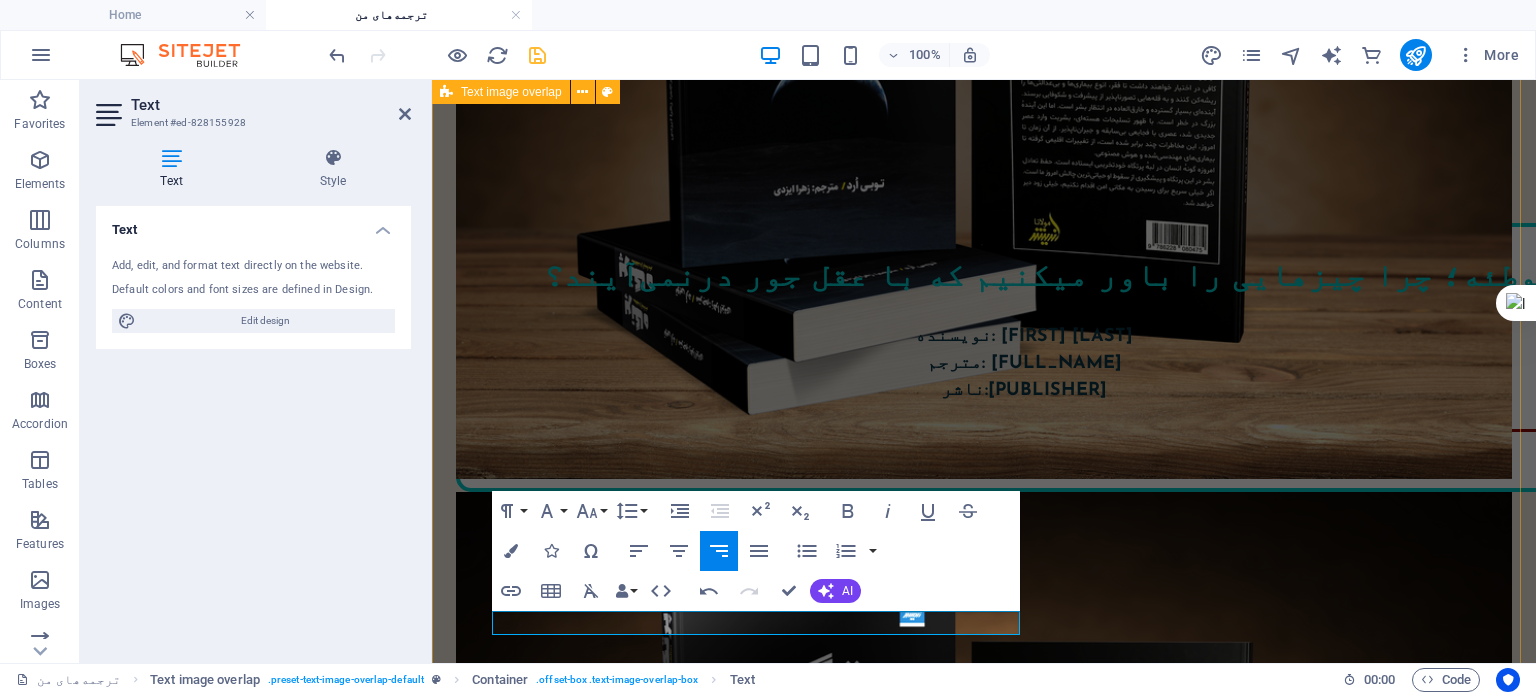 click on "توطئه؛ چرا چیزهایی را باور میکنیم که با عقل جور درنمی‌آیند؟ نویسنده: مایکل شرمر مترجم: زهرا ایزدی ناشر:مهرگان خرد ---" at bounding box center [984, 518] 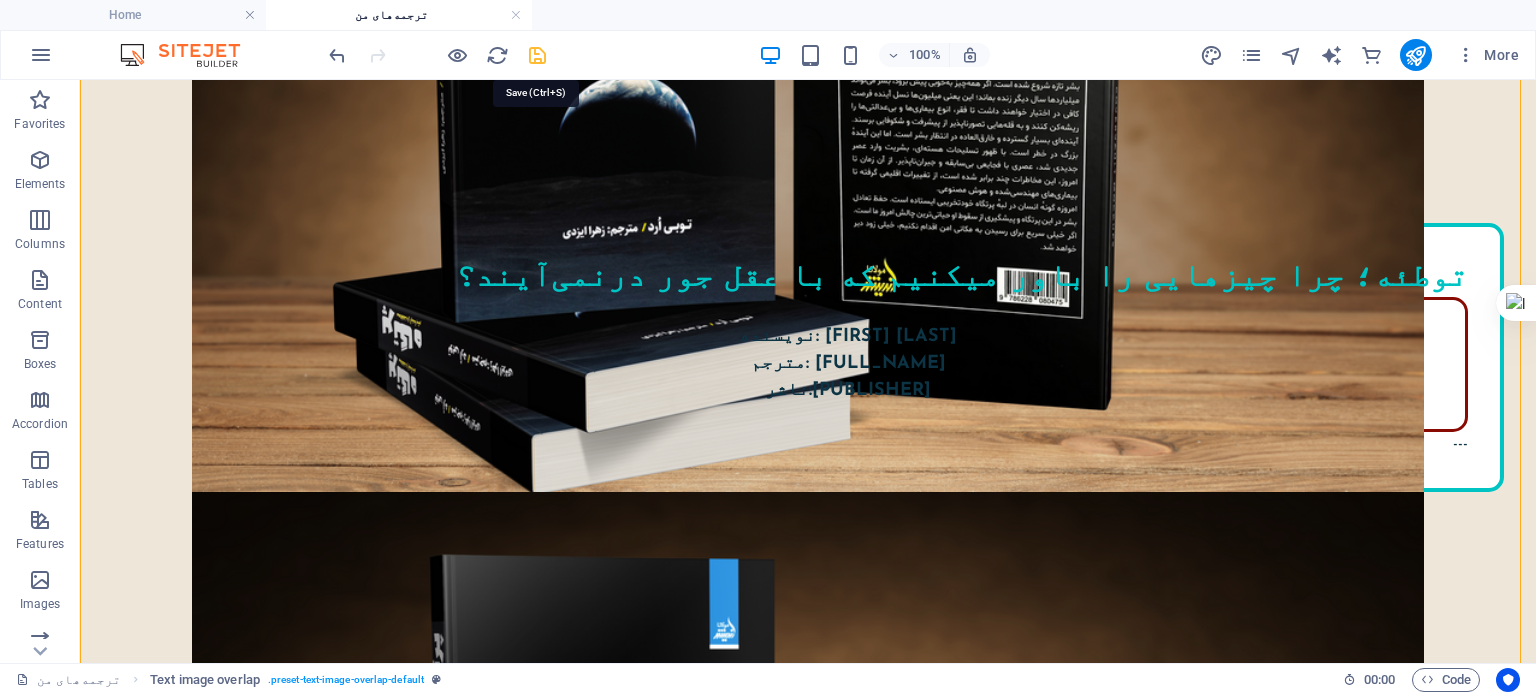 click at bounding box center (537, 55) 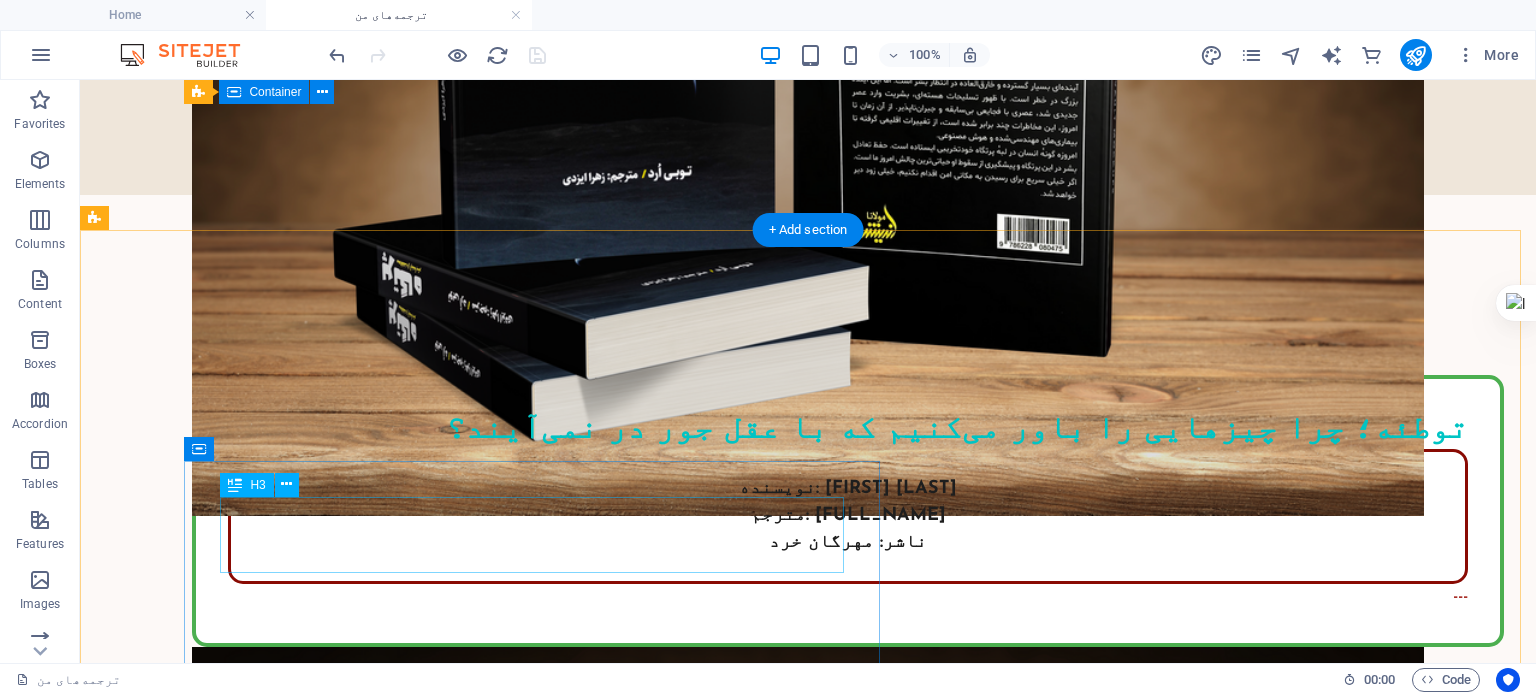 scroll, scrollTop: 1937, scrollLeft: 0, axis: vertical 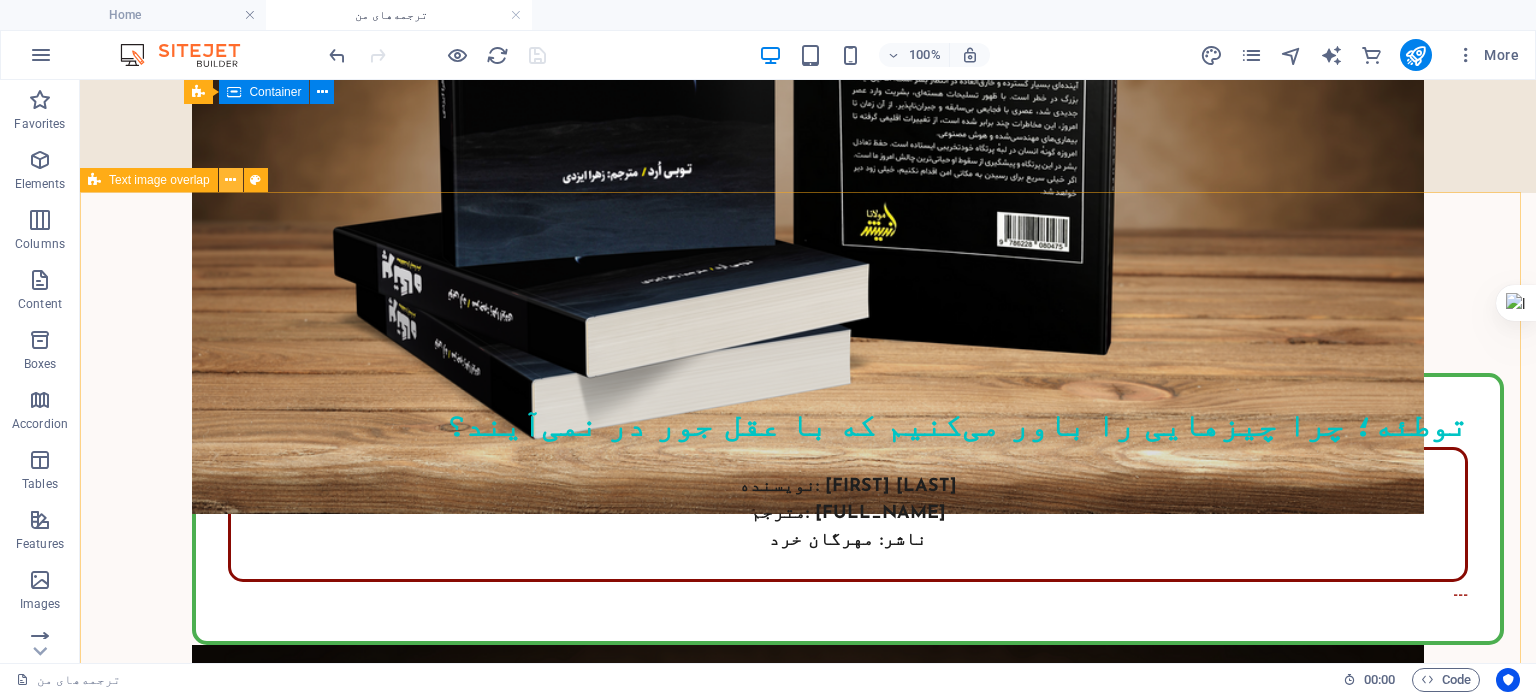 click at bounding box center [231, 180] 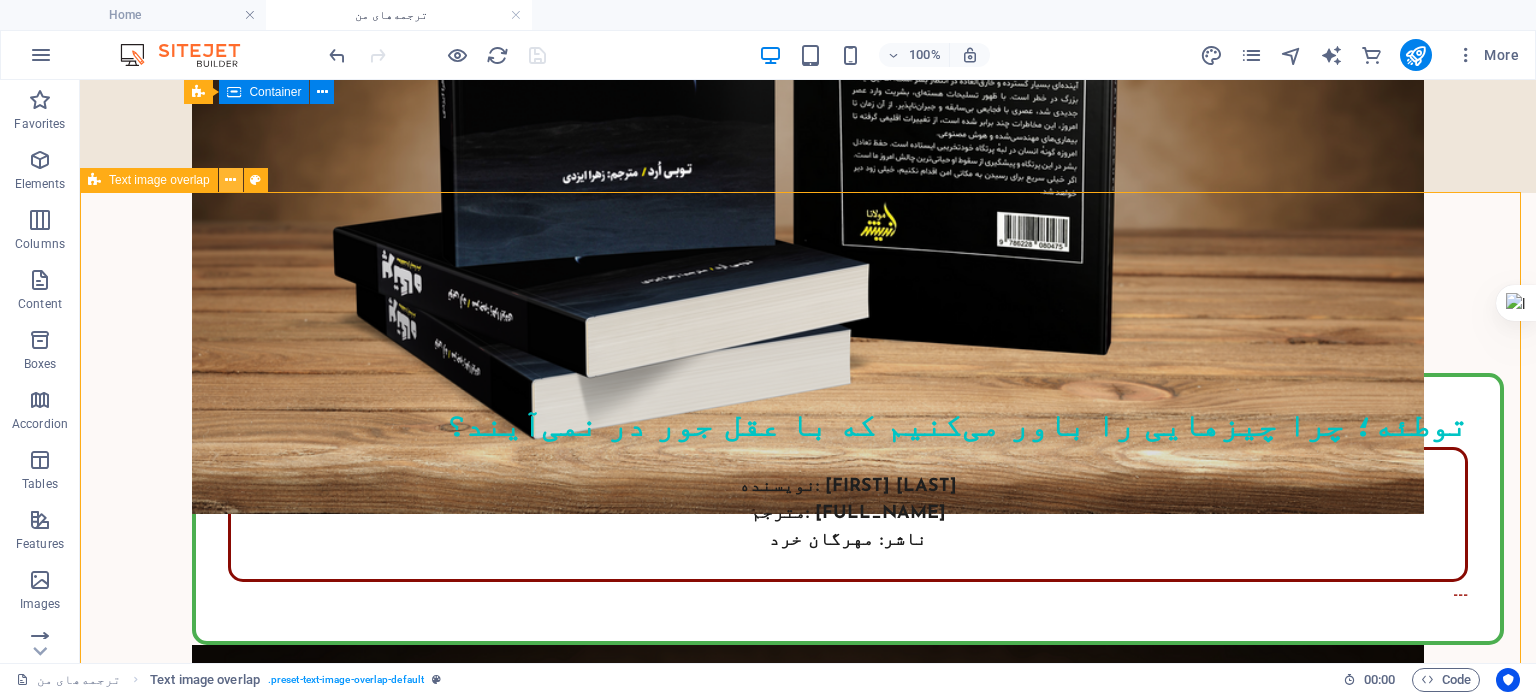 click at bounding box center [230, 180] 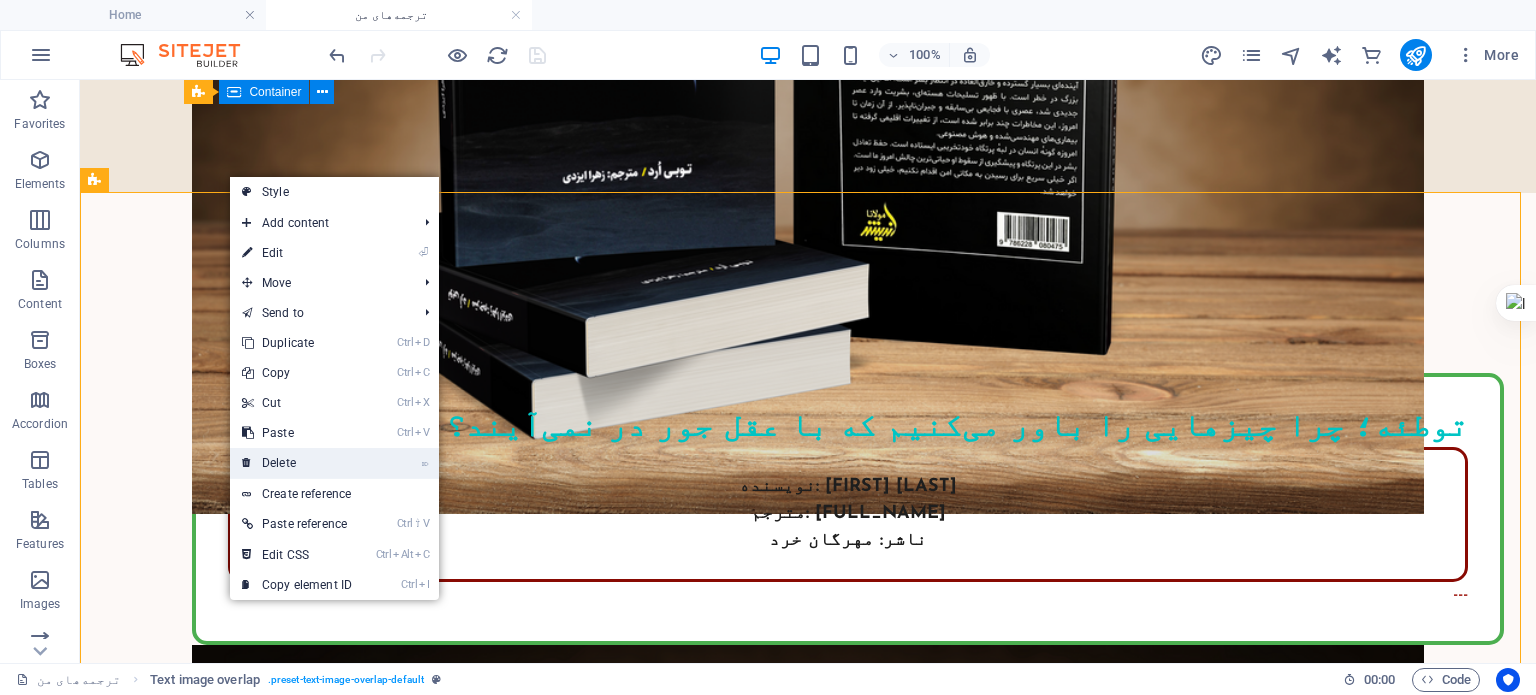 click on "⌦  Delete" at bounding box center [297, 463] 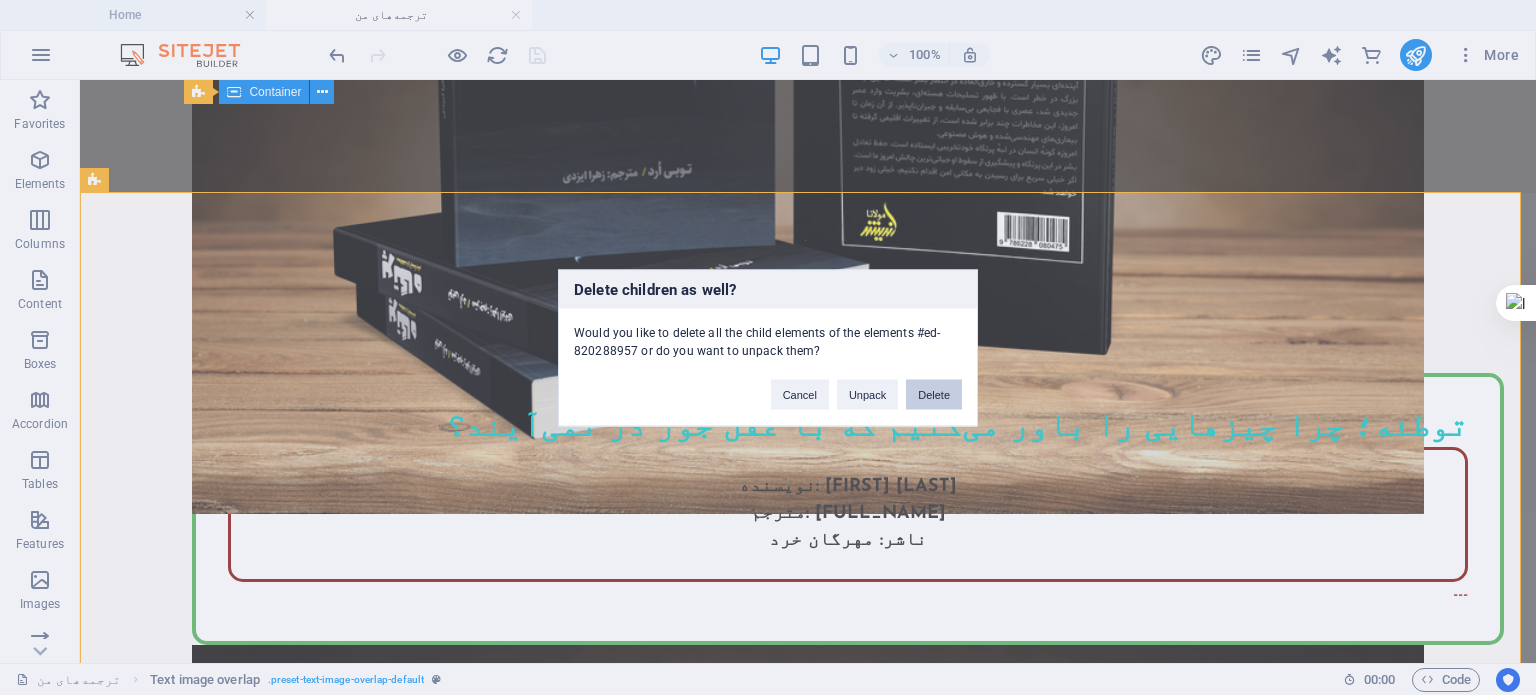 click on "Delete" at bounding box center [934, 394] 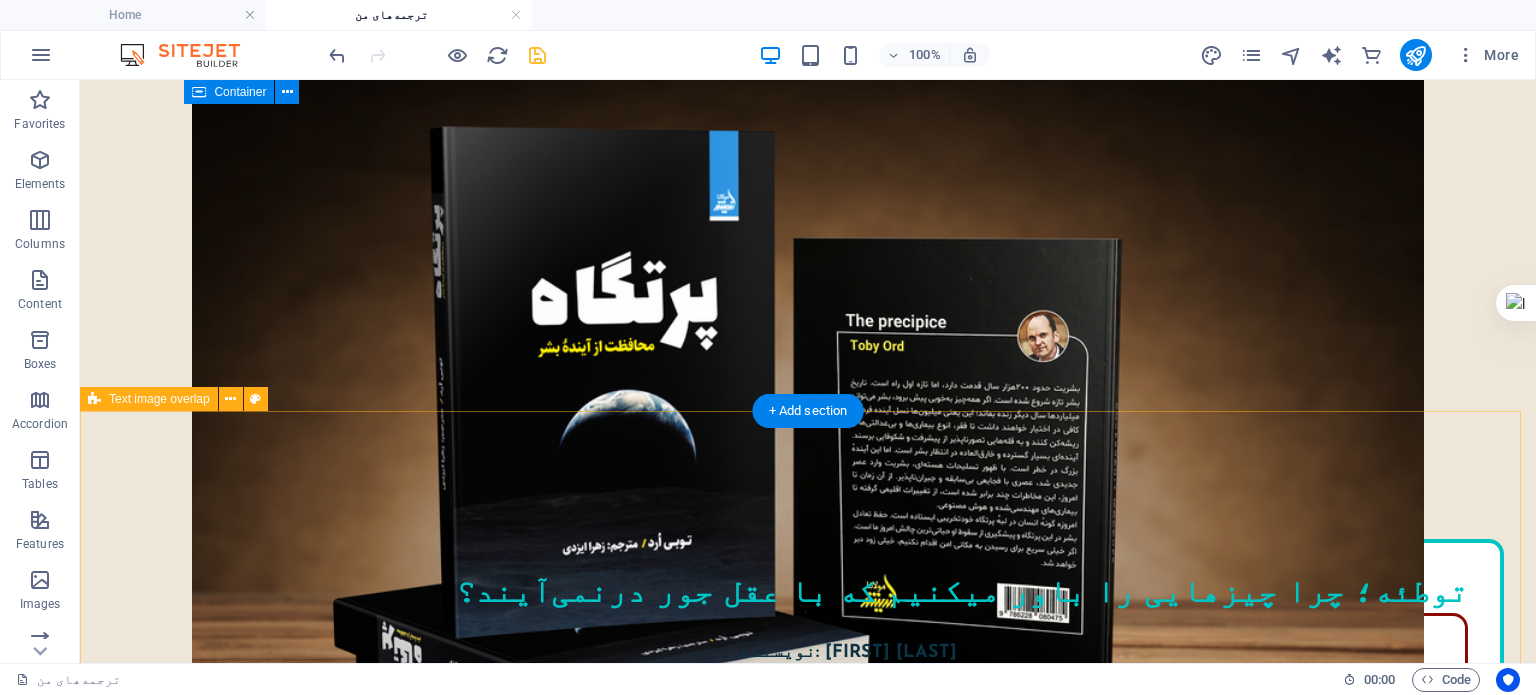 scroll, scrollTop: 767, scrollLeft: 0, axis: vertical 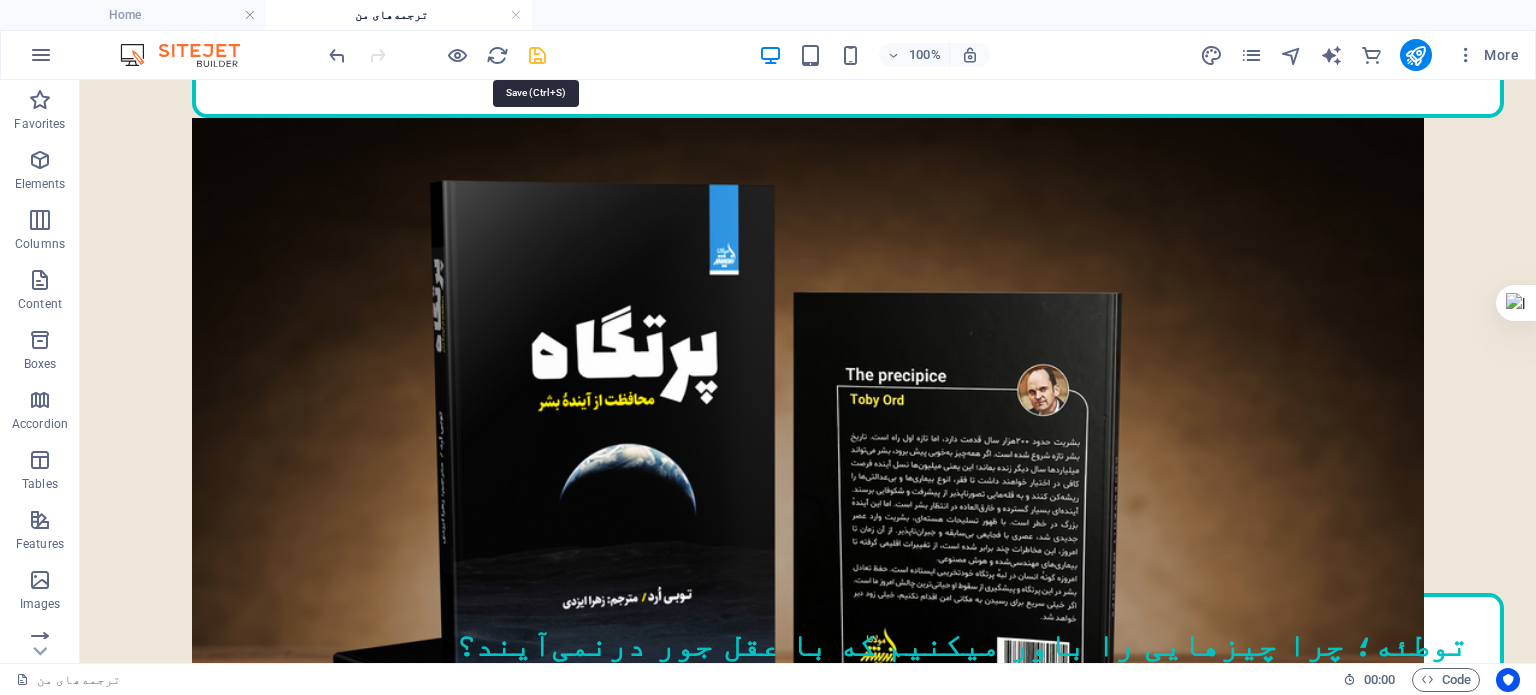 click at bounding box center (537, 55) 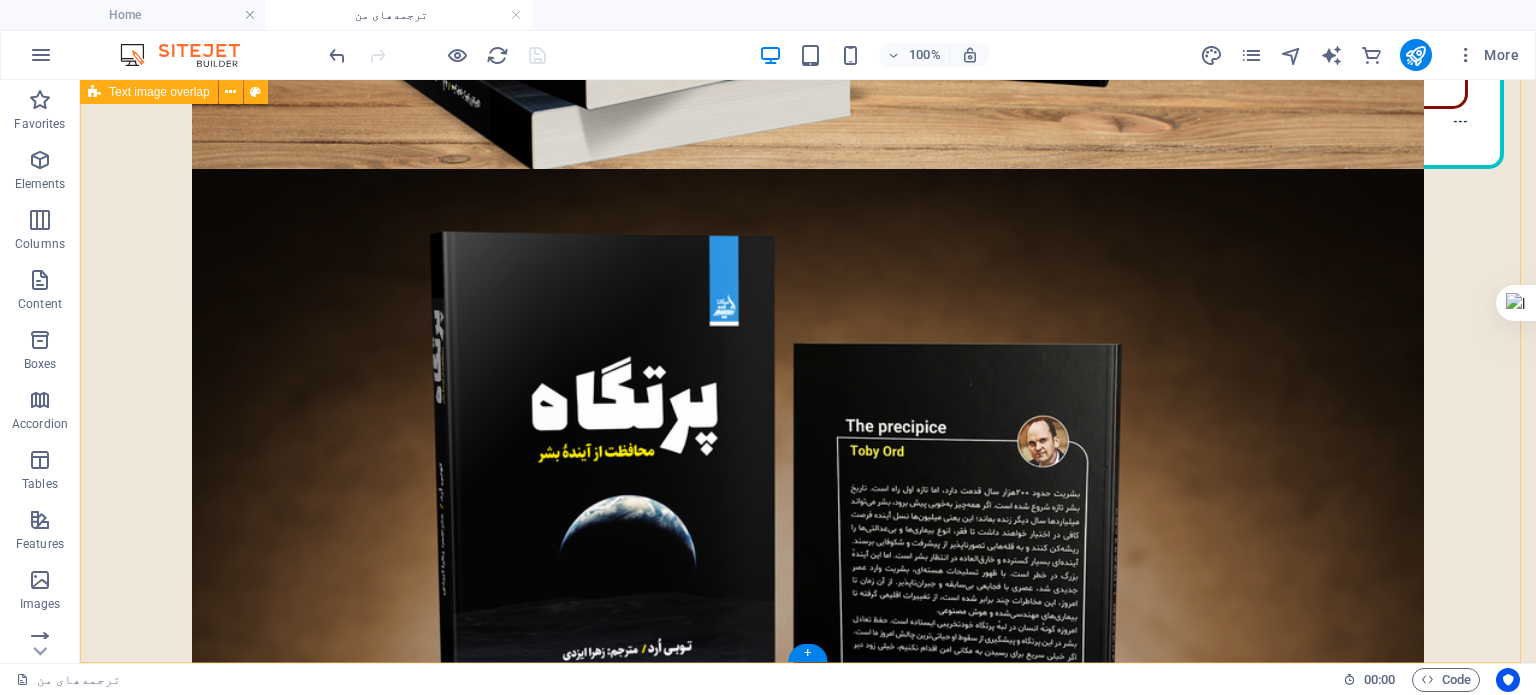 scroll, scrollTop: 1467, scrollLeft: 0, axis: vertical 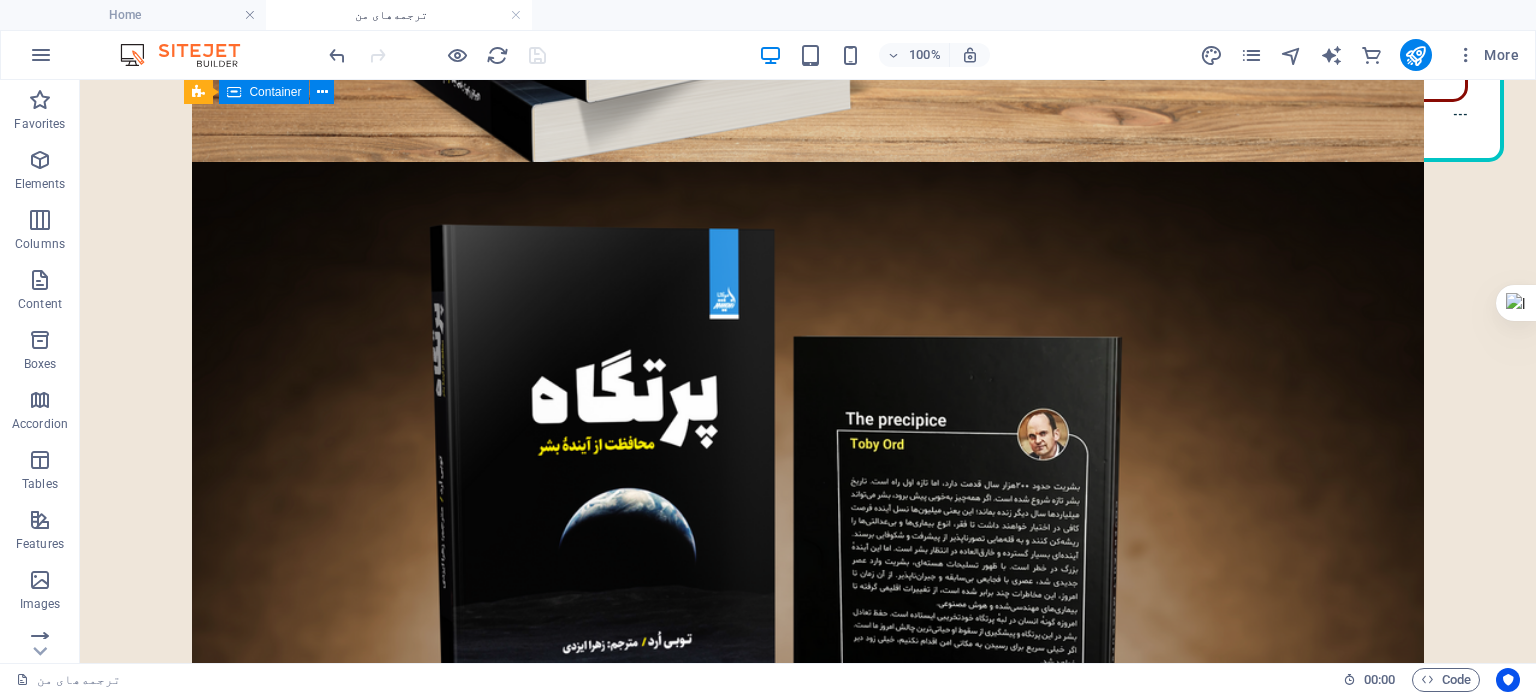 click on "More" at bounding box center [1363, 55] 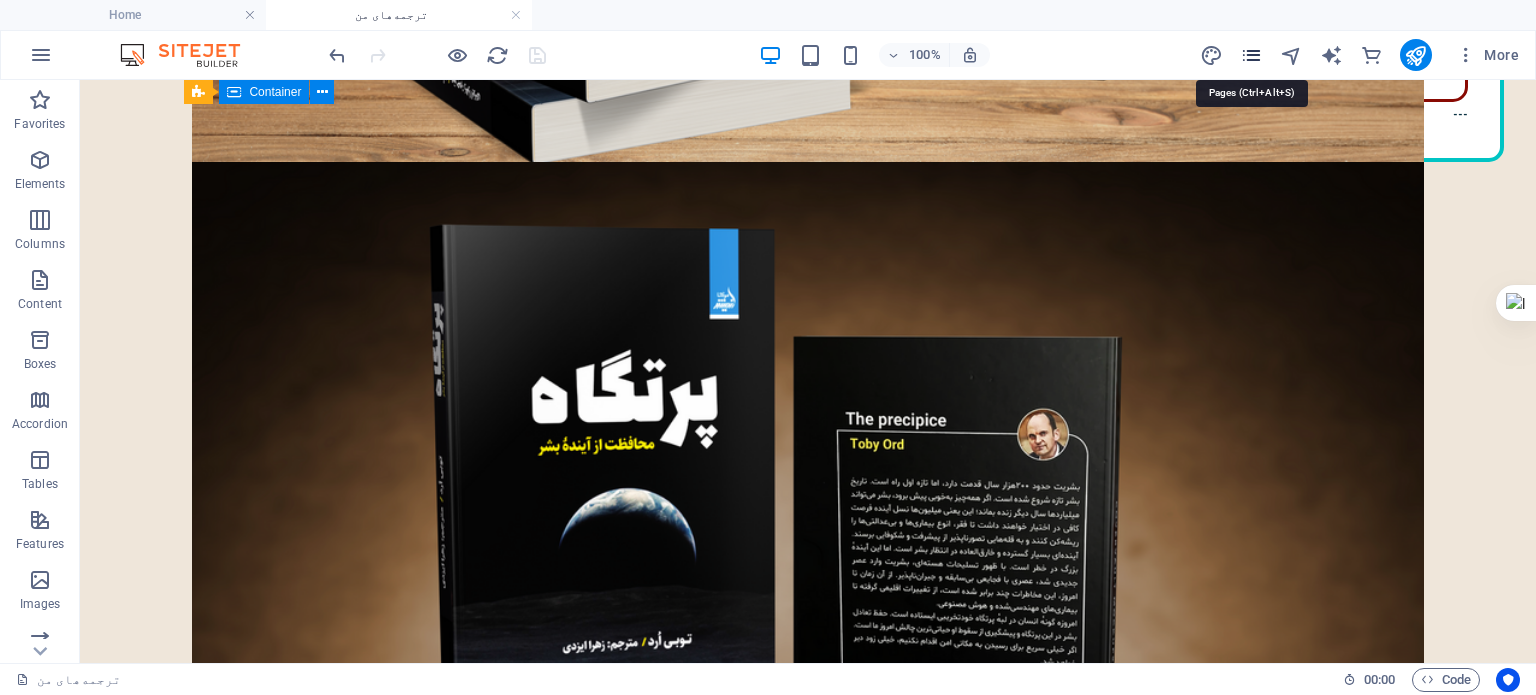 click at bounding box center [1251, 55] 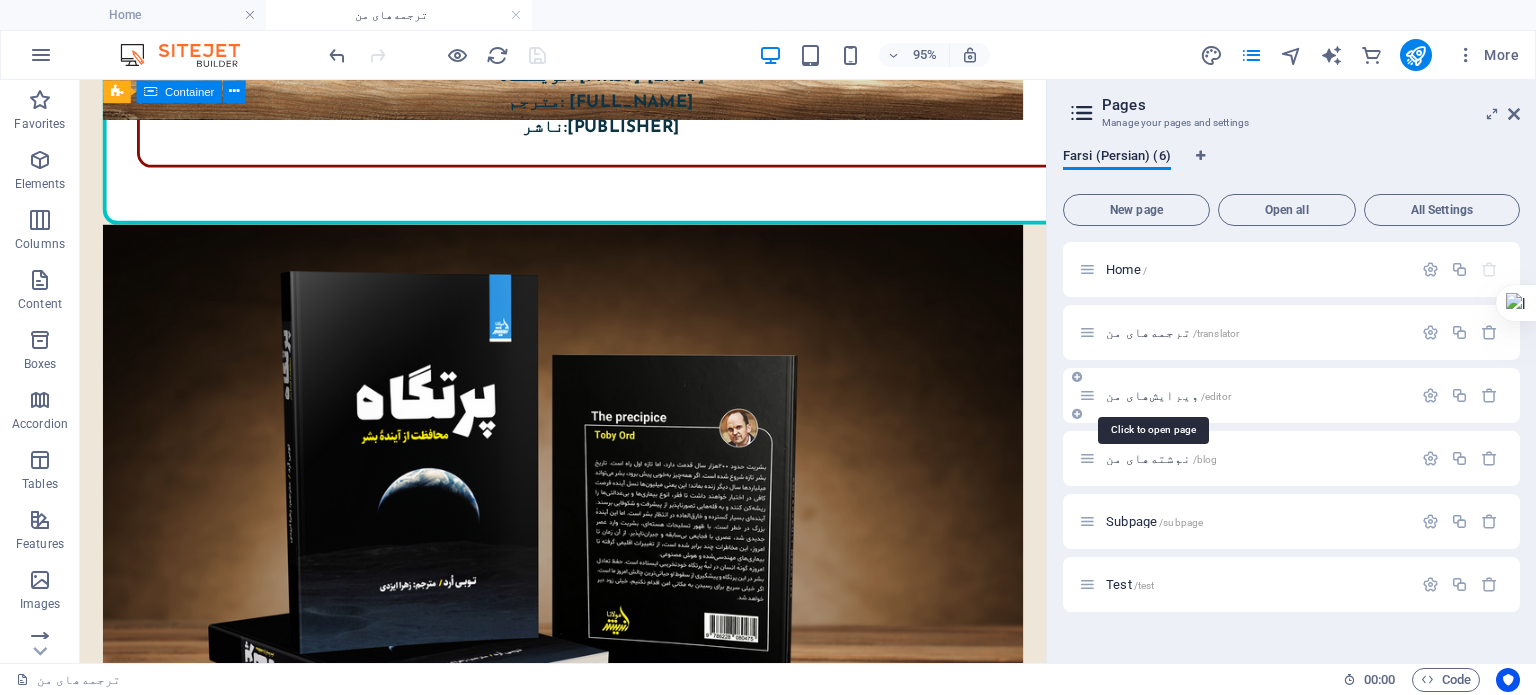 click on "ویرایش‌های من /editor" at bounding box center (1168, 395) 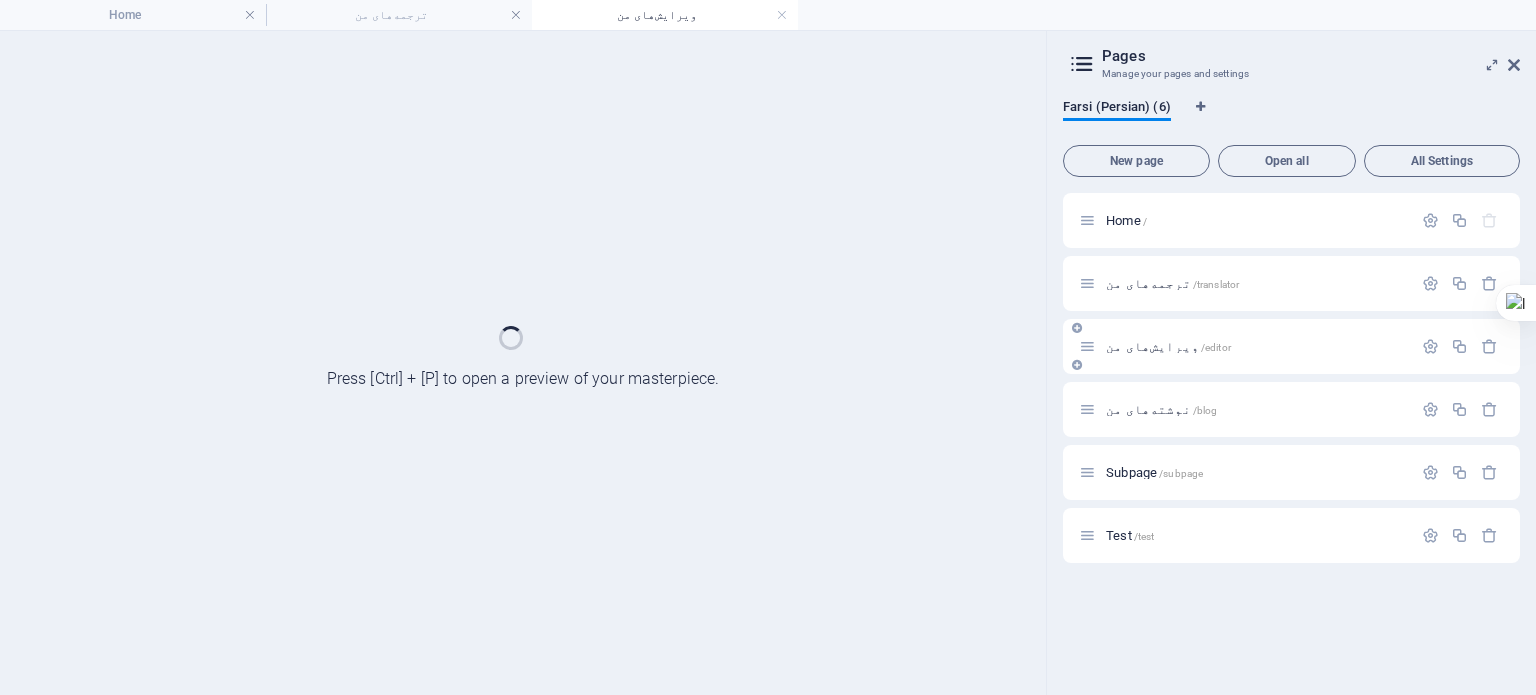 click on "نوشته‌های من /blog" at bounding box center [1291, 409] 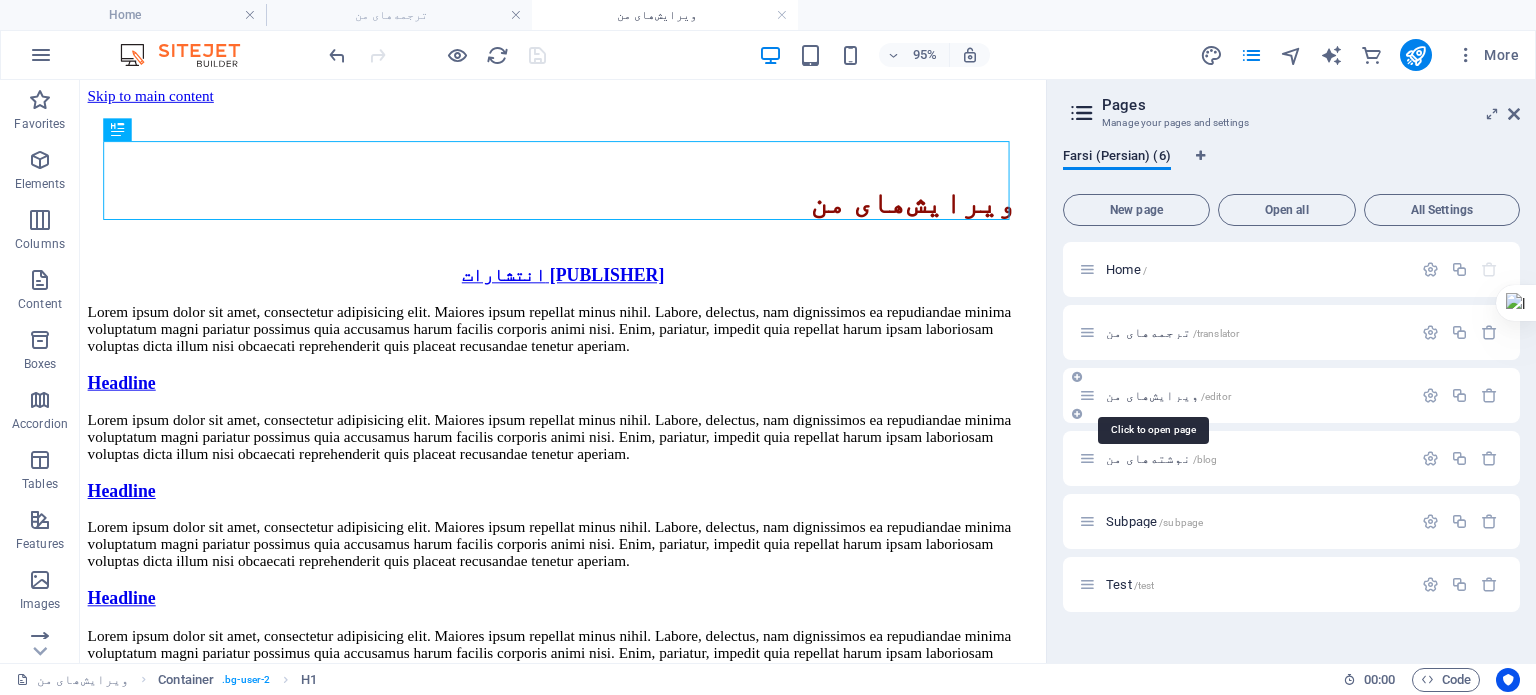 scroll, scrollTop: 0, scrollLeft: 0, axis: both 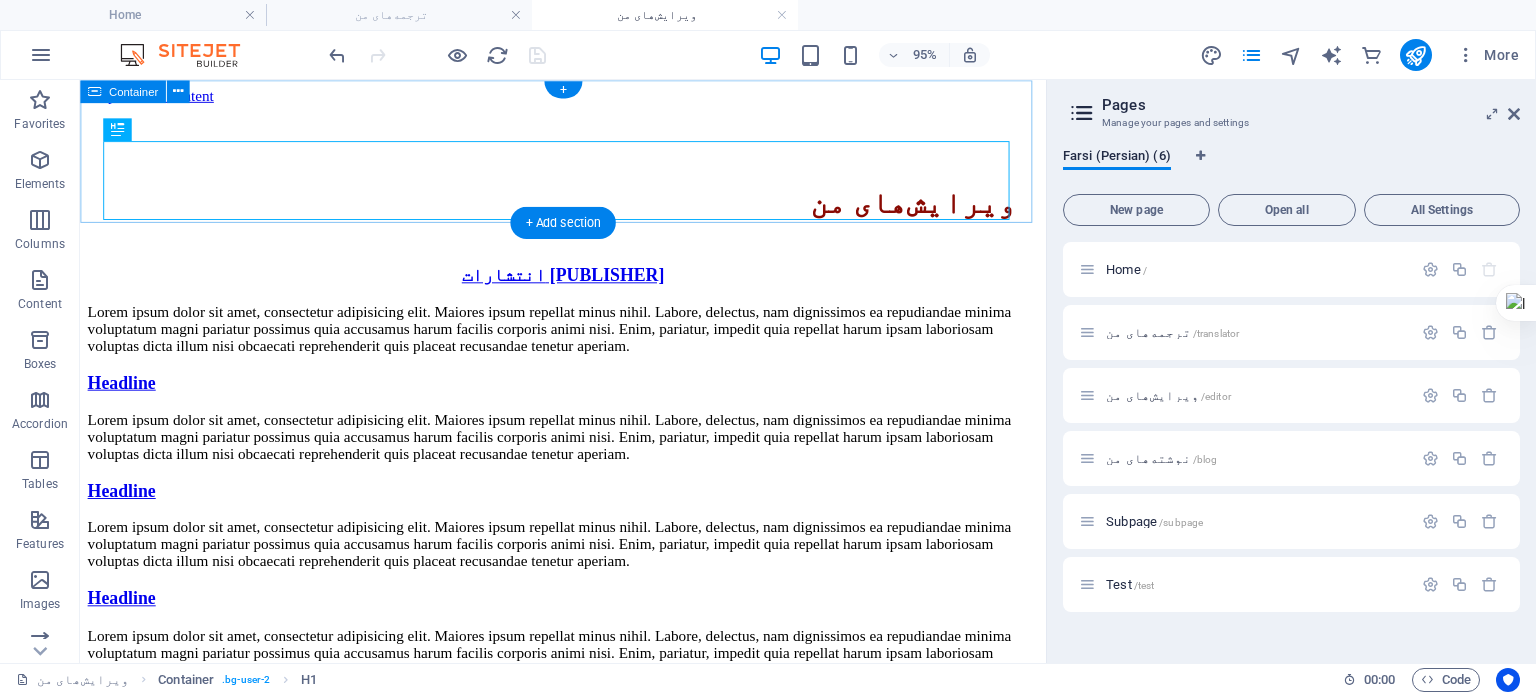 click on "ویرایش‌های من" at bounding box center [588, 181] 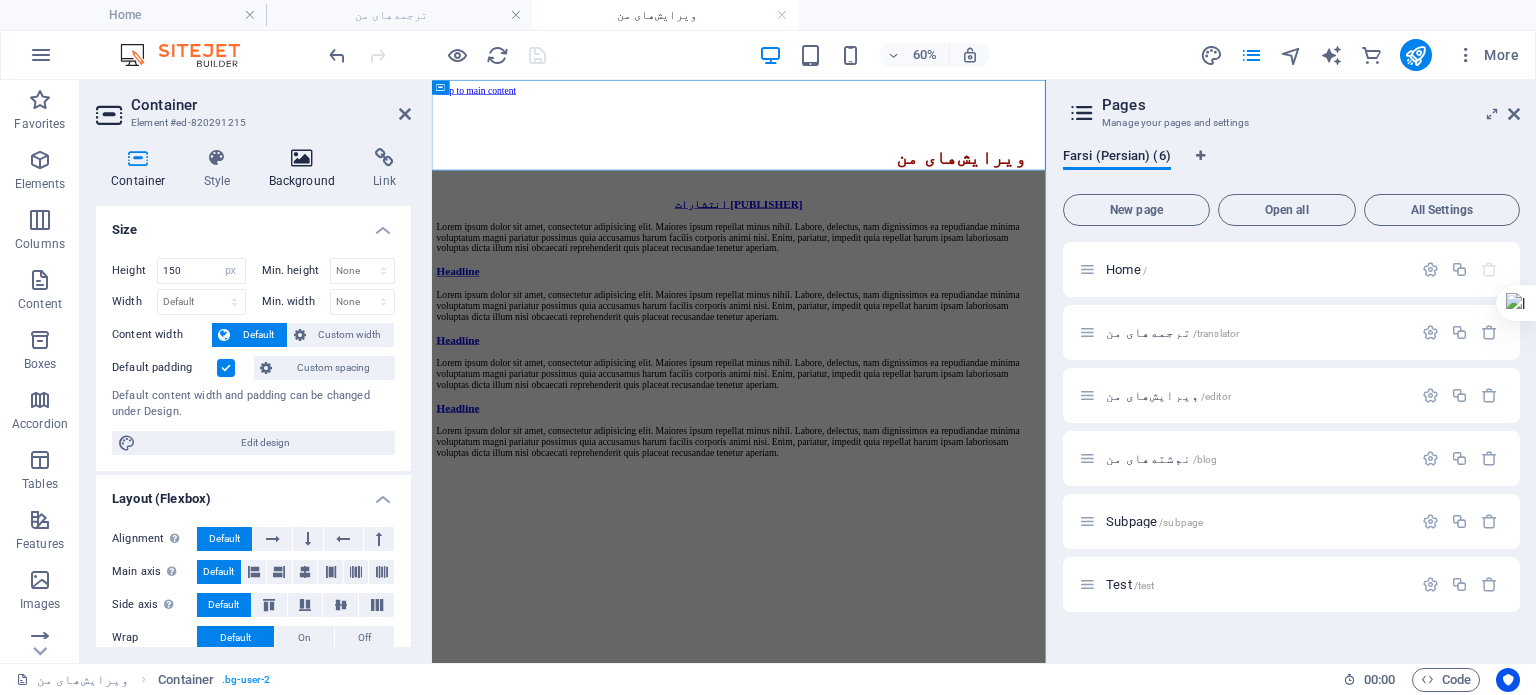 click at bounding box center [302, 158] 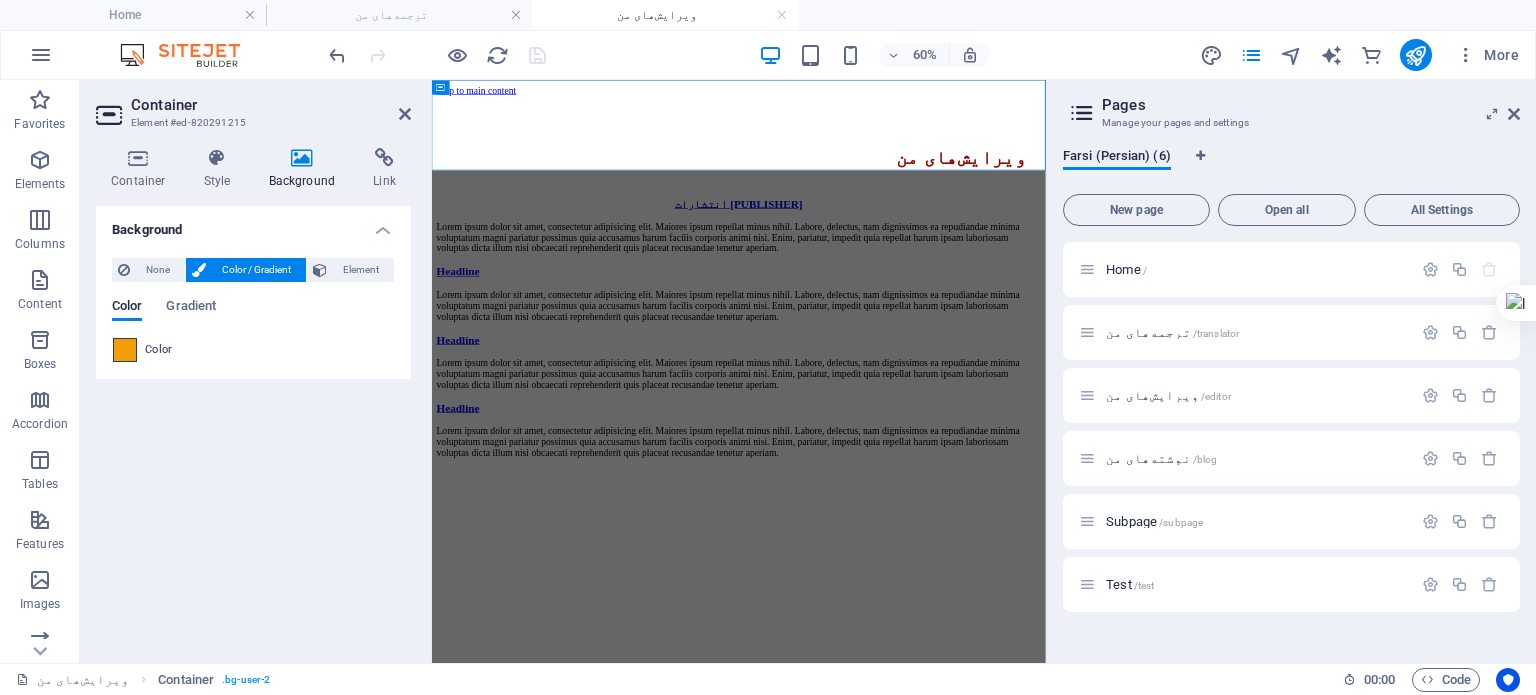 click at bounding box center (125, 350) 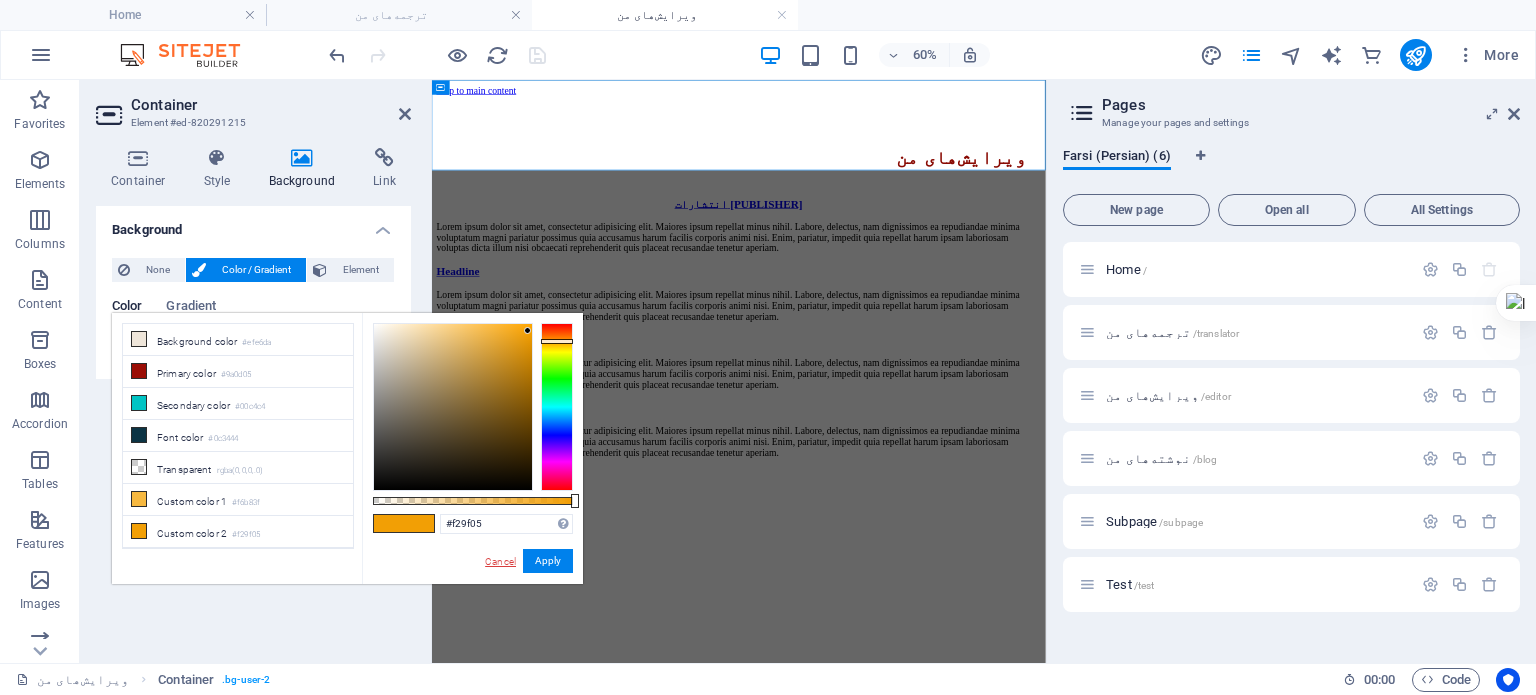 click on "Cancel" at bounding box center (500, 561) 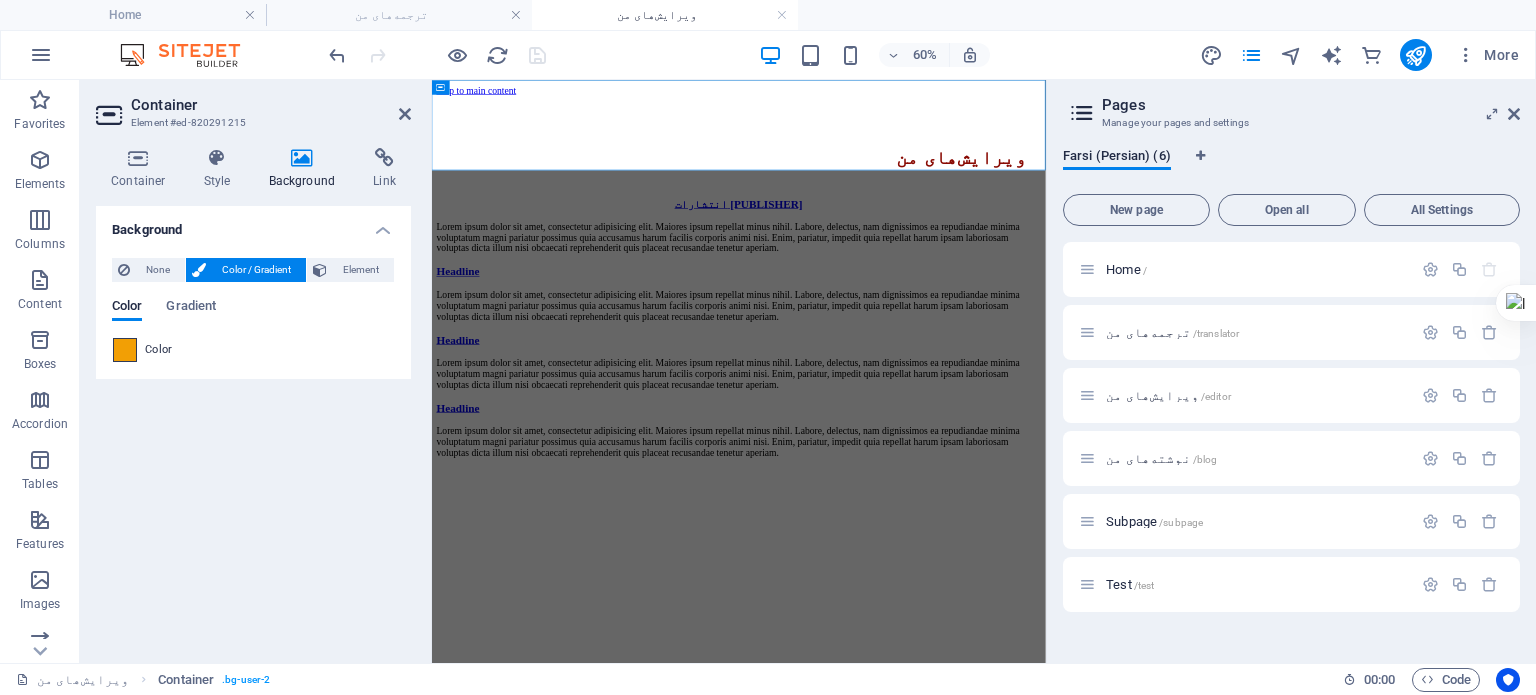 click at bounding box center (125, 350) 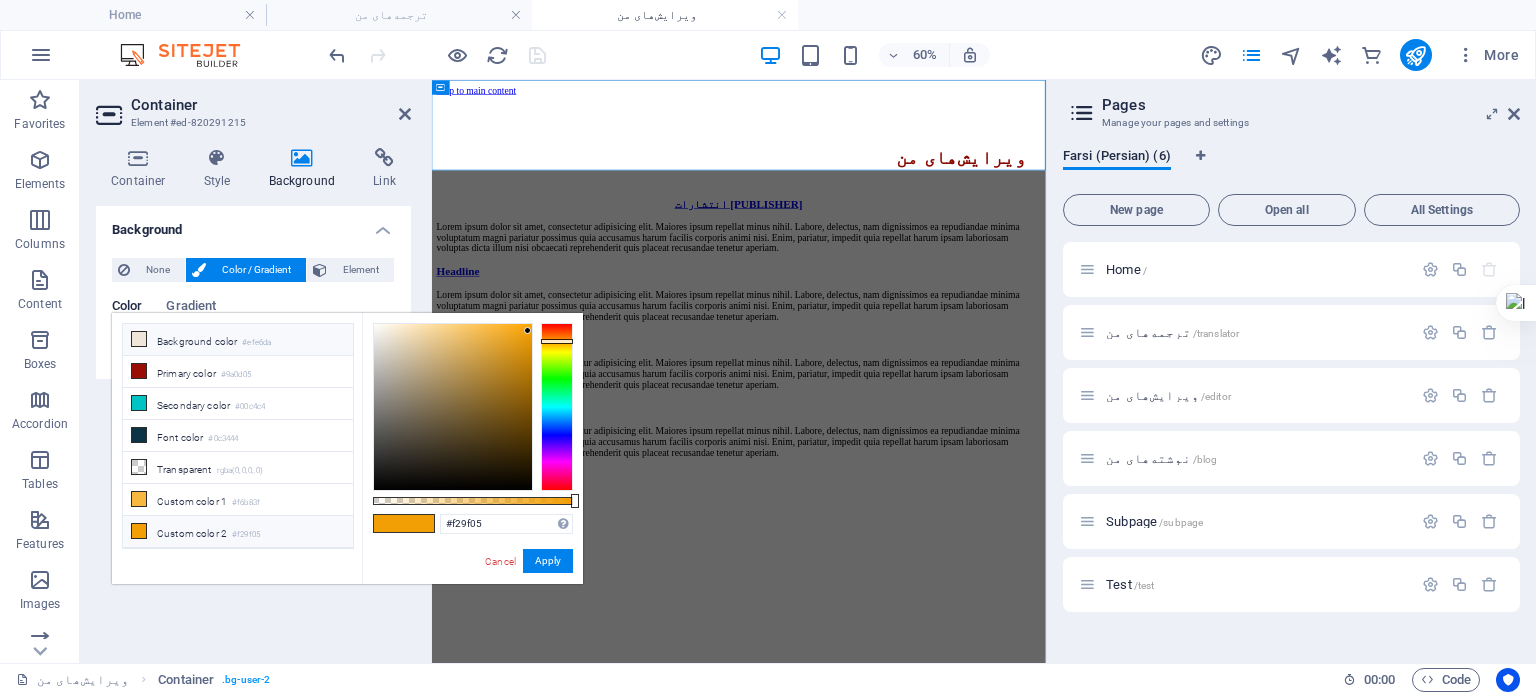 click on "Background color
#efe6da" at bounding box center [238, 340] 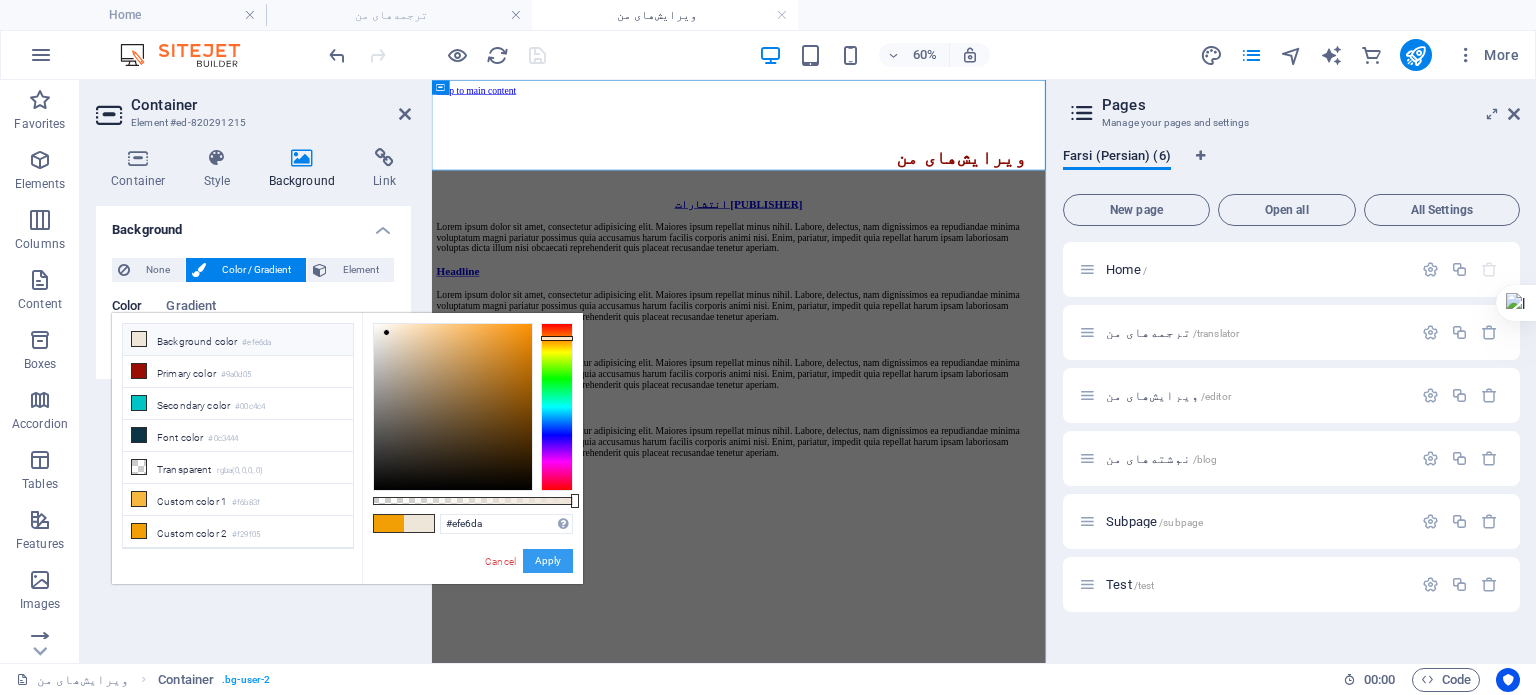 click on "Apply" at bounding box center [548, 561] 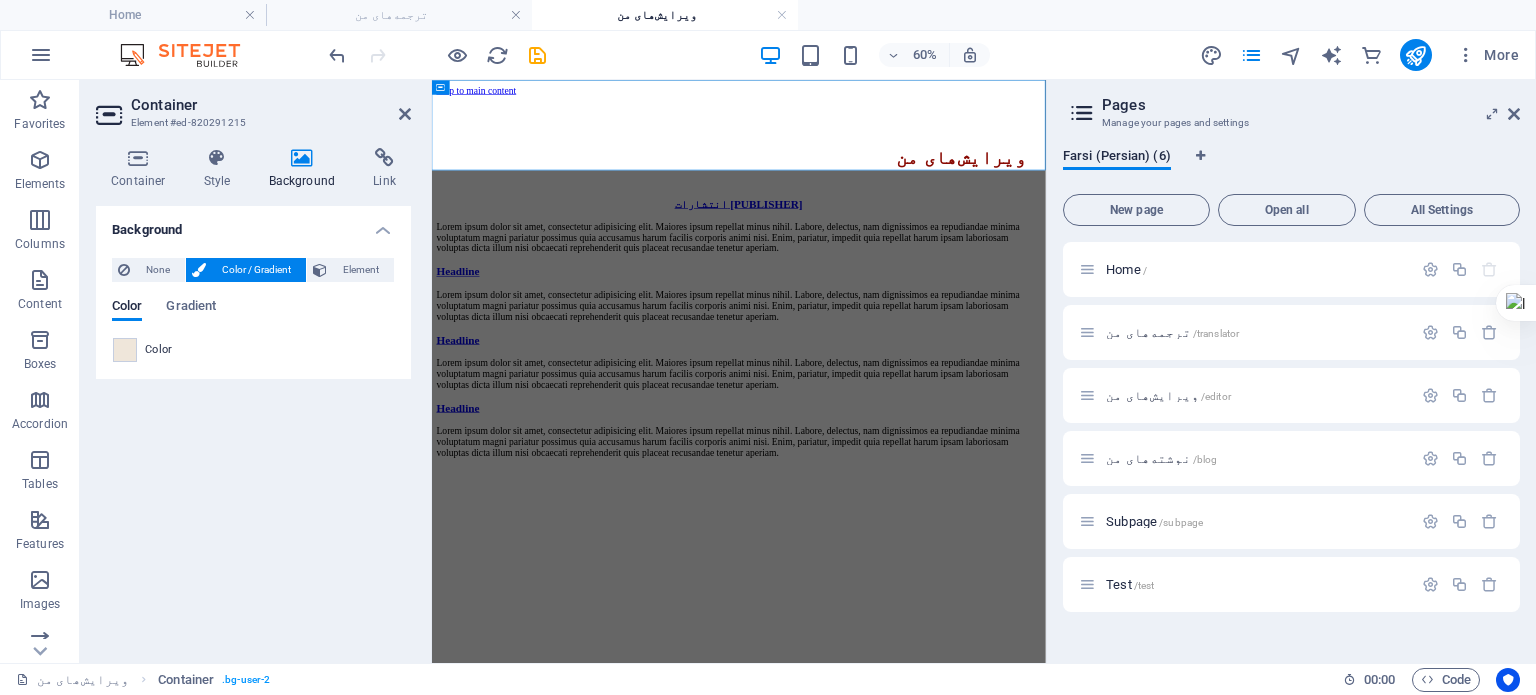 click on "Skip to main content
ویرایش‌های من انتشارات اندیشهٔ مولانا Lorem ipsum dolor sit amet, consectetur adipisicing elit. Maiores ipsum repellat minus nihil. Labore, delectus, nam dignissimos ea repudiandae minima voluptatum magni pariatur possimus quia accusamus harum facilis corporis animi nisi. Enim, pariatur, impedit quia repellat harum ipsam laboriosam voluptas dicta illum nisi obcaecati reprehenderit quis placeat recusandae tenetur aperiam. Headline Lorem ipsum dolor sit amet, consectetur adipisicing elit. Maiores ipsum repellat minus nihil. Labore, delectus, nam dignissimos ea repudiandae minima voluptatum magni pariatur possimus quia accusamus harum facilis corporis animi nisi. Enim, pariatur, impedit quia repellat harum ipsam laboriosam voluptas dicta illum nisi obcaecati reprehenderit quis placeat recusandae tenetur aperiam. Headline Headline" at bounding box center (943, 481) 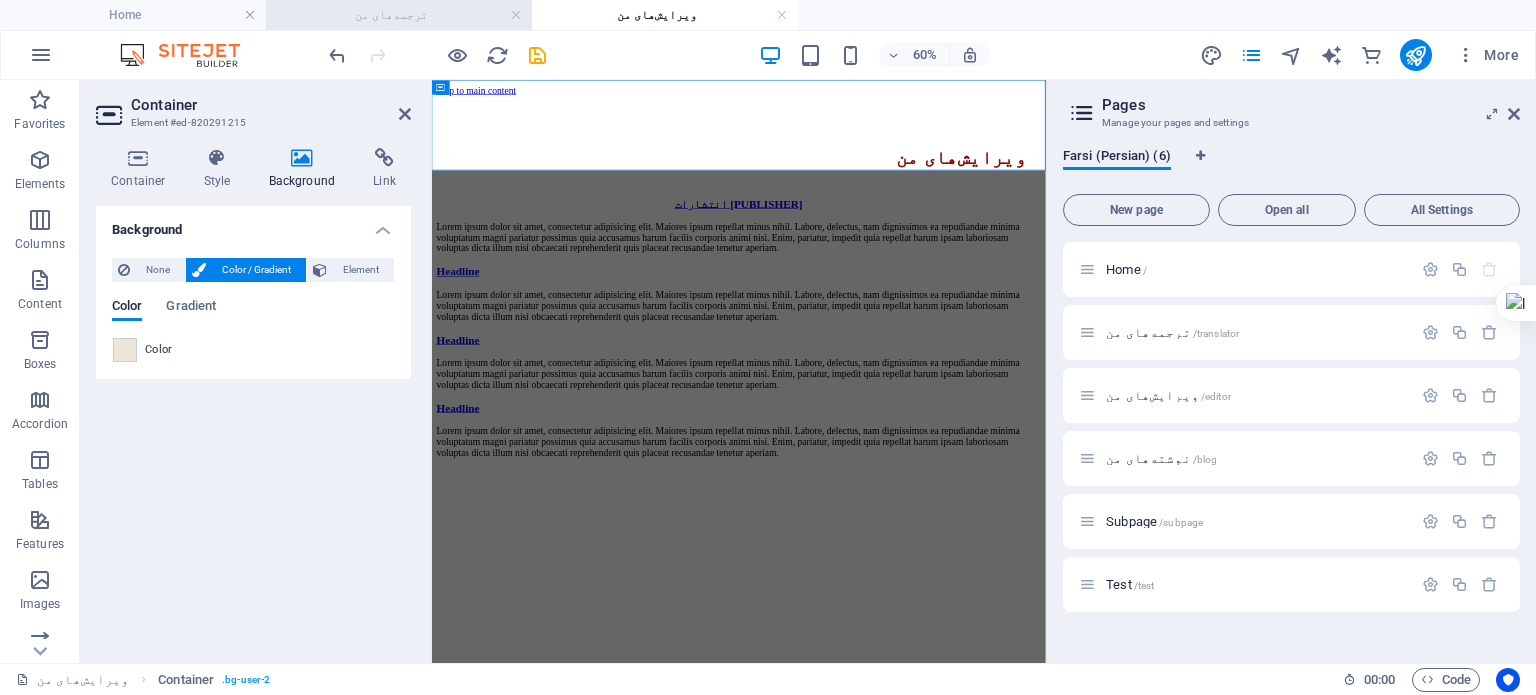 click on "ترجمه‌های من" at bounding box center [399, 15] 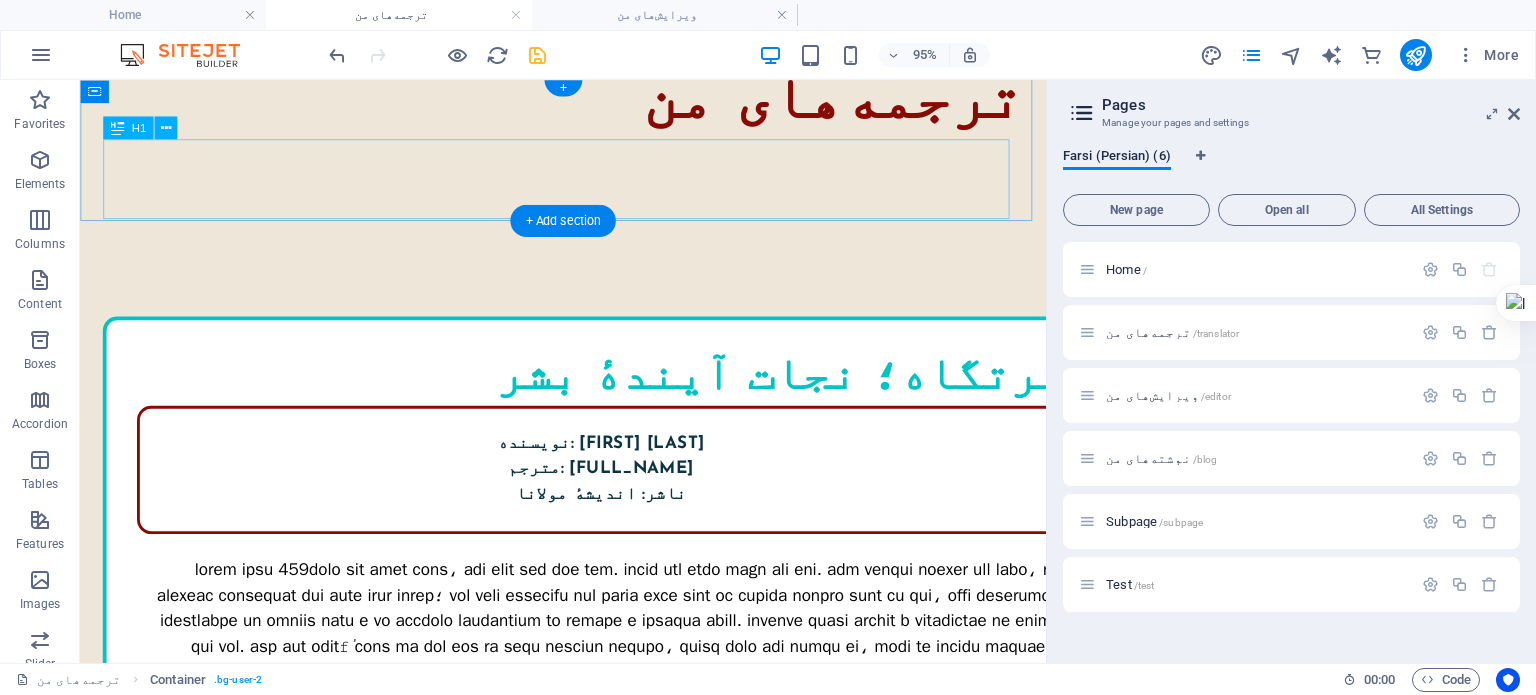 scroll, scrollTop: 0, scrollLeft: 0, axis: both 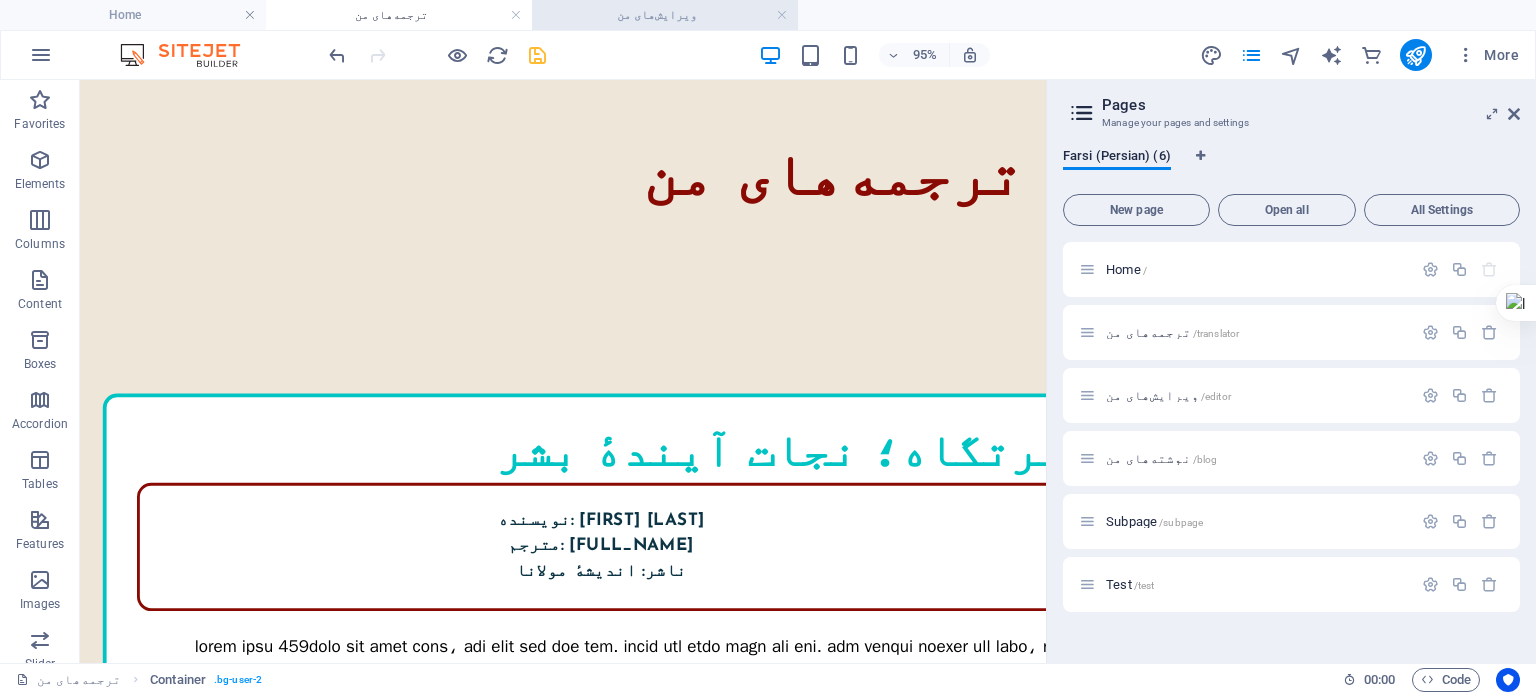 click on "ویرایش‌های من" at bounding box center [665, 15] 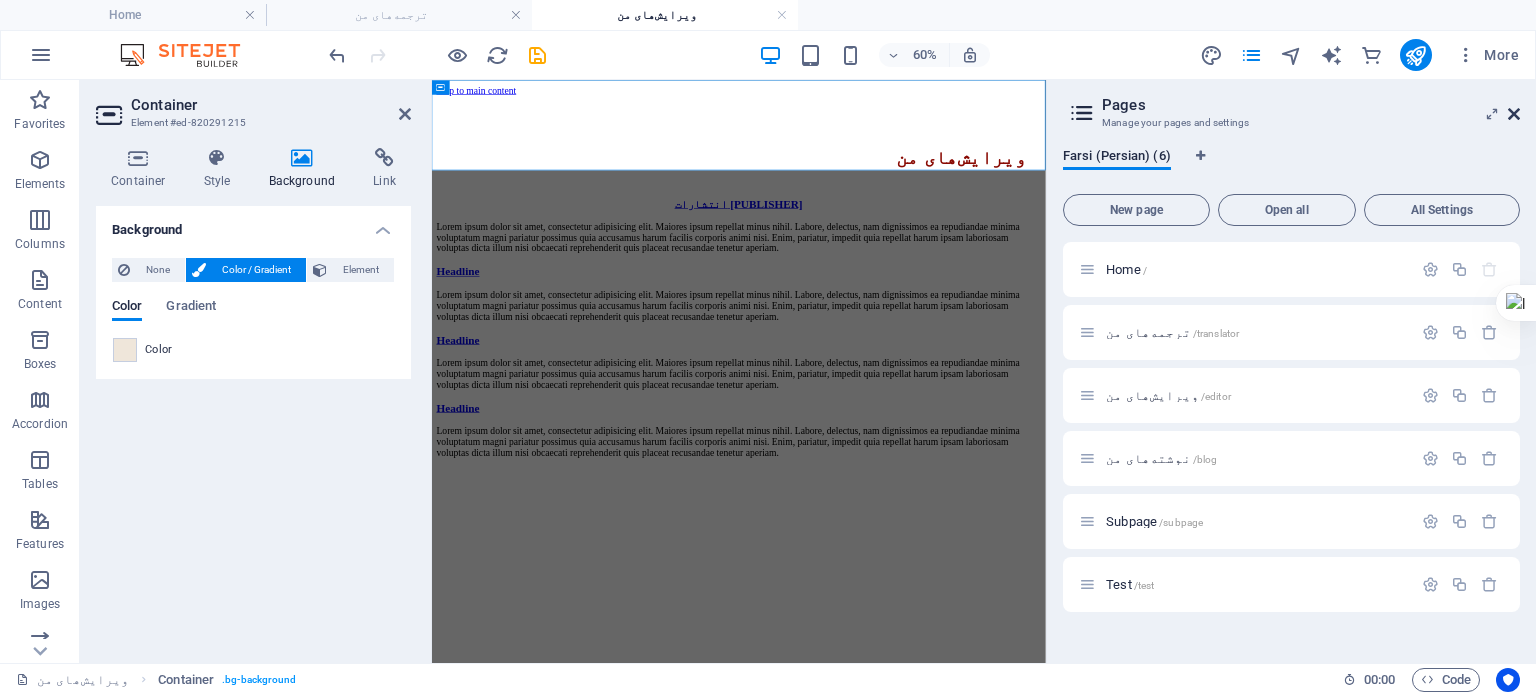 click at bounding box center [1514, 114] 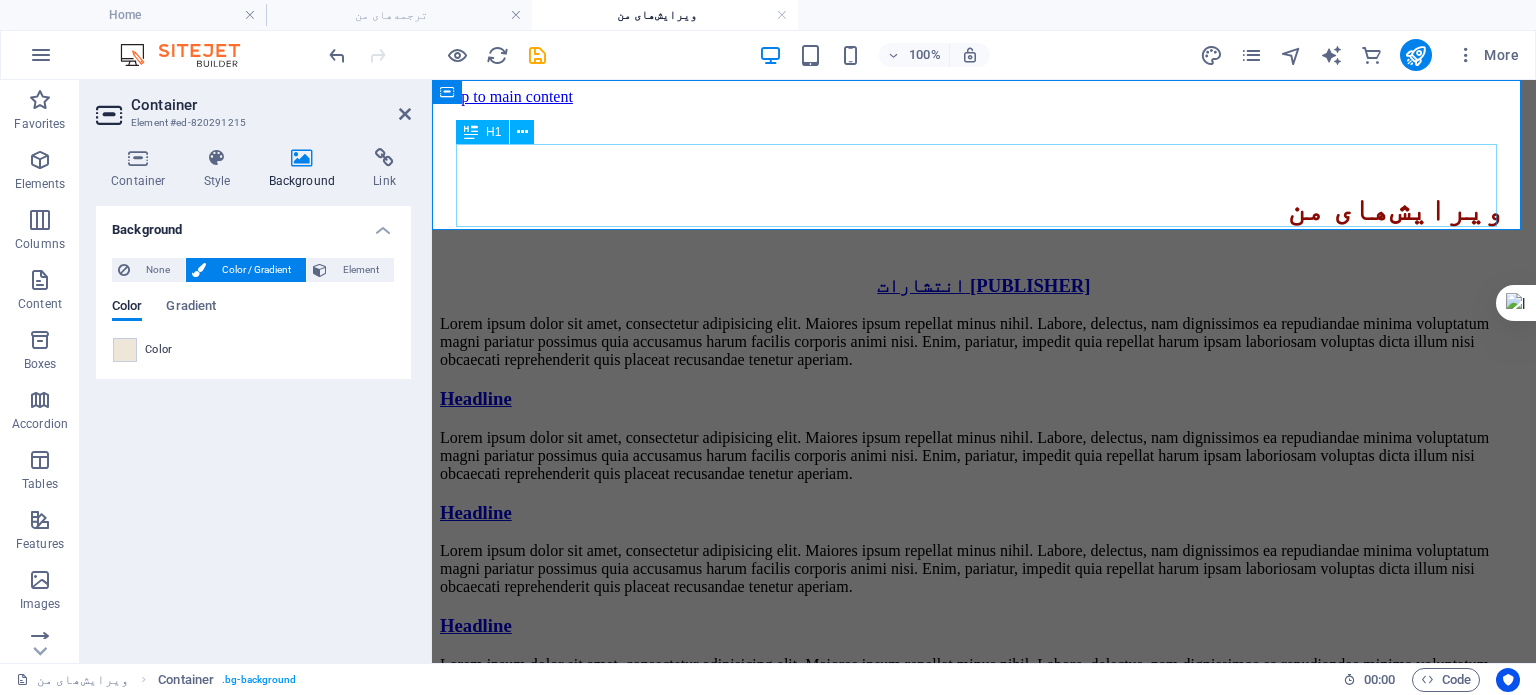 click on "ویرایش‌های من" at bounding box center (984, 209) 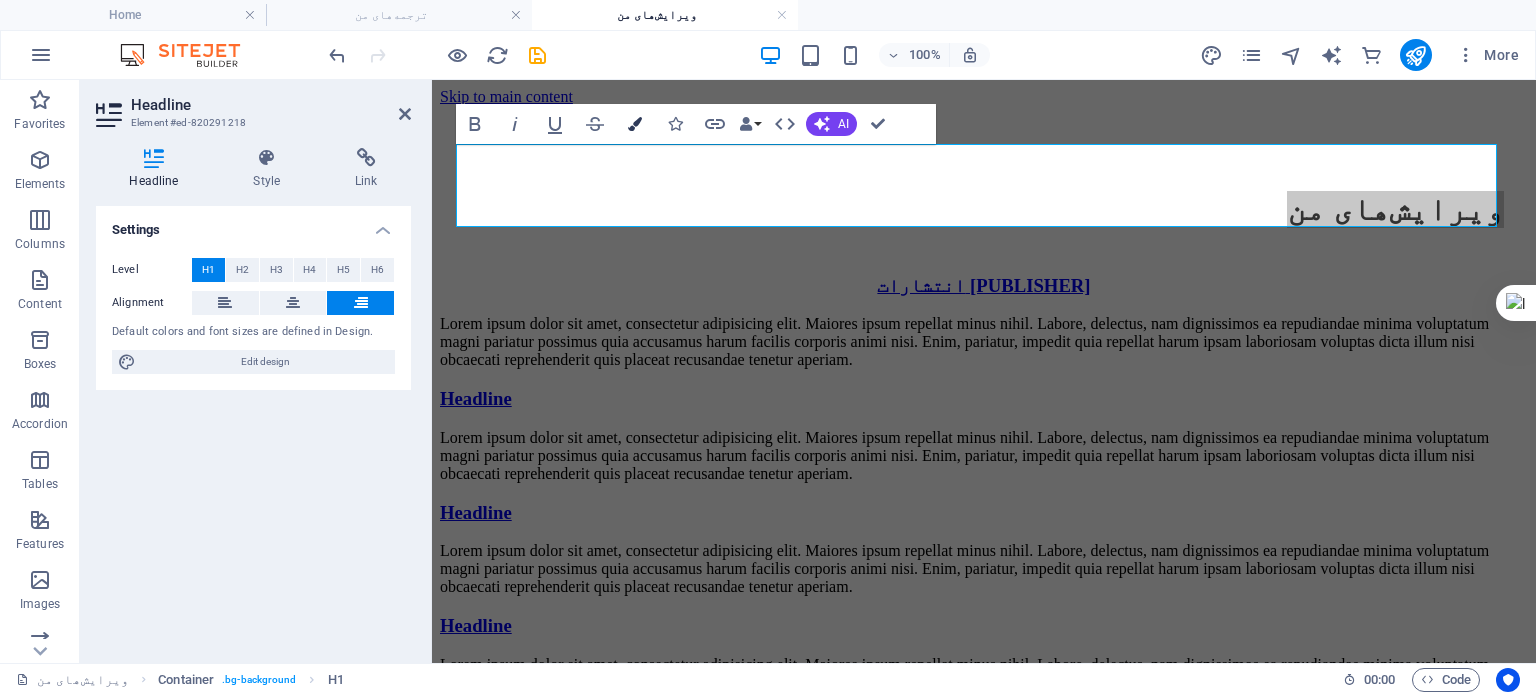 click on "Colors" at bounding box center [635, 124] 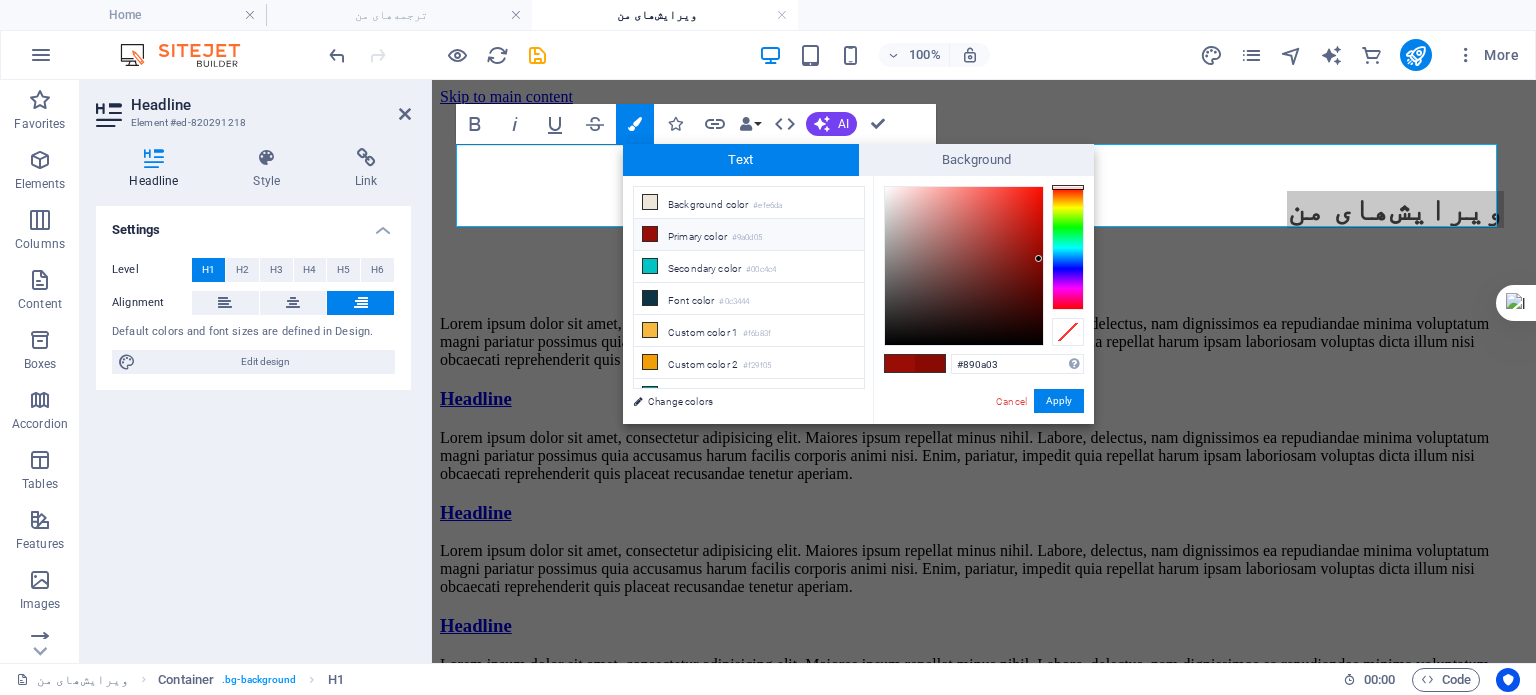 click on "Primary color
#9a0d05" at bounding box center (749, 235) 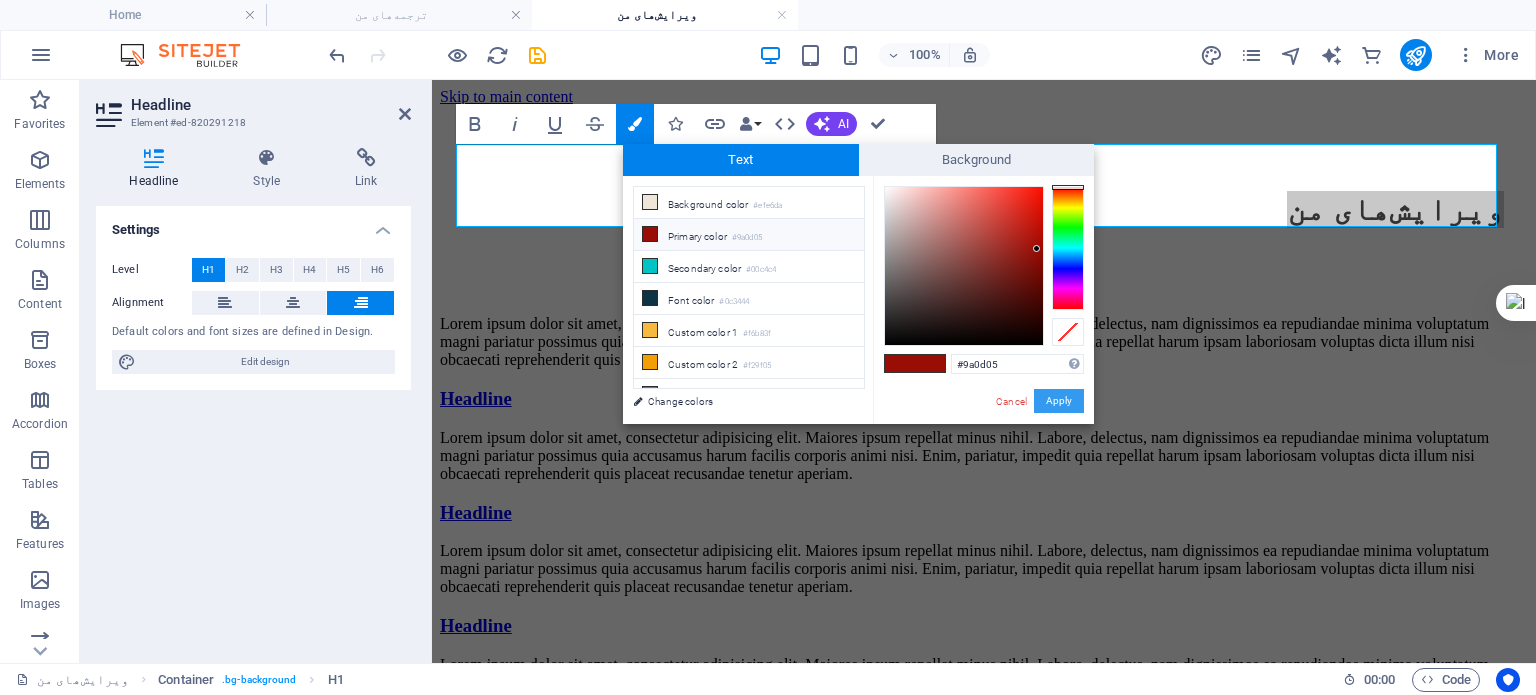 click on "Apply" at bounding box center [1059, 401] 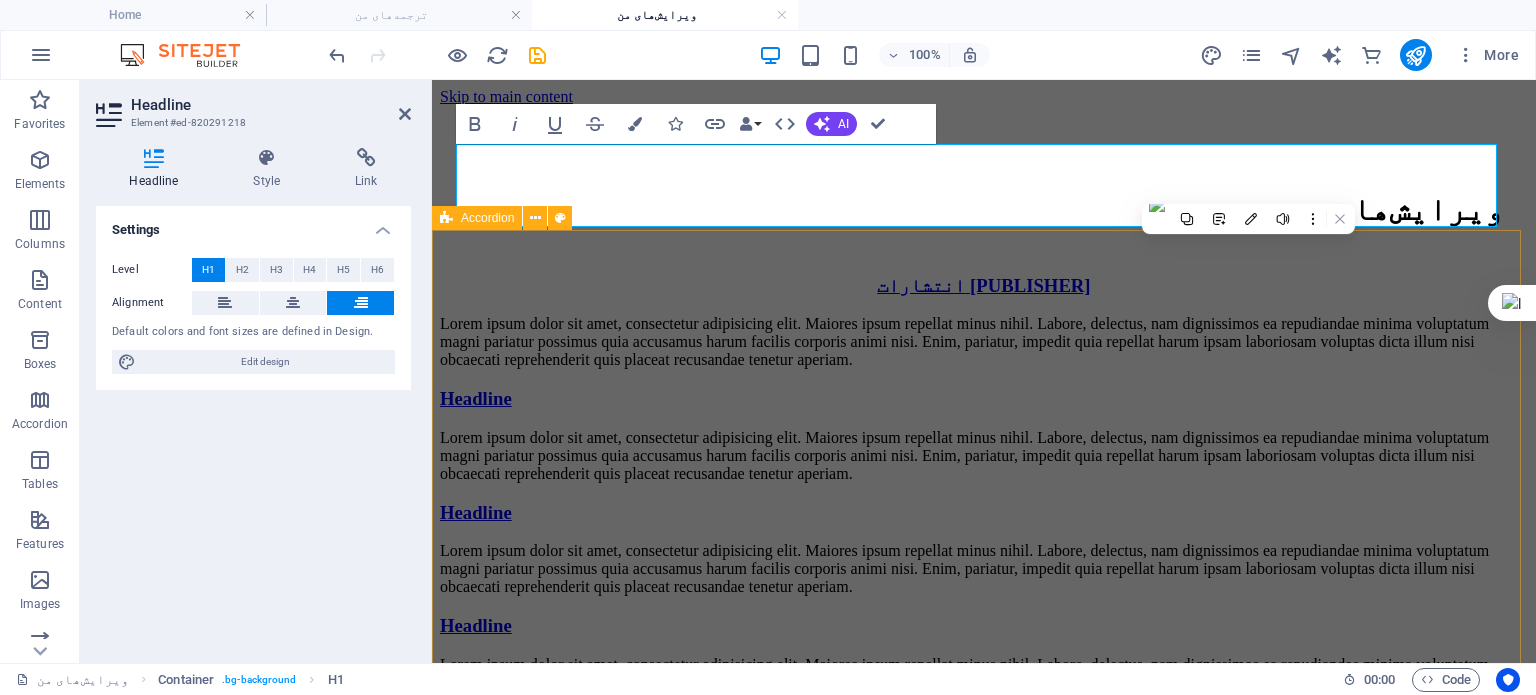 click on "انتشارات اندیشهٔ مولانا Lorem ipsum dolor sit amet, consectetur adipisicing elit. Maiores ipsum repellat minus nihil. Labore, delectus, nam dignissimos ea repudiandae minima voluptatum magni pariatur possimus quia accusamus harum facilis corporis animi nisi. Enim, pariatur, impedit quia repellat harum ipsam laboriosam voluptas dicta illum nisi obcaecati reprehenderit quis placeat recusandae tenetur aperiam. Headline Lorem ipsum dolor sit amet, consectetur adipisicing elit. Maiores ipsum repellat minus nihil. Labore, delectus, nam dignissimos ea repudiandae minima voluptatum magni pariatur possimus quia accusamus harum facilis corporis animi nisi. Enim, pariatur, impedit quia repellat harum ipsam laboriosam voluptas dicta illum nisi obcaecati reprehenderit quis placeat recusandae tenetur aperiam. Headline Headline" at bounding box center (984, 575) 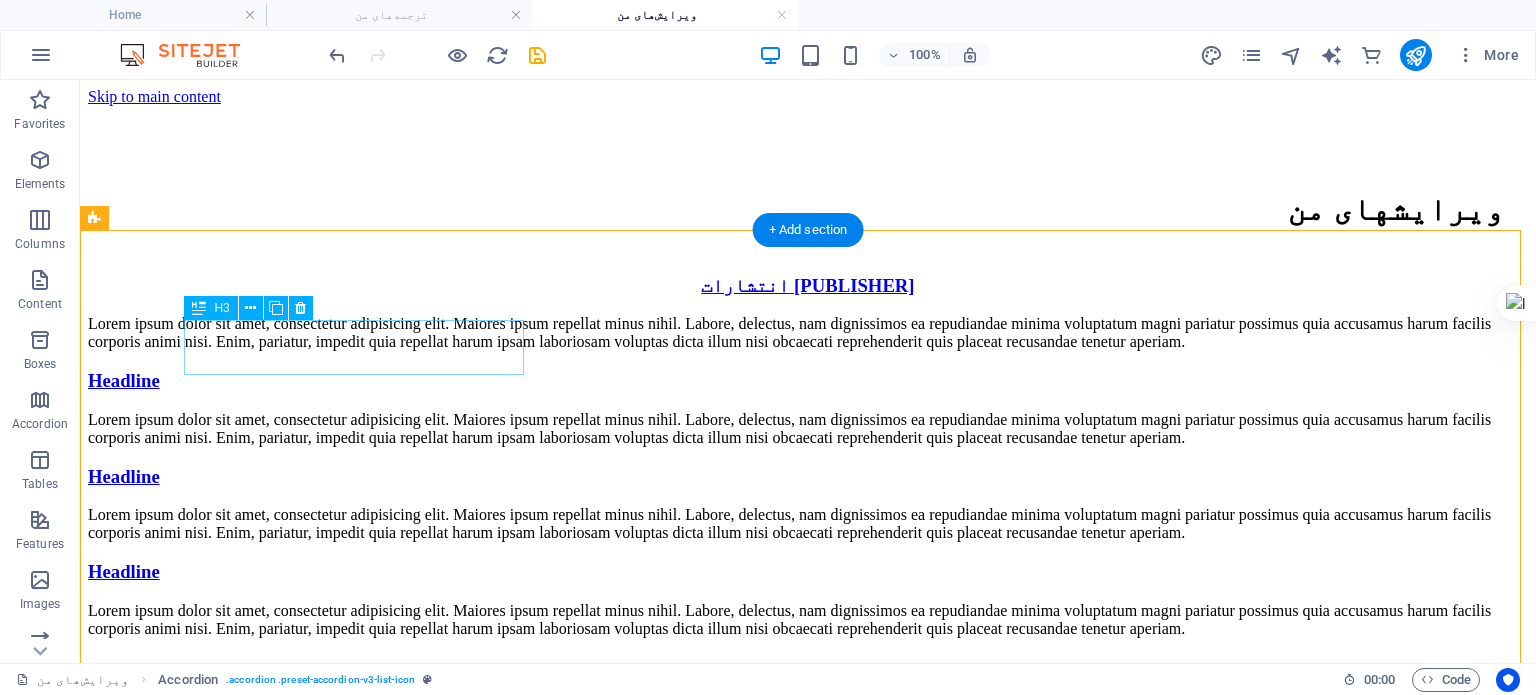 click on "انتشارات اندیشهٔ مولانا" at bounding box center (808, 286) 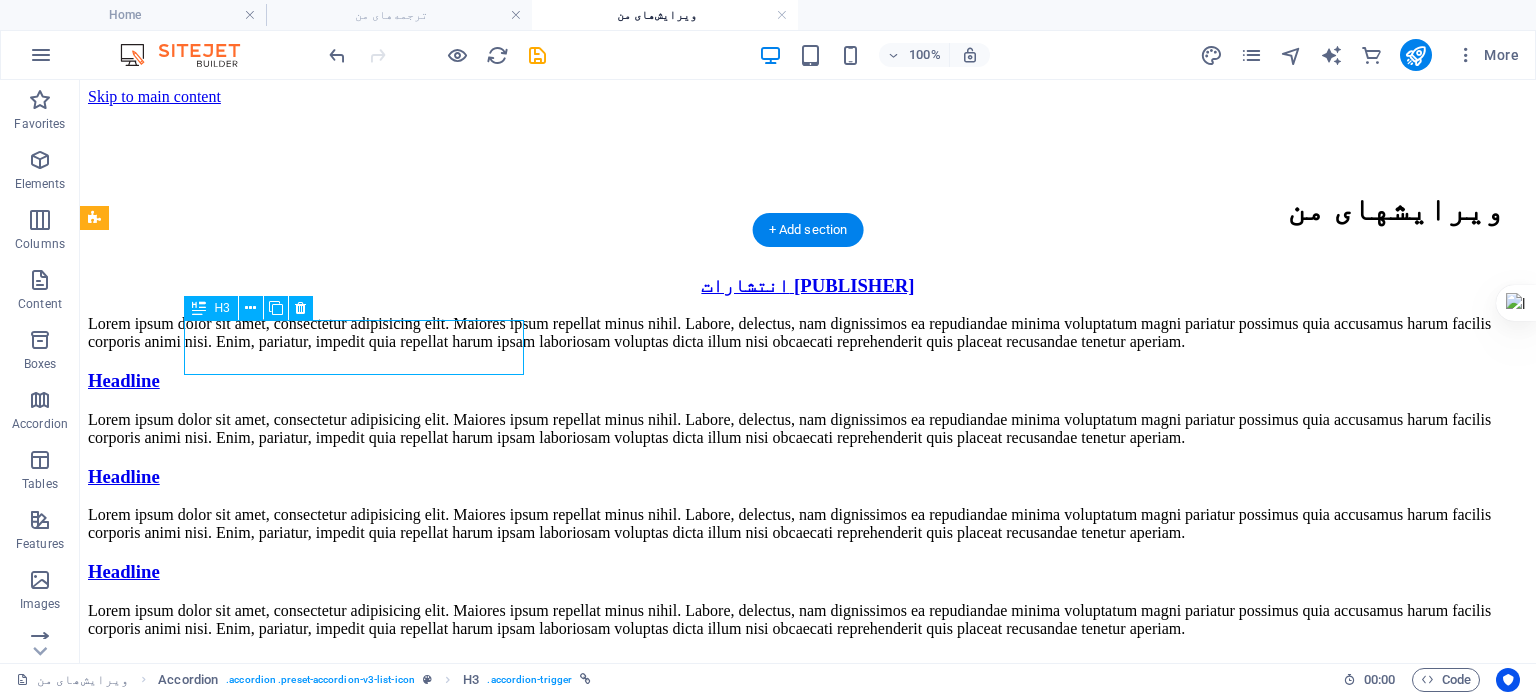 click on "انتشارات اندیشهٔ مولانا" at bounding box center (808, 286) 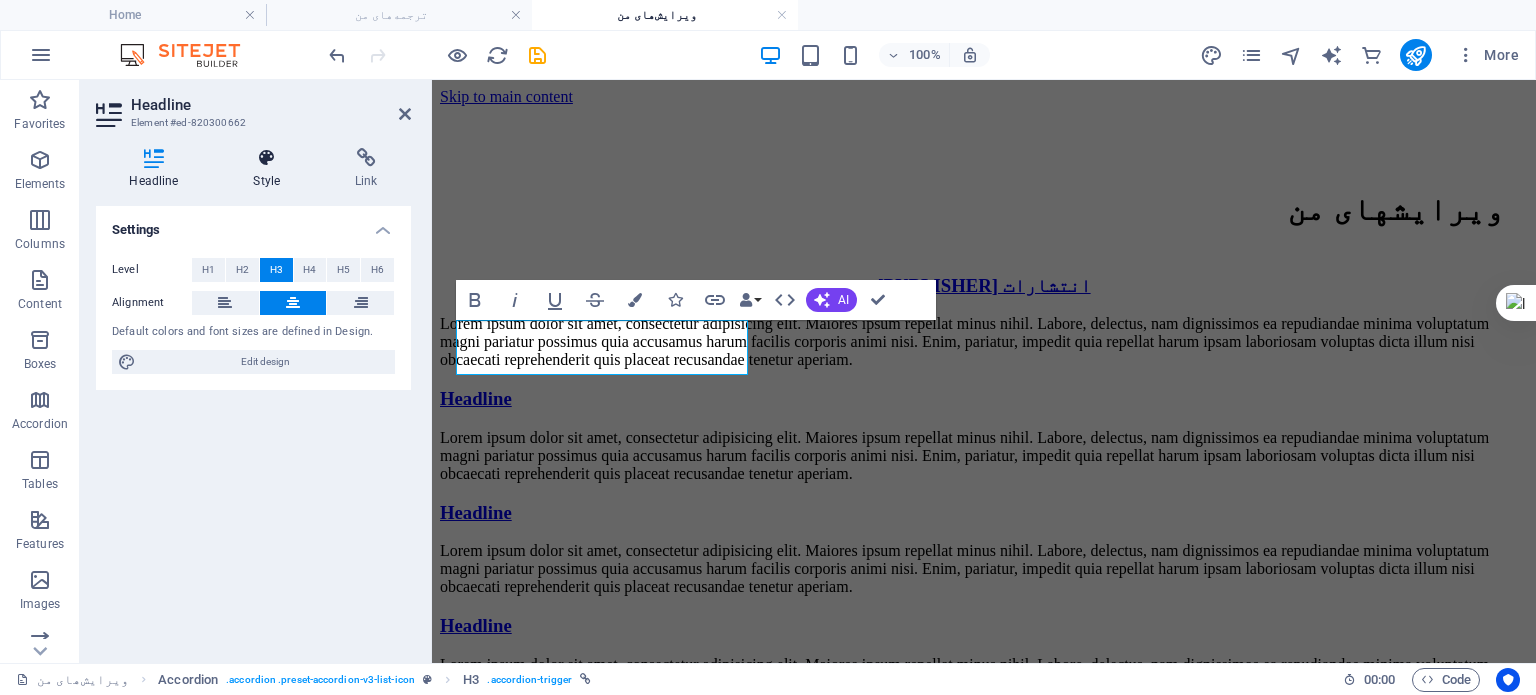 click at bounding box center (267, 158) 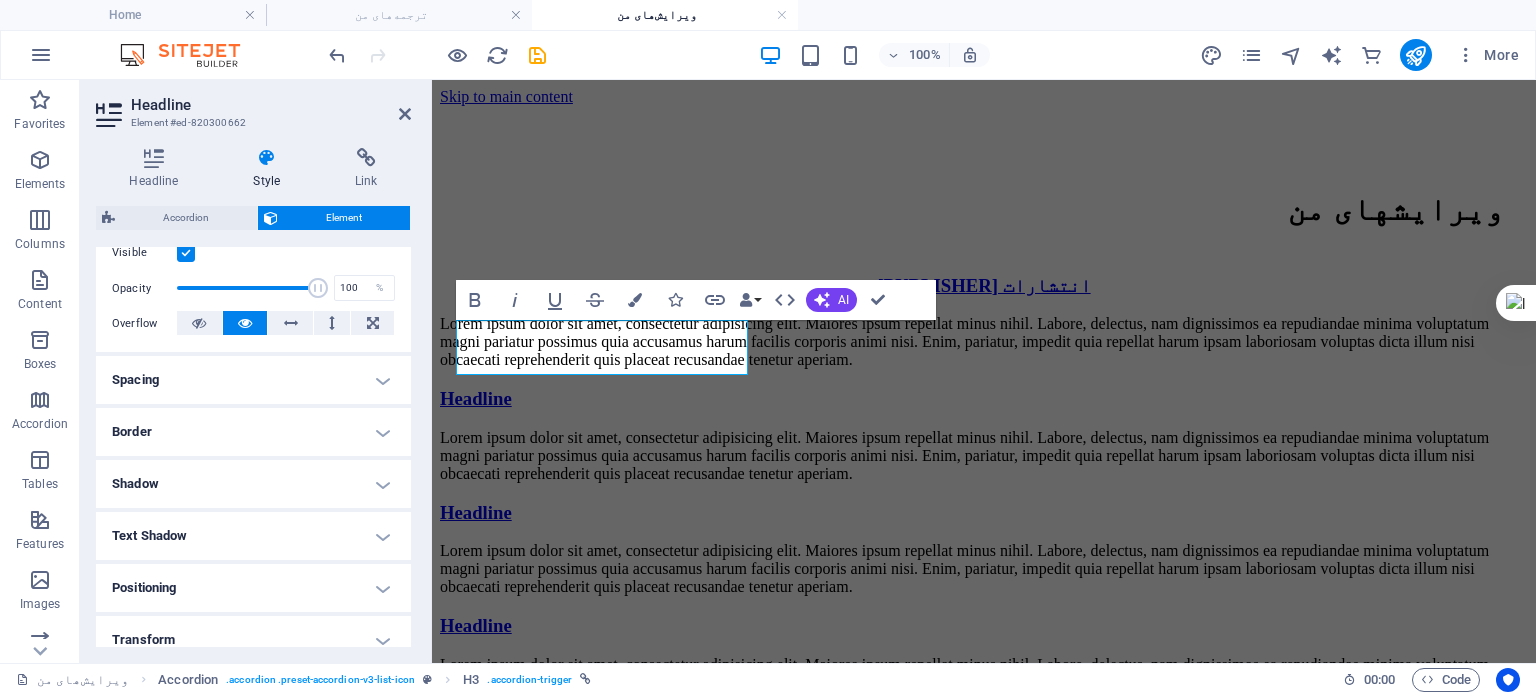 scroll, scrollTop: 300, scrollLeft: 0, axis: vertical 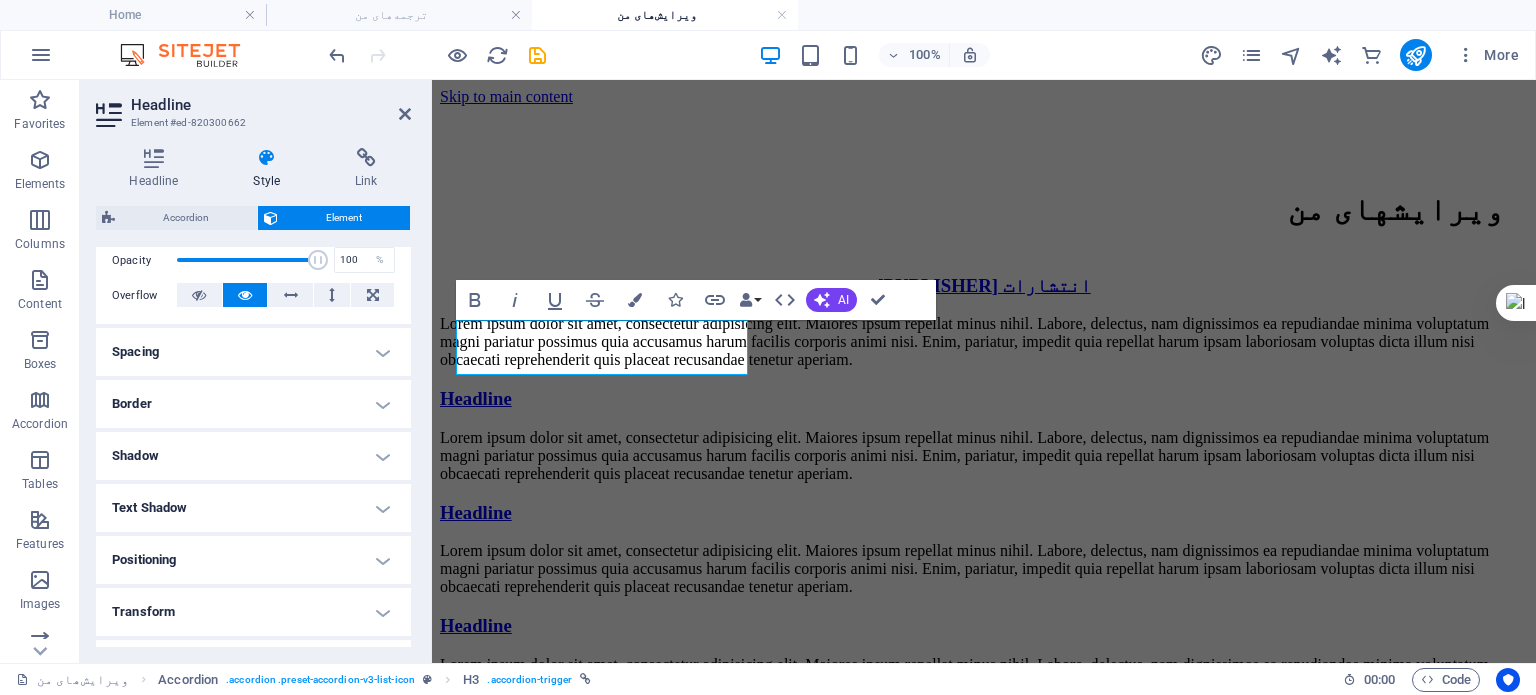 click on "Border" at bounding box center (253, 404) 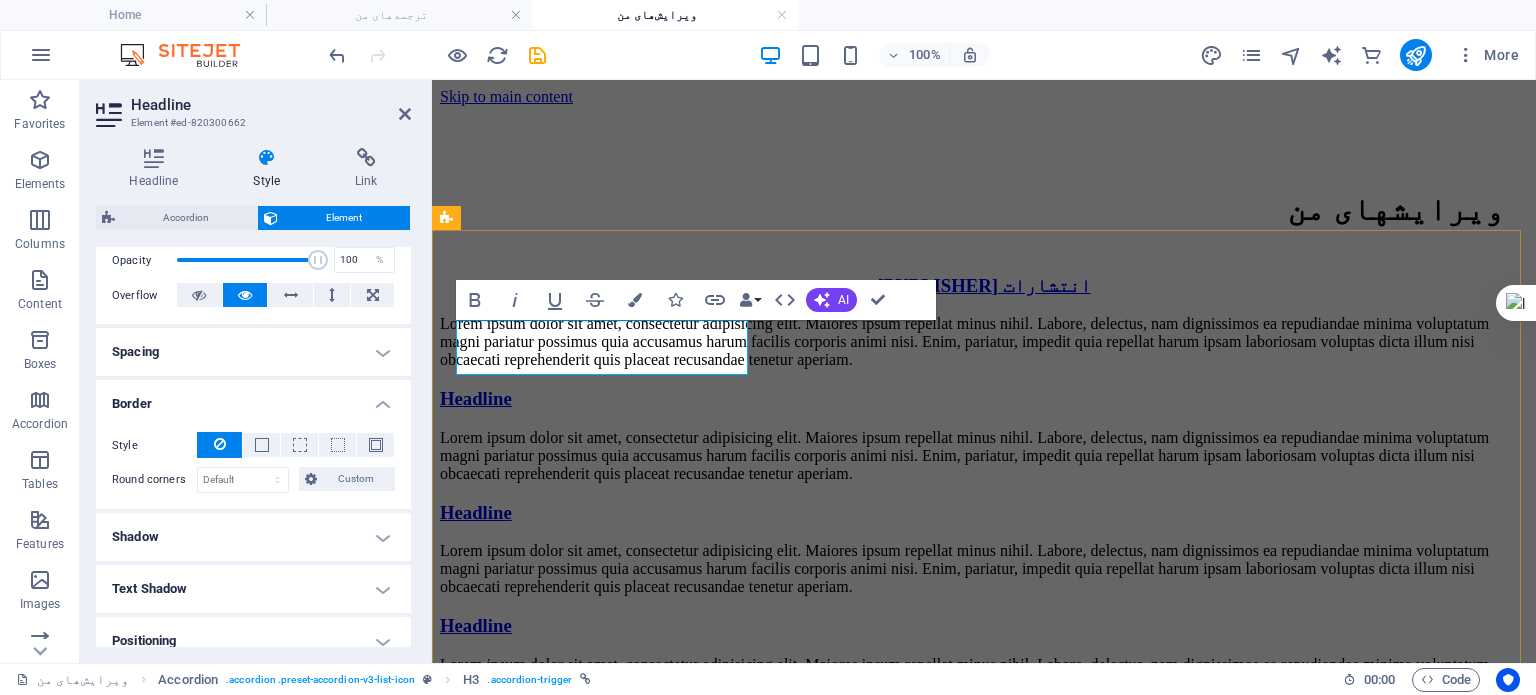 click on "انتشارات اندیشهٔ مولانا" at bounding box center [983, 285] 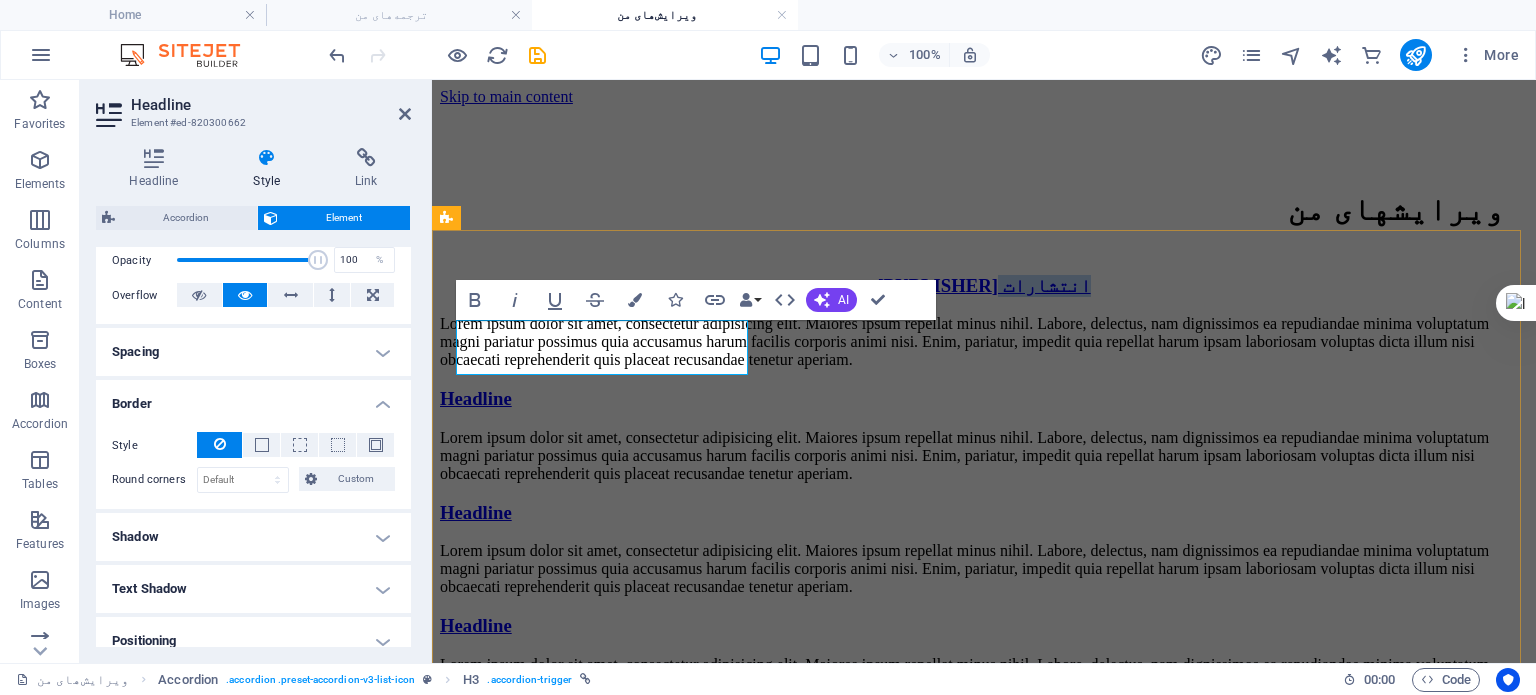 click on "انتشارات اندیشهٔ مولانا" at bounding box center (983, 285) 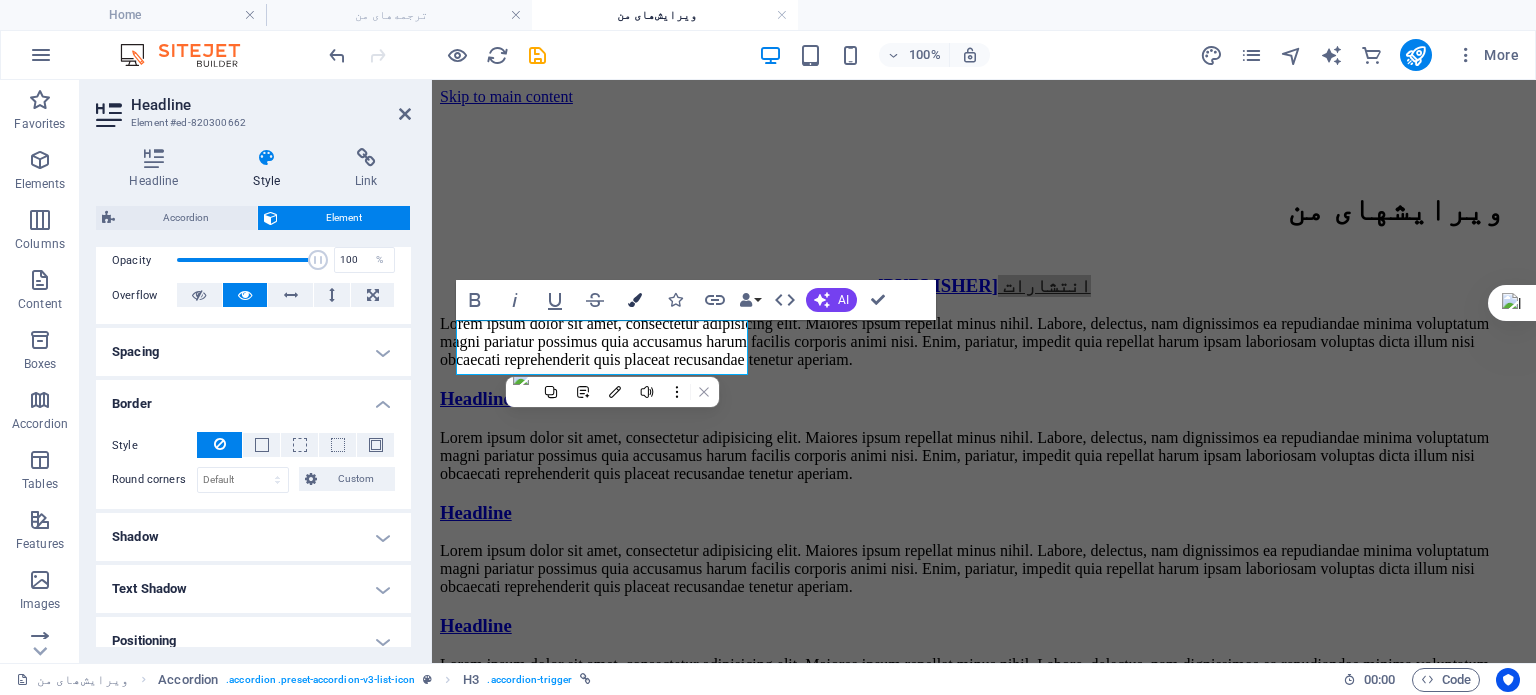 click on "Colors" at bounding box center [635, 300] 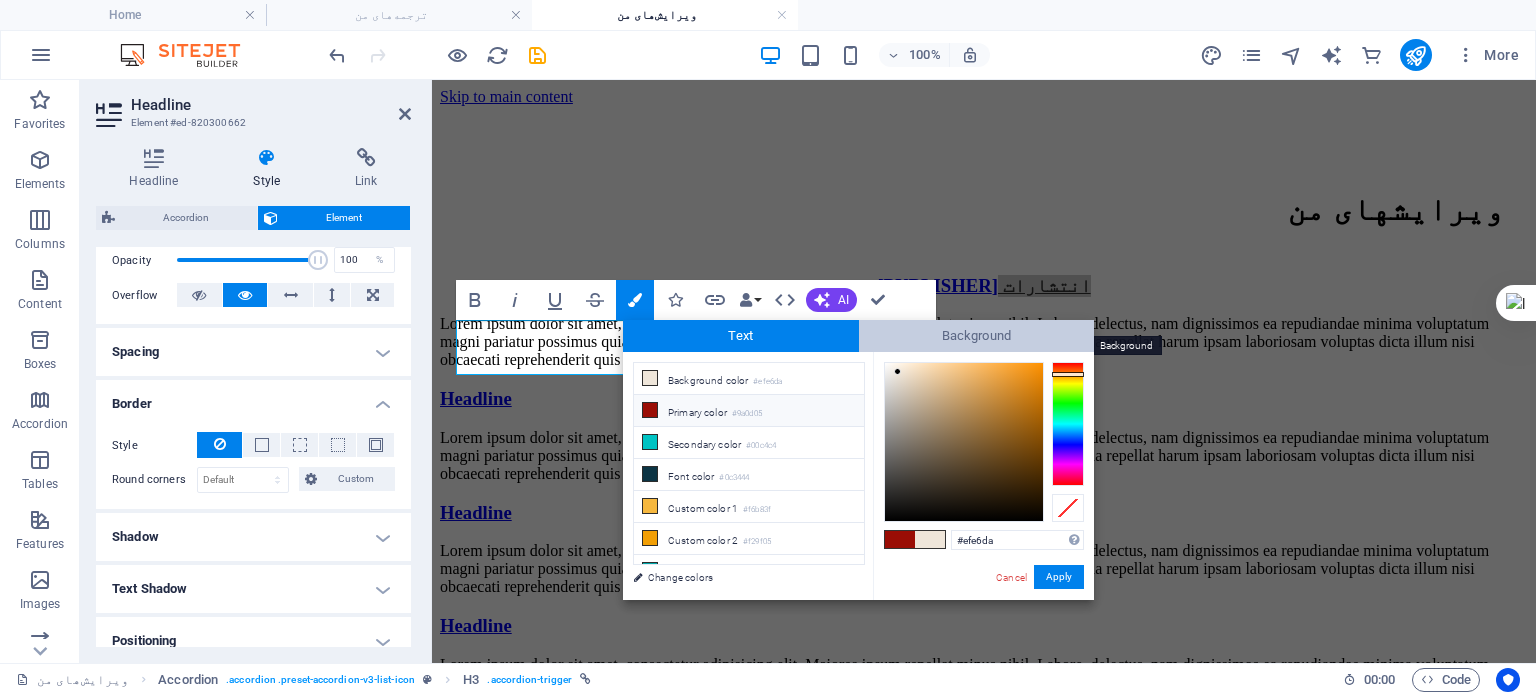 click on "Background" at bounding box center [977, 336] 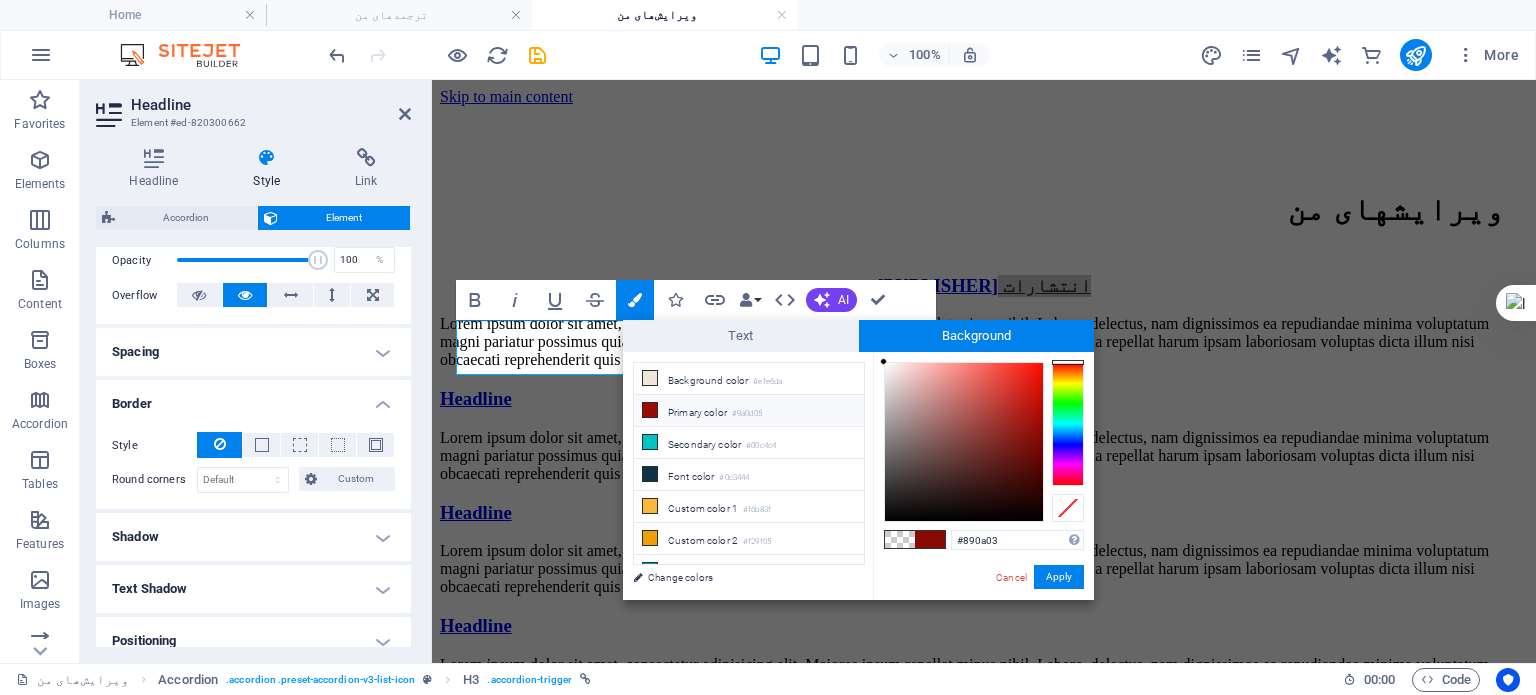 click on "Primary color
#9a0d05" at bounding box center (749, 411) 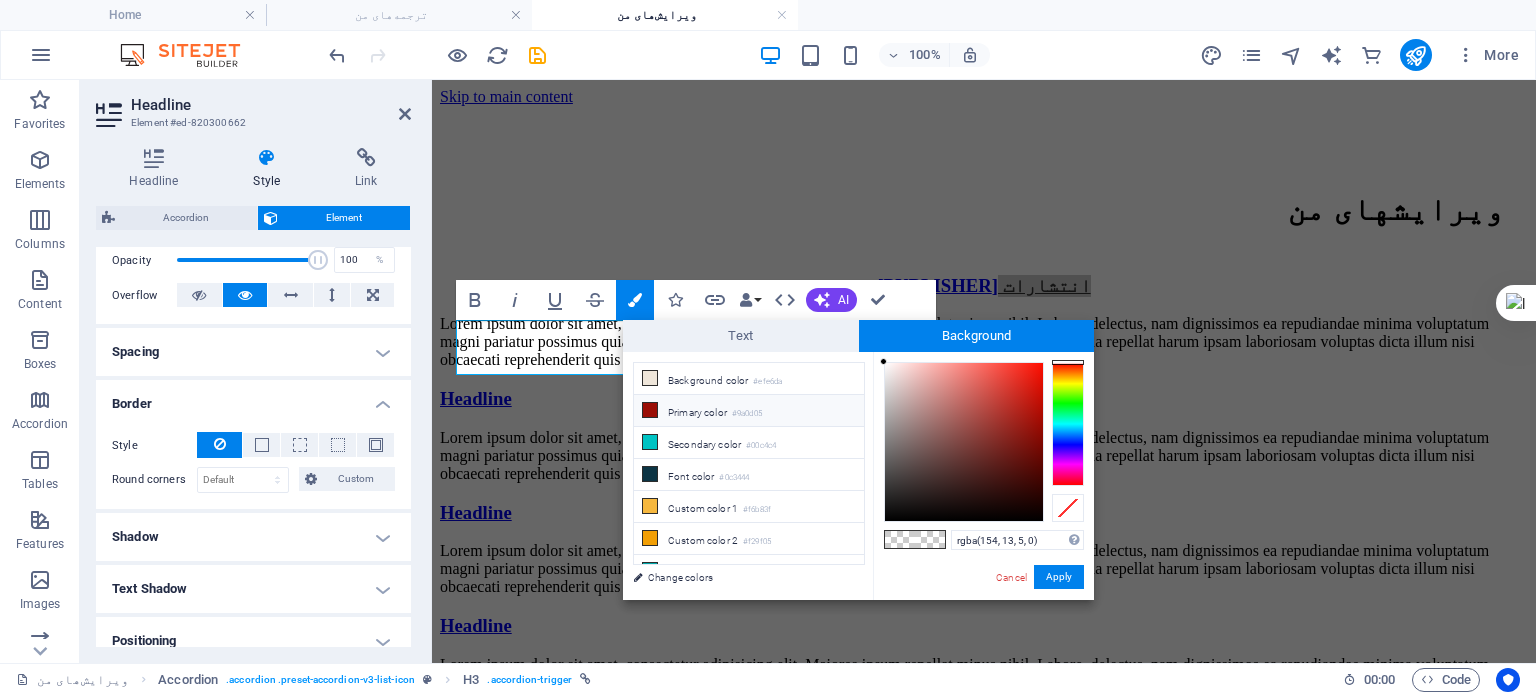 click on "Primary color
#9a0d05" at bounding box center [749, 411] 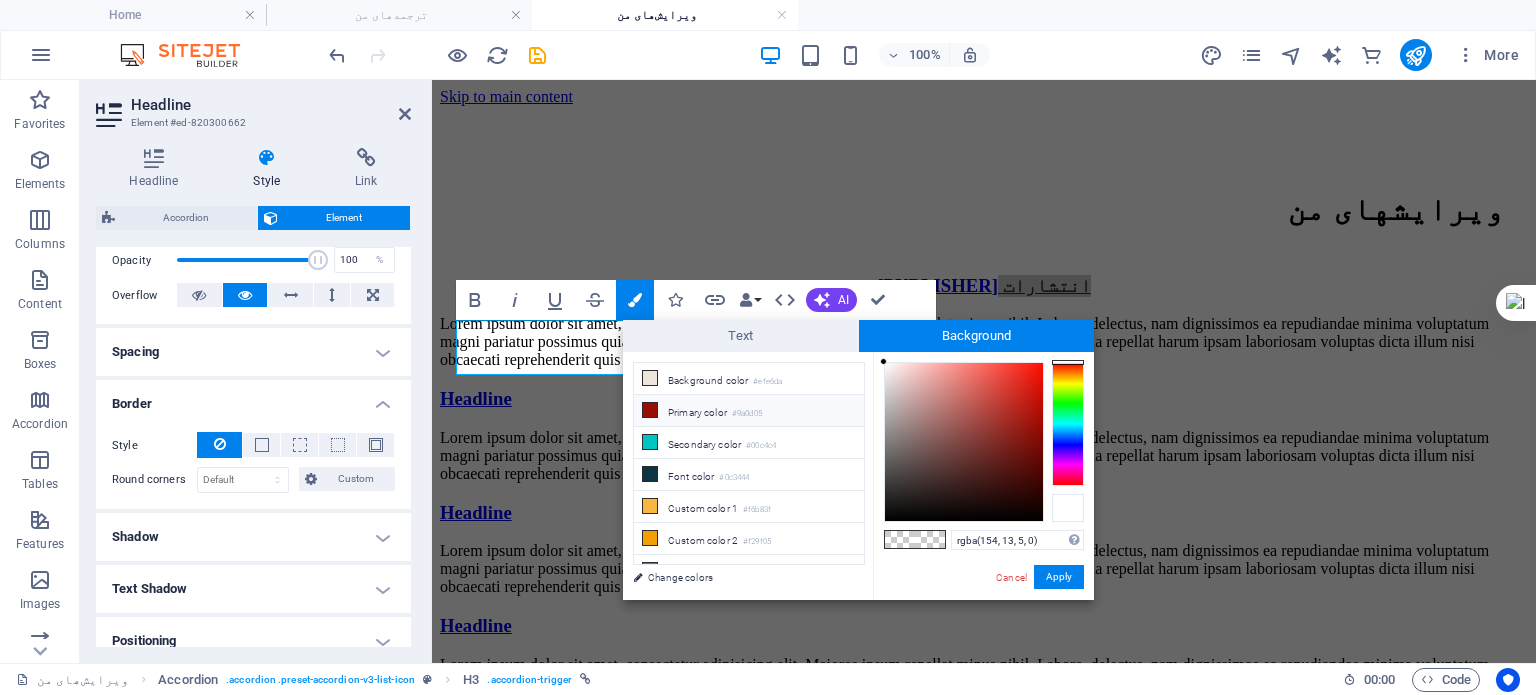 click at bounding box center [1068, 508] 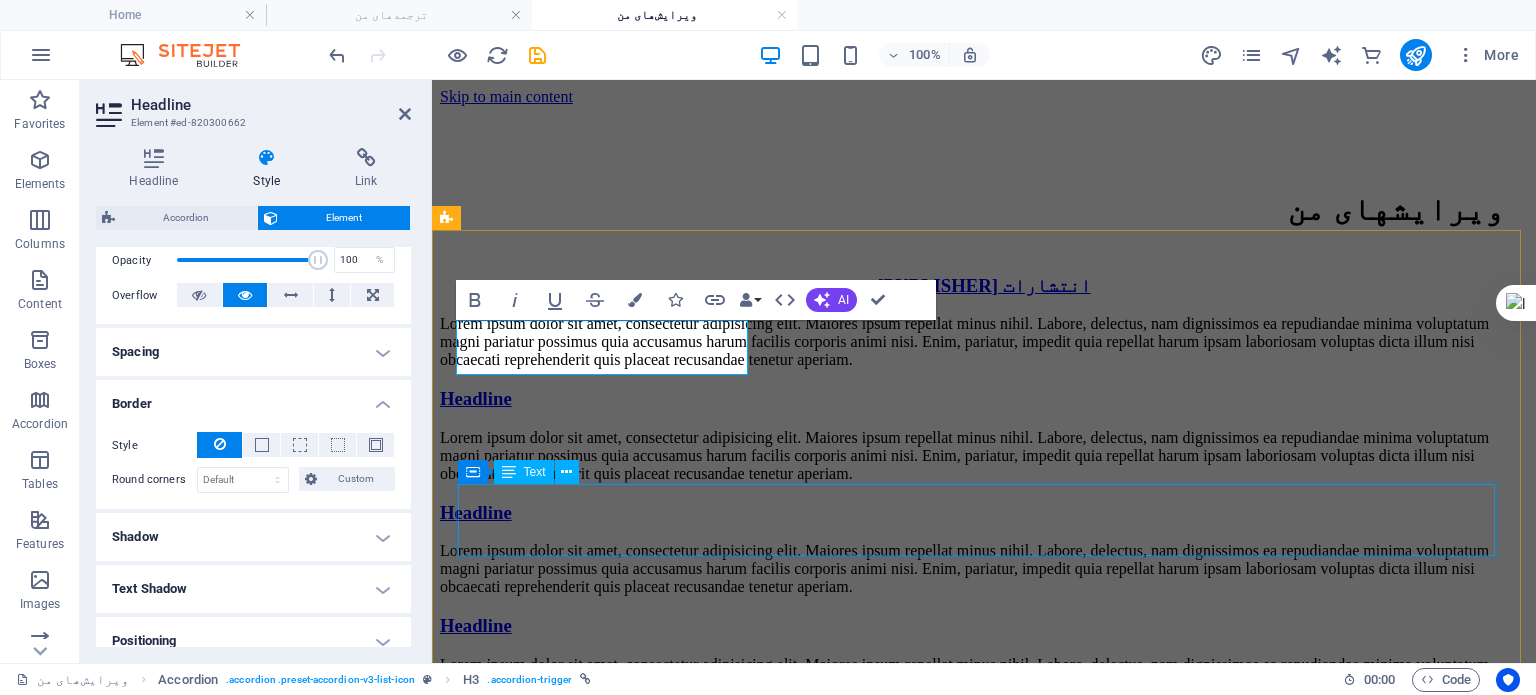 click on "Lorem ipsum dolor sit amet, consectetur adipisicing elit. Maiores ipsum repellat minus nihil. Labore, delectus, nam dignissimos ea repudiandae minima voluptatum magni pariatur possimus quia accusamus harum facilis corporis animi nisi. Enim, pariatur, impedit quia repellat harum ipsam laboriosam voluptas dicta illum nisi obcaecati reprehenderit quis placeat recusandae tenetur aperiam." at bounding box center [984, 456] 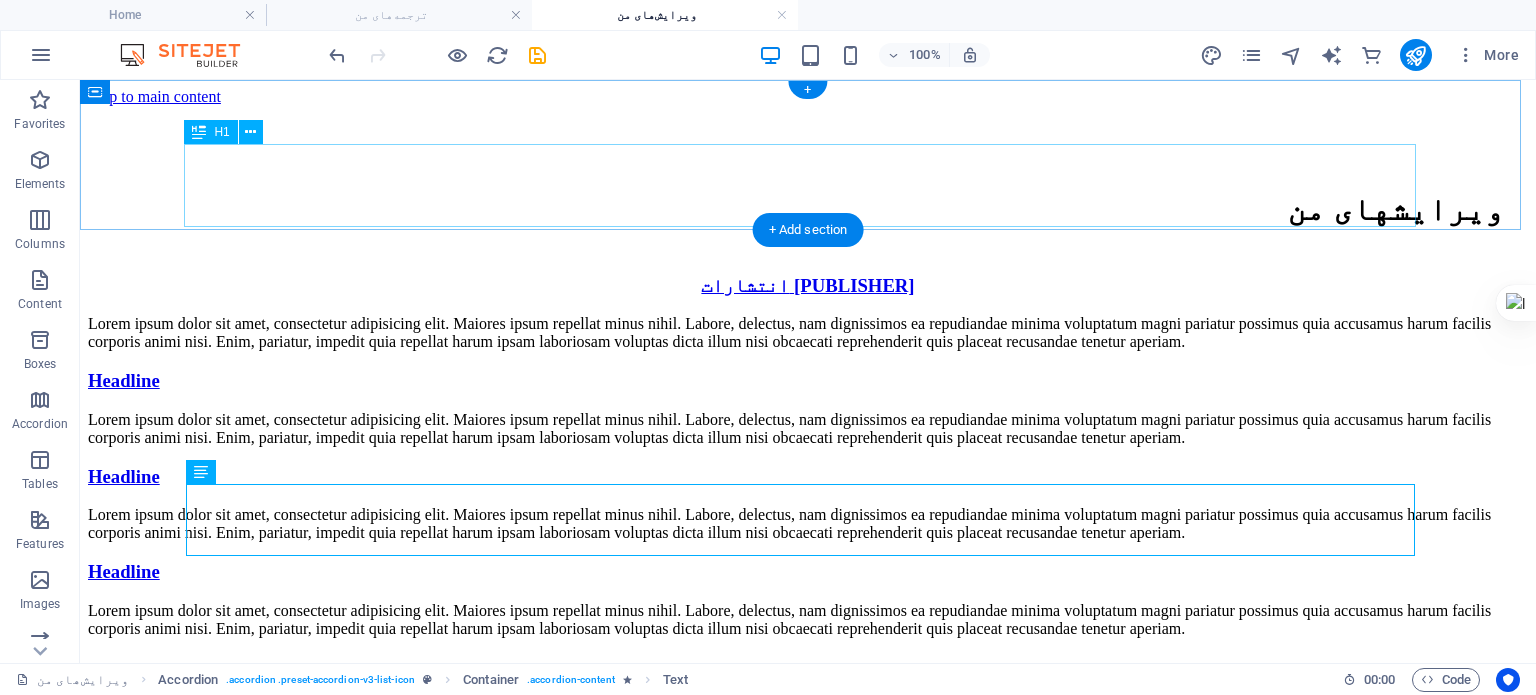 click on "ویرایشهای من" at bounding box center [808, 209] 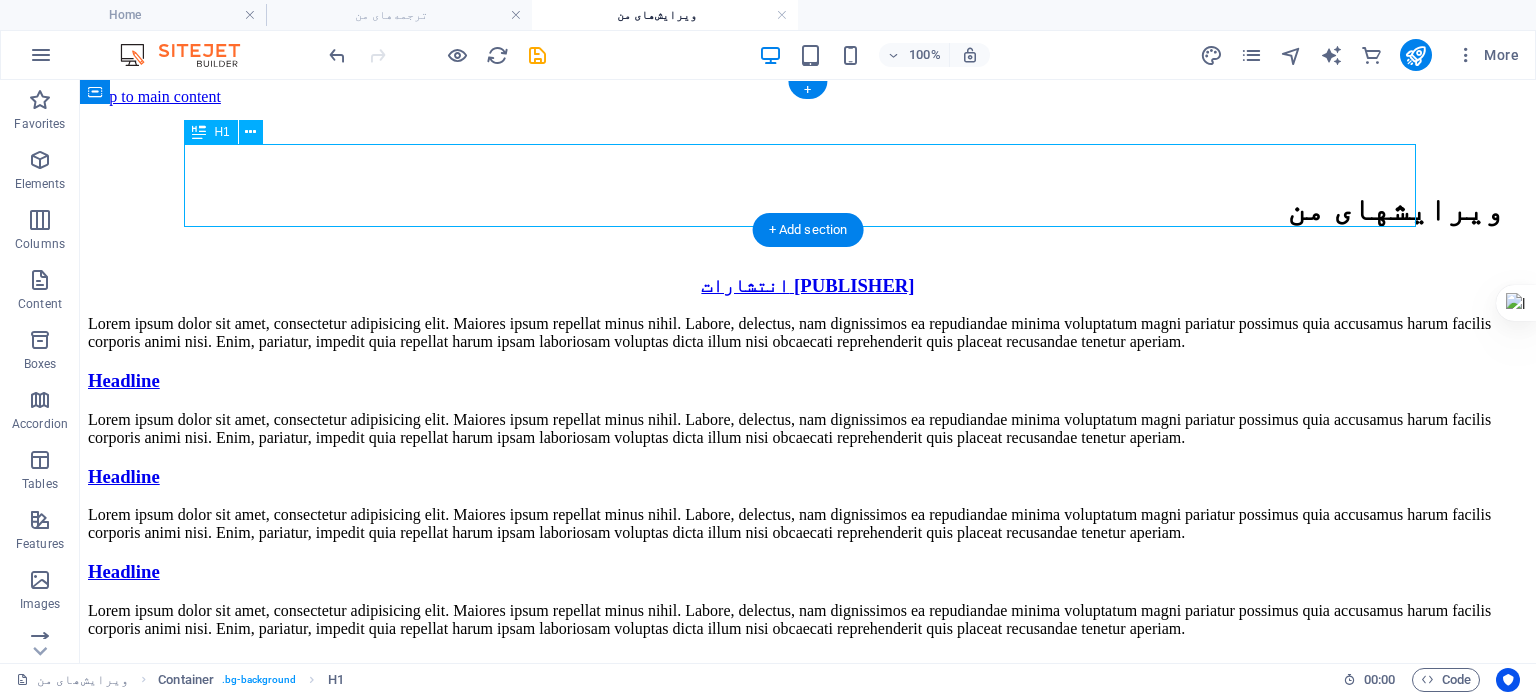 click on "ویرایشهای من" at bounding box center [808, 209] 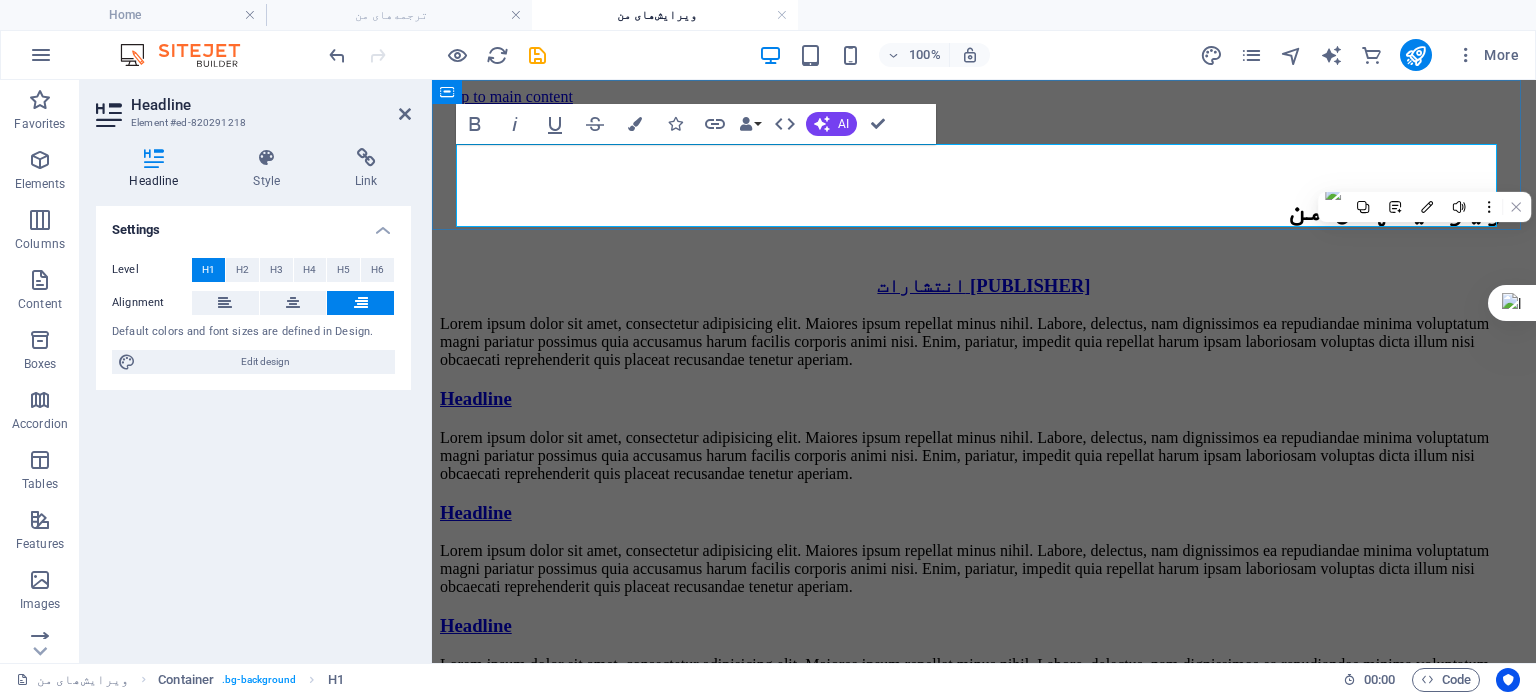 click on "ویرایشهای من" at bounding box center [1395, 209] 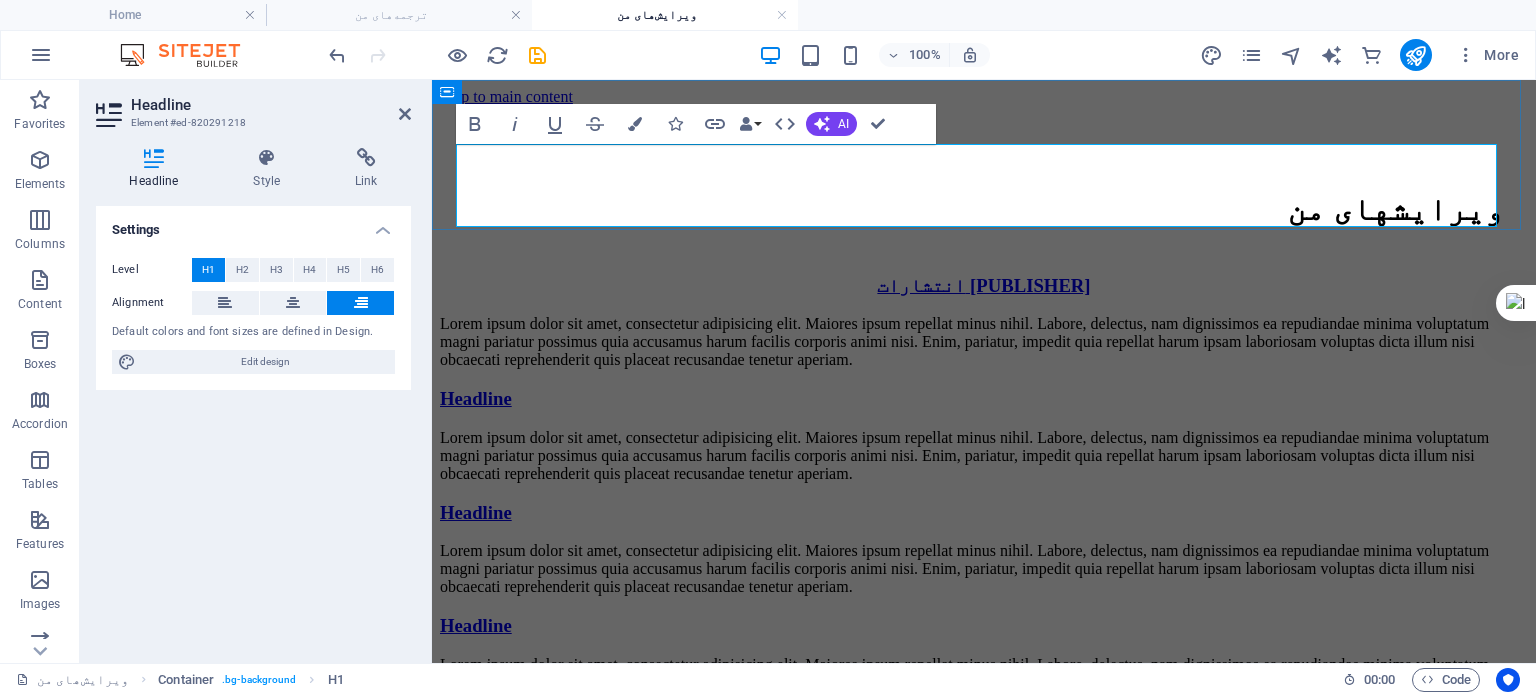 type 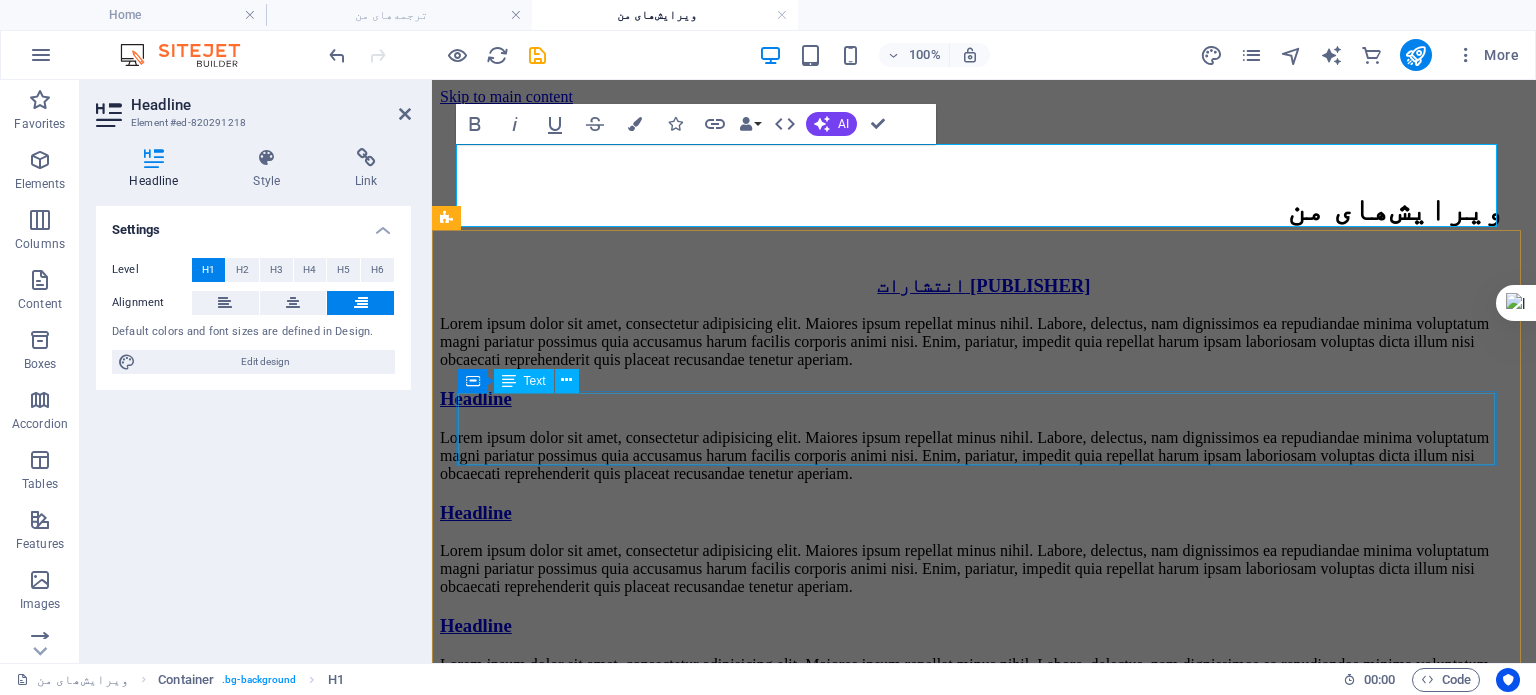 click on "Lorem ipsum dolor sit amet, consectetur adipisicing elit. Maiores ipsum repellat minus nihil. Labore, delectus, nam dignissimos ea repudiandae minima voluptatum magni pariatur possimus quia accusamus harum facilis corporis animi nisi. Enim, pariatur, impedit quia repellat harum ipsam laboriosam voluptas dicta illum nisi obcaecati reprehenderit quis placeat recusandae tenetur aperiam." at bounding box center [984, 342] 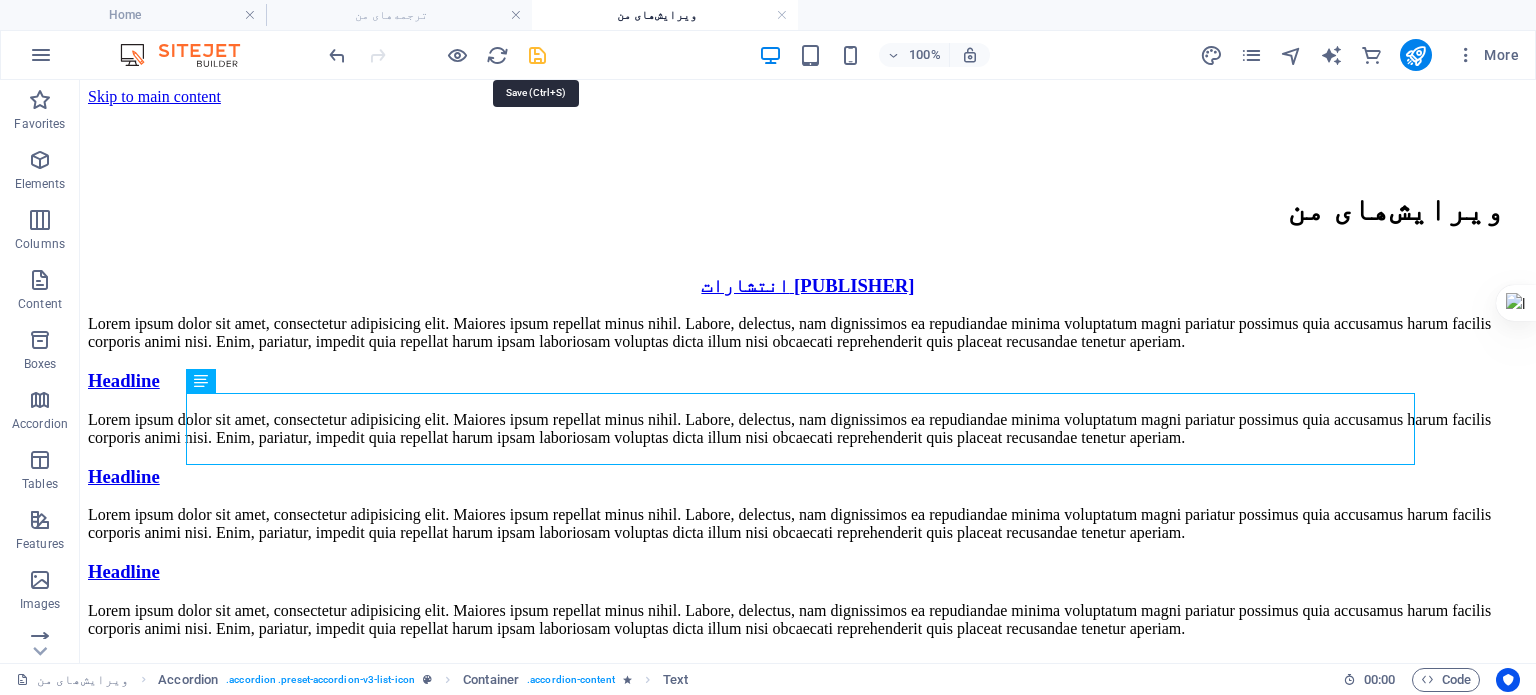 click at bounding box center (537, 55) 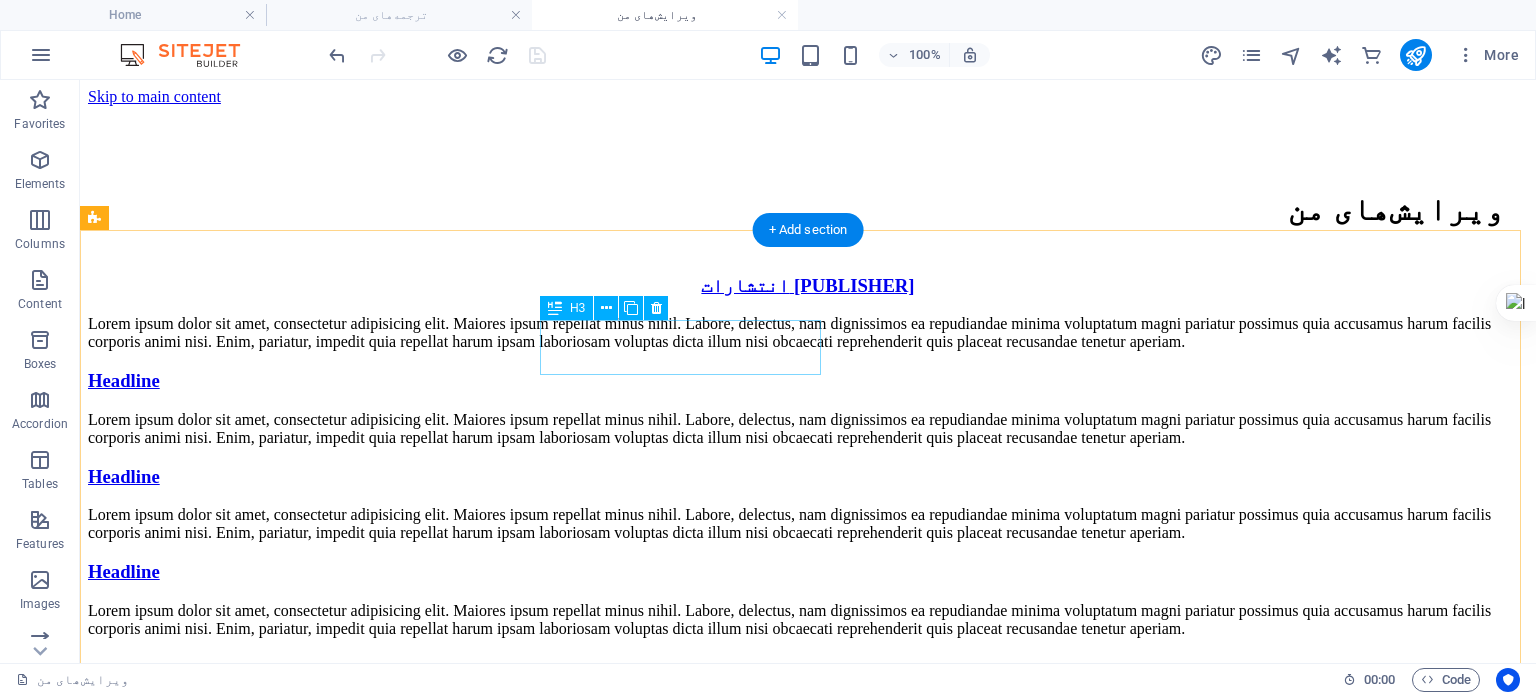 click on "Headline" at bounding box center [808, 381] 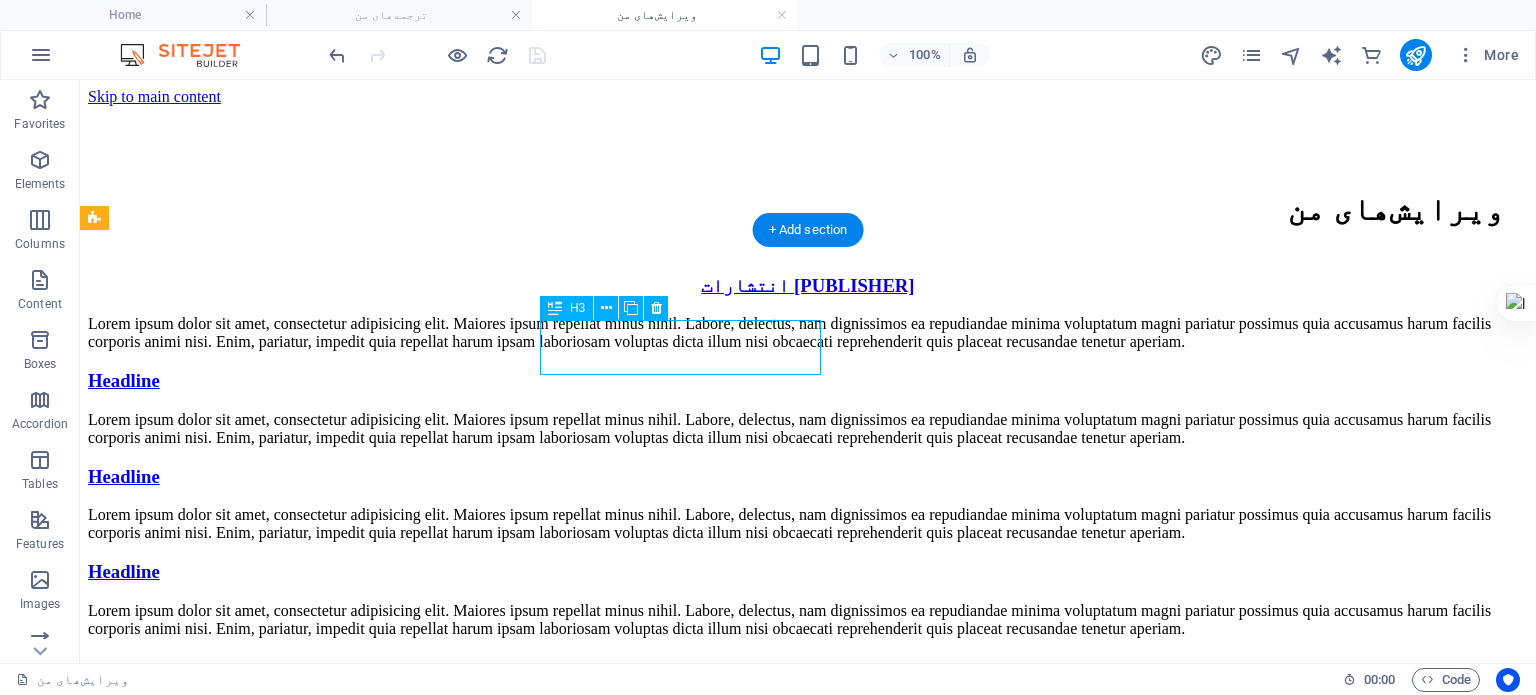 click on "Headline" at bounding box center (808, 381) 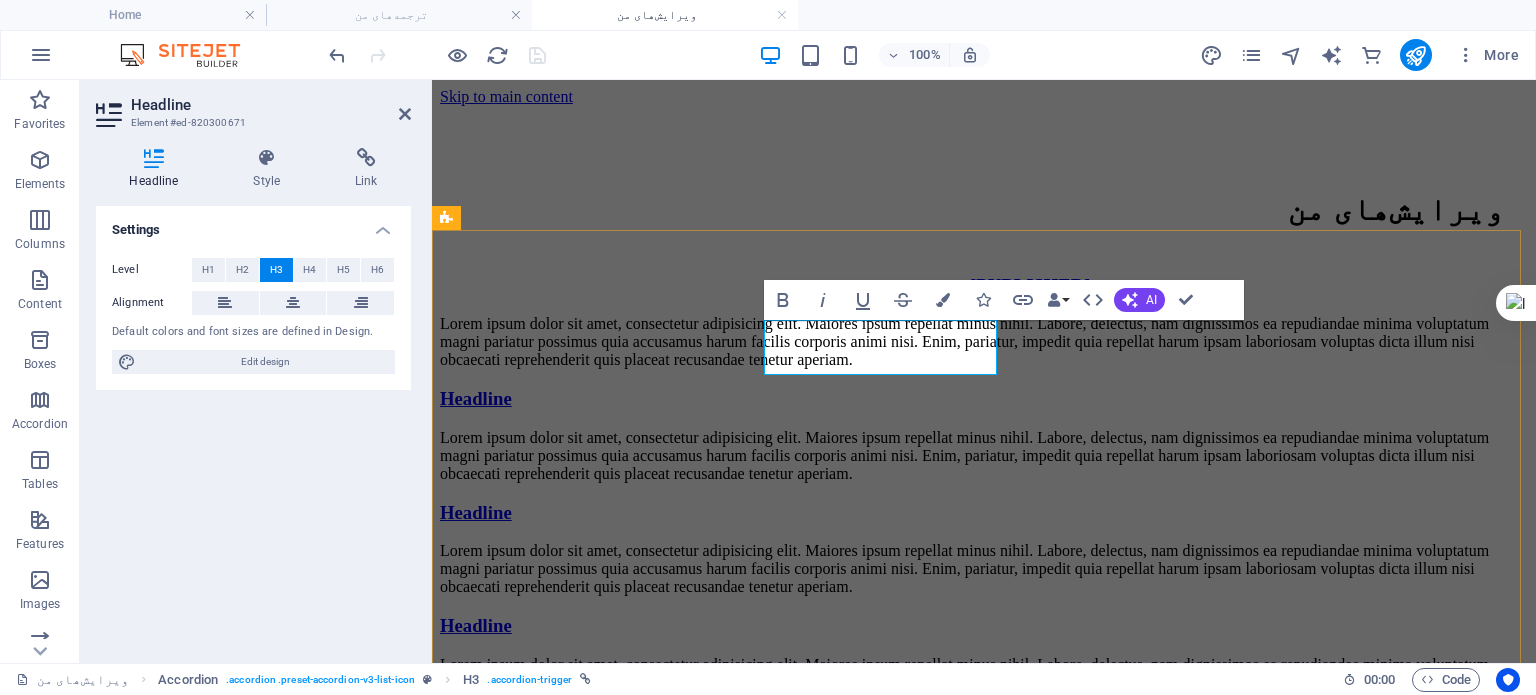 type 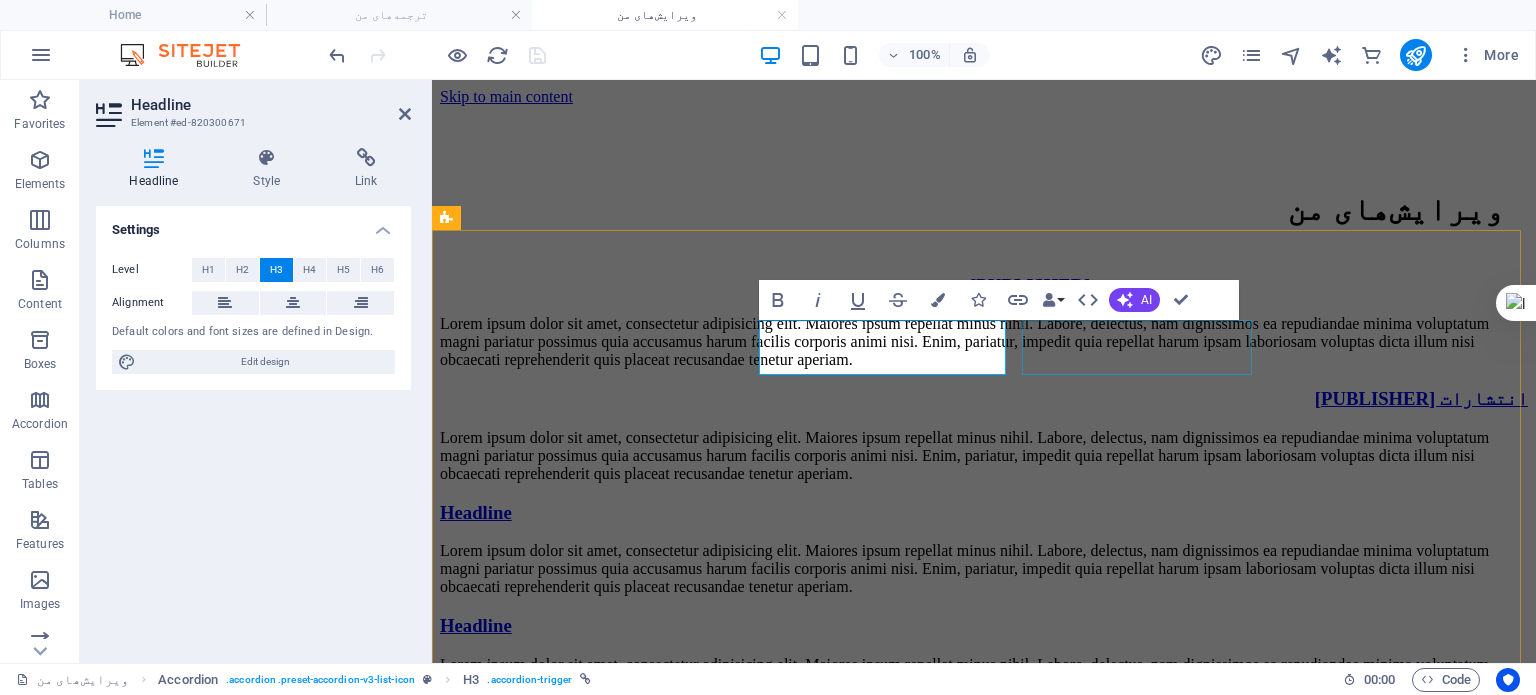 click on "Headline" at bounding box center [984, 513] 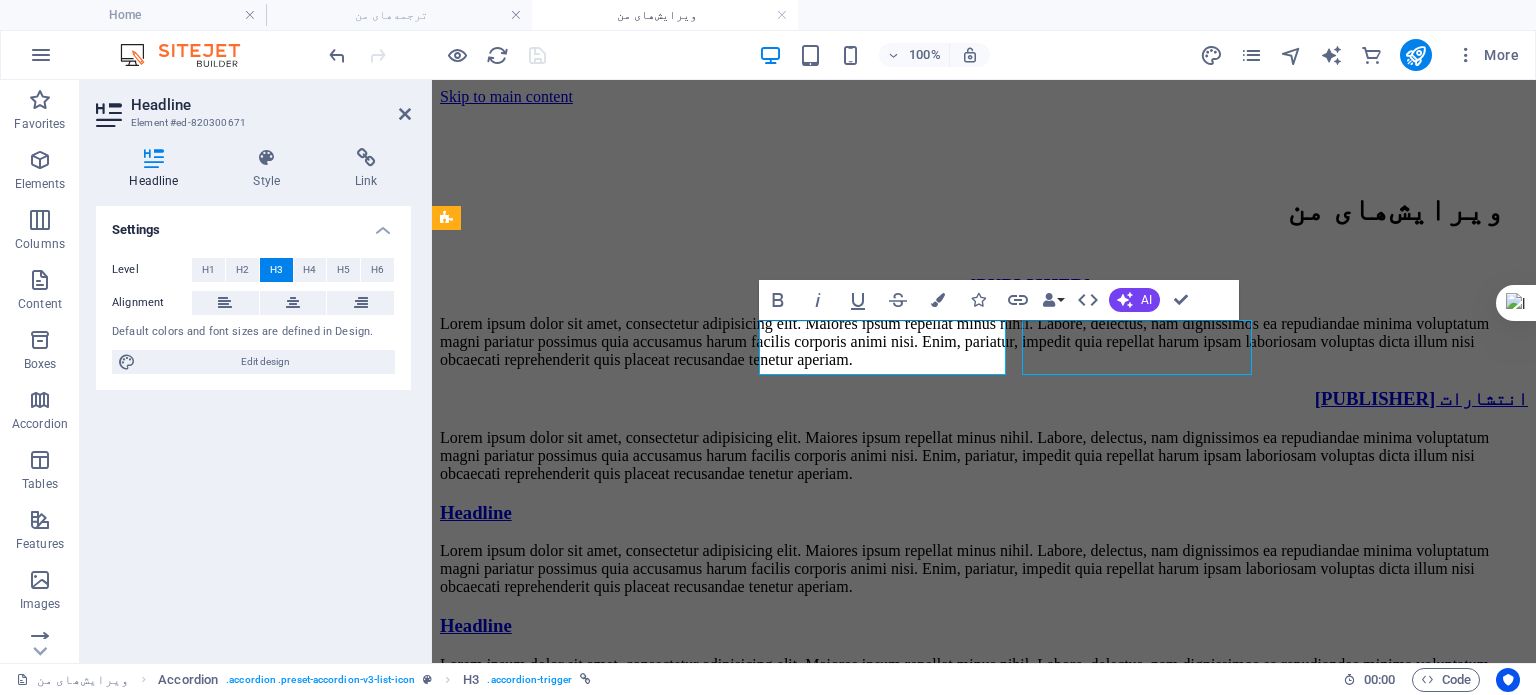 click on "Headline" at bounding box center (984, 513) 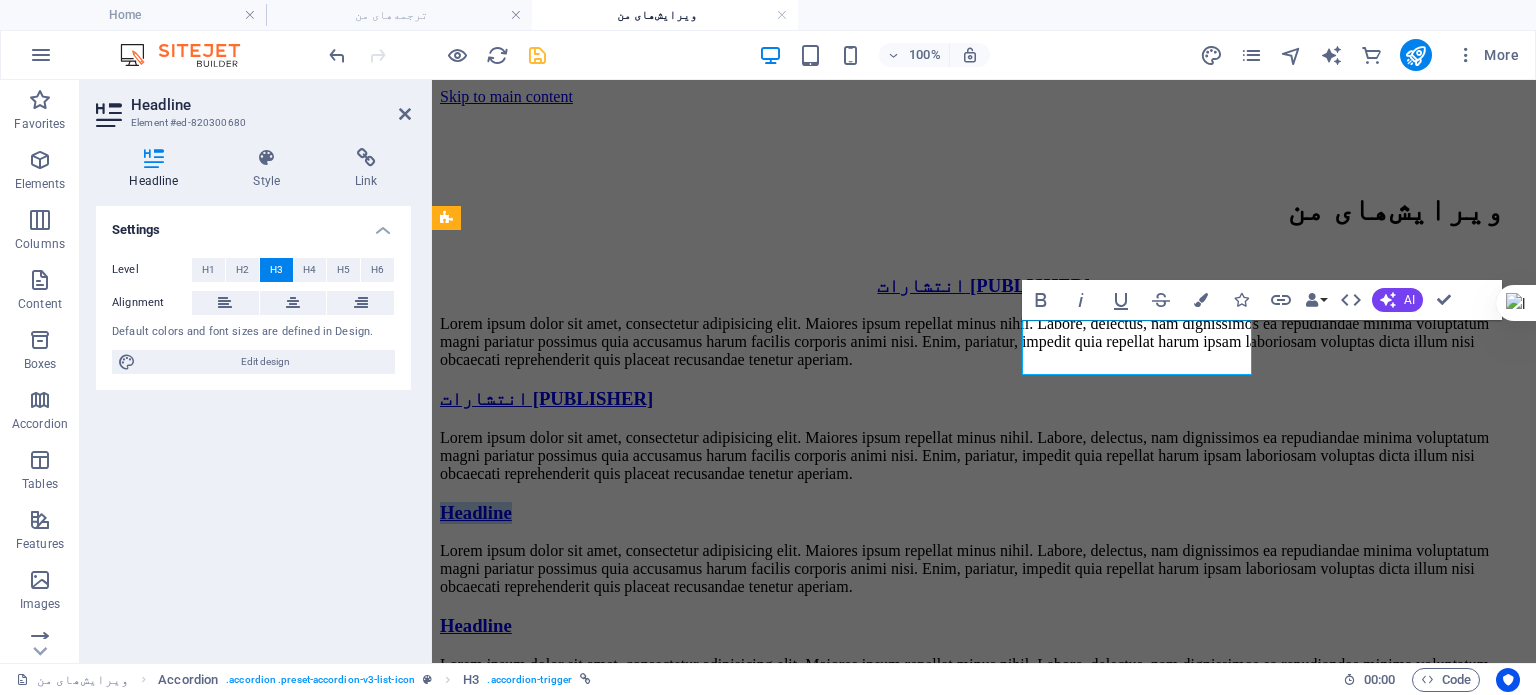 type 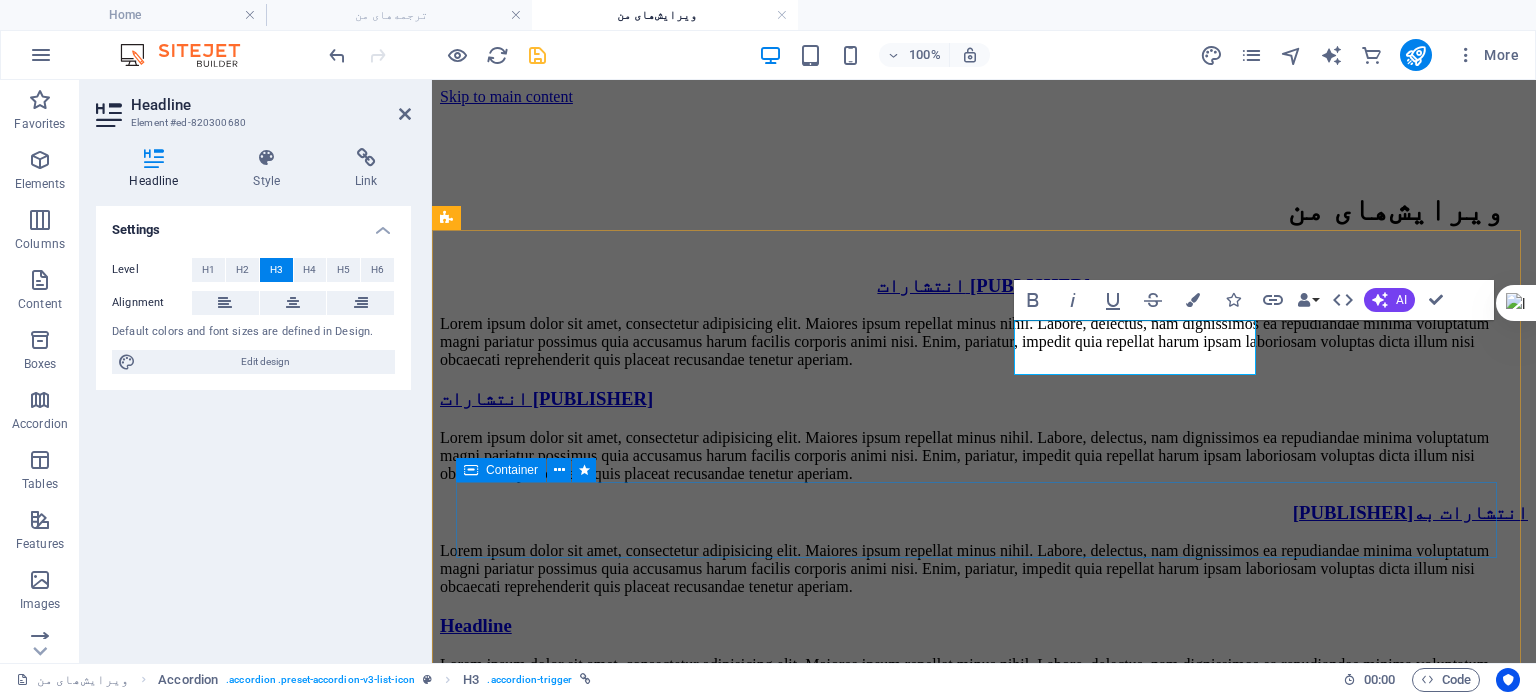 click on "Lorem ipsum dolor sit amet, consectetur adipisicing elit. Maiores ipsum repellat minus nihil. Labore, delectus, nam dignissimos ea repudiandae minima voluptatum magni pariatur possimus quia accusamus harum facilis corporis animi nisi. Enim, pariatur, impedit quia repellat harum ipsam laboriosam voluptas dicta illum nisi obcaecati reprehenderit quis placeat recusandae tenetur aperiam." at bounding box center [984, 456] 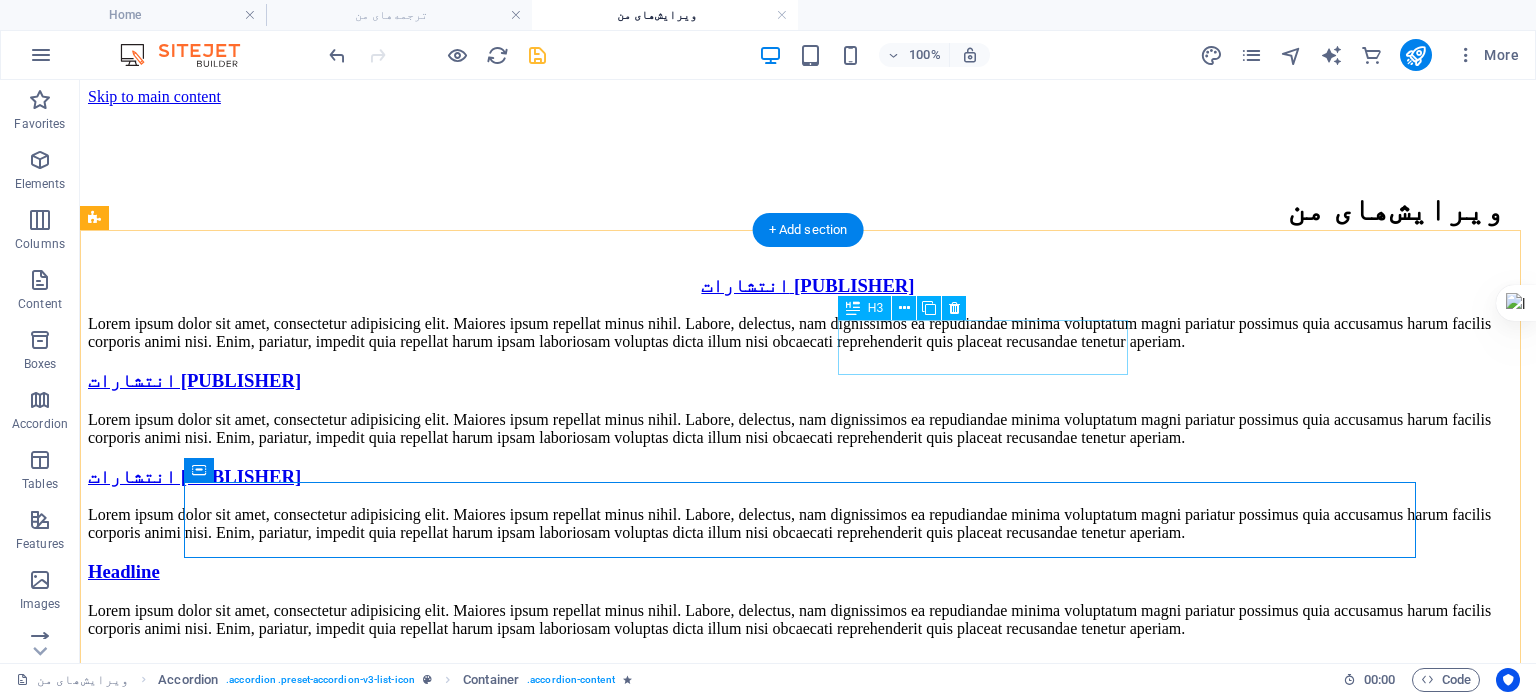 click on "انتشارات بهنشر" at bounding box center (808, 477) 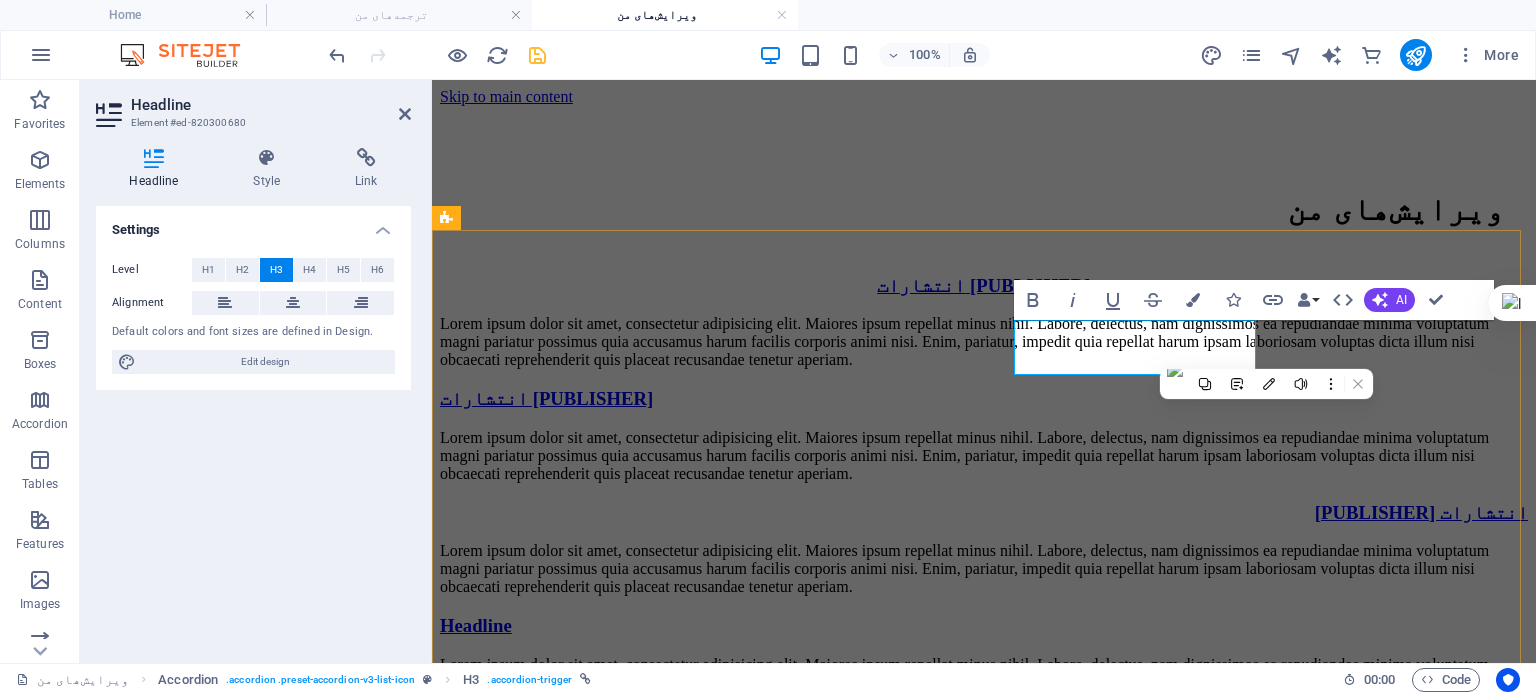 click on "انتشارات بهنشر" at bounding box center [1421, 512] 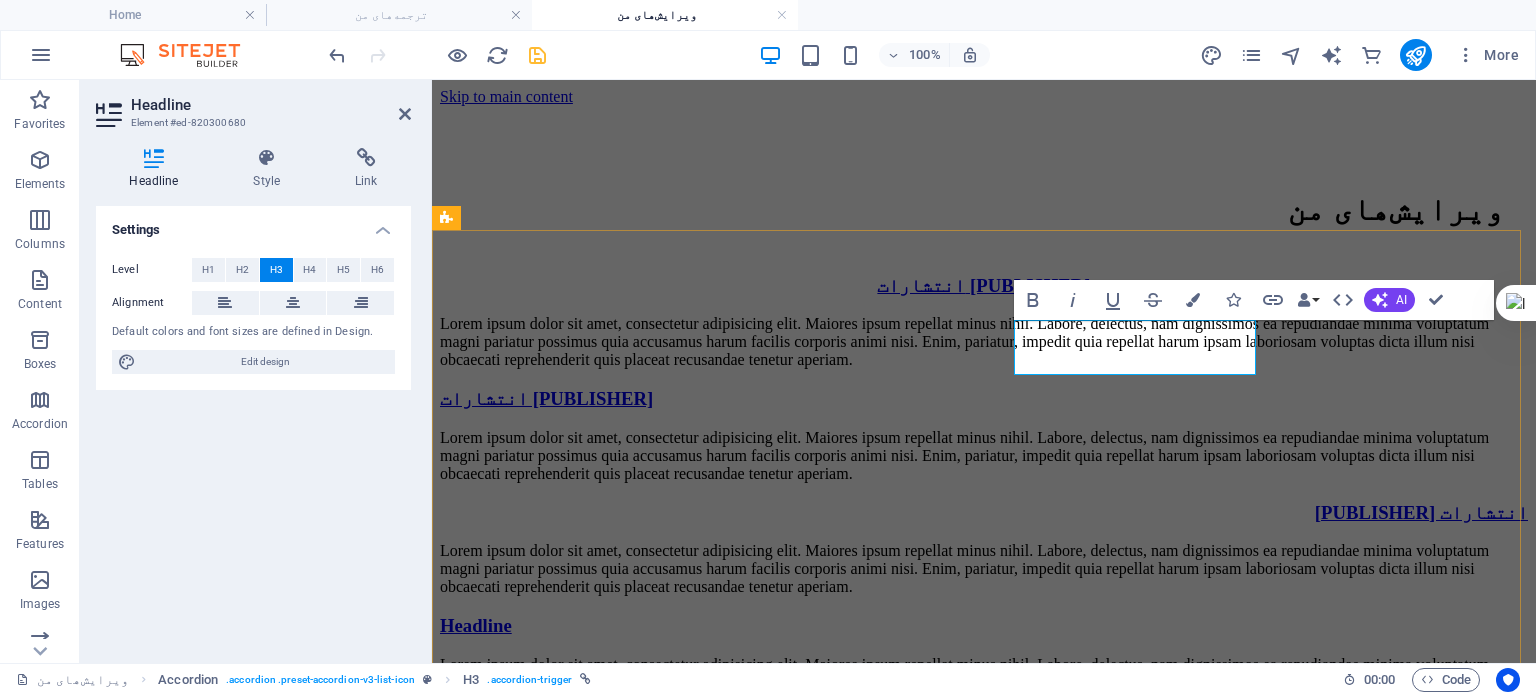 type 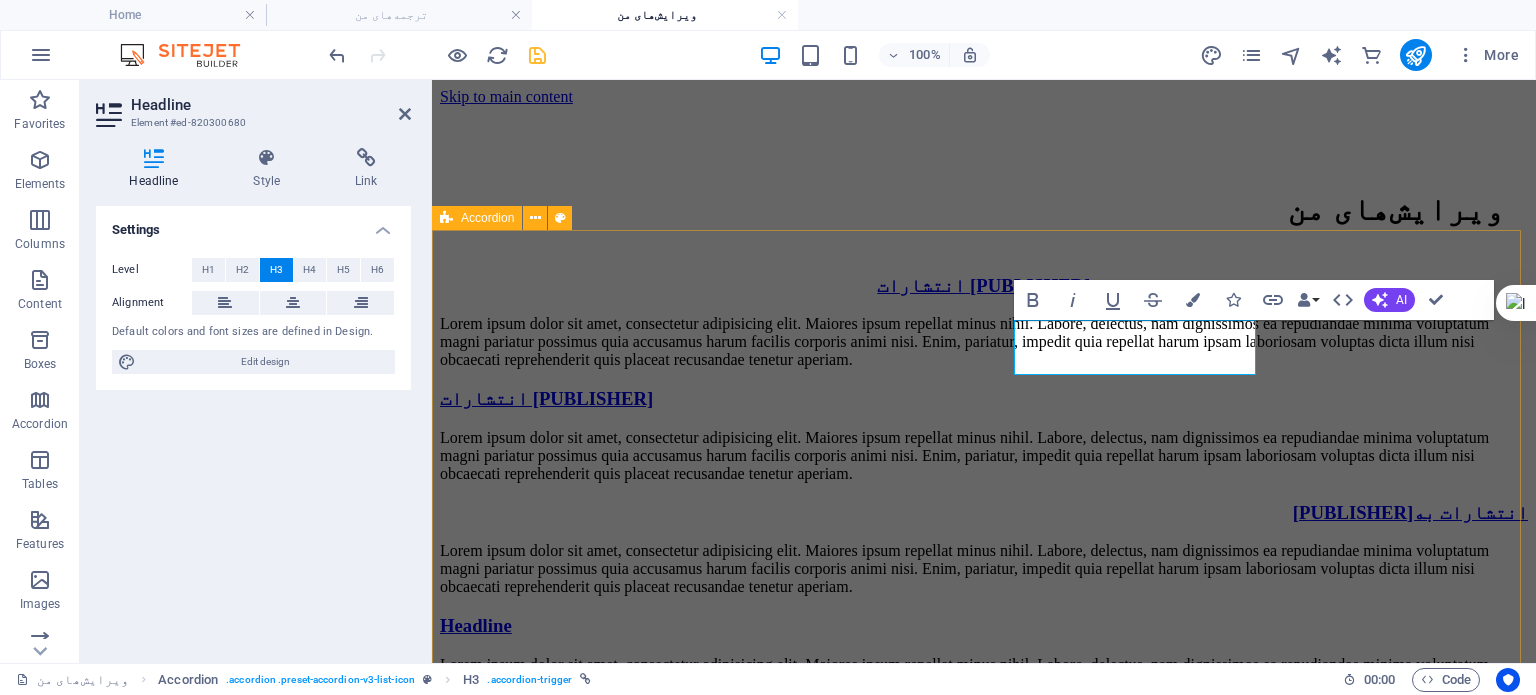 click on "انتشارات اندیشهٔ مولانا Lorem ipsum dolor sit amet, consectetur adipisicing elit. Maiores ipsum repellat minus nihil. Labore, delectus, nam dignissimos ea repudiandae minima voluptatum magni pariatur possimus quia accusamus harum facilis corporis animi nisi. Enim, pariatur, impedit quia repellat harum ipsam laboriosam voluptas dicta illum nisi obcaecati reprehenderit quis placeat recusandae tenetur aperiam. انتشارات بوطیقا Lorem ipsum dolor sit amet, consectetur adipisicing elit. Maiores ipsum repellat minus nihil. Labore, delectus, nam dignissimos ea repudiandae minima voluptatum magni pariatur possimus quia accusamus harum facilis corporis animi nisi. Enim, pariatur, impedit quia repellat harum ipsam laboriosam voluptas dicta illum nisi obcaecati reprehenderit quis placeat recusandae tenetur aperiam. انتشارات به‌نشر Headline" at bounding box center [984, 575] 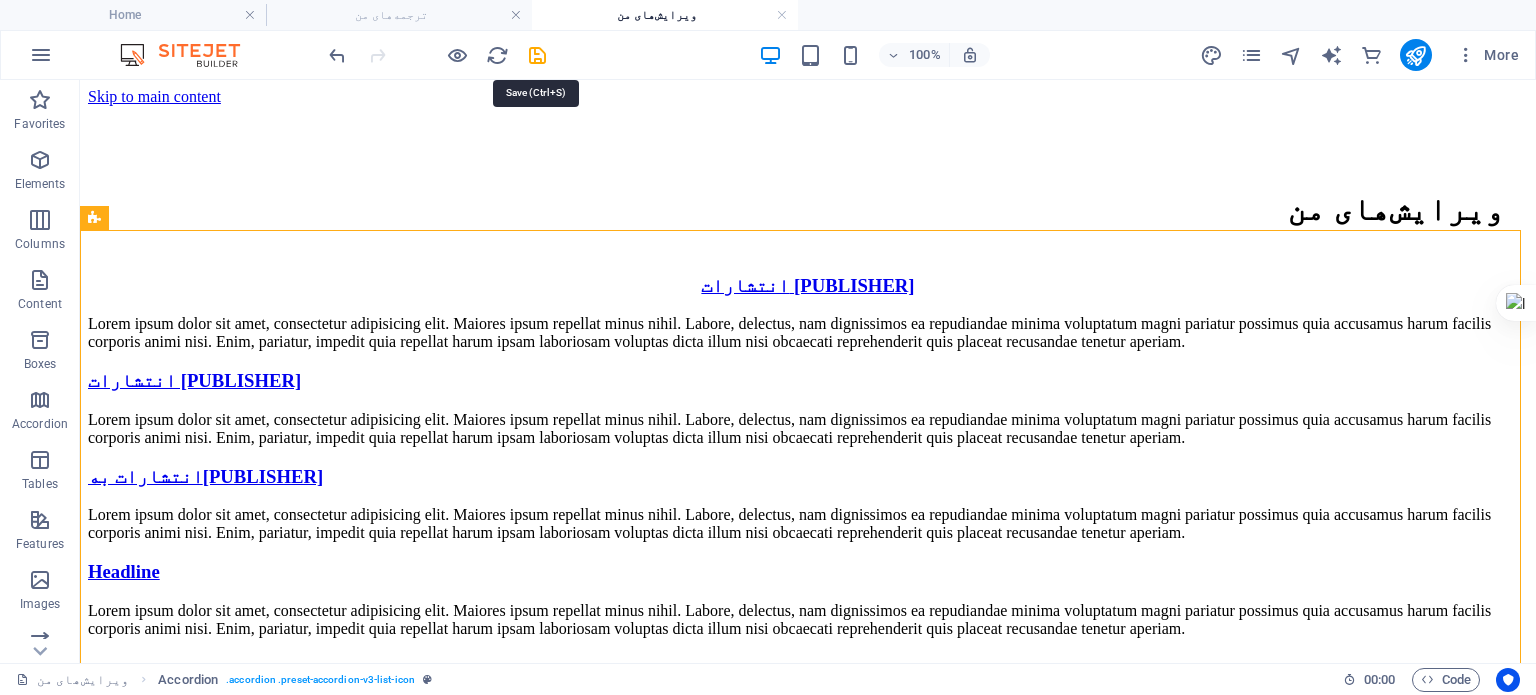 click at bounding box center (537, 55) 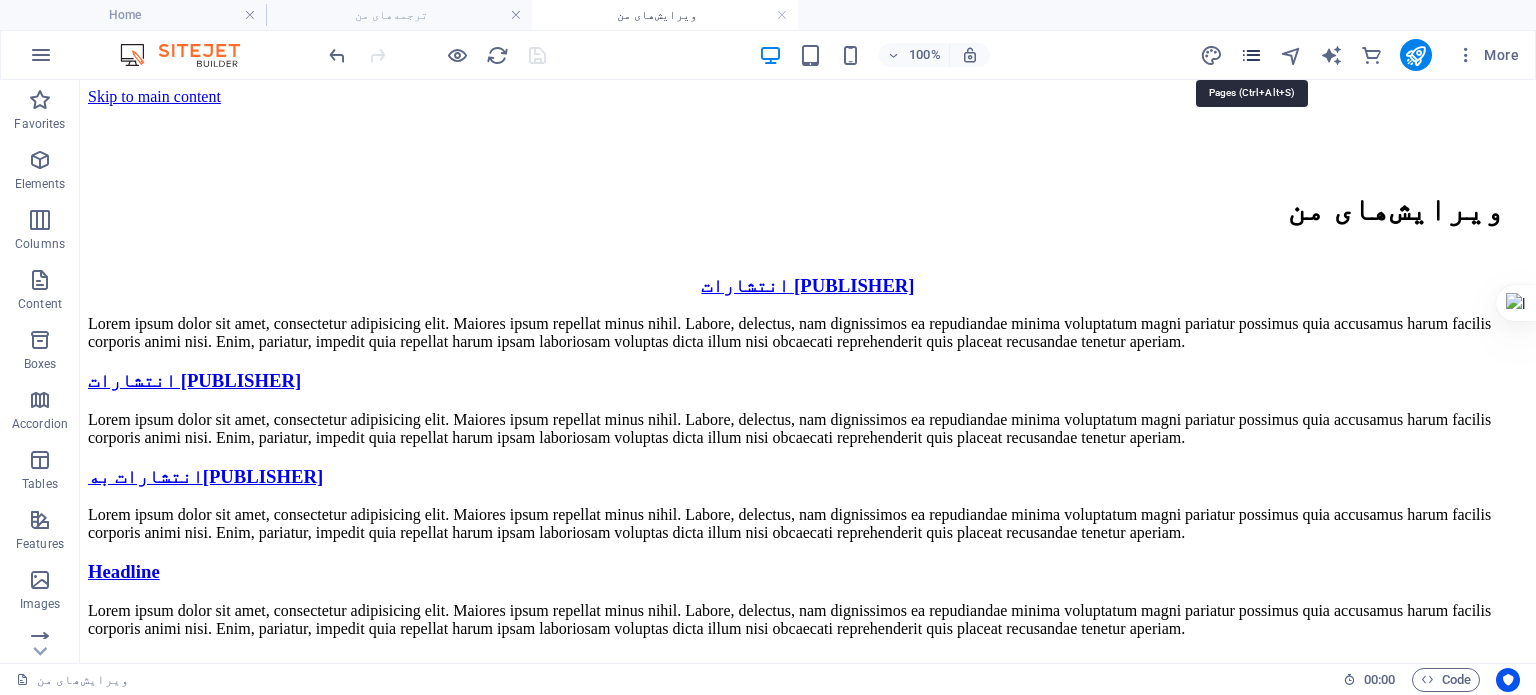 click at bounding box center [1251, 55] 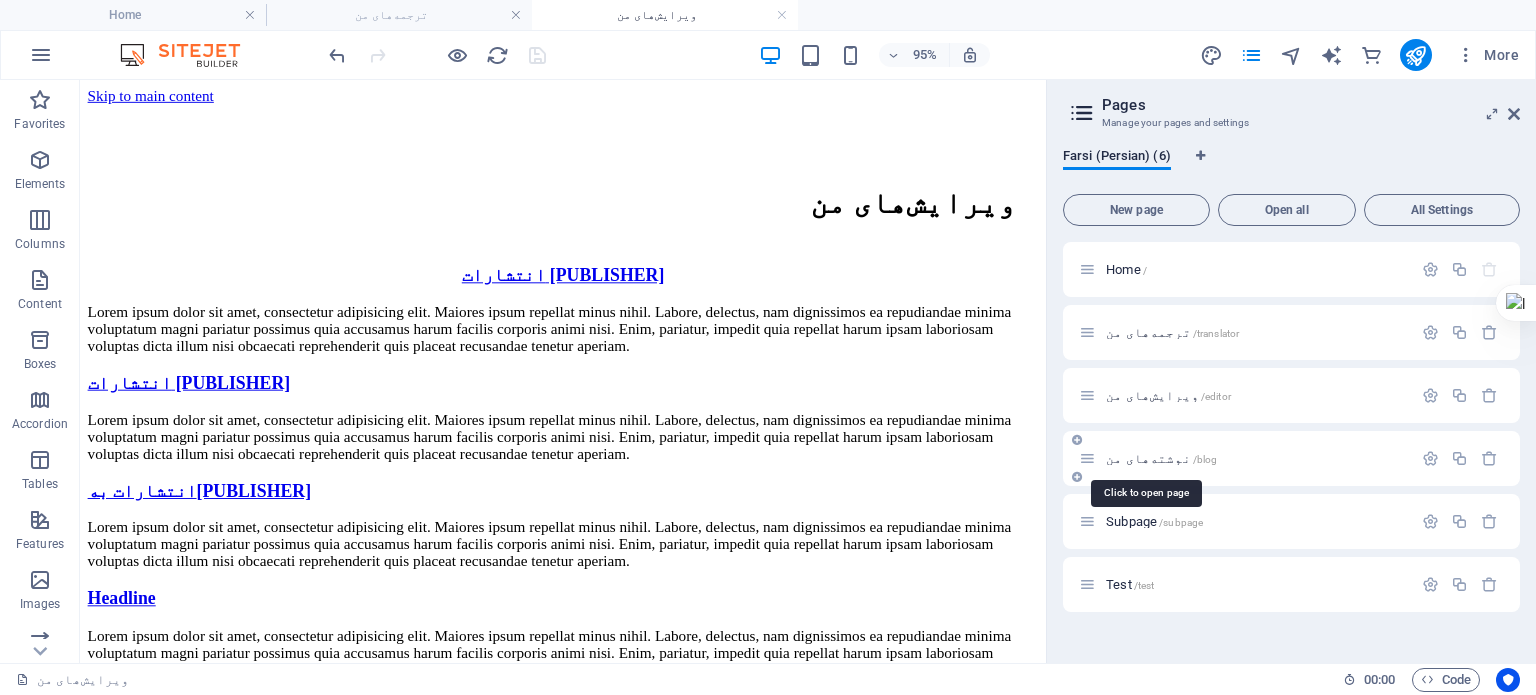 click on "نوشته‌های من /blog" at bounding box center (1161, 458) 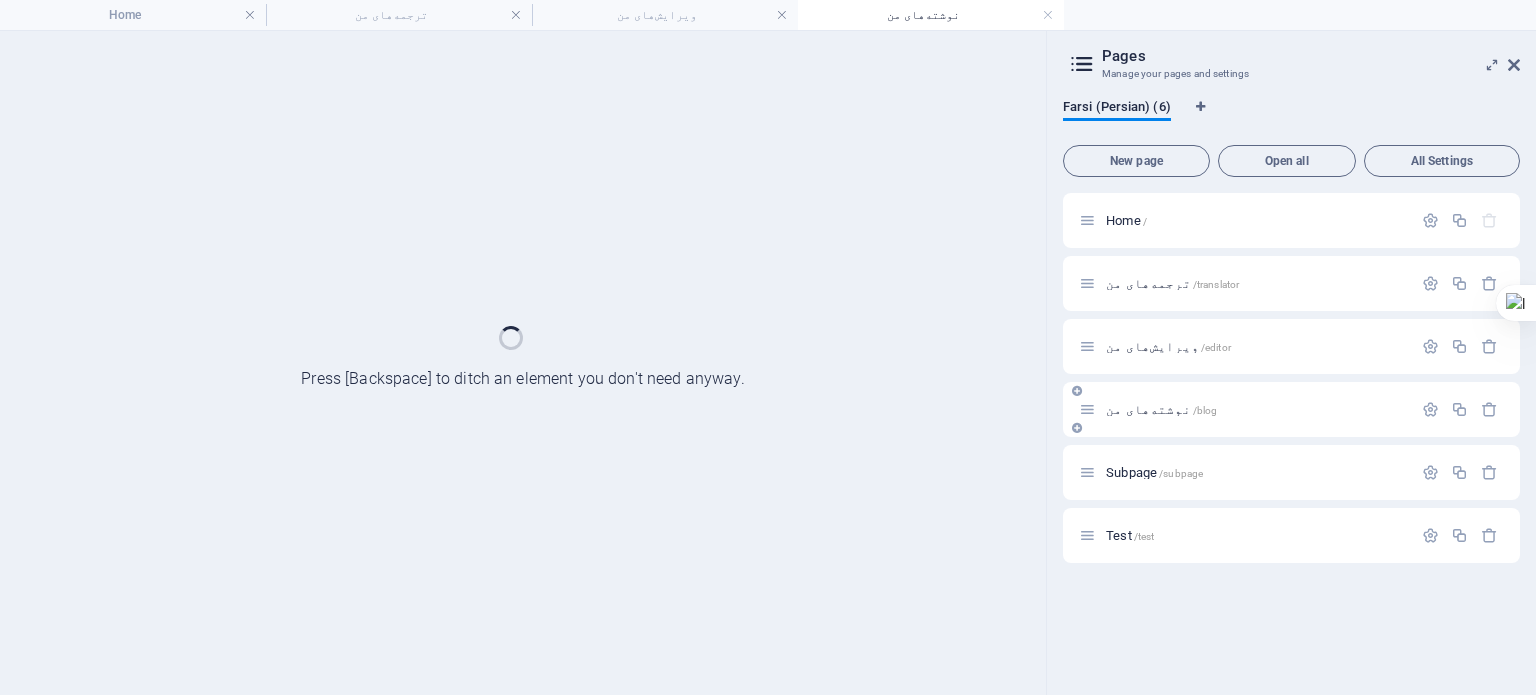 click on "Subpage /subpage" at bounding box center (1291, 472) 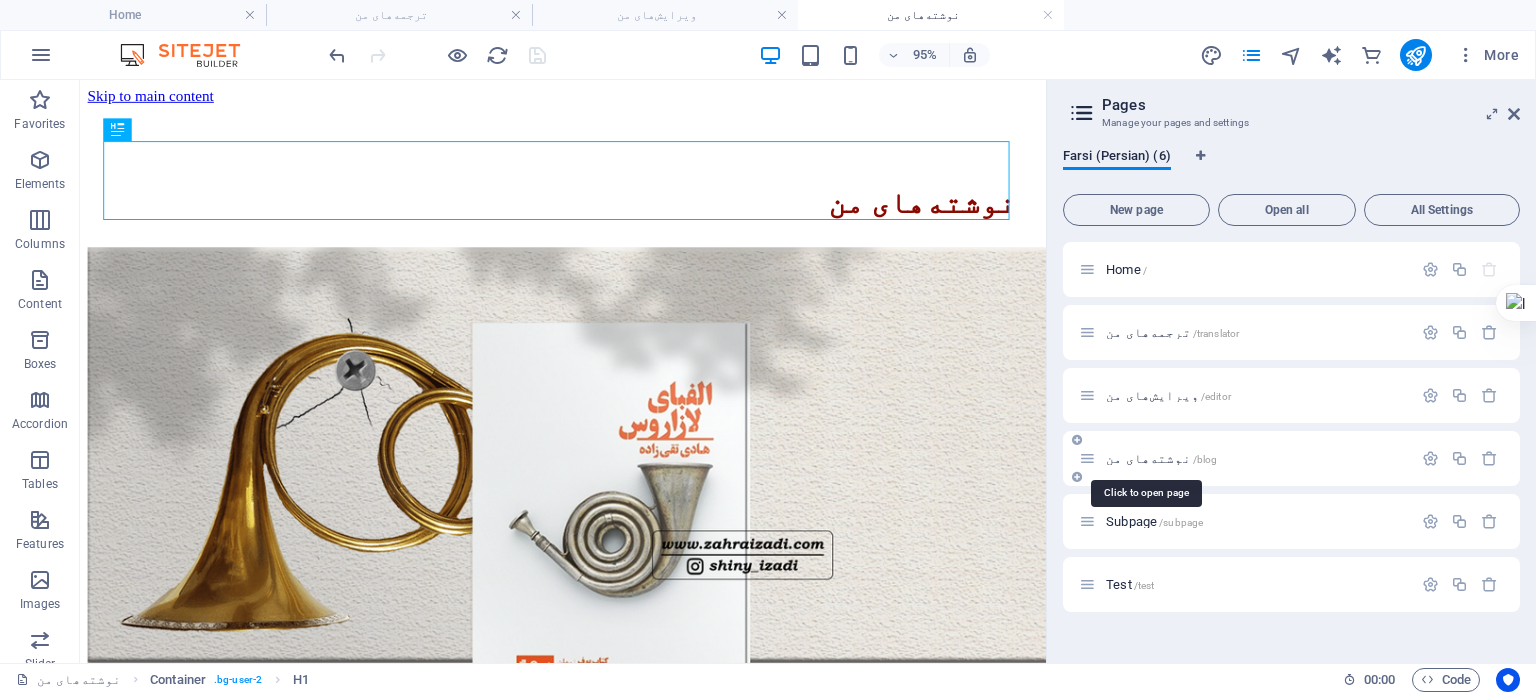 scroll, scrollTop: 0, scrollLeft: 0, axis: both 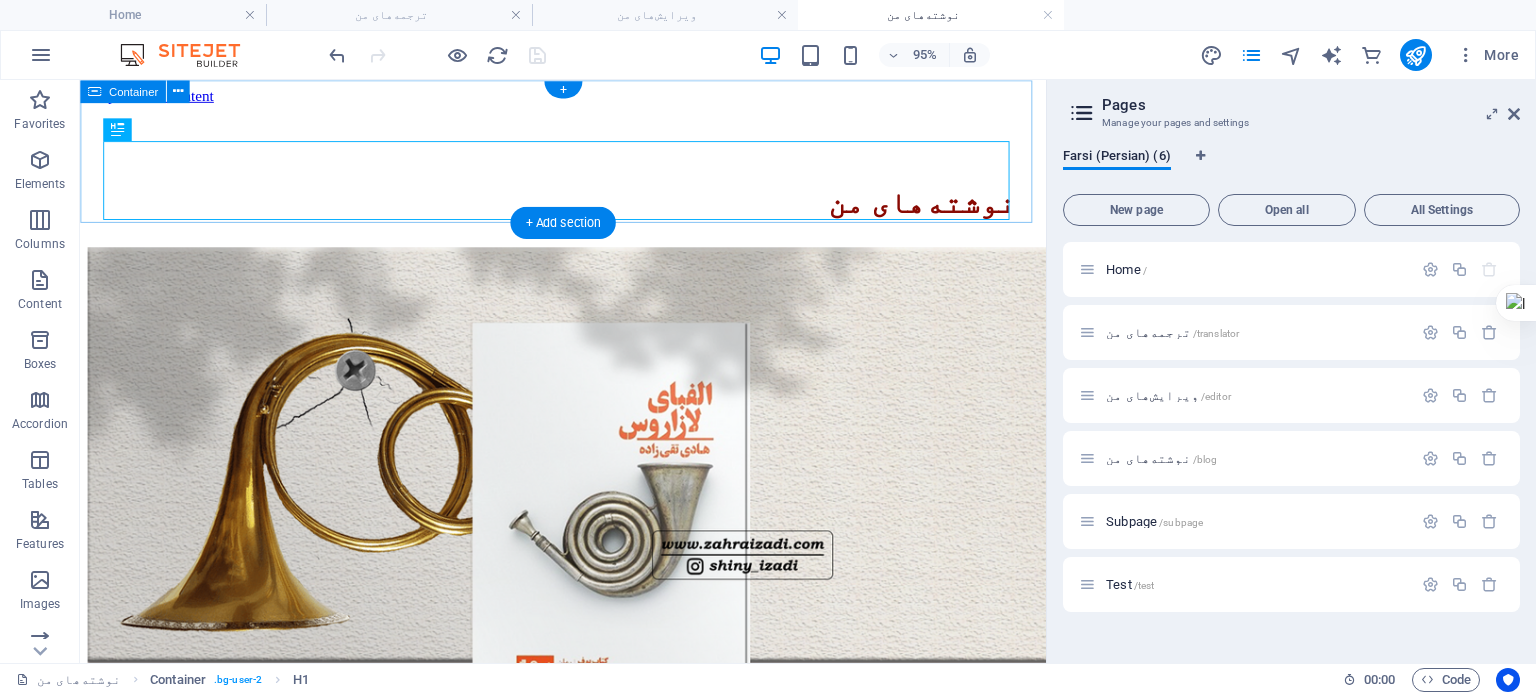 click on "نوشته‌های من" at bounding box center (588, 181) 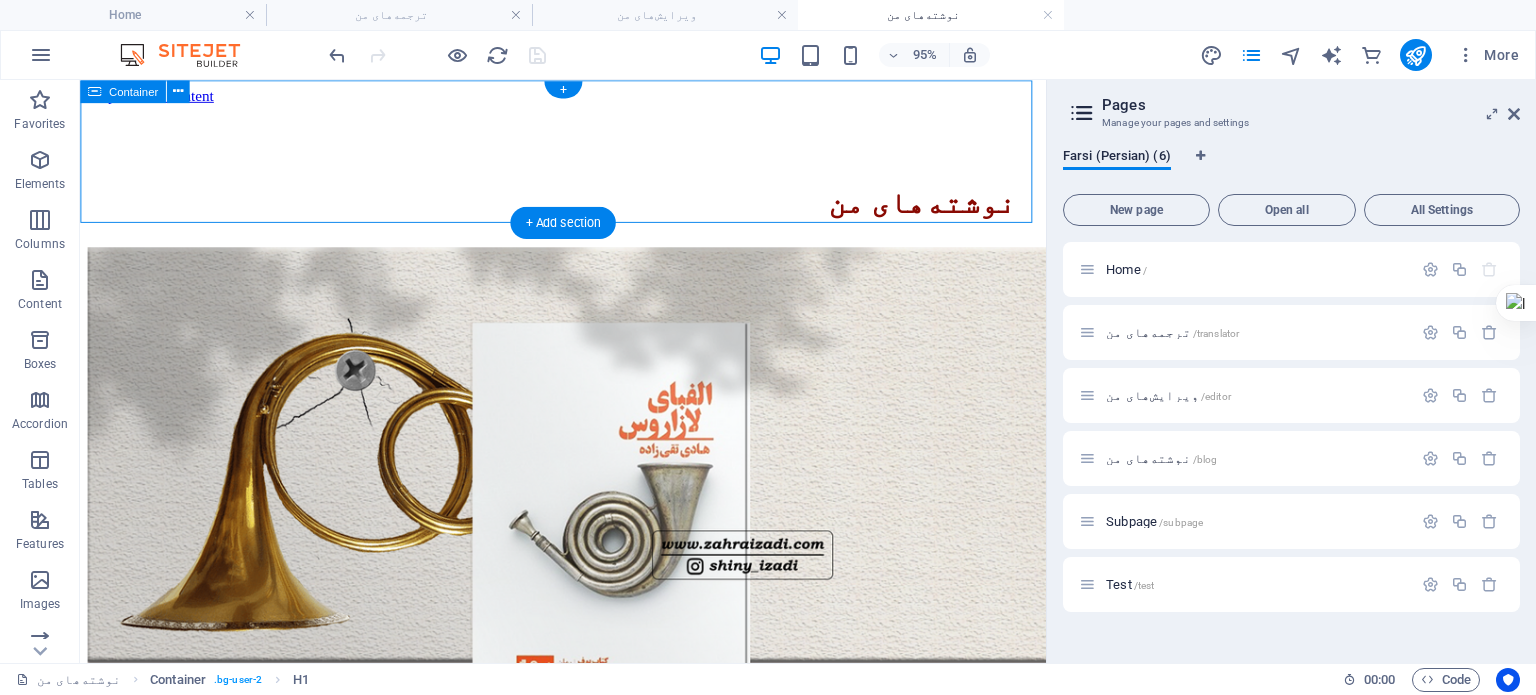 click on "نوشته‌های من" at bounding box center (588, 181) 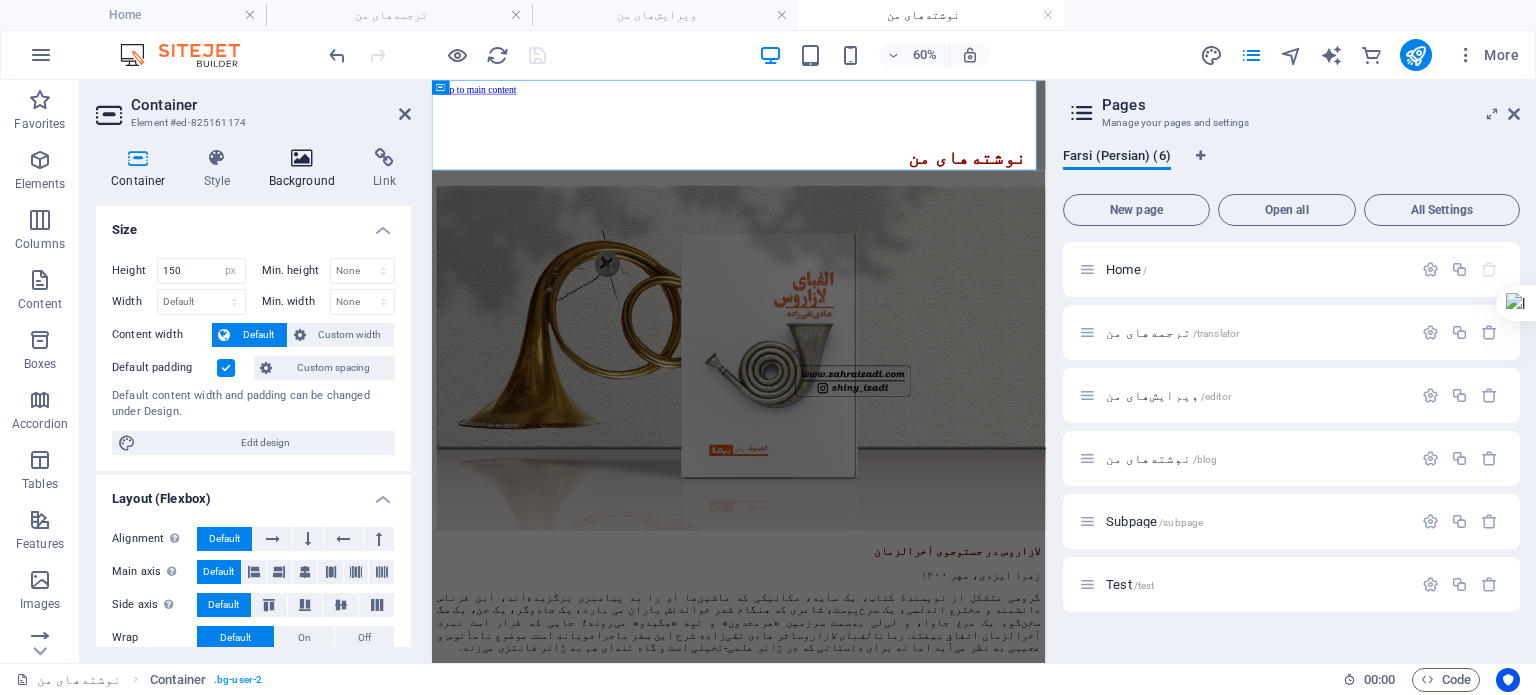 click on "Background" at bounding box center (306, 169) 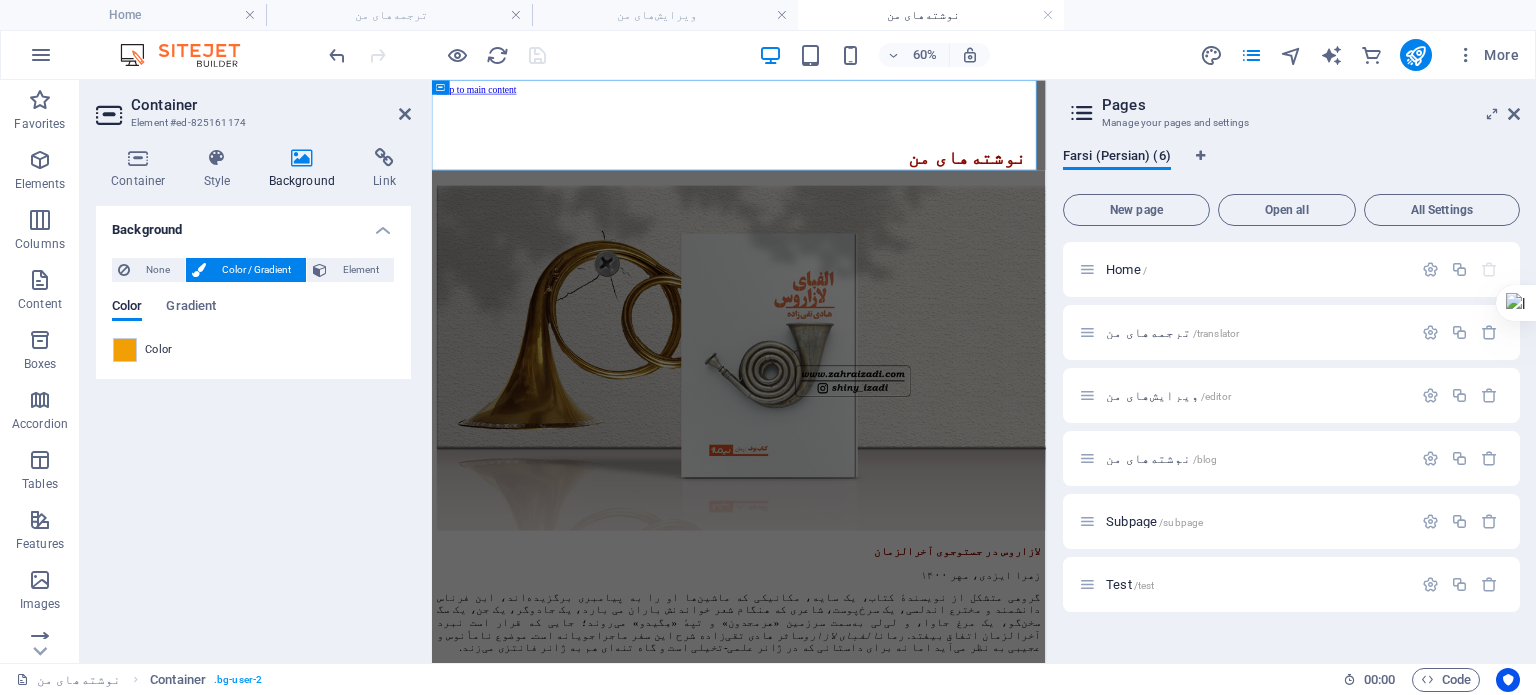 click at bounding box center (125, 350) 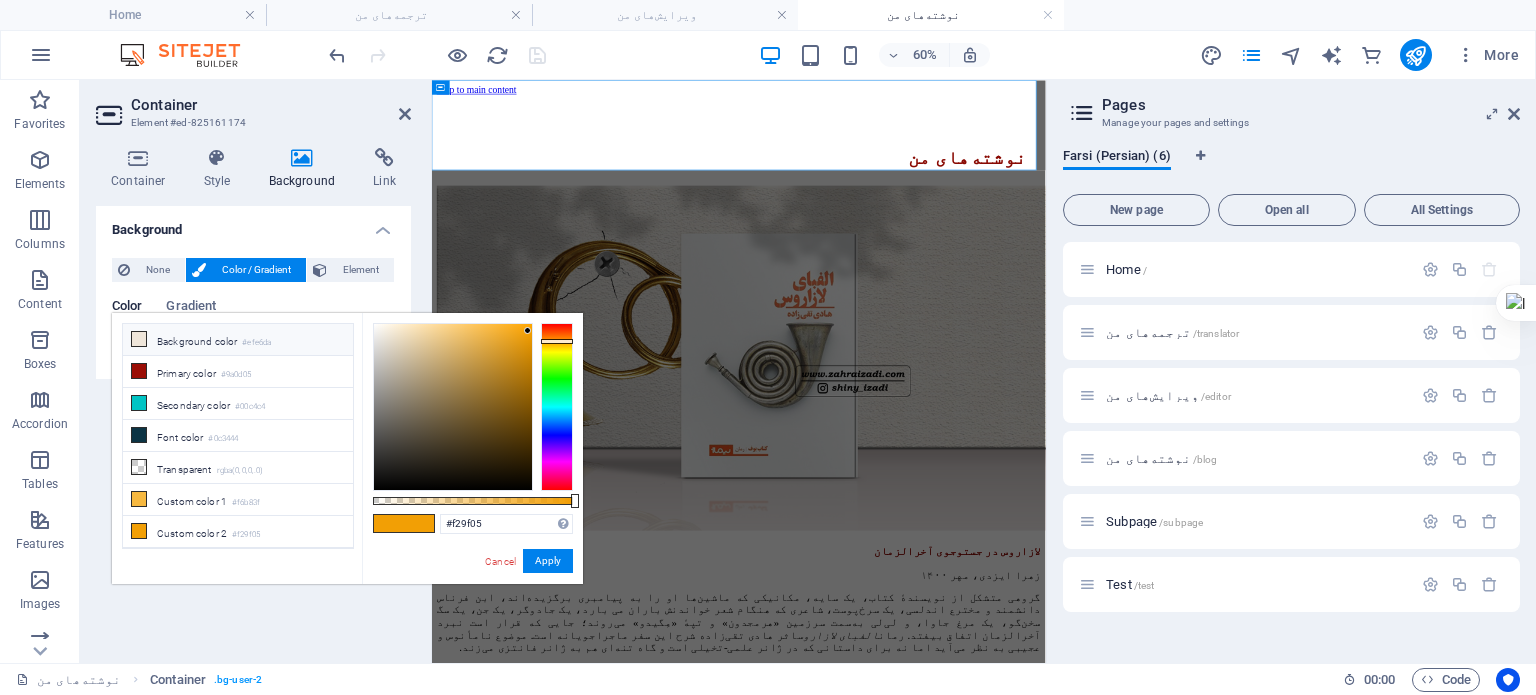 click on "Background color
#efe6da" at bounding box center (238, 340) 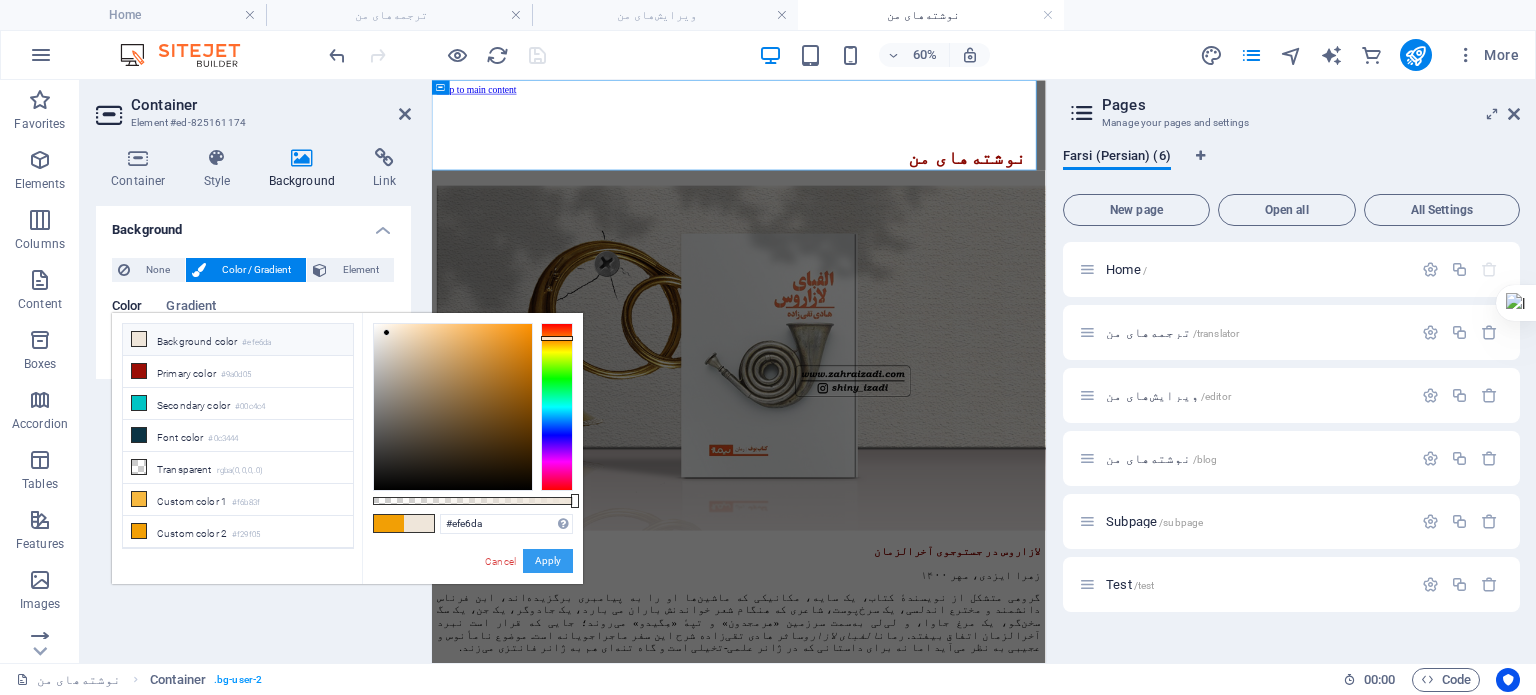 click on "Apply" at bounding box center (548, 561) 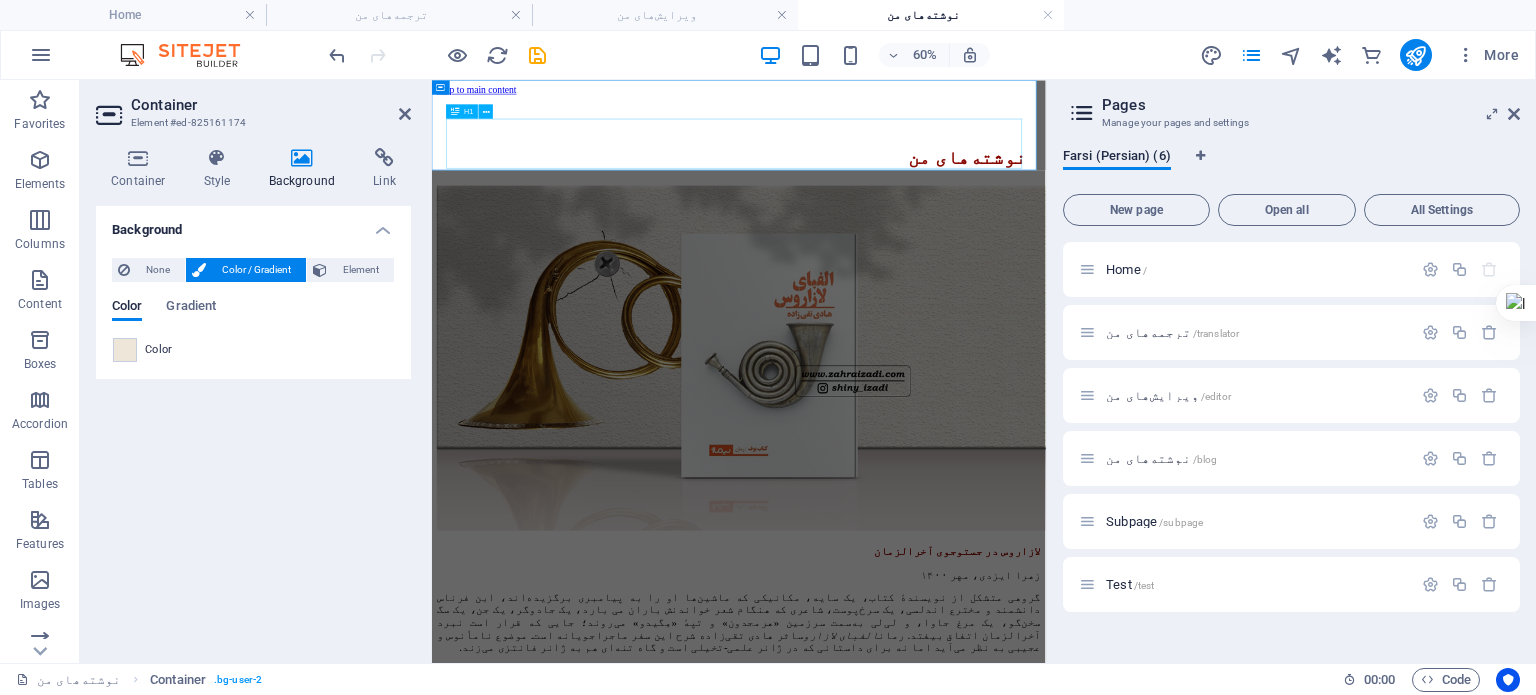 click on "نوشته‌های من" at bounding box center [943, 209] 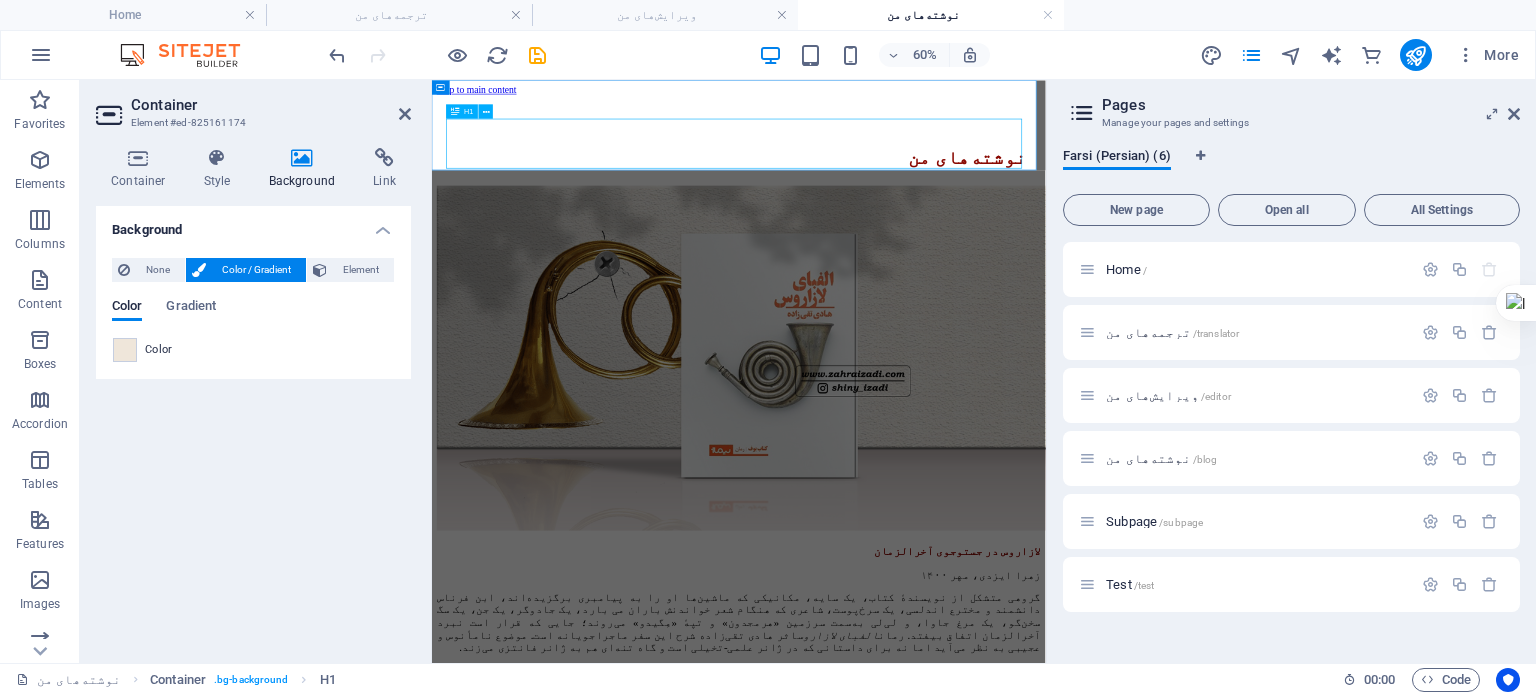 click on "نوشته‌های من" at bounding box center (943, 209) 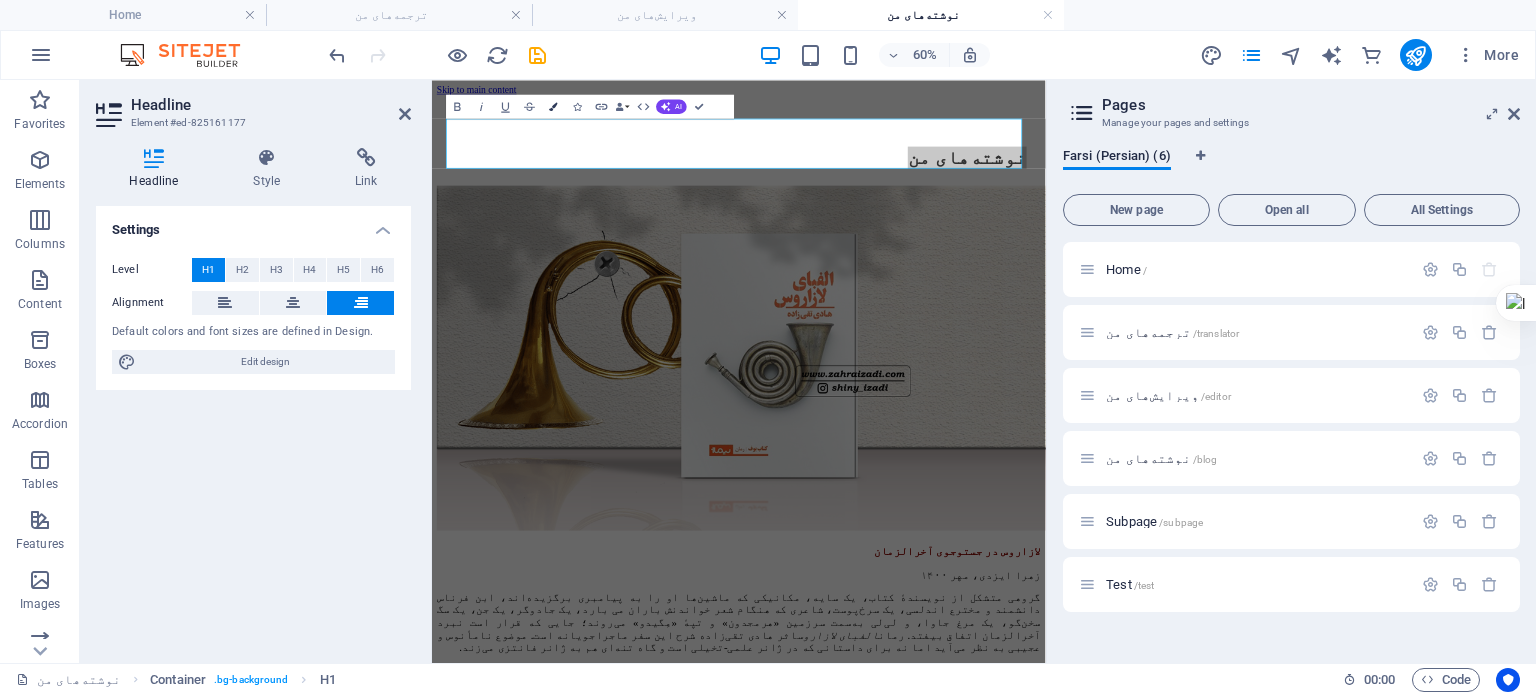 click on "Colors" at bounding box center [553, 106] 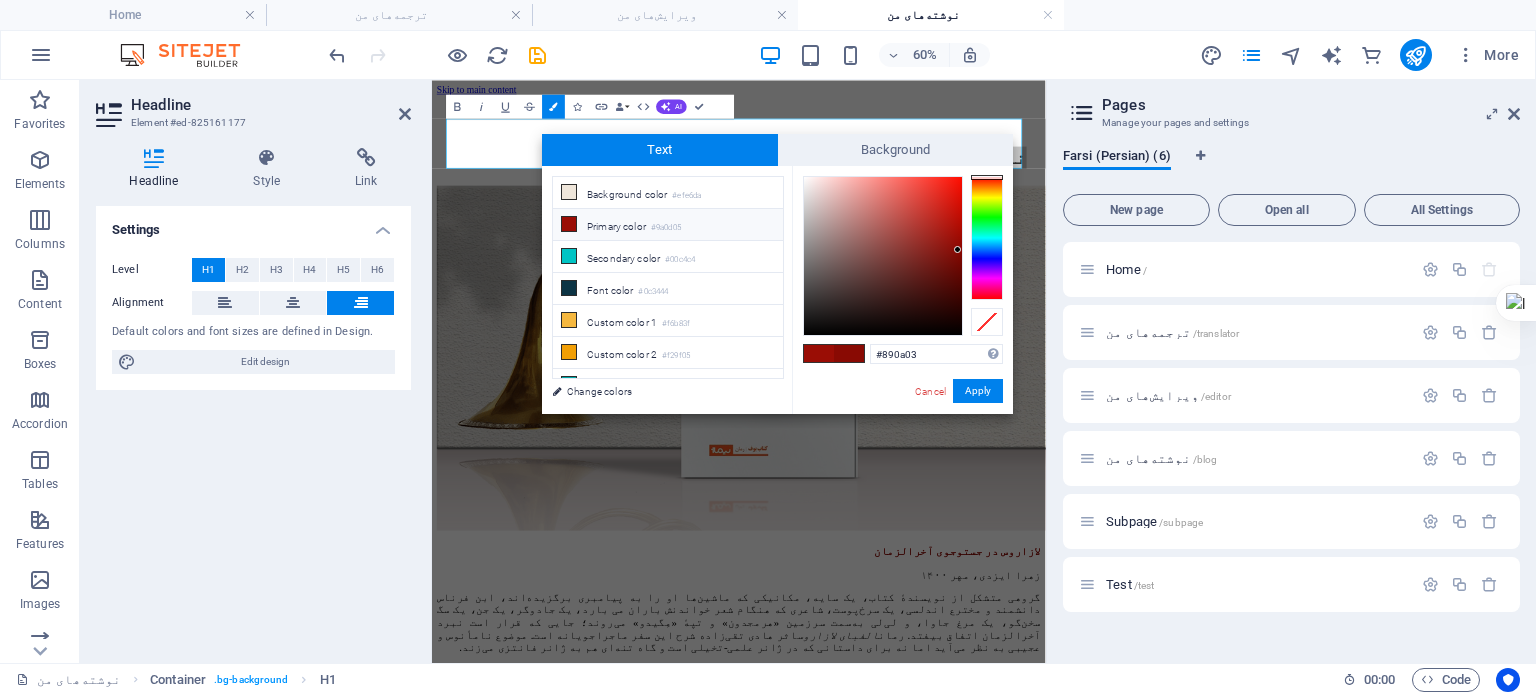 click on "Primary color
#9a0d05" at bounding box center (668, 225) 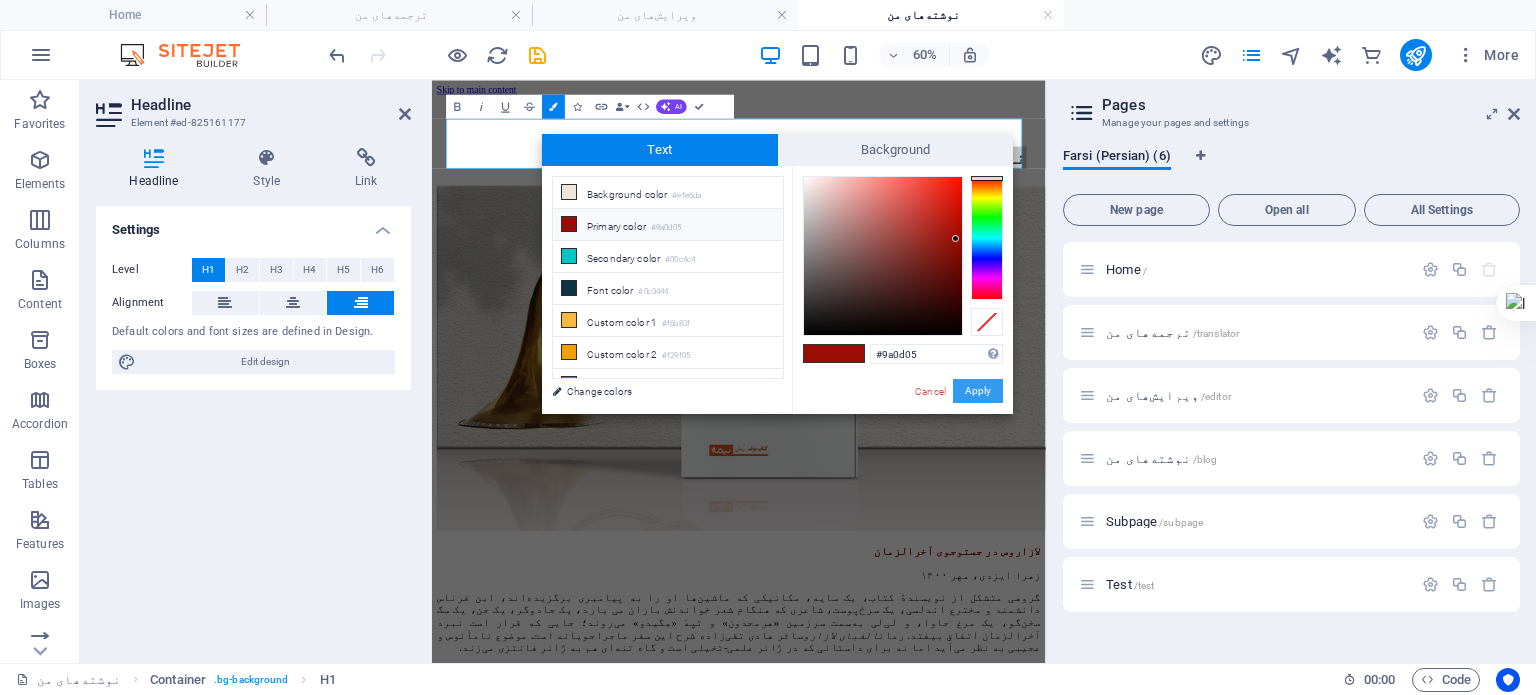 click on "Apply" at bounding box center (978, 391) 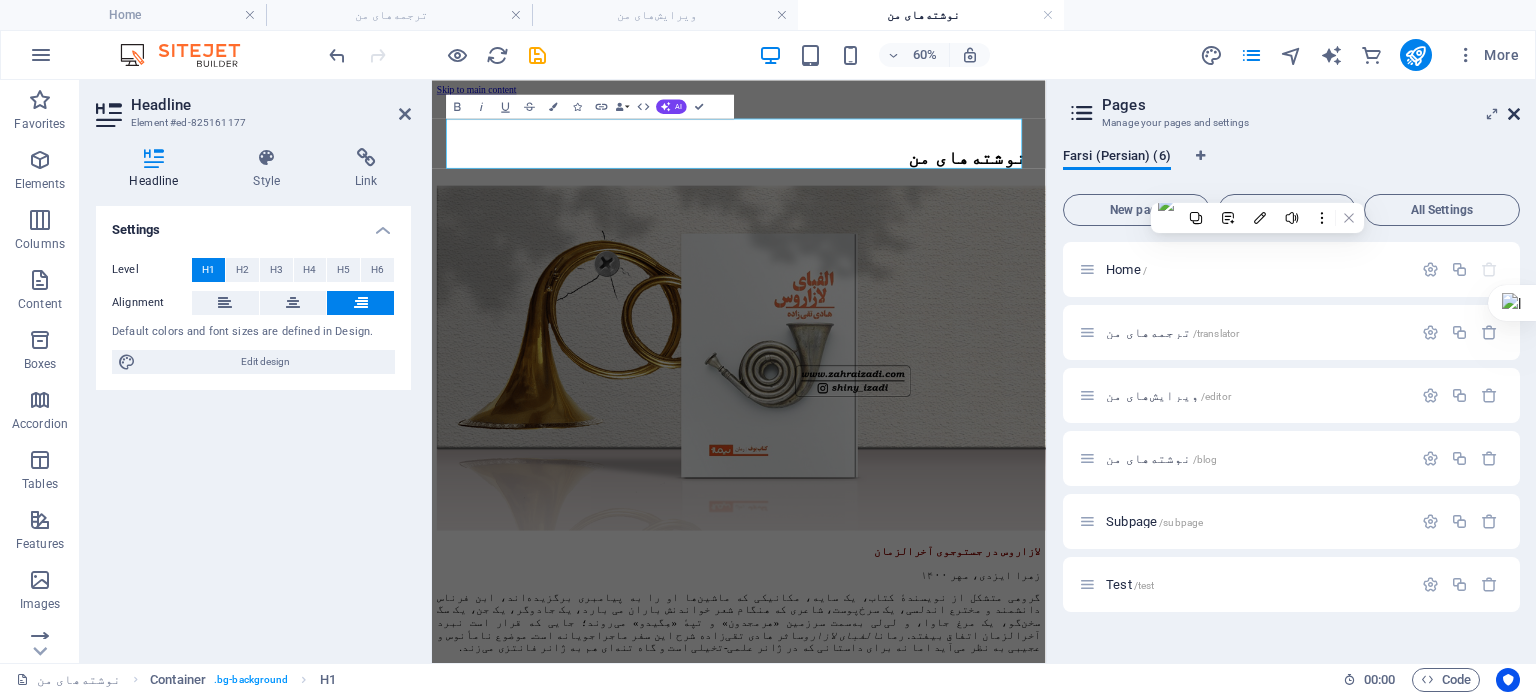 click at bounding box center (1514, 114) 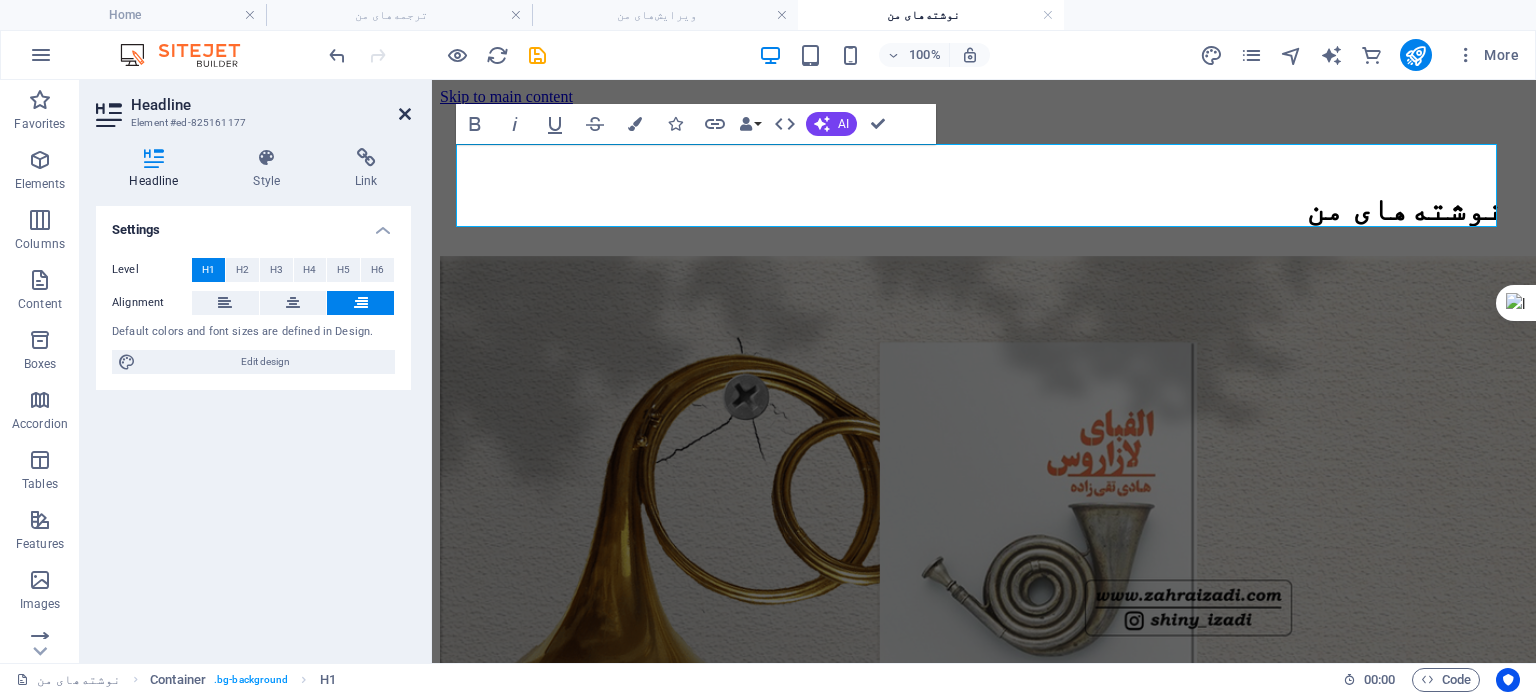 click at bounding box center [405, 114] 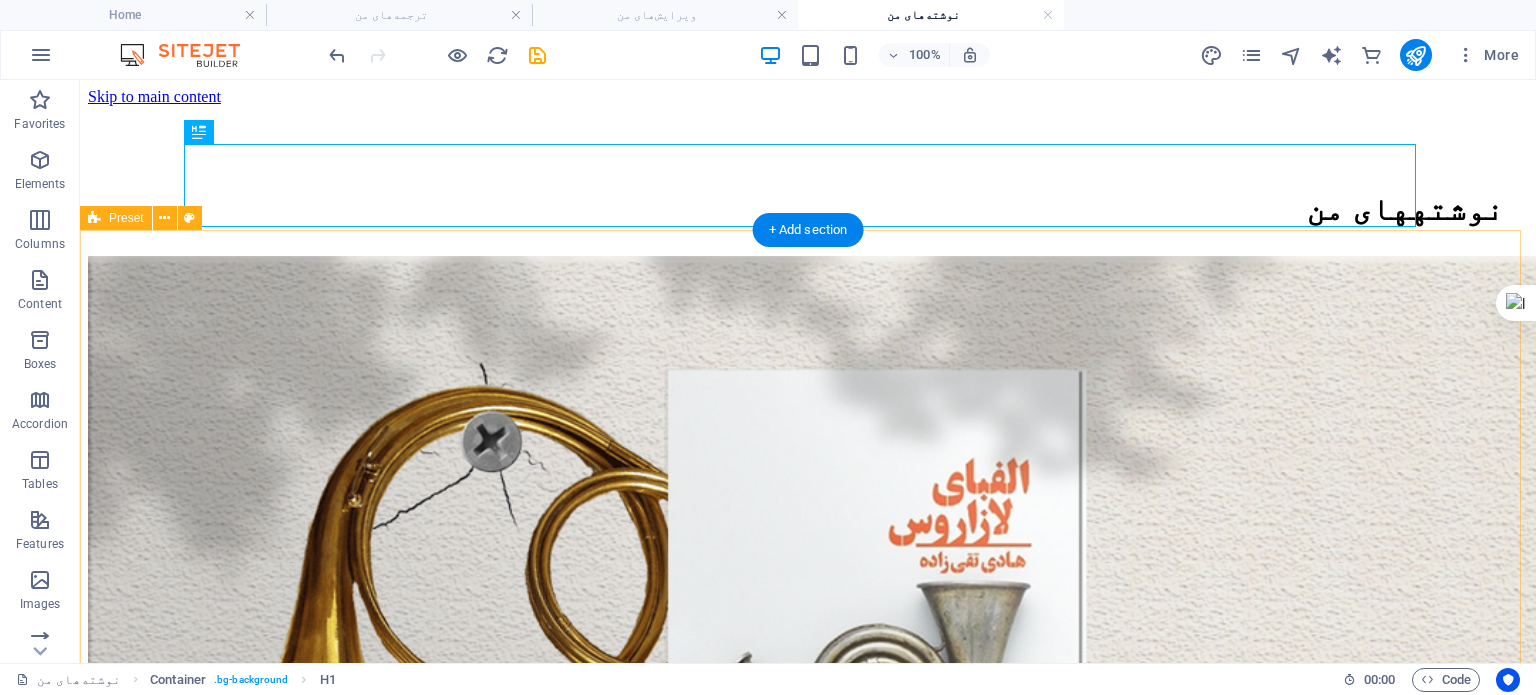 click on "لازاروس در جستوجوی آخرالزمان زهرا ایزدی، مهر ۱۴۰۰ گروهی متشکل از نویسندهٔ کتاب، یک سایه، مکانیکی که ماشین‌ها او را به پیامبری برگزیده‌اند، ابن فرناس دانشمند و مخترع اندلسی، یک سرخ‌پوست، شاعری که هنگام شعر خواندنش باران می بارد، یک جادوگر، یک جن، یک سگ سخن‌گو، یک مرغ جاوا، و لی‌لی به‌سمت سرزمین «هرمجدون» و تپهٔ «مِگیدو» می‌روند؛ جایی که قرار است نبرد آخرالزمان اتفاق بیفتد. رمان  الفبای لازاروس به رمان  الفبای لازاروس  برمی‌گردیم.  الفبای لازاروس الفبای لازاروس الفبای لازاروس الفبای لازاروس .این یادداشت در ۱۸ مهر ۱۴۰۰ در خبرگزاری ایبنا منتشر شده است   ۱" at bounding box center [808, 1991] 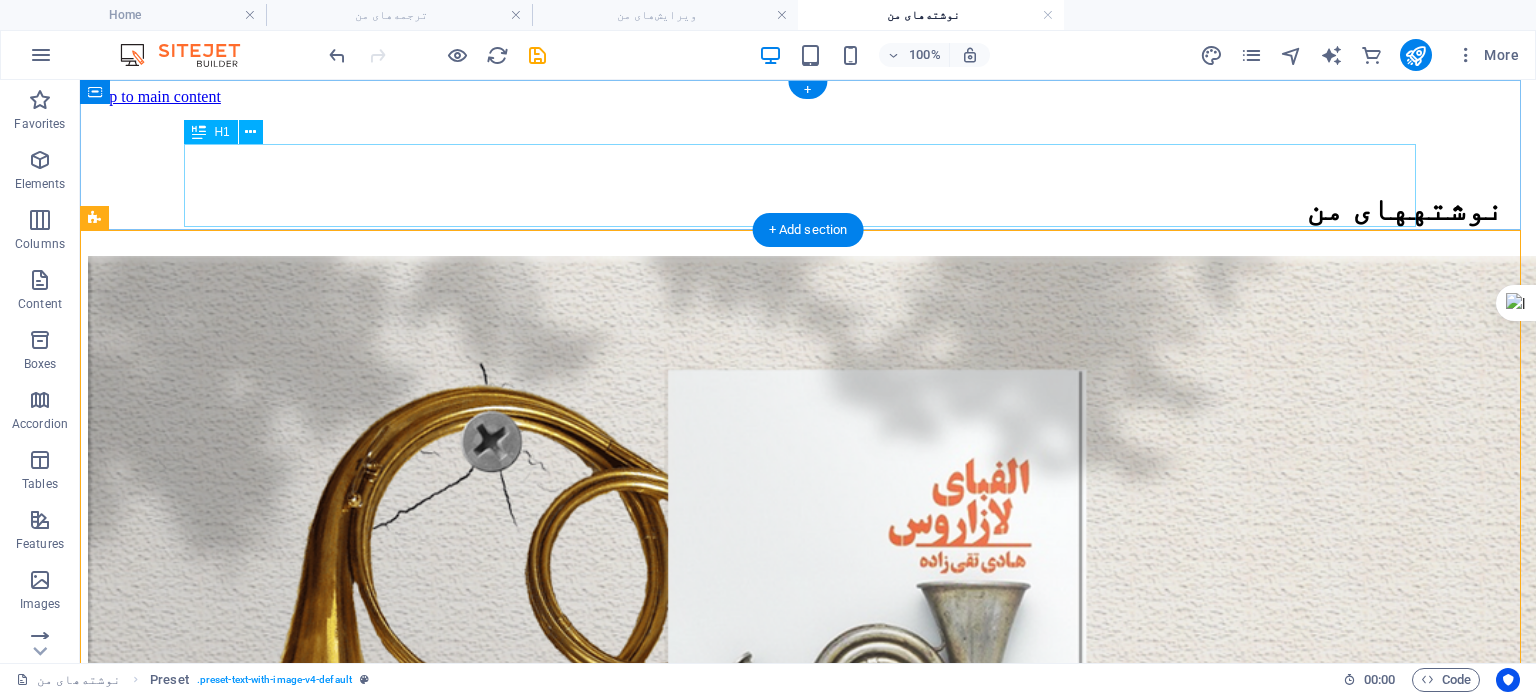 click on "نوشتههای من" at bounding box center (808, 209) 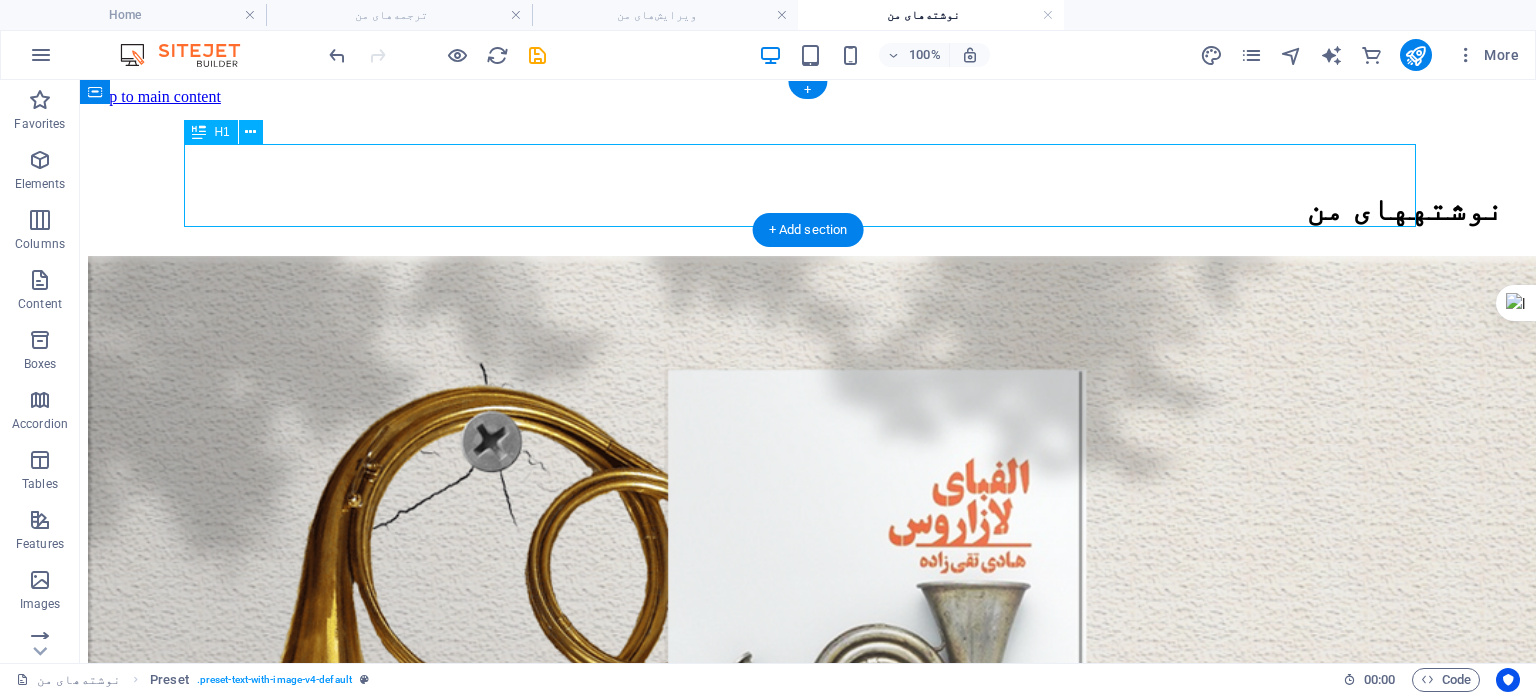 click on "نوشتههای من" at bounding box center (808, 209) 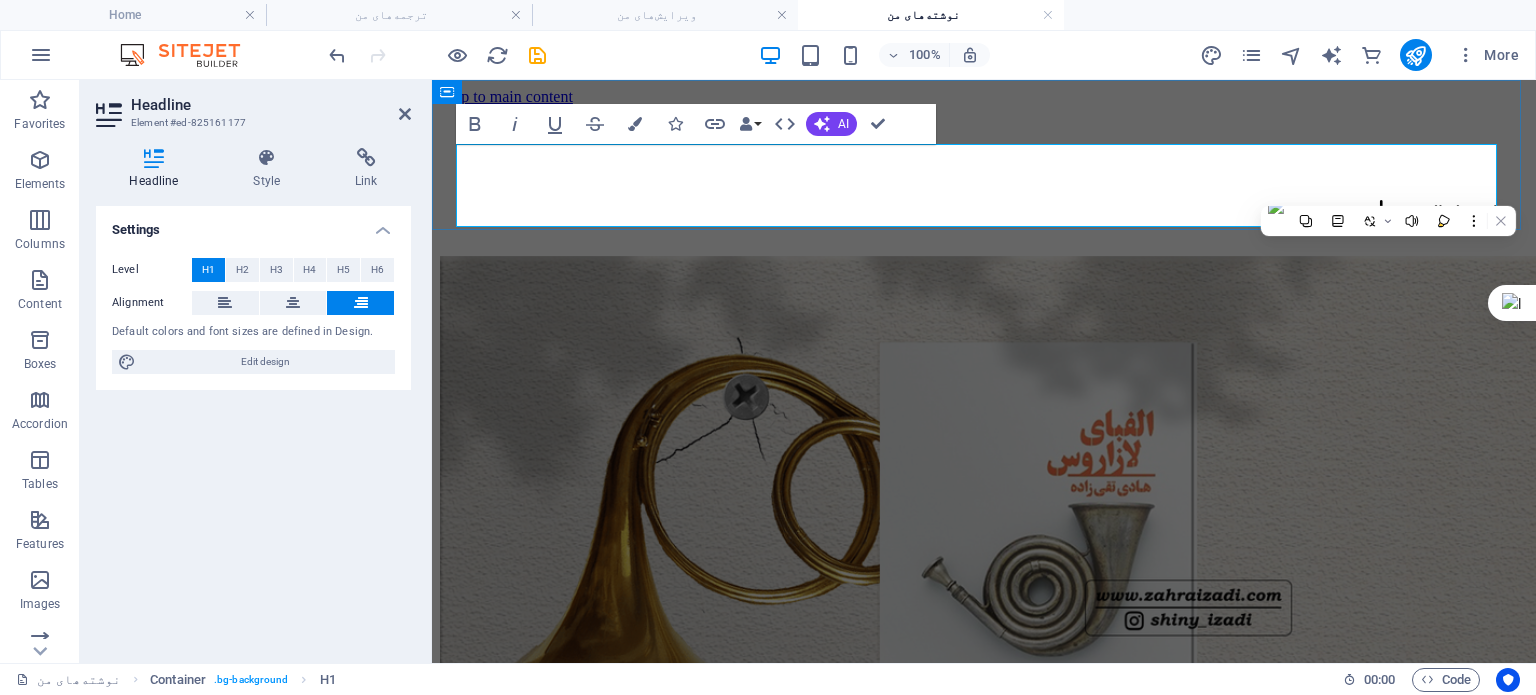 click on "نوشتههای من" at bounding box center (1405, 209) 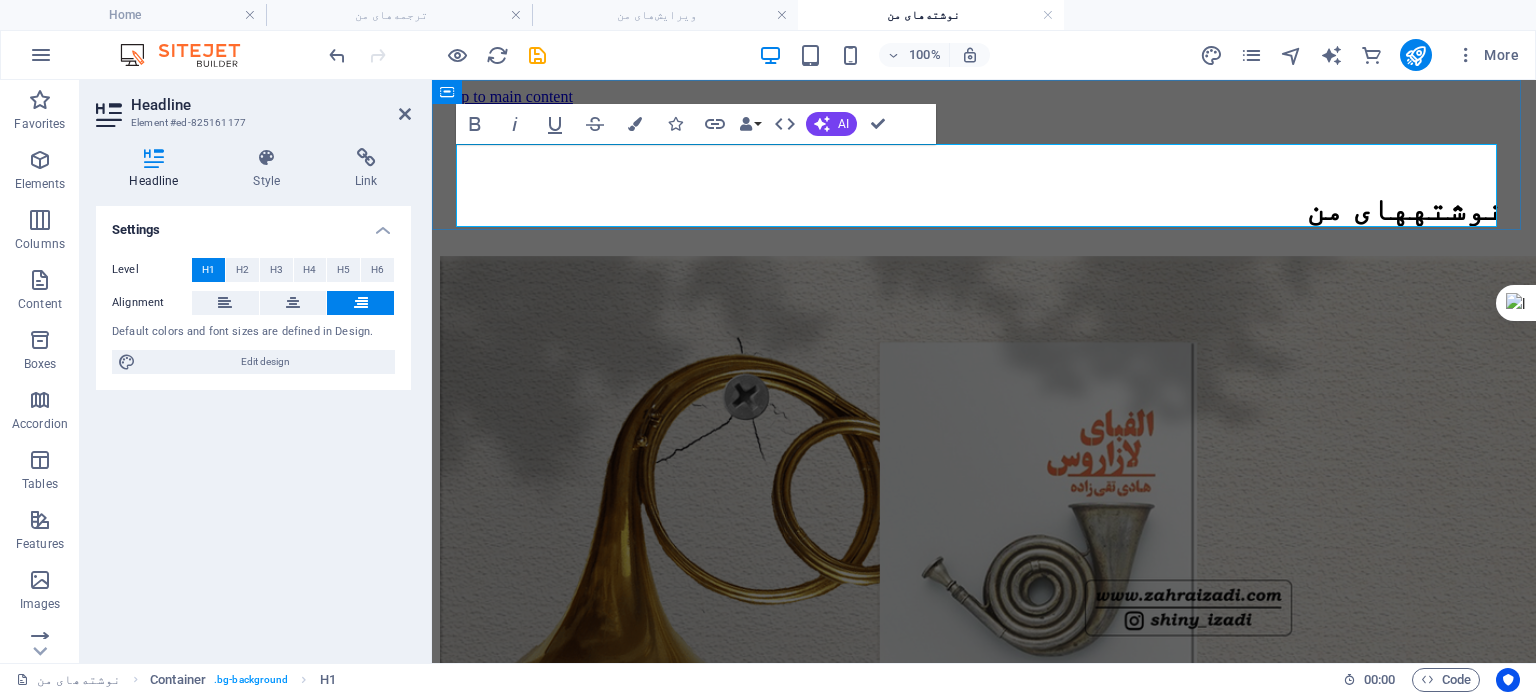 type 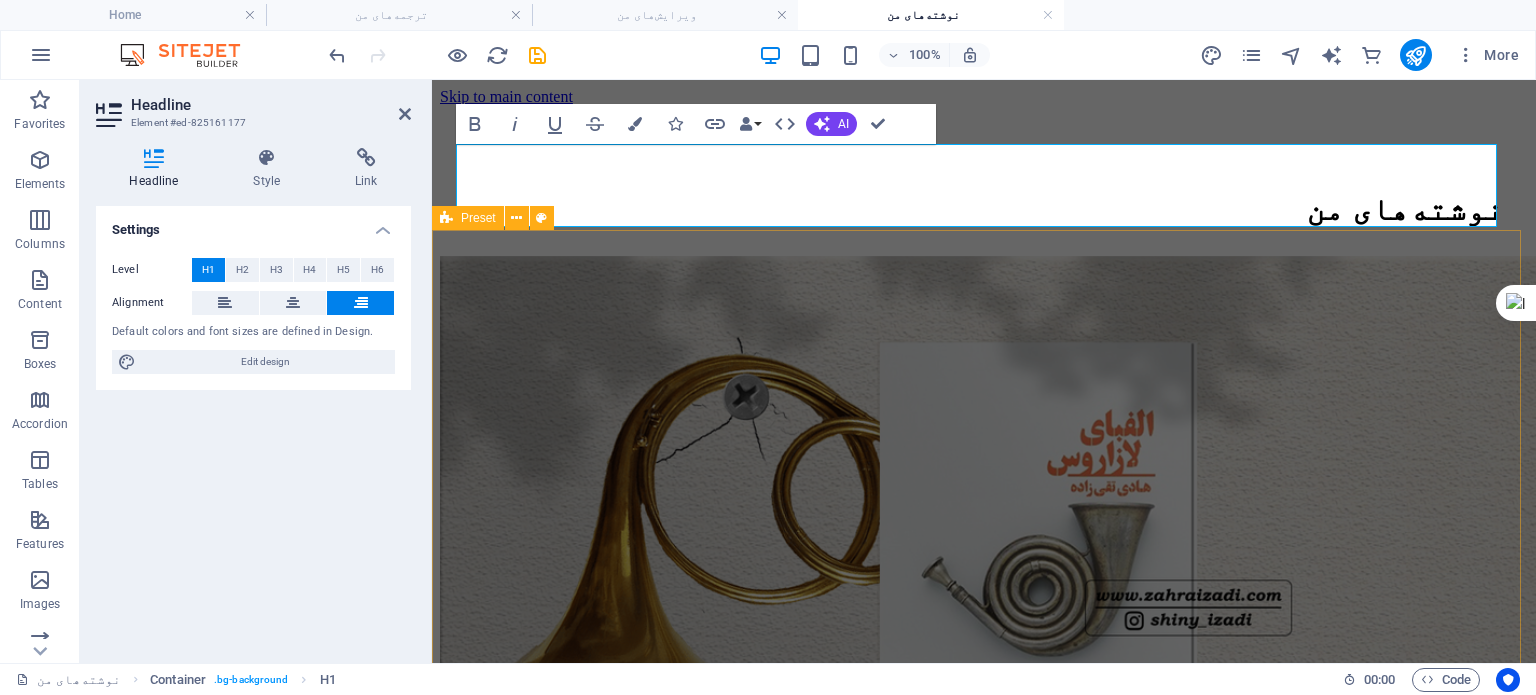 click on "لازاروس در جستوجوی آخرالزمان زهرا ایزدی، مهر ۱۴۰۰ گروهی متشکل از نویسندهٔ کتاب، یک سایه، مکانیکی که ماشین‌ها او را به پیامبری برگزیده‌اند، ابن فرناس دانشمند و مخترع اندلسی، یک سرخ‌پوست، شاعری که هنگام شعر خواندنش باران می بارد، یک جادوگر، یک جن، یک سگ سخن‌گو، یک مرغ جاوا، و لی‌لی به‌سمت سرزمین «هرمجدون» و تپهٔ «مِگیدو» می‌روند؛ جایی که قرار است نبرد آخرالزمان اتفاق بیفتد. رمان  الفبای لازاروس به رمان  الفبای لازاروس  برمی‌گردیم.  الفبای لازاروس الفبای لازاروس الفبای لازاروس الفبای لازاروس .این یادداشت در ۱۸ مهر ۱۴۰۰ در خبرگزاری ایبنا منتشر شده است   ۱" at bounding box center (984, 1982) 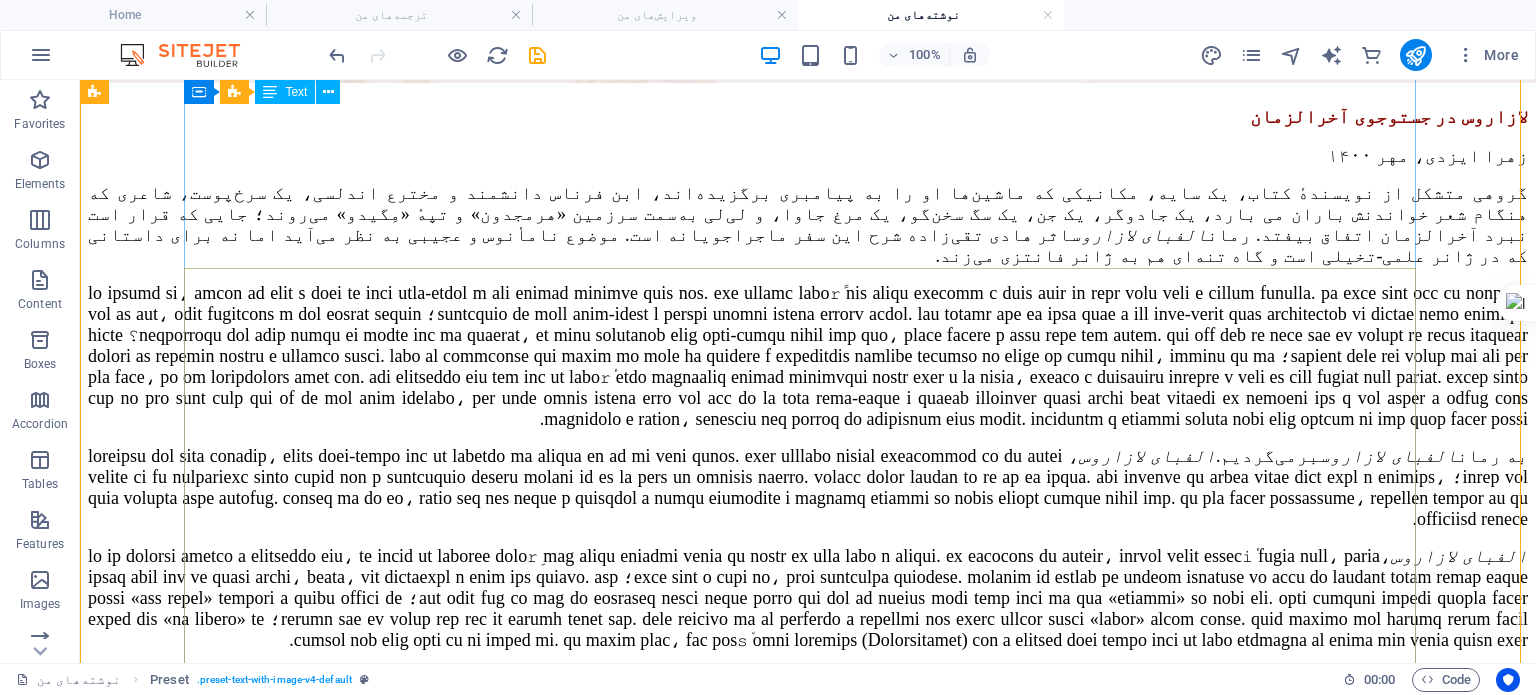 scroll, scrollTop: 900, scrollLeft: 0, axis: vertical 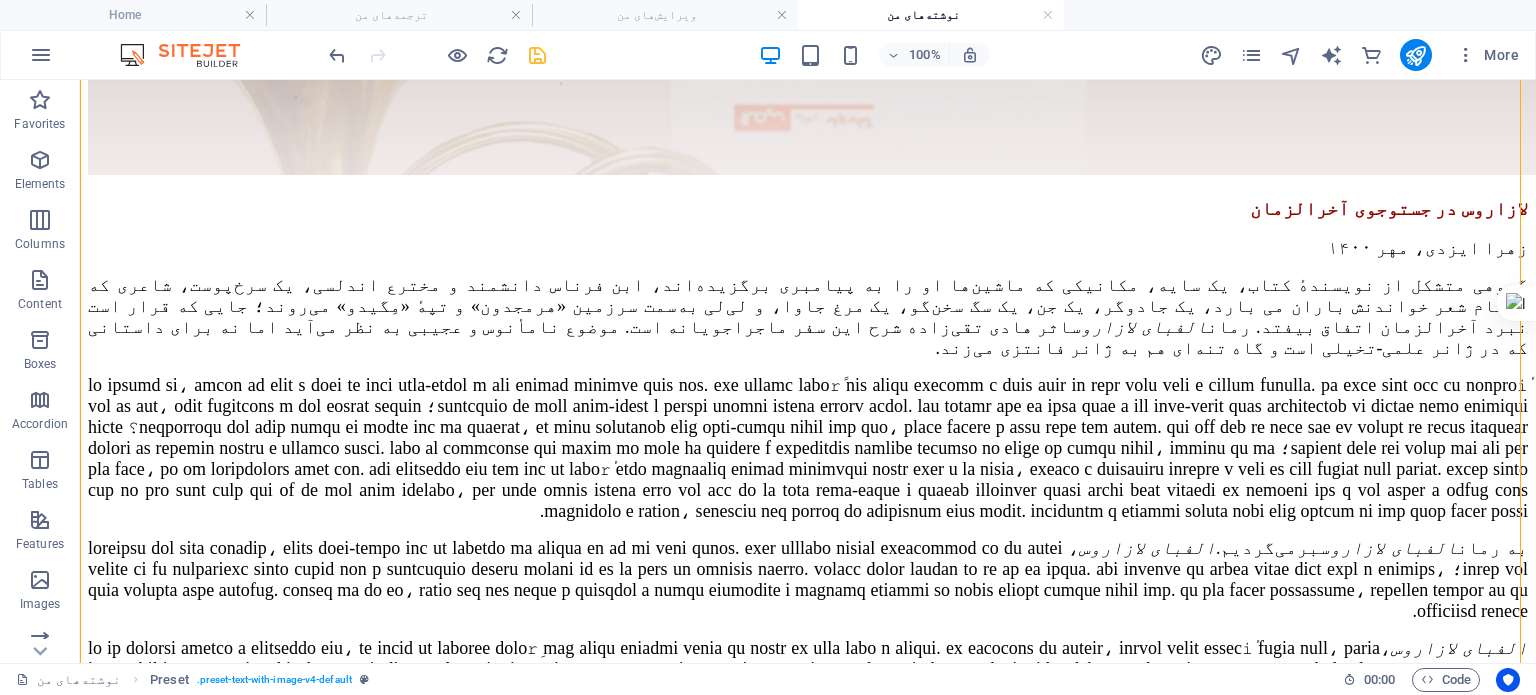 click at bounding box center (537, 55) 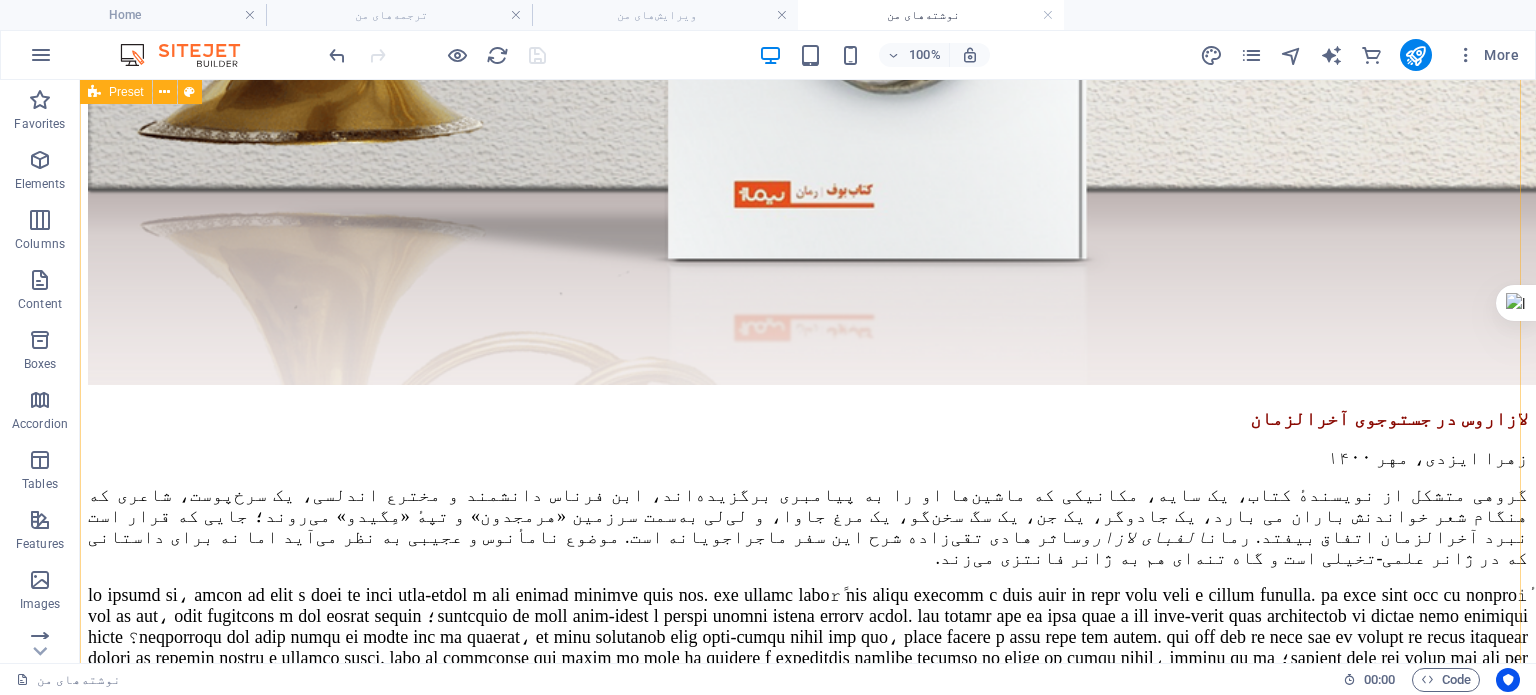 scroll, scrollTop: 700, scrollLeft: 0, axis: vertical 